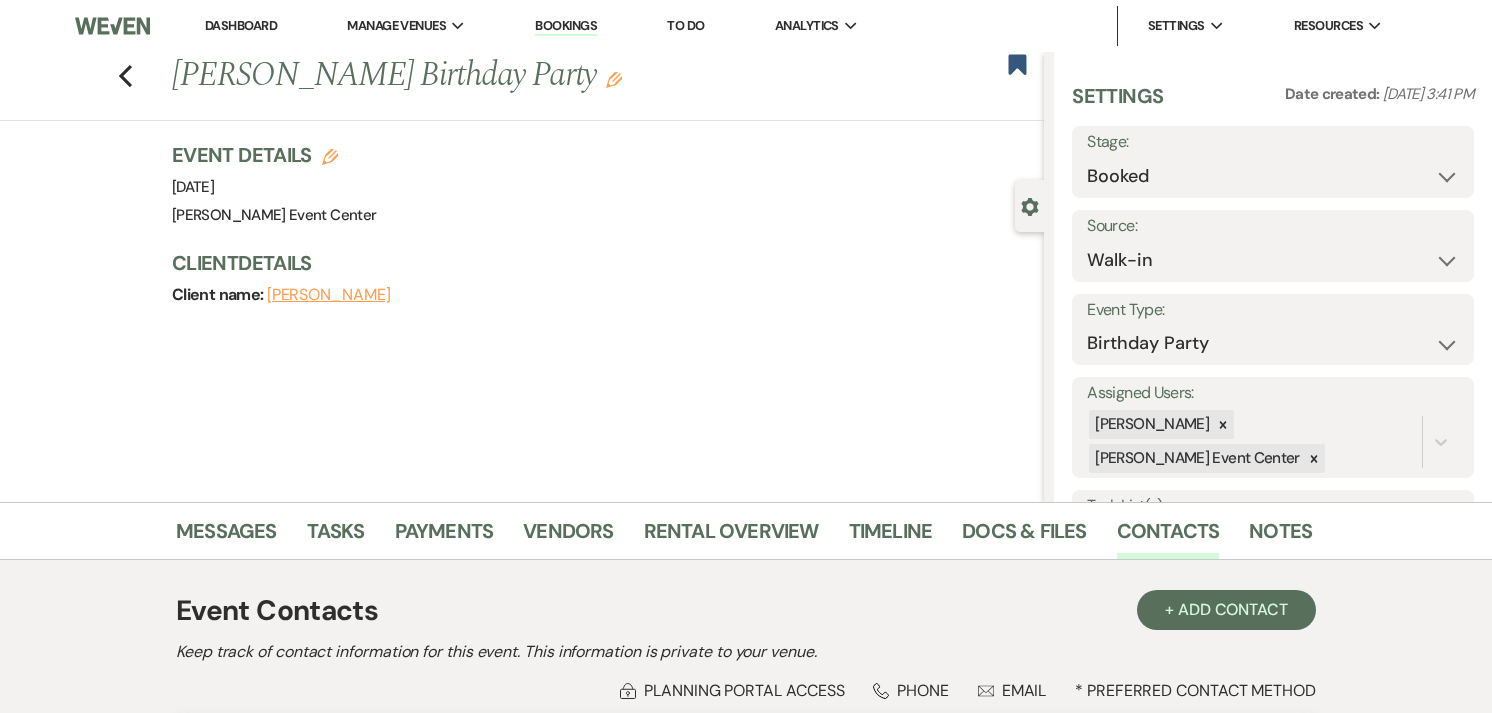 select on "23" 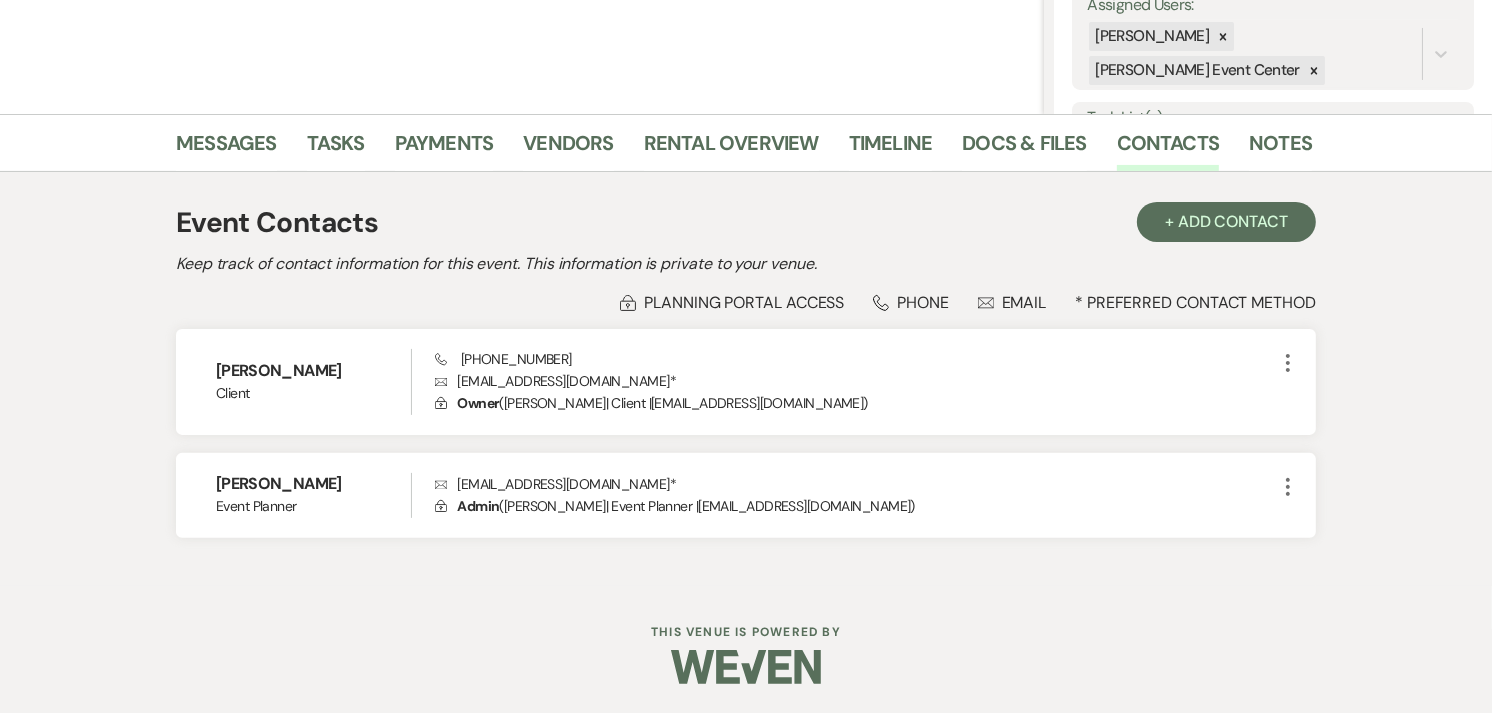 scroll, scrollTop: 0, scrollLeft: 0, axis: both 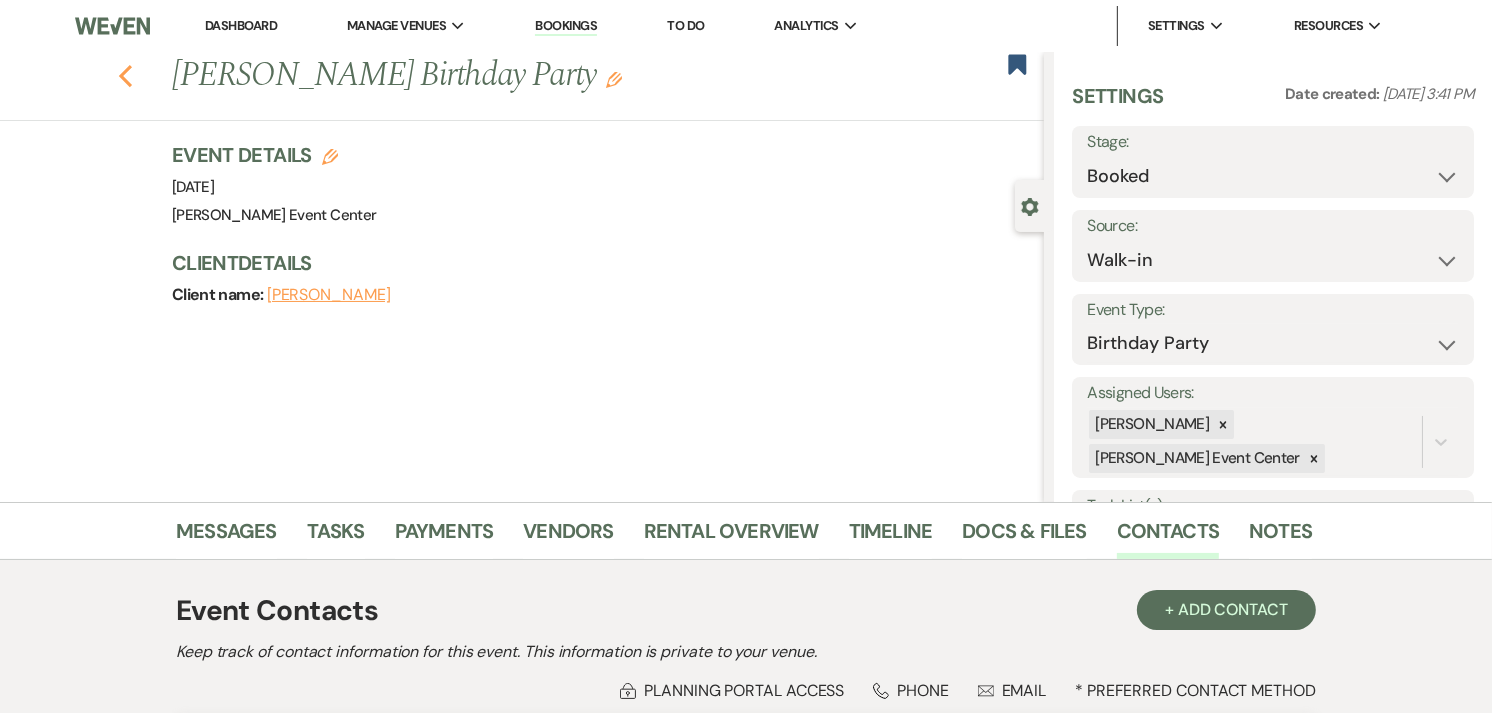 click on "Previous" 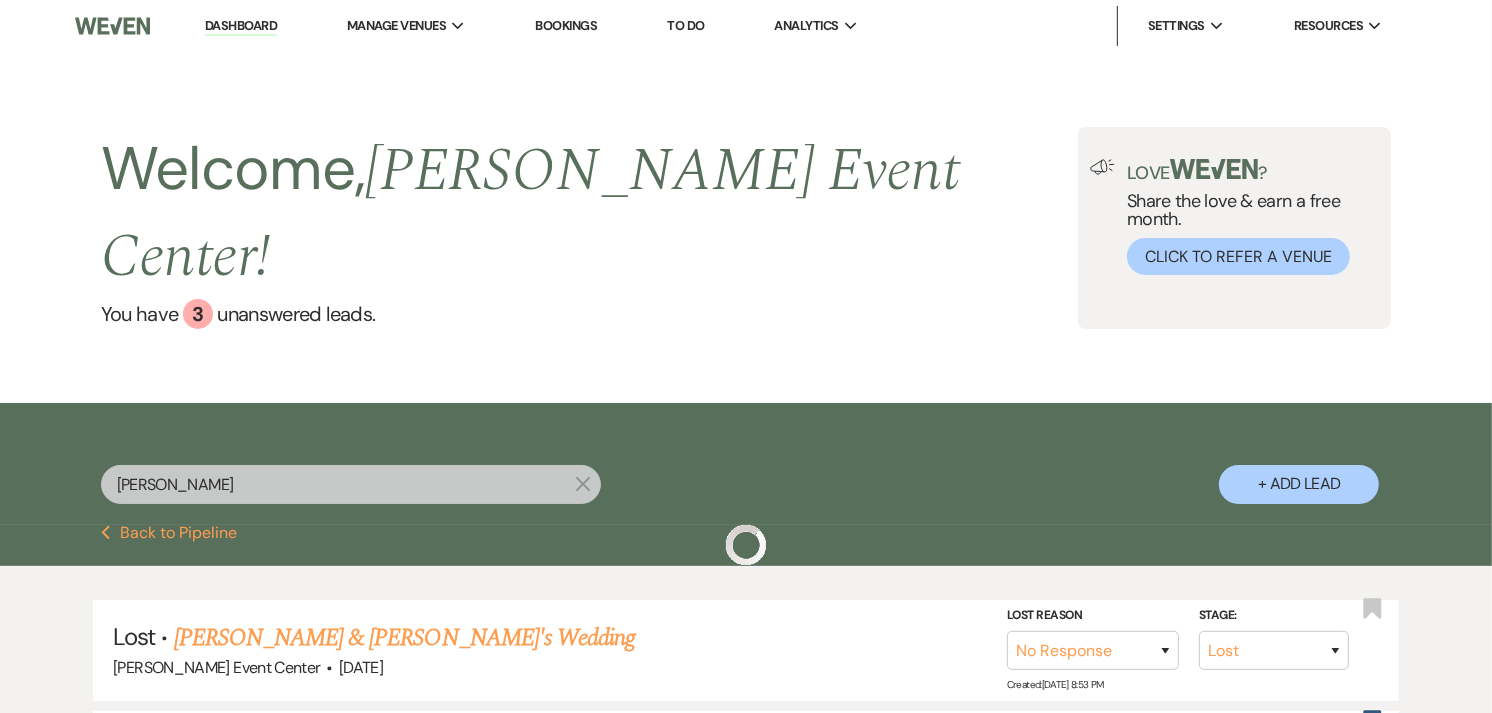 scroll, scrollTop: 136, scrollLeft: 0, axis: vertical 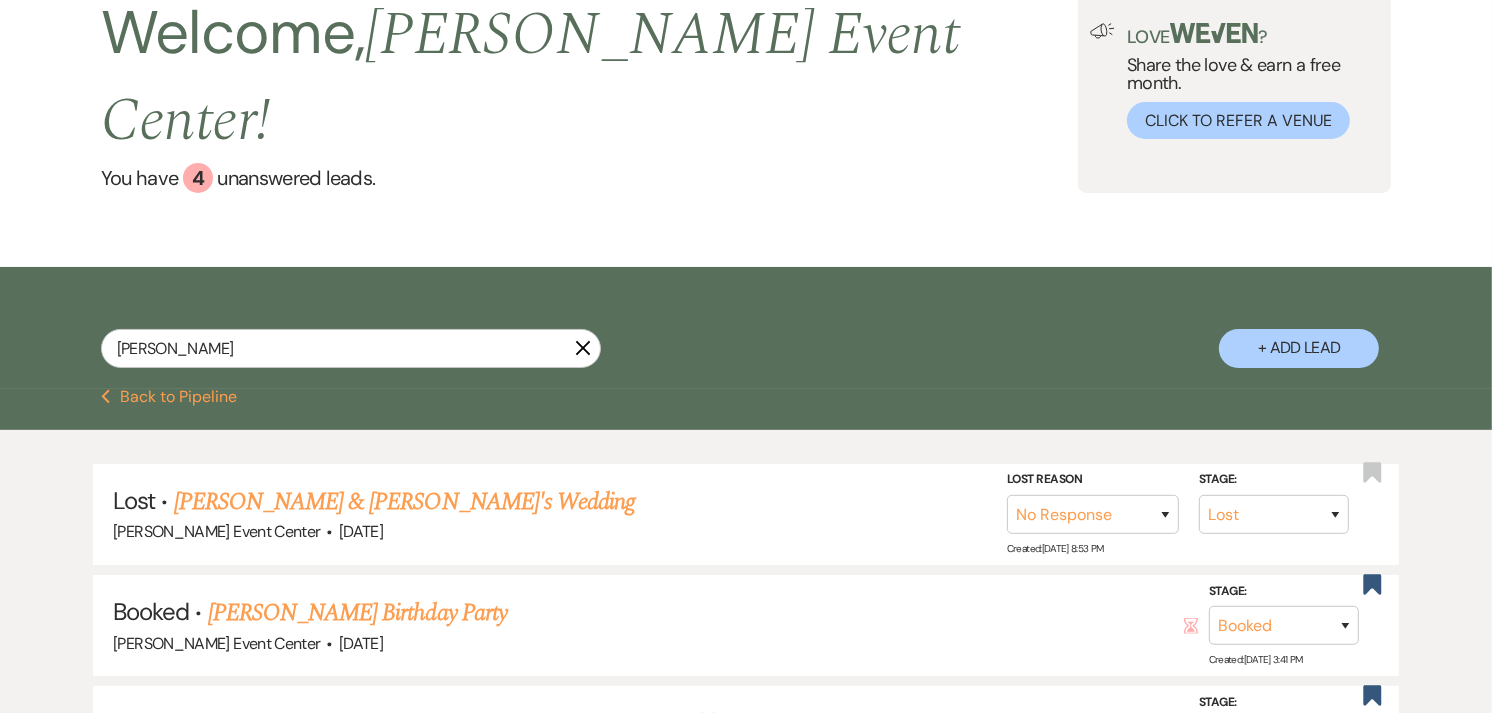 click on "+ Add Lead" at bounding box center (1299, 348) 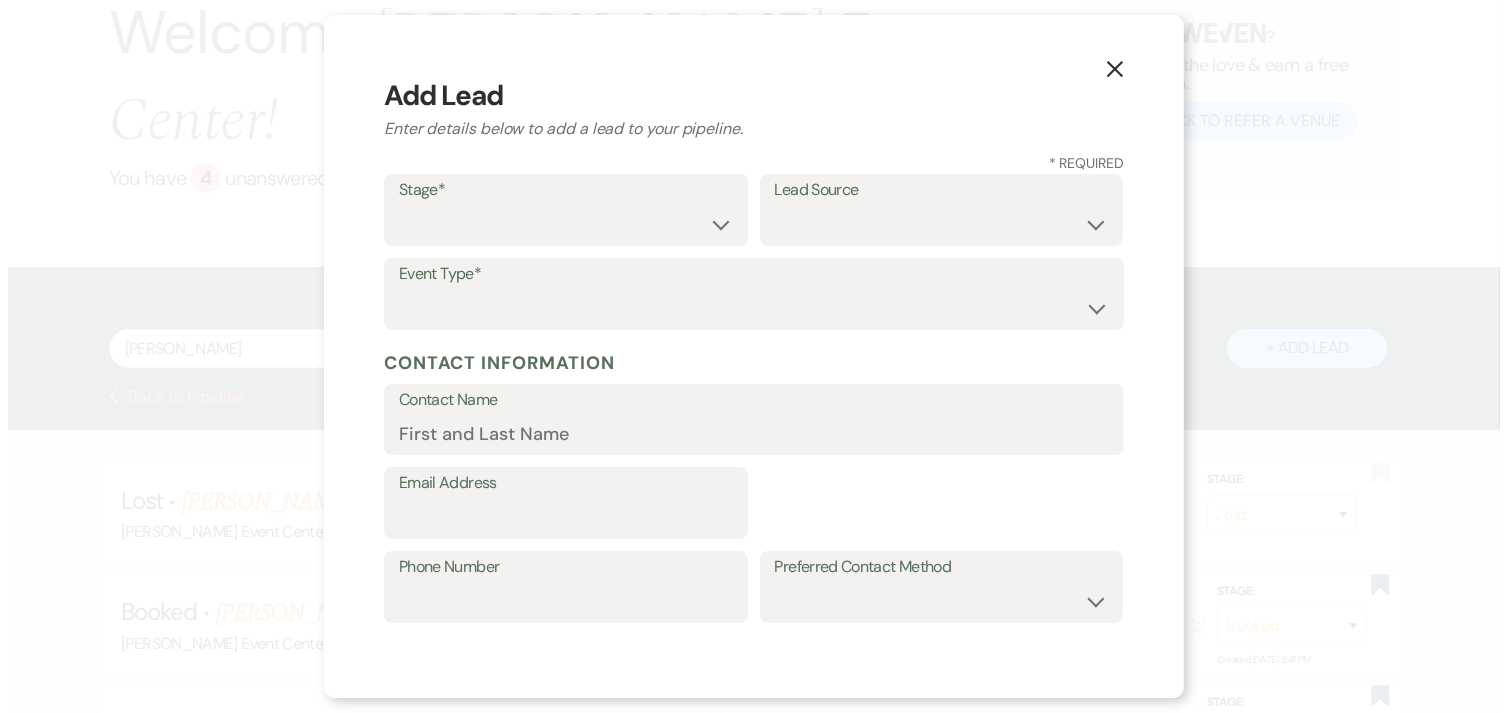 scroll, scrollTop: 137, scrollLeft: 0, axis: vertical 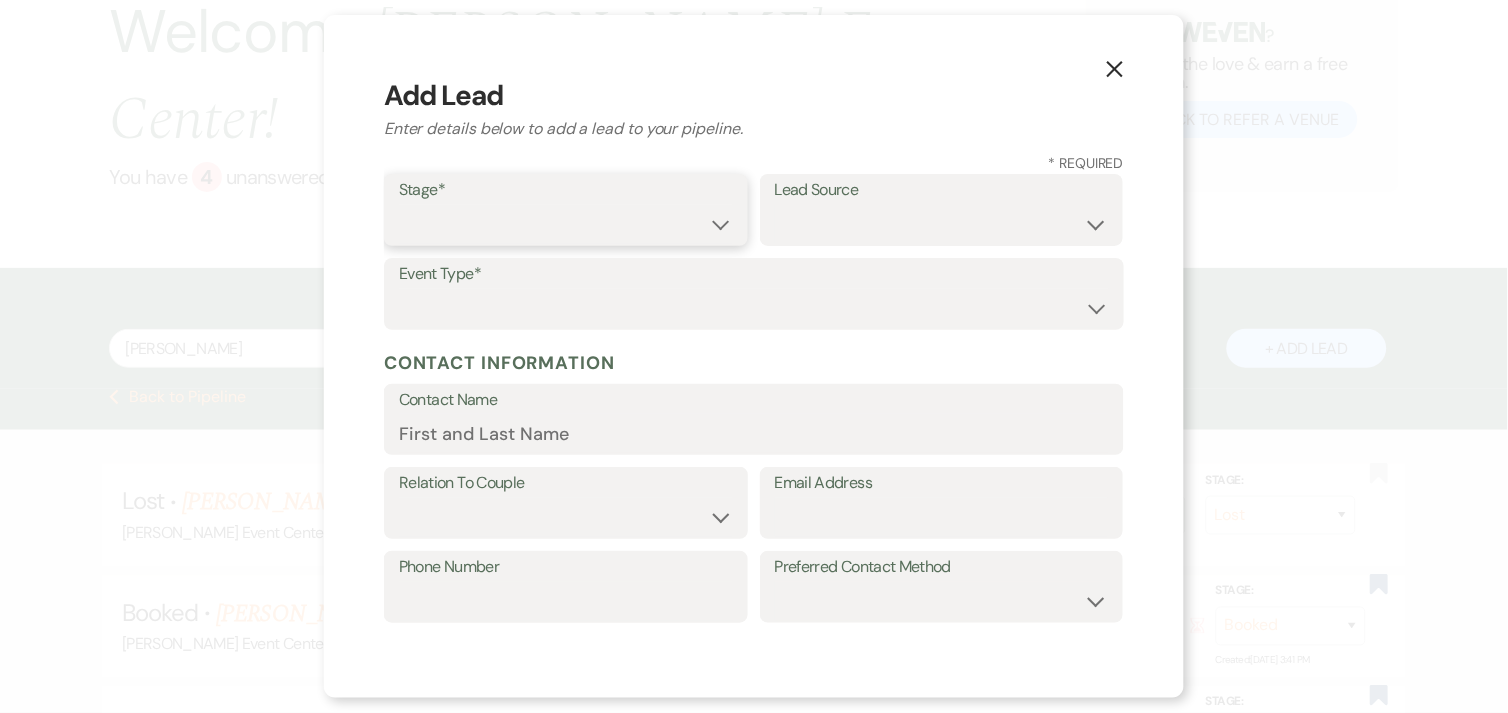click on "Inquiry Follow Up Tour Requested Tour Confirmed Toured Proposal Sent Booked Lost" at bounding box center [566, 224] 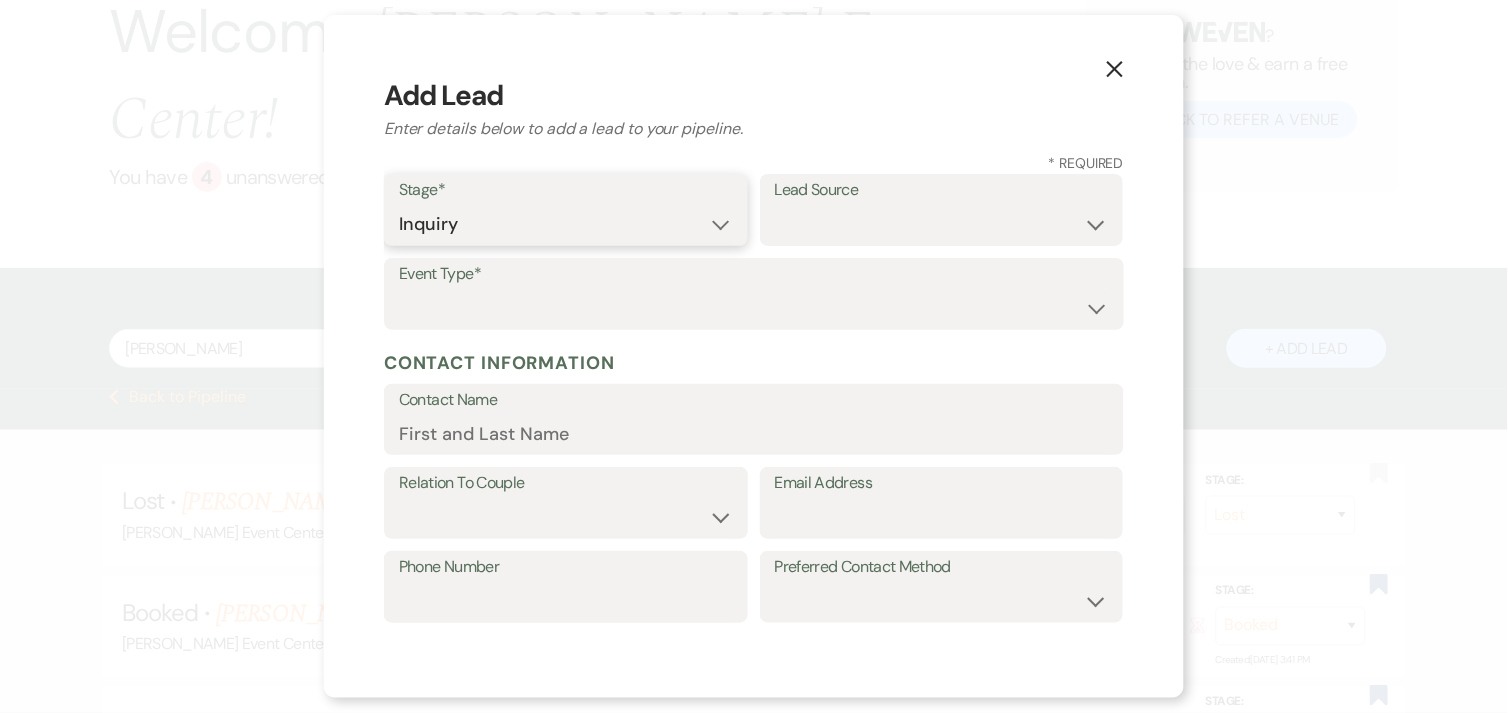 click on "Inquiry Follow Up Tour Requested Tour Confirmed Toured Proposal Sent Booked Lost" at bounding box center (566, 224) 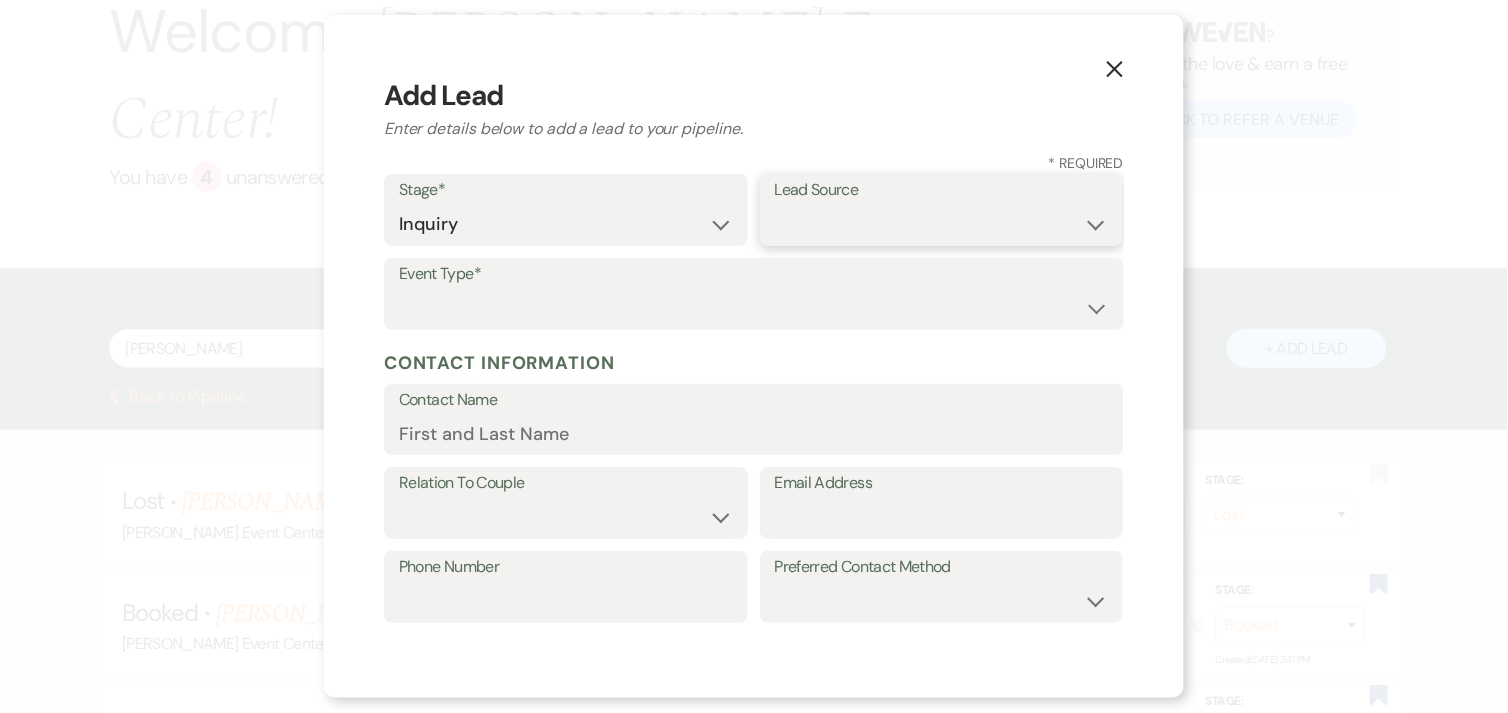 click on "Weven Venue Website Instagram Facebook Pinterest Google The Knot Wedding Wire Here Comes the Guide Wedding Spot Eventective Zola The Venue Report PartySlate VRBO / Homeaway Airbnb Wedding Show TikTok X / Twitter Phone Call Walk-in Vendor Referral Advertising Personal Referral Local Referral Other" at bounding box center [942, 224] 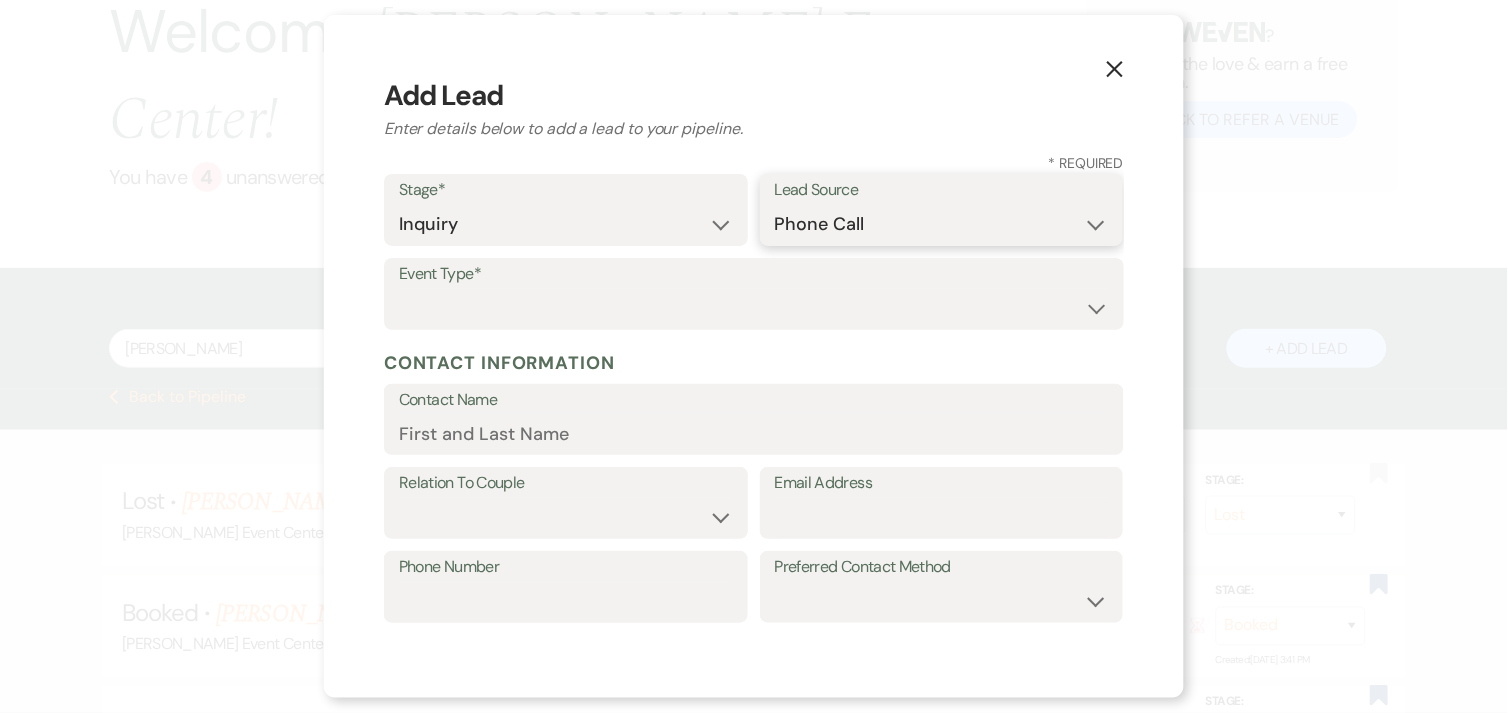 click on "Weven Venue Website Instagram Facebook Pinterest Google The Knot Wedding Wire Here Comes the Guide Wedding Spot Eventective Zola The Venue Report PartySlate VRBO / Homeaway Airbnb Wedding Show TikTok X / Twitter Phone Call Walk-in Vendor Referral Advertising Personal Referral Local Referral Other" at bounding box center (942, 224) 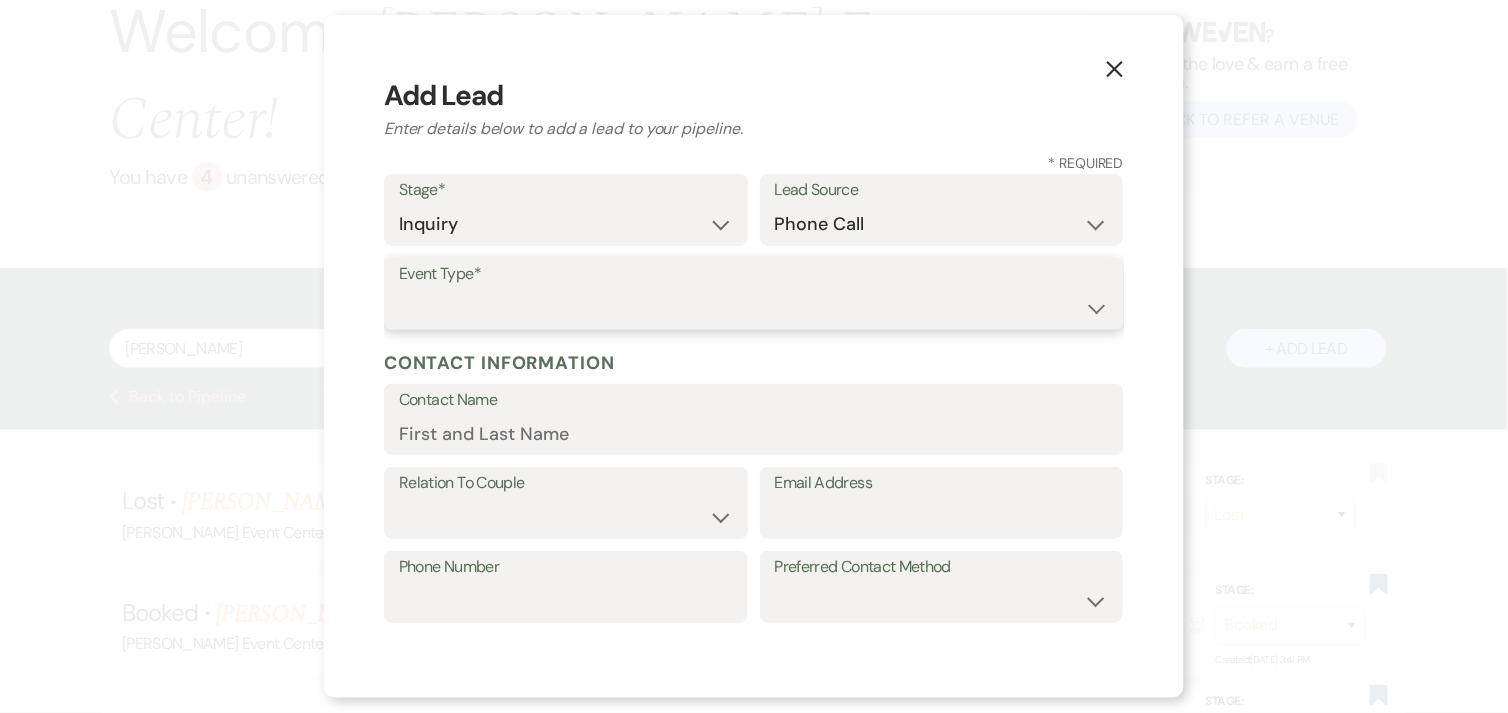 click on "Wedding Anniversary Party Baby Shower Bachelorette / Bachelor Party Birthday Party Bridal Shower Brunch Community Event Concert Corporate Event Elopement End of Life Celebration Engagement Party Fundraiser Graduation Party Micro Wedding Prom Quinceañera Rehearsal Dinner Religious Event Retreat Other" at bounding box center [754, 308] 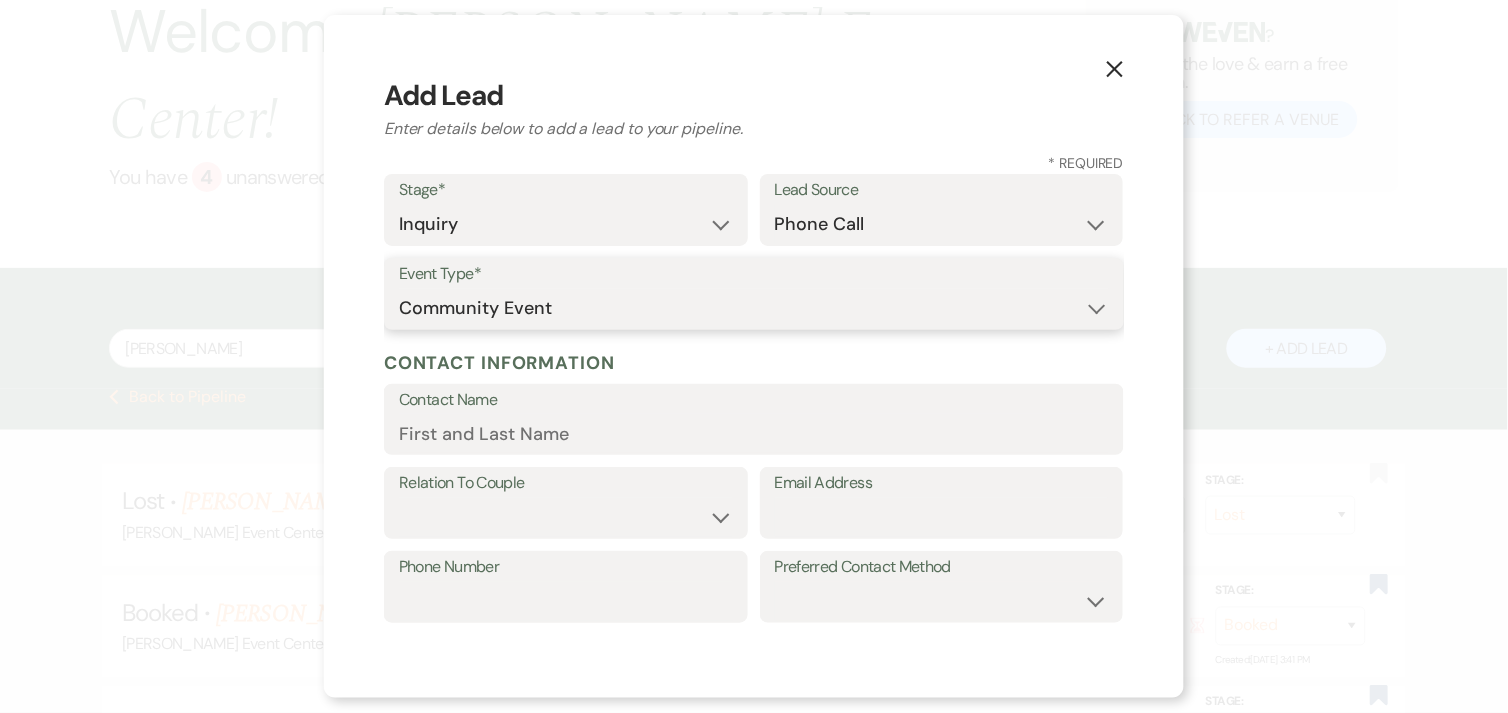 click on "Wedding Anniversary Party Baby Shower Bachelorette / Bachelor Party Birthday Party Bridal Shower Brunch Community Event Concert Corporate Event Elopement End of Life Celebration Engagement Party Fundraiser Graduation Party Micro Wedding Prom Quinceañera Rehearsal Dinner Religious Event Retreat Other" at bounding box center (754, 308) 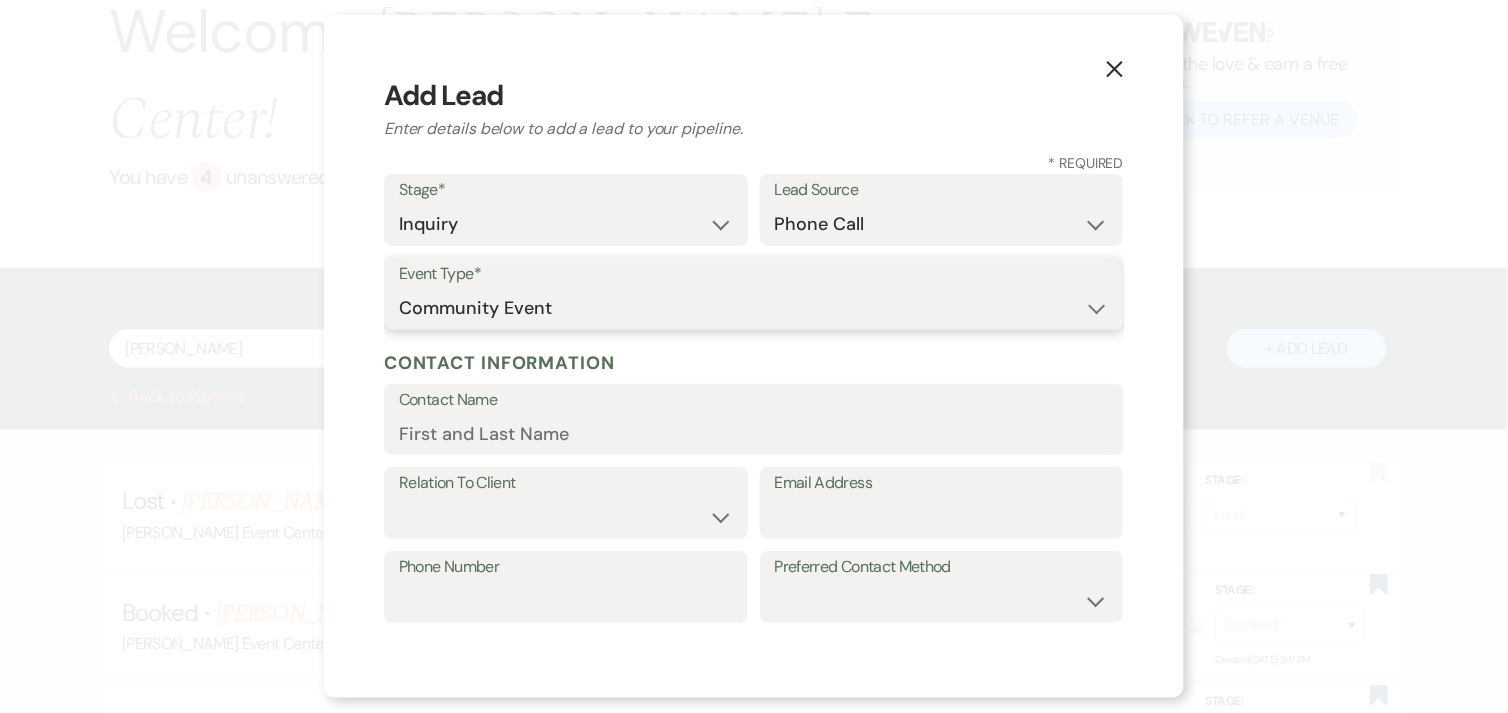 click on "Wedding Anniversary Party Baby Shower Bachelorette / Bachelor Party Birthday Party Bridal Shower Brunch Community Event Concert Corporate Event Elopement End of Life Celebration Engagement Party Fundraiser Graduation Party Micro Wedding Prom Quinceañera Rehearsal Dinner Religious Event Retreat Other" at bounding box center (754, 308) 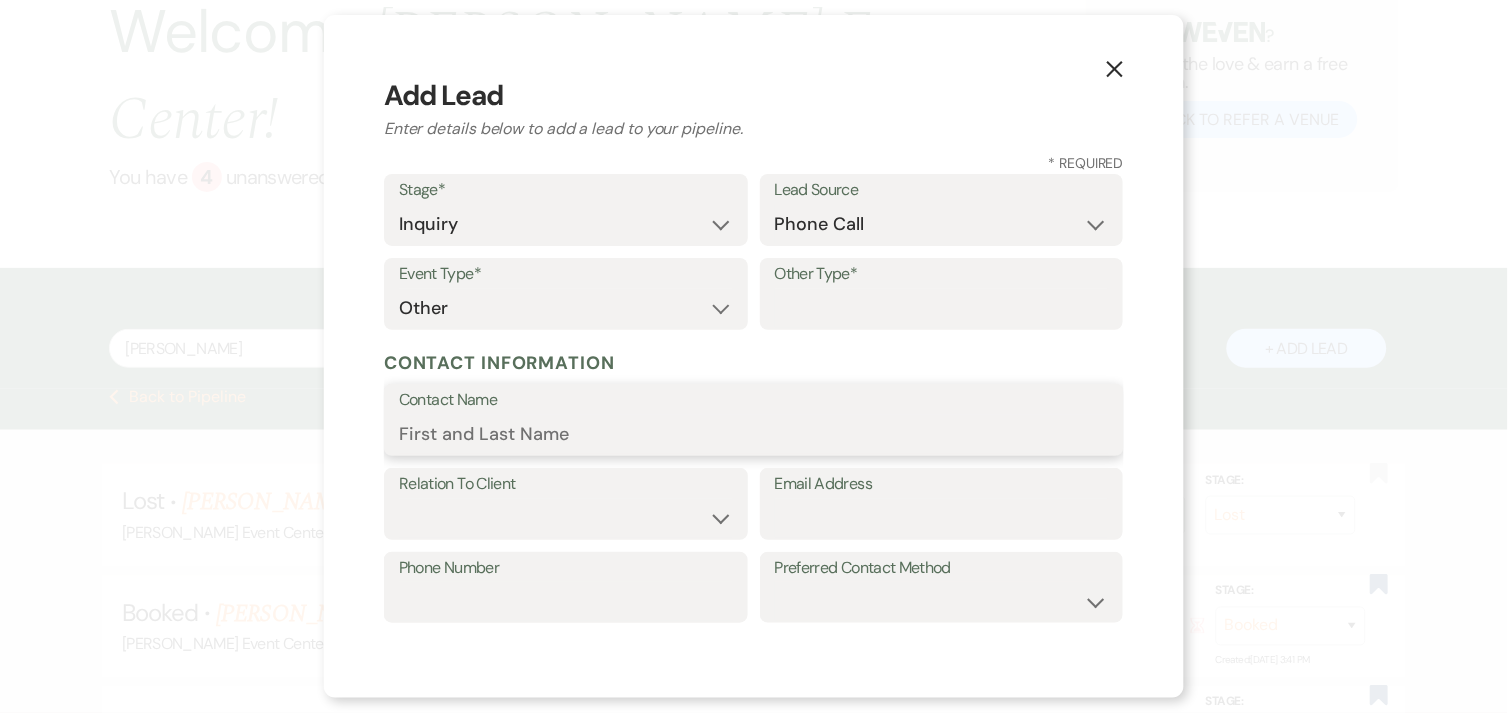 click on "Contact Name" at bounding box center [754, 434] 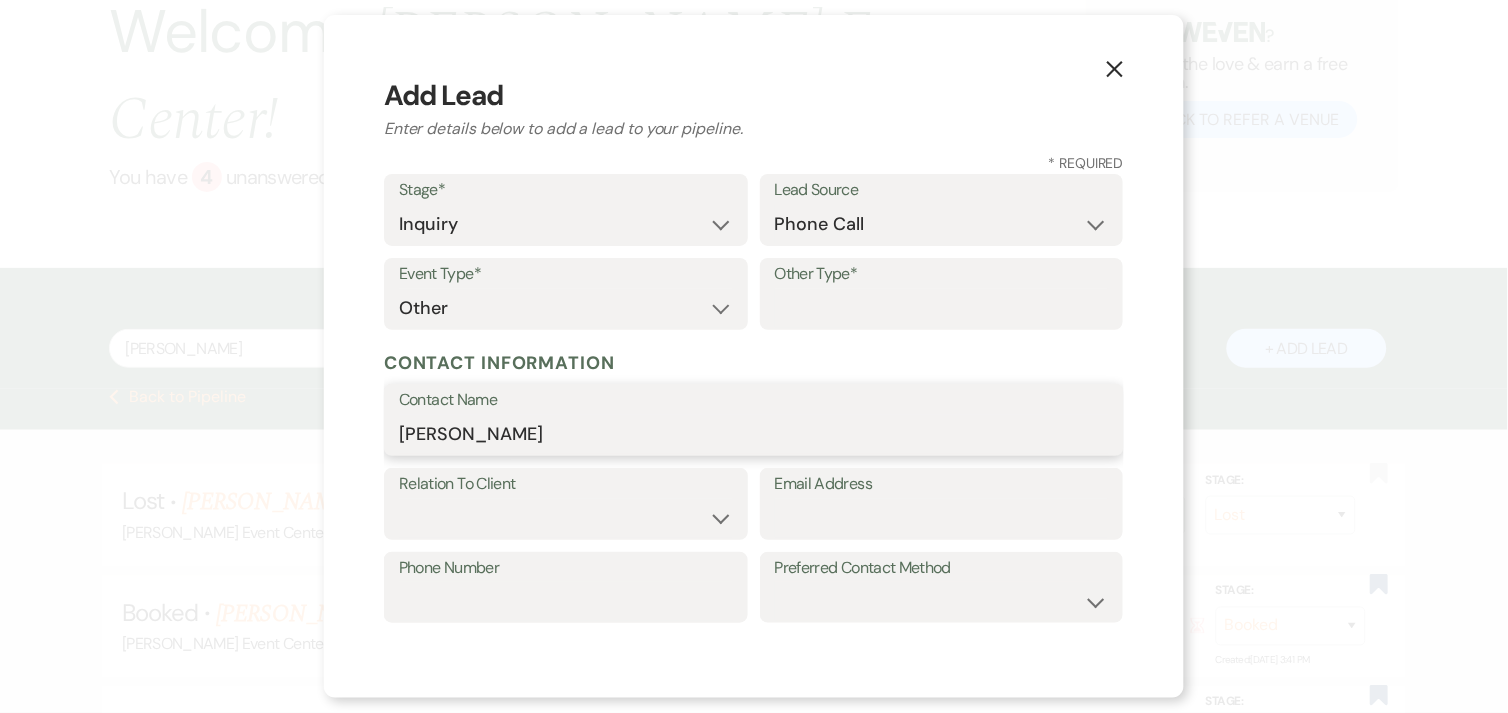 type on "[PERSON_NAME]" 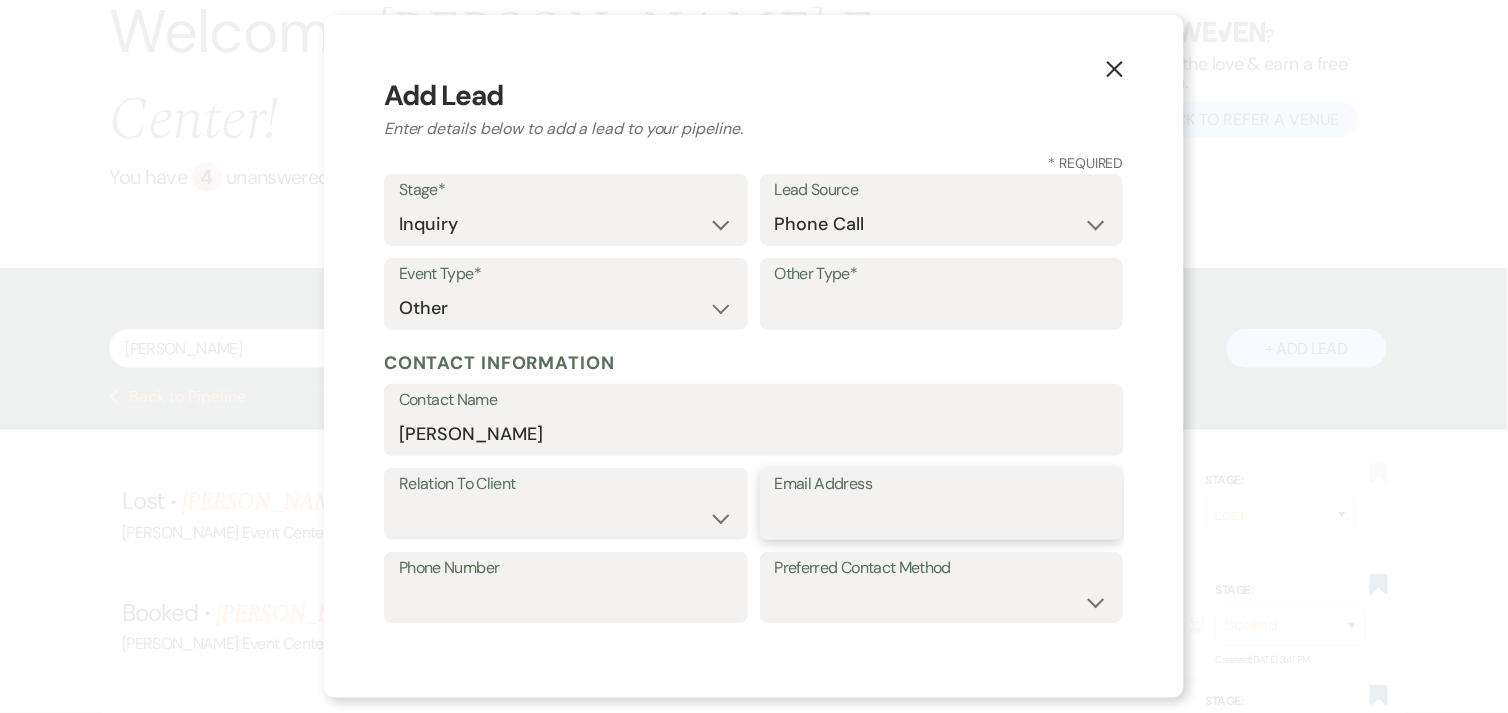 click on "Email Address" at bounding box center [942, 518] 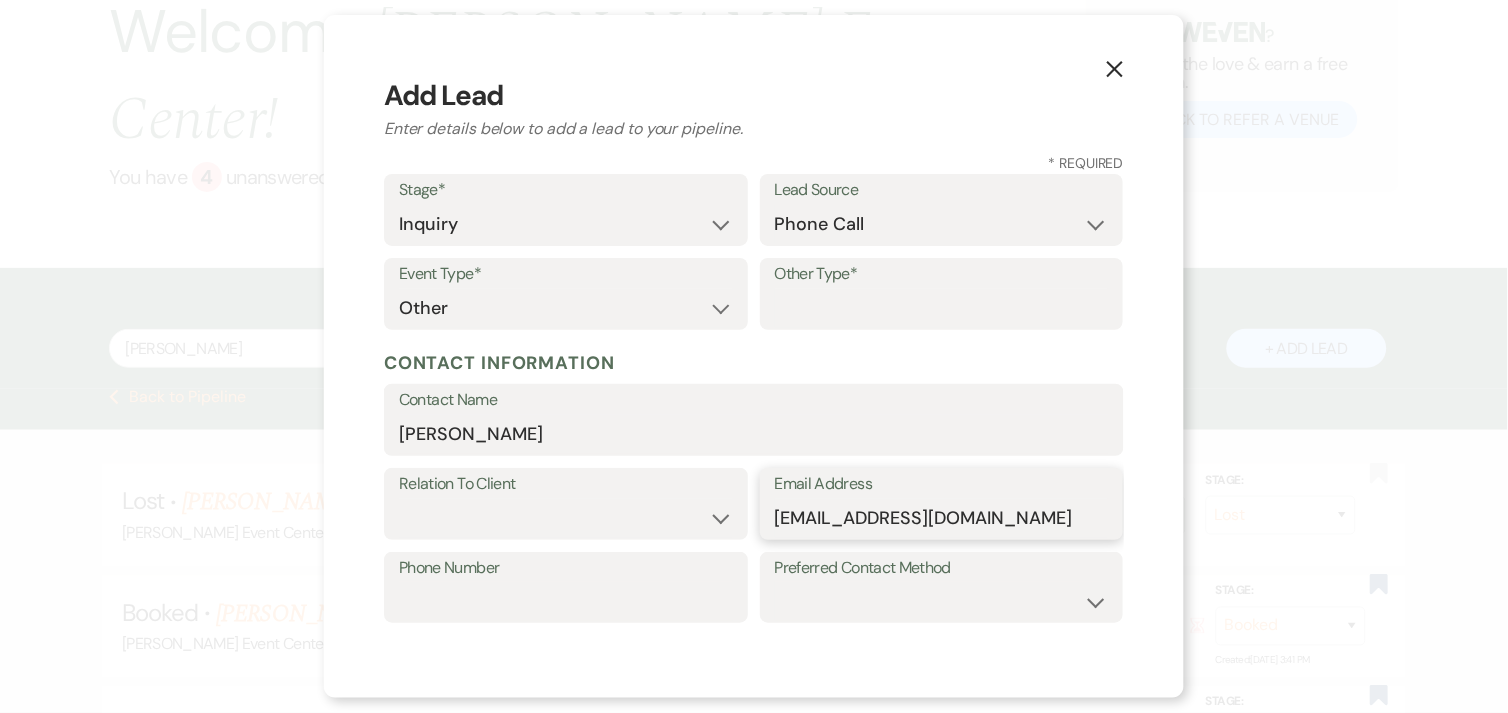 type on "uniquekecia@yahoo.com" 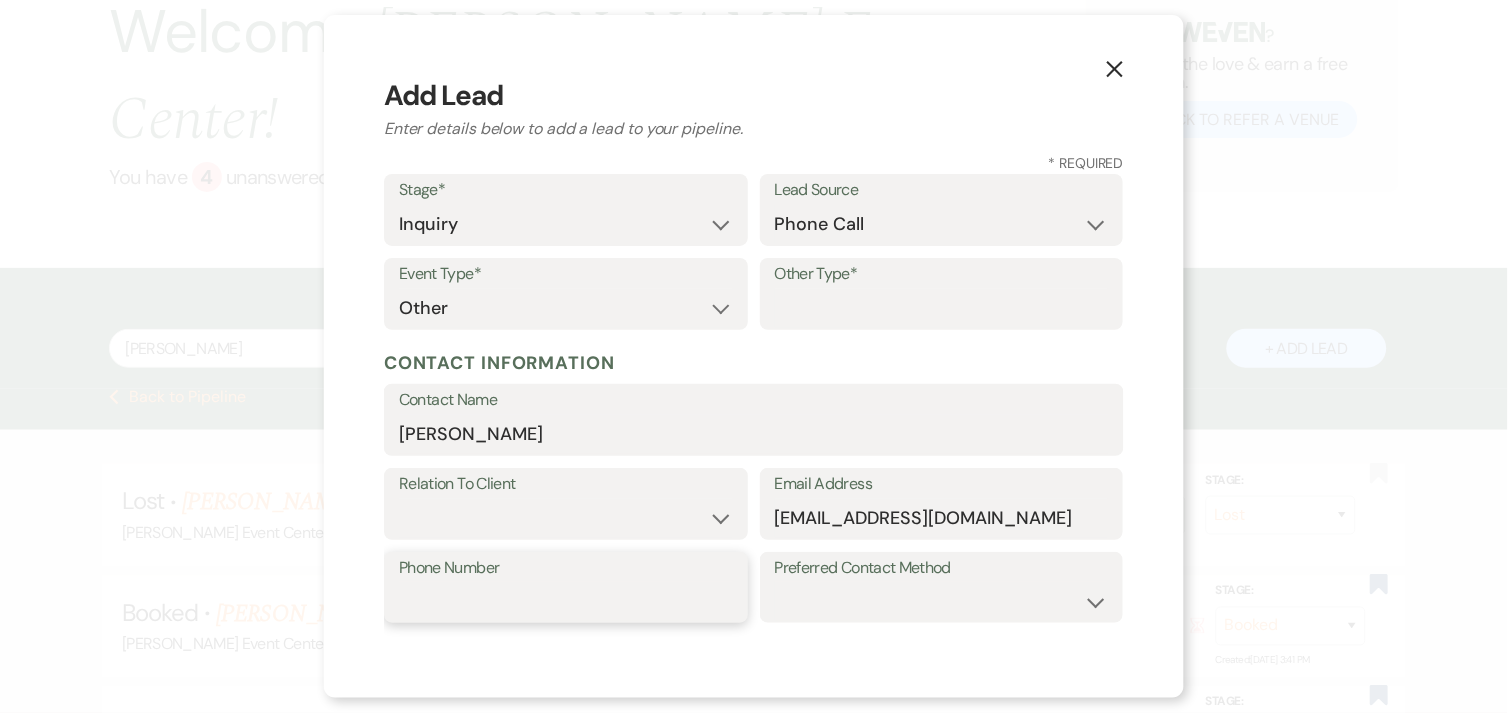 click on "Phone Number" at bounding box center [566, 601] 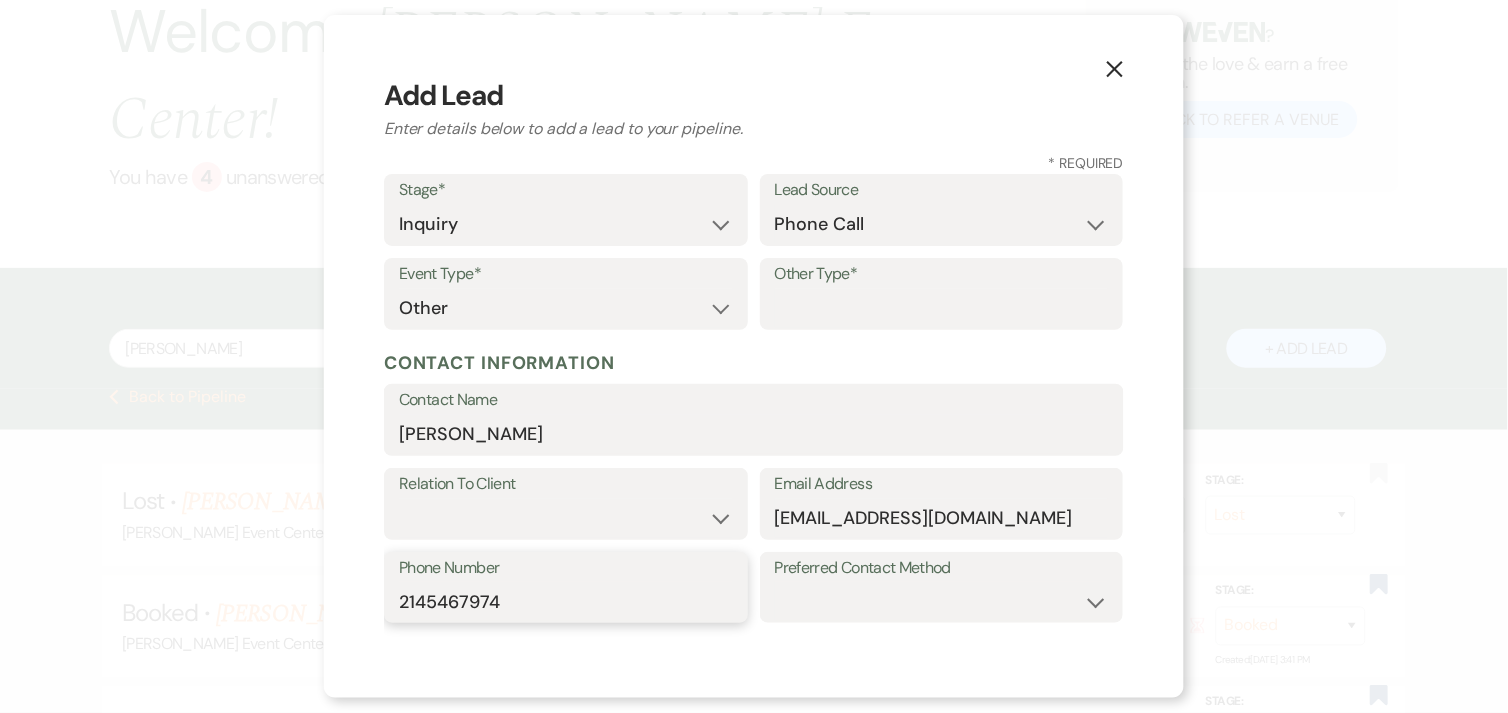 click on "2145467974" at bounding box center (566, 601) 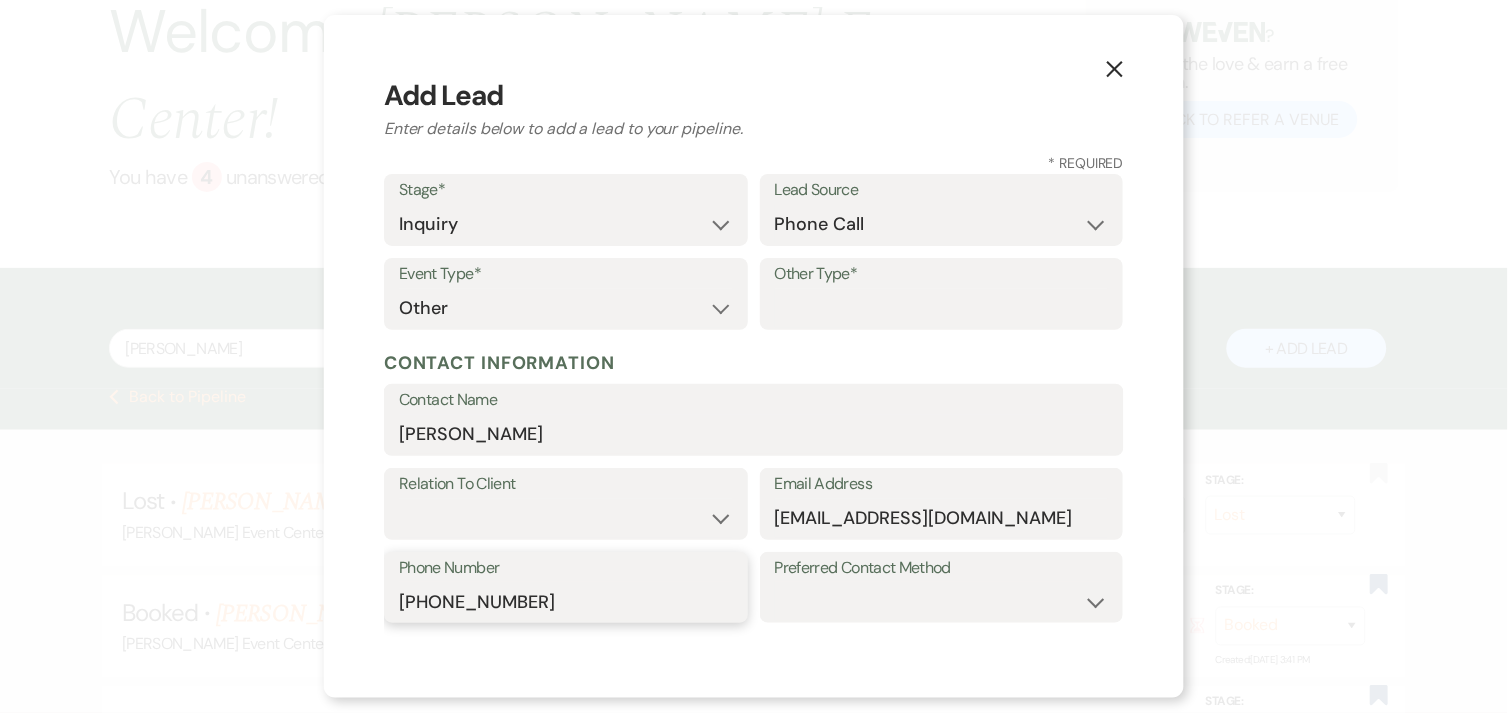 type on "(214) 546-7974" 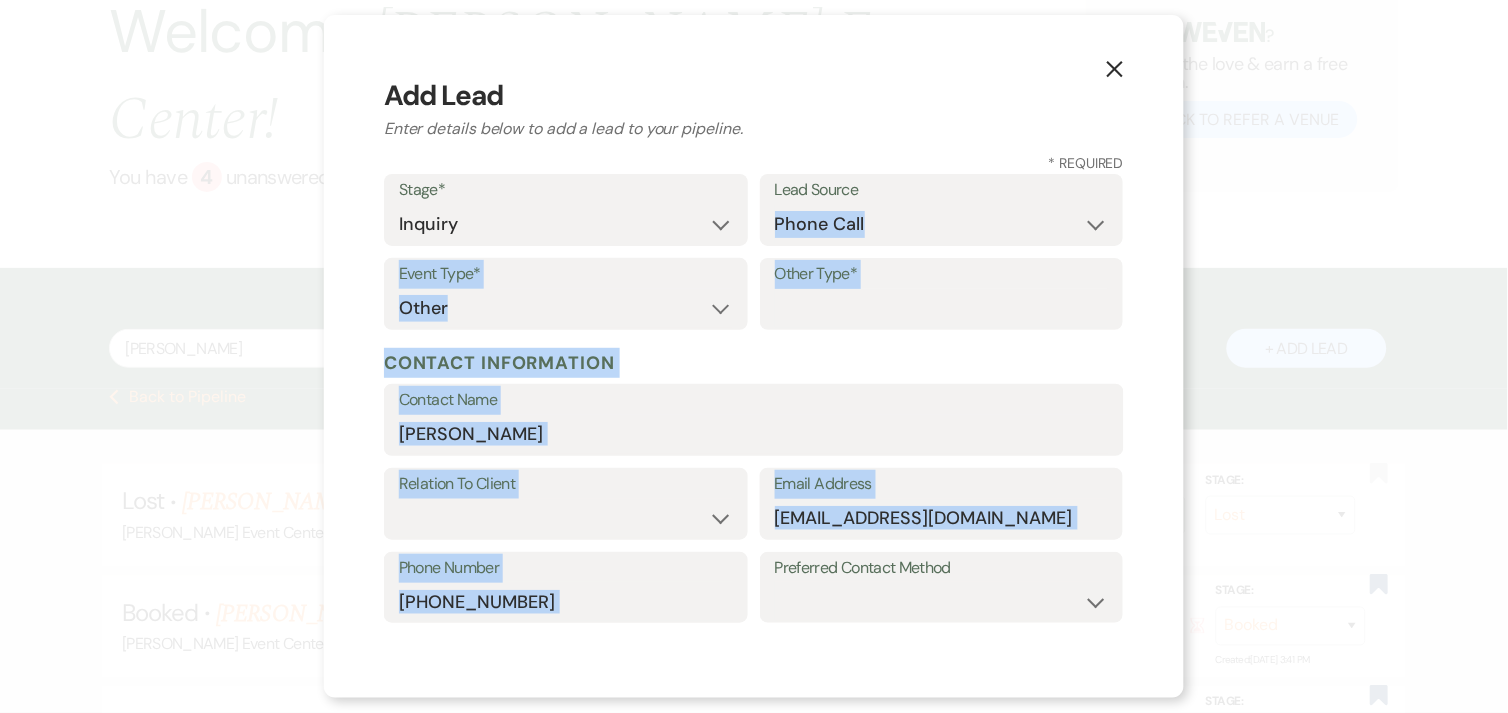 drag, startPoint x: 814, startPoint y: 250, endPoint x: 767, endPoint y: 562, distance: 315.5202 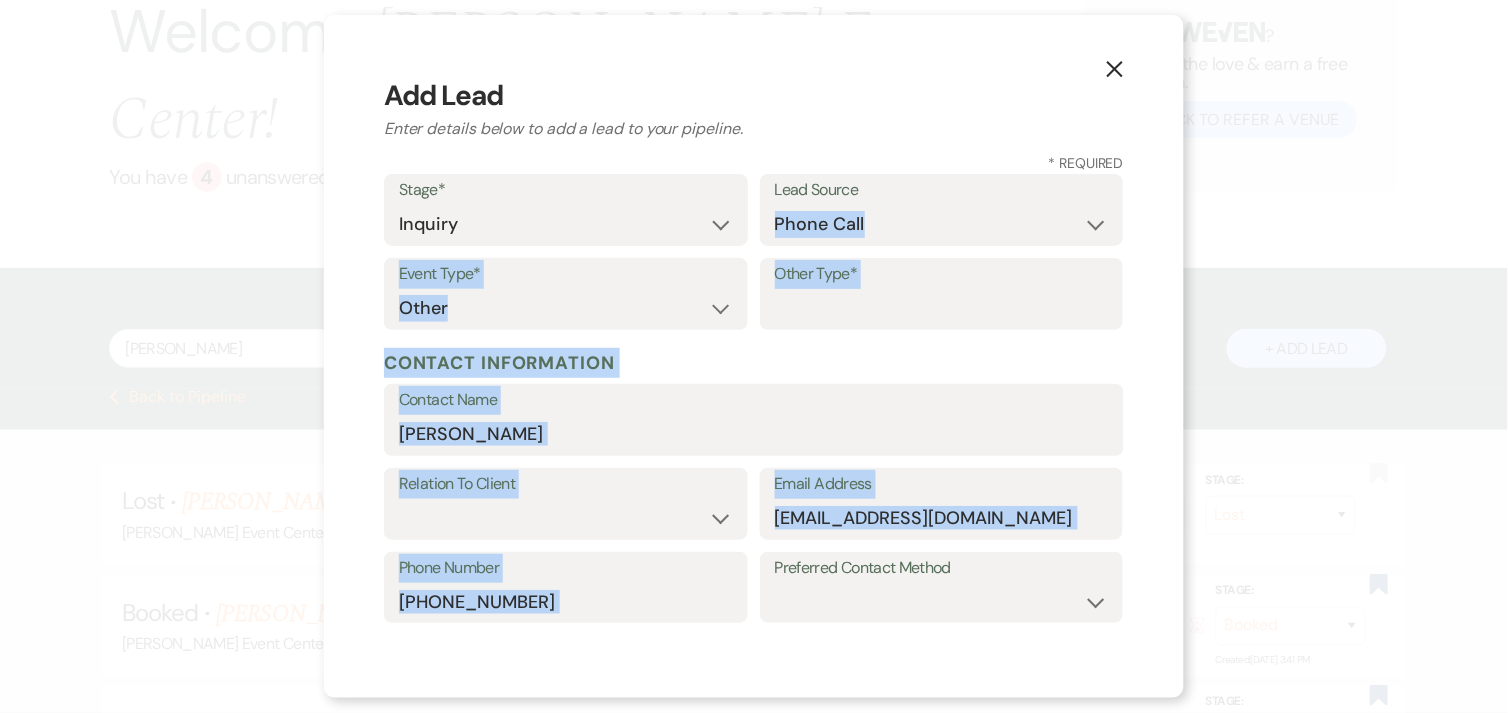 click on "X Add Lead Enter details below to add a lead to your pipeline. * Required Stage* Inquiry Follow Up Tour Requested Tour Confirmed Toured Proposal Sent Booked Lost Lead Source Weven Venue Website Instagram Facebook Pinterest Google The Knot Wedding Wire Here Comes the Guide Wedding Spot Eventective Zola The Venue Report PartySlate VRBO / Homeaway Airbnb Wedding Show TikTok X / Twitter Phone Call Walk-in Vendor Referral Advertising Personal Referral Local Referral Other Event Type* Wedding Anniversary Party Baby Shower Bachelorette / Bachelor Party Birthday Party Bridal Shower Brunch Community Event Concert Corporate Event Elopement End of Life Celebration Engagement Party Fundraiser Graduation Party Micro Wedding Prom Quinceañera Rehearsal Dinner Religious Event Retreat Other Other Type* Contact Information Contact Name Kecia Abran Relation To Client Client Event Planner Parent of Client Family Member Friend Other Email Address uniquekecia@yahoo.com Phone Number (214) 546-7974 Preferred Contact Method Email" at bounding box center (754, 356) 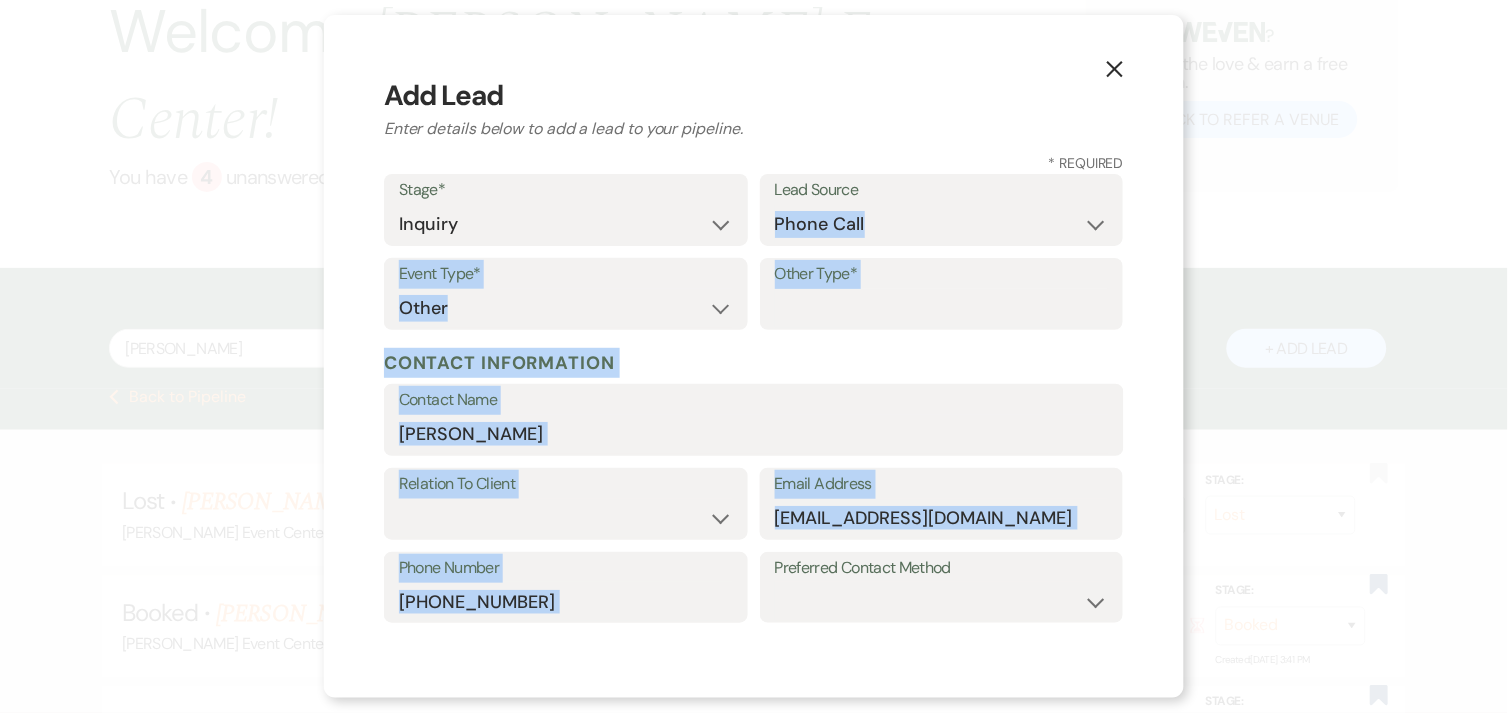 click on "Other Type*" at bounding box center (942, 274) 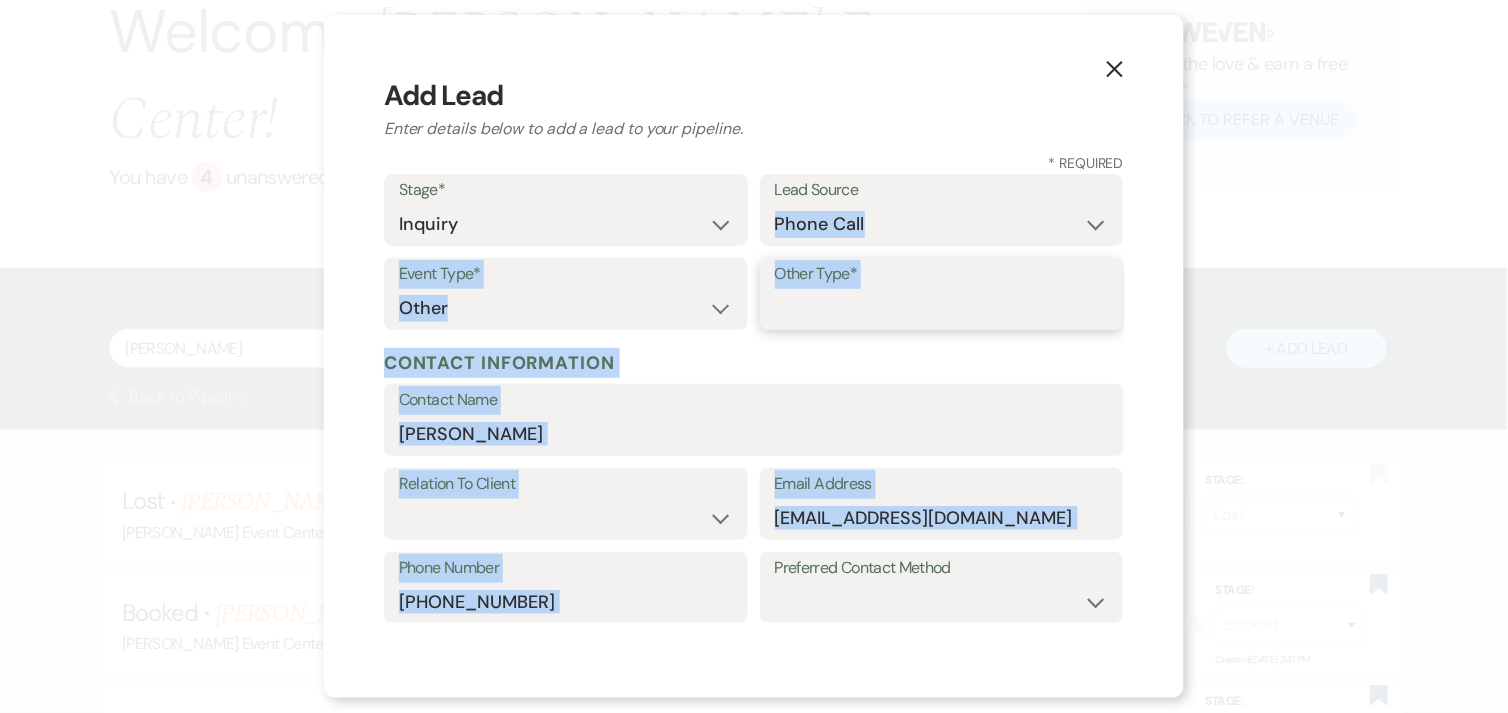 click on "Other Type*" at bounding box center [942, 308] 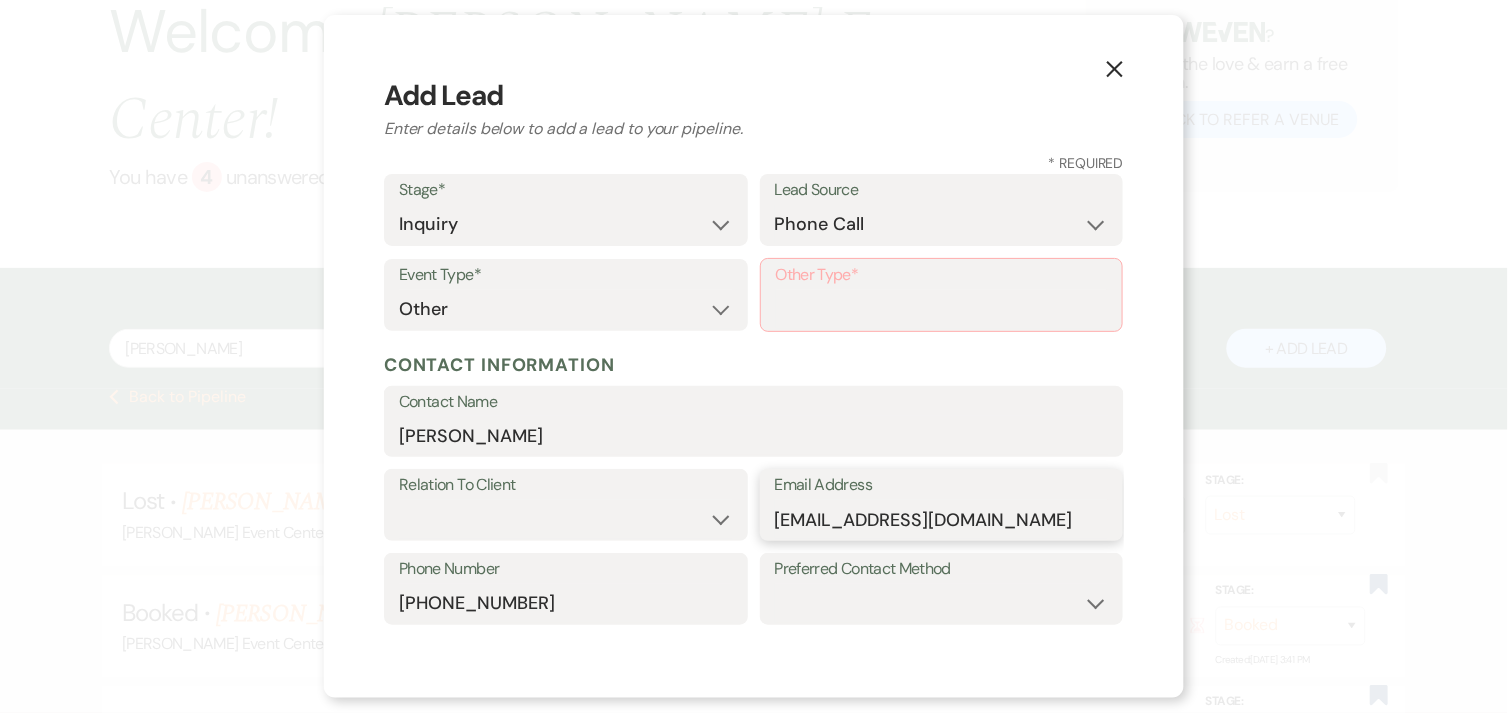 click on "uniquekecia@yahoo.com" at bounding box center (942, 519) 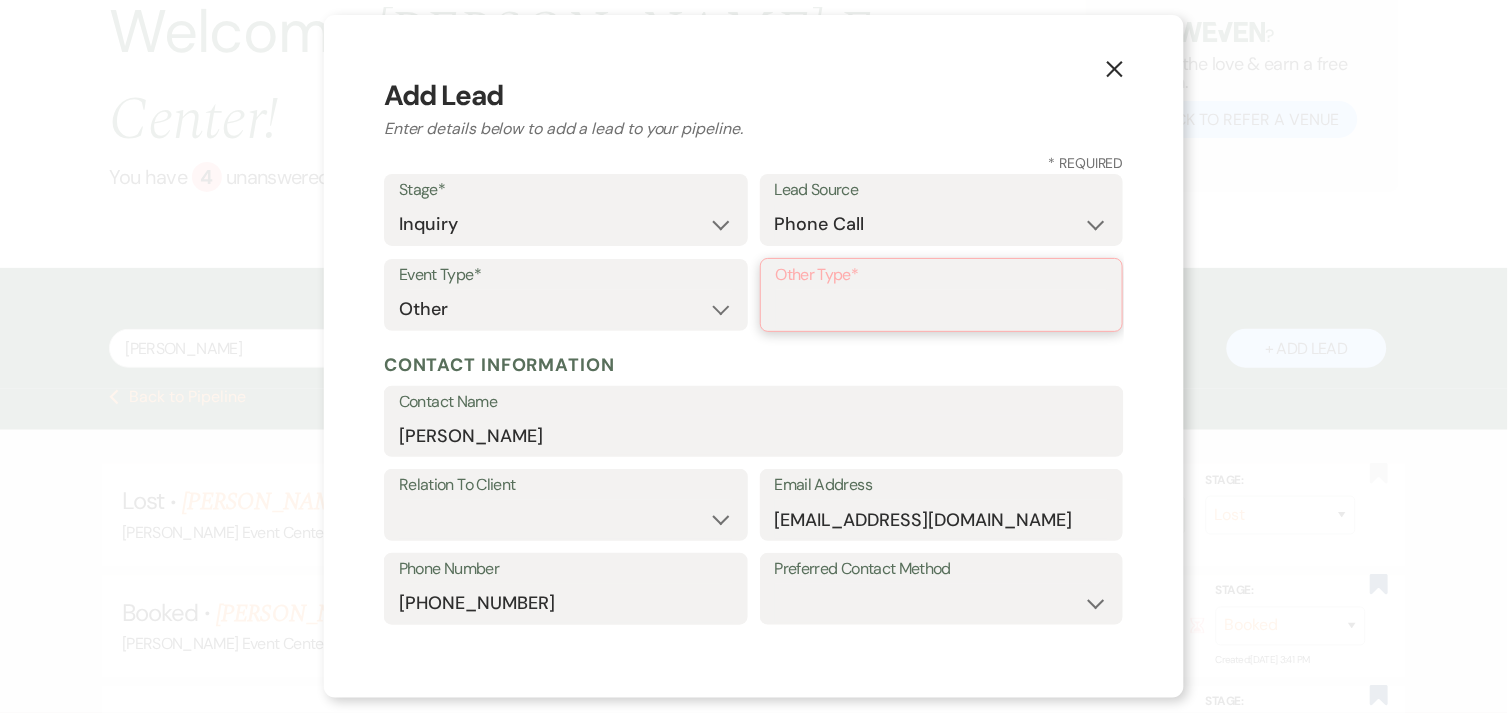 click on "Other Type*" at bounding box center (942, 309) 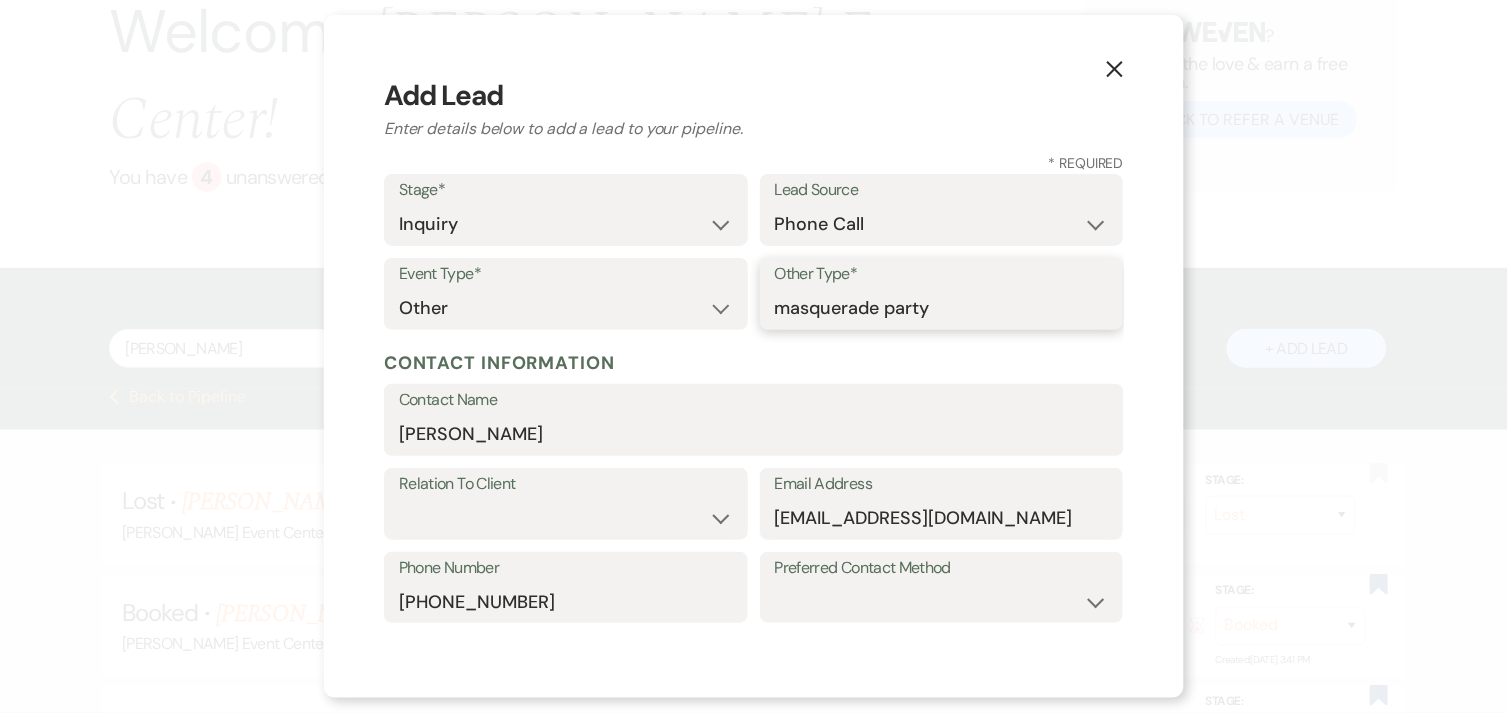 type on "masquerade party" 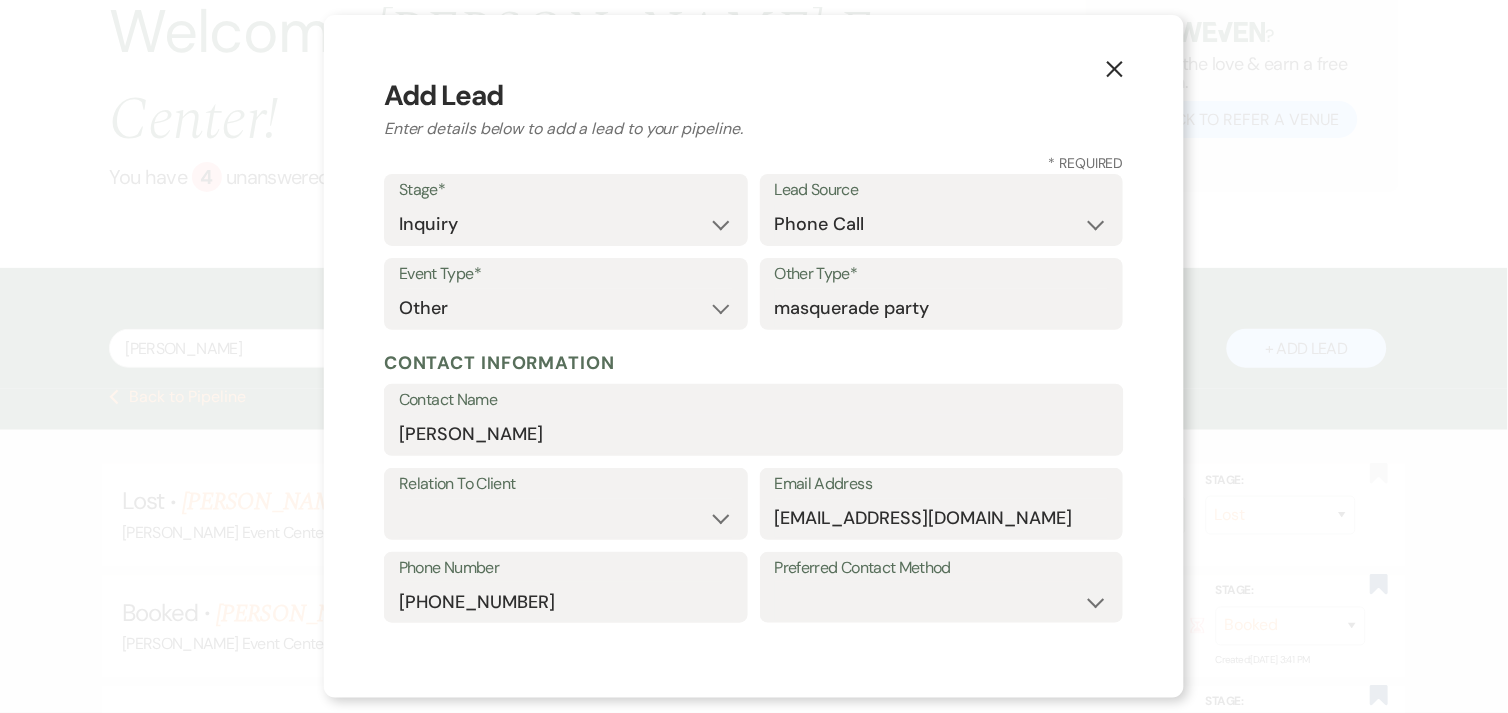 click on "Preferred Contact Method" at bounding box center (942, 568) 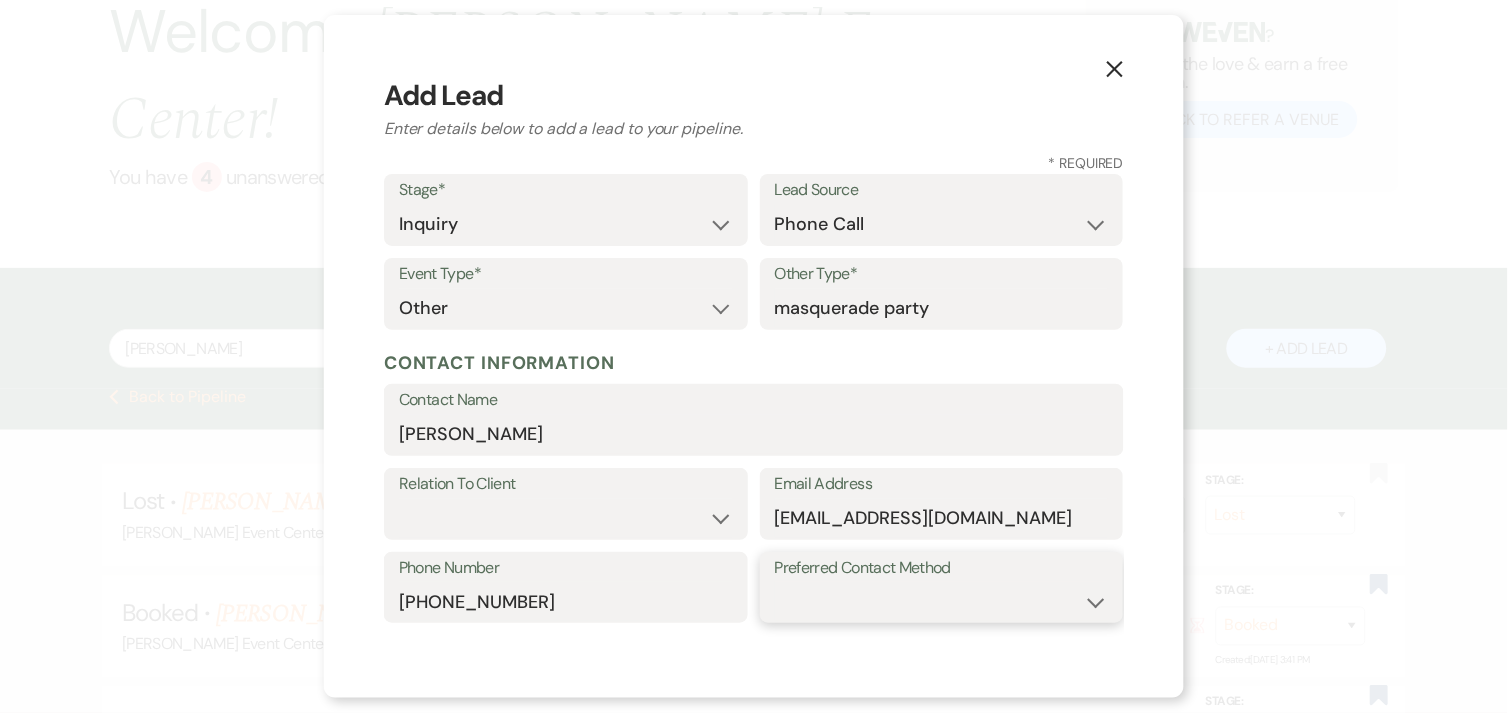 click on "Email Phone Text" at bounding box center [942, 601] 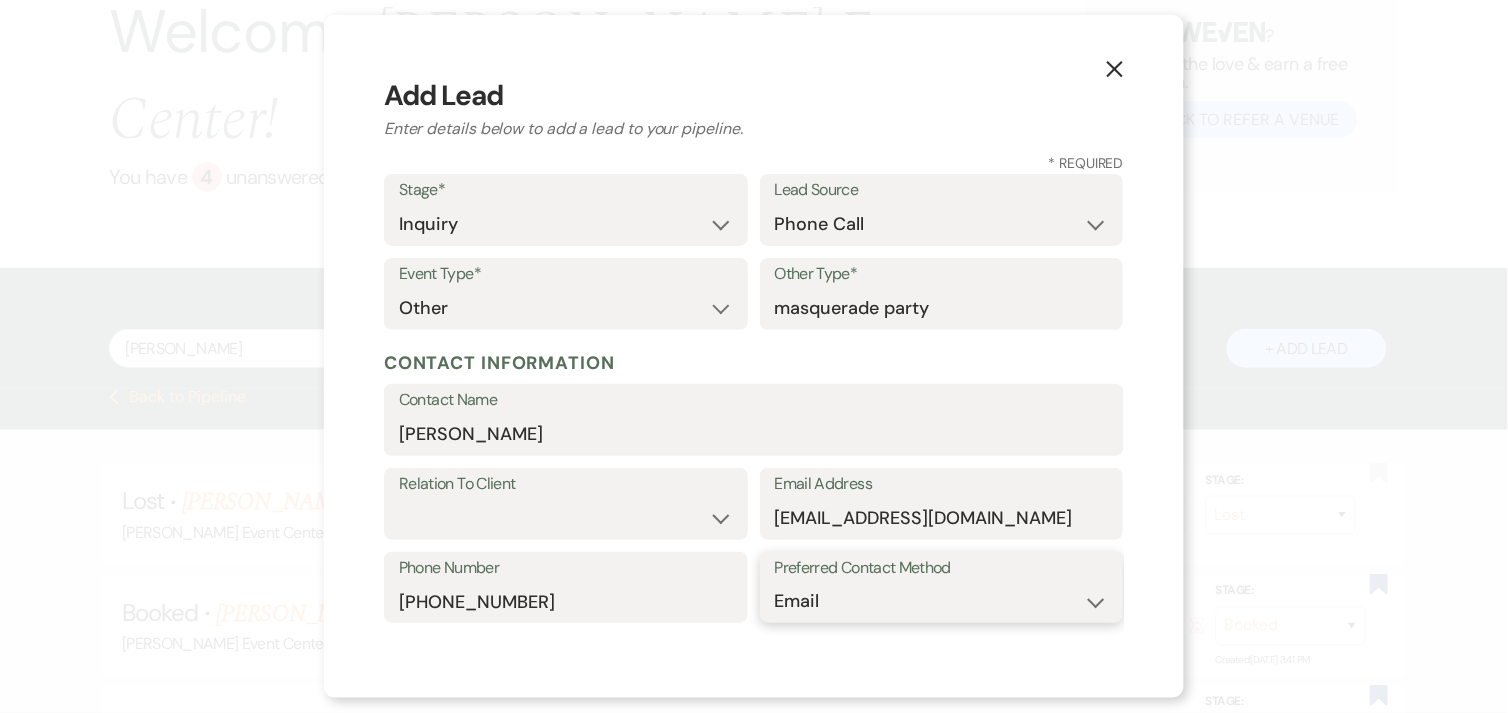 click on "Email Phone Text" at bounding box center (942, 601) 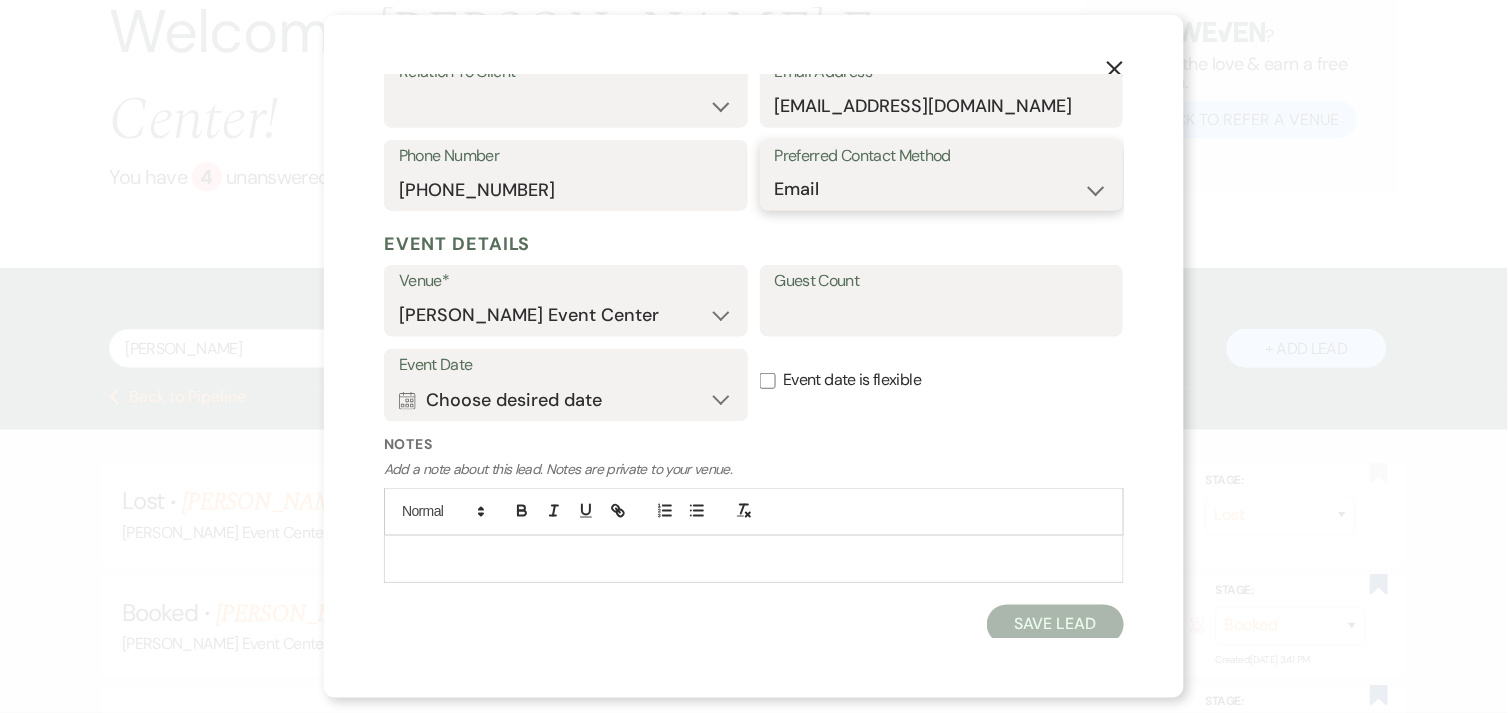 scroll, scrollTop: 413, scrollLeft: 0, axis: vertical 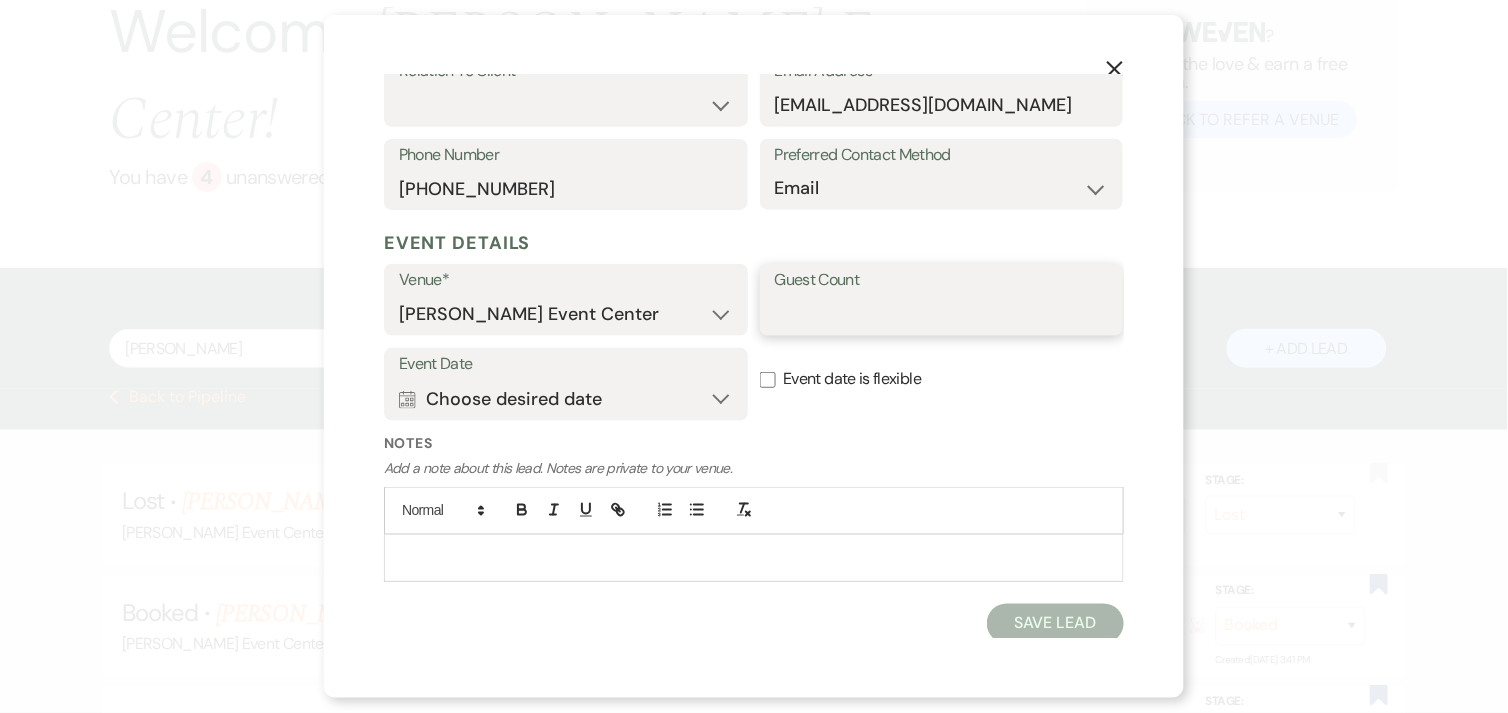 click on "Guest Count" at bounding box center [942, 314] 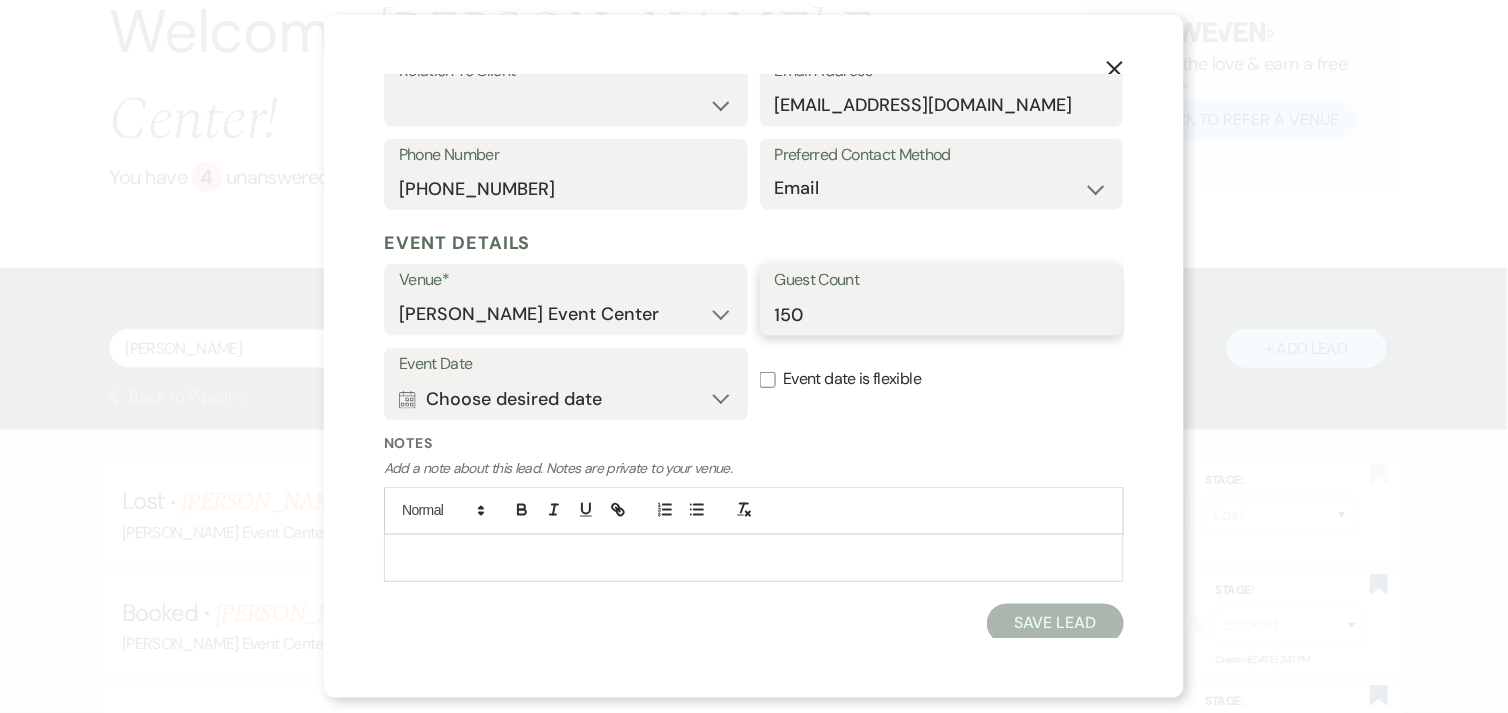 type on "150" 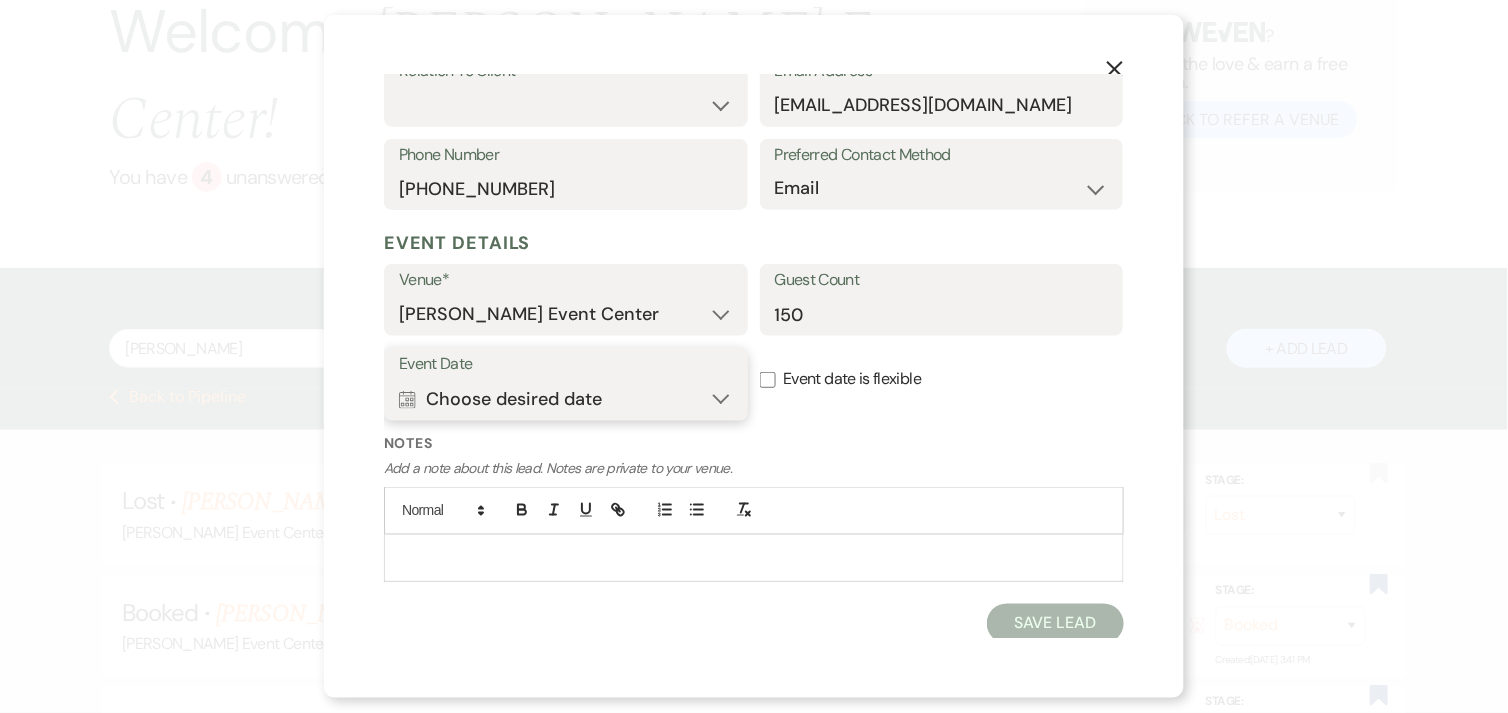 click on "Calendar Choose desired date Expand" at bounding box center [566, 399] 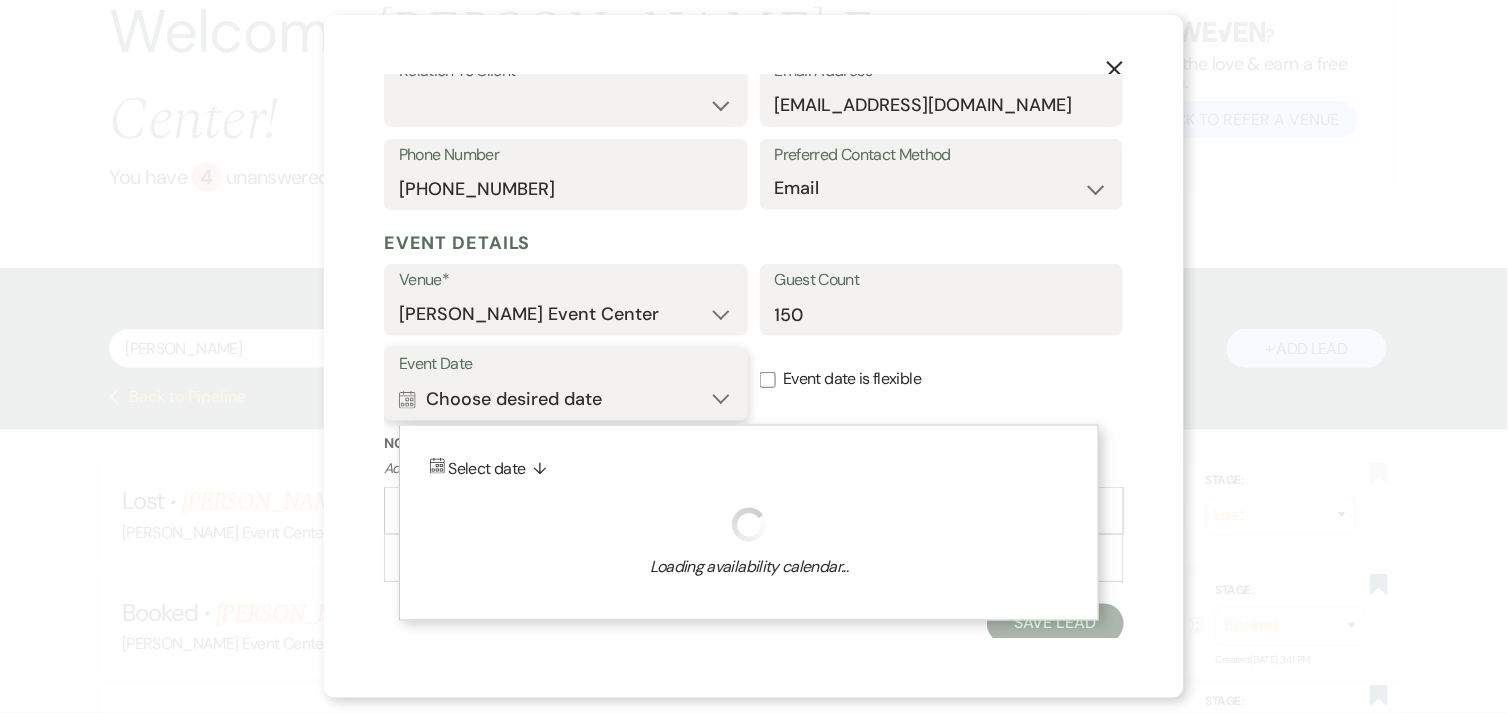 scroll, scrollTop: 418, scrollLeft: 0, axis: vertical 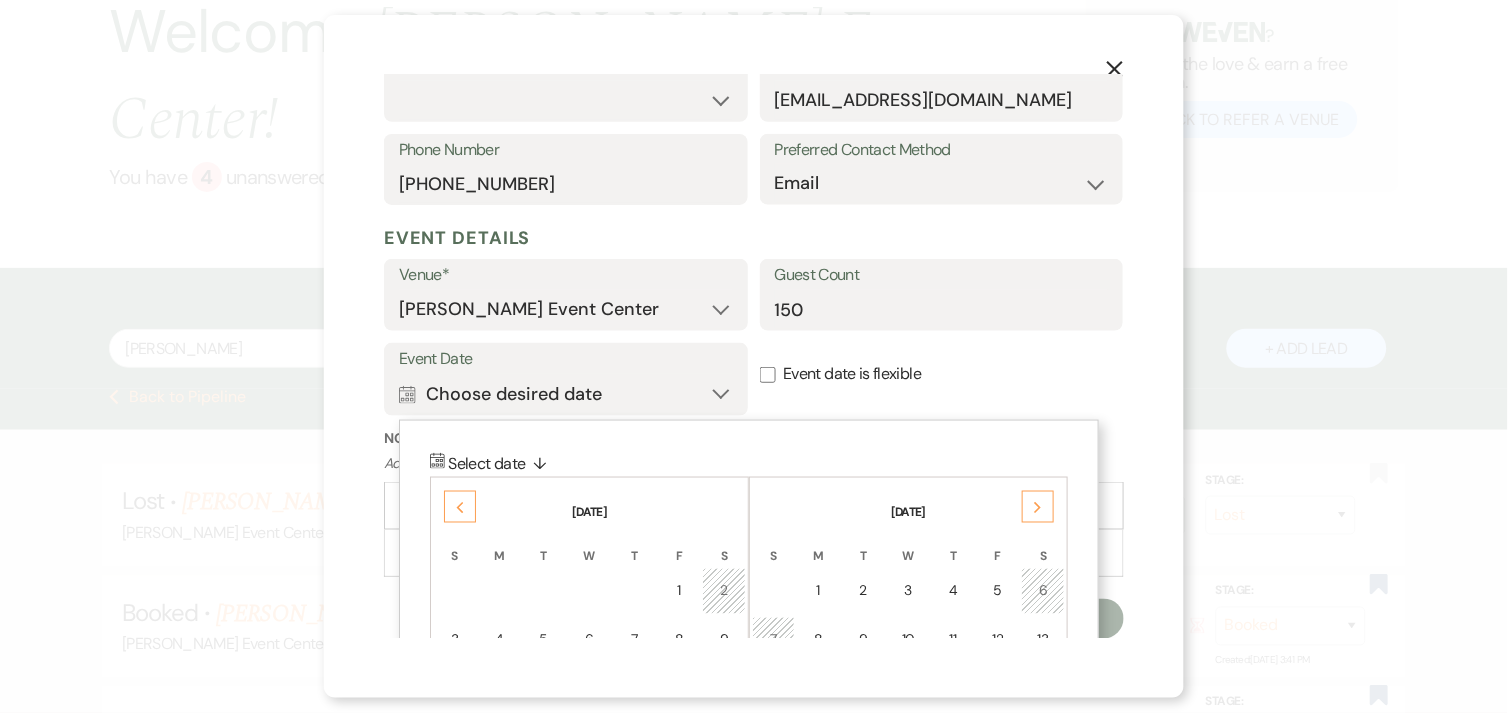click on "Next" 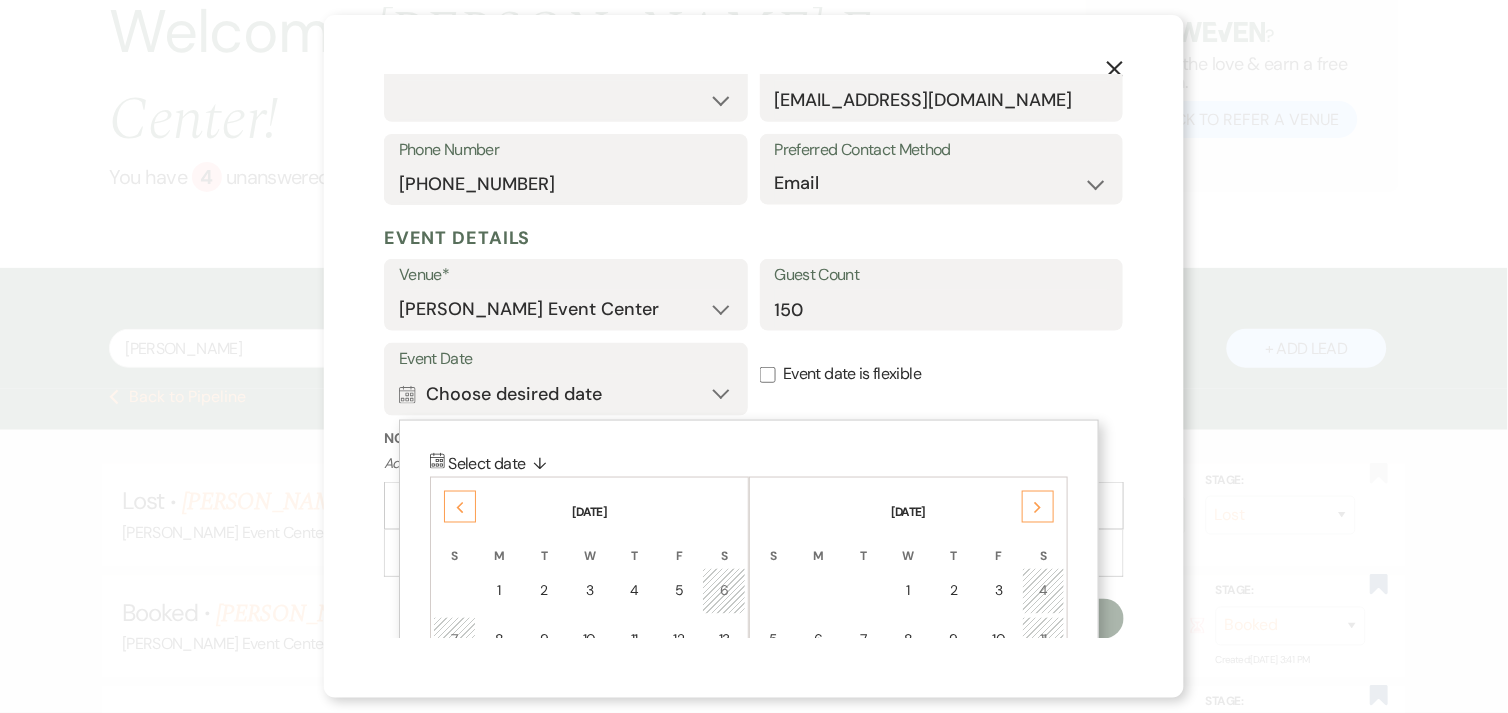 click on "Next" 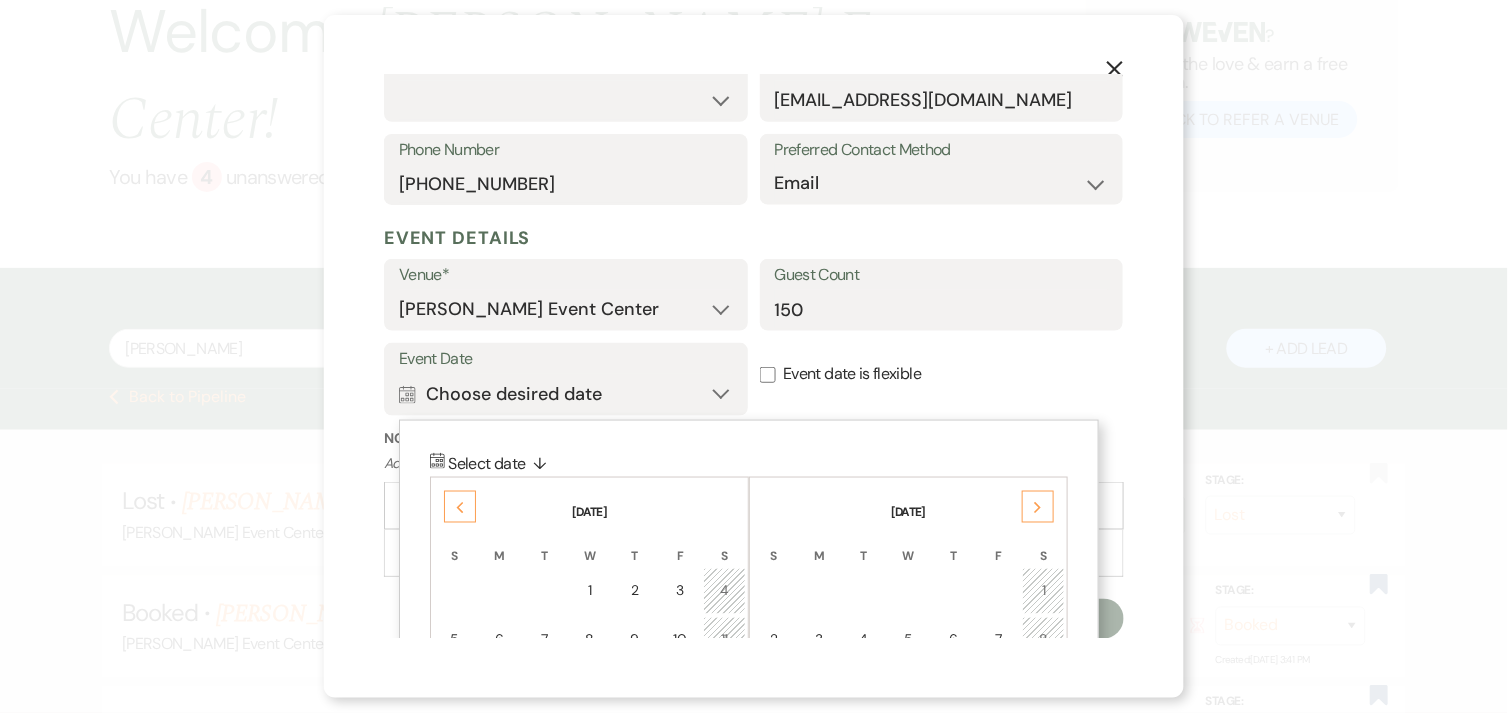 click on "Next" 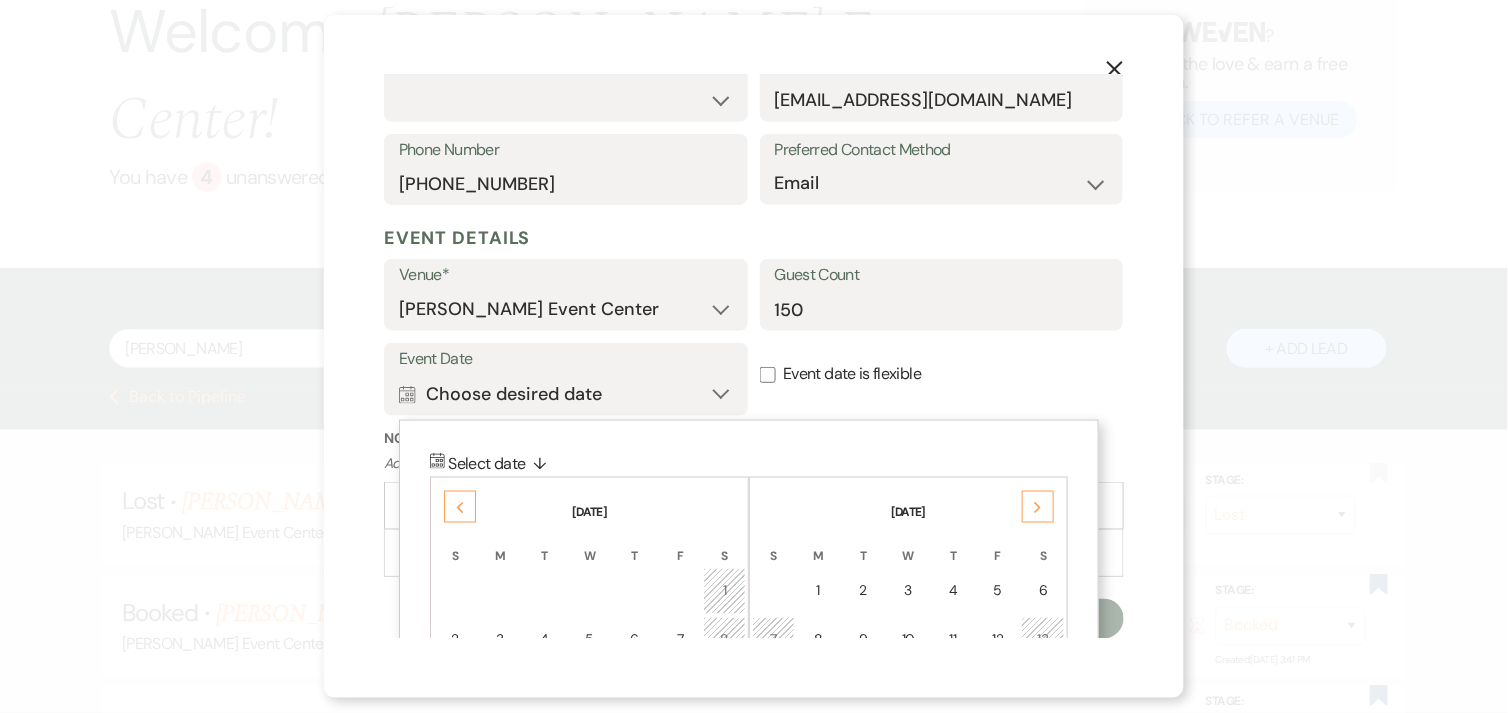 click on "Next" 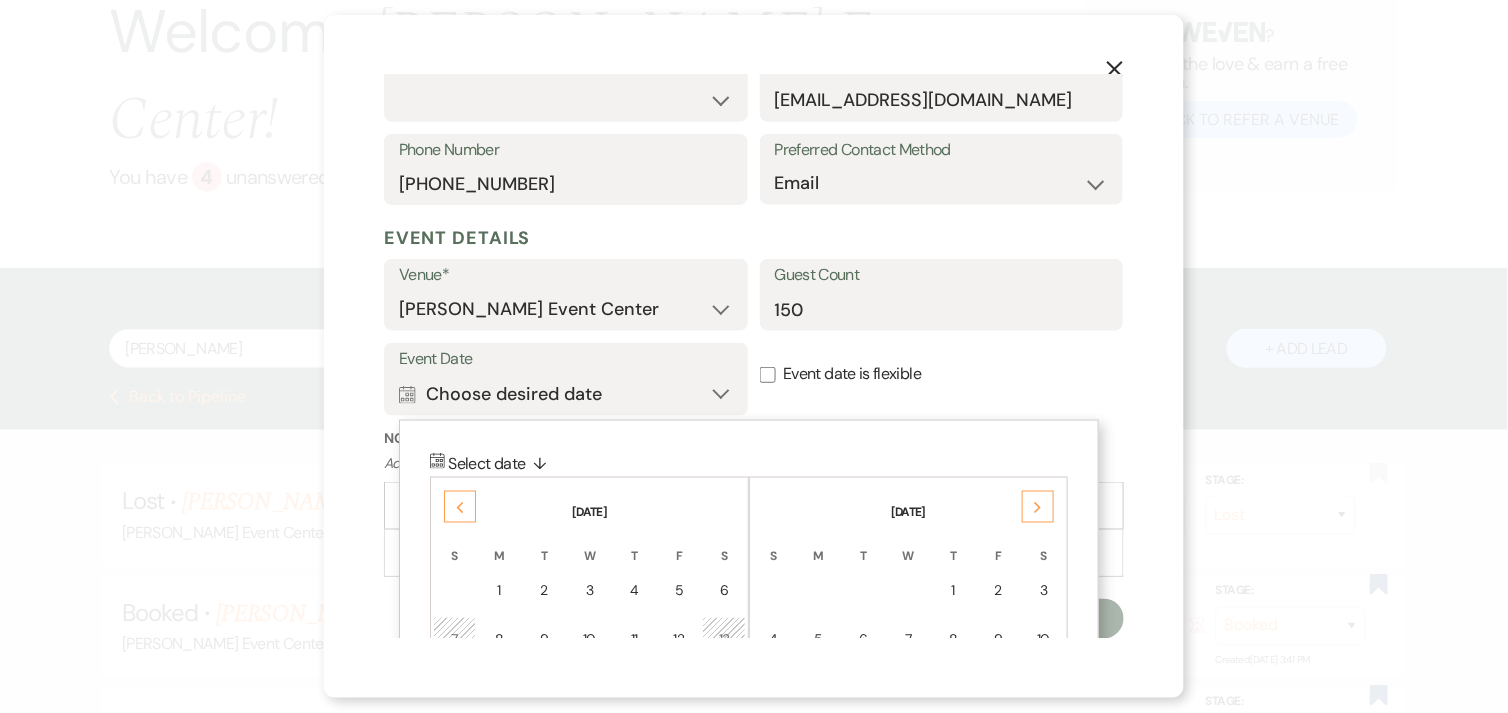 click on "Next" 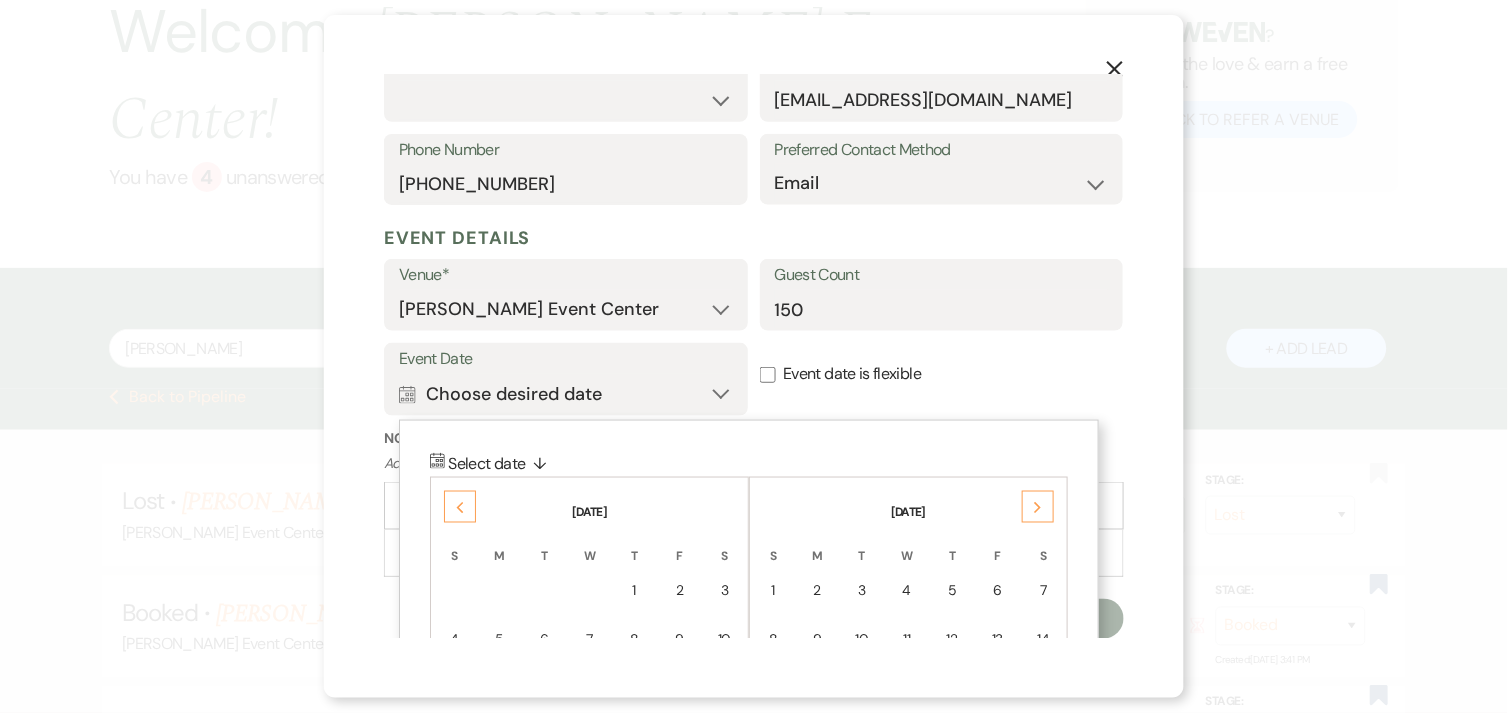 click on "Next" 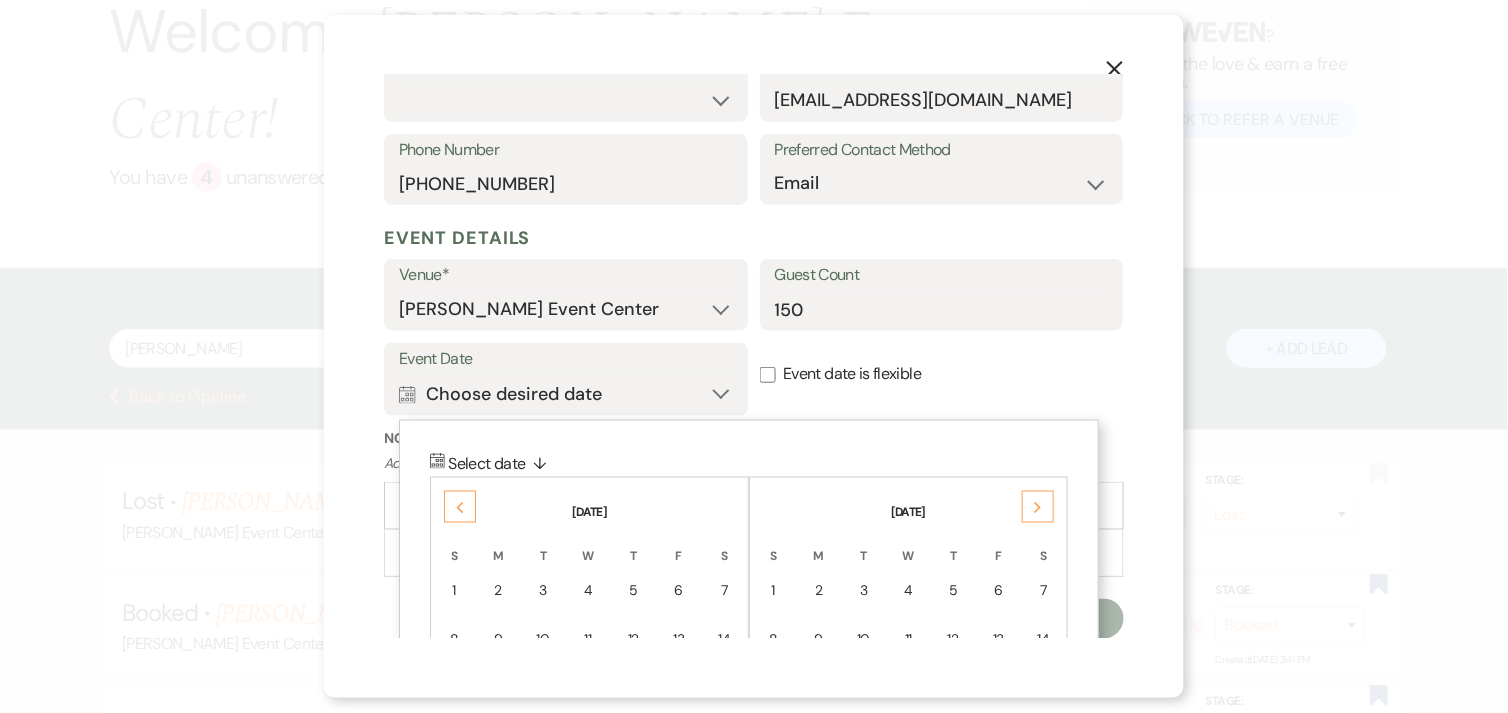 click on "Next" 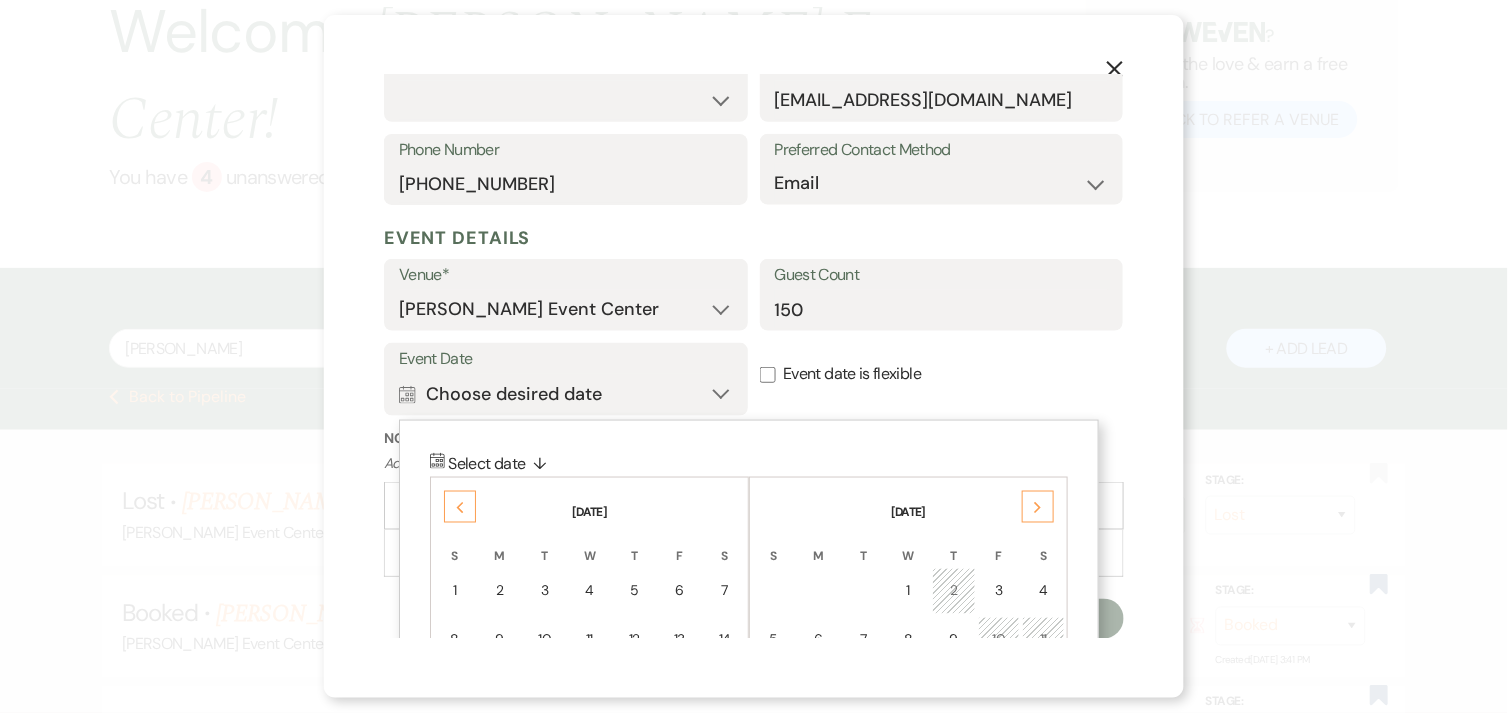 click on "Next" 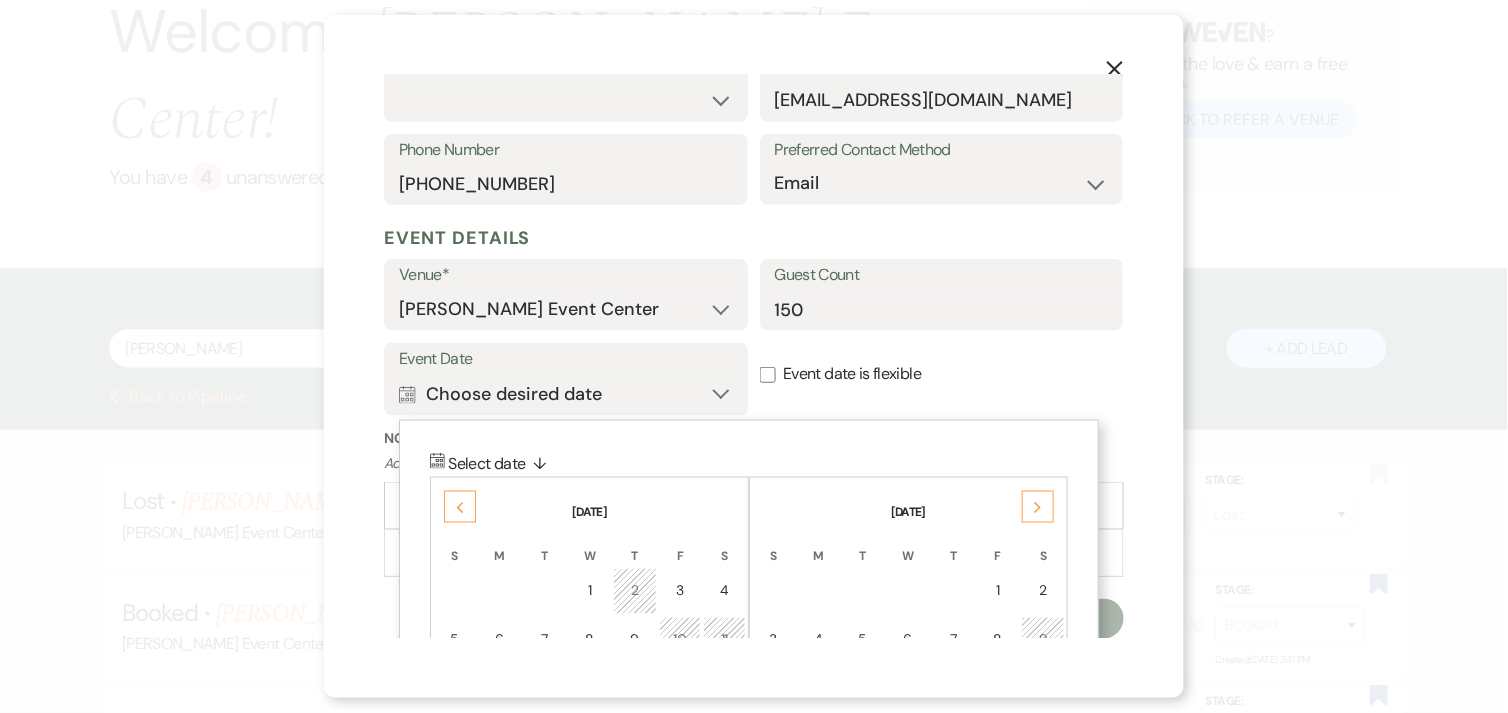 click on "Next" 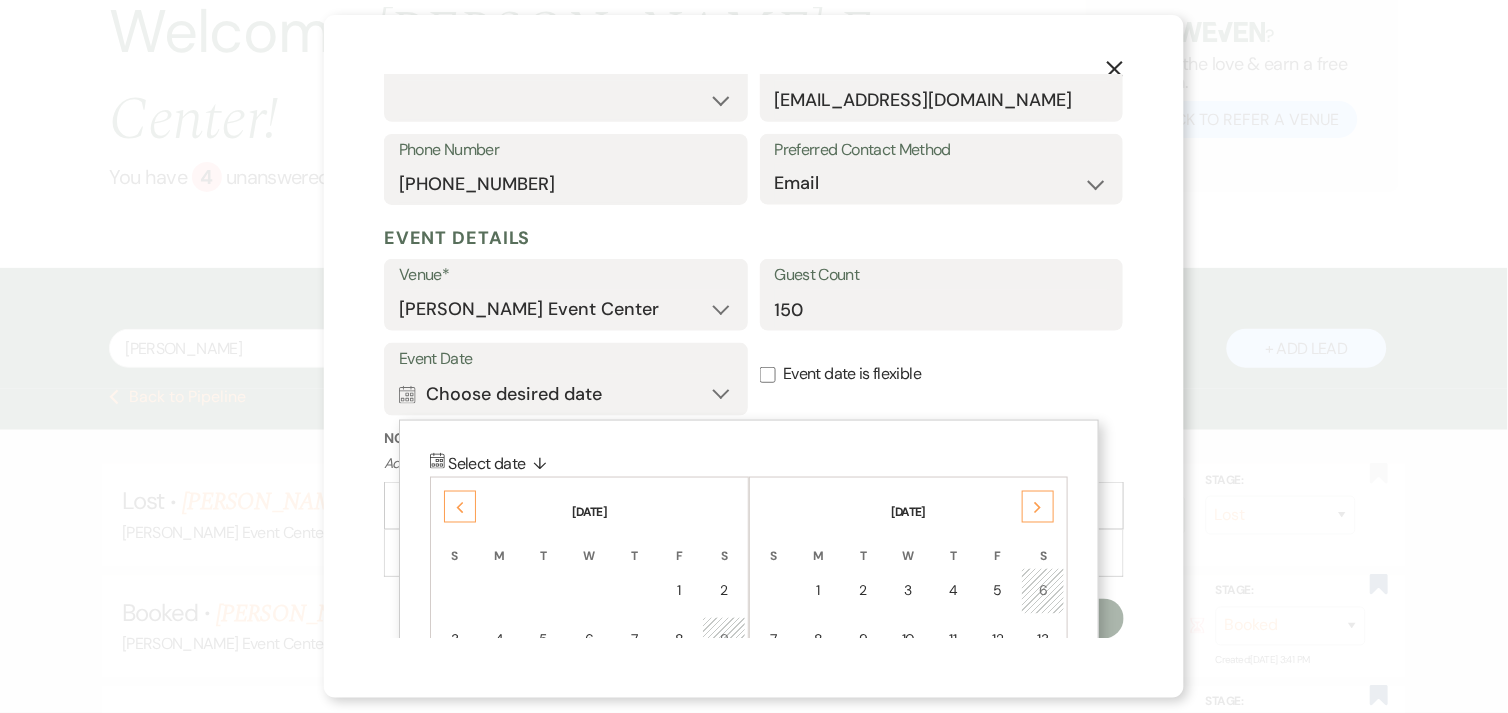 click on "Next" 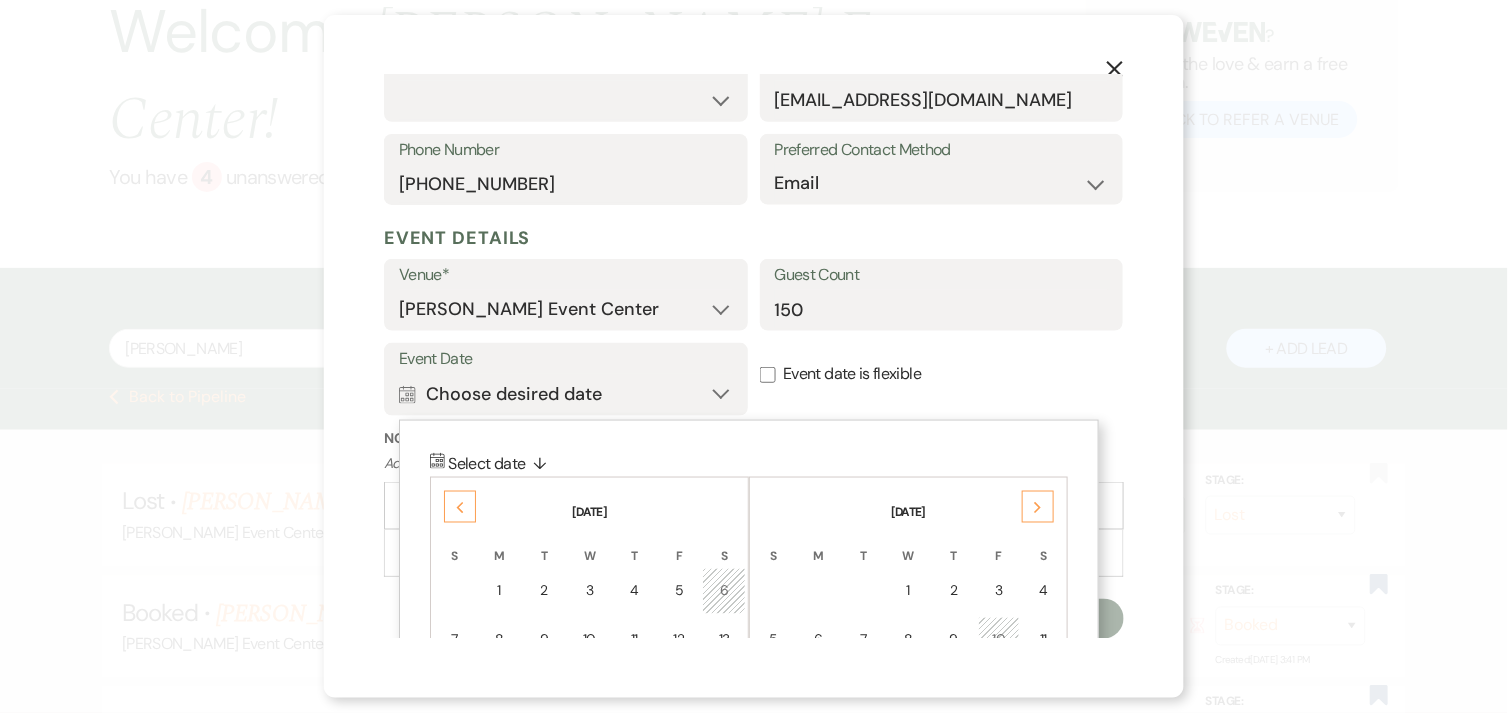 click on "Next" 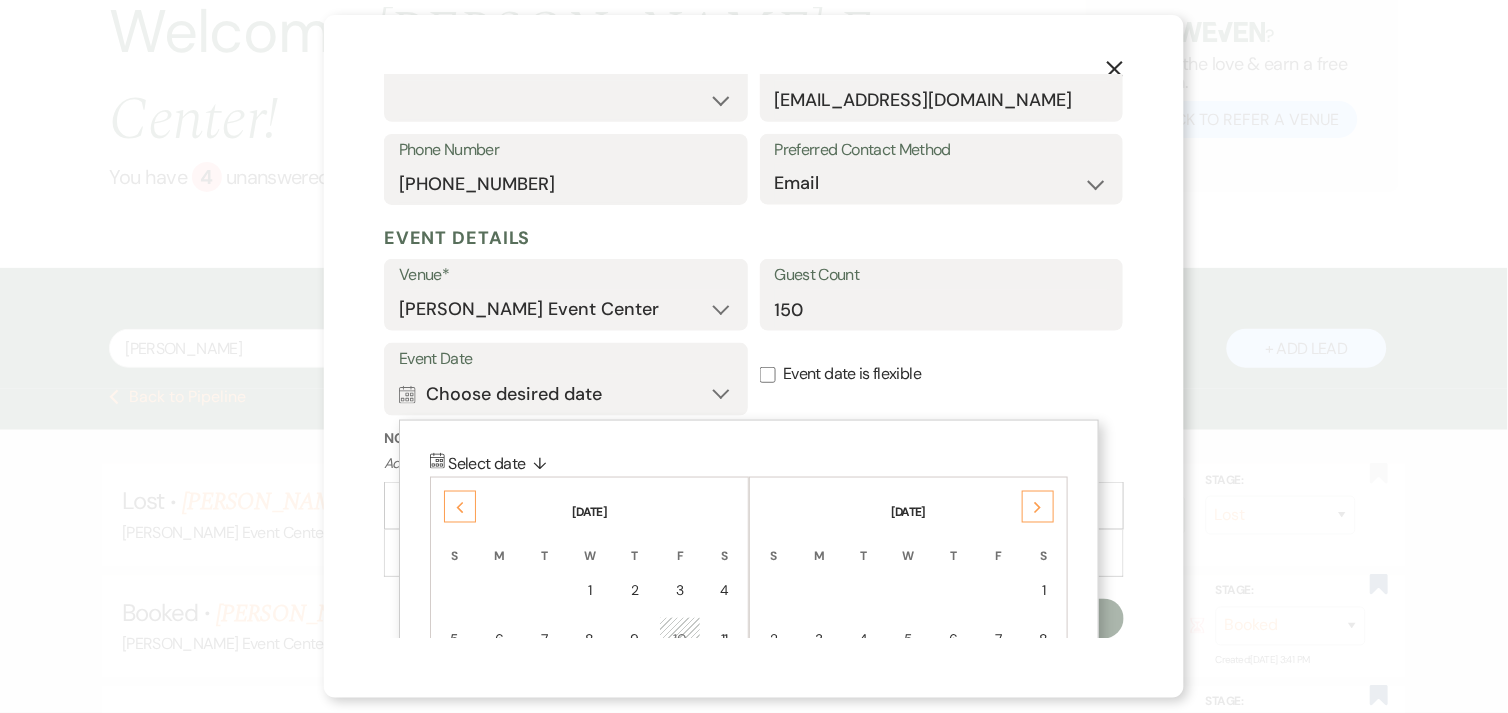 click on "Next" 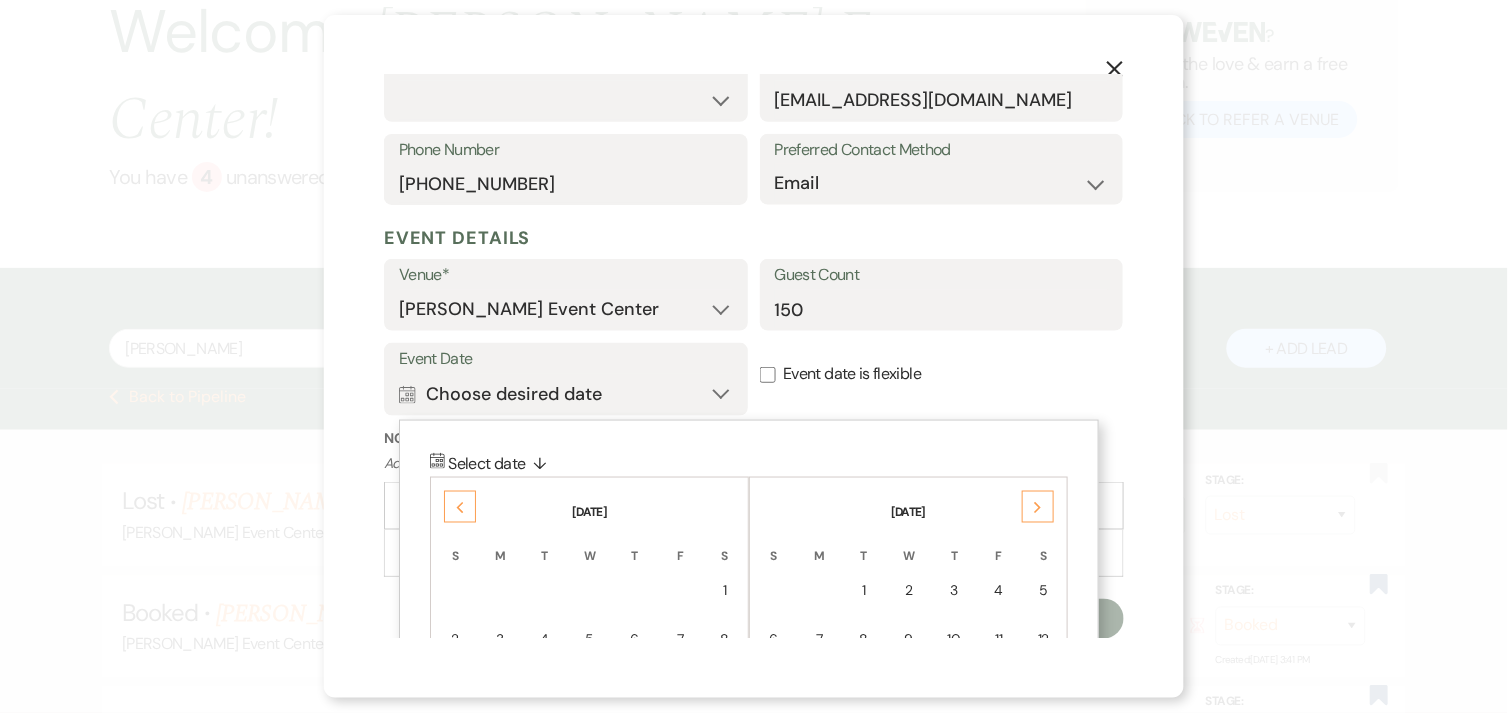click on "Next" 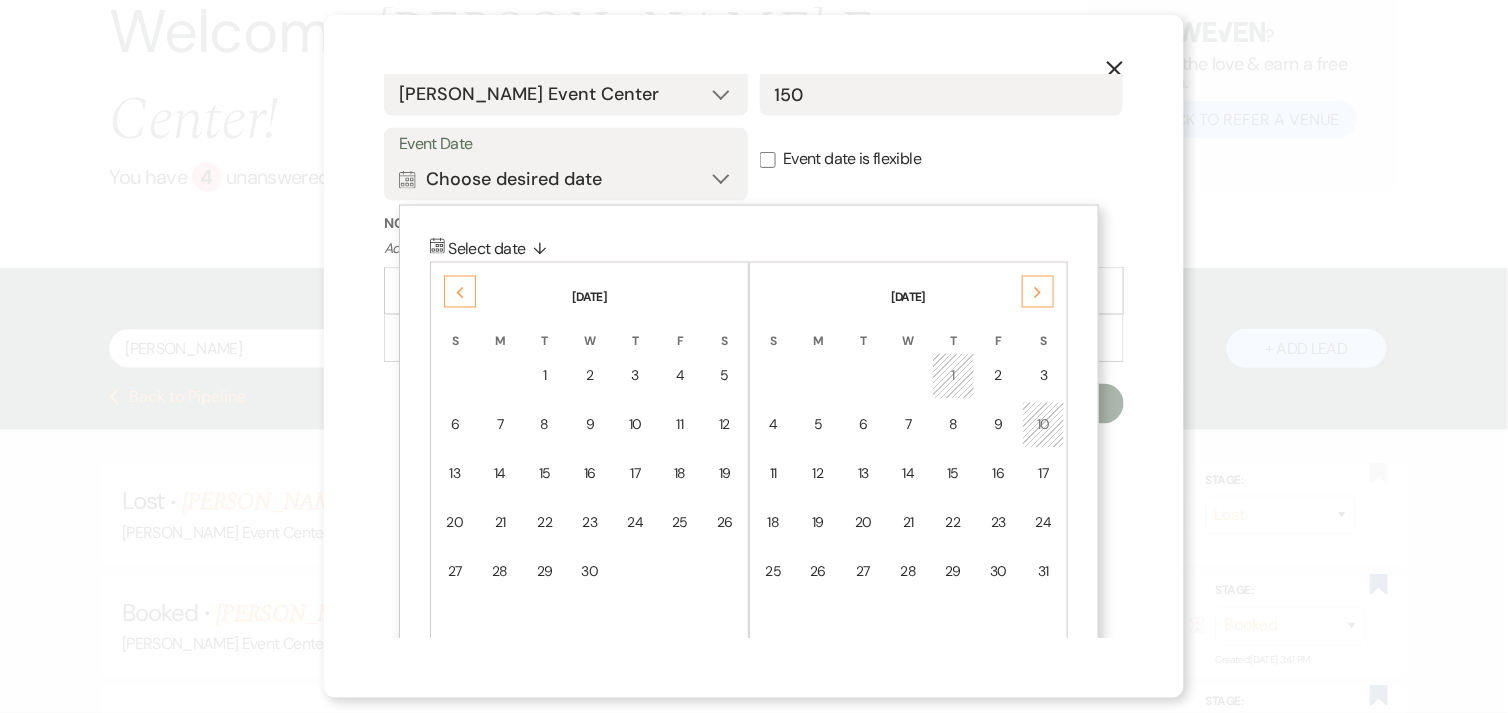 scroll, scrollTop: 634, scrollLeft: 0, axis: vertical 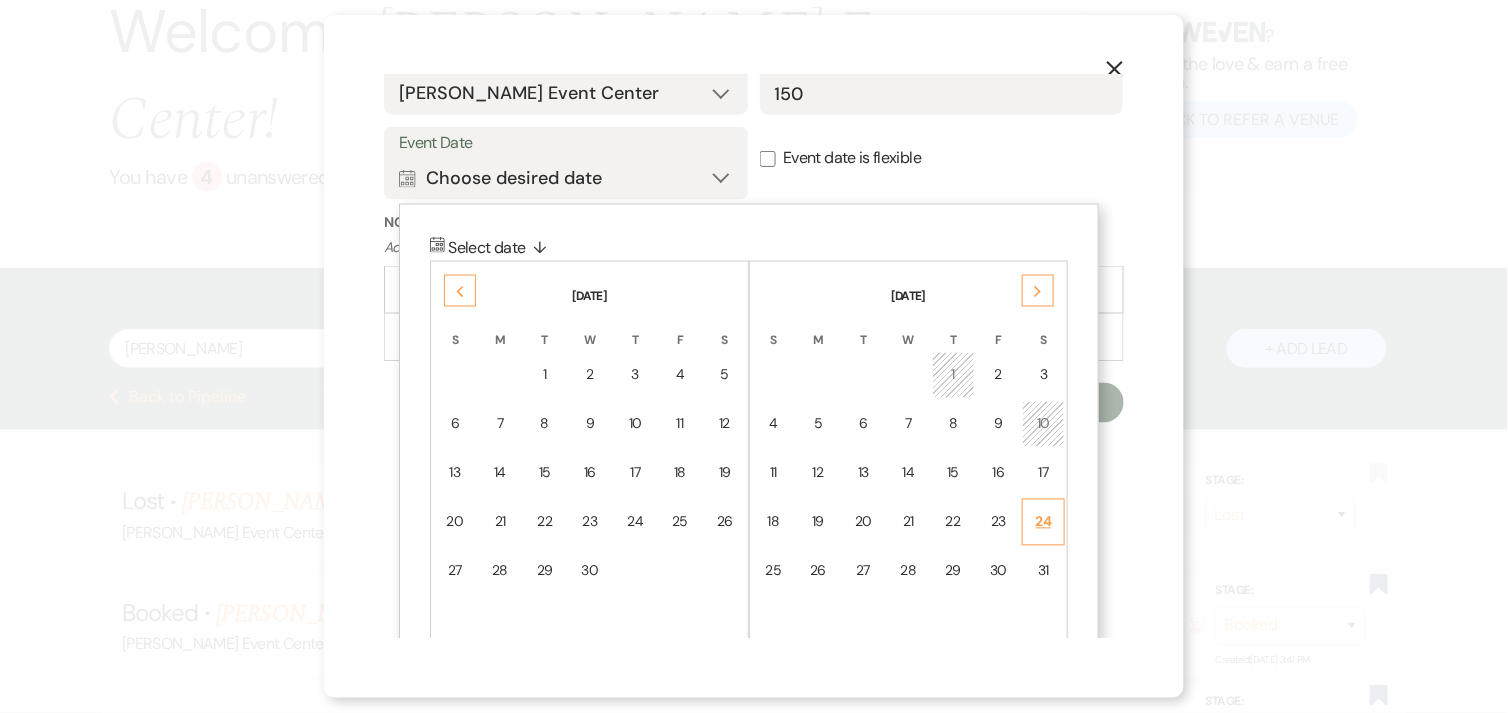 click on "24" at bounding box center (1043, 522) 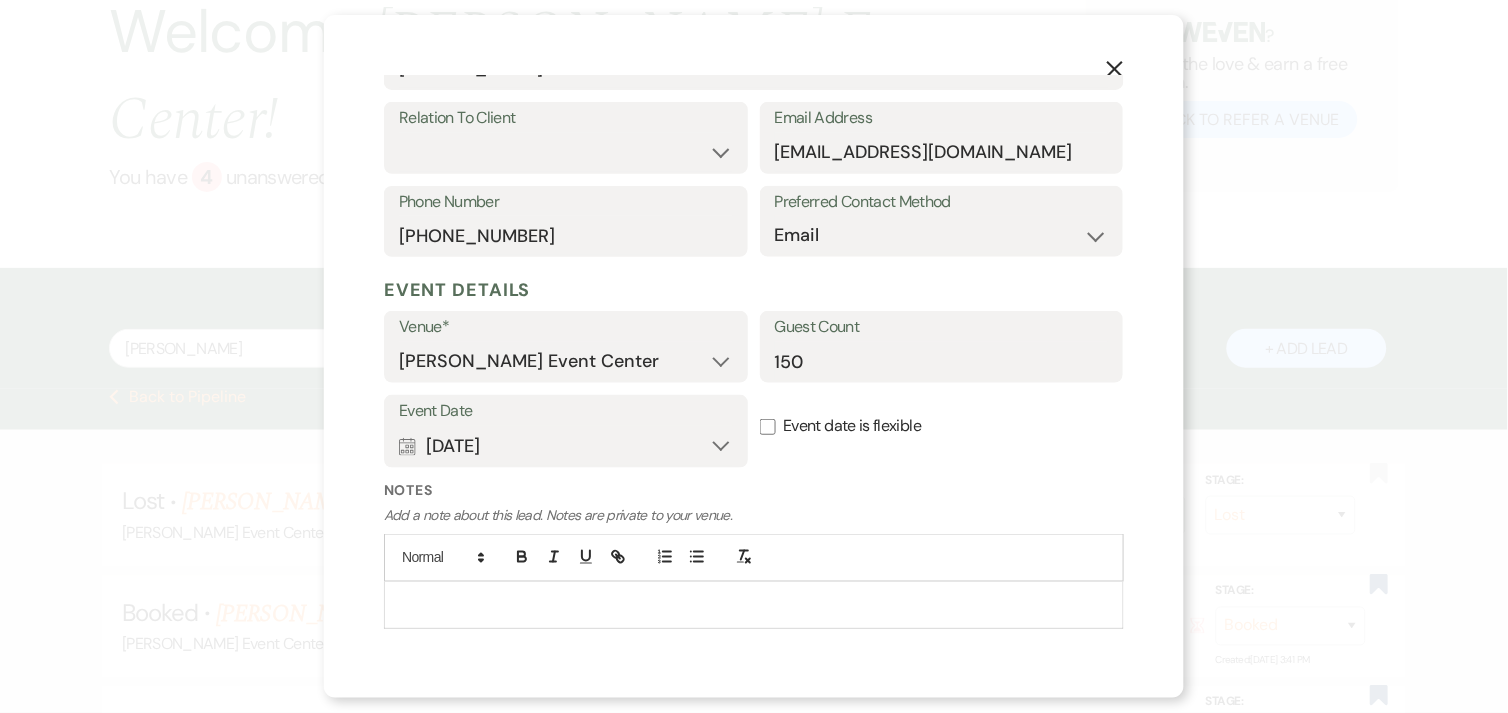 scroll, scrollTop: 418, scrollLeft: 0, axis: vertical 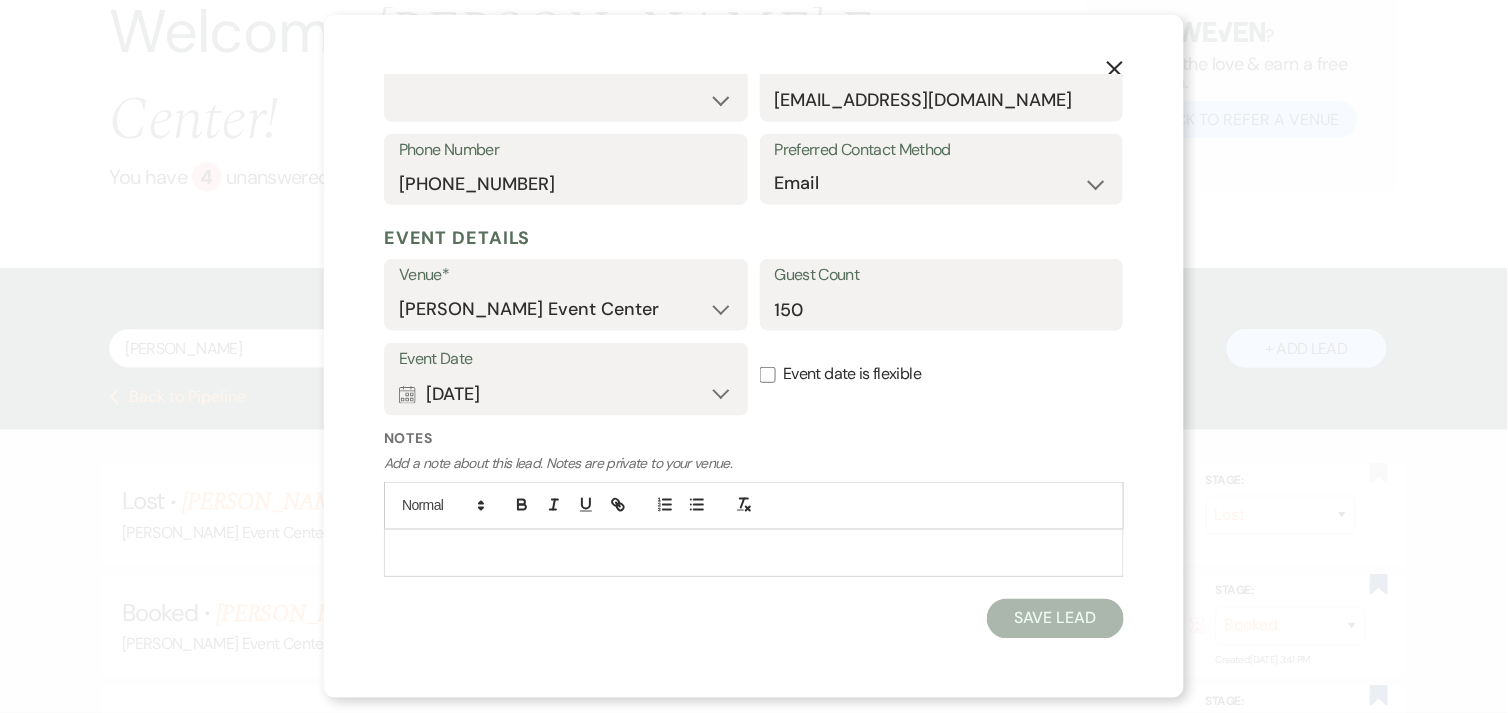 click at bounding box center [754, 553] 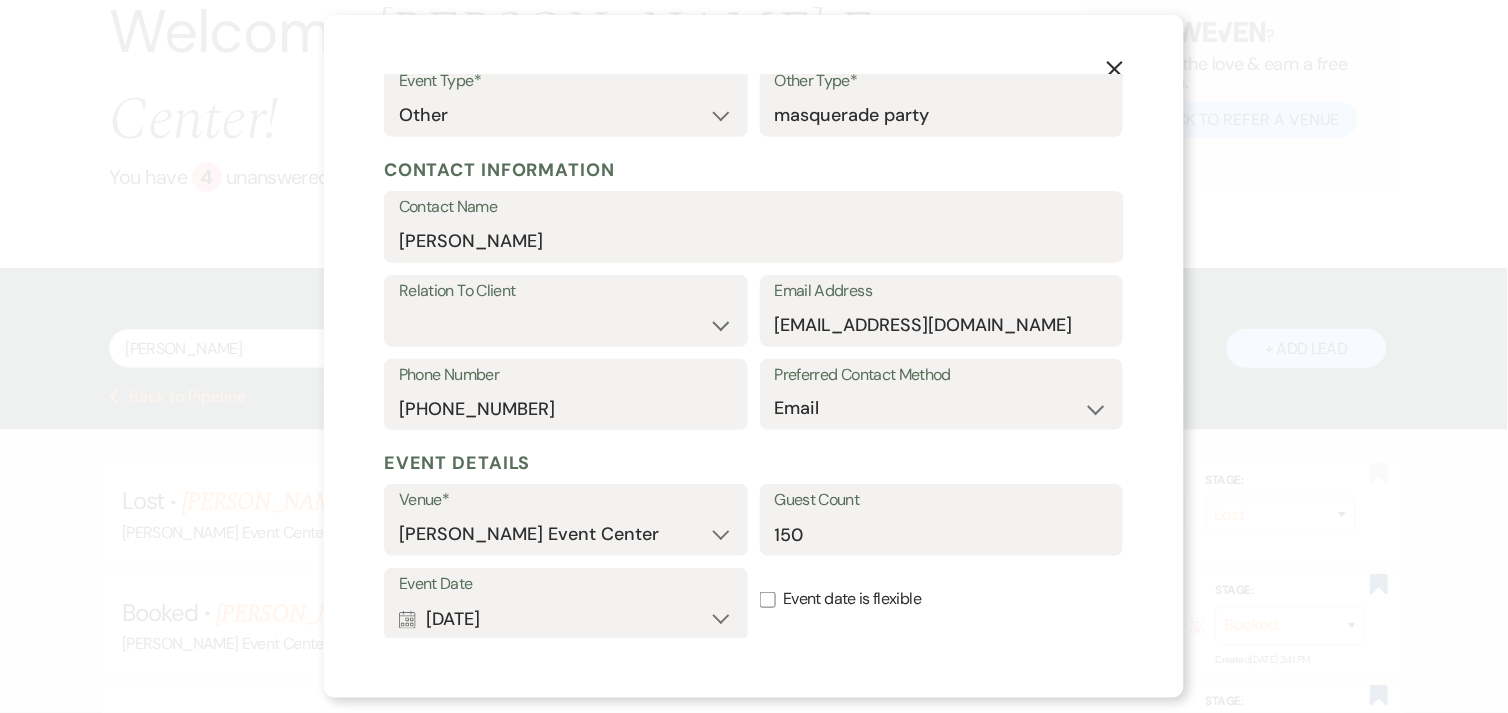 scroll, scrollTop: 192, scrollLeft: 0, axis: vertical 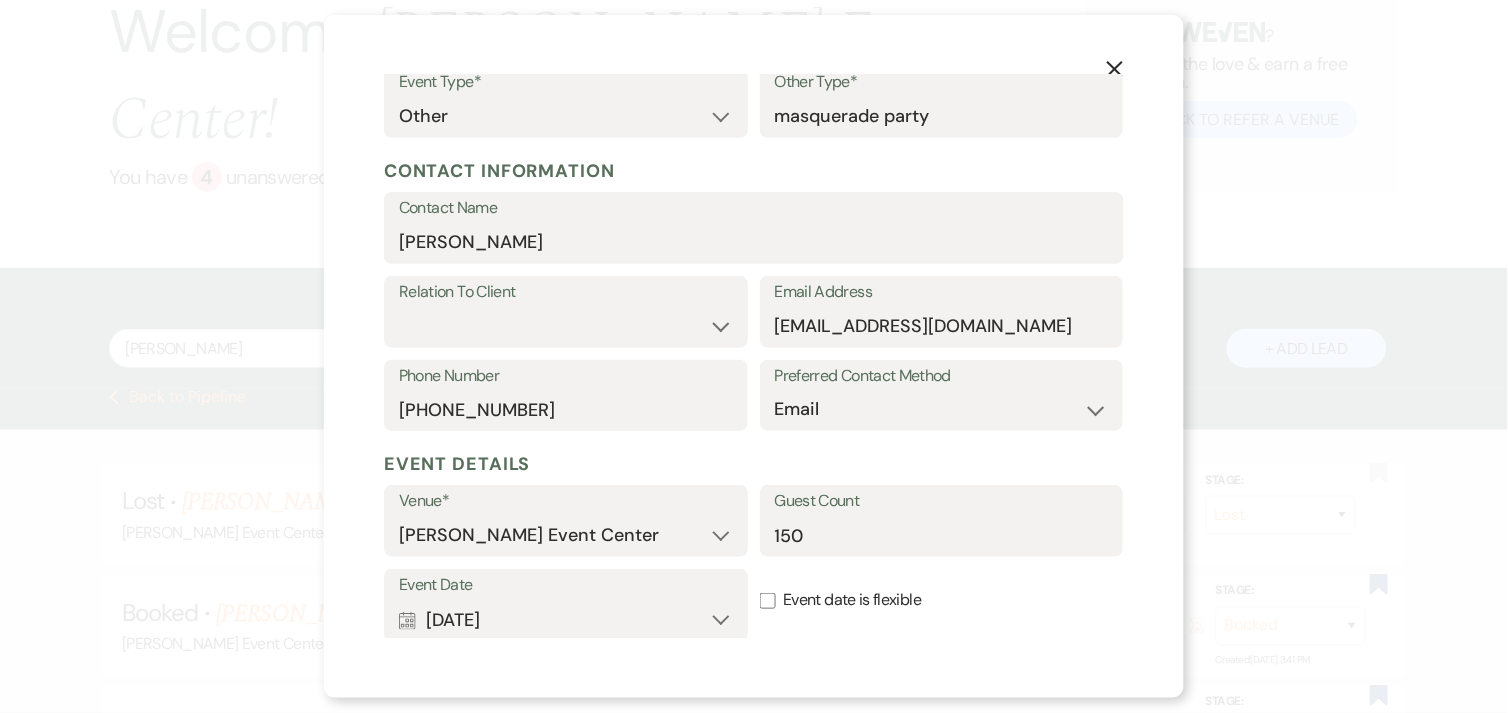 drag, startPoint x: 763, startPoint y: 120, endPoint x: 910, endPoint y: 121, distance: 147.0034 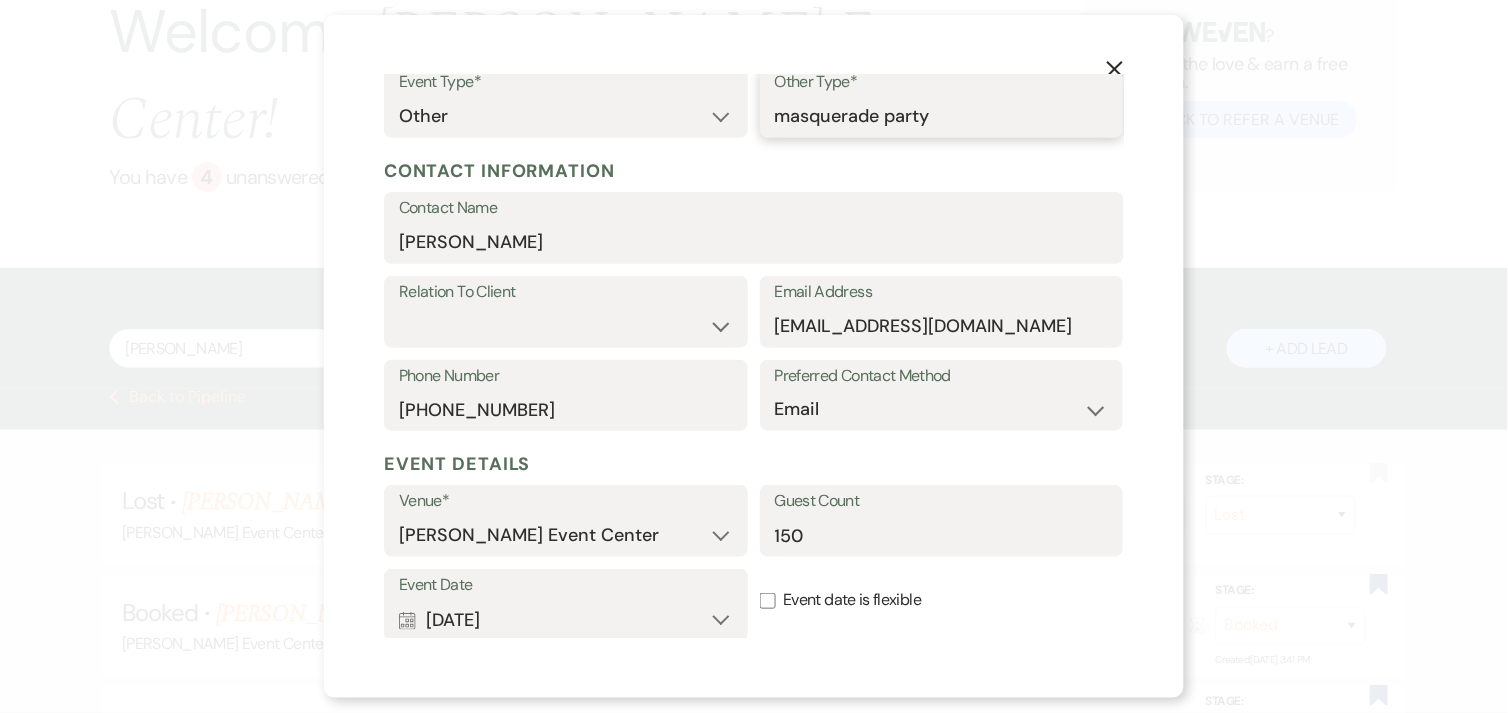 drag, startPoint x: 767, startPoint y: 113, endPoint x: 978, endPoint y: 115, distance: 211.00948 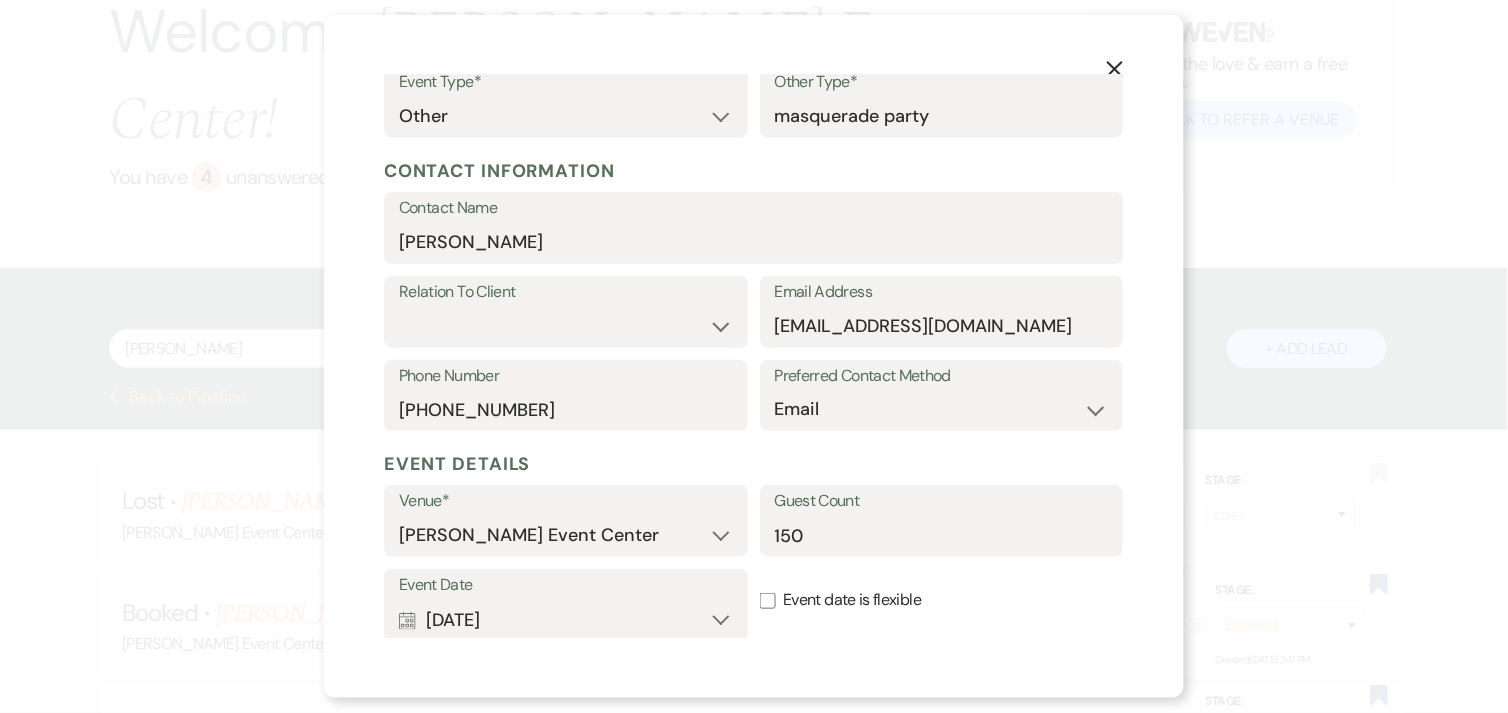 click on "Contact Information" at bounding box center [754, 171] 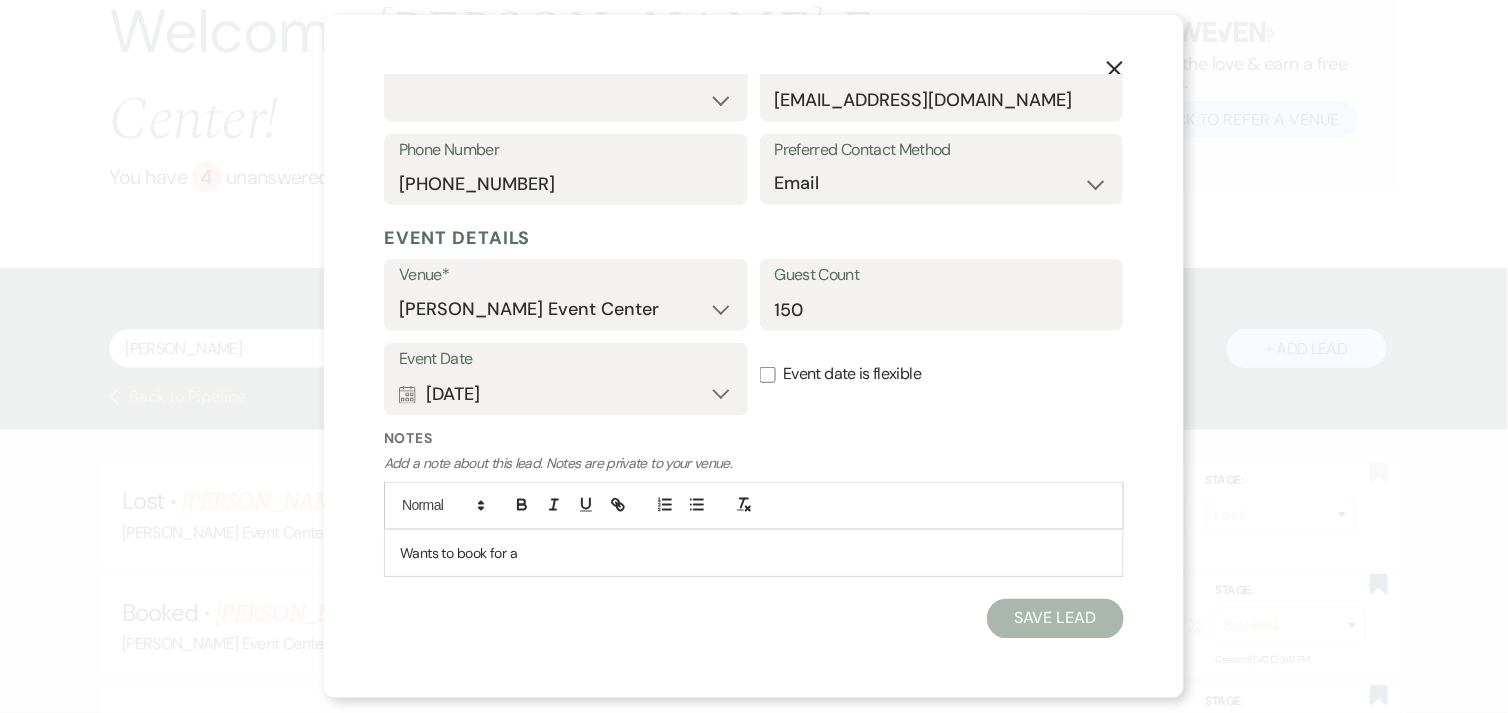 click on "Wants to book for a" at bounding box center (754, 553) 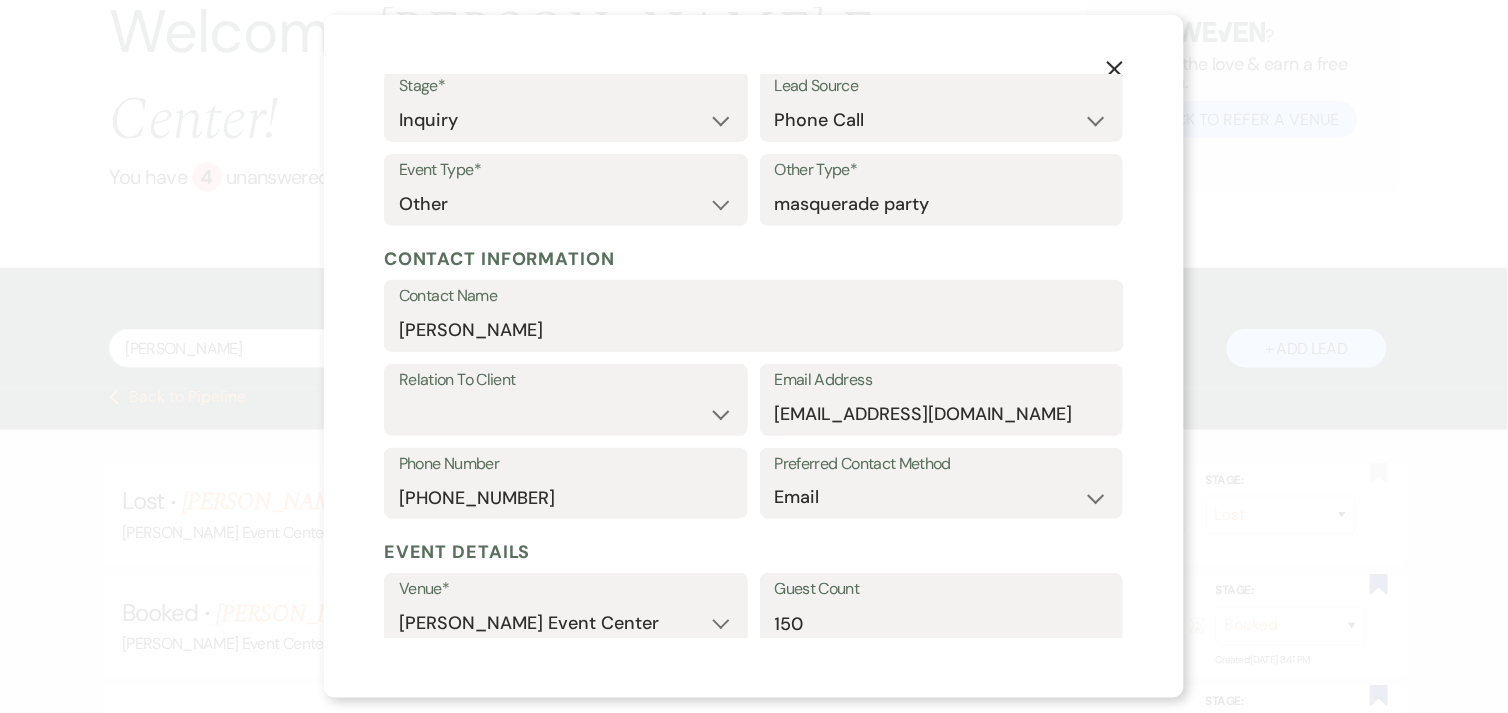 scroll, scrollTop: 102, scrollLeft: 0, axis: vertical 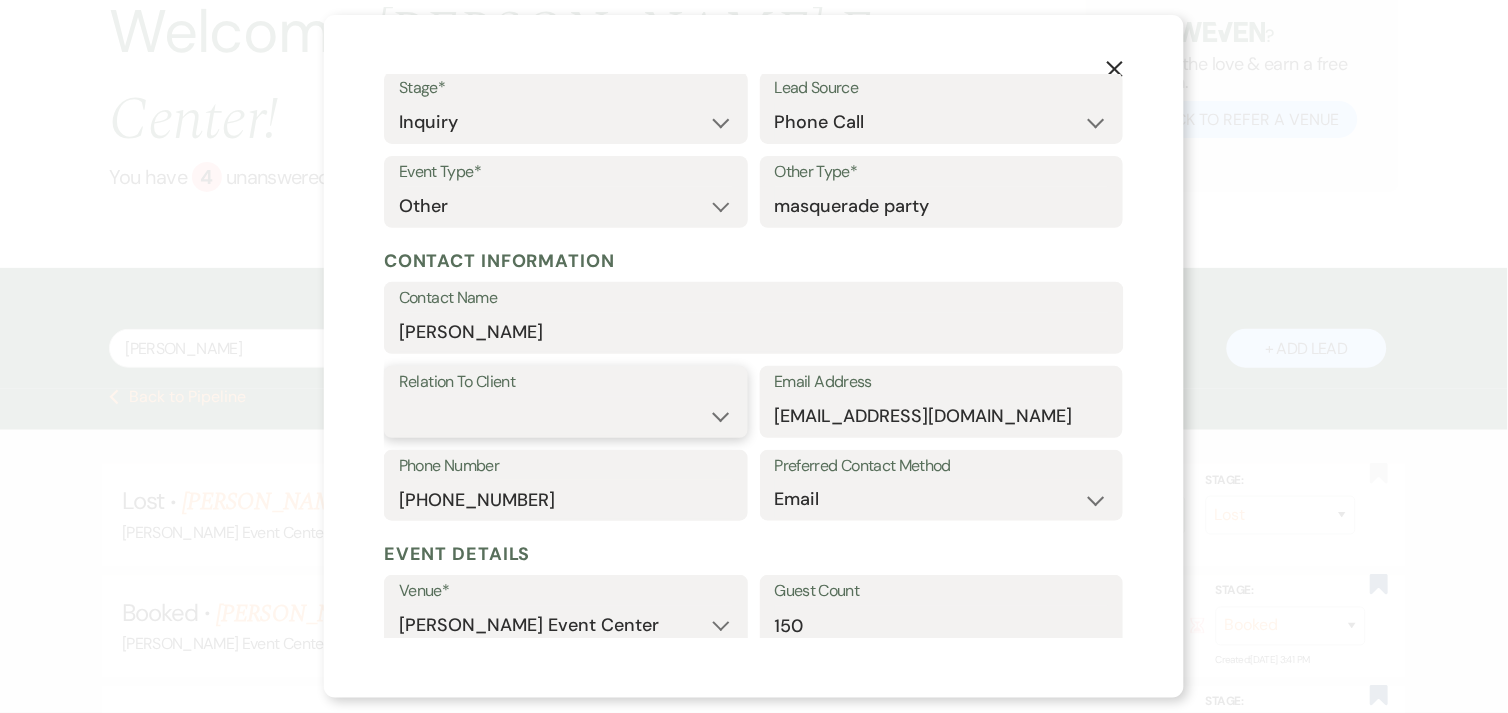 click on "Client Event Planner Parent of Client Family Member Friend Other" at bounding box center (566, 416) 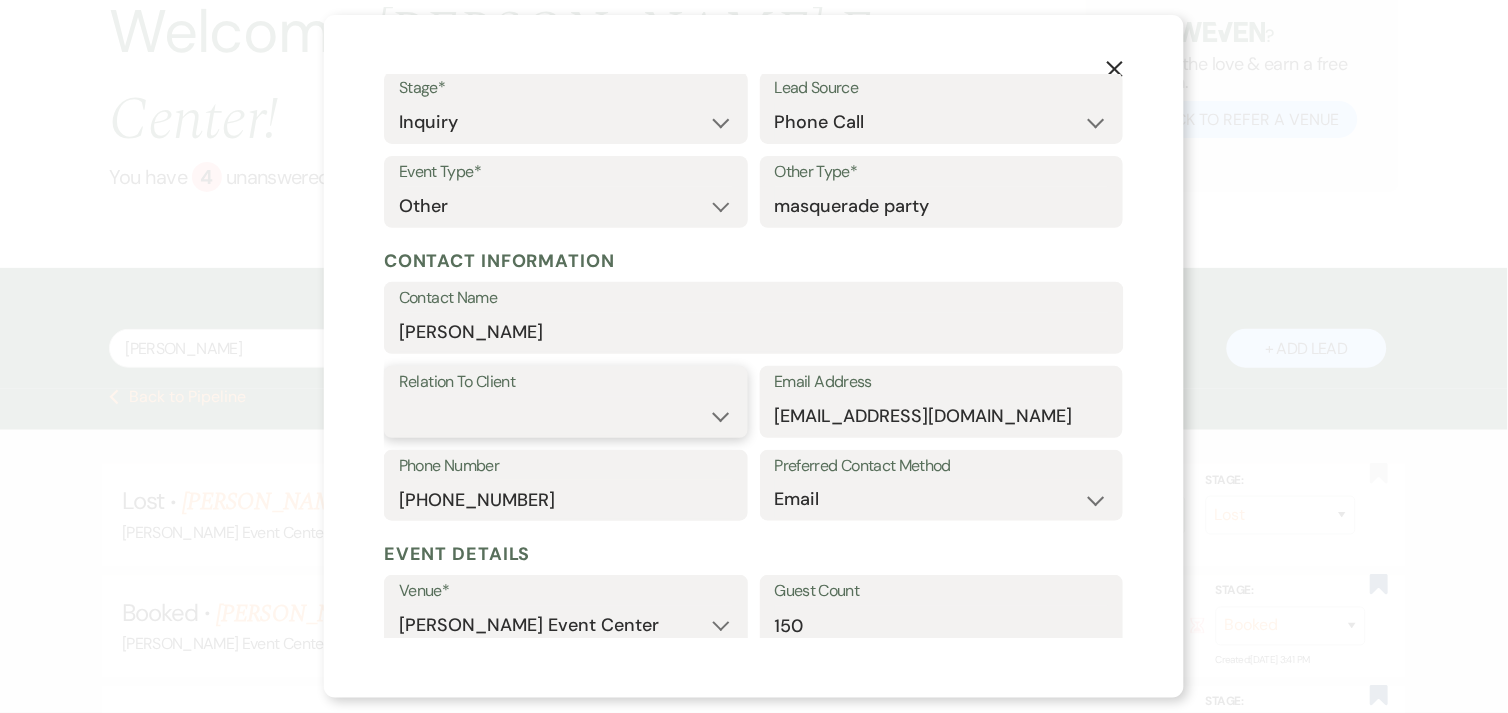 select on "1" 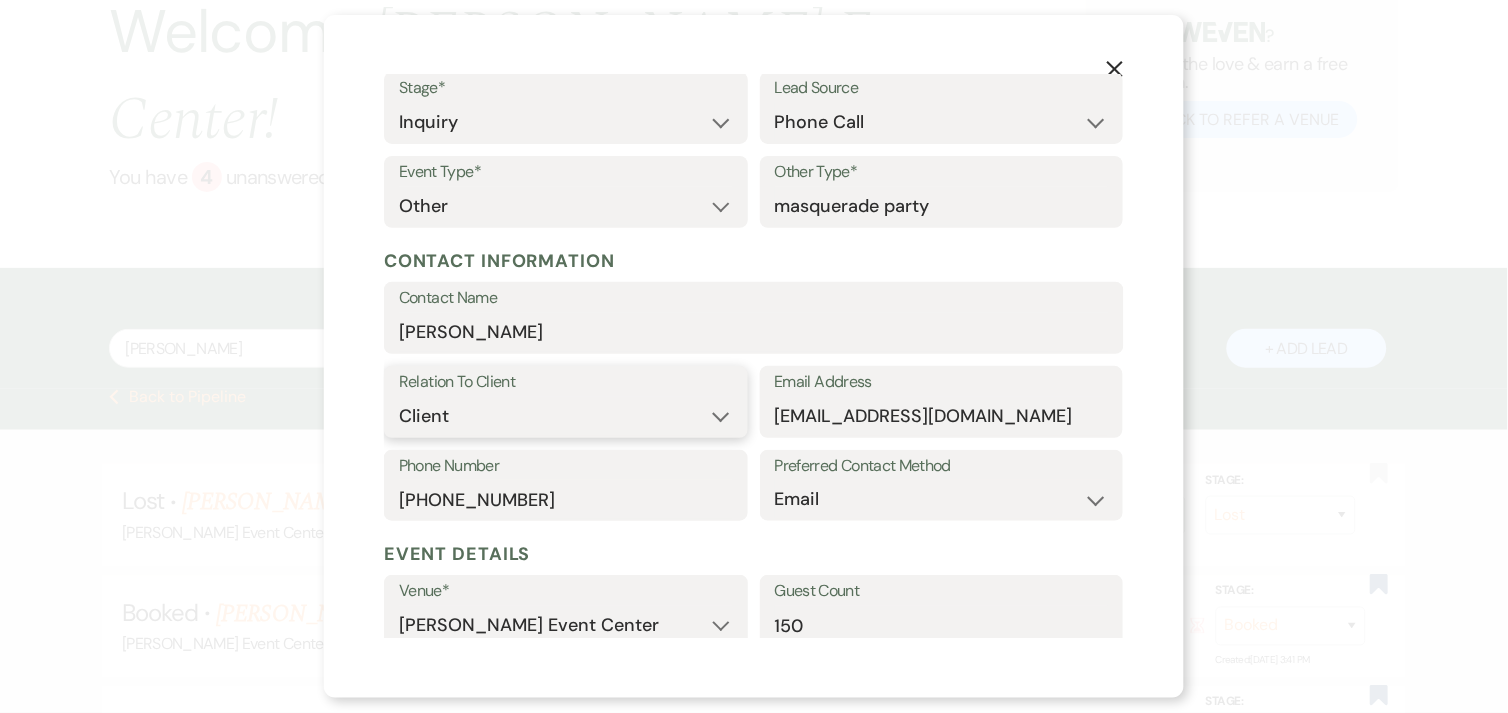 click on "Client Event Planner Parent of Client Family Member Friend Other" at bounding box center (566, 416) 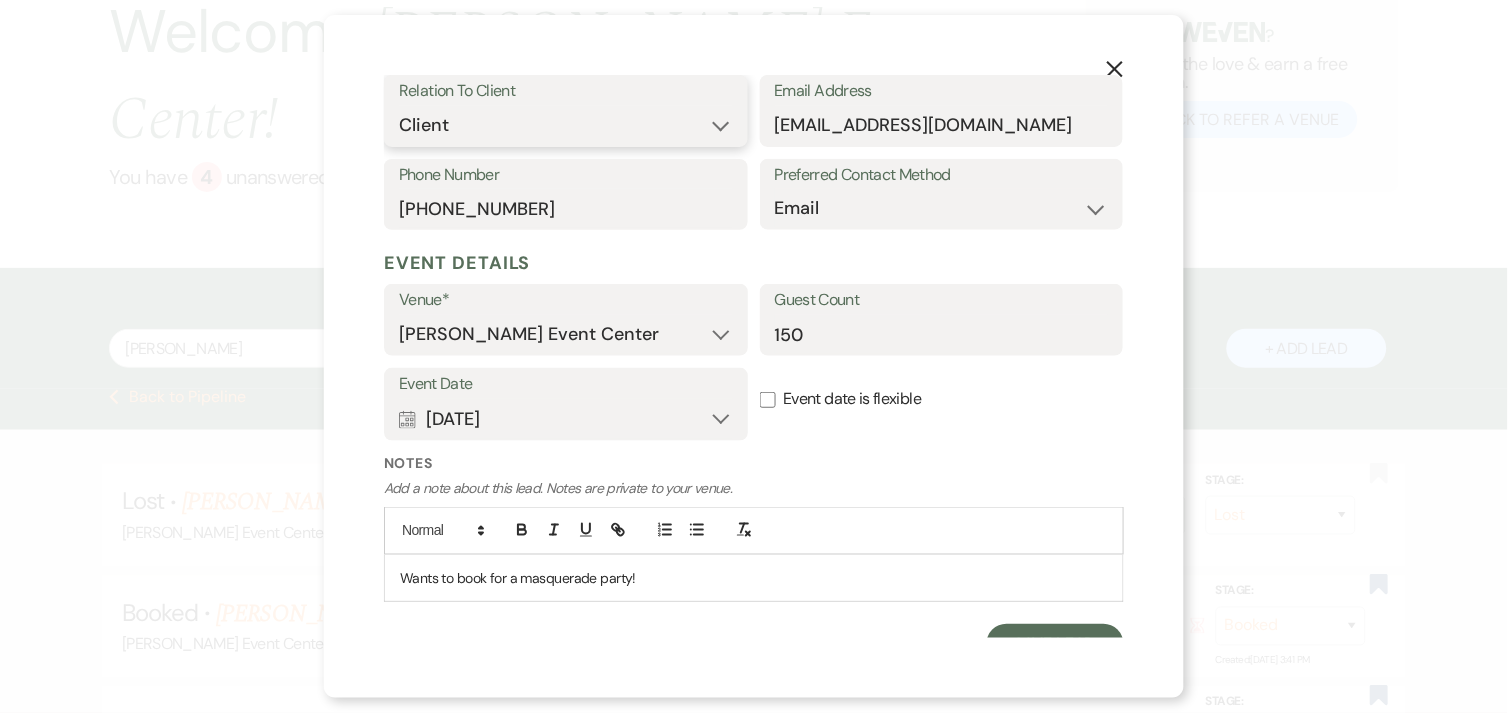 scroll, scrollTop: 418, scrollLeft: 0, axis: vertical 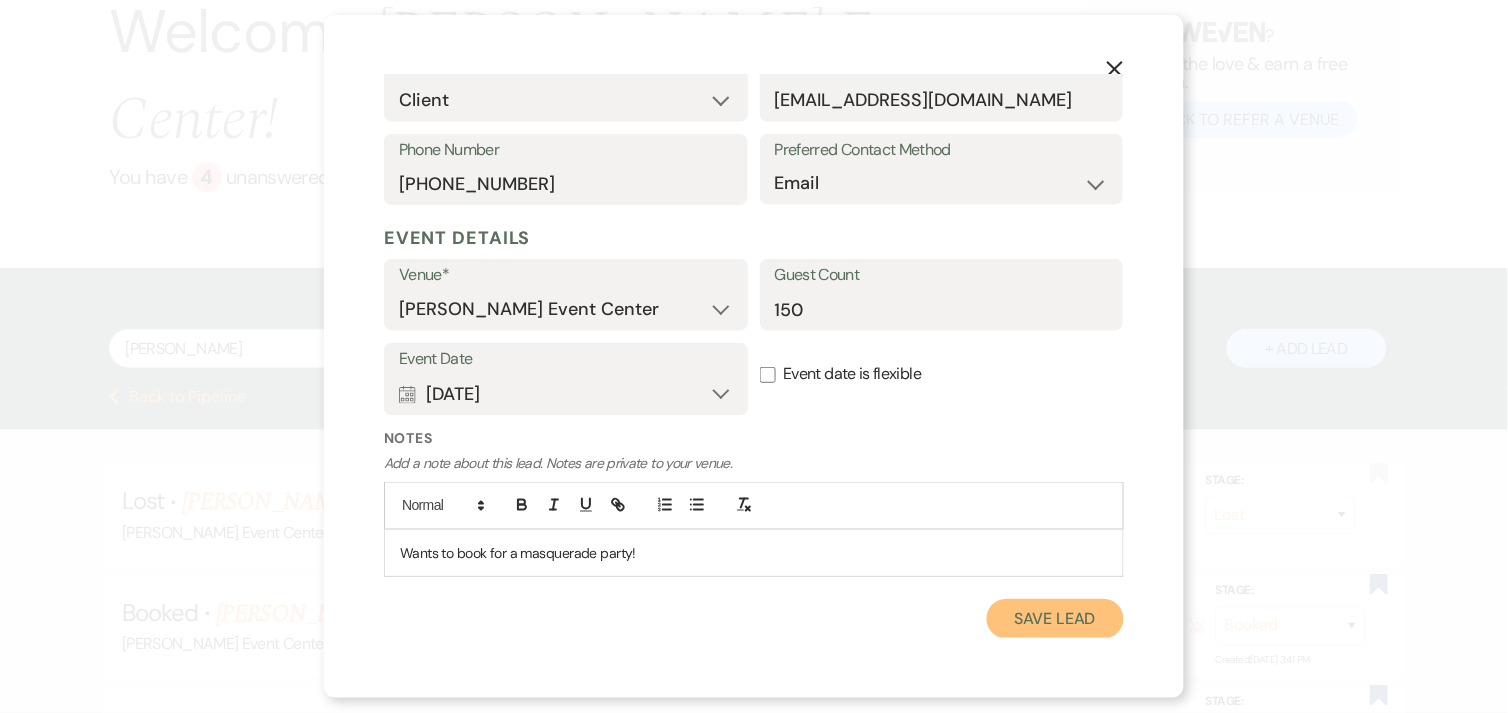 click on "Save Lead" at bounding box center (1055, 619) 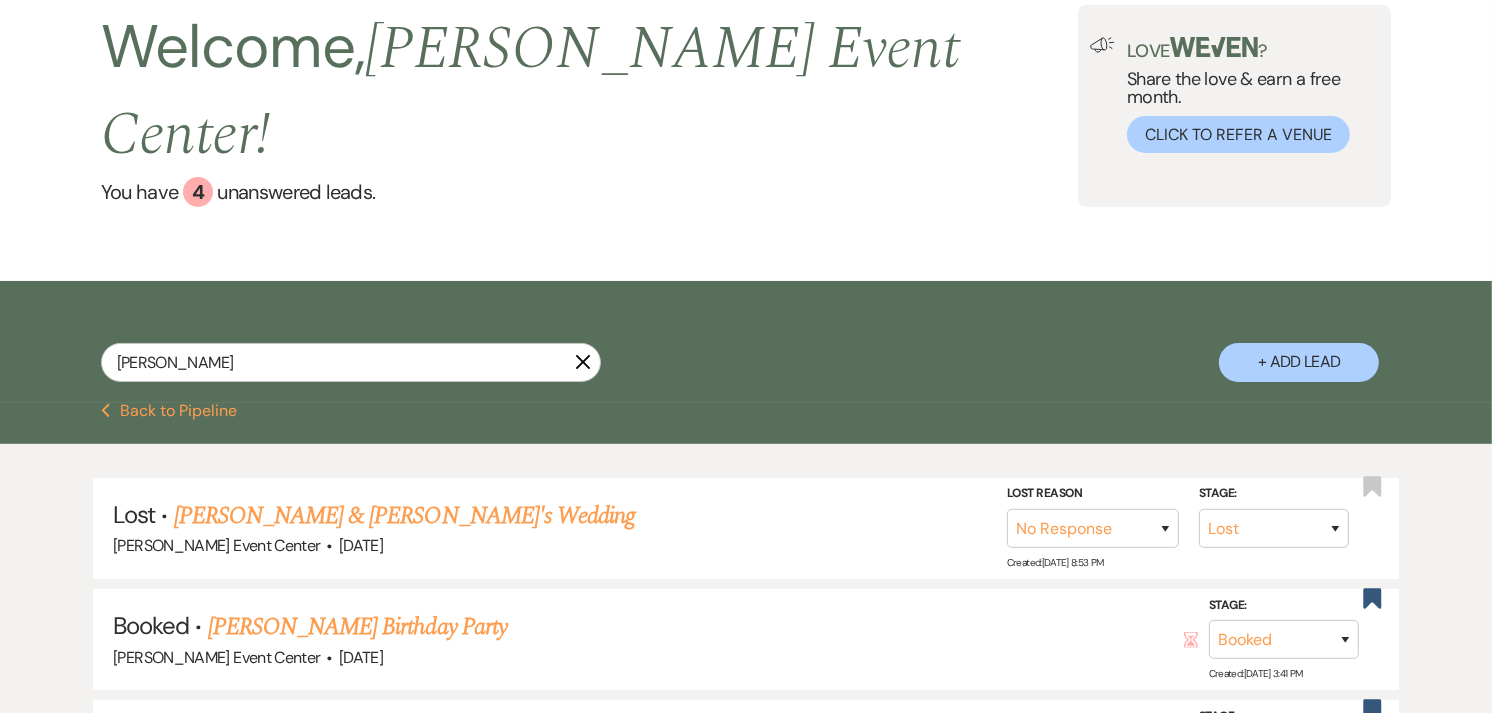 scroll, scrollTop: 0, scrollLeft: 0, axis: both 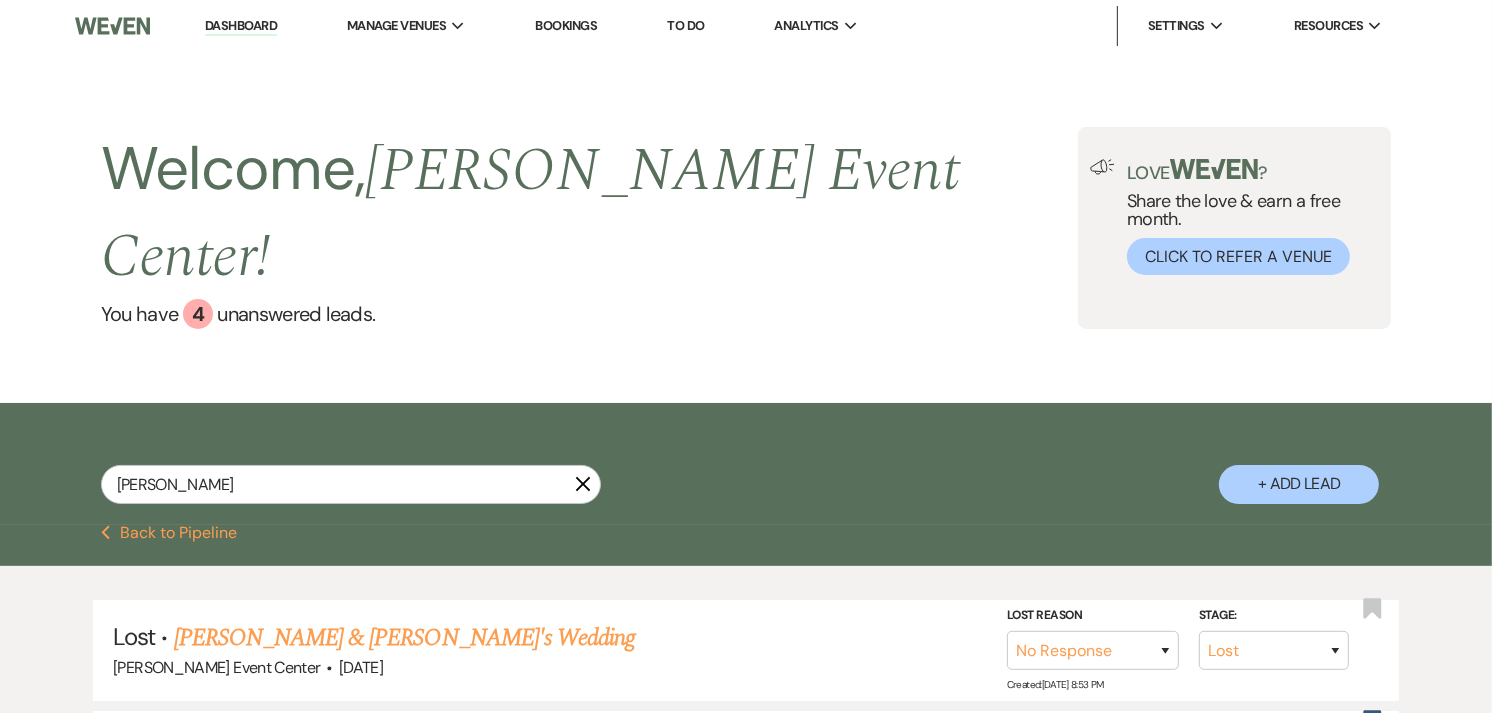 click on "jose X" at bounding box center [351, 492] 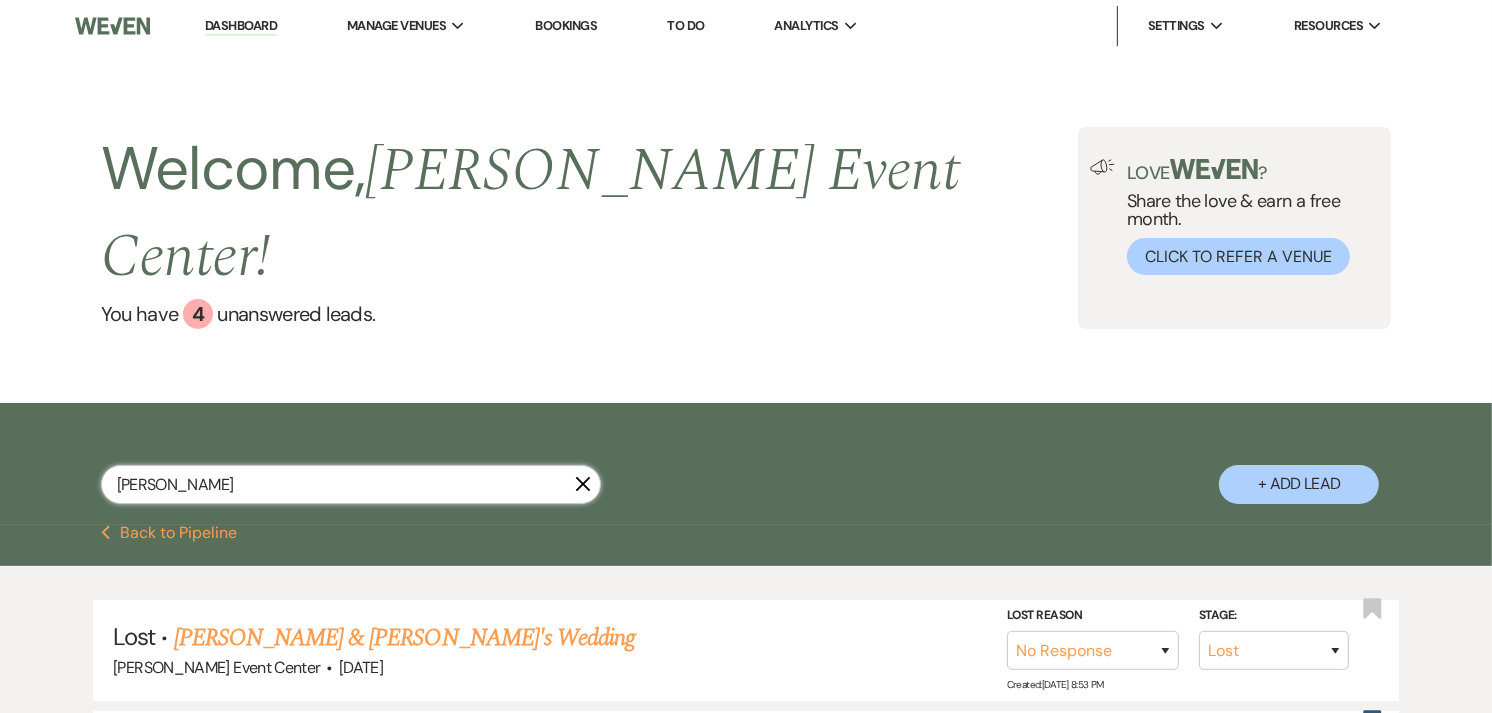 click on "jose" at bounding box center [351, 484] 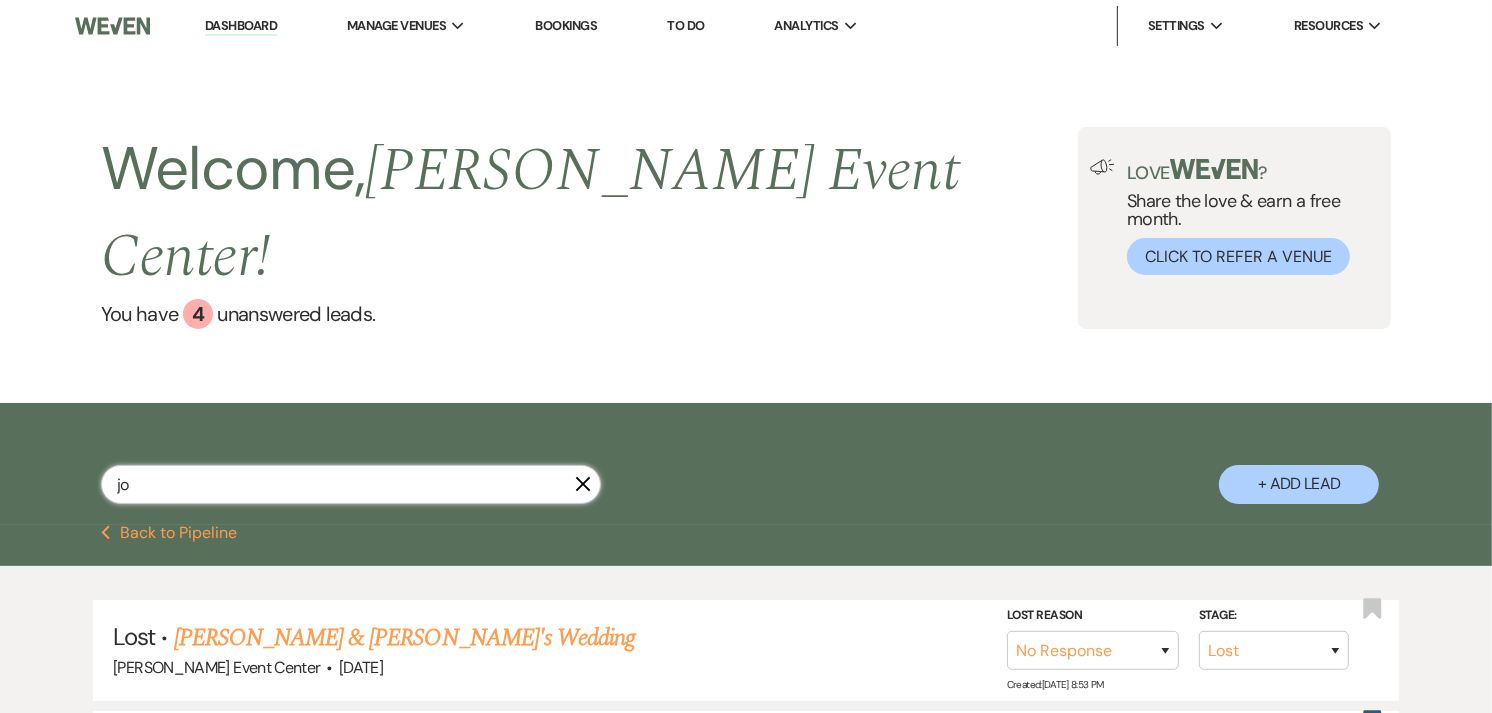 type on "j" 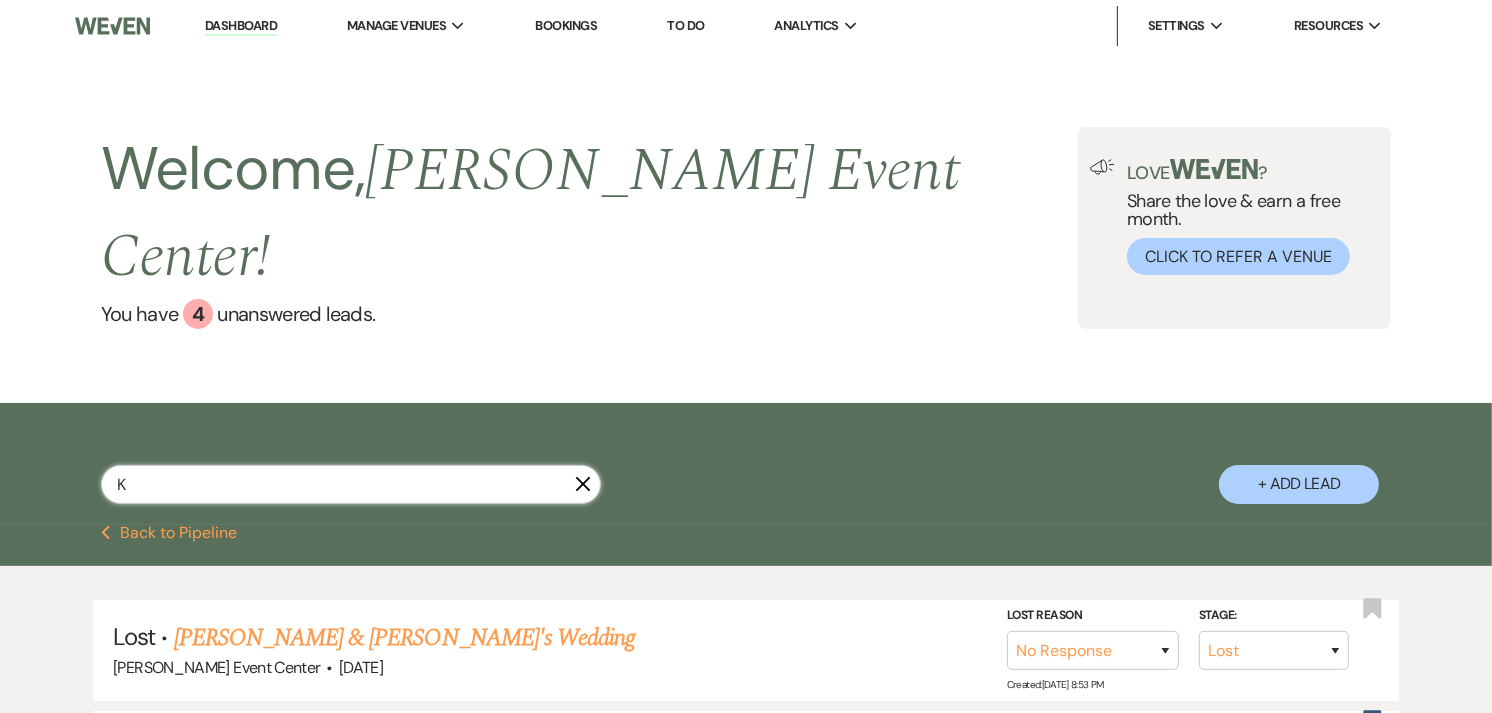 type on "Ki" 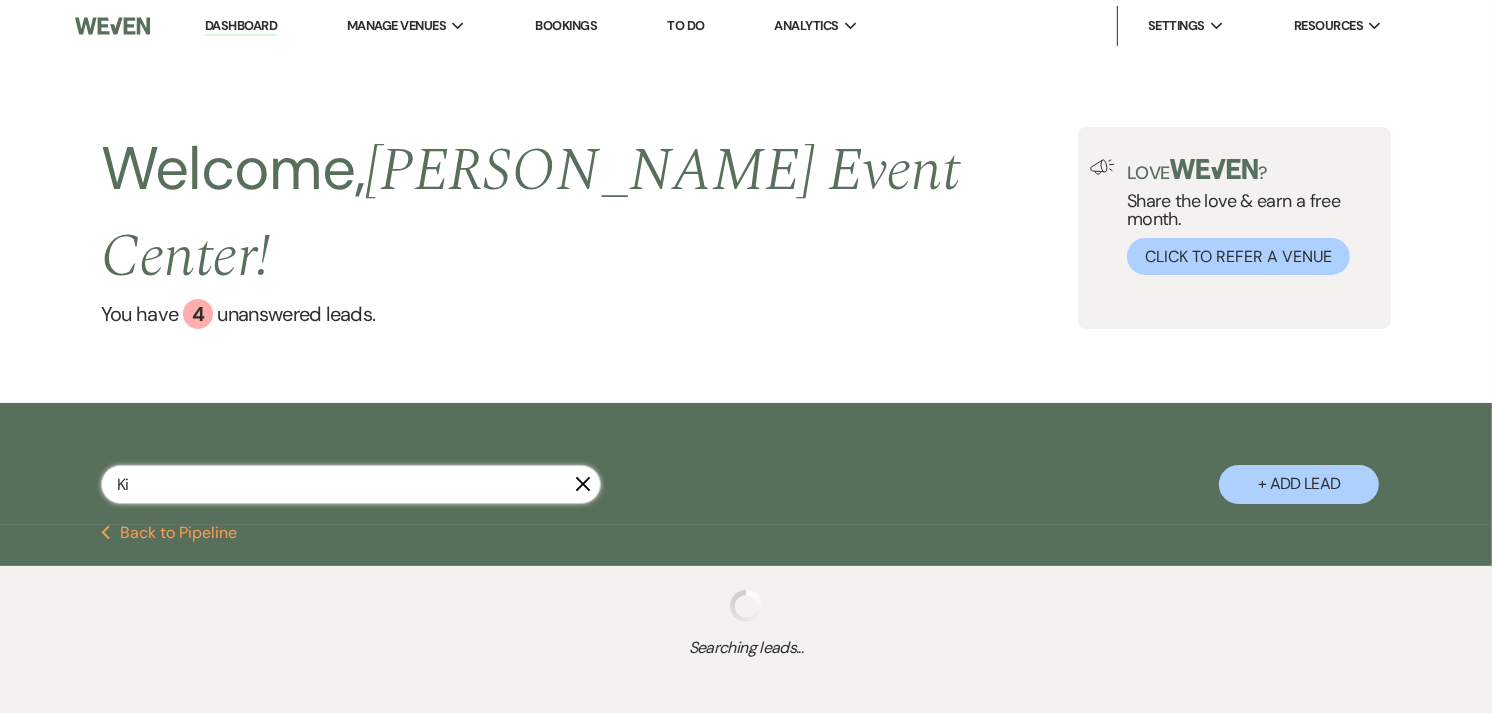 select on "5" 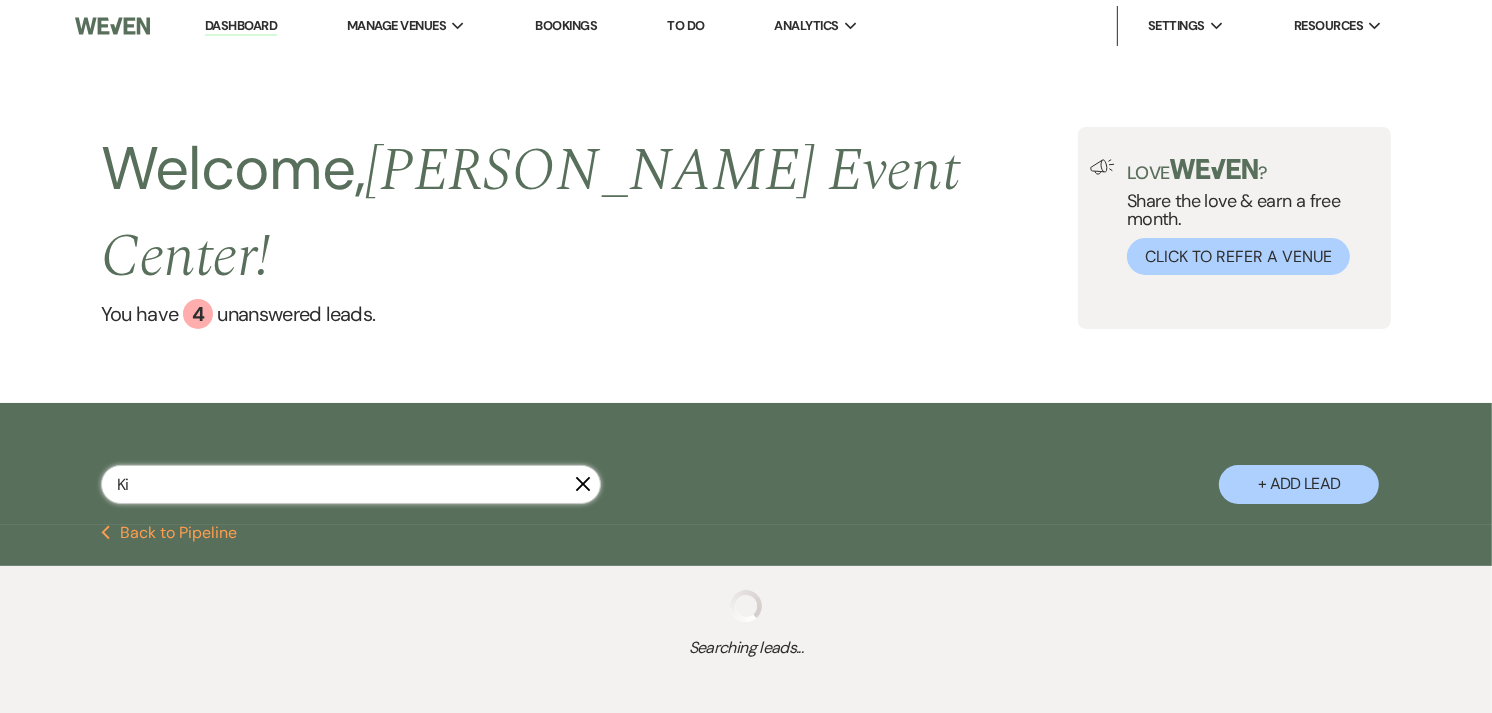 select on "8" 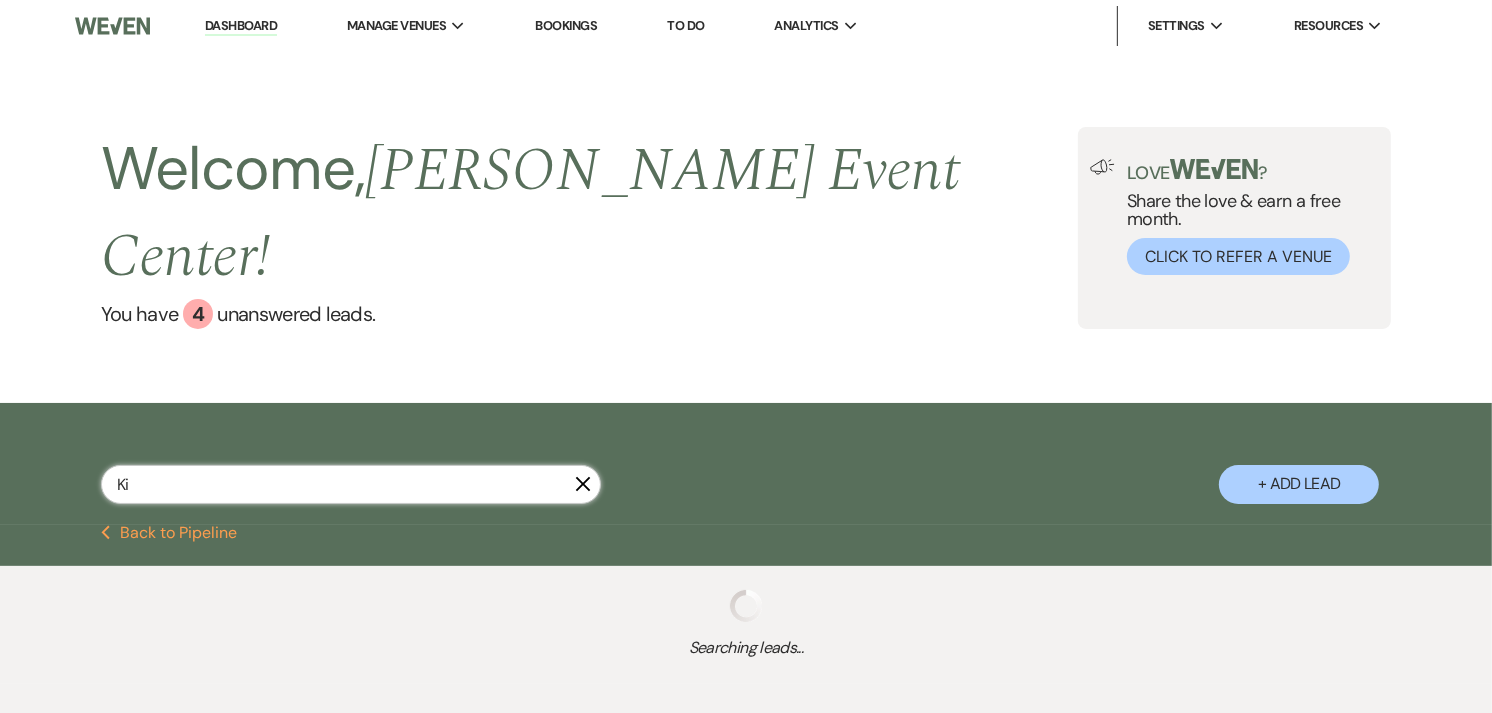select on "4" 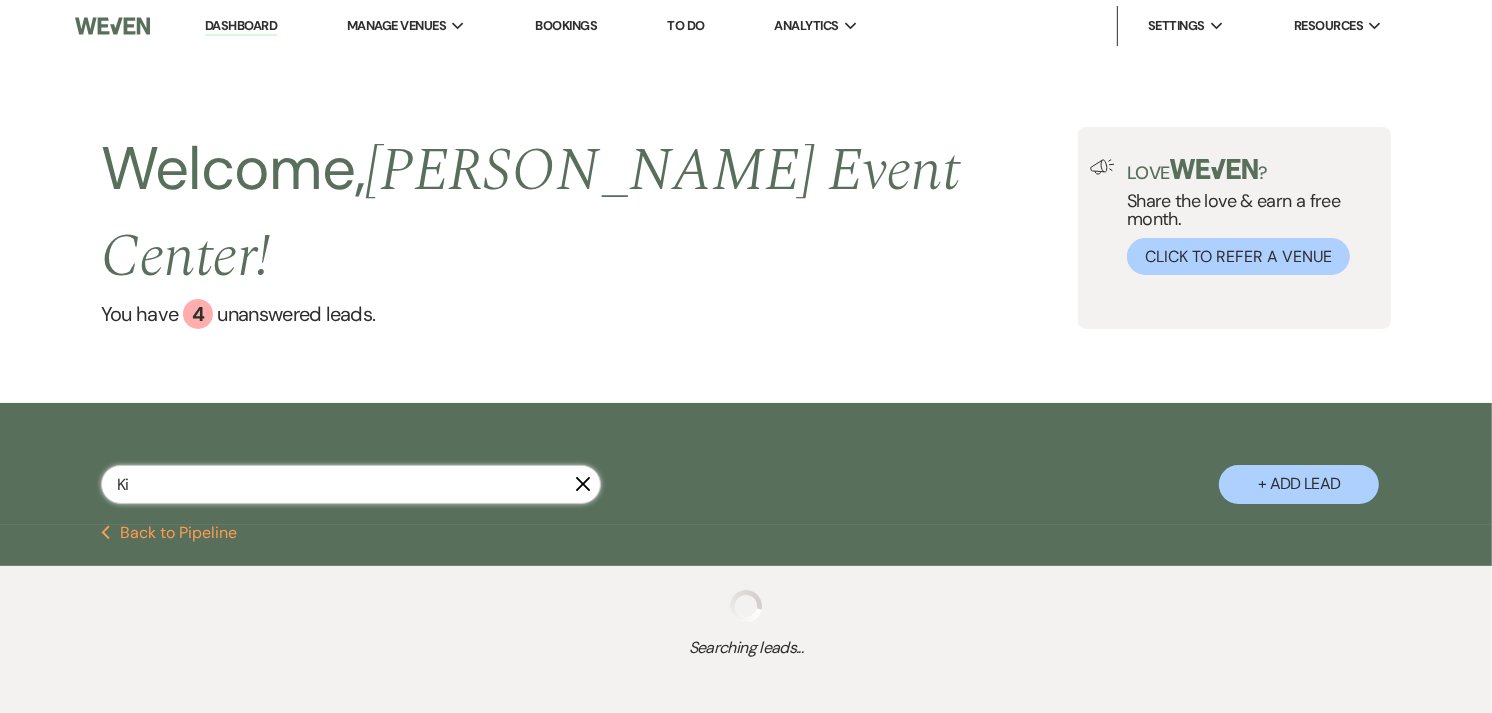 select on "8" 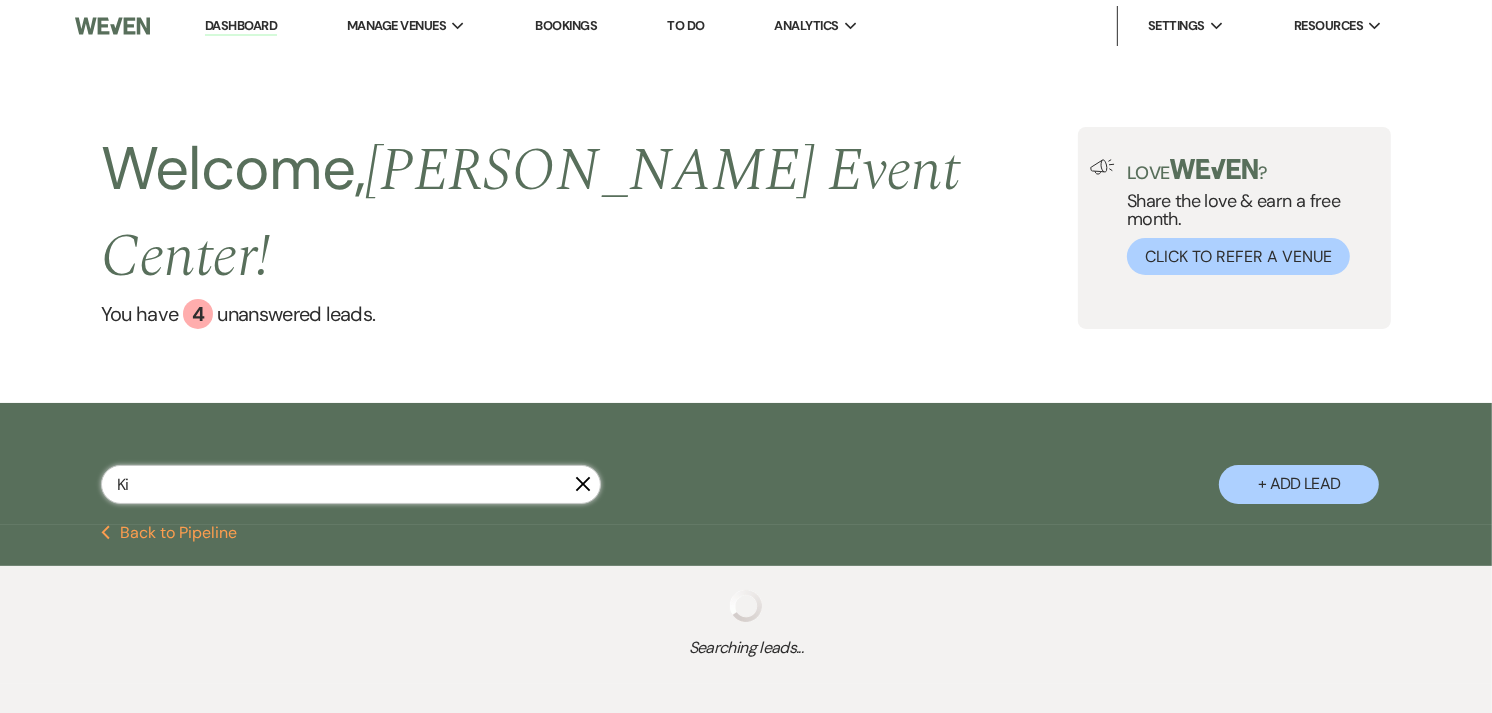 select on "7" 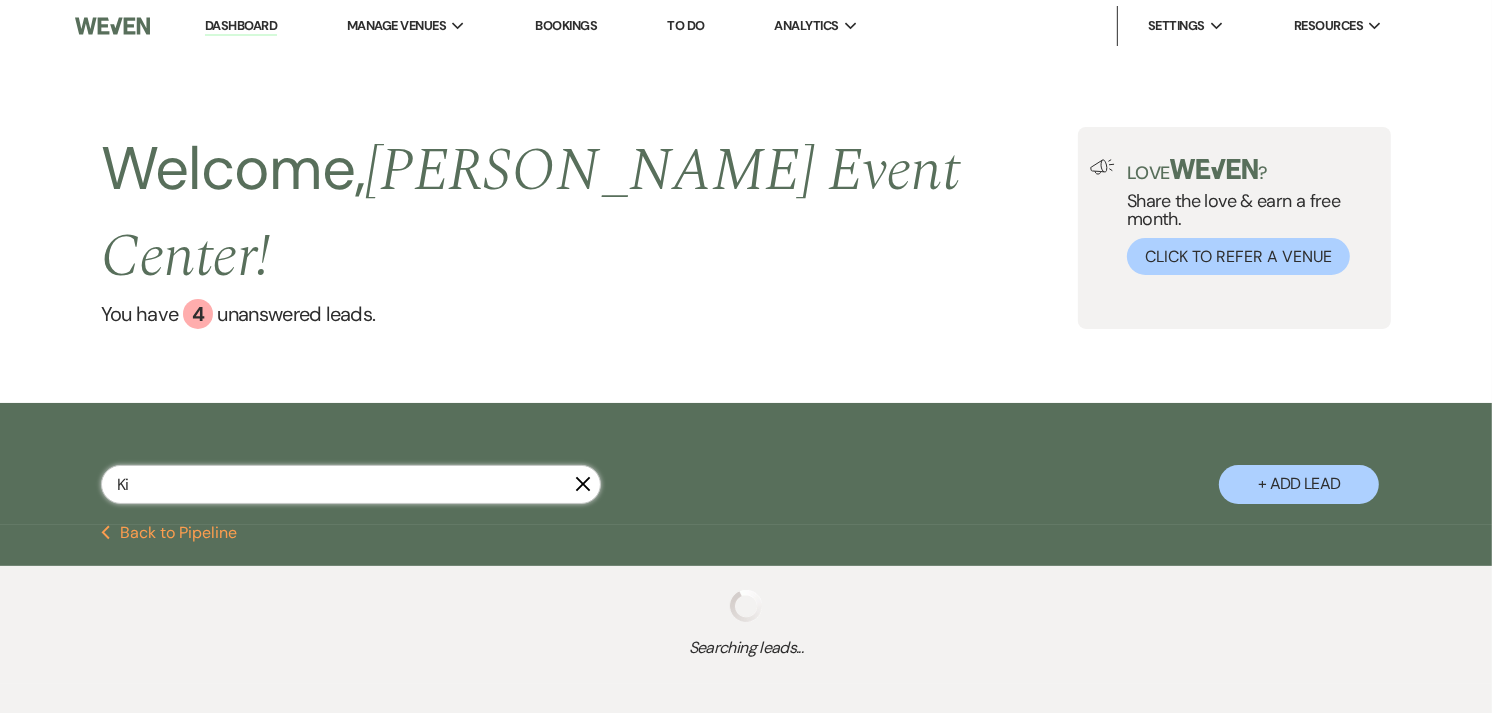 select on "8" 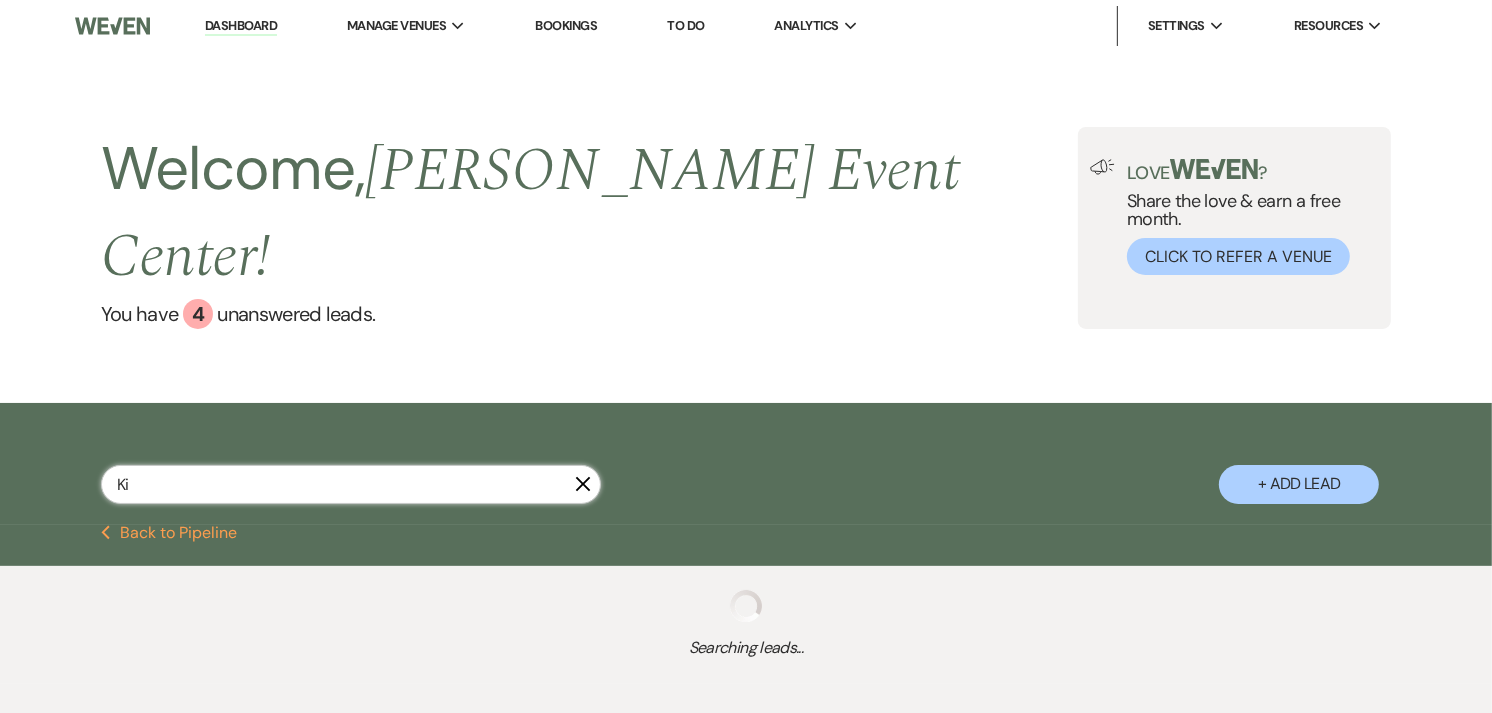 select on "6" 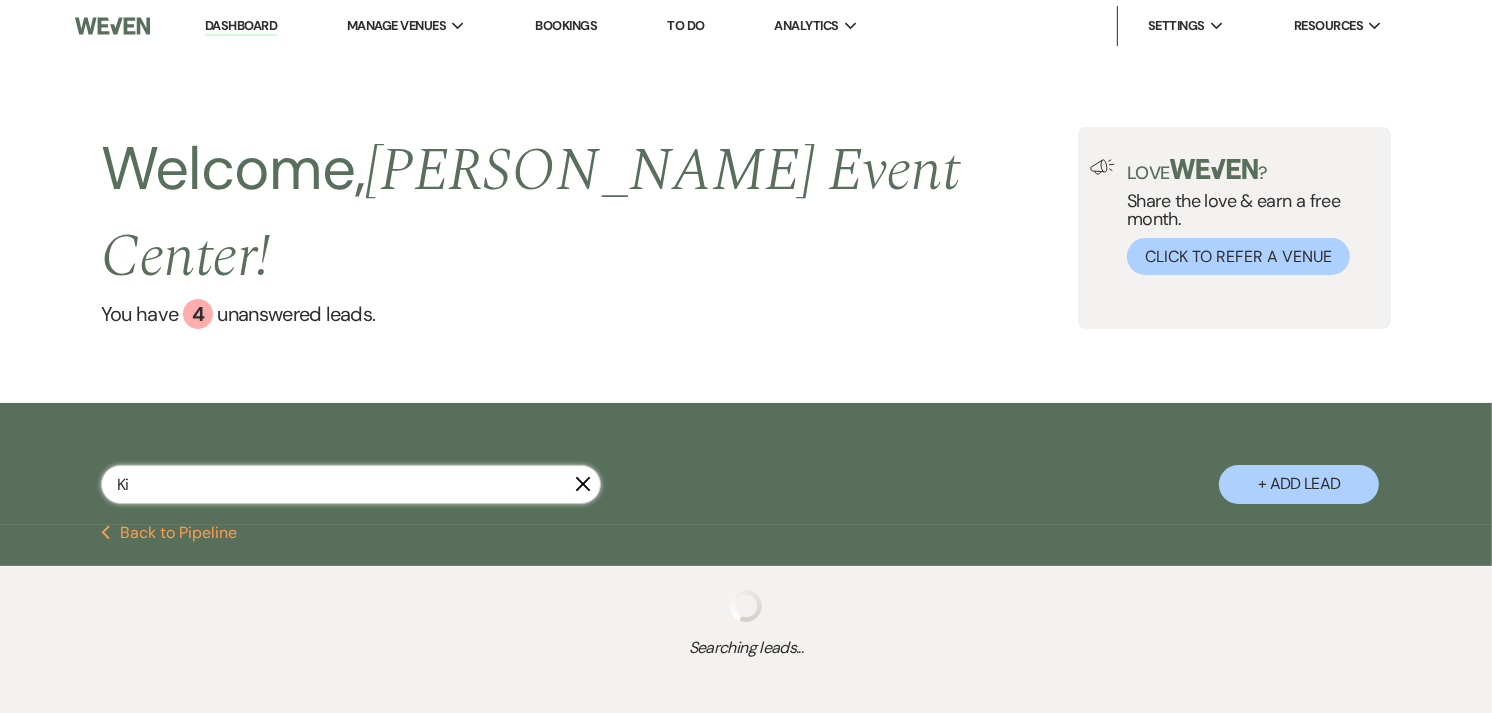 select on "8" 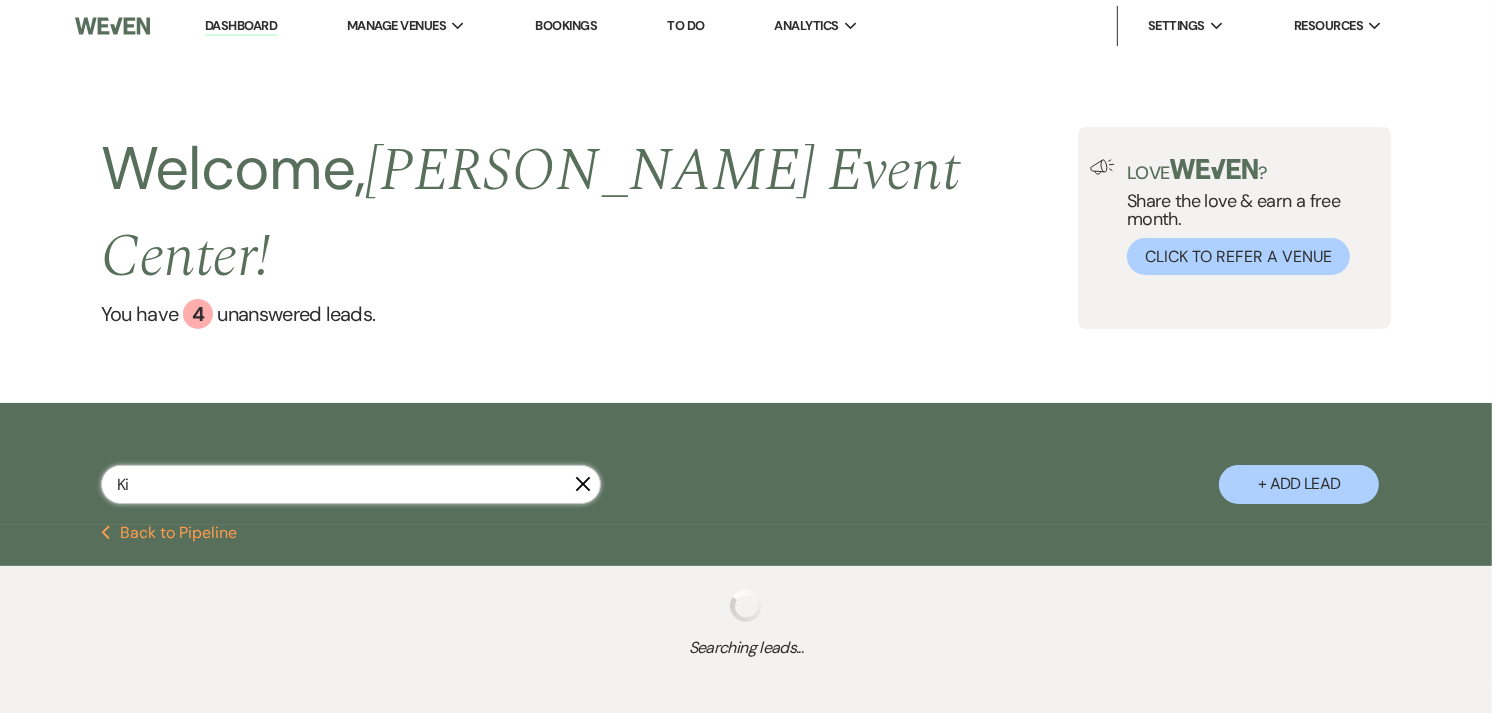 select on "6" 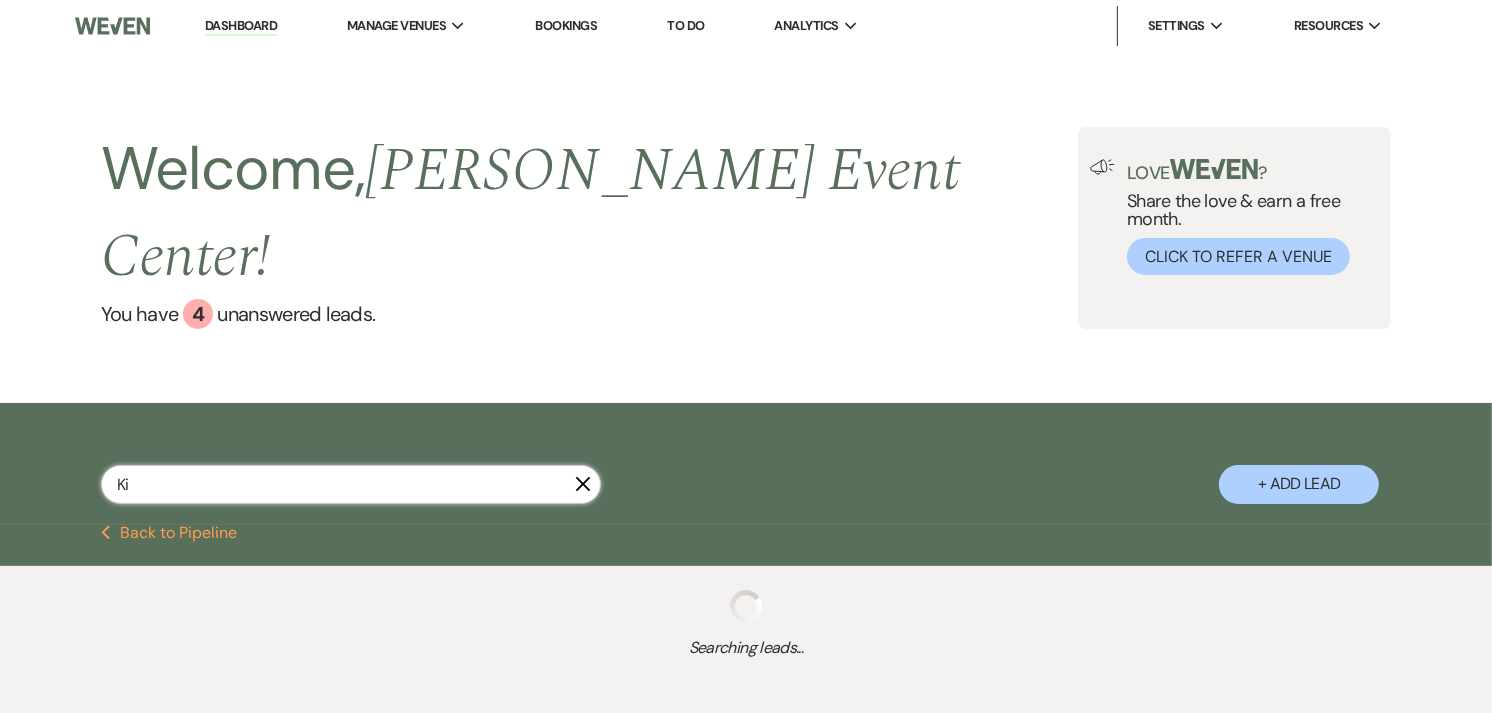 select on "8" 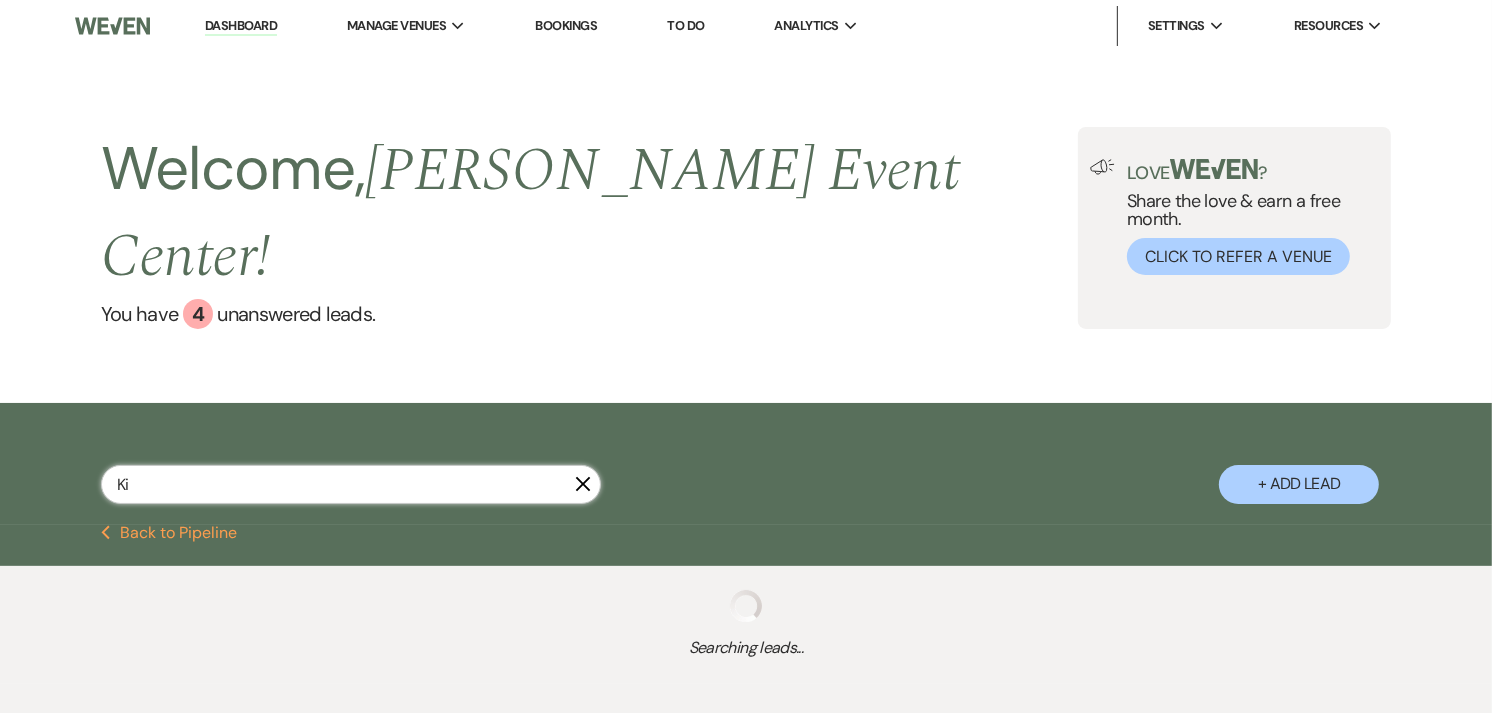 select on "6" 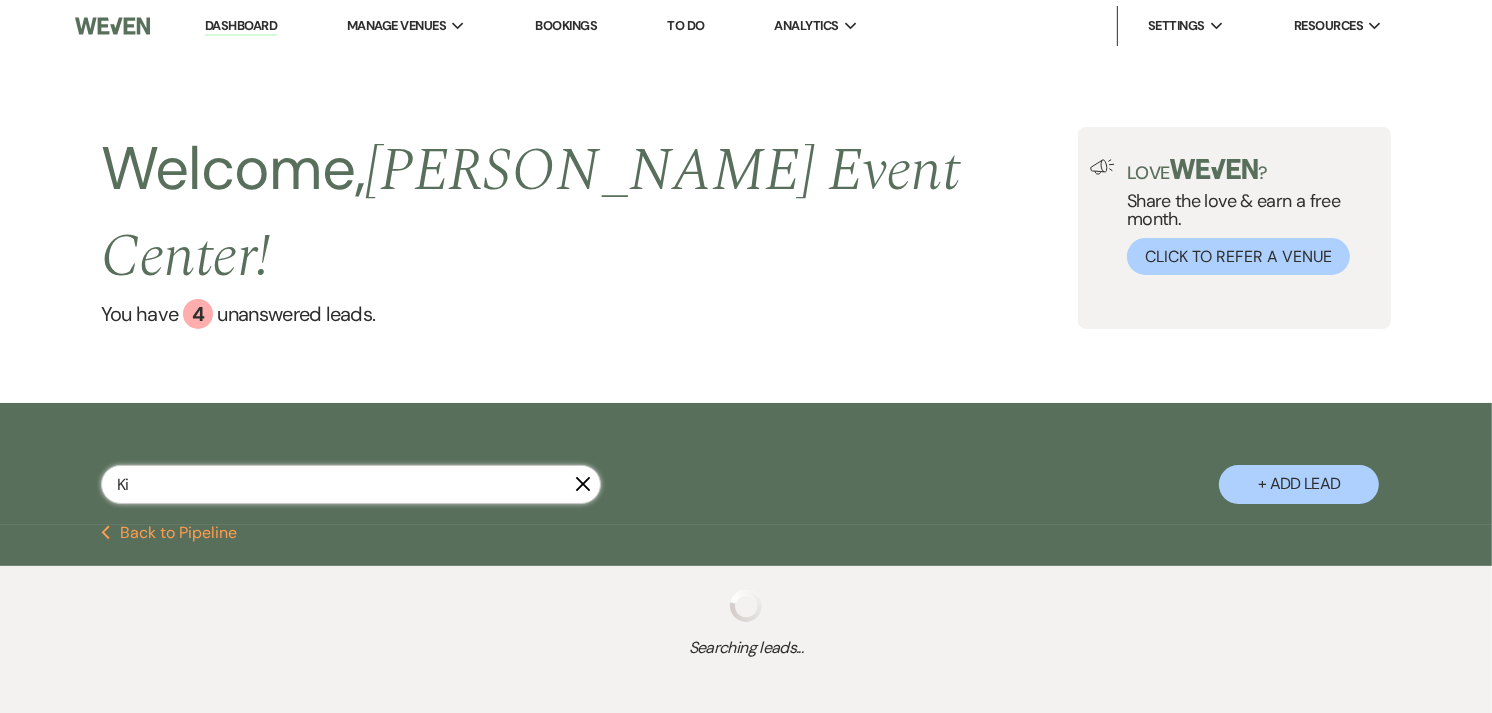 select on "8" 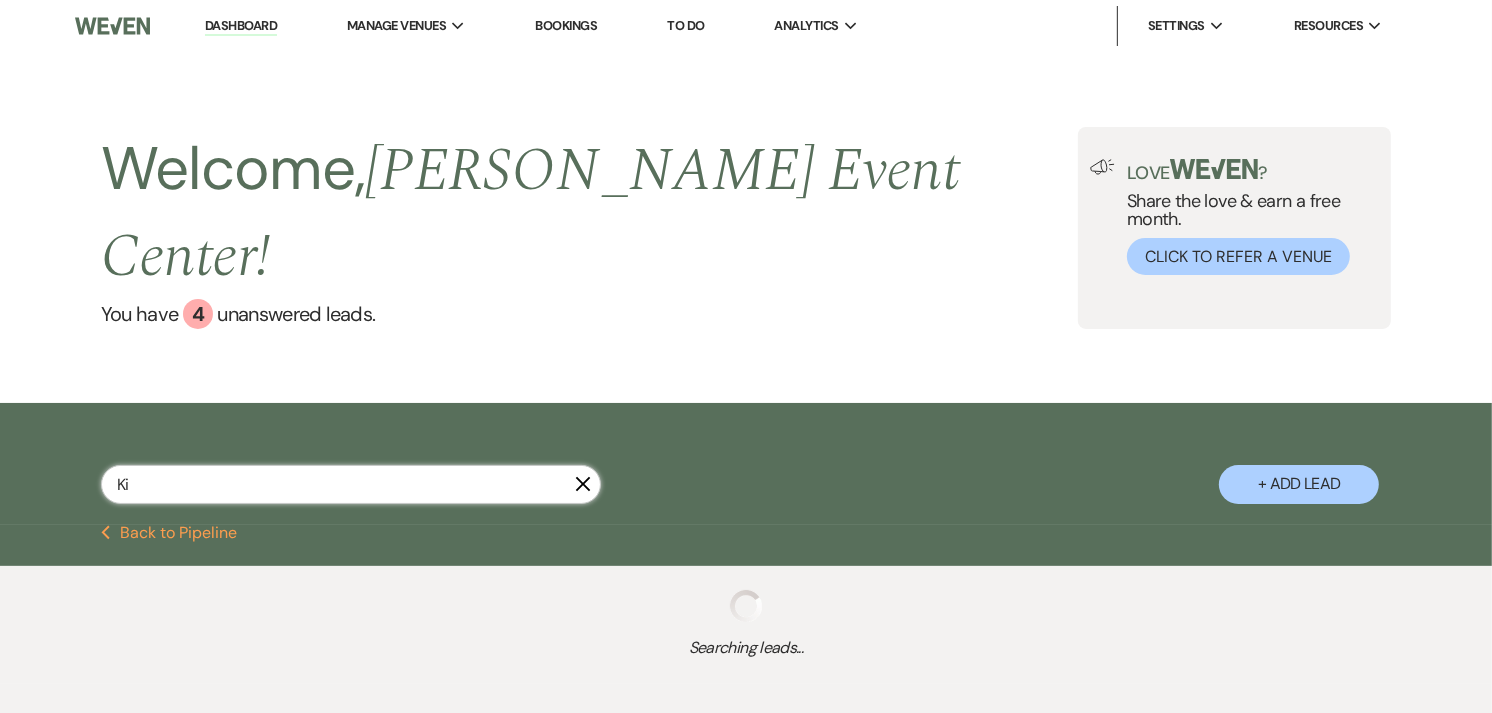 select on "1" 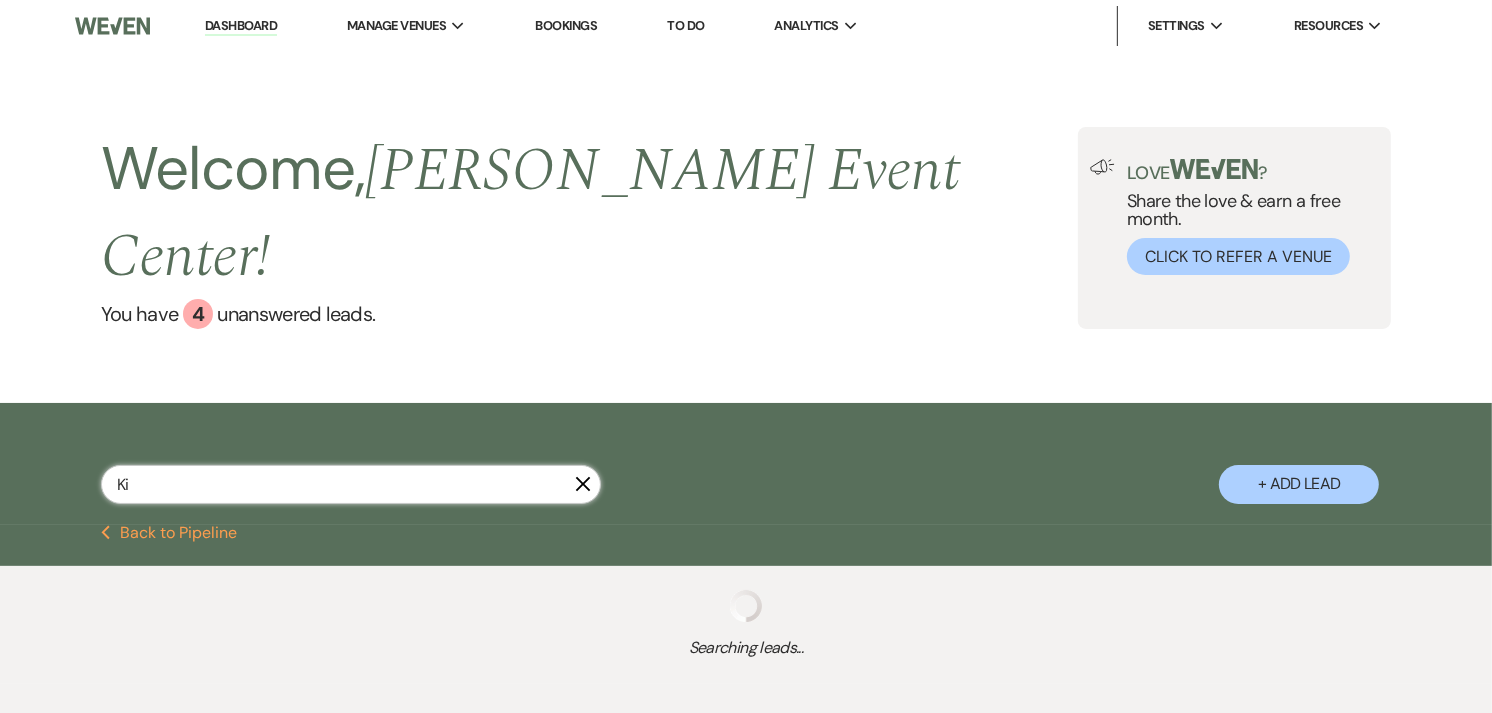 select on "2" 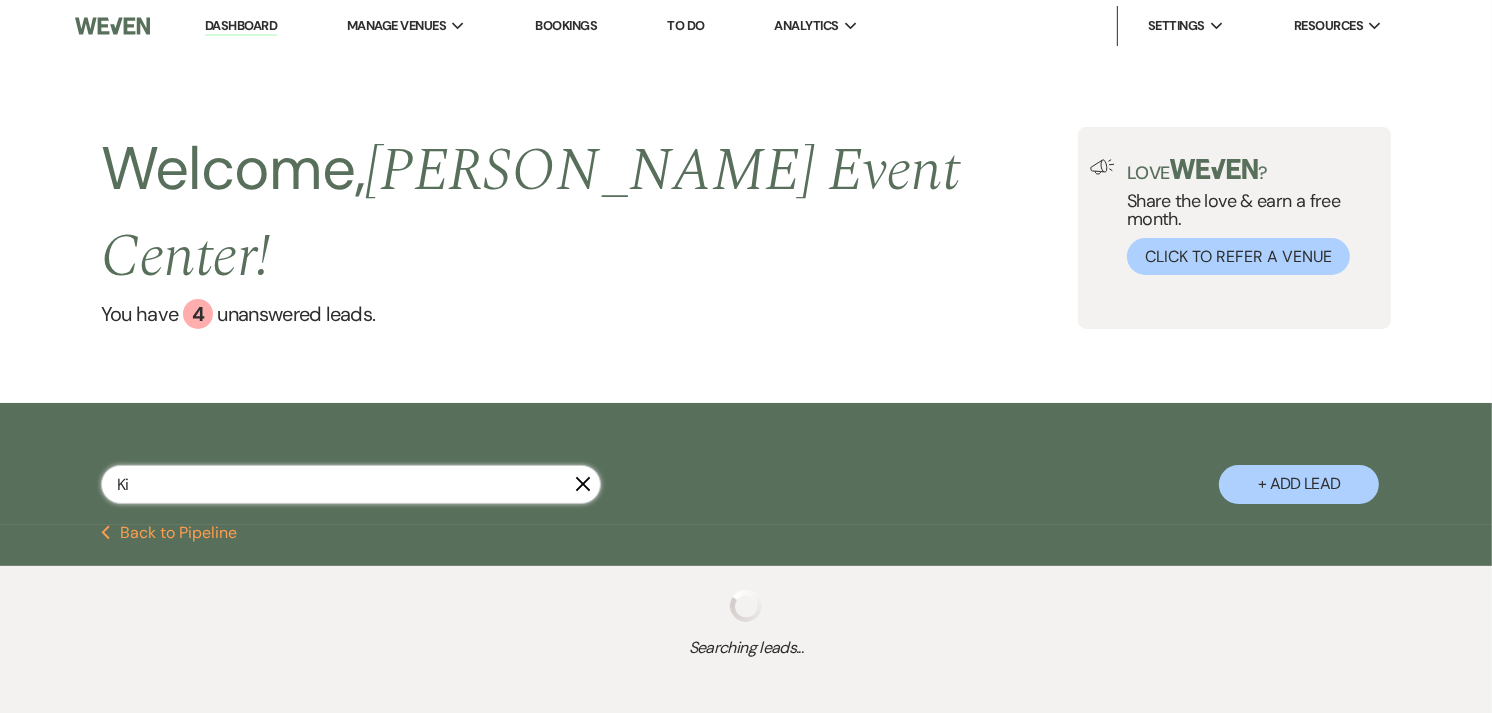 select on "4" 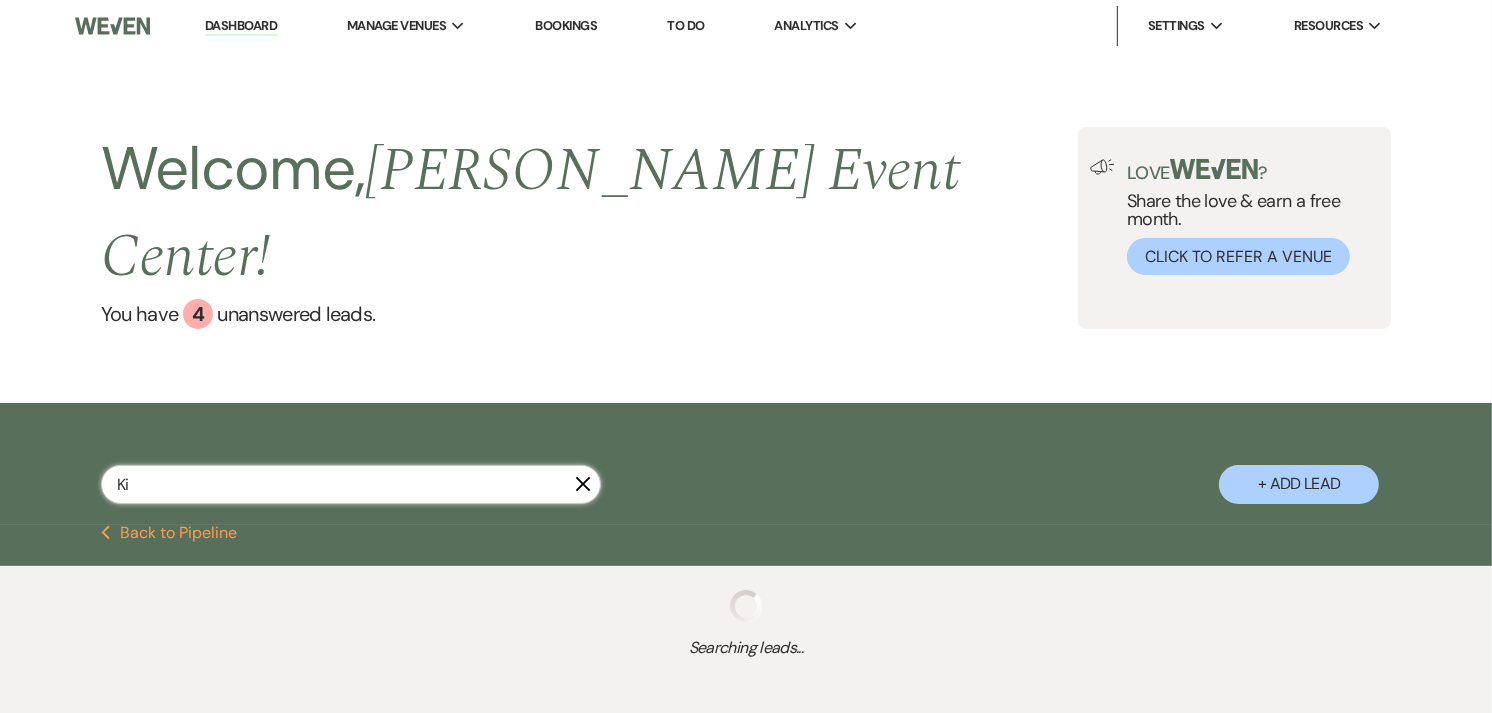 select on "5" 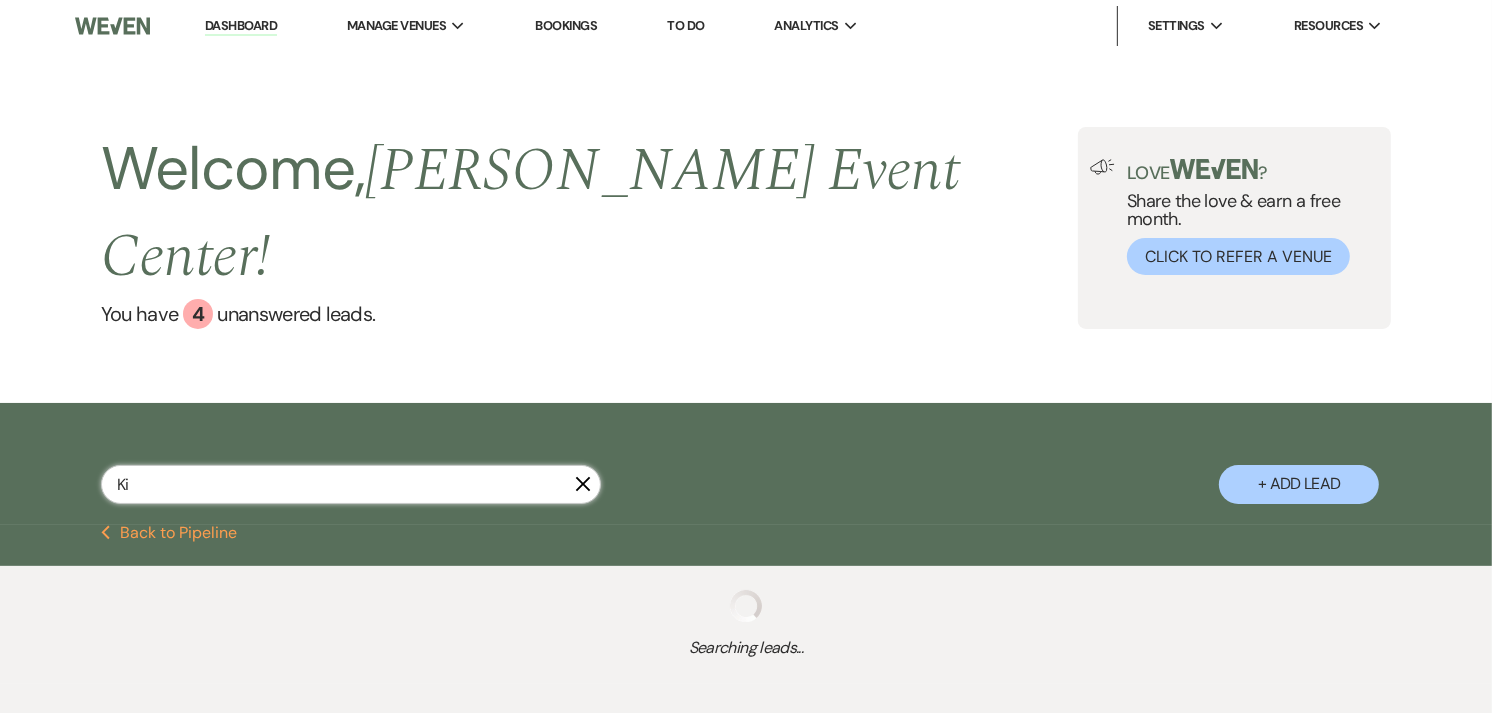 select on "4" 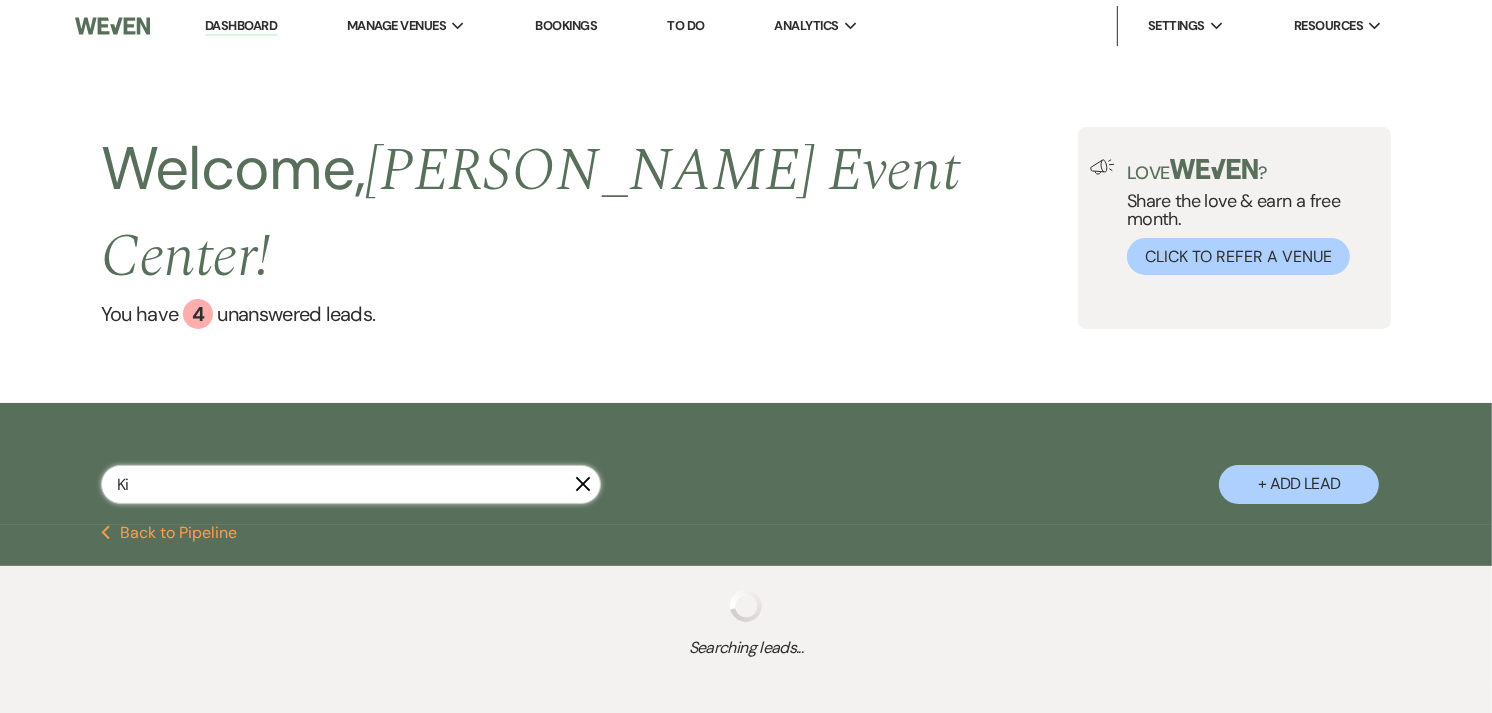 select on "8" 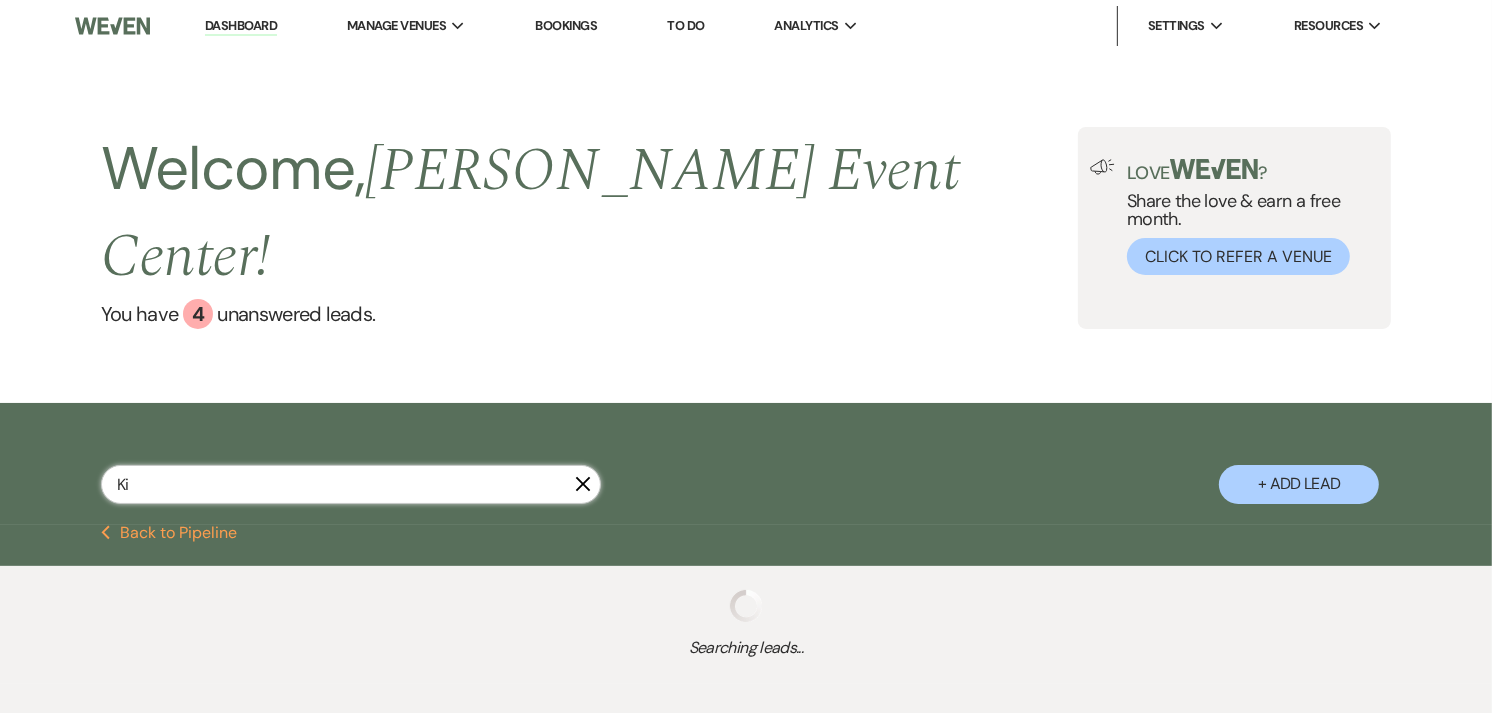 select on "8" 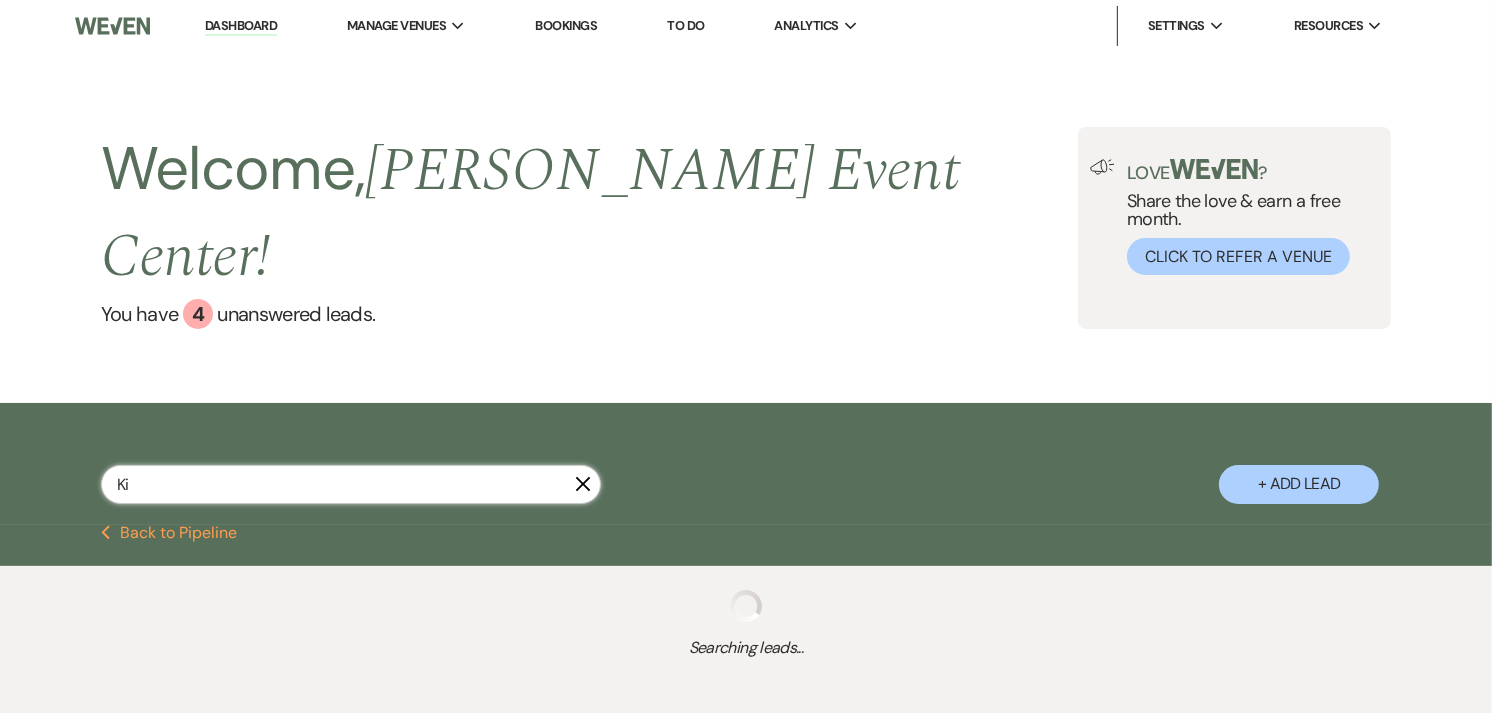 select on "8" 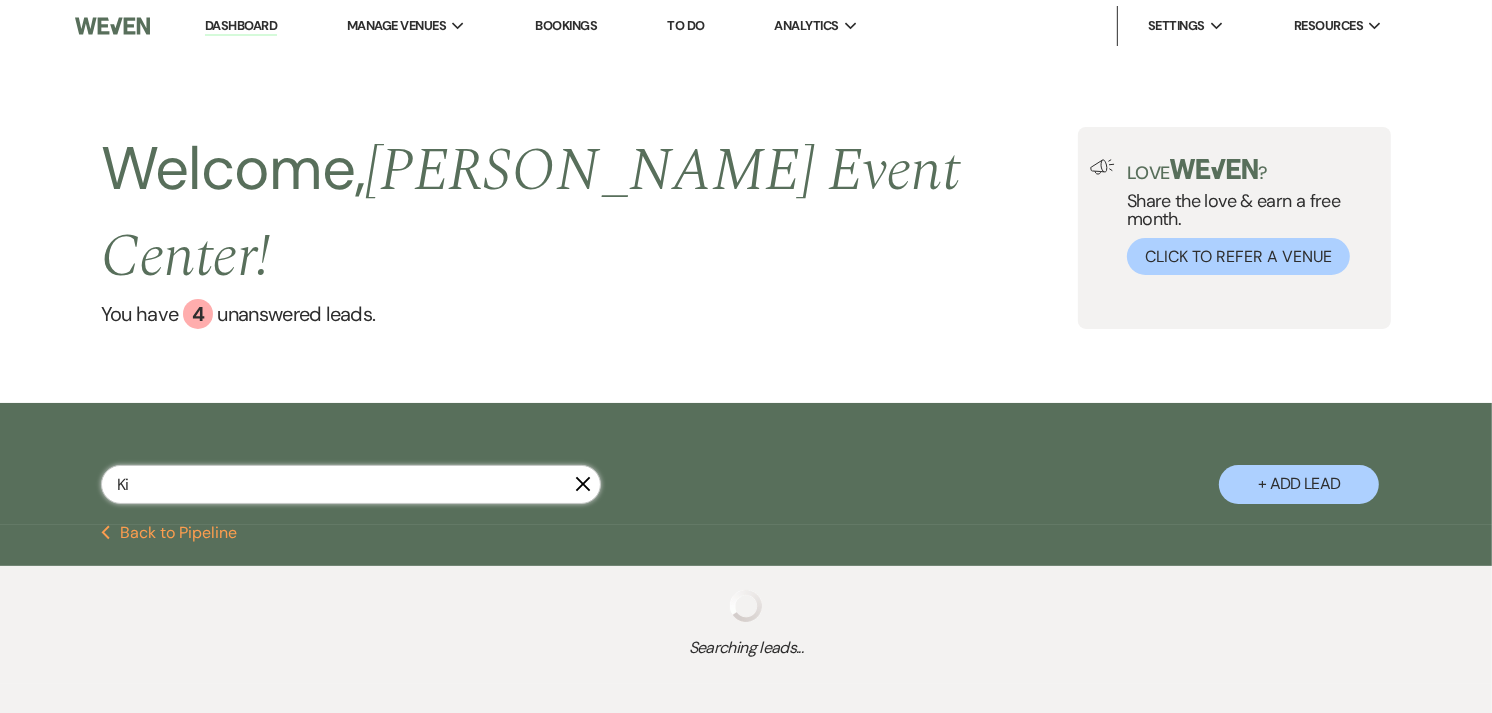 select on "7" 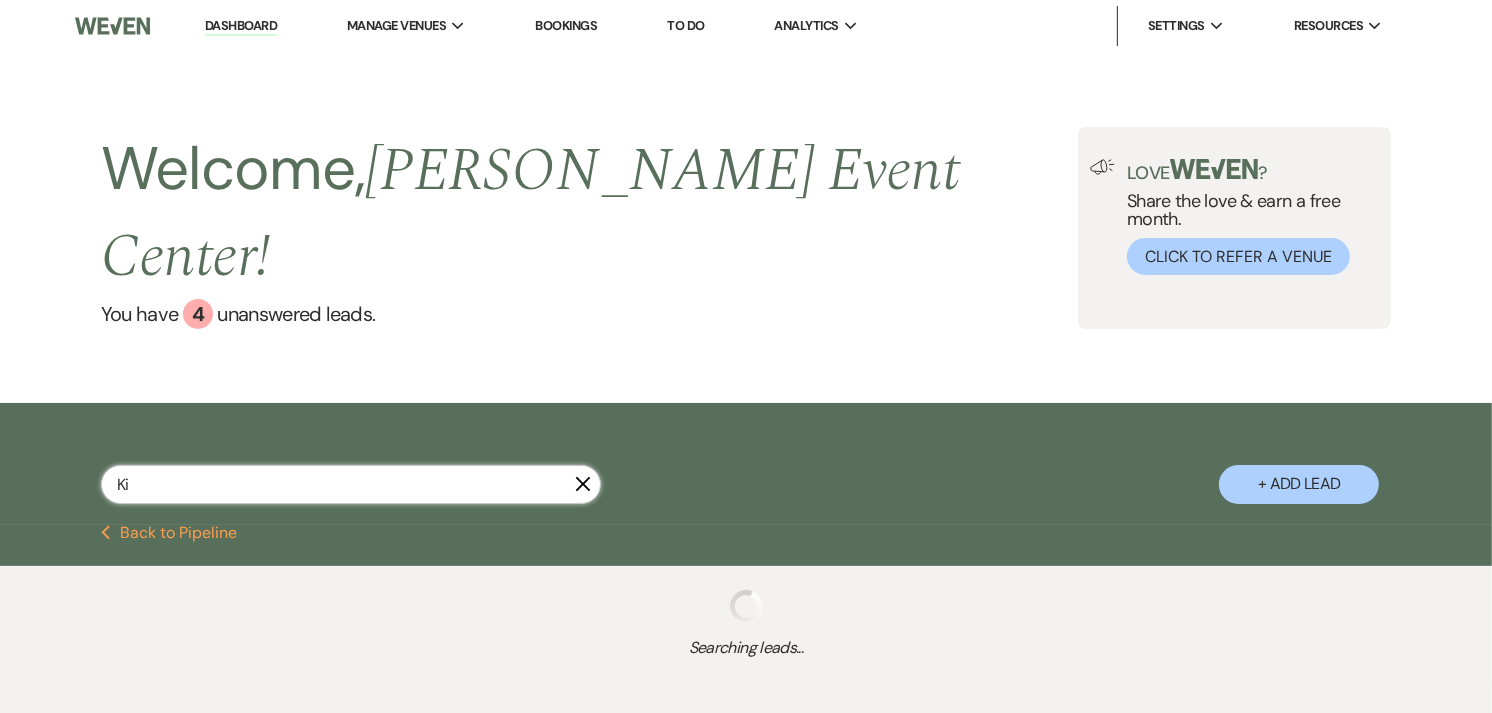select on "8" 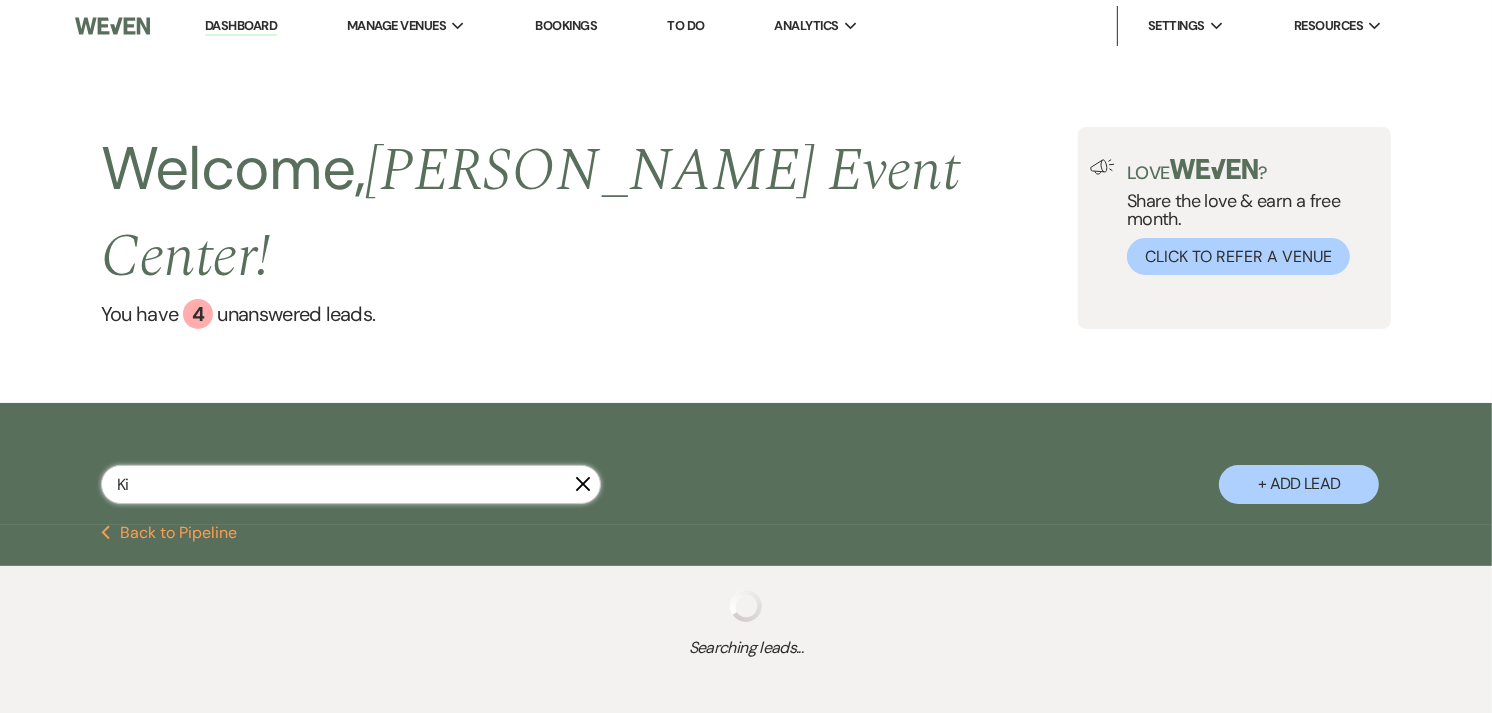 select on "6" 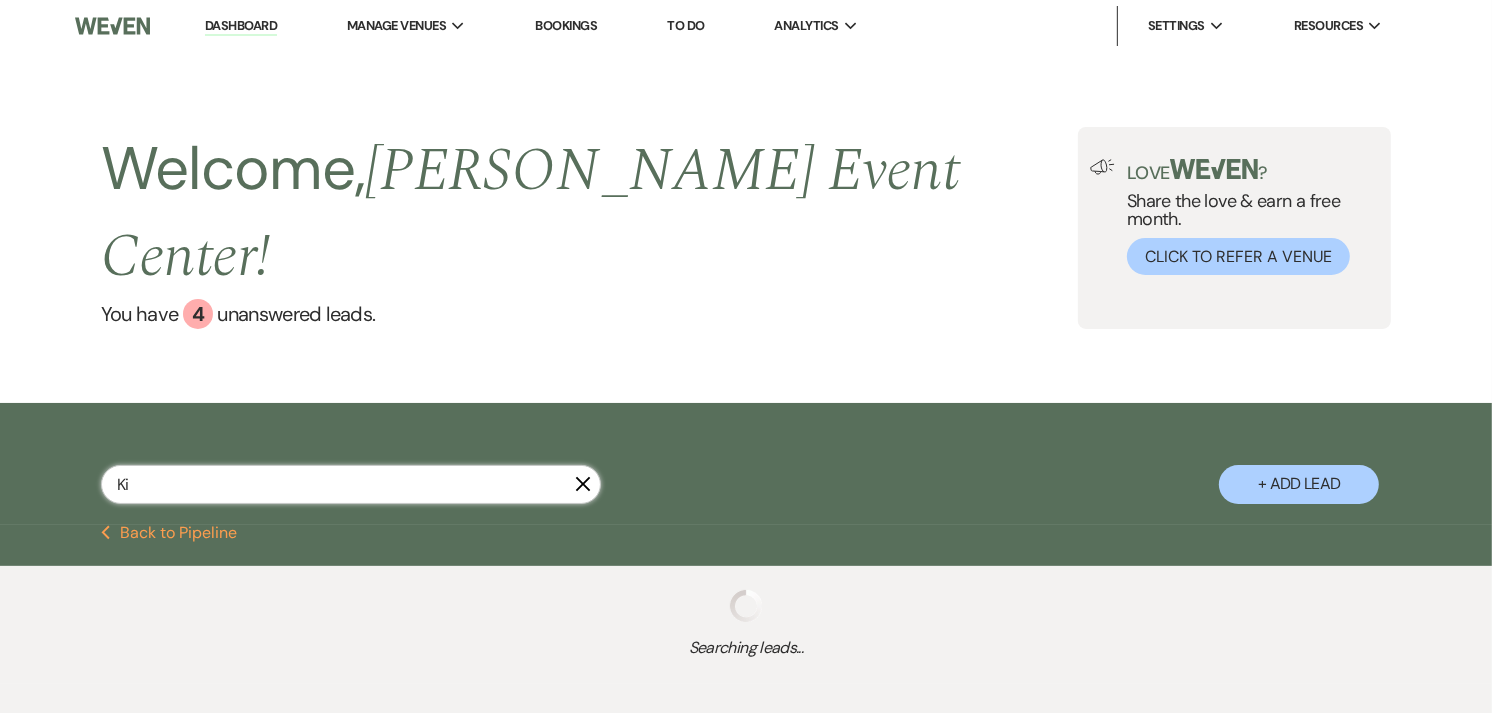 select on "8" 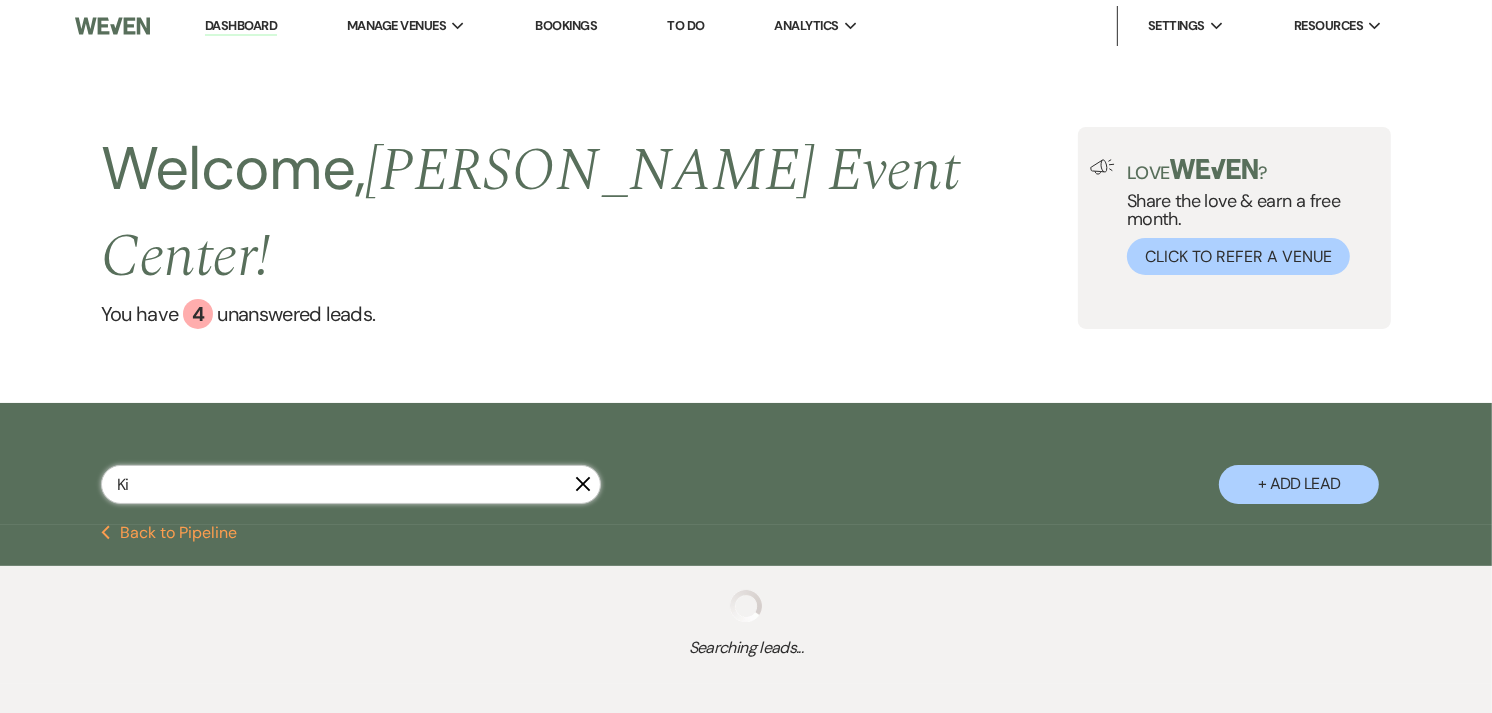 select on "7" 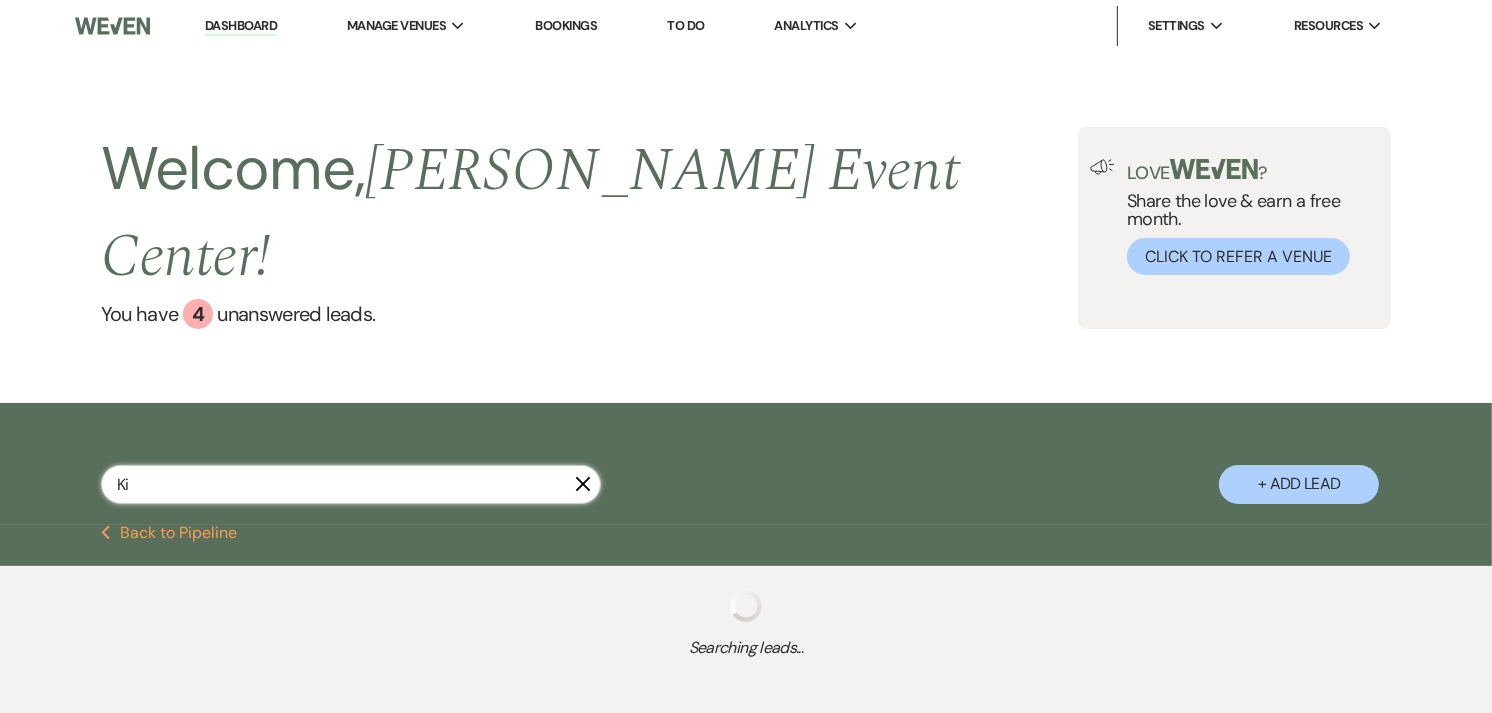 select on "8" 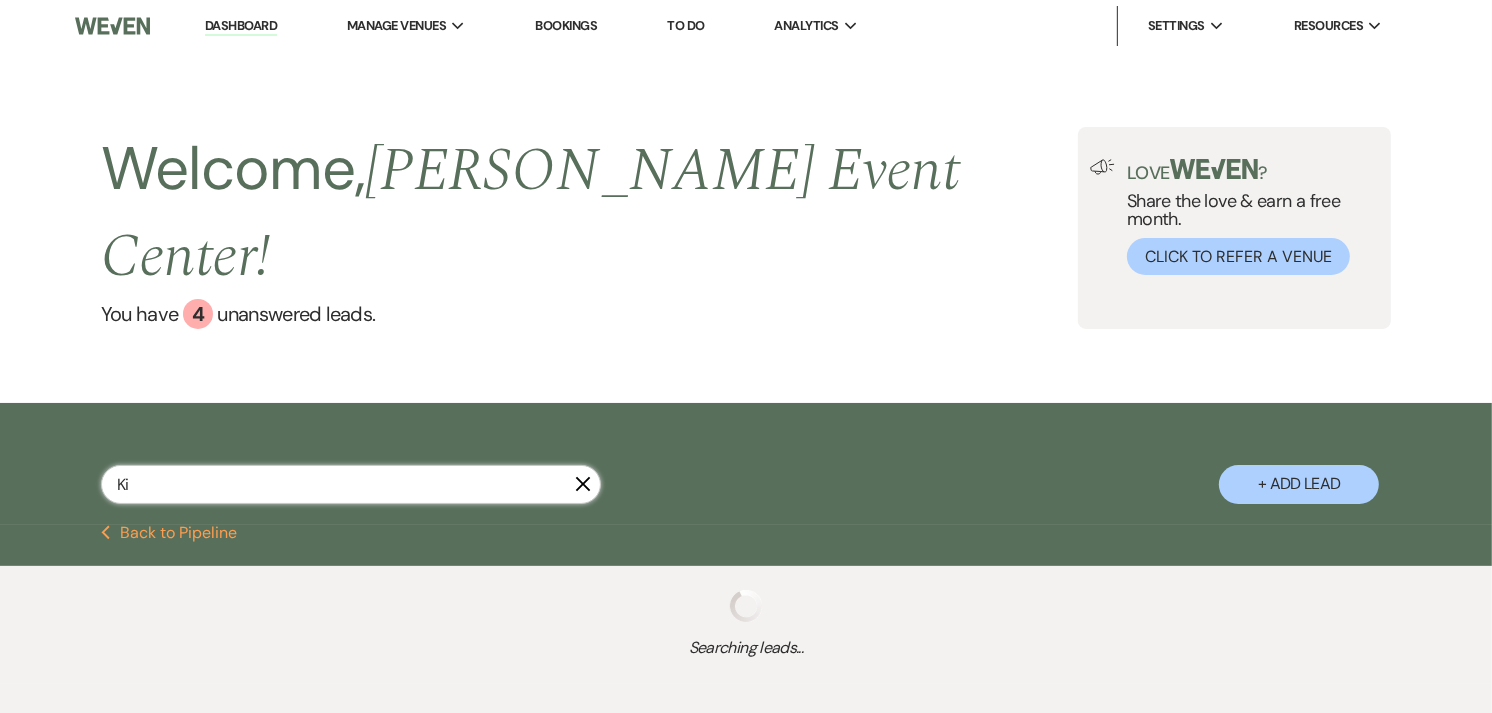 select on "5" 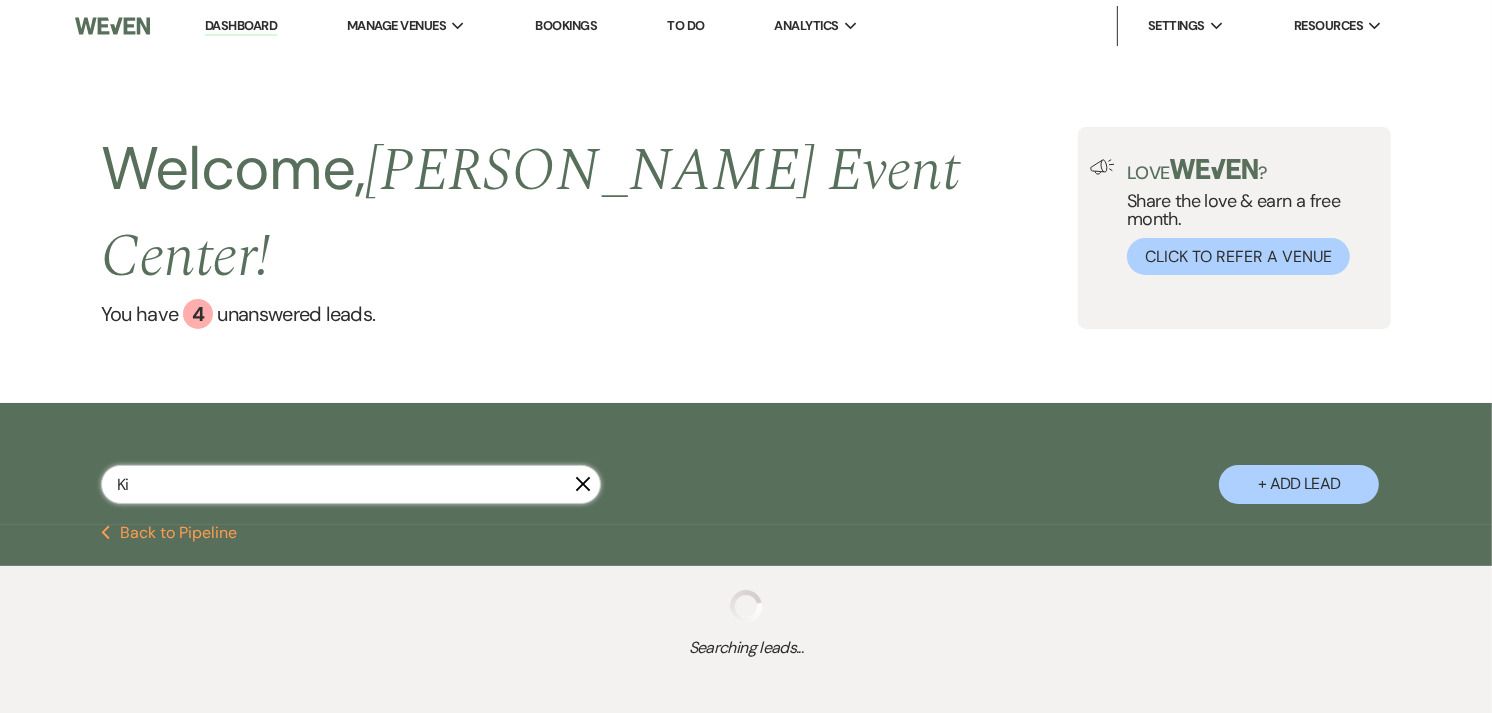 select on "8" 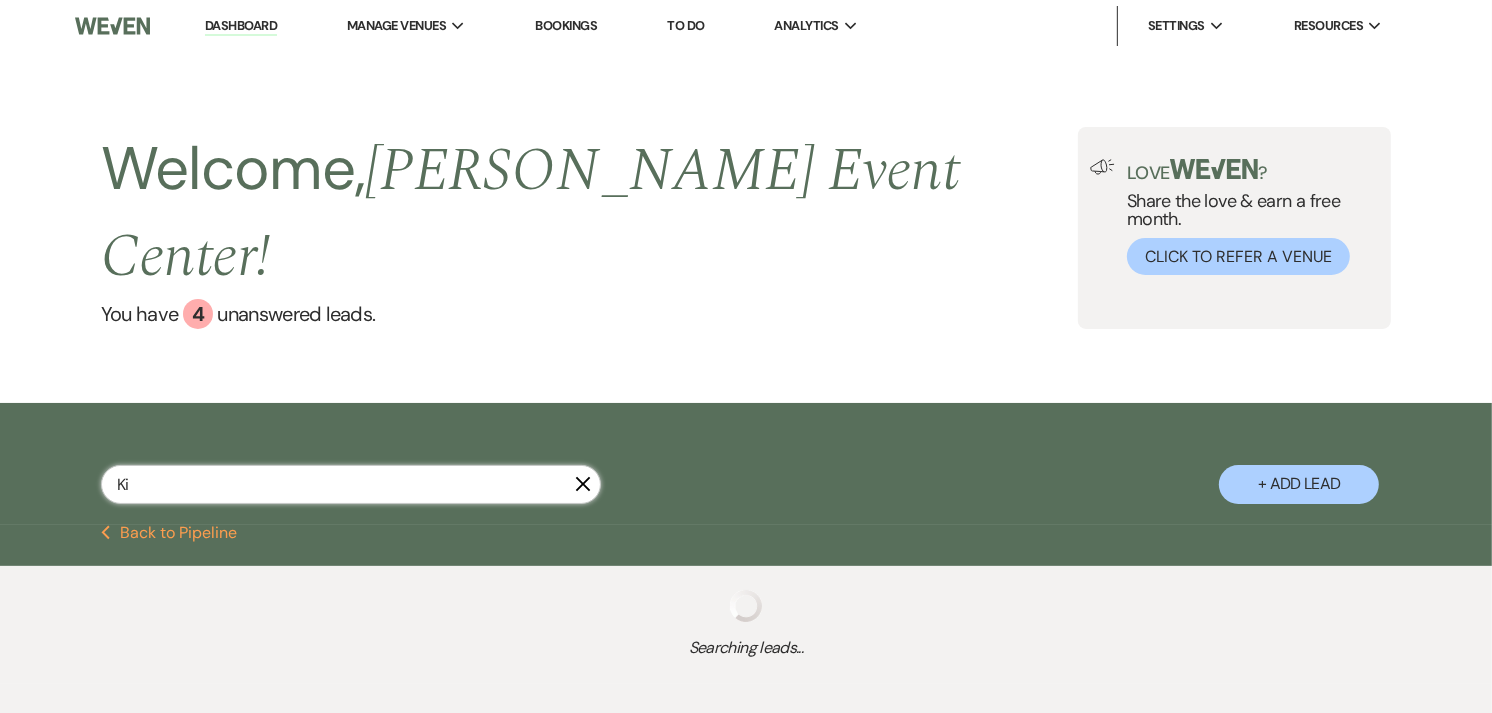 select on "6" 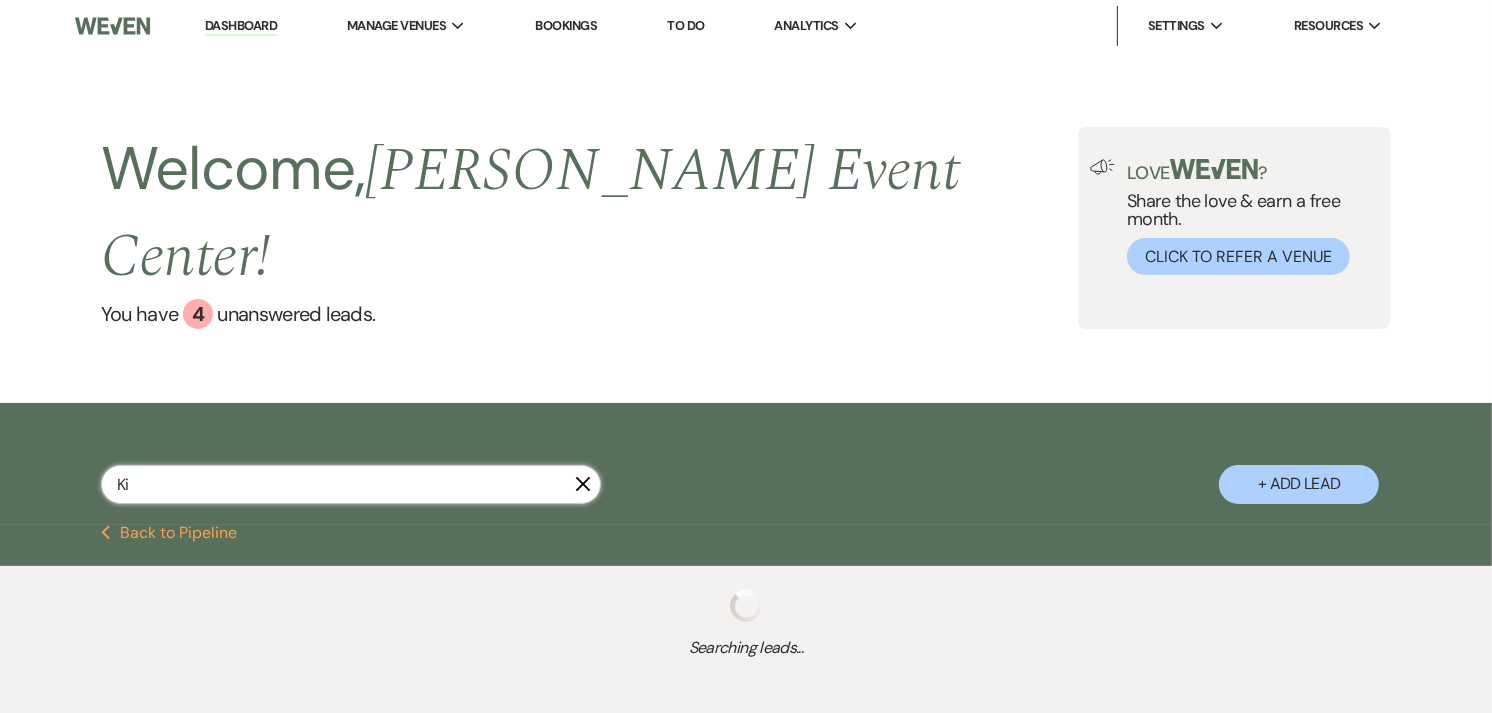 select on "8" 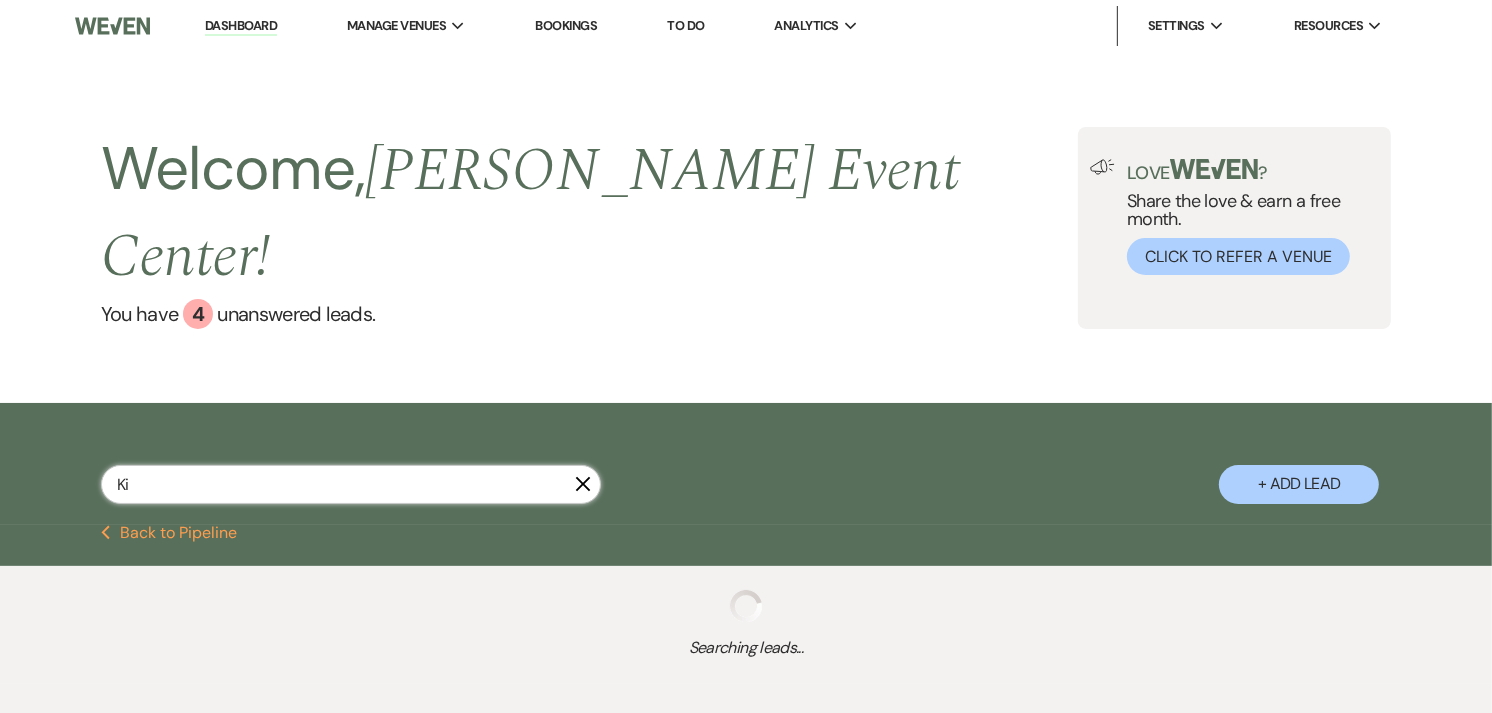 select on "4" 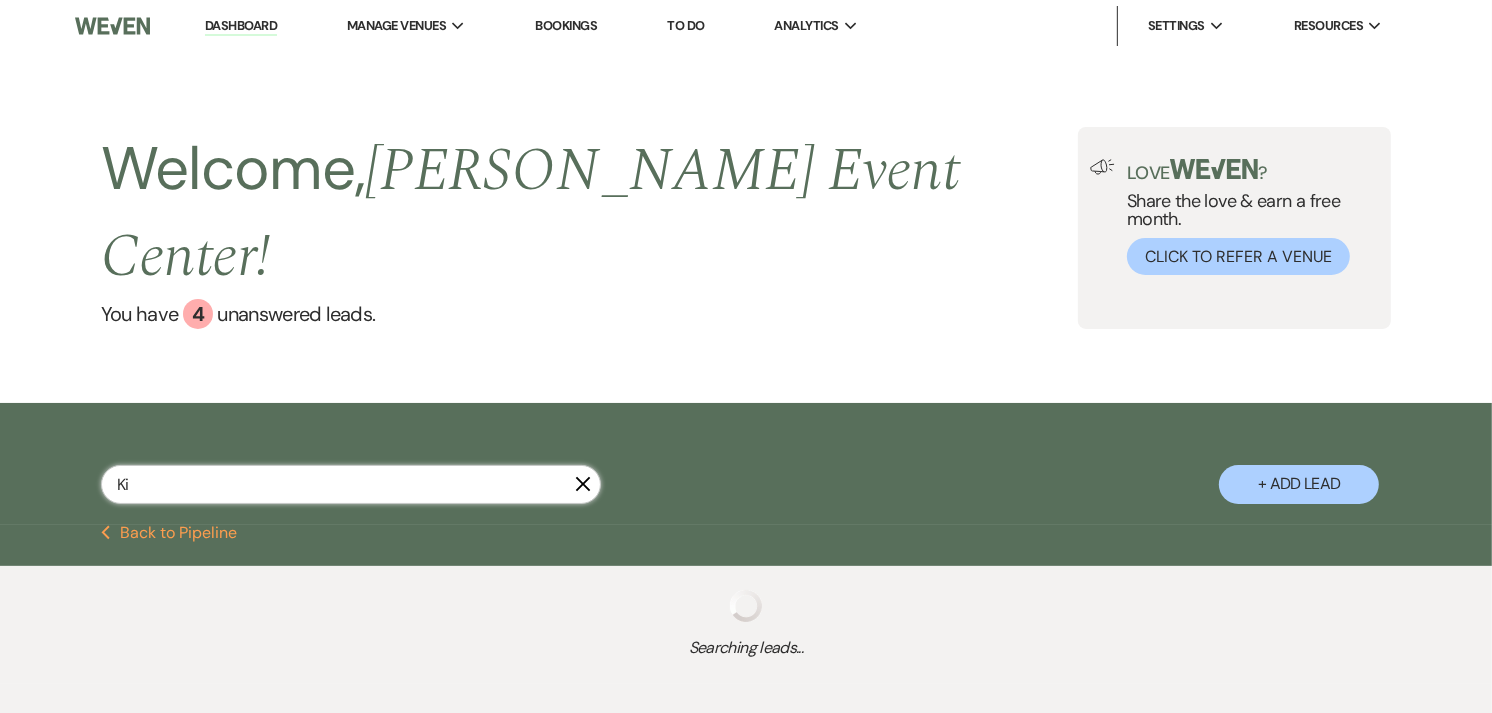 select on "8" 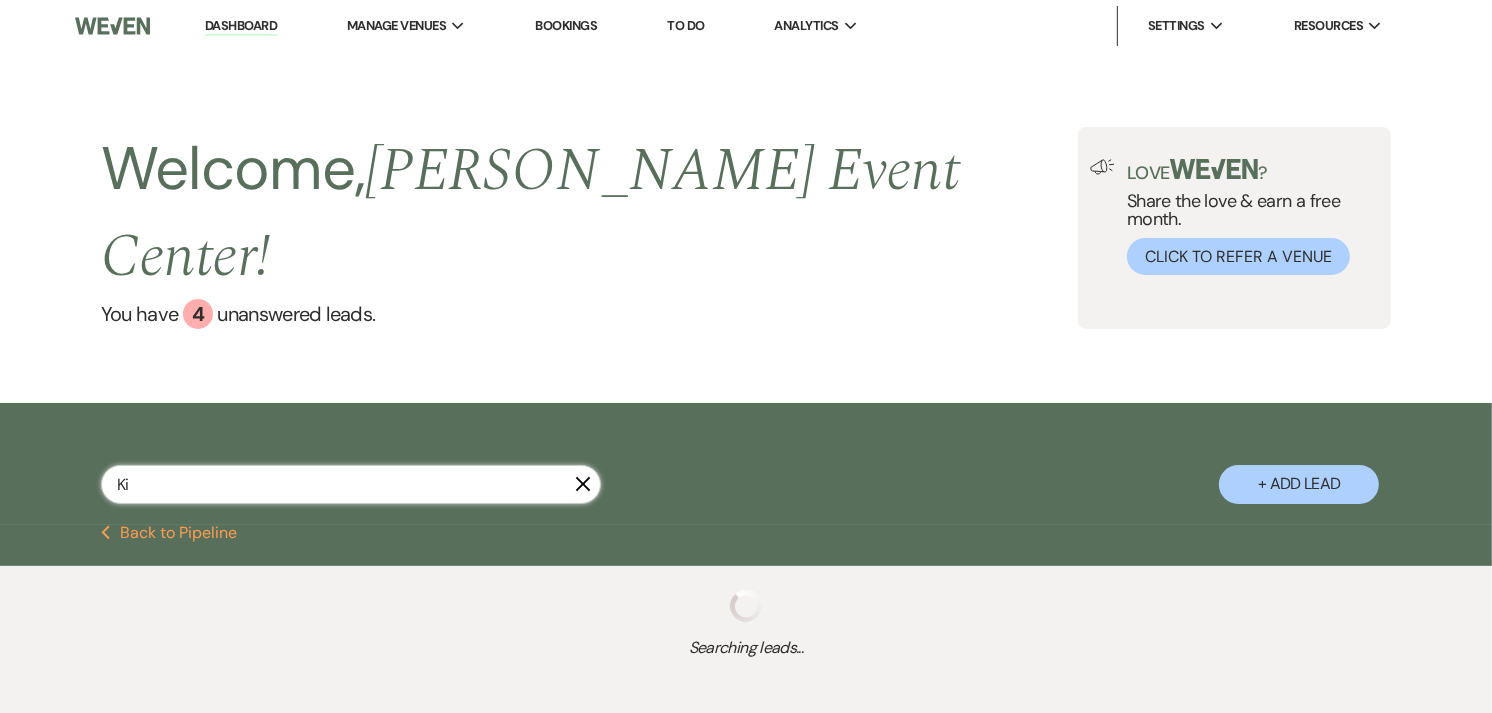 select on "7" 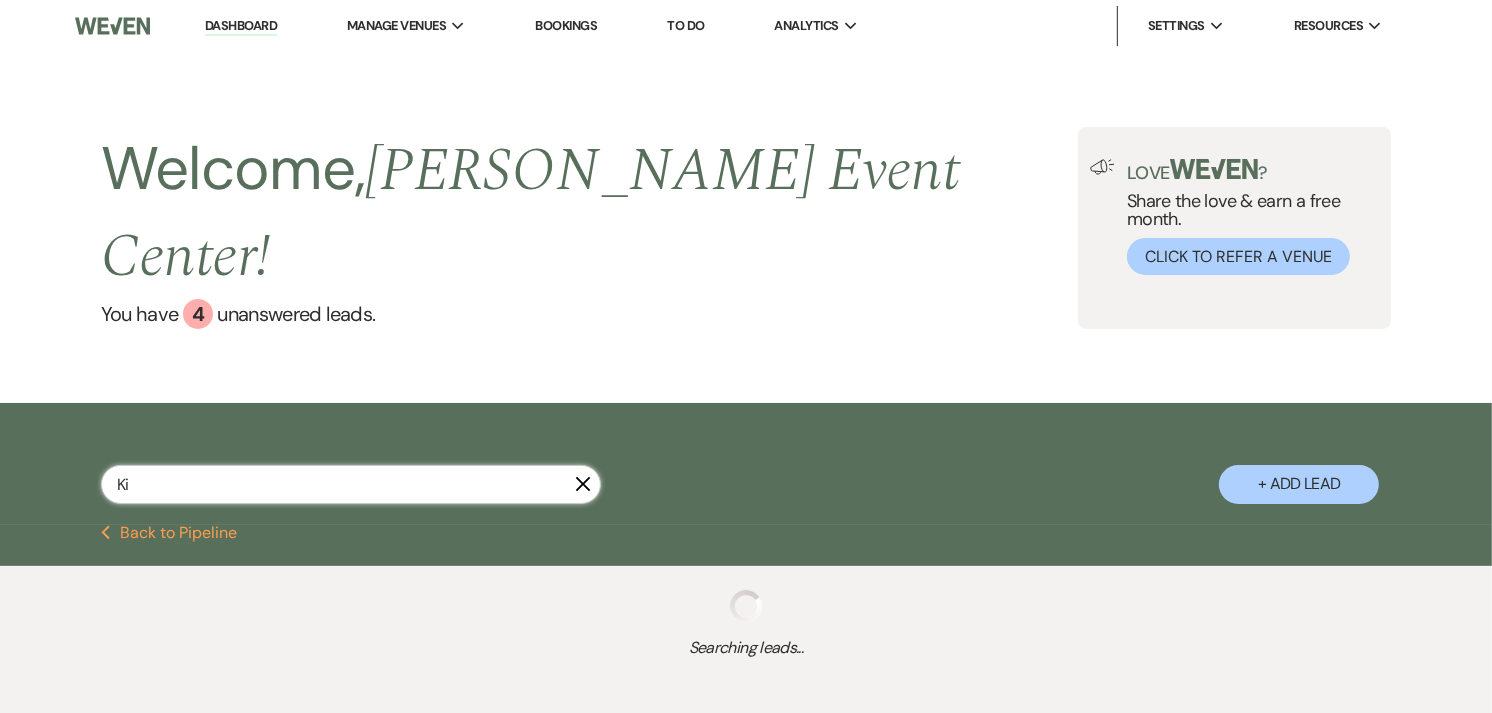 select on "8" 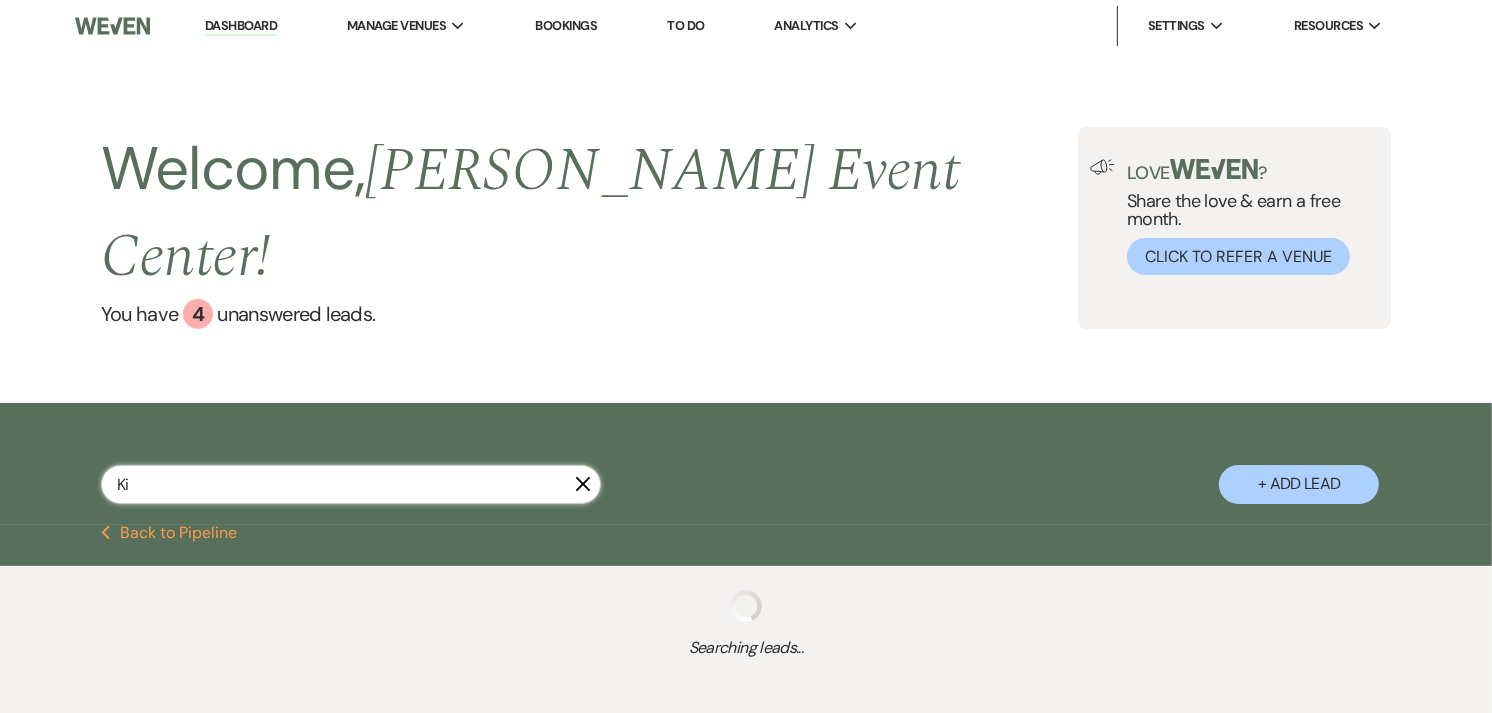 select on "1" 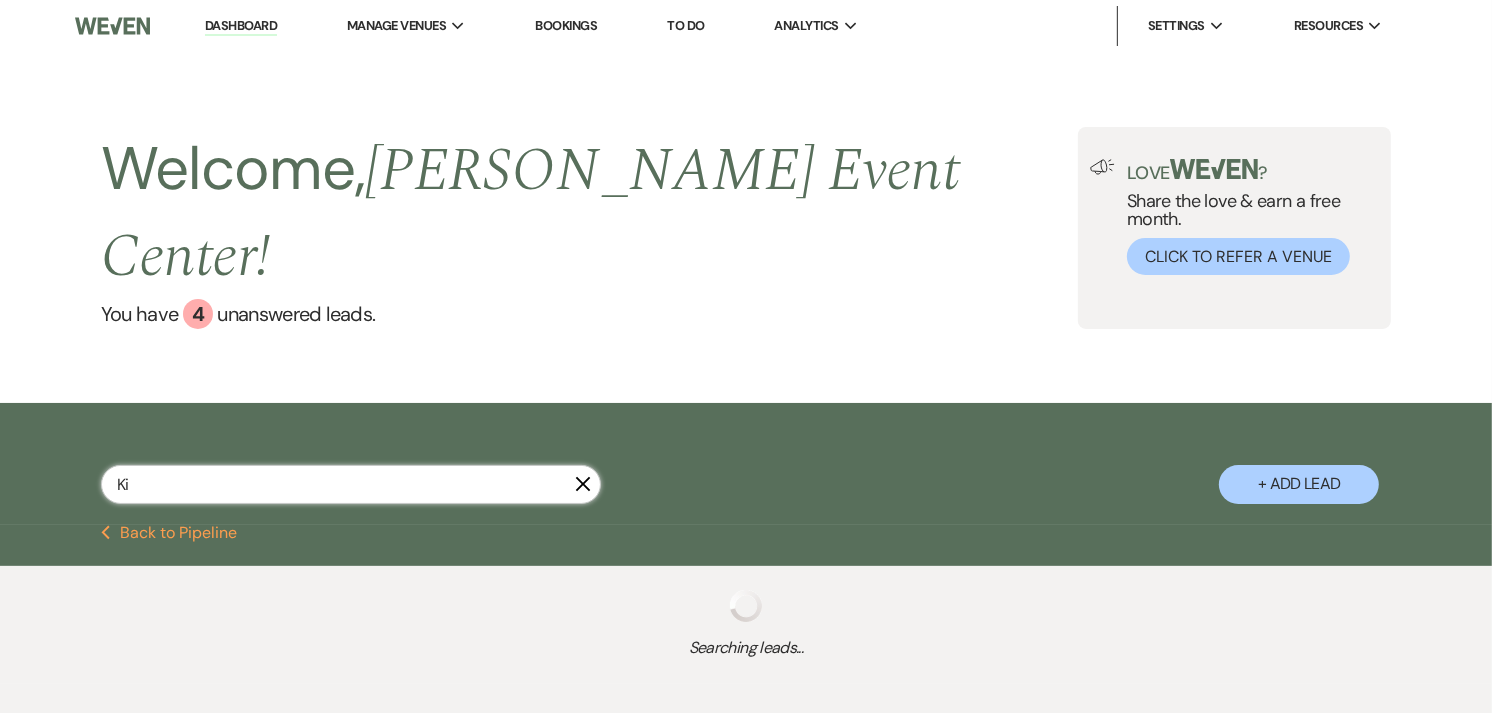select on "8" 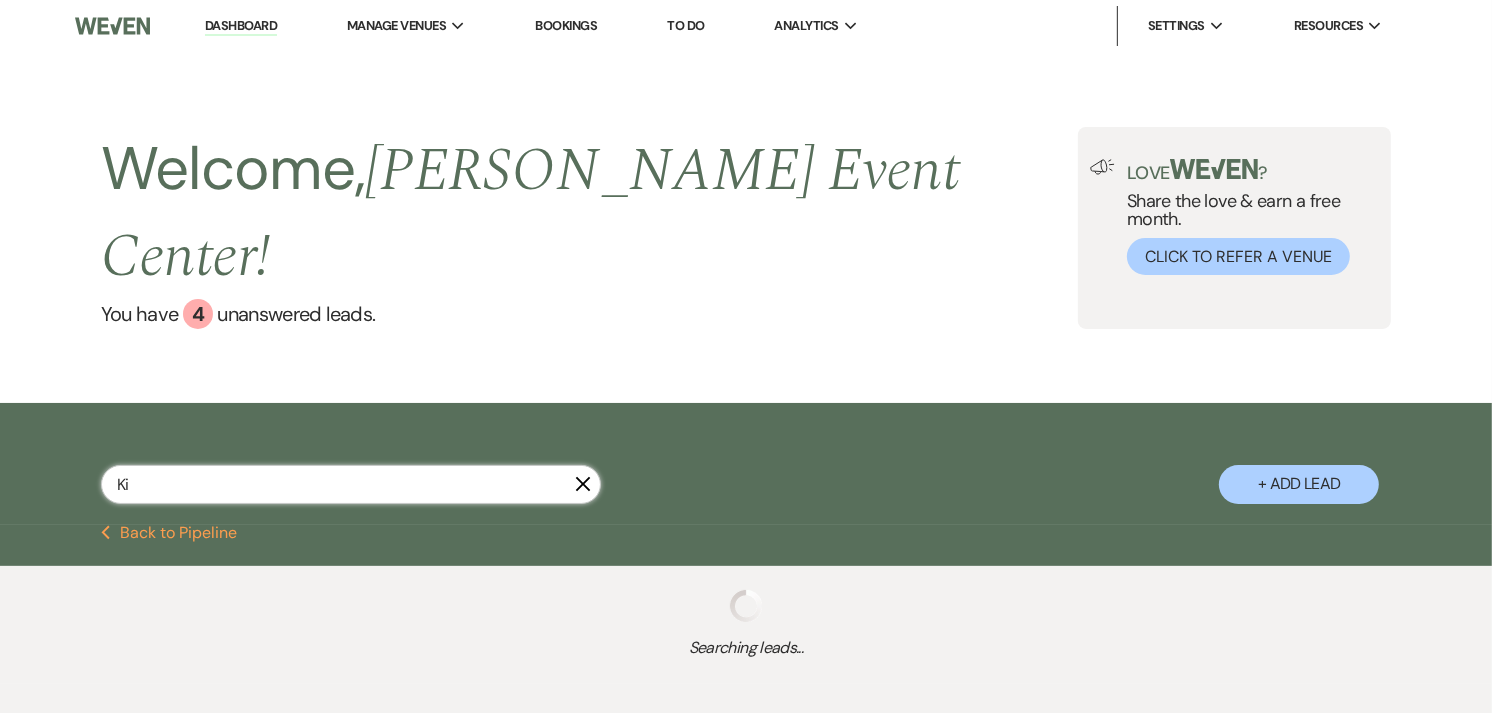 select on "8" 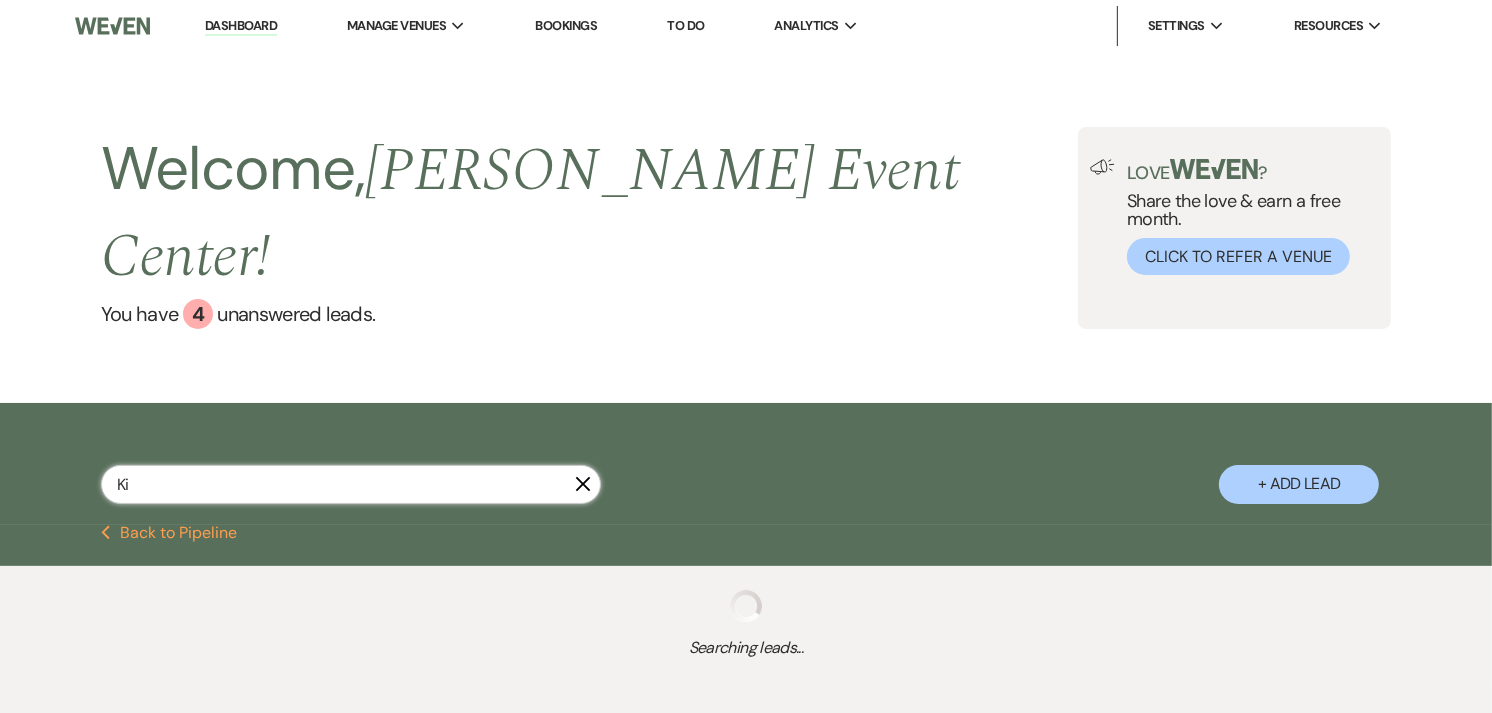 select on "4" 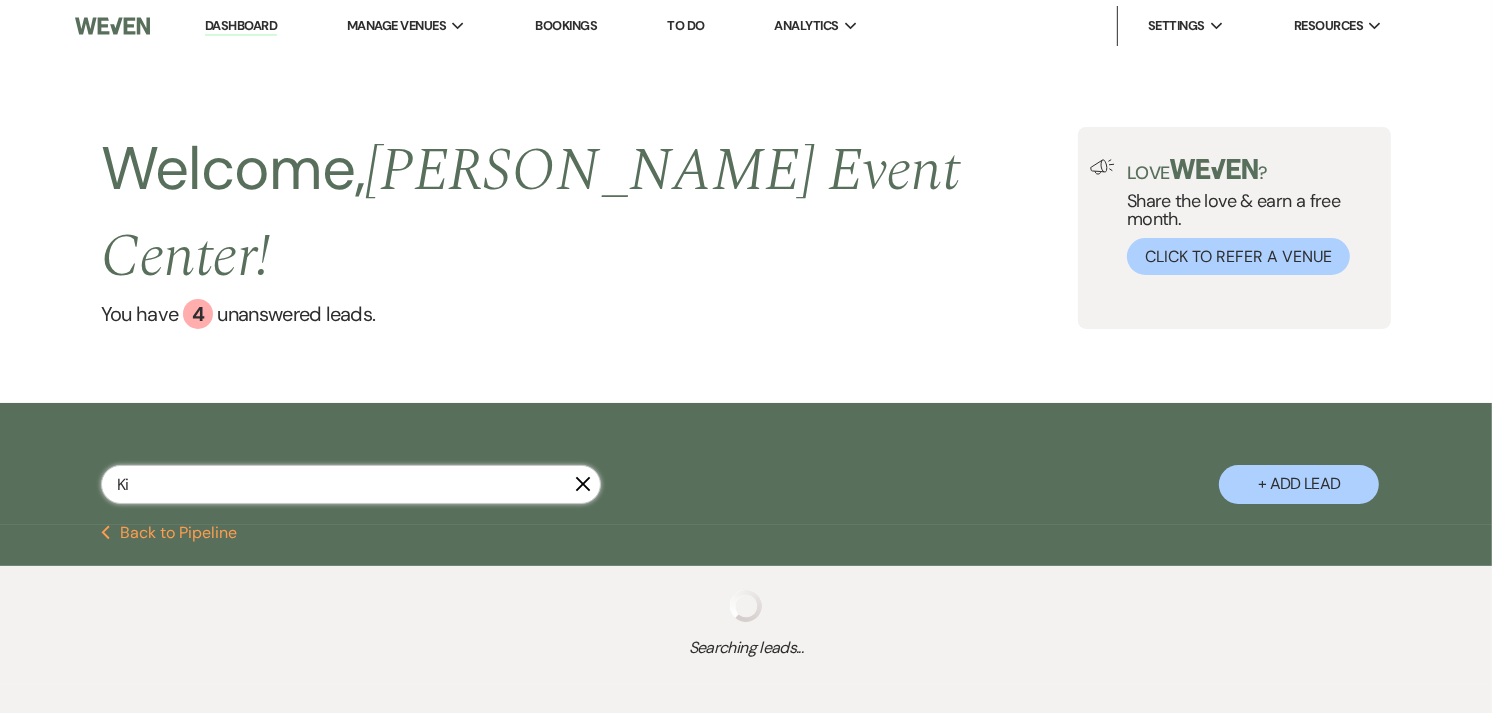 select on "8" 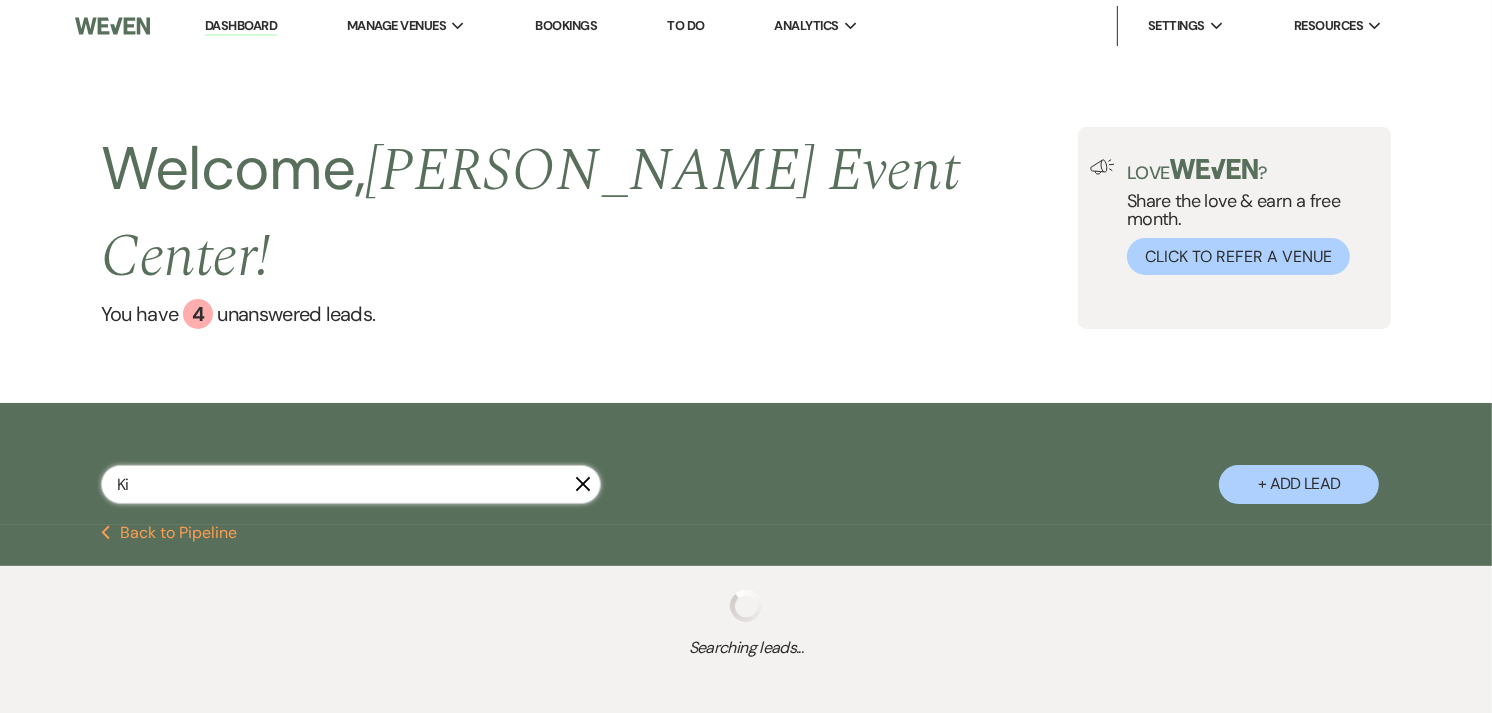 select on "6" 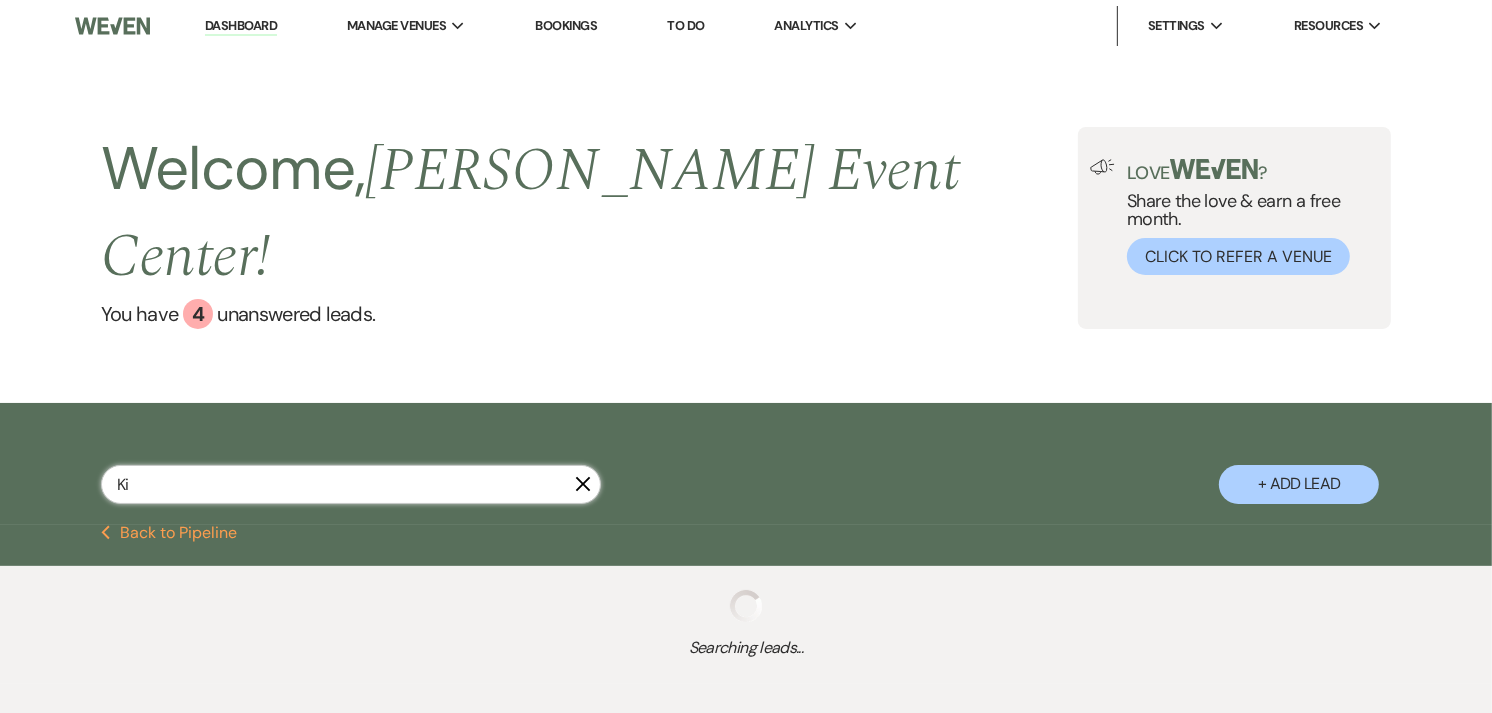 select on "8" 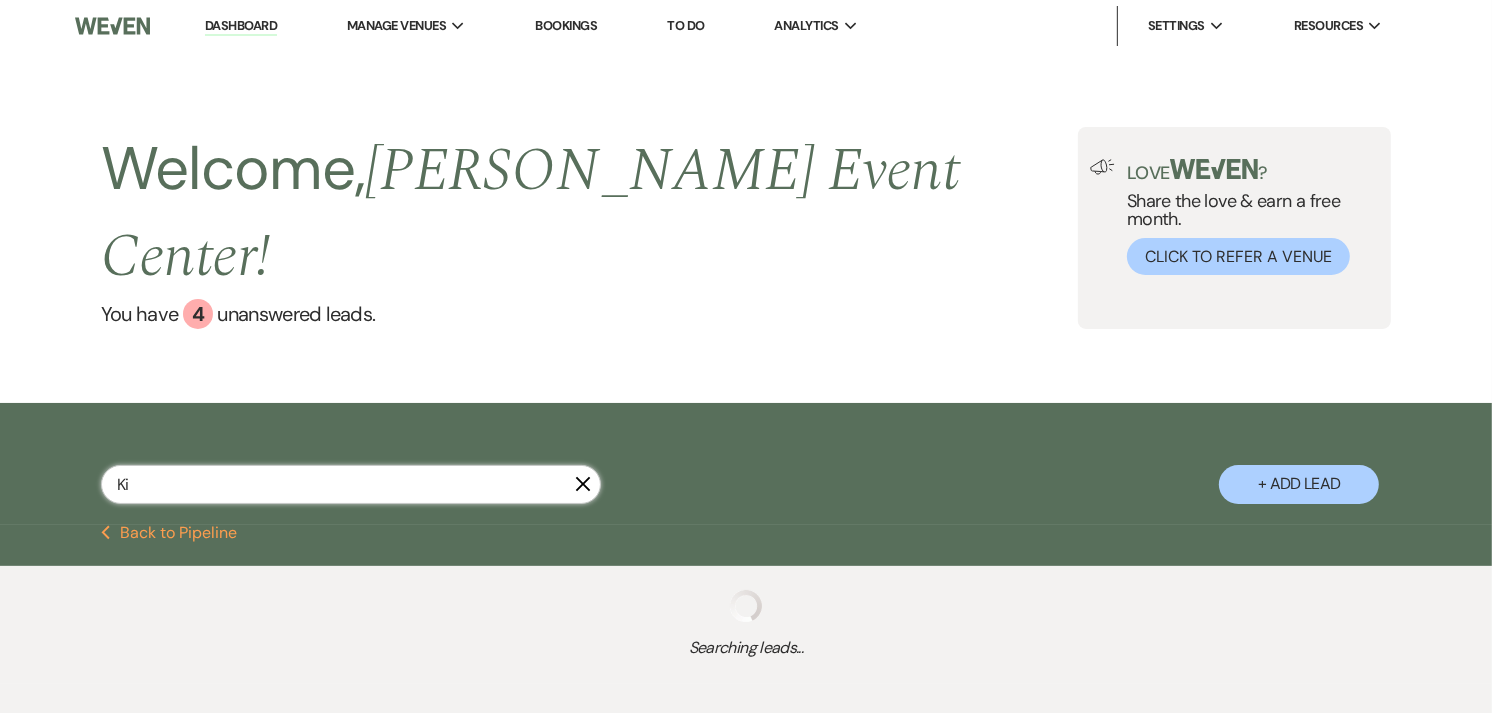 select on "6" 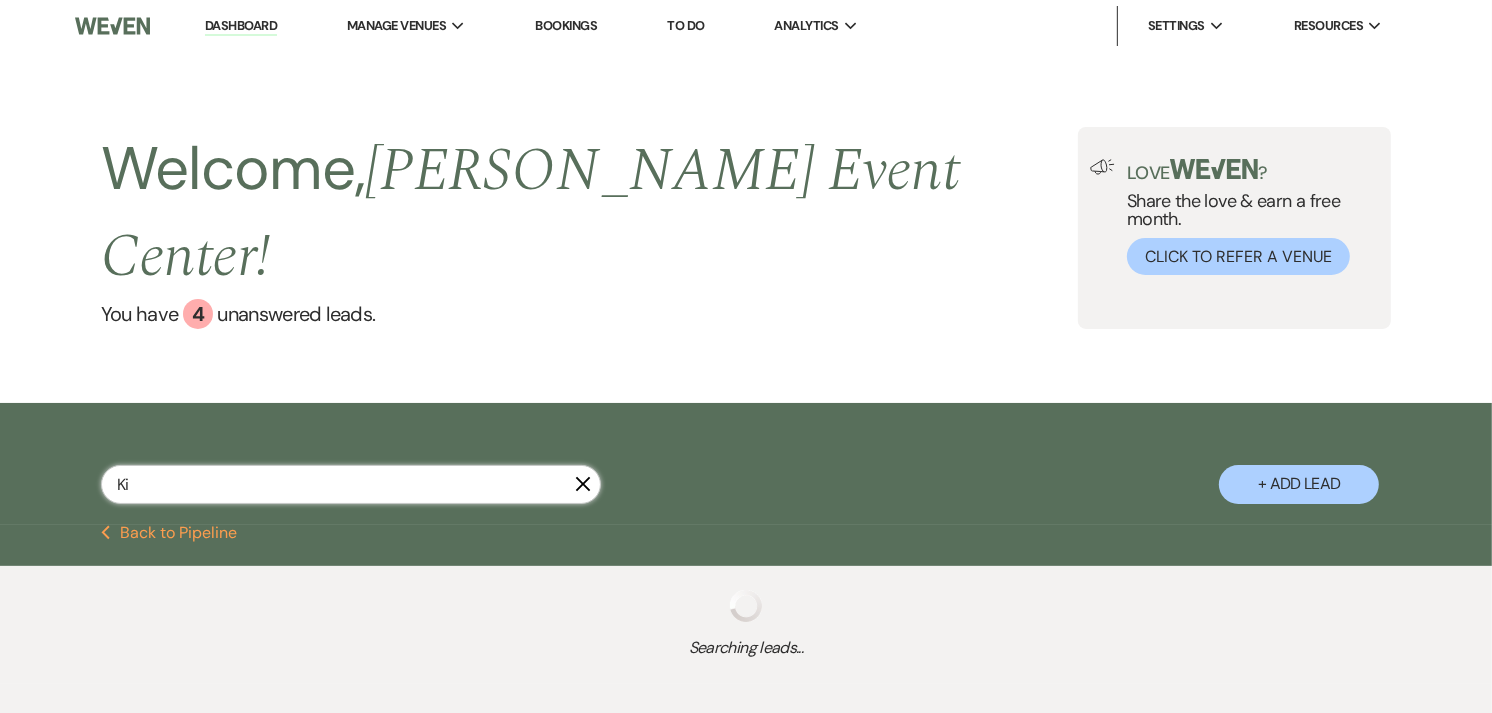 select on "8" 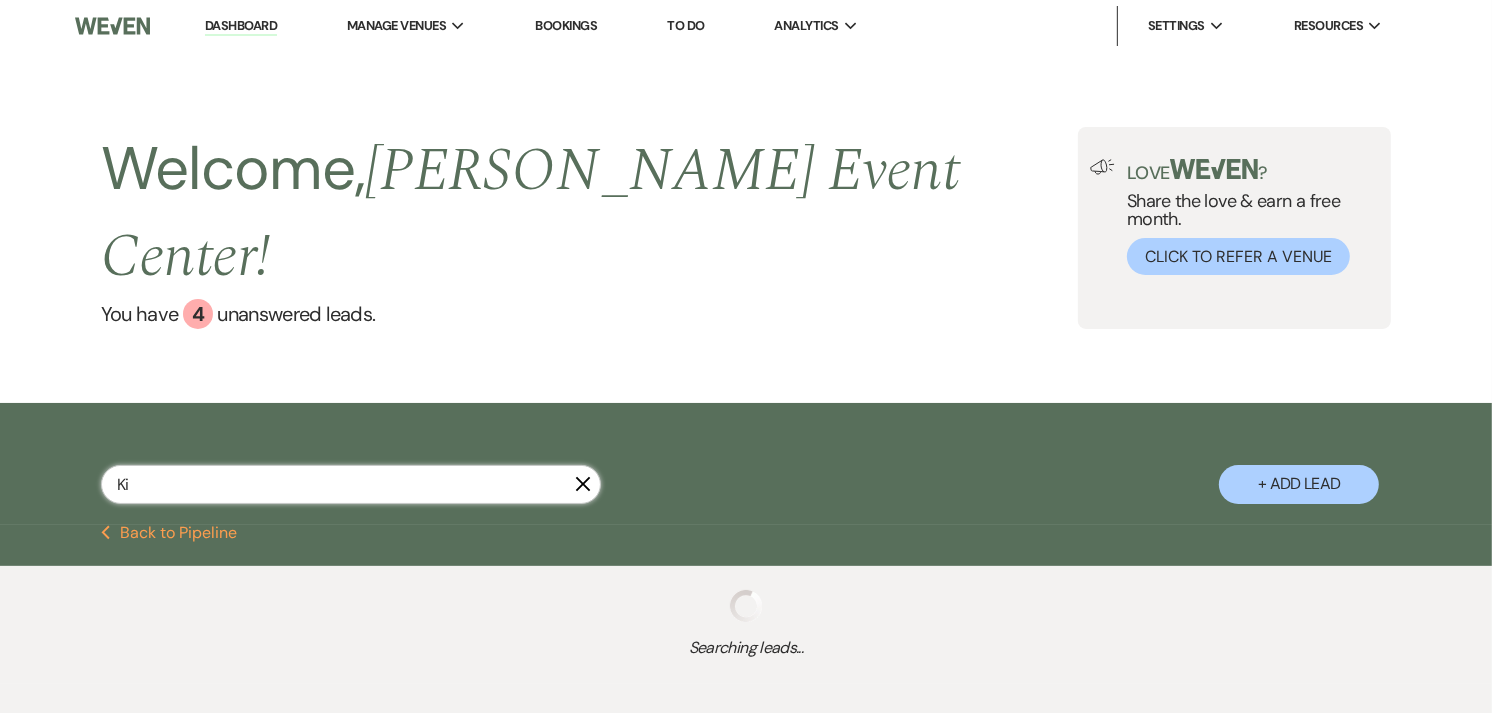 select on "6" 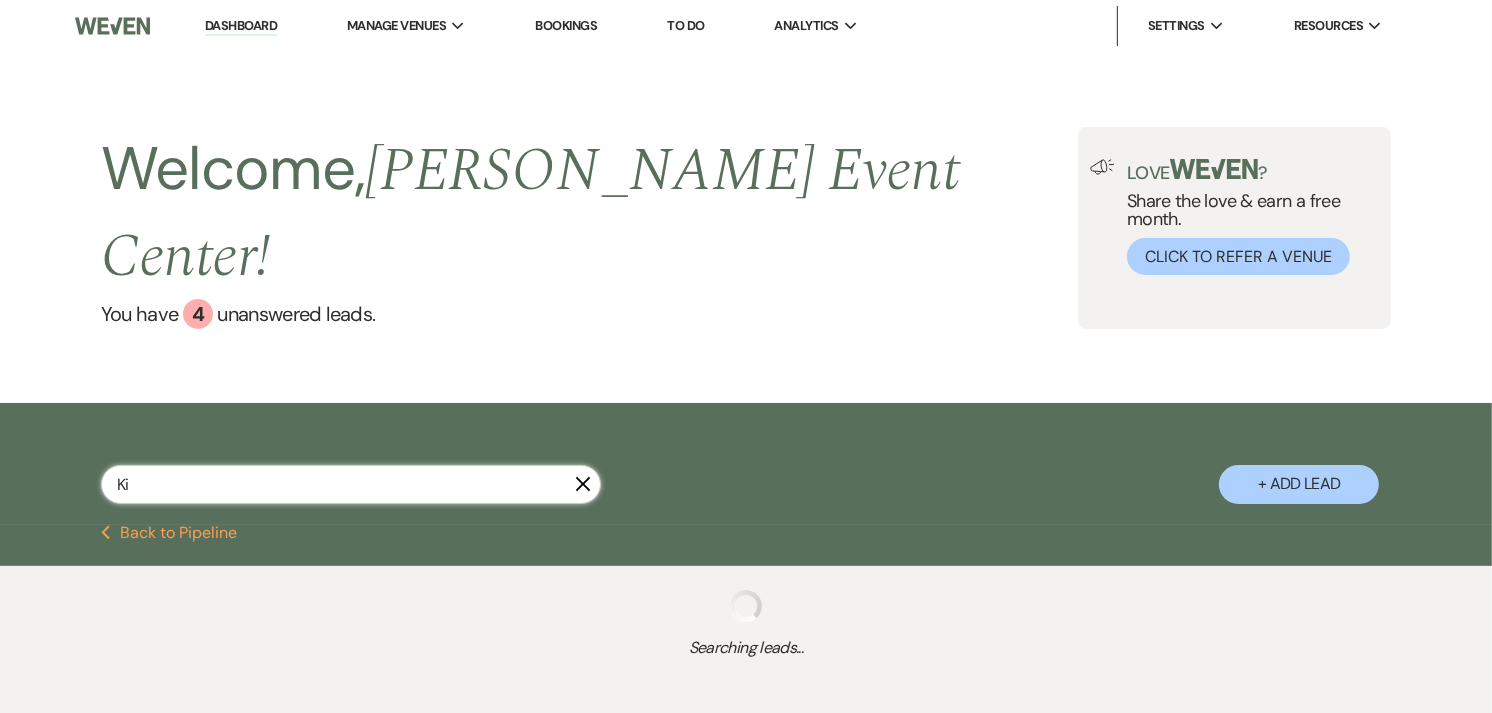 select on "5" 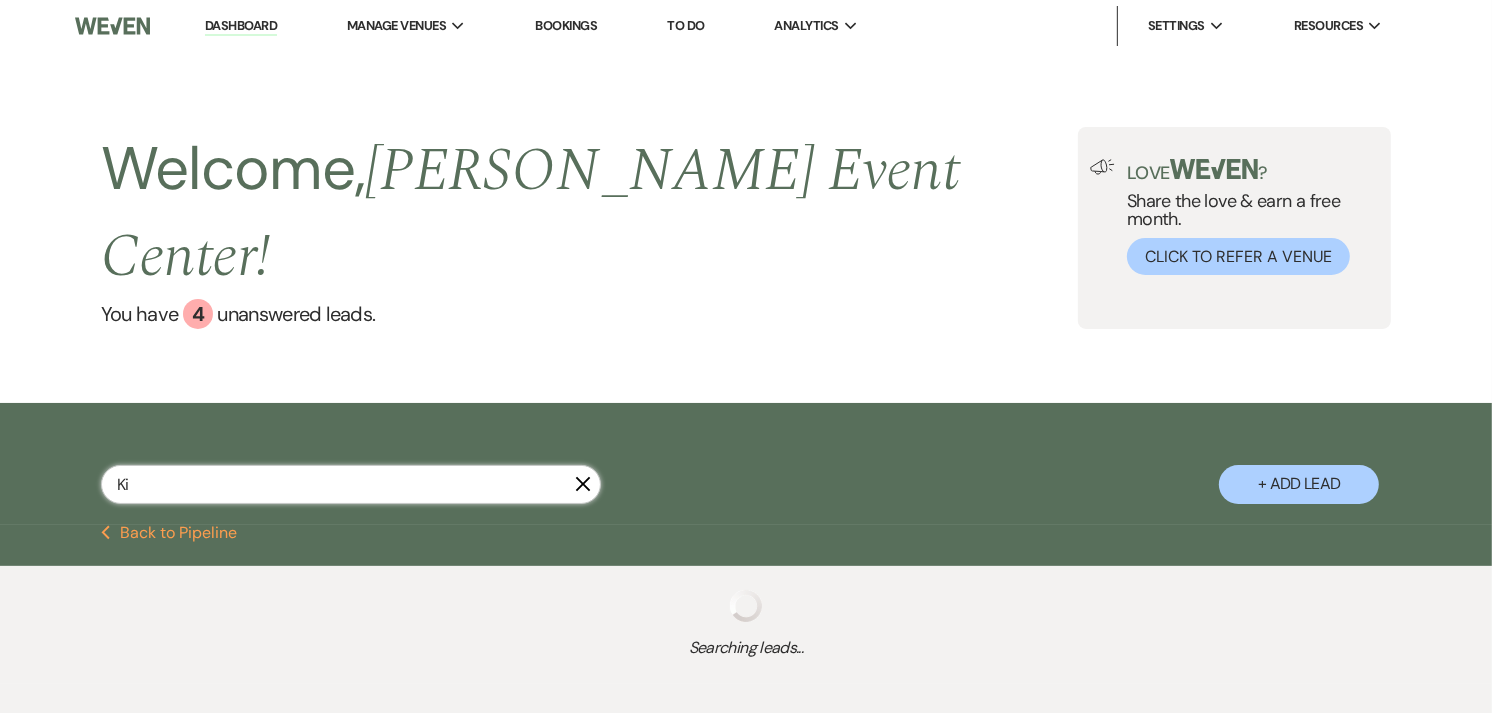 select on "8" 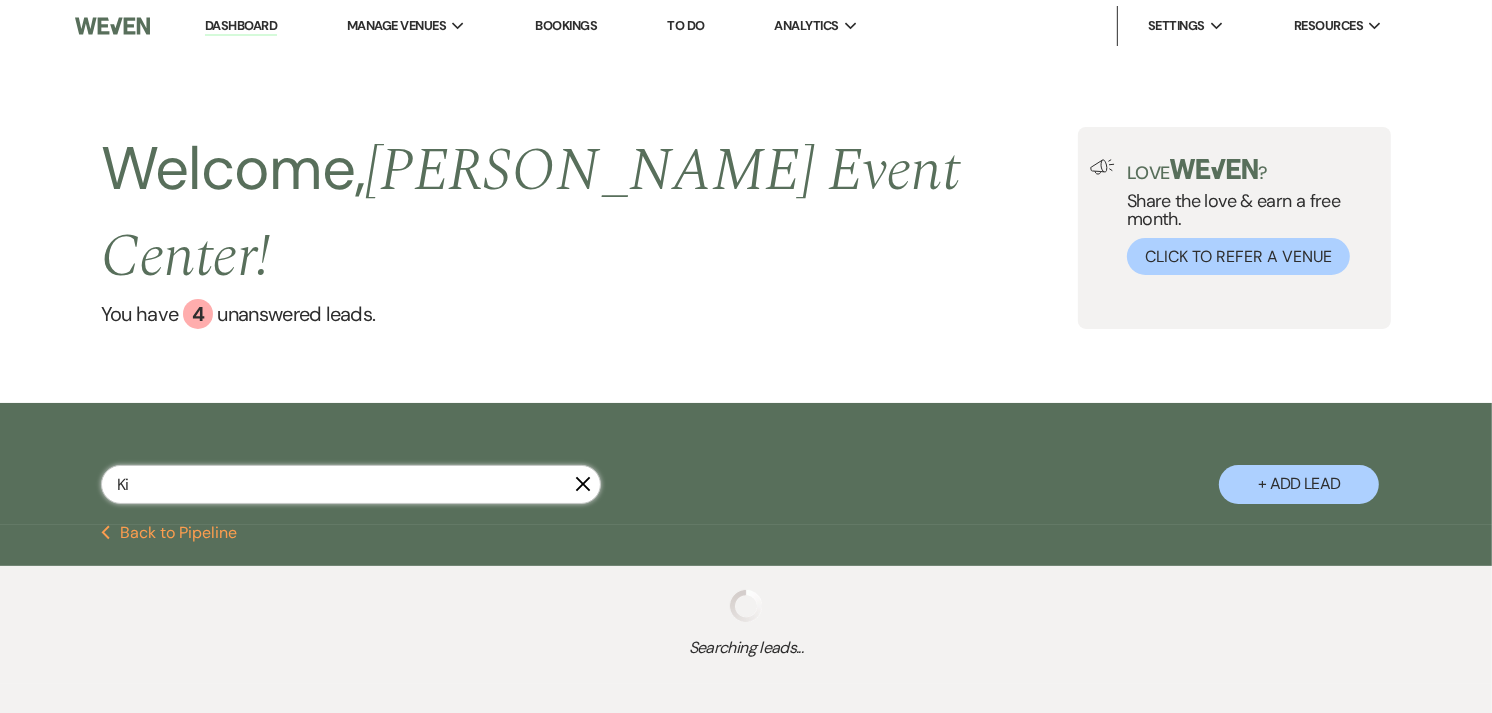 select on "2" 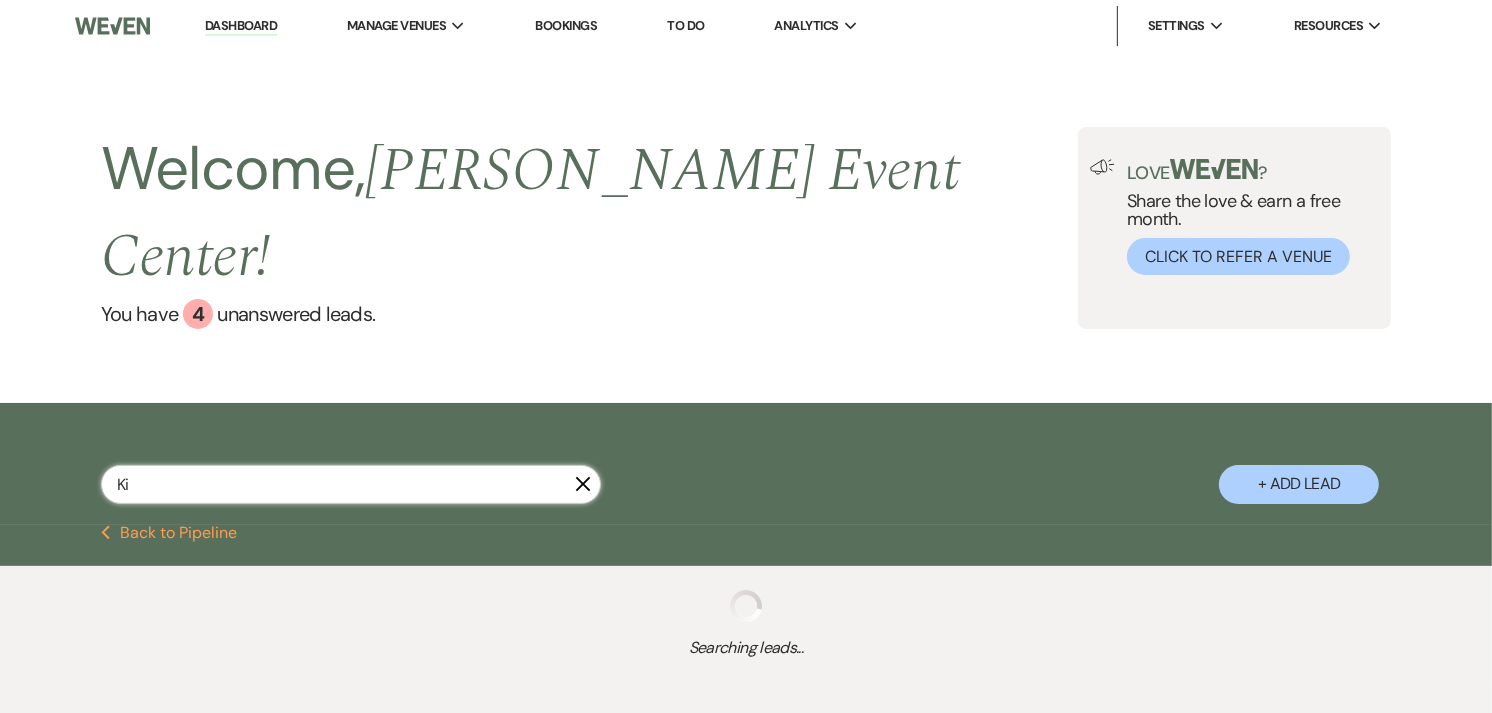 select on "8" 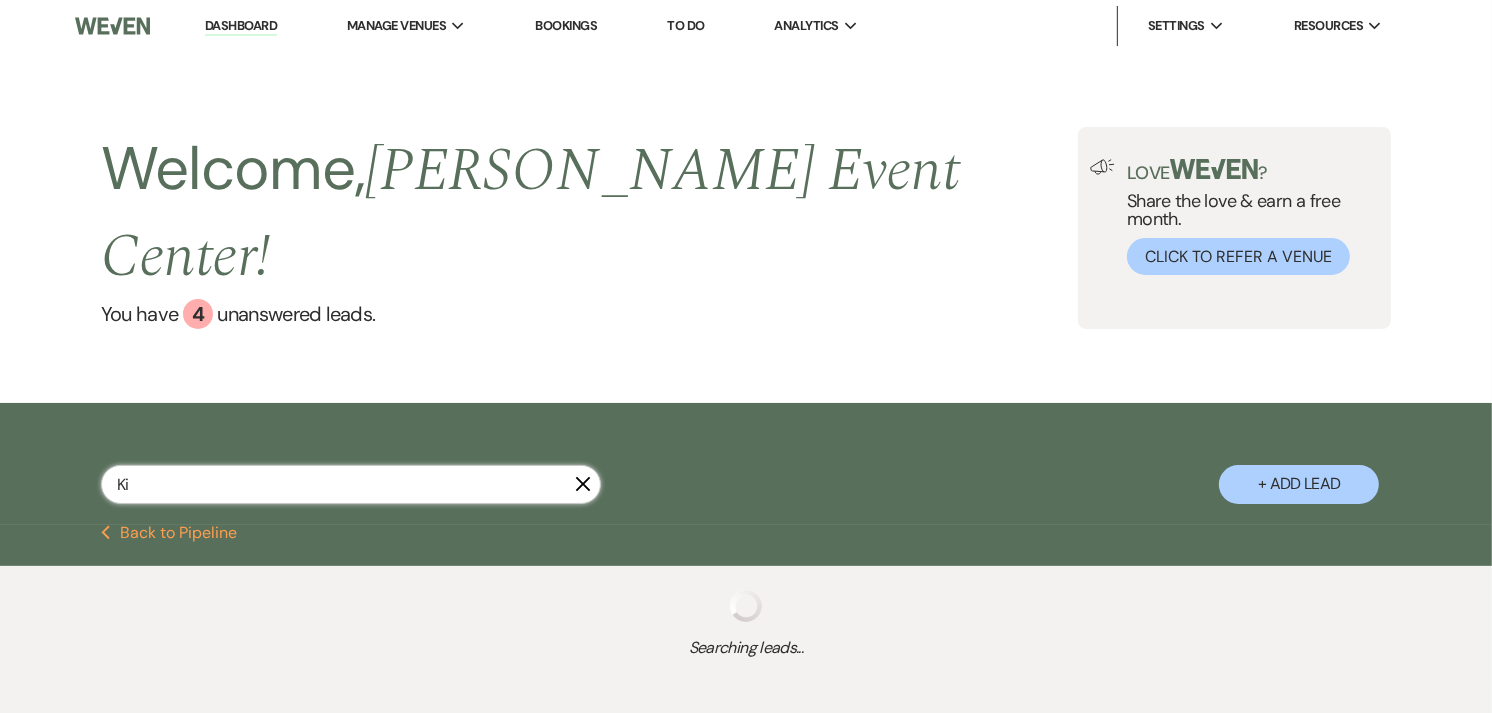 select on "6" 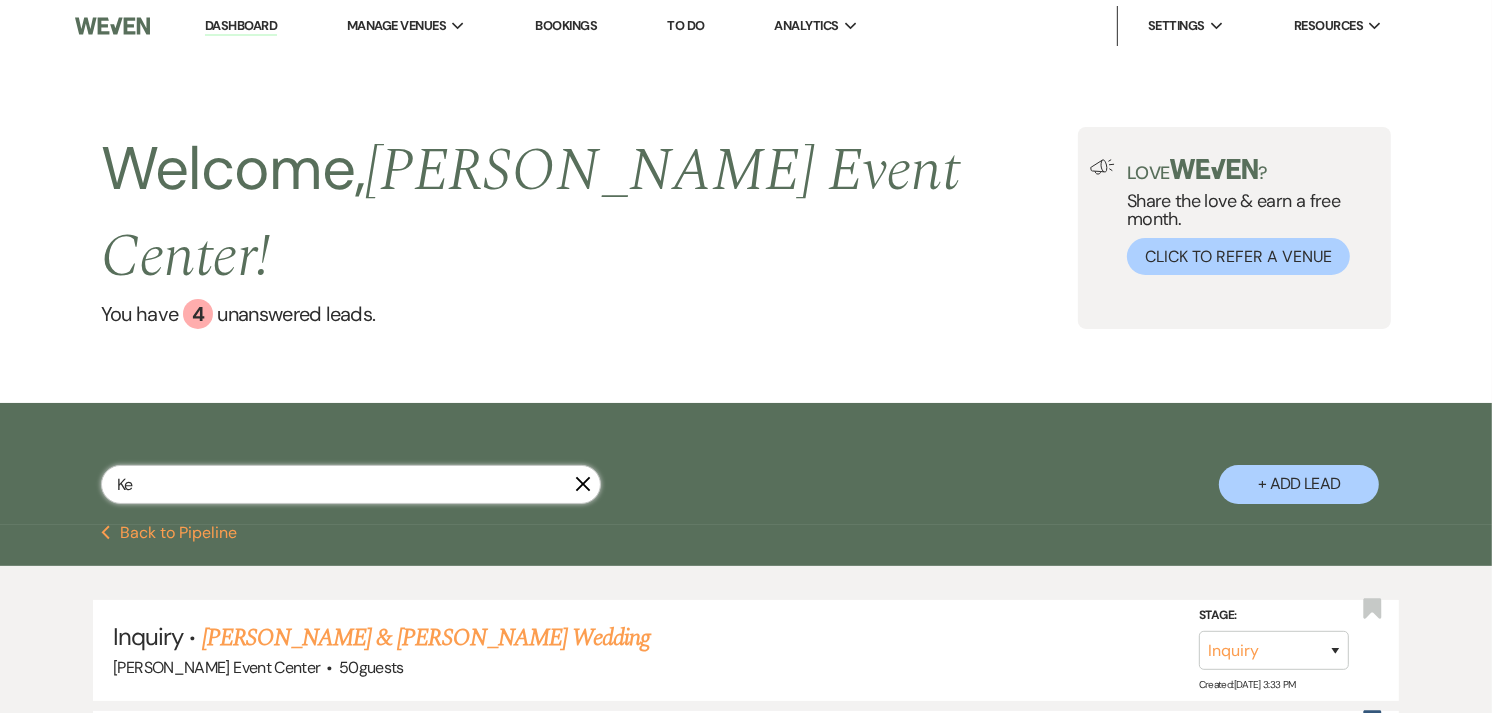 type on "Kec" 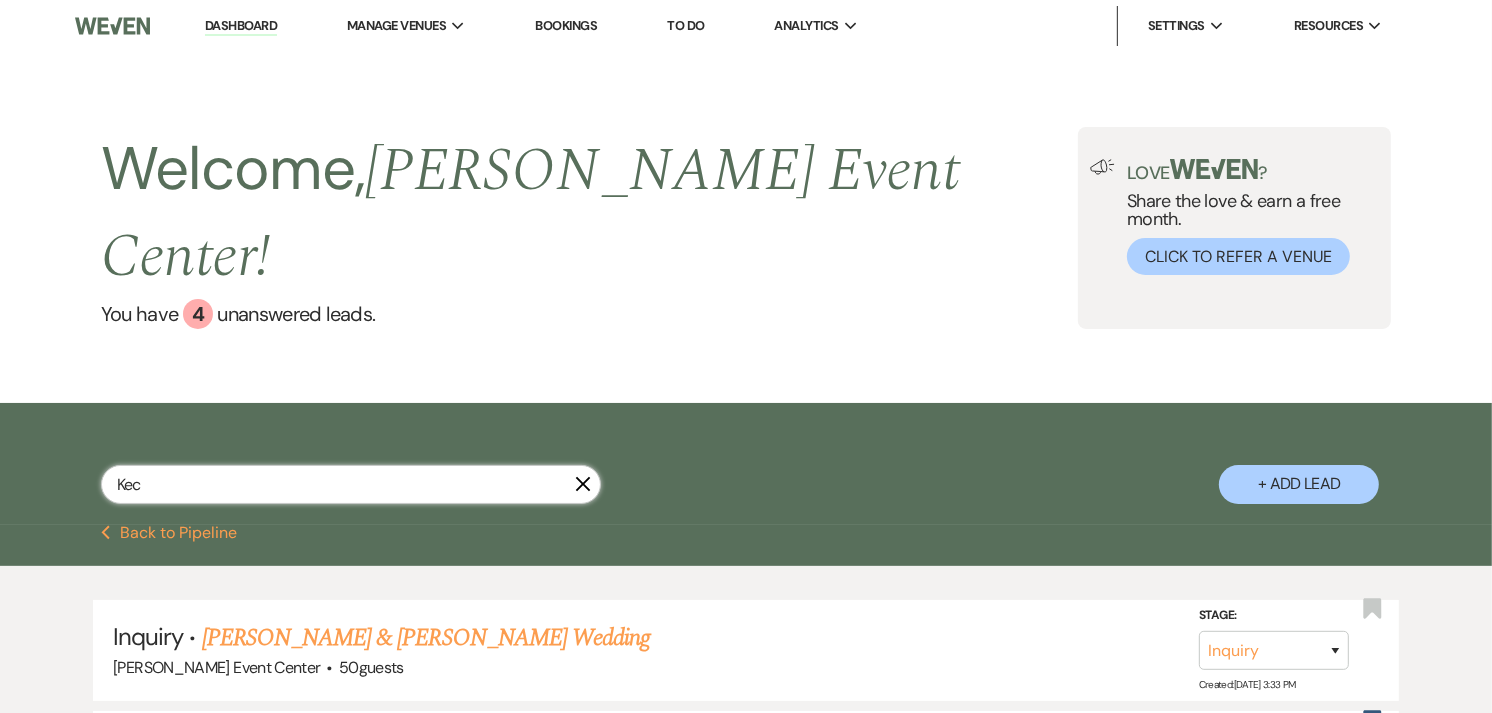 click on "Kec" at bounding box center [351, 484] 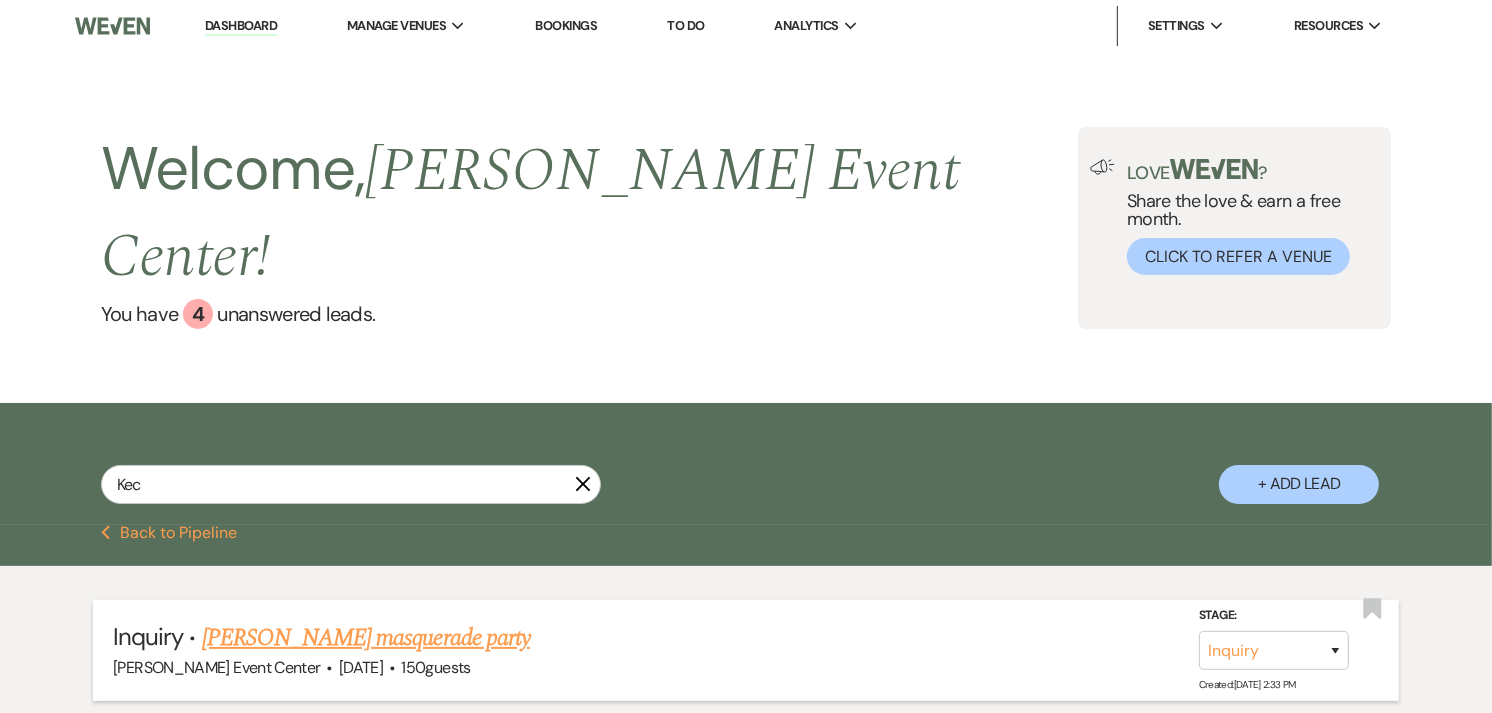 click on "[PERSON_NAME] masquerade party" at bounding box center (366, 638) 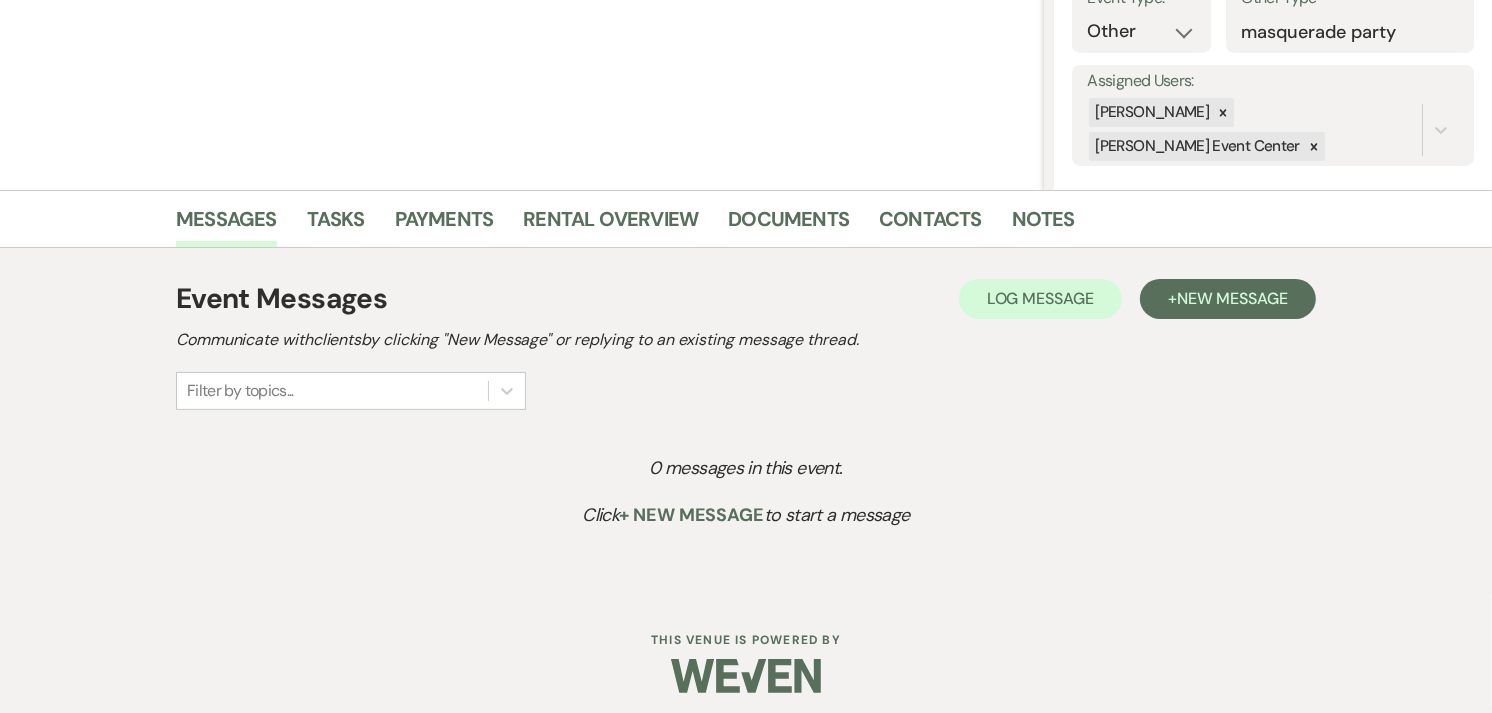 scroll, scrollTop: 321, scrollLeft: 0, axis: vertical 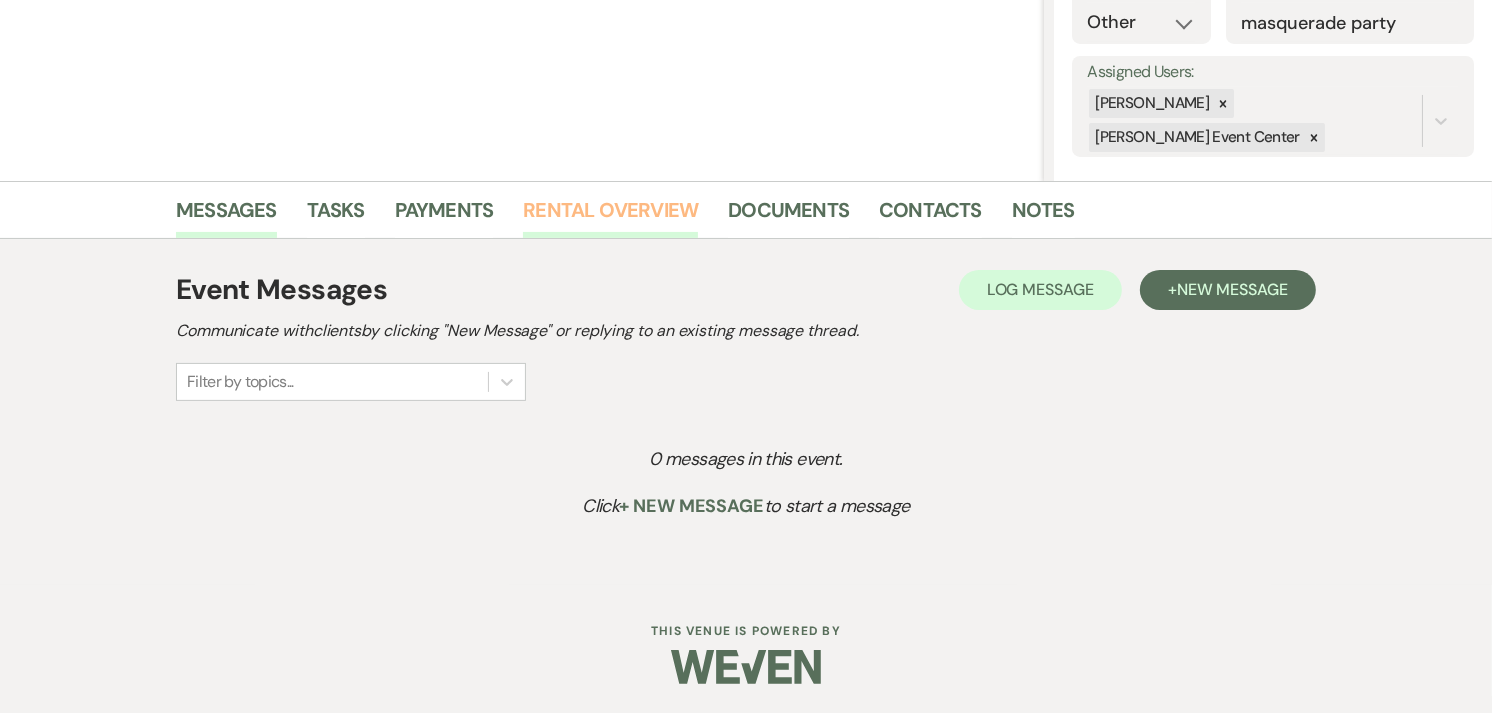 click on "Rental Overview" at bounding box center (610, 216) 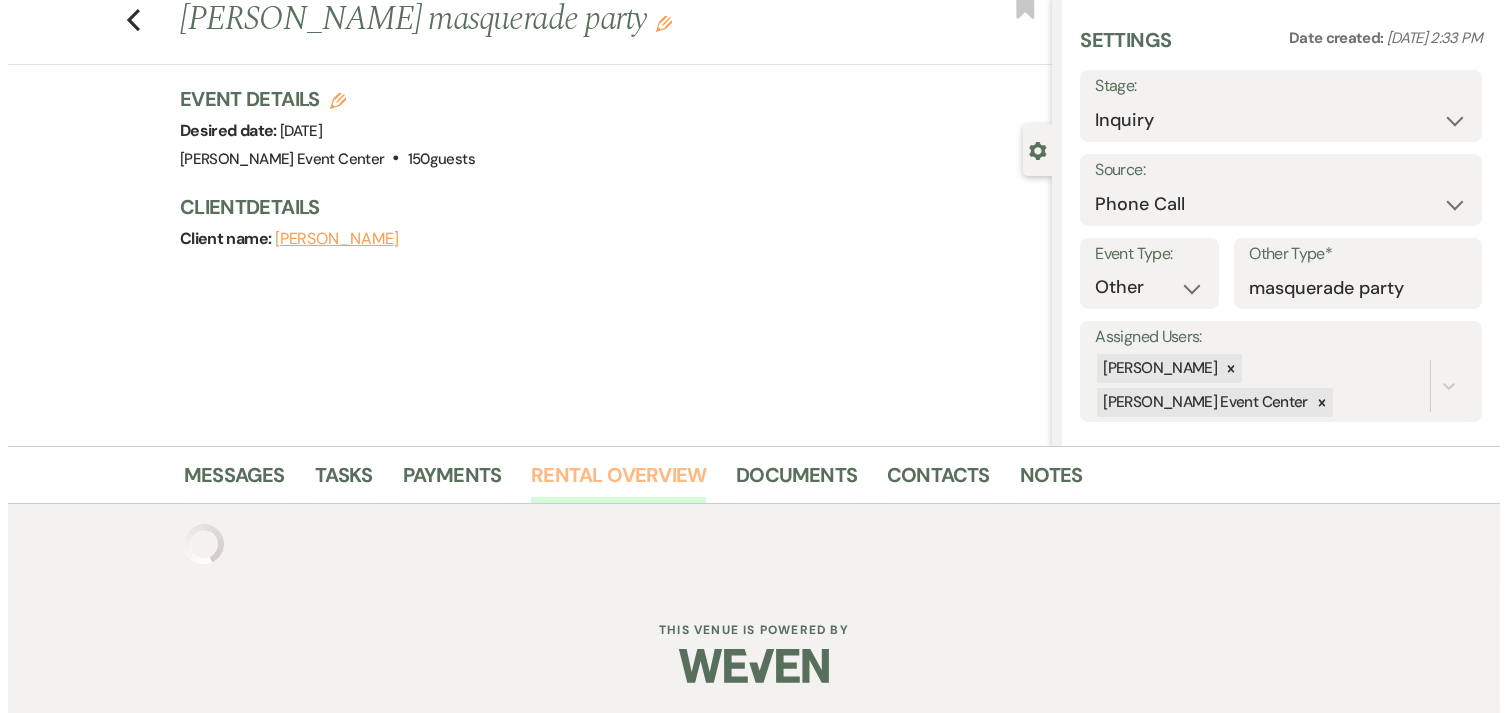 scroll, scrollTop: 214, scrollLeft: 0, axis: vertical 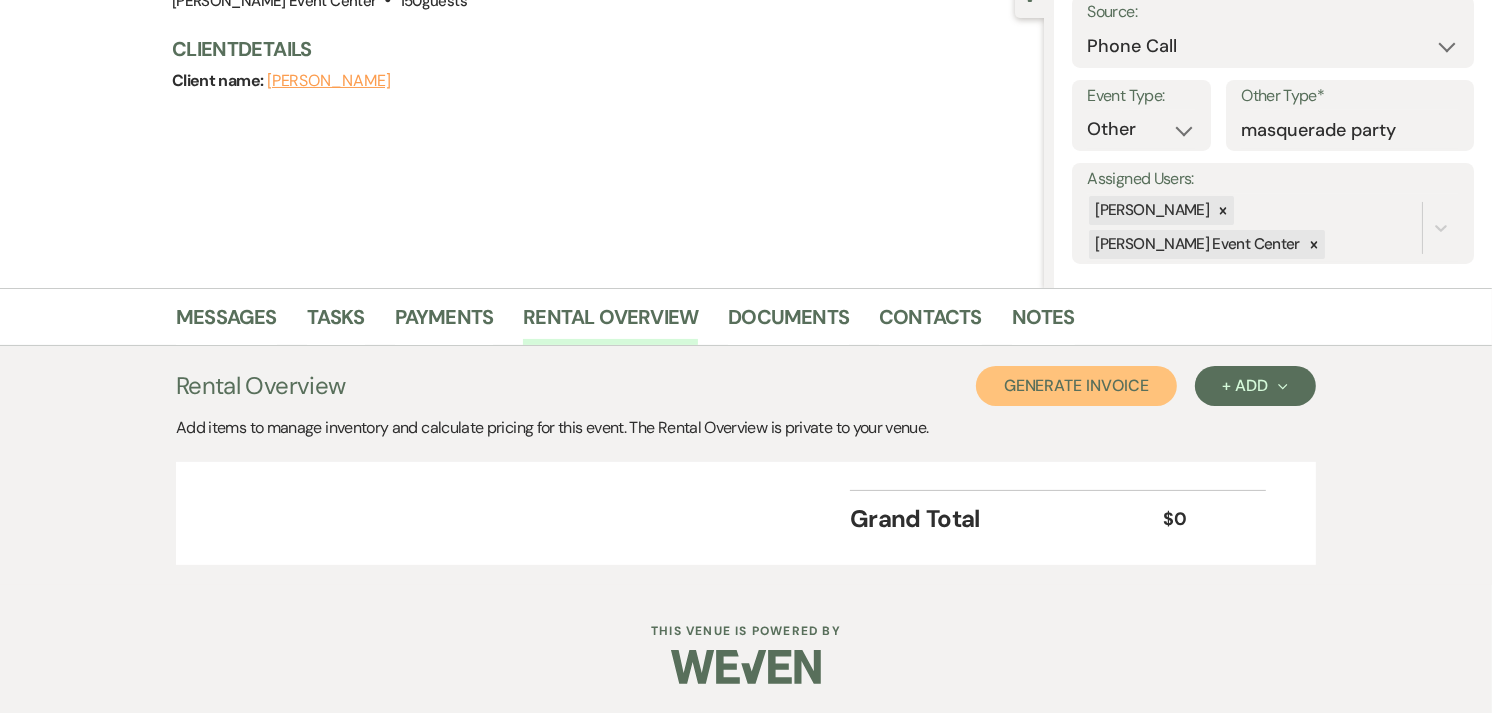 click on "Generate Invoice" at bounding box center [1076, 386] 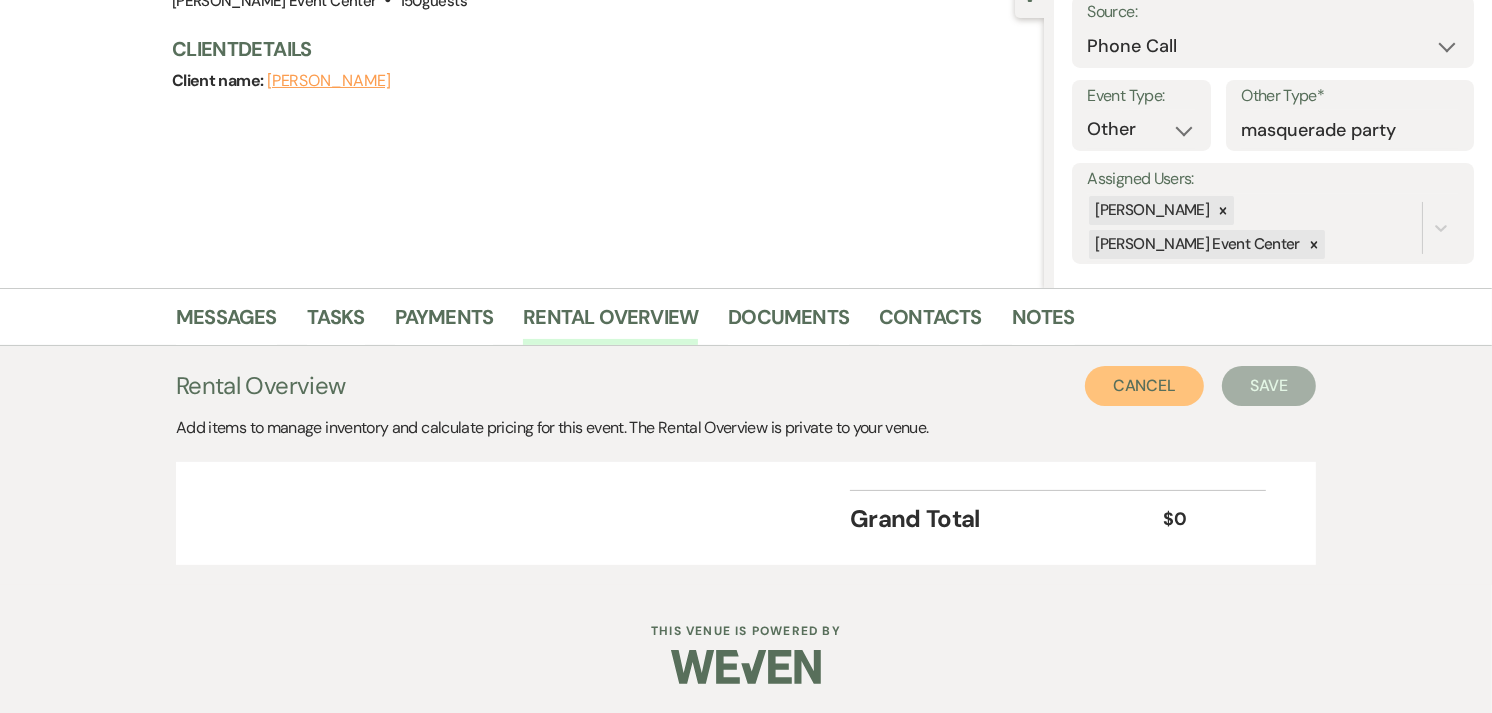 click on "Cancel" at bounding box center (1145, 386) 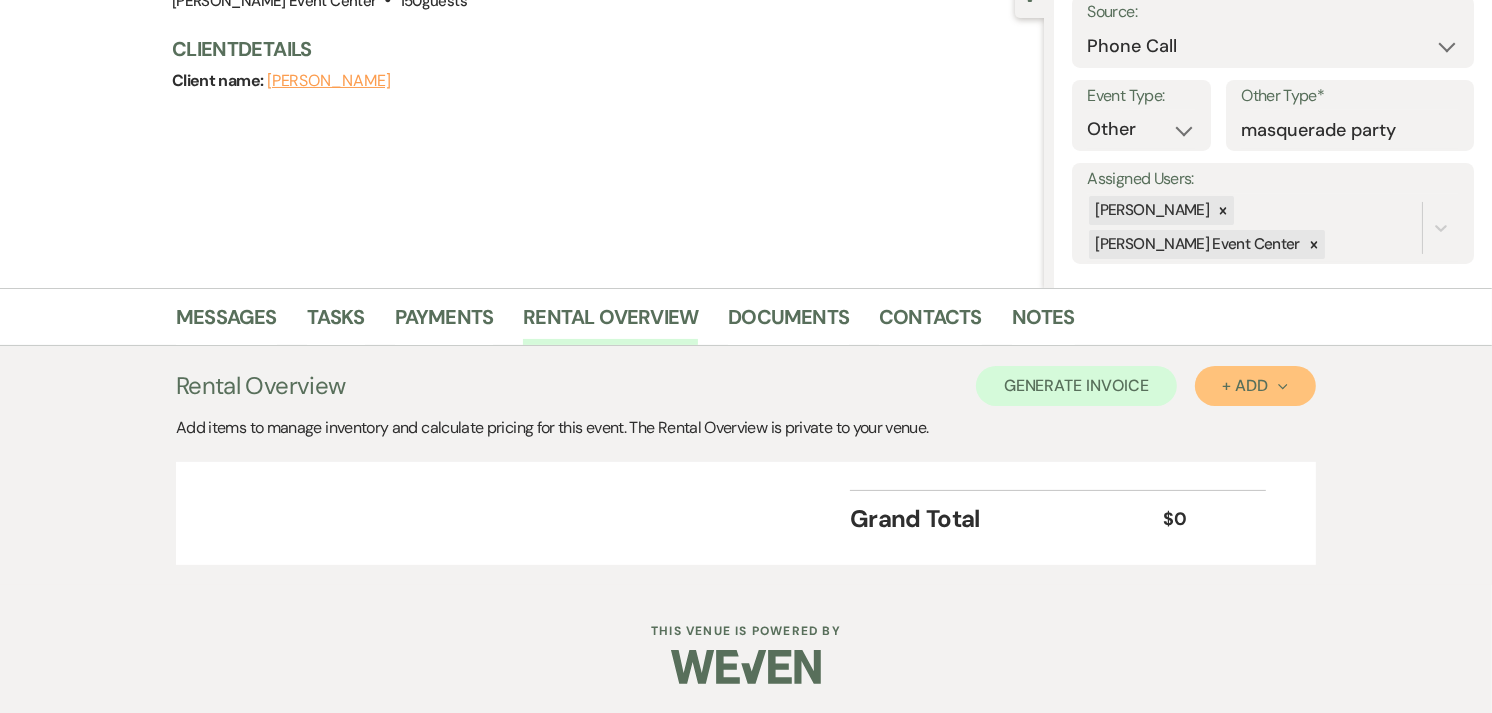 click on "+ Add Next" at bounding box center [1255, 386] 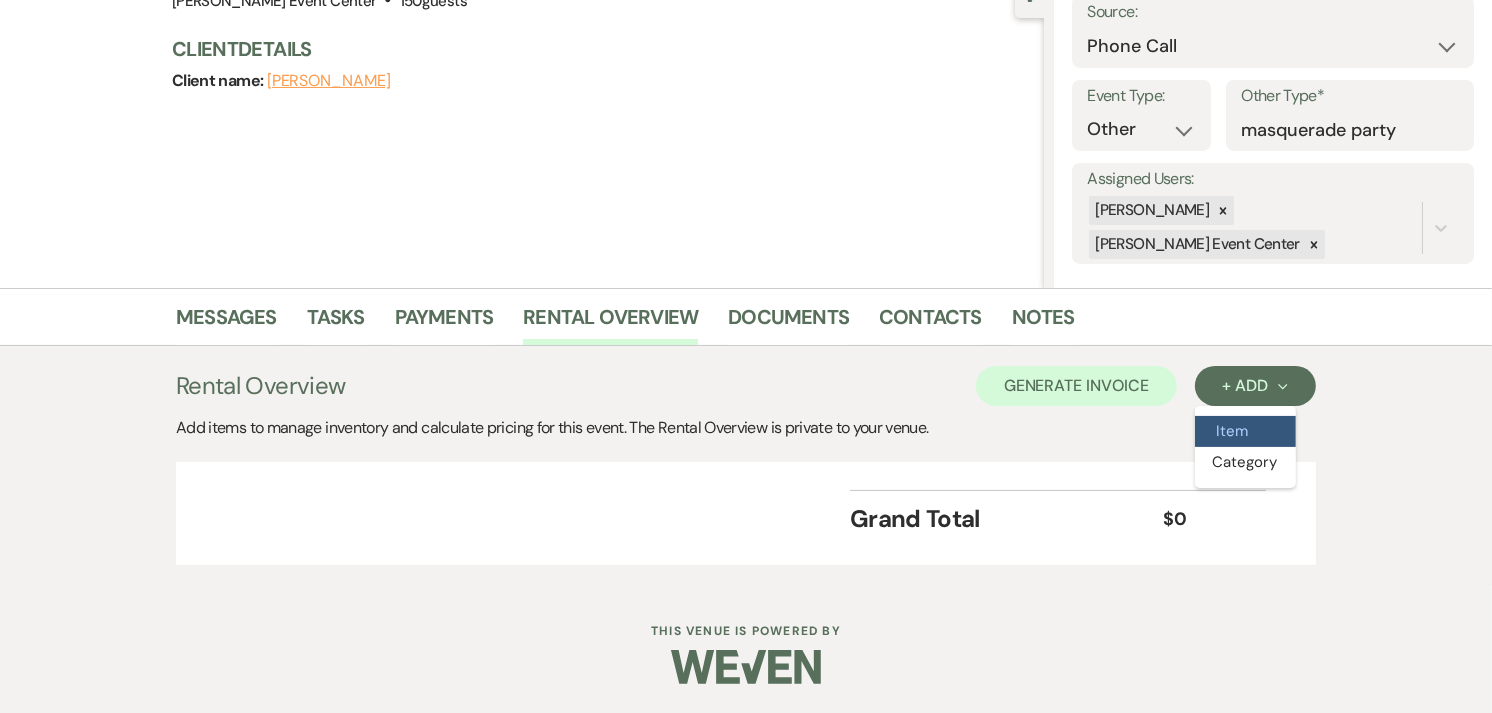 click on "Item" at bounding box center [1245, 431] 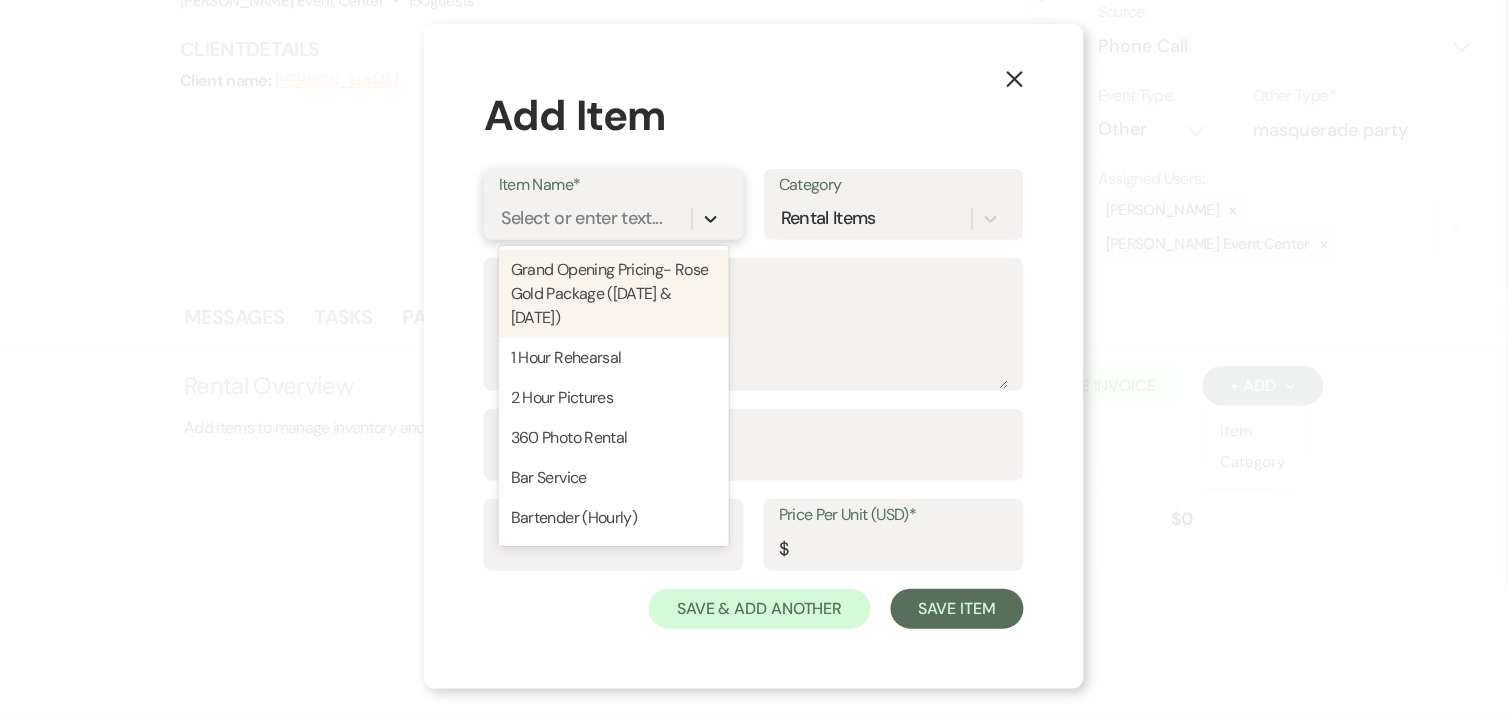 click 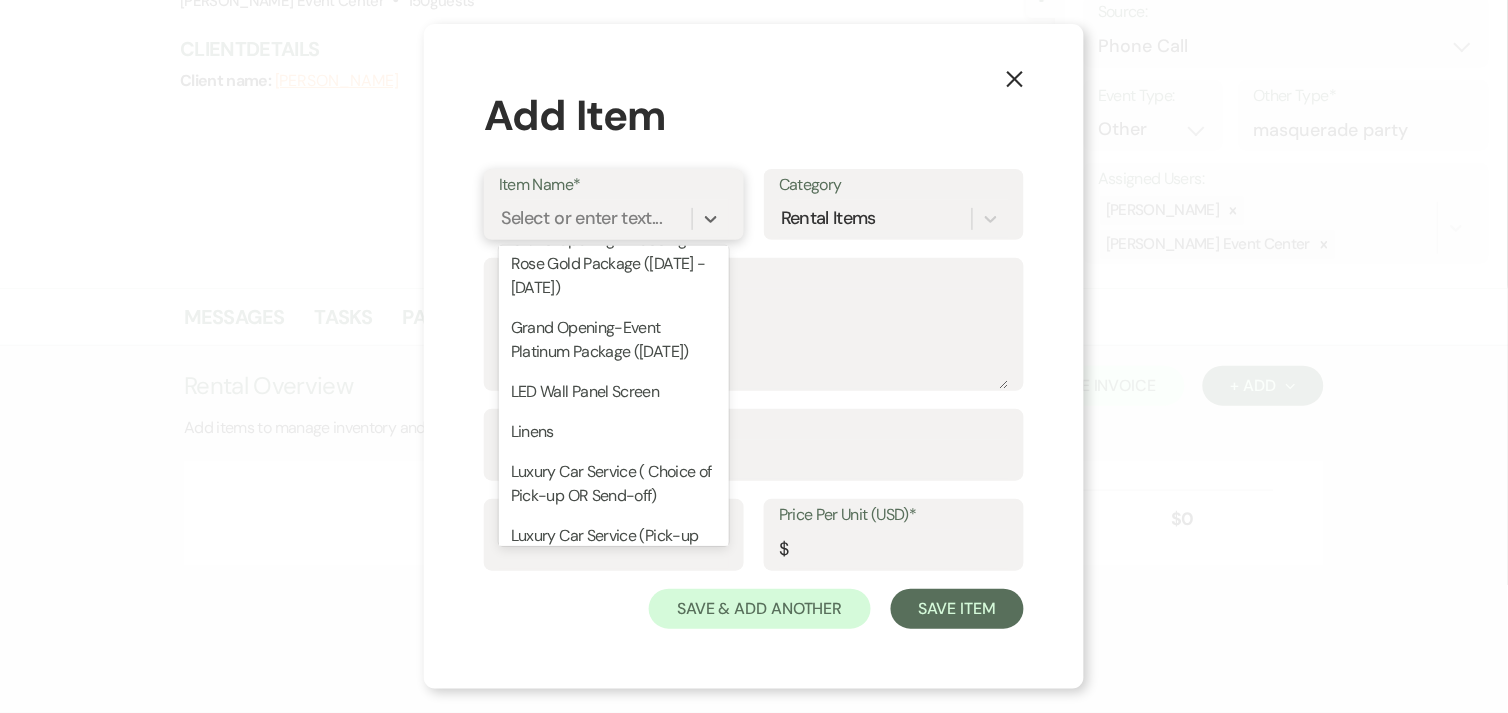 scroll, scrollTop: 1920, scrollLeft: 0, axis: vertical 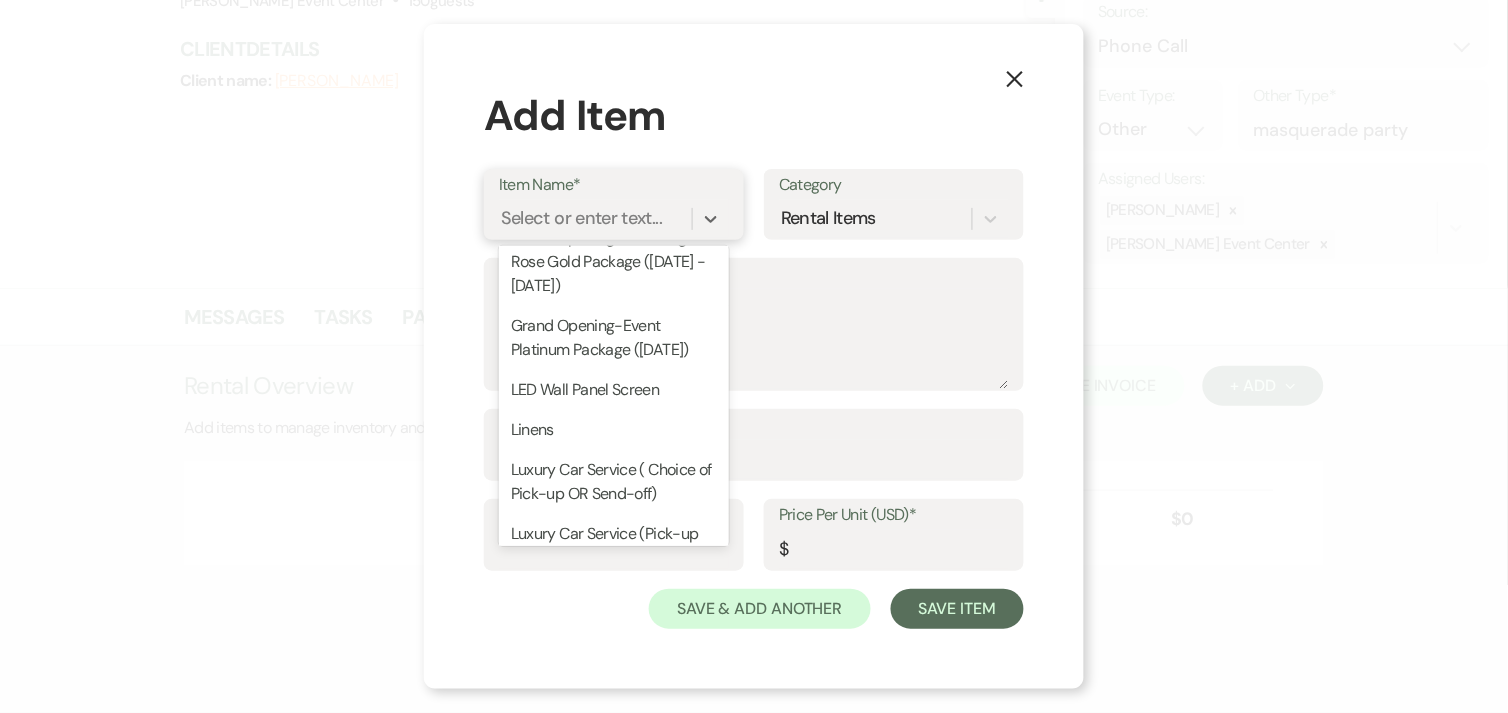 click on "Grand Opening- Wedding Platinum Package (Saturday)" at bounding box center (614, 186) 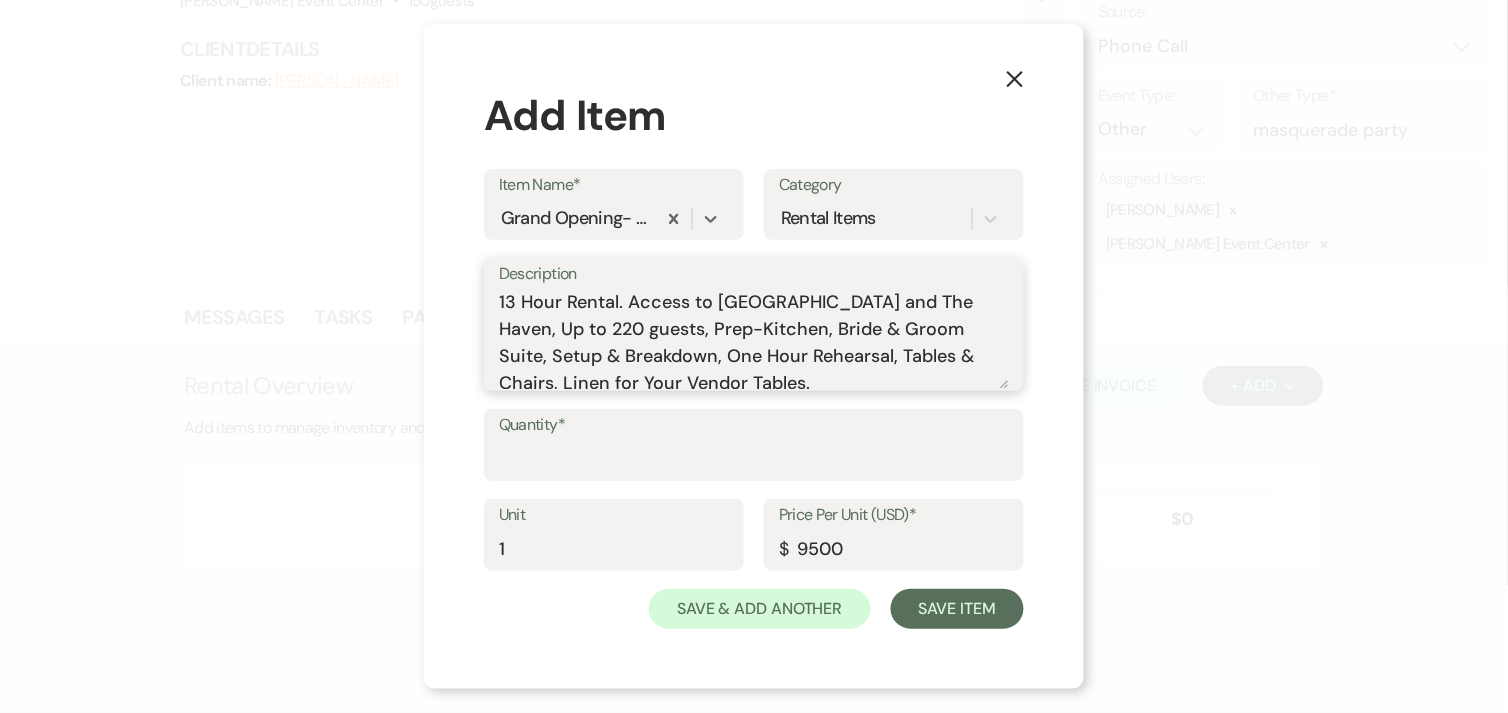 click on "13 Hour Rental. Access to AEC Ballroom and The Haven, Up to 220 guests, Prep-Kitchen, Bride & Groom Suite, Setup & Breakdown, One Hour Rehearsal, Tables & Chairs, Linen for Your Vendor Tables." at bounding box center [754, 339] 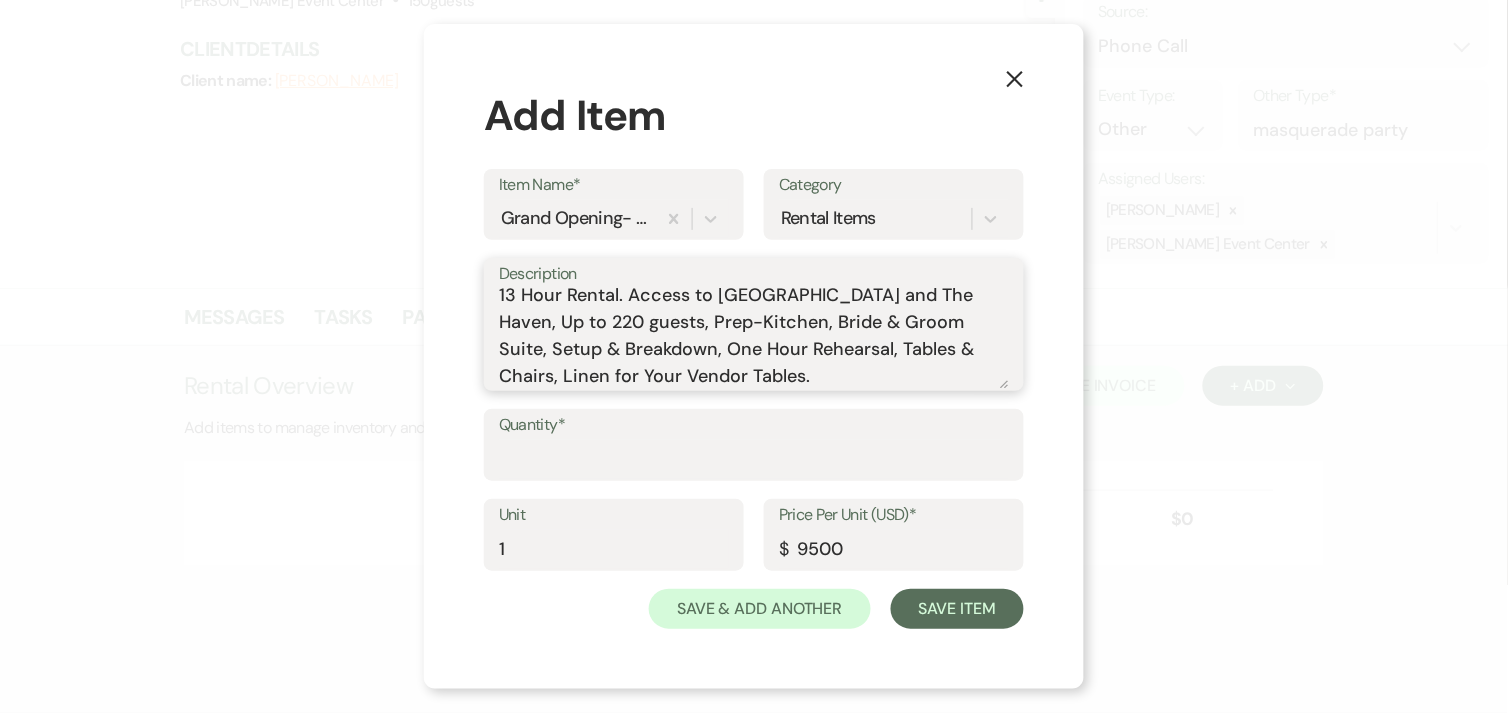 scroll, scrollTop: 0, scrollLeft: 0, axis: both 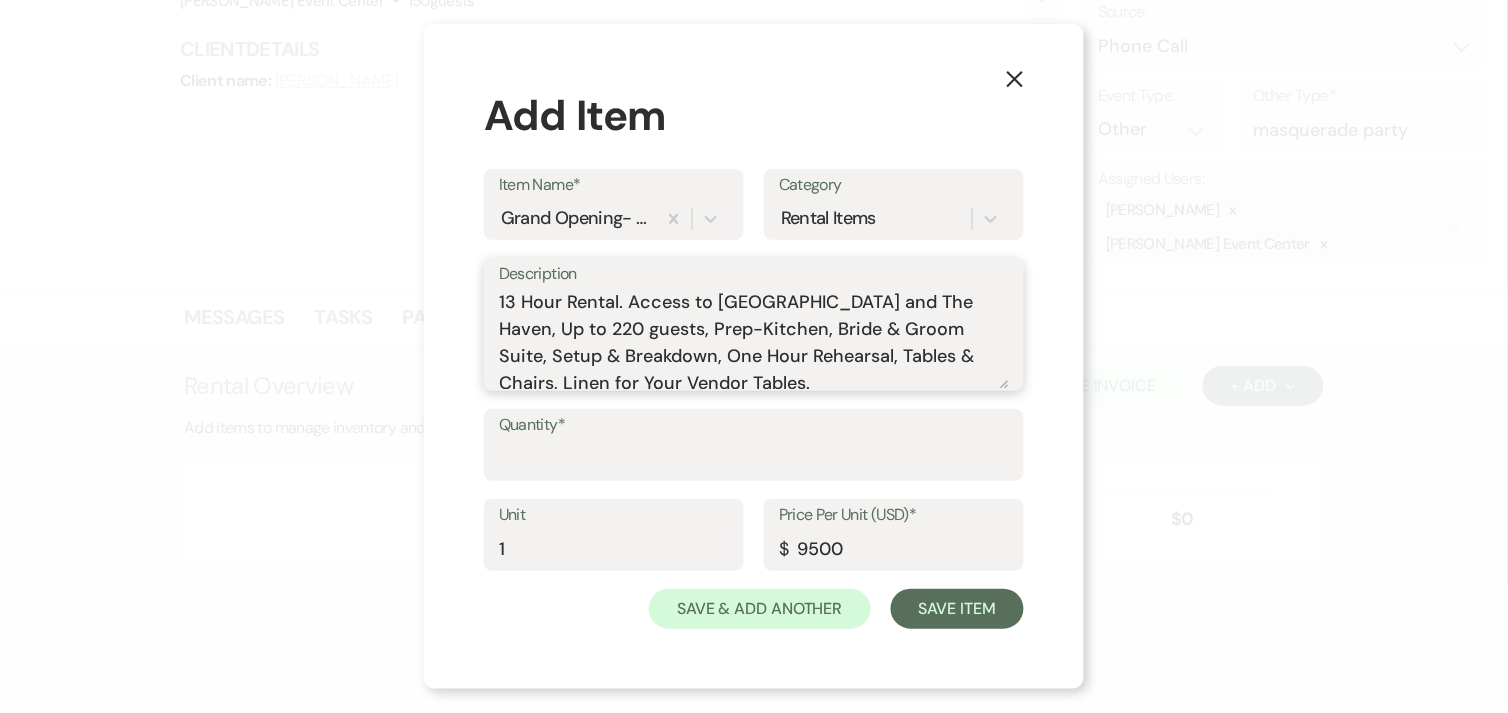 click on "13 Hour Rental. Access to AEC Ballroom and The Haven, Up to 220 guests, Prep-Kitchen, Bride & Groom Suite, Setup & Breakdown, One Hour Rehearsal, Tables & Chairs, Linen for Your Vendor Tables." at bounding box center (754, 339) 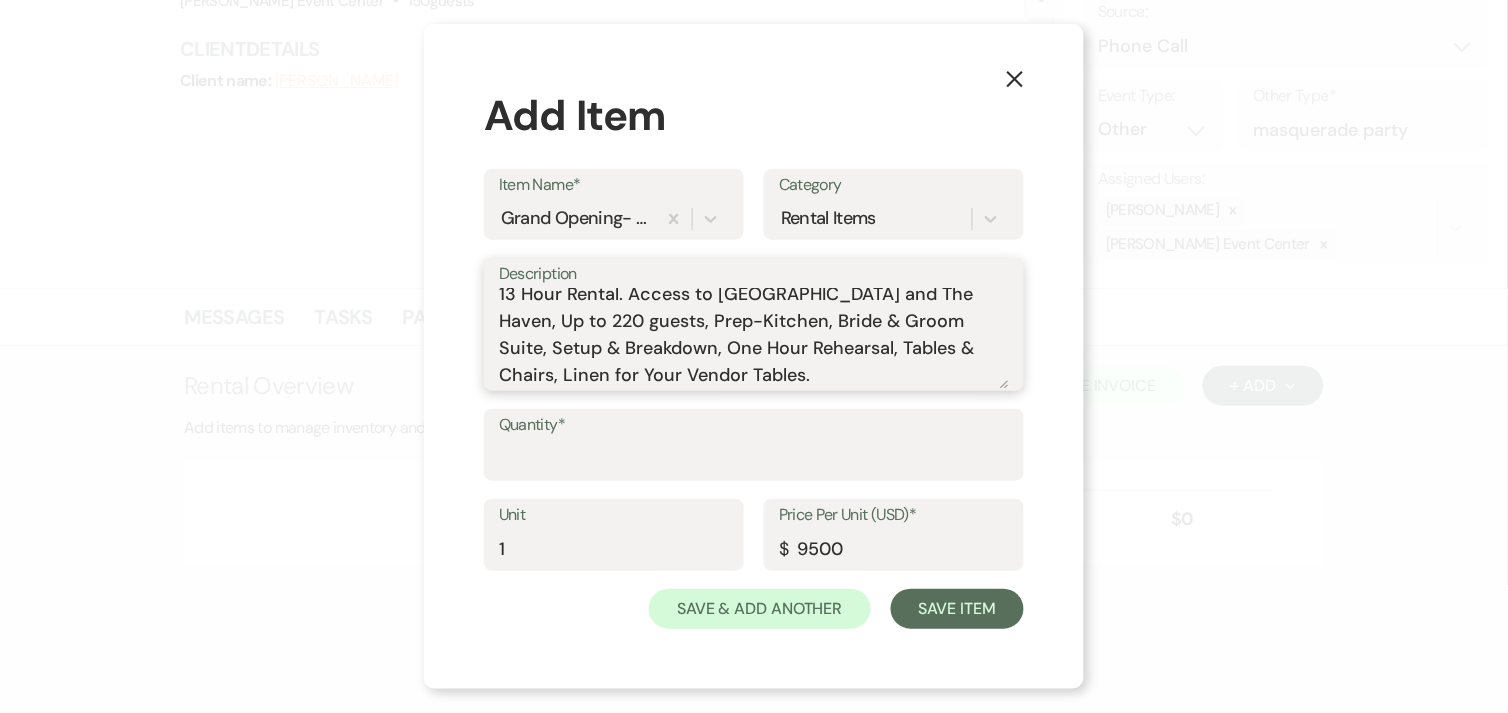 scroll, scrollTop: 60, scrollLeft: 0, axis: vertical 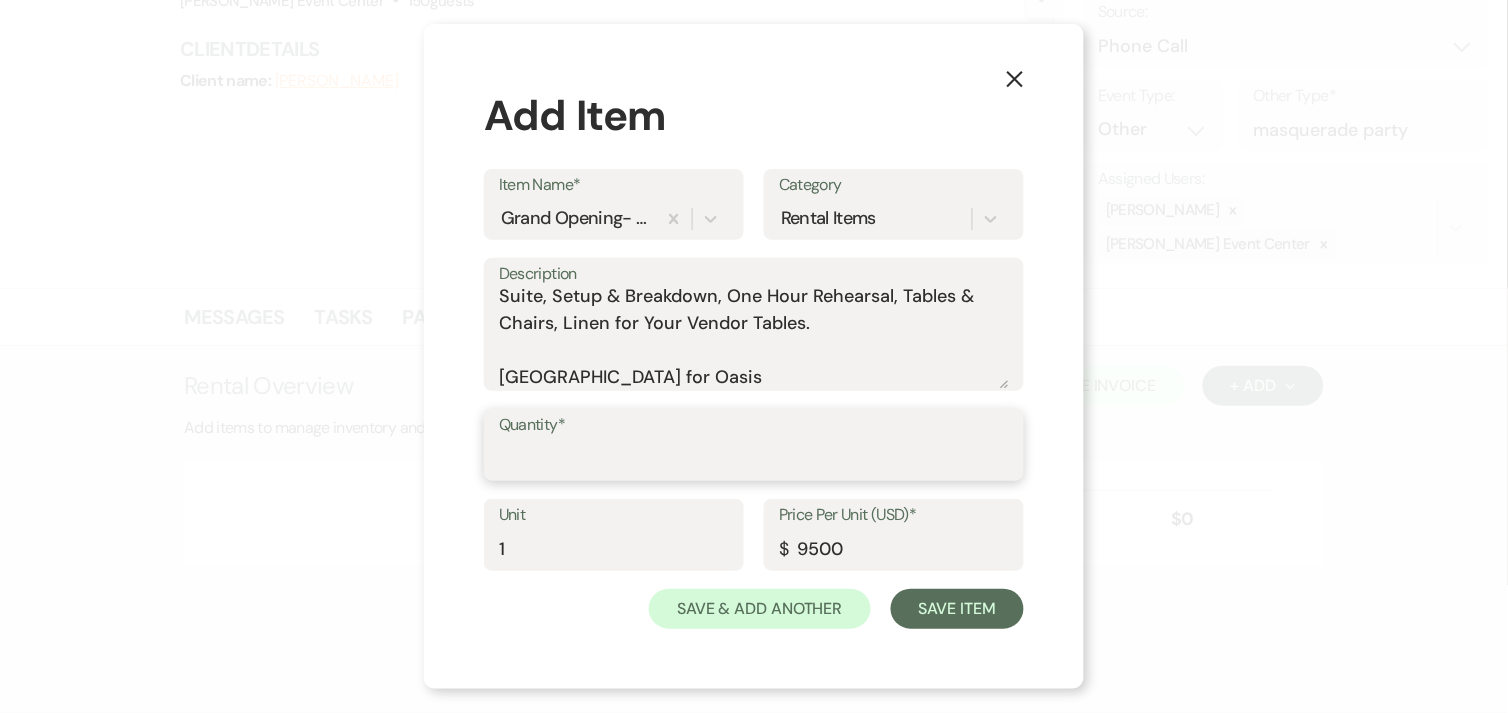 click on "Quantity*" at bounding box center [754, 459] 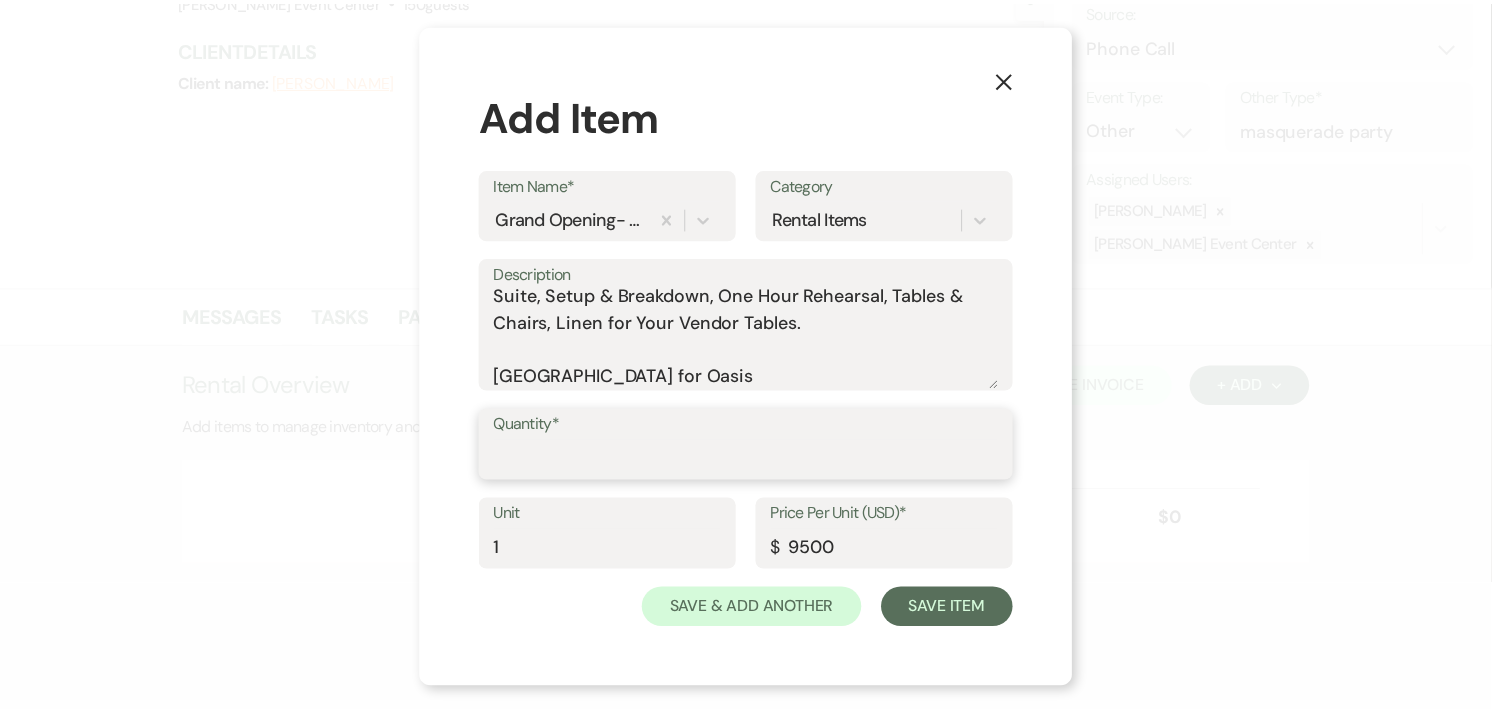 scroll, scrollTop: 62, scrollLeft: 0, axis: vertical 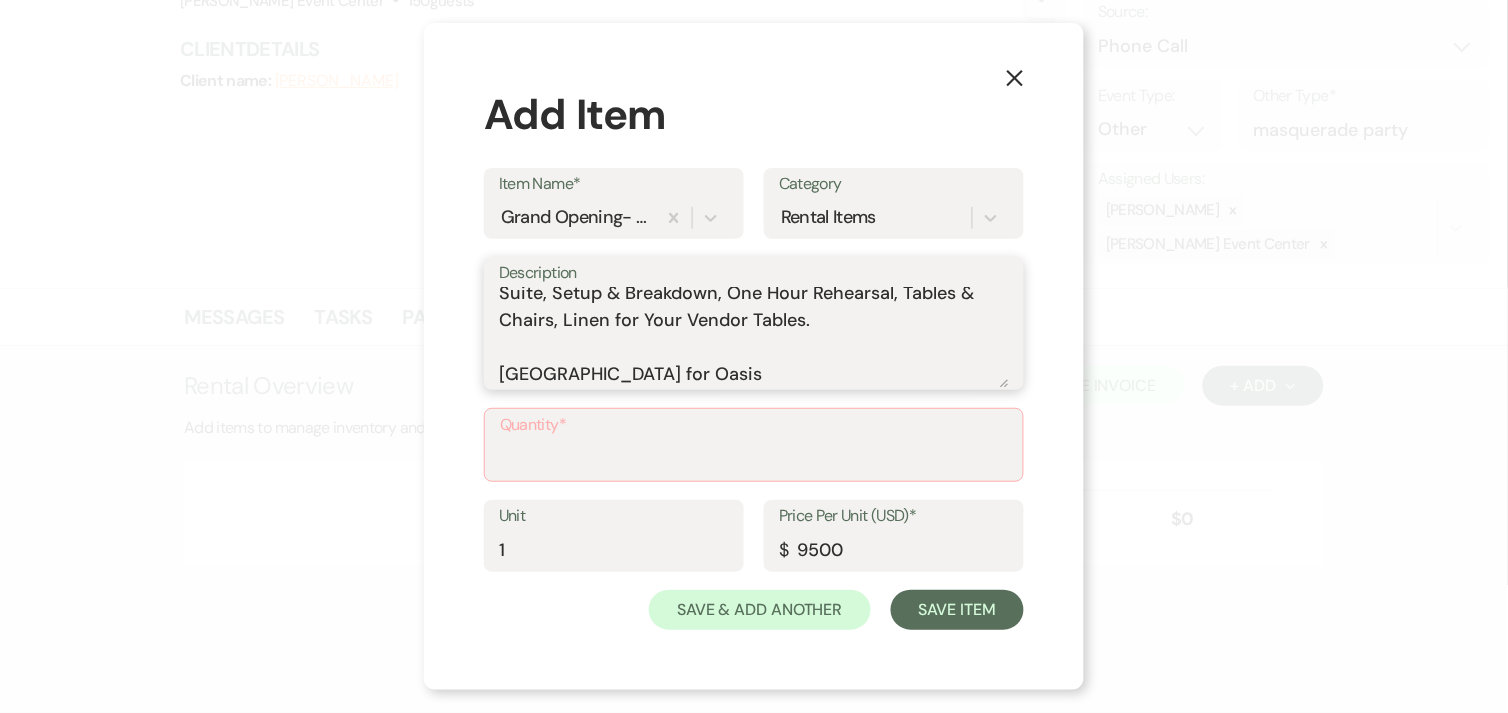click on "13 Hour Rental. Access to AEC Ballroom and The Haven, Up to 220 guests, Prep-Kitchen, Bride & Groom Suite, Setup & Breakdown, One Hour Rehearsal, Tables & Chairs, Linen for Your Vendor Tables.
Wave Haven for Oasis" at bounding box center [754, 338] 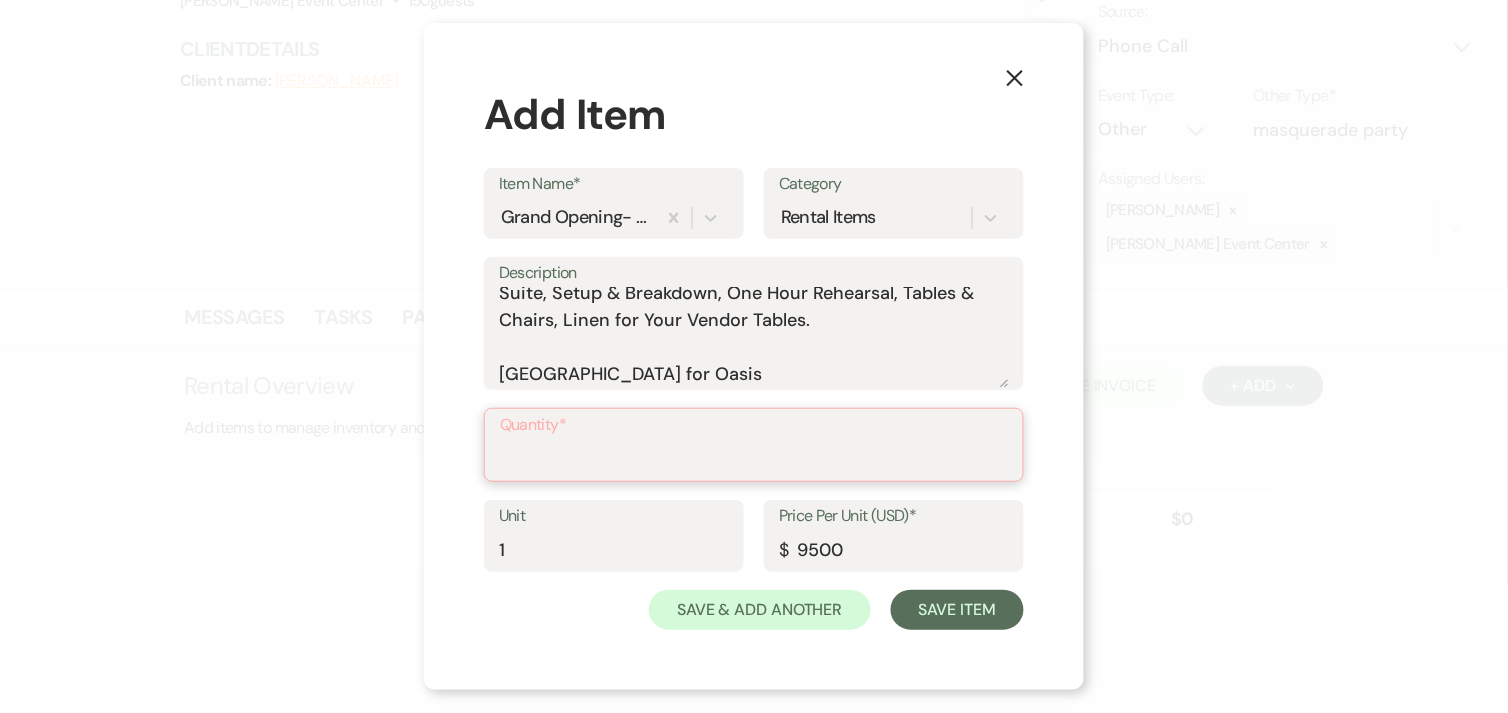 click on "Quantity*" at bounding box center [754, 459] 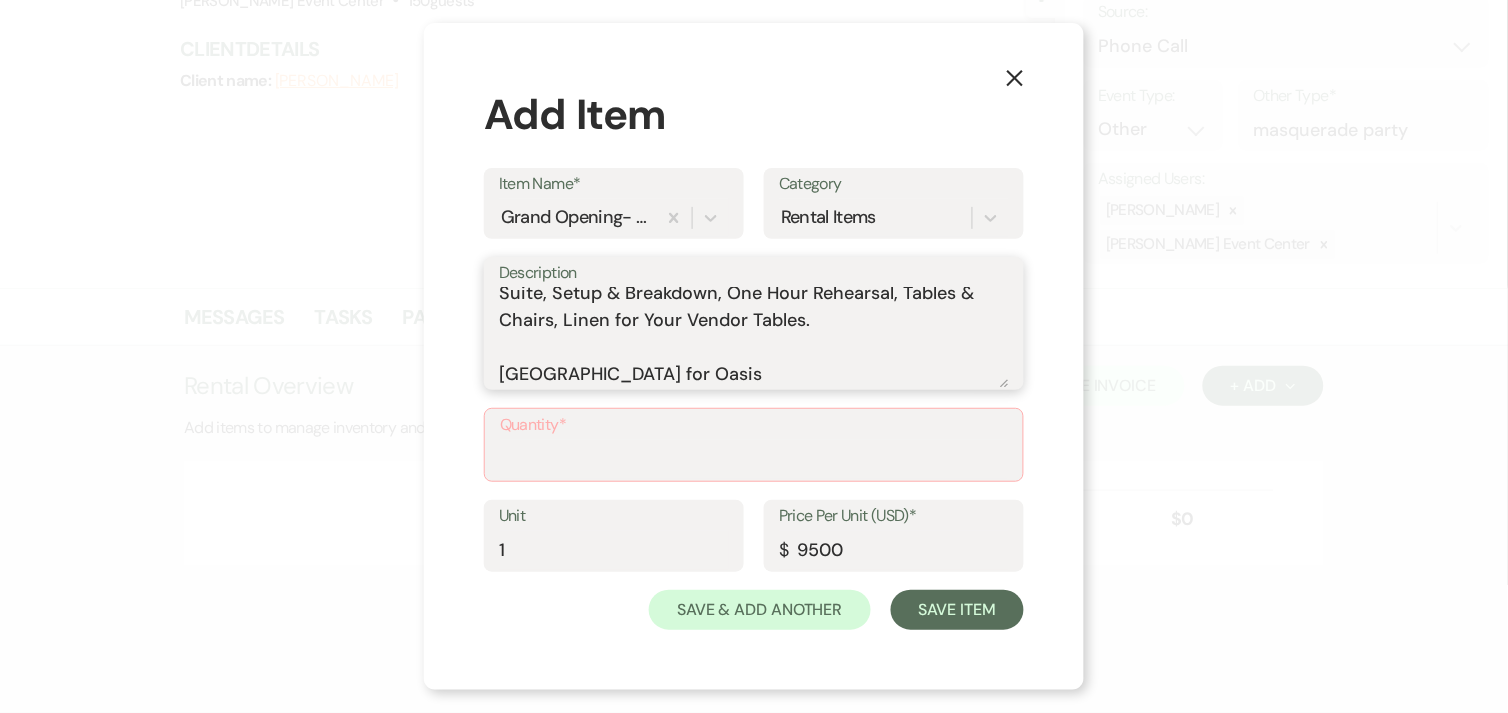 click on "13 Hour Rental. Access to AEC Ballroom and The Haven, Up to 220 guests, Prep-Kitchen, Bride & Groom Suite, Setup & Breakdown, One Hour Rehearsal, Tables & Chairs, Linen for Your Vendor Tables.
Wave Haven for Oasis" at bounding box center [754, 338] 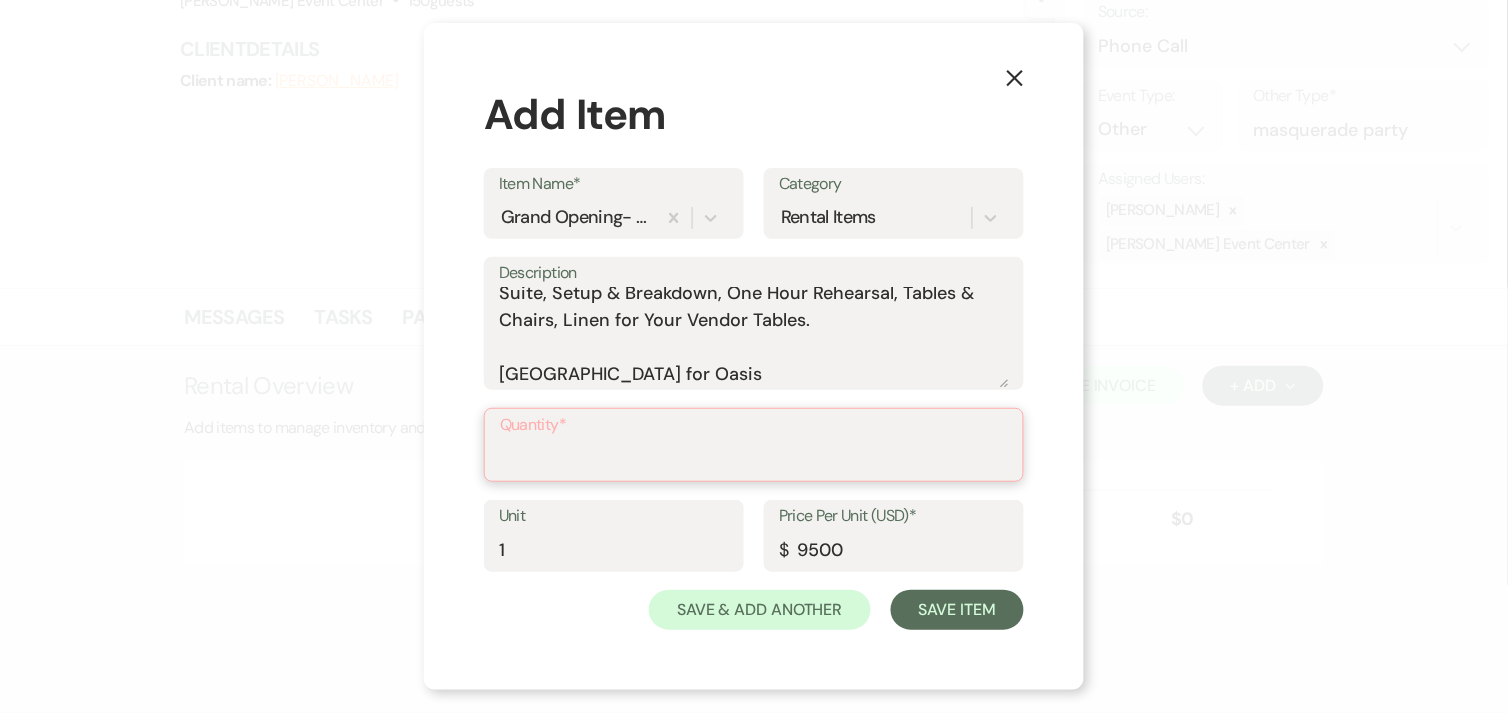click on "Quantity*" at bounding box center [754, 459] 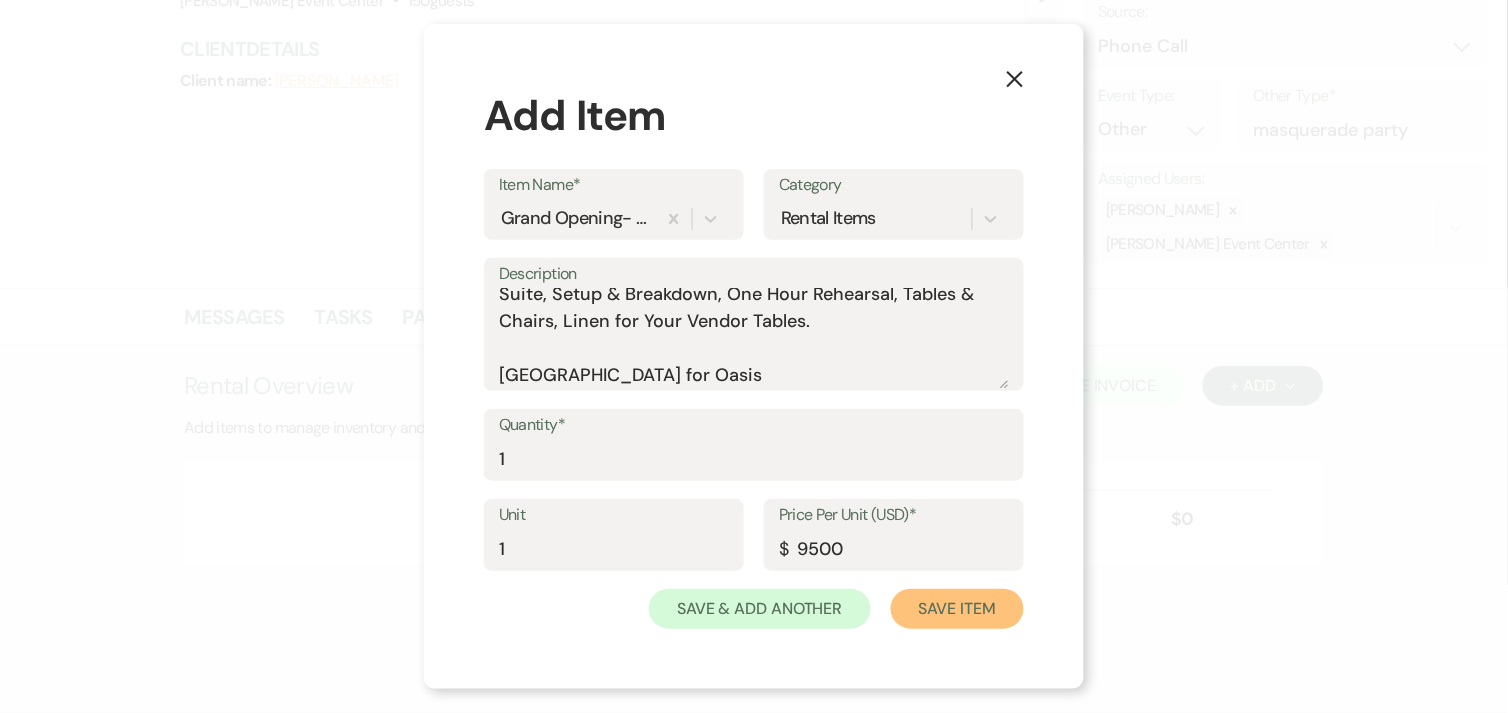 click on "Save Item" at bounding box center (957, 609) 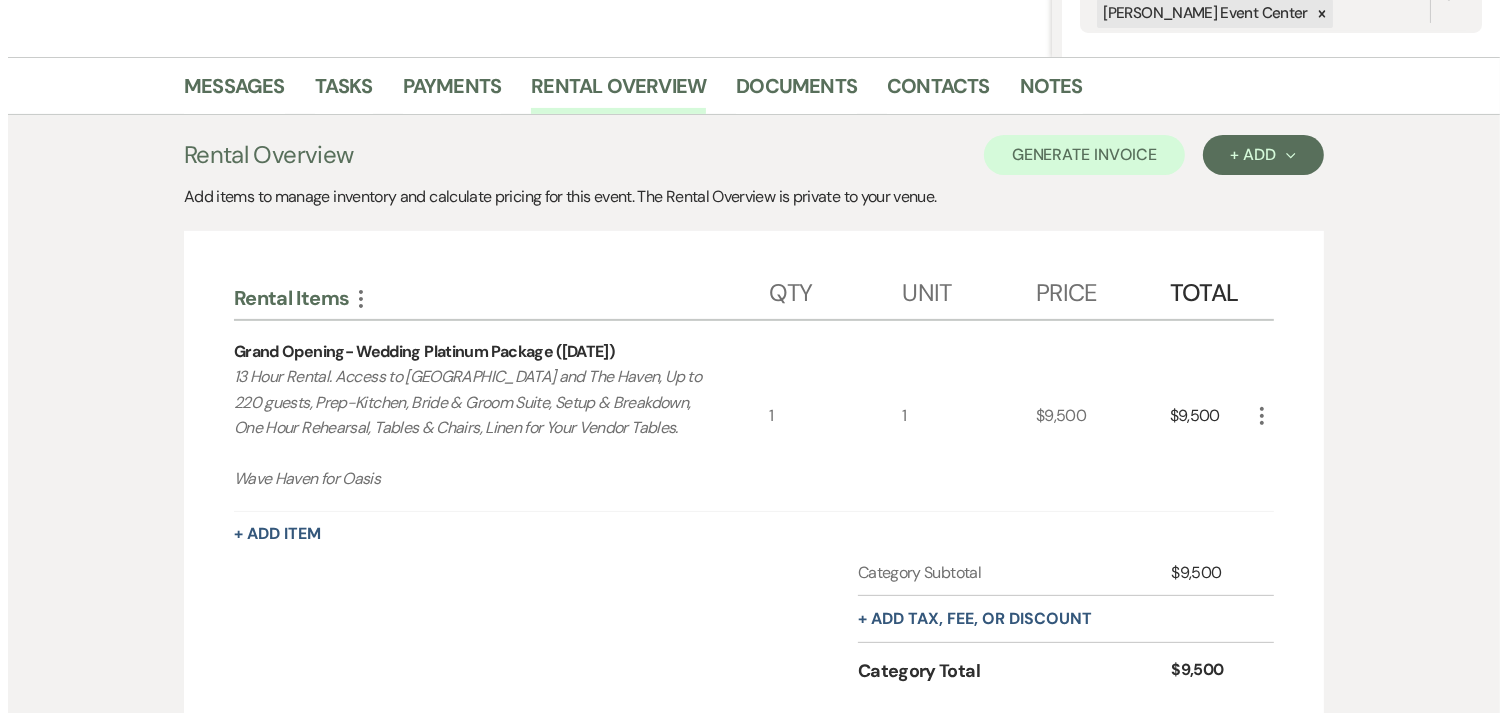 scroll, scrollTop: 444, scrollLeft: 0, axis: vertical 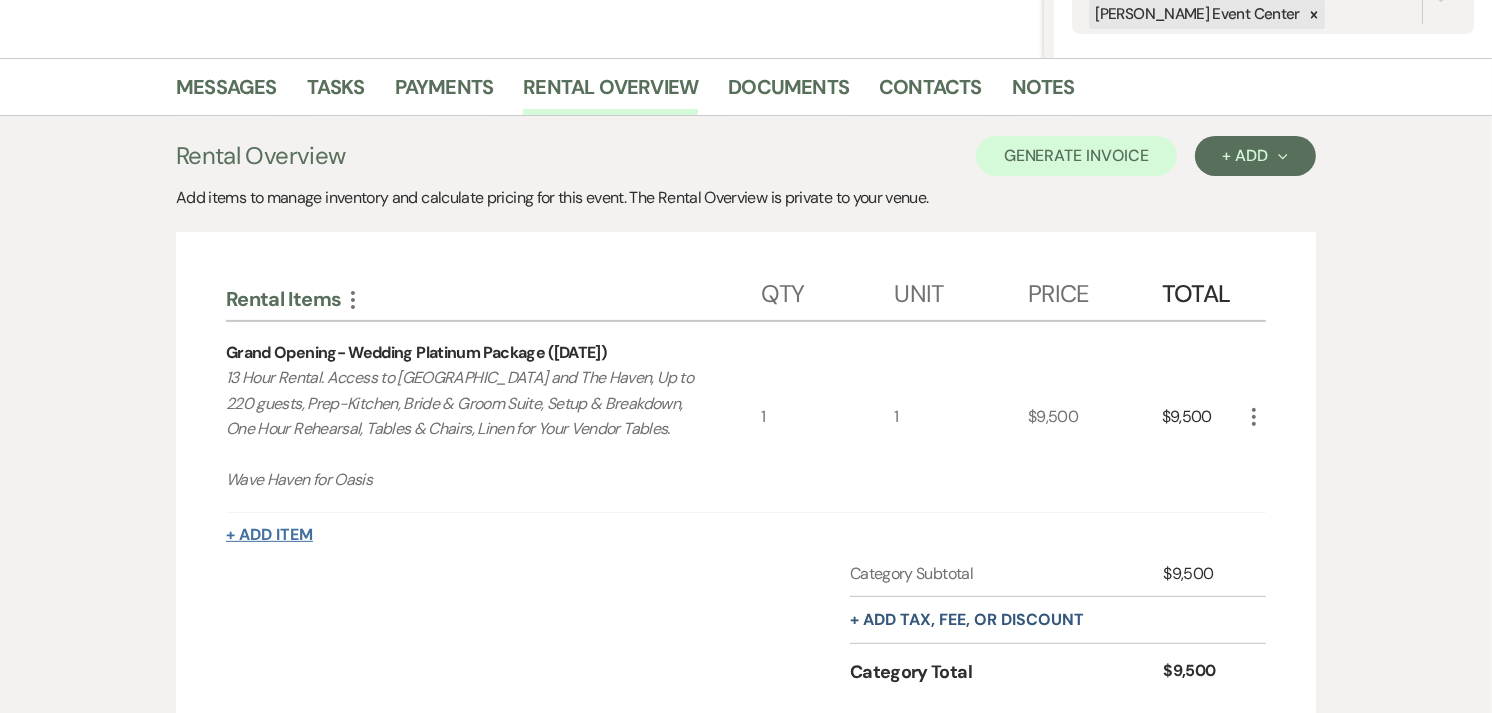 click on "+ Add Item" at bounding box center (269, 535) 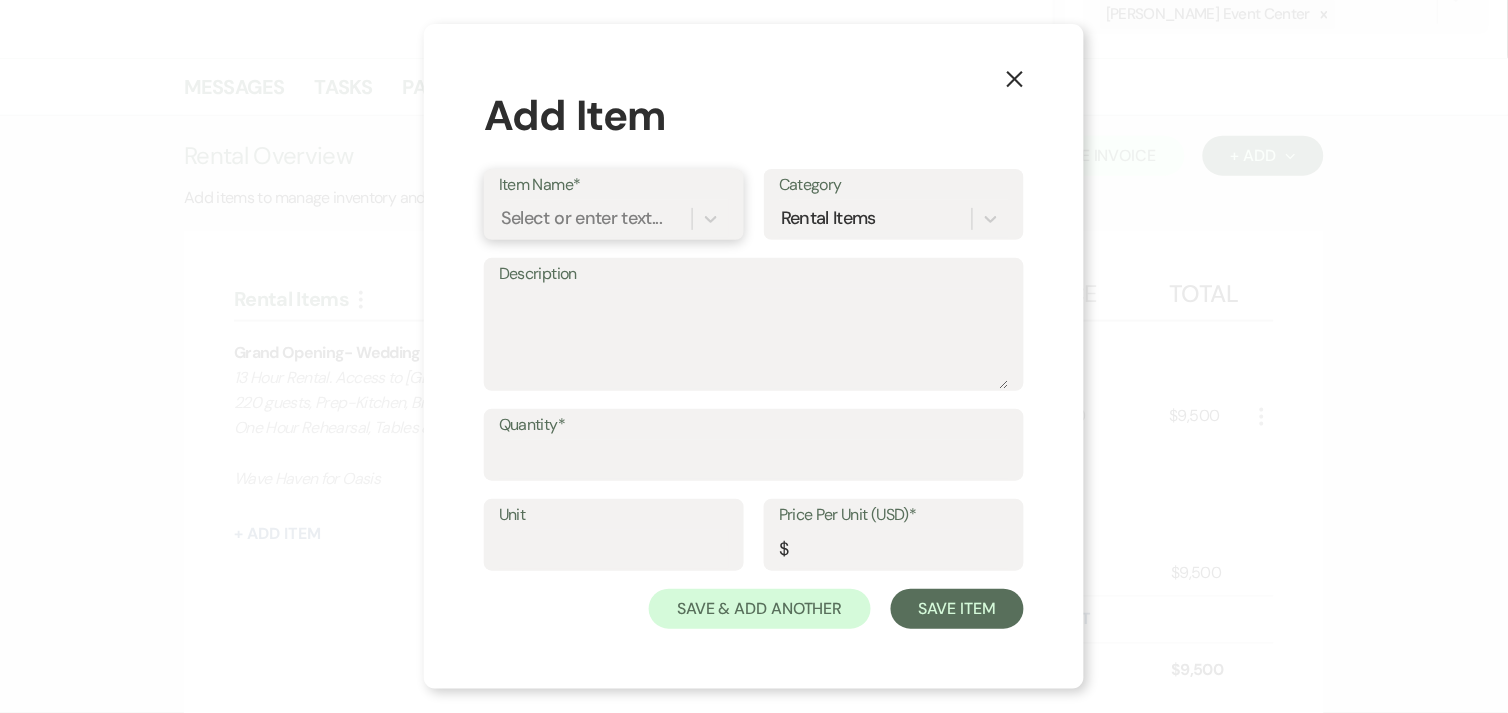 click on "Select or enter text..." at bounding box center [581, 219] 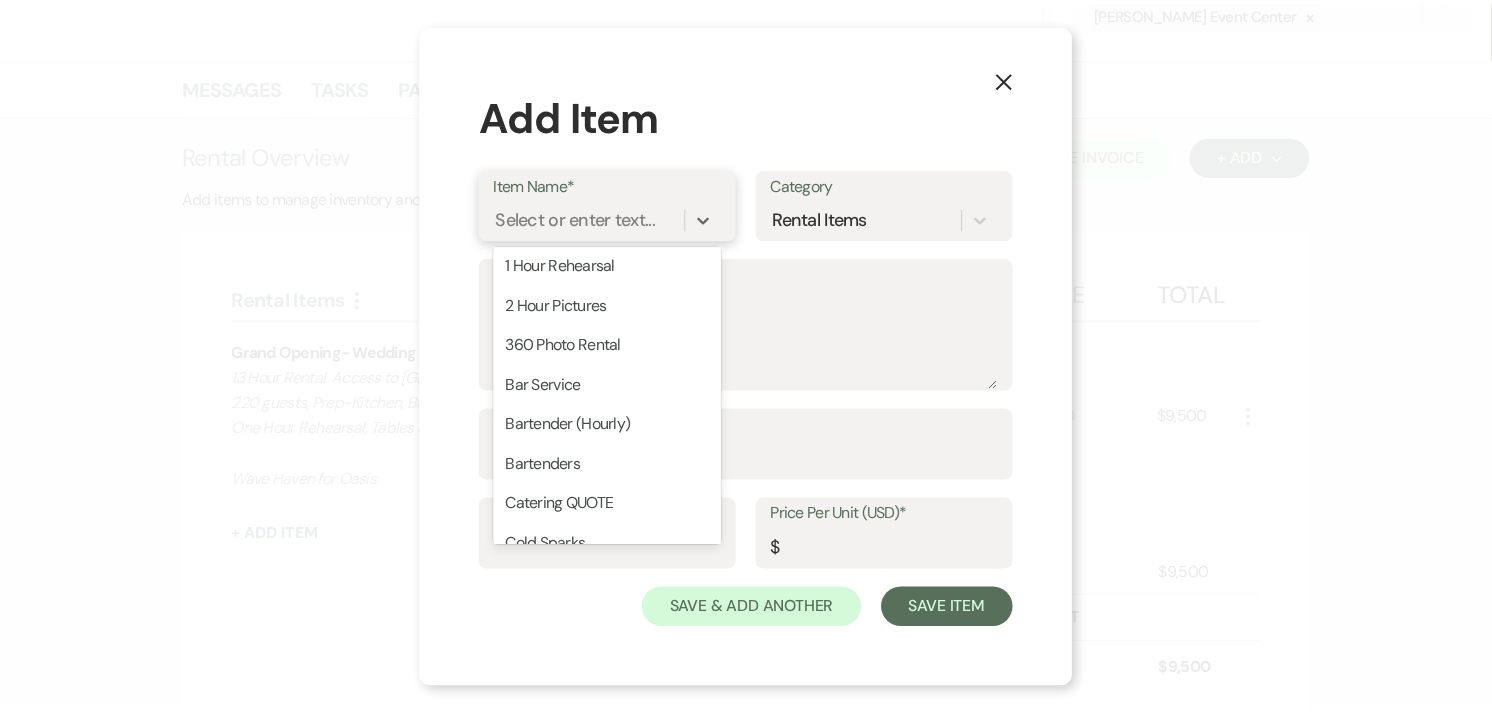 scroll, scrollTop: 94, scrollLeft: 0, axis: vertical 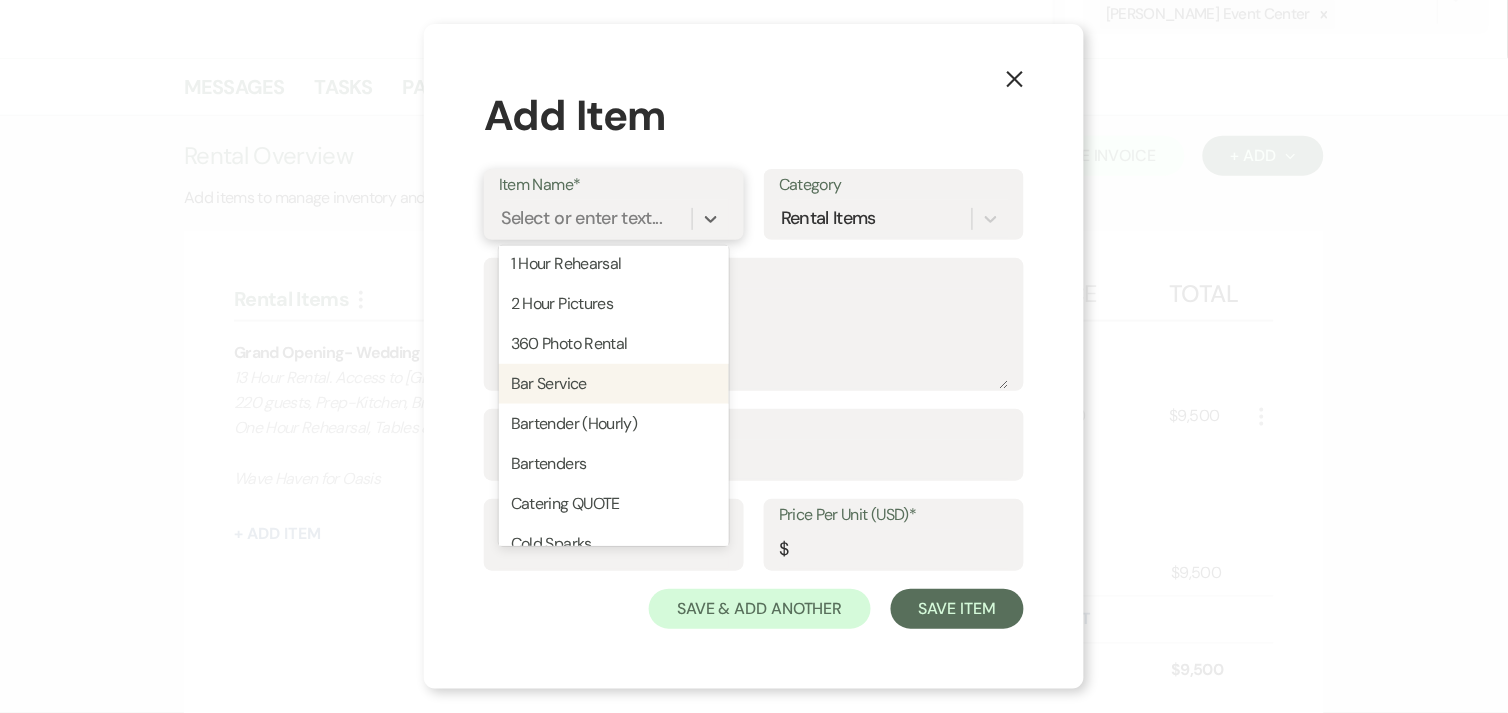 click on "Bar Service" at bounding box center (614, 384) 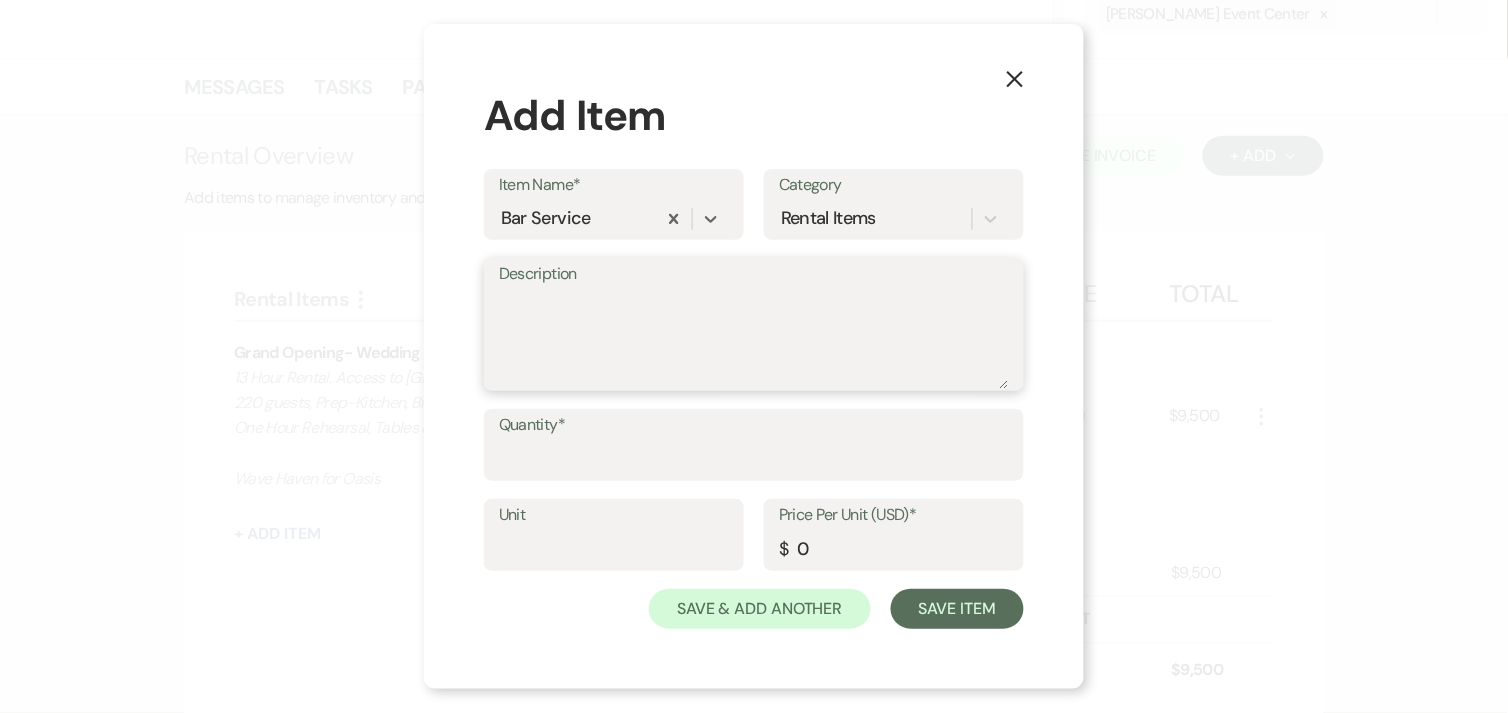 click on "Description" at bounding box center (754, 339) 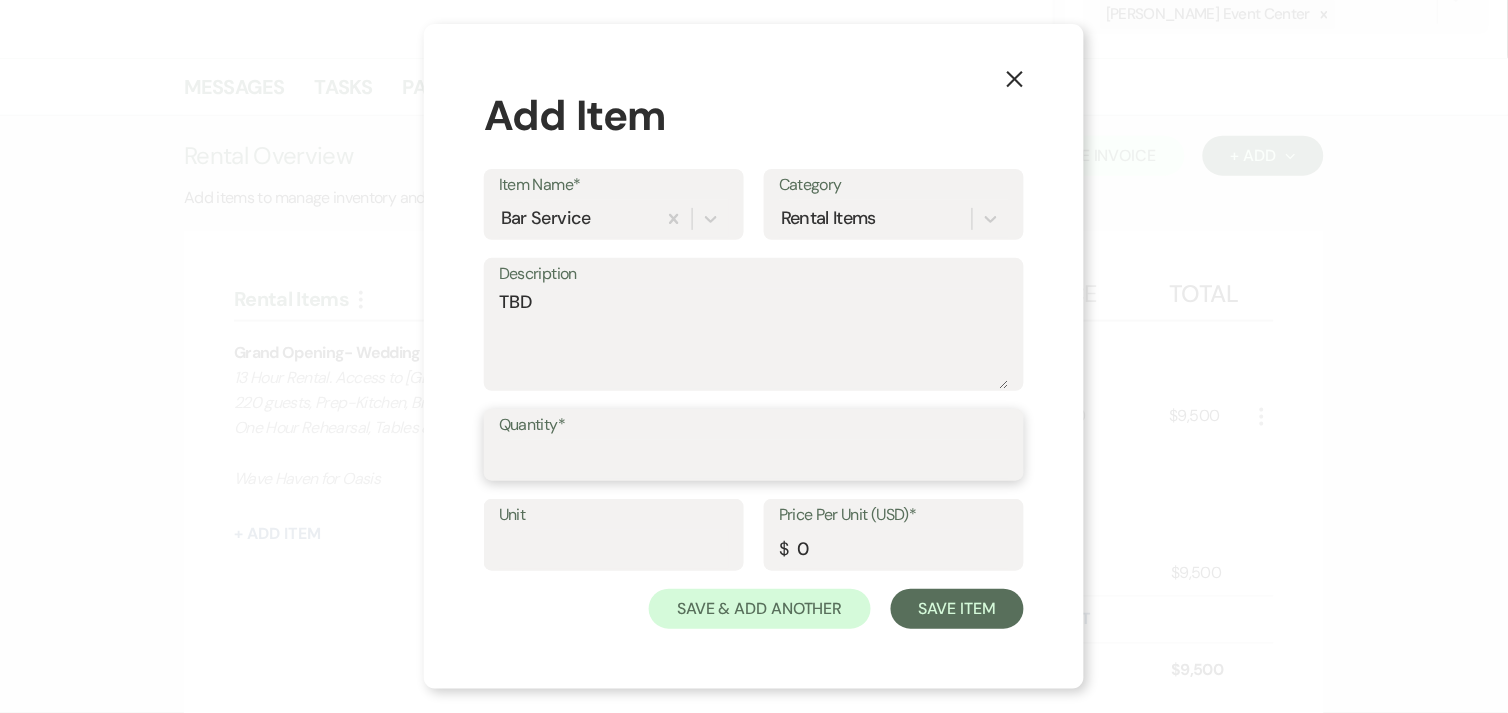 click on "Quantity*" at bounding box center (754, 459) 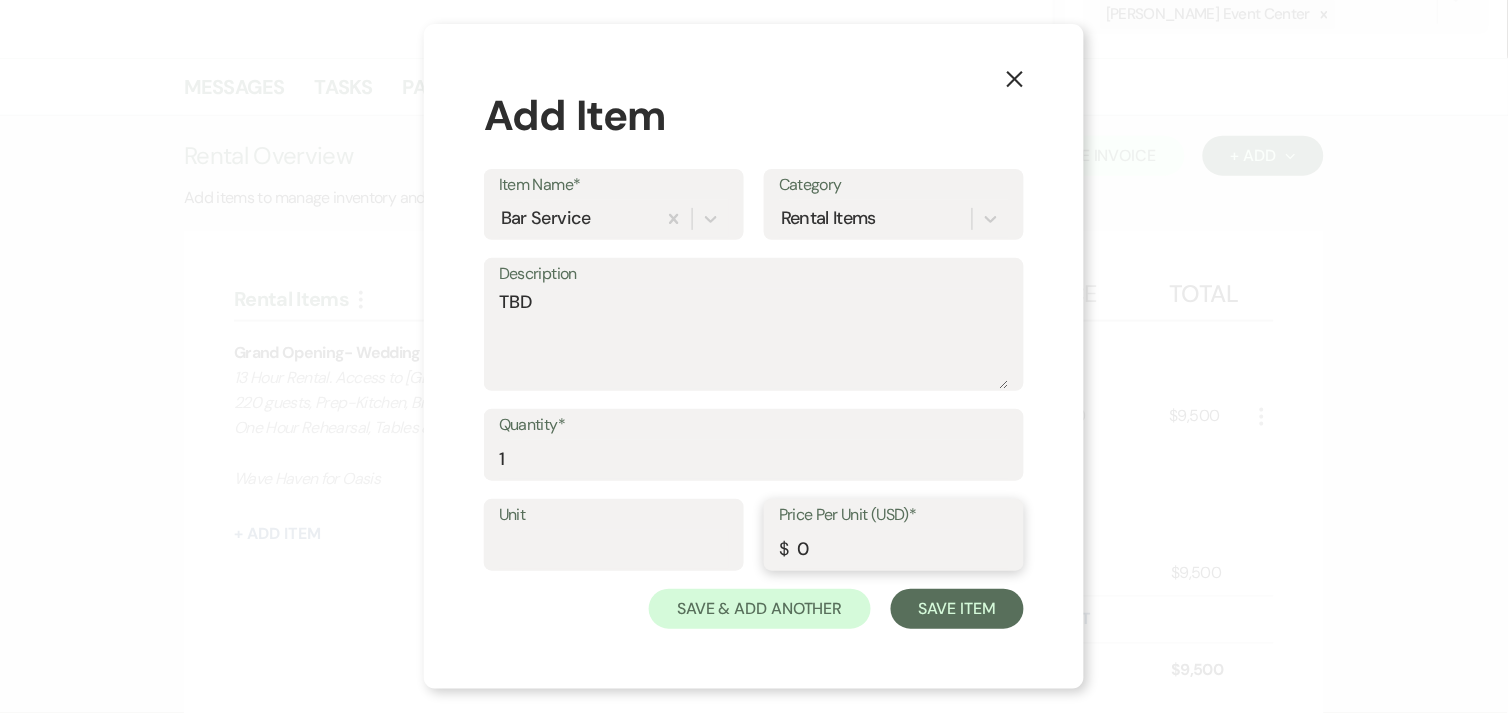 click on "0" at bounding box center [894, 549] 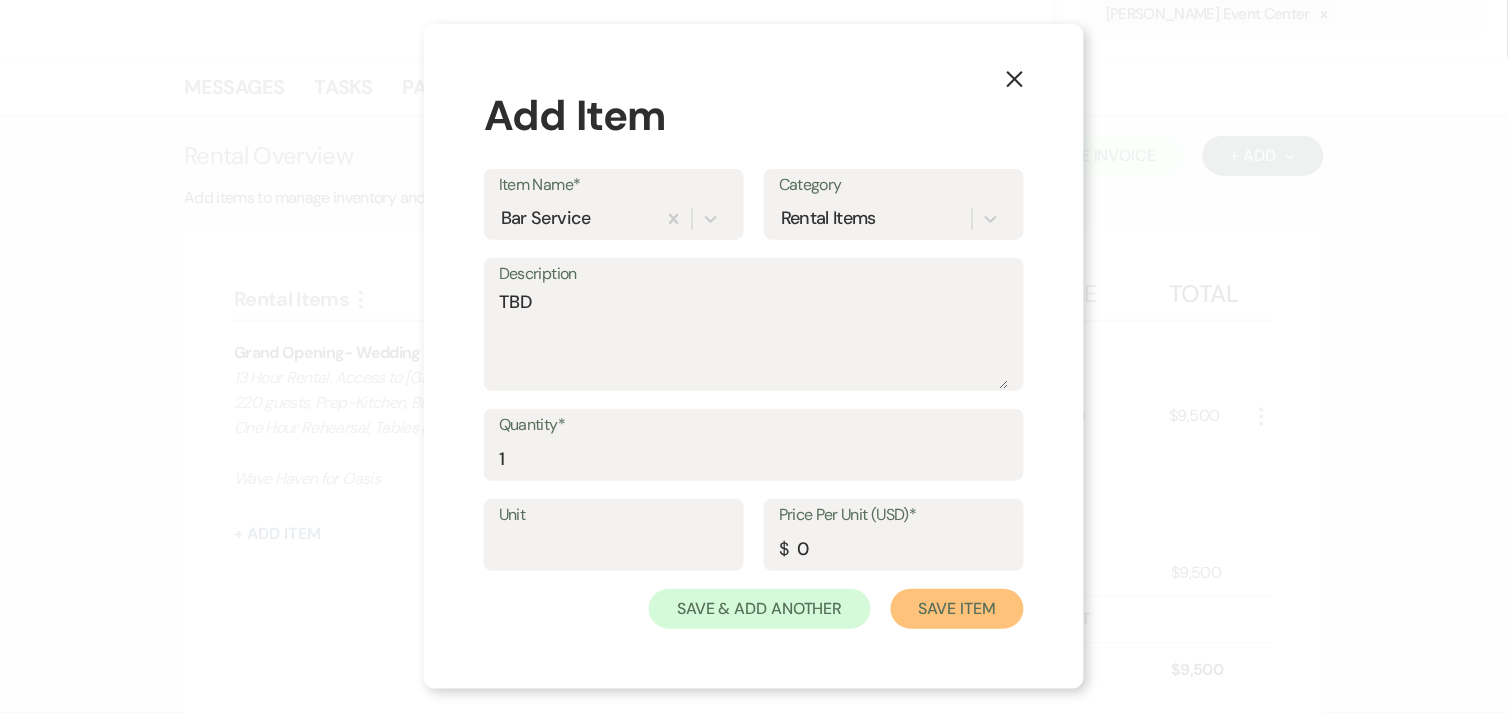 click on "Save Item" at bounding box center [957, 609] 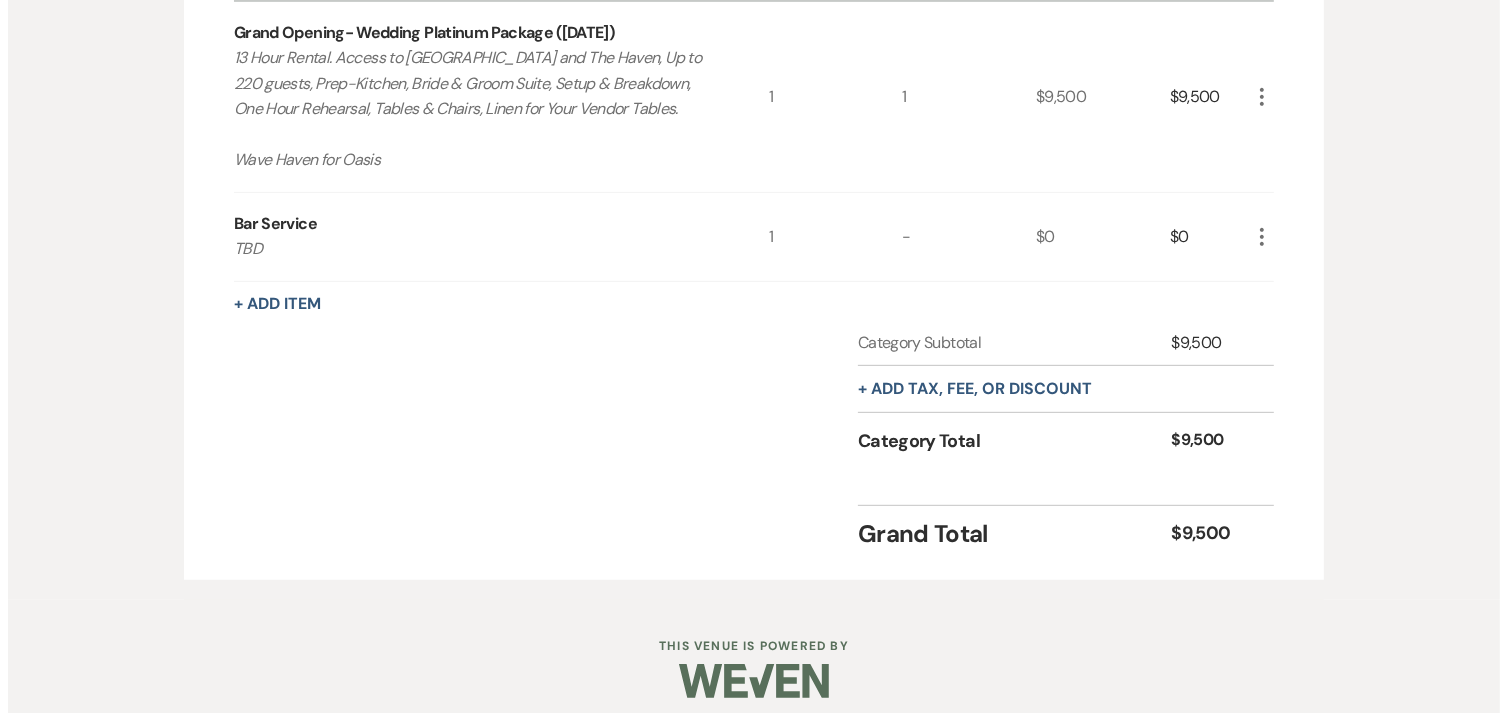 scroll, scrollTop: 765, scrollLeft: 0, axis: vertical 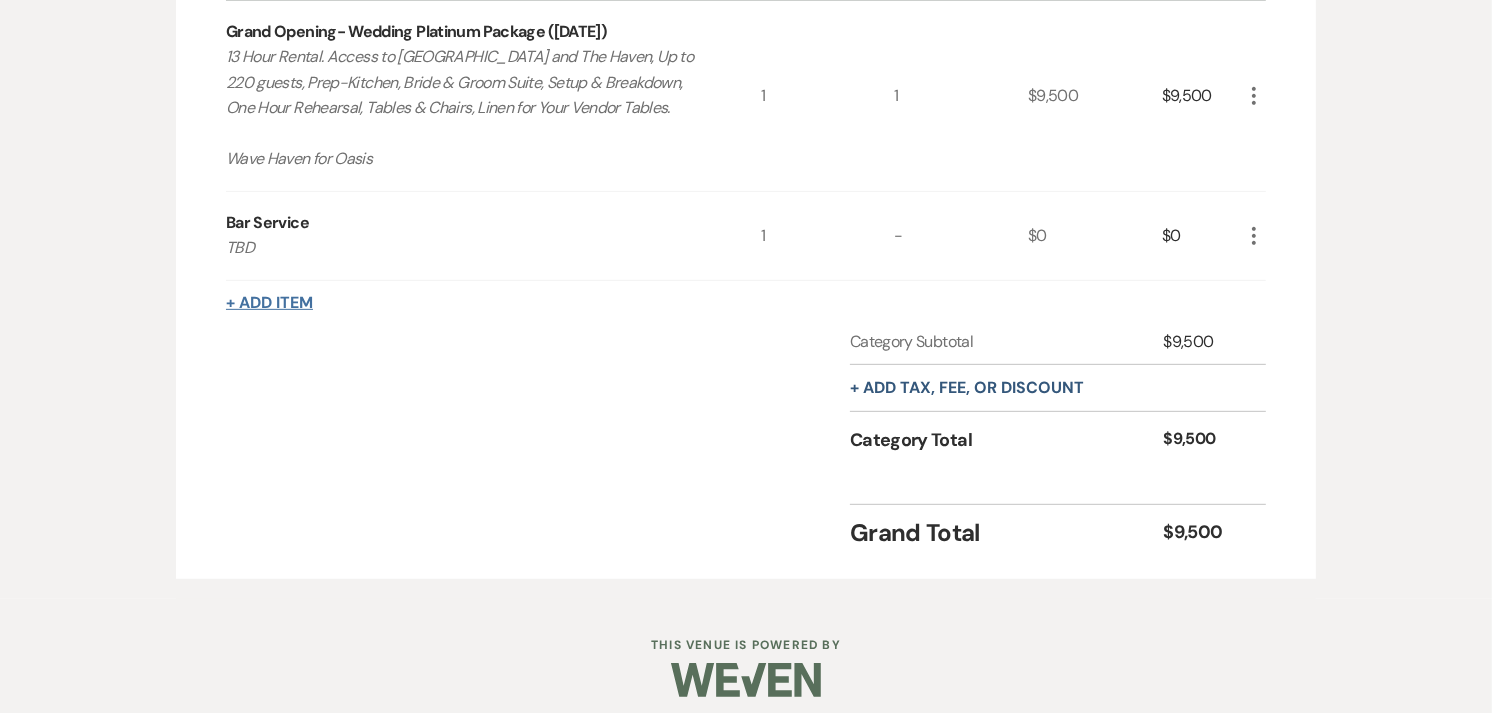 click on "+ Add Item" at bounding box center [269, 303] 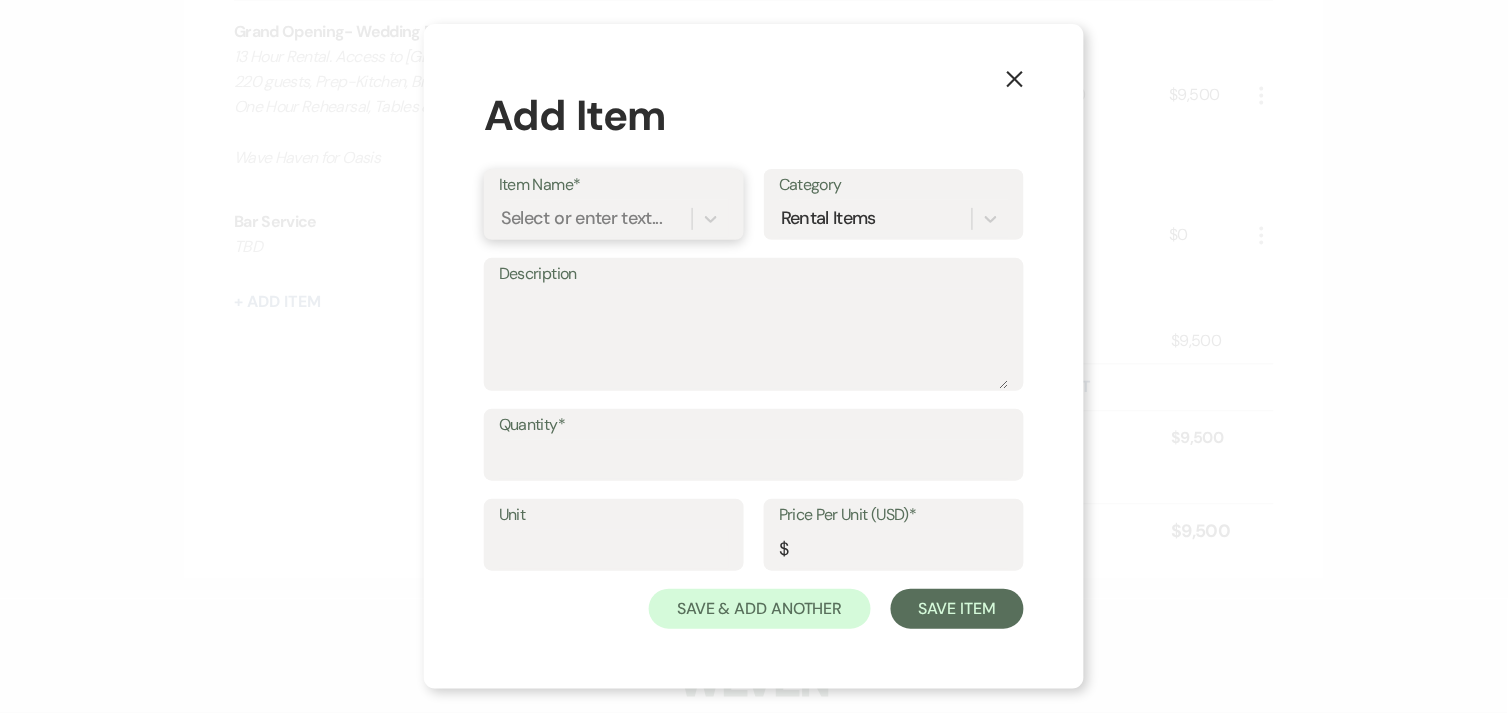 click on "Select or enter text..." at bounding box center [581, 219] 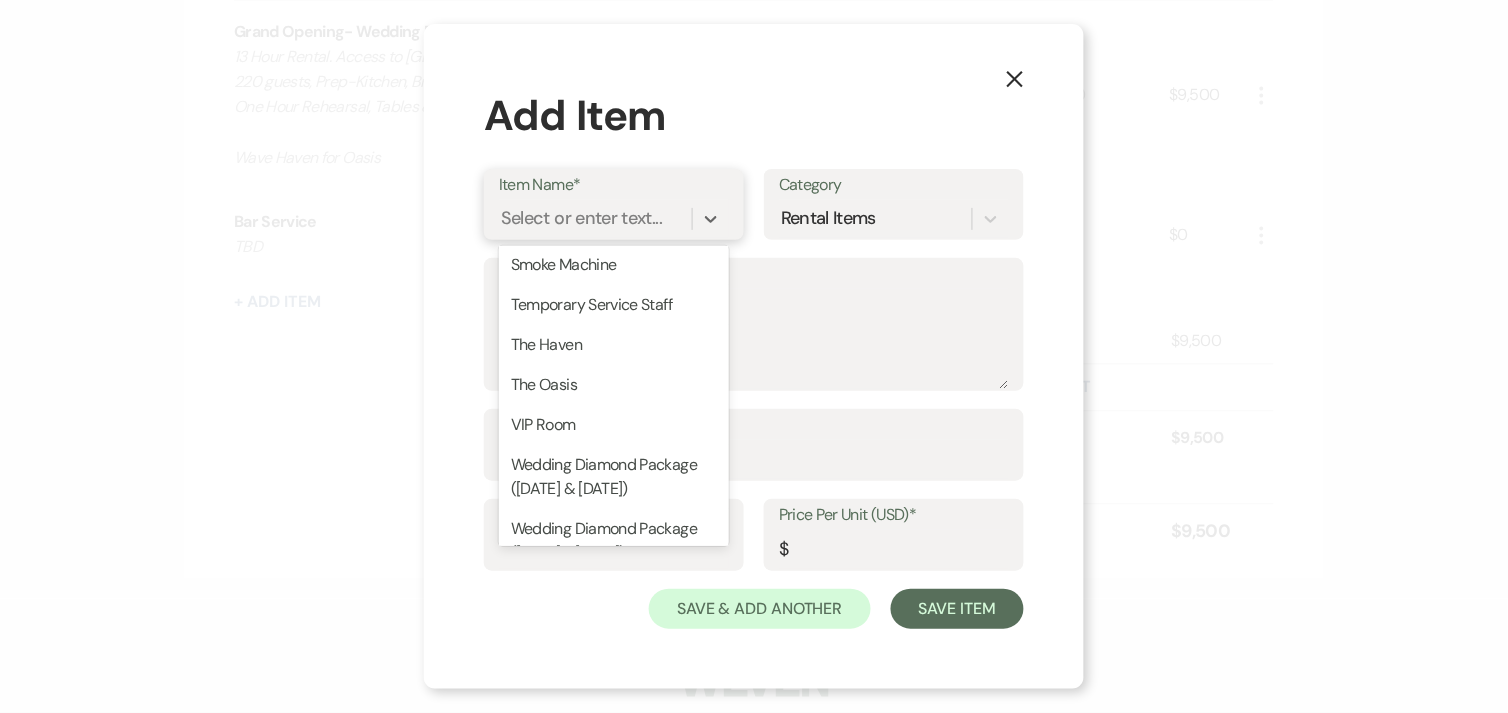 scroll, scrollTop: 2698, scrollLeft: 0, axis: vertical 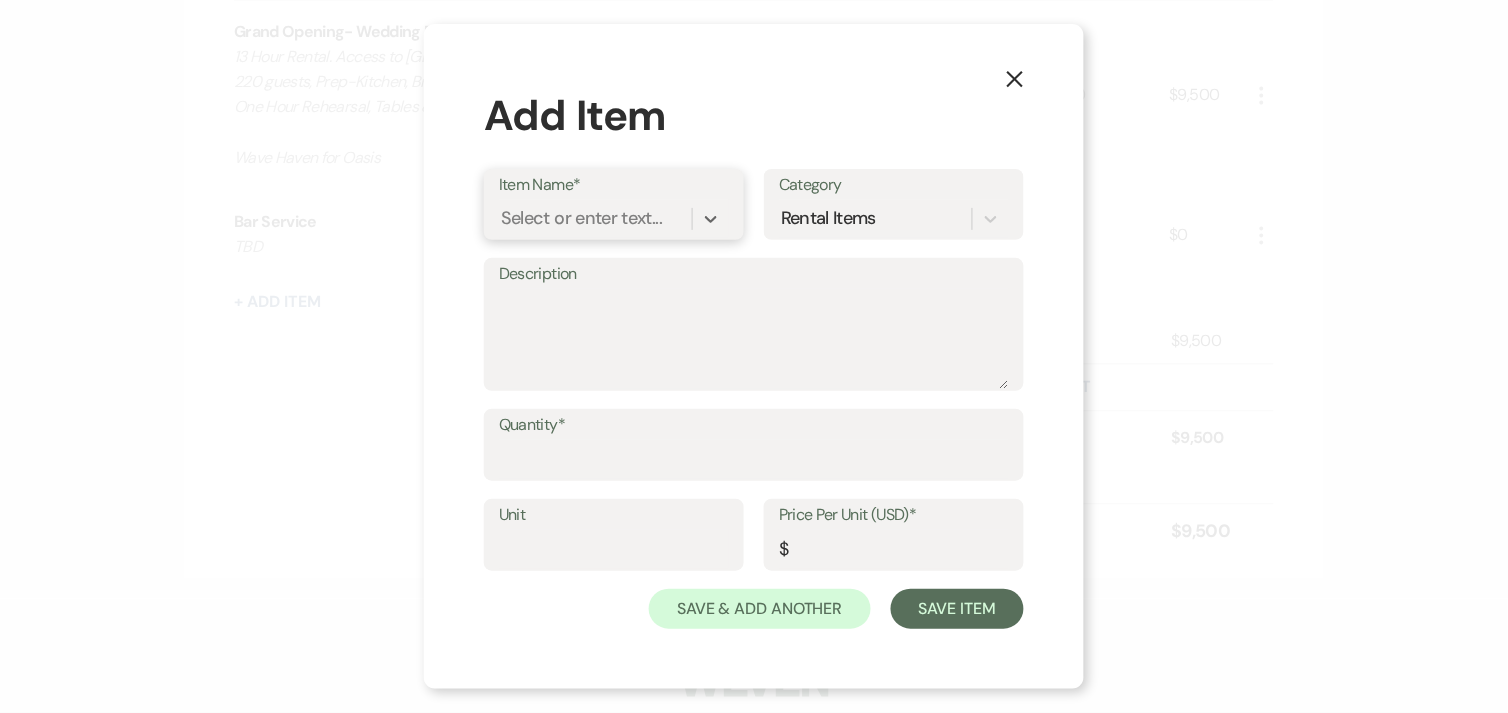 click on "Select or enter text..." at bounding box center [581, 219] 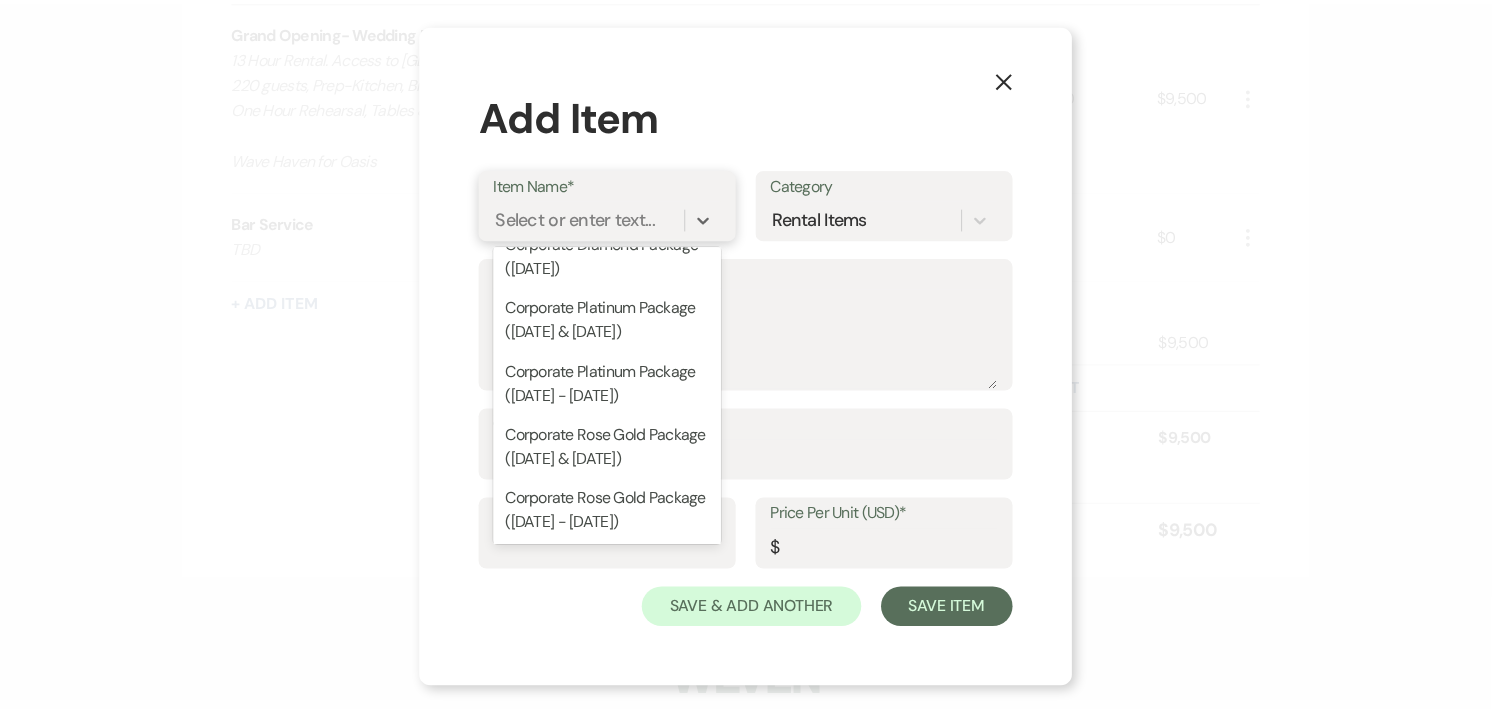 scroll, scrollTop: 564, scrollLeft: 0, axis: vertical 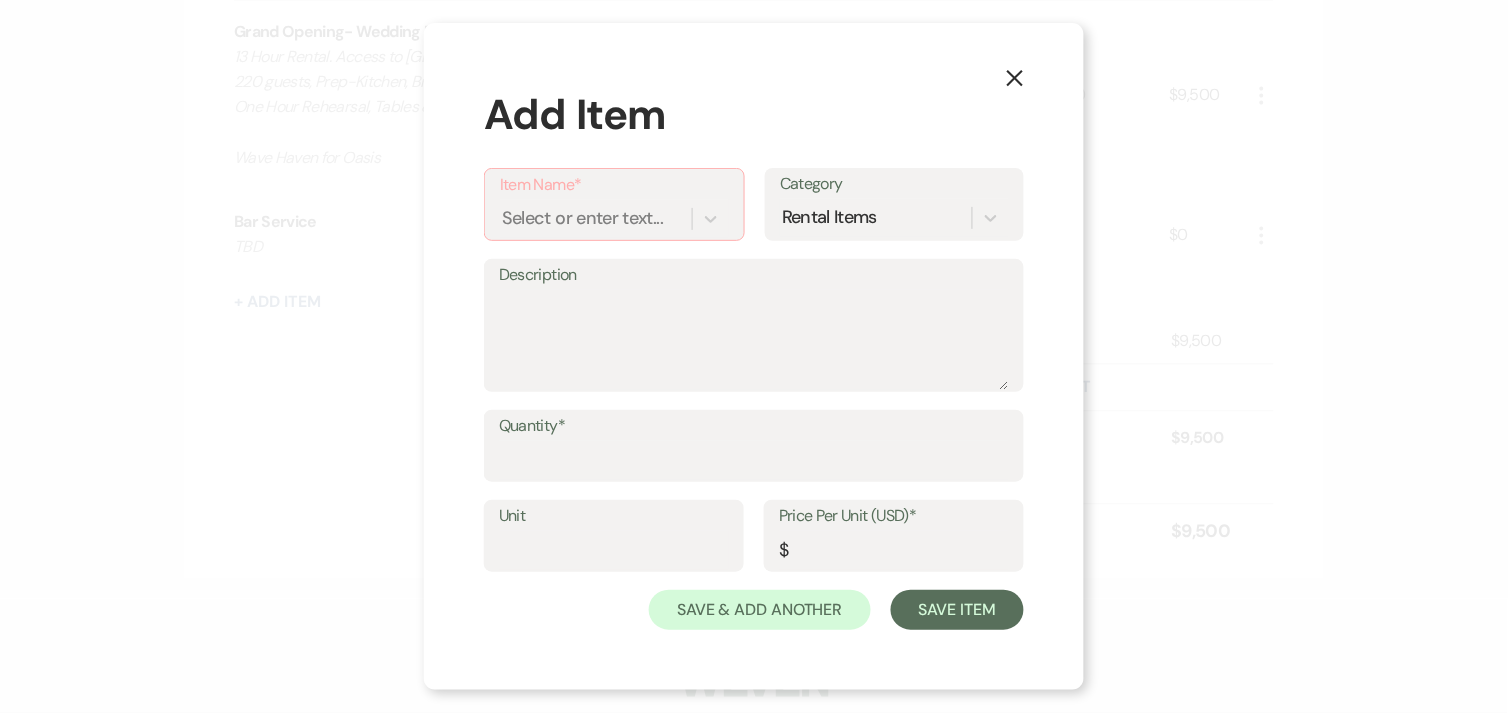 click on "X" 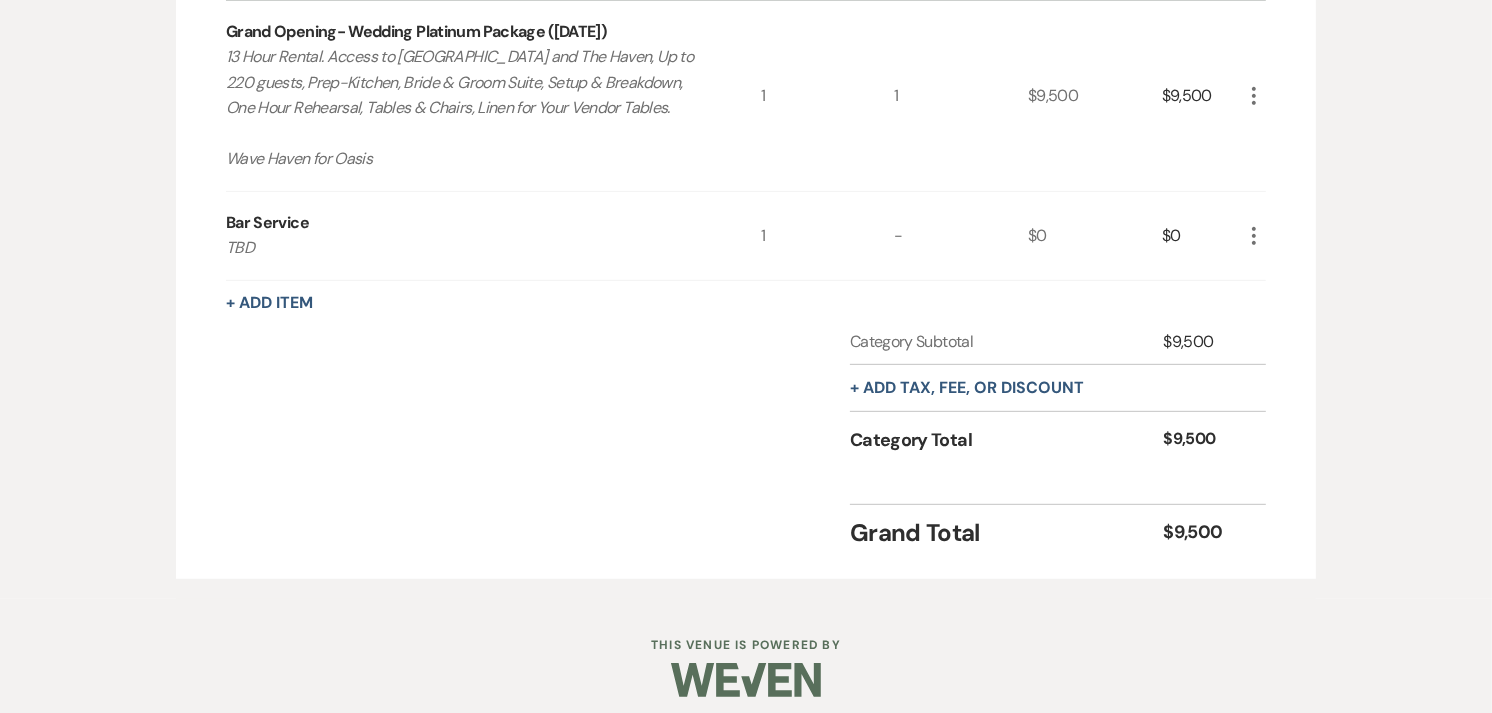 click on "+ Add tax, fee, or discount" at bounding box center (967, 388) 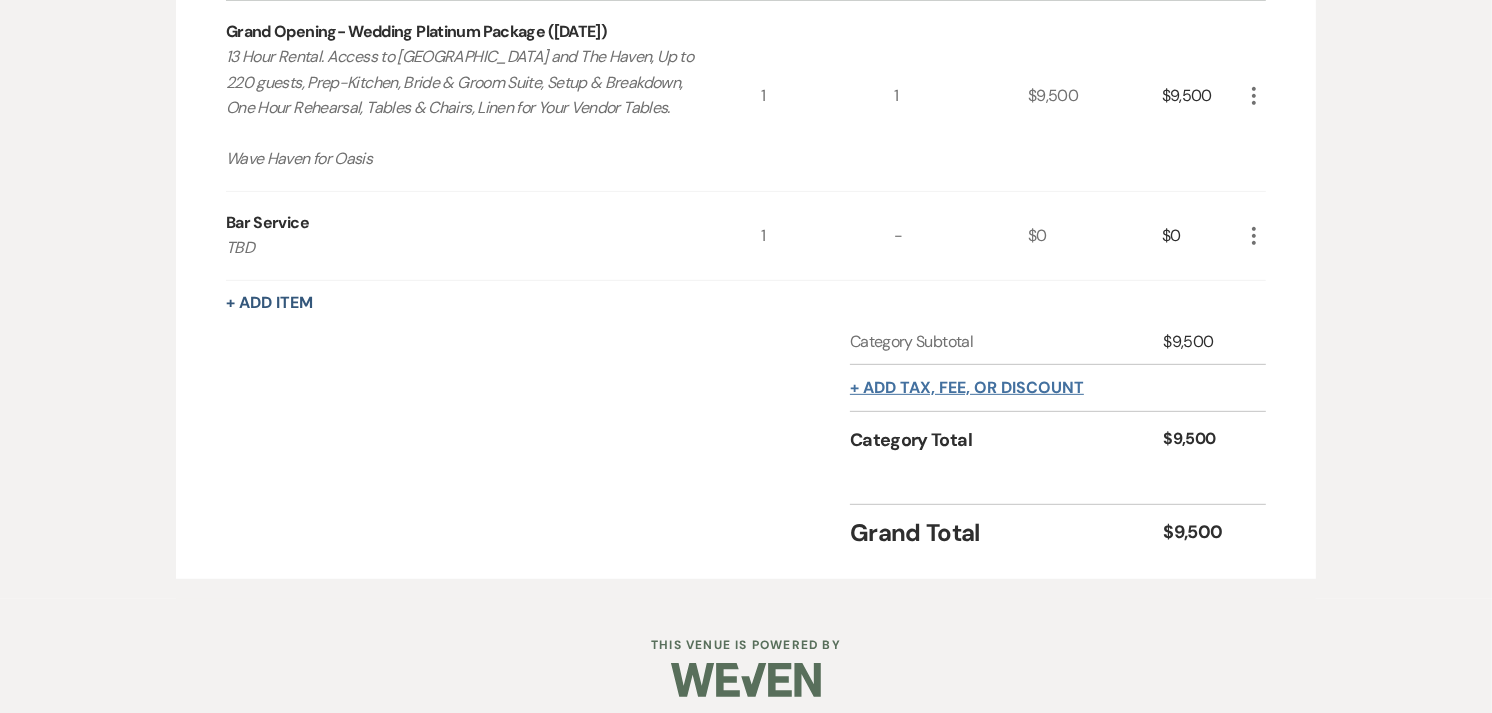 click on "+ Add tax, fee, or discount" at bounding box center [967, 388] 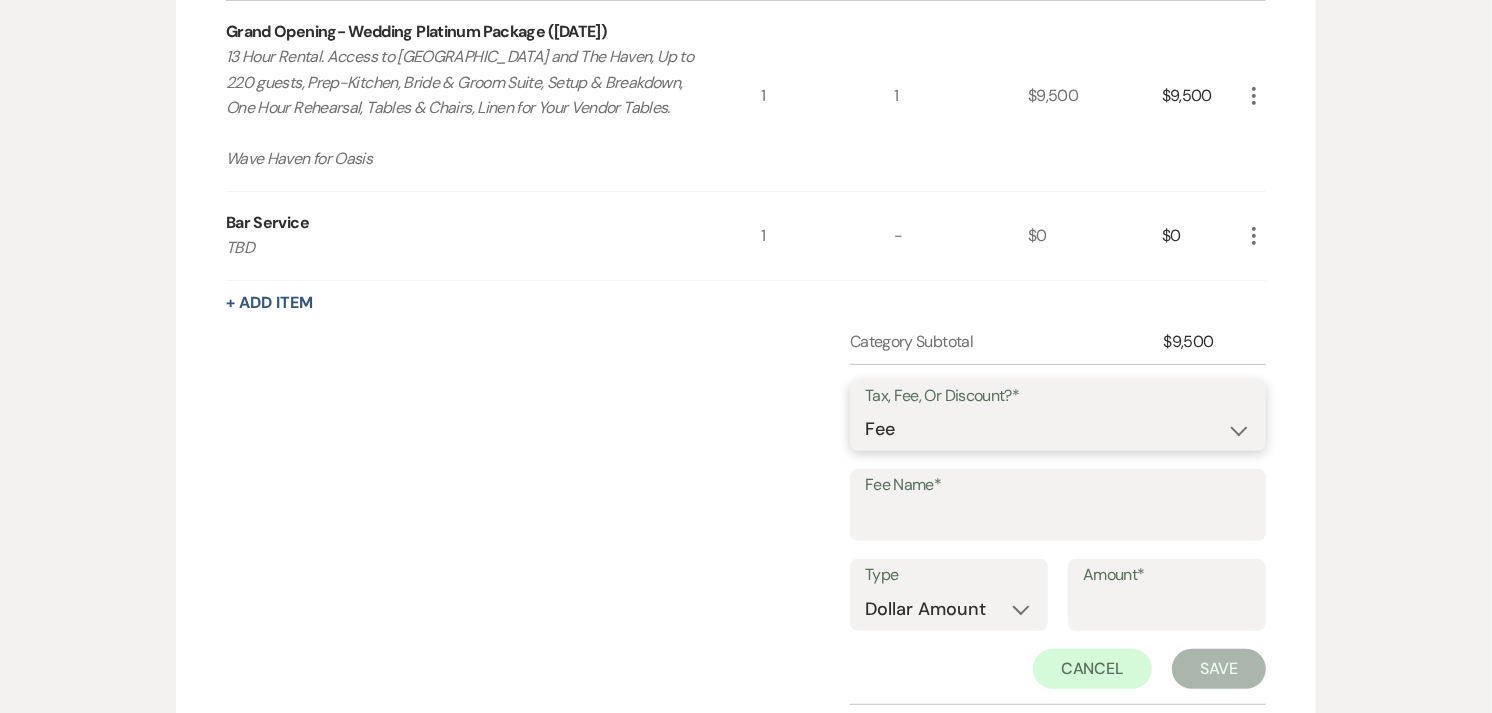 click on "Fee Discount Tax" at bounding box center (1058, 429) 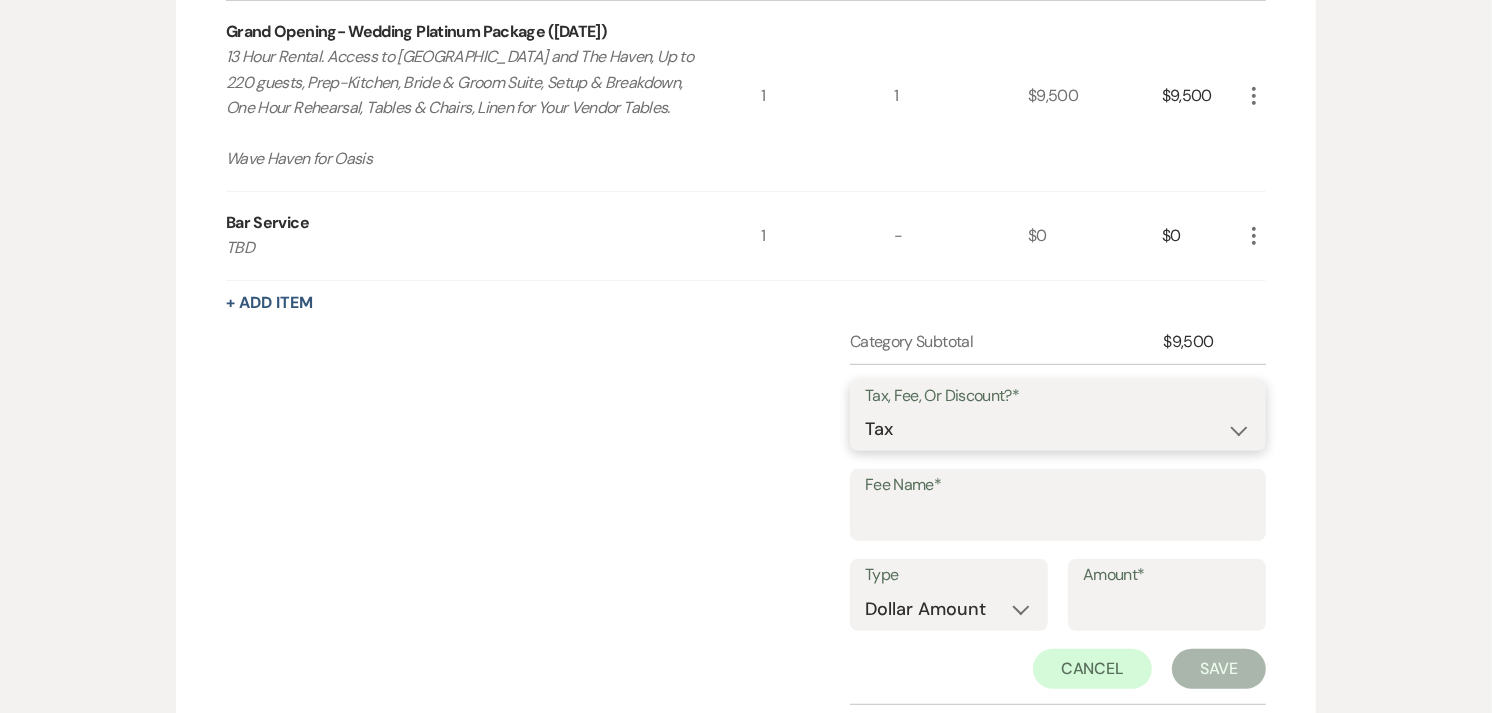 click on "Fee Discount Tax" at bounding box center [1058, 429] 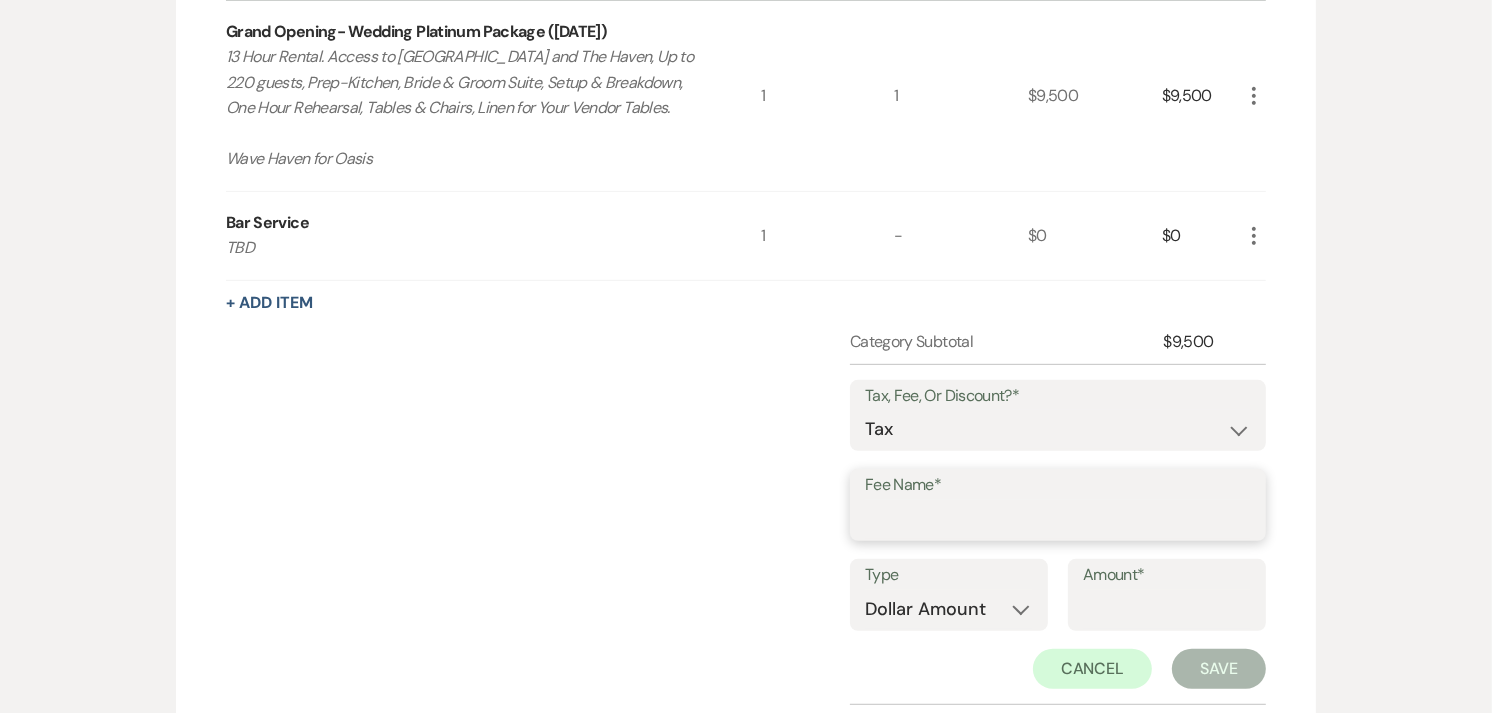 click on "Fee Name*" at bounding box center [1058, 519] 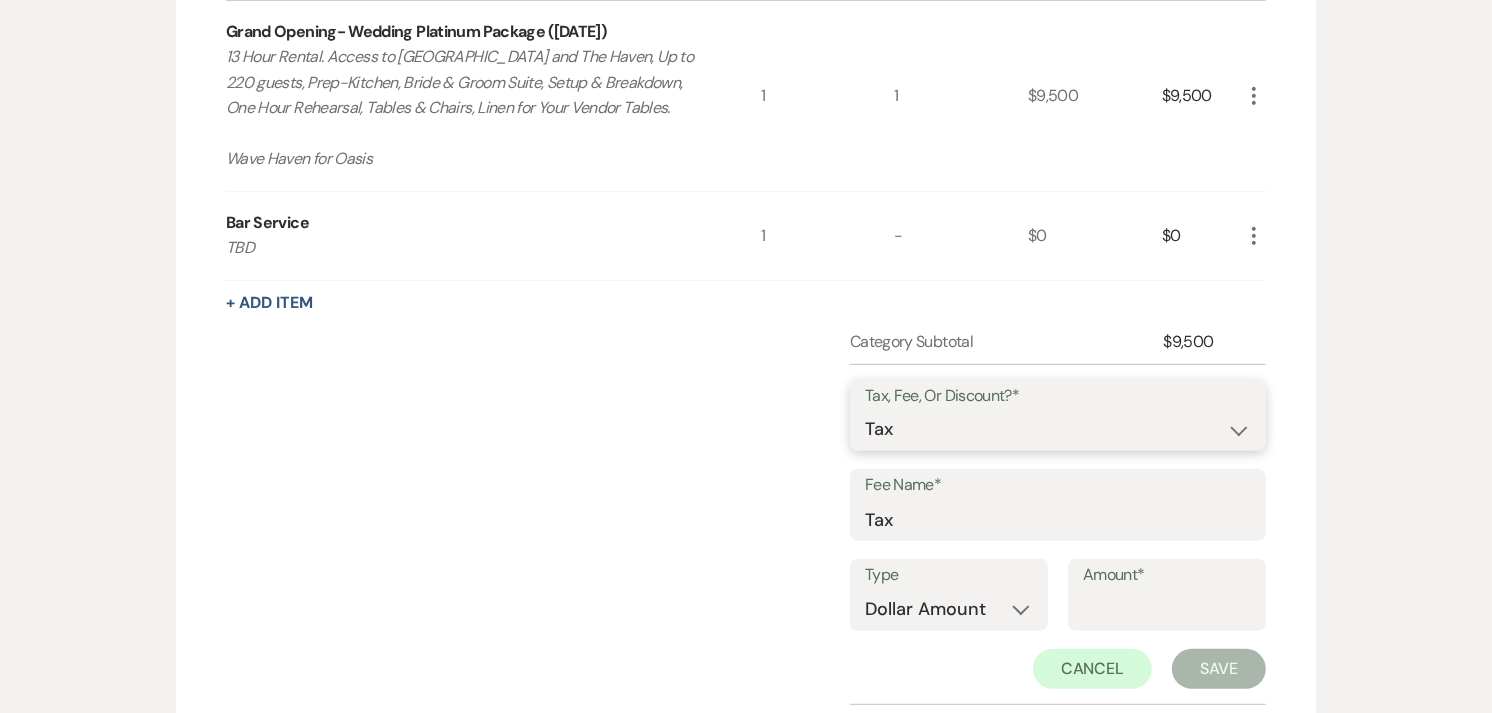 click on "Fee Discount Tax" at bounding box center (1058, 429) 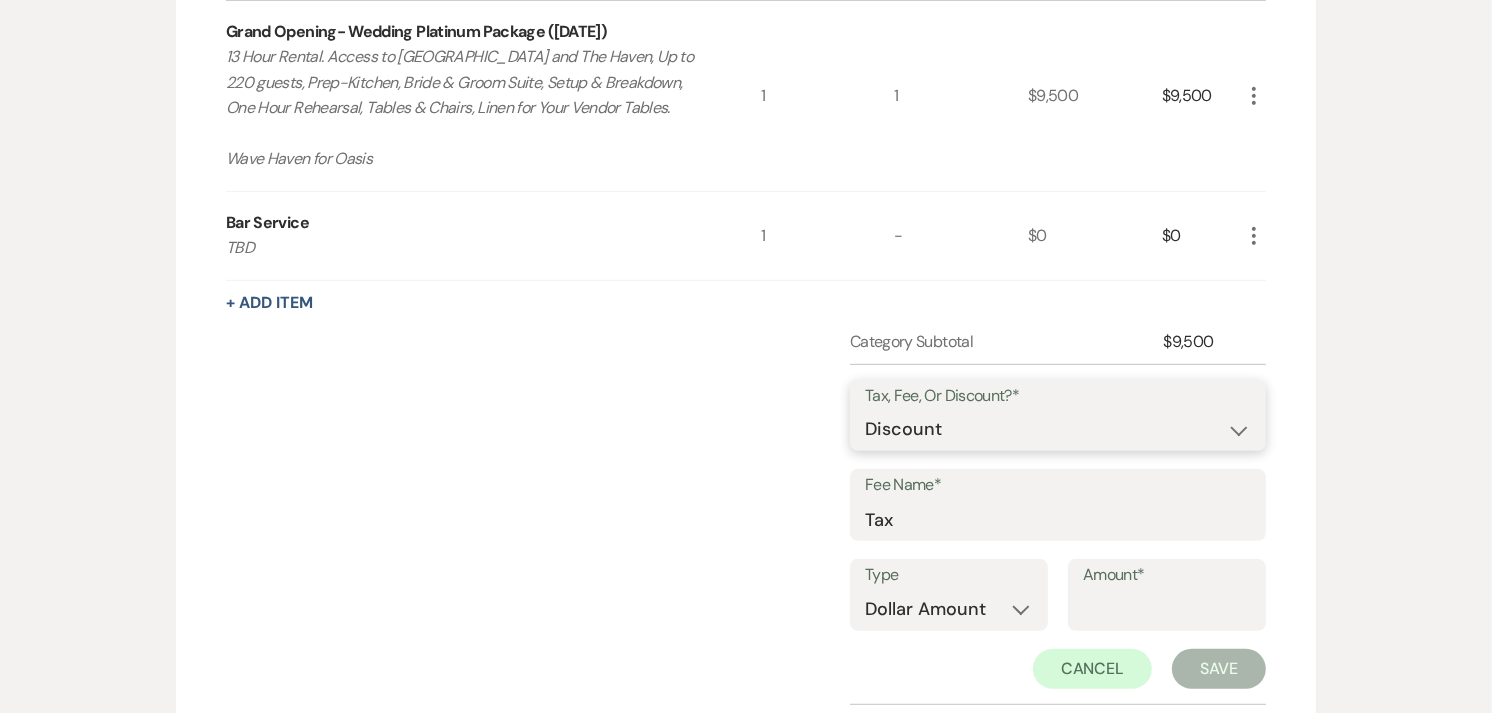 click on "Fee Discount Tax" at bounding box center [1058, 429] 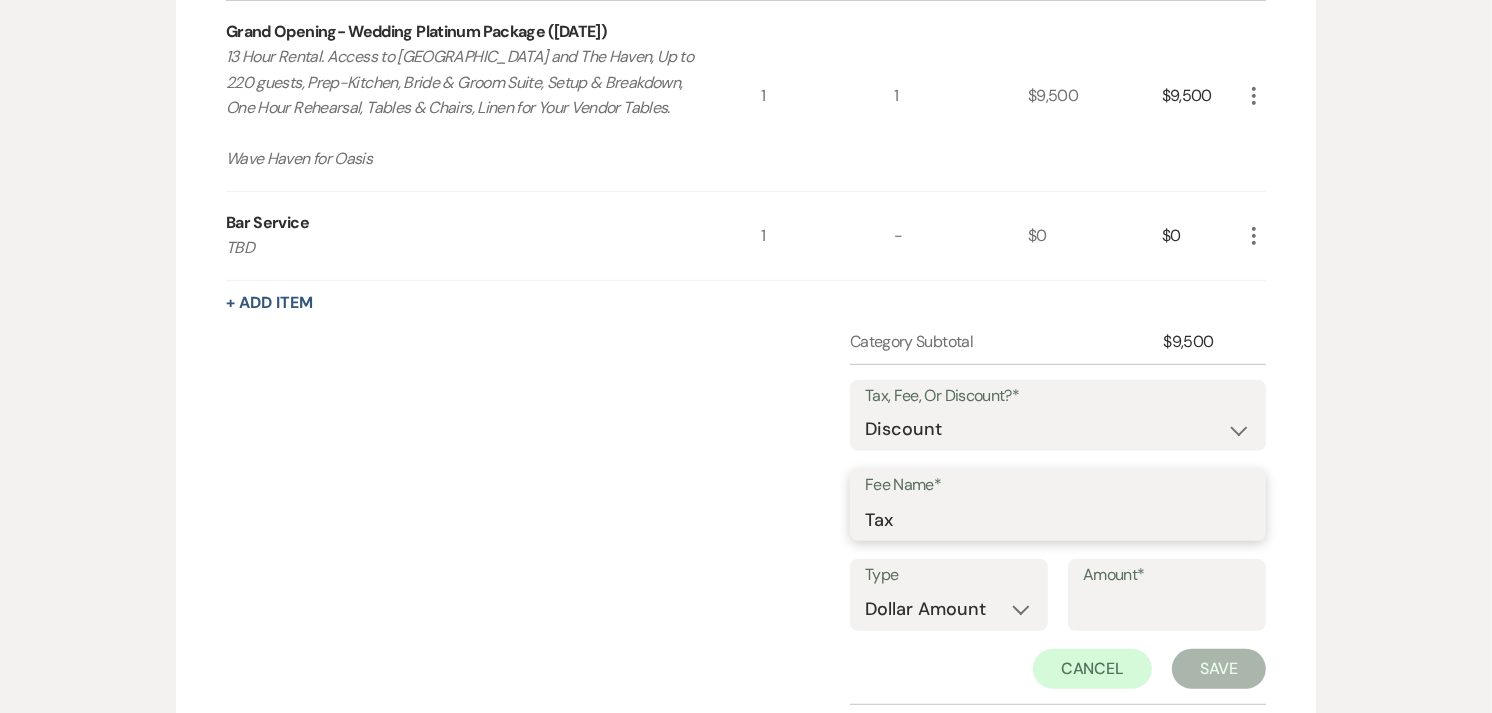 click on "Tax" at bounding box center [1058, 519] 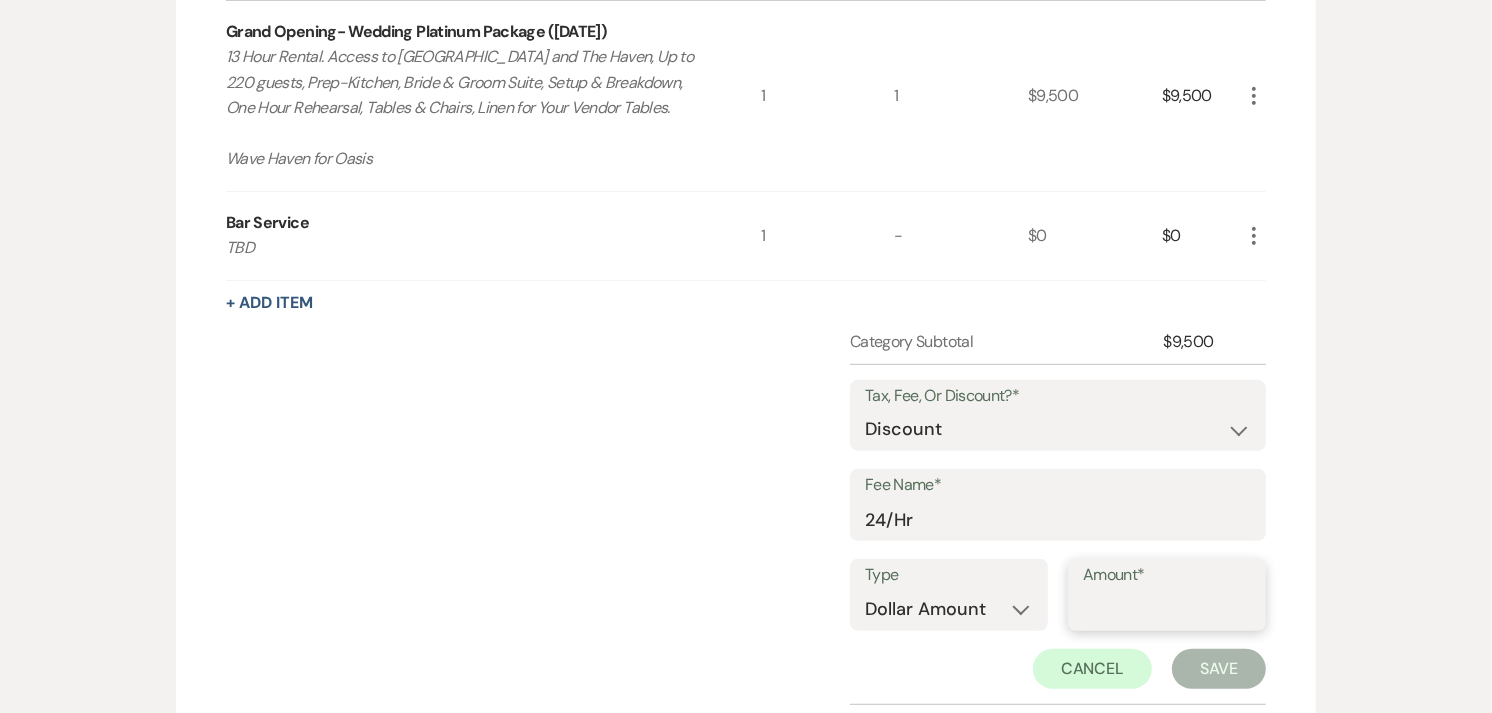 click on "Amount*" at bounding box center [1167, 609] 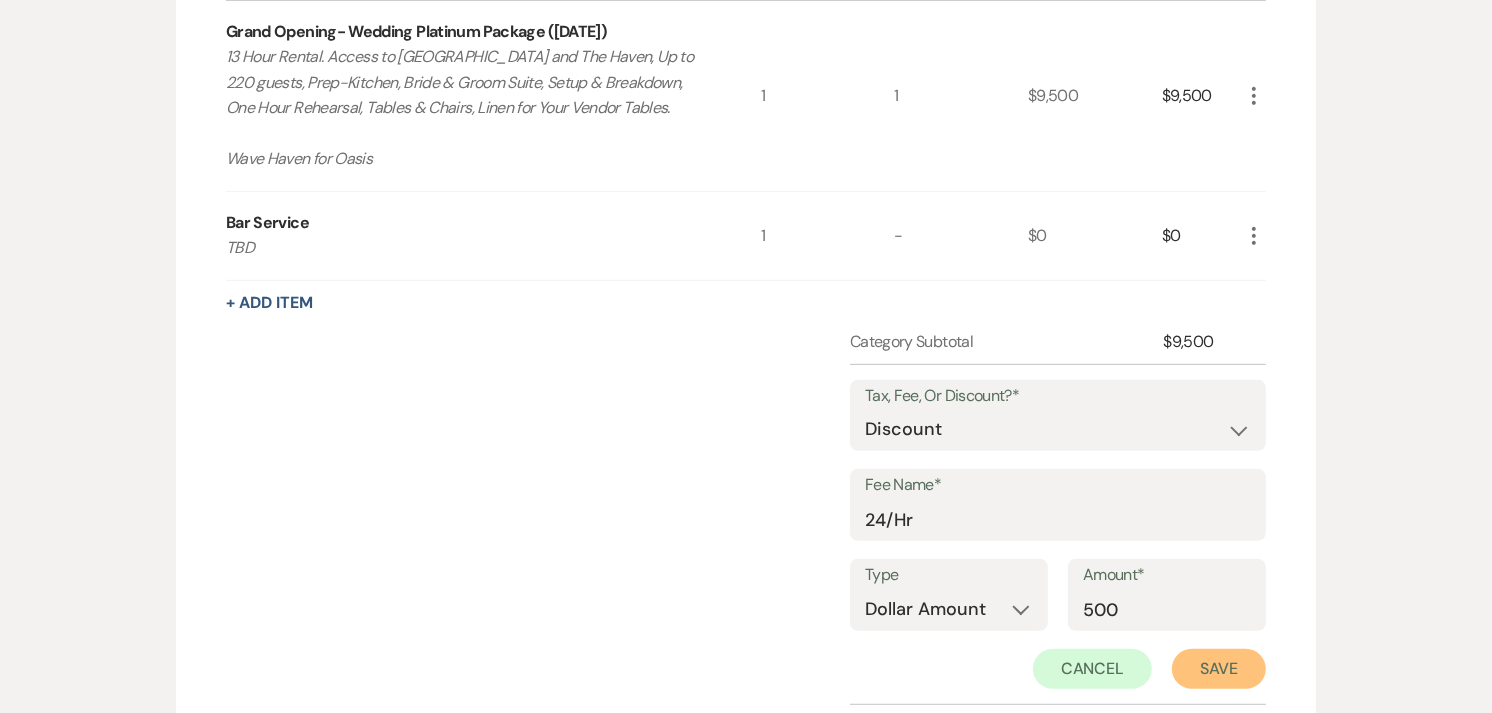 click on "Save" at bounding box center (1219, 669) 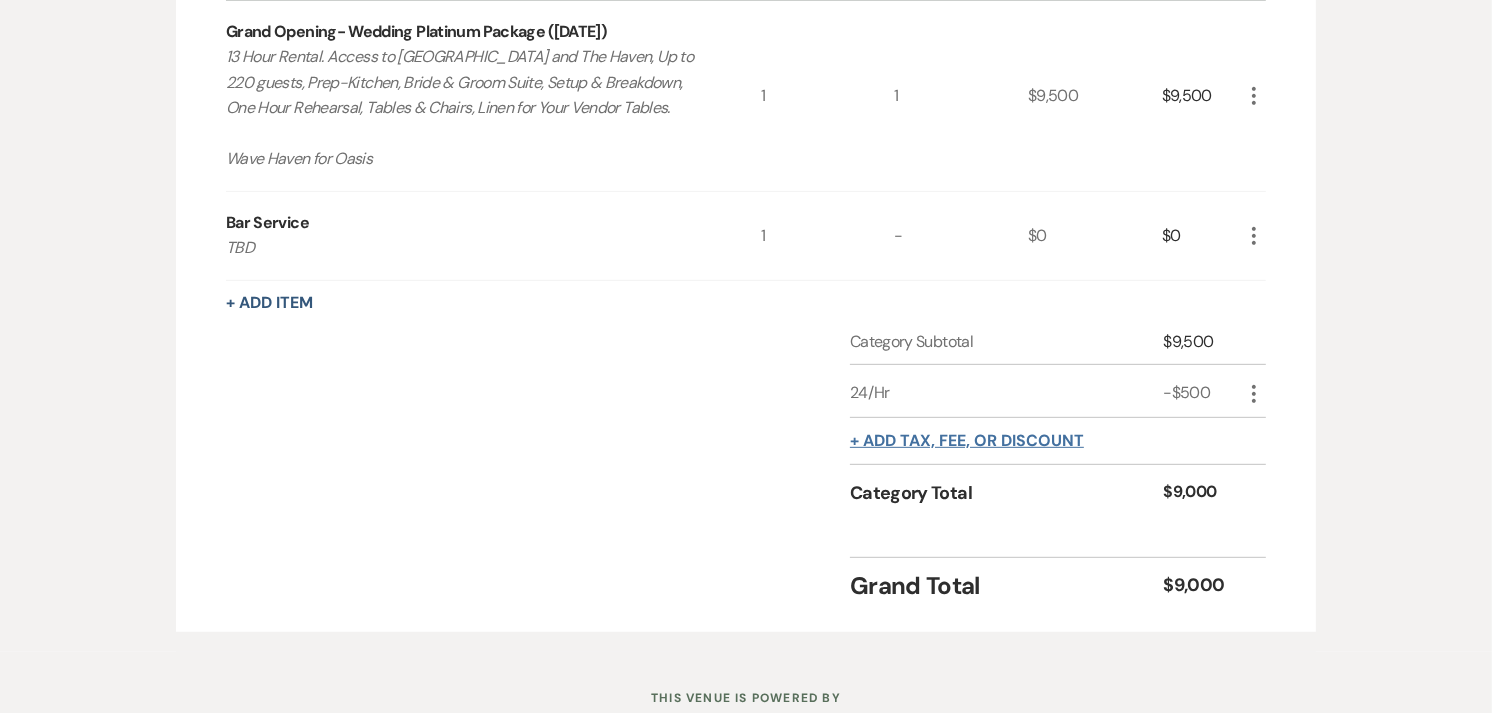 click on "+ Add tax, fee, or discount" at bounding box center (967, 441) 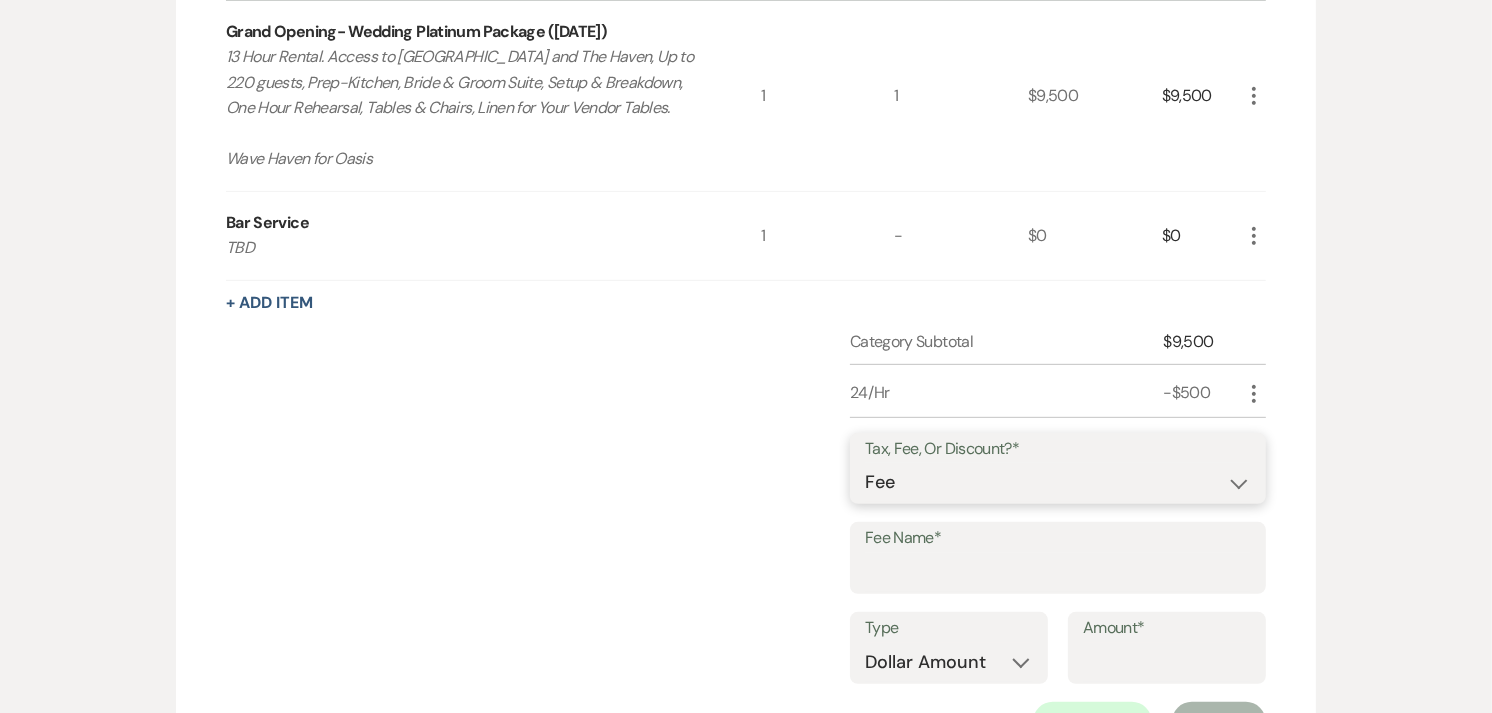 click on "Fee Discount Tax" at bounding box center (1058, 482) 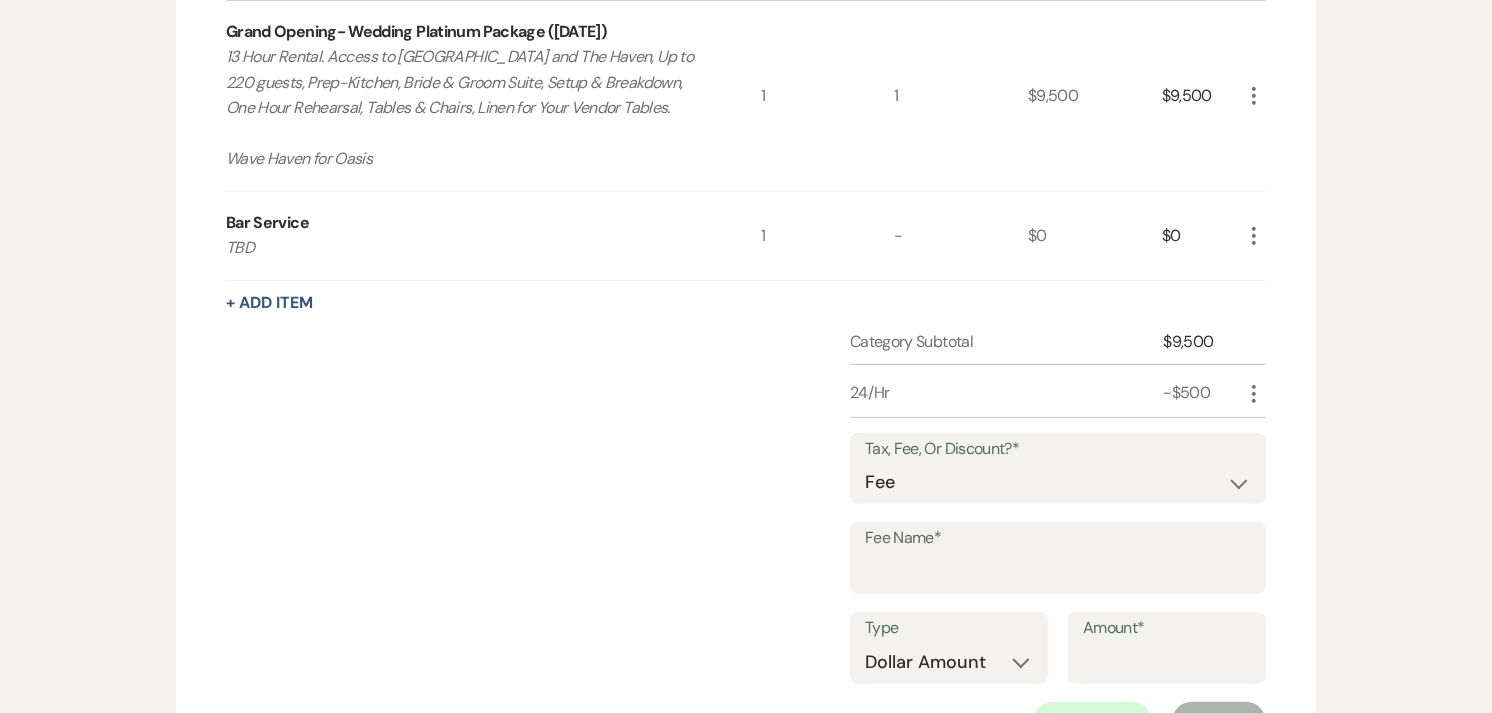 click on "Fee Name*" at bounding box center [1058, 567] 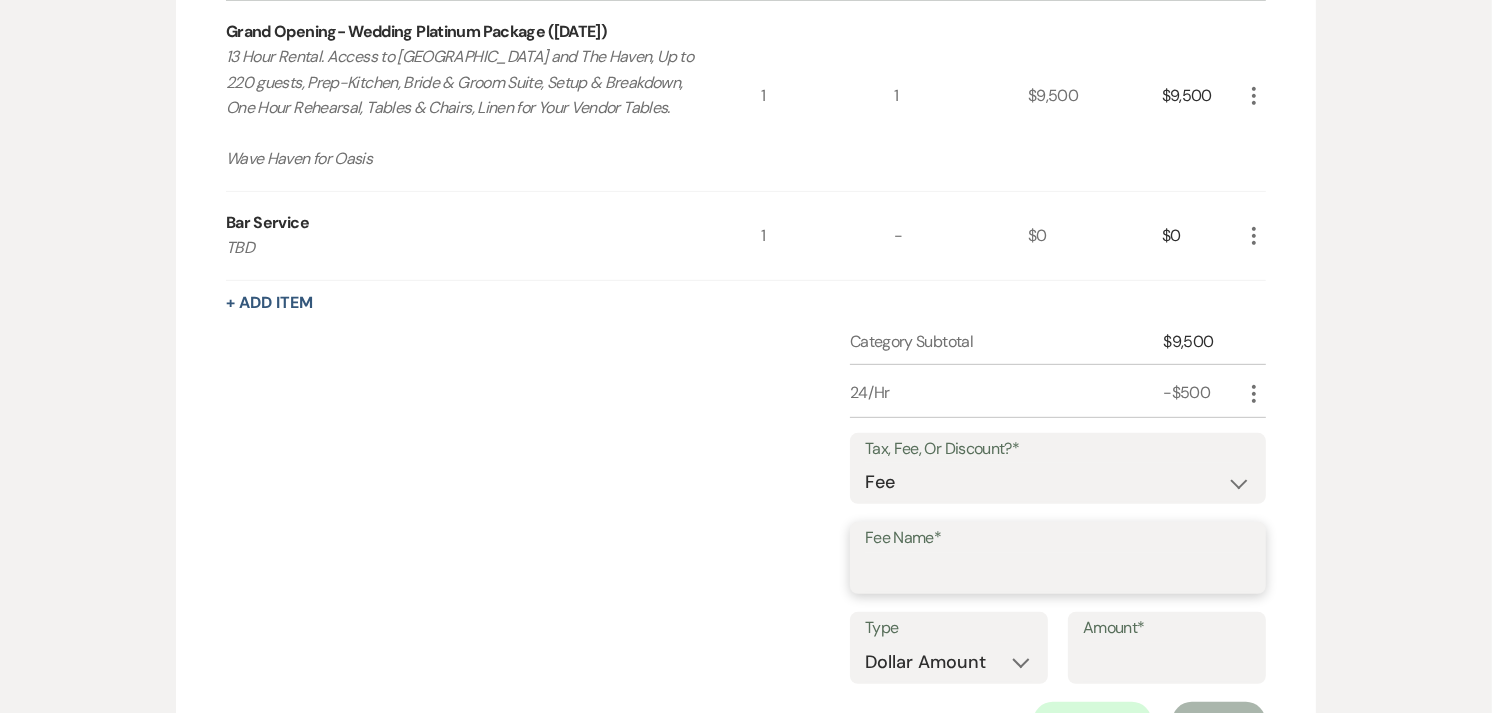 click on "Fee Name*" at bounding box center (1058, 572) 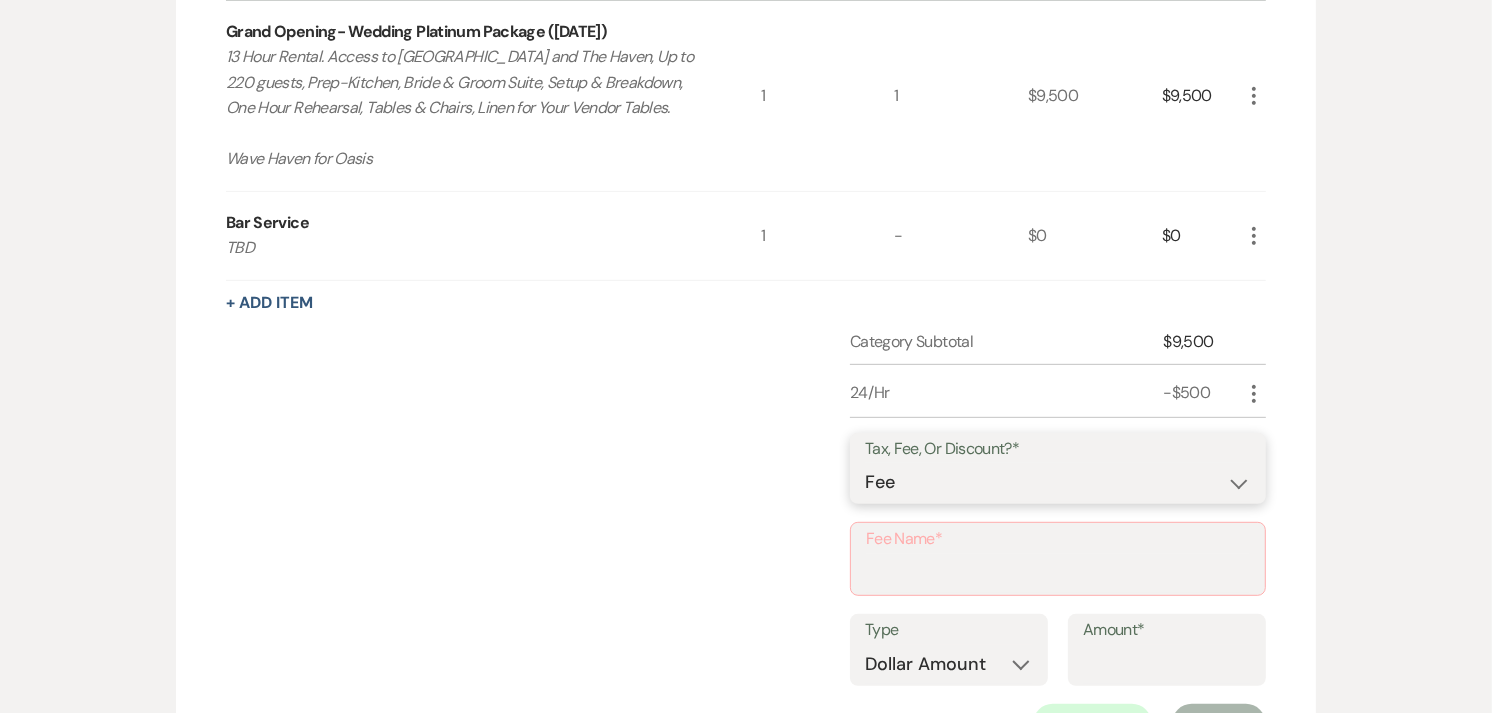 click on "Fee Discount Tax" at bounding box center (1058, 482) 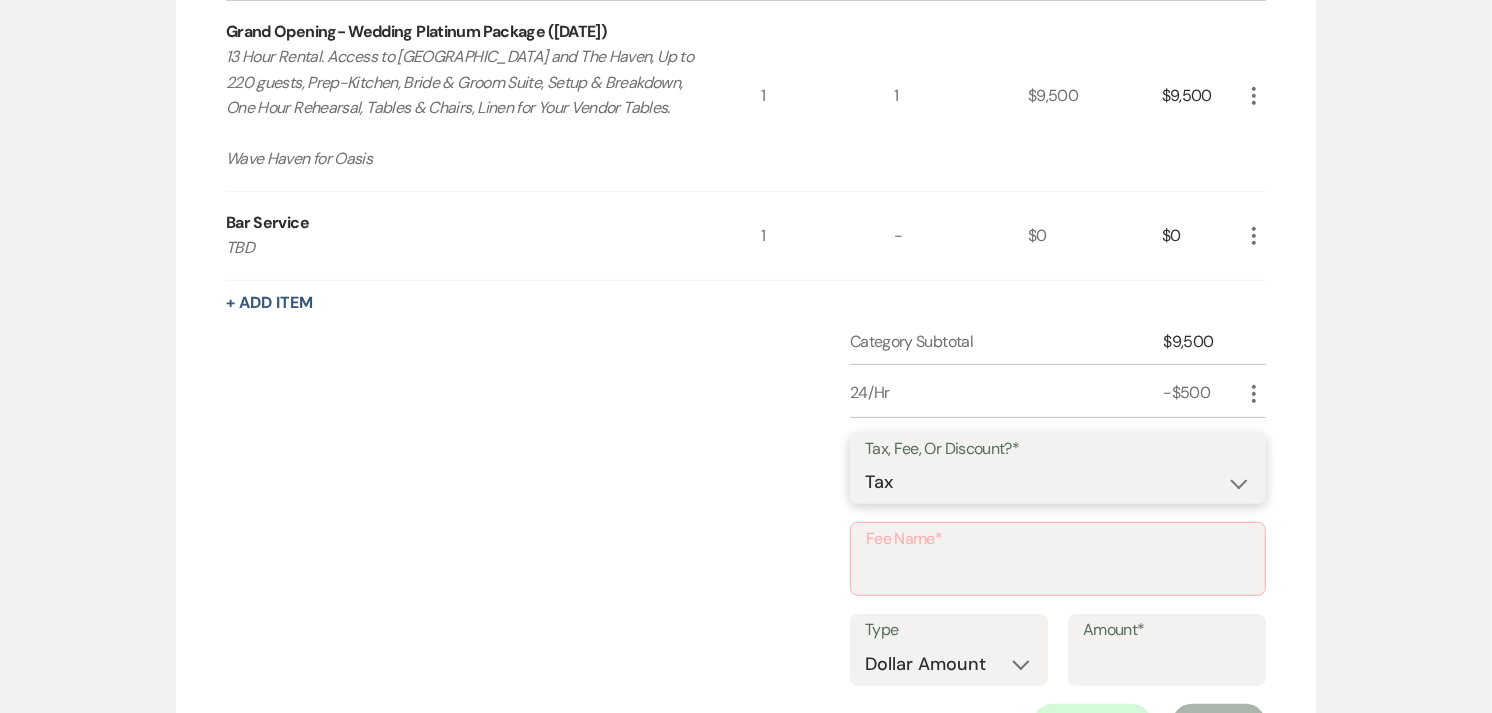 click on "Fee Discount Tax" at bounding box center [1058, 482] 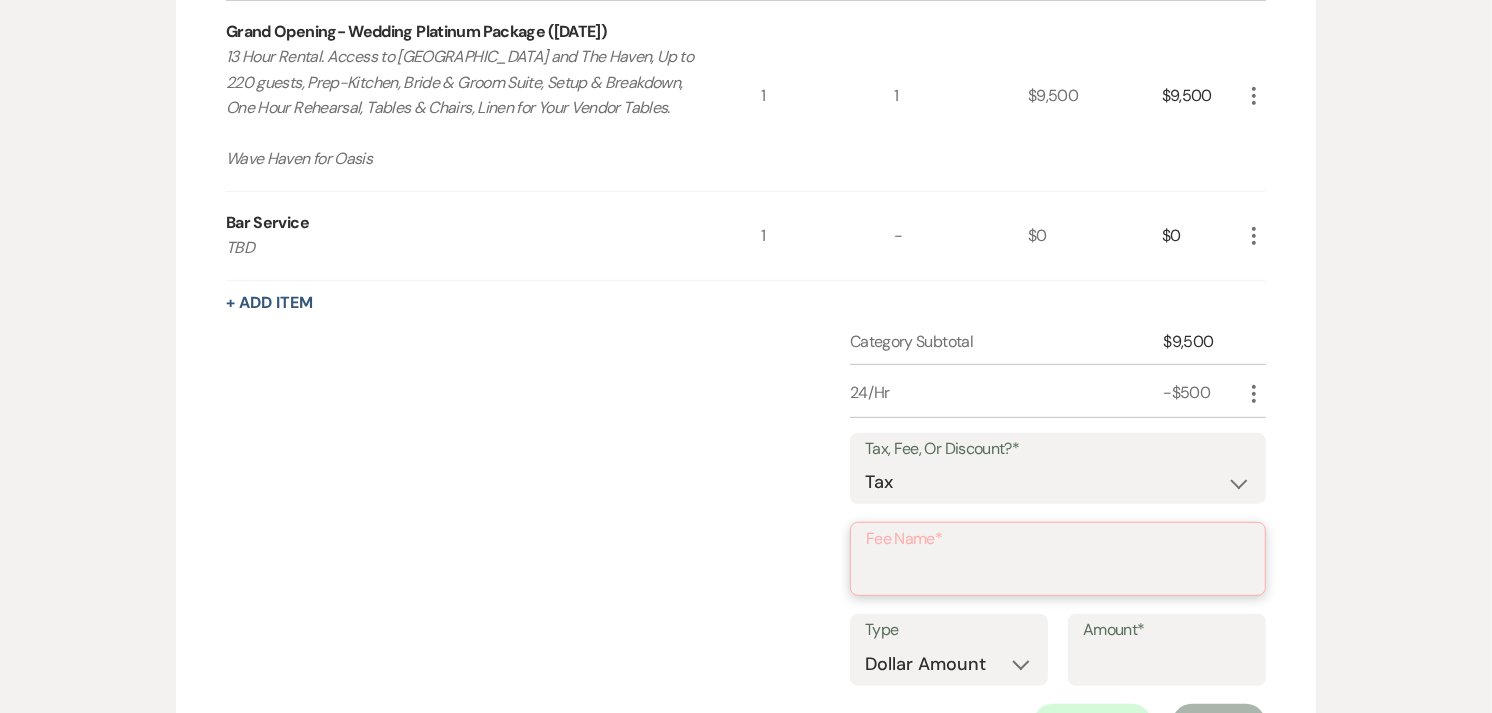 click on "Fee Name*" at bounding box center [1058, 573] 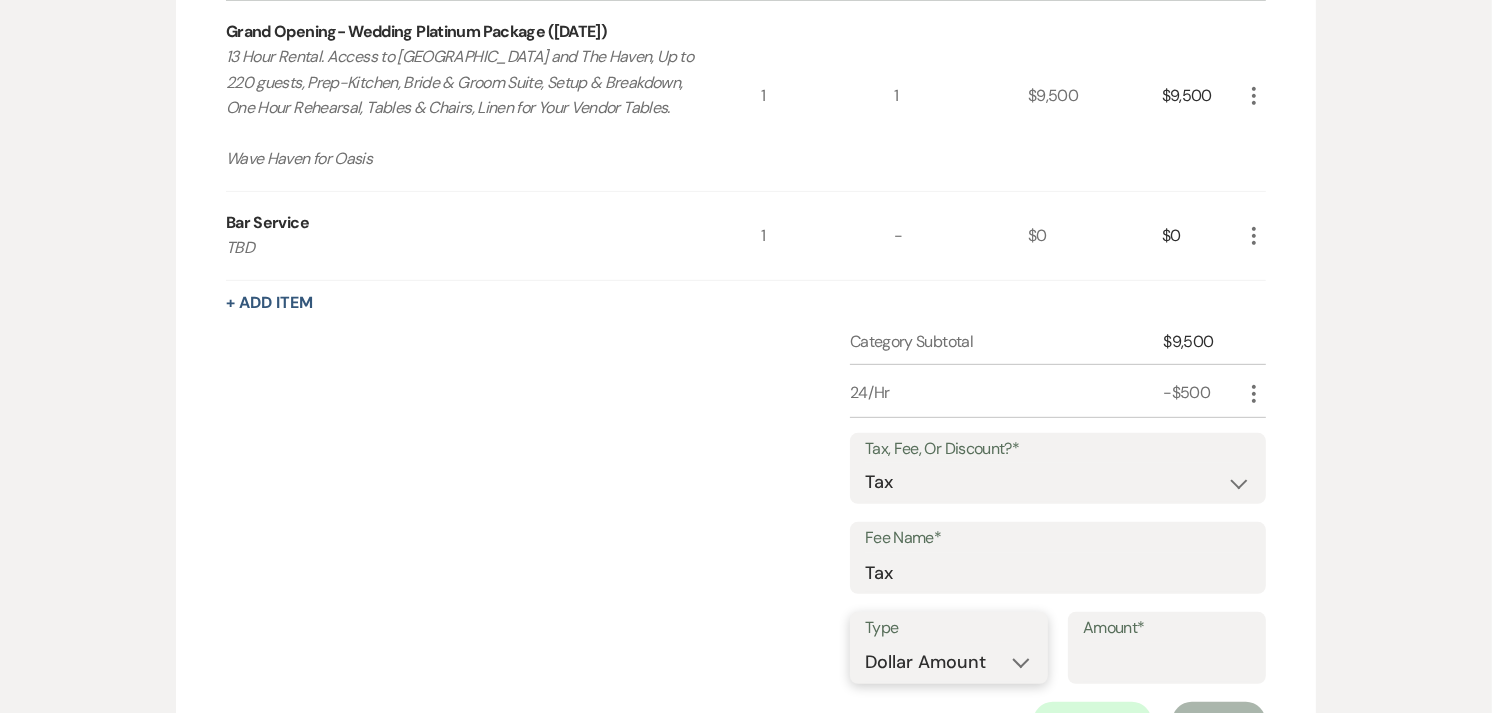 click on "Dollar Amount Percentage" at bounding box center (949, 662) 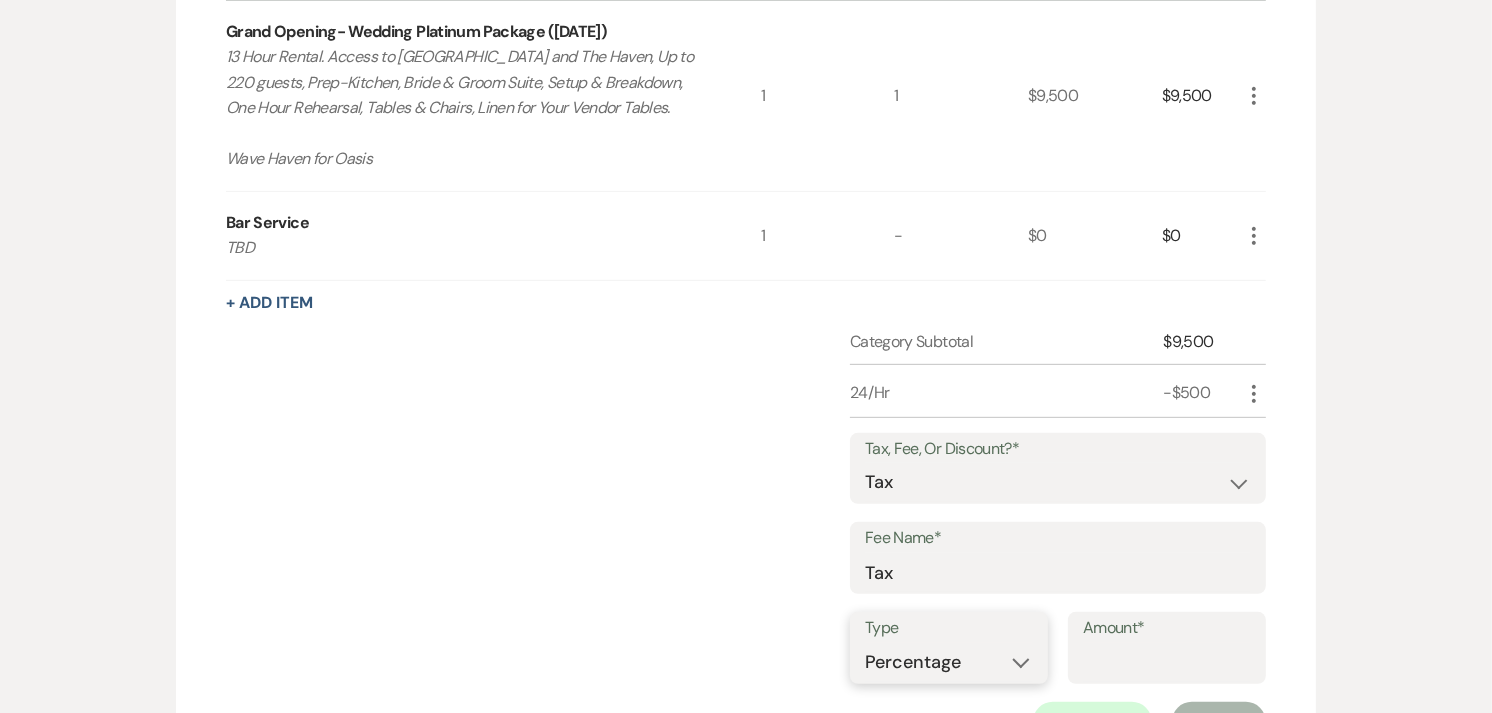 click on "Dollar Amount Percentage" at bounding box center [949, 662] 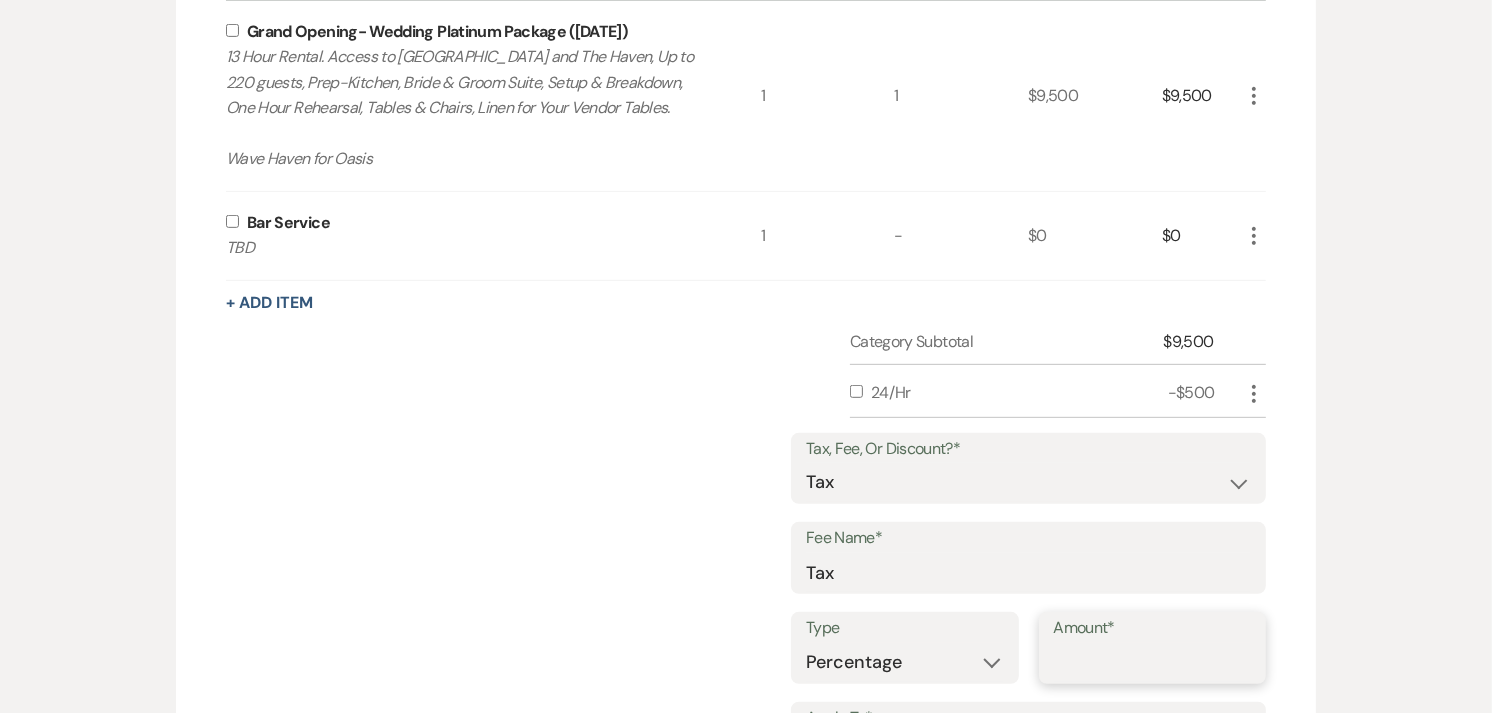 click on "Amount*" at bounding box center (1153, 662) 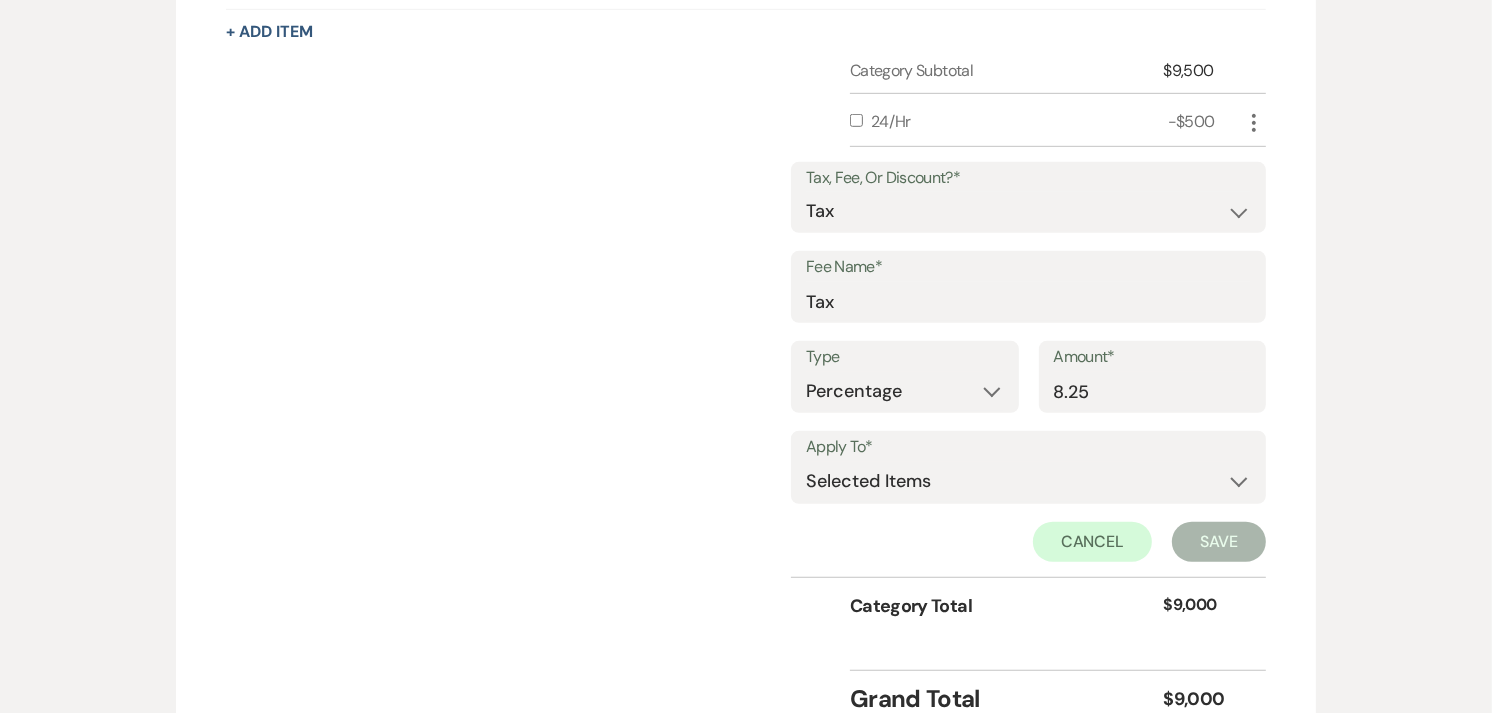 scroll, scrollTop: 1041, scrollLeft: 0, axis: vertical 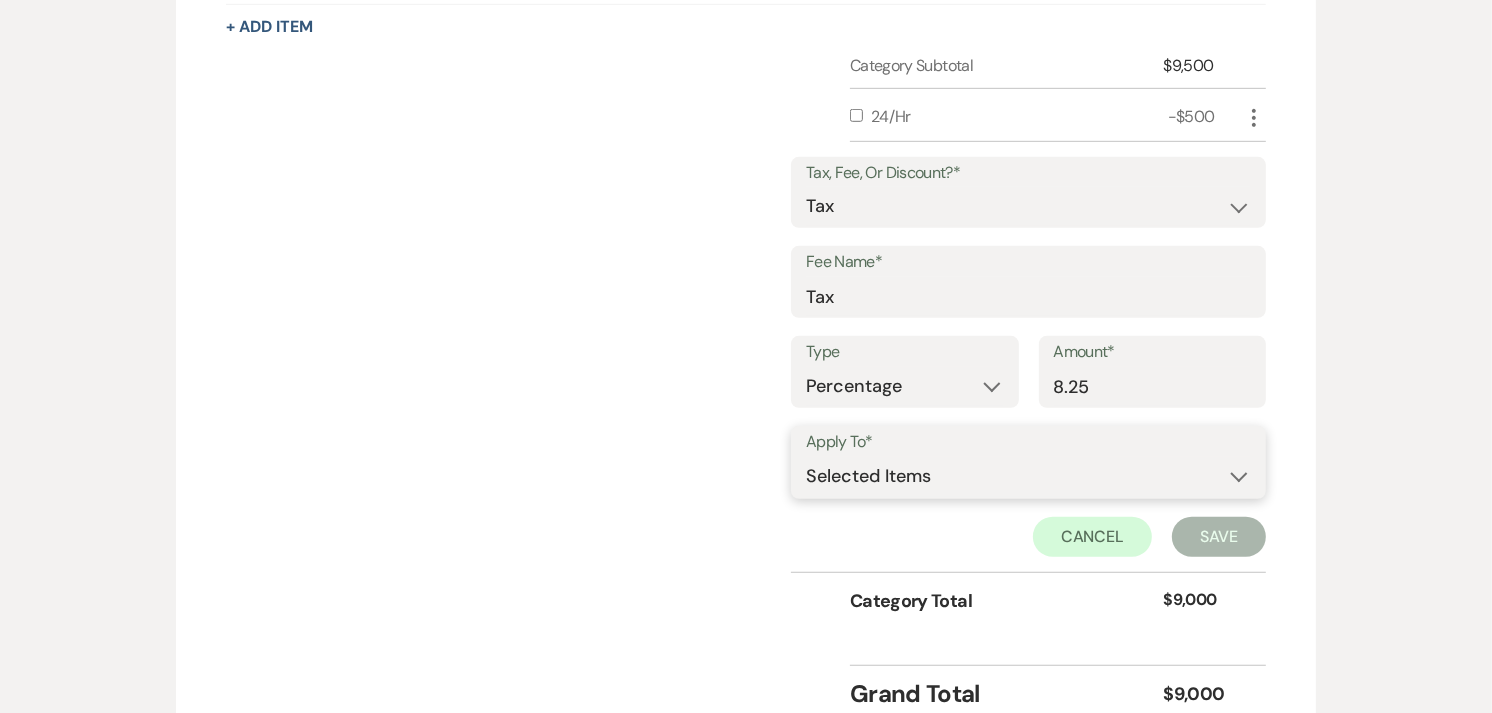 click on "Selected Items Category Subtotal (before all Taxes/Fees/Discounts) Category Total (after all Taxes/Fees/Discounts)" at bounding box center (1028, 477) 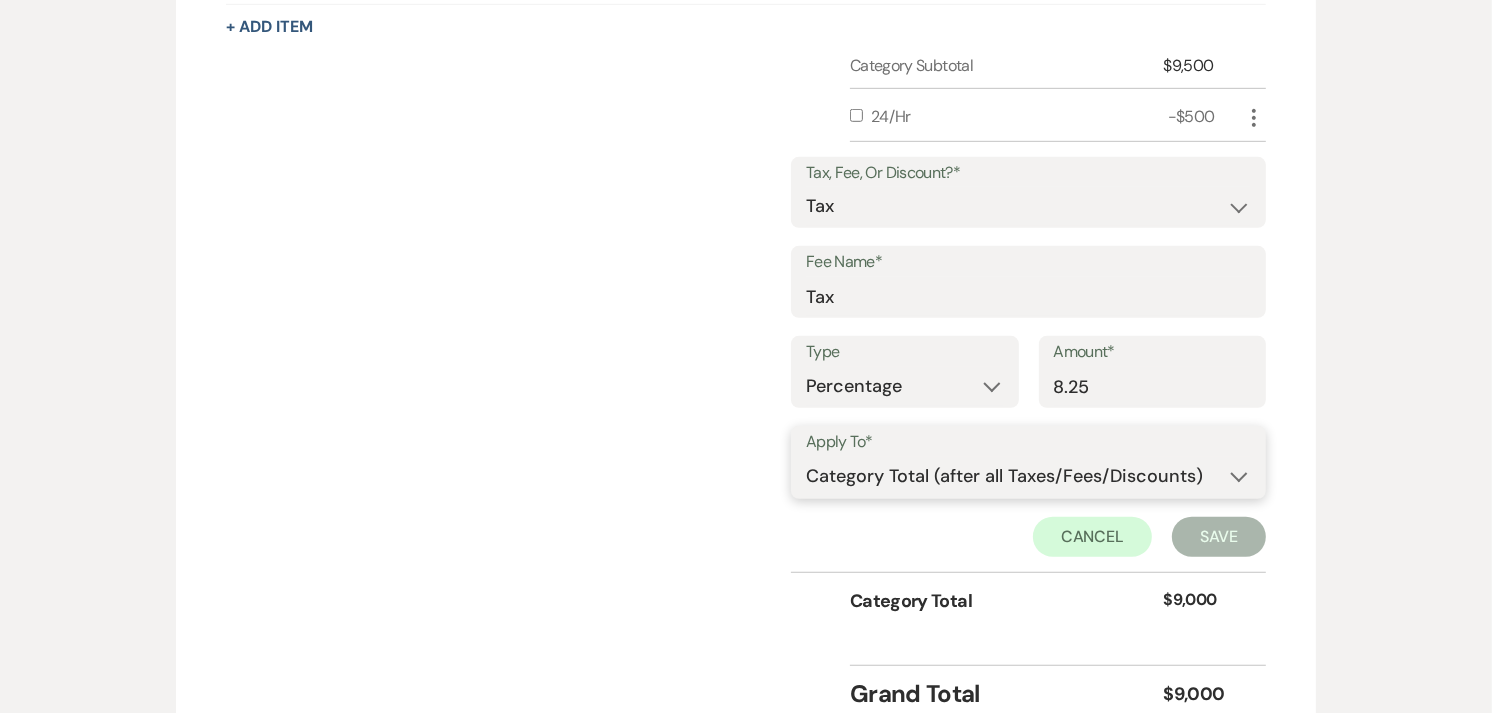 click on "Selected Items Category Subtotal (before all Taxes/Fees/Discounts) Category Total (after all Taxes/Fees/Discounts)" at bounding box center (1028, 477) 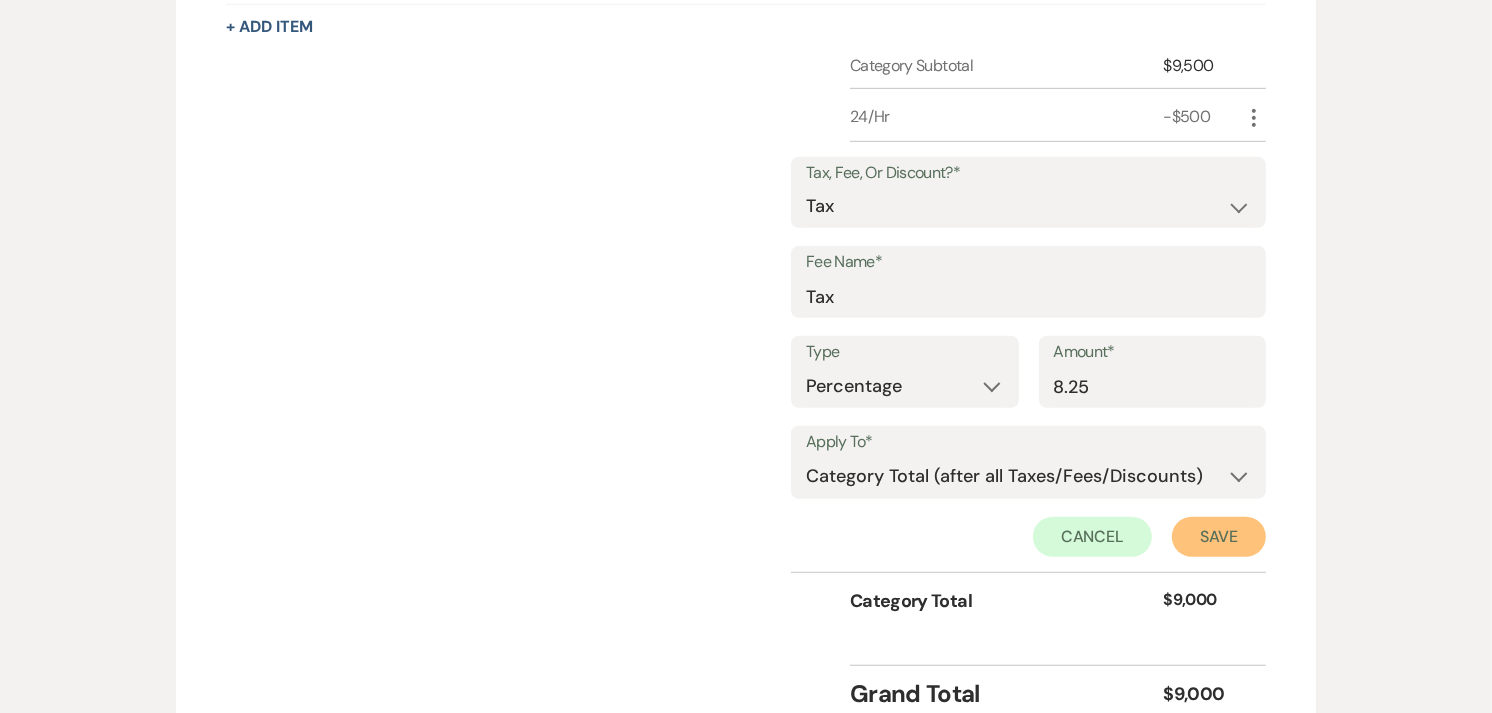 click on "Save" at bounding box center (1219, 537) 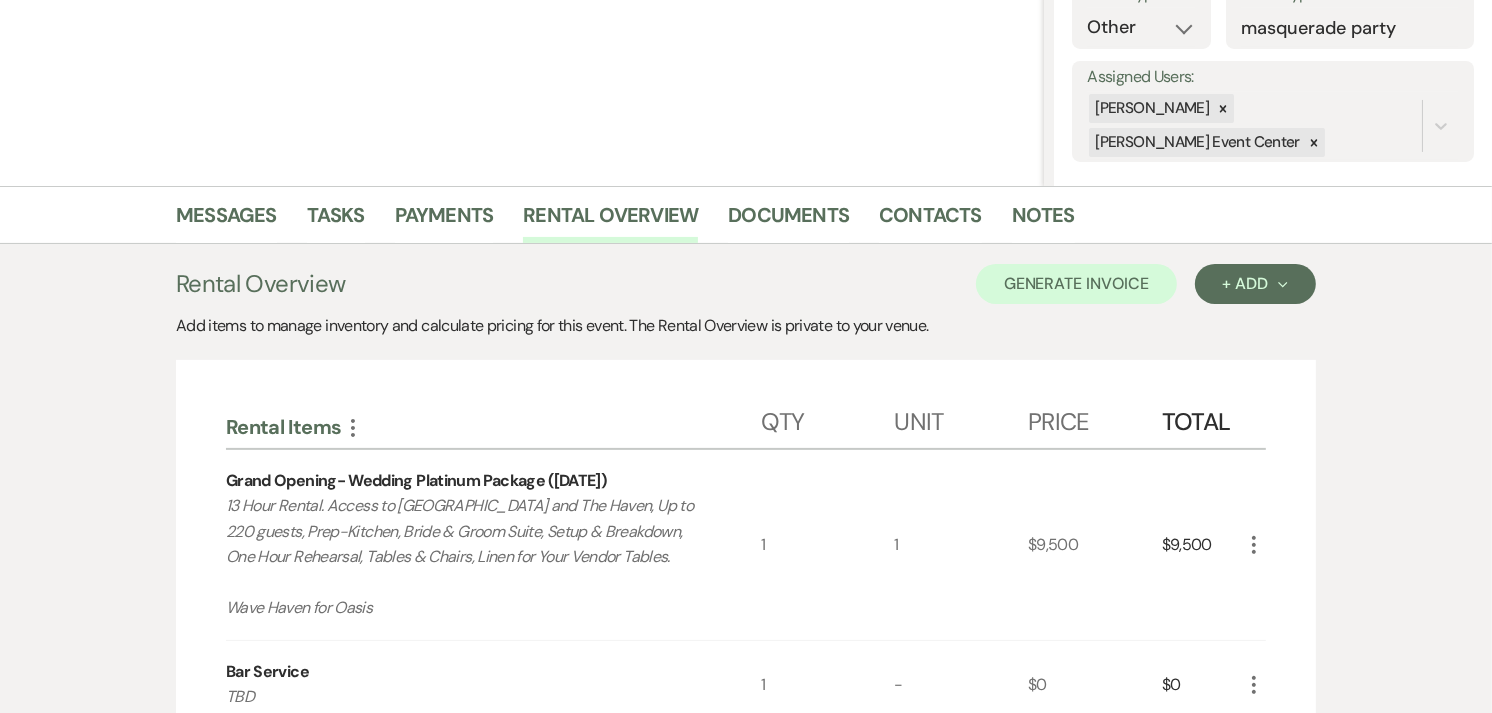 scroll, scrollTop: 314, scrollLeft: 0, axis: vertical 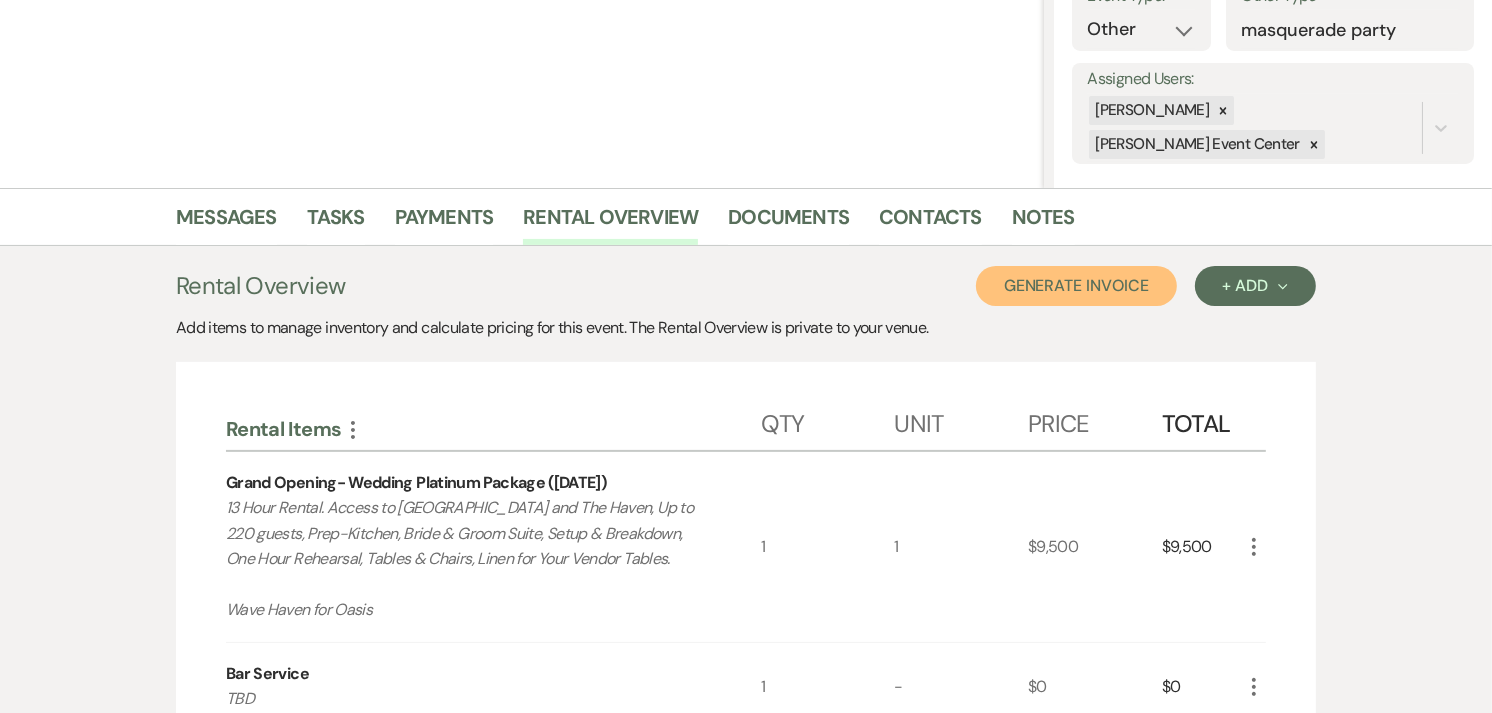 click on "Generate Invoice" at bounding box center [1076, 286] 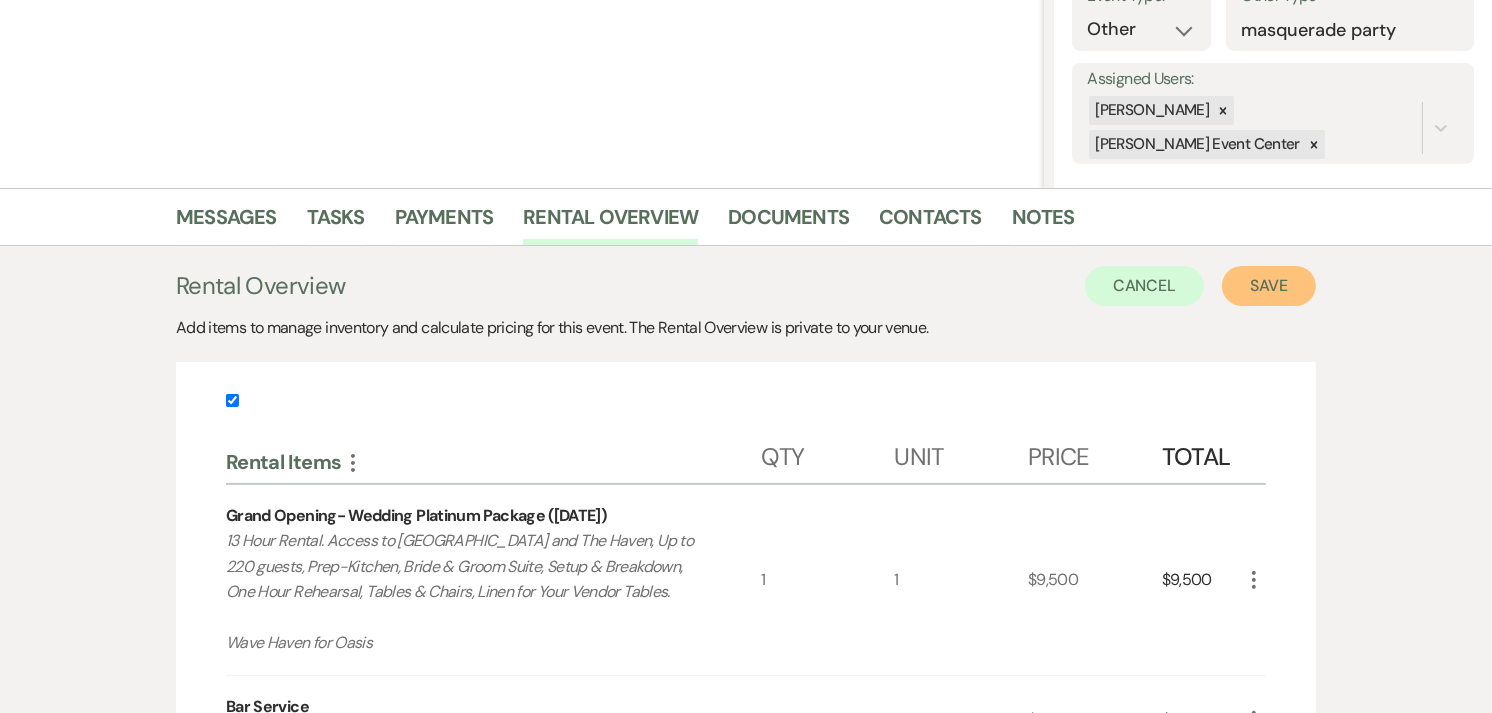 click on "Save" at bounding box center [1269, 286] 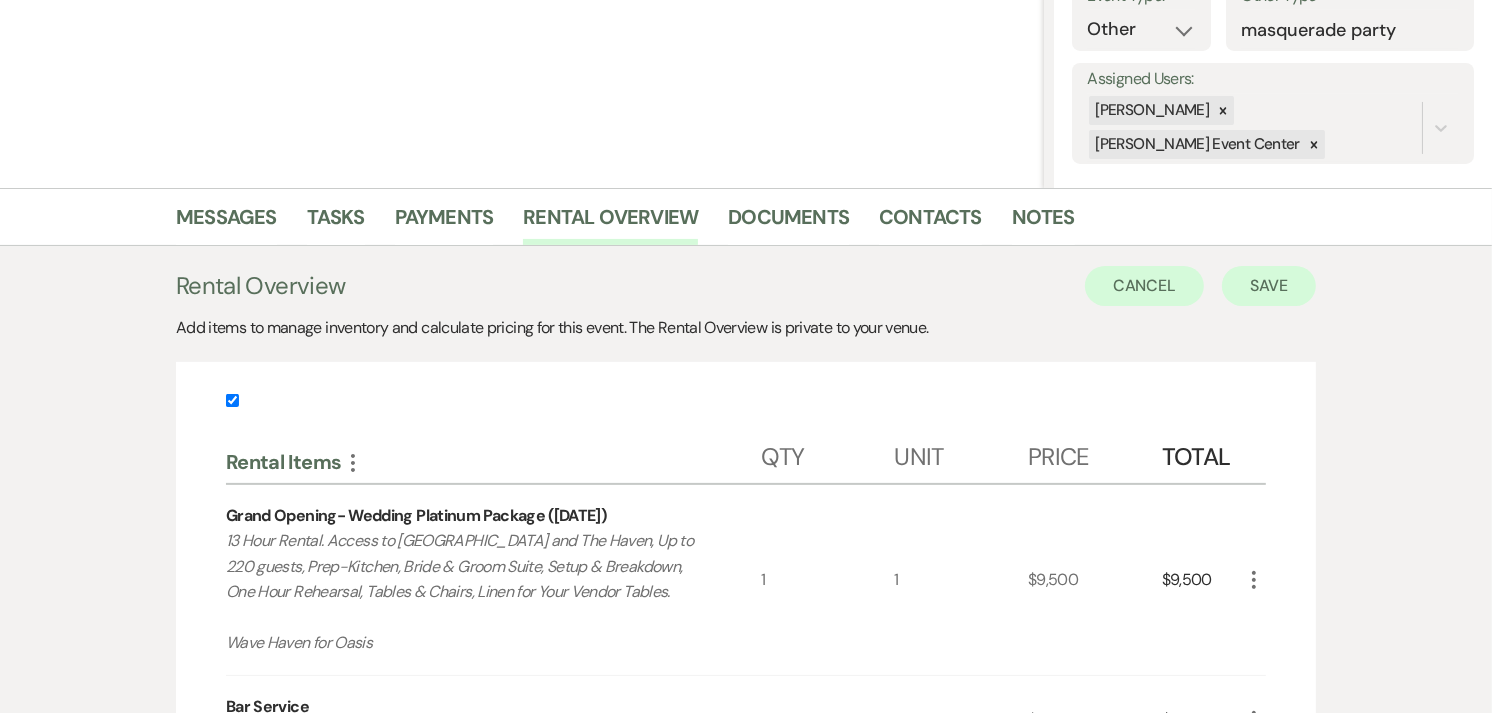scroll, scrollTop: 0, scrollLeft: 0, axis: both 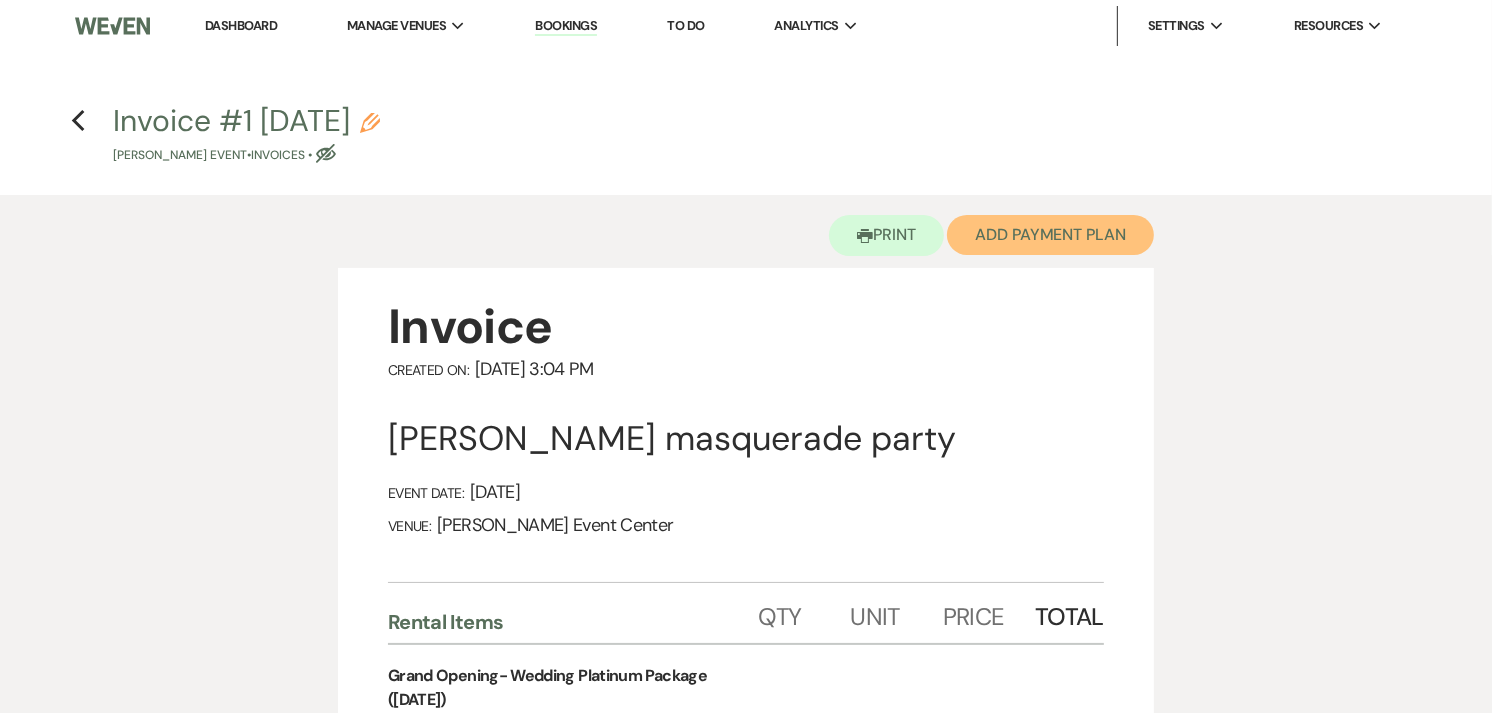 click on "Add Payment Plan" at bounding box center (1050, 235) 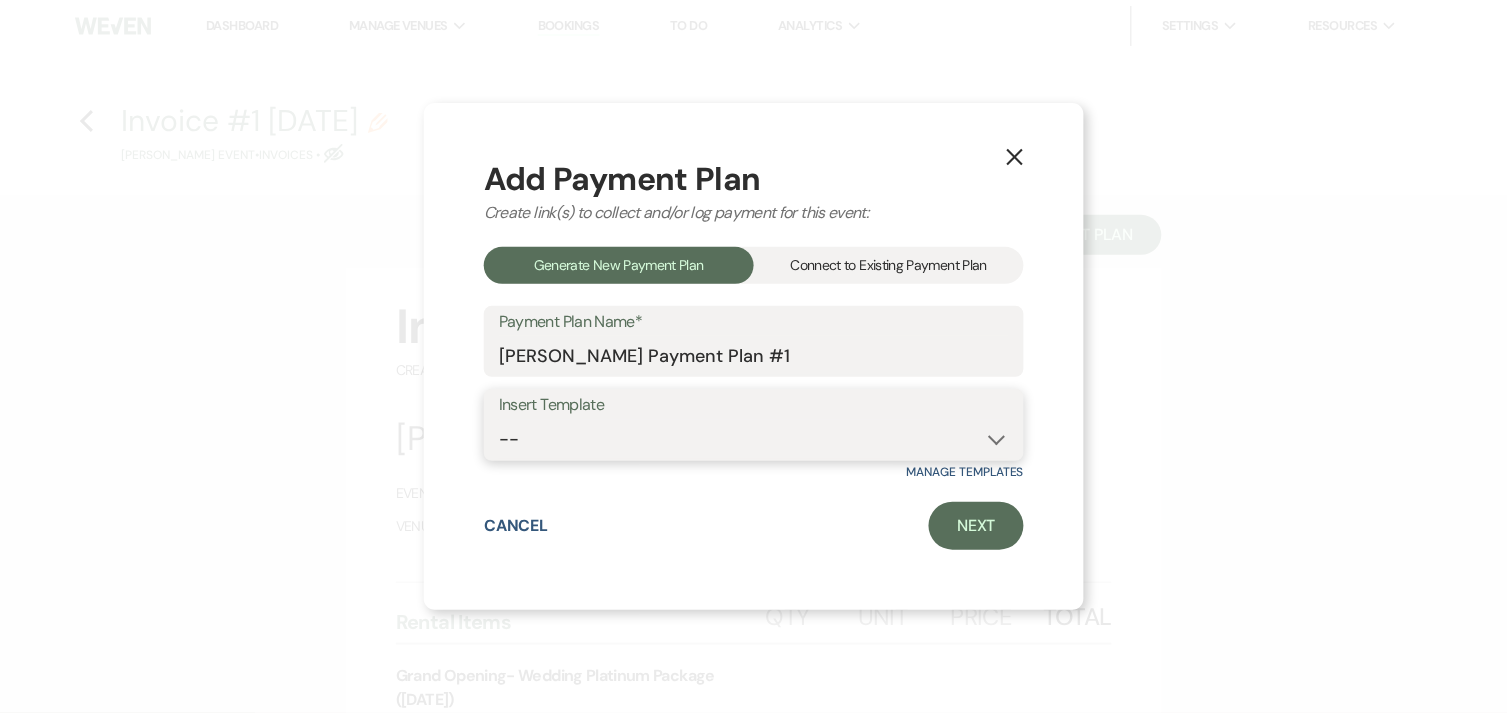click on "--" at bounding box center [754, 439] 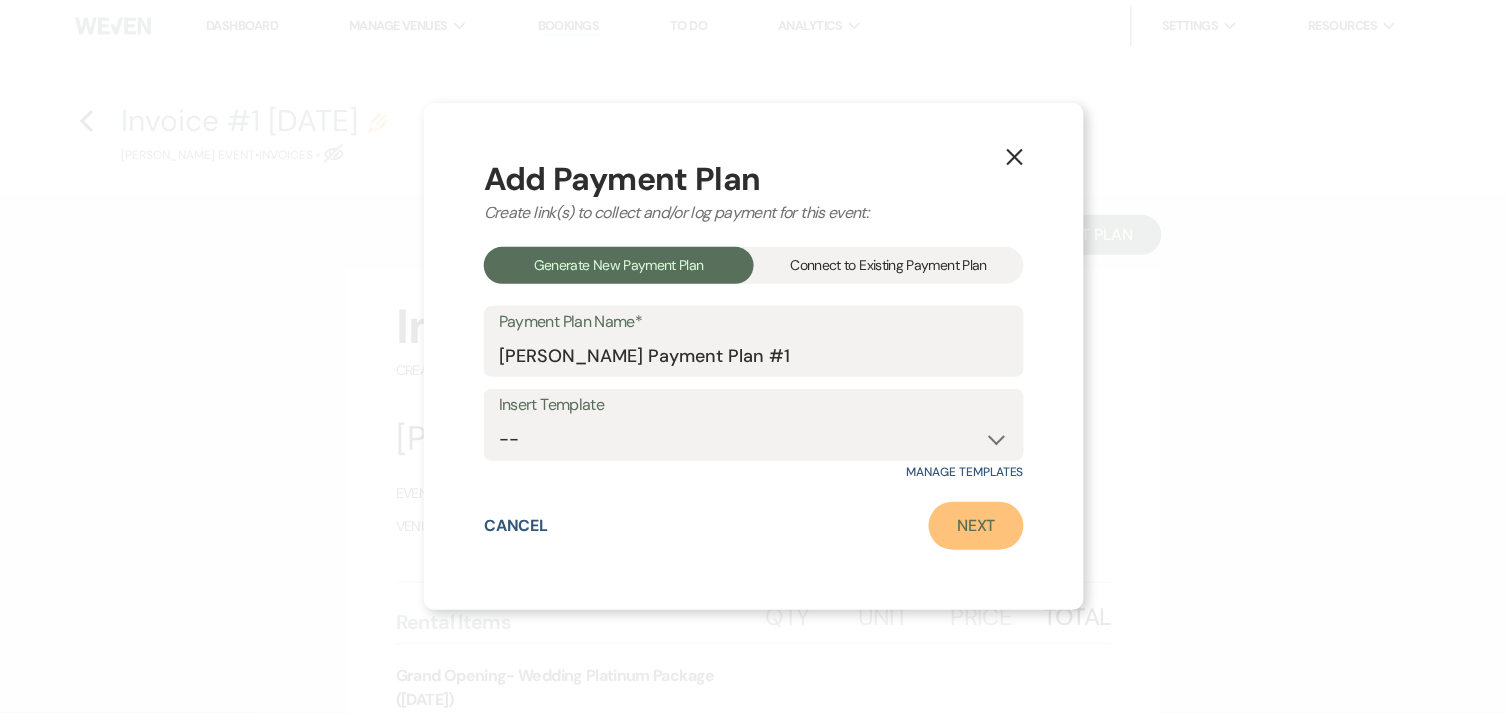 click on "Next" at bounding box center [976, 526] 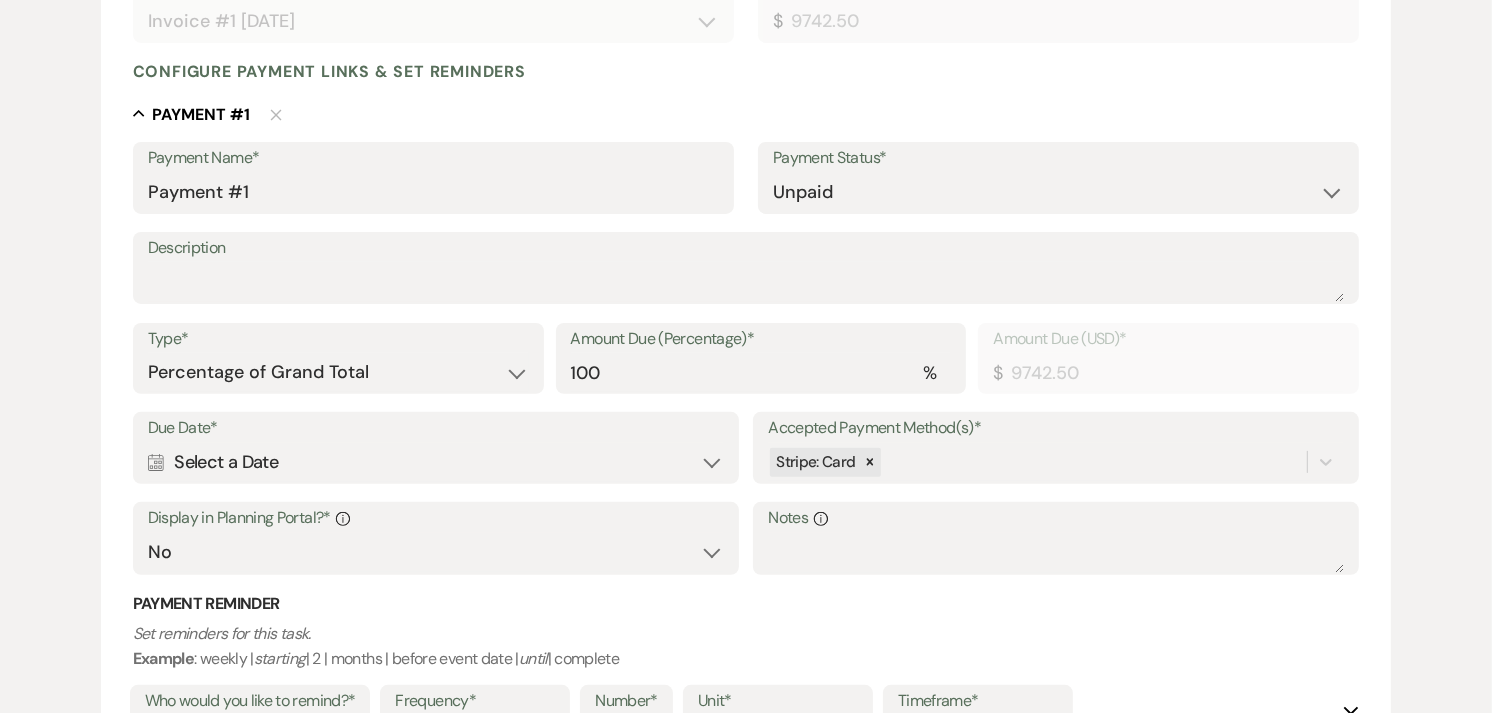 scroll, scrollTop: 480, scrollLeft: 0, axis: vertical 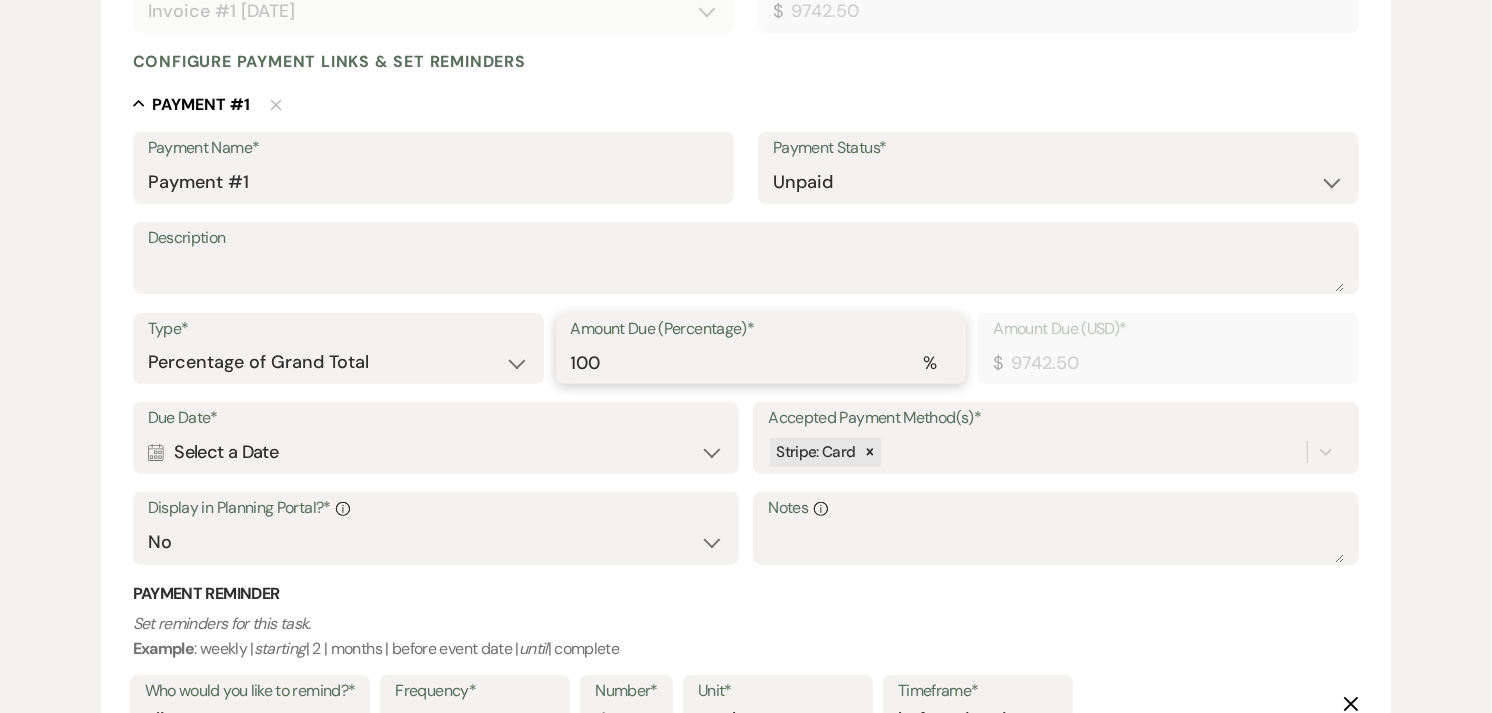 click on "100" at bounding box center [761, 362] 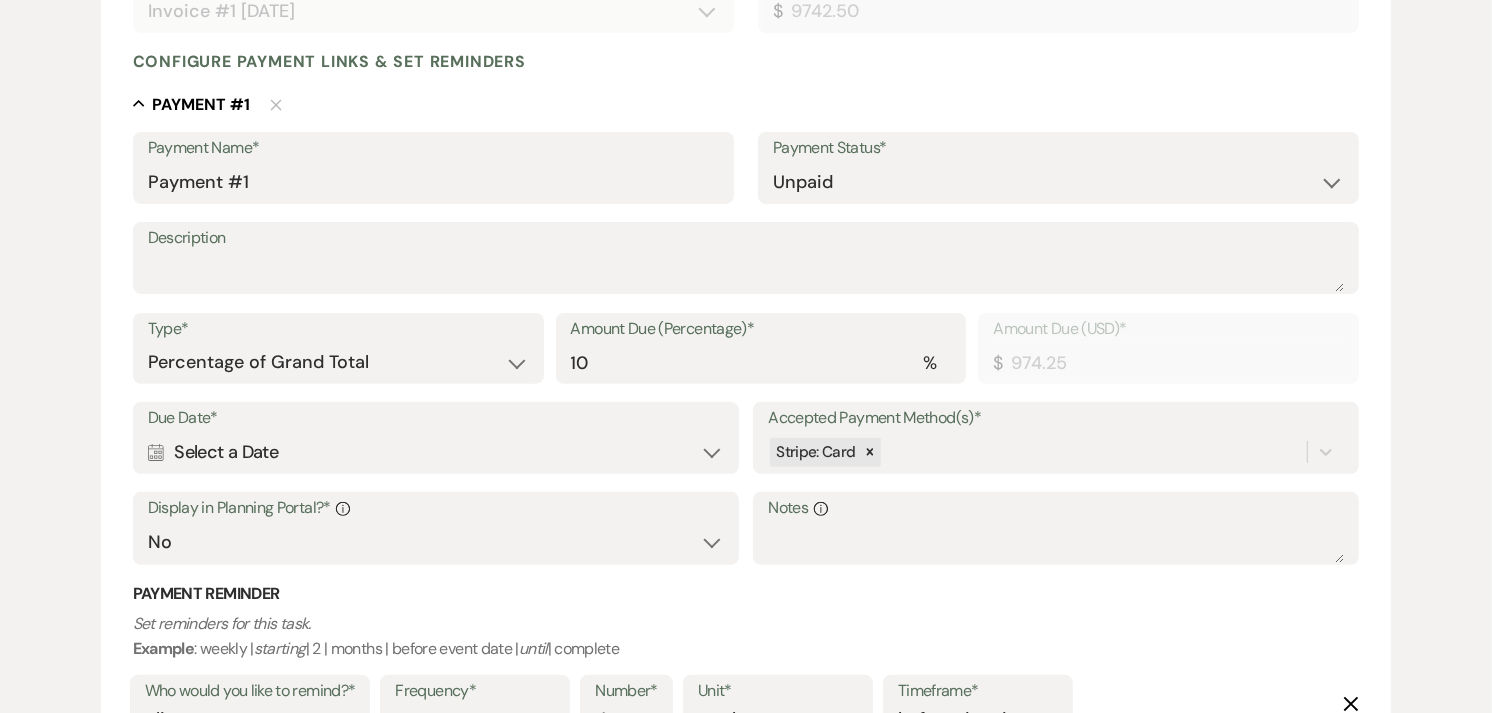 click on "Calendar Select a Date Expand" at bounding box center [436, 452] 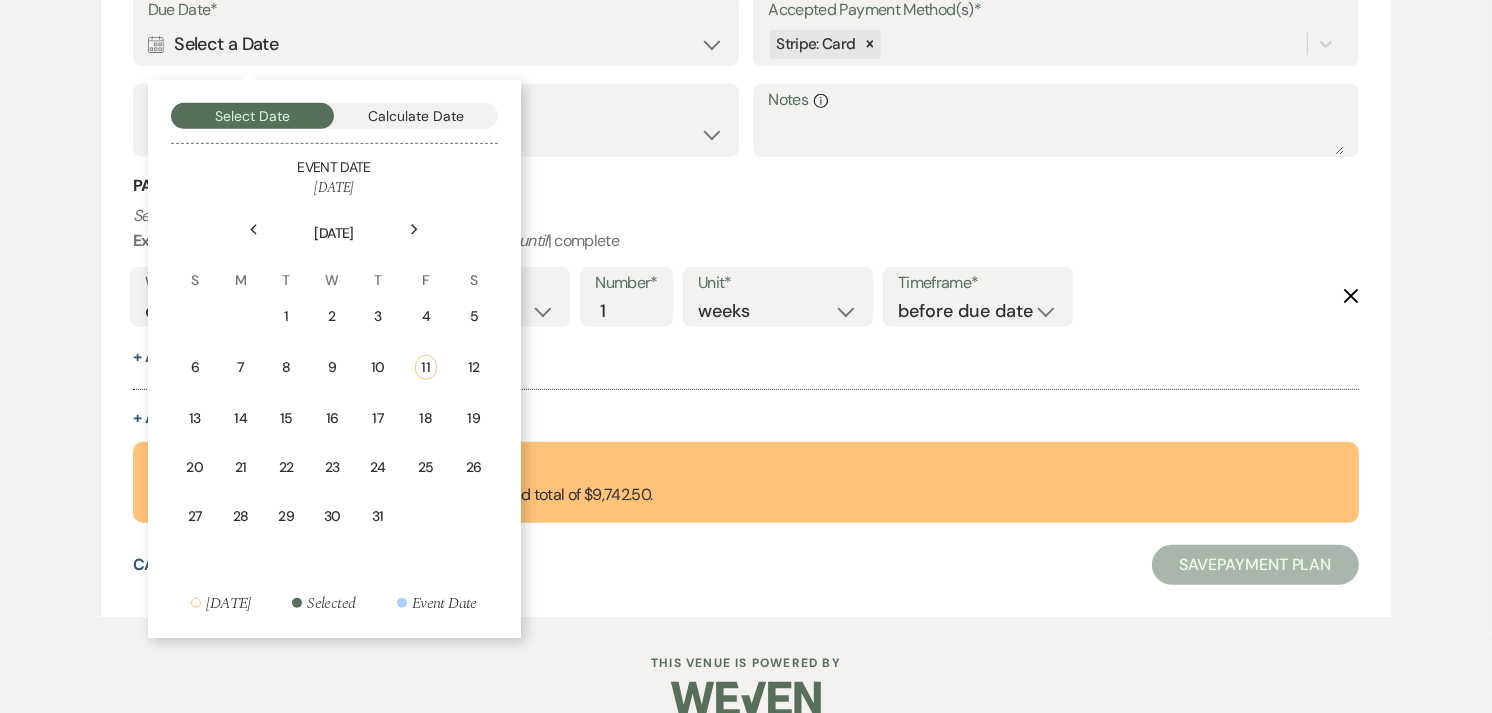 scroll, scrollTop: 896, scrollLeft: 0, axis: vertical 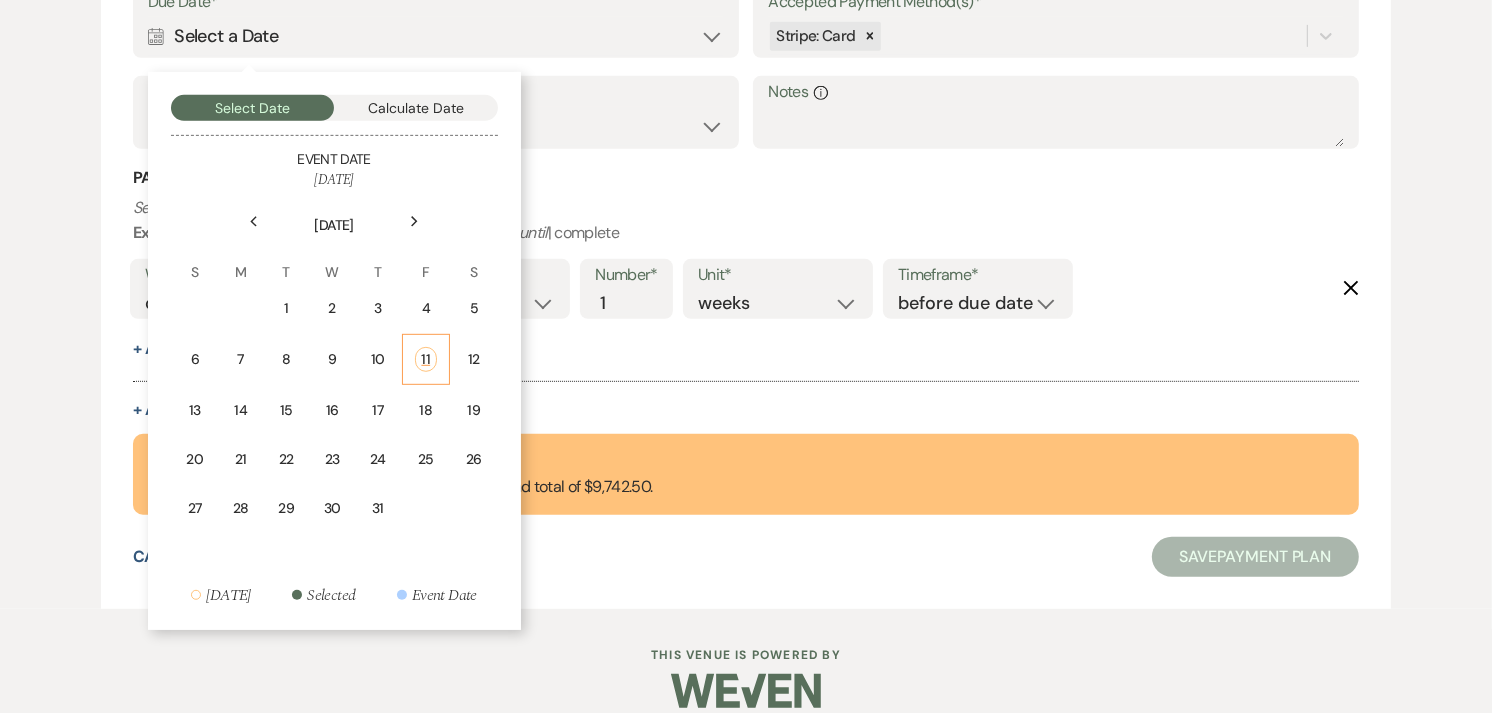 click on "11" at bounding box center (426, 359) 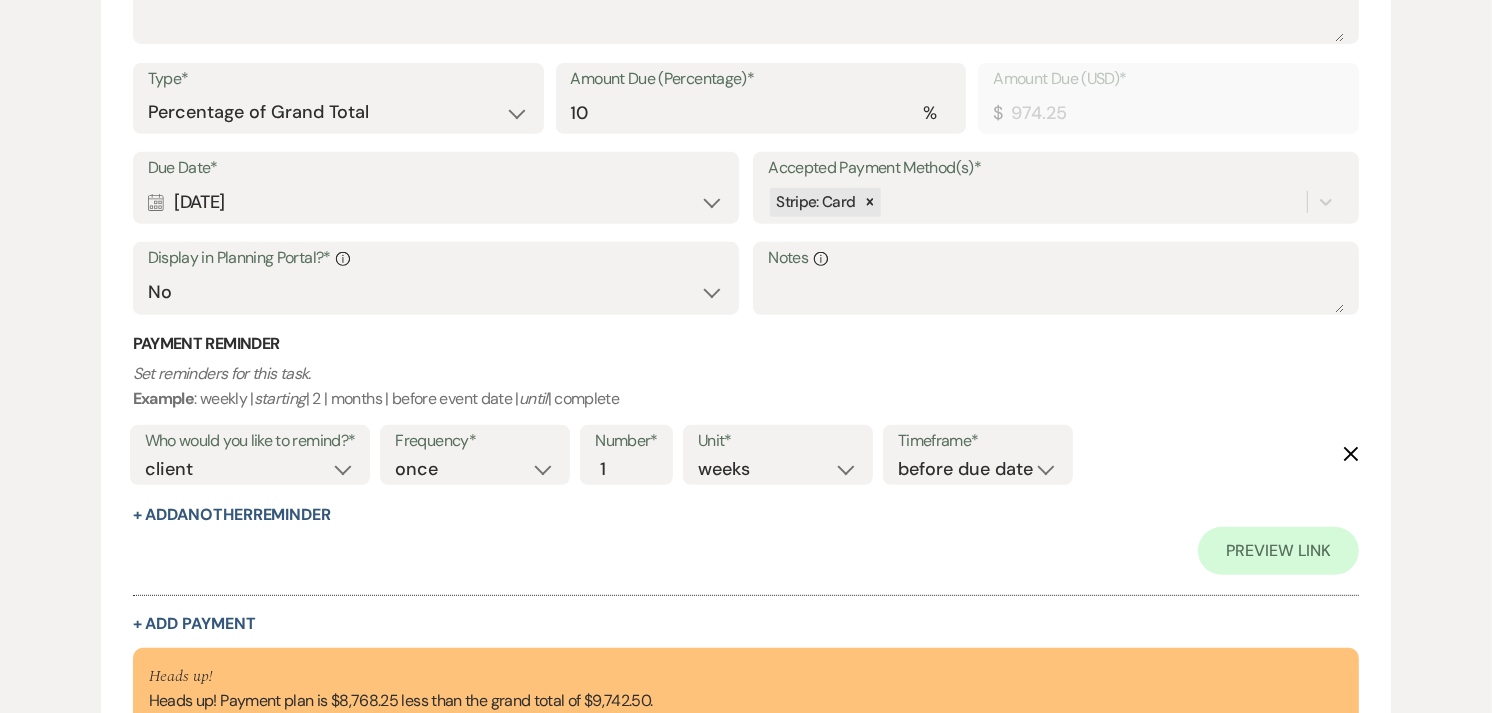 scroll, scrollTop: 754, scrollLeft: 0, axis: vertical 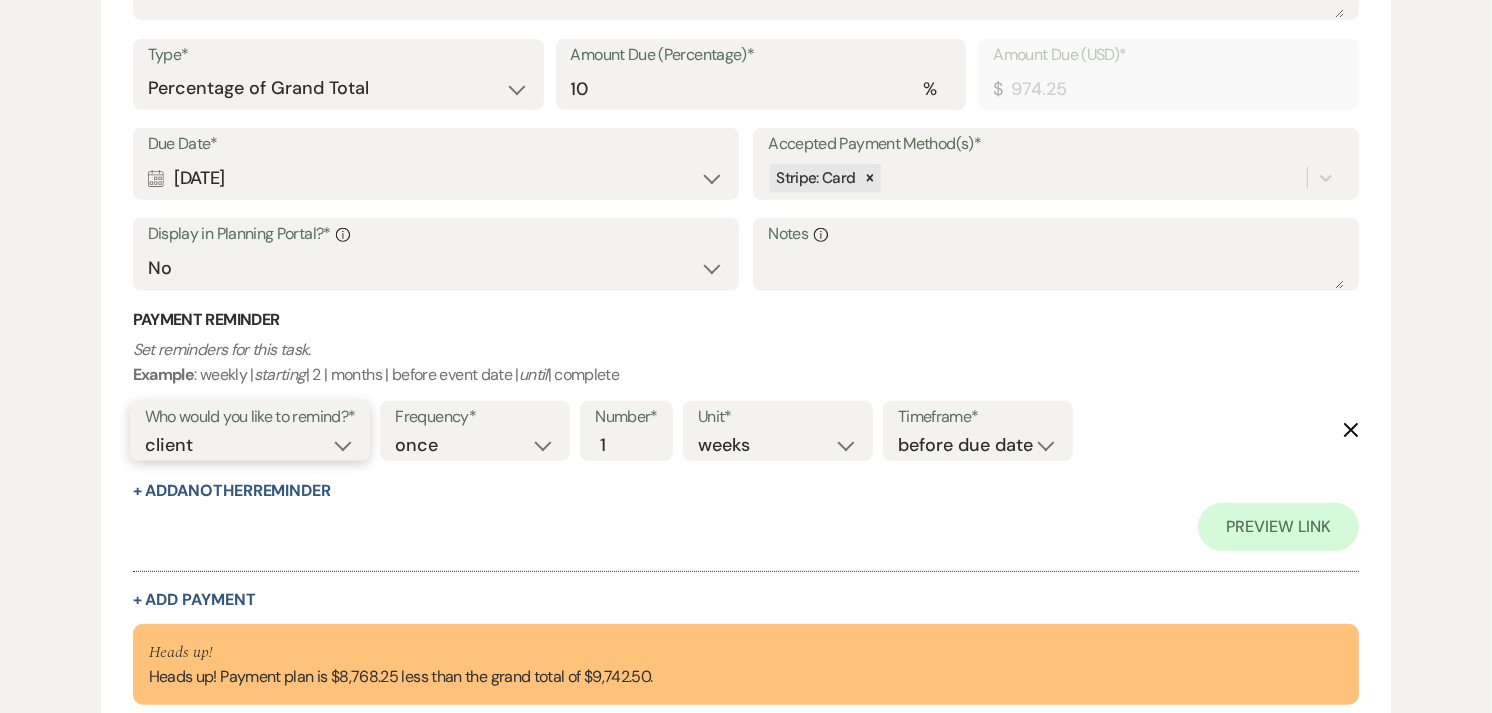 click on "client venue both" at bounding box center (250, 445) 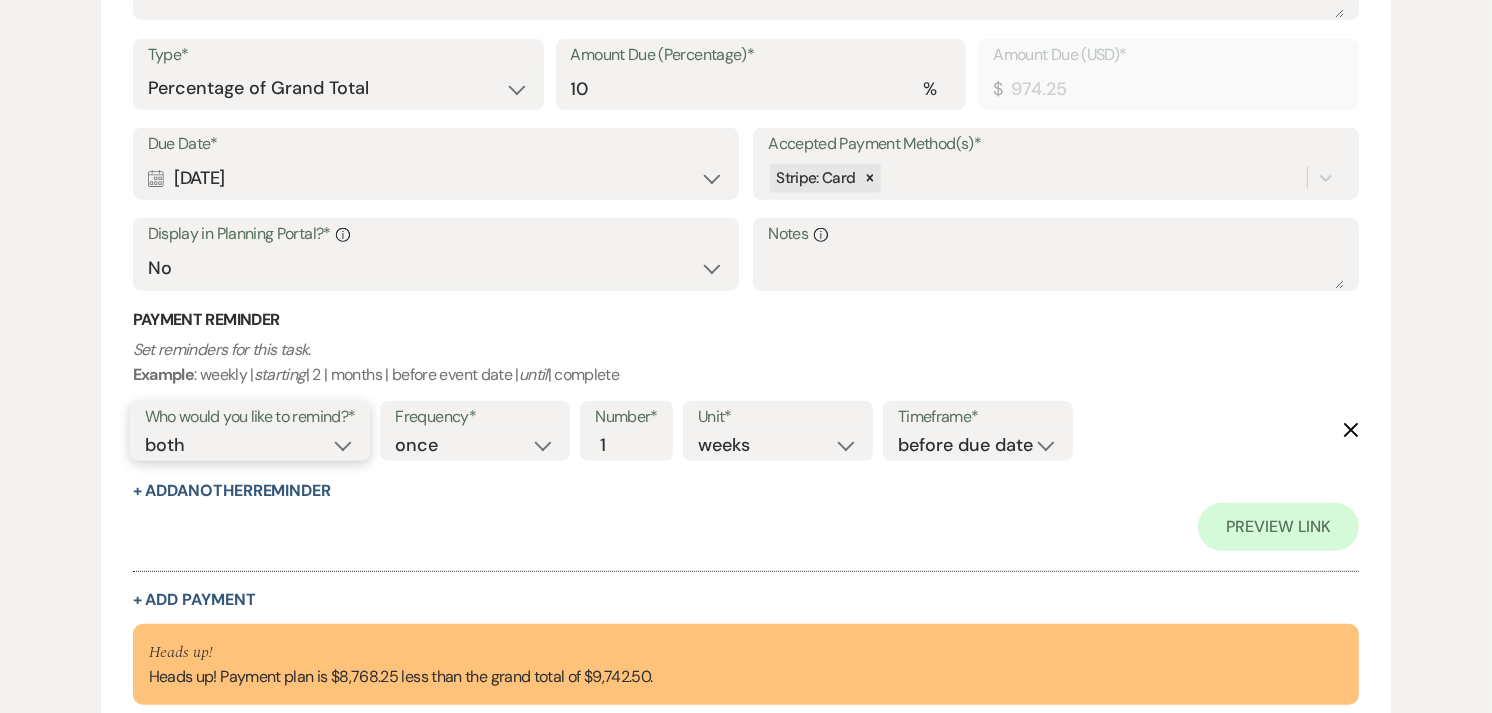 click on "client venue both" at bounding box center (250, 445) 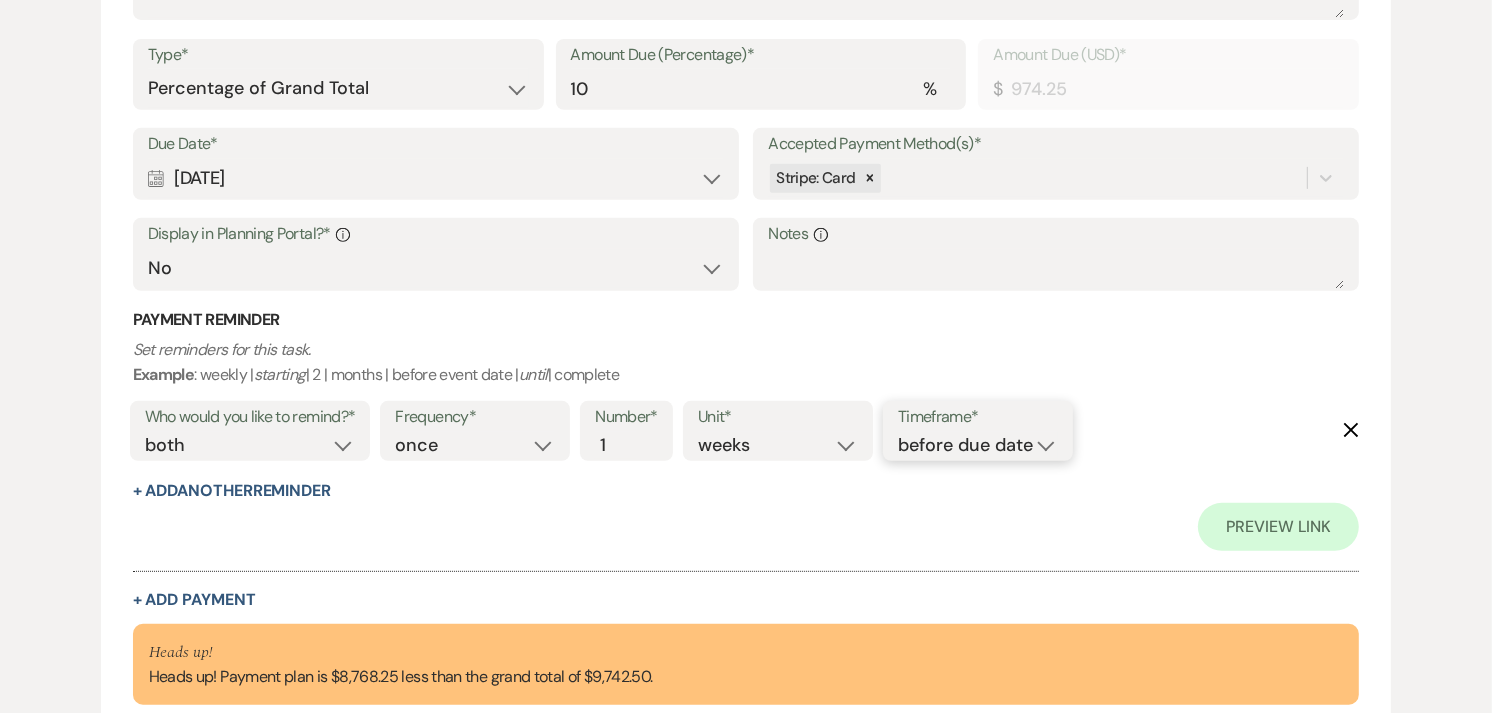 click on "before due date after due date on due date on custom date" at bounding box center (978, 445) 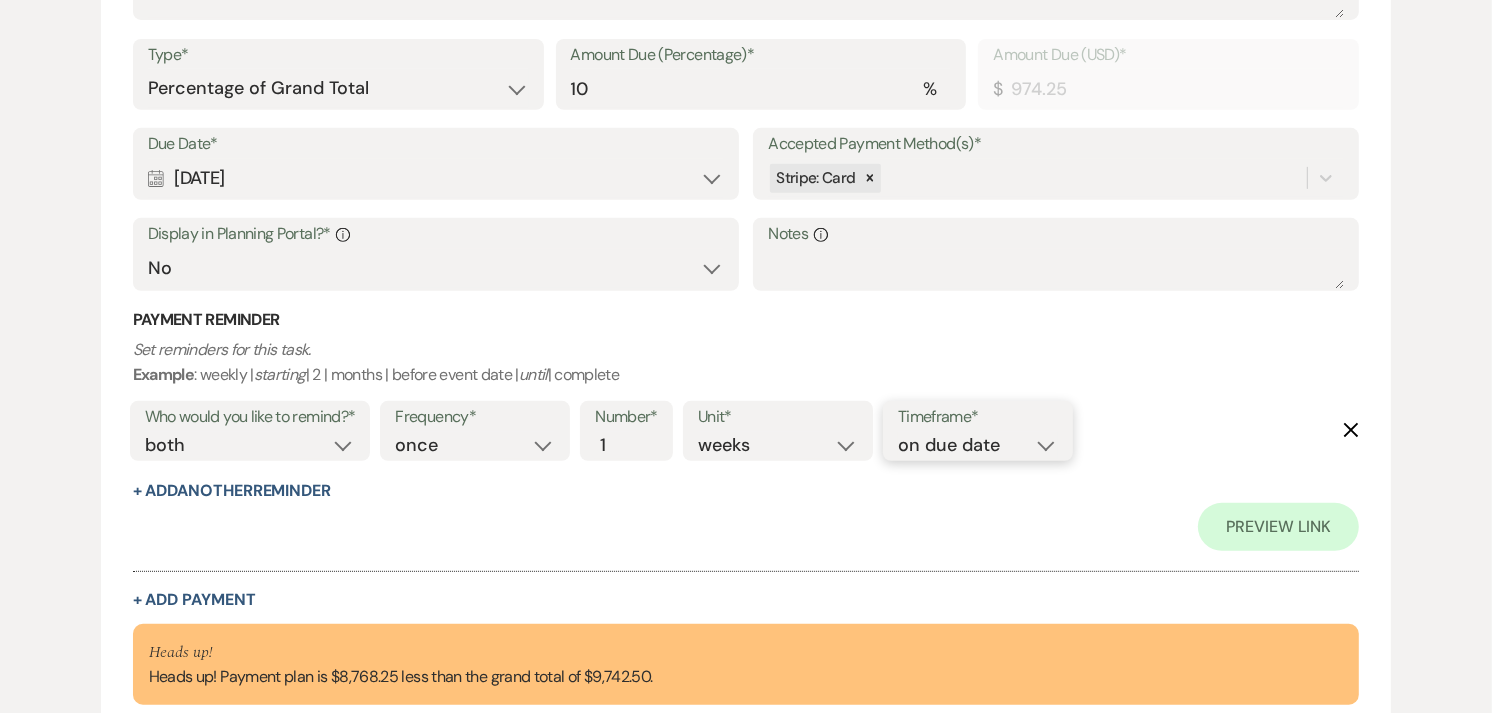 click on "before due date after due date on due date on custom date" at bounding box center [978, 445] 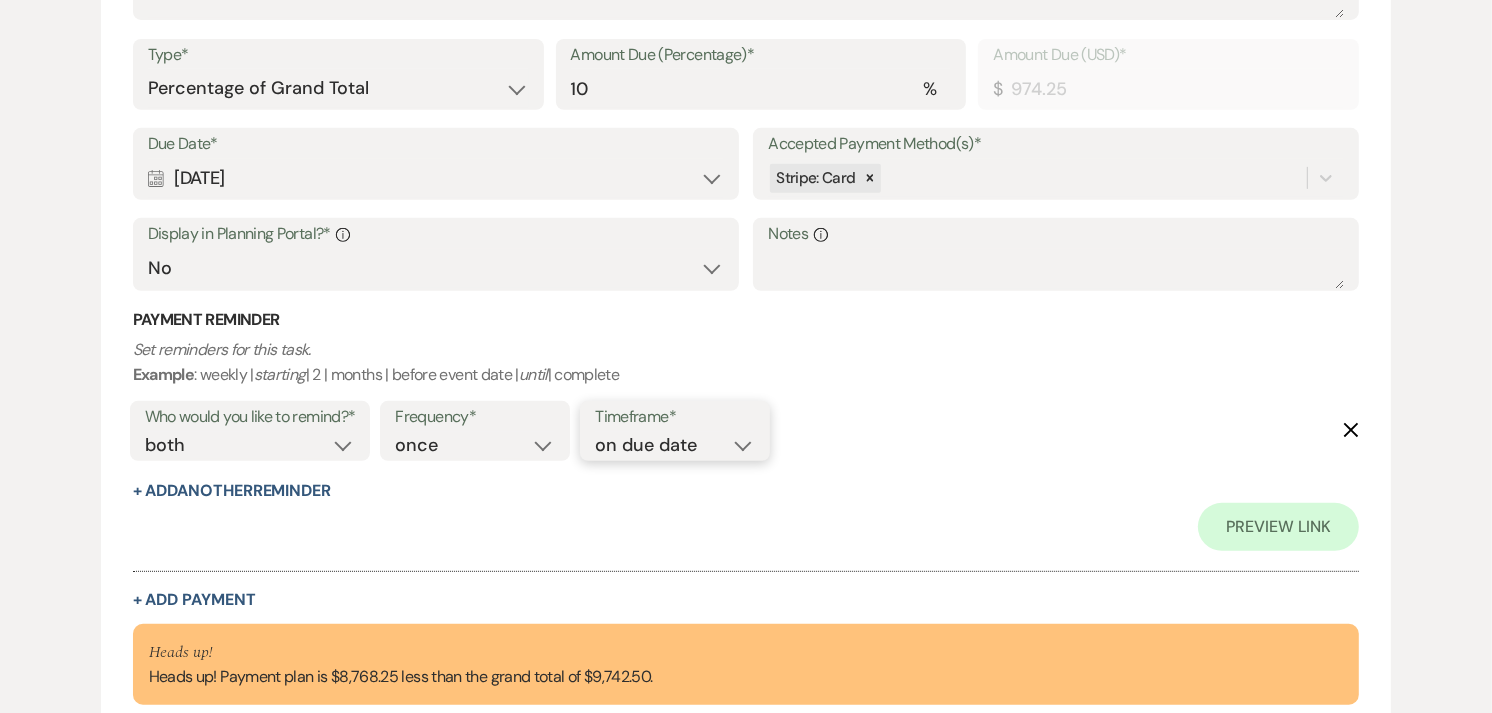 scroll, scrollTop: 967, scrollLeft: 0, axis: vertical 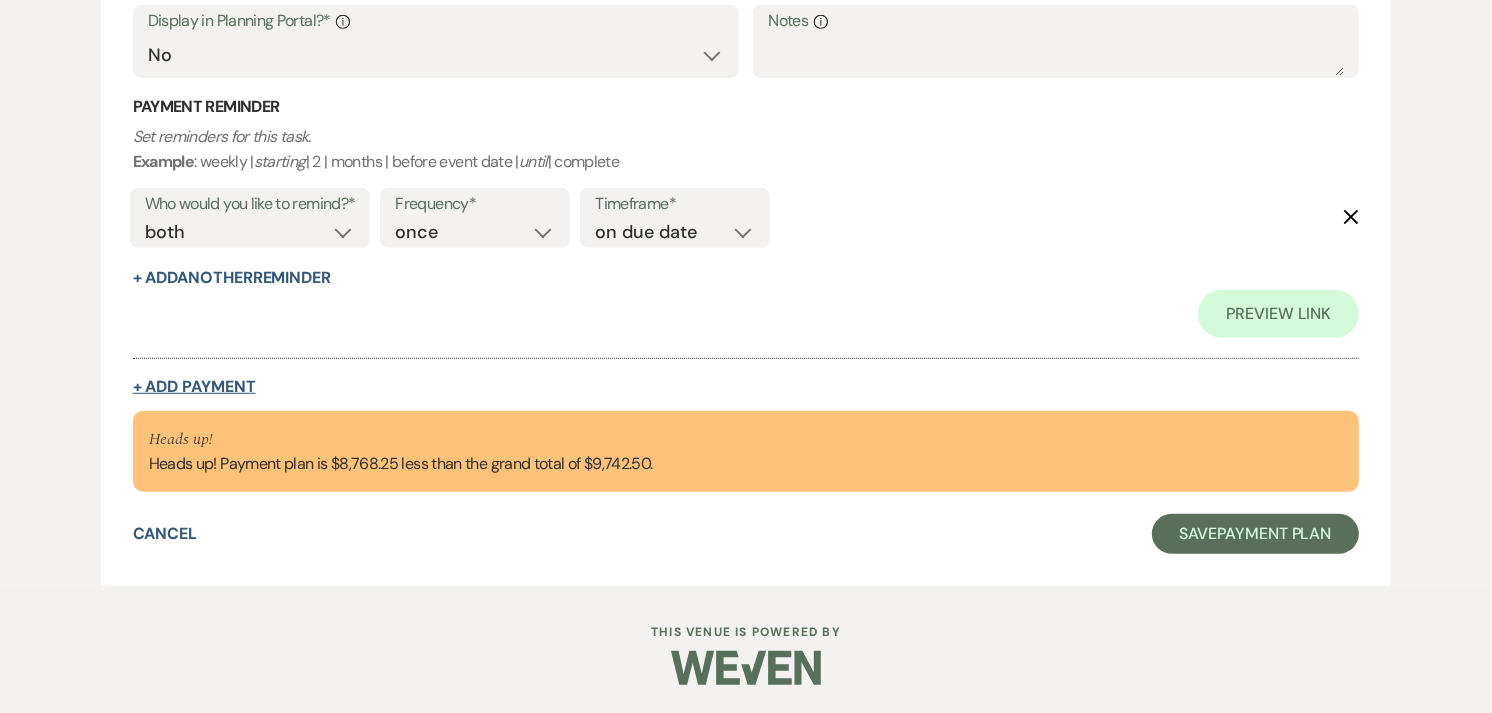 click on "+ Add Payment" at bounding box center (194, 387) 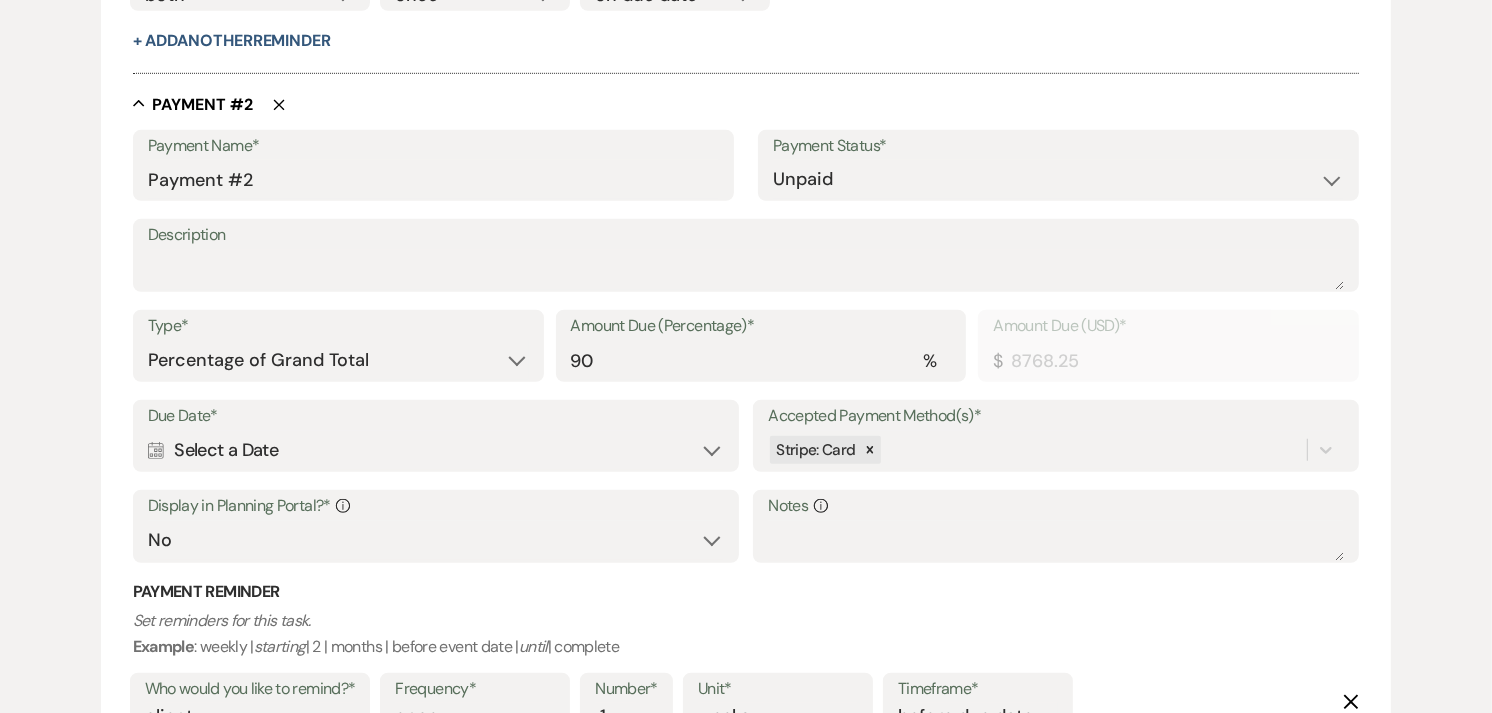 scroll, scrollTop: 1202, scrollLeft: 0, axis: vertical 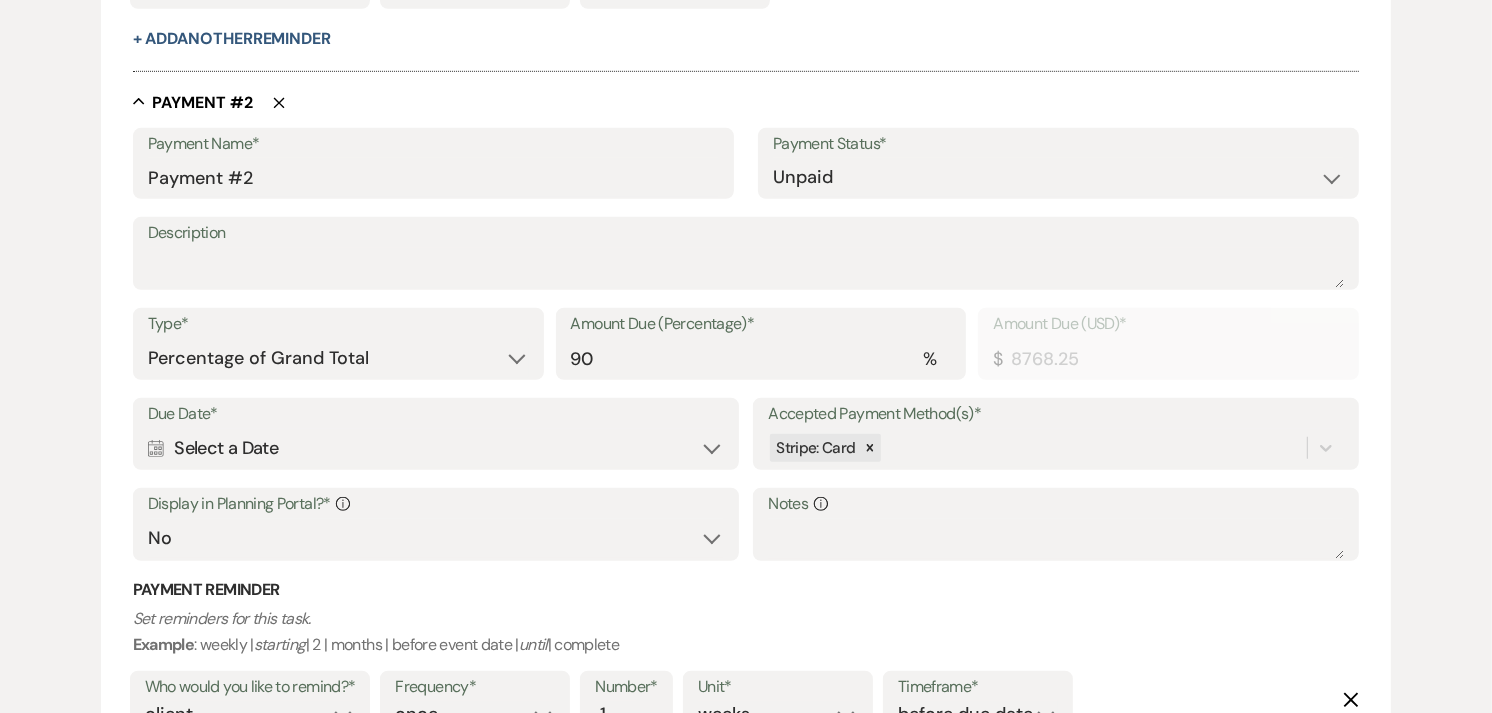 click on "Calendar Select a Date Expand" at bounding box center [436, 448] 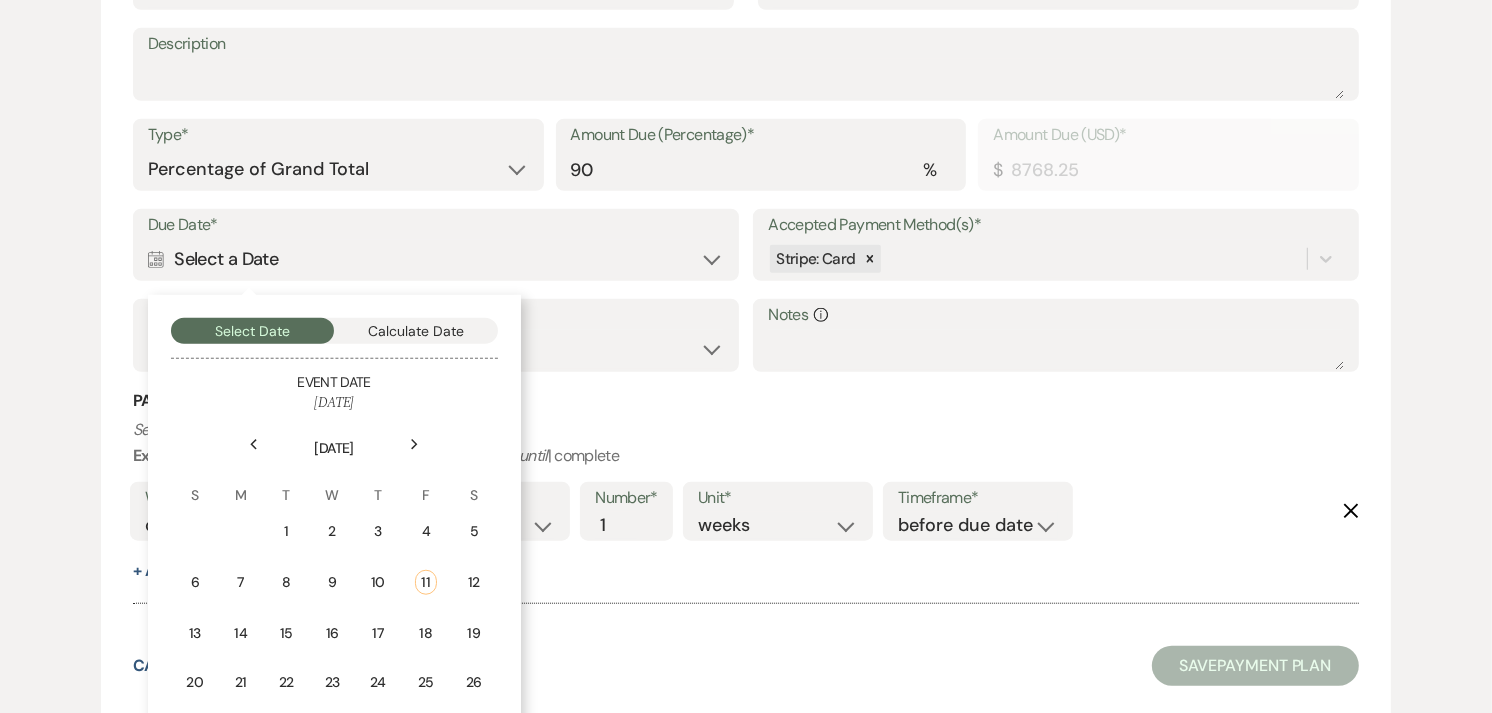 scroll, scrollTop: 1524, scrollLeft: 0, axis: vertical 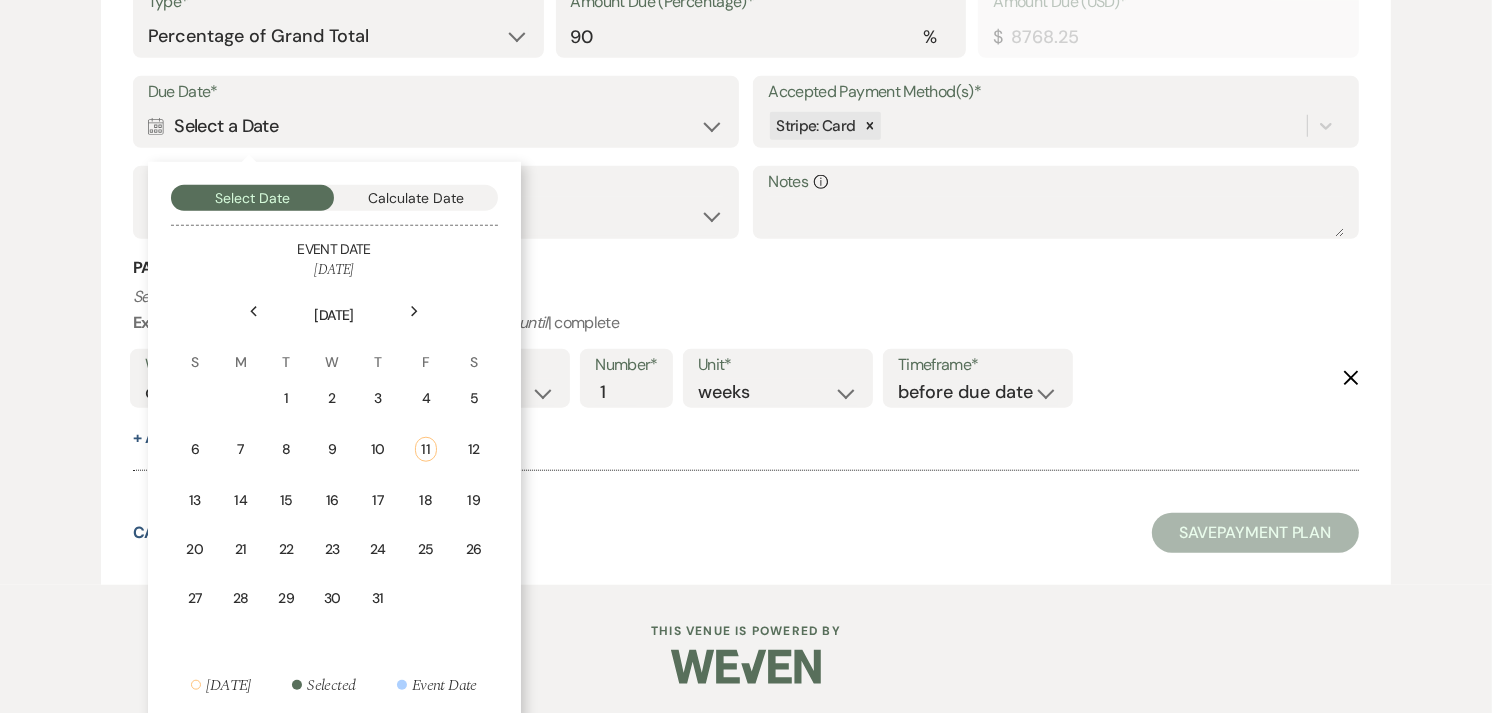 click 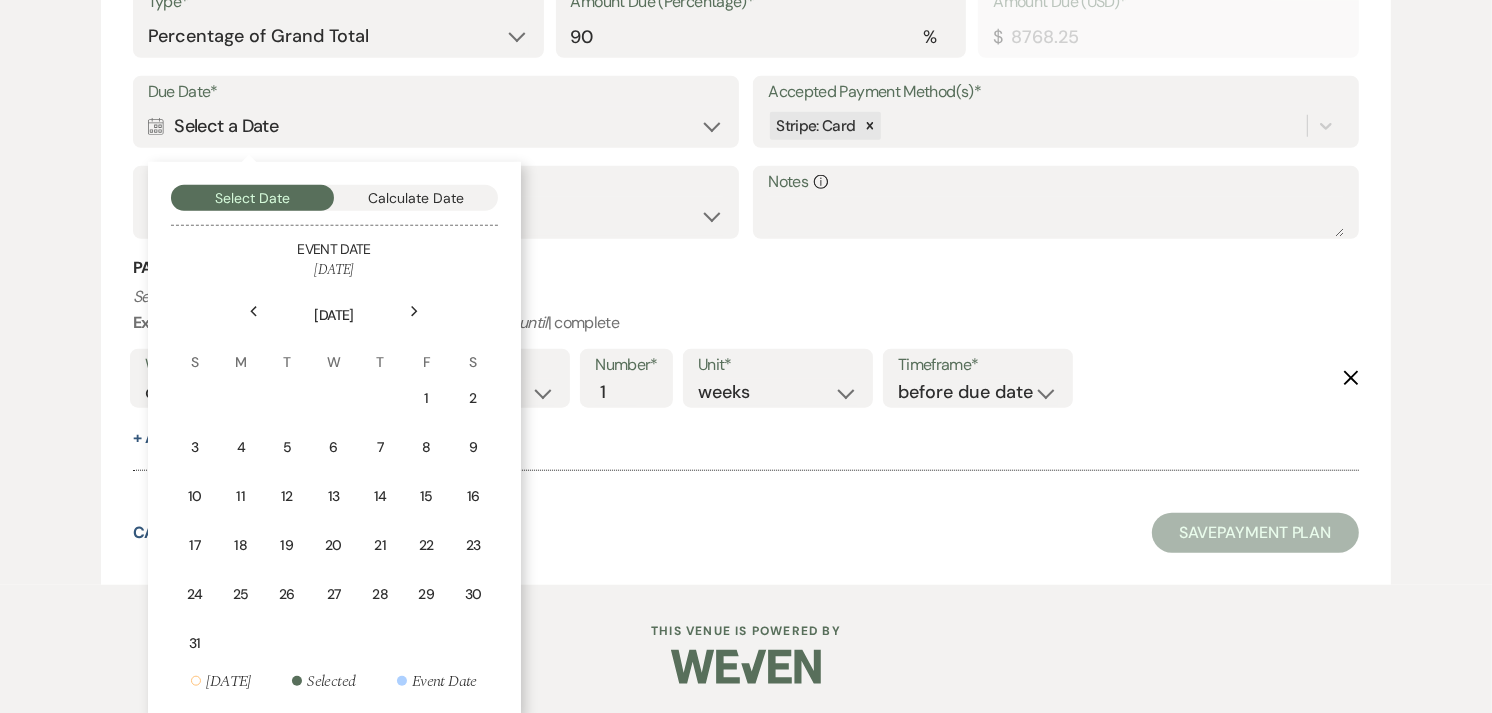 click 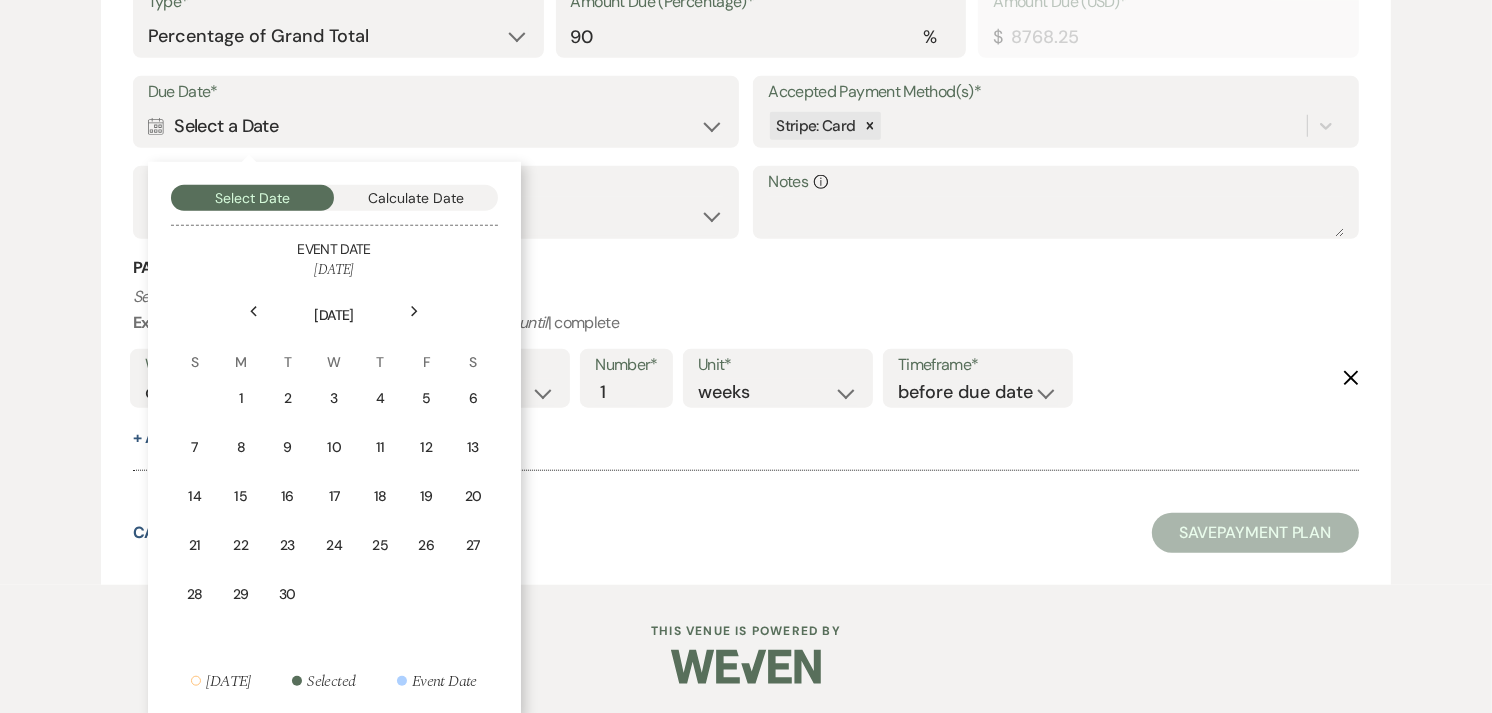 click 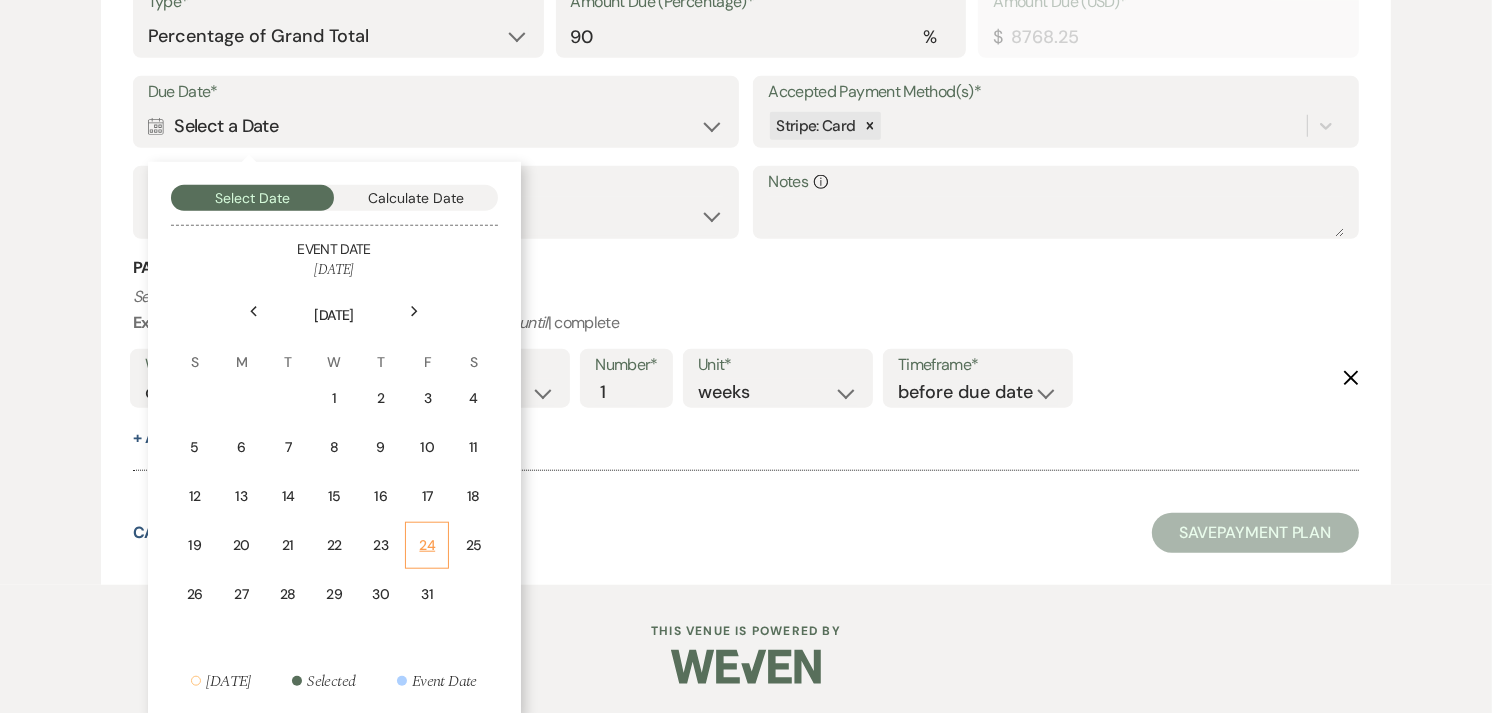 click on "24" at bounding box center [427, 545] 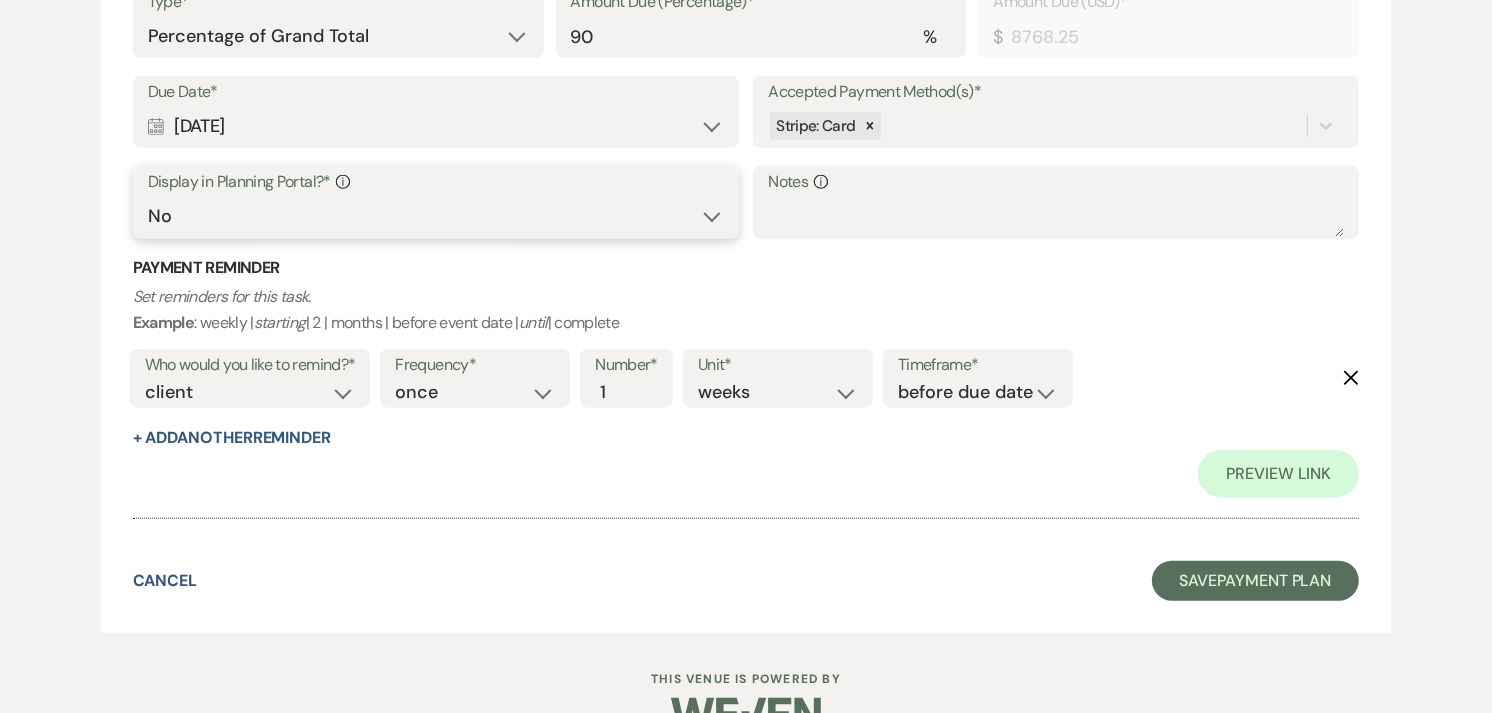 click on "Yes No" at bounding box center (436, 216) 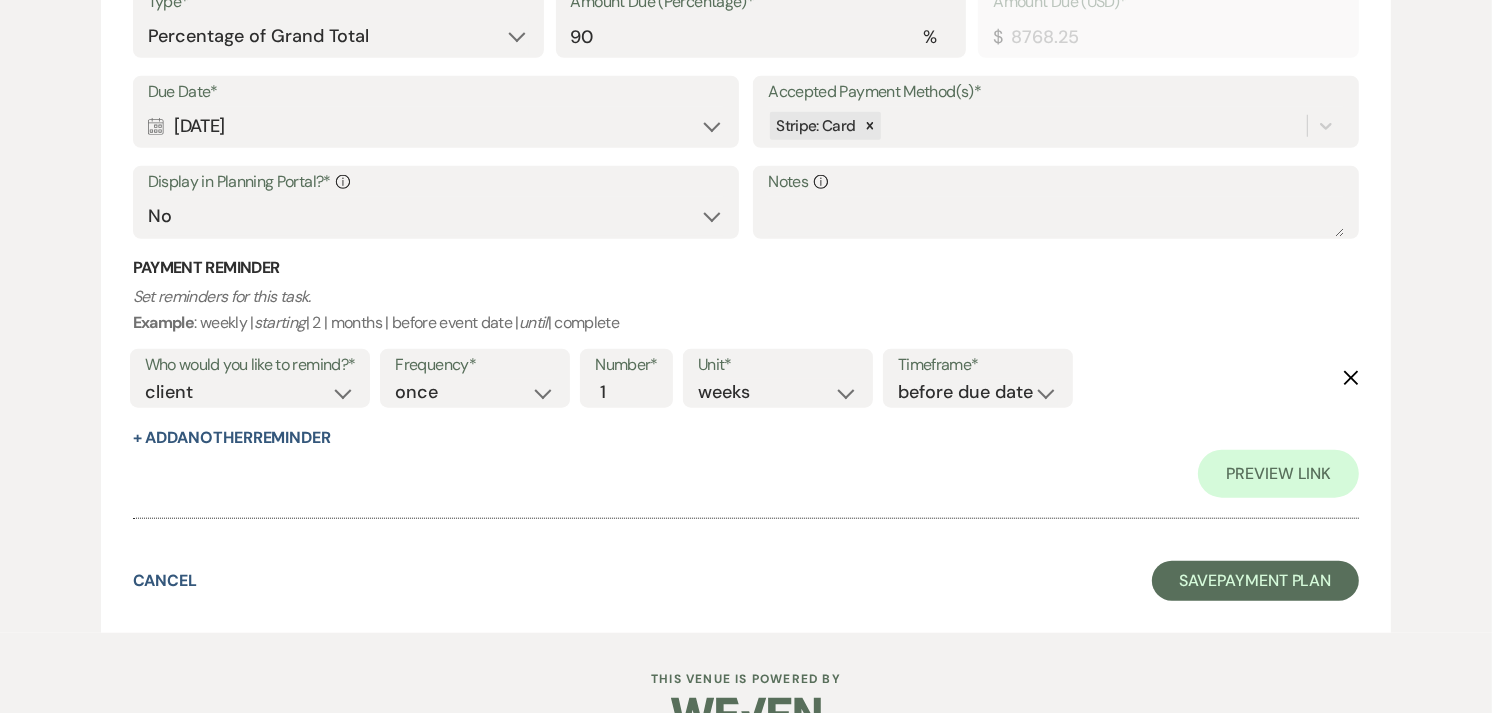 click on "Due Date*" at bounding box center (436, 92) 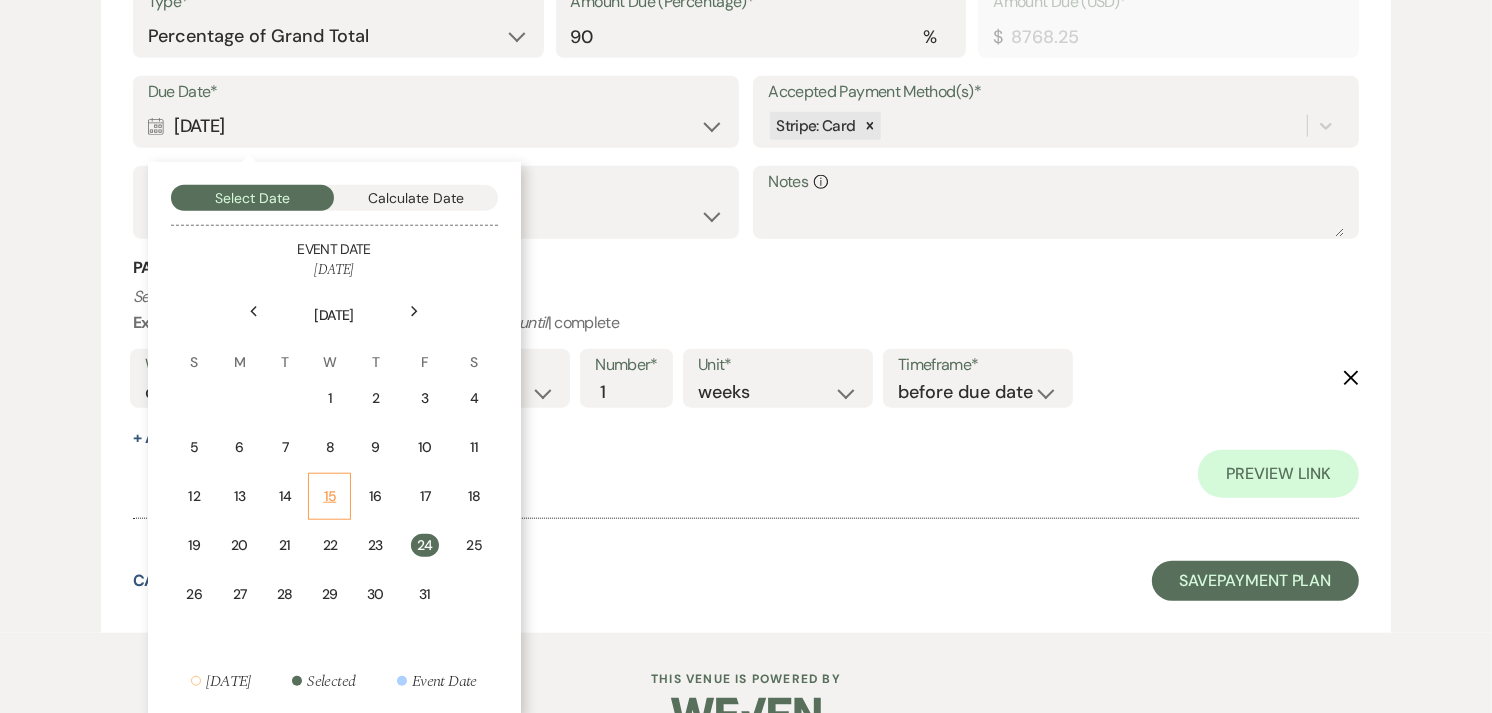 click on "15" at bounding box center (329, 496) 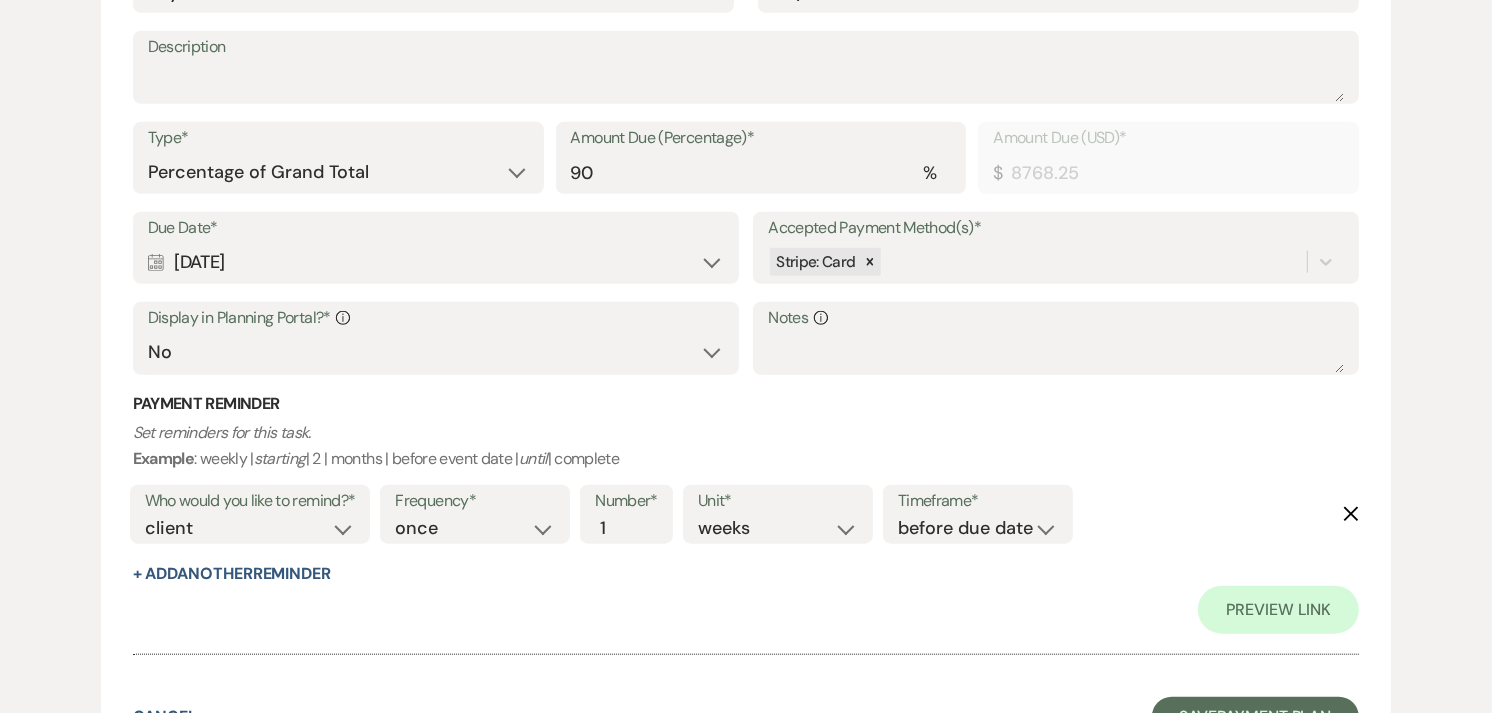 scroll, scrollTop: 1432, scrollLeft: 0, axis: vertical 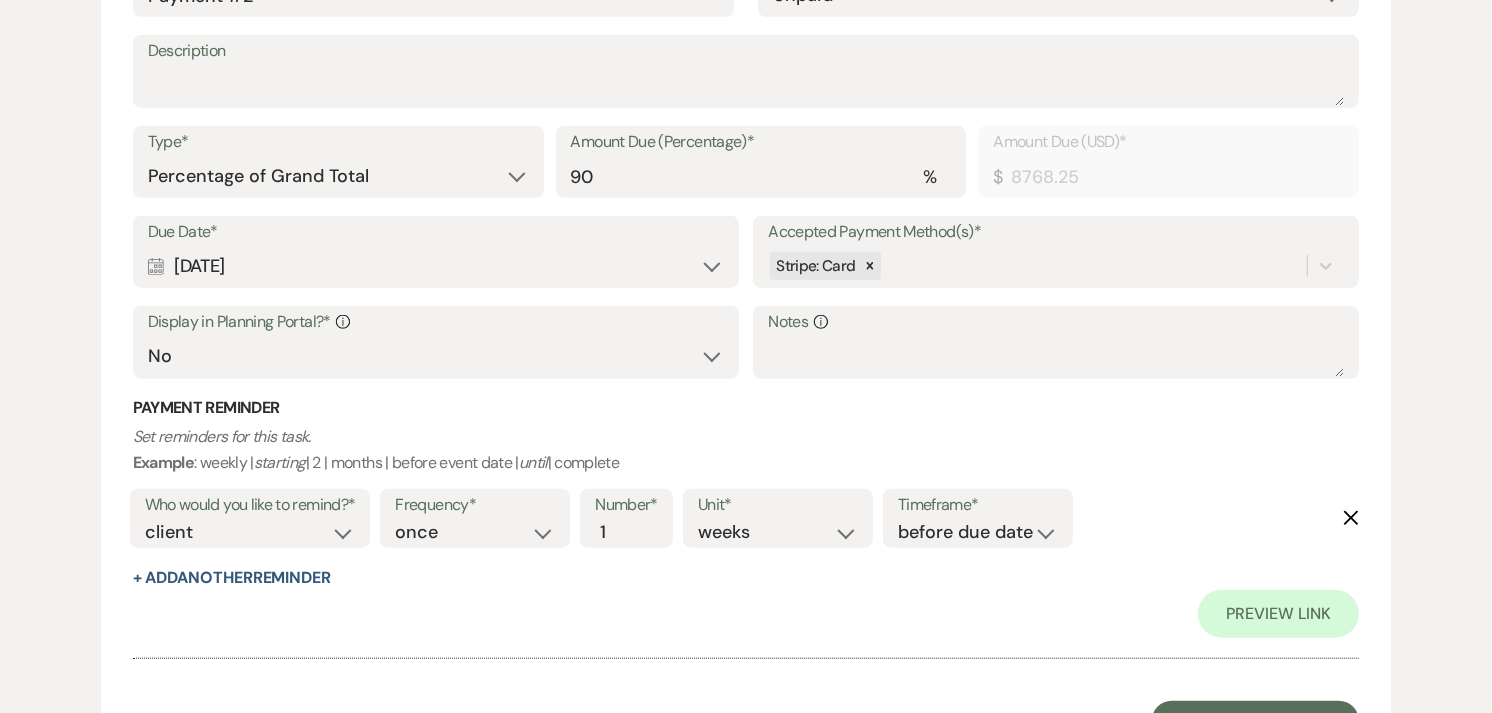 click on "Type* Dollar Amount Percentage of Grand Total Amount Due (Percentage)* % 90 Amount Due (USD)* $ 8768.25" at bounding box center (746, 171) 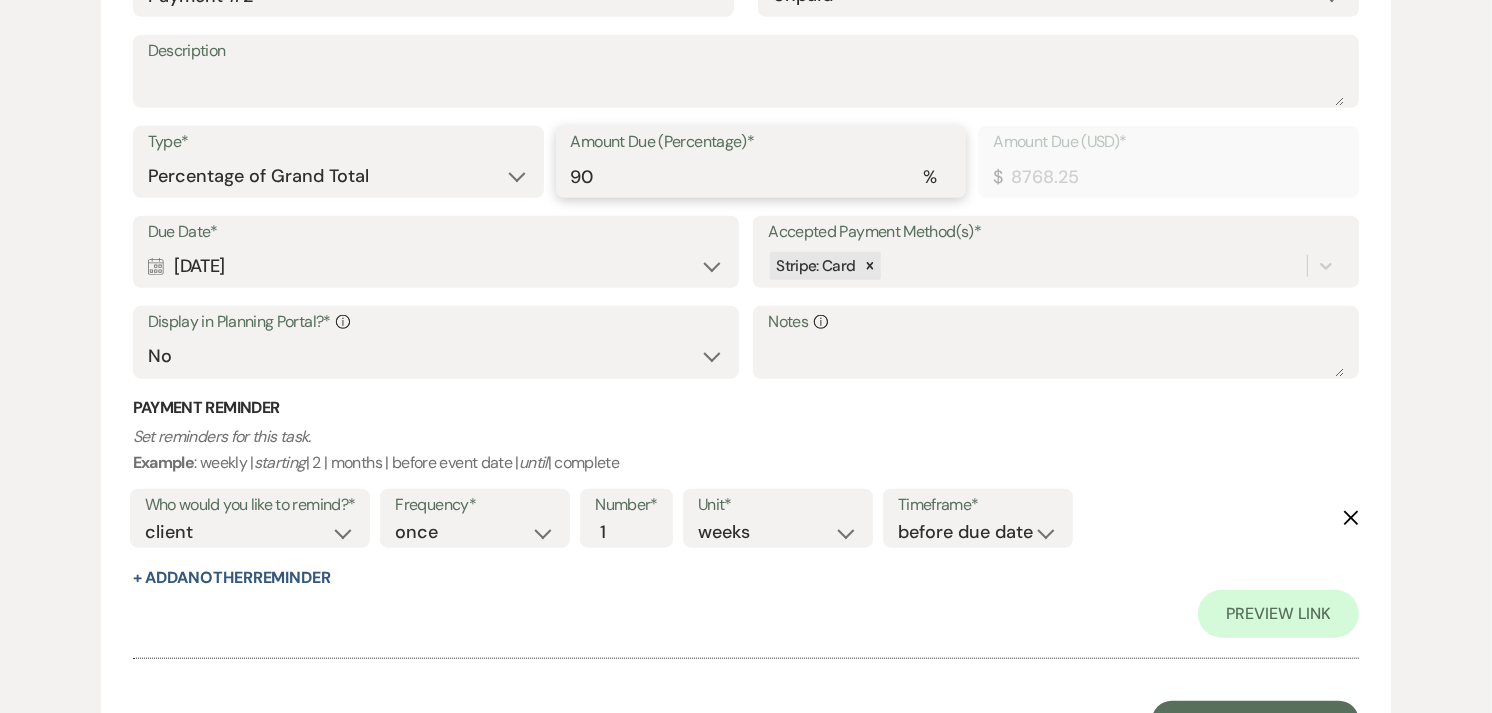 click on "90" at bounding box center (761, 176) 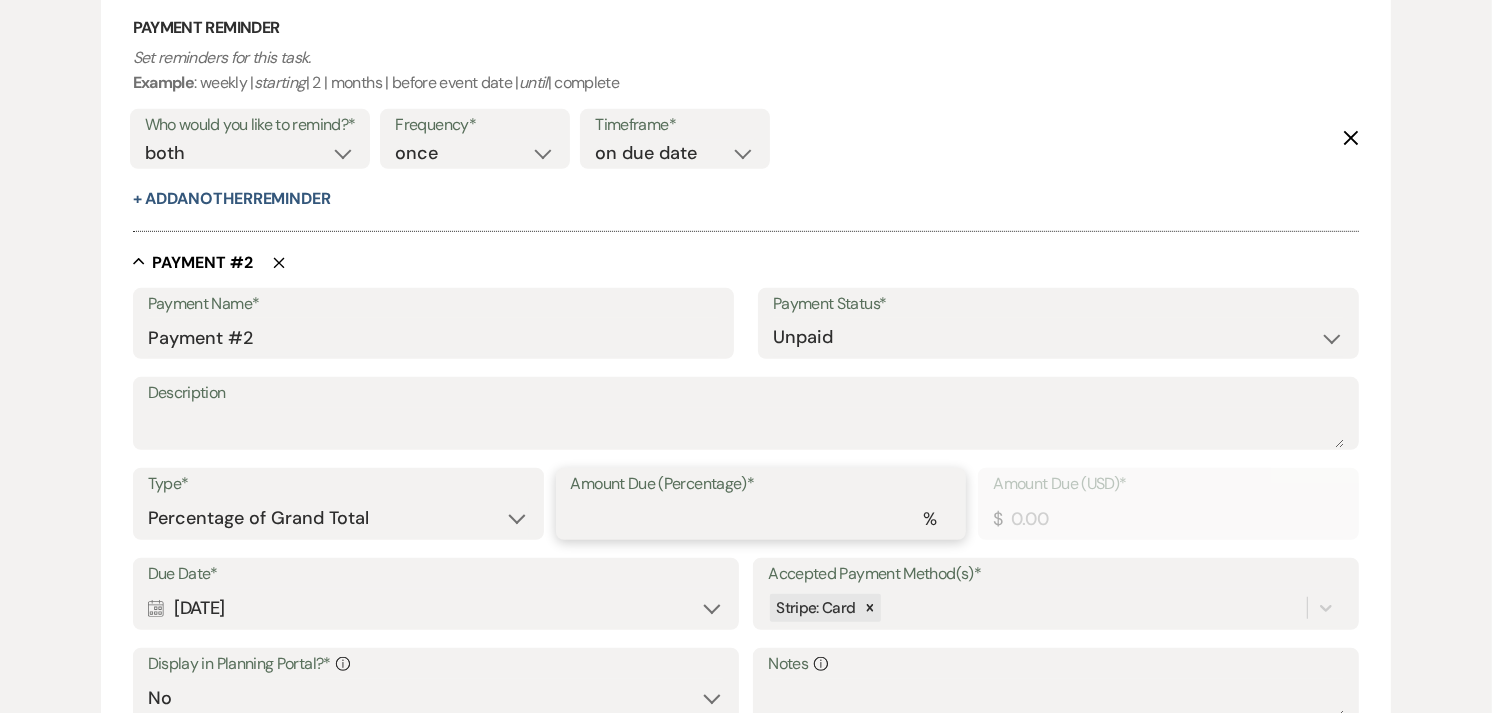 scroll, scrollTop: 1043, scrollLeft: 0, axis: vertical 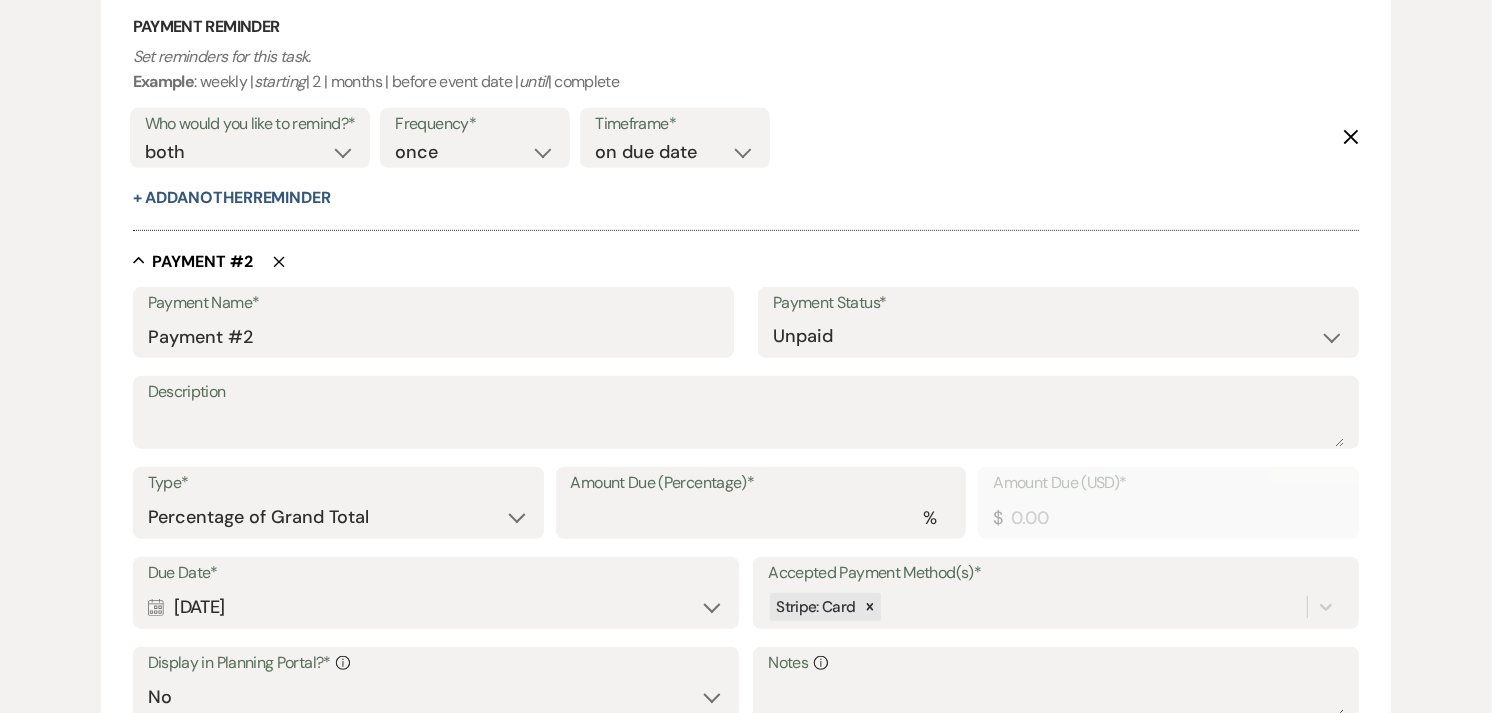 click on "Delete" 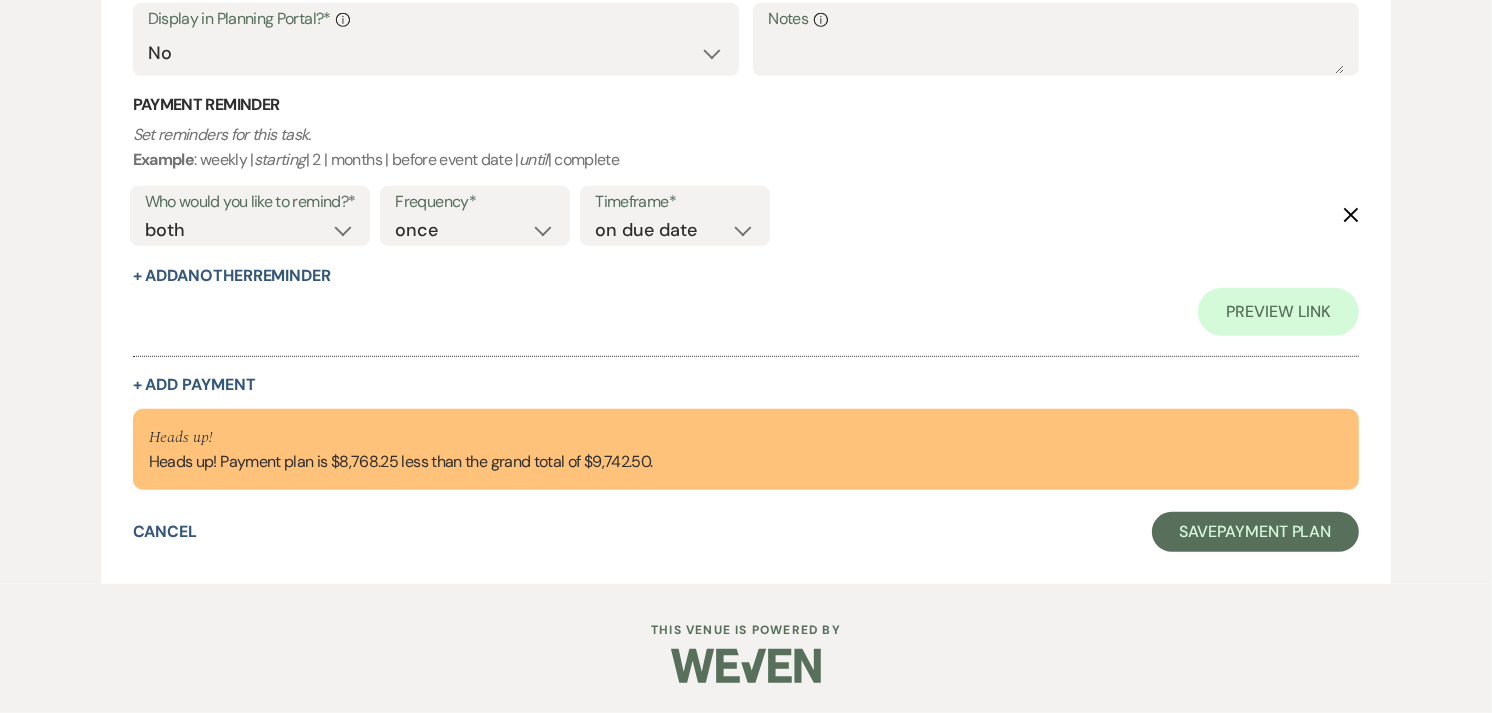 scroll, scrollTop: 967, scrollLeft: 0, axis: vertical 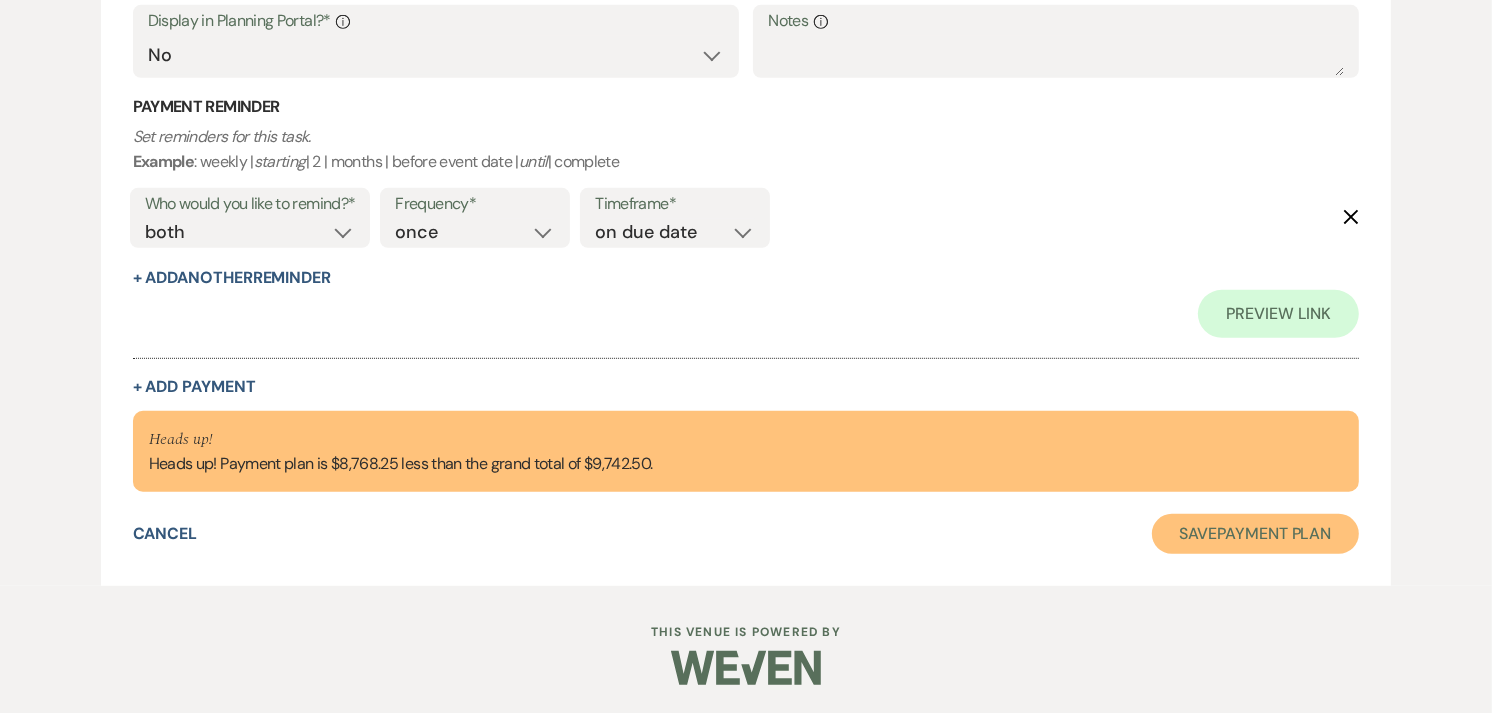 click on "Save  Payment Plan" at bounding box center (1256, 534) 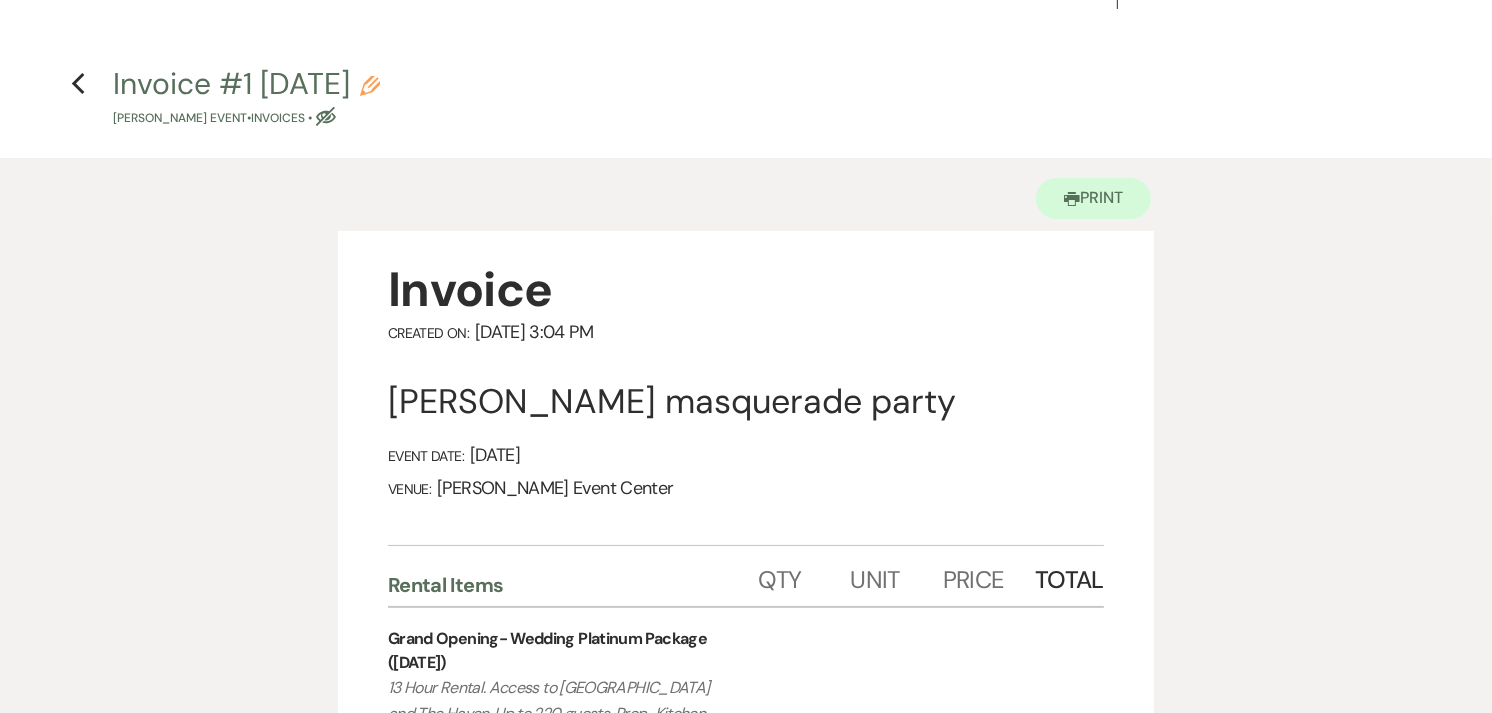 scroll, scrollTop: 0, scrollLeft: 0, axis: both 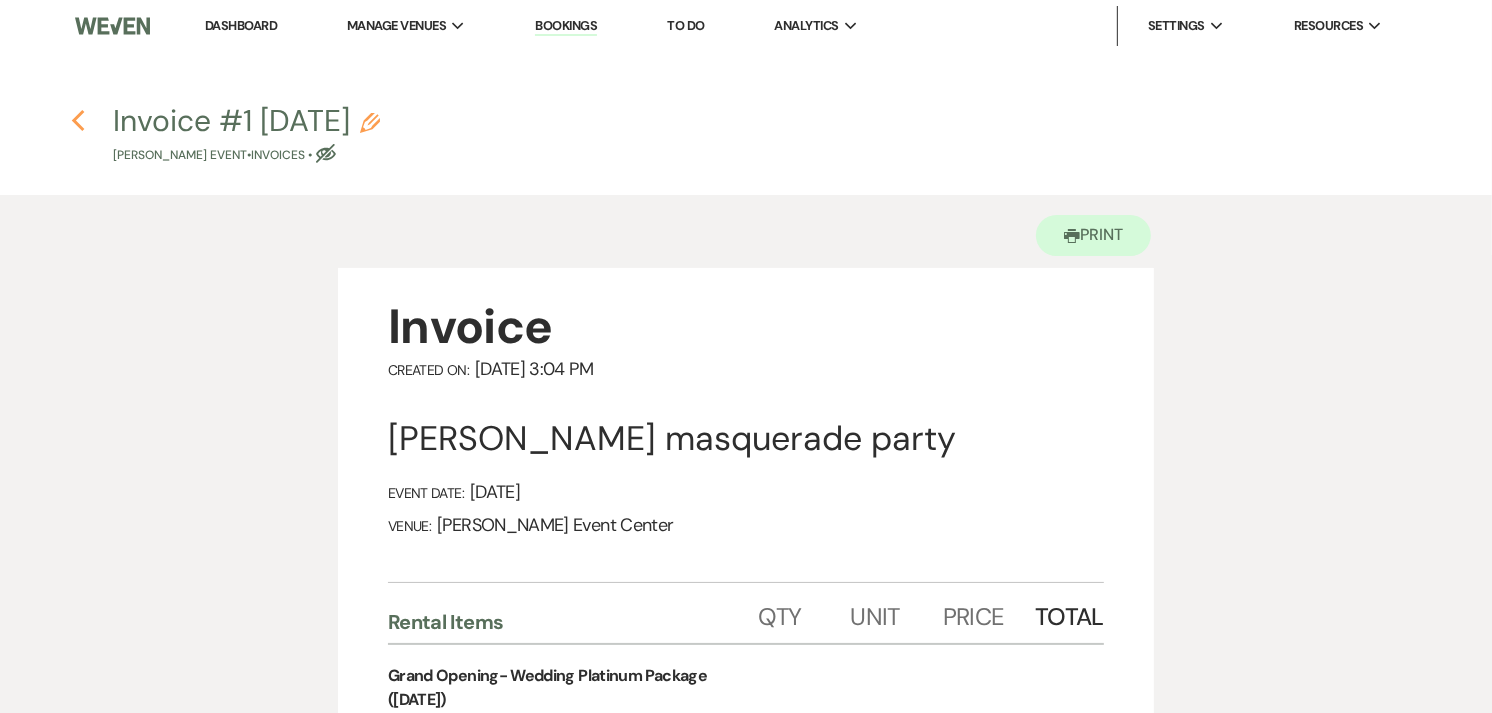 click on "Previous" 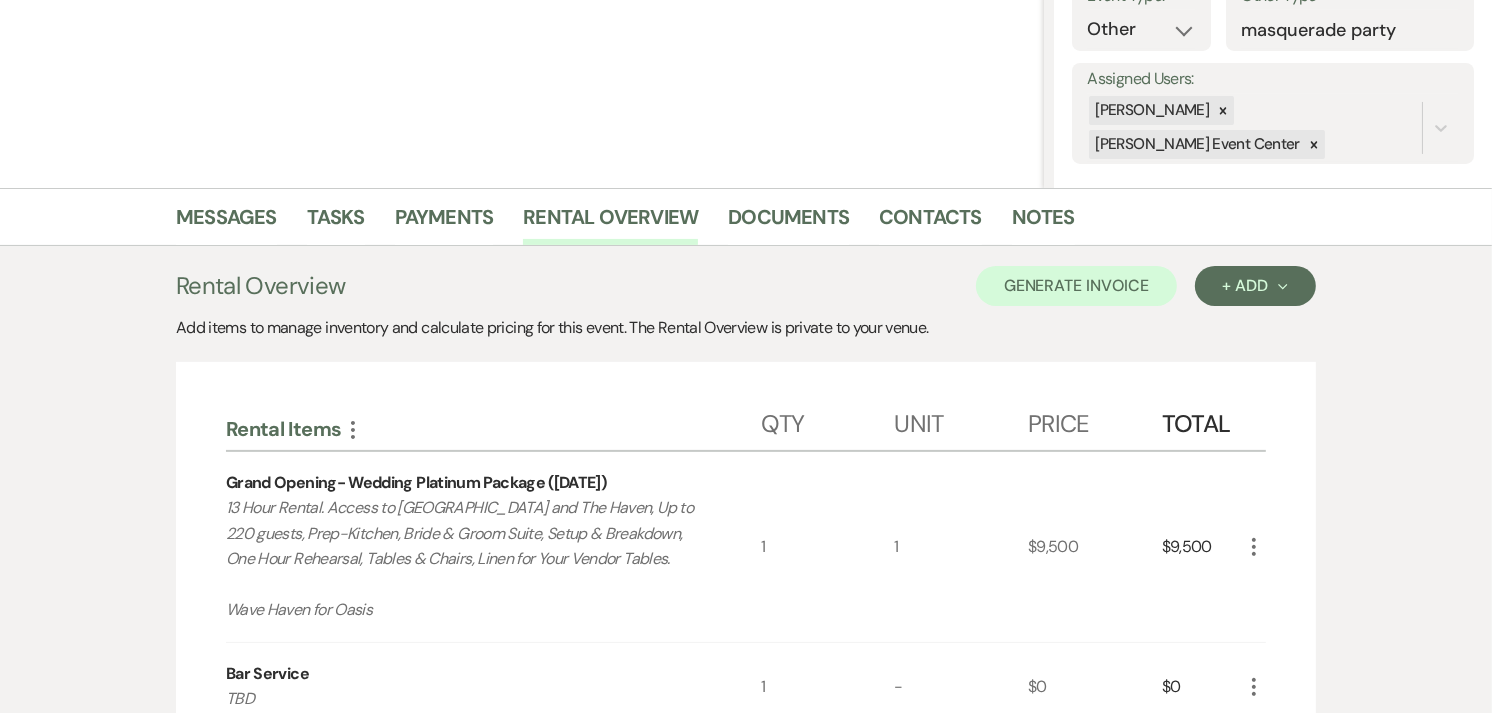scroll, scrollTop: 0, scrollLeft: 0, axis: both 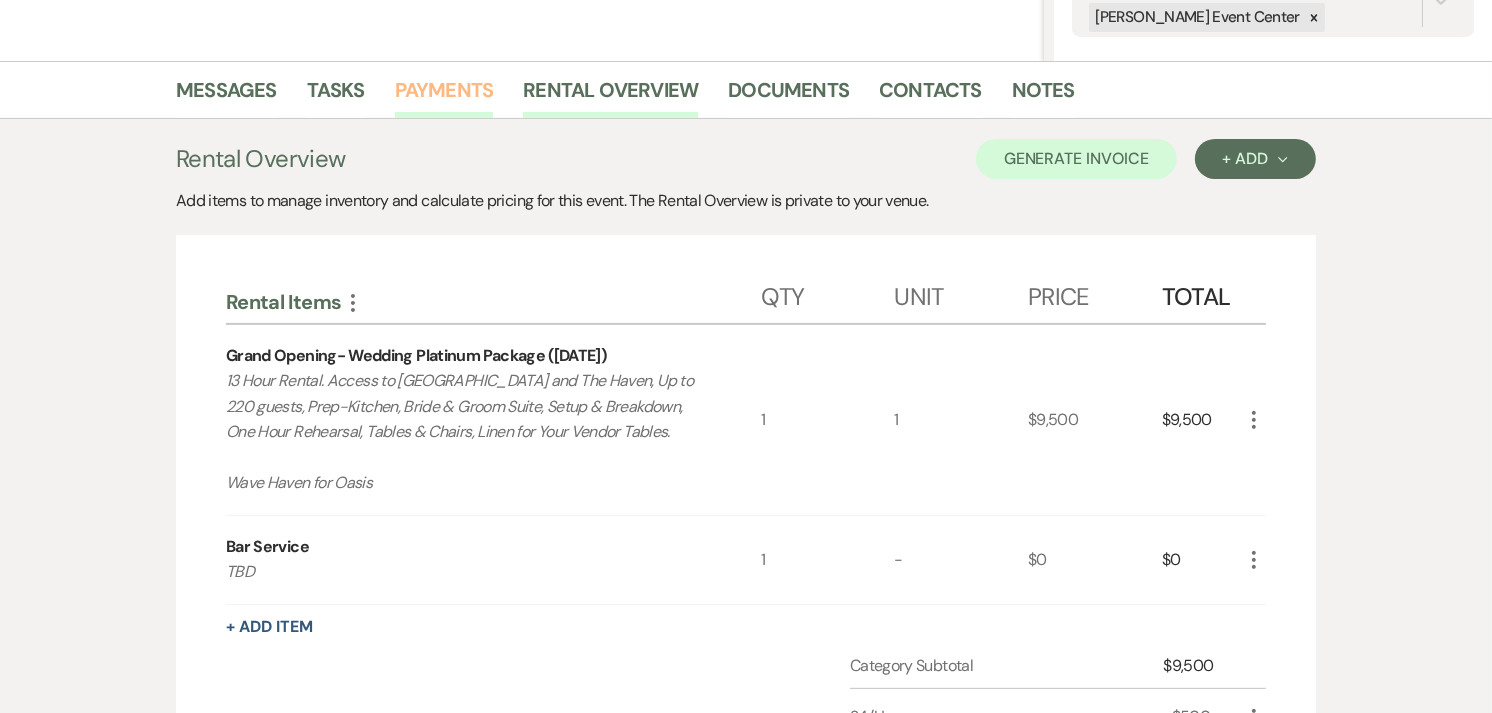 click on "Payments" at bounding box center (444, 96) 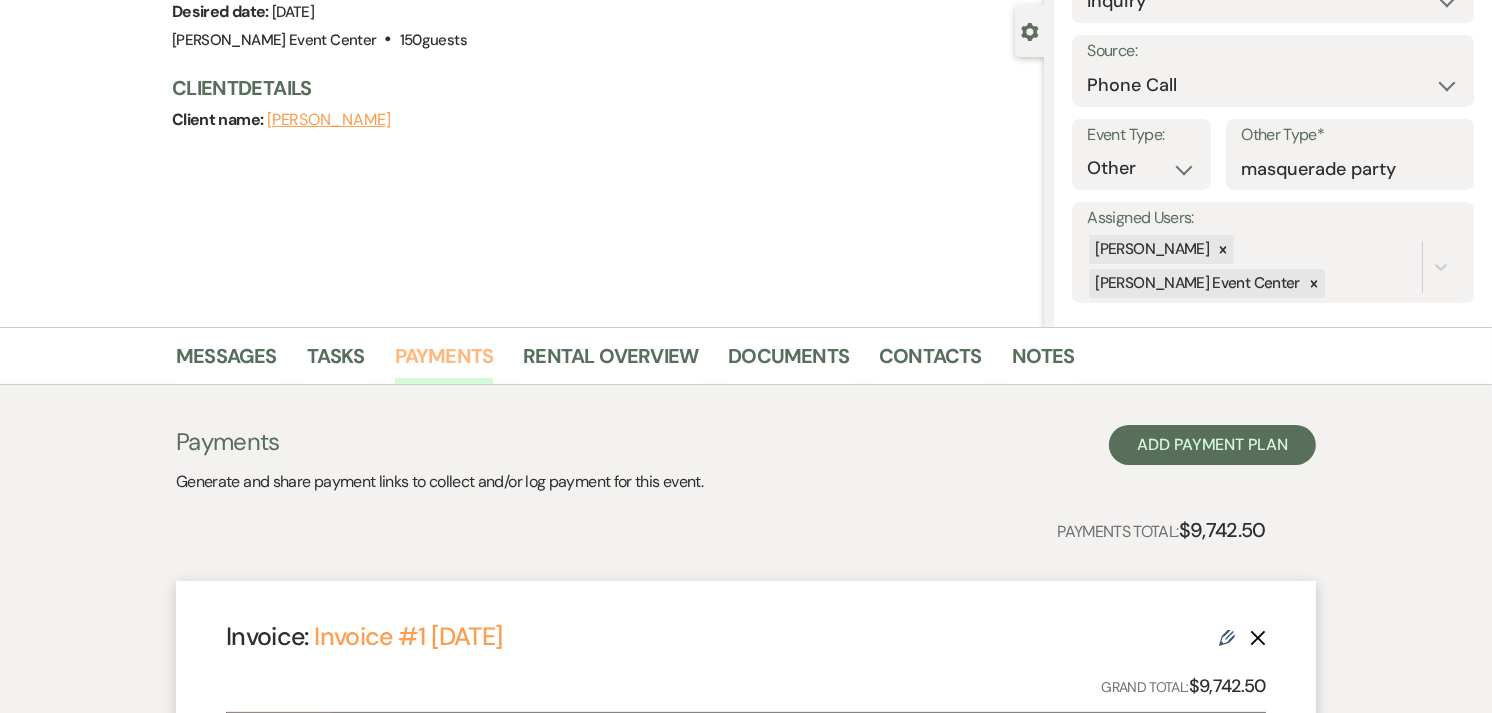 scroll, scrollTop: 43, scrollLeft: 0, axis: vertical 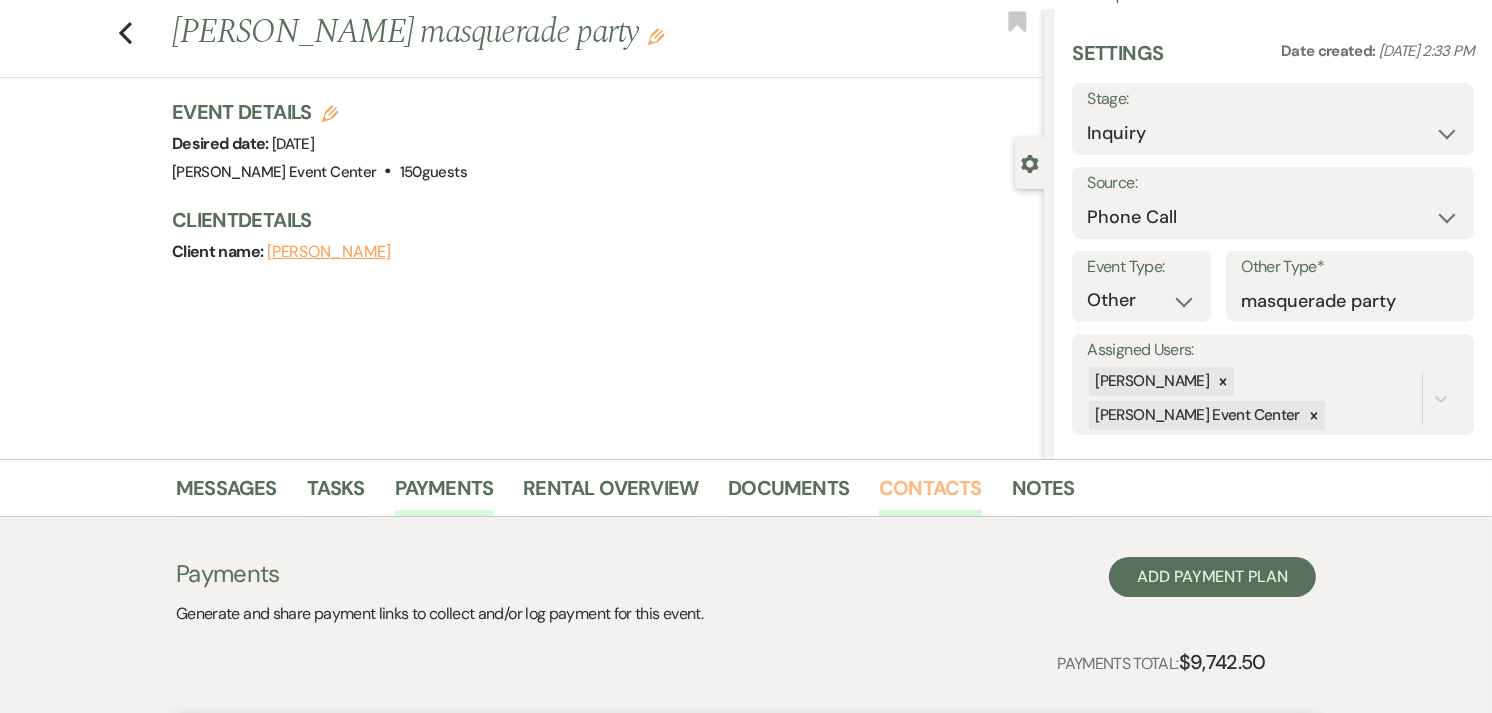 click on "Contacts" at bounding box center [930, 494] 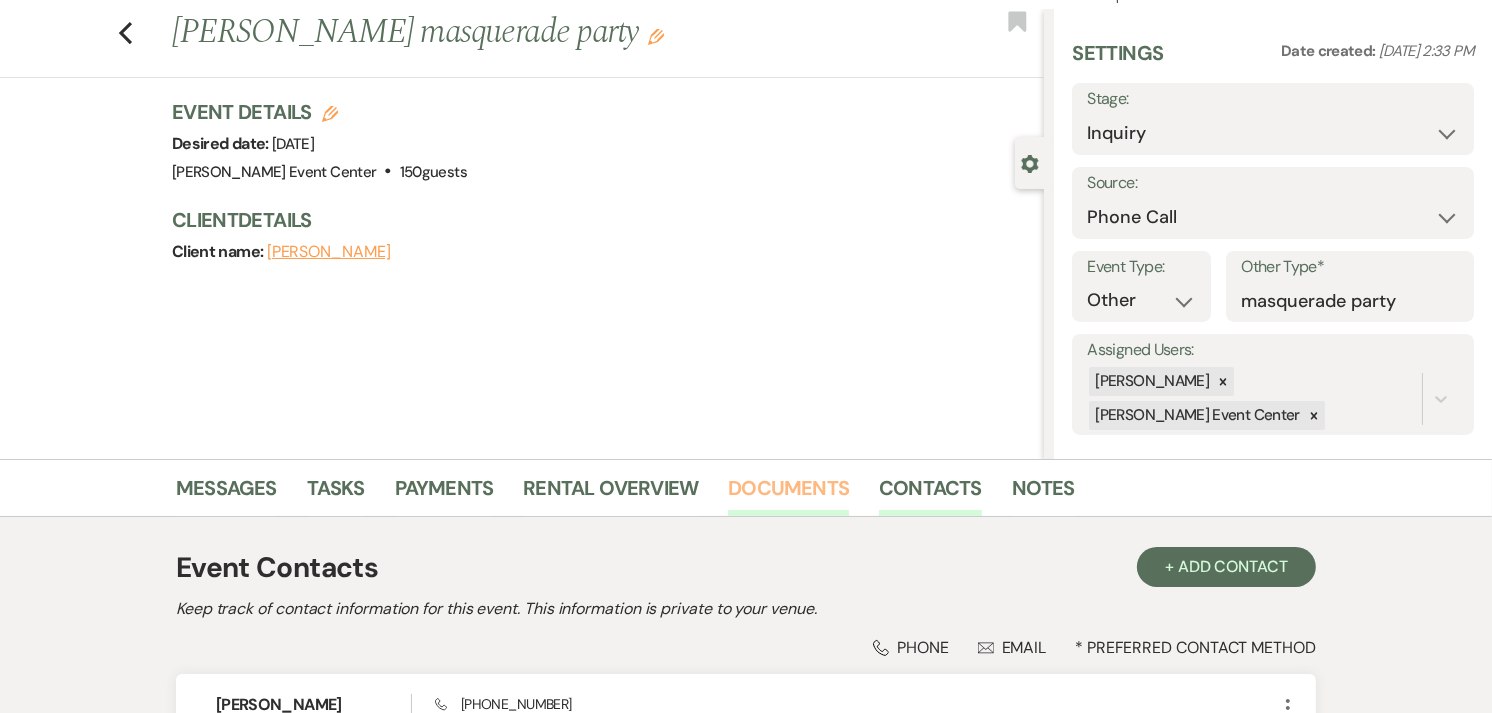 click on "Documents" at bounding box center [788, 494] 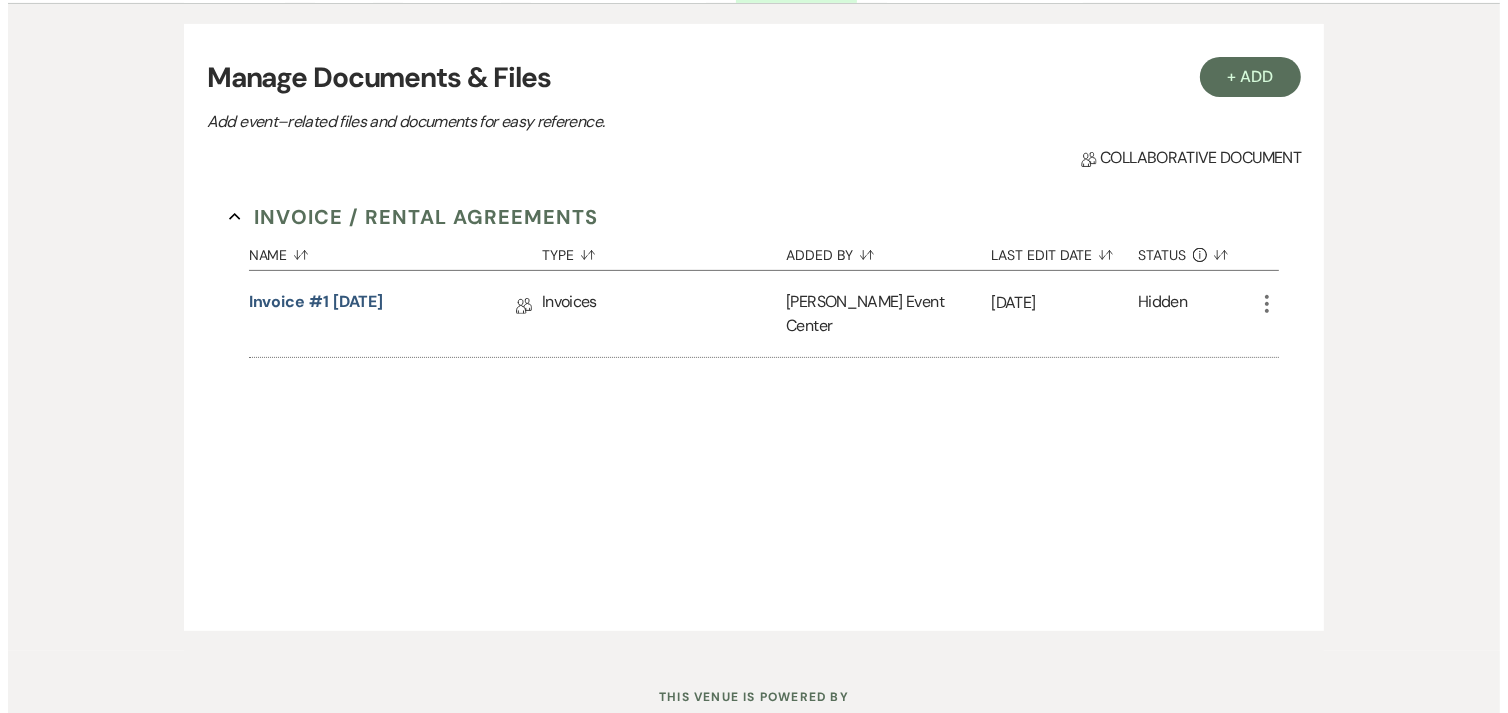 scroll, scrollTop: 562, scrollLeft: 0, axis: vertical 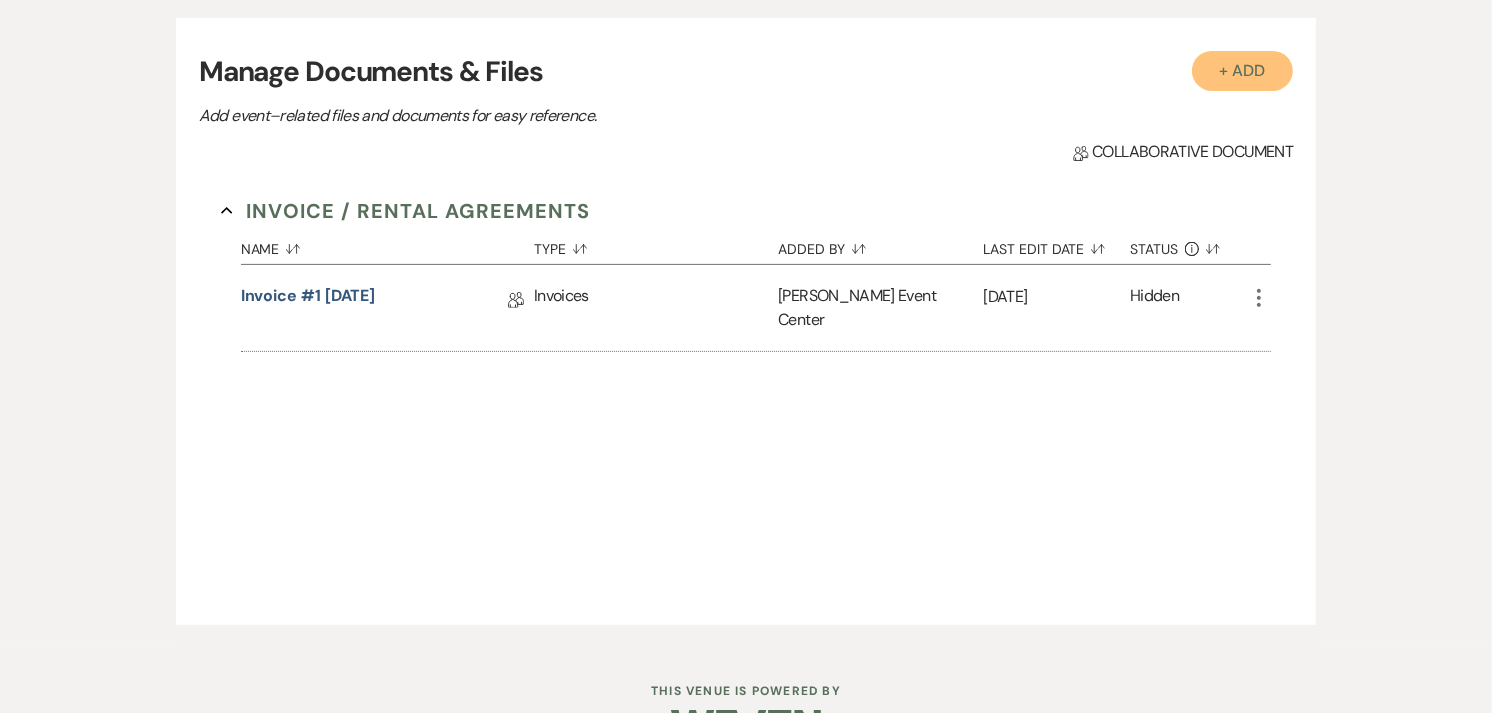 click on "+ Add" at bounding box center (1243, 71) 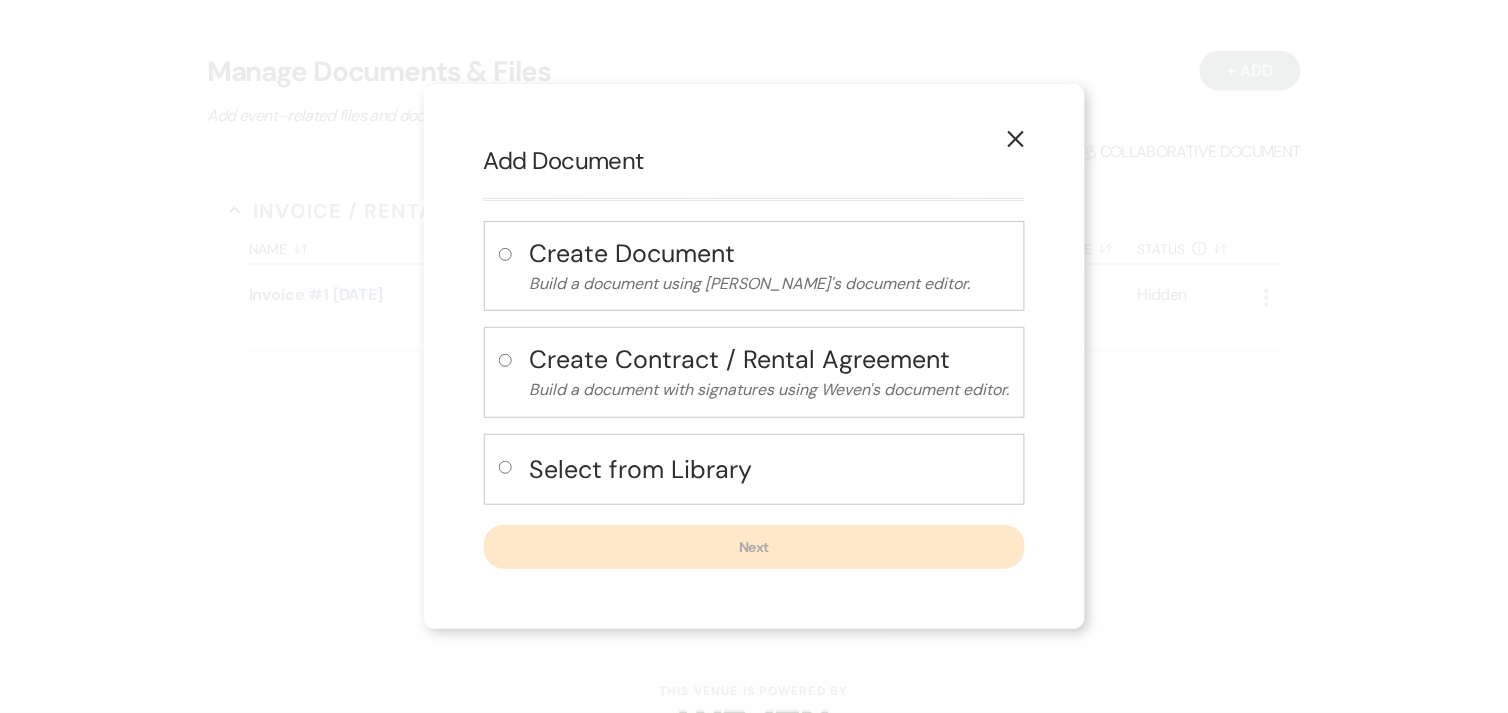 click on "Create Contract / Rental Agreement" at bounding box center (770, 359) 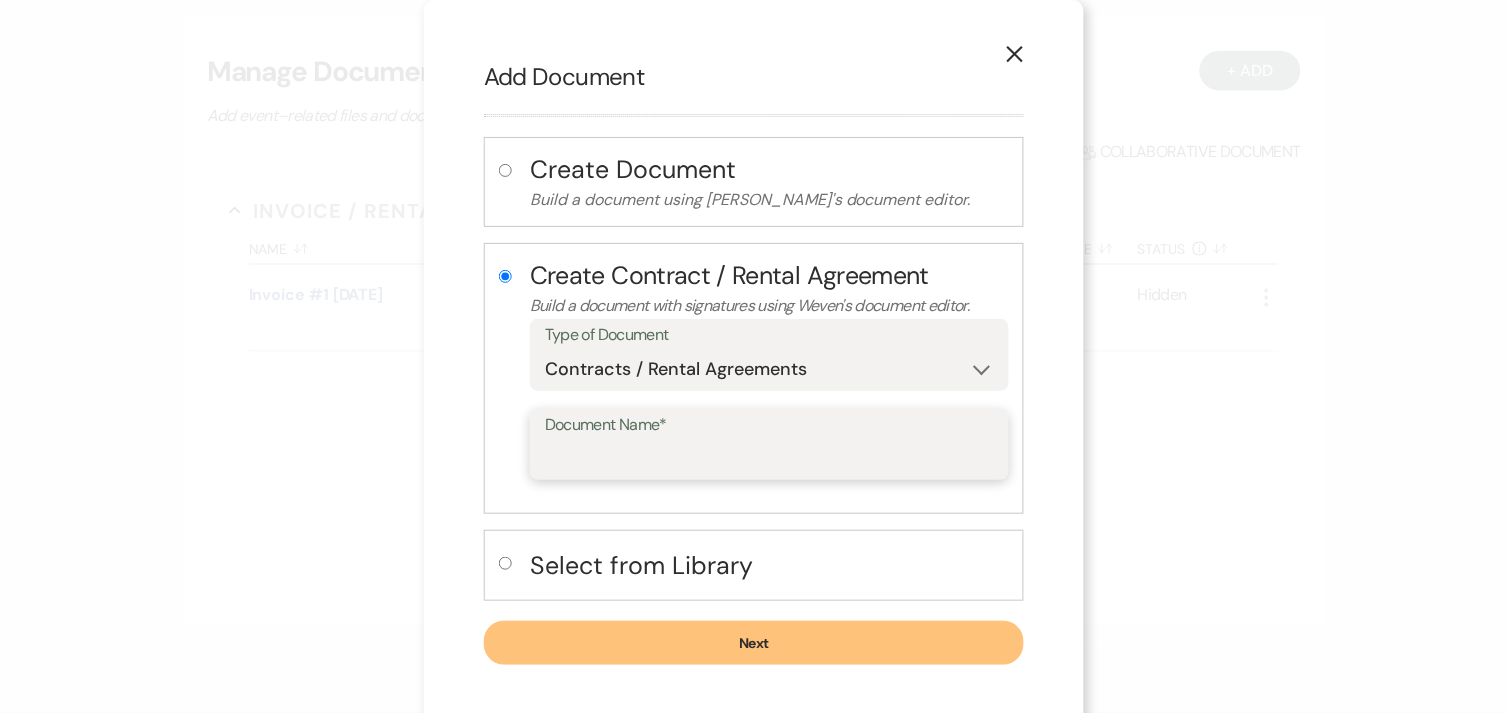 click on "Document Name*" at bounding box center (769, 458) 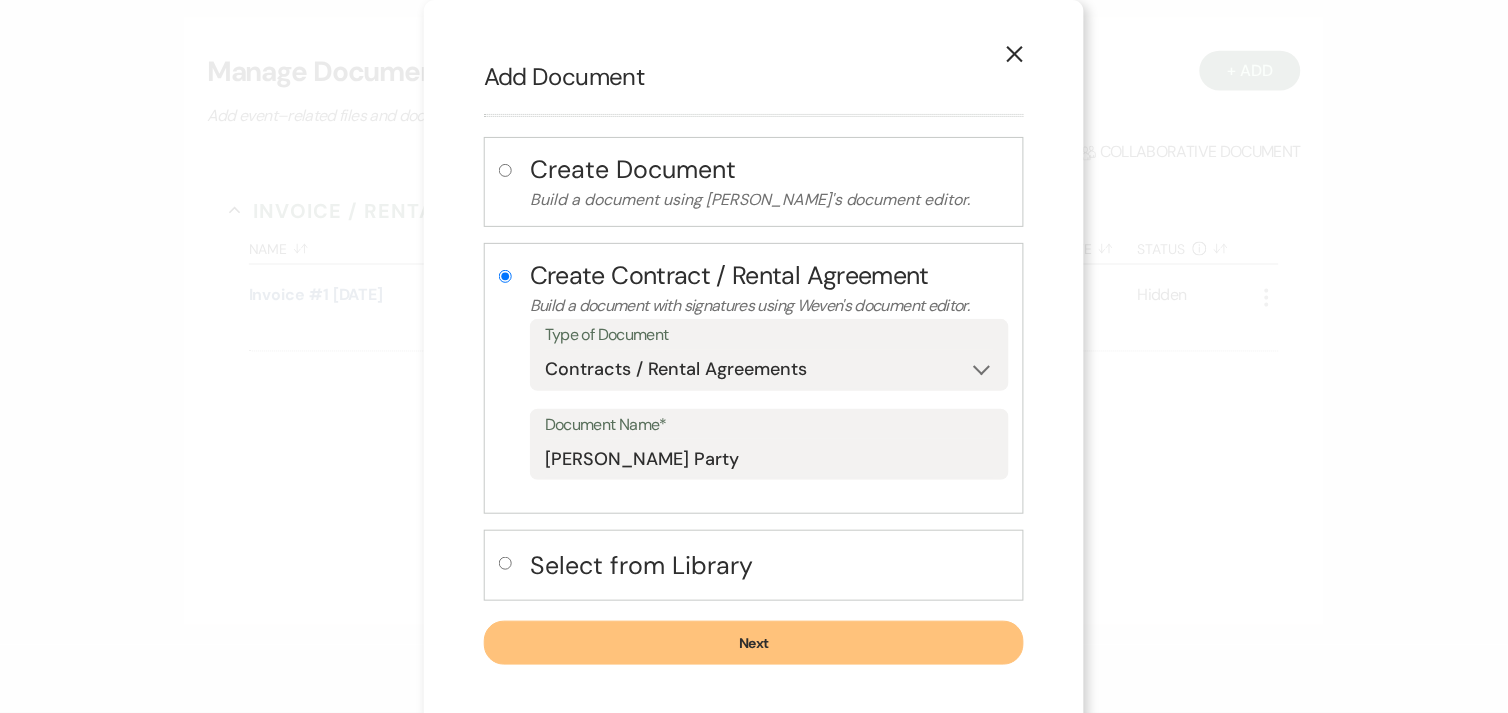 click on "Next" at bounding box center (754, 643) 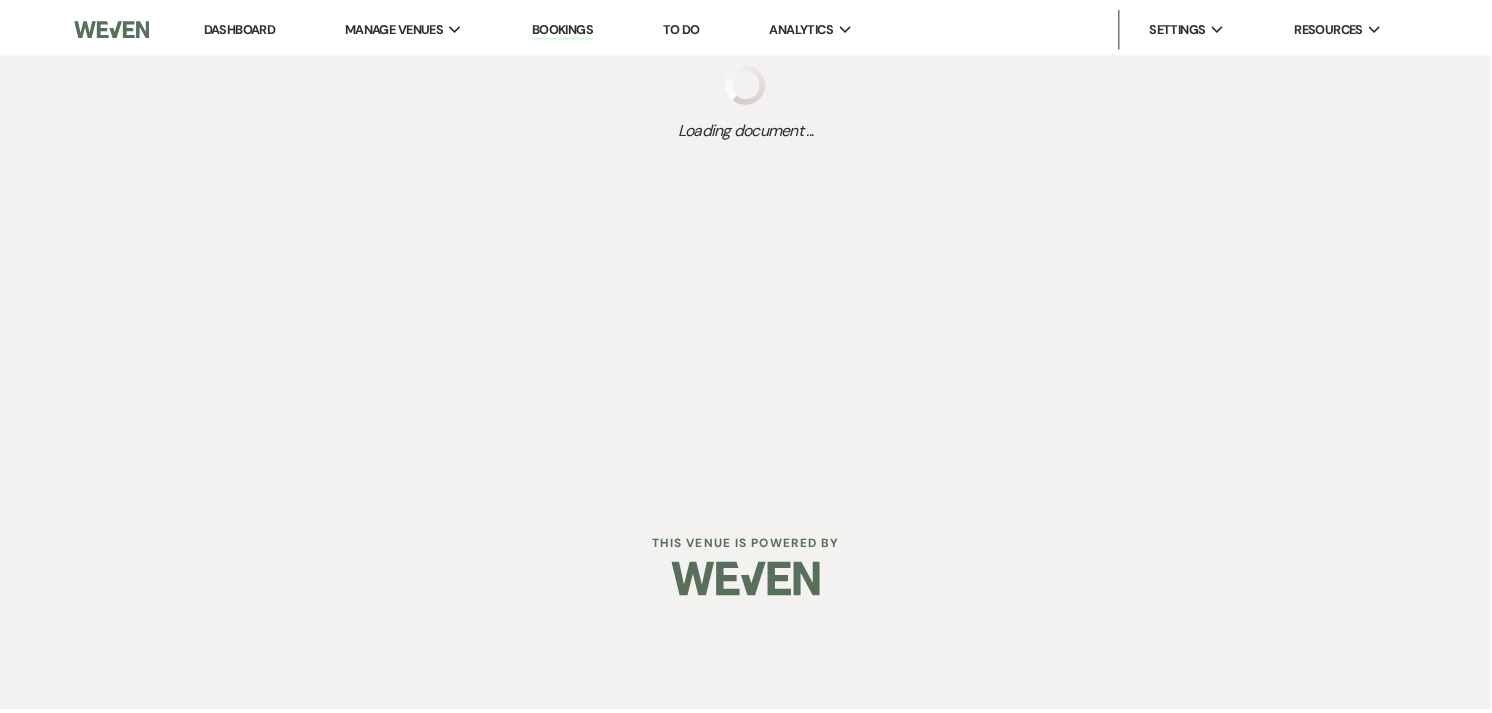 scroll, scrollTop: 0, scrollLeft: 0, axis: both 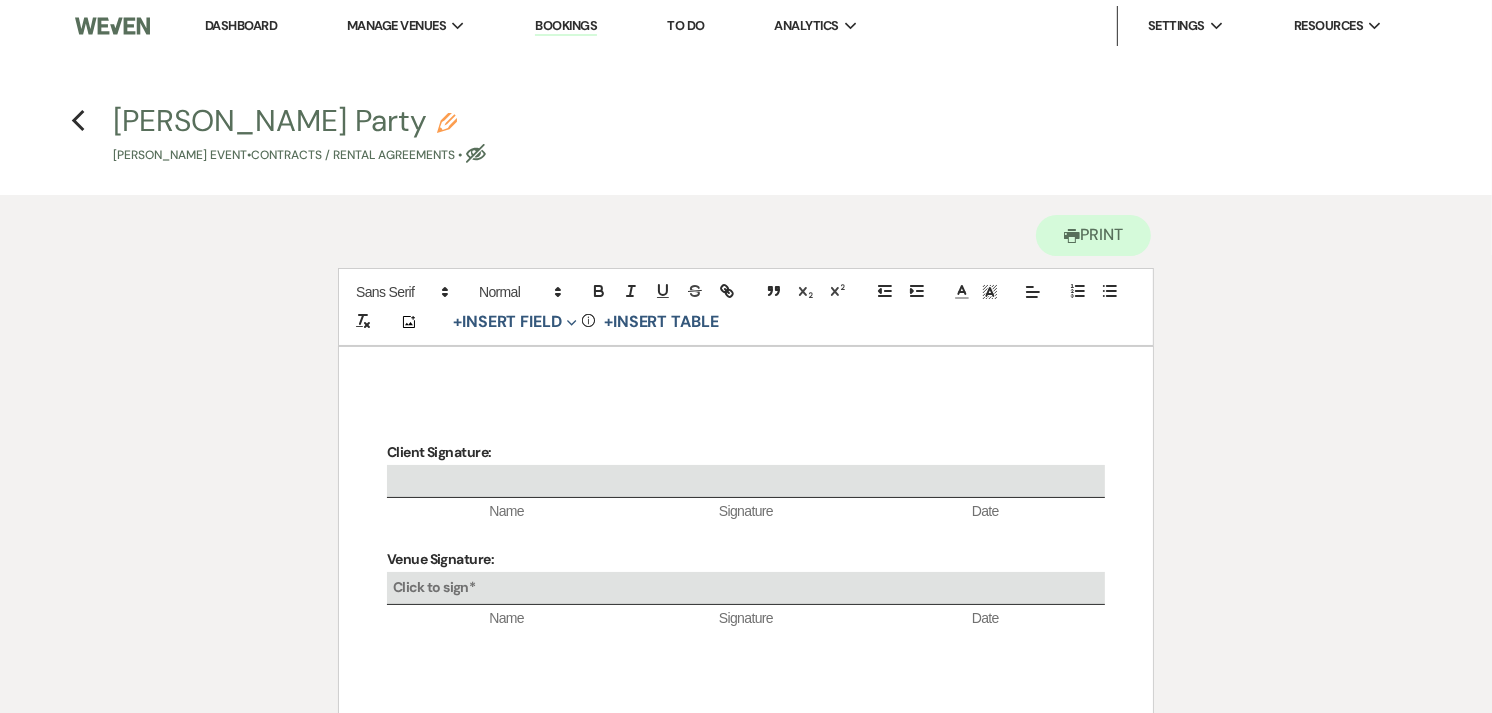click on "Client Signature:
Name
Signature
Date
Venue Signature:
Click to sign*
Name
Signature
Date" at bounding box center [746, 647] 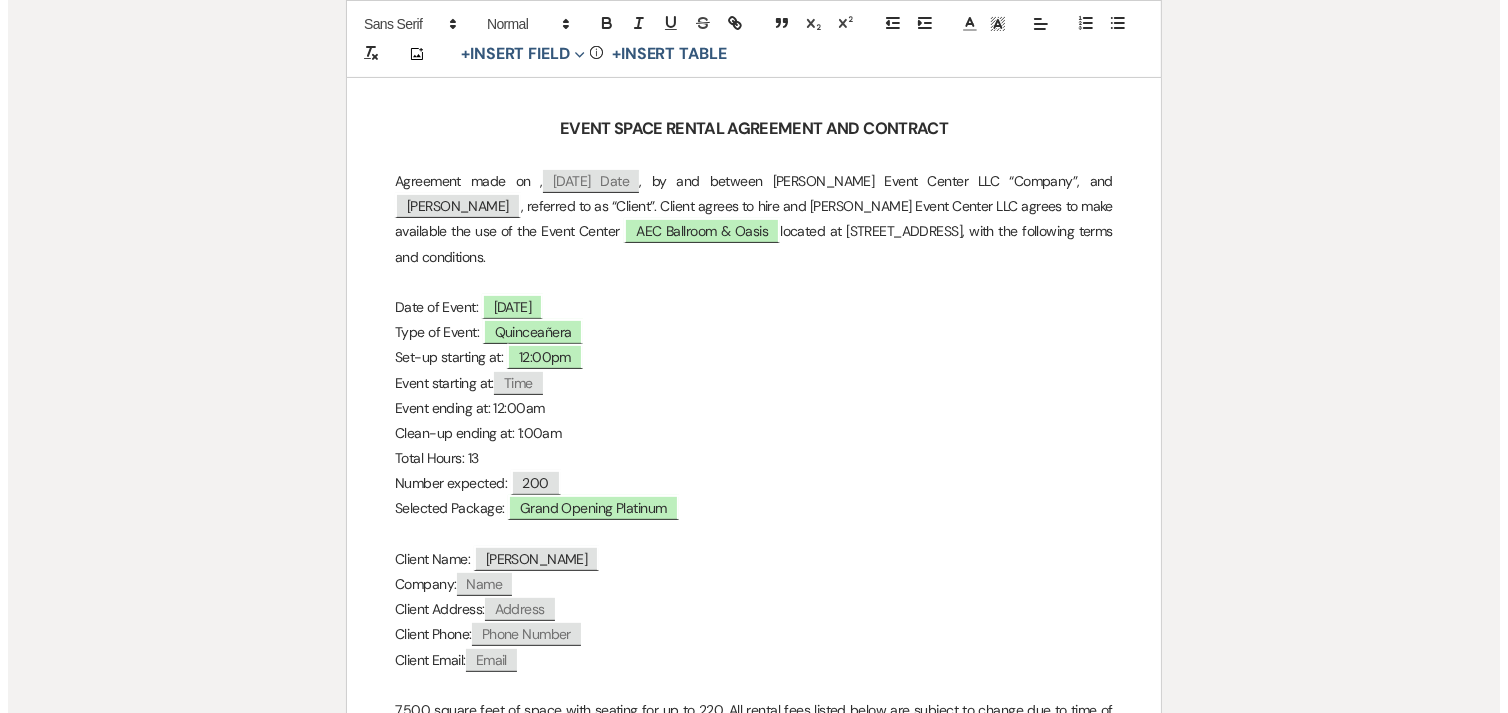 scroll, scrollTop: 508, scrollLeft: 0, axis: vertical 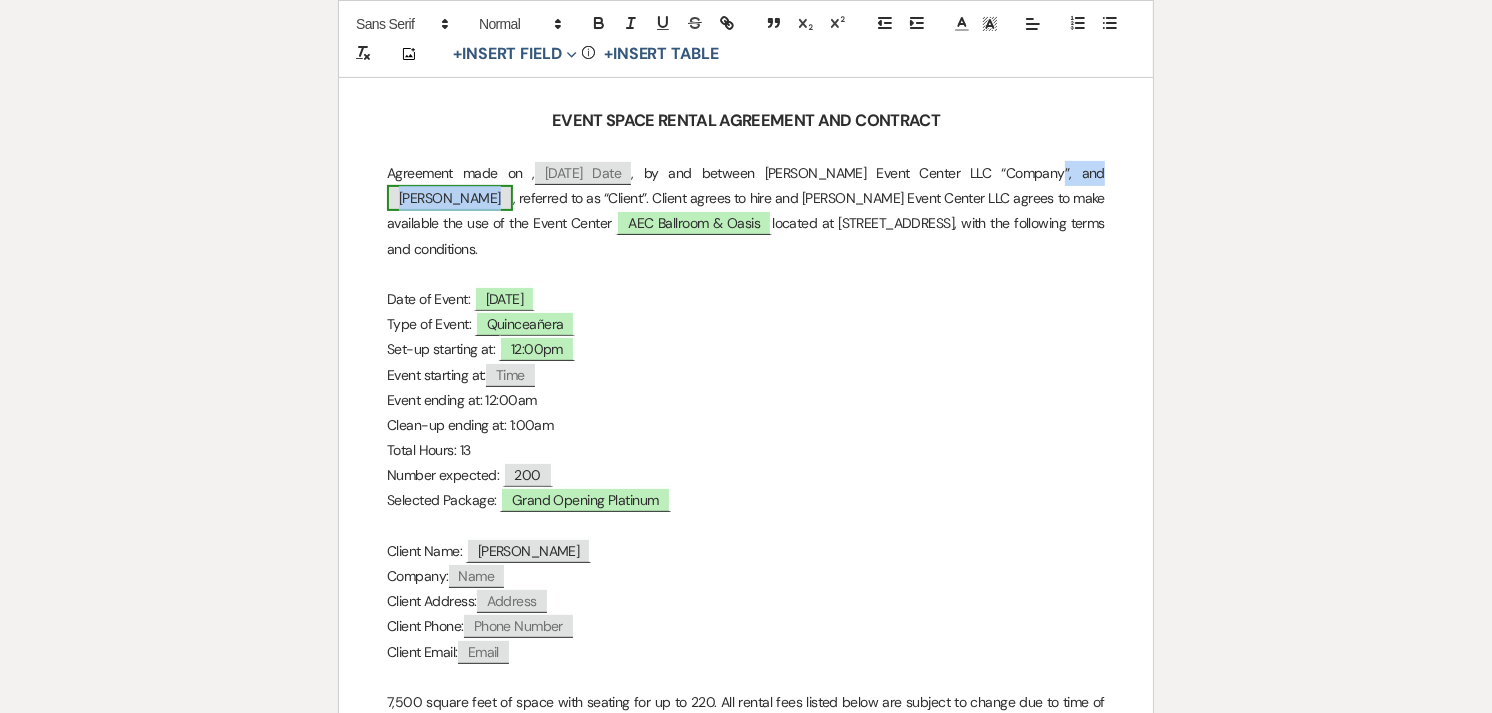 click on "Cherly Lopez" at bounding box center (450, 198) 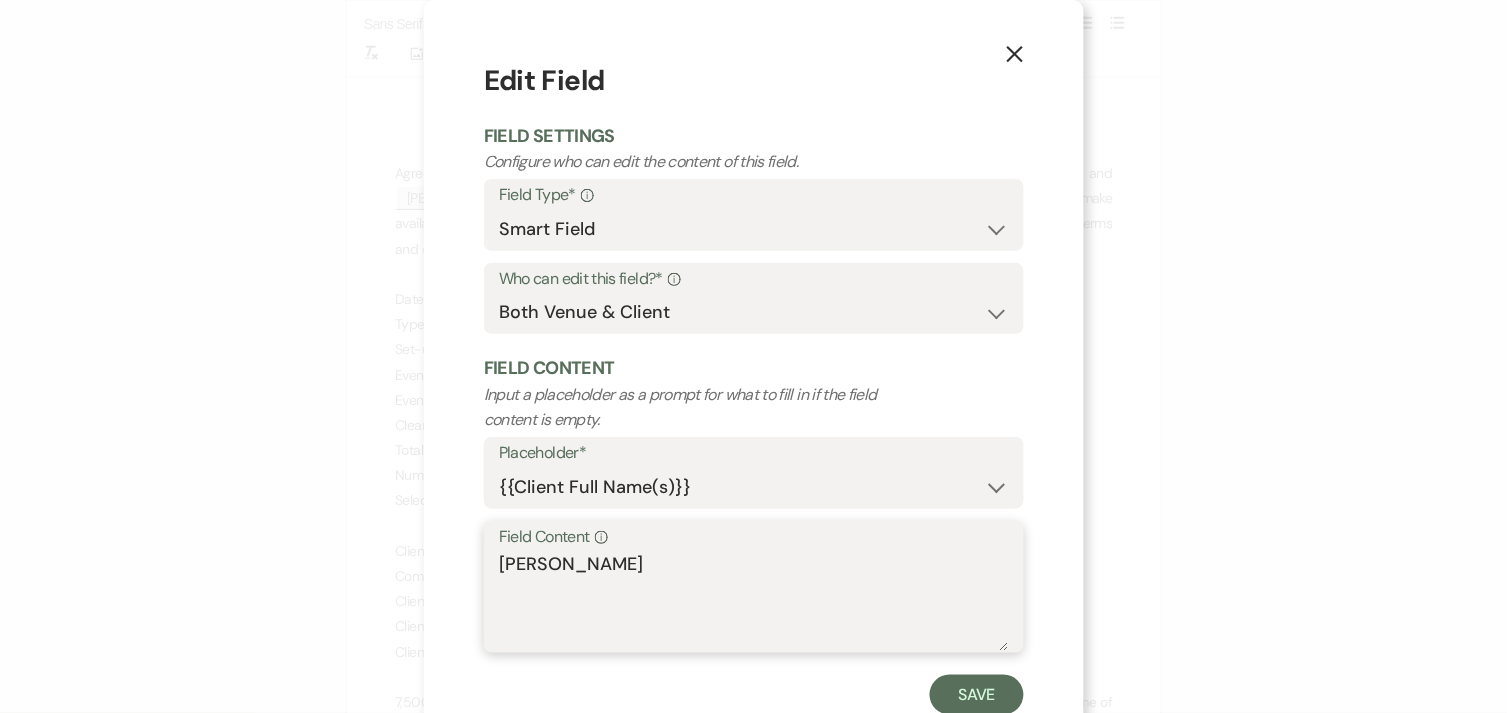 click on "Cherly Lopez" at bounding box center (754, 601) 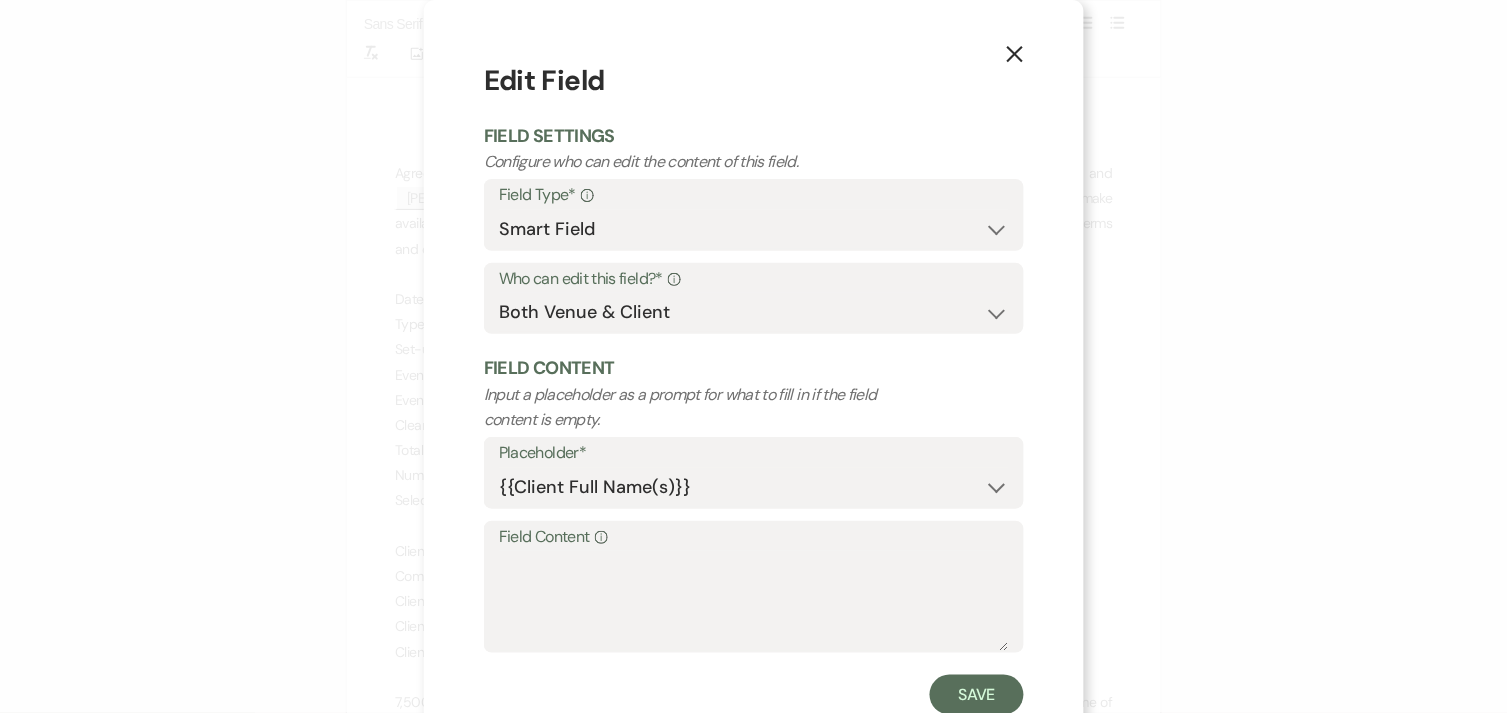 click on "X" 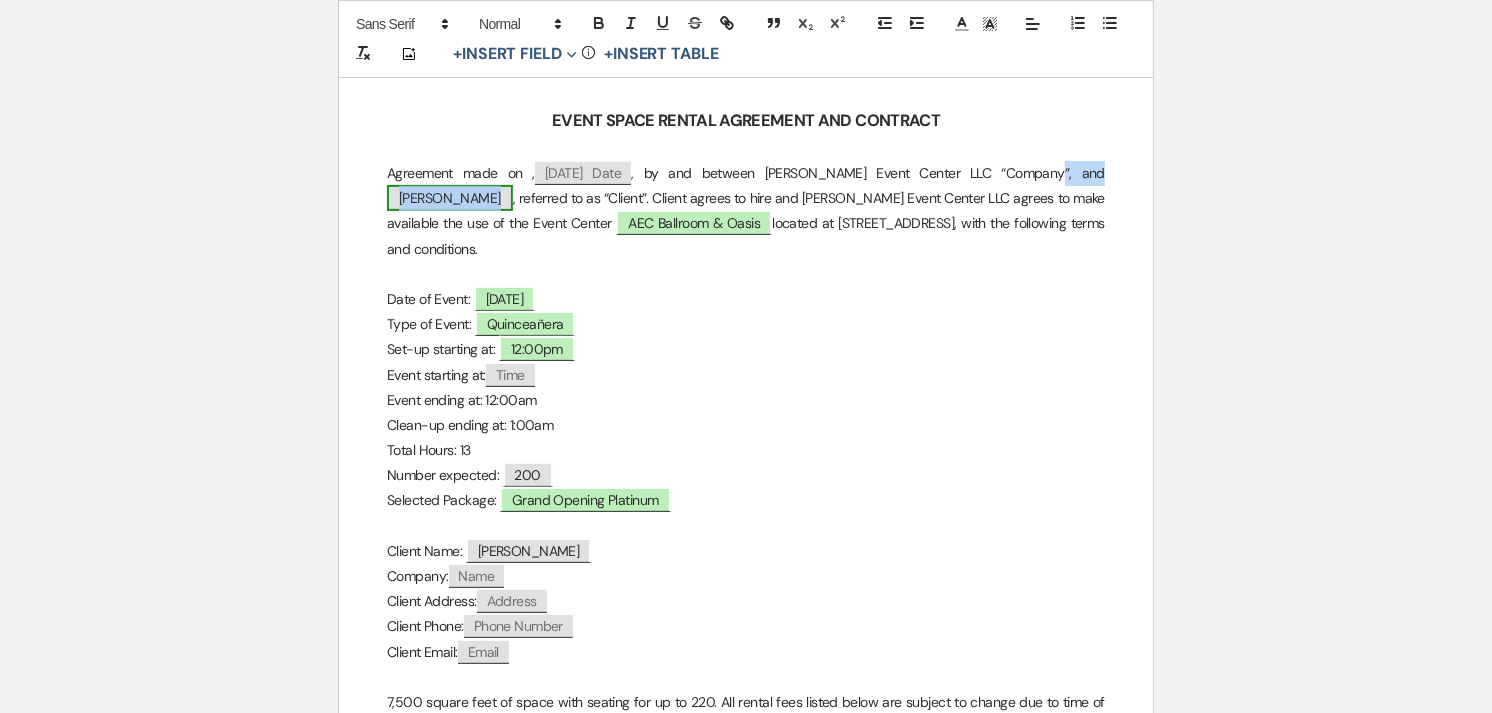 click on "Cherly Lopez" at bounding box center [450, 198] 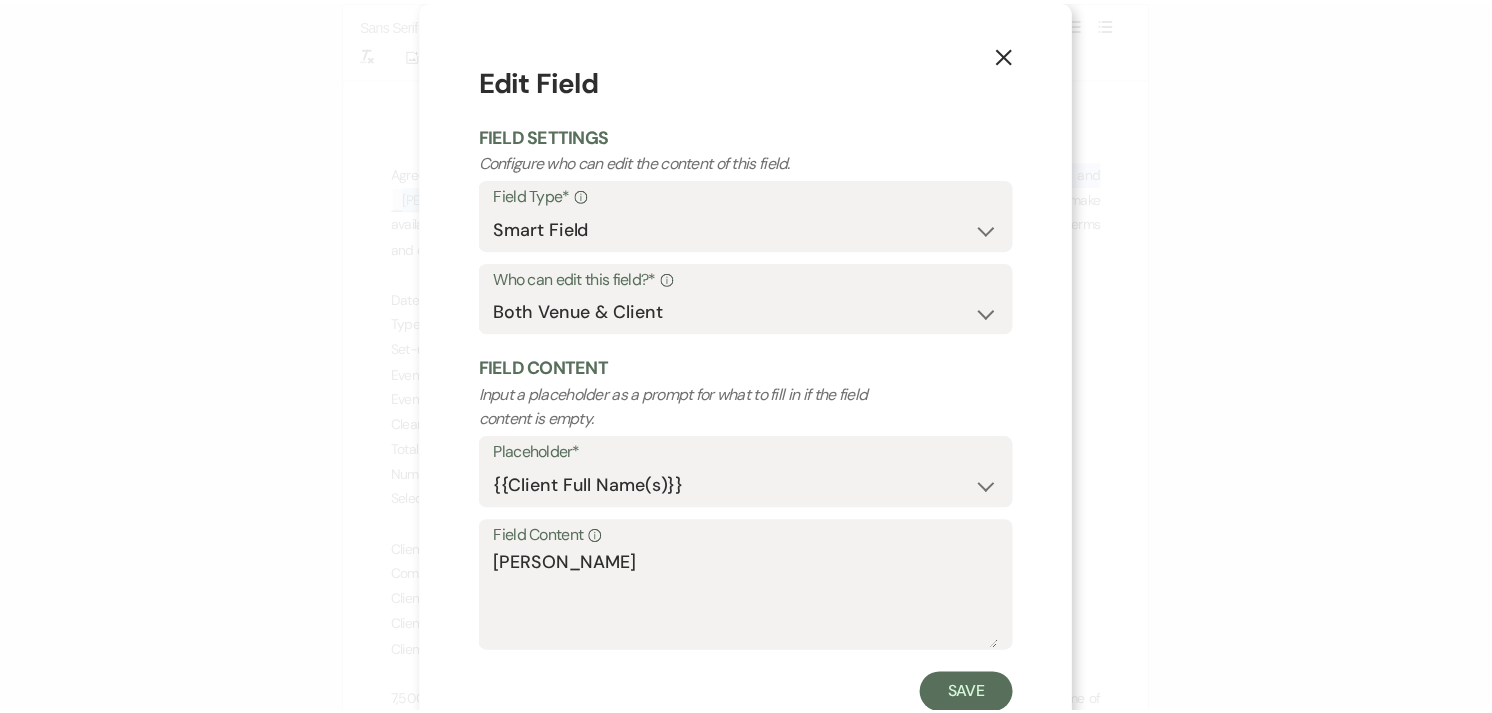 scroll, scrollTop: 62, scrollLeft: 0, axis: vertical 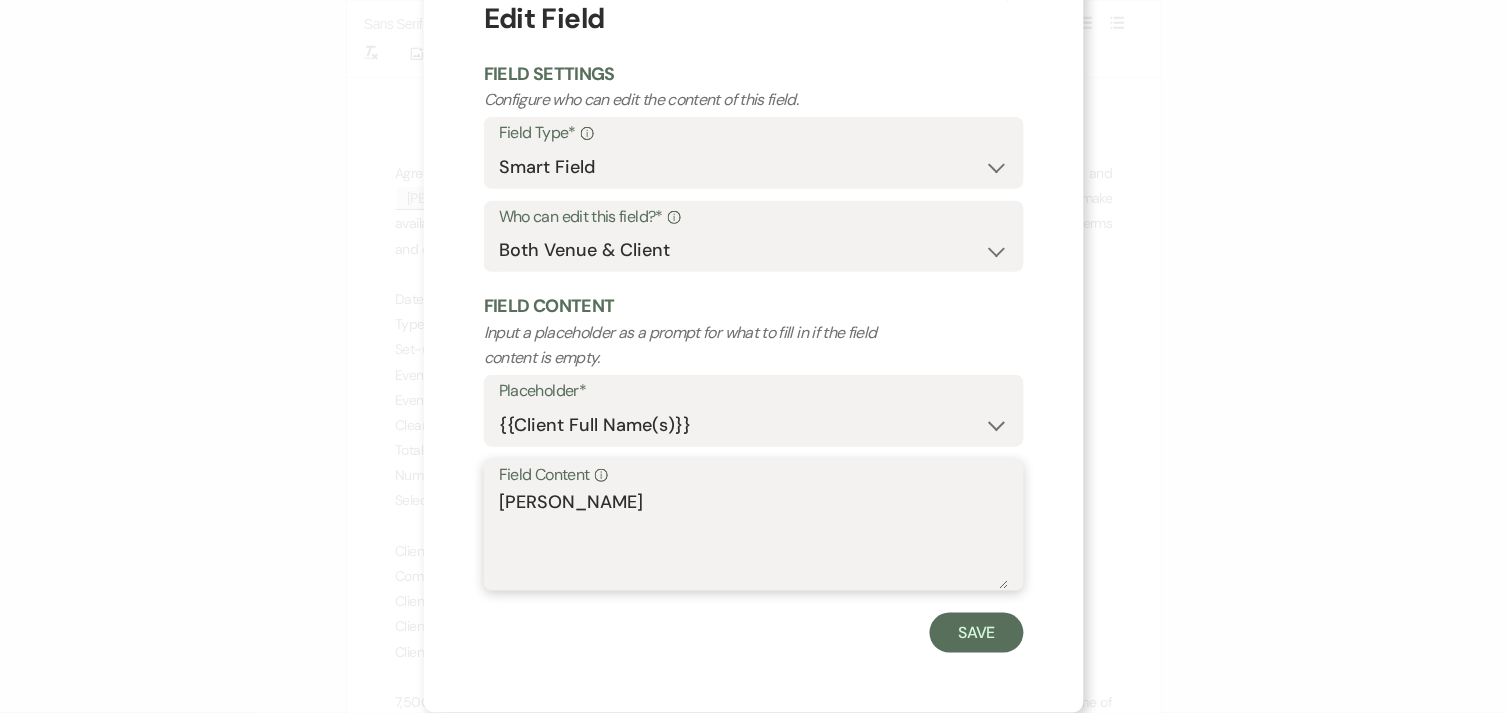 click on "Cherly Lopez" at bounding box center [754, 539] 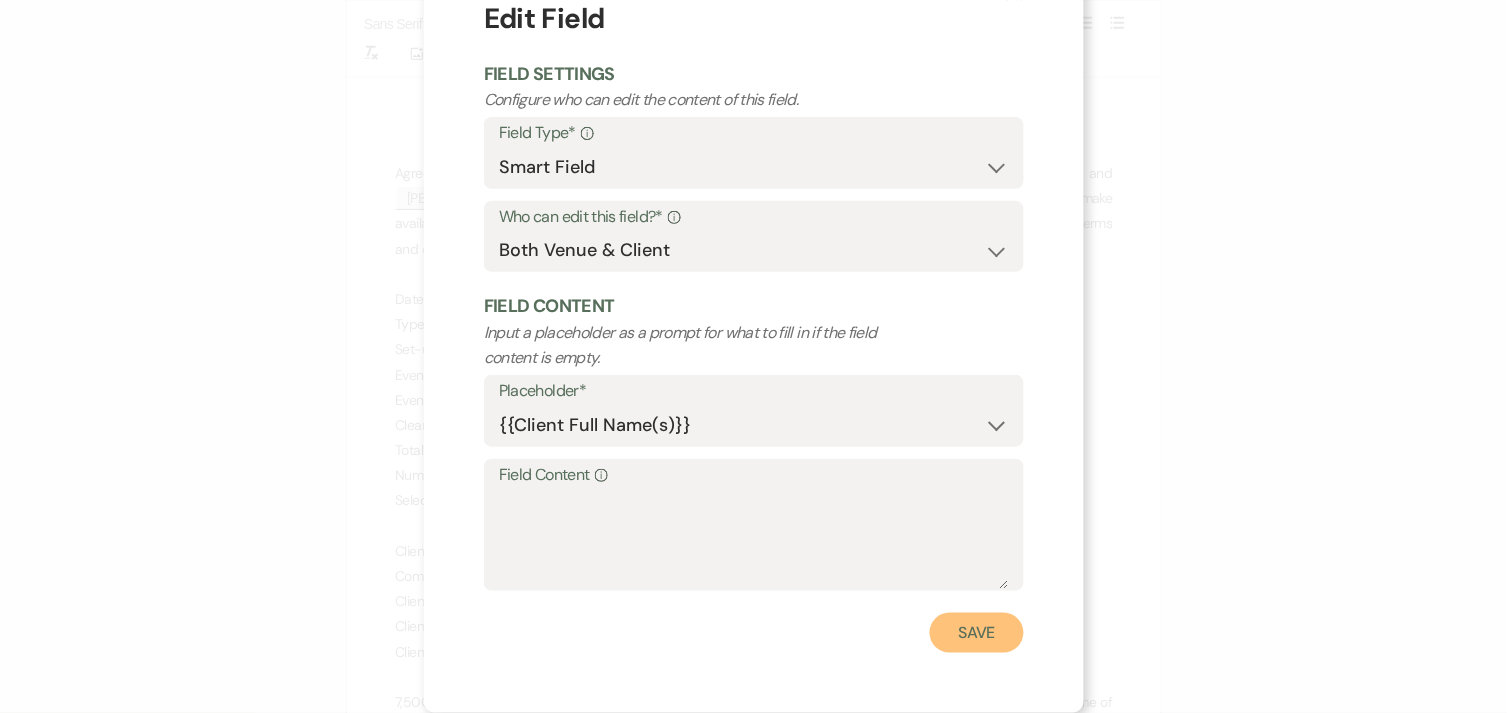 click on "Save" at bounding box center [977, 633] 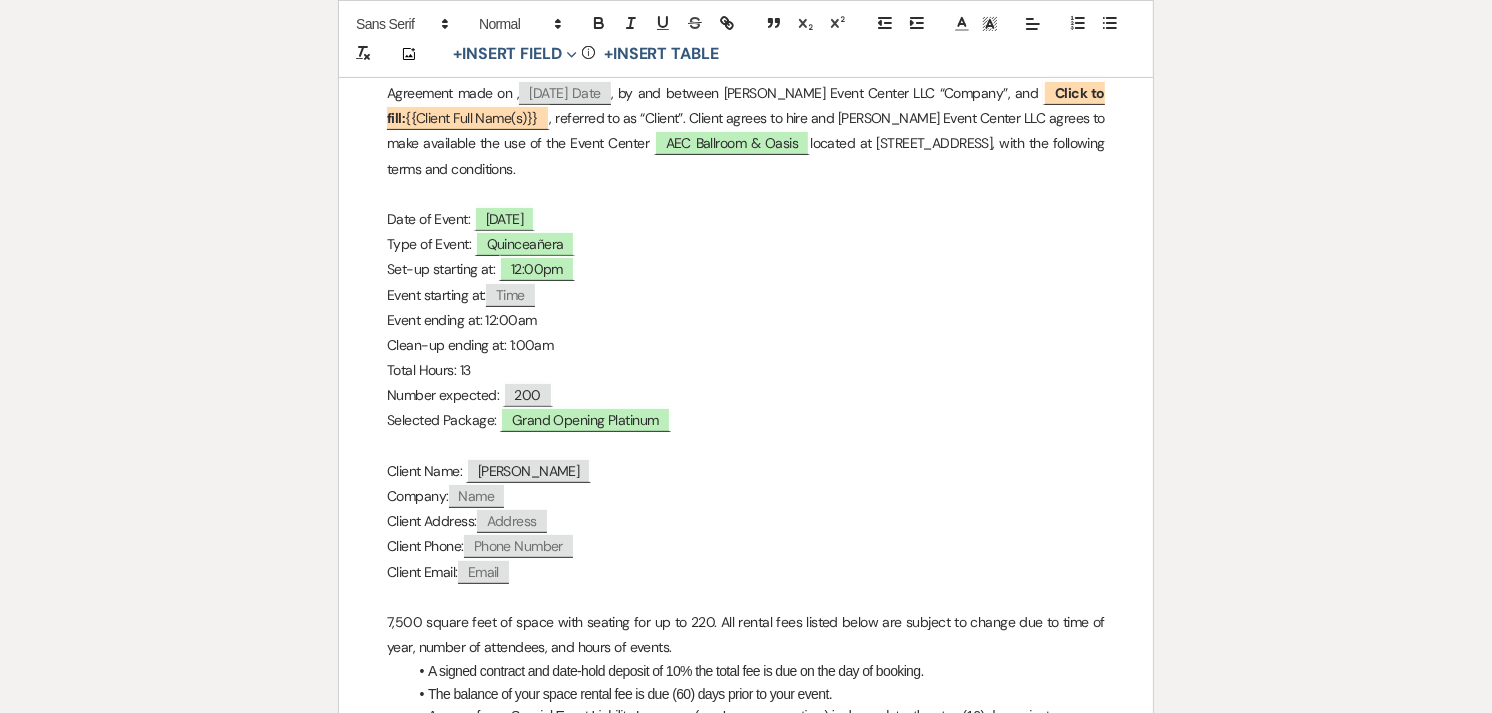 scroll, scrollTop: 591, scrollLeft: 0, axis: vertical 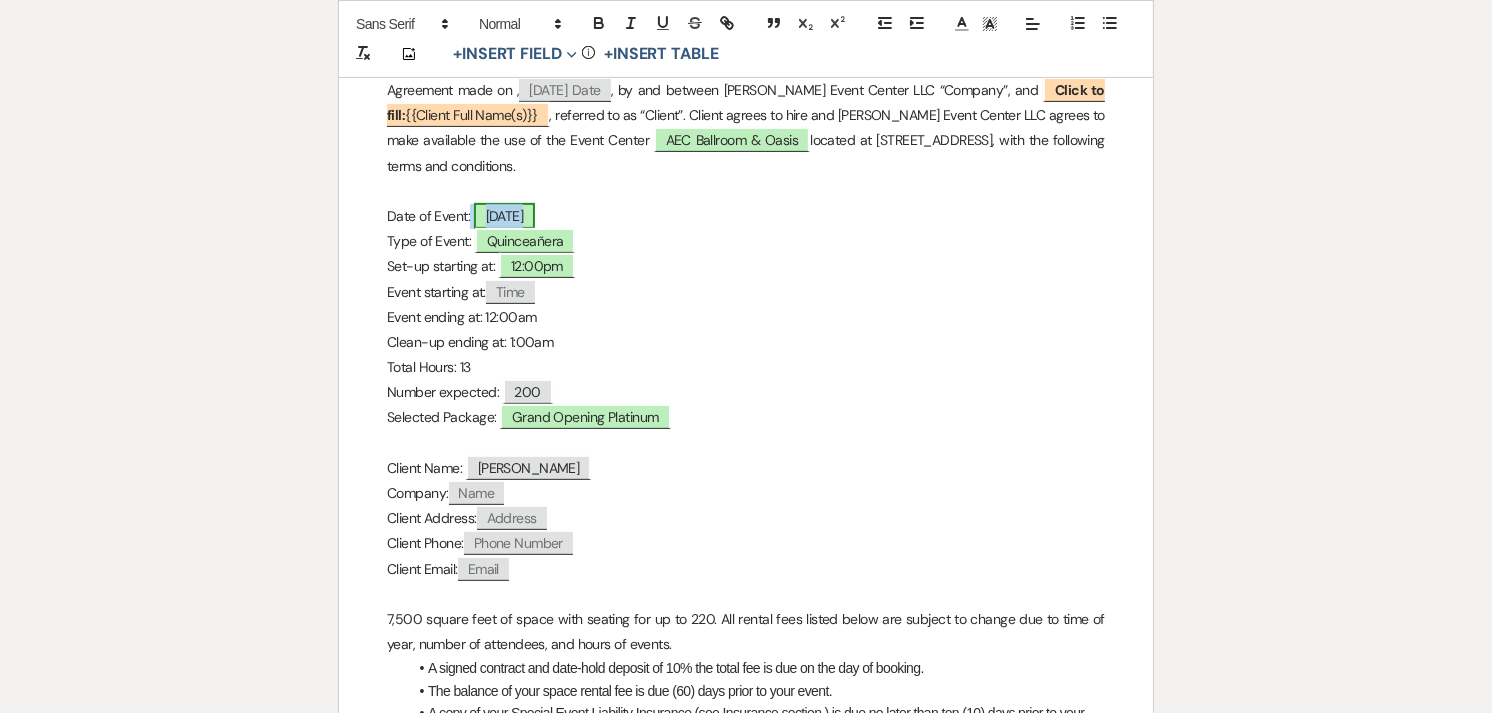 click on "Friday, May 22, 2026" at bounding box center [505, 216] 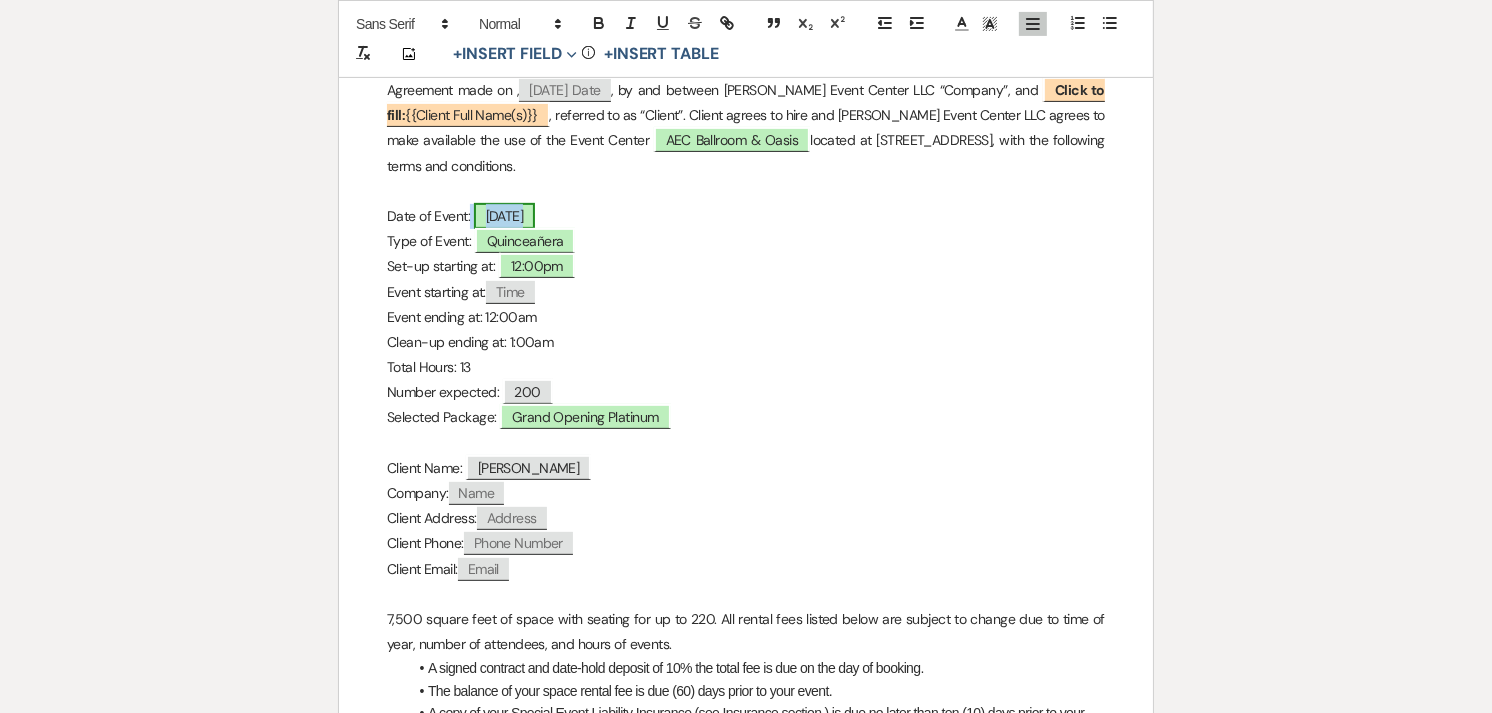 drag, startPoint x: 603, startPoint y: 220, endPoint x: 620, endPoint y: 216, distance: 17.464249 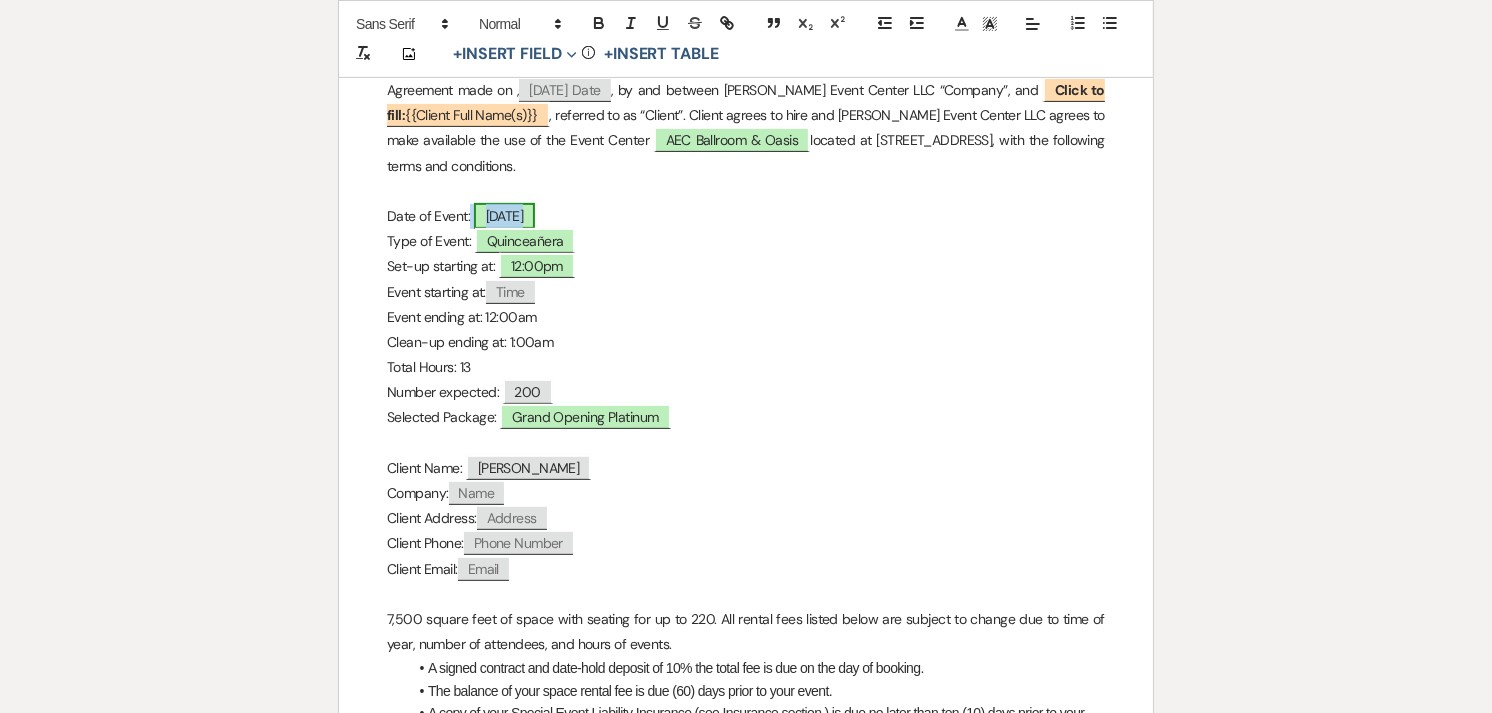 click on "Friday, May 22, 2026" at bounding box center (505, 216) 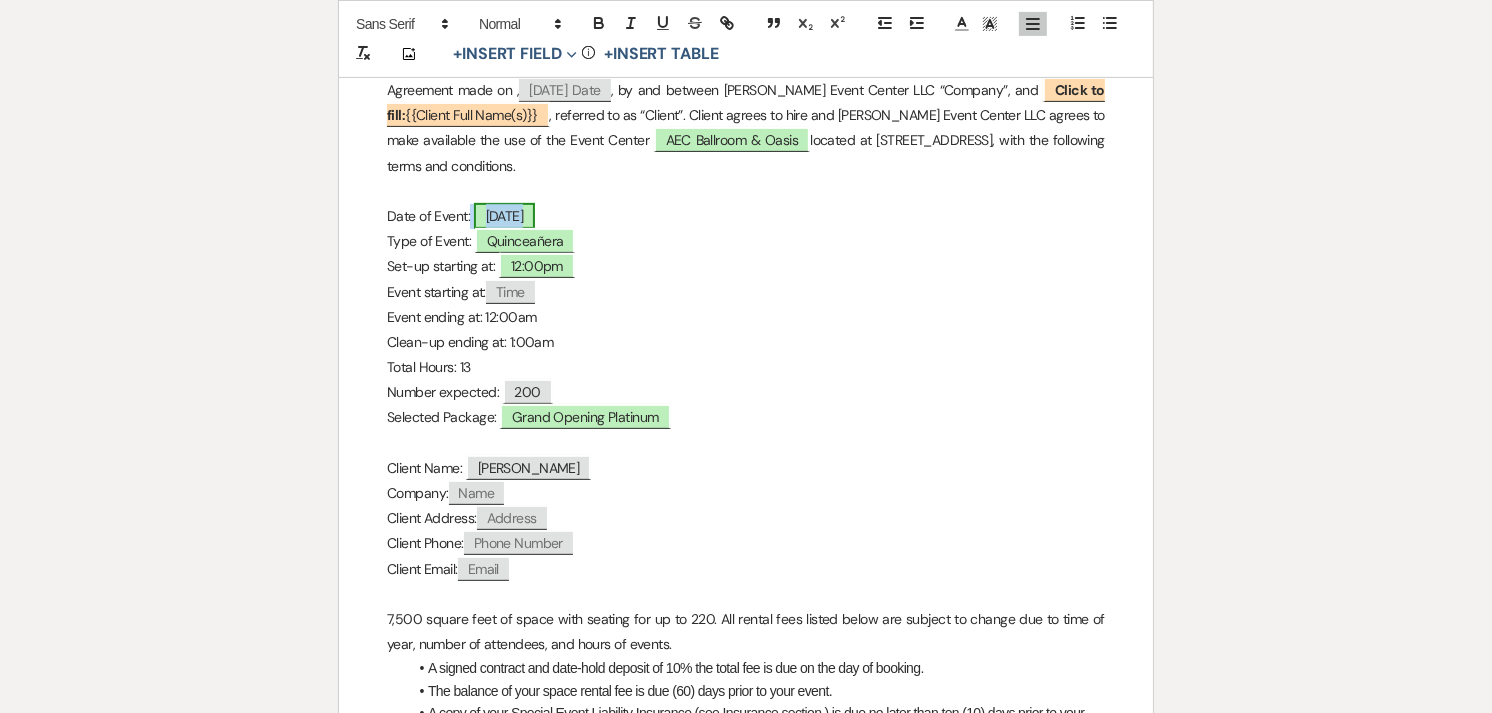 drag, startPoint x: 618, startPoint y: 217, endPoint x: 597, endPoint y: 212, distance: 21.587032 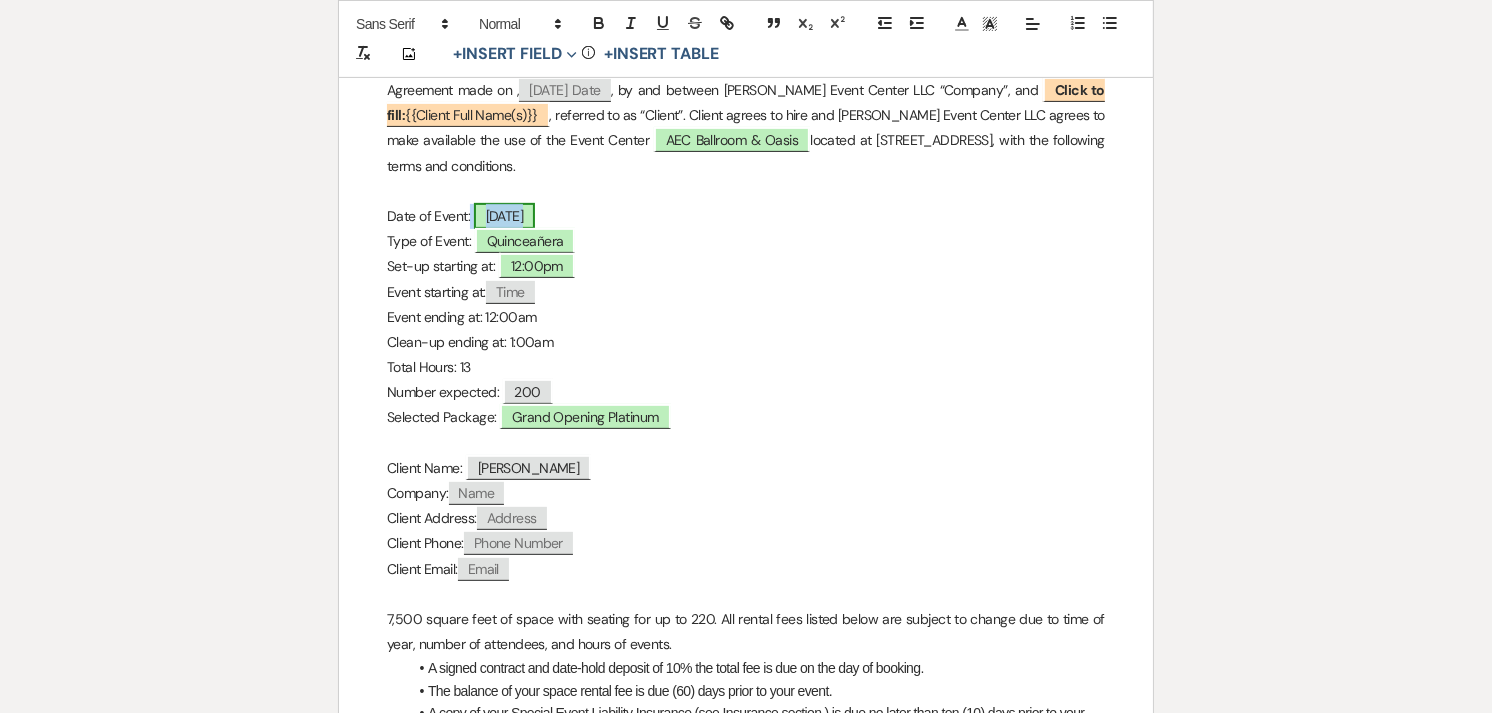 click on "Friday, May 22, 2026" at bounding box center [505, 216] 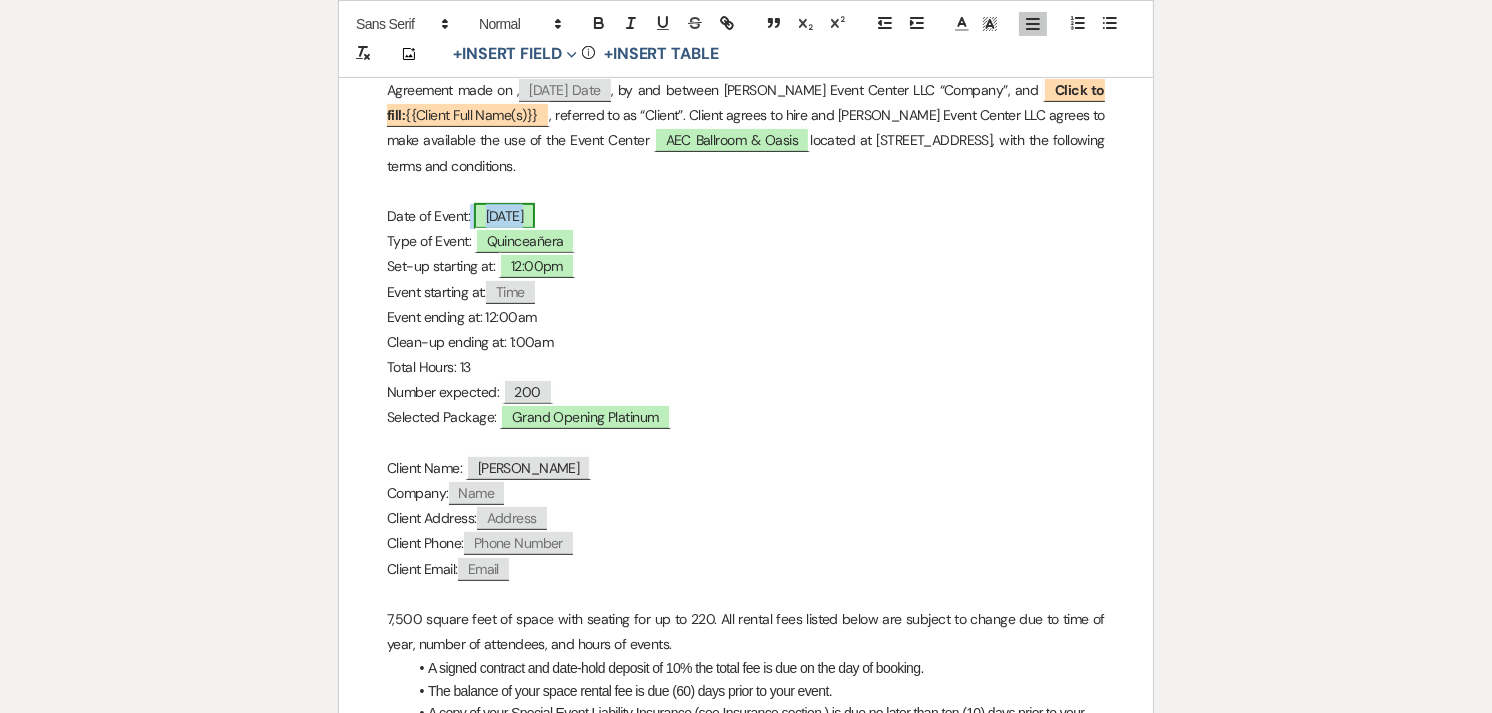 click on "Friday, May 22, 2026" at bounding box center (505, 216) 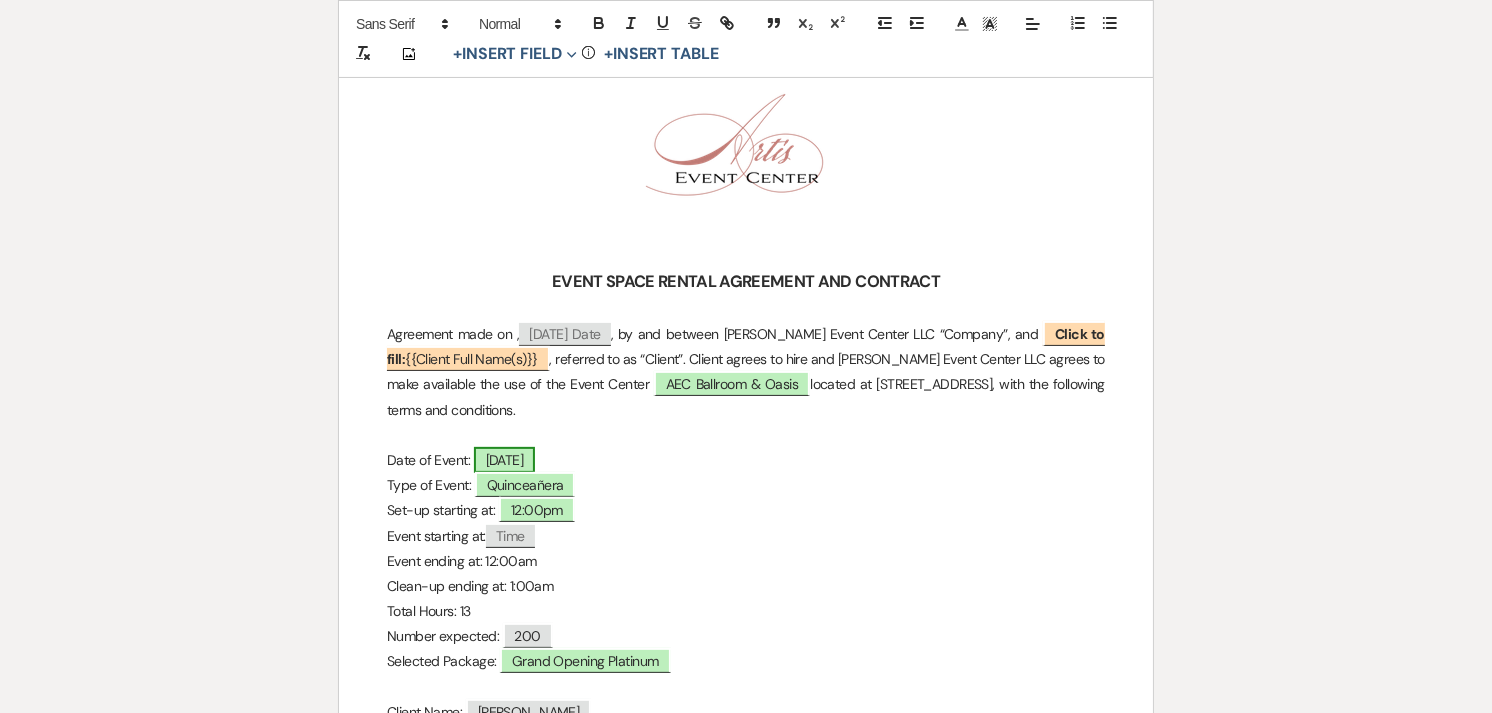 scroll, scrollTop: 346, scrollLeft: 0, axis: vertical 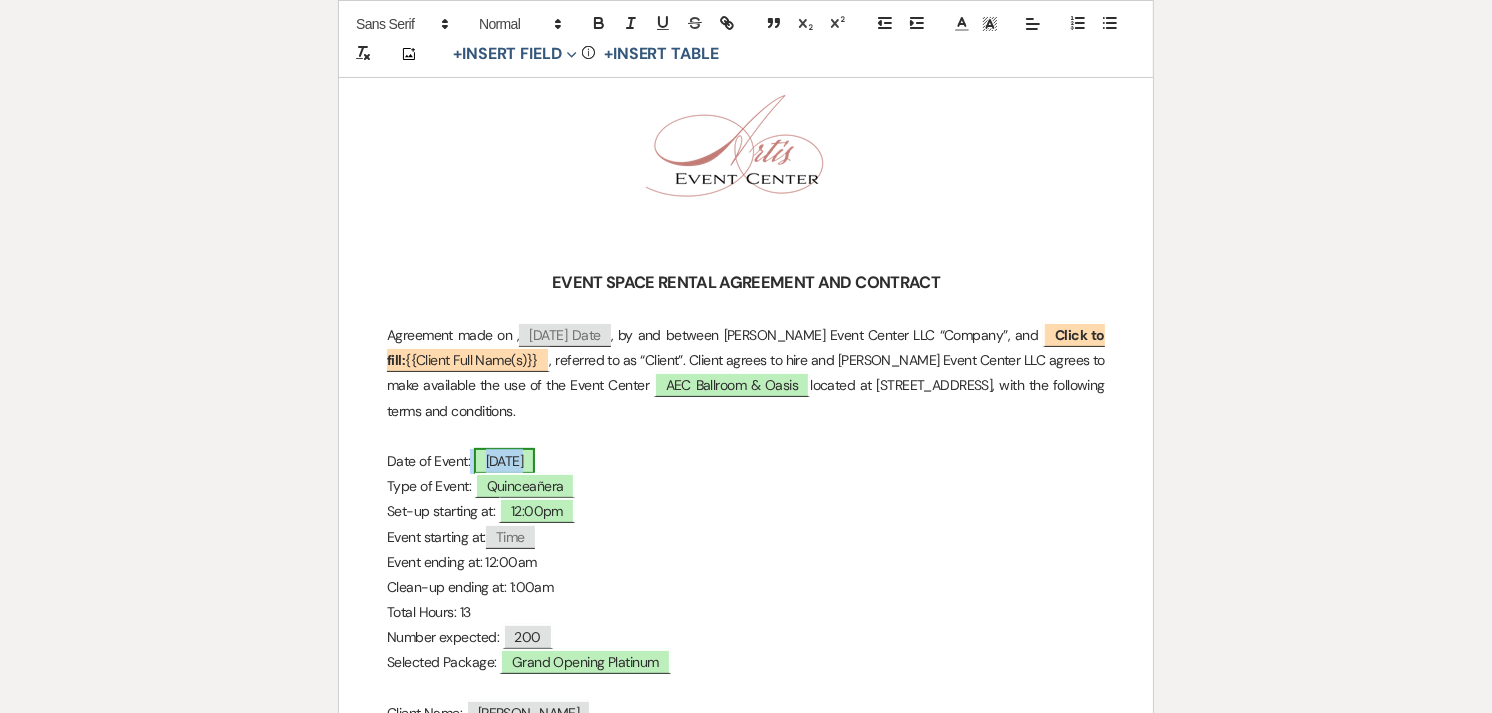 click on "Friday, May 22, 2026" at bounding box center (505, 461) 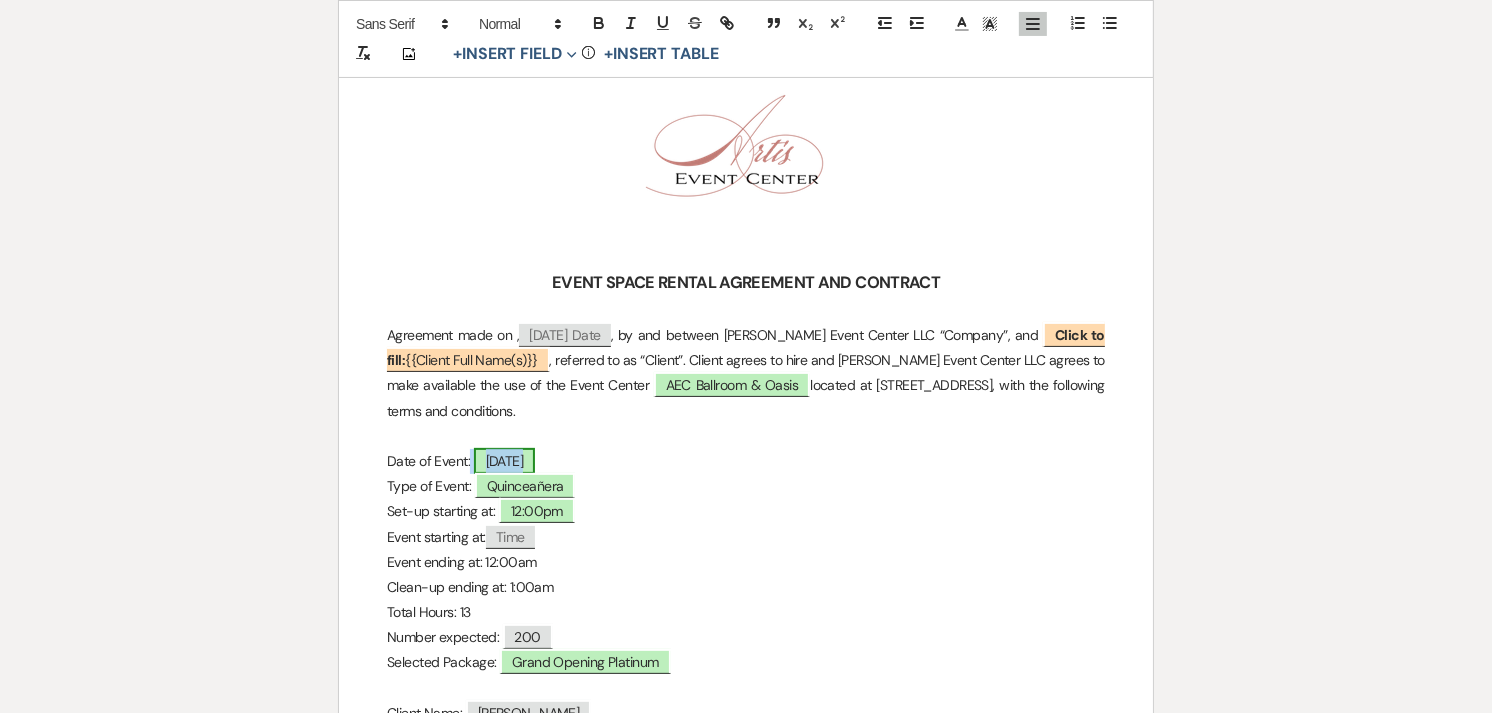 click on "Friday, May 22, 2026" at bounding box center (505, 461) 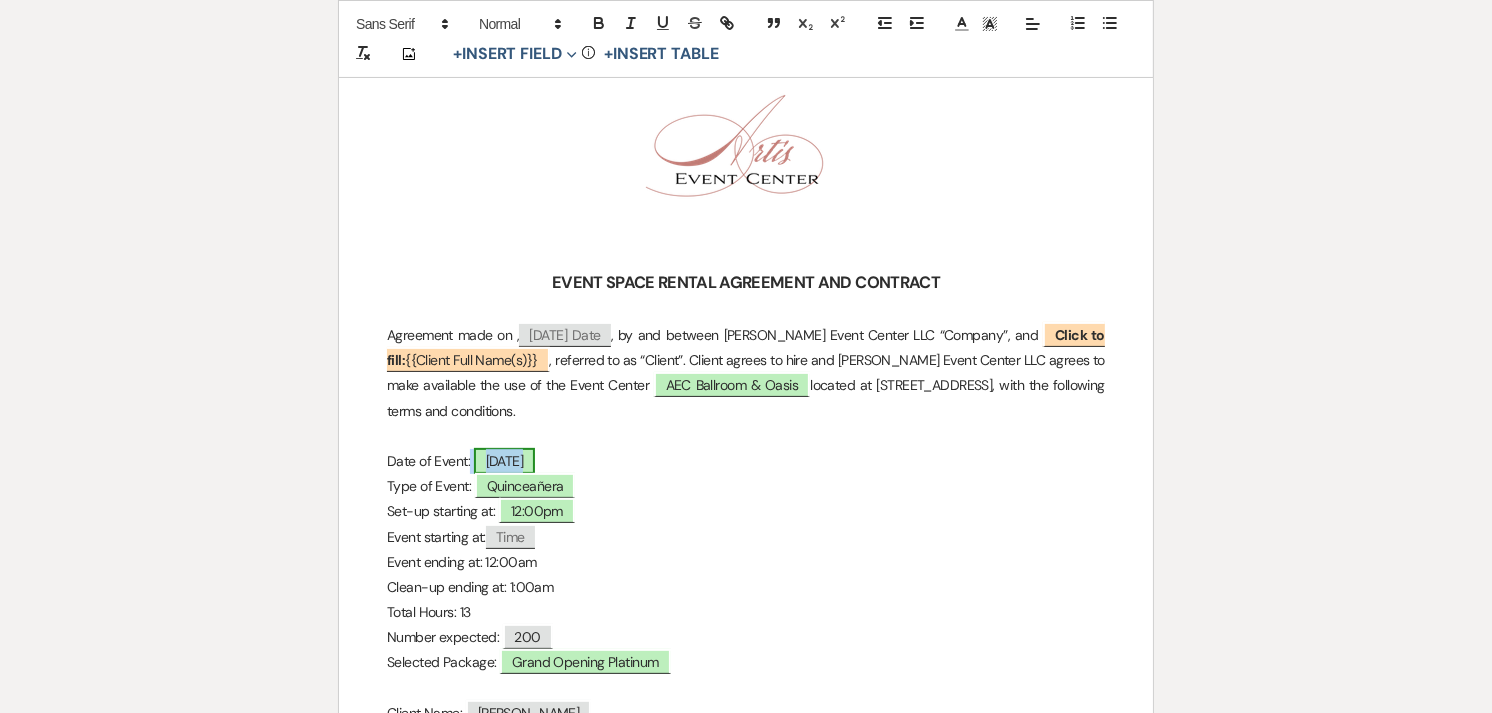 click on "Friday, May 22, 2026" at bounding box center (505, 461) 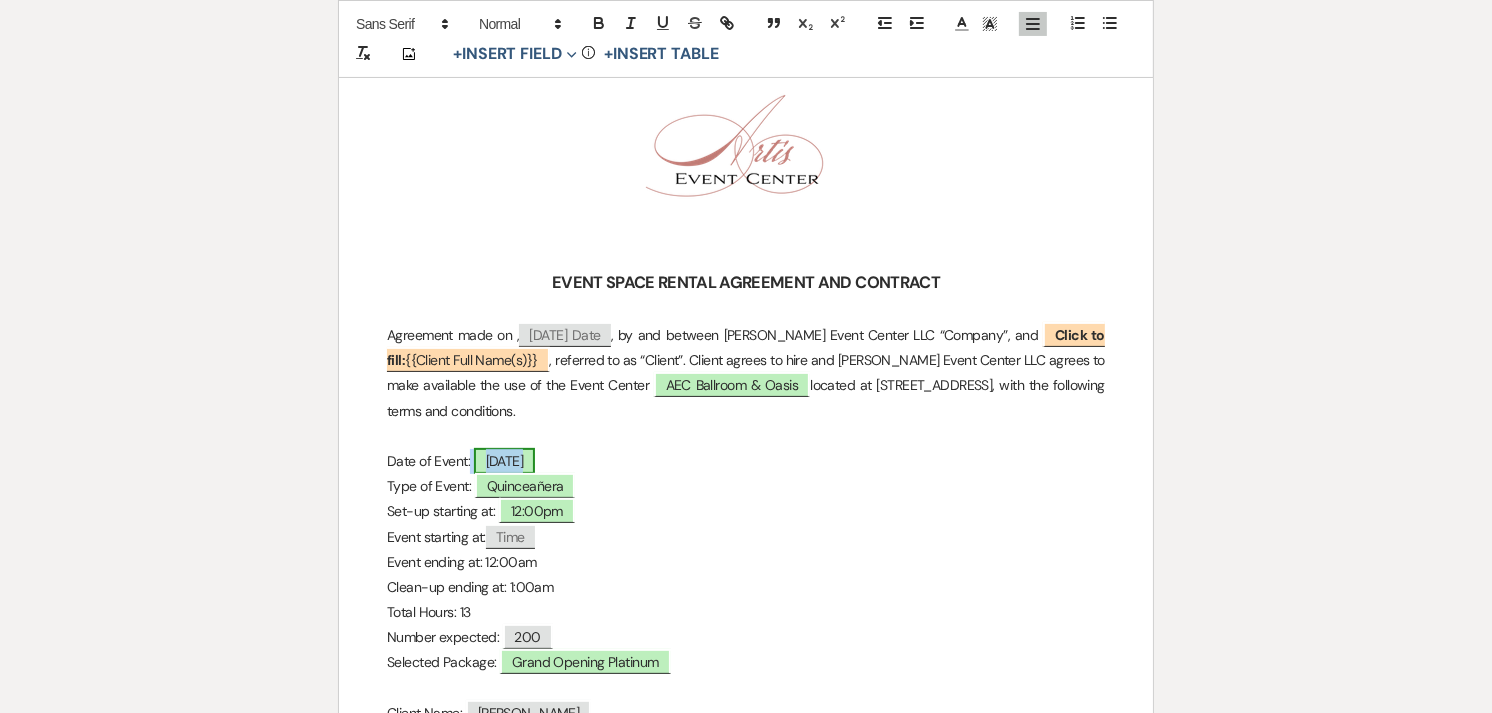 click on "Friday, May 22, 2026" at bounding box center [505, 461] 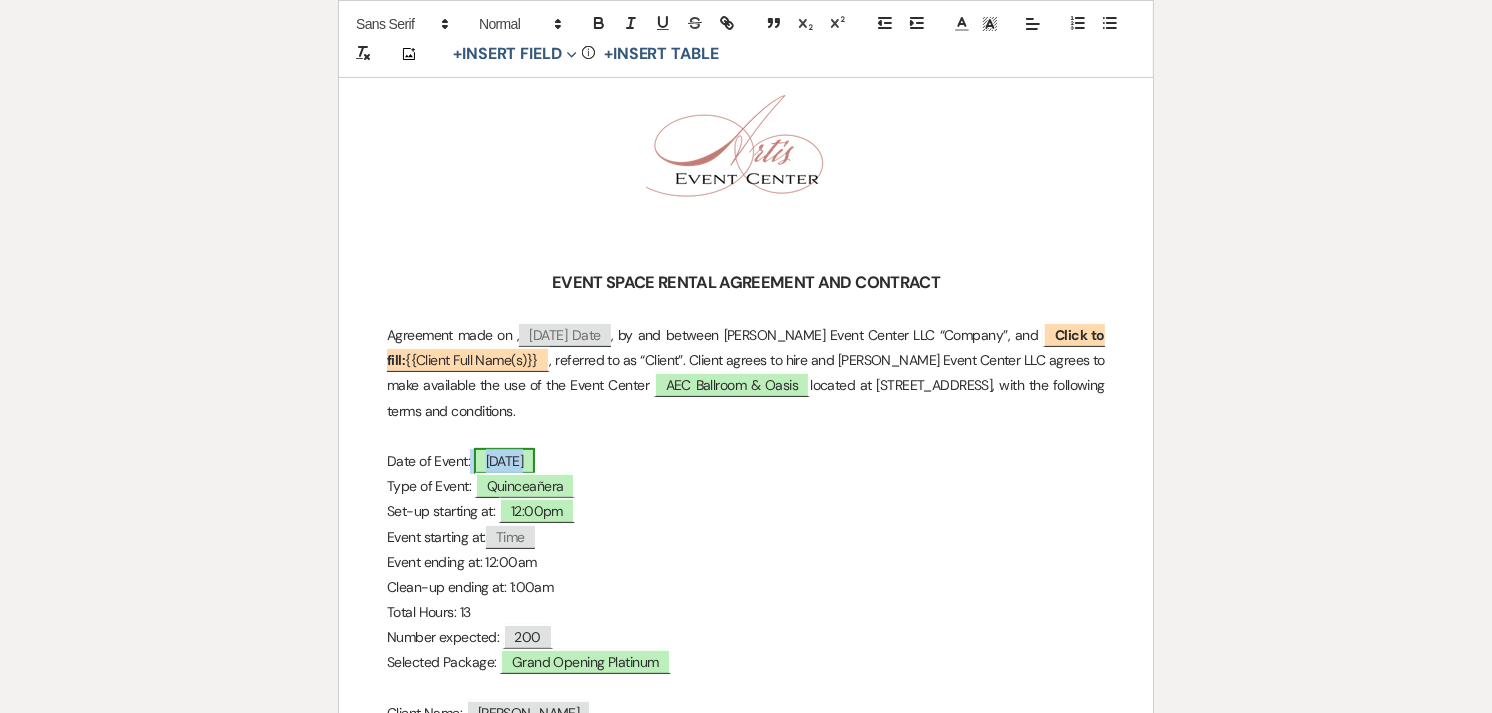 click on "Friday, May 22, 2026" at bounding box center [505, 461] 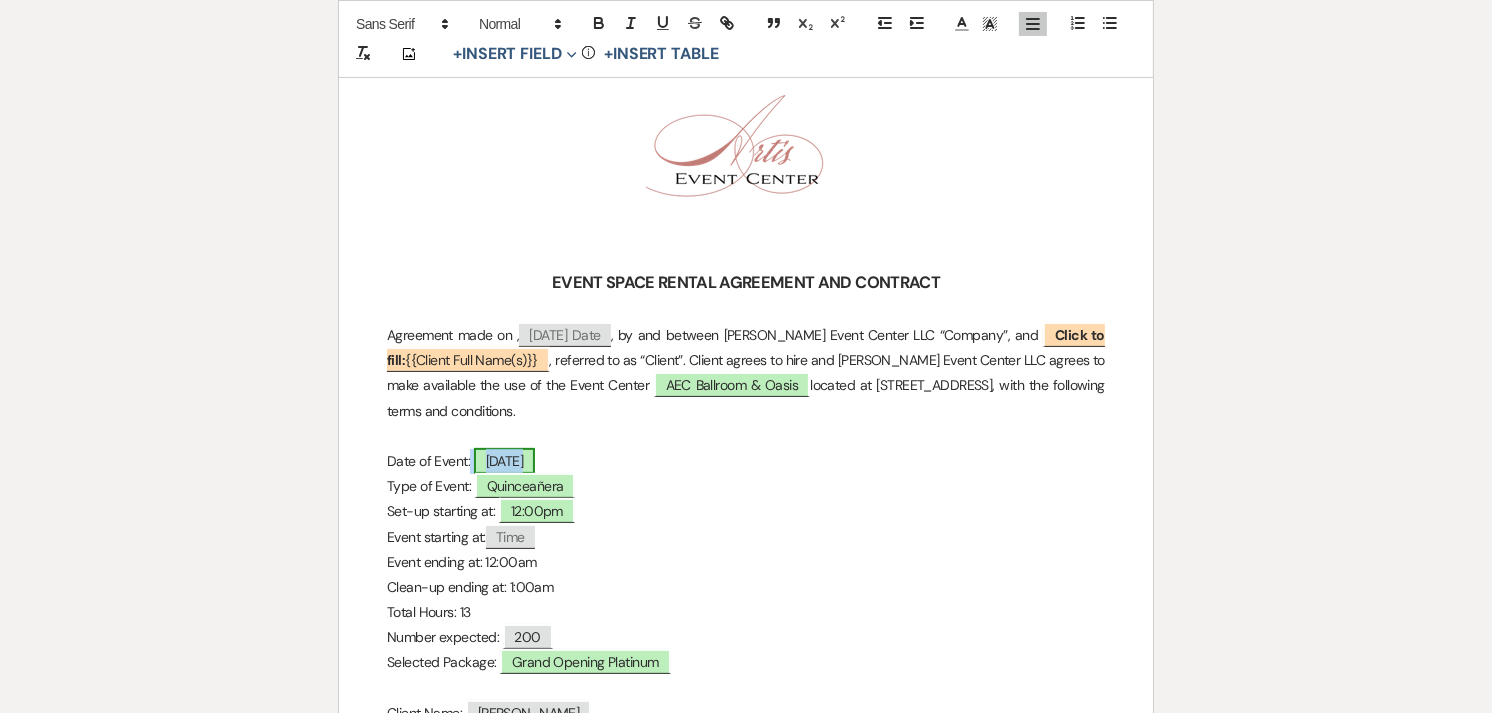 click on "Friday, May 22, 2026" at bounding box center (505, 461) 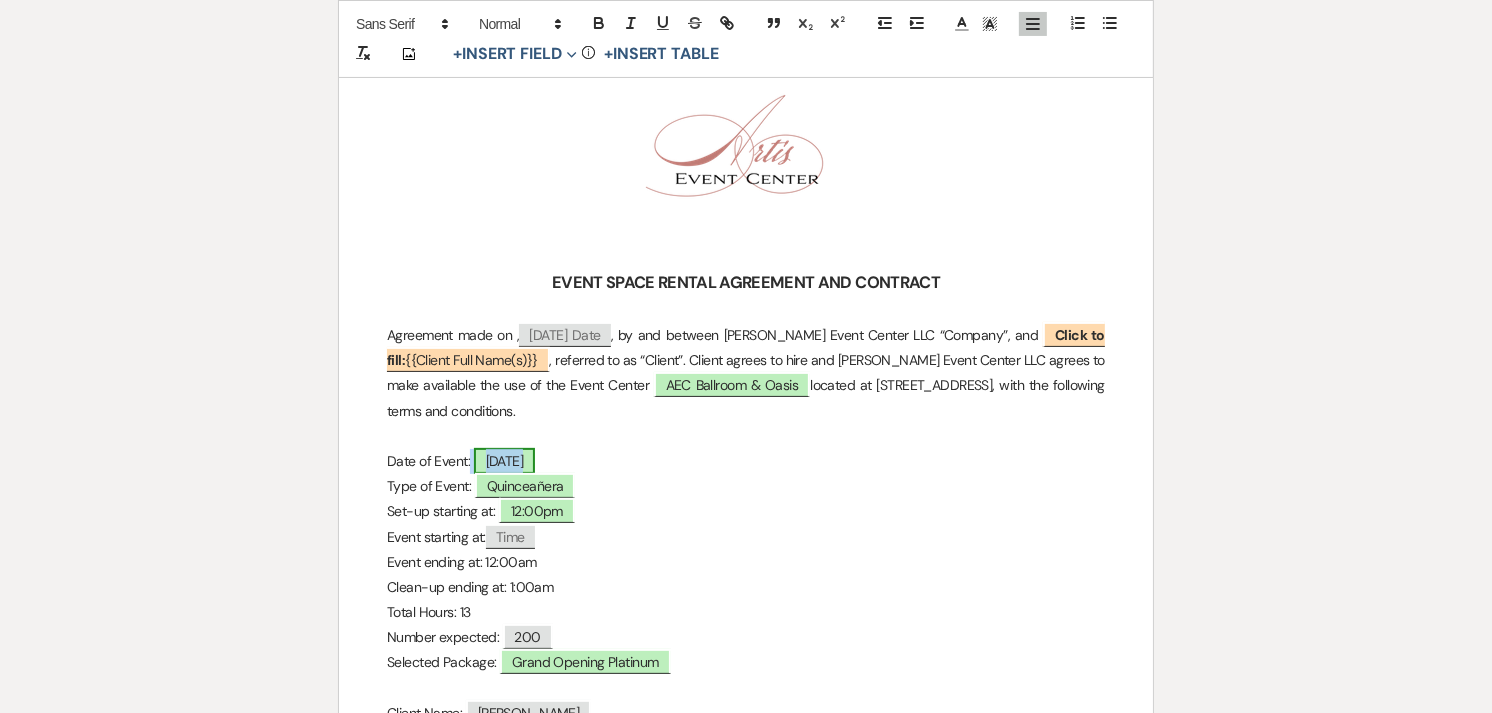 click on "Friday, May 22, 2026" at bounding box center (505, 461) 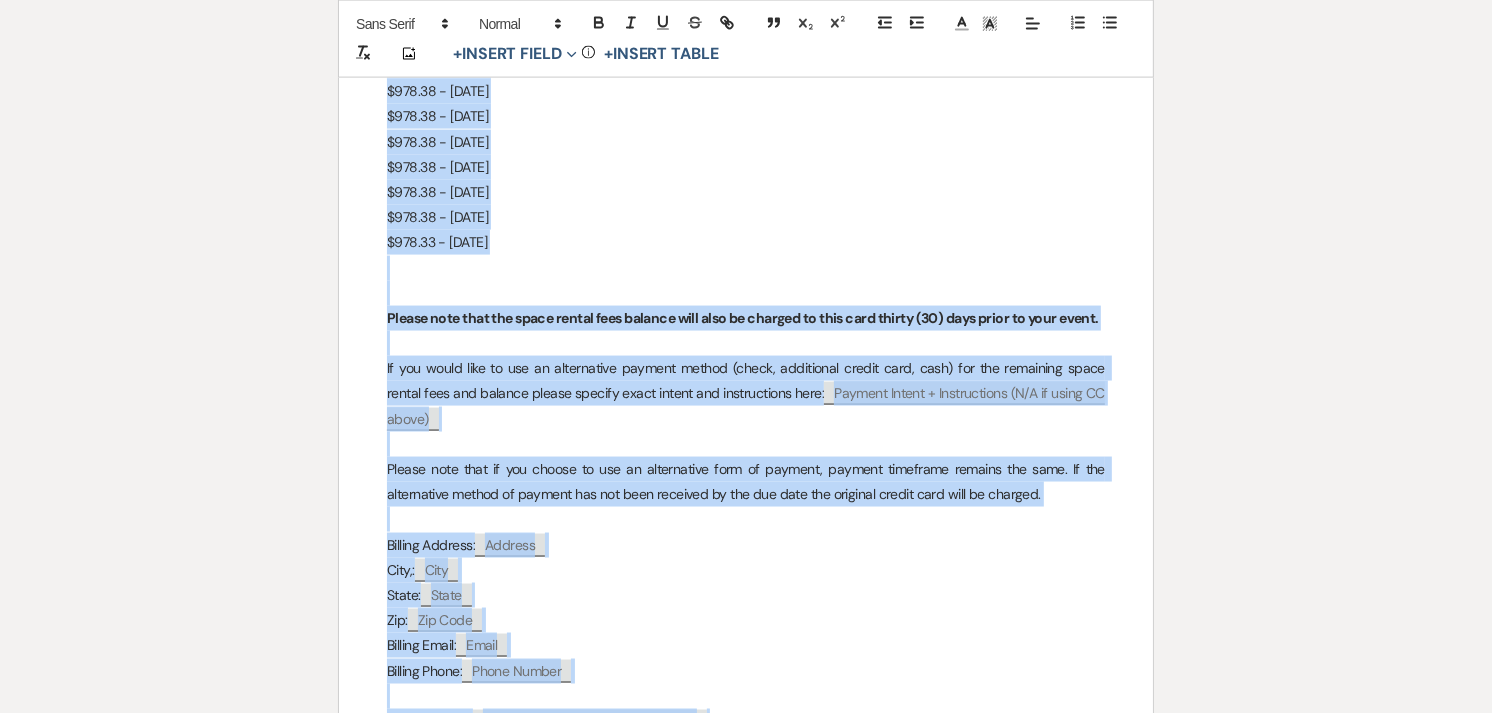 scroll, scrollTop: 16392, scrollLeft: 0, axis: vertical 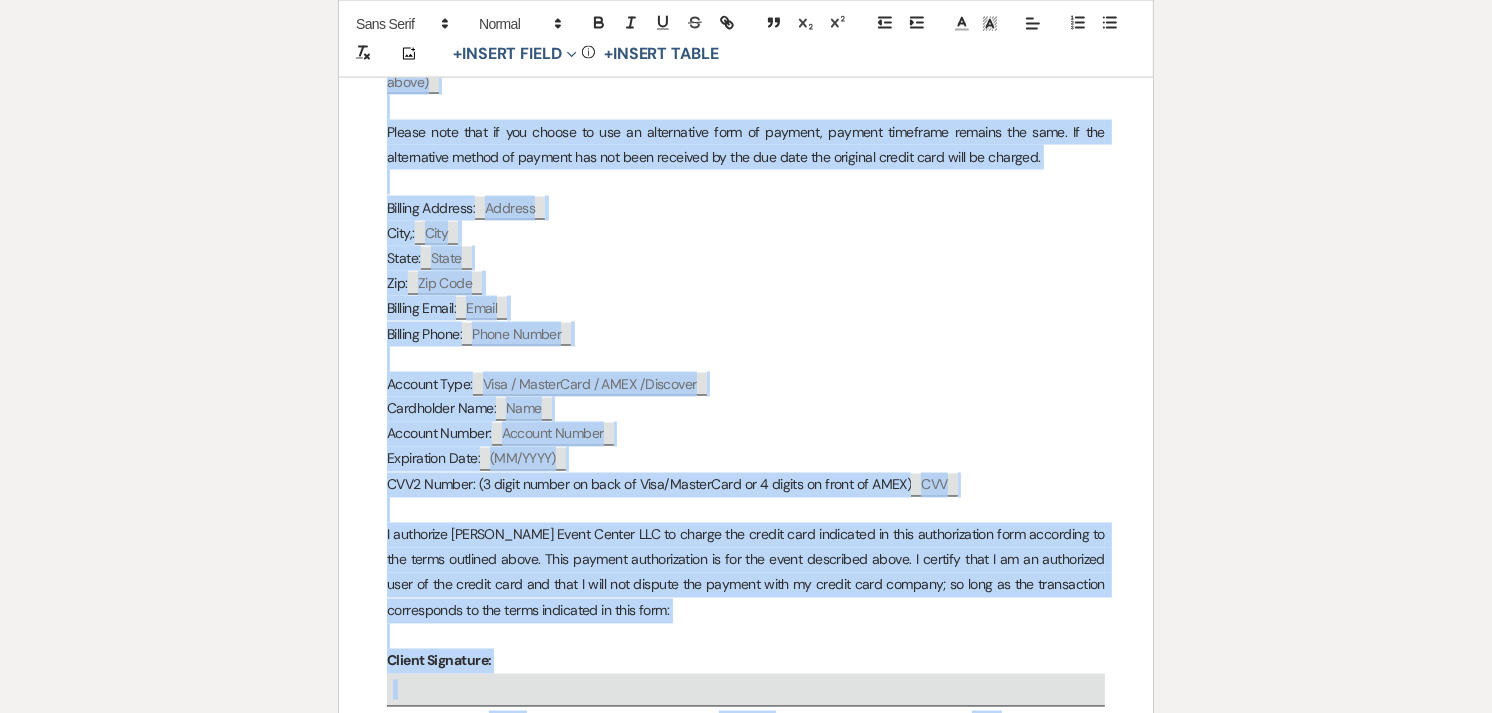 drag, startPoint x: 598, startPoint y: 244, endPoint x: 936, endPoint y: 768, distance: 623.5543 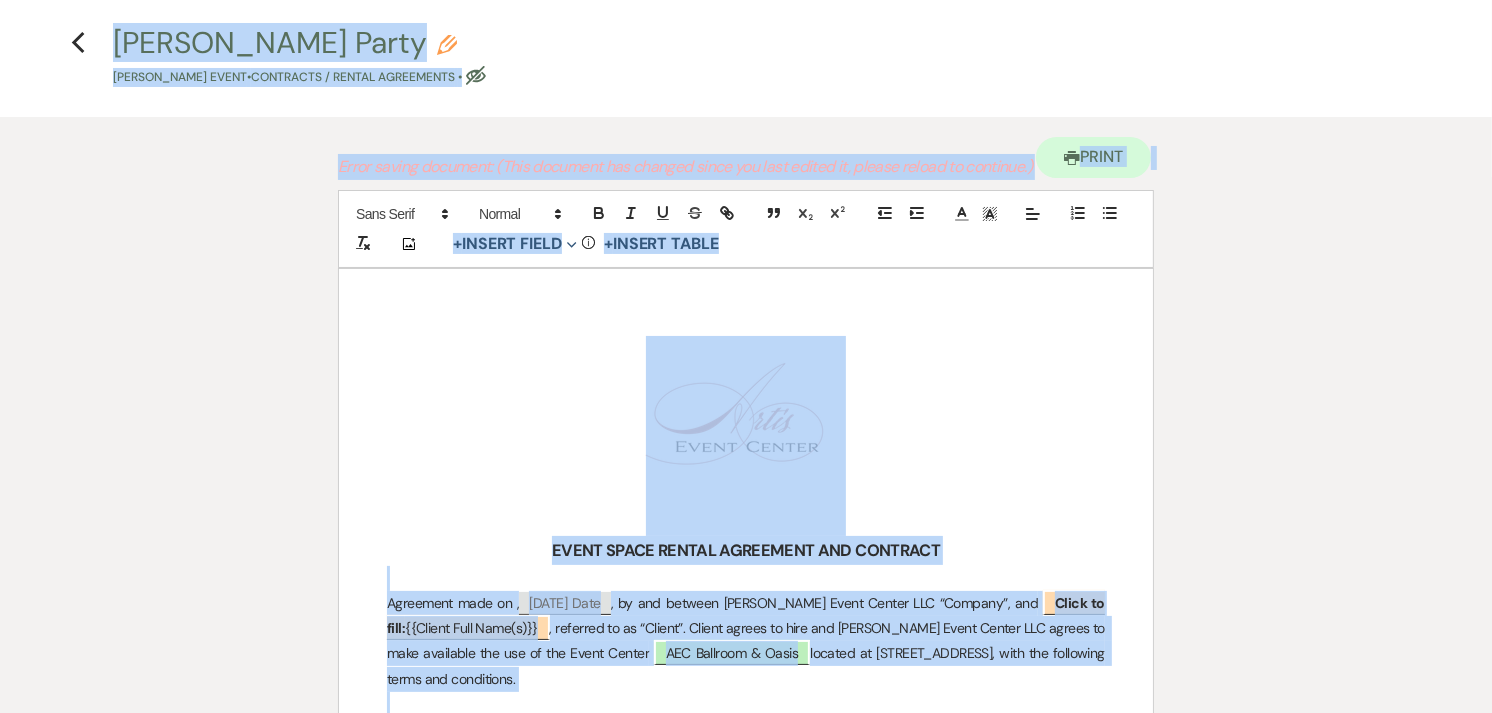 scroll, scrollTop: 0, scrollLeft: 0, axis: both 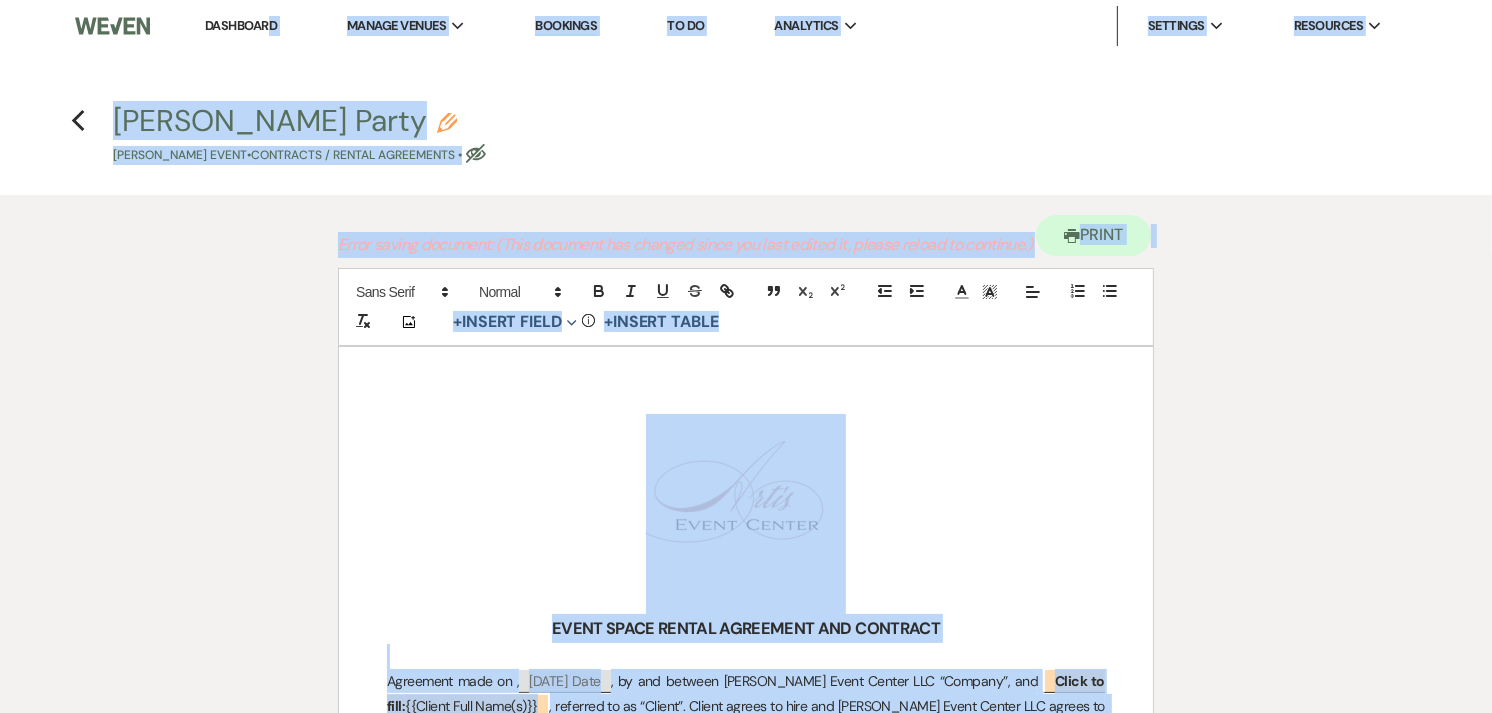 drag, startPoint x: 636, startPoint y: 172, endPoint x: 270, endPoint y: -83, distance: 446.07288 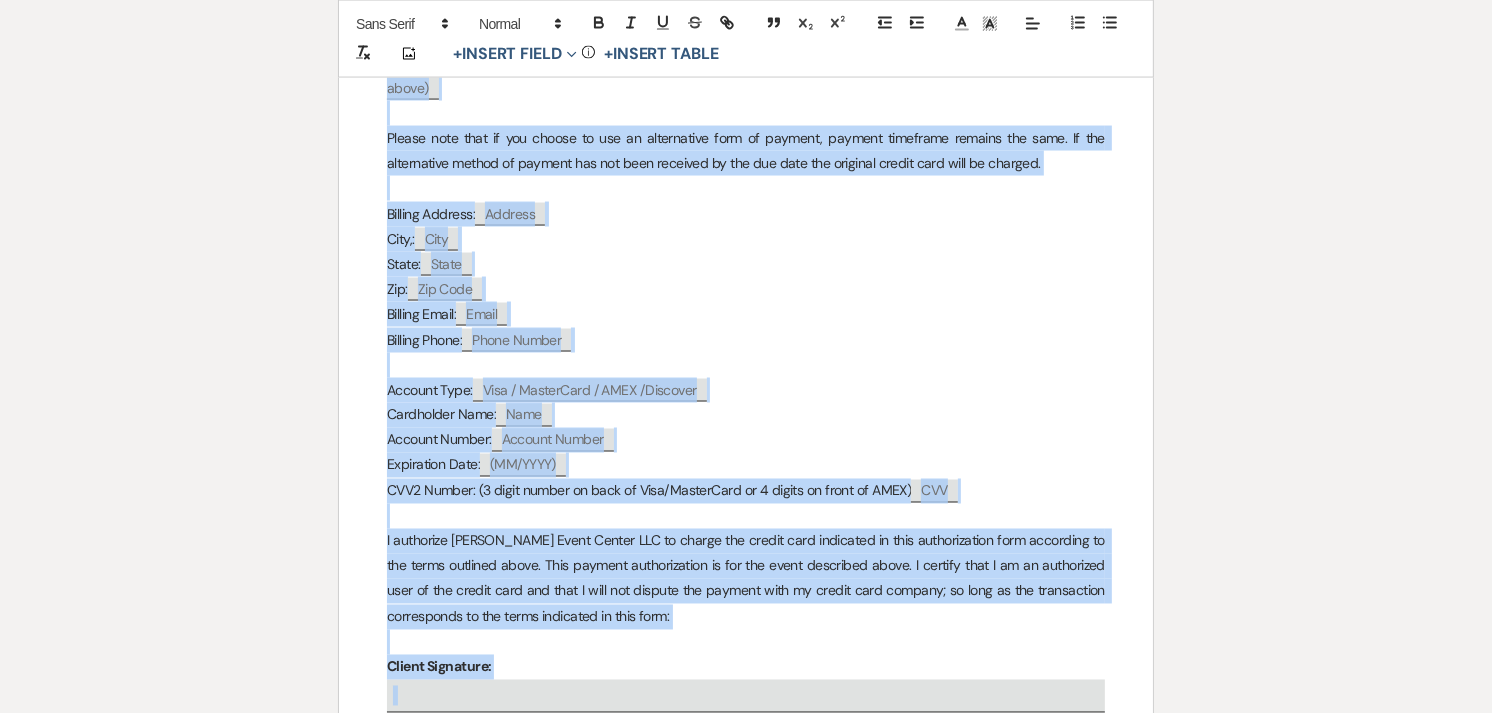 scroll, scrollTop: 16392, scrollLeft: 0, axis: vertical 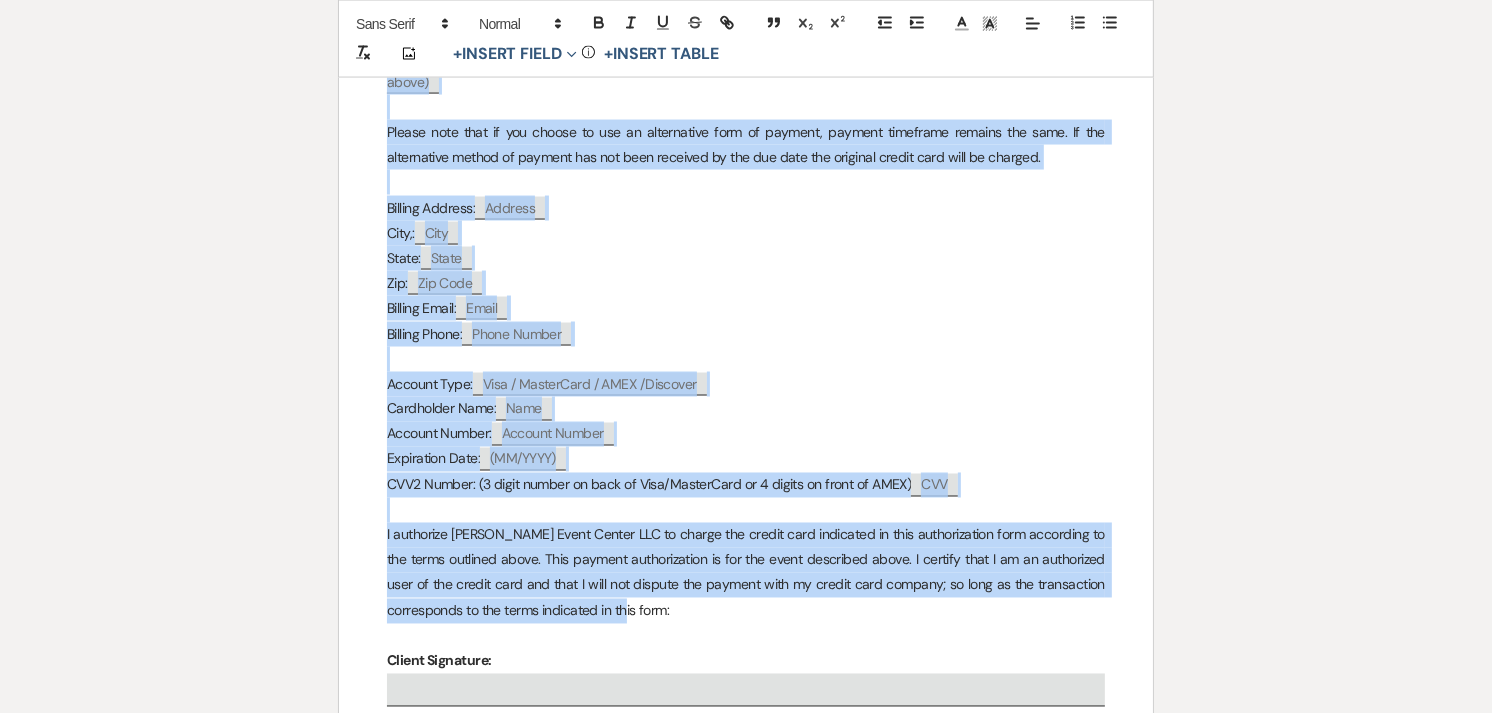 drag, startPoint x: 621, startPoint y: 446, endPoint x: 862, endPoint y: 183, distance: 356.7212 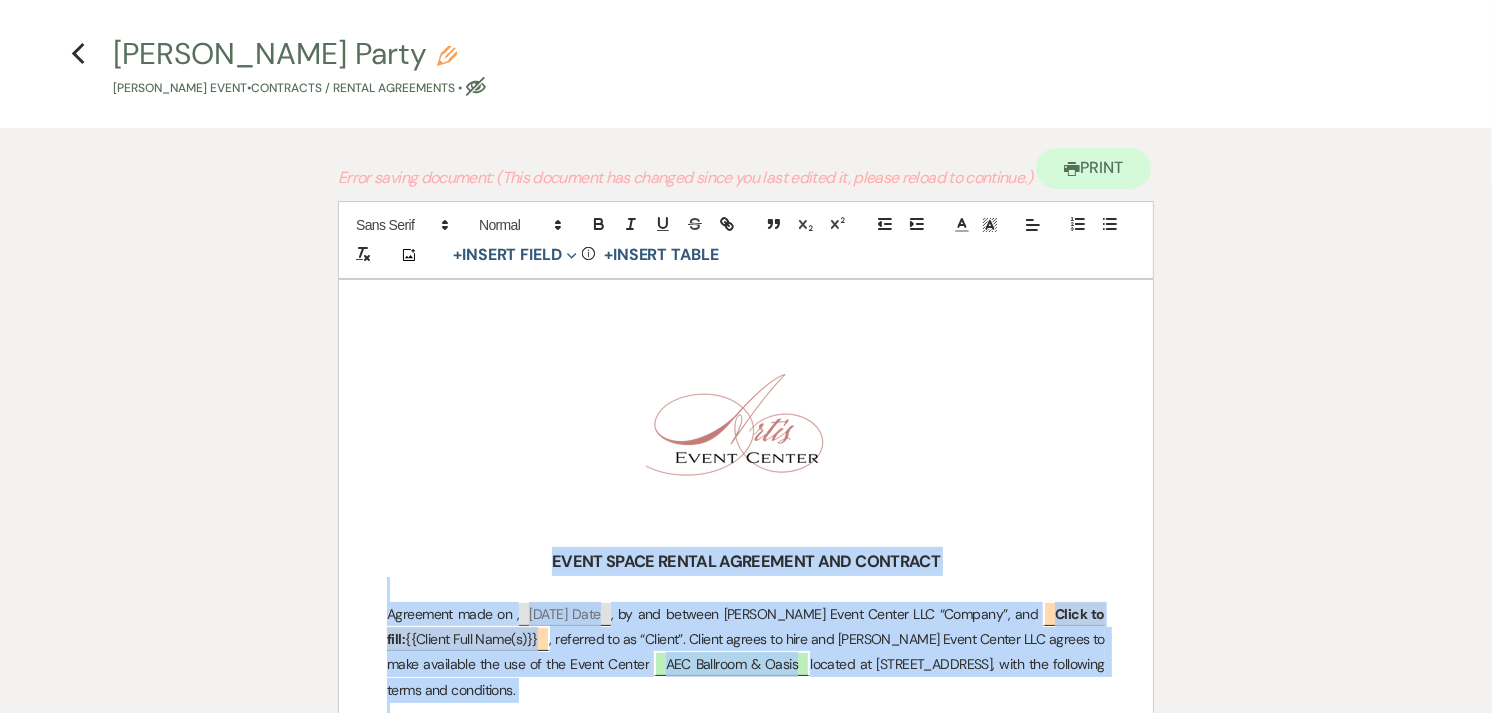 scroll, scrollTop: 0, scrollLeft: 0, axis: both 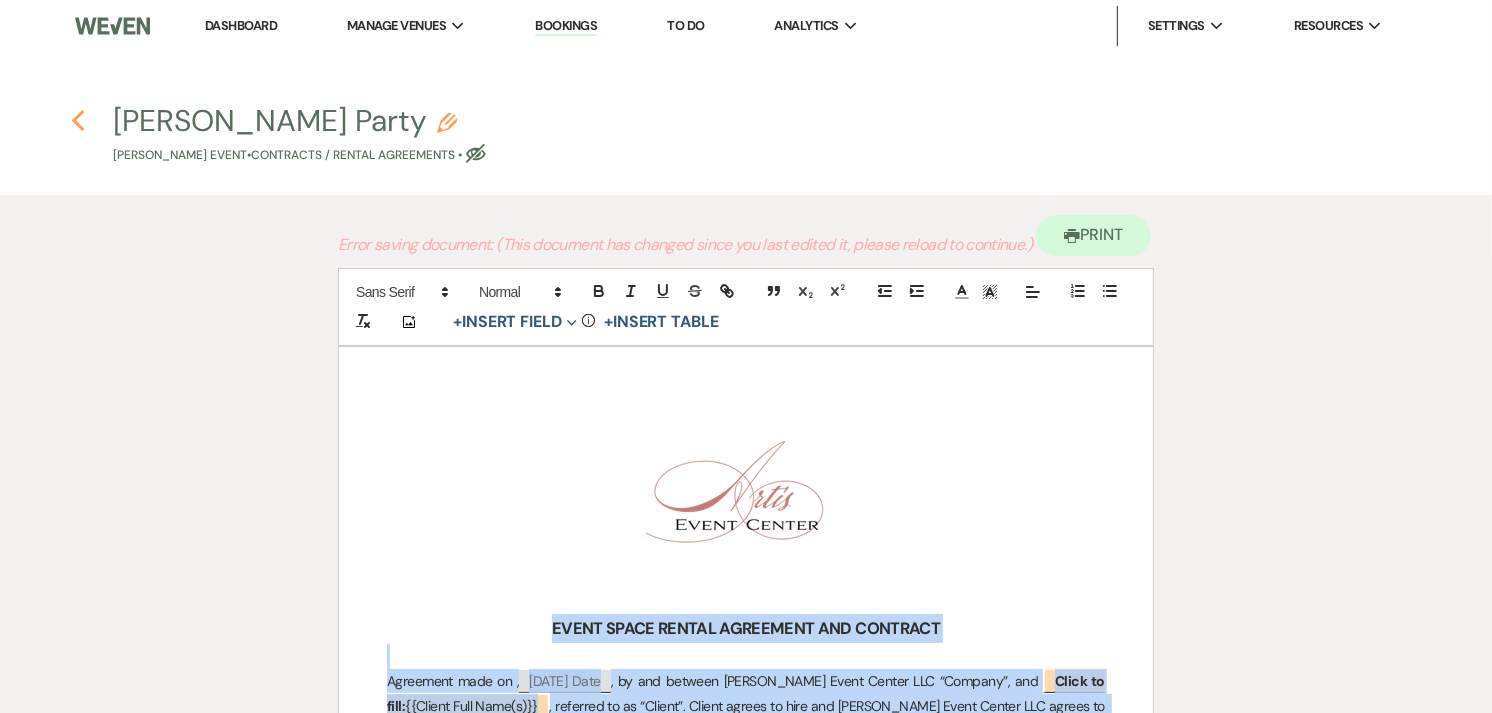 click on "Previous" 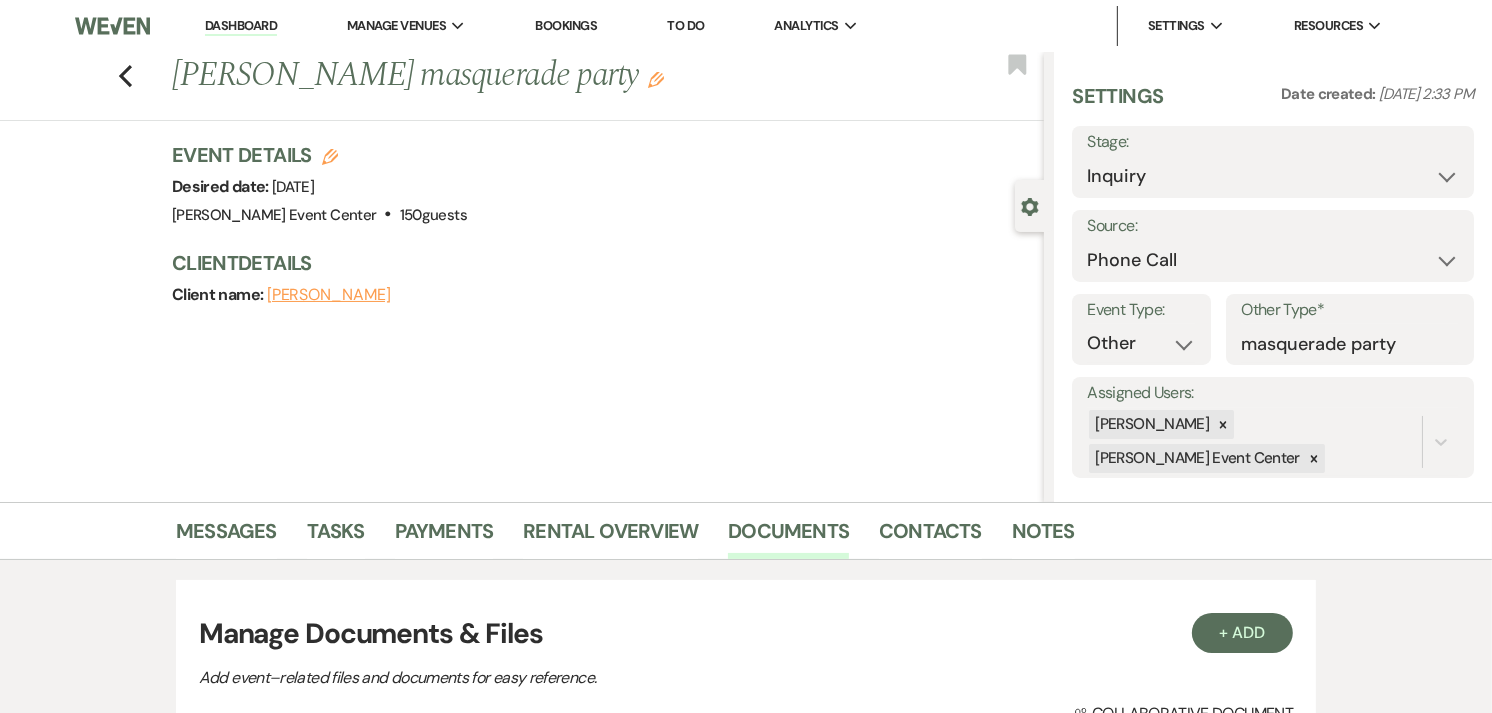 scroll, scrollTop: 562, scrollLeft: 0, axis: vertical 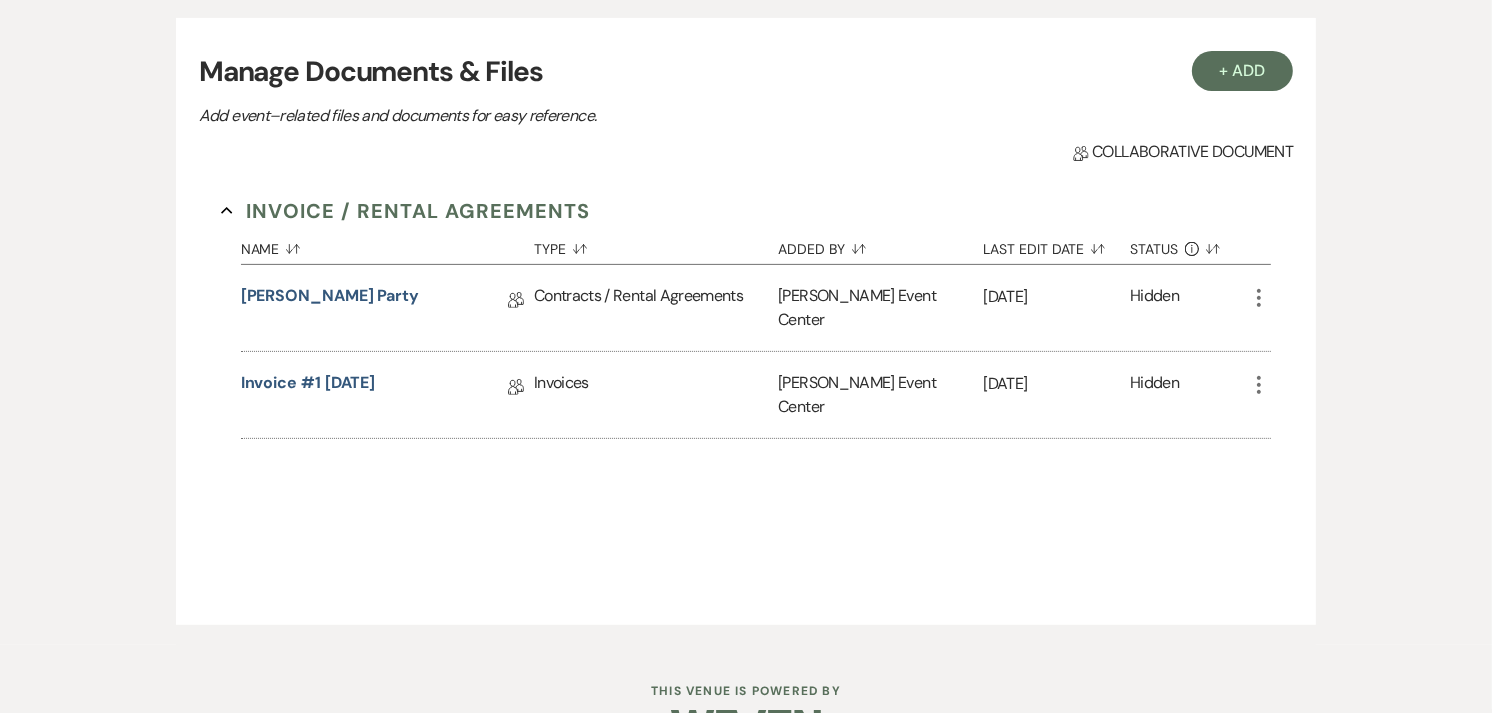 click 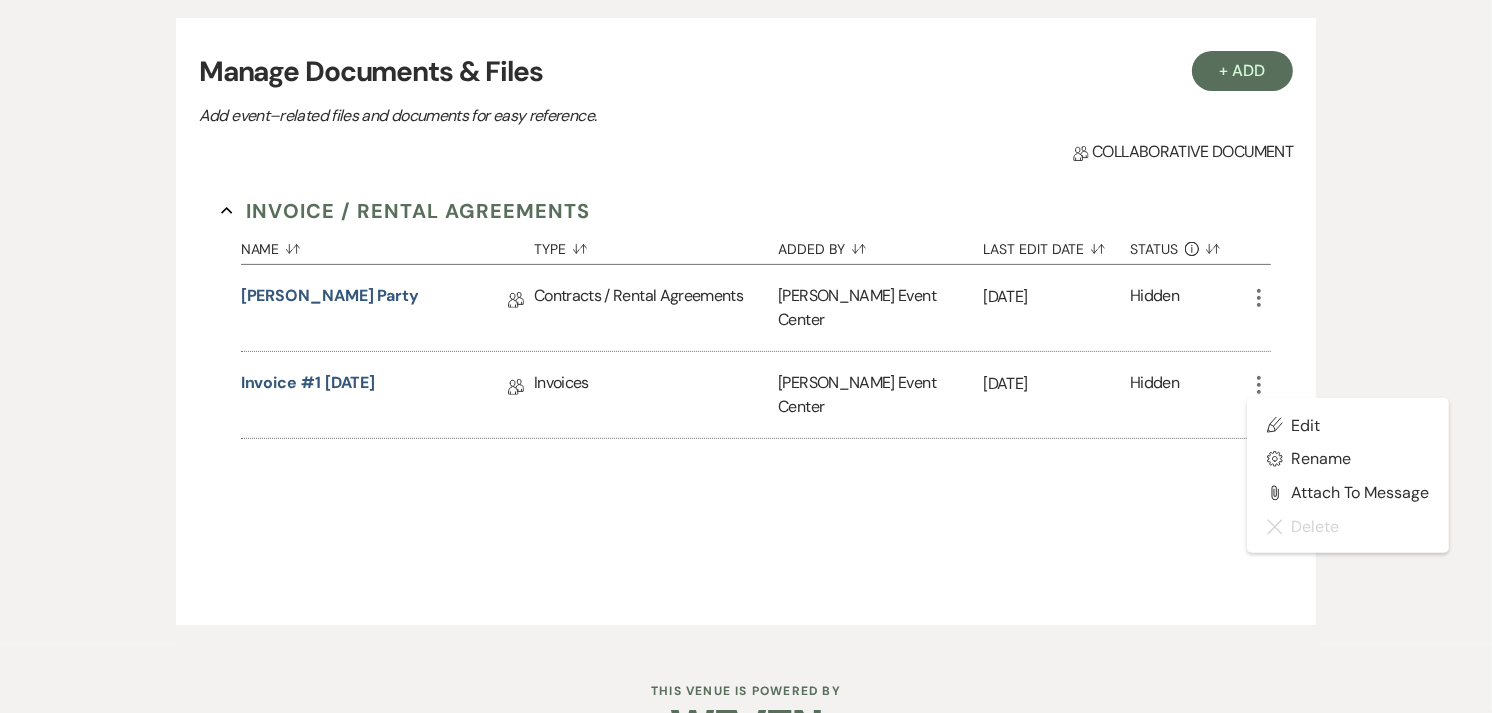 click on "Invoice / Rental Agreements Collapse Name   Sort Default Type   Sort Default Added By   Sort Default Last Edit Date   Sort Default Status Info   Sort Default Kecia Masquerade Party Collab Doc Contracts / Rental Agreements Artis Event Center Jul 11, 2025   Hidden More Invoice #1 7-11-2025 Collab Doc Invoices Artis Event Center Jul 11, 2025   Hidden More Pencil Edit Settings Gear Rename Attach File Attach to Message Close Delete X Delete" at bounding box center [746, 388] 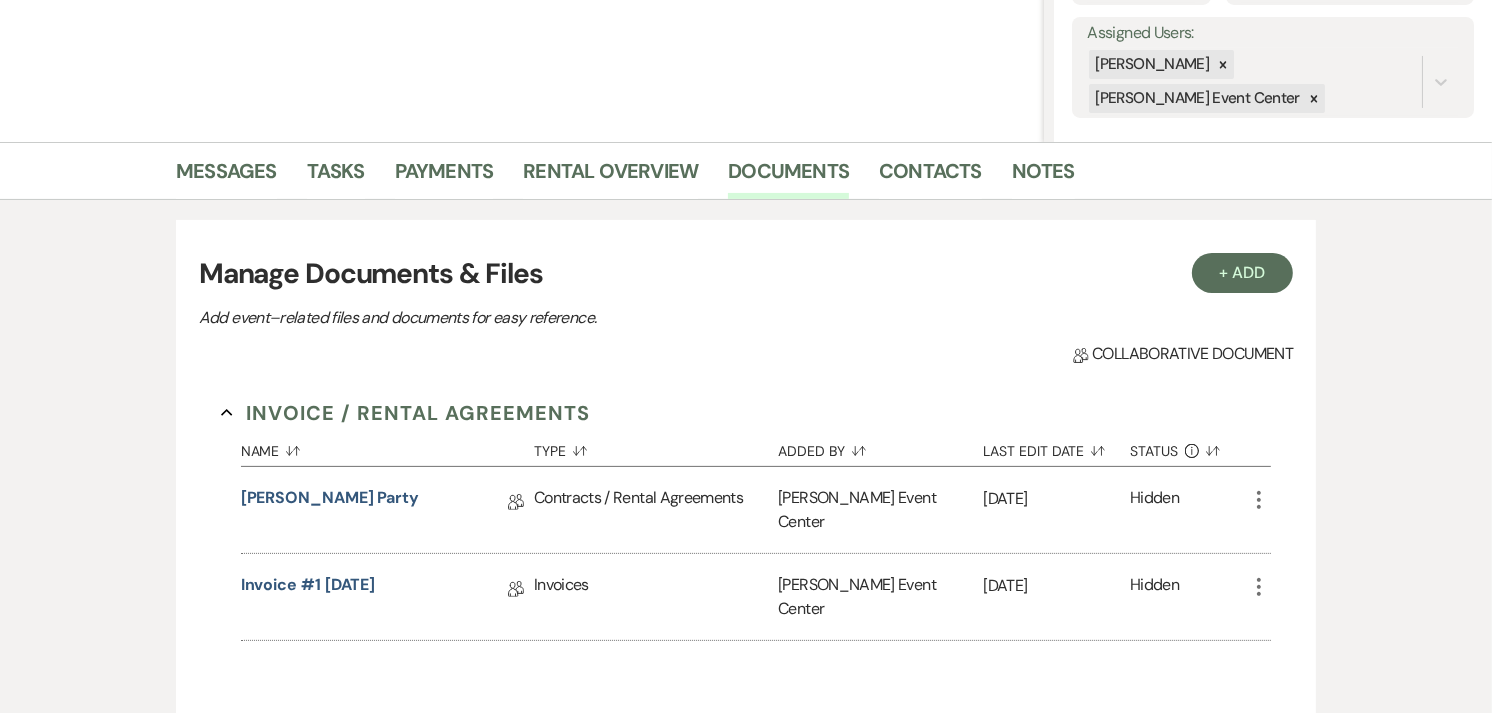 scroll, scrollTop: 448, scrollLeft: 0, axis: vertical 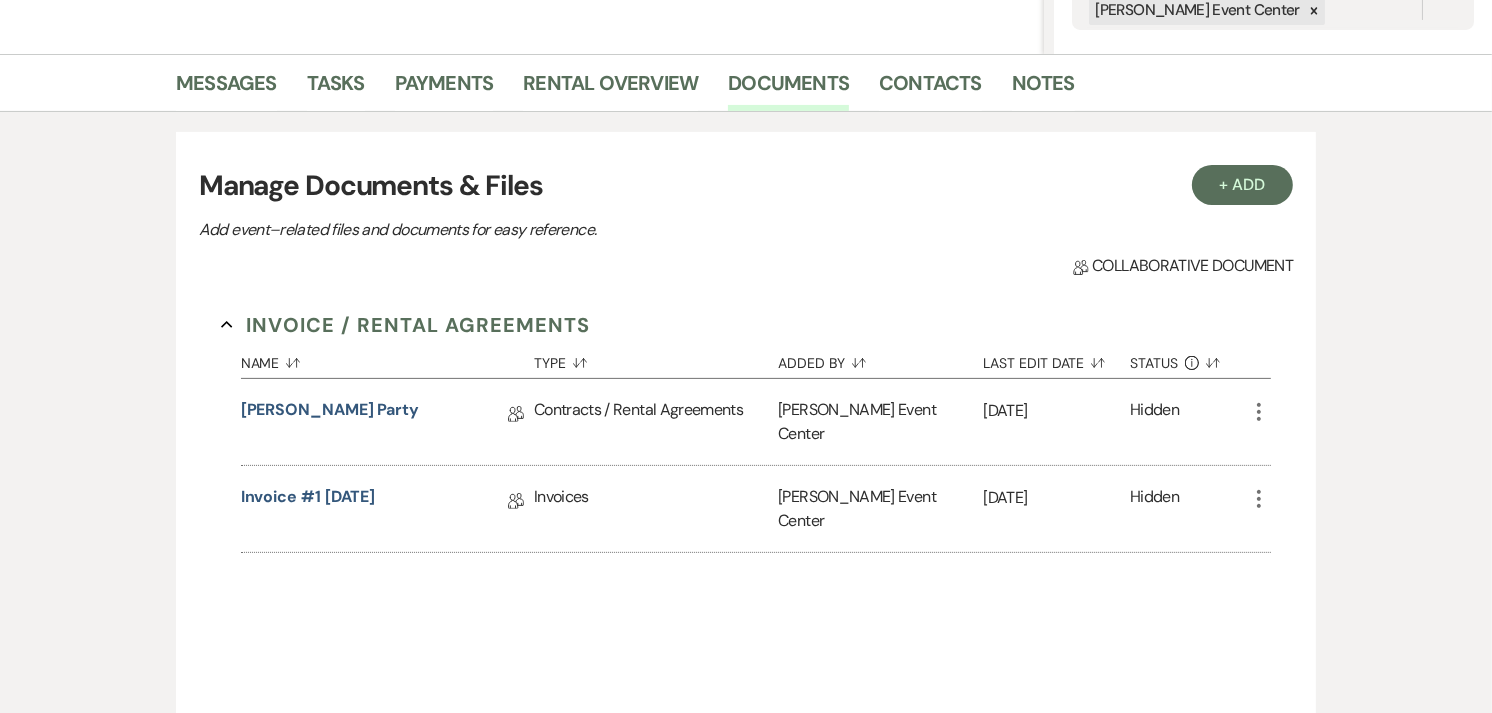 click on "More" 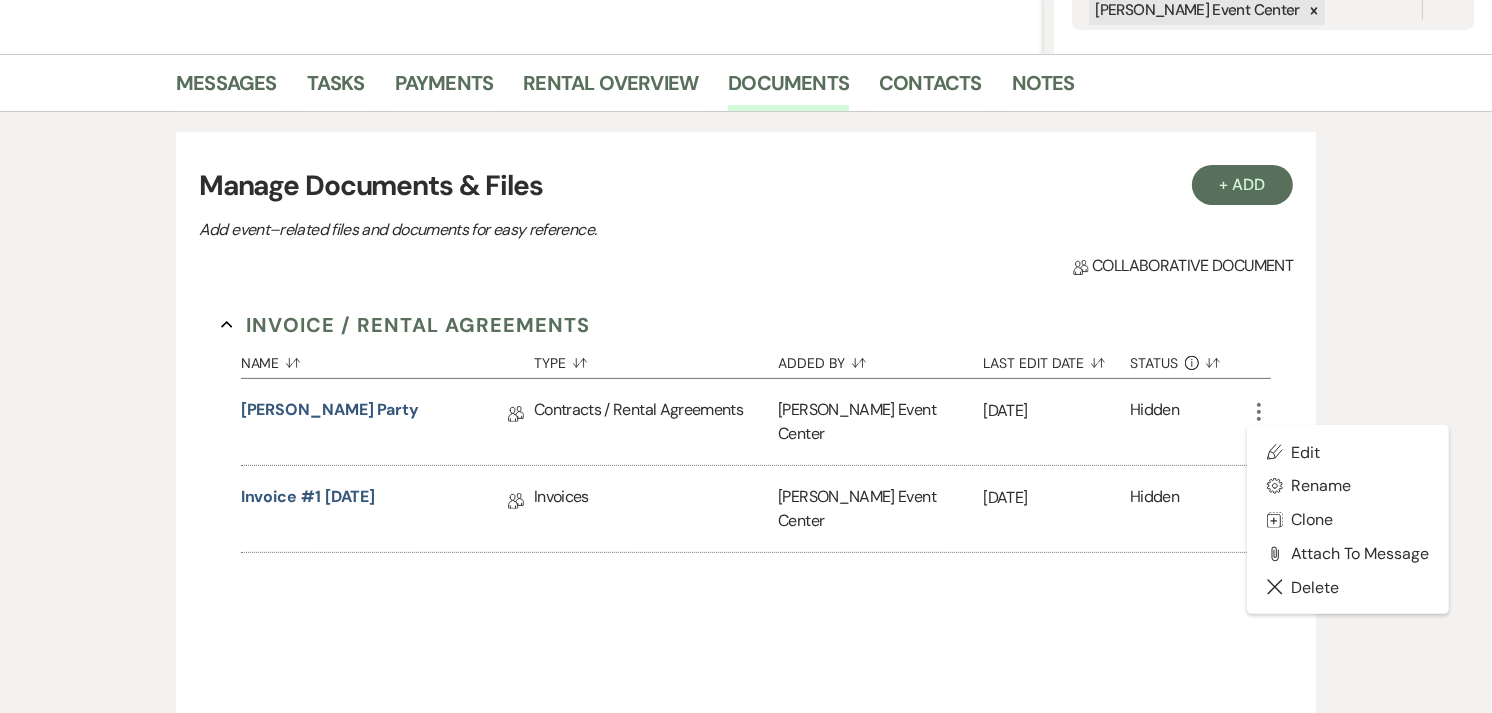 click on "[DATE]" at bounding box center [1056, 509] 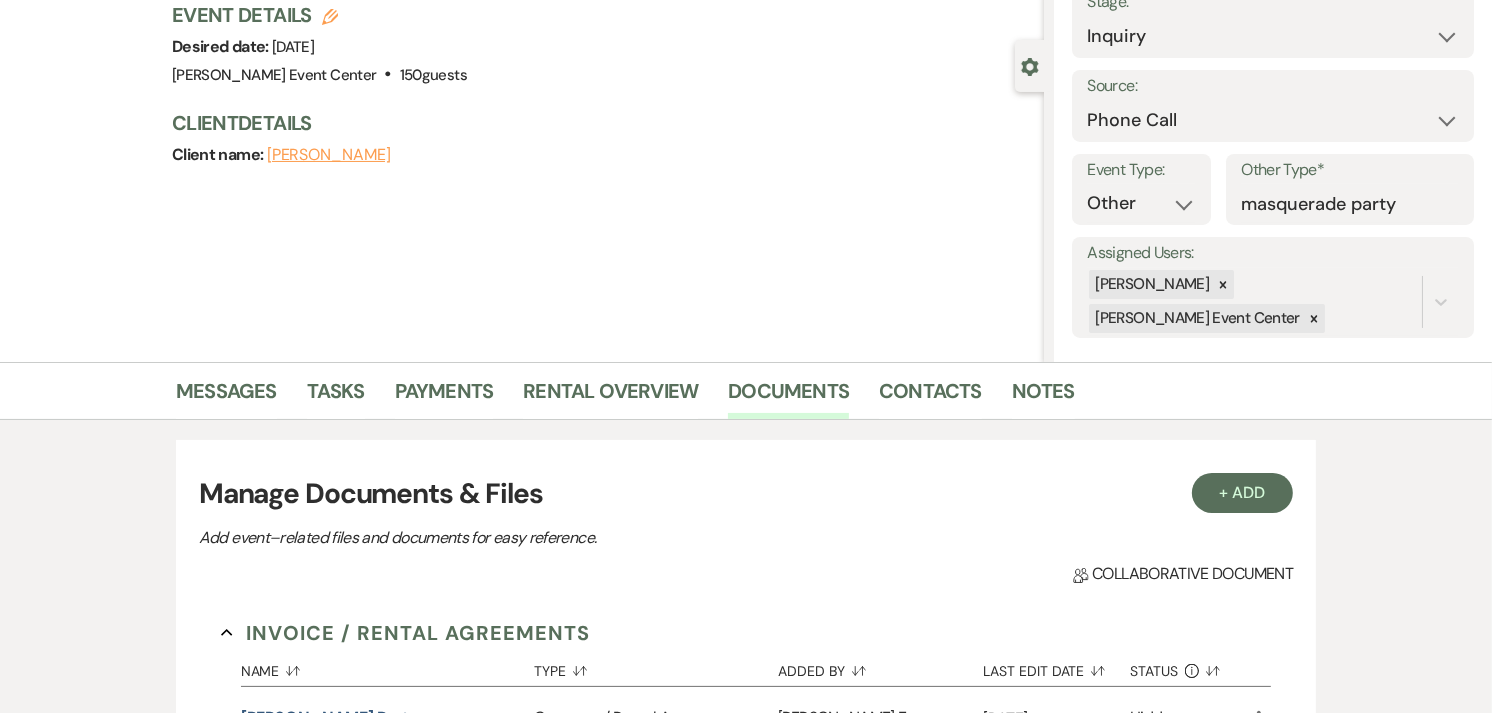 scroll, scrollTop: 128, scrollLeft: 0, axis: vertical 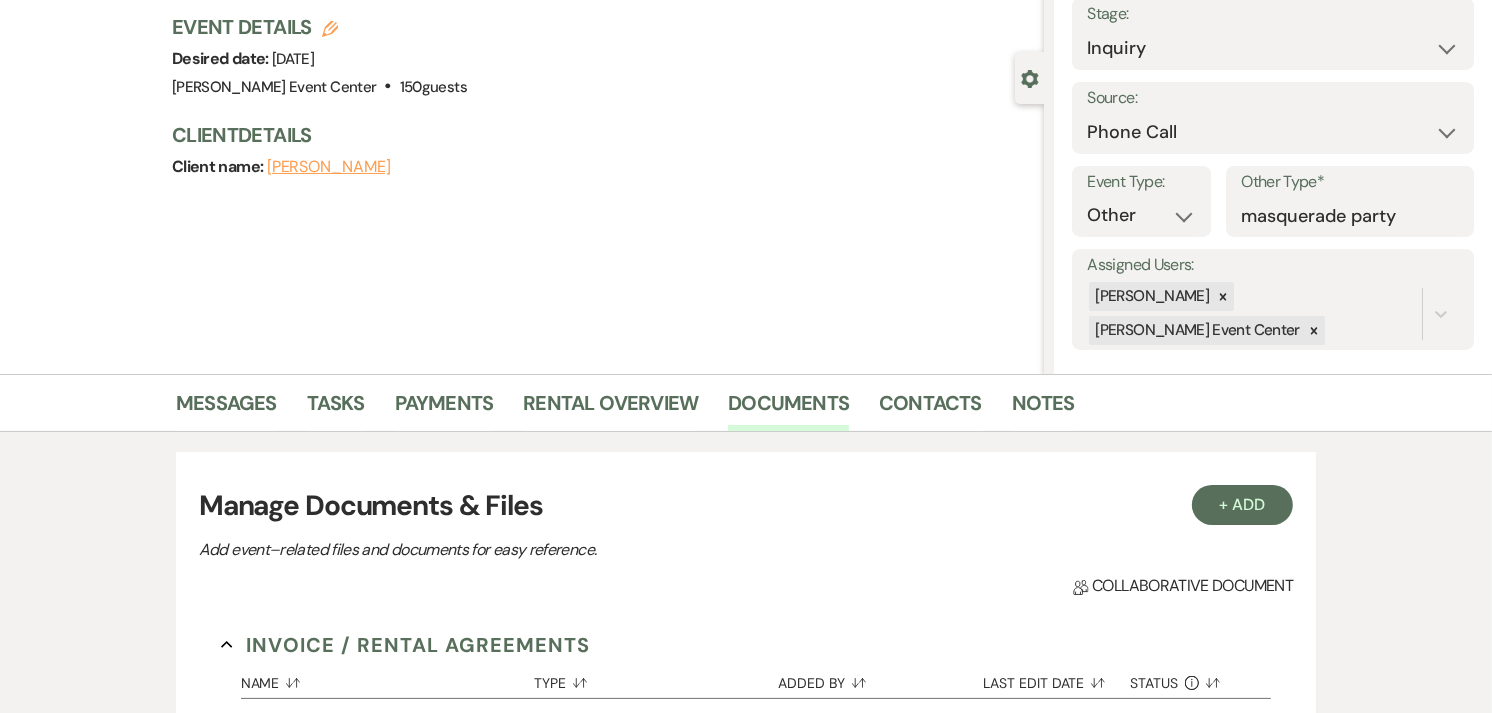 click on "Manage Documents & Files" at bounding box center (746, 506) 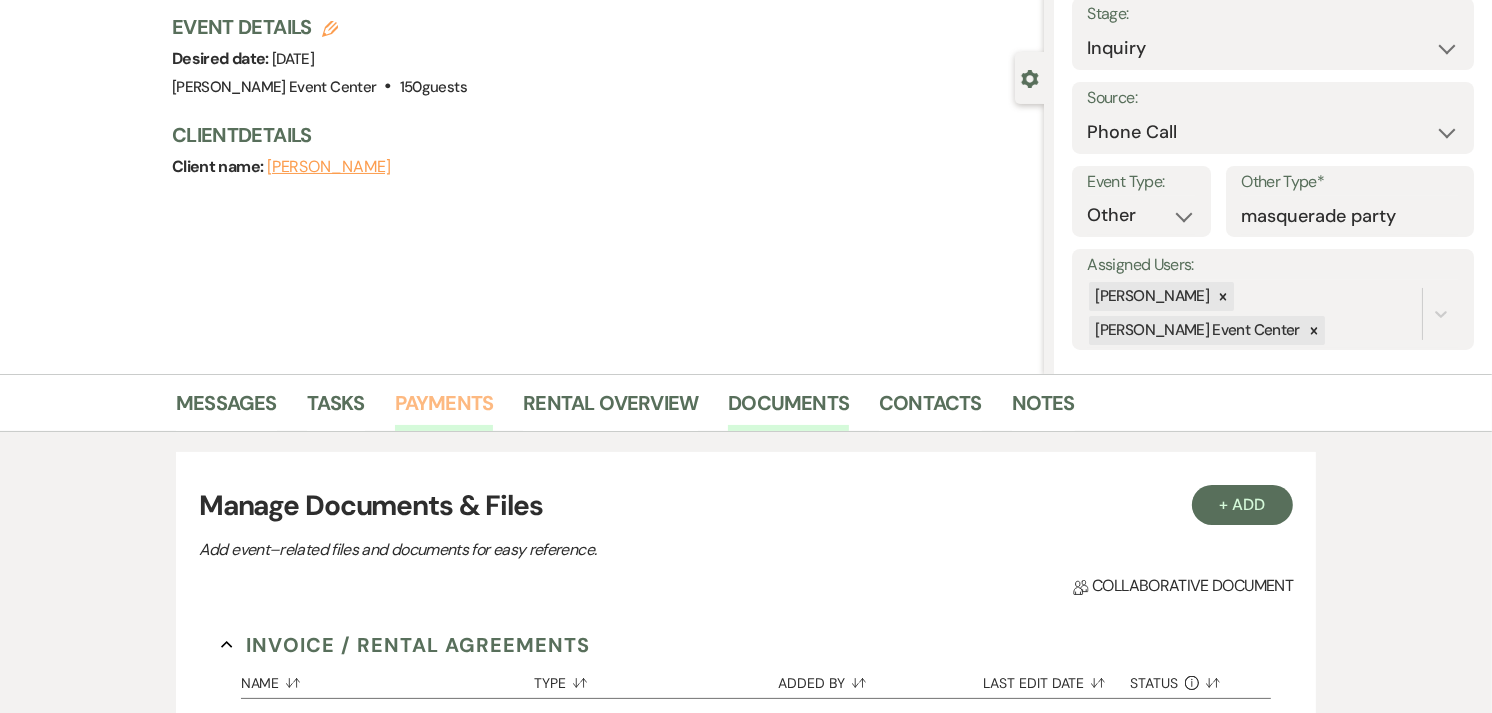 click on "Payments" at bounding box center (444, 409) 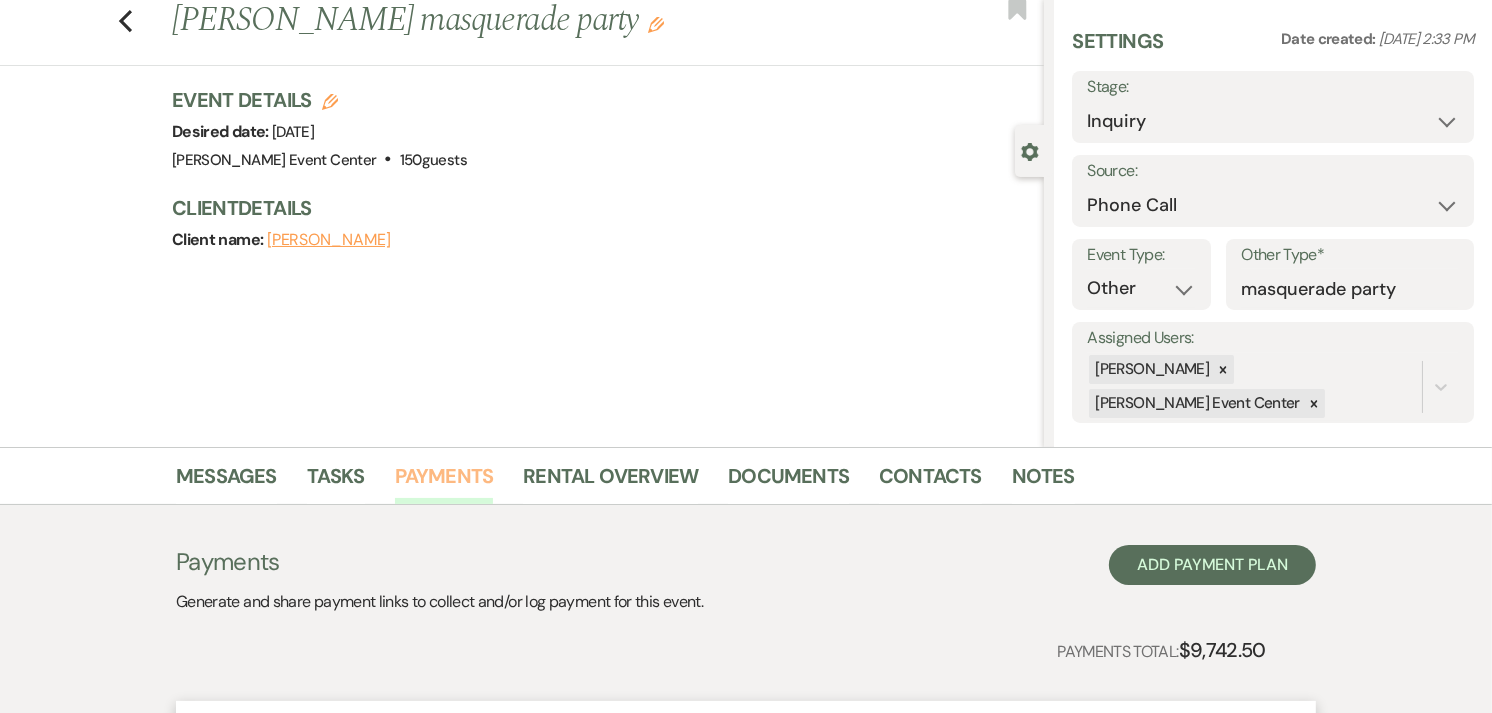 scroll, scrollTop: 128, scrollLeft: 0, axis: vertical 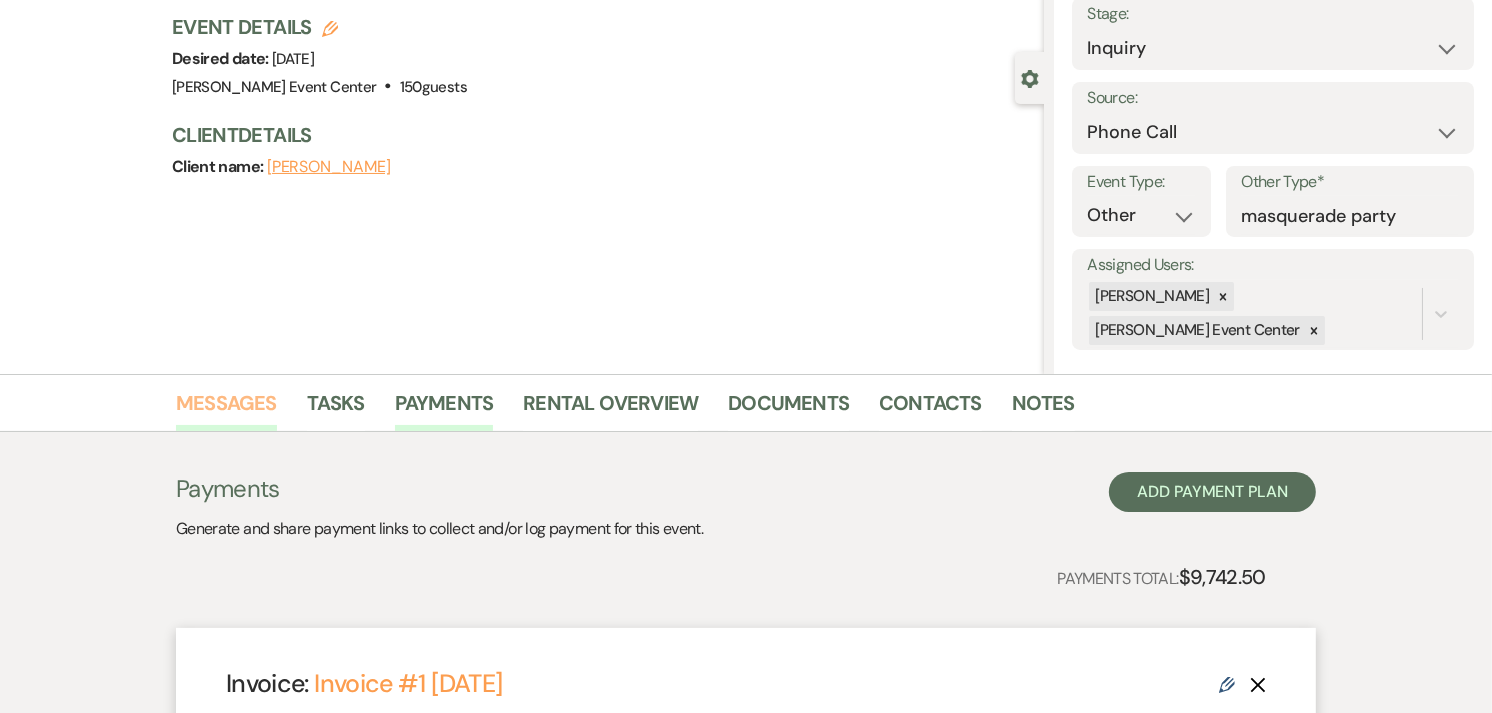 click on "Messages" at bounding box center (226, 409) 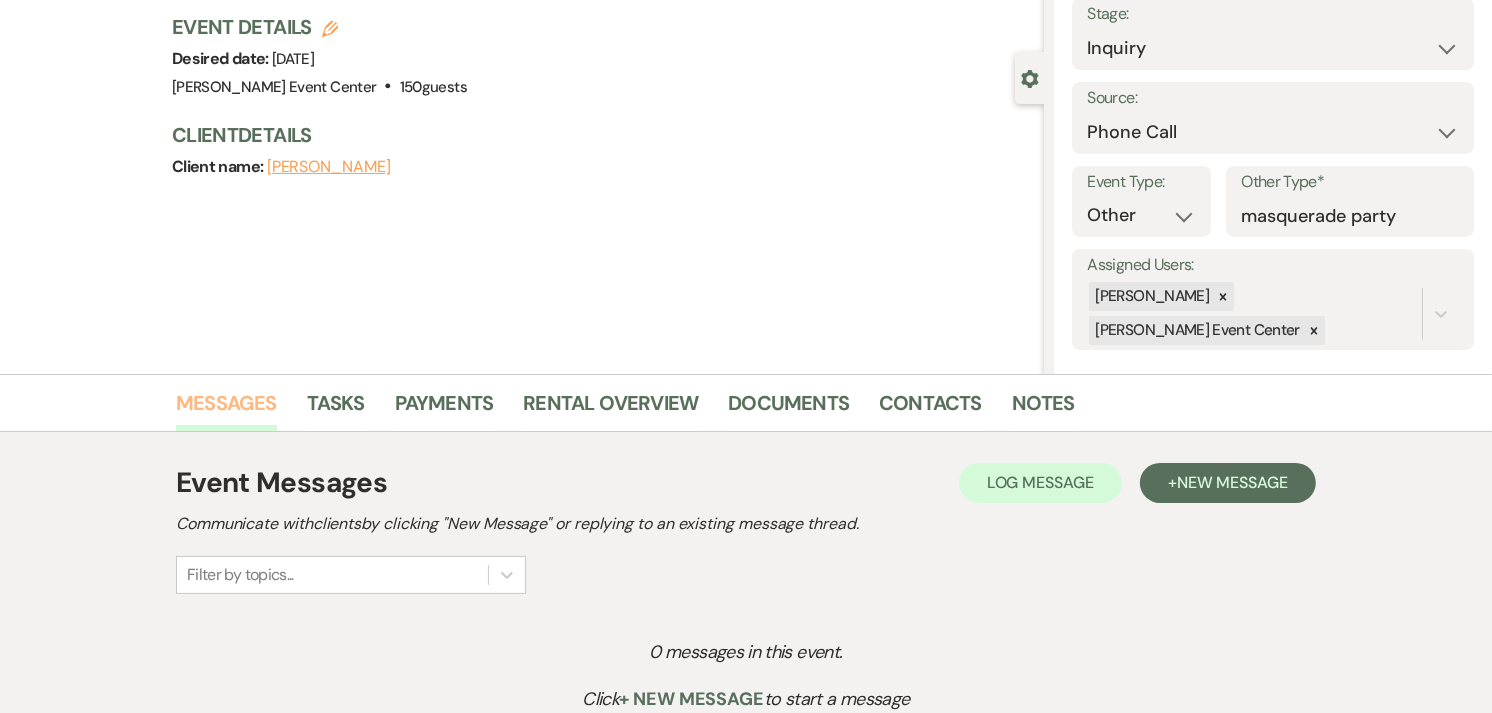 scroll, scrollTop: 321, scrollLeft: 0, axis: vertical 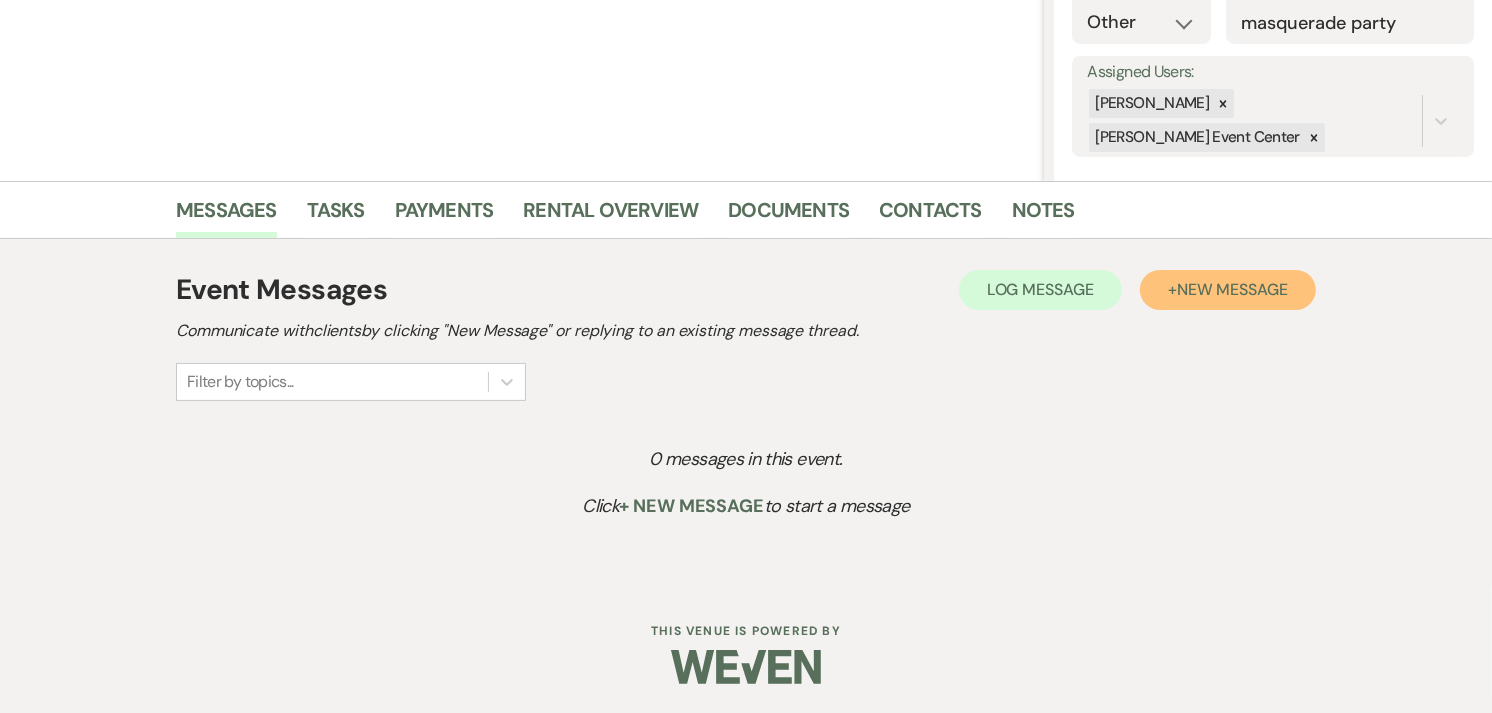 click on "New Message" at bounding box center [1232, 289] 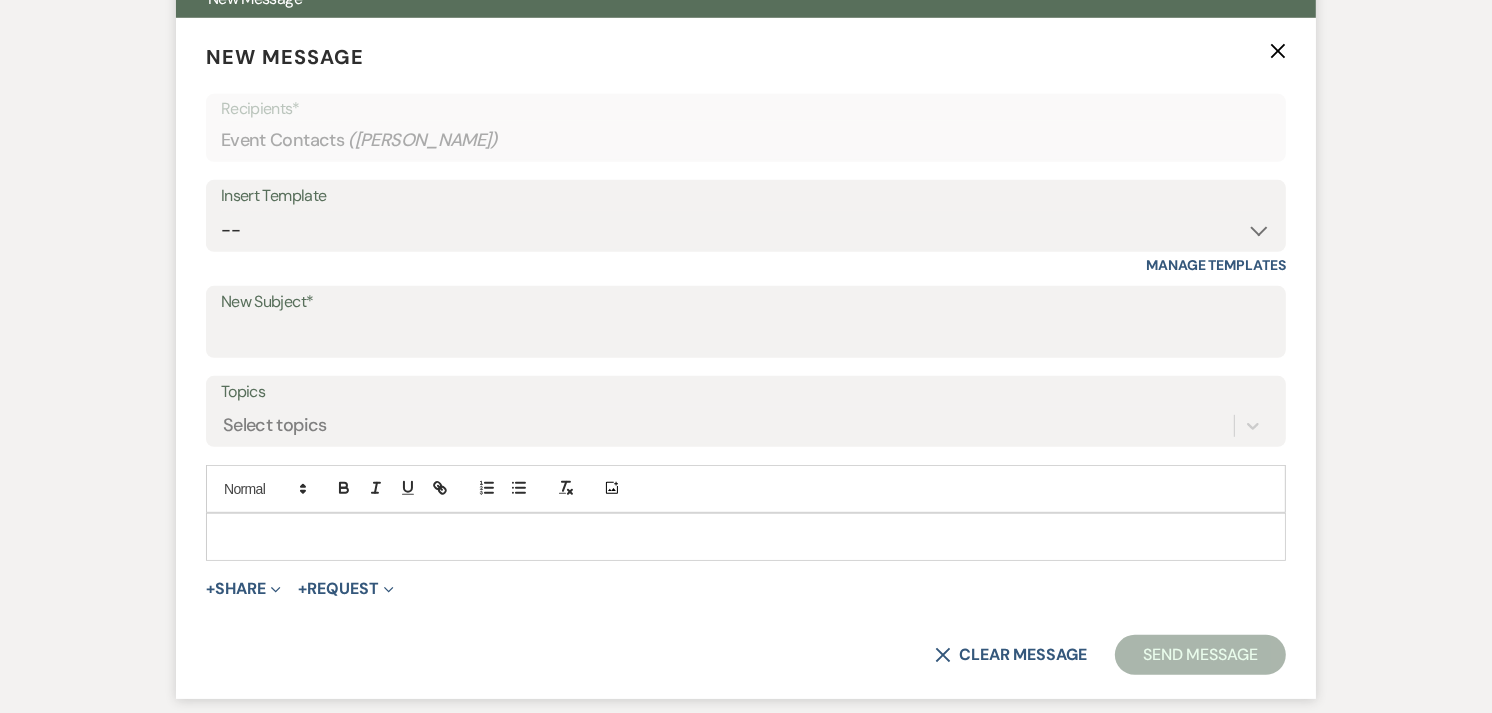 scroll, scrollTop: 767, scrollLeft: 0, axis: vertical 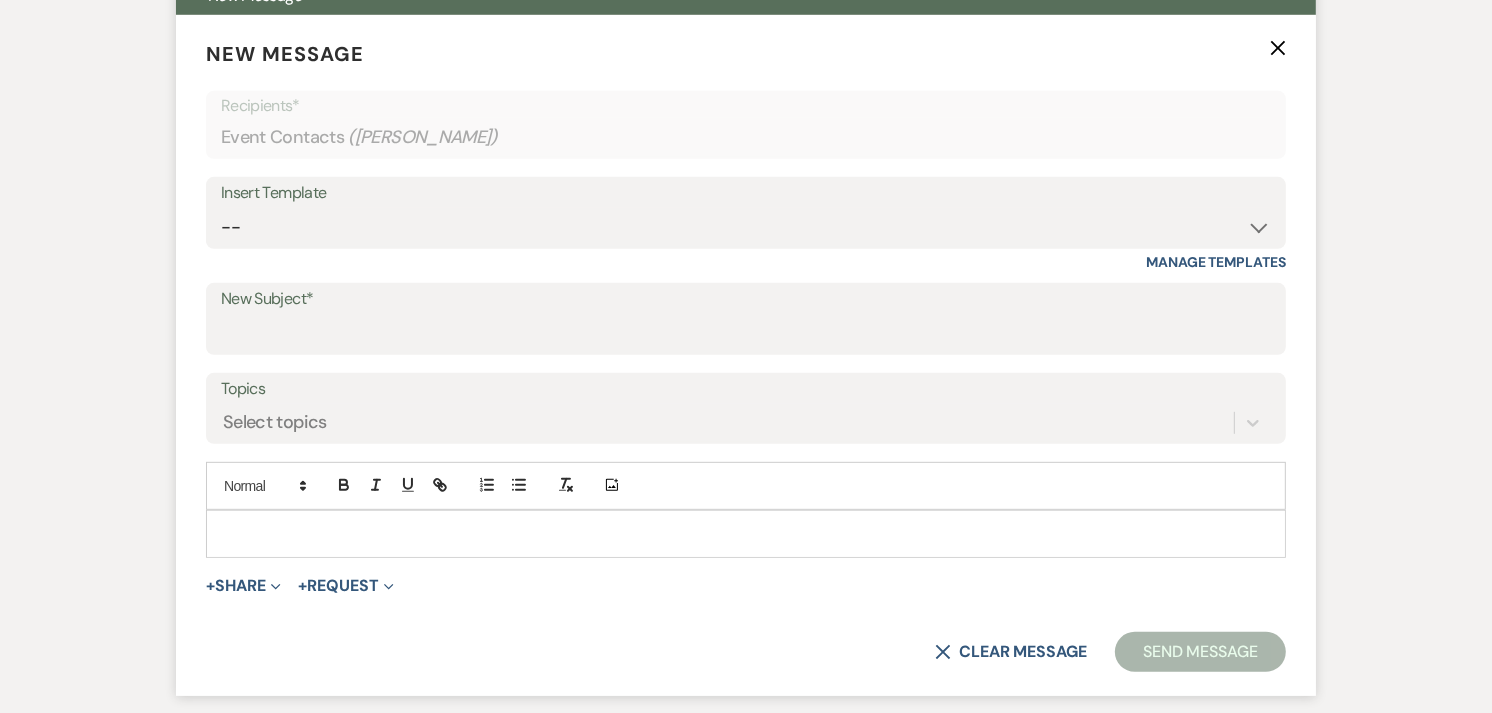 click on "Insert Template" at bounding box center (746, 193) 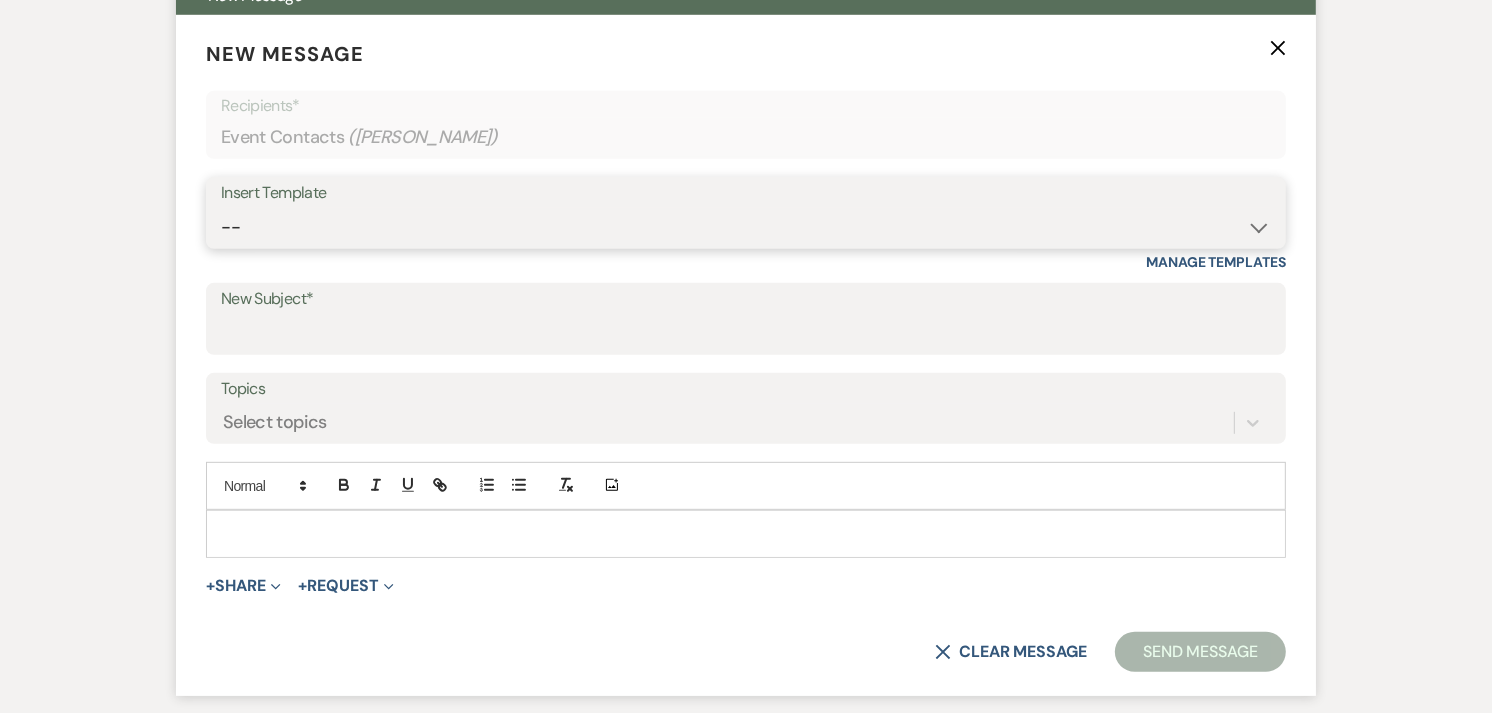 click on "-- Weven Planning Portal Introduction (Booked Events) Initial Inquiry Response Tour Request Response Contract (Pre-Booked Leads) Auto-response (Initial Inquiry) Tour Request Response- General Tour Request- Quince Tour Request Response- Wedding  Tour Request Response- Corporate Post-Event Congratulations Copy of Tour Request Response- Vendor Payment Past Due Follow Up Response- General Event Insurance Follow Up- General Preferred Vendor Inquiry  General- Initial Inquiry Response Wedding- Initial Inquiry Response Copy of Weven Planning Portal Introduction (Corporate Booked Events) Copy of Weven Planning Portal Introduction (Wedding Booked Events) FAQ & VET List Promotion  Deposit Request Google Review Request Exclusive Grand Opening Pricing Your Dedicated Venue Concierge at Artis Event Center Grand Opening Invitation Artis Clients- Open House  Follow Up- Template 2025 Follow-up Email with Custom Proposal Did You Receive the Proposal Email? Still Interested Email? Initial Inquiry: from Gmail to Weven" at bounding box center (746, 227) 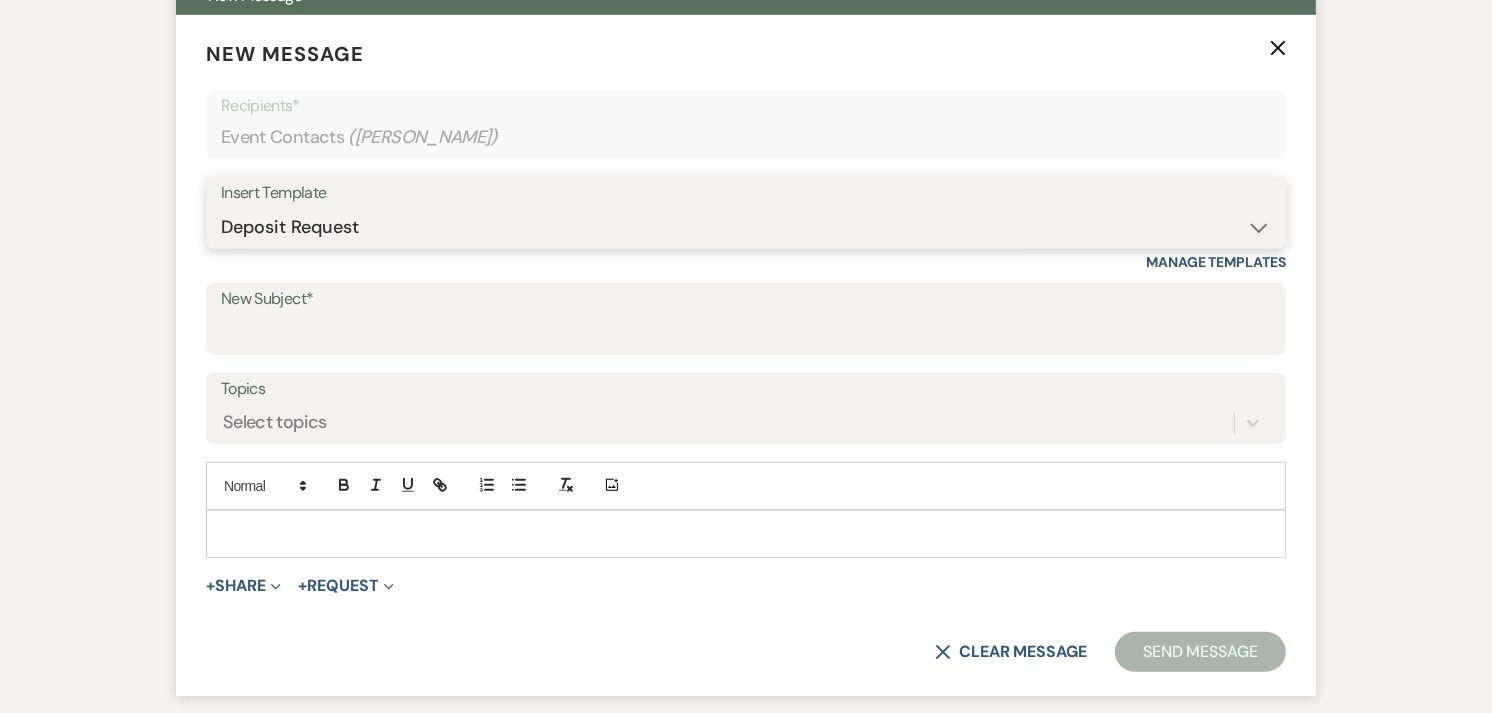 click on "-- Weven Planning Portal Introduction (Booked Events) Initial Inquiry Response Tour Request Response Contract (Pre-Booked Leads) Auto-response (Initial Inquiry) Tour Request Response- General Tour Request- Quince Tour Request Response- Wedding  Tour Request Response- Corporate Post-Event Congratulations Copy of Tour Request Response- Vendor Payment Past Due Follow Up Response- General Event Insurance Follow Up- General Preferred Vendor Inquiry  General- Initial Inquiry Response Wedding- Initial Inquiry Response Copy of Weven Planning Portal Introduction (Corporate Booked Events) Copy of Weven Planning Portal Introduction (Wedding Booked Events) FAQ & VET List Promotion  Deposit Request Google Review Request Exclusive Grand Opening Pricing Your Dedicated Venue Concierge at Artis Event Center Grand Opening Invitation Artis Clients- Open House  Follow Up- Template 2025 Follow-up Email with Custom Proposal Did You Receive the Proposal Email? Still Interested Email? Initial Inquiry: from Gmail to Weven" at bounding box center [746, 227] 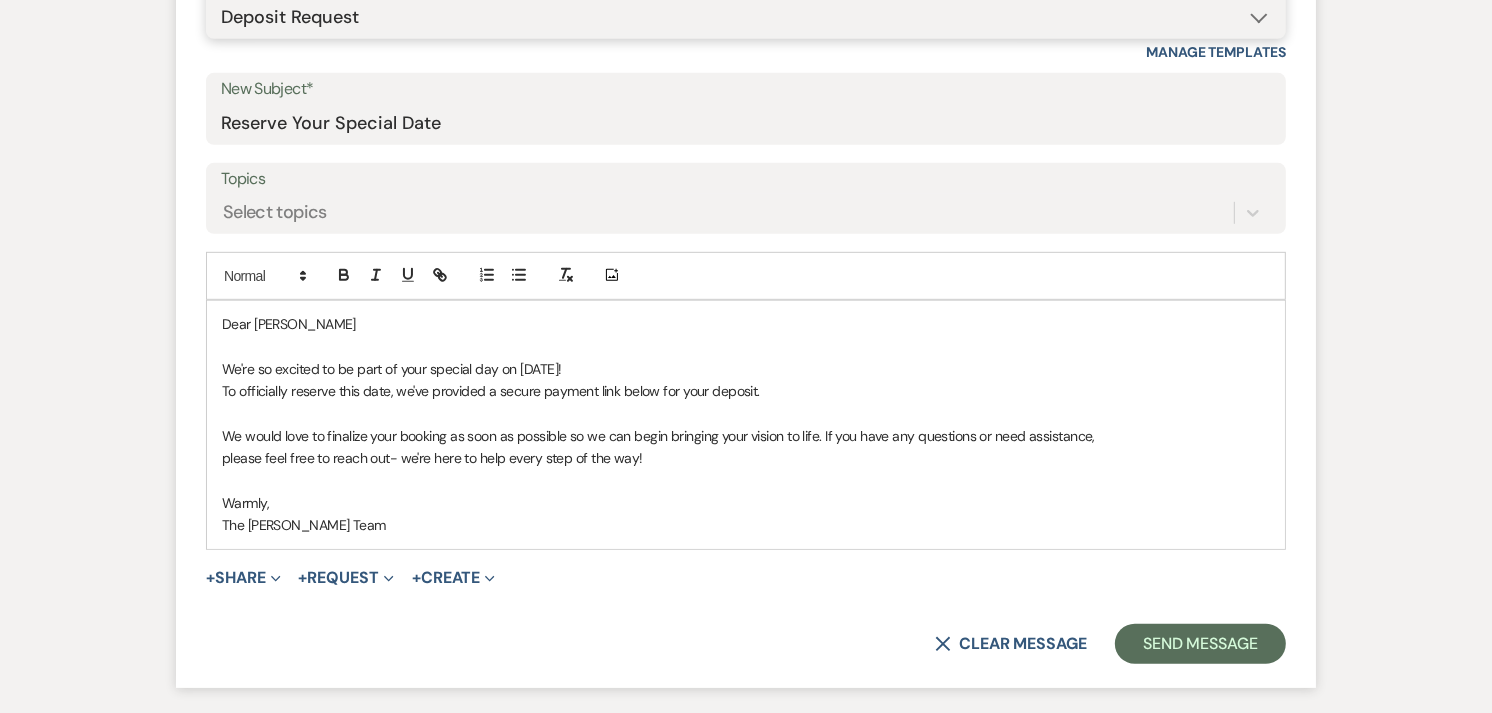 scroll, scrollTop: 978, scrollLeft: 0, axis: vertical 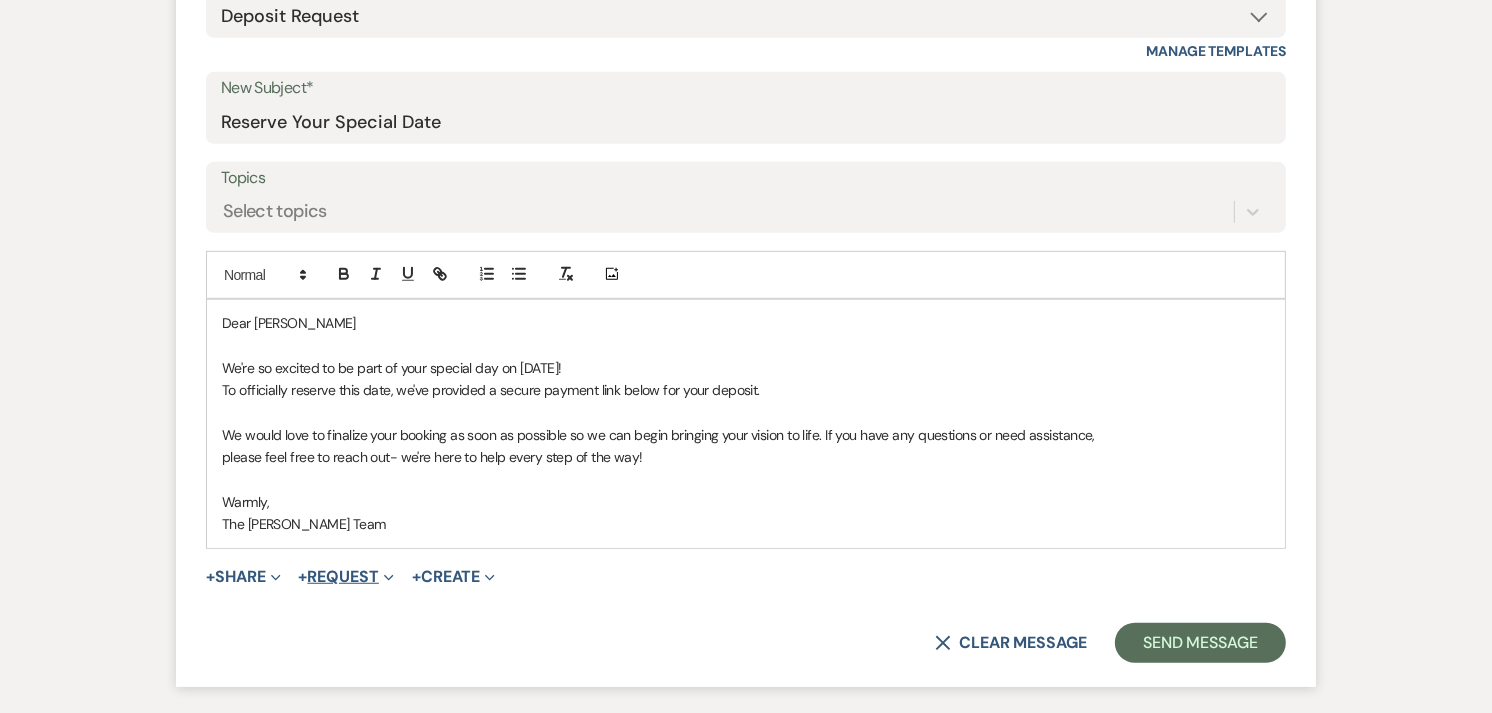 click on "+  Request Expand" at bounding box center [346, 577] 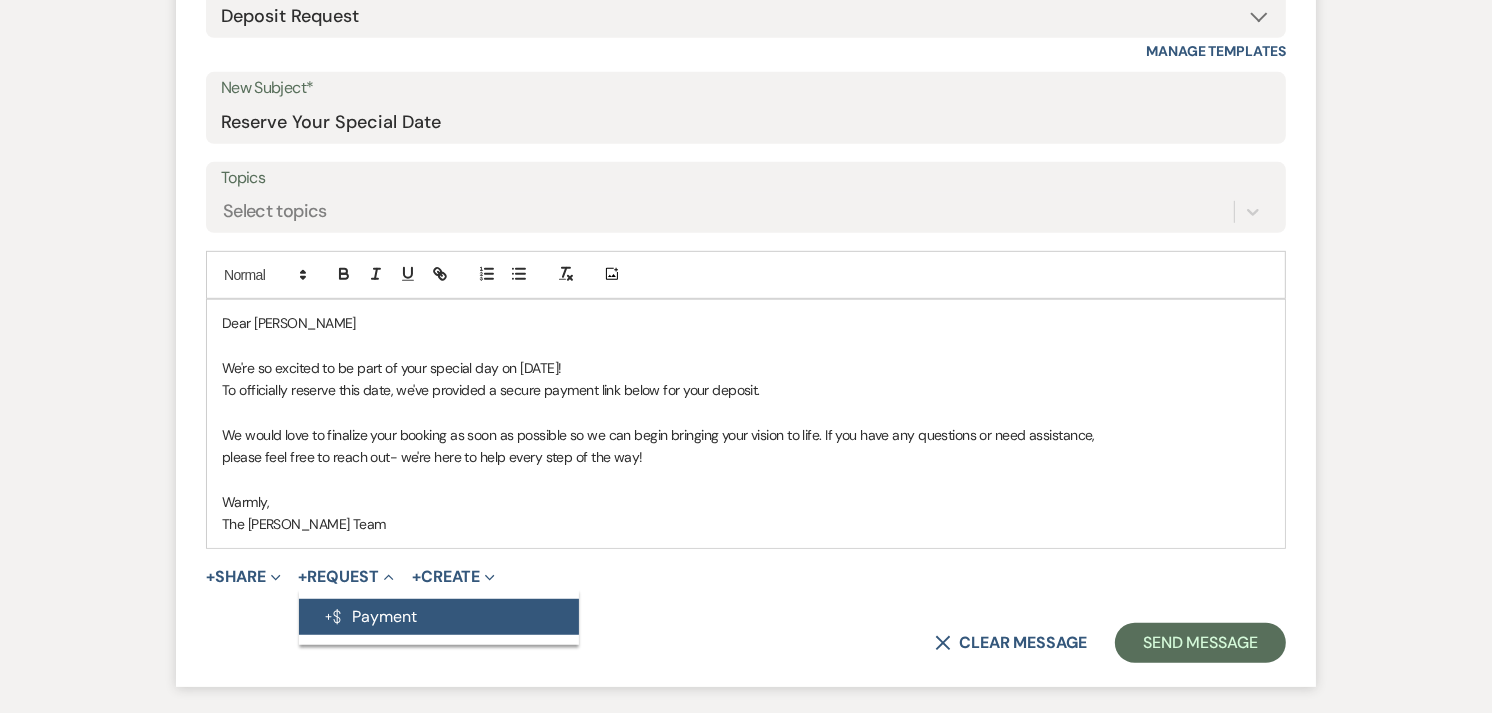 click on "Generate Payment Payment" at bounding box center [439, 617] 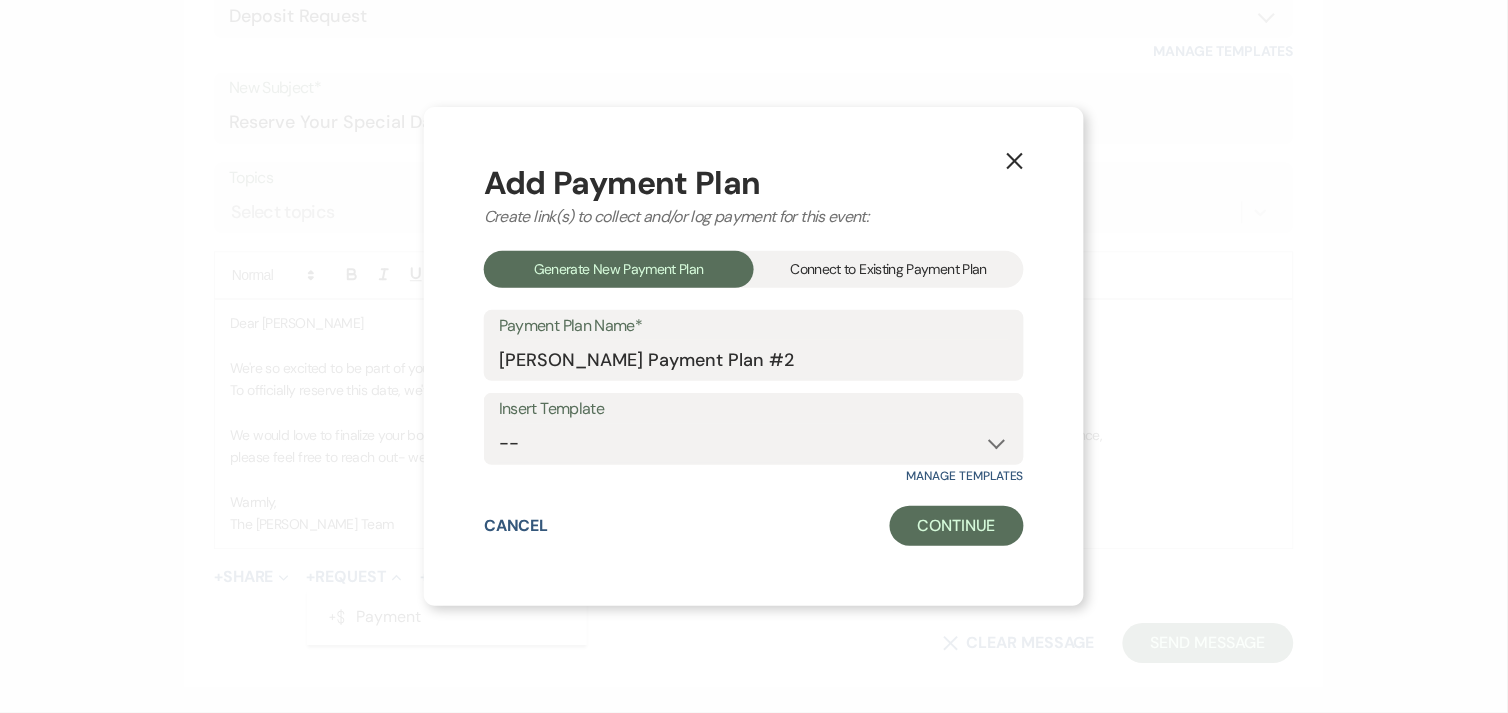 click on "Connect to Existing Payment Plan" at bounding box center (889, 269) 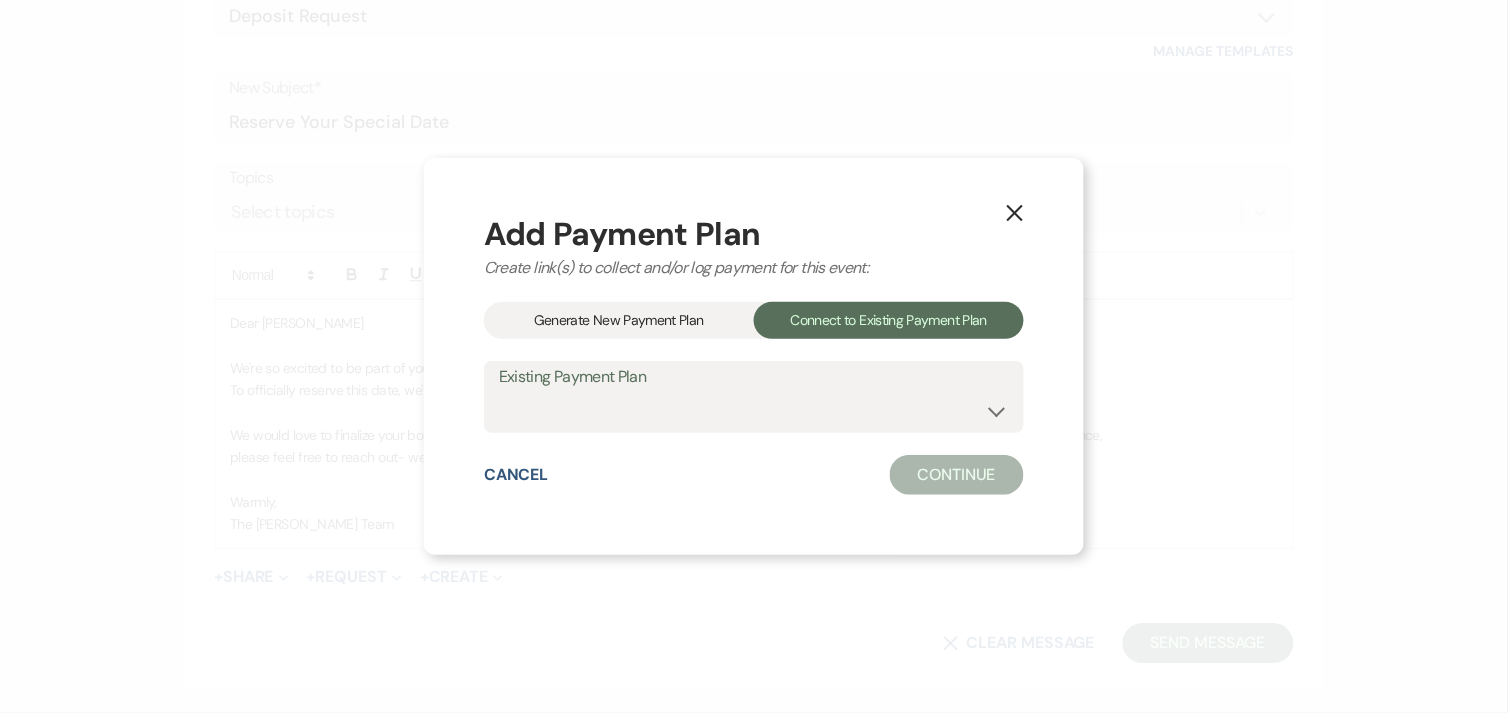 click on "Existing Payment Plan Kecia Abran's Payment Plan #1" at bounding box center [754, 397] 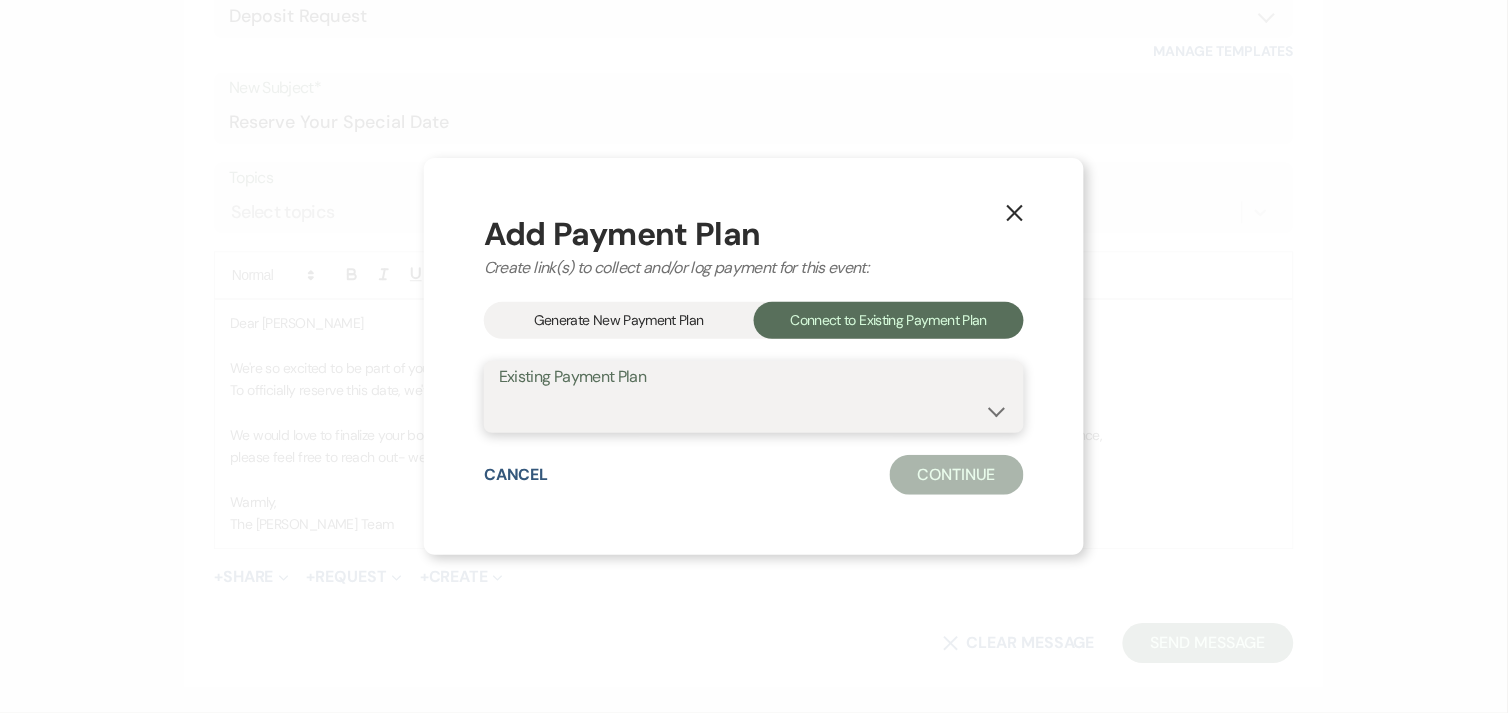 click on "[PERSON_NAME] Payment Plan #1" at bounding box center (754, 411) 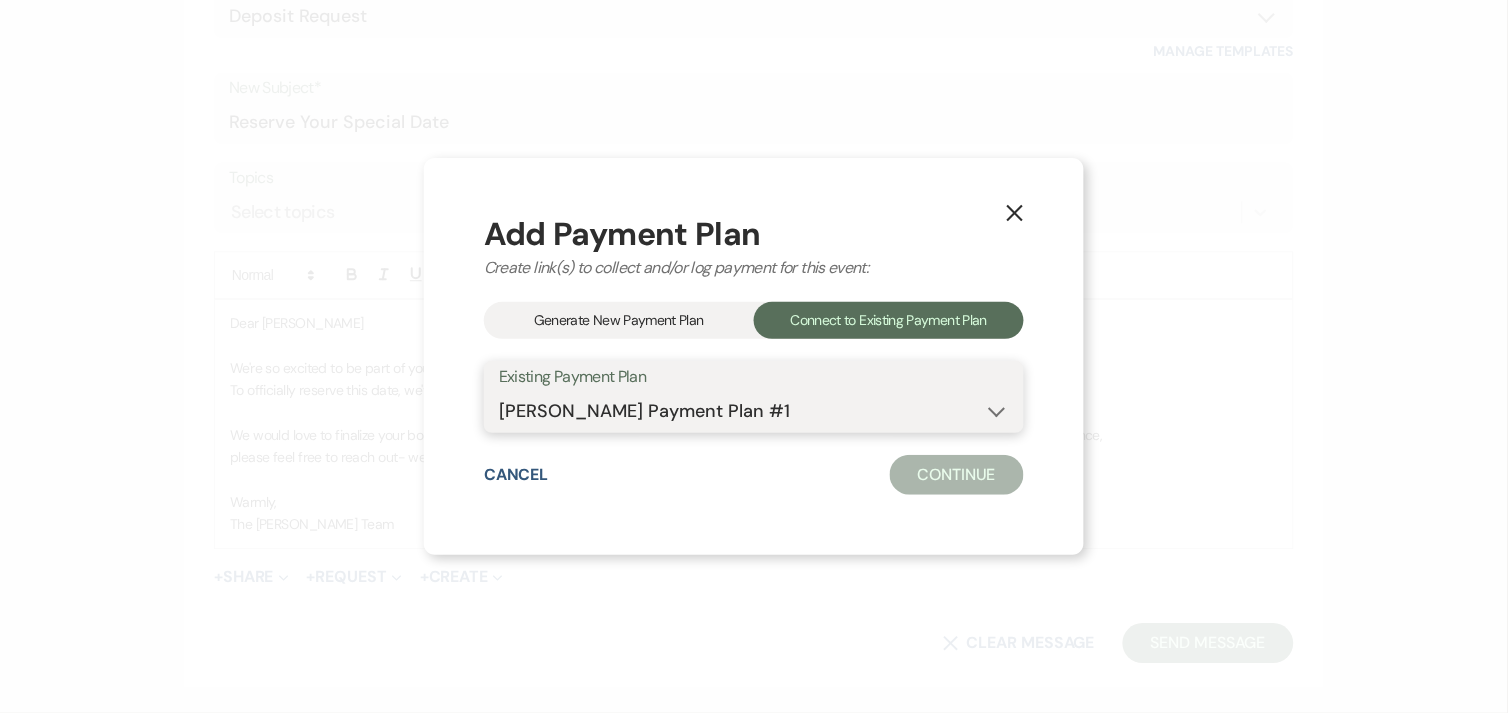 click on "[PERSON_NAME] Payment Plan #1" at bounding box center (754, 411) 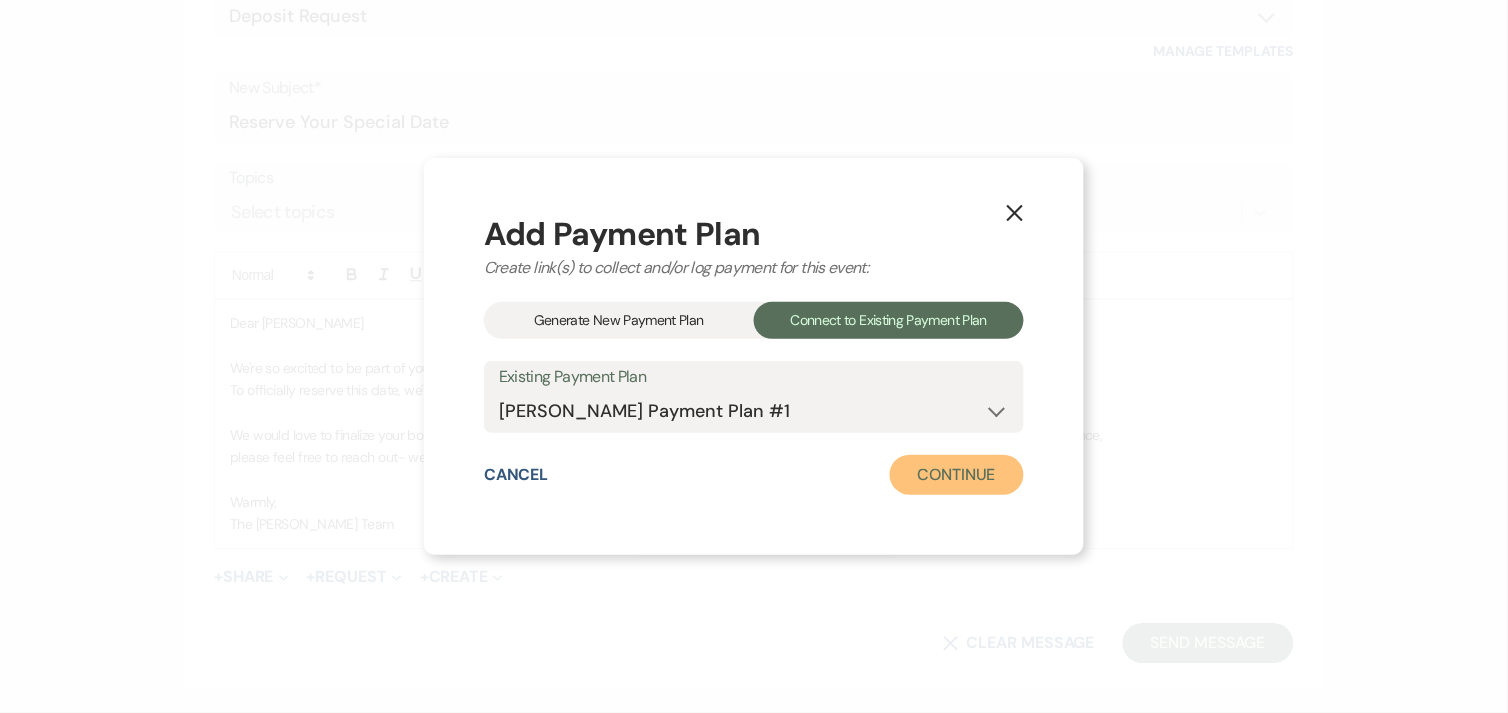 click on "Continue" at bounding box center [957, 475] 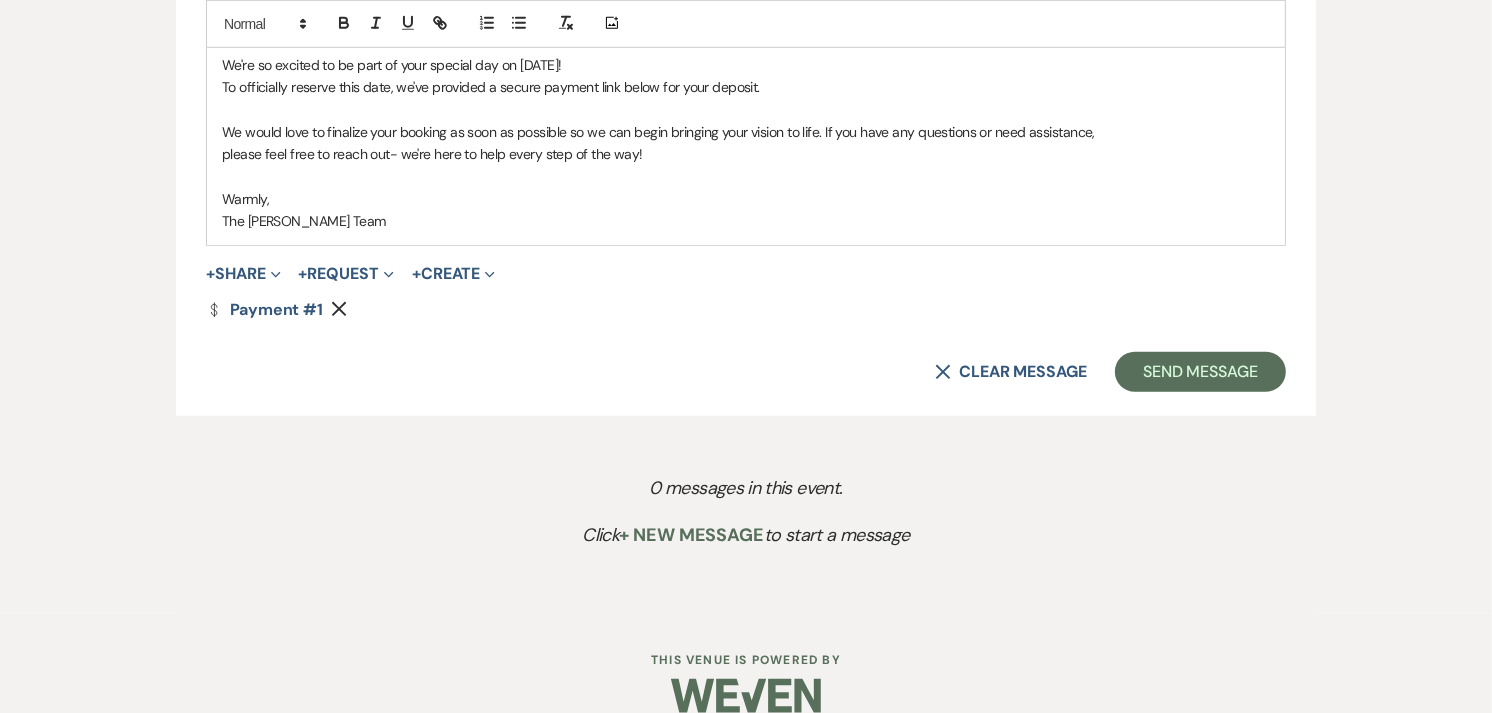 scroll, scrollTop: 1285, scrollLeft: 0, axis: vertical 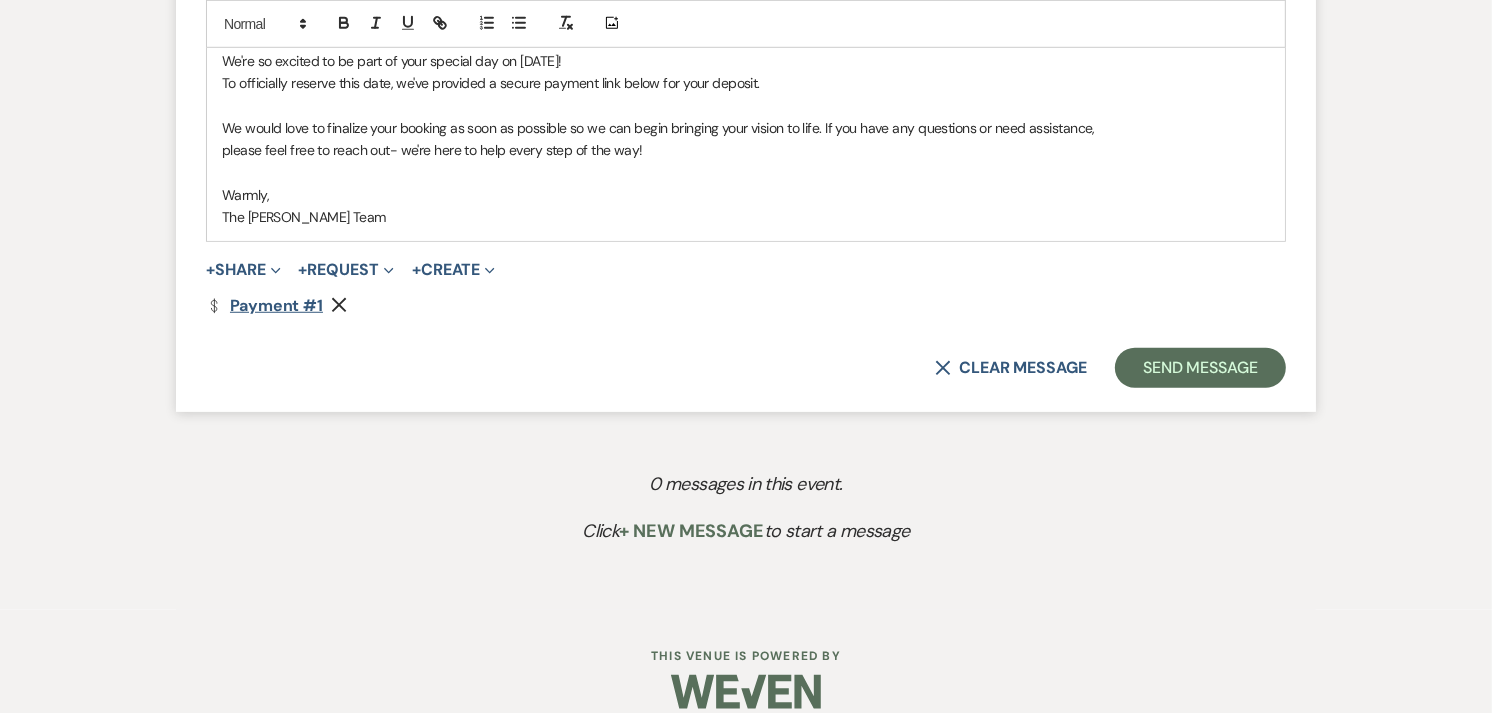 click on "Dollar Payment Payment #1" at bounding box center (264, 306) 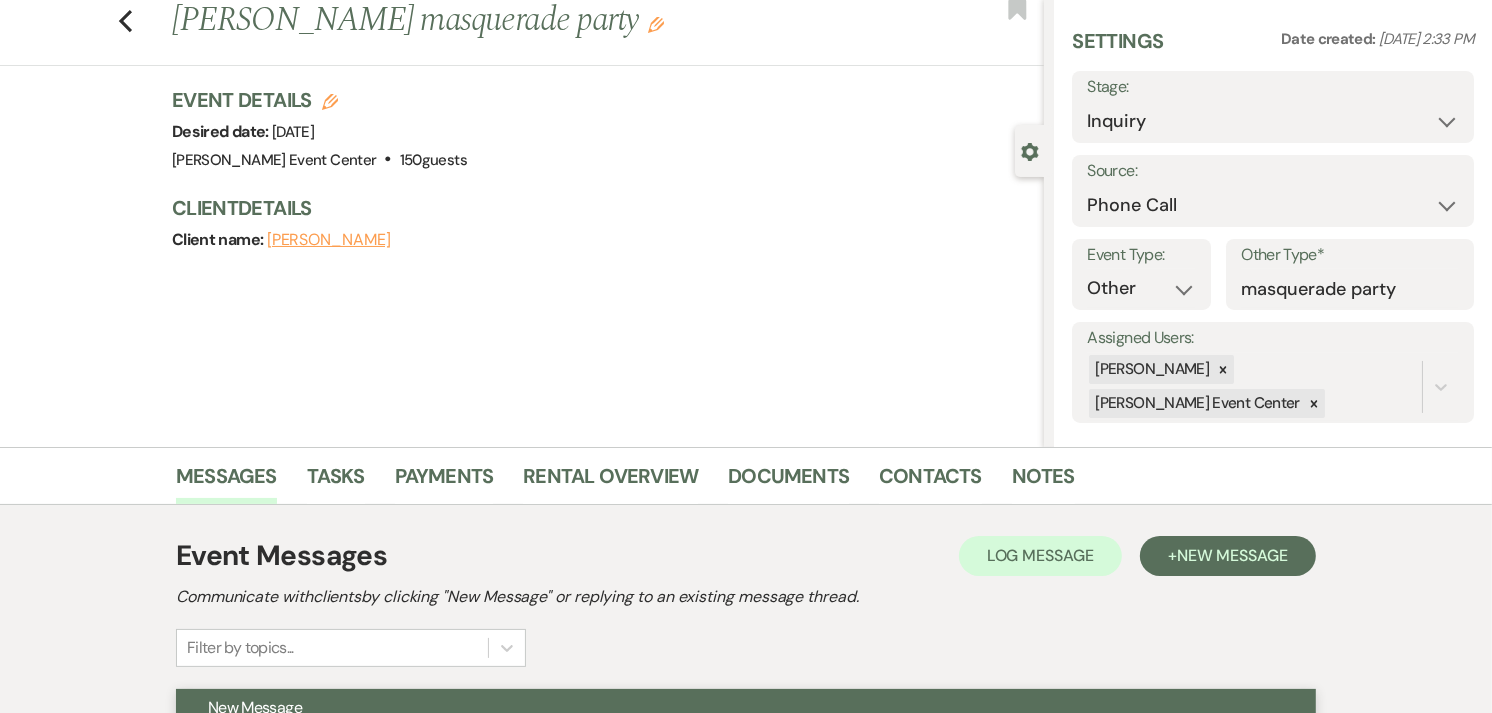 scroll, scrollTop: 0, scrollLeft: 0, axis: both 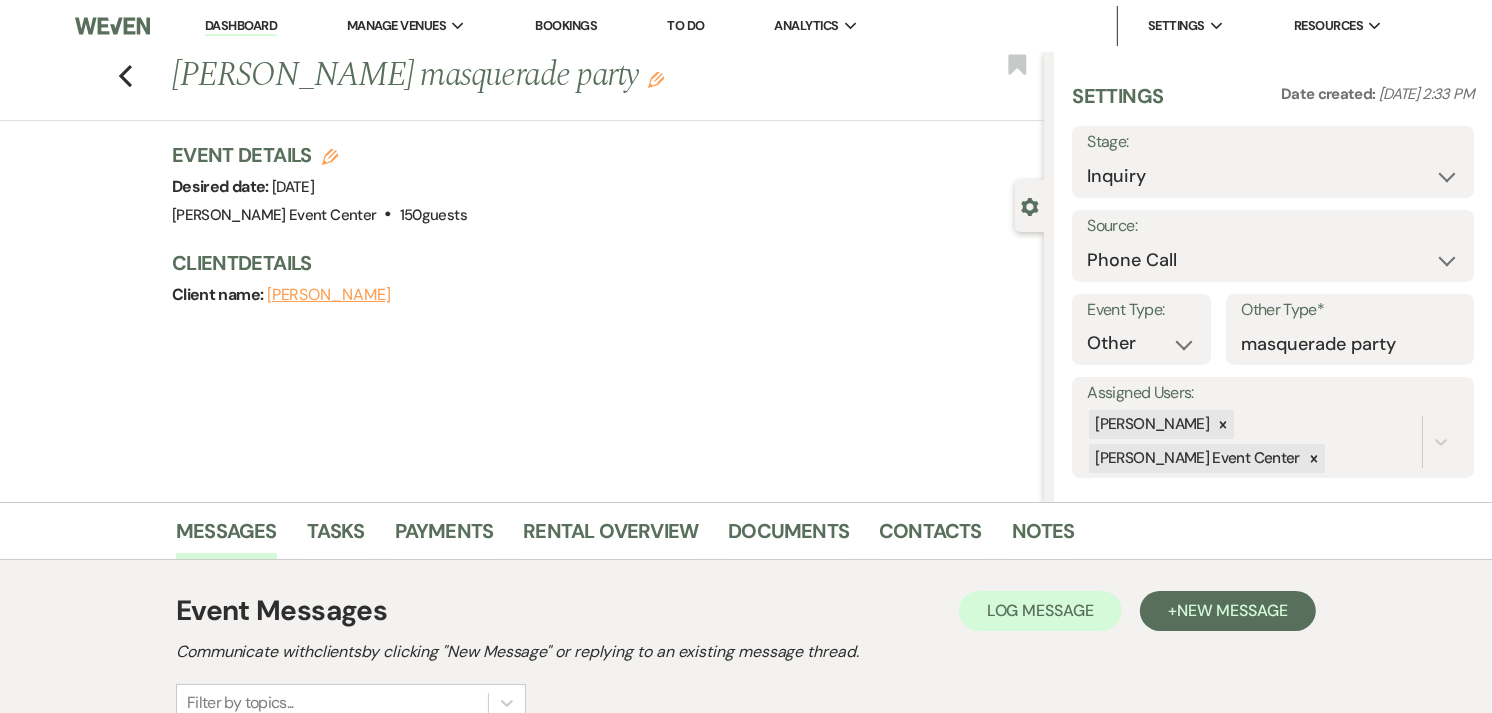 click on "Previous Kecia Abran's masquerade party Edit Bookmark" at bounding box center [517, 86] 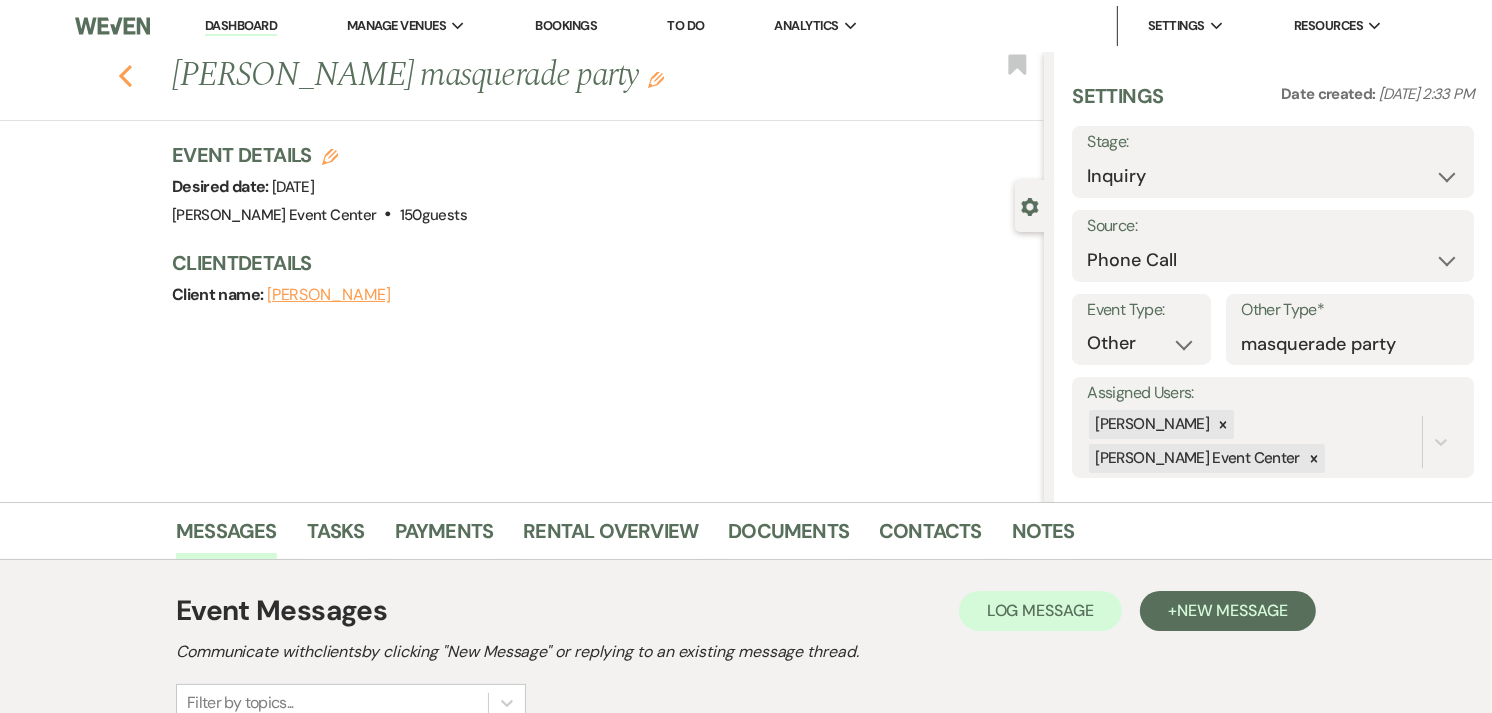 click on "Previous" 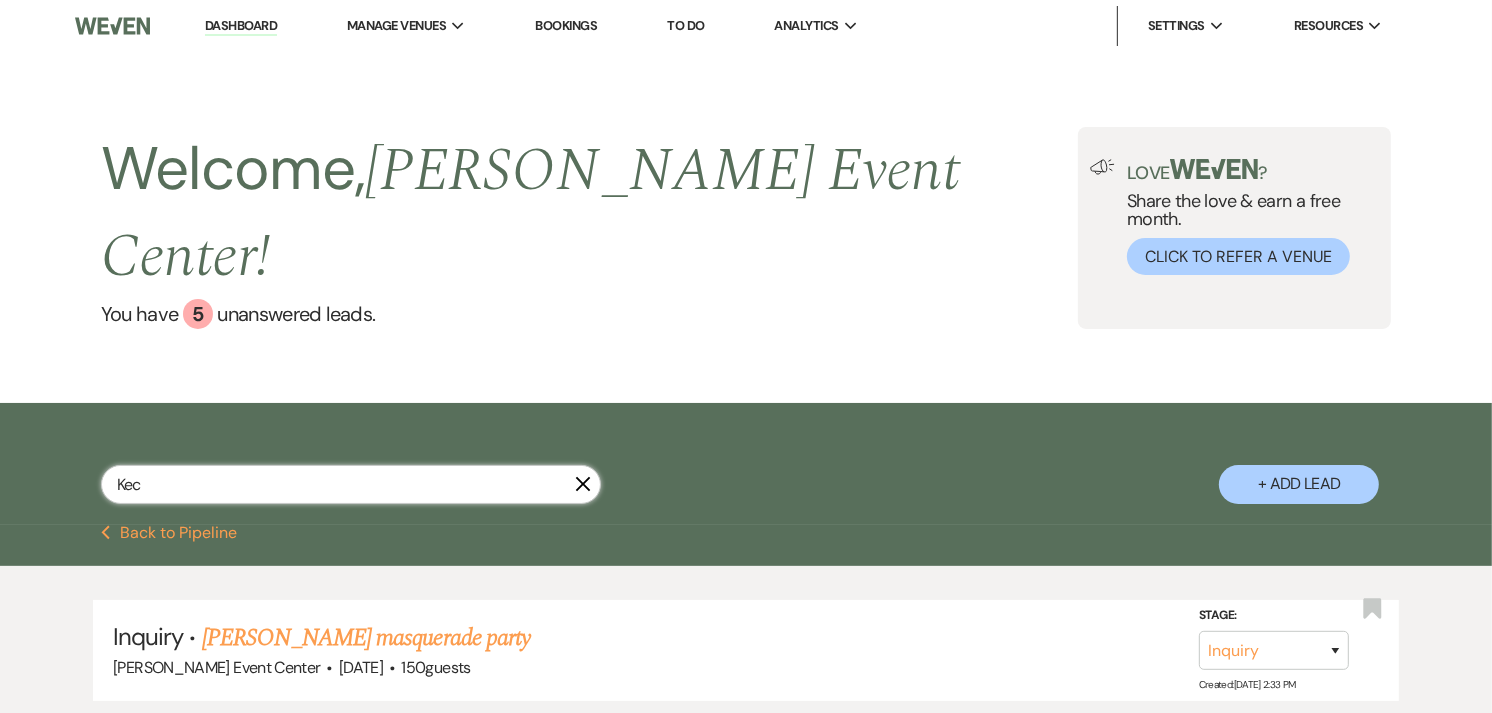 click on "Kec" at bounding box center (351, 484) 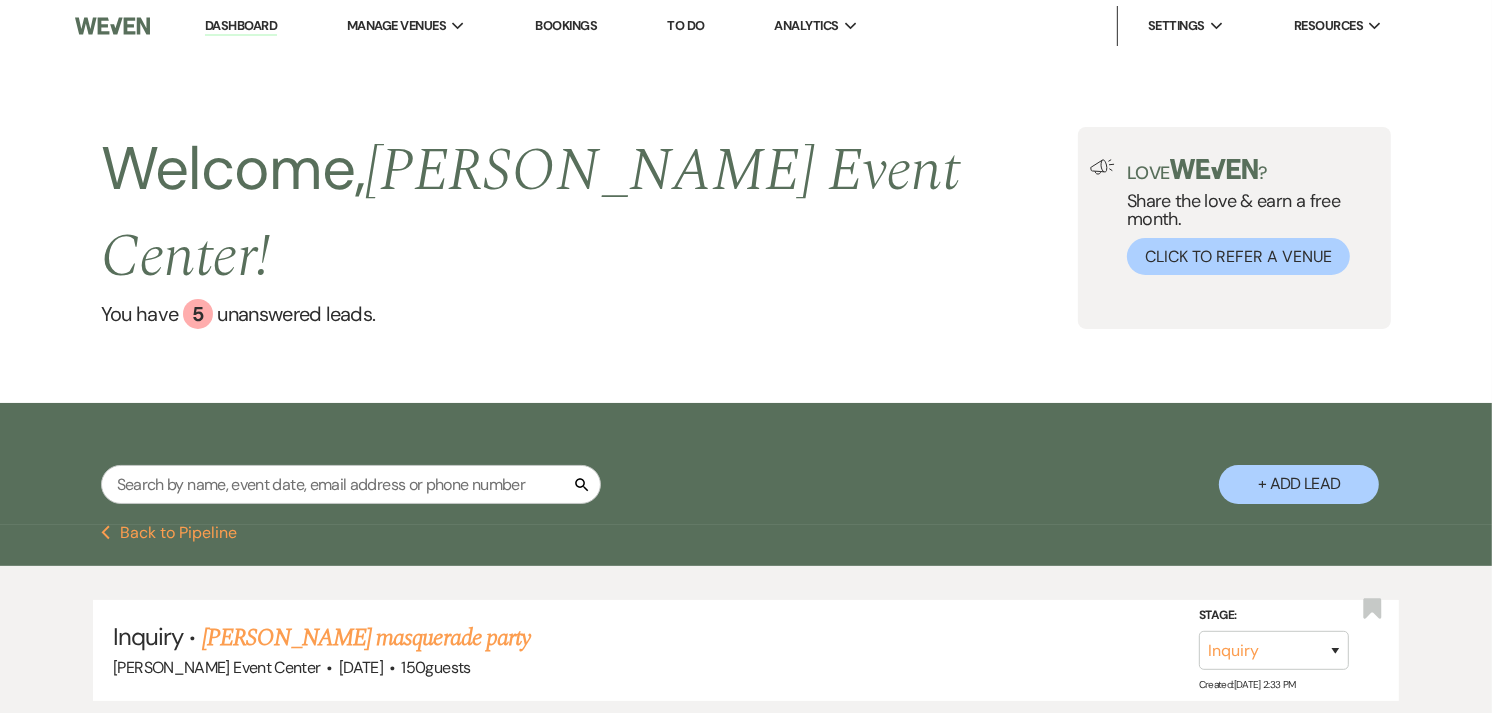 click on "Previous  Back to Pipeline" at bounding box center (169, 533) 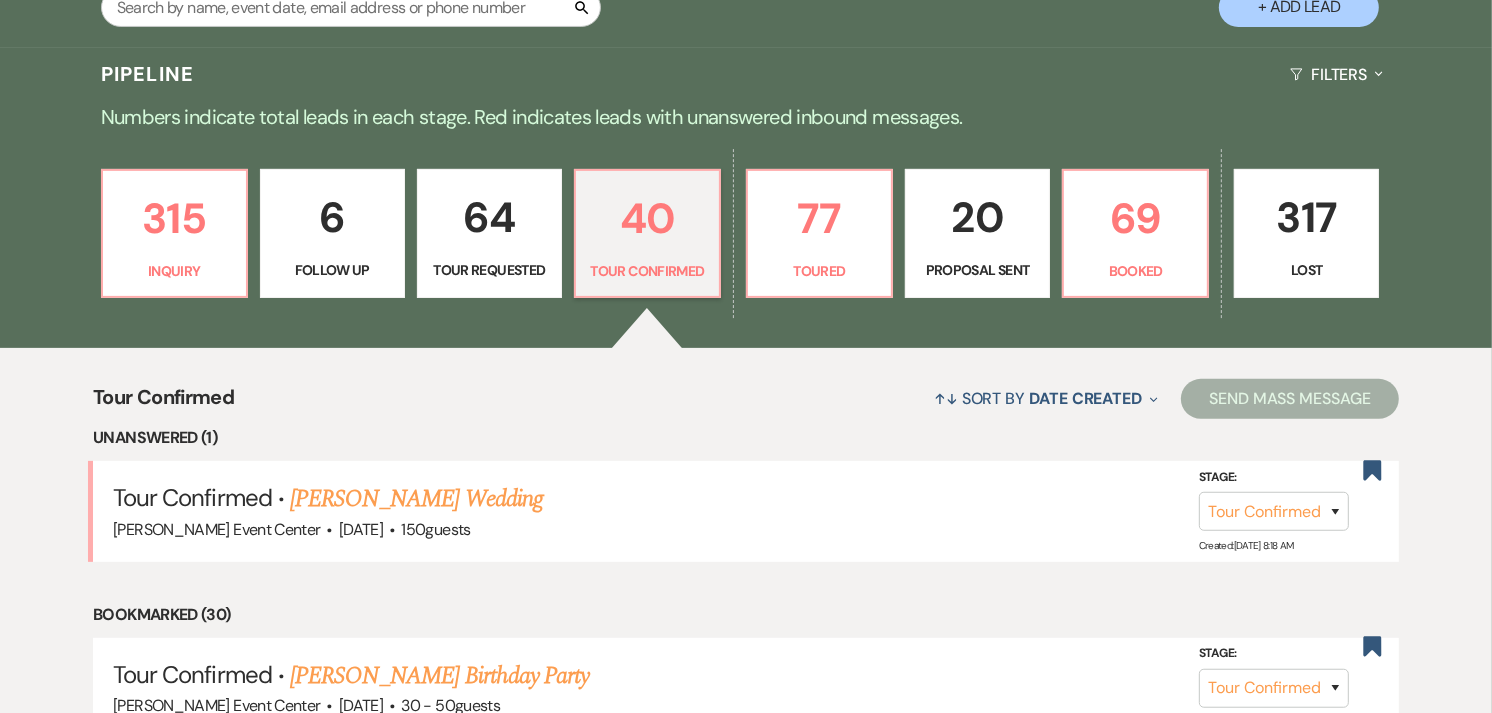 scroll, scrollTop: 600, scrollLeft: 0, axis: vertical 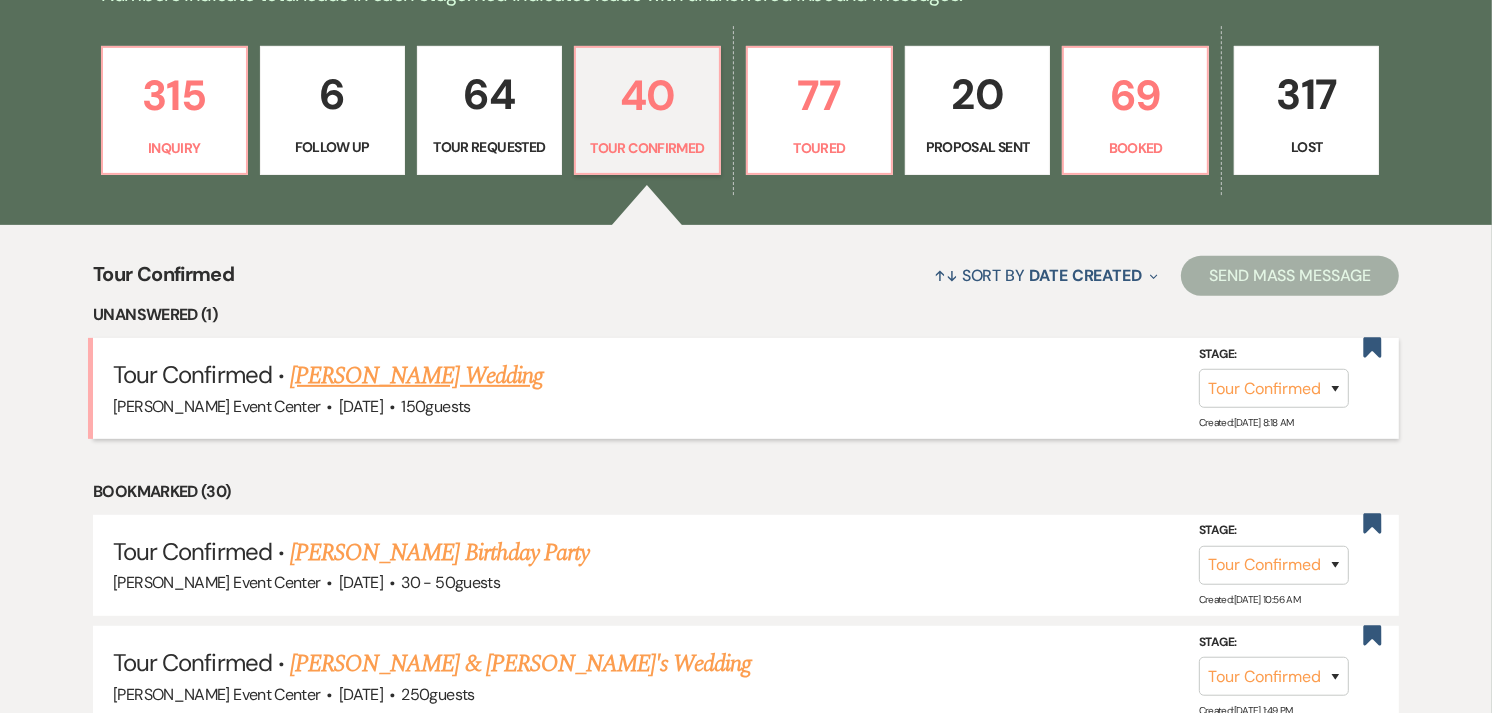 click on "Stephanie B. Evans's Wedding" at bounding box center (416, 376) 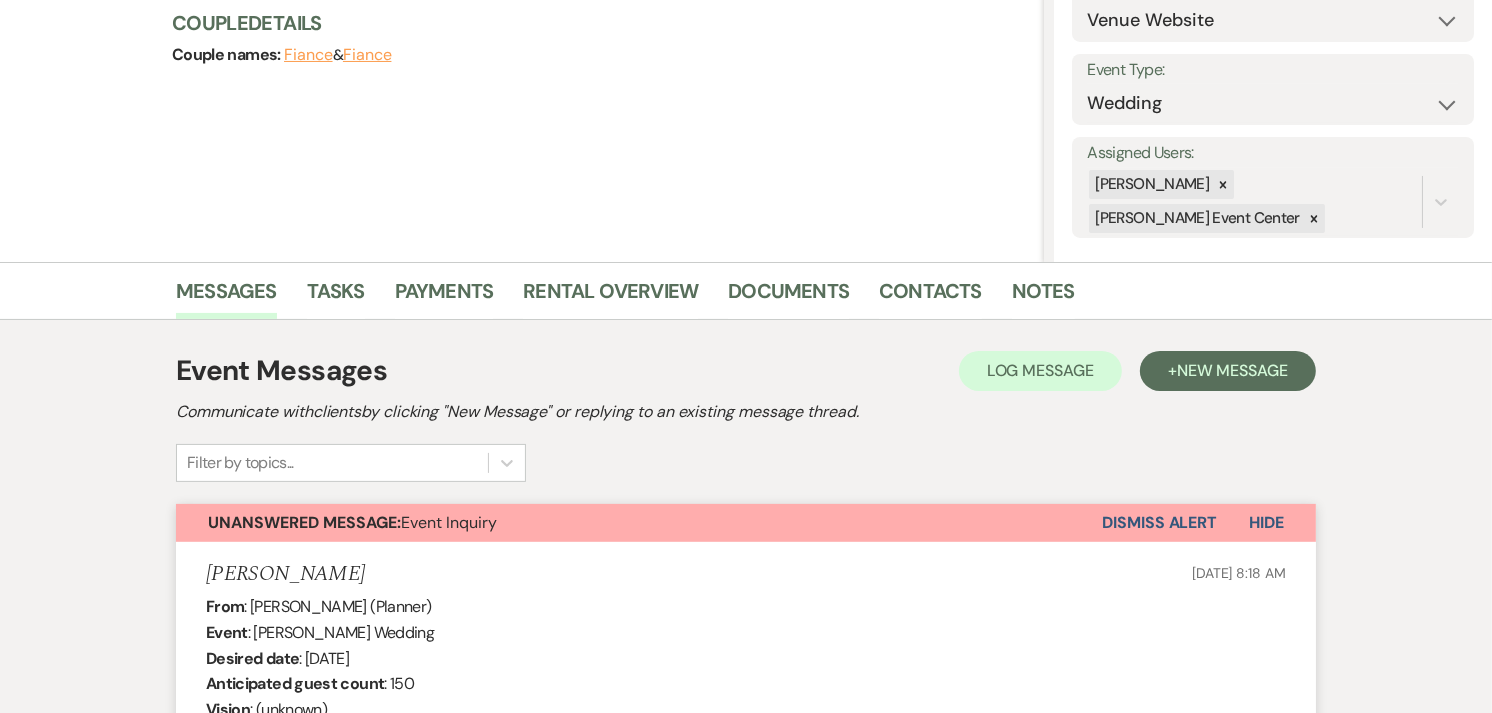 scroll, scrollTop: 238, scrollLeft: 0, axis: vertical 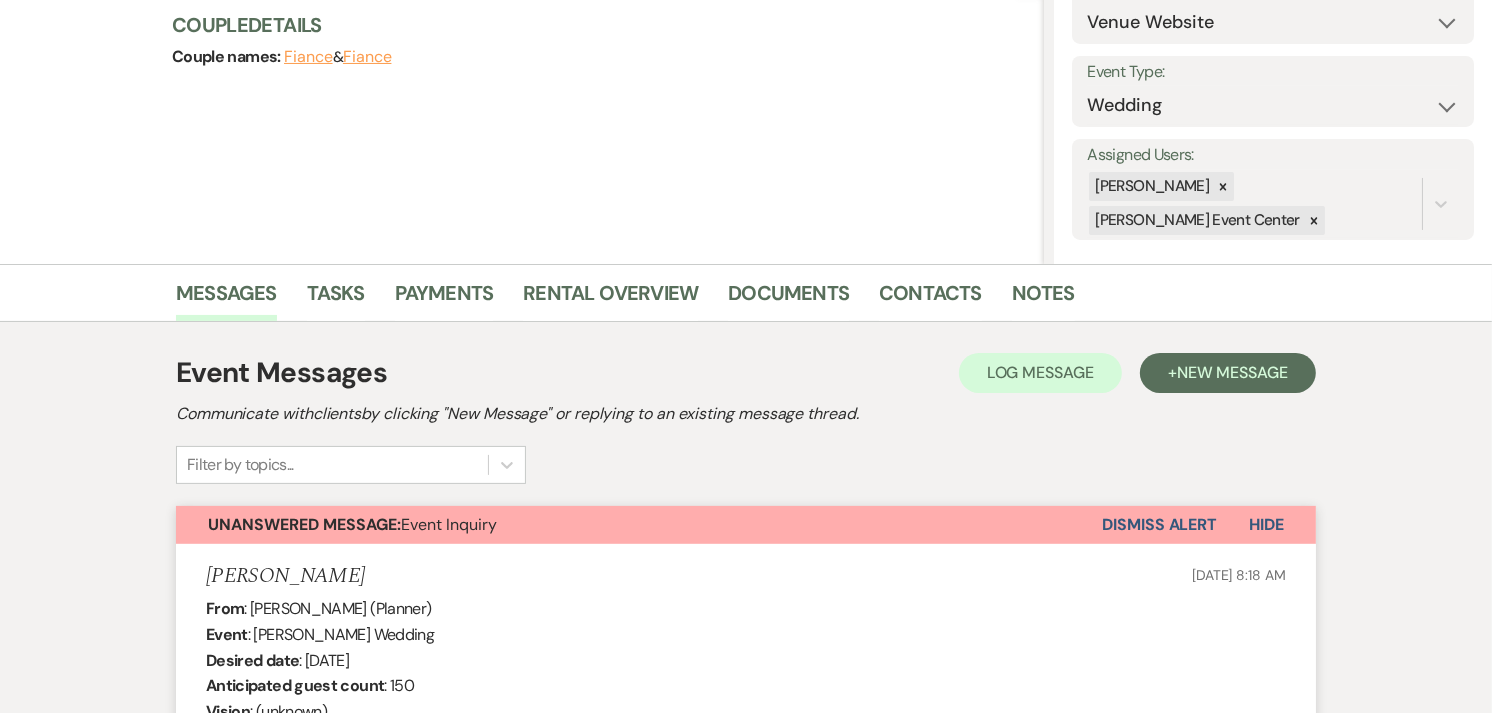click on "Dismiss Alert" at bounding box center (1159, 525) 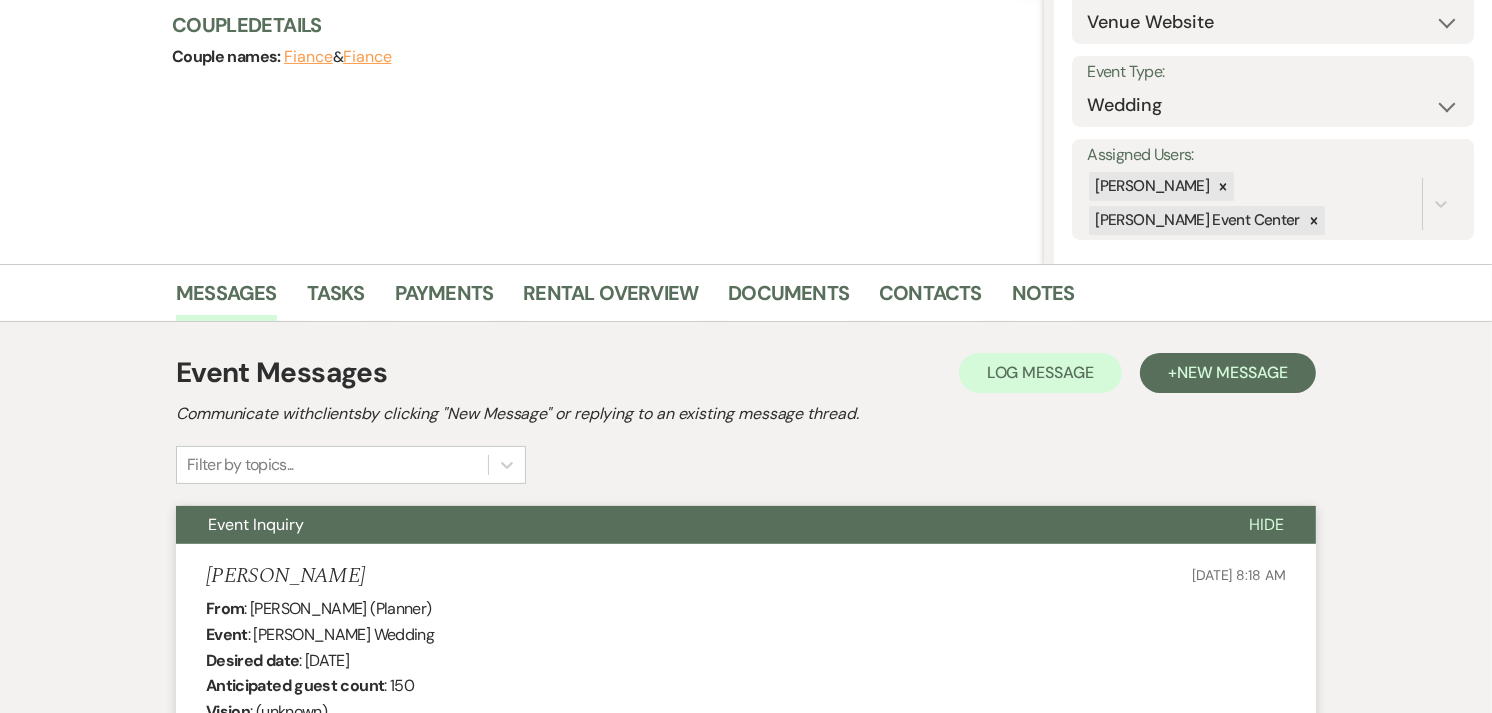 scroll, scrollTop: 0, scrollLeft: 0, axis: both 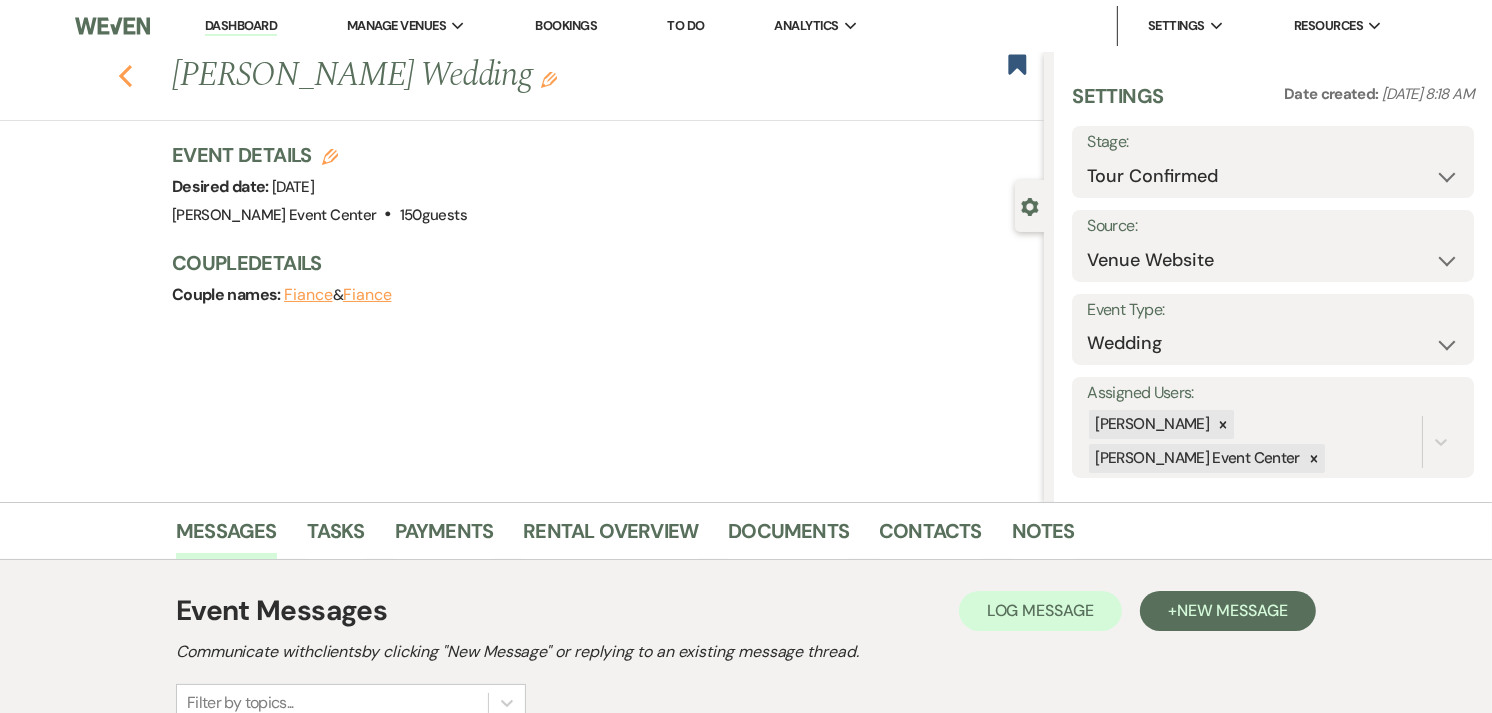 click 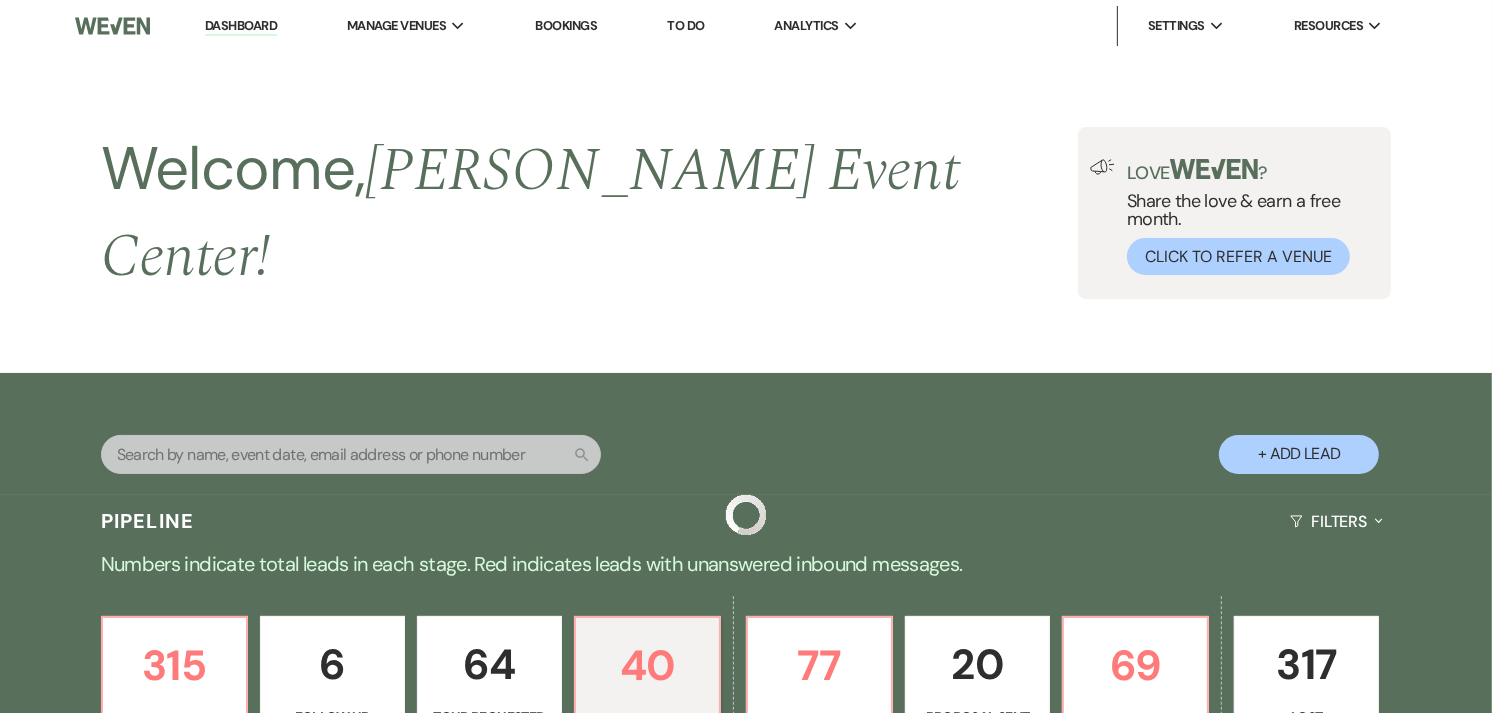 scroll, scrollTop: 600, scrollLeft: 0, axis: vertical 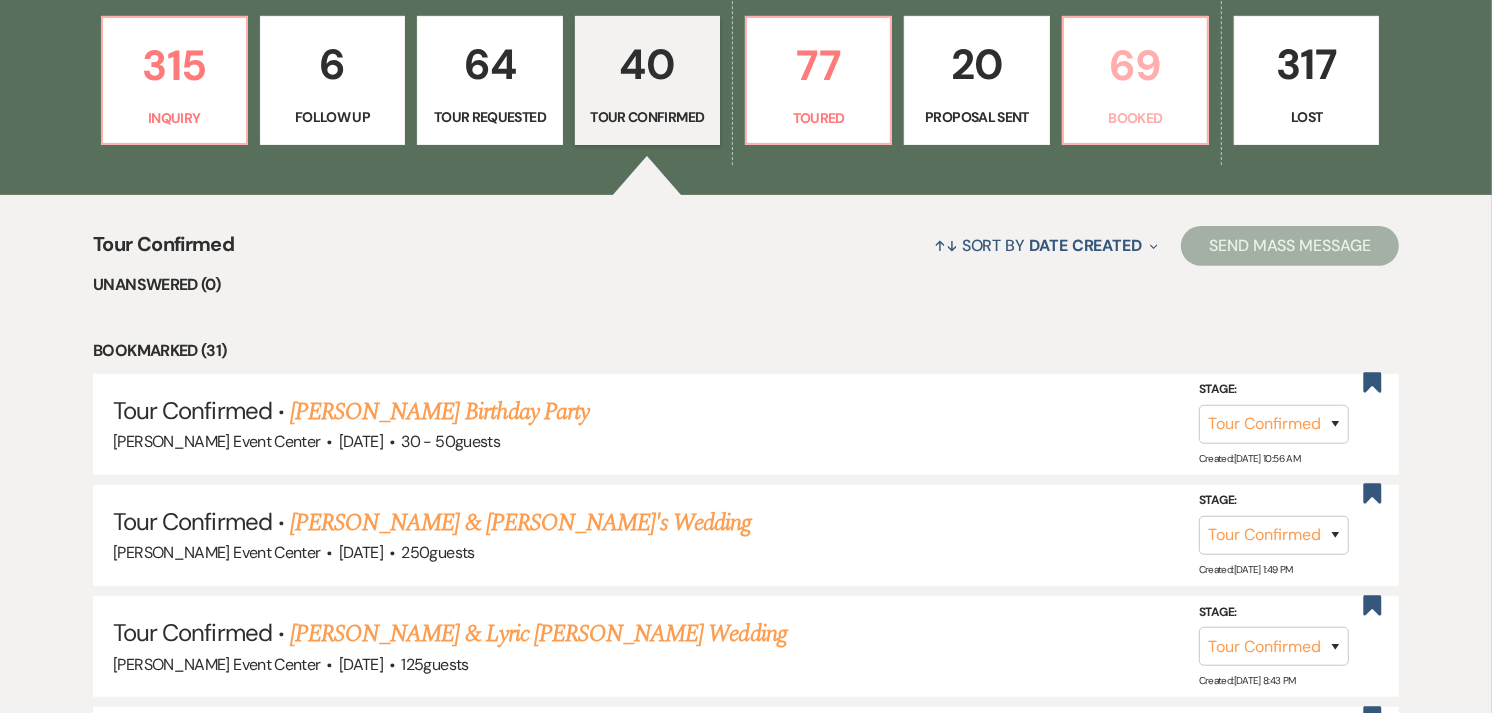 click on "Booked" at bounding box center (1135, 118) 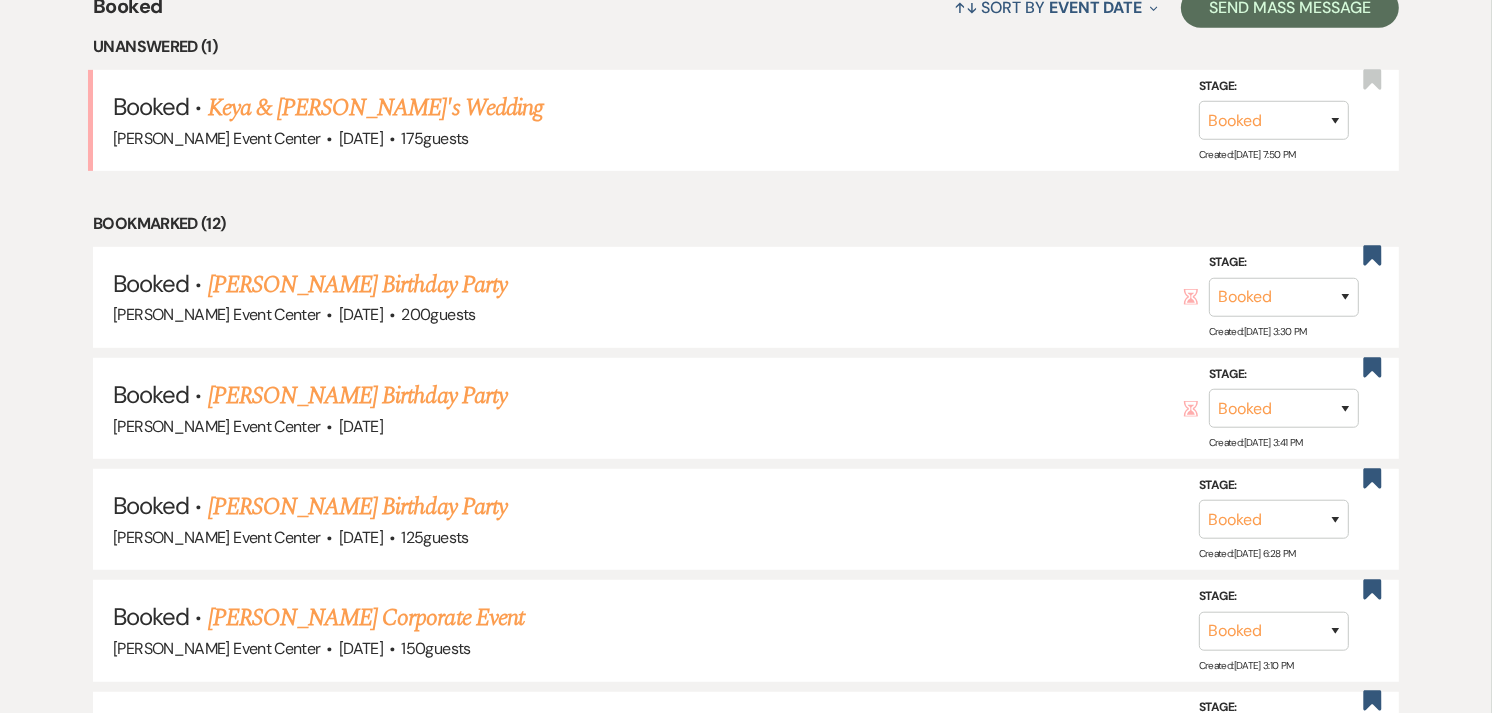 scroll, scrollTop: 840, scrollLeft: 0, axis: vertical 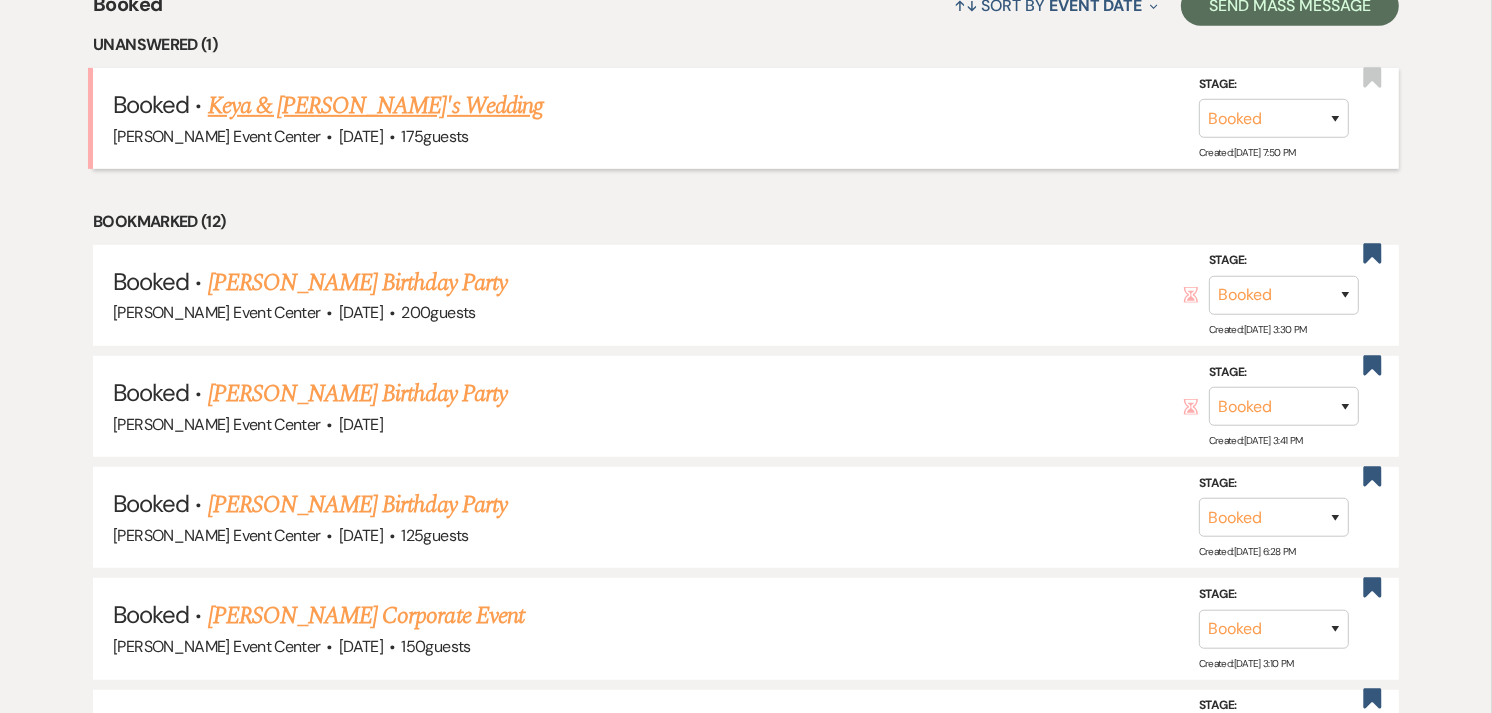 click on "Keya & [PERSON_NAME]'s Wedding" at bounding box center (375, 106) 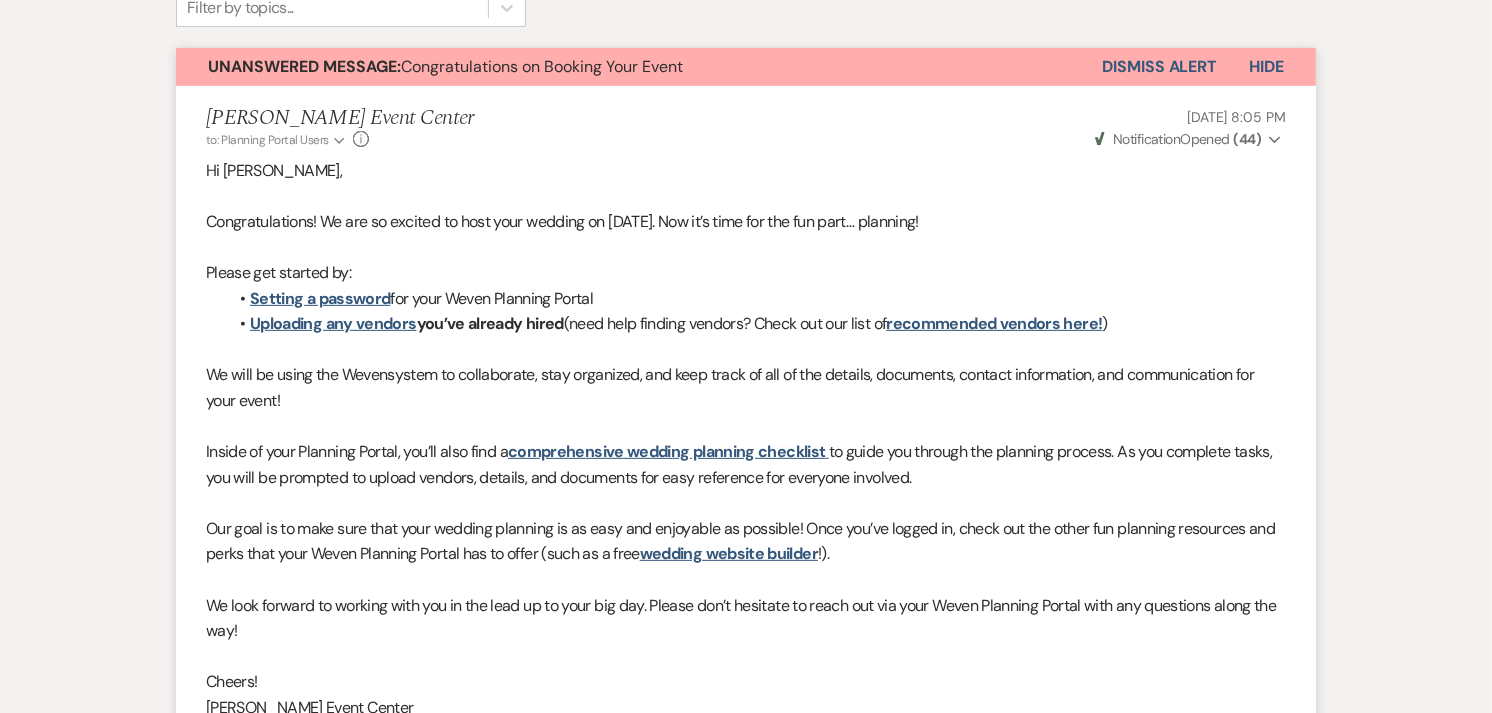 scroll, scrollTop: 126, scrollLeft: 0, axis: vertical 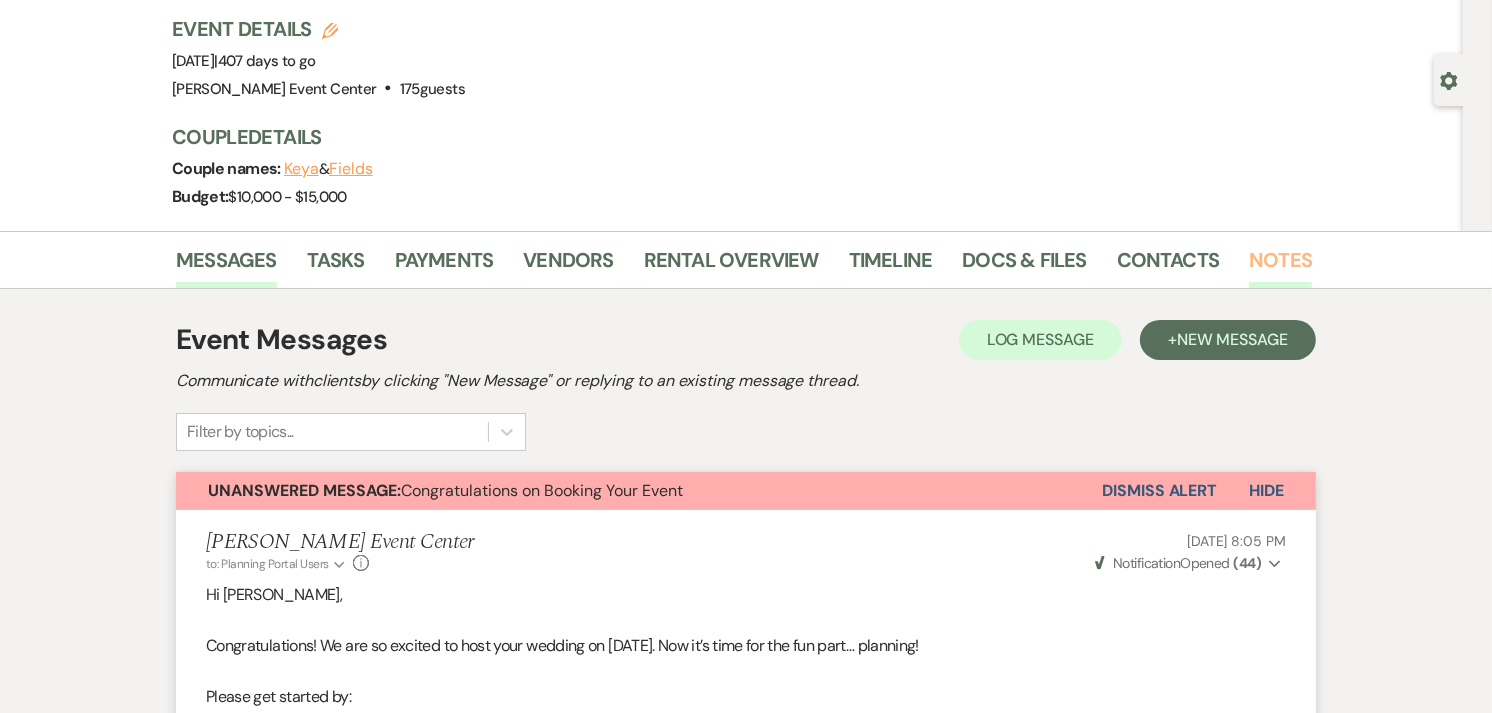 click on "Notes" at bounding box center (1280, 266) 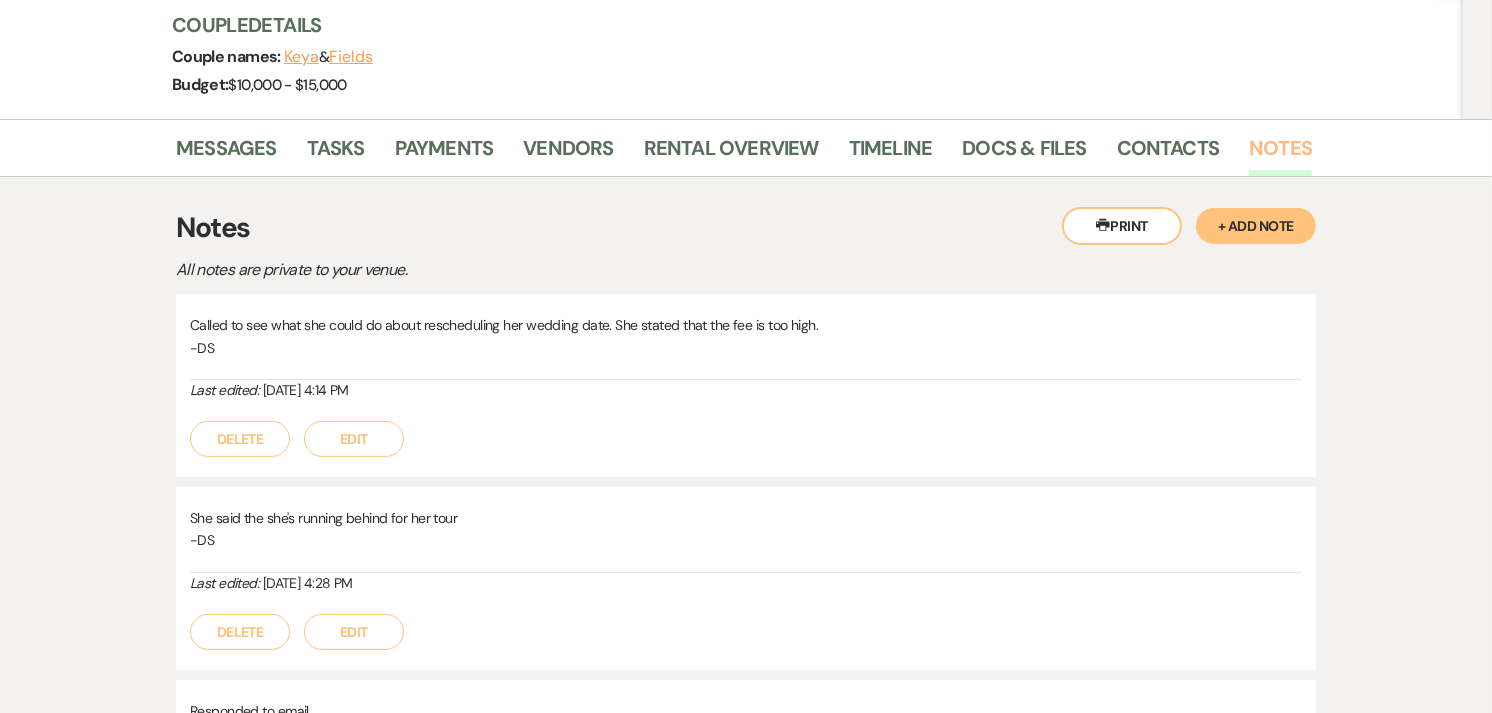 scroll, scrollTop: 235, scrollLeft: 0, axis: vertical 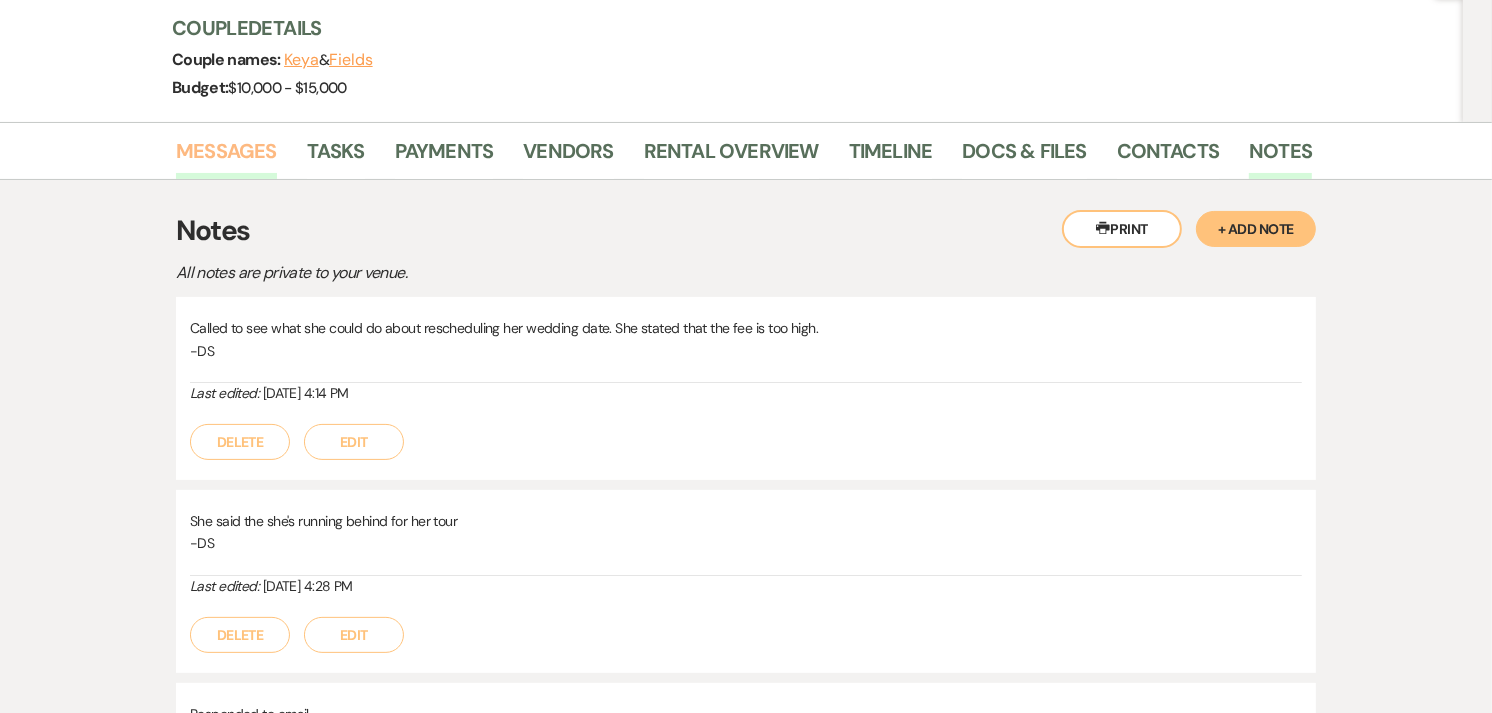 click on "Messages" at bounding box center (226, 157) 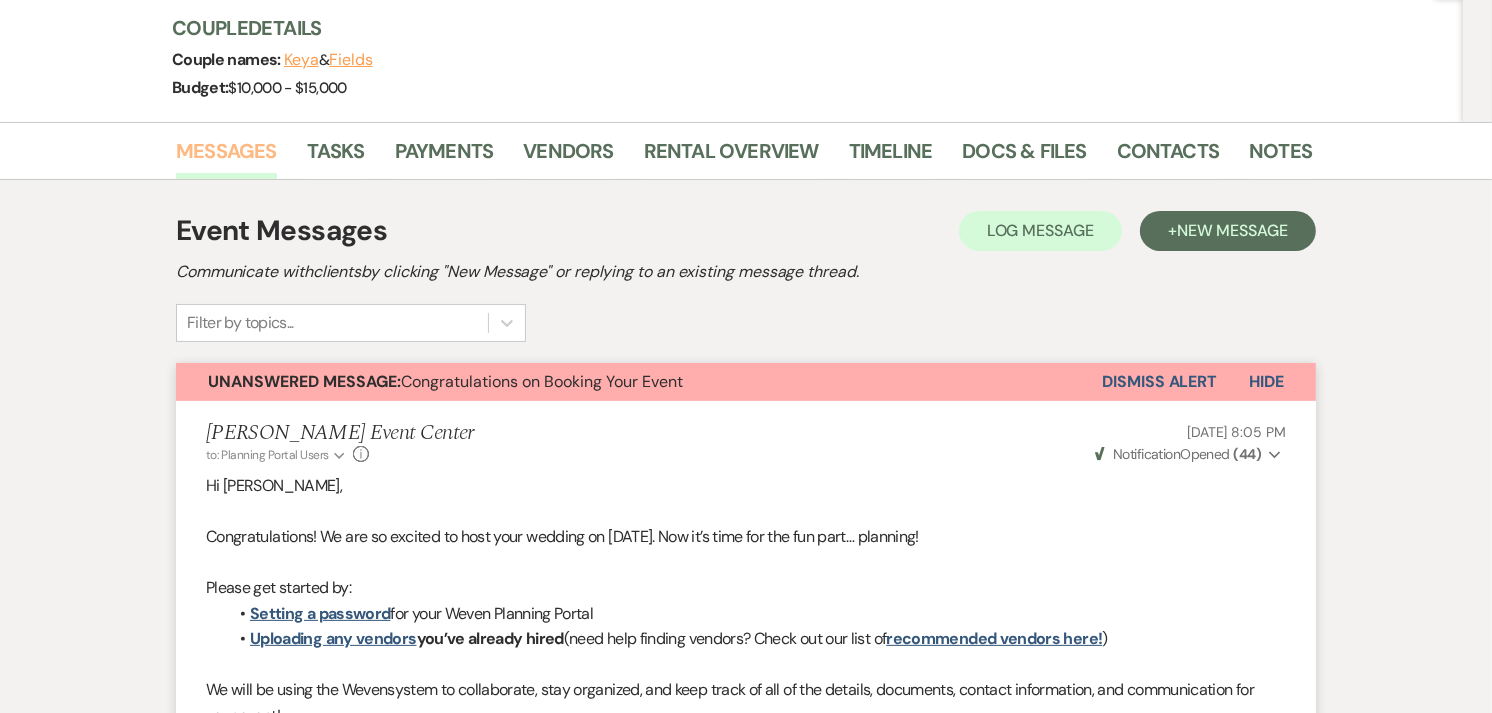 scroll, scrollTop: 0, scrollLeft: 0, axis: both 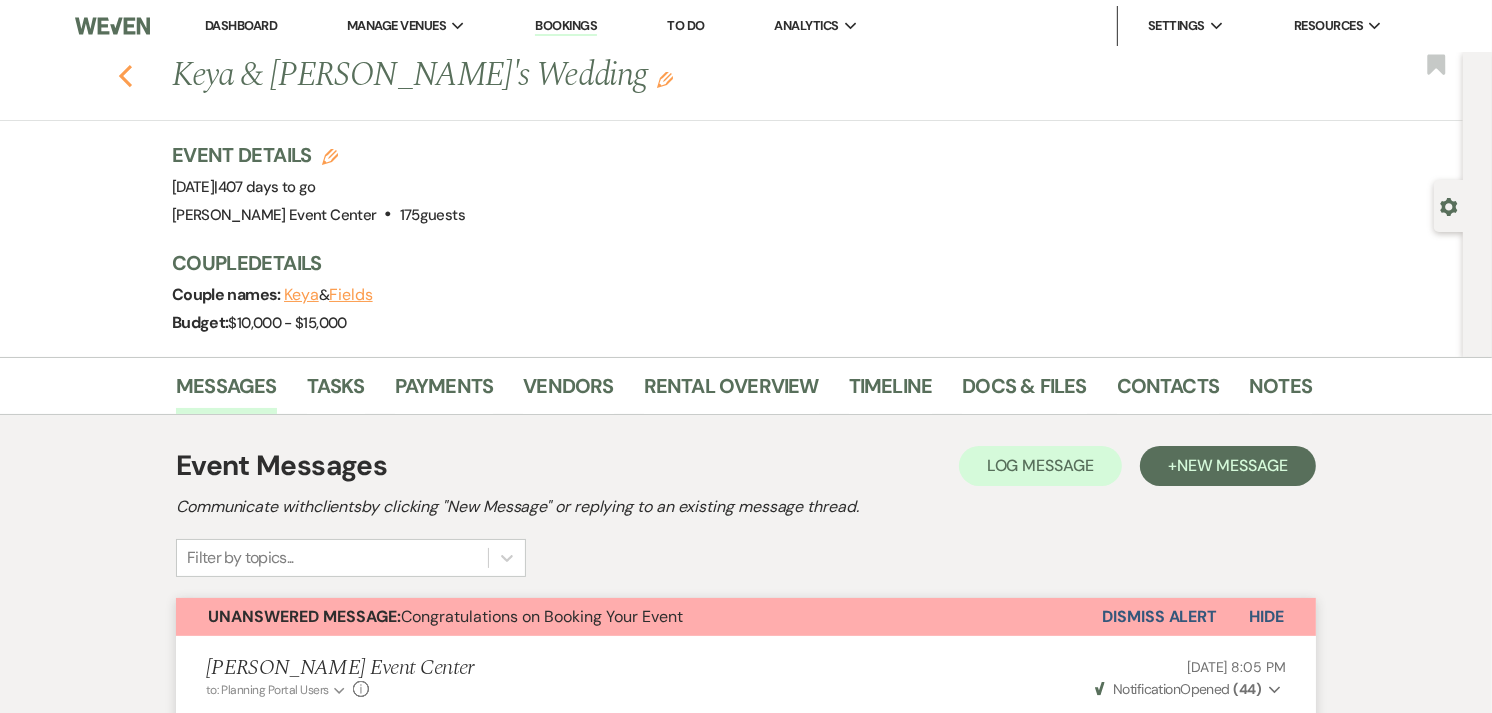 click on "Previous" 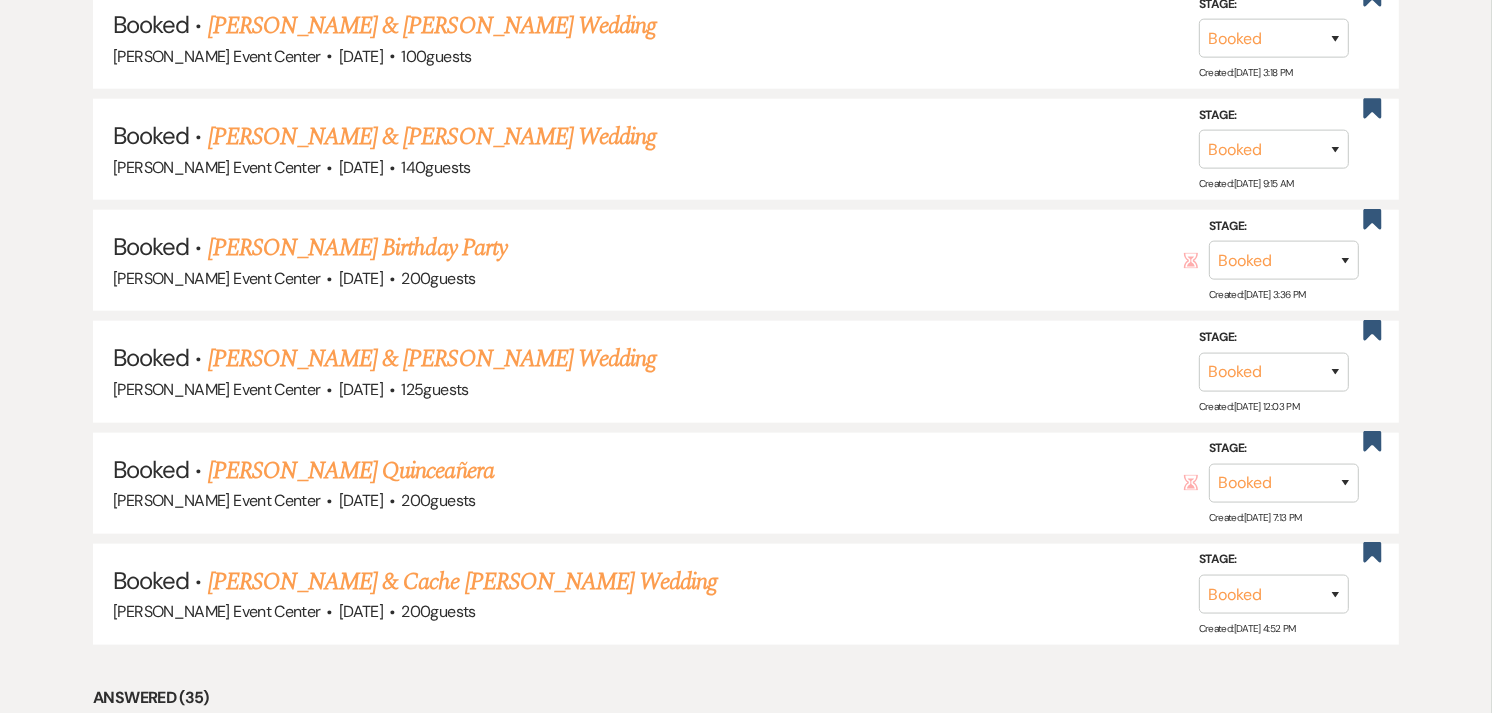 scroll, scrollTop: 1774, scrollLeft: 0, axis: vertical 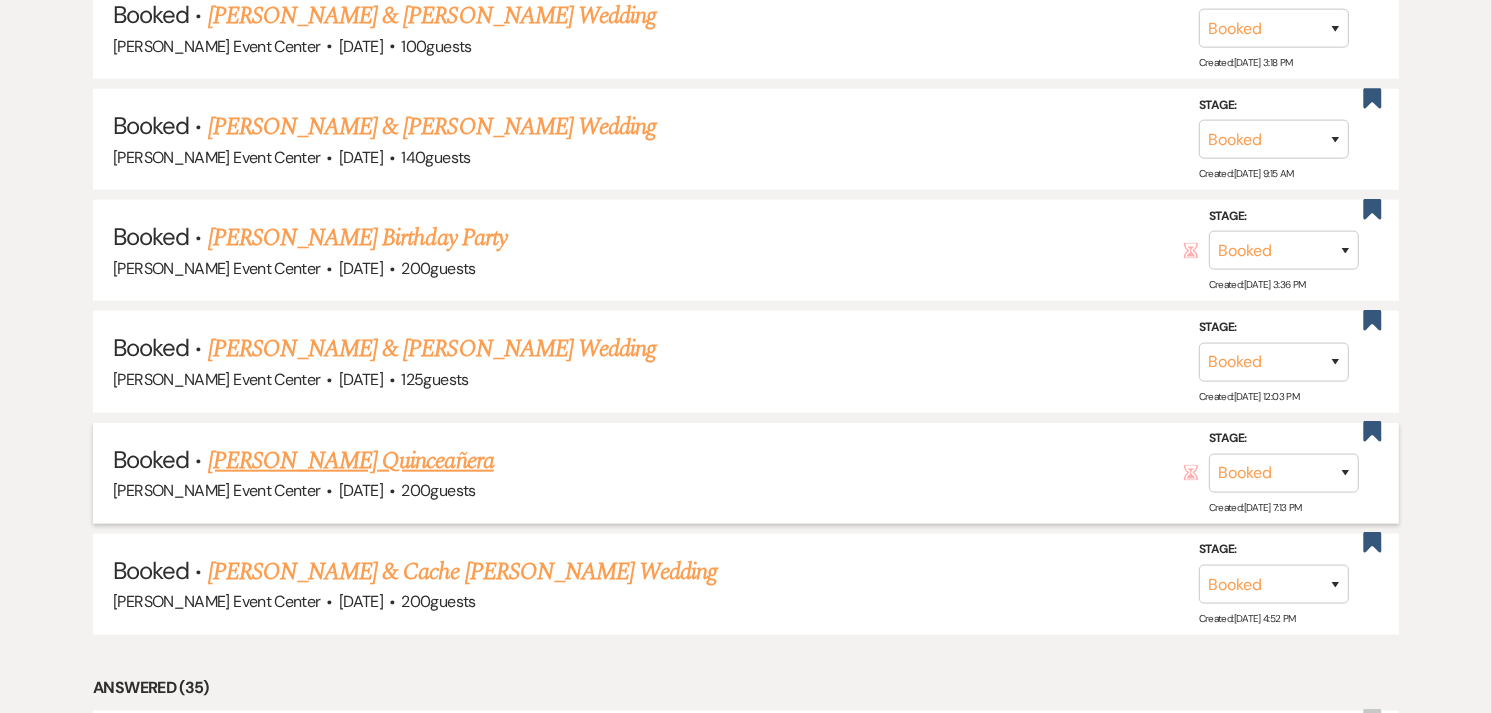 click on "Cherly Lopez's Quinceañera" at bounding box center (351, 461) 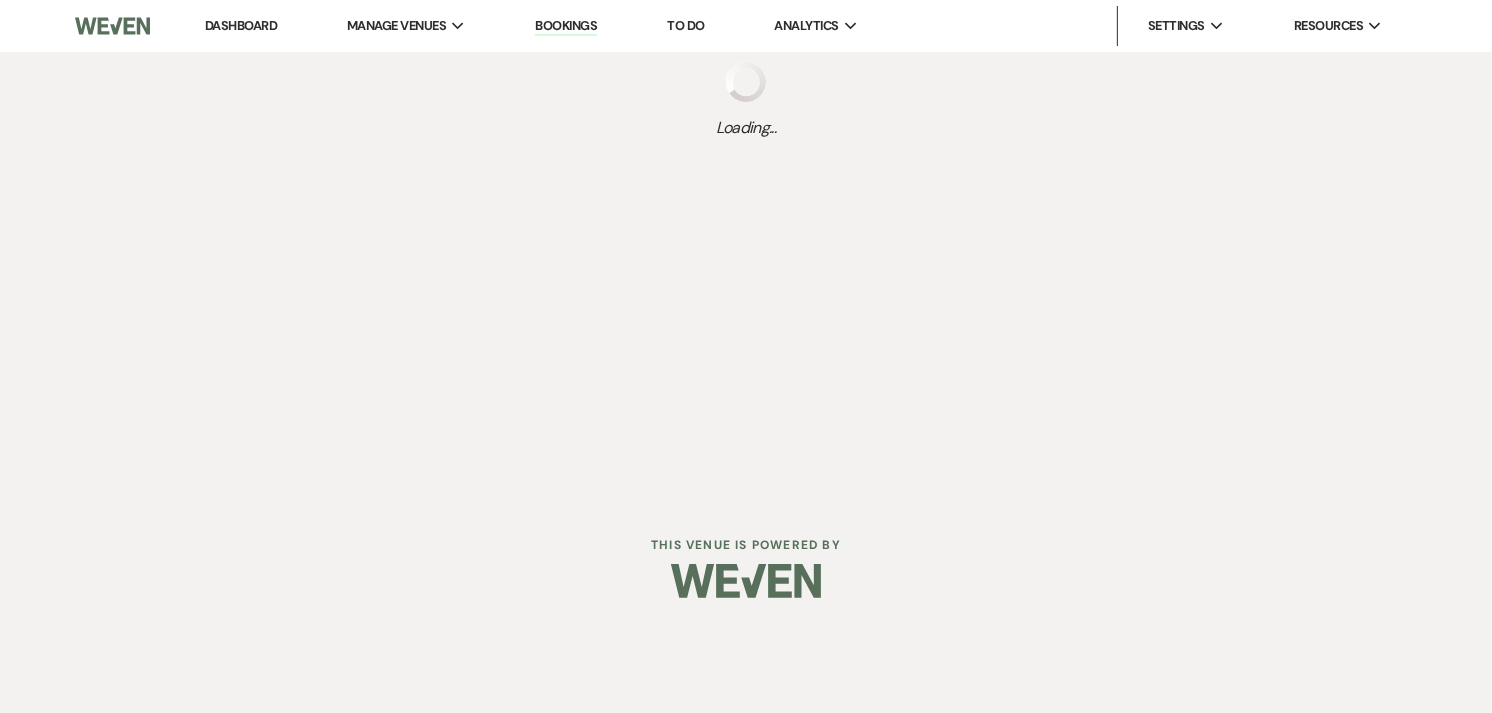 scroll, scrollTop: 0, scrollLeft: 0, axis: both 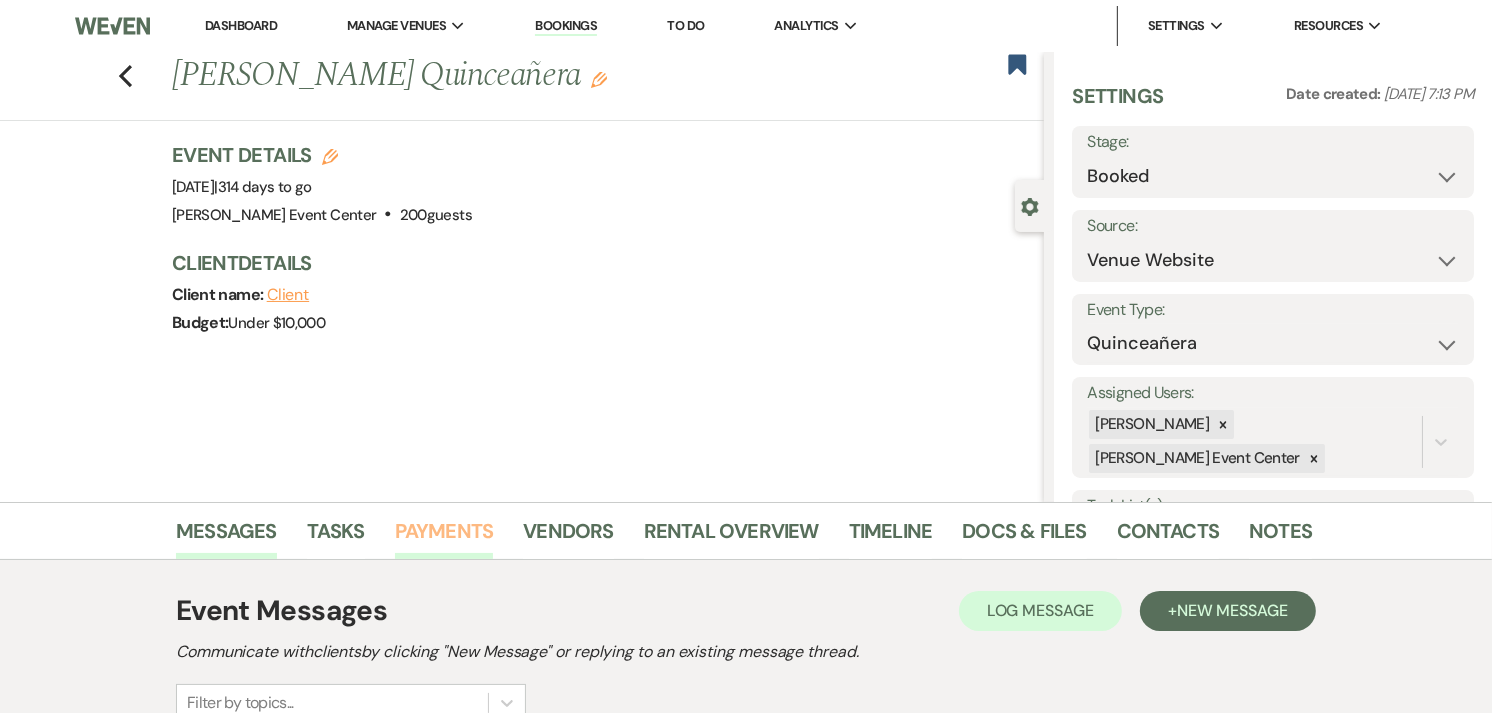 click on "Payments" at bounding box center [444, 537] 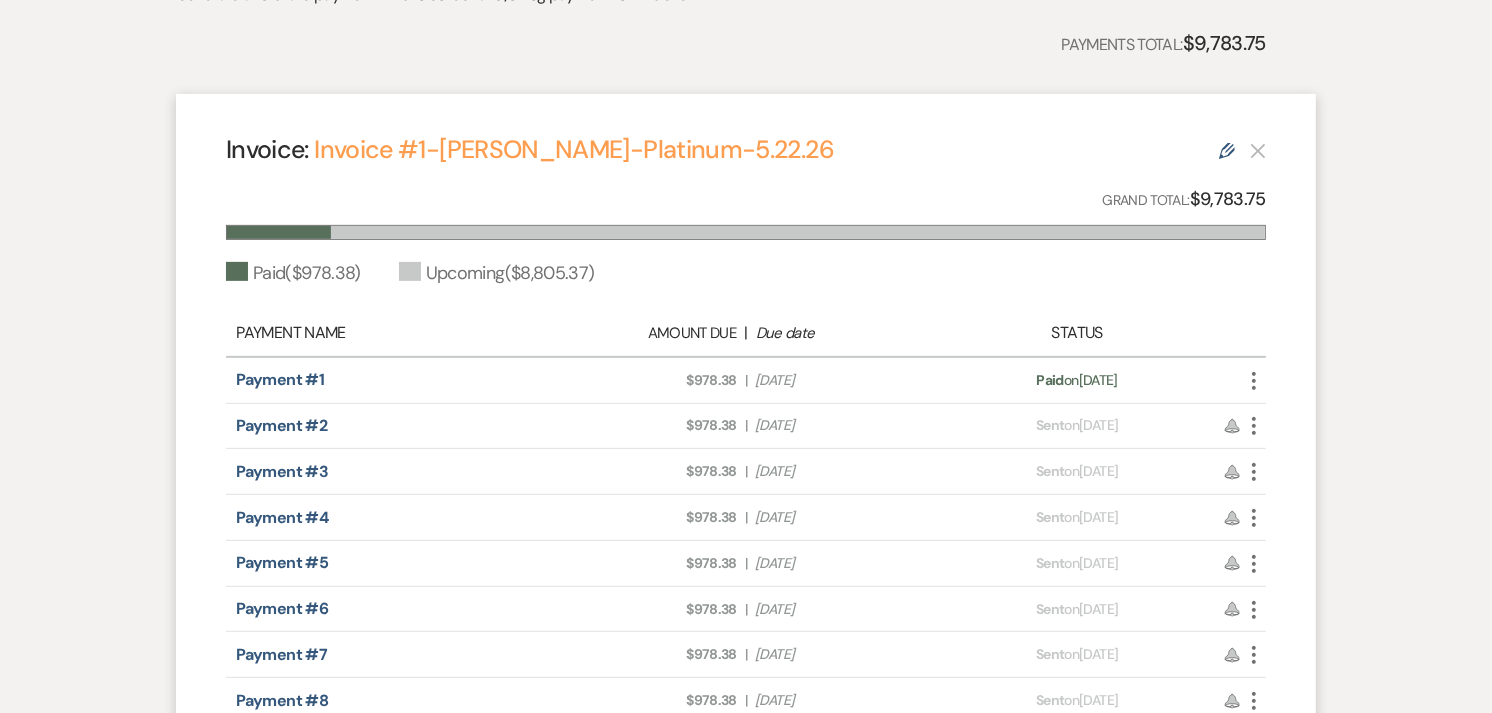 scroll, scrollTop: 661, scrollLeft: 0, axis: vertical 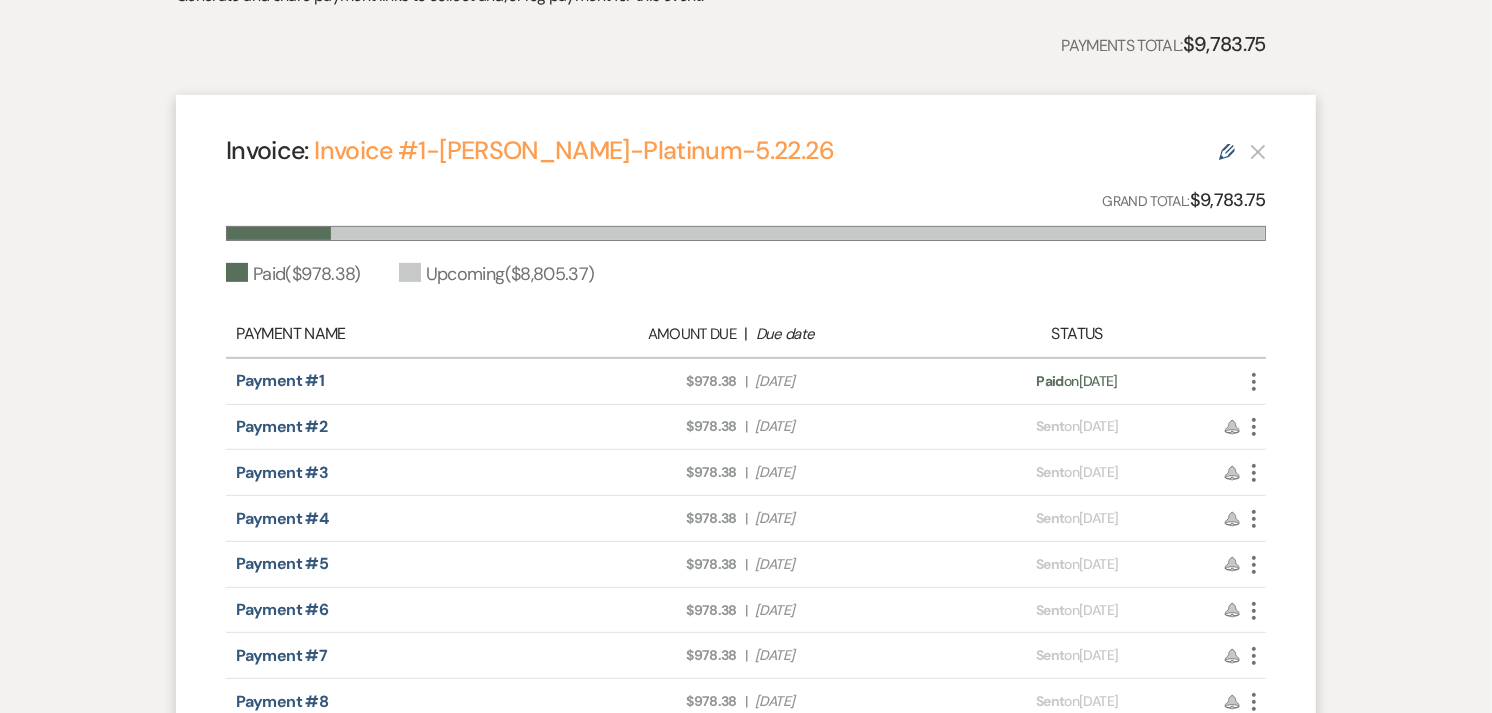 click 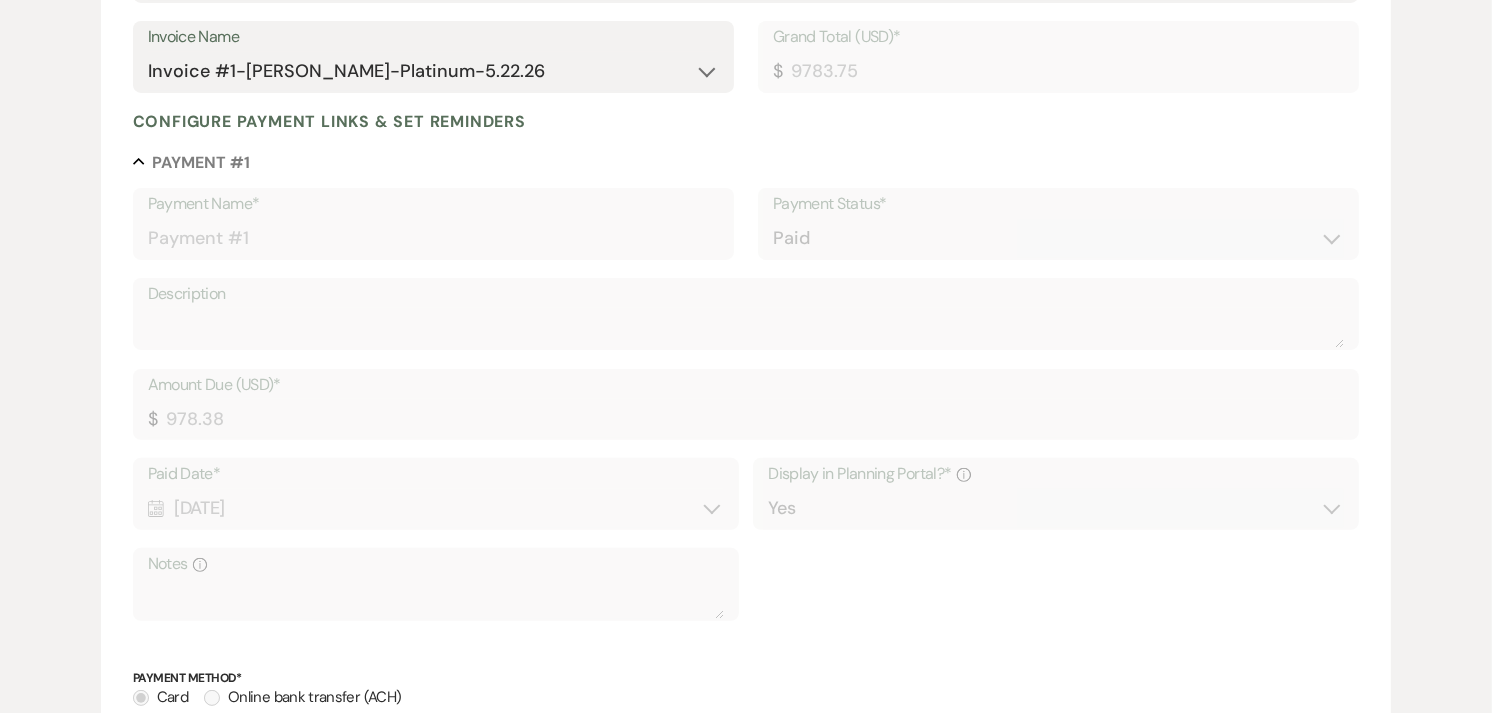 scroll, scrollTop: 0, scrollLeft: 0, axis: both 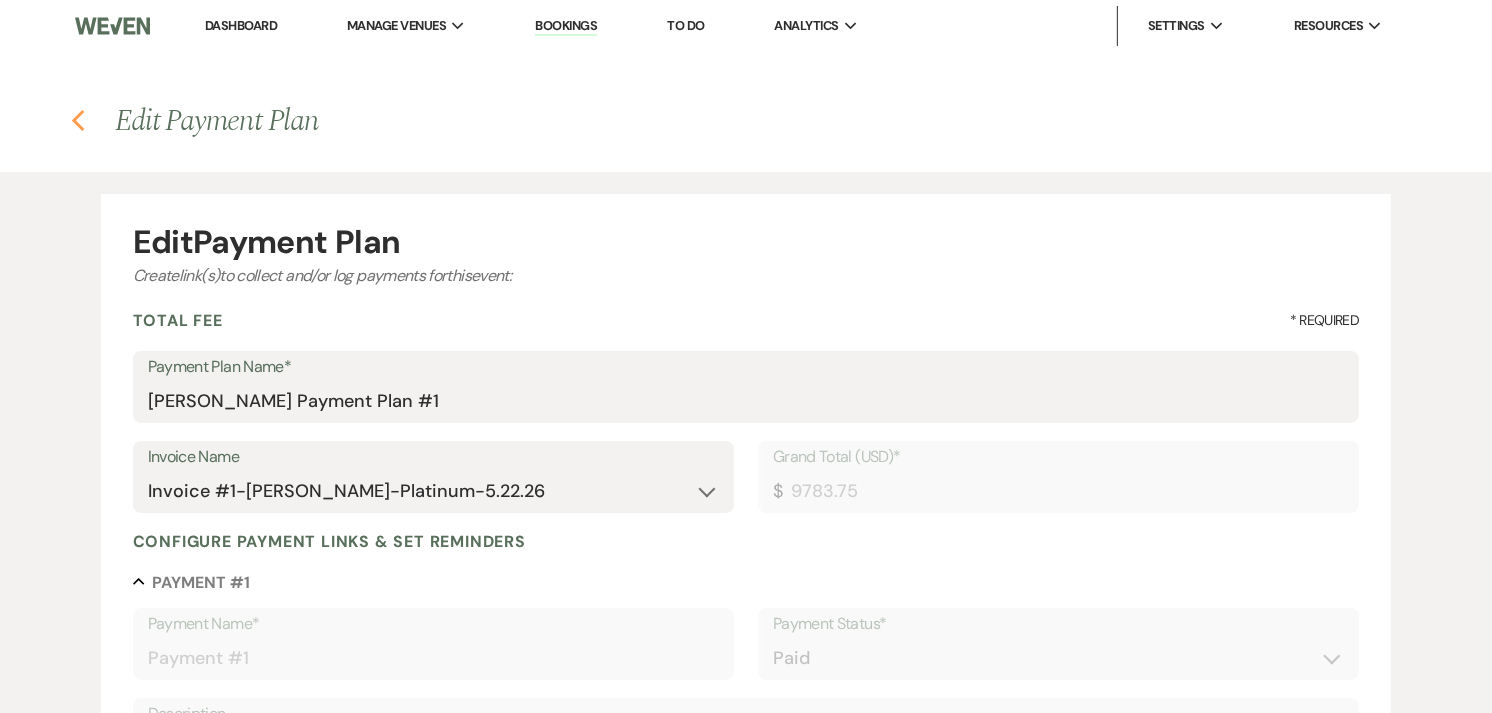 click 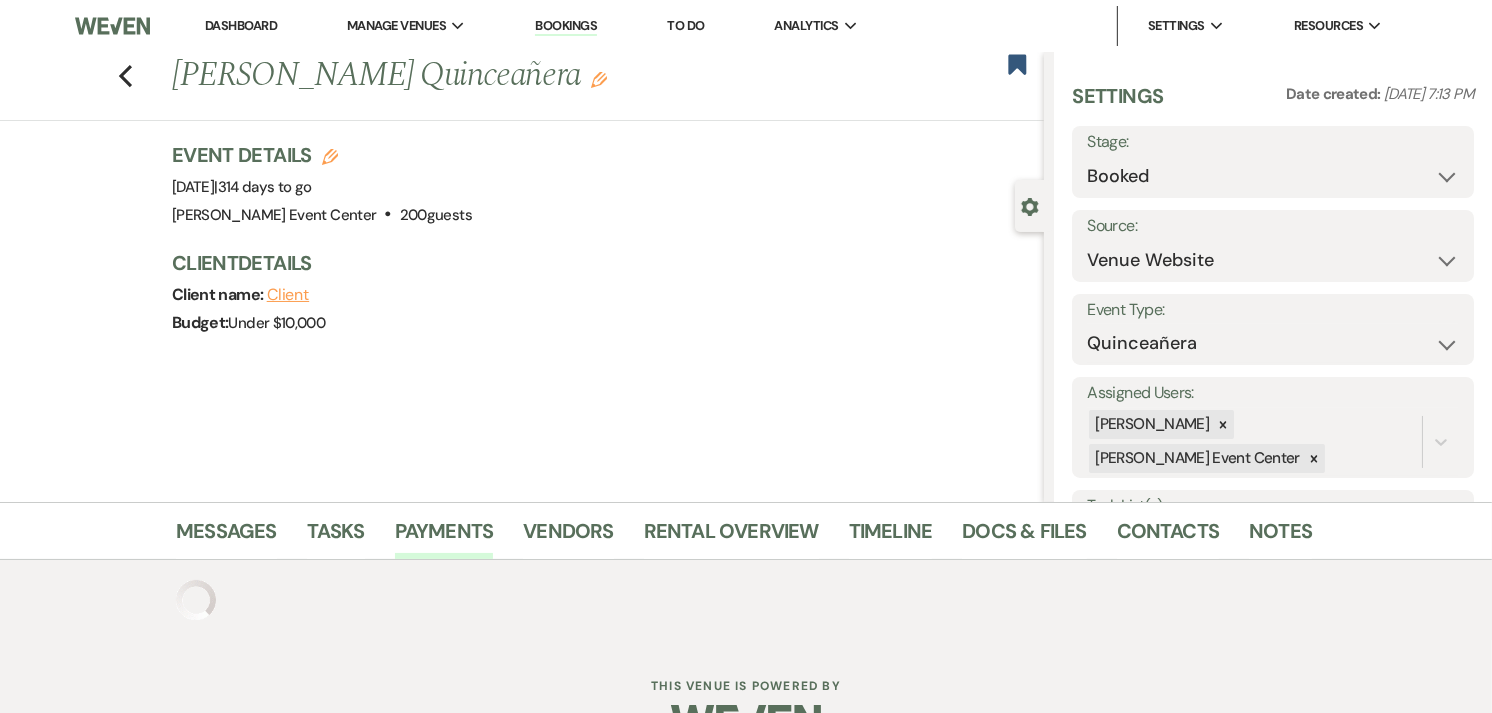 scroll, scrollTop: 55, scrollLeft: 0, axis: vertical 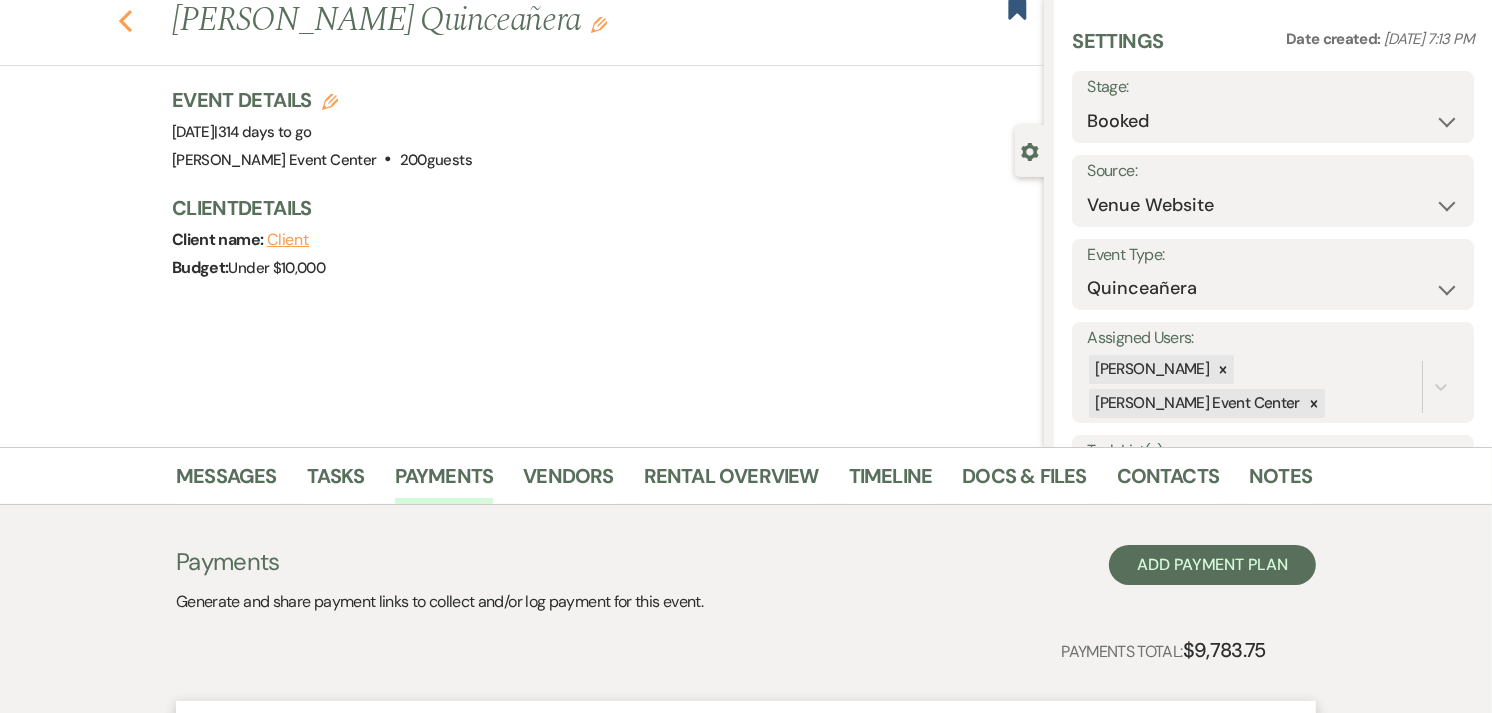 click 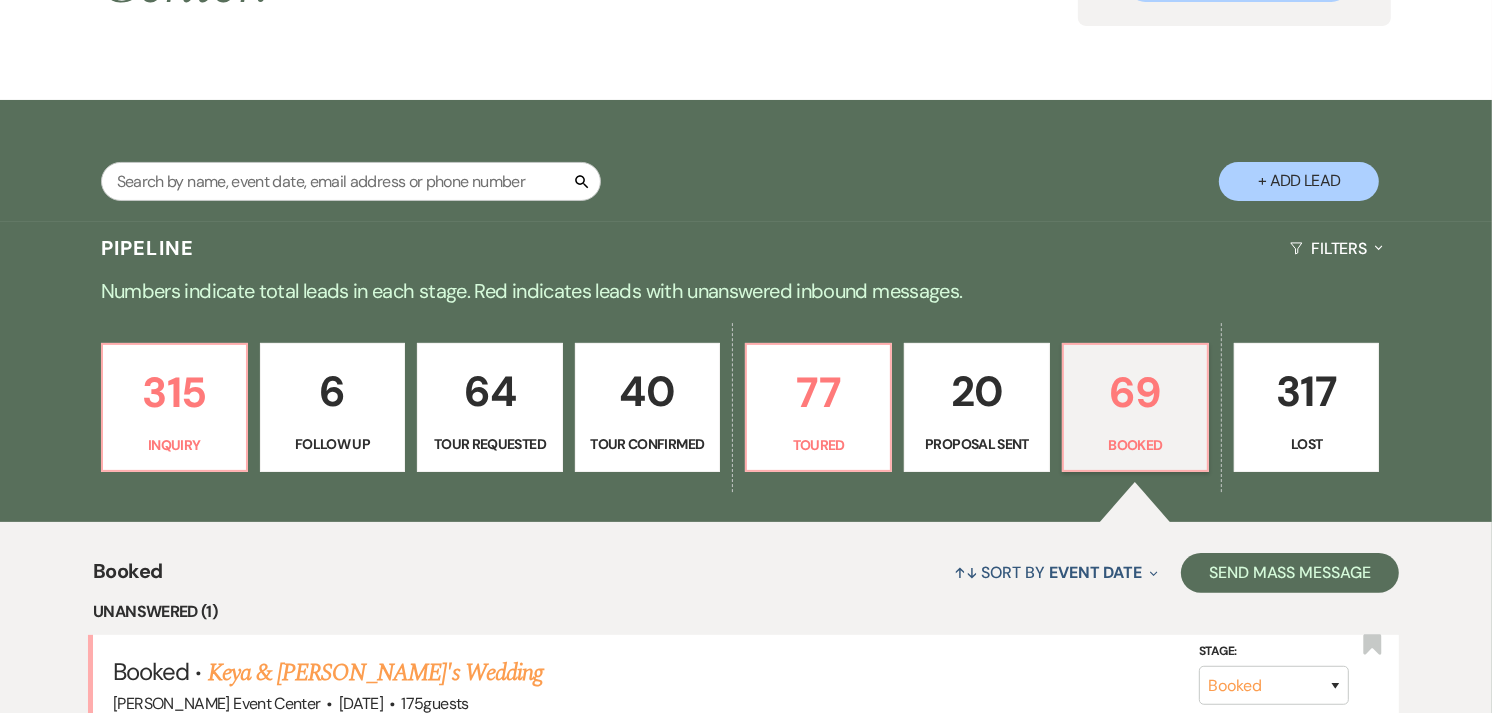 scroll, scrollTop: 272, scrollLeft: 0, axis: vertical 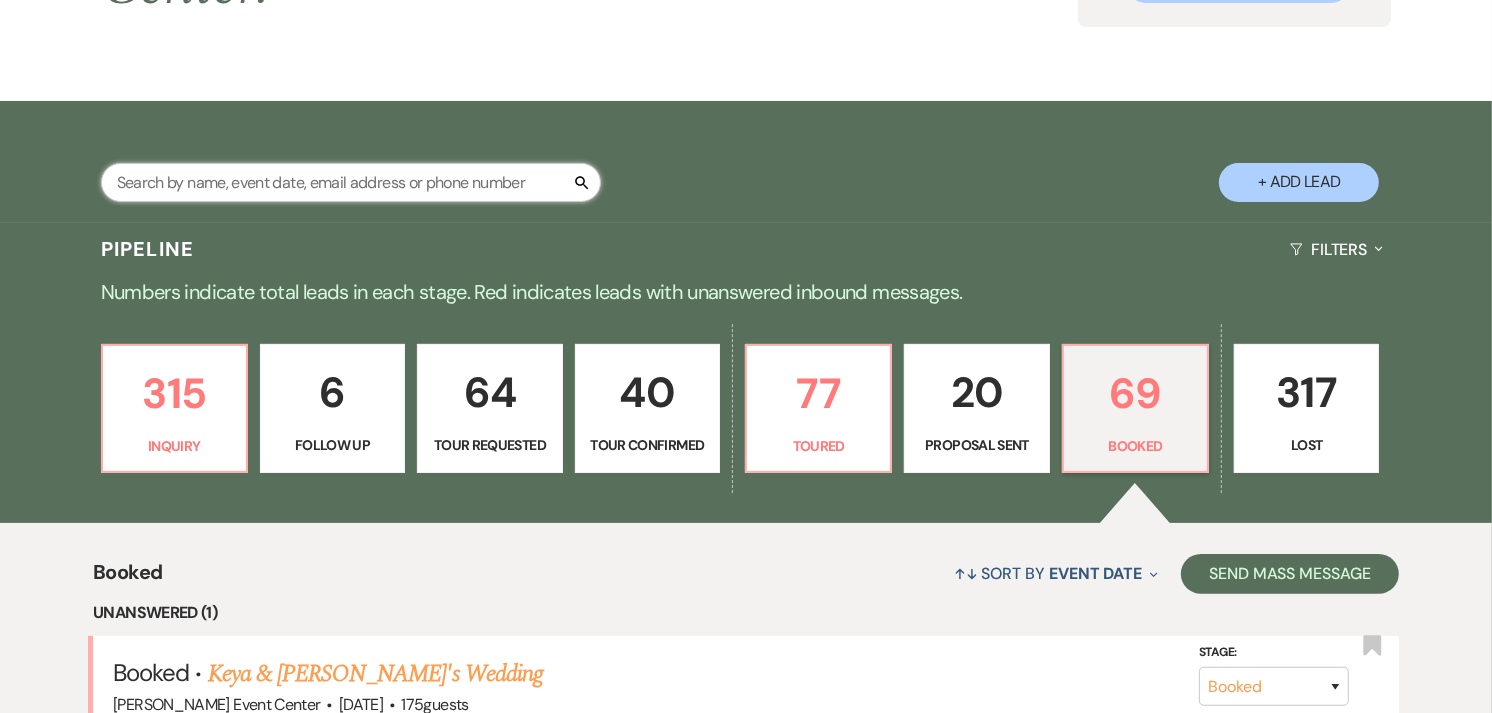 click at bounding box center [351, 182] 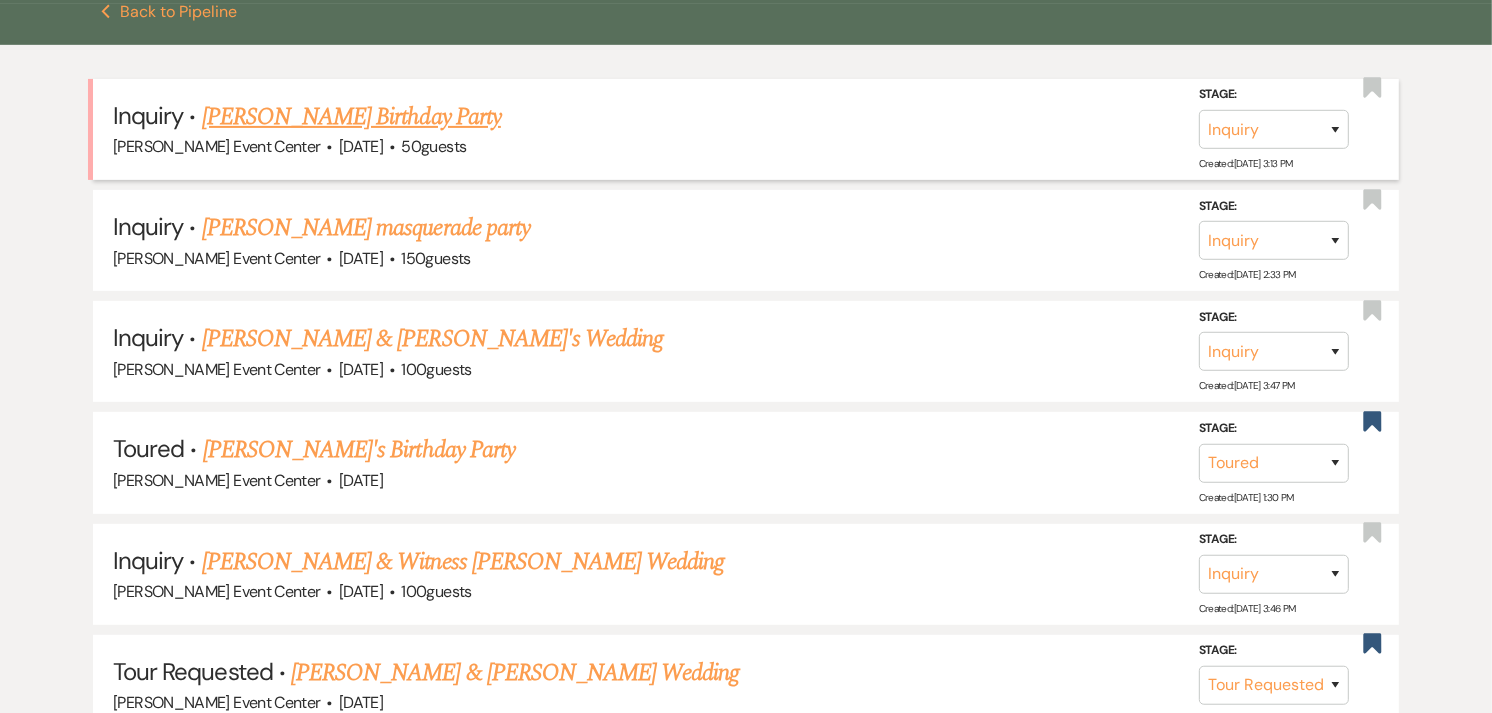scroll, scrollTop: 522, scrollLeft: 0, axis: vertical 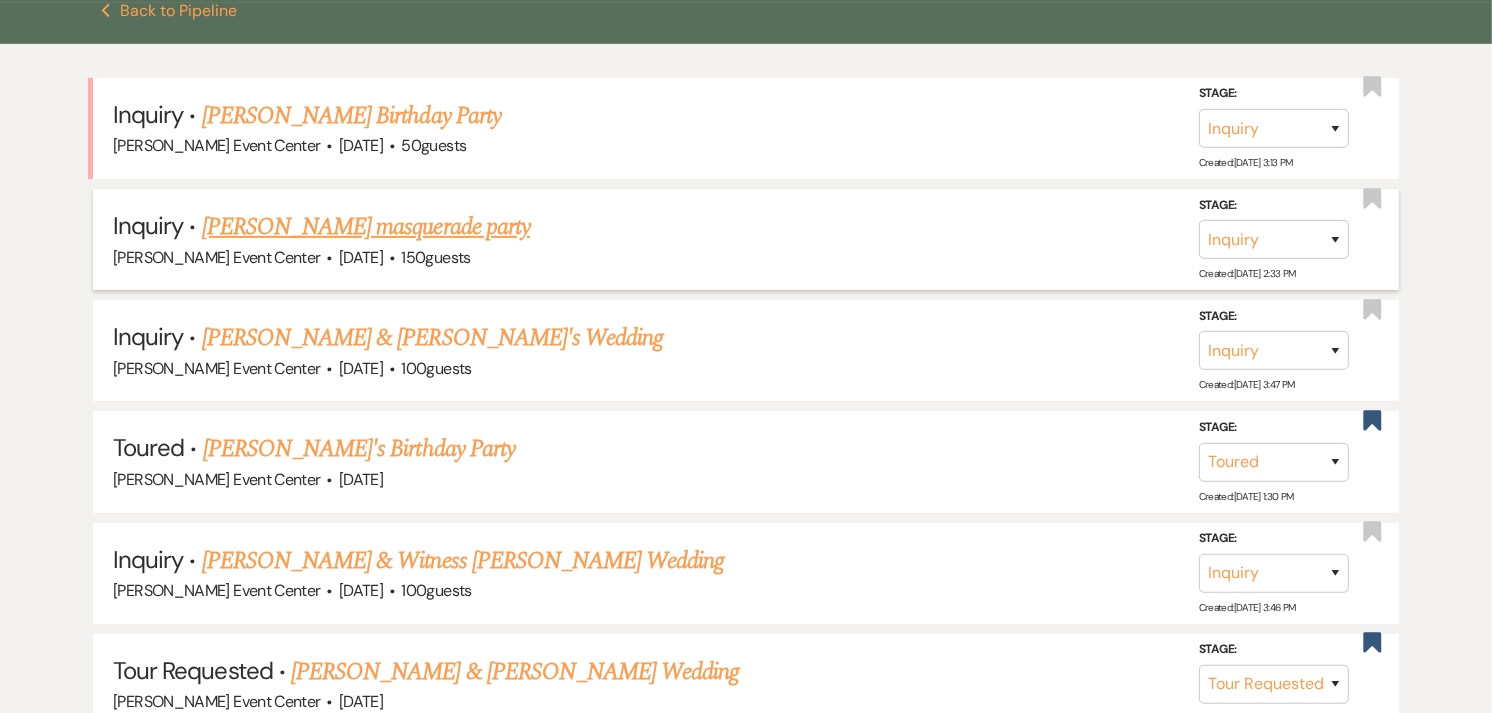 click on "[PERSON_NAME] masquerade party" at bounding box center (366, 227) 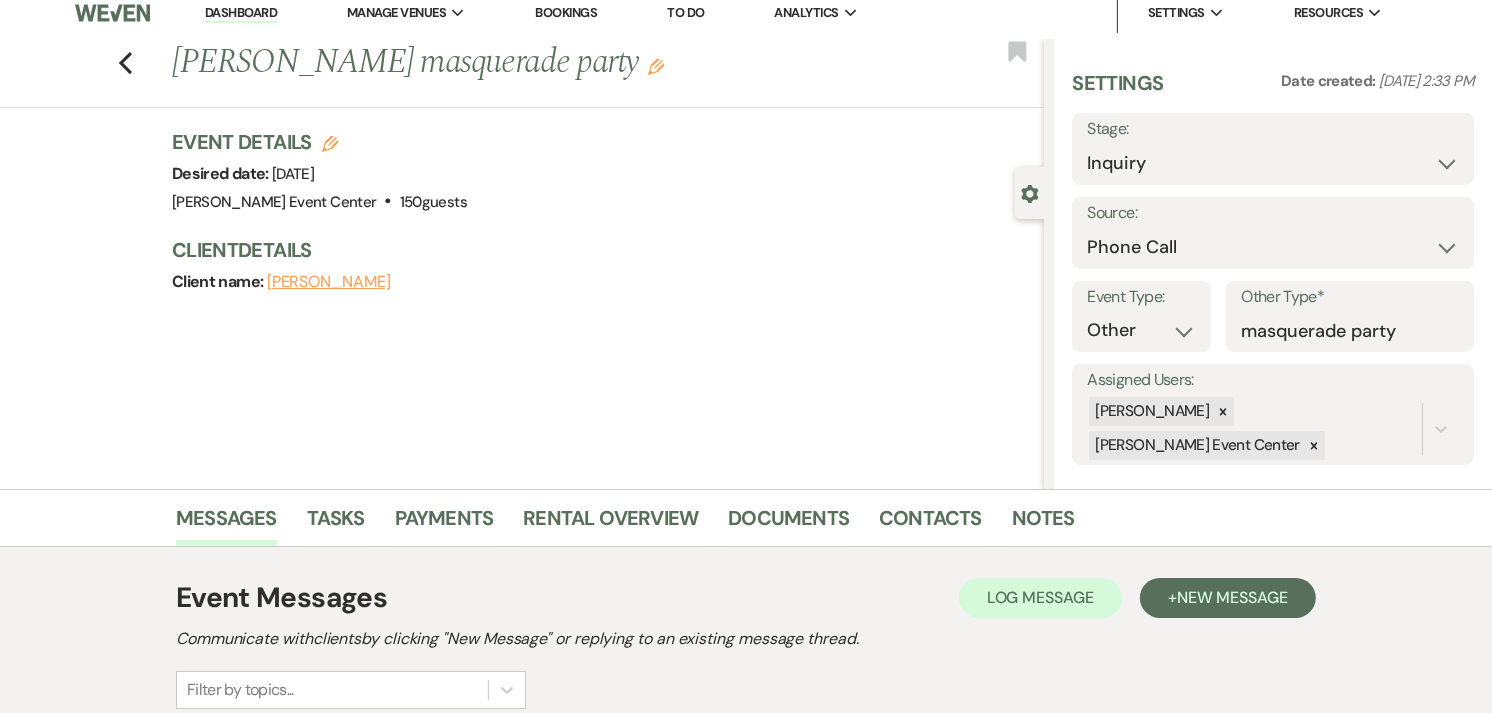 scroll, scrollTop: 12, scrollLeft: 0, axis: vertical 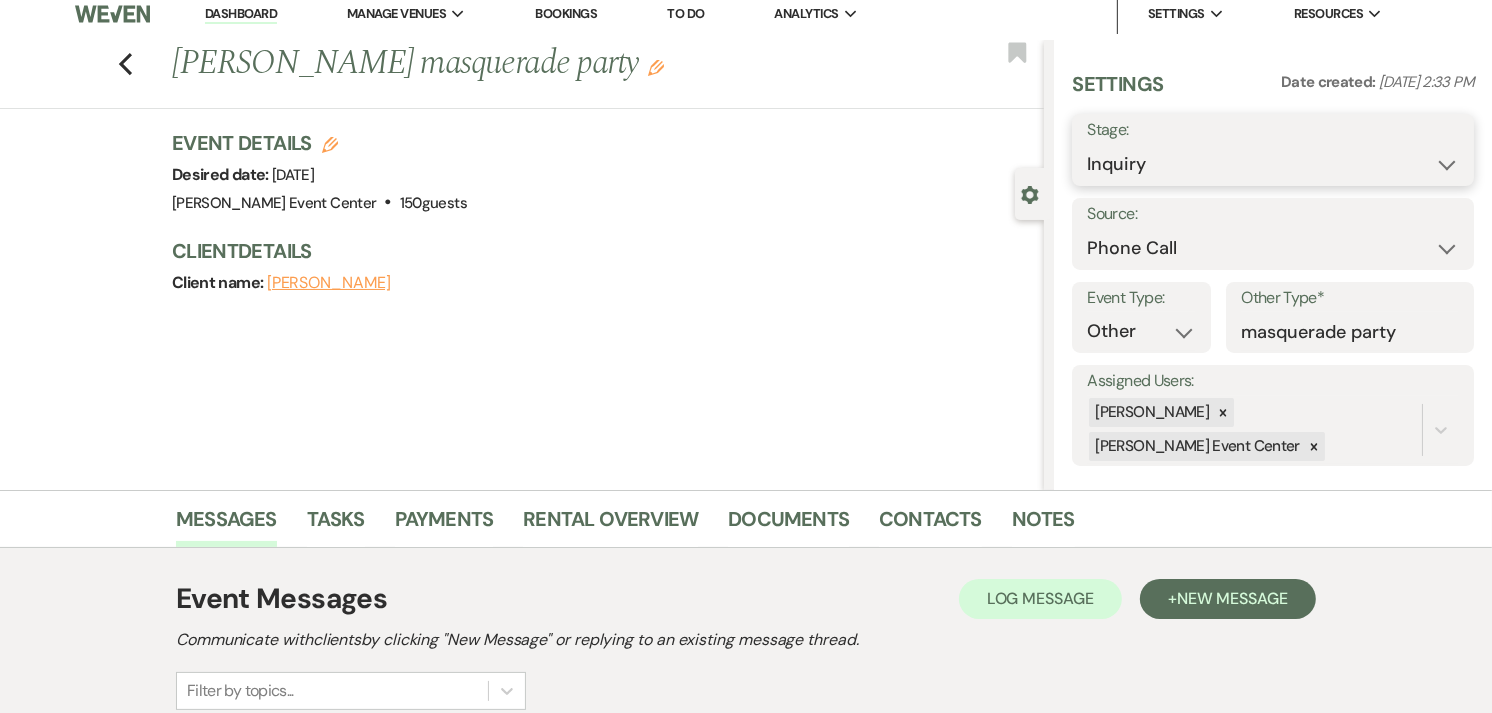 click on "Inquiry Follow Up Tour Requested Tour Confirmed Toured Proposal Sent Booked Lost" at bounding box center [1273, 164] 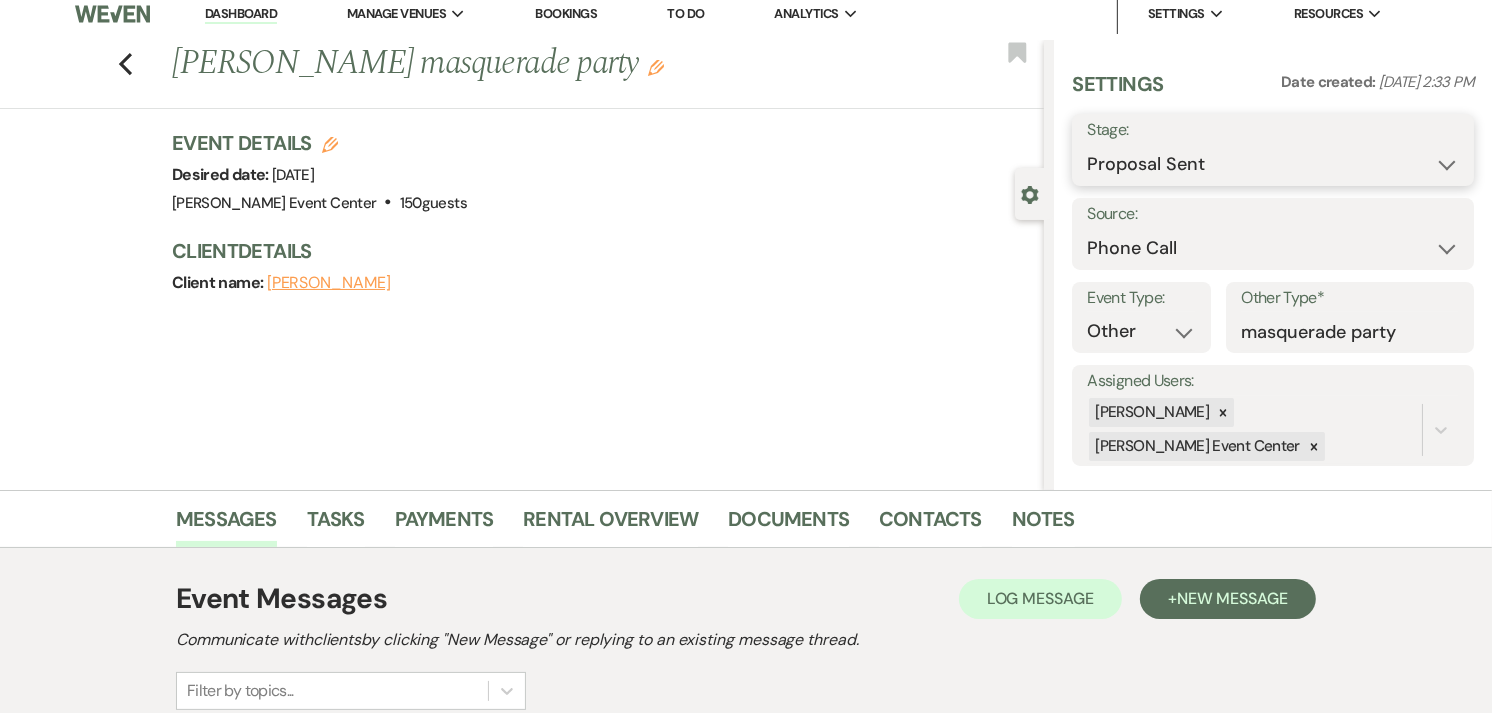 click on "Inquiry Follow Up Tour Requested Tour Confirmed Toured Proposal Sent Booked Lost" at bounding box center [1273, 164] 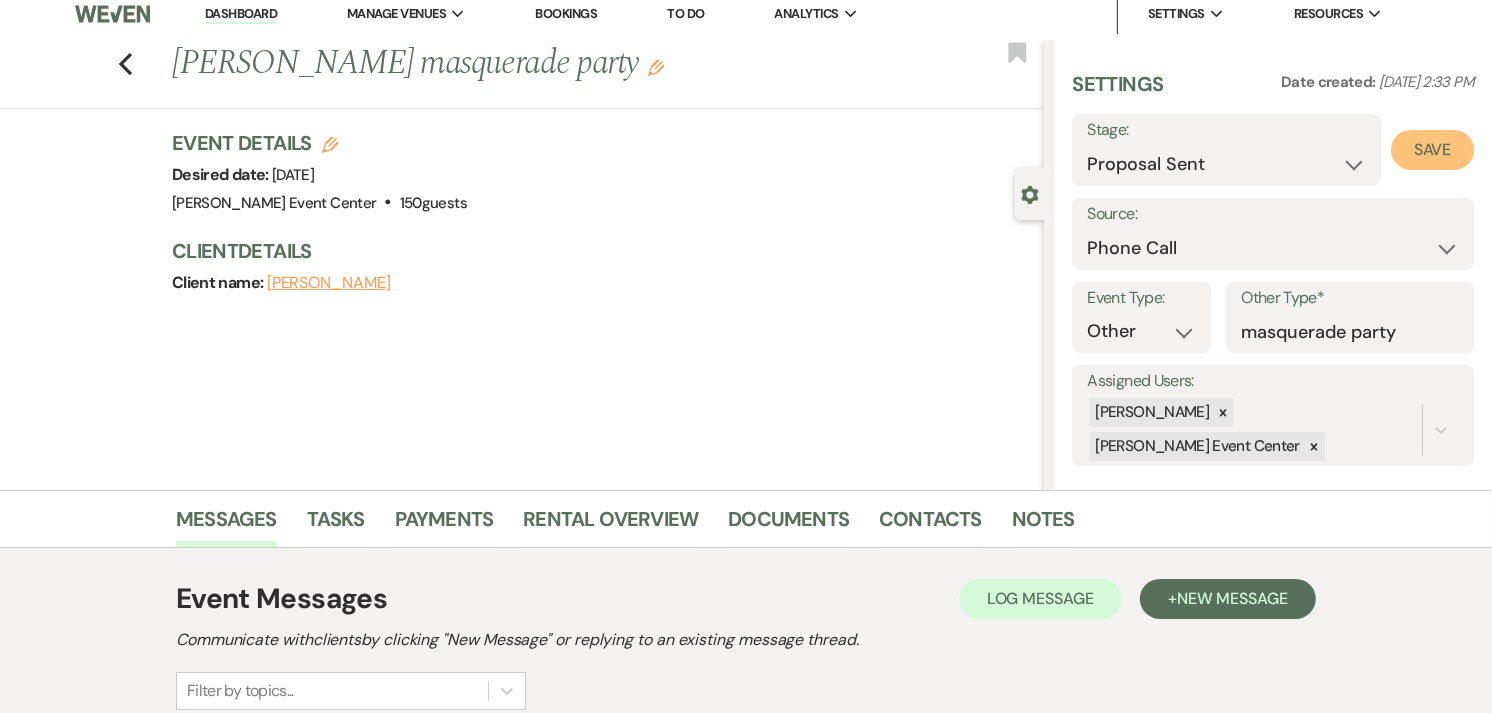 click on "Save" at bounding box center [1432, 150] 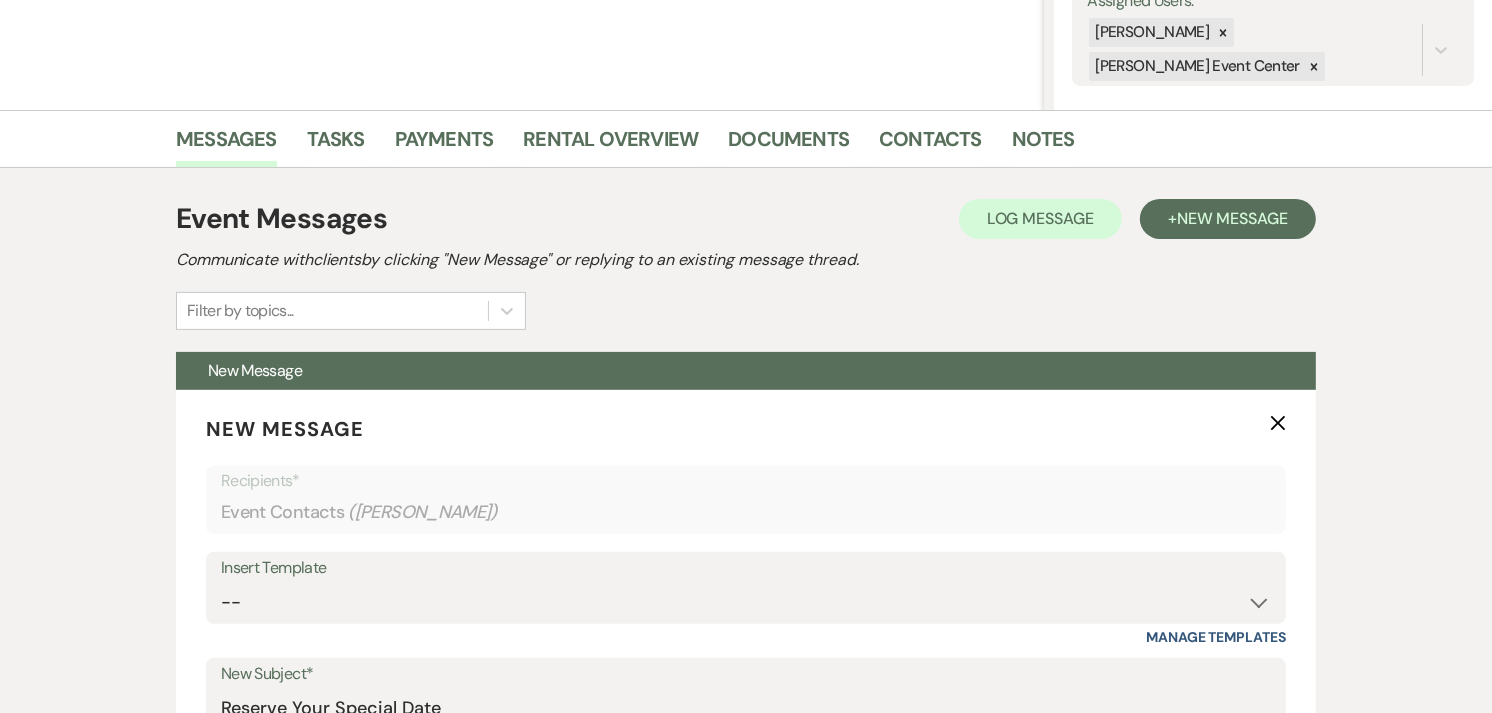 scroll, scrollTop: 393, scrollLeft: 0, axis: vertical 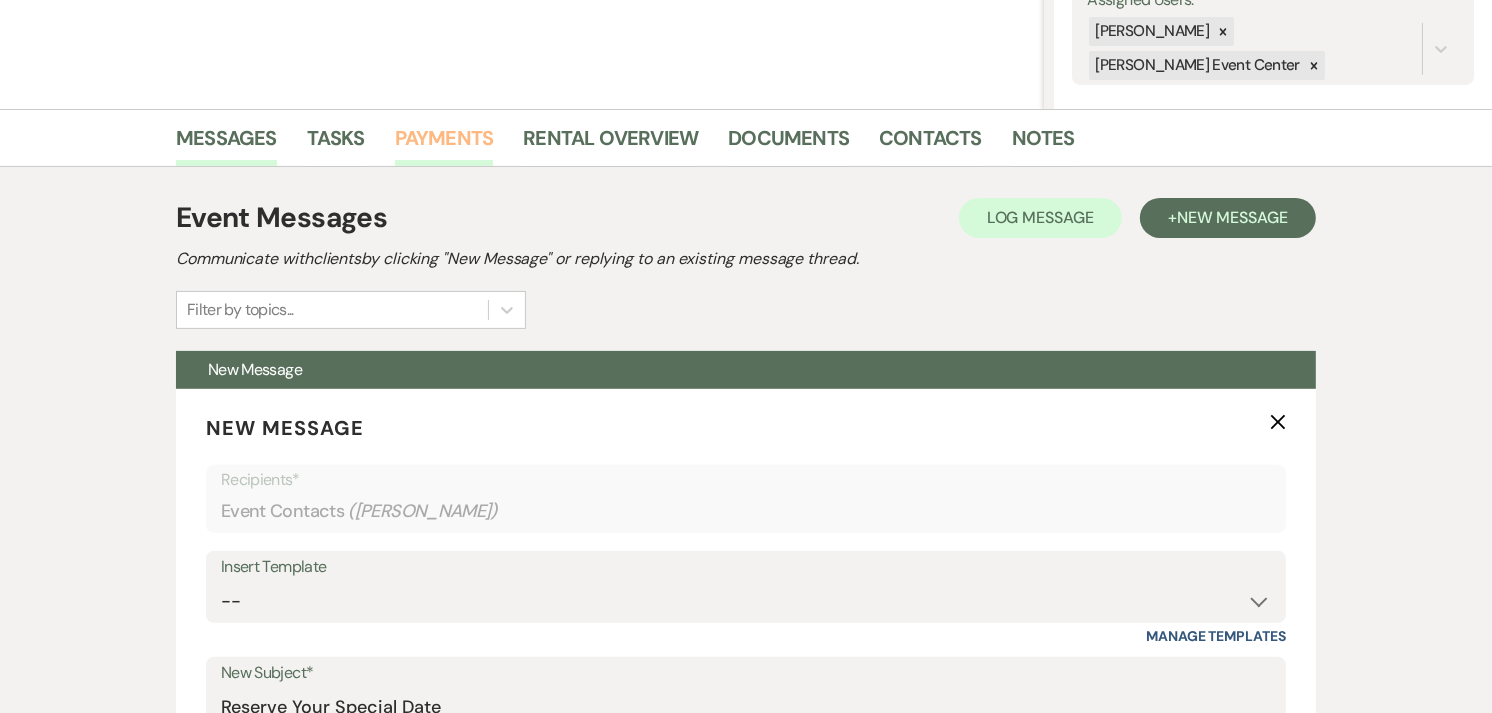 click on "Payments" at bounding box center (444, 144) 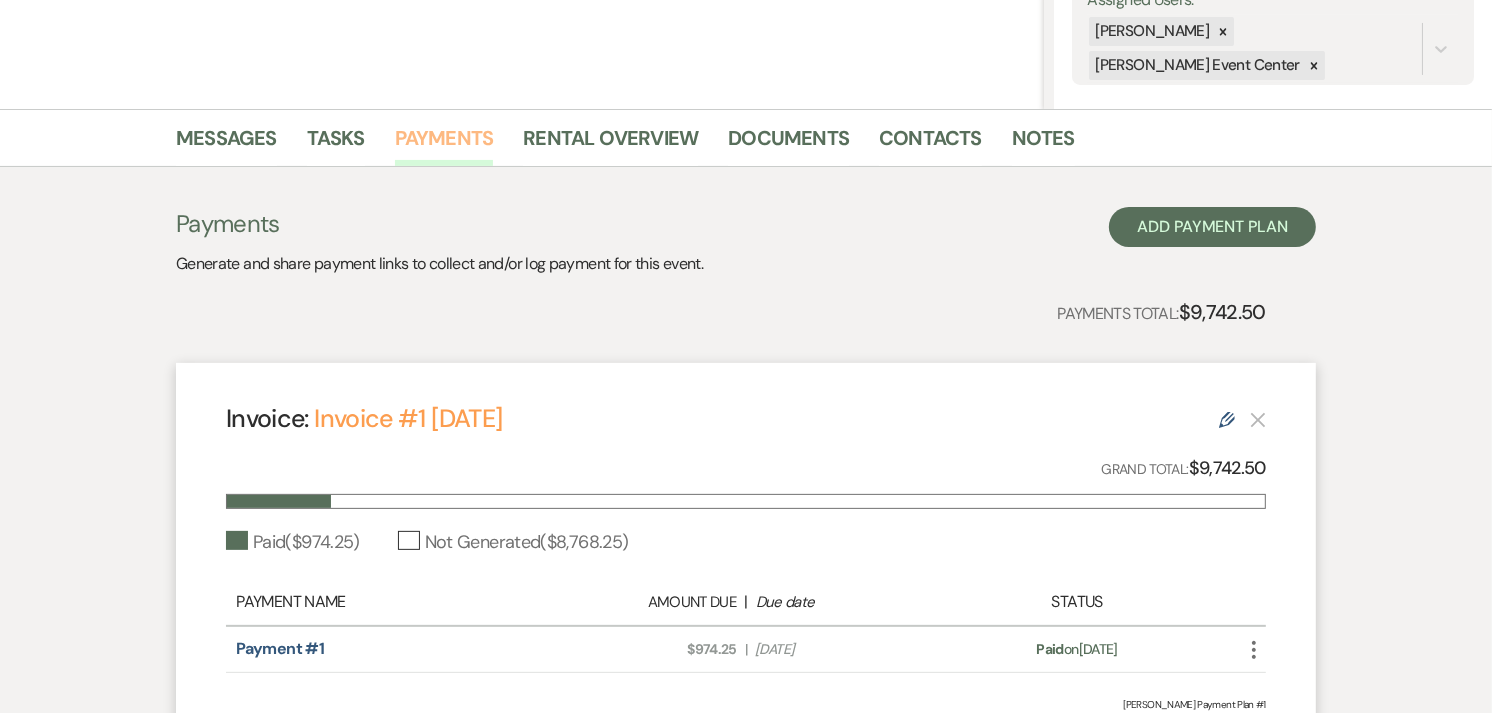 scroll, scrollTop: 592, scrollLeft: 0, axis: vertical 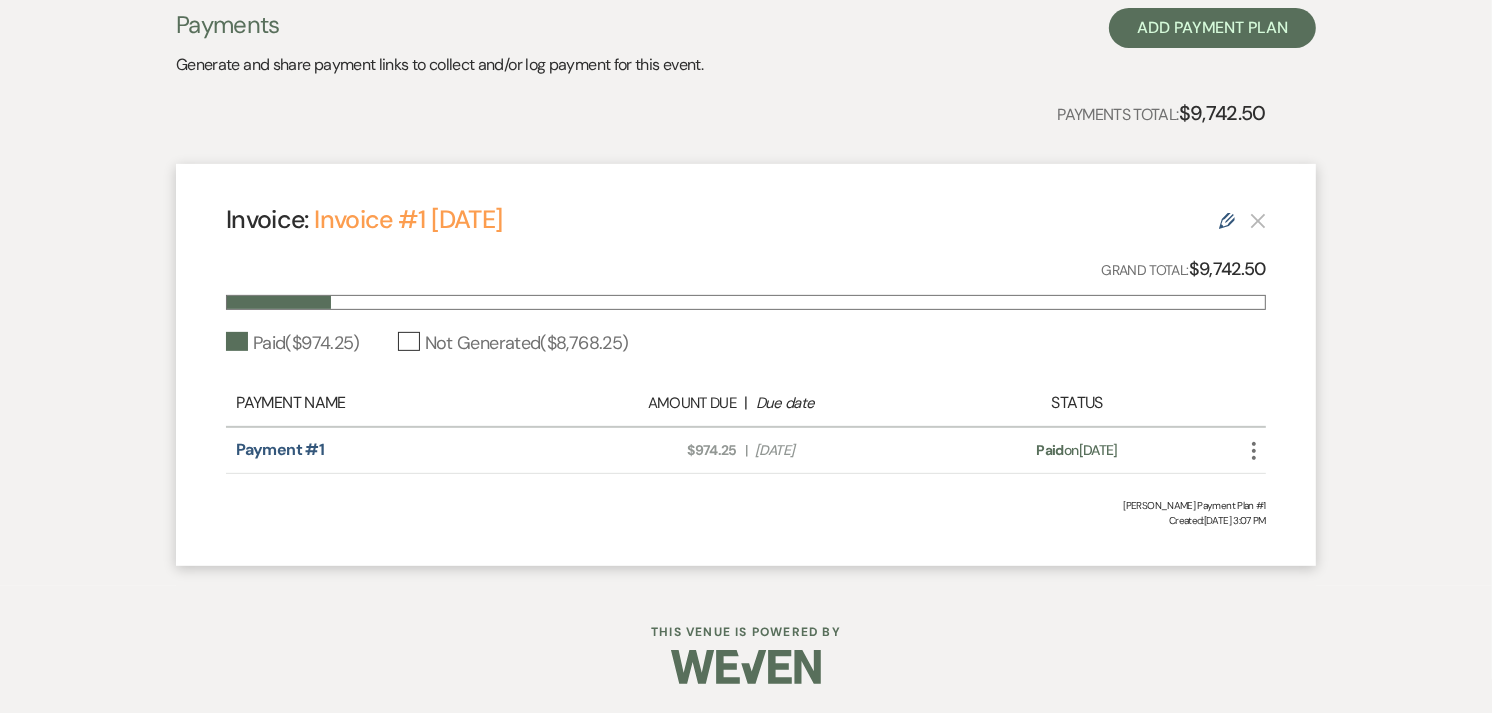 click on "Edit" 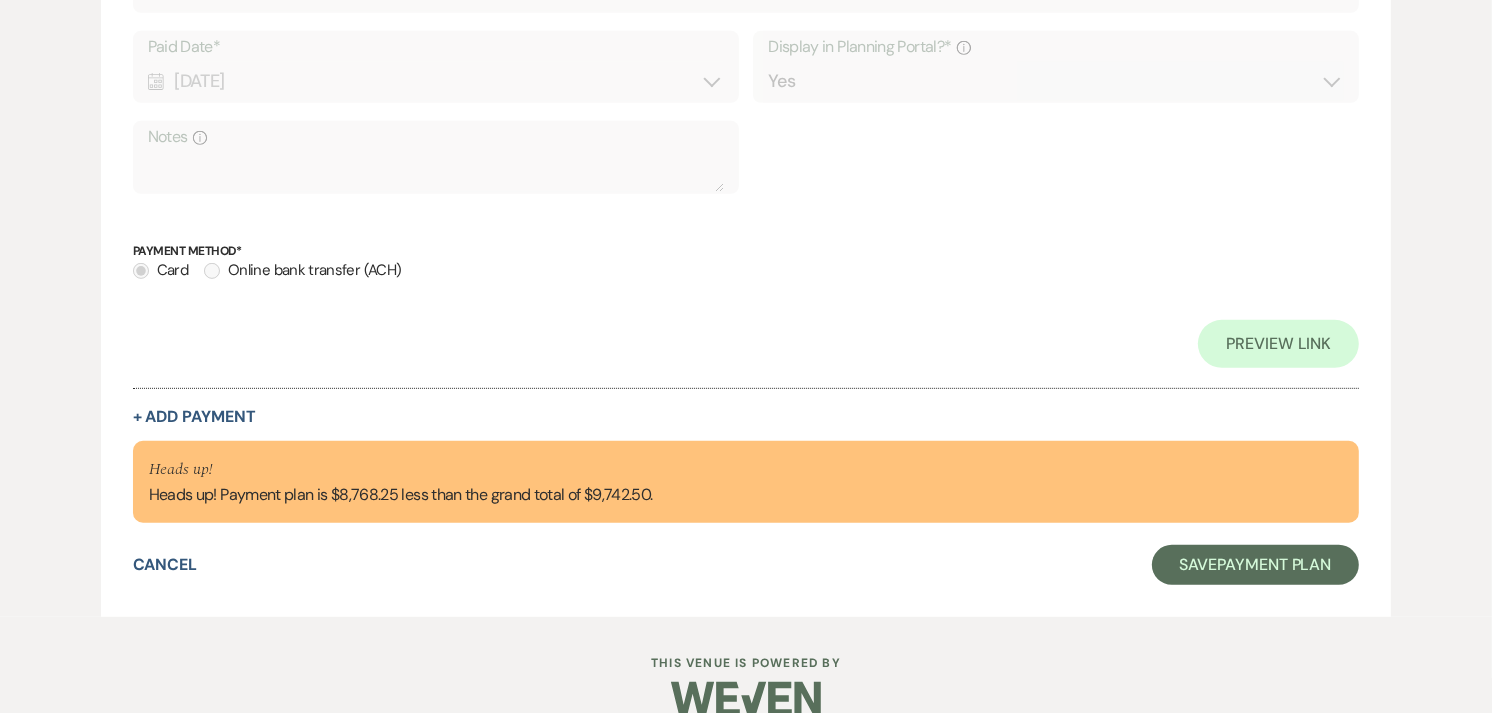 scroll, scrollTop: 877, scrollLeft: 0, axis: vertical 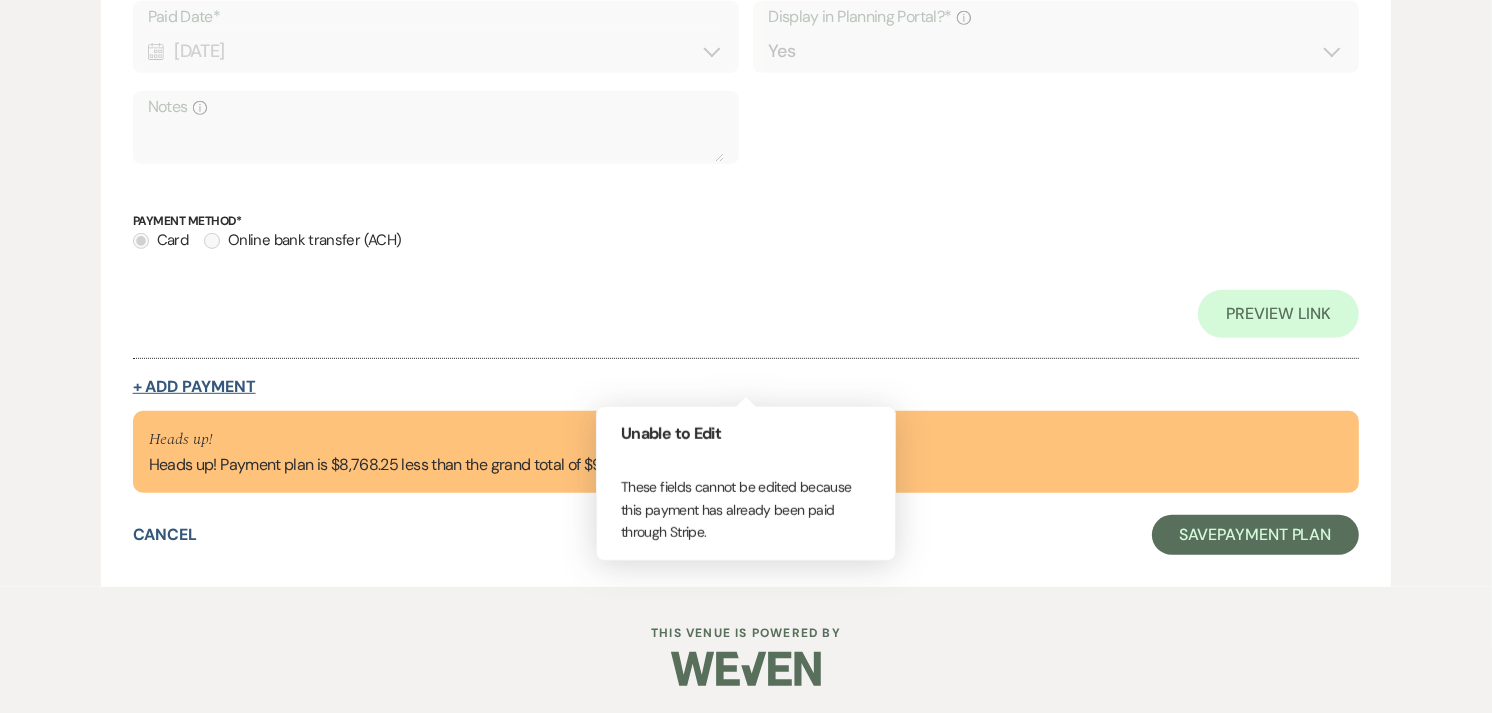 click on "+ Add Payment" at bounding box center [194, 387] 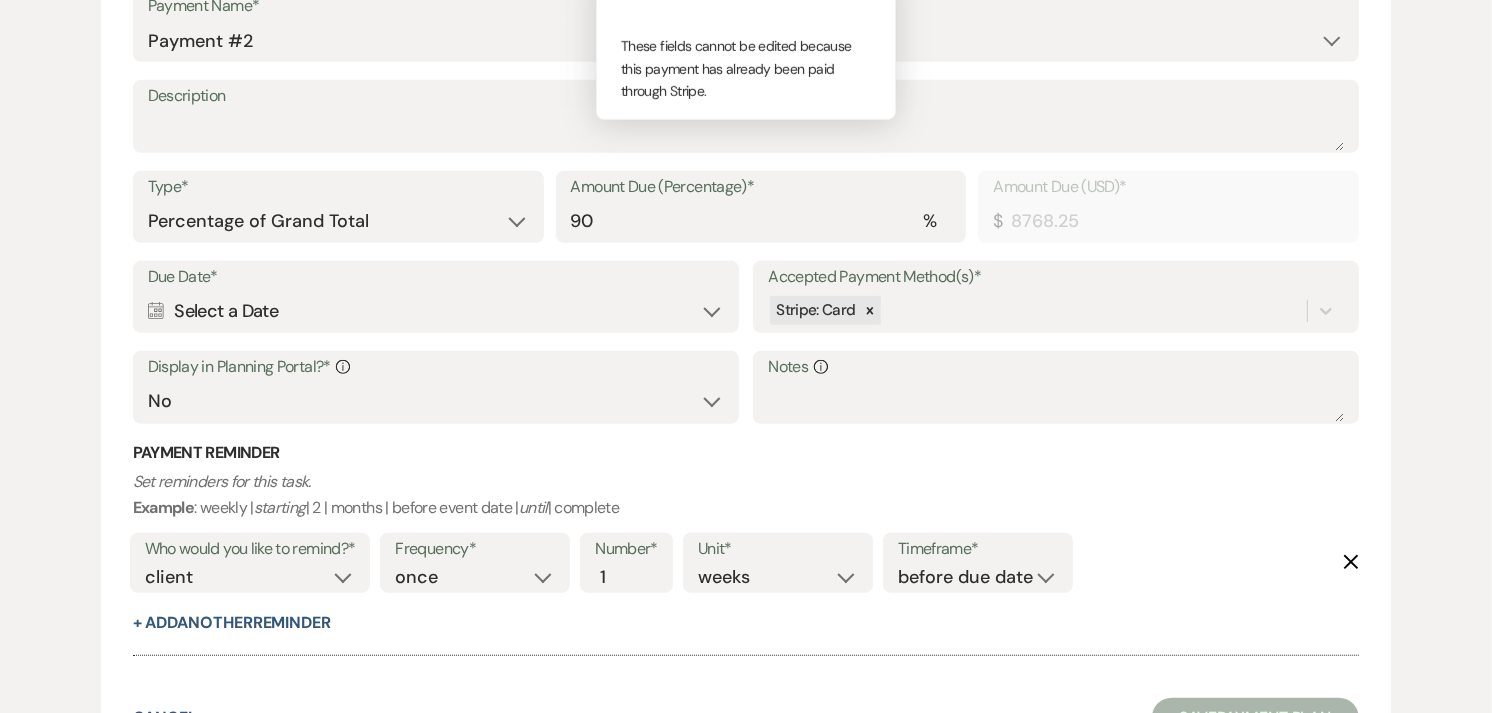 scroll, scrollTop: 1255, scrollLeft: 0, axis: vertical 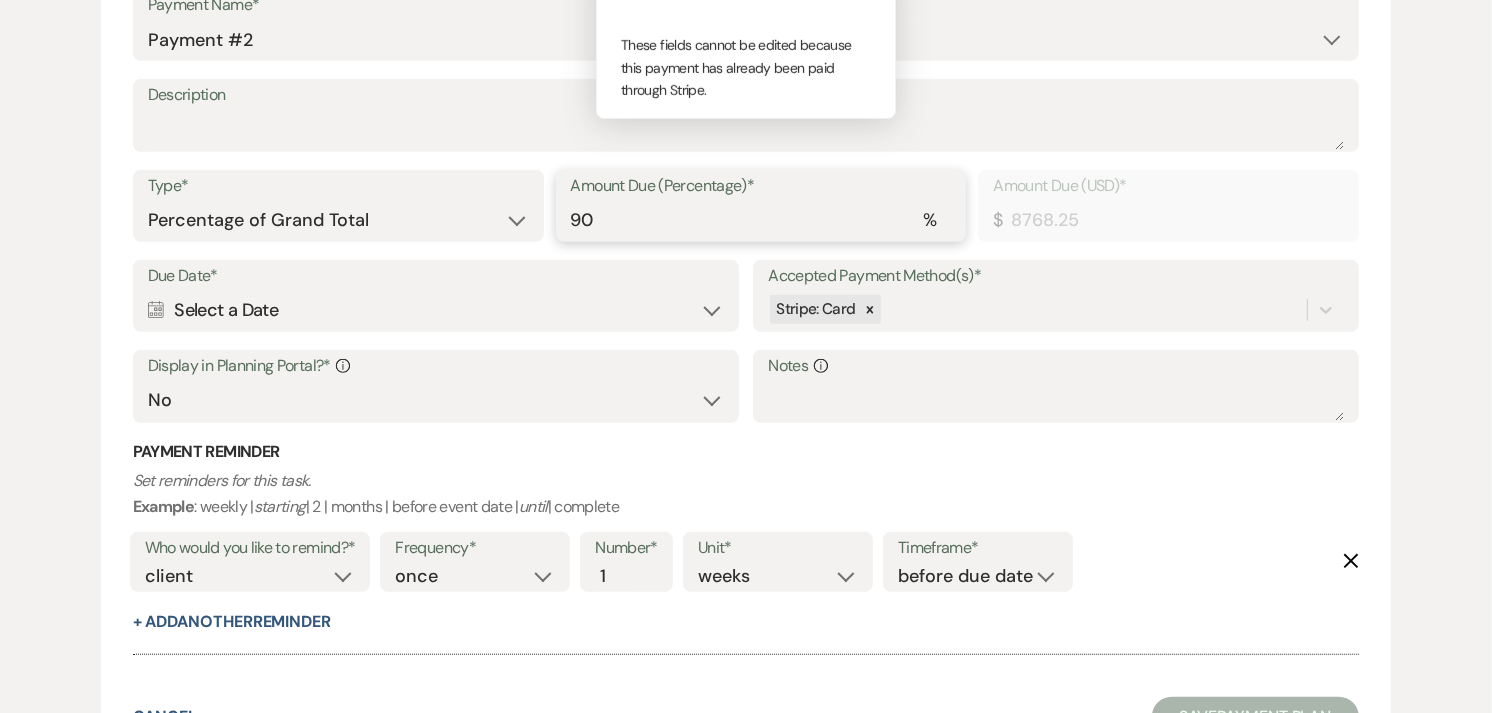 click on "90" at bounding box center [761, 220] 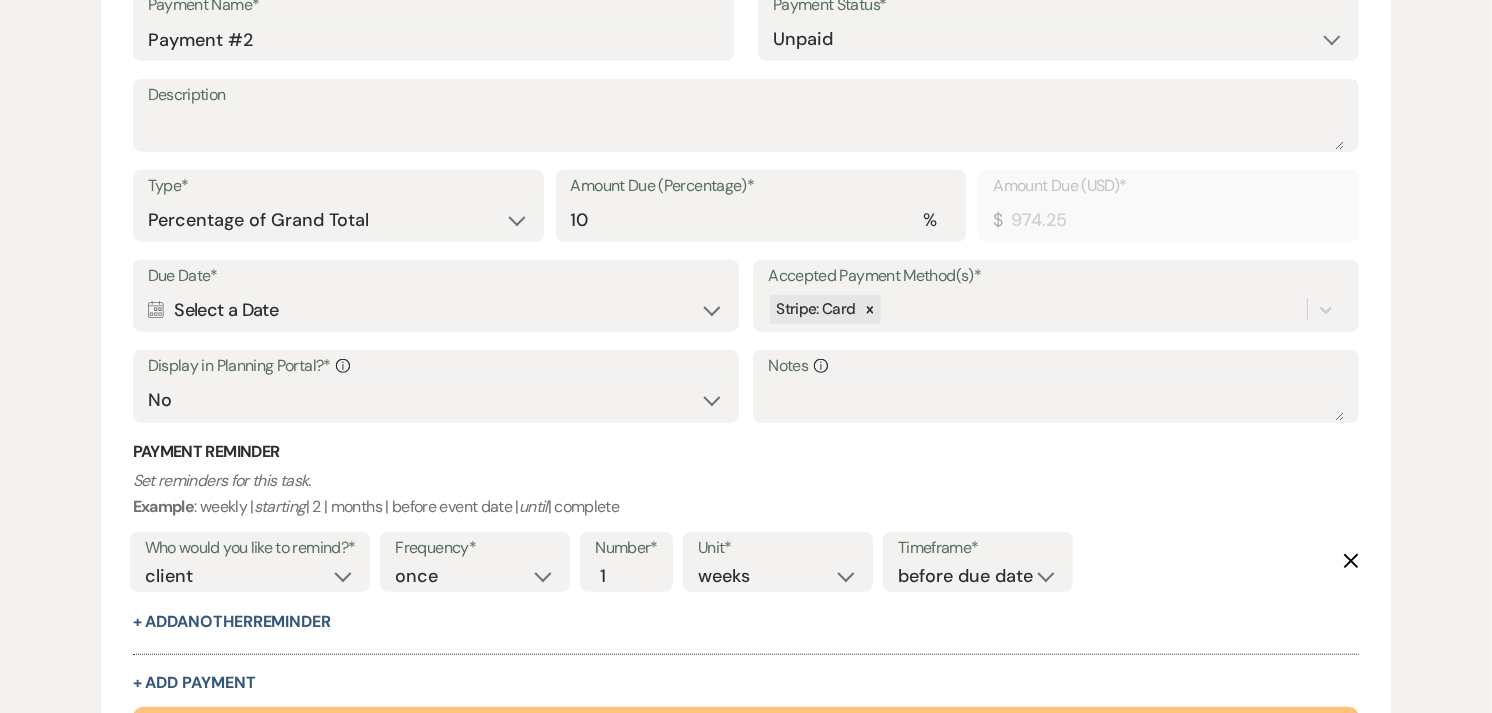 click on "Calendar Select a Date Expand" at bounding box center (436, 310) 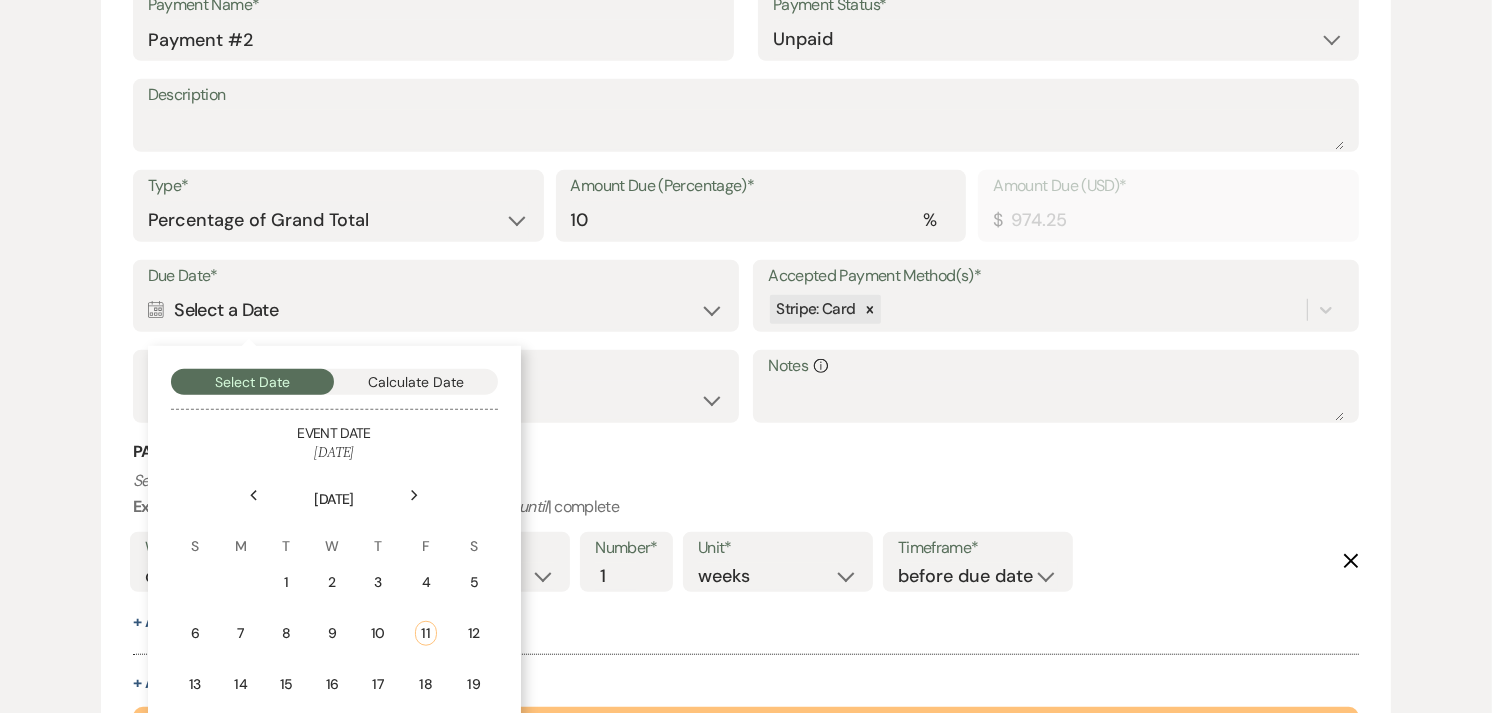 click on "Next" at bounding box center [415, 496] 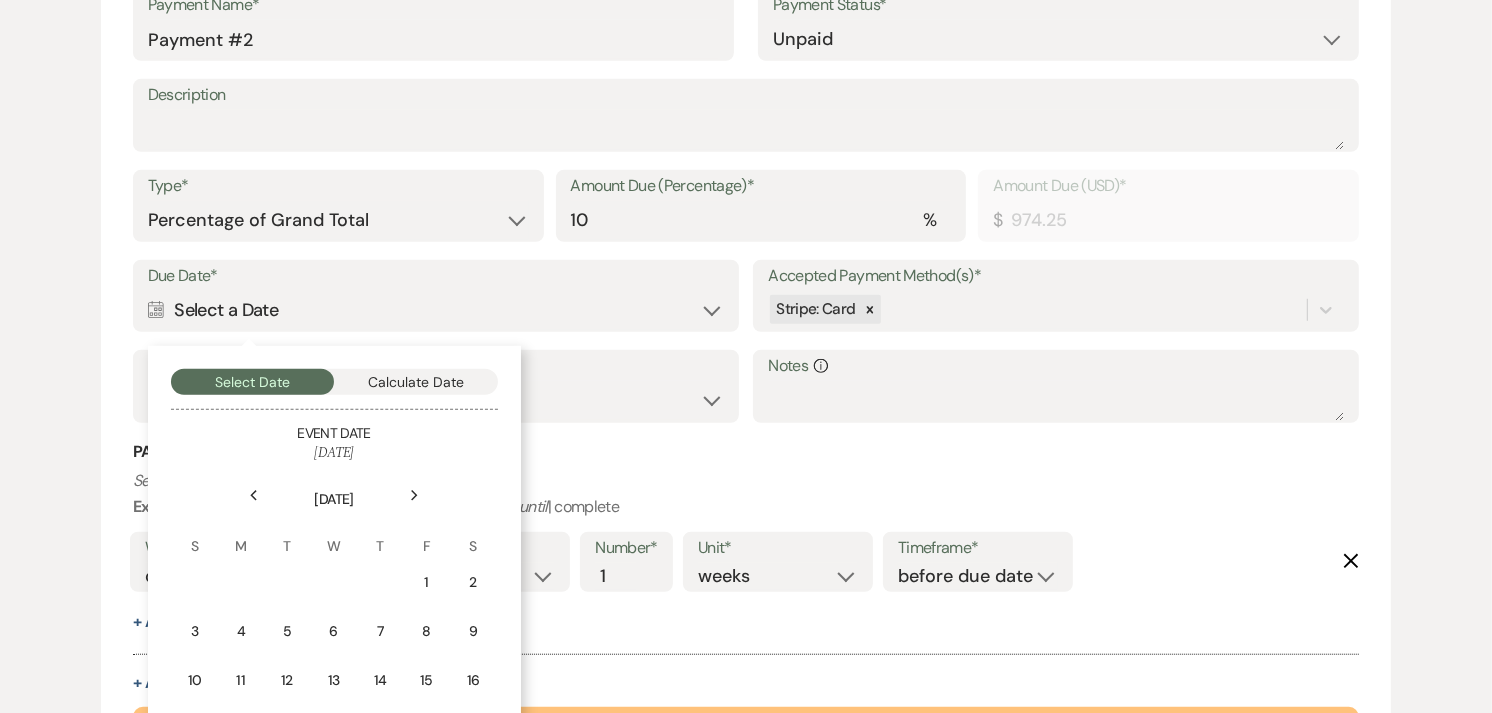 click on "Next" at bounding box center (415, 496) 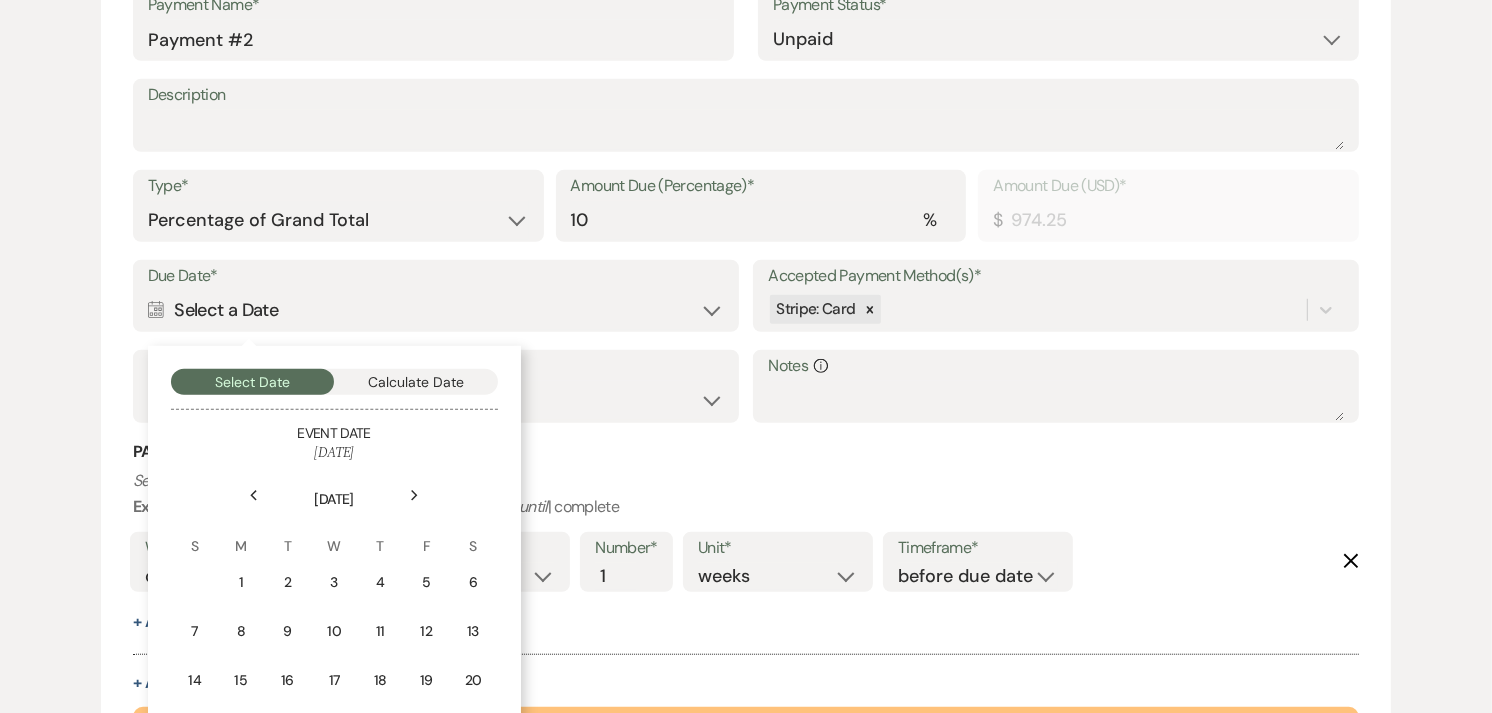click on "Next" at bounding box center [415, 496] 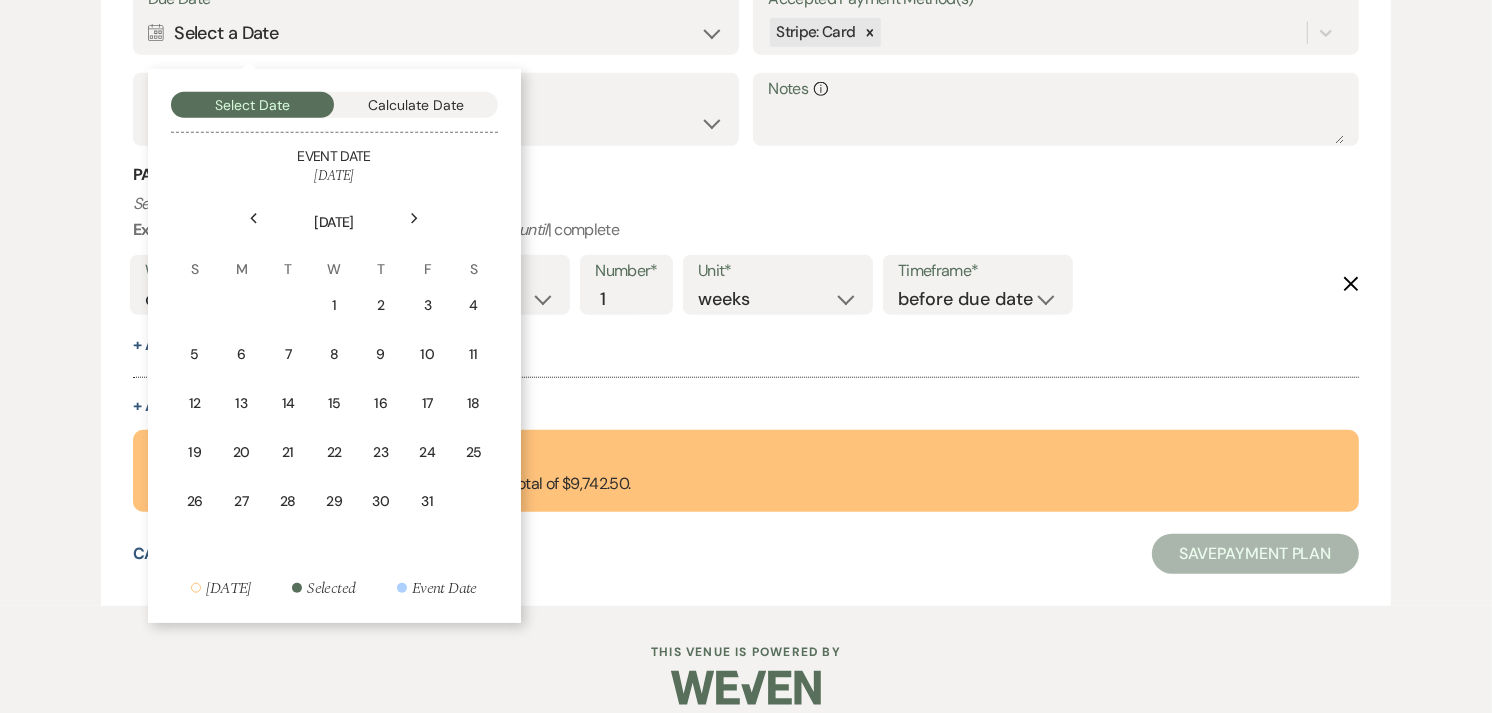 scroll, scrollTop: 1540, scrollLeft: 0, axis: vertical 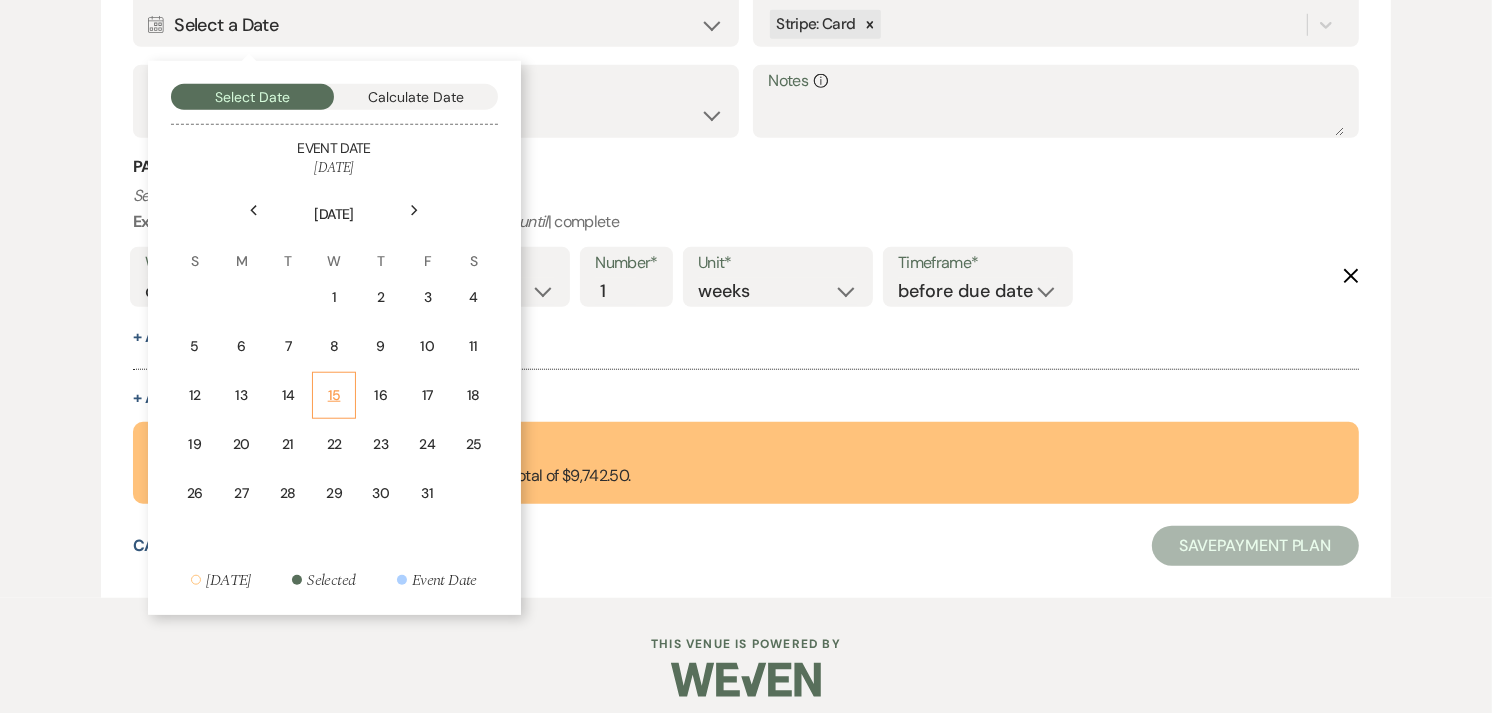 click on "15" at bounding box center [334, 395] 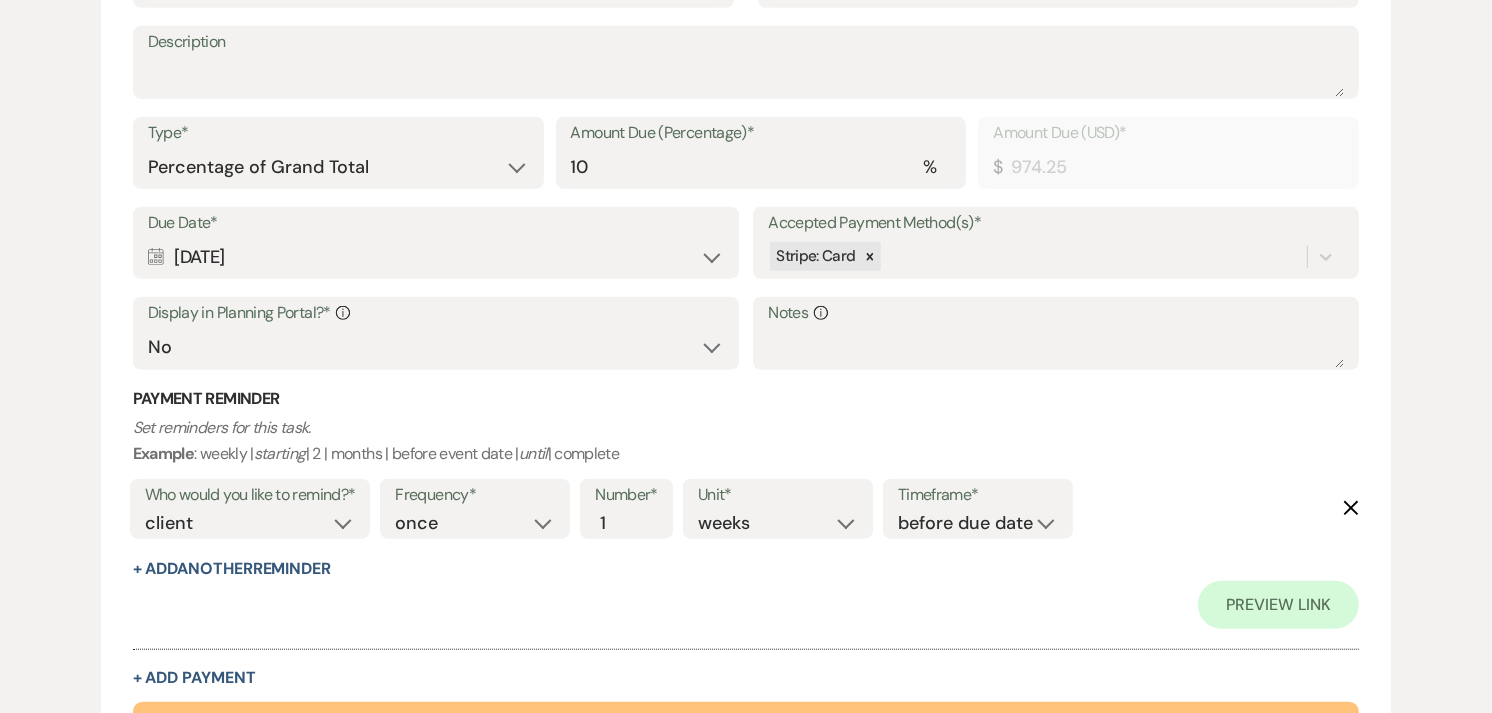 scroll, scrollTop: 1355, scrollLeft: 0, axis: vertical 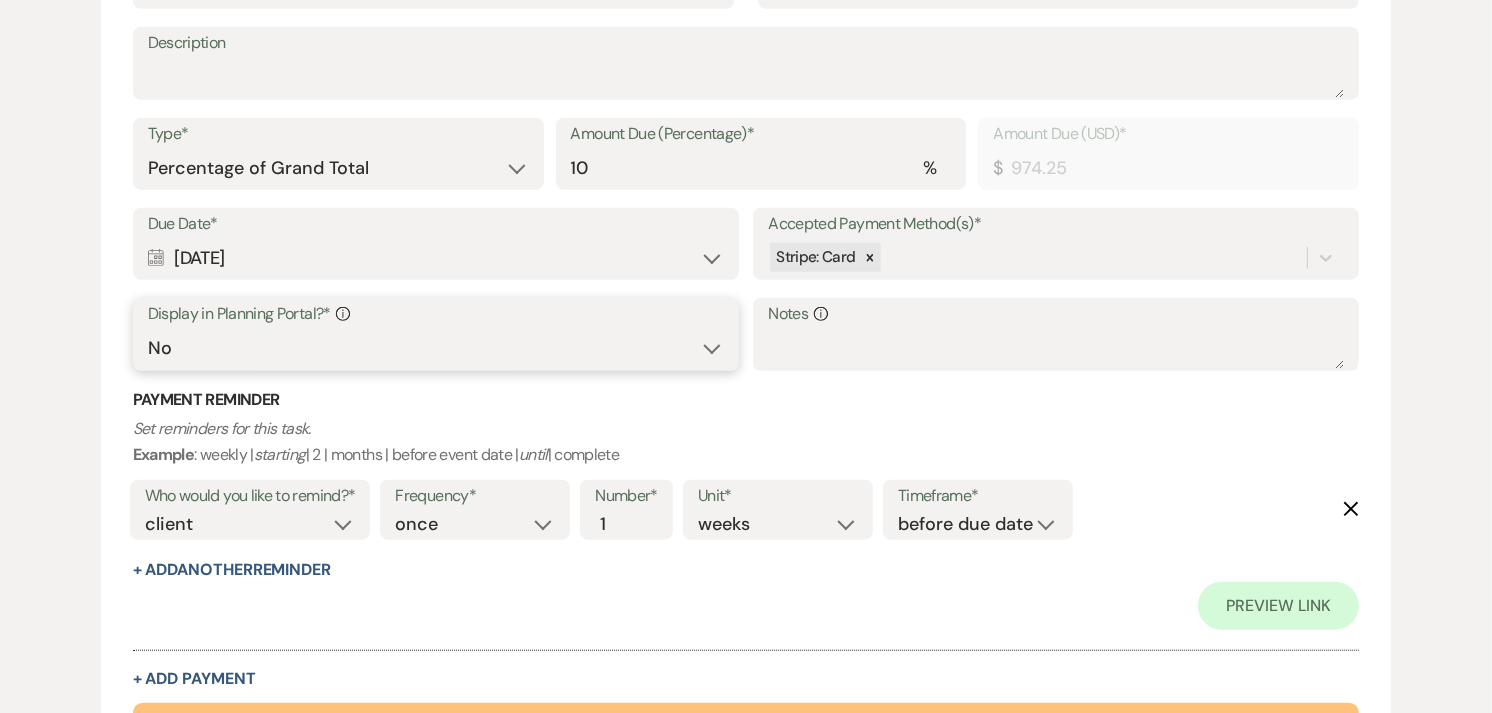 click on "Yes No" at bounding box center [436, 348] 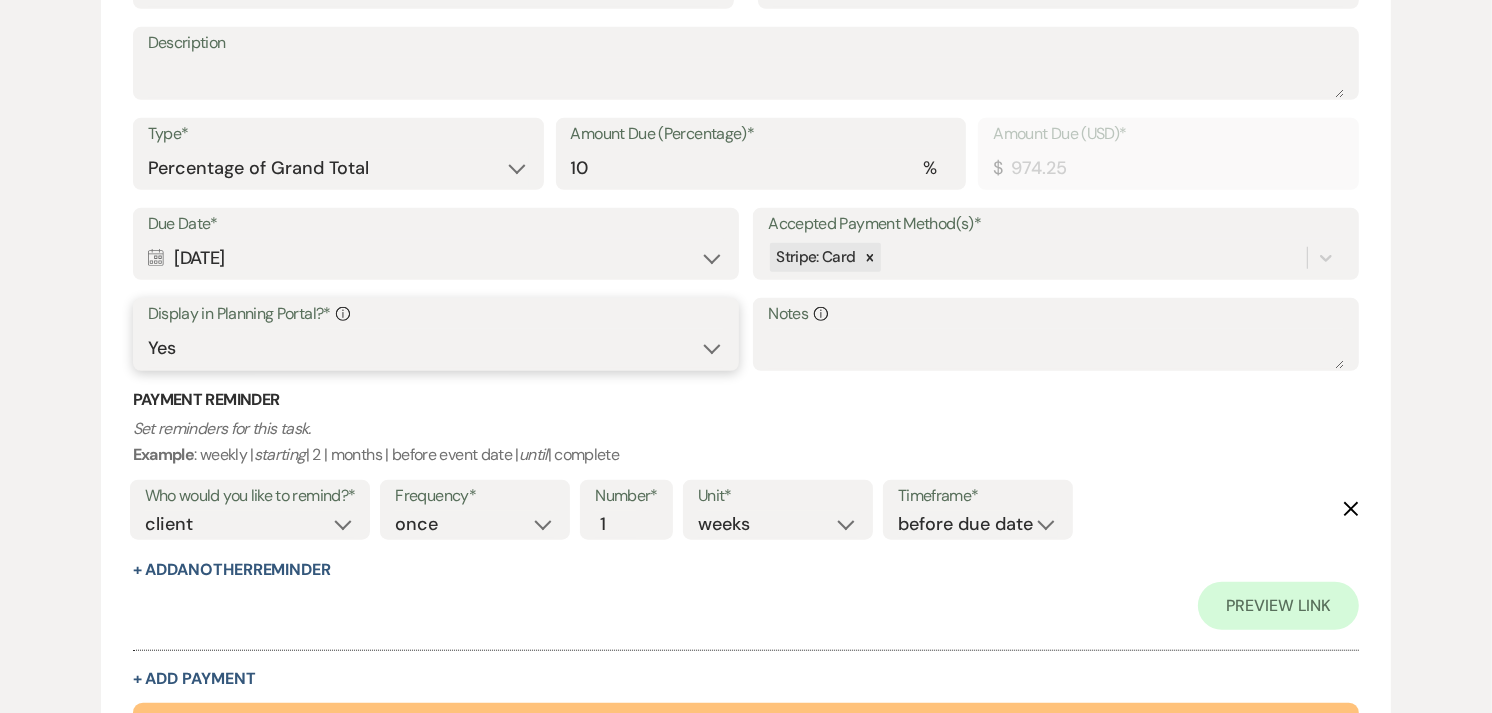 click on "Yes No" at bounding box center [436, 348] 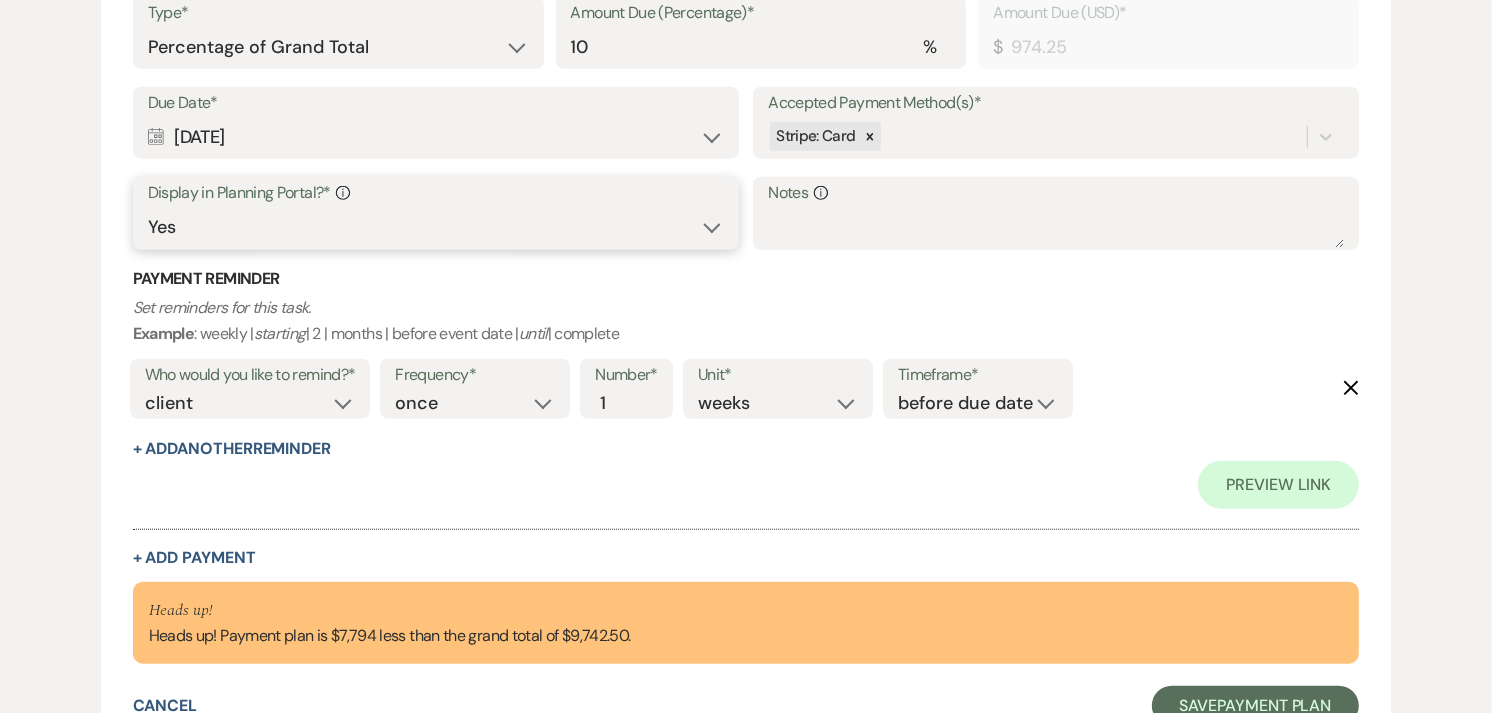 scroll, scrollTop: 1477, scrollLeft: 0, axis: vertical 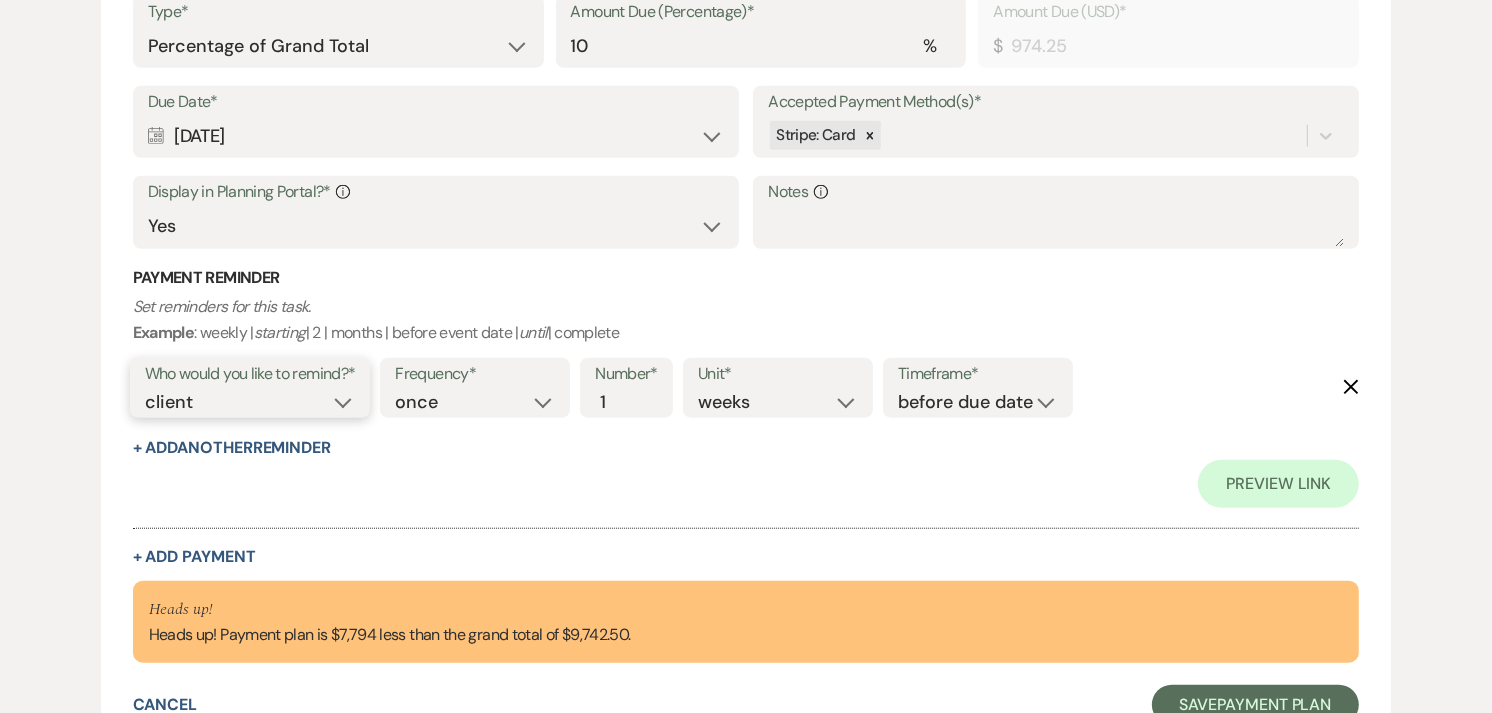 click on "client venue both" at bounding box center [250, 402] 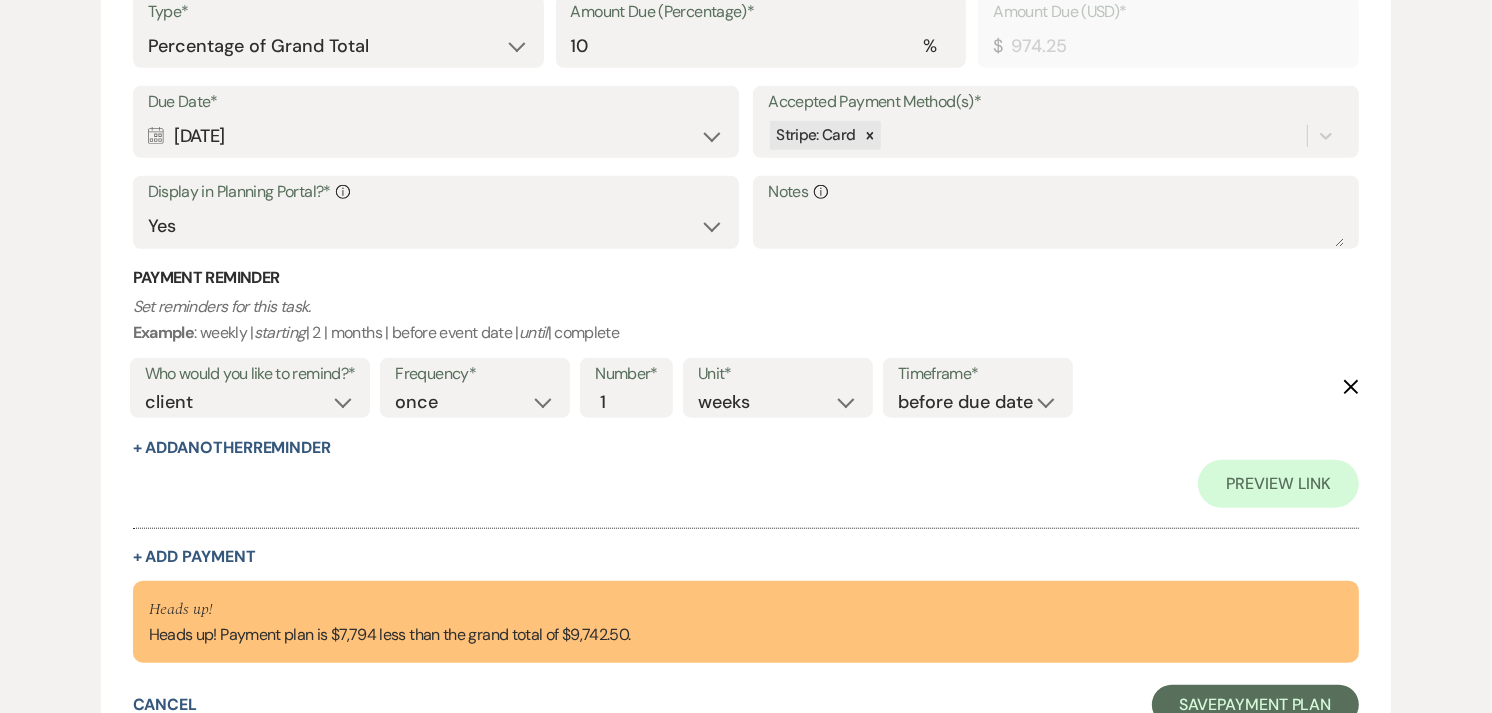 click on "Preview Link" at bounding box center (746, 484) 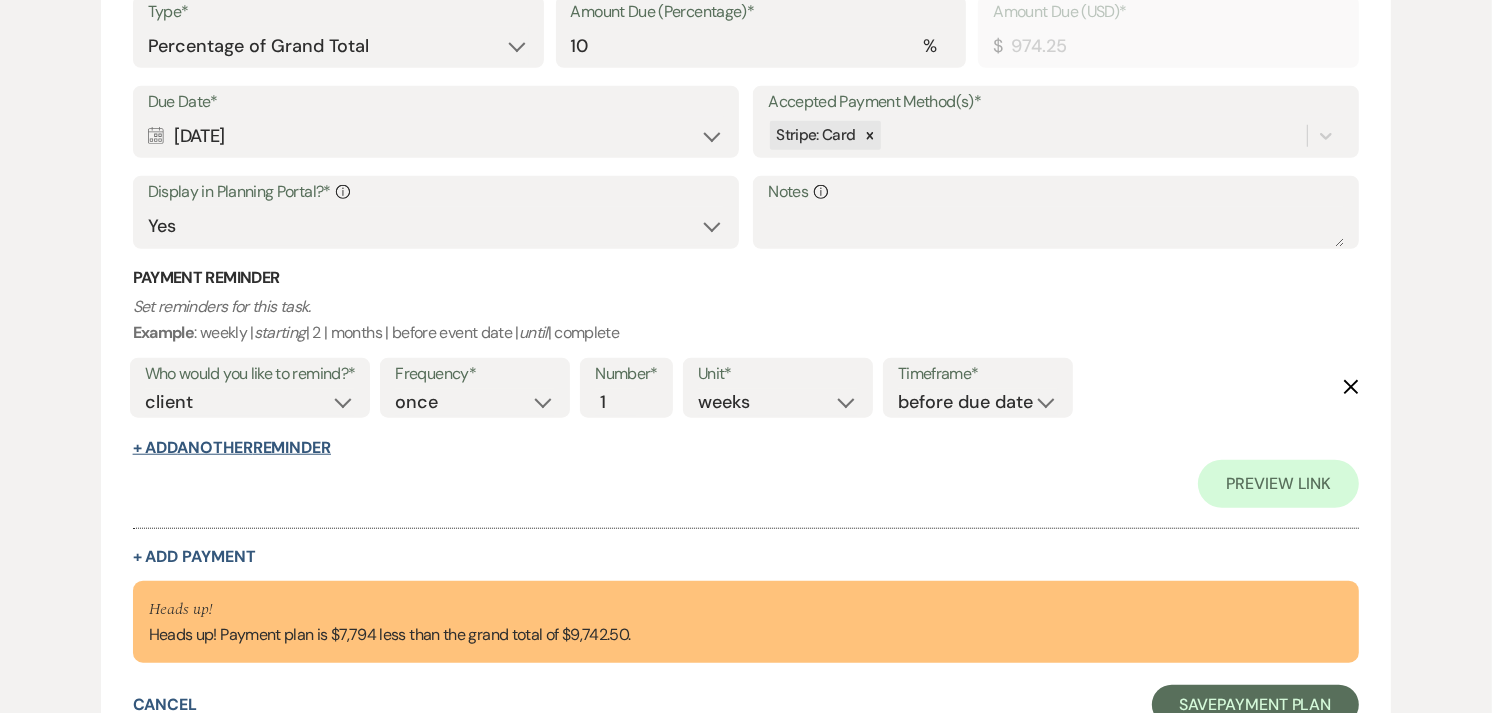 click on "+ Add  Another  Reminder" at bounding box center (232, 448) 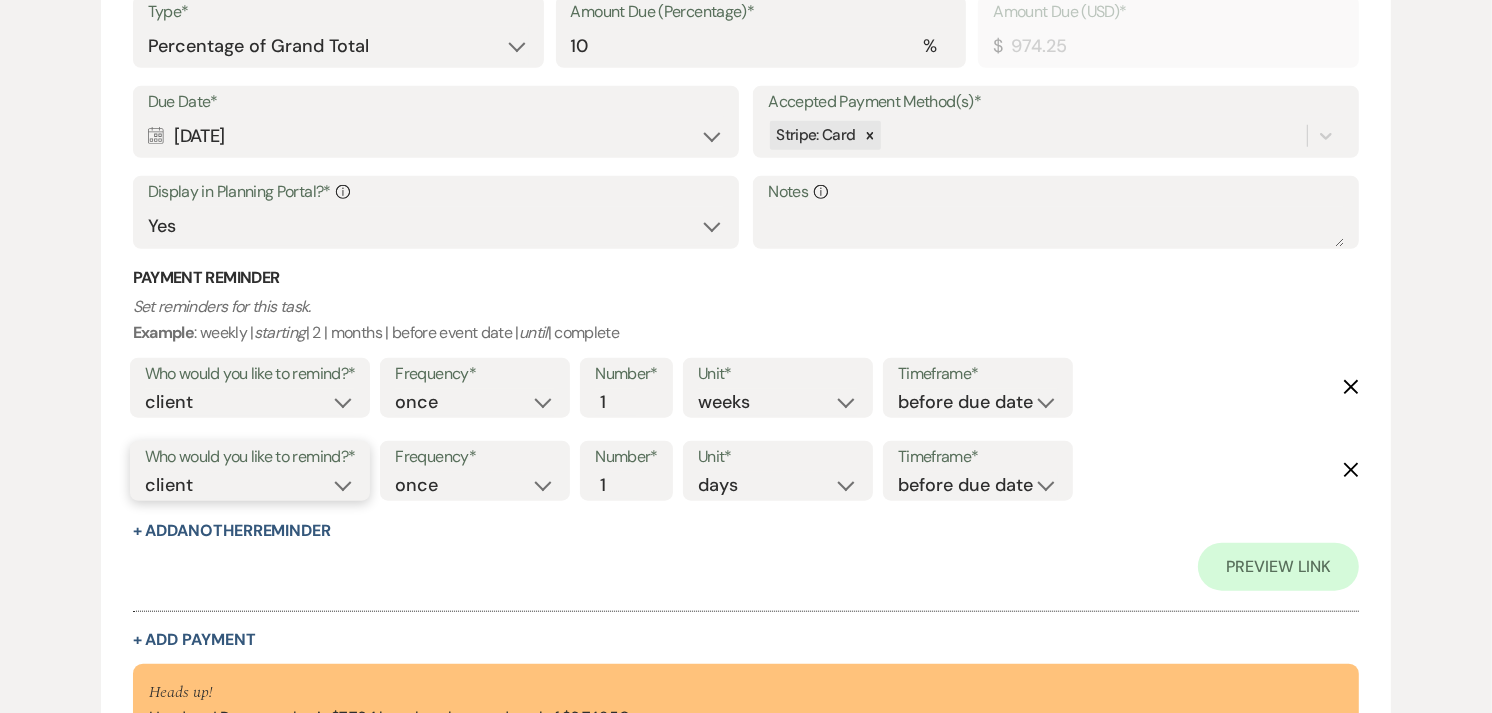 click on "client venue both" at bounding box center [250, 485] 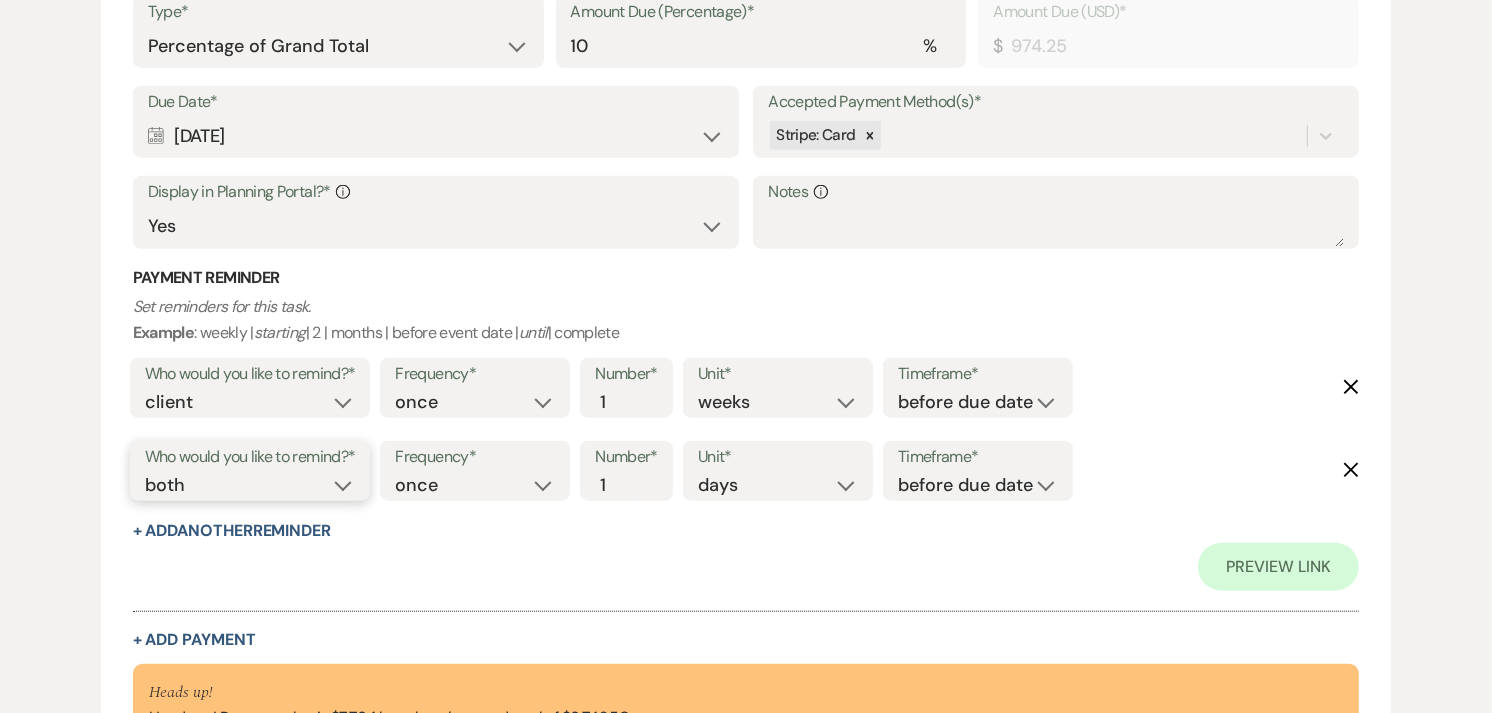 click on "client venue both" at bounding box center [250, 485] 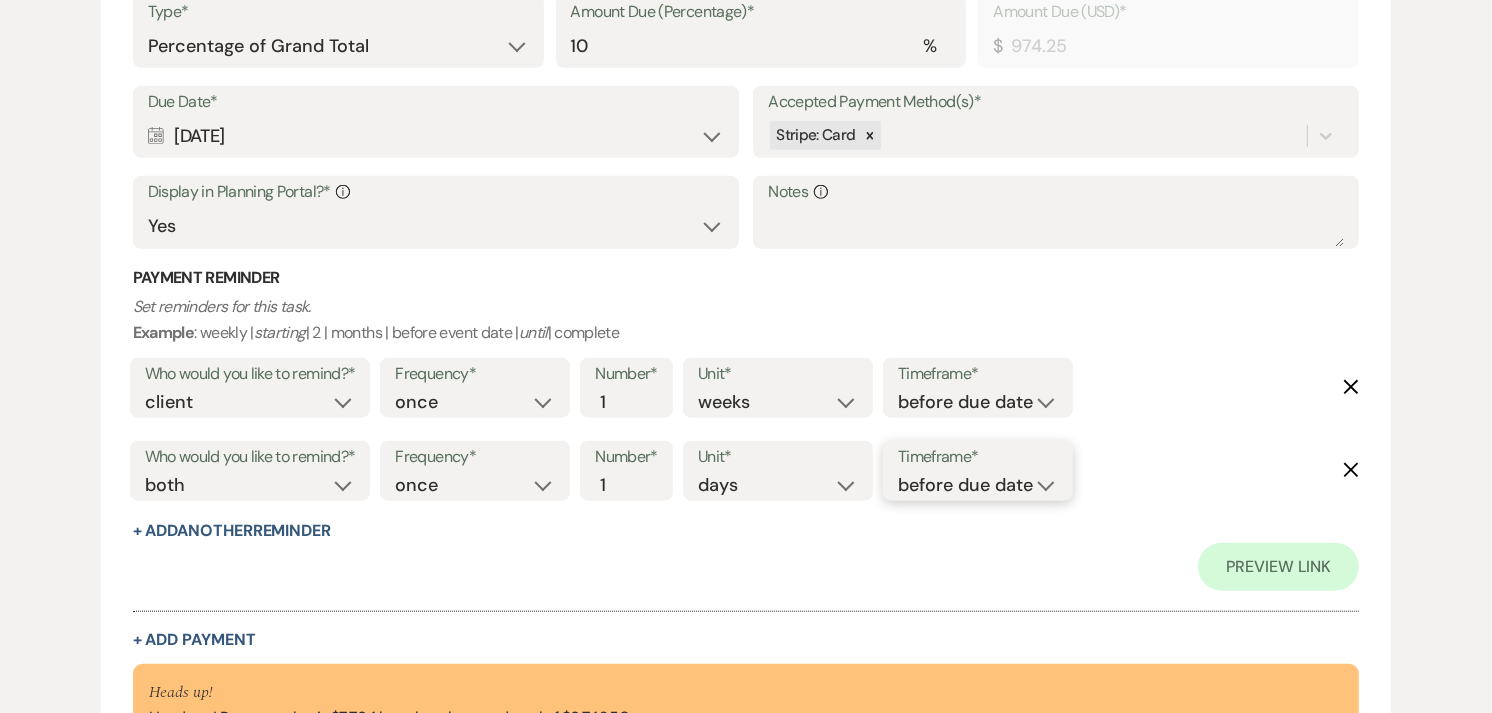 click on "before due date after due date on due date on custom date" at bounding box center (978, 485) 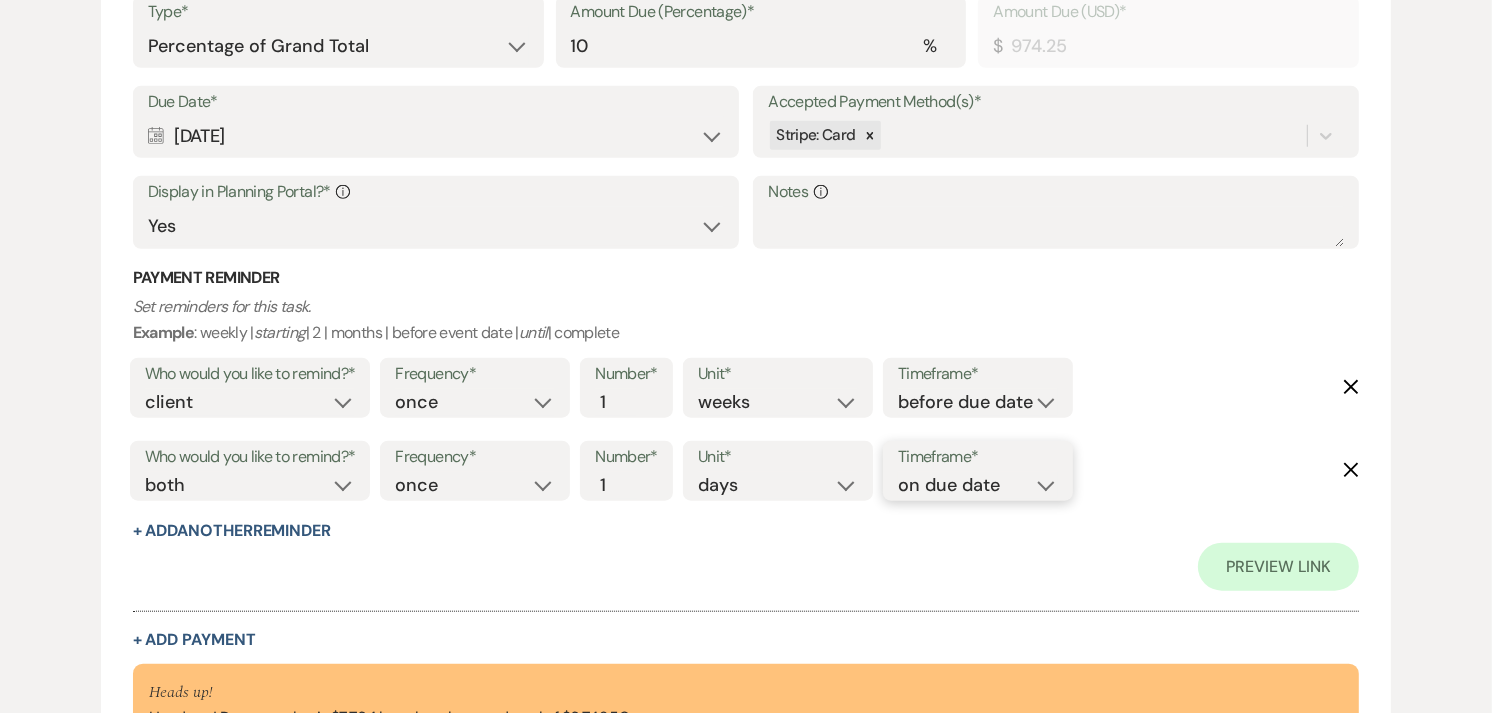 click on "before due date after due date on due date on custom date" at bounding box center (978, 485) 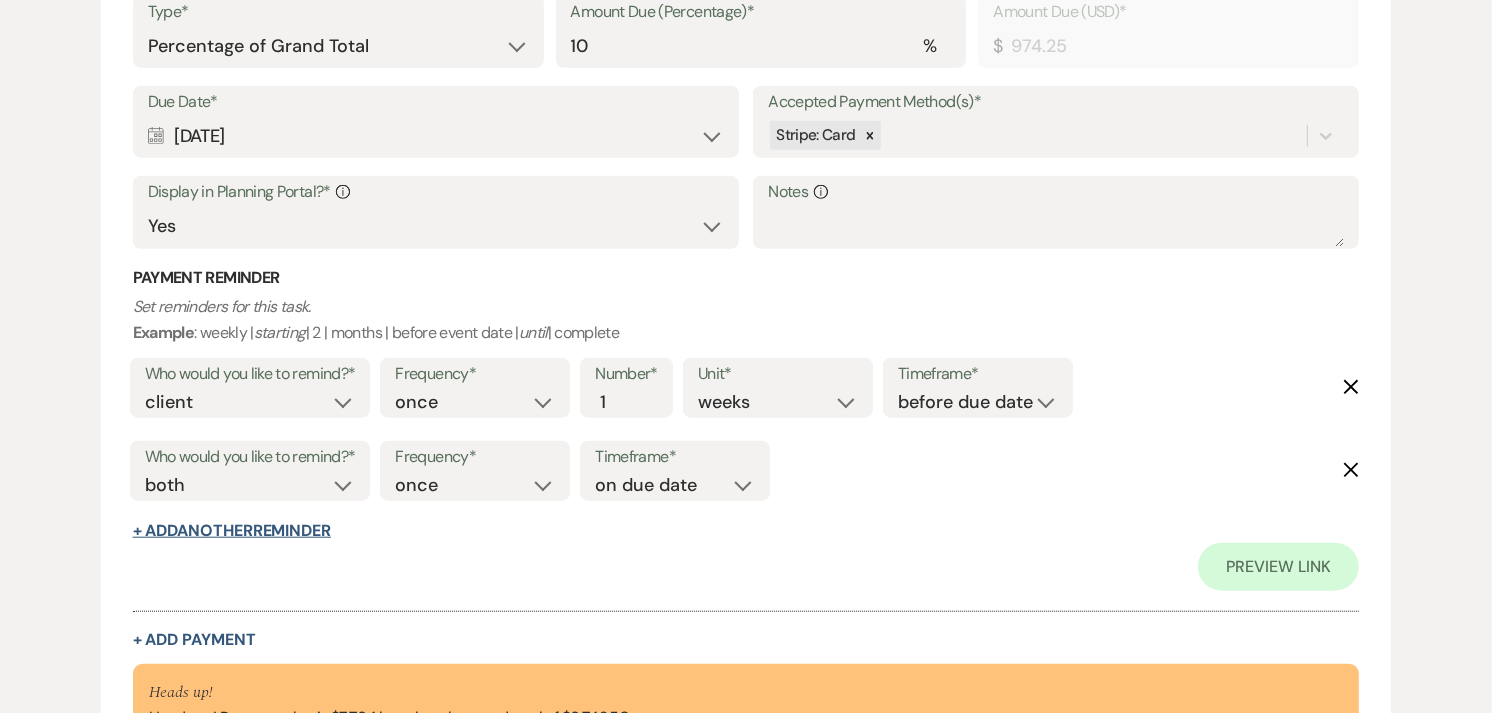 click on "+ Add  Another  Reminder" at bounding box center (232, 531) 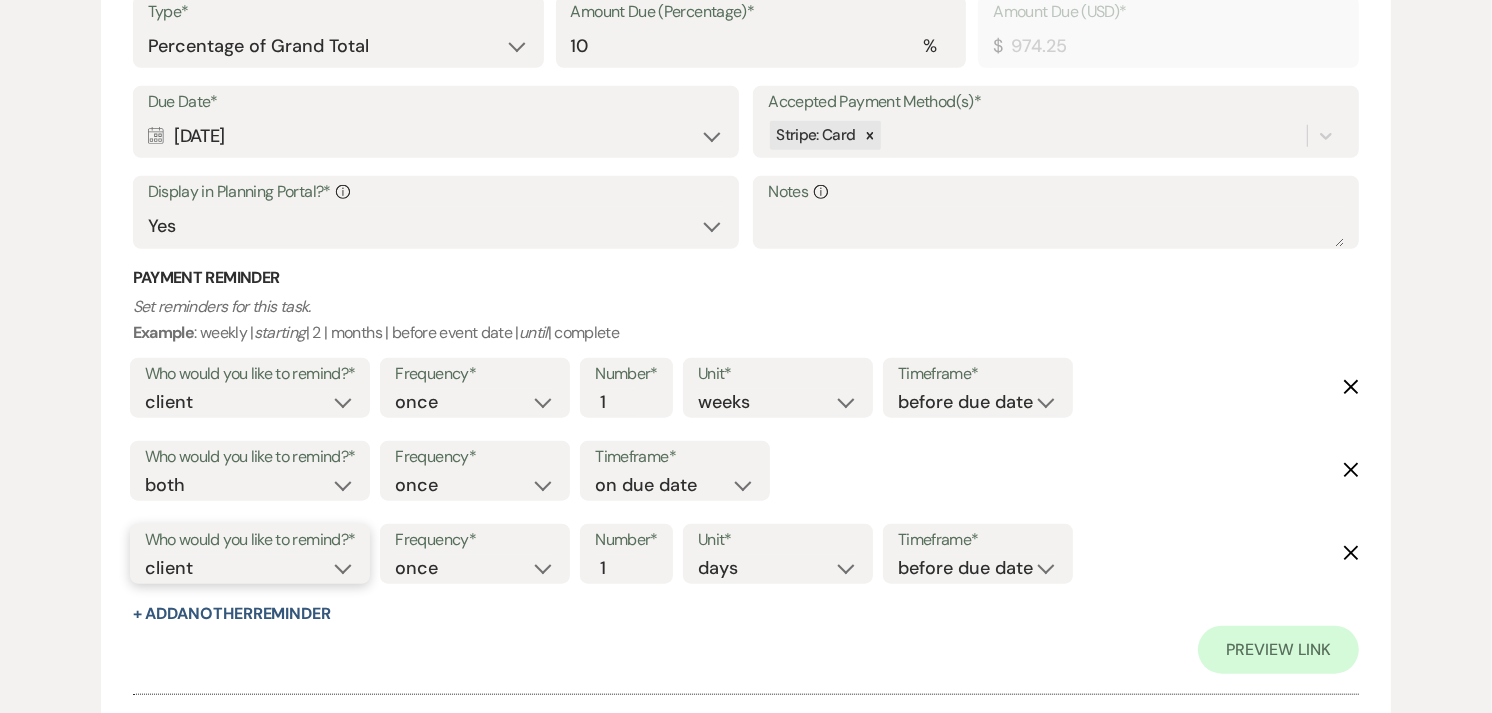 click on "client venue both" at bounding box center (250, 568) 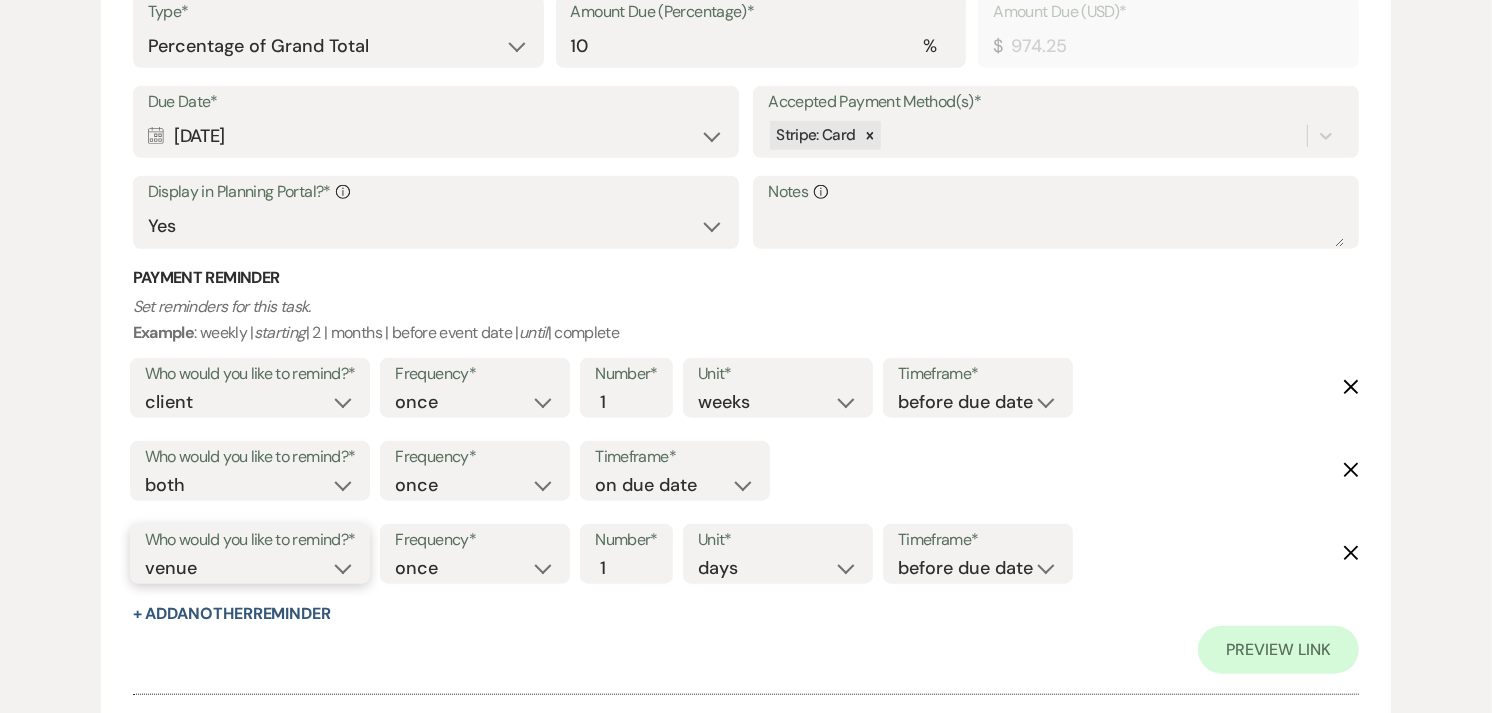 click on "client venue both" at bounding box center (250, 568) 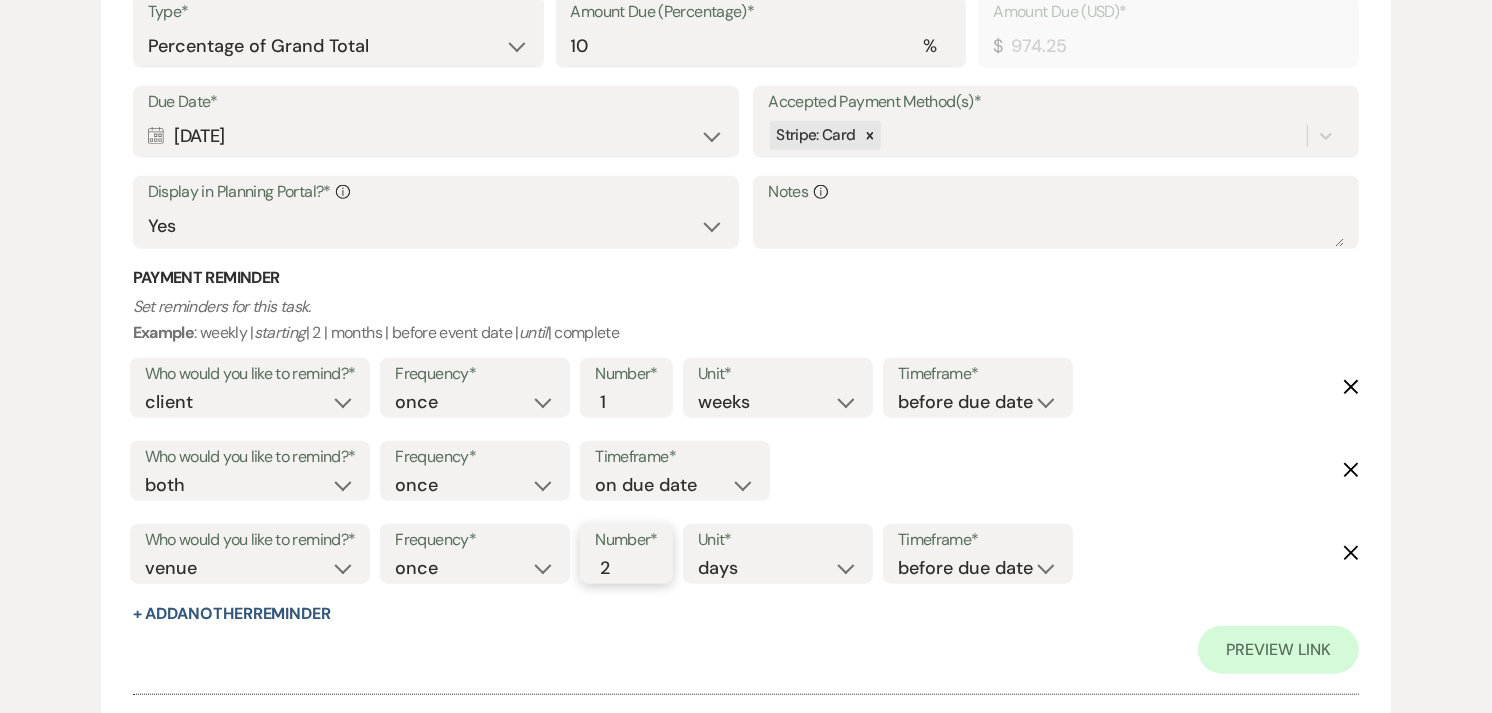 click on "2" at bounding box center (616, 568) 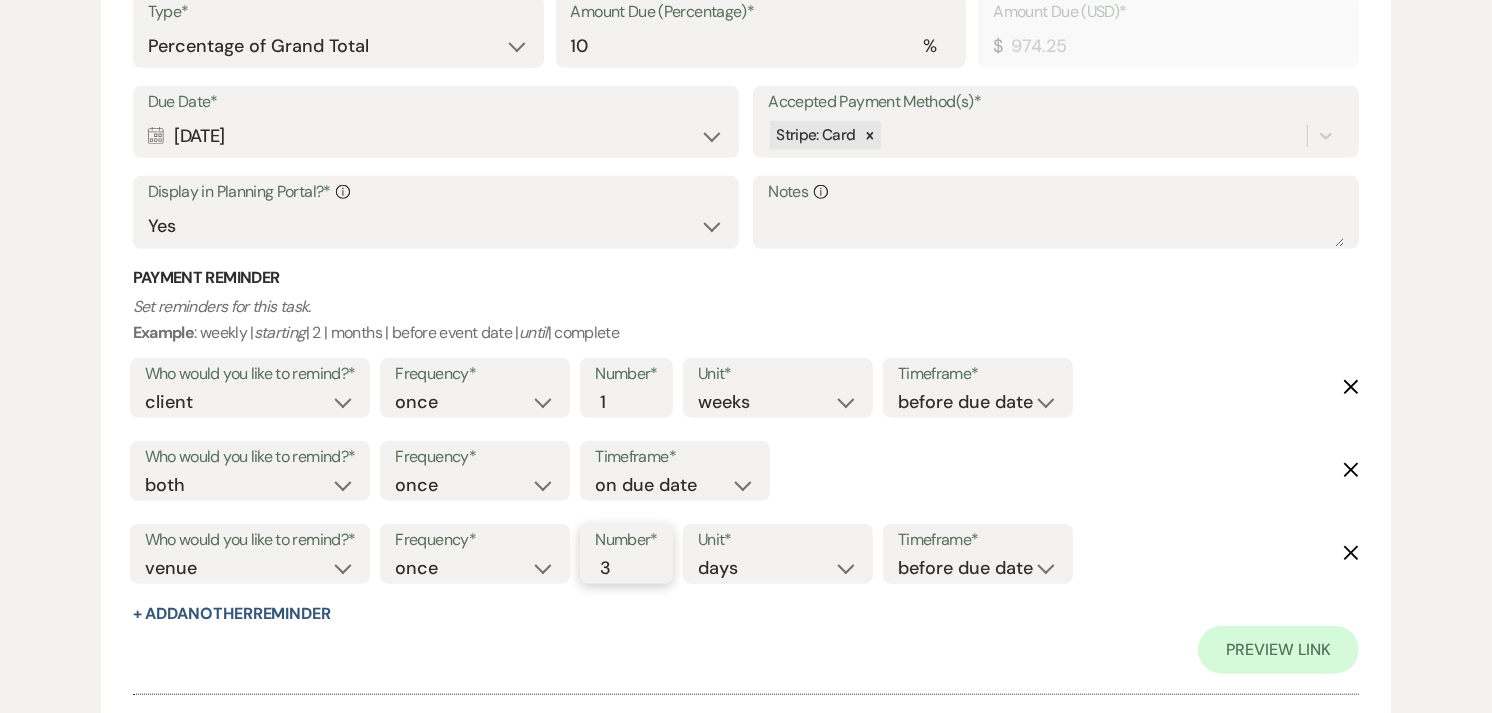 click on "3" at bounding box center (616, 568) 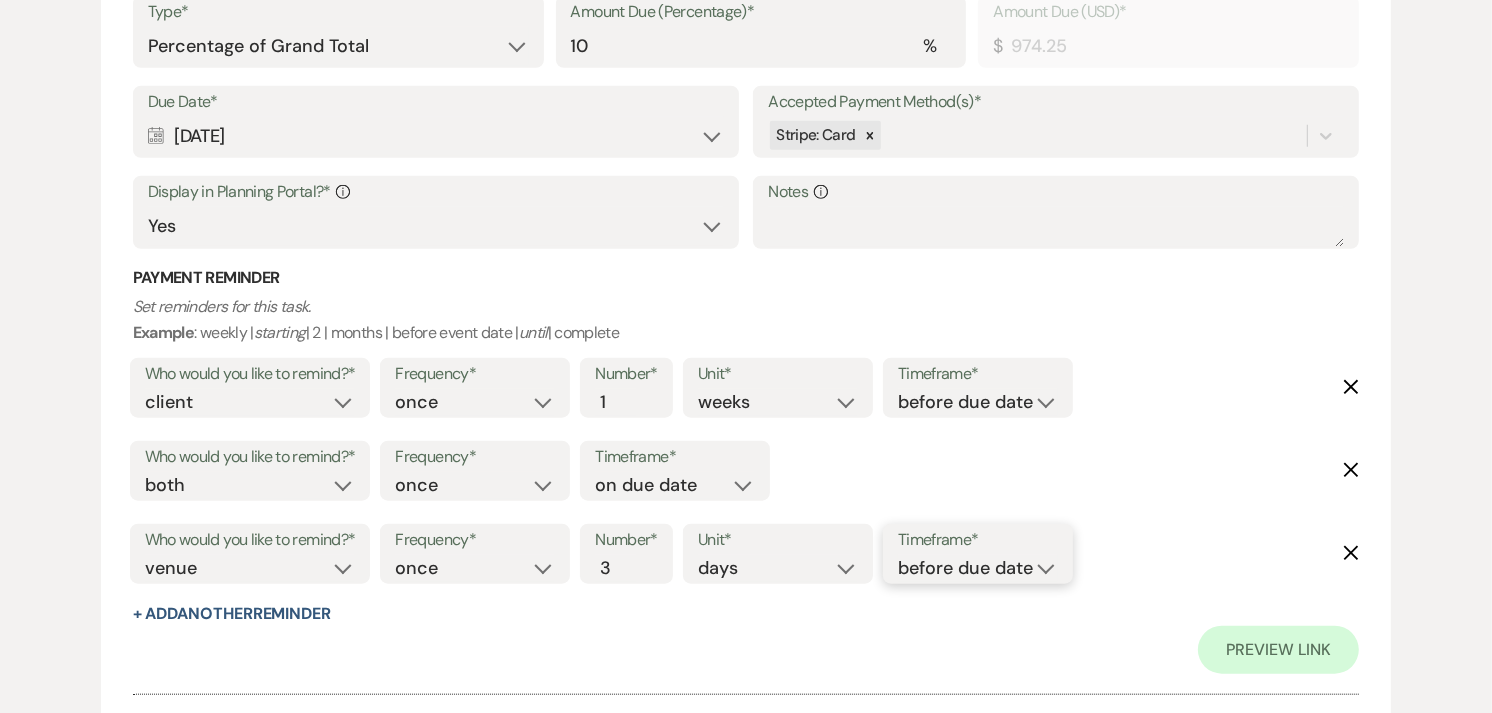 click on "before due date after due date on due date on custom date" at bounding box center [978, 568] 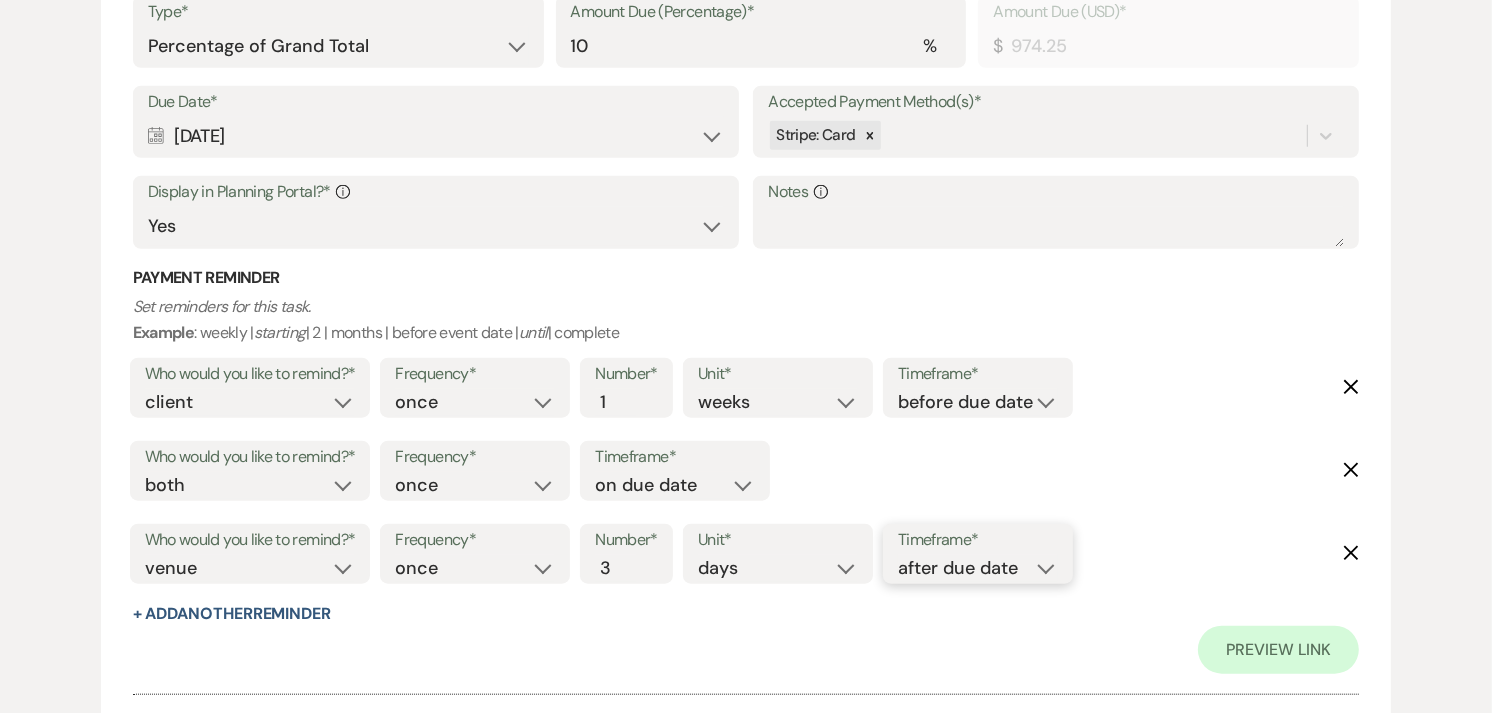 click on "before due date after due date on due date on custom date" at bounding box center (978, 568) 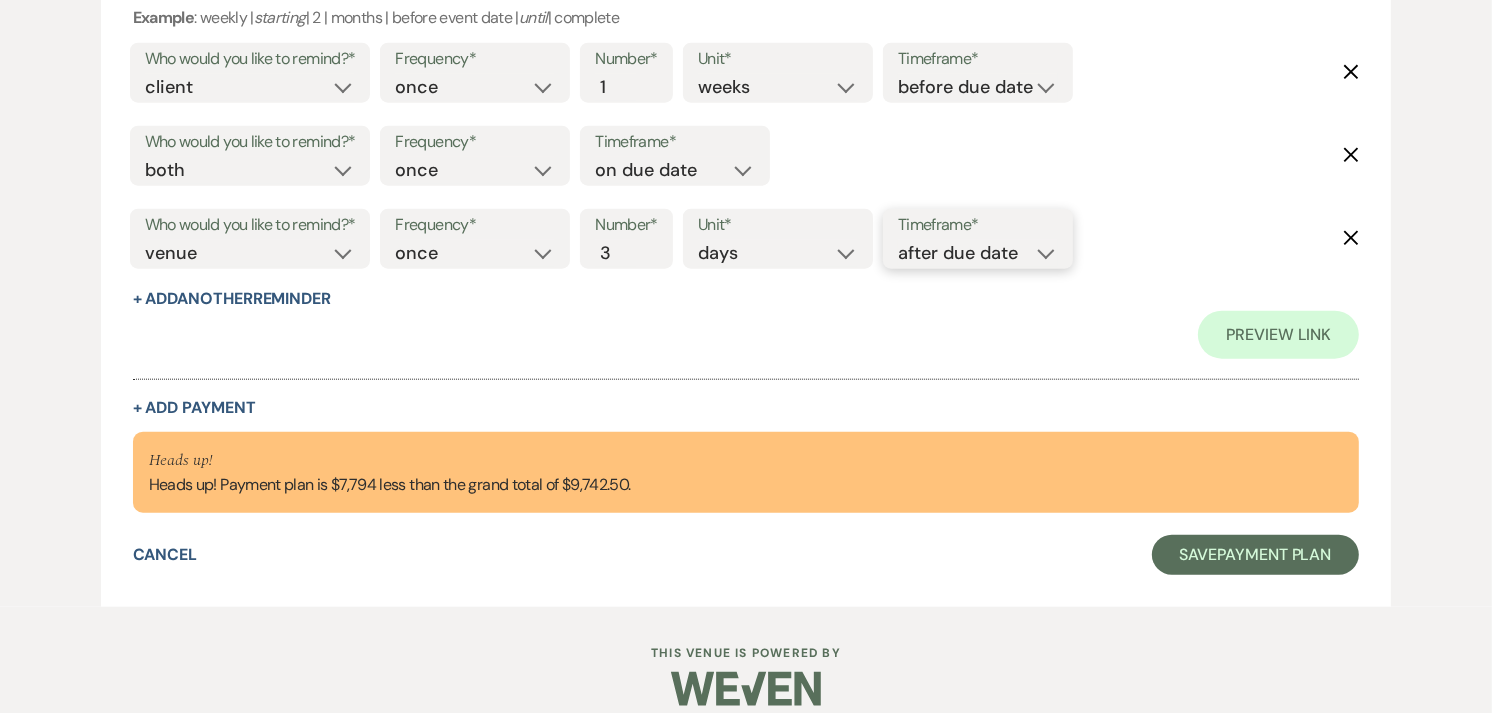scroll, scrollTop: 1814, scrollLeft: 0, axis: vertical 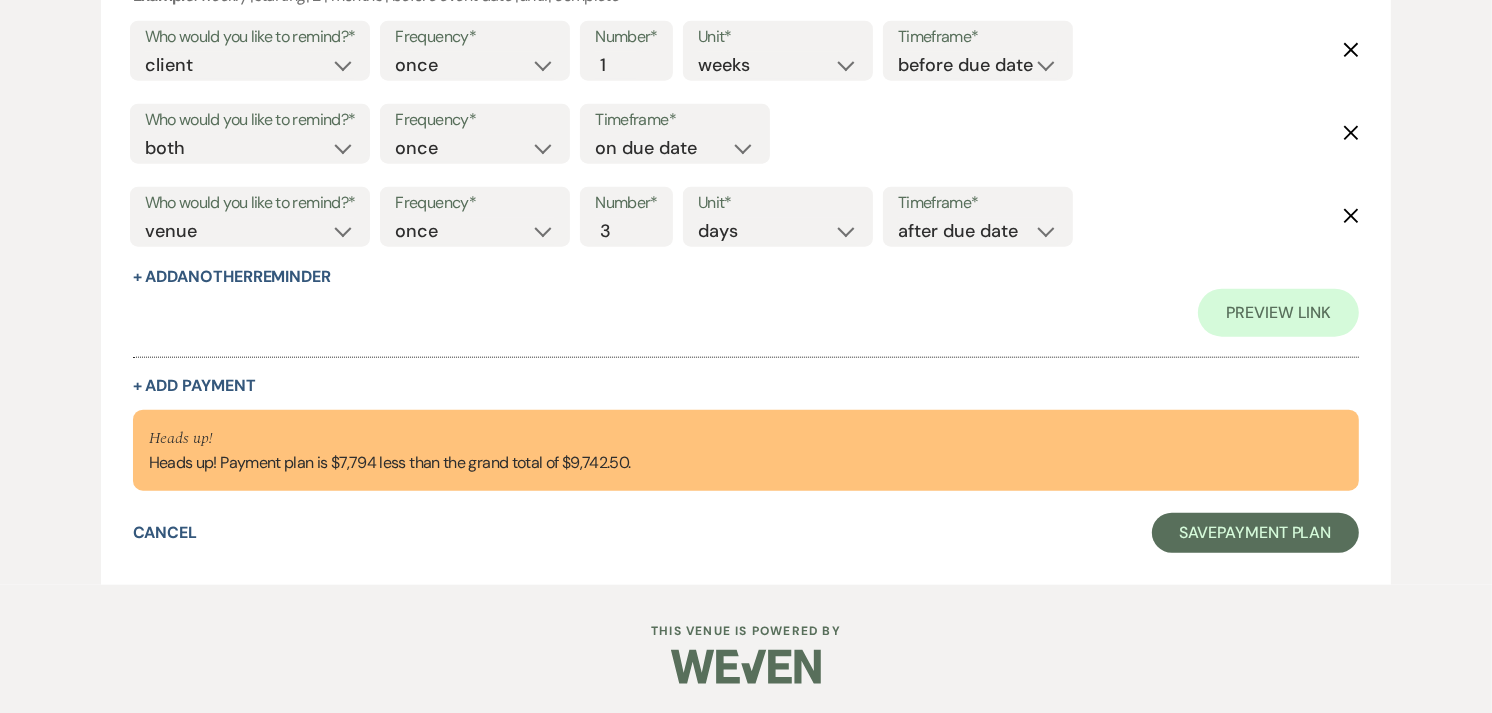 click on "Collapse Payment # 2 Delete Payment Name* Payment #2 Payment Status* Paid Unpaid Description Type* Dollar Amount Percentage of Grand Total Amount Due (Percentage)* % 10 Amount Due (USD)* $ 974.25 Due Date* Calendar Oct 15, 2025 Expand Accepted Payment Method(s)* Stripe: Card Display in Planning Portal?* Info Yes No Notes Info Payment Reminder Set reminders for this task. Example : weekly |  starting  | 2 | months | before event date |  until  | complete Who would you like to remind?* client venue both Frequency* once daily weekly monthly Number* 1 Unit* days weeks months Timeframe* before due date after due date on due date on custom date Delete Who would you like to remind?* client venue both Frequency* once daily weekly monthly Timeframe* before due date after due date on due date on custom date Delete Who would you like to remind?* client venue both Frequency* once daily weekly monthly Number* 3 Unit* days weeks months Timeframe* before due date after due date on due date on custom date Delete + Add" at bounding box center (746, -82) 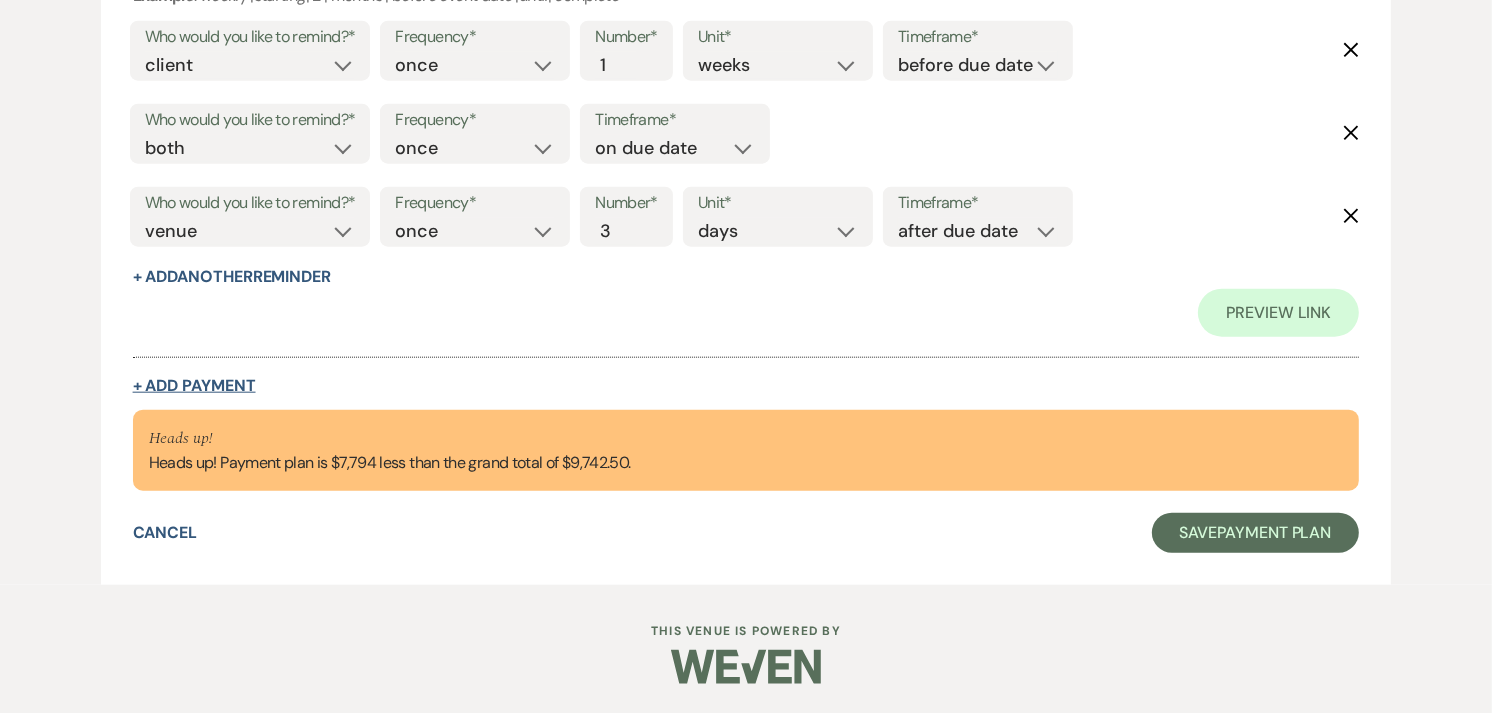 click on "+ Add Payment" at bounding box center [194, 386] 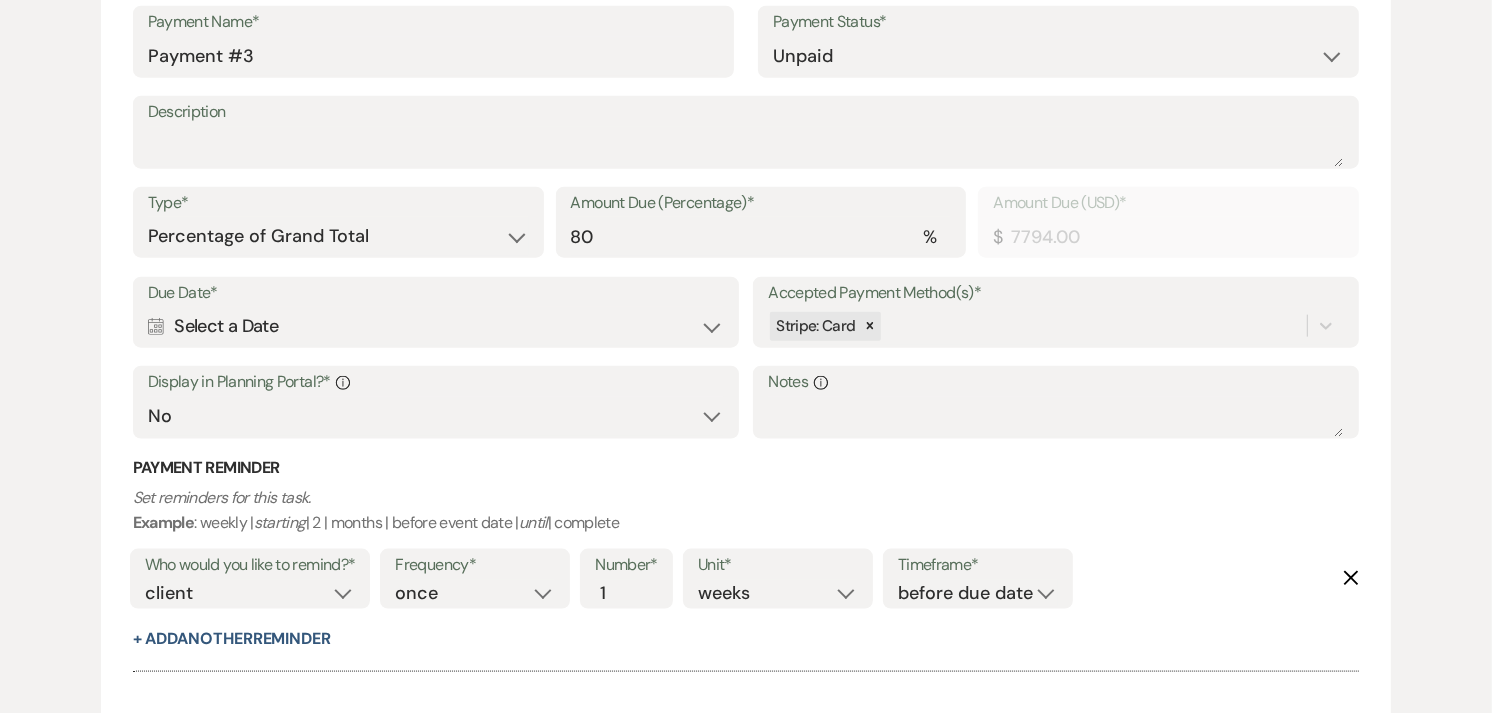 scroll, scrollTop: 2130, scrollLeft: 0, axis: vertical 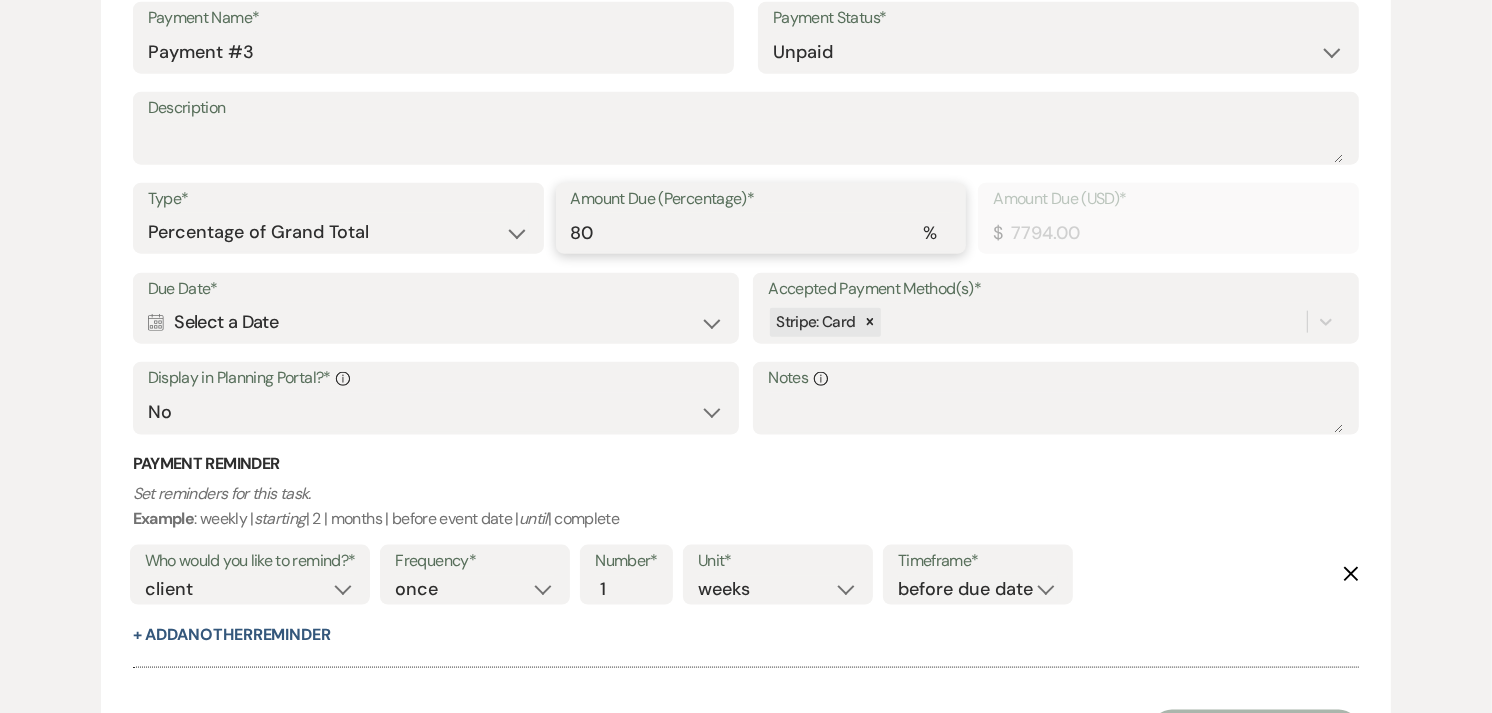 click on "80" at bounding box center (761, 232) 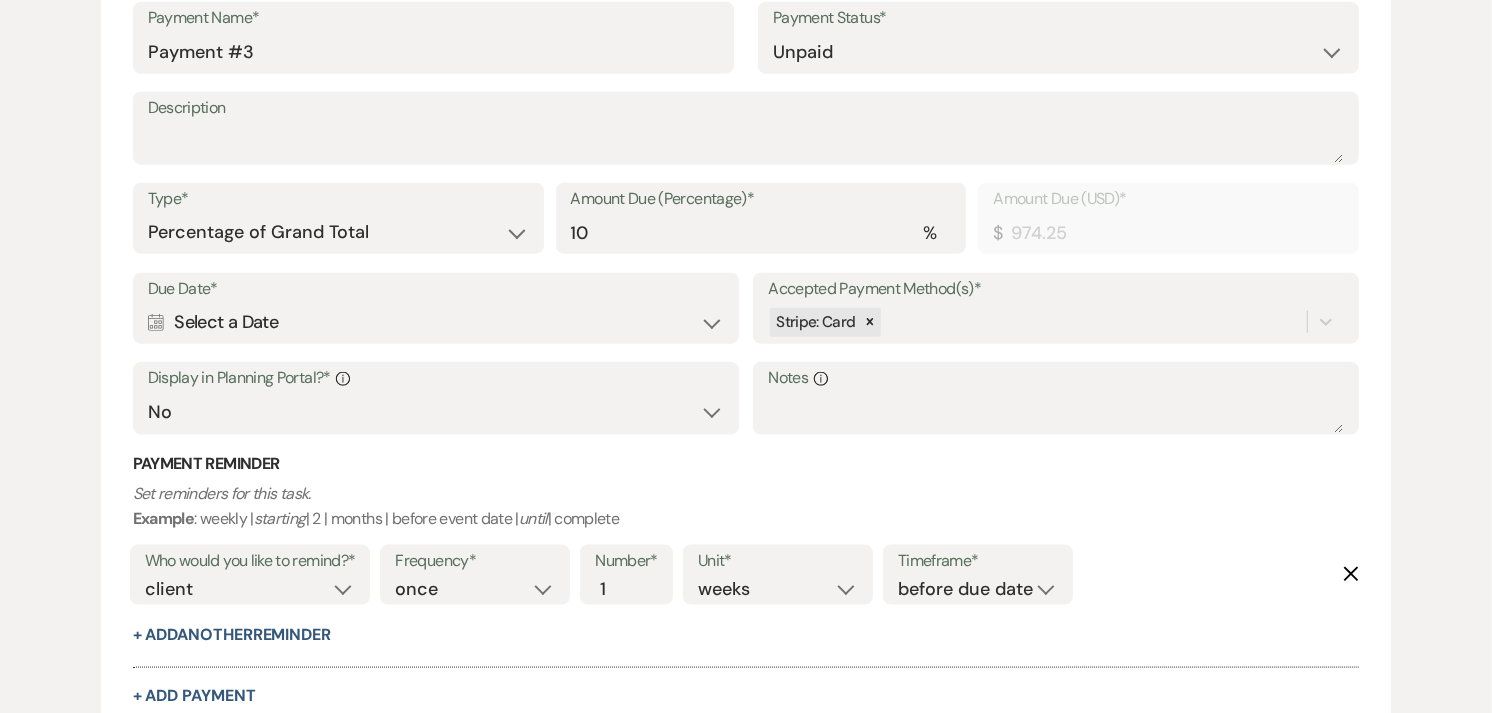 click on "Calendar Select a Date Expand" at bounding box center [436, 322] 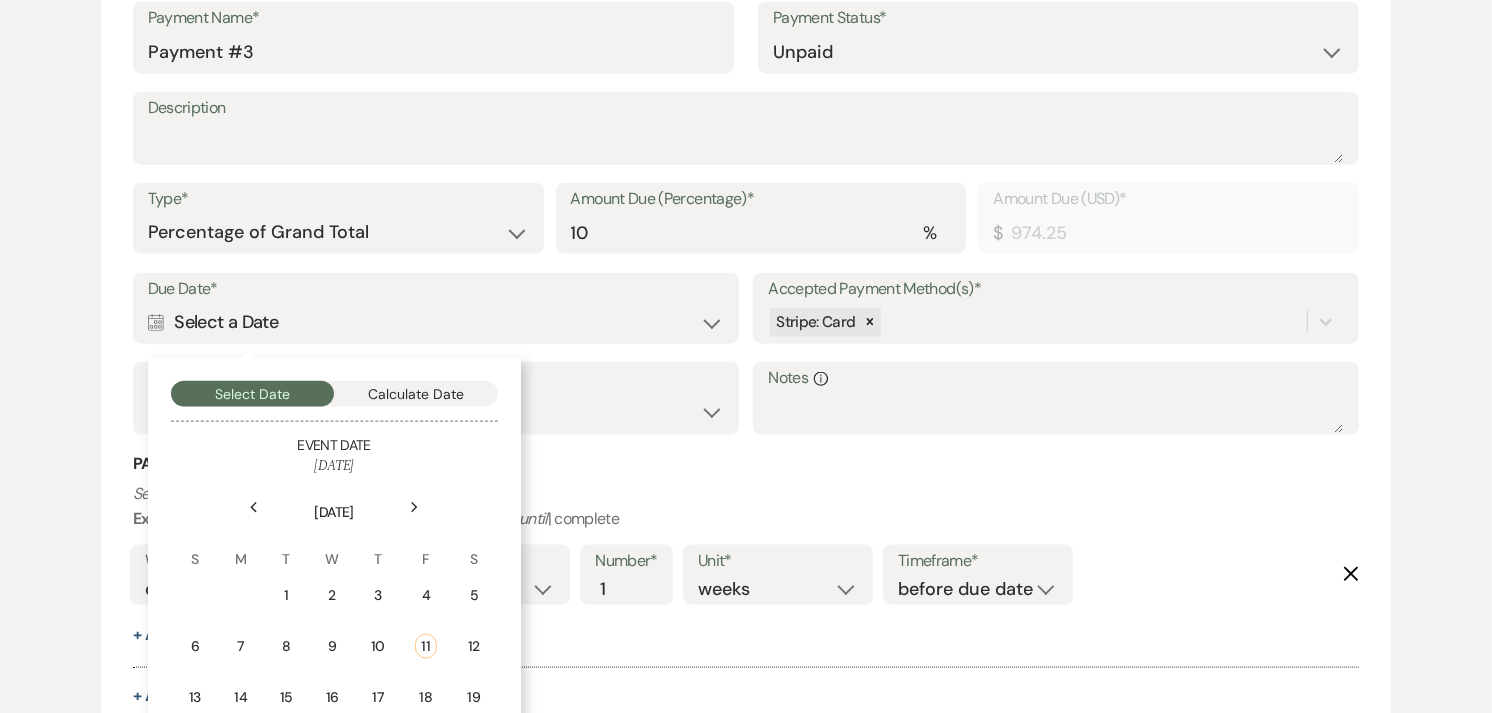click on "Next" 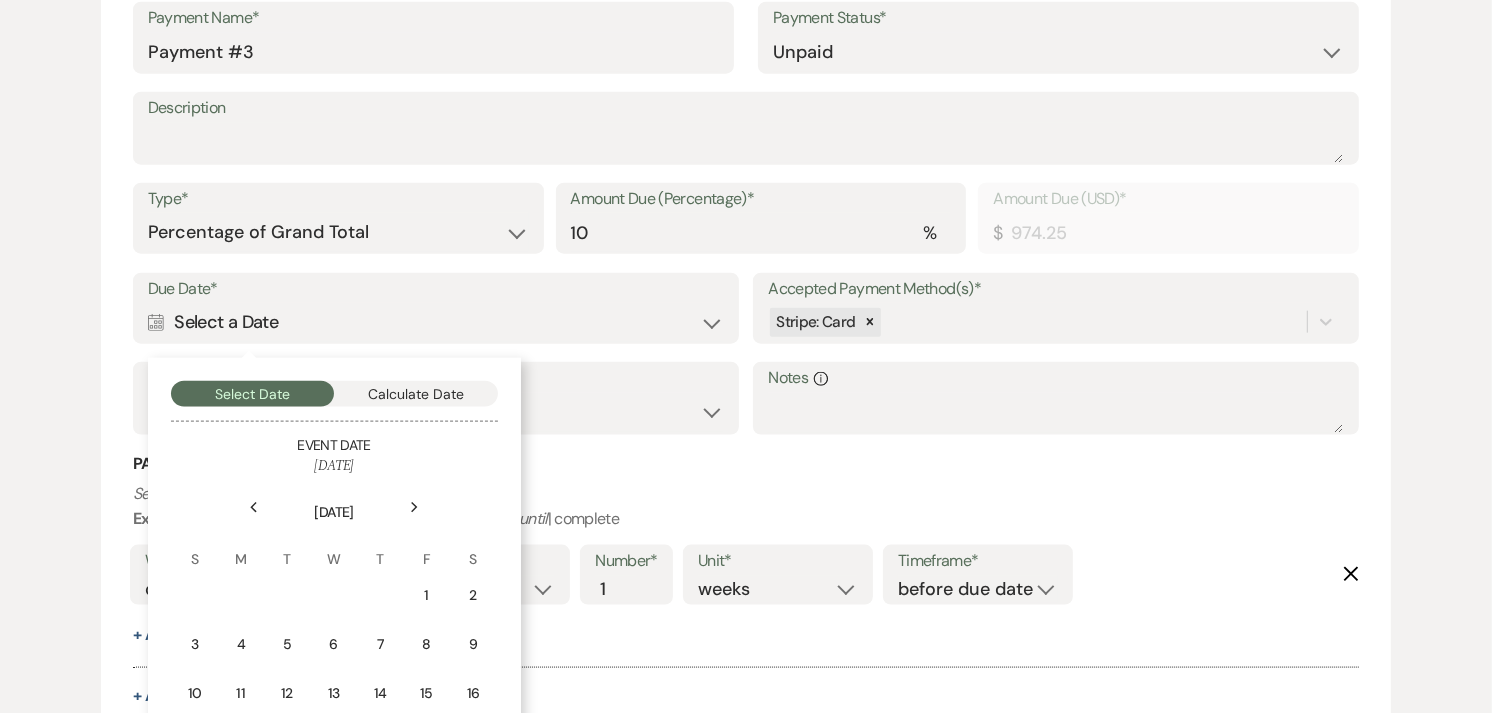 click on "Next" 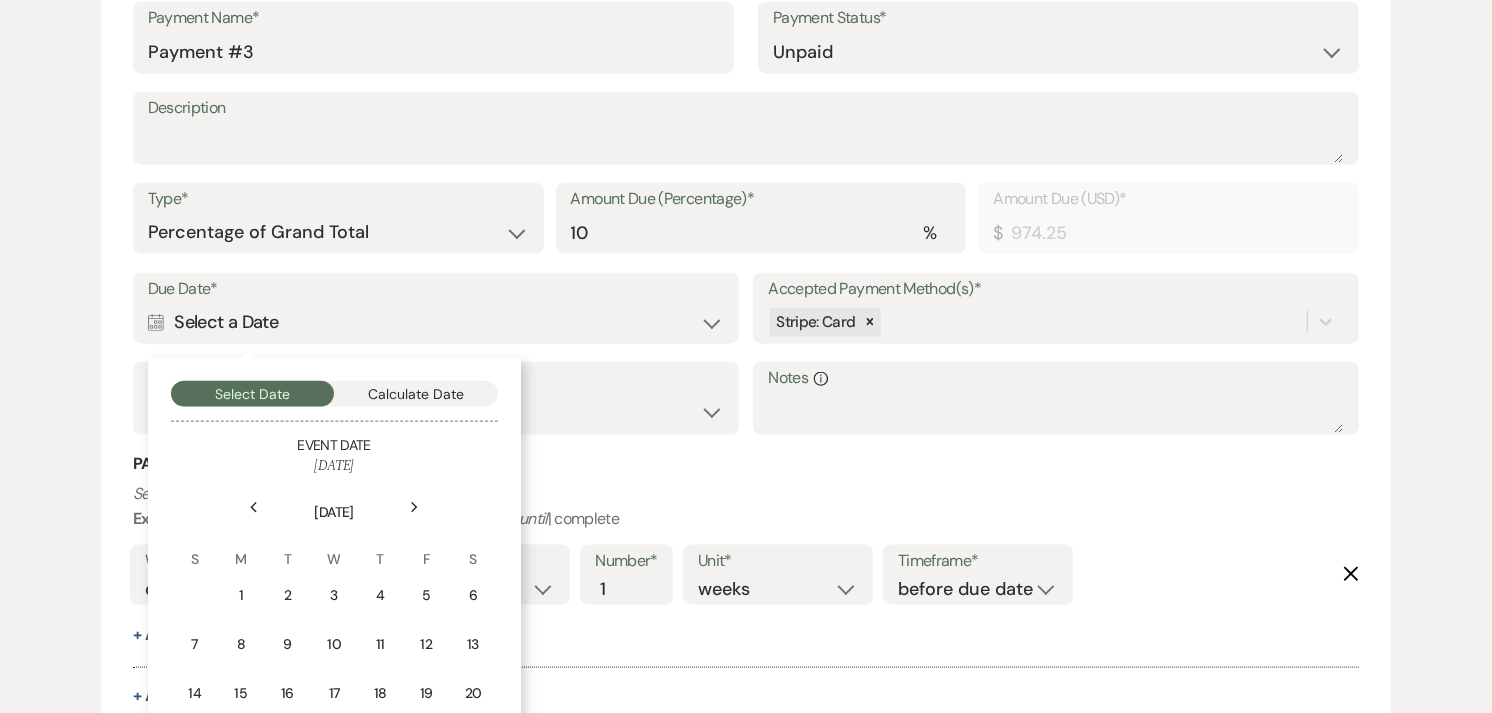 click on "Next" 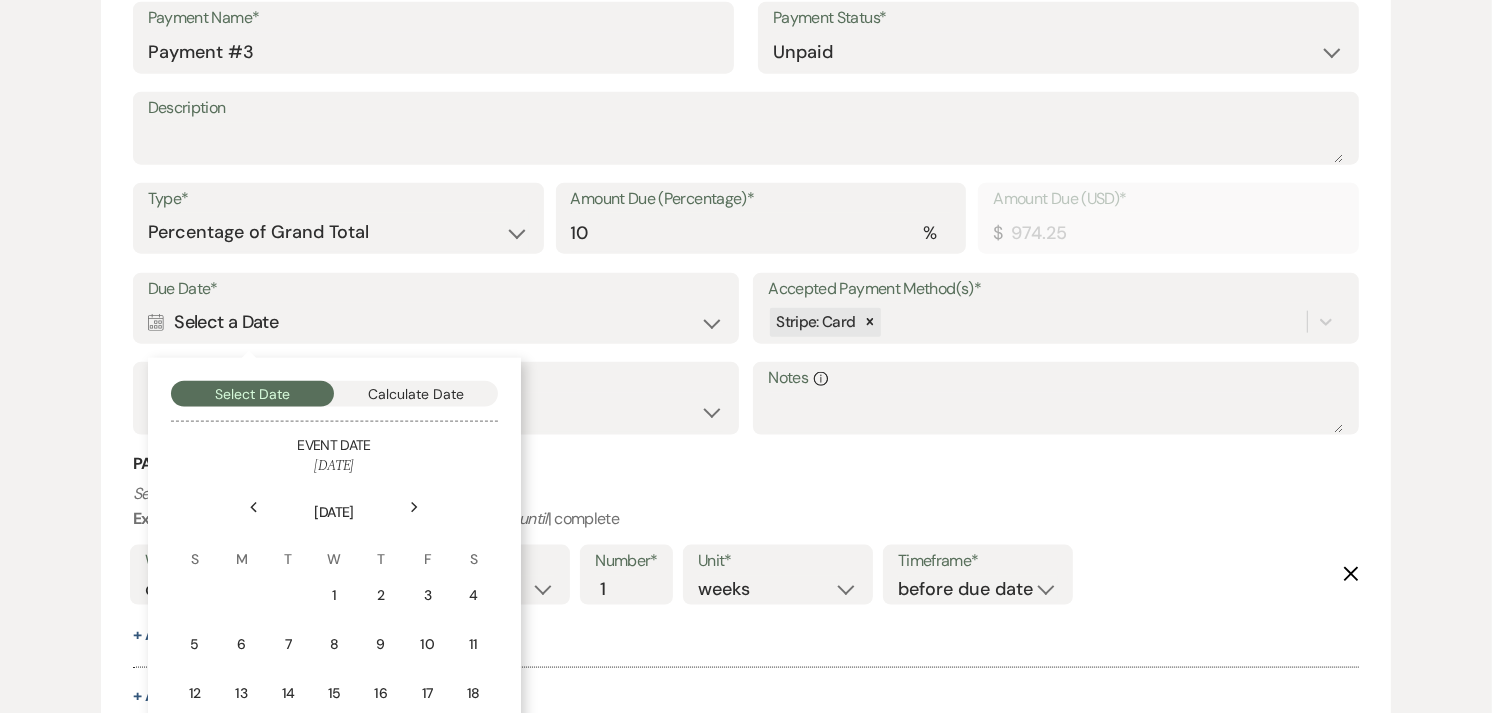 click on "Next" 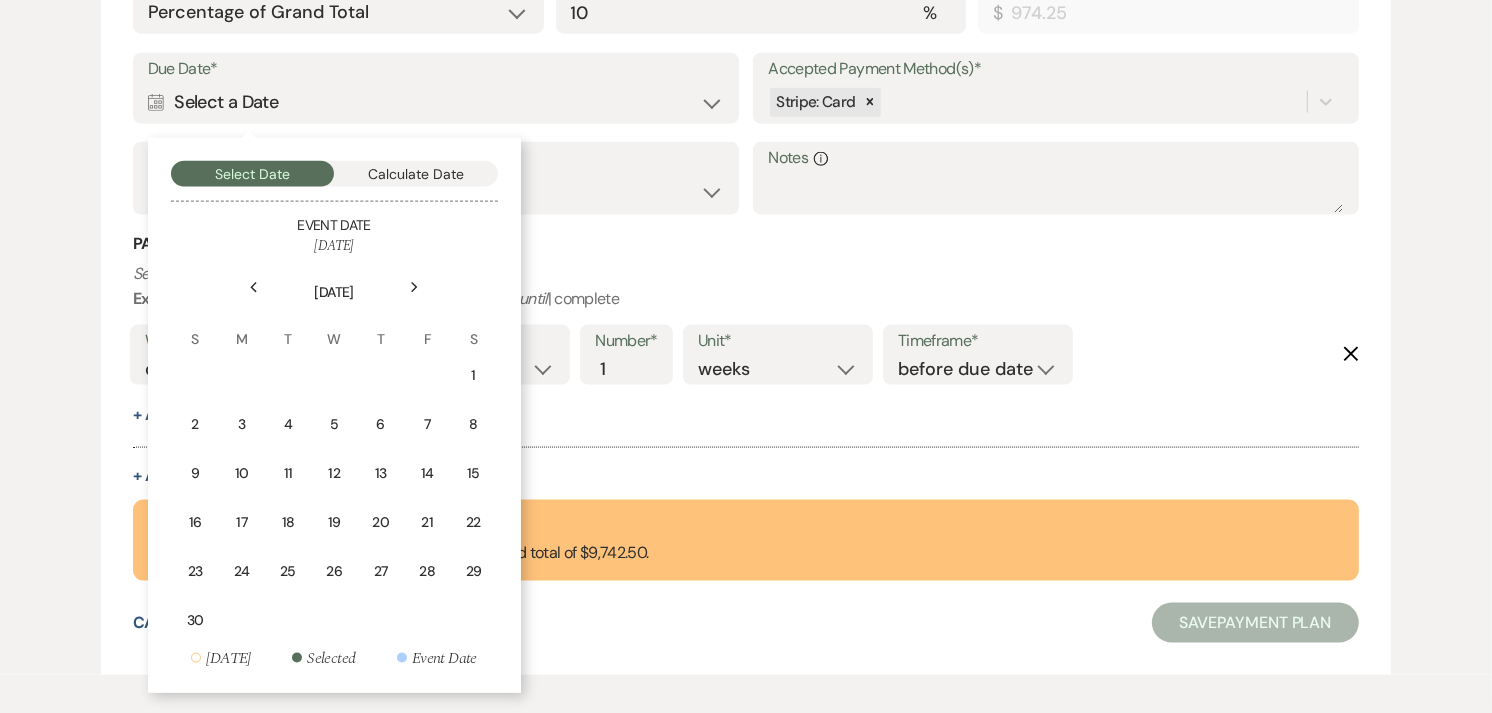 scroll, scrollTop: 2440, scrollLeft: 0, axis: vertical 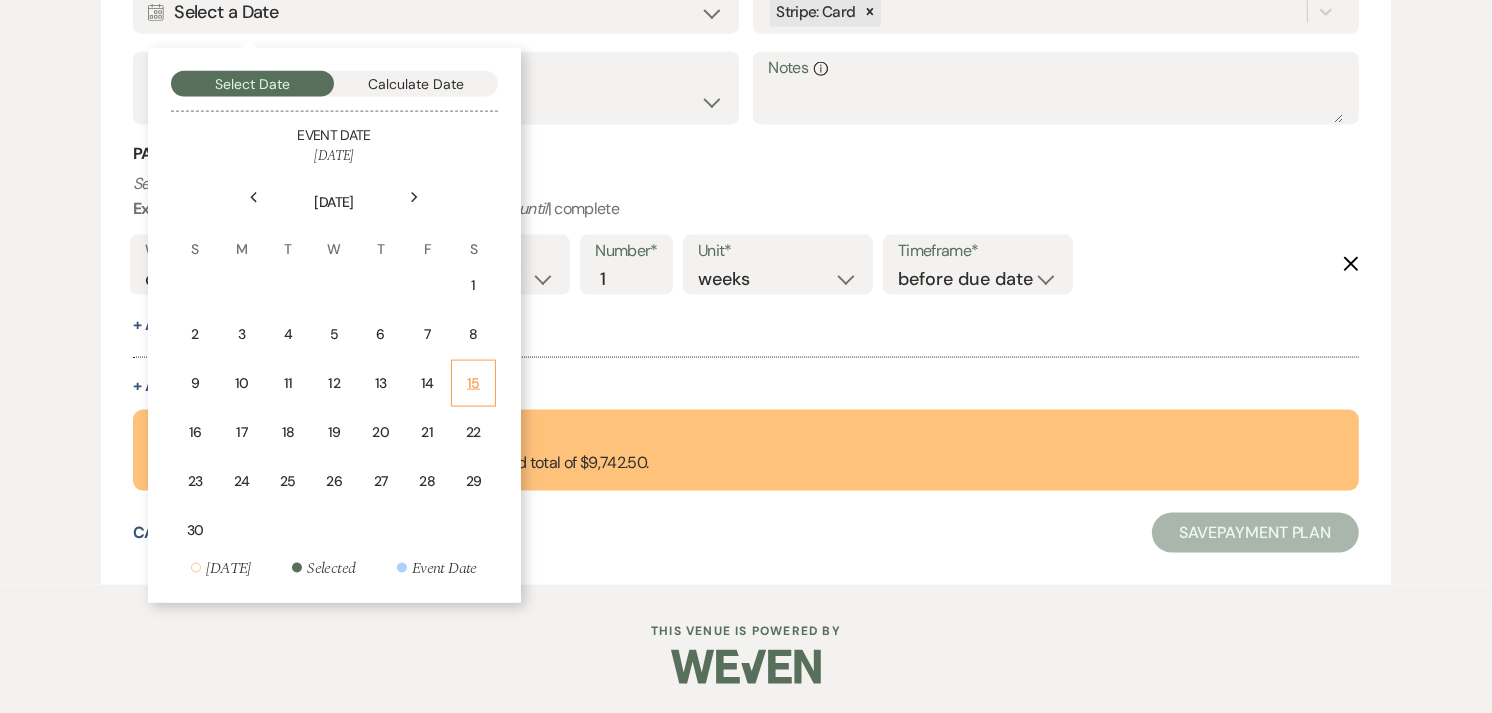 click on "15" at bounding box center (473, 383) 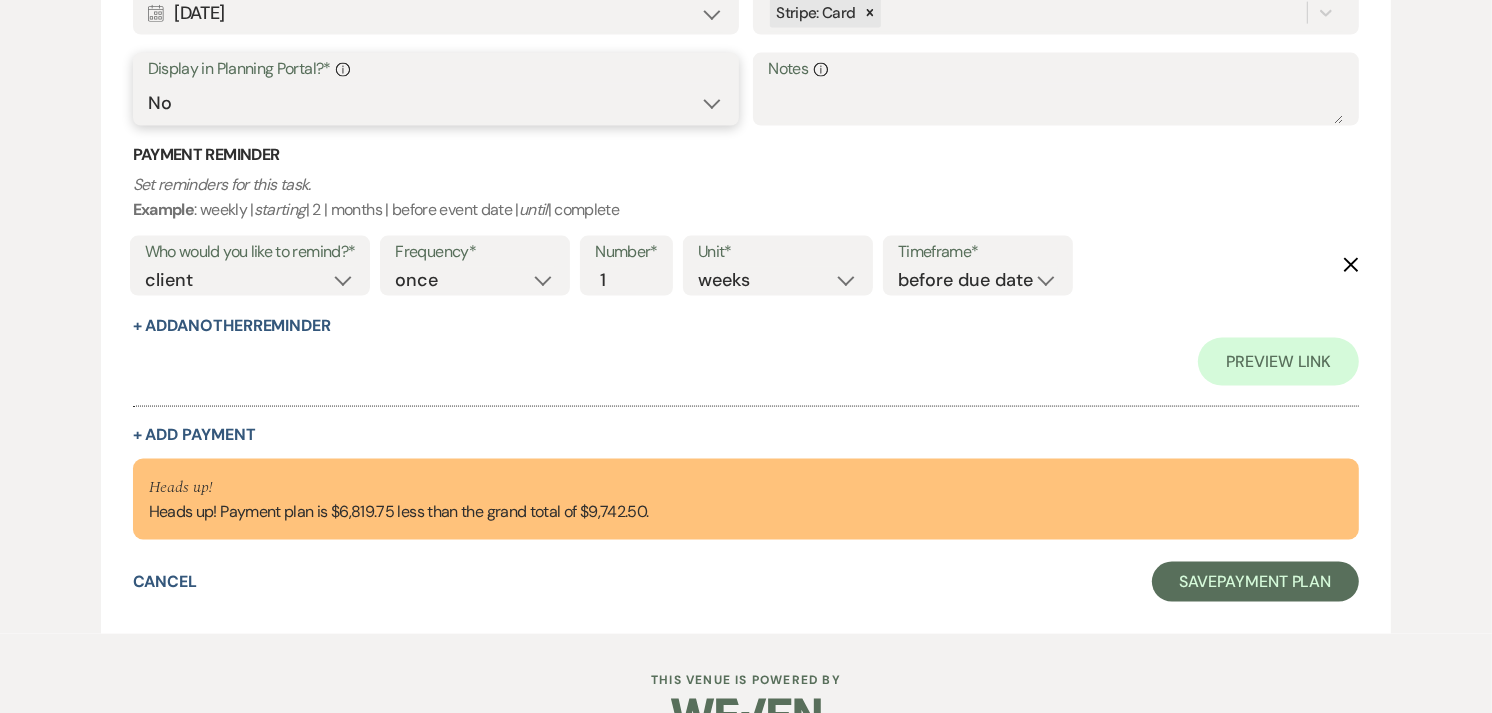 click on "Yes No" at bounding box center (436, 103) 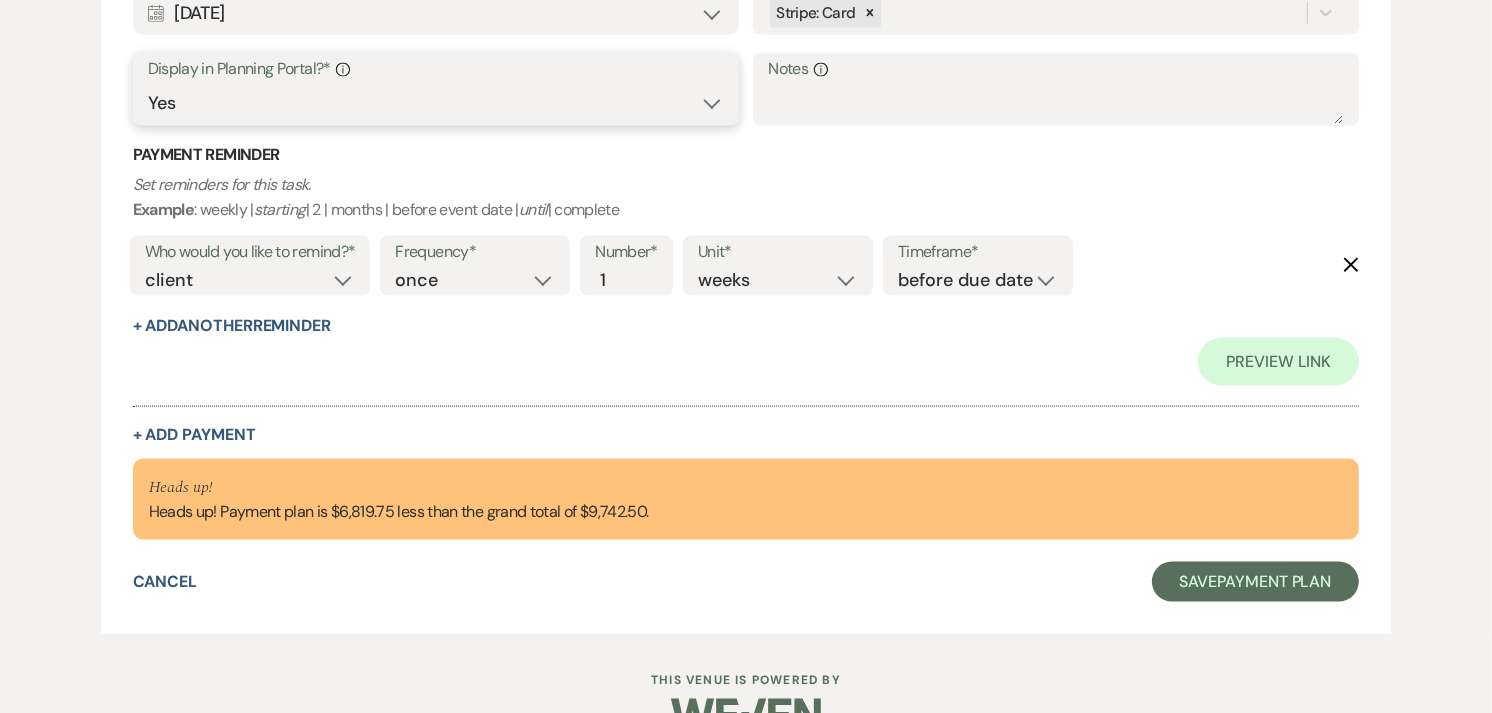 click on "Yes No" at bounding box center (436, 103) 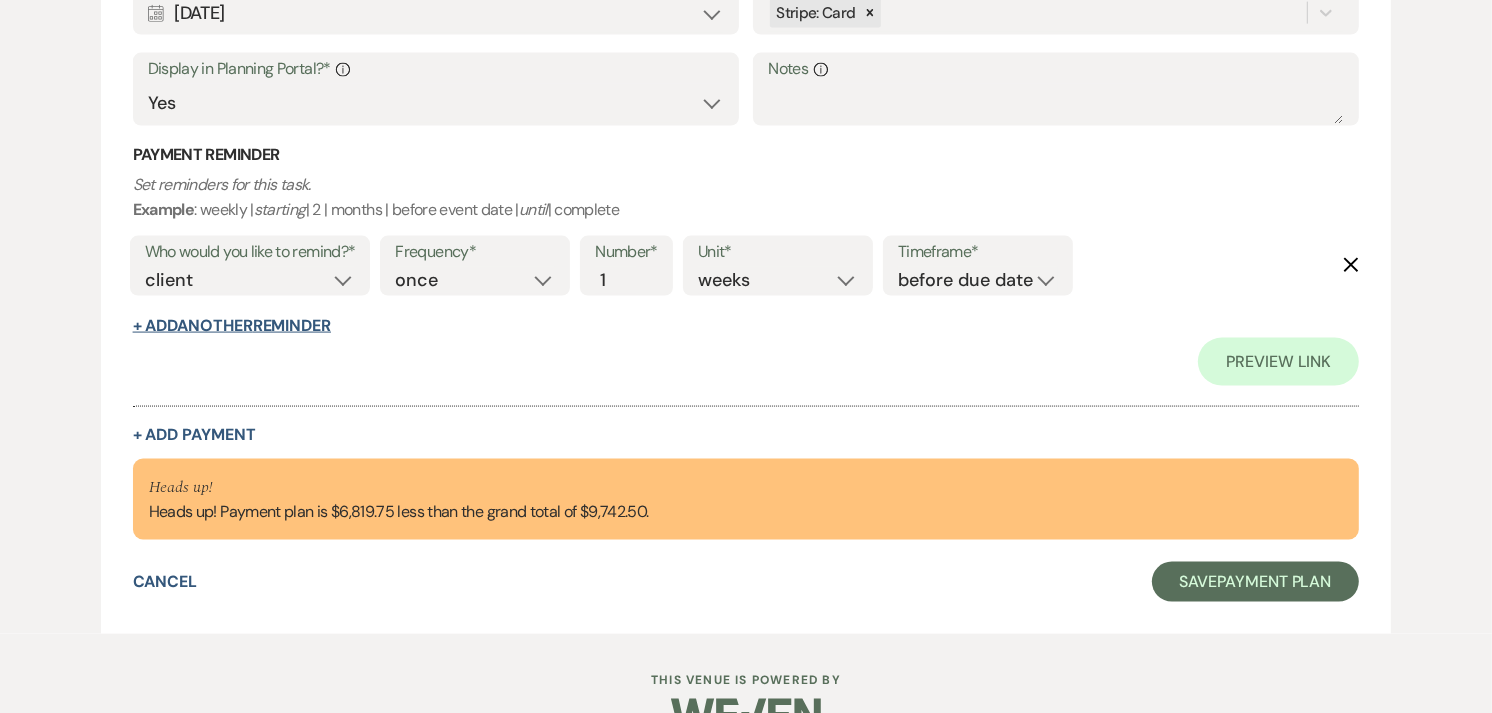 click on "+ Add  Another  Reminder" at bounding box center (232, 326) 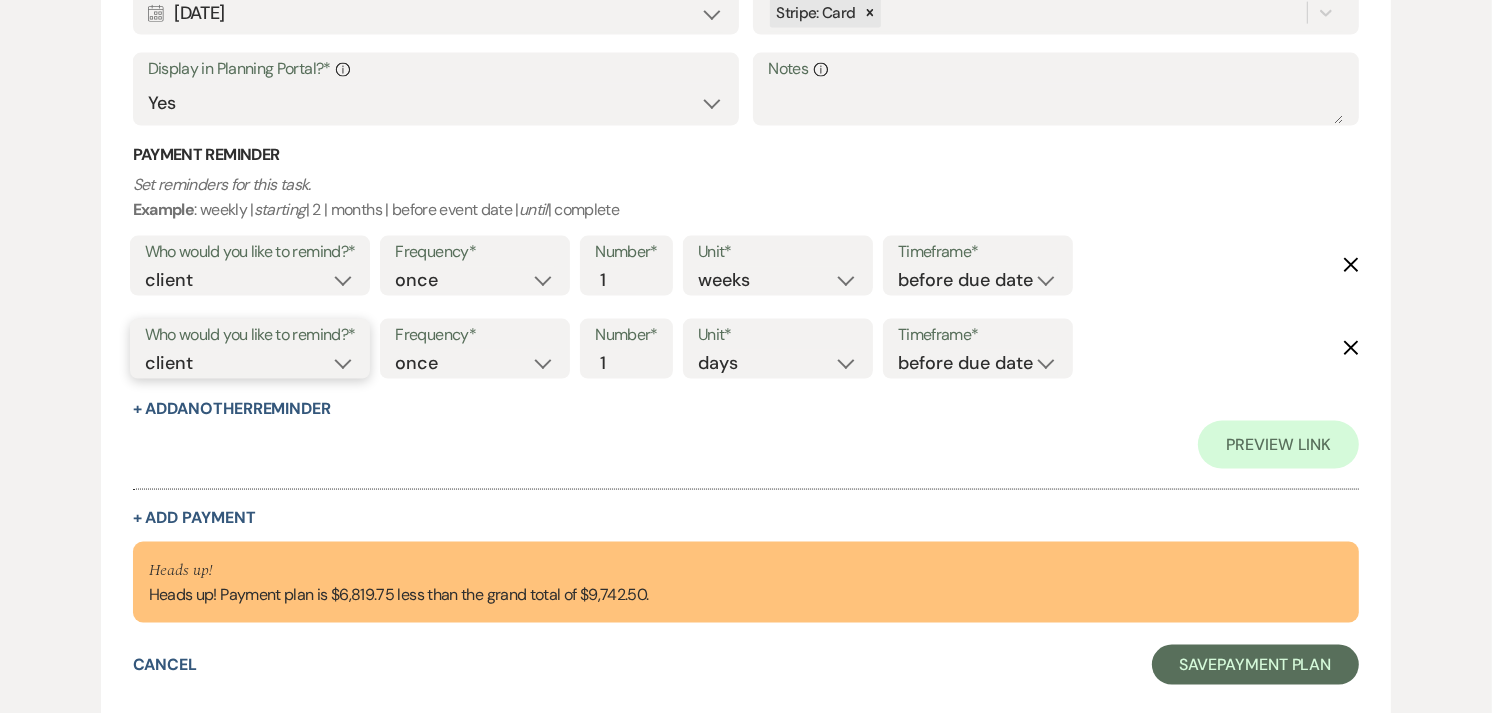 click on "client venue both" at bounding box center (250, 363) 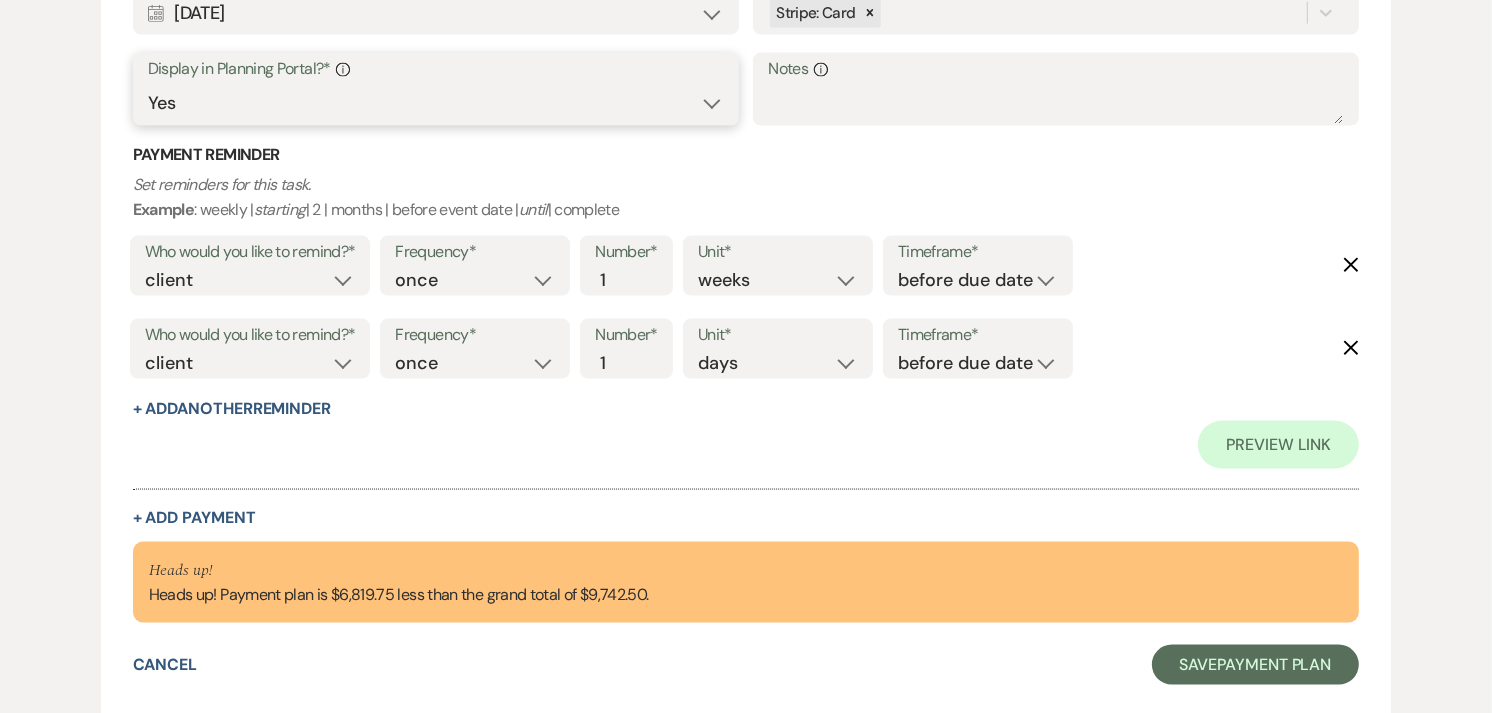 click on "Yes No" at bounding box center (436, 103) 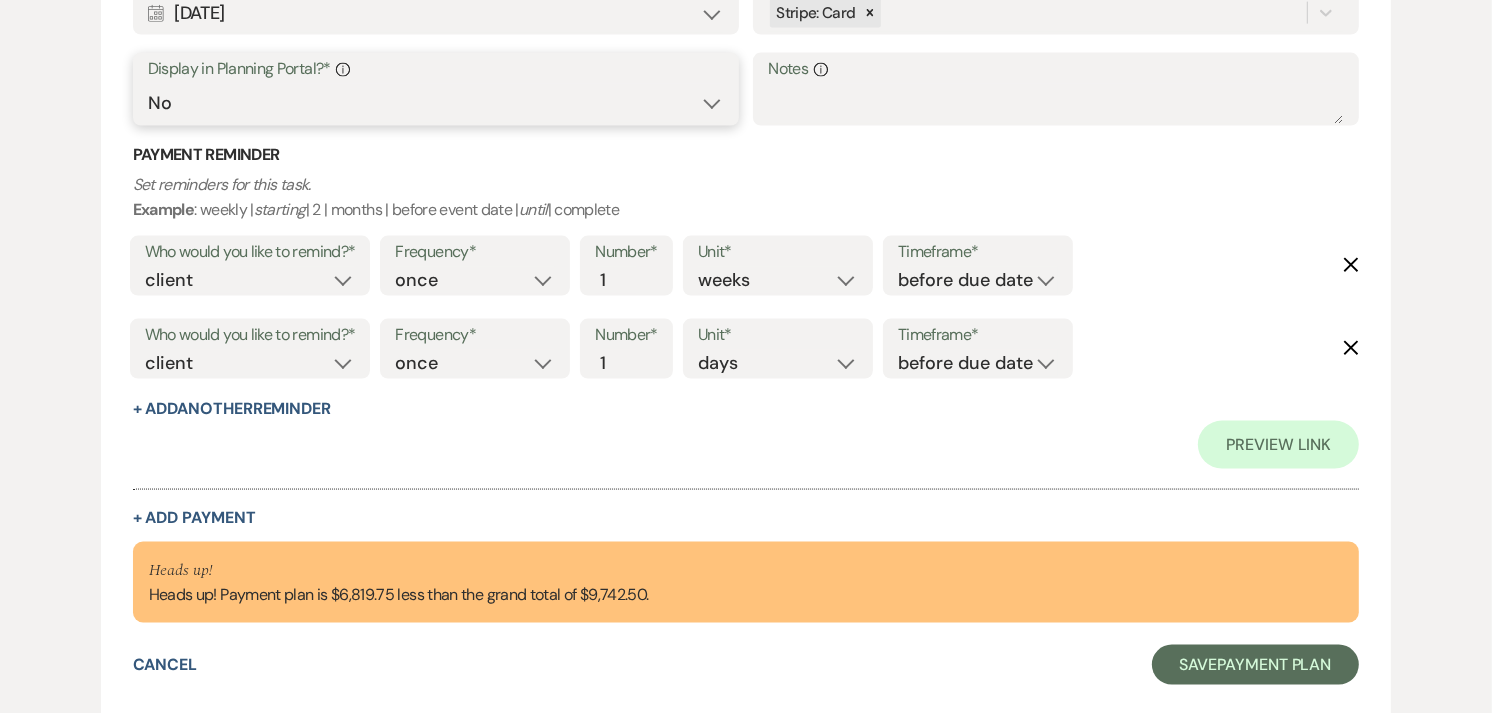 click on "Yes No" at bounding box center (436, 103) 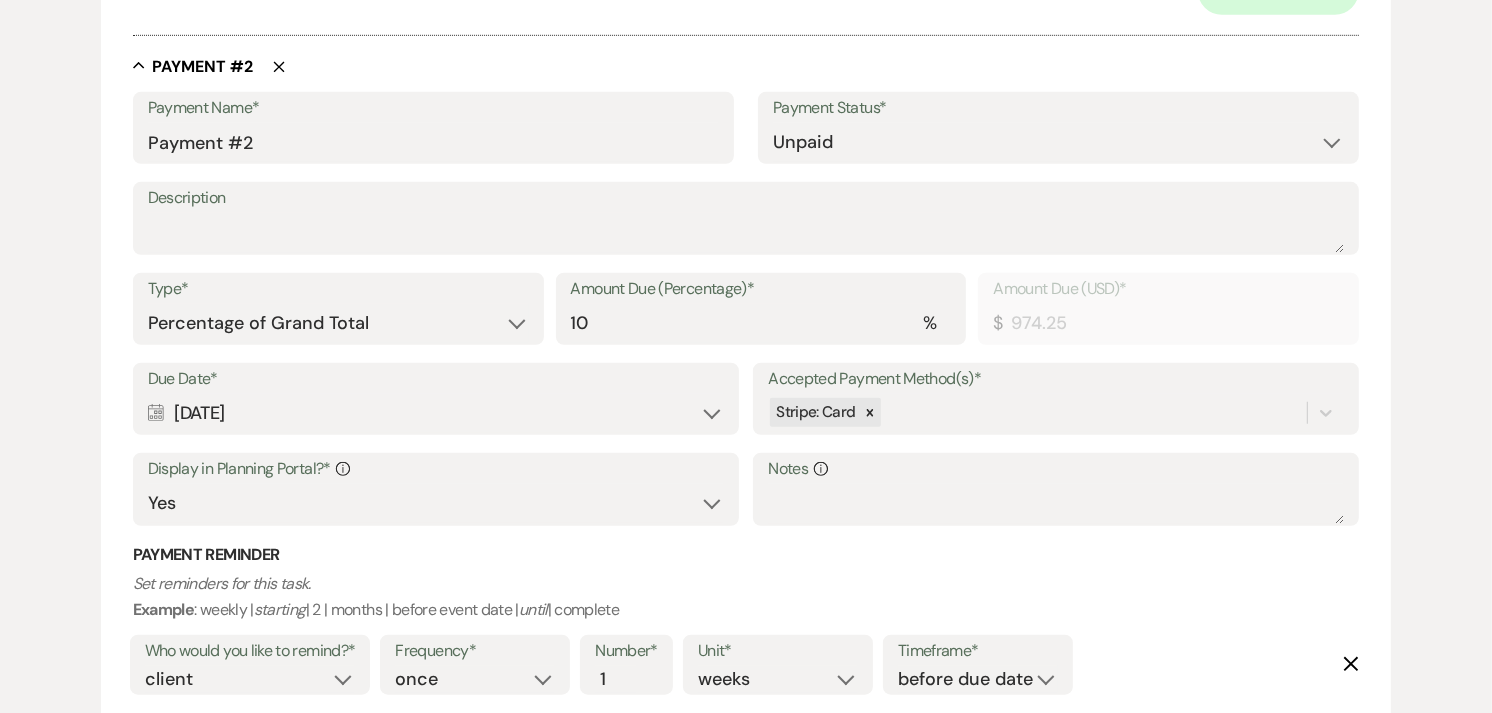 scroll, scrollTop: 1198, scrollLeft: 0, axis: vertical 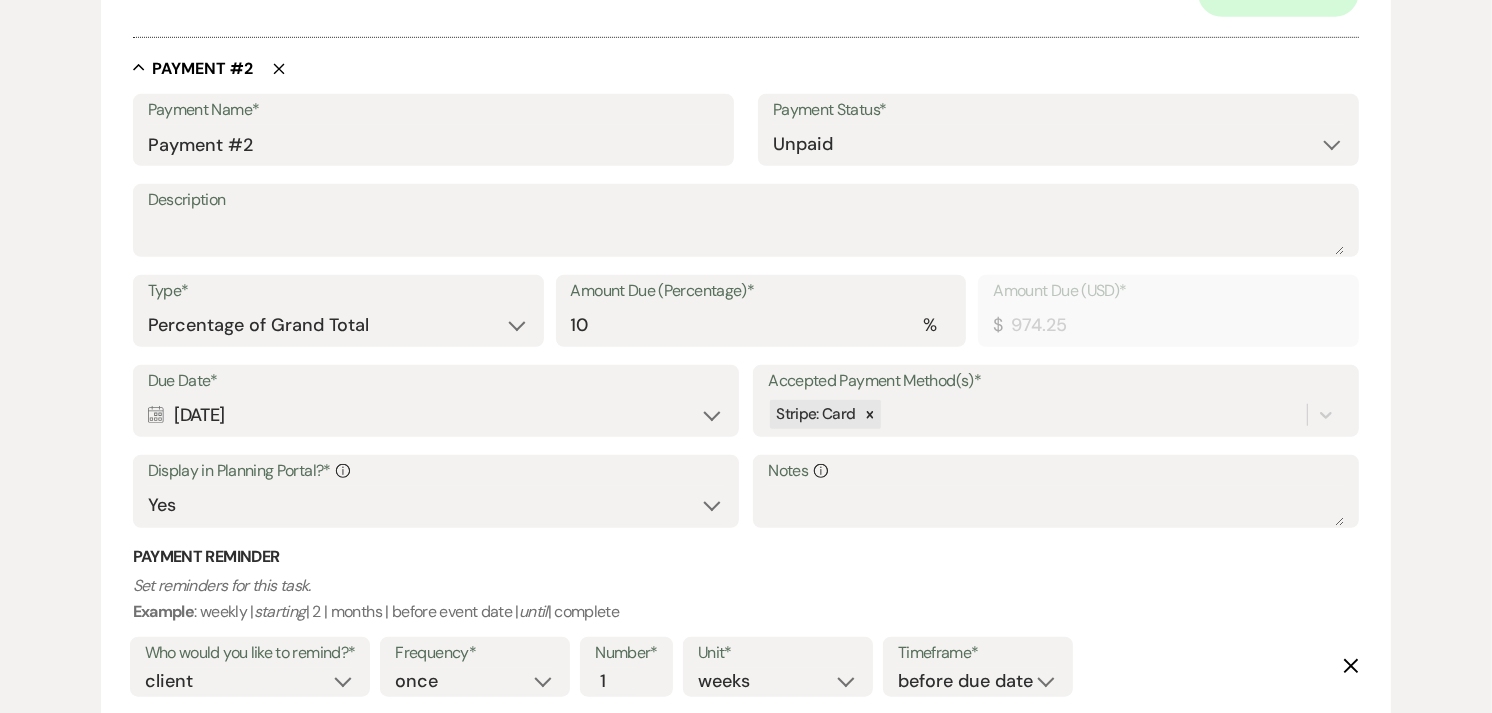 click on "Display in Planning Portal?* Info" at bounding box center (436, 471) 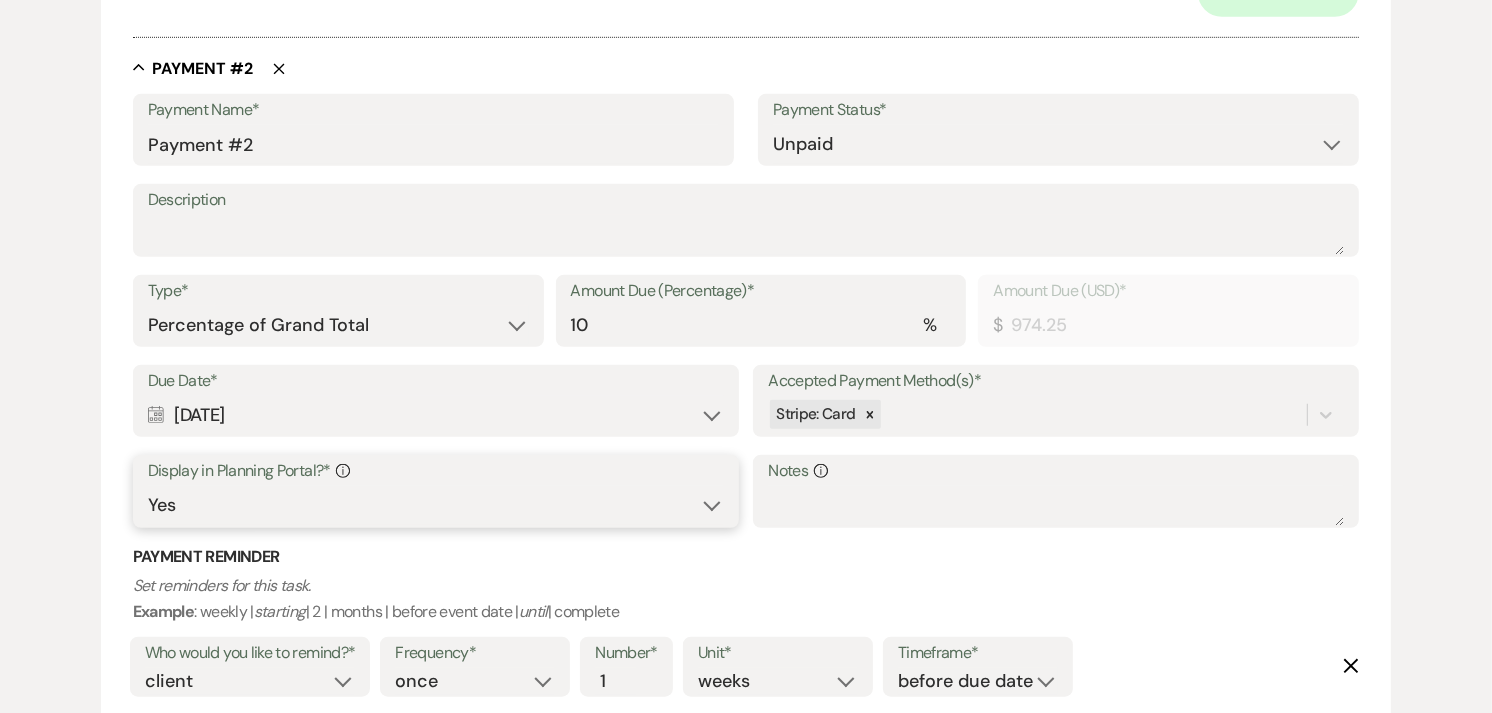 click on "Yes No" at bounding box center (436, 505) 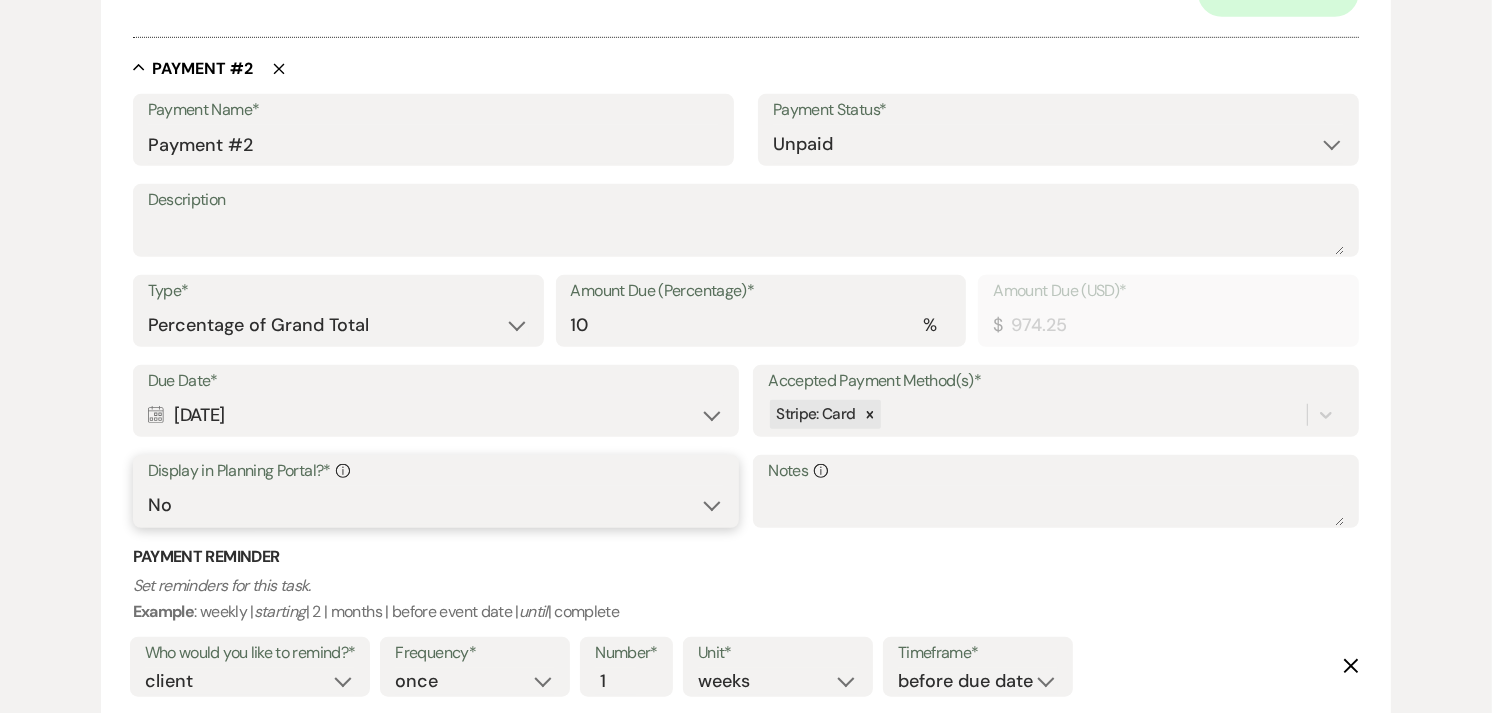 click on "Yes No" at bounding box center [436, 505] 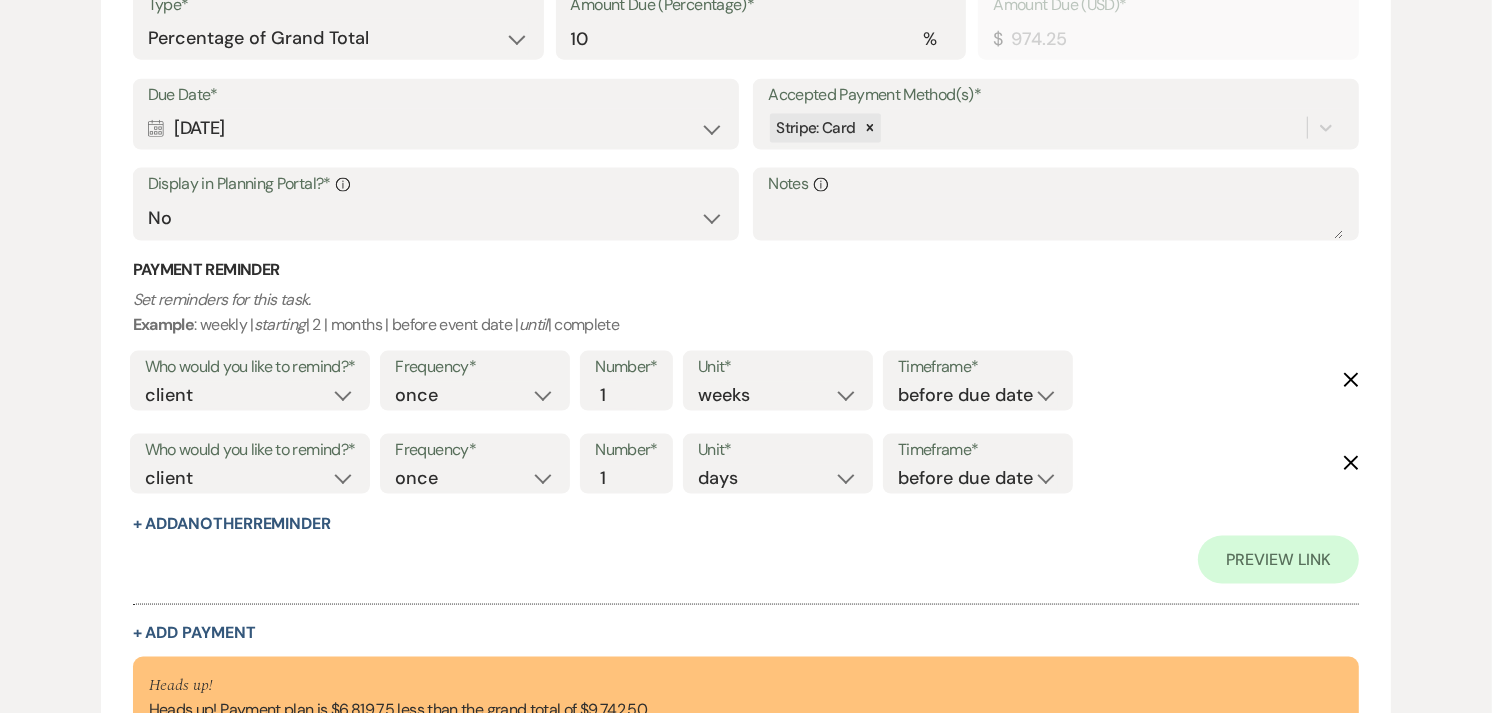 scroll, scrollTop: 2421, scrollLeft: 0, axis: vertical 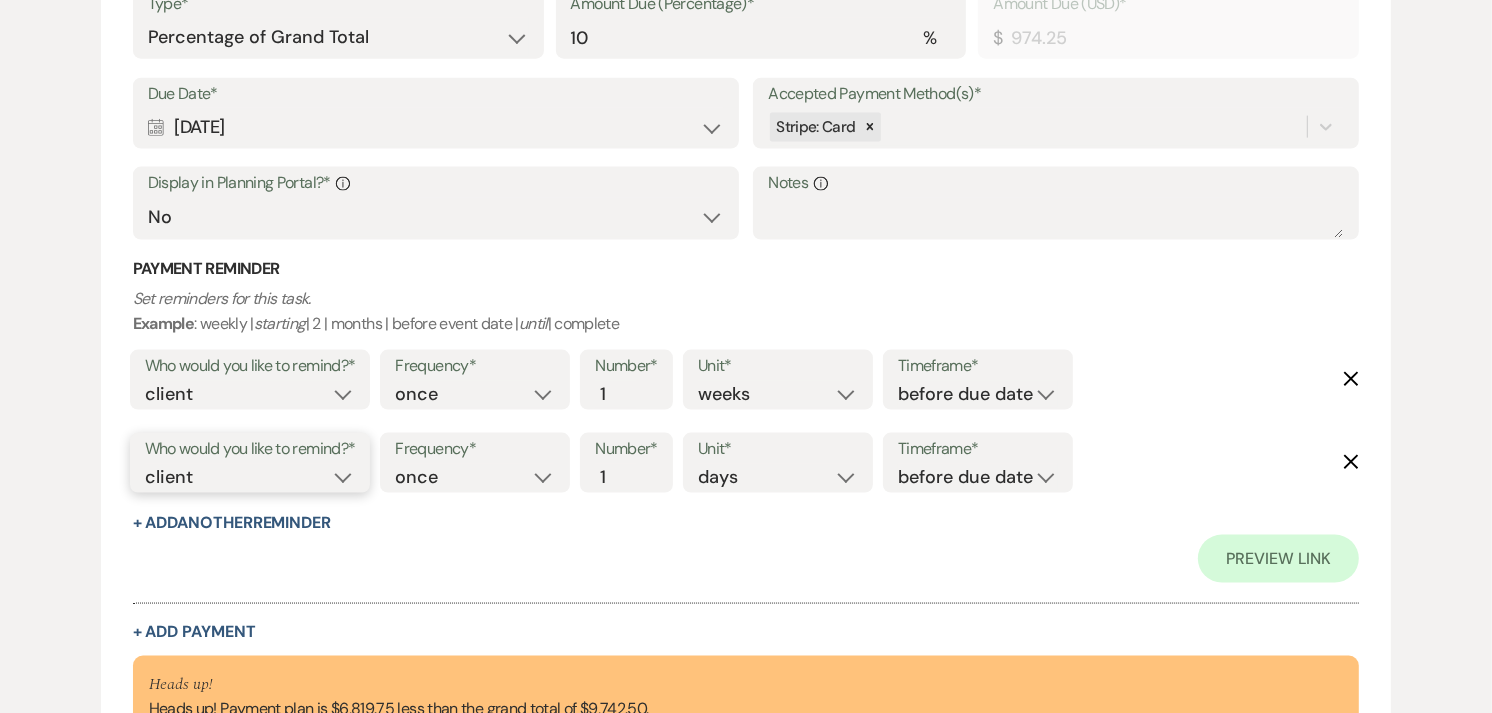 click on "client venue both" at bounding box center [250, 477] 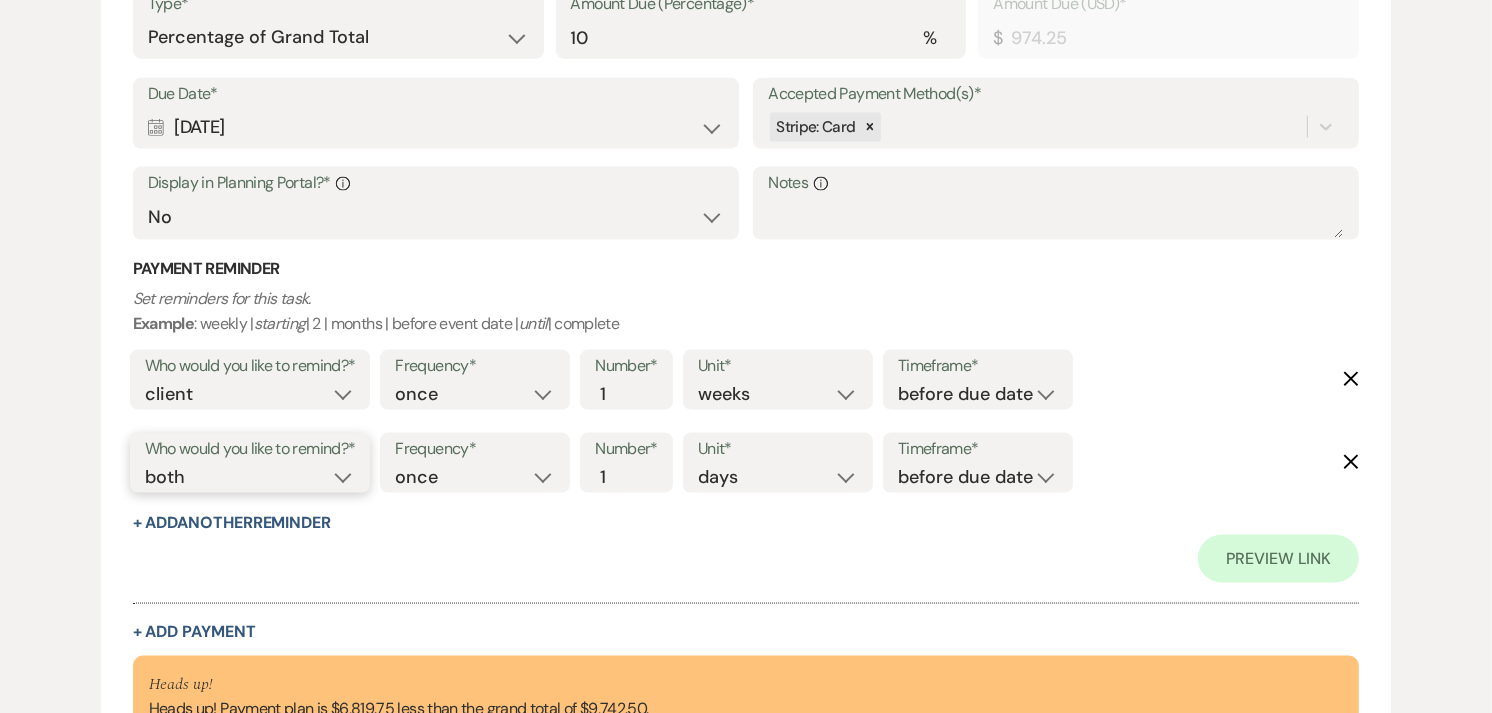 click on "client venue both" at bounding box center (250, 477) 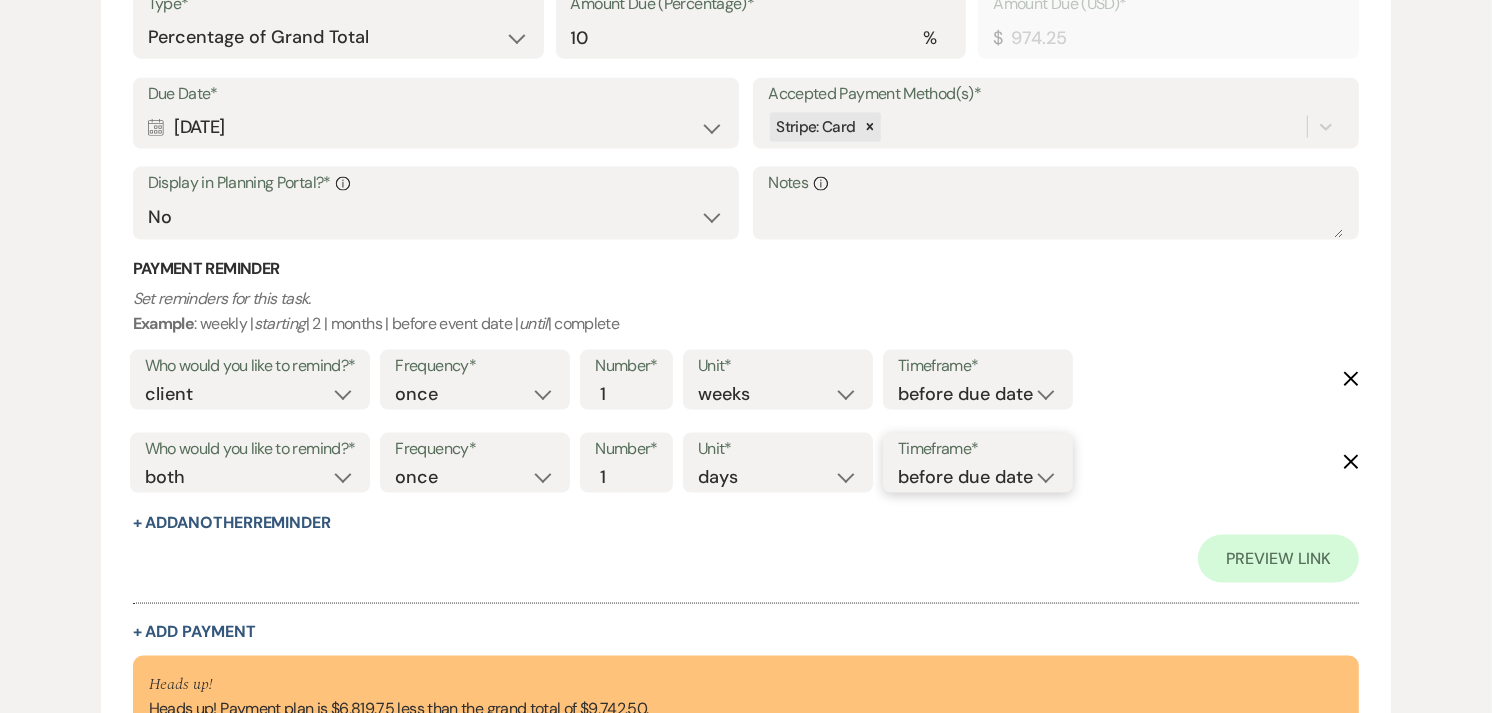click on "before due date after due date on due date on custom date" at bounding box center (978, 477) 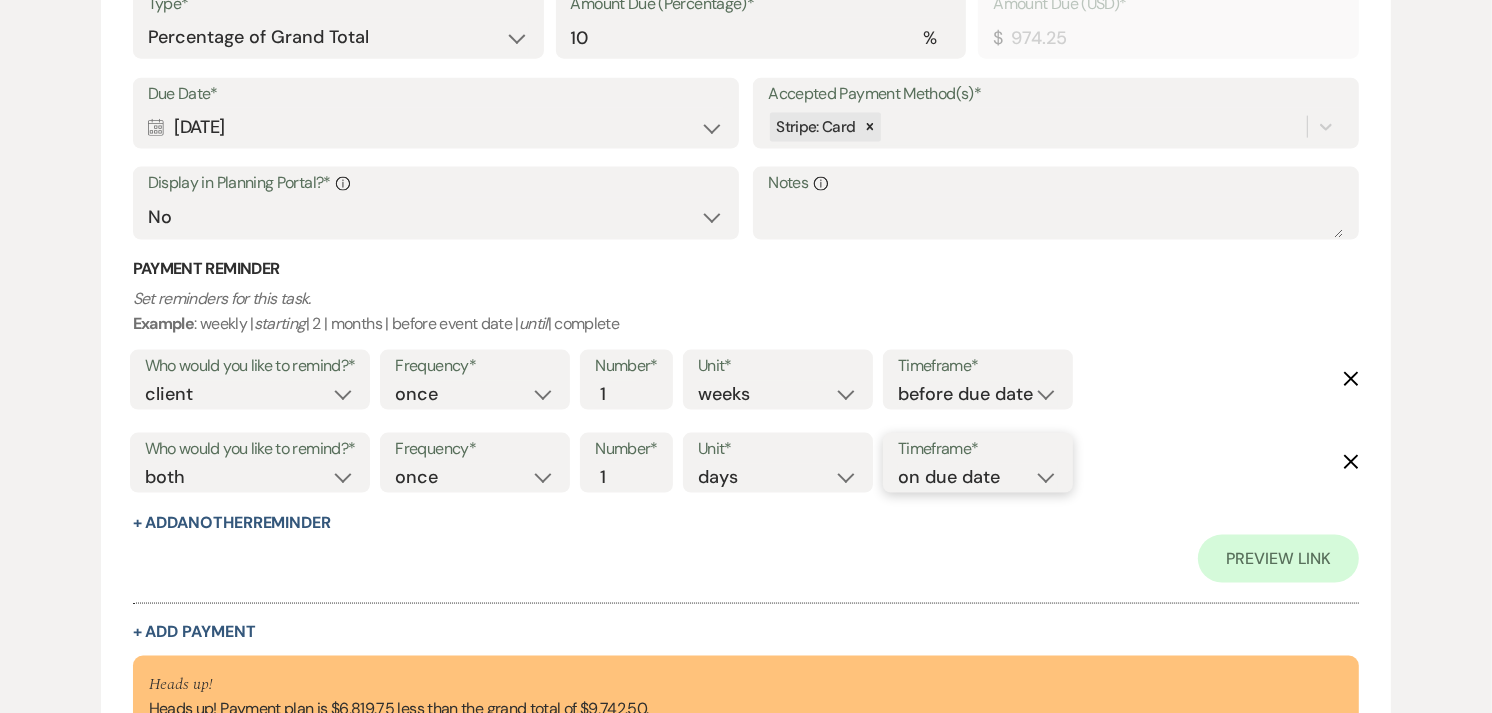 click on "before due date after due date on due date on custom date" at bounding box center (978, 477) 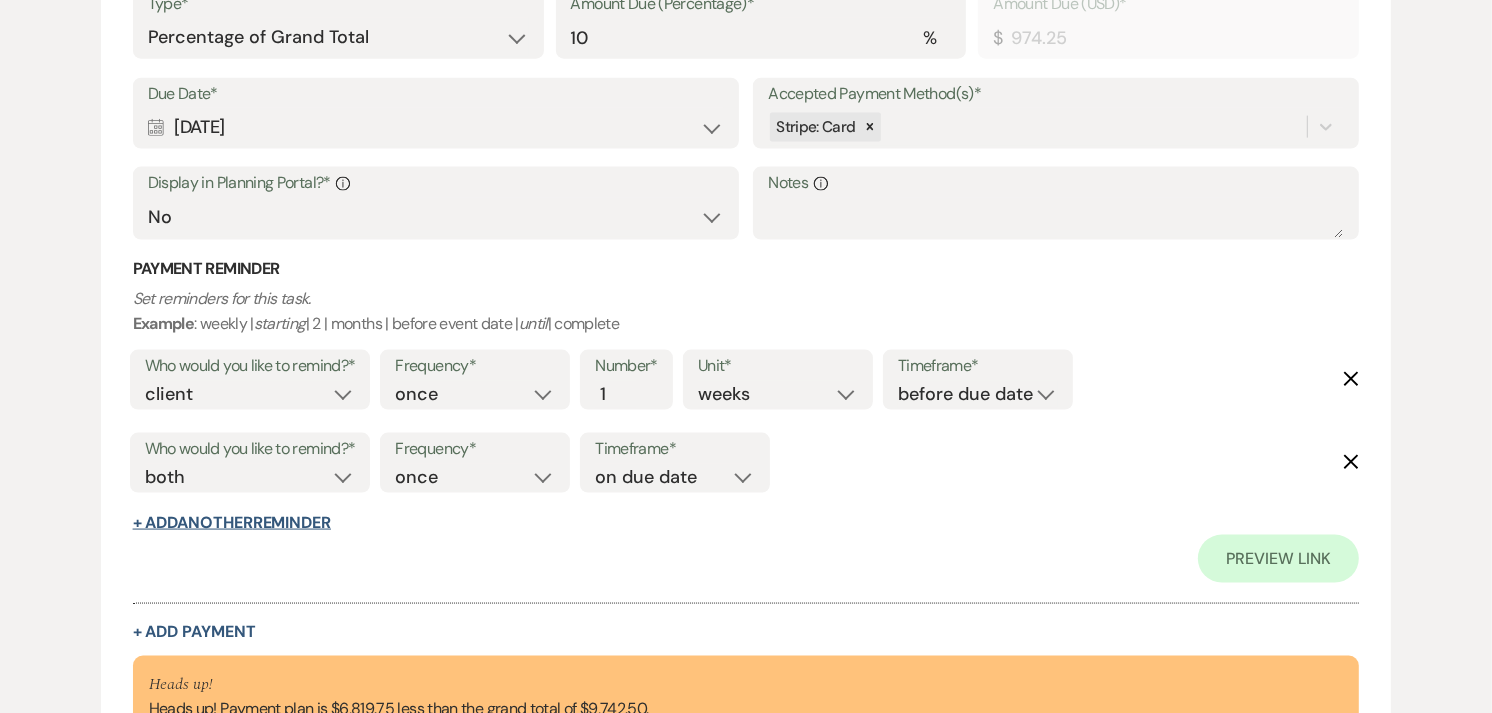 click on "+ Add  Another  Reminder" at bounding box center (232, 523) 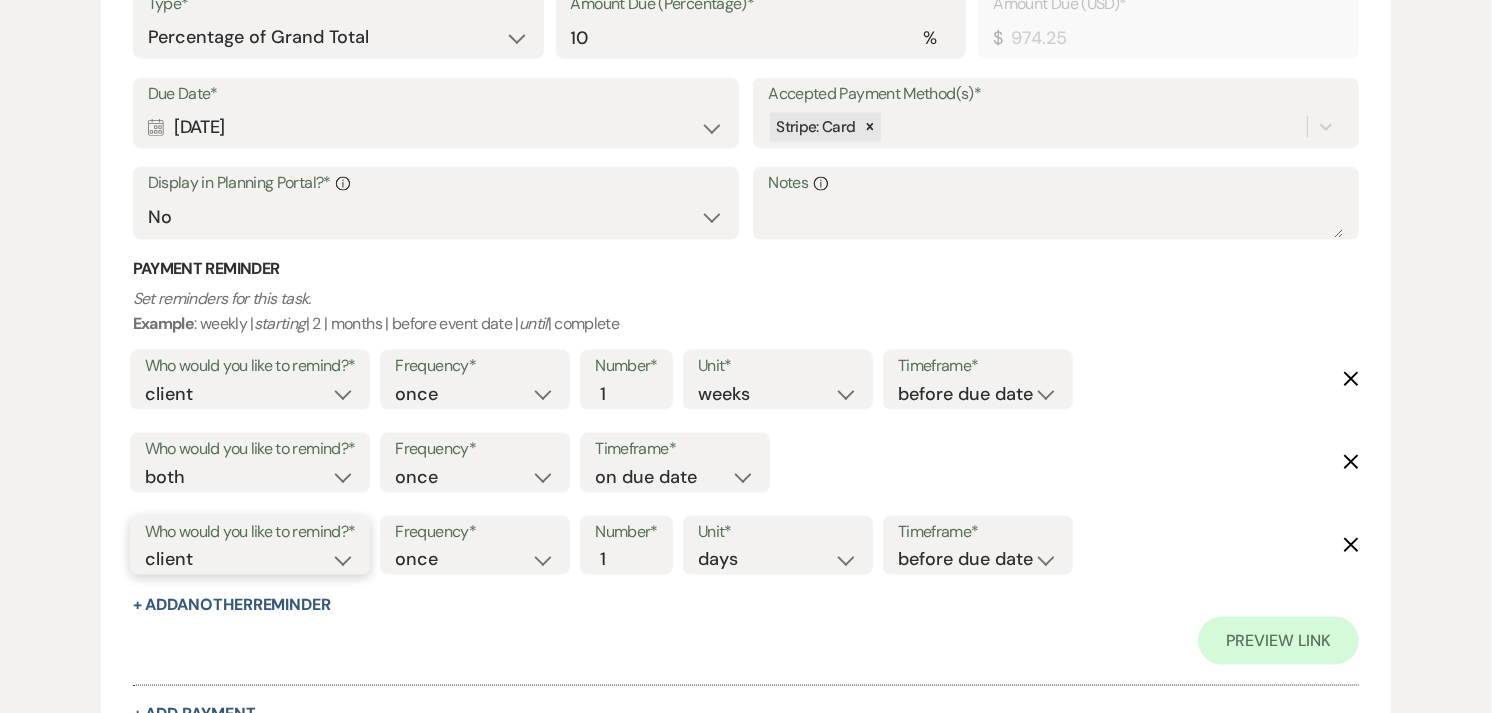 click on "client venue both" at bounding box center [250, 559] 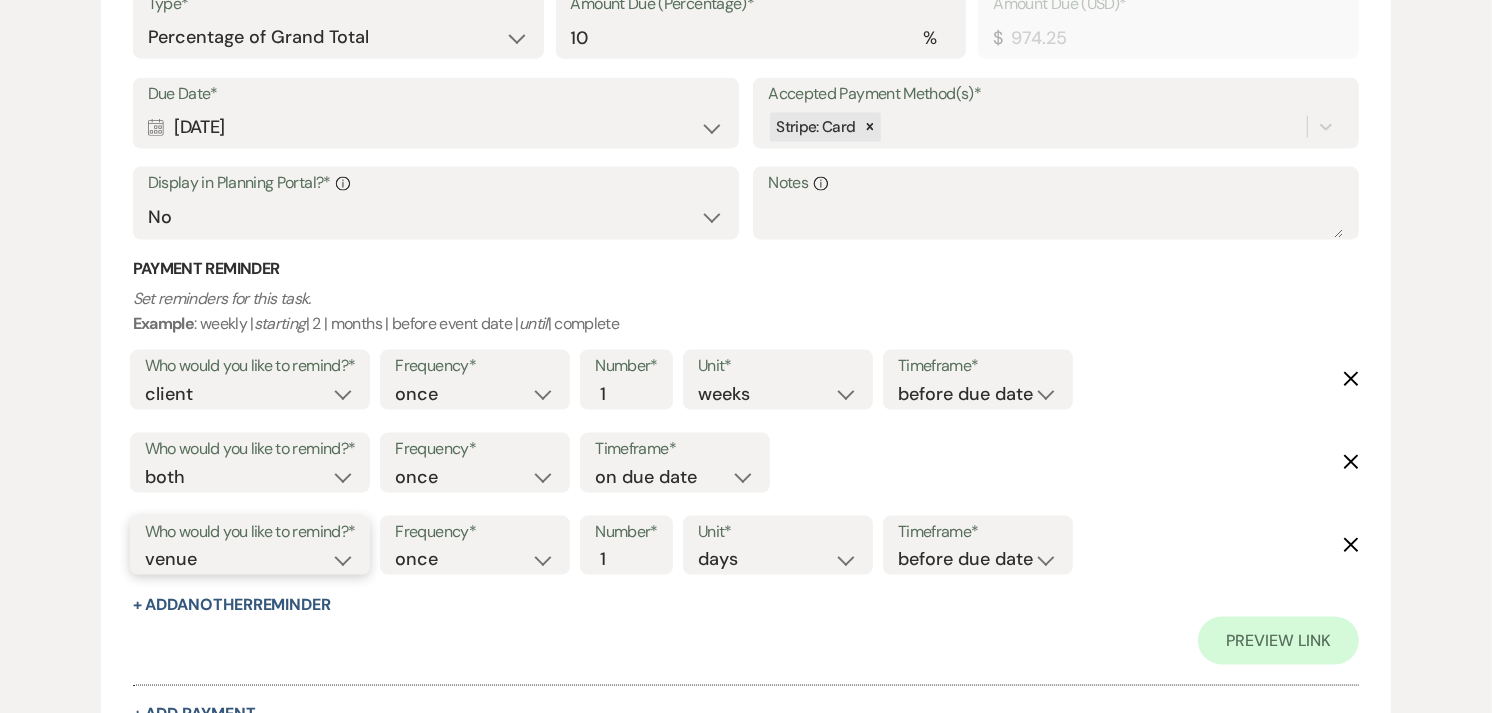 click on "client venue both" at bounding box center [250, 559] 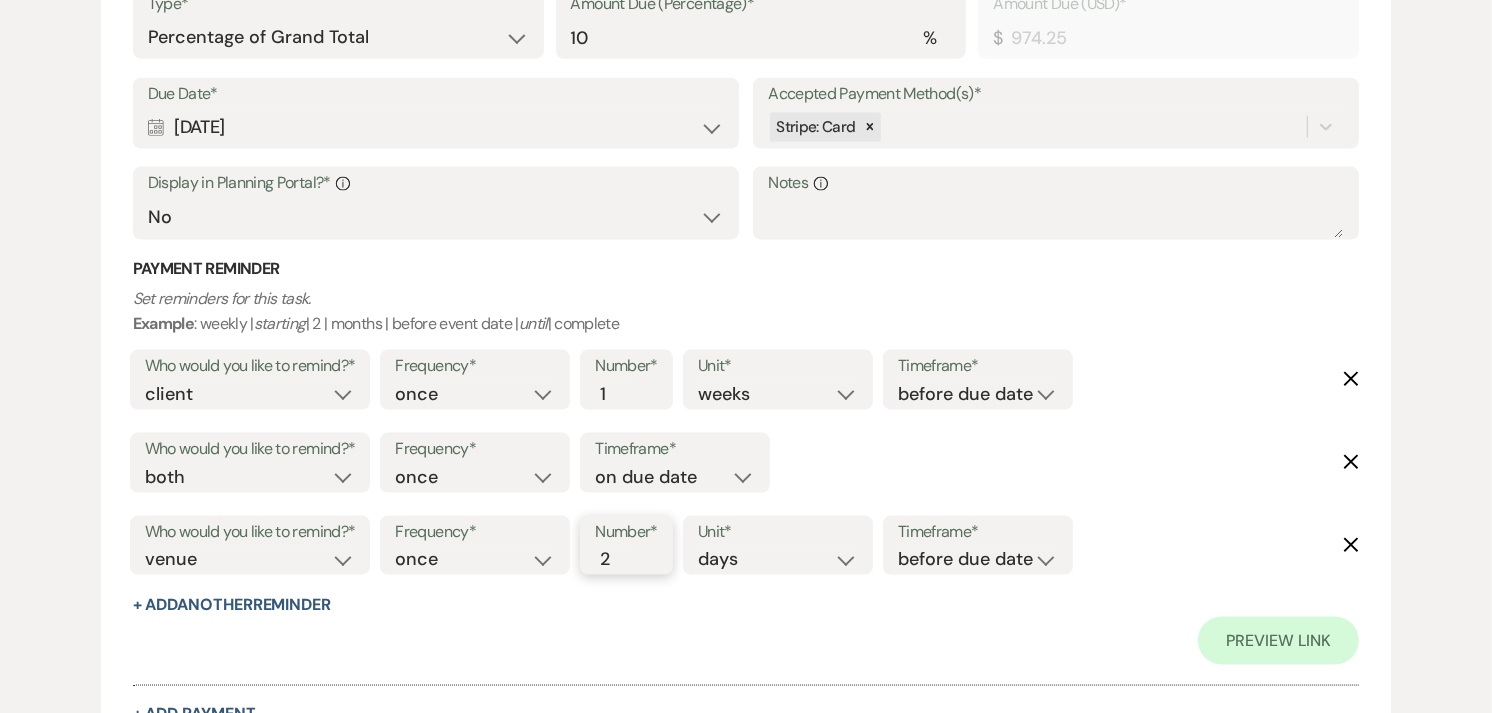click on "2" at bounding box center (616, 559) 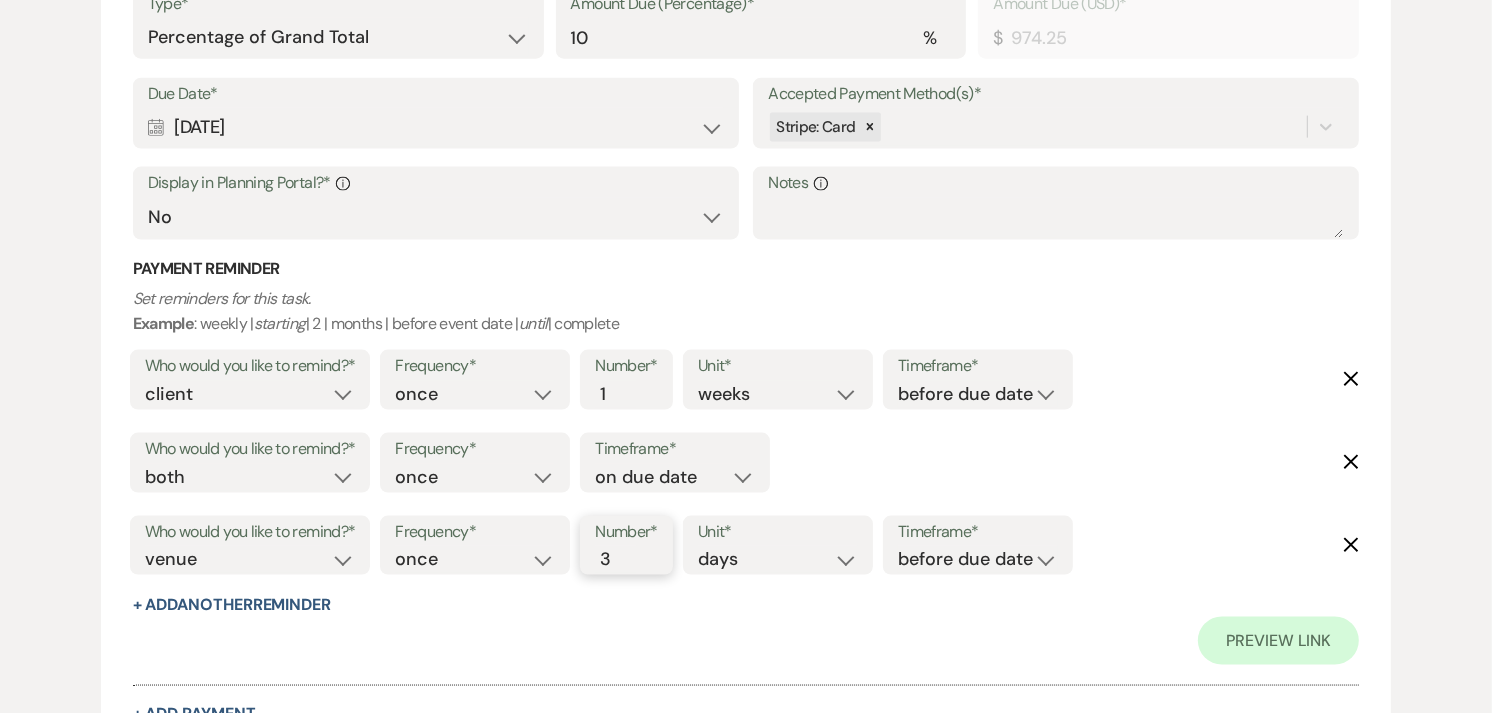 click on "3" at bounding box center (616, 559) 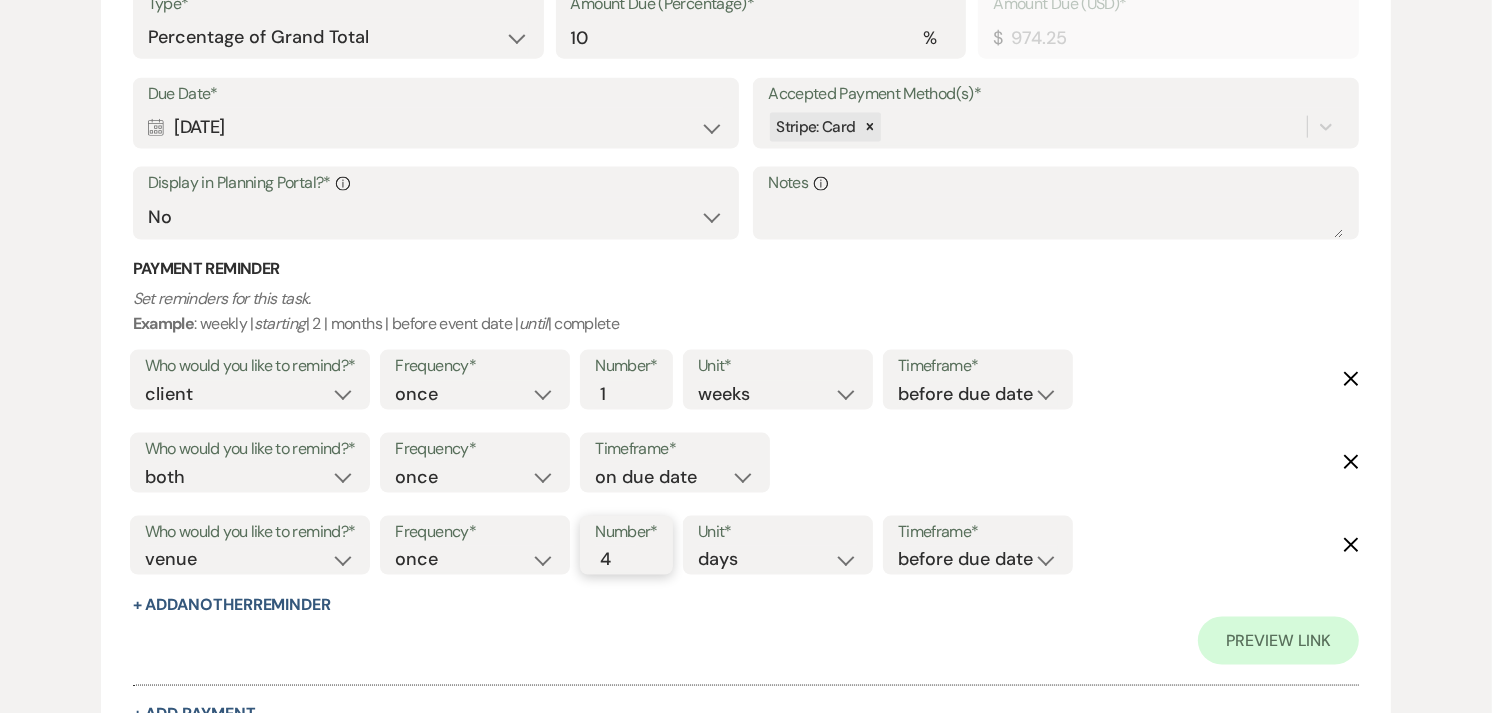 click on "4" at bounding box center (616, 559) 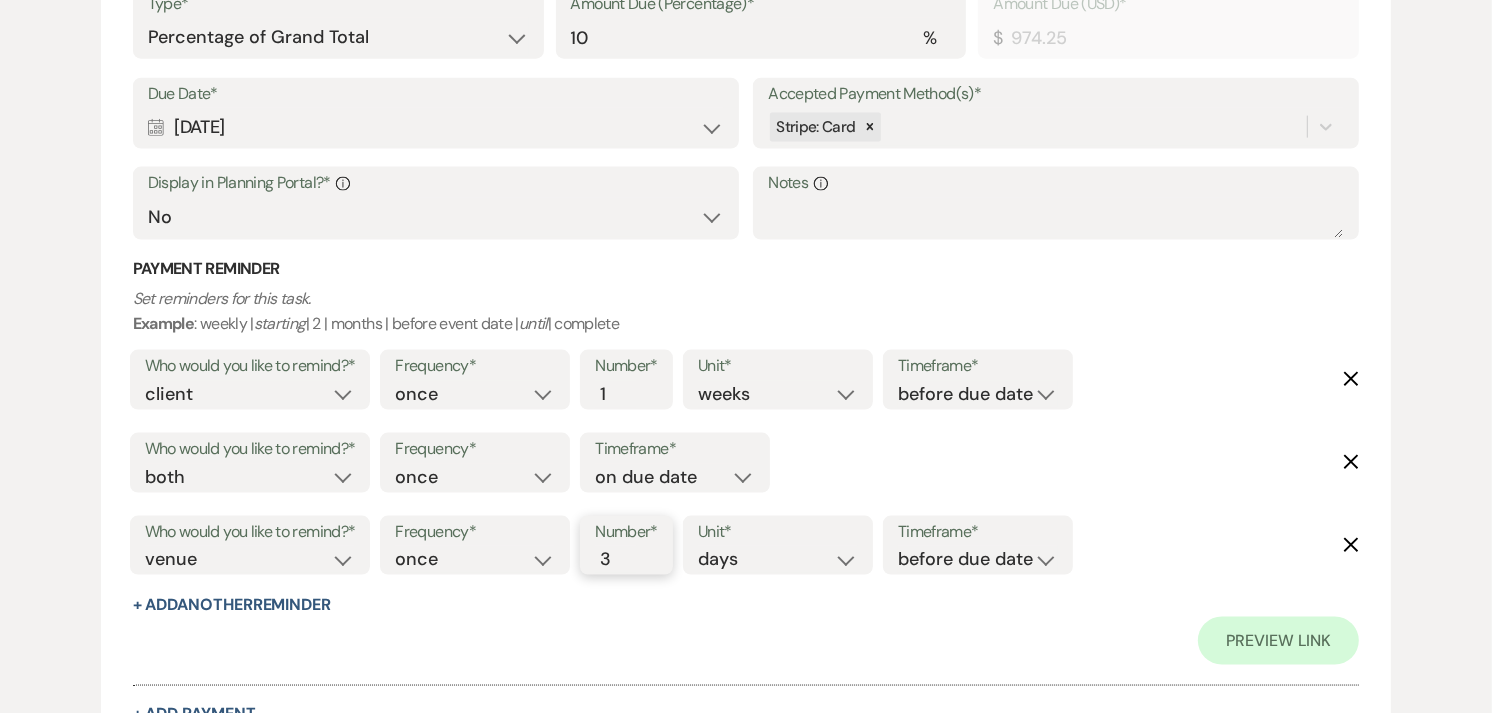 click on "3" at bounding box center (616, 559) 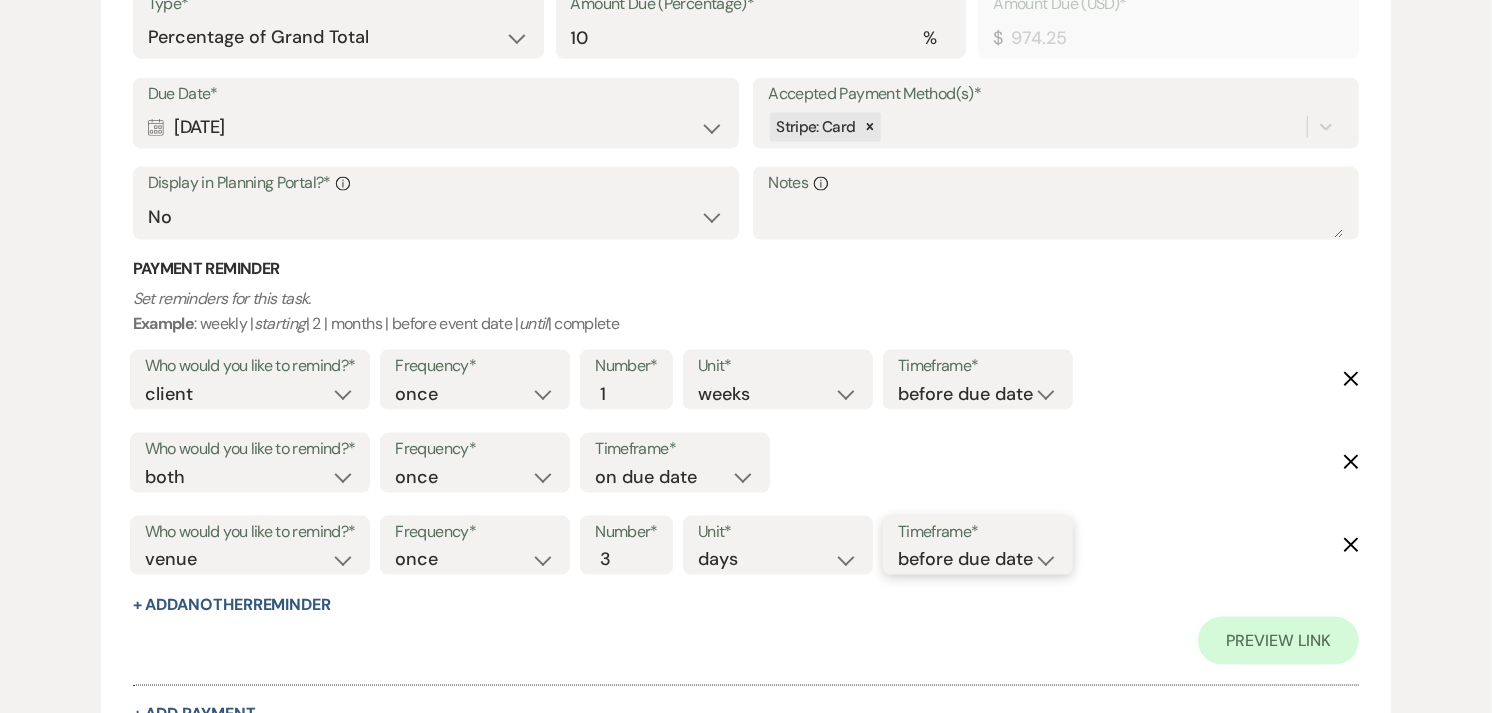 click on "before due date after due date on due date on custom date" at bounding box center (978, 559) 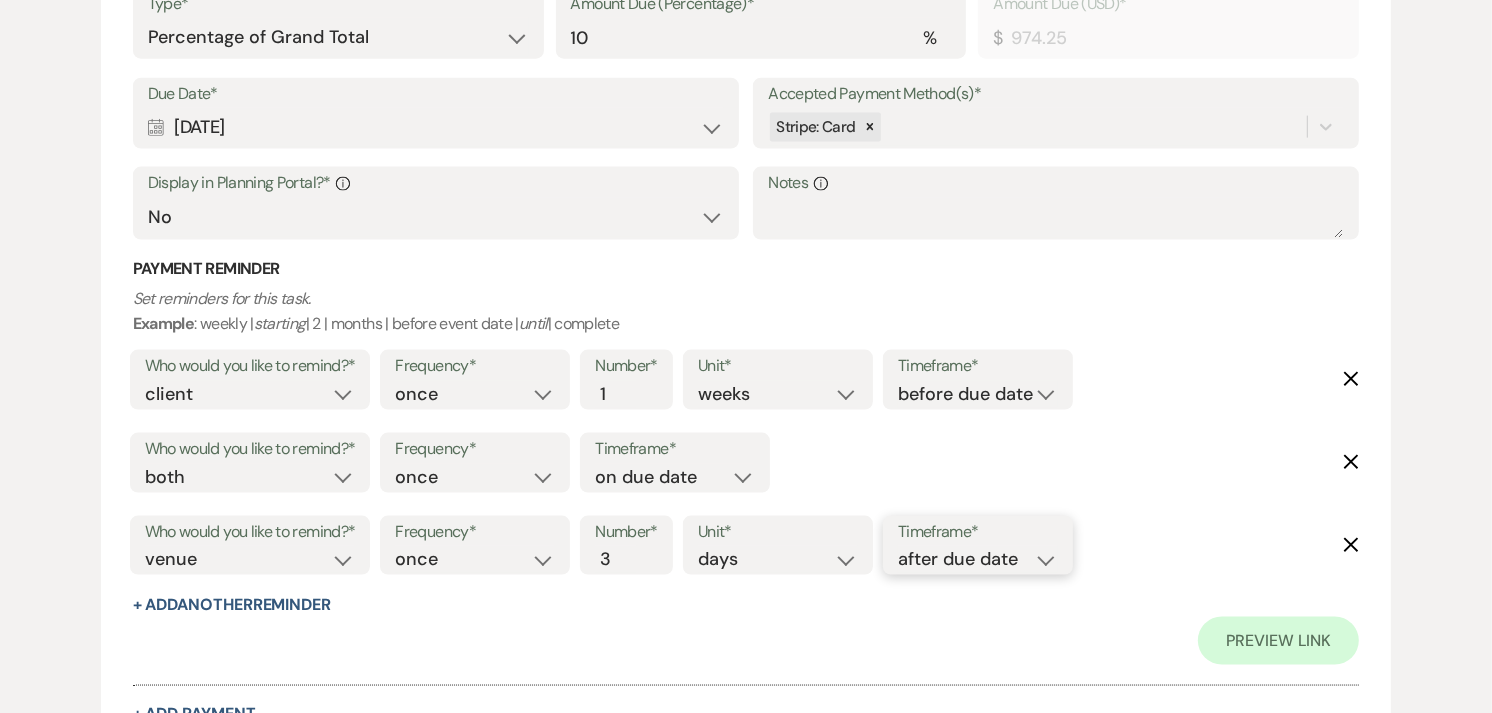click on "before due date after due date on due date on custom date" at bounding box center (978, 559) 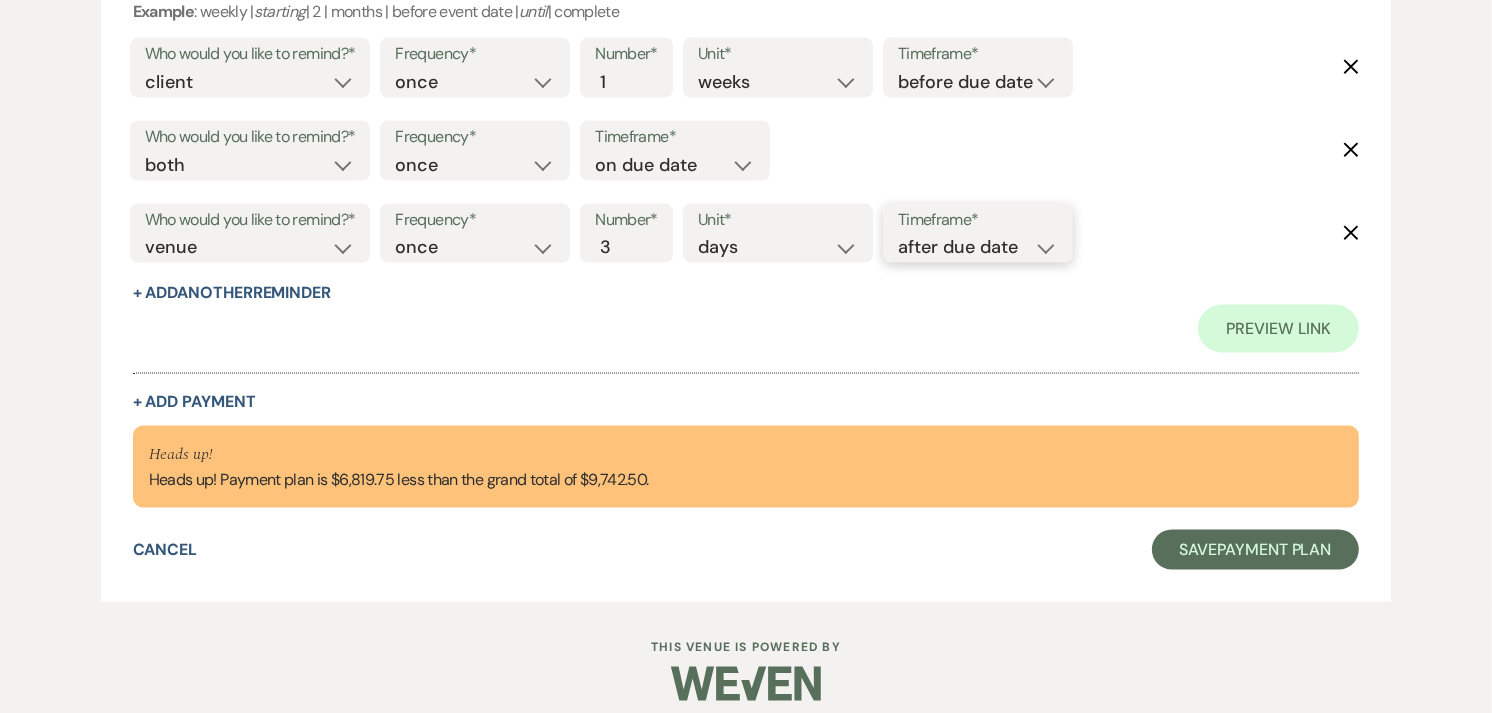 scroll, scrollTop: 2750, scrollLeft: 0, axis: vertical 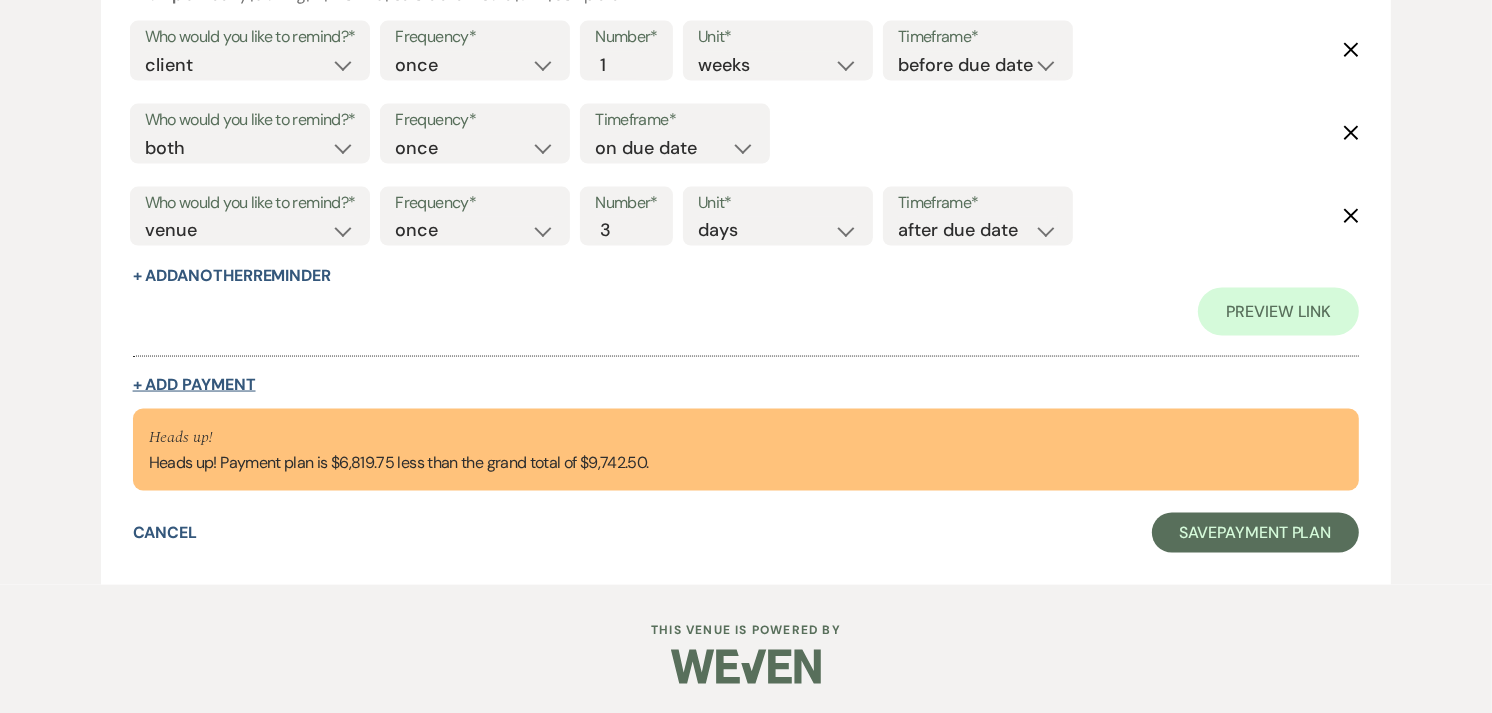 click on "+ Add Payment" at bounding box center [194, 385] 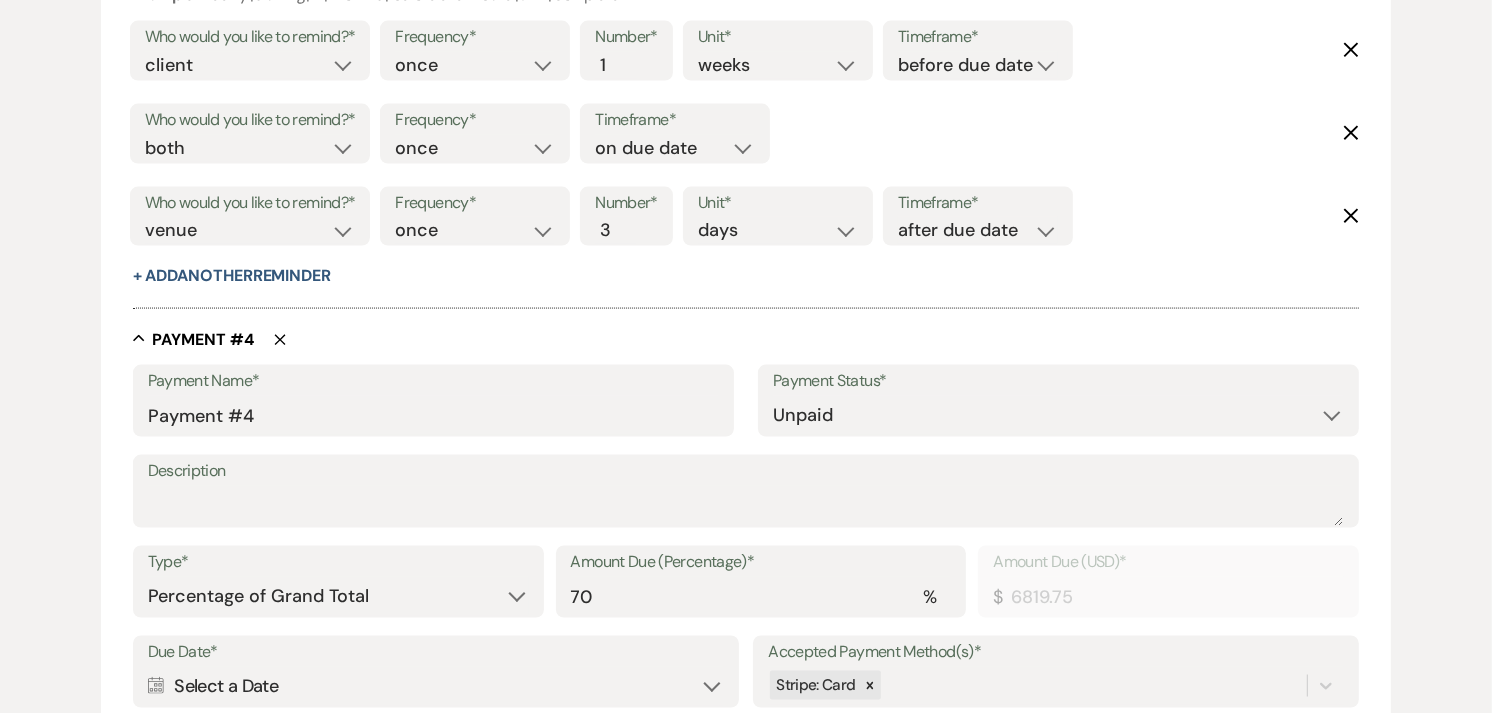 scroll, scrollTop: 2951, scrollLeft: 0, axis: vertical 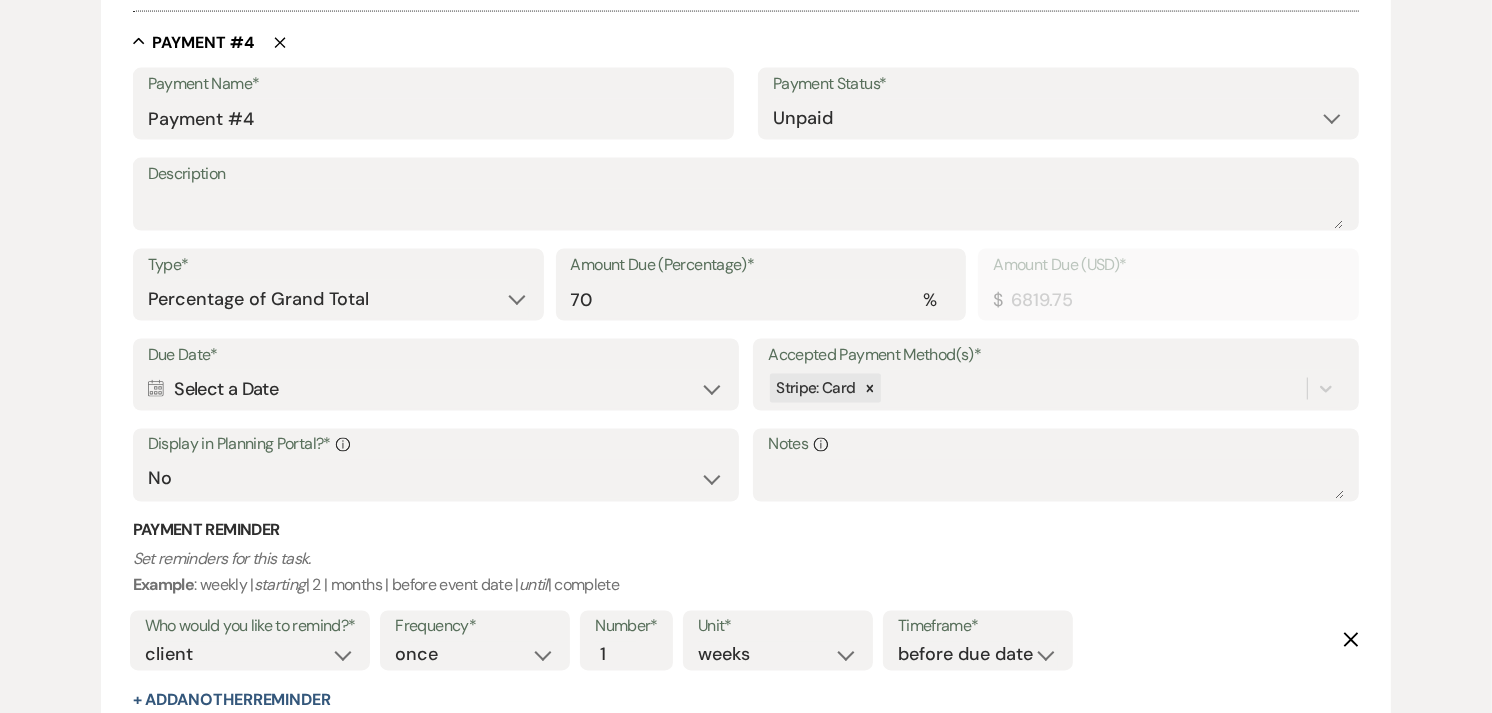 click on "Calendar Select a Date Expand" at bounding box center (436, 389) 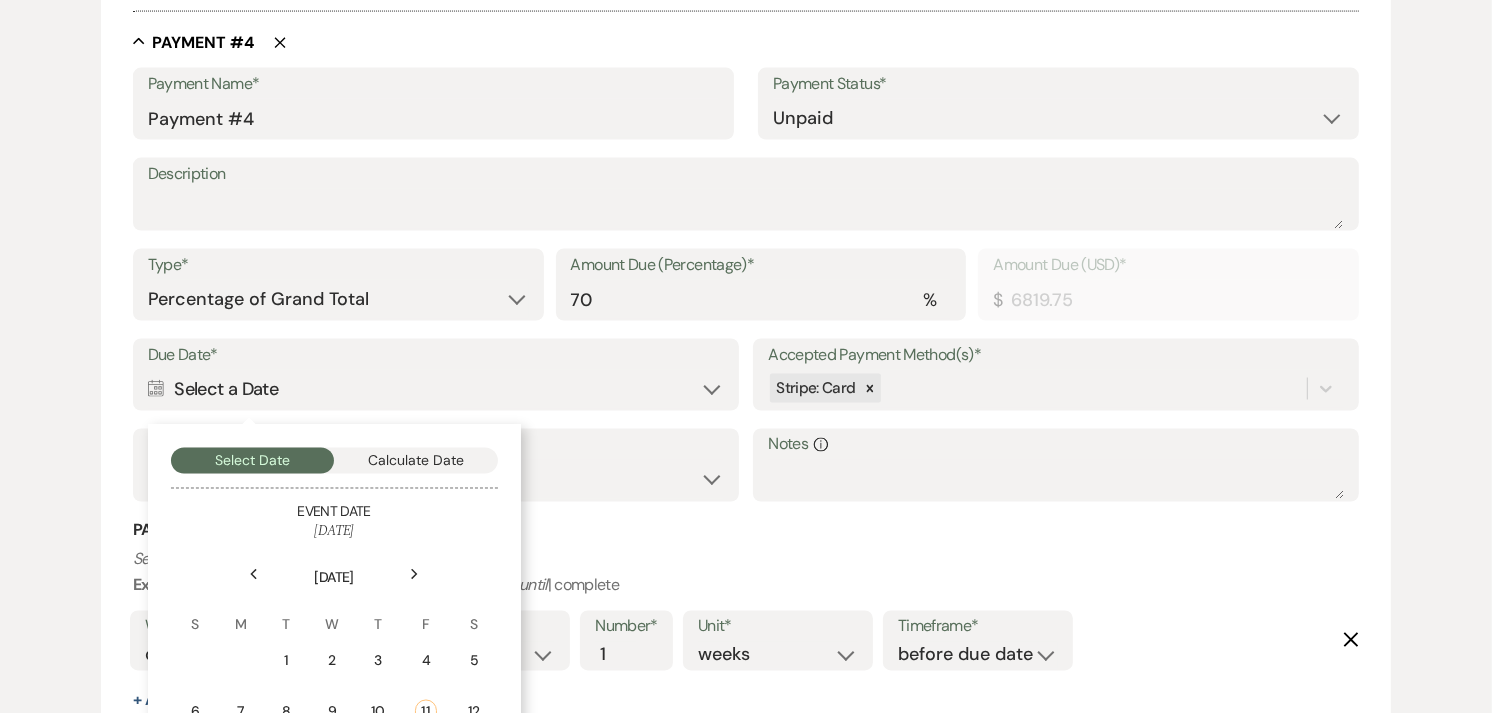 click on "Next" 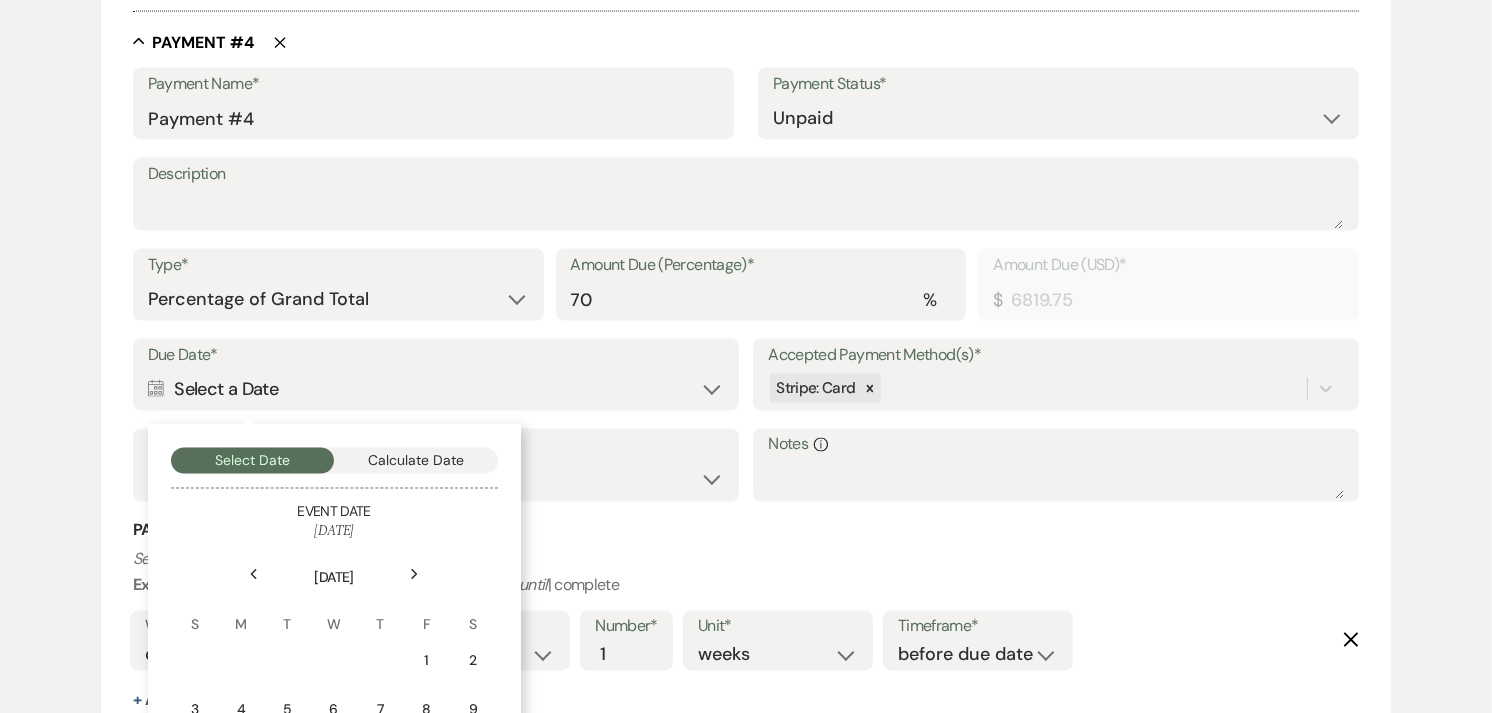 click on "Next" 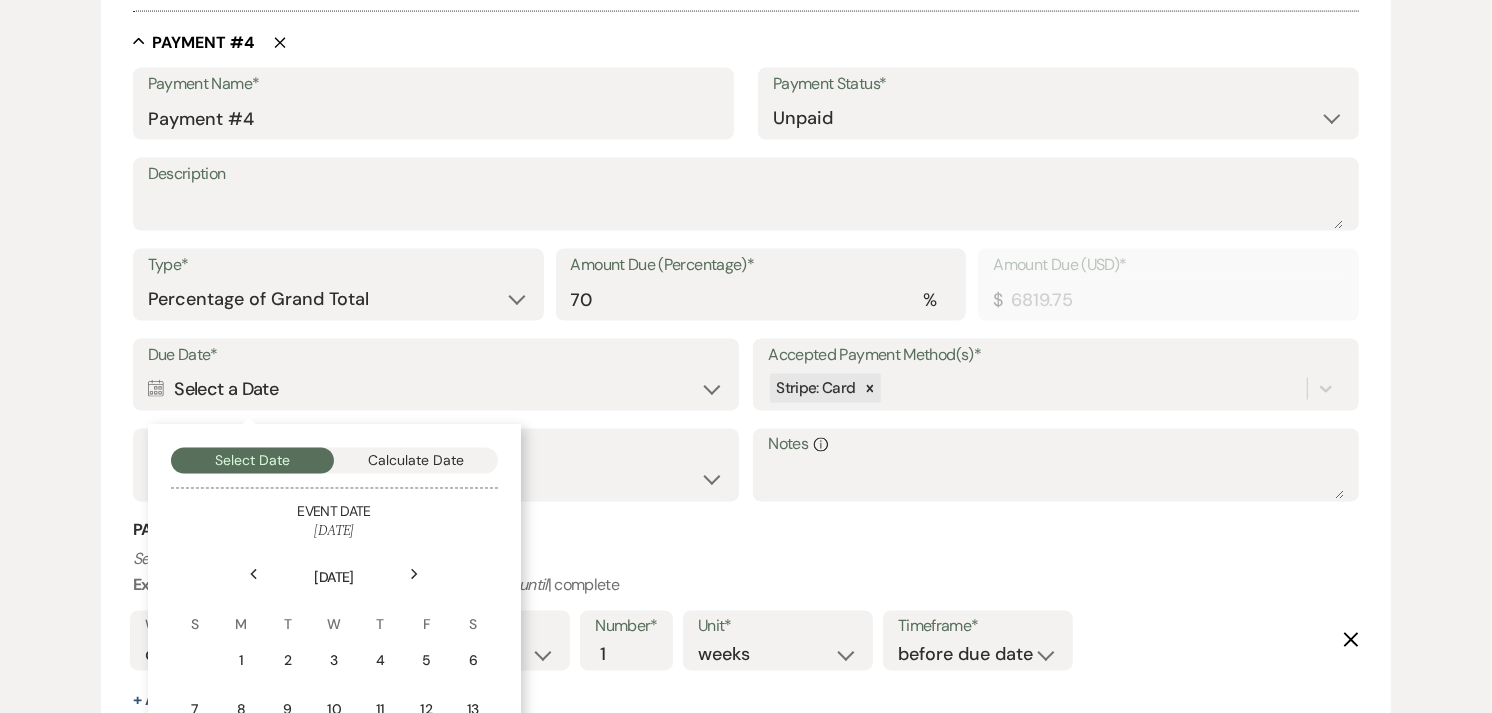 click on "Next" 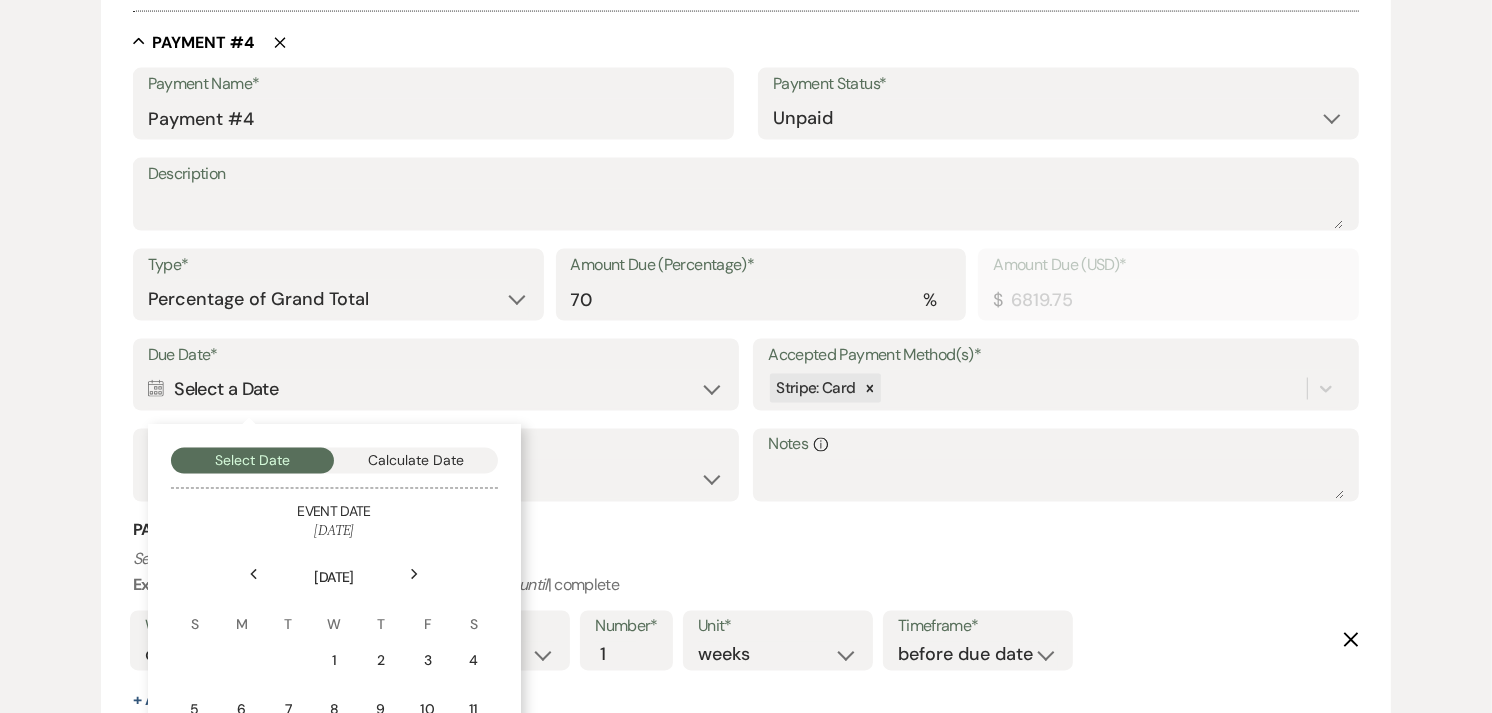 click on "Next" 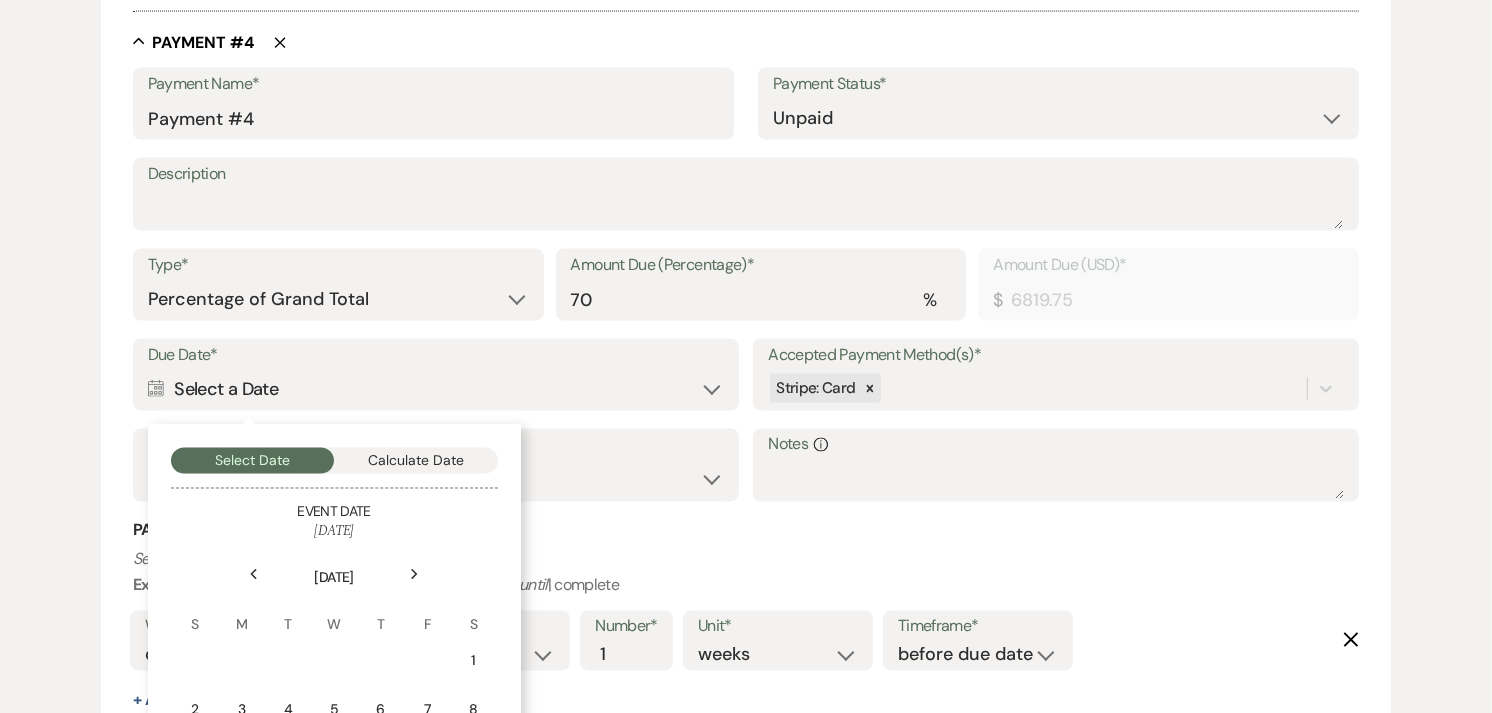 click on "Next" 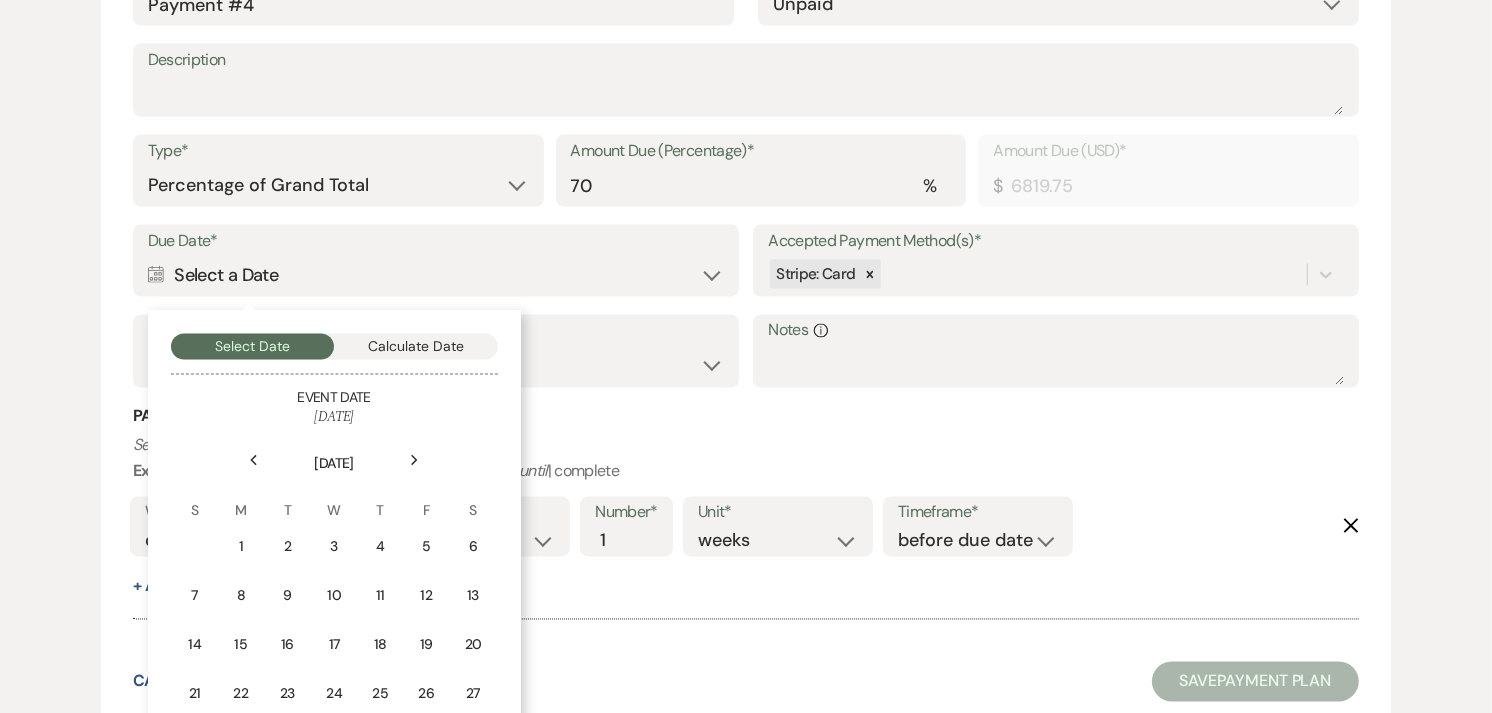 scroll, scrollTop: 3122, scrollLeft: 0, axis: vertical 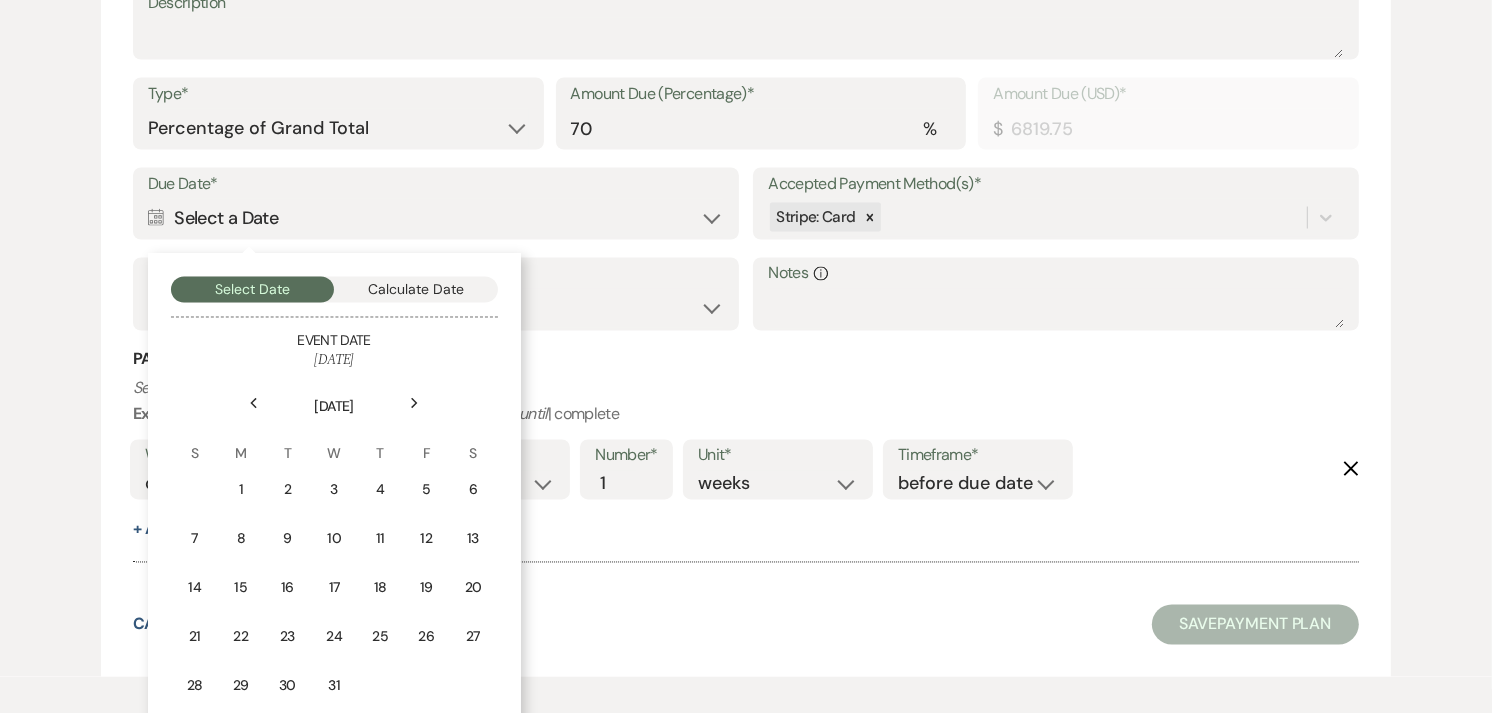 click on "Previous" 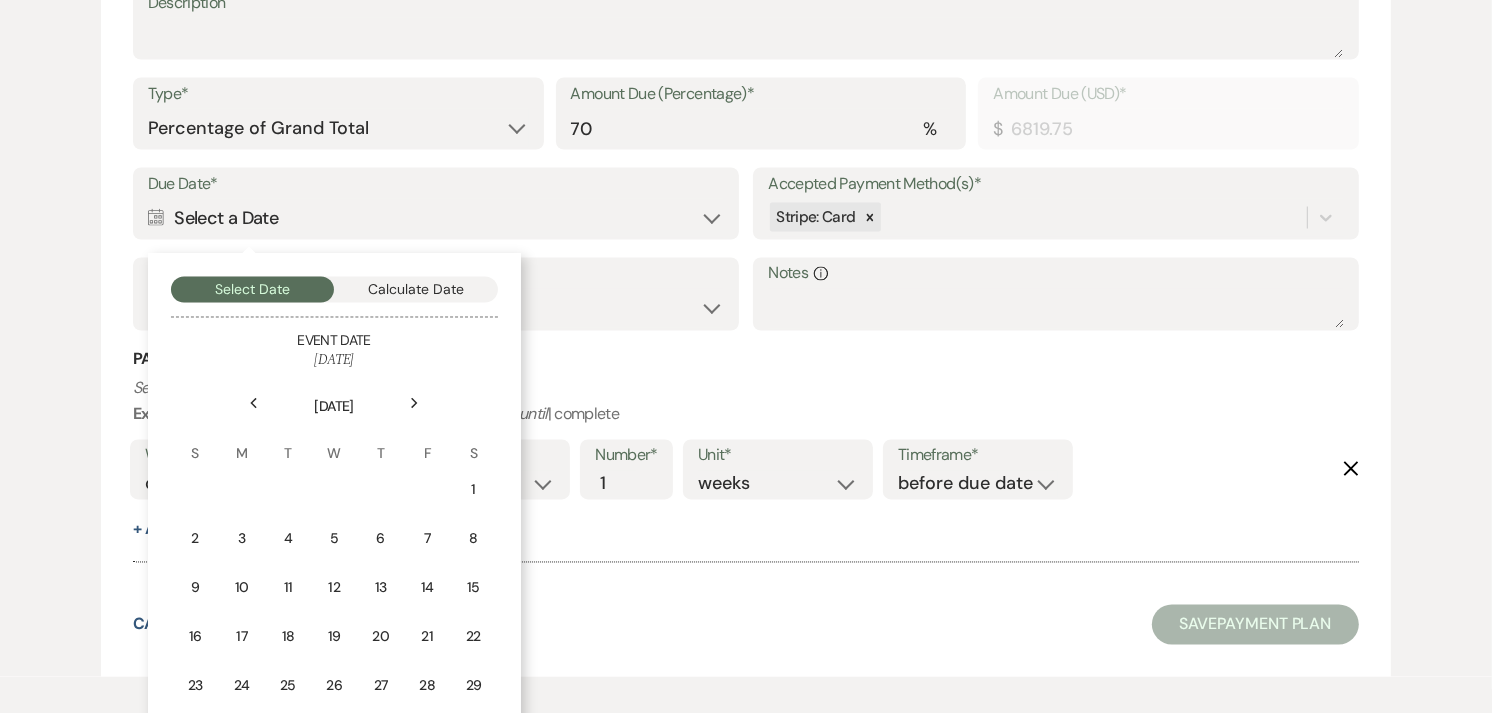 click on "Previous" 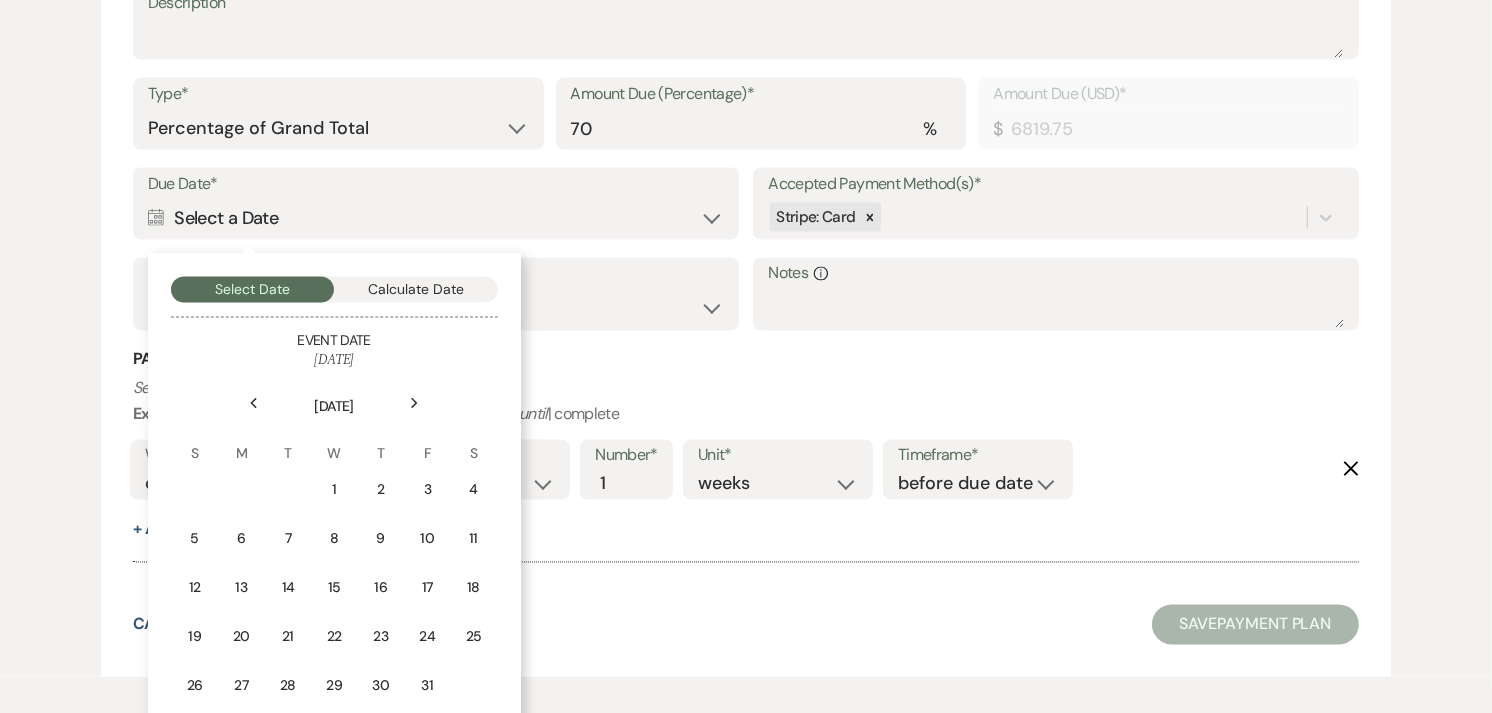 click on "Next" 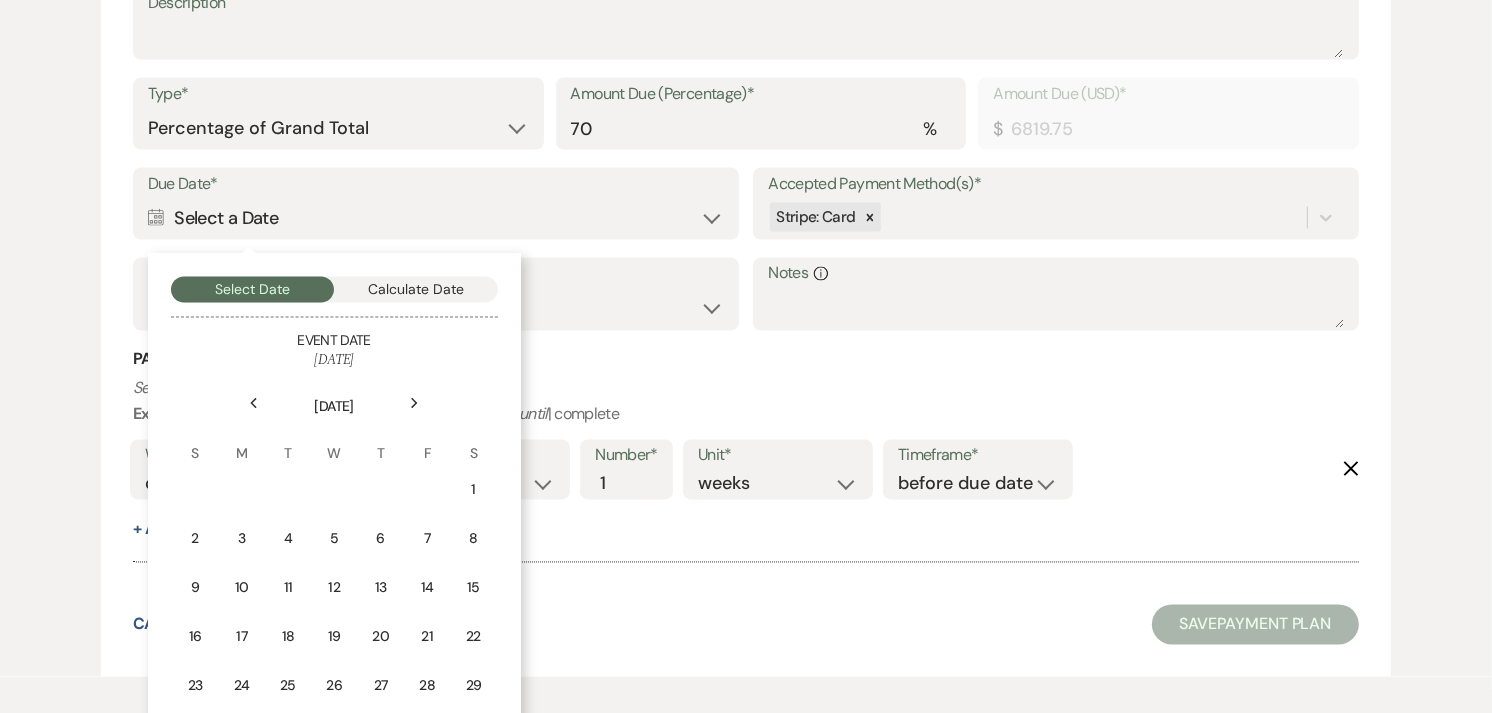 click on "Next" 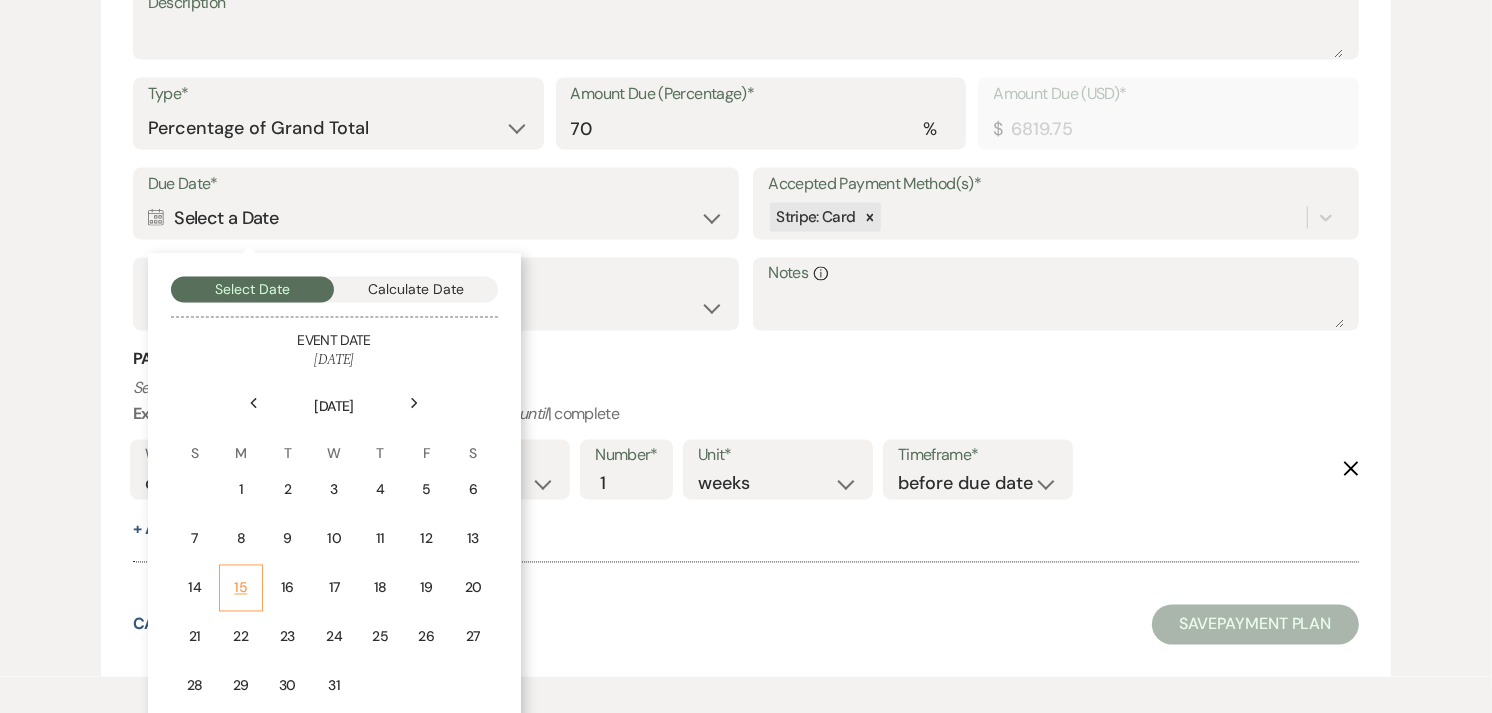click on "15" at bounding box center [241, 588] 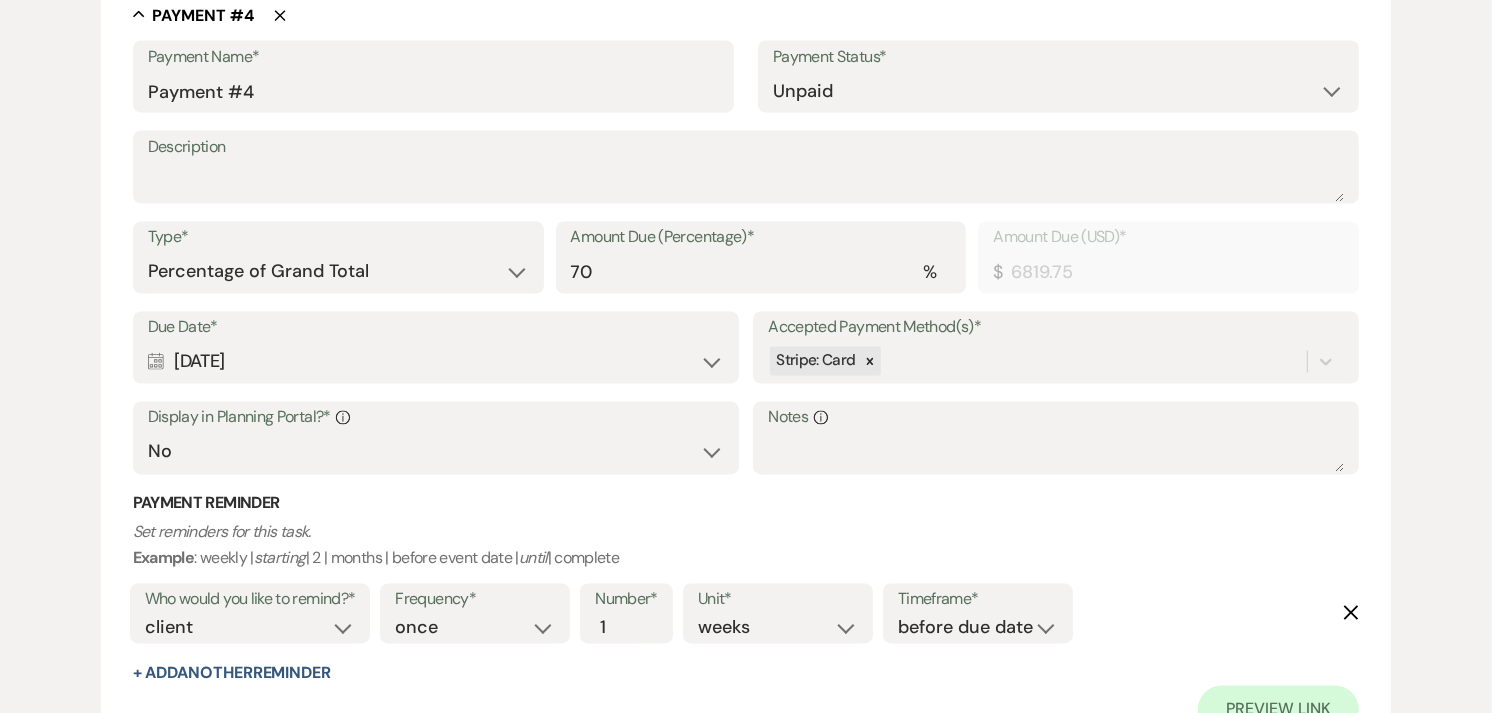 scroll, scrollTop: 3266, scrollLeft: 0, axis: vertical 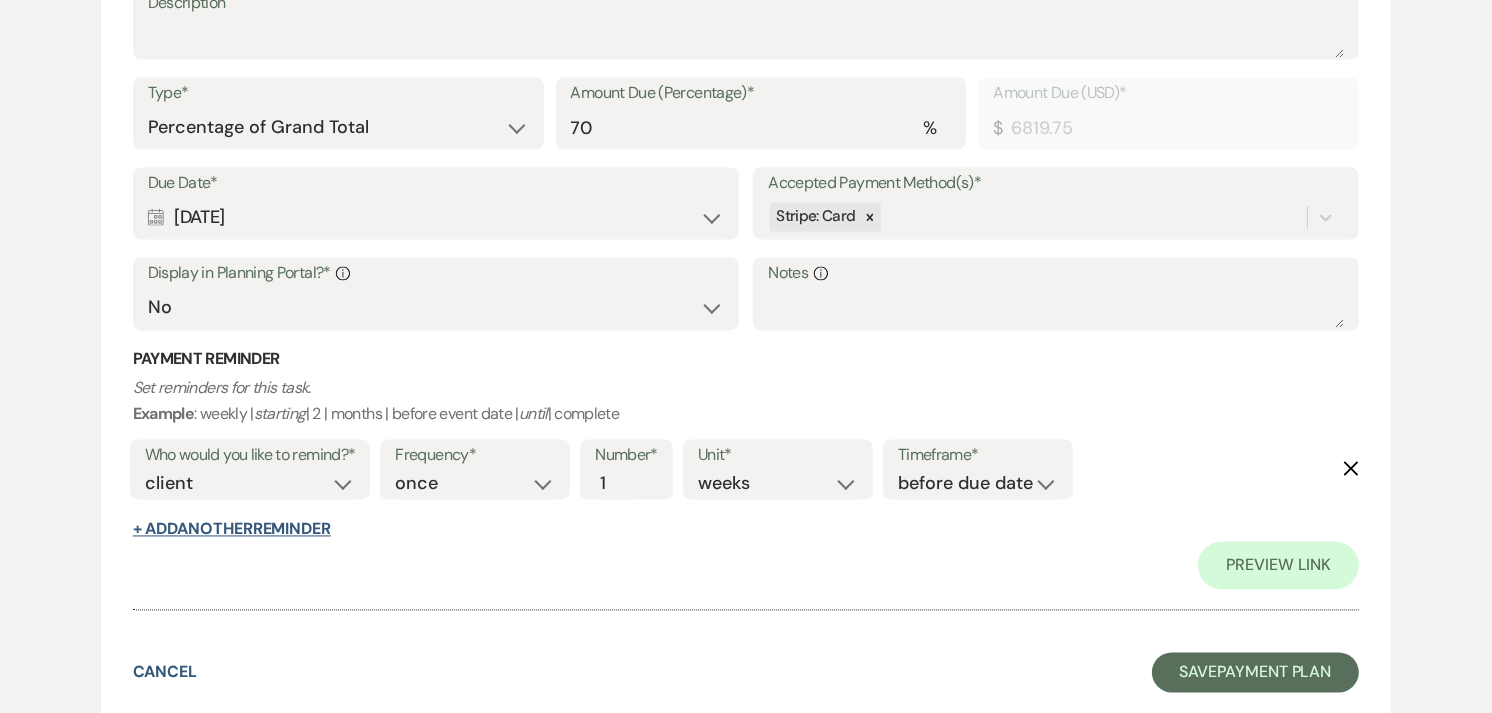 click on "+ Add  Another  Reminder" at bounding box center (232, 530) 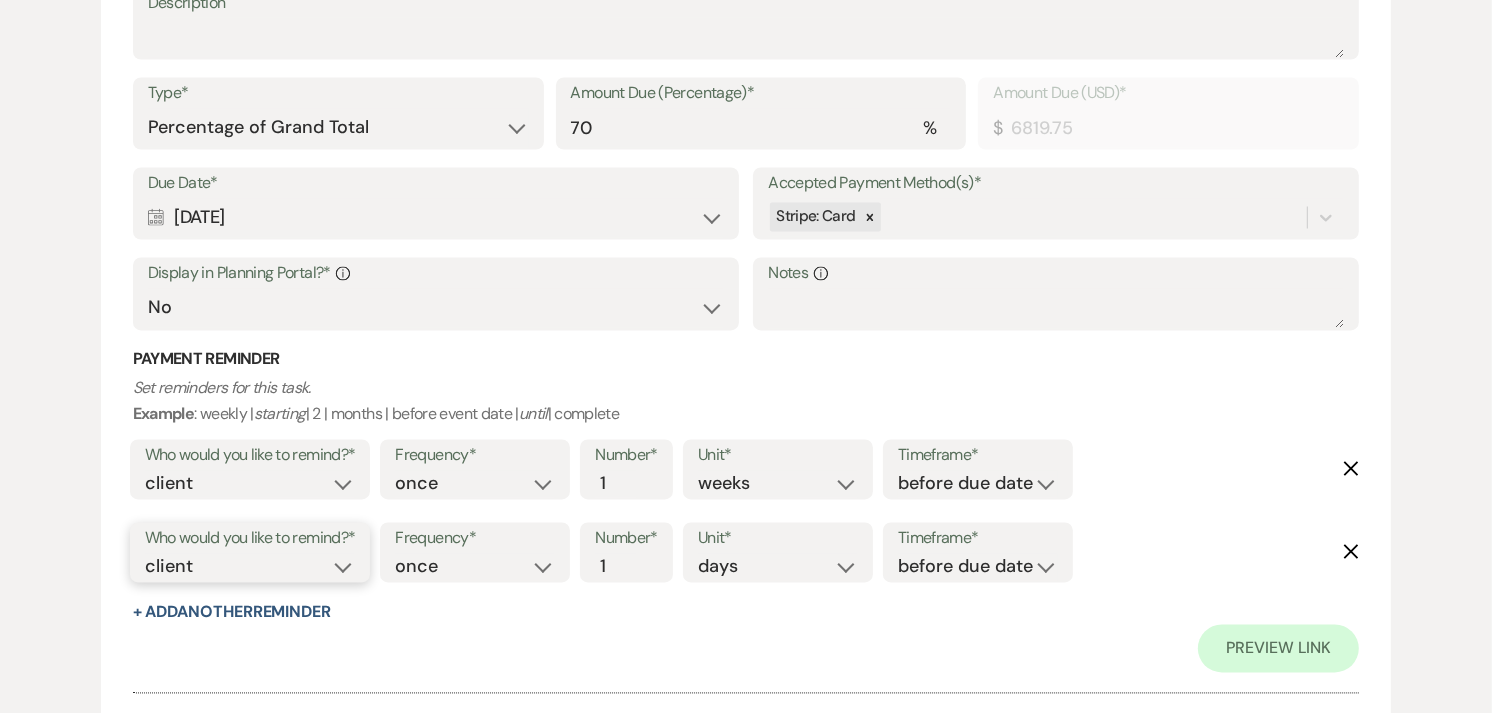 click on "client venue both" at bounding box center [250, 567] 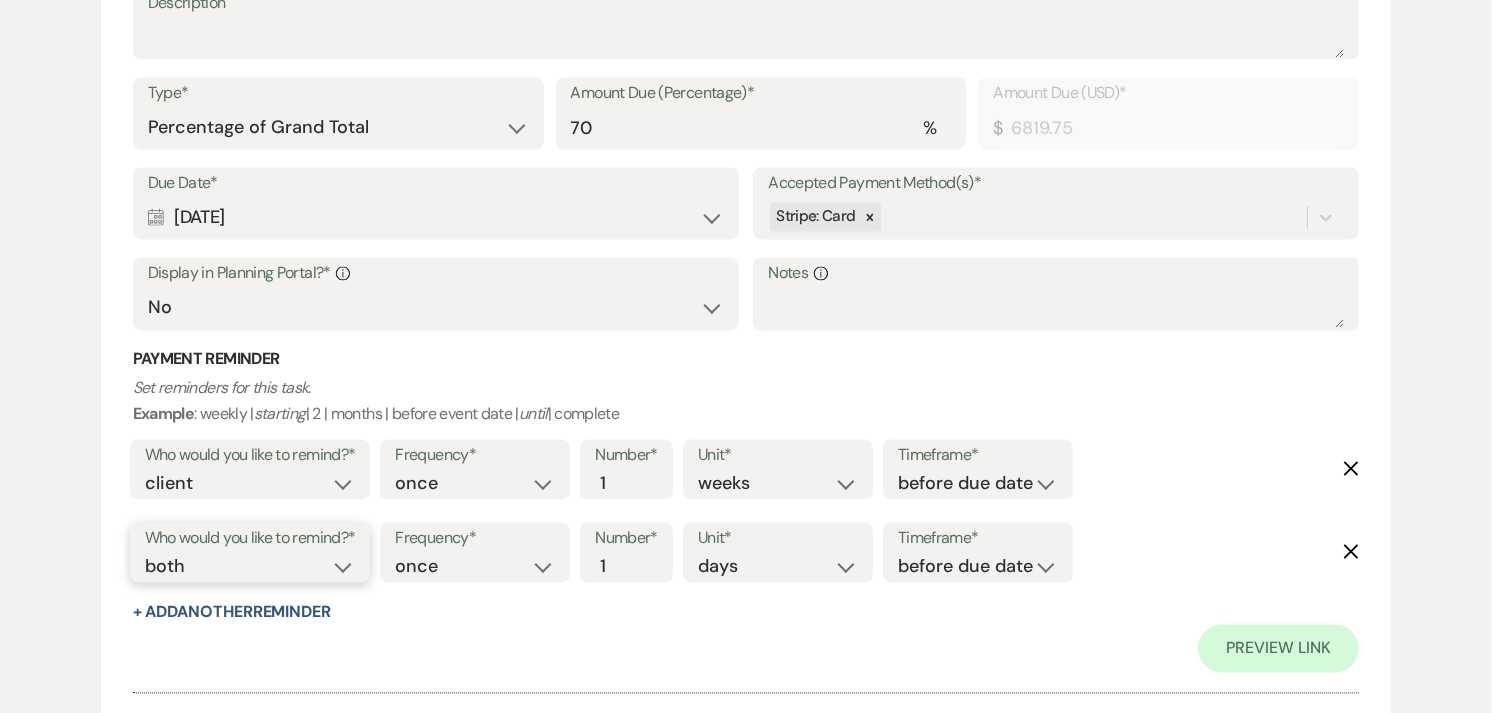 click on "client venue both" at bounding box center [250, 567] 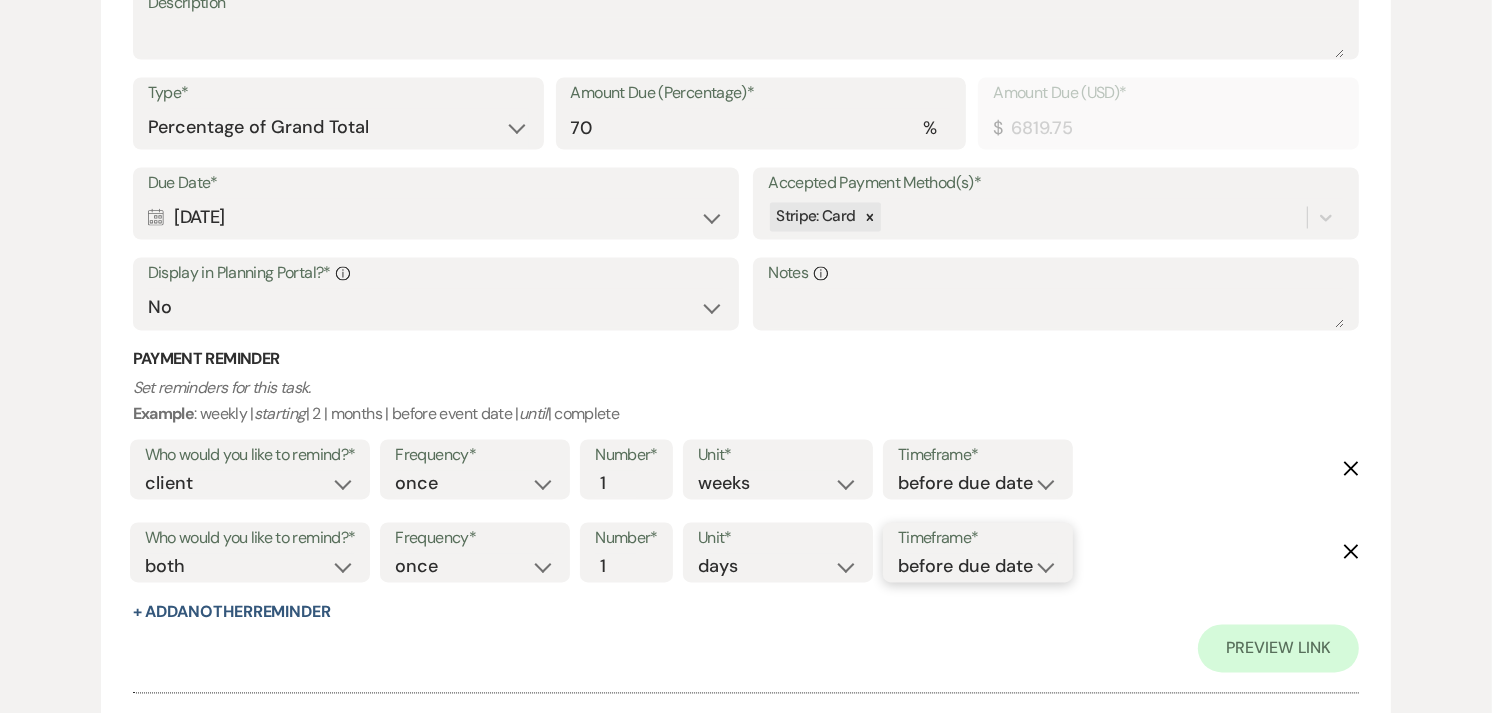 click on "before due date after due date on due date on custom date" at bounding box center [978, 567] 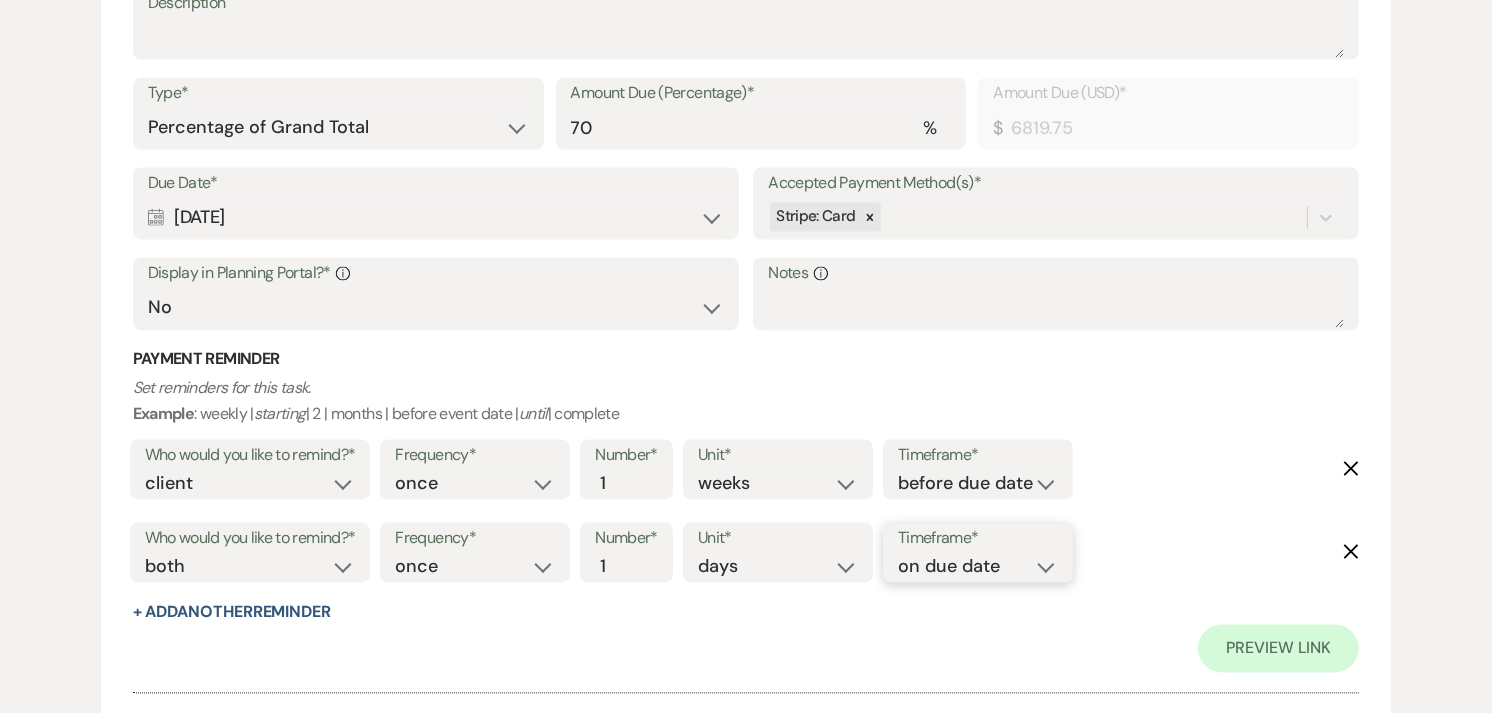 click on "before due date after due date on due date on custom date" at bounding box center (978, 567) 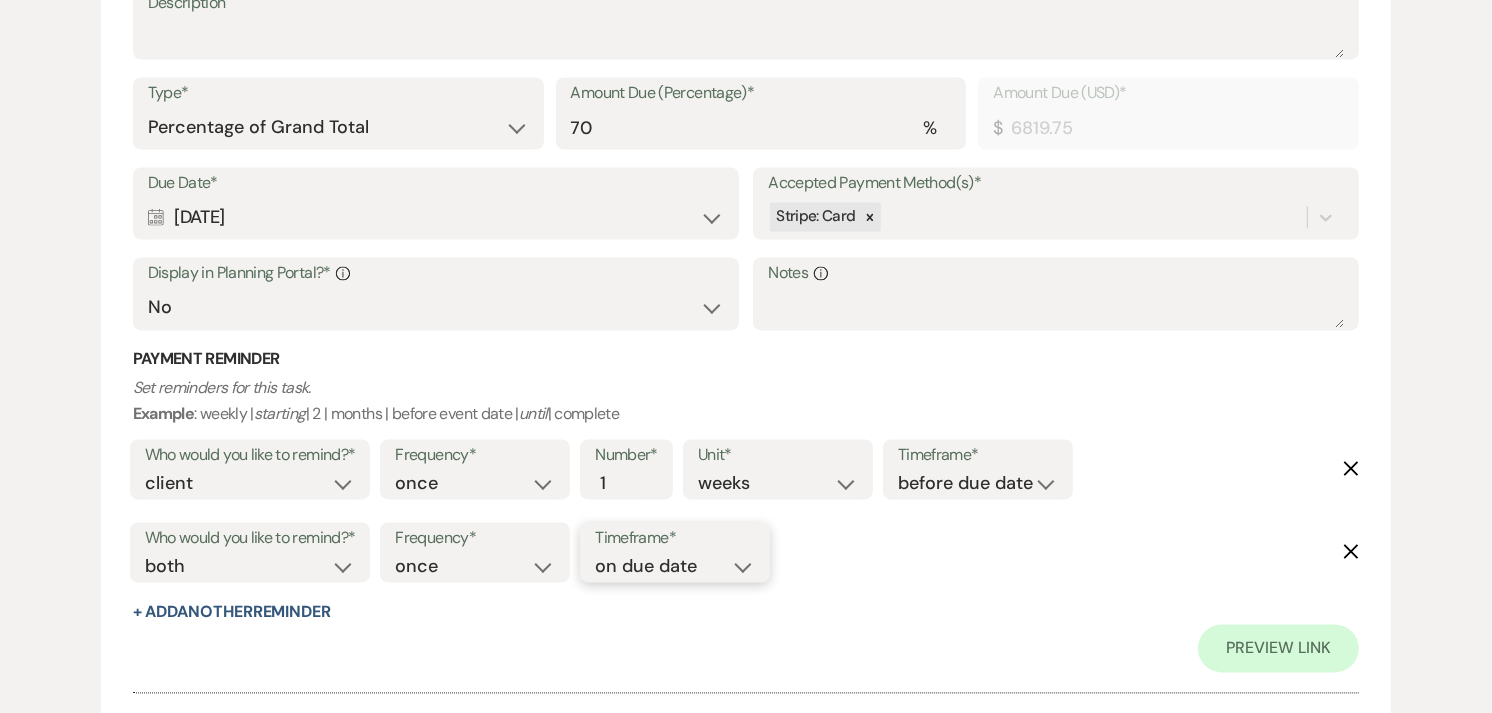 scroll, scrollTop: 3488, scrollLeft: 0, axis: vertical 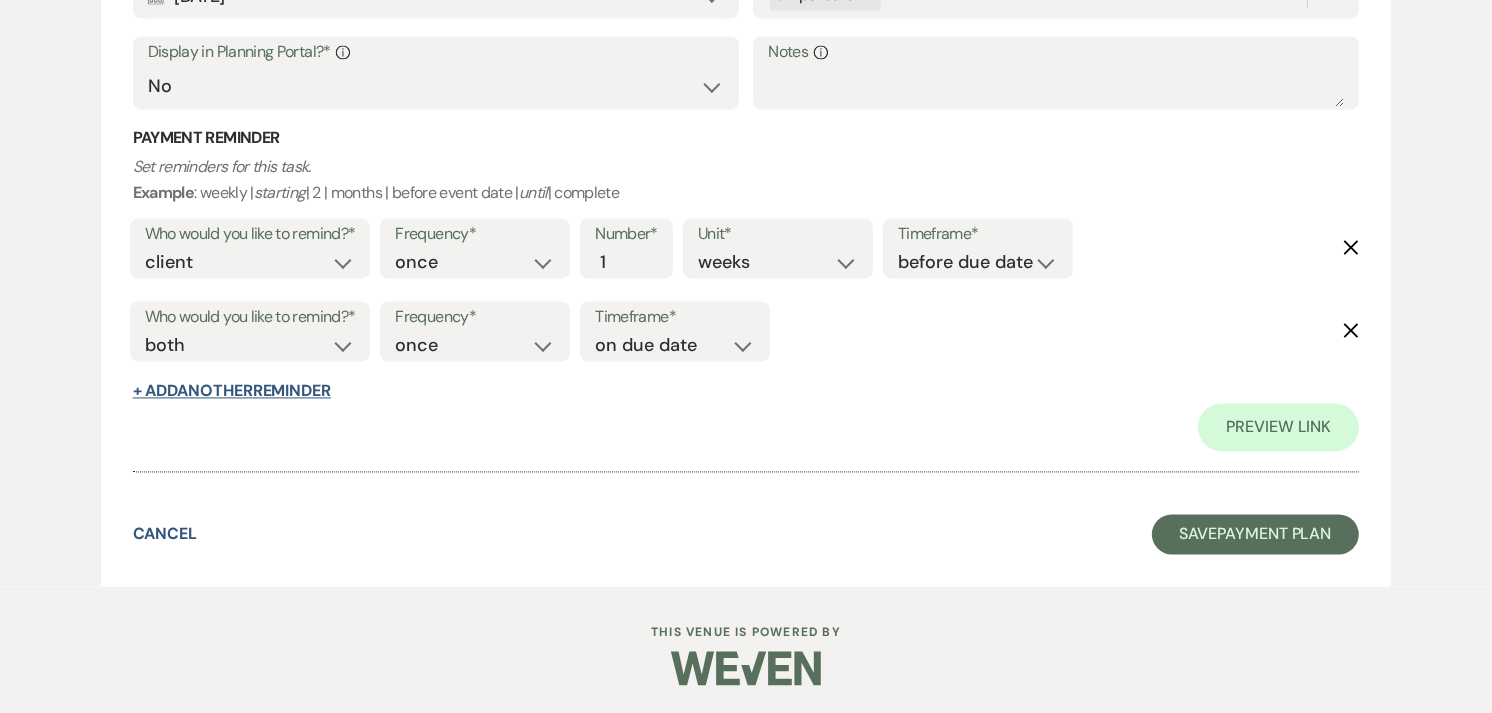 click on "+ Add  Another  Reminder" at bounding box center [232, 391] 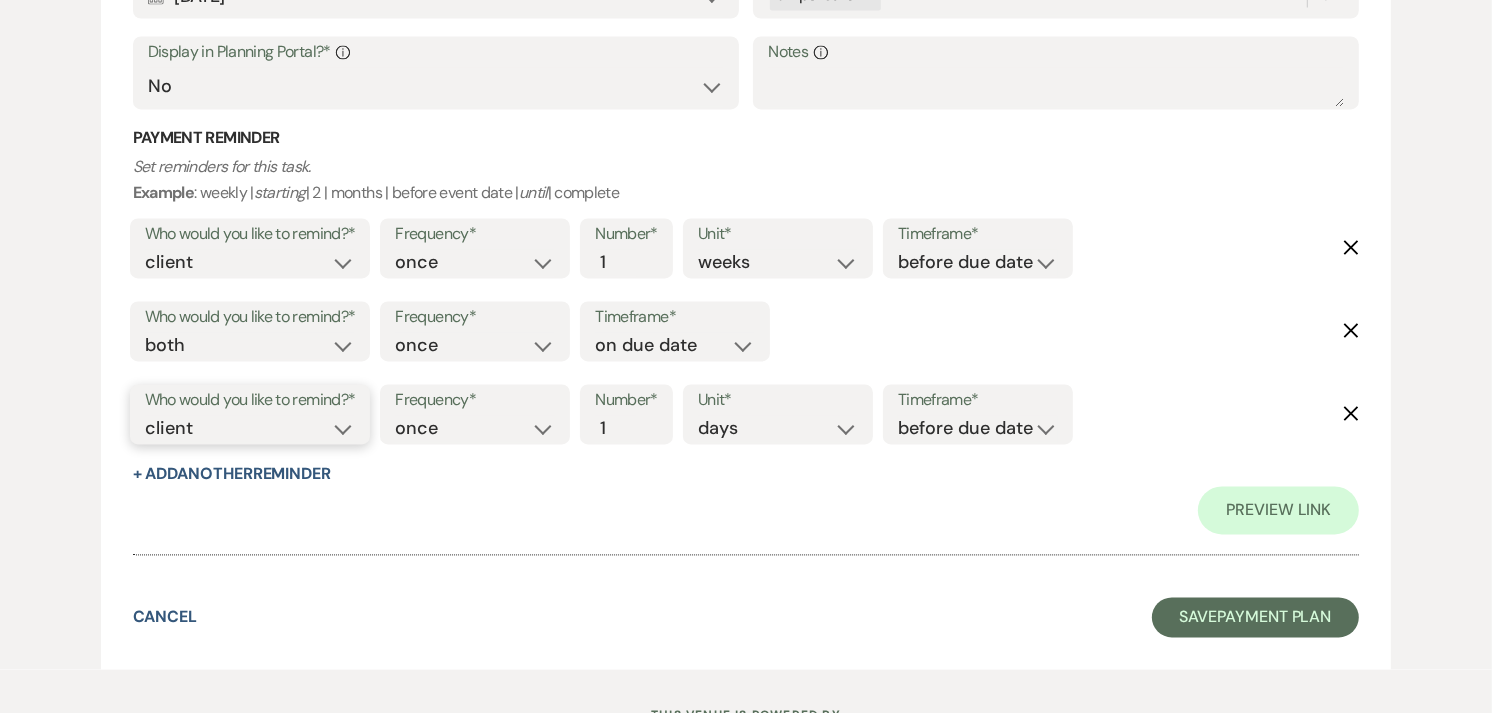 click on "client venue both" at bounding box center [250, 428] 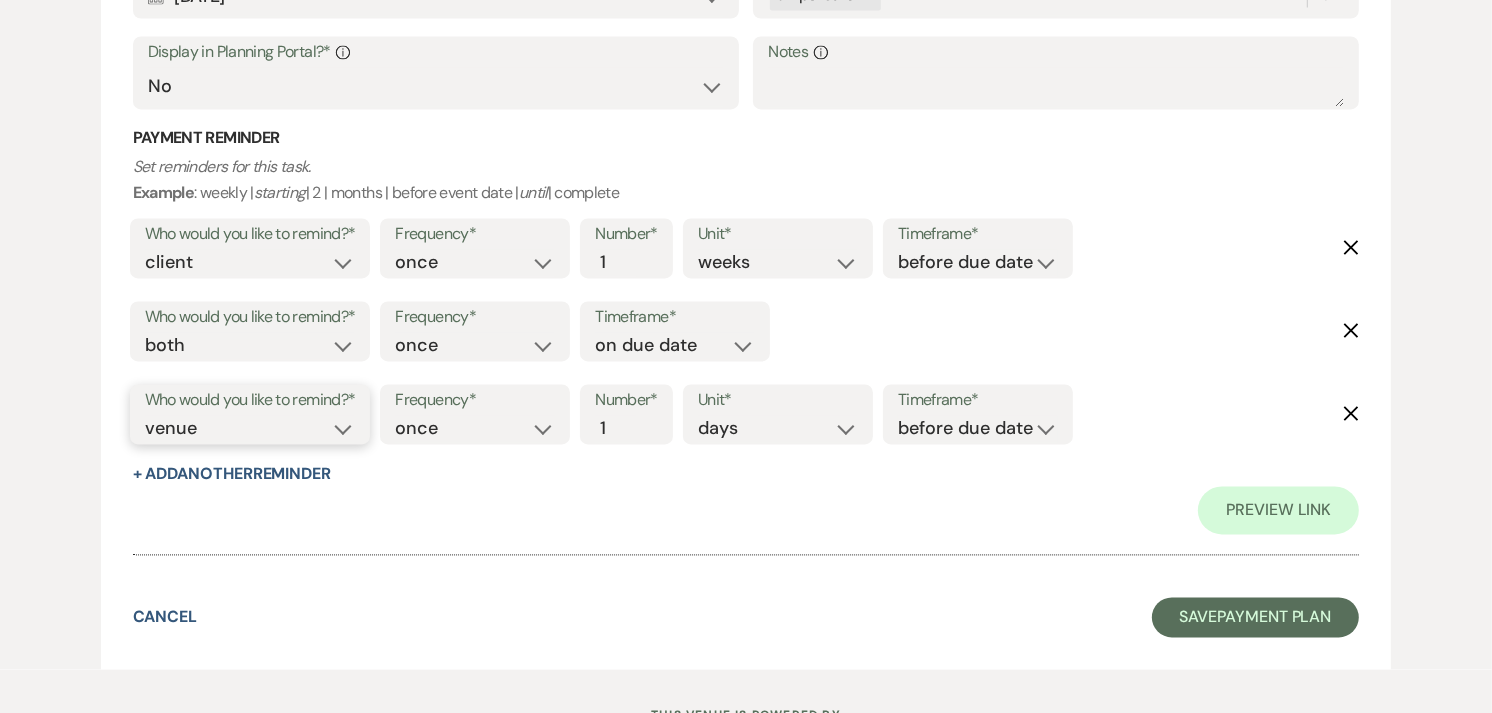 click on "client venue both" at bounding box center [250, 428] 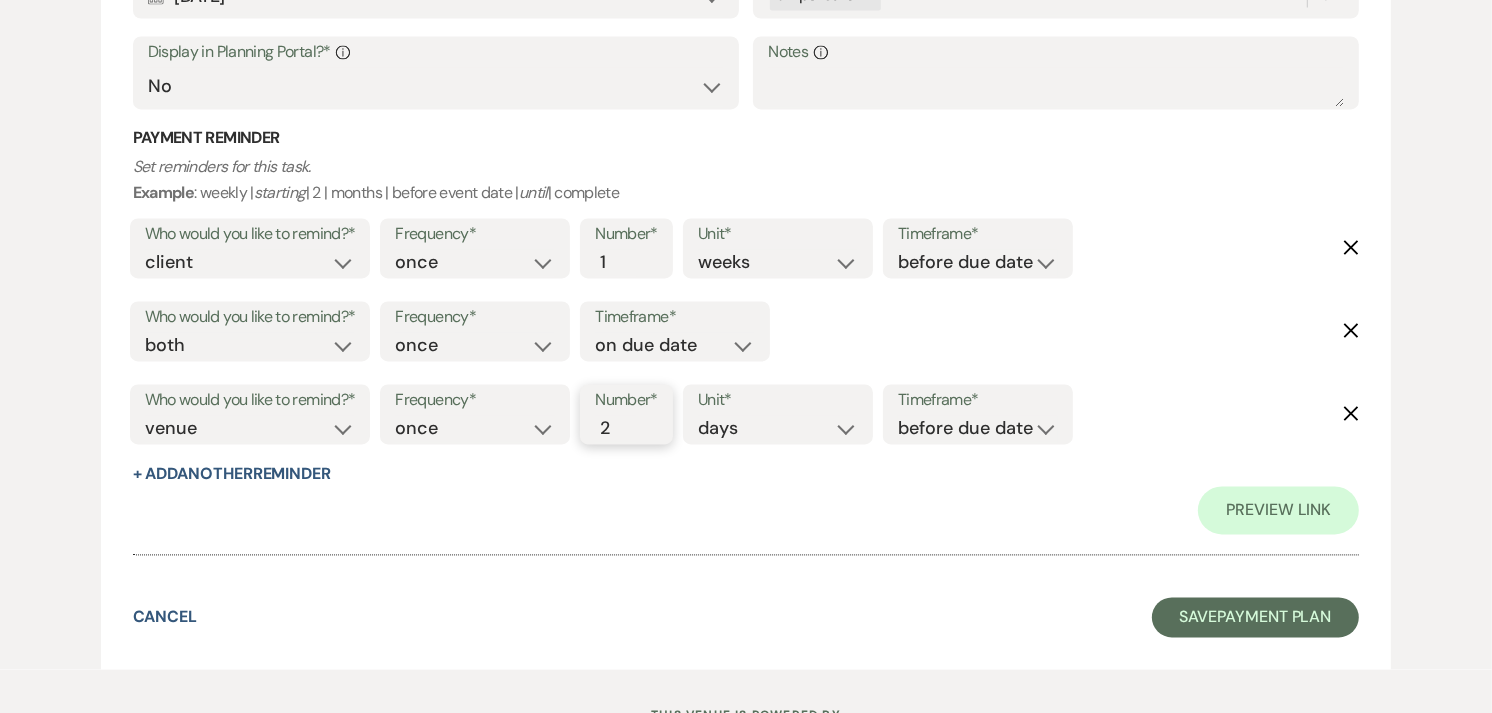 click on "2" at bounding box center (616, 428) 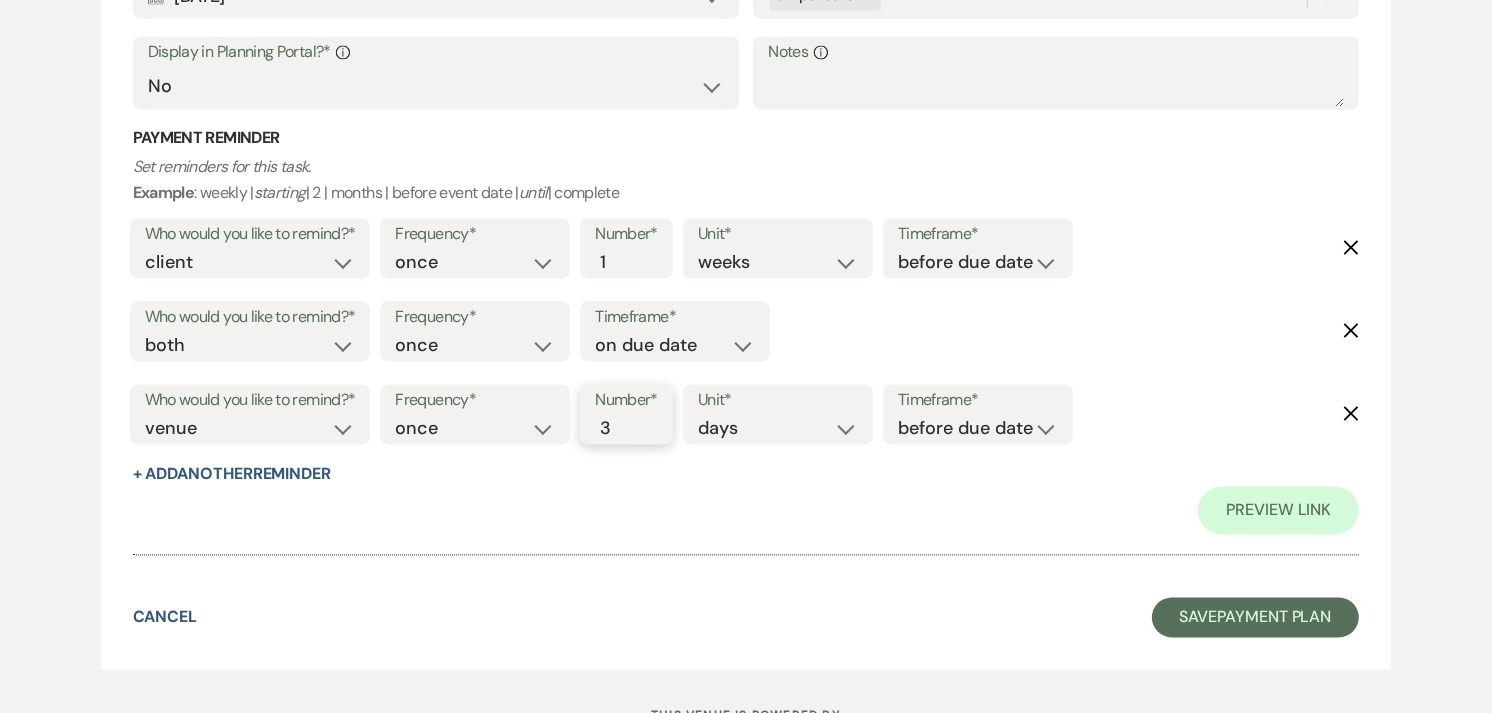 click on "3" at bounding box center (616, 428) 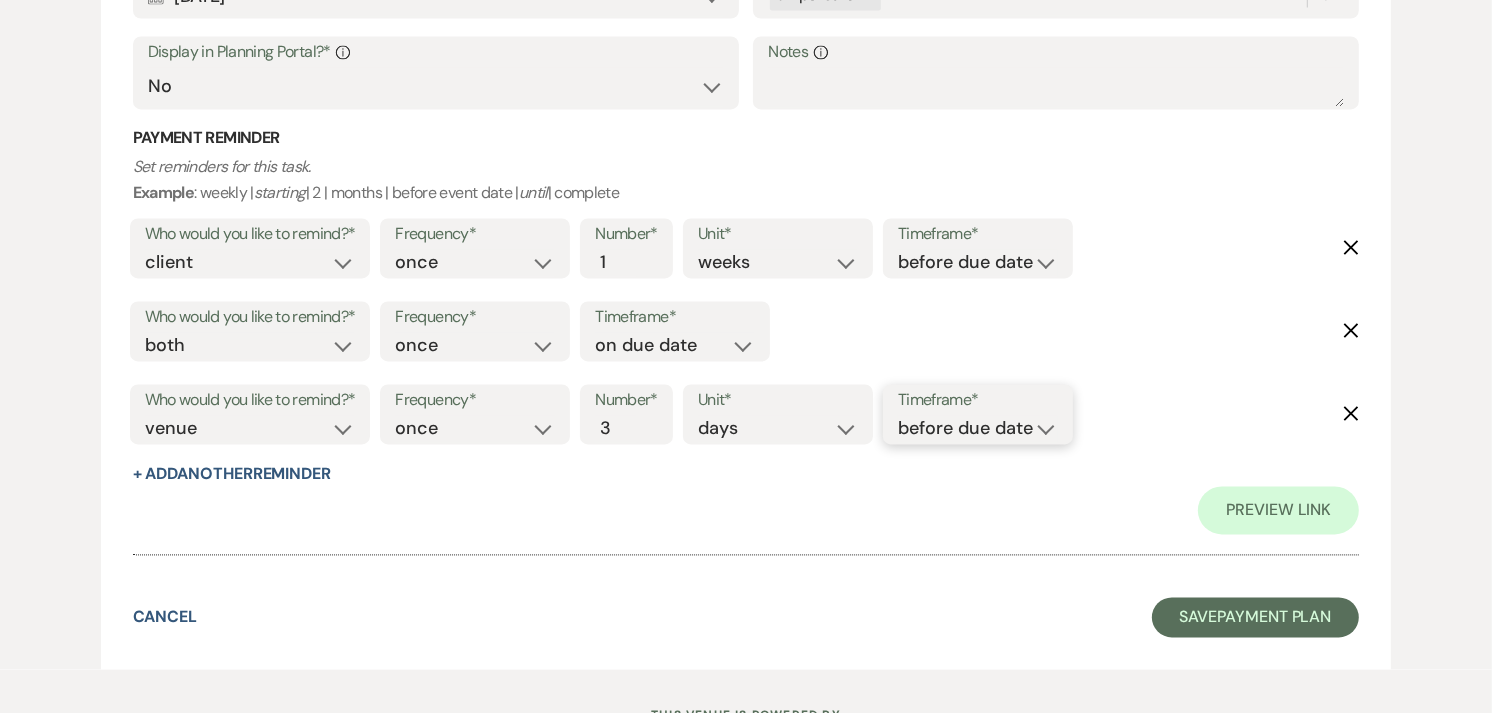 click on "before due date after due date on due date on custom date" at bounding box center (978, 428) 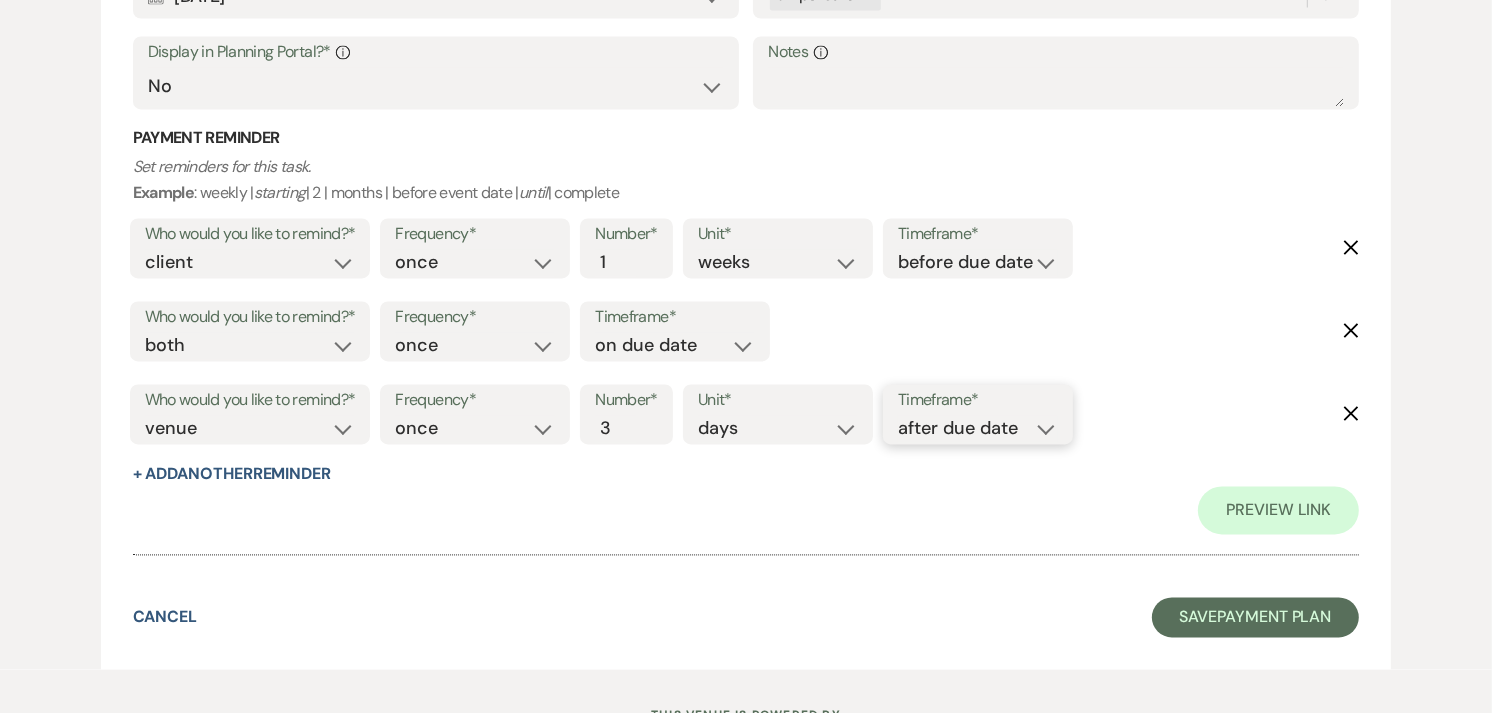 click on "before due date after due date on due date on custom date" at bounding box center (978, 428) 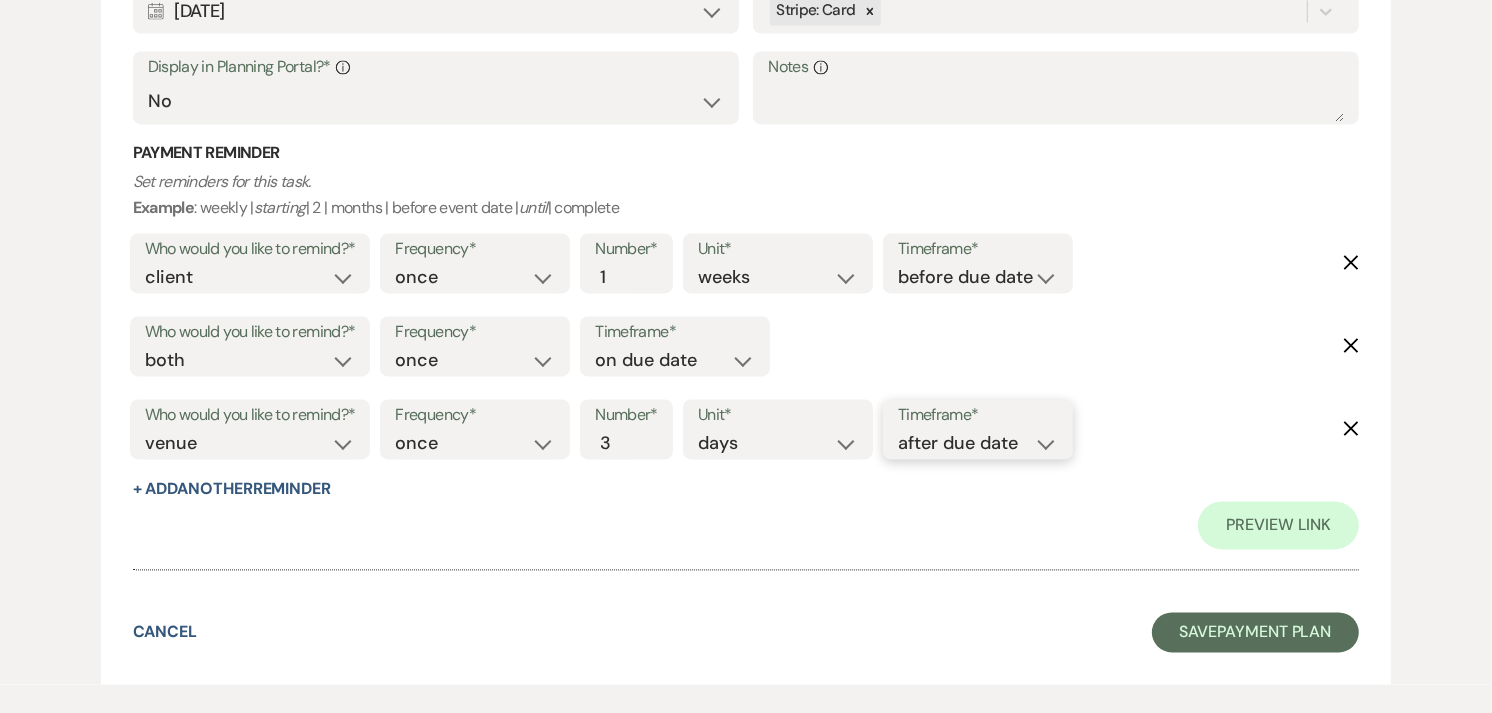 scroll, scrollTop: 3571, scrollLeft: 0, axis: vertical 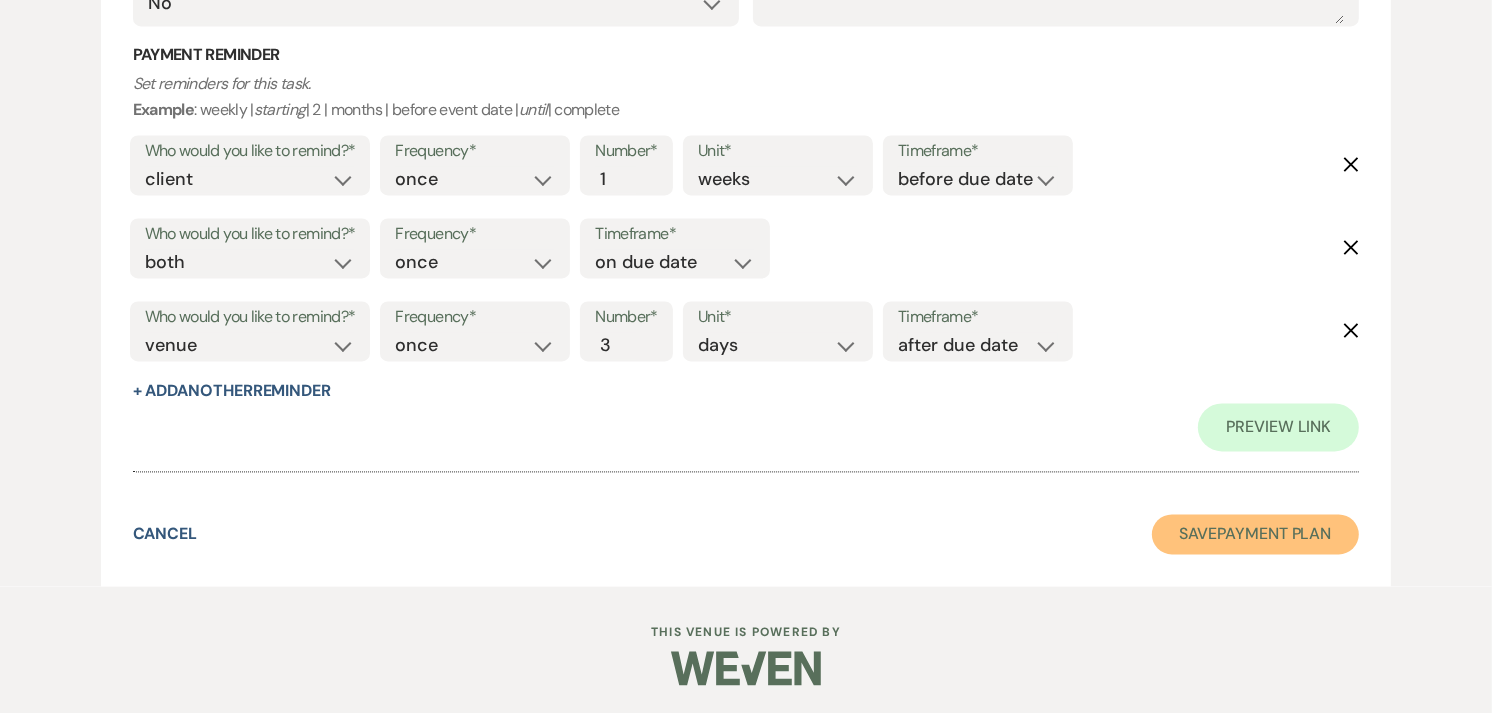 click on "Save  Payment Plan" at bounding box center [1256, 534] 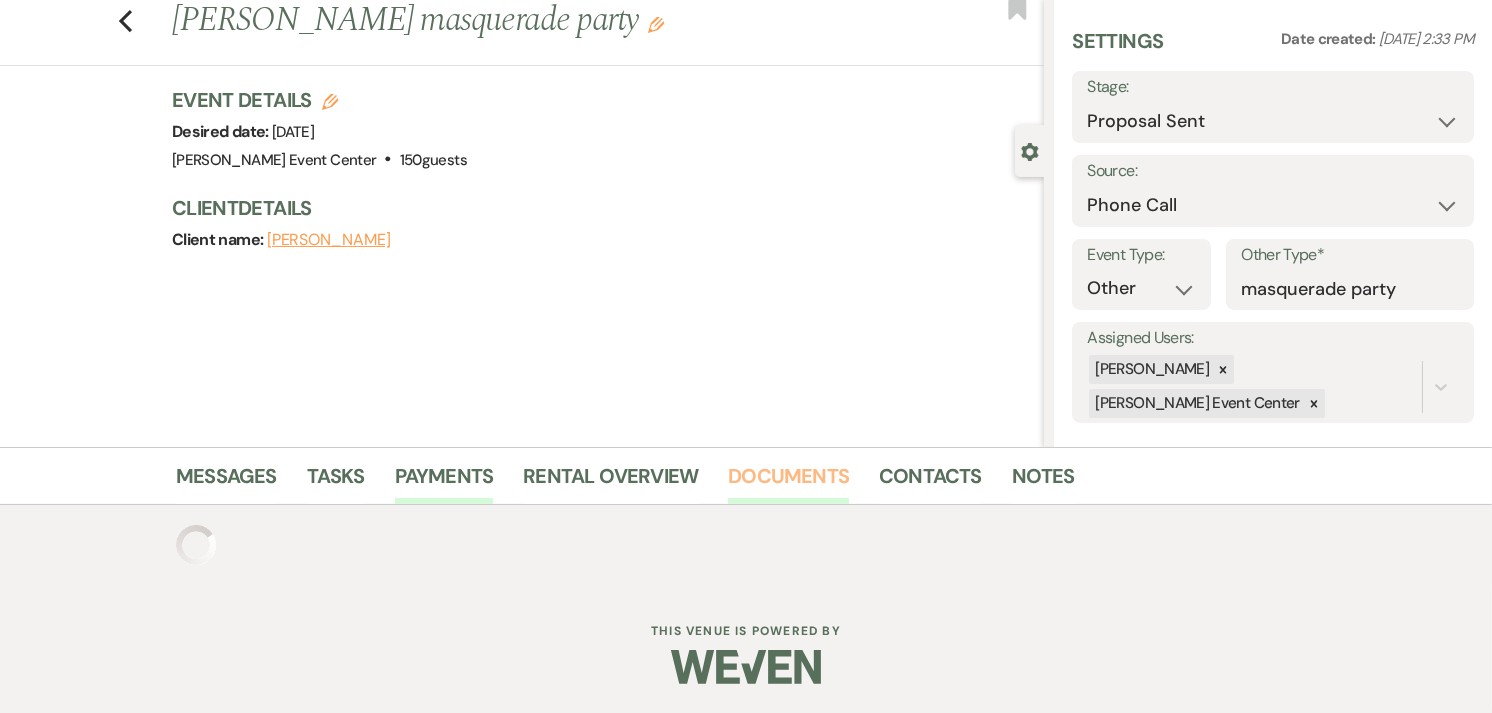 scroll, scrollTop: 730, scrollLeft: 0, axis: vertical 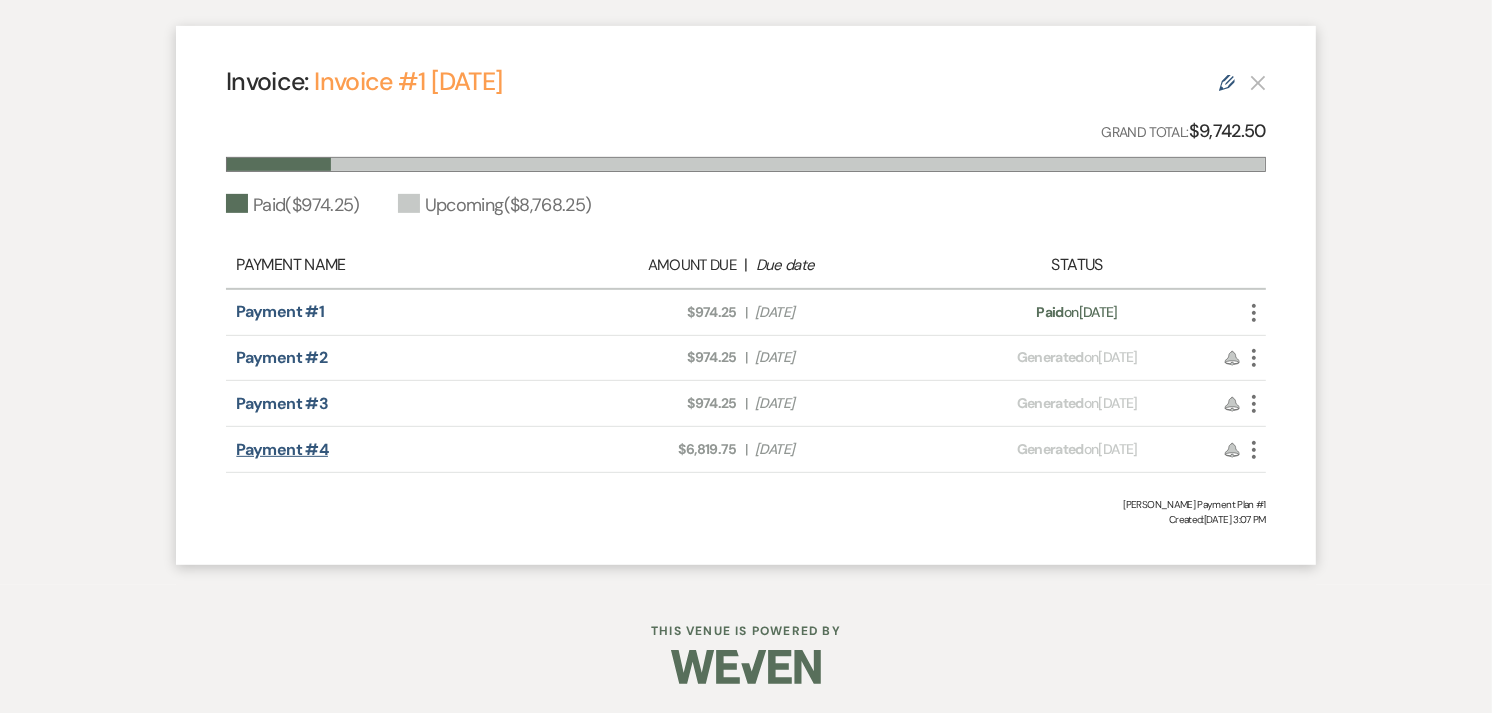 click on "Payment #4" at bounding box center [282, 449] 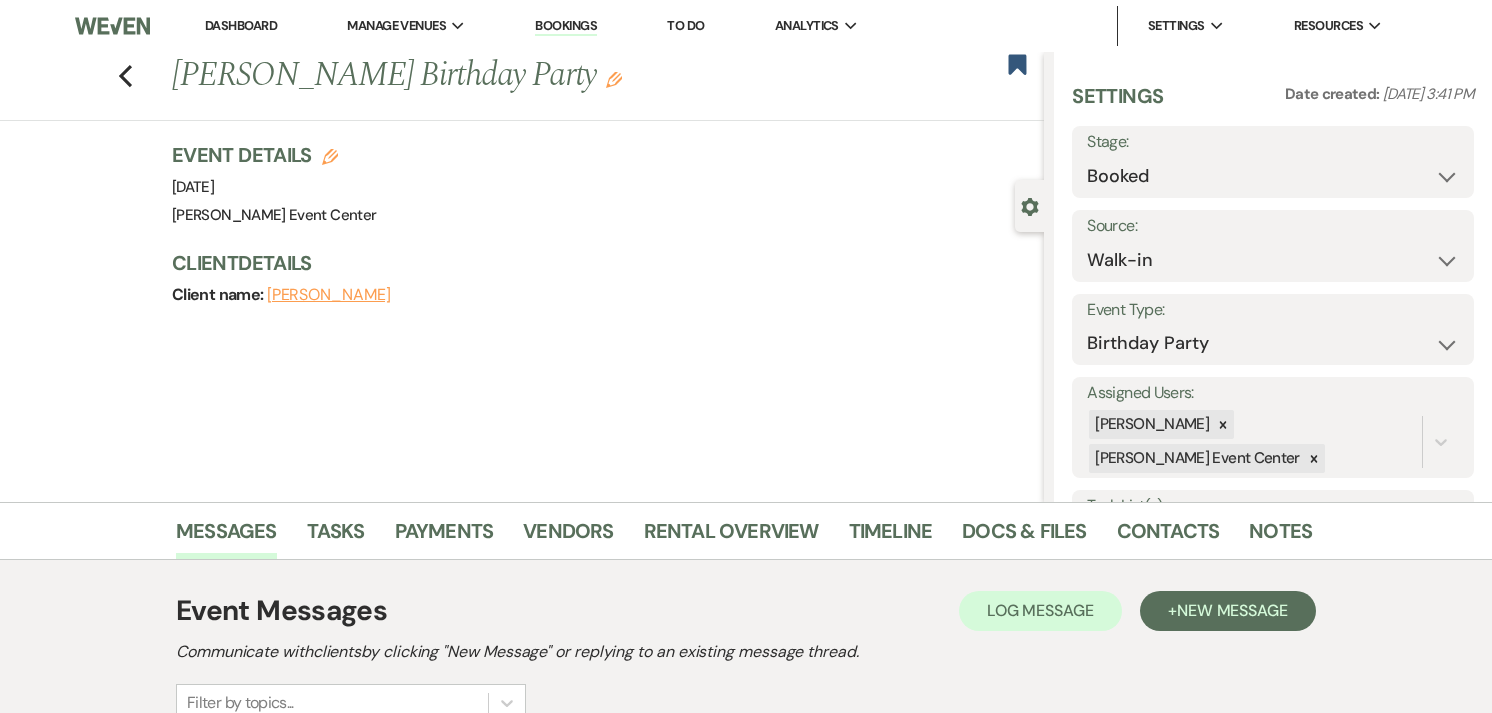 scroll, scrollTop: 0, scrollLeft: 0, axis: both 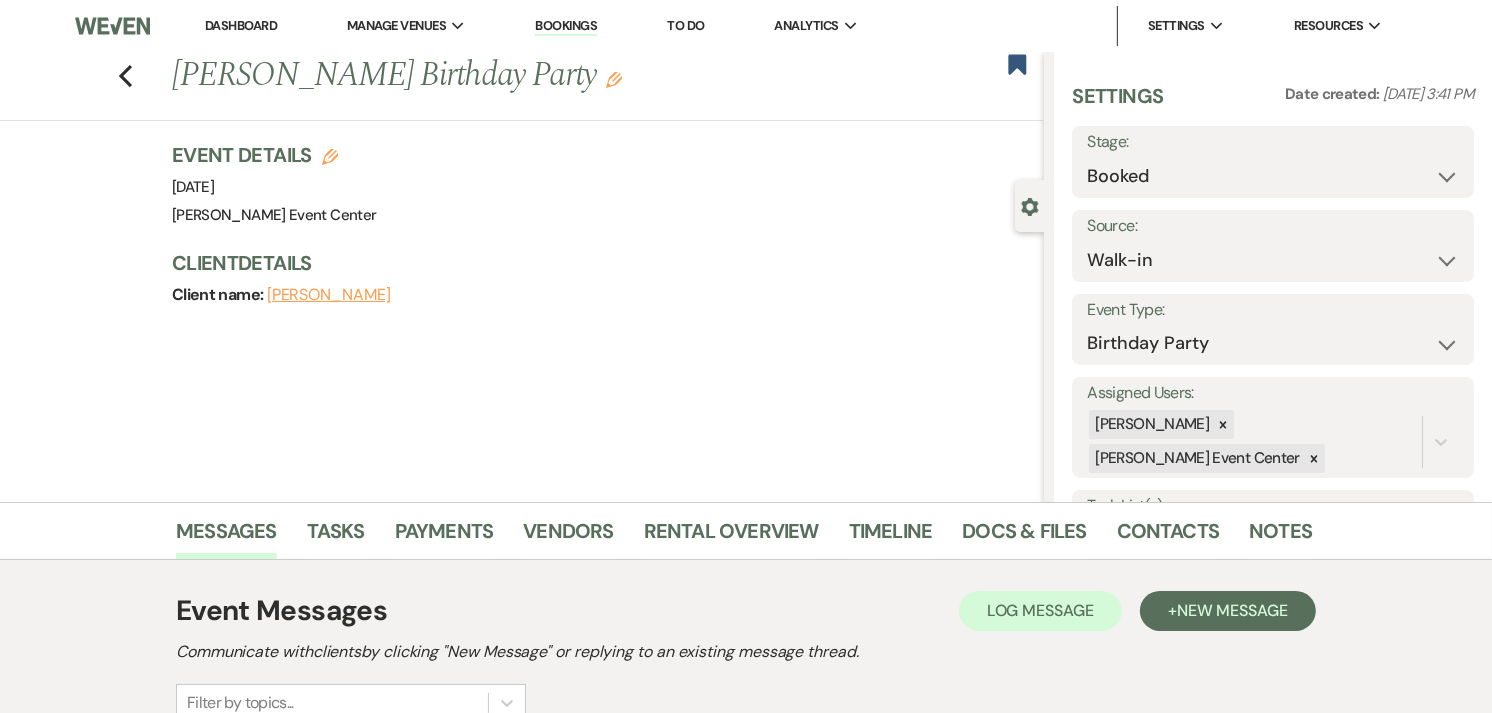 click on "Previous Joselo Sostre's Birthday Party Edit Bookmark" at bounding box center [517, 86] 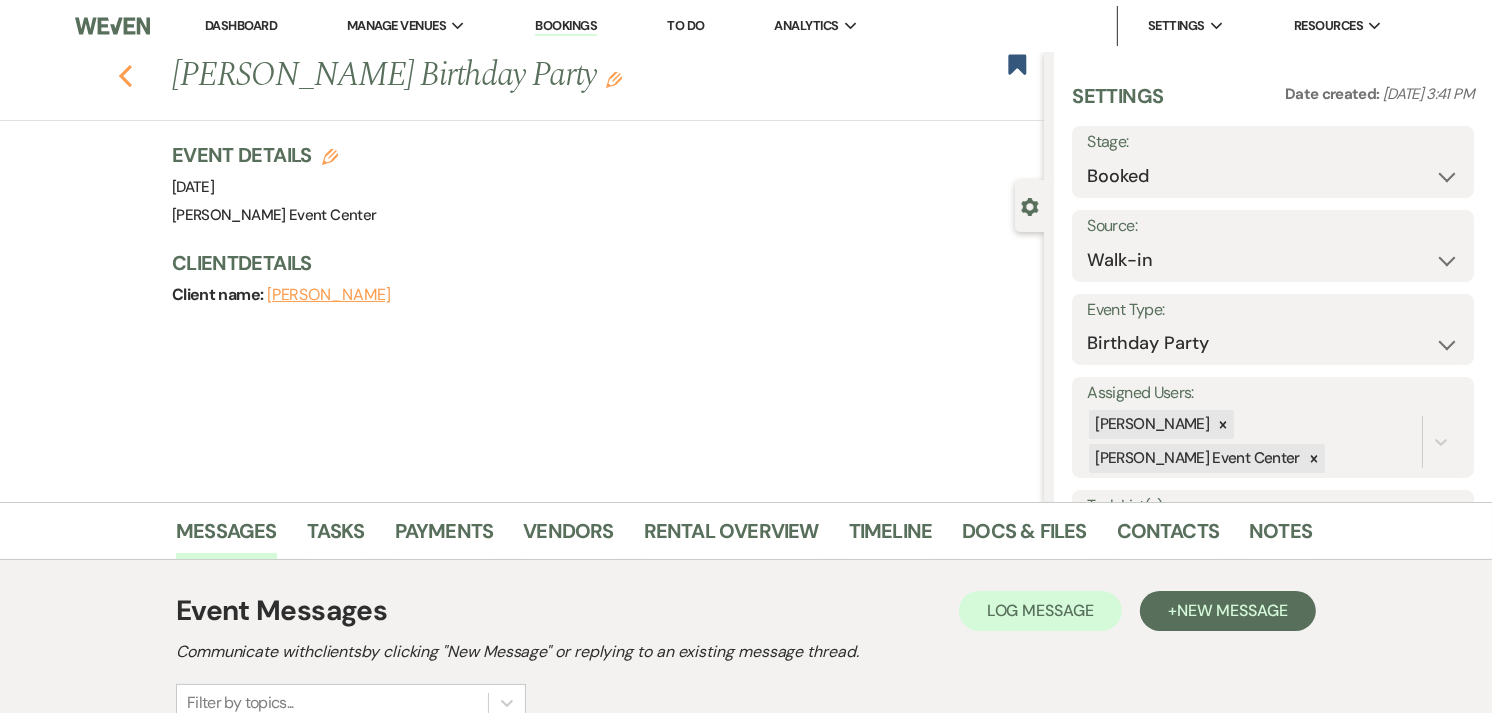 click 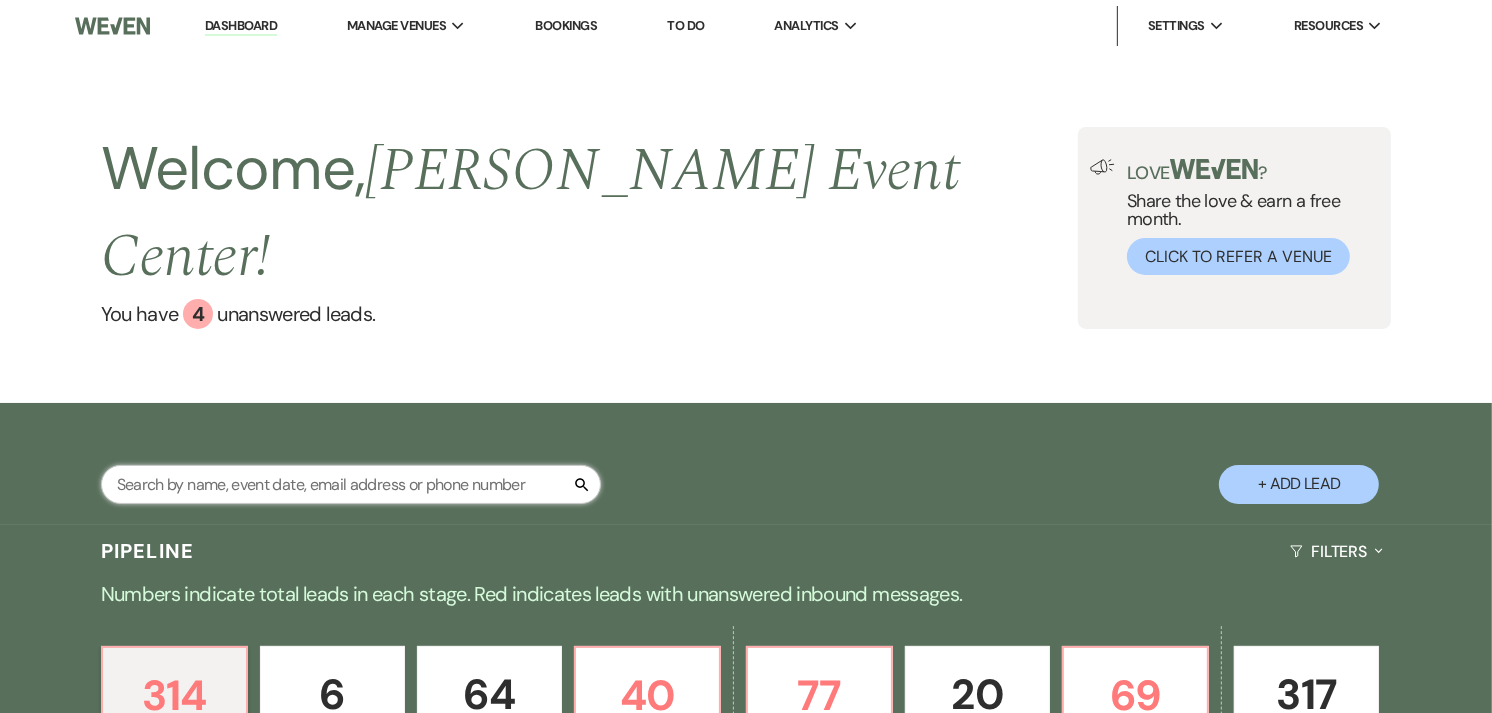 click at bounding box center [351, 484] 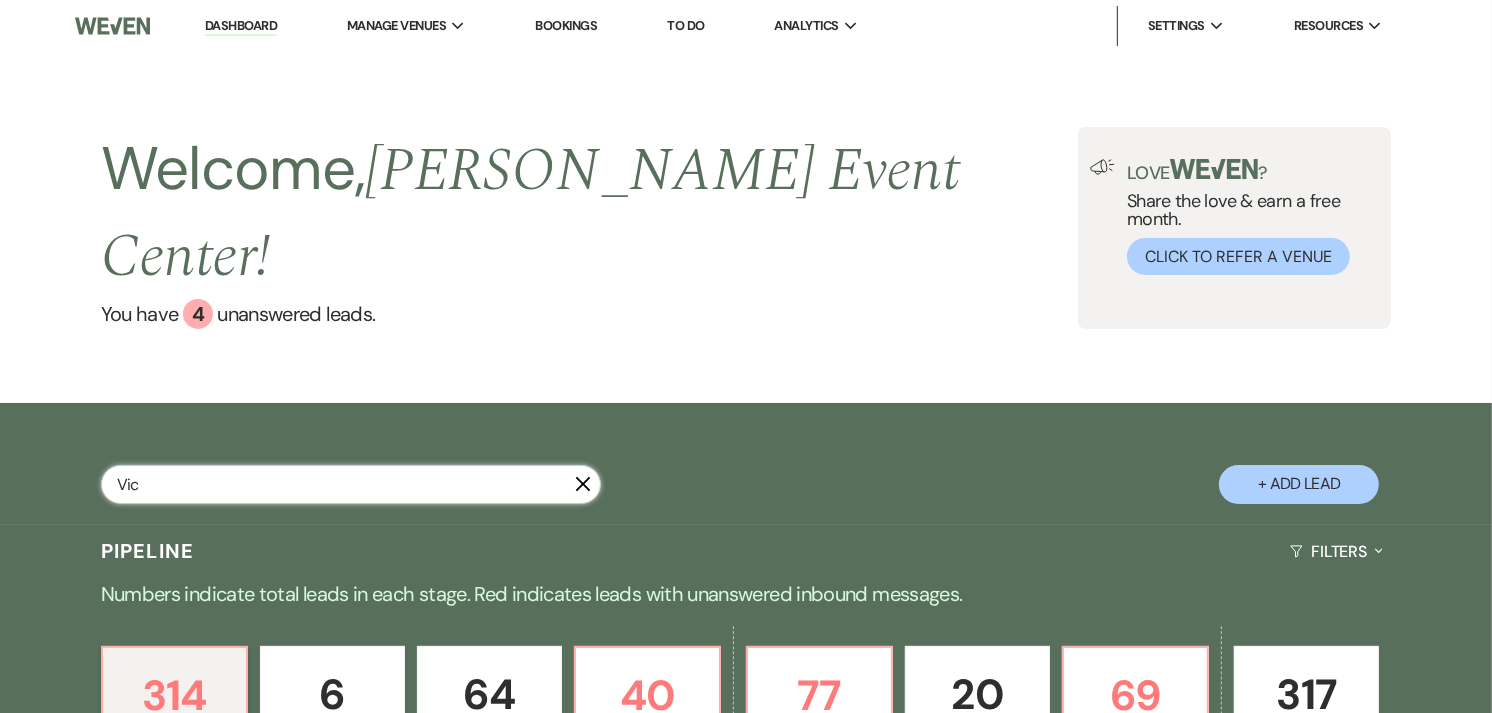 type on "Vict" 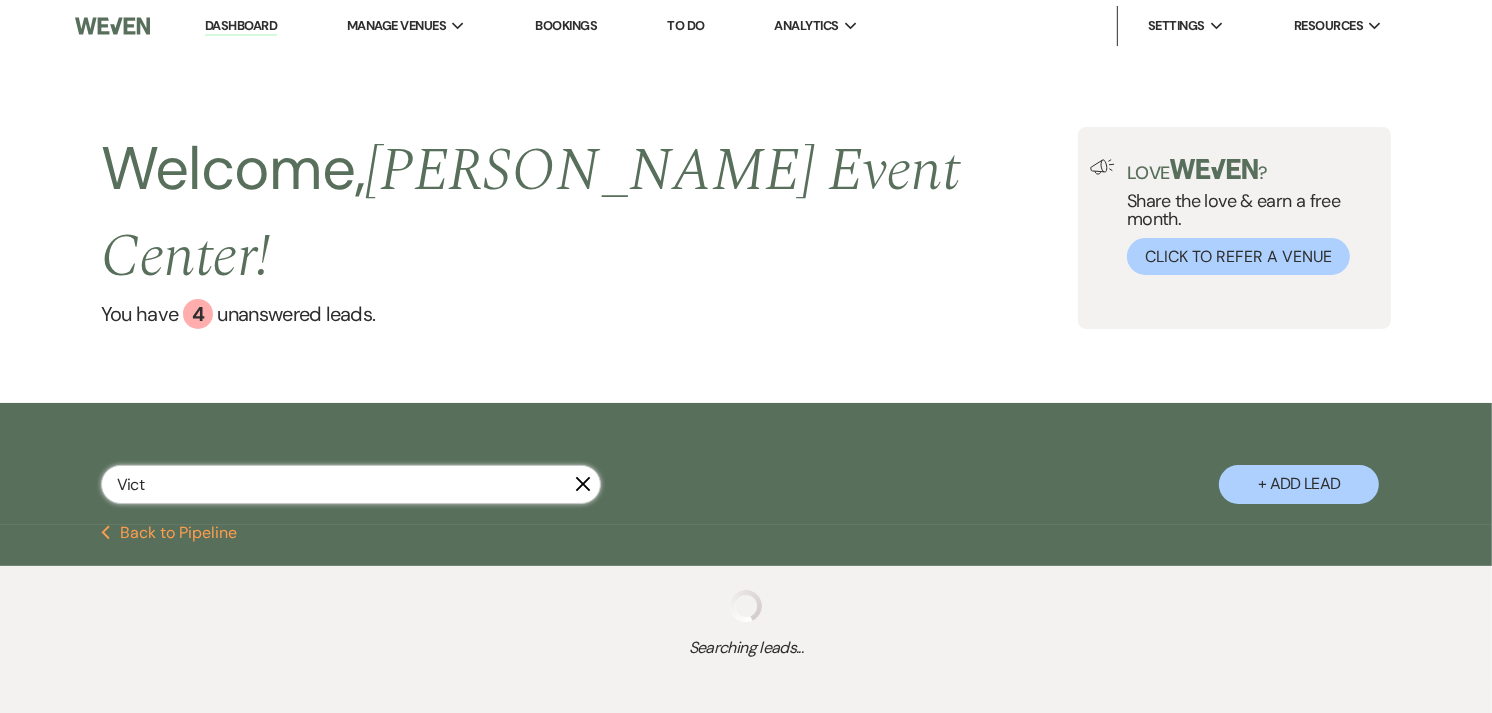 select on "8" 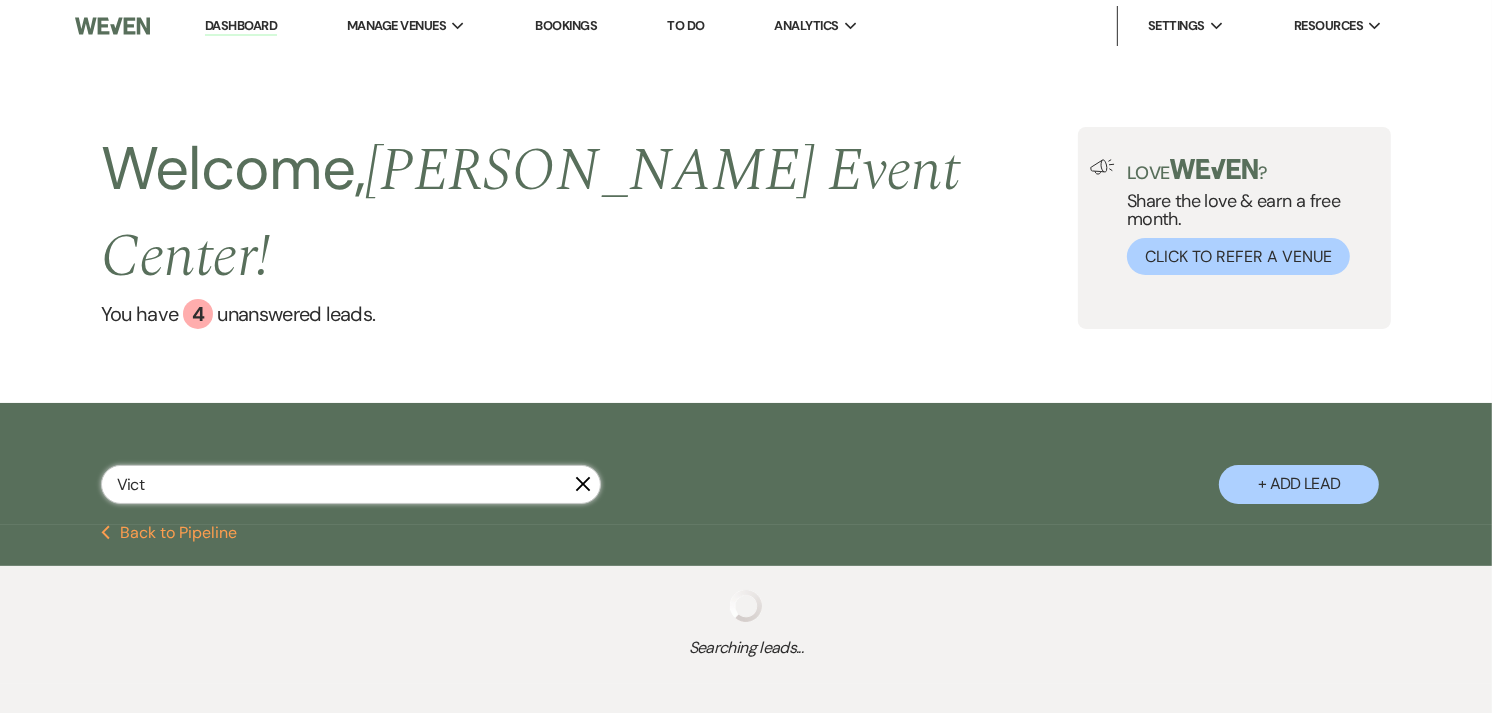 select on "10" 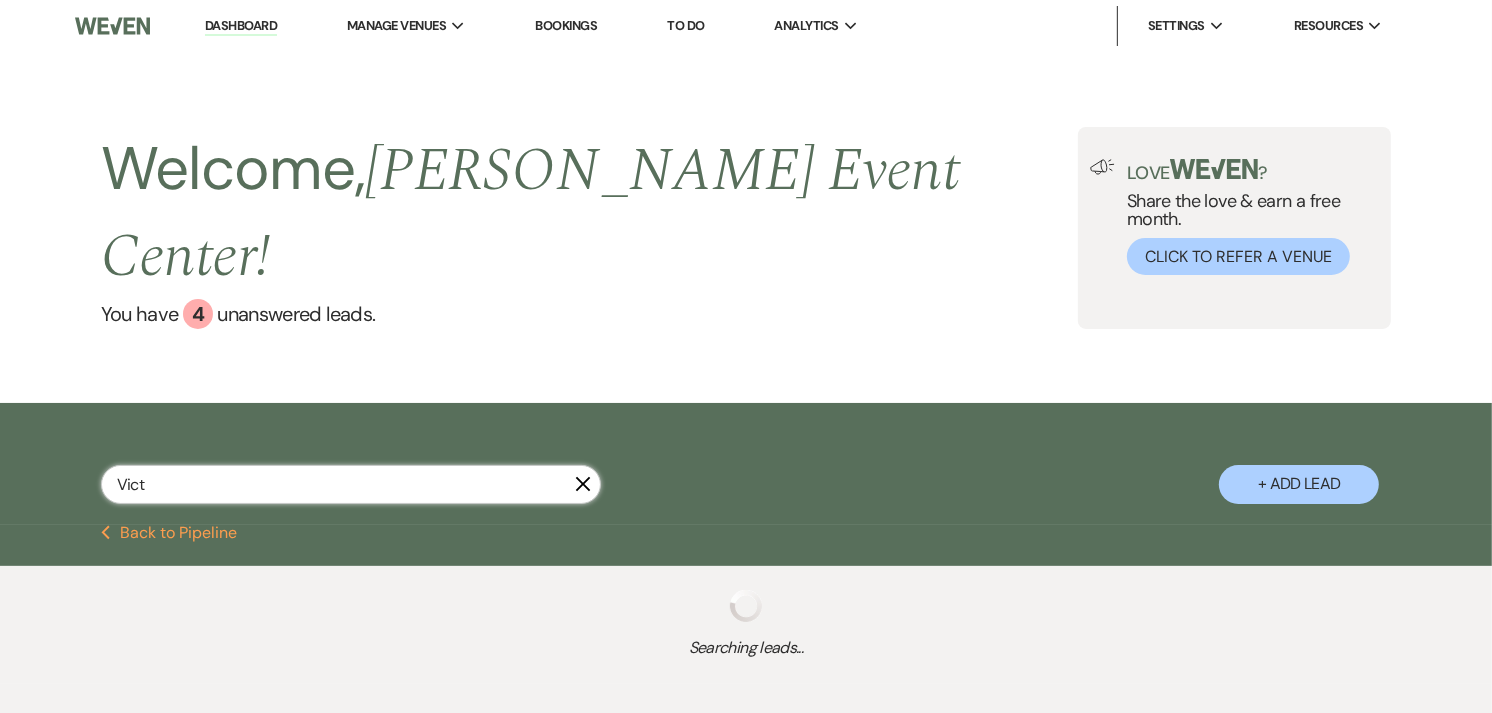 select on "8" 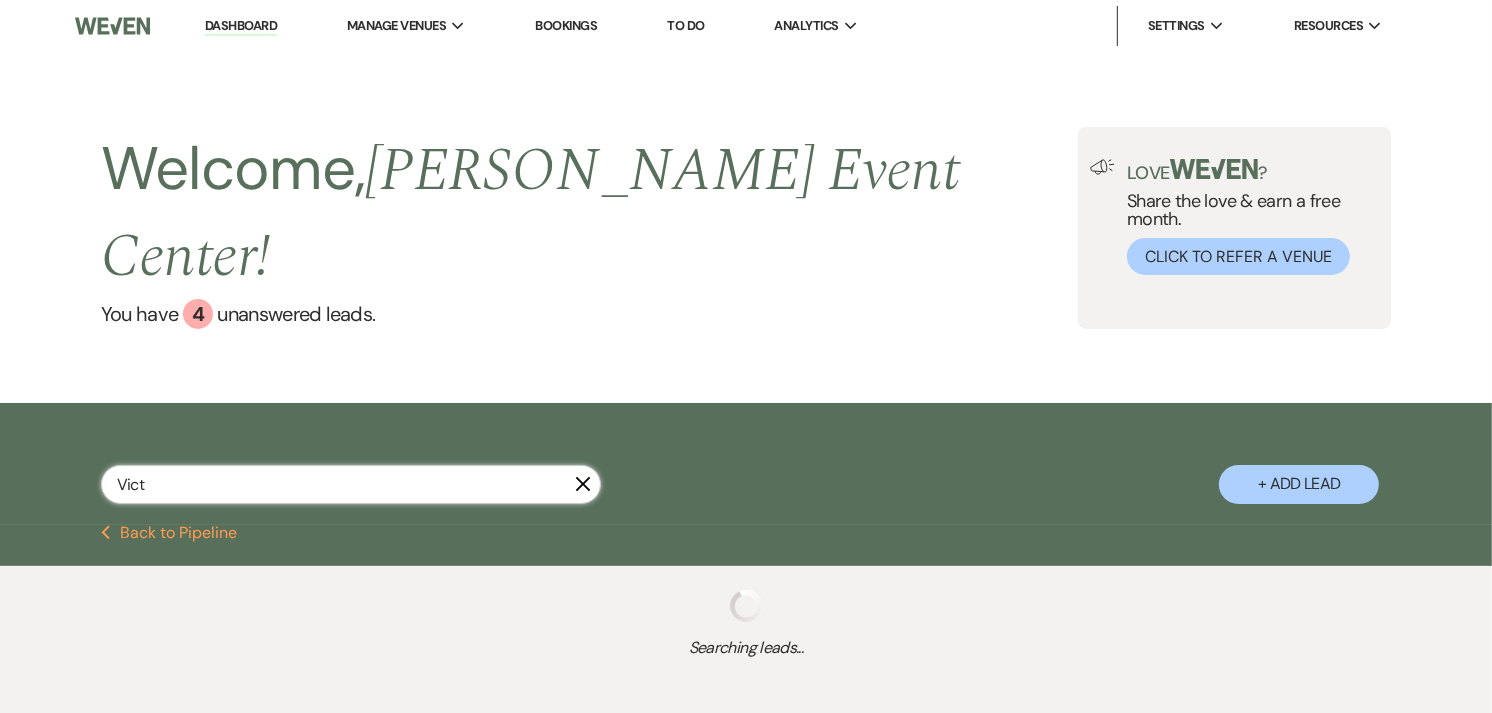 select on "1" 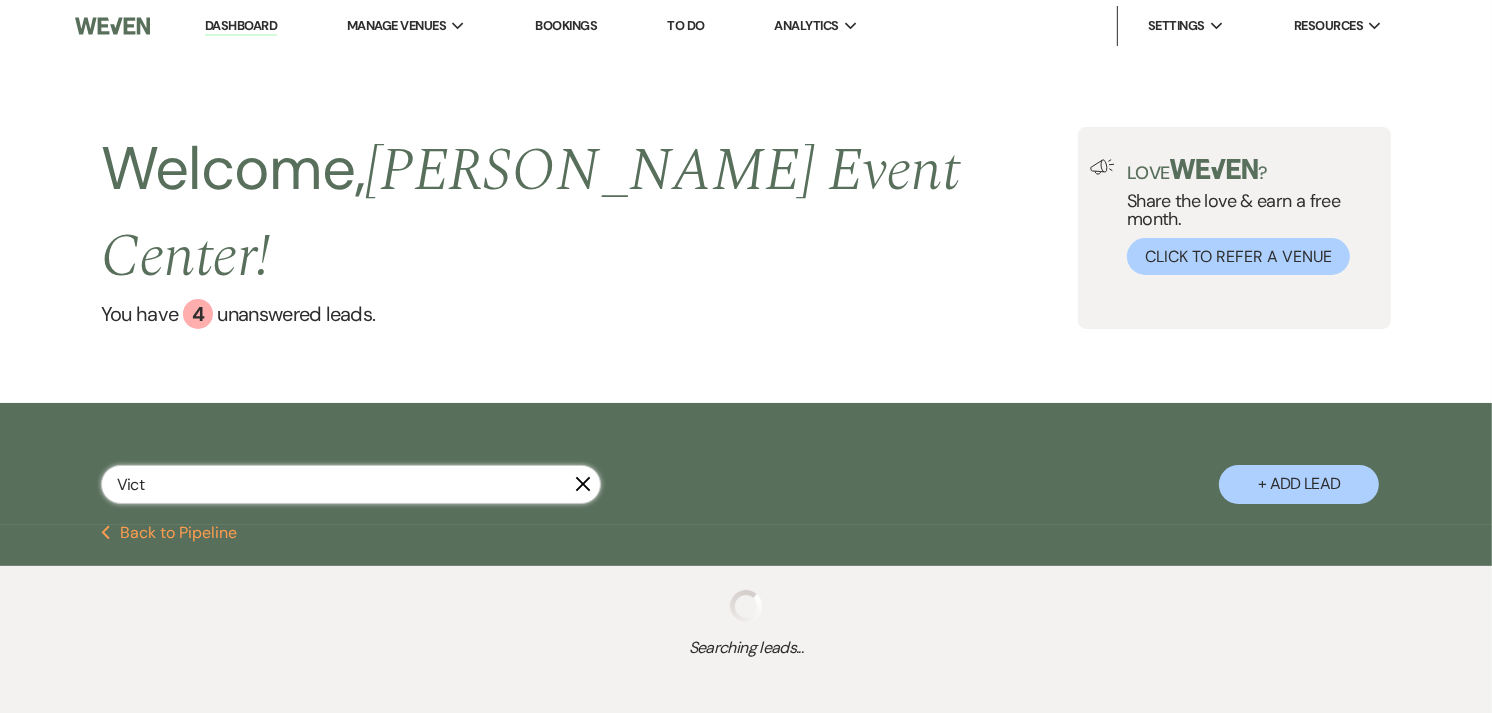 select on "8" 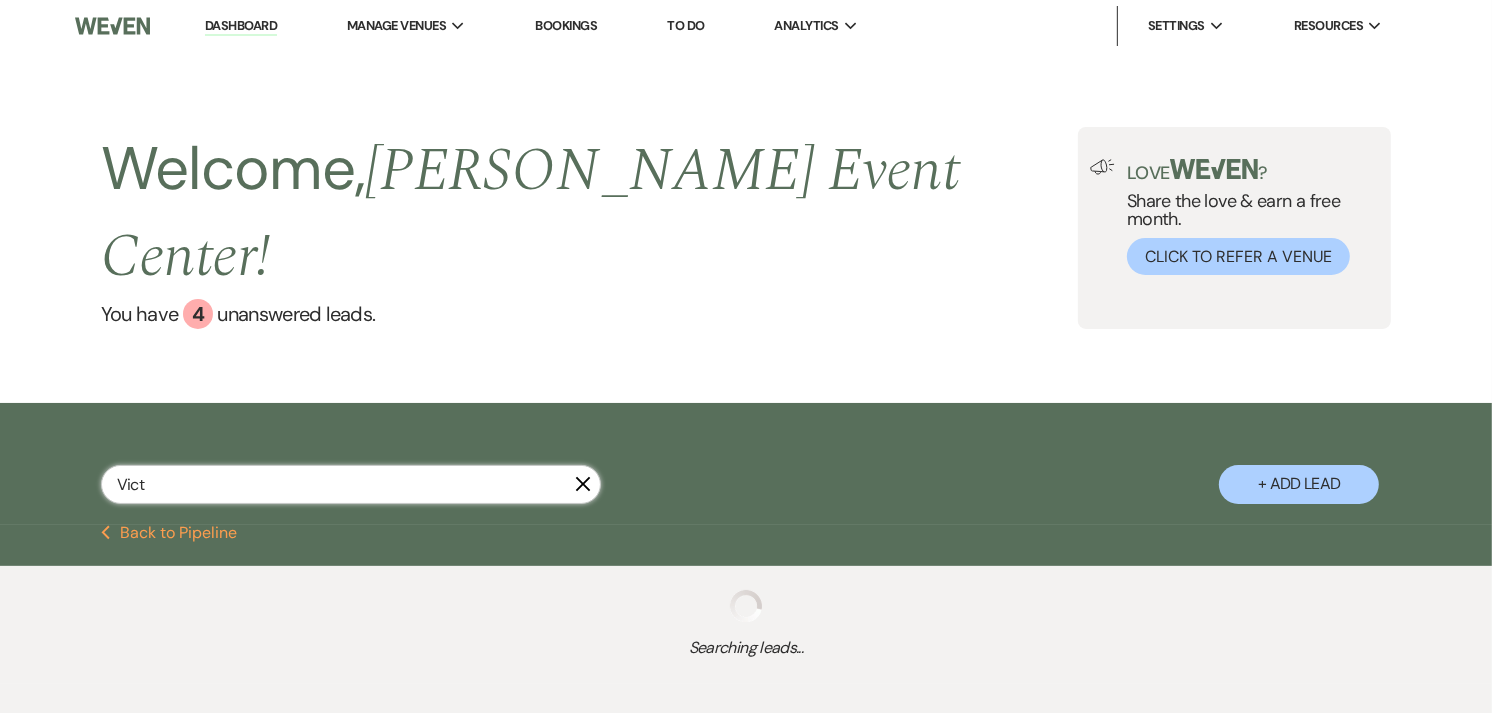select on "6" 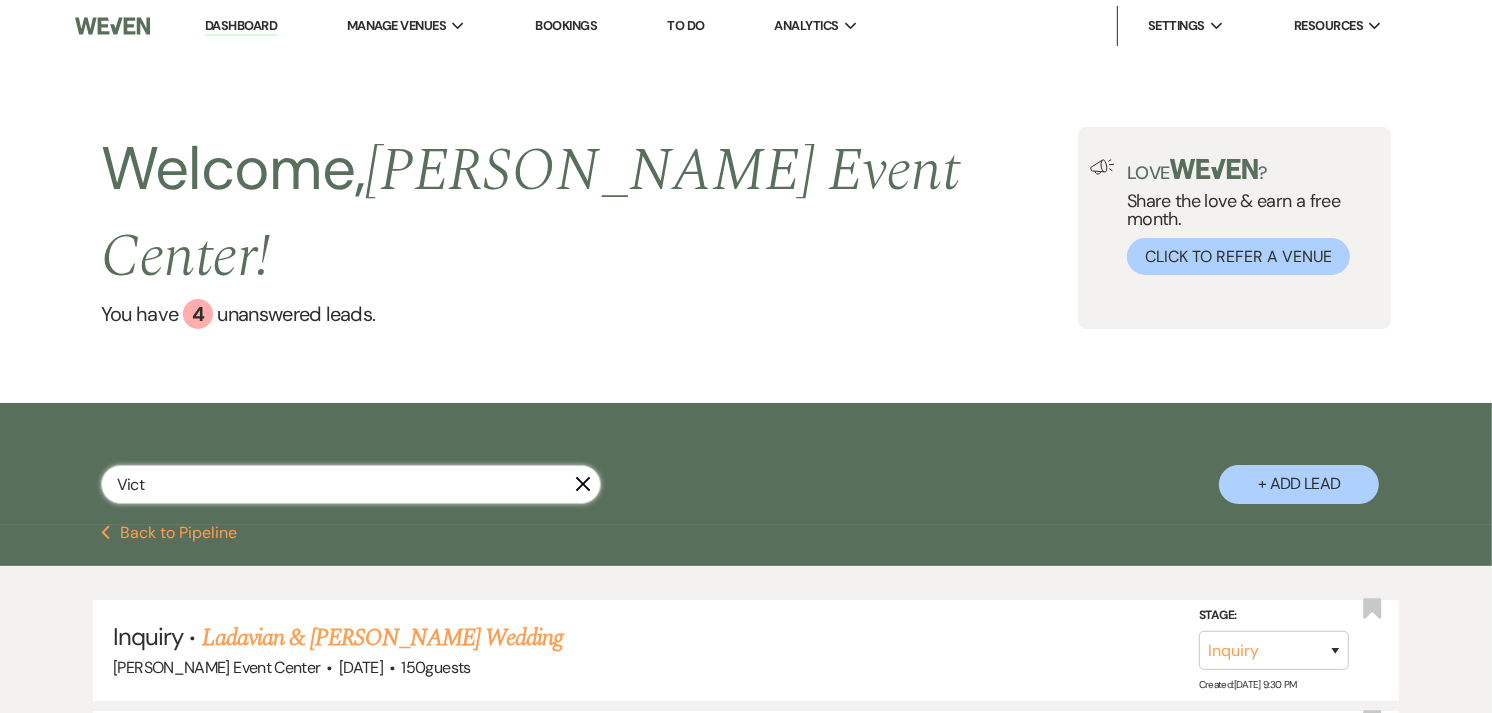 type on "Victo" 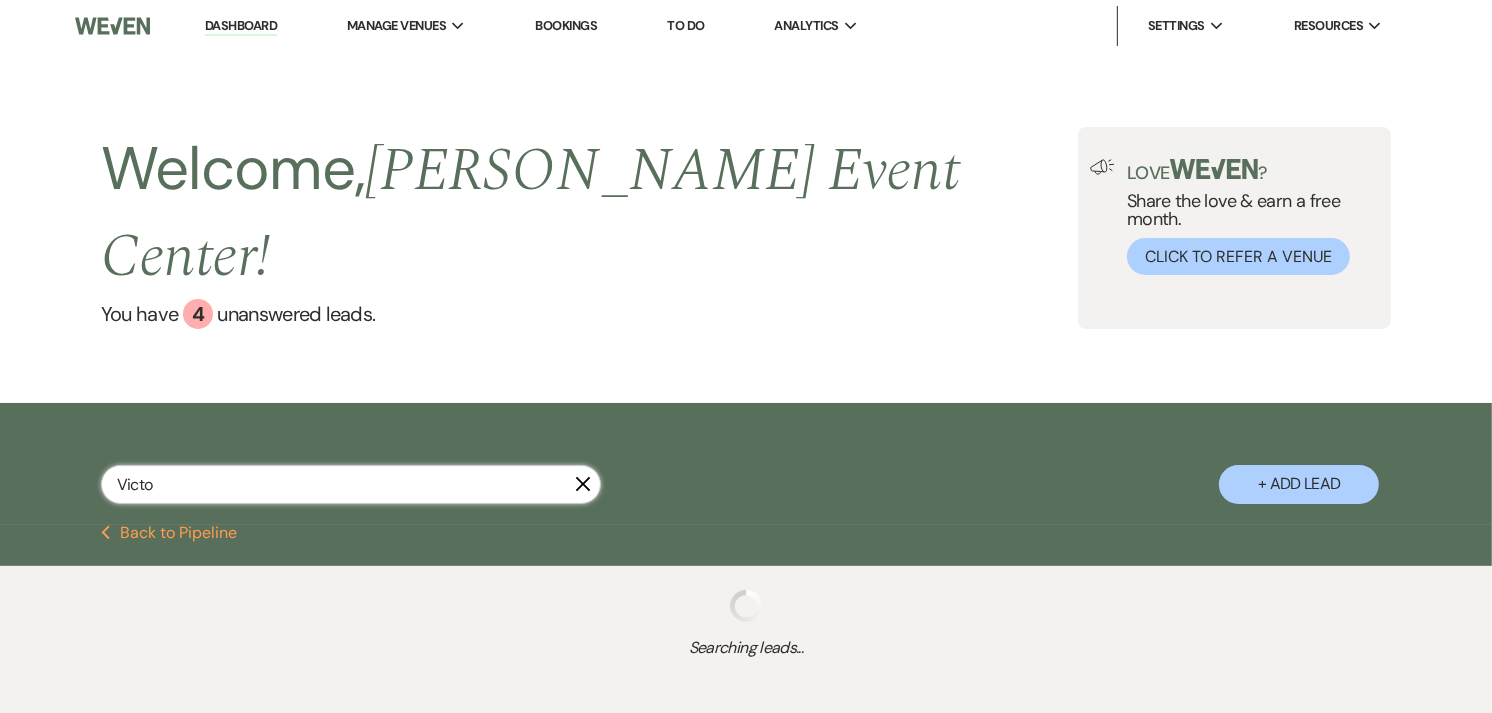 select on "8" 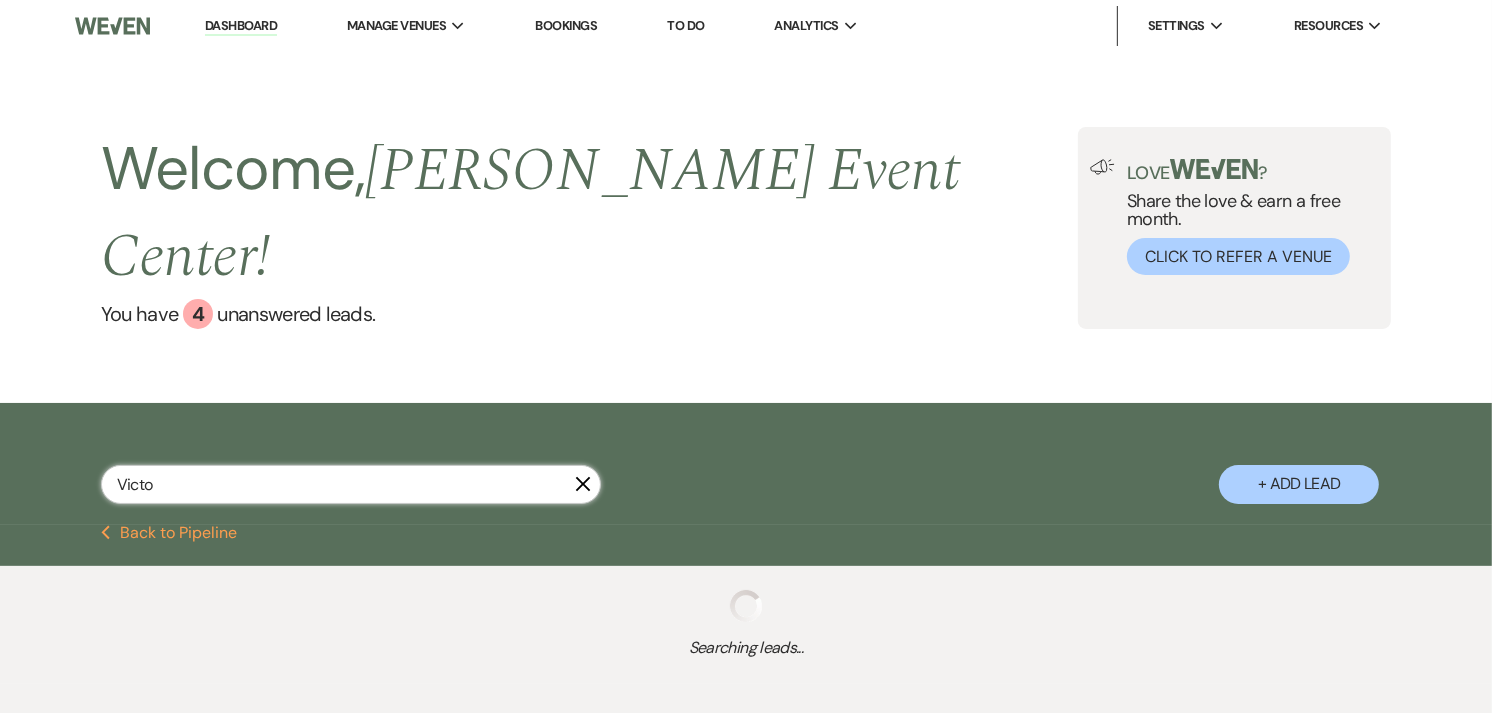 select on "10" 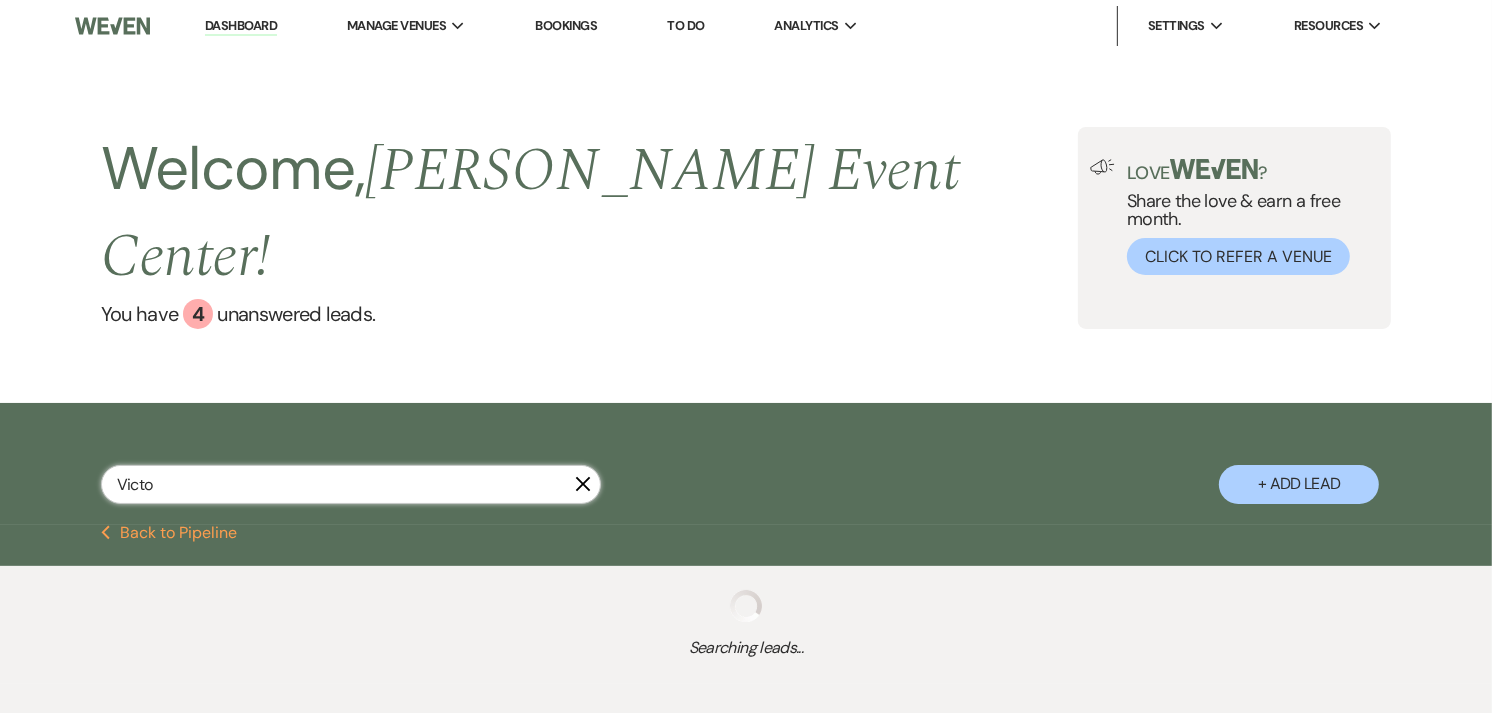 select on "8" 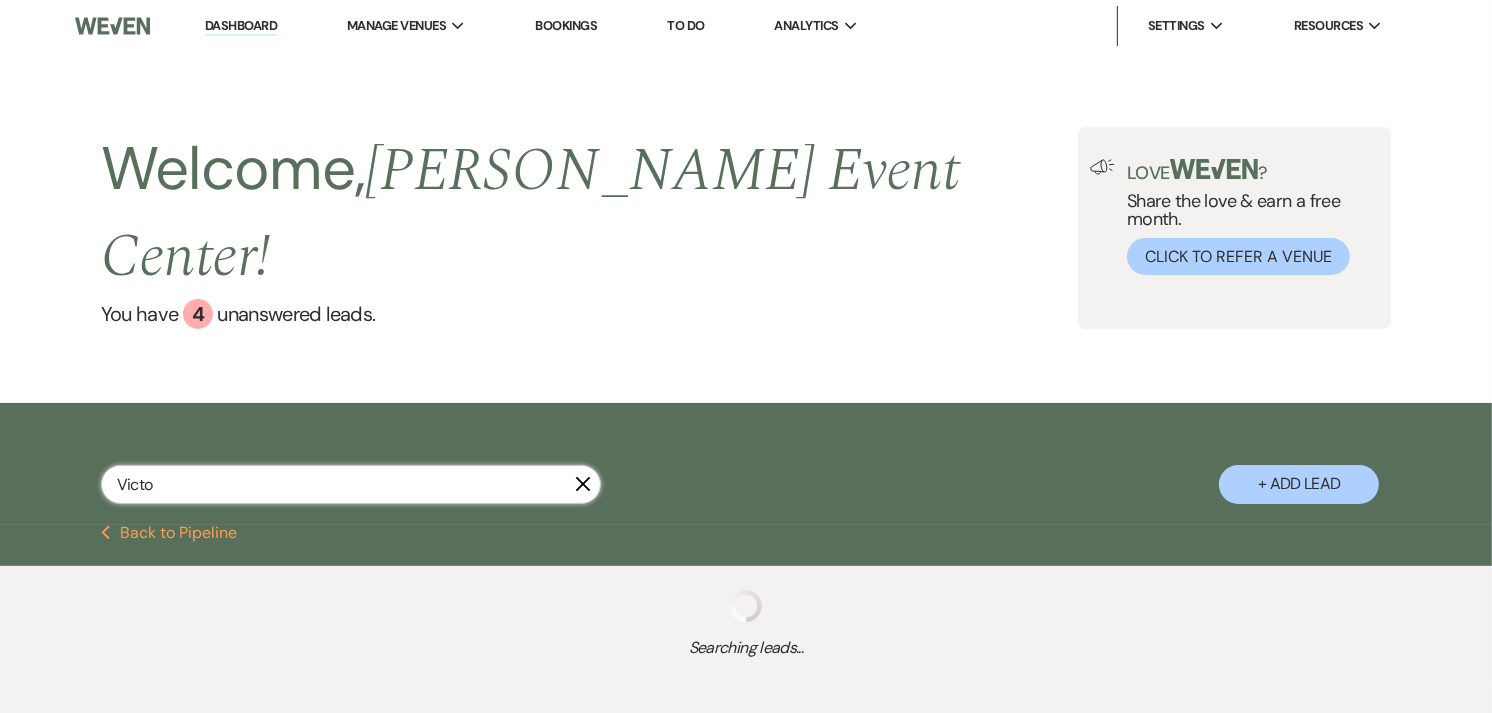 select on "1" 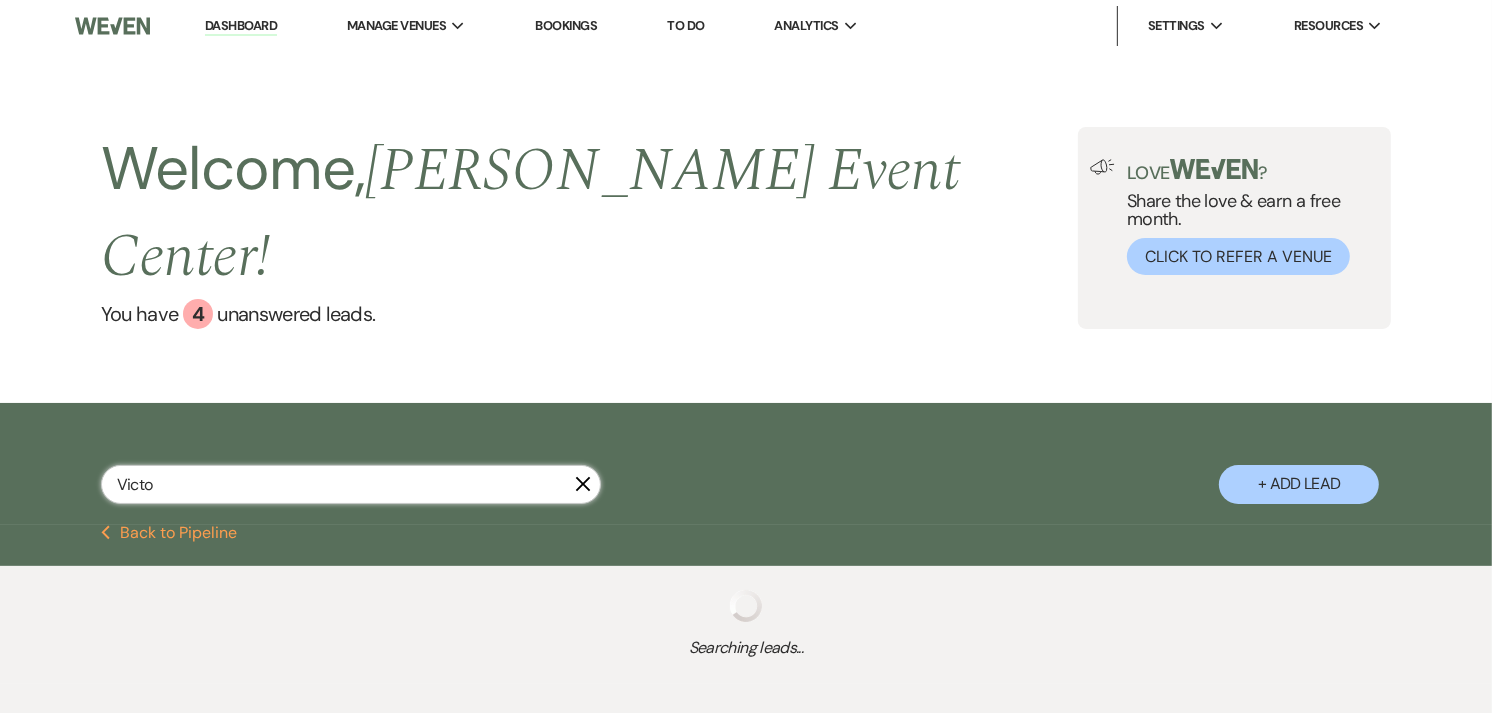 select on "8" 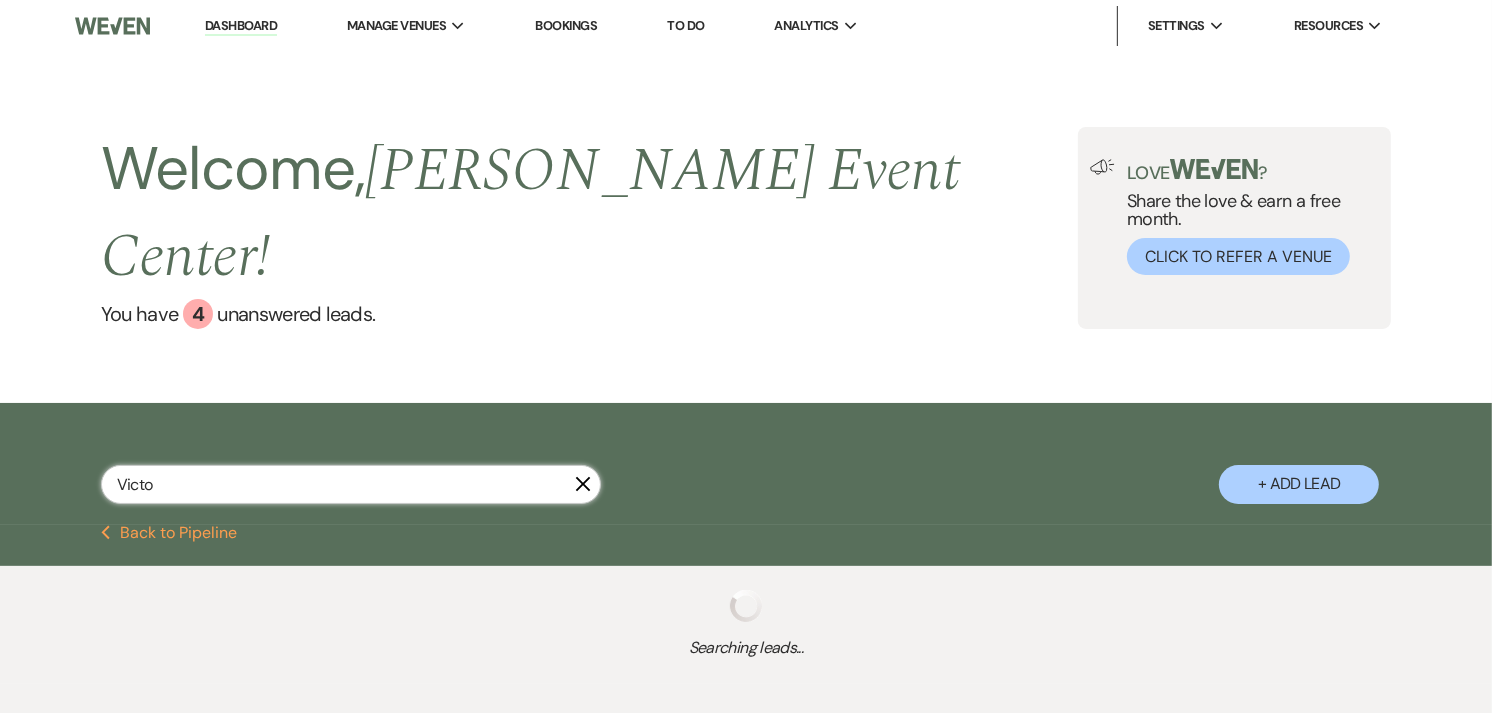 select on "6" 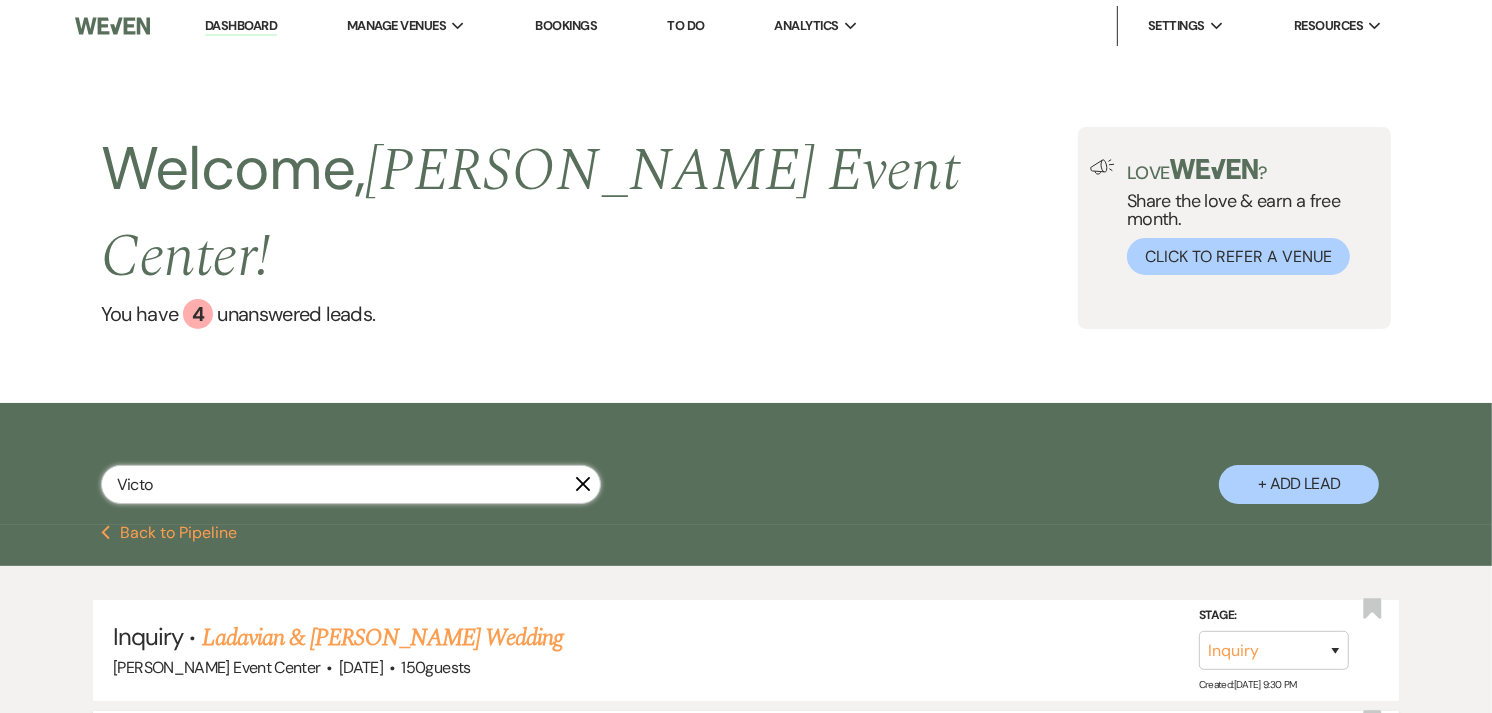 type on "Victo" 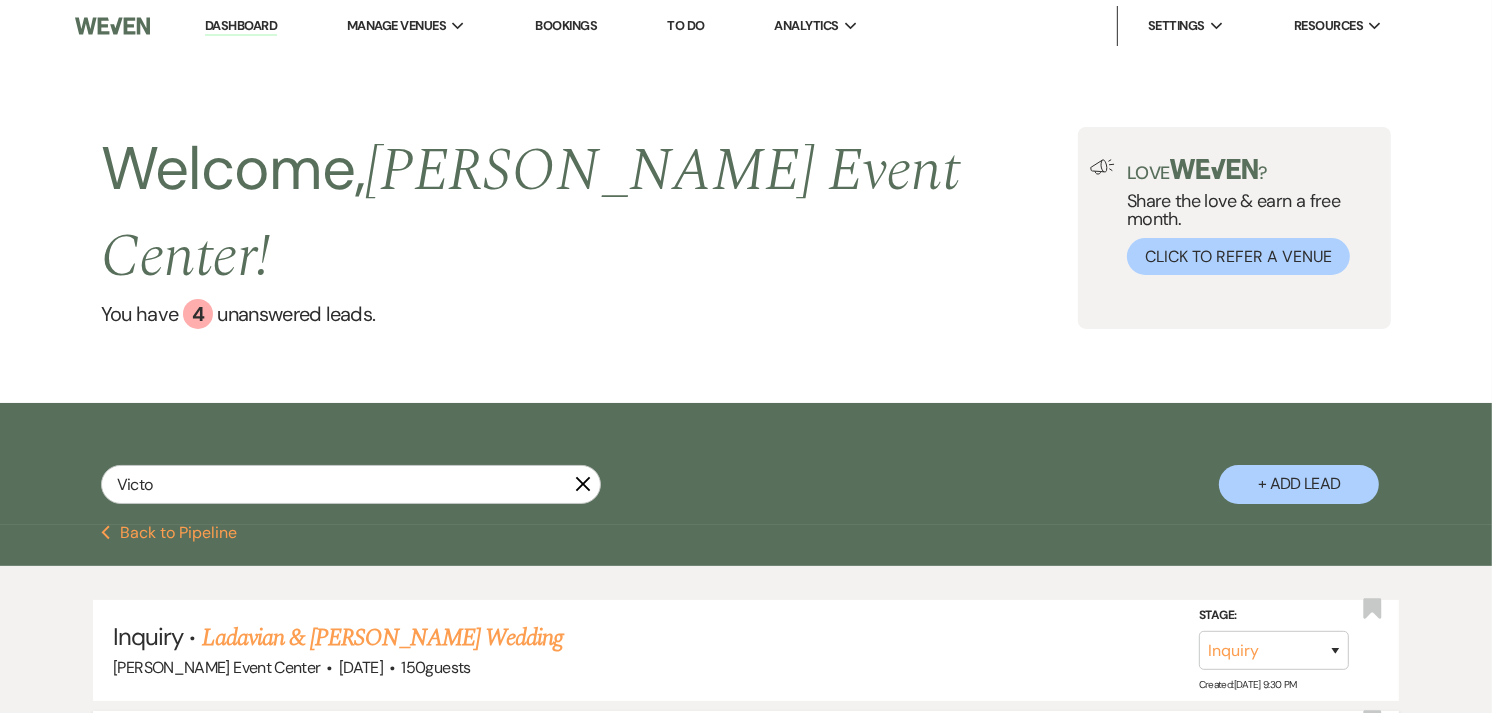 click on "Victoria's Wedding" at bounding box center (307, 749) 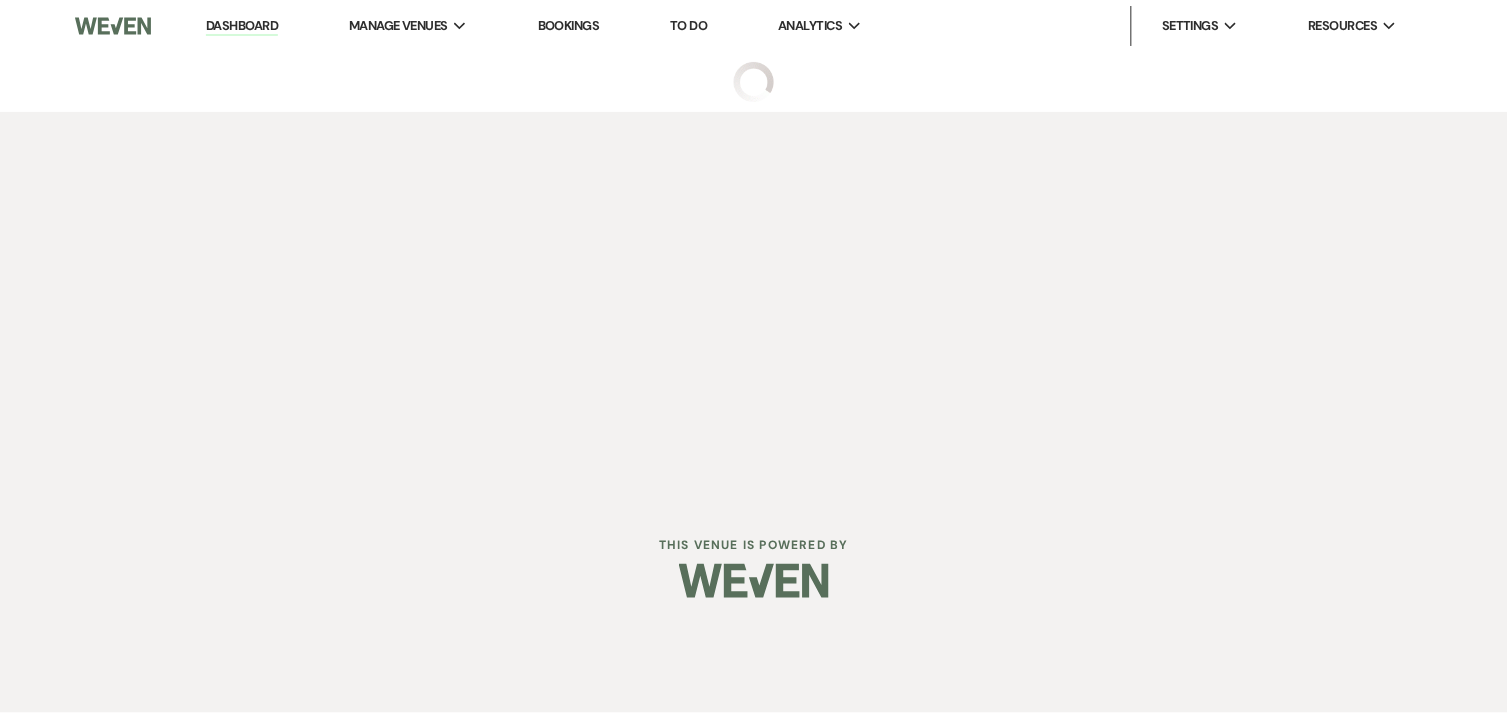 select on "8" 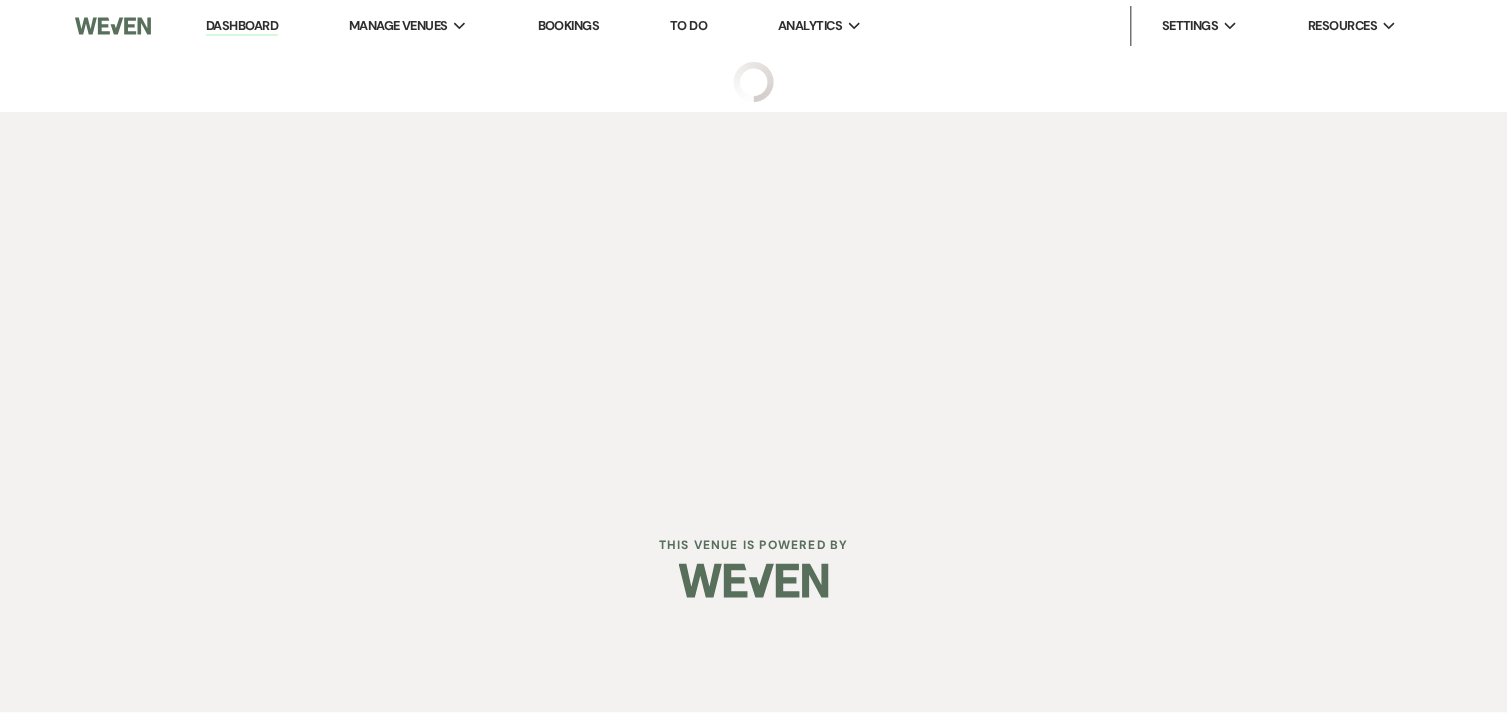 select on "10" 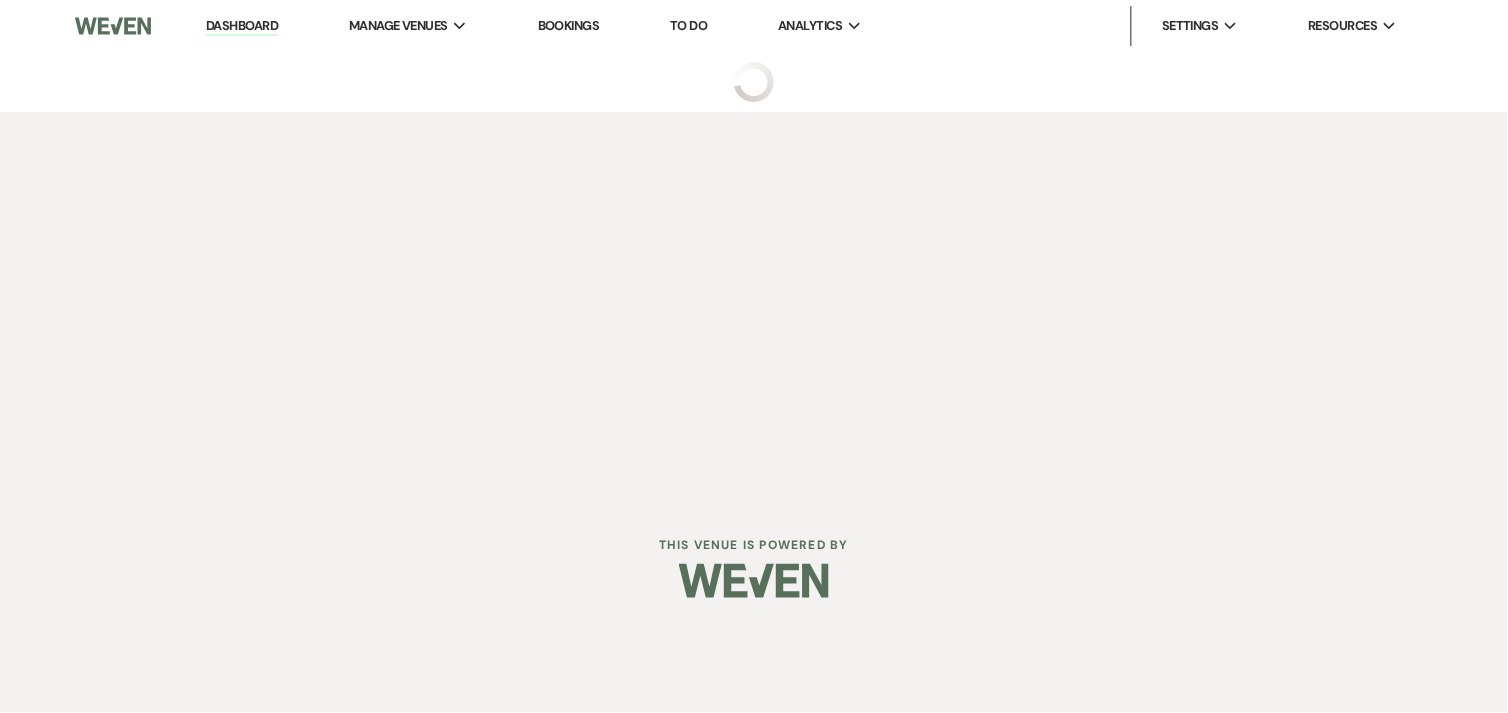 select on "5" 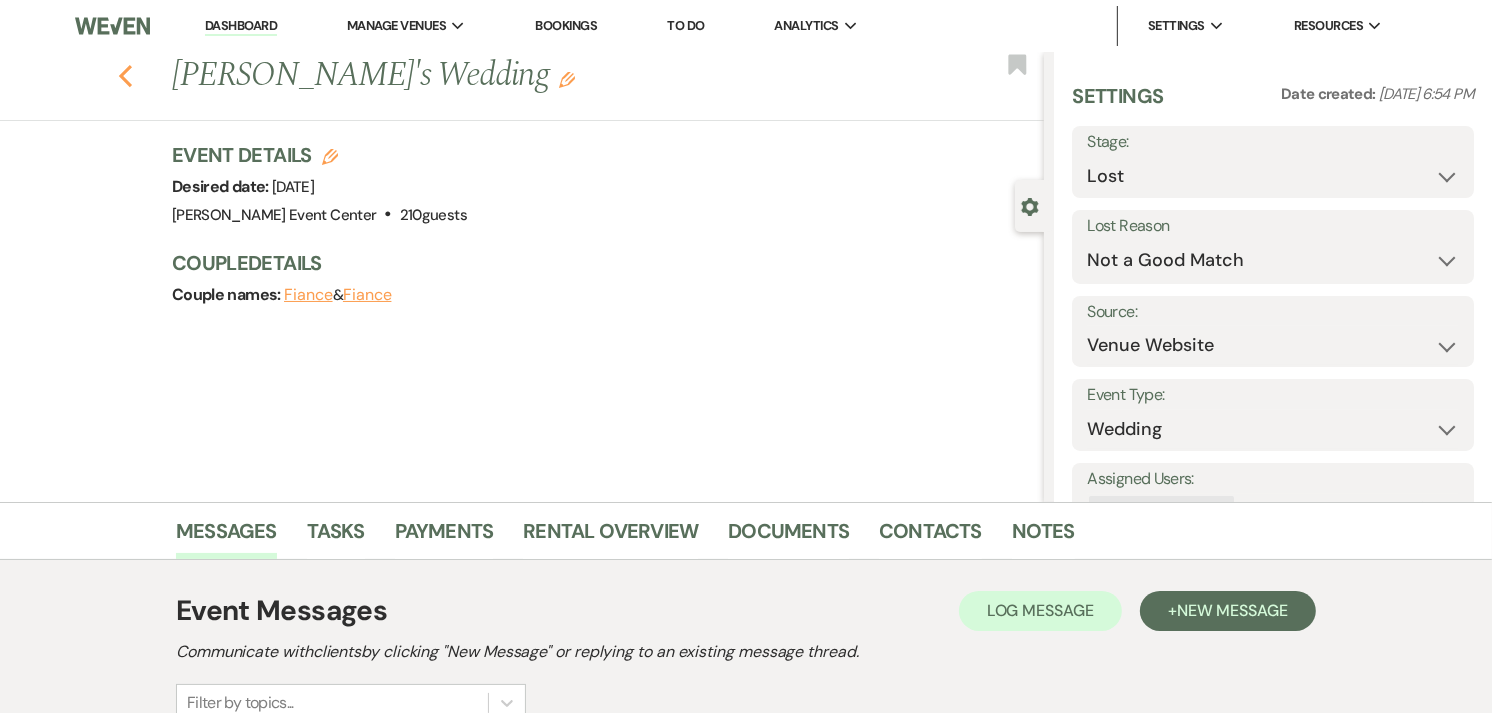 click on "Previous" 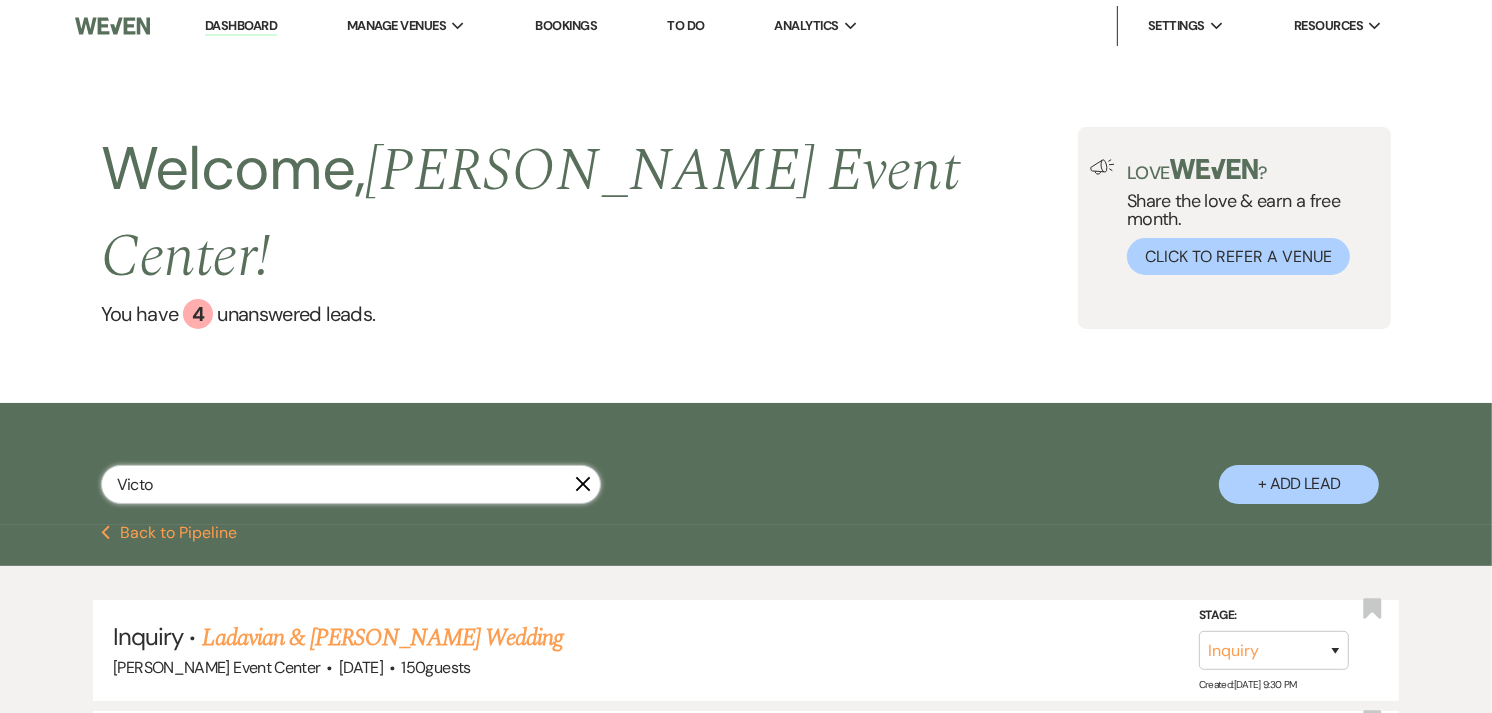 click on "Victo" at bounding box center (351, 484) 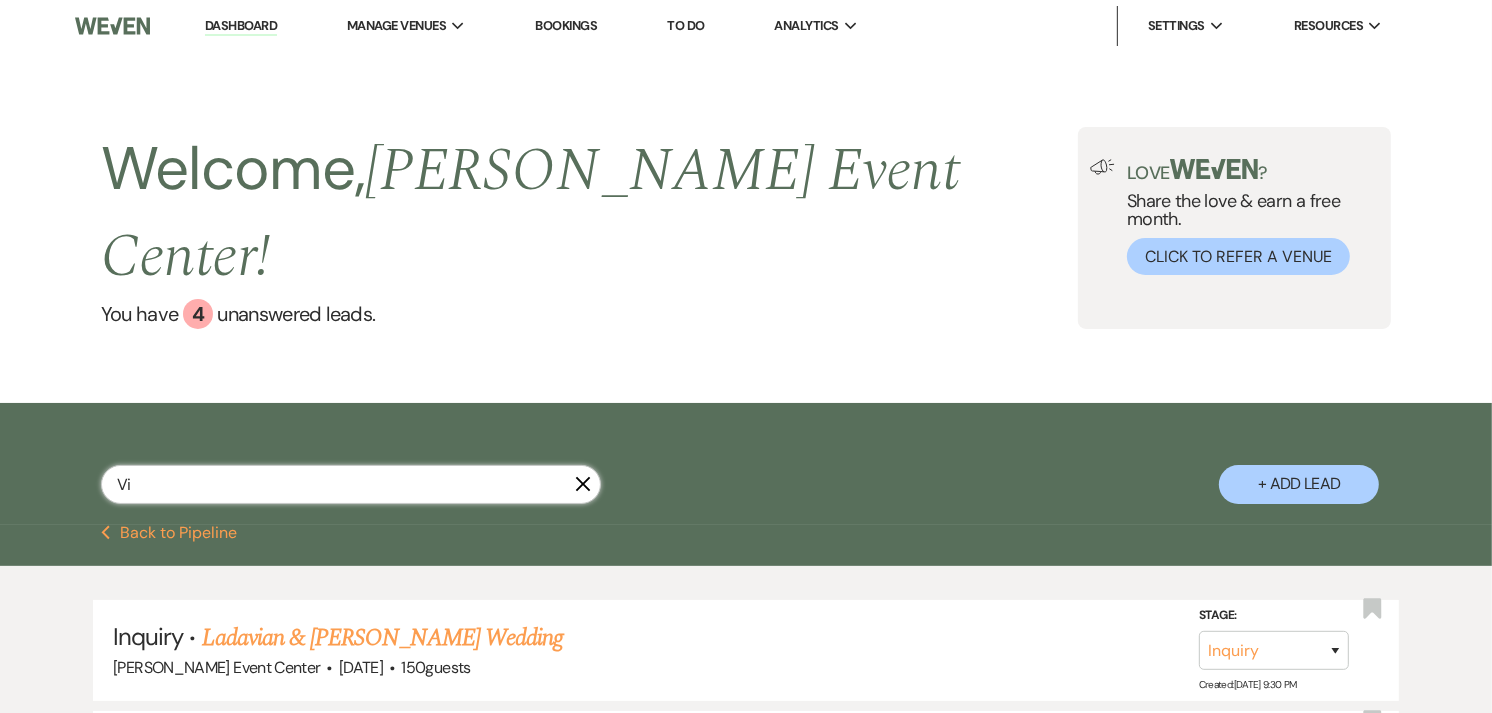 type on "V" 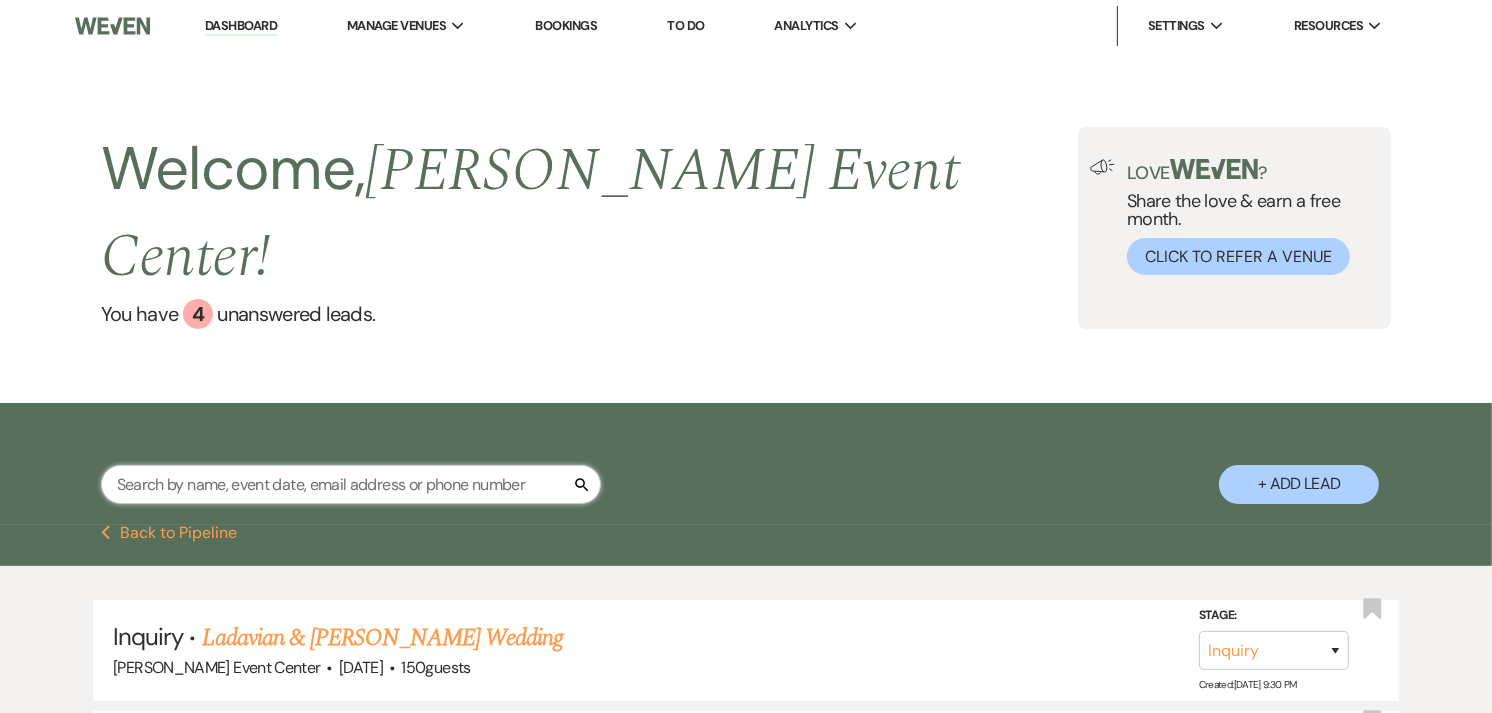 type 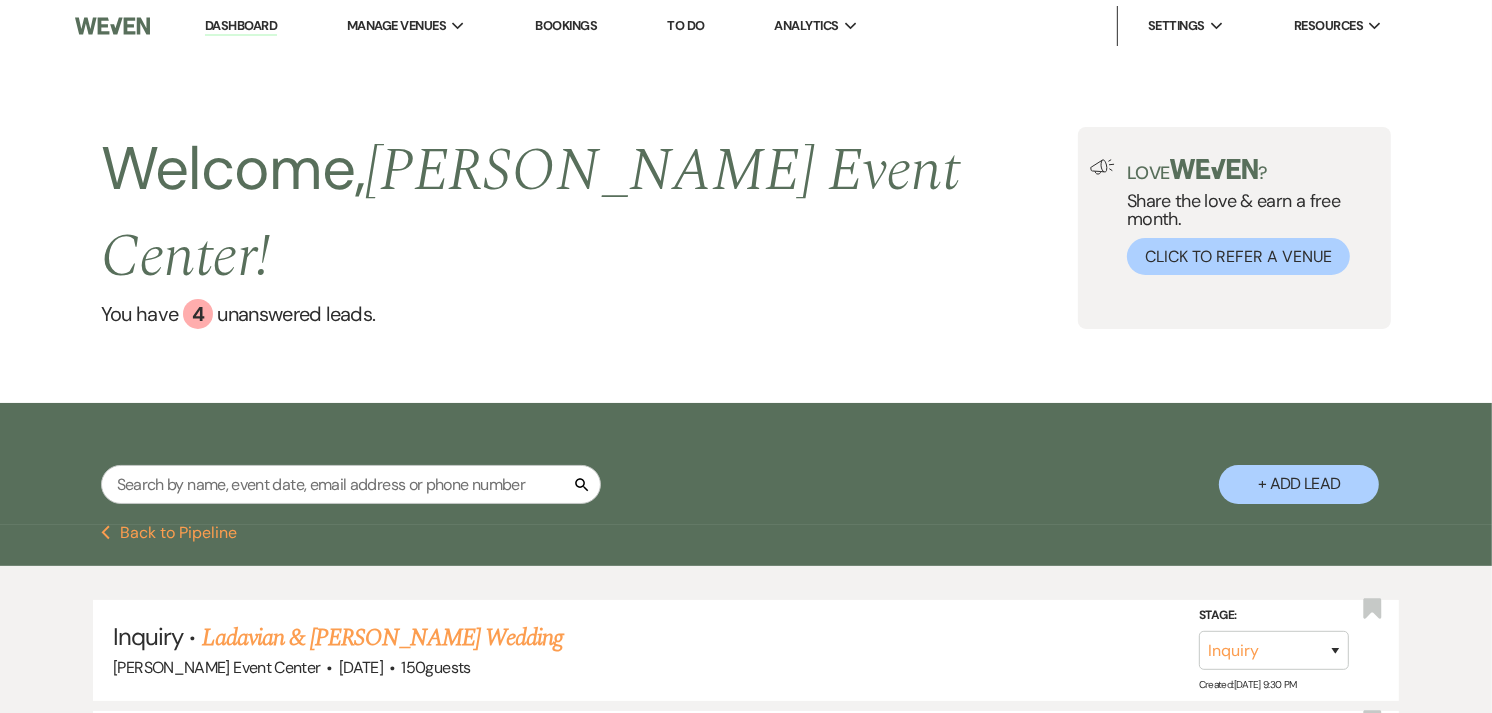click on "Previous  Back to Pipeline" at bounding box center (169, 533) 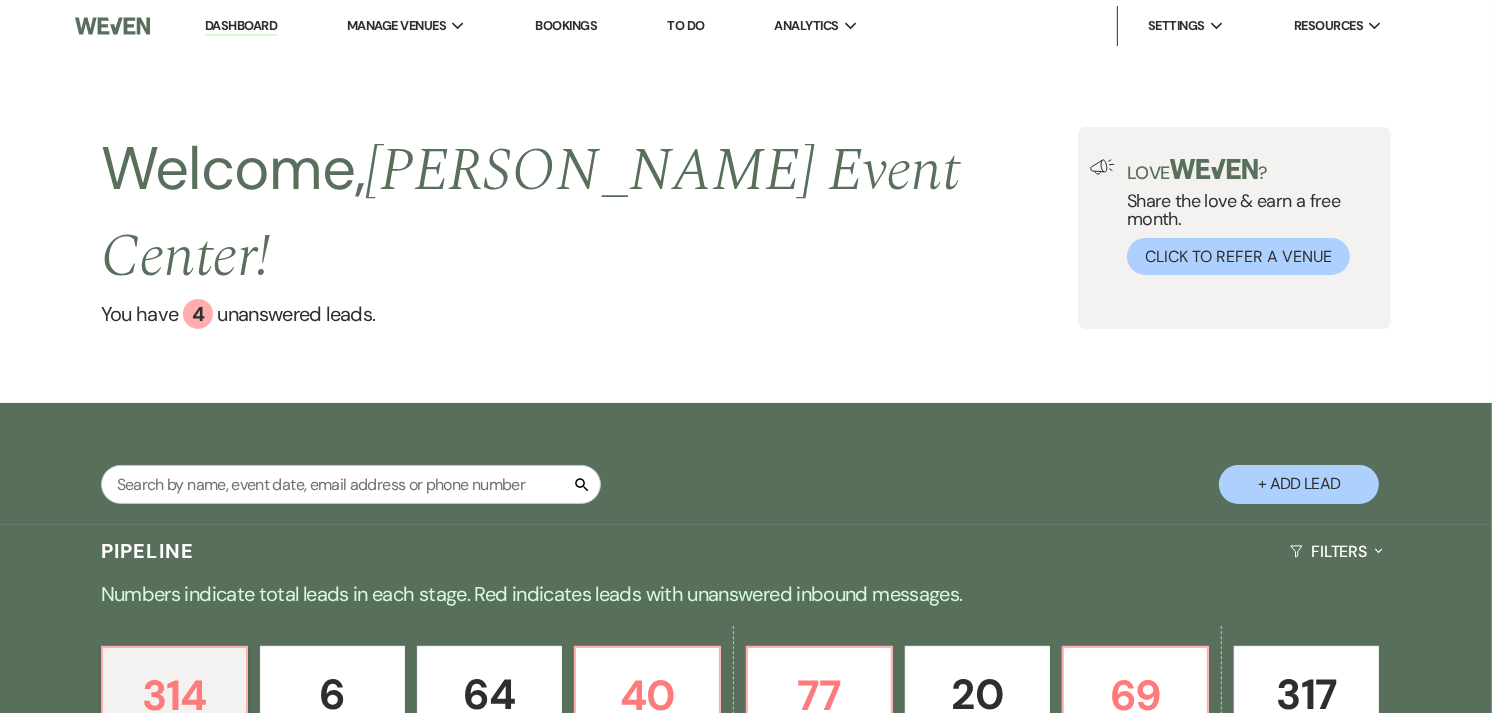 scroll, scrollTop: 423, scrollLeft: 0, axis: vertical 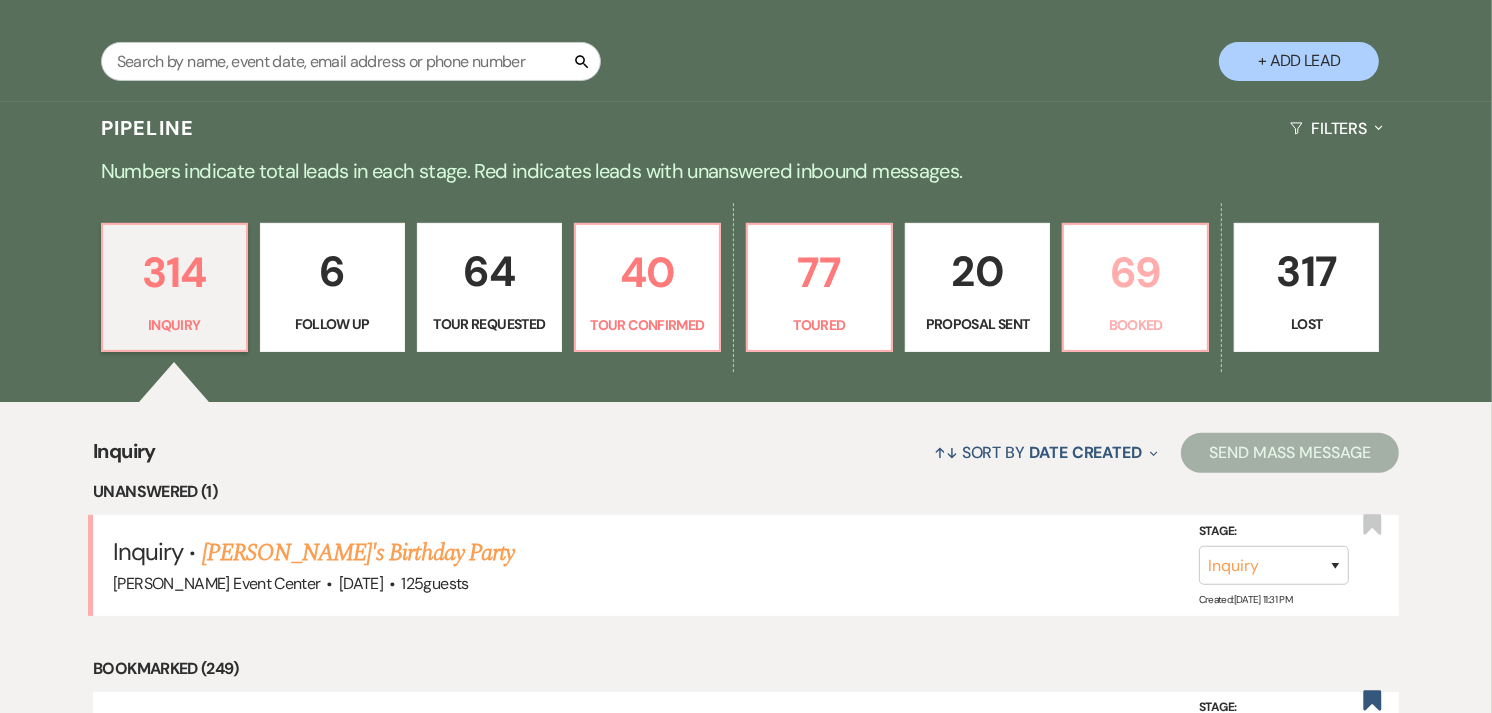 click on "69" at bounding box center [1135, 272] 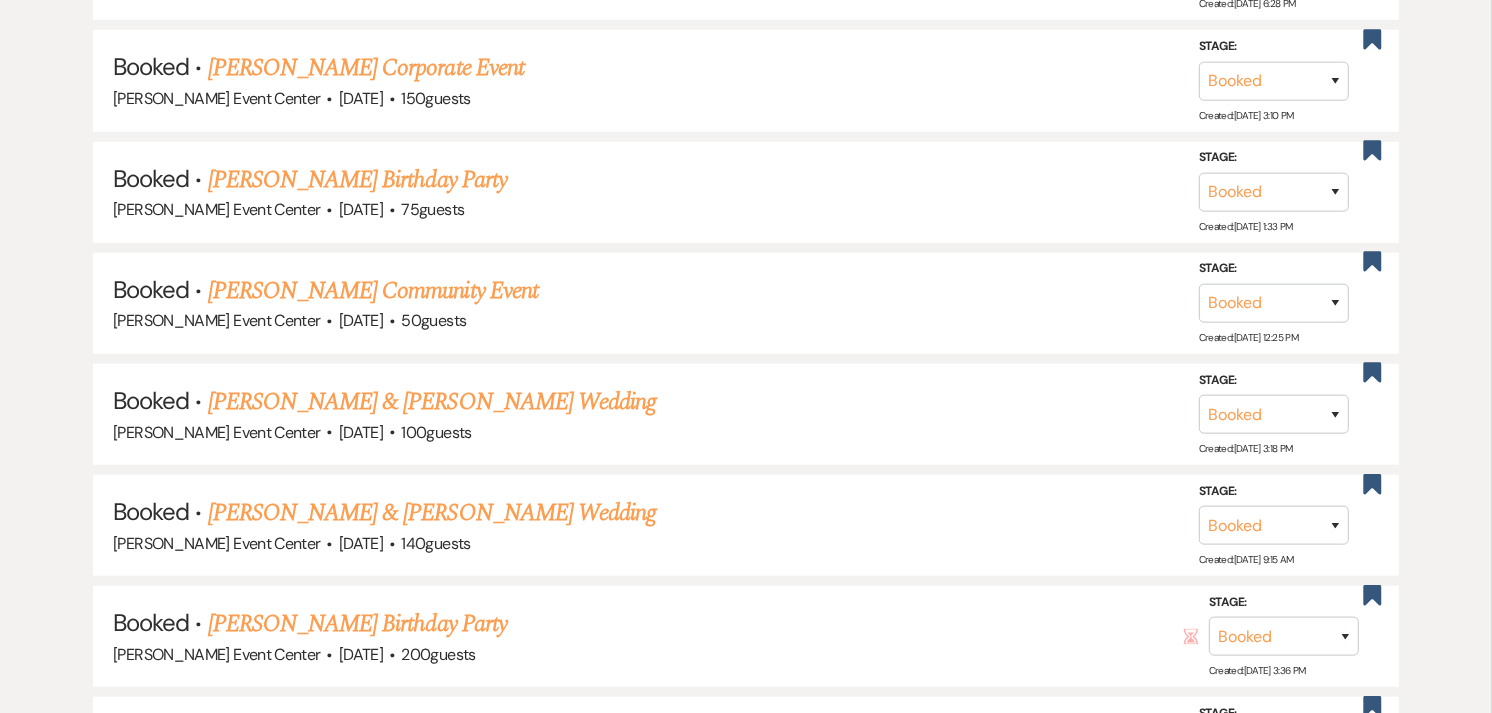scroll, scrollTop: 1422, scrollLeft: 0, axis: vertical 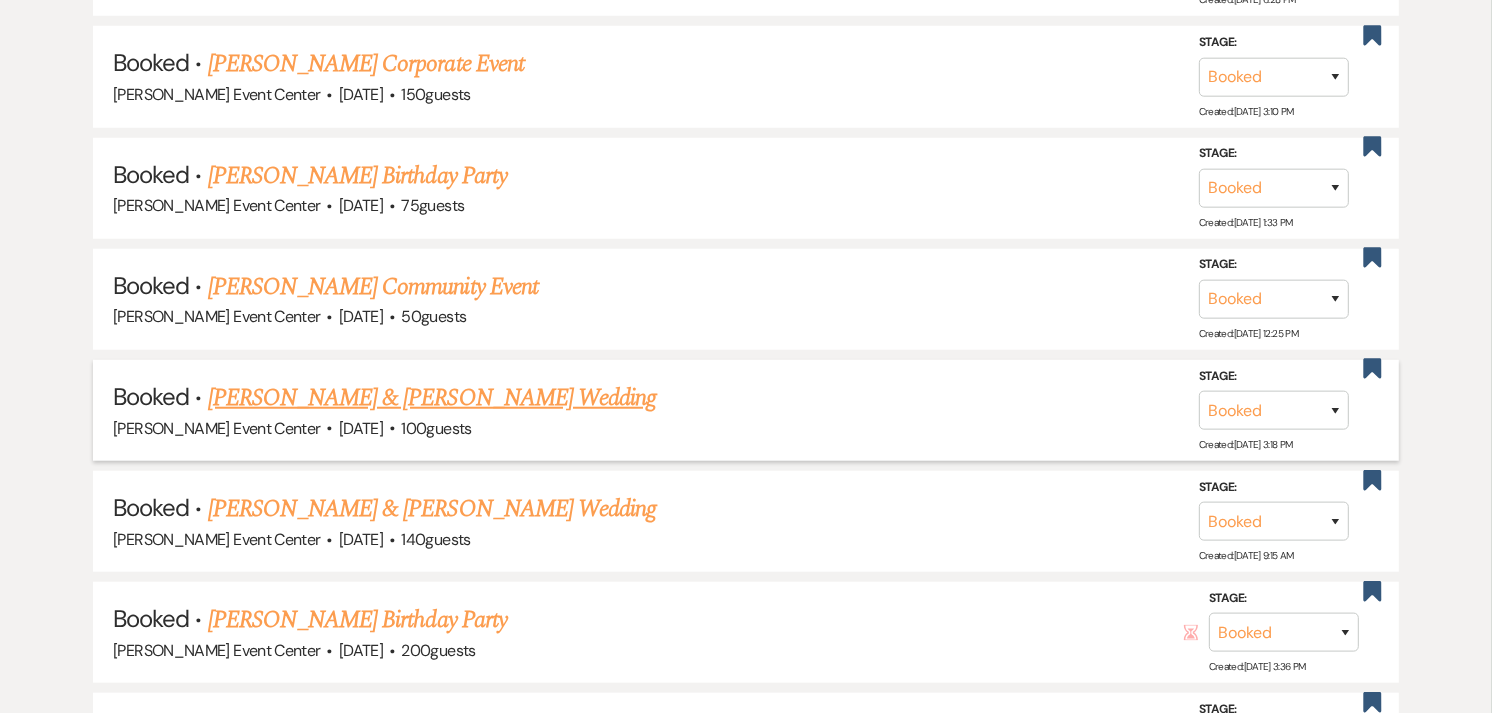 click on "Jeniya Staton & Jahmil Walker's Wedding" at bounding box center [432, 398] 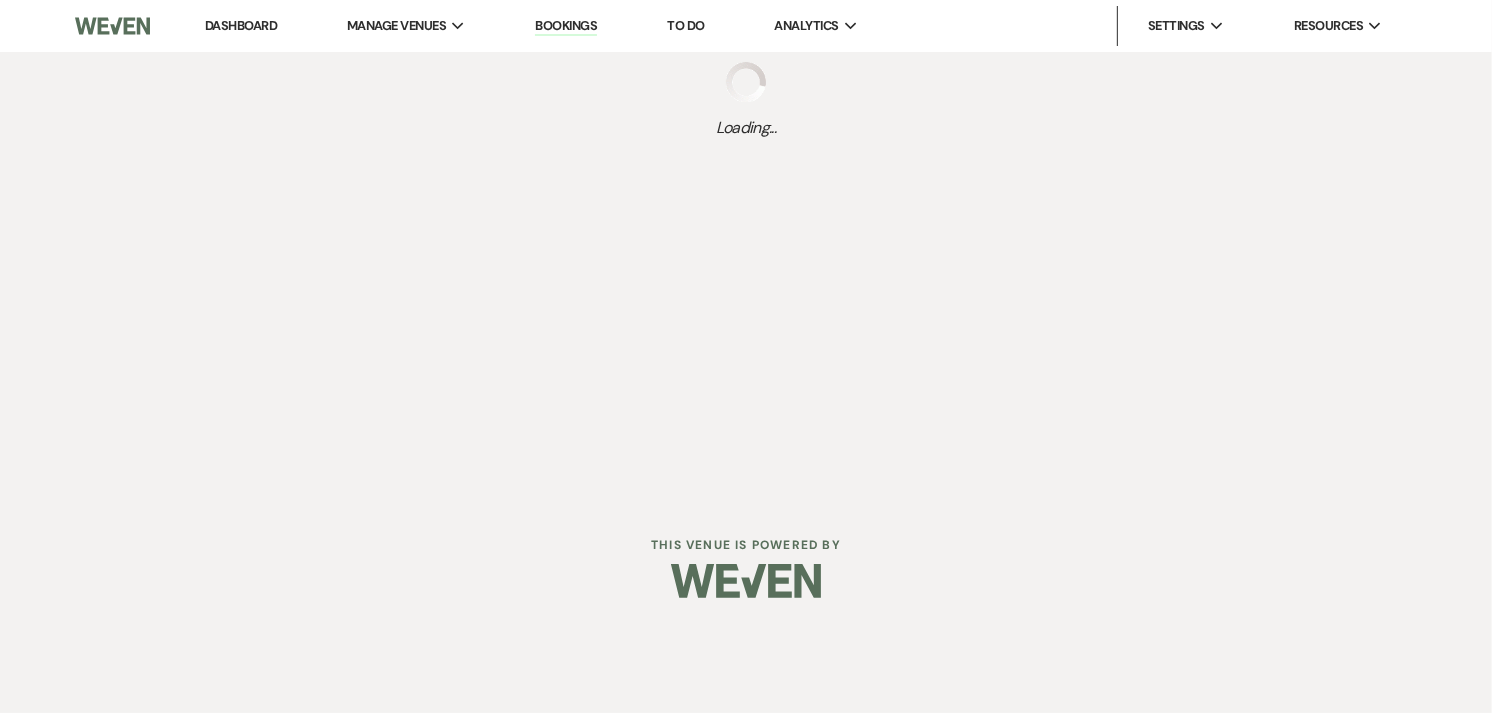 scroll, scrollTop: 0, scrollLeft: 0, axis: both 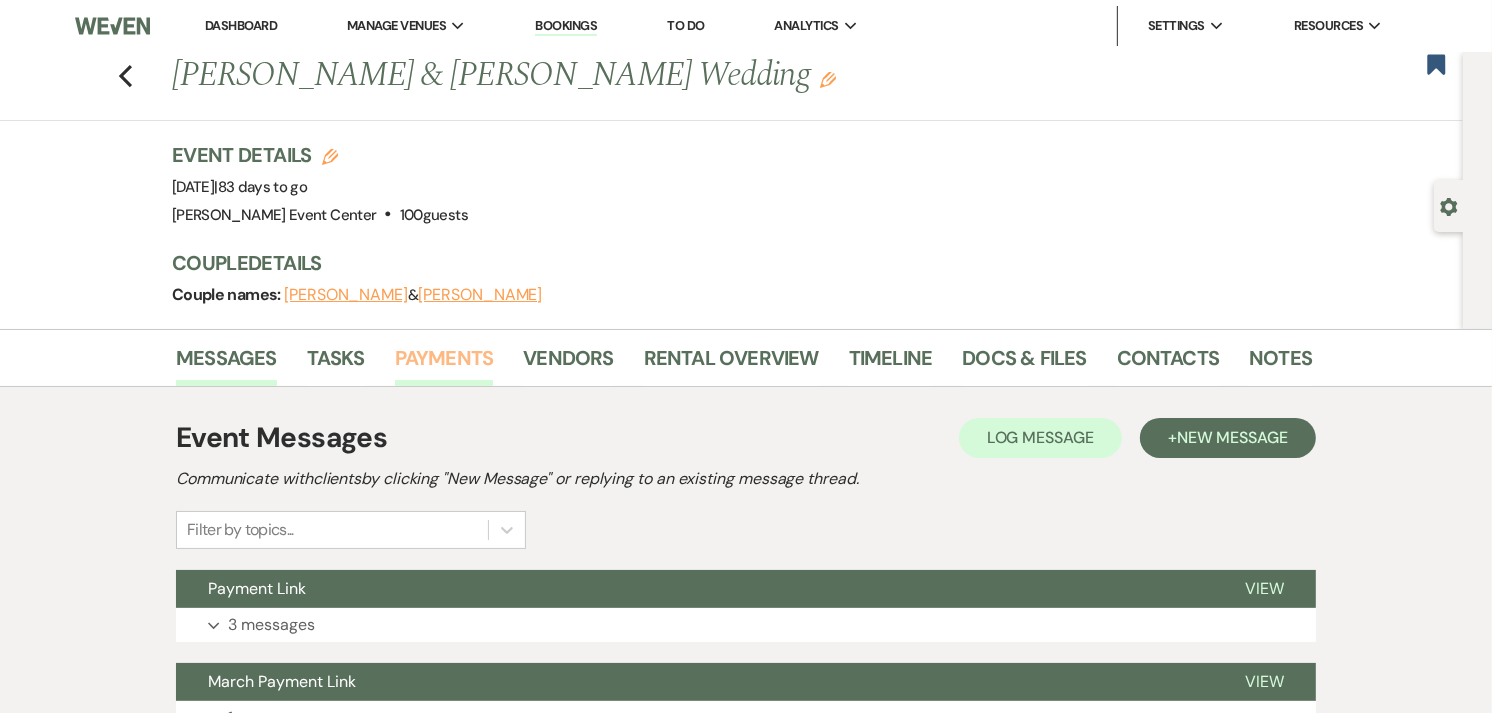click on "Payments" at bounding box center [444, 364] 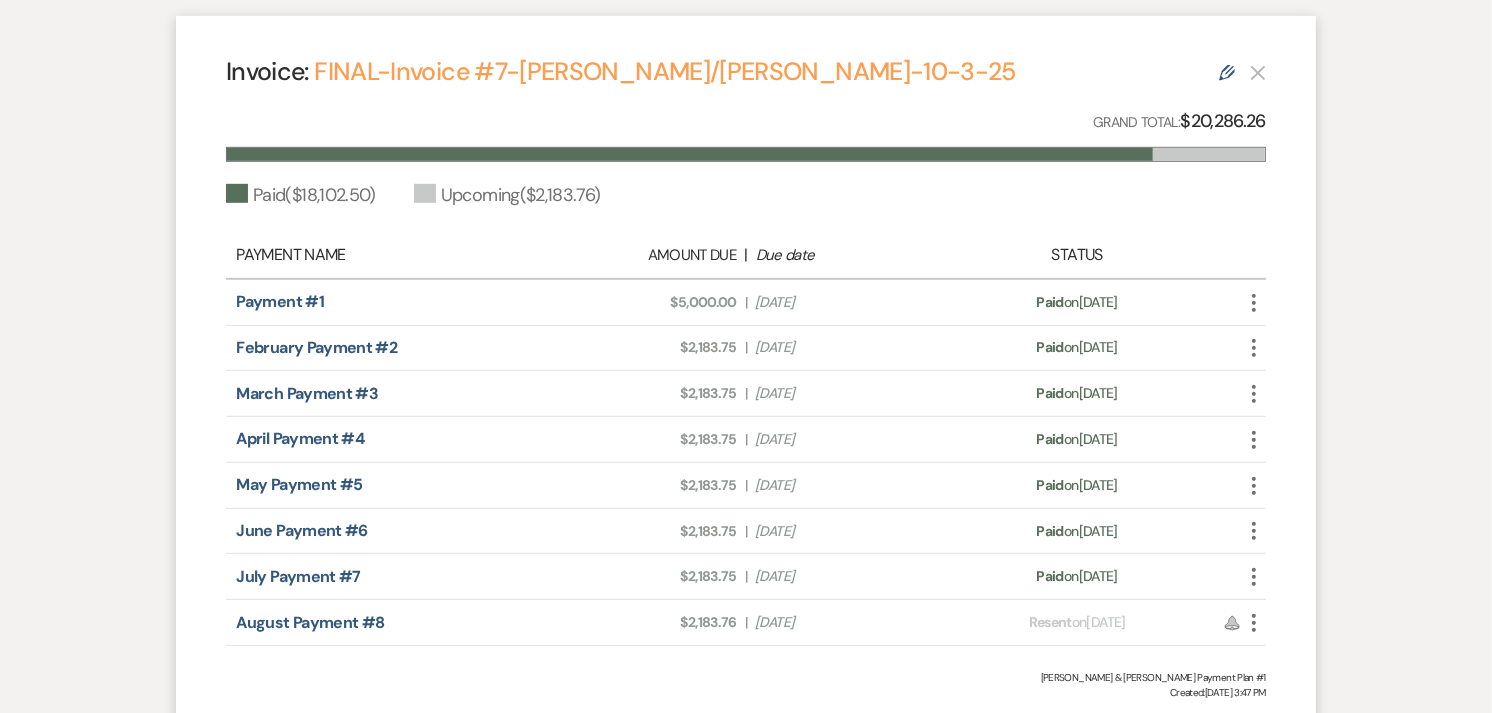 scroll, scrollTop: 0, scrollLeft: 0, axis: both 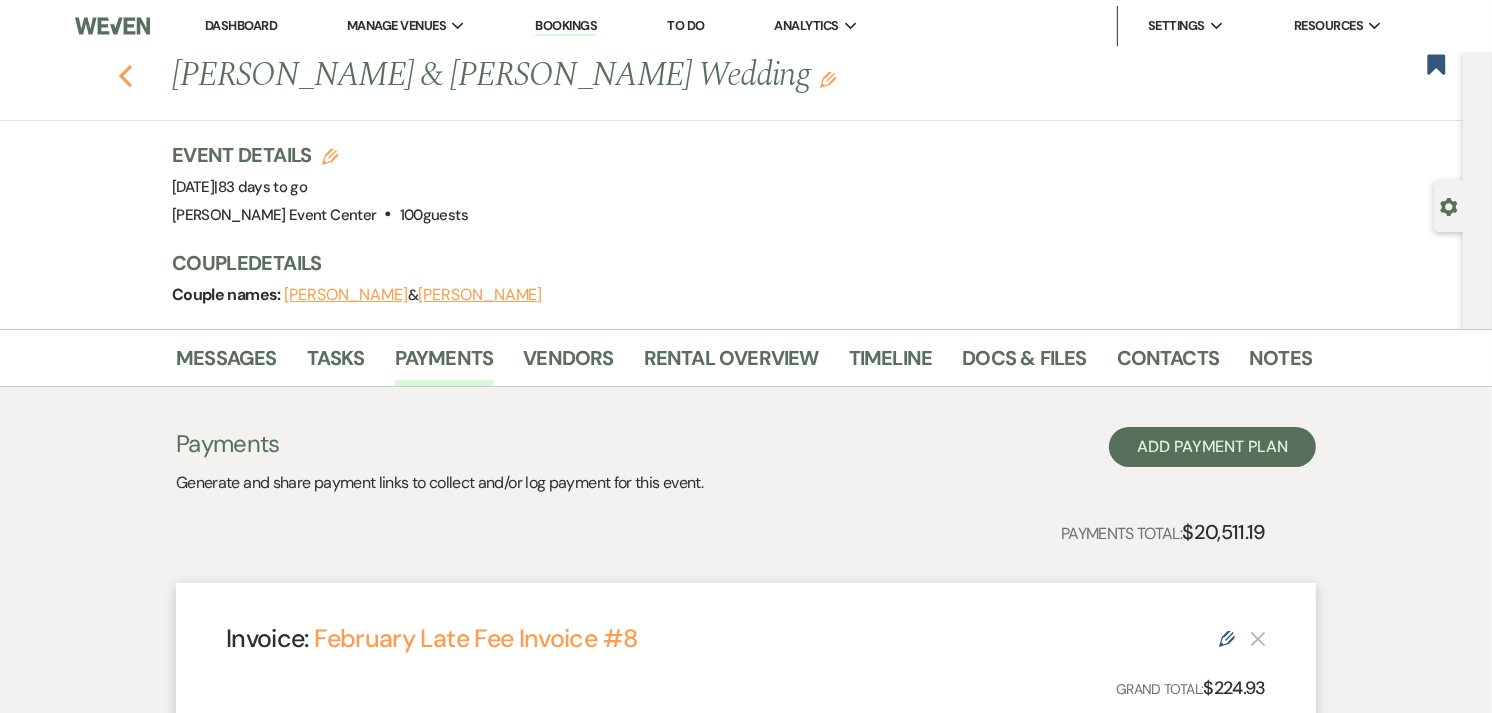 click 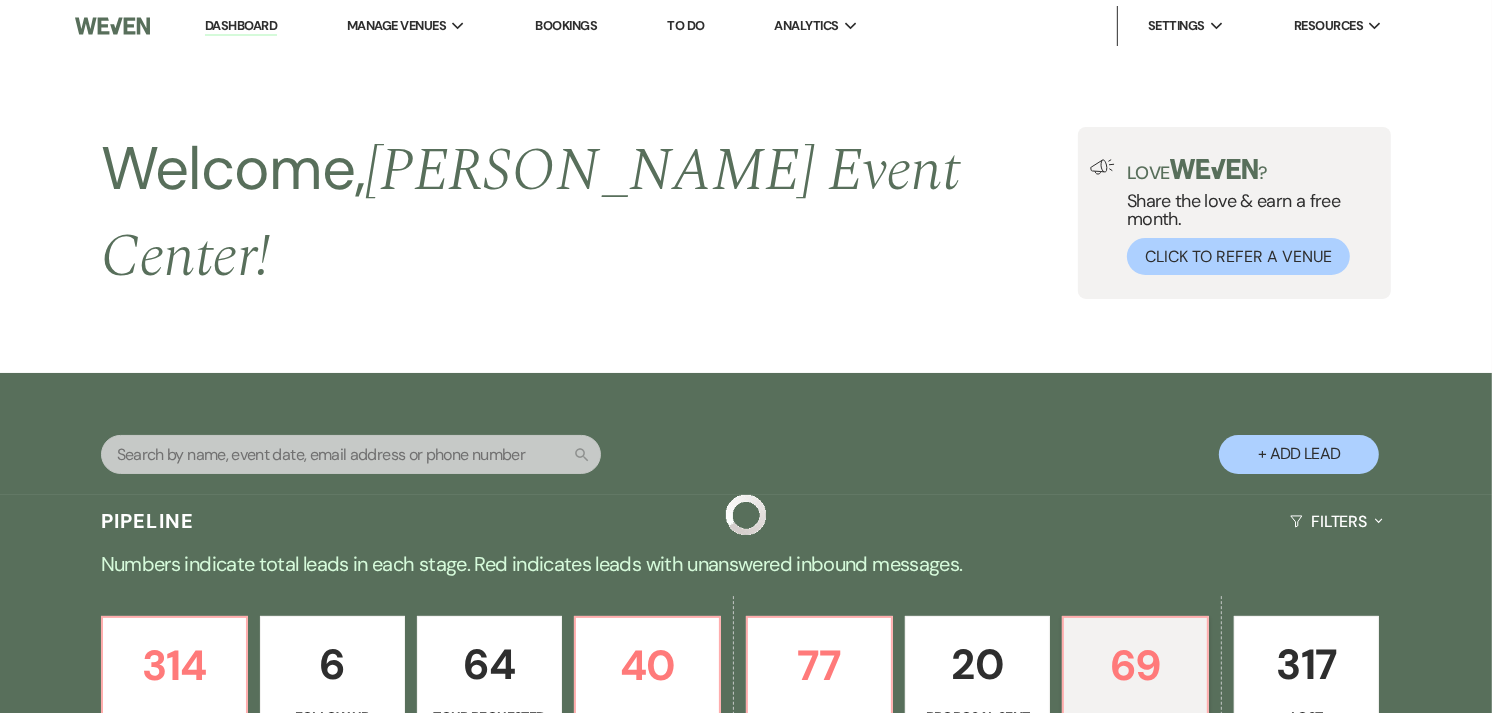 scroll, scrollTop: 1422, scrollLeft: 0, axis: vertical 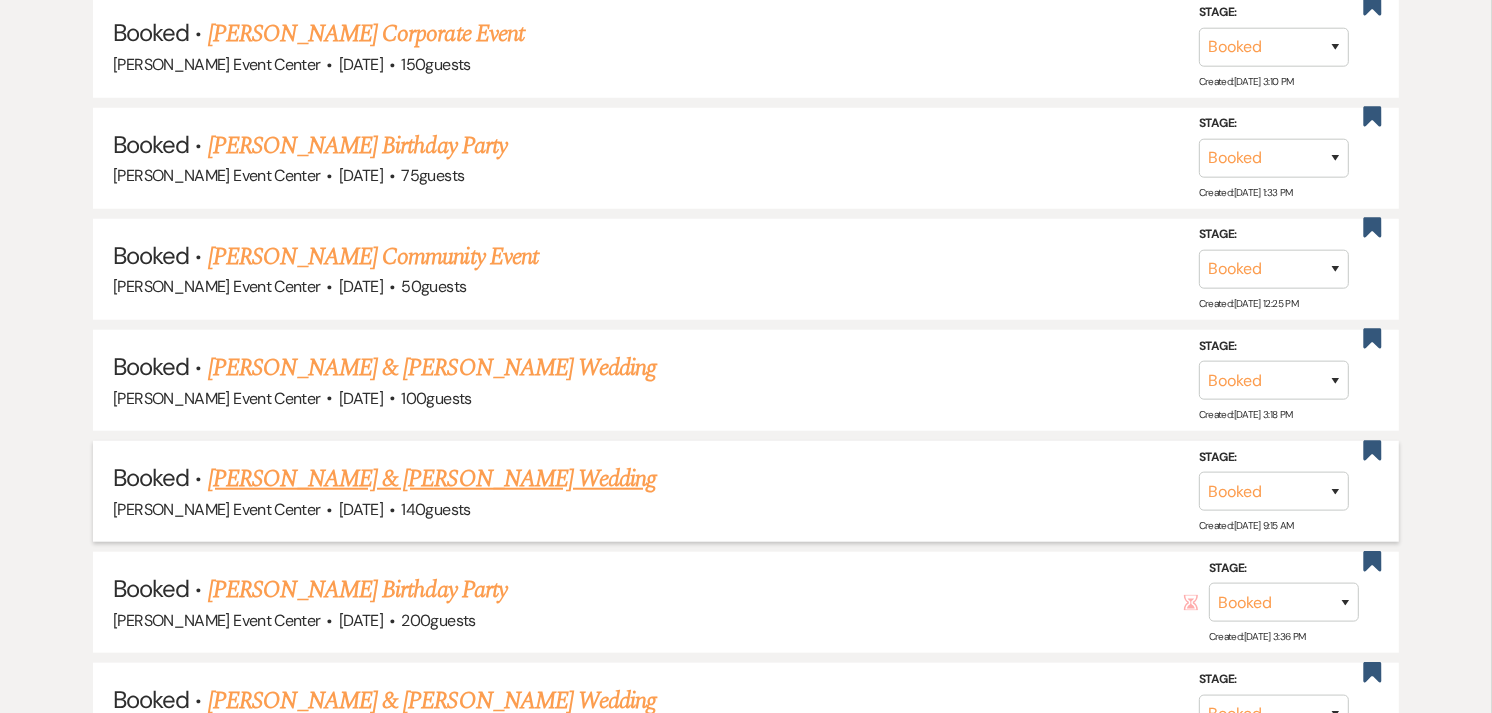 click on "Cuevas Peacock & Jazmine Peacock's Wedding" at bounding box center [432, 479] 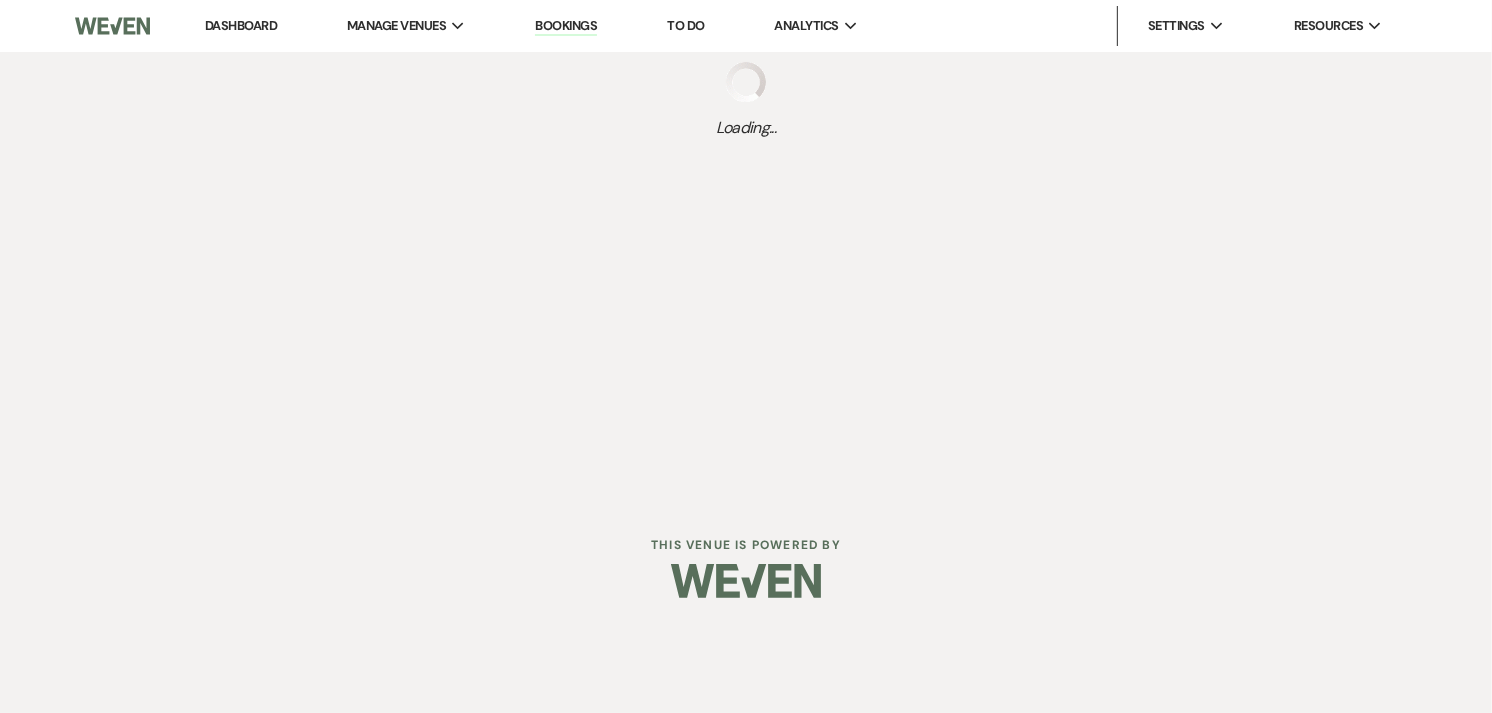 scroll, scrollTop: 0, scrollLeft: 0, axis: both 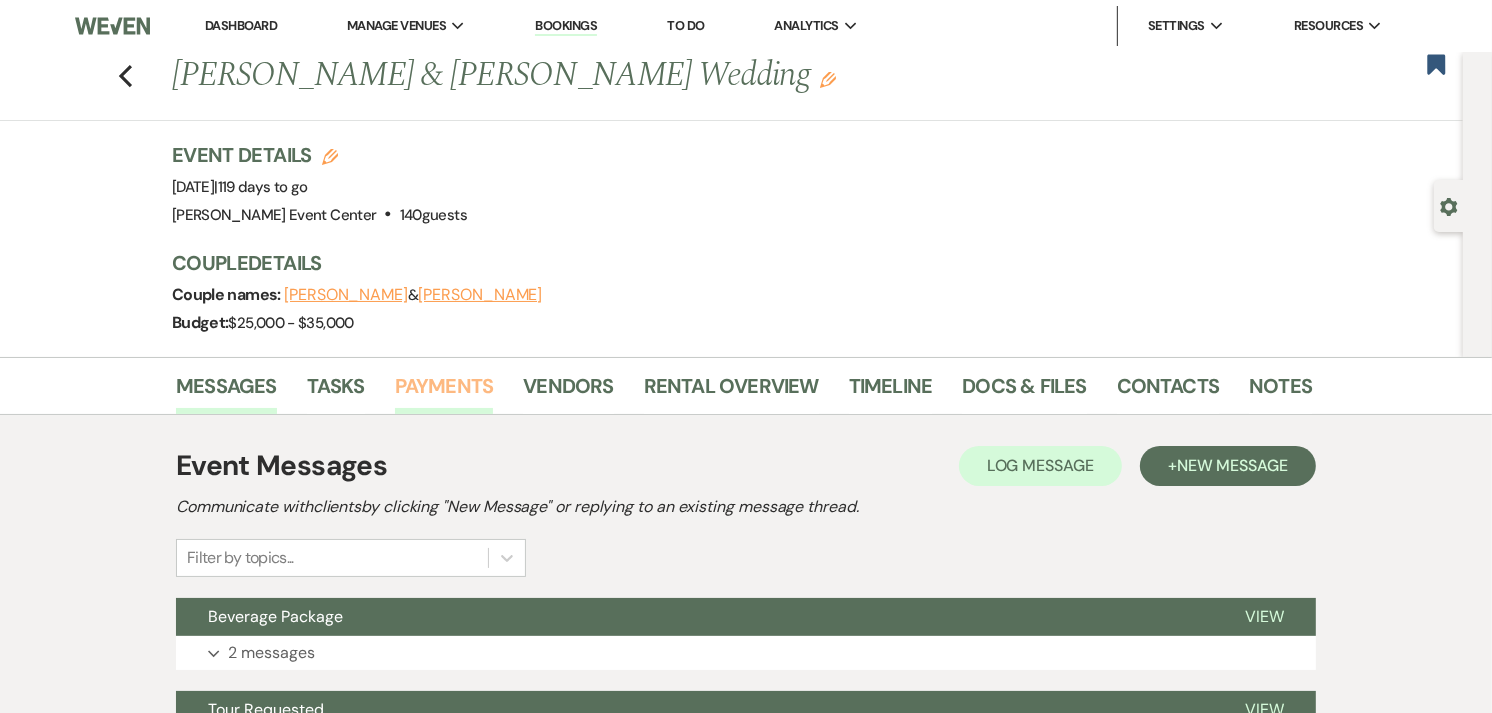 click on "Payments" at bounding box center [444, 392] 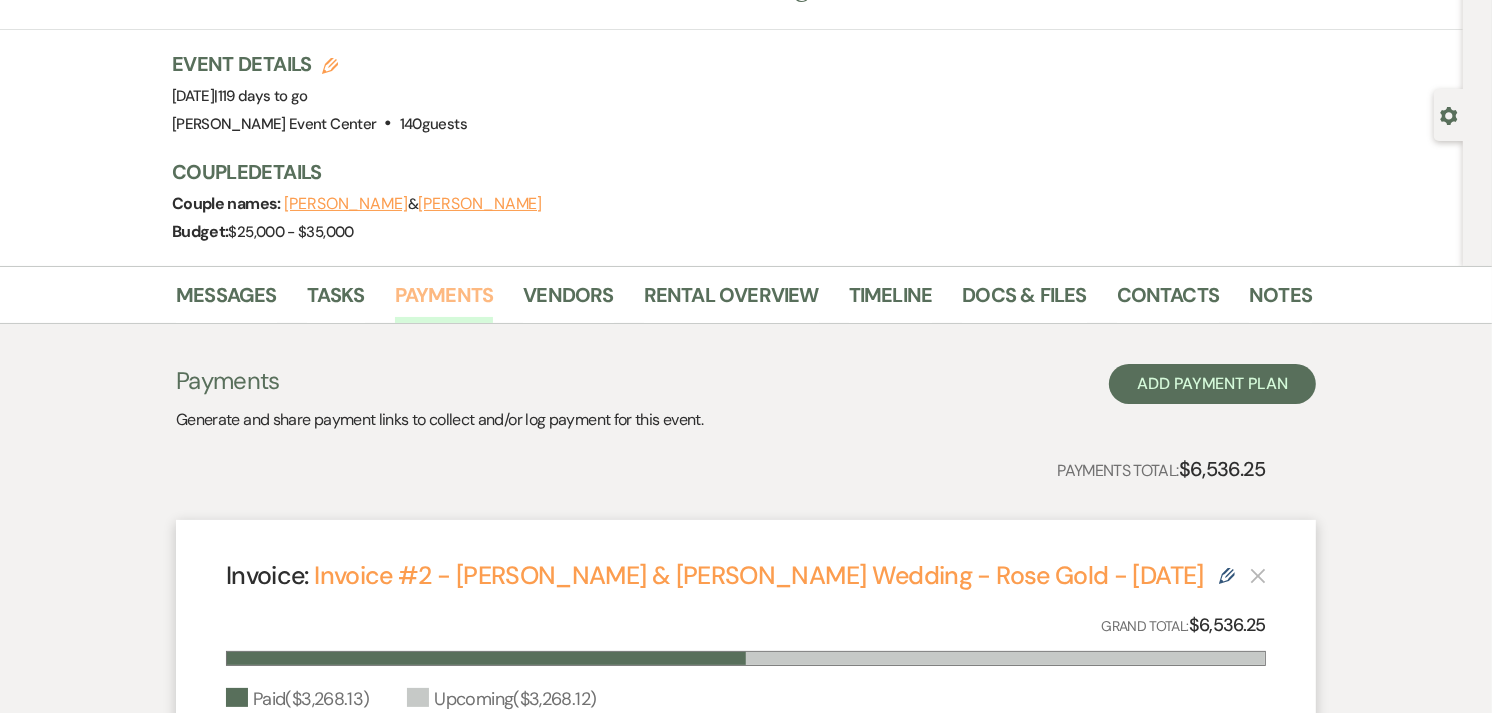 scroll, scrollTop: 0, scrollLeft: 0, axis: both 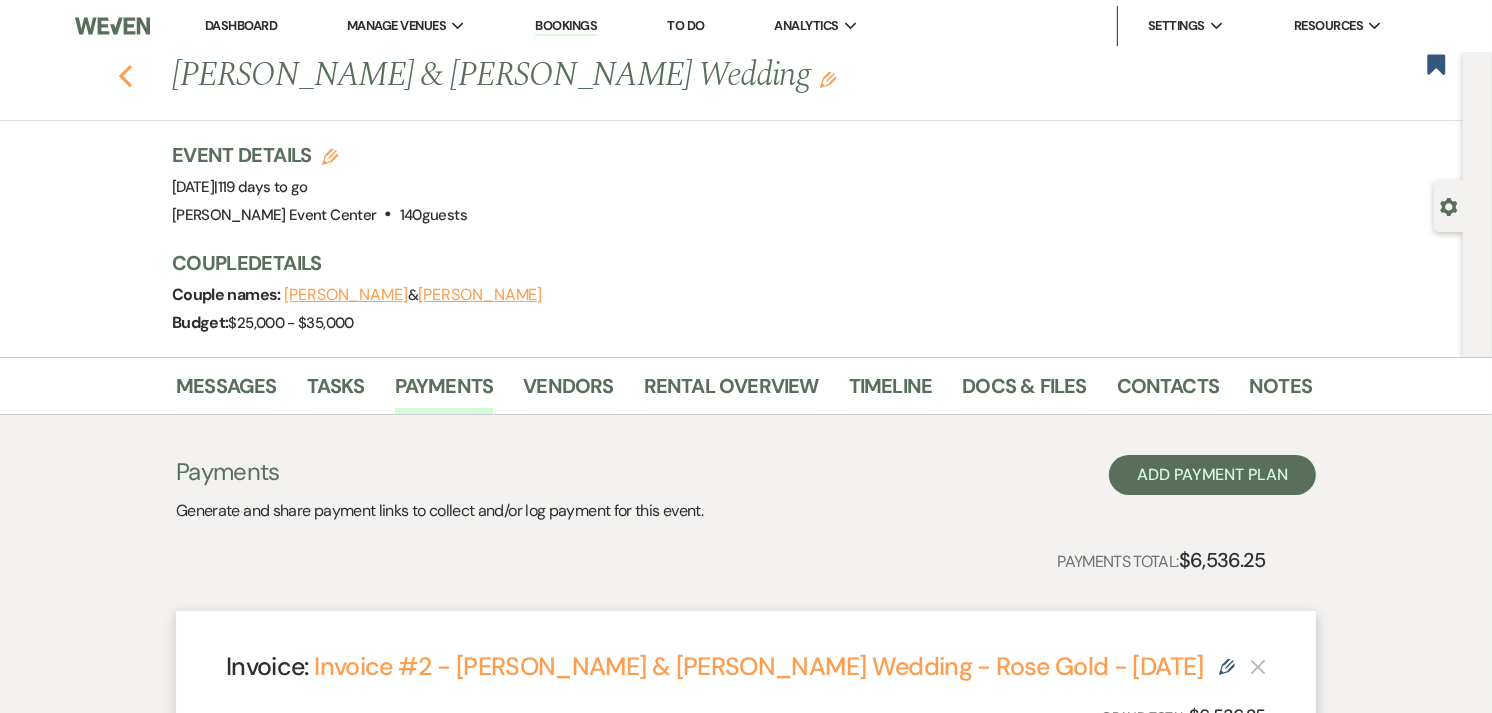 click on "Previous" 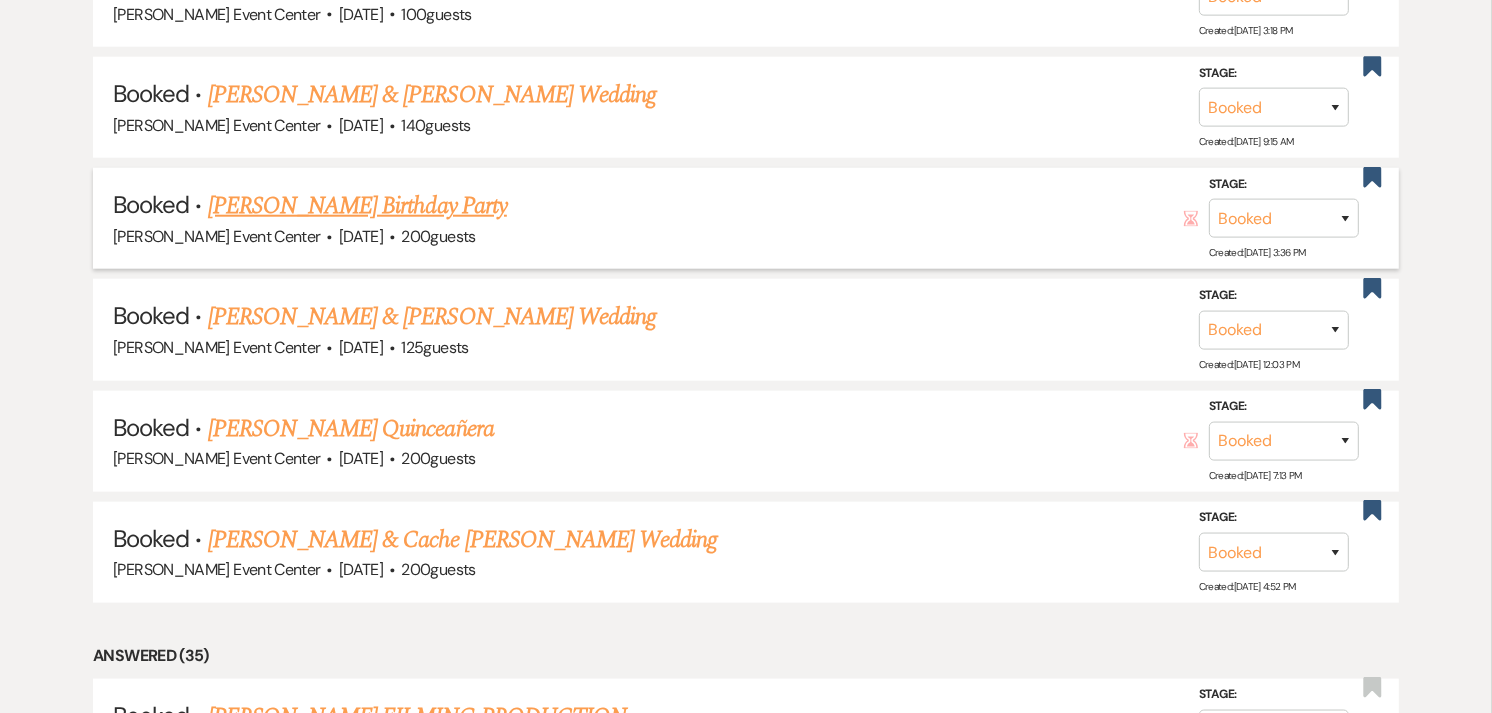 scroll, scrollTop: 1807, scrollLeft: 0, axis: vertical 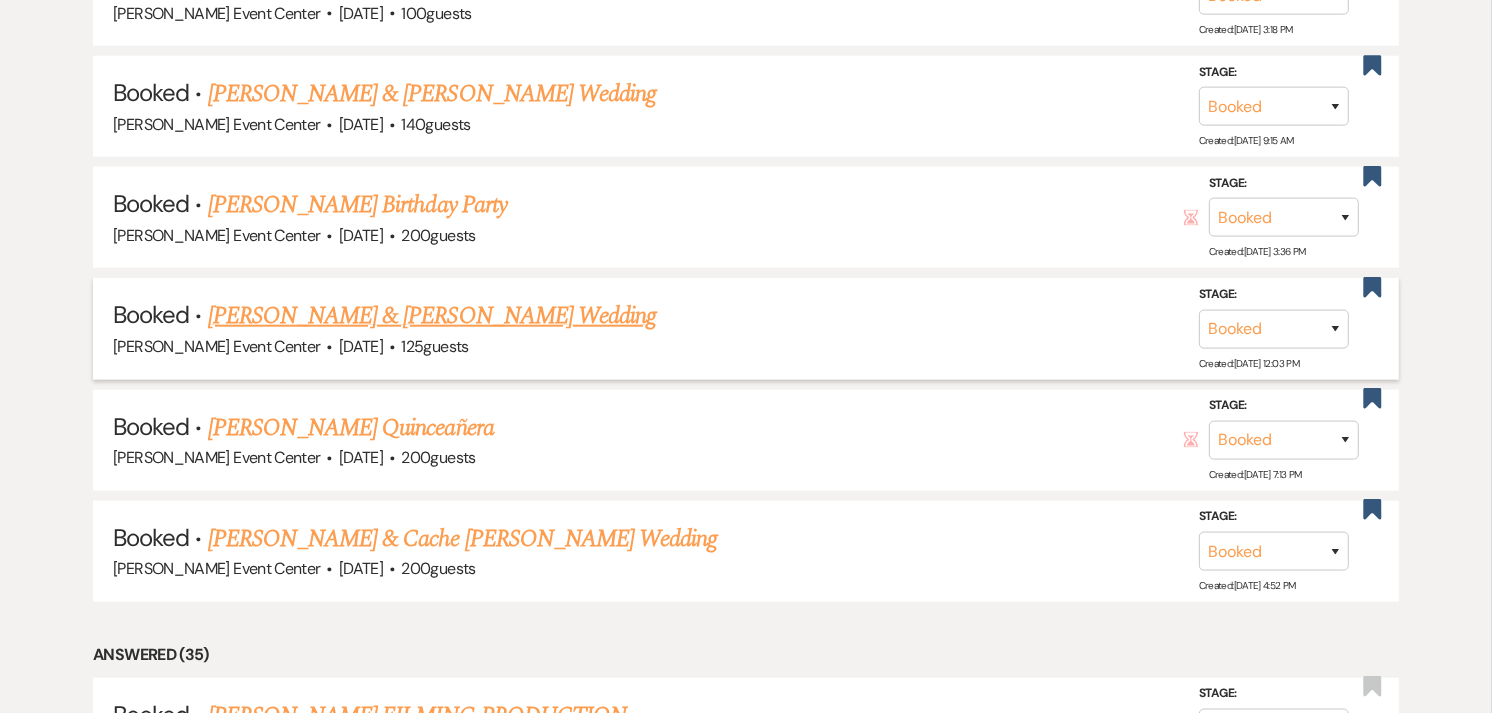 click on "Reina & Reina Dawson's Wedding" at bounding box center [432, 316] 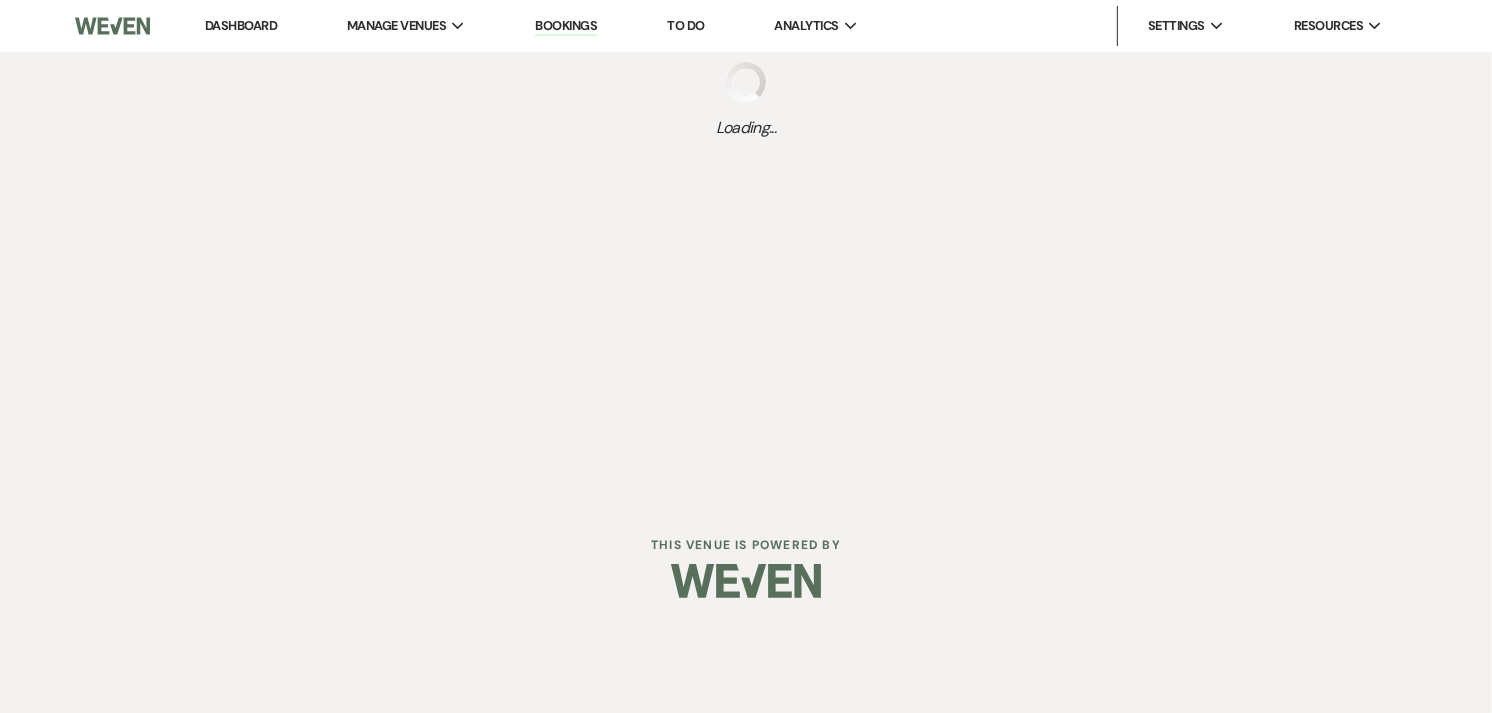 scroll, scrollTop: 0, scrollLeft: 0, axis: both 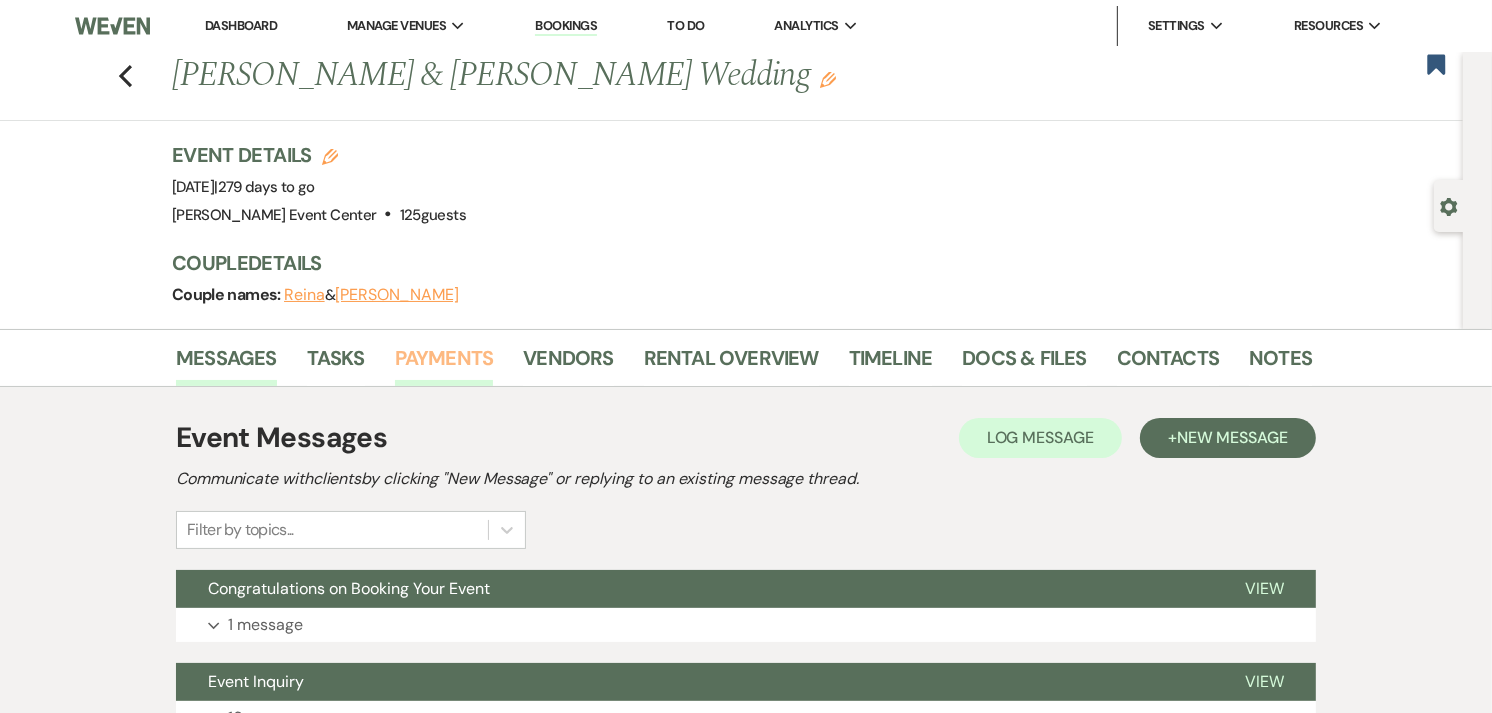 click on "Payments" at bounding box center (444, 364) 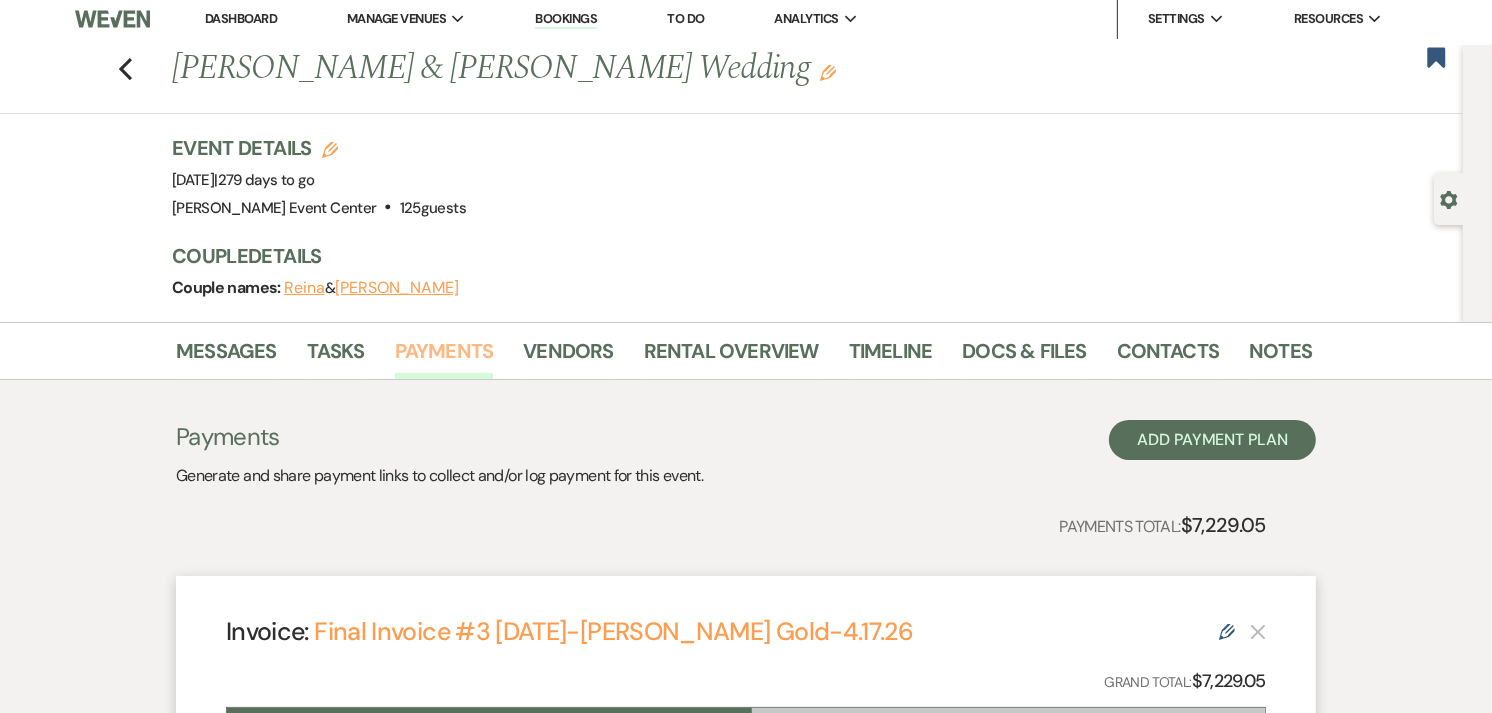 scroll, scrollTop: 0, scrollLeft: 0, axis: both 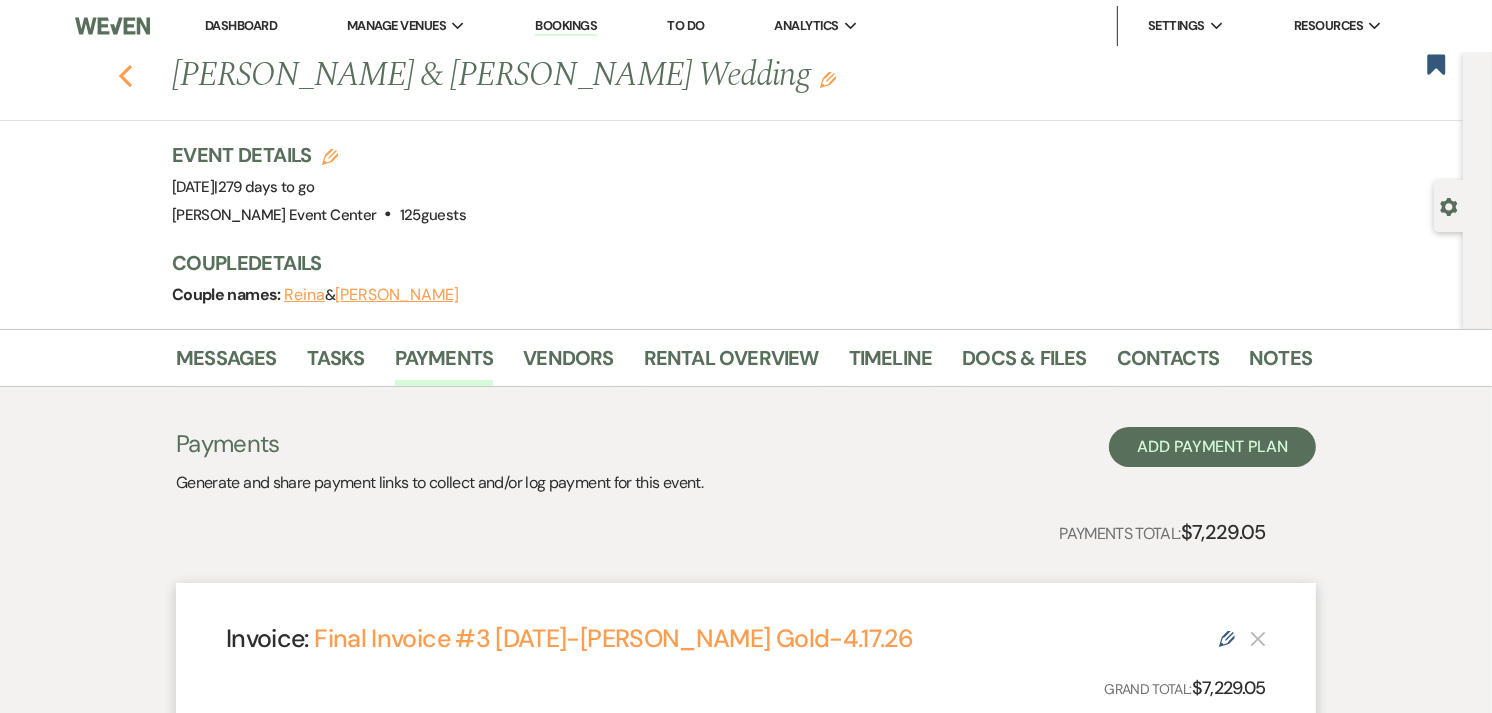 click on "Previous" 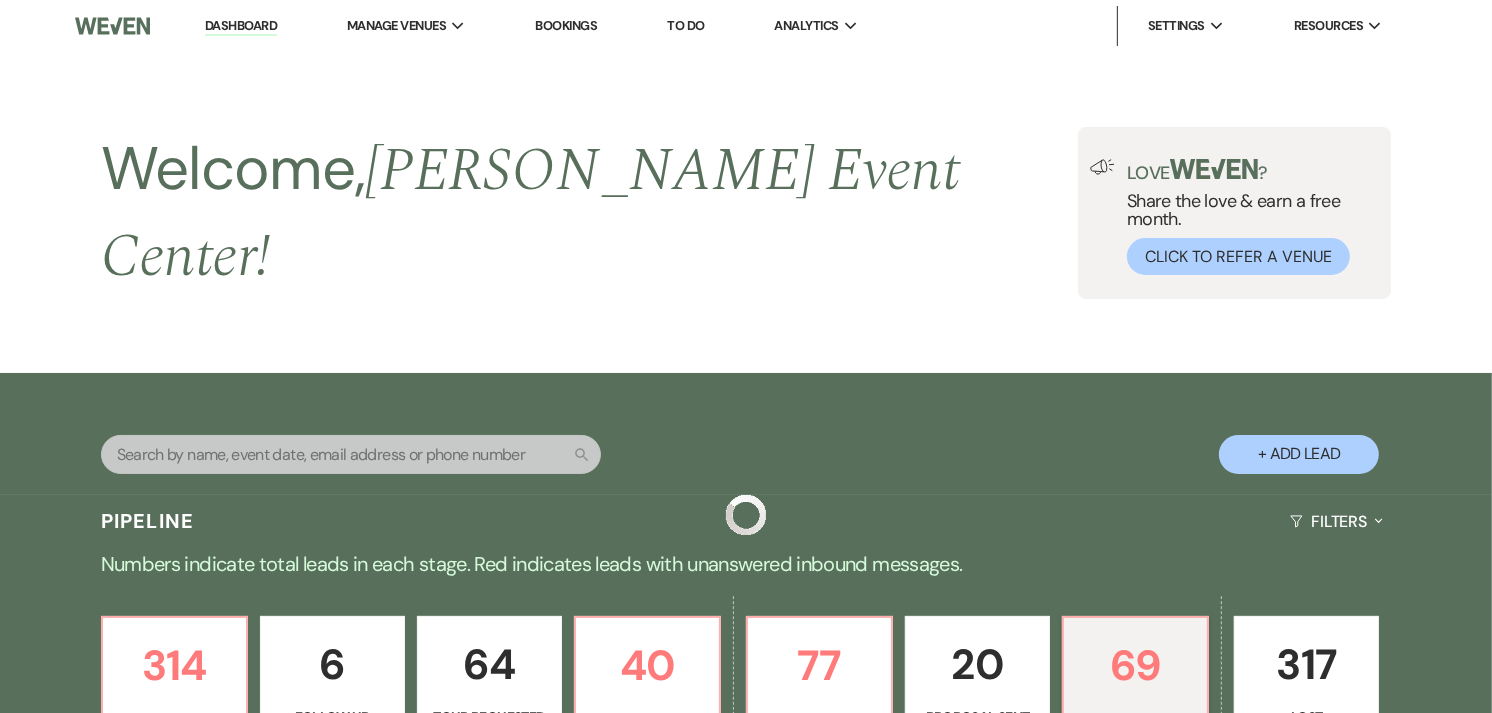 scroll, scrollTop: 1807, scrollLeft: 0, axis: vertical 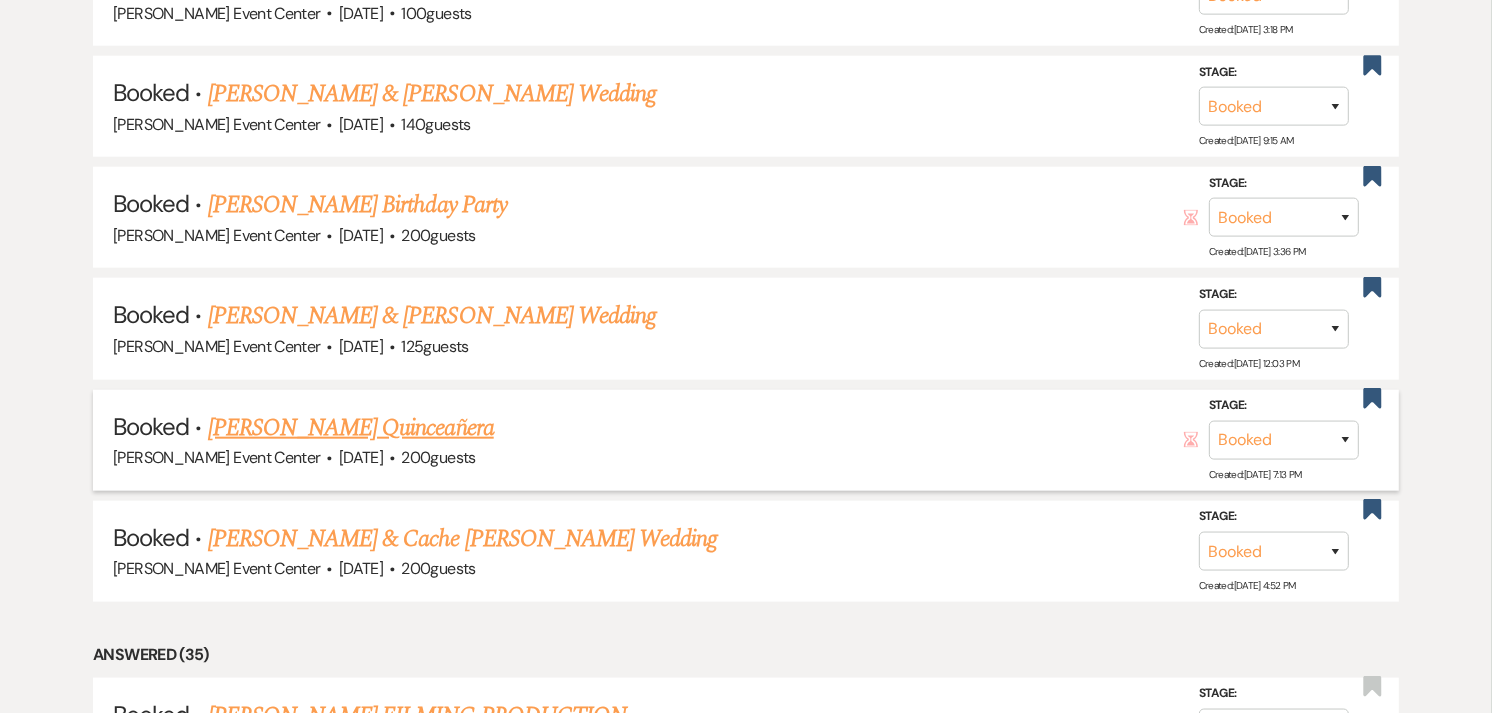 click on "Cherly Lopez's Quinceañera" at bounding box center [351, 428] 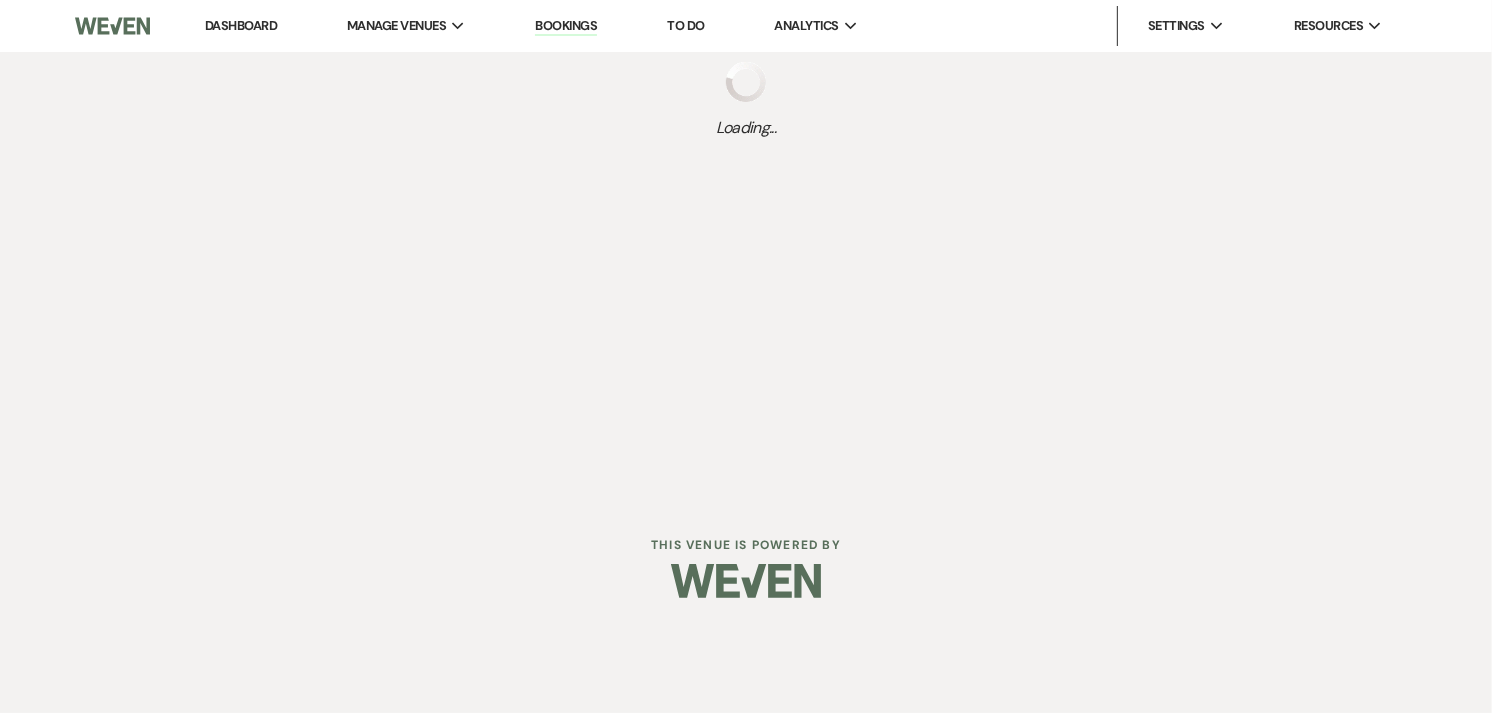 scroll, scrollTop: 0, scrollLeft: 0, axis: both 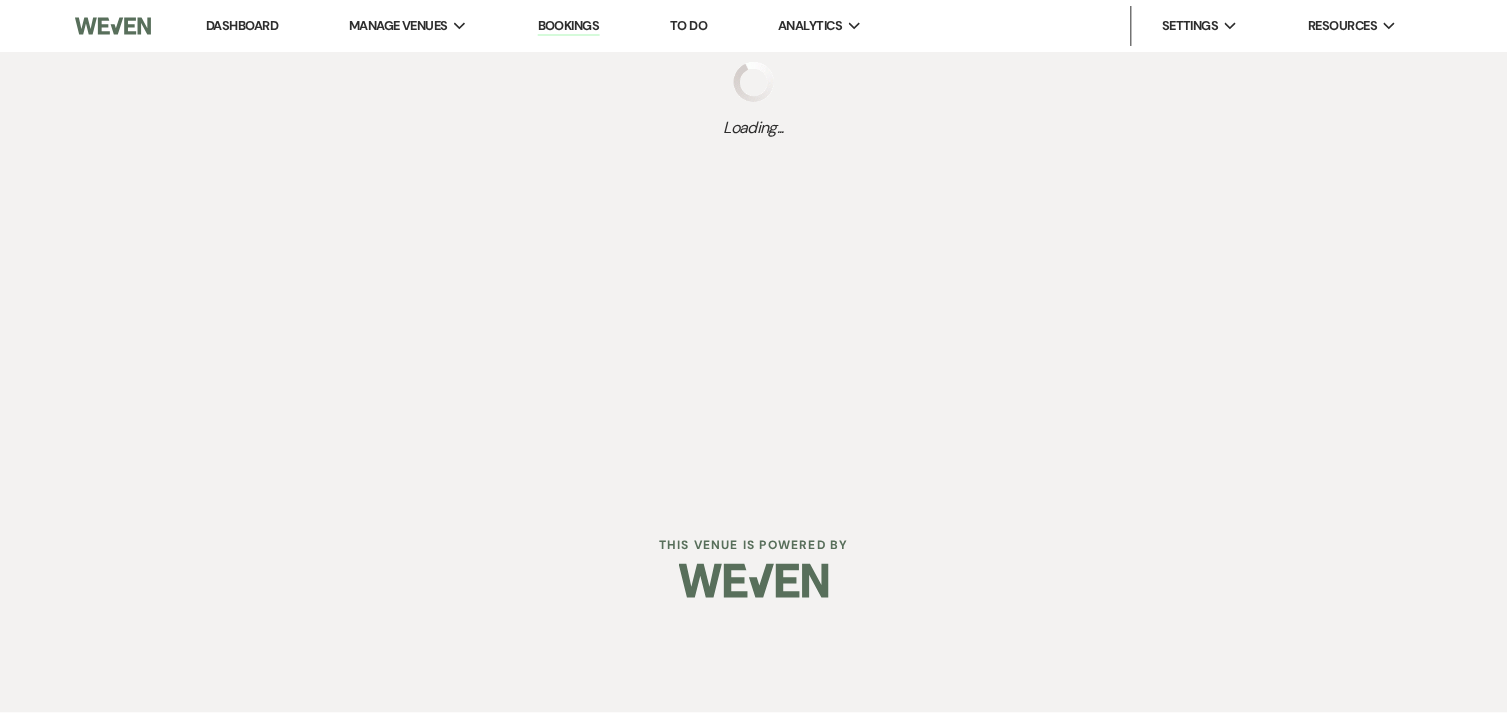 select on "5" 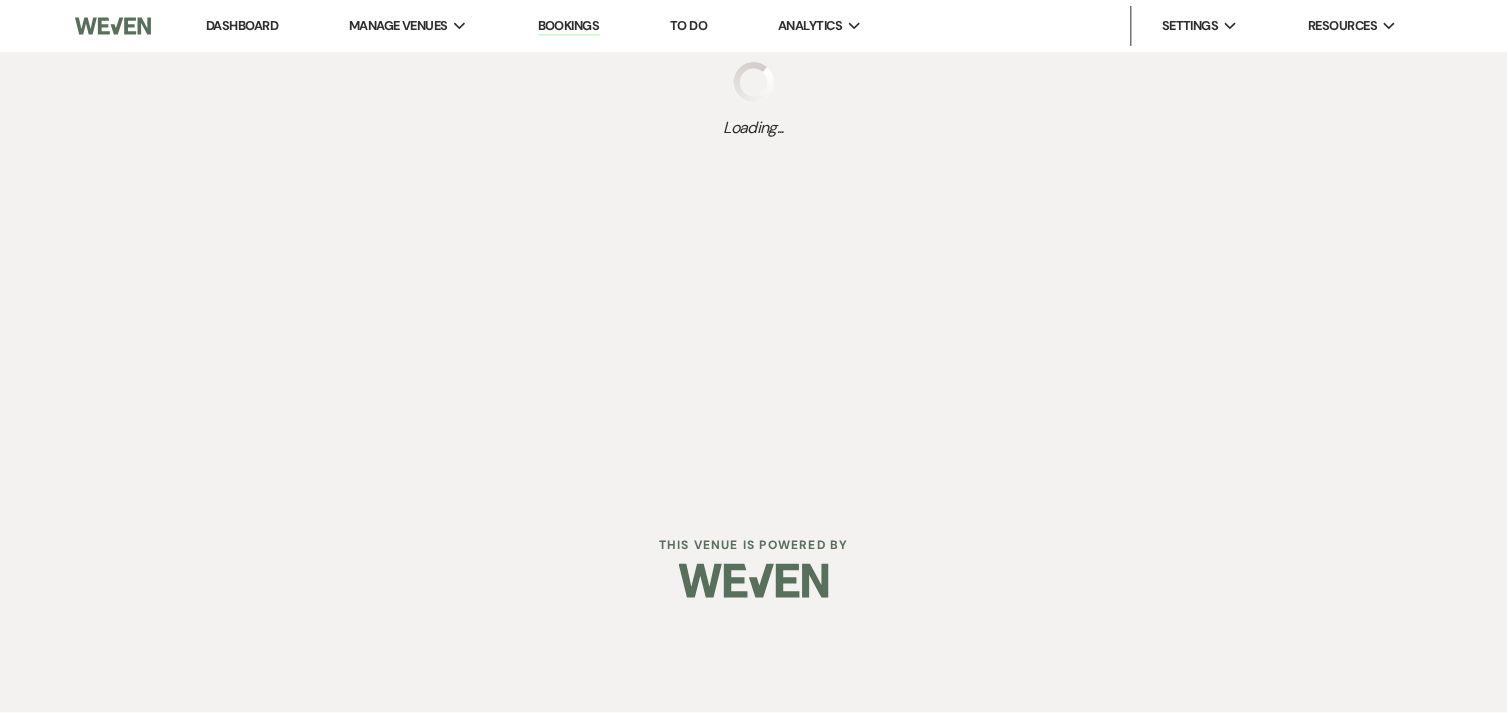 select on "15" 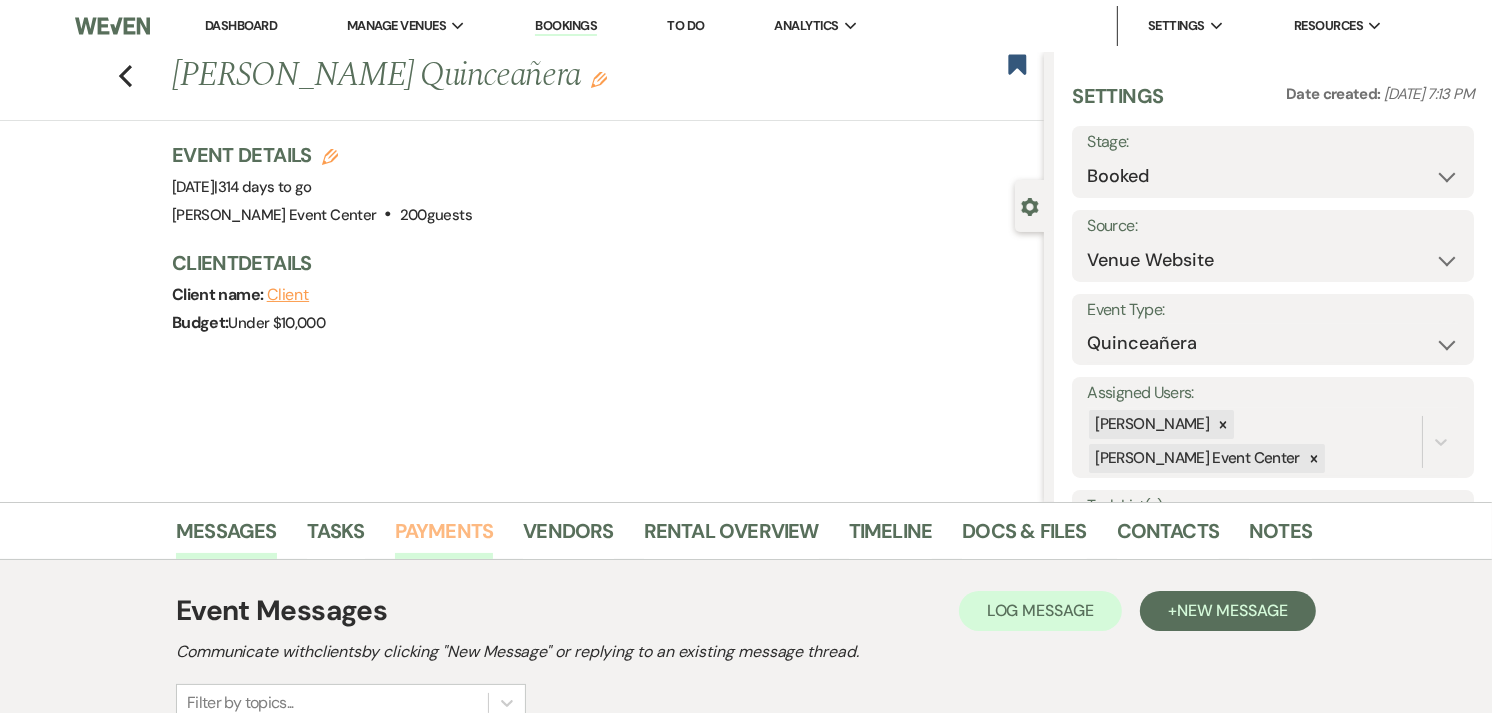 click on "Payments" at bounding box center (444, 537) 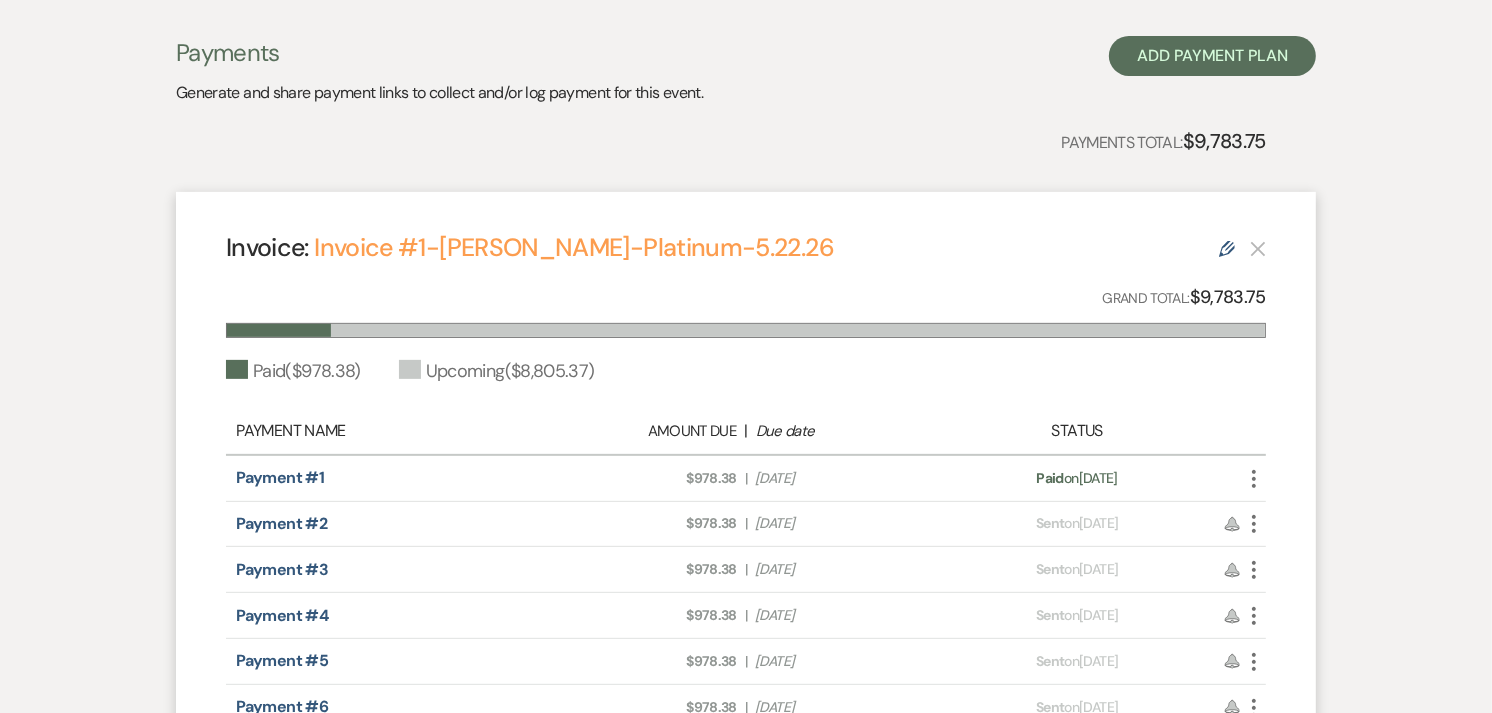 click on "Payment #2 Amount Due:   $978.38 | Due Date   Jul 15, 2025 Payment status:   Sent  on  Jun 25, 2025 Reminder More" at bounding box center [746, 525] 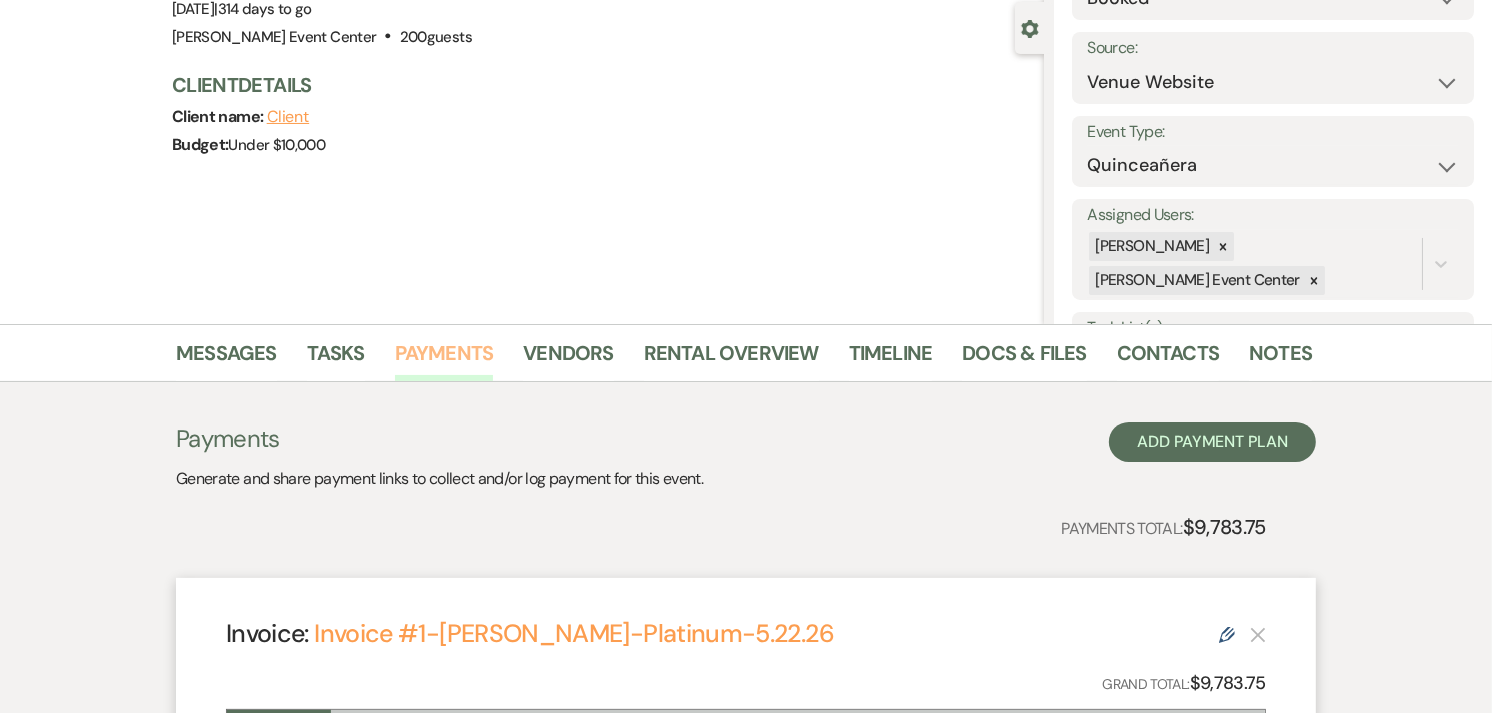 scroll, scrollTop: 177, scrollLeft: 0, axis: vertical 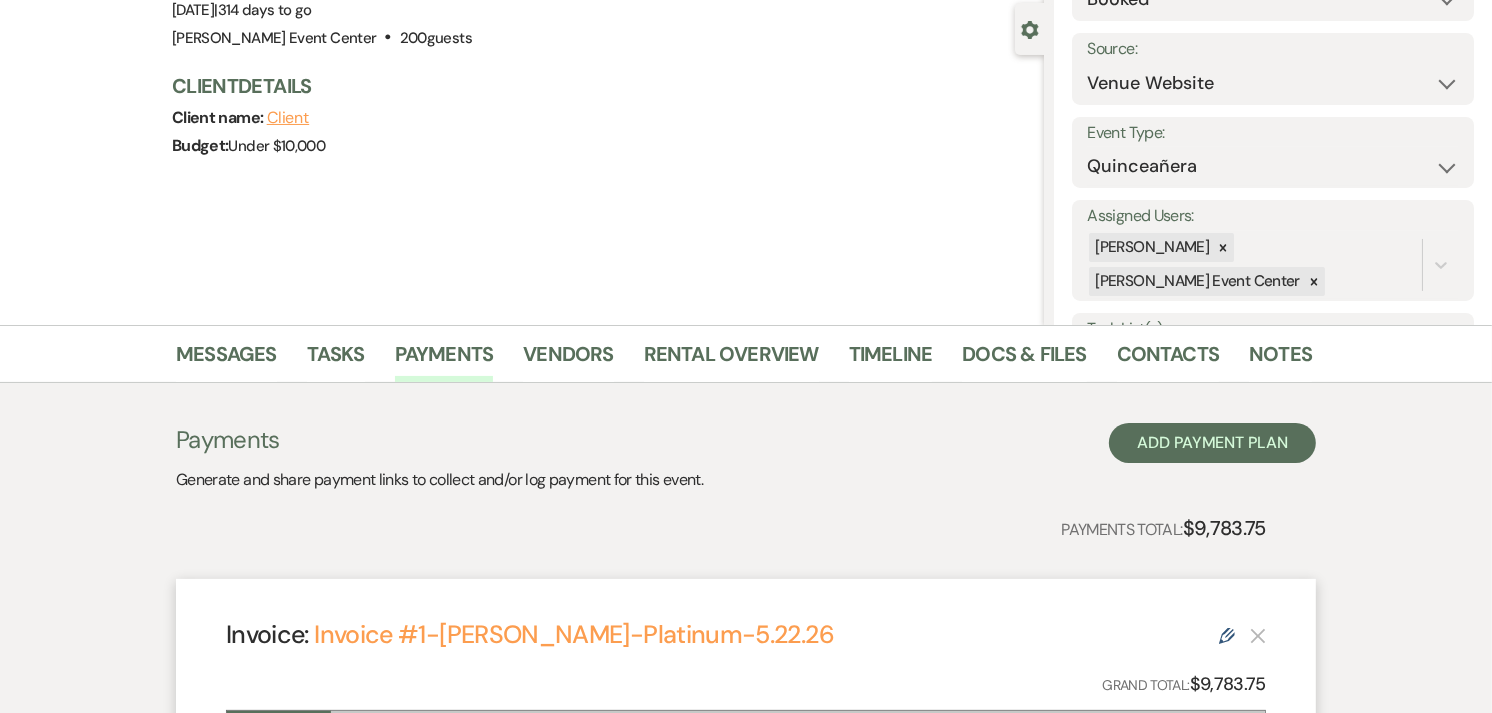 click on "Docs & Files" at bounding box center (1039, 358) 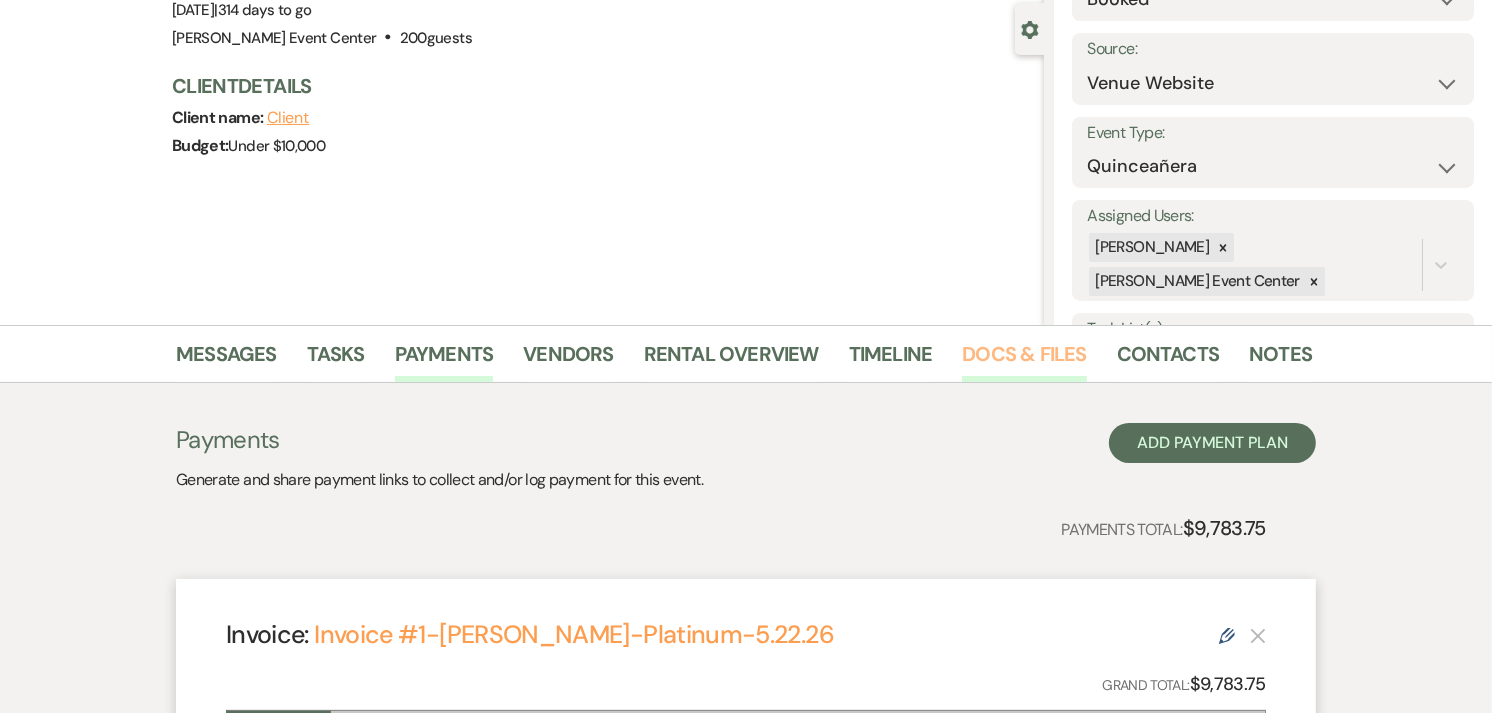 click on "Docs & Files" at bounding box center [1024, 360] 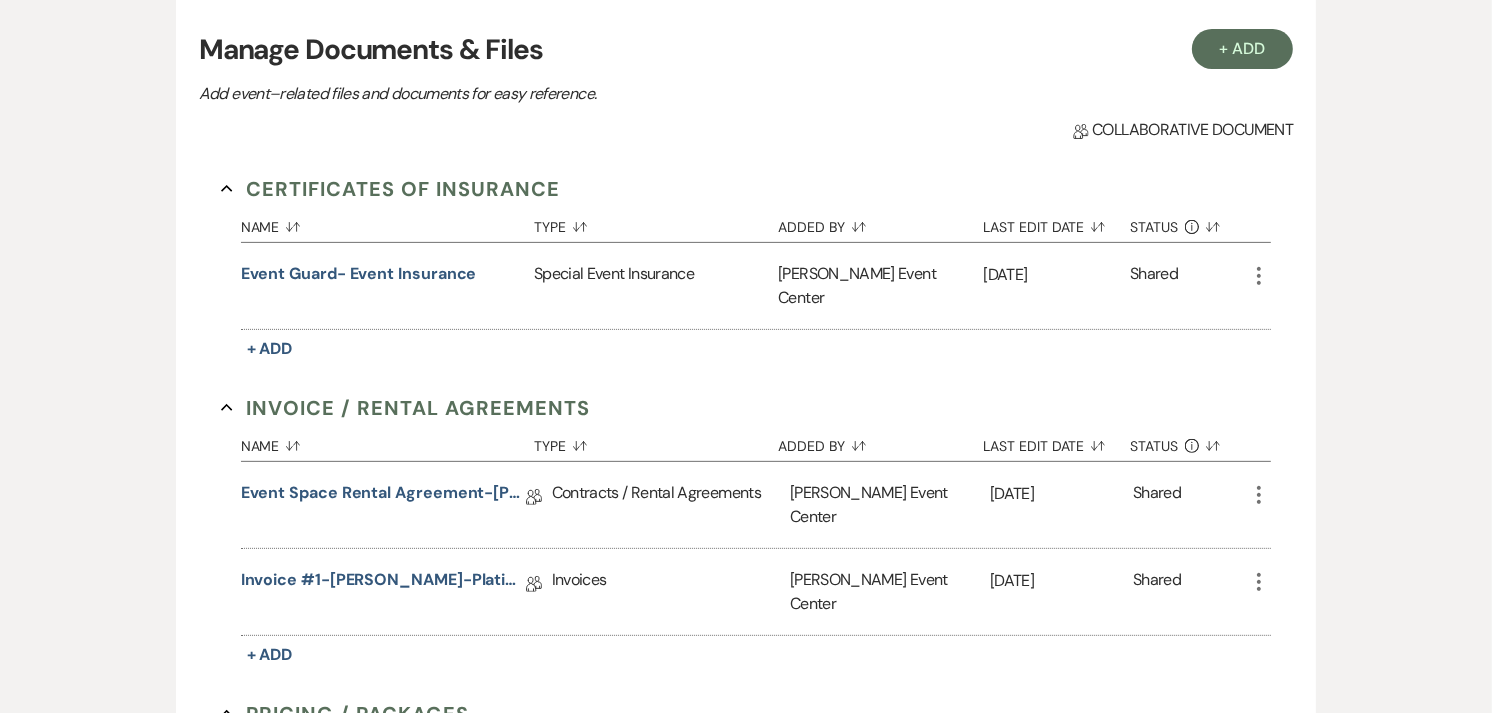 scroll, scrollTop: 606, scrollLeft: 0, axis: vertical 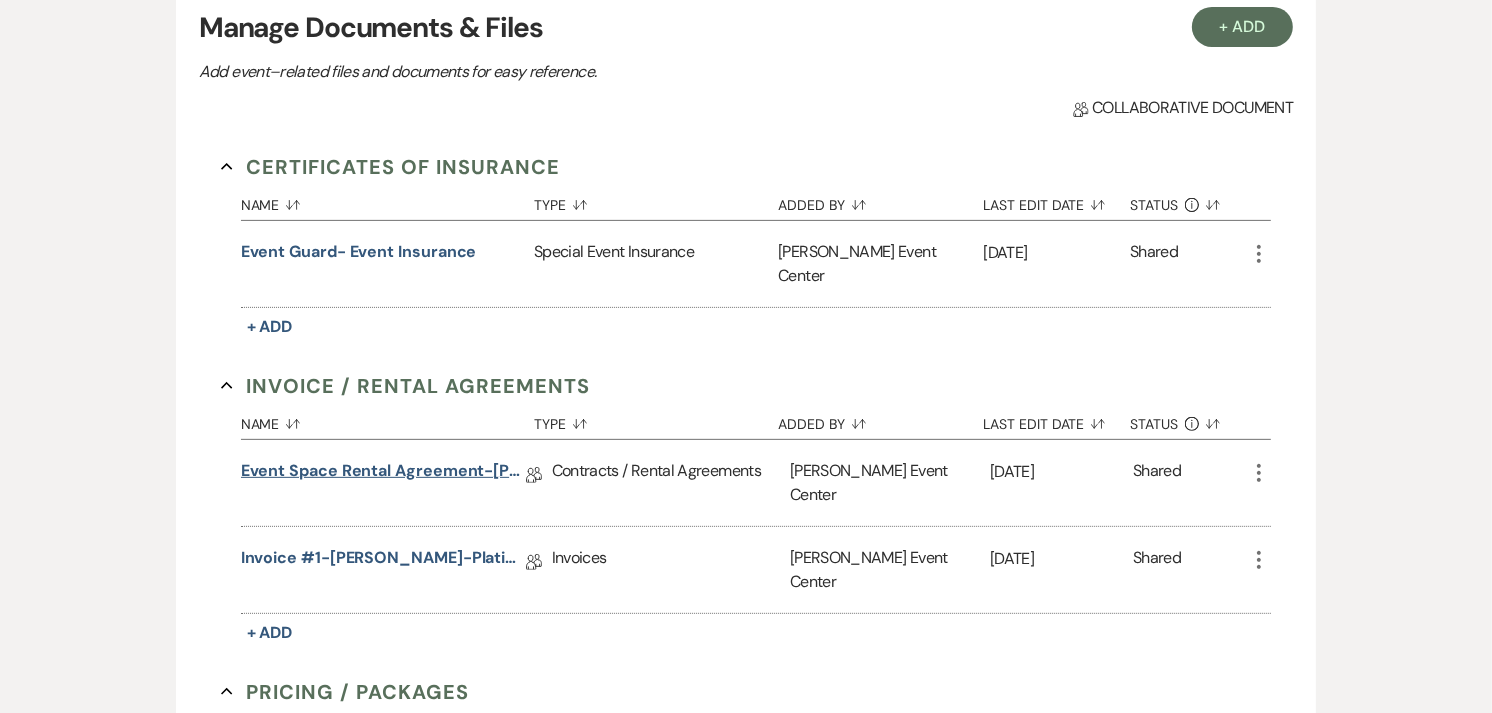 click on "Event Space Rental Agreement-Cherly Lopez-Platinum-5.22.26" at bounding box center (383, 474) 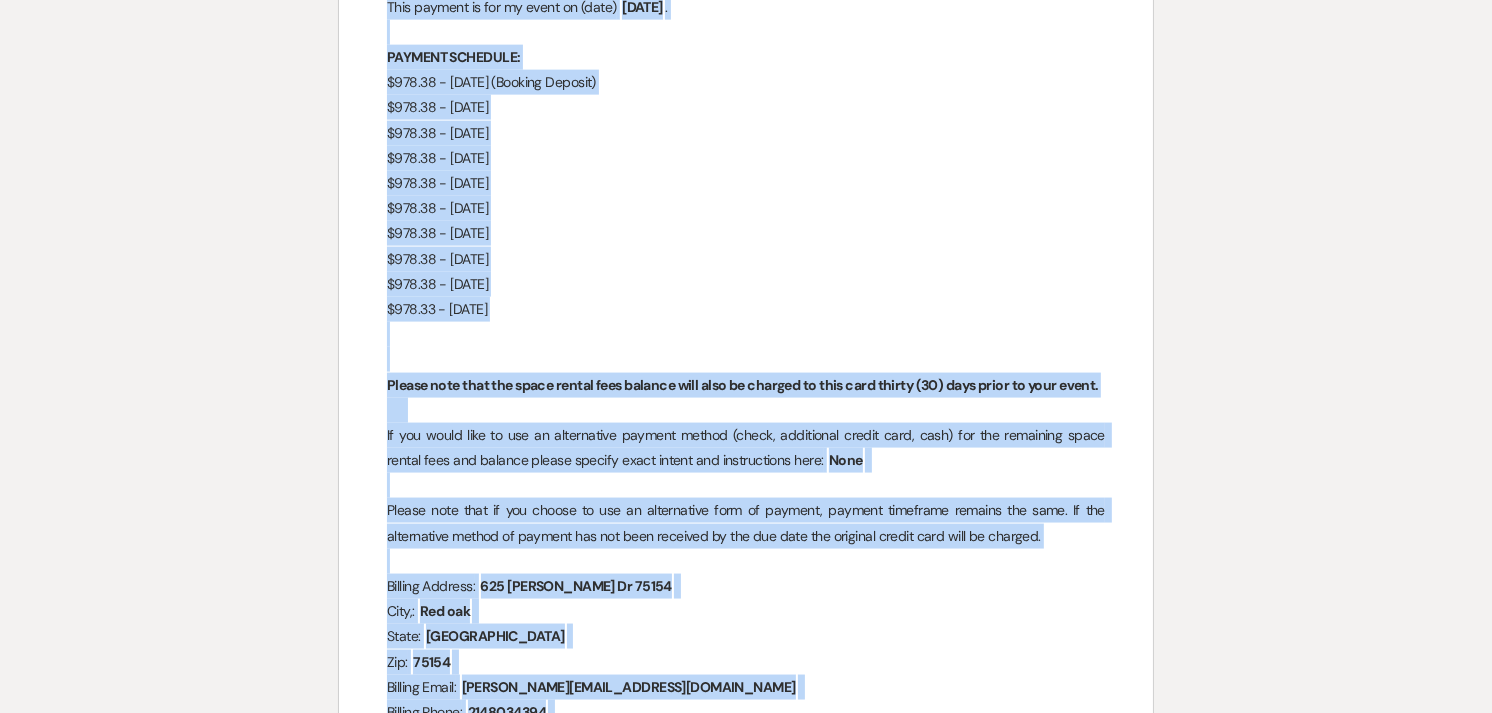 scroll, scrollTop: 16274, scrollLeft: 0, axis: vertical 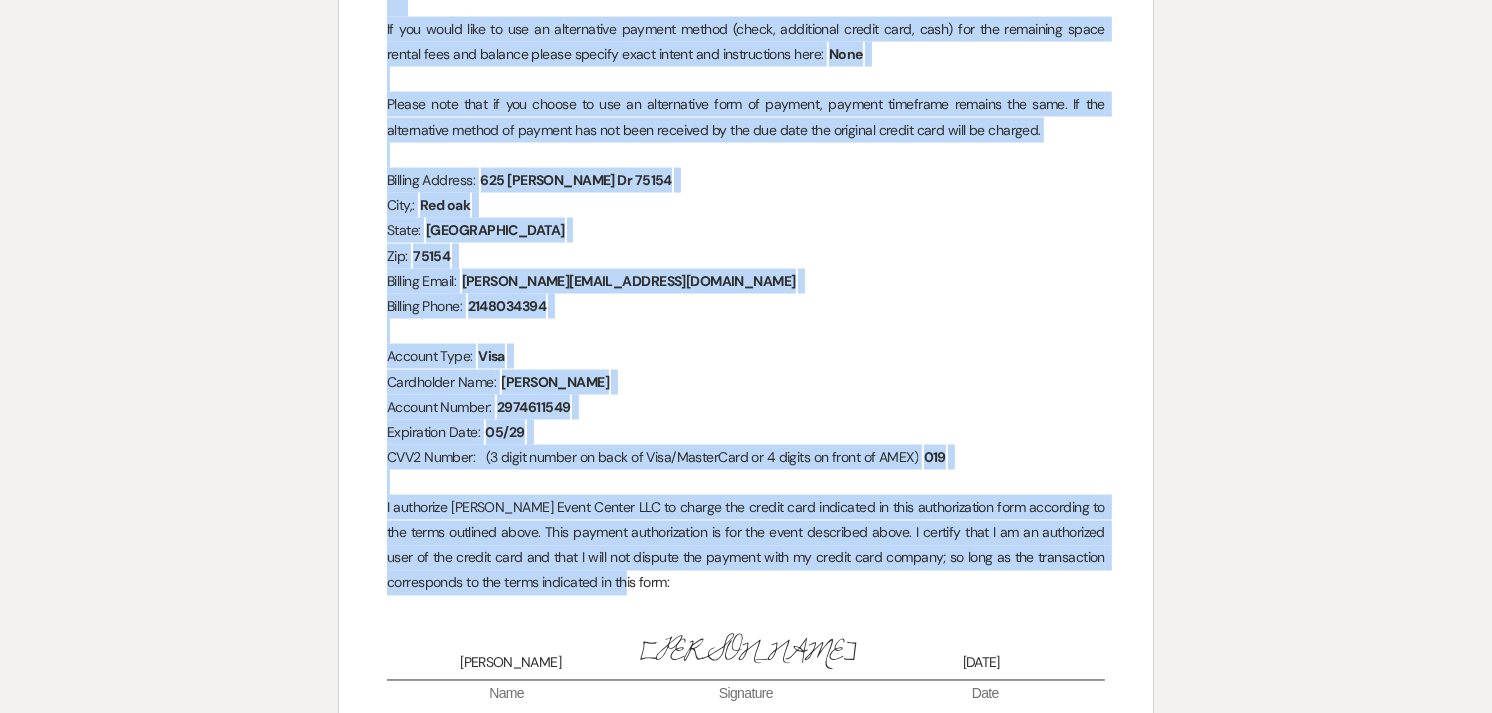 drag, startPoint x: 582, startPoint y: 248, endPoint x: 1101, endPoint y: 141, distance: 529.9151 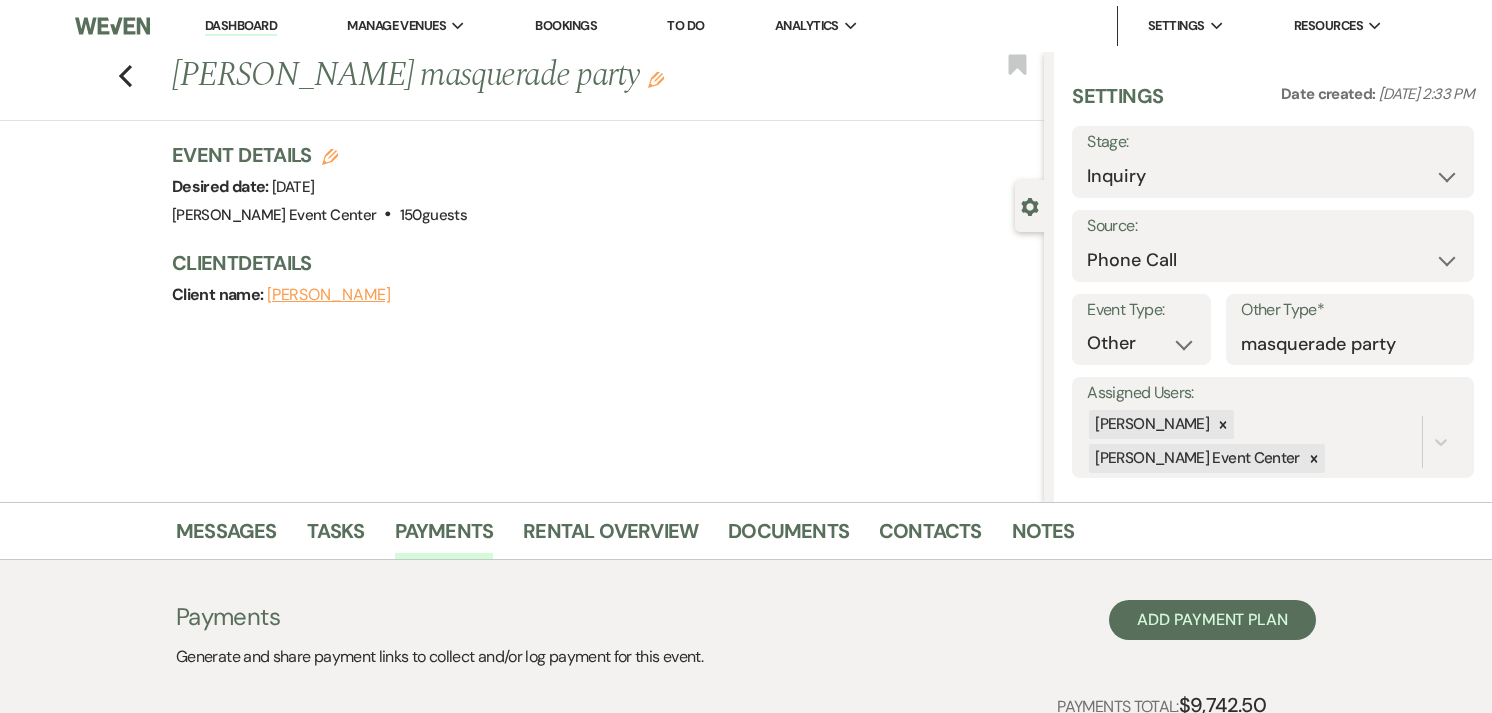 scroll, scrollTop: 0, scrollLeft: 0, axis: both 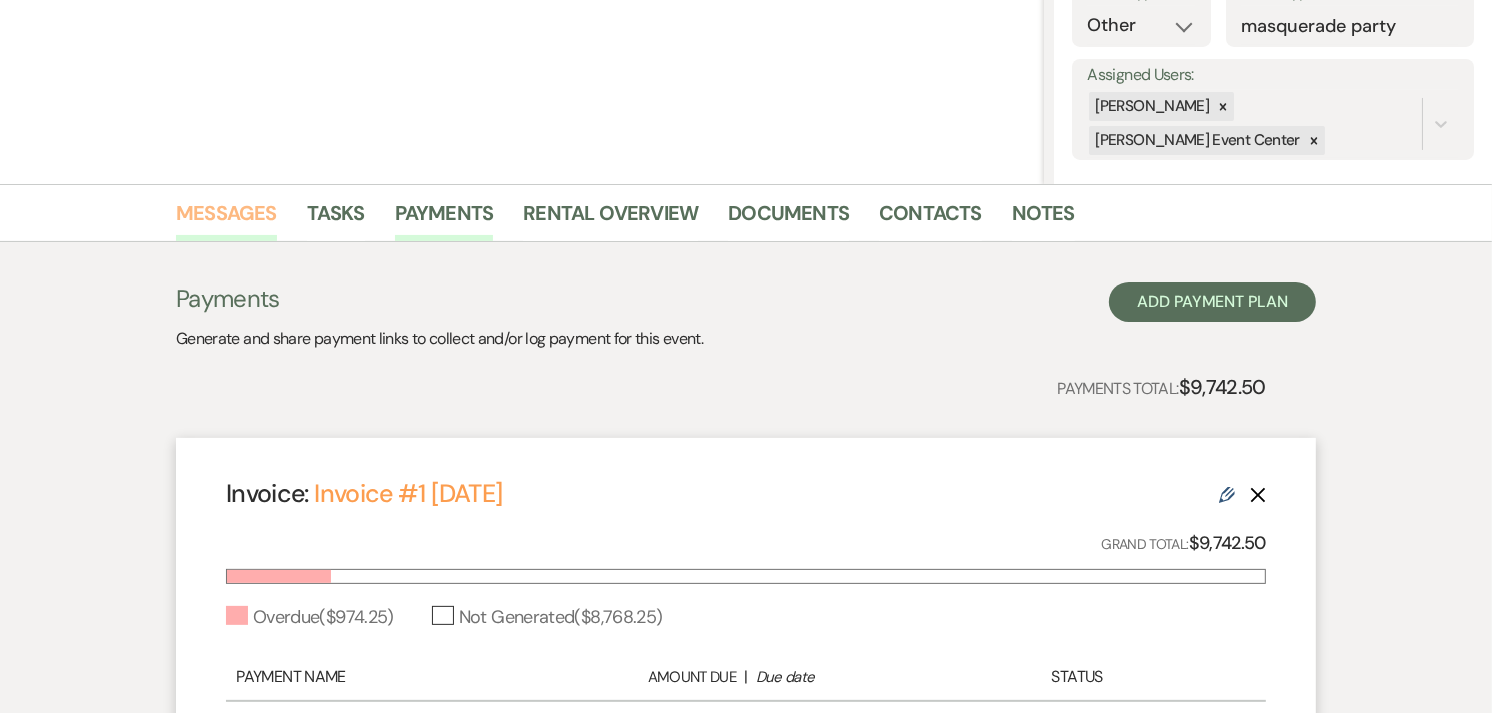 click on "Messages" at bounding box center [226, 219] 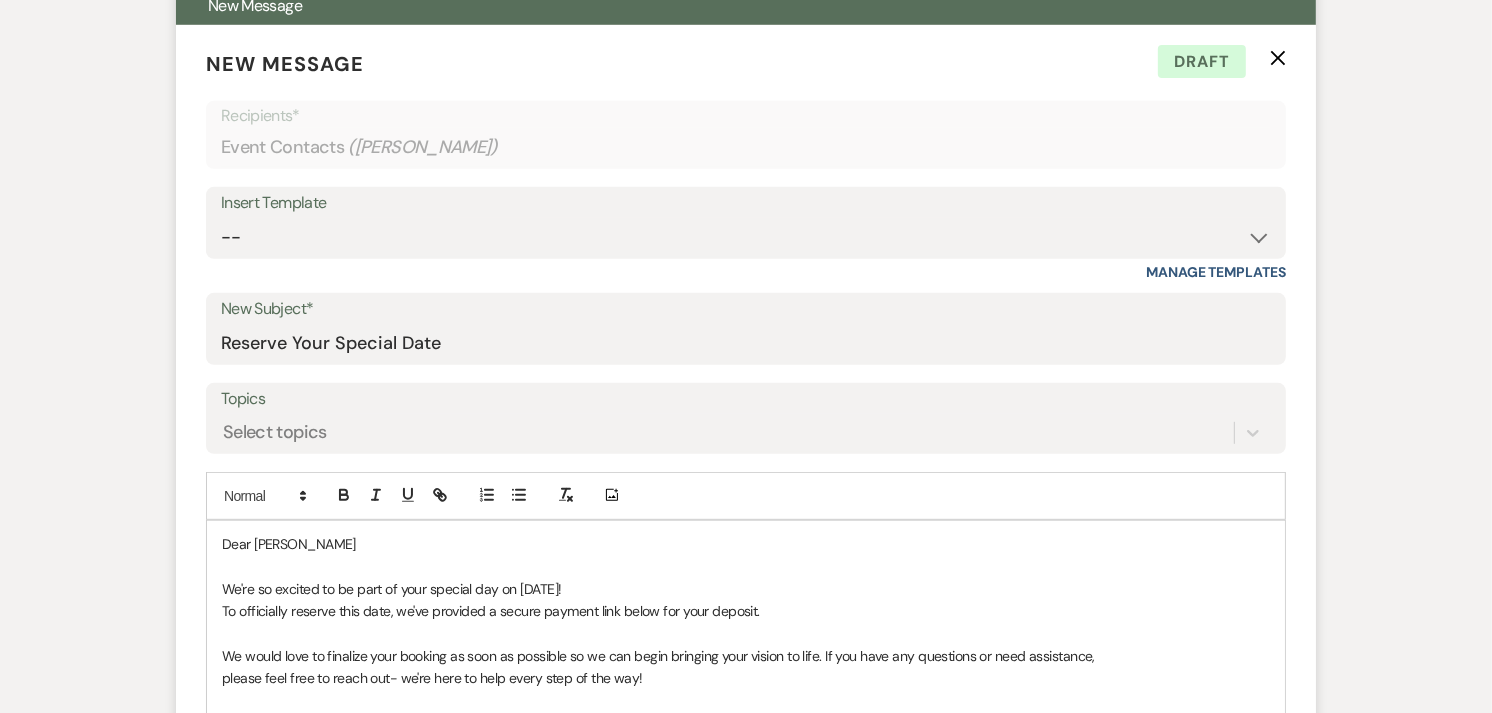 scroll, scrollTop: 756, scrollLeft: 0, axis: vertical 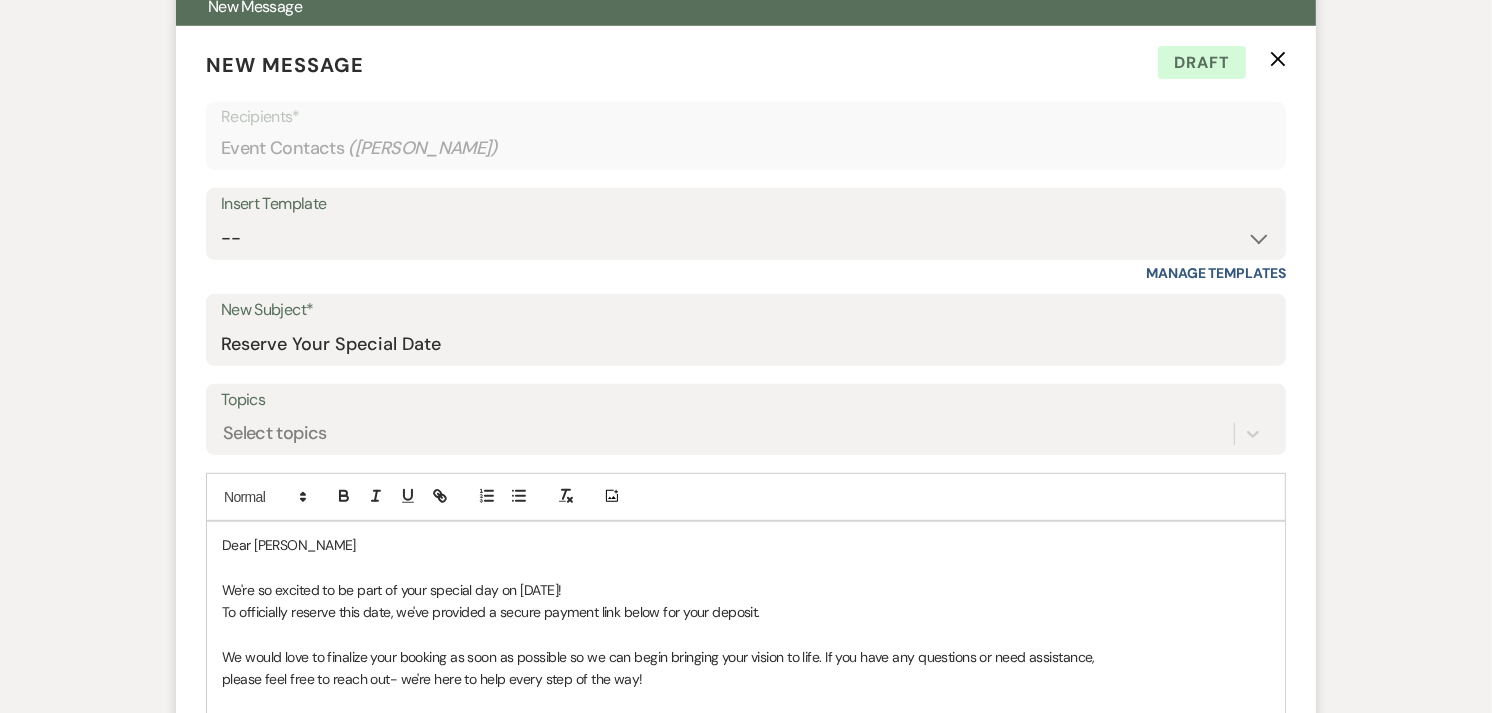 click on "Topics" at bounding box center (746, 400) 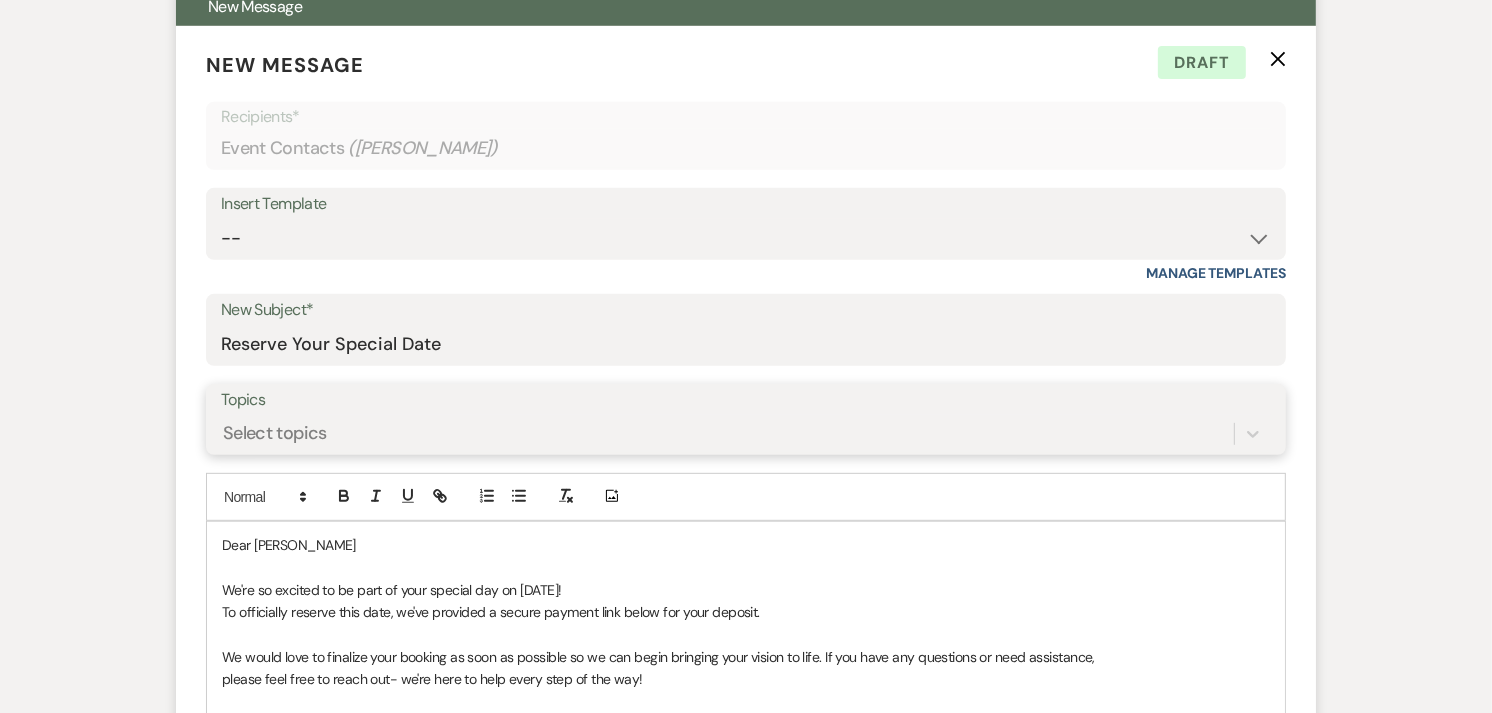 click on "Topics" at bounding box center (224, 433) 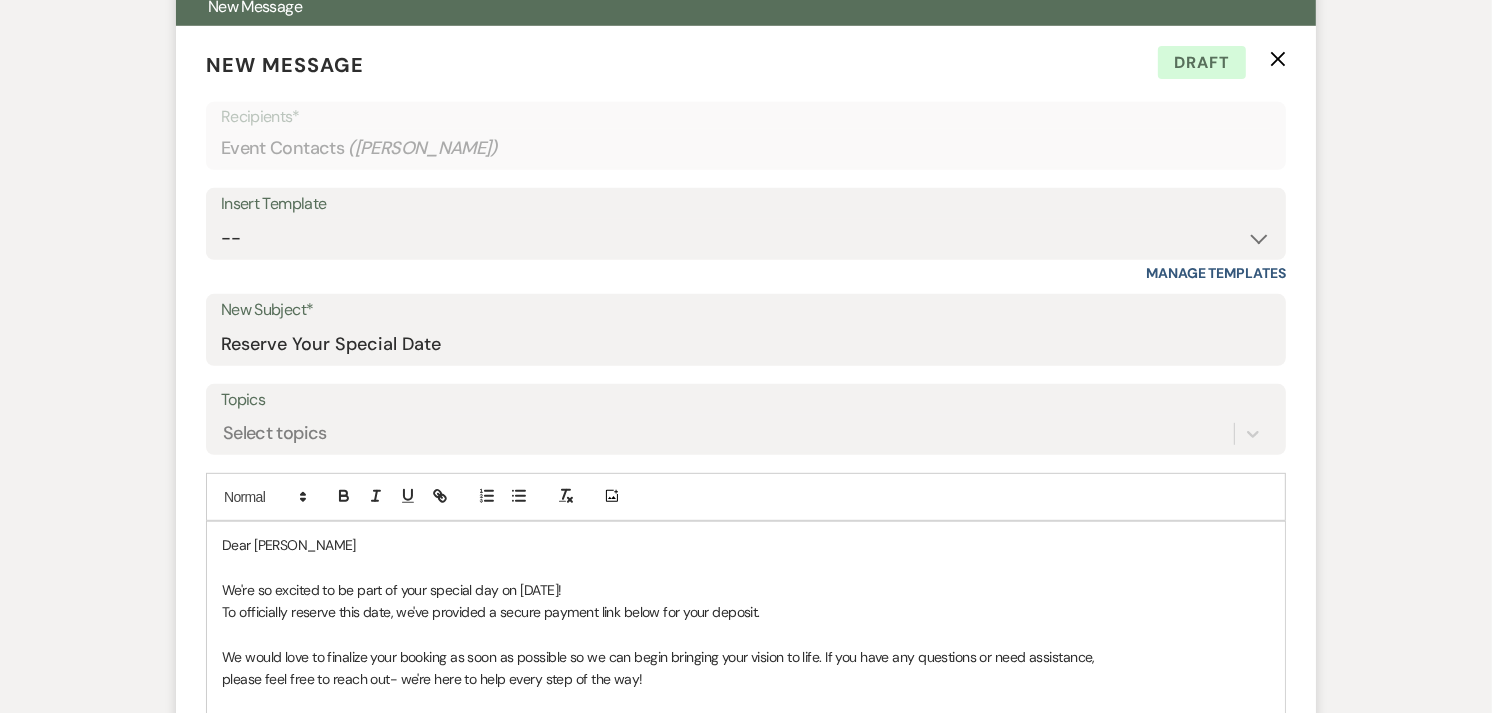 click on "Topics" at bounding box center [746, 400] 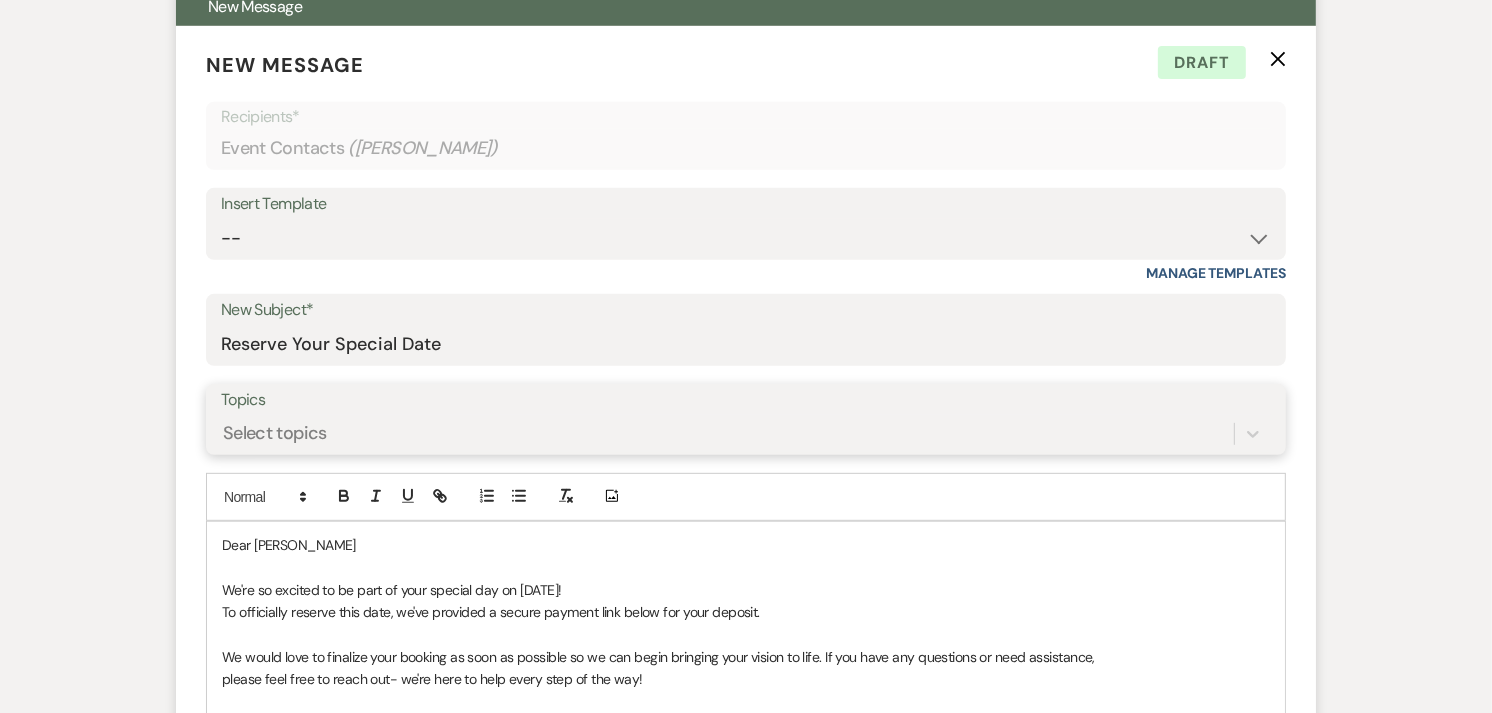 click on "Topics" at bounding box center [224, 433] 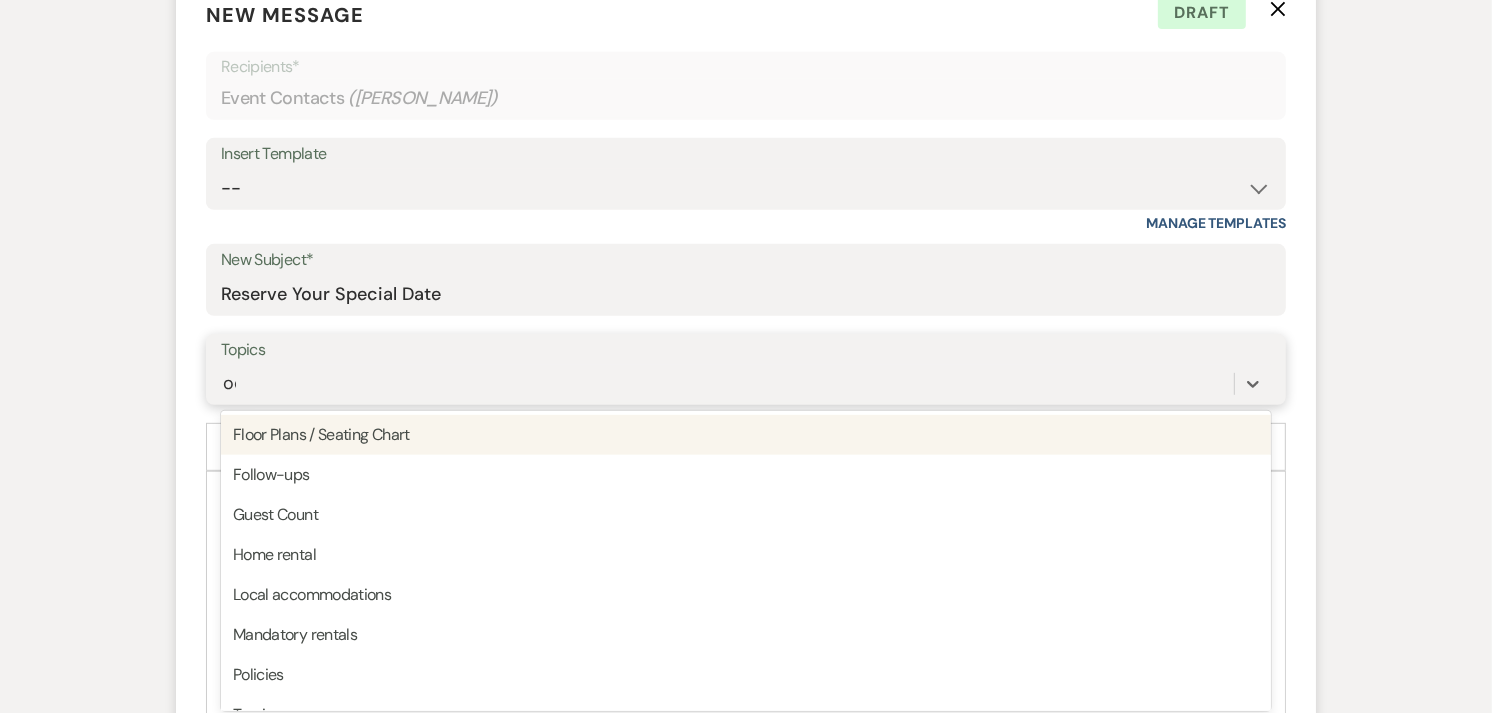 scroll, scrollTop: 811, scrollLeft: 0, axis: vertical 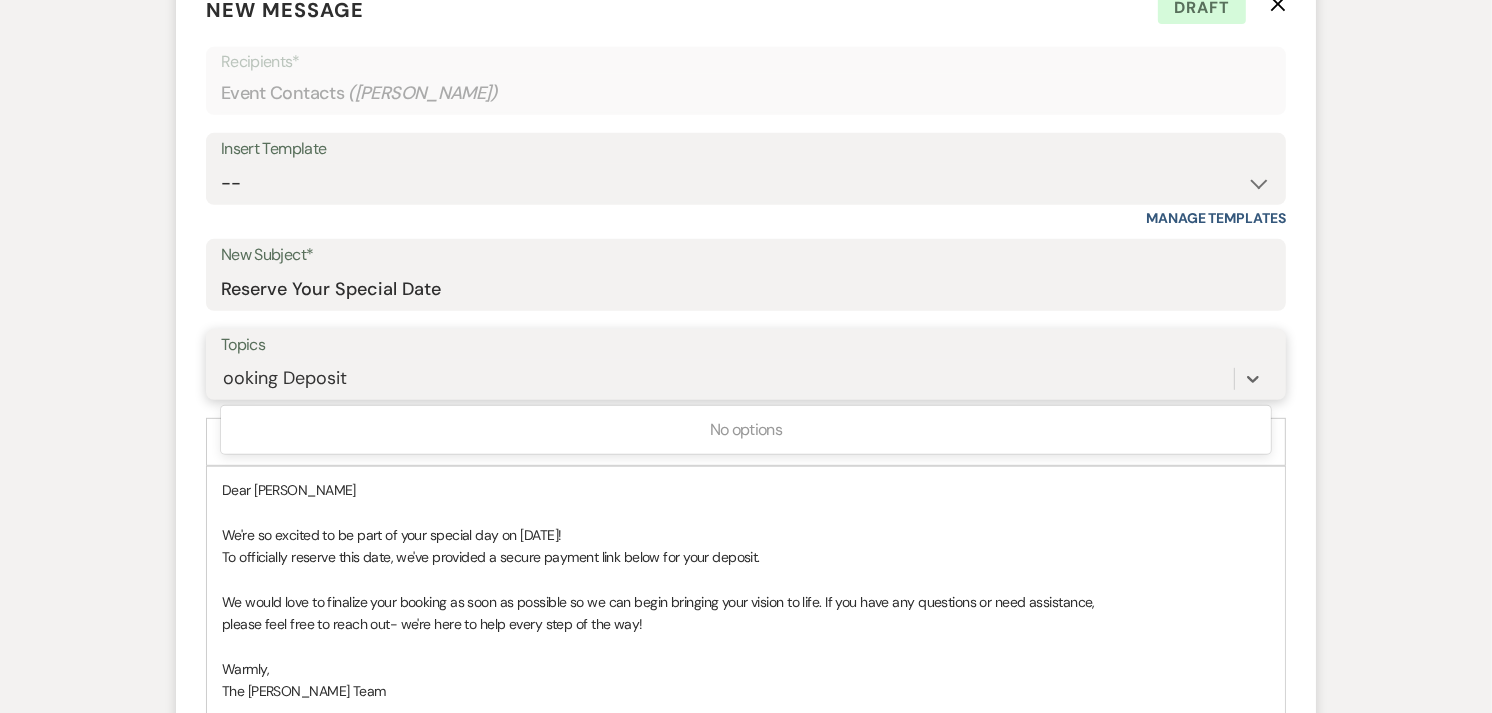 click on "ooking Deposit" at bounding box center (286, 378) 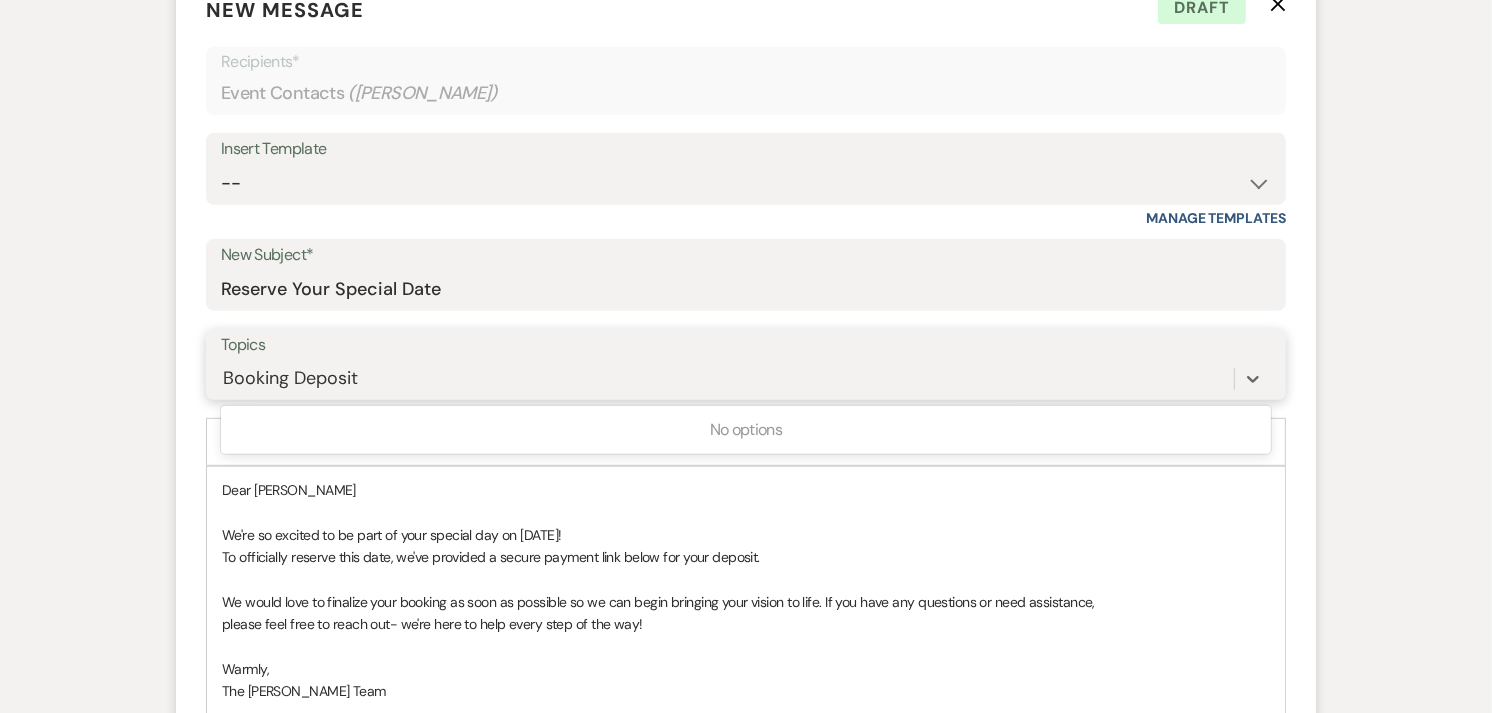 type on "Booking Deposit" 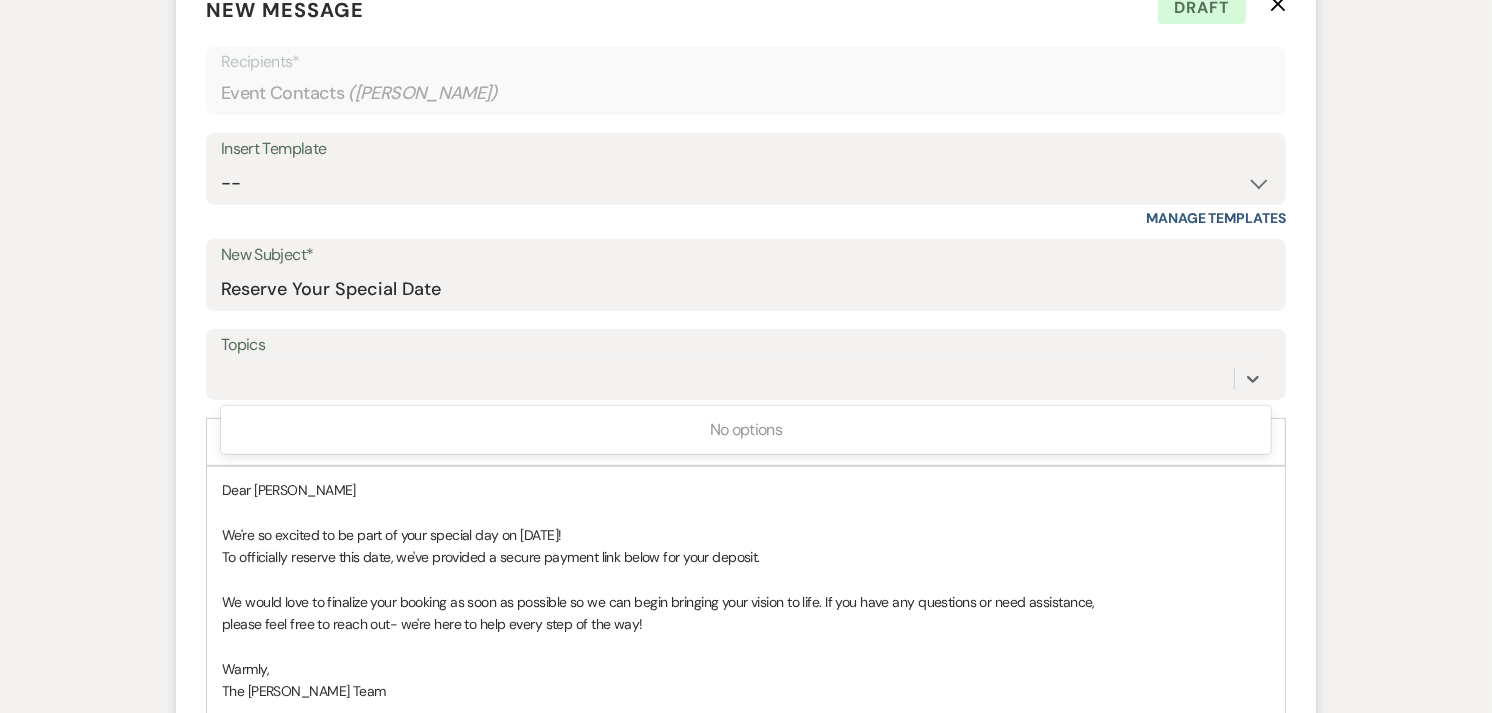 click at bounding box center [746, 512] 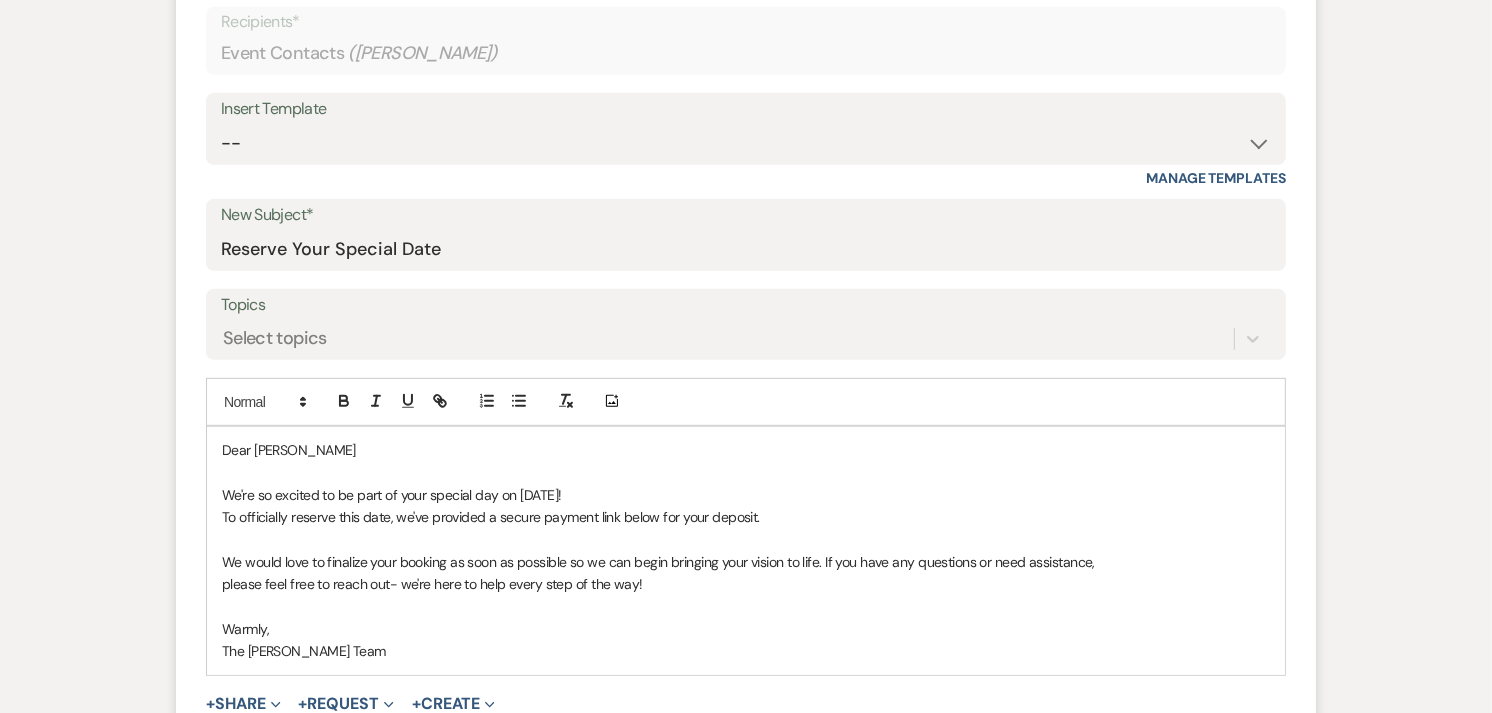 scroll, scrollTop: 853, scrollLeft: 0, axis: vertical 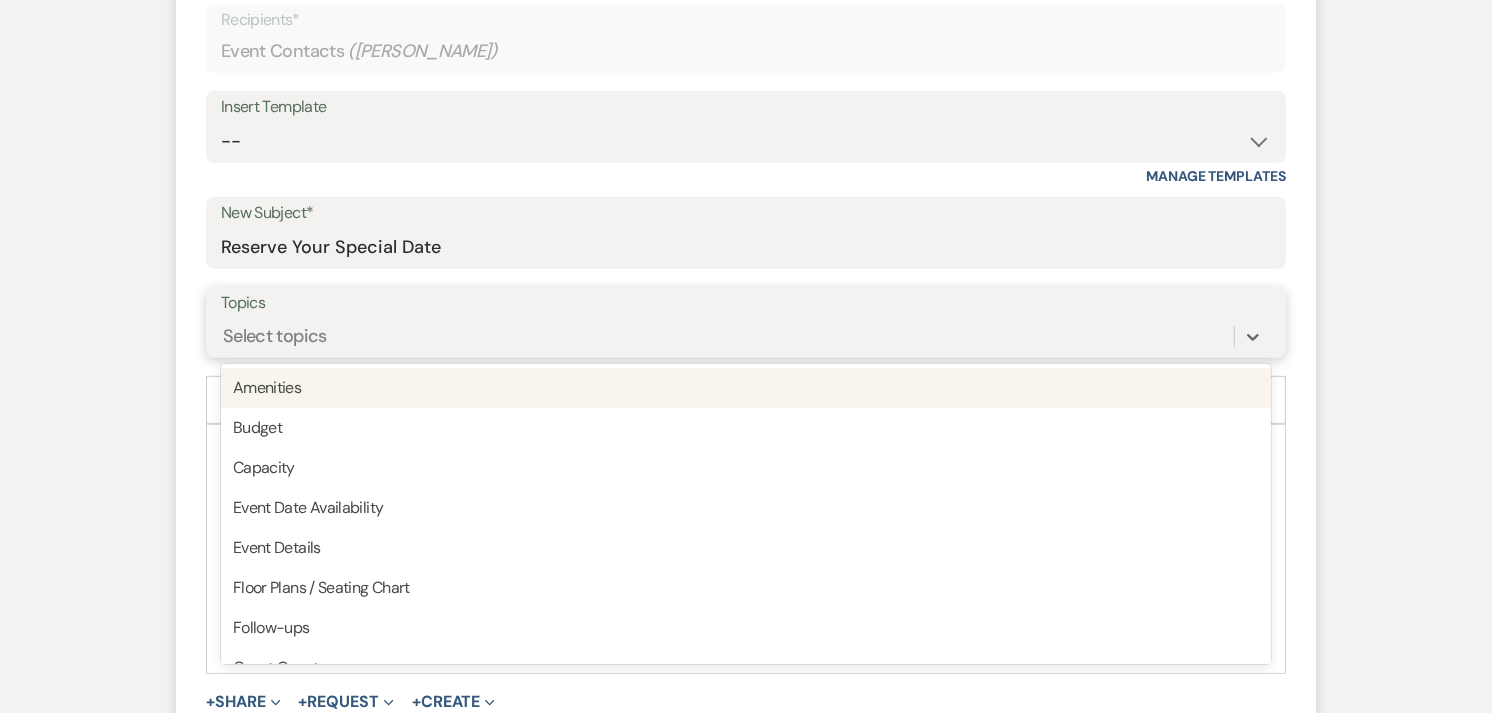 click on "Select topics" at bounding box center (727, 336) 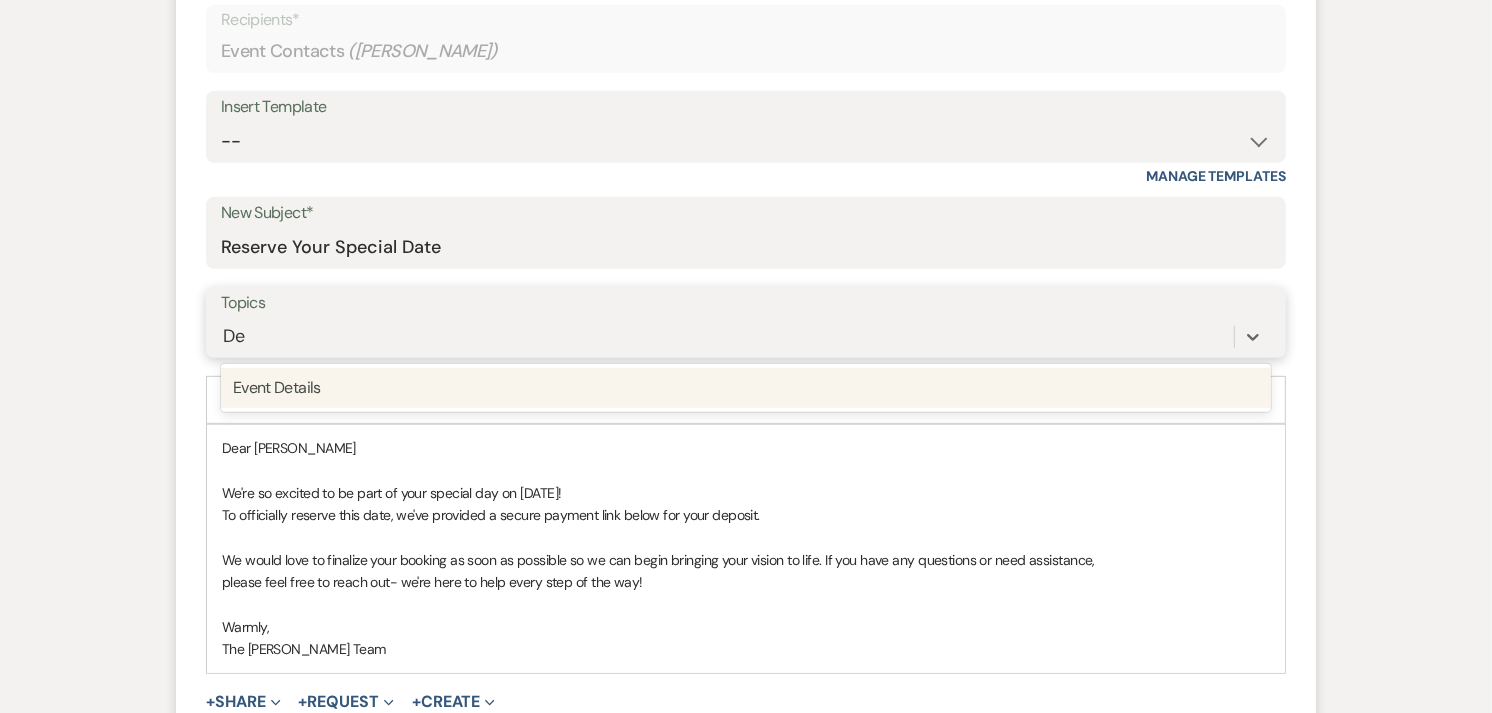 type on "D" 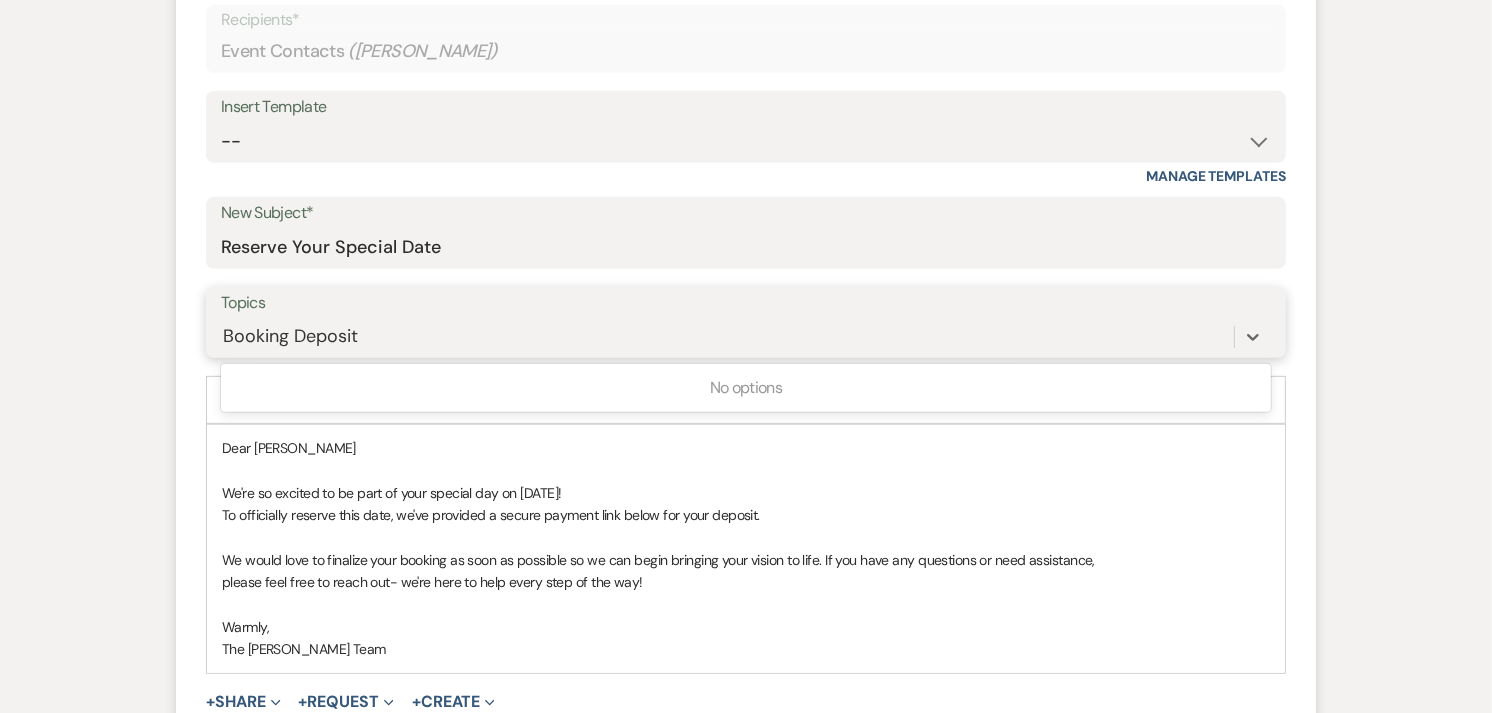 type on "Booking Deposit" 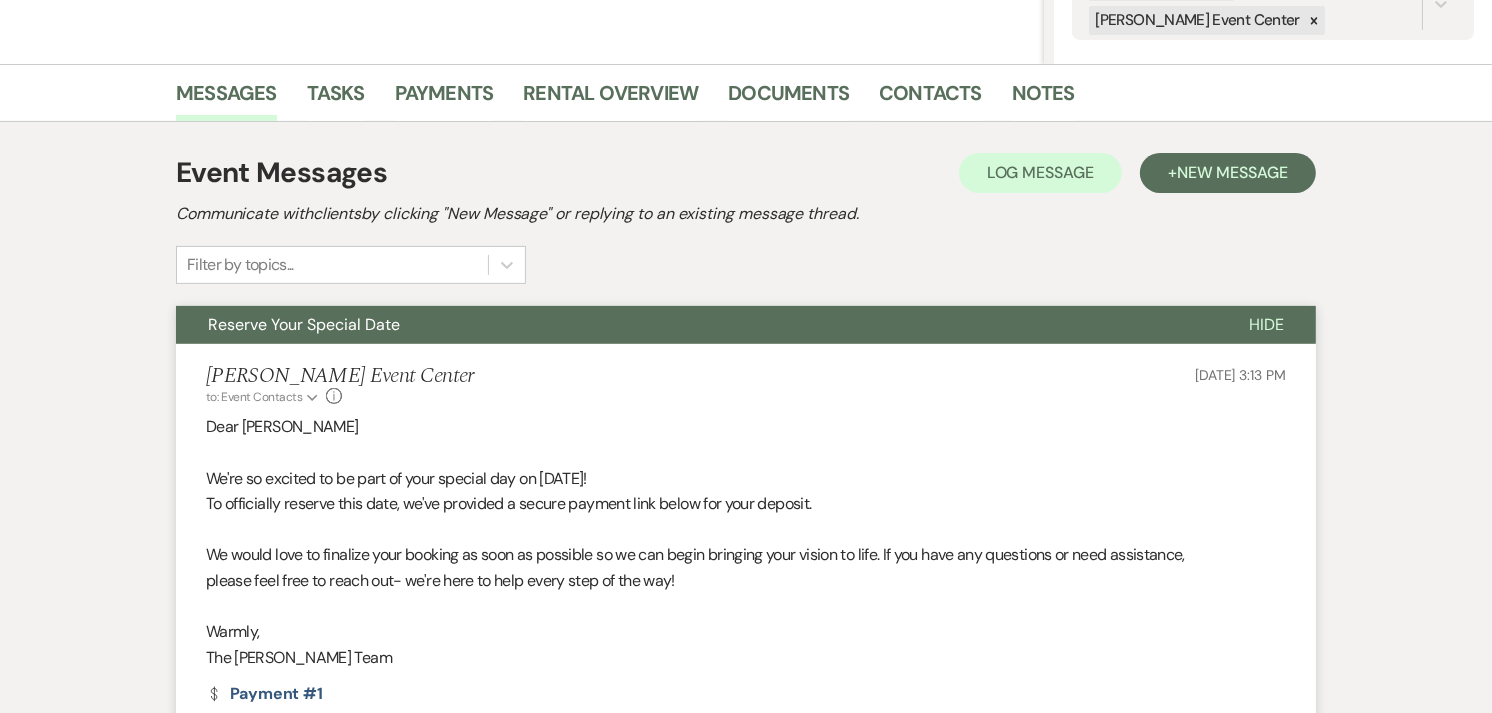 scroll, scrollTop: 435, scrollLeft: 0, axis: vertical 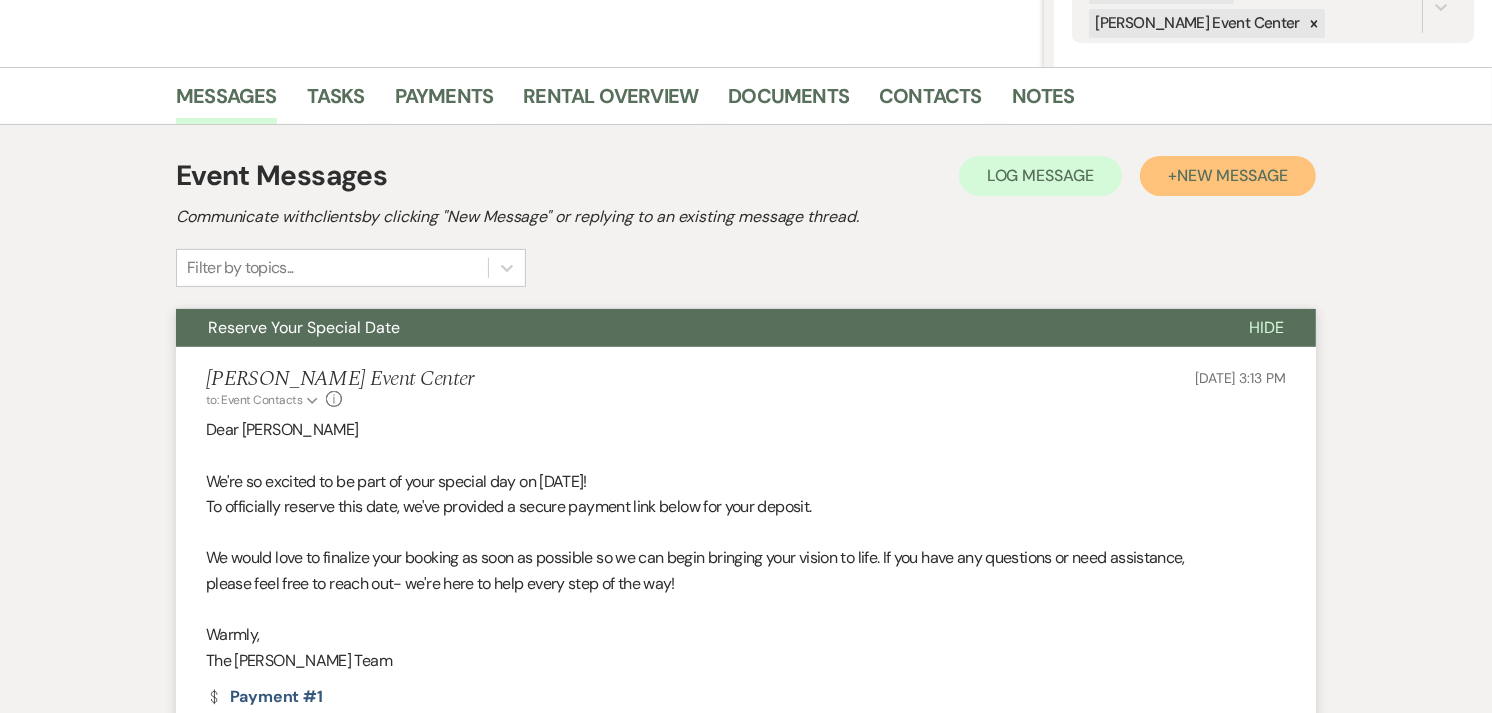click on "New Message" at bounding box center (1232, 175) 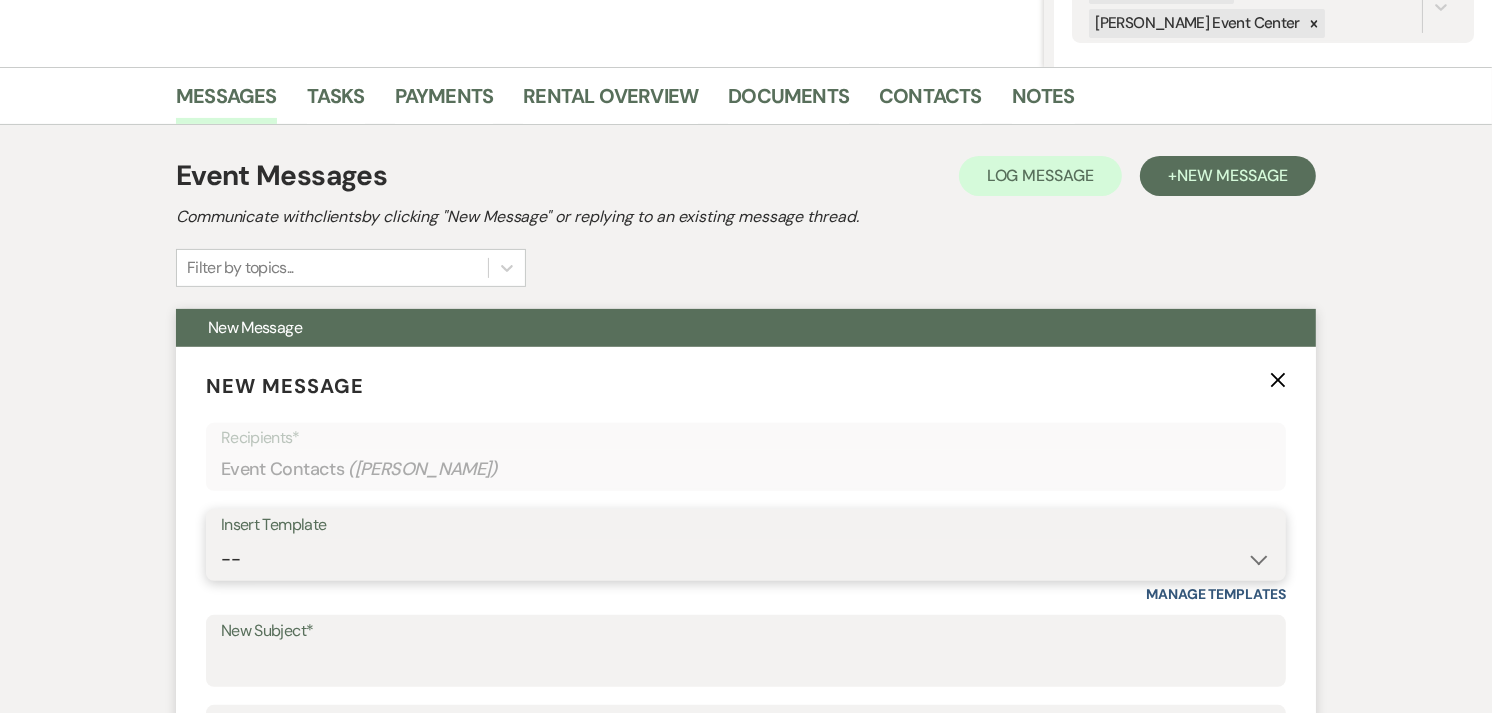 click on "-- Weven Planning Portal Introduction (Booked Events) Initial Inquiry Response Tour Request Response Contract (Pre-Booked Leads) Auto-response (Initial Inquiry) Tour Request Response- General Tour Request- Quince Tour Request Response- Wedding  Tour Request Response- Corporate Post-Event Congratulations Copy of Tour Request Response- Vendor Payment Past Due Follow Up Response- General Event Insurance Follow Up- General Preferred Vendor Inquiry  General- Initial Inquiry Response Wedding- Initial Inquiry Response Copy of Weven Planning Portal Introduction (Corporate Booked Events) Copy of Weven Planning Portal Introduction (Wedding Booked Events) FAQ & VET List Promotion  Deposit Request Google Review Request Exclusive Grand Opening Pricing Your Dedicated Venue Concierge at Artis Event Center Grand Opening Invitation Artis Clients- Open House  Follow Up- Template 2025 Follow-up Email with Custom Proposal Did You Receive the Proposal Email? Still Interested Email? Initial Inquiry: from Gmail to Weven" at bounding box center (746, 559) 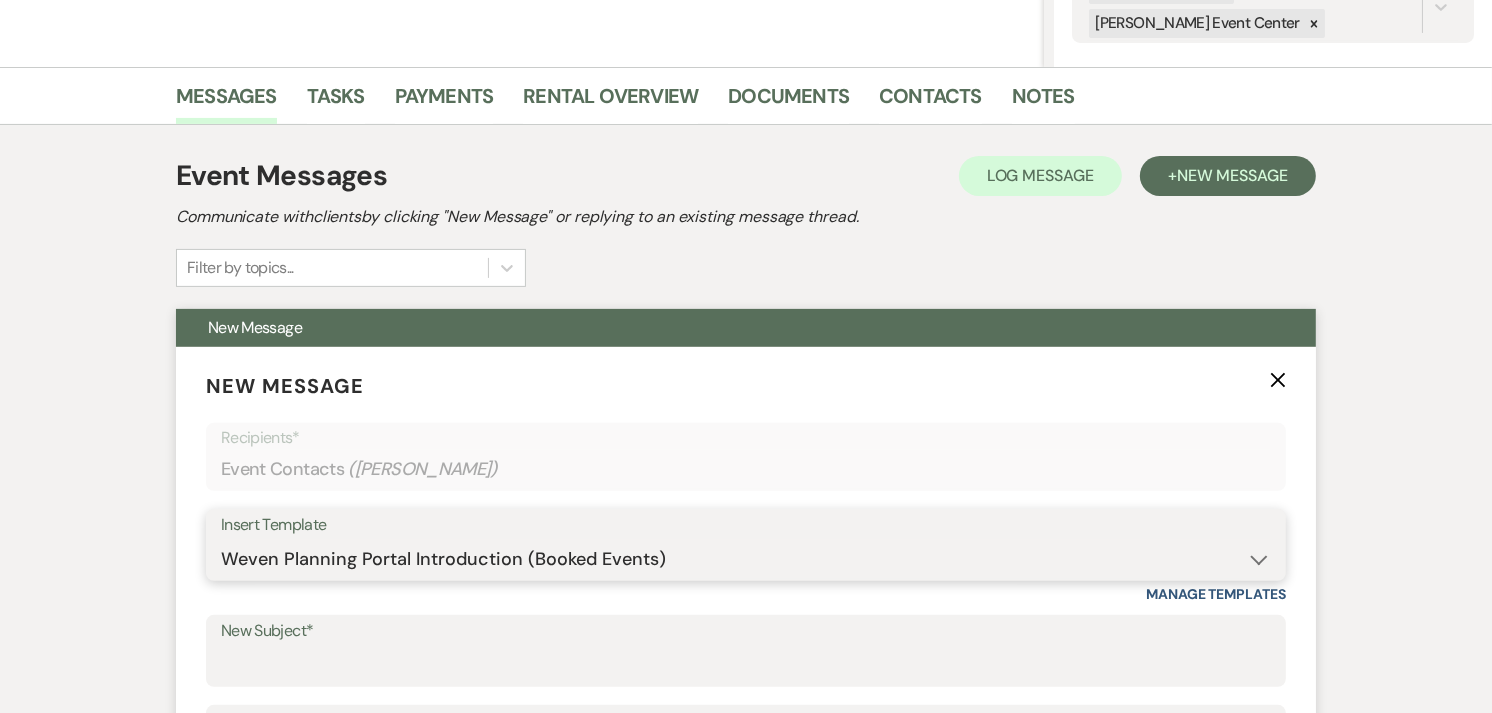 click on "-- Weven Planning Portal Introduction (Booked Events) Initial Inquiry Response Tour Request Response Contract (Pre-Booked Leads) Auto-response (Initial Inquiry) Tour Request Response- General Tour Request- Quince Tour Request Response- Wedding  Tour Request Response- Corporate Post-Event Congratulations Copy of Tour Request Response- Vendor Payment Past Due Follow Up Response- General Event Insurance Follow Up- General Preferred Vendor Inquiry  General- Initial Inquiry Response Wedding- Initial Inquiry Response Copy of Weven Planning Portal Introduction (Corporate Booked Events) Copy of Weven Planning Portal Introduction (Wedding Booked Events) FAQ & VET List Promotion  Deposit Request Google Review Request Exclusive Grand Opening Pricing Your Dedicated Venue Concierge at Artis Event Center Grand Opening Invitation Artis Clients- Open House  Follow Up- Template 2025 Follow-up Email with Custom Proposal Did You Receive the Proposal Email? Still Interested Email? Initial Inquiry: from Gmail to Weven" at bounding box center [746, 559] 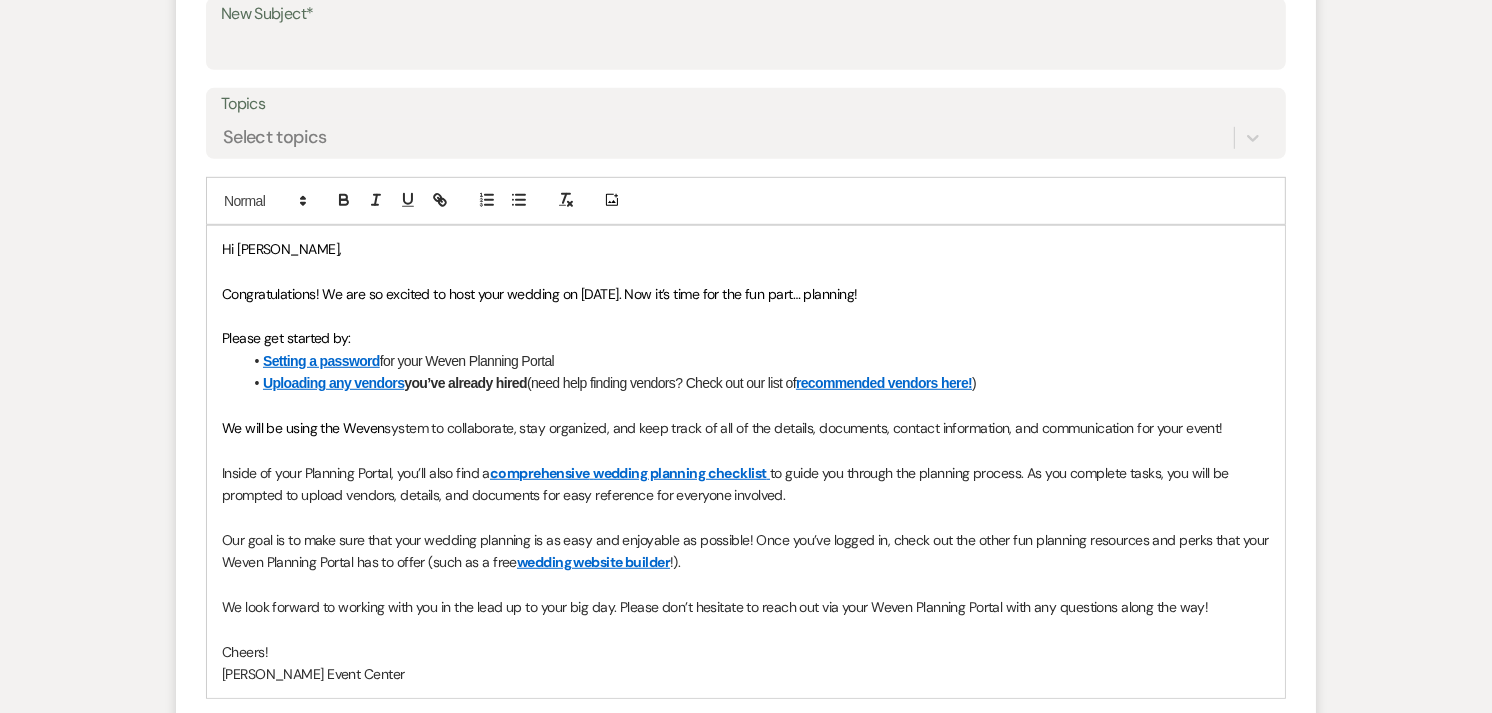 scroll, scrollTop: 1054, scrollLeft: 0, axis: vertical 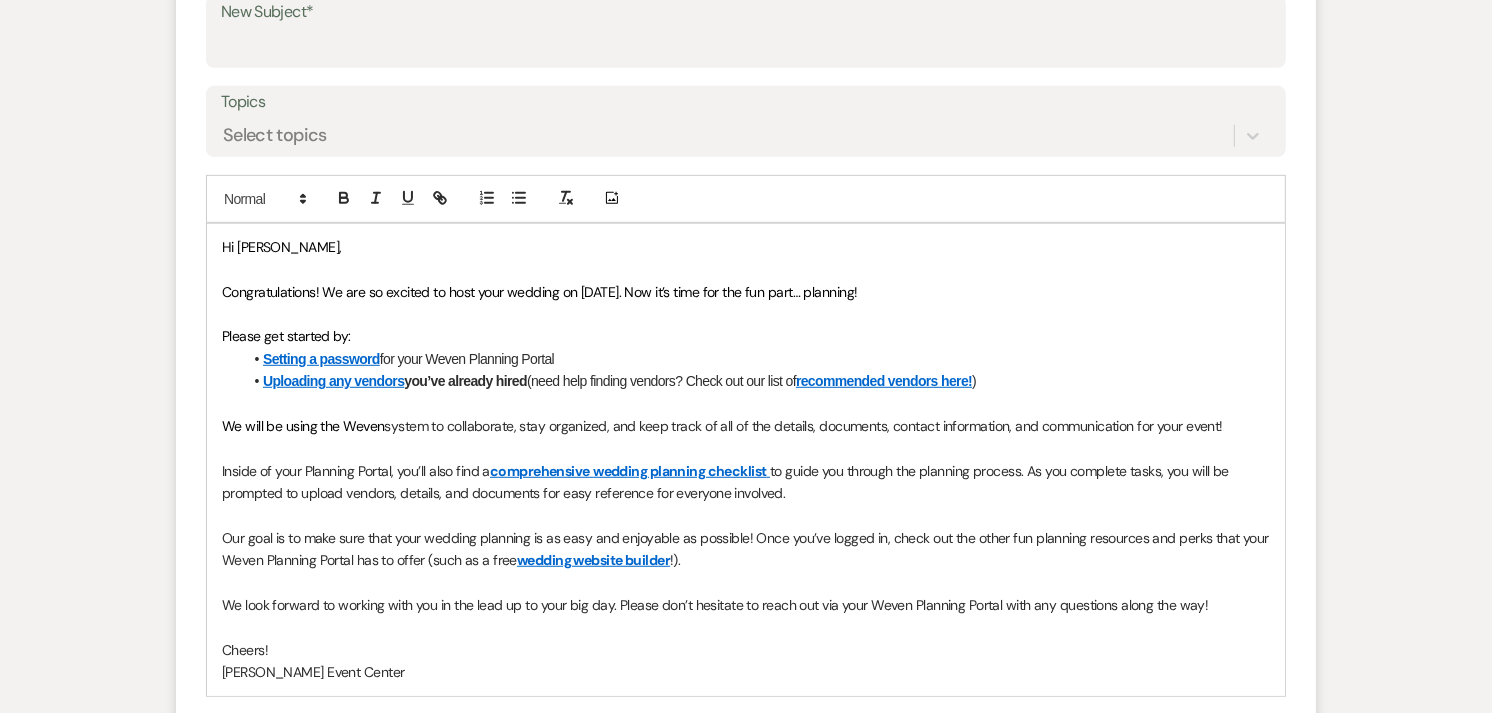 click on "Congratulations! We are so excited to host your wedding on 10/24/2026. Now it’s time for the fun part… planning!" at bounding box center (540, 292) 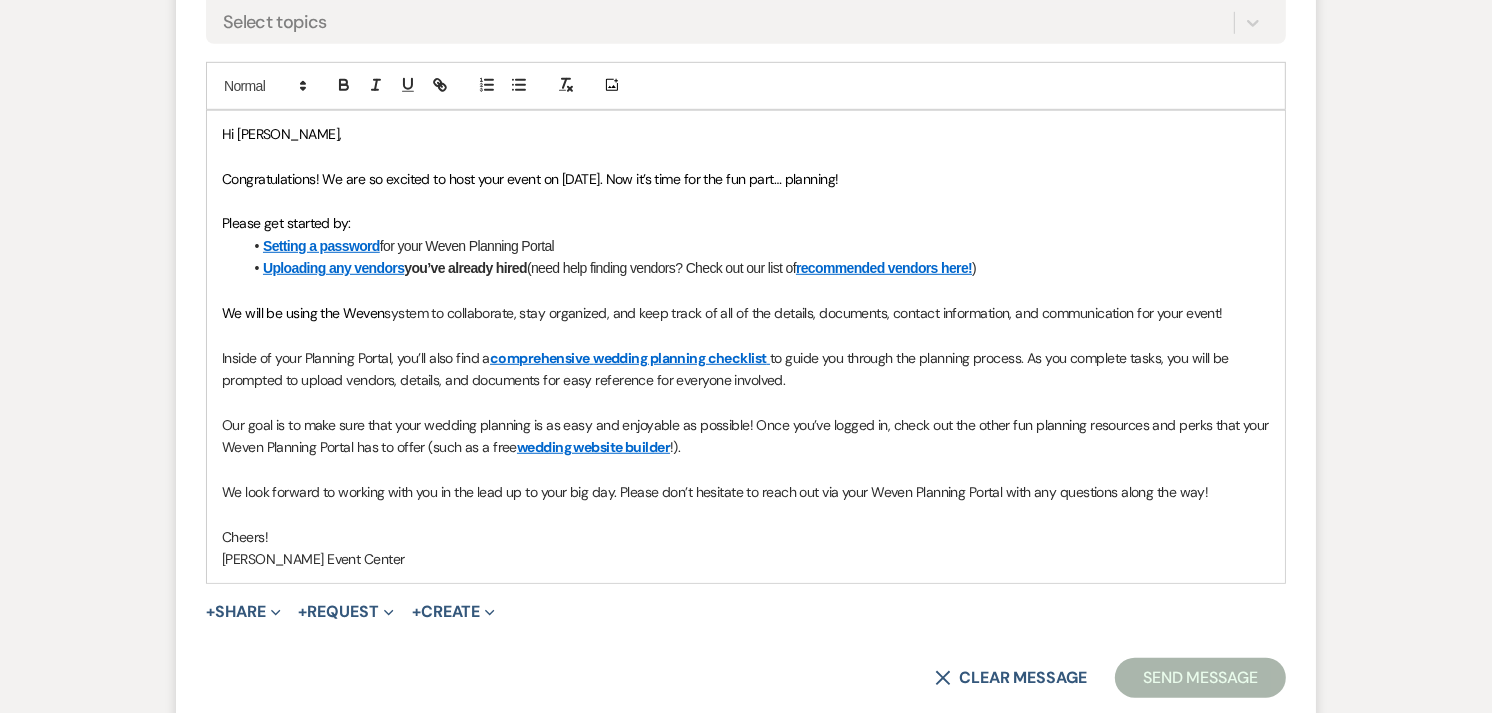 scroll, scrollTop: 1170, scrollLeft: 0, axis: vertical 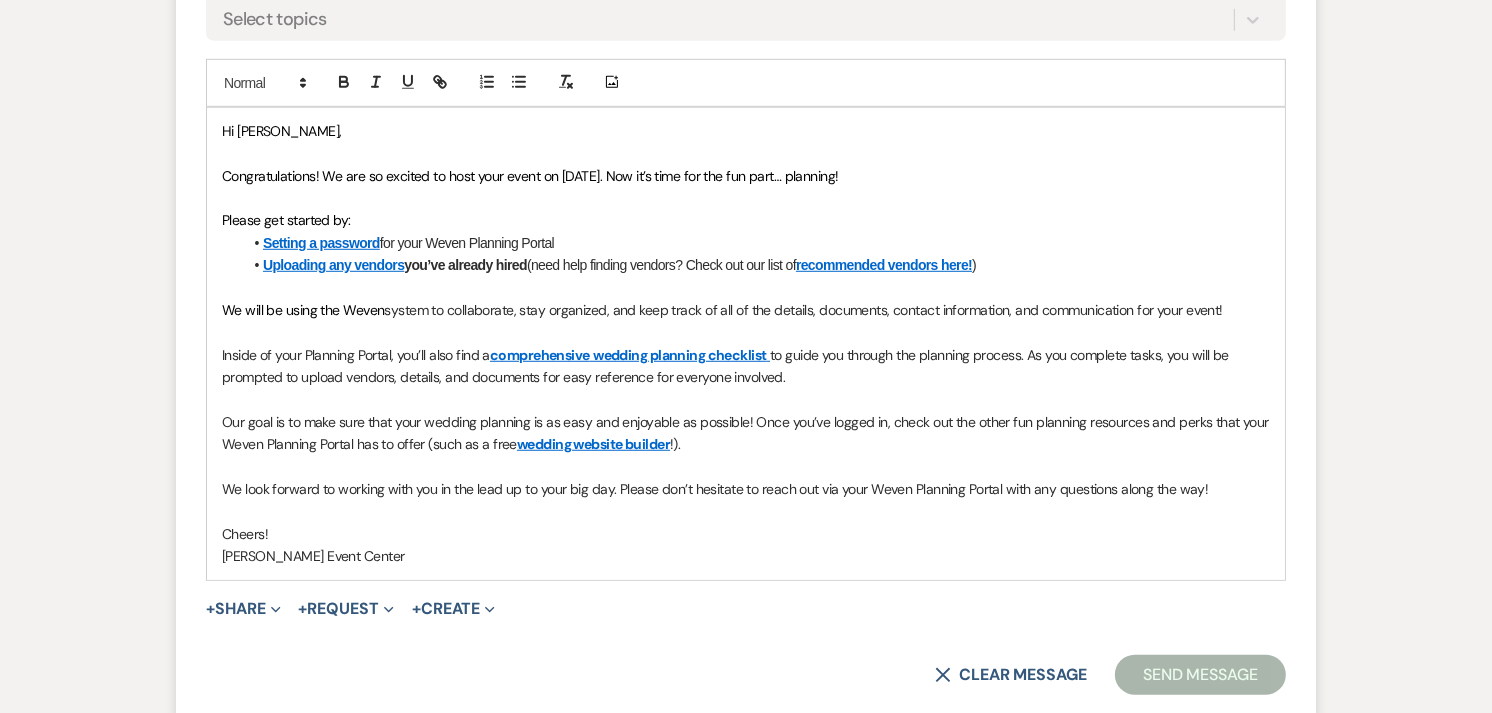 click on "Our goal is to make sure that your wedding planning is as easy and enjoyable as possible! Once you’ve logged in, check out the other fun planning resources and perks that your Weven Planning Portal has to offer (such as a free" at bounding box center [747, 433] 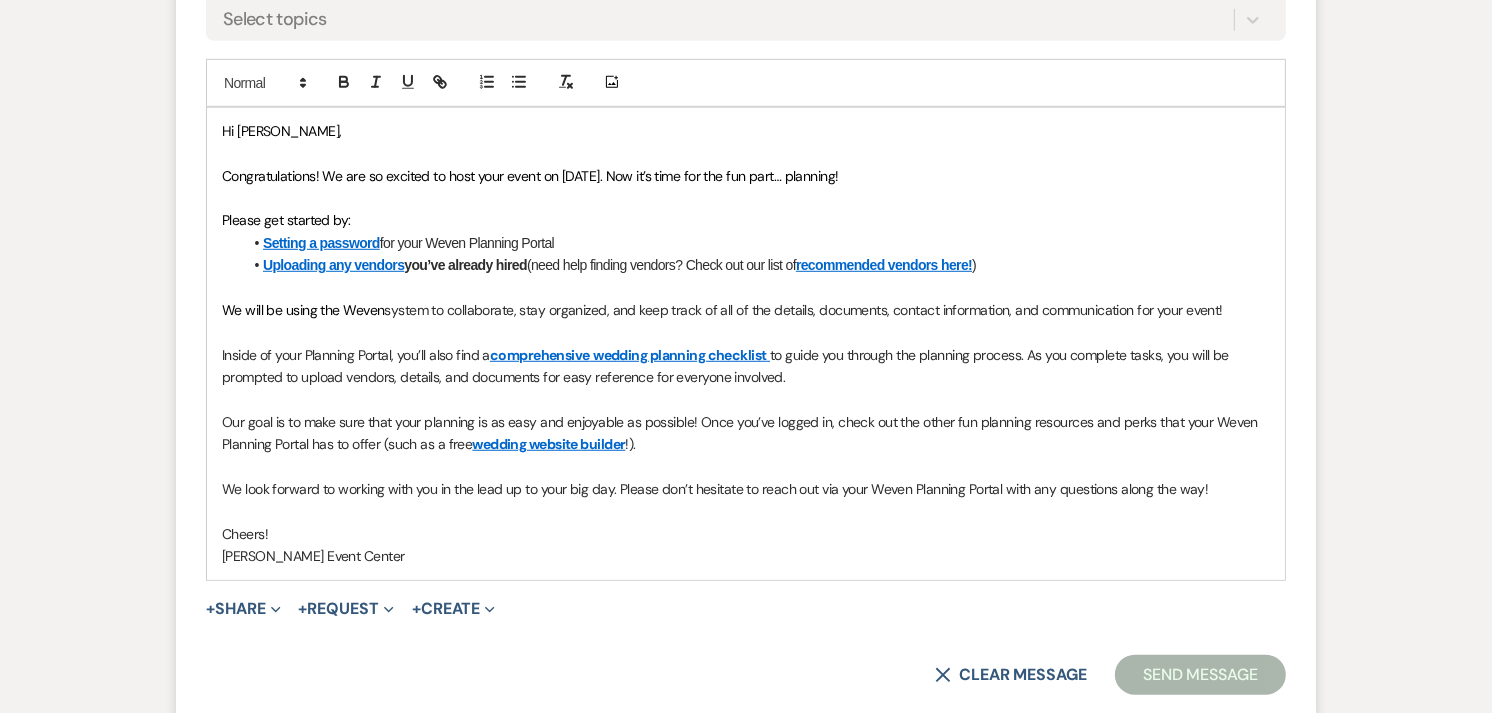 click on "X  Clear message Send Message" at bounding box center (746, 675) 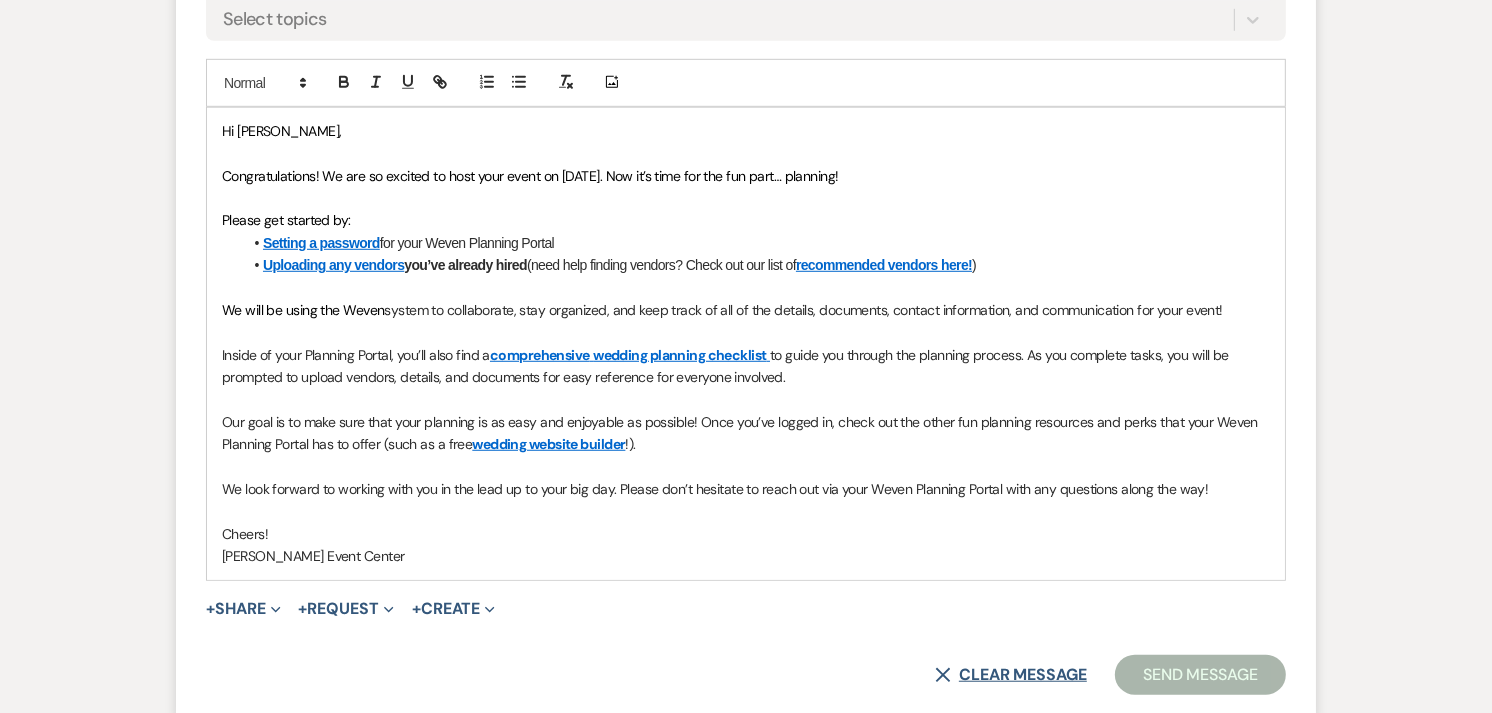 click on "X  Clear message" at bounding box center (1011, 675) 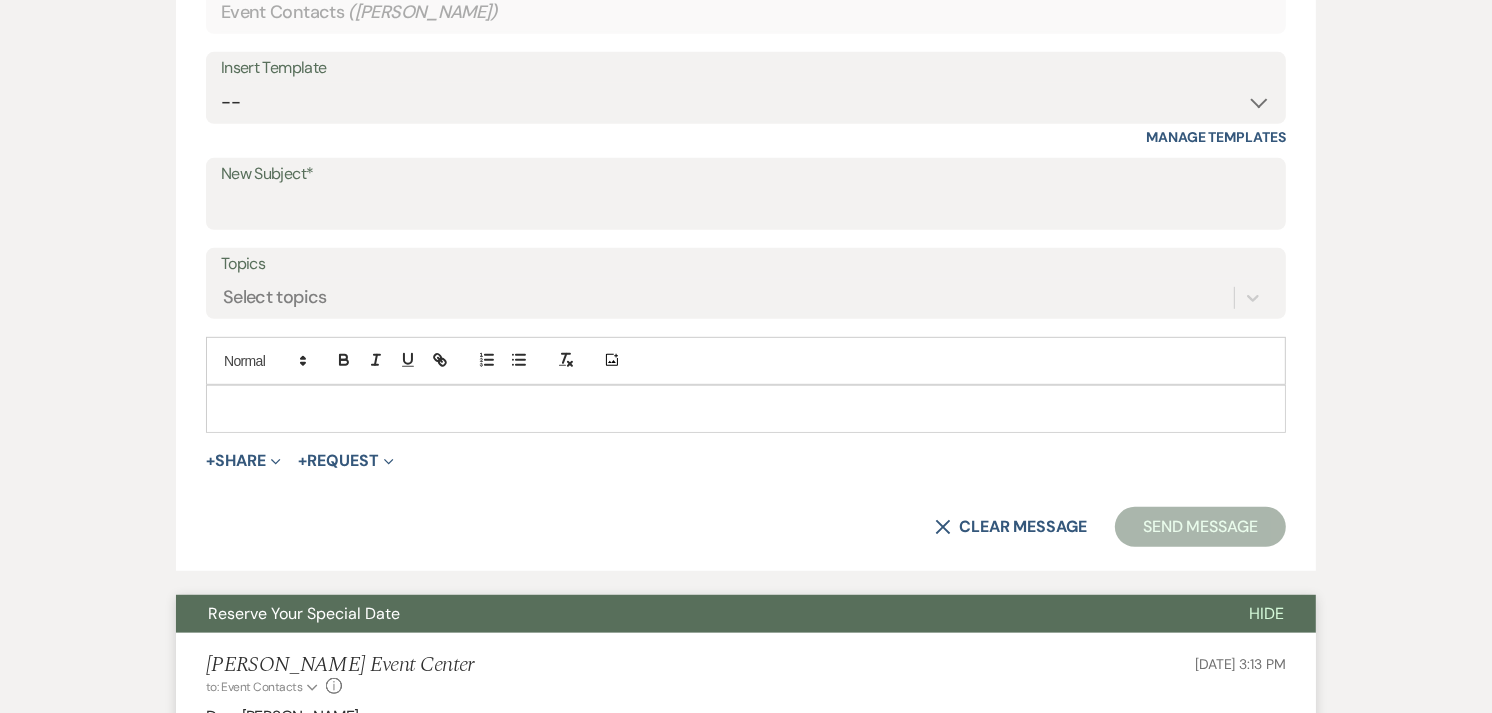 scroll, scrollTop: 890, scrollLeft: 0, axis: vertical 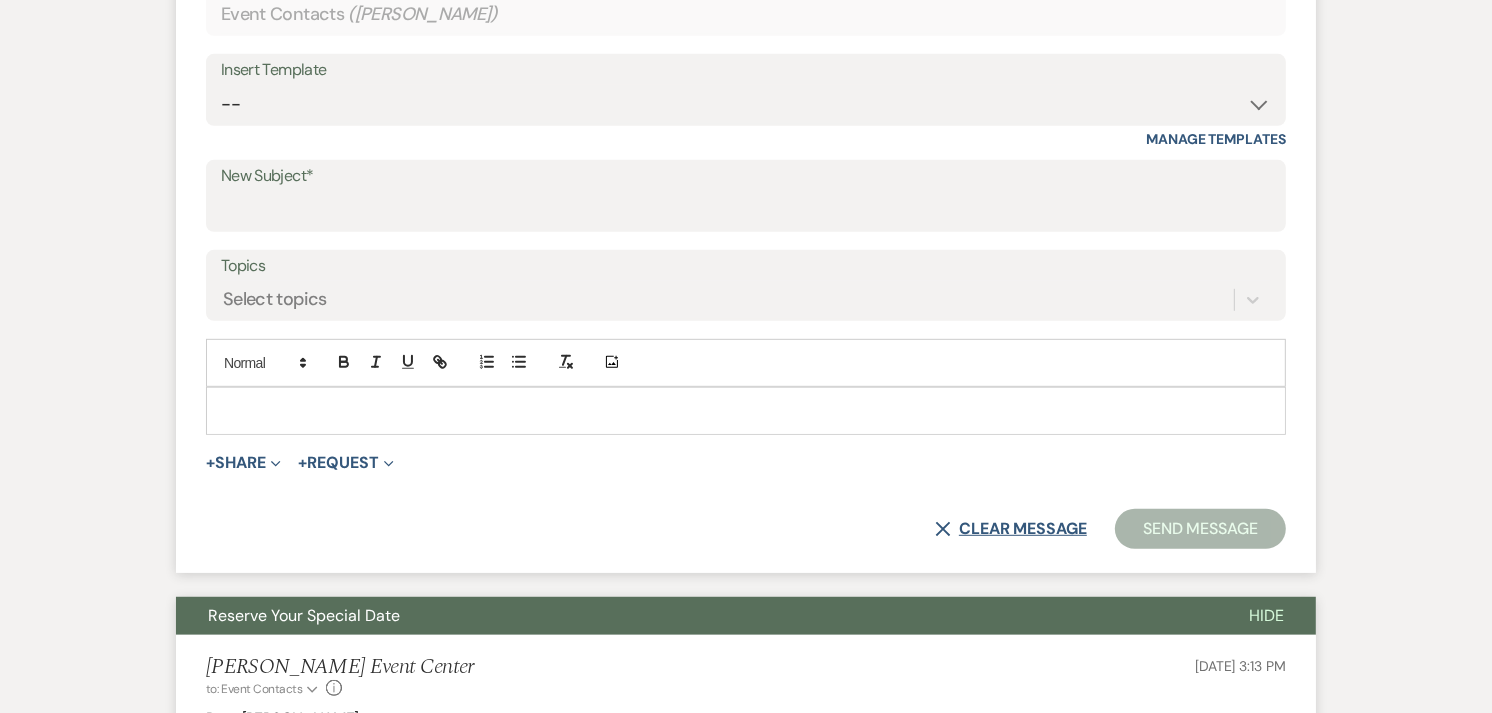 click on "X  Clear message" at bounding box center (1011, 529) 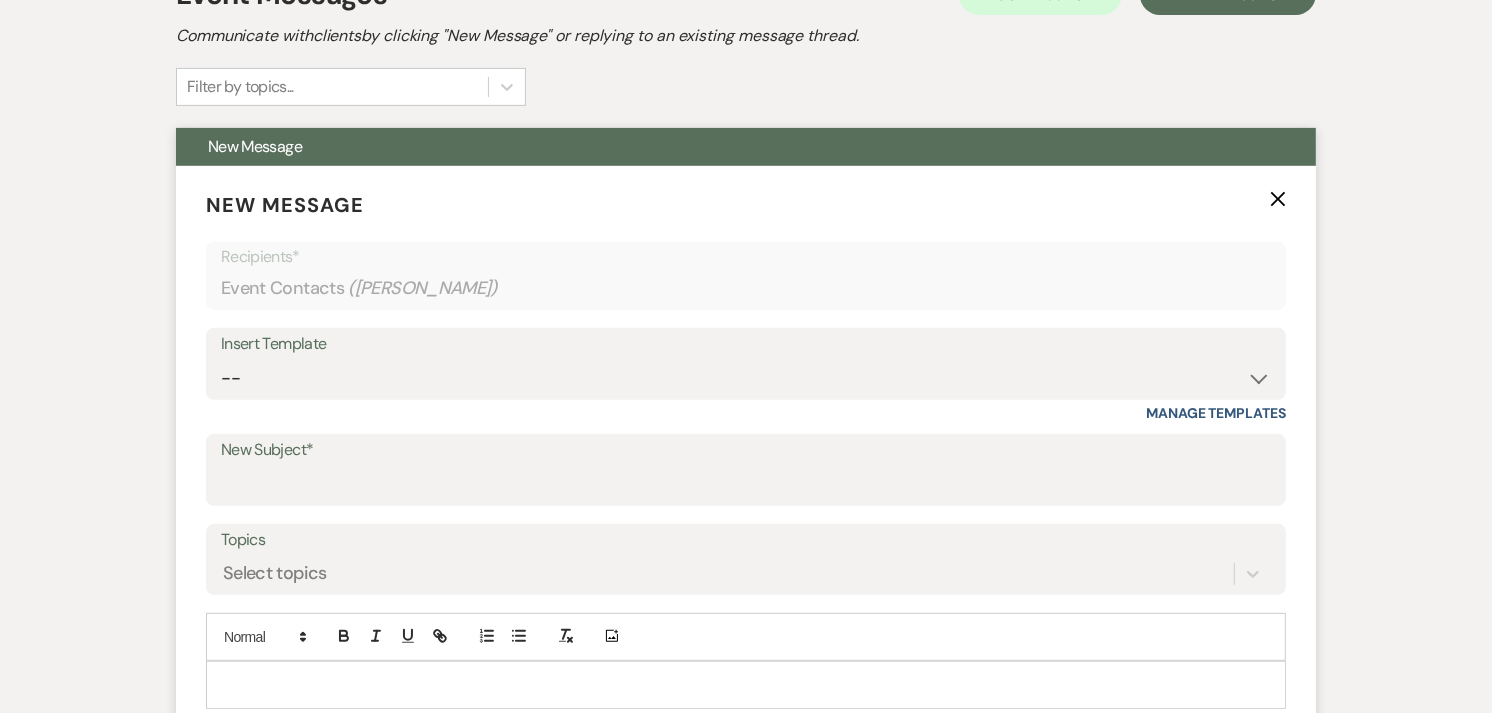 scroll, scrollTop: 600, scrollLeft: 0, axis: vertical 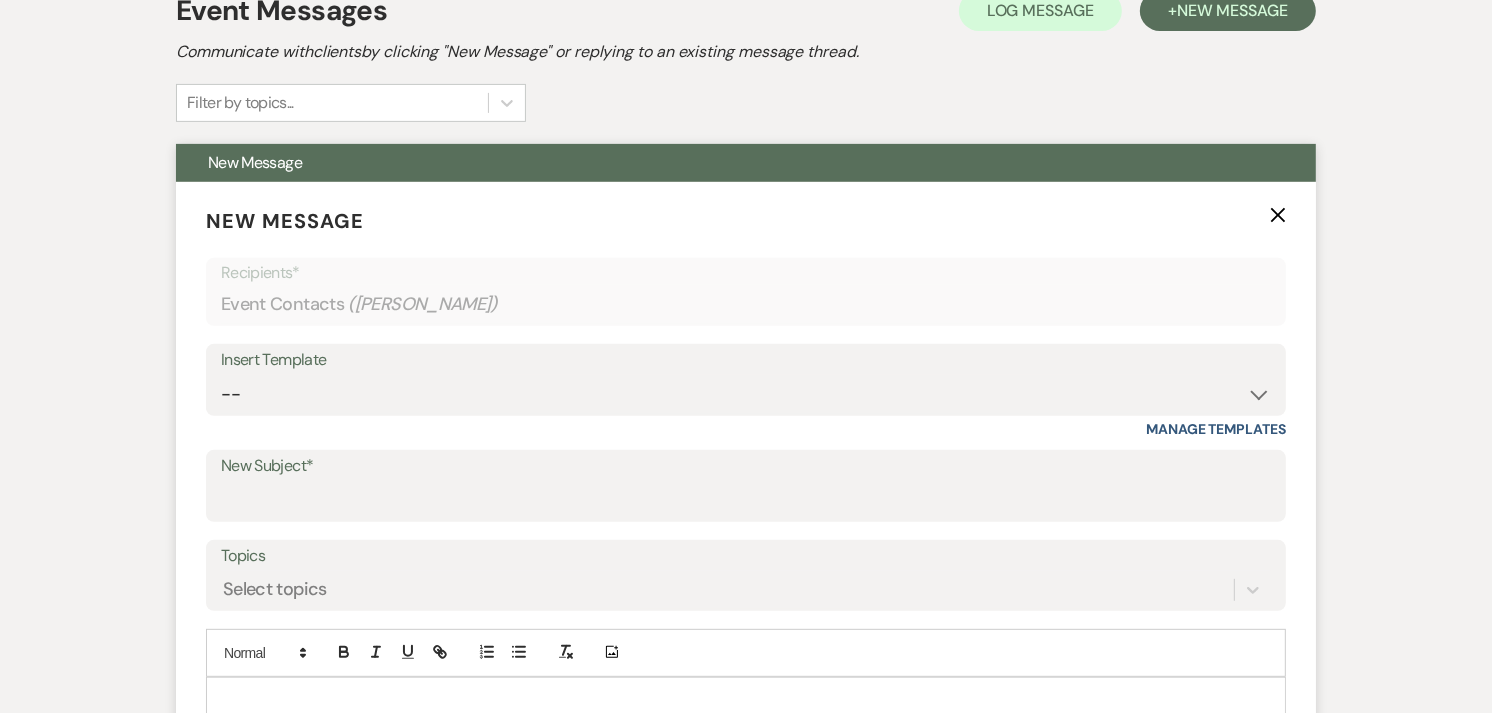 click on "X" 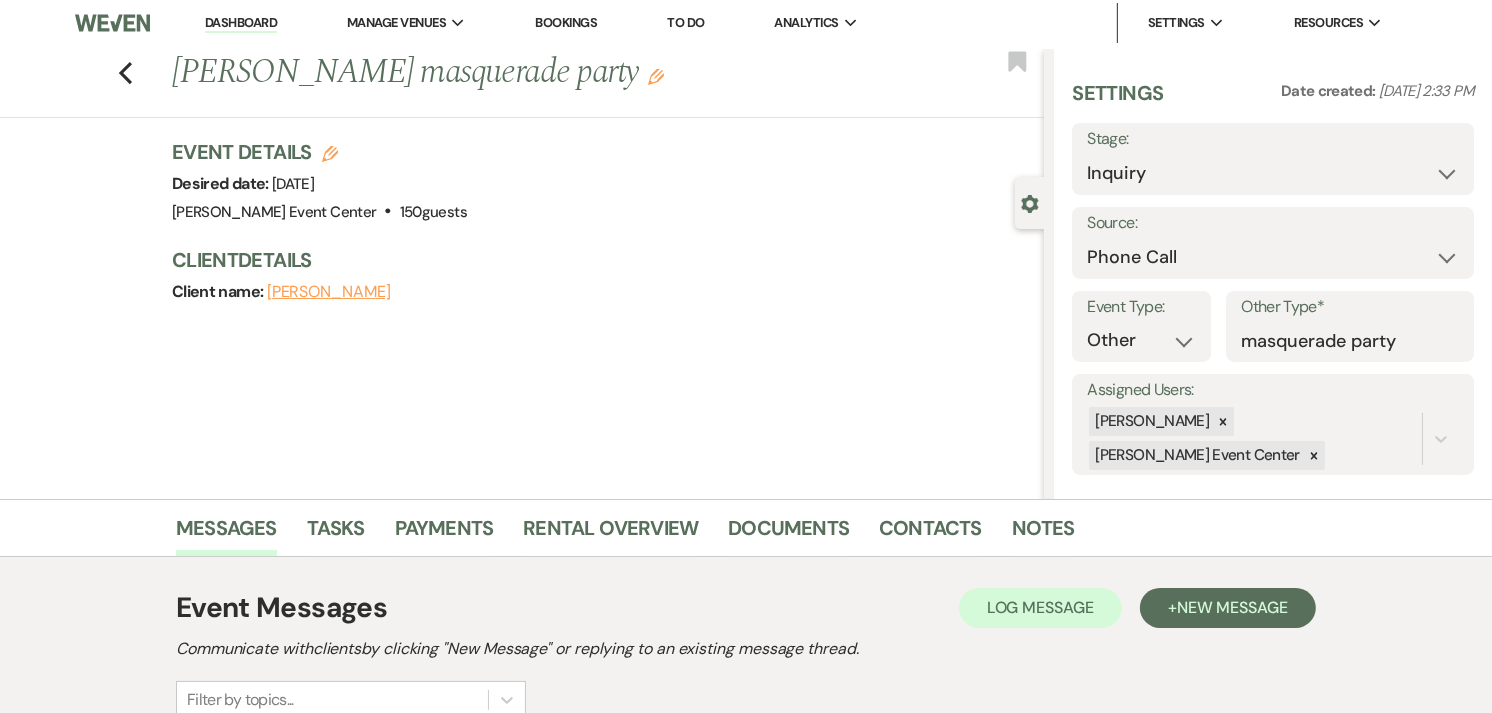scroll, scrollTop: 0, scrollLeft: 0, axis: both 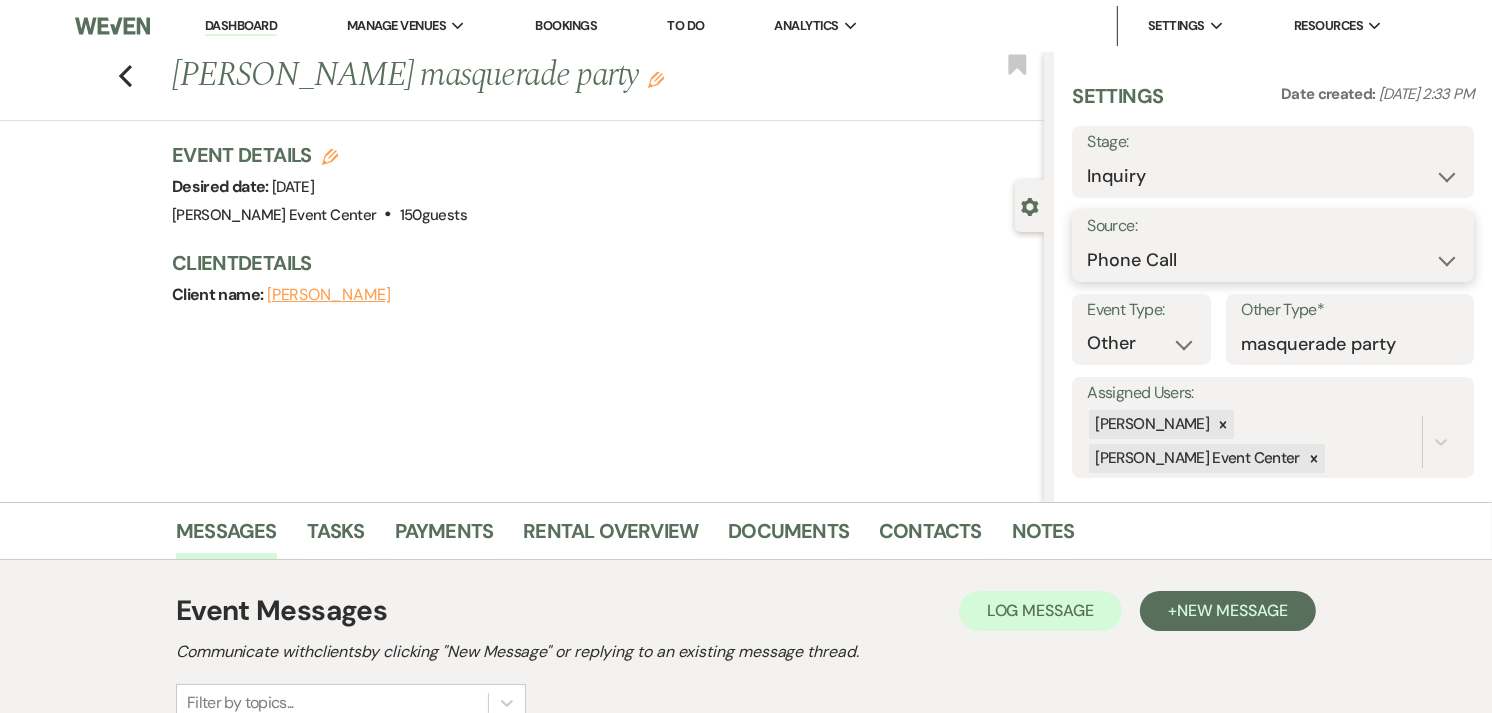 click on "Weven Venue Website Instagram Facebook Pinterest Google The Knot Wedding Wire Here Comes the Guide Wedding Spot Eventective Zola The Venue Report PartySlate VRBO / Homeaway Airbnb Wedding Show TikTok X / Twitter Phone Call Walk-in Vendor Referral Advertising Personal Referral Local Referral Other" at bounding box center [1273, 260] 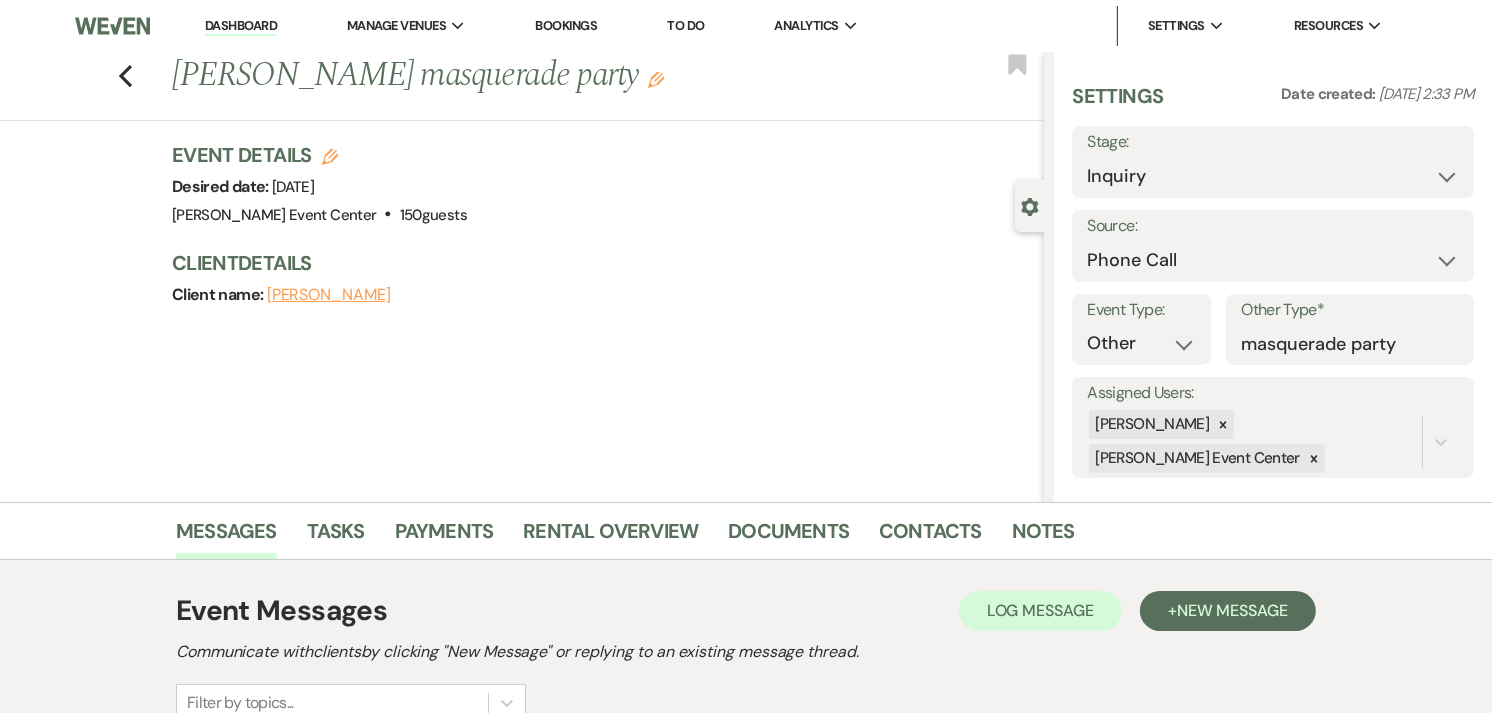 click on "Client name:   Kecia Abran" at bounding box center [598, 295] 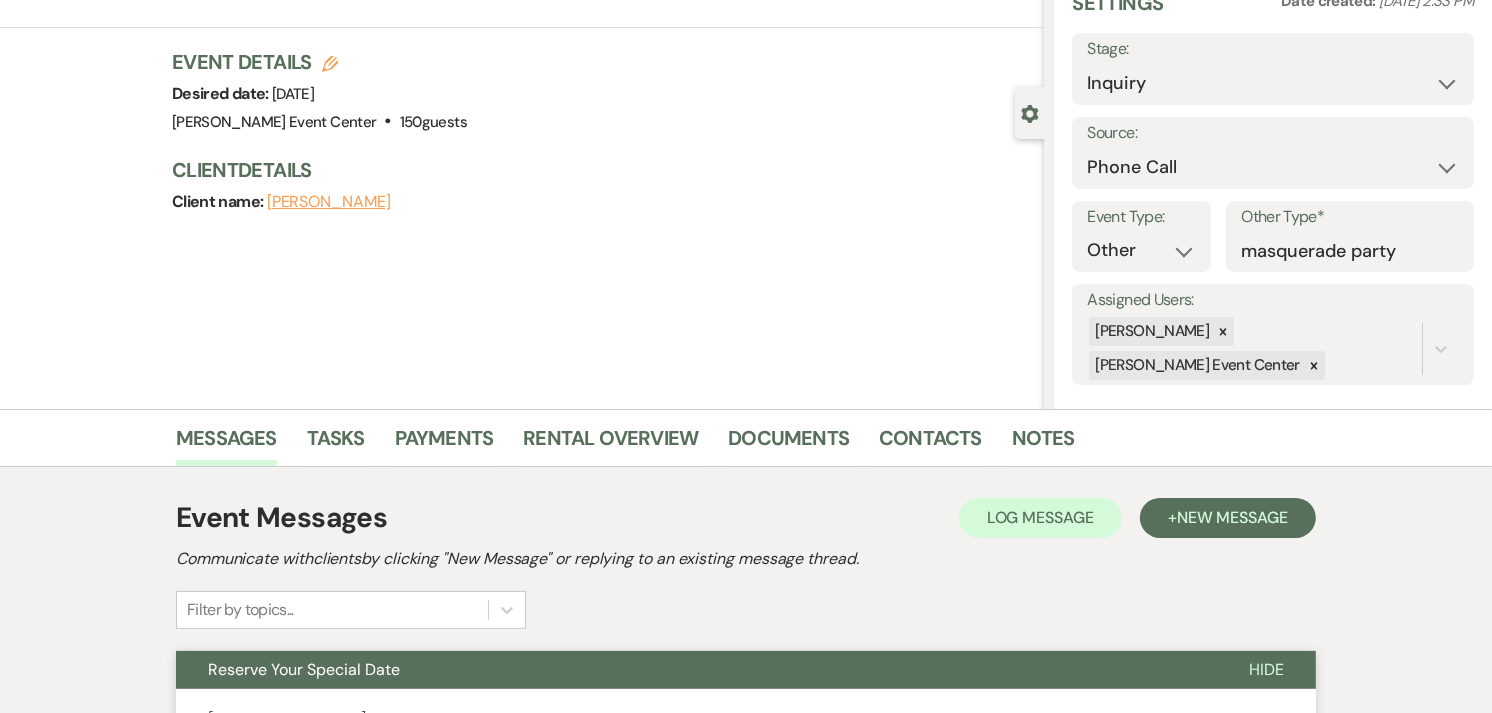 scroll, scrollTop: 0, scrollLeft: 0, axis: both 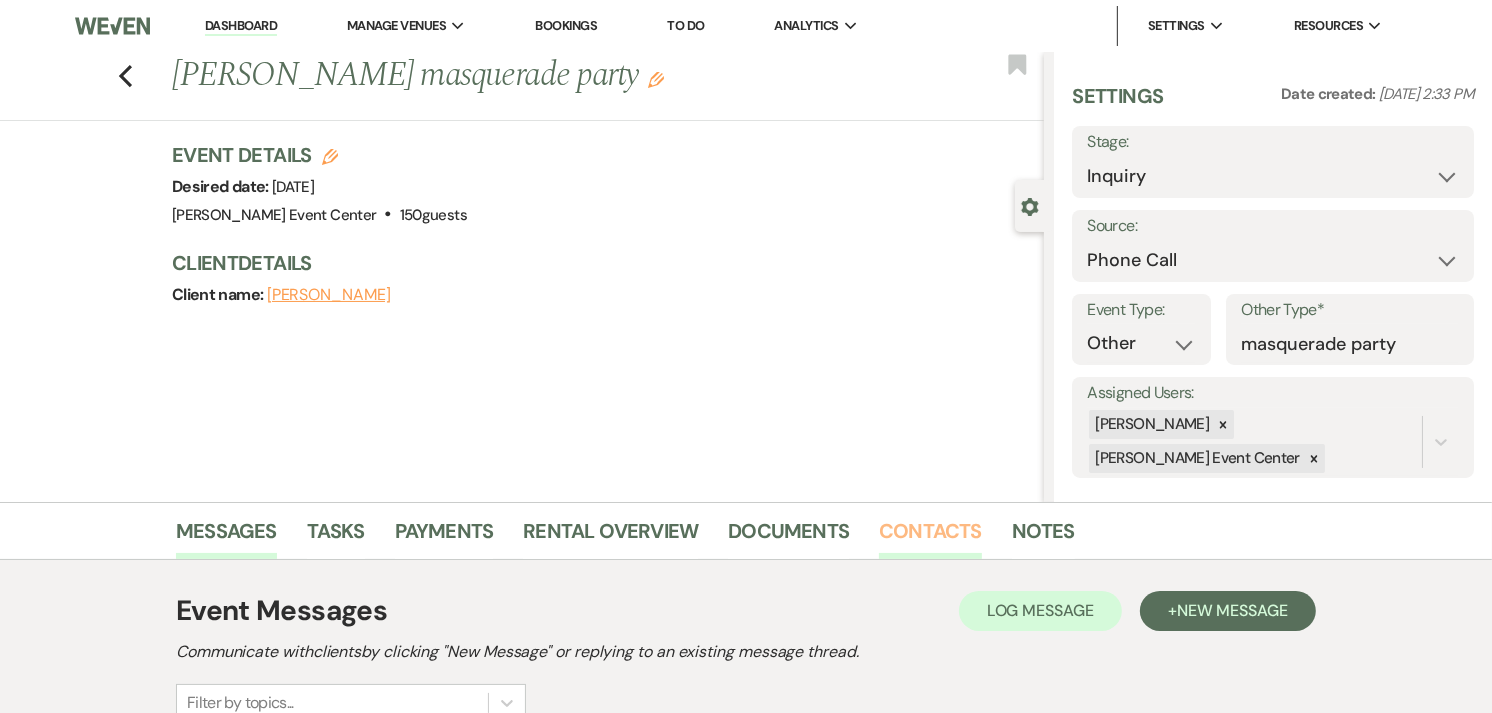 click on "Contacts" at bounding box center [930, 537] 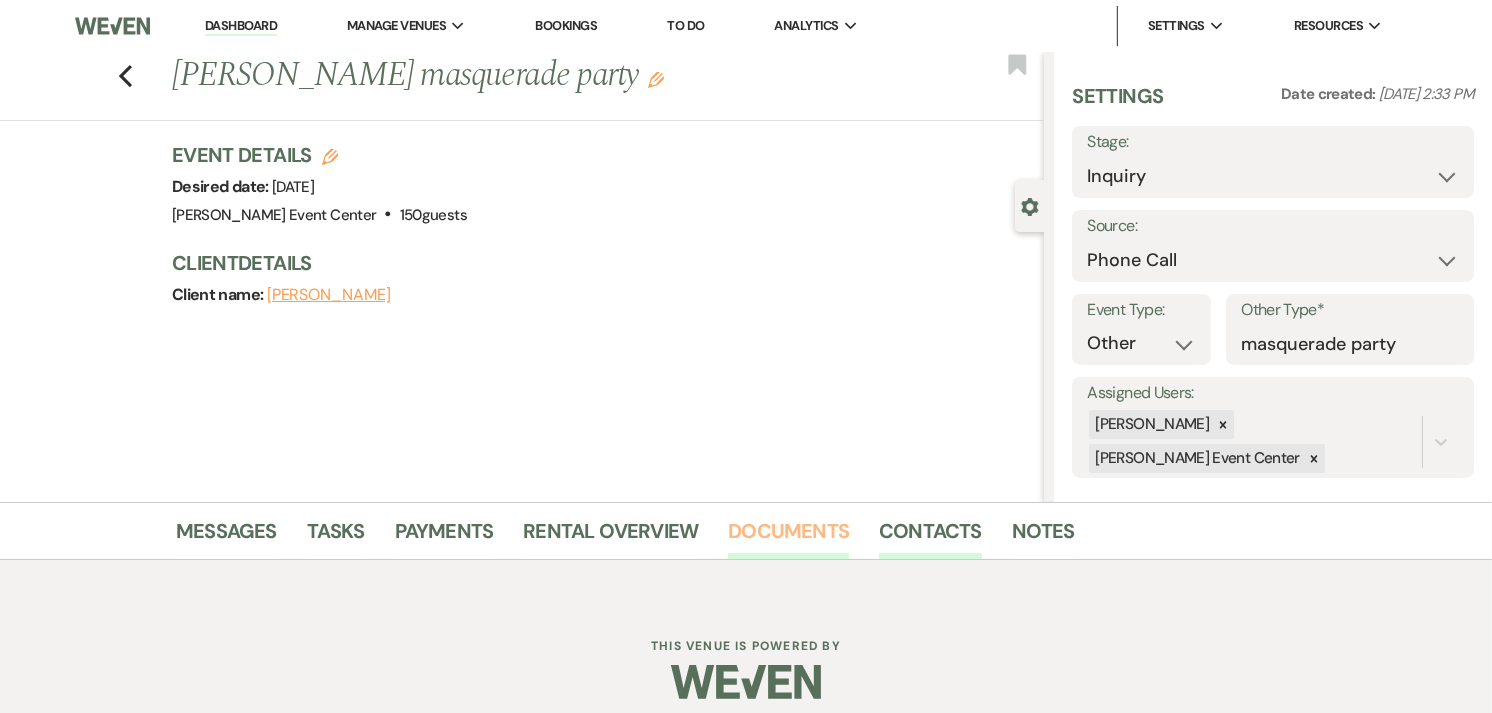 click on "Documents" at bounding box center (788, 537) 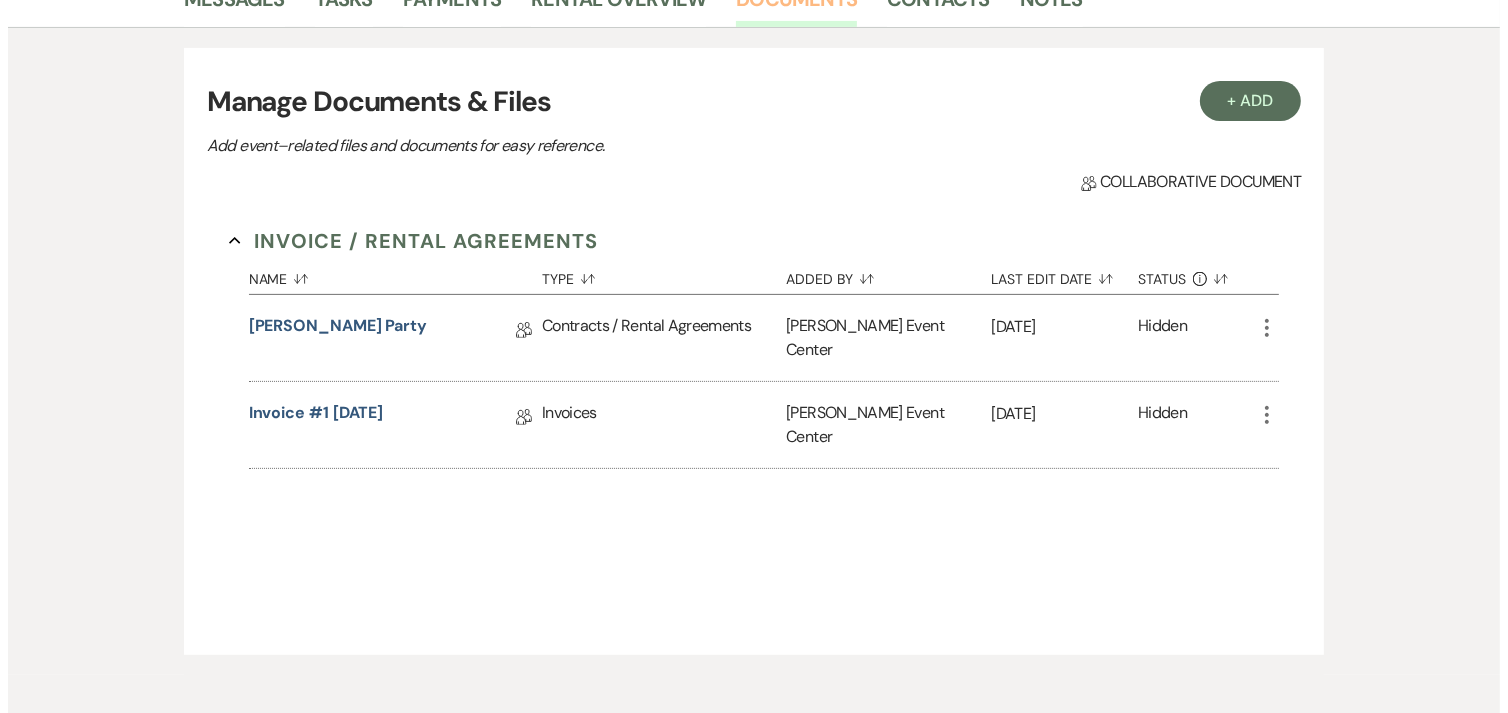 scroll, scrollTop: 533, scrollLeft: 0, axis: vertical 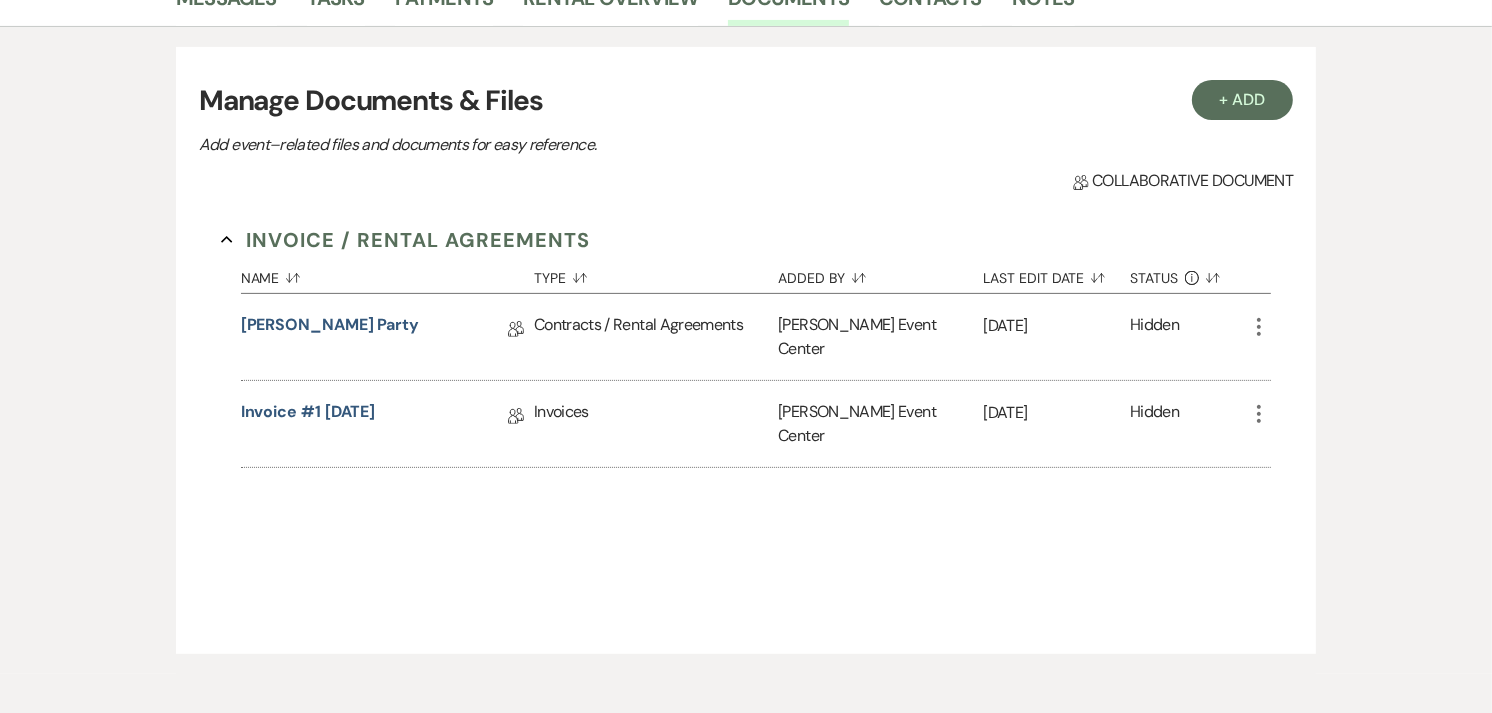 click 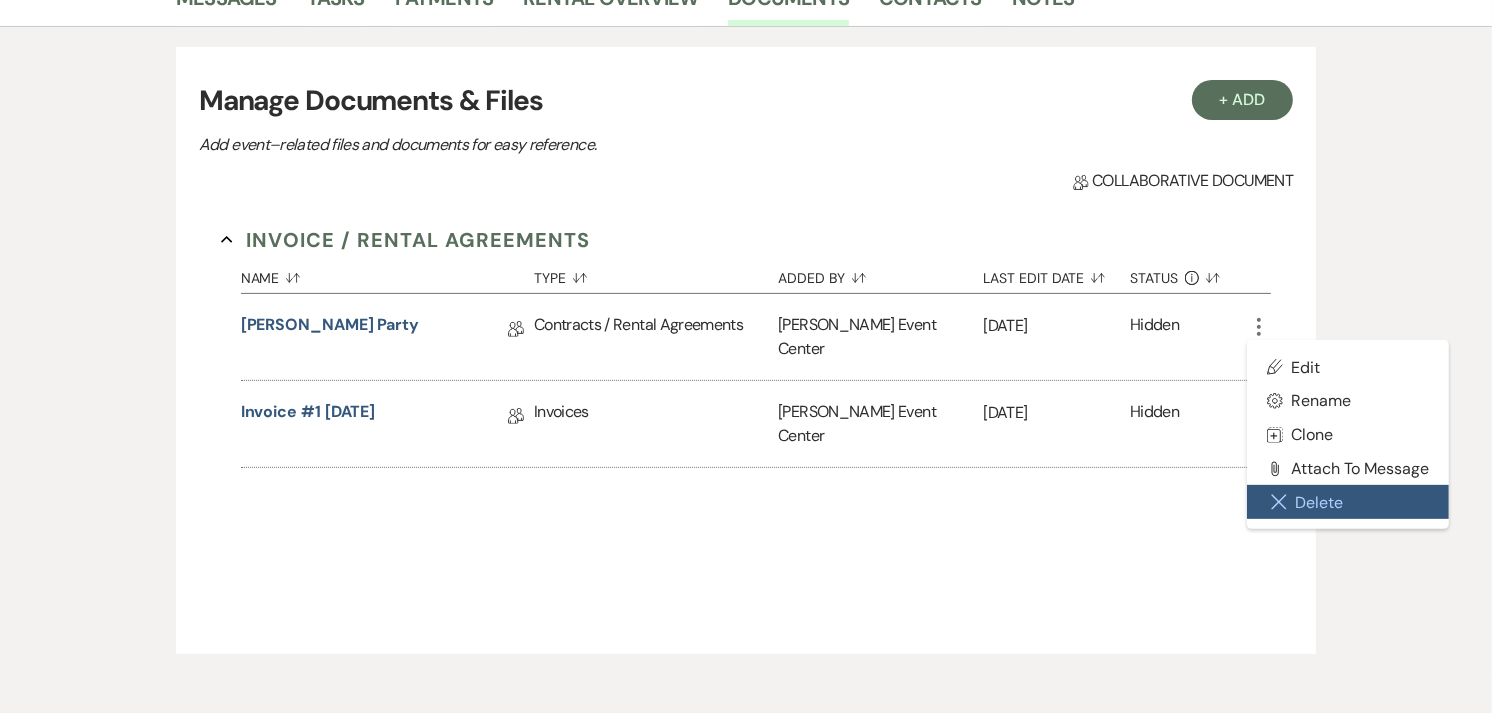 click on "Close Delete X Delete" at bounding box center (1348, 502) 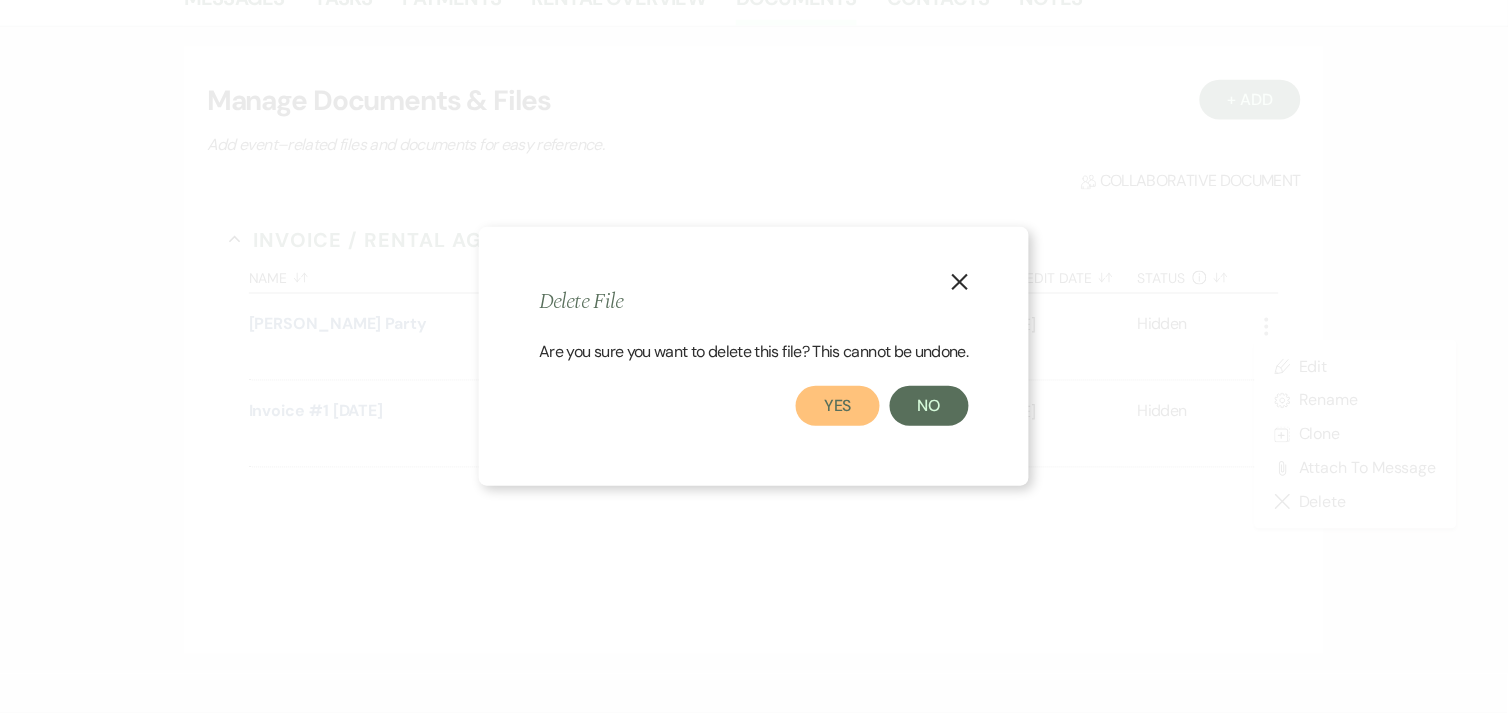 click on "Yes" at bounding box center [838, 406] 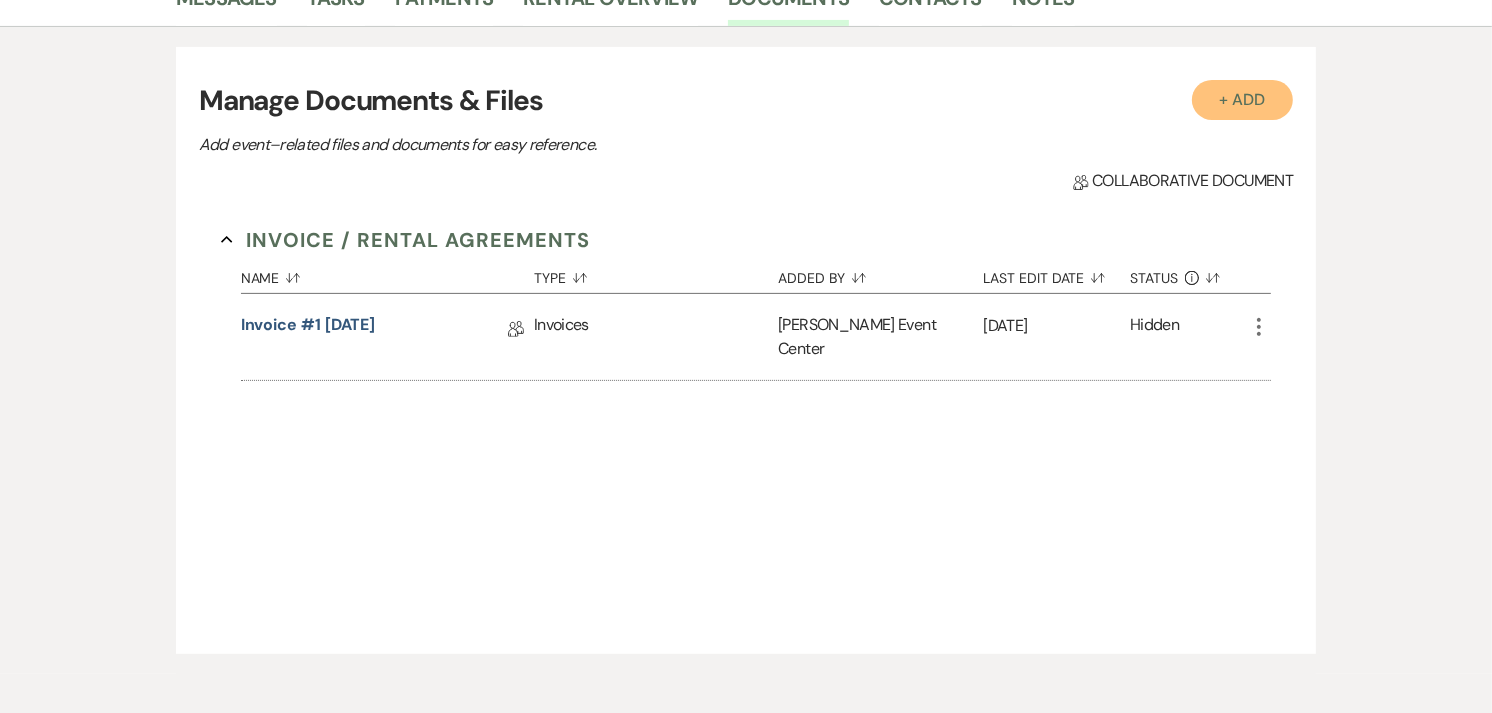click on "+ Add" at bounding box center [1243, 100] 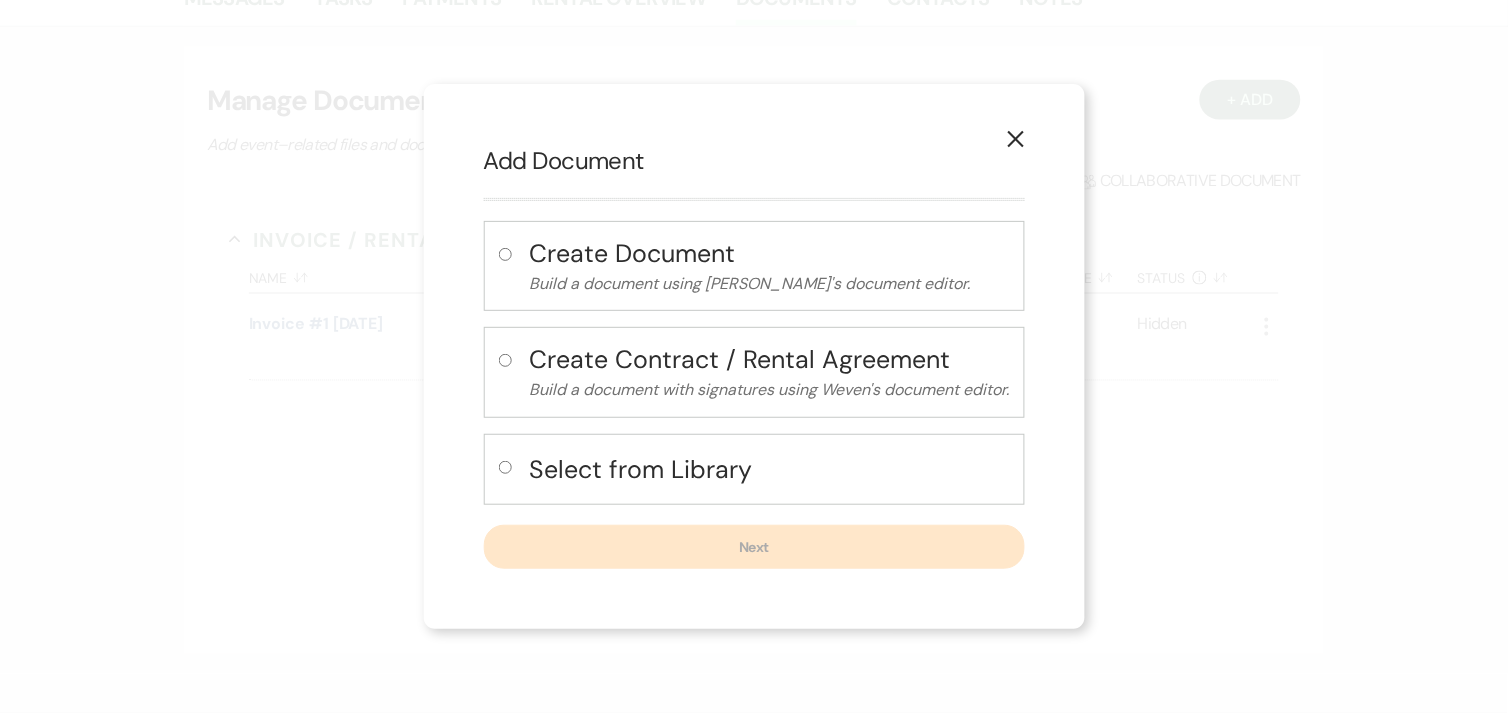 click on "Select from Library" at bounding box center (770, 469) 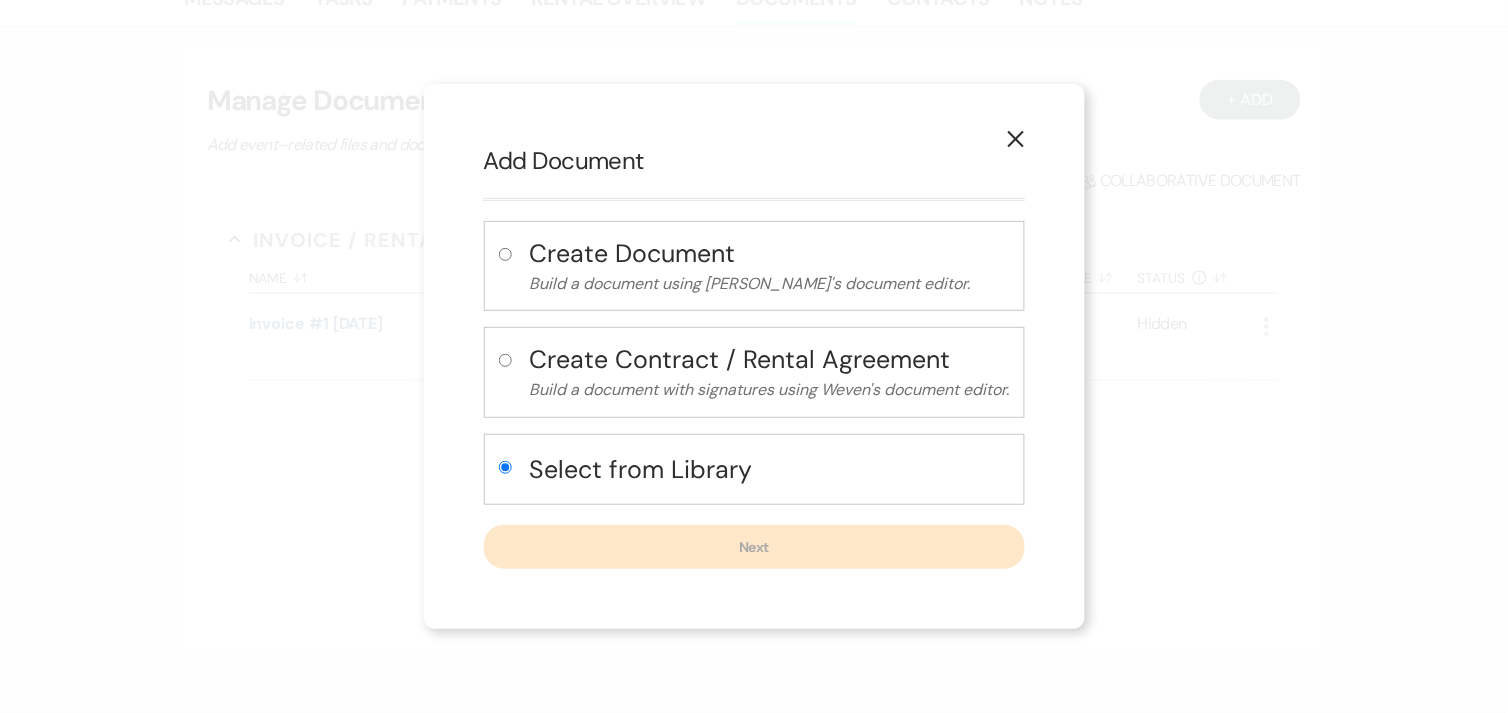 radio on "true" 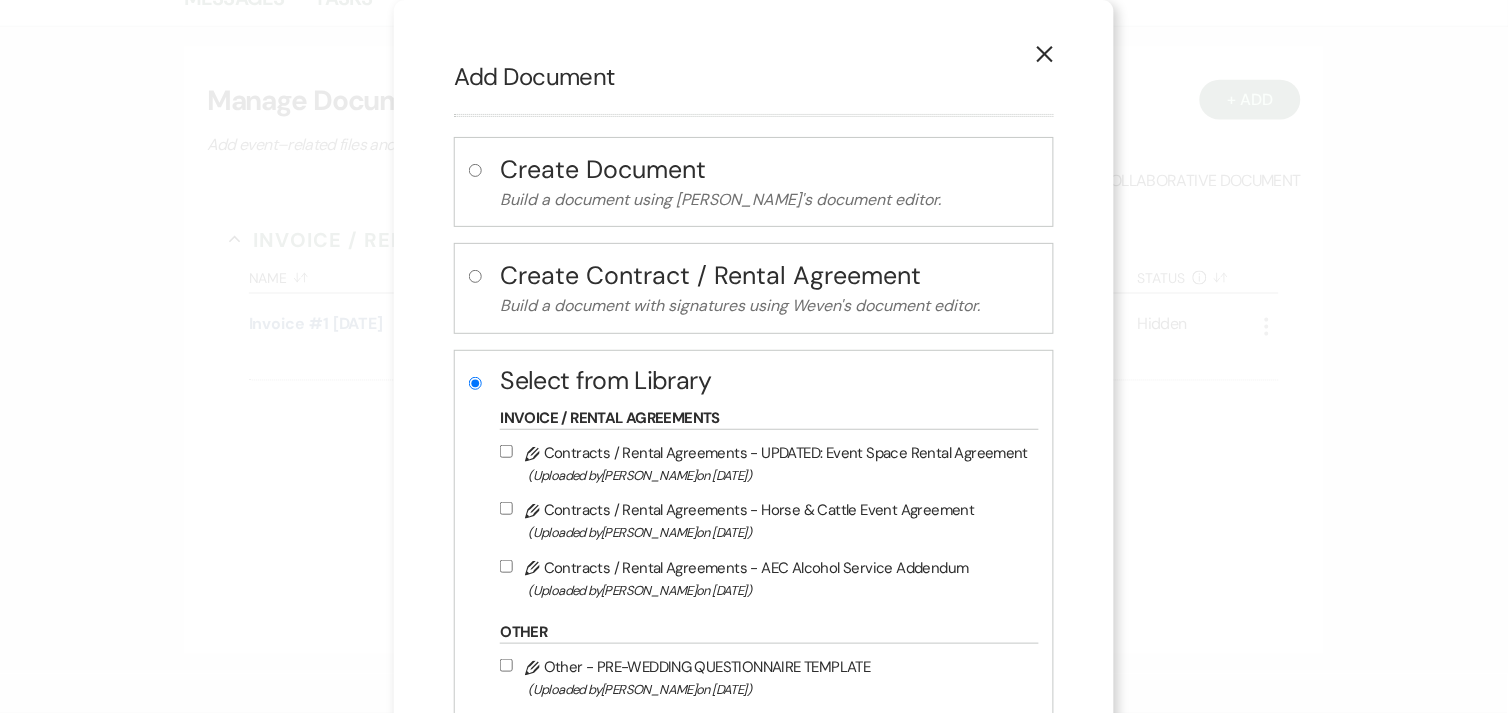 click on "Pencil Contracts / Rental Agreements - UPDATED: Event Space Rental Agreement (Uploaded by  Jessica Brewer  on   Oct 29th, 2024 )" at bounding box center (764, 463) 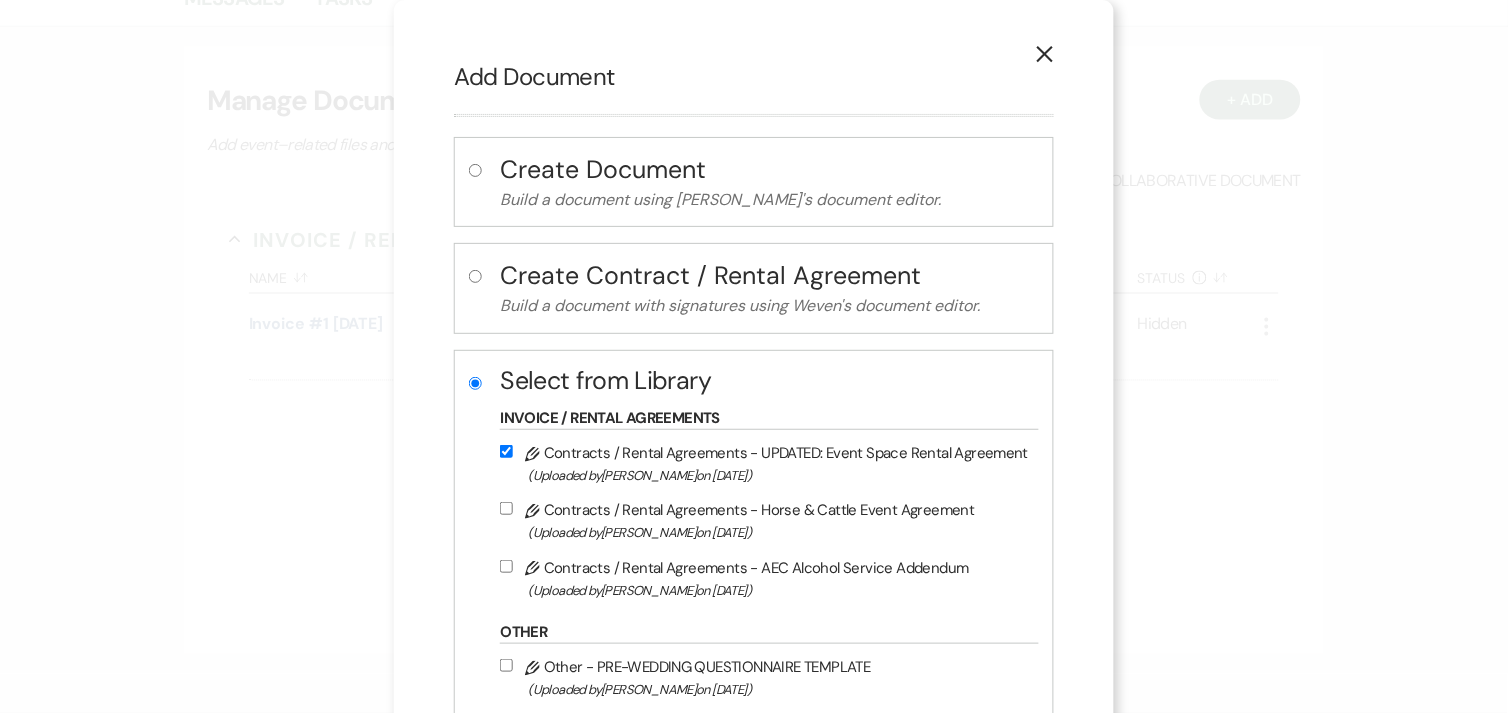 checkbox on "true" 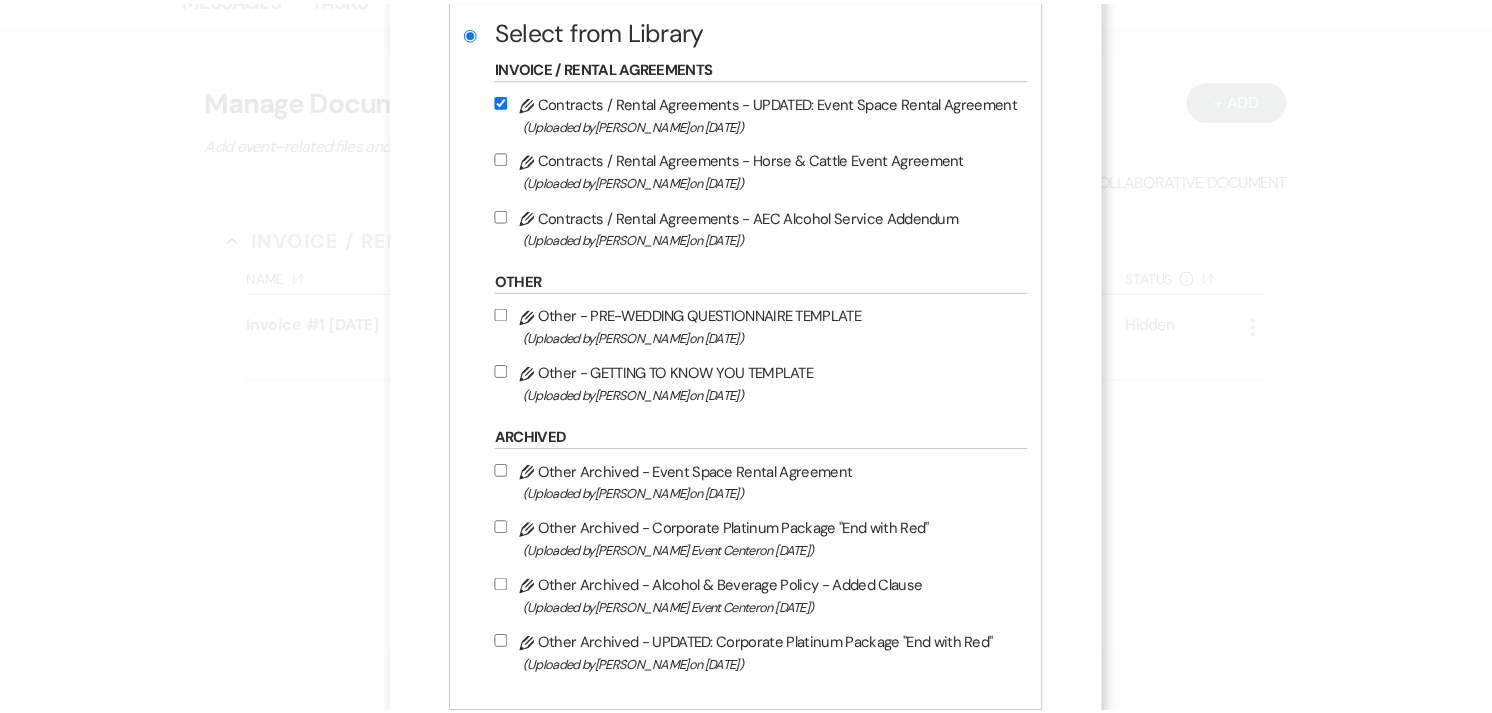 scroll, scrollTop: 475, scrollLeft: 0, axis: vertical 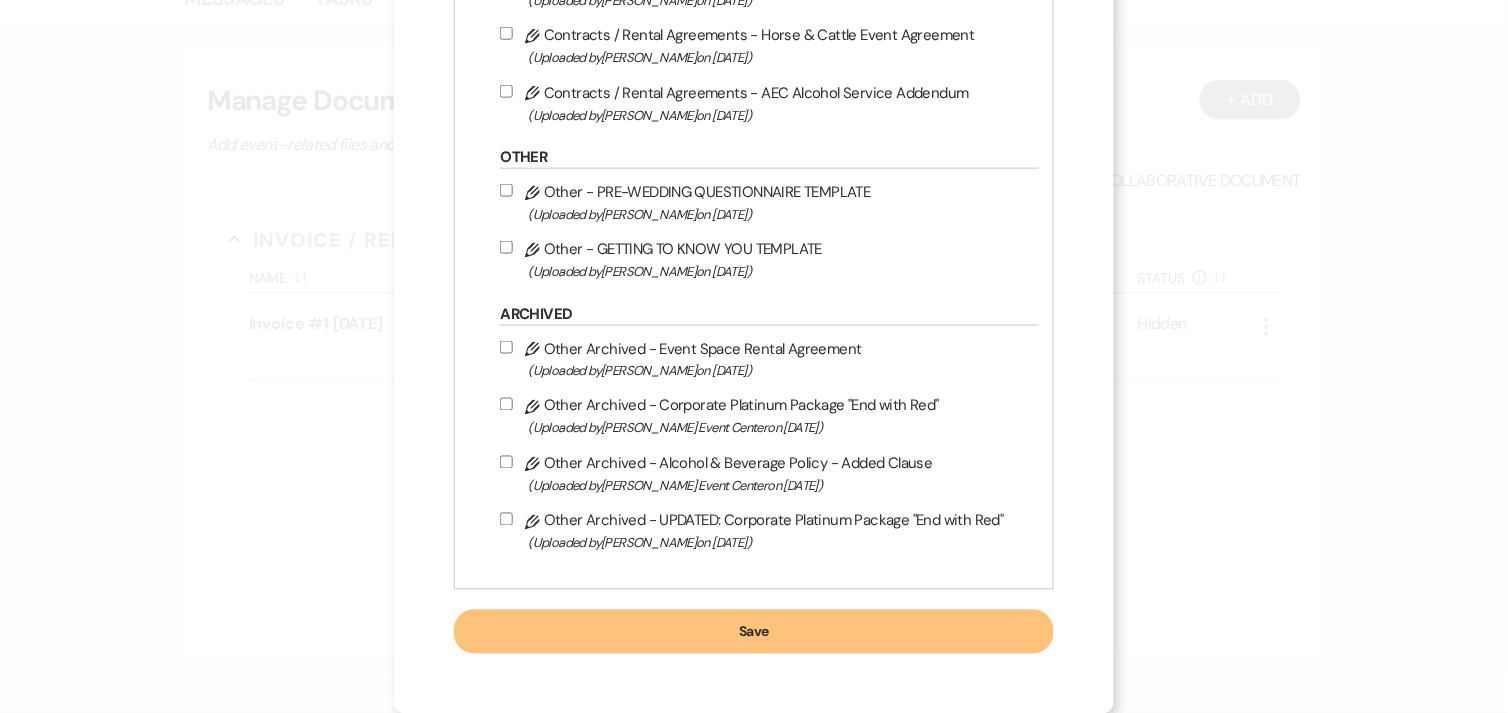click on "Save" at bounding box center (753, 632) 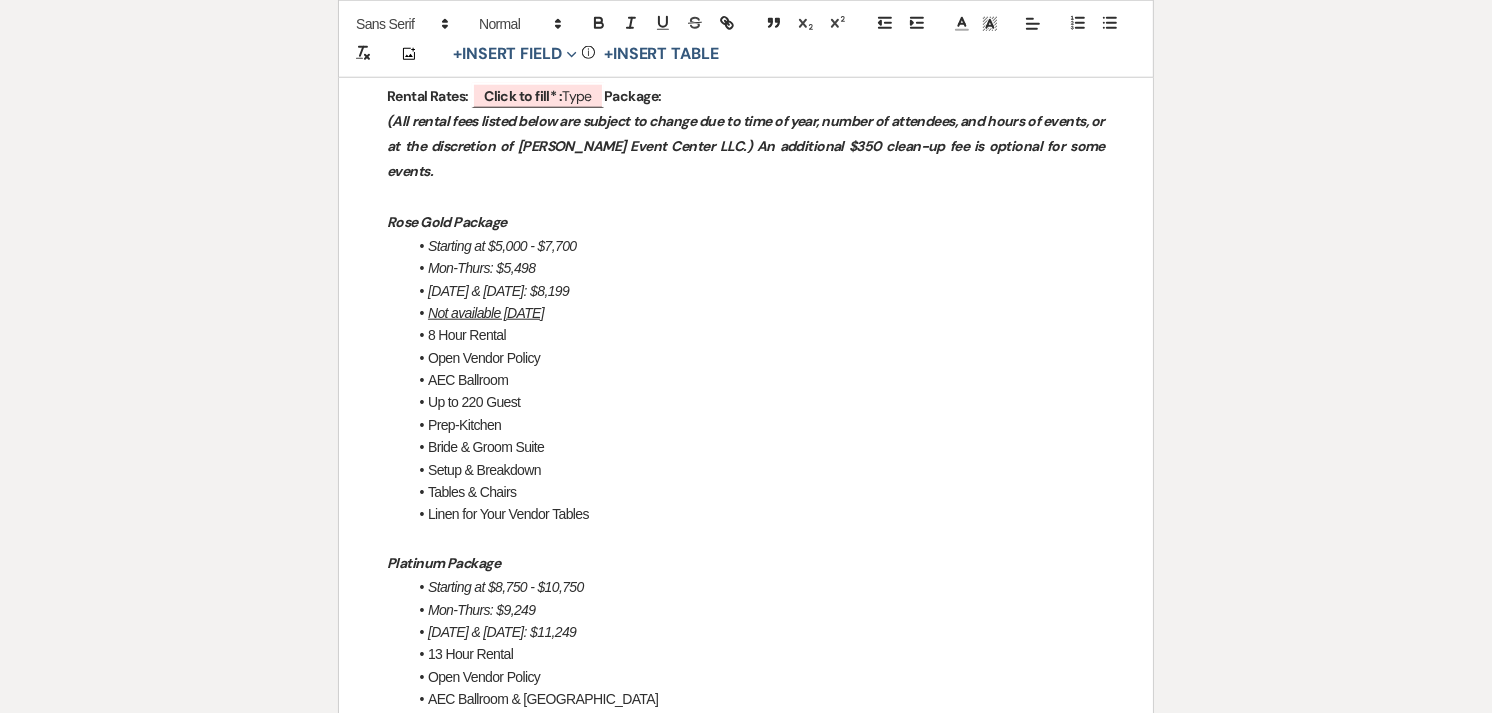 scroll, scrollTop: 1761, scrollLeft: 0, axis: vertical 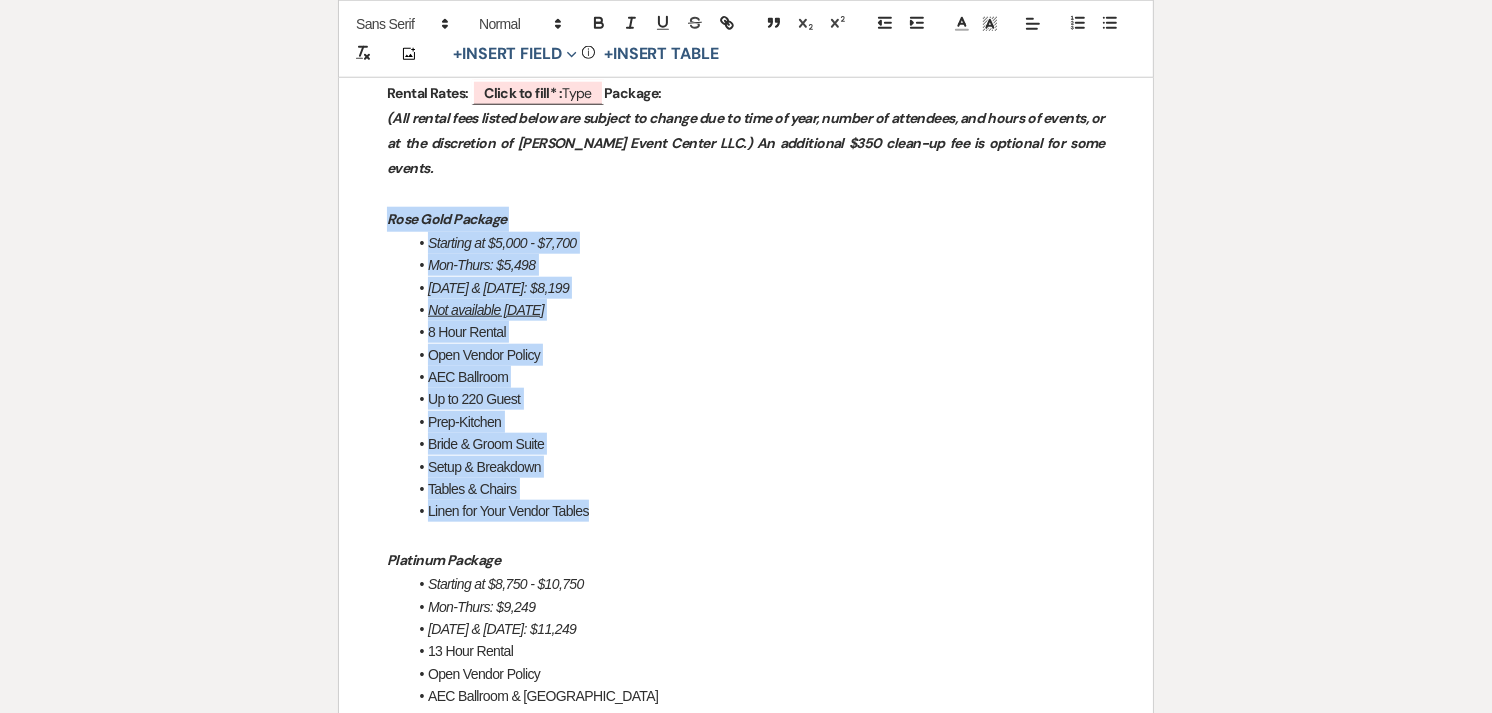 drag, startPoint x: 381, startPoint y: 142, endPoint x: 713, endPoint y: 443, distance: 448.135 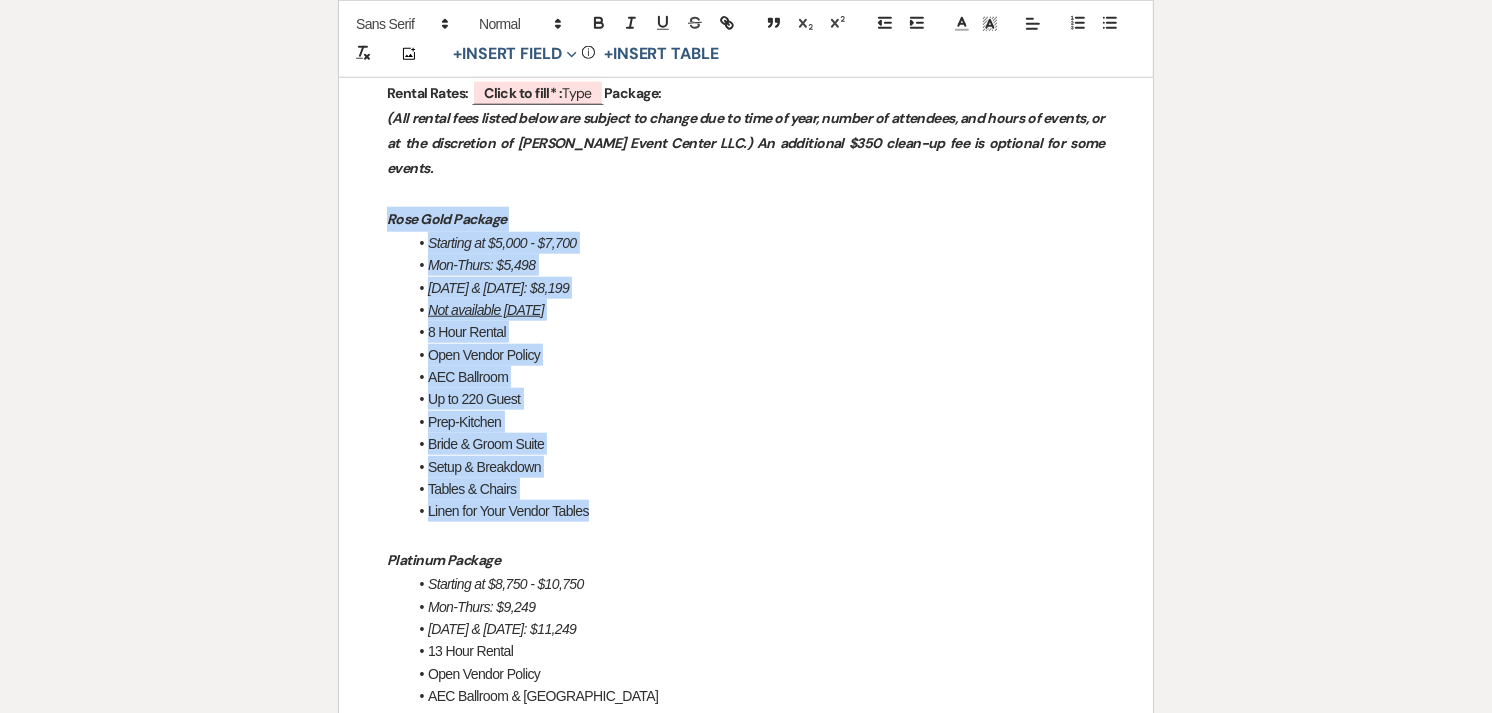 click on "﻿ ﻿   EVENT SPACE RENTAL AGREEMENT AND CONTRACT  Agreement made on , ﻿ Today's Date ﻿  , by and between Artis Event Center LLC “Company”, and  ﻿
Kecia Abran
﻿ , referred to as “Client”. Client agrees to hire and Artis Event Center LLC agrees to make available the use of the Event Center  ﻿
Click to fill* :
Location
﻿  located at 160 Seahawk Dr, Desoto, TX 75115, with the following terms and conditions.  Date of Event:  ﻿
Click to fill* :
Date
﻿   Type of Event:  ﻿
Click to fill* :
Type
﻿   Set-up starting at:  ﻿
12:00pm
﻿   Event starting at:  ﻿ Time ﻿   Event ending at:  Clean-up ending at: 1:00am Total Hours:   Number expected:  ﻿
Click to fill:
Guest Count (Estimated)
﻿   Selected Package:  ﻿
﻿" at bounding box center (746, 7386) 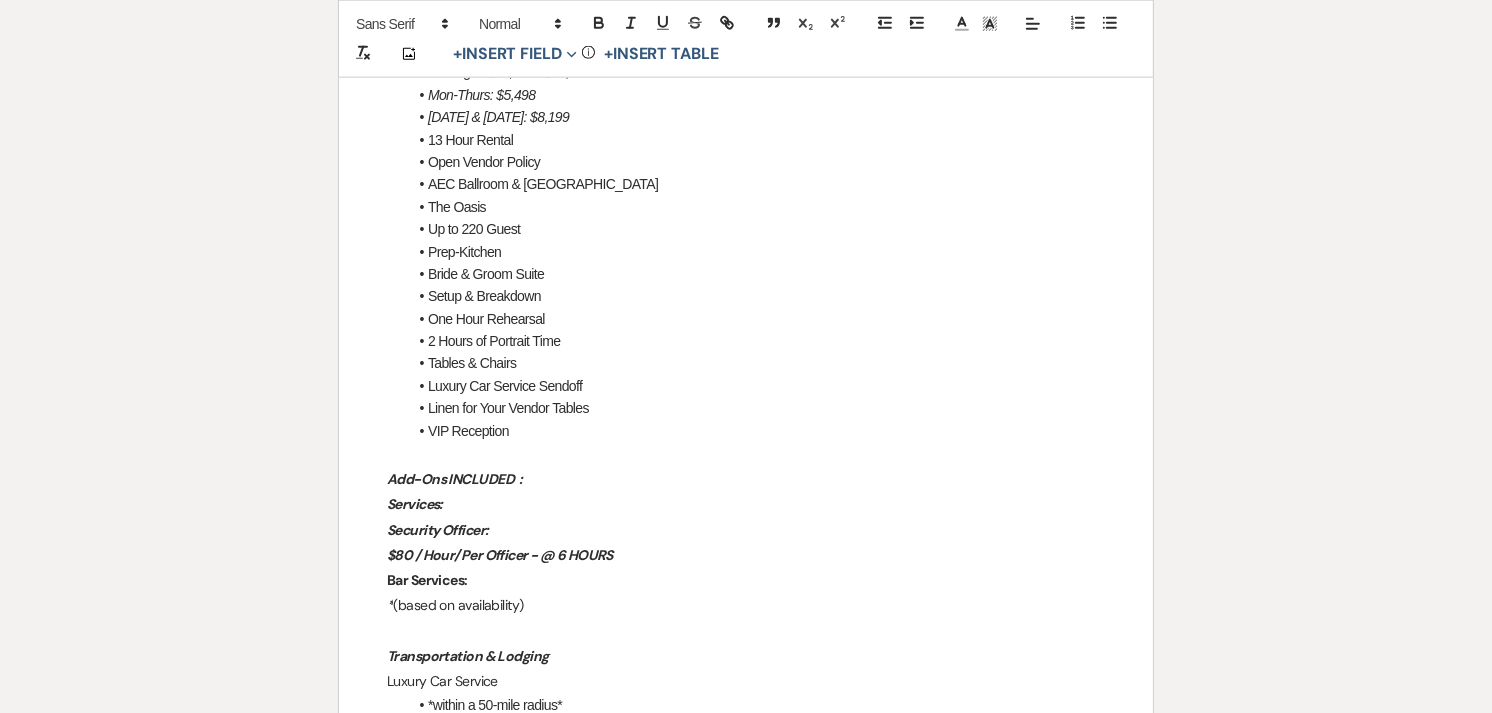 scroll, scrollTop: 2317, scrollLeft: 0, axis: vertical 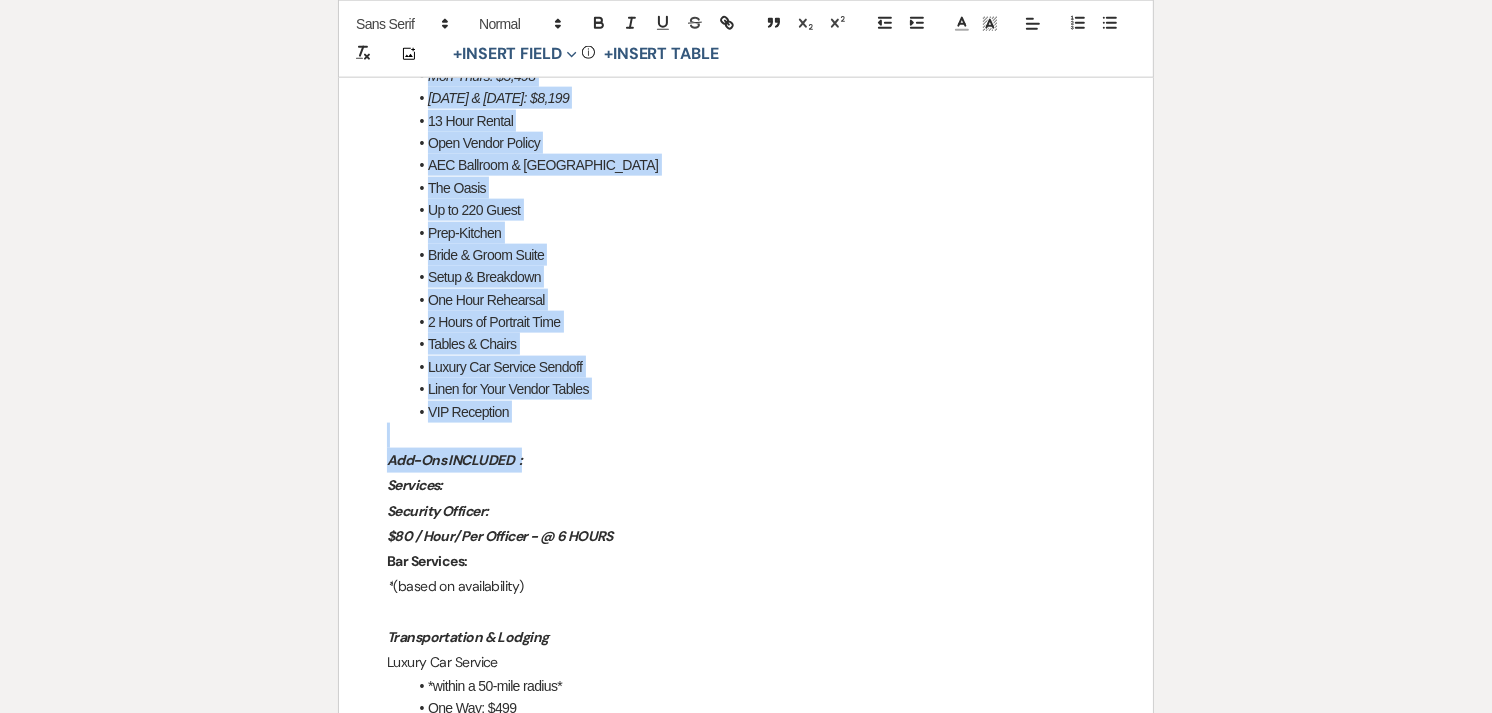 drag, startPoint x: 382, startPoint y: 497, endPoint x: 624, endPoint y: 385, distance: 266.66083 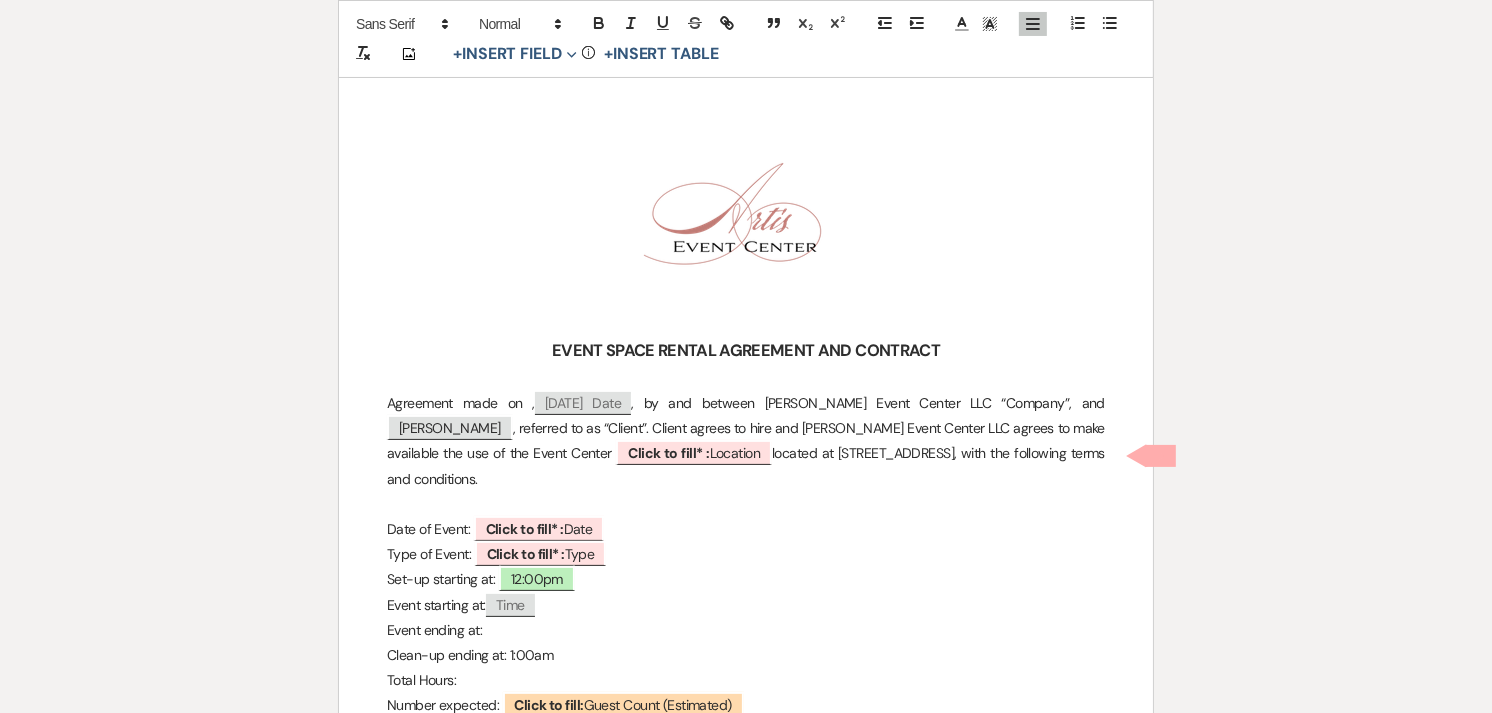 scroll, scrollTop: 0, scrollLeft: 0, axis: both 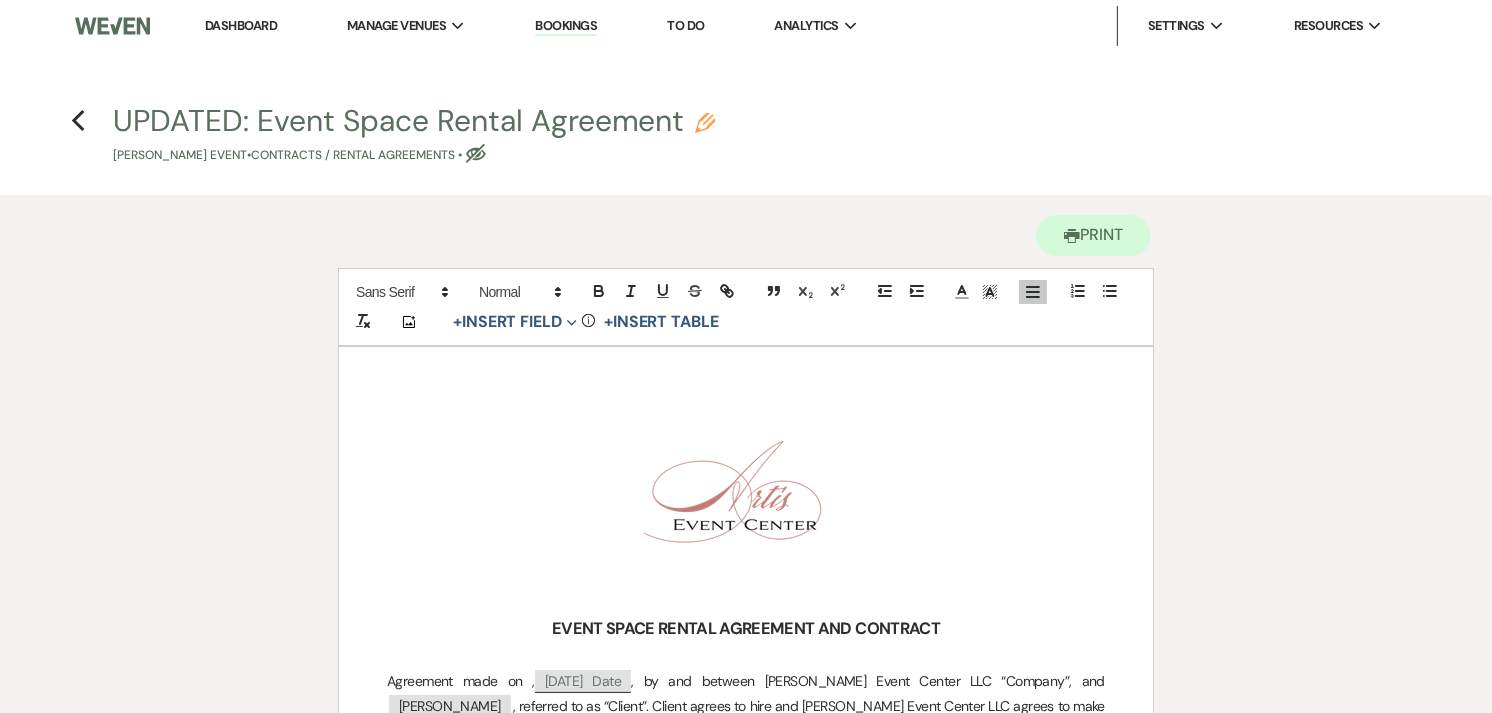 click on "Pencil" 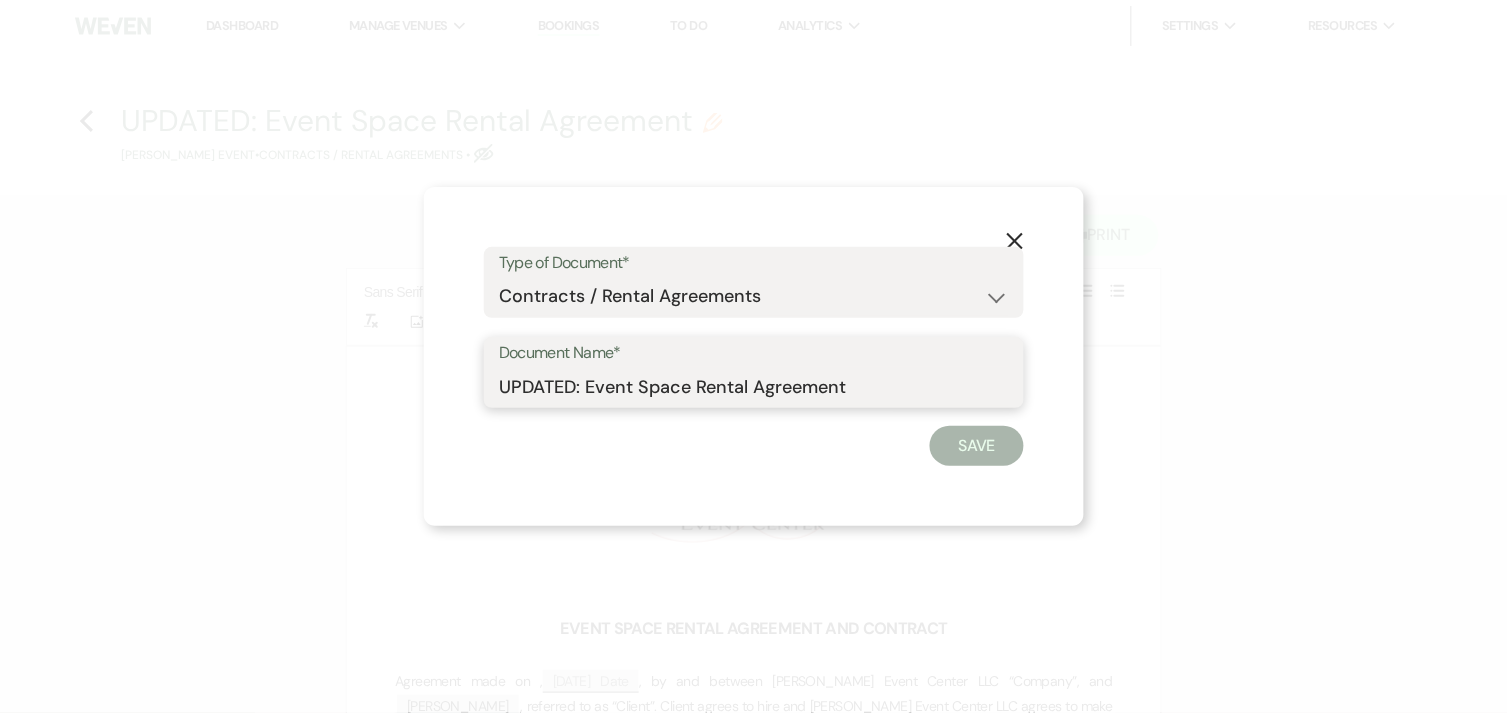 click on "UPDATED: Event Space Rental Agreement" at bounding box center [754, 386] 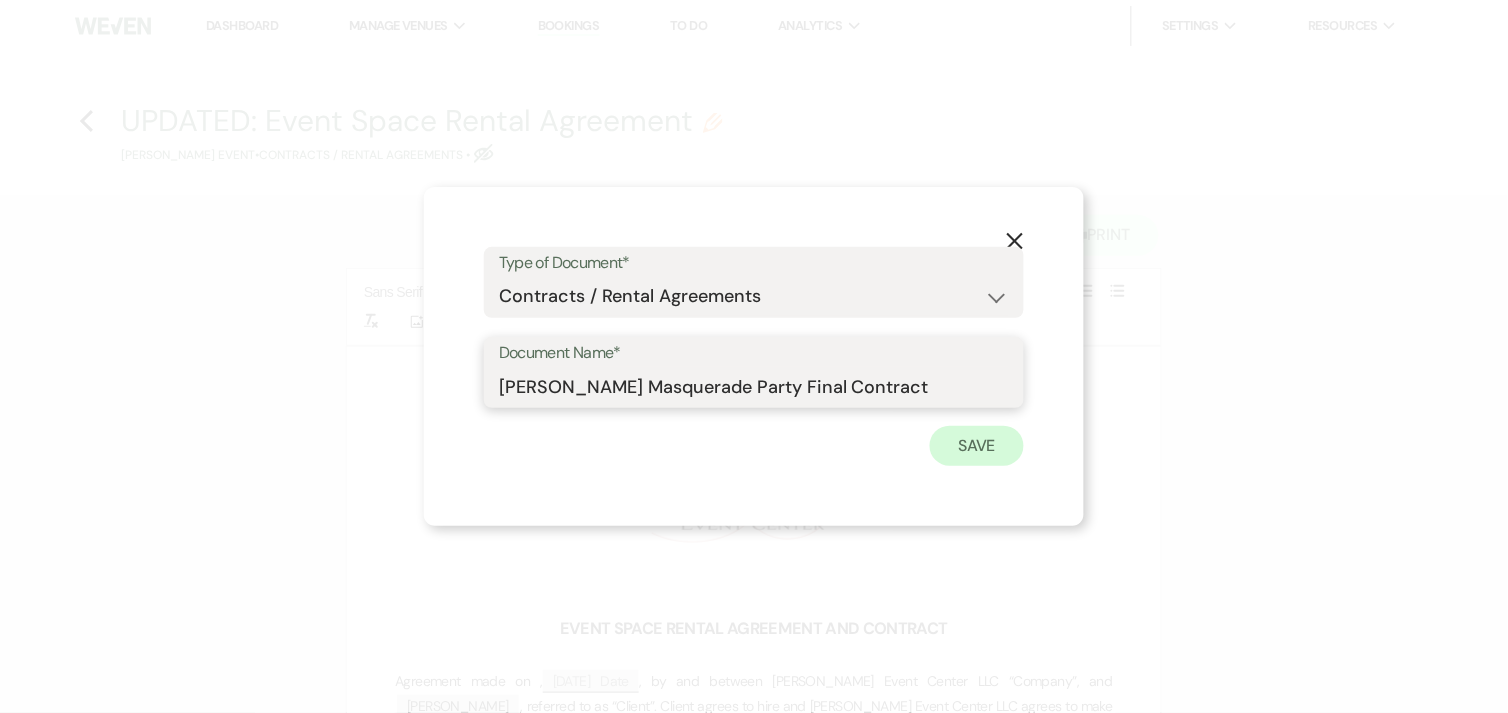 type on "[PERSON_NAME] Masquerade Party Final Contract" 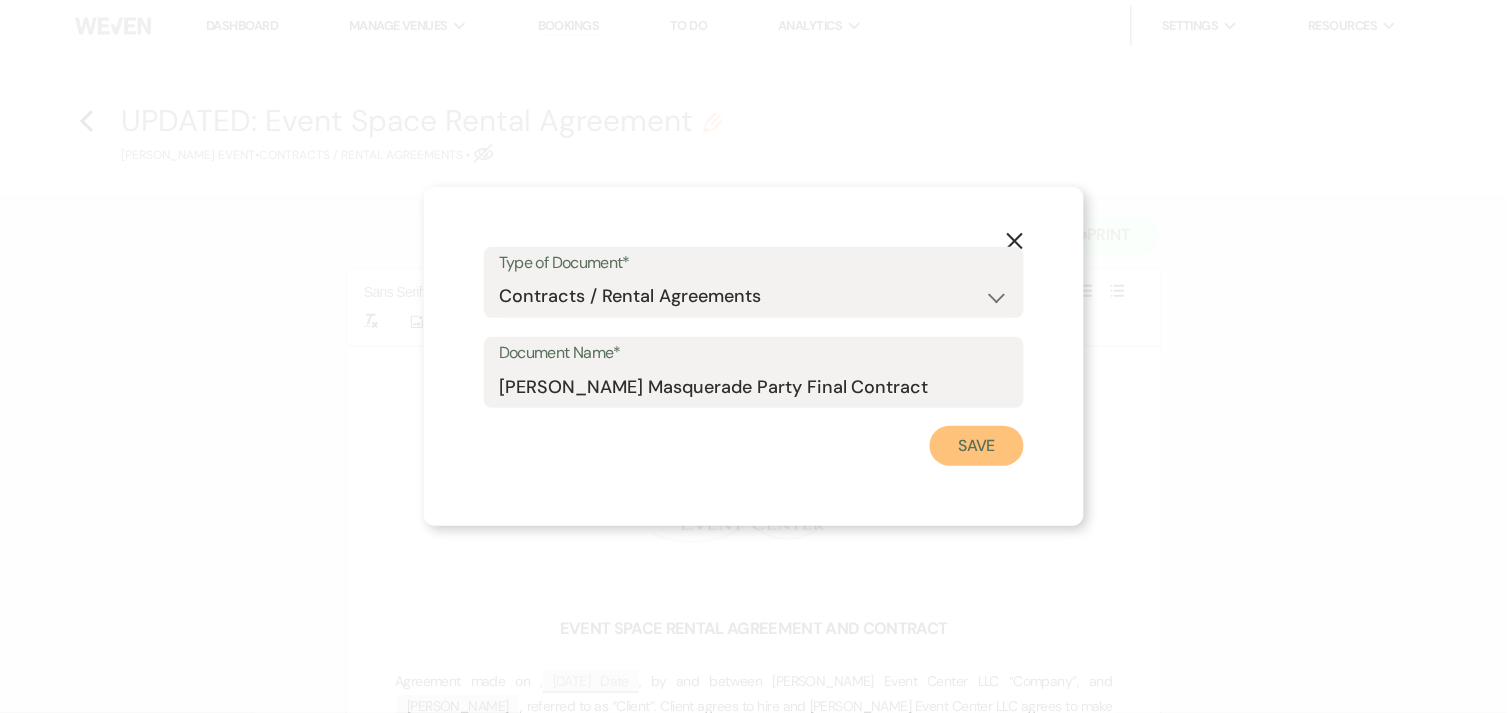 click on "Save" at bounding box center [977, 446] 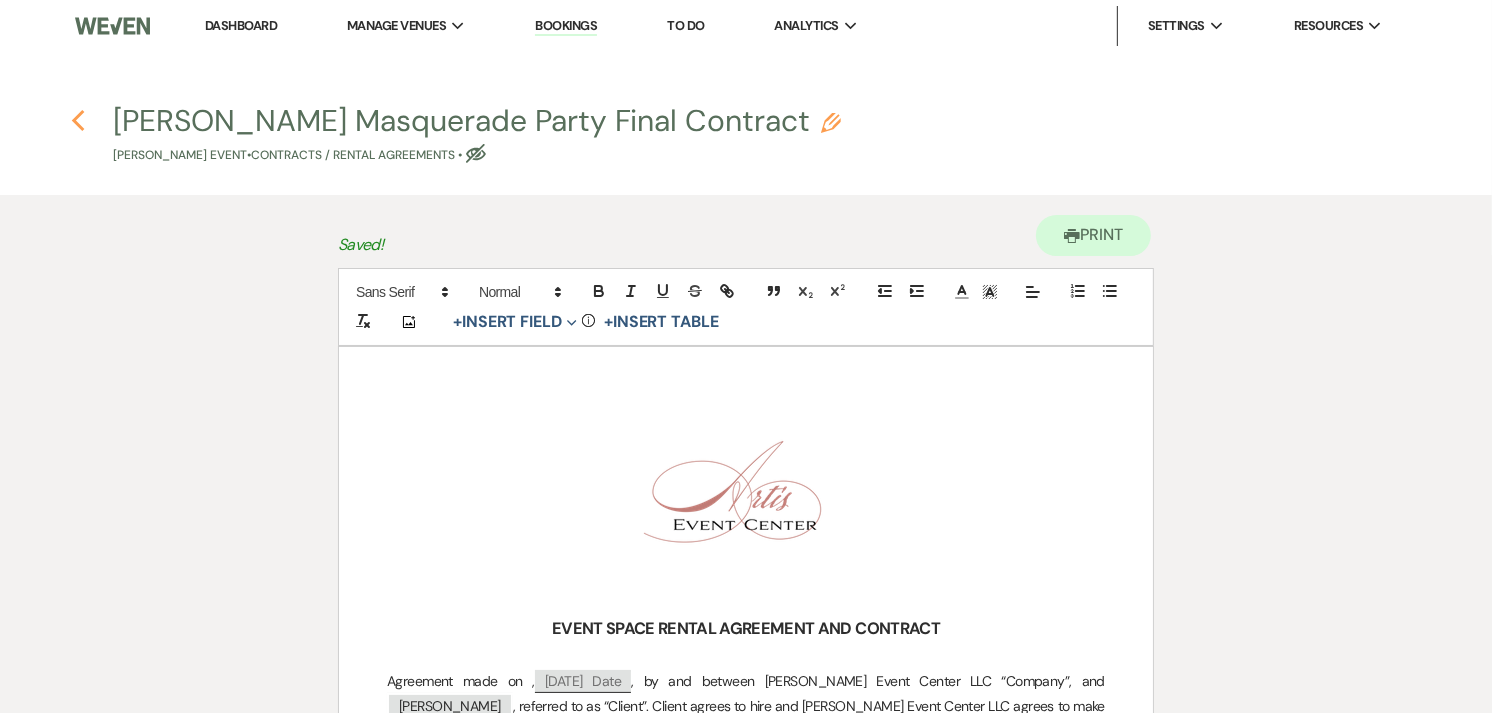 click on "Previous" 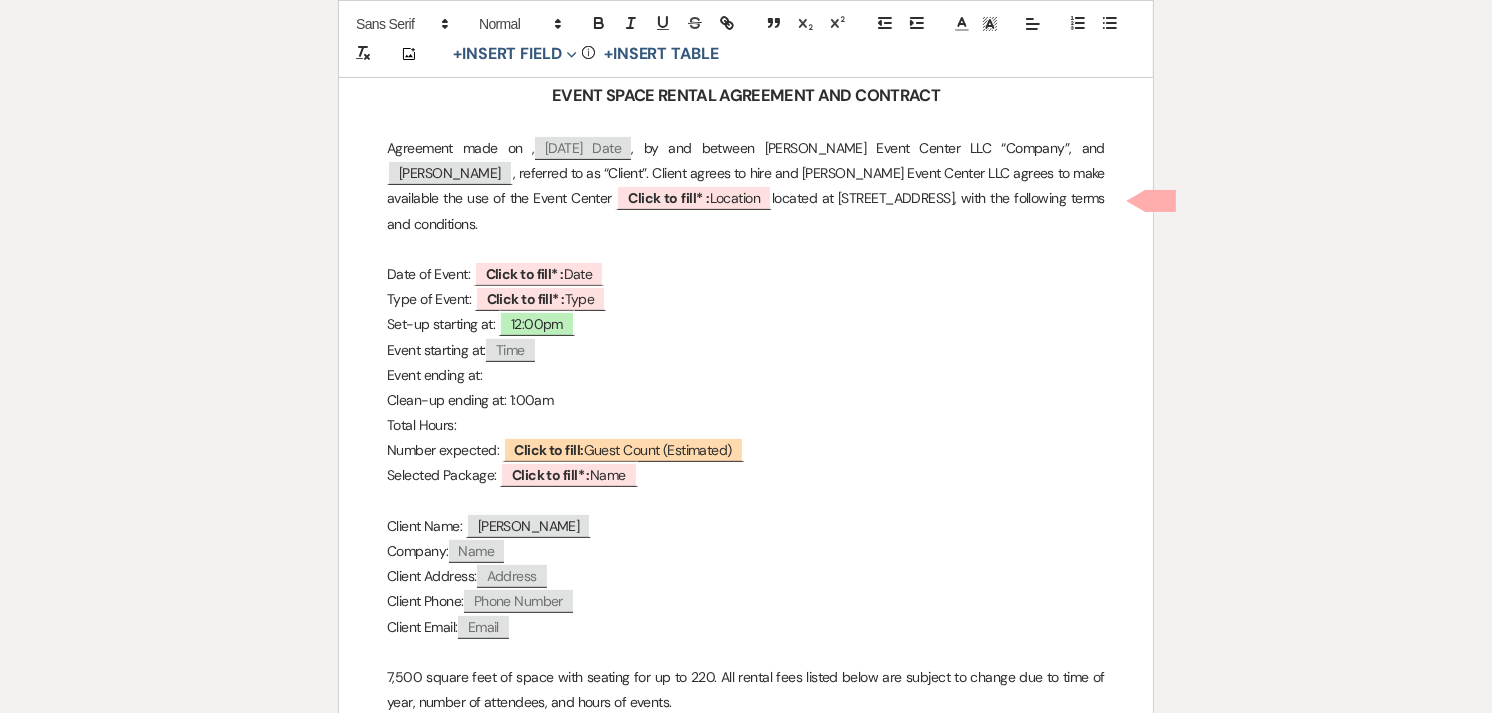select on "22" 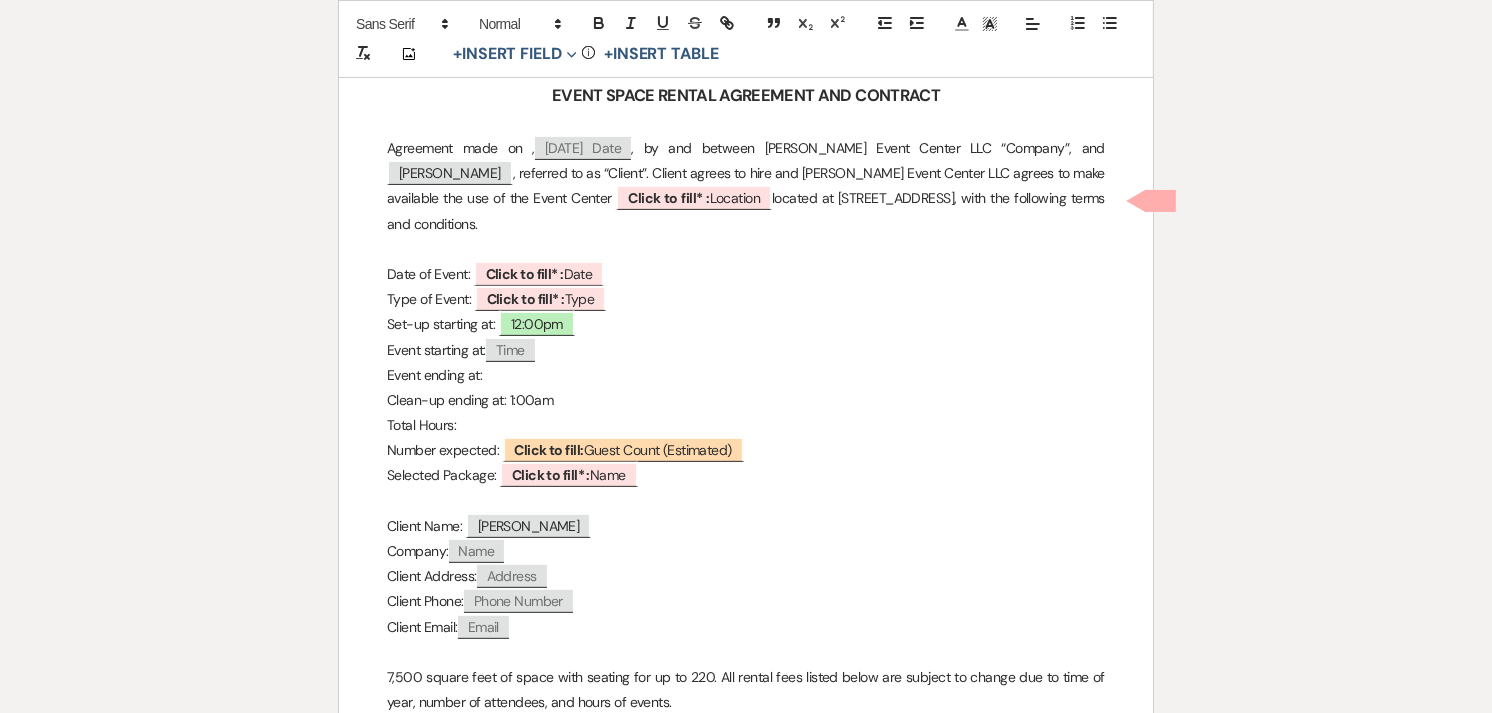 select on "13" 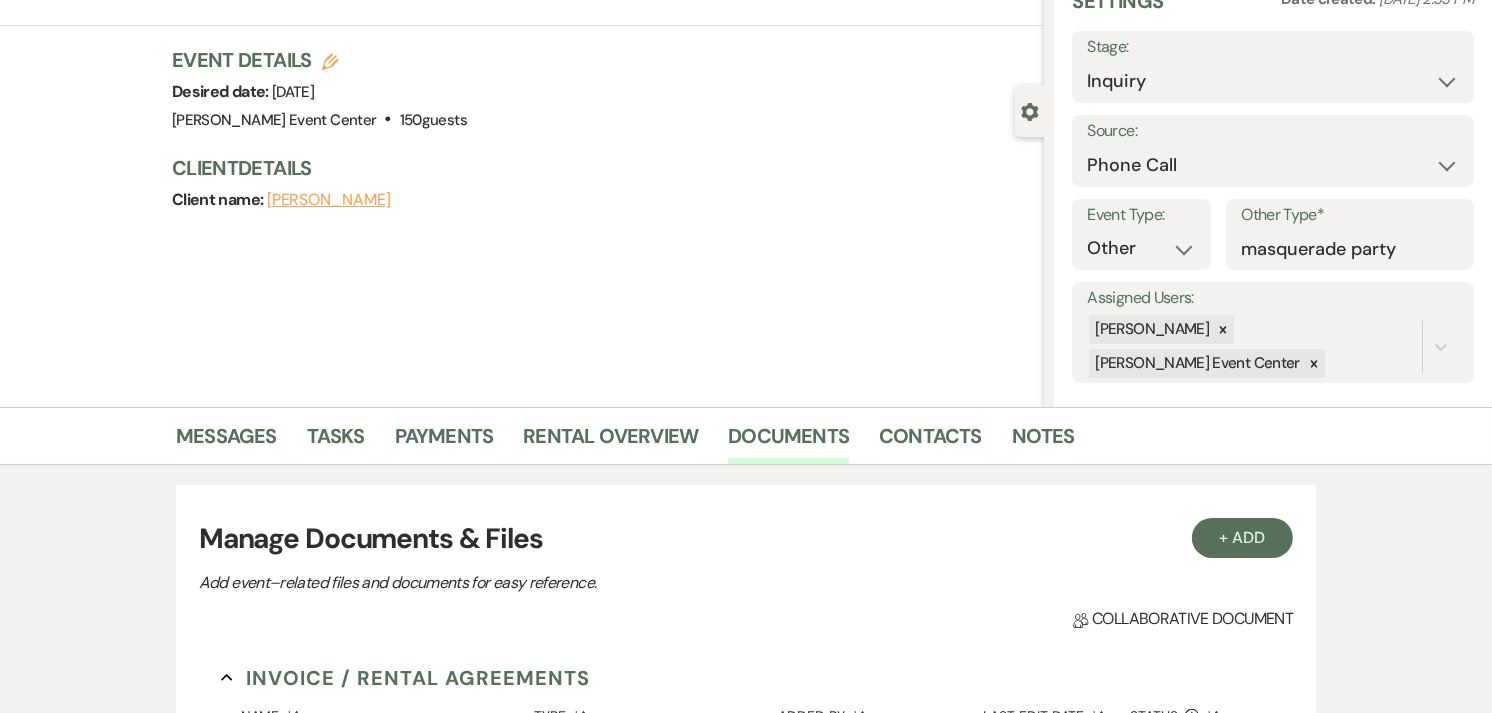 scroll, scrollTop: 87, scrollLeft: 0, axis: vertical 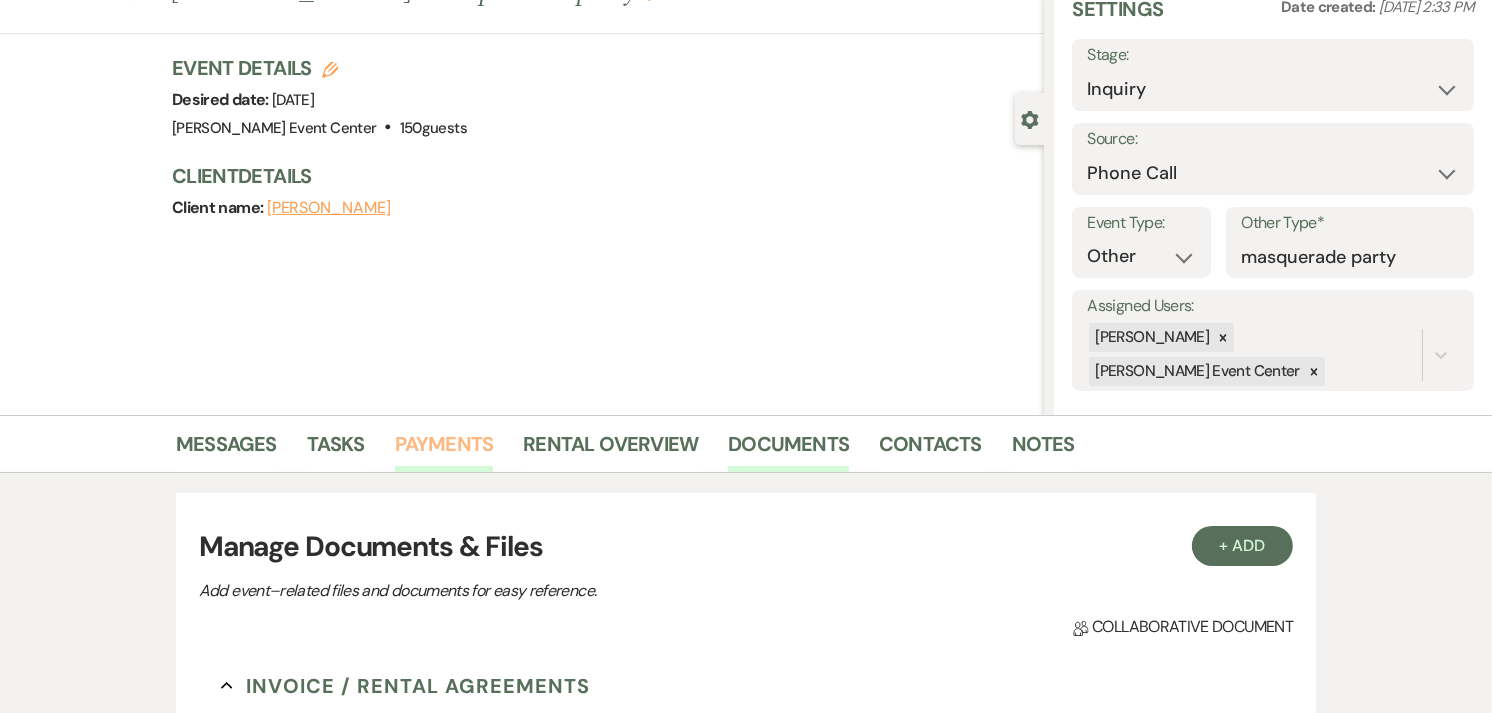click on "Payments" at bounding box center (444, 450) 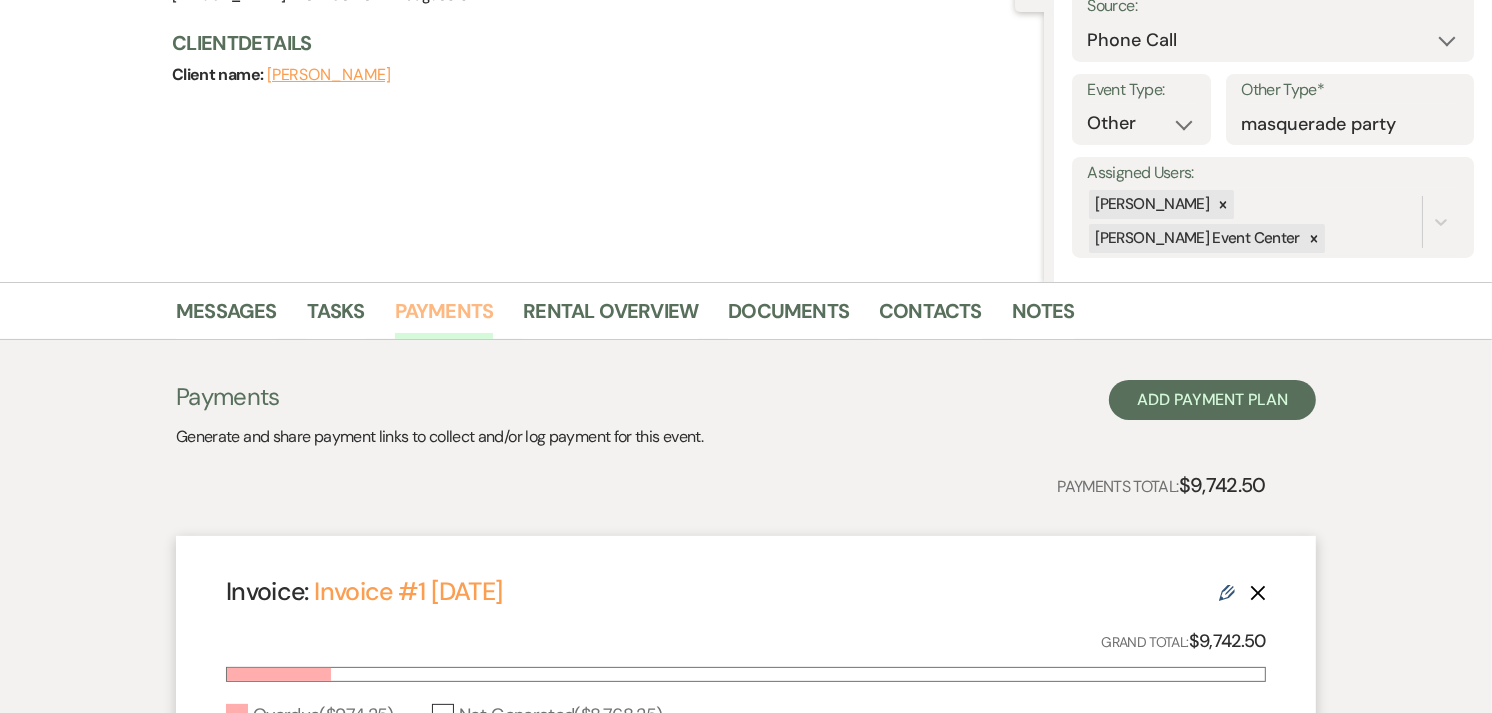 scroll, scrollTop: 213, scrollLeft: 0, axis: vertical 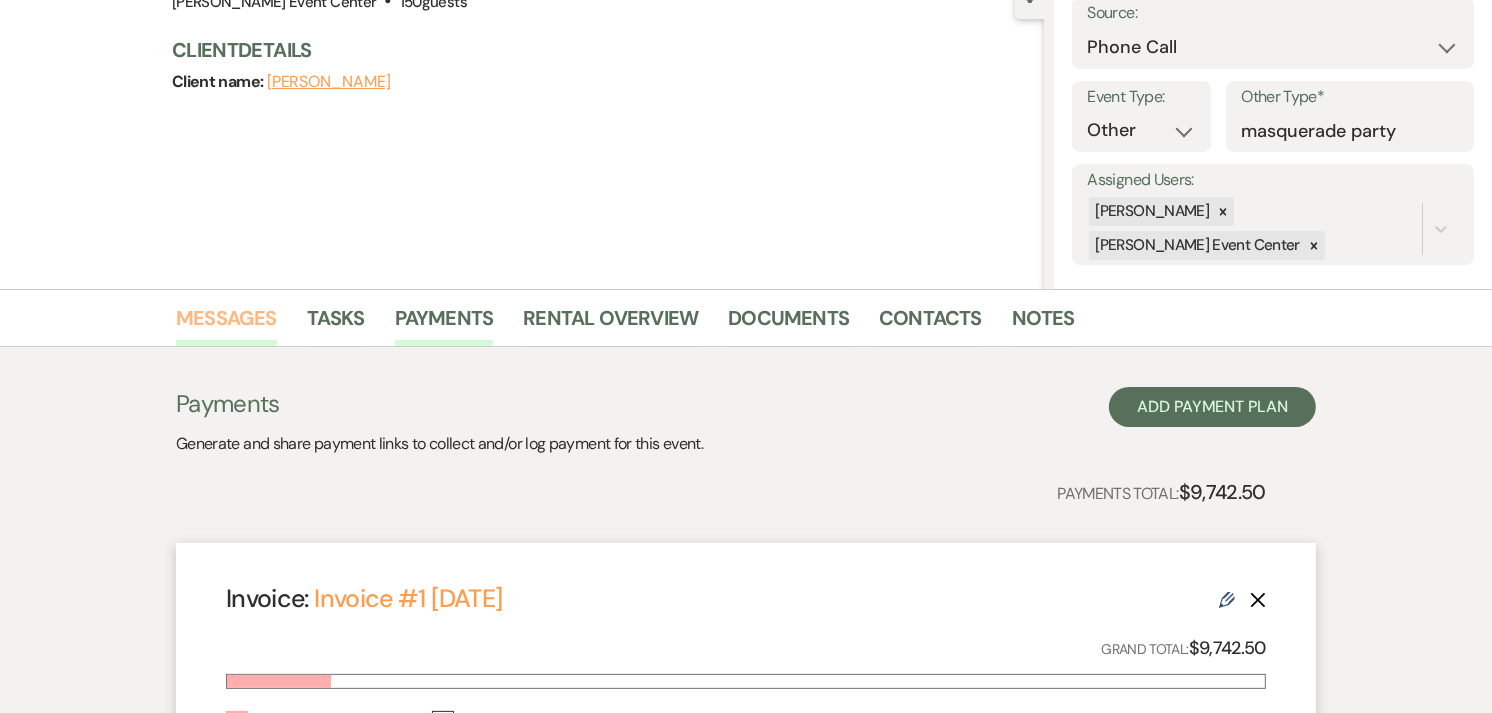 click on "Messages" at bounding box center (226, 324) 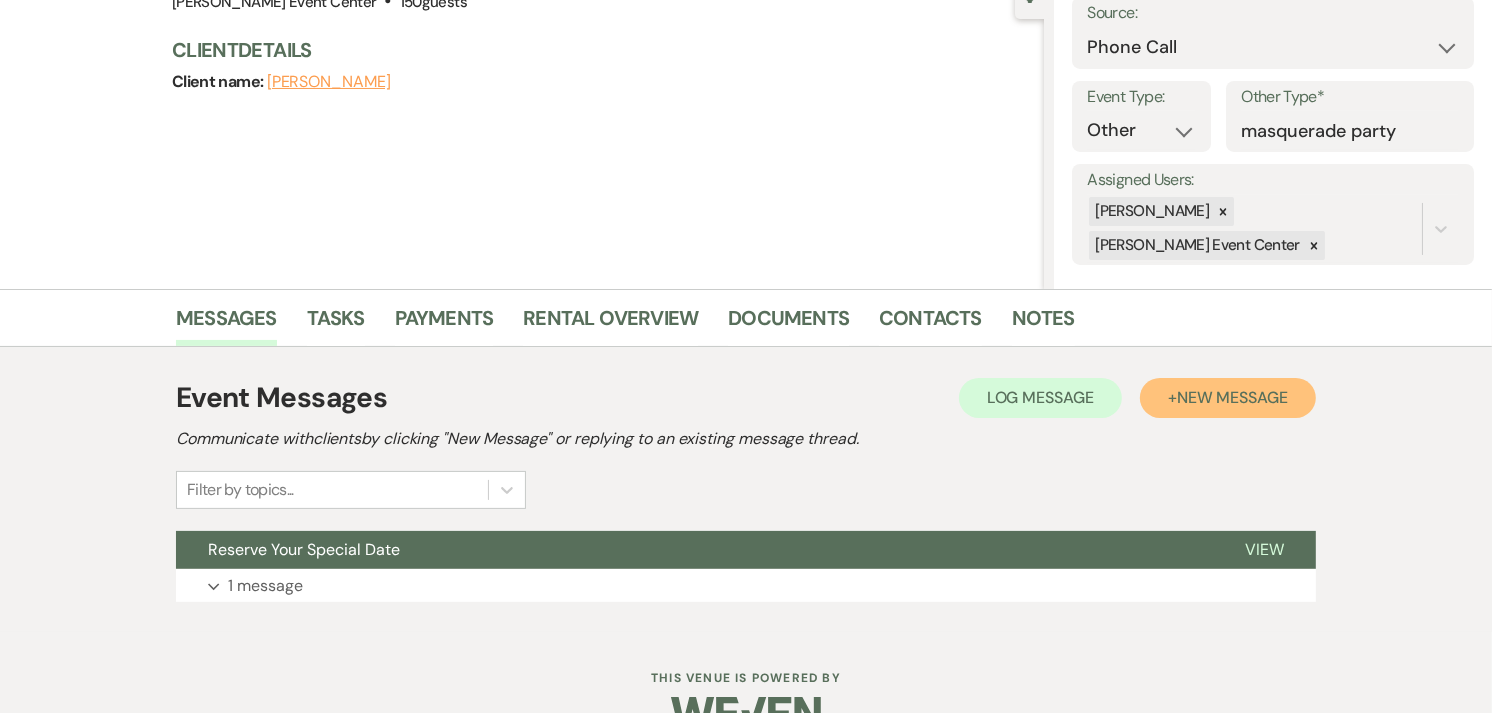 click on "New Message" at bounding box center [1232, 397] 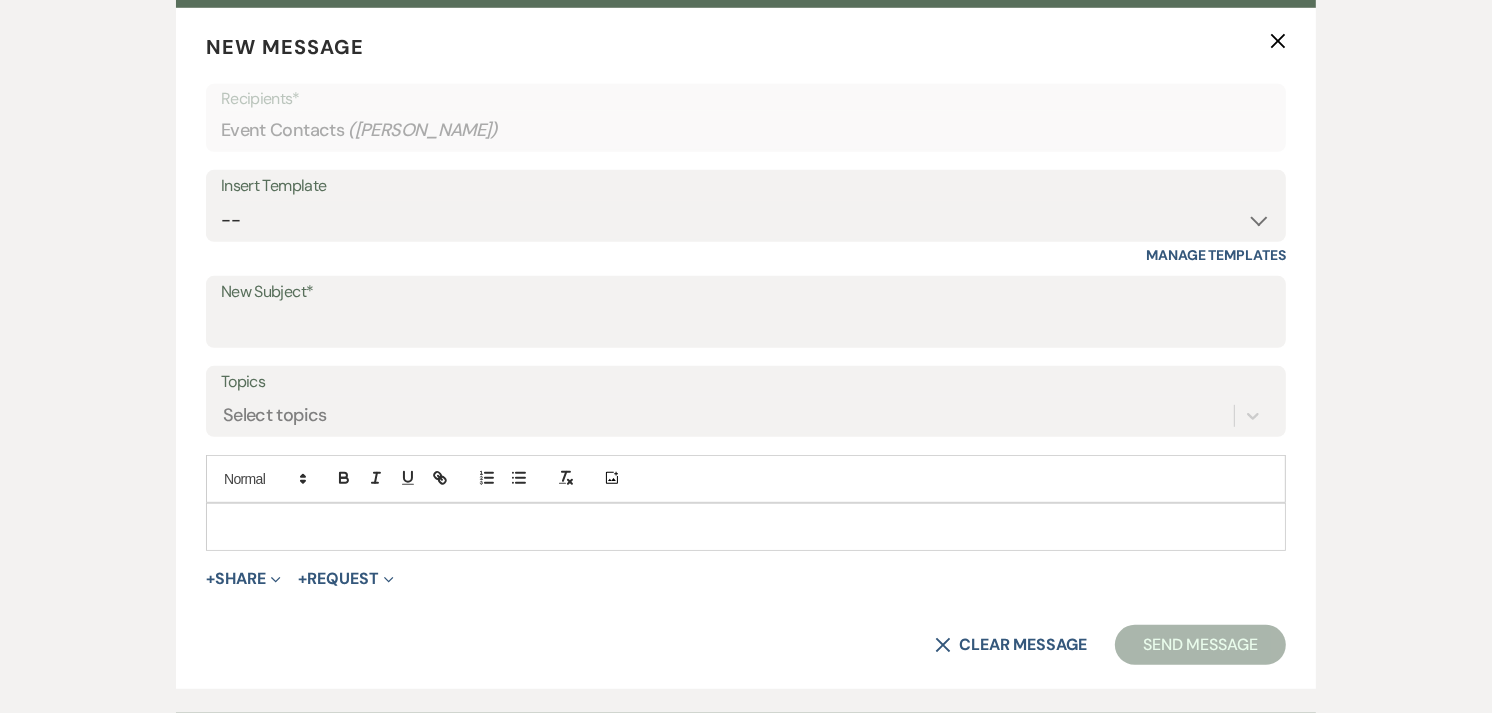 scroll, scrollTop: 776, scrollLeft: 0, axis: vertical 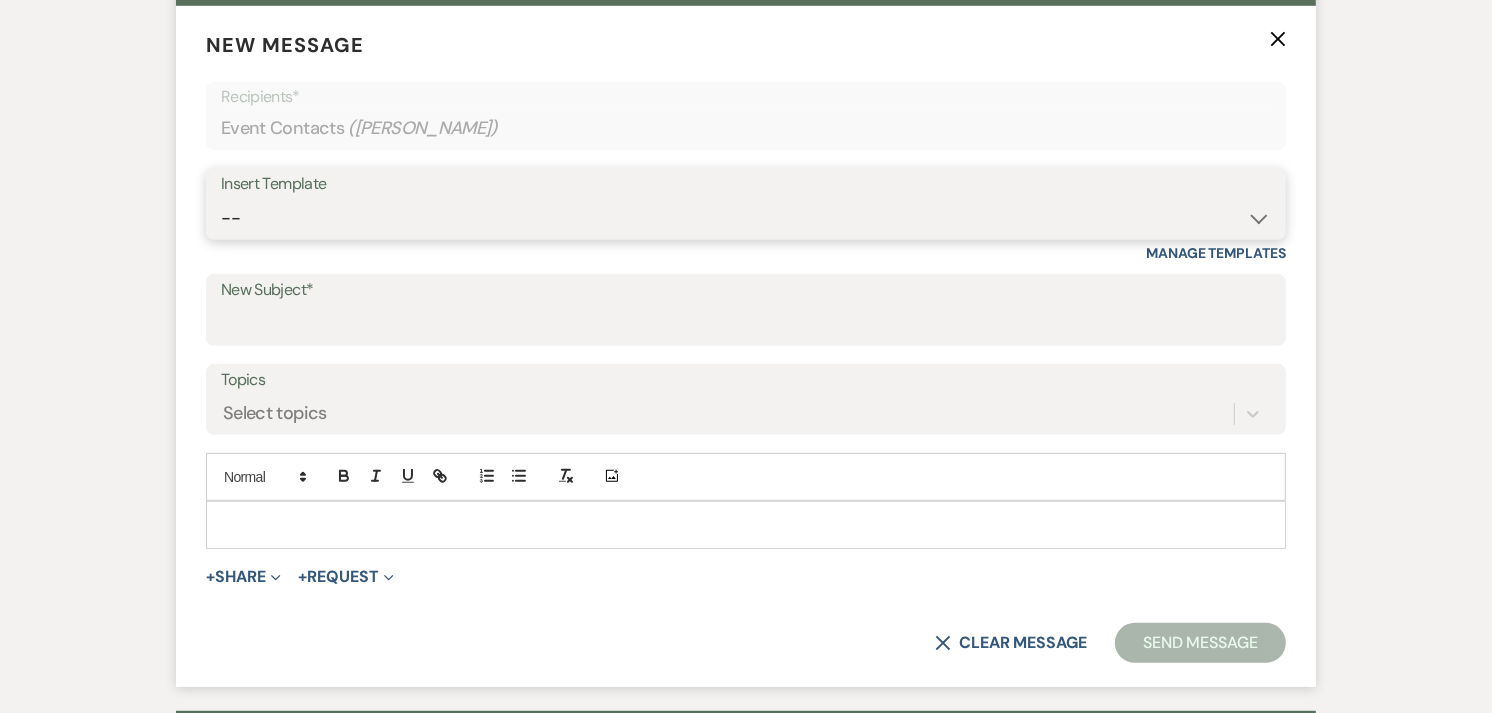 click on "-- Weven Planning Portal Introduction (Booked Events) Initial Inquiry Response Tour Request Response Contract (Pre-Booked Leads) Auto-response (Initial Inquiry) Tour Request Response- General Tour Request- Quince Tour Request Response- Wedding  Tour Request Response- Corporate Post-Event Congratulations Copy of Tour Request Response- Vendor Payment Past Due Follow Up Response- General Event Insurance Follow Up- General Preferred Vendor Inquiry  General- Initial Inquiry Response Wedding- Initial Inquiry Response Copy of Weven Planning Portal Introduction (Corporate Booked Events) Copy of Weven Planning Portal Introduction (Wedding Booked Events) FAQ & VET List Promotion  Deposit Request Google Review Request Exclusive Grand Opening Pricing Your Dedicated Venue Concierge at [PERSON_NAME] Event Center Grand Opening Invitation [PERSON_NAME] Clients- Open House  Follow Up- Template 2025 Follow-up Email with Custom Proposal Did You Receive the Proposal Email? Still Interested Email? Initial Inquiry: from Gmail to Weven" at bounding box center (746, 218) 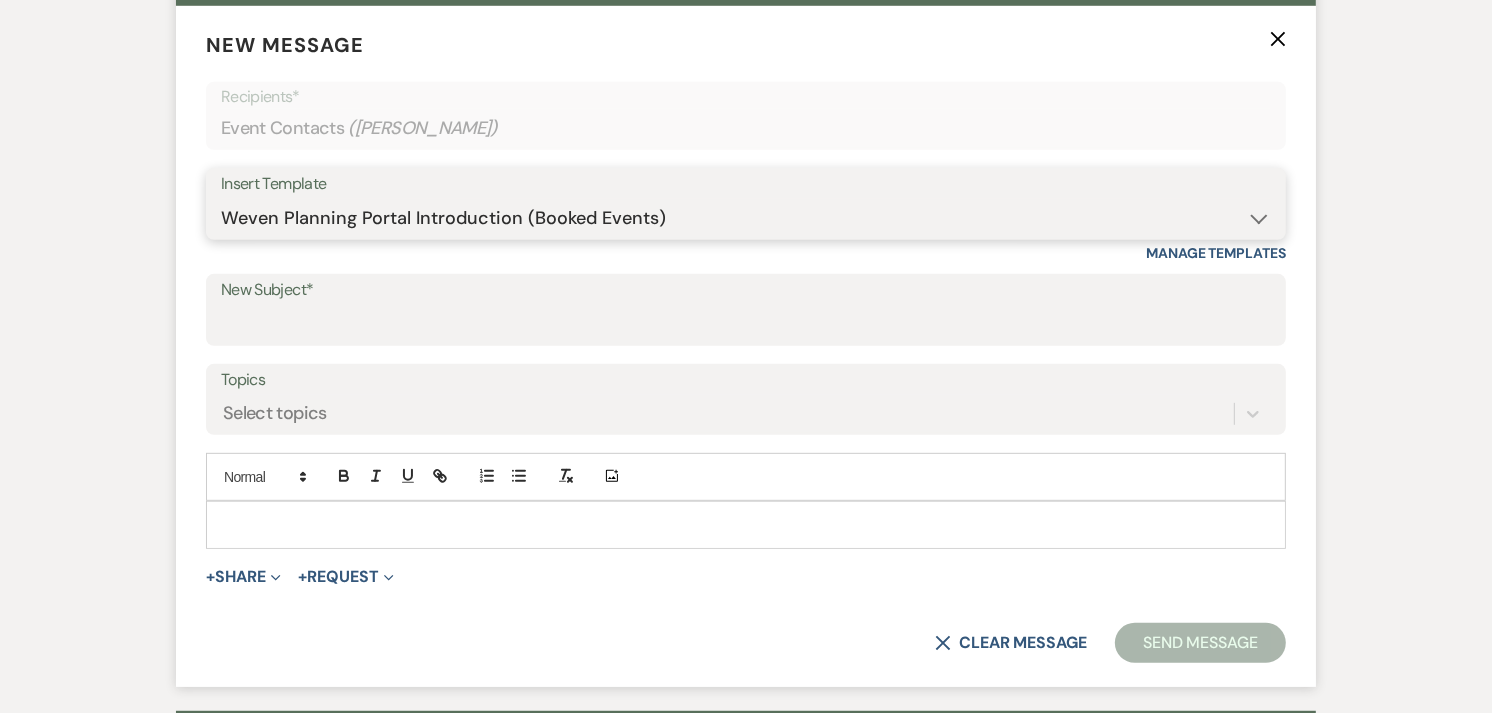click on "-- Weven Planning Portal Introduction (Booked Events) Initial Inquiry Response Tour Request Response Contract (Pre-Booked Leads) Auto-response (Initial Inquiry) Tour Request Response- General Tour Request- Quince Tour Request Response- Wedding  Tour Request Response- Corporate Post-Event Congratulations Copy of Tour Request Response- Vendor Payment Past Due Follow Up Response- General Event Insurance Follow Up- General Preferred Vendor Inquiry  General- Initial Inquiry Response Wedding- Initial Inquiry Response Copy of Weven Planning Portal Introduction (Corporate Booked Events) Copy of Weven Planning Portal Introduction (Wedding Booked Events) FAQ & VET List Promotion  Deposit Request Google Review Request Exclusive Grand Opening Pricing Your Dedicated Venue Concierge at [PERSON_NAME] Event Center Grand Opening Invitation [PERSON_NAME] Clients- Open House  Follow Up- Template 2025 Follow-up Email with Custom Proposal Did You Receive the Proposal Email? Still Interested Email? Initial Inquiry: from Gmail to Weven" at bounding box center [746, 218] 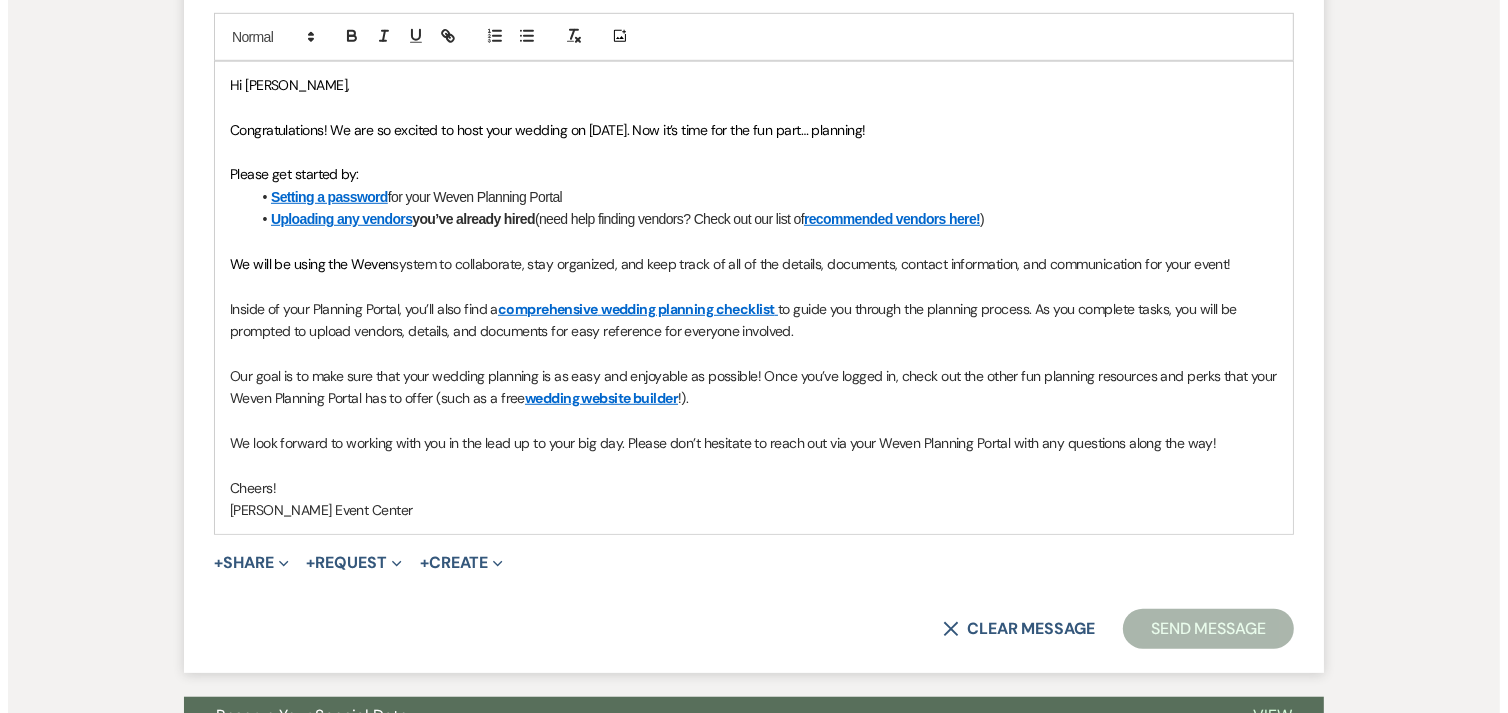 scroll, scrollTop: 1218, scrollLeft: 0, axis: vertical 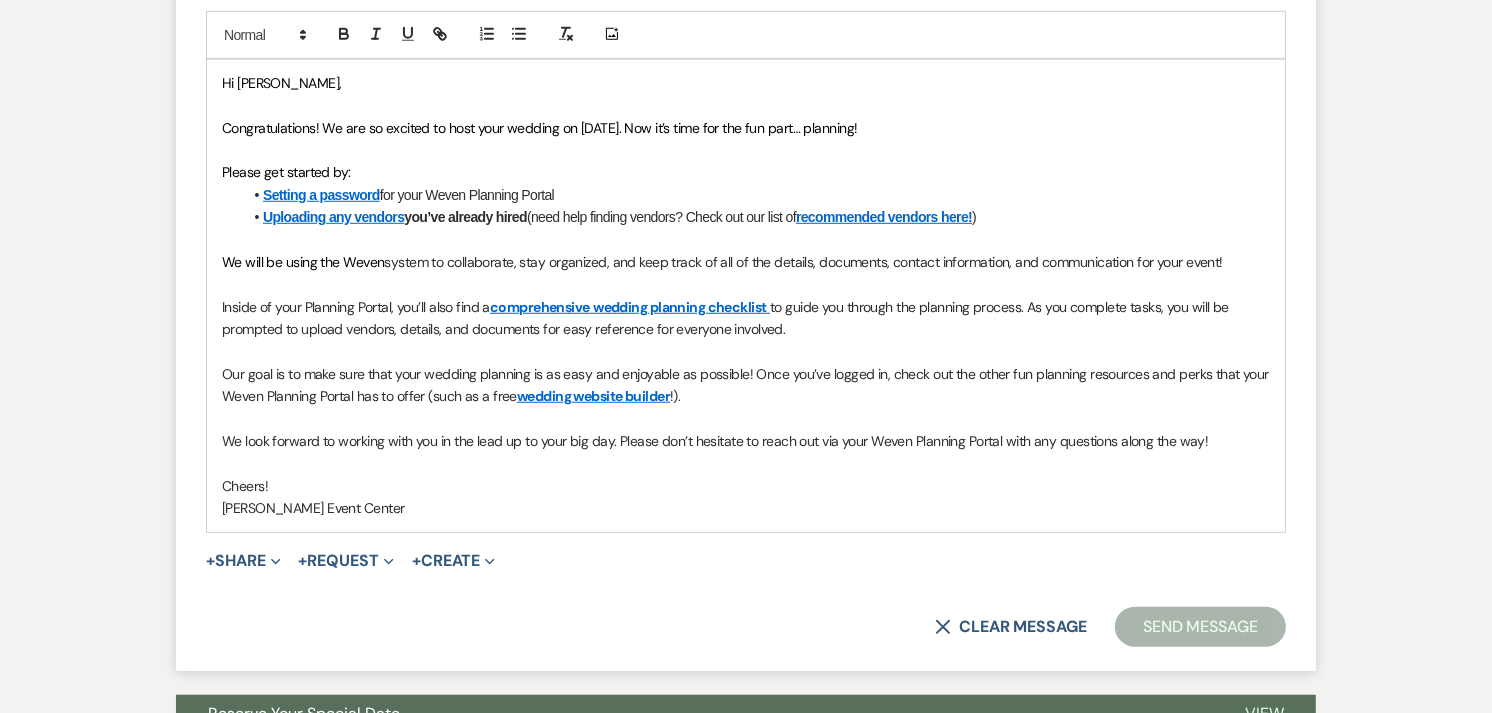 click on "Congratulations! We are so excited to host your wedding on 10/24/2026. Now it’s time for the fun part… planning!" at bounding box center [540, 128] 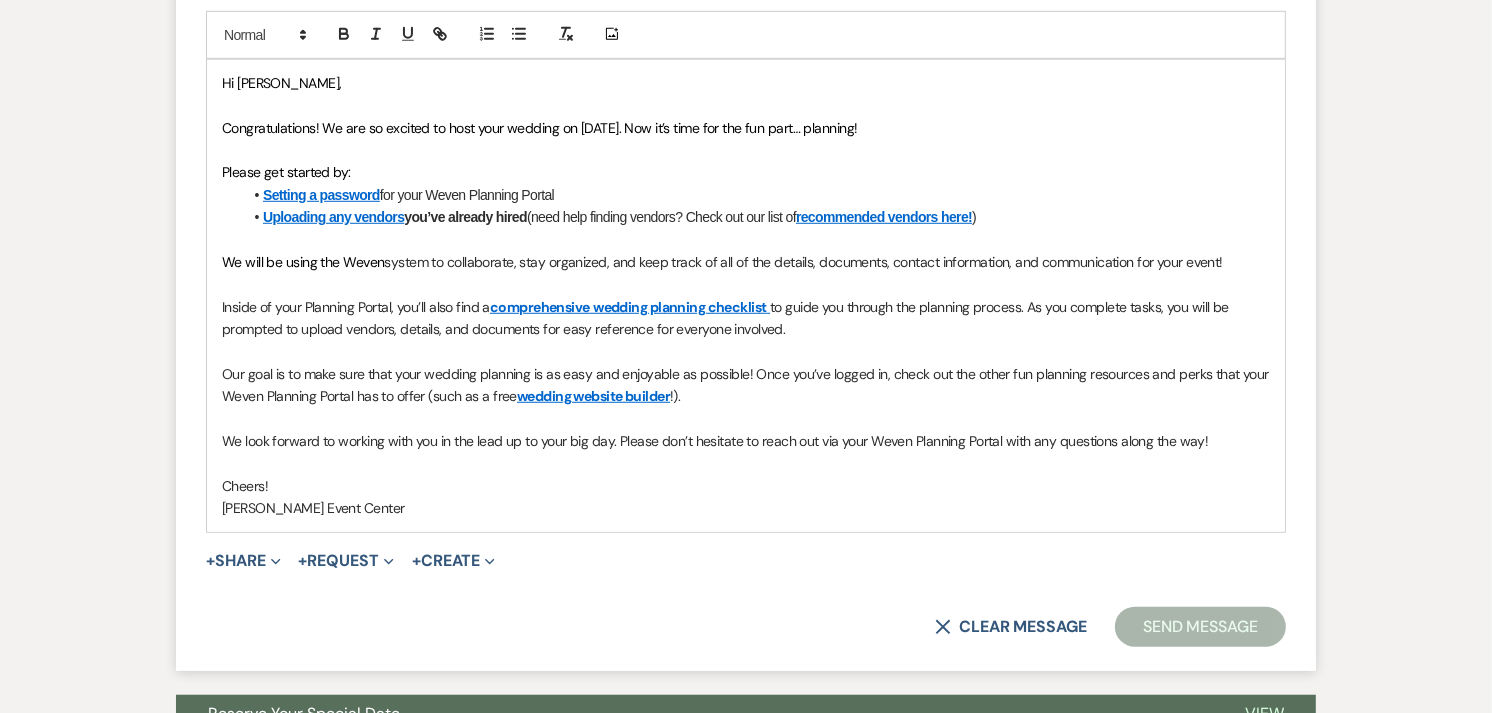 type 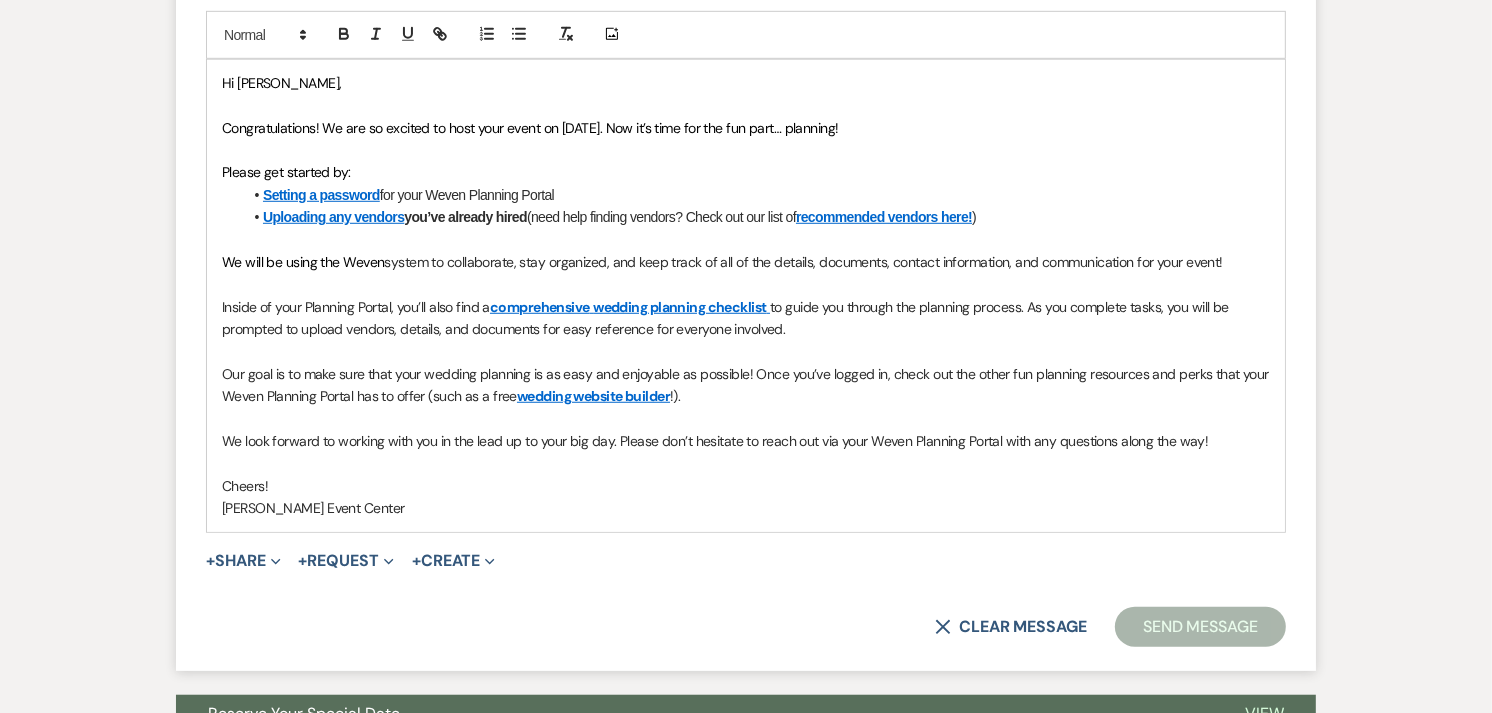 click on "Our goal is to make sure that your wedding planning is as easy and enjoyable as possible! Once you’ve logged in, check out the other fun planning resources and perks that your Weven Planning Portal has to offer (such as a free  wedding website builder !)." at bounding box center [746, 385] 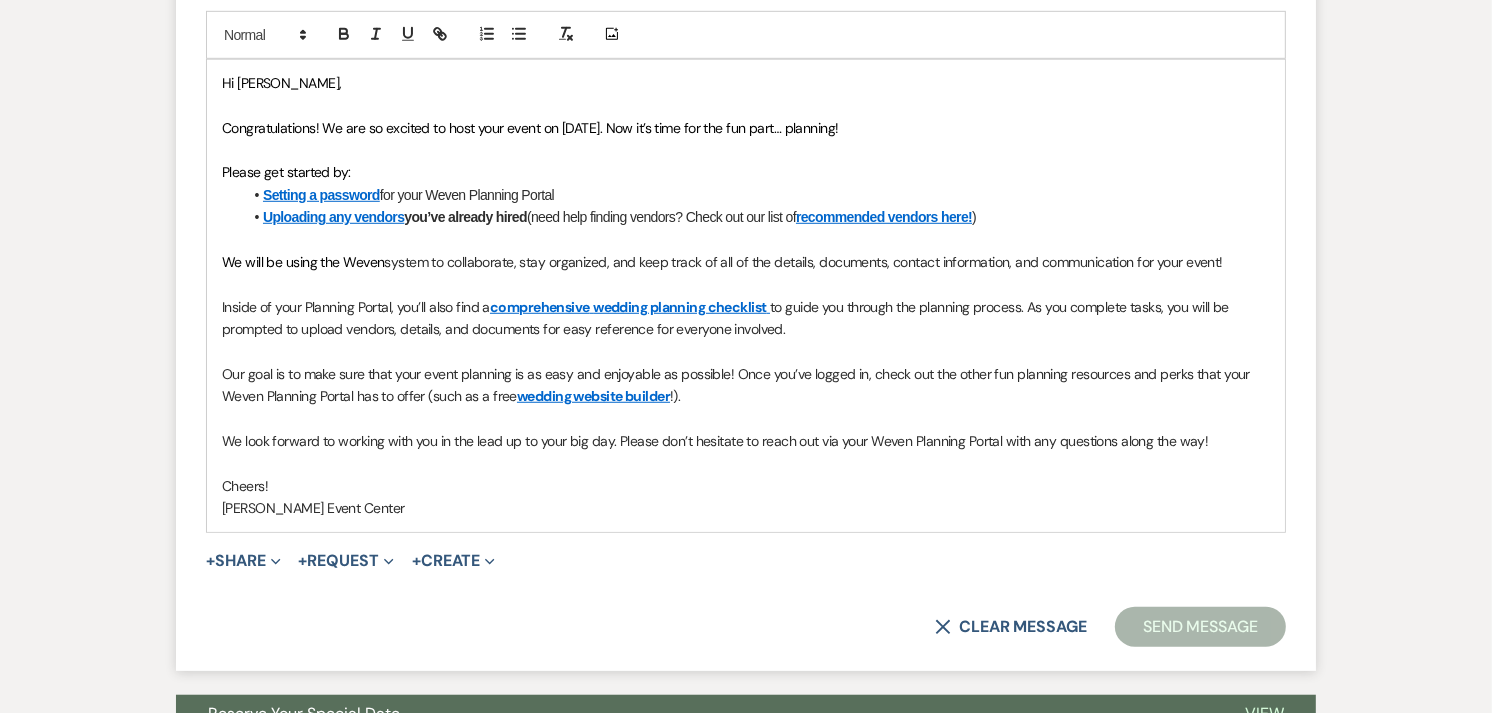 click on "[PERSON_NAME] Event Center" at bounding box center [746, 508] 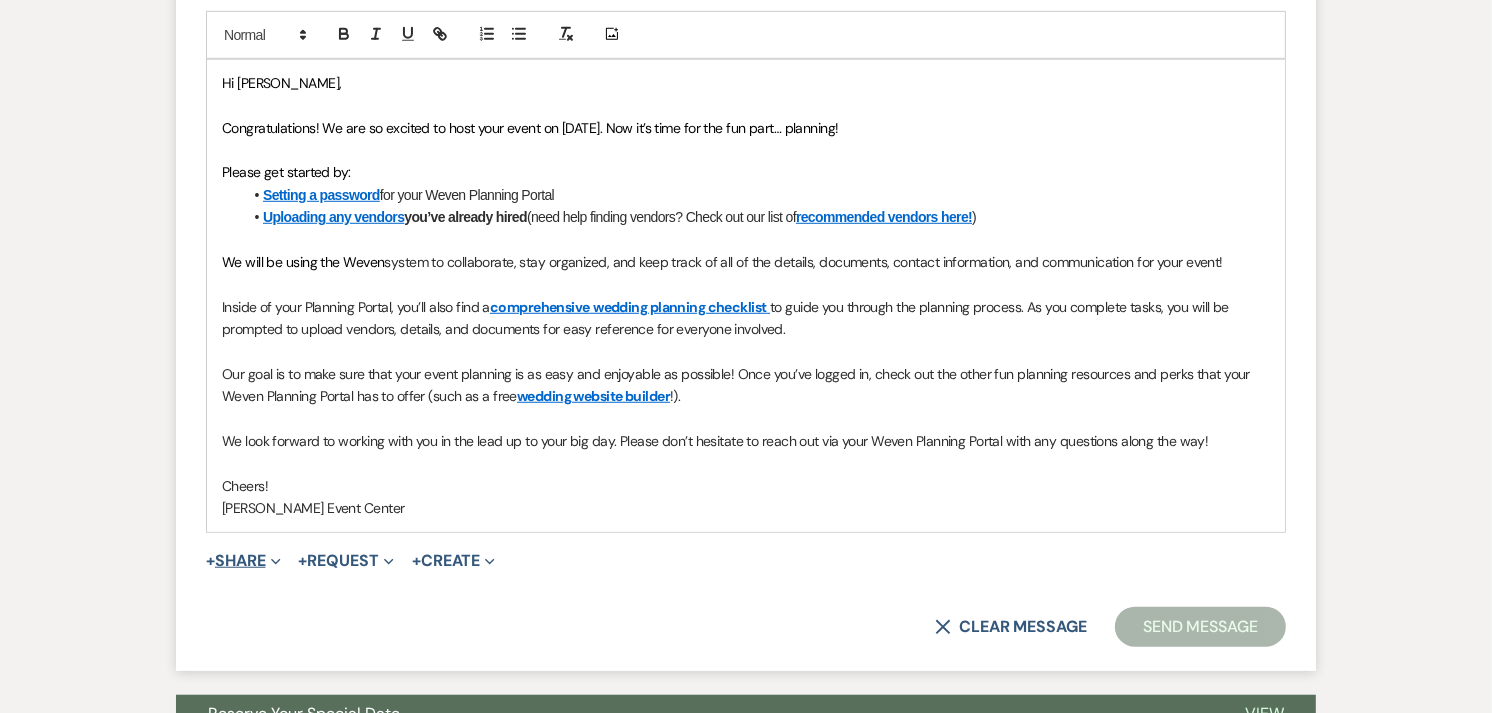 click on "+  Share Expand" at bounding box center [243, 561] 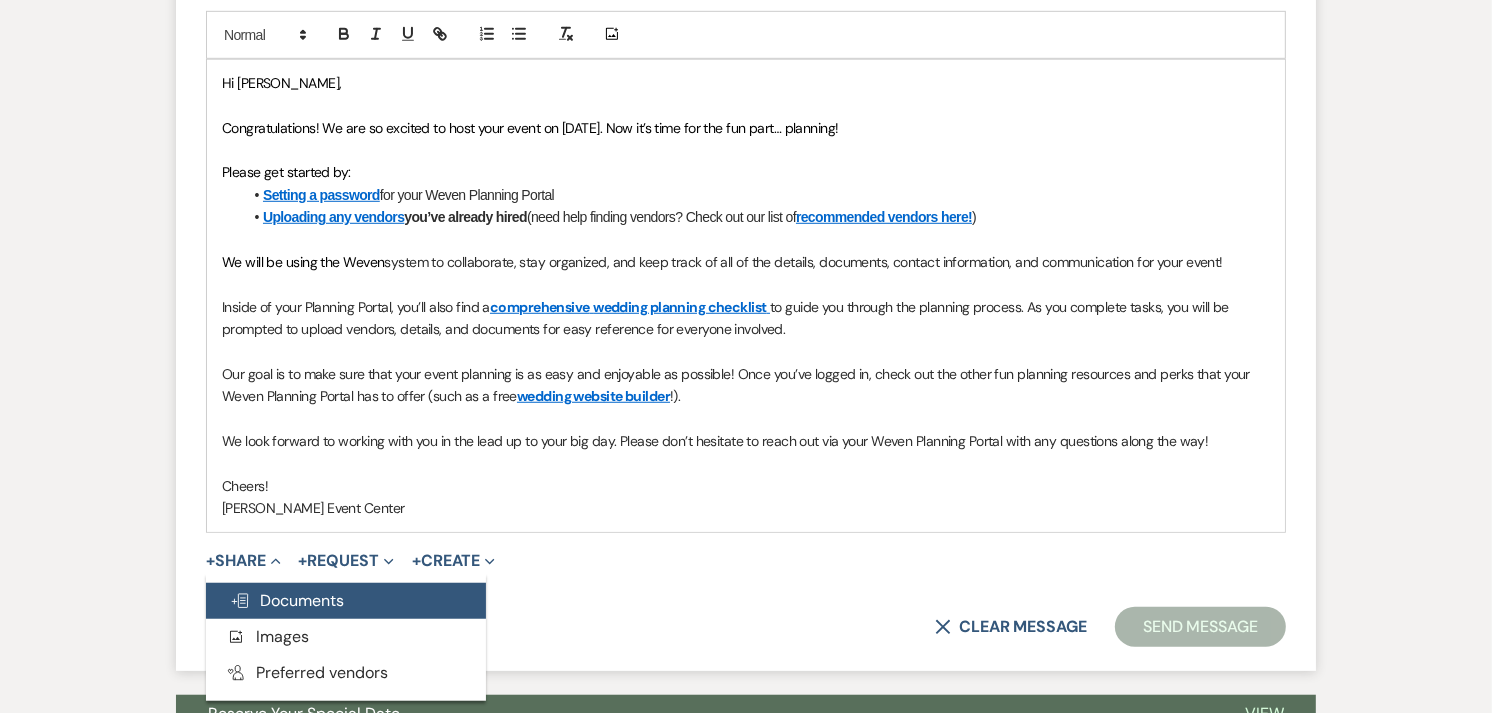 click on "Doc Upload Documents" at bounding box center (287, 600) 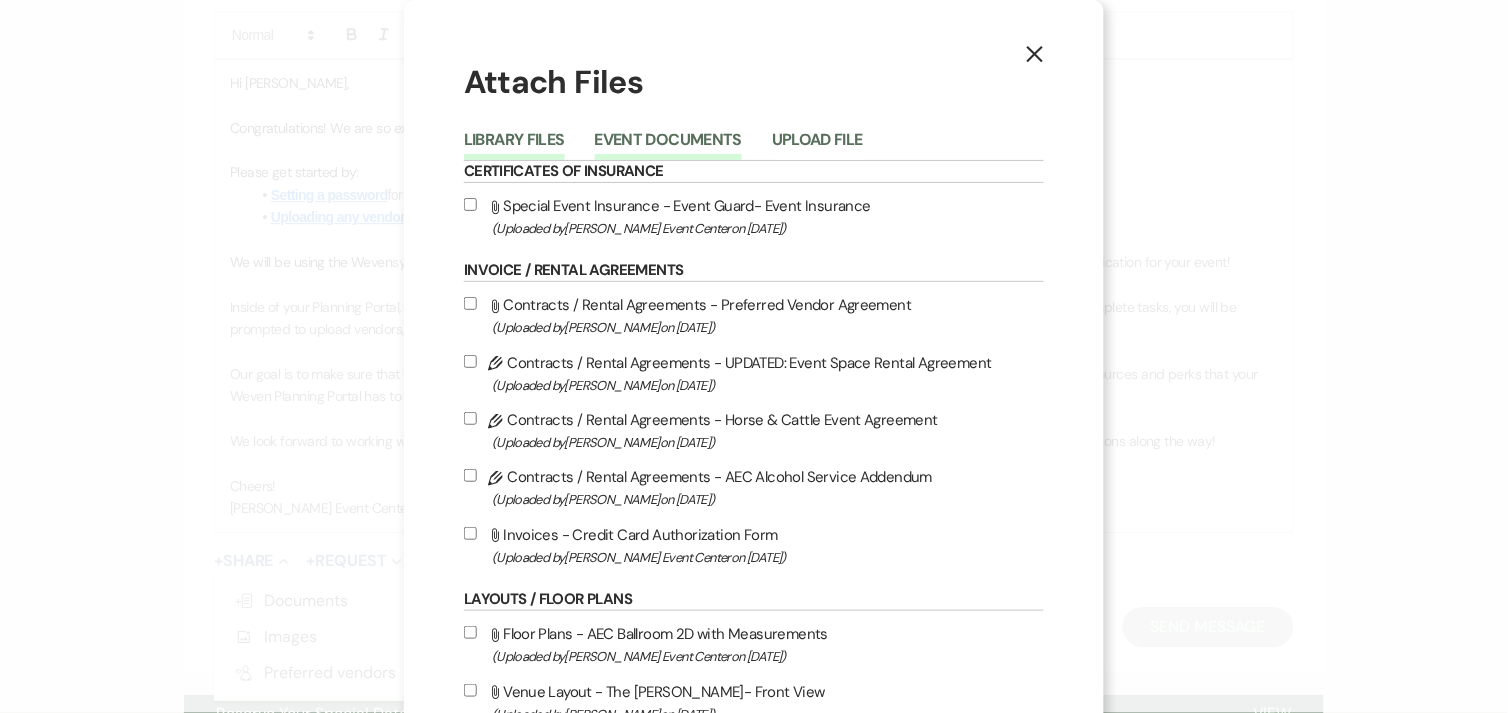 click on "Event Documents" at bounding box center [668, 146] 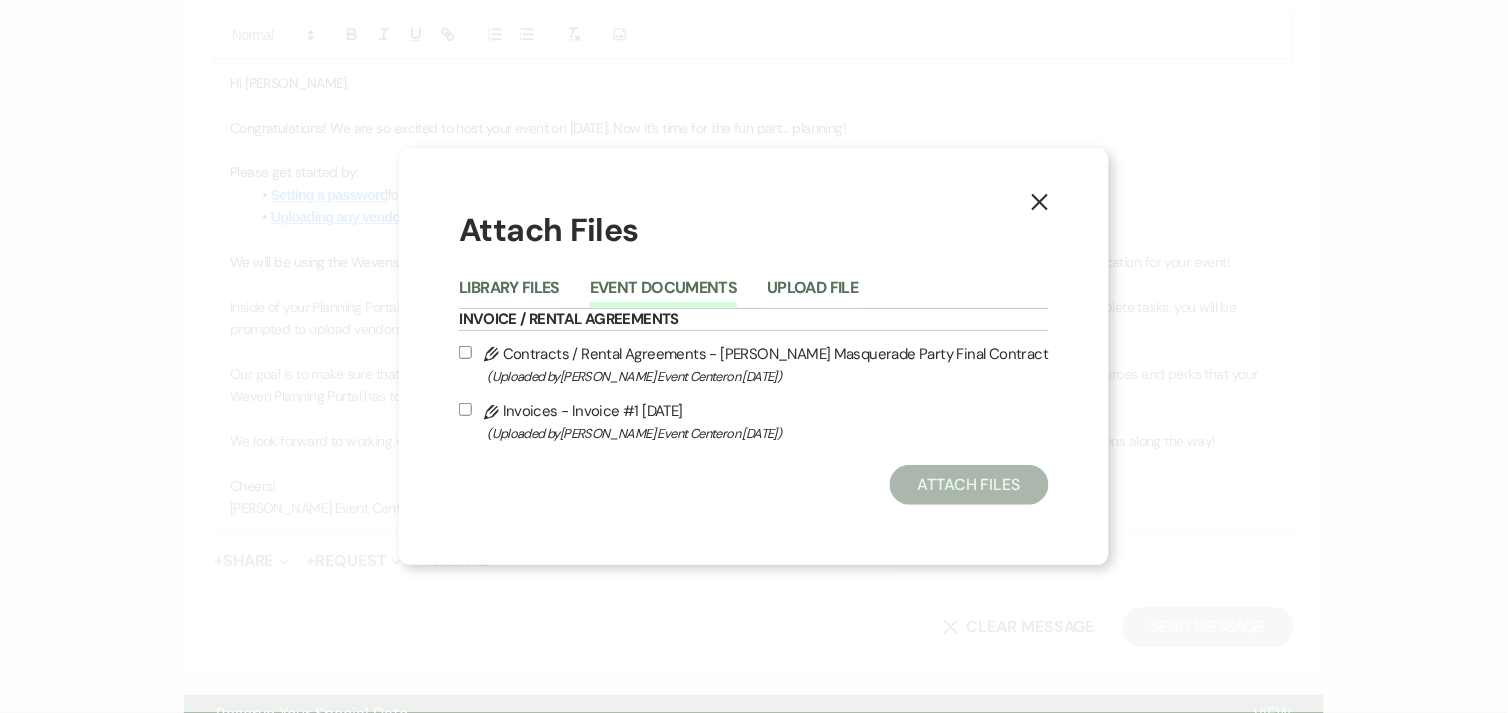 click on "Pencil Contracts / Rental Agreements - Kecia Masquerade Party Final Contract (Uploaded by  Artis Event Center  on   Jul 11th, 2025 )" at bounding box center (753, 364) 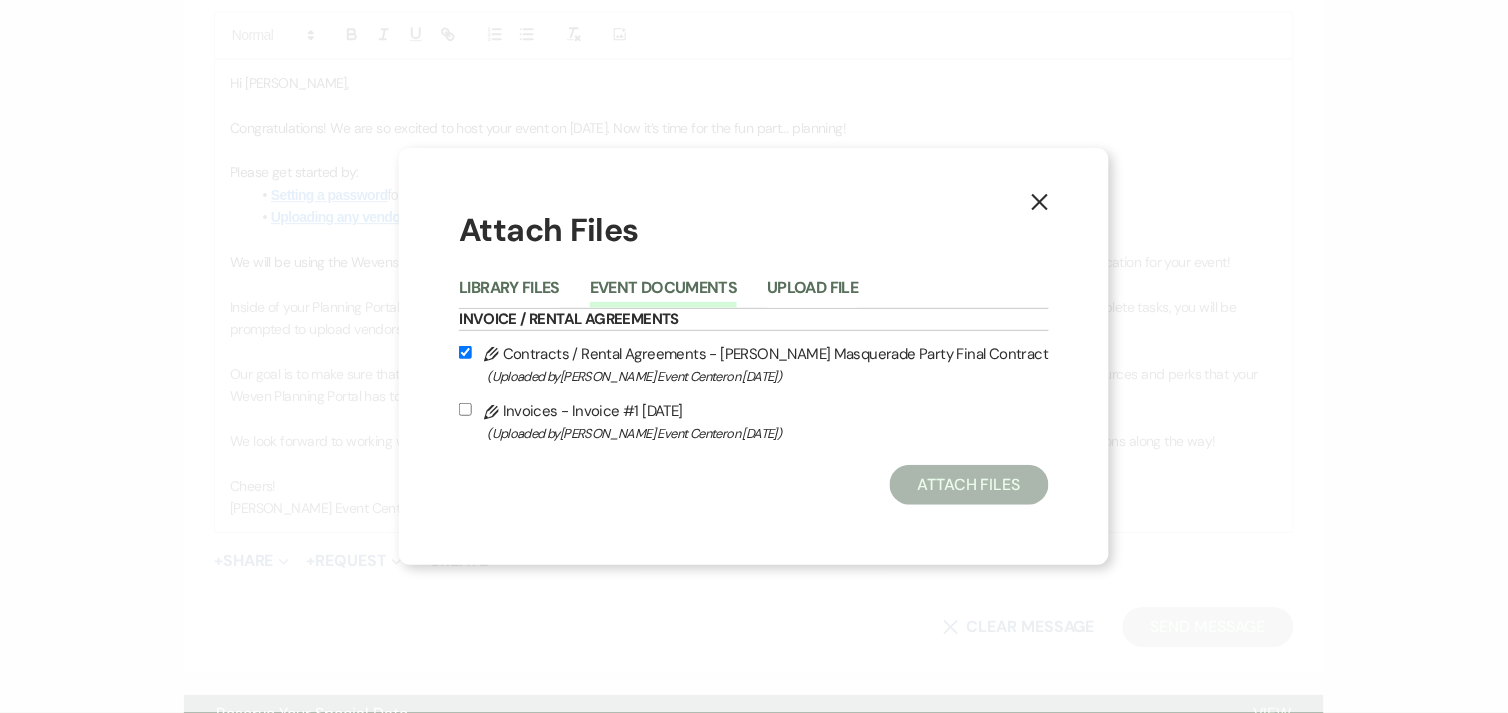 checkbox on "true" 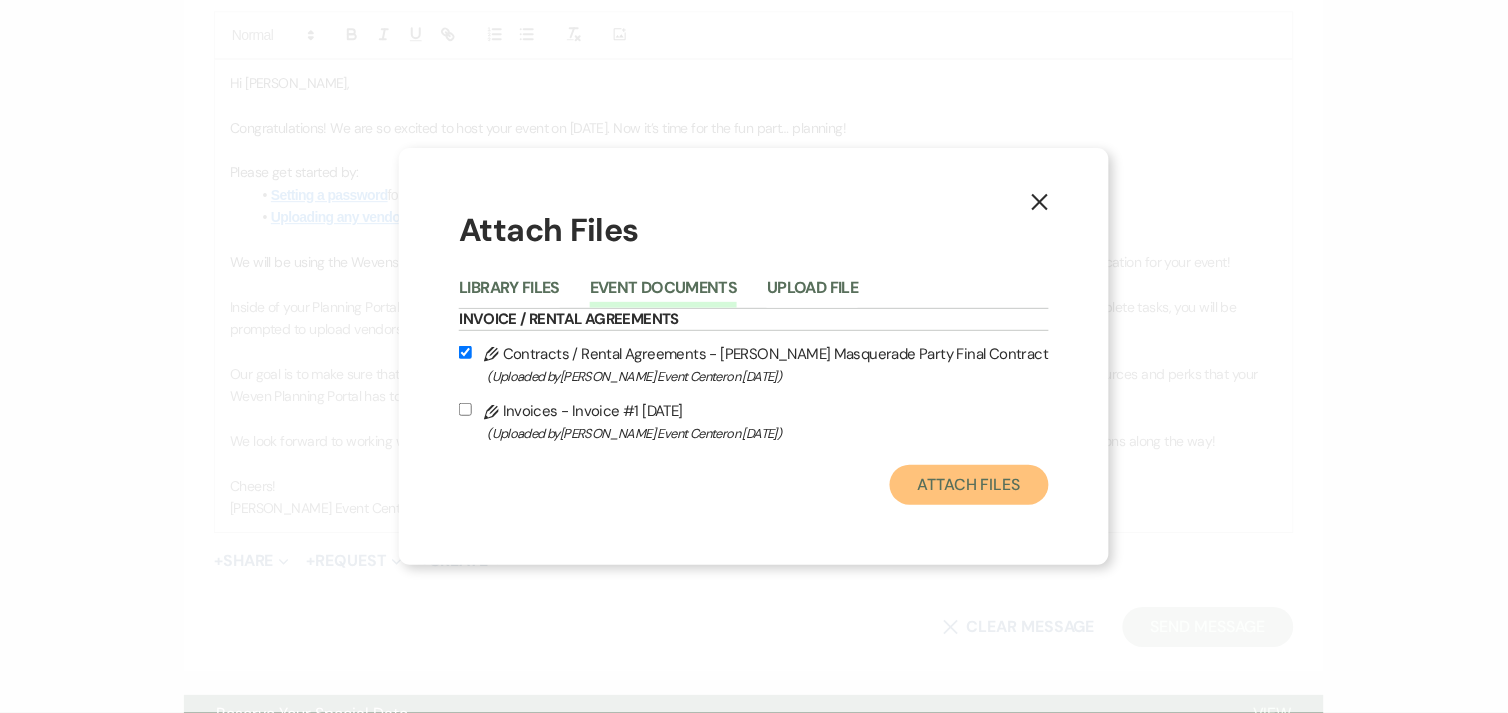 click on "Attach Files" at bounding box center [969, 485] 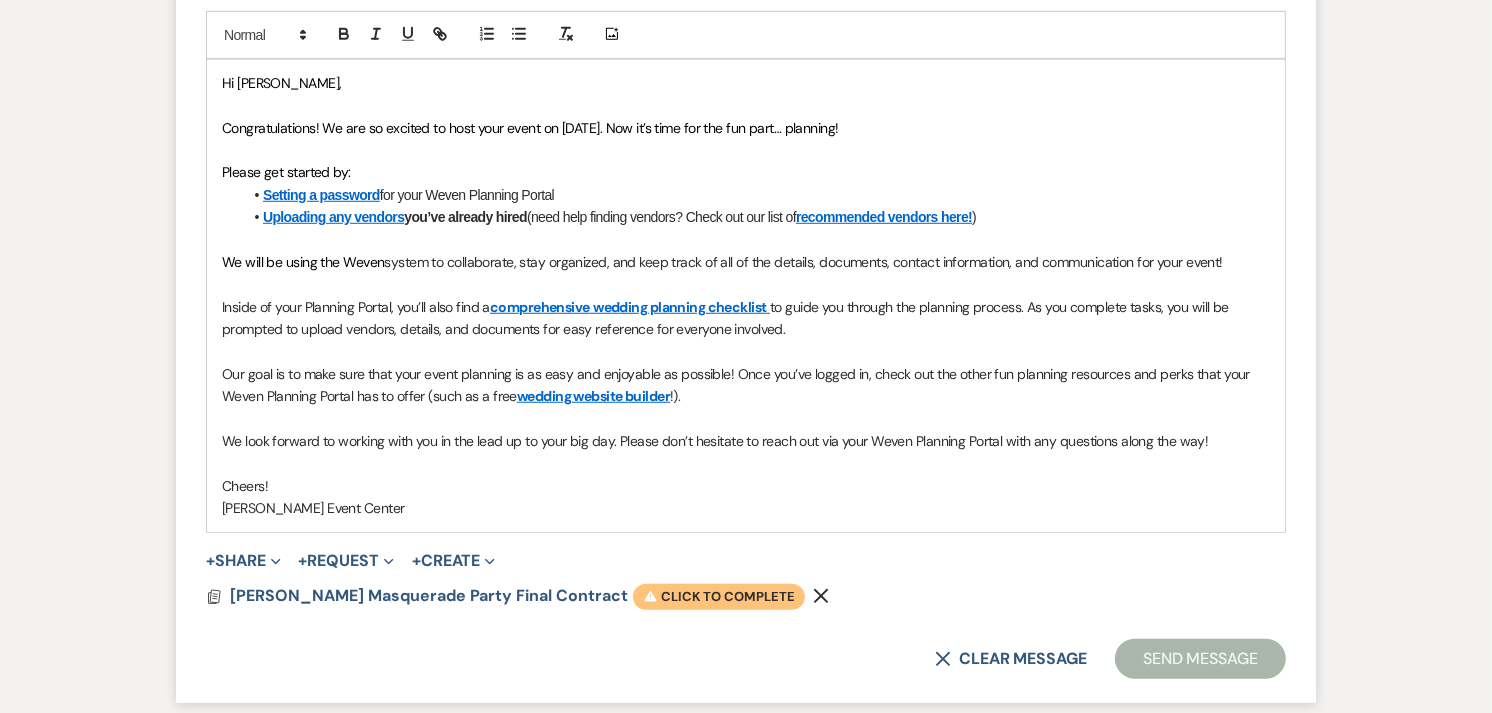 click on "Warning   Click to complete" at bounding box center [719, 597] 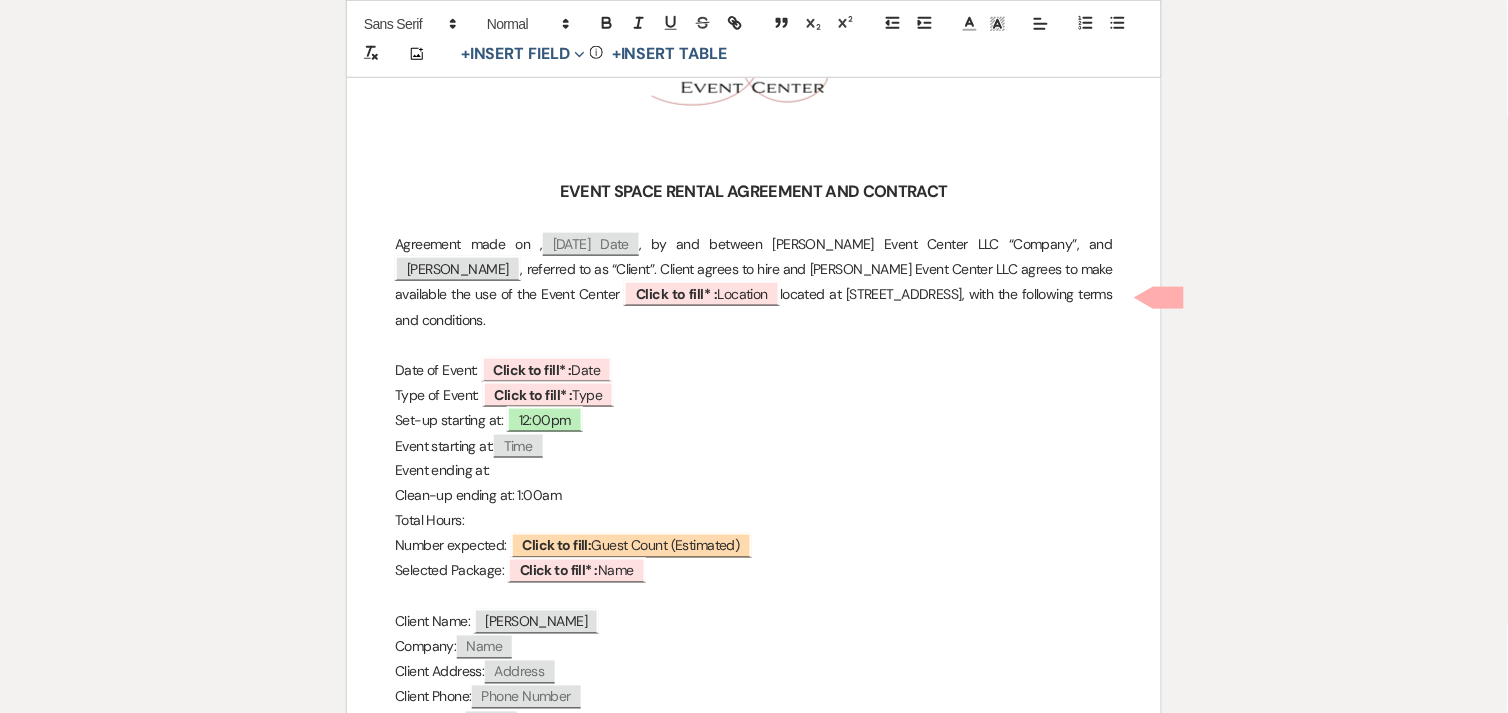 scroll, scrollTop: 396, scrollLeft: 0, axis: vertical 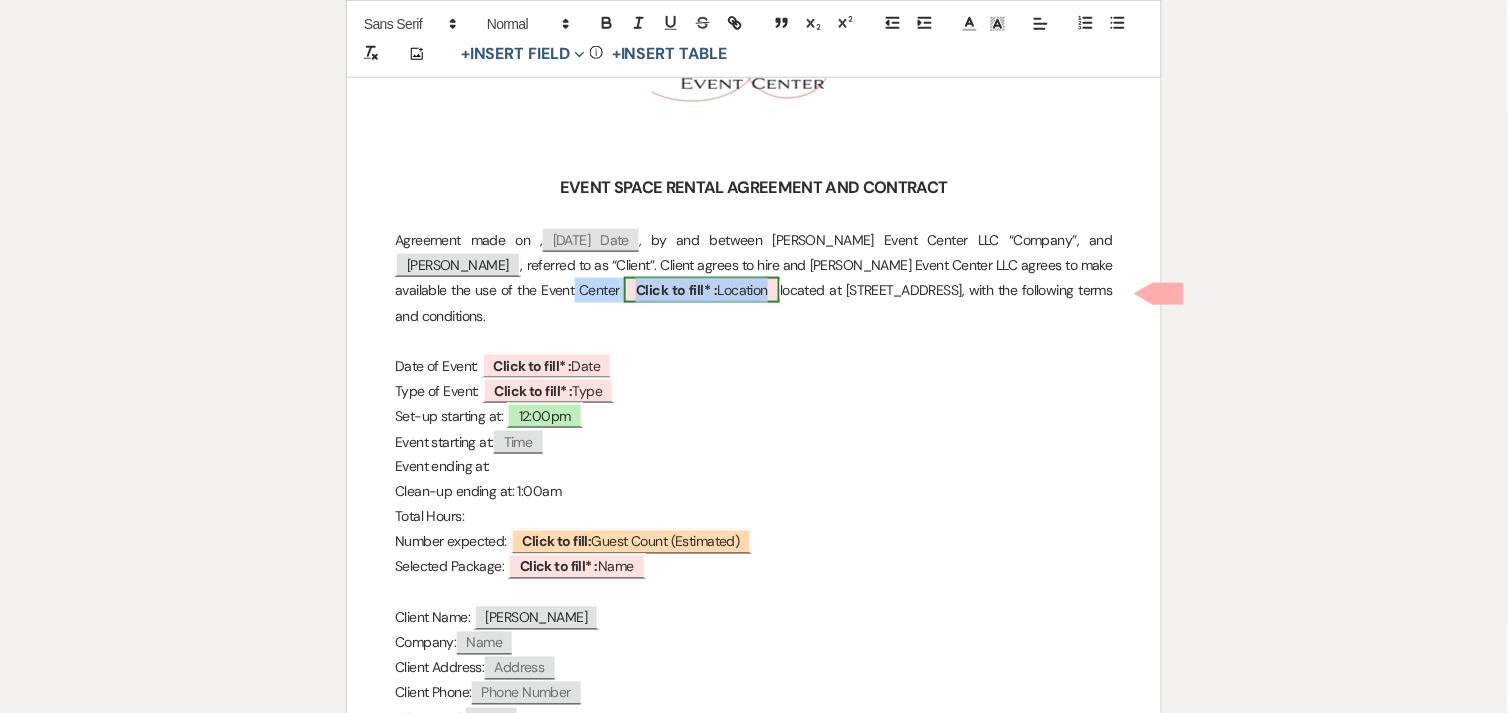 click on "Click to fill* :
Location" at bounding box center (702, 290) 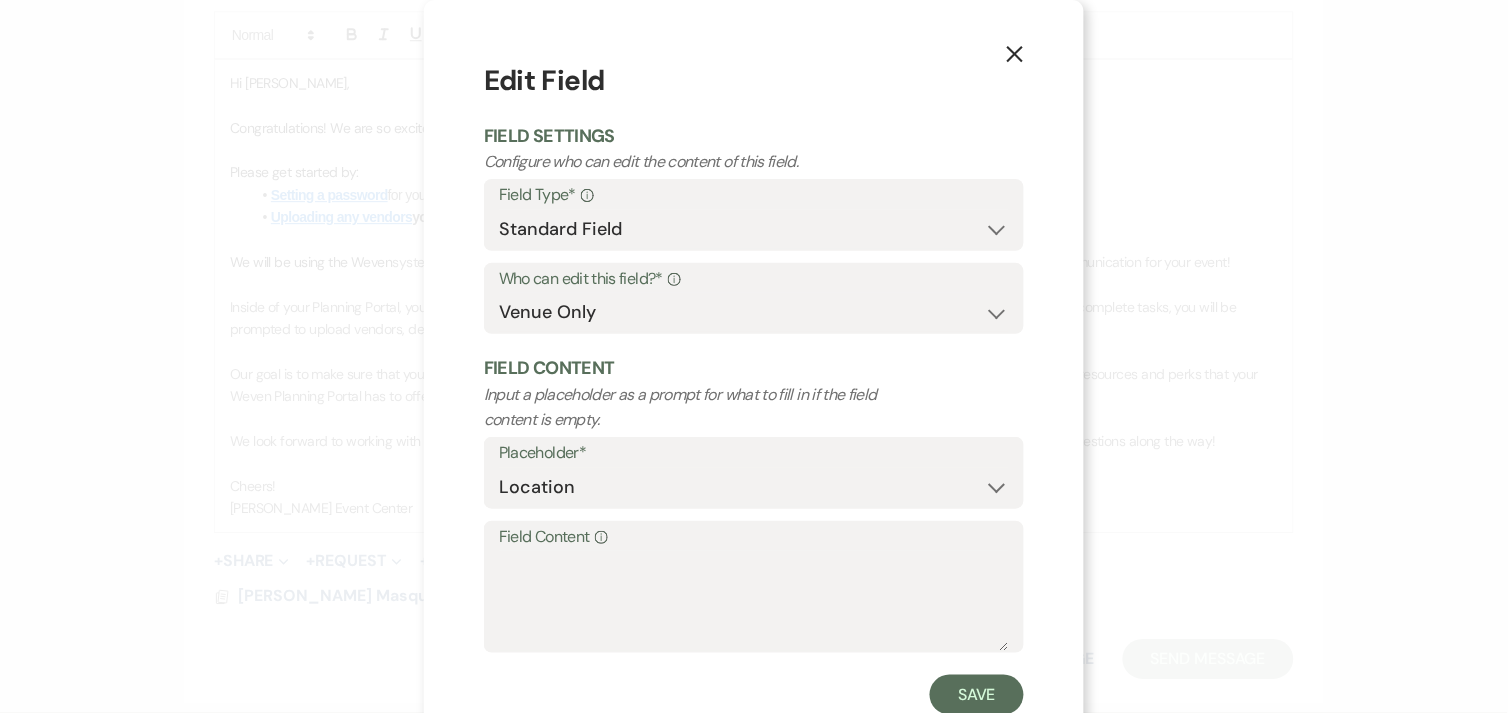 scroll, scrollTop: 62, scrollLeft: 0, axis: vertical 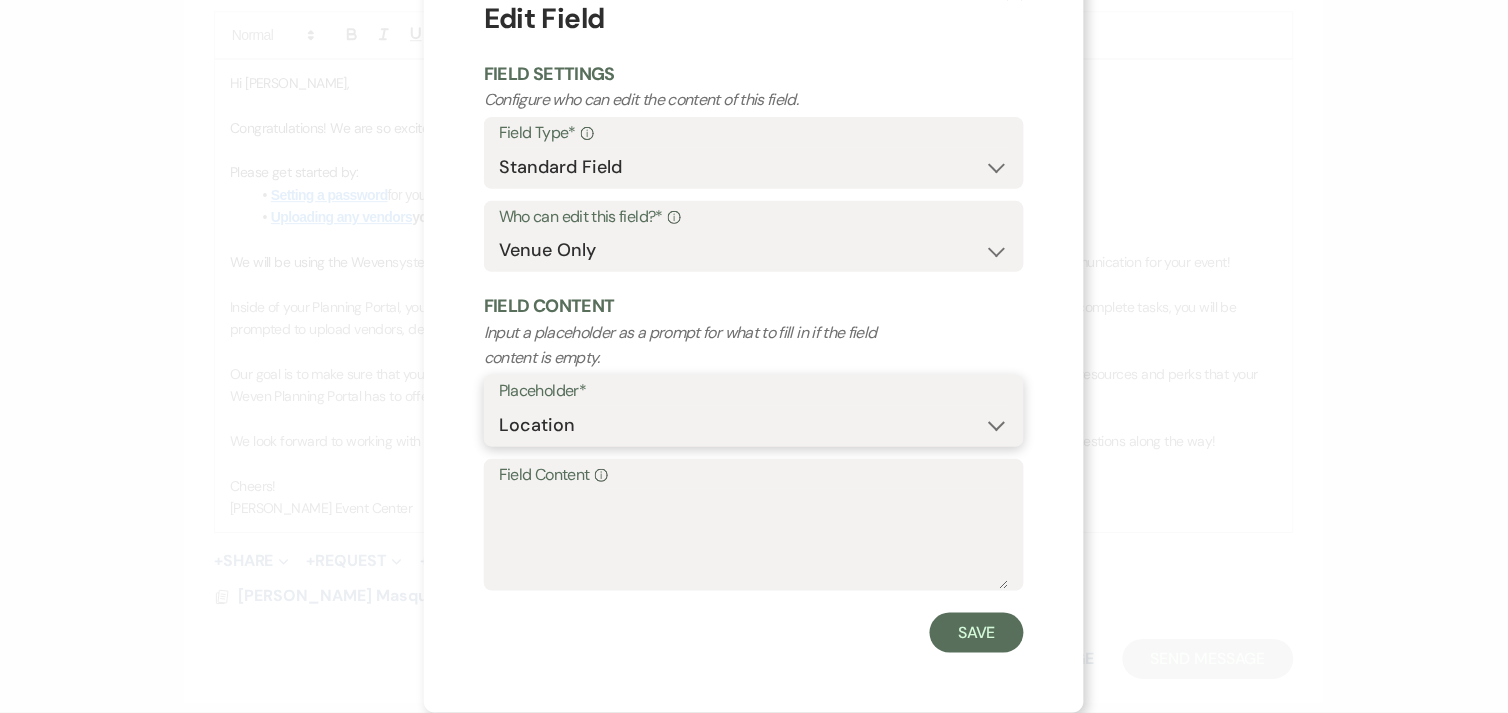 click on "Custom Placeholder Date Time Name Location Venue Name Type Number Budget Address Phone Number Email Amount Total" at bounding box center (754, 425) 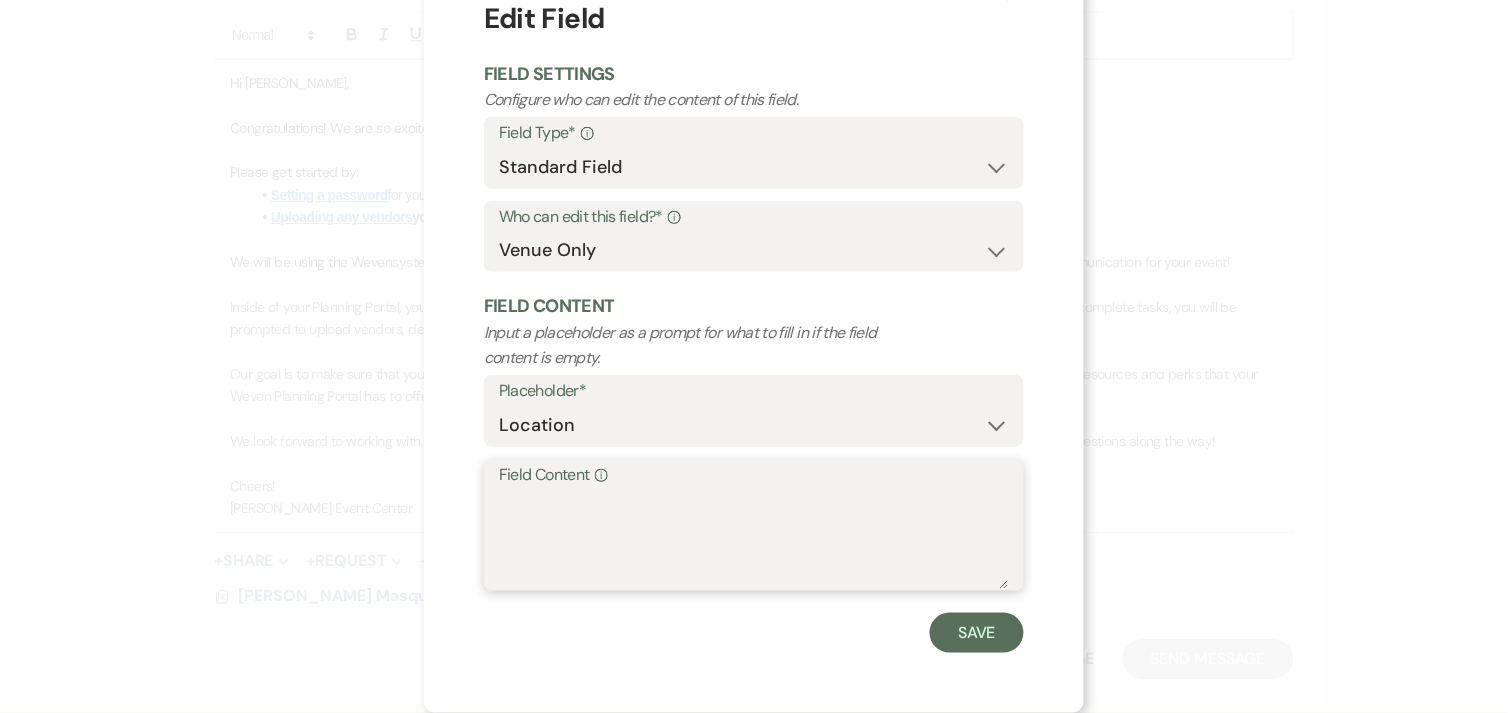 click on "Field Content Info" at bounding box center [754, 539] 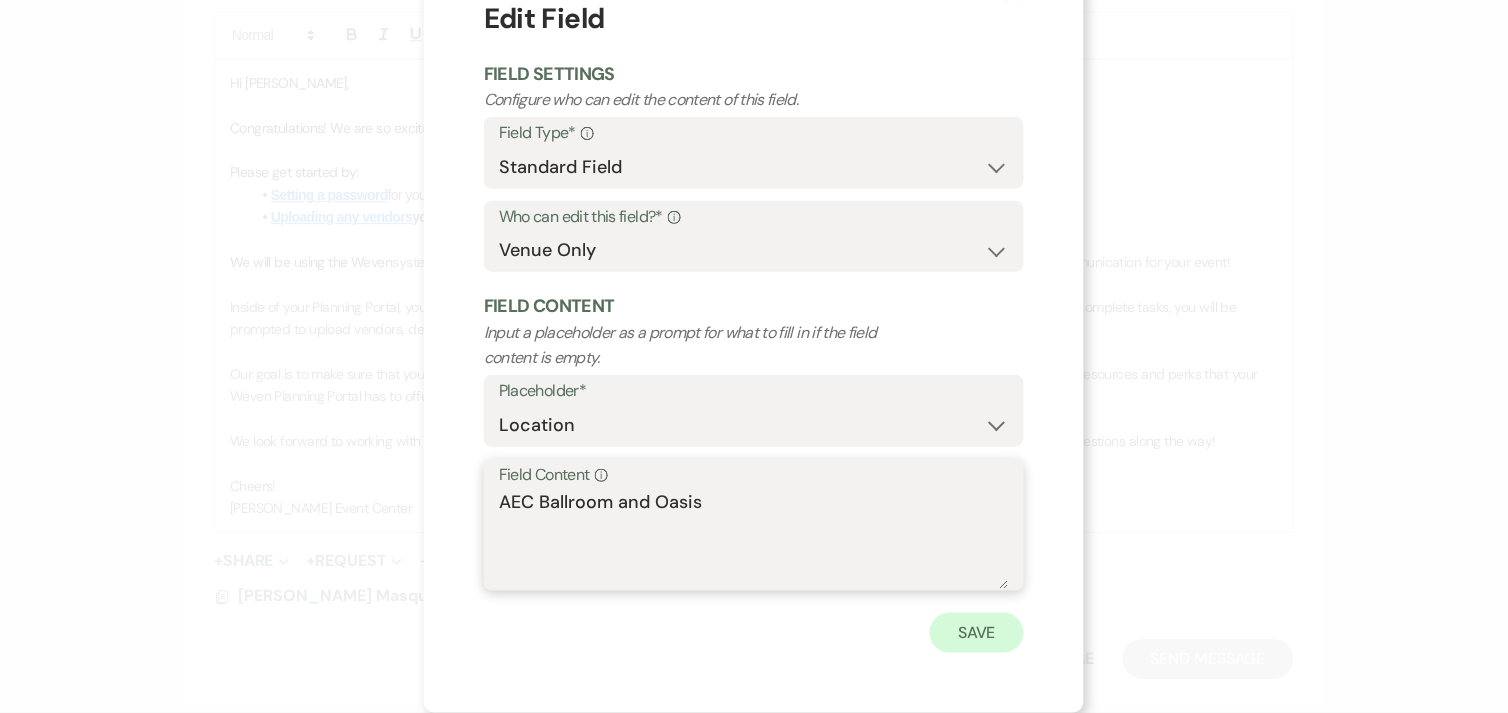 type on "AEC Ballroom and Oasis" 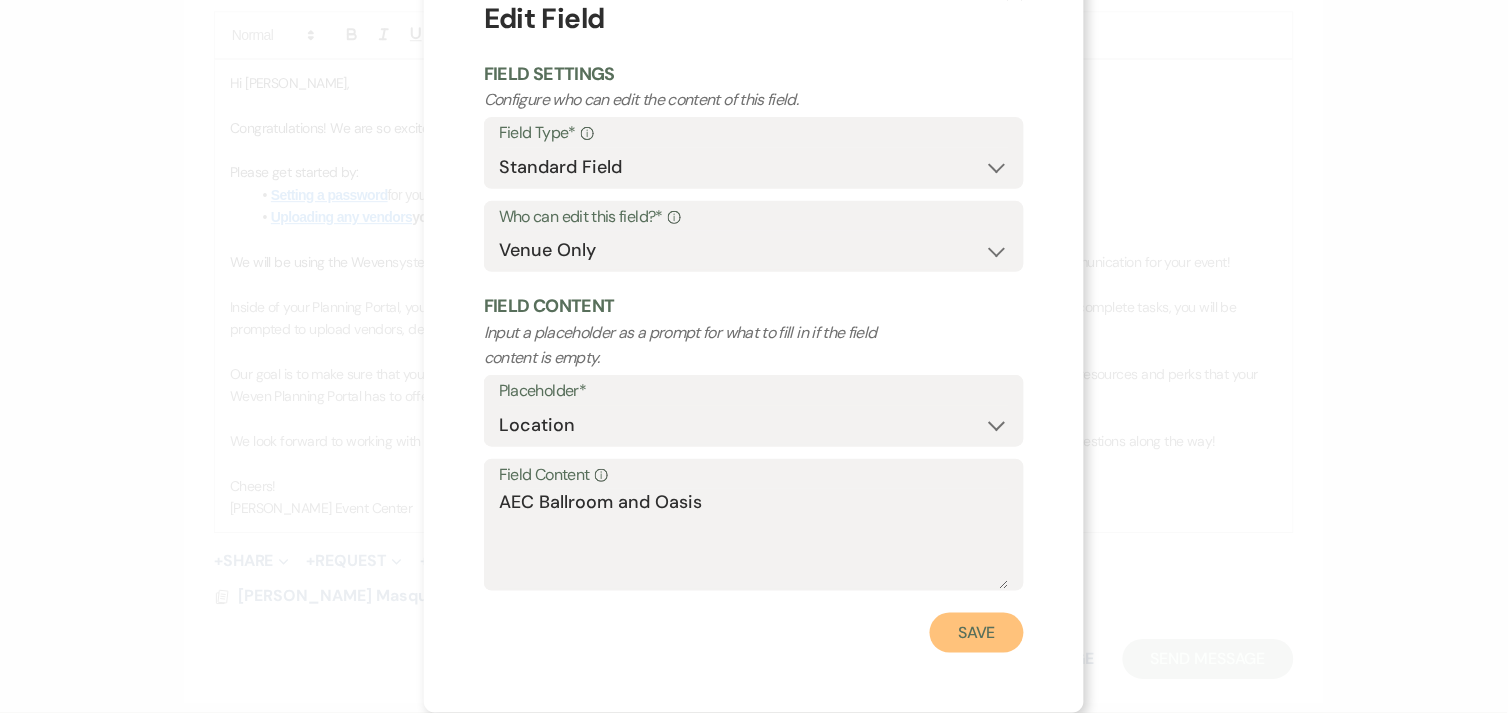 click on "Save" at bounding box center (977, 633) 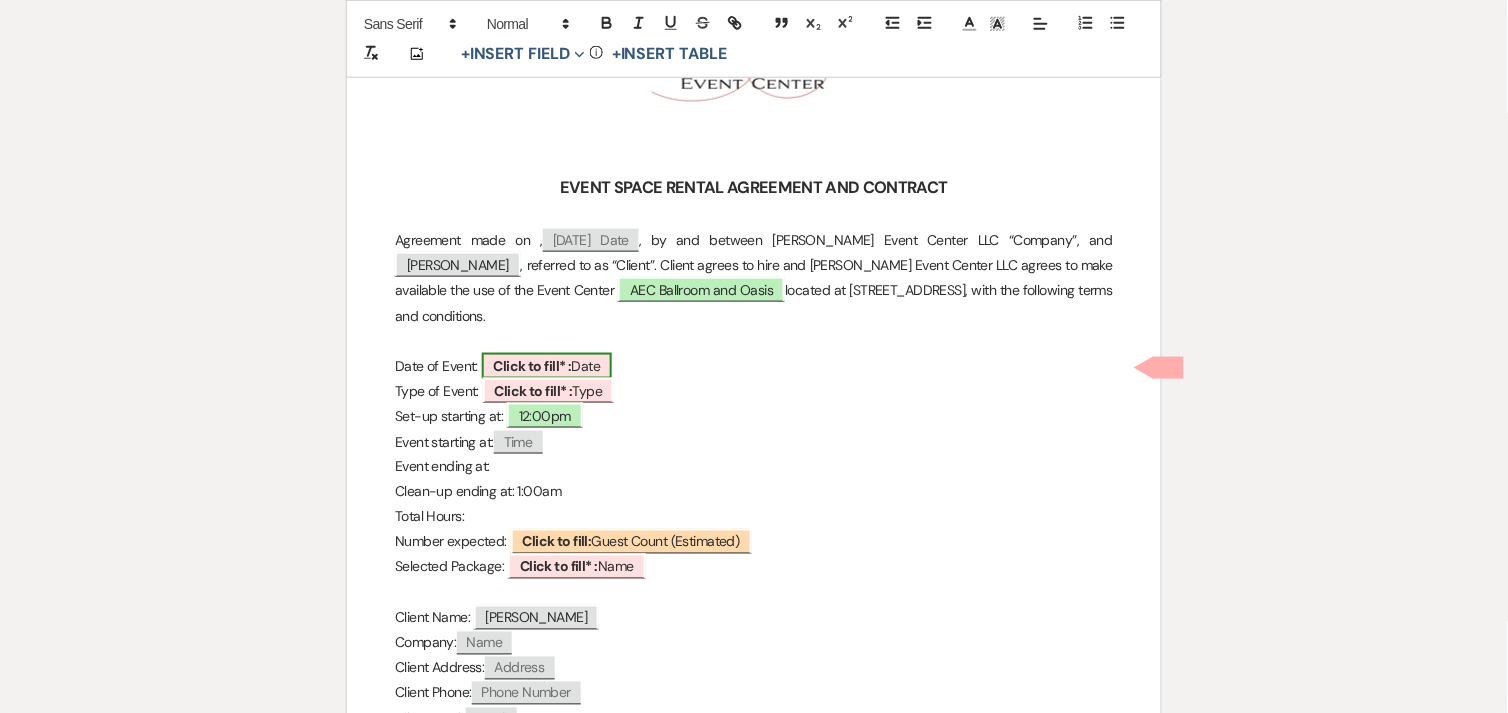 click on "Click to fill* :
Date" at bounding box center [547, 366] 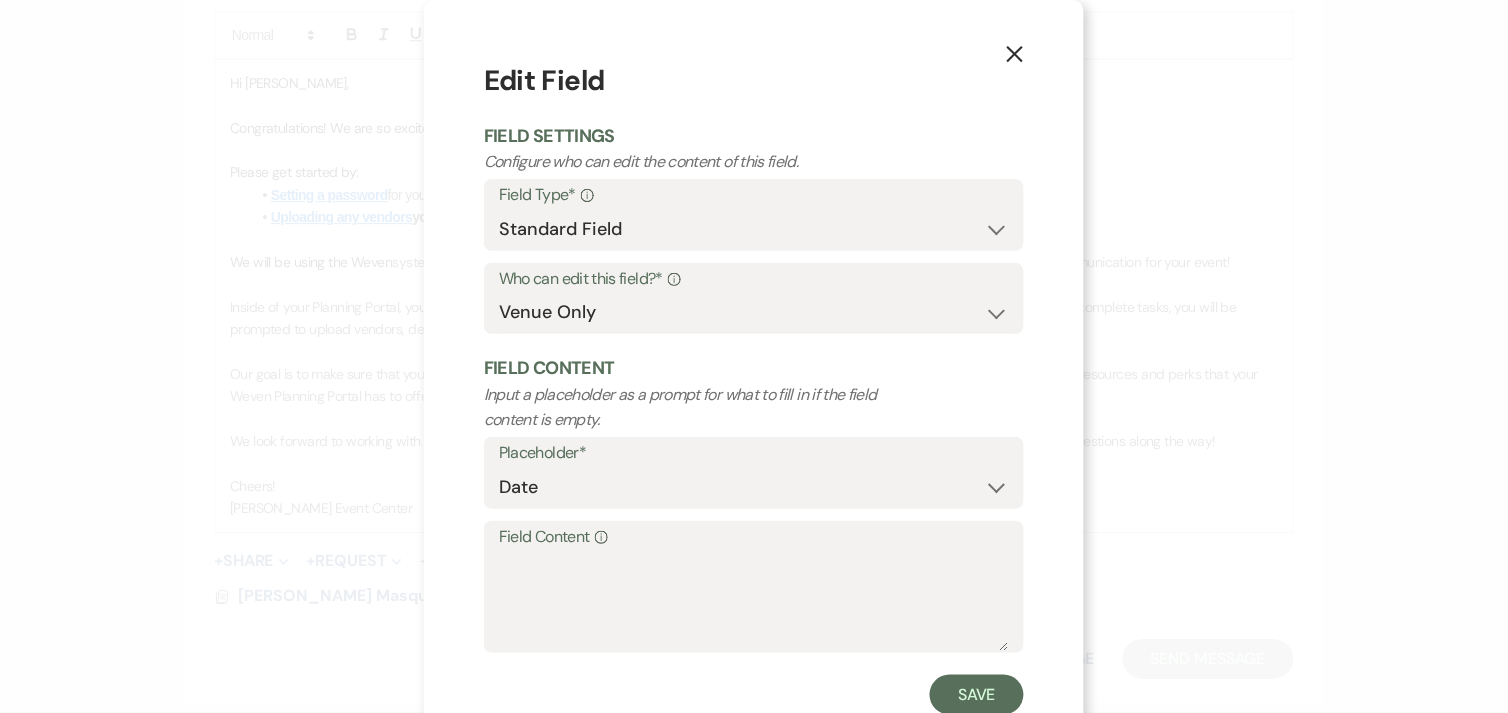 click on "Field Content Info" at bounding box center (754, 537) 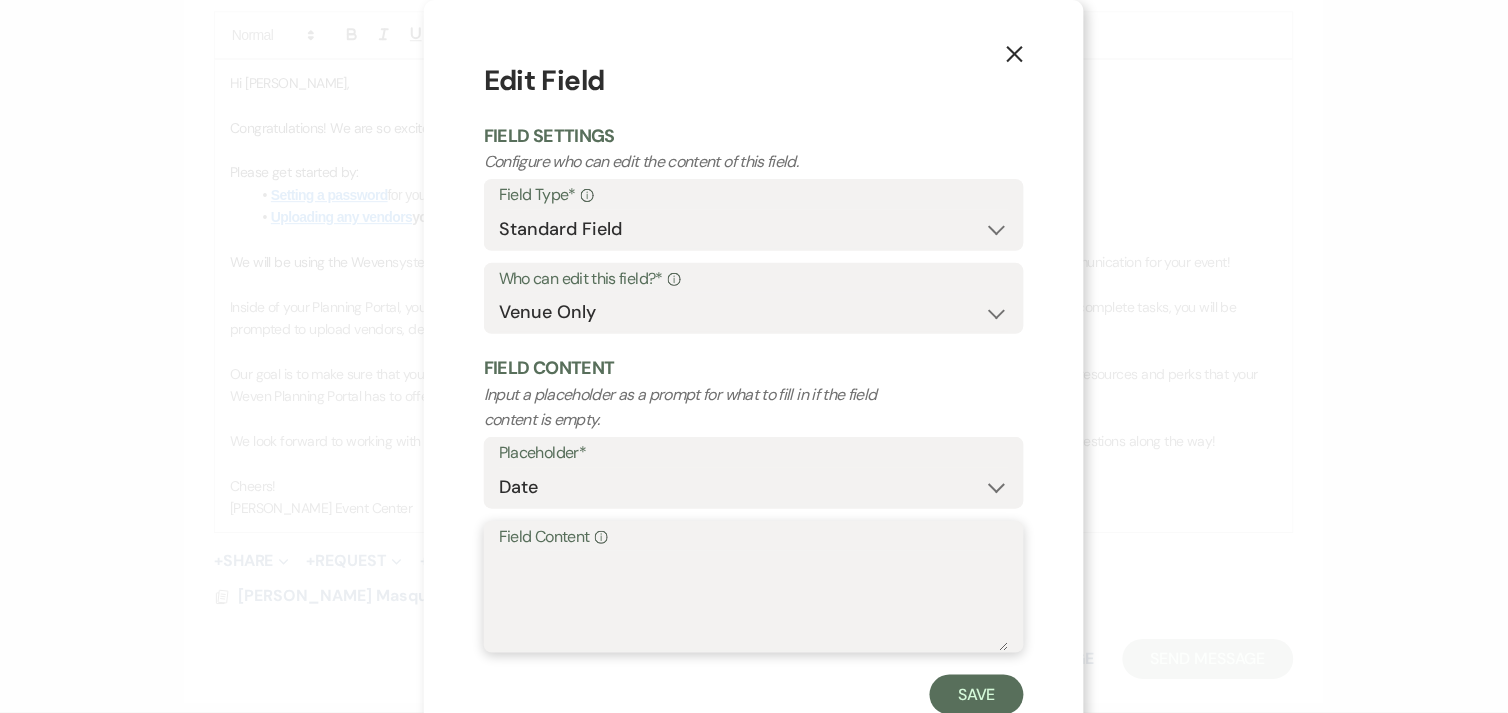 click on "Field Content Info" at bounding box center [754, 601] 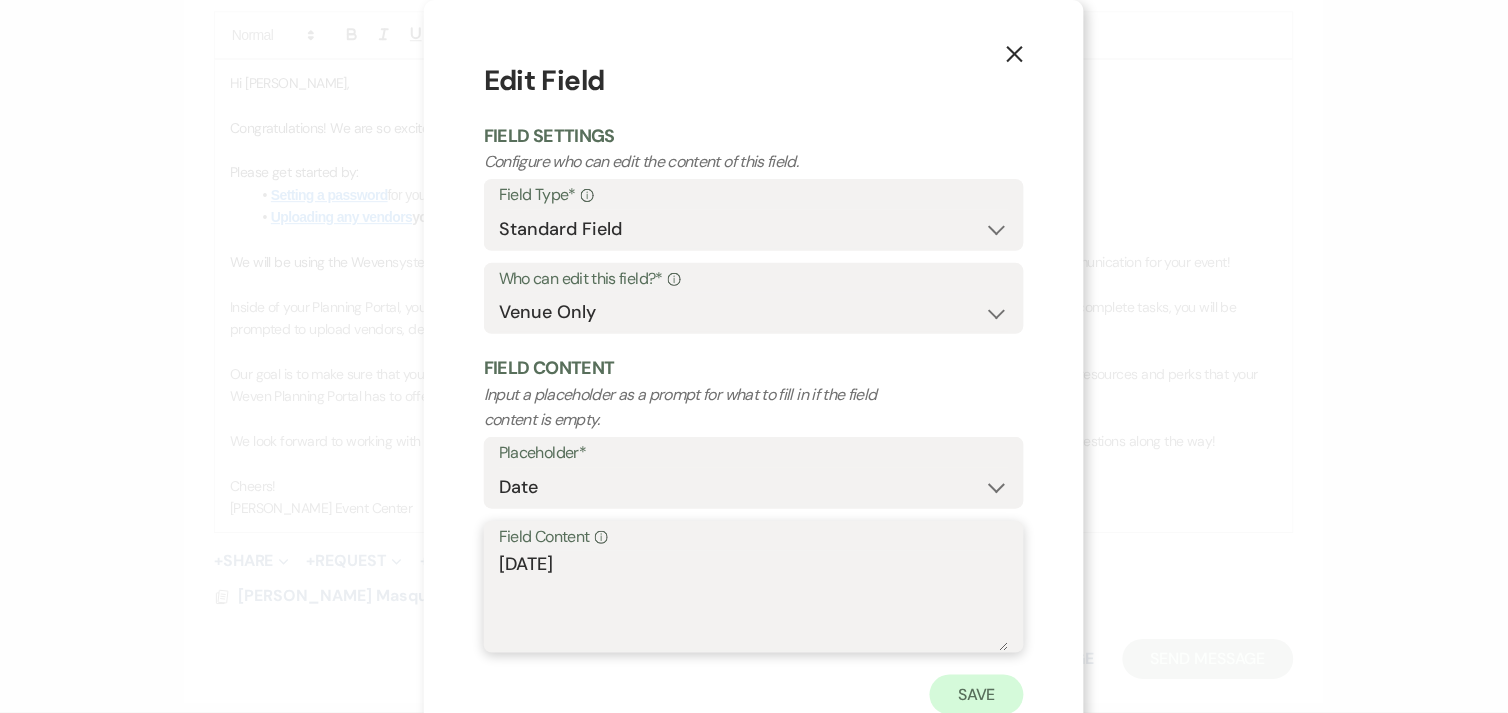 type on "October 24th 2026" 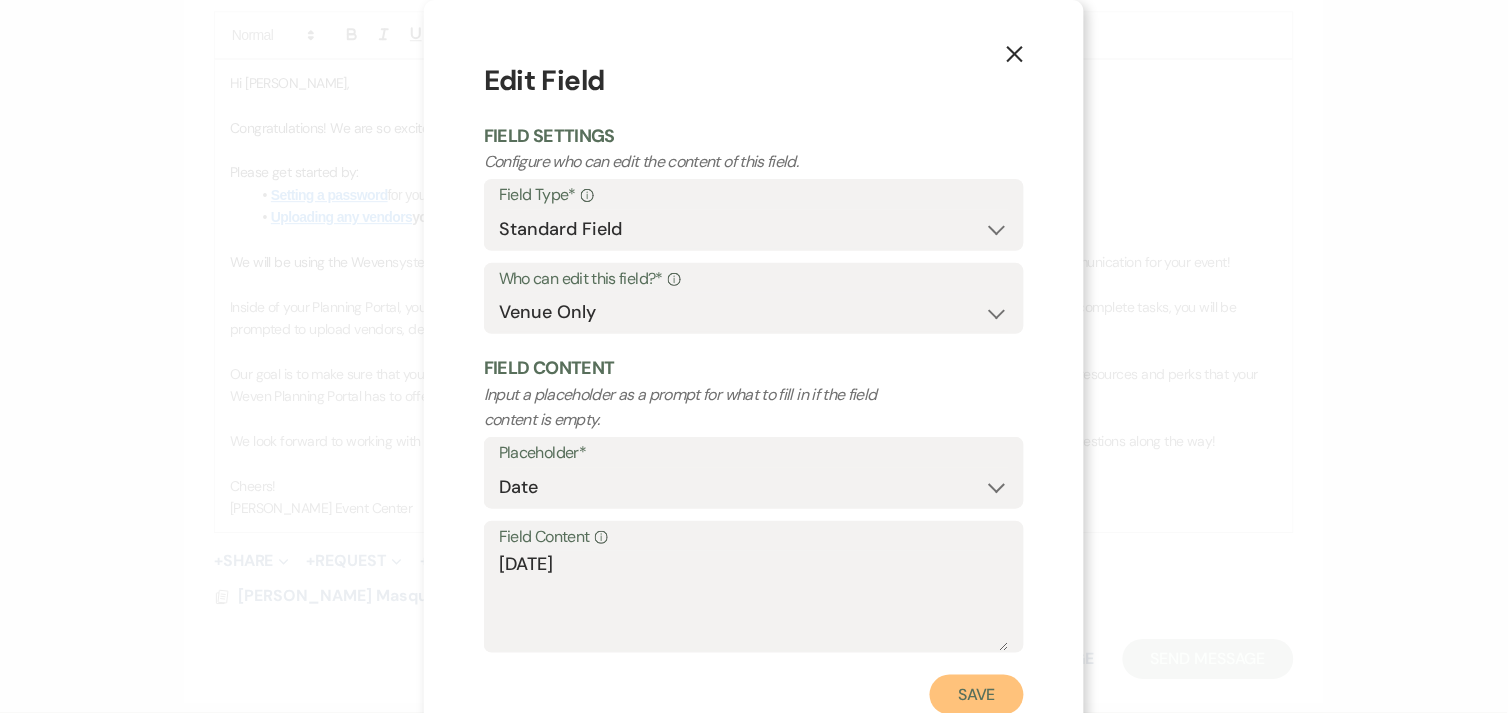 click on "Save" at bounding box center (977, 695) 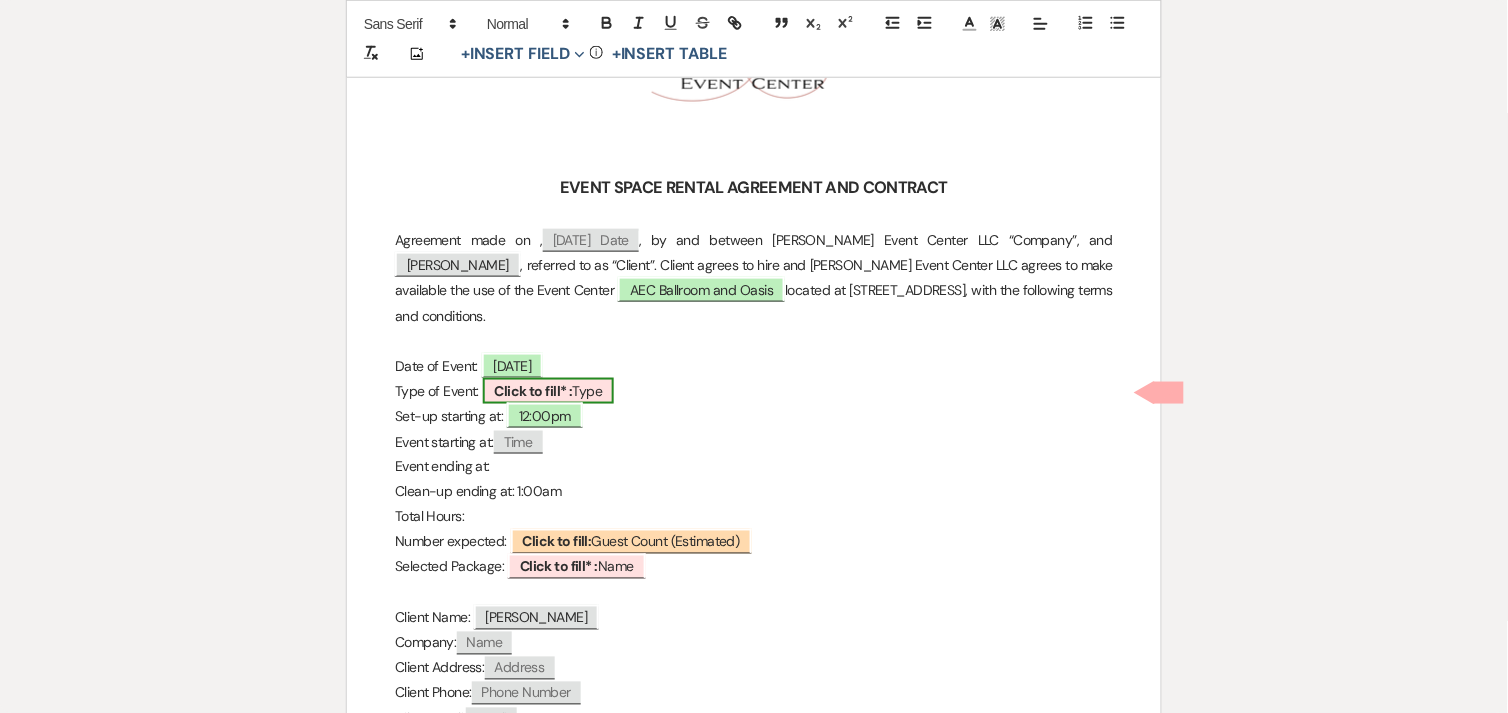 click on "Click to fill* :" at bounding box center [534, 391] 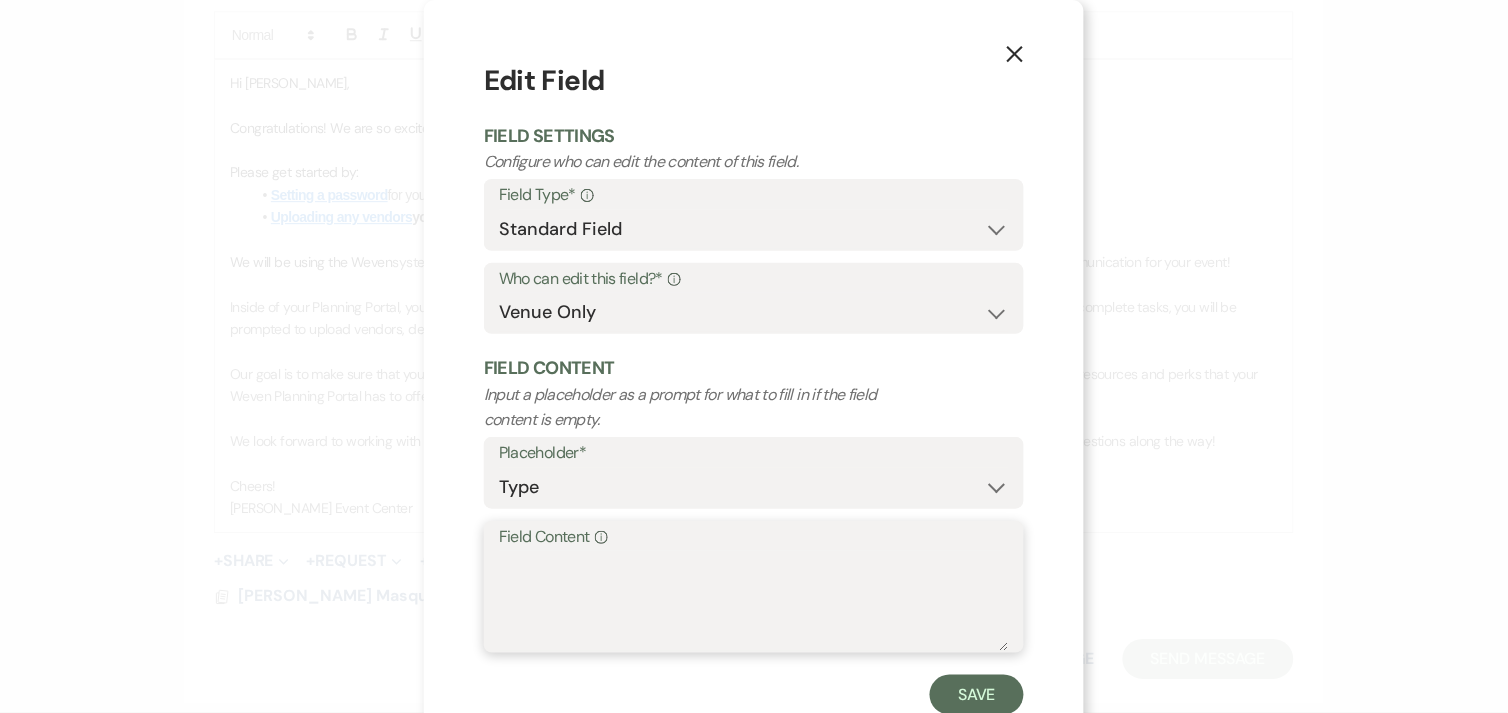 click on "Field Content Info" at bounding box center (754, 601) 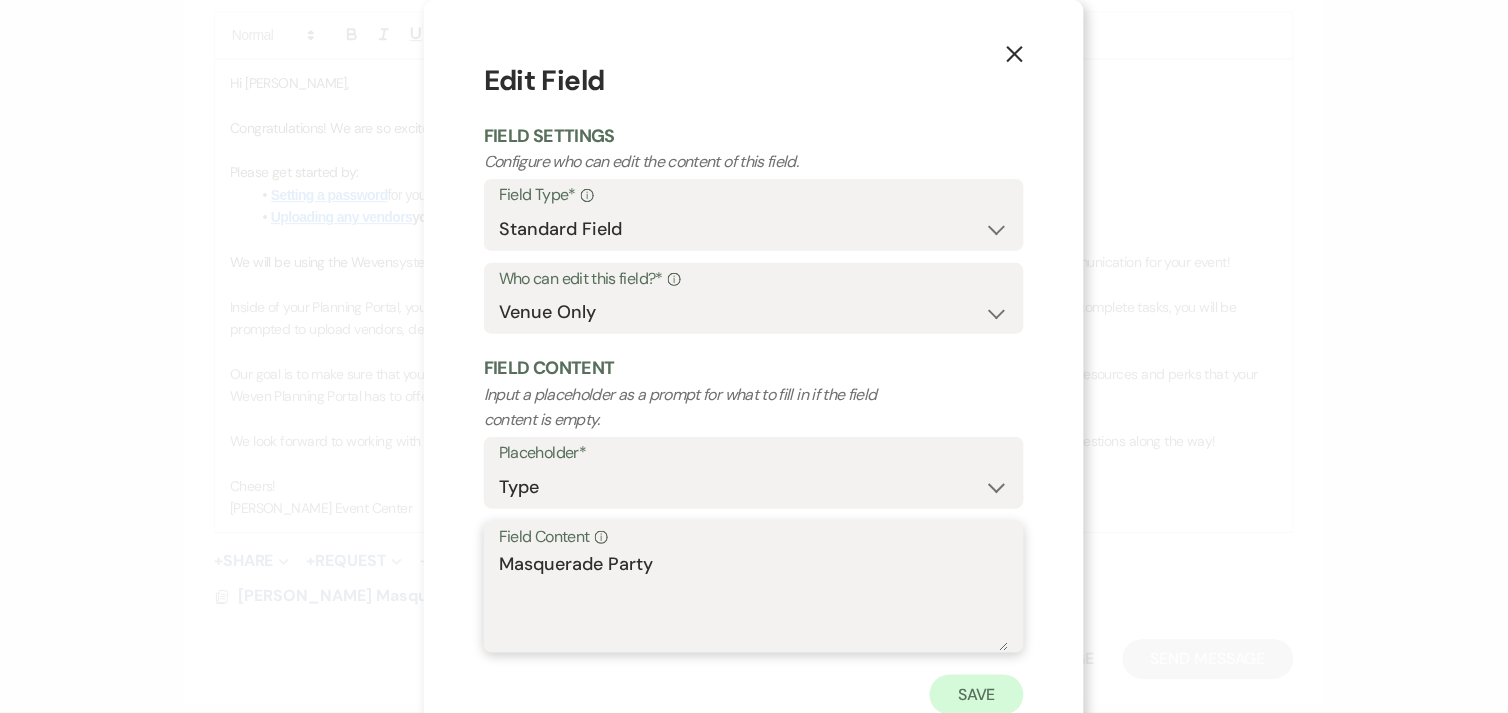 type on "Masquerade Party" 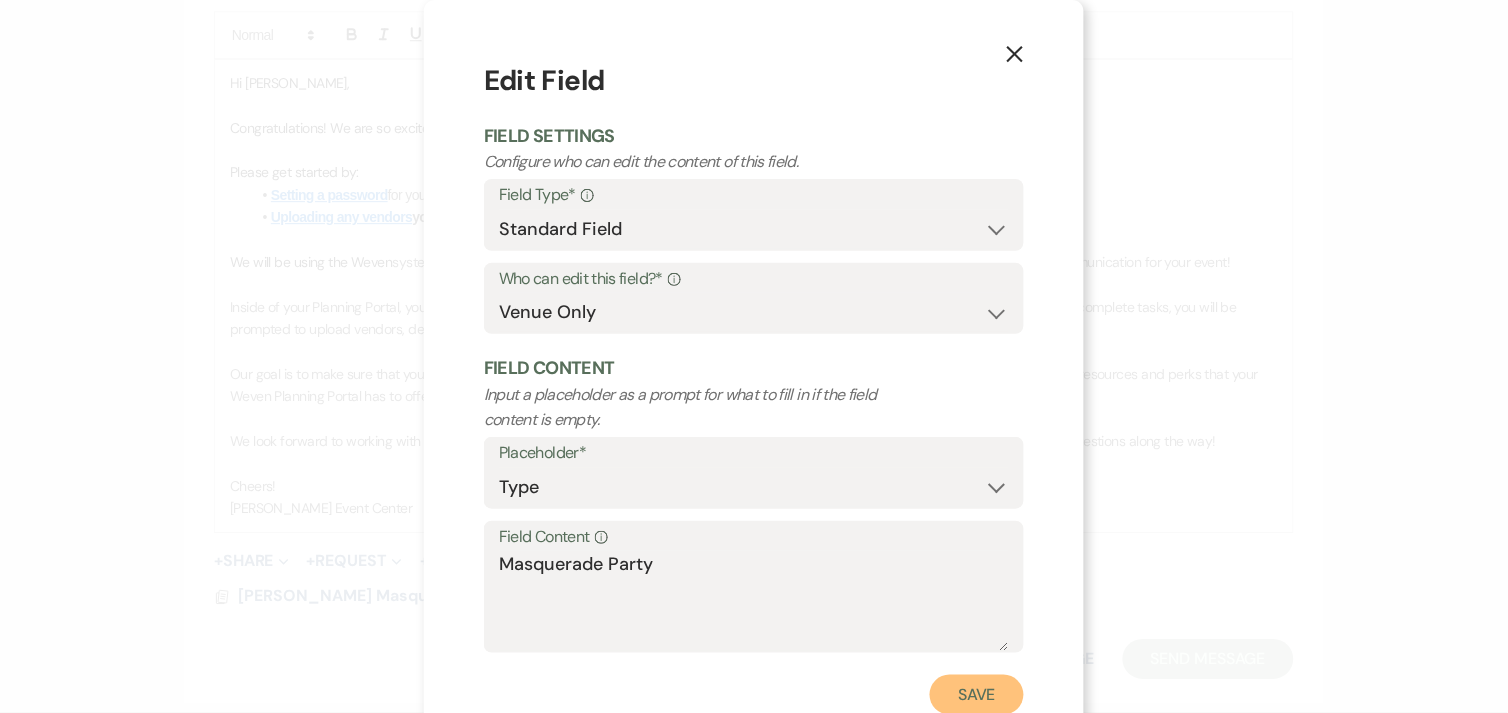 click on "Save" at bounding box center (977, 695) 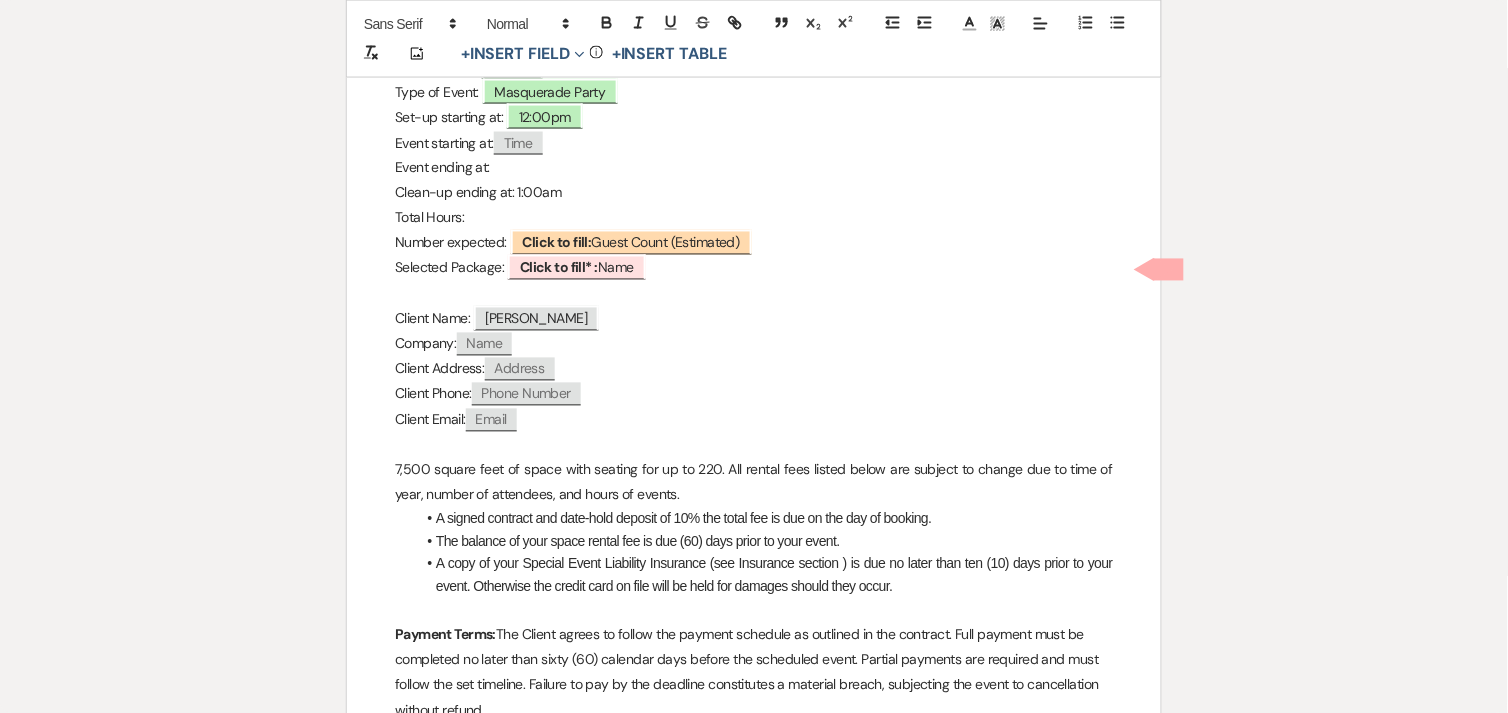 scroll, scrollTop: 696, scrollLeft: 0, axis: vertical 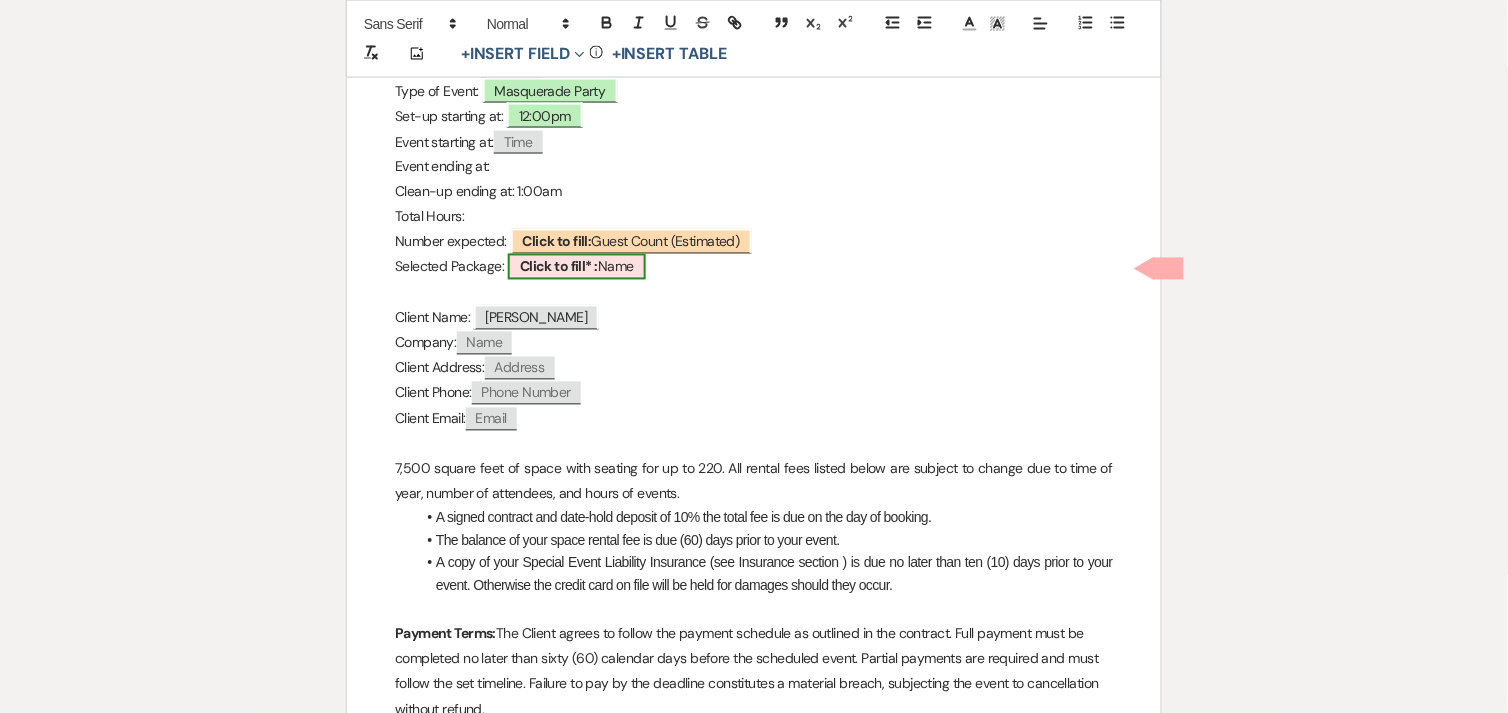 click on "Click to fill* :" at bounding box center [559, 267] 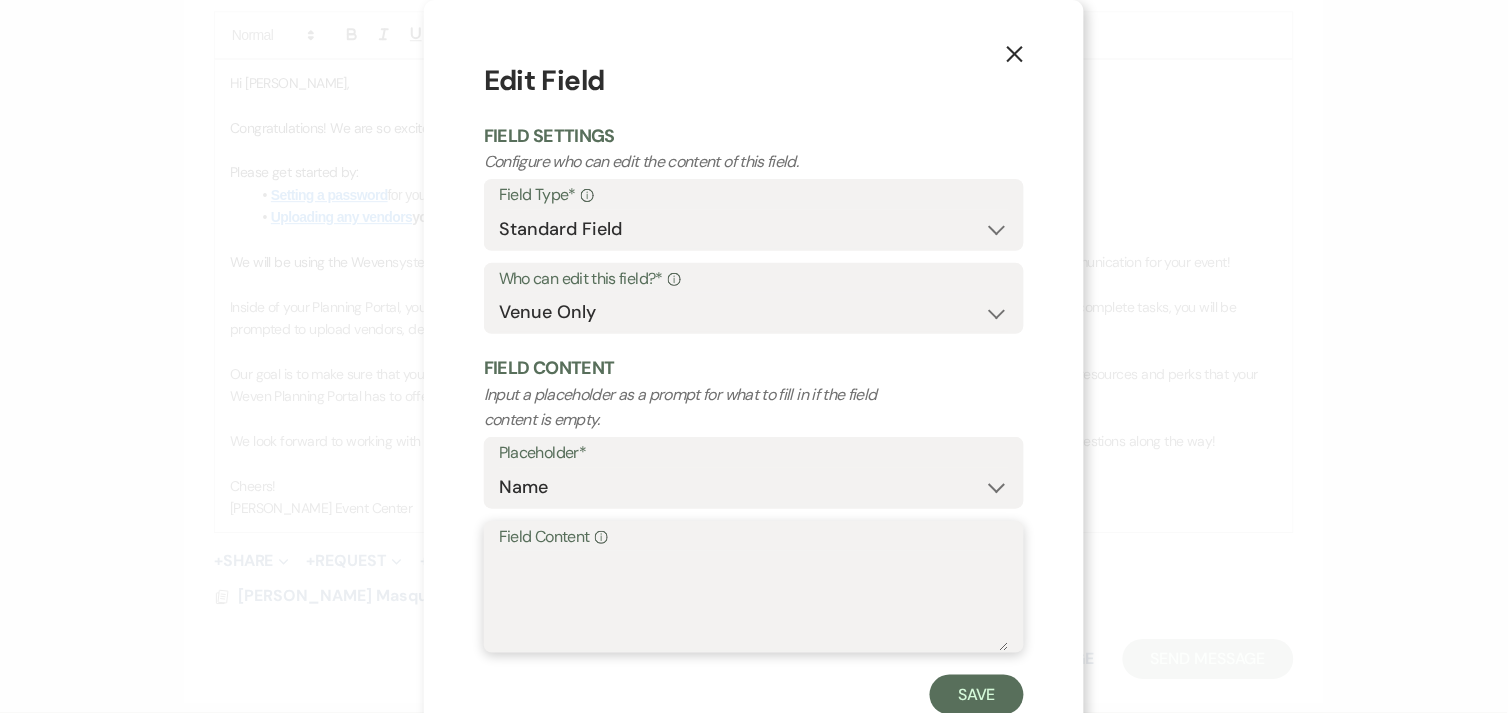 click on "Field Content Info" at bounding box center (754, 601) 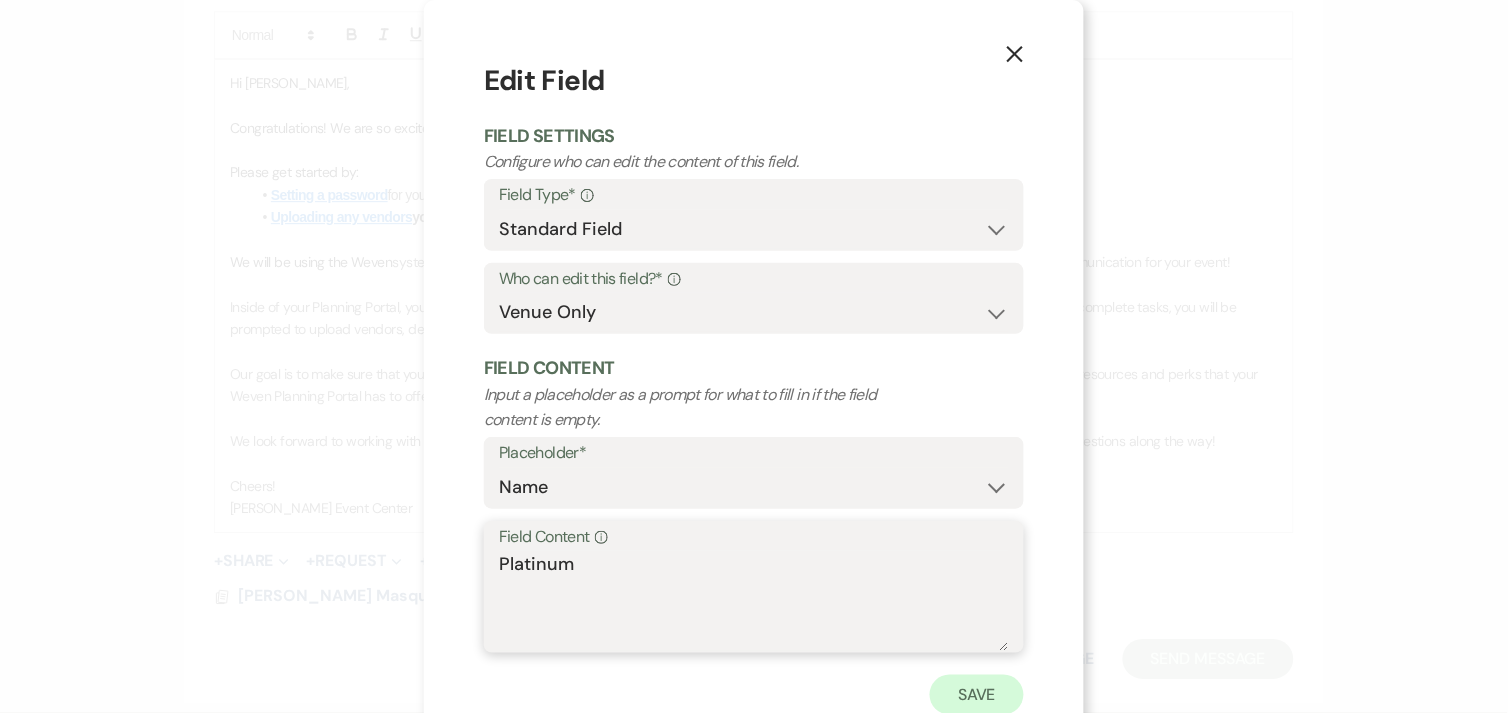 type on "Platinum" 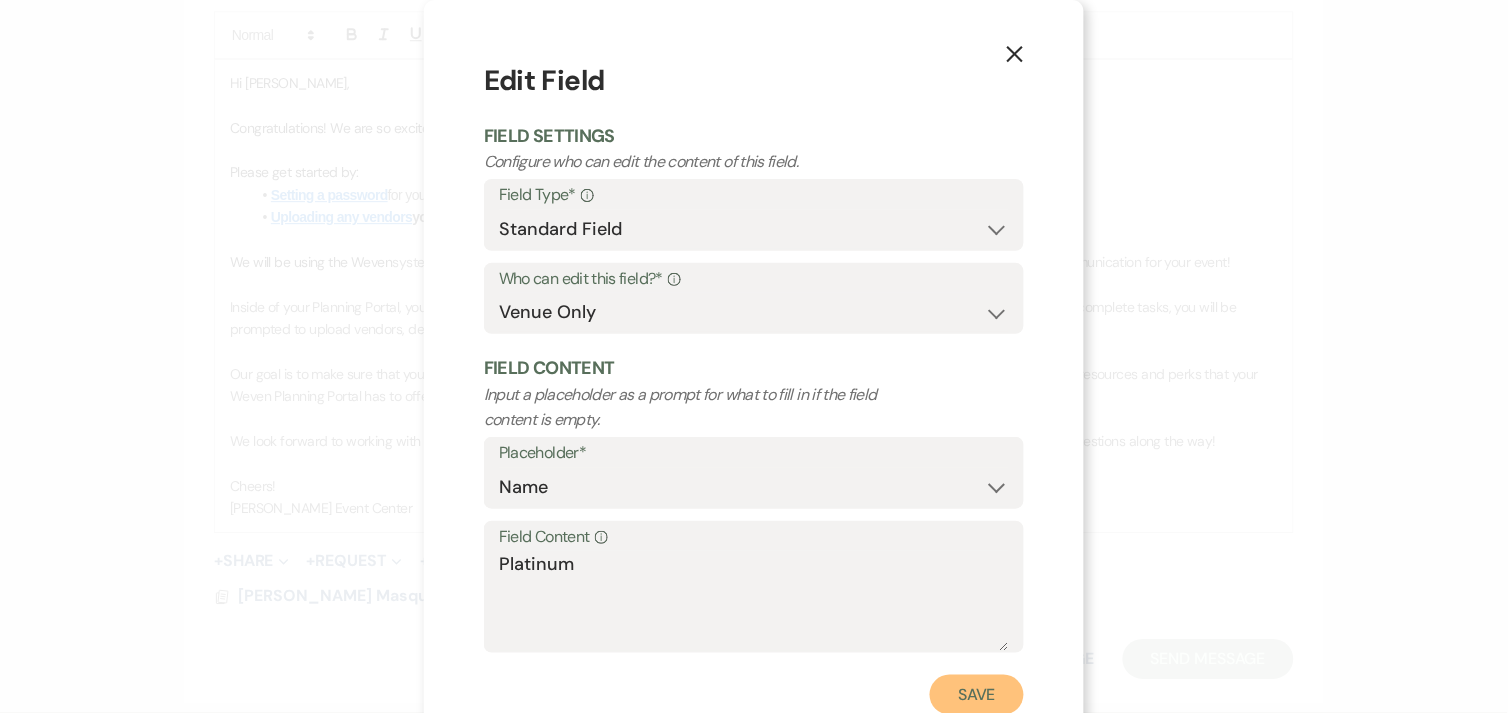 click on "Save" at bounding box center (977, 695) 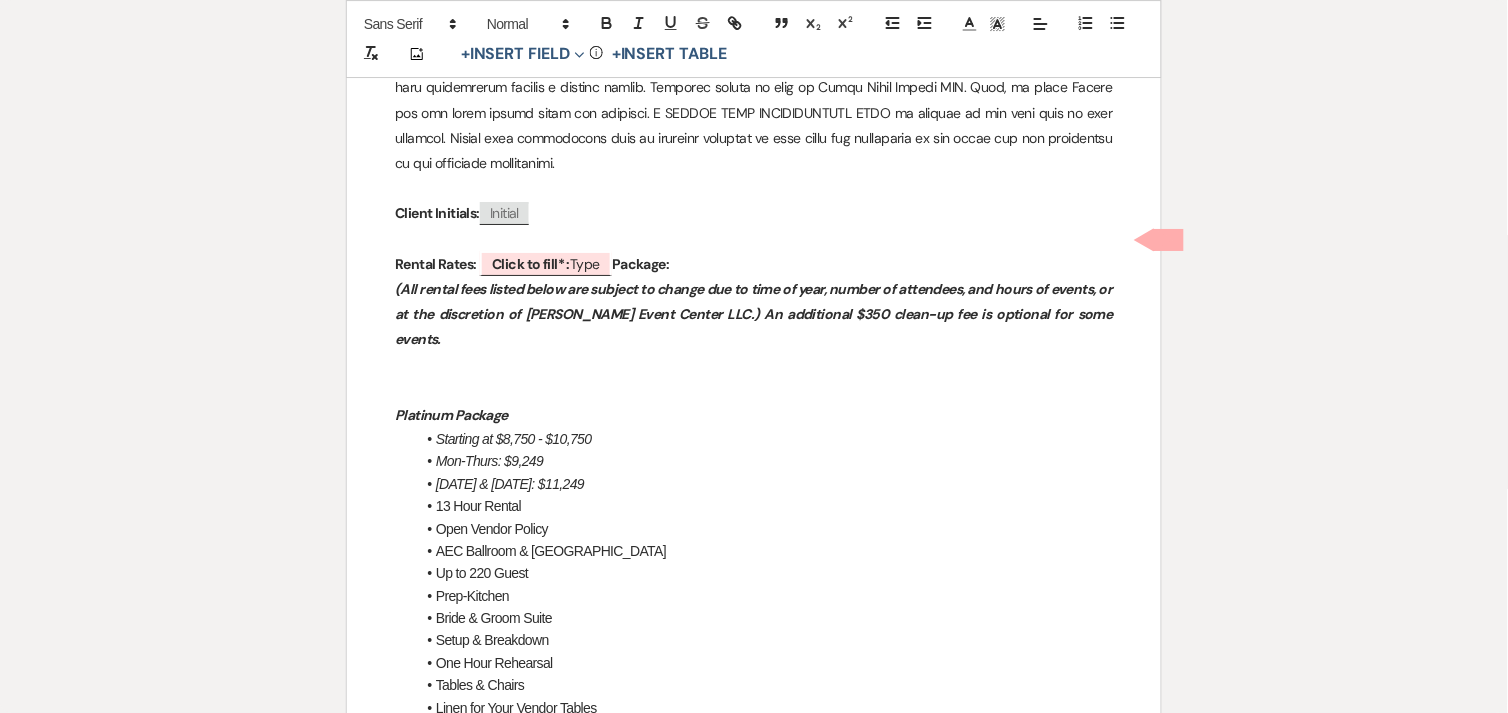 scroll, scrollTop: 1546, scrollLeft: 0, axis: vertical 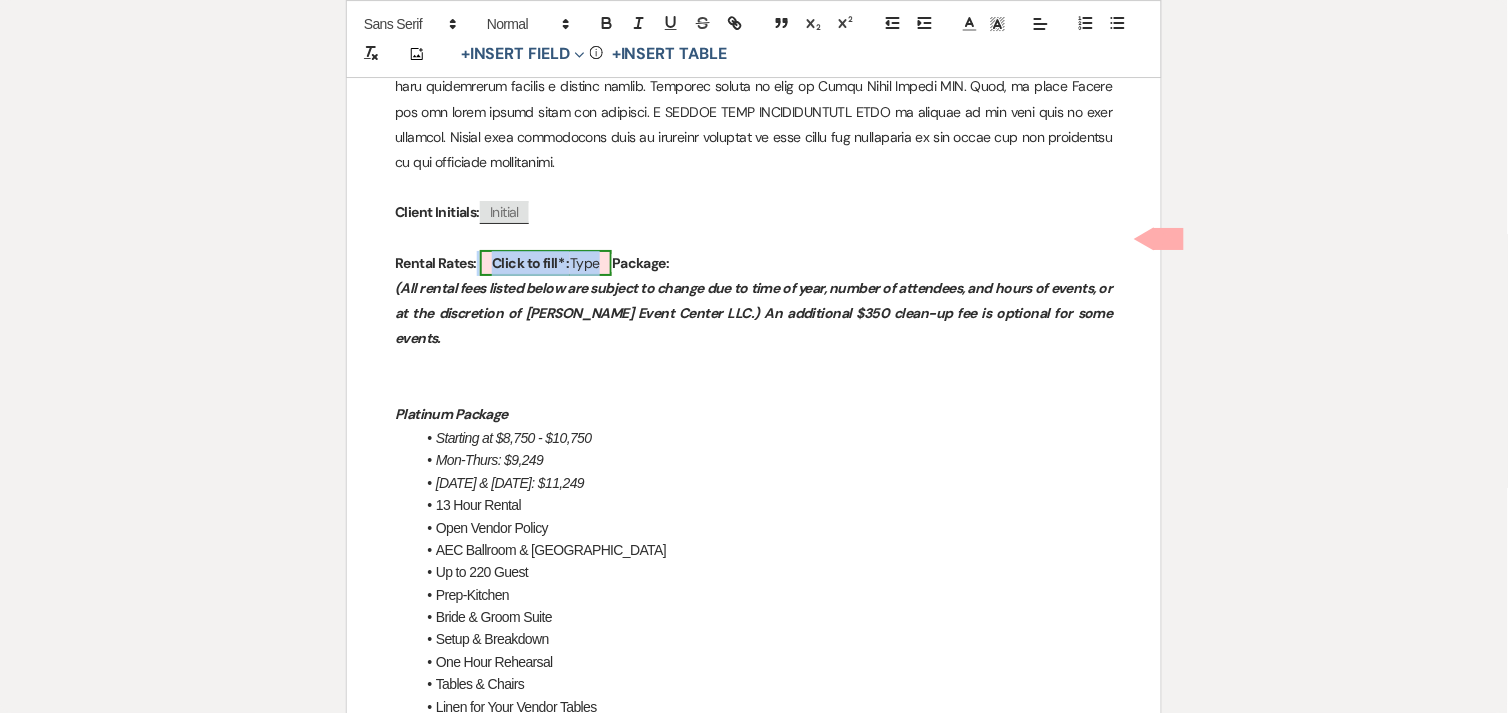 click on "Click to fill* :" at bounding box center [531, 263] 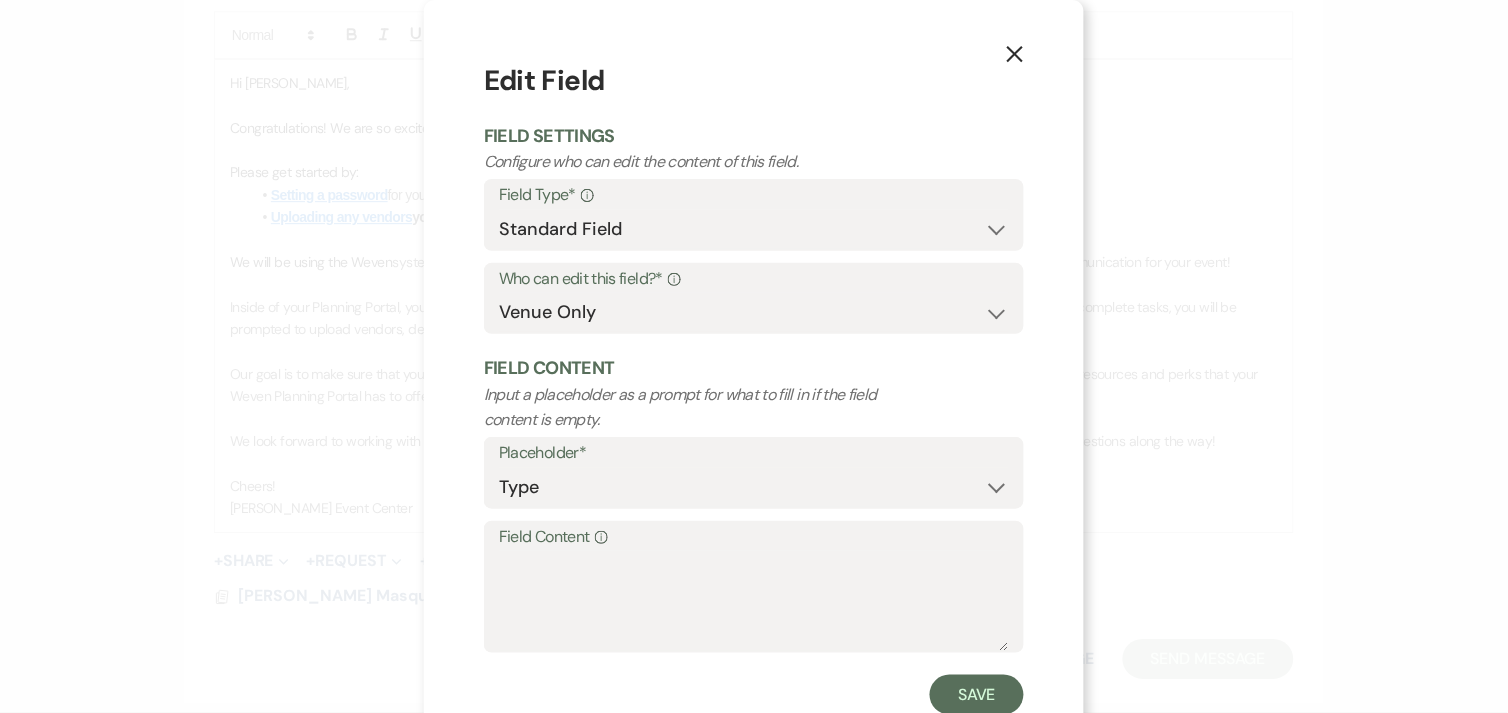 click on "X" 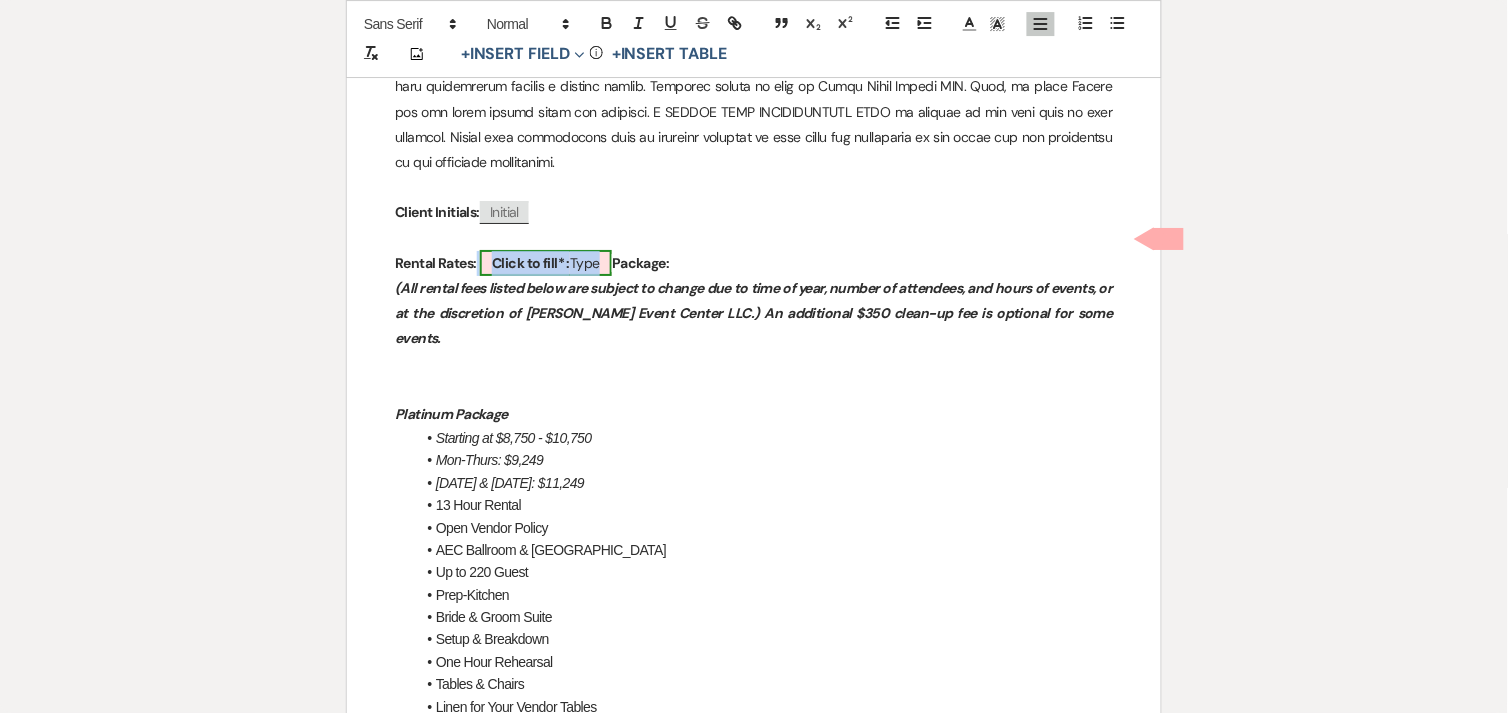 click on "Click to fill* :
Type" at bounding box center [546, 263] 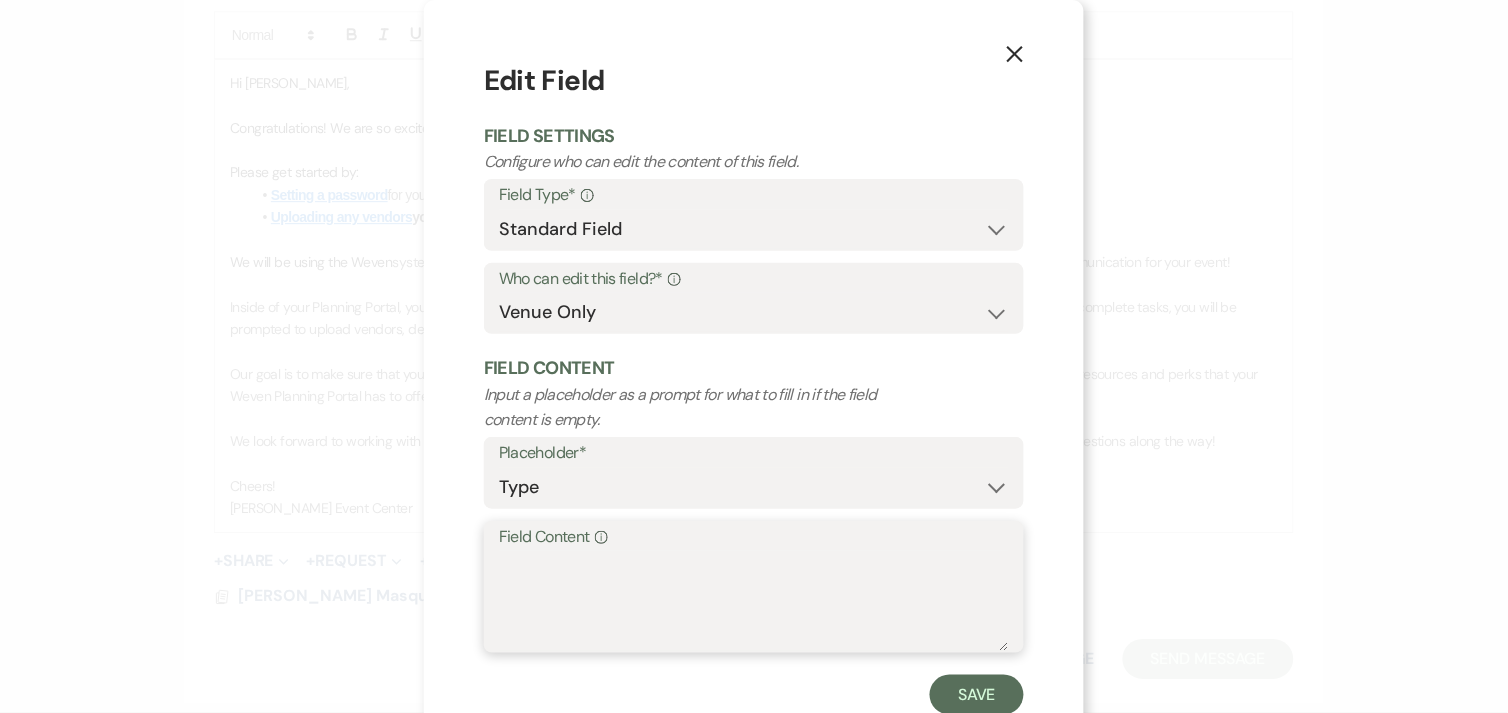 click on "Field Content Info" at bounding box center (754, 601) 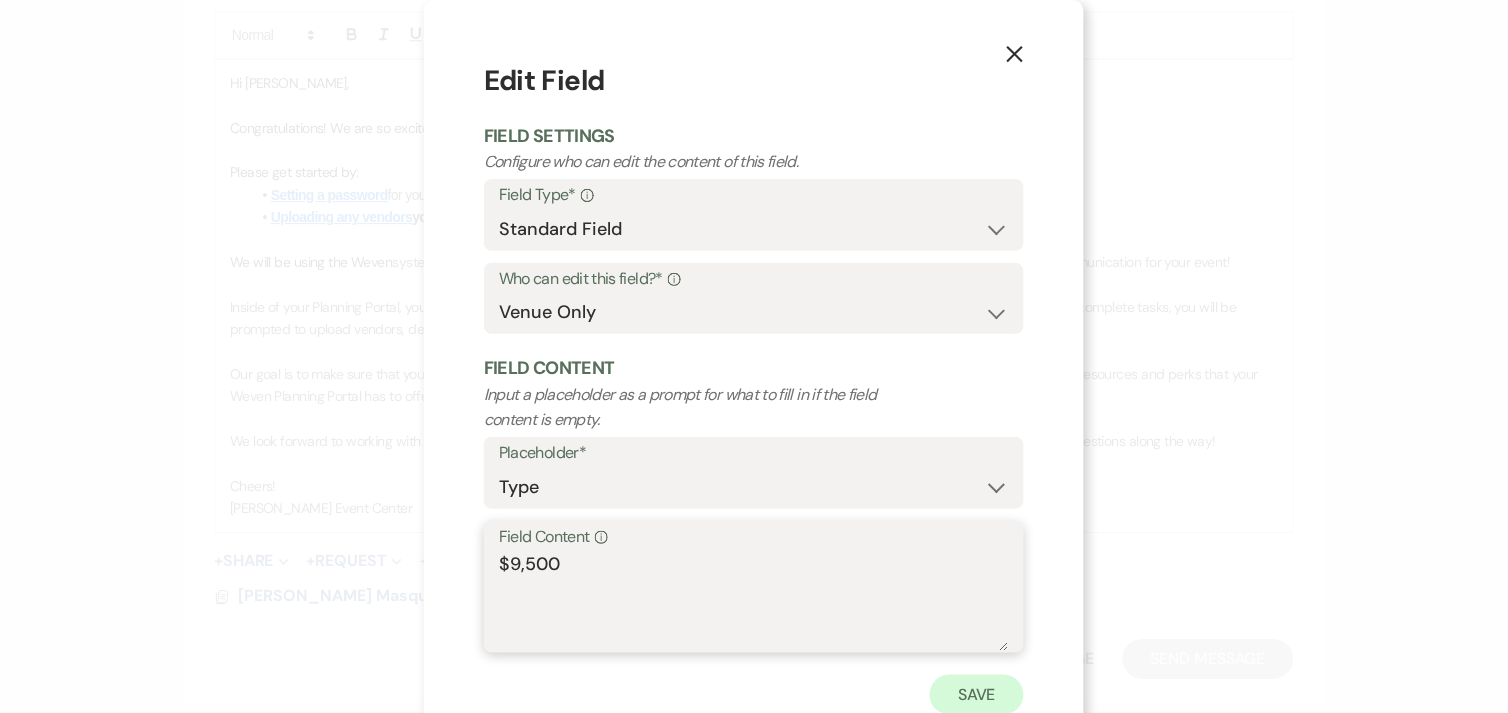 type on "$9,500" 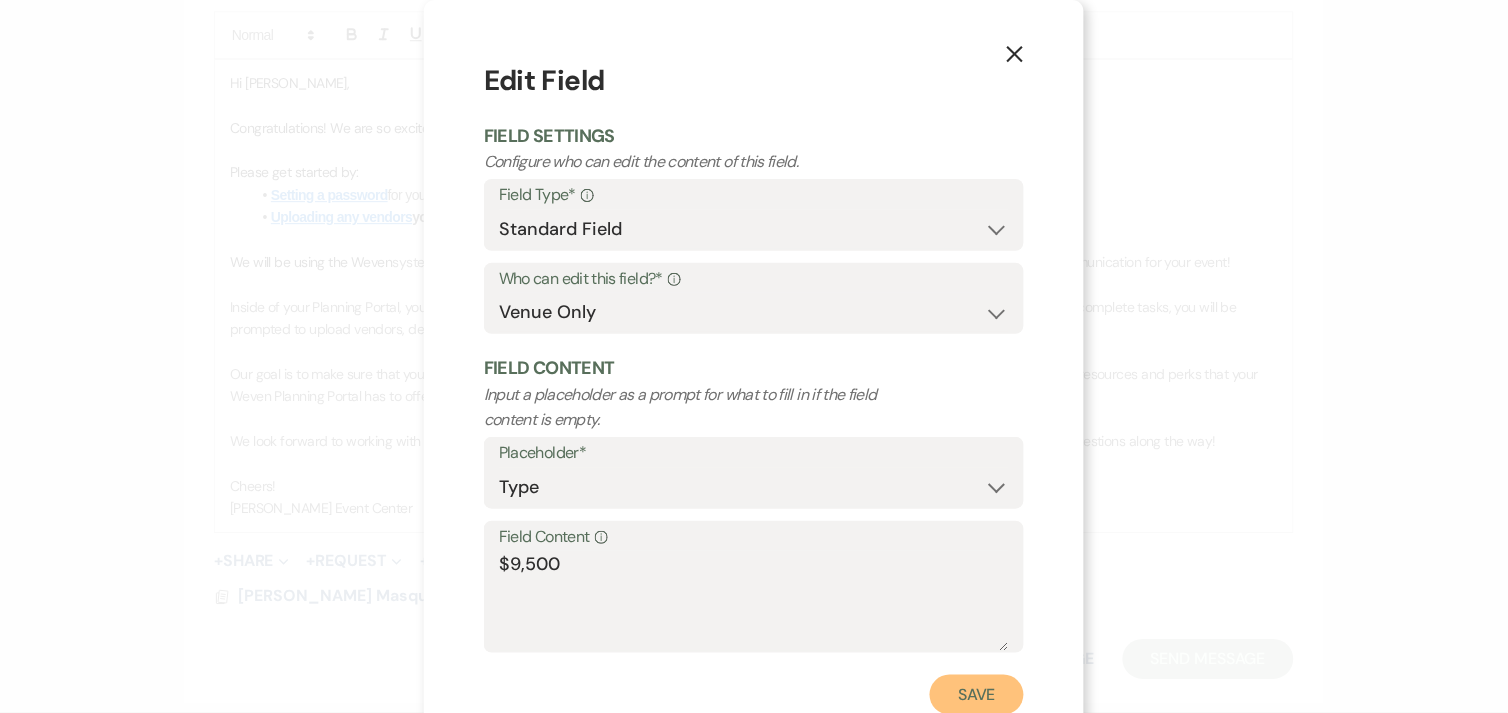 click on "Save" at bounding box center [977, 695] 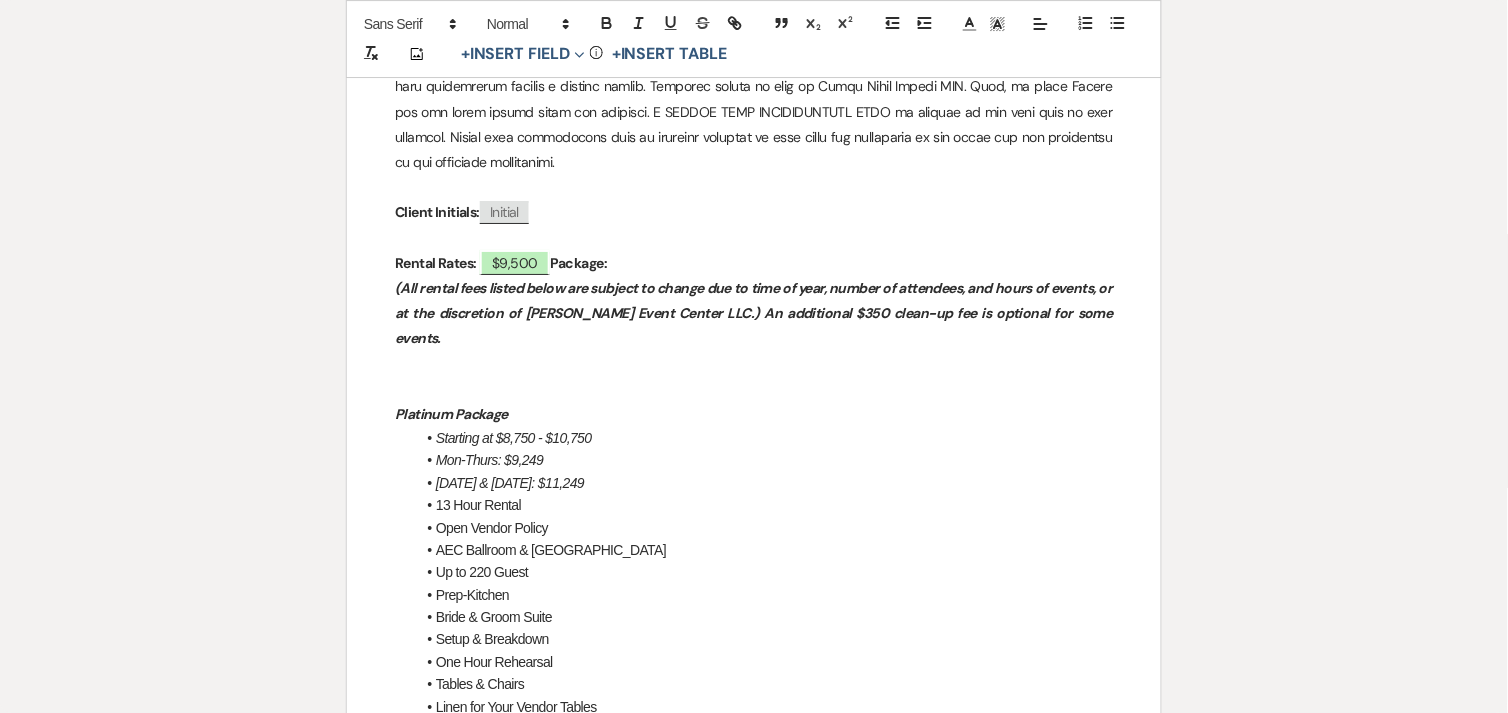 click on "Rental Rates:
$9,500
Package:" at bounding box center (754, 263) 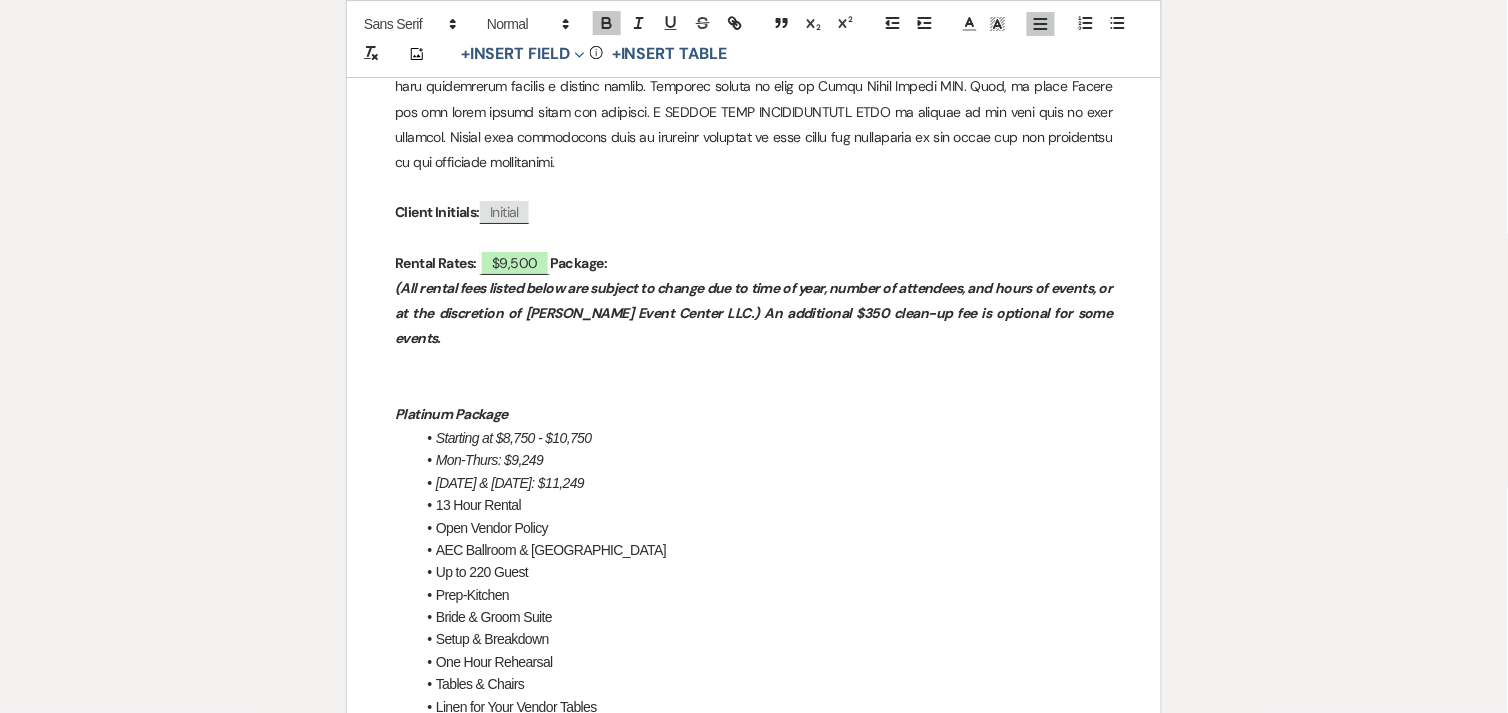 type 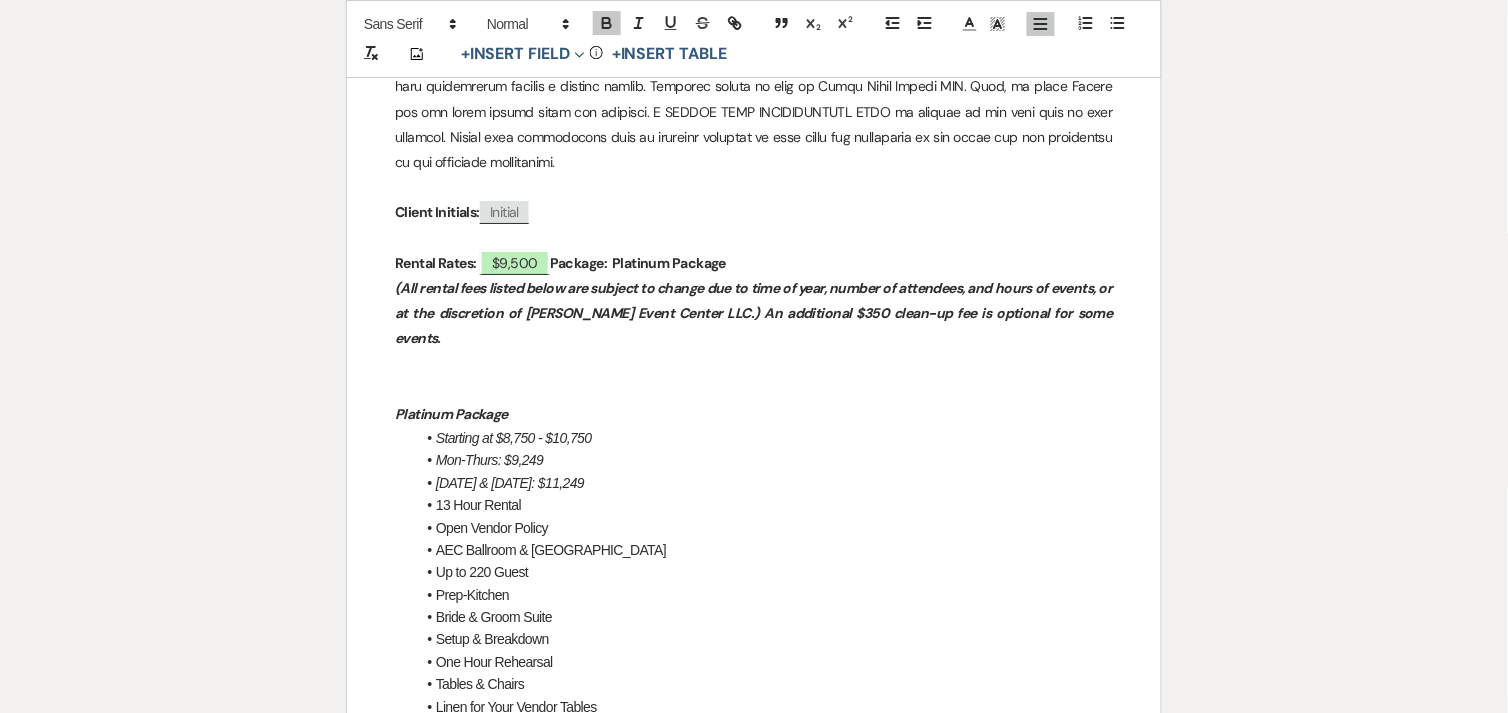 click on "Open Vendor Policy" at bounding box center [764, 528] 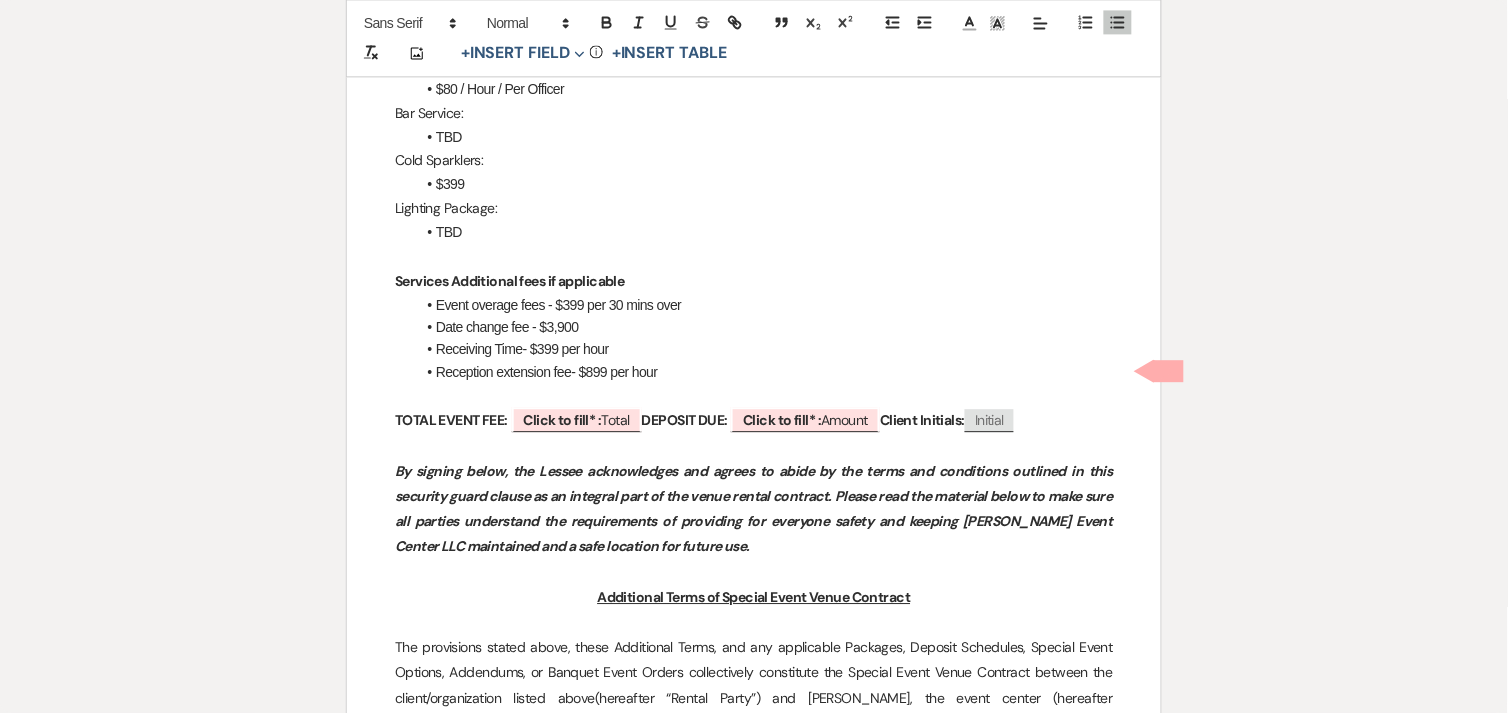 scroll, scrollTop: 2711, scrollLeft: 0, axis: vertical 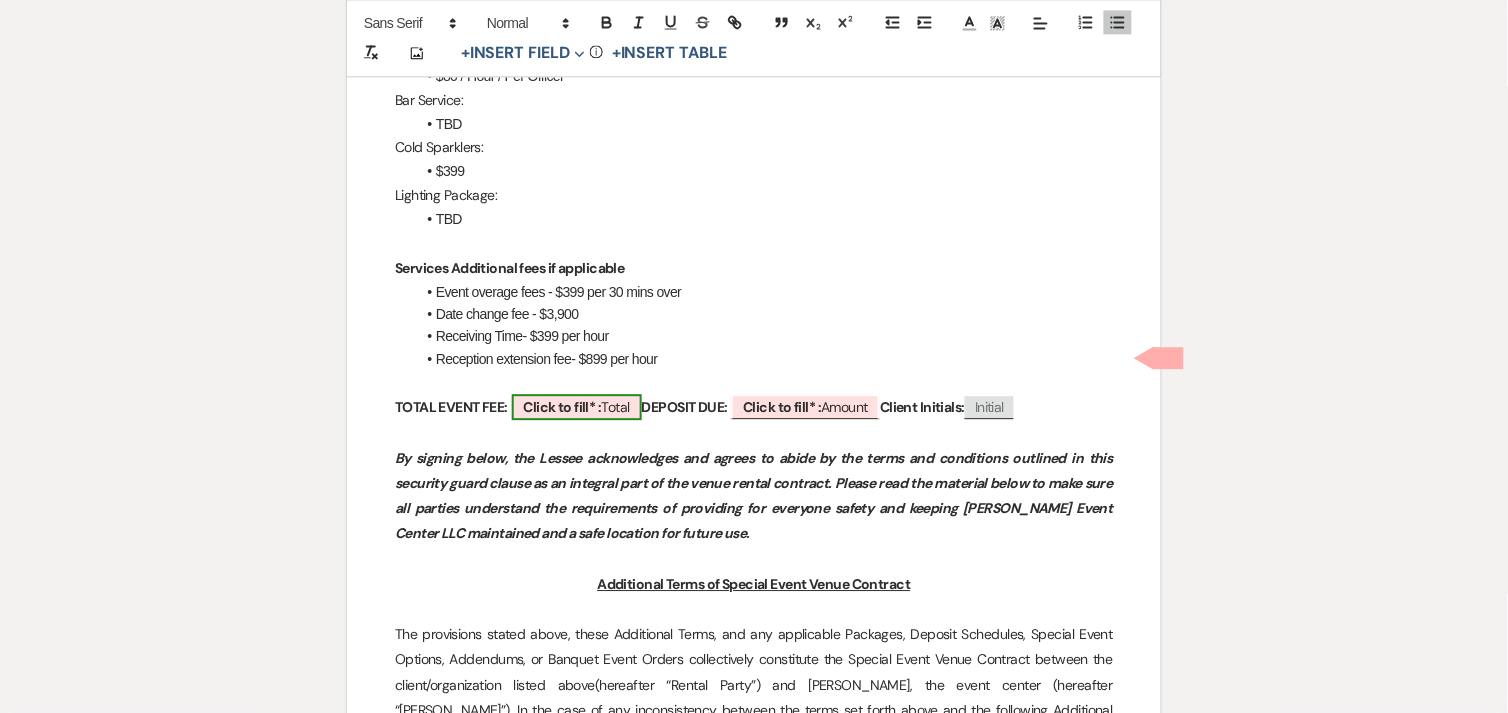 click on "Click to fill* :
Total" at bounding box center (577, 407) 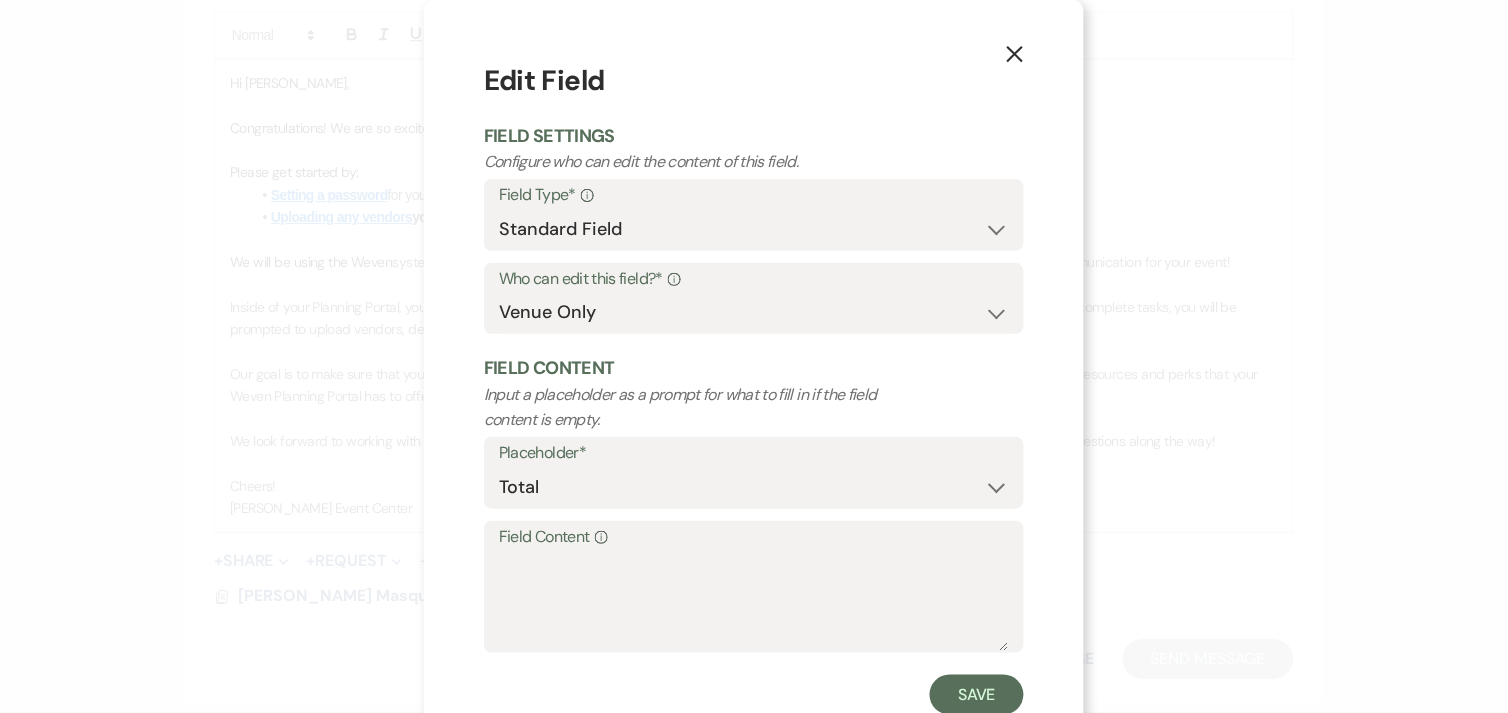 click on "Edit Field Field Settings Configure who can edit the content of this field. Field Type* Info Standard Field Smart Field Who can edit this field?* Info Both Venue & Client Client Only Venue Only Field Content Input a placeholder as a prompt for what to fill in if the field content is empty. Placeholder* Custom Placeholder Date Time Name Location Venue Name Type Number Budget Address Phone Number Email Amount Total Field Content Info Save" at bounding box center [754, 387] 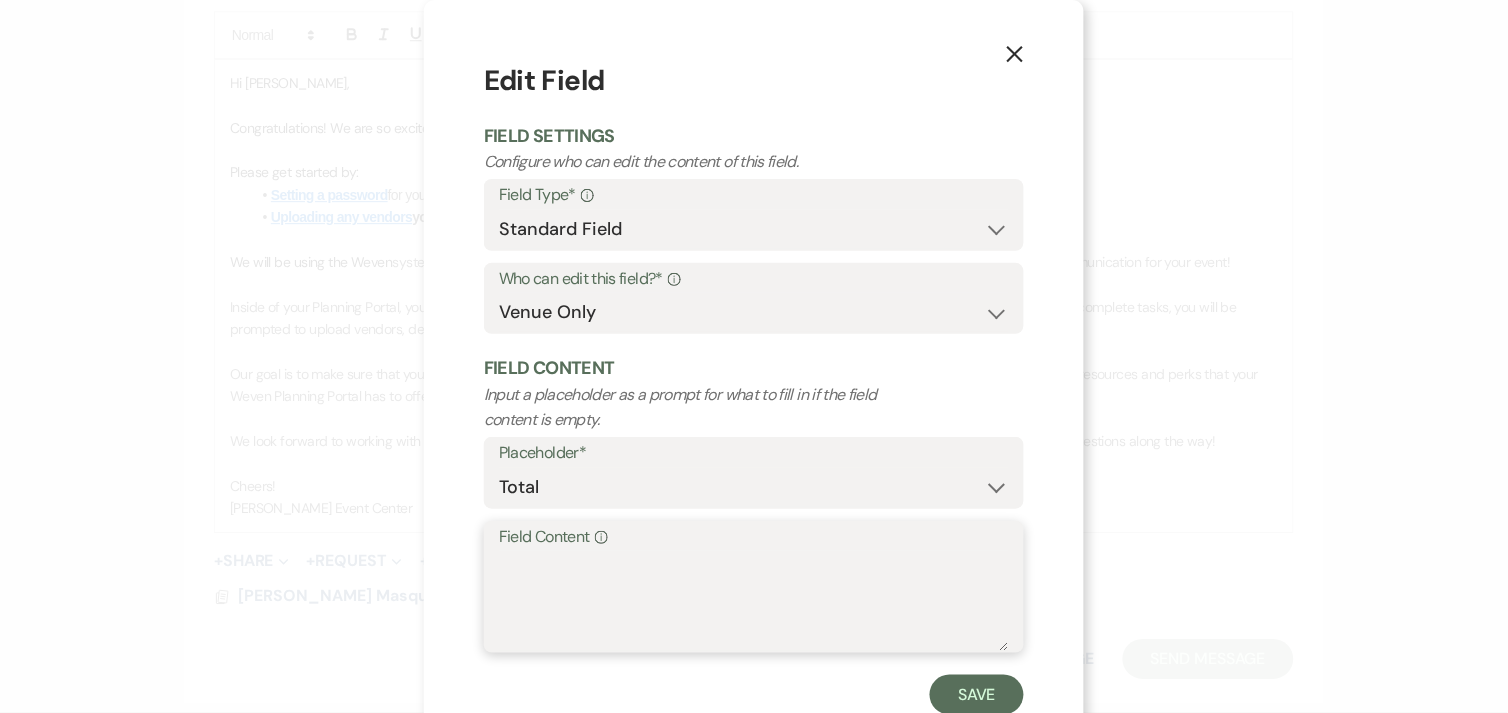 click on "Field Content Info" at bounding box center (754, 601) 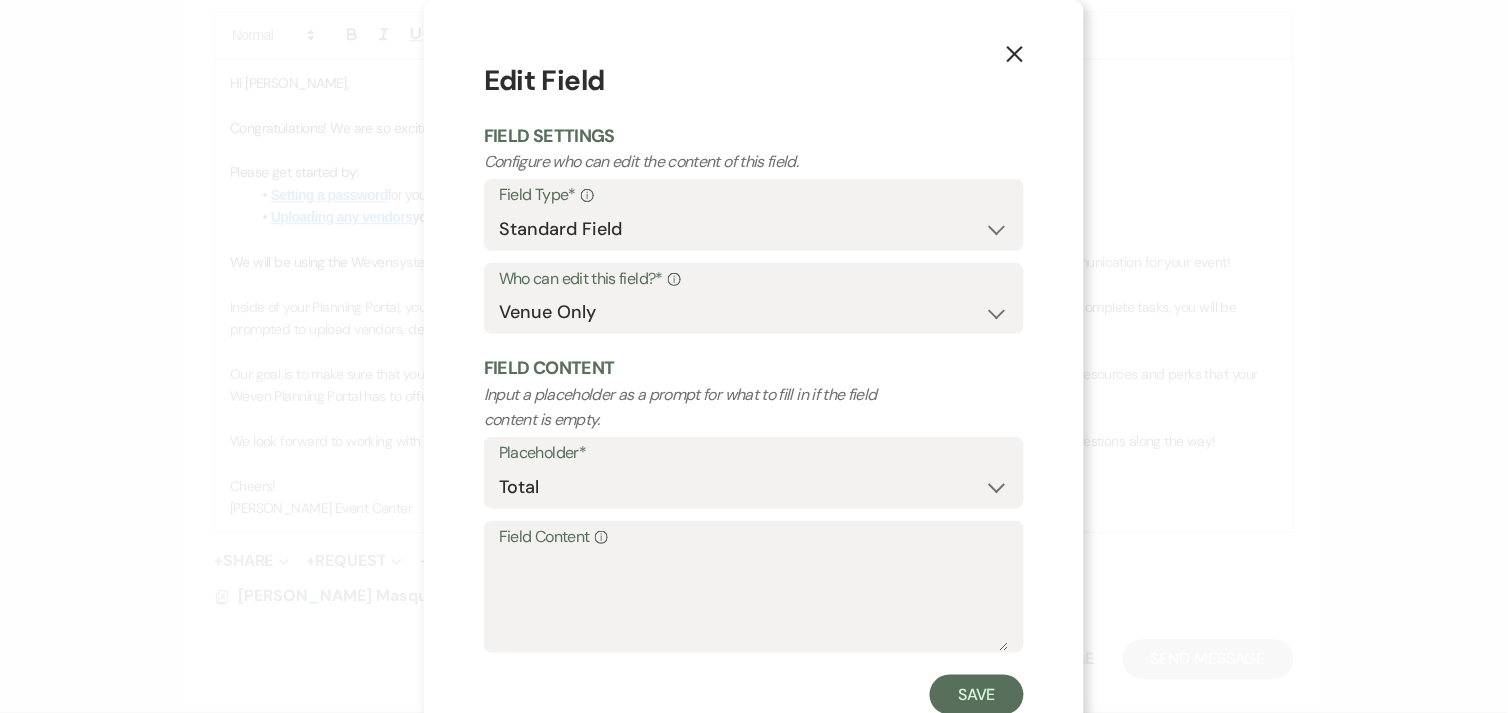 click 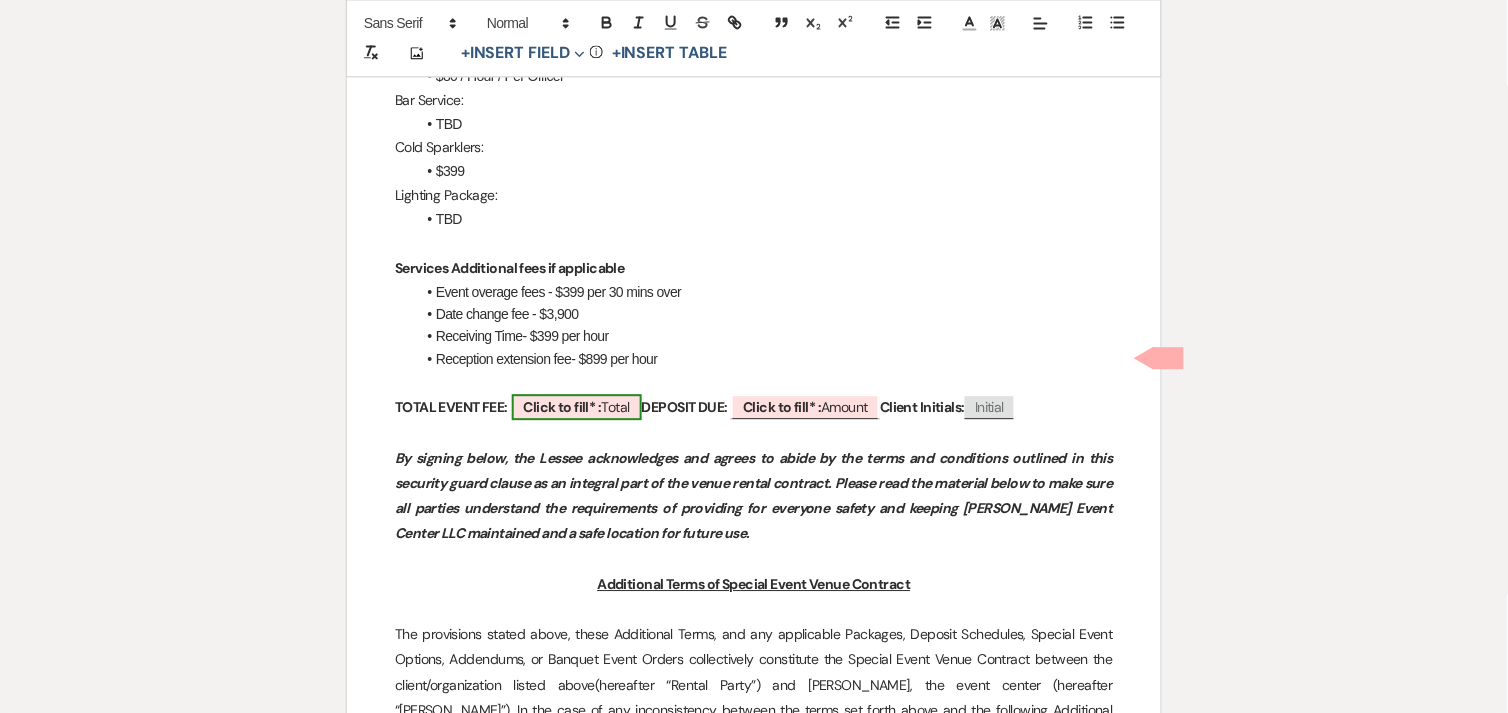 click on "Click to fill* :" at bounding box center [563, 407] 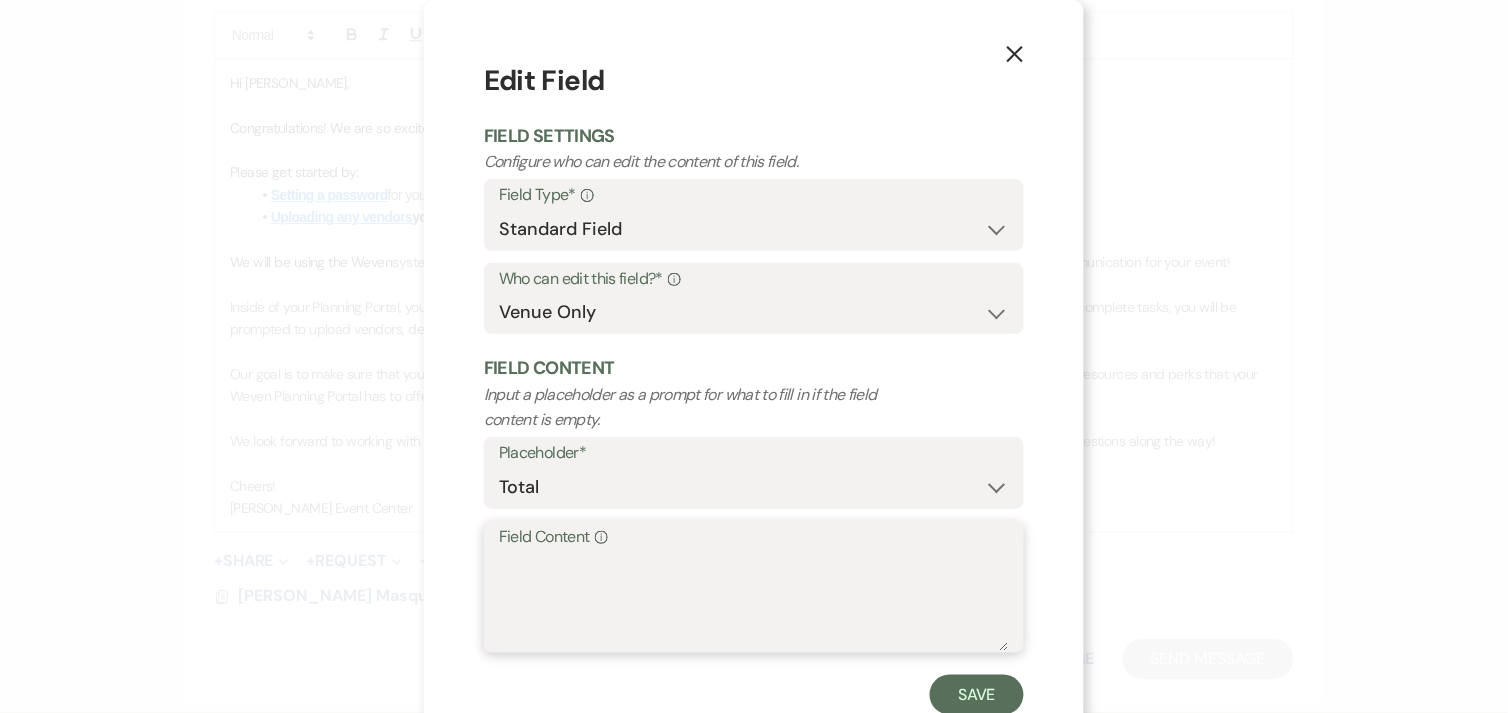 click on "Field Content Info" at bounding box center [754, 601] 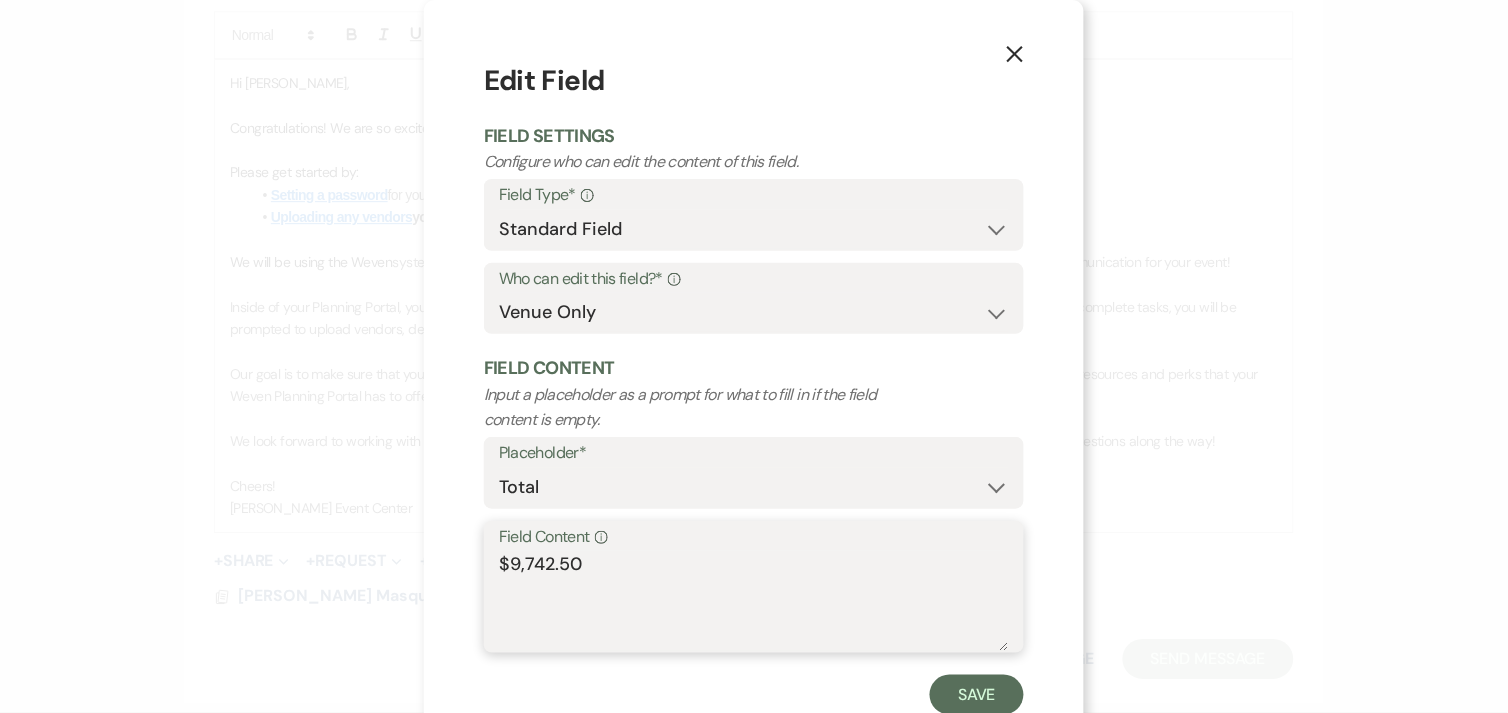 scroll, scrollTop: 62, scrollLeft: 0, axis: vertical 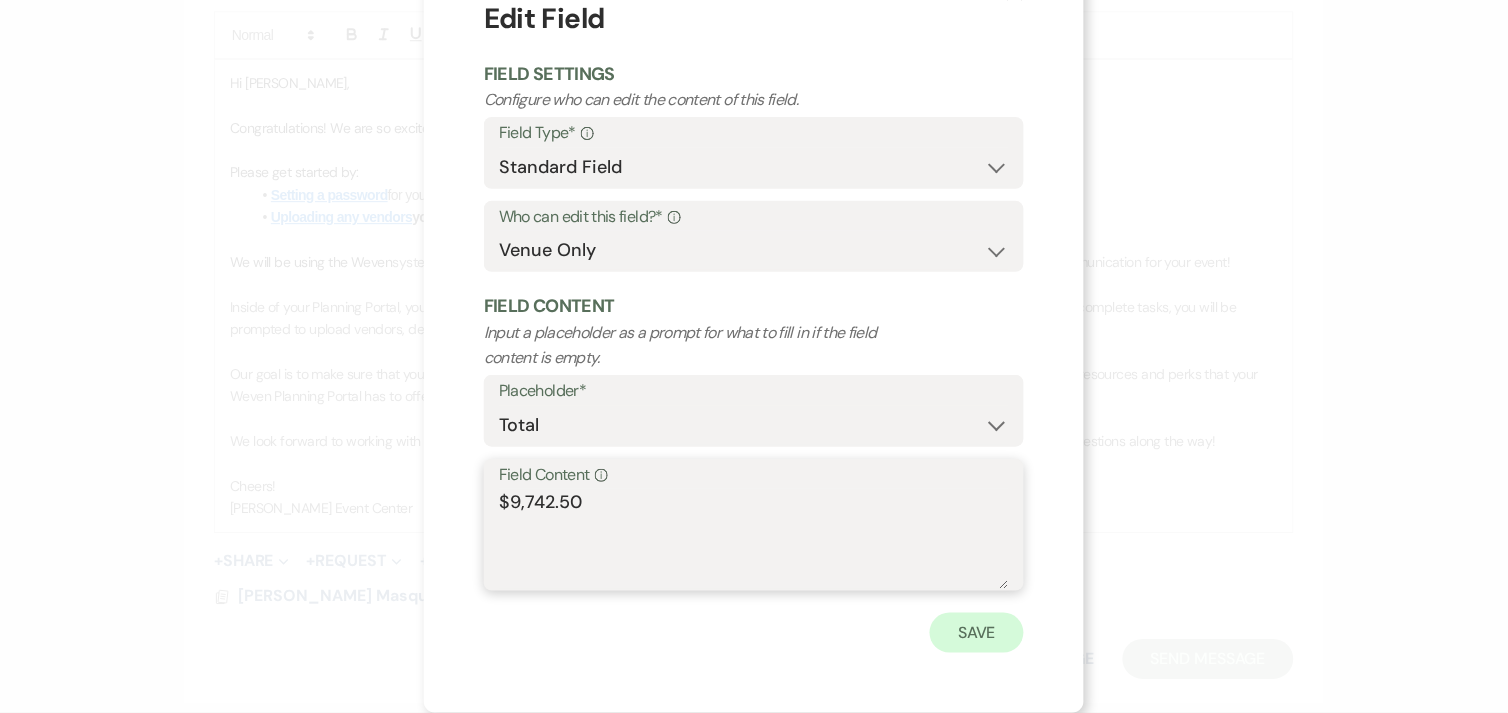 type on "$9,742.50" 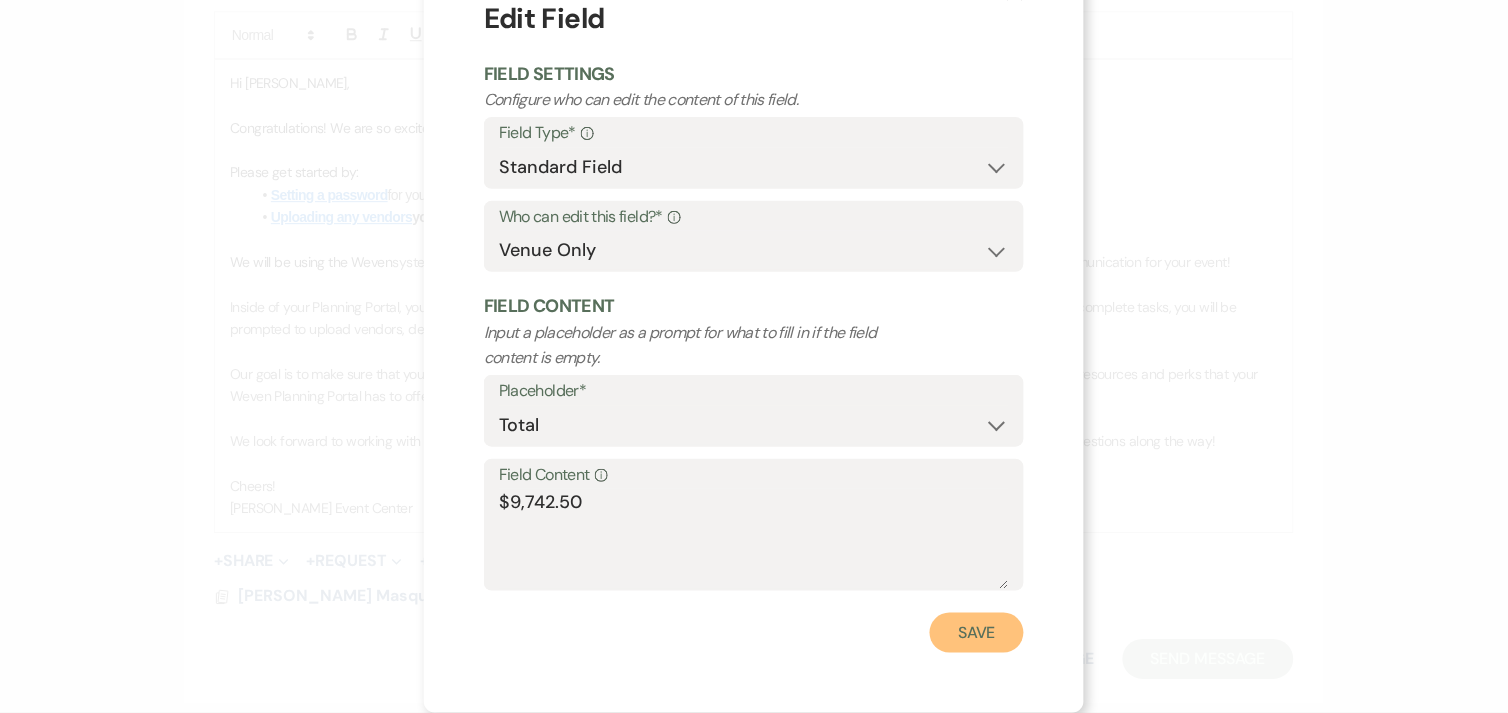 click on "Save" at bounding box center (977, 633) 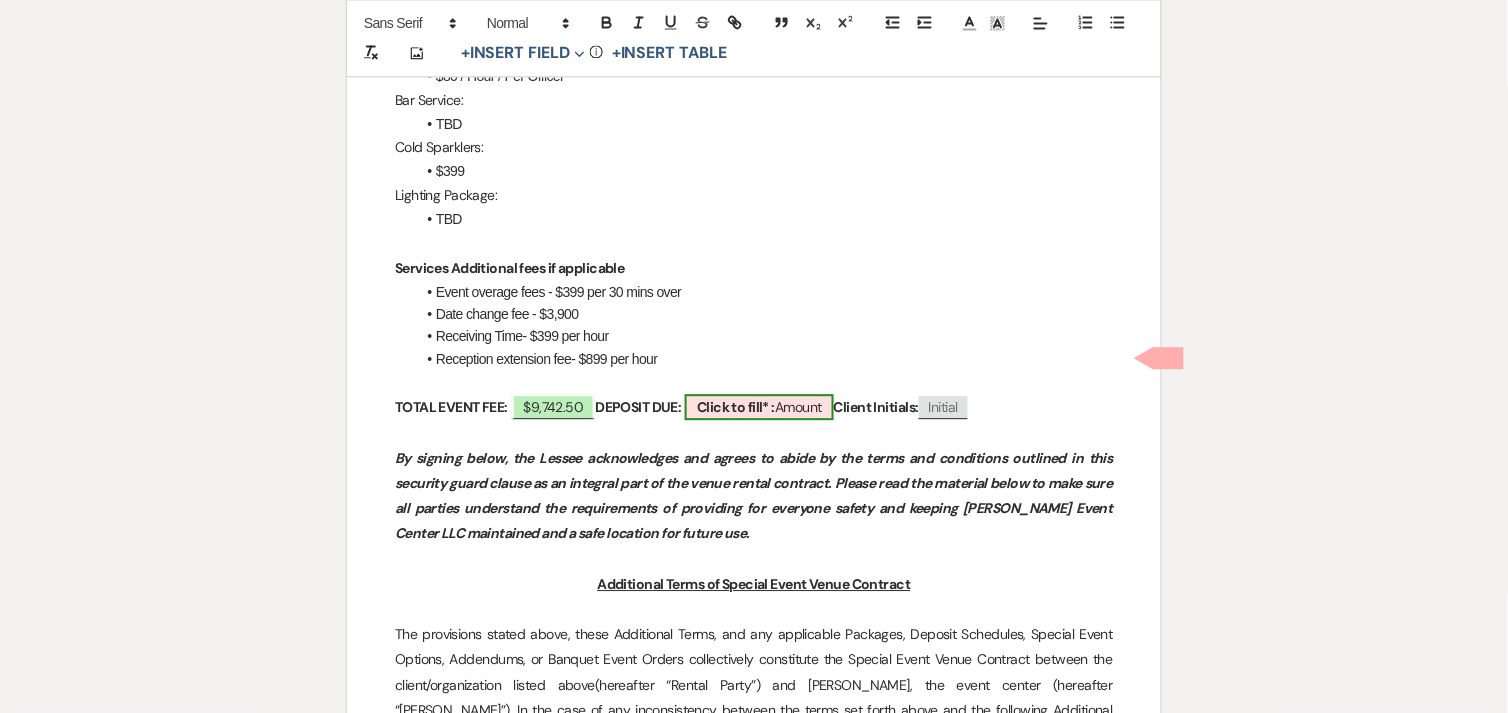 click on "Click to fill* :
Amount" at bounding box center (759, 407) 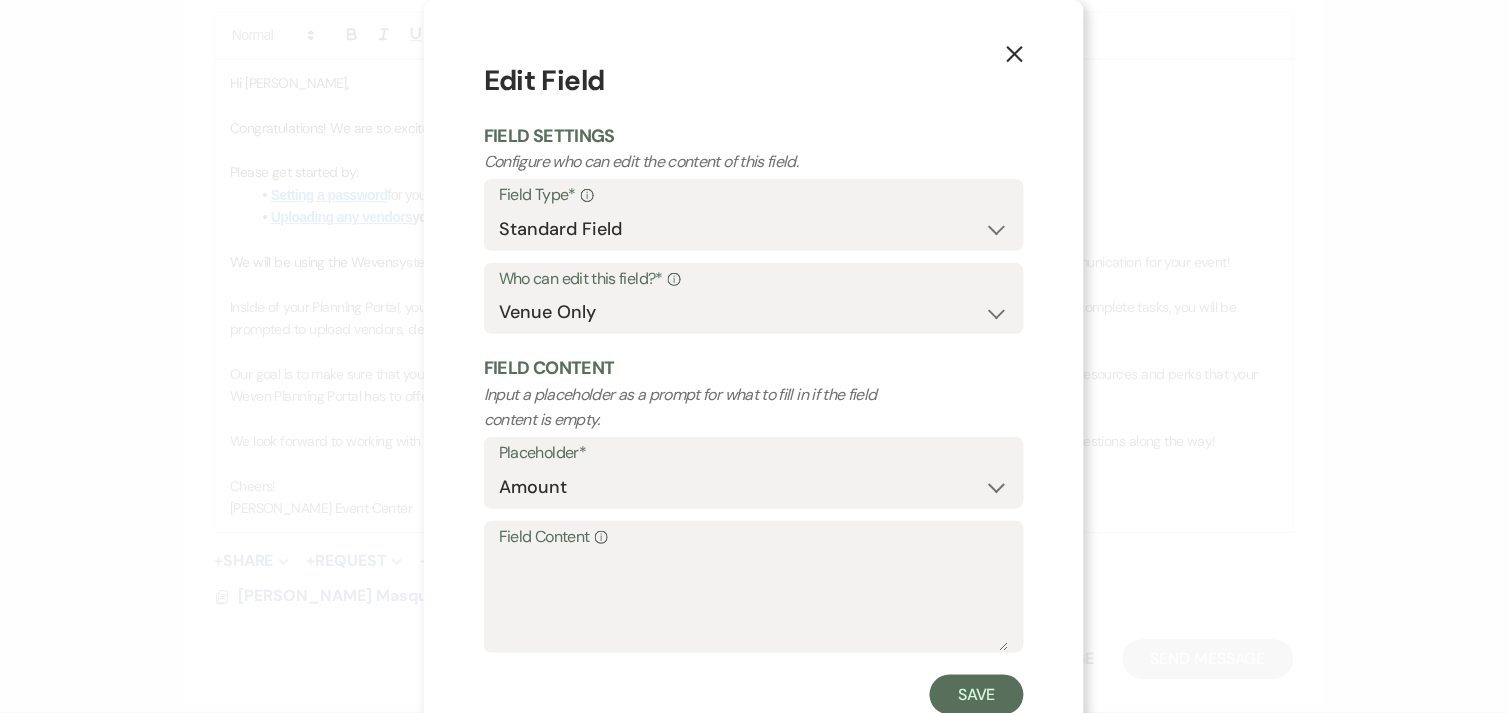 click on "Field Content Info" at bounding box center [754, 537] 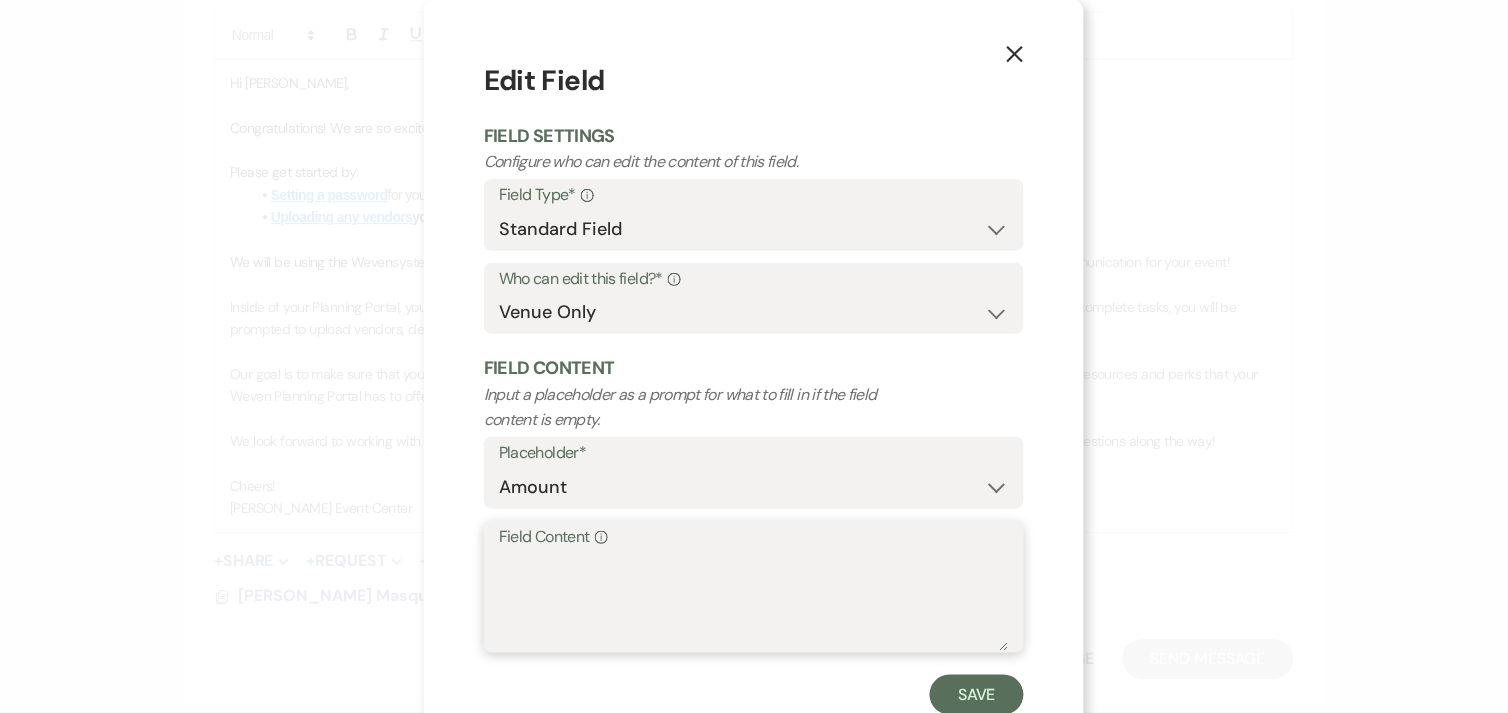 click on "Field Content Info" at bounding box center (754, 601) 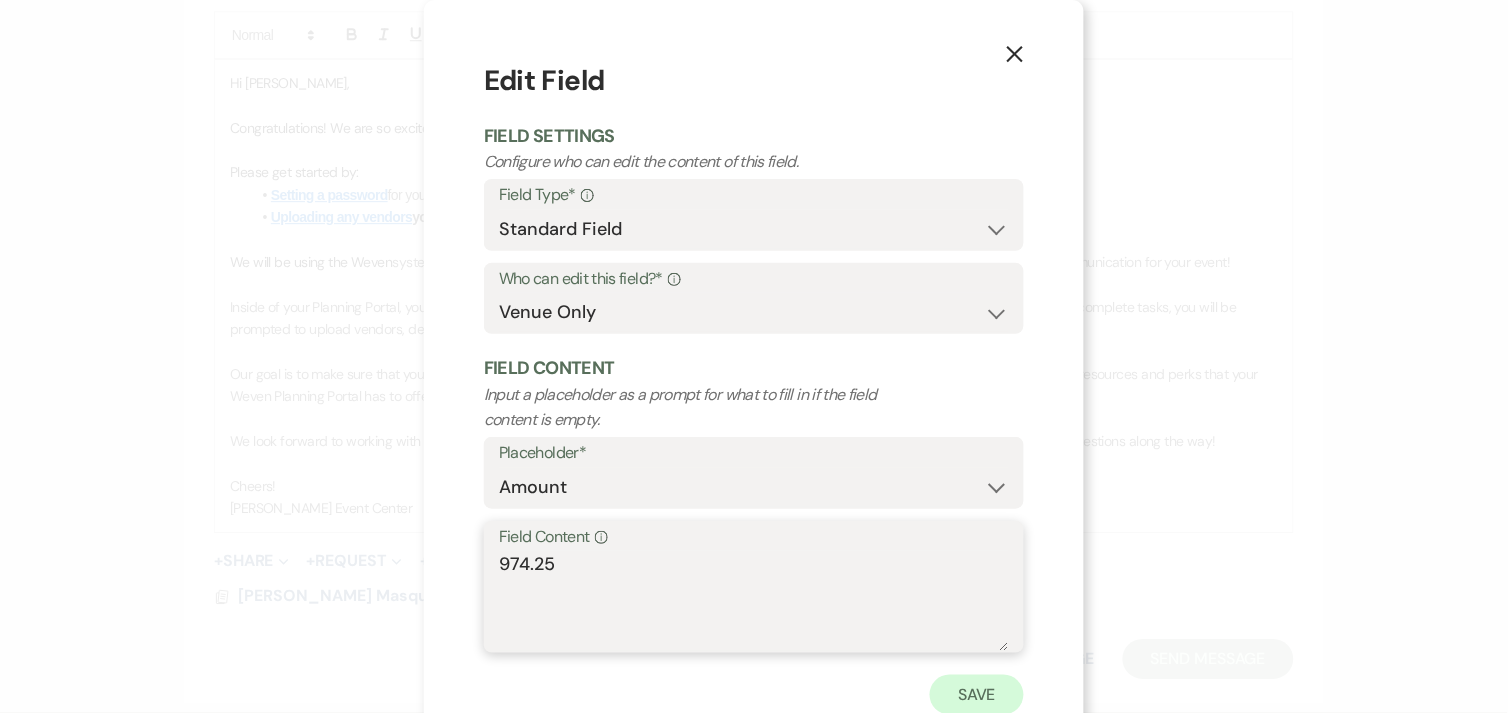 type on "974.25" 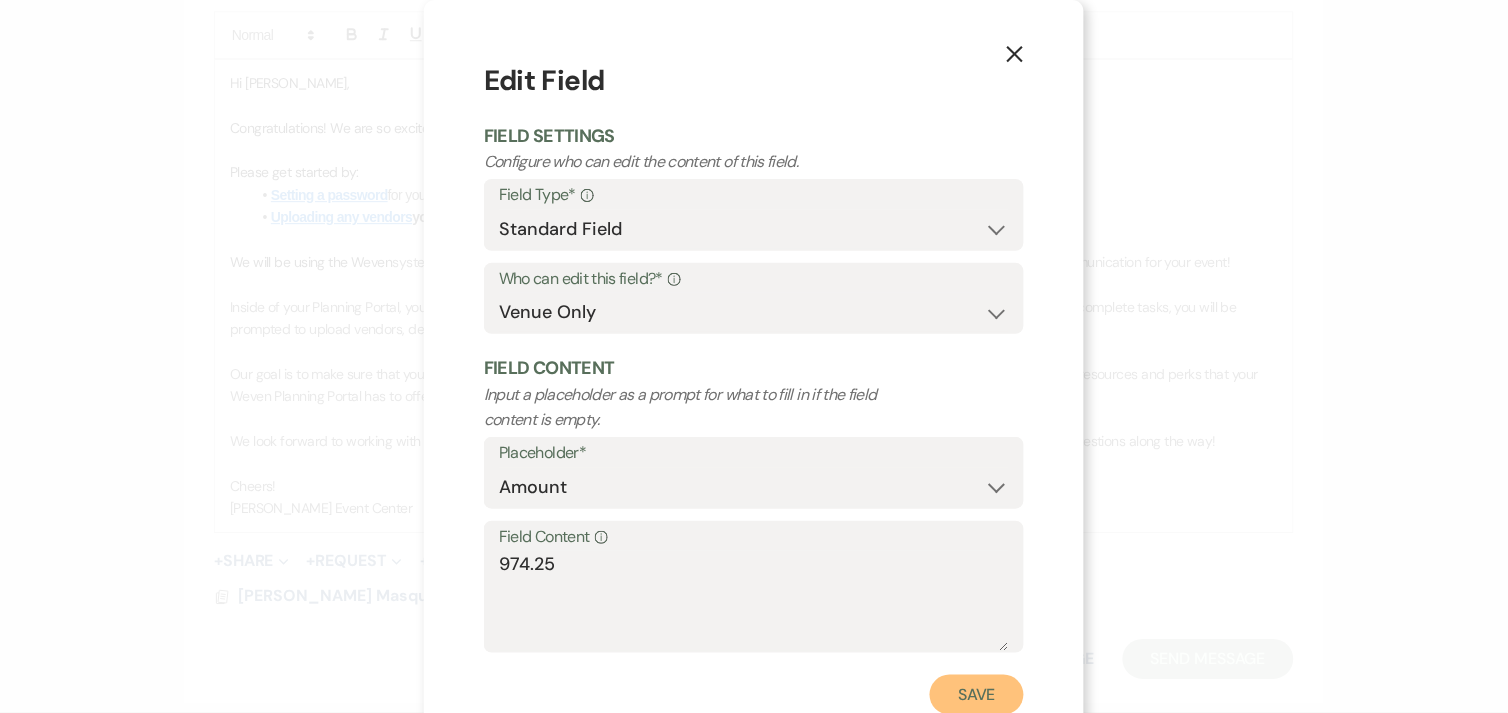 click on "Save" at bounding box center (977, 695) 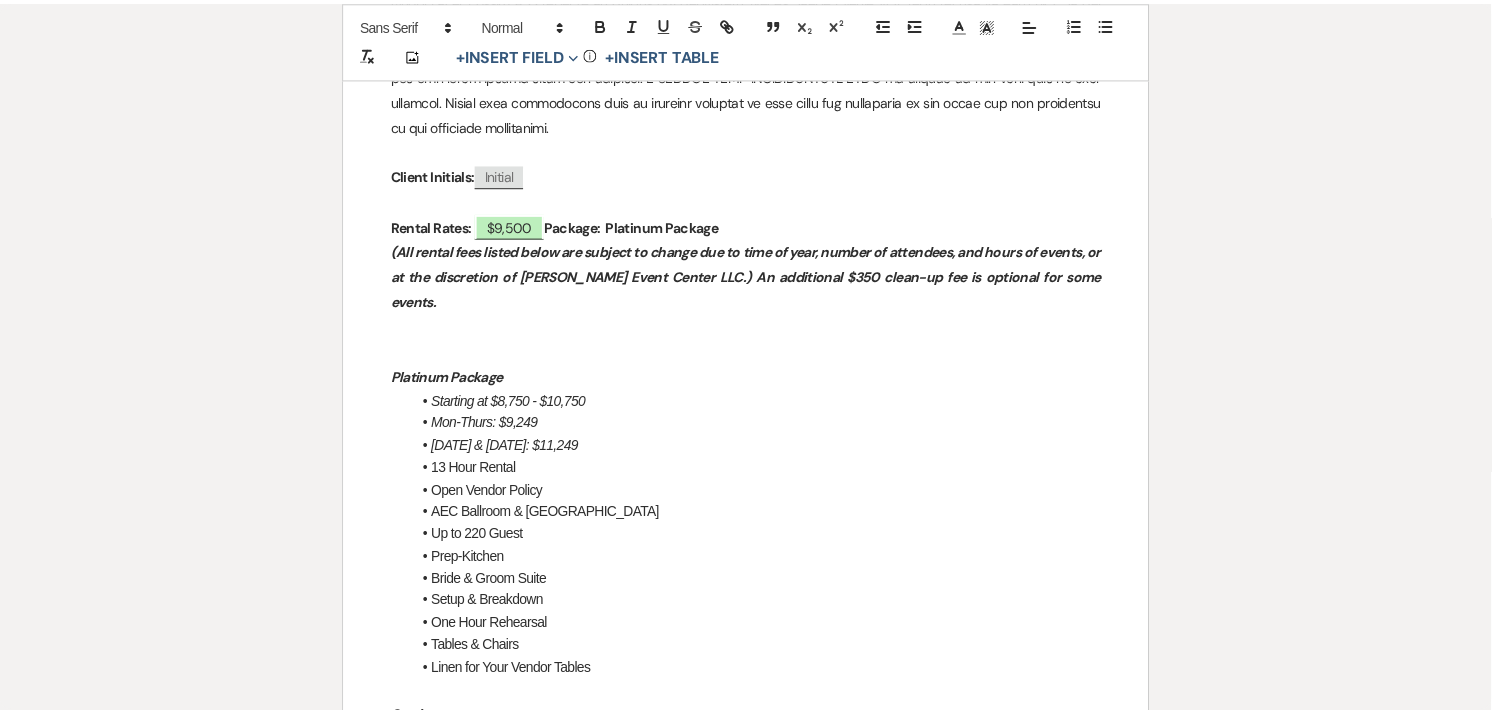 scroll, scrollTop: 0, scrollLeft: 0, axis: both 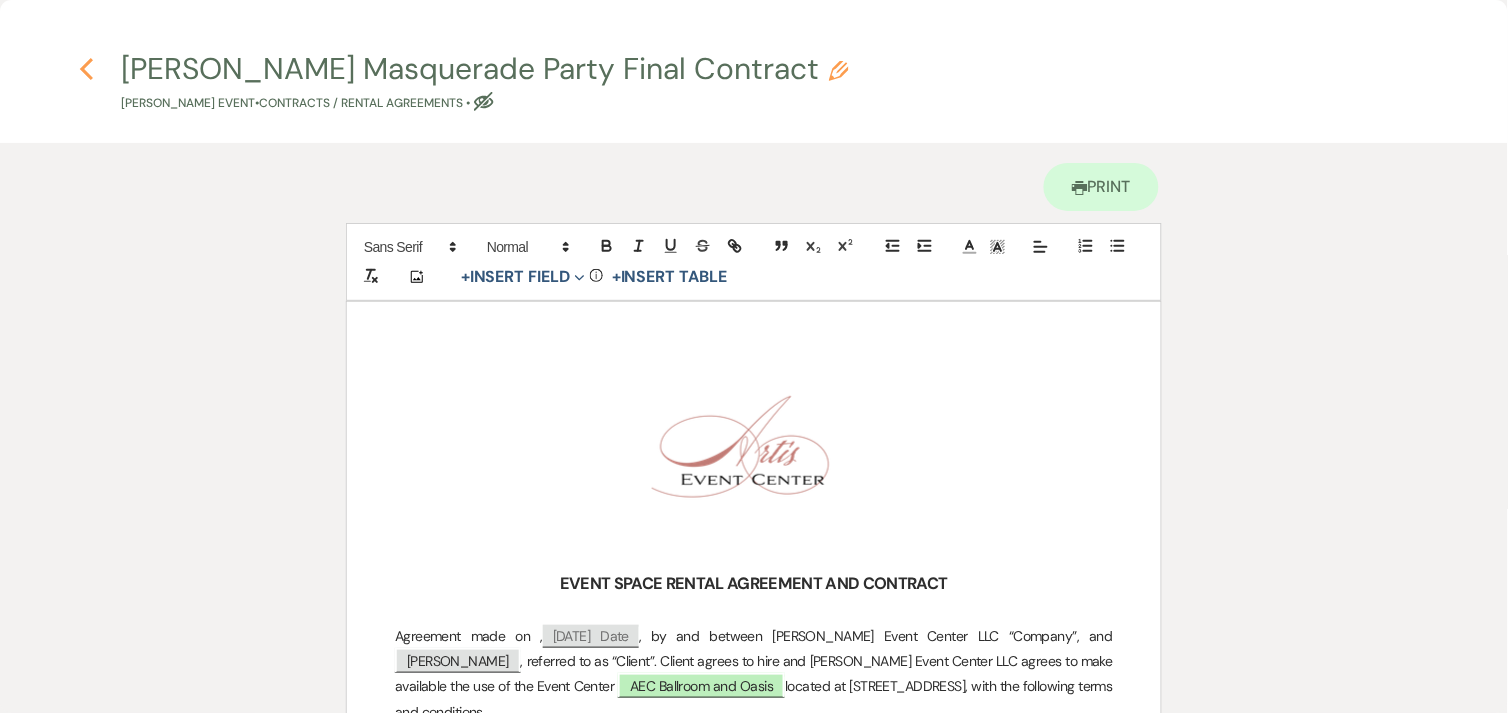click 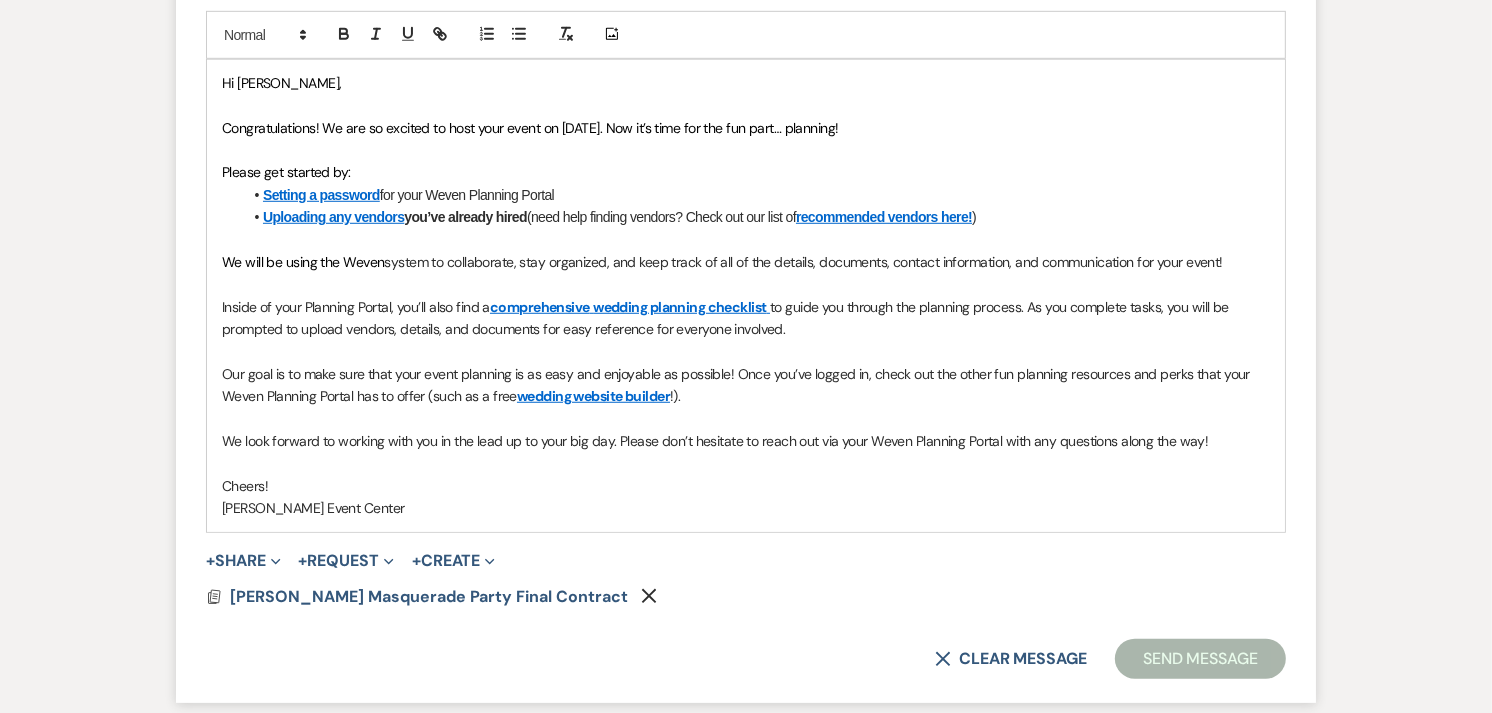 scroll, scrollTop: 961, scrollLeft: 0, axis: vertical 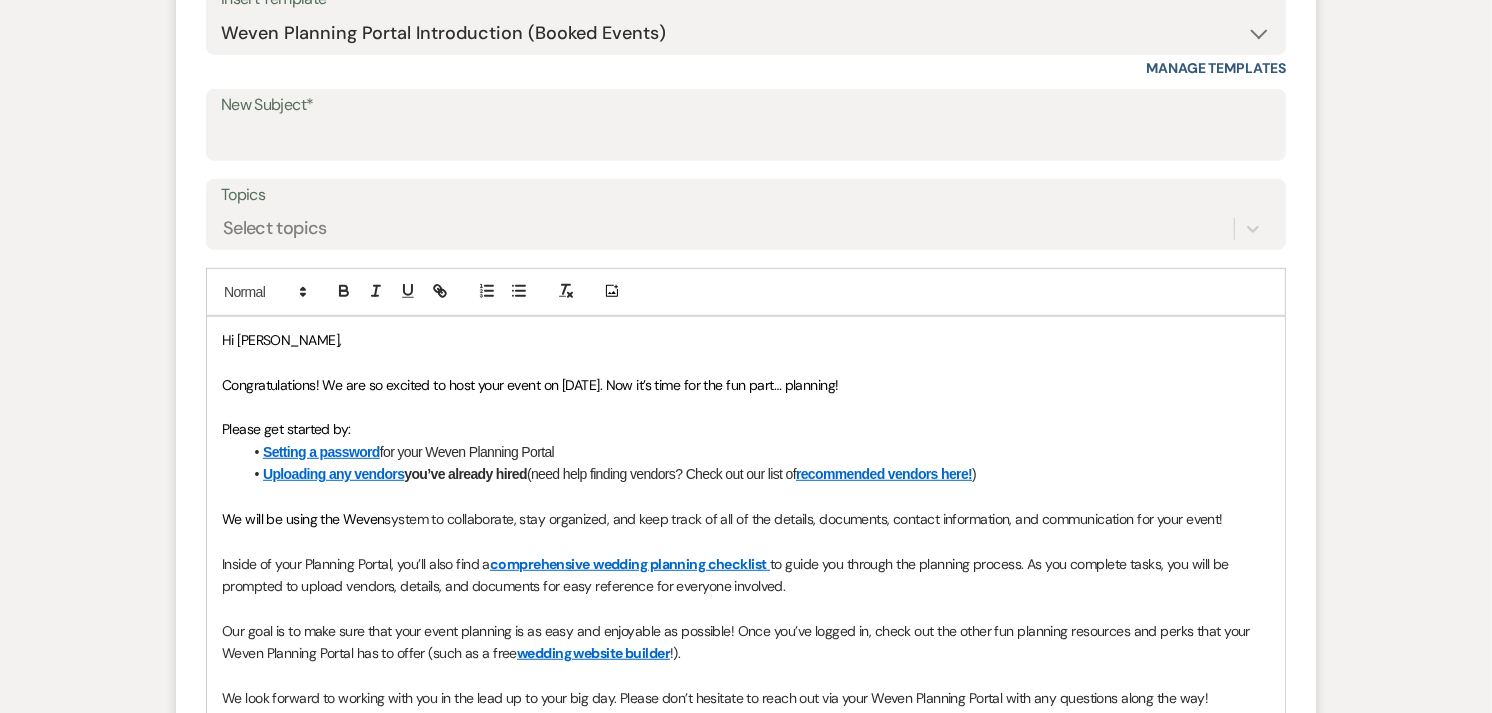 click on "New Subject*" at bounding box center (746, 125) 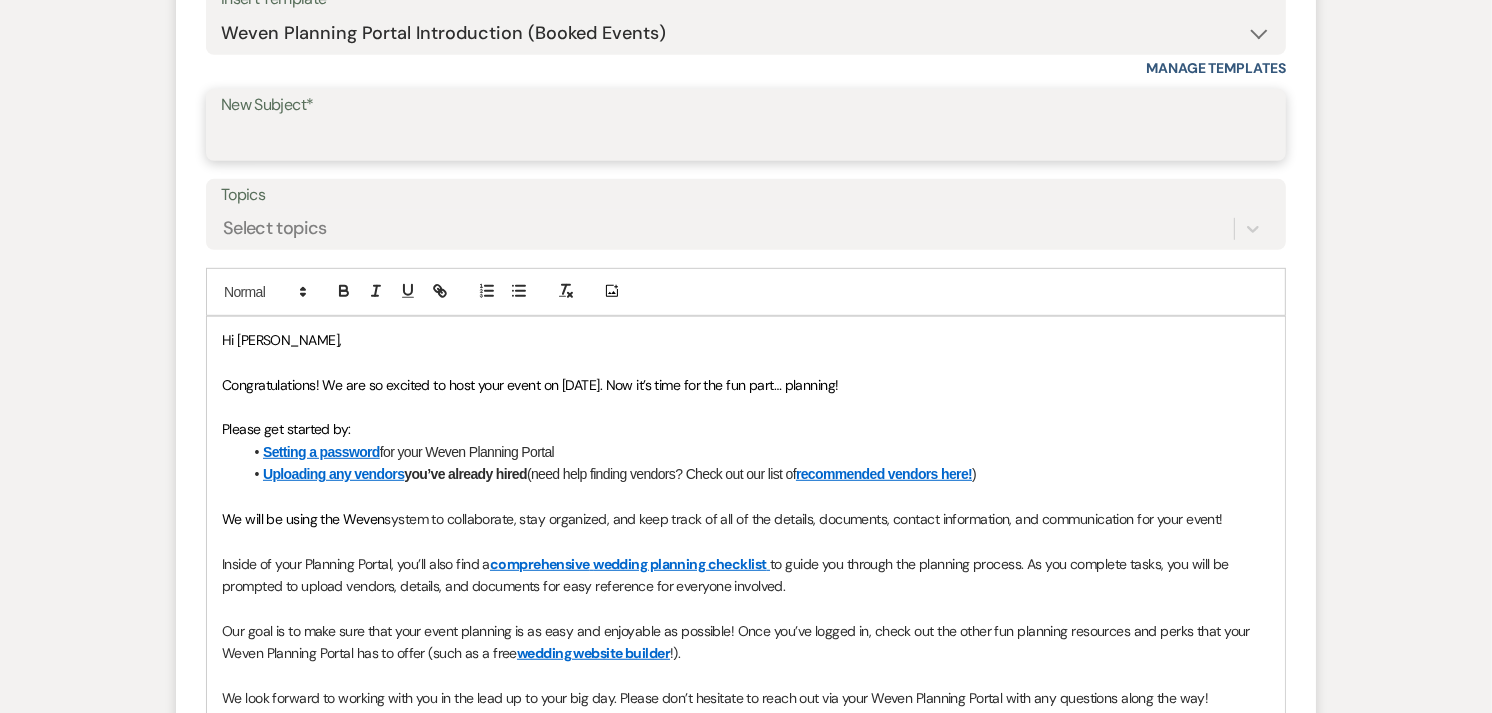 click on "New Subject*" at bounding box center (746, 139) 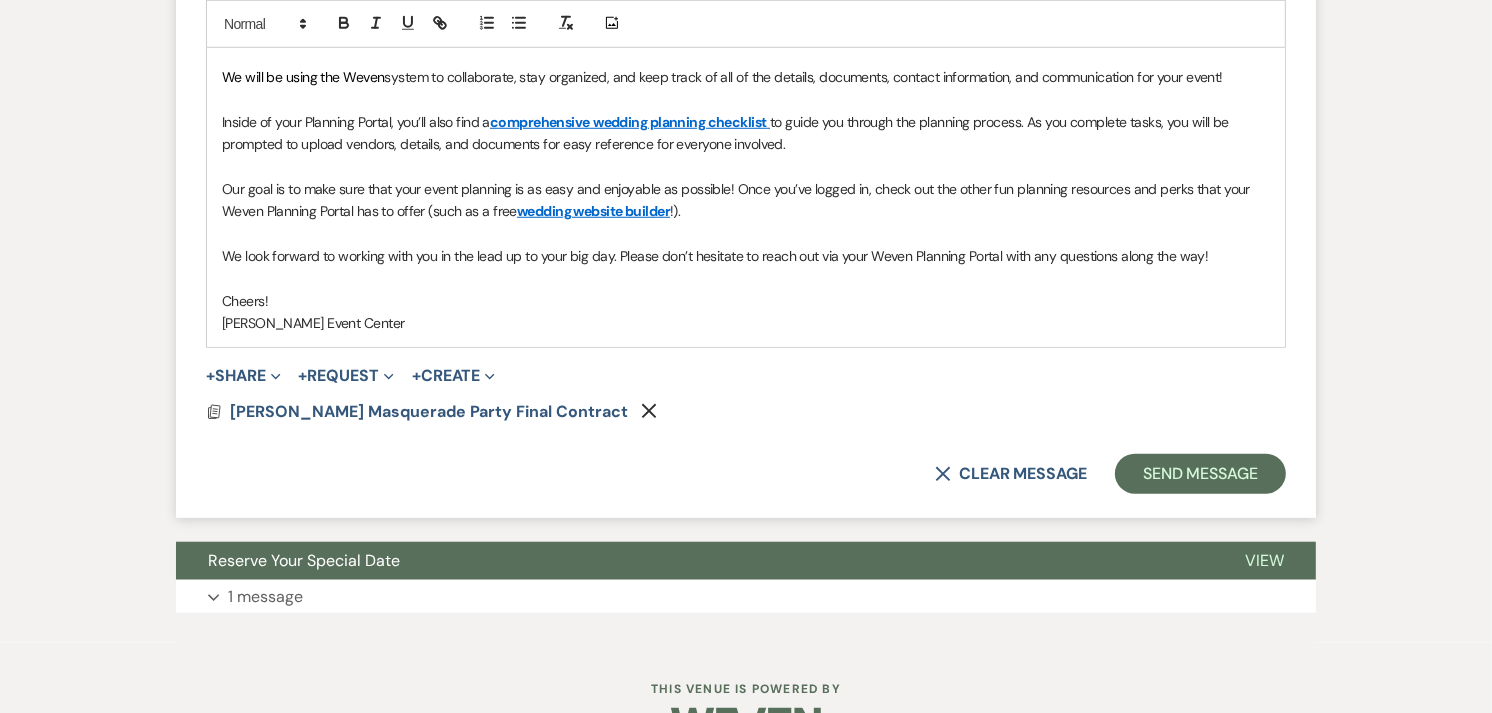 scroll, scrollTop: 1462, scrollLeft: 0, axis: vertical 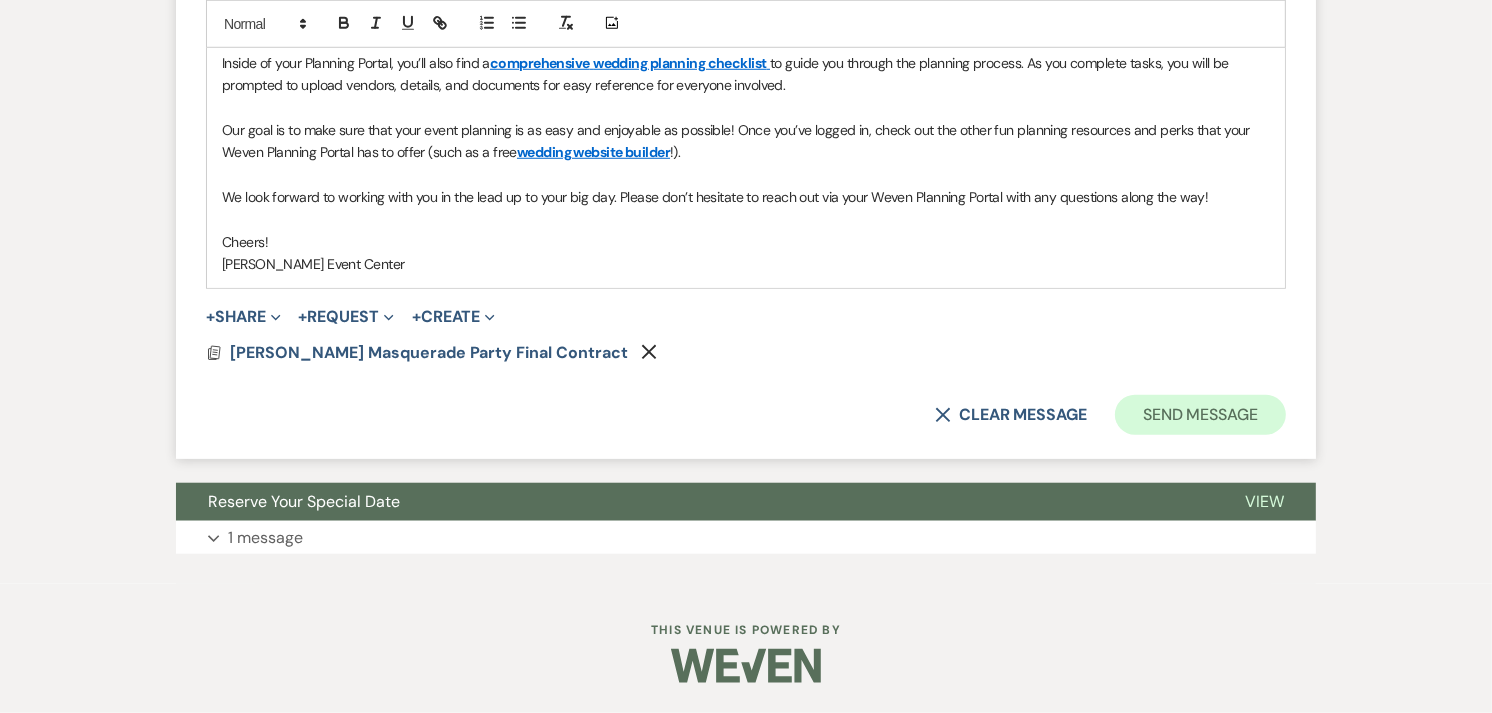 type on "Weven Log in" 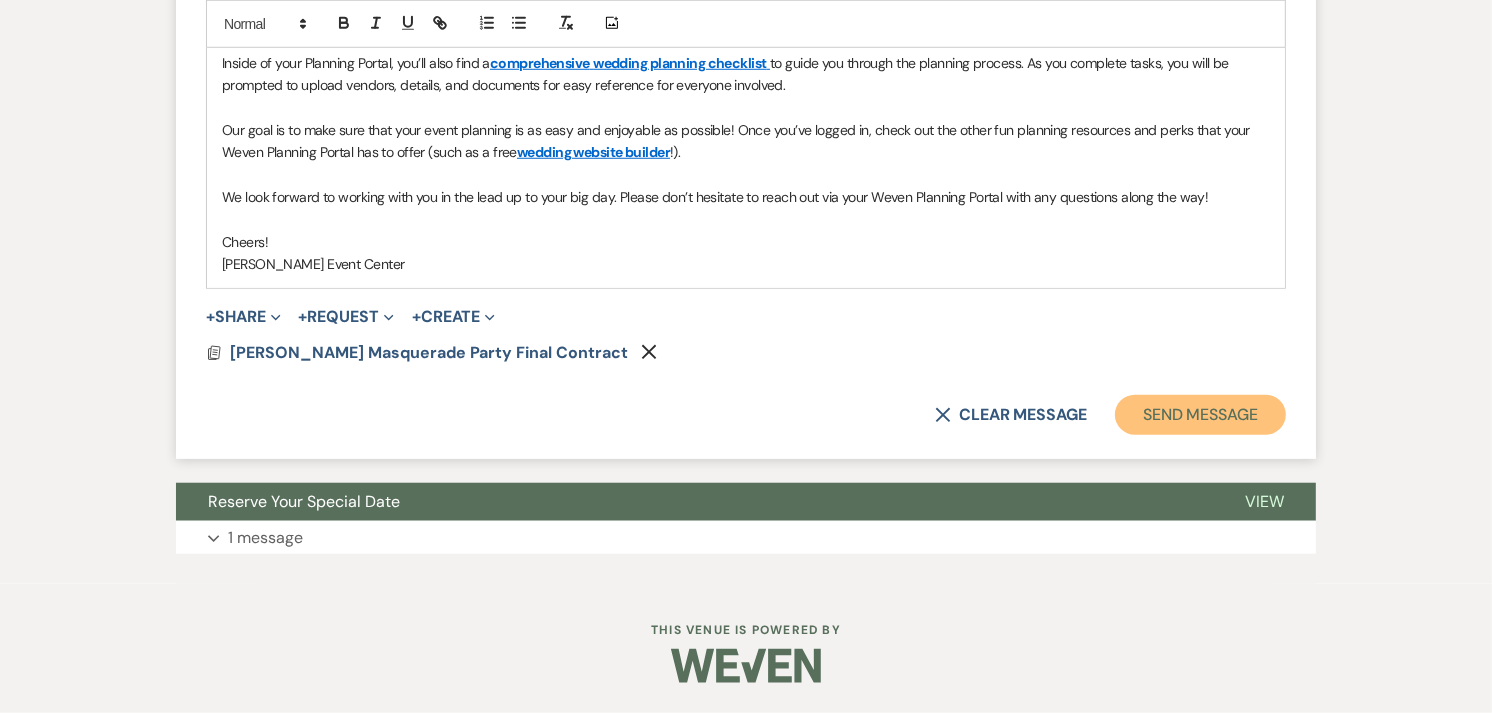 click on "Send Message" at bounding box center (1200, 415) 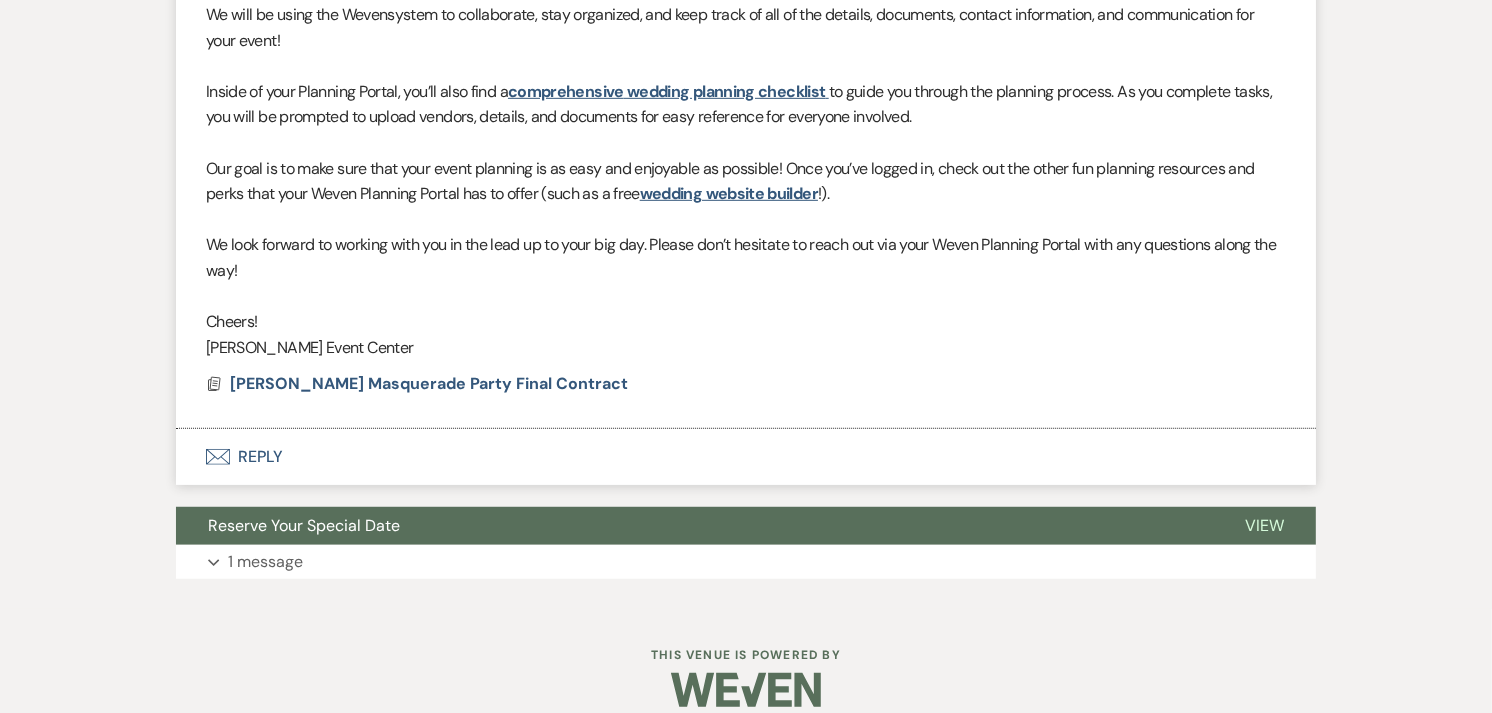 scroll, scrollTop: 1078, scrollLeft: 0, axis: vertical 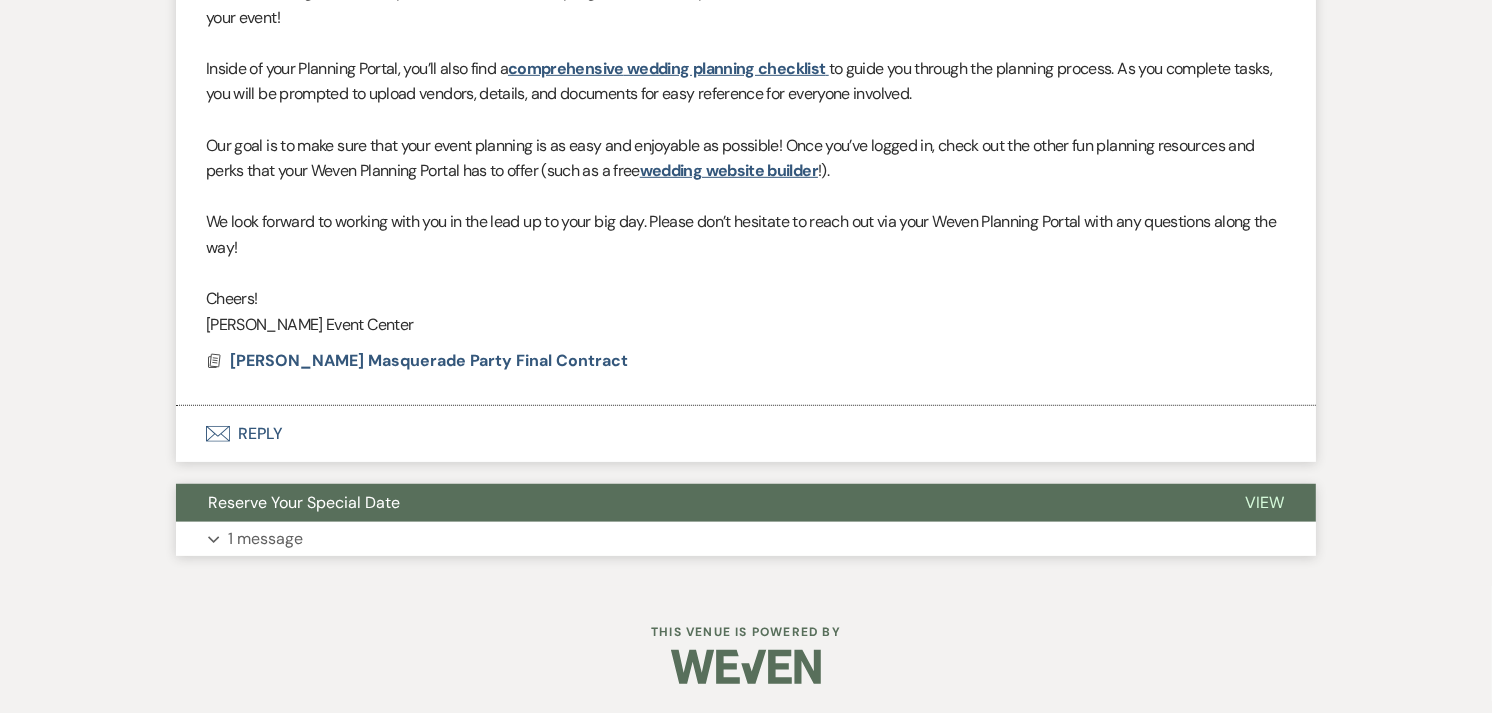 click on "Expand 1 message" at bounding box center (746, 539) 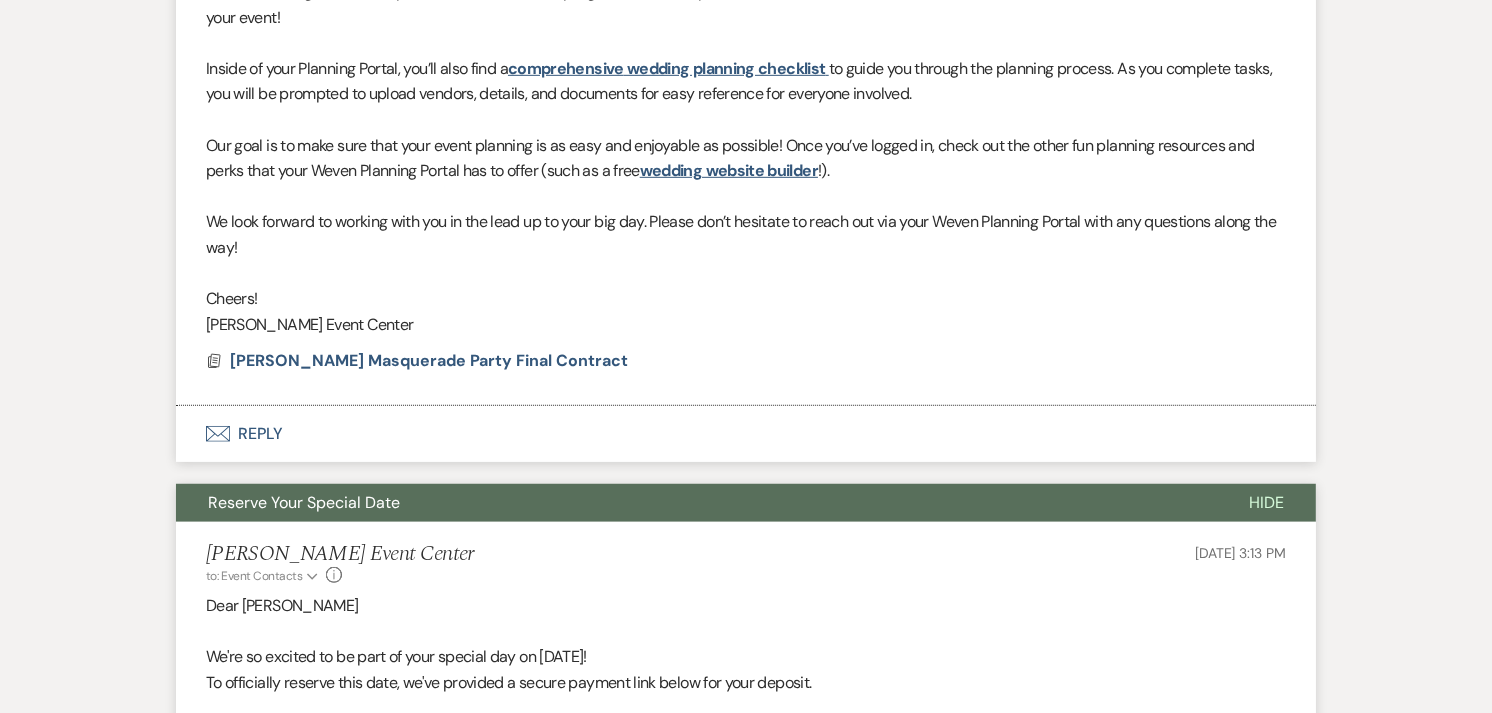 scroll, scrollTop: 1497, scrollLeft: 0, axis: vertical 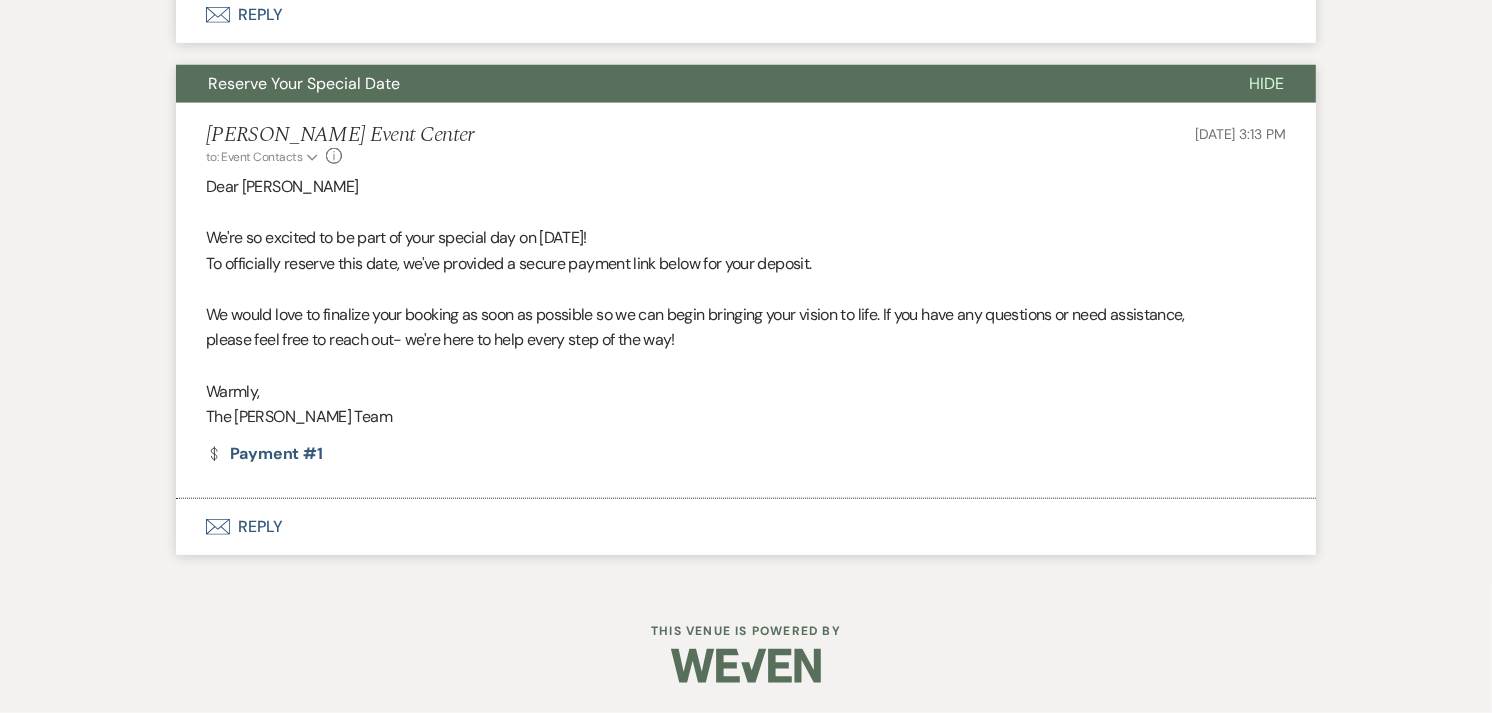 click on "Envelope Reply" at bounding box center [746, 527] 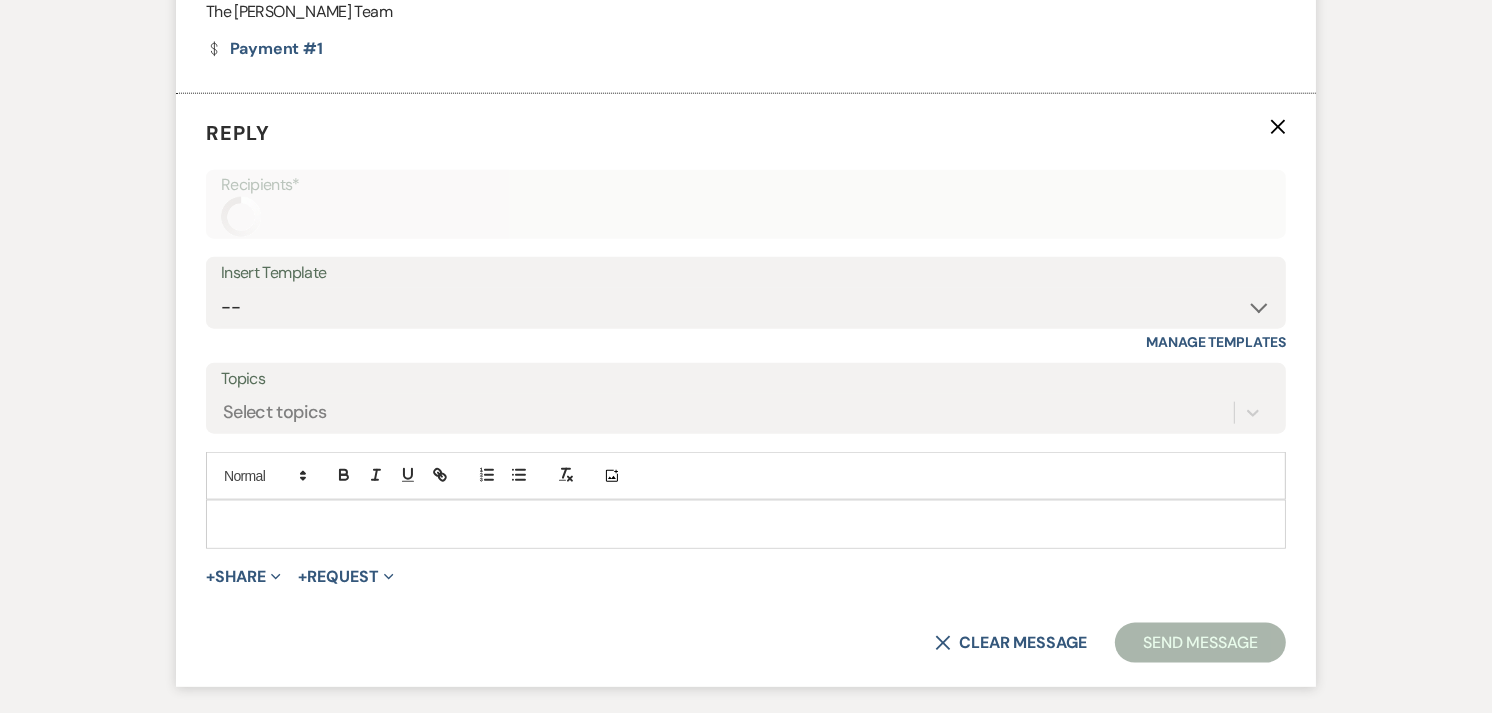 scroll, scrollTop: 1936, scrollLeft: 0, axis: vertical 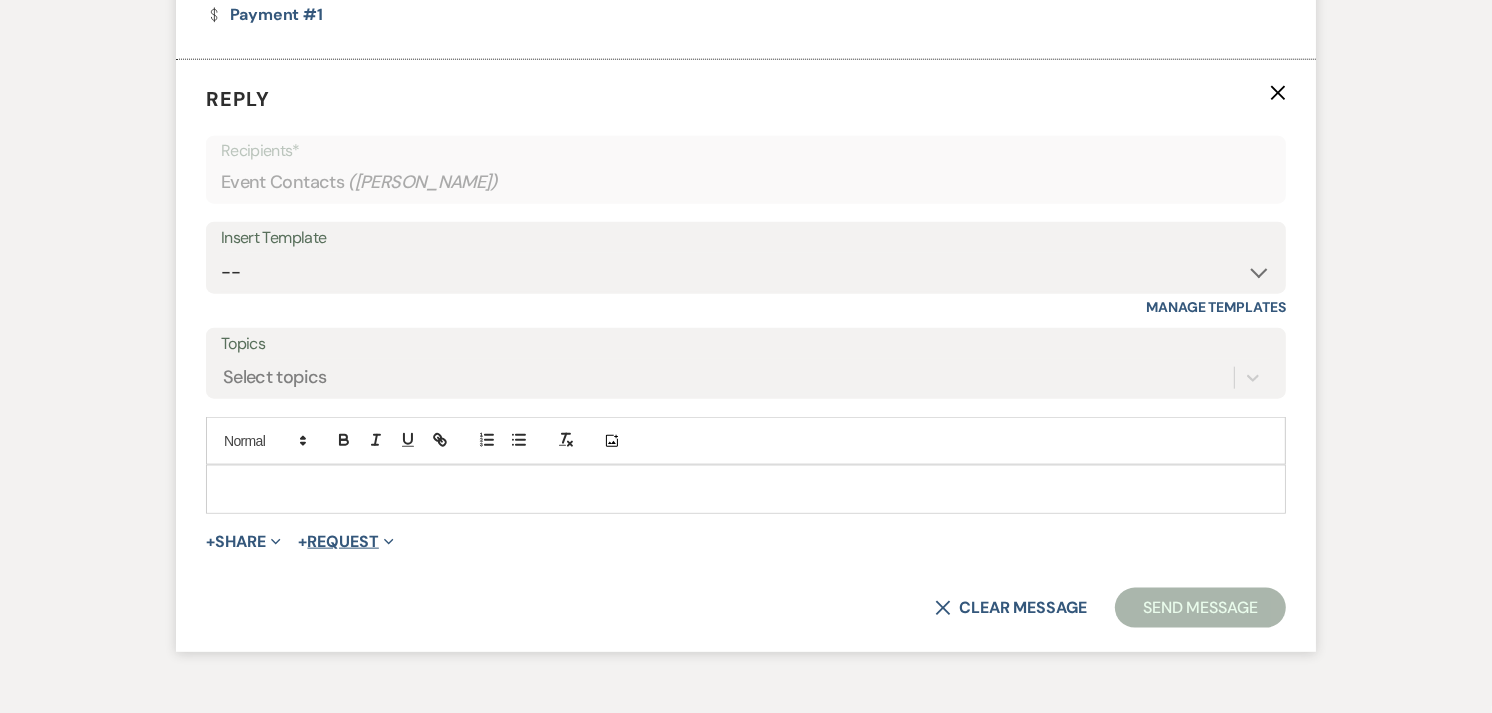 click on "+  Request Expand" at bounding box center (346, 542) 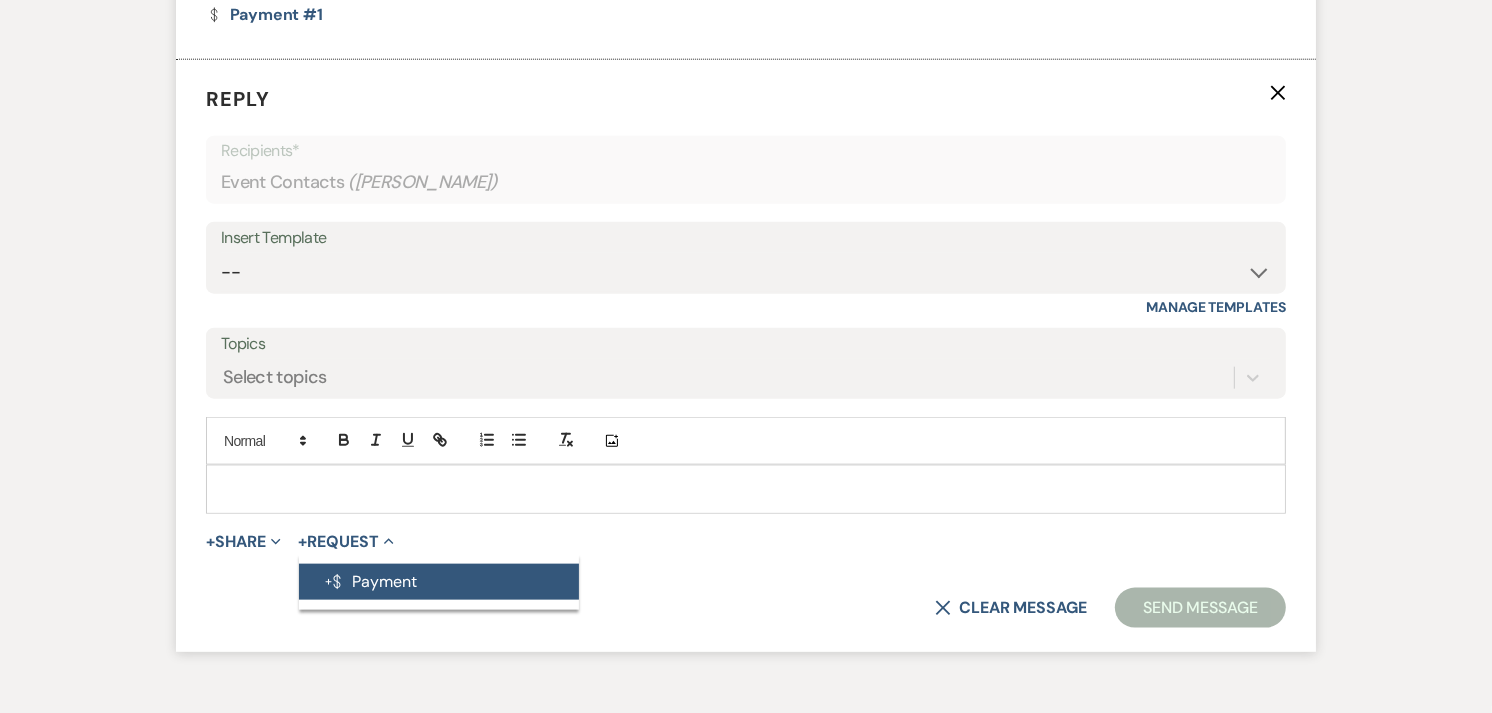 click on "Generate Payment Payment" at bounding box center [439, 582] 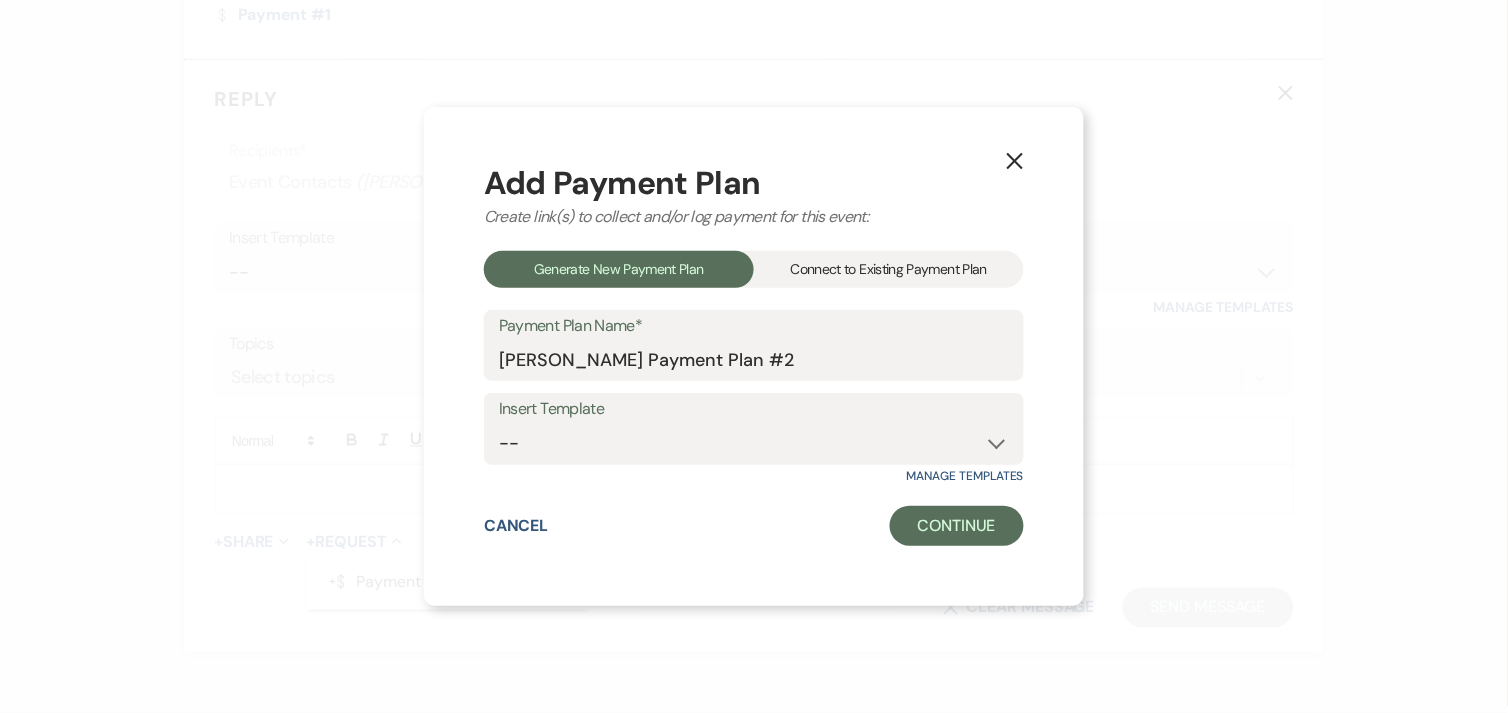 click on "Connect to Existing Payment Plan" at bounding box center (889, 269) 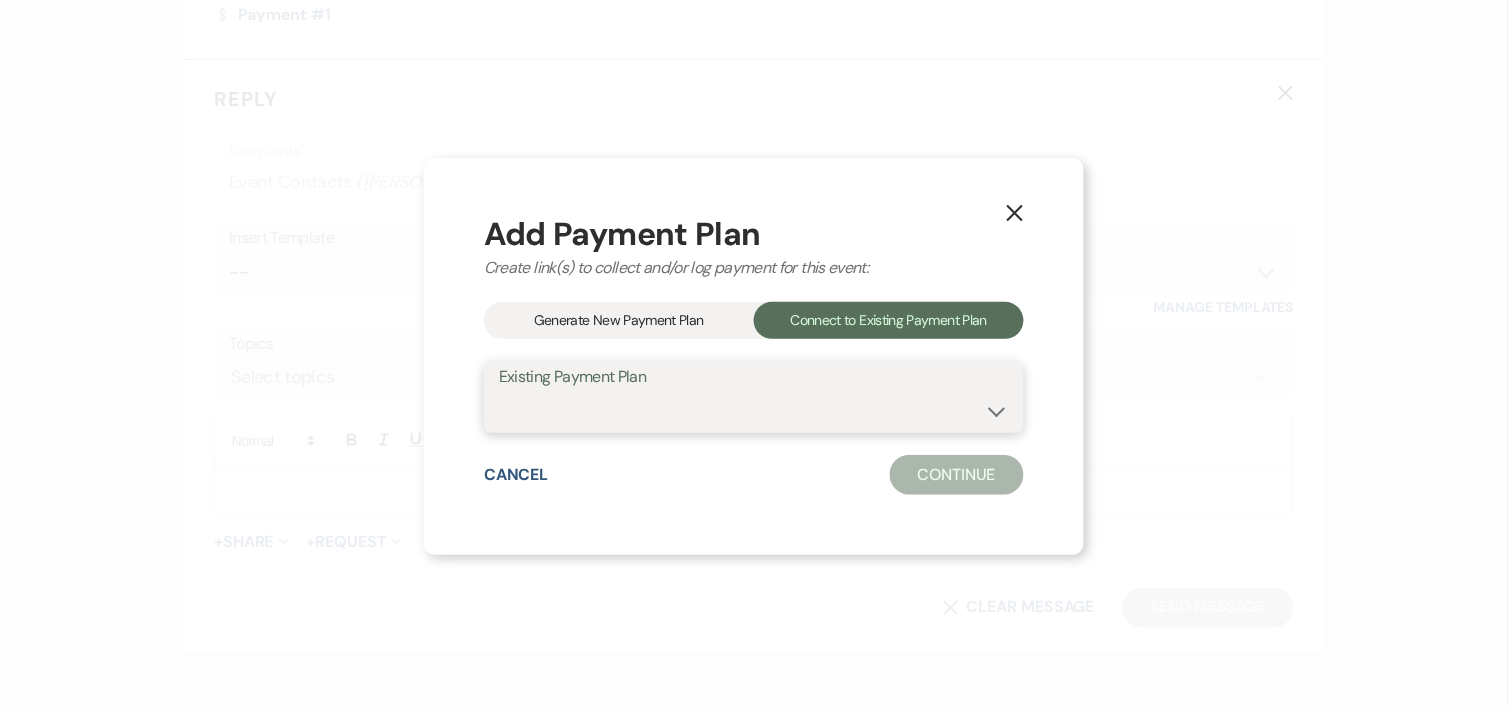 click on "[PERSON_NAME] Payment Plan #1" at bounding box center (754, 411) 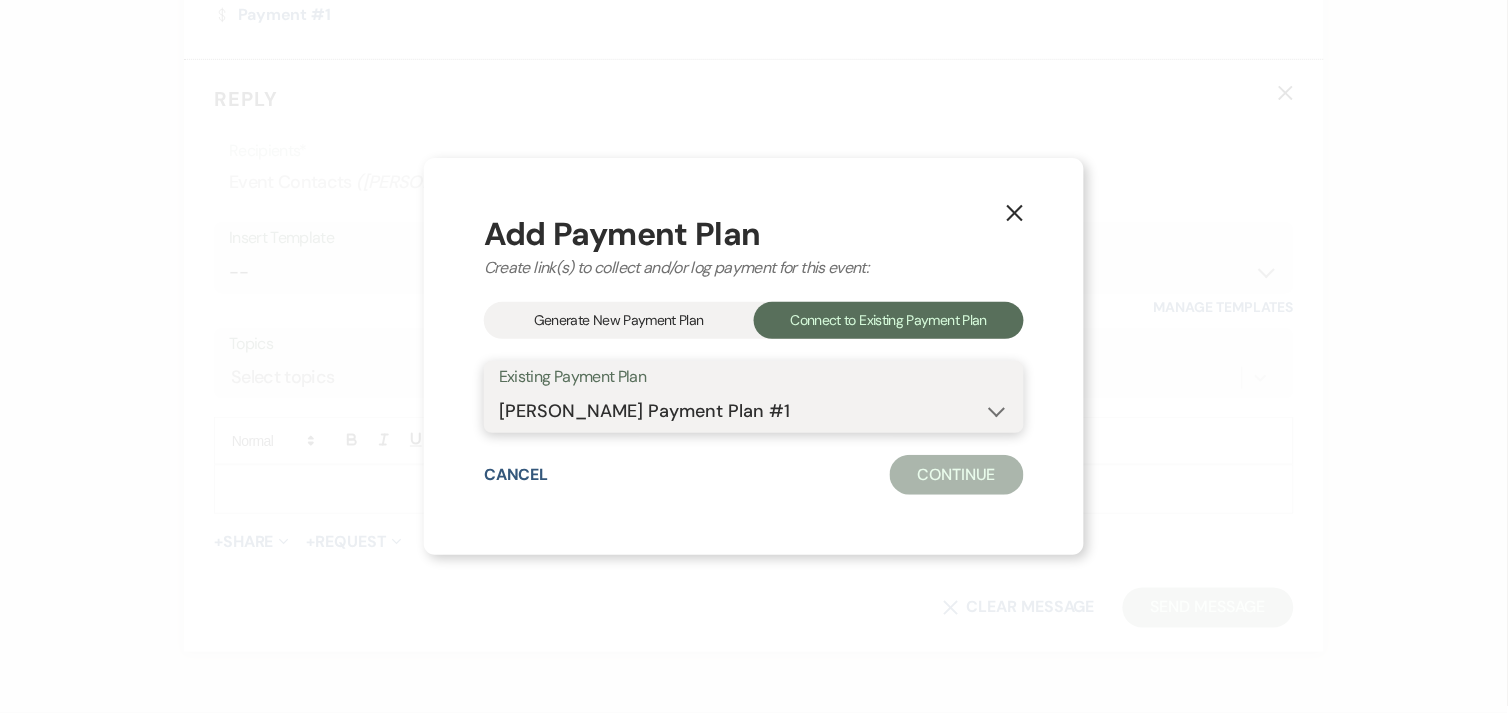 click on "[PERSON_NAME] Payment Plan #1" at bounding box center [754, 411] 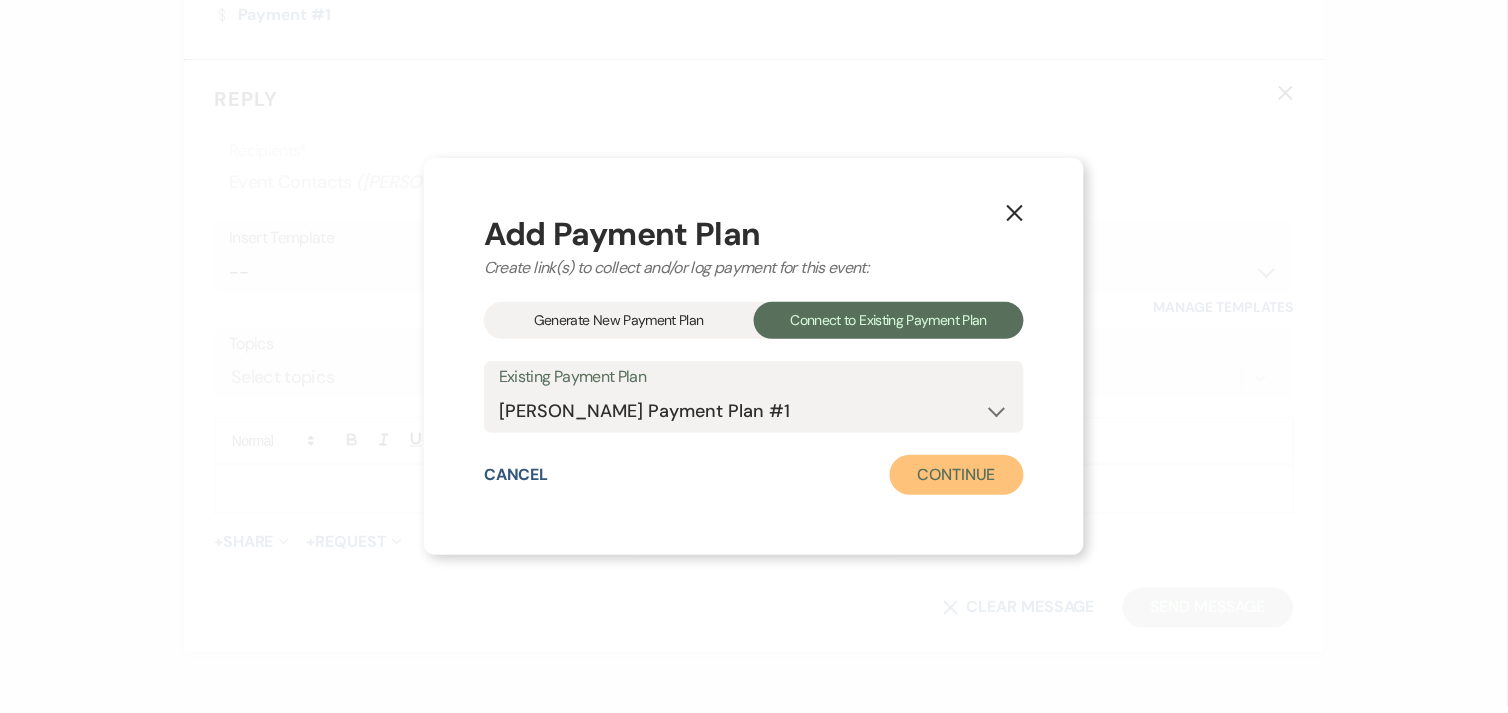 click on "Continue" at bounding box center (957, 475) 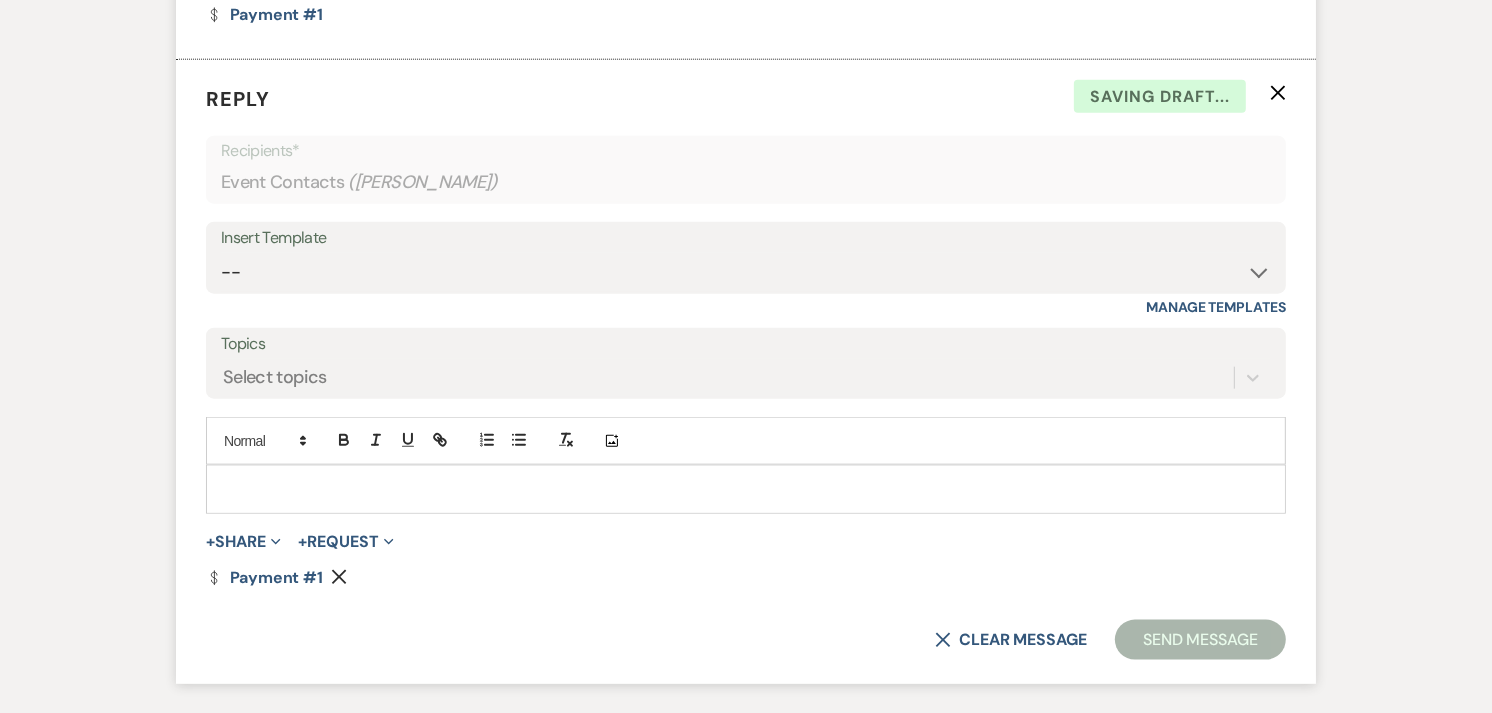 click on "Reply   X Saving draft... Recipients* Event Contacts   ( Kecia Abran )   Insert Template   -- Weven Planning Portal Introduction (Booked Events) Initial Inquiry Response Tour Request Response Contract (Pre-Booked Leads) Auto-response (Initial Inquiry) Tour Request Response- General Tour Request- Quince Tour Request Response- Wedding  Tour Request Response- Corporate Post-Event Congratulations Copy of Tour Request Response- Vendor Payment Past Due Follow Up Response- General Event Insurance Follow Up- General Preferred Vendor Inquiry  General- Initial Inquiry Response Wedding- Initial Inquiry Response Copy of Weven Planning Portal Introduction (Corporate Booked Events) Copy of Weven Planning Portal Introduction (Wedding Booked Events) FAQ & VET List Promotion  Deposit Request Google Review Request Exclusive Grand Opening Pricing Your Dedicated Venue Concierge at Artis Event Center Grand Opening Invitation Artis Clients- Open House  Follow Up- Template 2025 Follow-up Email with Custom Proposal Topics" at bounding box center (746, 372) 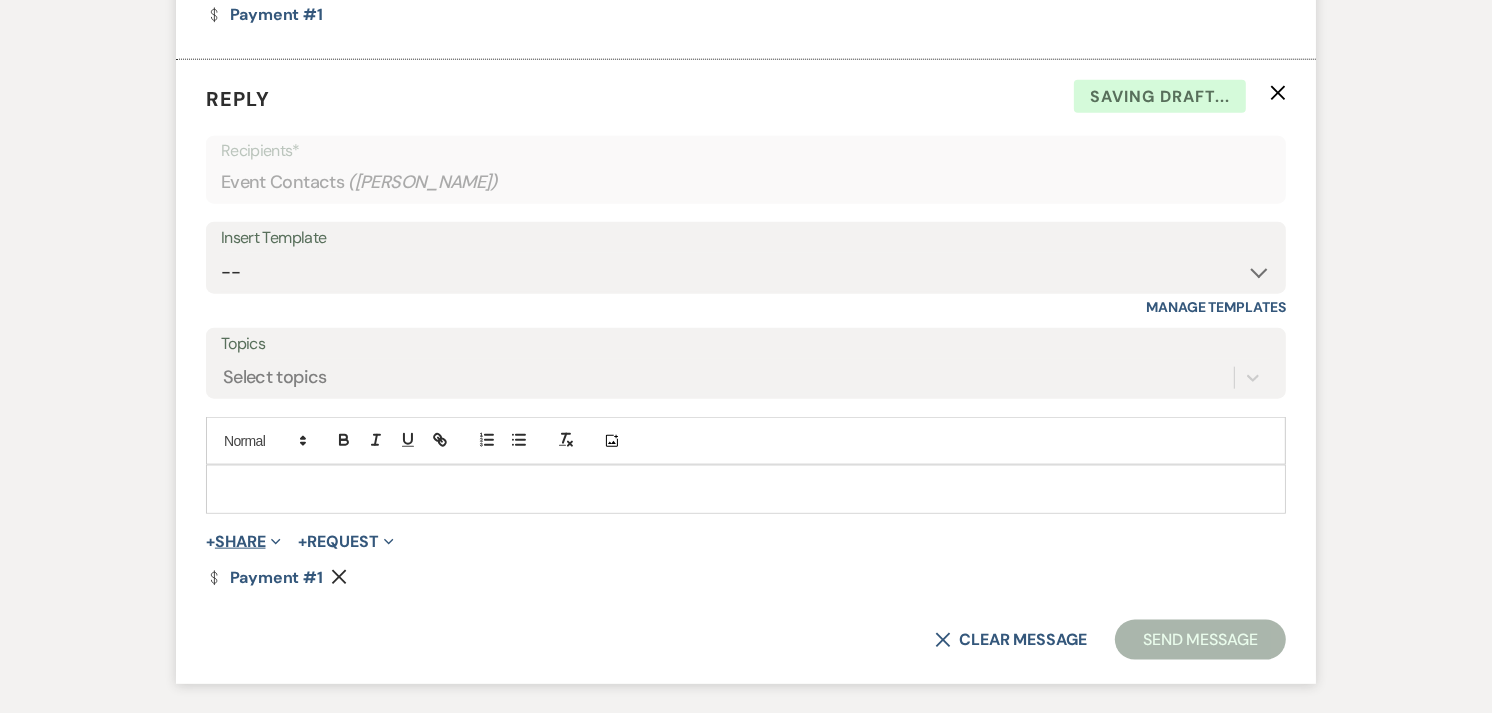 click on "+  Share Expand" at bounding box center [243, 542] 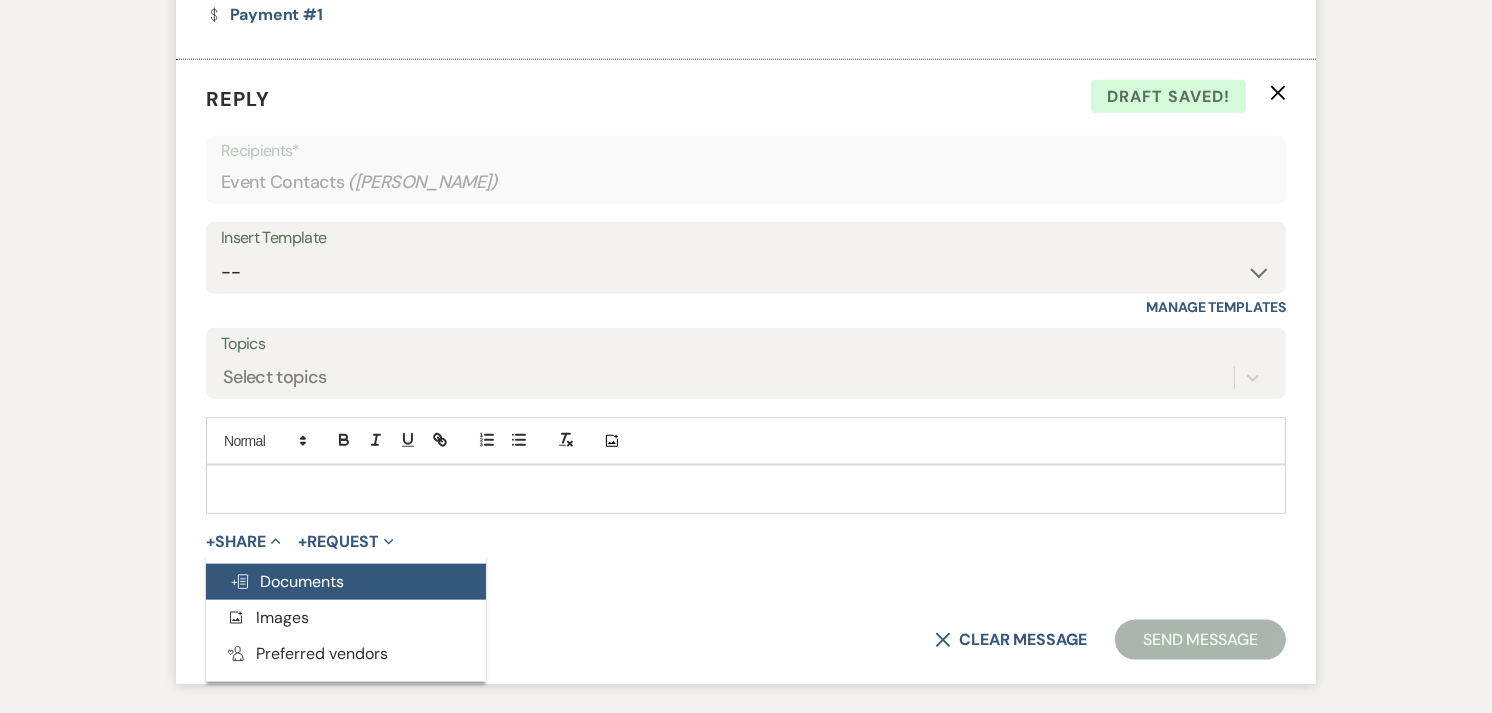 click on "Doc Upload Documents" at bounding box center [346, 582] 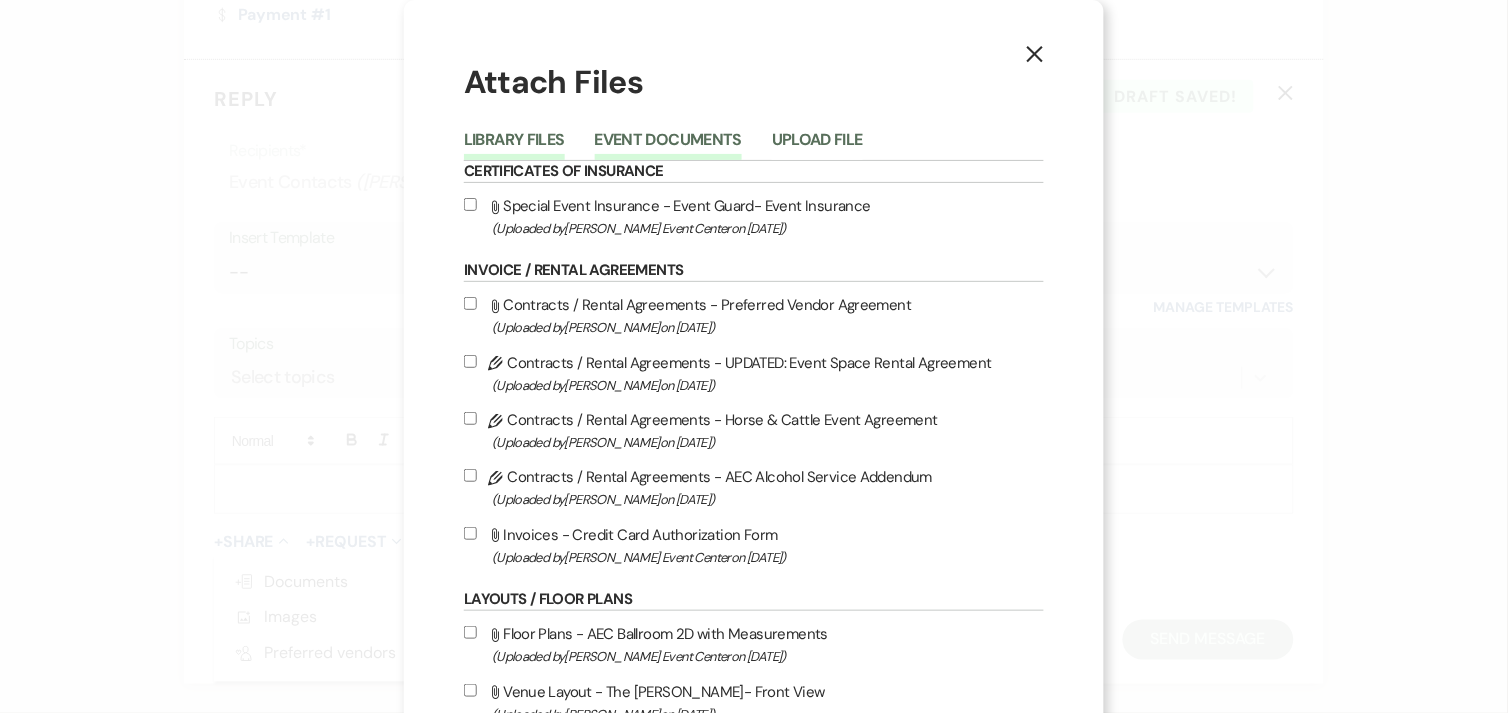 click on "Event Documents" at bounding box center (668, 146) 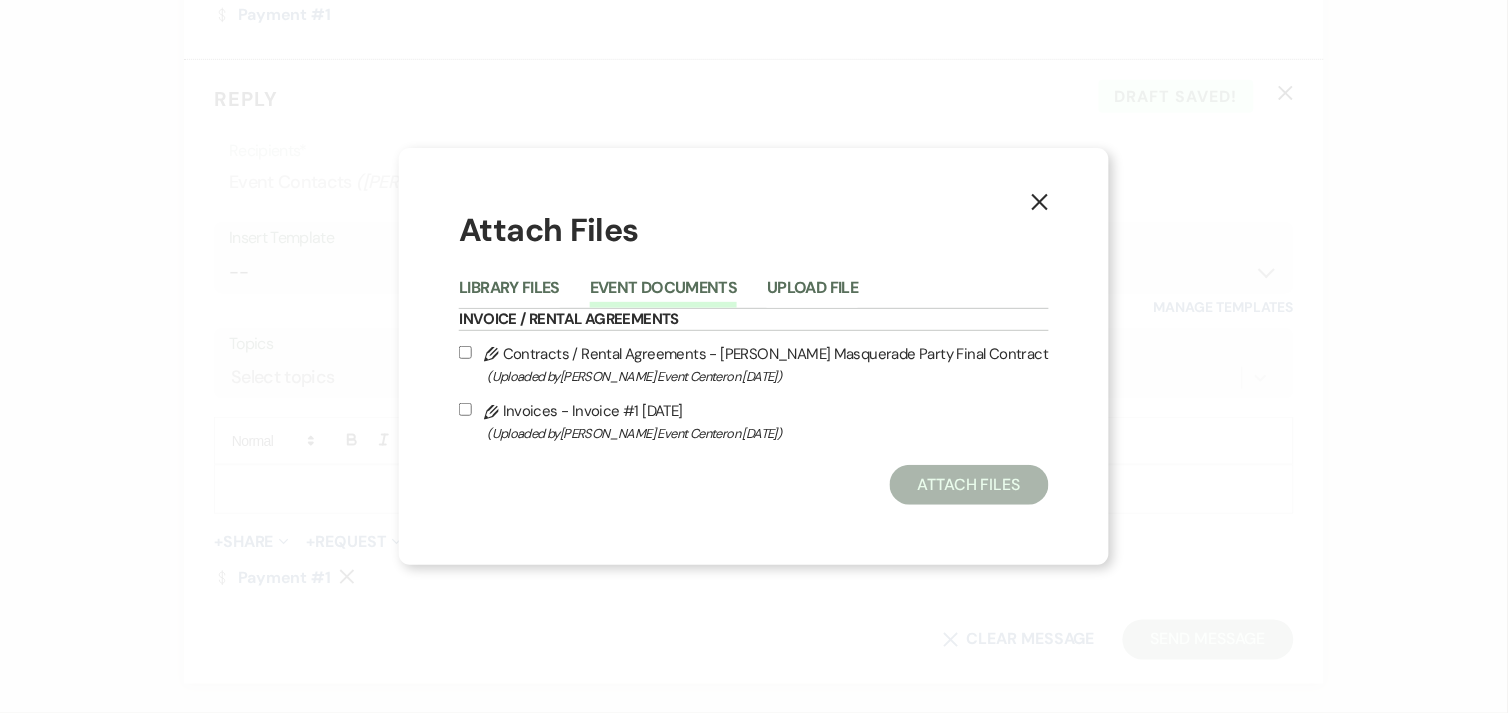 click on "Pencil Contracts / Rental Agreements - Kecia Masquerade Party Final Contract (Uploaded by  Artis Event Center  on   Jul 11th, 2025 )" at bounding box center [753, 364] 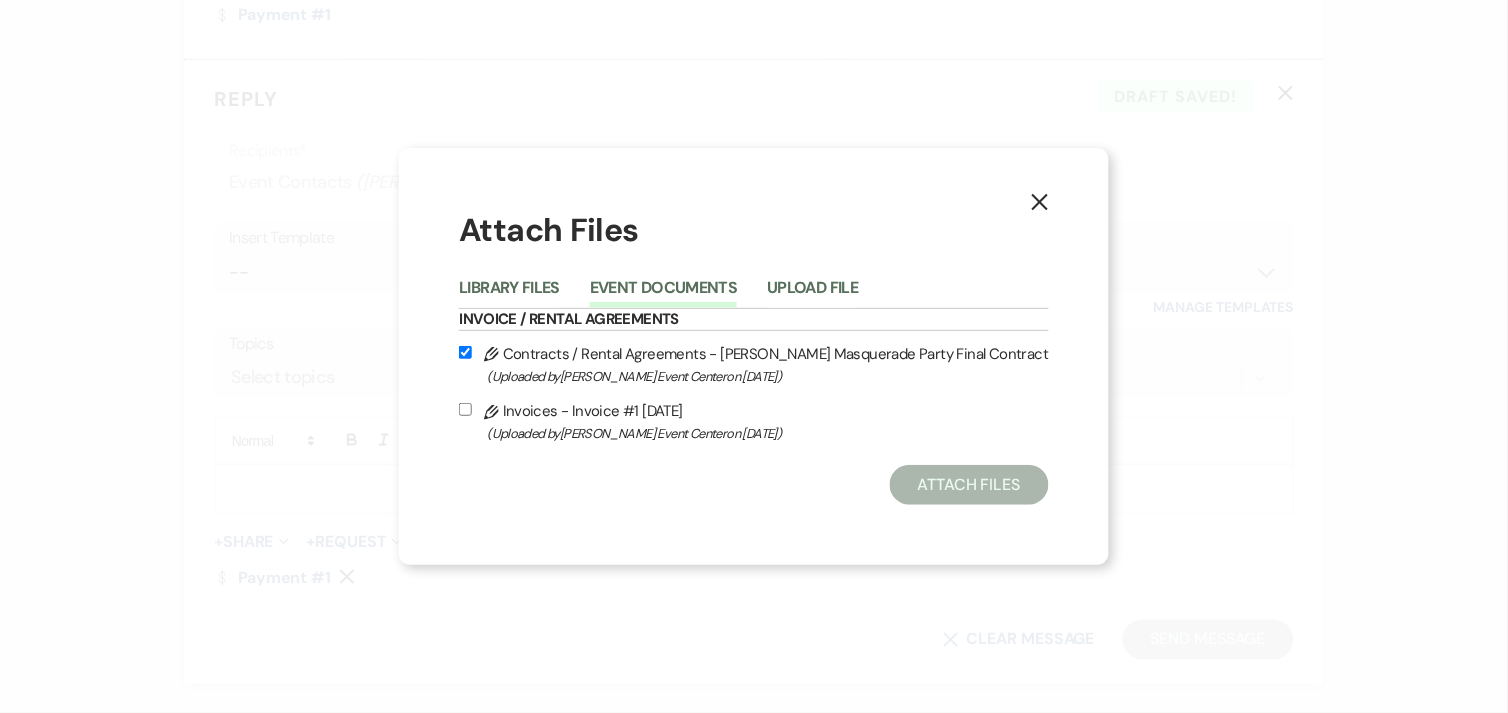checkbox on "true" 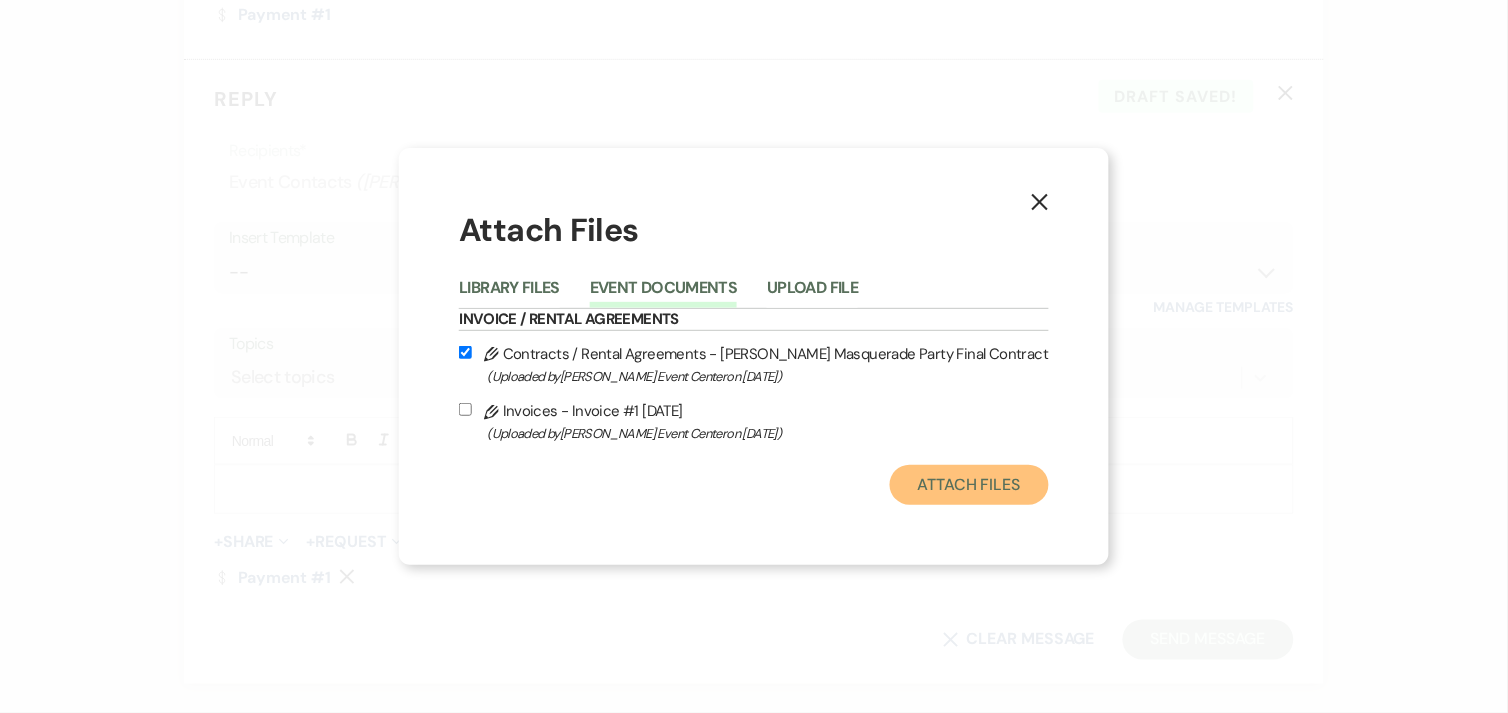 click on "Attach Files" at bounding box center [969, 485] 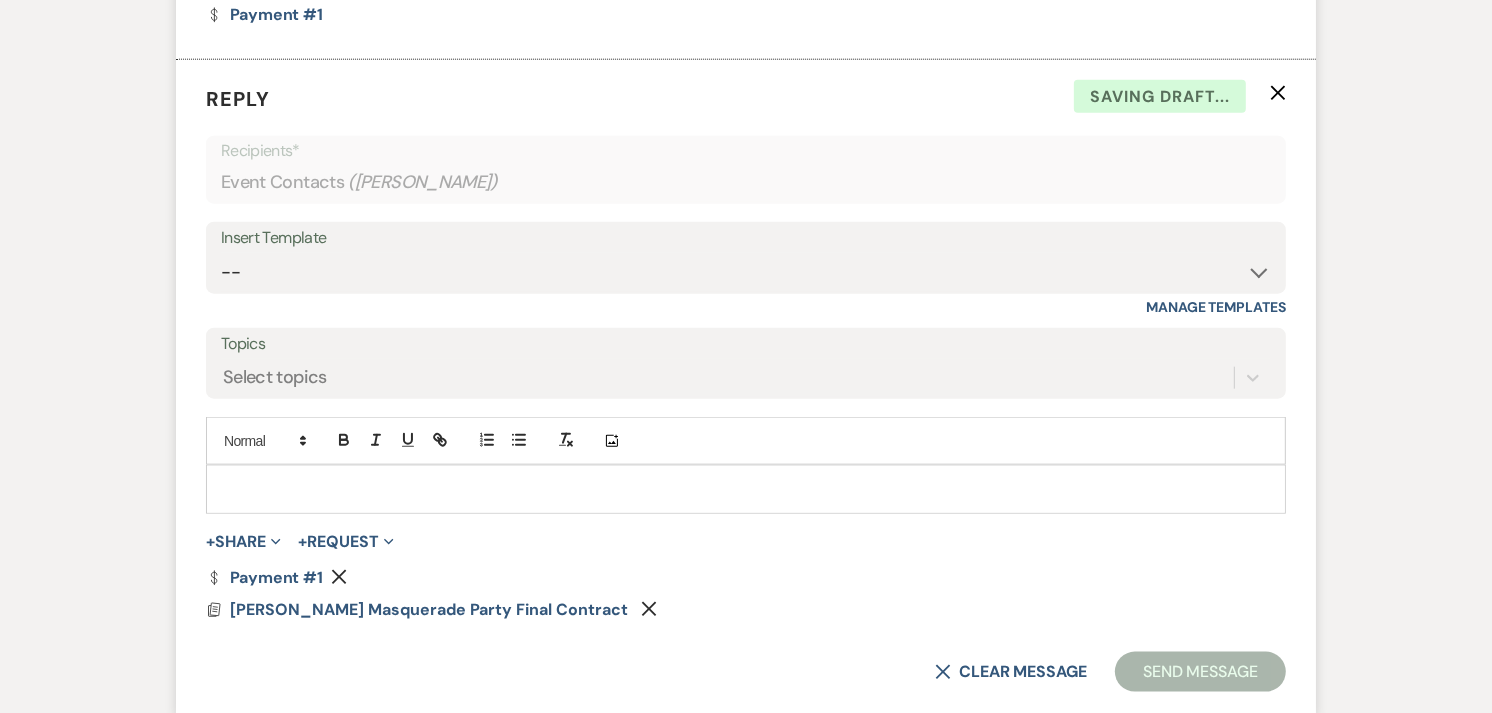 click at bounding box center [746, 489] 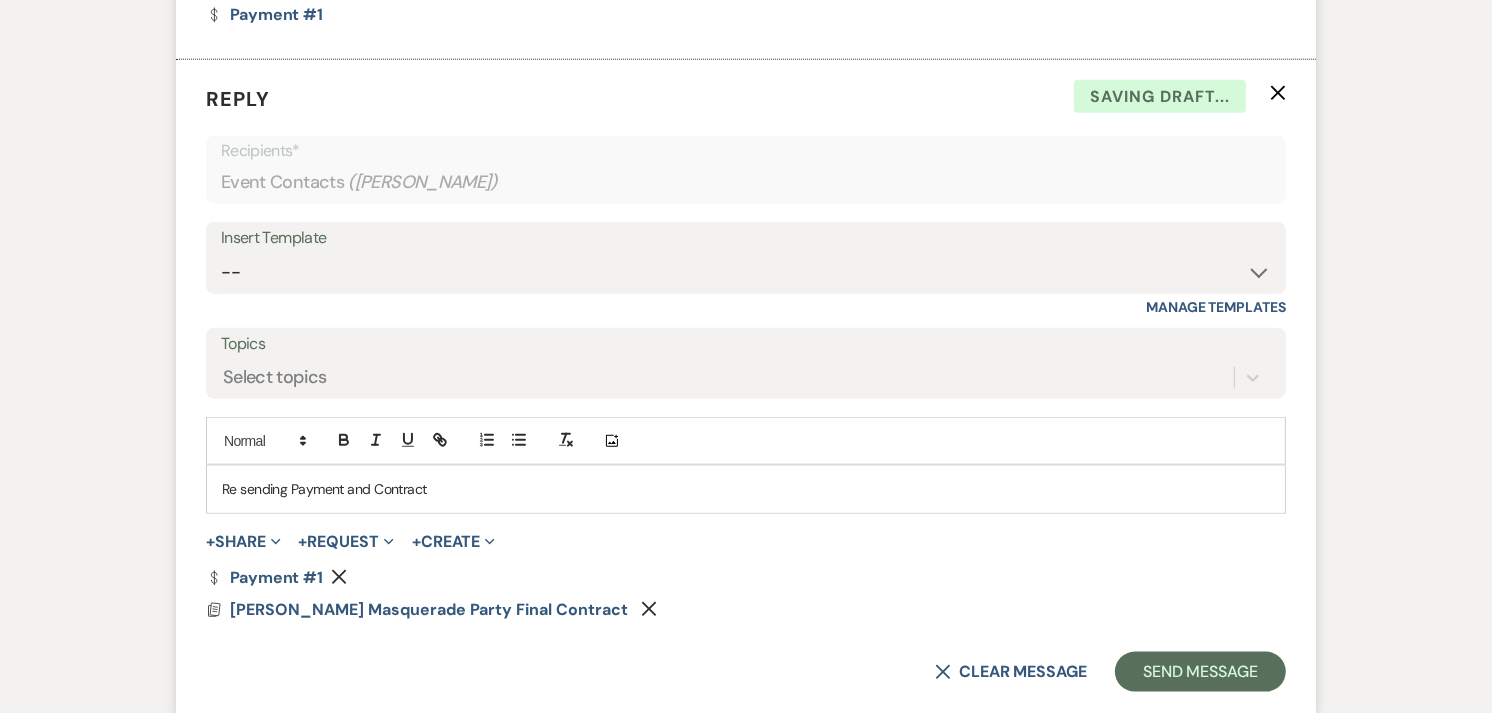 click on "Re sending Payment and Contract" at bounding box center [746, 489] 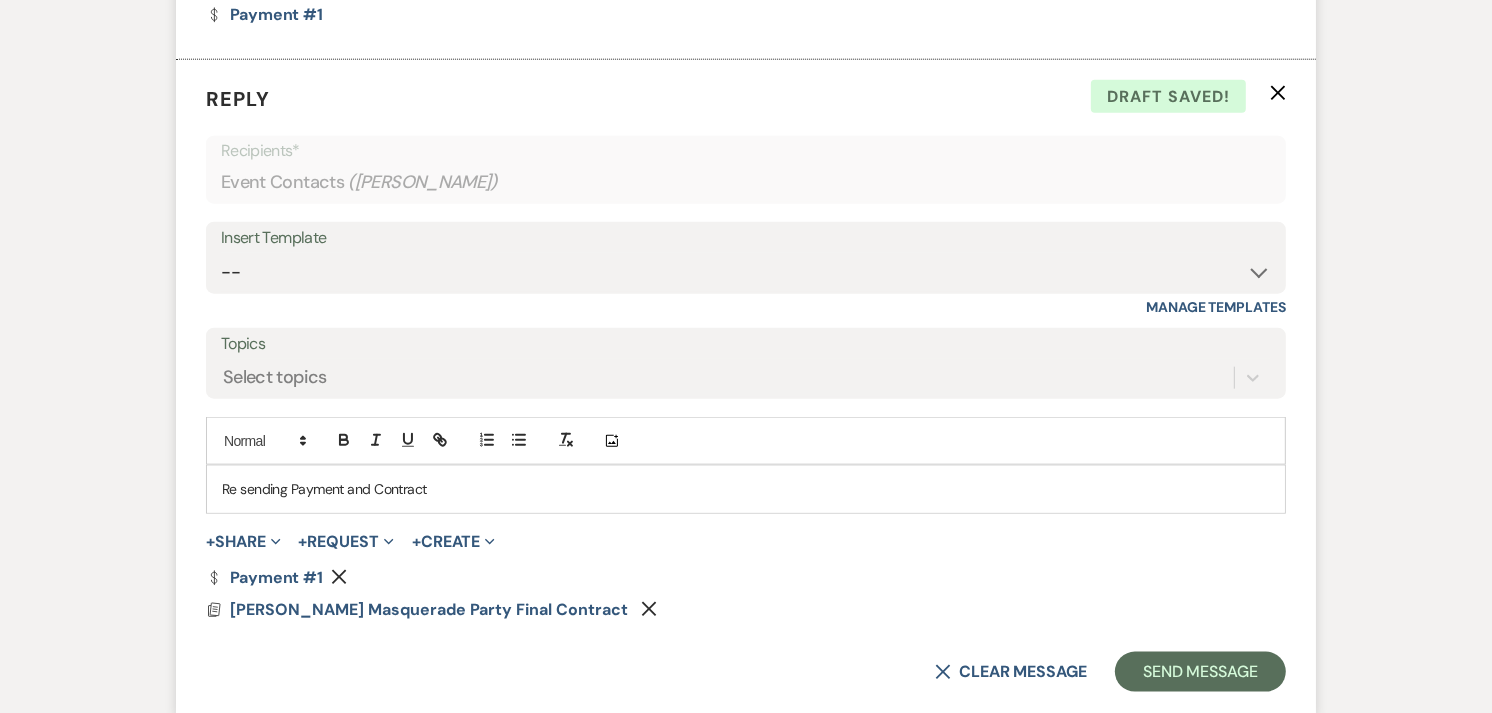 click on "Re sending Payment and Contract" at bounding box center (746, 489) 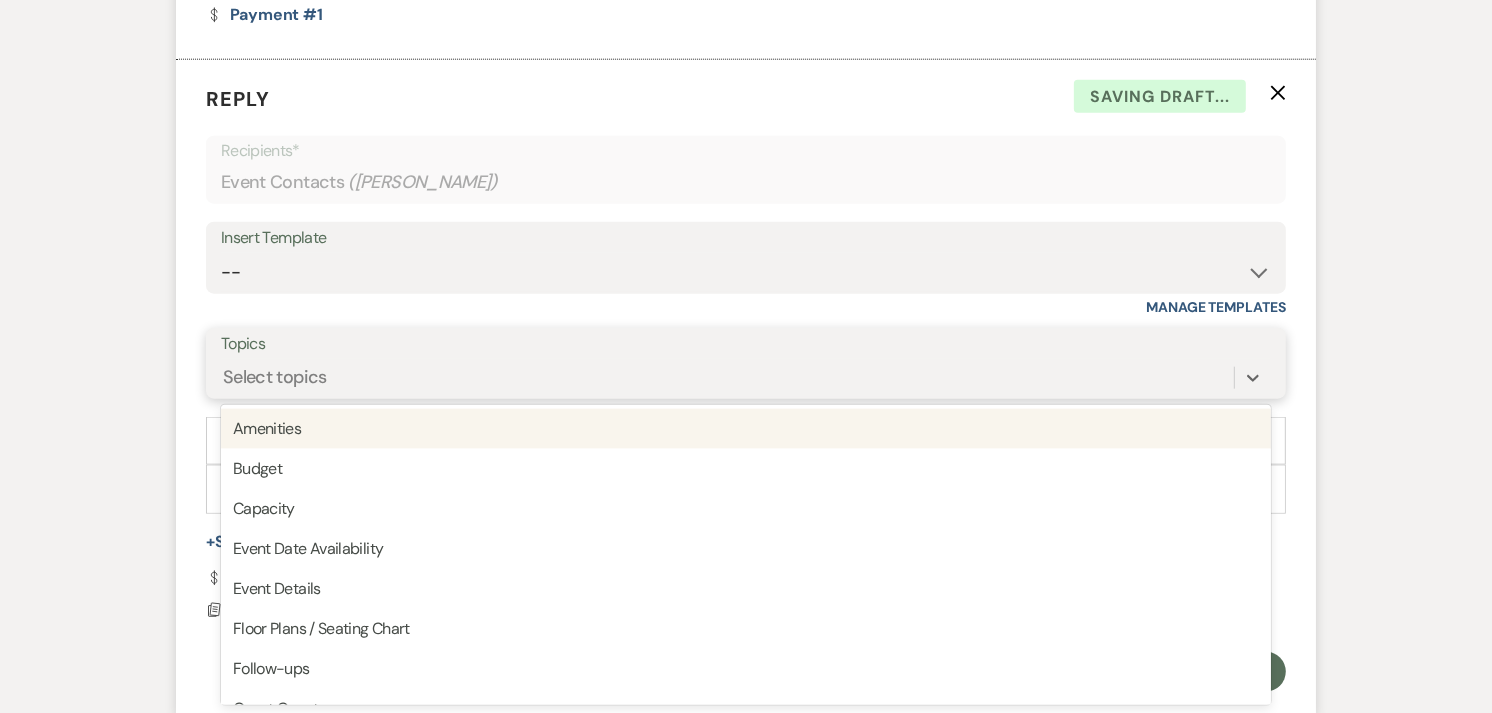 click on "Select topics" at bounding box center [727, 378] 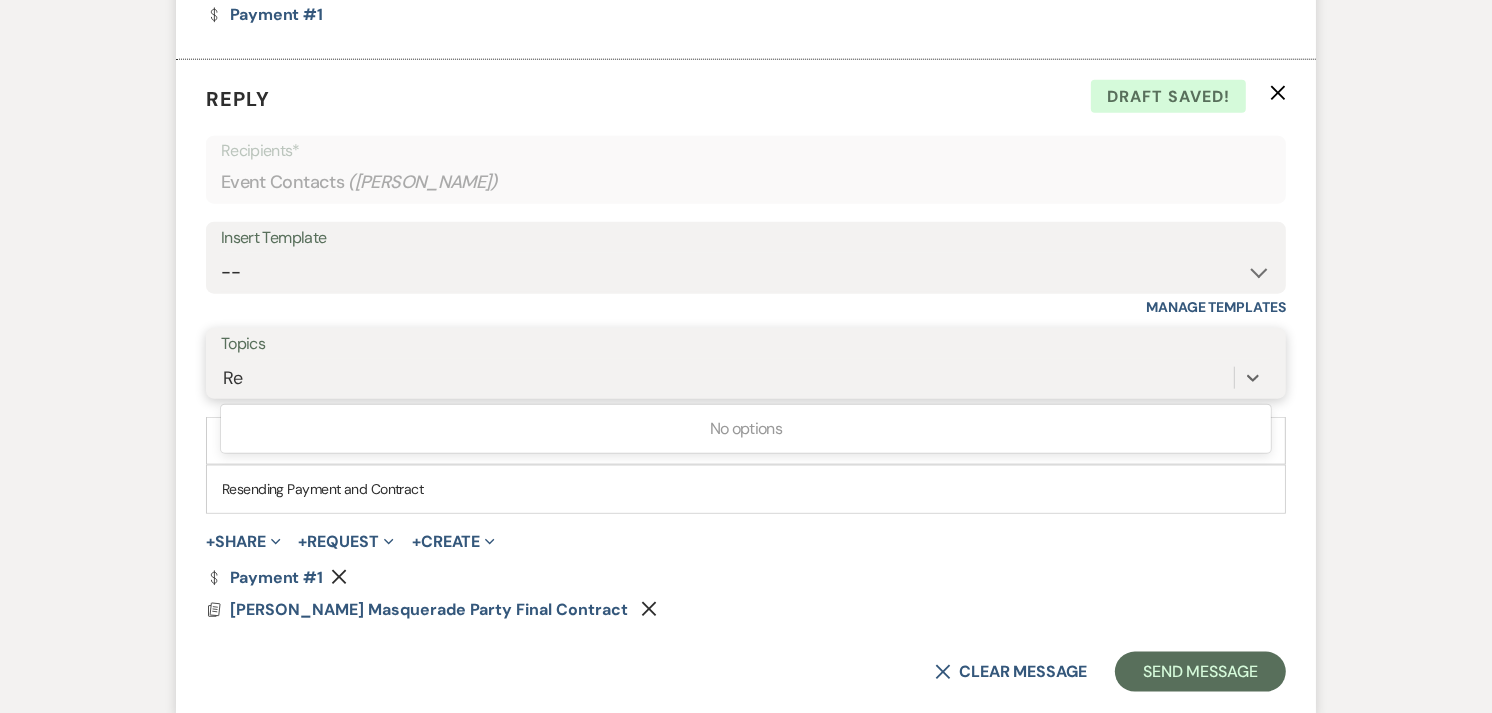 type on "R" 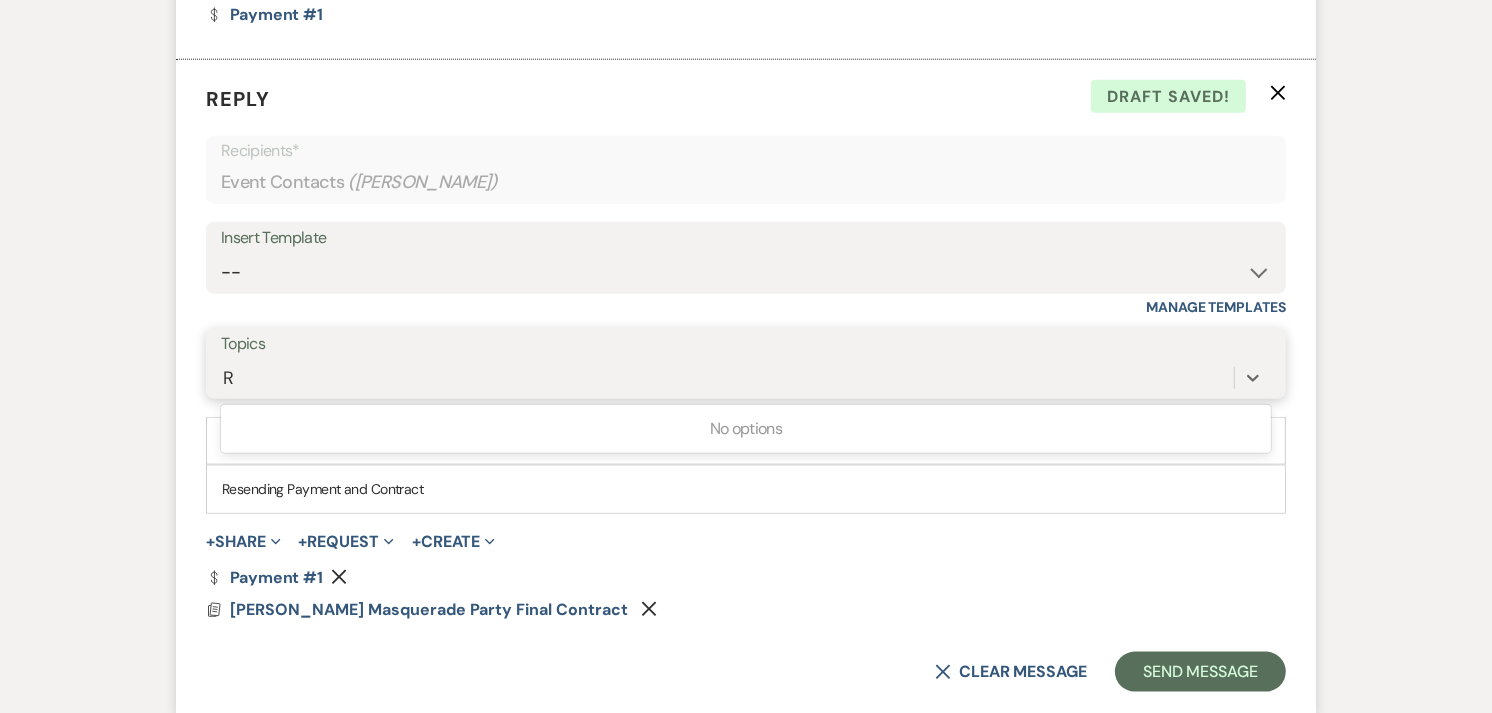 type 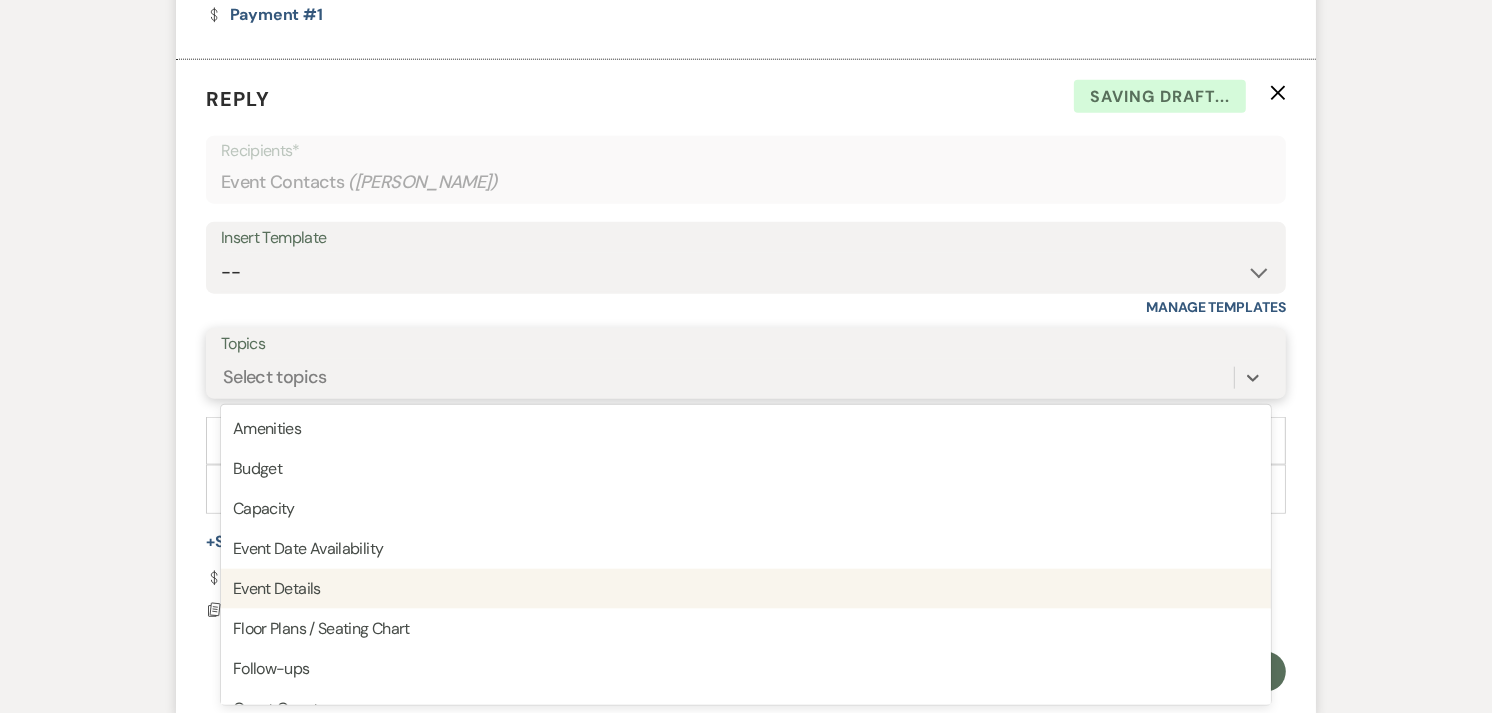 click on "Event Details" at bounding box center [746, 589] 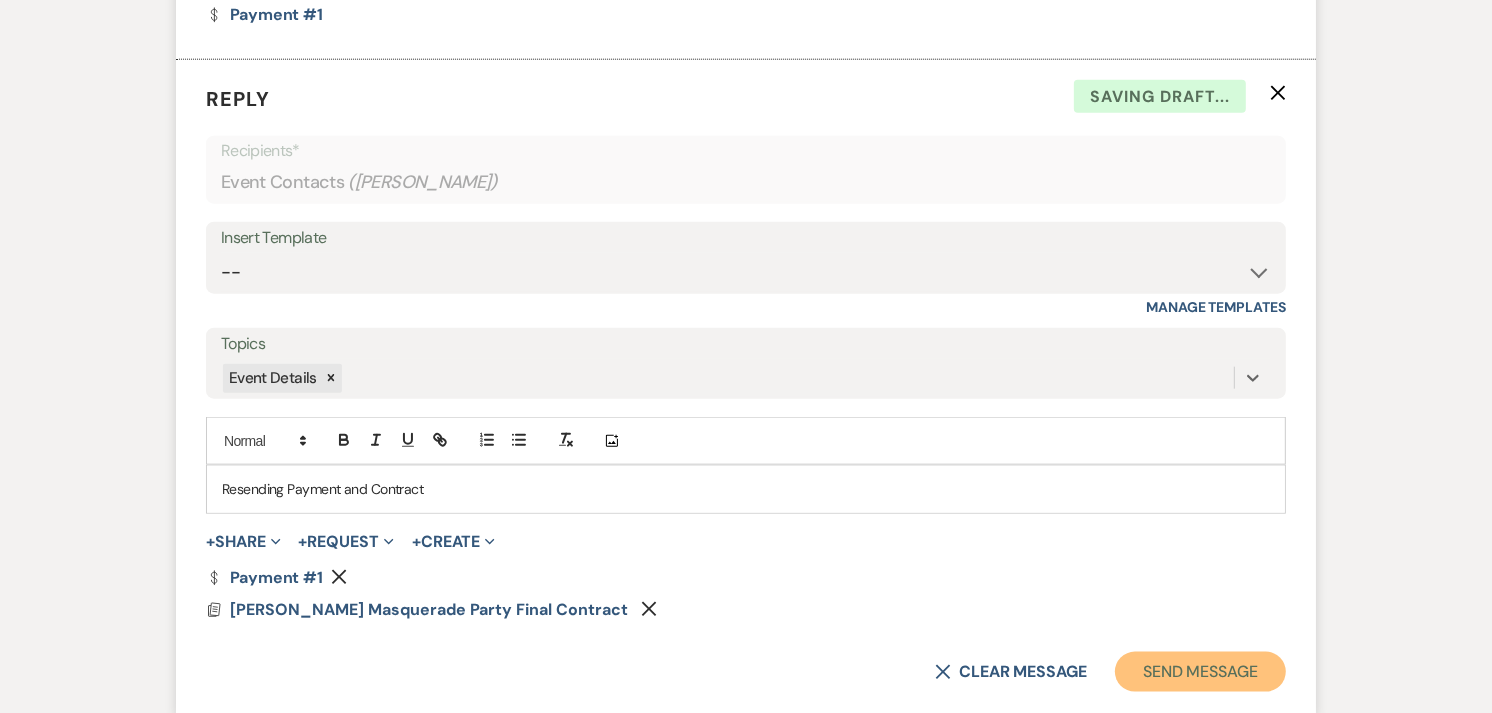 click on "Send Message" at bounding box center [1200, 672] 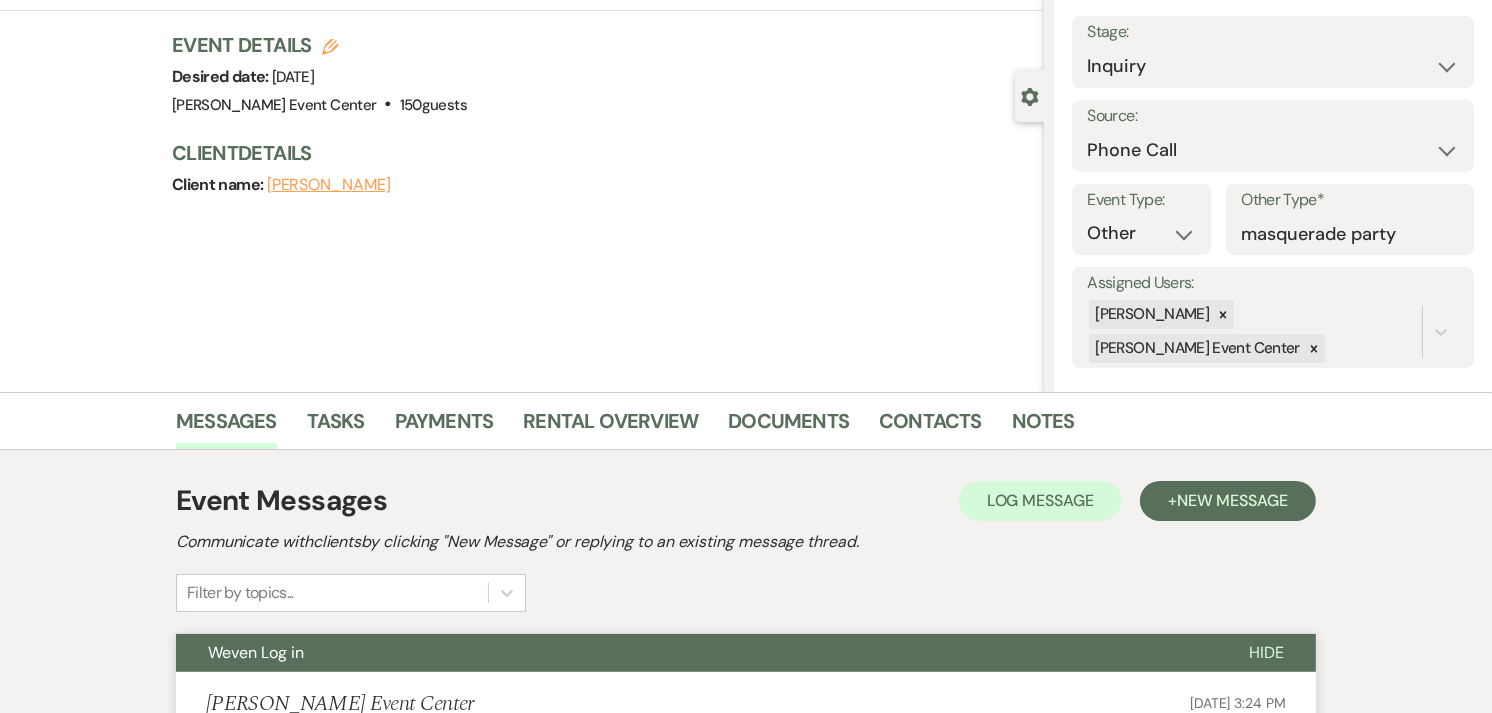 scroll, scrollTop: 108, scrollLeft: 0, axis: vertical 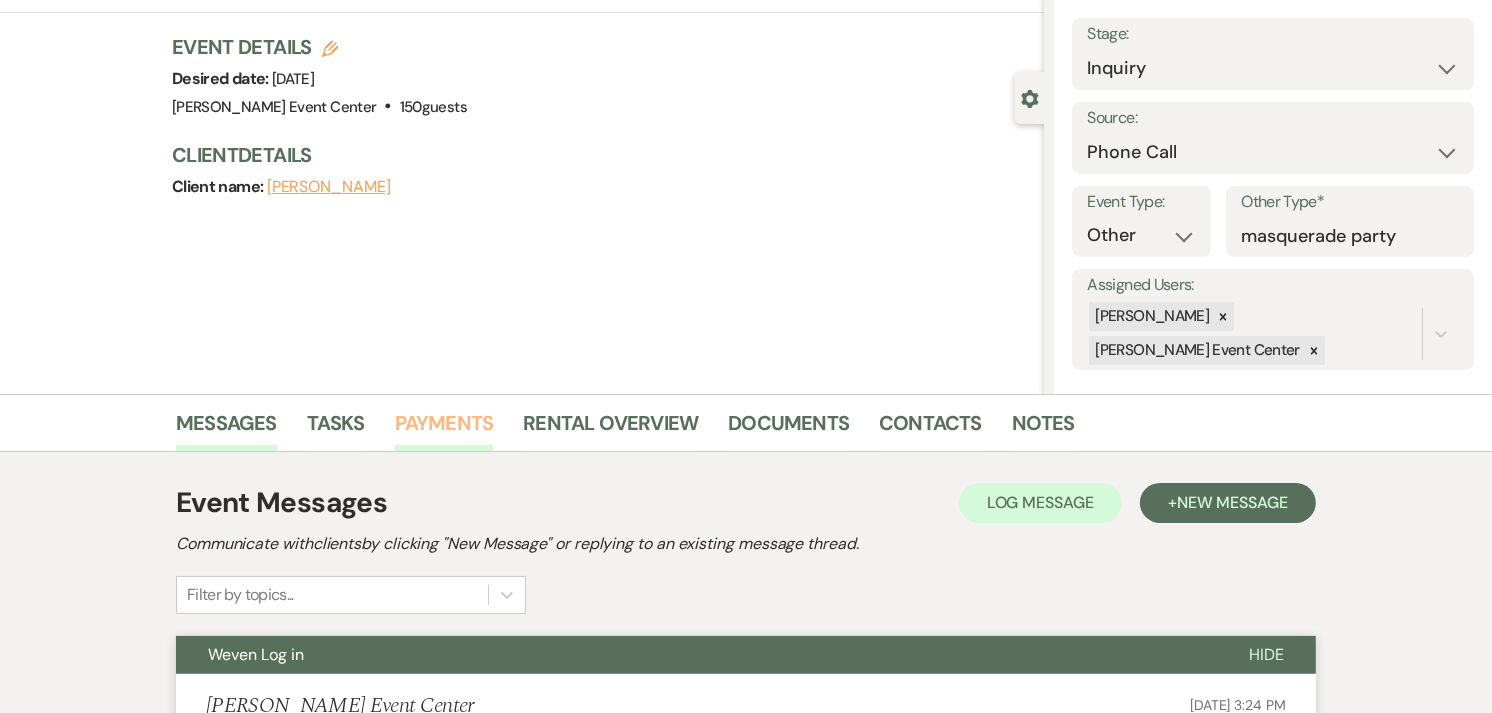 click on "Payments" at bounding box center (444, 429) 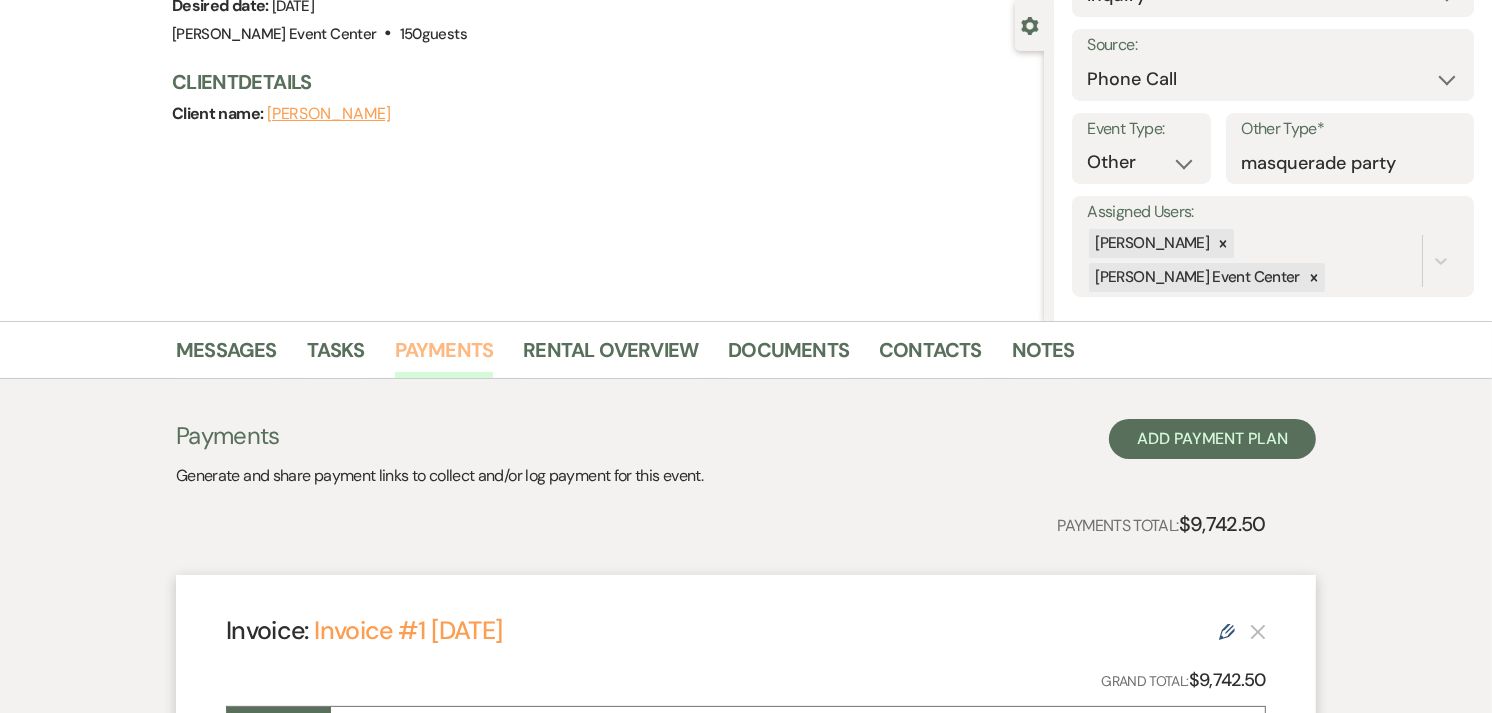 scroll, scrollTop: 592, scrollLeft: 0, axis: vertical 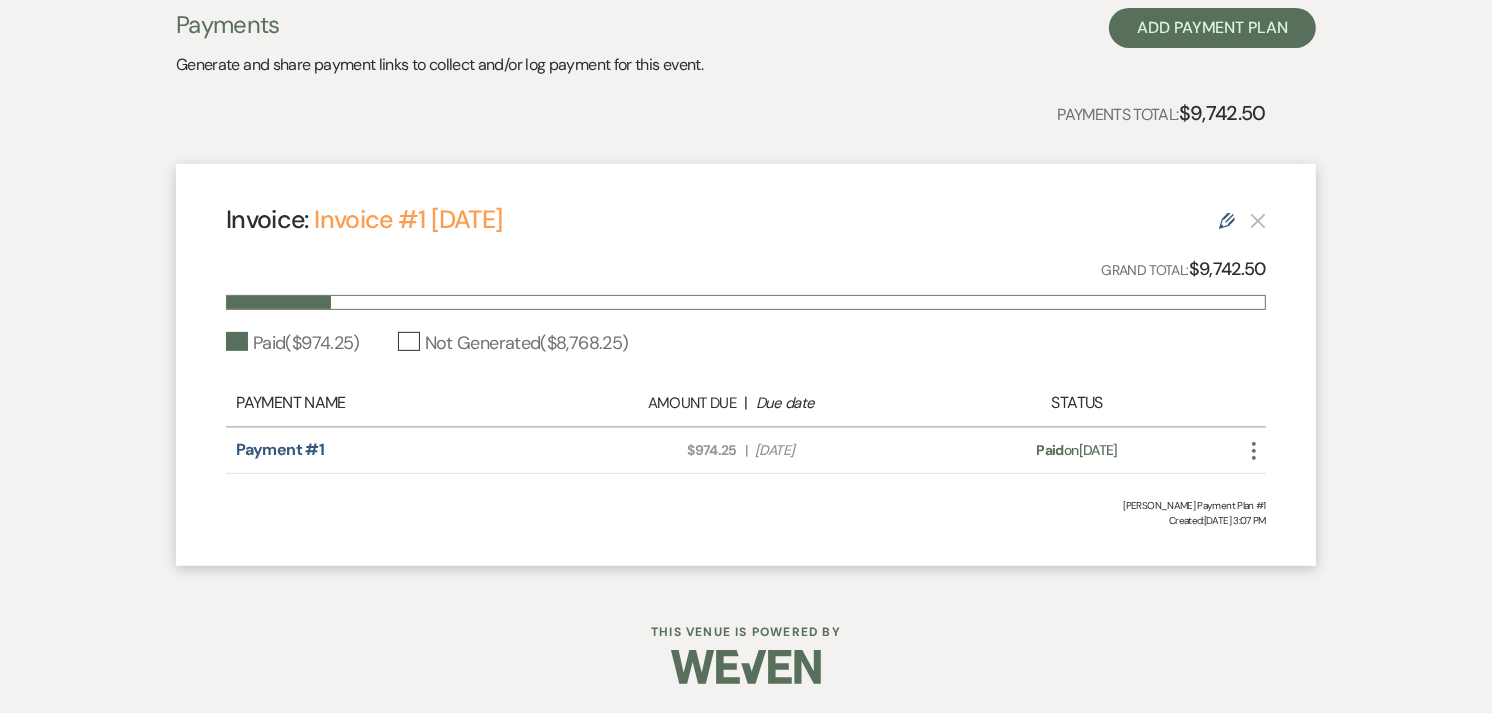 click 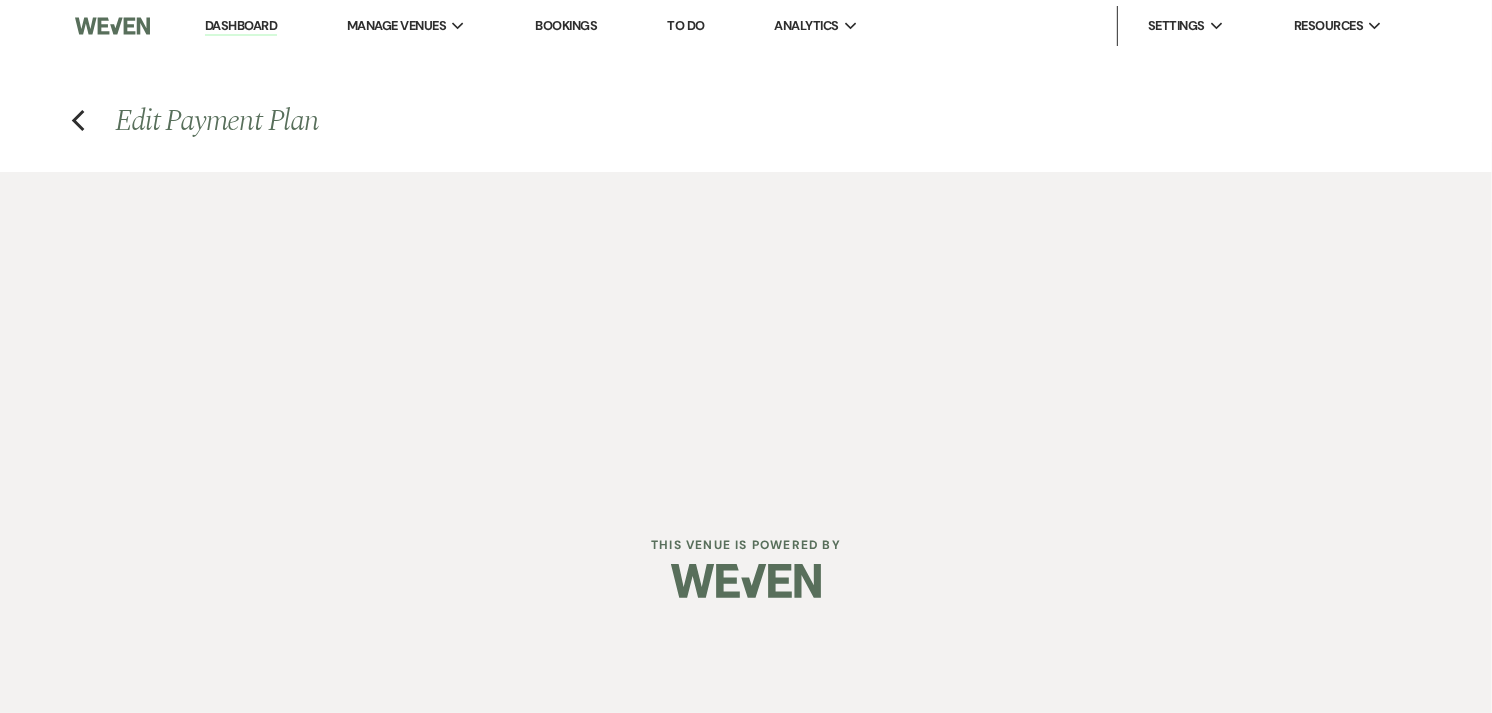 scroll, scrollTop: 0, scrollLeft: 0, axis: both 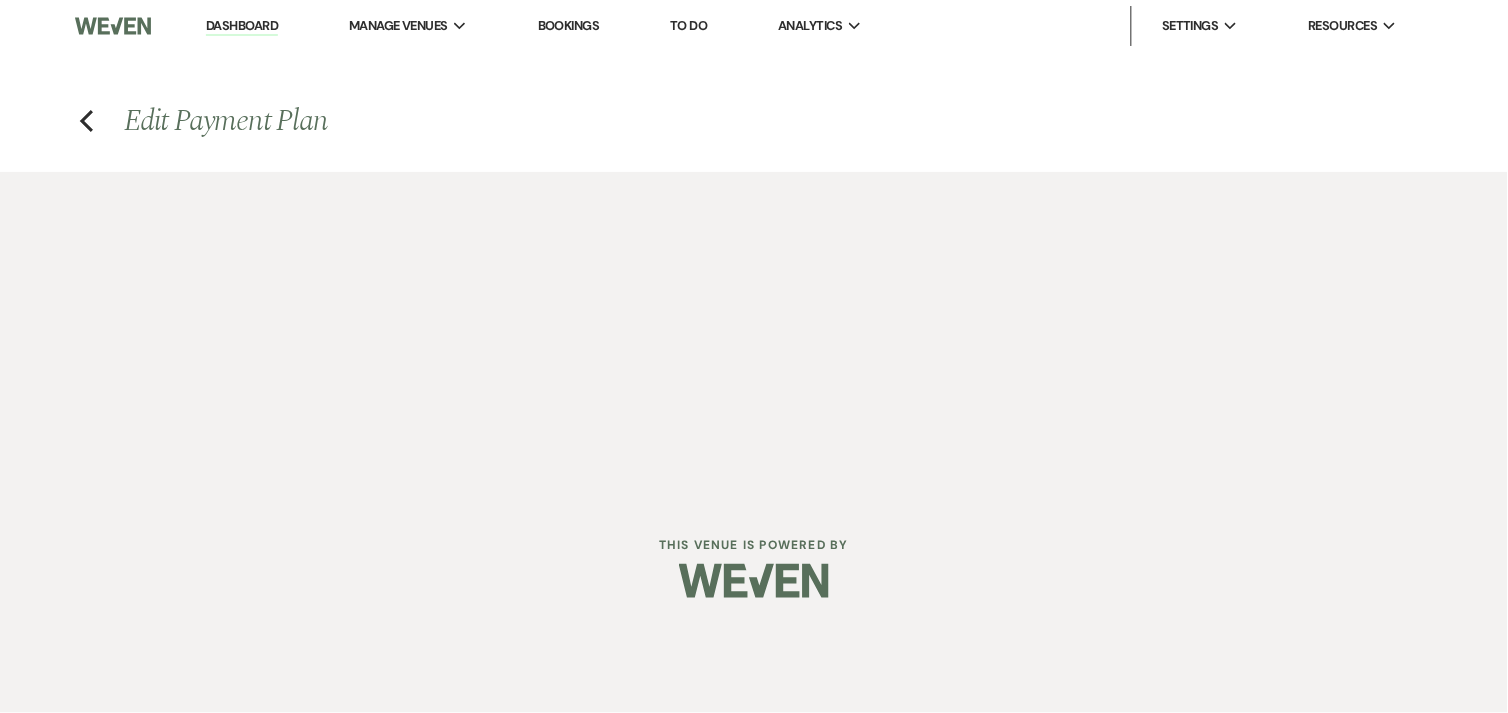 select on "25726" 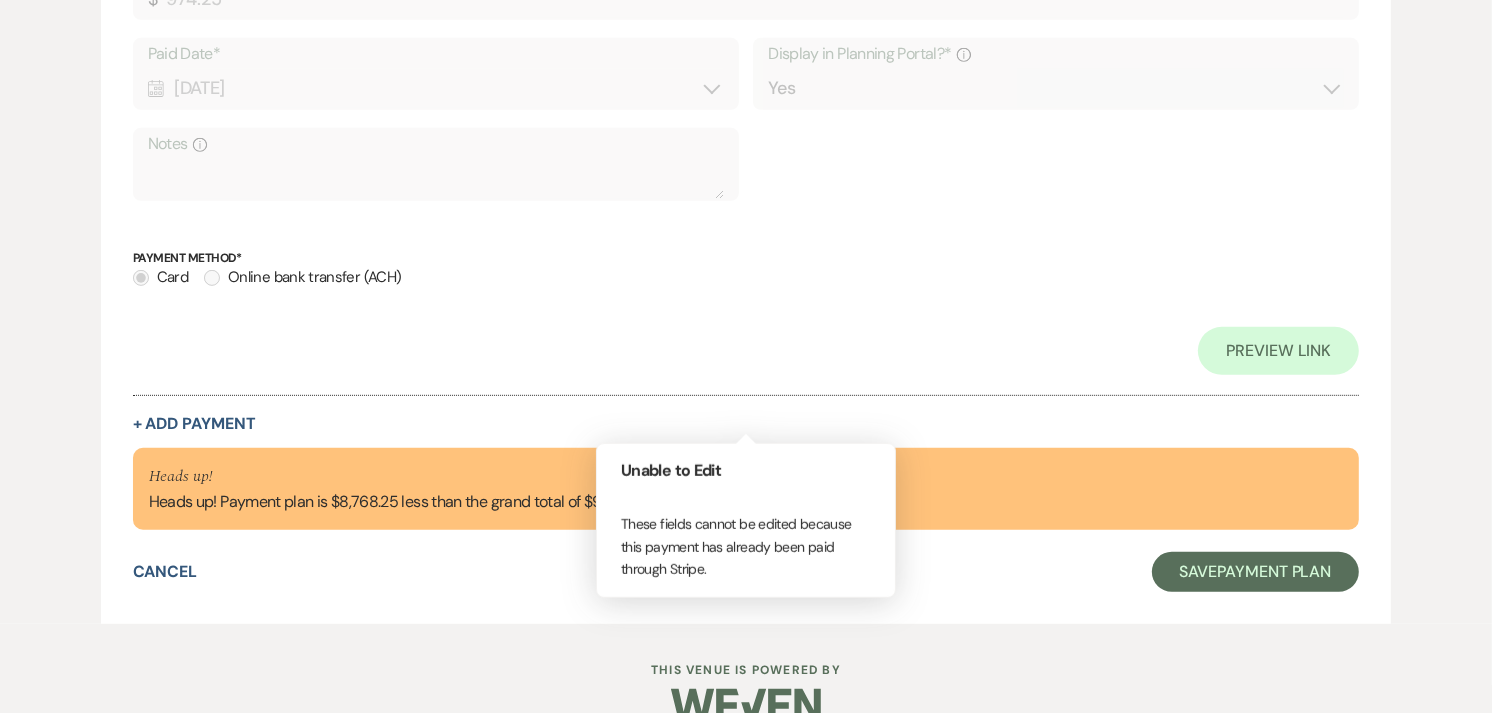 scroll, scrollTop: 877, scrollLeft: 0, axis: vertical 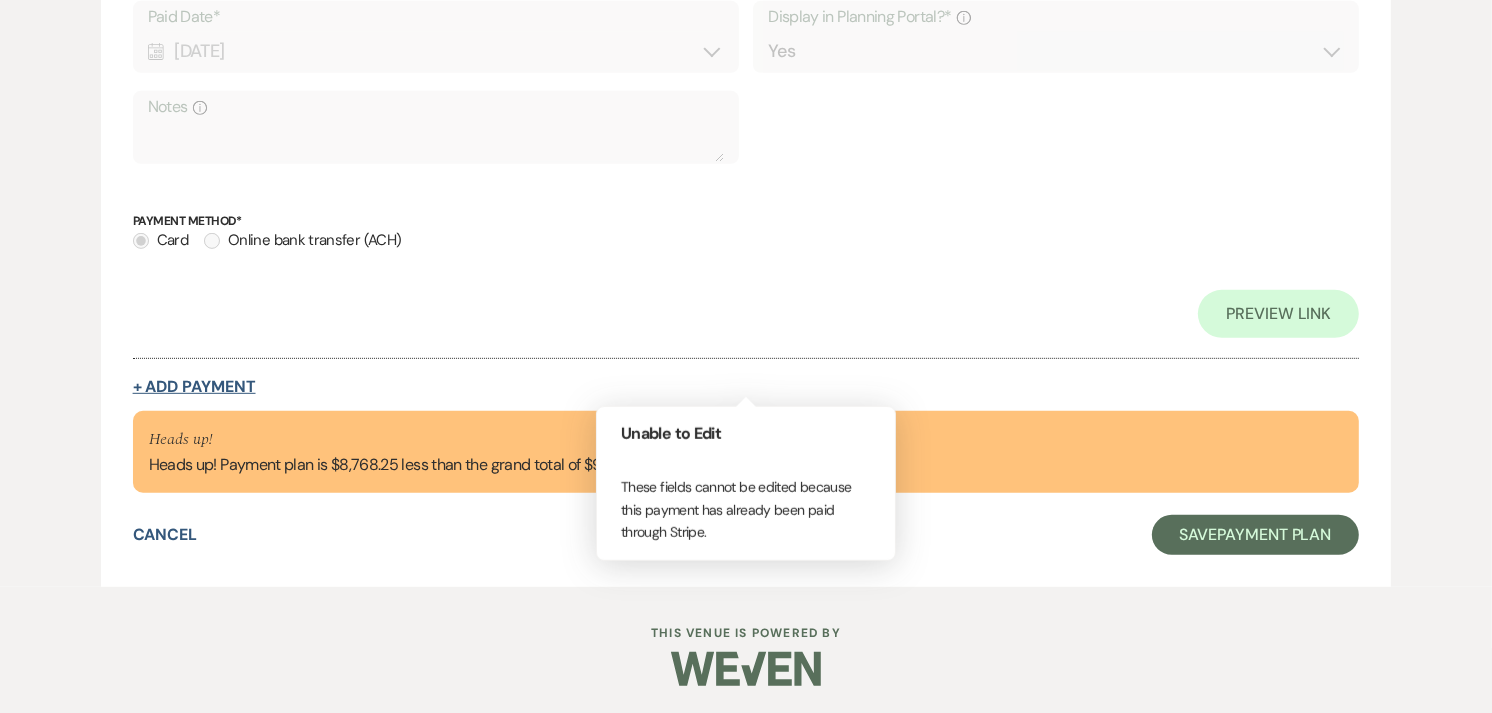 click on "+ Add Payment" at bounding box center (194, 387) 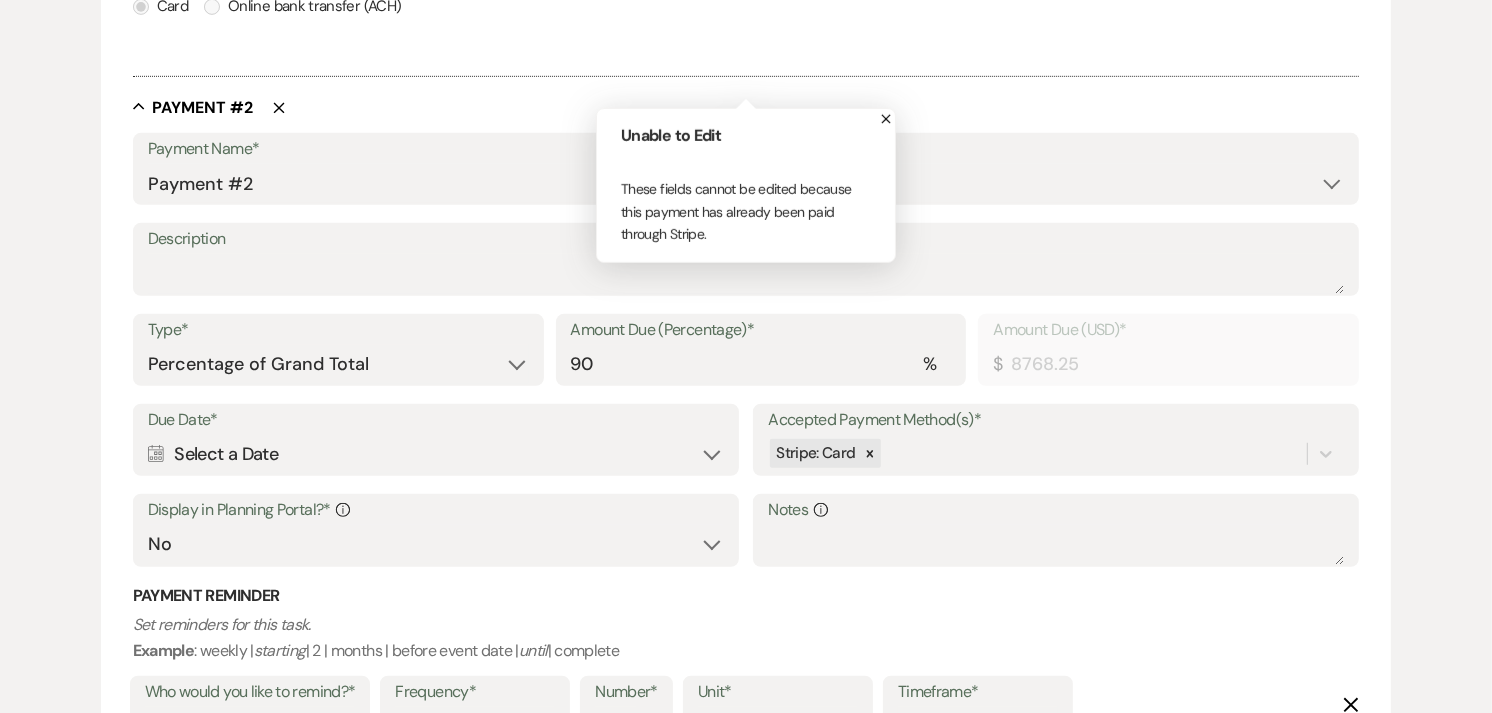 scroll, scrollTop: 1112, scrollLeft: 0, axis: vertical 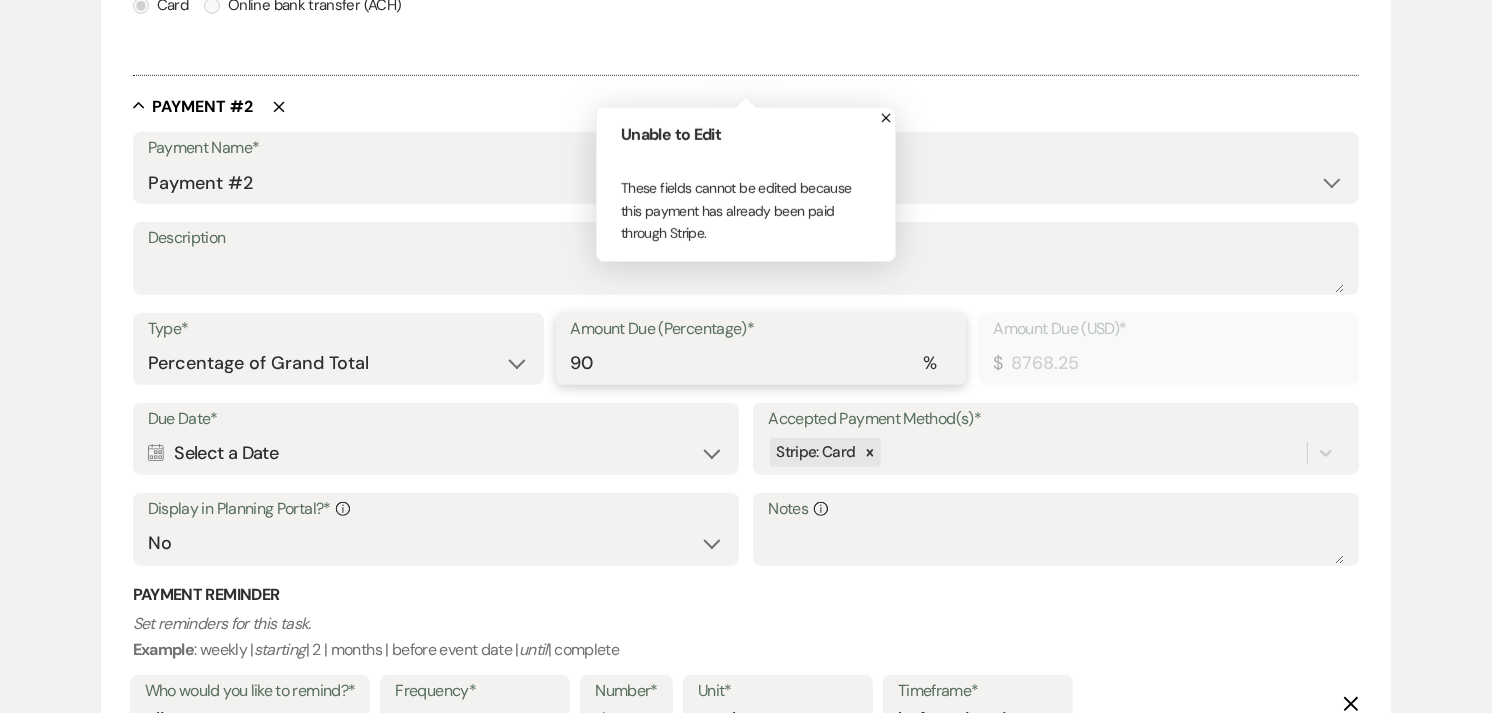 click on "90" at bounding box center [761, 363] 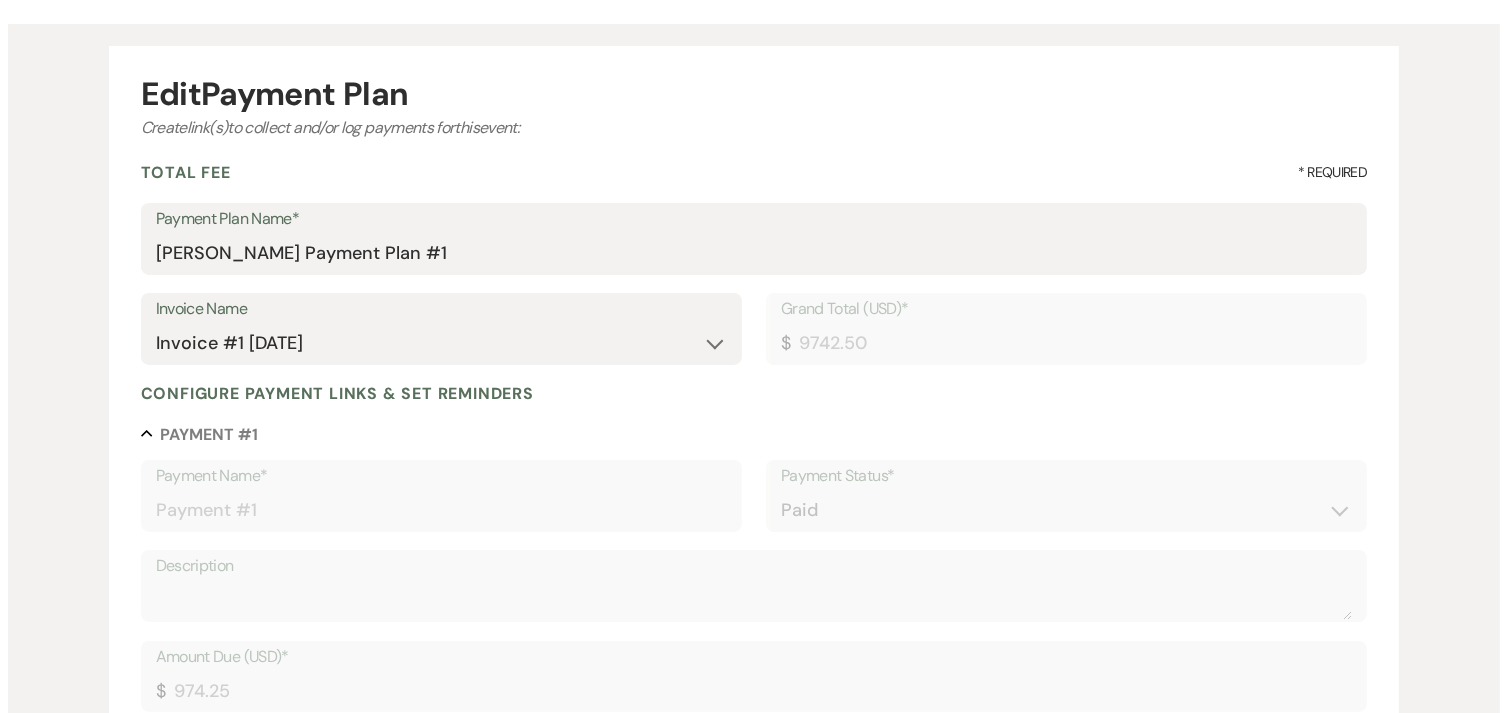 scroll, scrollTop: 0, scrollLeft: 0, axis: both 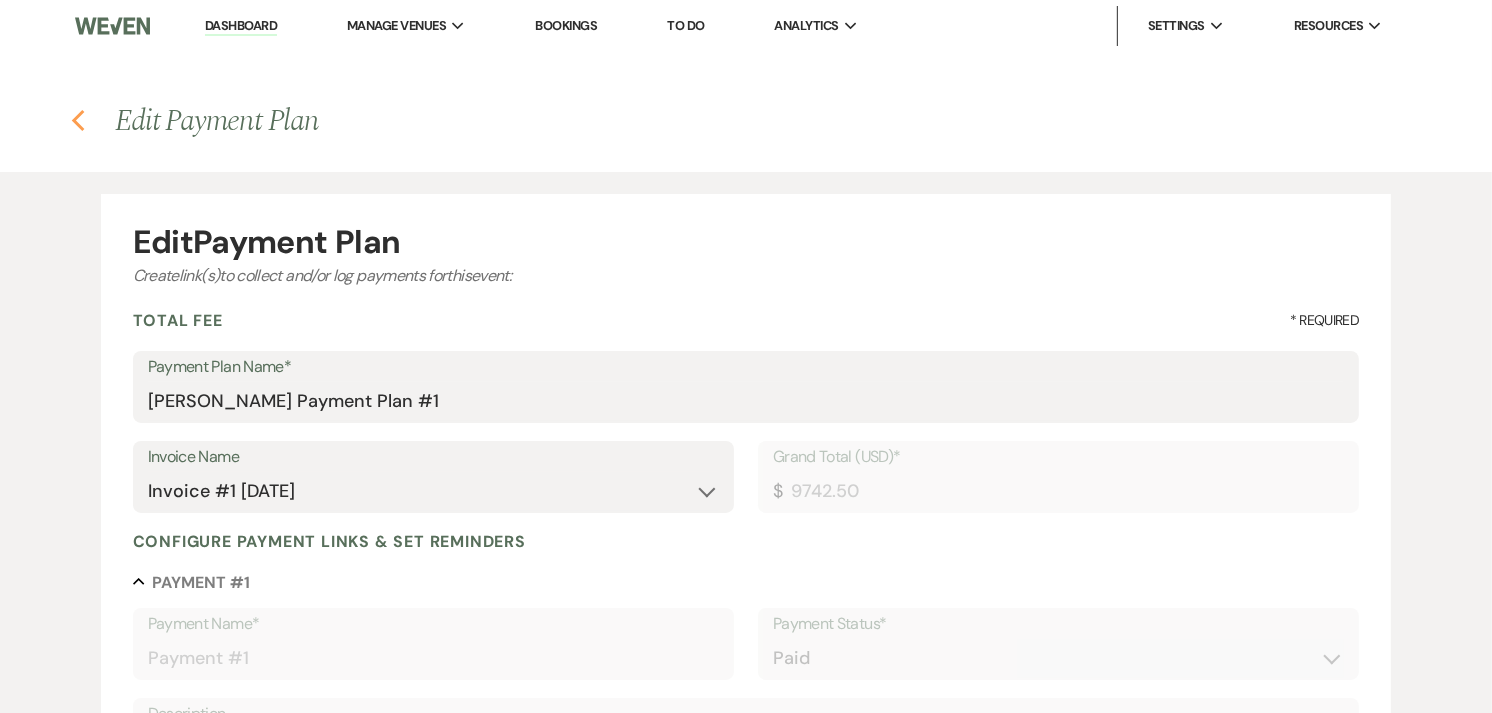 click on "Previous" 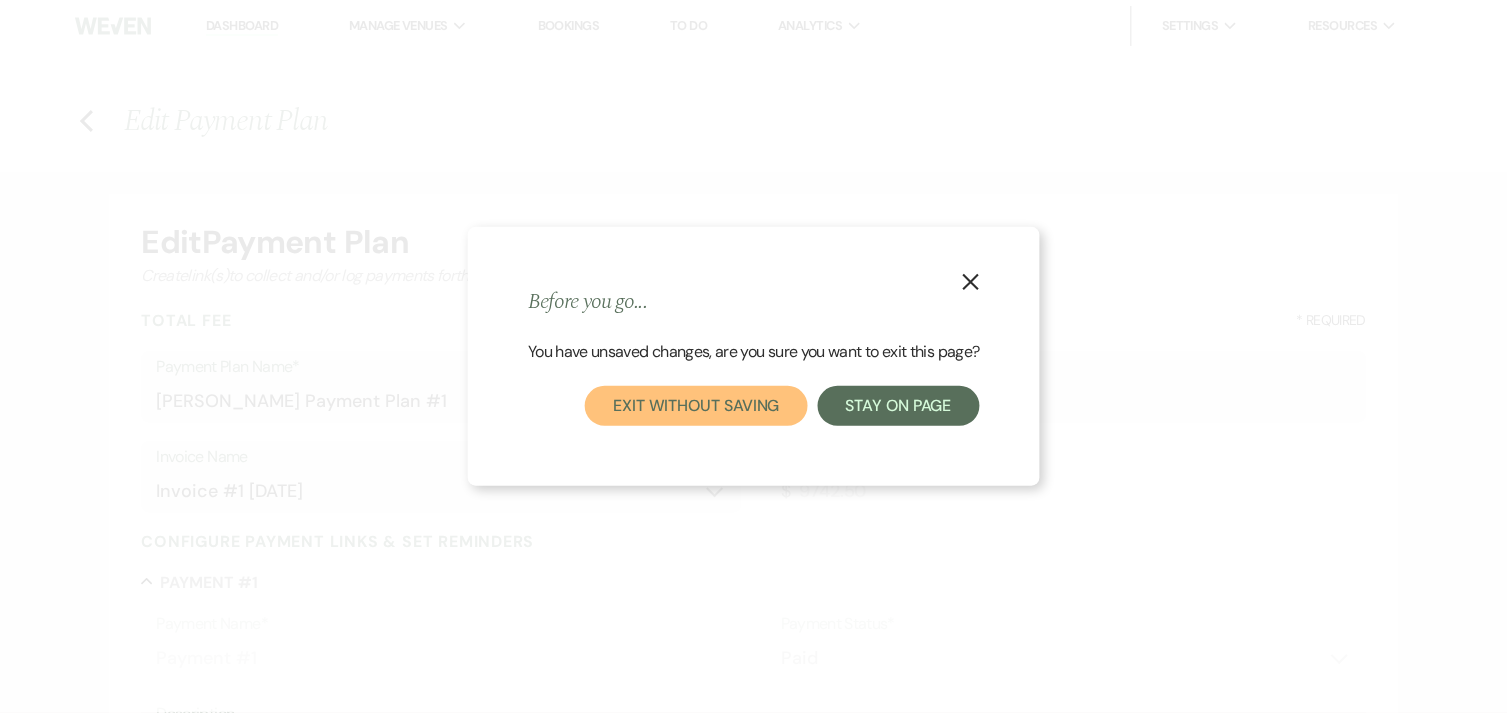 click on "Exit without saving" at bounding box center [696, 406] 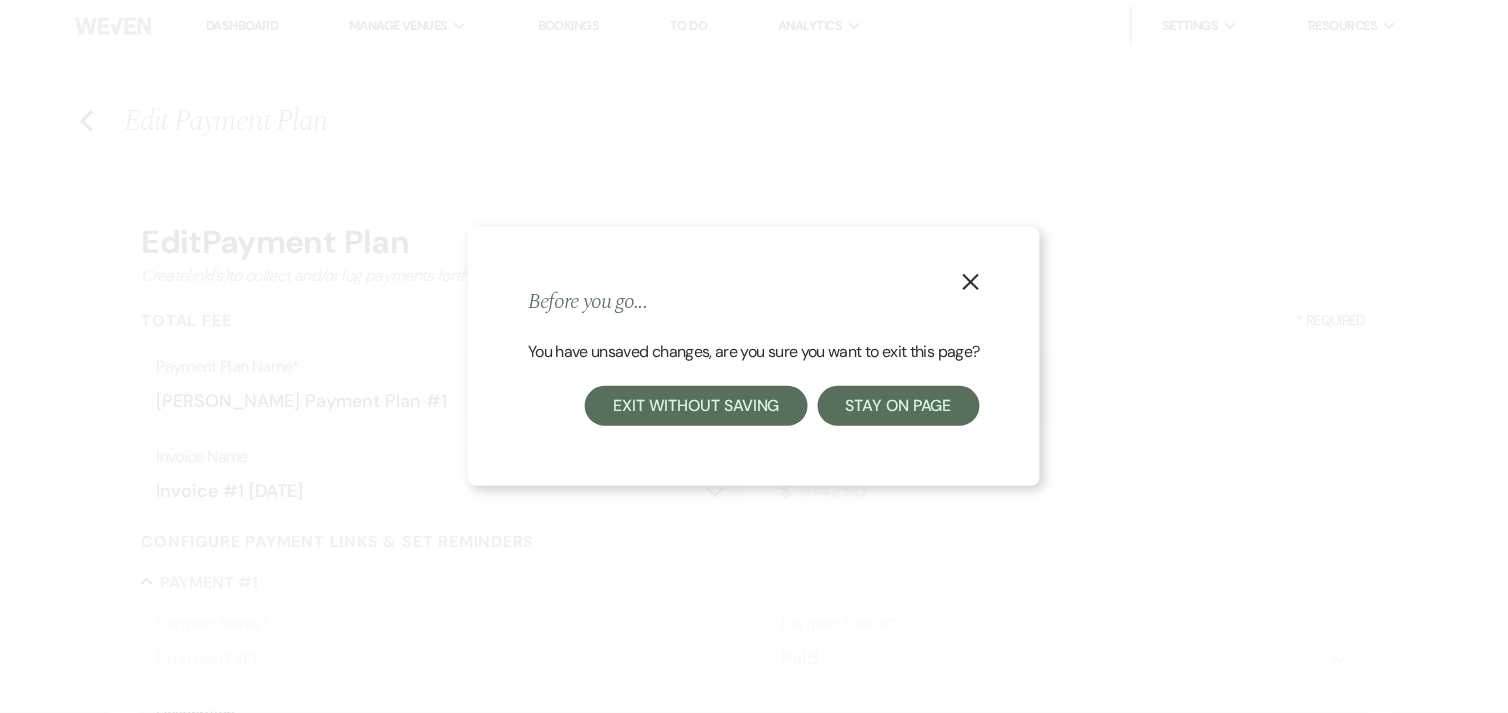 select on "22" 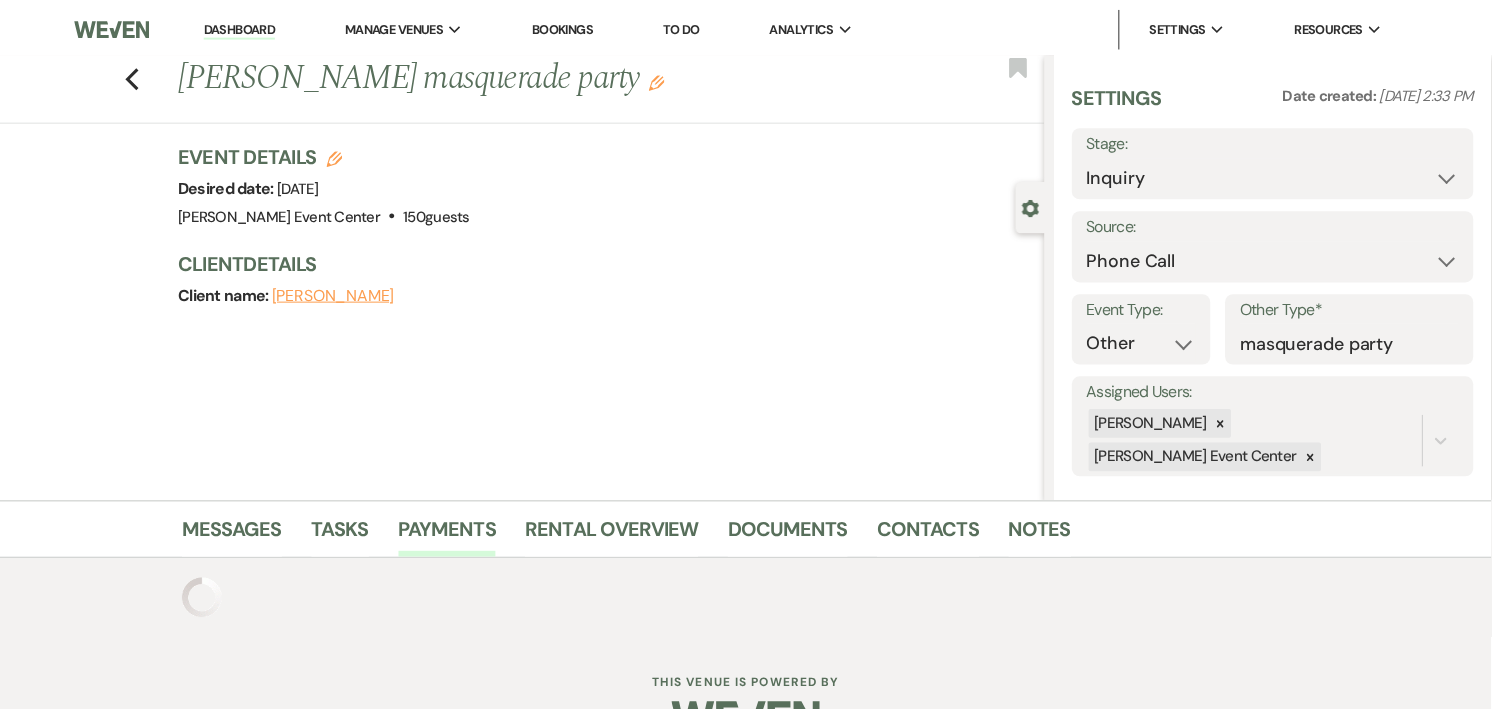 scroll, scrollTop: 55, scrollLeft: 0, axis: vertical 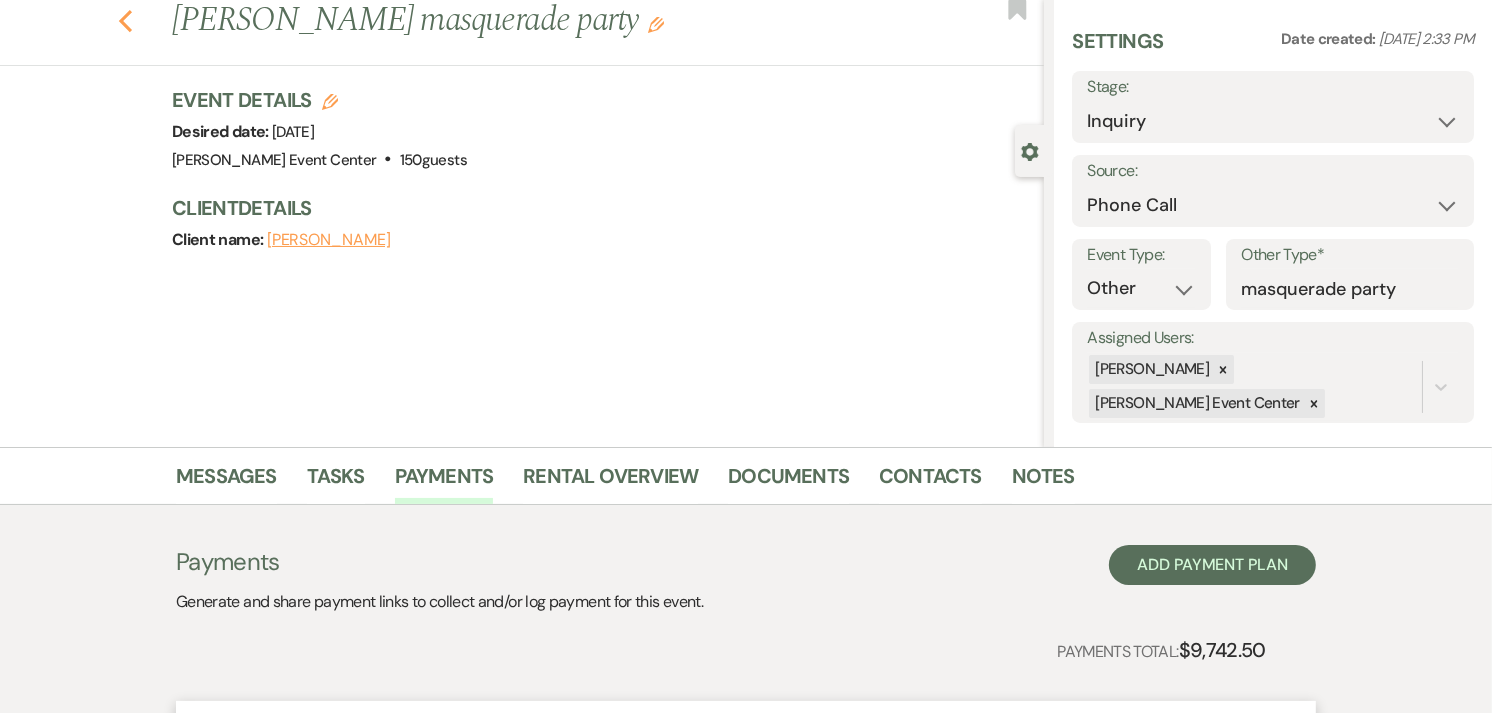 click on "Previous" 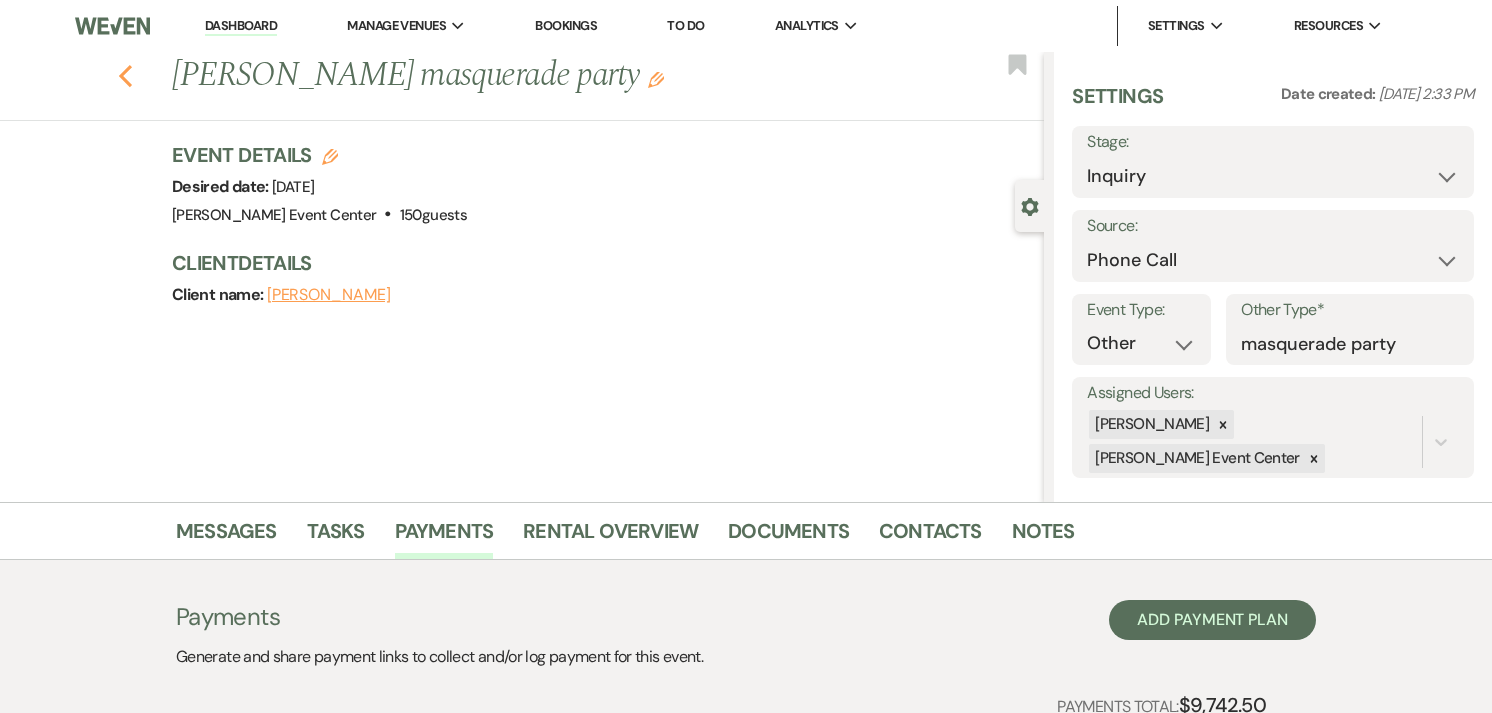 scroll, scrollTop: 0, scrollLeft: 0, axis: both 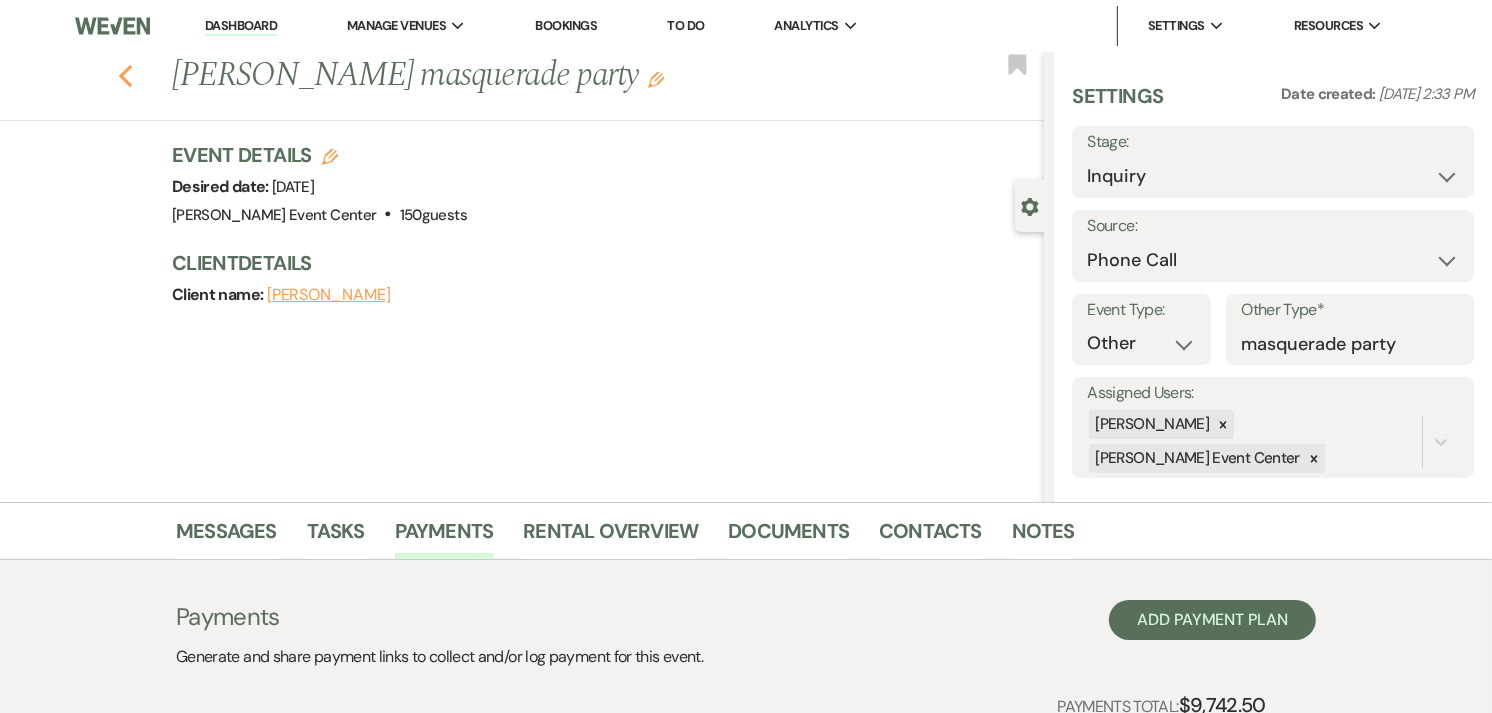 click on "Previous" 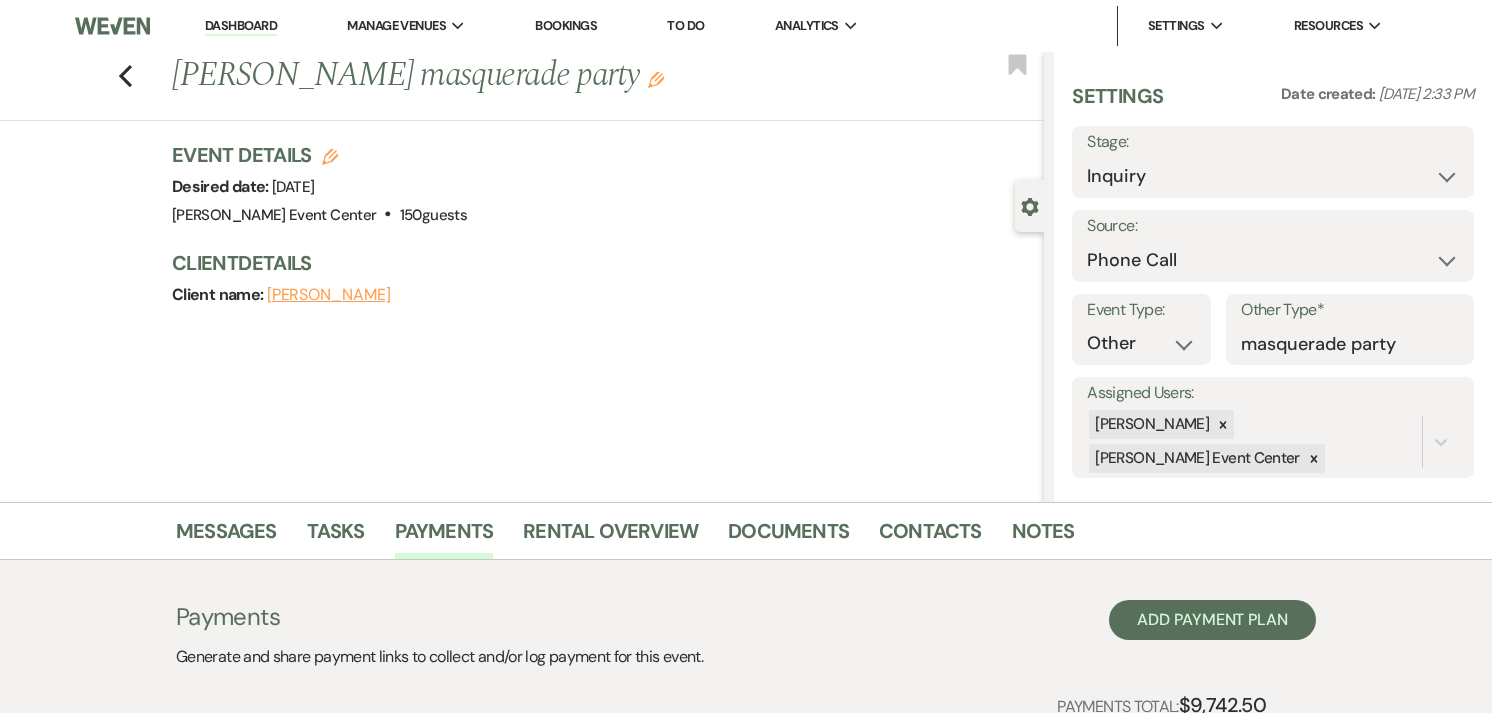 scroll, scrollTop: 0, scrollLeft: 0, axis: both 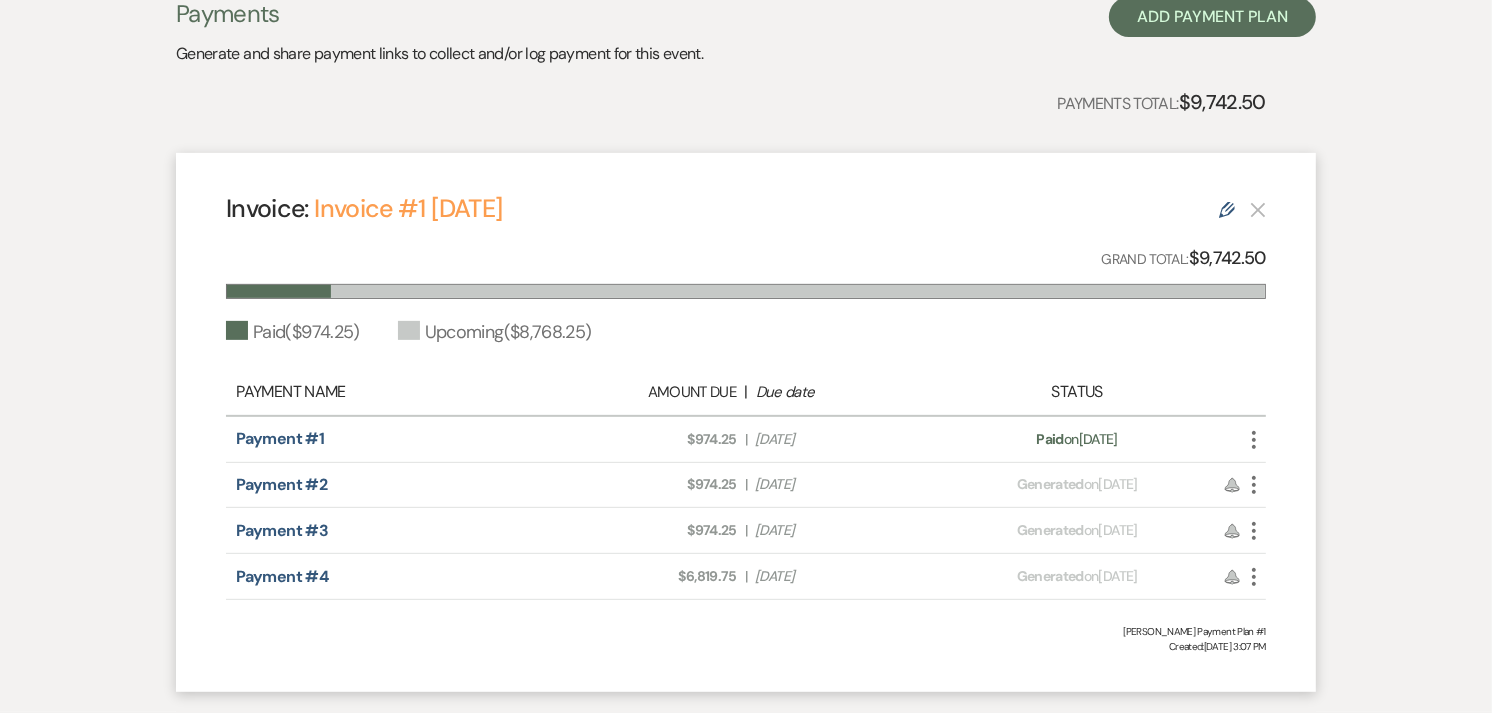 click on "Edit" 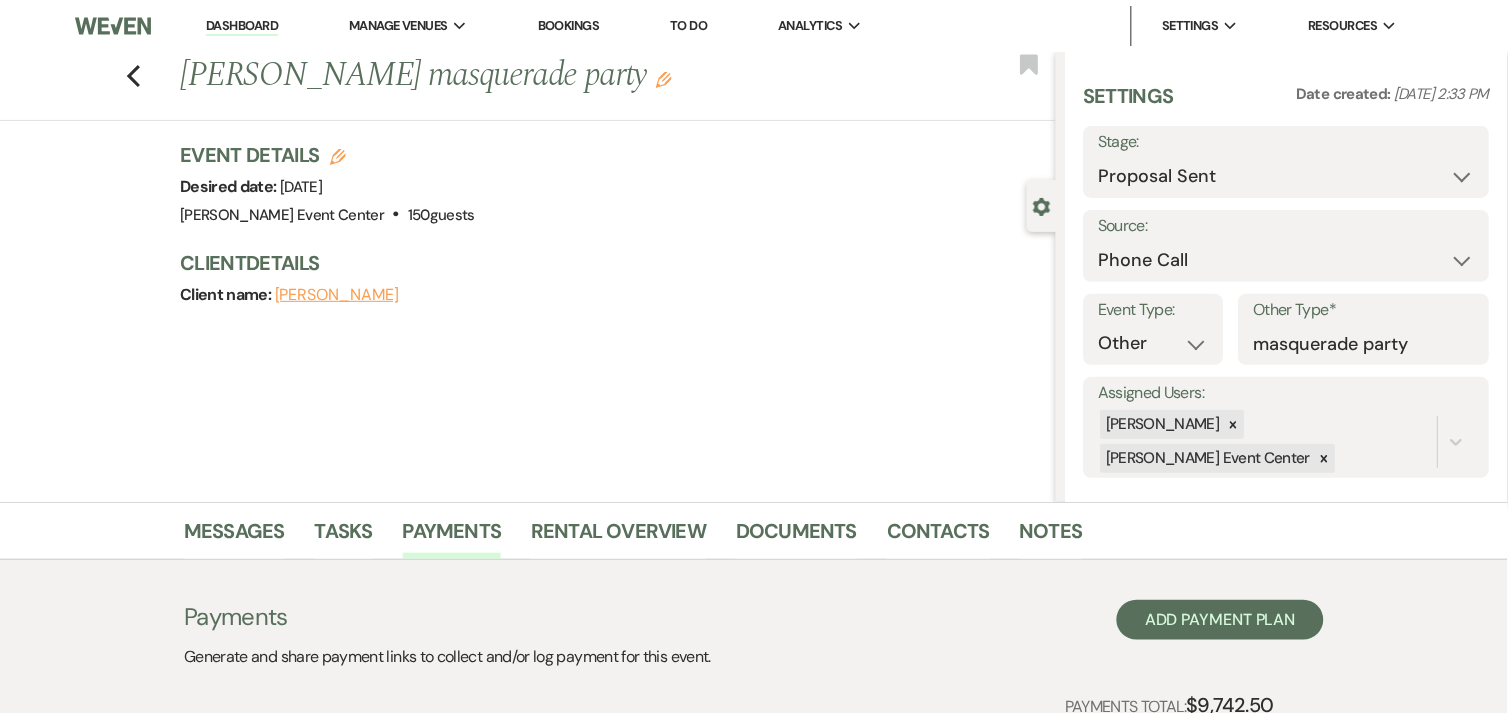 select on "25726" 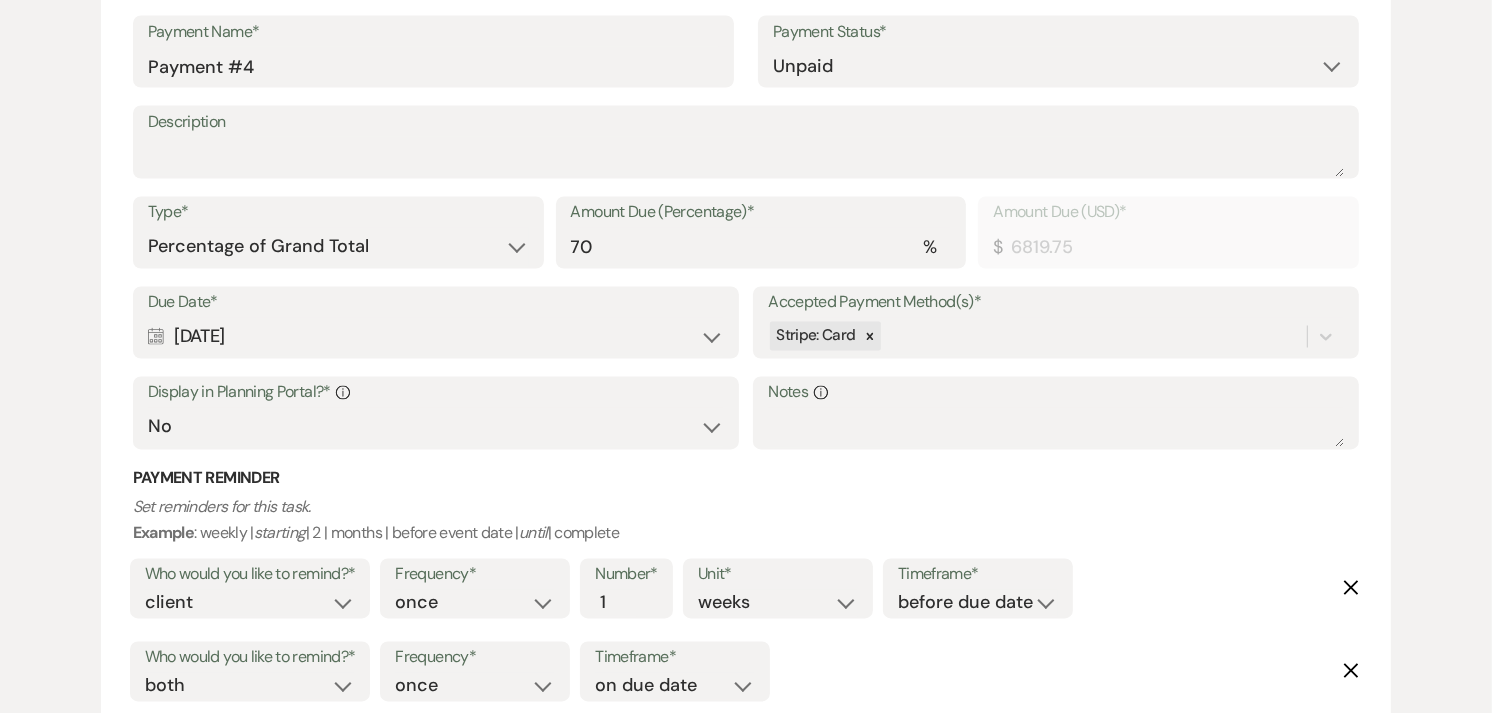 scroll, scrollTop: 3133, scrollLeft: 0, axis: vertical 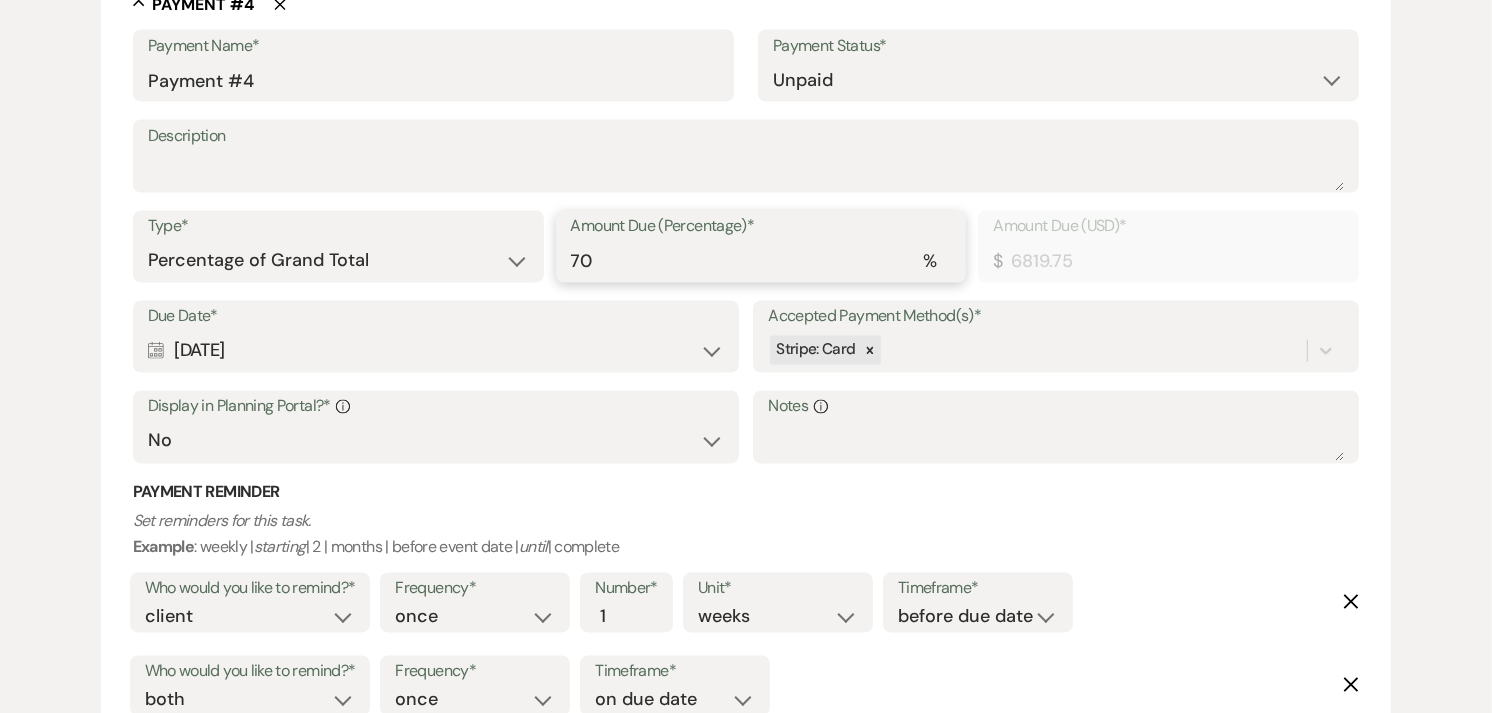 click on "70" at bounding box center (761, 261) 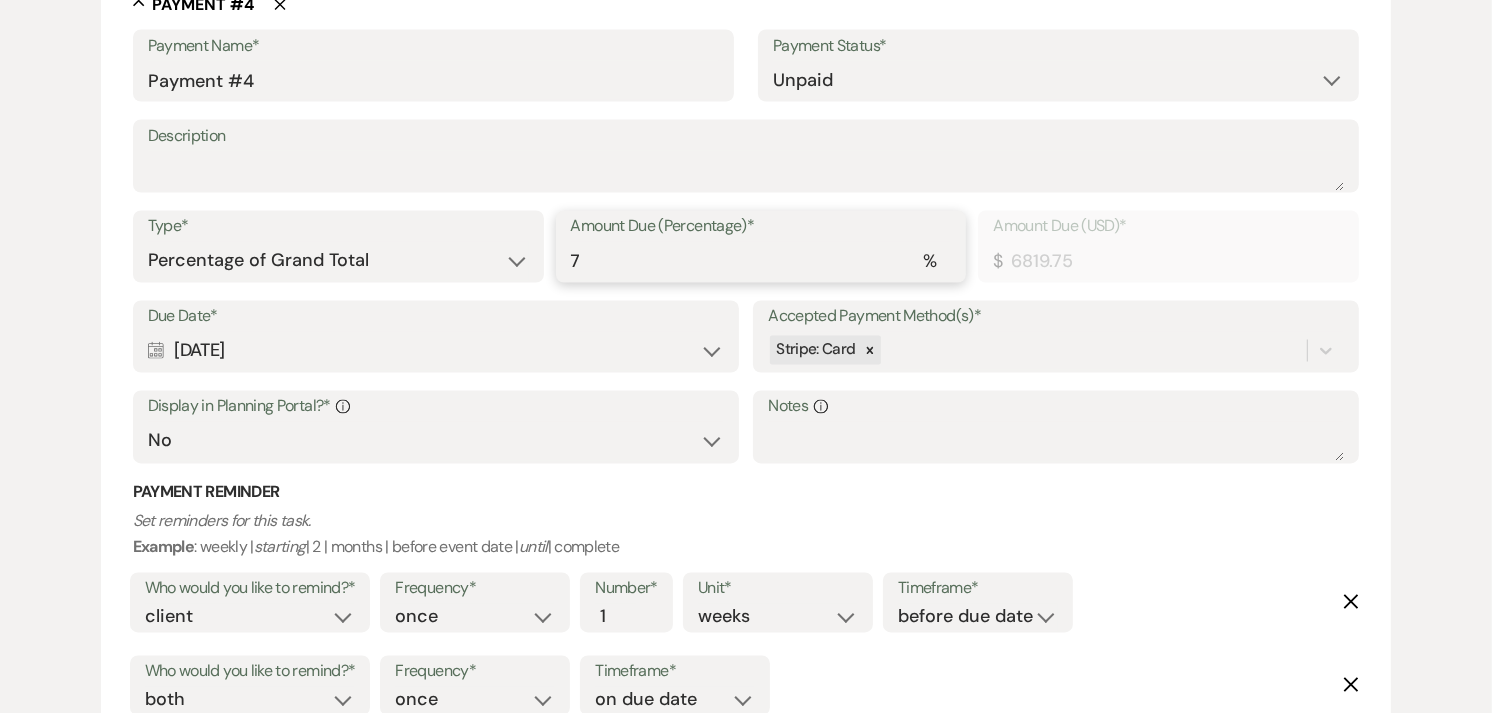 type on "681.98" 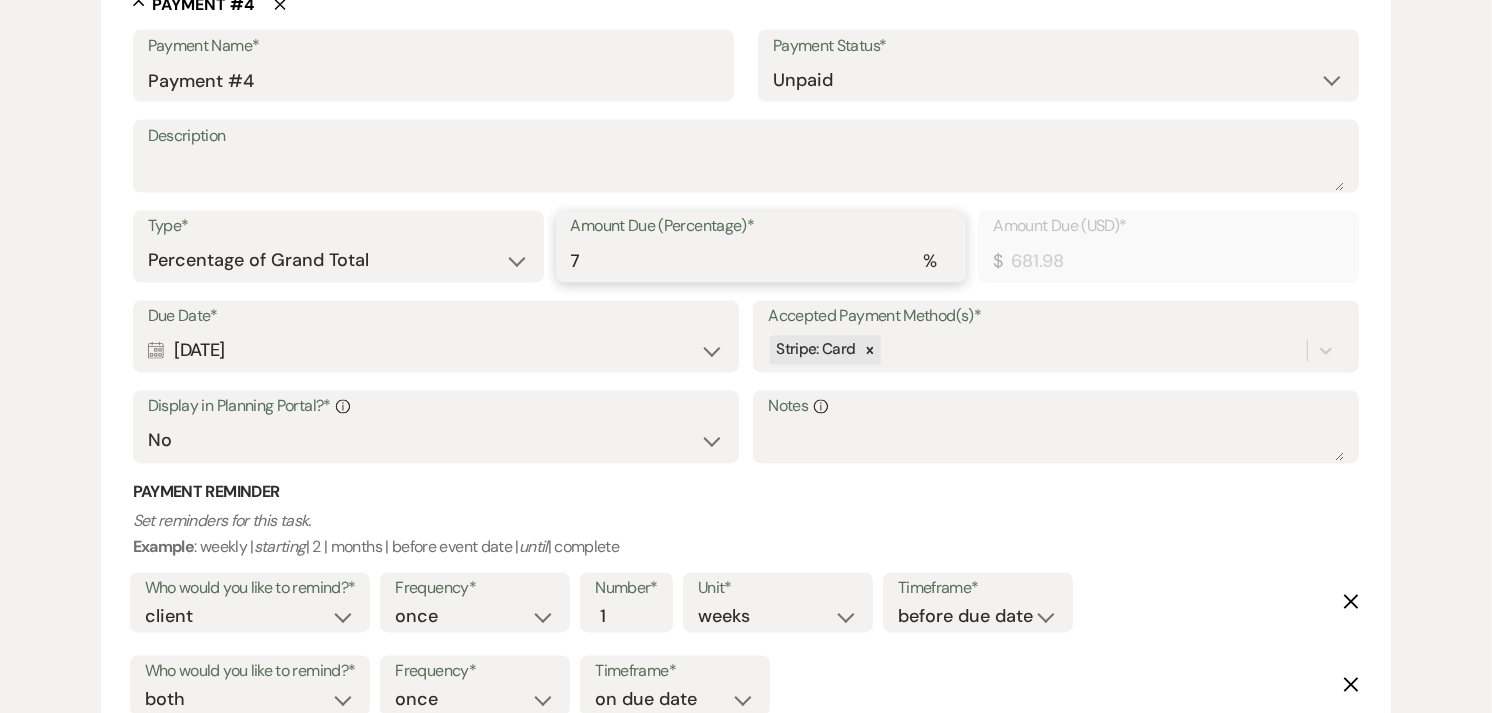 type 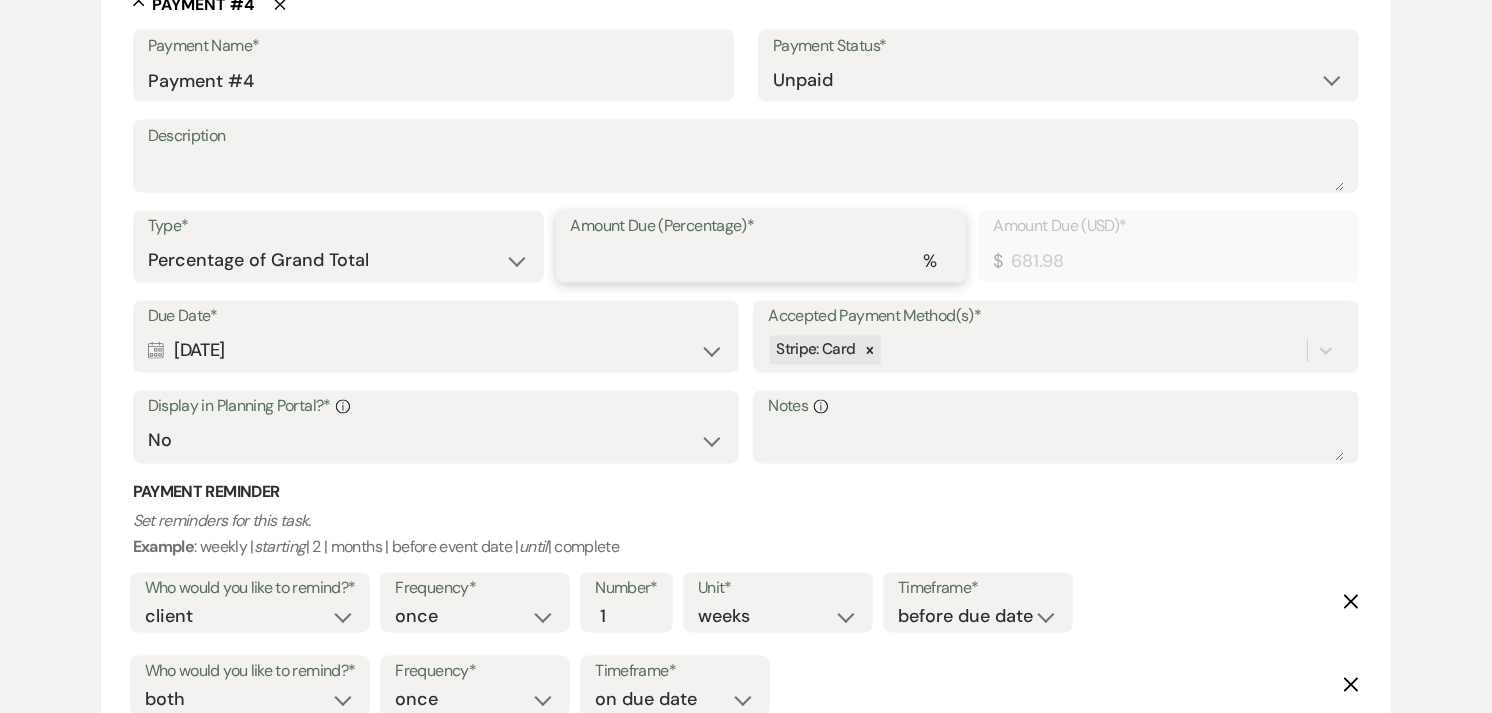 type on "0.00" 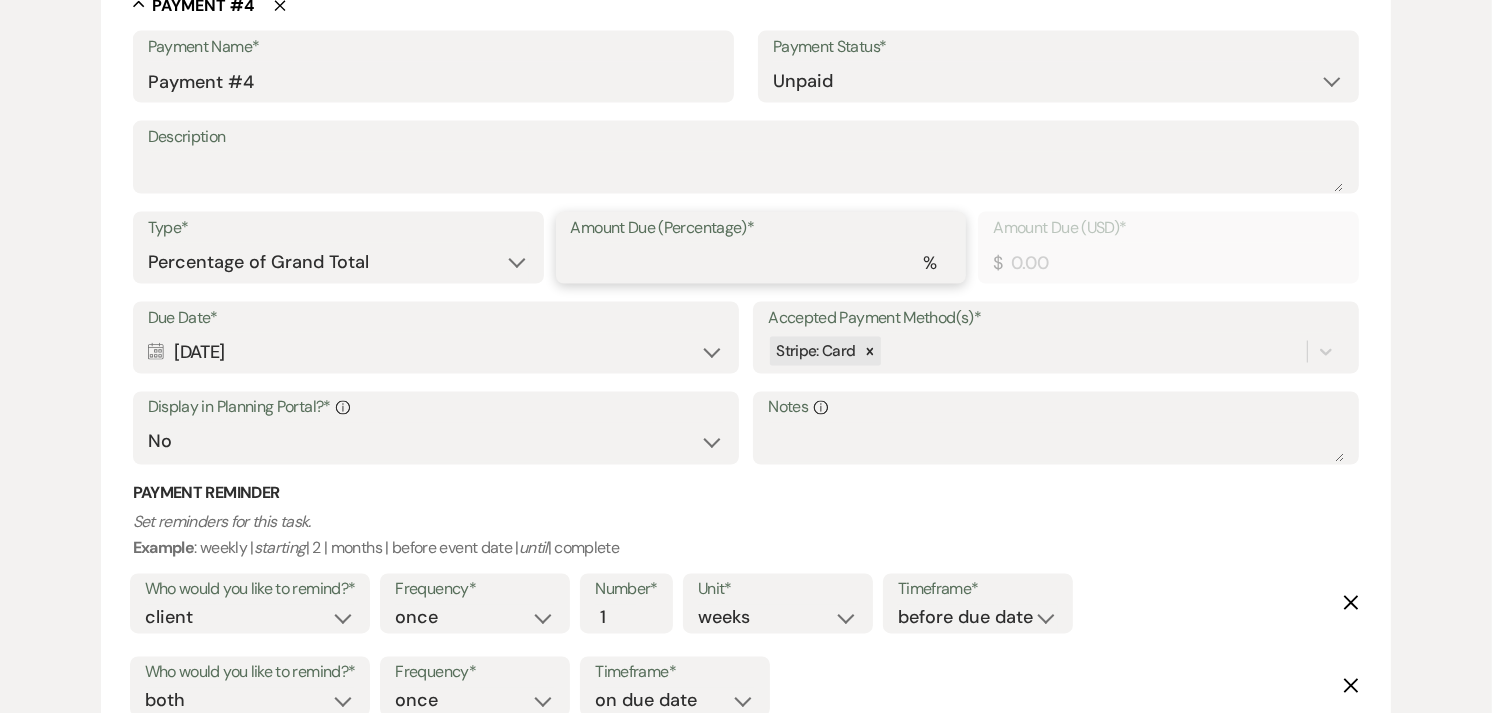 type on "1" 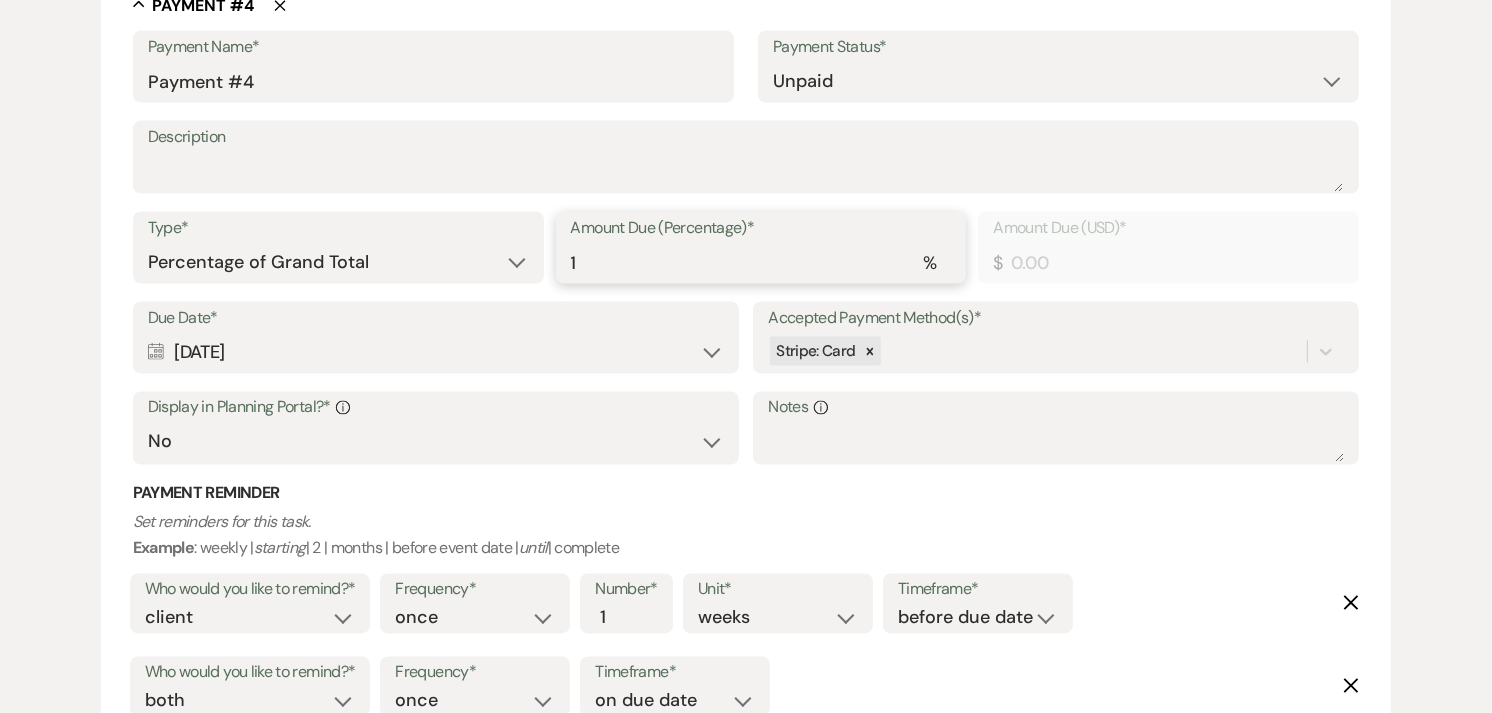 type on "97.43" 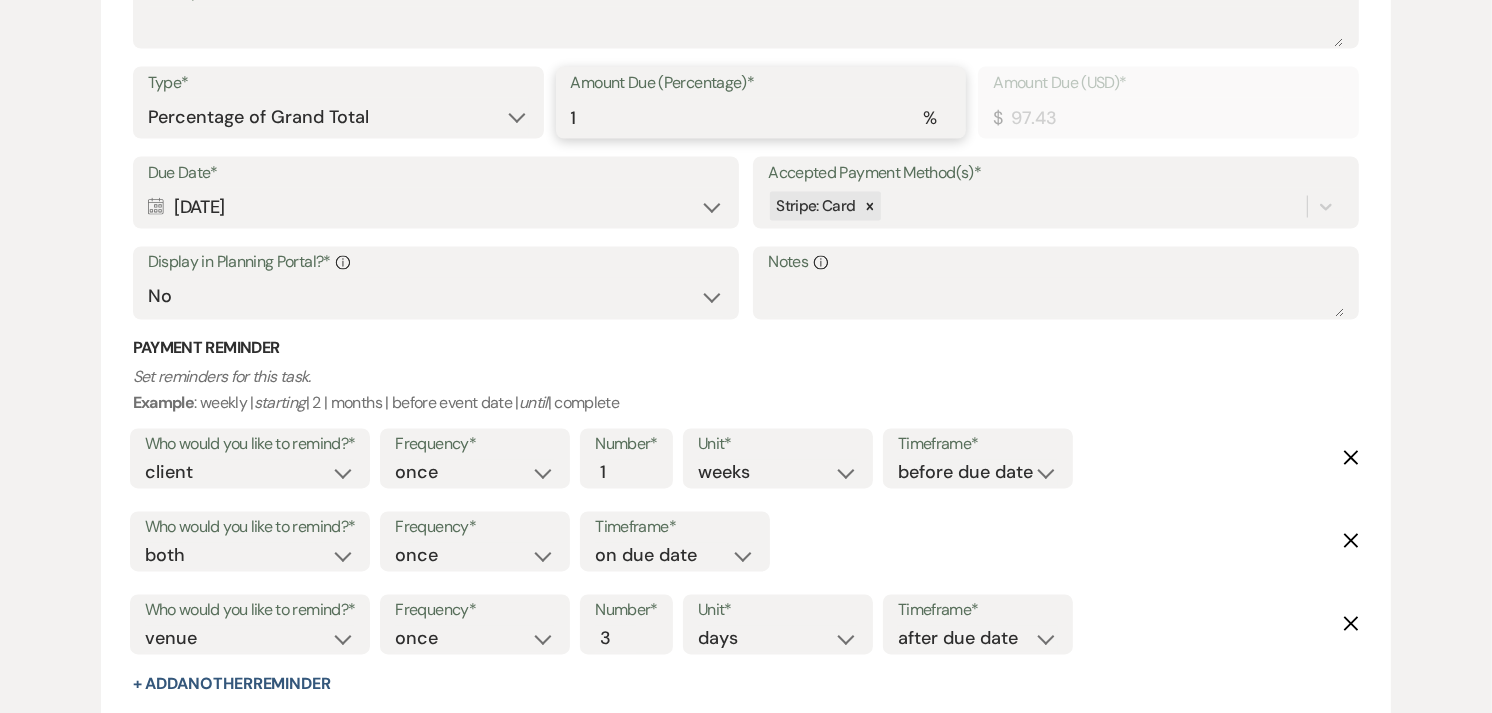 type on "10" 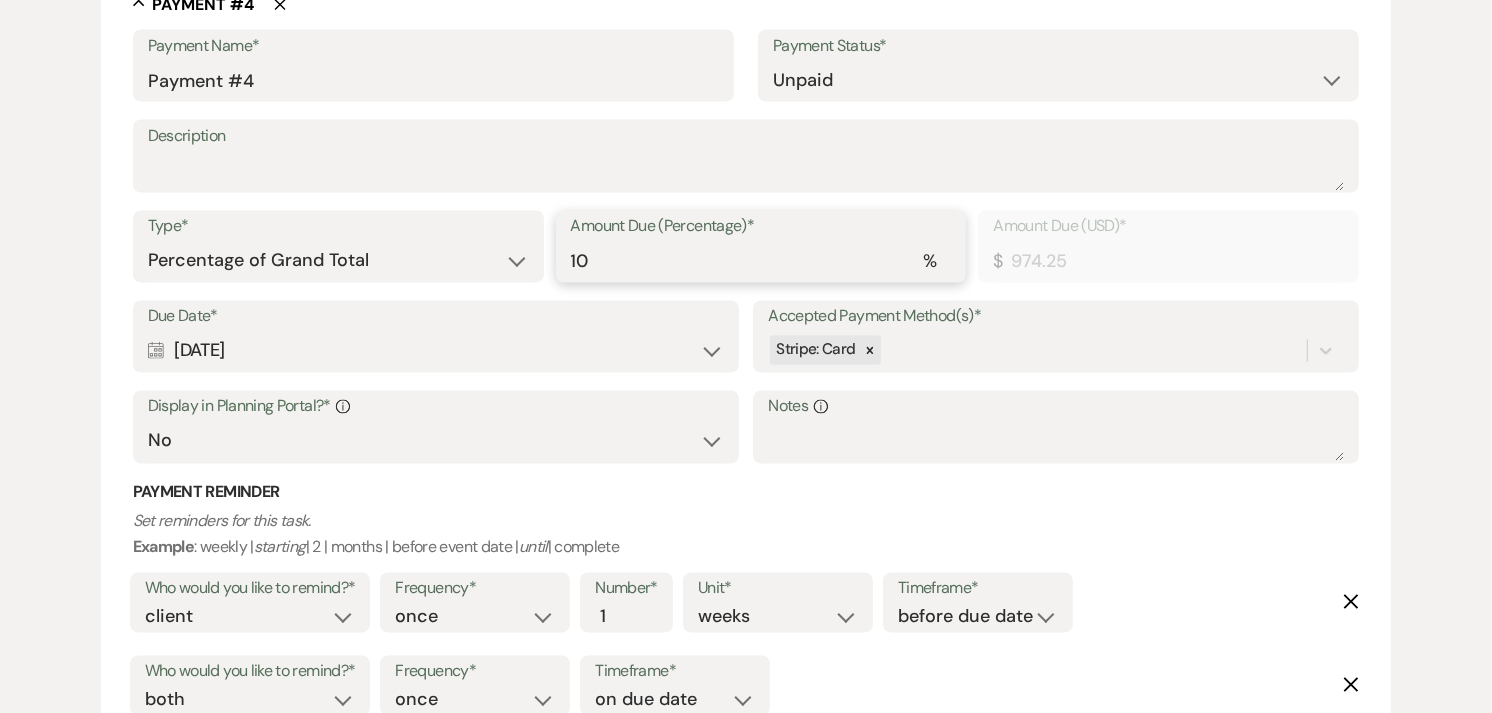 type on "10" 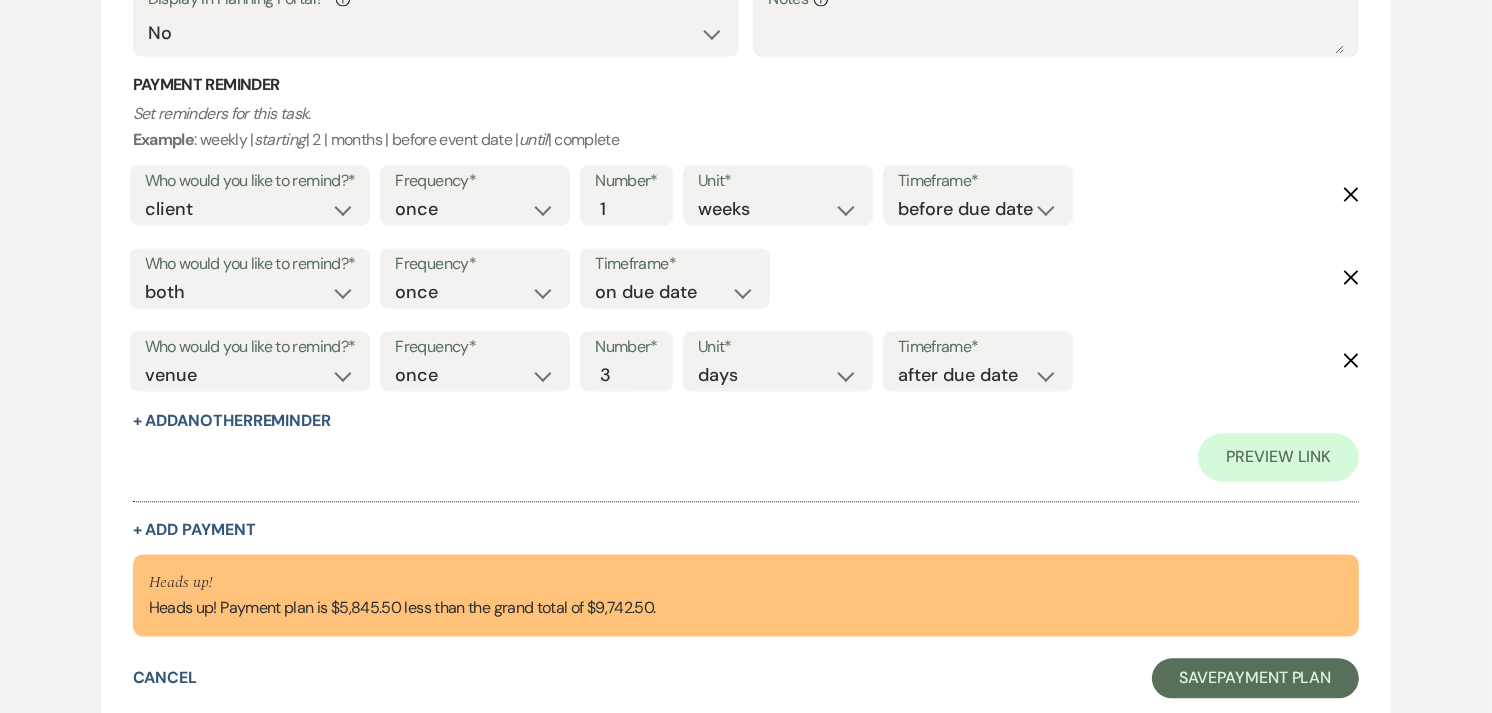 scroll, scrollTop: 3685, scrollLeft: 0, axis: vertical 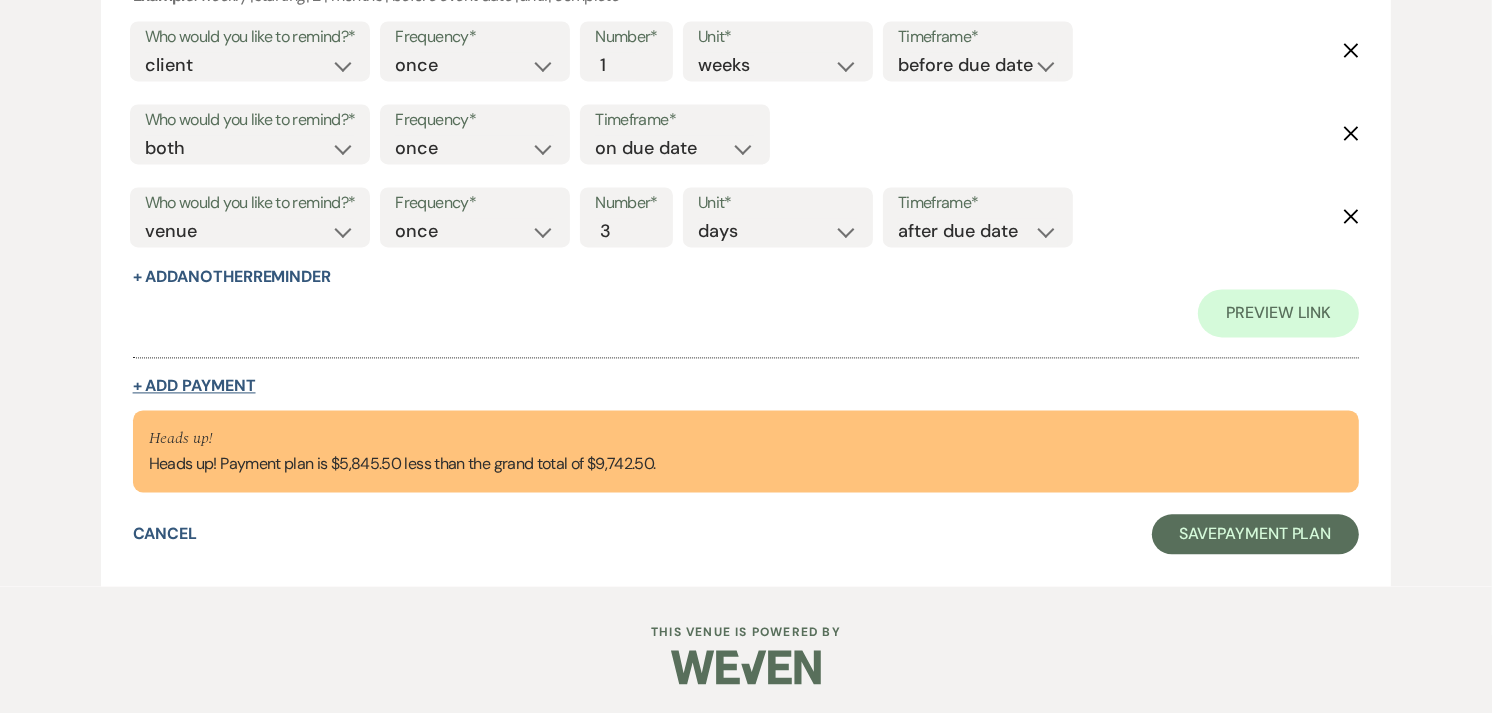 click on "+ Add Payment" at bounding box center (194, 386) 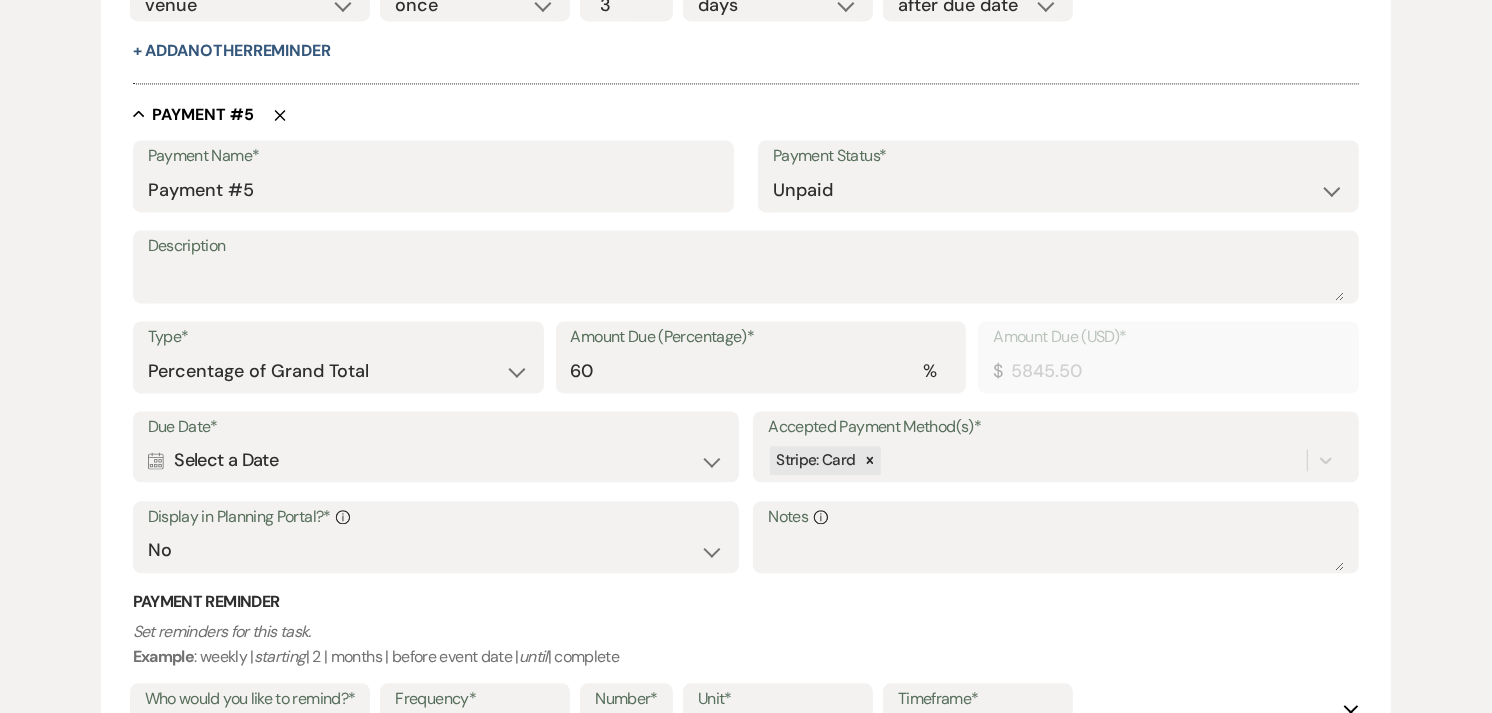 scroll, scrollTop: 3768, scrollLeft: 0, axis: vertical 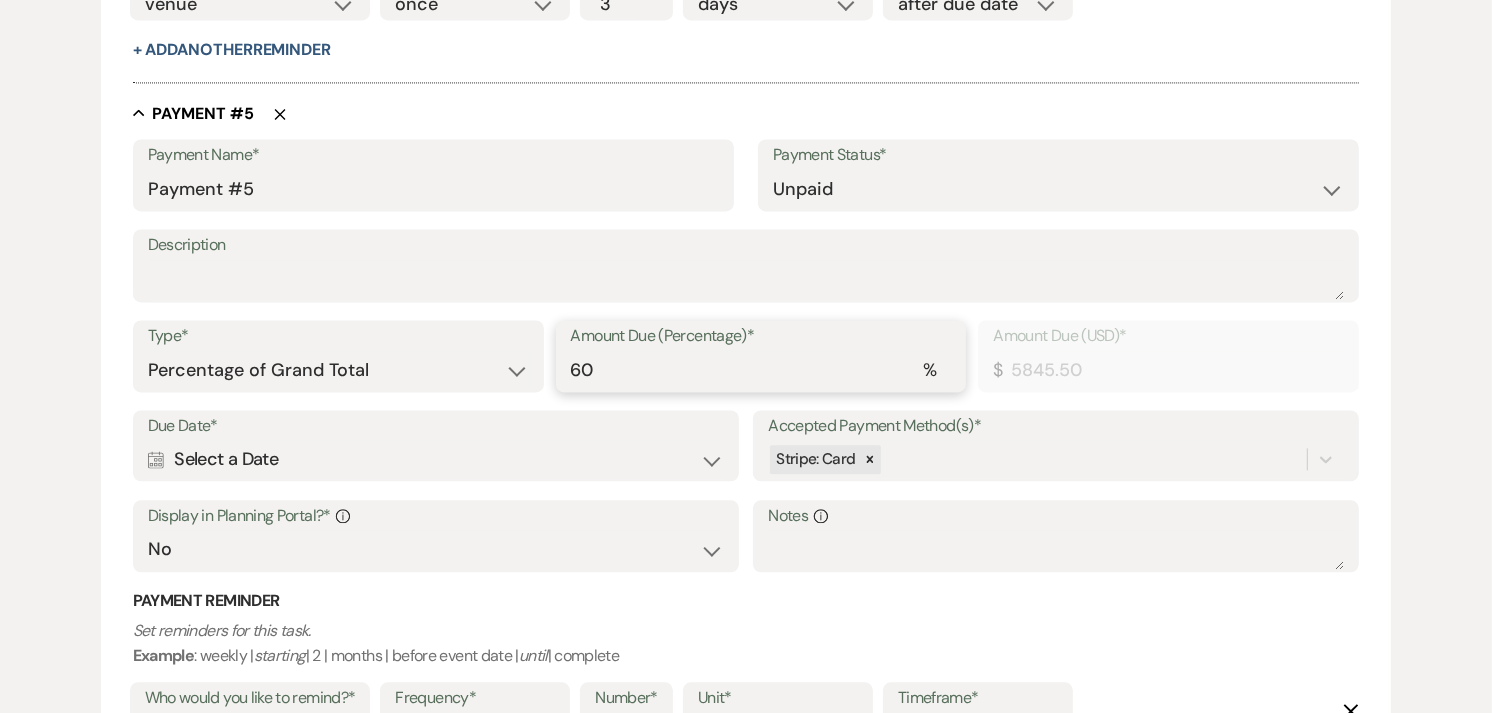 click on "60" at bounding box center [761, 370] 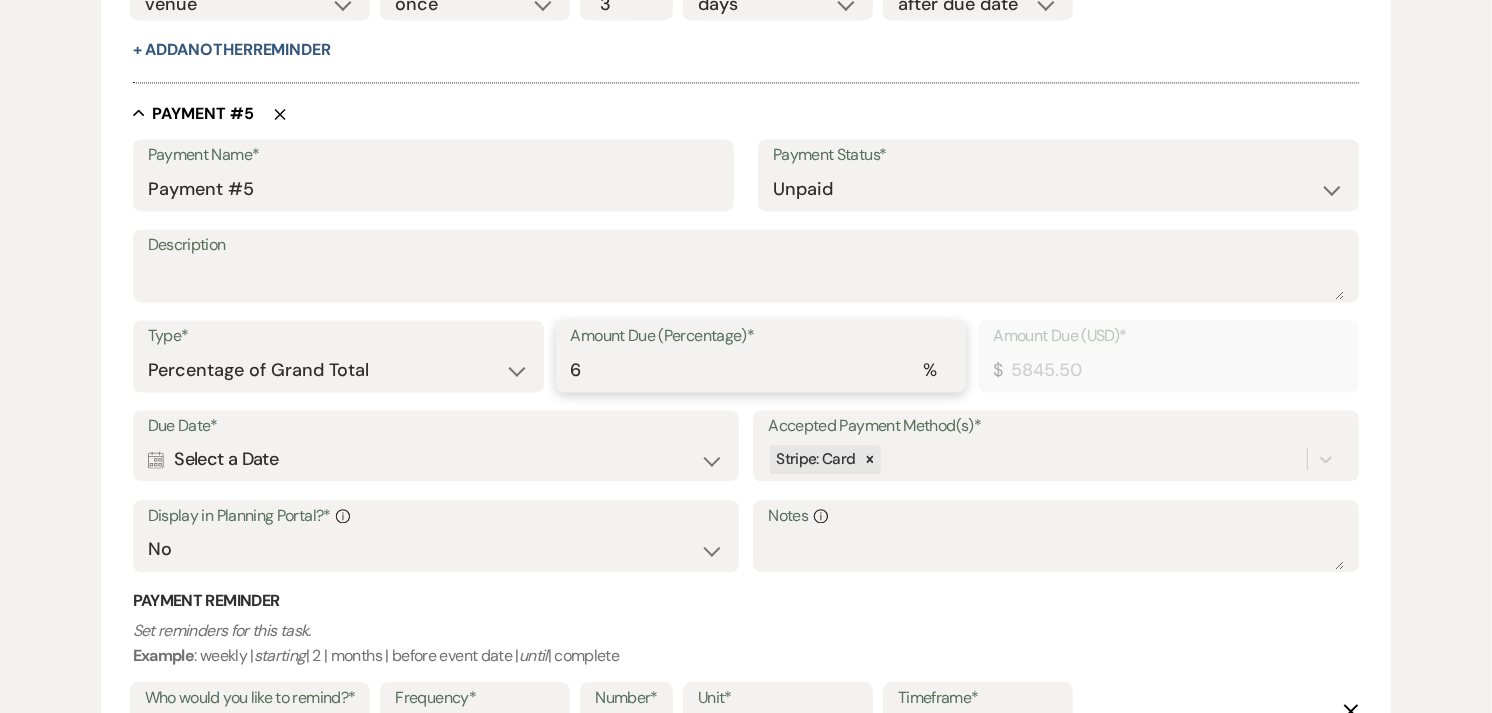 type on "584.55" 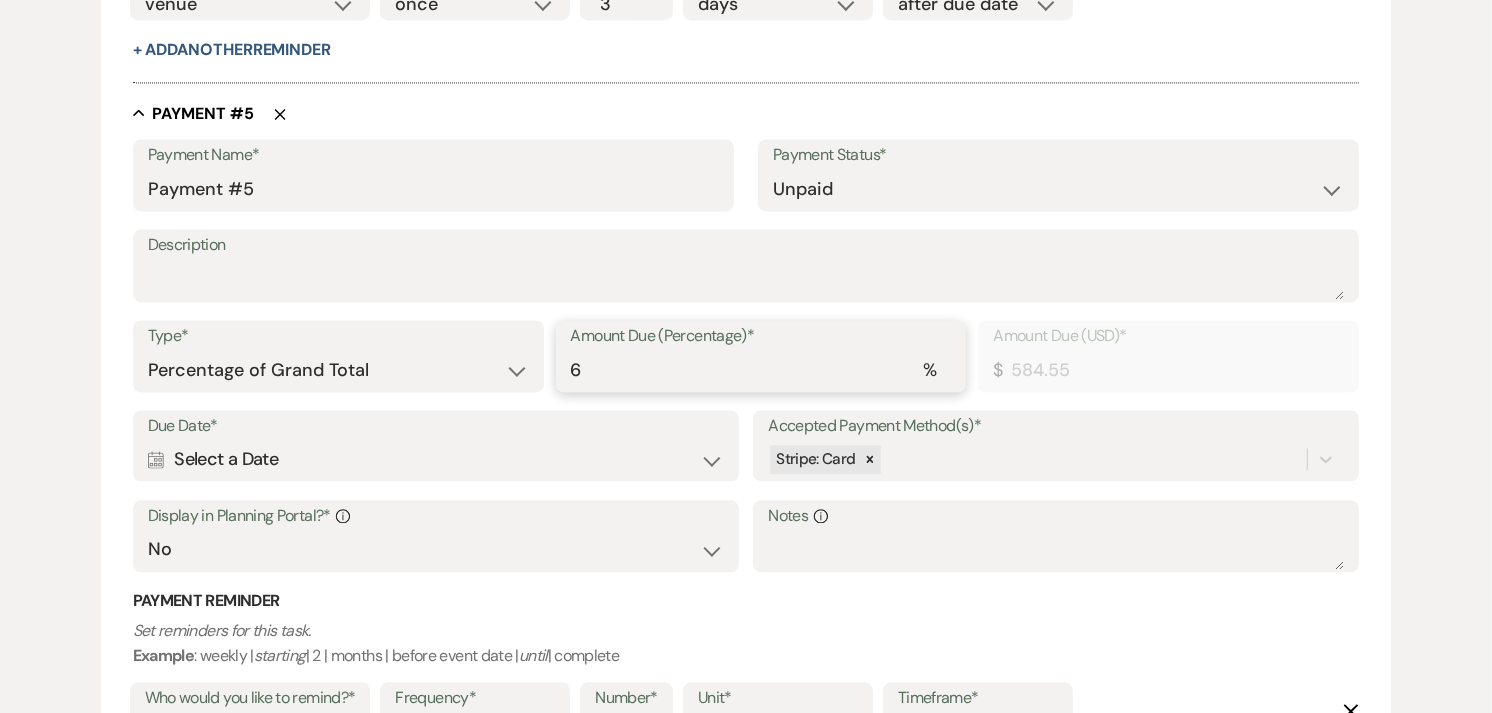 type 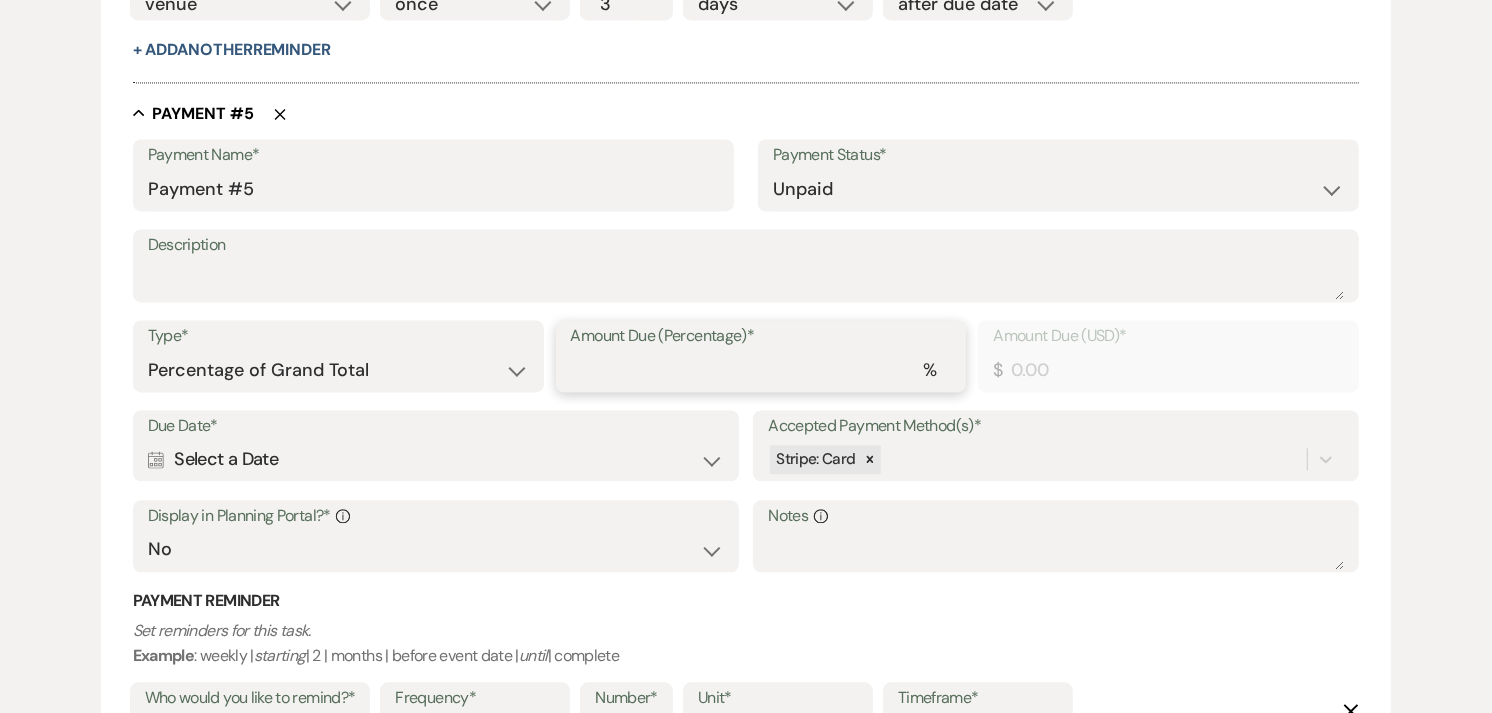 type on "1" 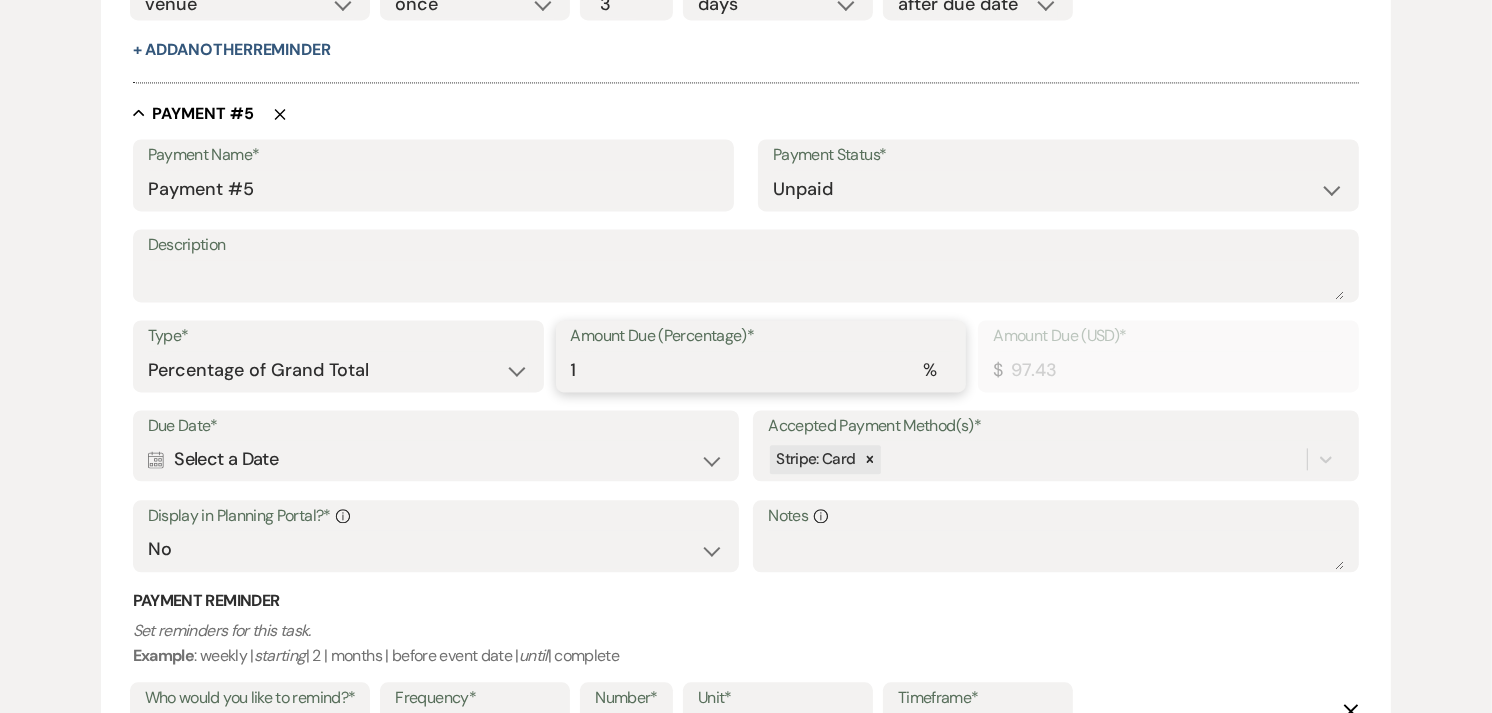 type on "10" 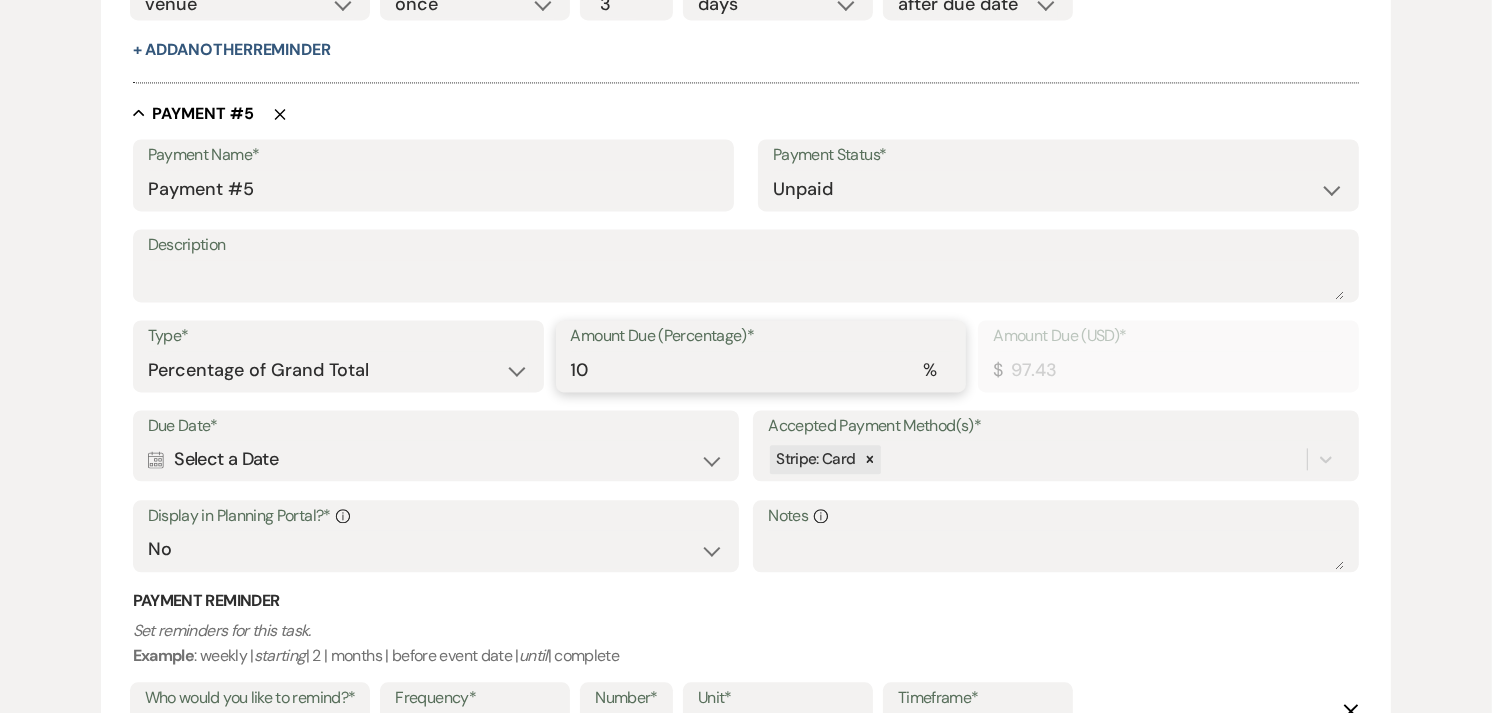 type on "974.25" 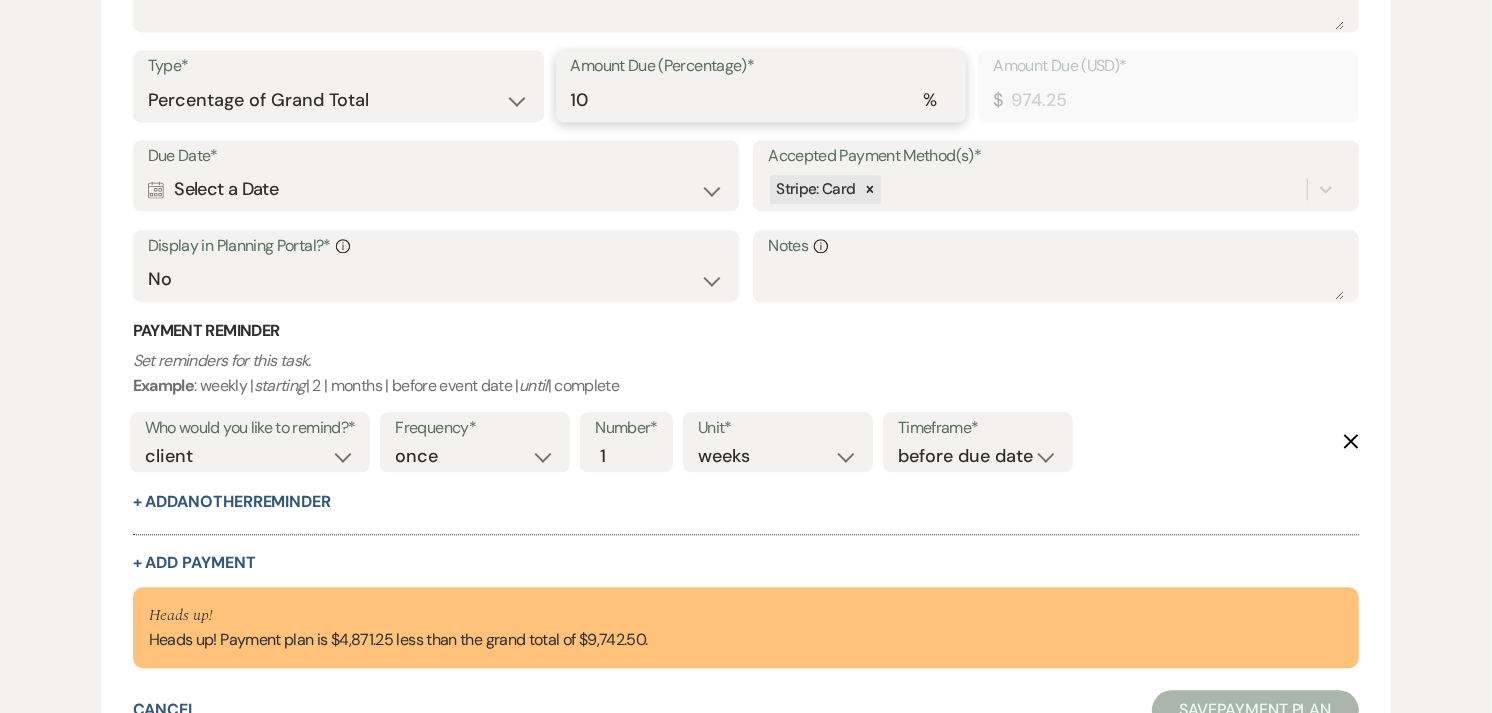 scroll, scrollTop: 4045, scrollLeft: 0, axis: vertical 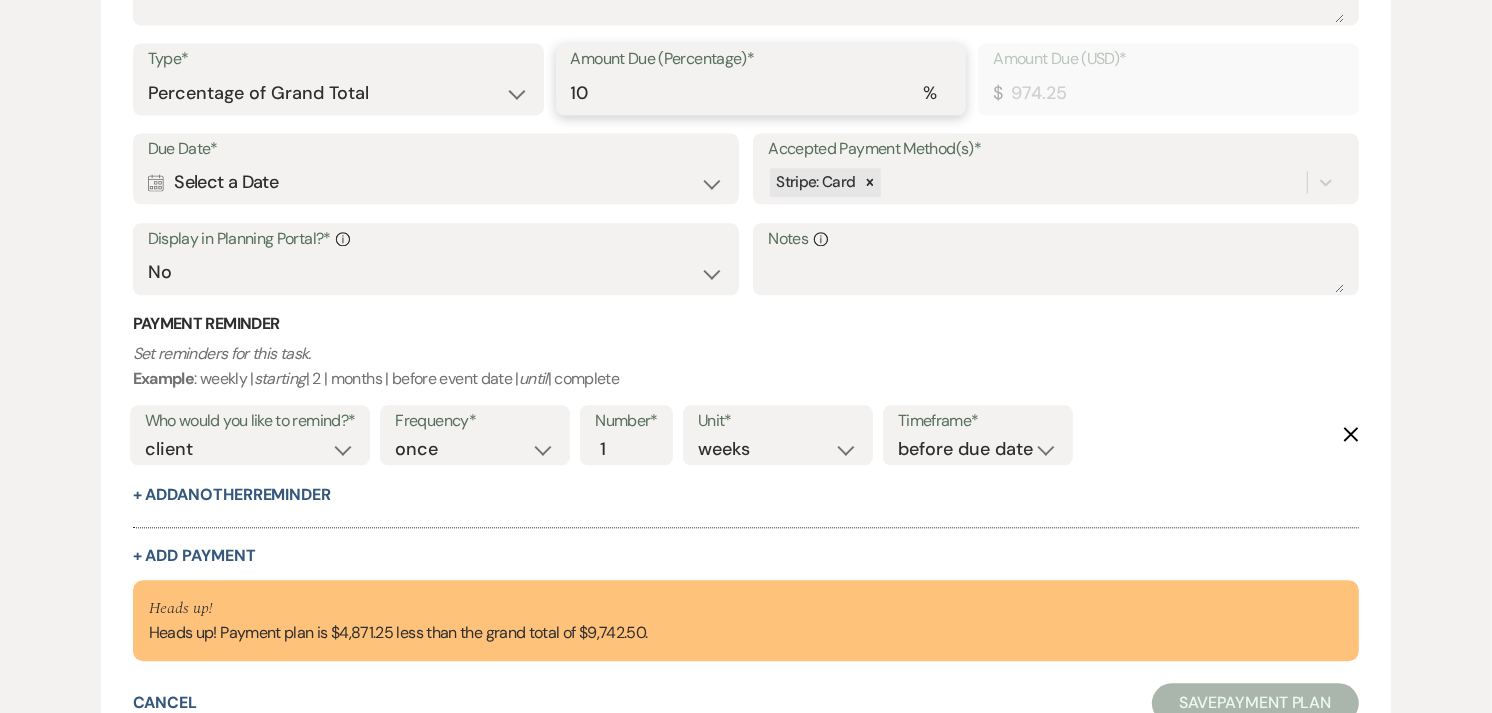 type on "10" 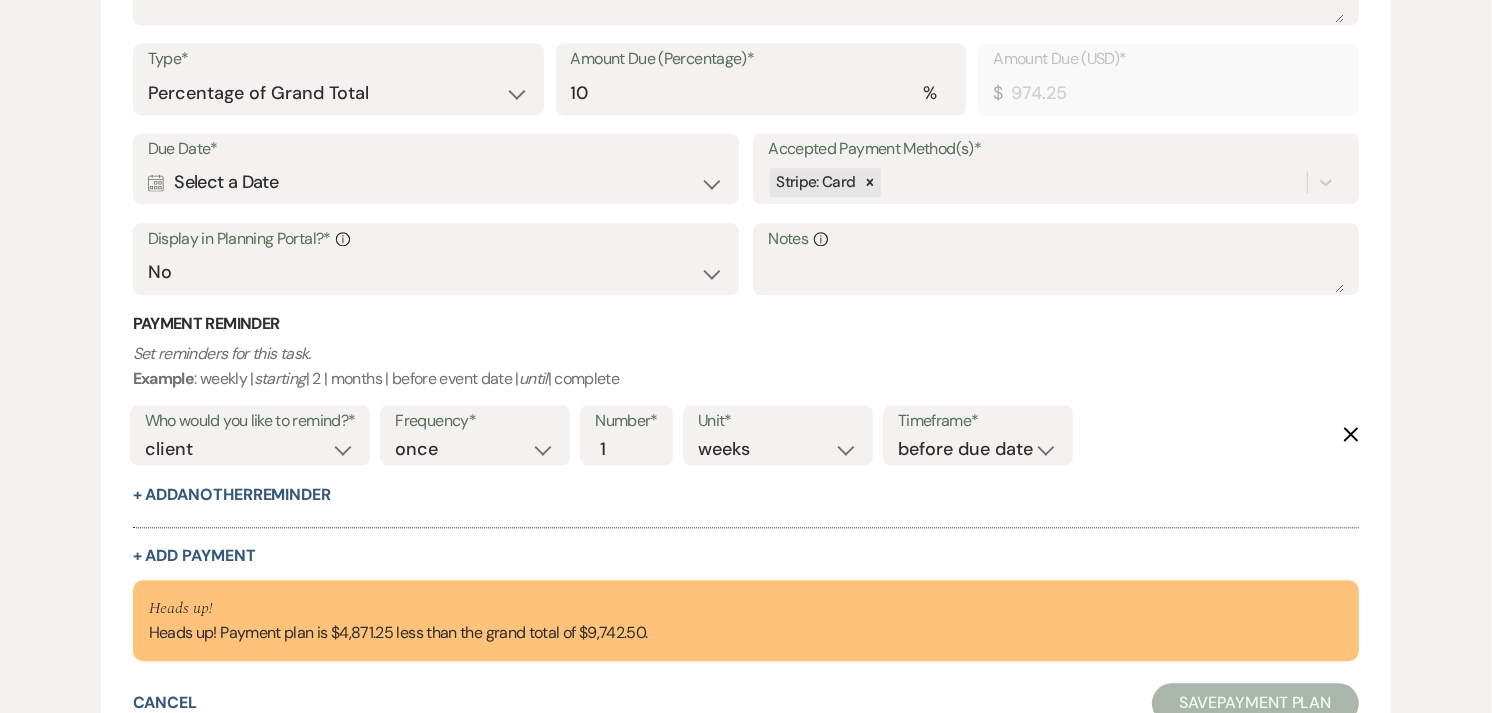 click on "Calendar Select a Date Expand" at bounding box center (436, 182) 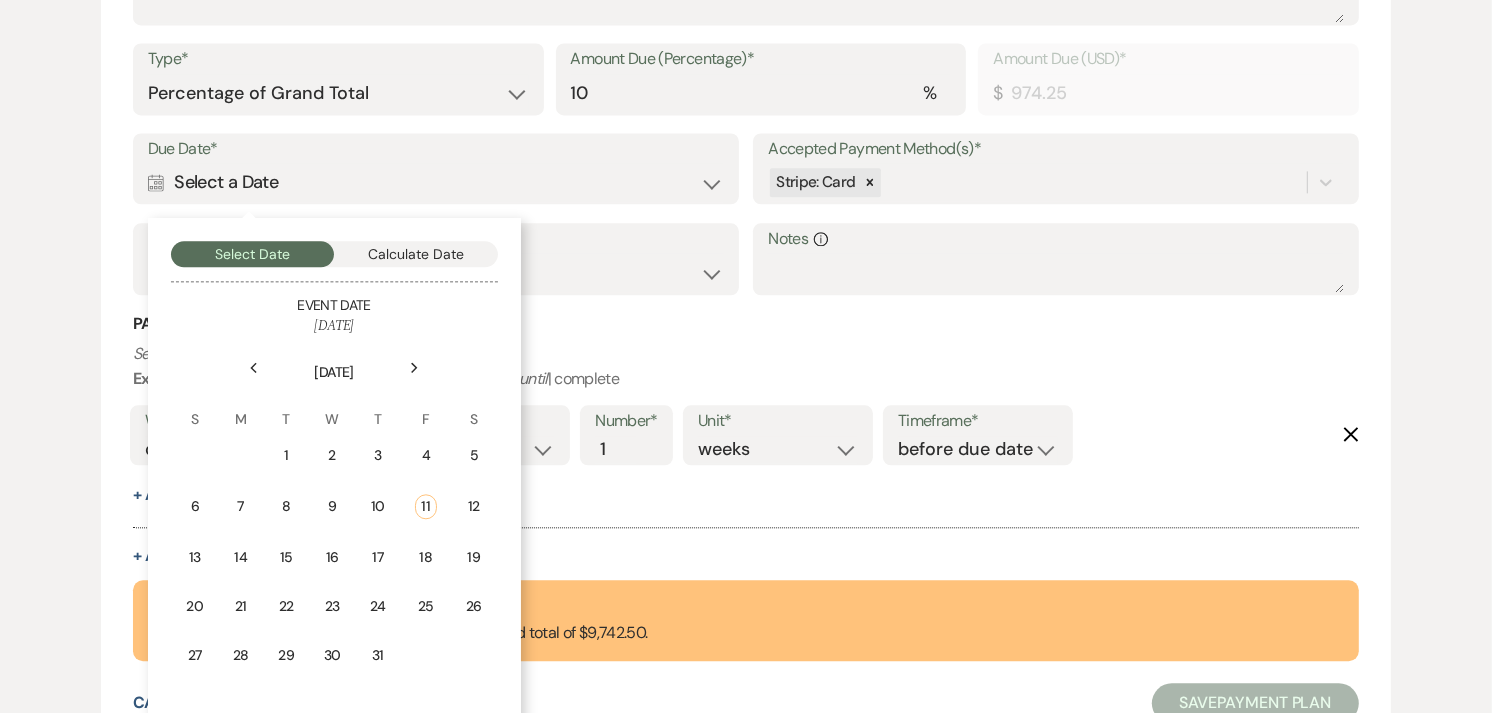 click on "July 2025" at bounding box center (334, 360) 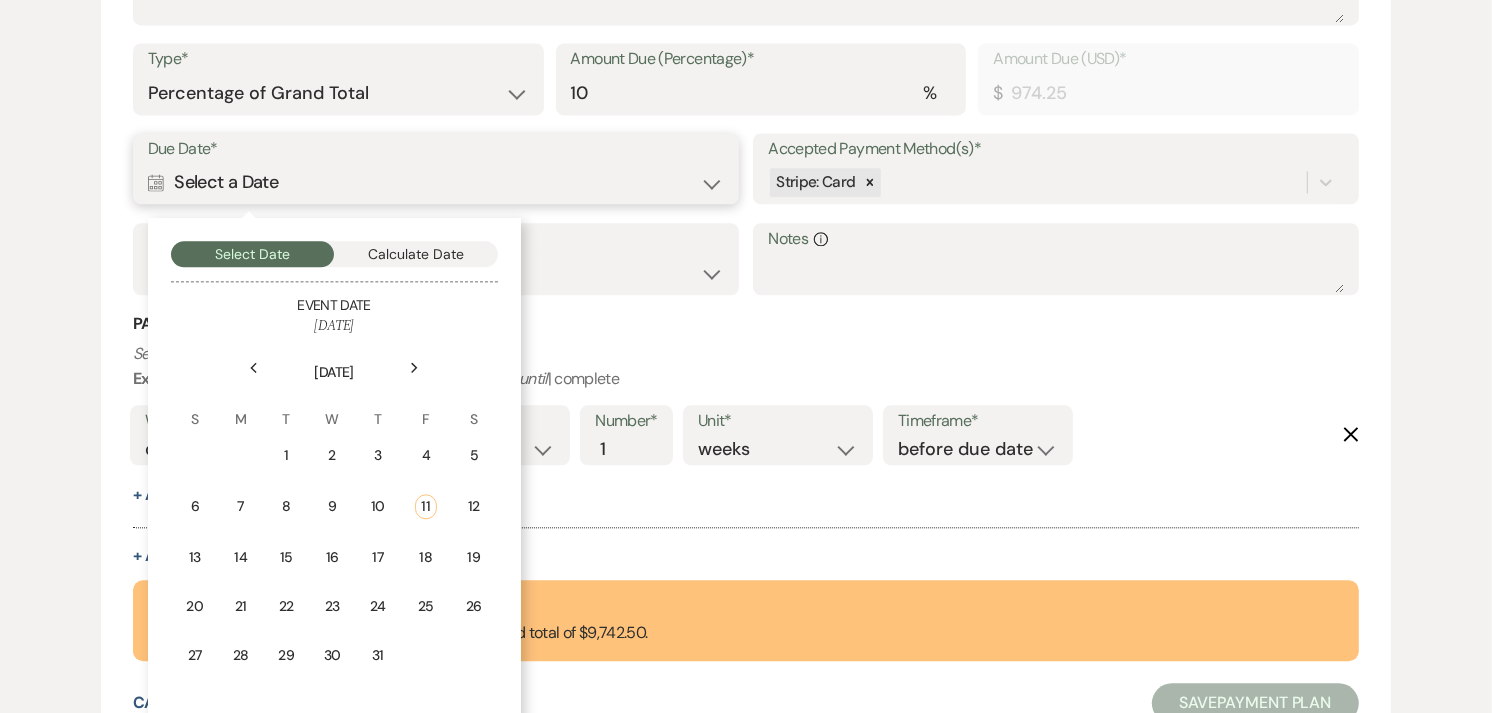 click on "Calculate Date" at bounding box center (416, 254) 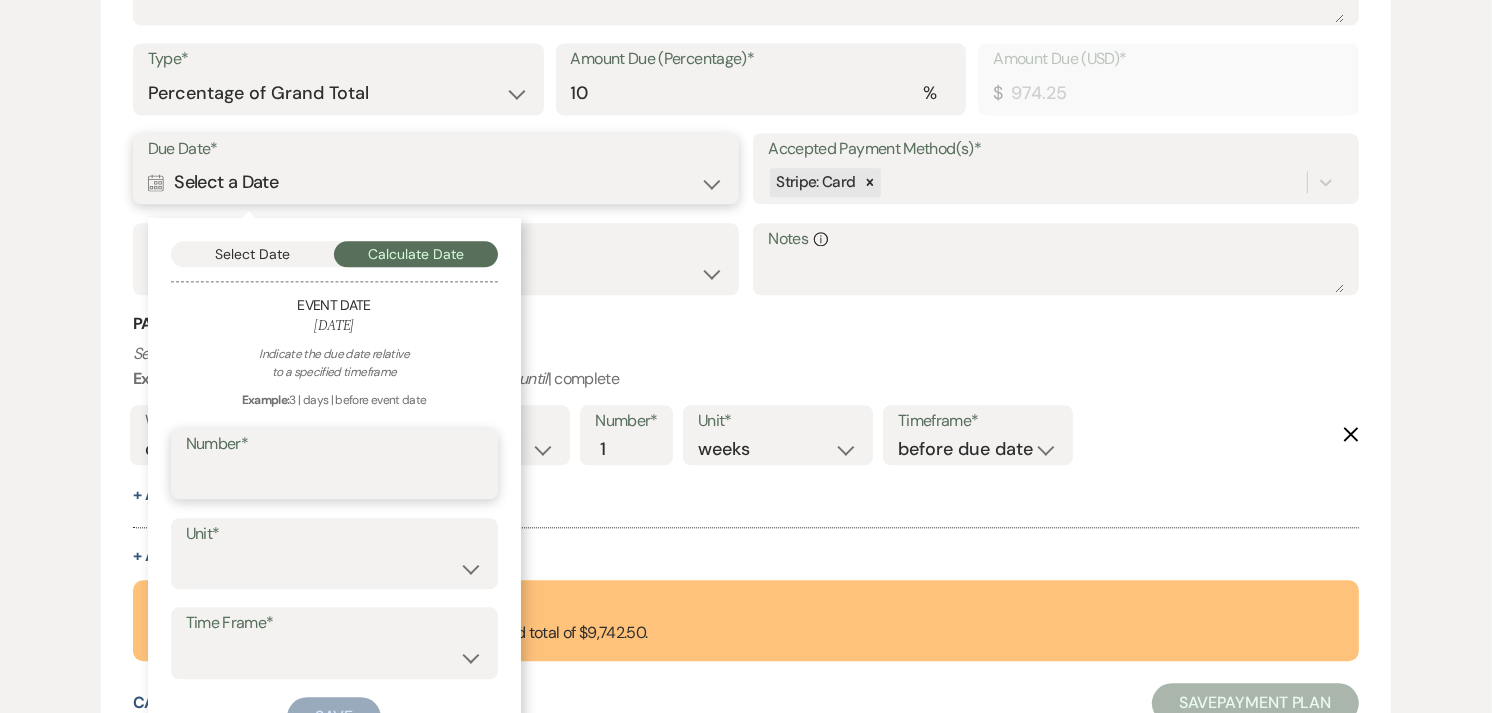 click on "Number*" at bounding box center (334, 477) 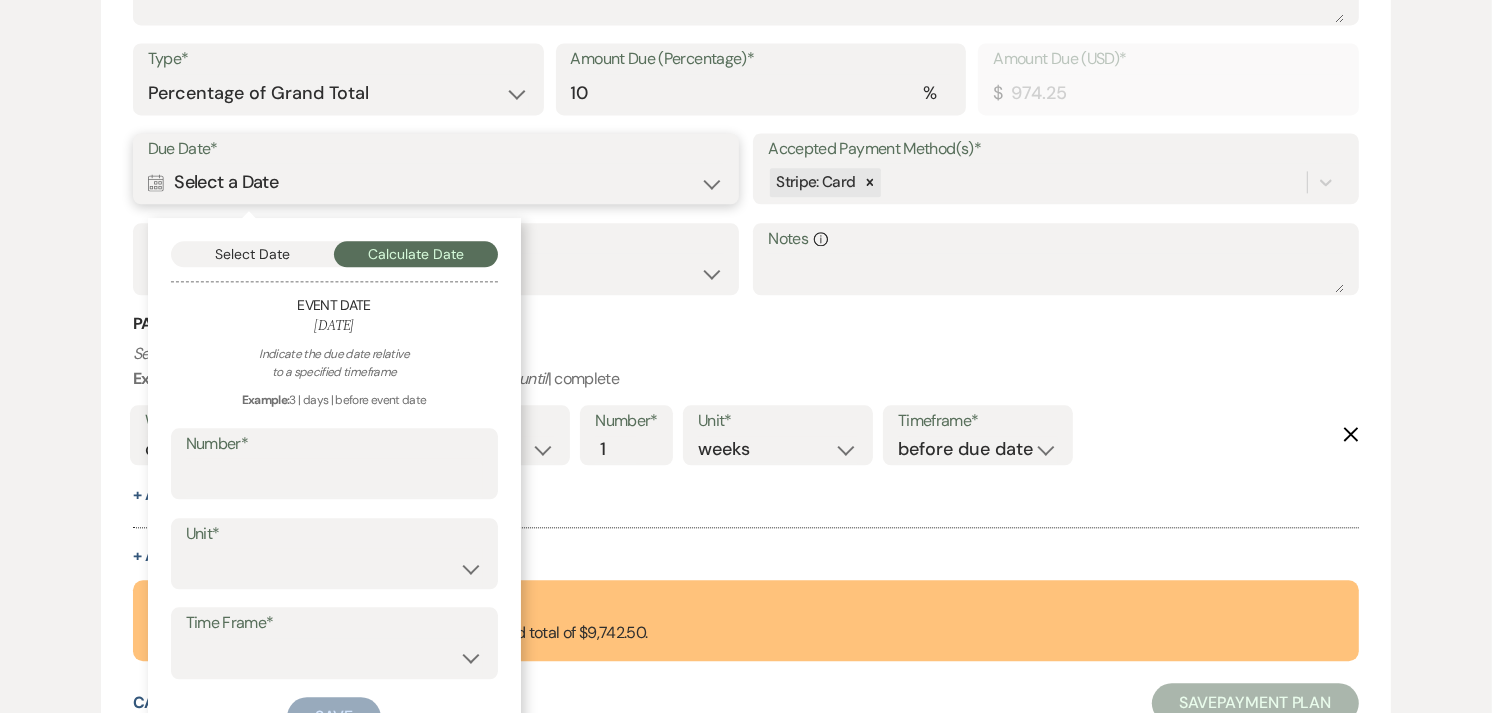 click on "Select Date" at bounding box center (253, 254) 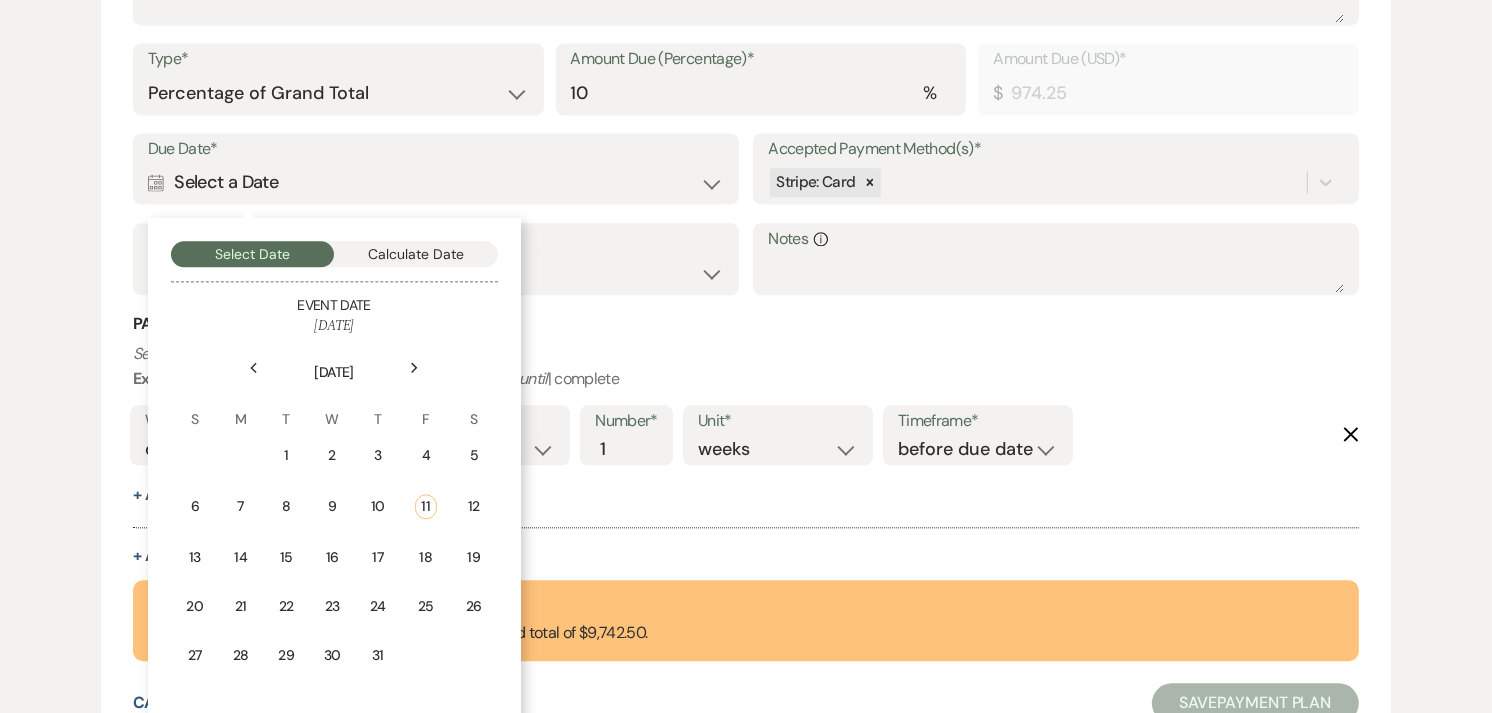 click on "Next" 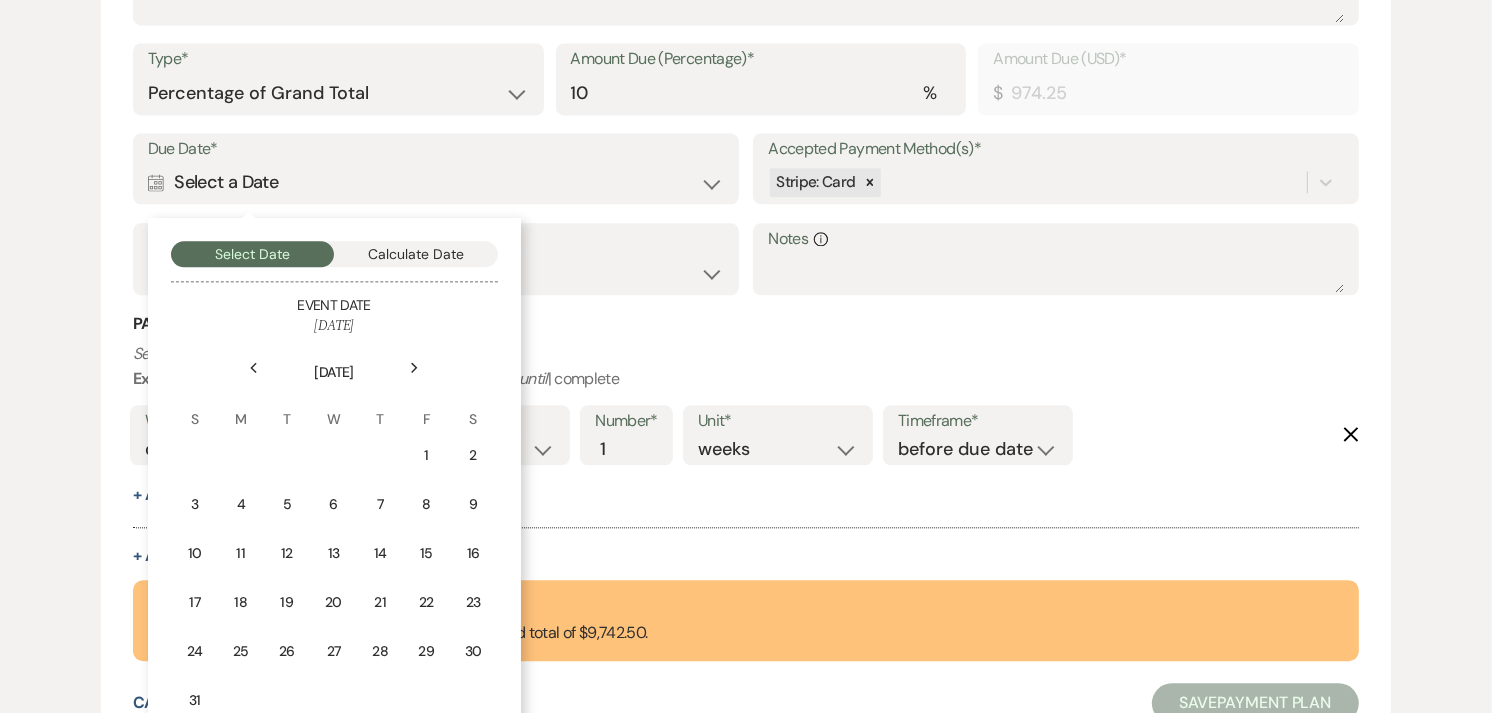 click on "Next" 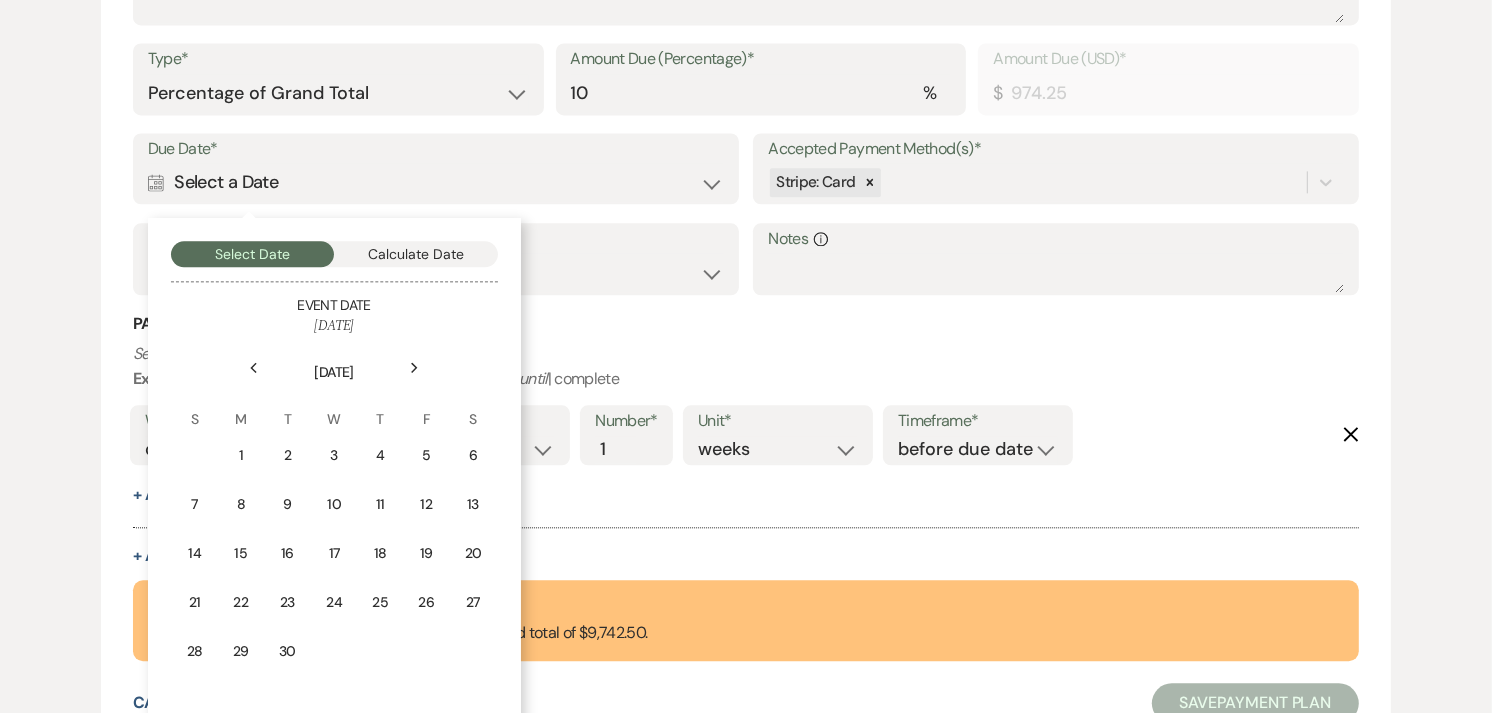 click on "Next" 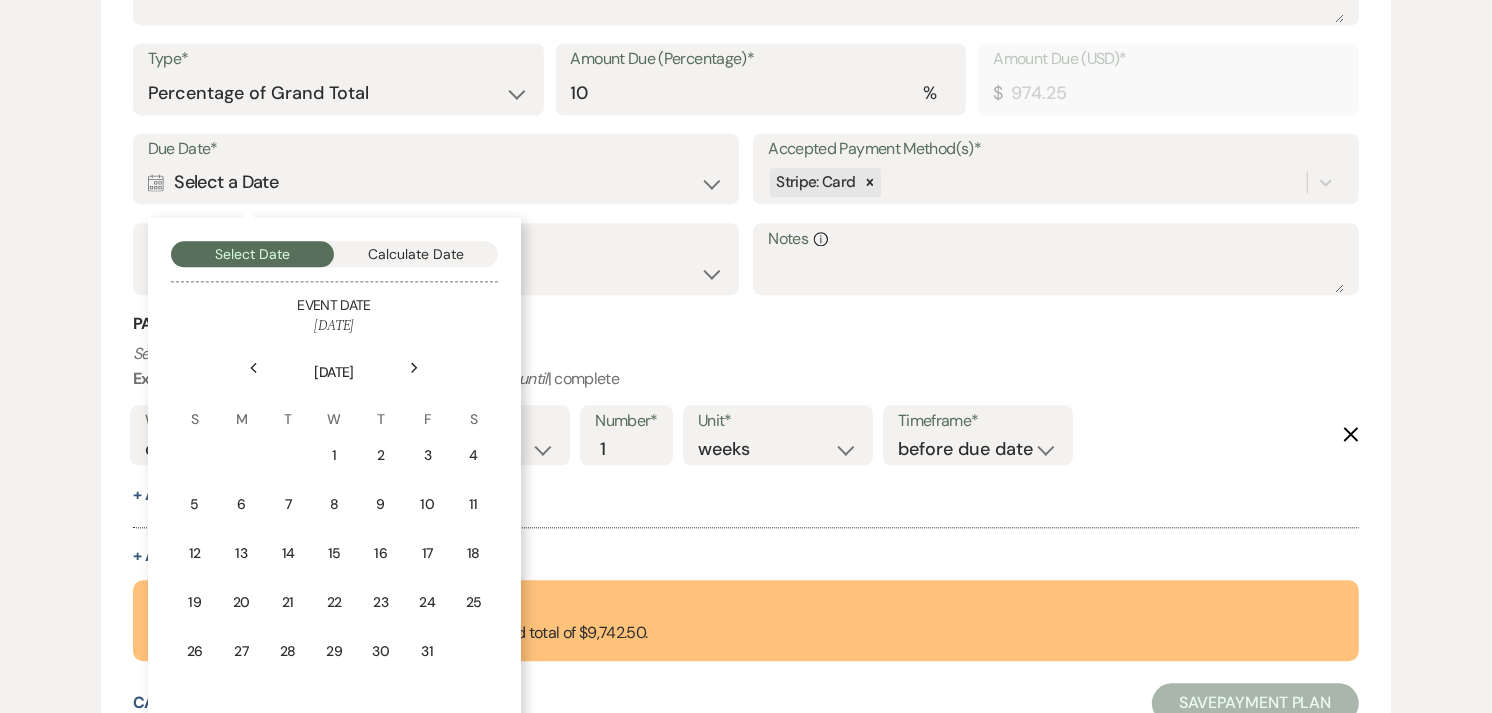click on "Next" 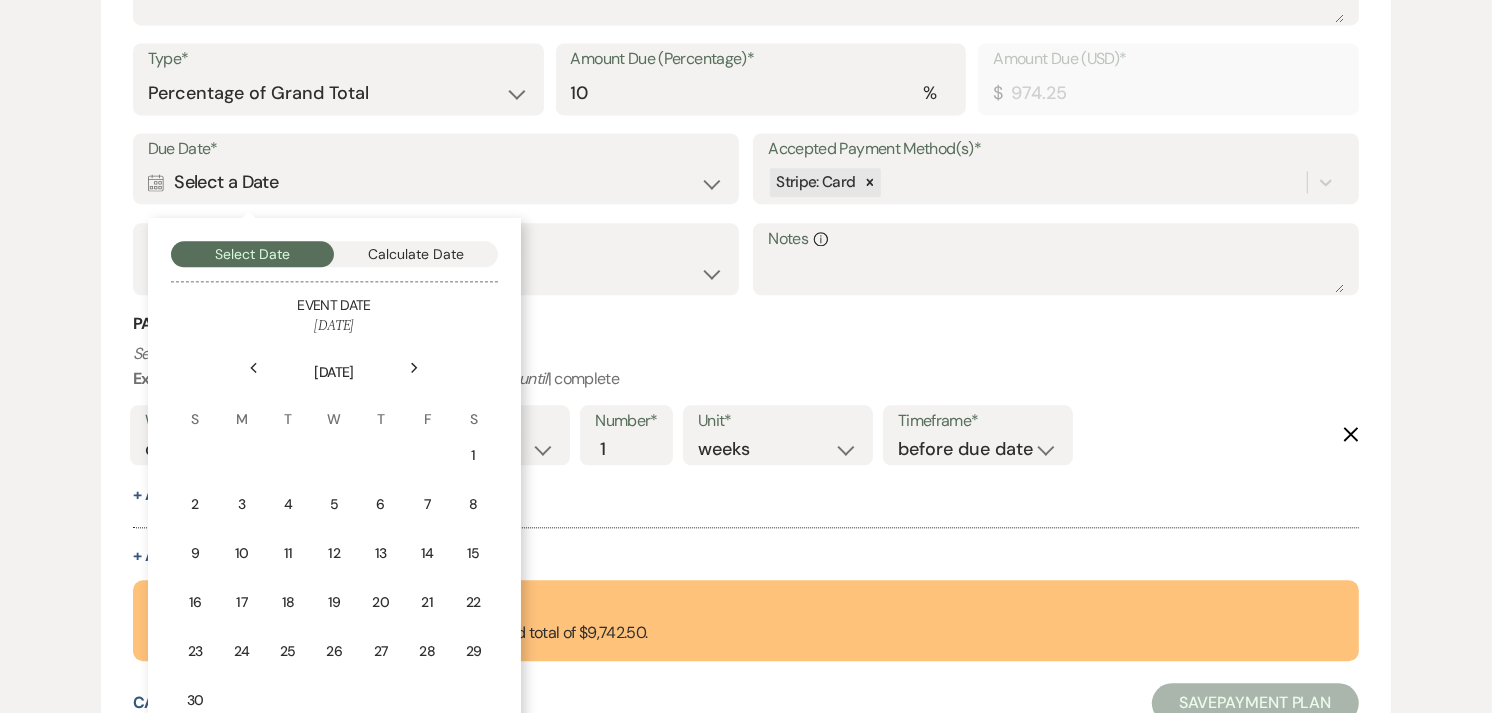 click on "Next" 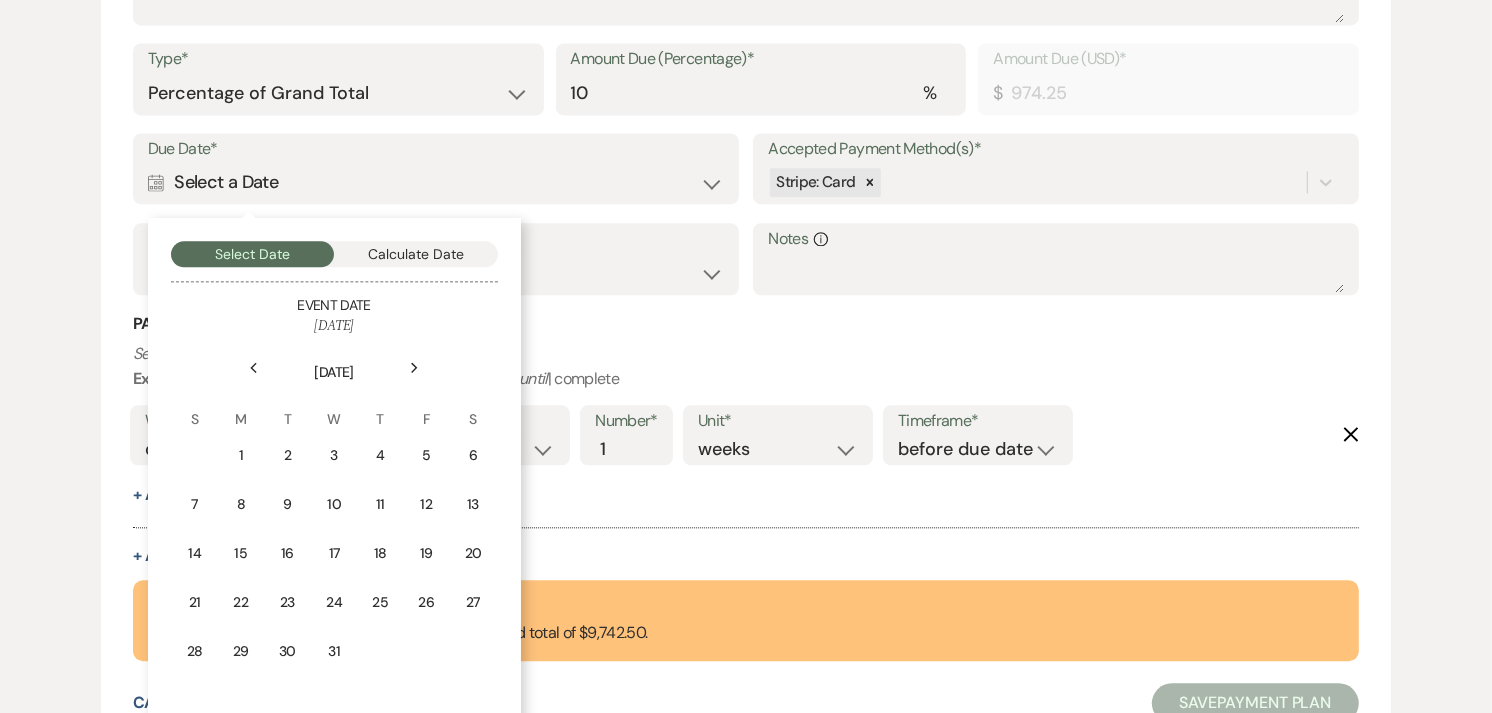 click on "Next" 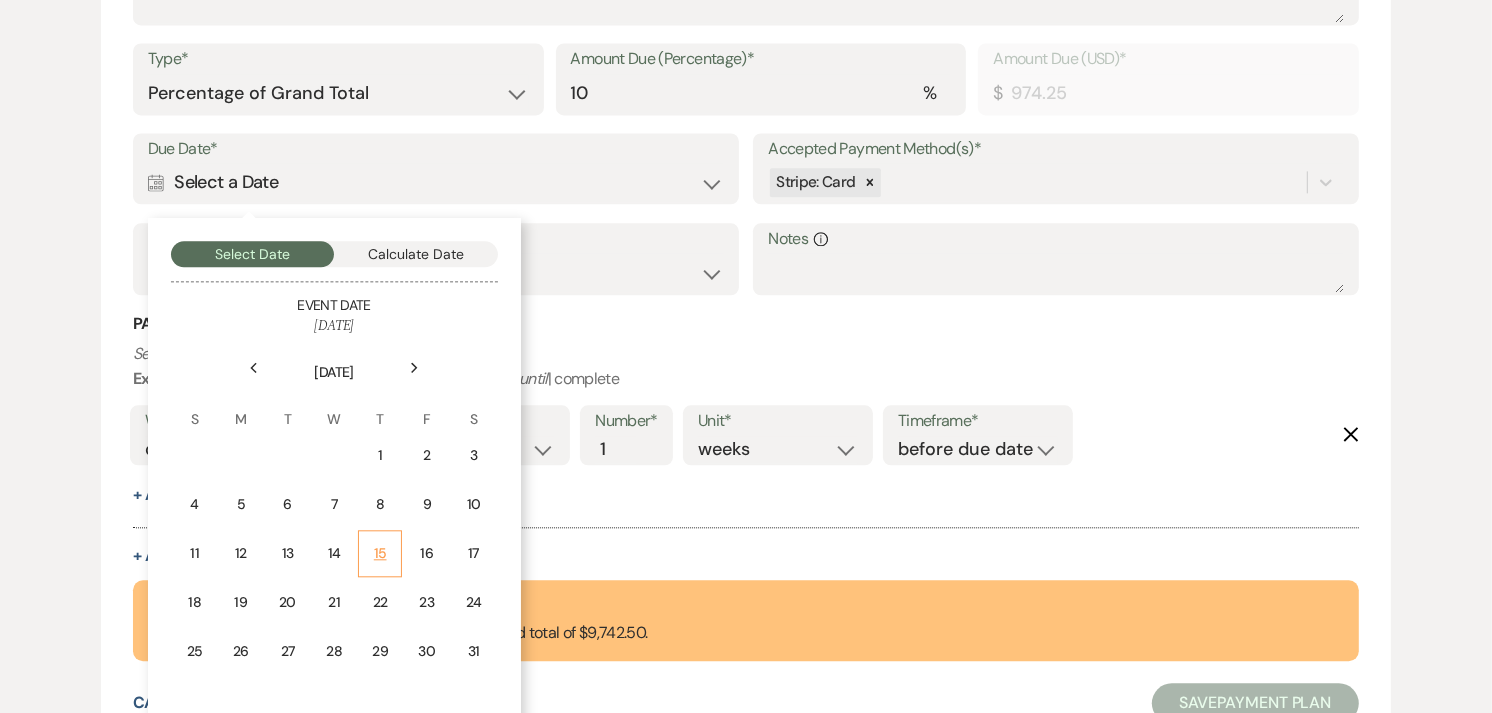 click on "15" at bounding box center [380, 553] 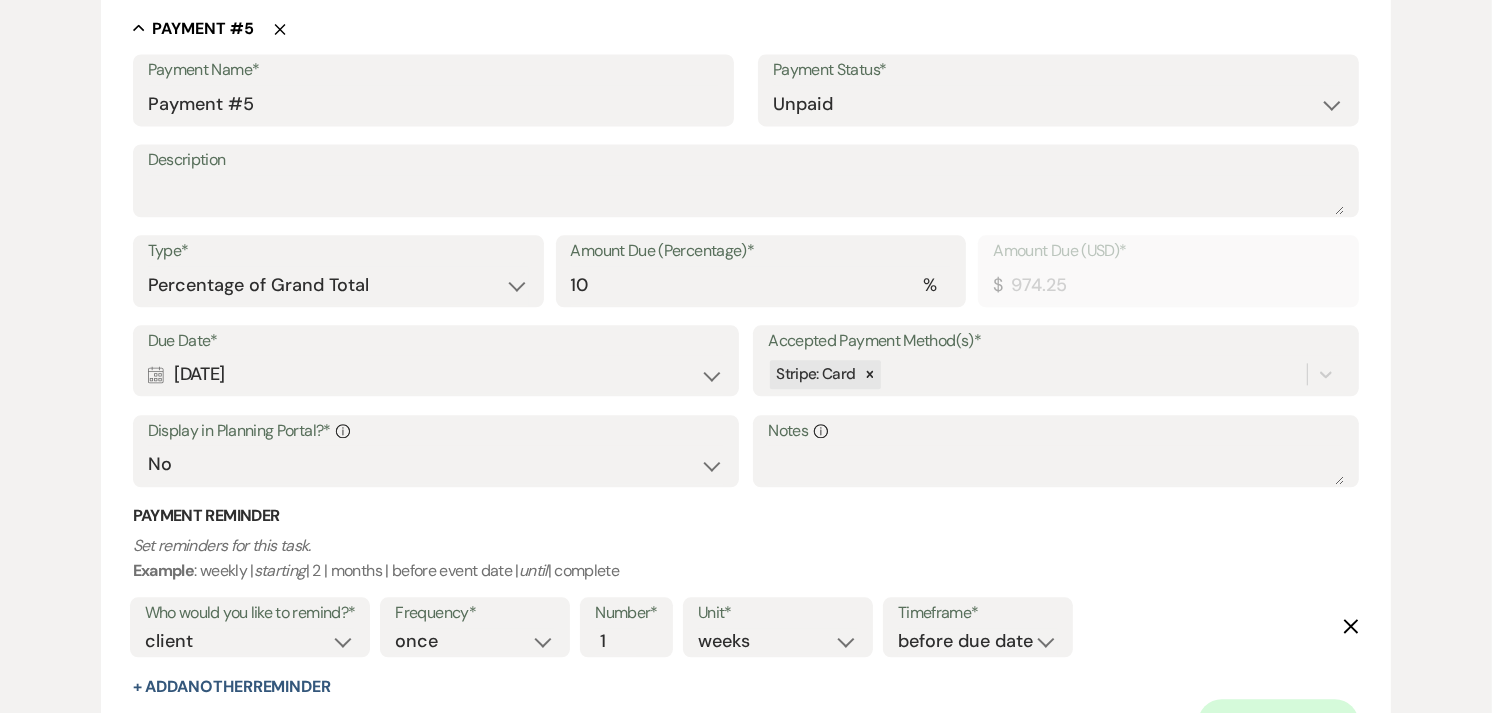 scroll, scrollTop: 4237, scrollLeft: 0, axis: vertical 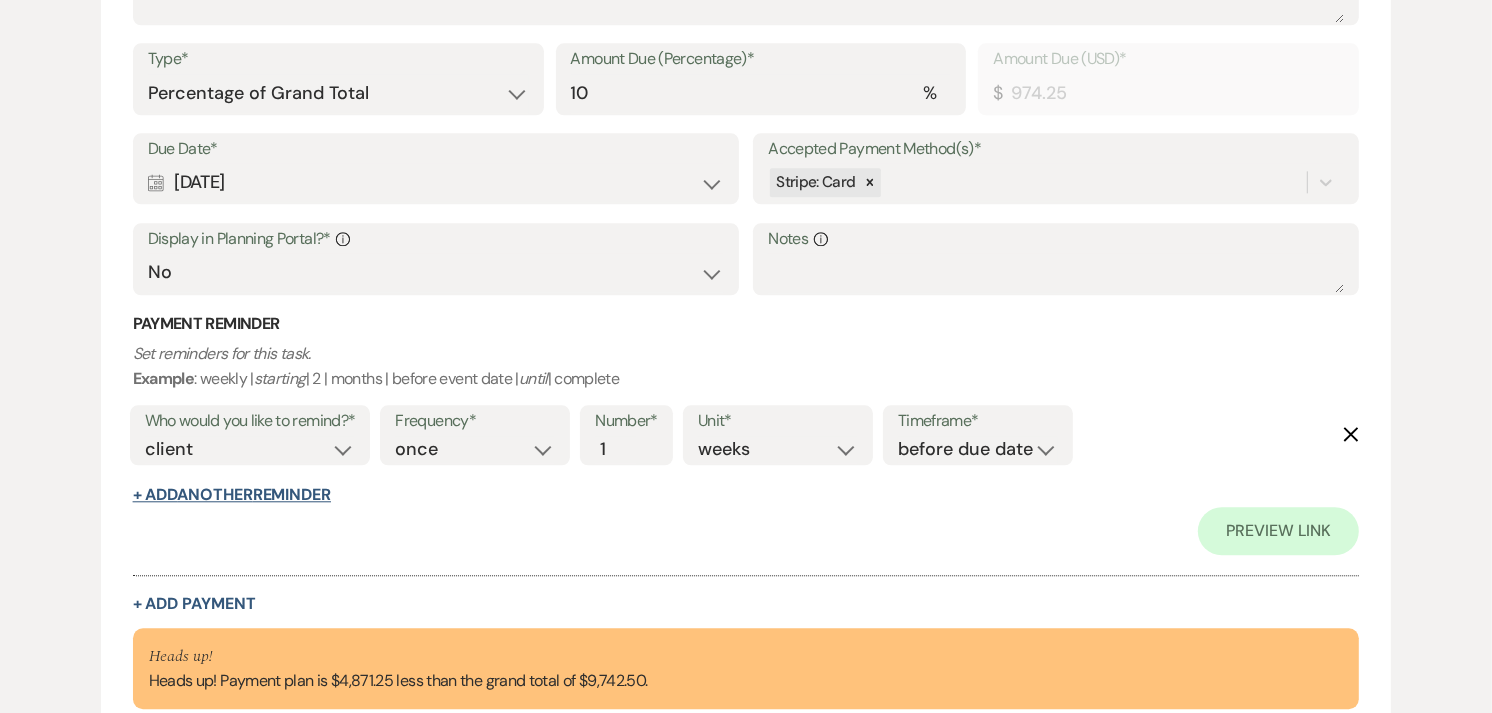 click on "+ Add  Another  Reminder" at bounding box center [232, 495] 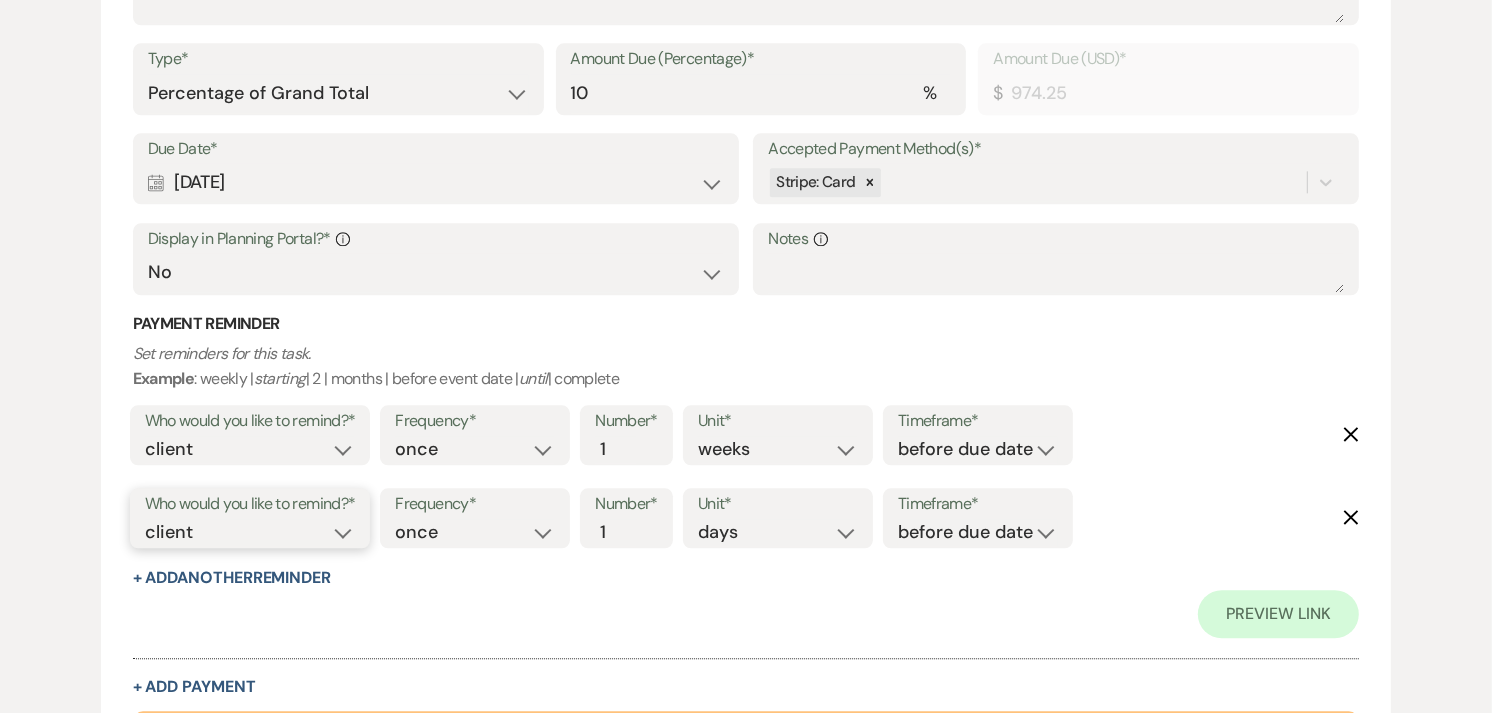 click on "client venue both" at bounding box center [250, 532] 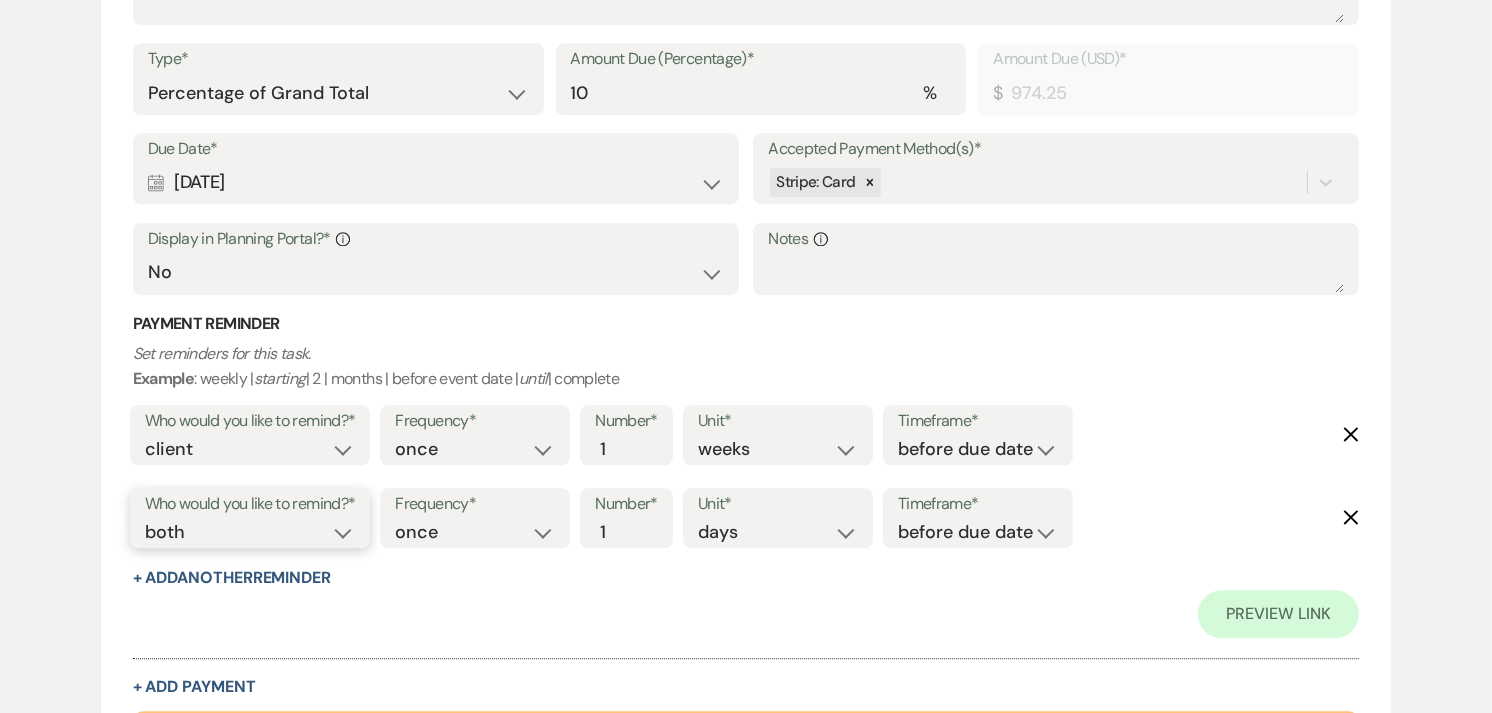 click on "client venue both" at bounding box center [250, 532] 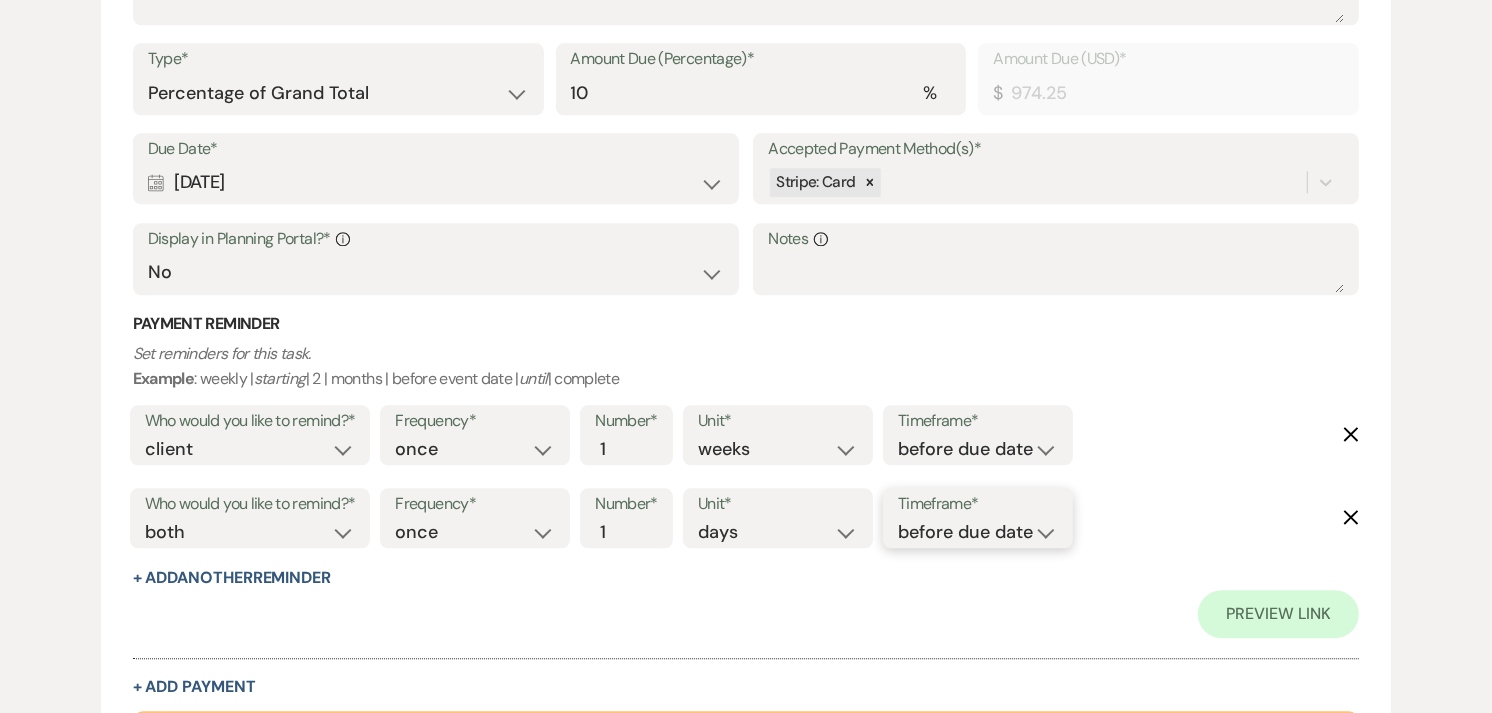 click on "before due date after due date on due date on custom date" at bounding box center [978, 532] 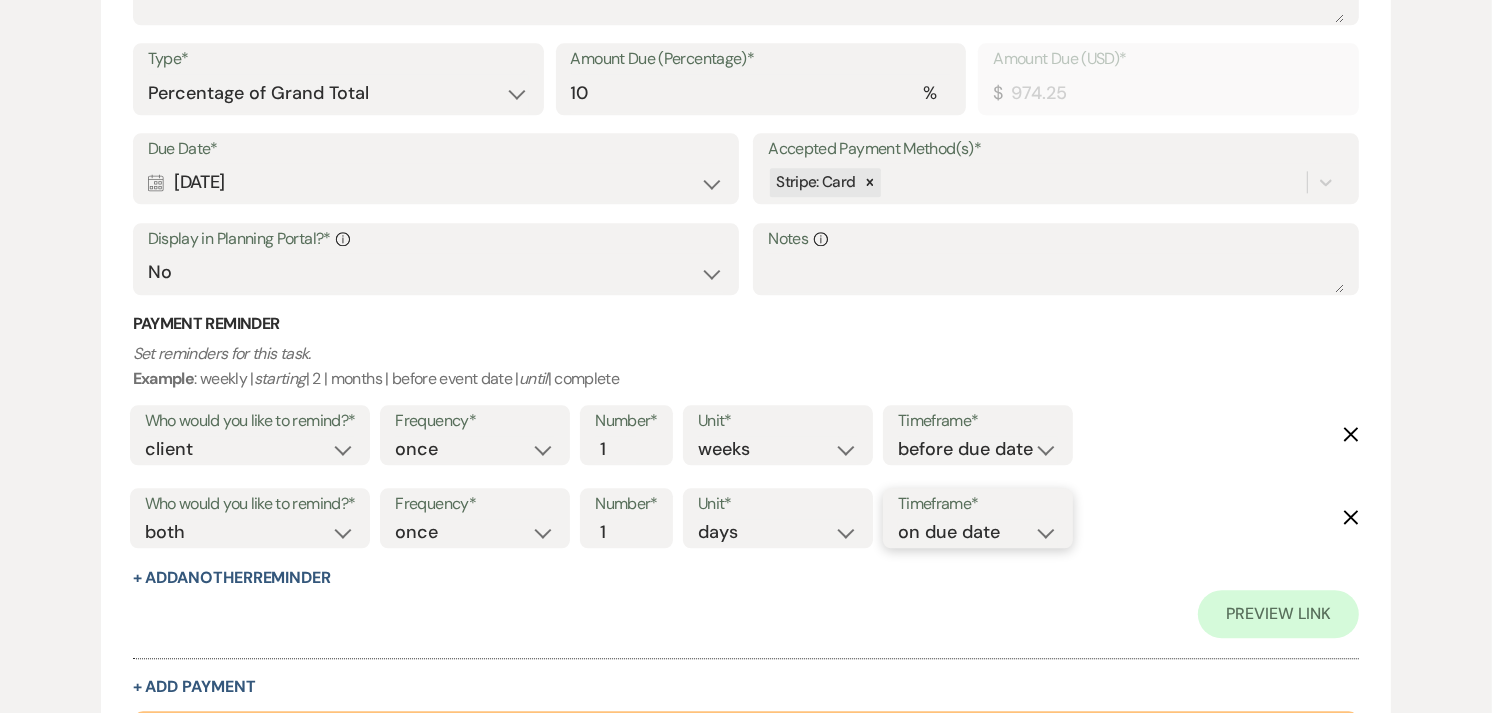 click on "before due date after due date on due date on custom date" at bounding box center (978, 532) 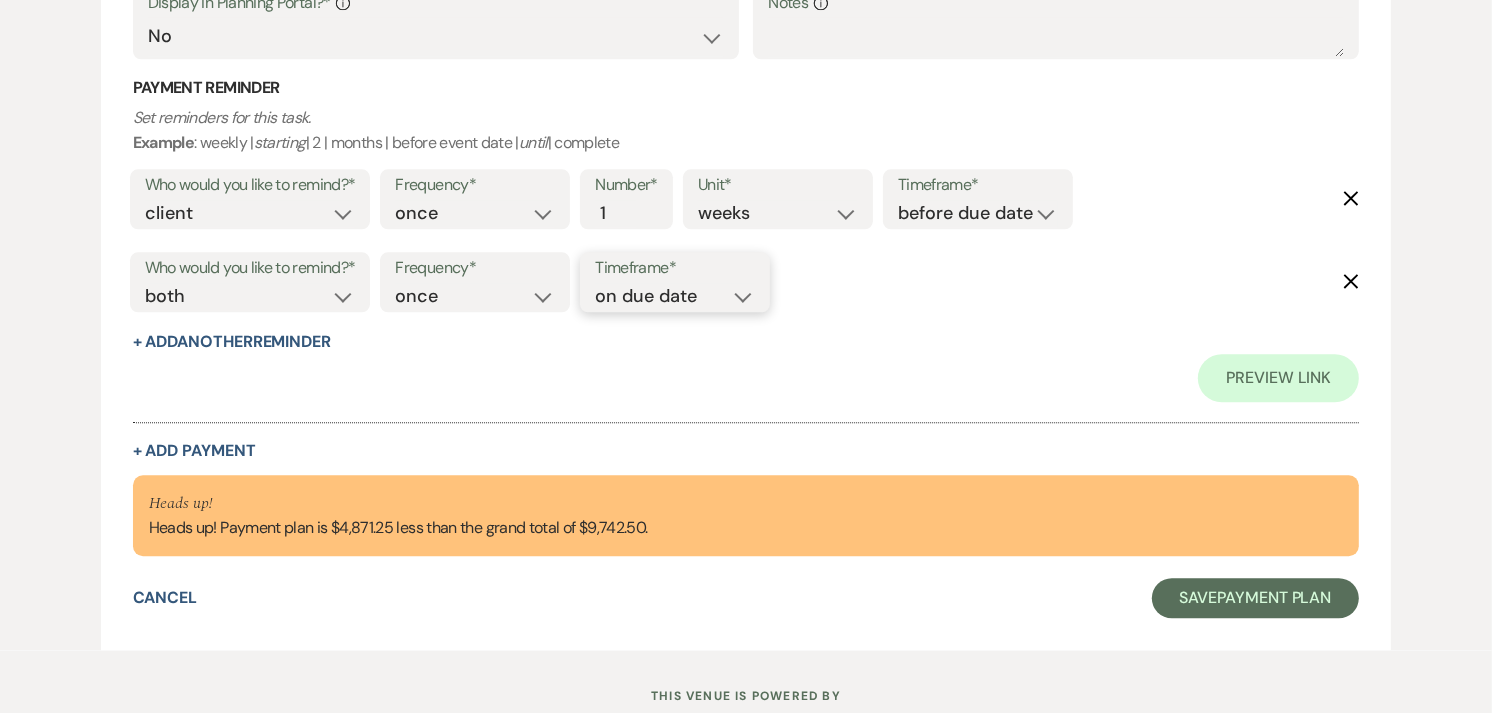 scroll, scrollTop: 4475, scrollLeft: 0, axis: vertical 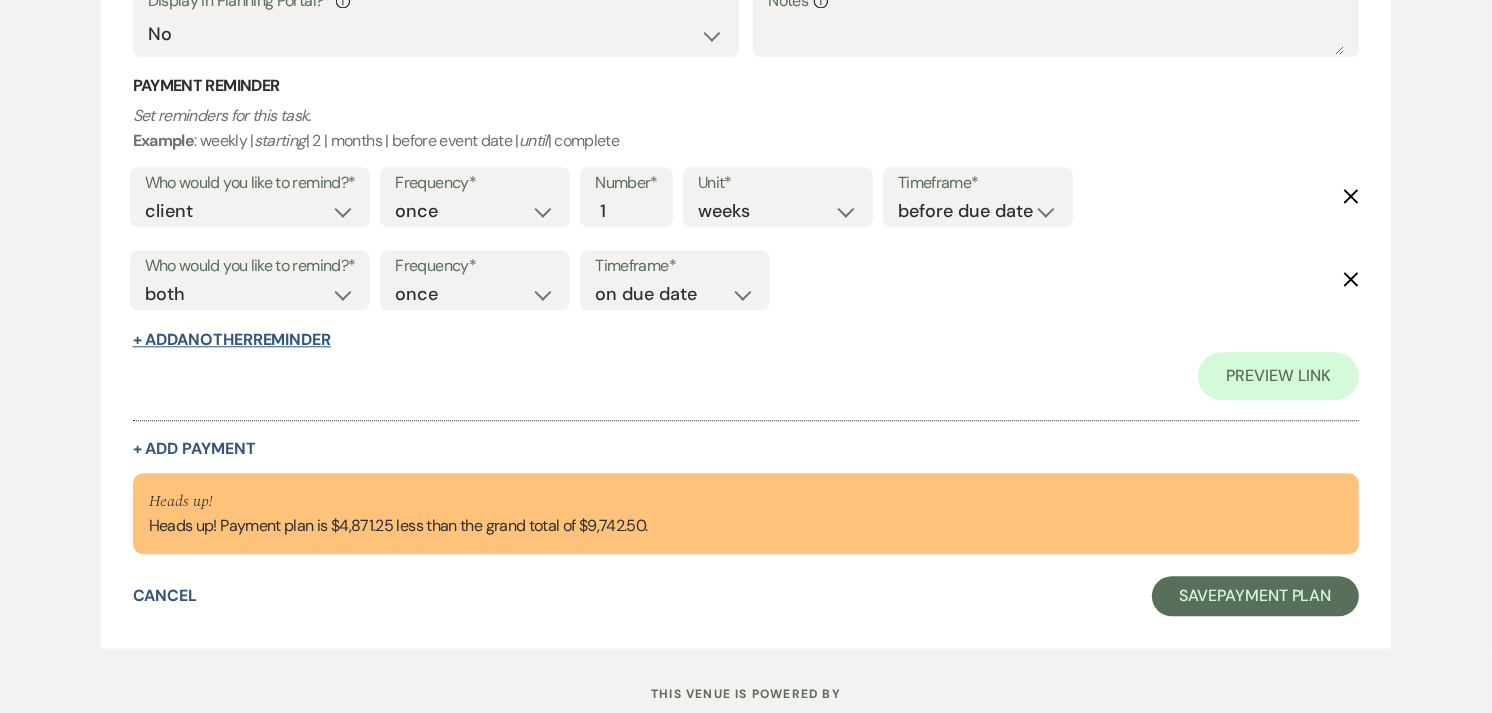 click on "+ Add  Another  Reminder" at bounding box center (232, 340) 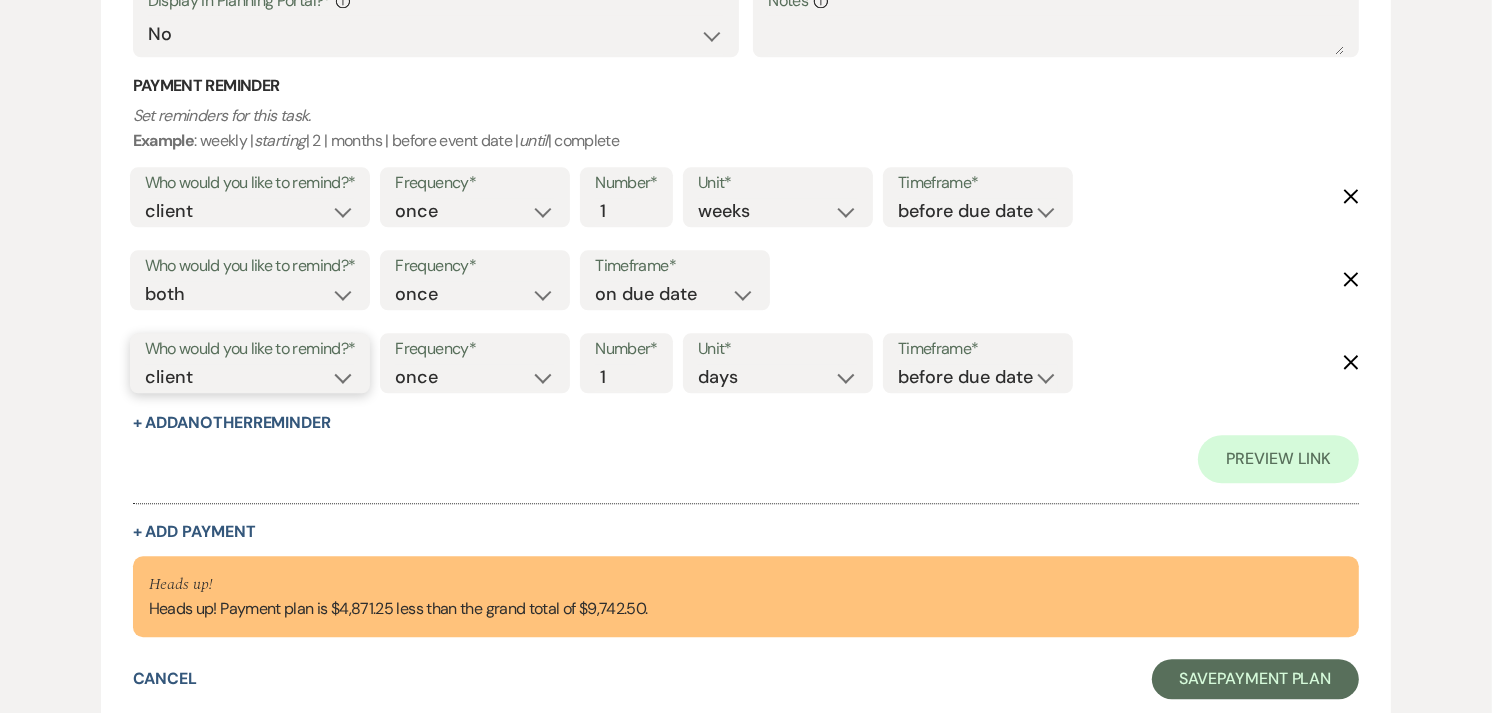 click on "client venue both" at bounding box center (250, 377) 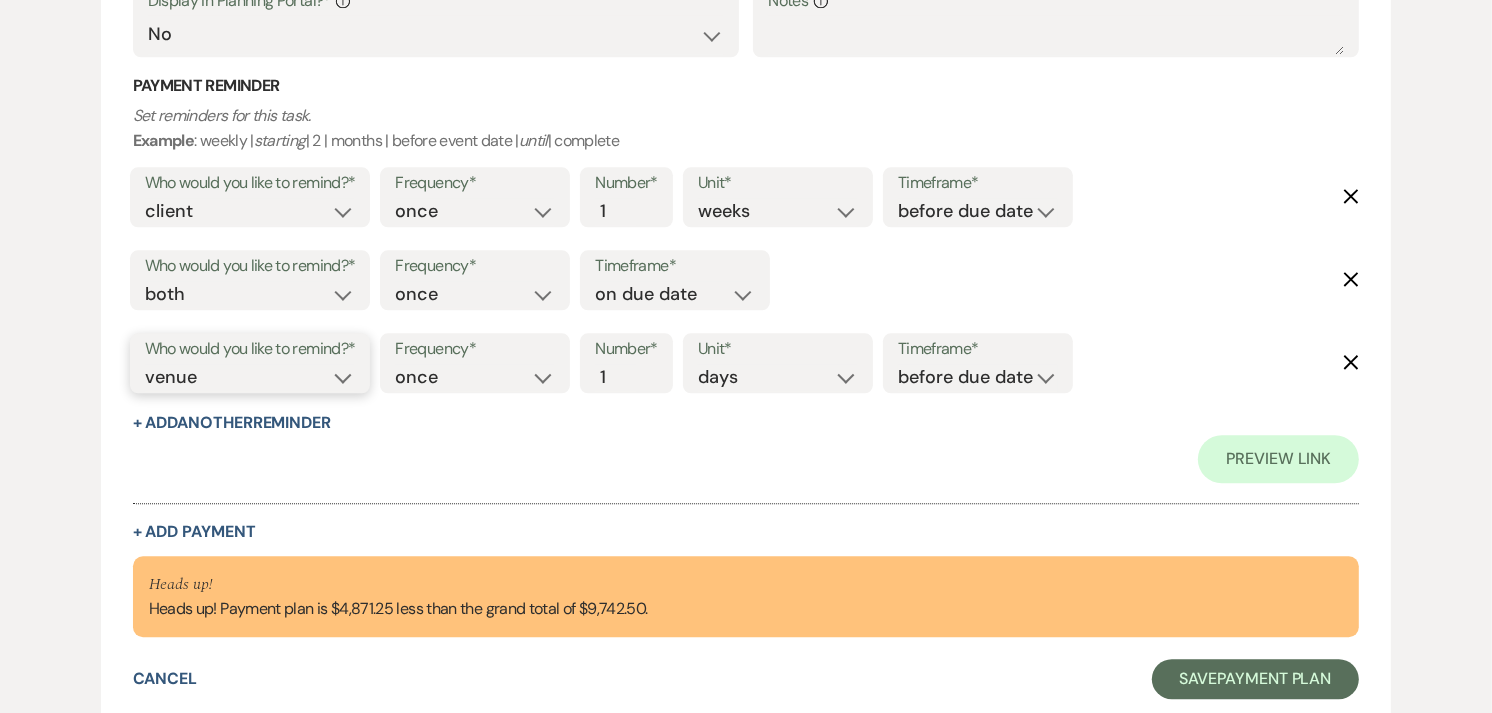 click on "client venue both" at bounding box center [250, 377] 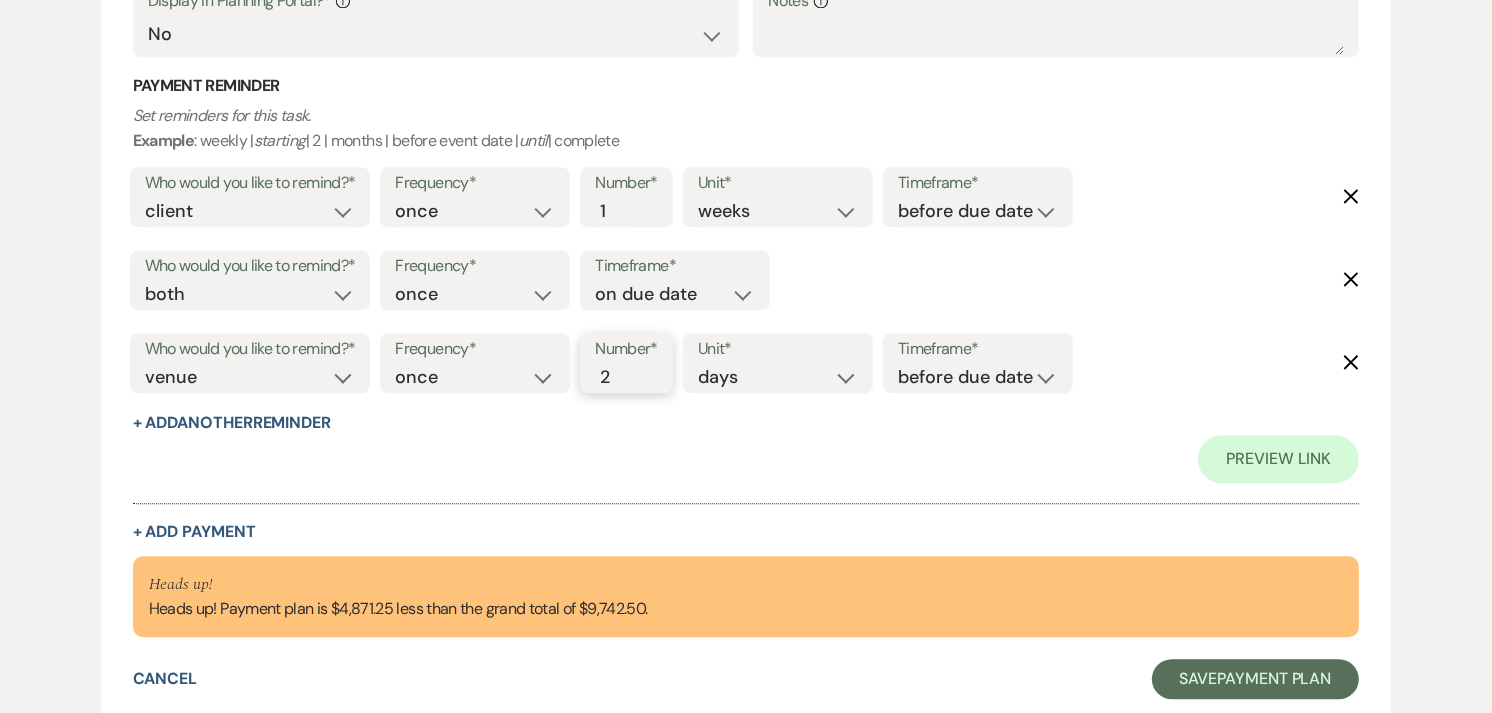 click on "2" at bounding box center [616, 377] 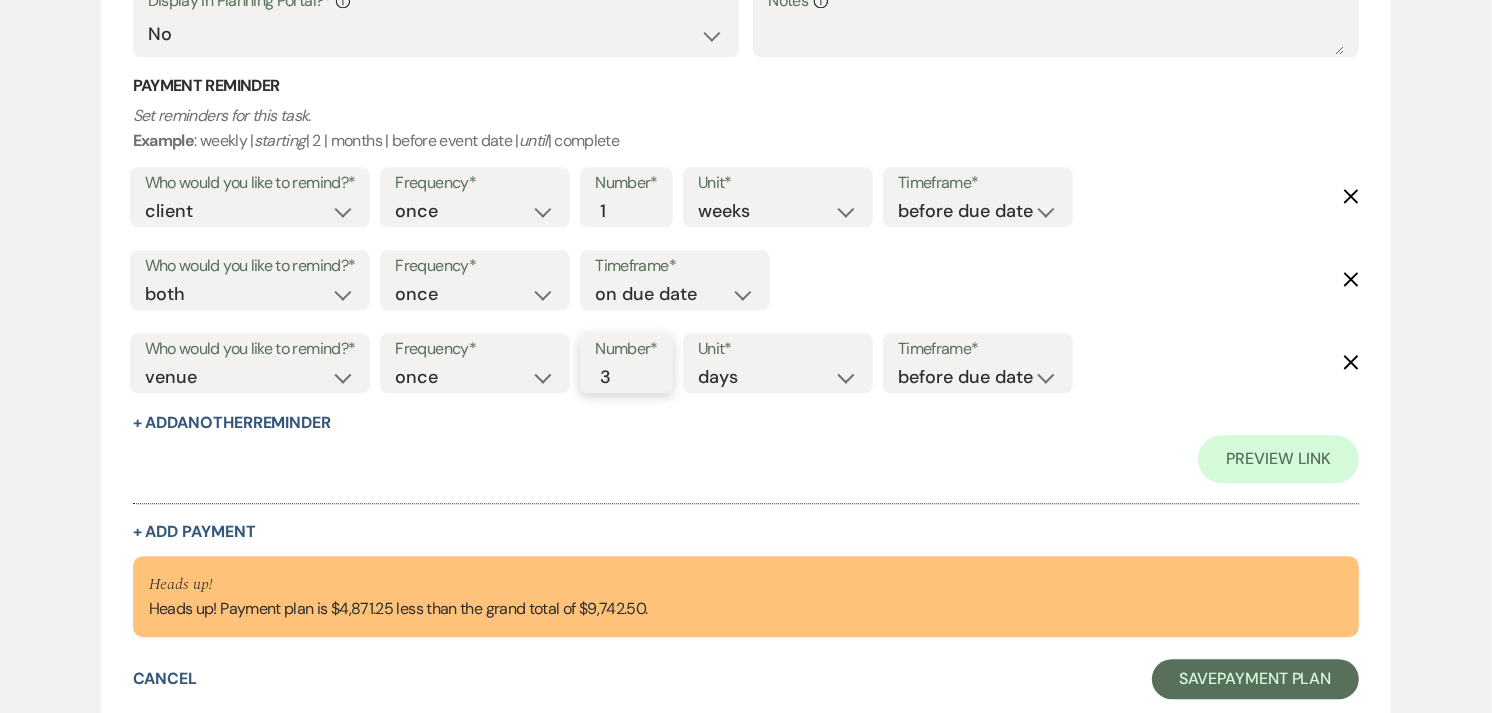 type on "3" 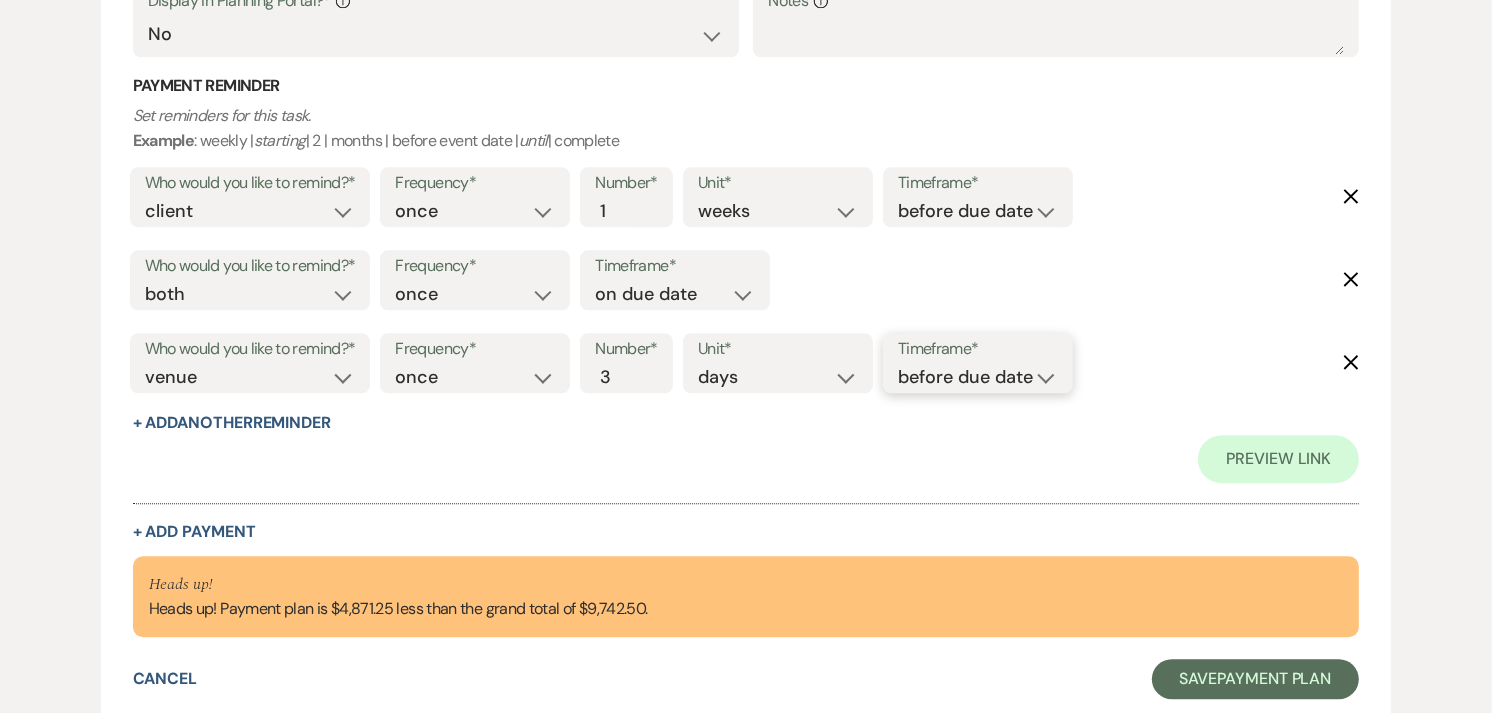 click on "before due date after due date on due date on custom date" at bounding box center [978, 377] 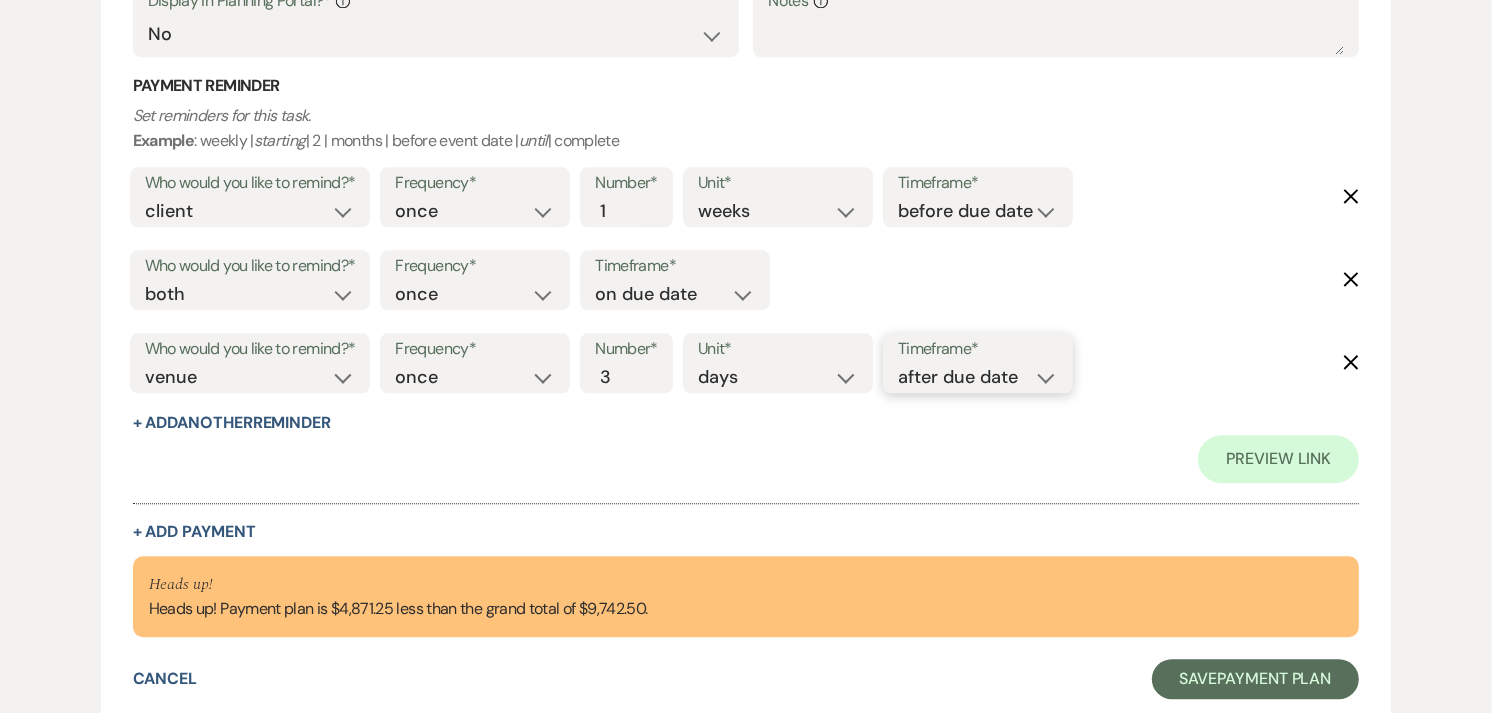 click on "before due date after due date on due date on custom date" at bounding box center (978, 377) 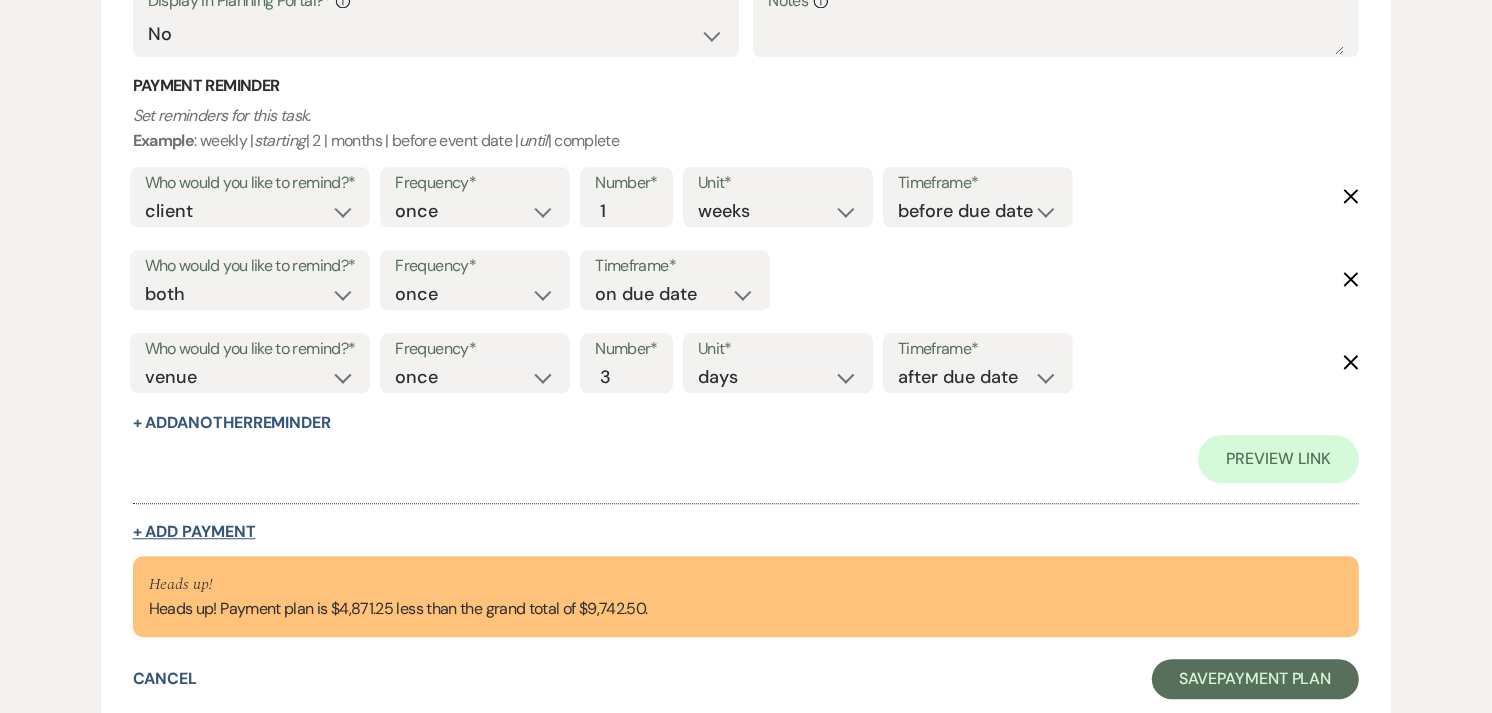 click on "+ Add Payment" at bounding box center (194, 532) 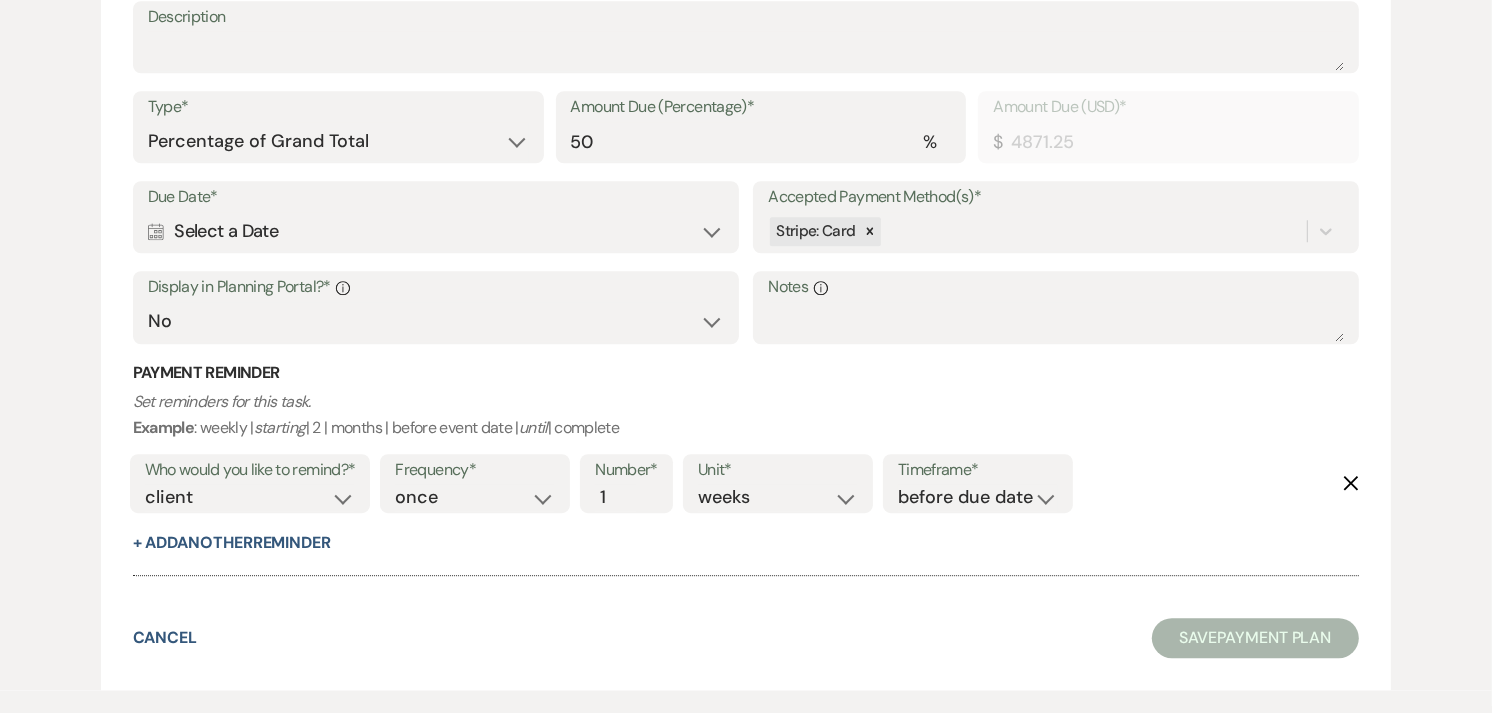 scroll, scrollTop: 4885, scrollLeft: 0, axis: vertical 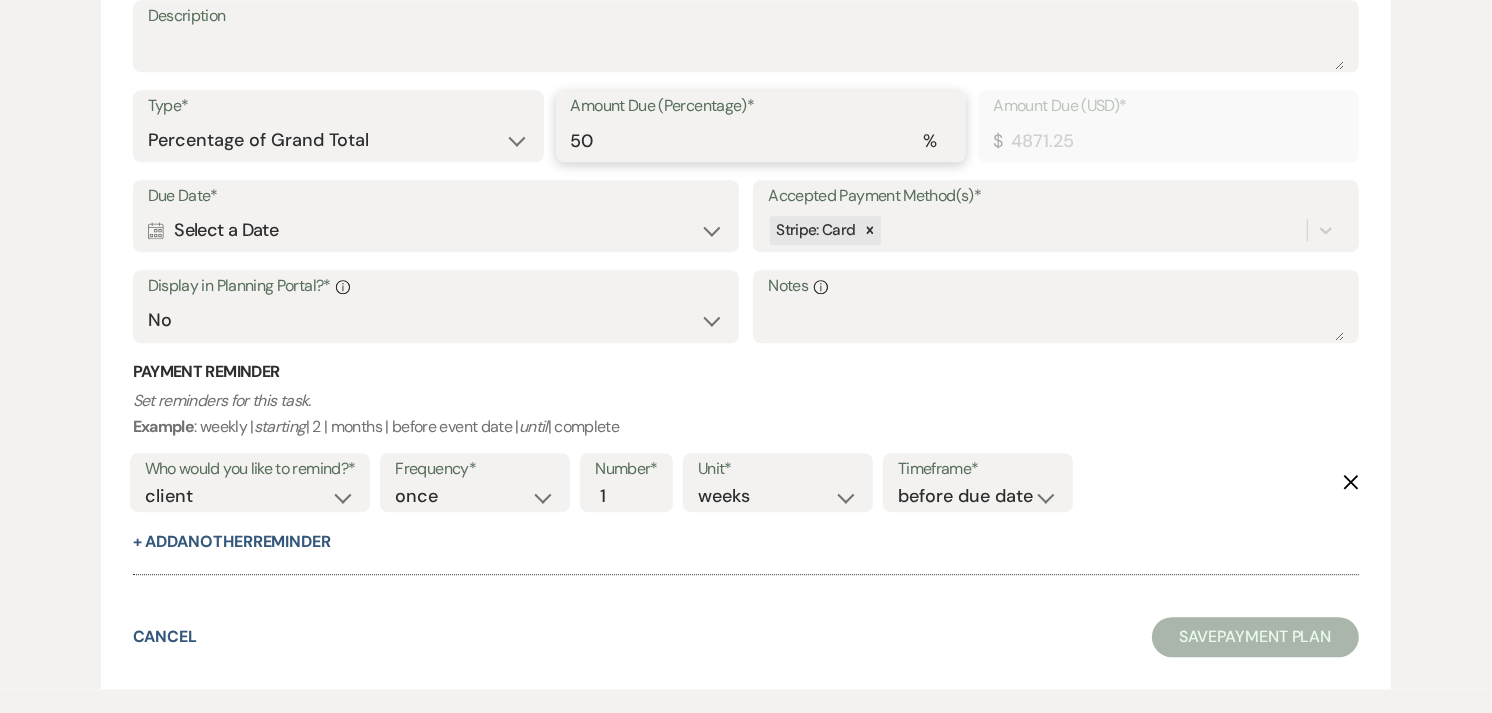 click on "50" at bounding box center [761, 140] 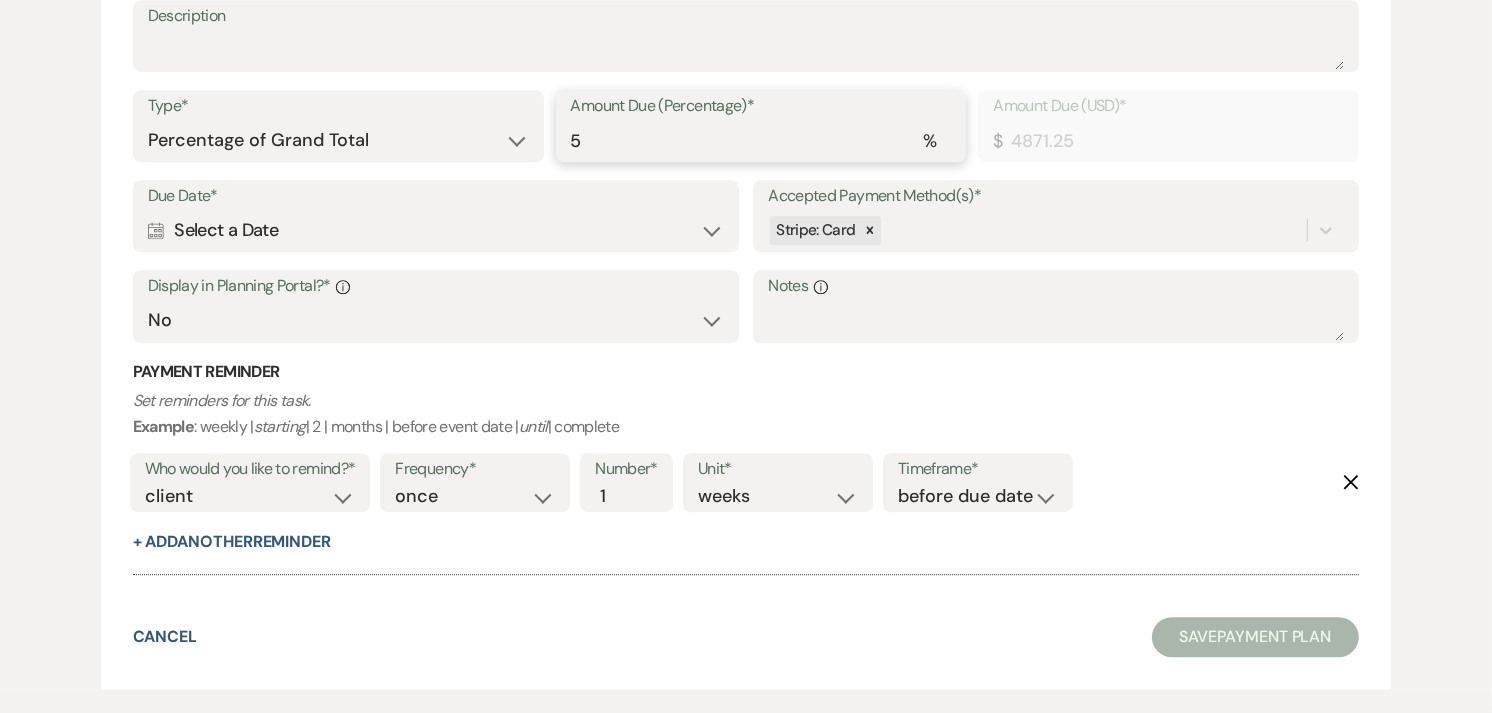 type on "487.13" 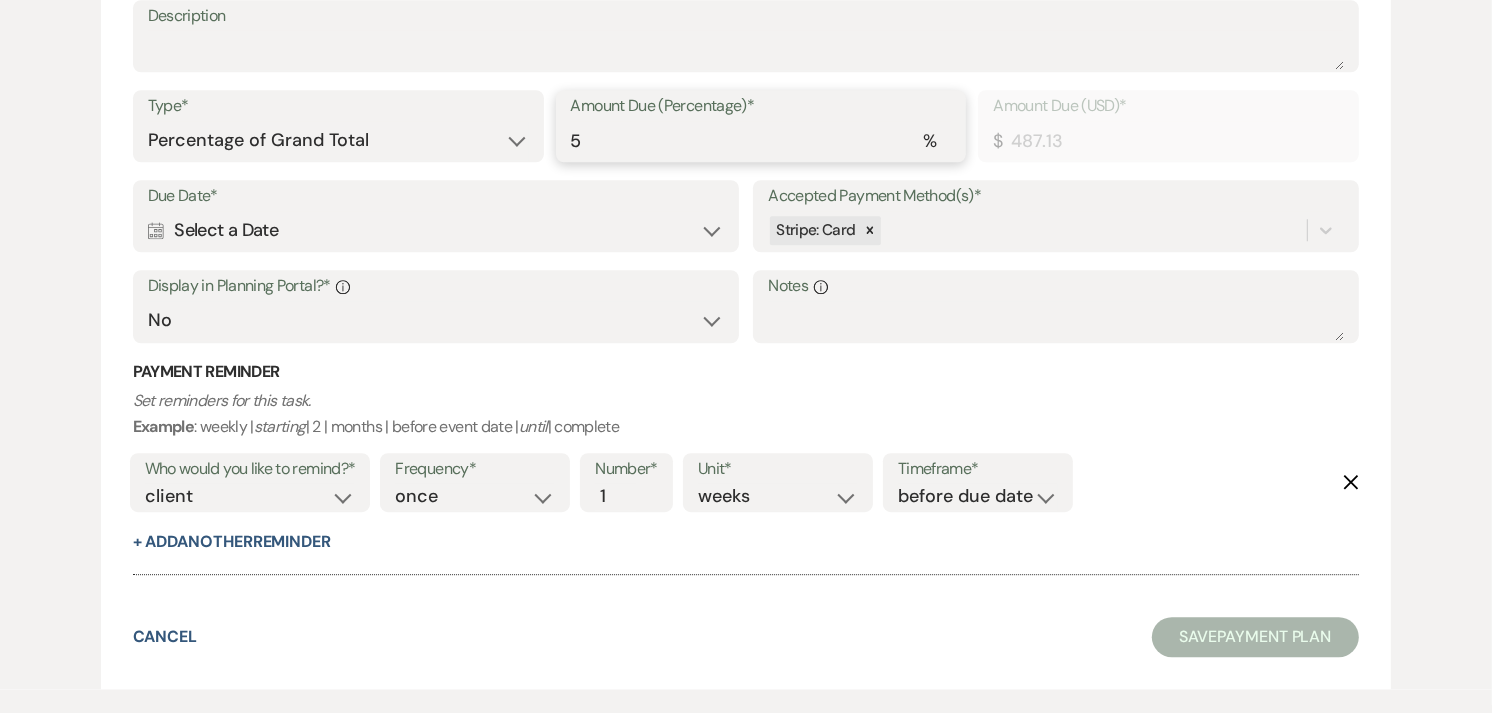 type 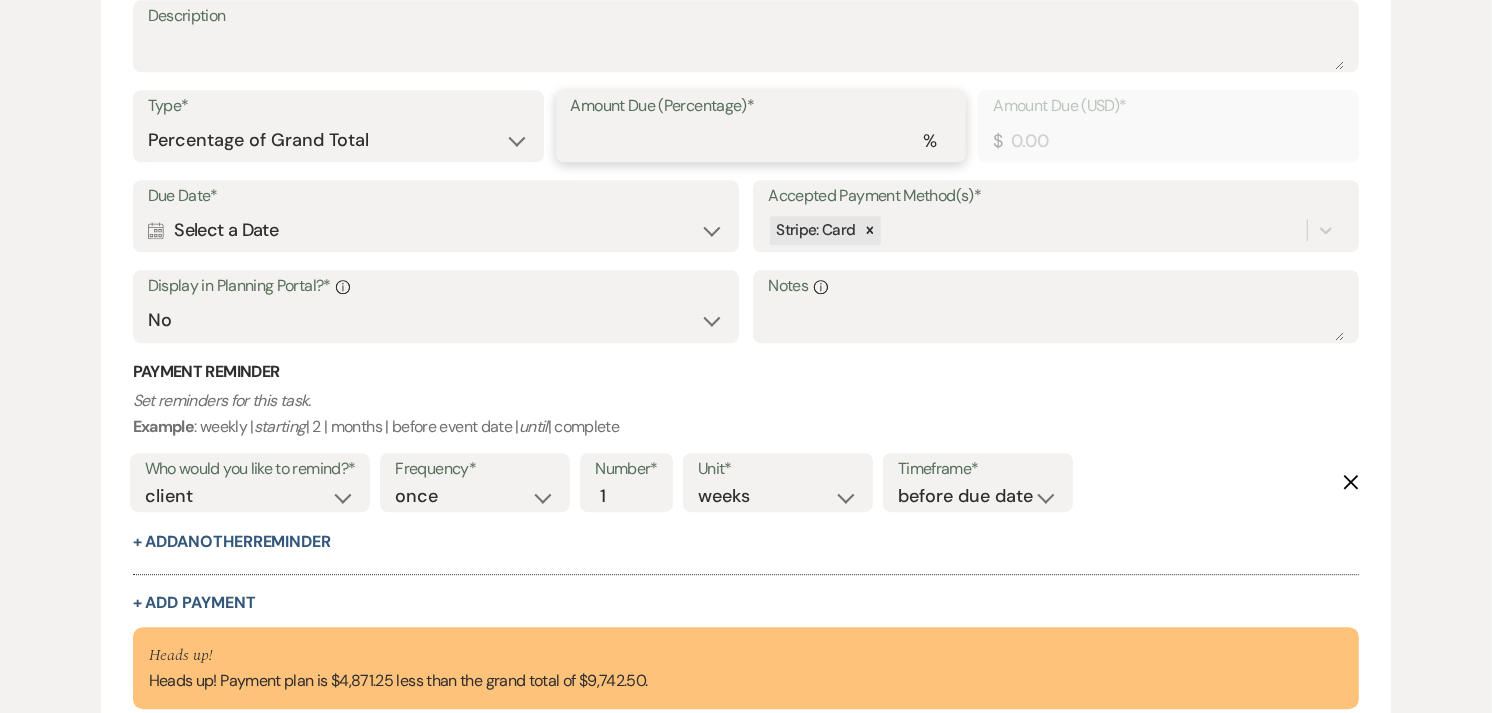 type on "1" 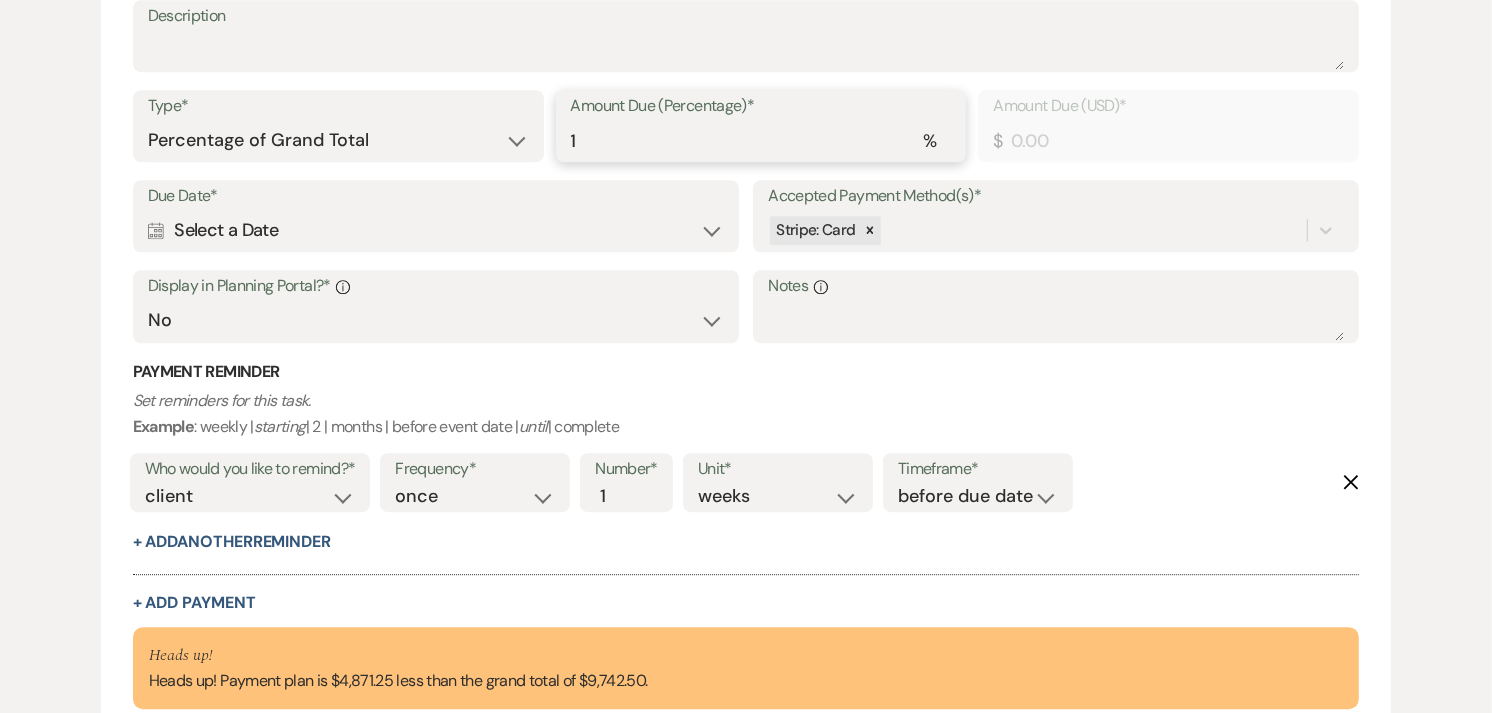 type on "97.43" 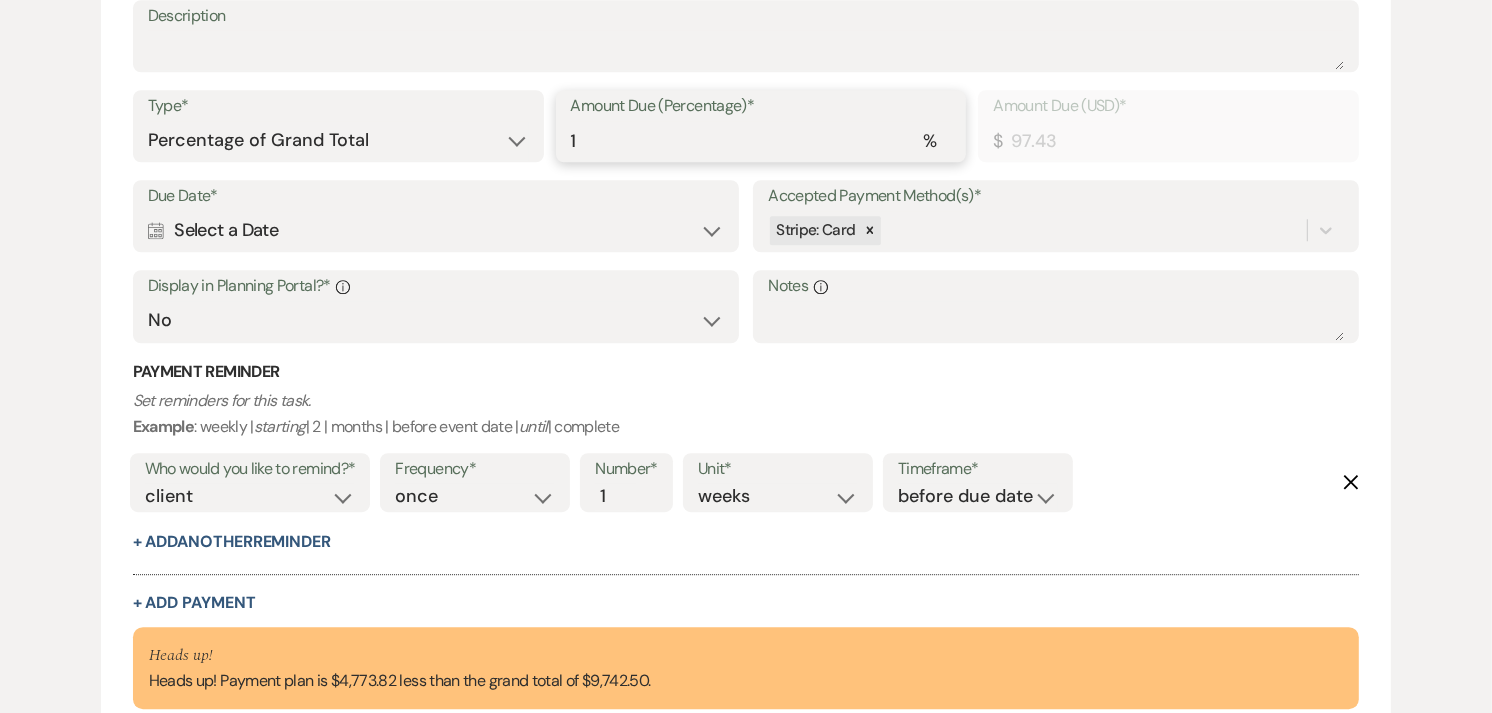 type on "10" 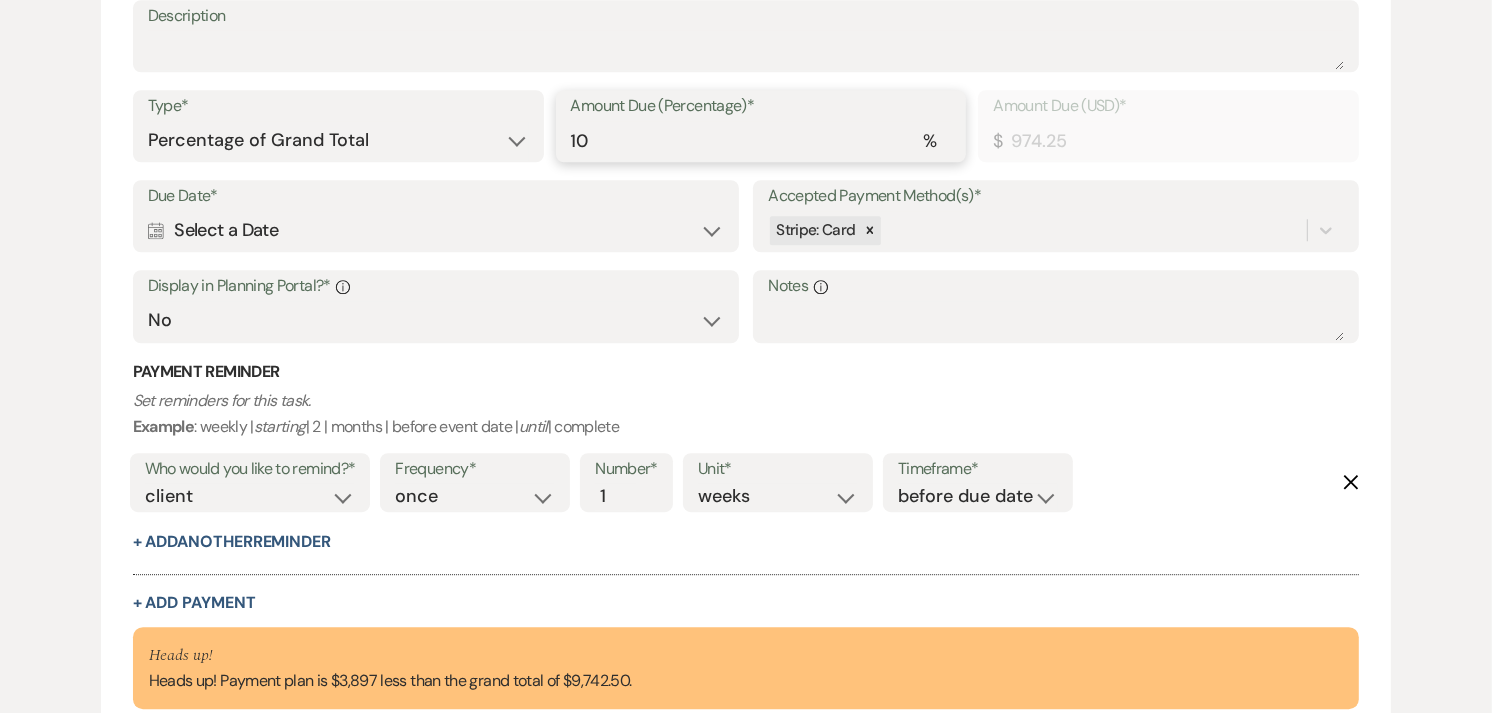 type on "10" 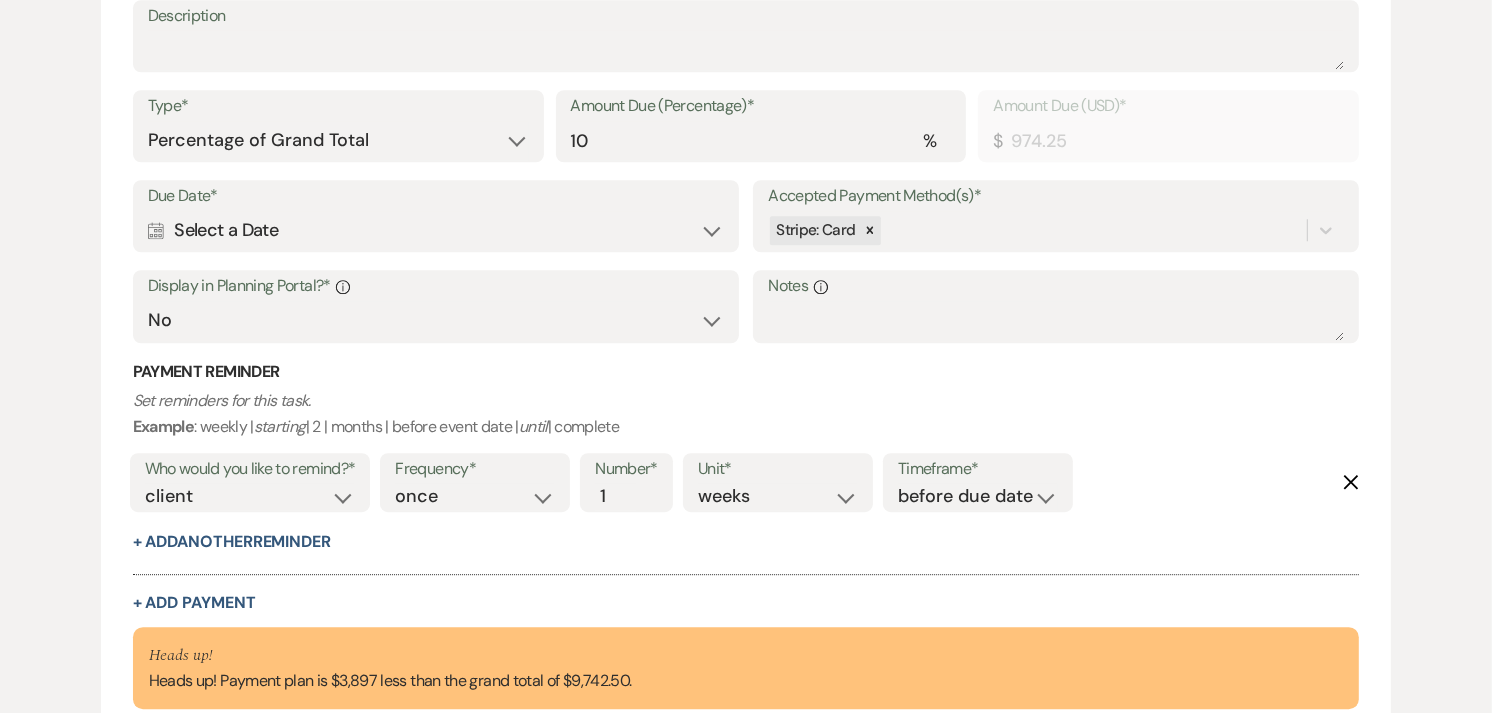 click on "Calendar Select a Date Expand" at bounding box center [436, 230] 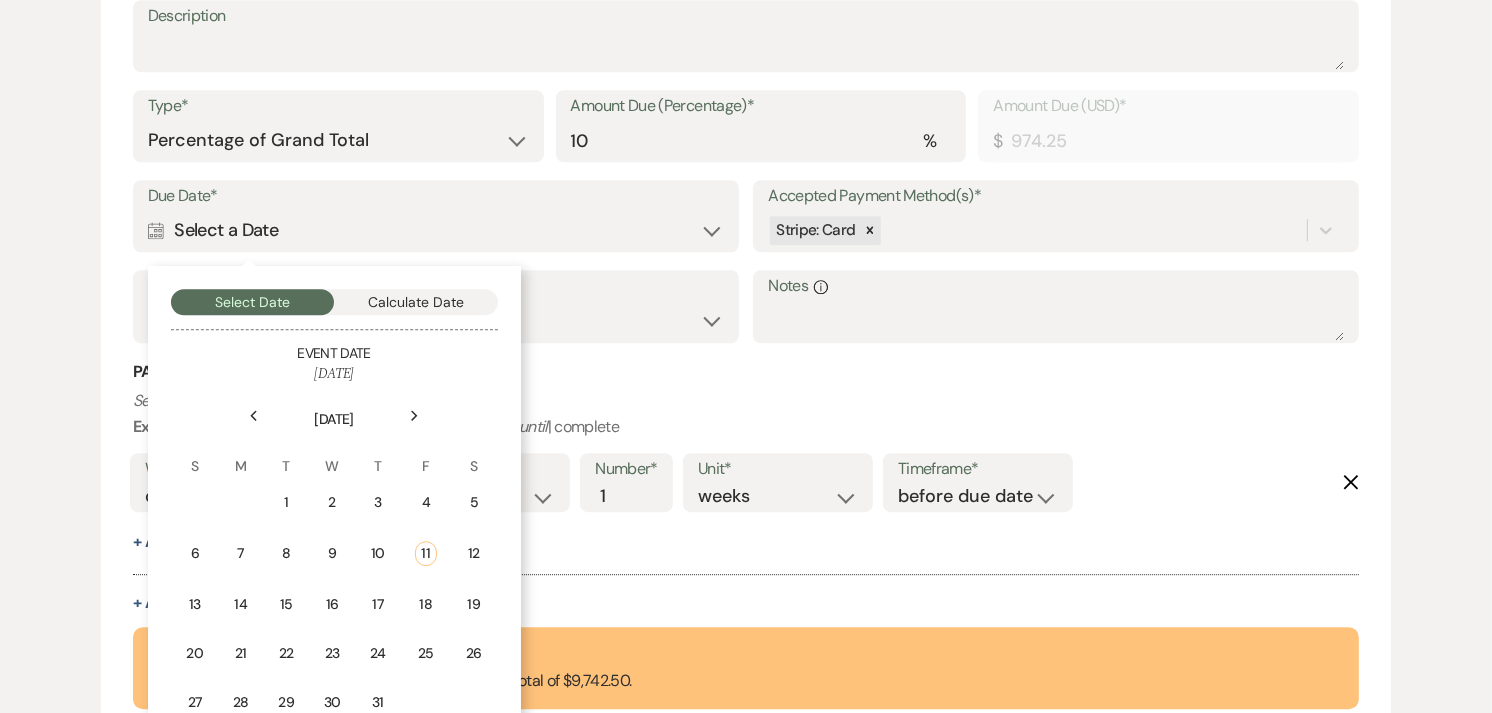 click on "Next" 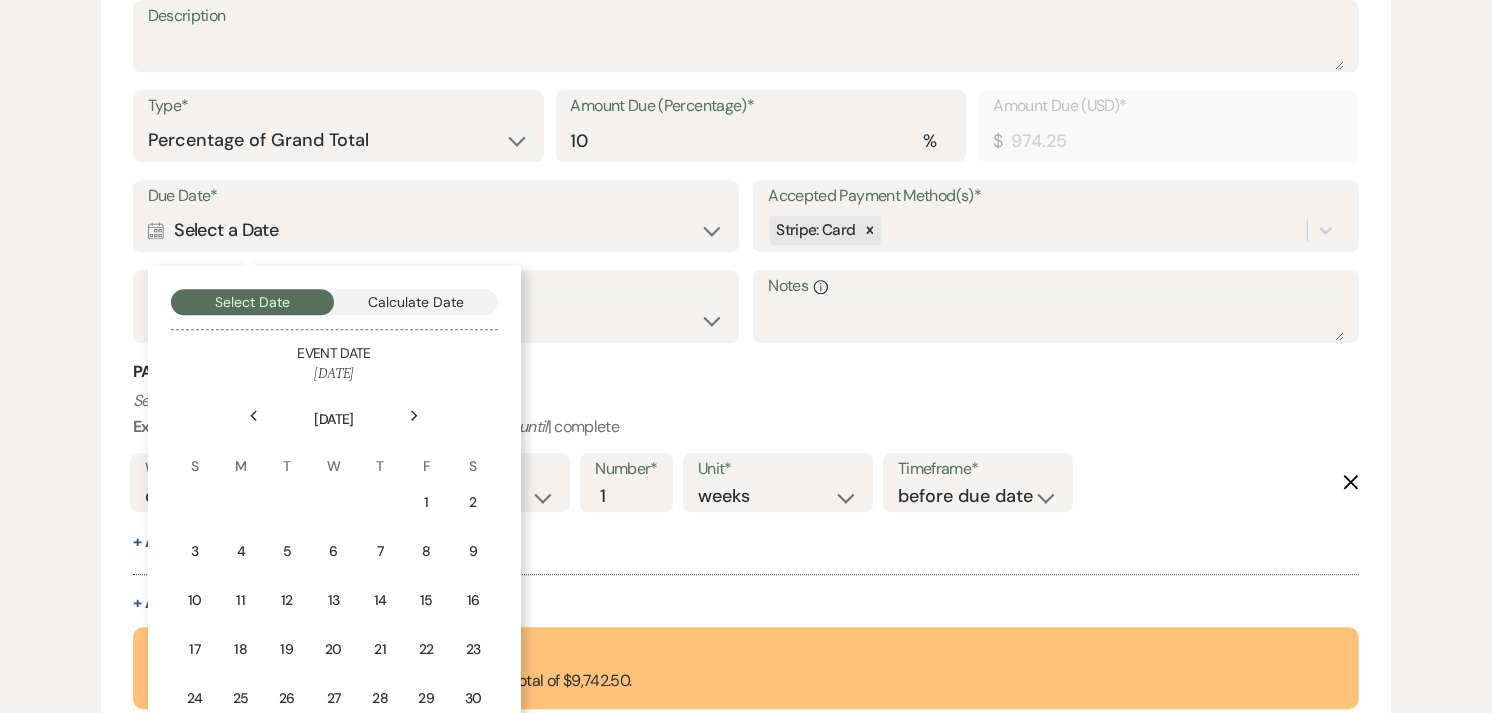 click on "Next" 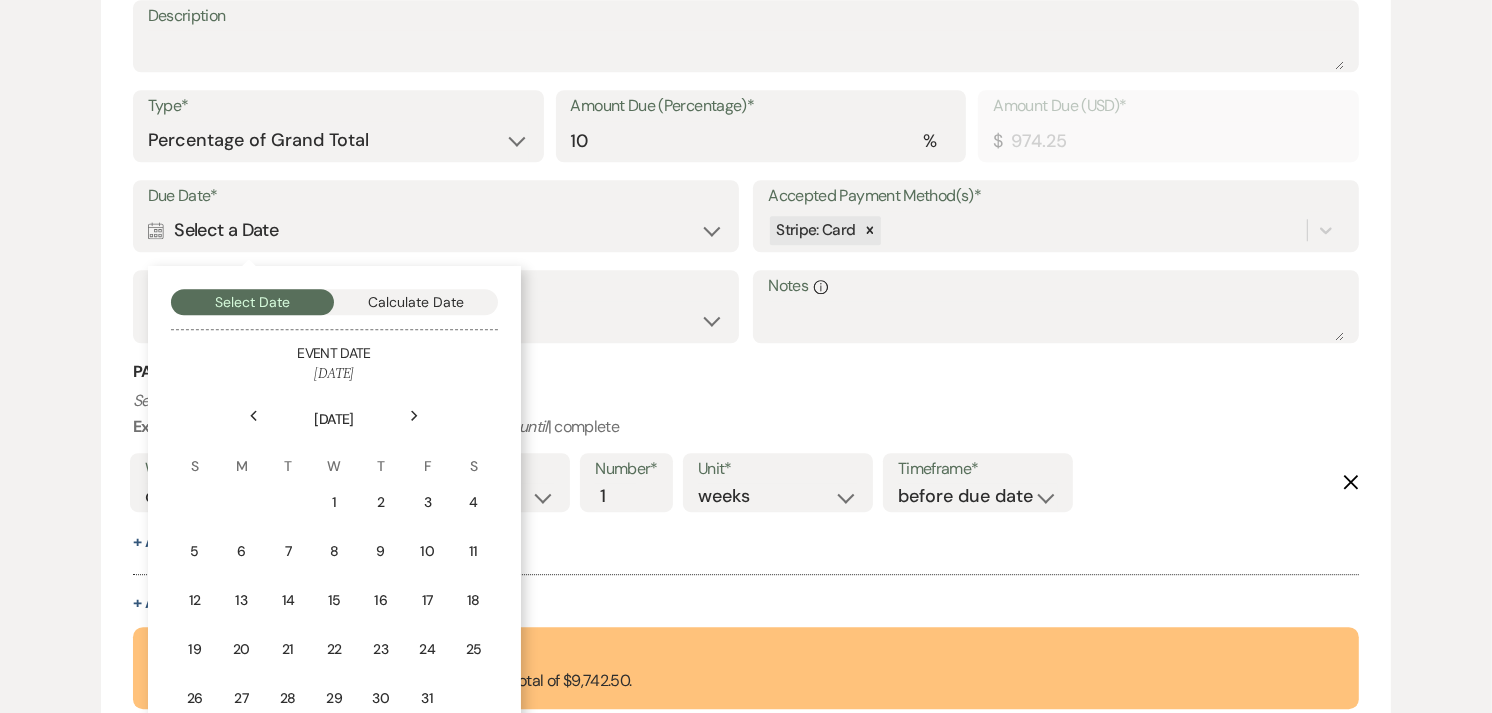 click on "Next" 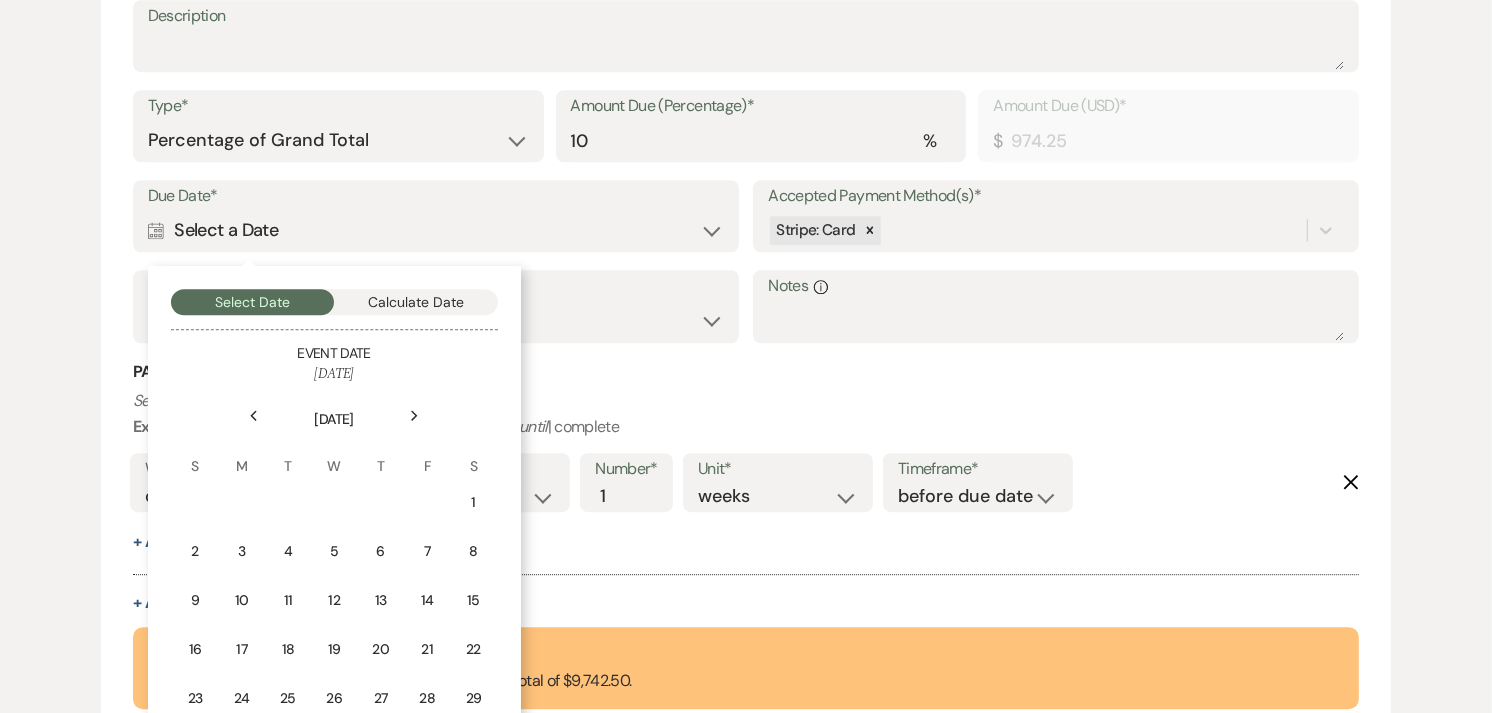 click on "Next" 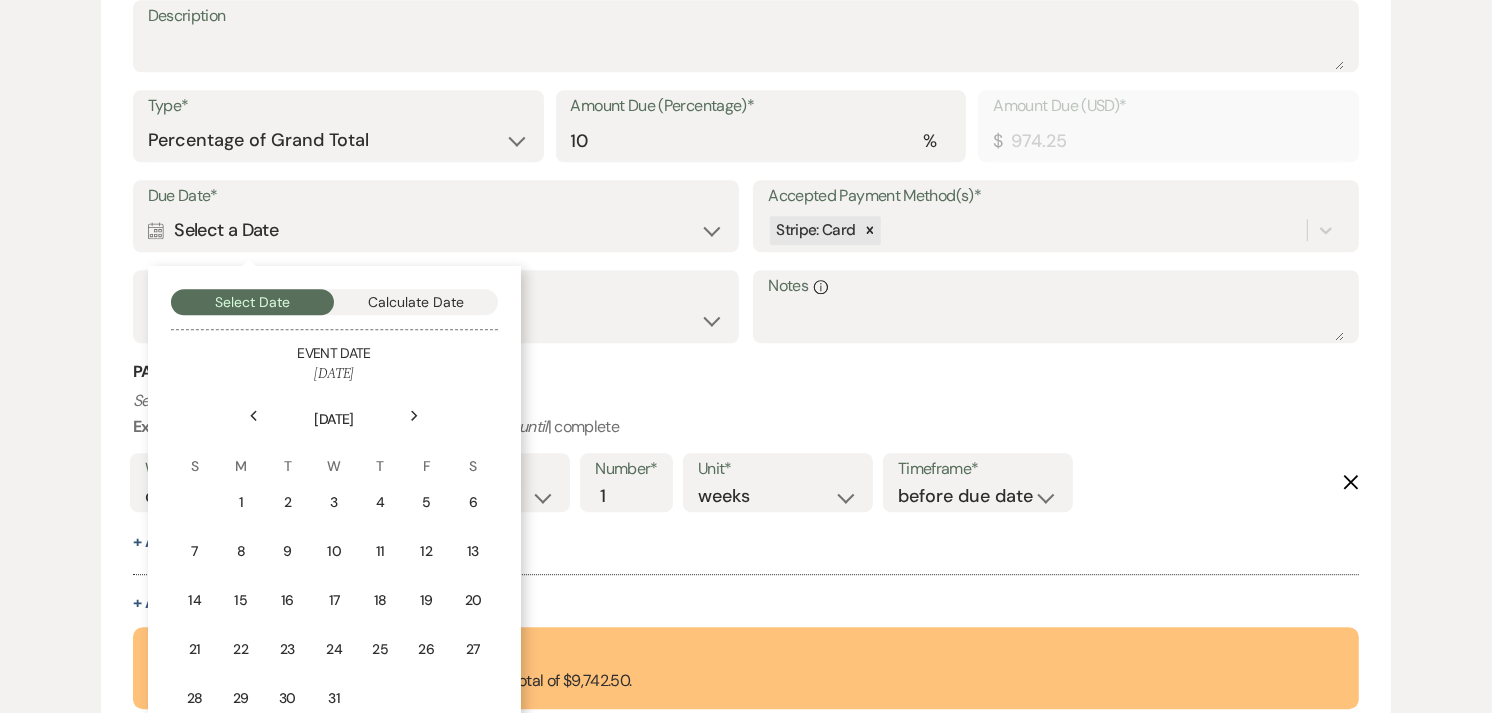 click on "Next" 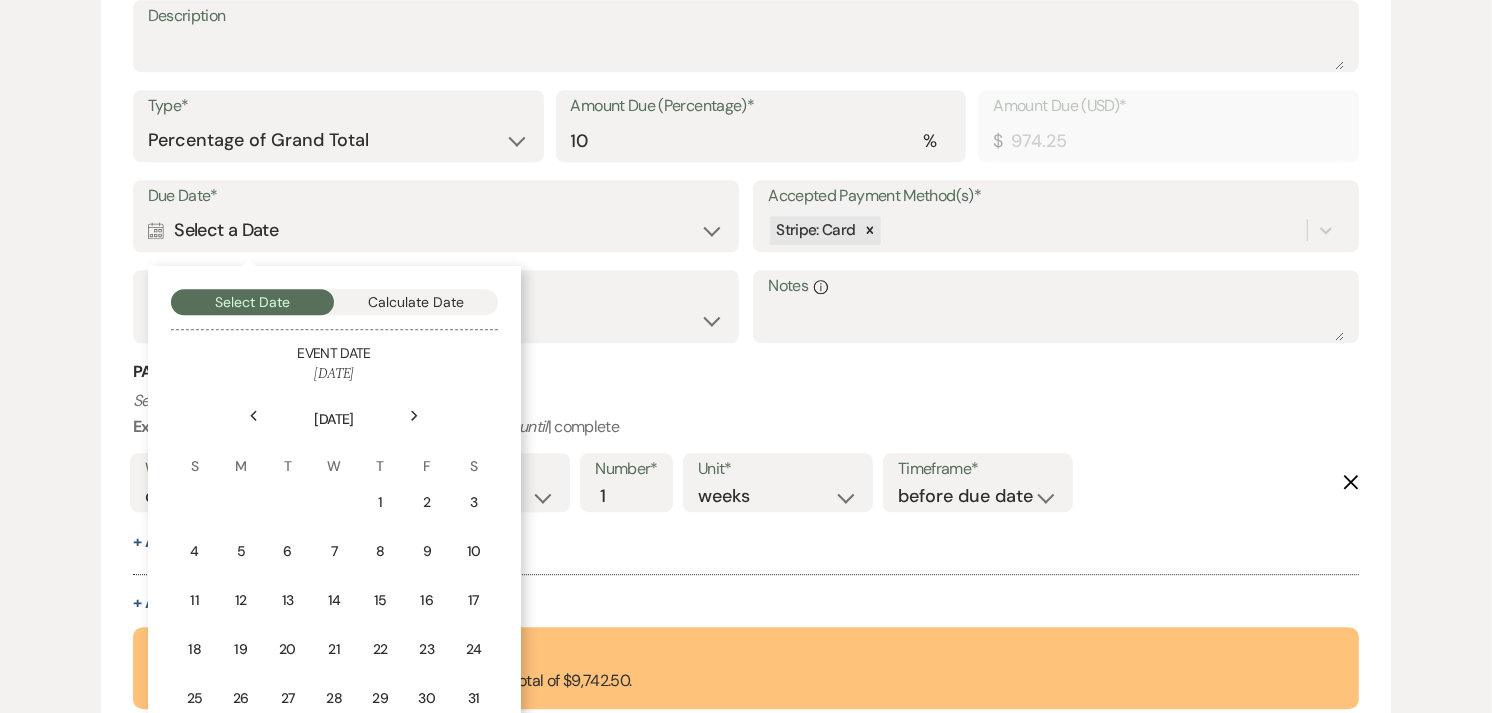 click on "Next" 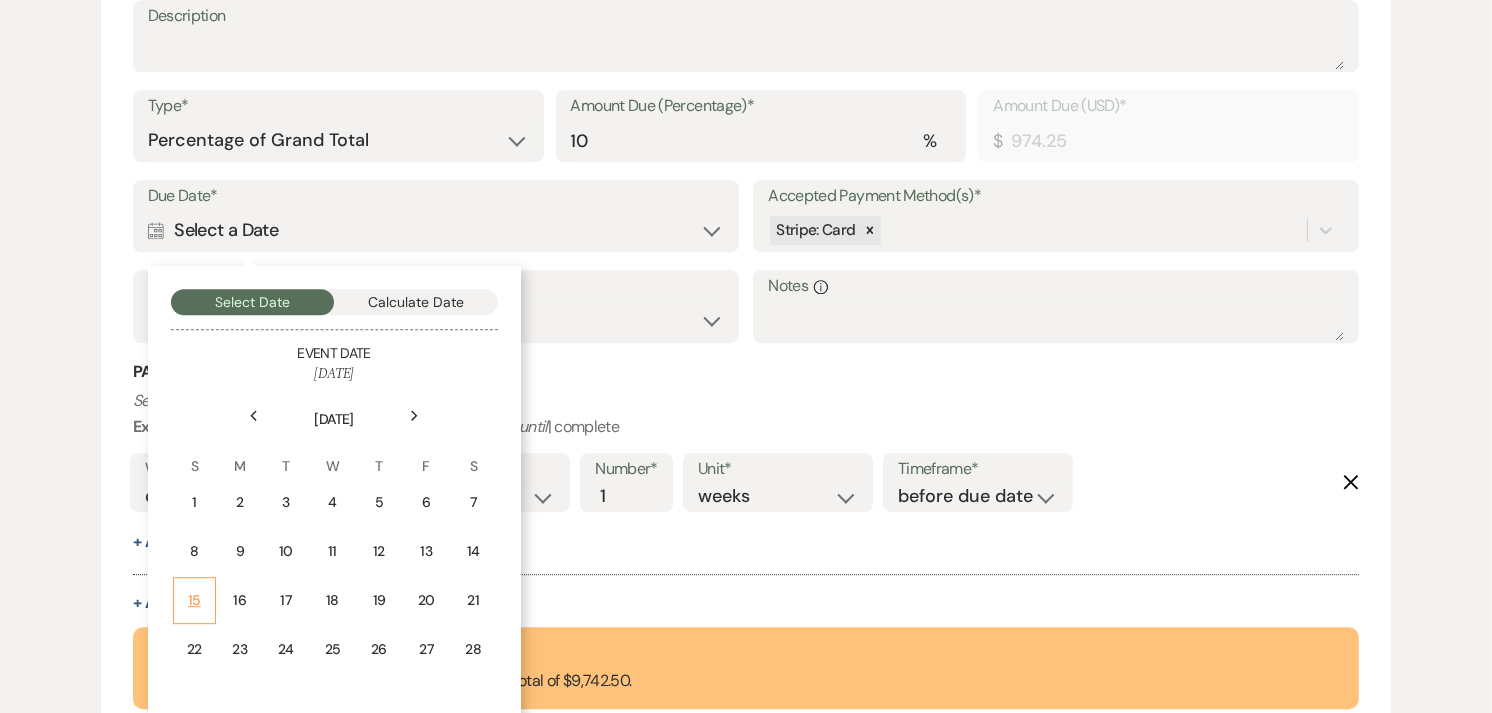 click on "15" at bounding box center [195, 600] 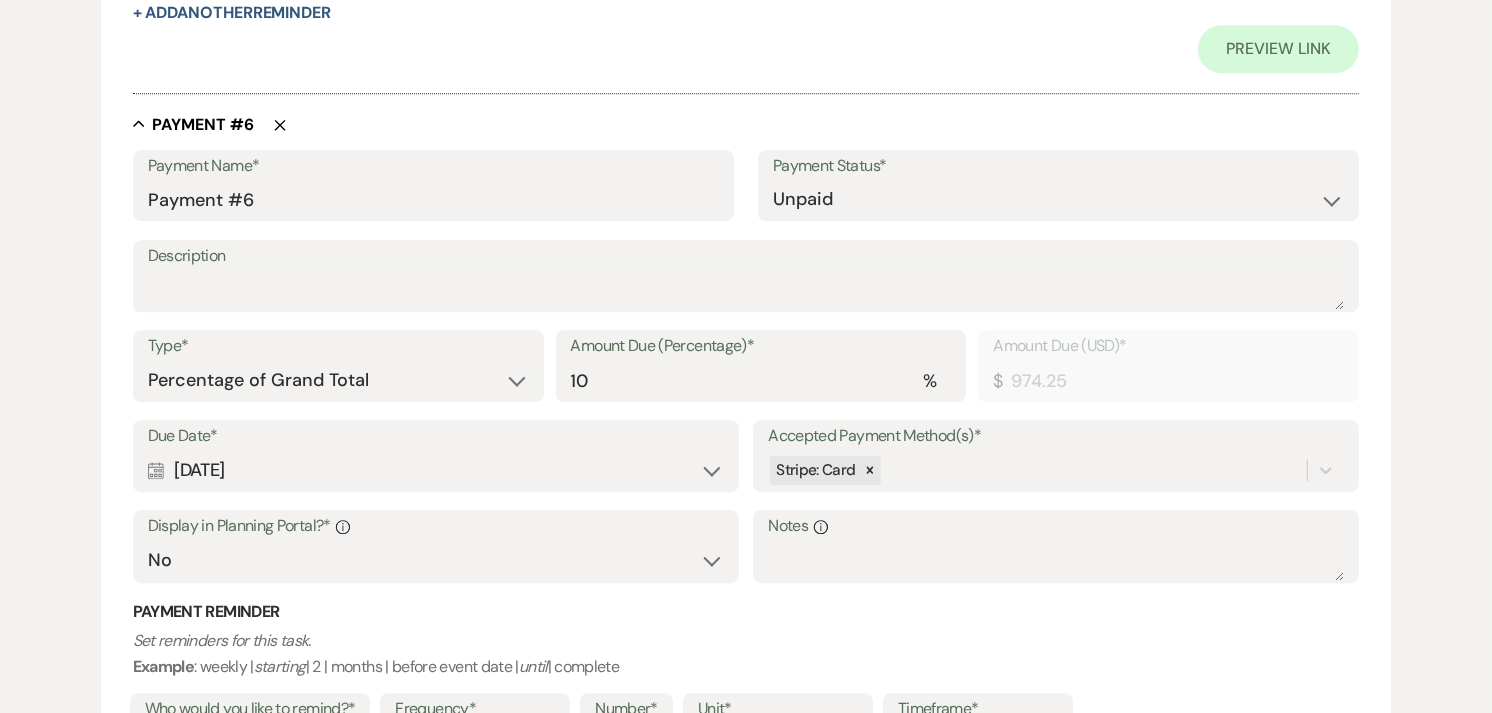 scroll, scrollTop: 5125, scrollLeft: 0, axis: vertical 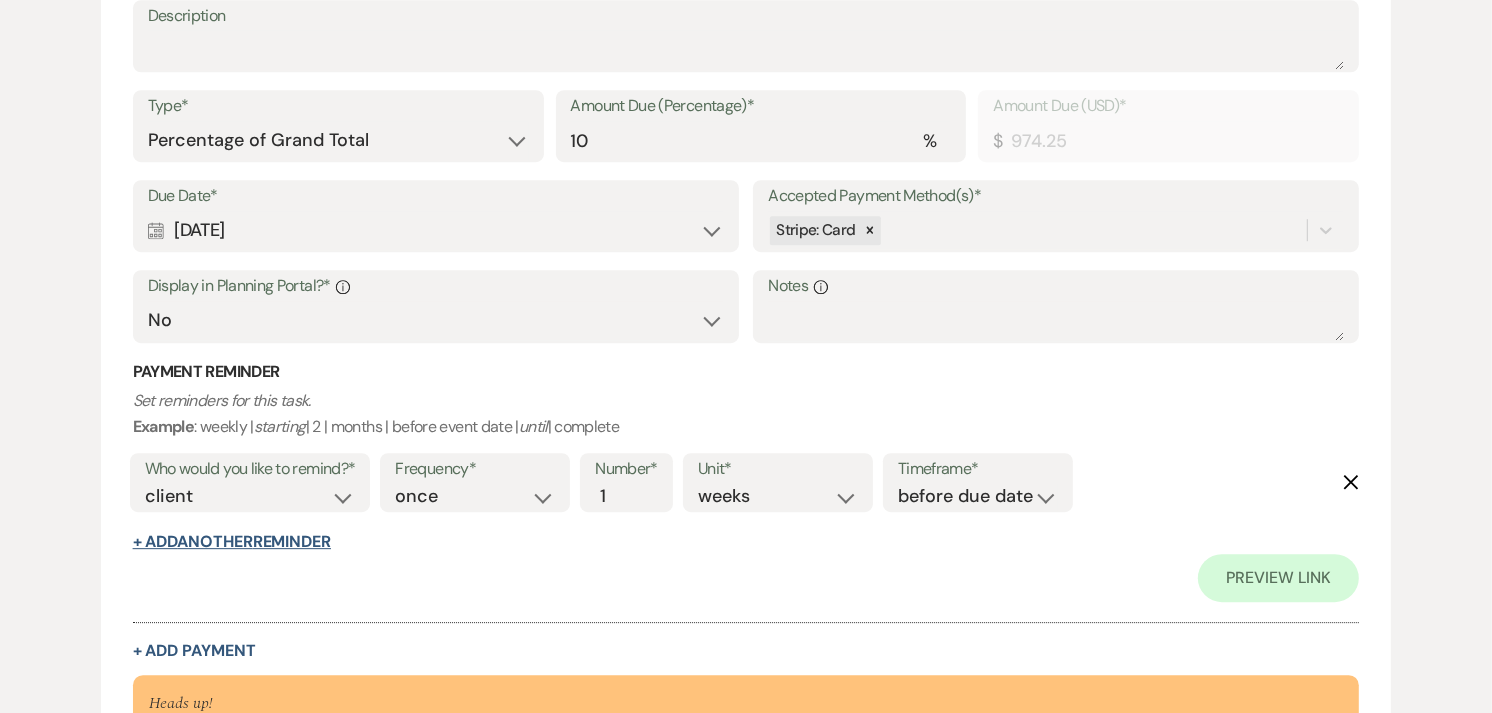 click on "+ Add  Another  Reminder" at bounding box center [232, 542] 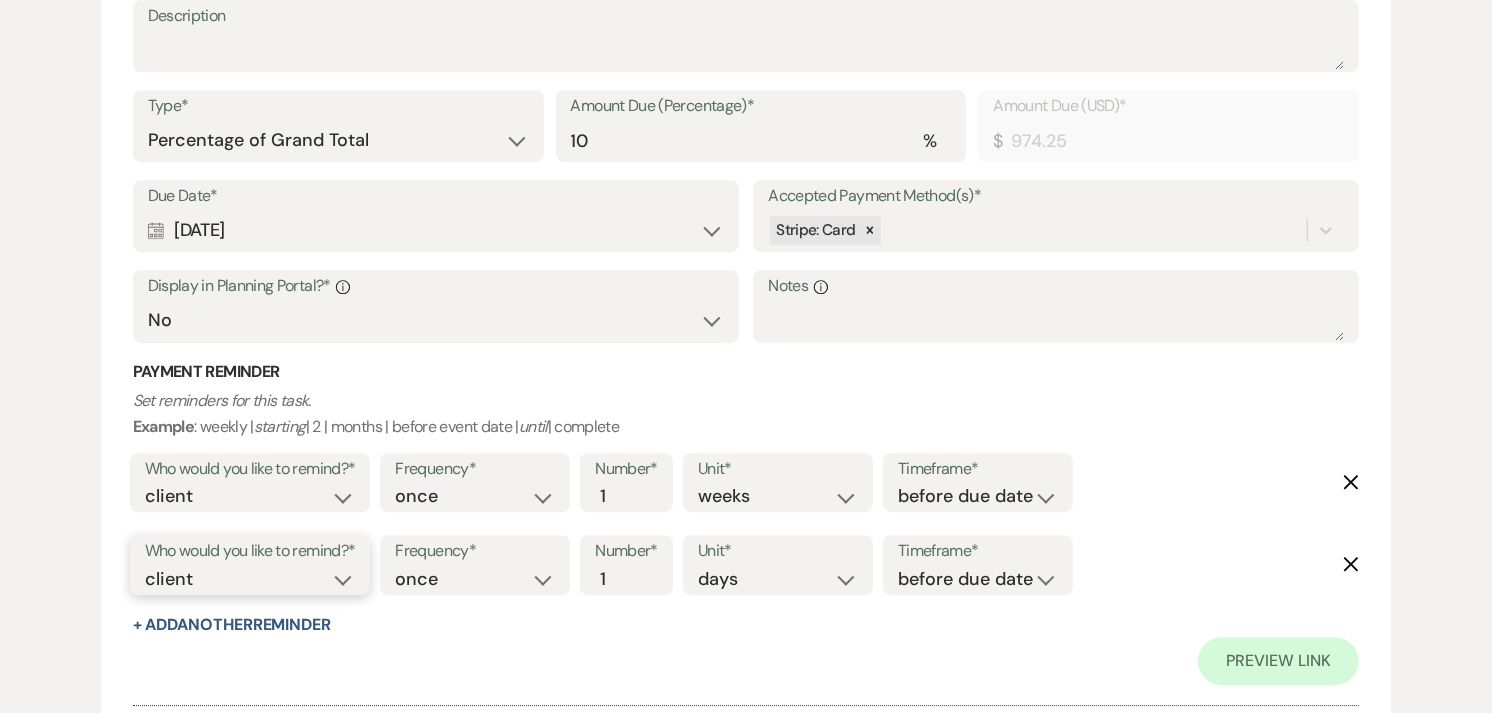 click on "client venue both" at bounding box center (250, 579) 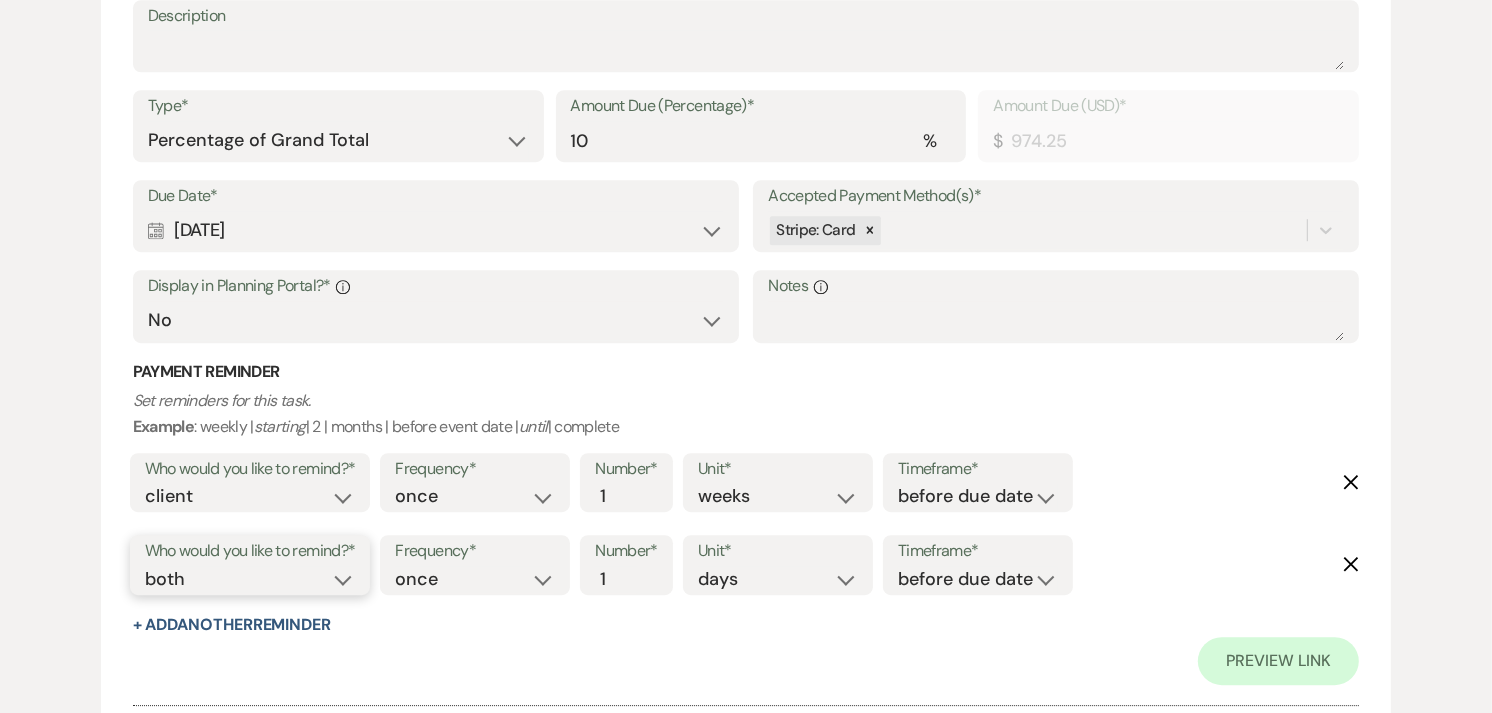 click on "client venue both" at bounding box center (250, 579) 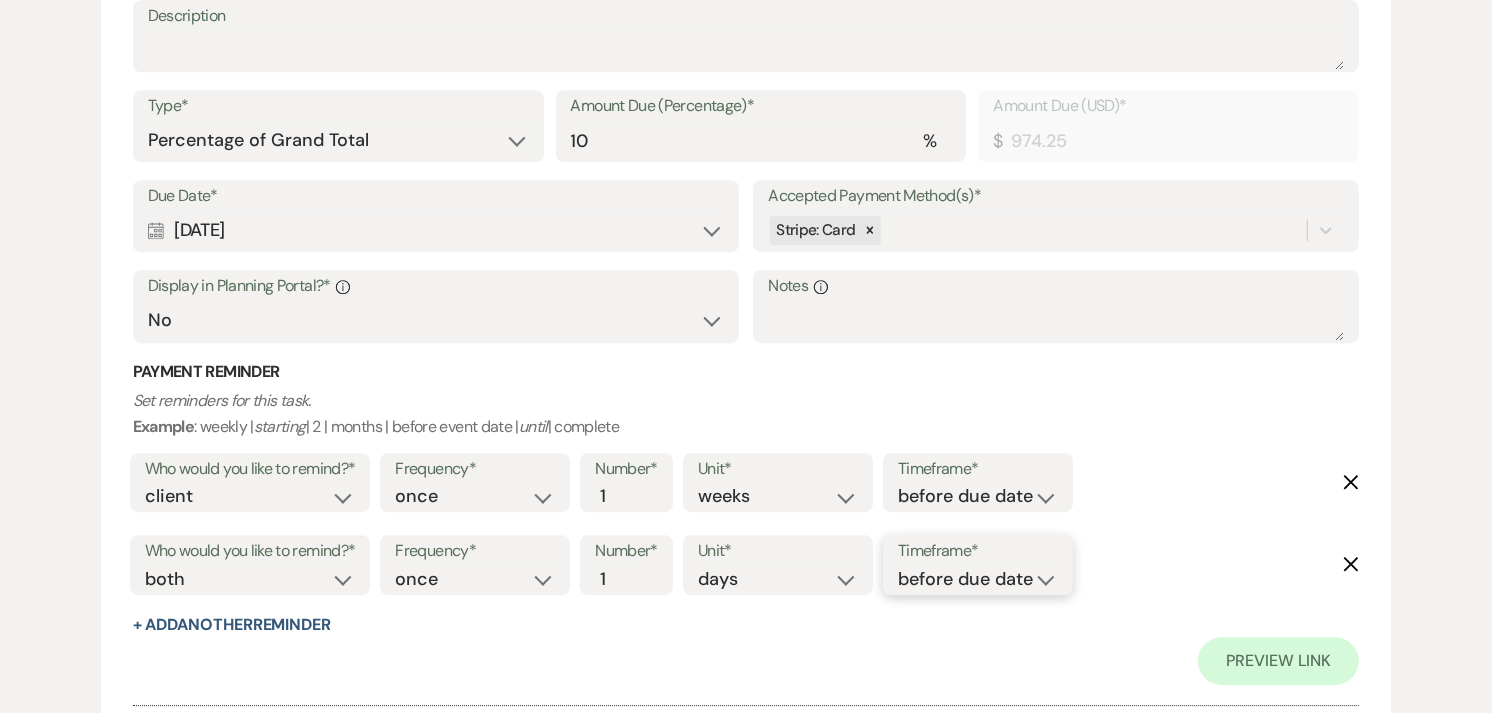 click on "before due date after due date on due date on custom date" at bounding box center (978, 579) 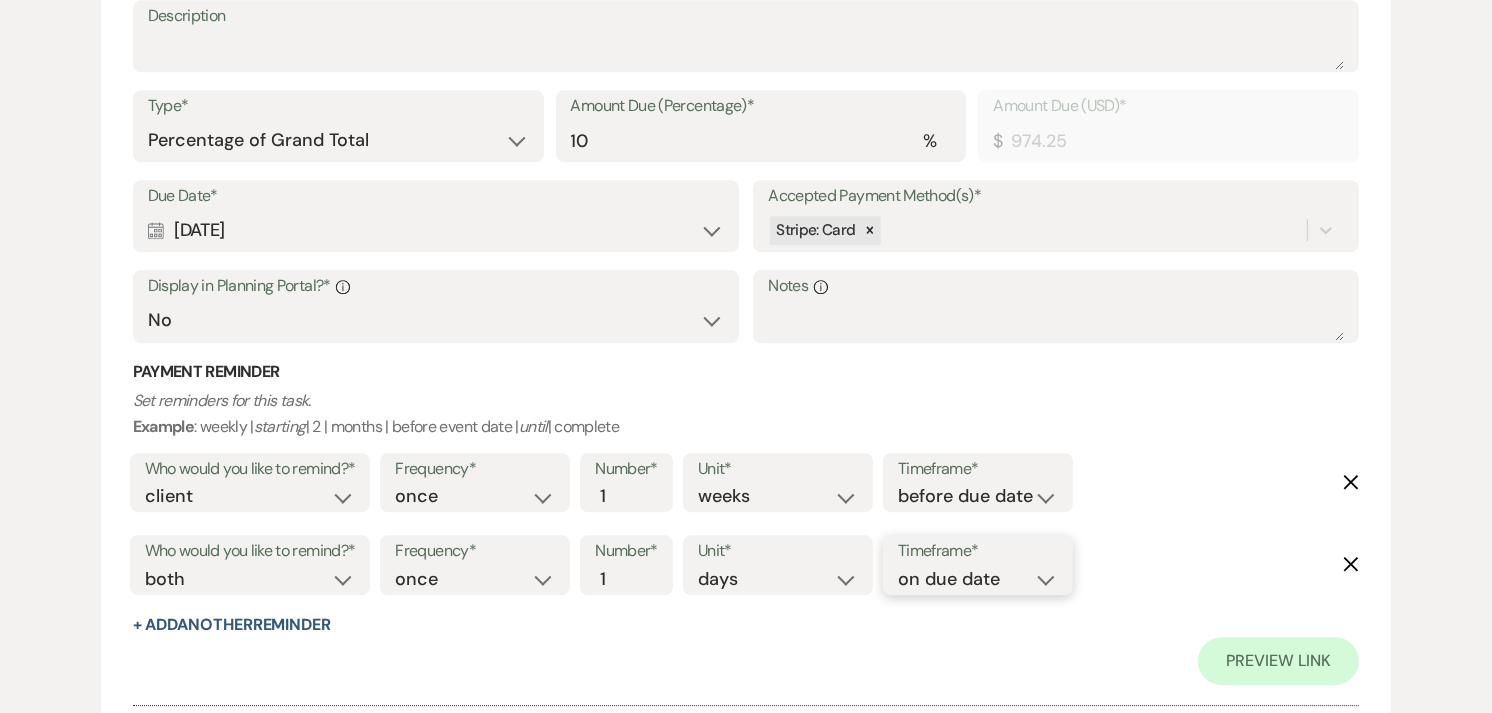 click on "before due date after due date on due date on custom date" at bounding box center (978, 579) 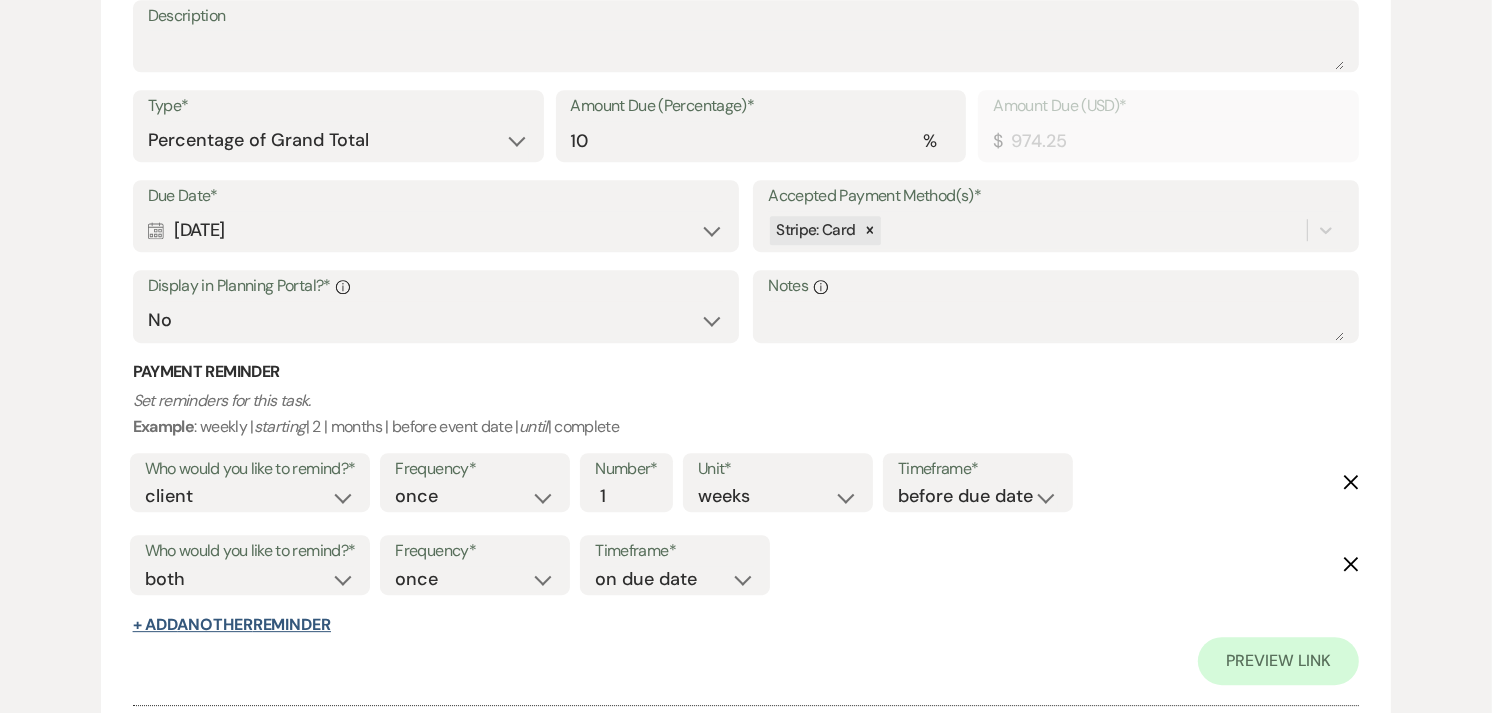 click on "+ Add  Another  Reminder" at bounding box center [232, 625] 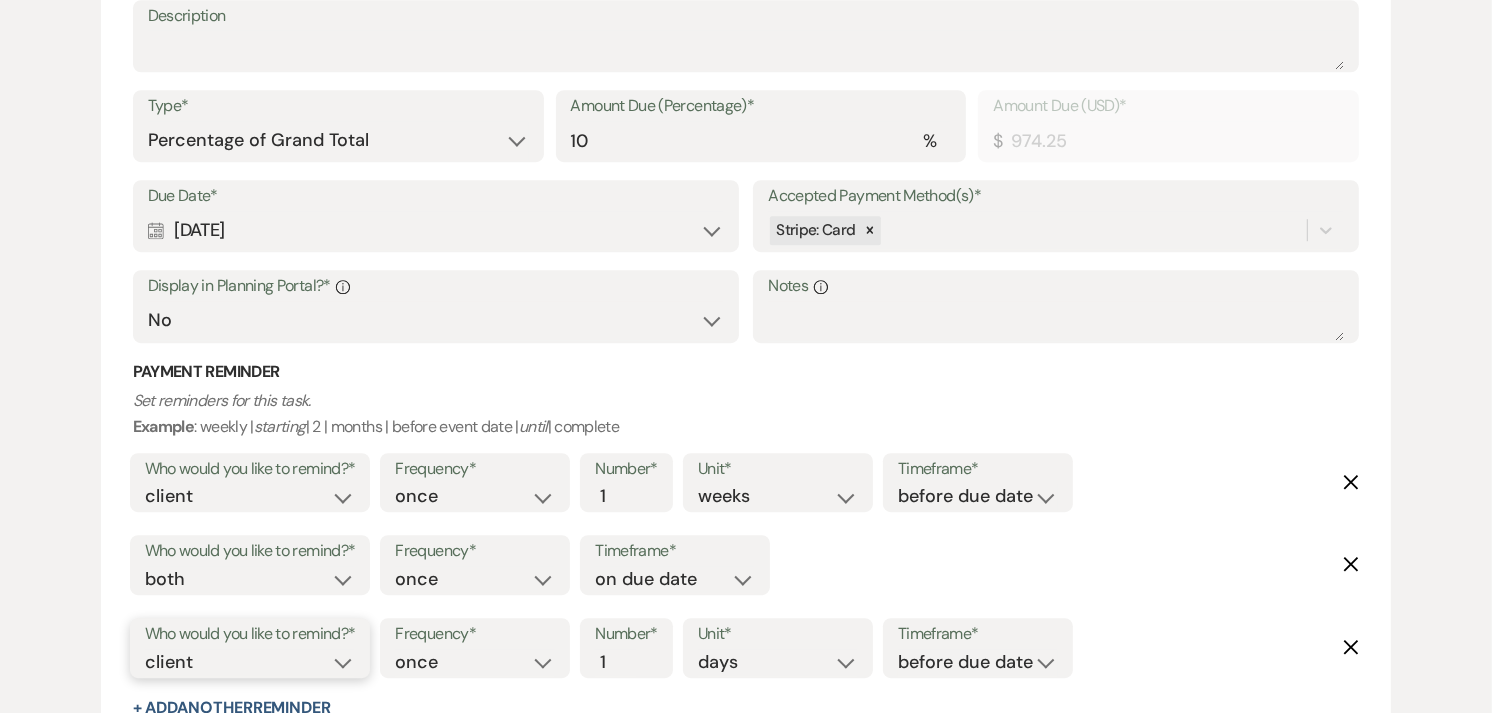 click on "client venue both" at bounding box center [250, 662] 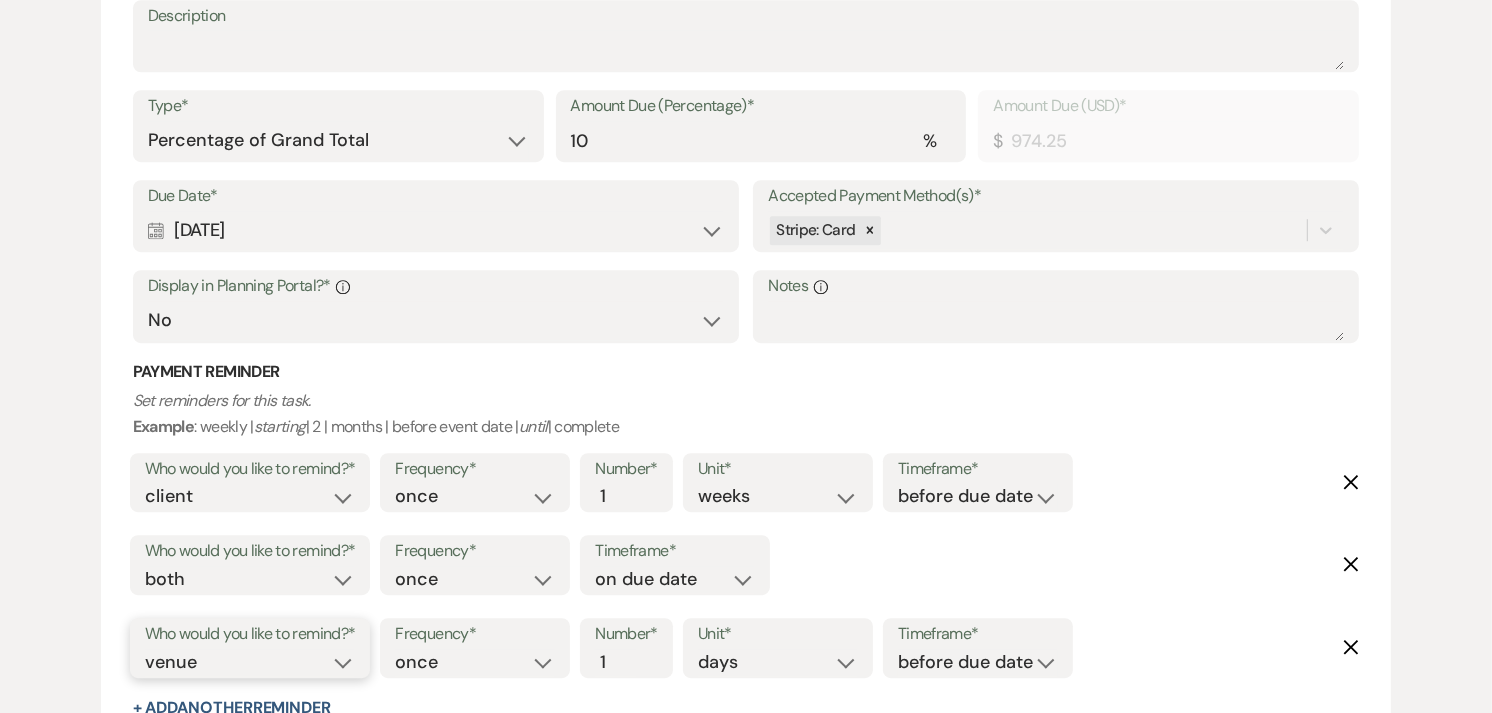 click on "client venue both" at bounding box center [250, 662] 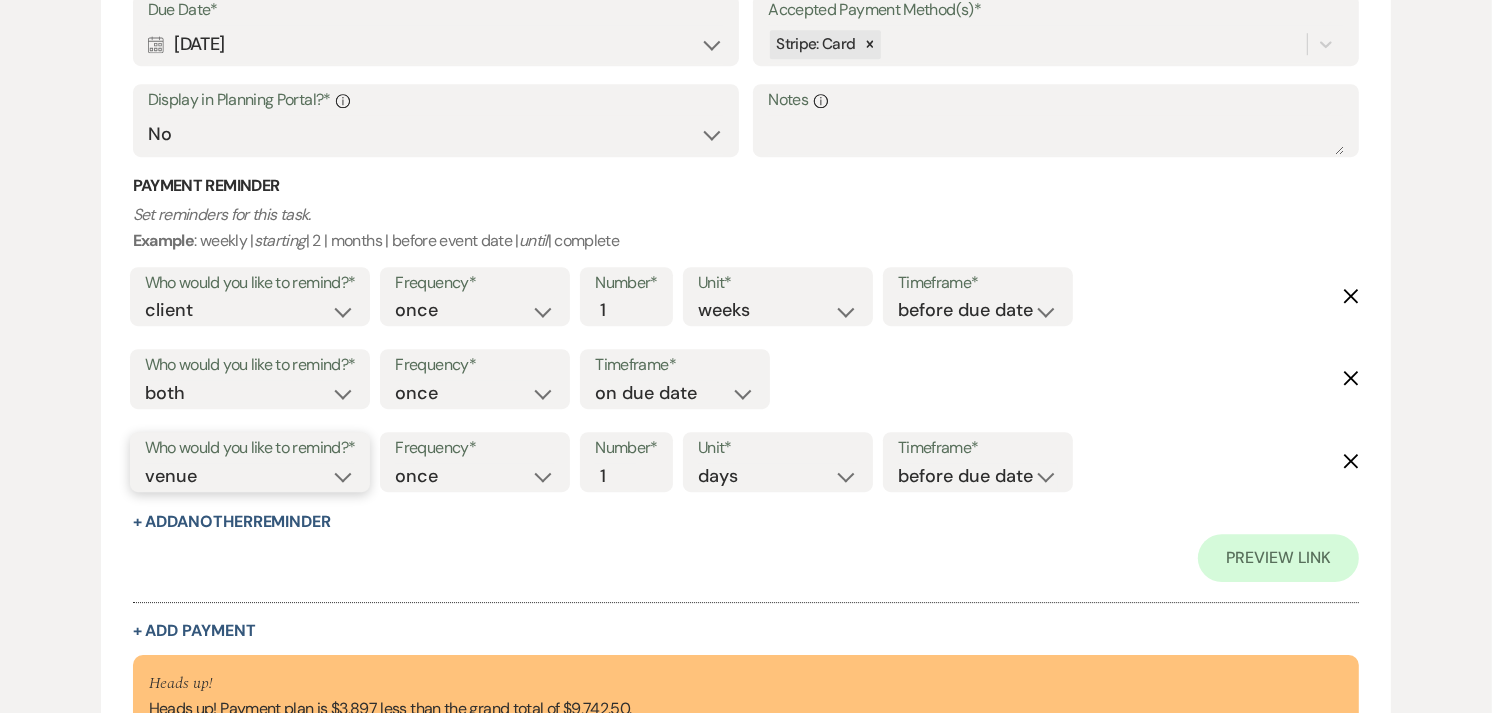 scroll, scrollTop: 5312, scrollLeft: 0, axis: vertical 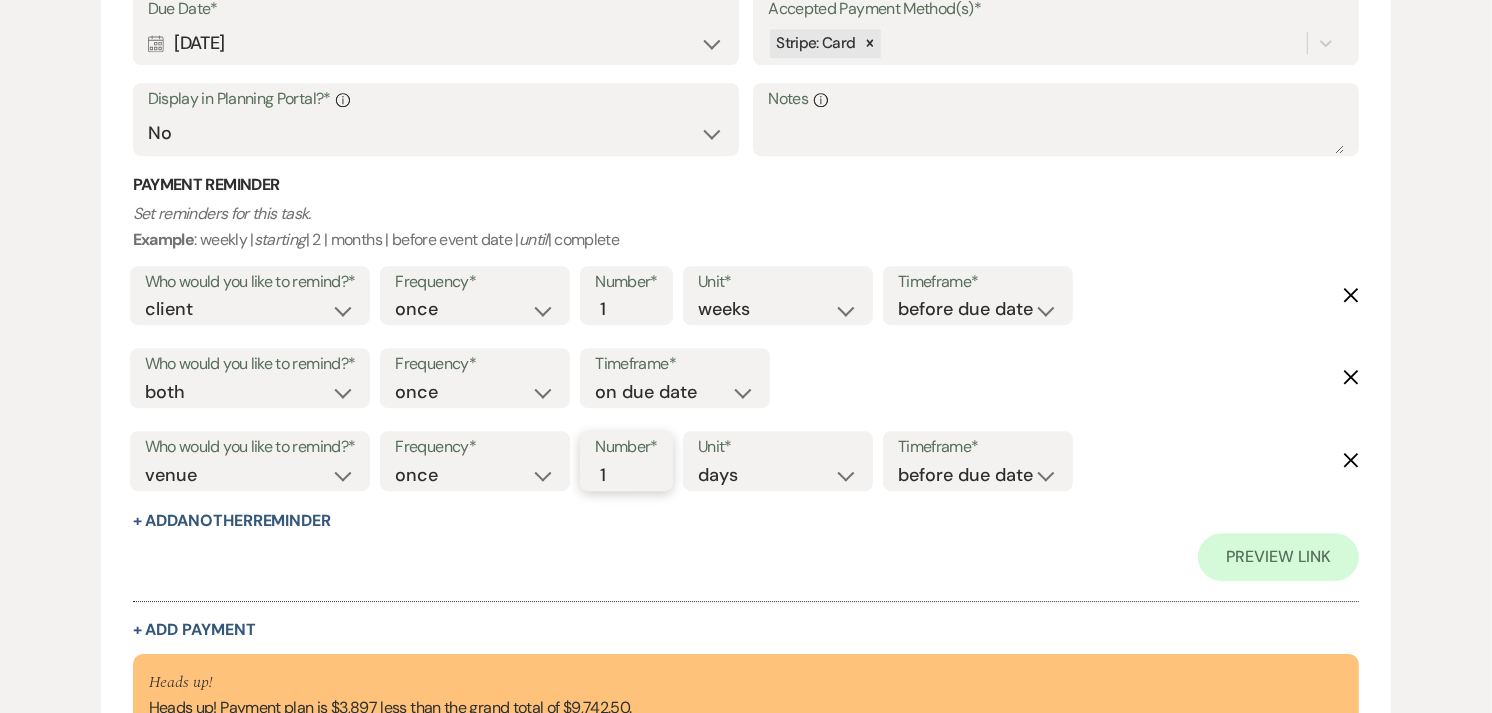 click on "2" at bounding box center (616, 475) 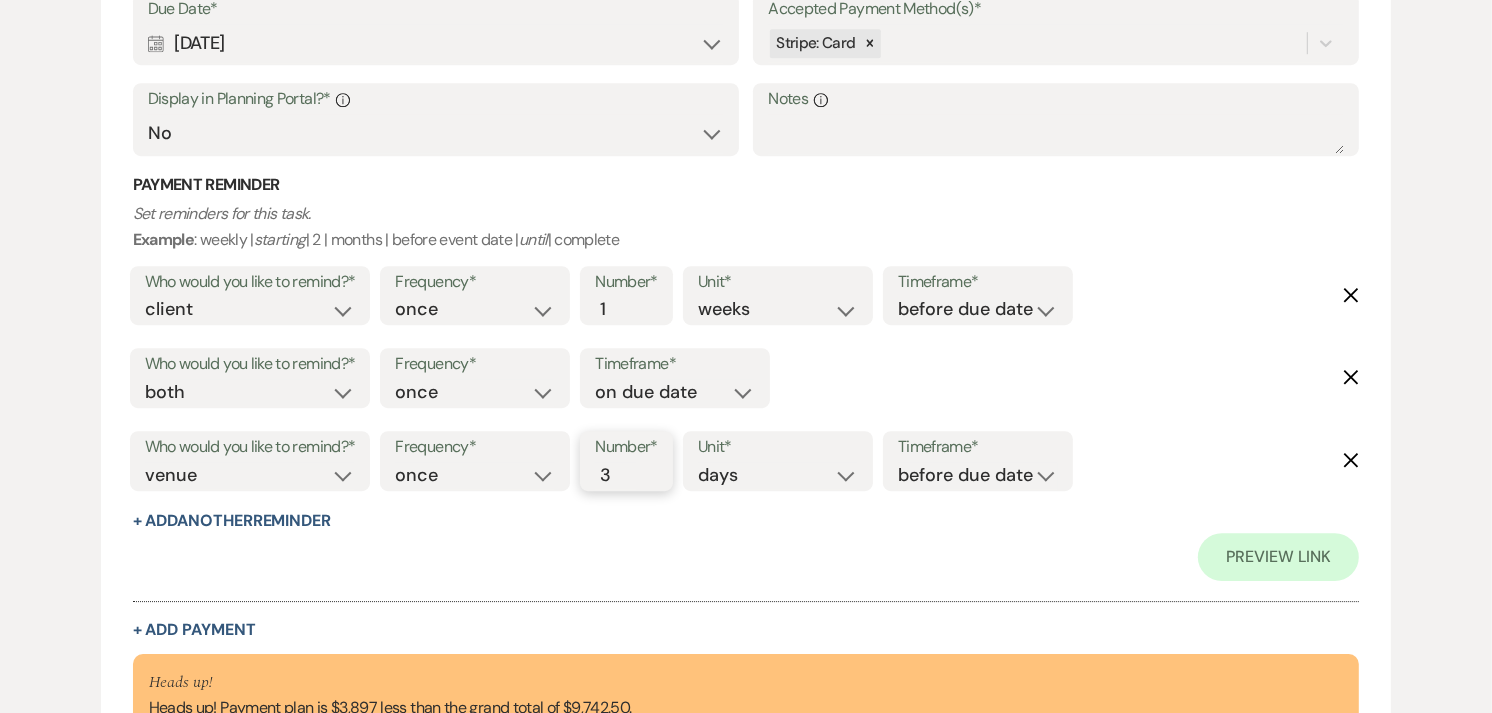 type on "3" 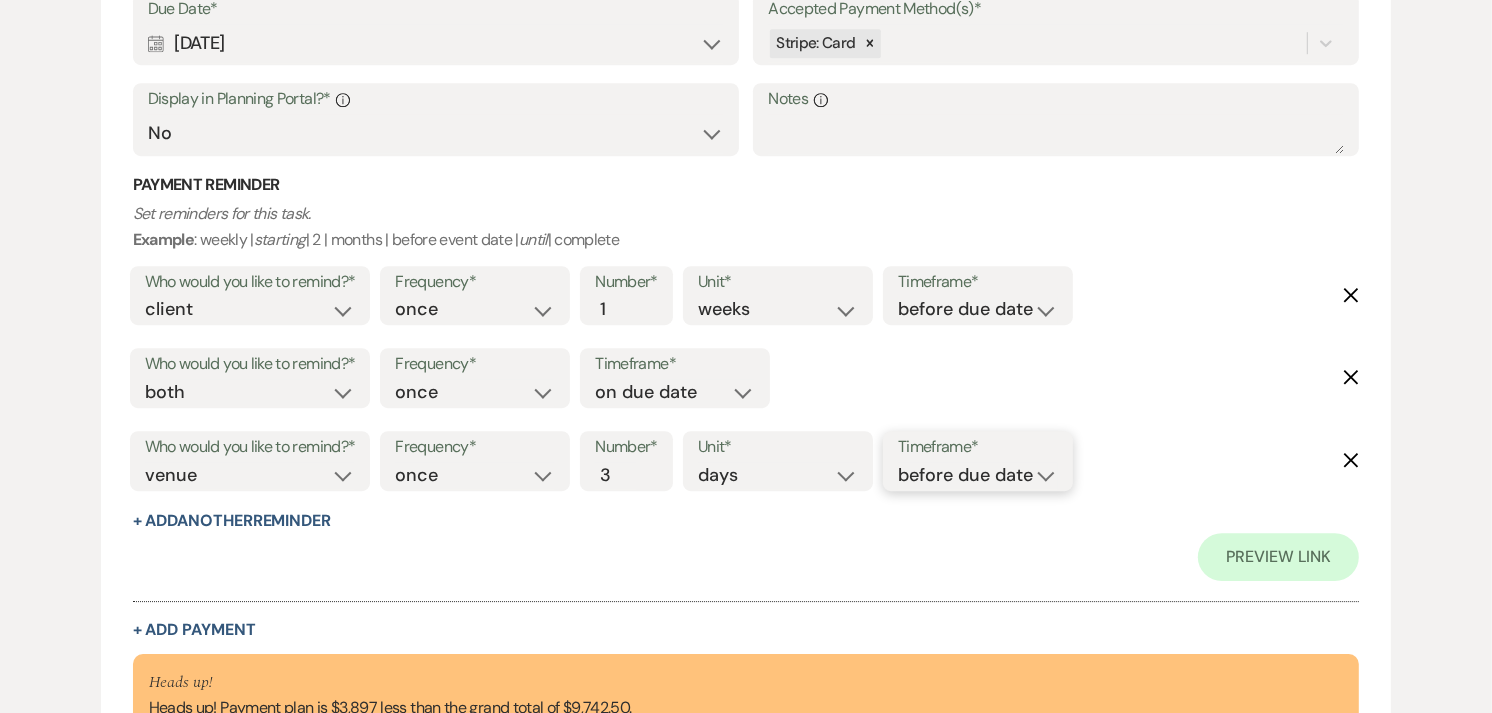 click on "before due date after due date on due date on custom date" at bounding box center (978, 475) 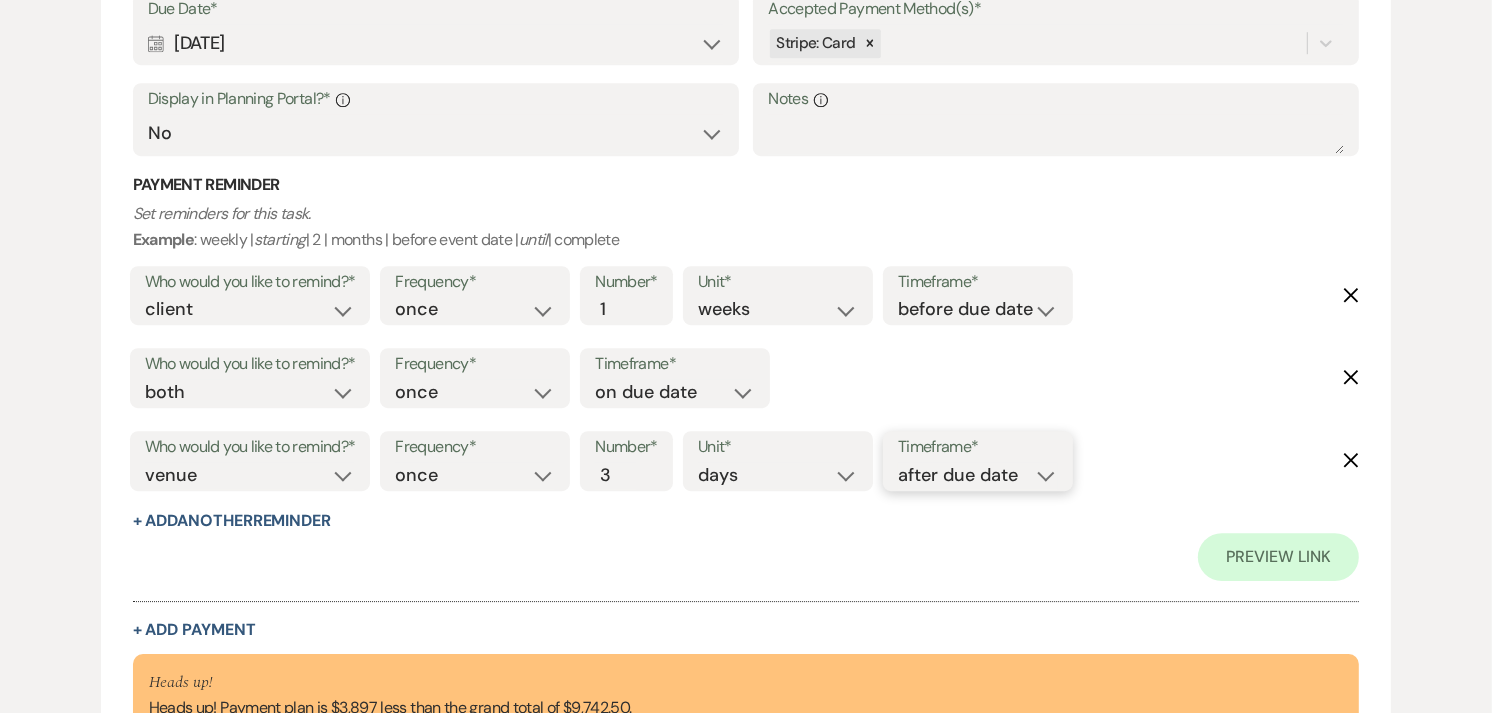 click on "before due date after due date on due date on custom date" at bounding box center (978, 475) 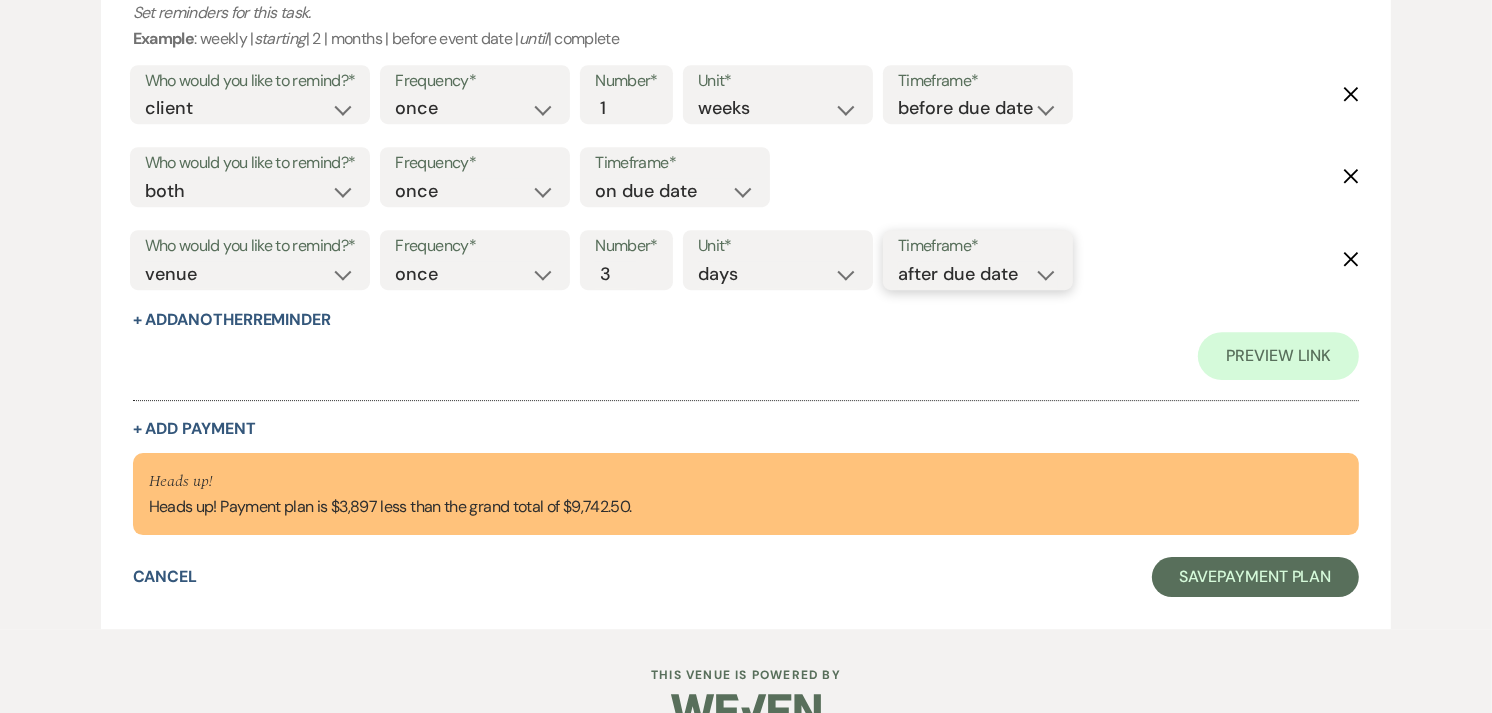 scroll, scrollTop: 5556, scrollLeft: 0, axis: vertical 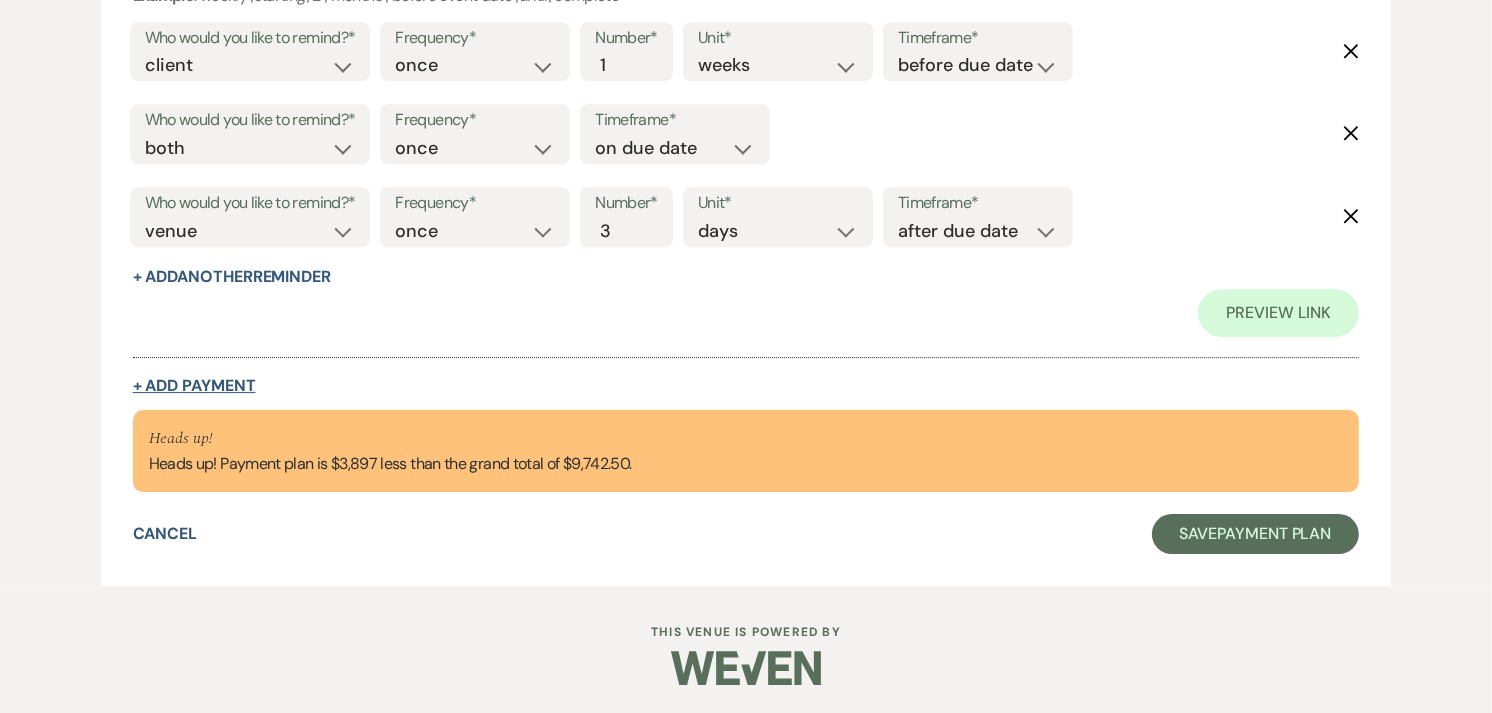 click on "+ Add Payment" at bounding box center [194, 386] 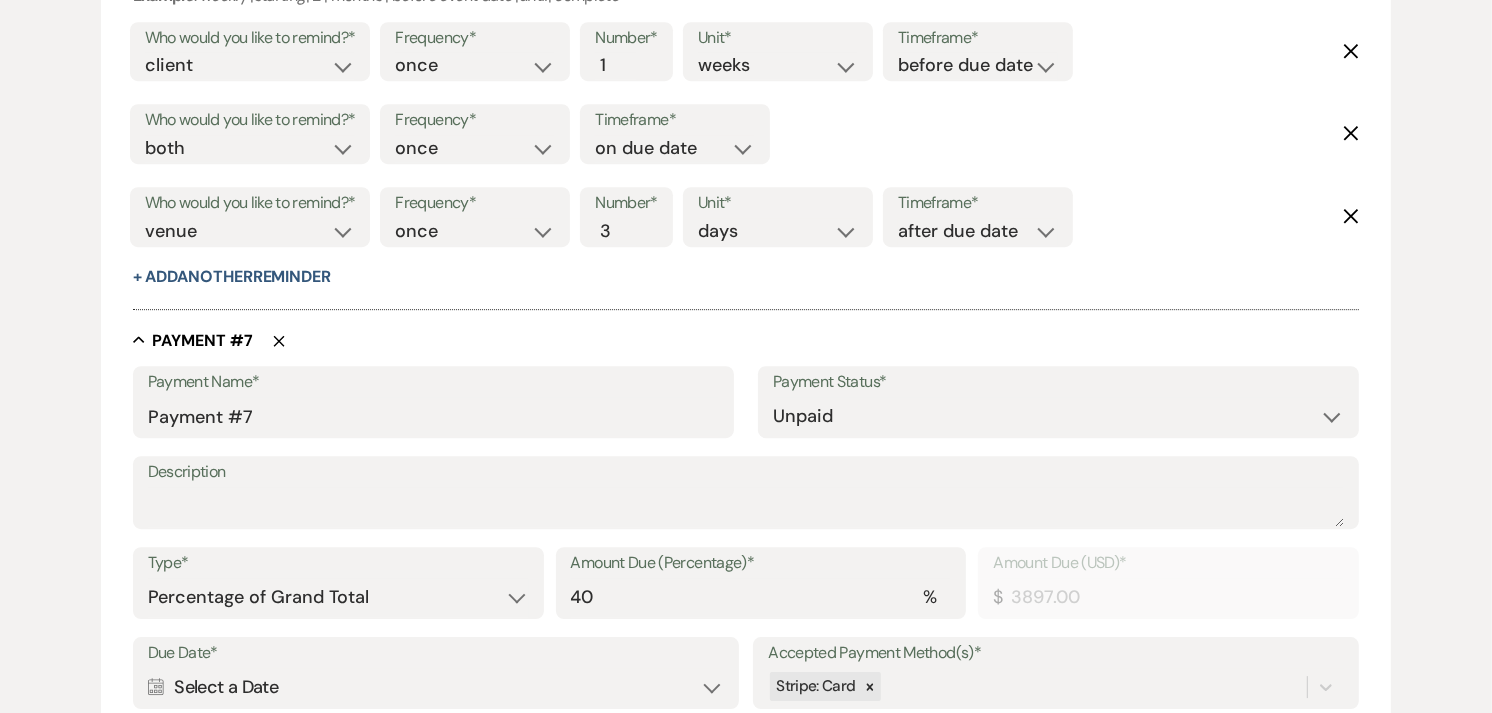 scroll, scrollTop: 5577, scrollLeft: 0, axis: vertical 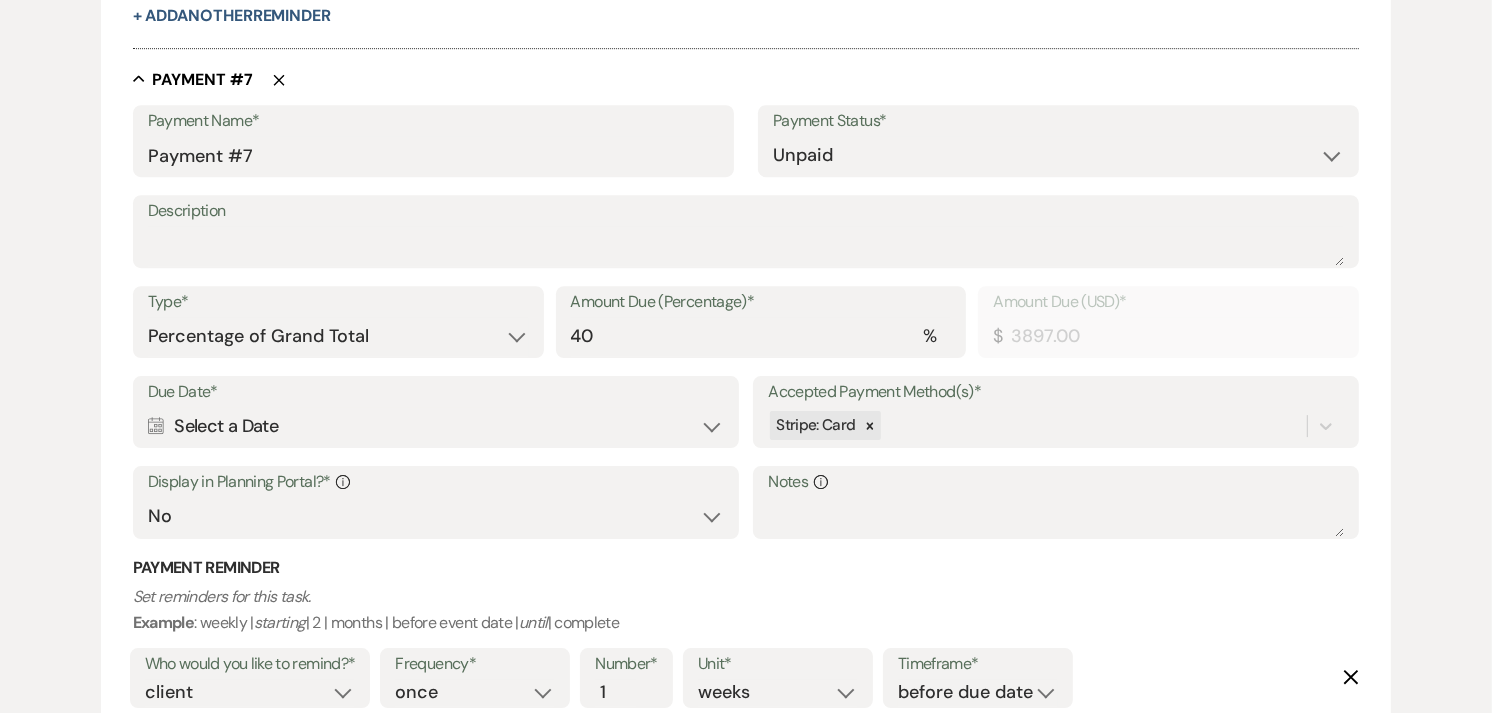 click on "Amount Due (Percentage)*" at bounding box center [761, 302] 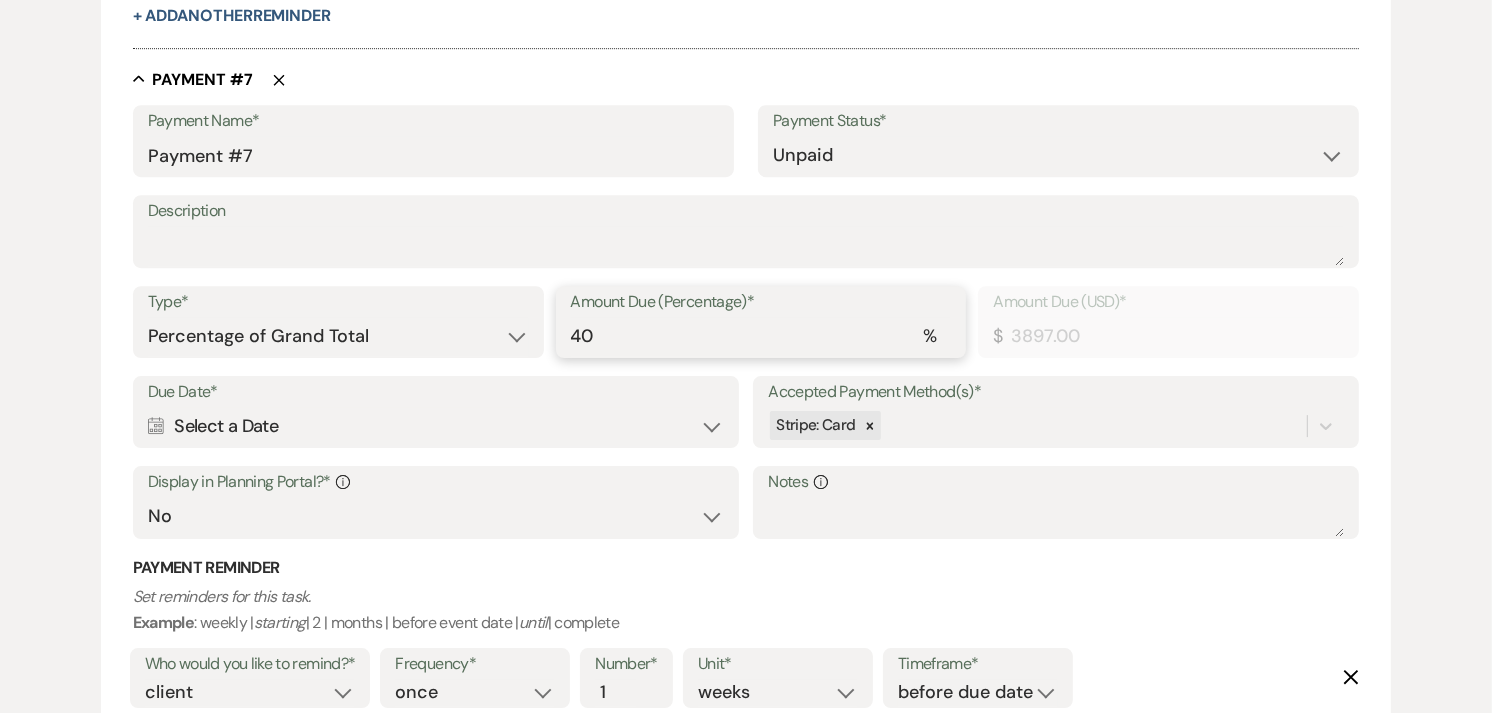 click on "40" at bounding box center [761, 336] 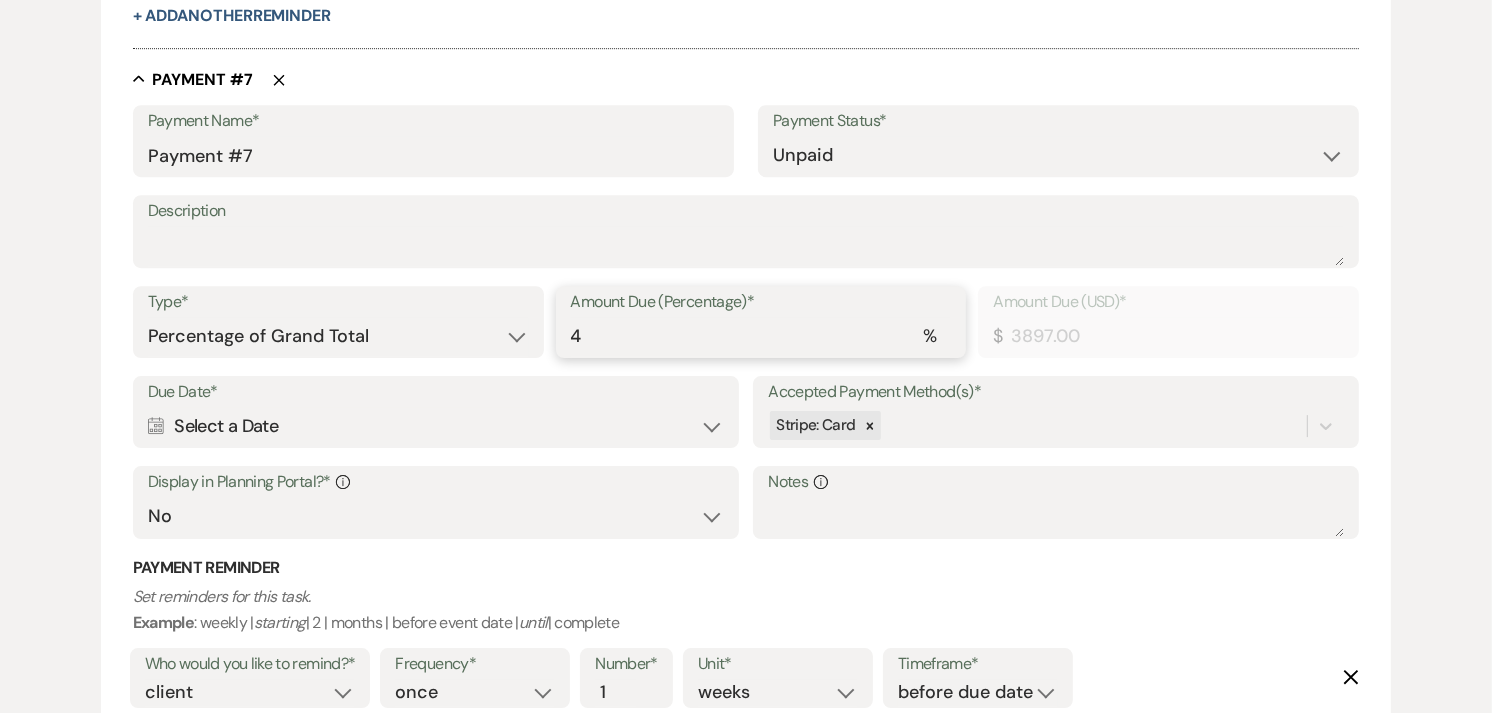 type on "389.70" 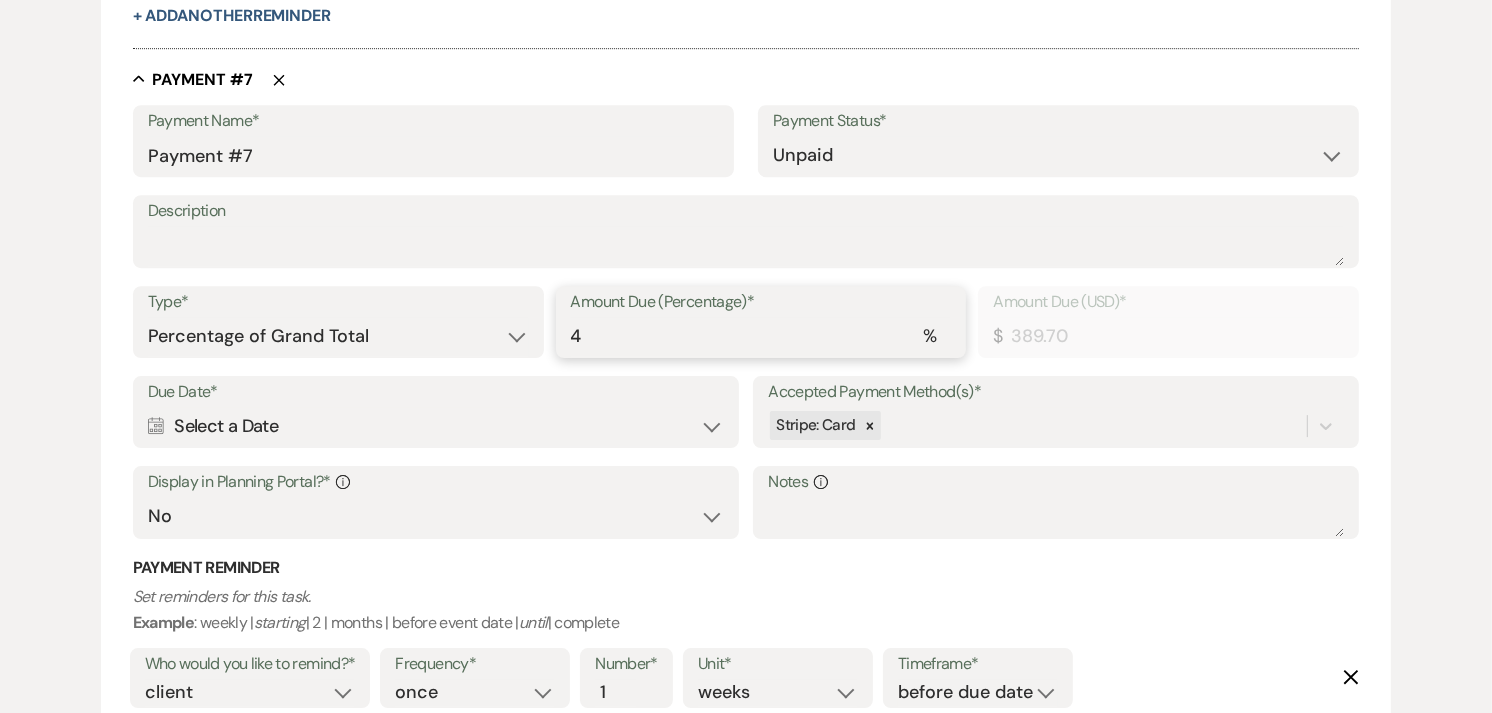 type 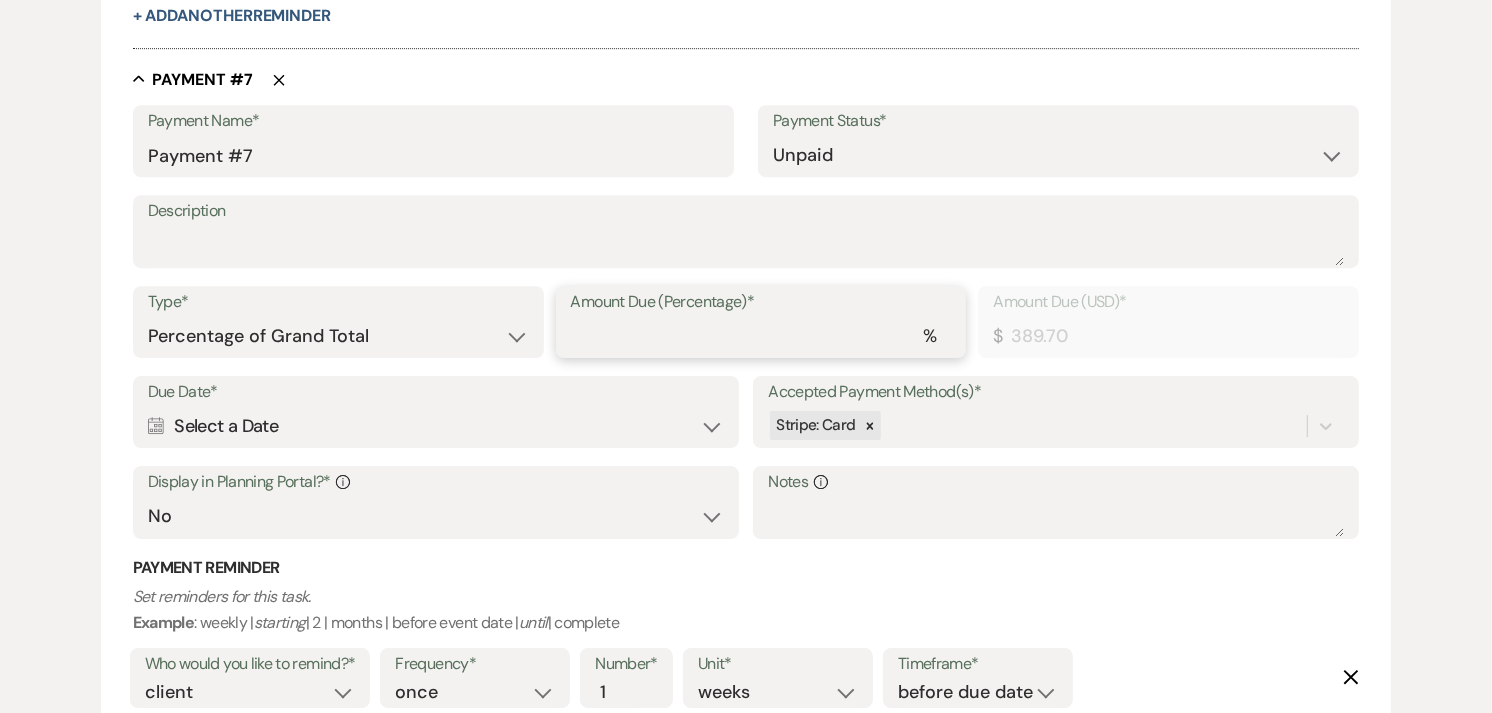 type on "0.00" 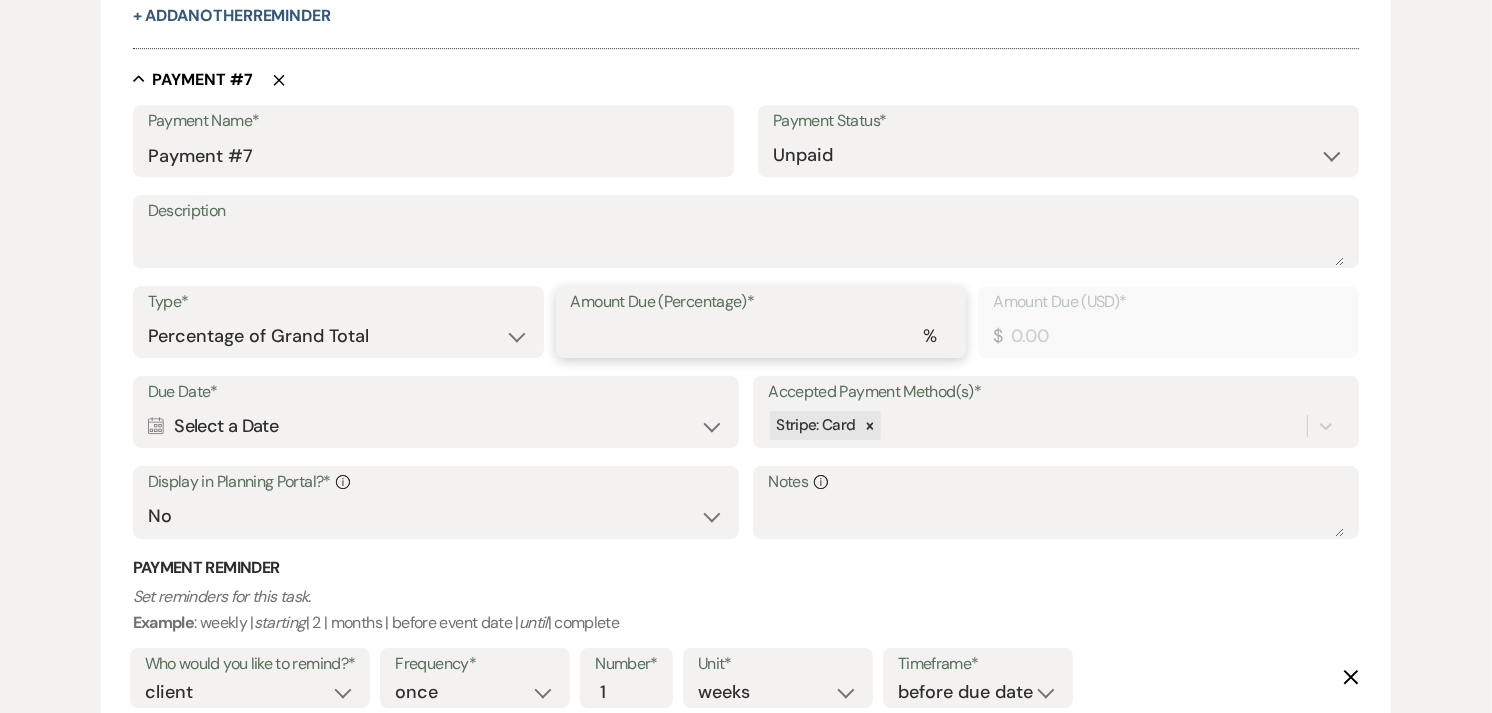 type on "1" 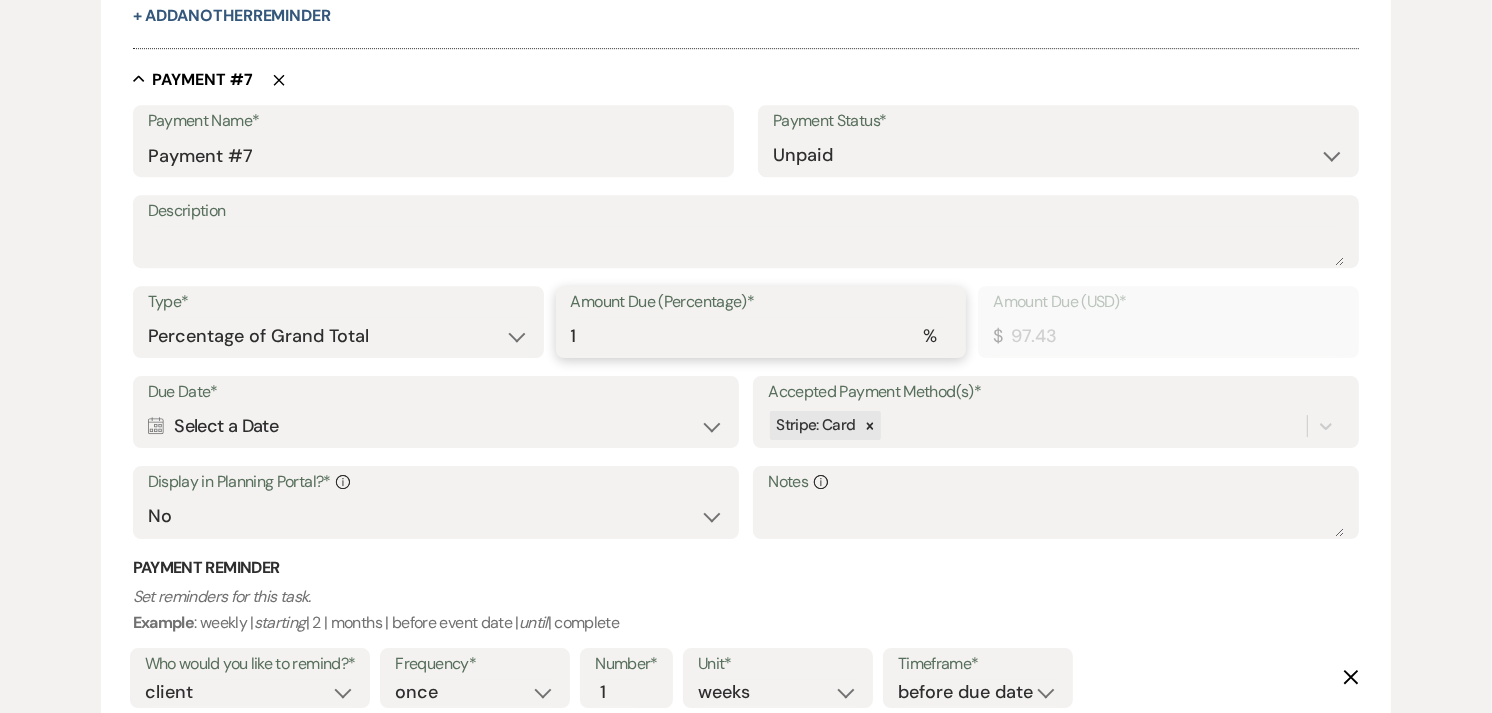 type on "10" 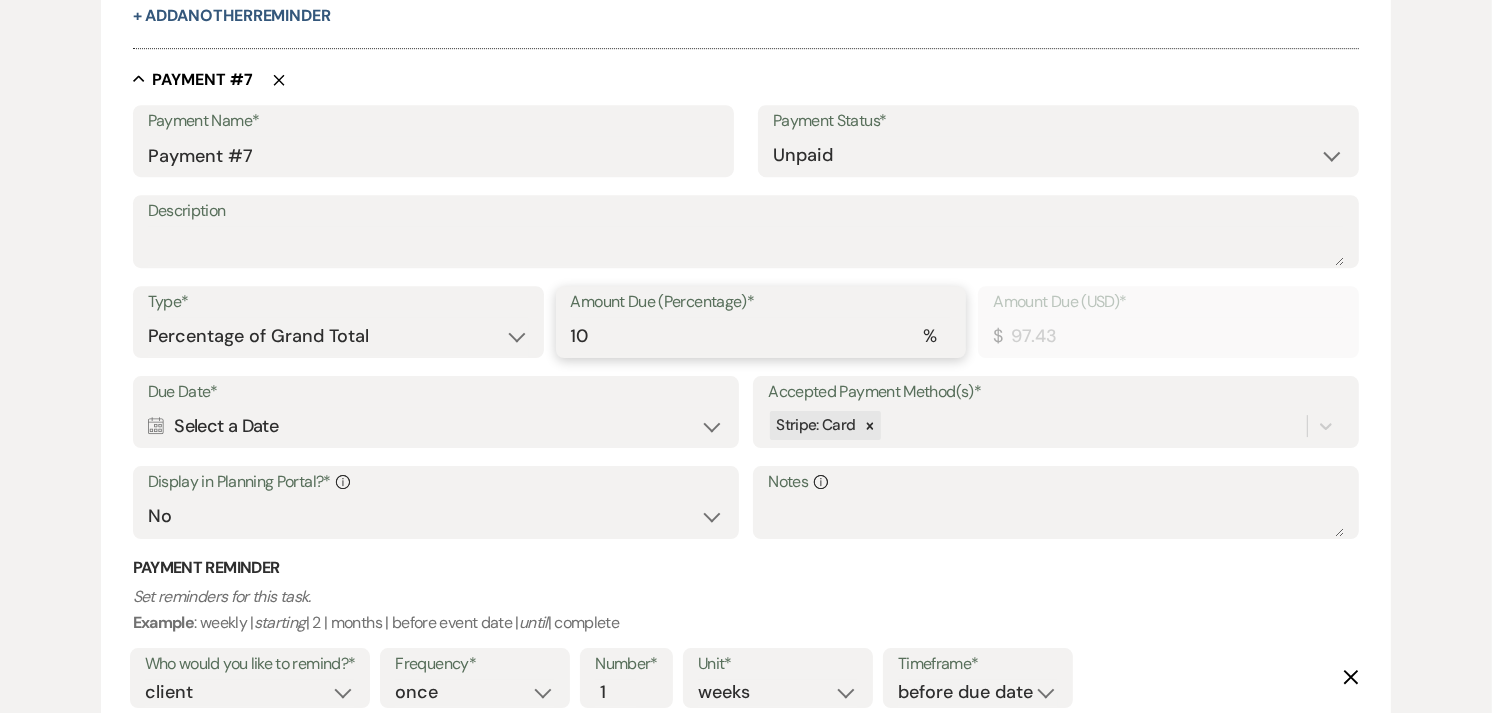 type on "974.25" 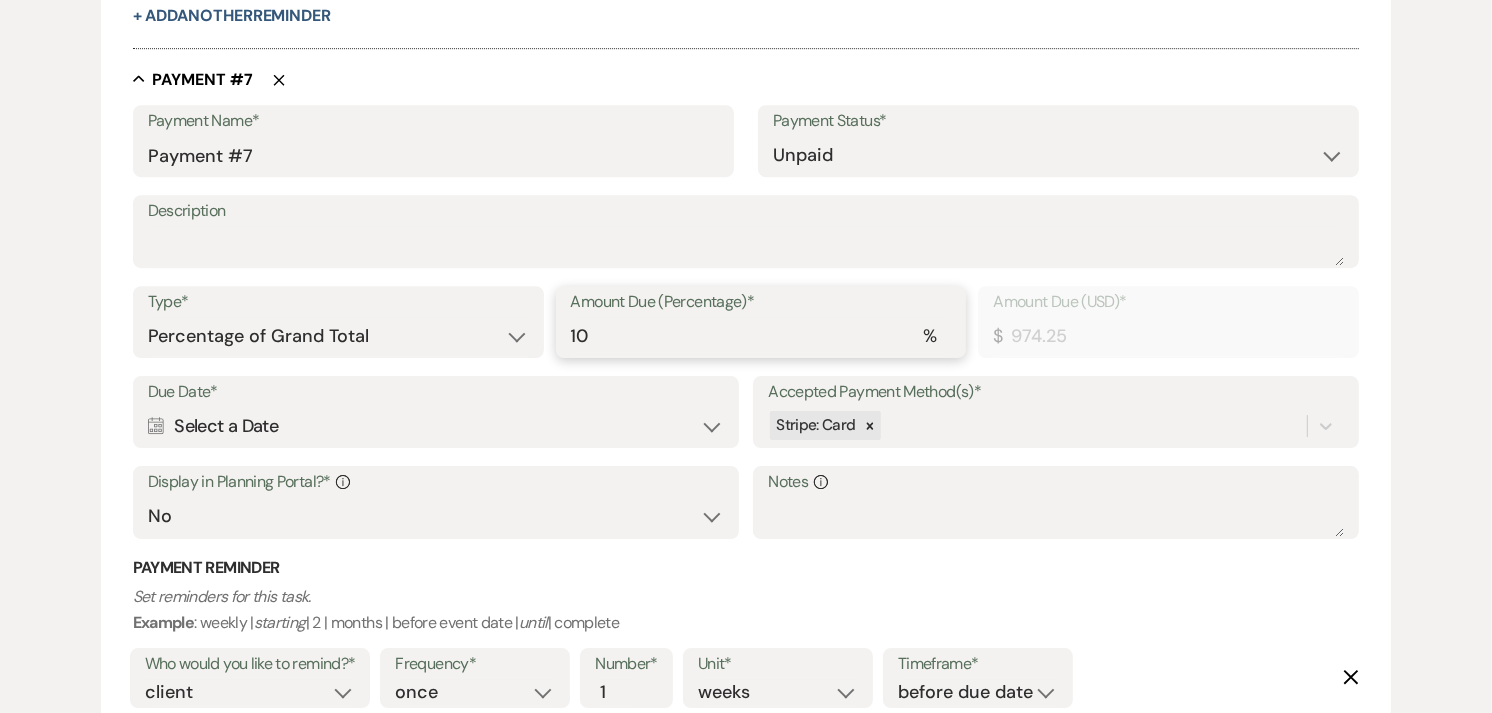 type on "10" 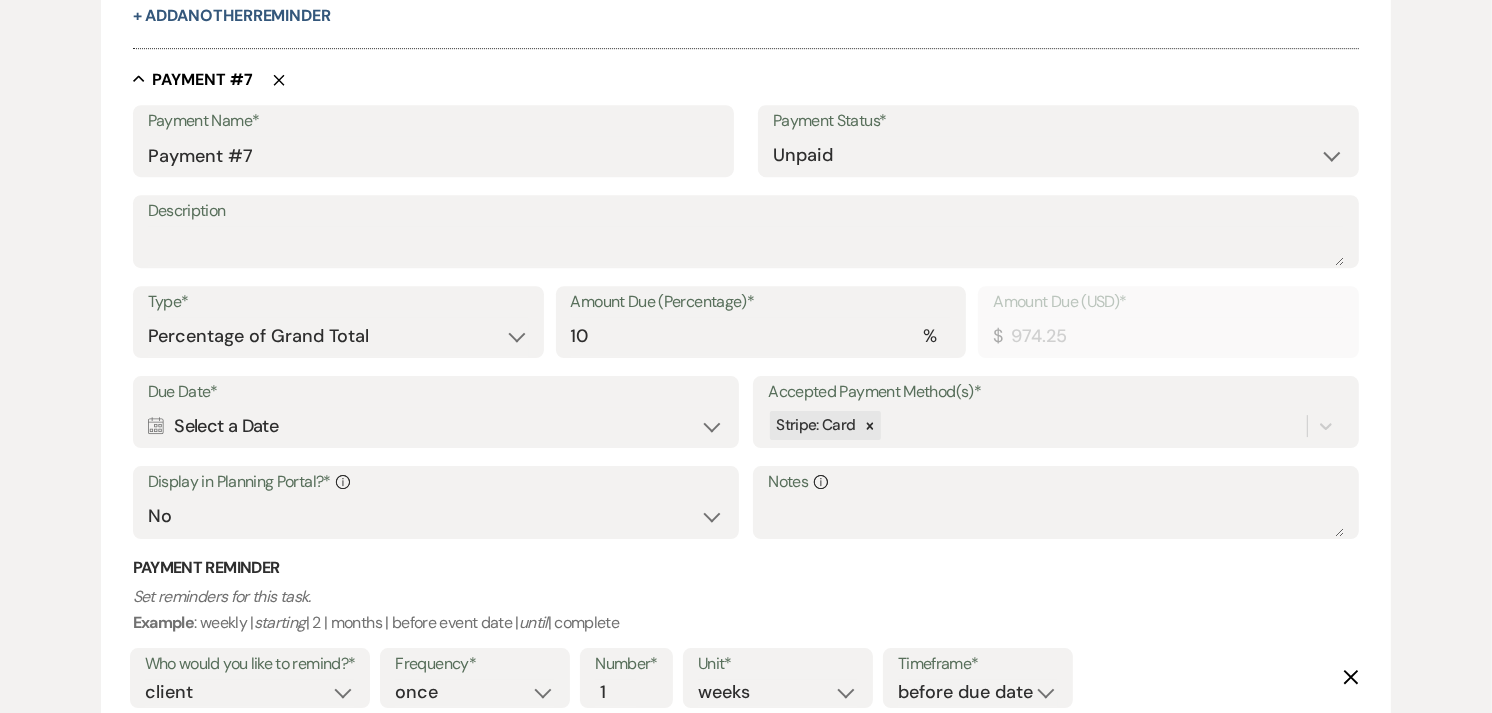 click on "Calendar Select a Date Expand" at bounding box center [436, 426] 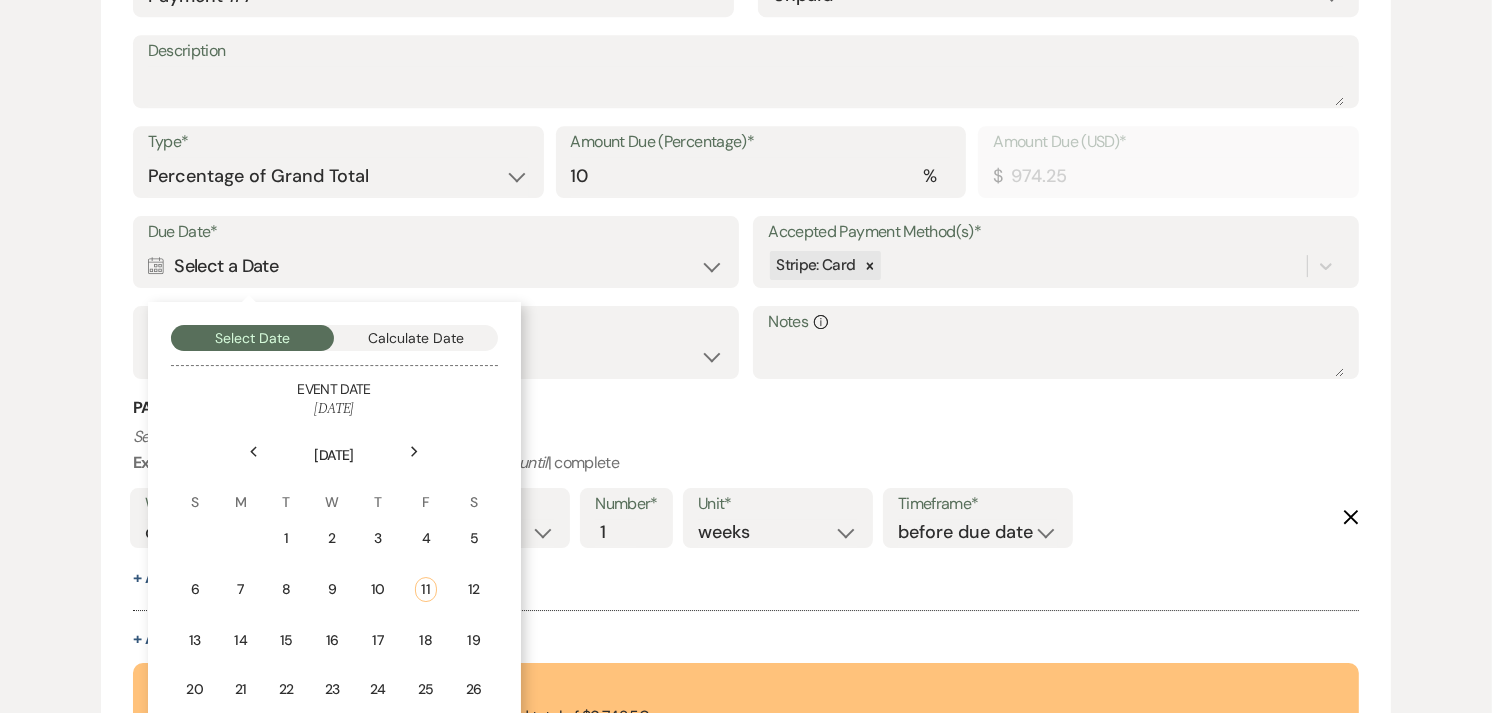 scroll, scrollTop: 5744, scrollLeft: 0, axis: vertical 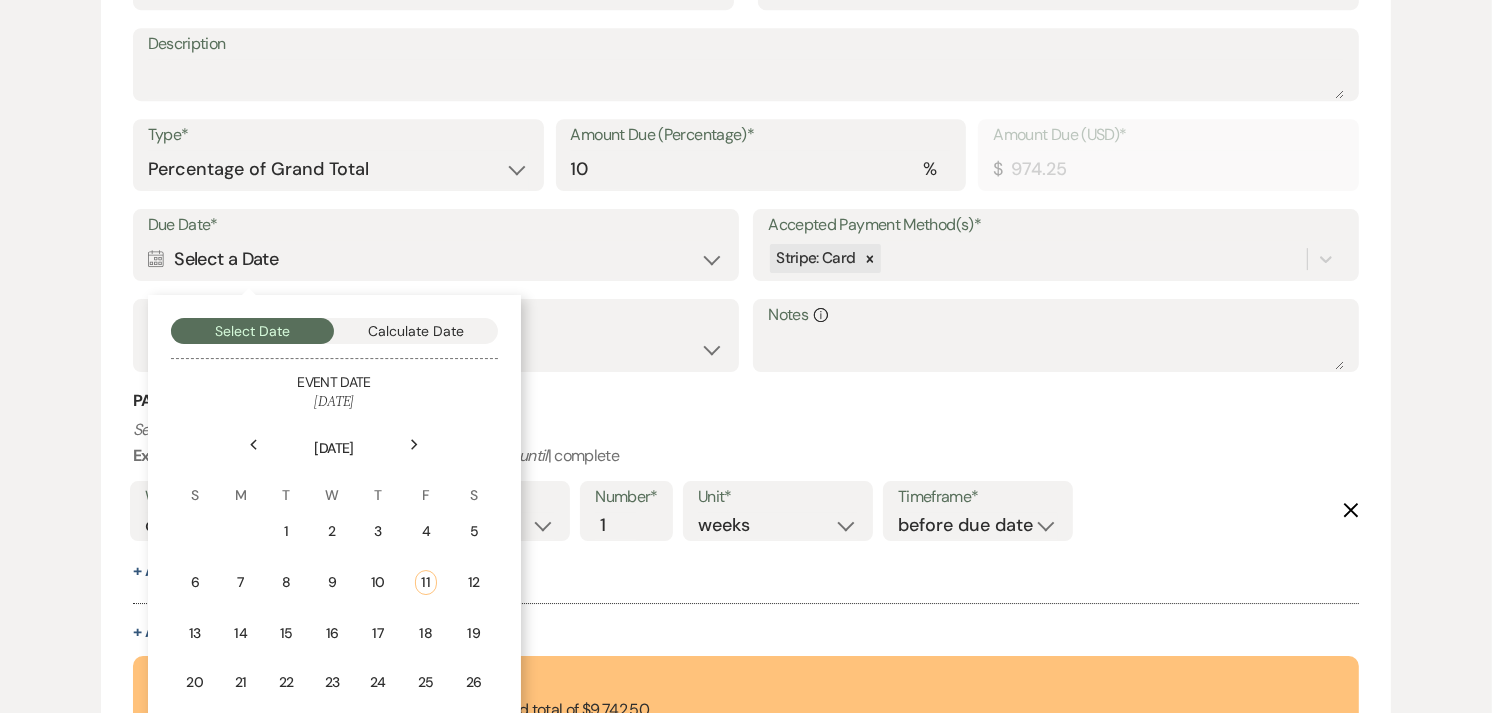 click on "Next" 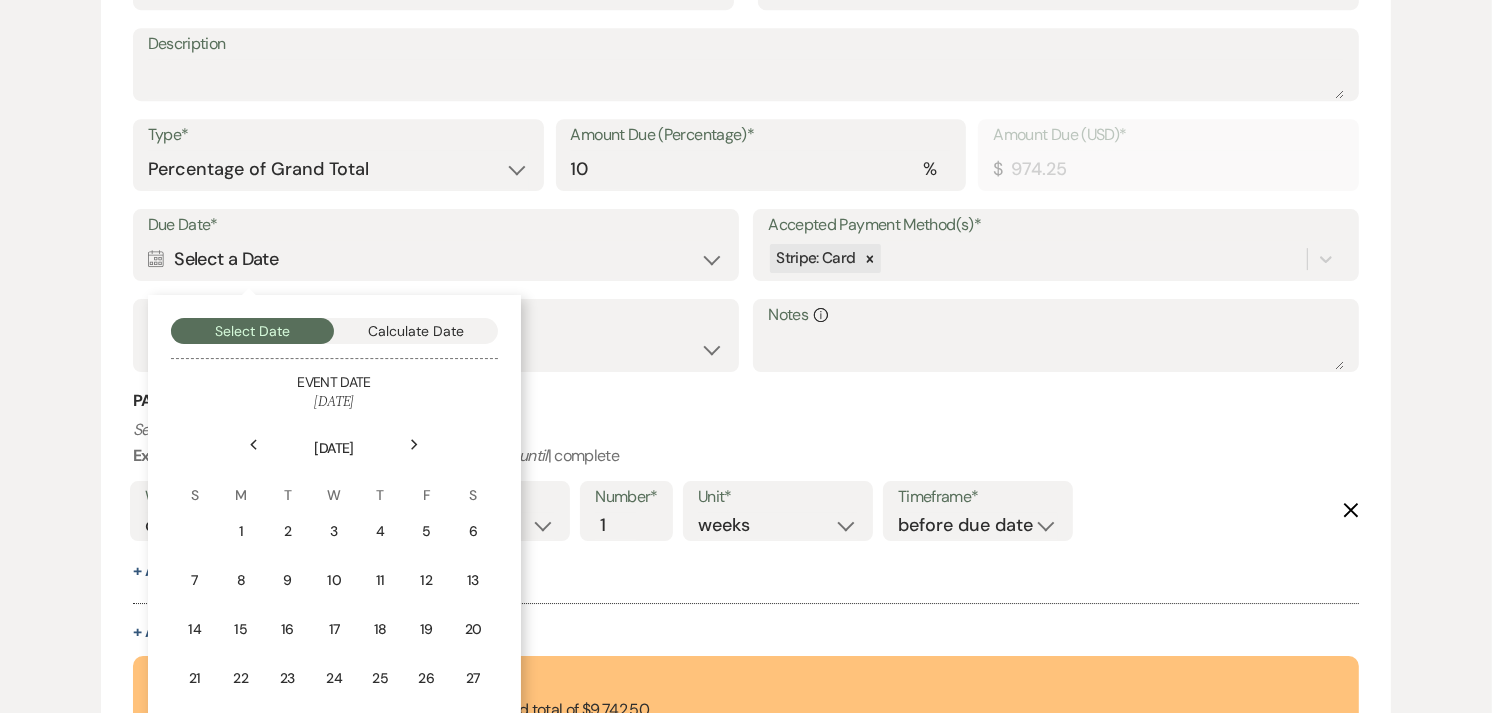 click on "Next" 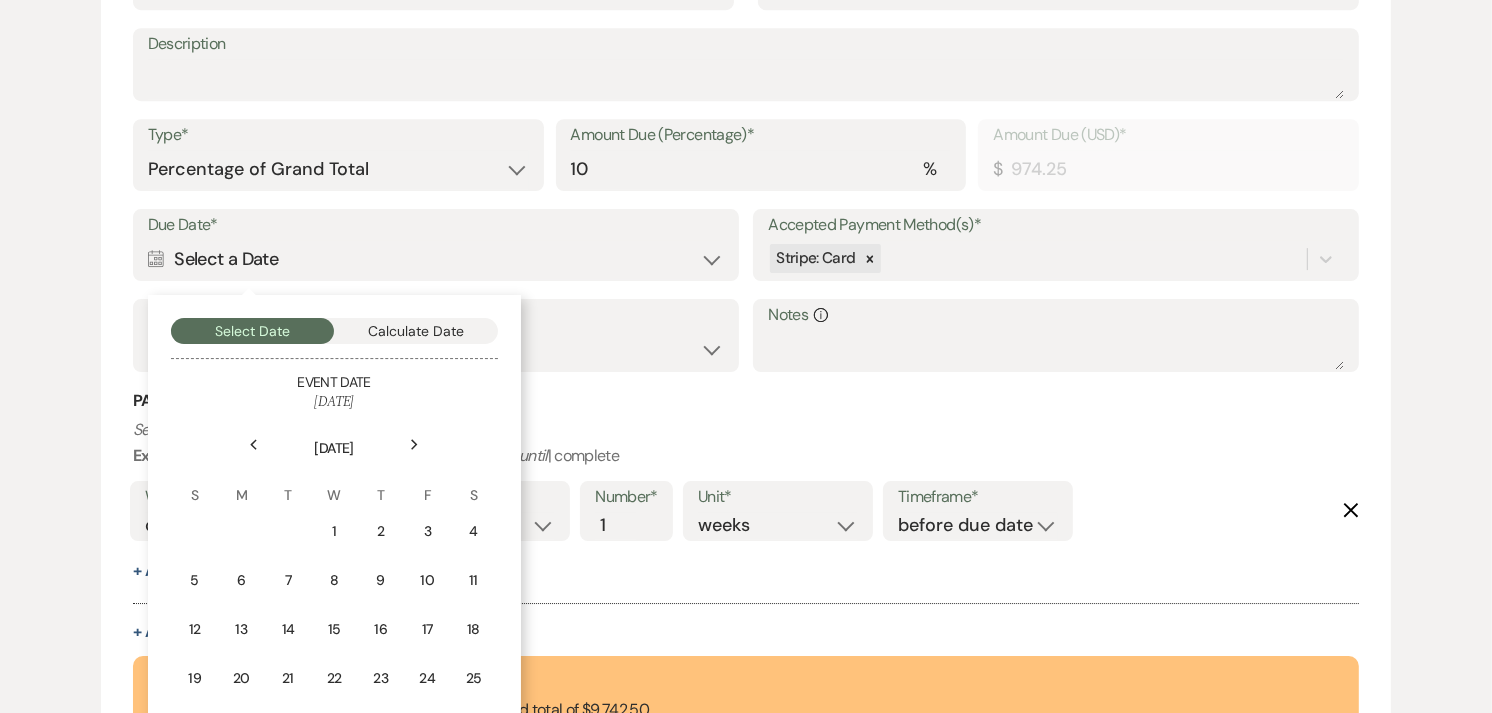 click on "Next" 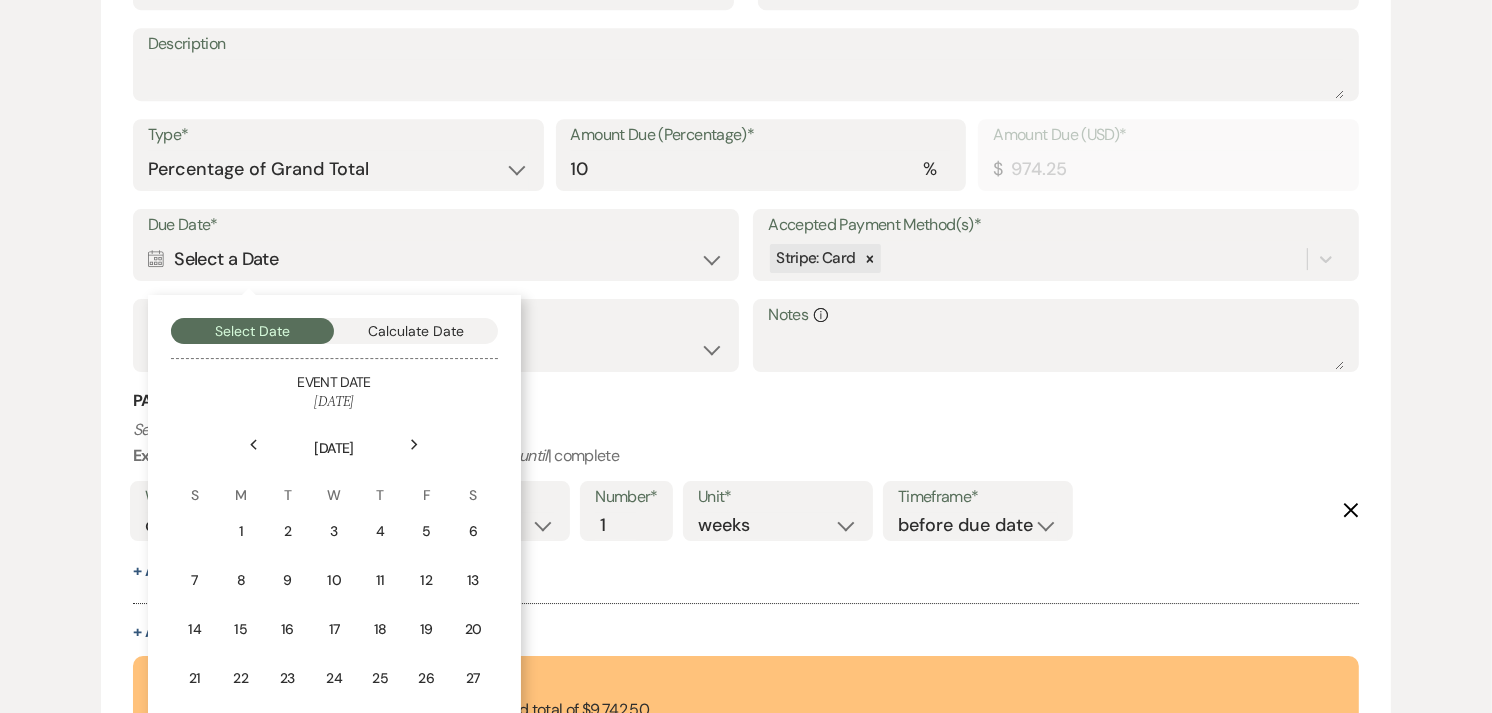 click on "Next" 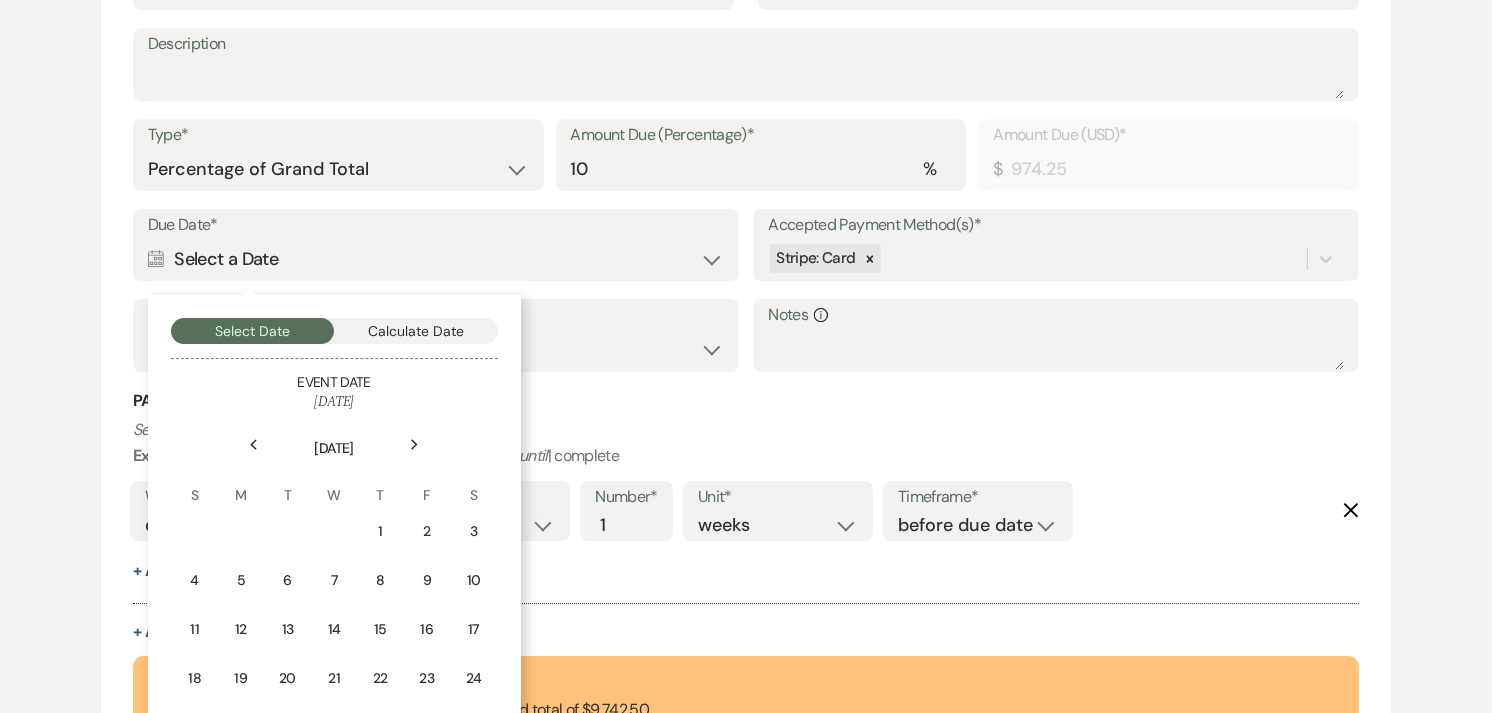 click on "Next" 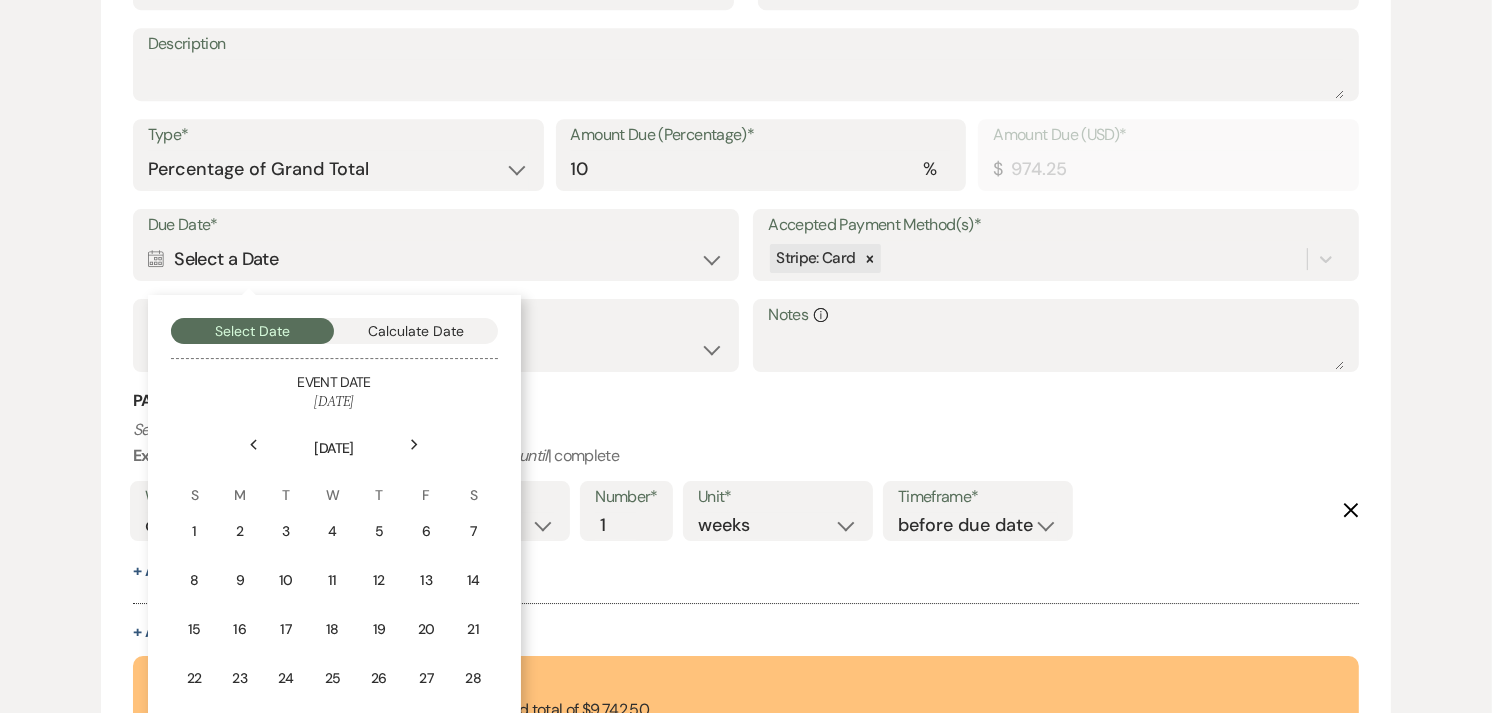click on "Next" 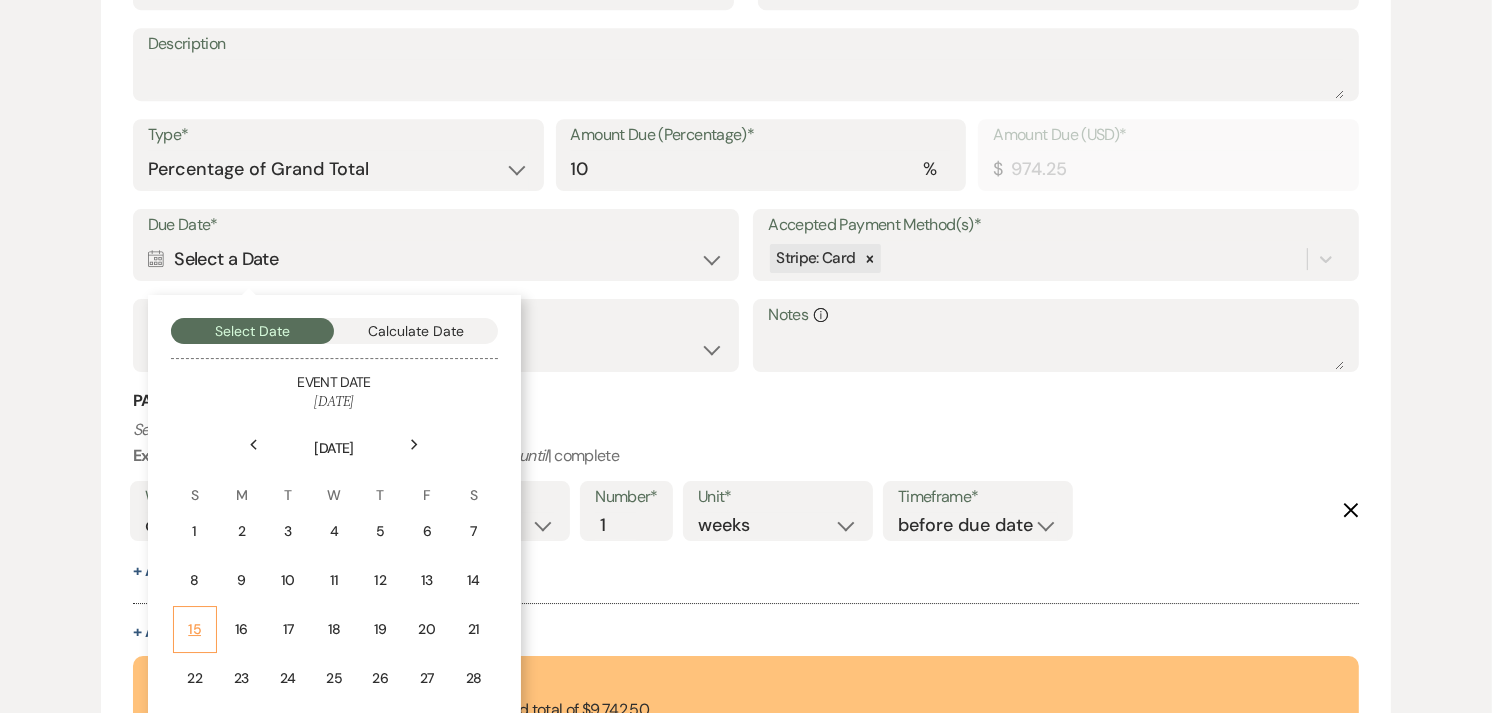 click on "15" at bounding box center [195, 629] 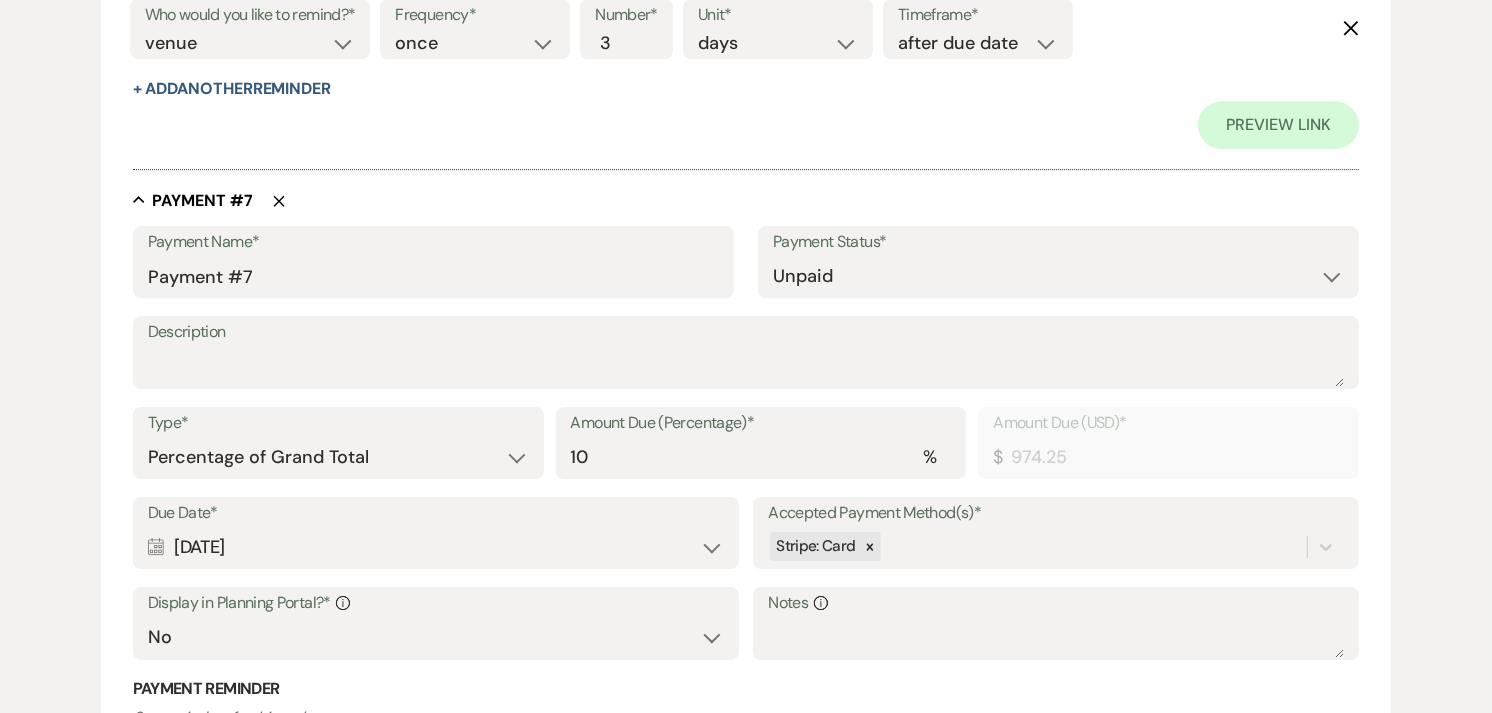 scroll, scrollTop: 6032, scrollLeft: 0, axis: vertical 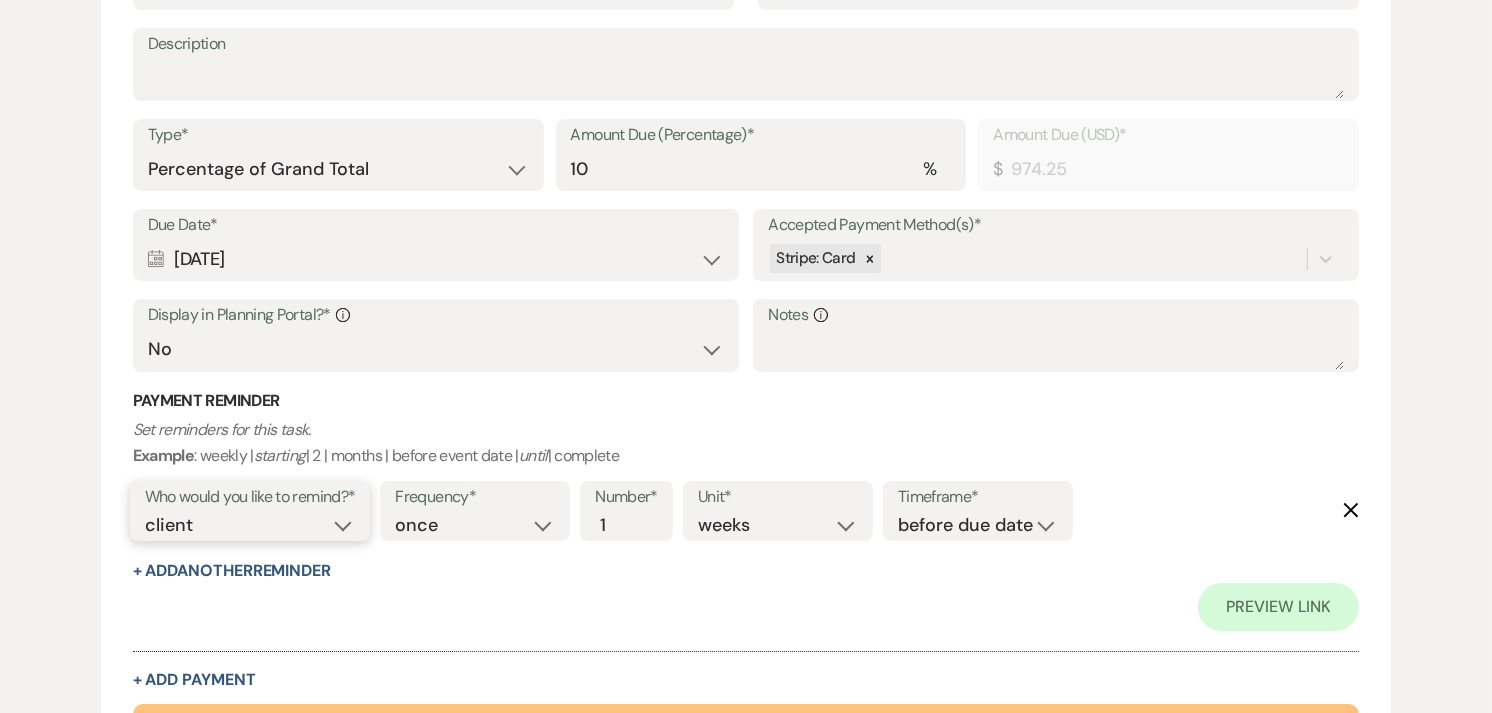 click on "client venue both" at bounding box center (250, 525) 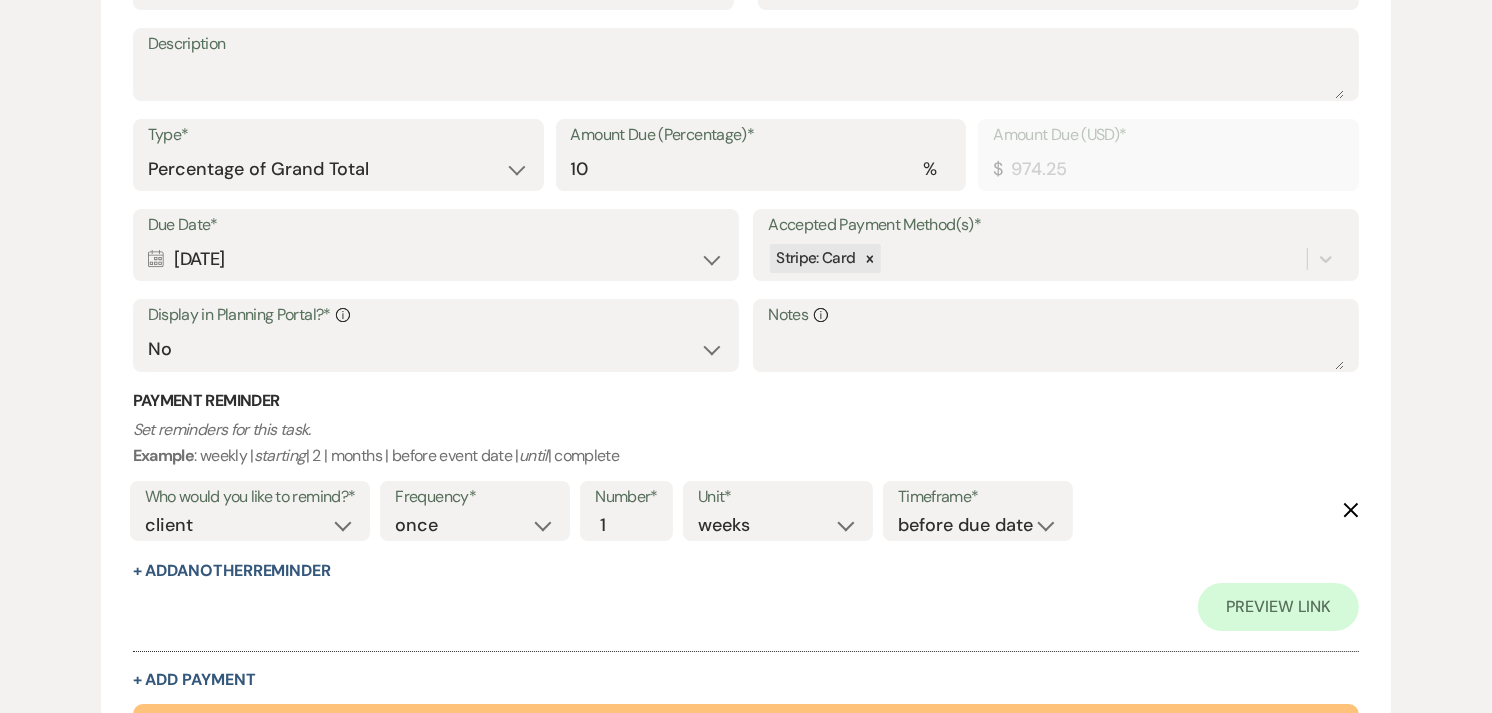 click on "Preview Link" at bounding box center [746, 607] 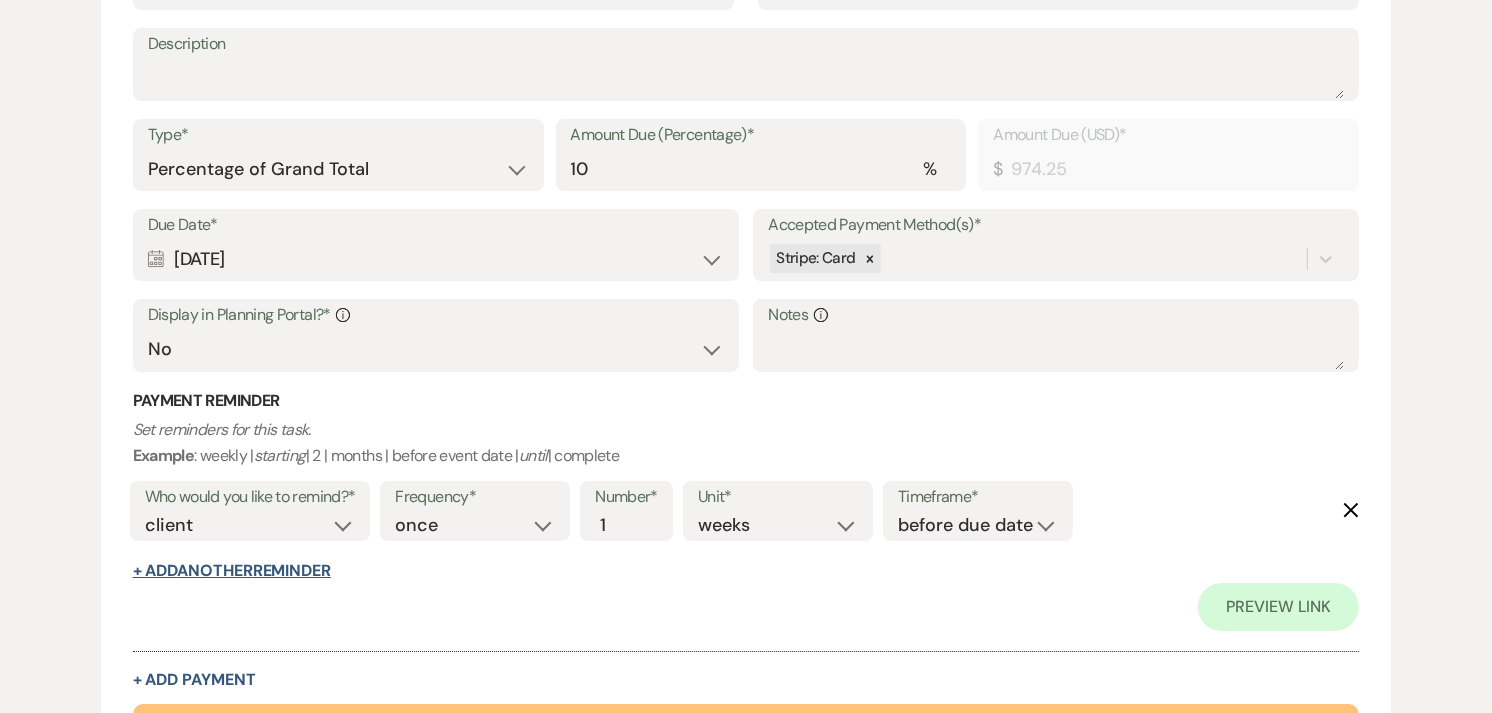 click on "+ Add  Another  Reminder" at bounding box center [232, 571] 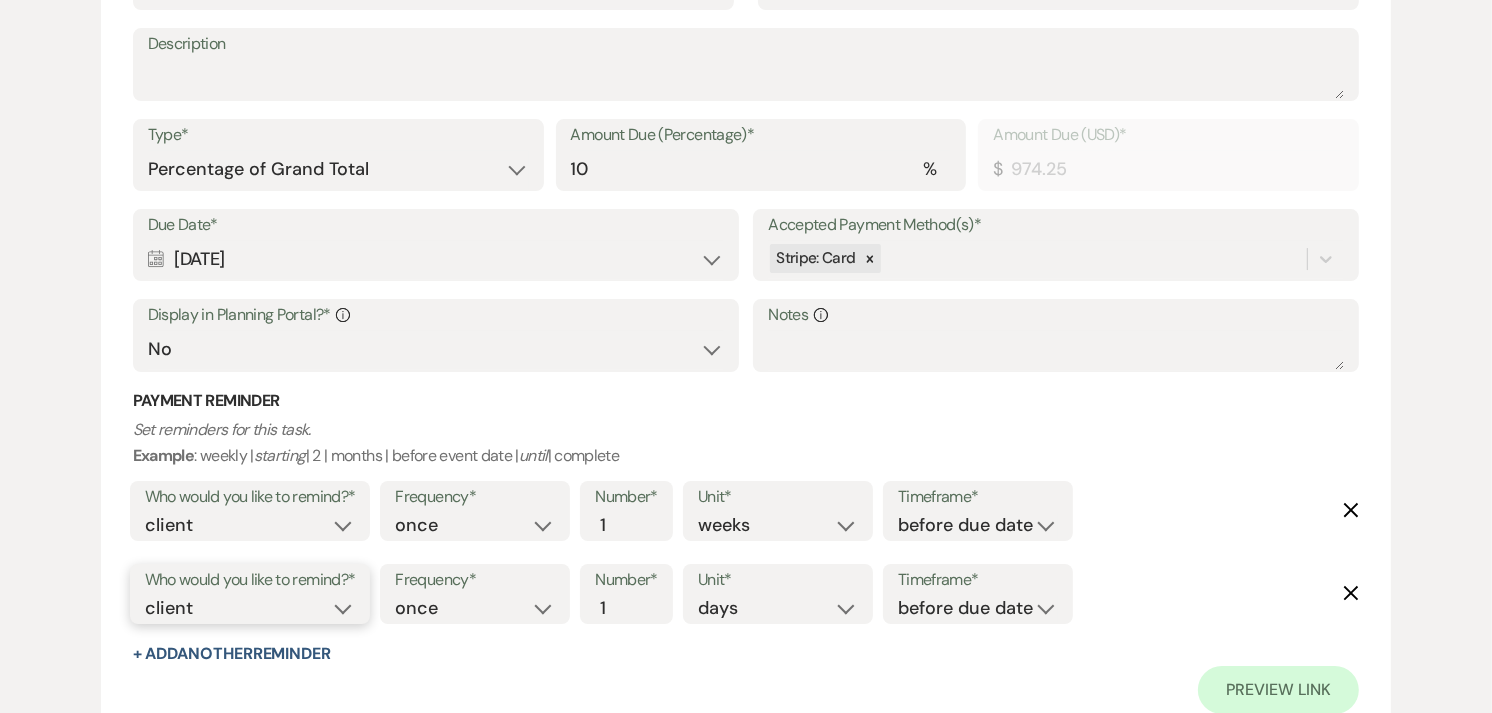 click on "client venue both" at bounding box center (250, 608) 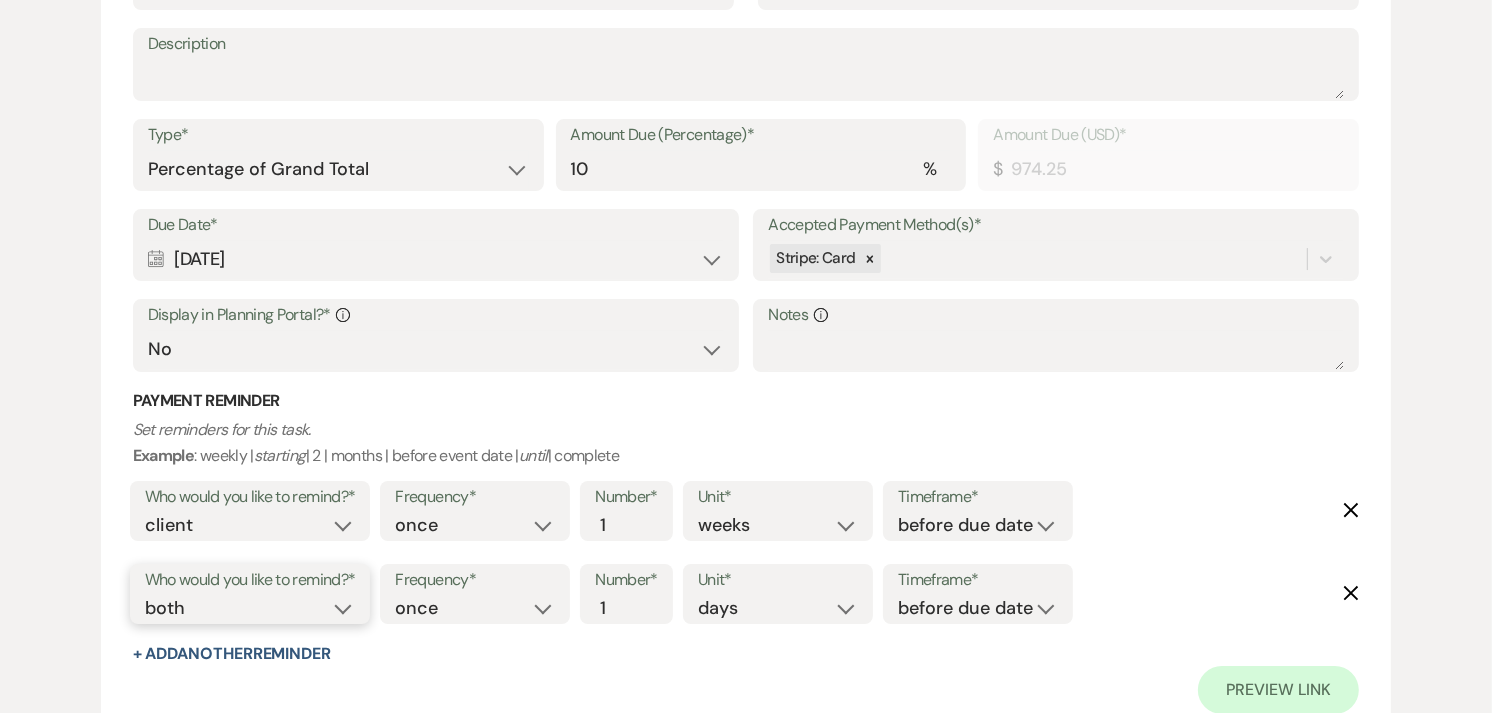 click on "client venue both" at bounding box center (250, 608) 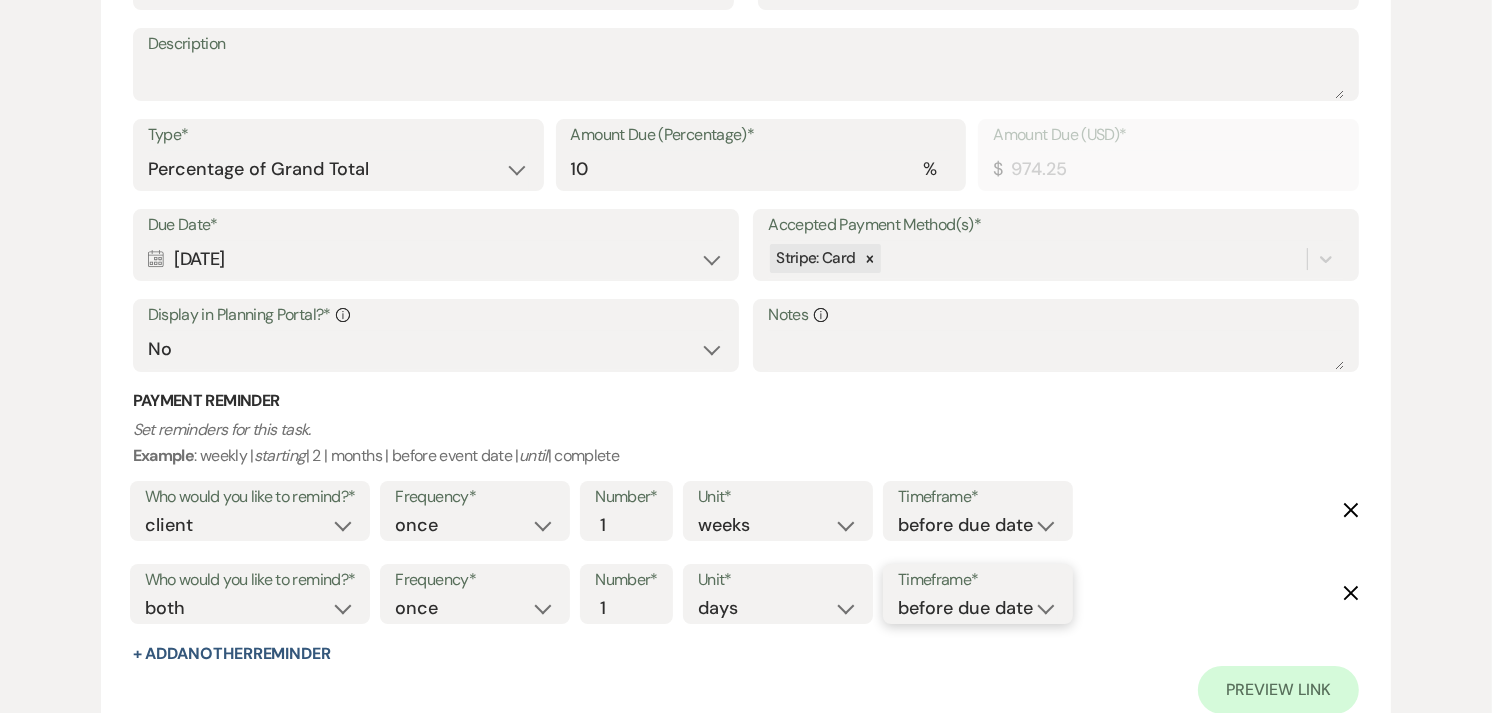 click on "before due date after due date on due date on custom date" at bounding box center (978, 608) 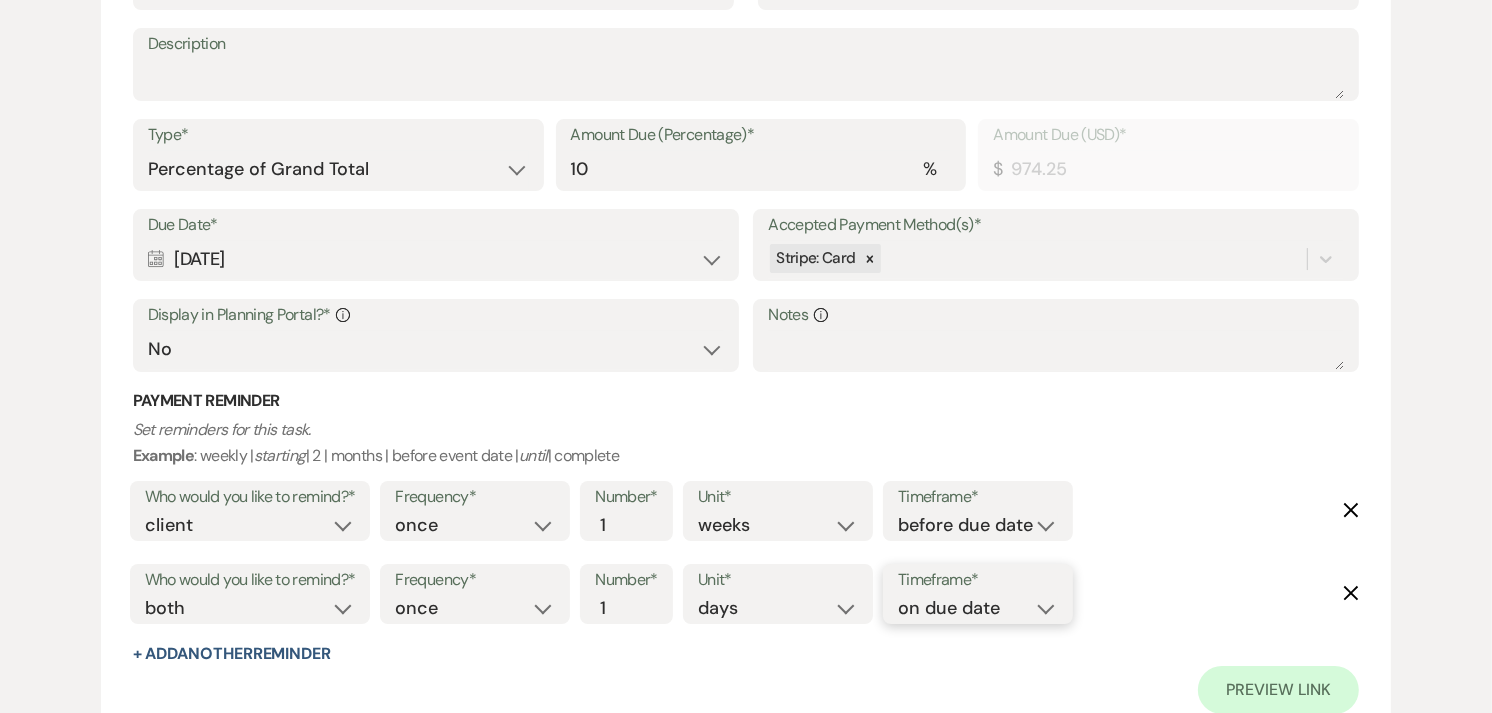 click on "before due date after due date on due date on custom date" at bounding box center (978, 608) 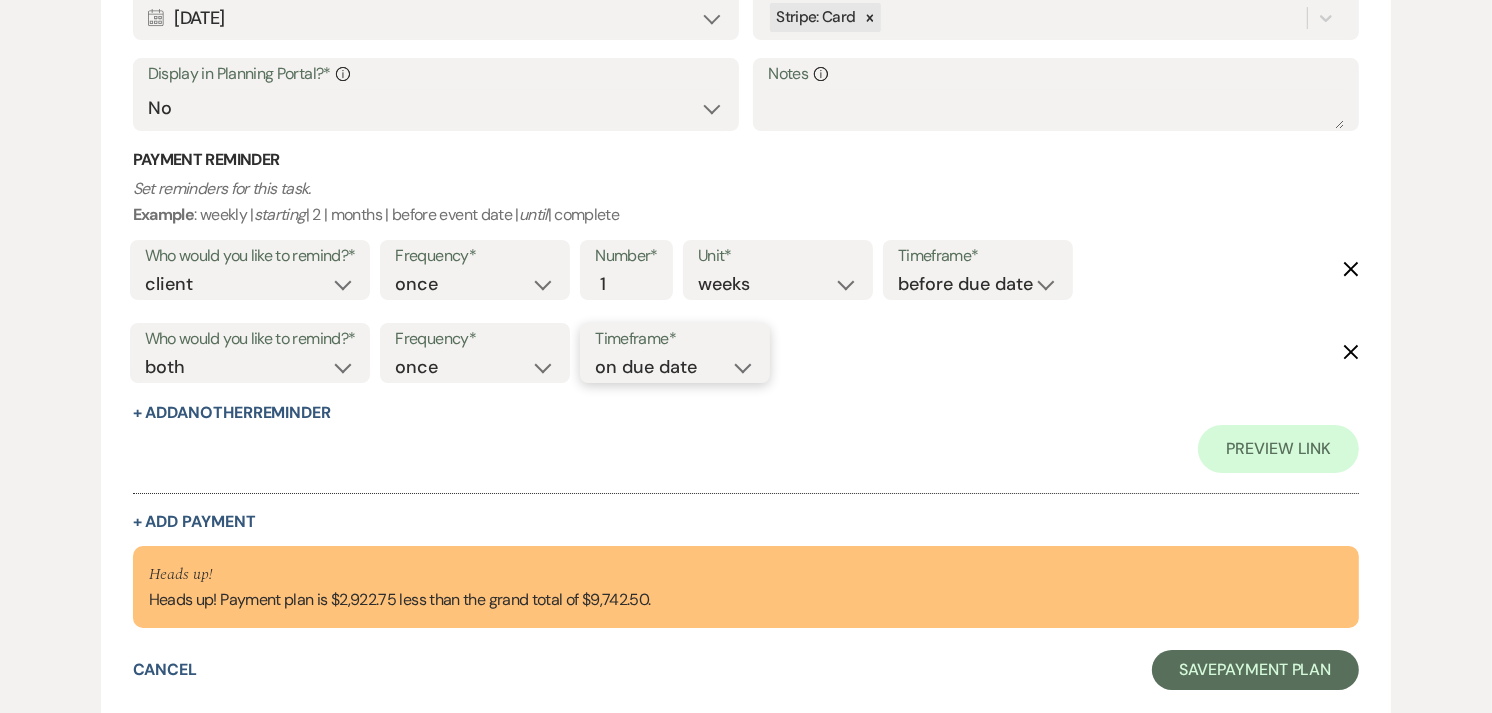 scroll, scrollTop: 6282, scrollLeft: 0, axis: vertical 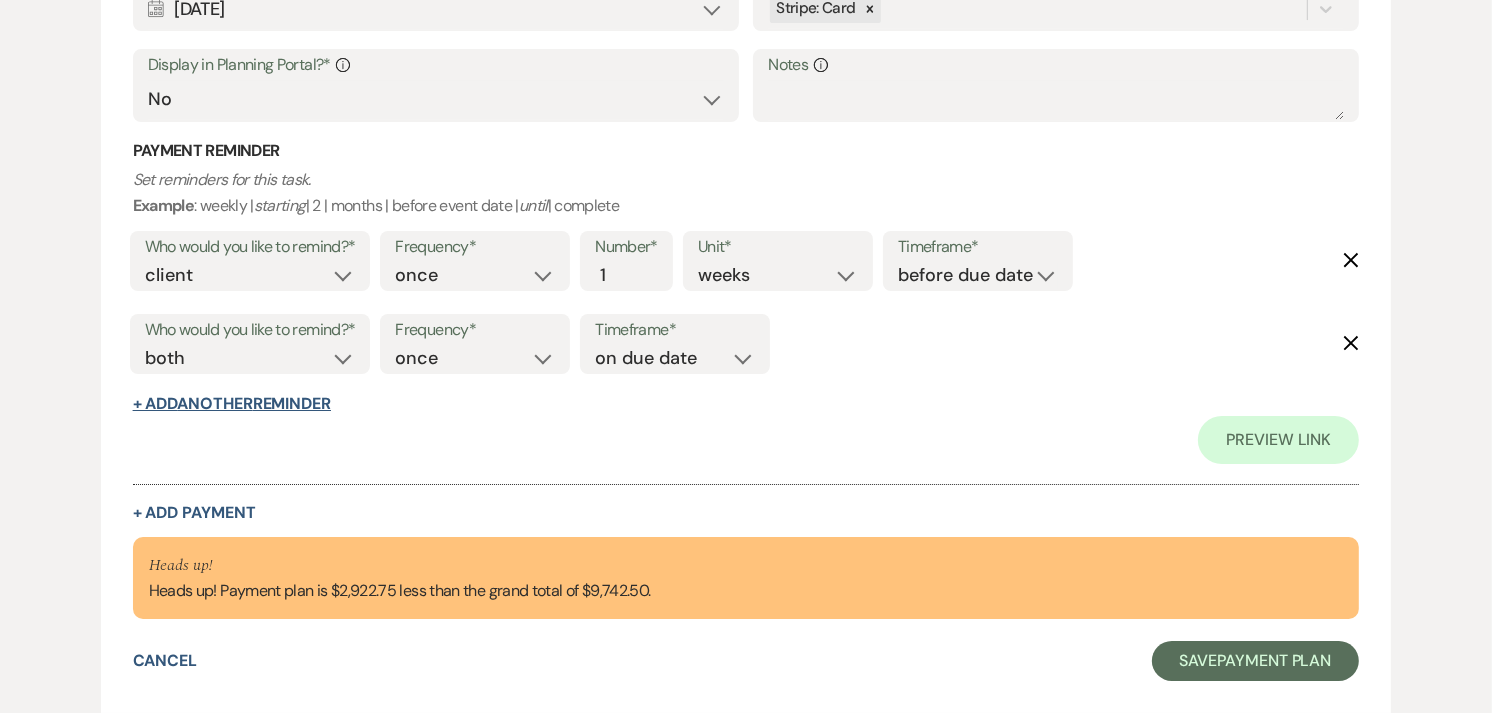 click on "+ Add  Another  Reminder" at bounding box center (232, 404) 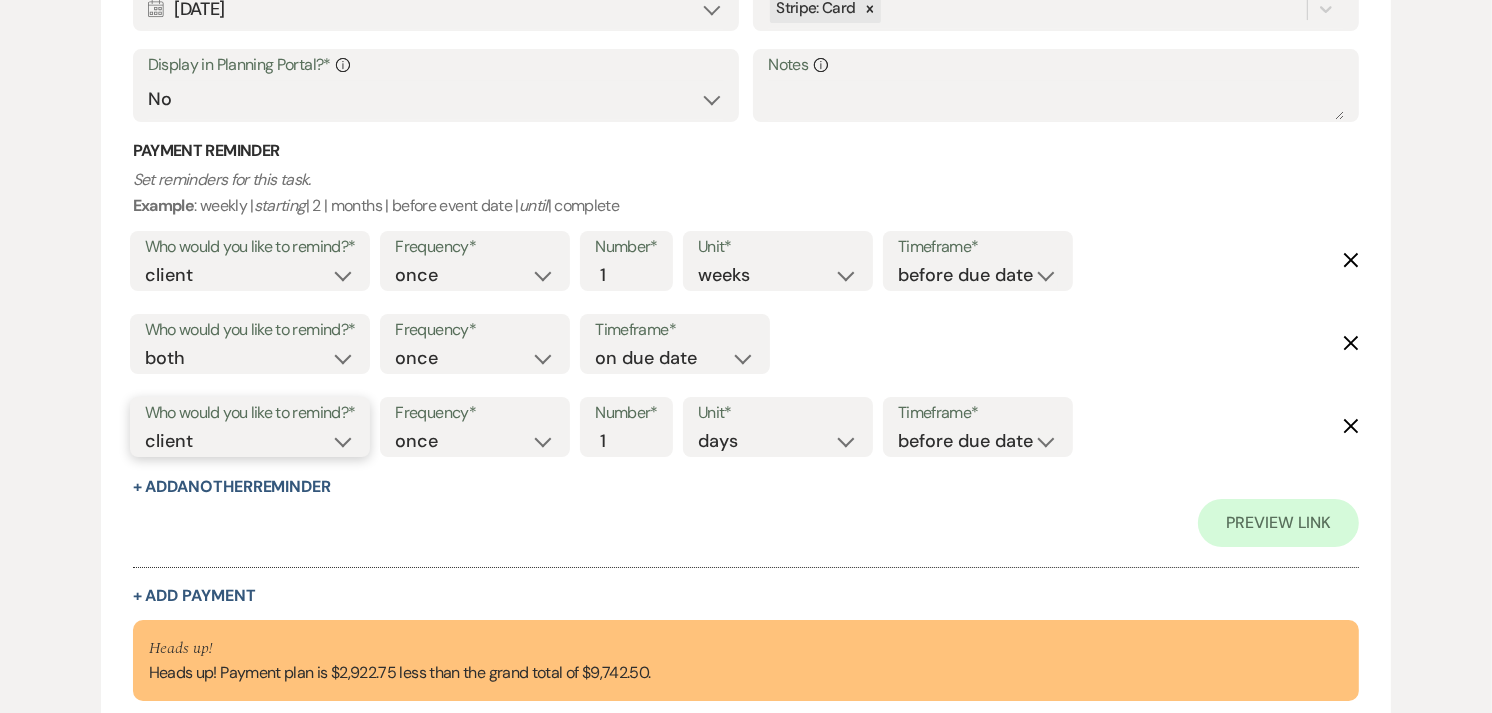 click on "client venue both" at bounding box center (250, 441) 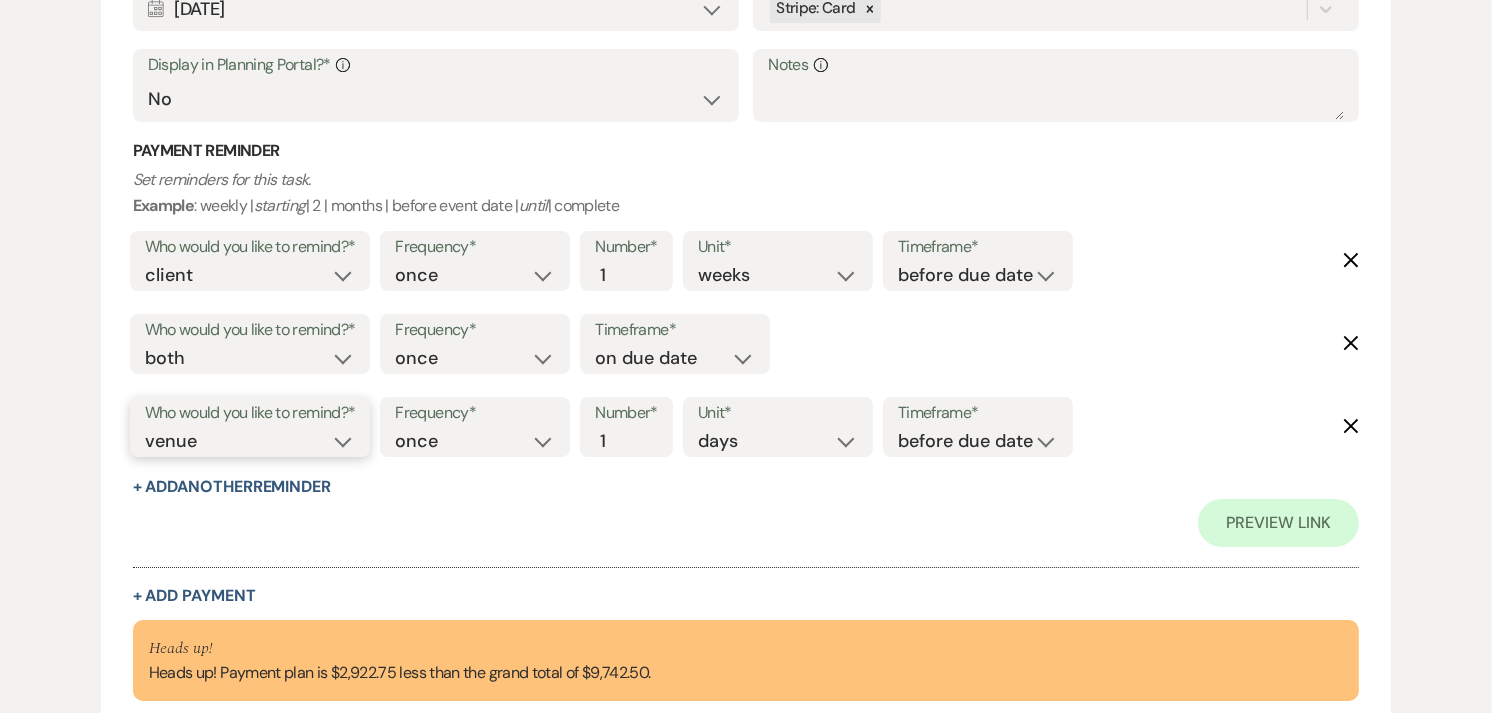click on "client venue both" at bounding box center [250, 441] 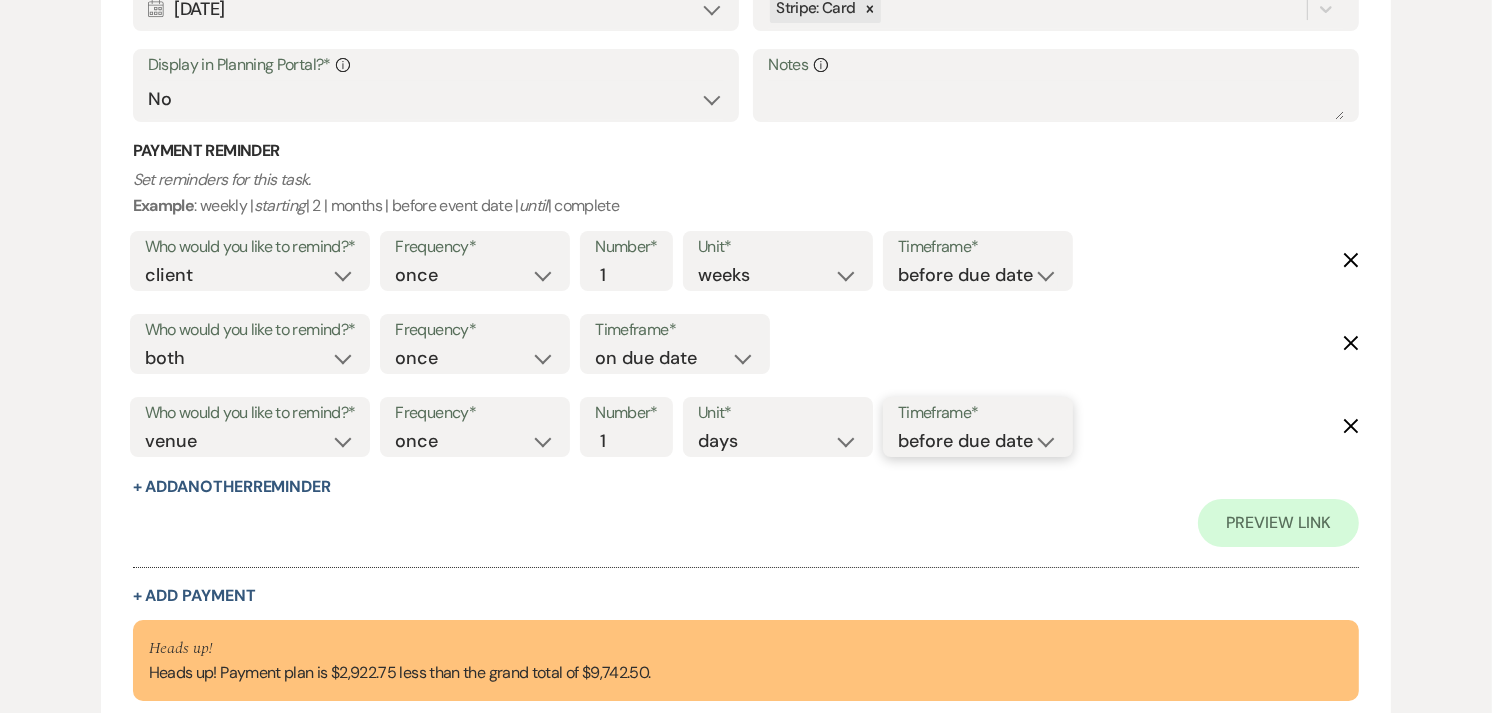 click on "before due date after due date on due date on custom date" at bounding box center (978, 441) 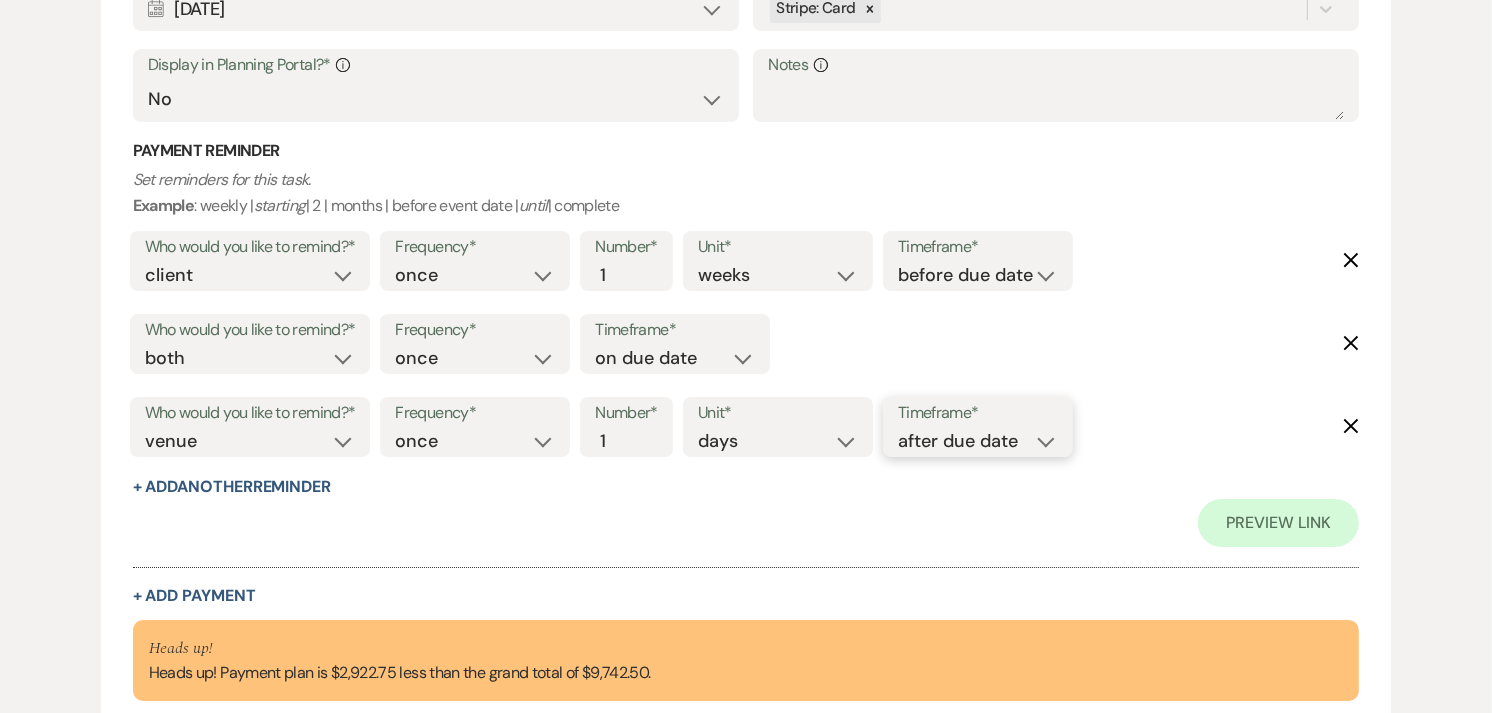 click on "before due date after due date on due date on custom date" at bounding box center [978, 441] 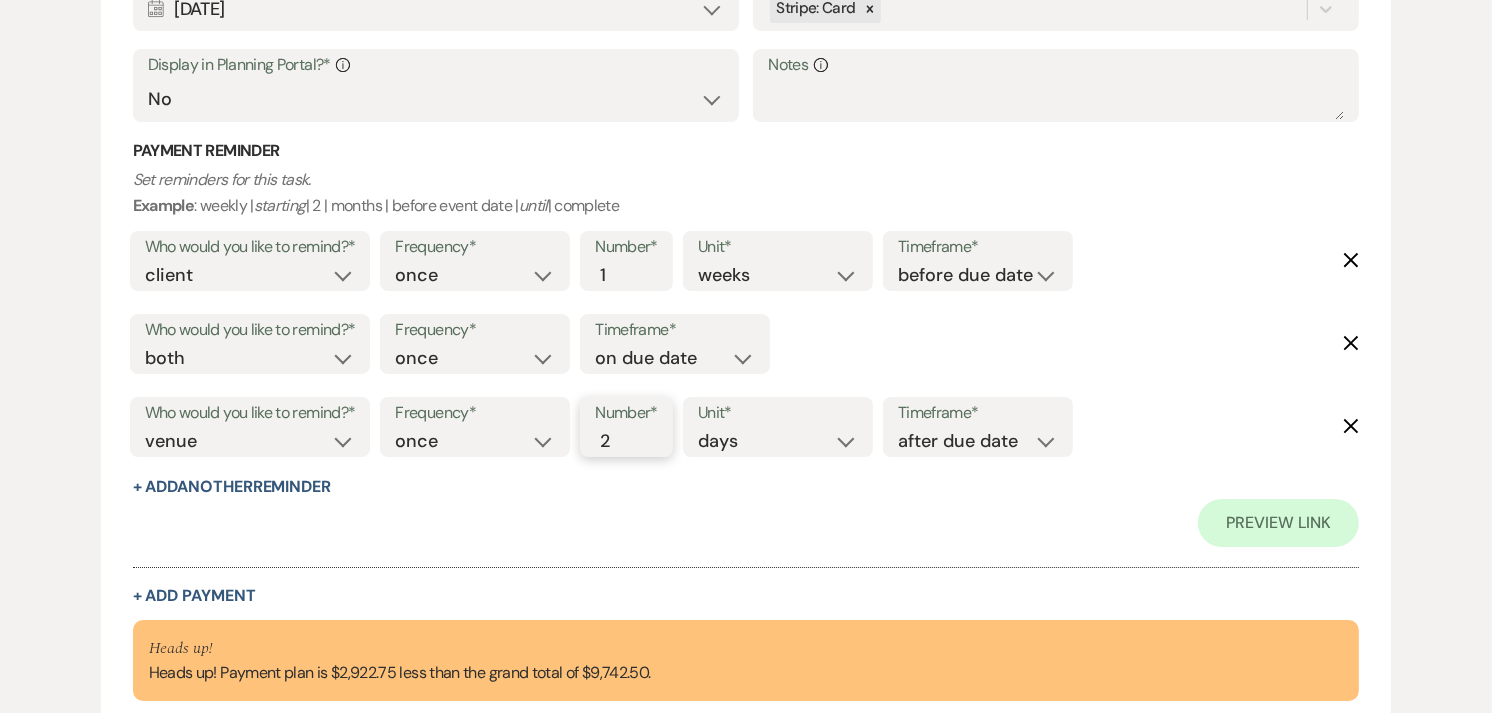click on "2" at bounding box center (616, 441) 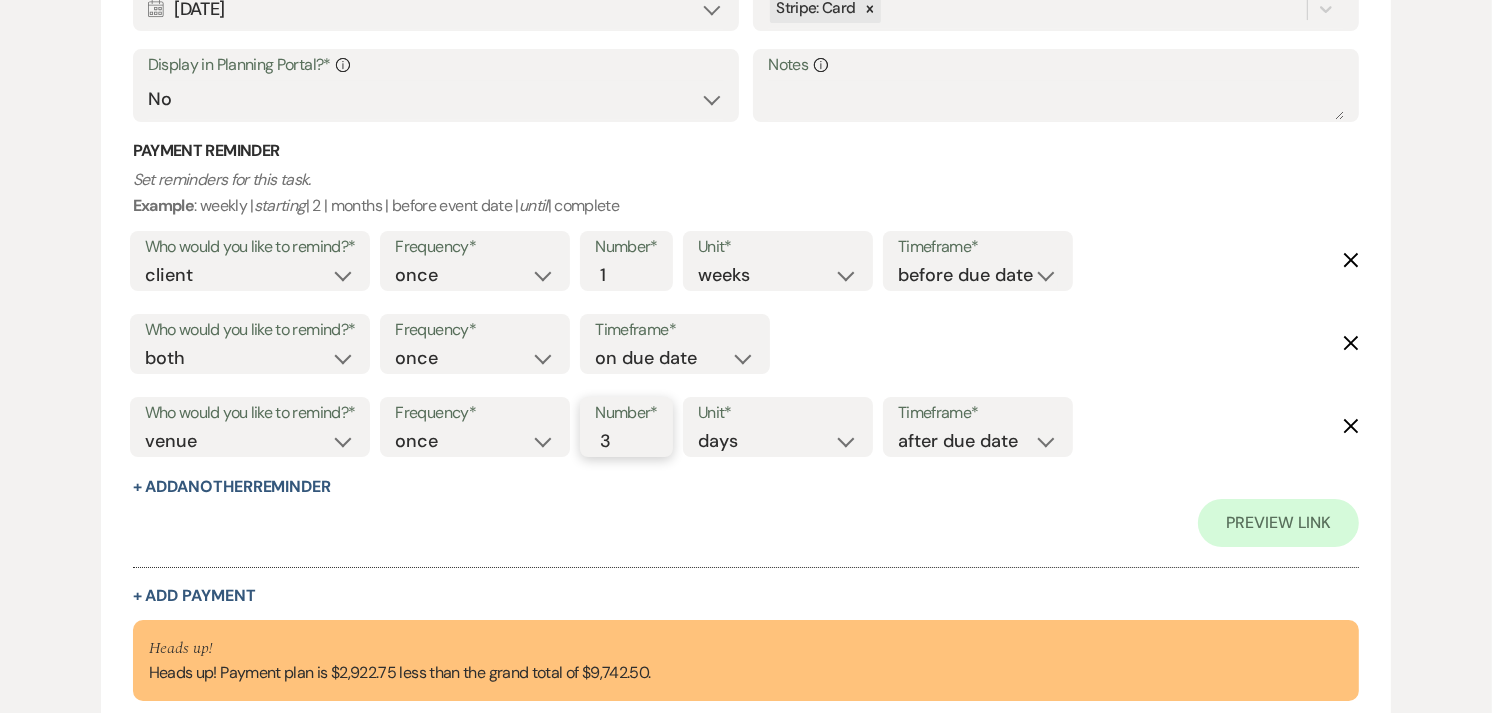 type on "3" 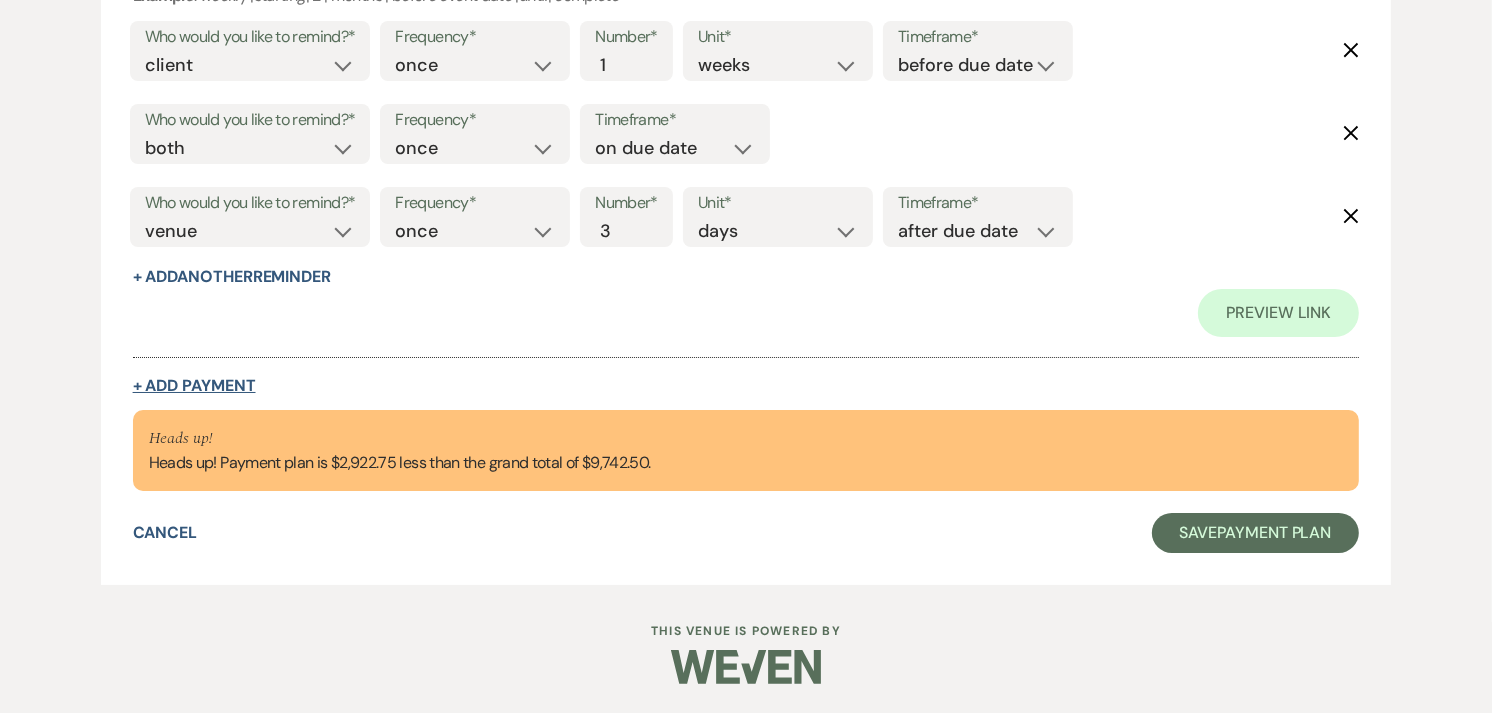 click on "+ Add Payment" at bounding box center [194, 386] 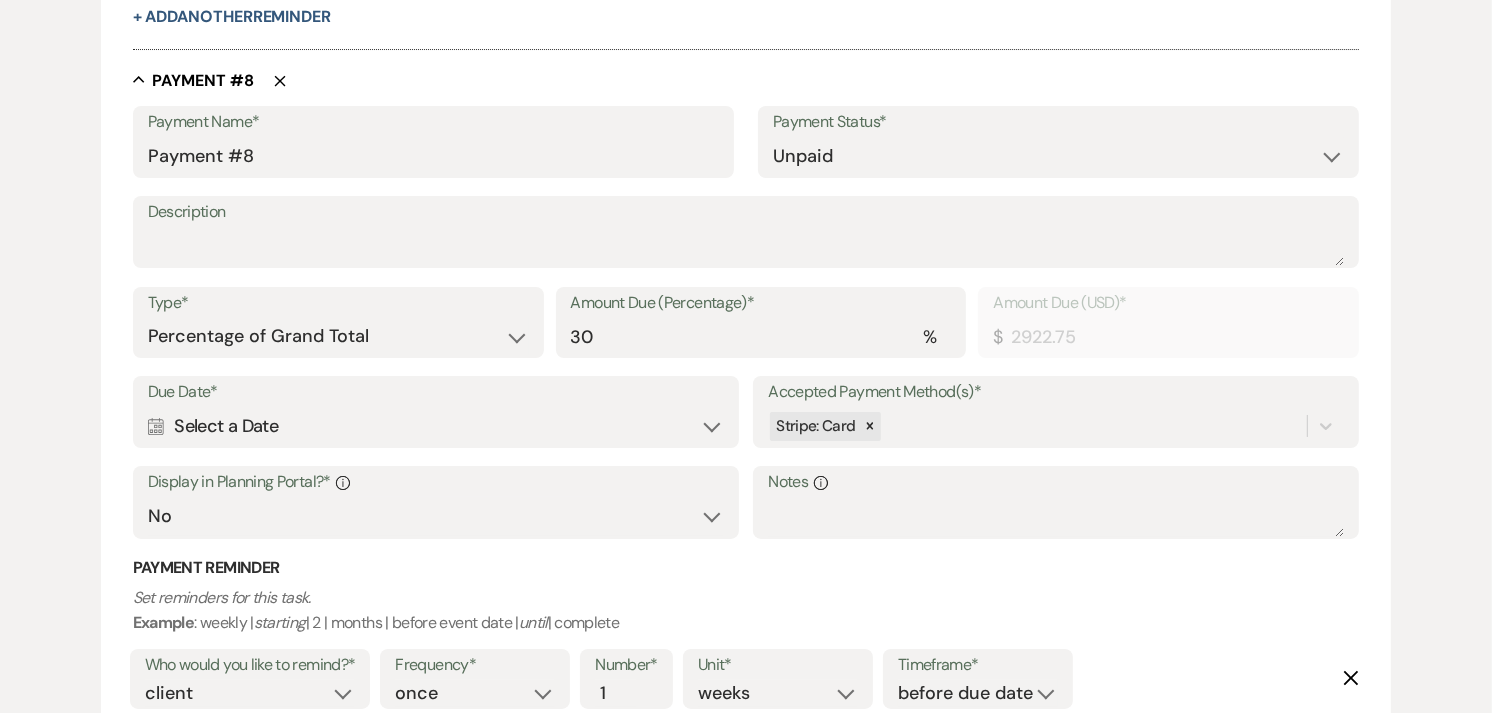 scroll, scrollTop: 6466, scrollLeft: 0, axis: vertical 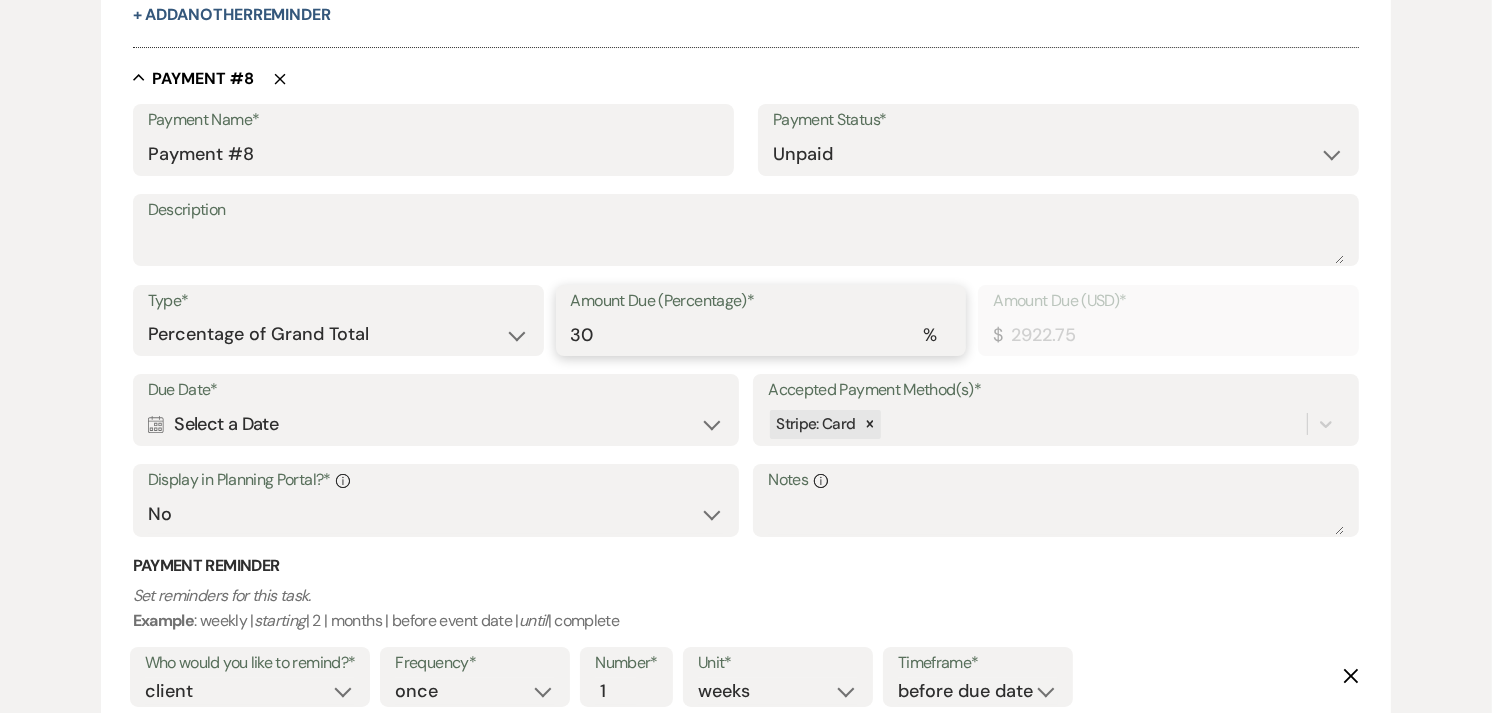 click on "30" at bounding box center [761, 334] 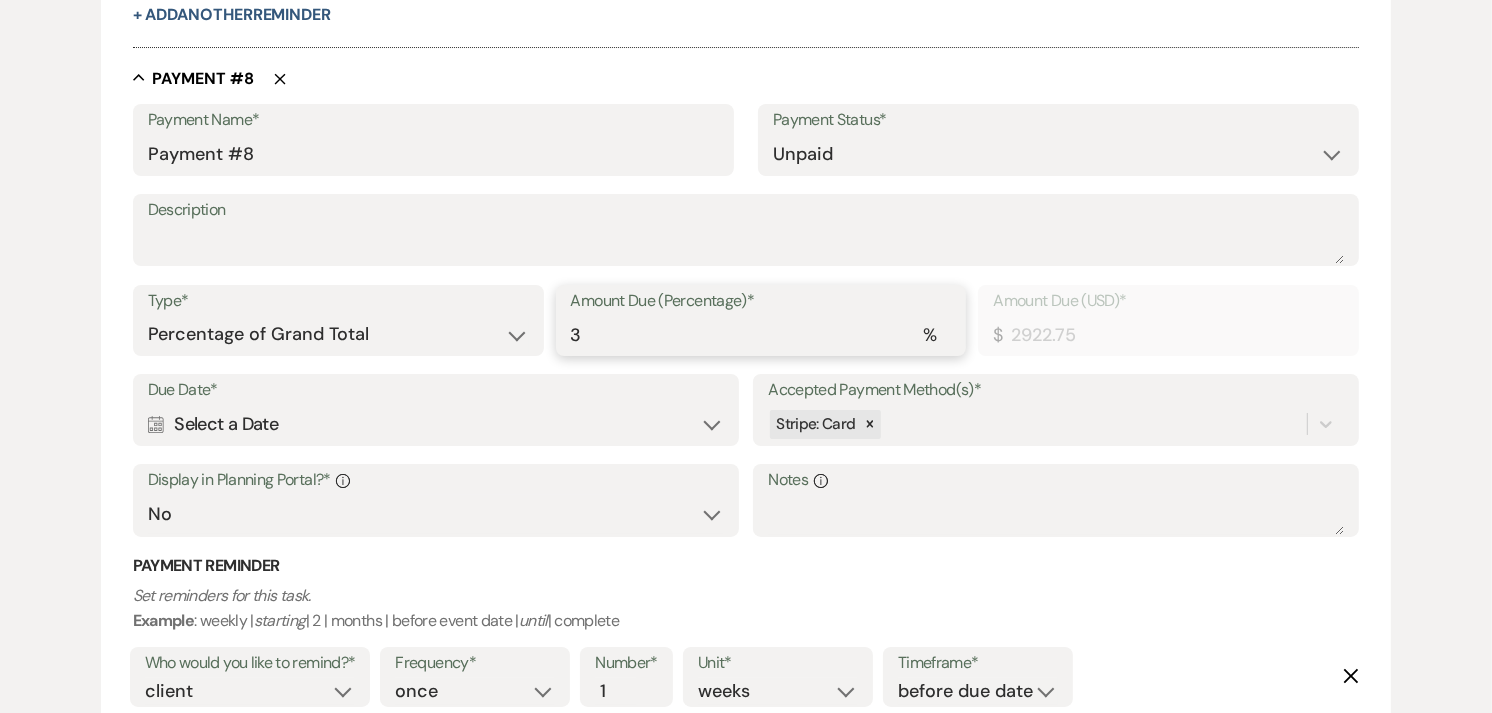 type on "292.27" 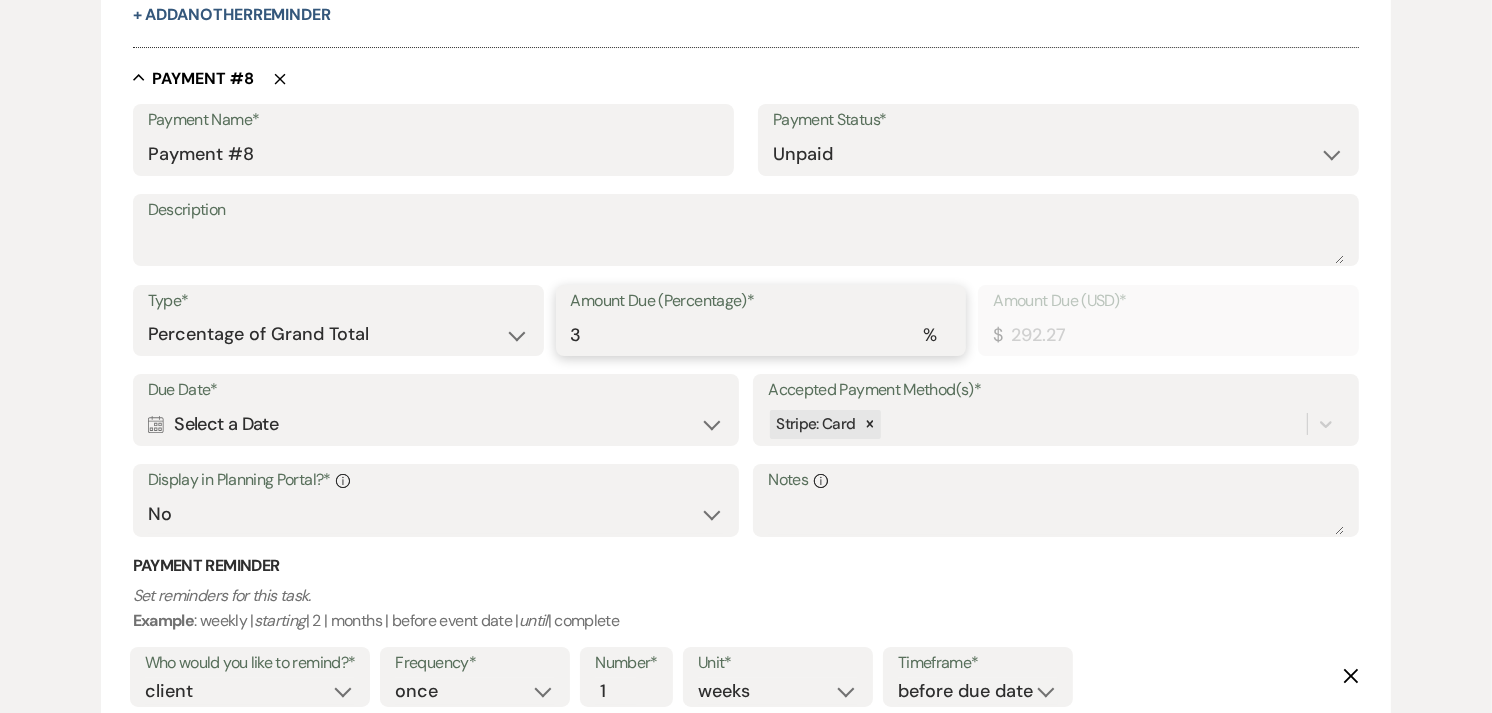 type 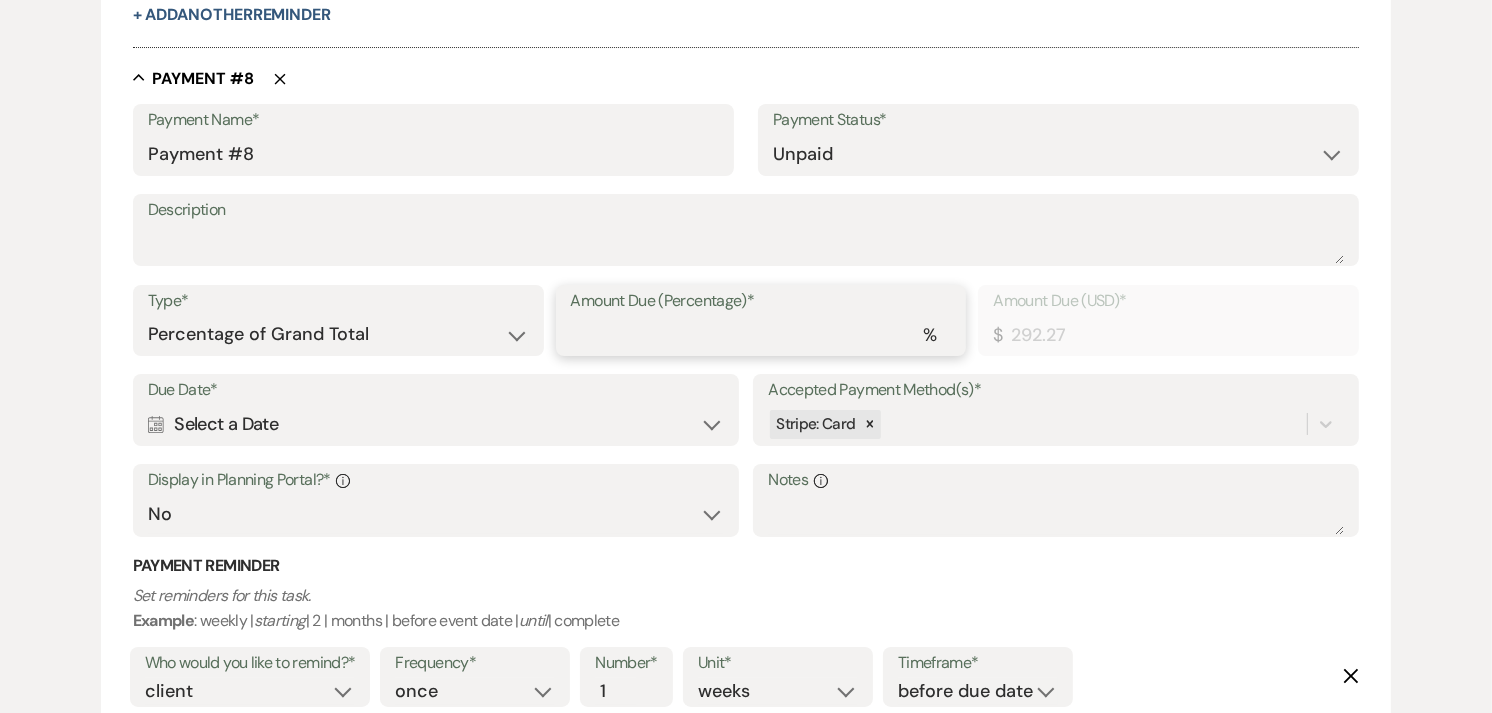 type on "0.00" 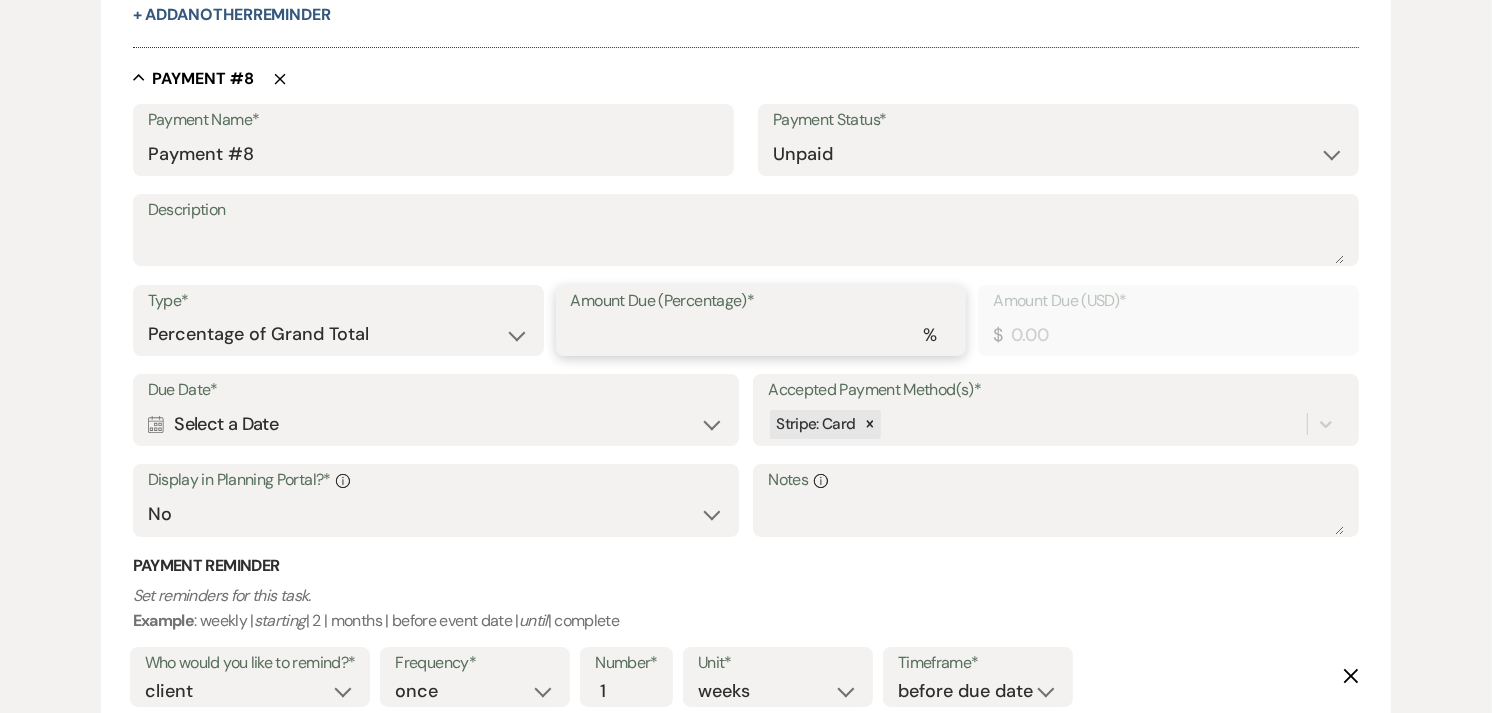 type on "1" 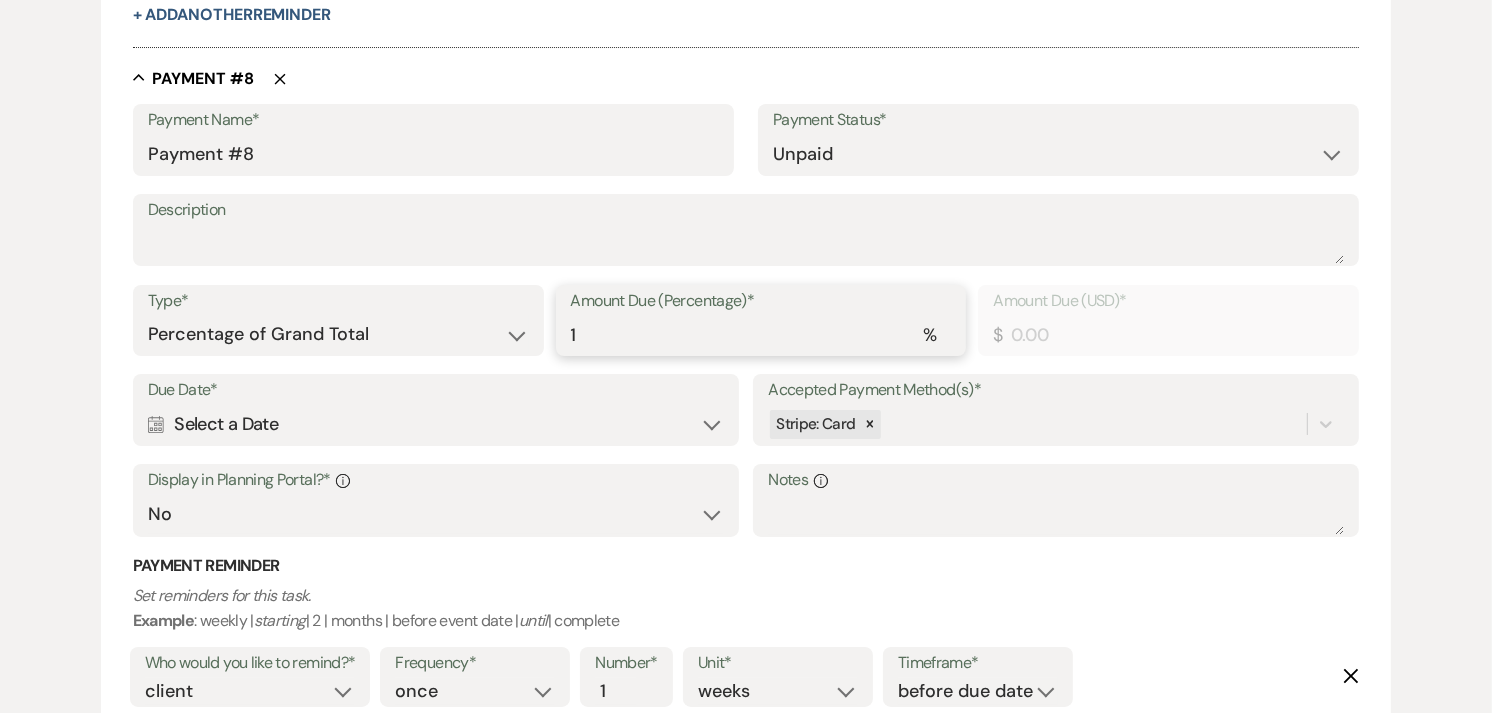 type on "97.43" 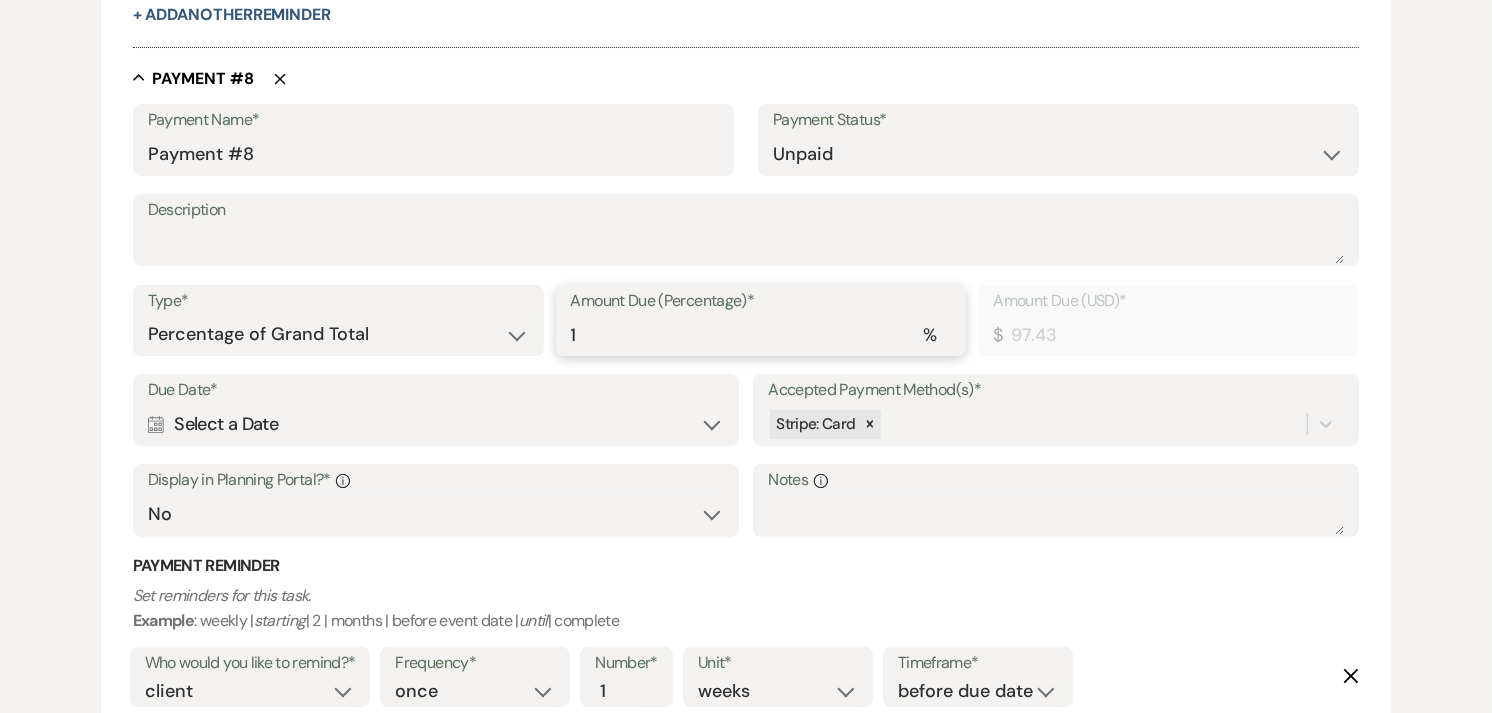 type on "10" 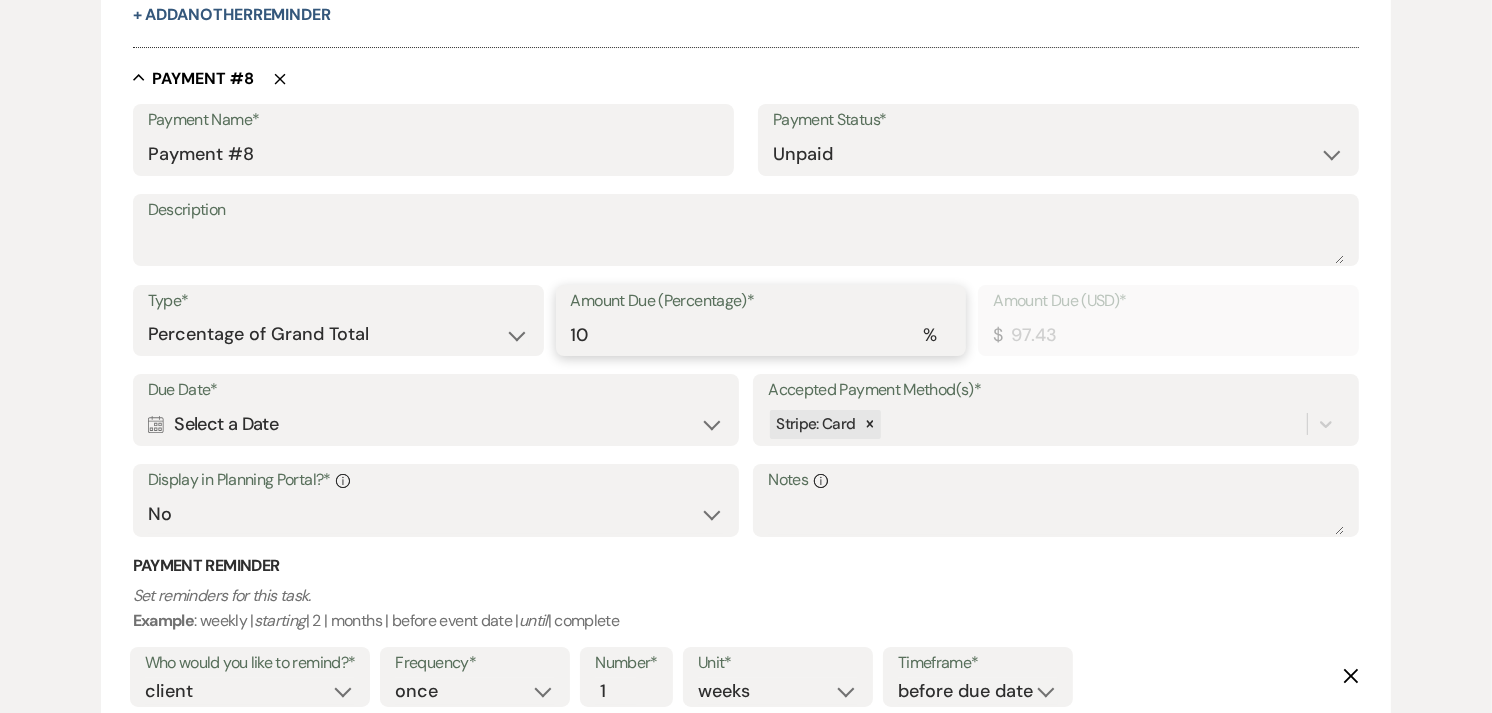type on "974.25" 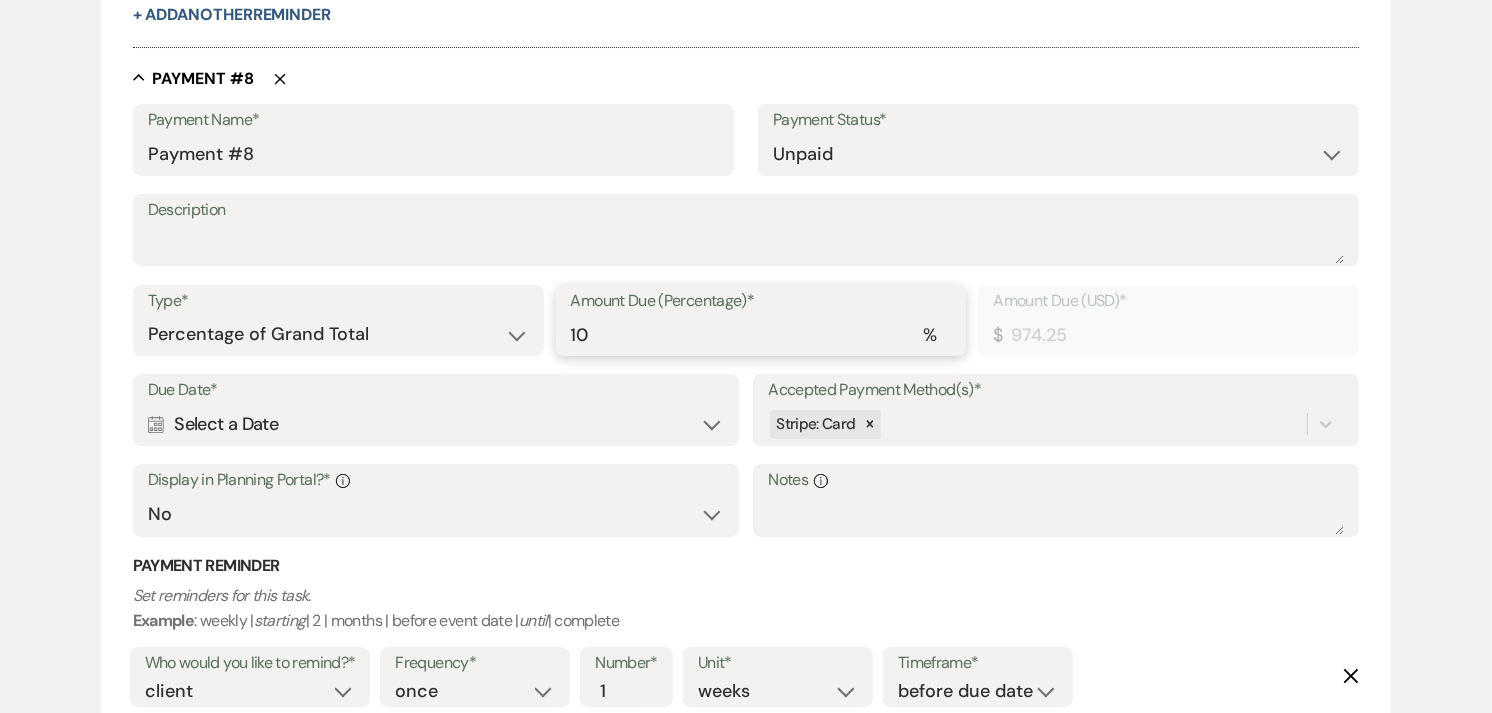 type on "10" 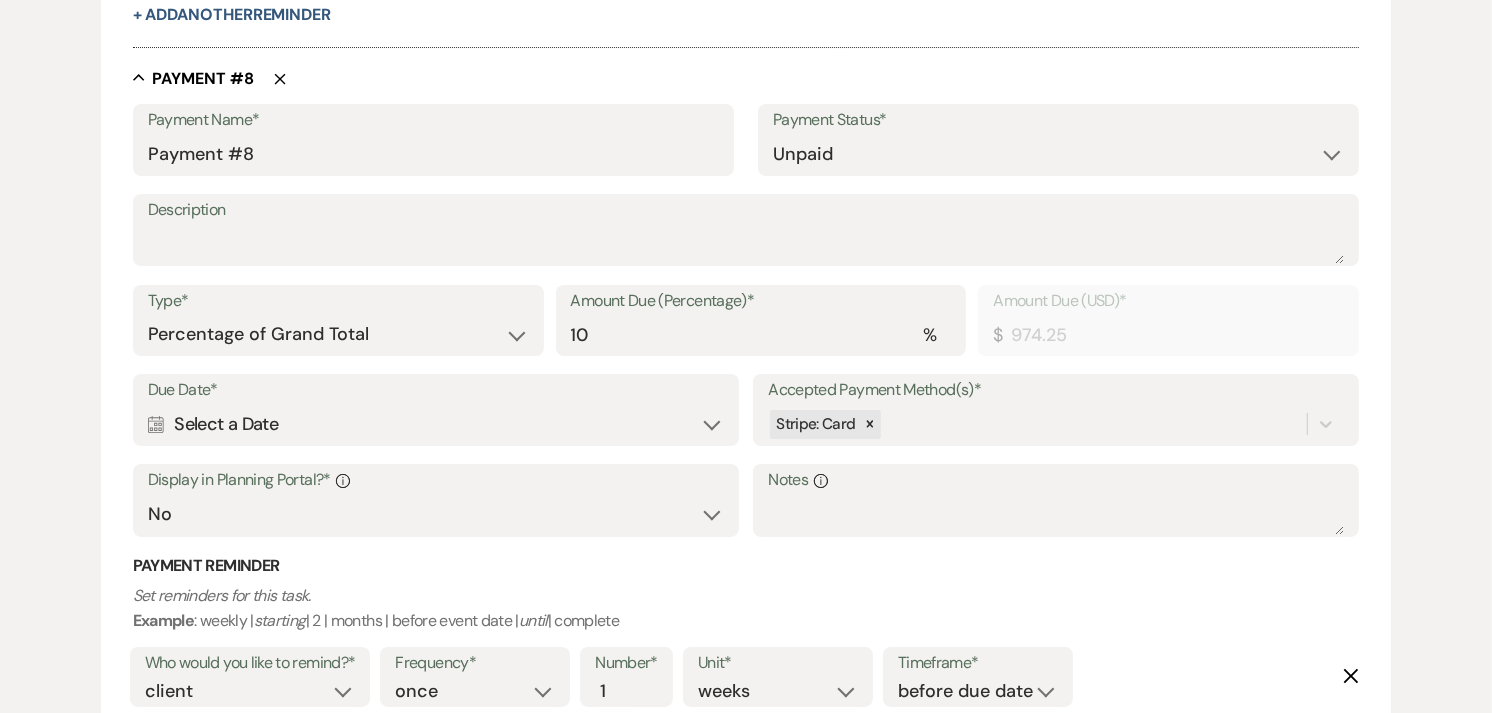 click on "Calendar Select a Date Expand" at bounding box center [436, 424] 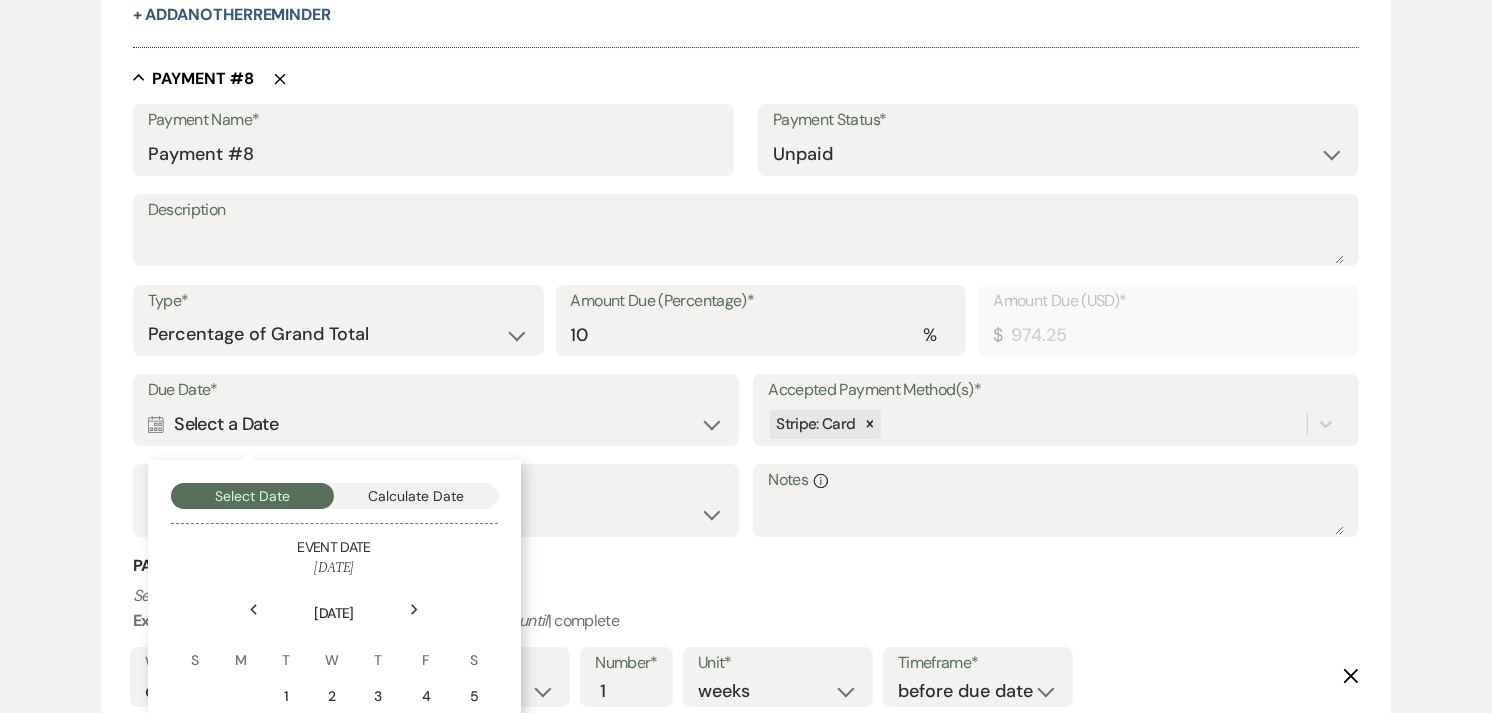 click on "Next" at bounding box center [415, 610] 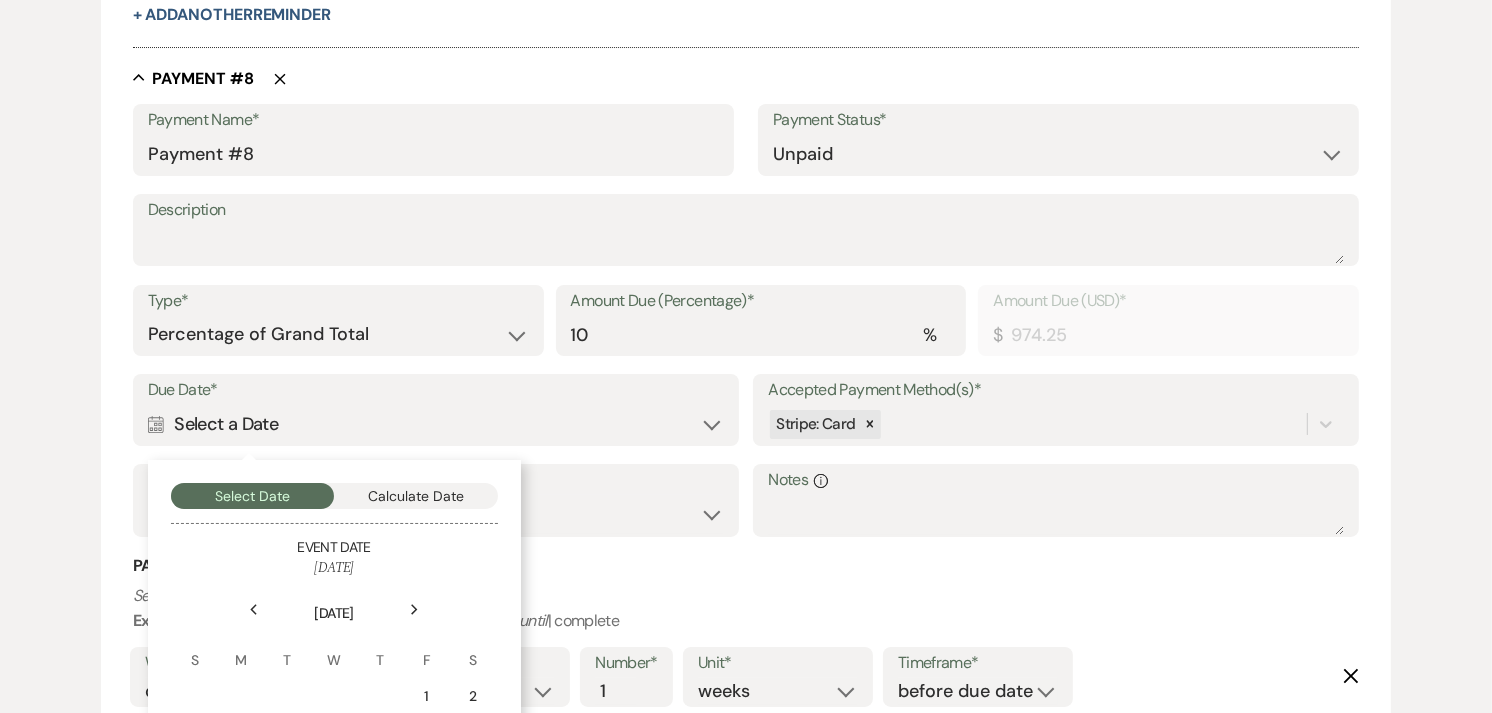 click on "Next" at bounding box center [415, 610] 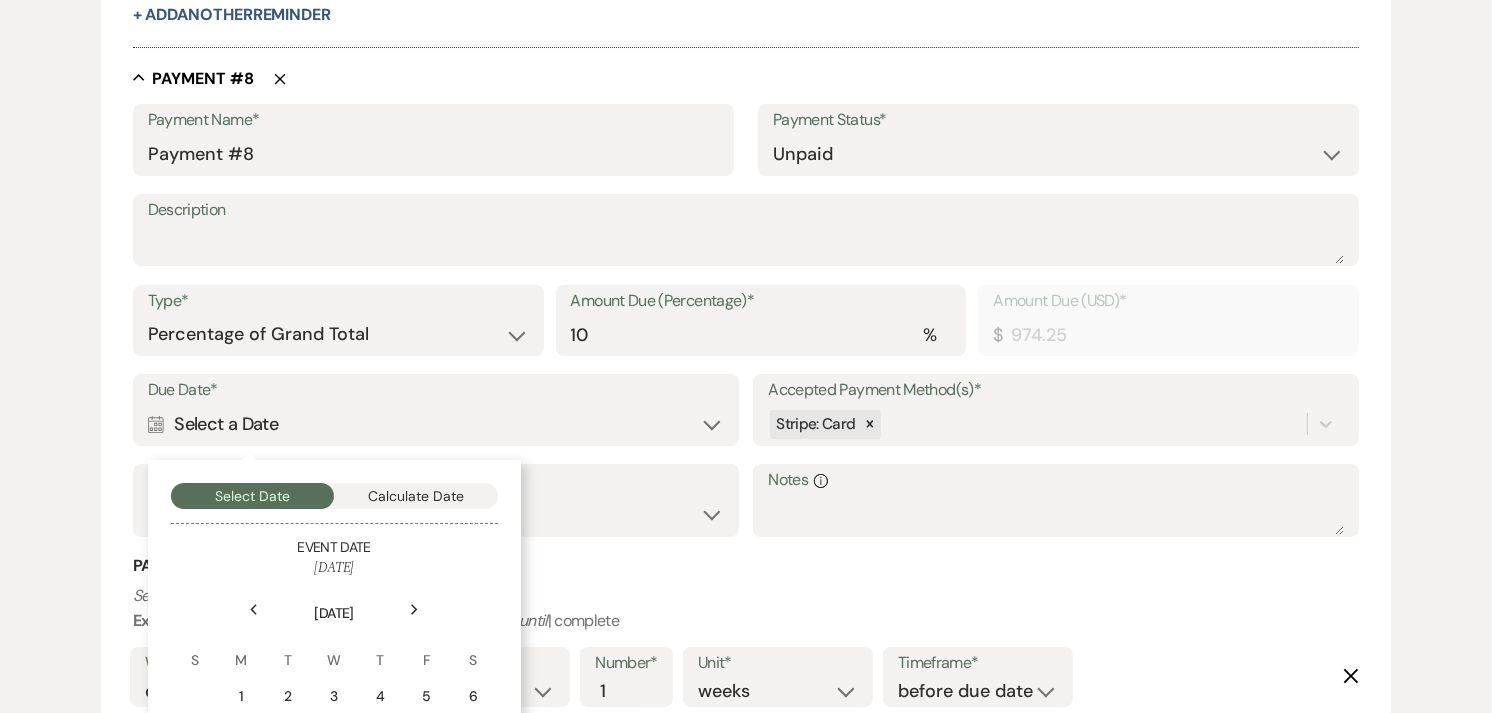 click on "Next" at bounding box center (415, 610) 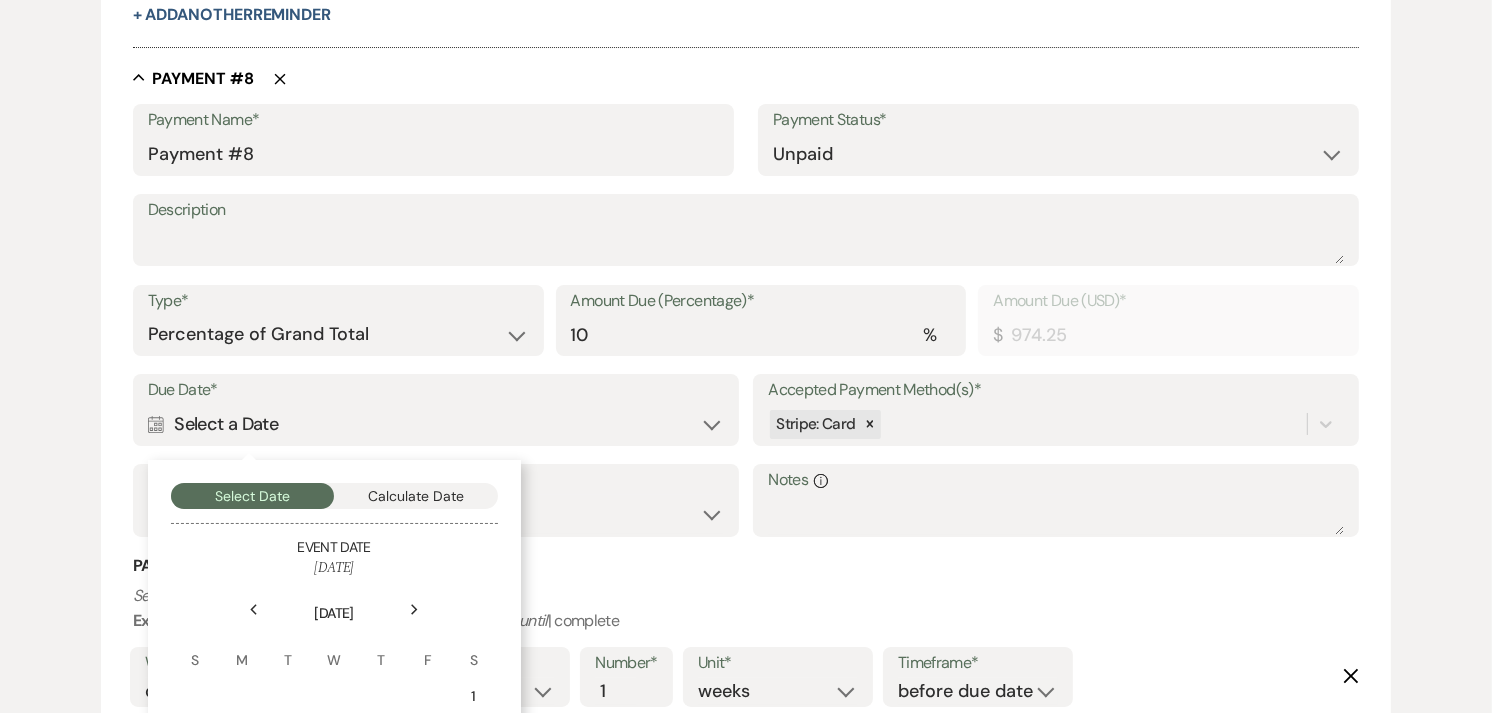 click on "Next" at bounding box center (415, 610) 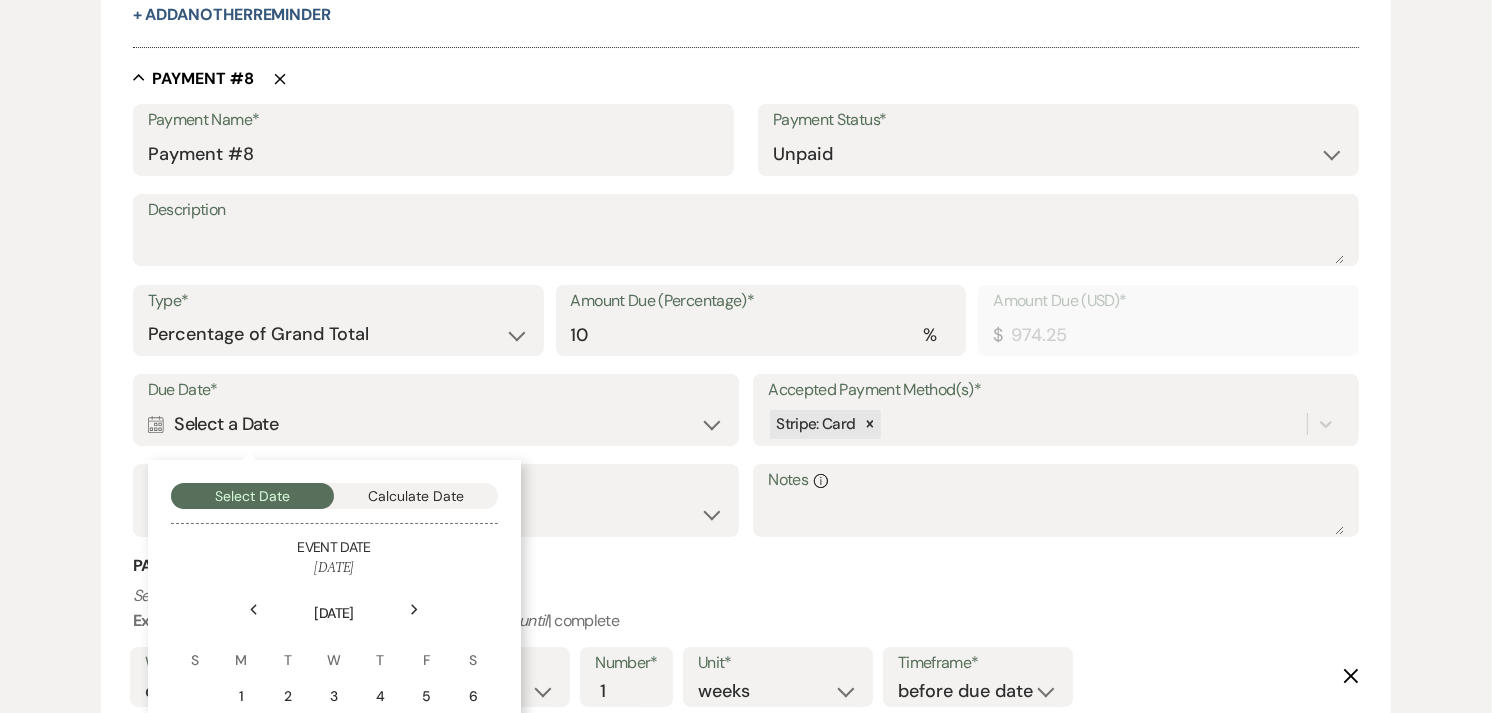 click on "Next" at bounding box center [415, 610] 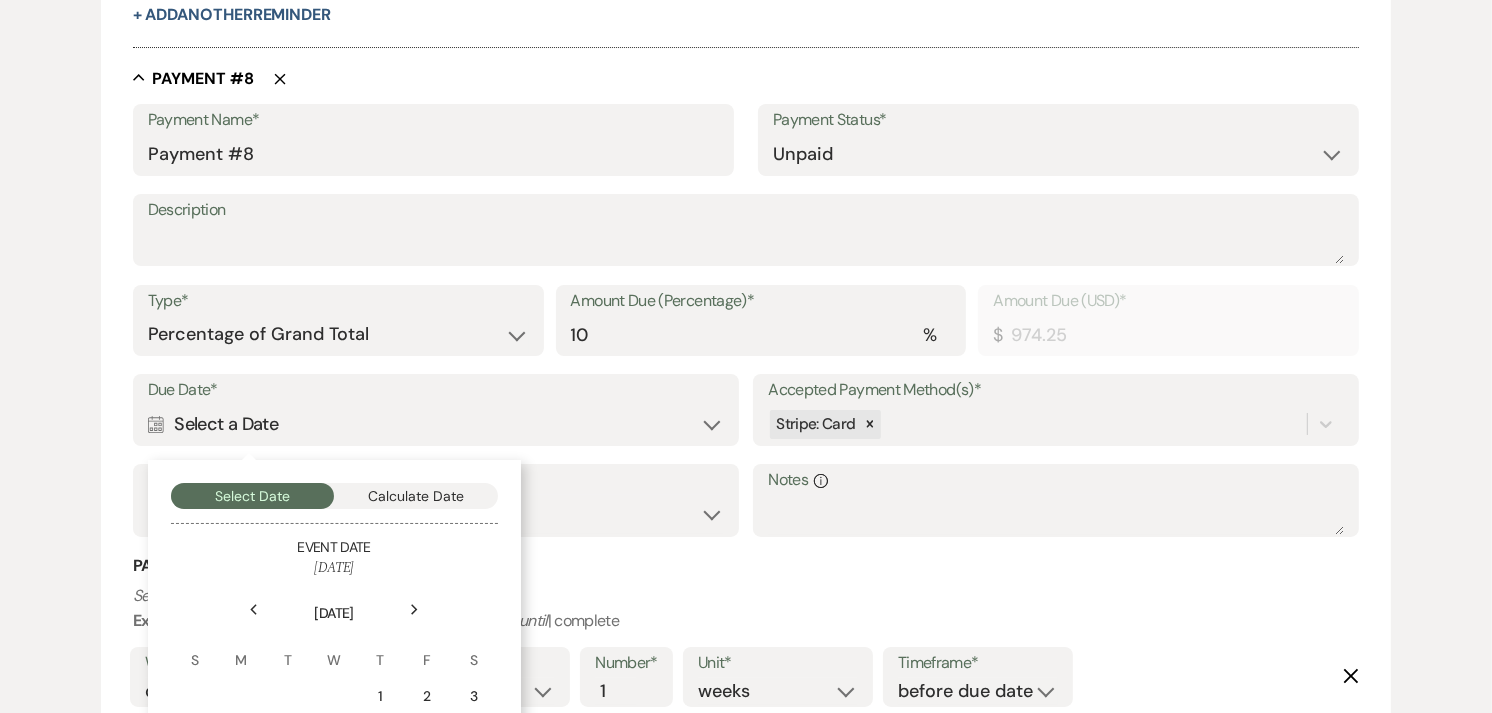 click on "Next" at bounding box center (415, 610) 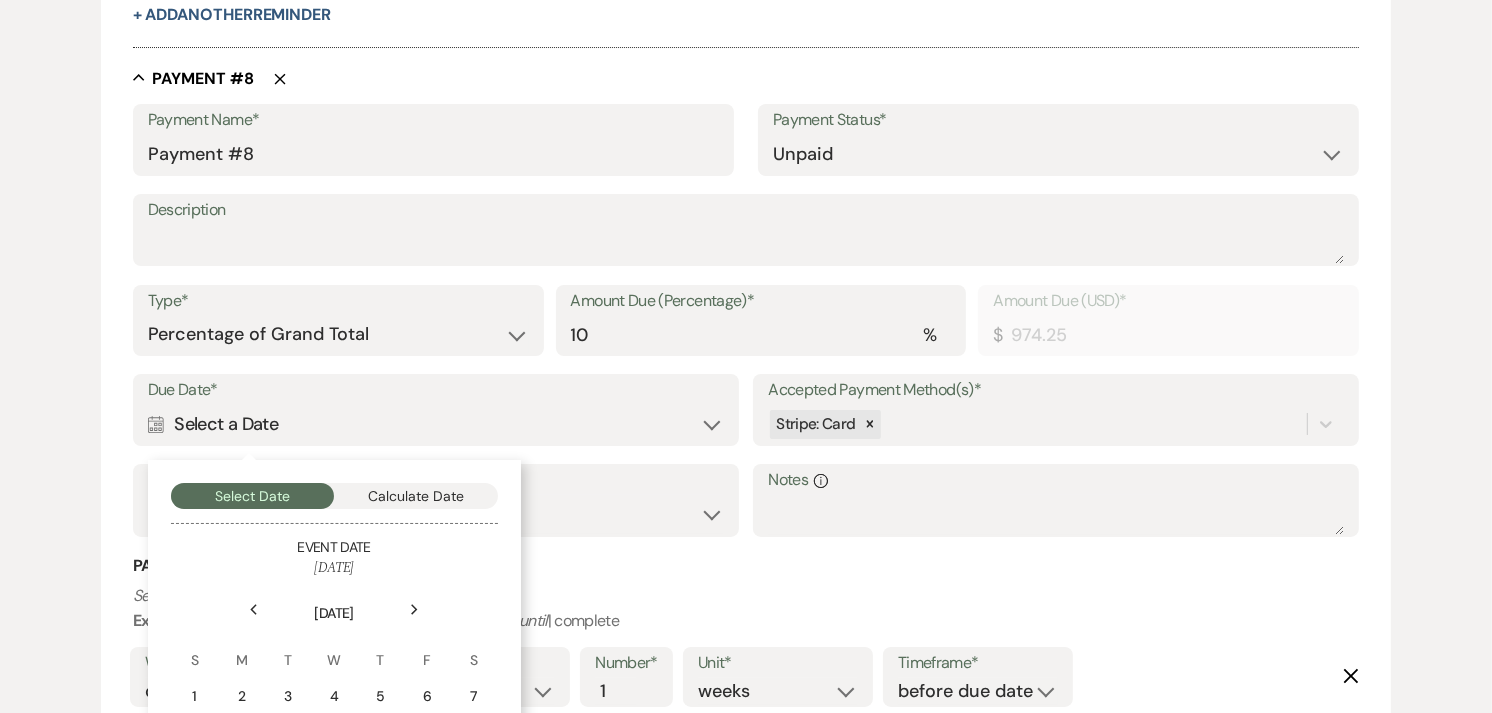 click on "Next" at bounding box center [415, 610] 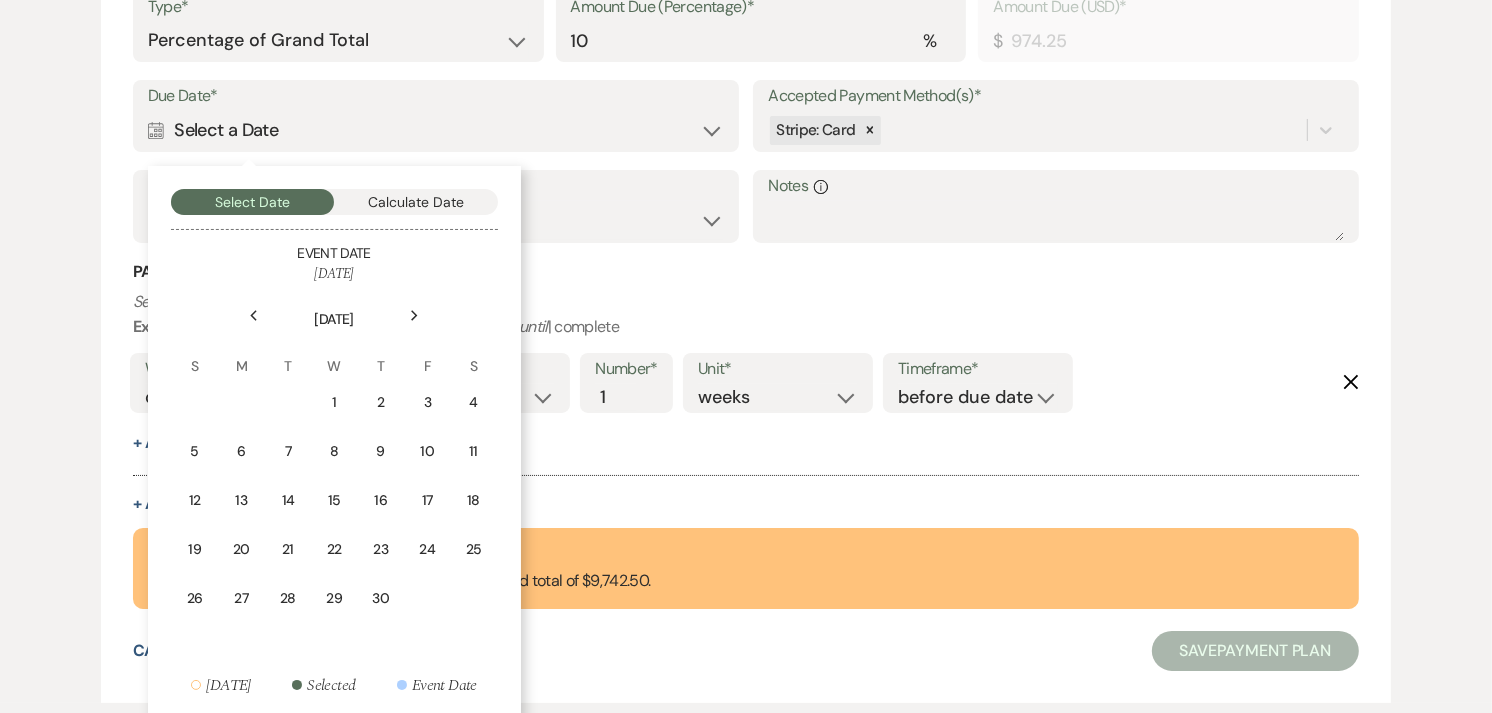 scroll, scrollTop: 6763, scrollLeft: 0, axis: vertical 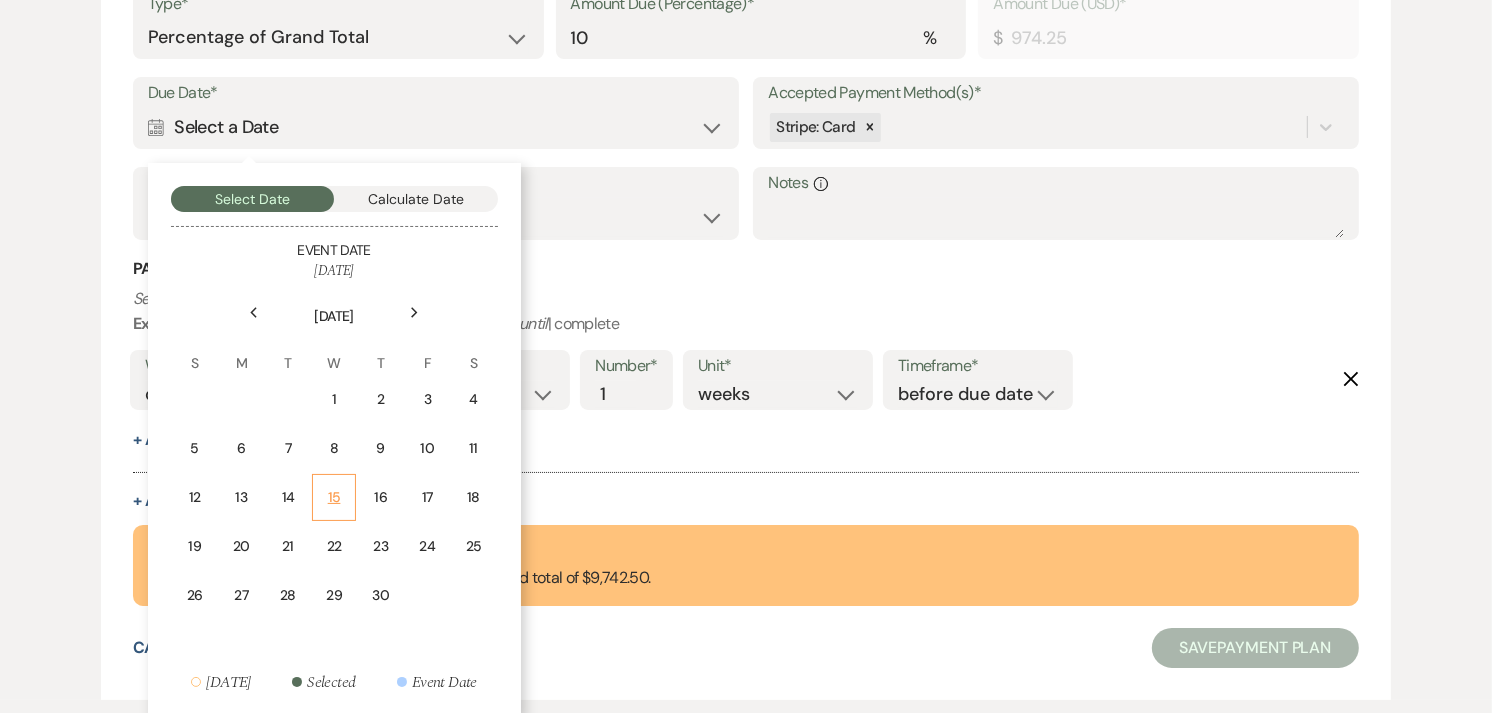 click on "15" at bounding box center (334, 497) 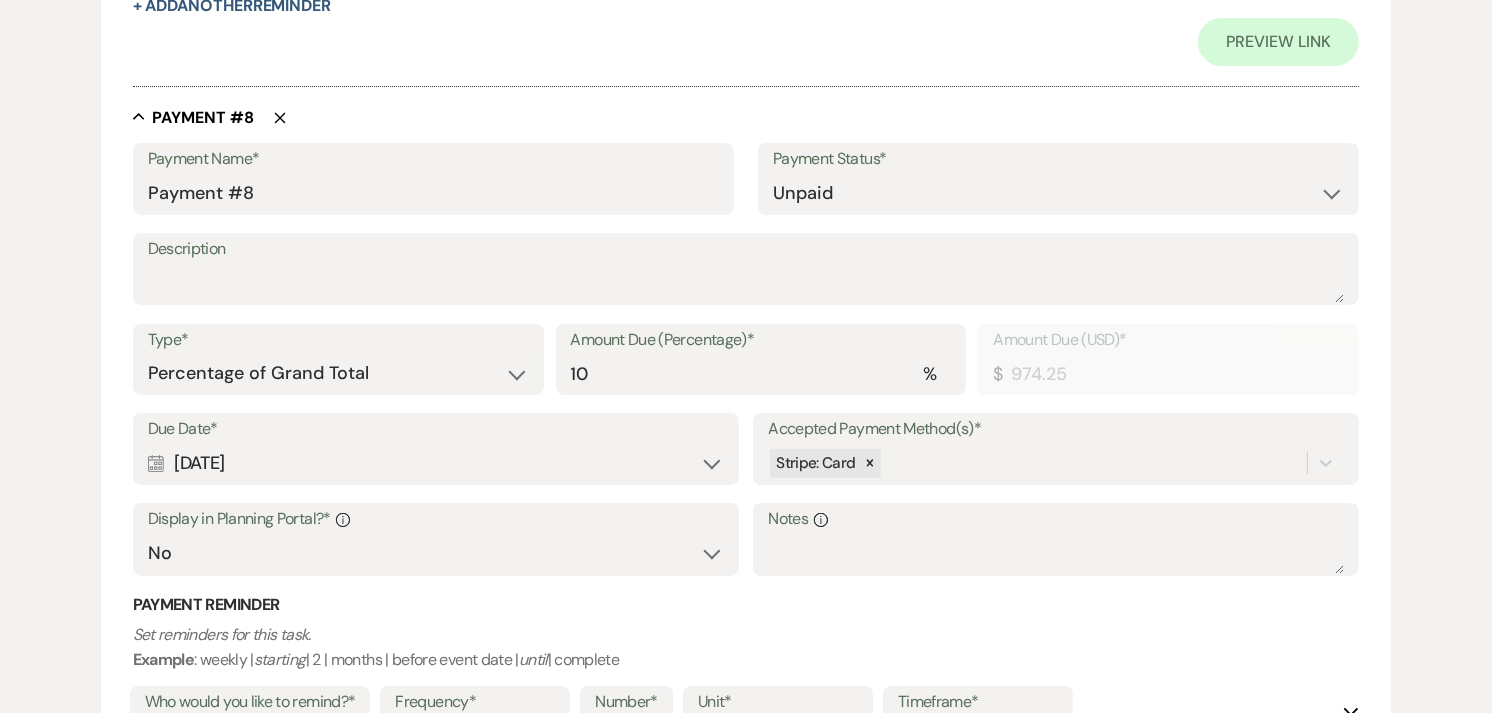scroll, scrollTop: 7098, scrollLeft: 0, axis: vertical 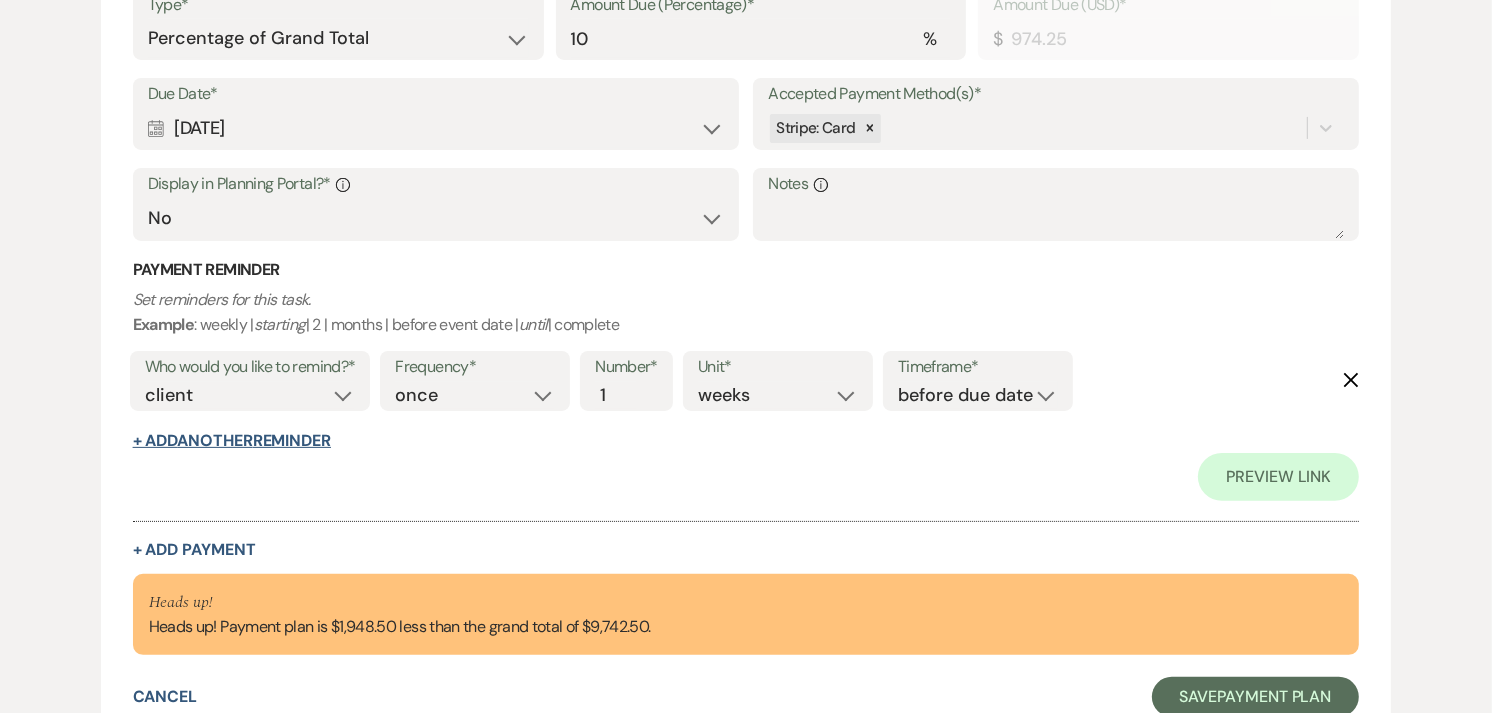 click on "+ Add  Another  Reminder" at bounding box center [232, 441] 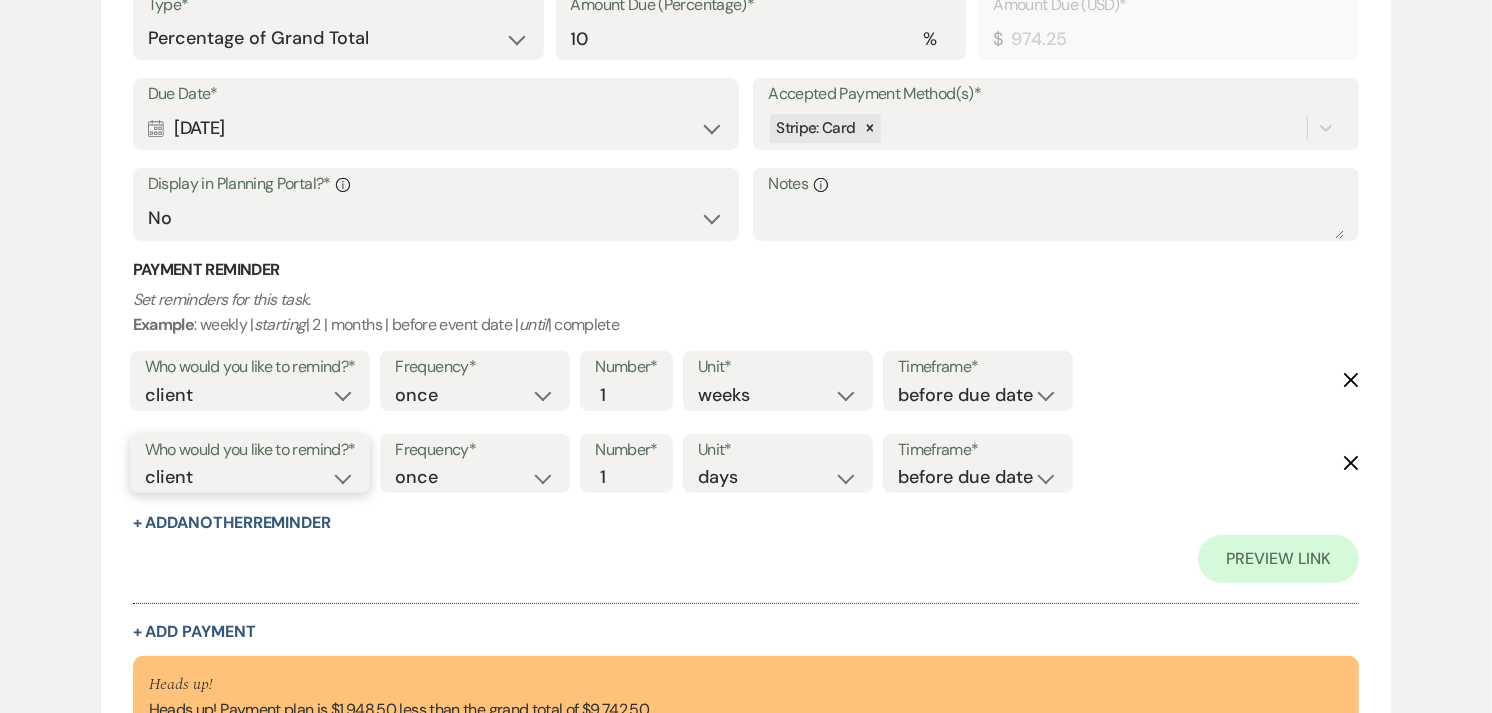 click on "client venue both" at bounding box center (250, 477) 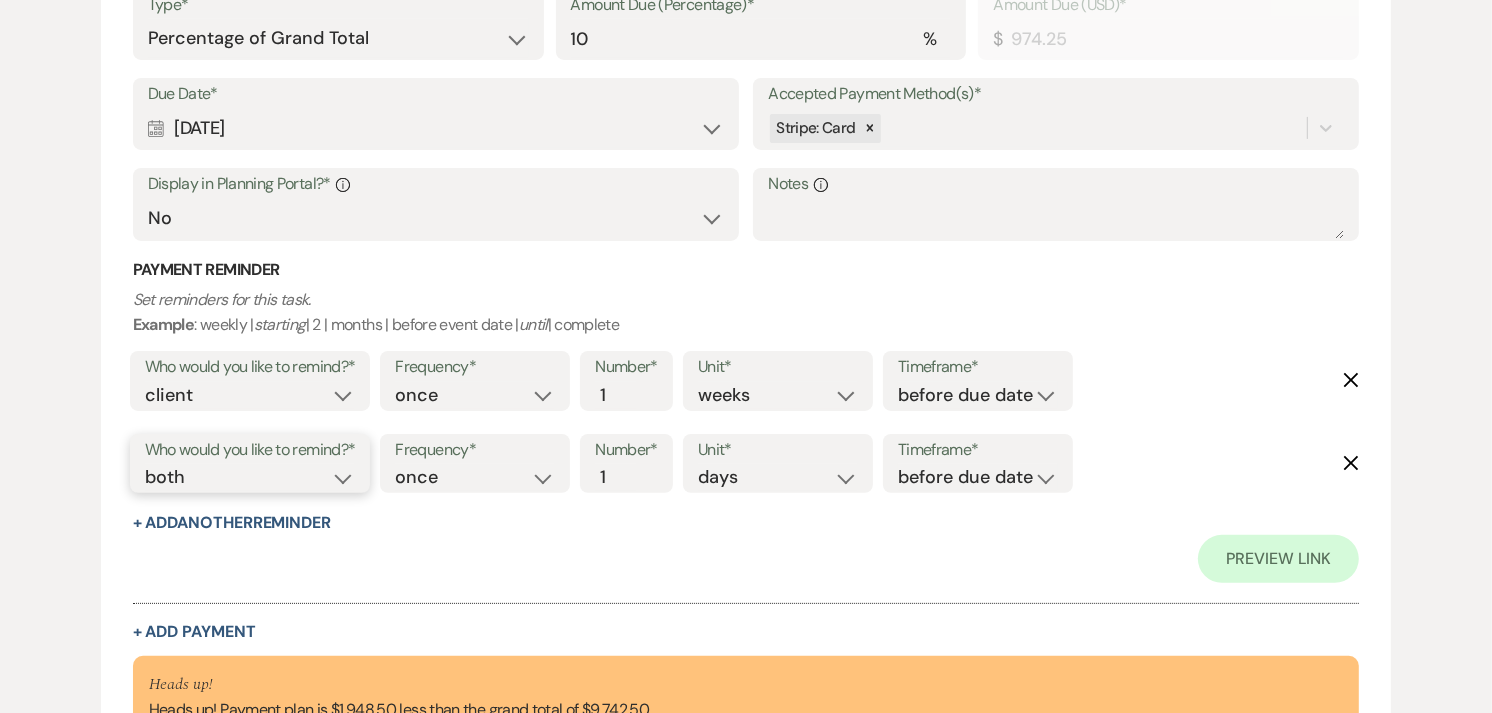 click on "client venue both" at bounding box center (250, 477) 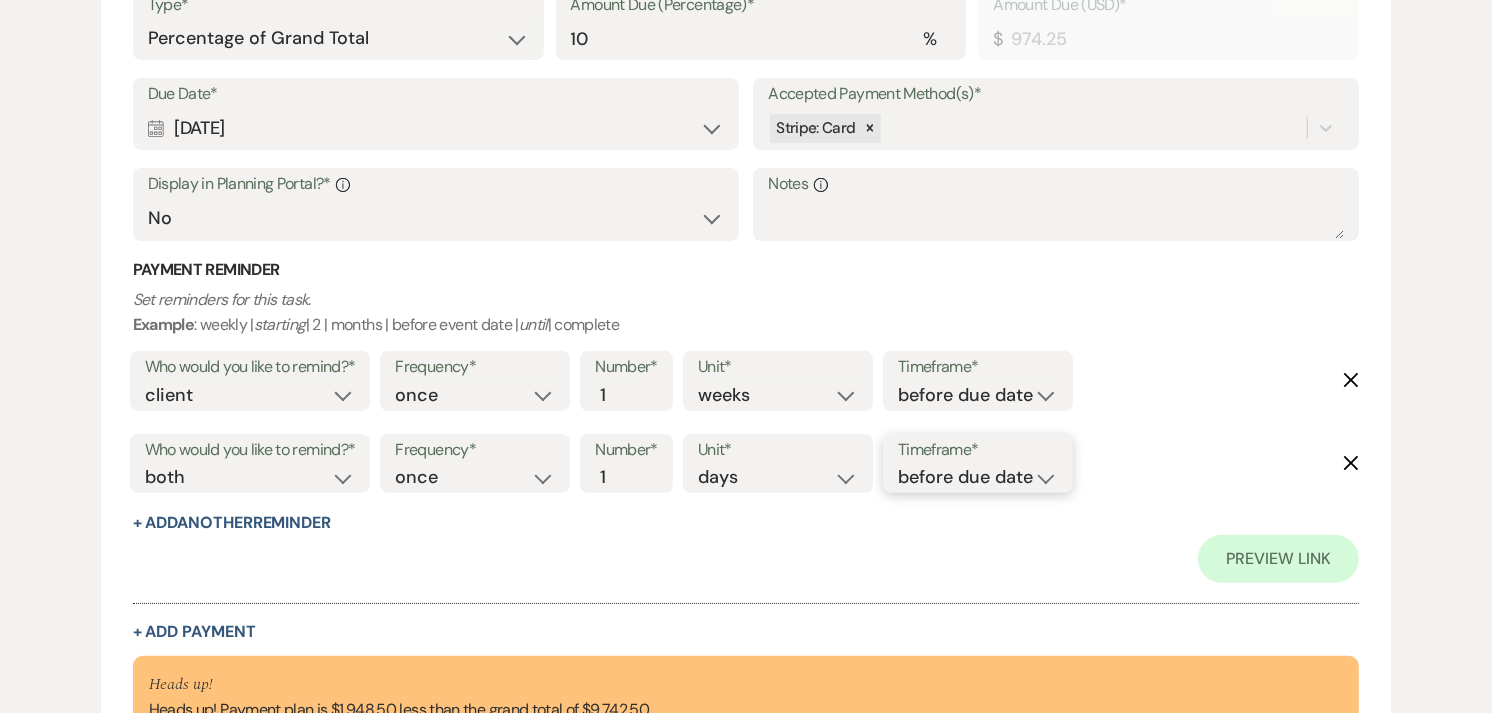click on "before due date after due date on due date on custom date" at bounding box center [978, 477] 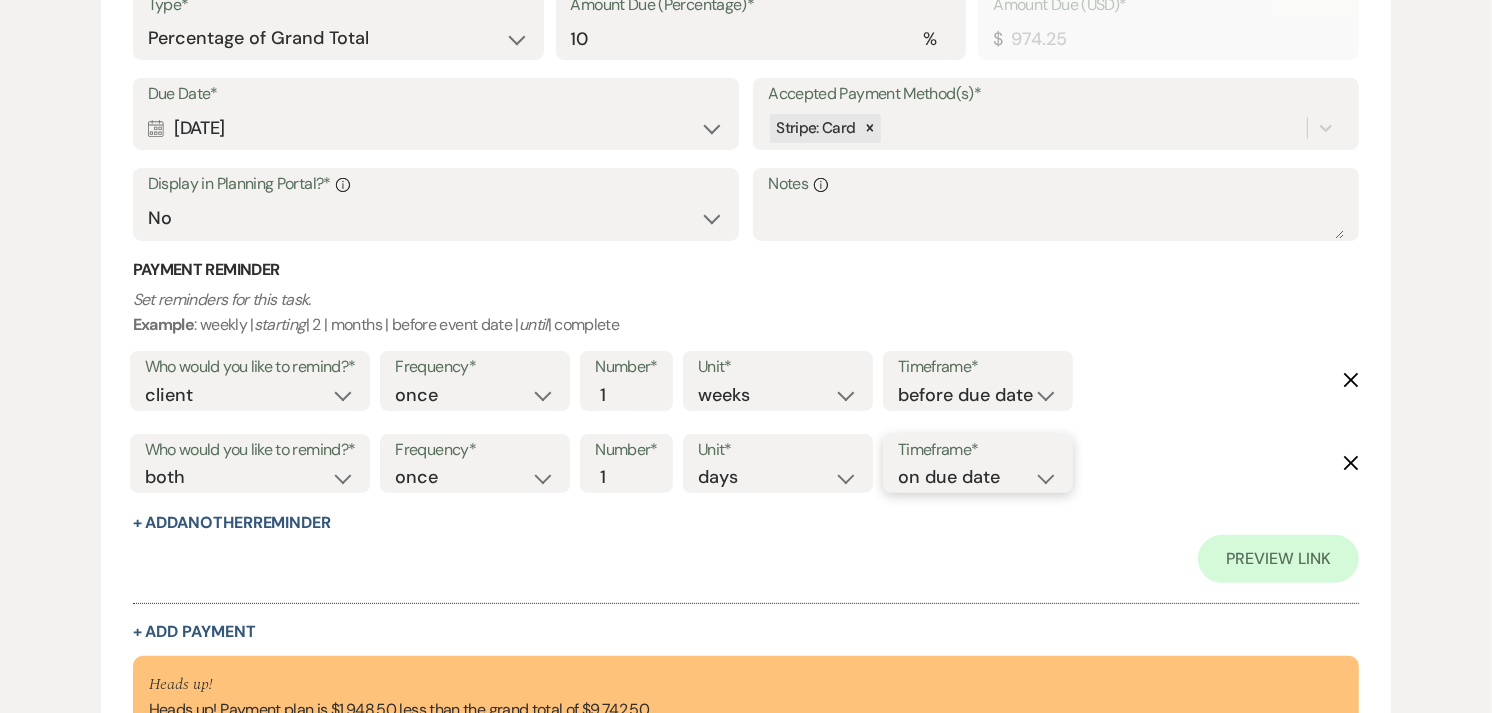 click on "before due date after due date on due date on custom date" at bounding box center [978, 477] 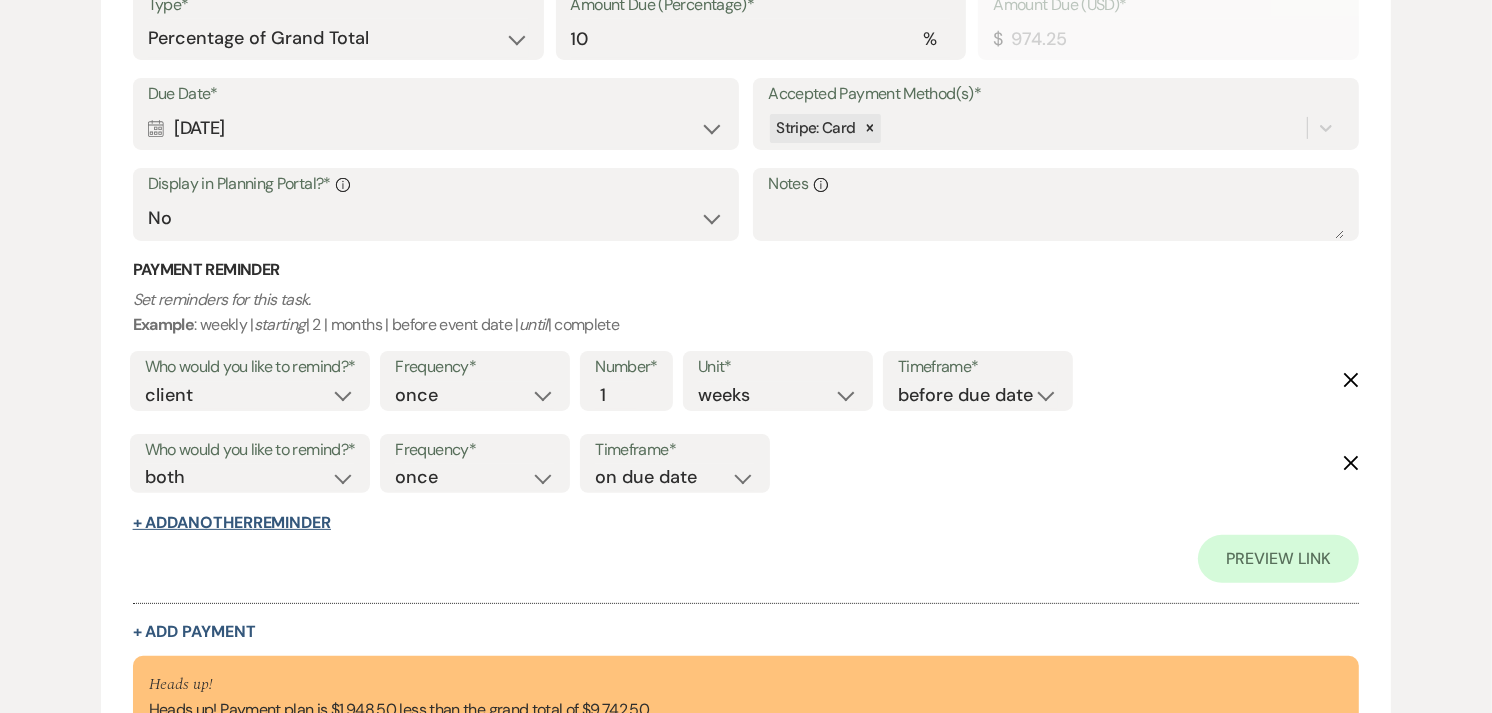 click on "+ Add  Another  Reminder" at bounding box center [232, 523] 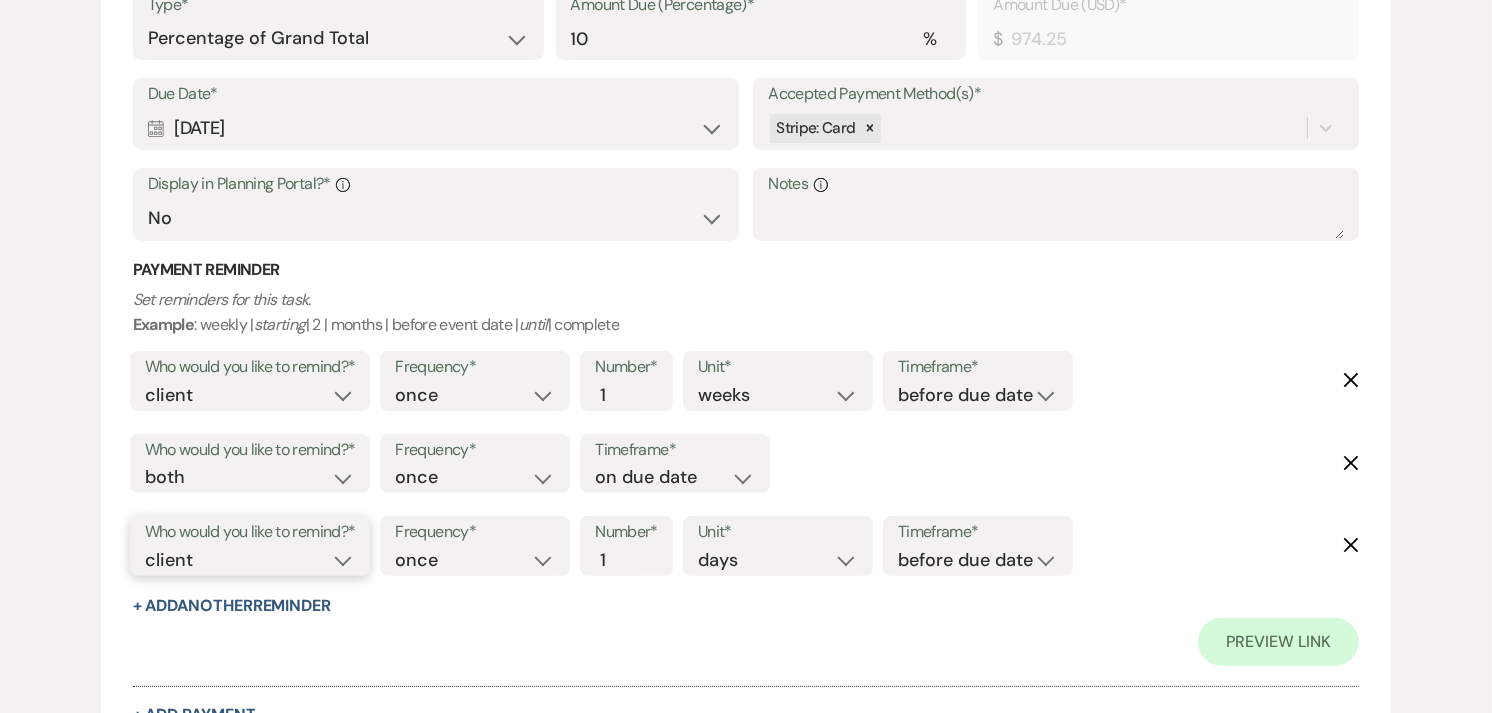 click on "client venue both" at bounding box center (250, 560) 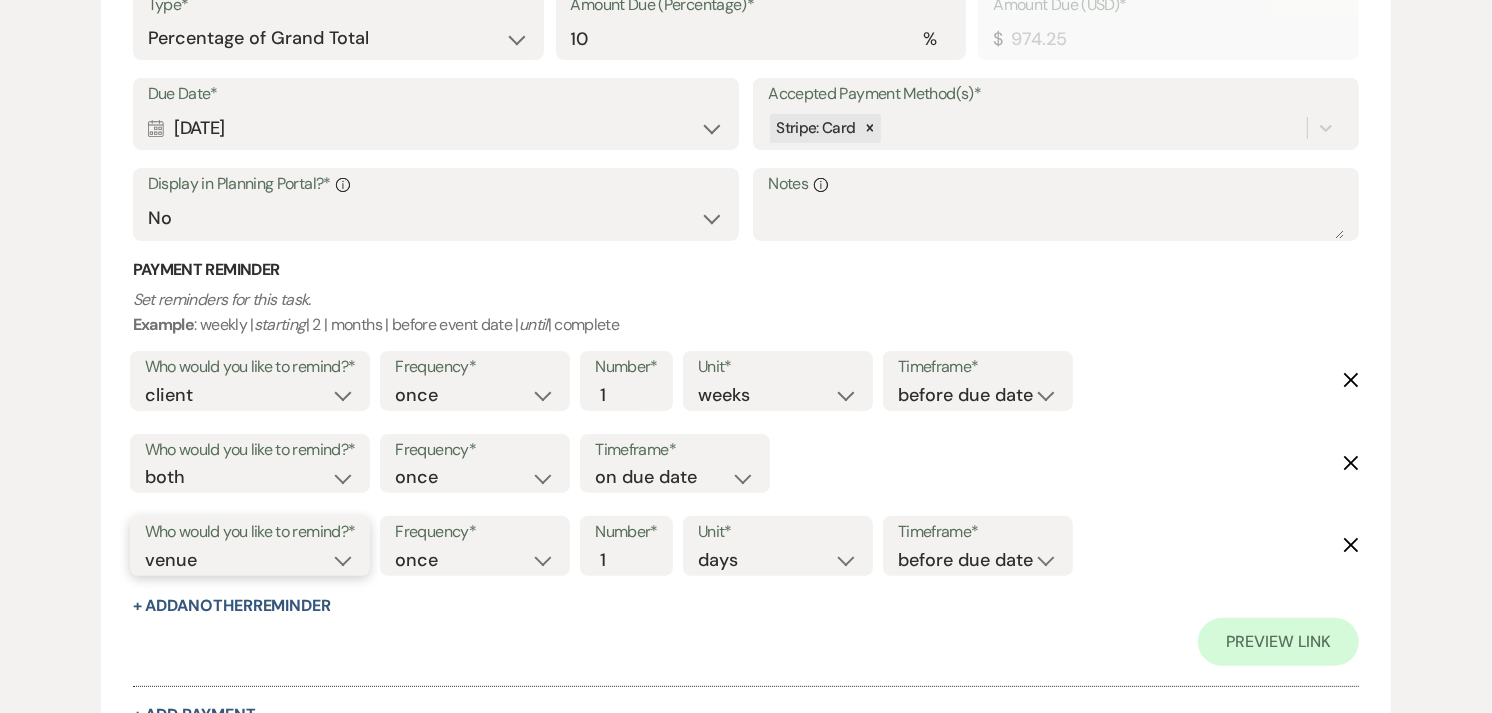 click on "client venue both" at bounding box center (250, 560) 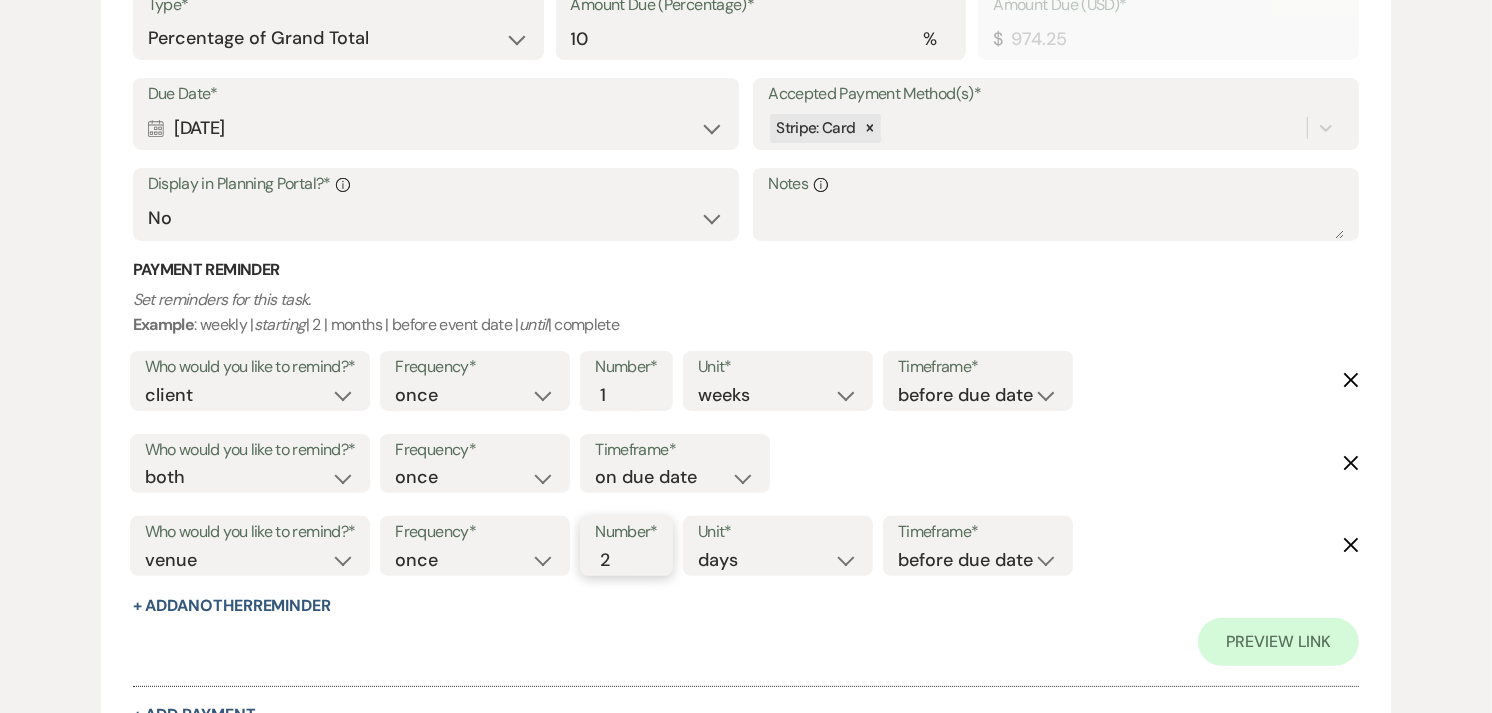 click on "2" at bounding box center (616, 560) 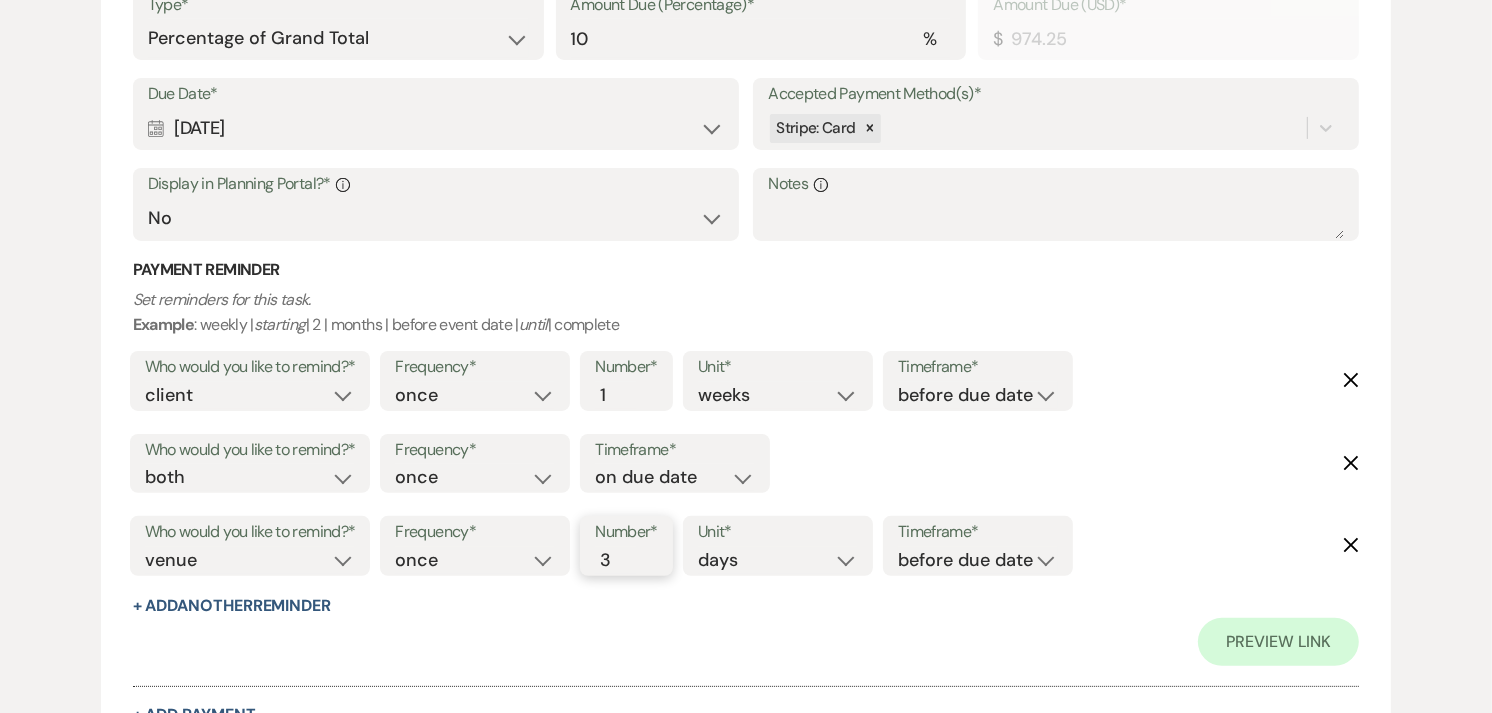 type on "3" 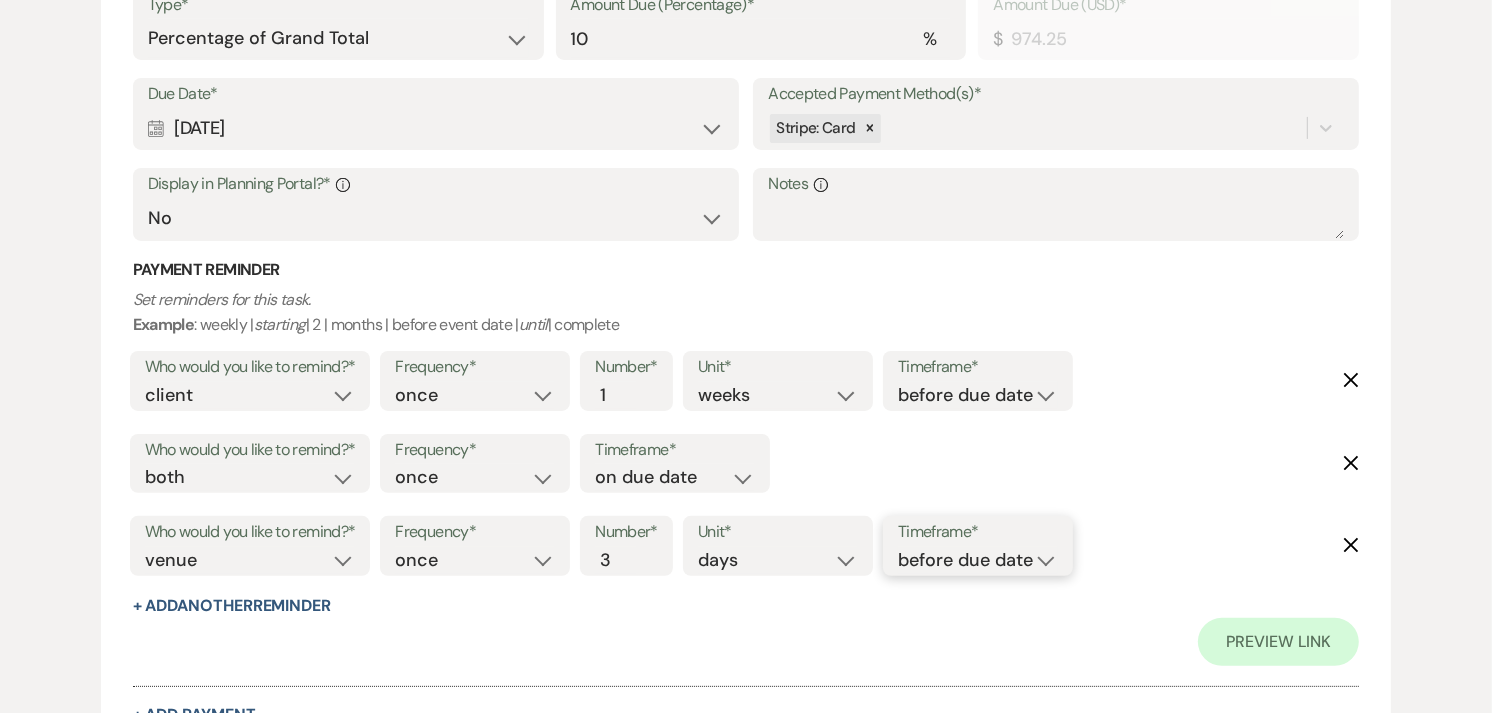 click on "before due date after due date on due date on custom date" at bounding box center [978, 560] 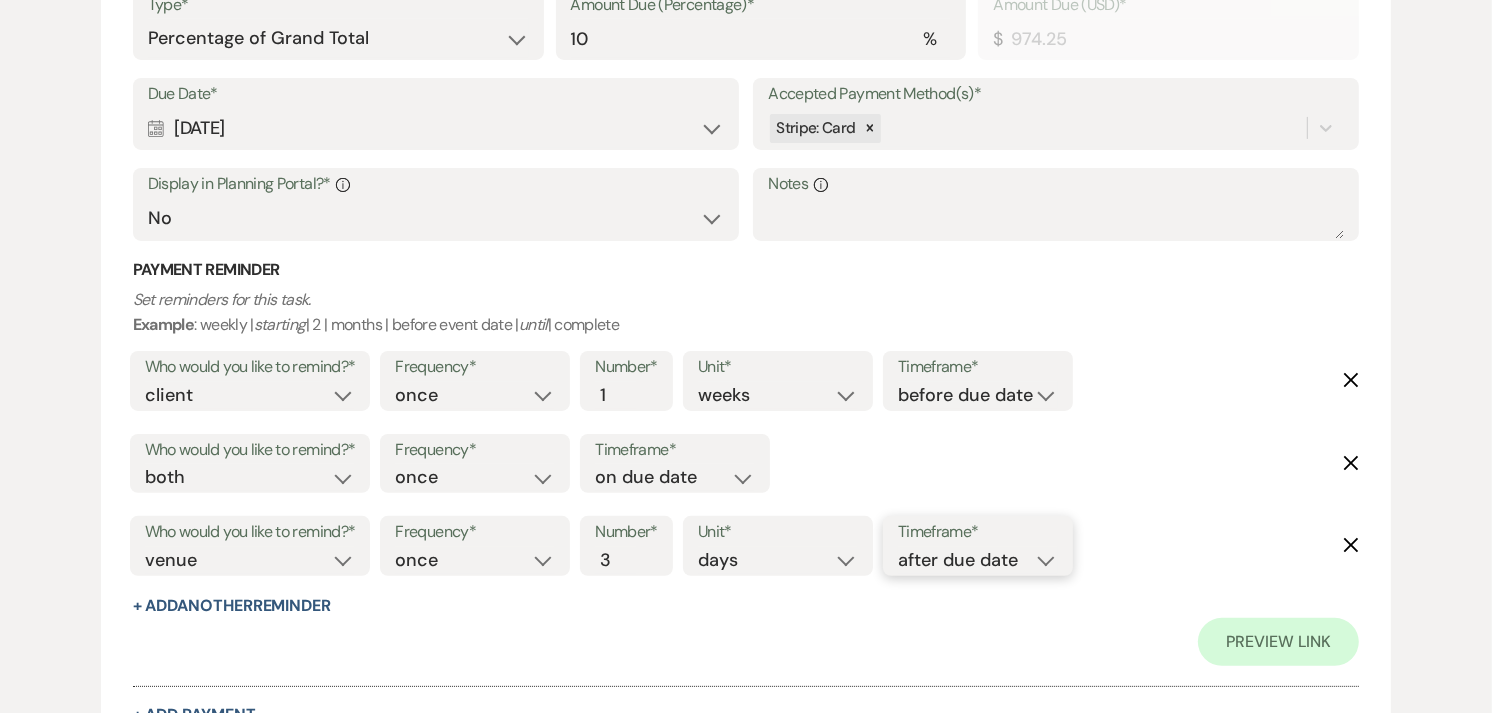 click on "before due date after due date on due date on custom date" at bounding box center [978, 560] 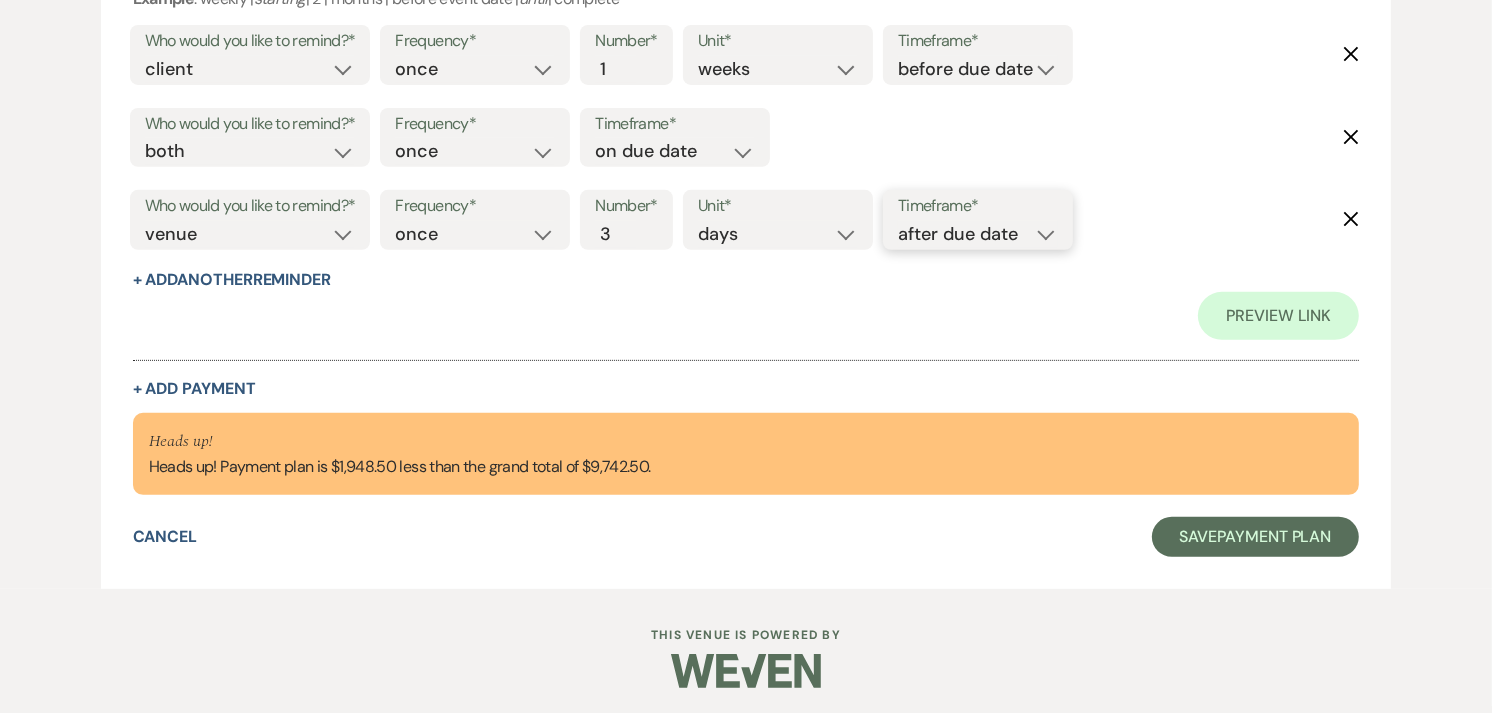 scroll, scrollTop: 7427, scrollLeft: 0, axis: vertical 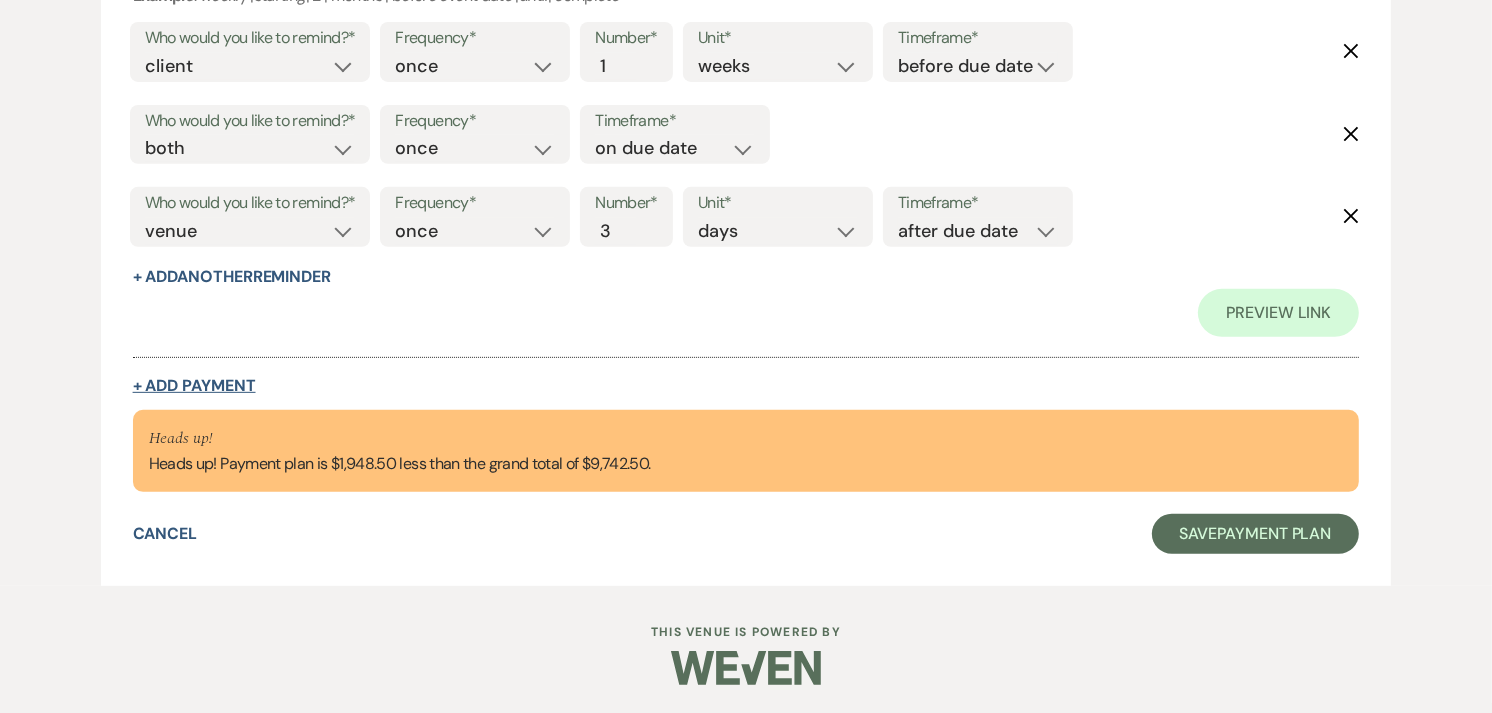 click on "+ Add Payment" at bounding box center [194, 386] 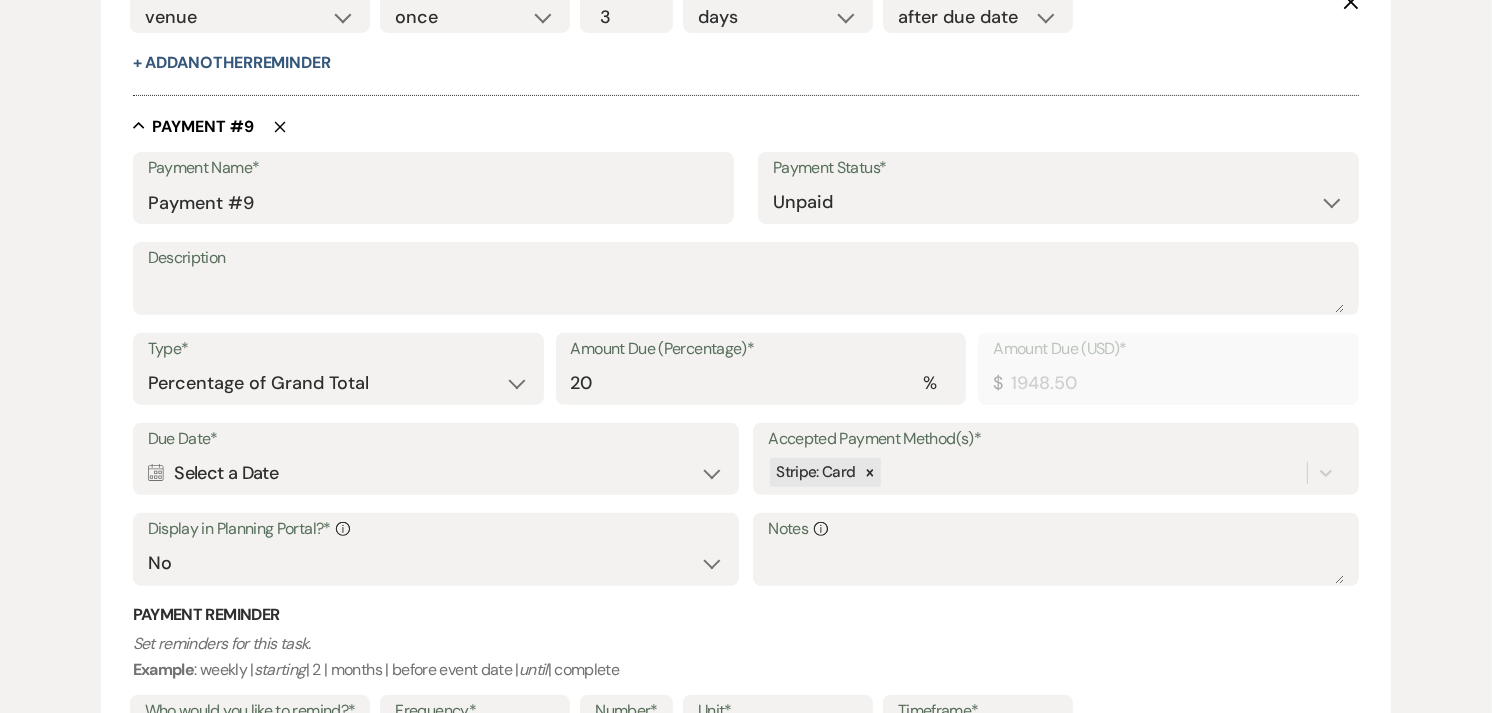 scroll, scrollTop: 7306, scrollLeft: 0, axis: vertical 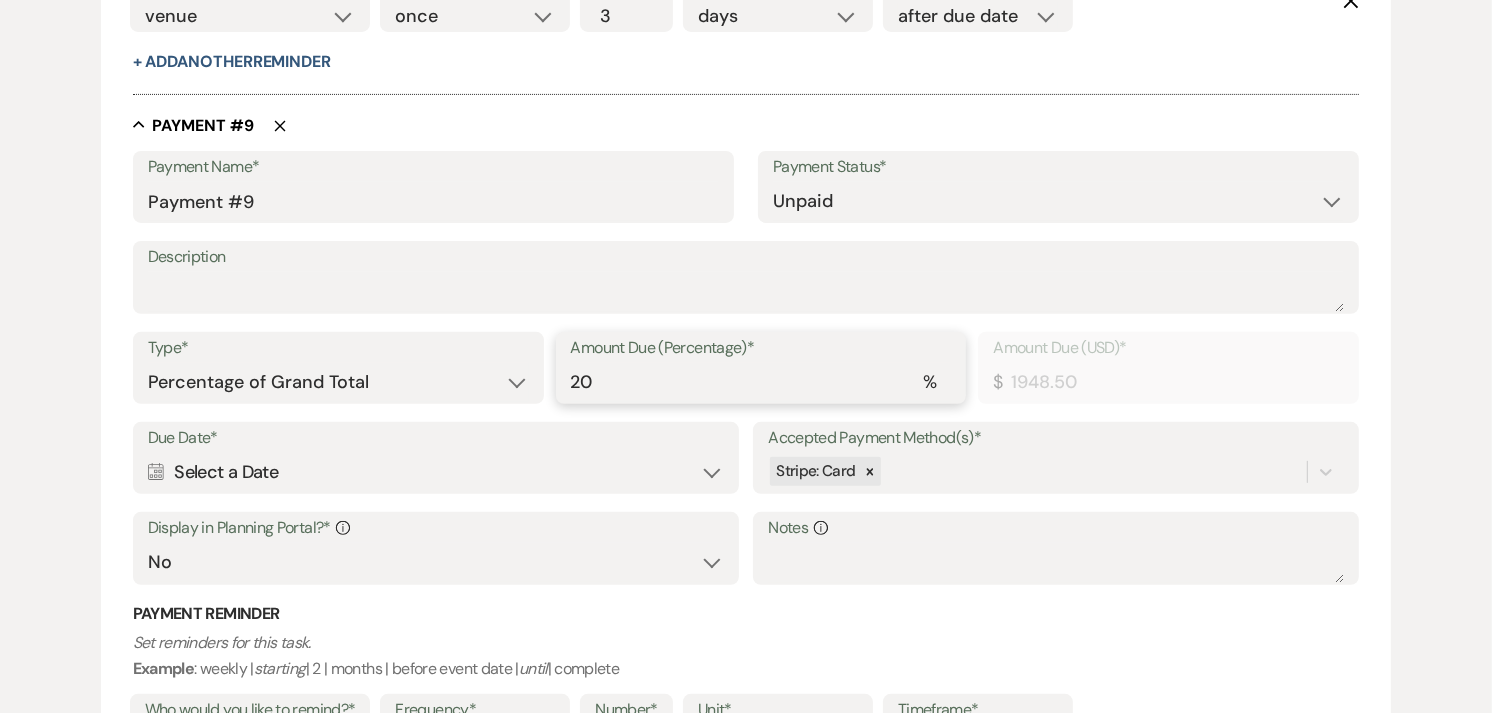 click on "20" at bounding box center (761, 382) 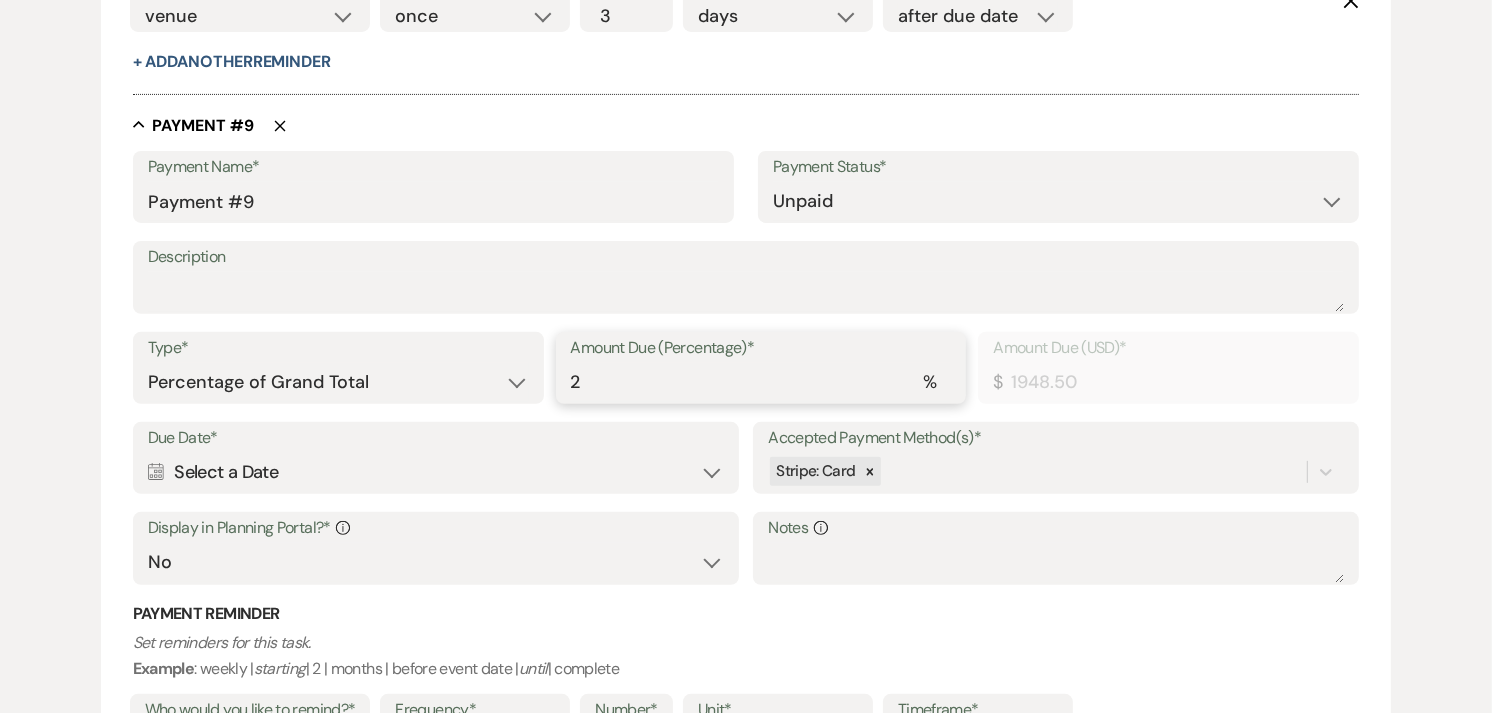 type on "194.85" 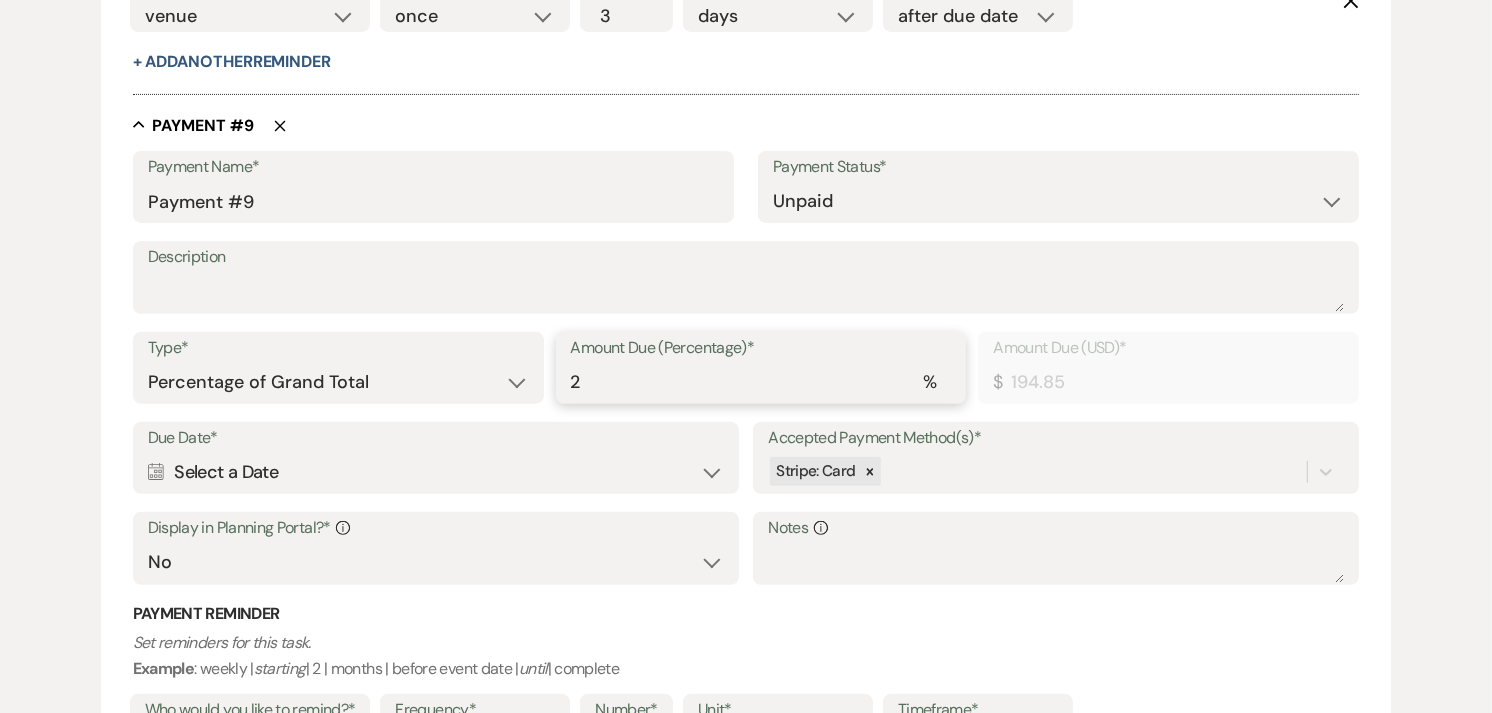 type 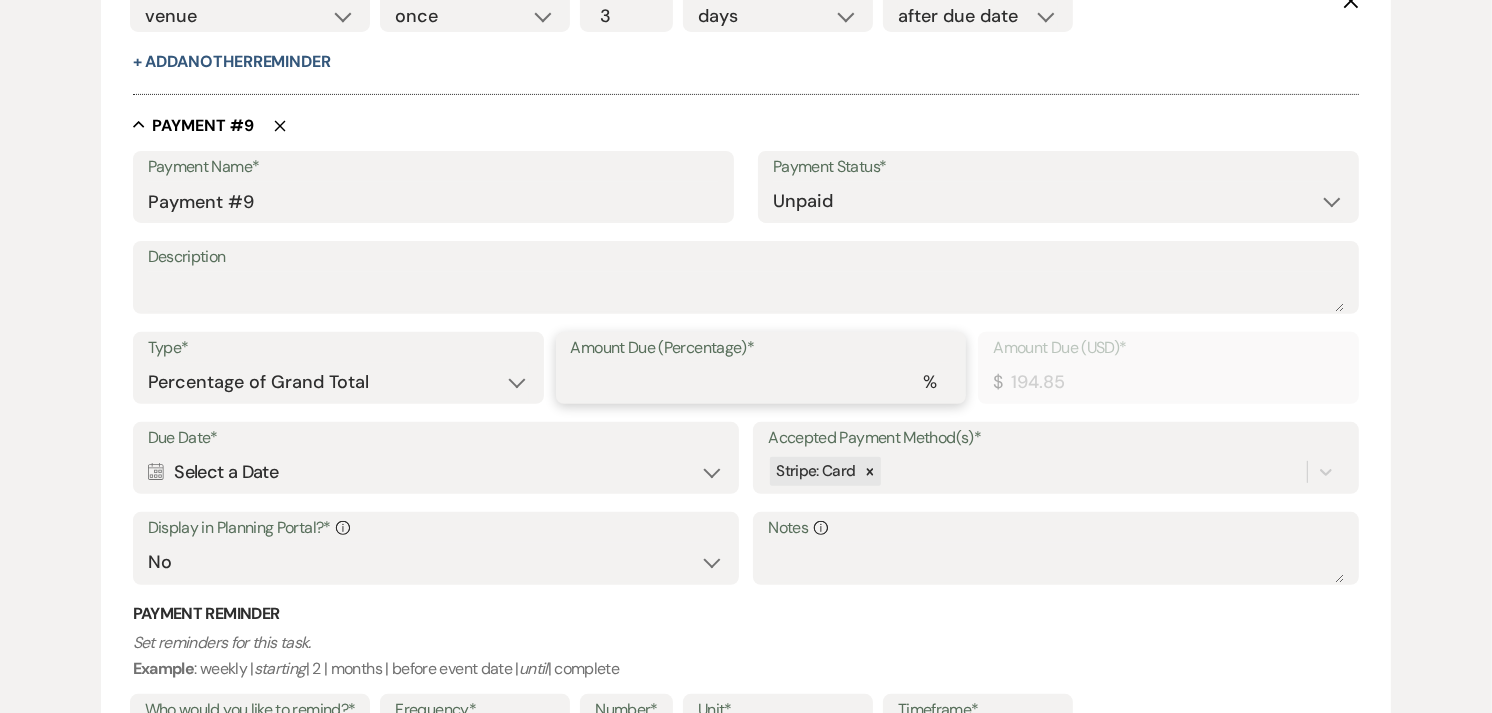 type on "0.00" 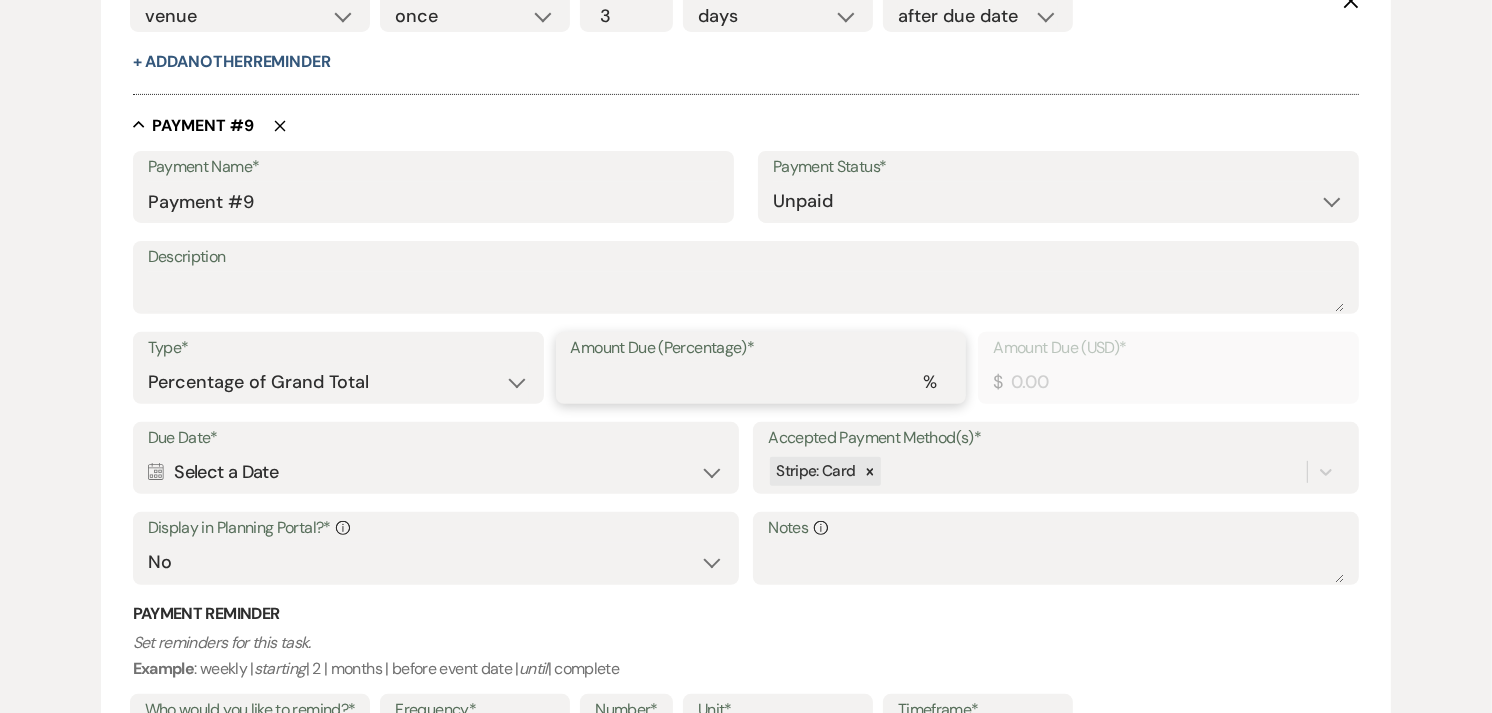 type on "1" 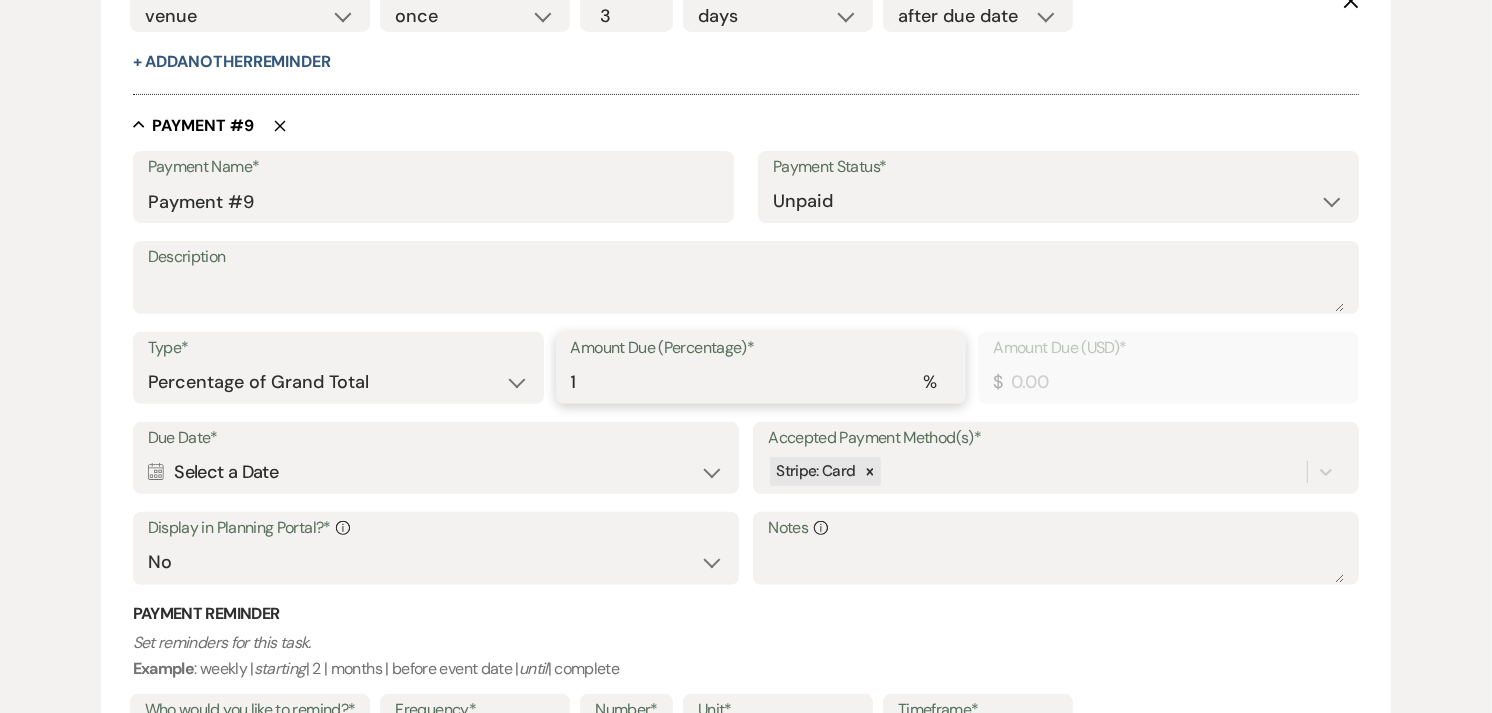 type on "97.43" 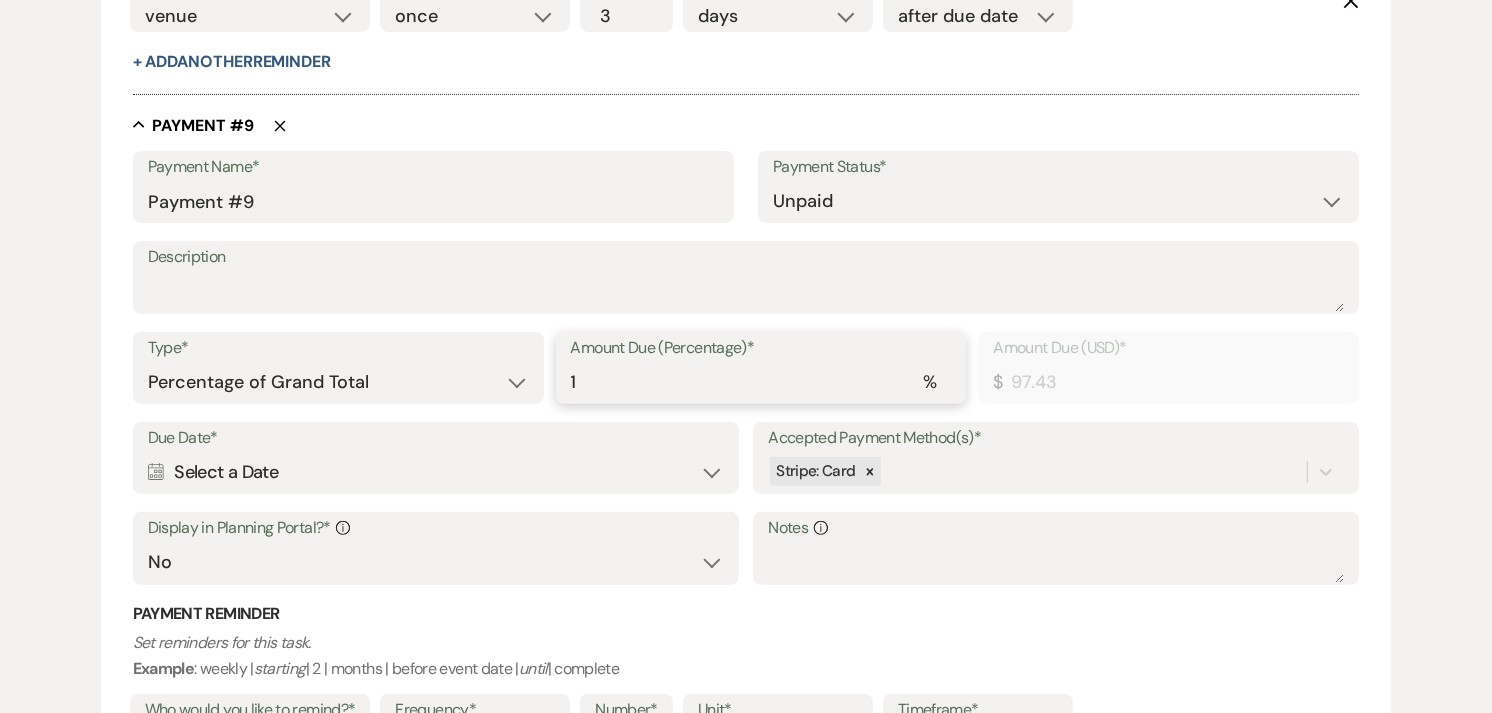 type on "10" 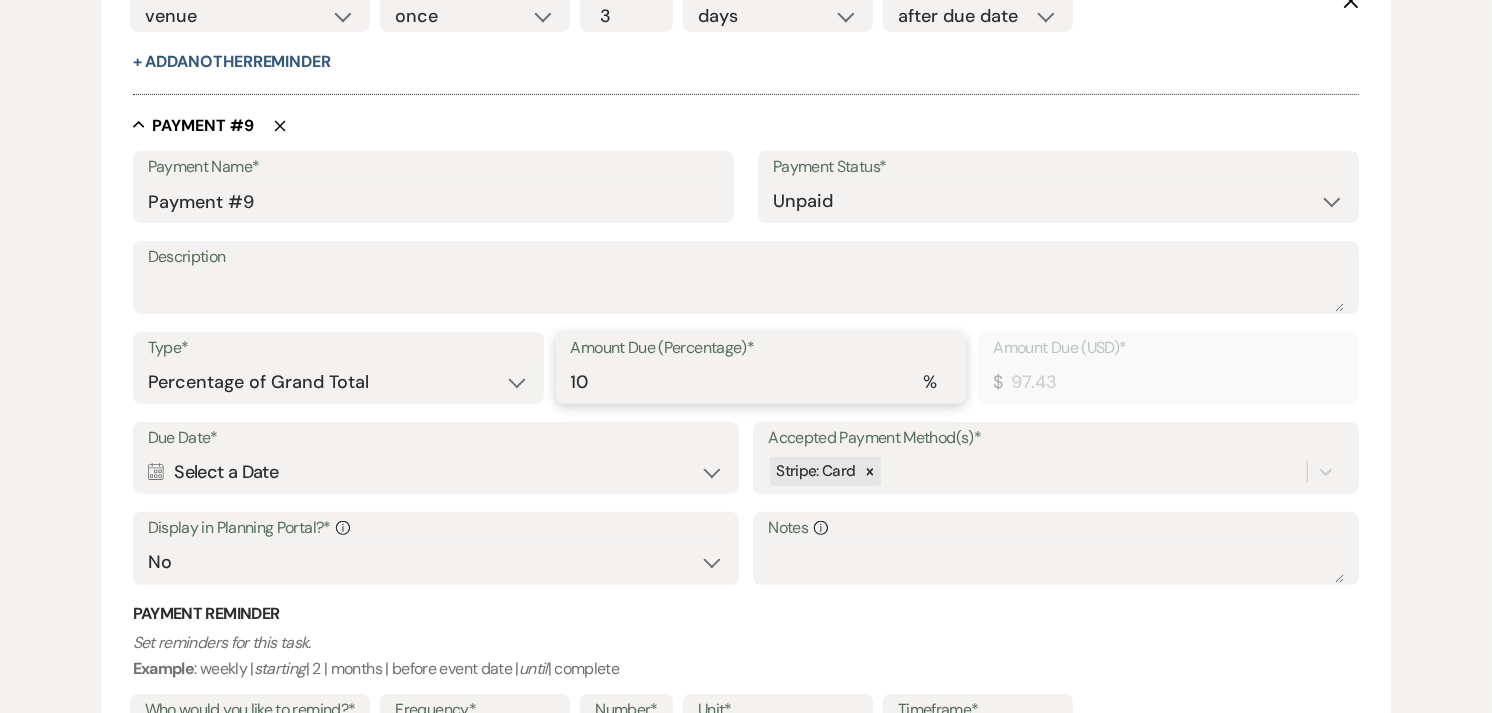 type on "974.25" 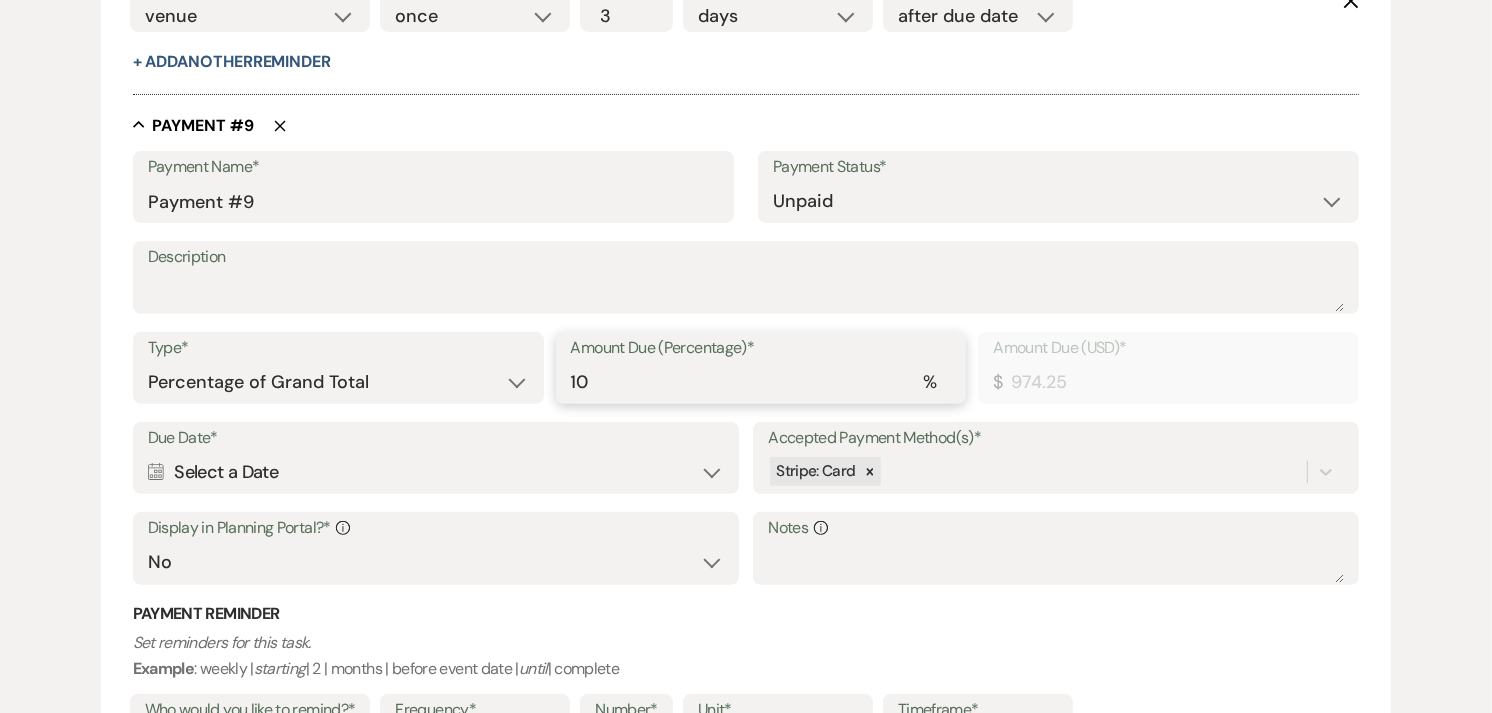 type on "10" 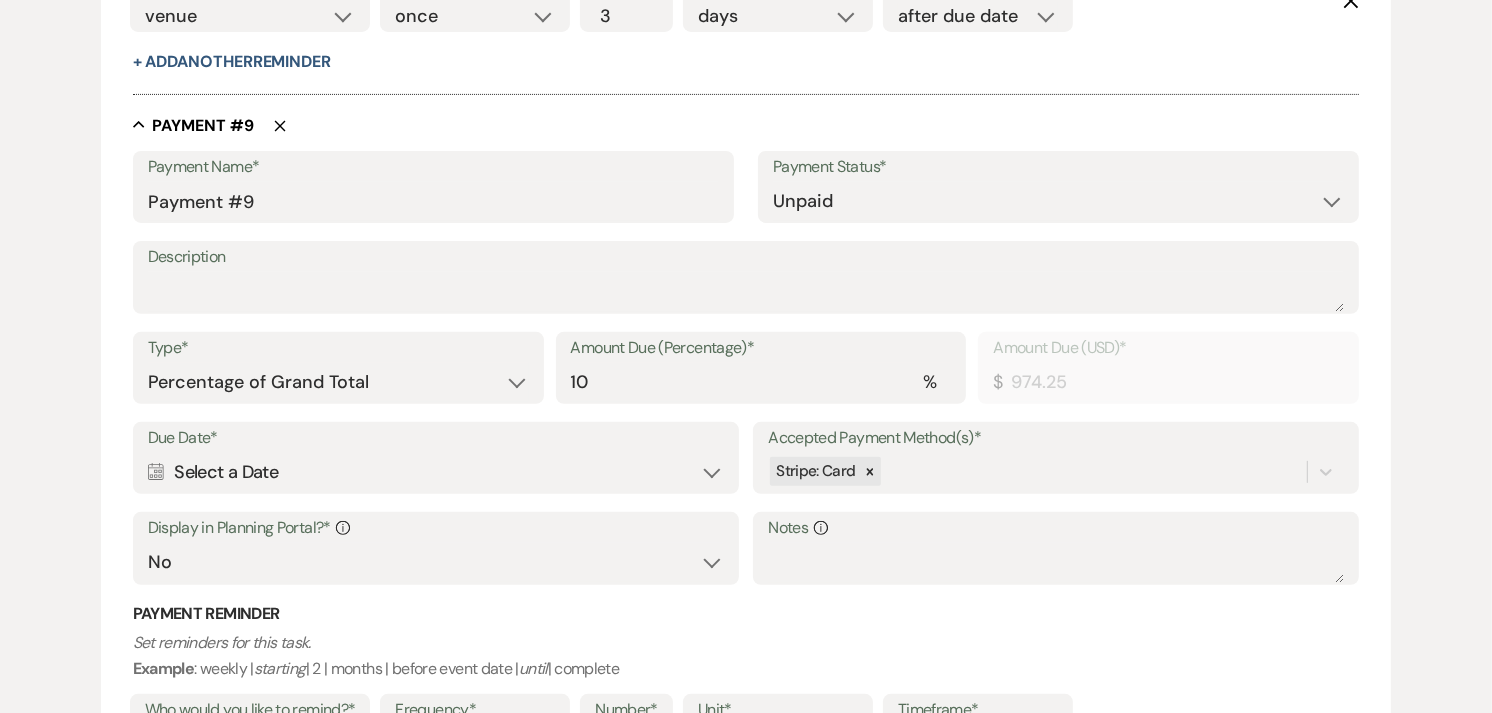 click on "Calendar Select a Date Expand" at bounding box center [436, 472] 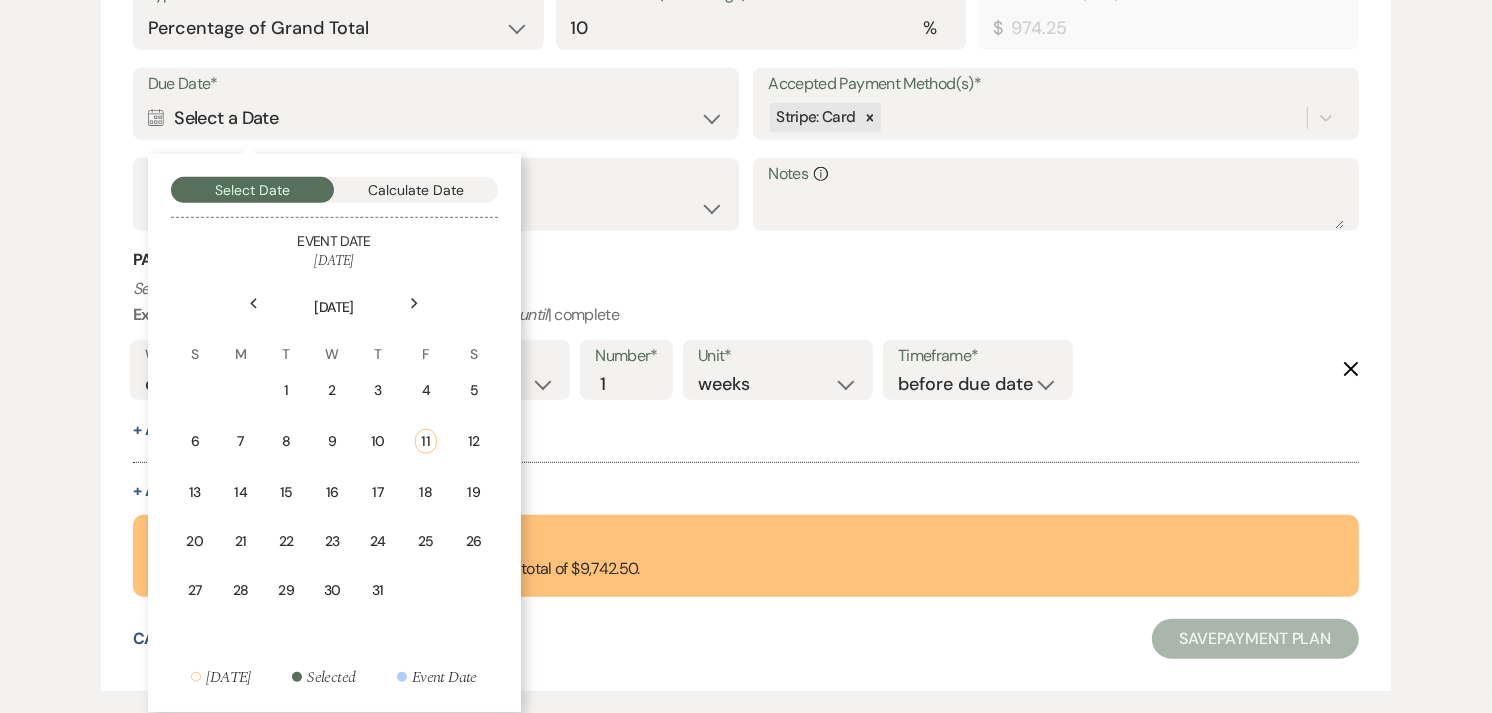 scroll, scrollTop: 7662, scrollLeft: 0, axis: vertical 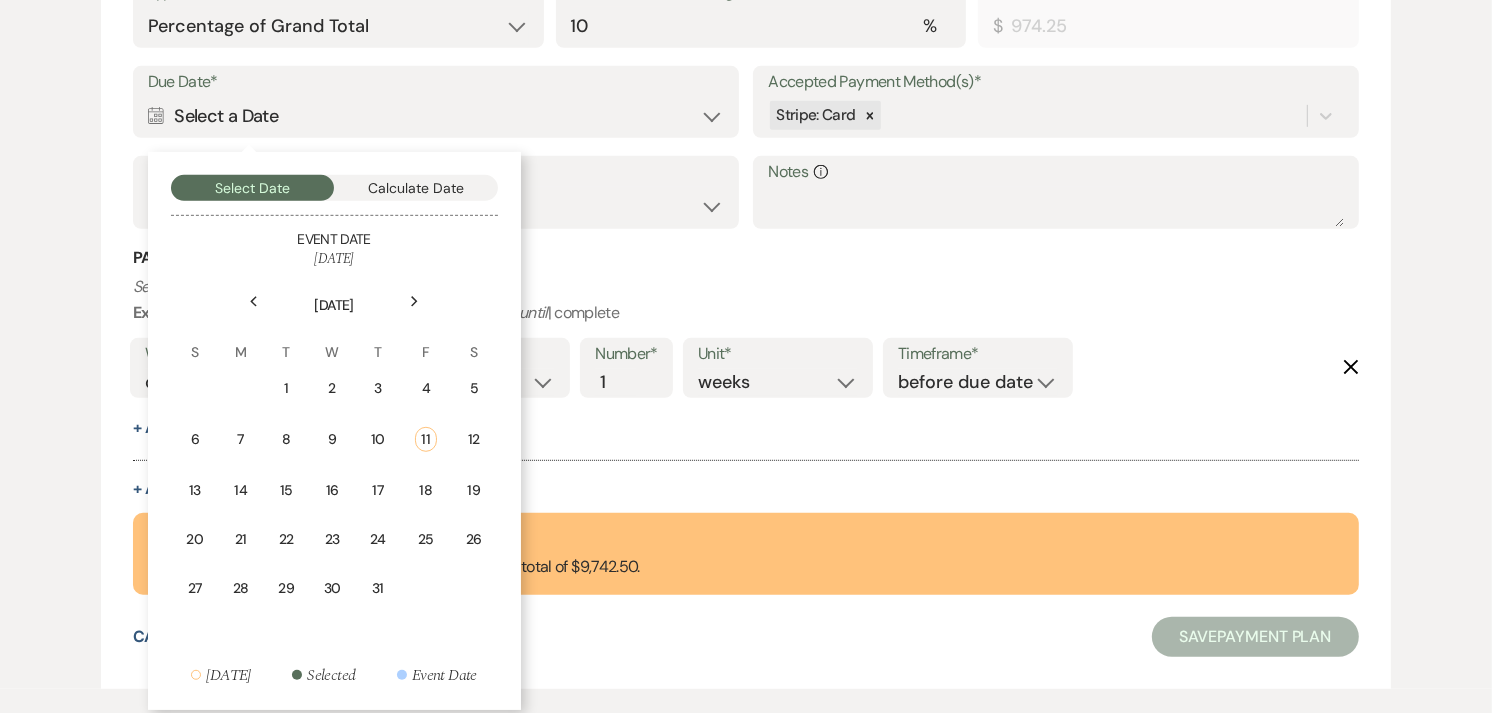 click on "Next" 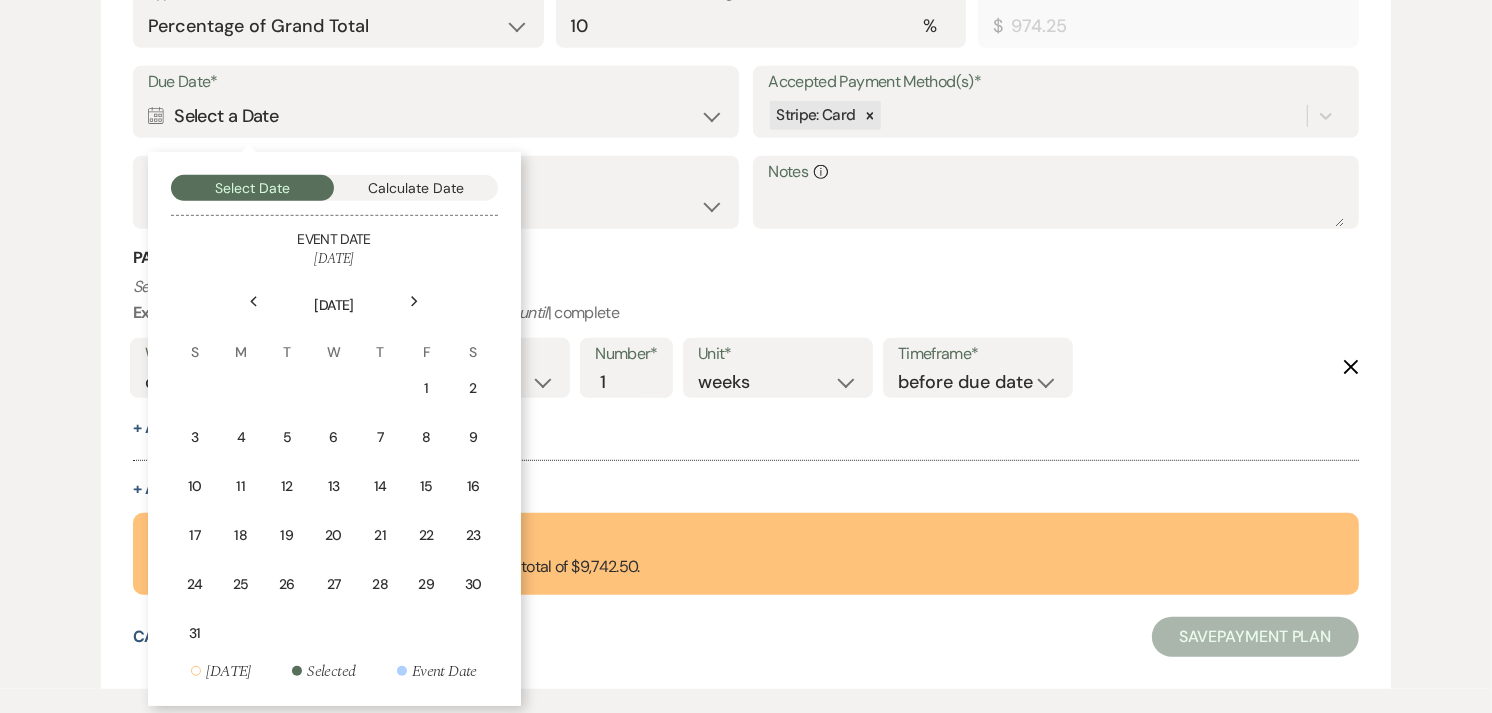 click on "Next" 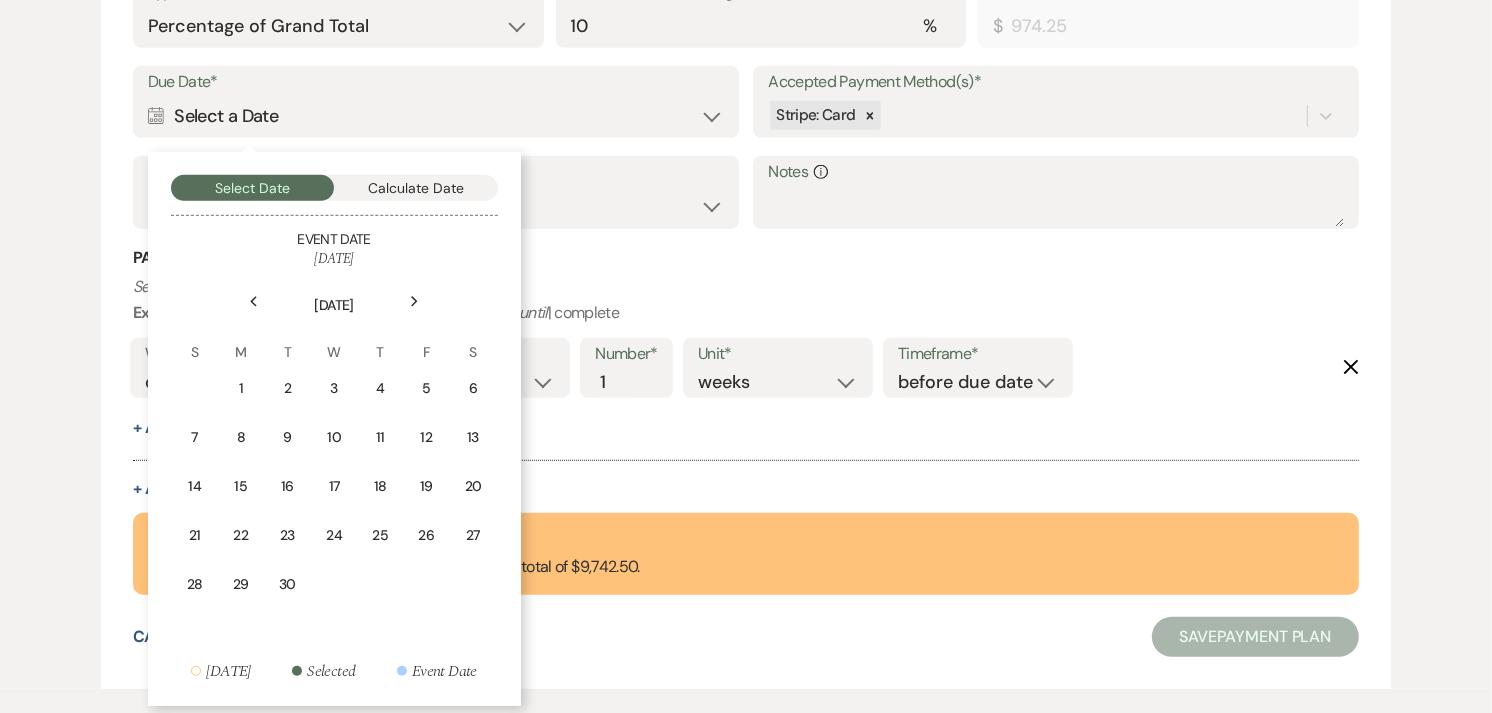 click on "Next" 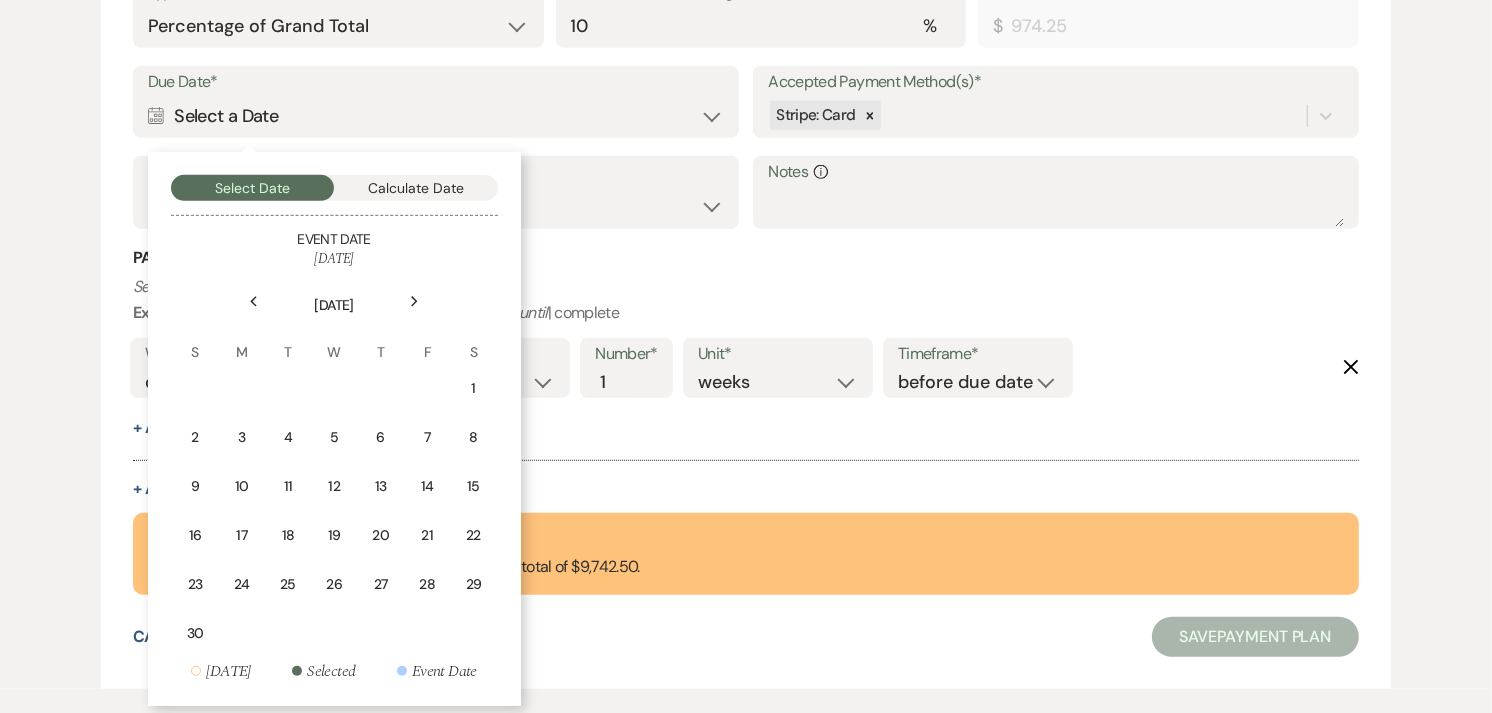 click on "Next" 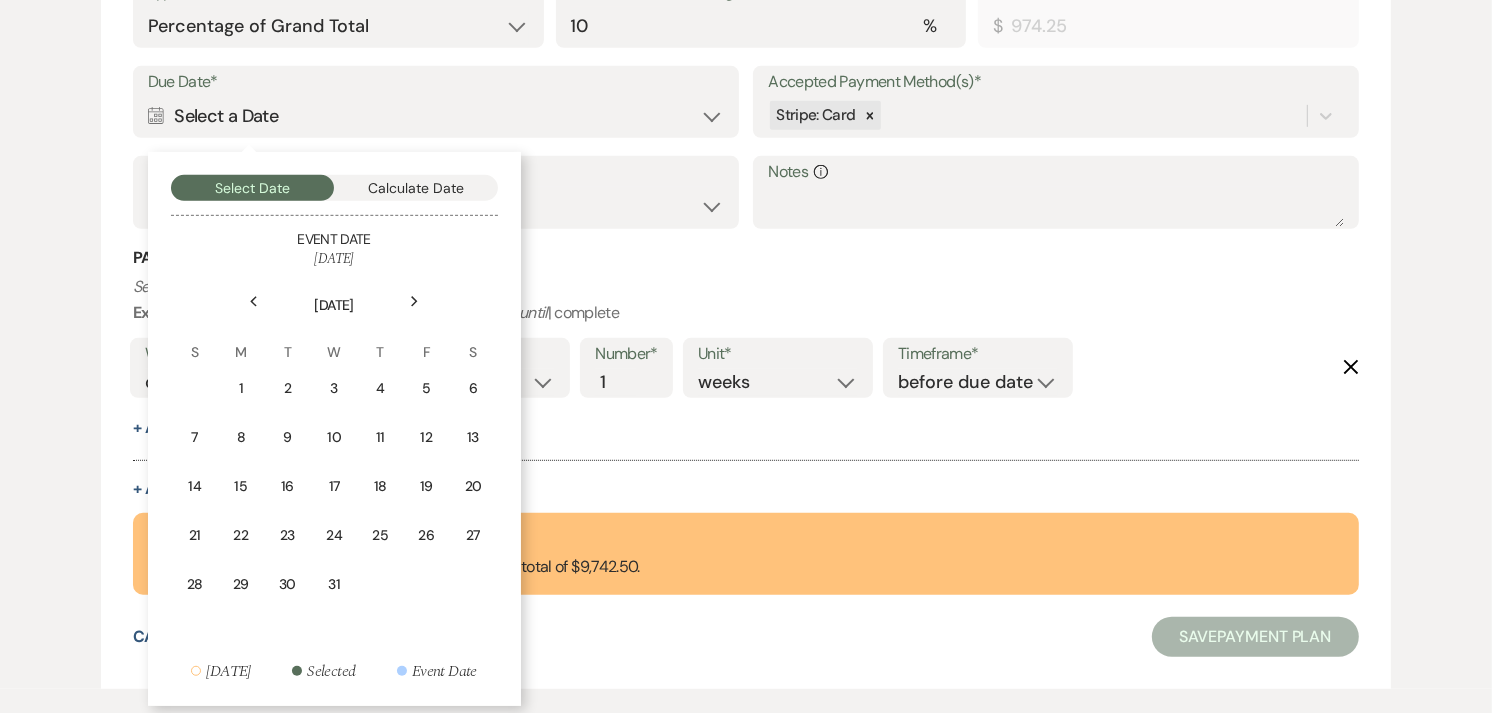 click on "Next" 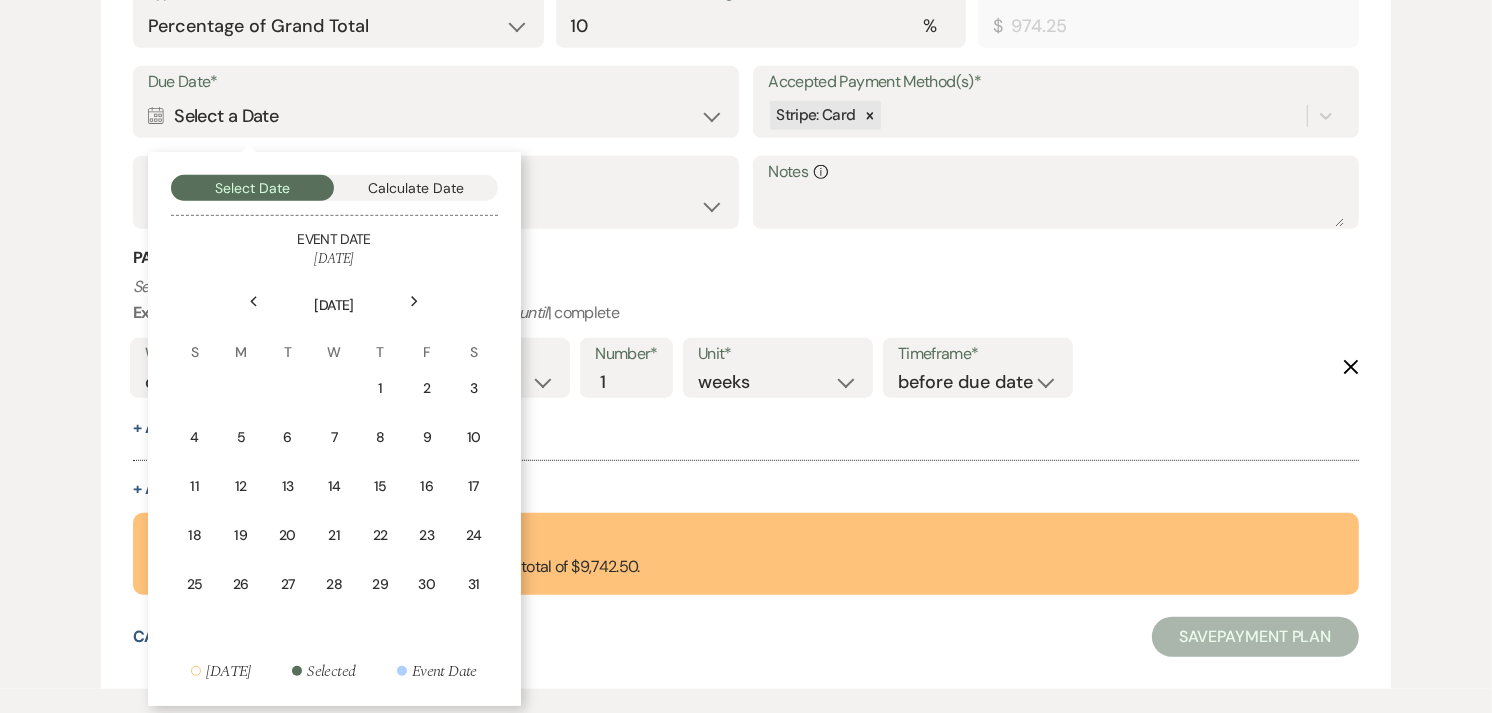 click on "Next" 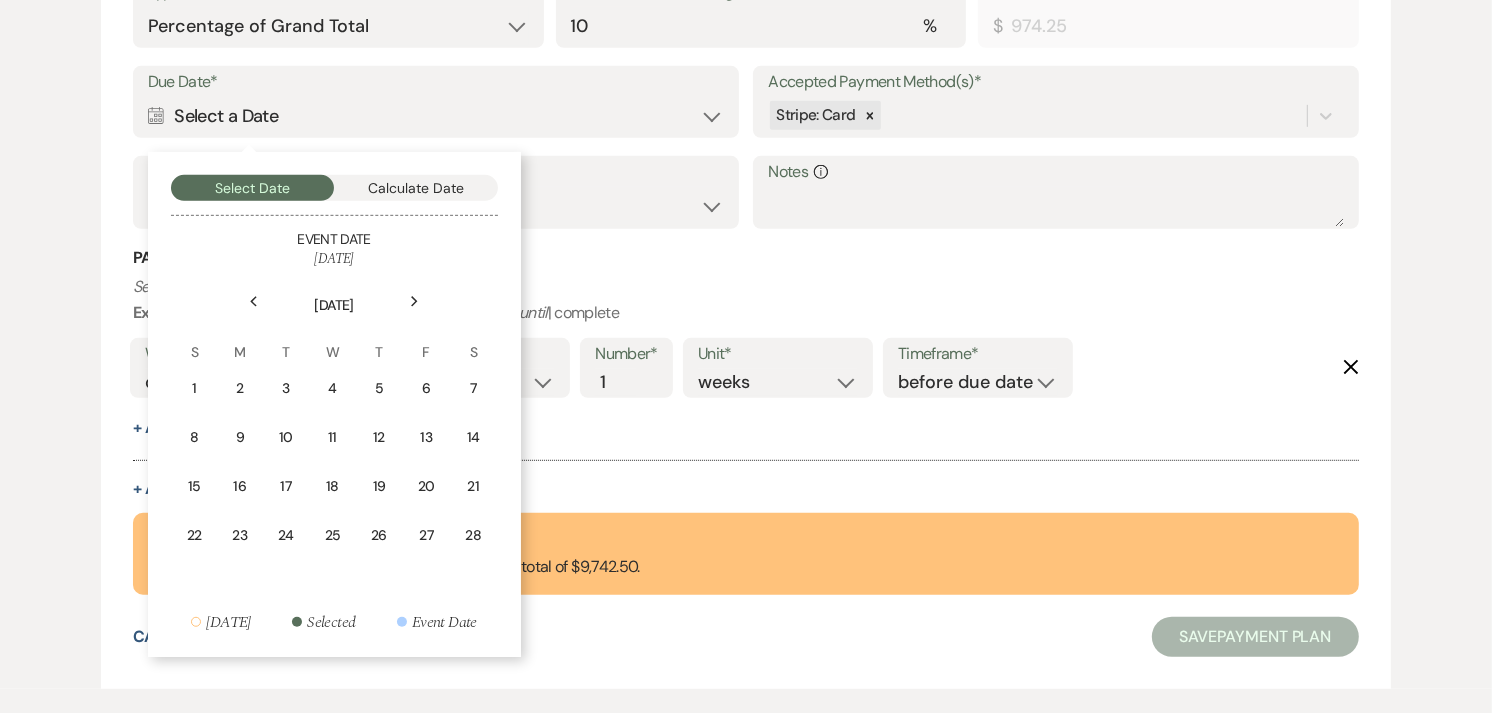 click on "Next" 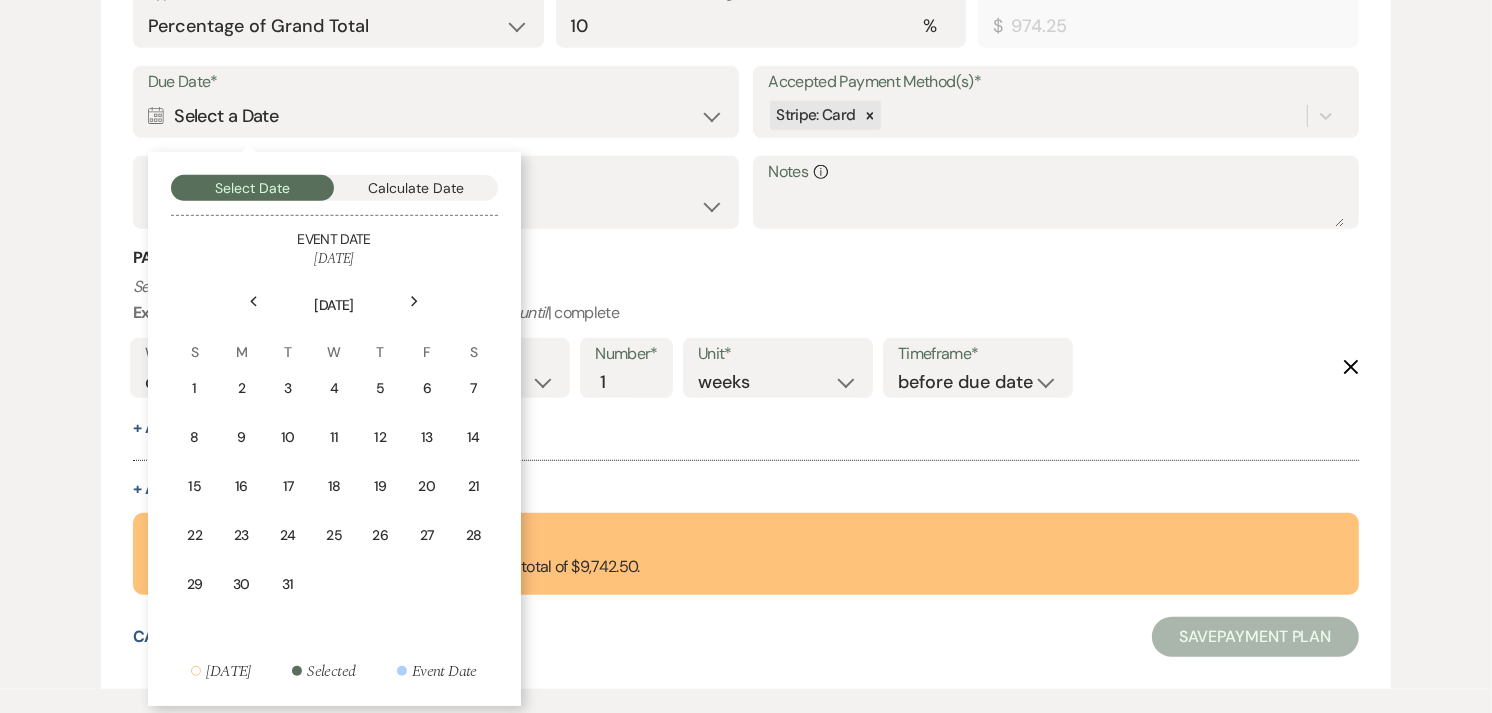 click on "Next" 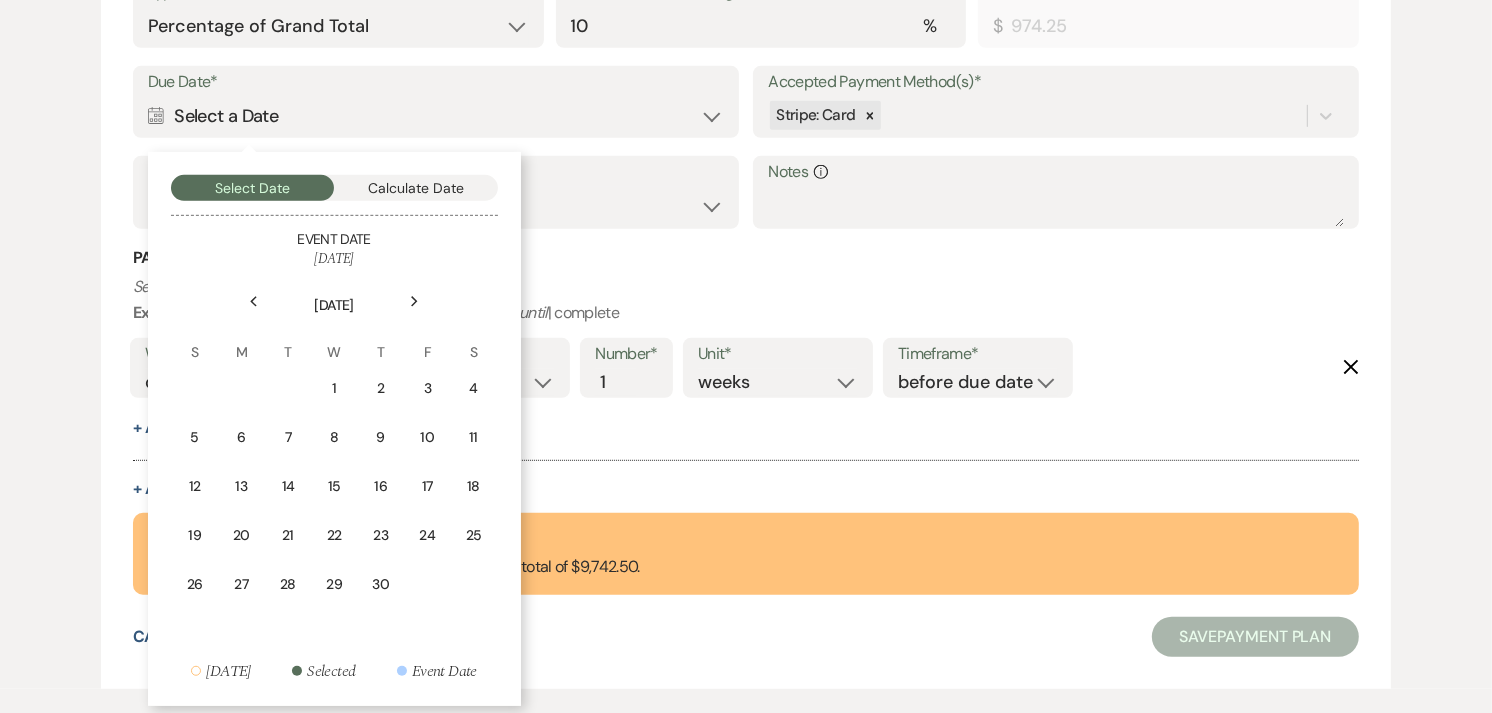 click on "Next" 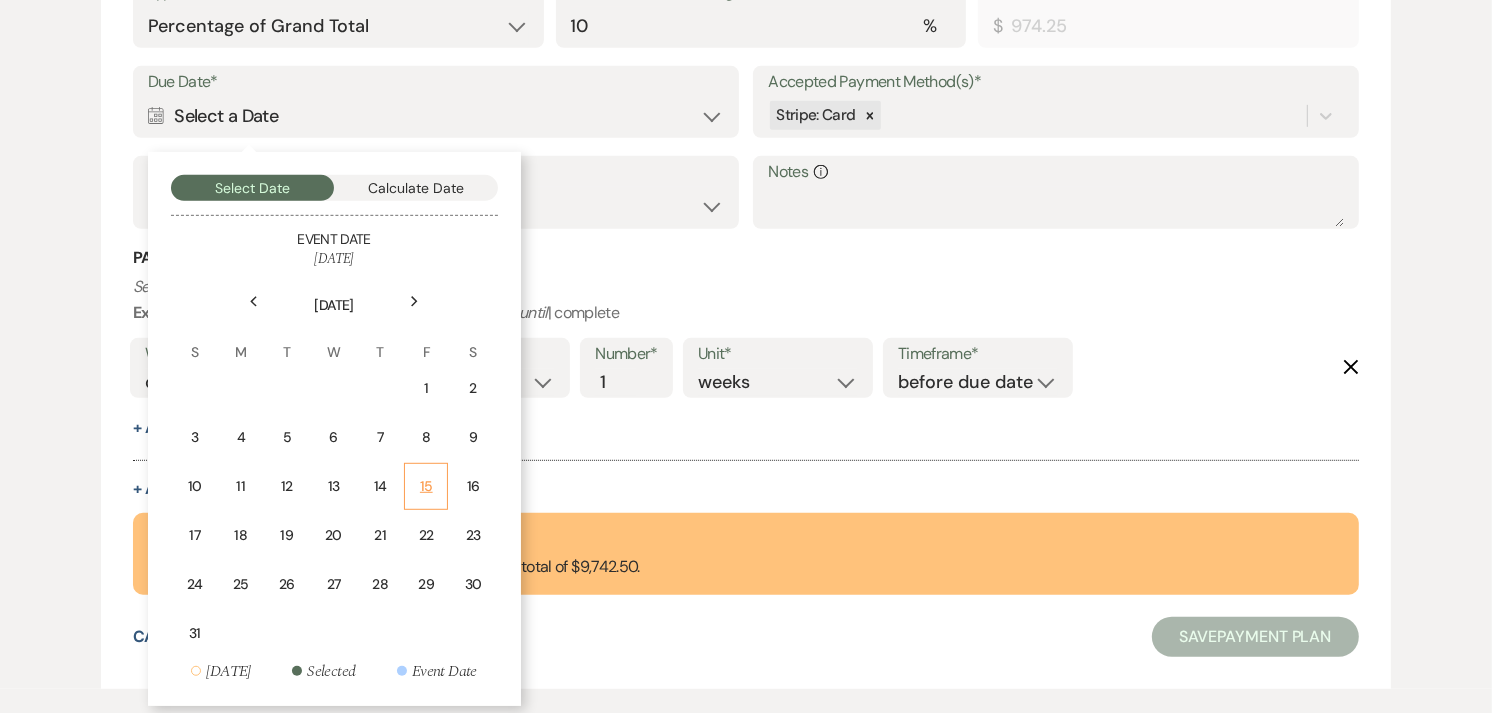 click on "15" at bounding box center [426, 486] 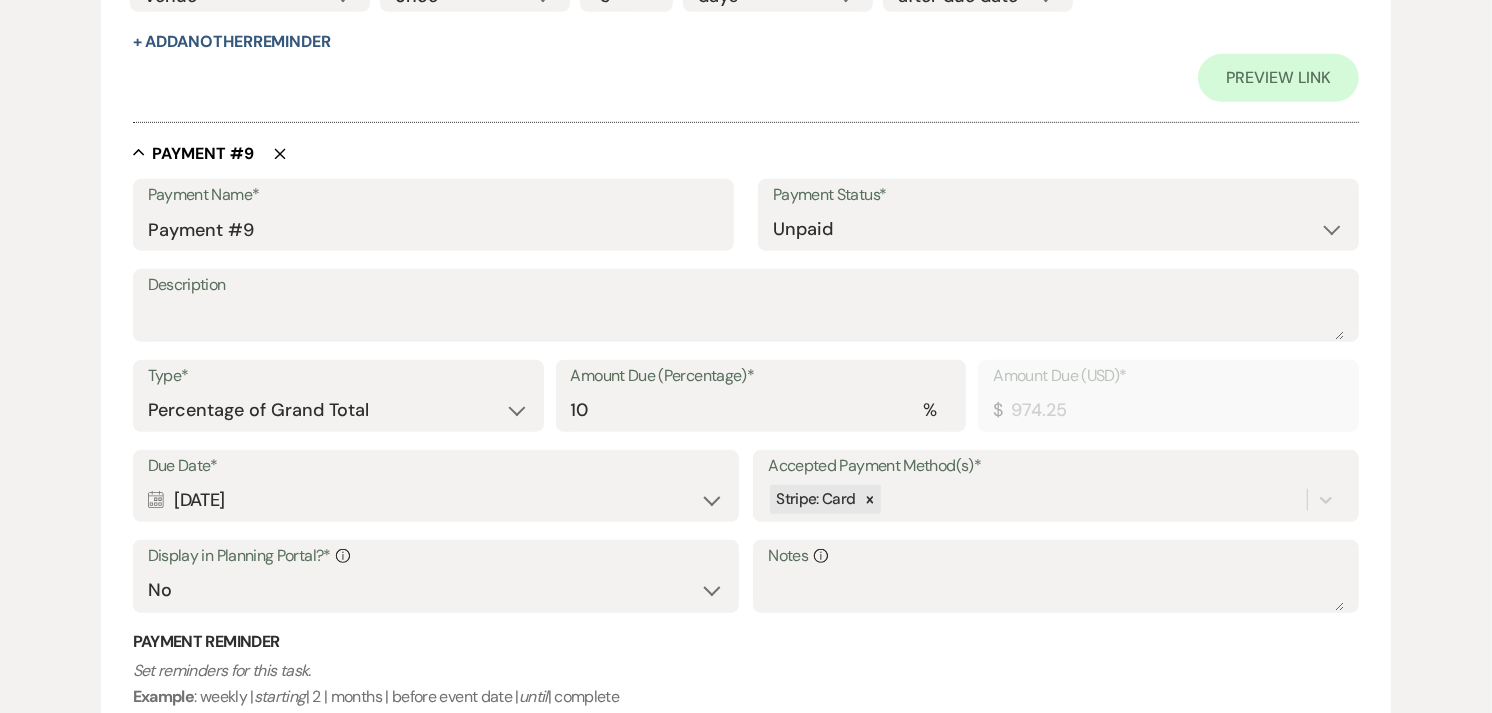 scroll, scrollTop: 8046, scrollLeft: 0, axis: vertical 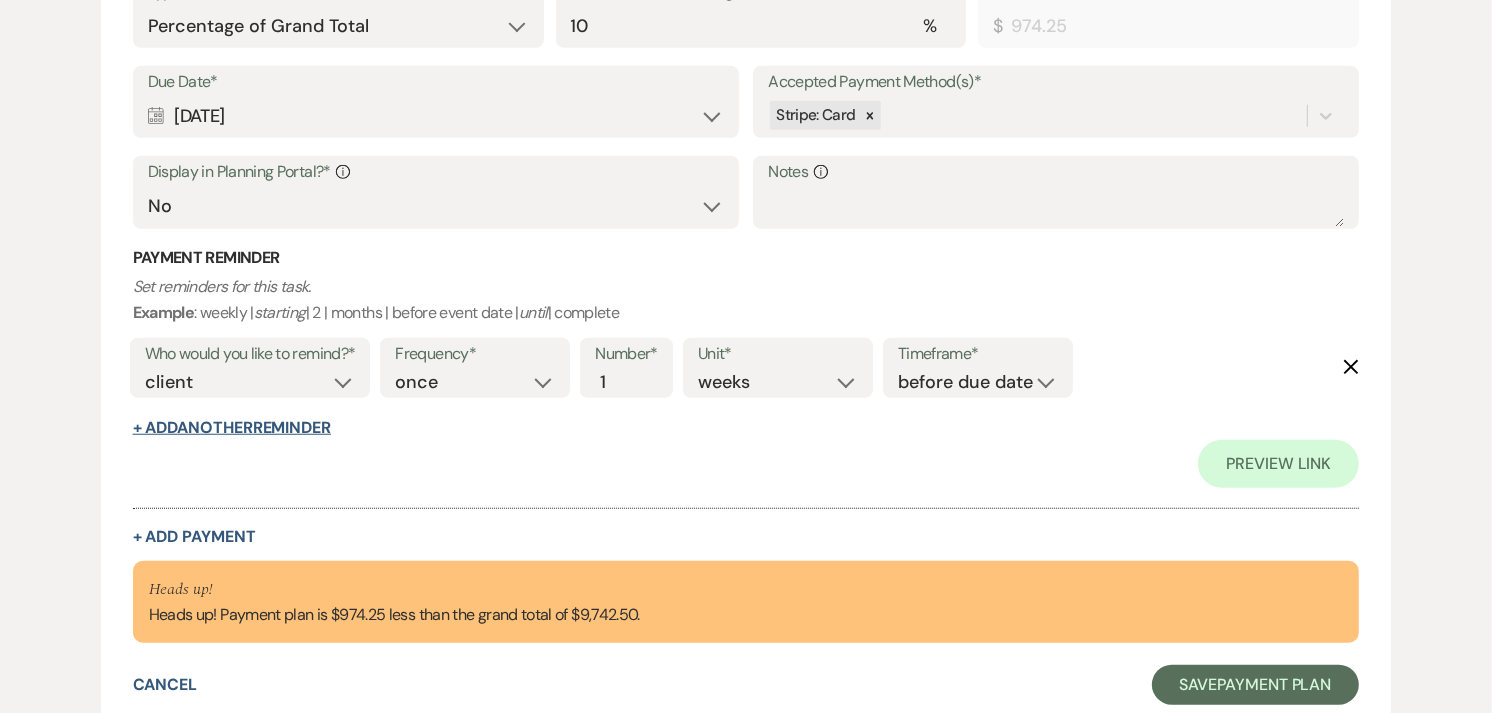 click on "+ Add  Another  Reminder" at bounding box center (232, 428) 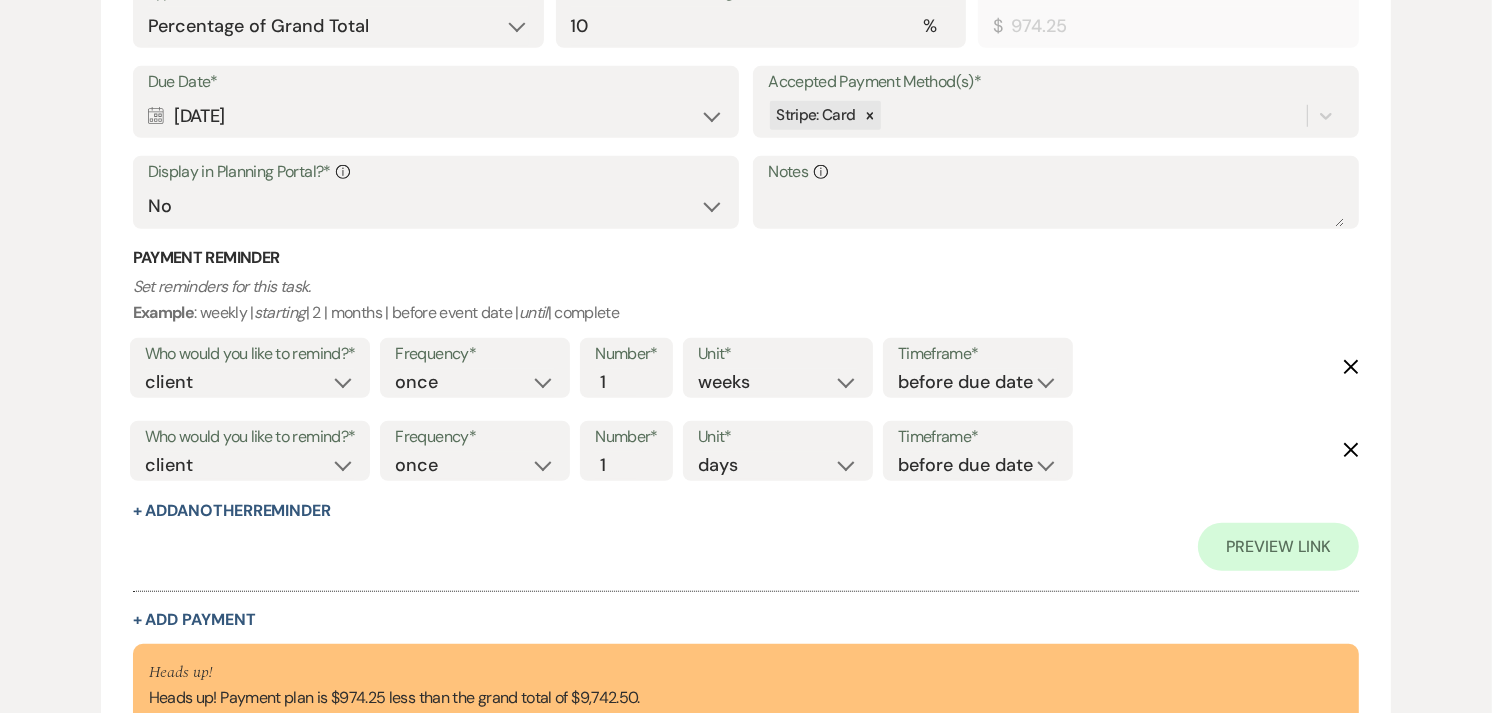click on "Who would you like to remind?* client venue both" at bounding box center (250, 457) 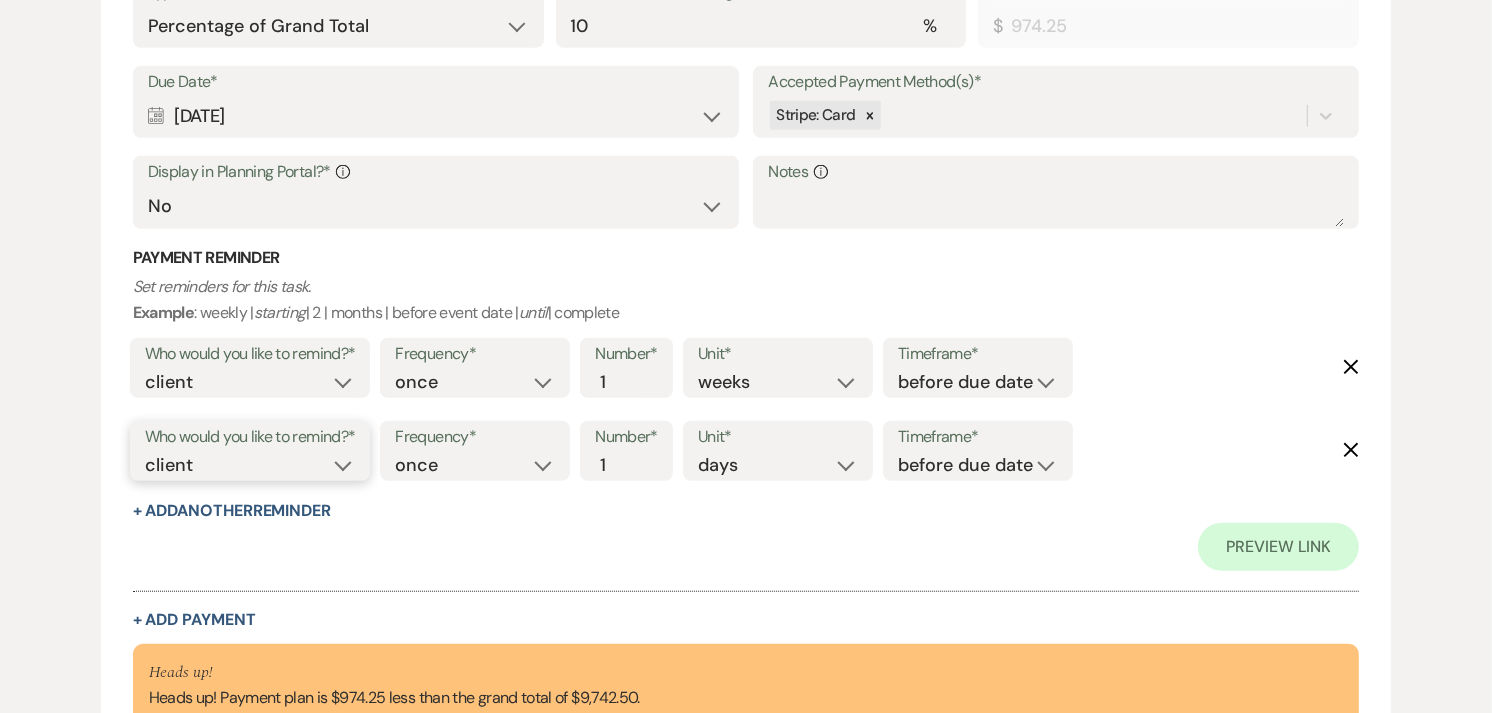click on "client venue both" at bounding box center (250, 465) 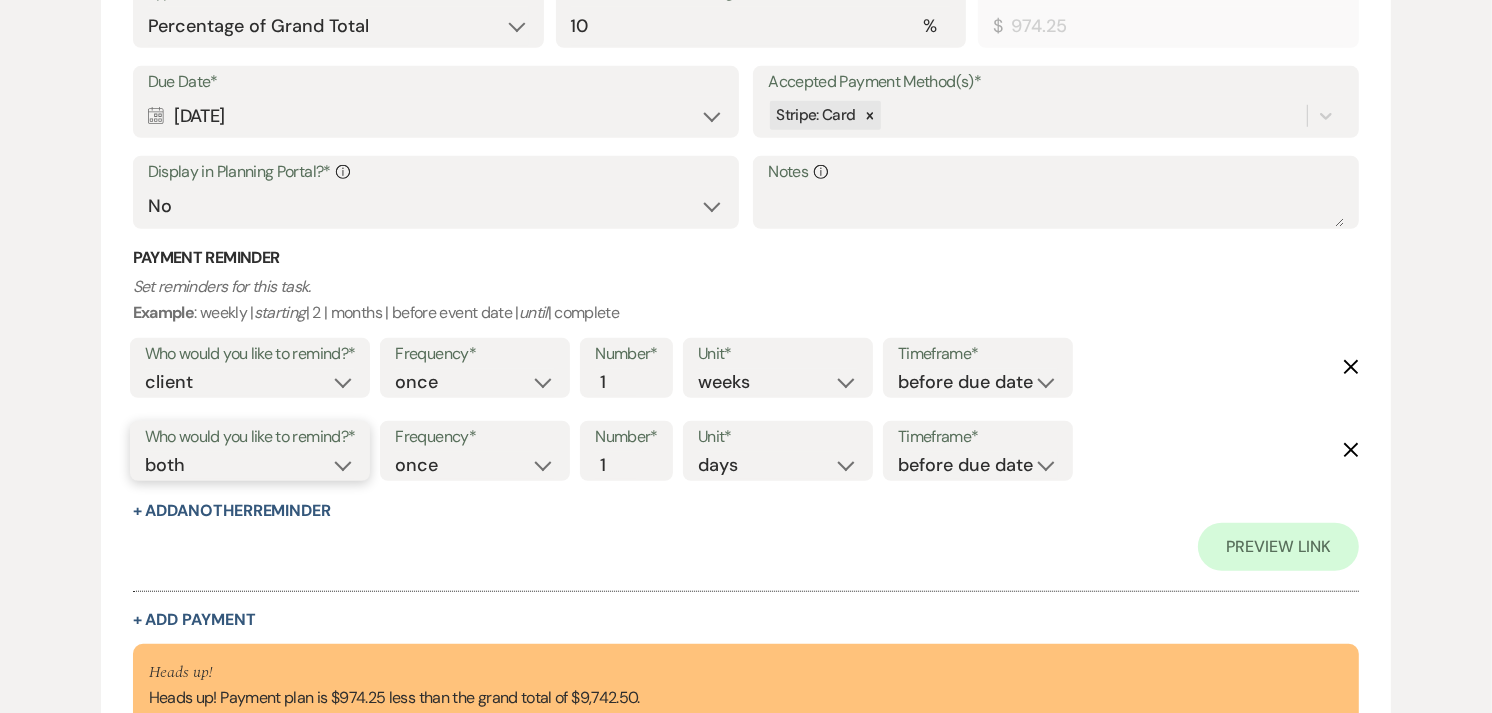 click on "client venue both" at bounding box center [250, 465] 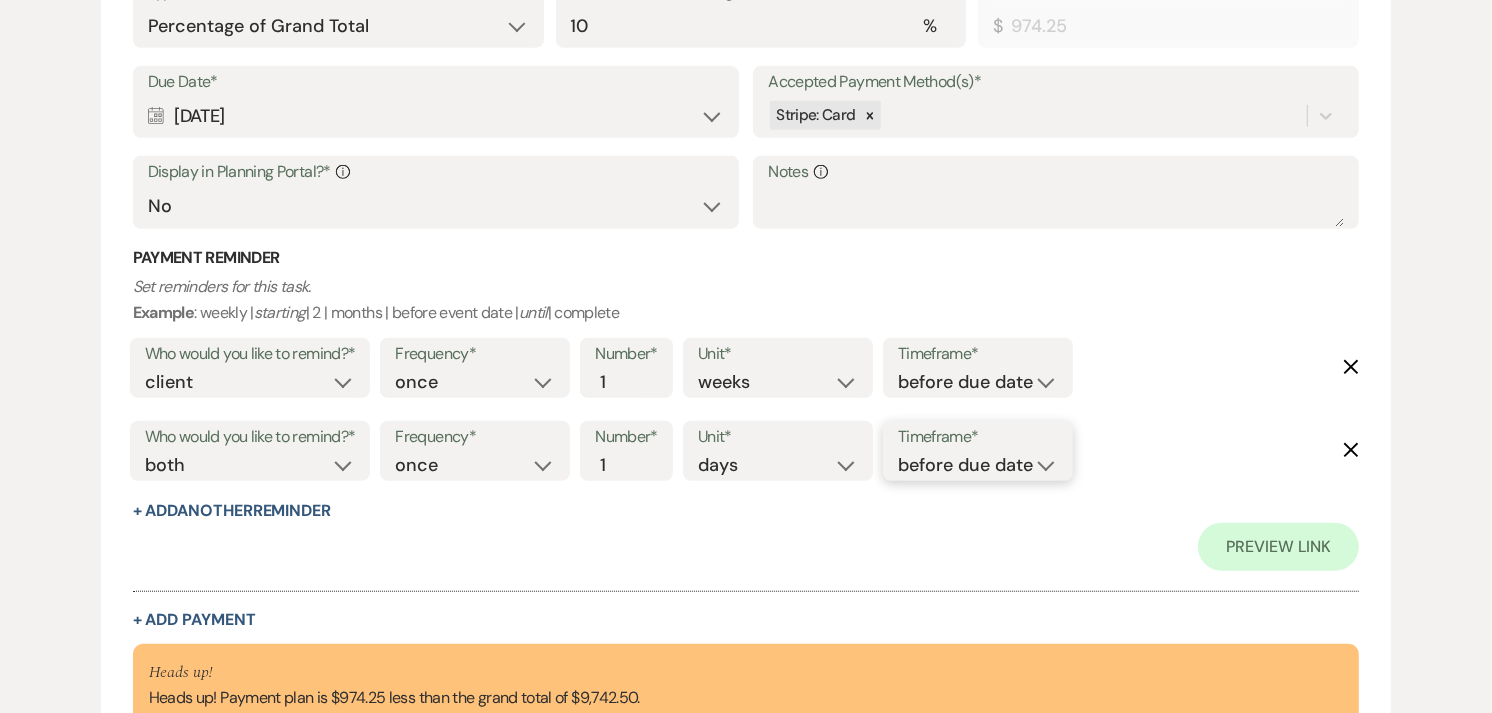 click on "before due date after due date on due date on custom date" at bounding box center (978, 465) 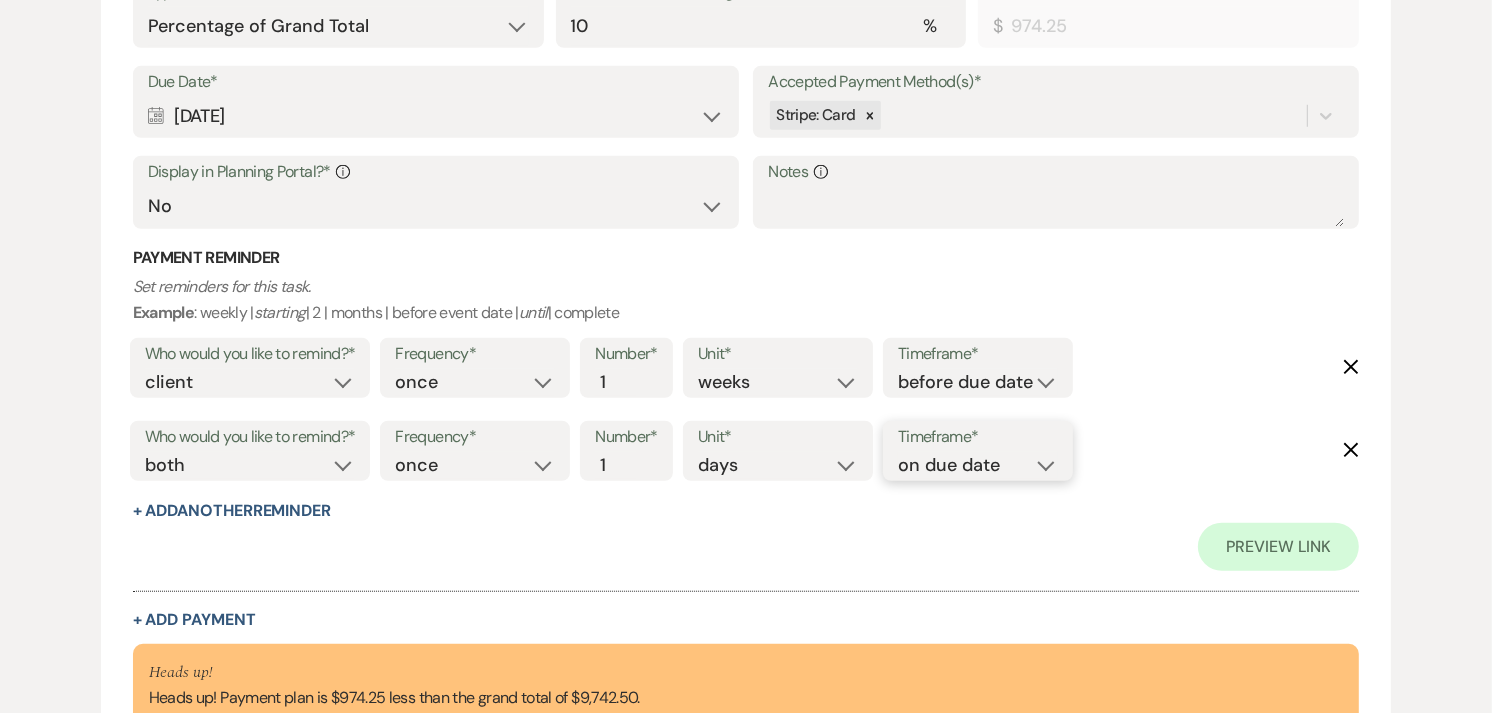 click on "before due date after due date on due date on custom date" at bounding box center [978, 465] 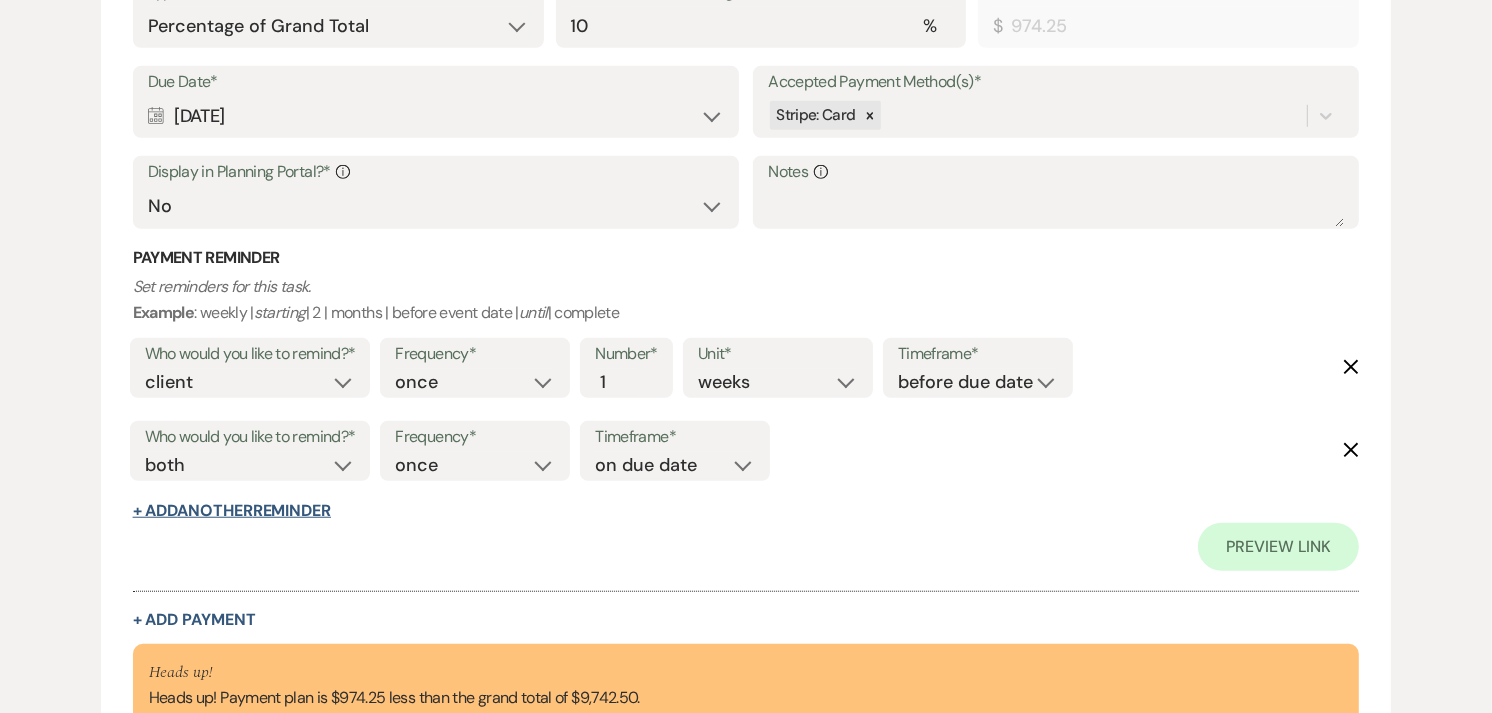 click on "+ Add  Another  Reminder" at bounding box center [232, 511] 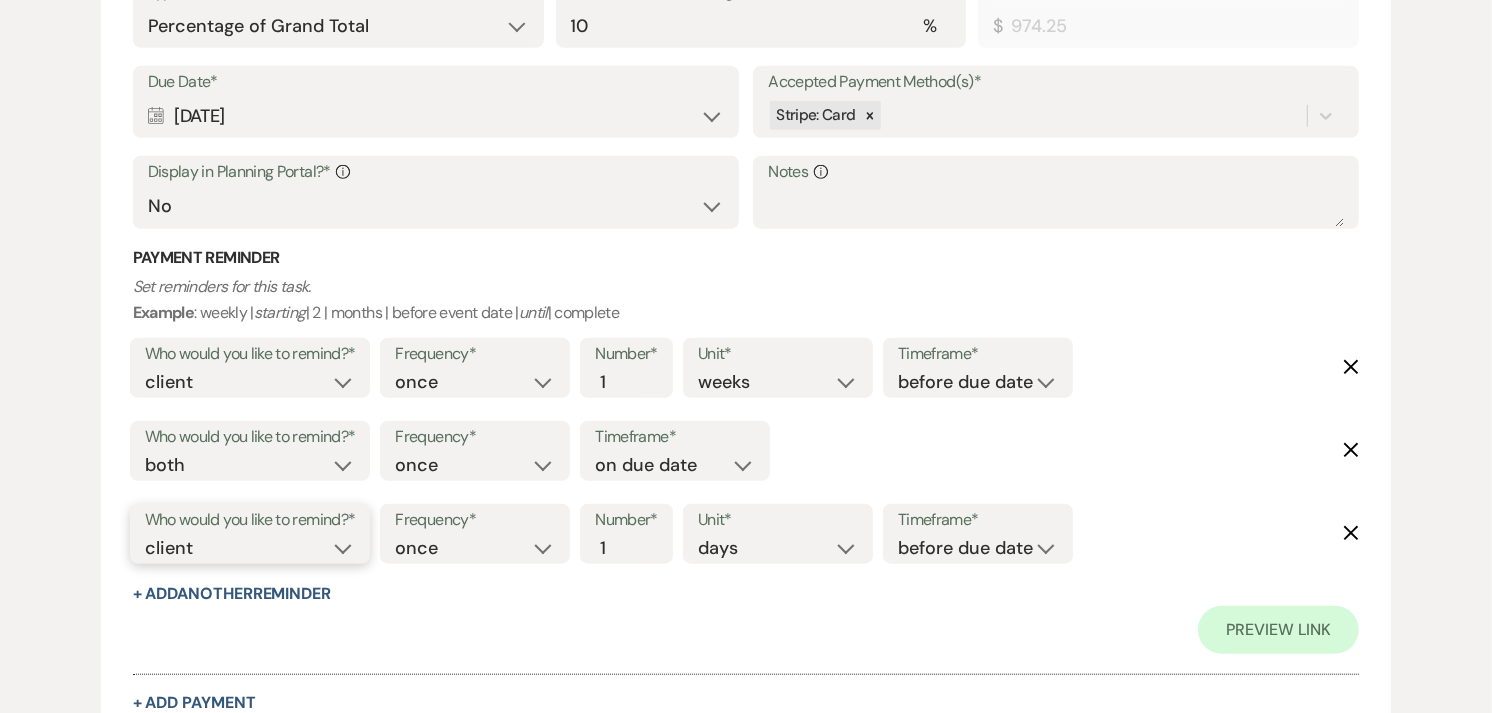 click on "client venue both" at bounding box center (250, 548) 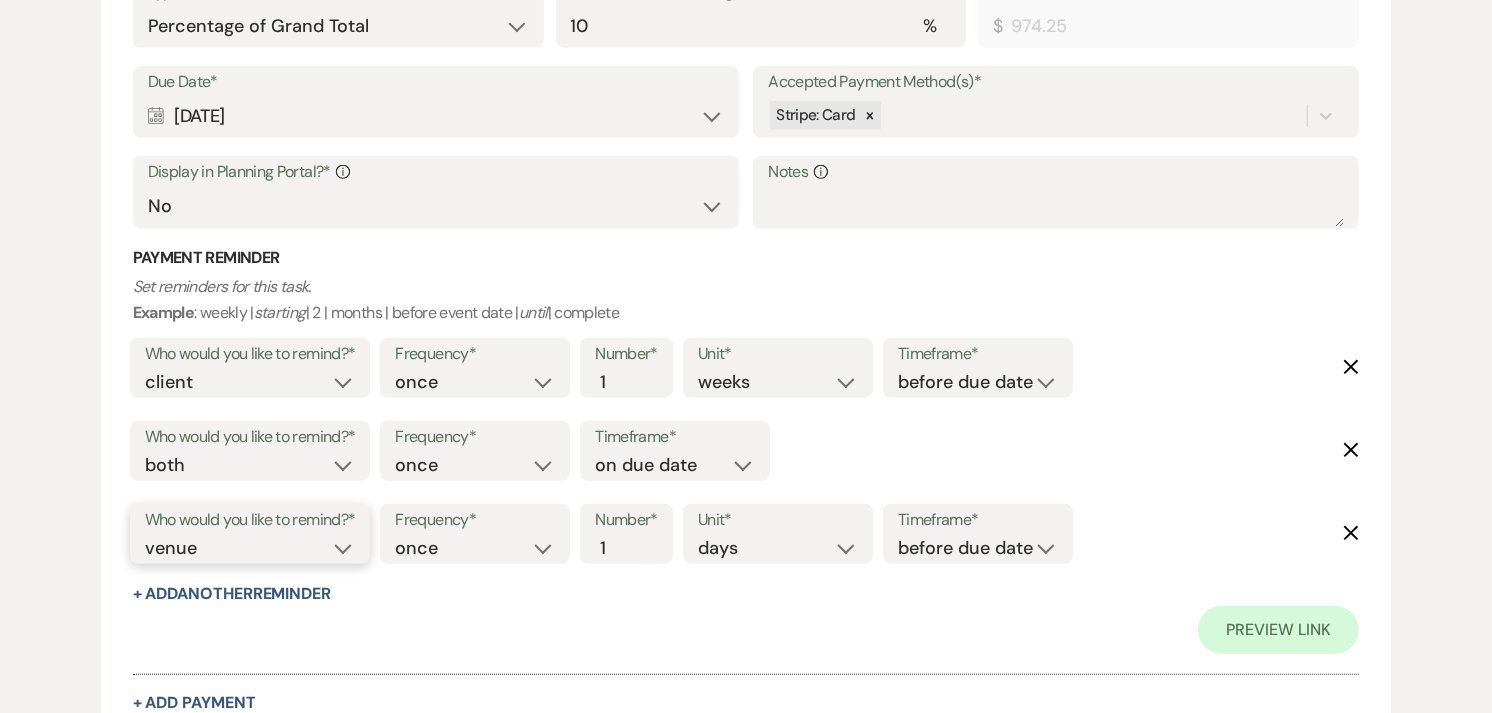 click on "client venue both" at bounding box center [250, 548] 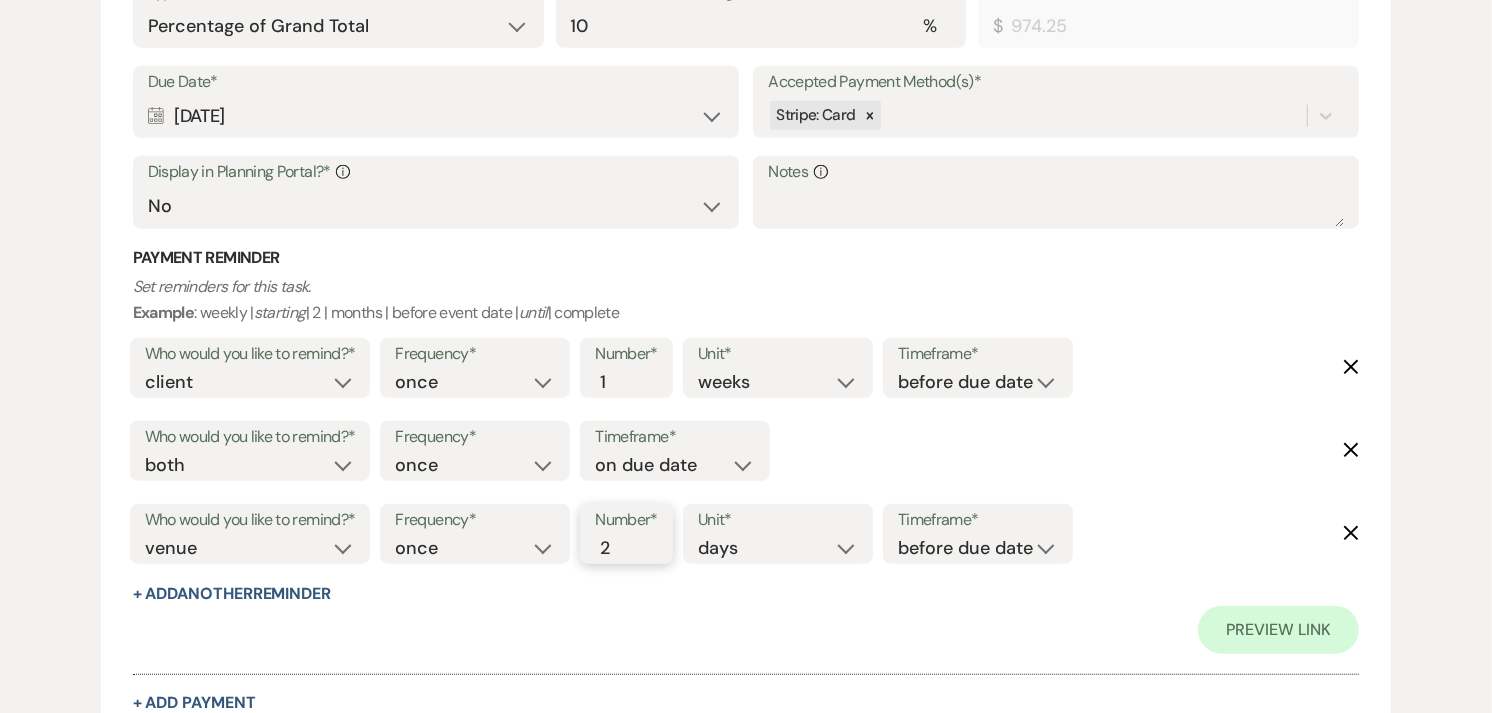 click on "2" at bounding box center [616, 548] 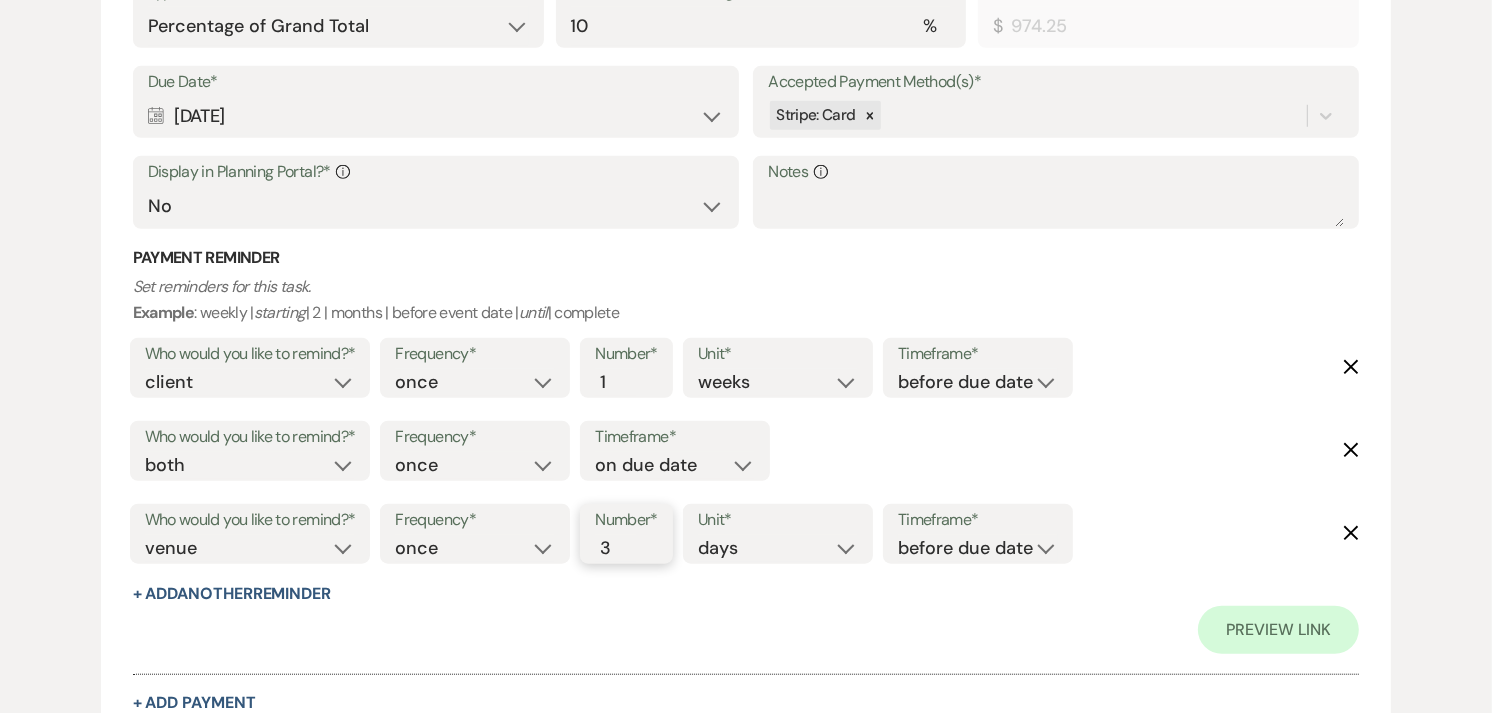 type on "3" 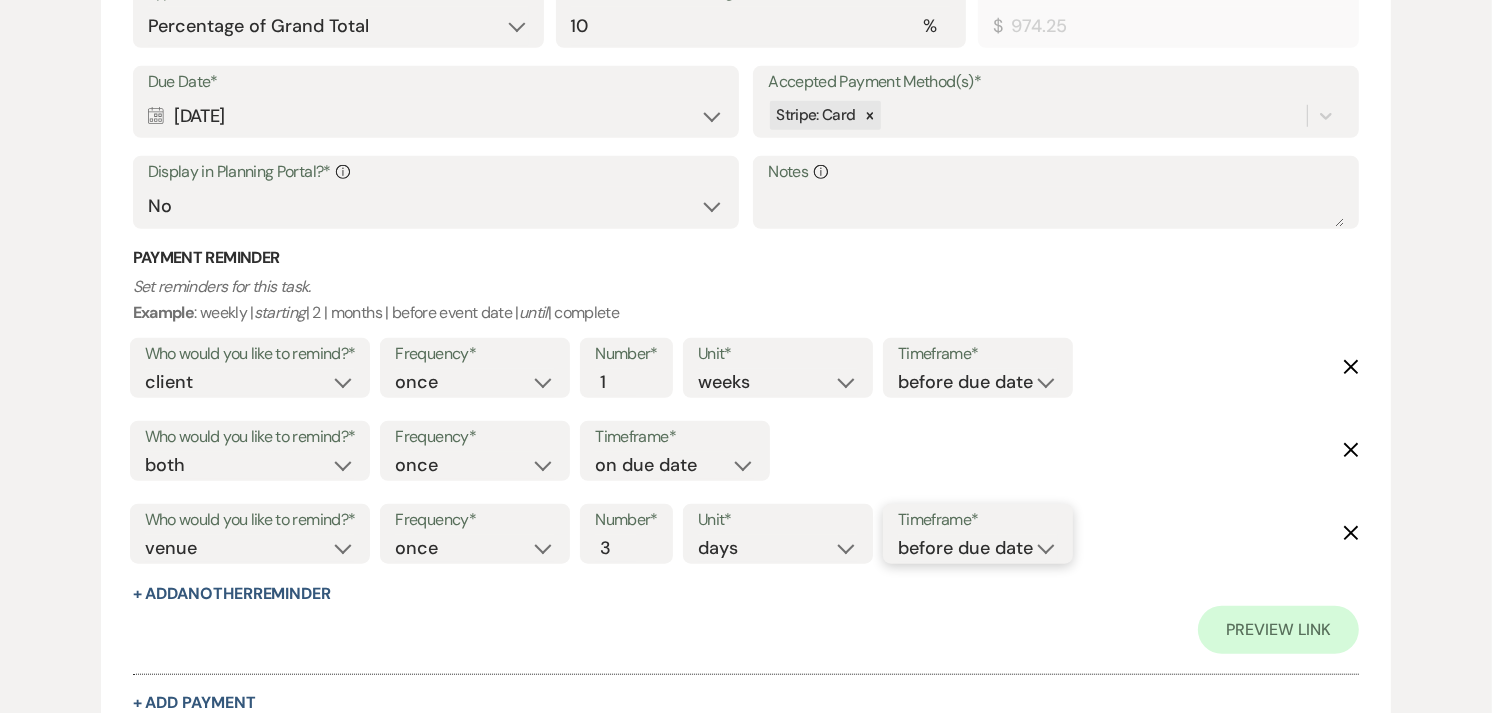 click on "before due date after due date on due date on custom date" at bounding box center (978, 548) 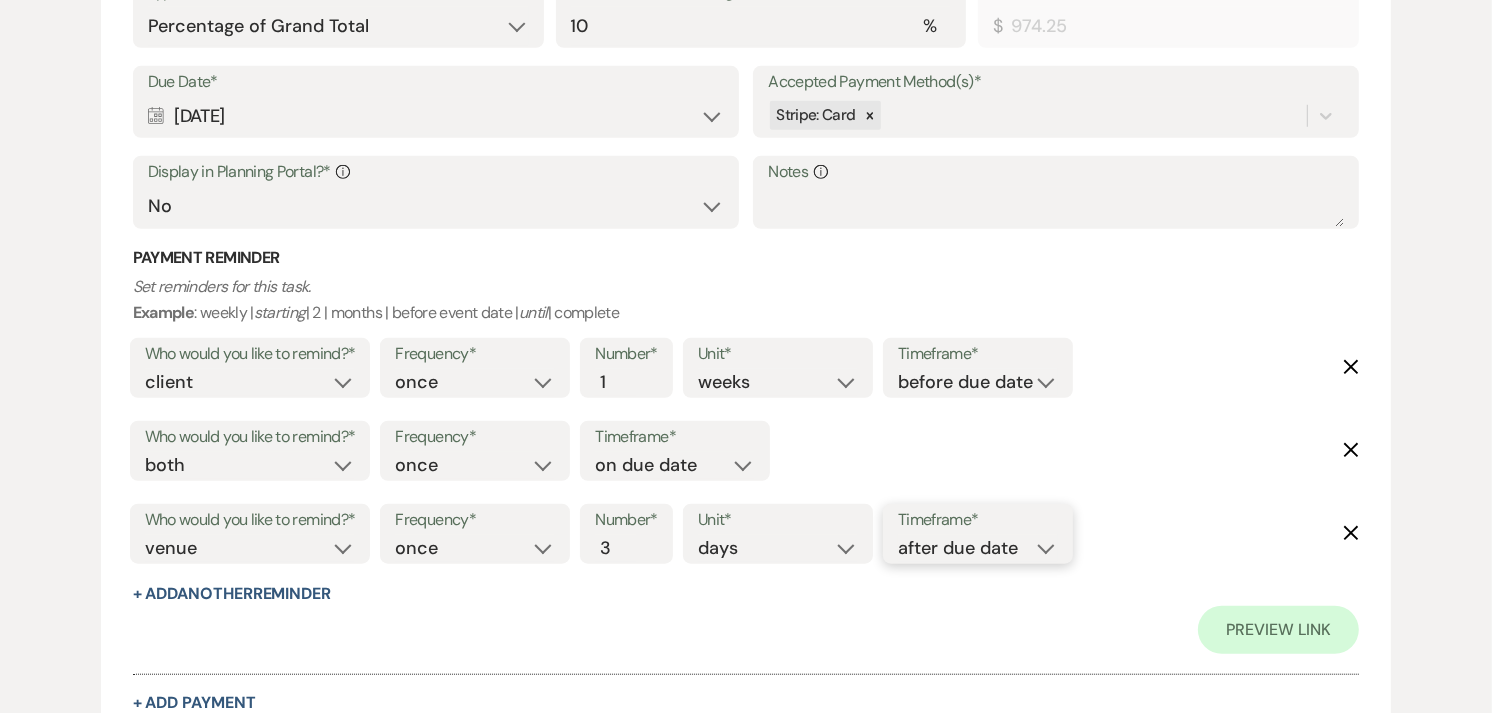 click on "before due date after due date on due date on custom date" at bounding box center (978, 548) 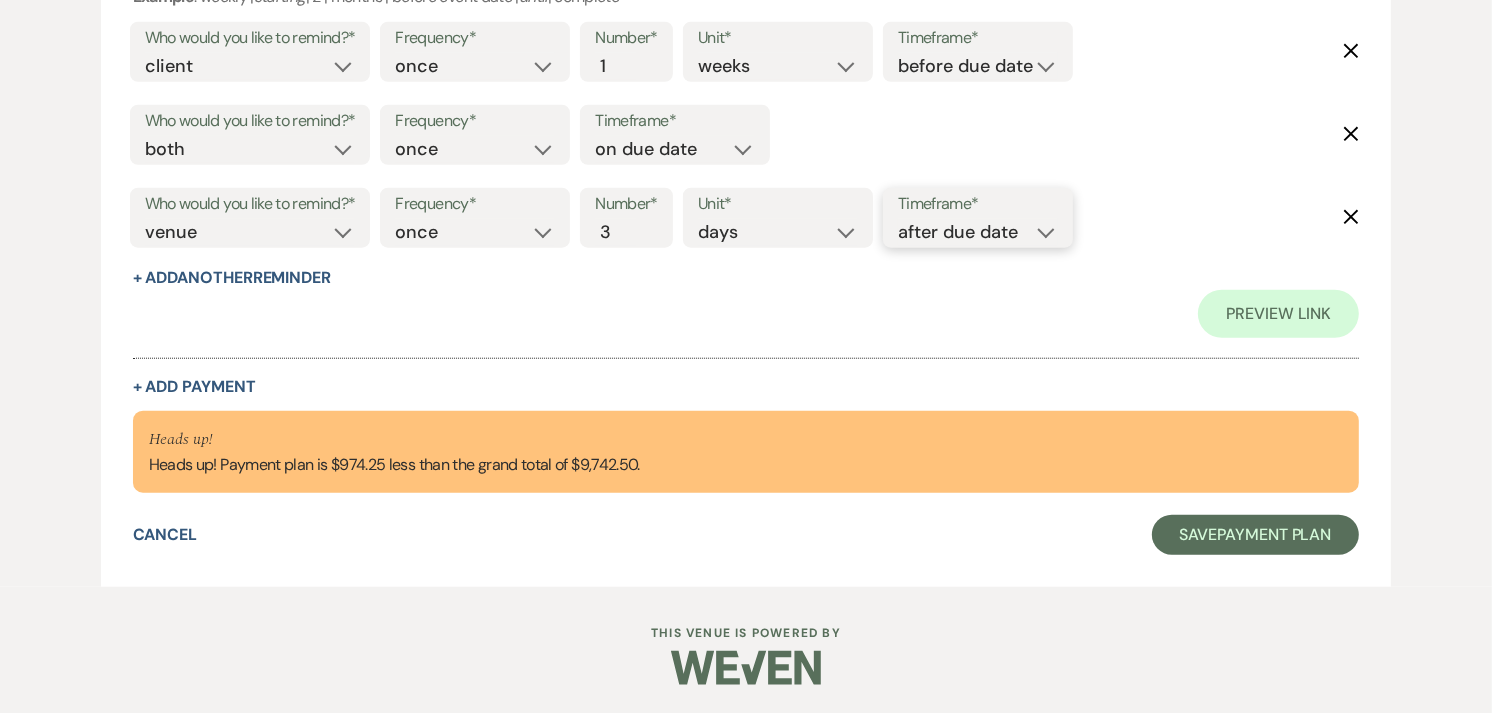 scroll, scrollTop: 8363, scrollLeft: 0, axis: vertical 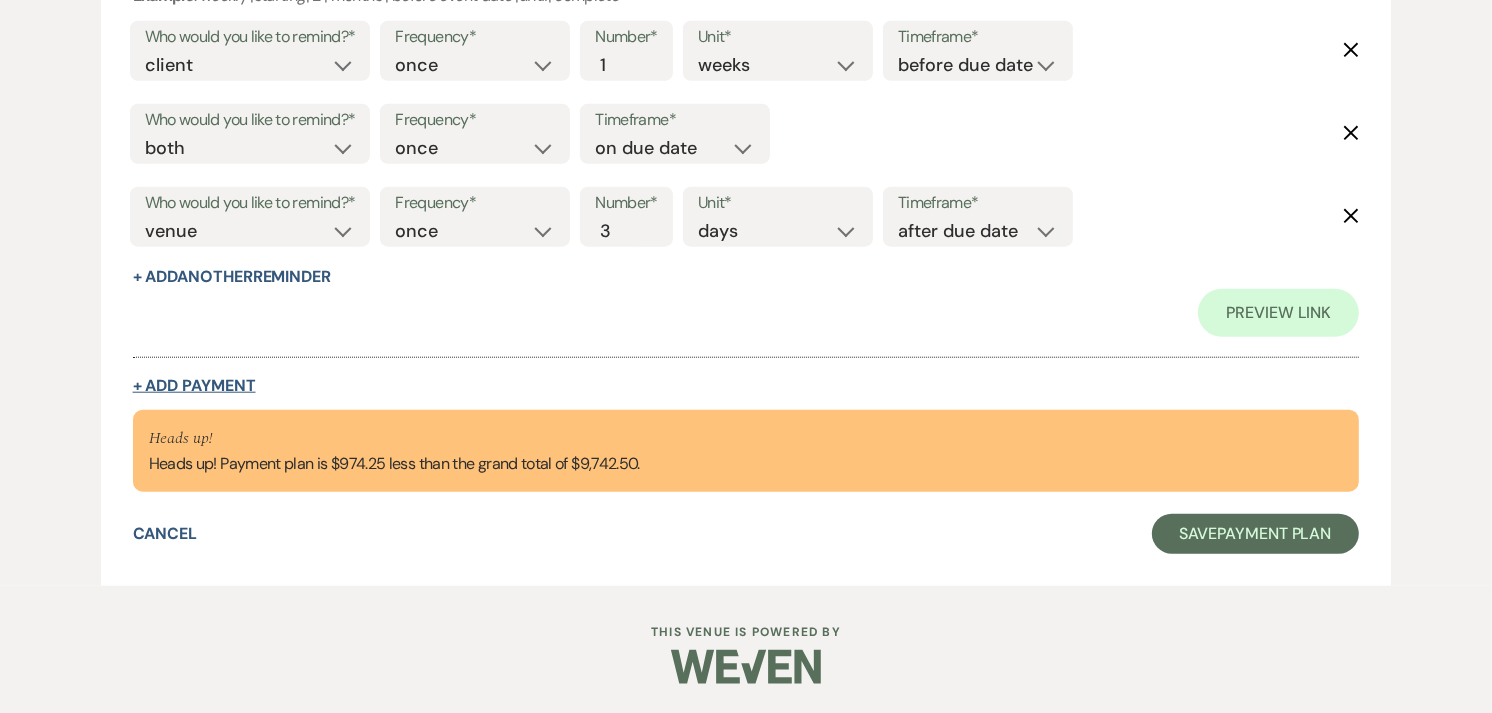 click on "+ Add Payment" at bounding box center [194, 386] 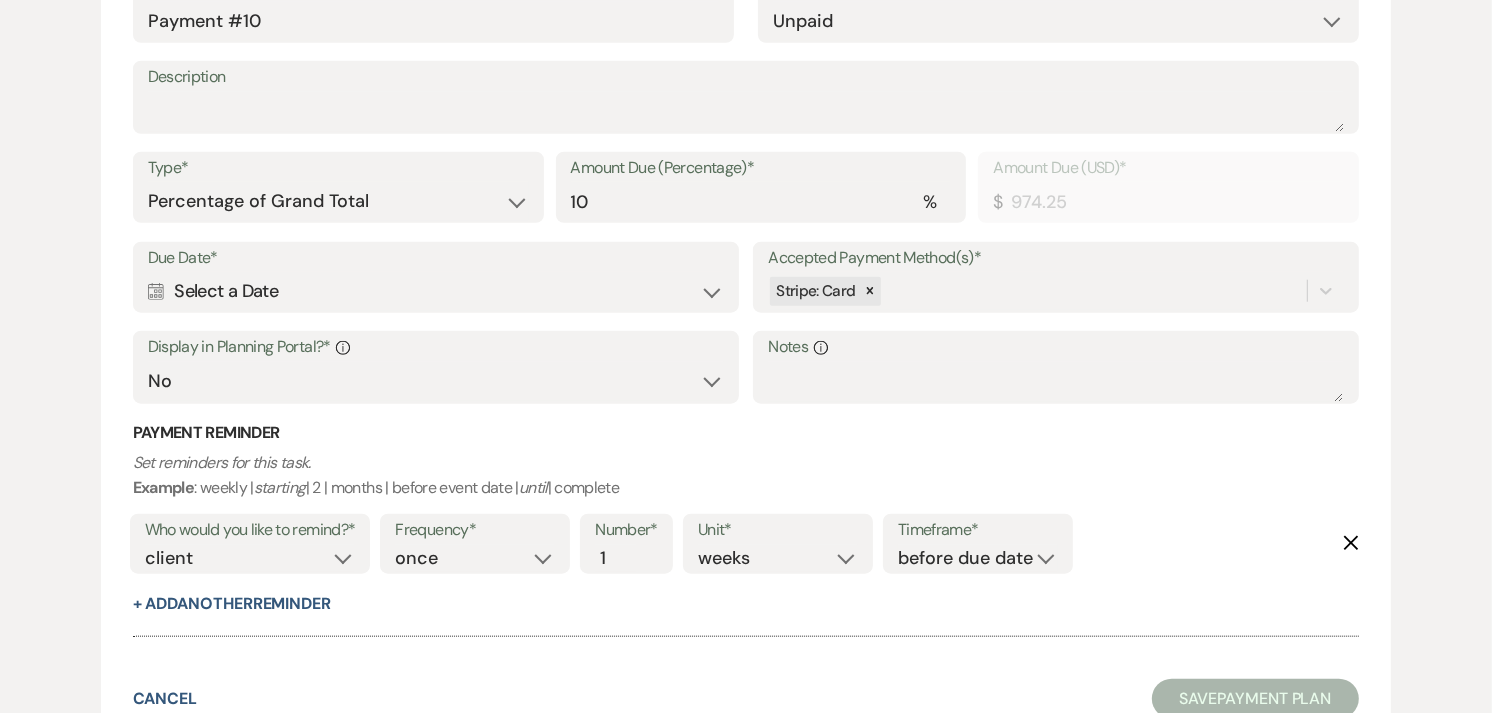 scroll, scrollTop: 8530, scrollLeft: 0, axis: vertical 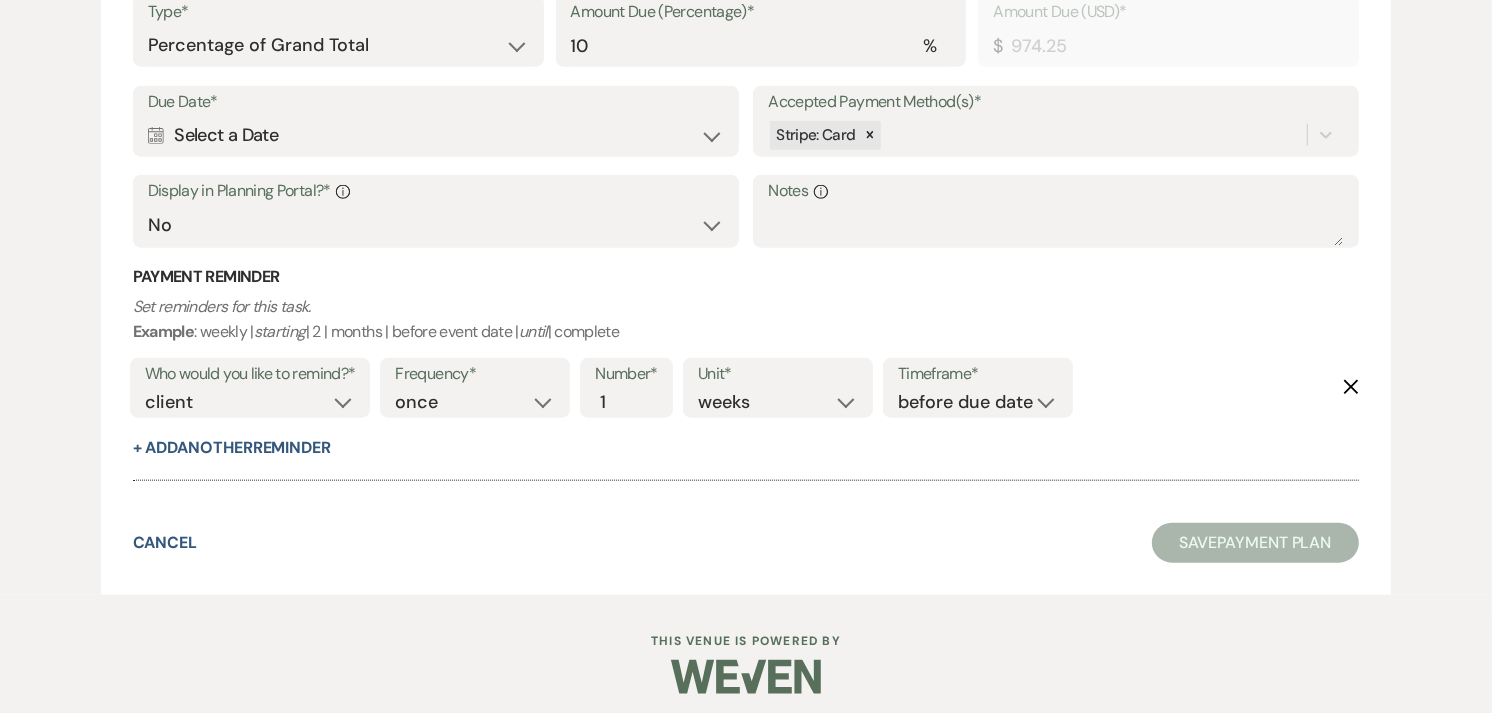 click on "Calendar Select a Date Expand" at bounding box center (436, 135) 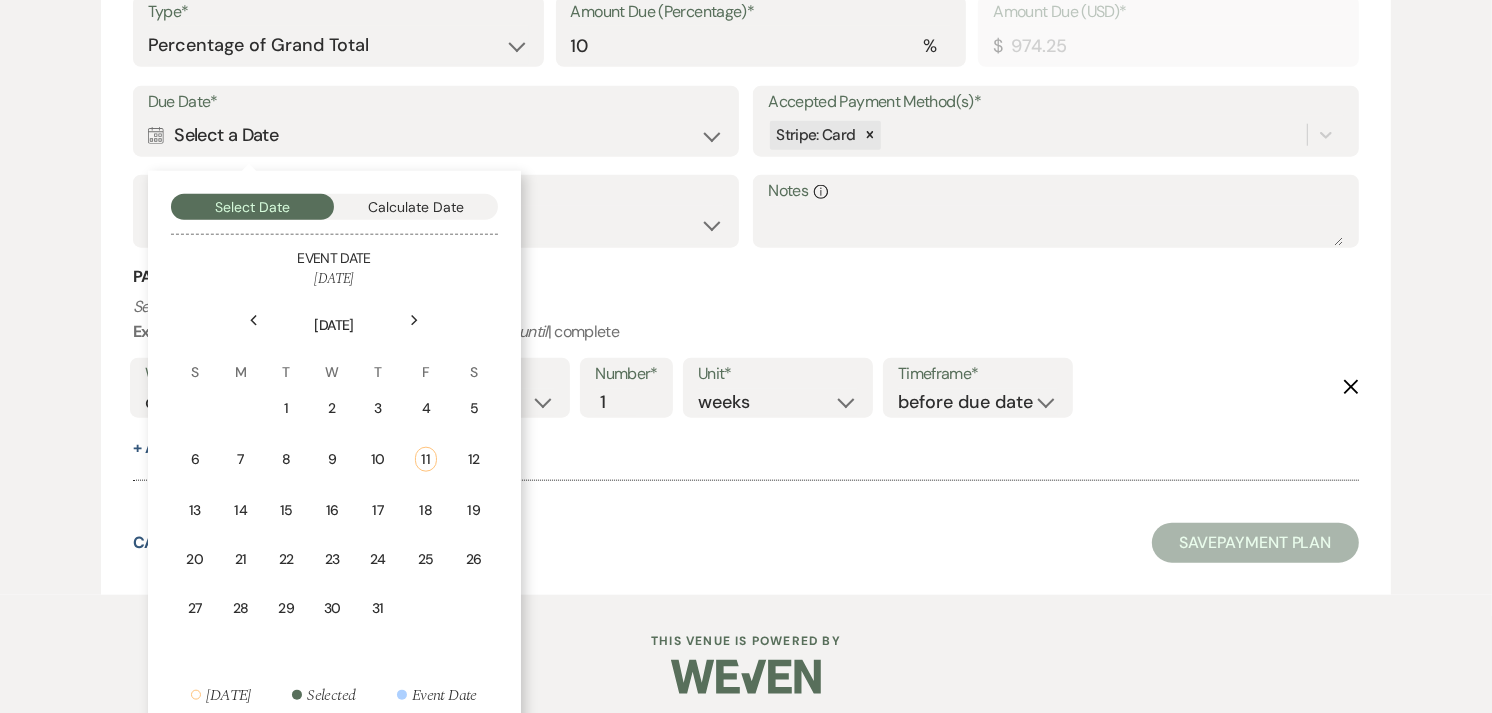 click 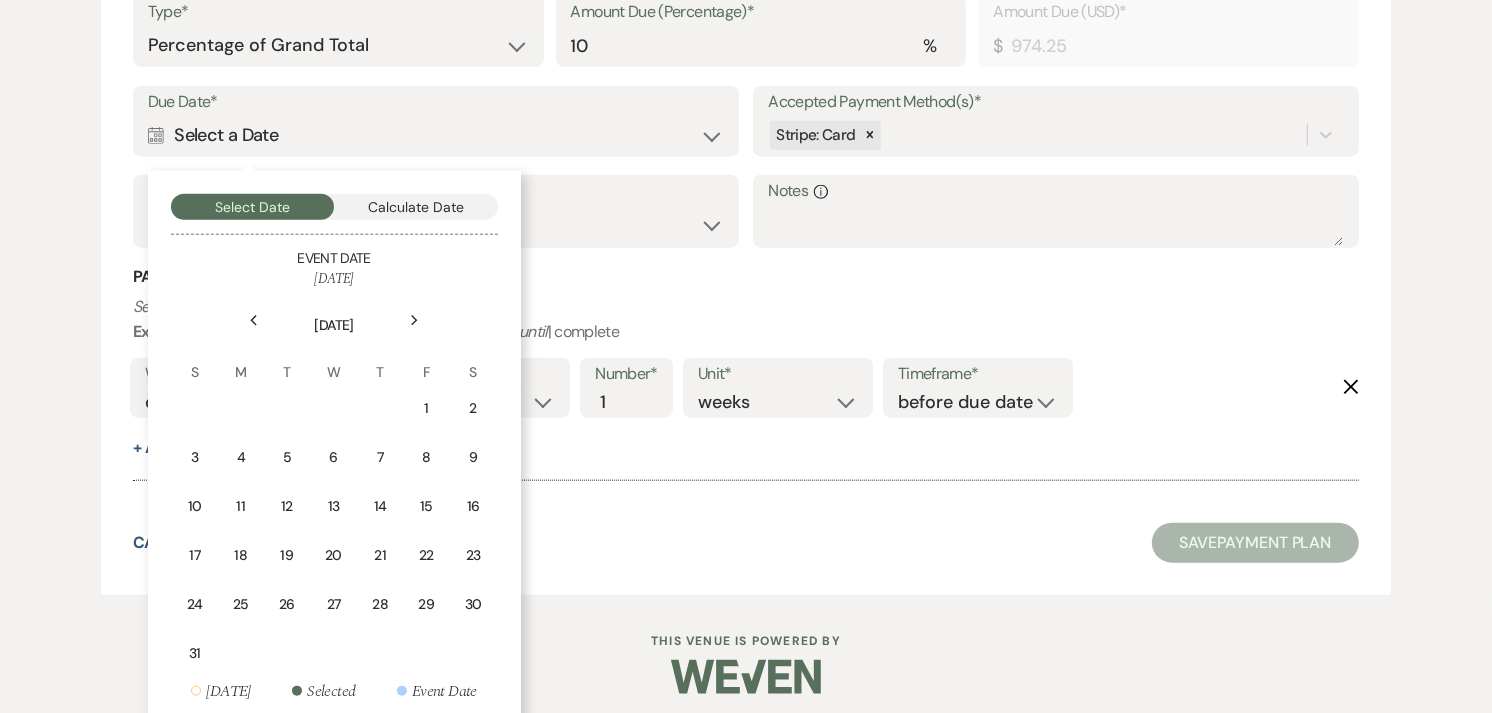 click 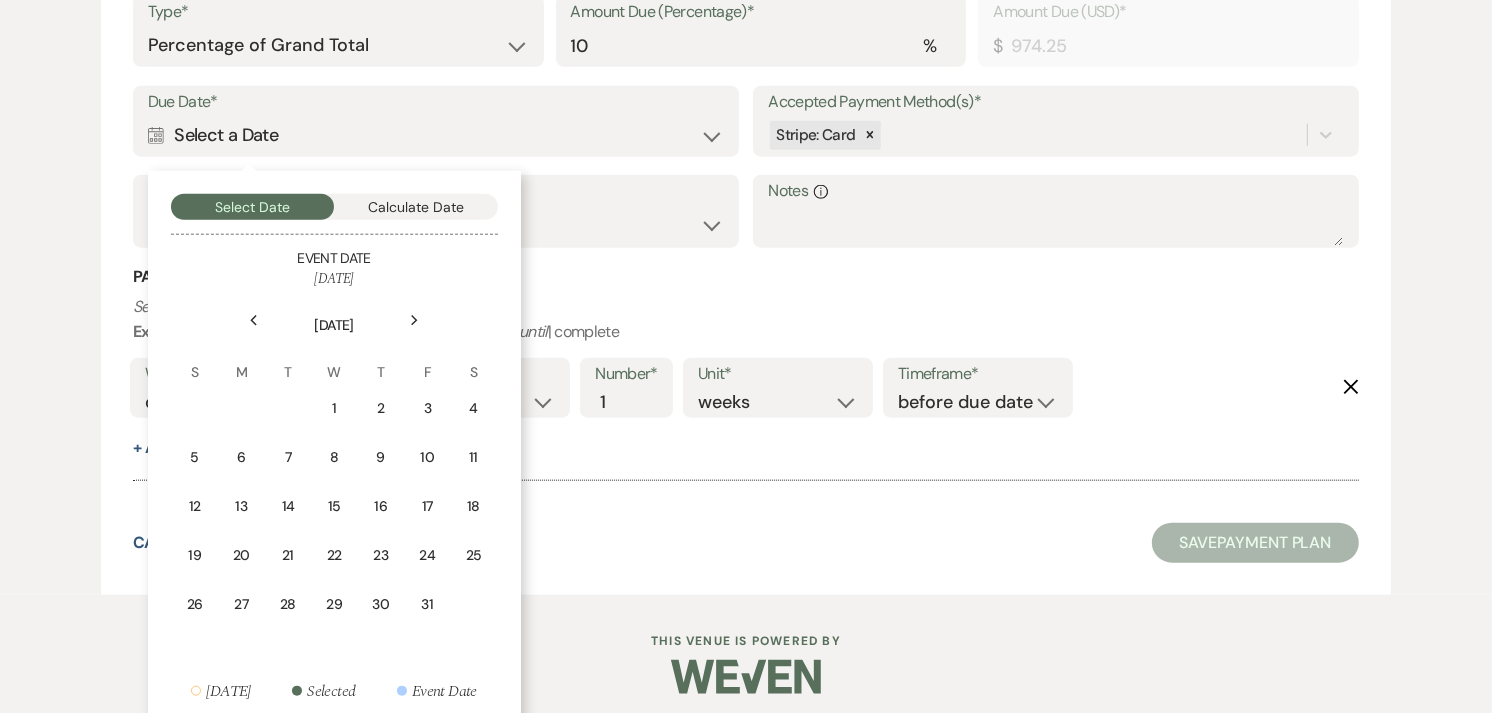 click 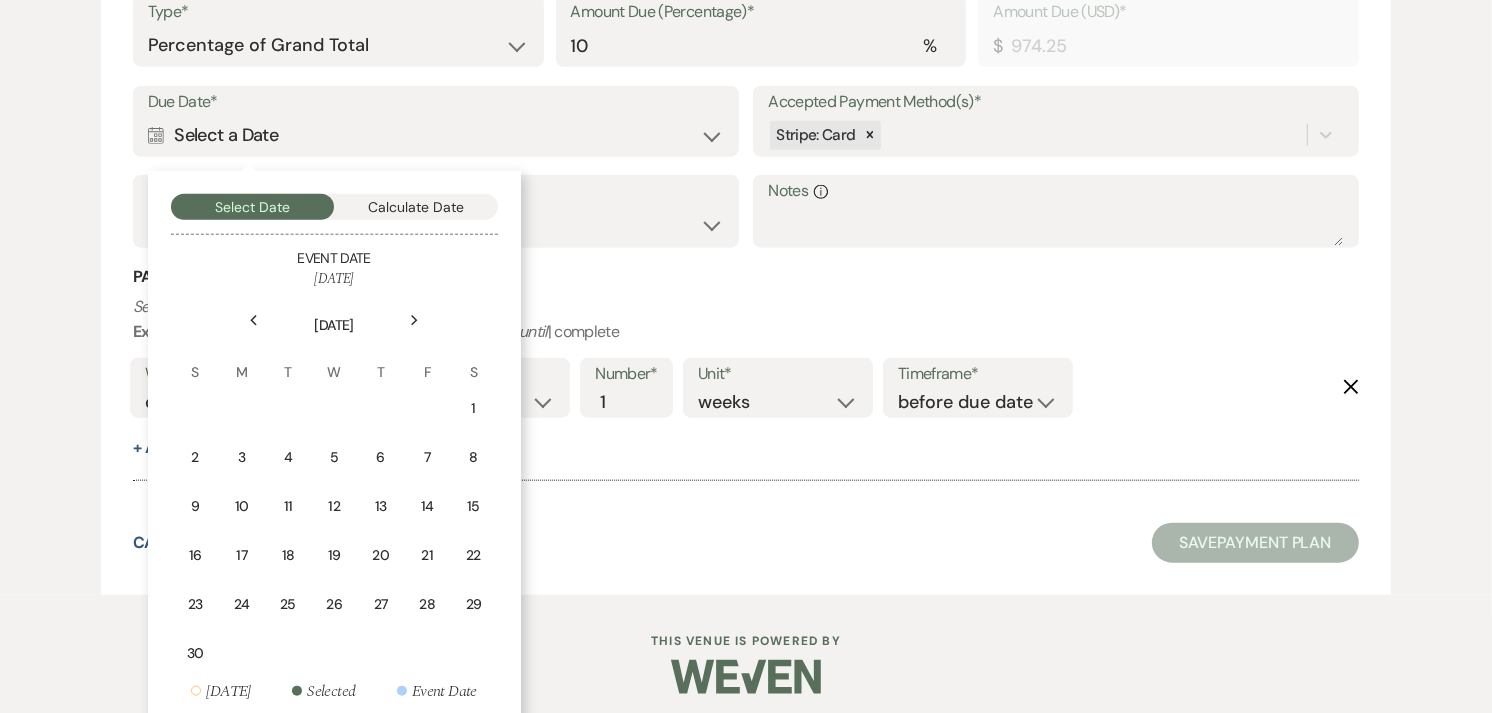 click 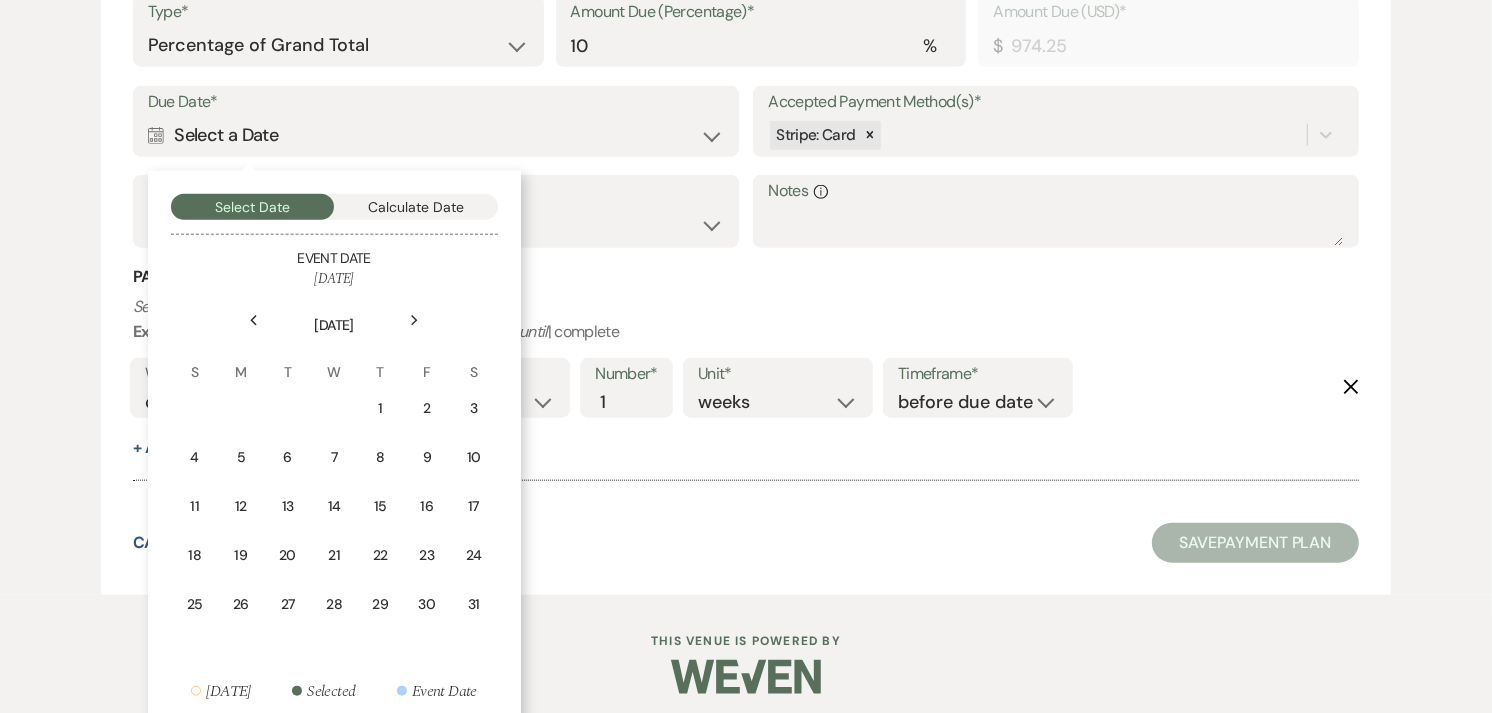click 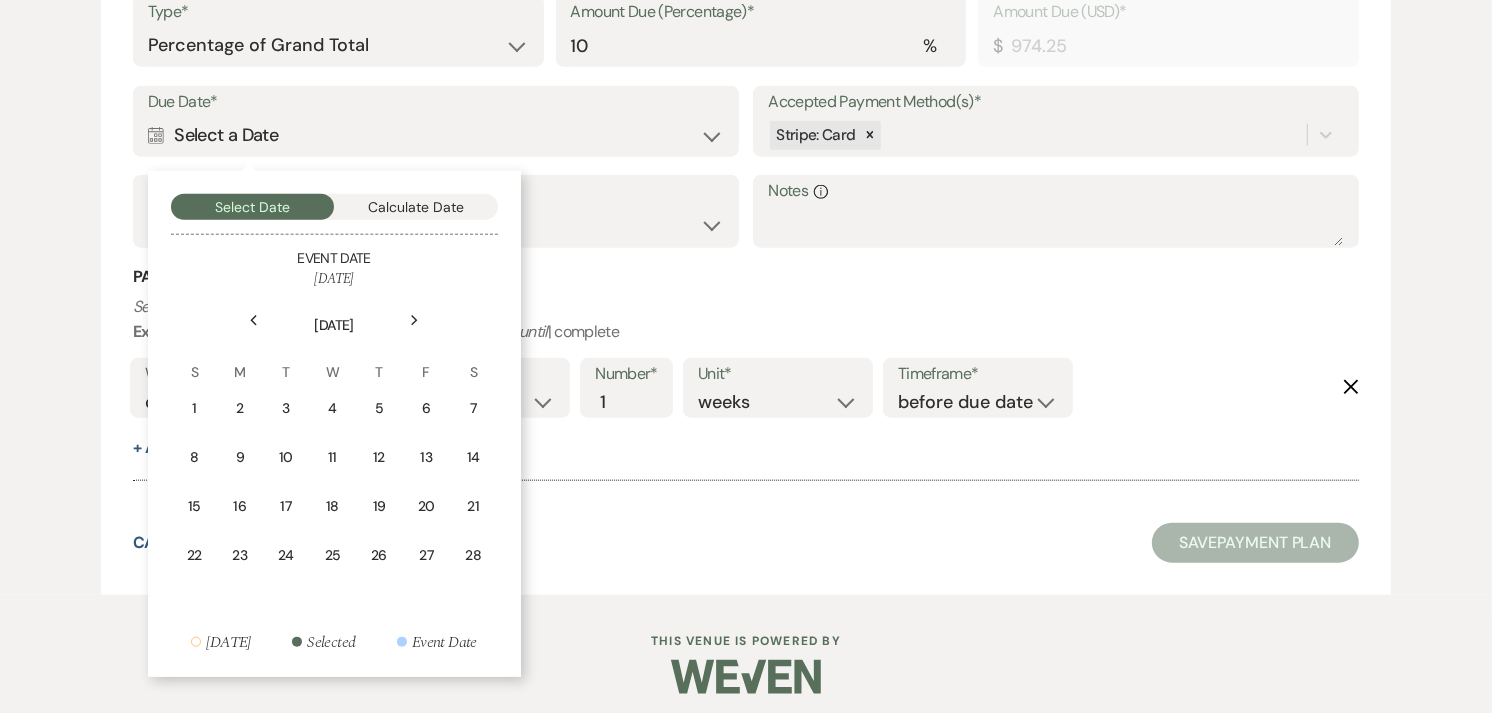 click 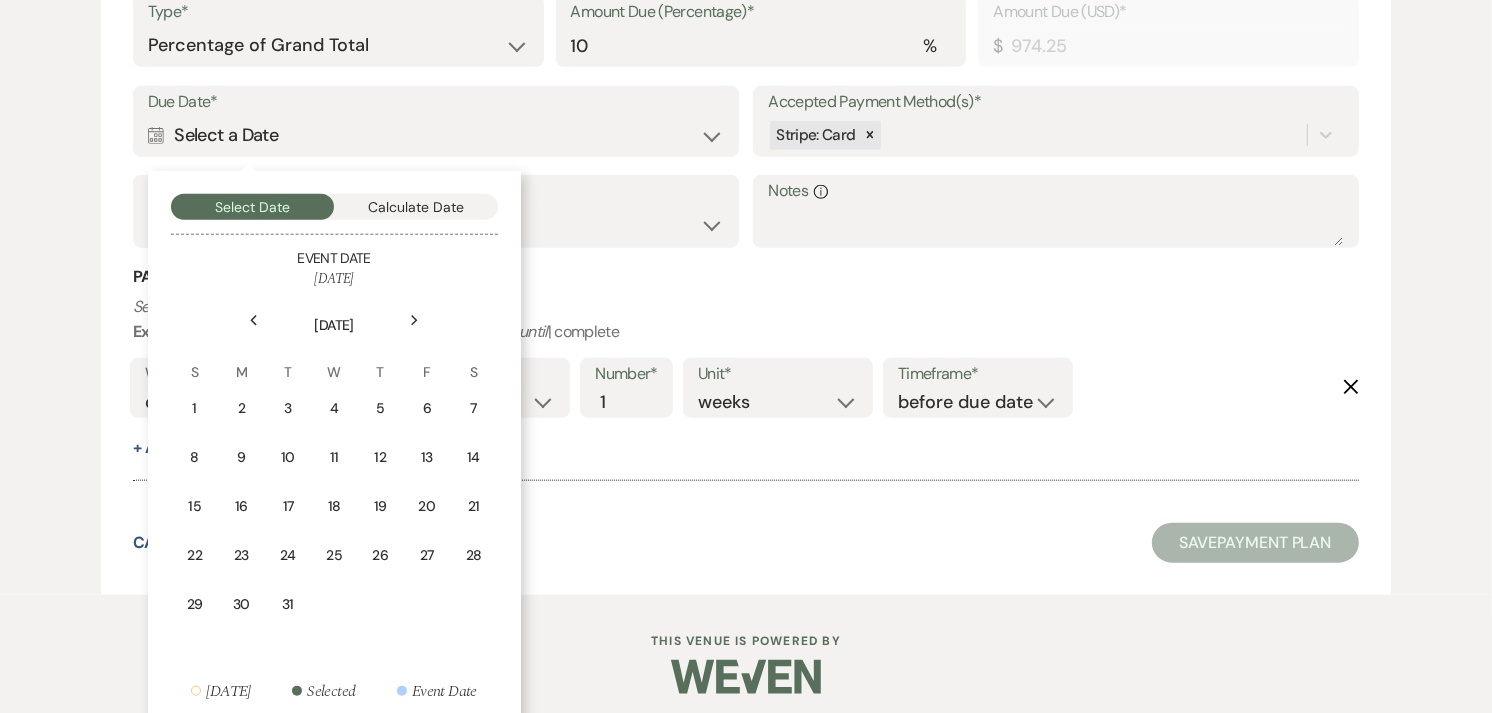 click 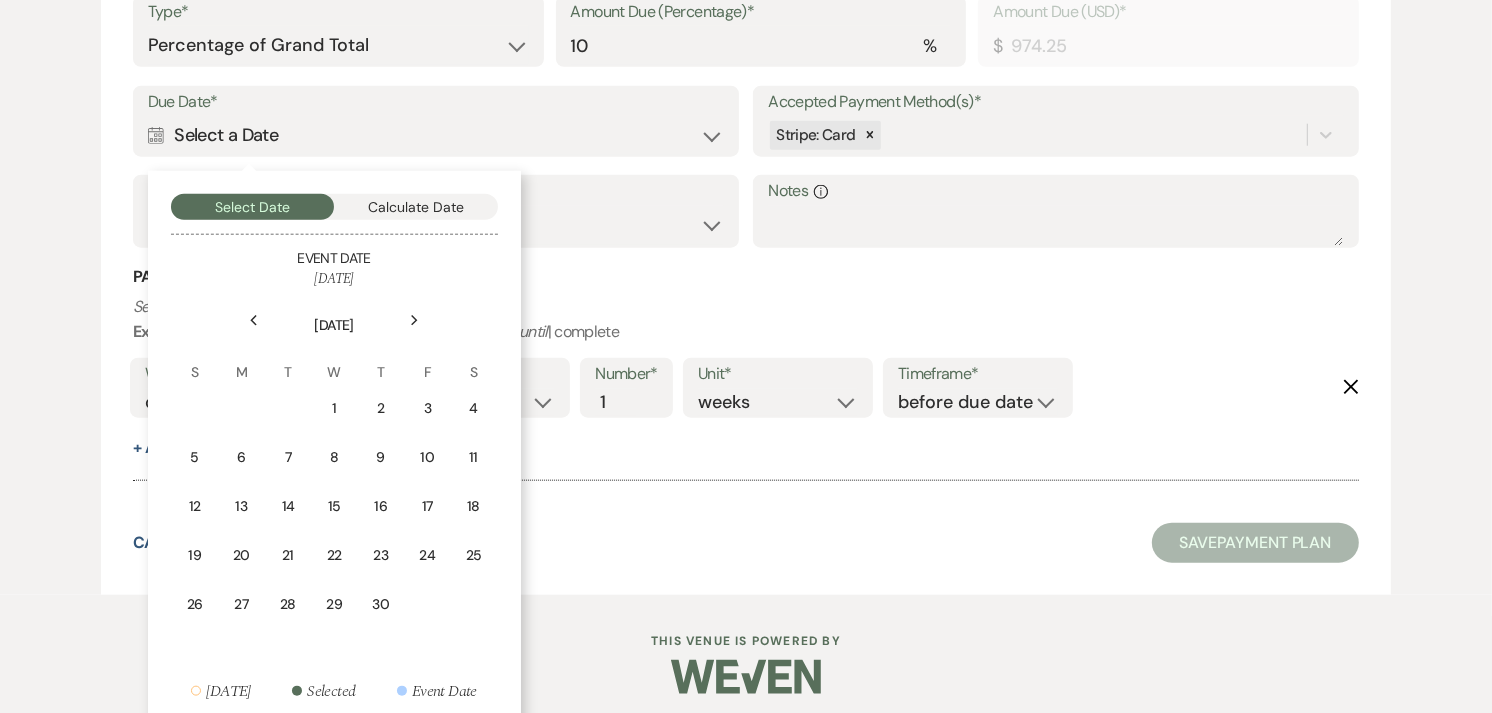 click on "Next" 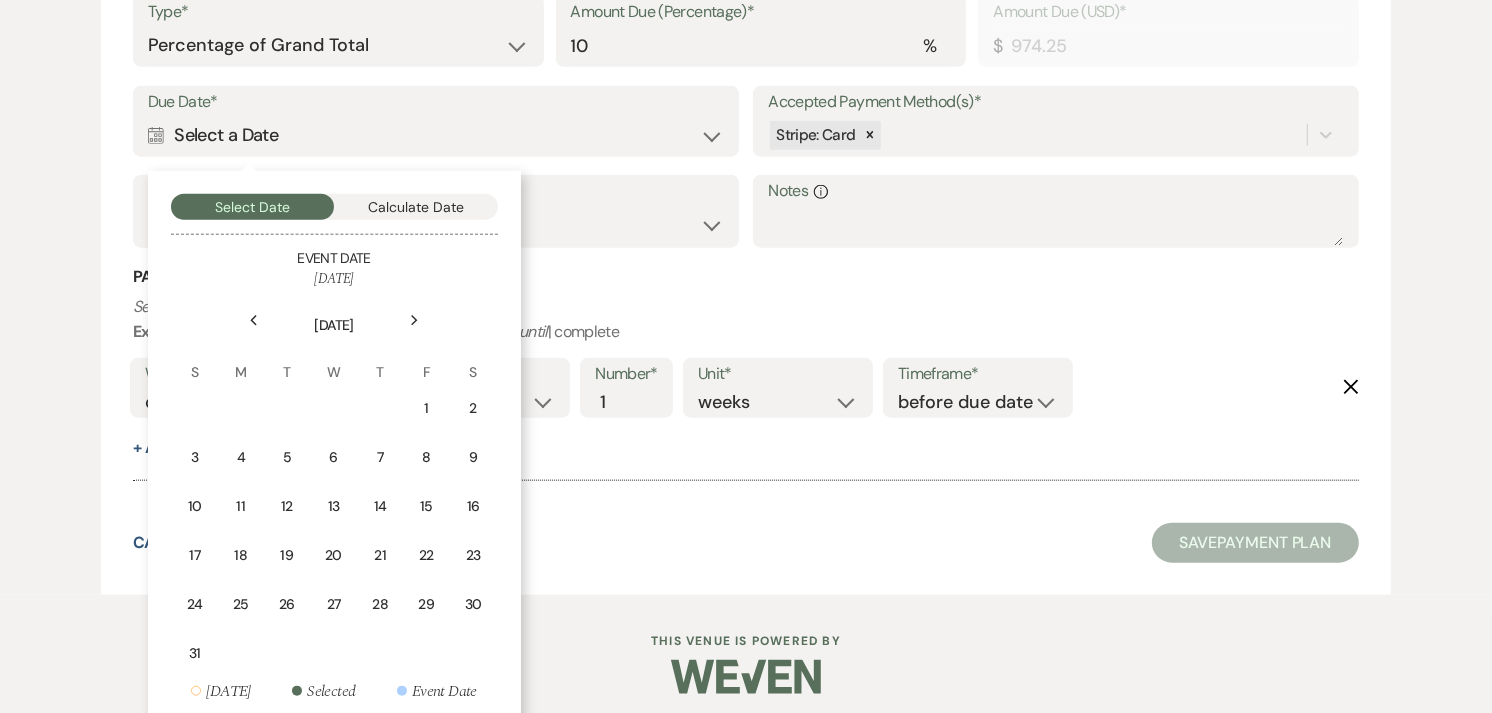 click on "Next" 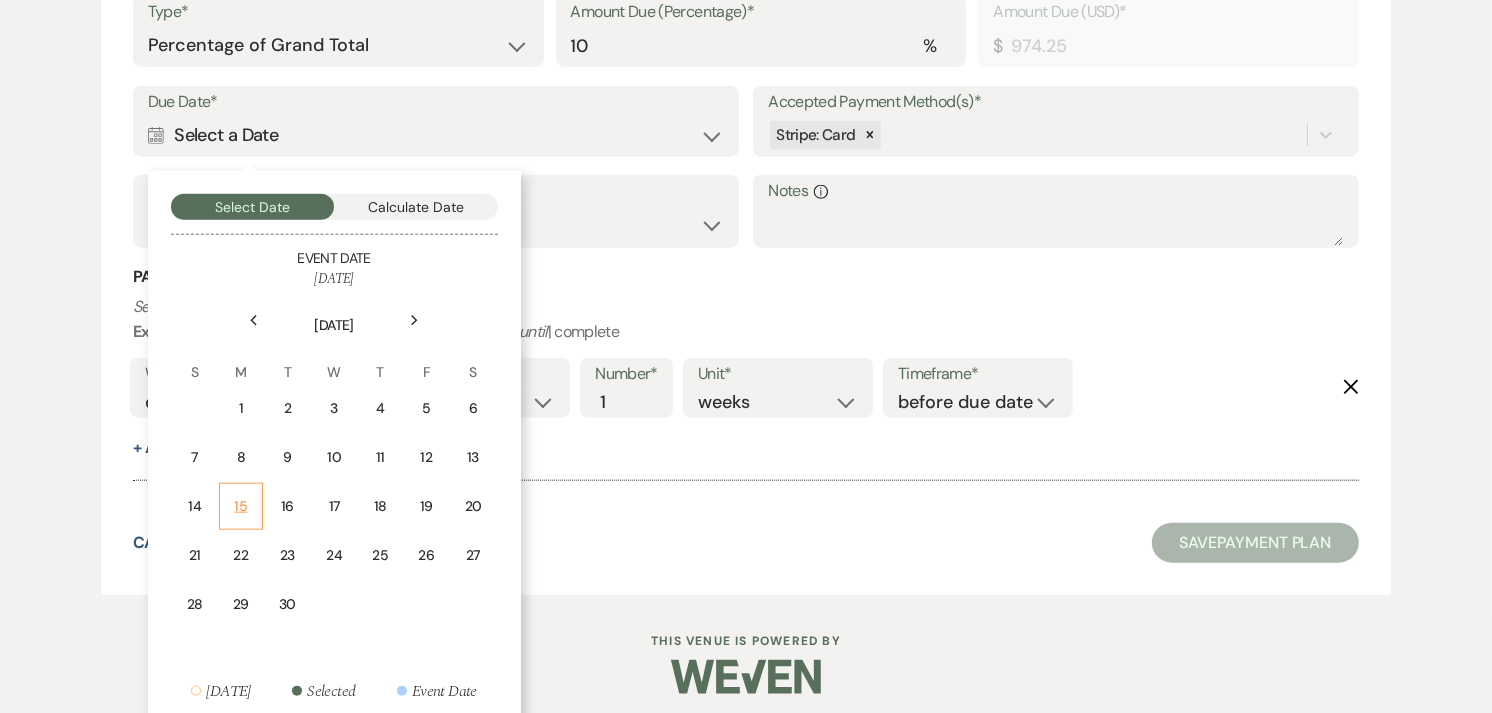 click on "15" at bounding box center [241, 506] 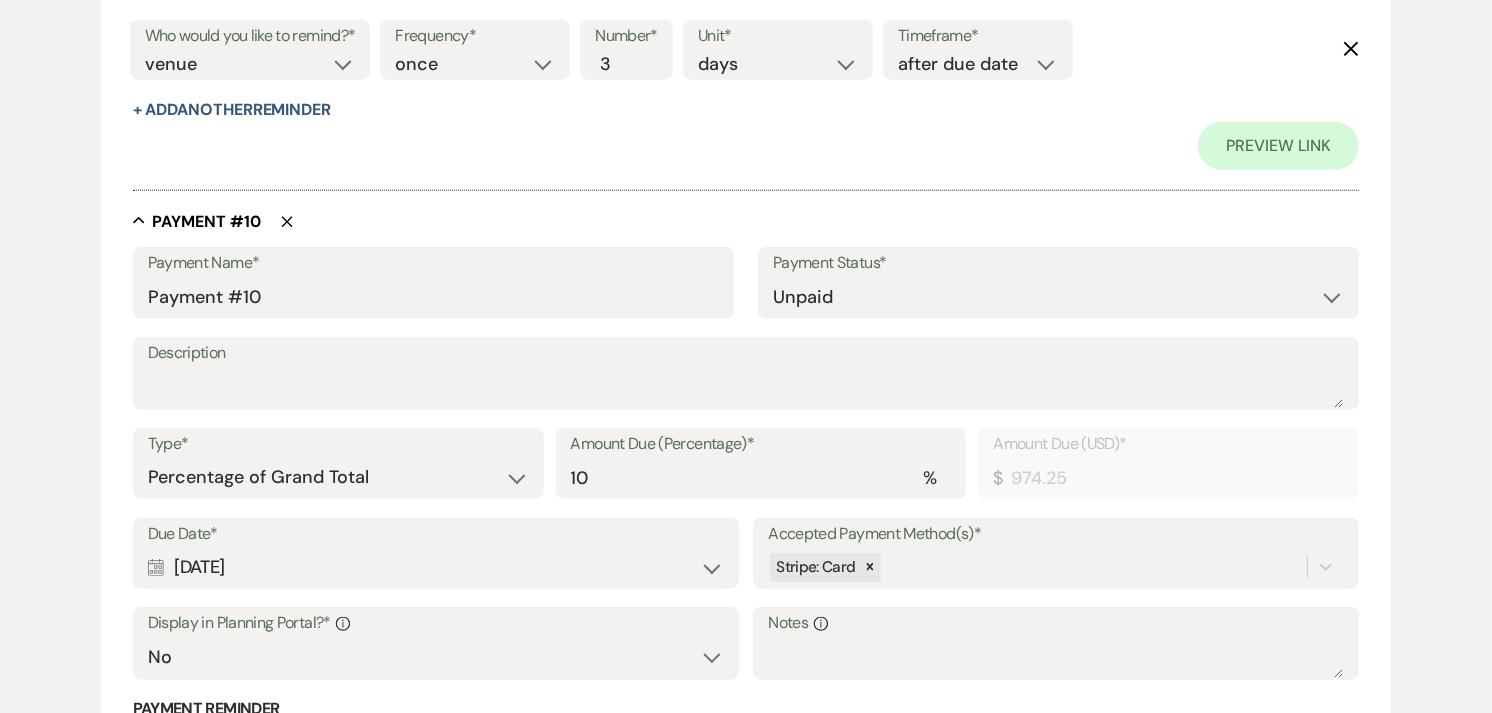 scroll, scrollTop: 8962, scrollLeft: 0, axis: vertical 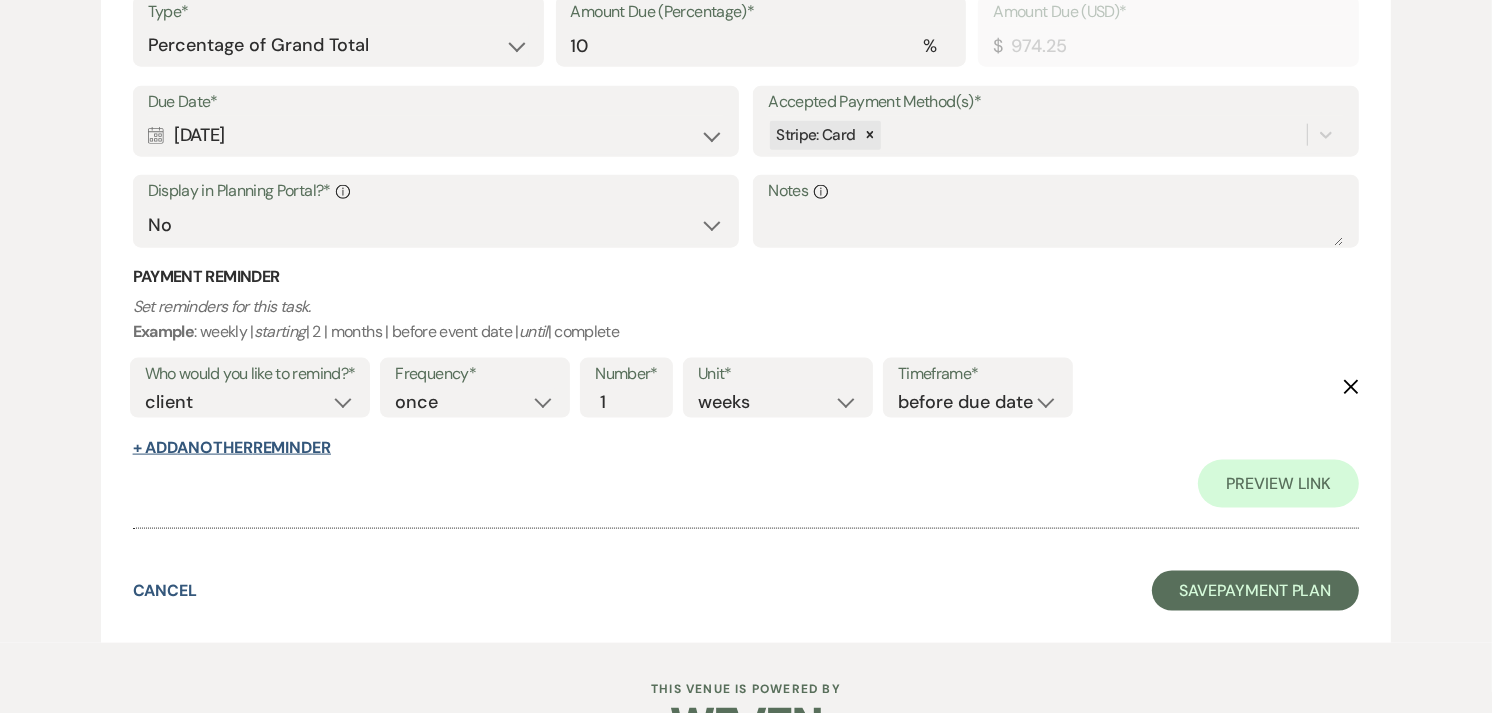 click on "+ Add  Another  Reminder" at bounding box center (232, 448) 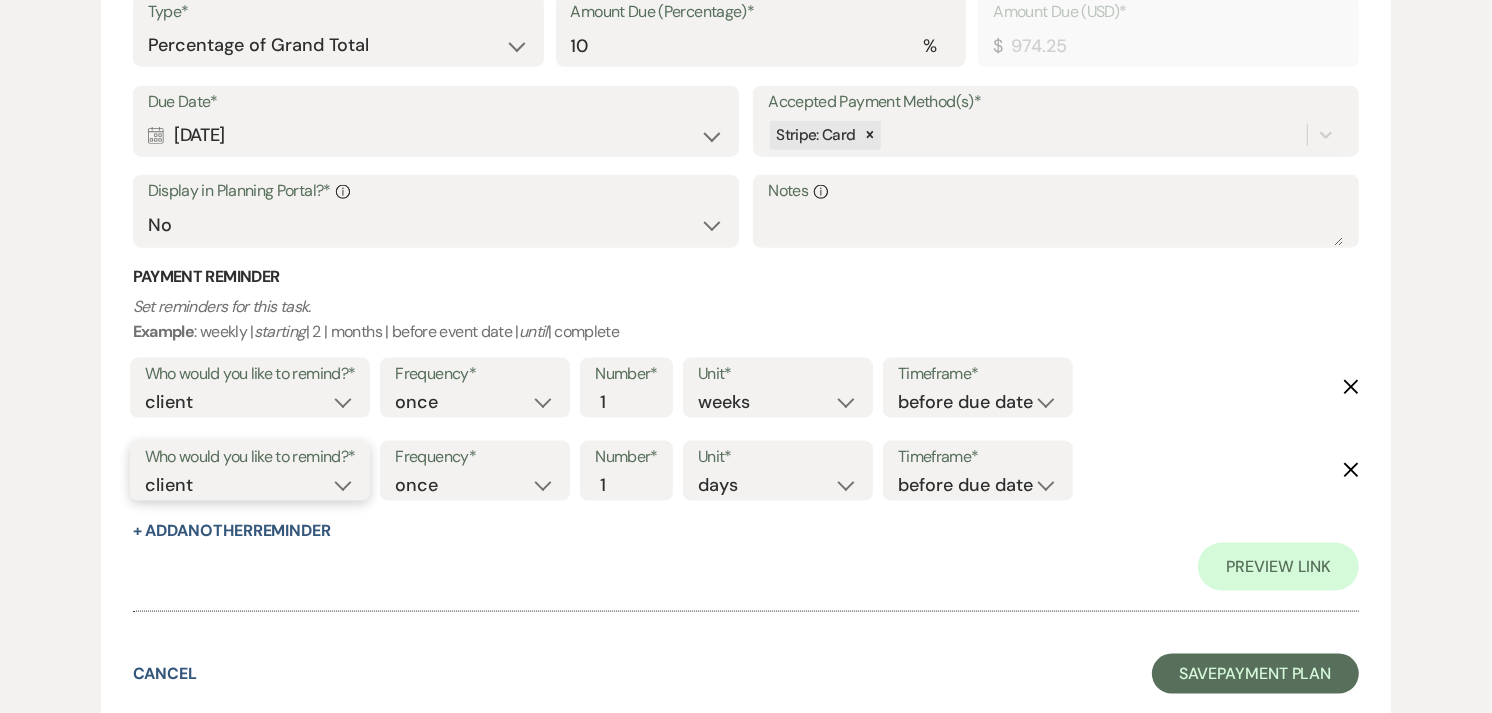 click on "client venue both" at bounding box center (250, 485) 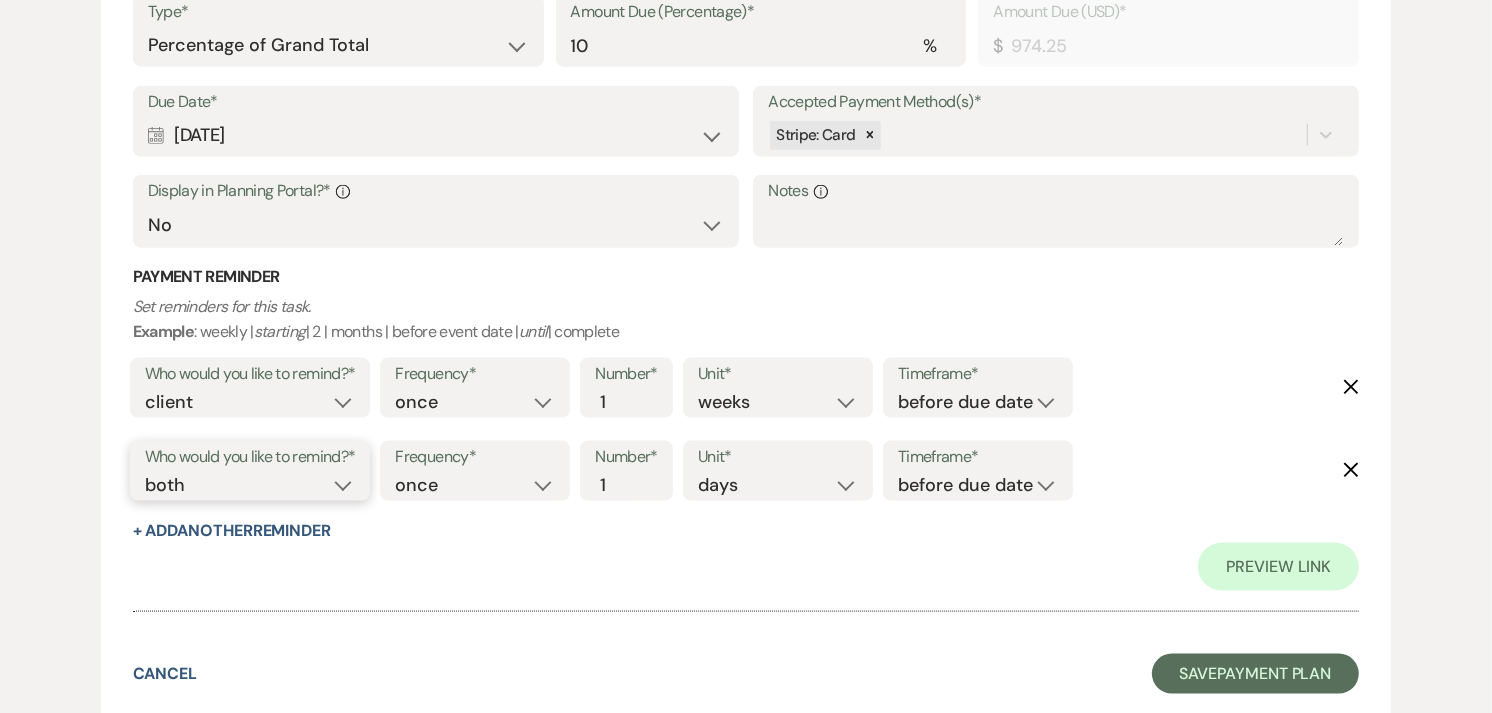 click on "client venue both" at bounding box center [250, 485] 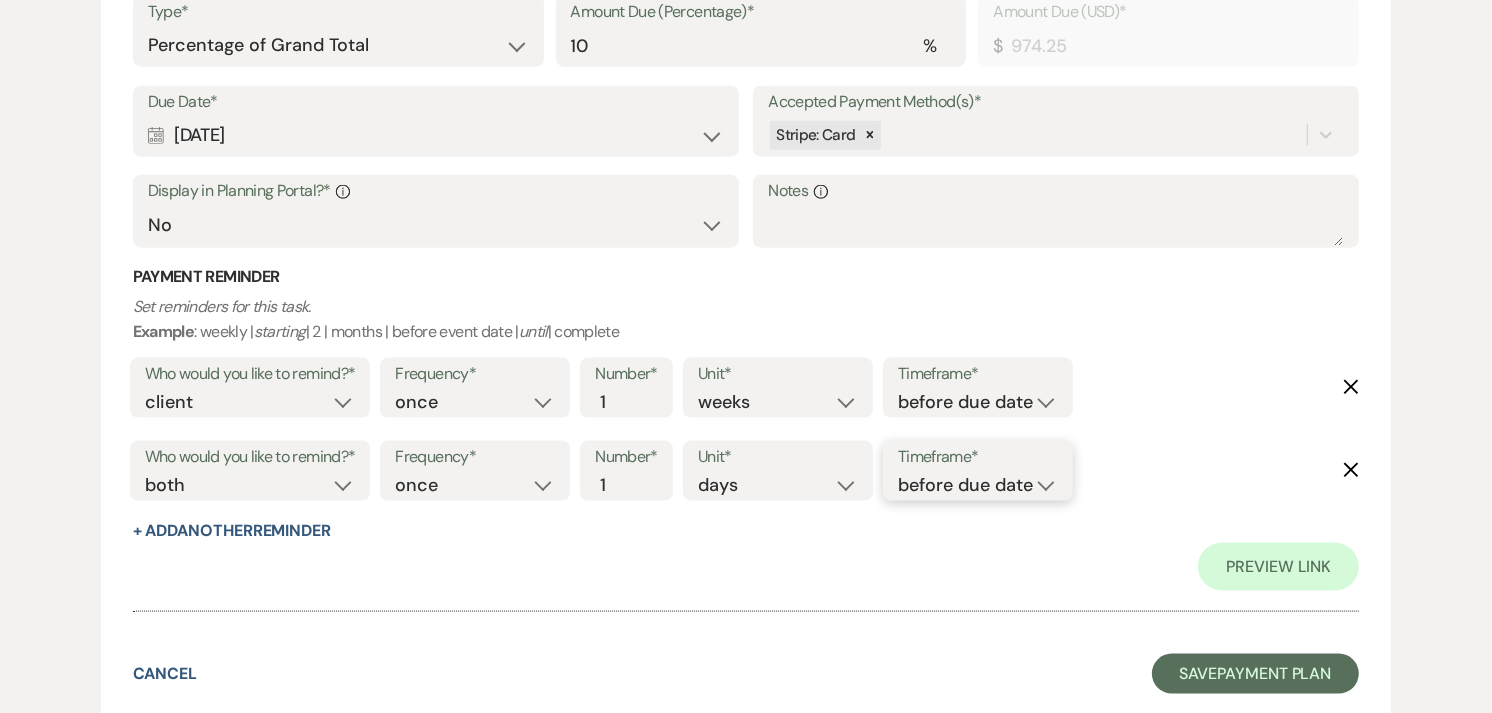click on "before due date after due date on due date on custom date" at bounding box center [978, 485] 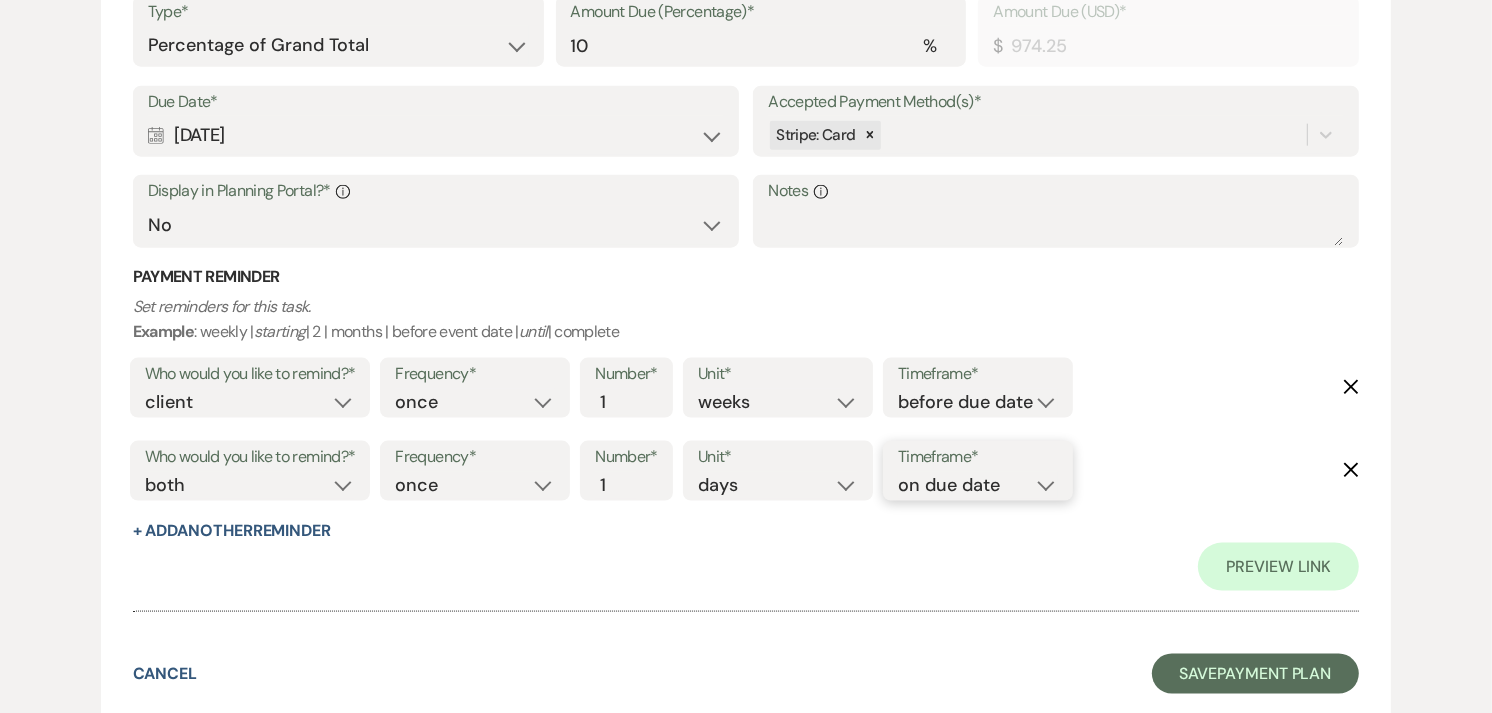 click on "before due date after due date on due date on custom date" at bounding box center (978, 485) 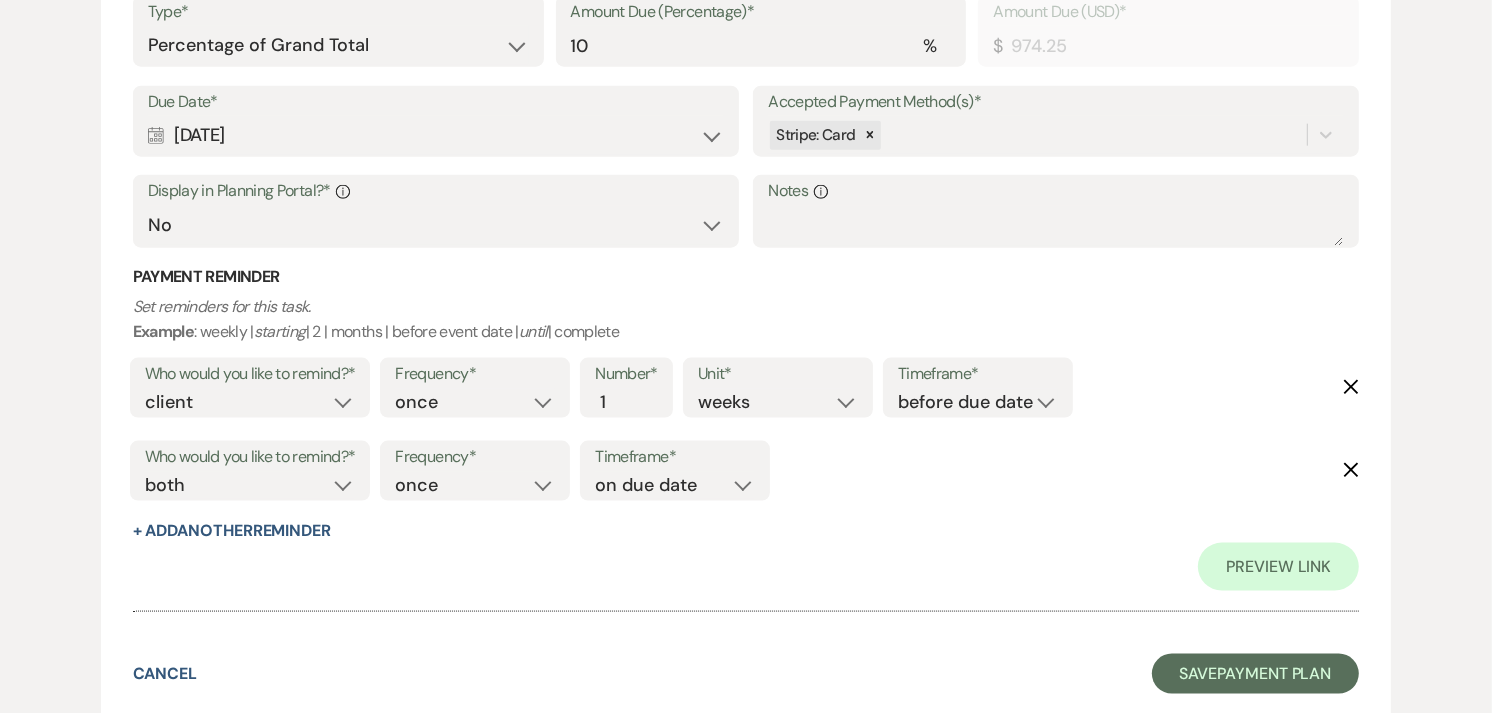 click on "Payment Reminder Set reminders for this task. Example : weekly |  starting  | 2 | months | before event date |  until  | complete Who would you like to remind?* client venue both Frequency* once daily weekly monthly Number* 1 Unit* days weeks months Timeframe* before due date after due date on due date on custom date Delete Who would you like to remind?* client venue both Frequency* once daily weekly monthly Timeframe* before due date after due date on due date on custom date Delete + Add  Another  Reminder" at bounding box center (746, 404) 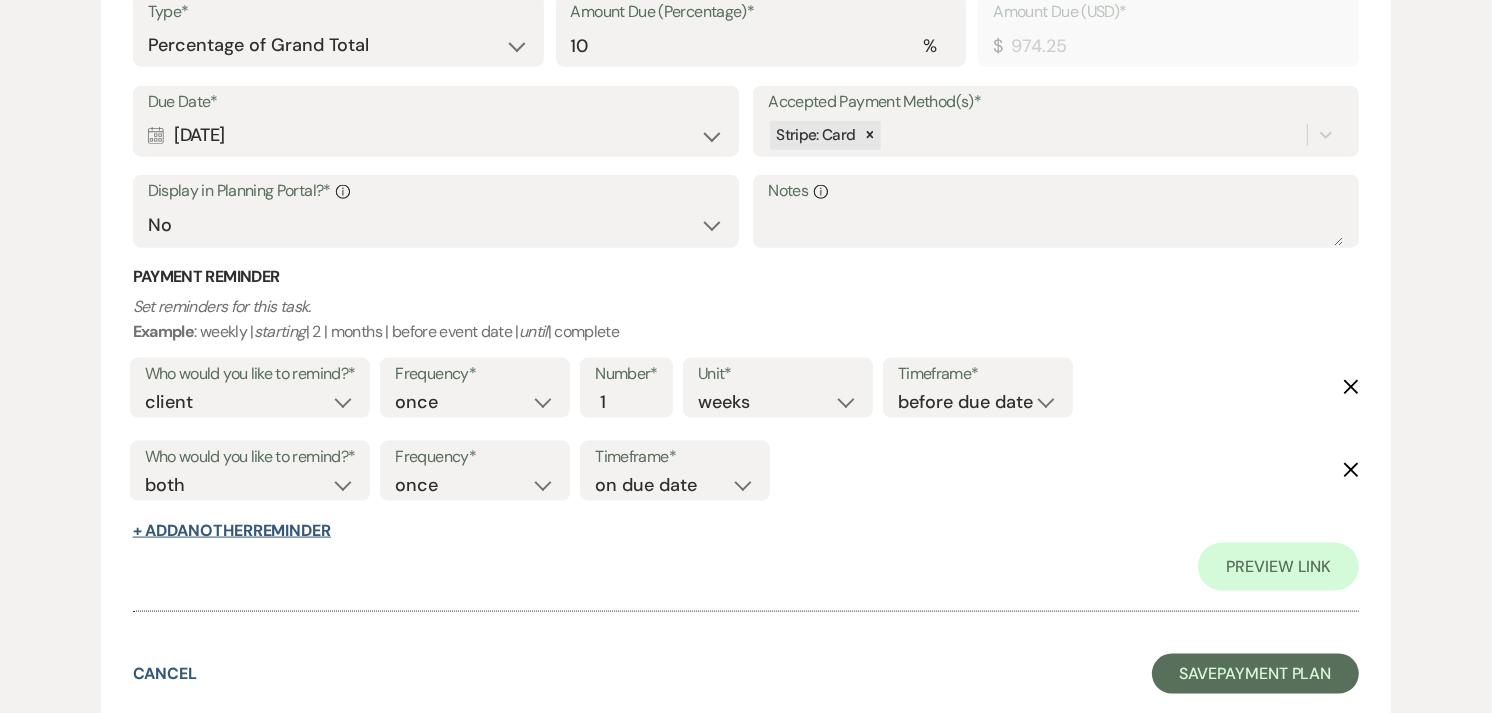 click on "+ Add  Another  Reminder" at bounding box center [232, 531] 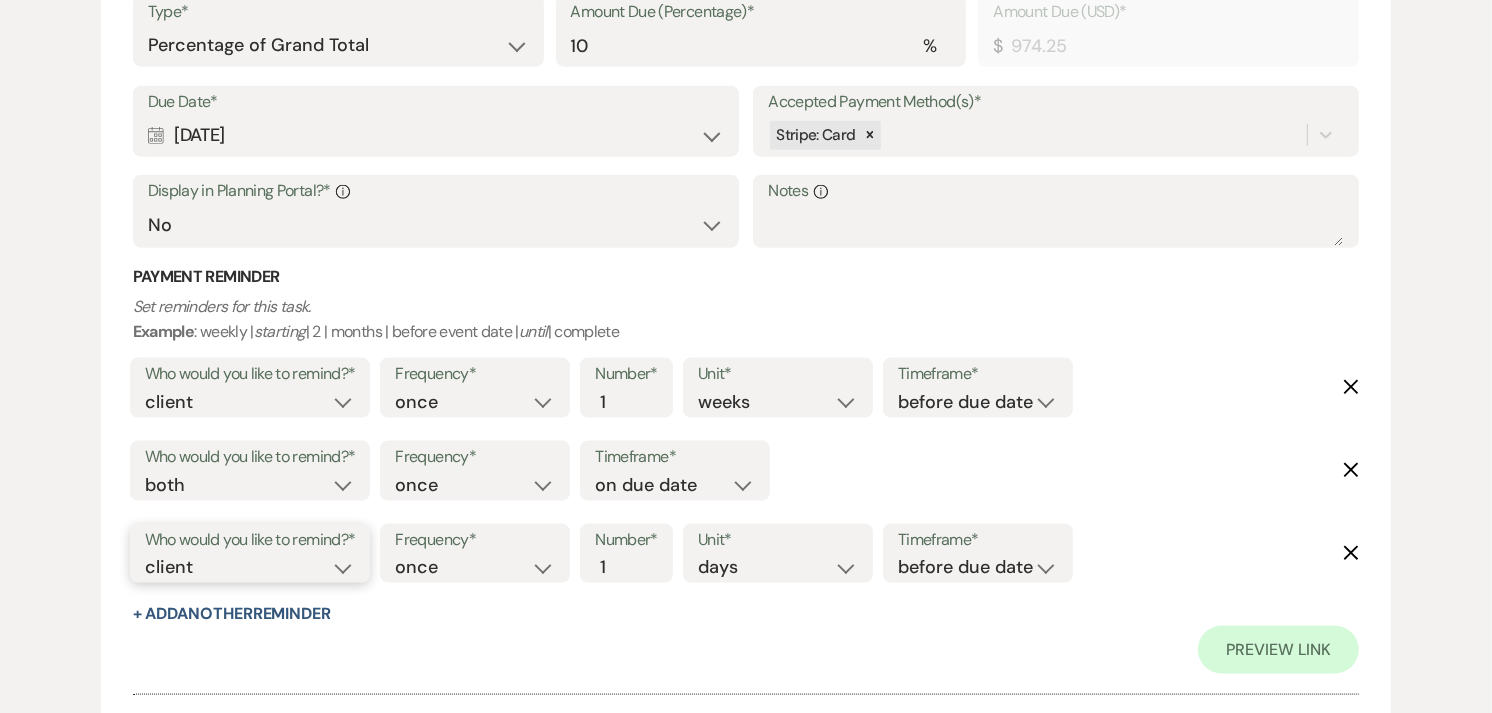 click on "client venue both" at bounding box center [250, 567] 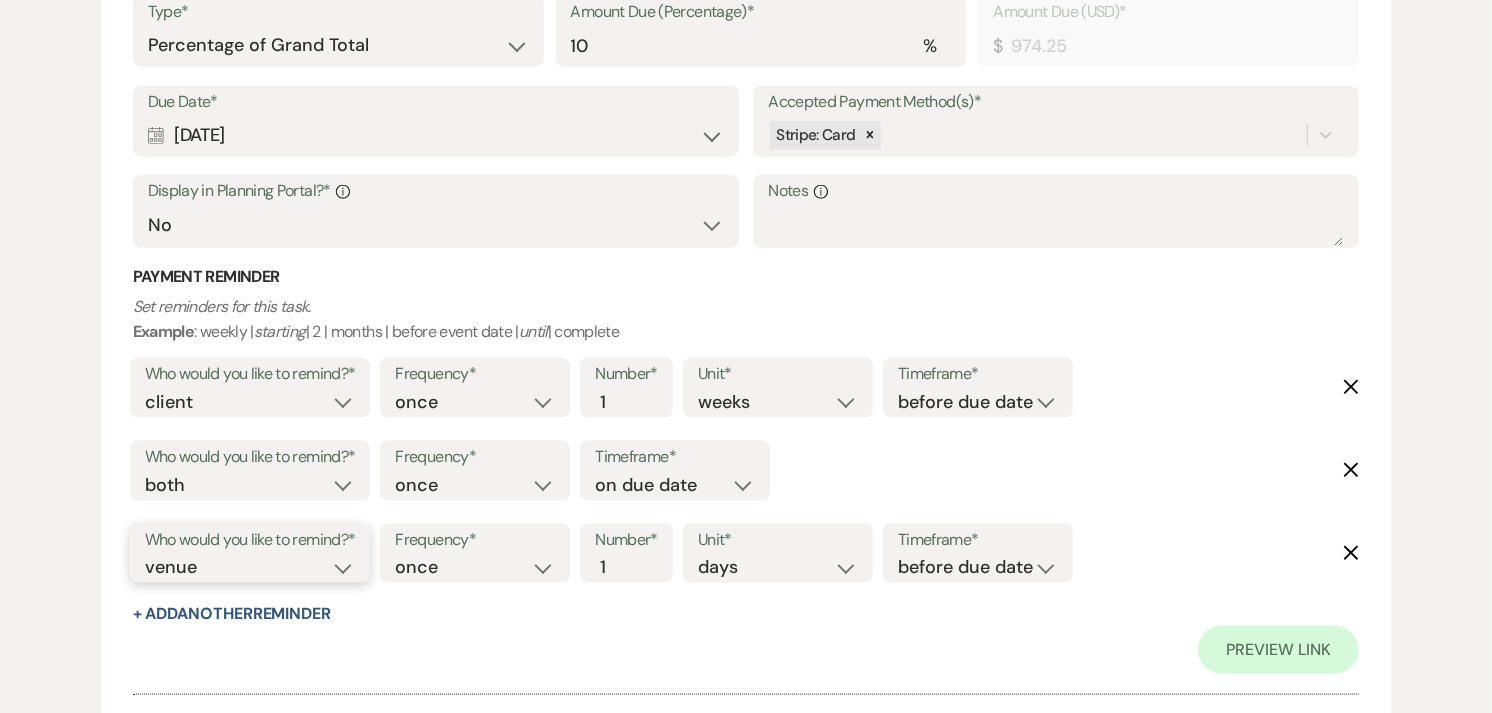 click on "client venue both" at bounding box center (250, 567) 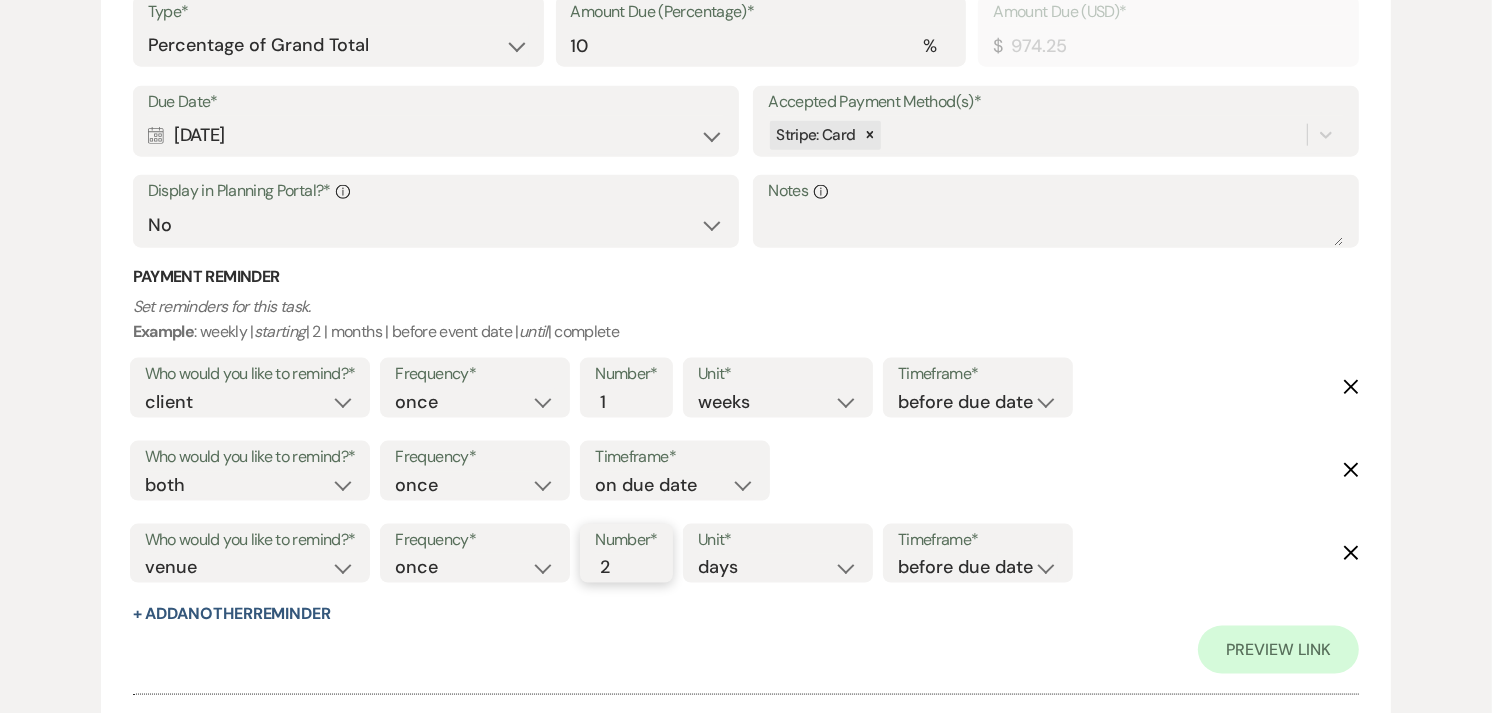click on "2" at bounding box center (616, 567) 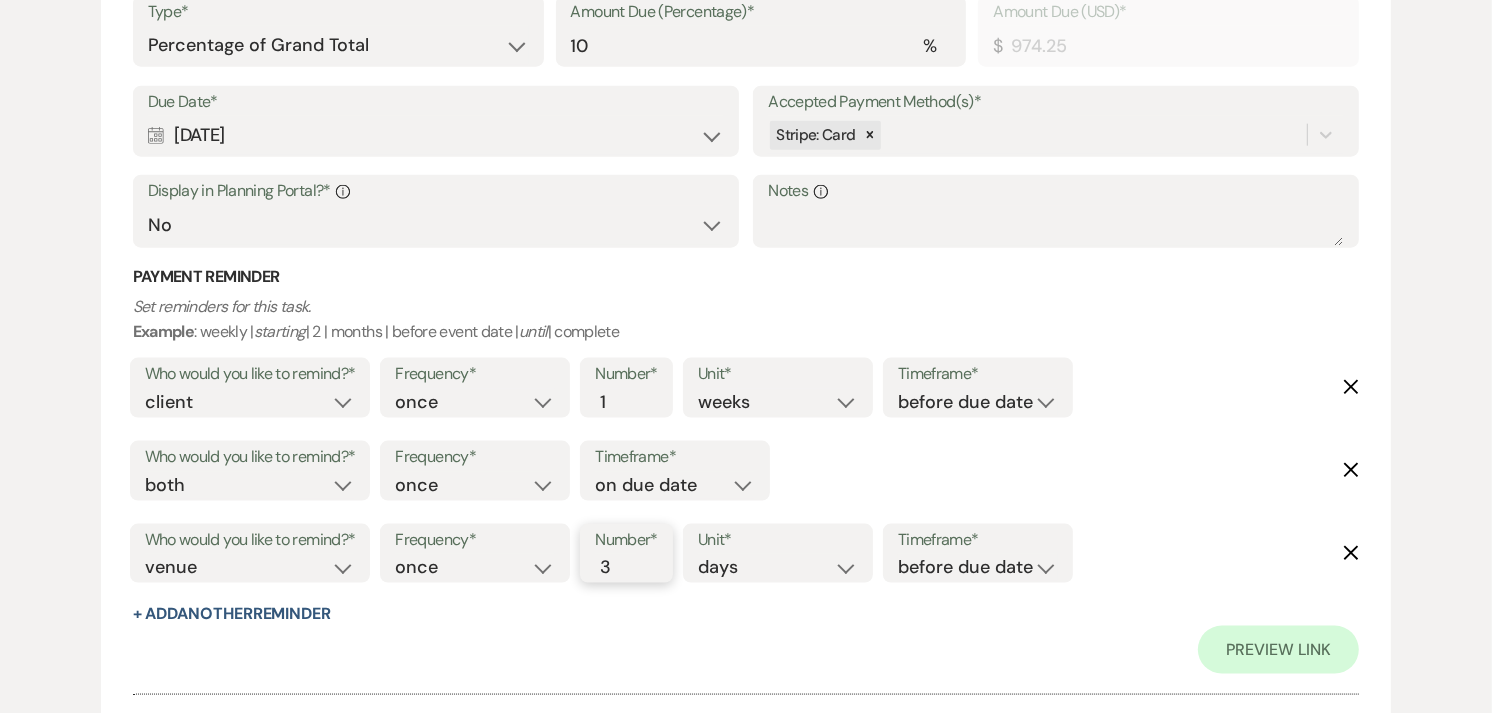 type on "3" 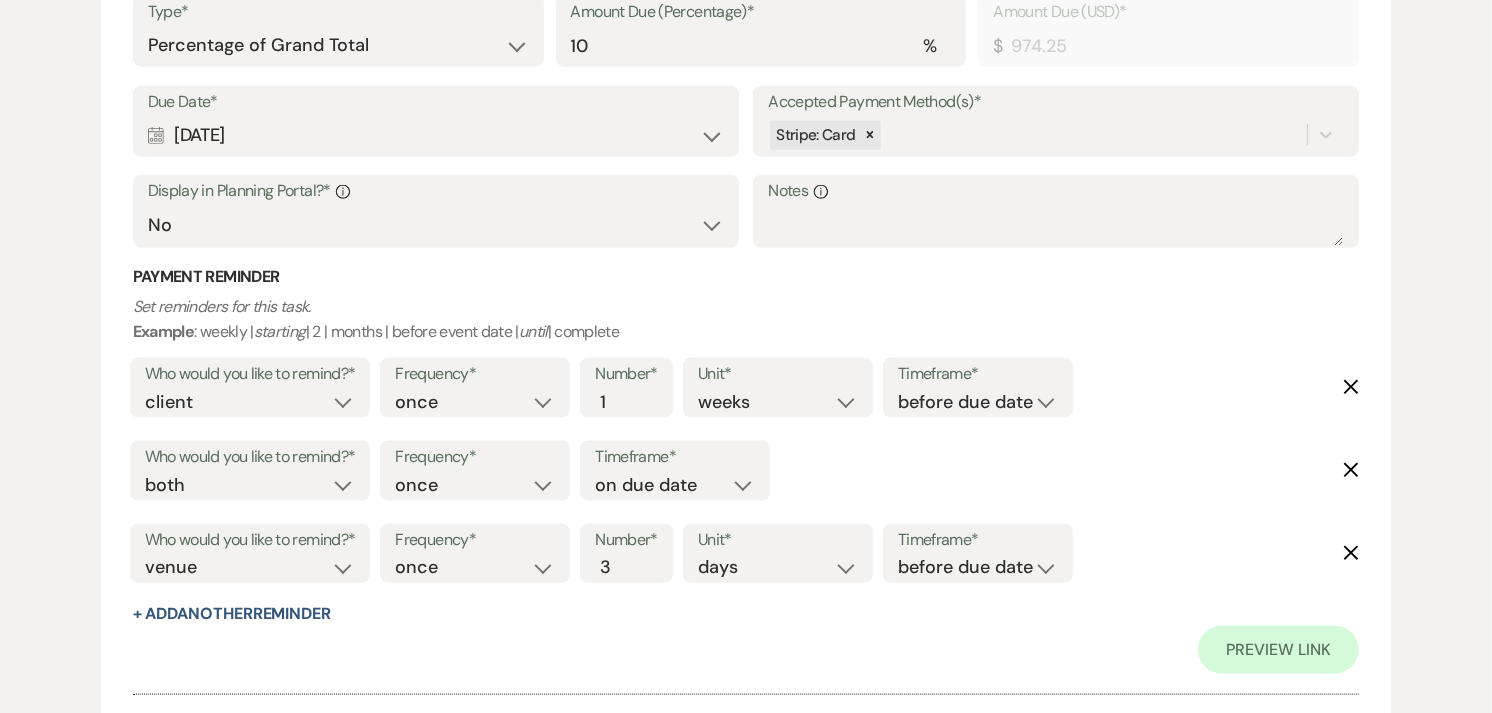 click on "Timeframe*" at bounding box center (978, 540) 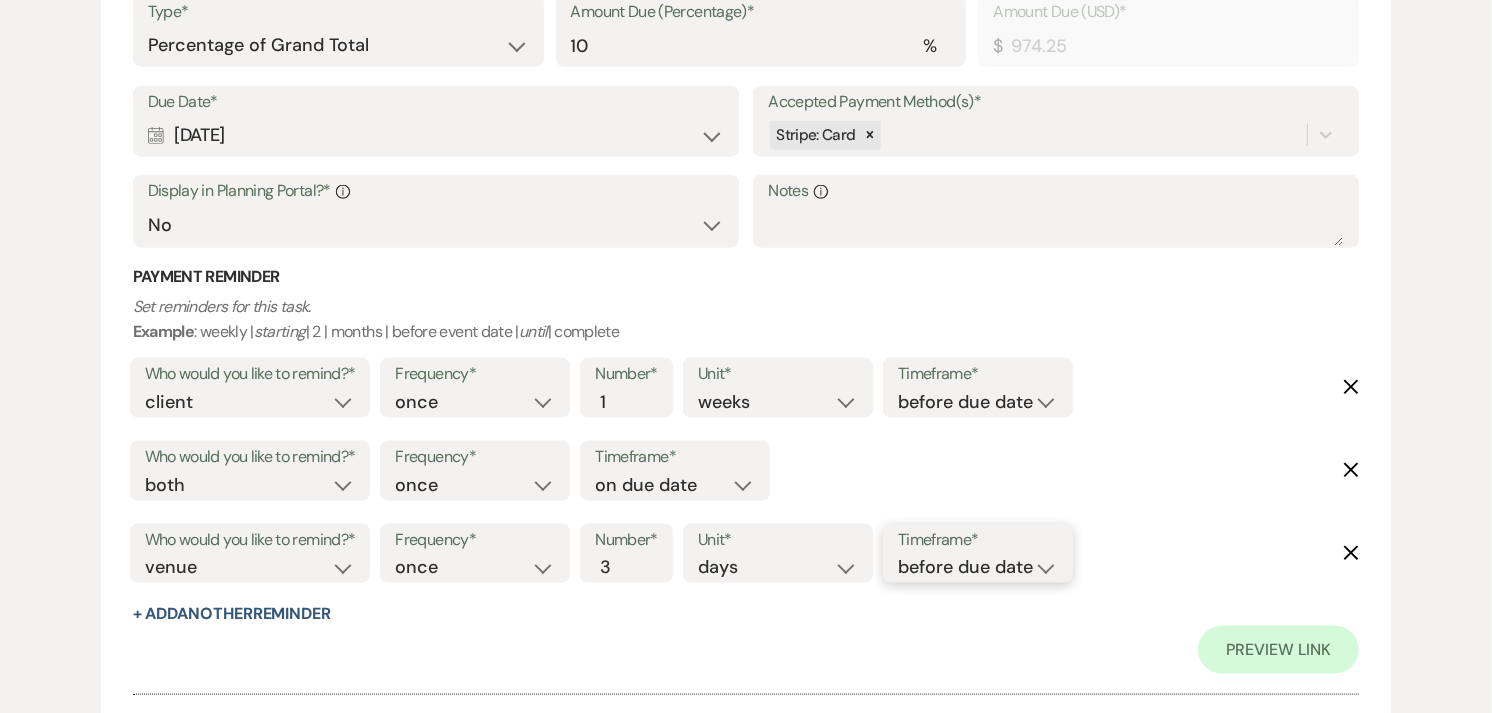 click on "before due date after due date on due date on custom date" at bounding box center [978, 567] 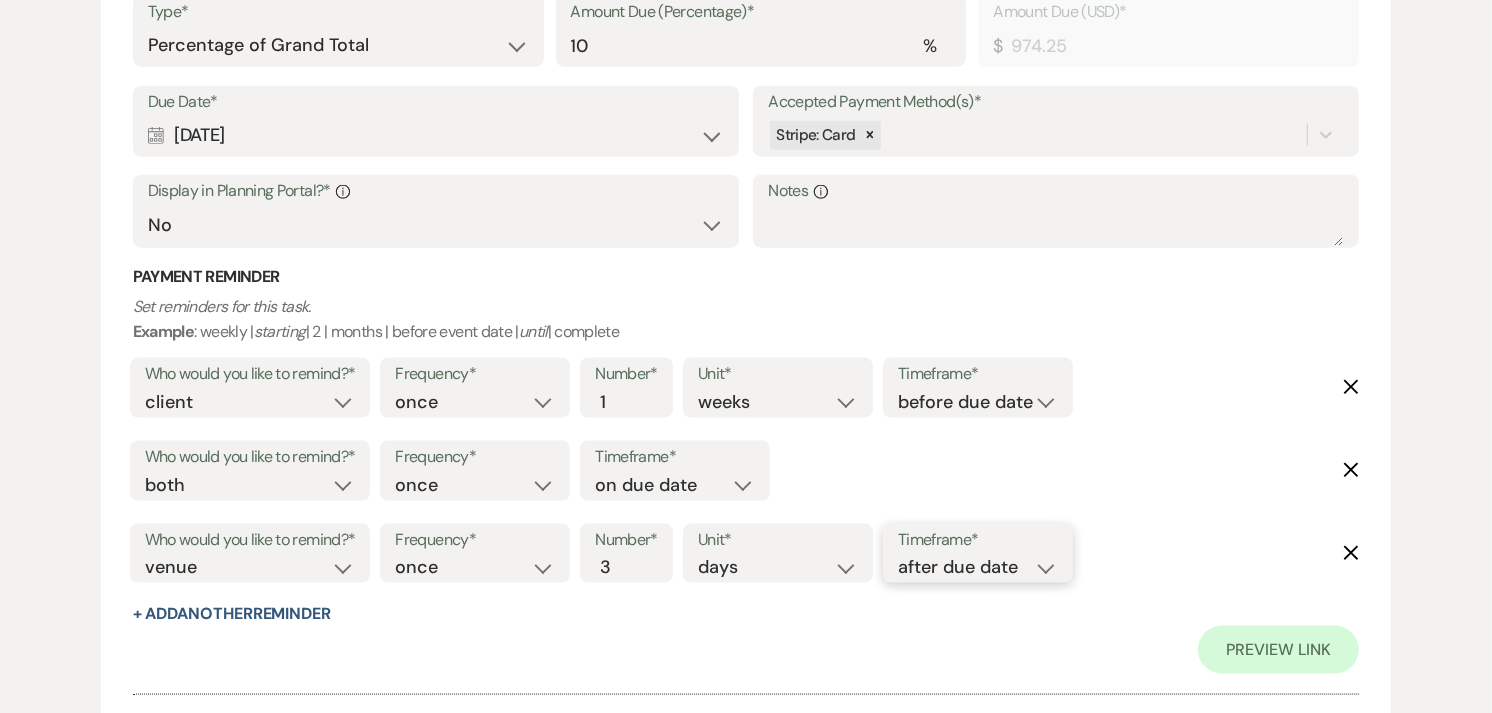 click on "before due date after due date on due date on custom date" at bounding box center (978, 567) 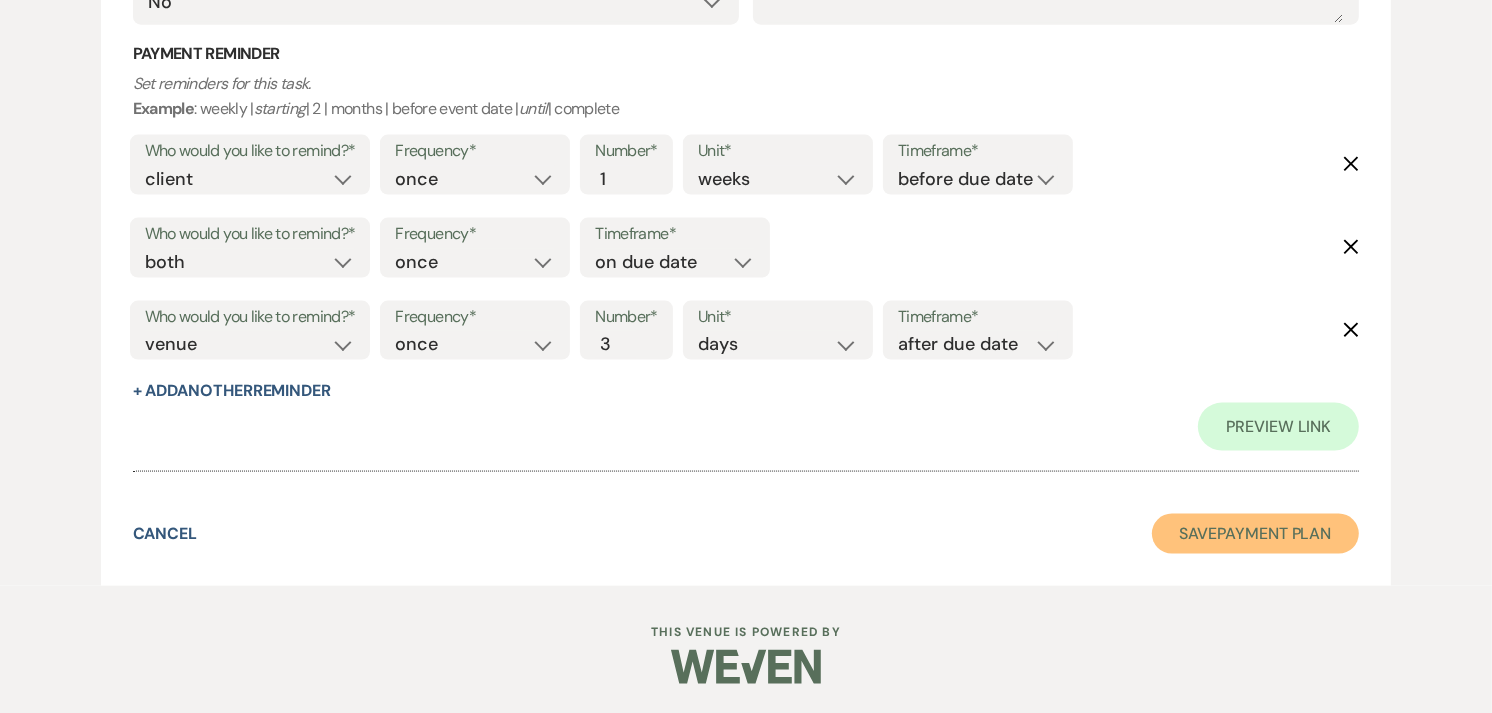 click on "Save  Payment Plan" at bounding box center [1256, 534] 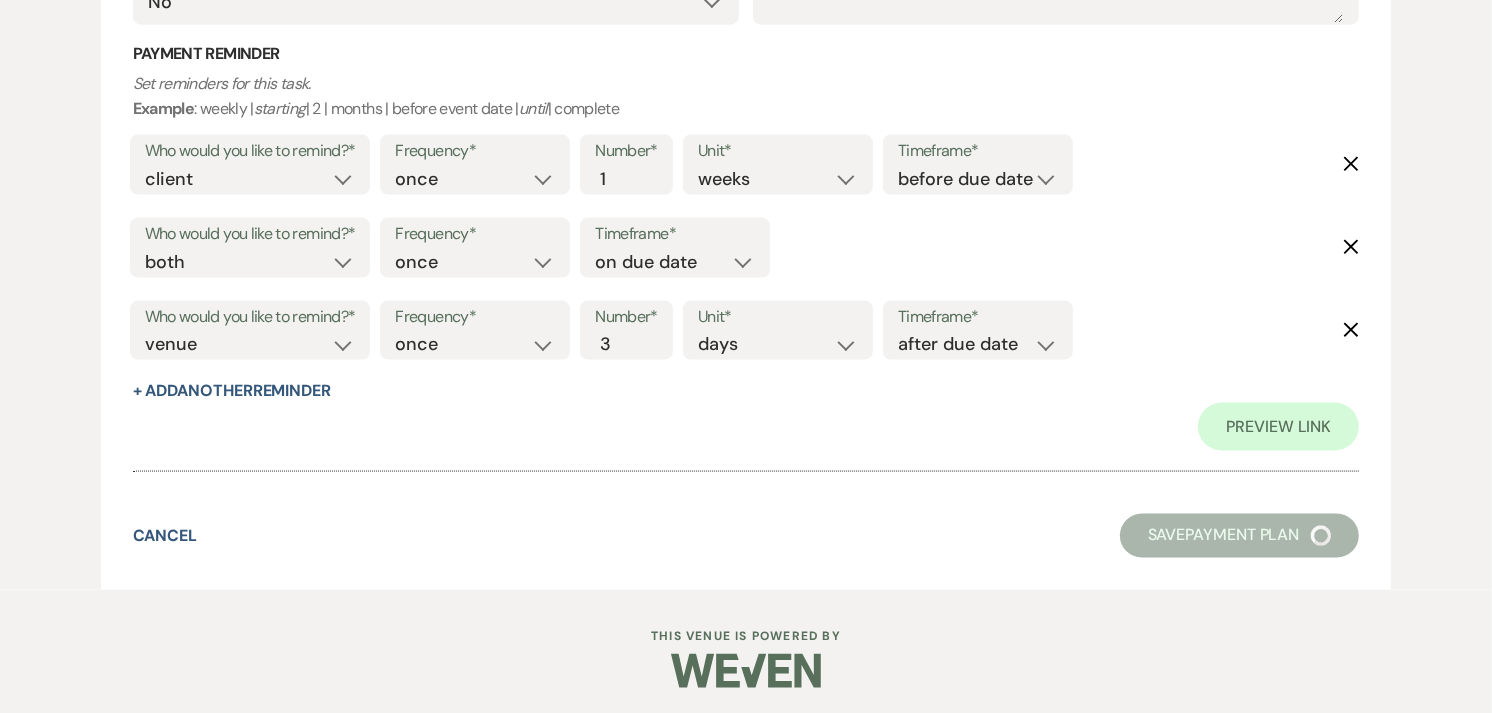 select on "6" 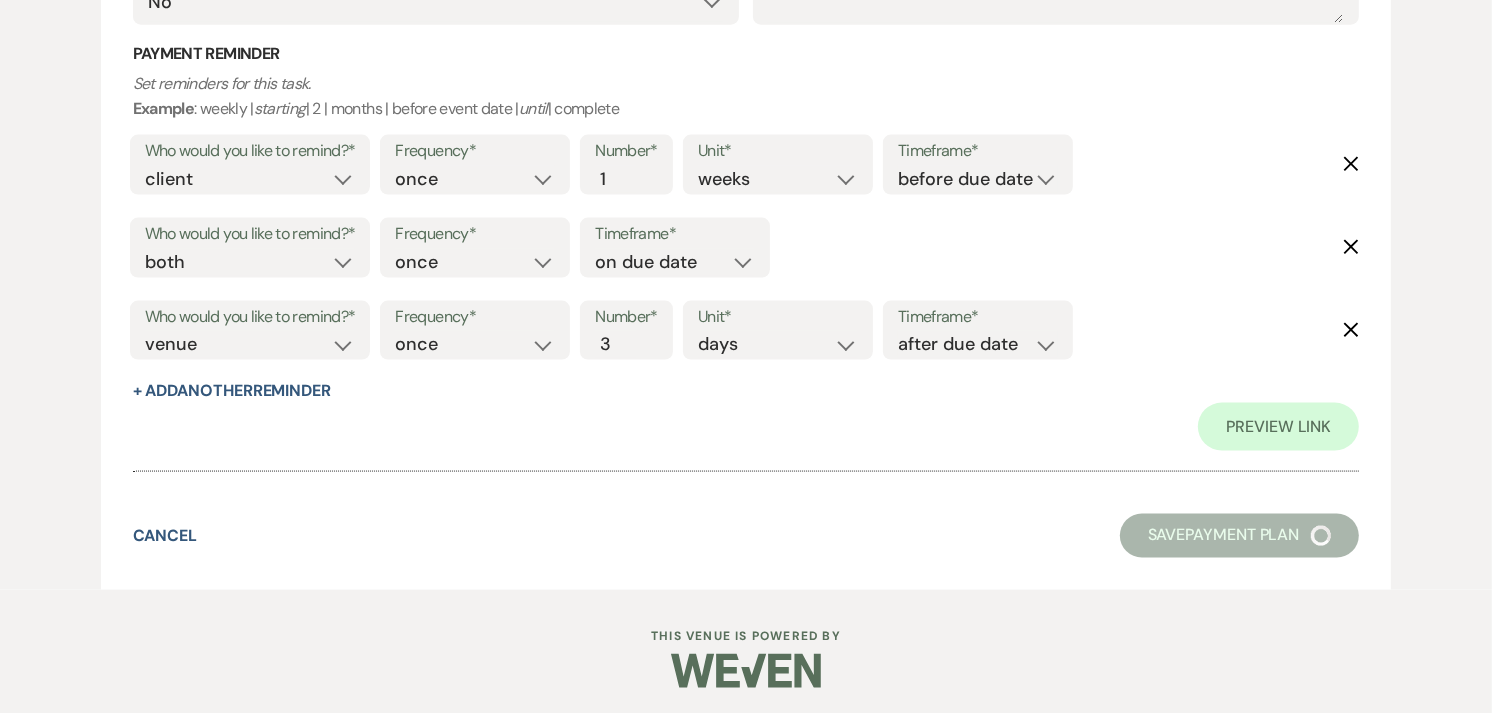 select on "22" 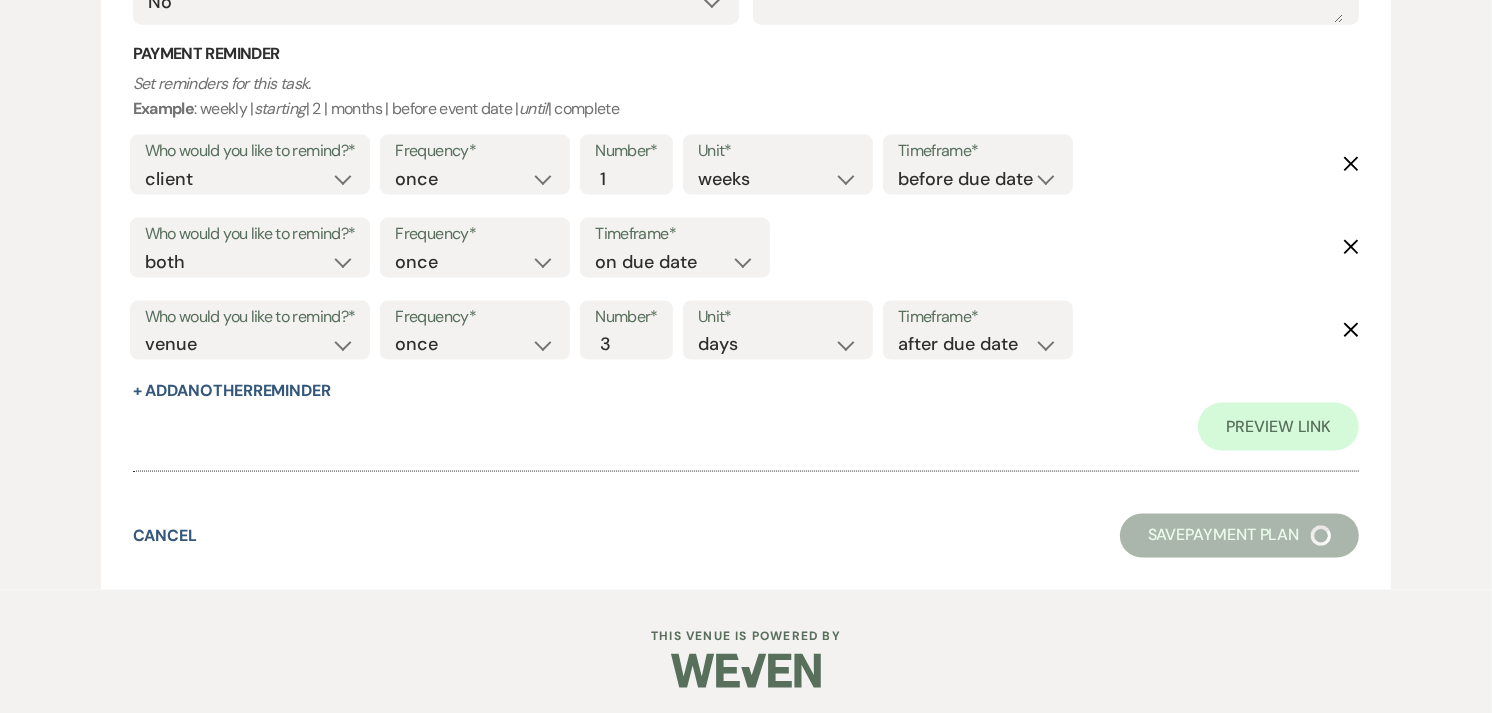 select on "13" 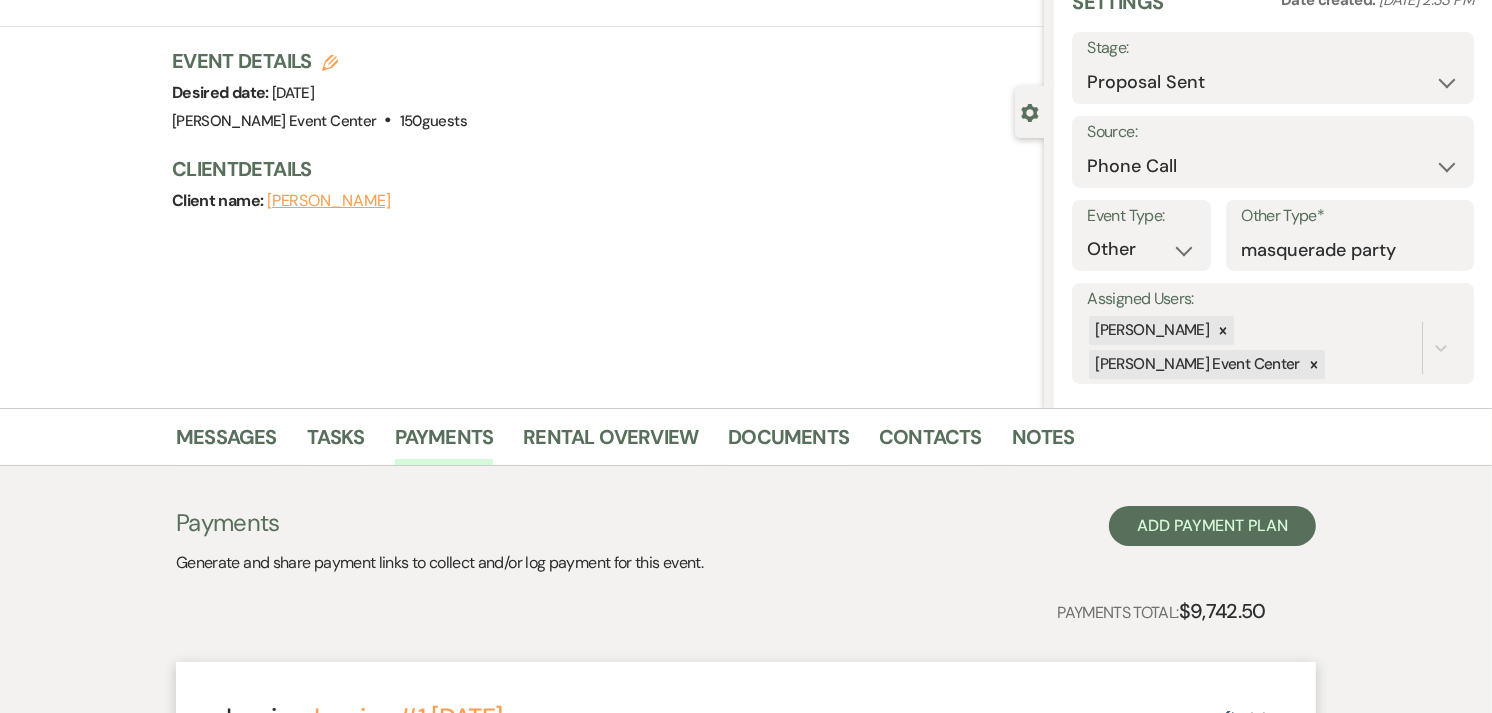scroll, scrollTop: 66, scrollLeft: 0, axis: vertical 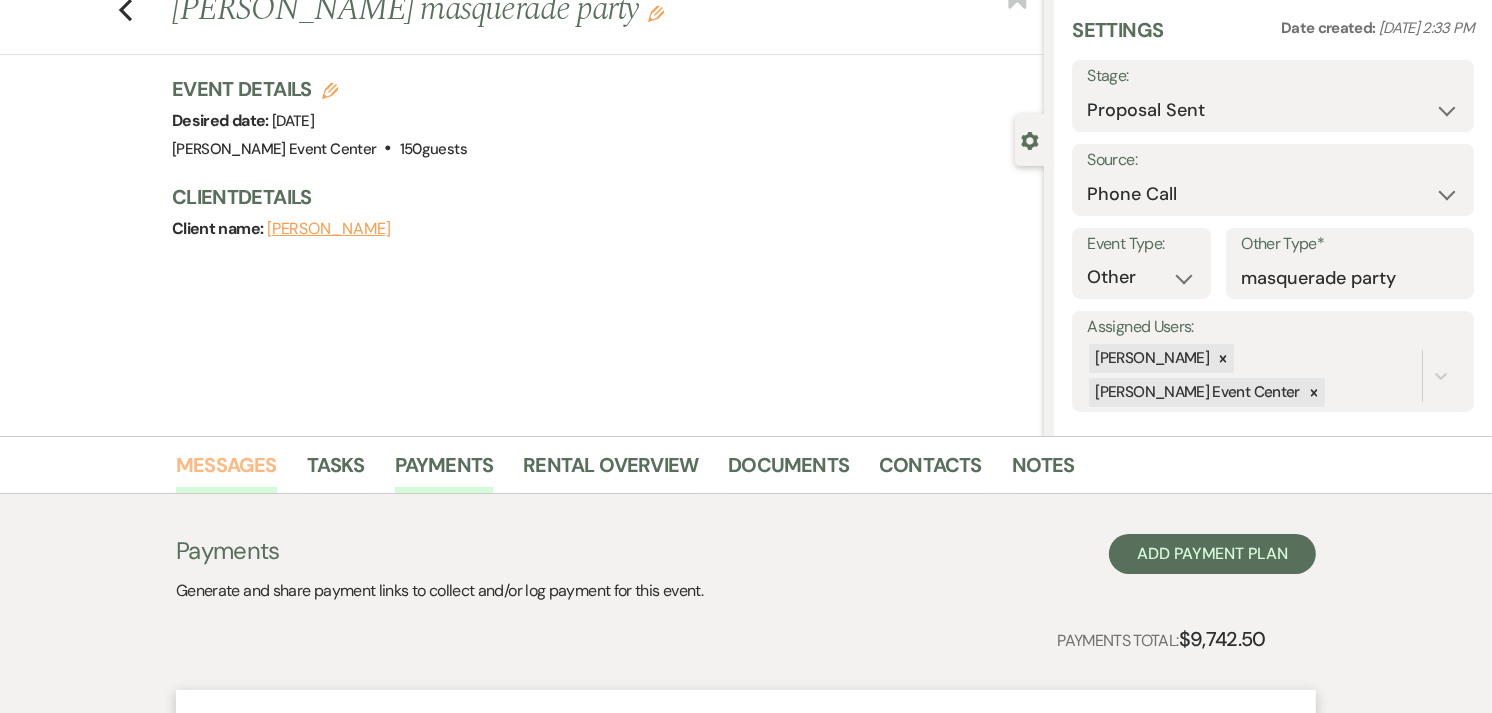 click on "Messages" at bounding box center [226, 471] 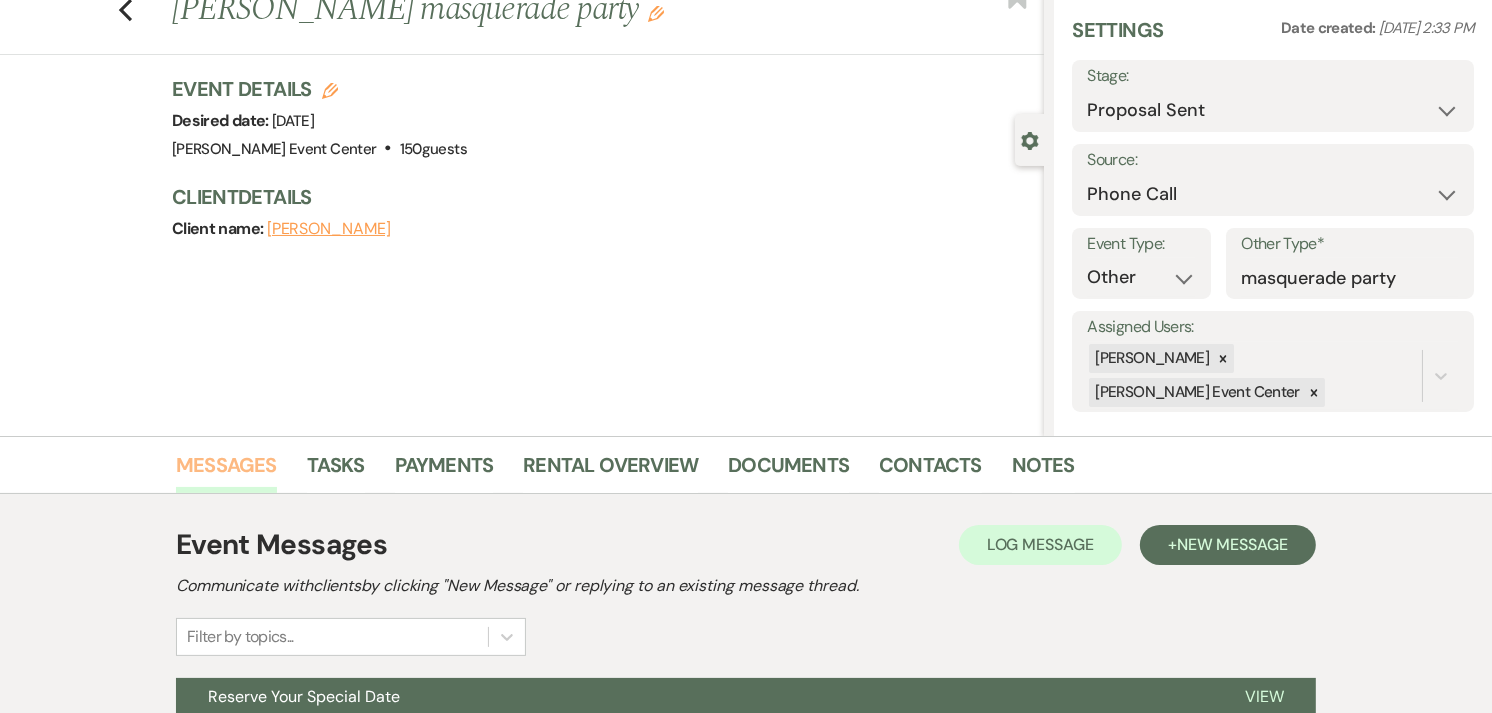 scroll, scrollTop: 353, scrollLeft: 0, axis: vertical 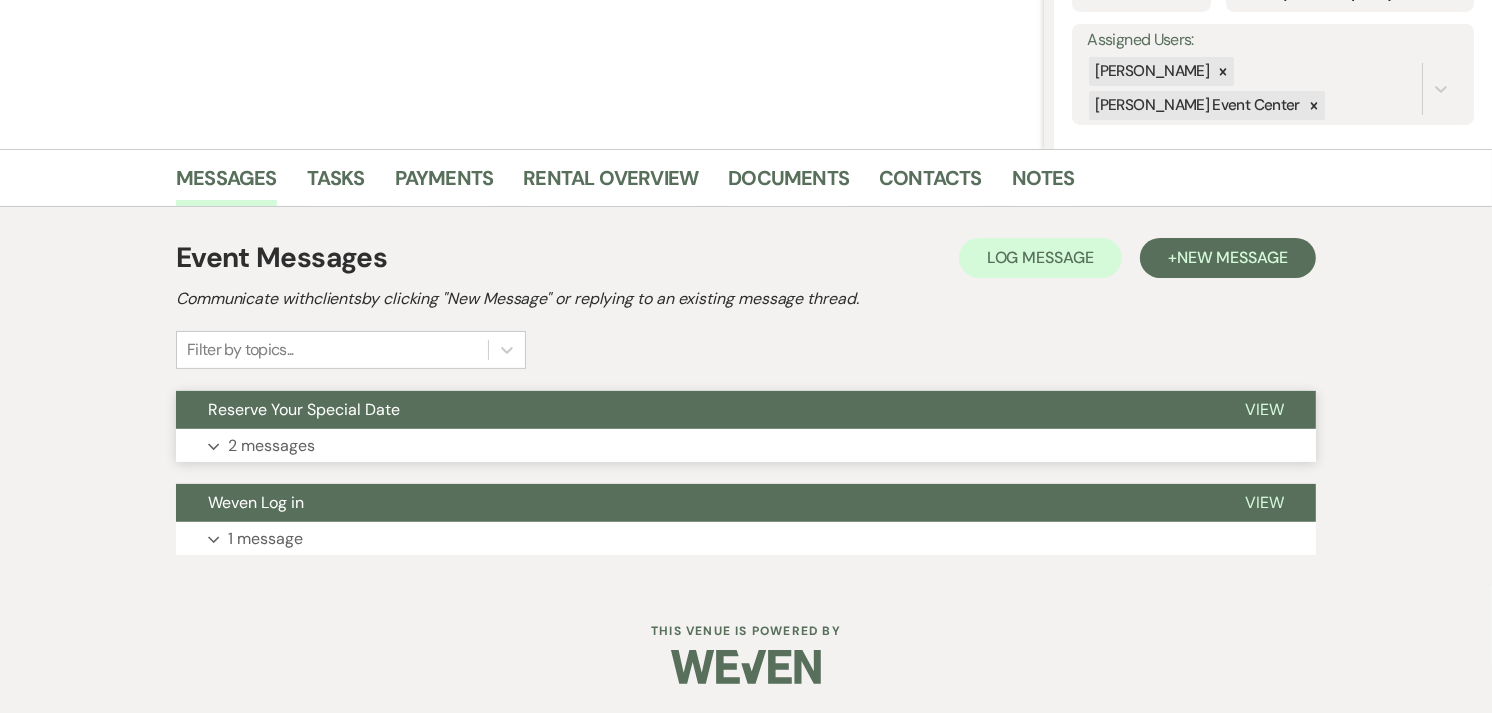 click on "Expand 2 messages" at bounding box center (746, 446) 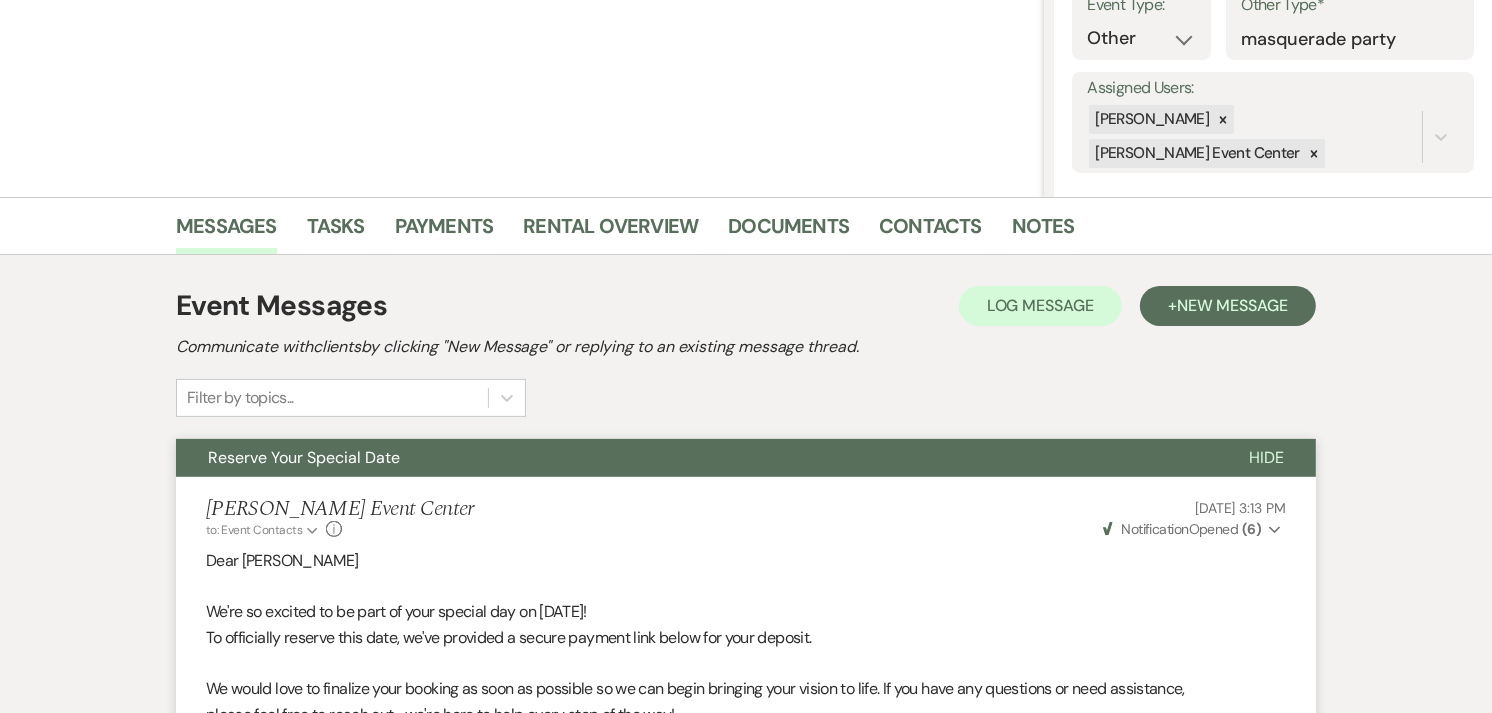 scroll, scrollTop: 300, scrollLeft: 0, axis: vertical 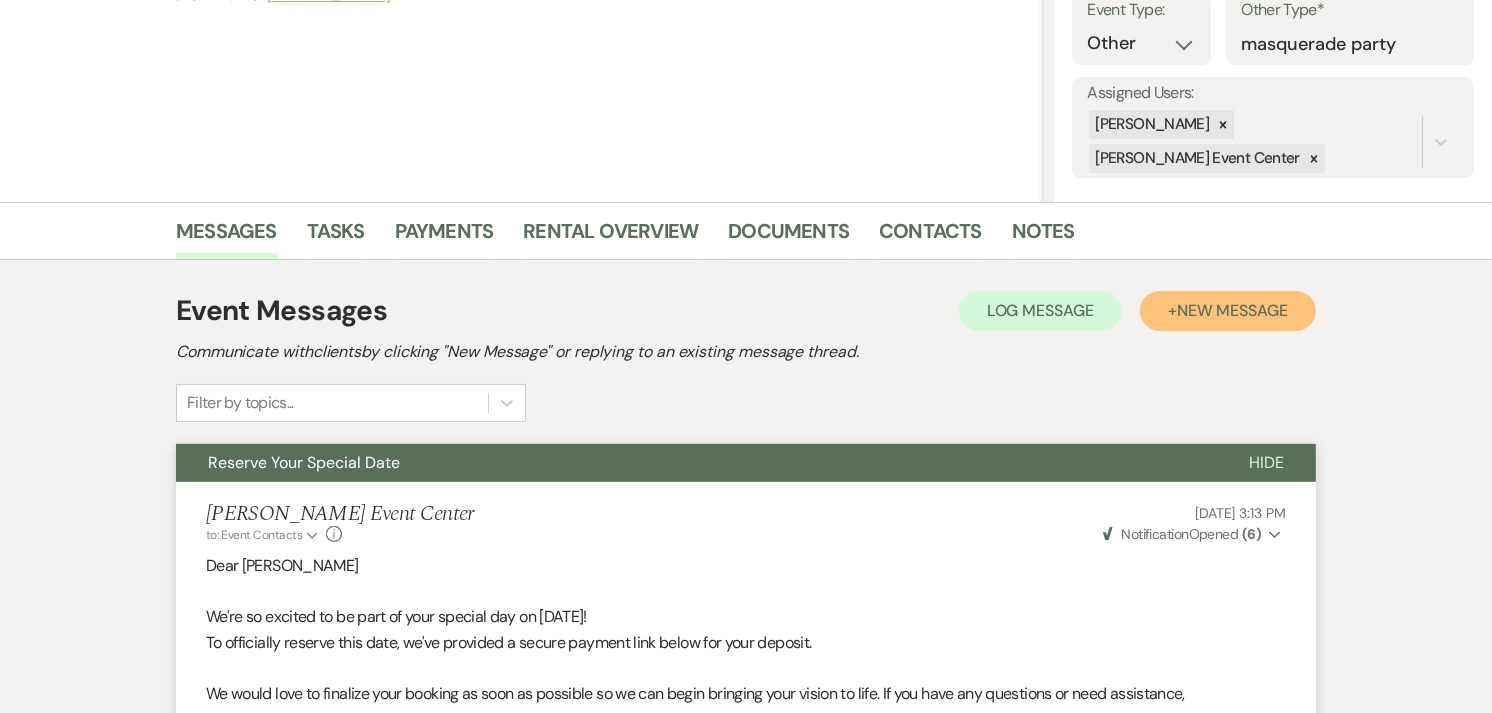 click on "New Message" at bounding box center (1232, 310) 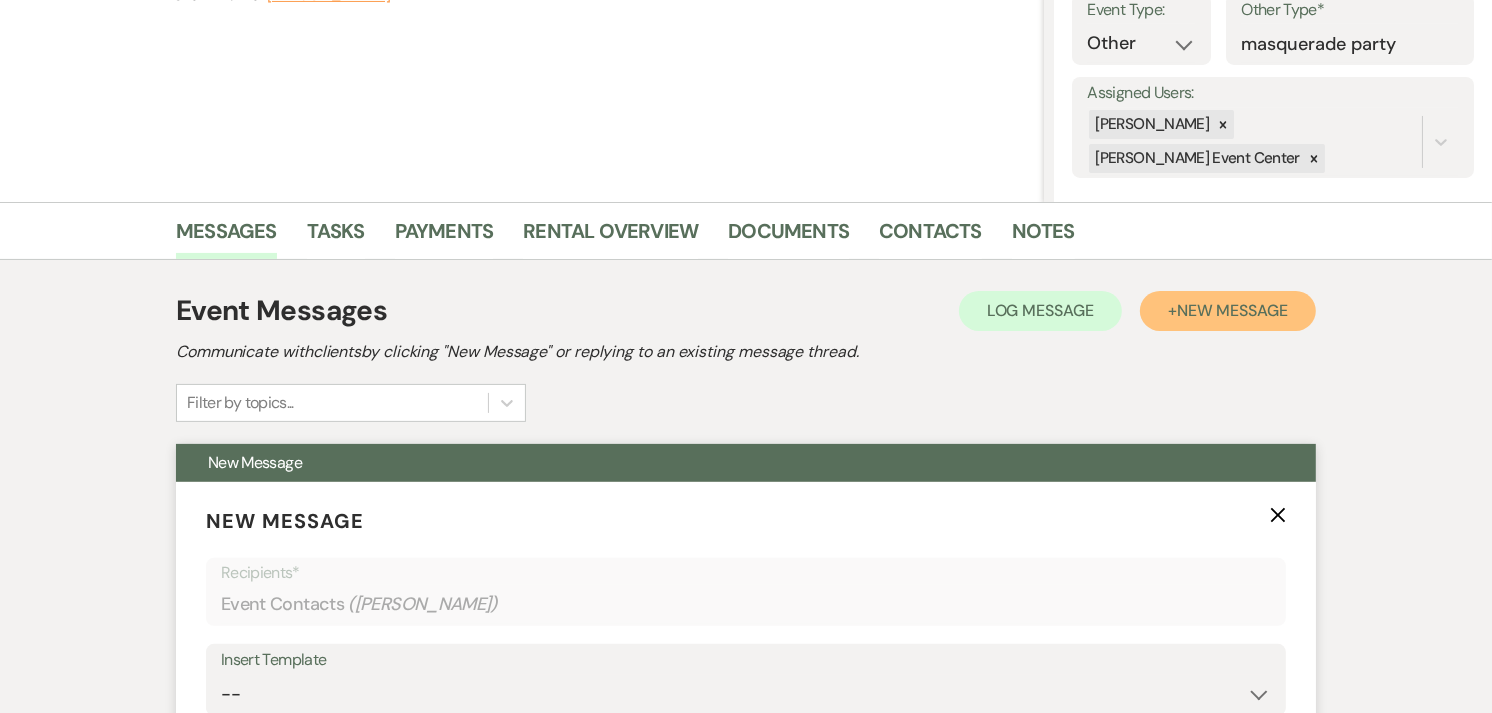 scroll, scrollTop: 805, scrollLeft: 0, axis: vertical 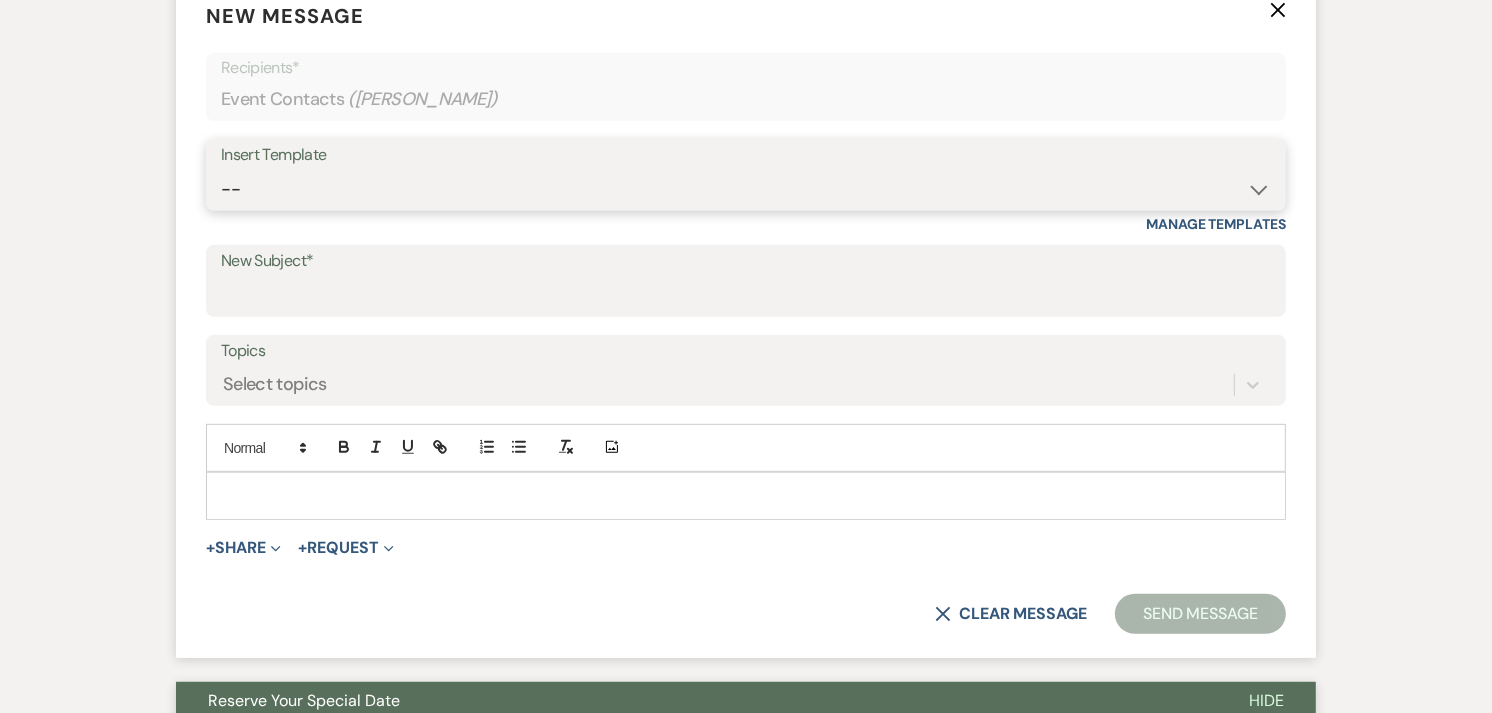 click on "-- Weven Planning Portal Introduction (Booked Events) Initial Inquiry Response Tour Request Response Contract (Pre-Booked Leads) Auto-response (Initial Inquiry) Tour Request Response- General Tour Request- Quince Tour Request Response- Wedding  Tour Request Response- Corporate Post-Event Congratulations Copy of Tour Request Response- Vendor Payment Past Due Follow Up Response- General Event Insurance Follow Up- General Preferred Vendor Inquiry  General- Initial Inquiry Response Wedding- Initial Inquiry Response Copy of Weven Planning Portal Introduction (Corporate Booked Events) Copy of Weven Planning Portal Introduction (Wedding Booked Events) FAQ & VET List Promotion  Deposit Request Google Review Request Exclusive Grand Opening Pricing Your Dedicated Venue Concierge at Artis Event Center Grand Opening Invitation Artis Clients- Open House  Follow Up- Template 2025 Follow-up Email with Custom Proposal Did You Receive the Proposal Email? Still Interested Email? Initial Inquiry: from Gmail to Weven" at bounding box center (746, 189) 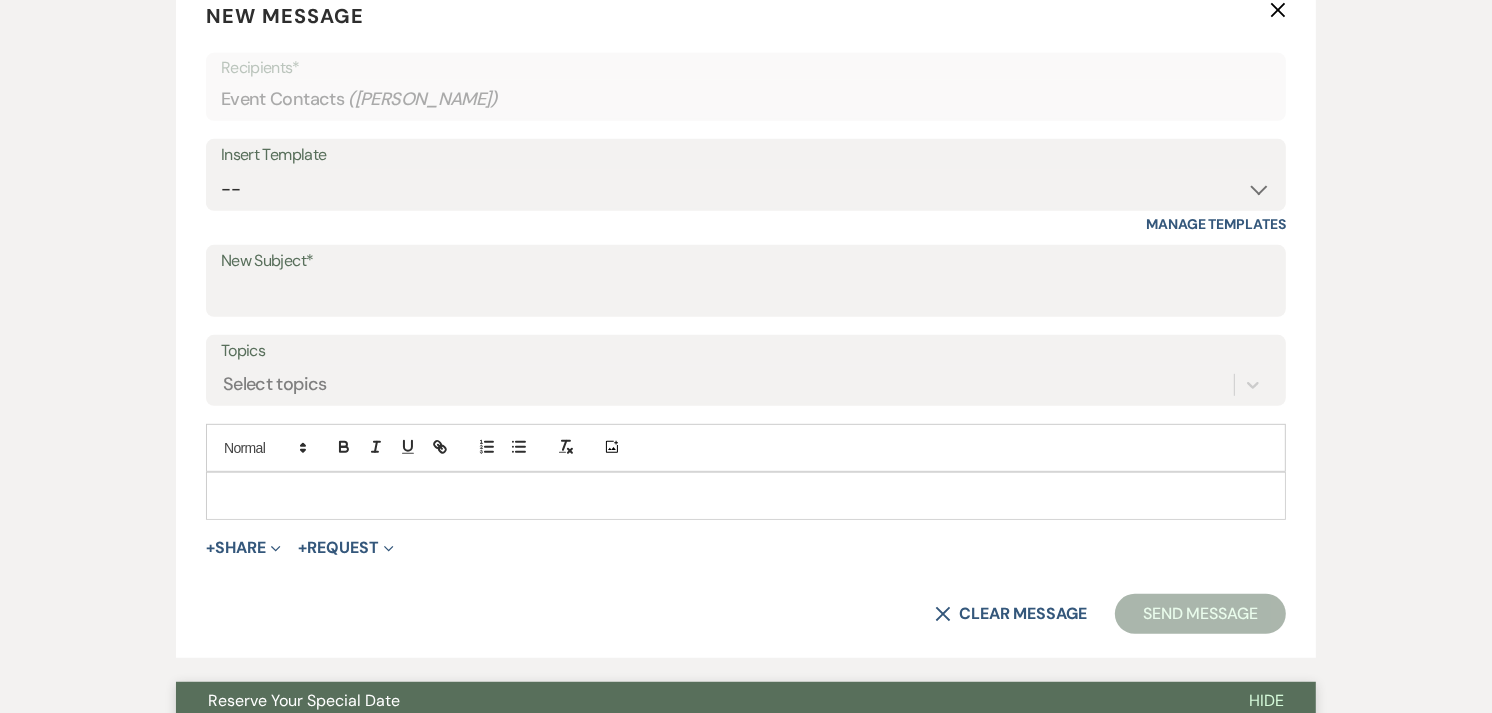 click on "Messages Tasks Payments Rental Overview Documents Contacts Notes Event Messages   Log Log Message +  New Message Communicate with  clients  by clicking "New Message" or replying to an existing message thread. Filter by topics... New Message New Message   X Recipients* Event Contacts   ( Kecia Abran )   Insert Template   -- Weven Planning Portal Introduction (Booked Events) Initial Inquiry Response Tour Request Response Contract (Pre-Booked Leads) Auto-response (Initial Inquiry) Tour Request Response- General Tour Request- Quince Tour Request Response- Wedding  Tour Request Response- Corporate Post-Event Congratulations Copy of Tour Request Response- Vendor Payment Past Due Follow Up Response- General Event Insurance Follow Up- General Preferred Vendor Inquiry  General- Initial Inquiry Response Wedding- Initial Inquiry Response Copy of Weven Planning Portal Introduction (Corporate Booked Events) Copy of Weven Planning Portal Introduction (Wedding Booked Events) FAQ & VET List Promotion  Deposit Request" at bounding box center [746, 613] 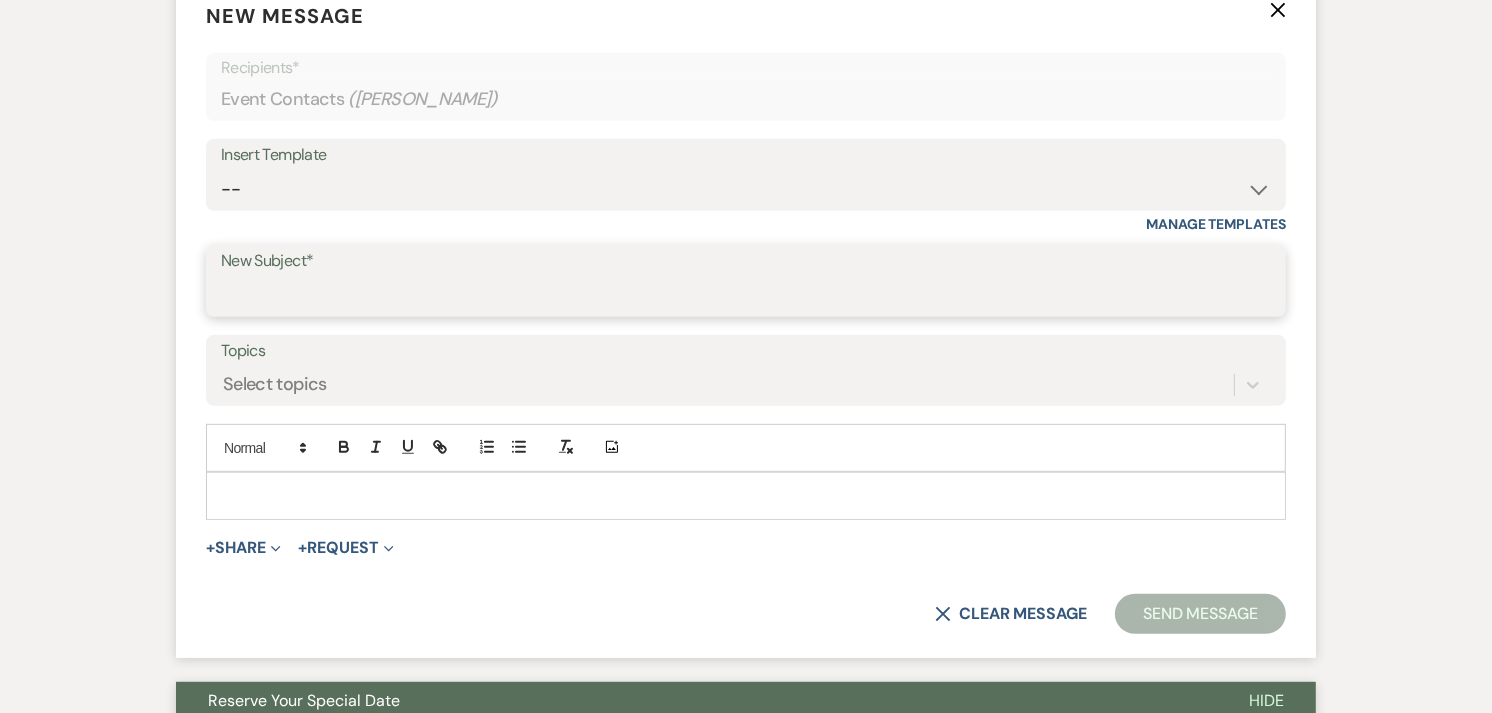 click on "New Subject*" at bounding box center [746, 295] 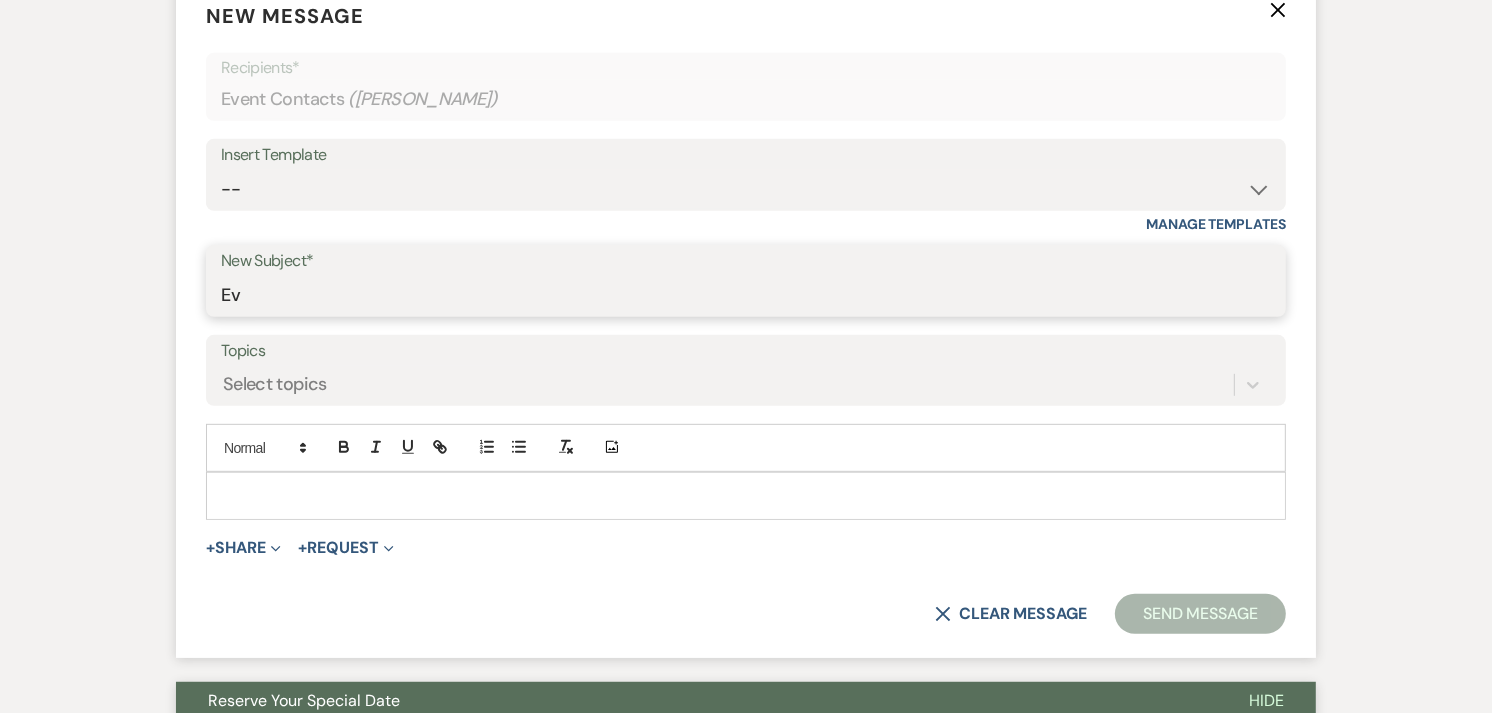 type on "E" 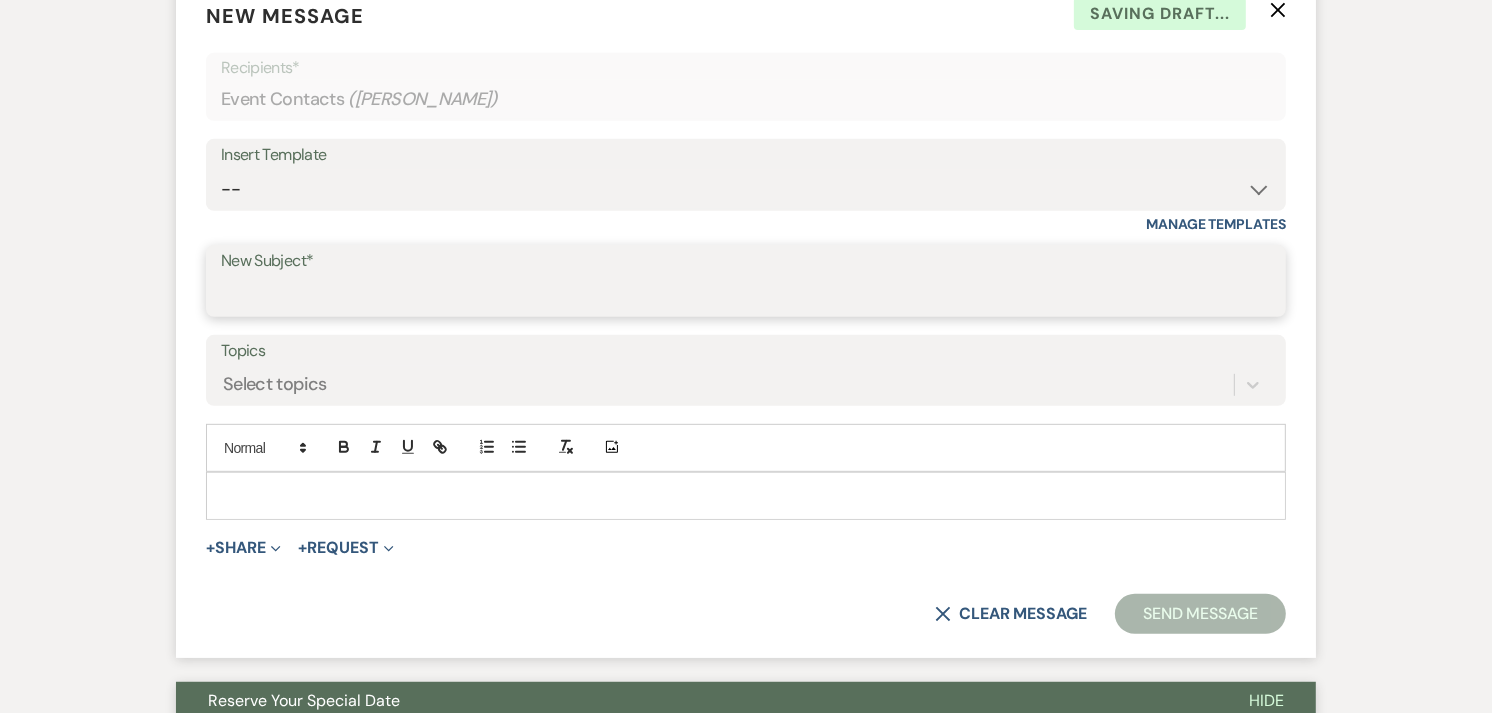 click on "New Subject*" at bounding box center (746, 295) 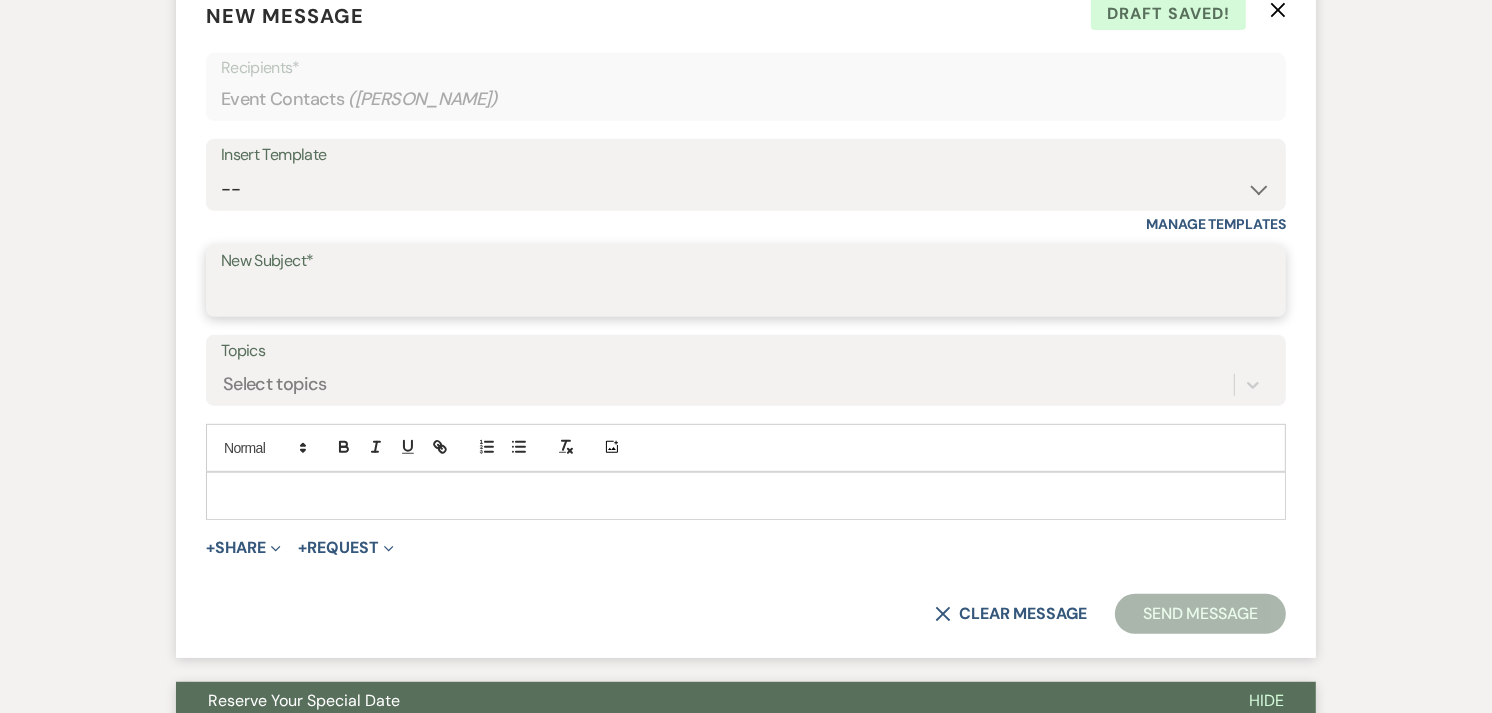 click on "New Subject*" at bounding box center [746, 295] 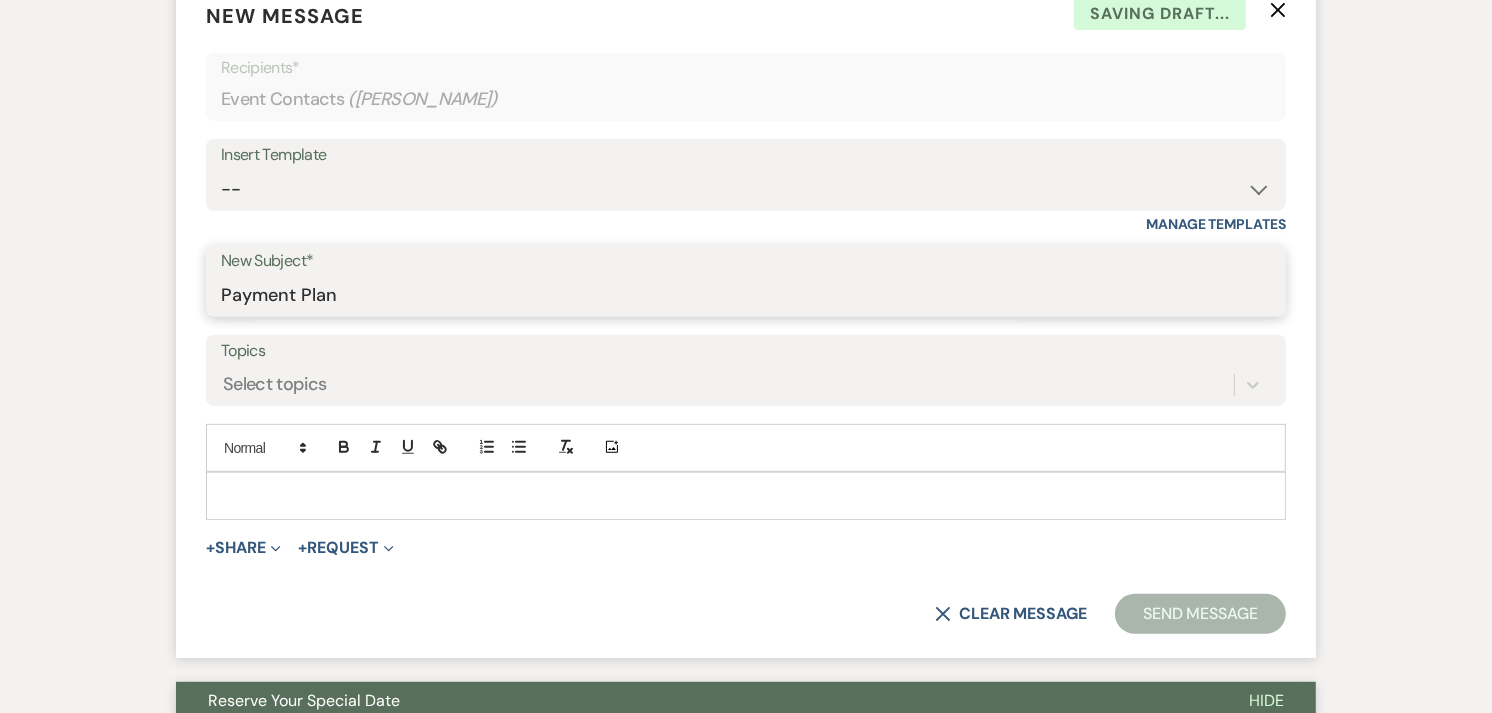 type on "Payment Plan" 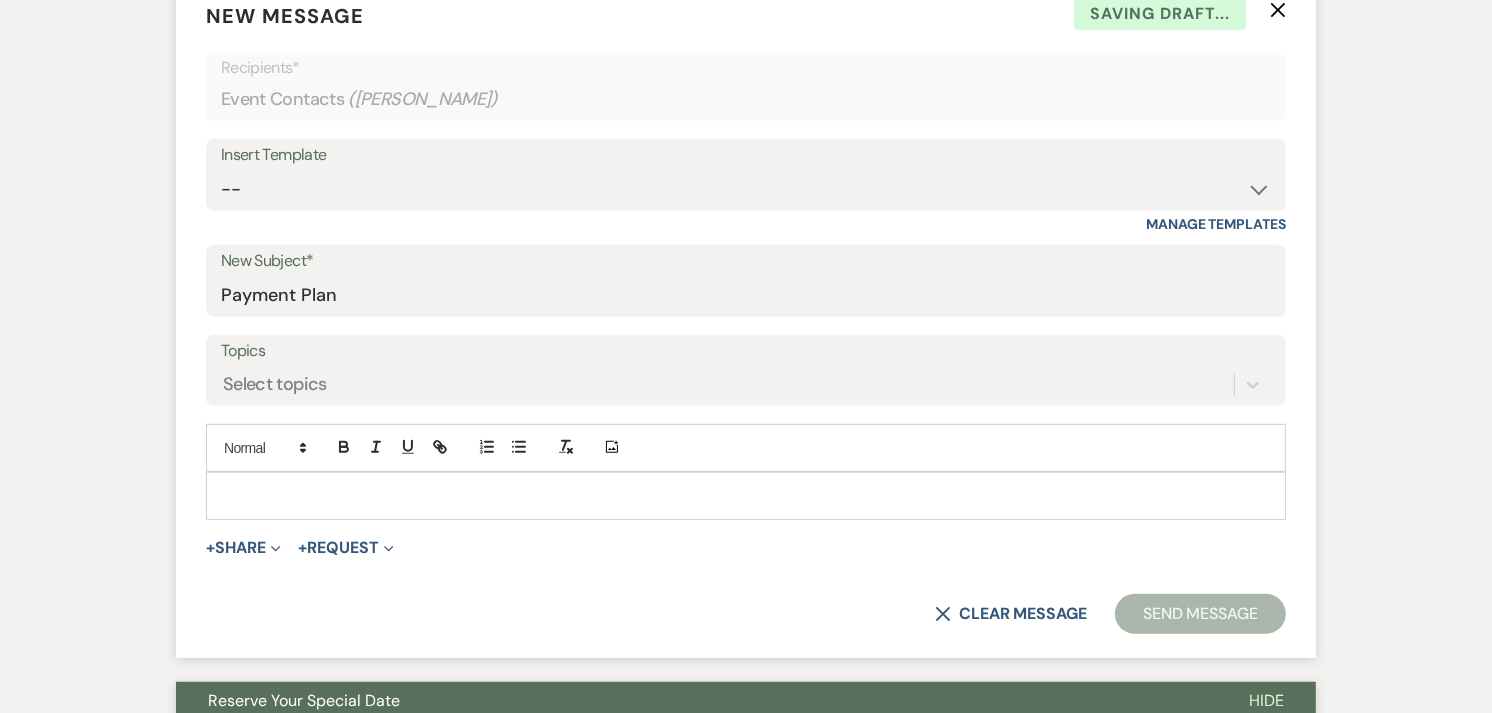 click at bounding box center [746, 496] 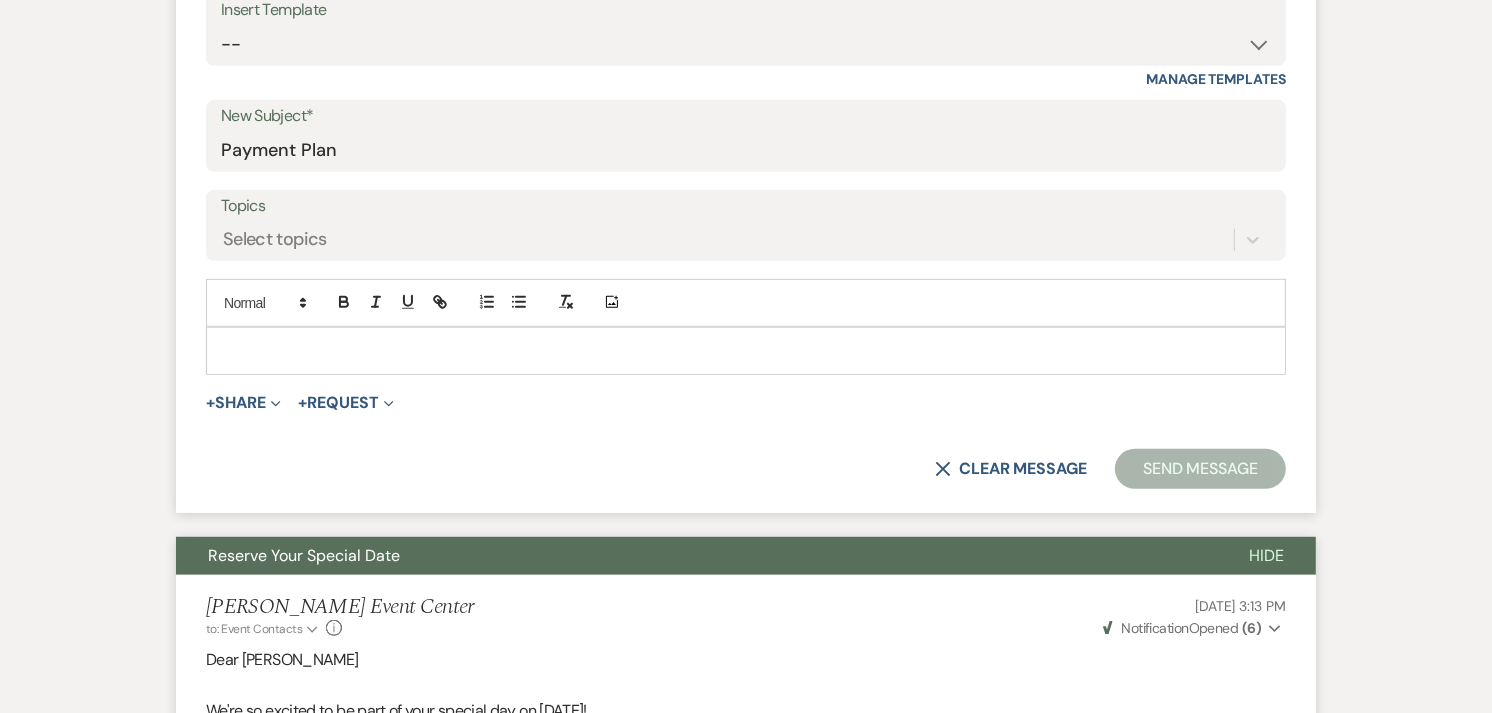 scroll, scrollTop: 951, scrollLeft: 0, axis: vertical 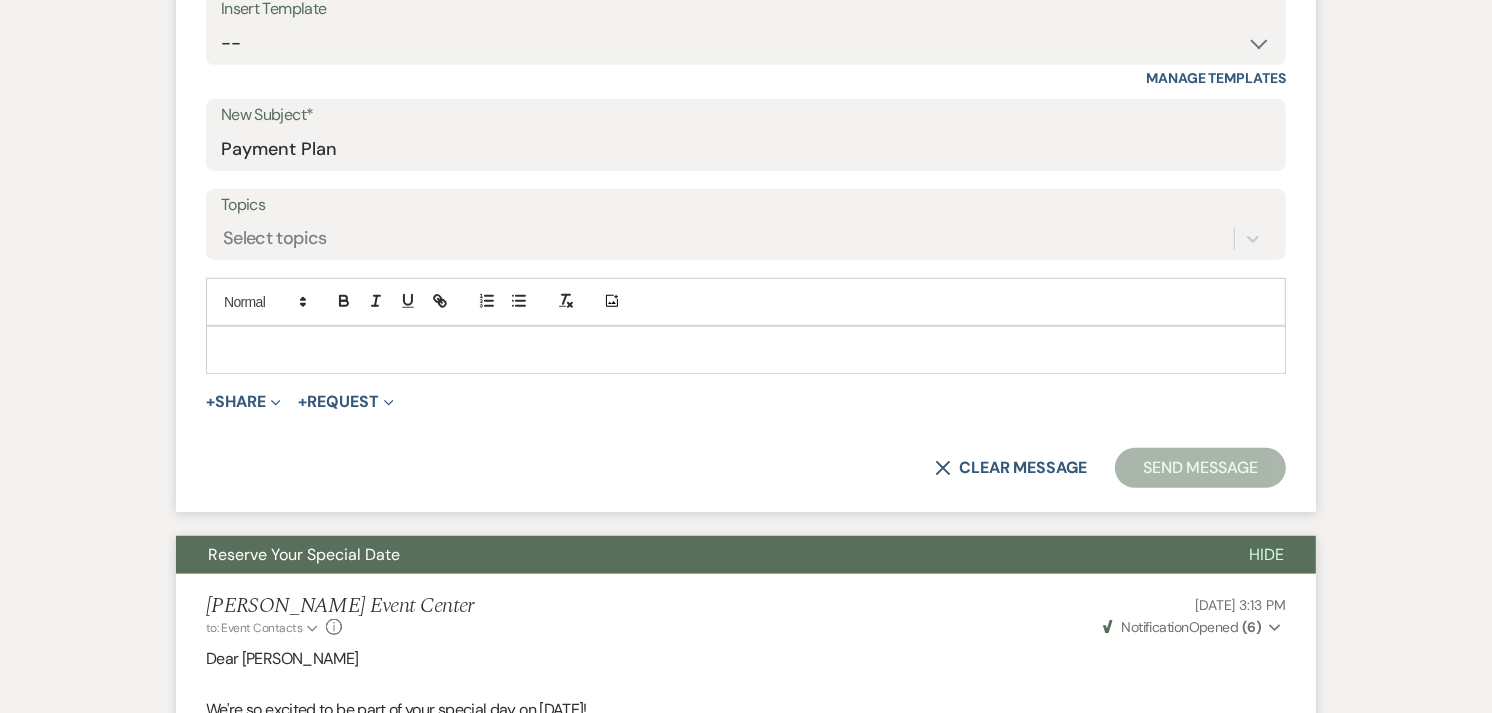 type 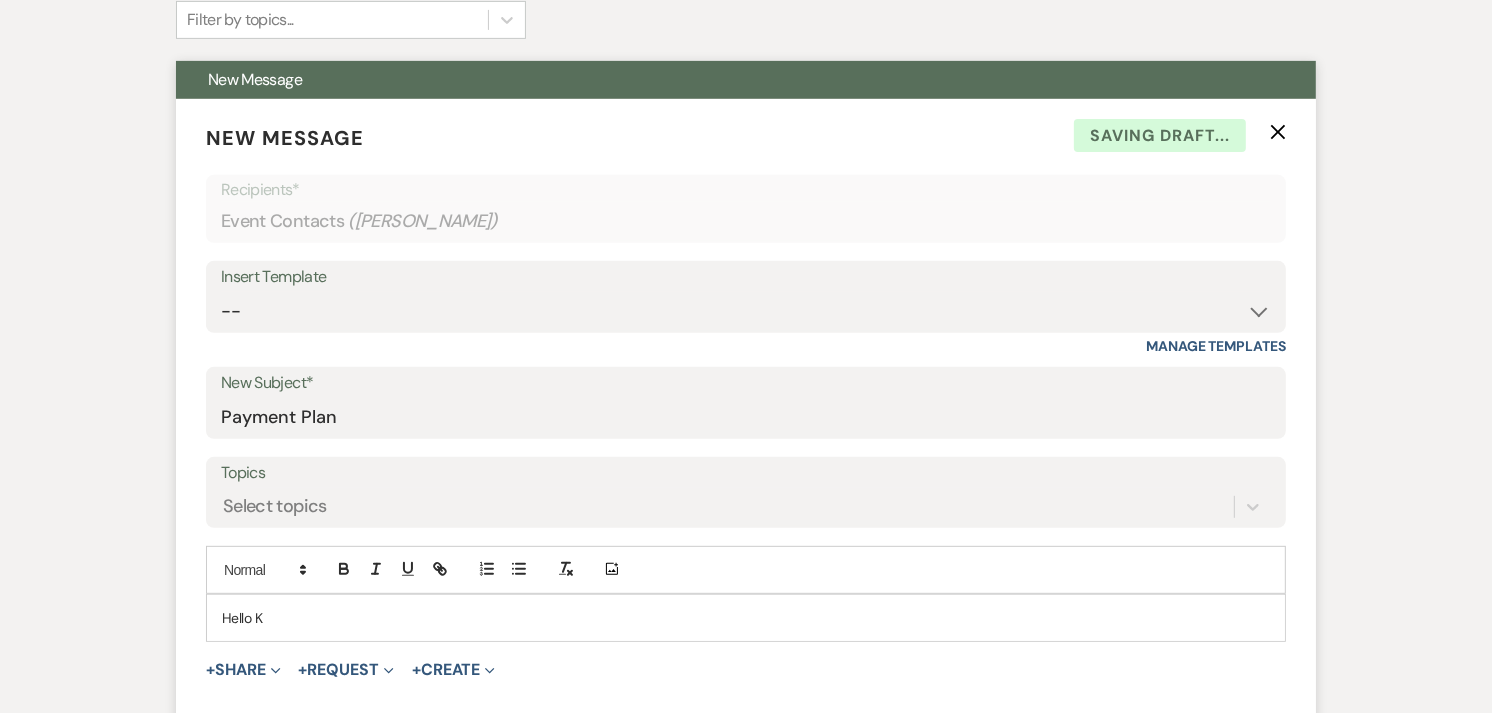 scroll, scrollTop: 752, scrollLeft: 0, axis: vertical 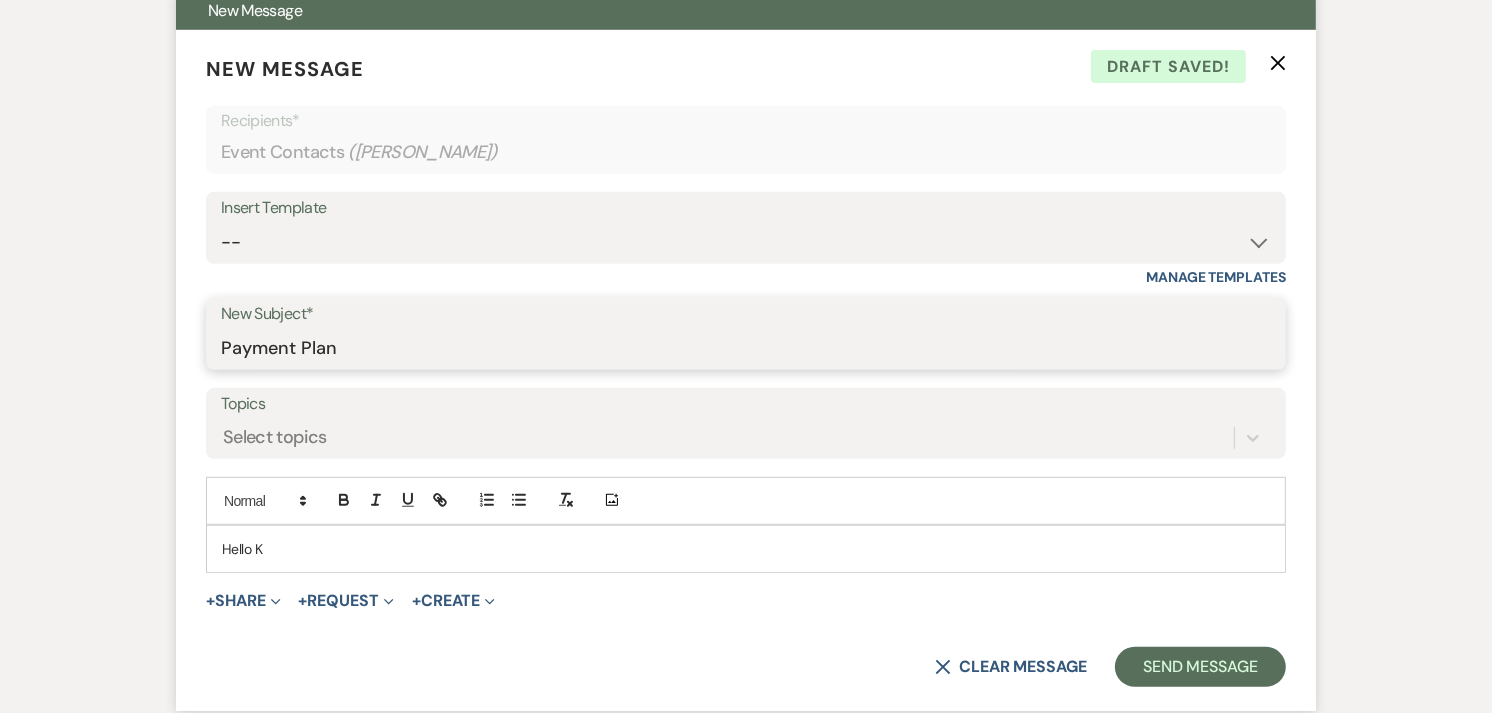 click on "Payment Plan" at bounding box center [746, 348] 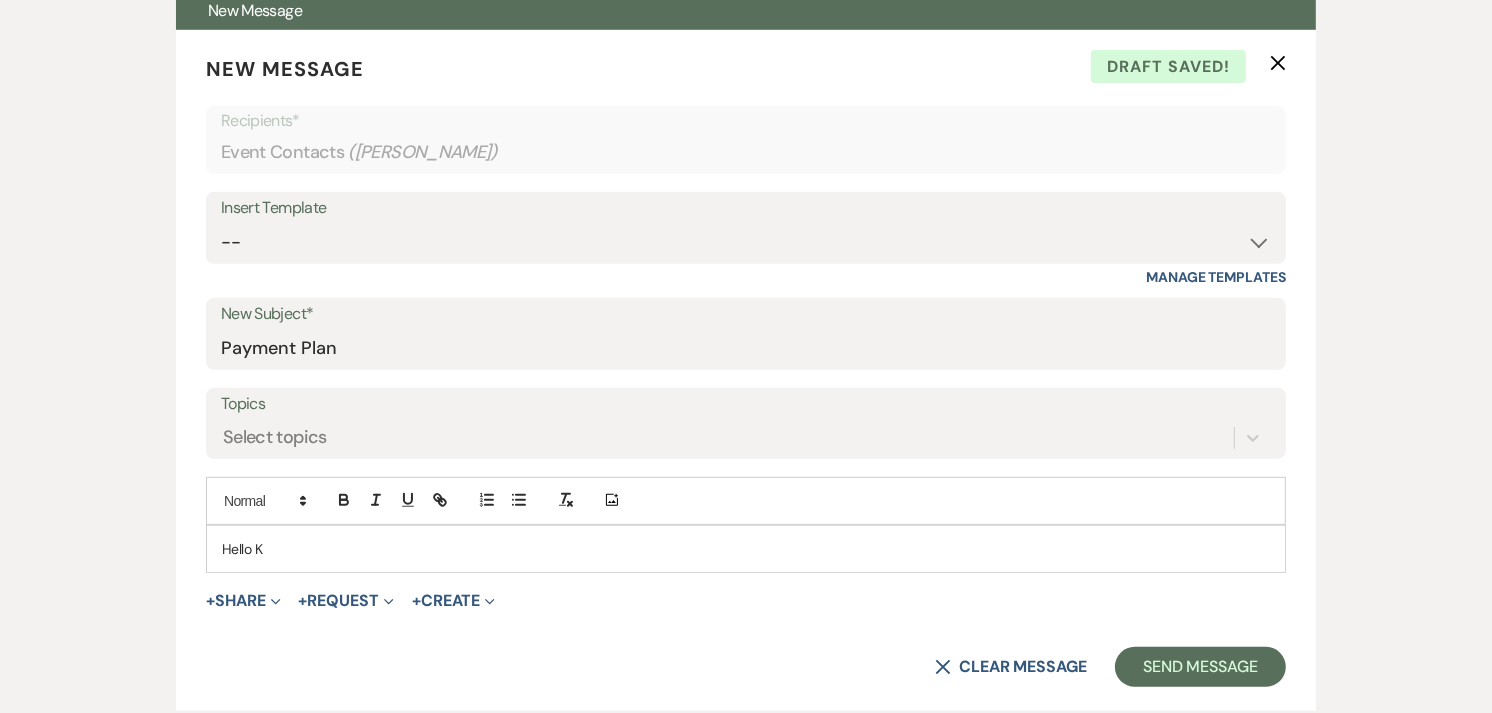 click on "Hello K" at bounding box center [746, 549] 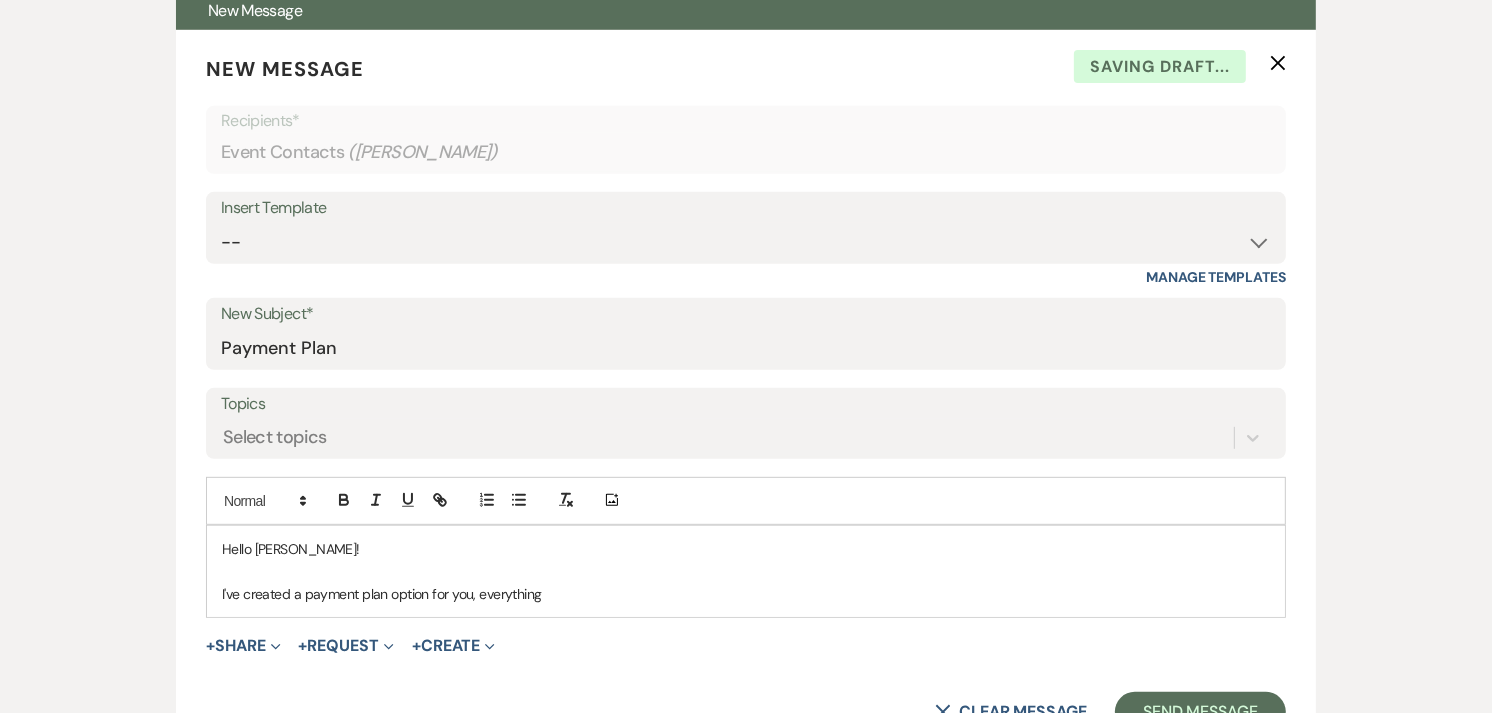 click on "I've created a payment plan option for you, everything" at bounding box center (746, 594) 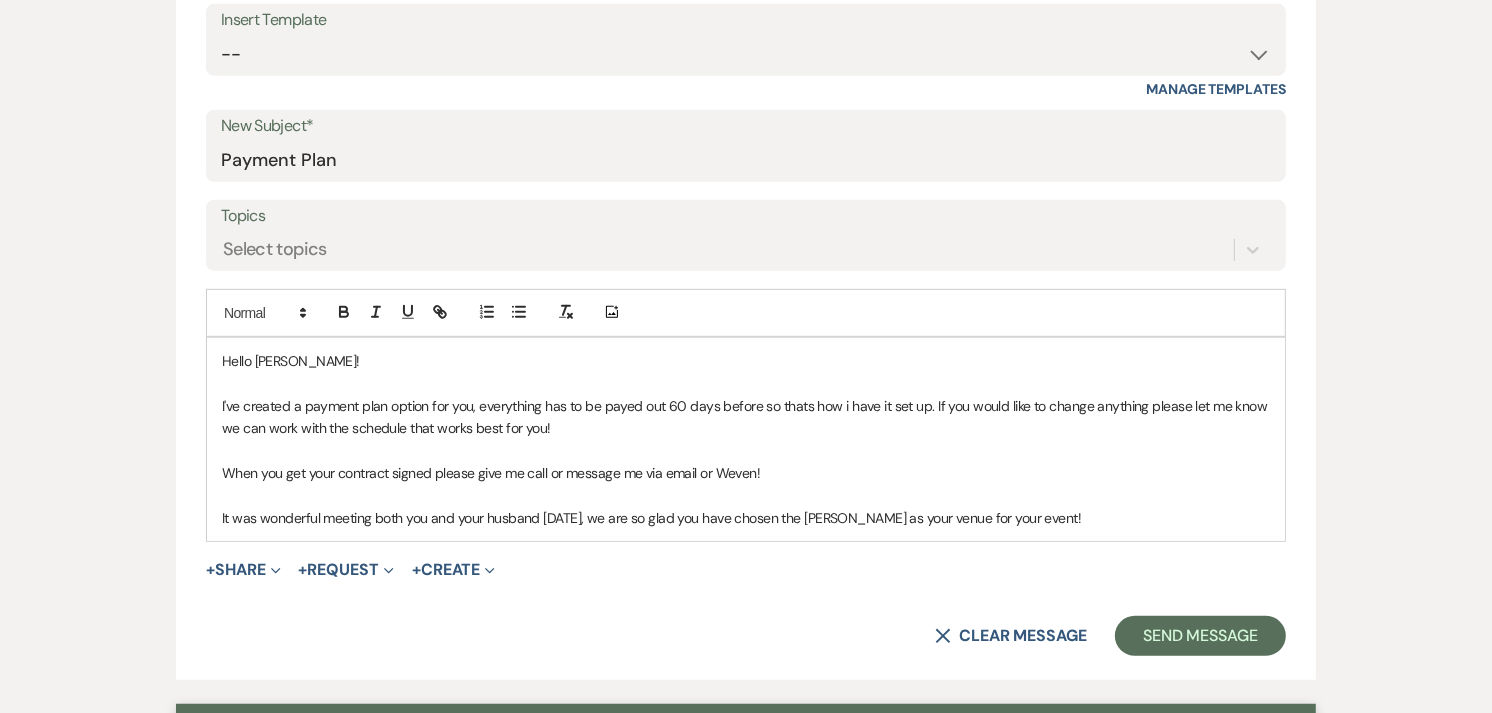 scroll, scrollTop: 941, scrollLeft: 0, axis: vertical 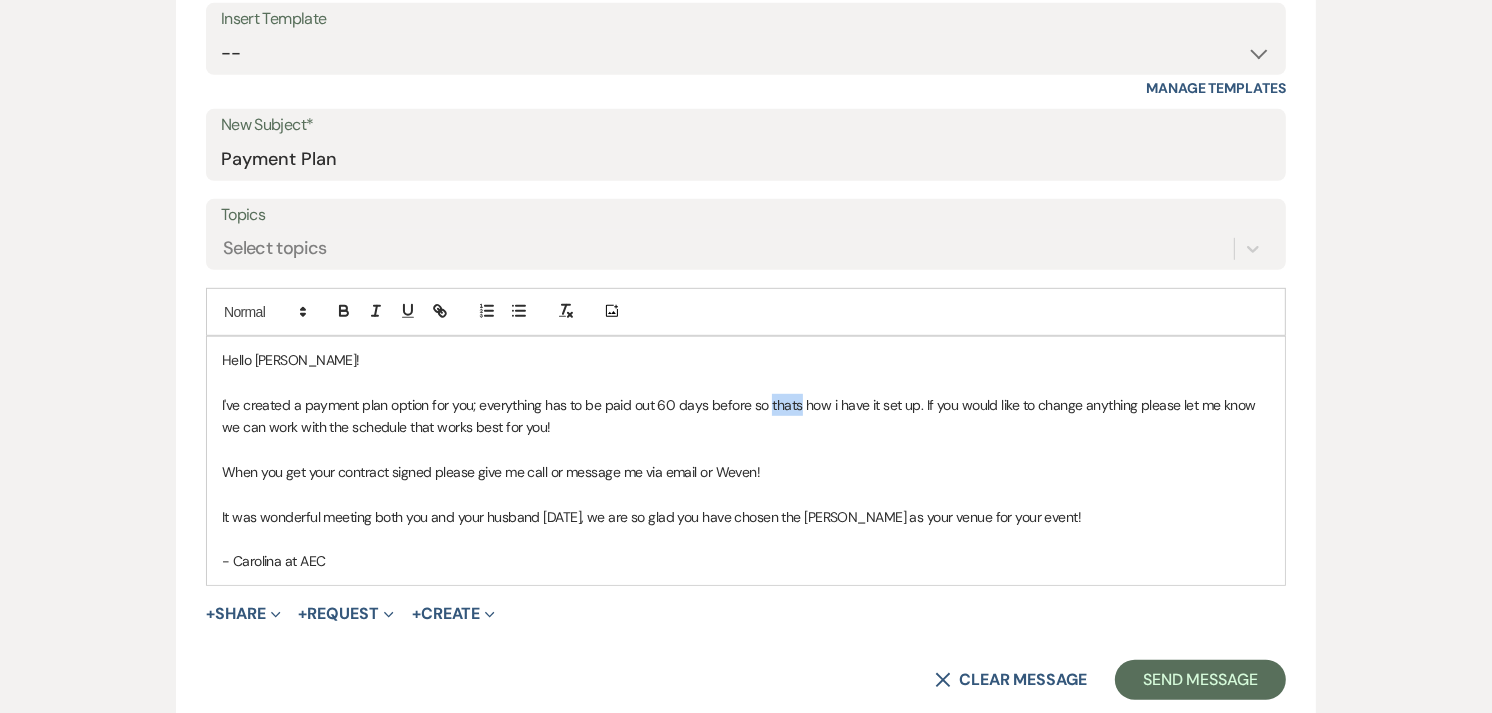 click on "I've created a payment plan option for you; everything has to be paid out 60 days before so thats how i have it set up. If you would like to change anything please let me know we can work with the schedule that works best for you!" at bounding box center (746, 416) 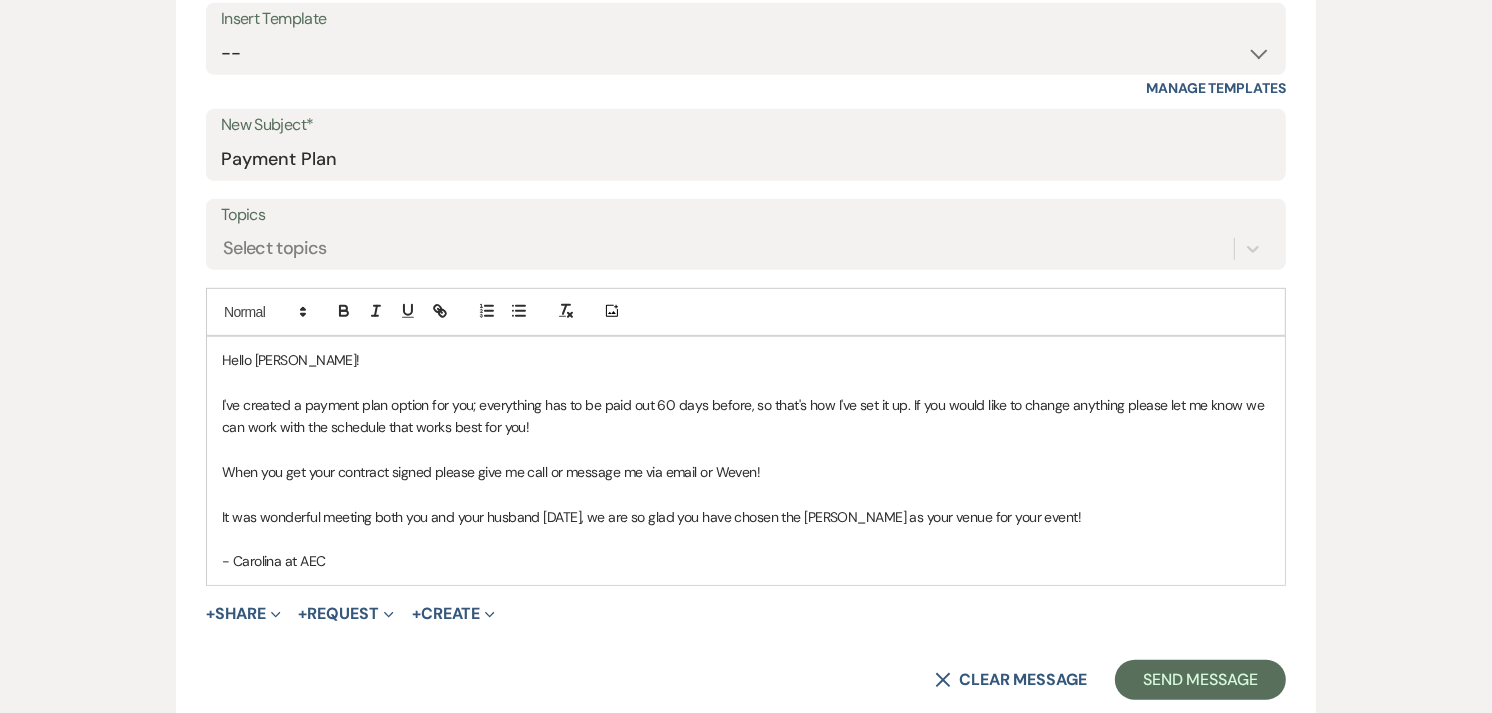 click at bounding box center [746, 382] 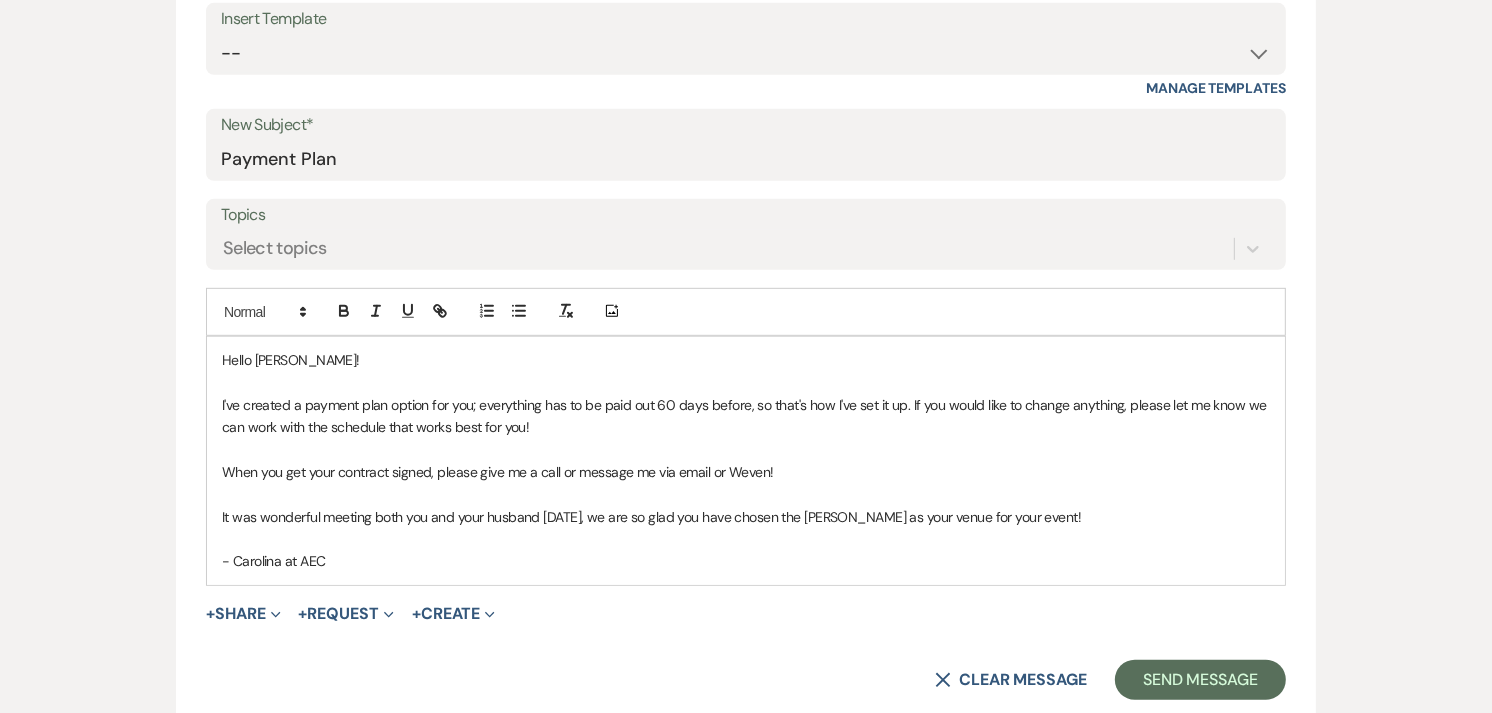 click at bounding box center [746, 494] 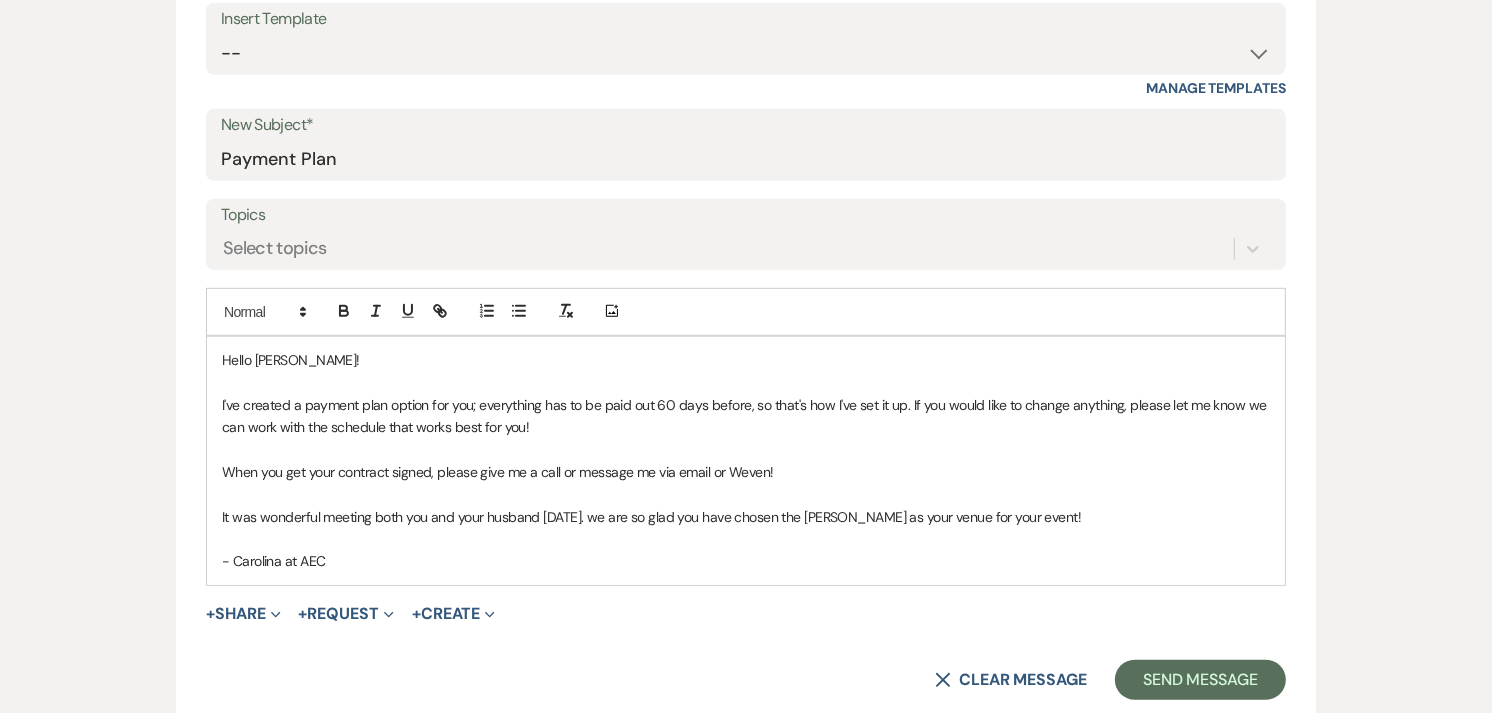 click on "It was wonderful meeting both you and your husband today. we are so glad you have chosen the Artis as your venue for your event!" at bounding box center (746, 517) 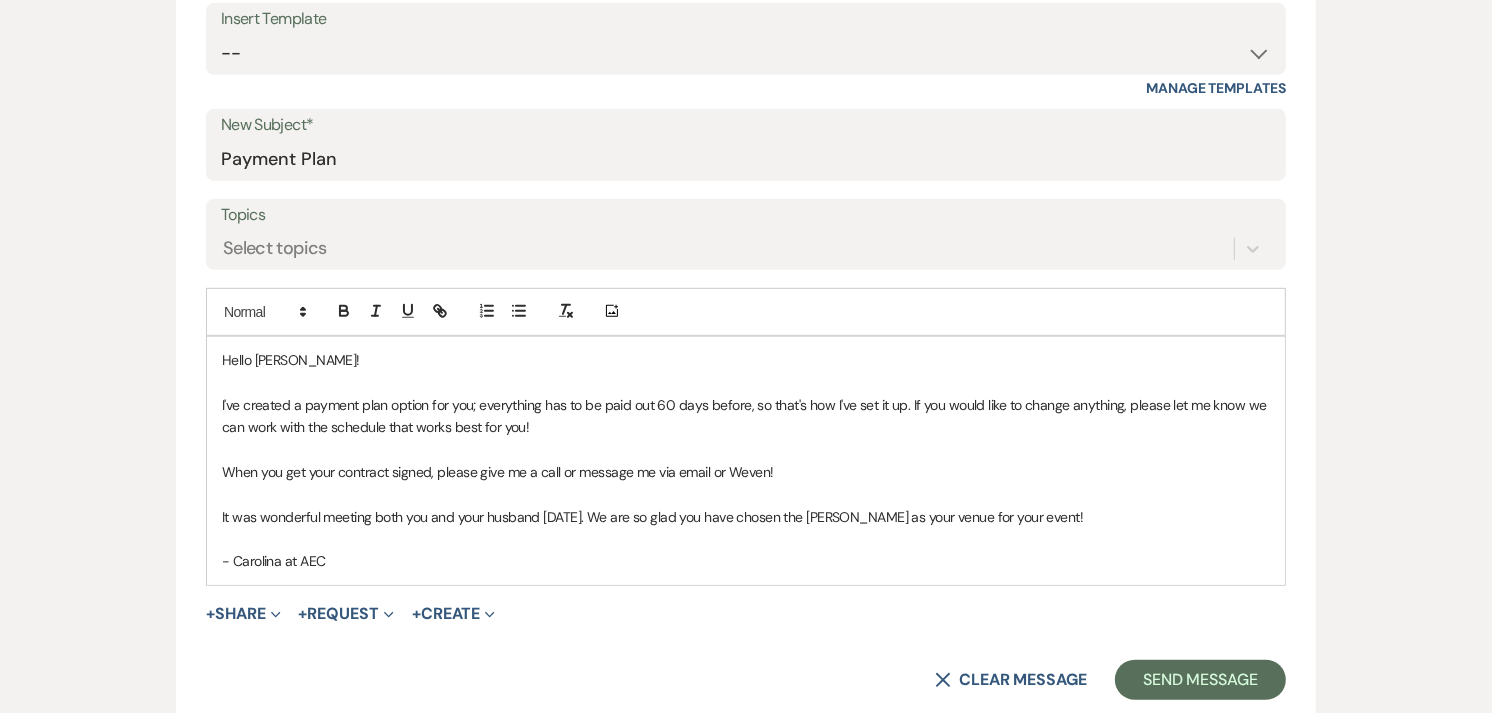 click at bounding box center [746, 539] 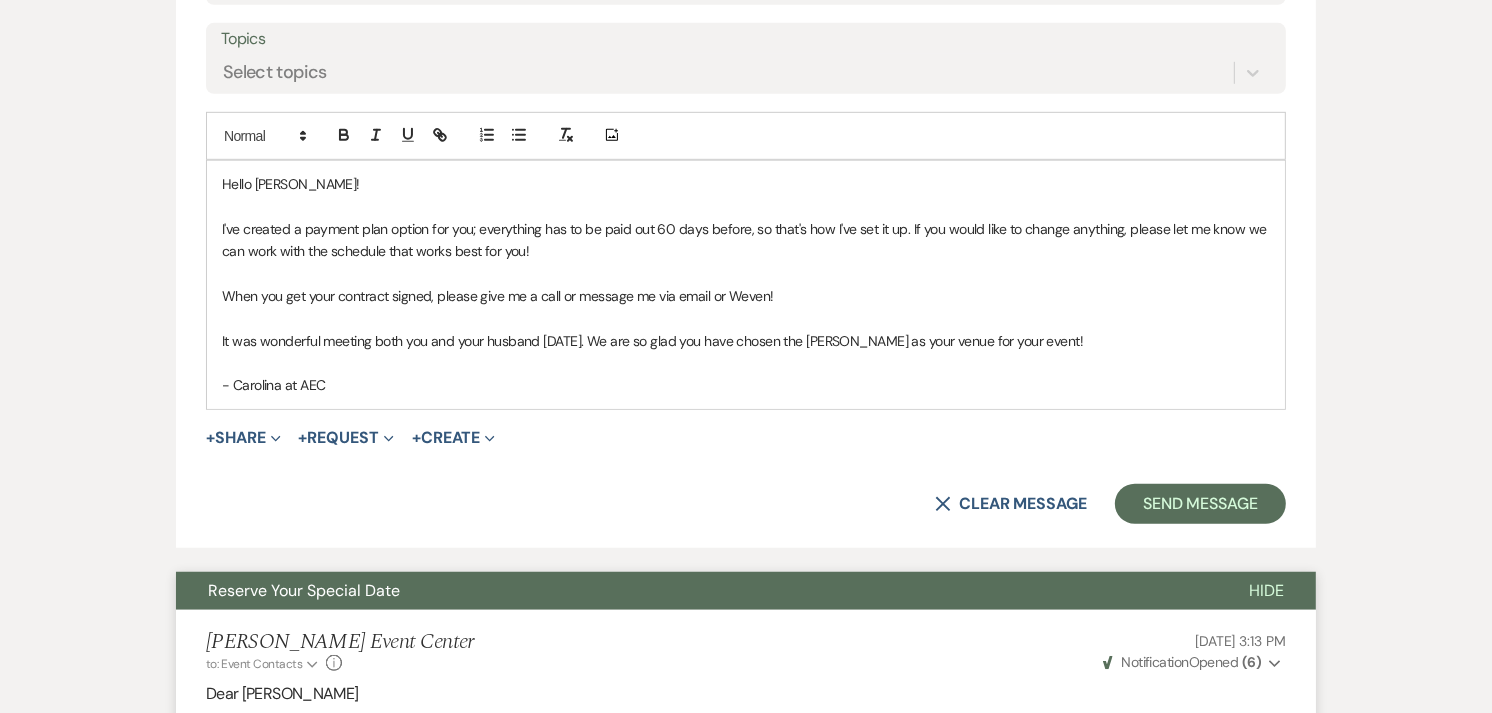 scroll, scrollTop: 1124, scrollLeft: 0, axis: vertical 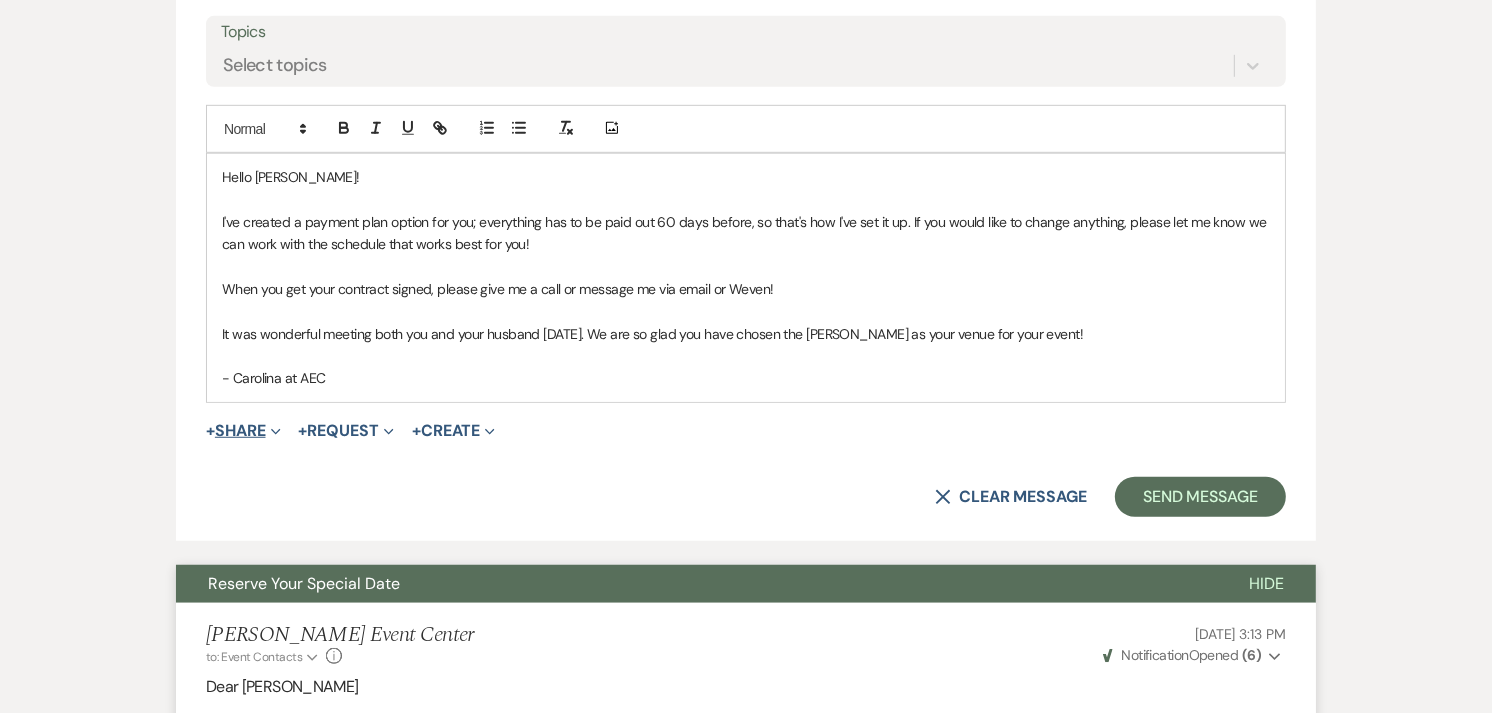 click on "+  Share Expand" at bounding box center (243, 431) 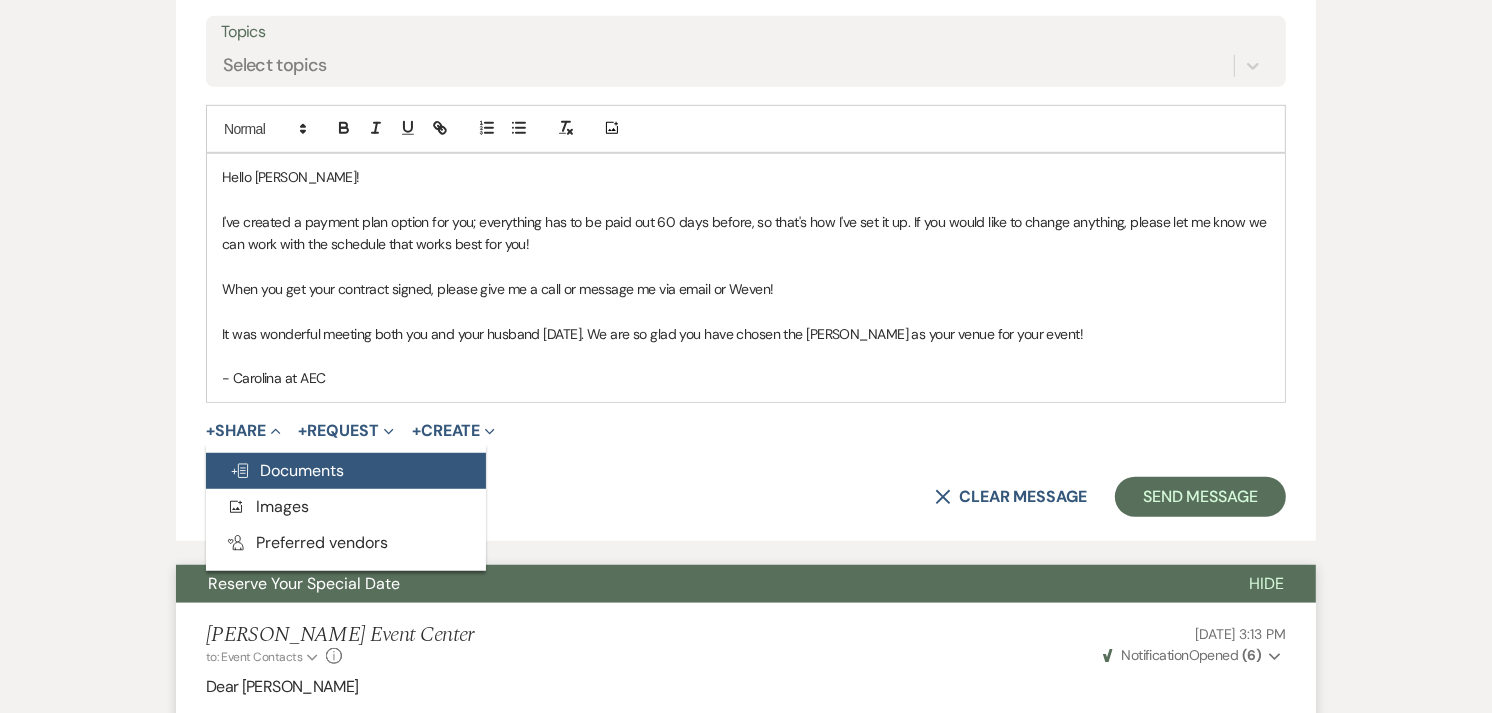 click on "Doc Upload Documents" at bounding box center (287, 470) 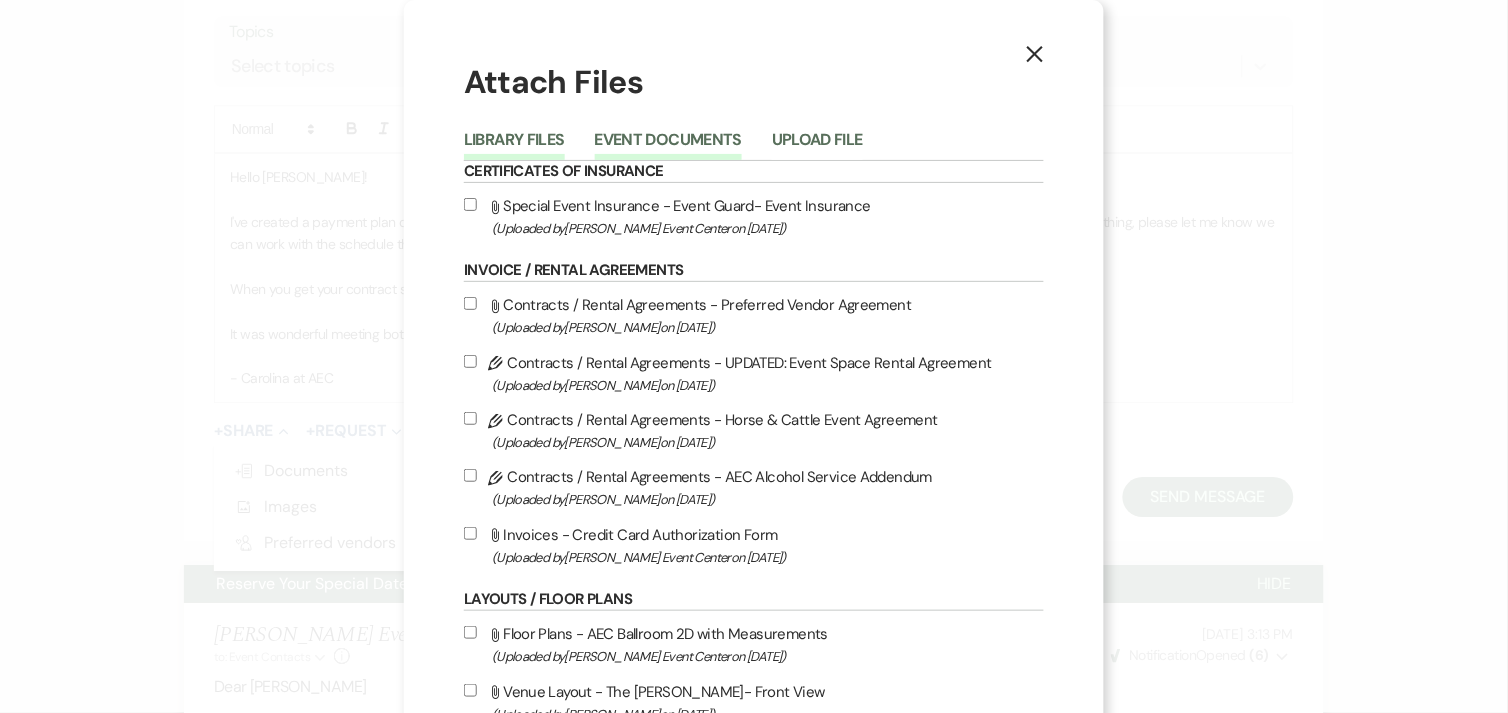 click on "Event Documents" at bounding box center [668, 146] 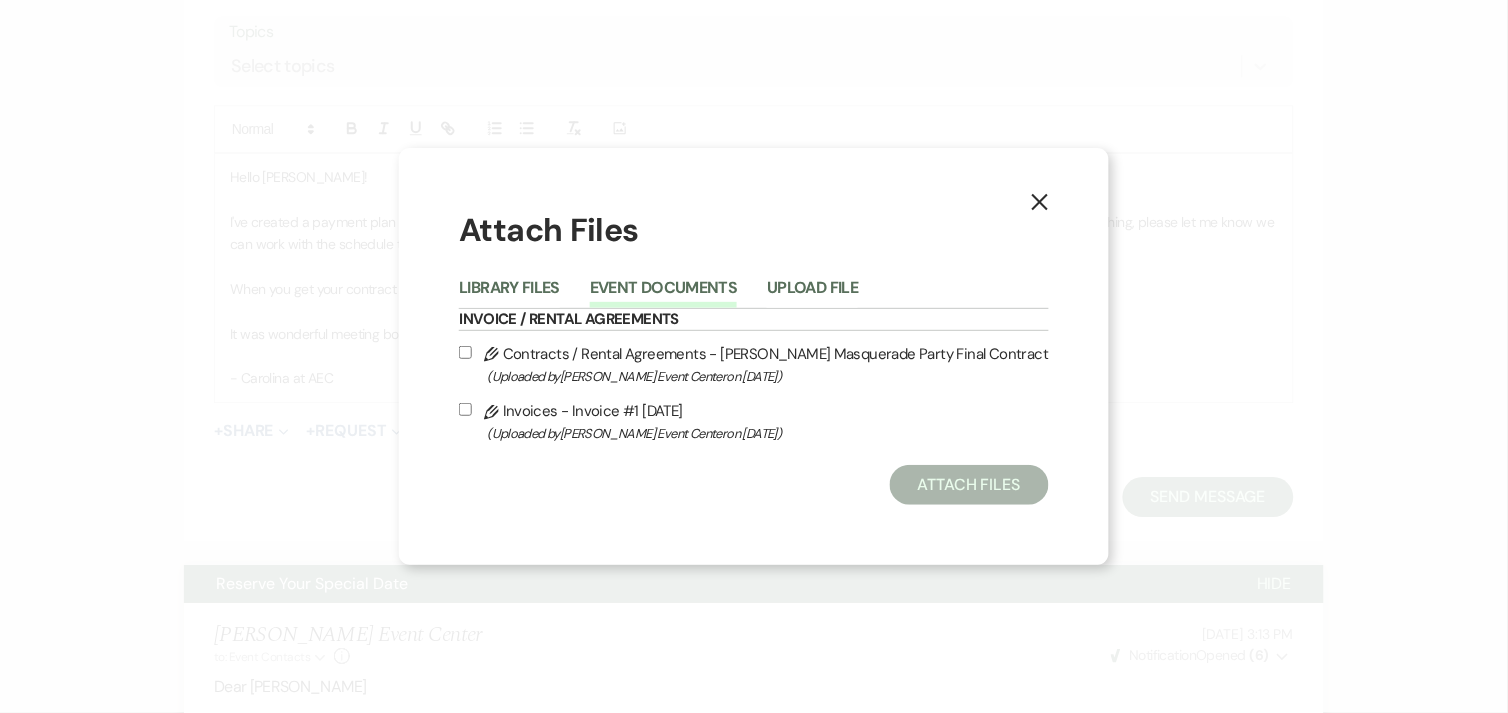 click on "Pencil Invoices - Invoice #1 7-11-2025 (Uploaded by  Artis Event Center  on   Jul 11th, 2025 )" at bounding box center [465, 409] 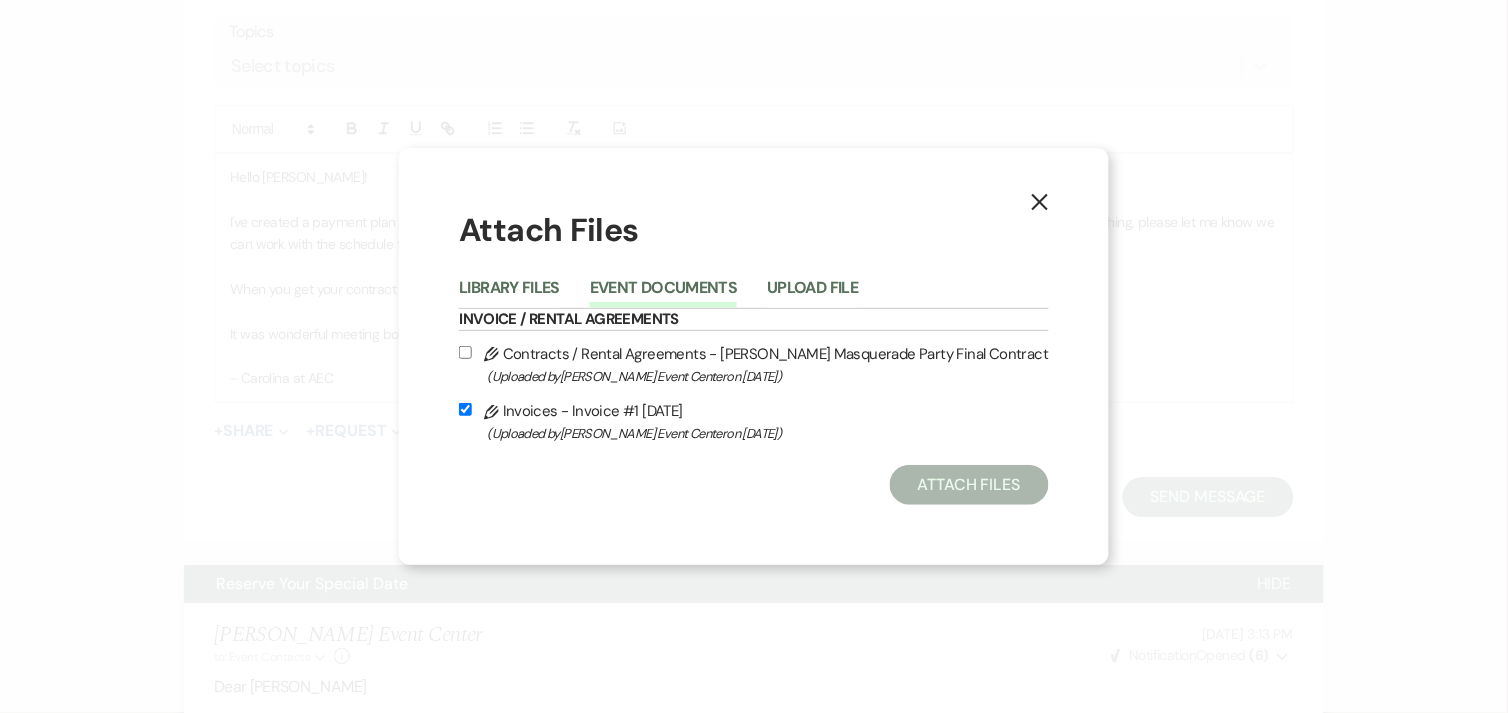 checkbox on "true" 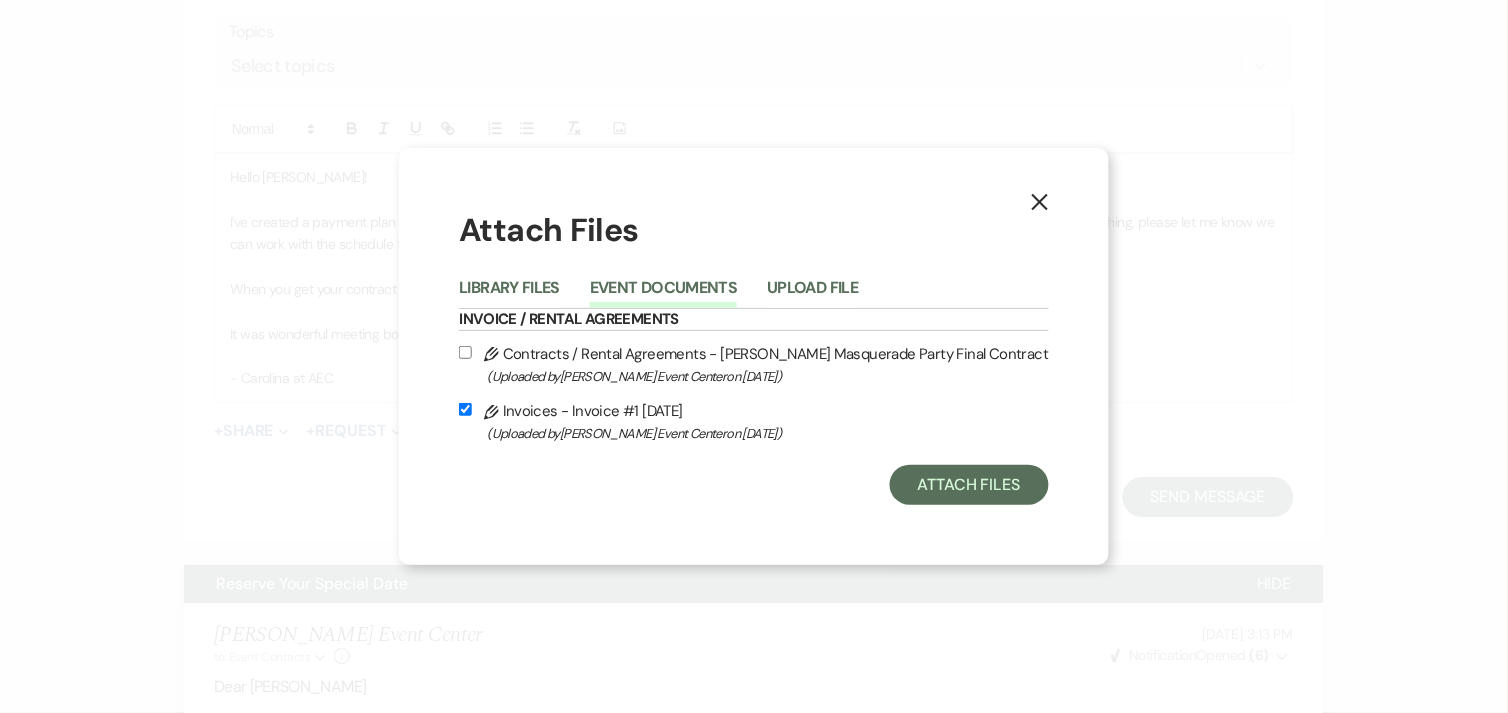 click on "Pencil Contracts / Rental Agreements - Kecia Masquerade Party Final Contract (Uploaded by  Artis Event Center  on   Jul 11th, 2025 )" at bounding box center [465, 352] 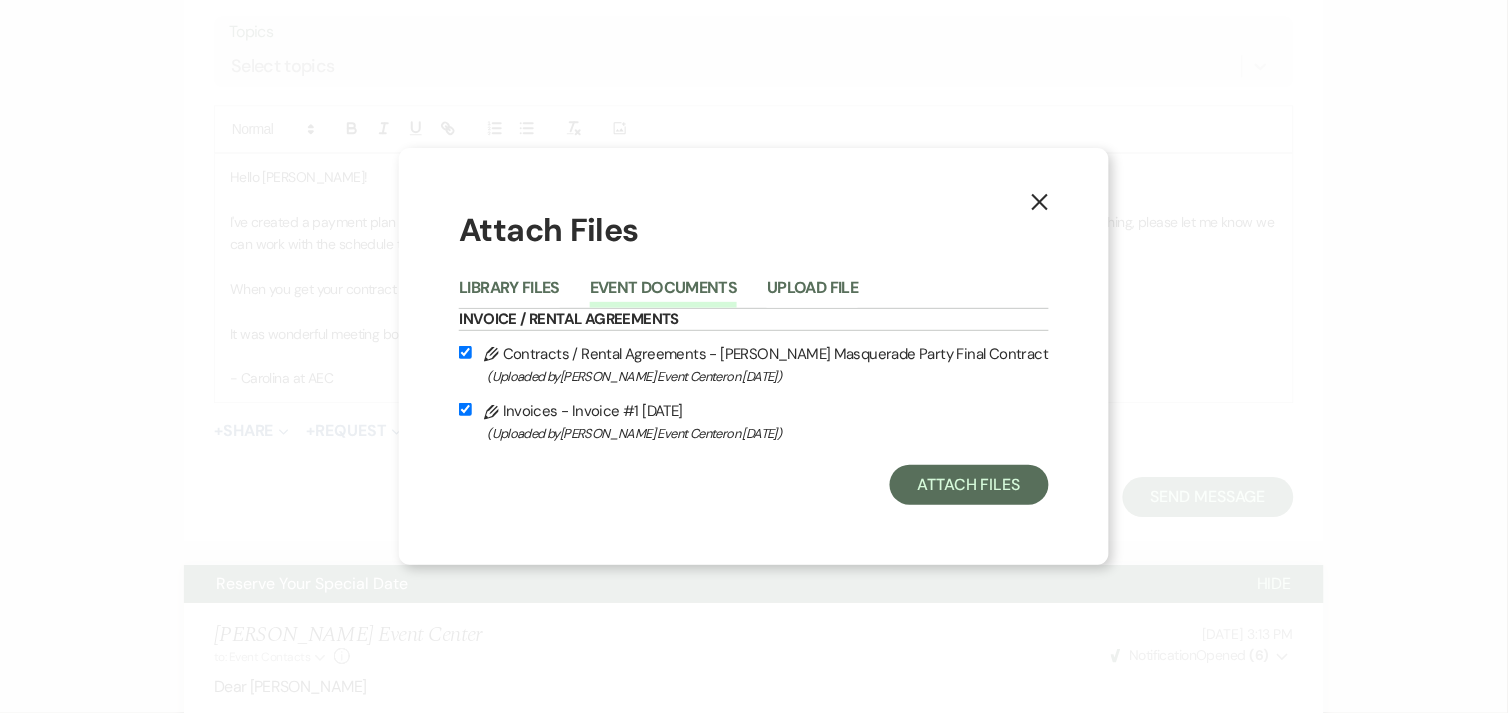 checkbox on "true" 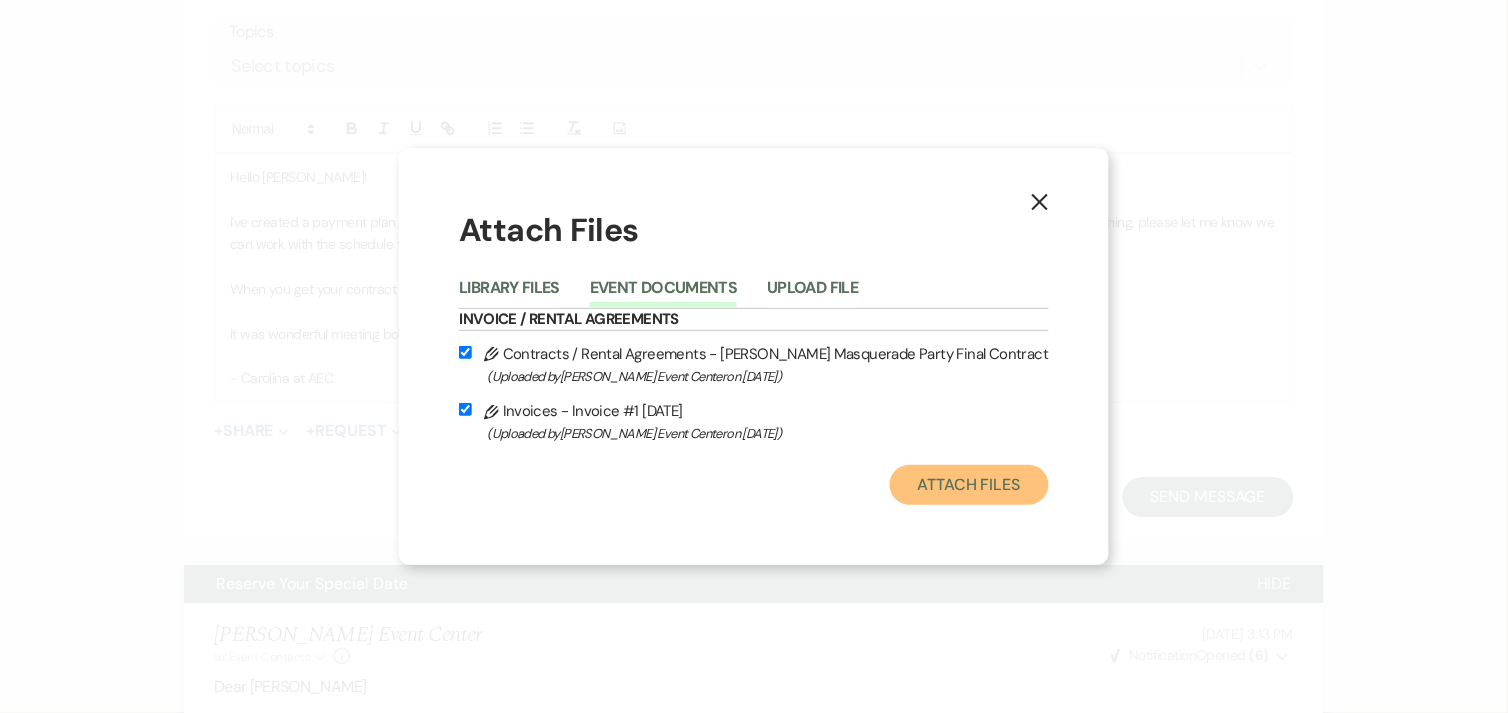 click on "Attach Files" at bounding box center [969, 485] 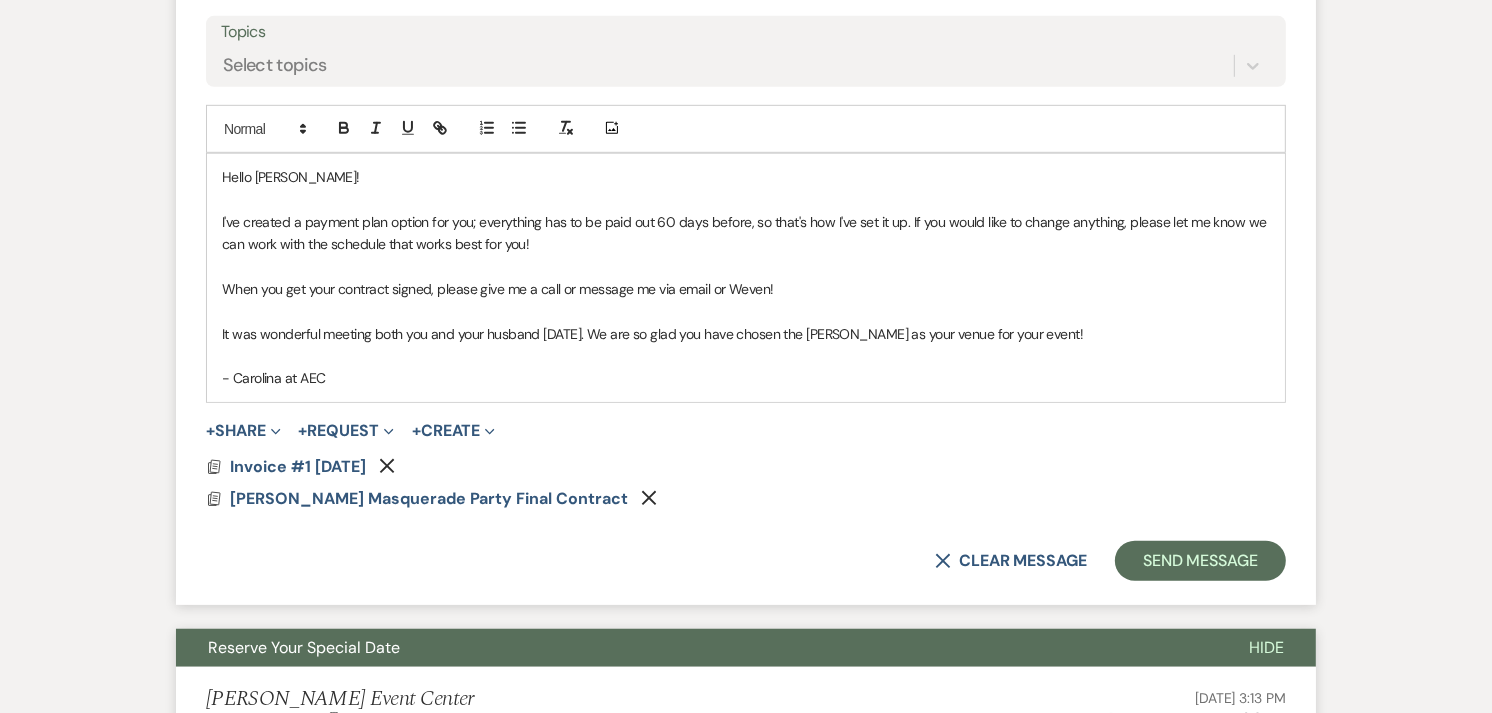 click on "Remove" 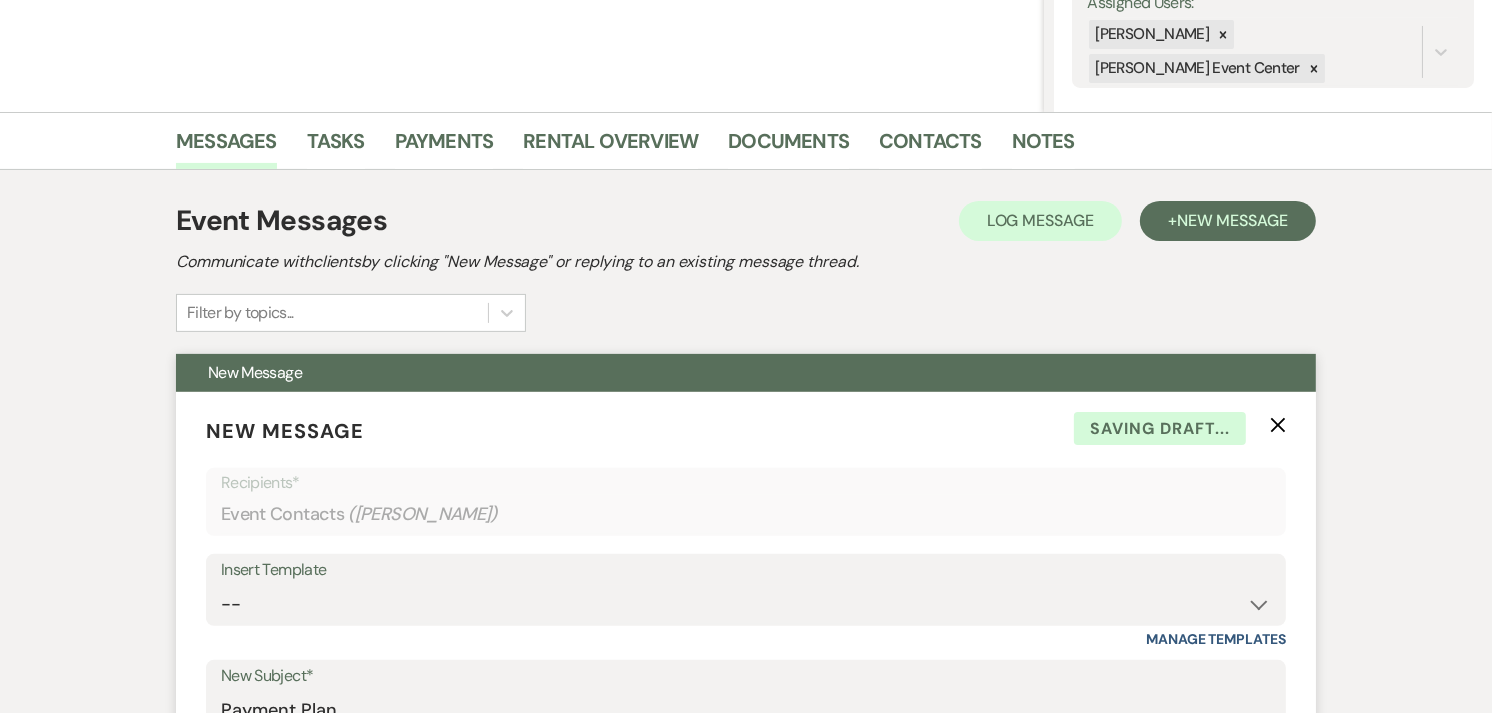 scroll, scrollTop: 388, scrollLeft: 0, axis: vertical 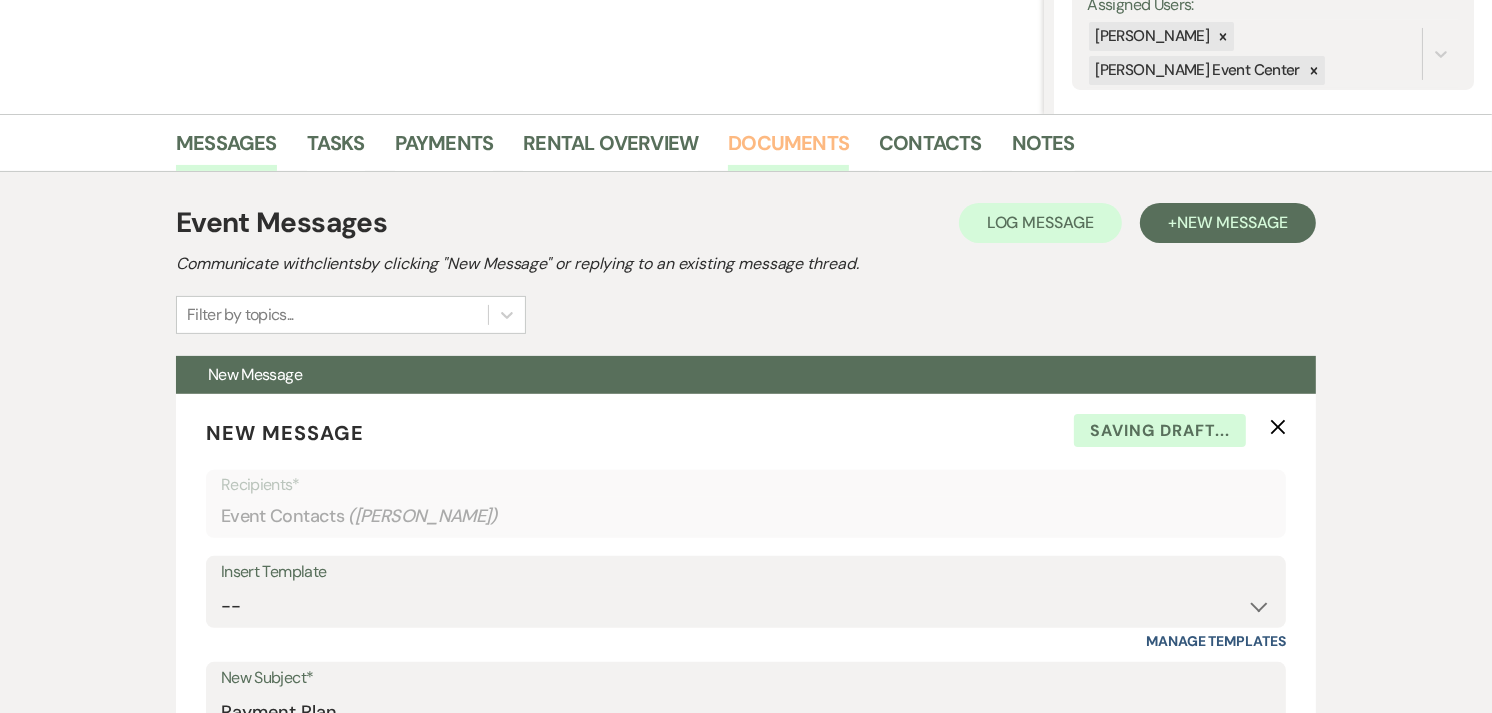 click on "Documents" at bounding box center (788, 149) 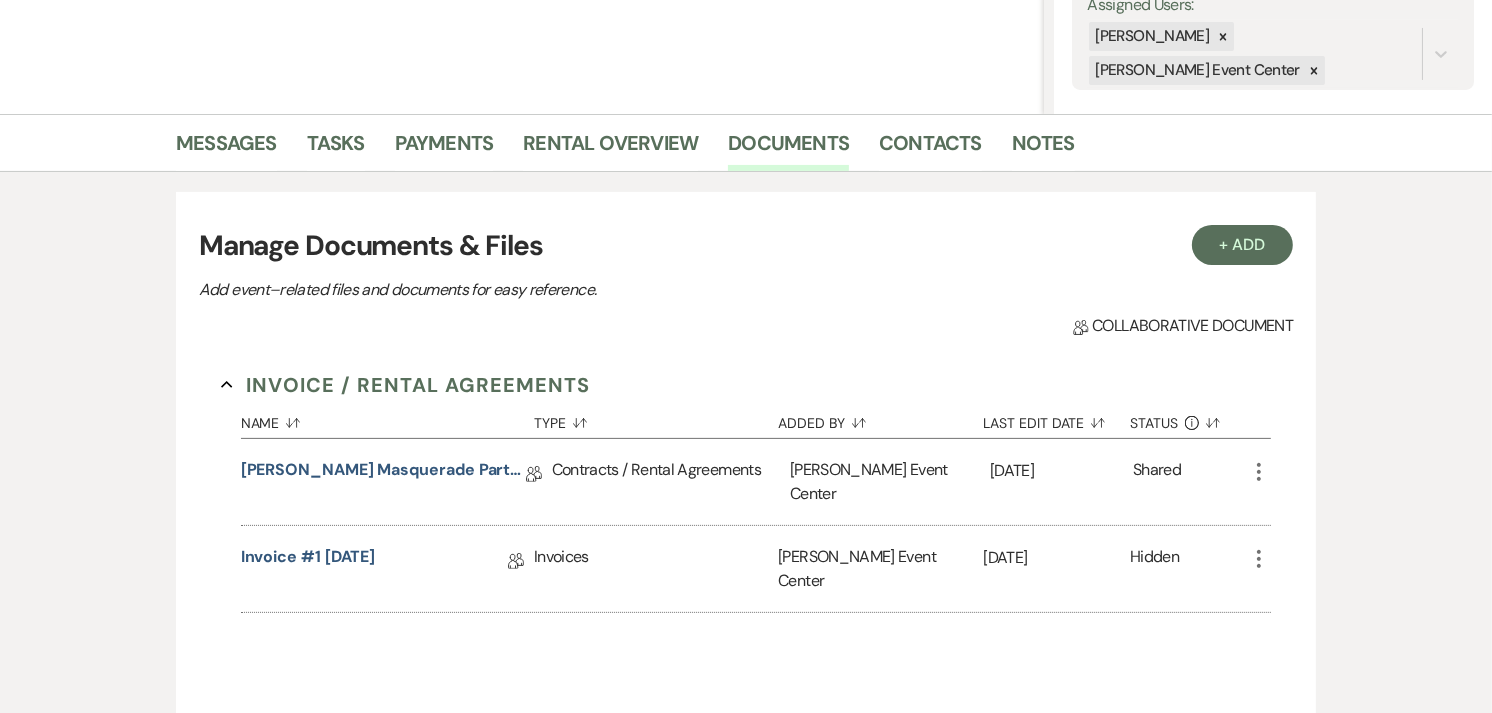 click on "More" 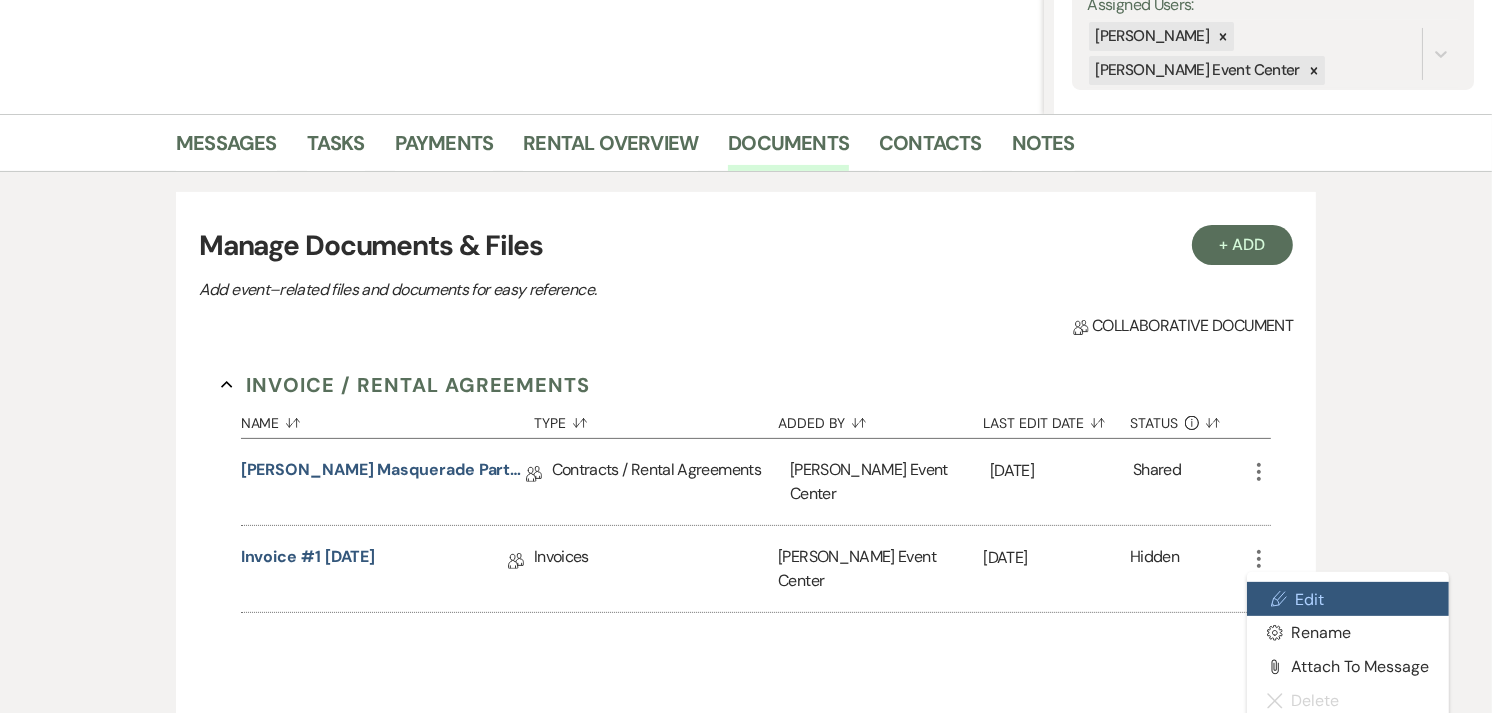 click 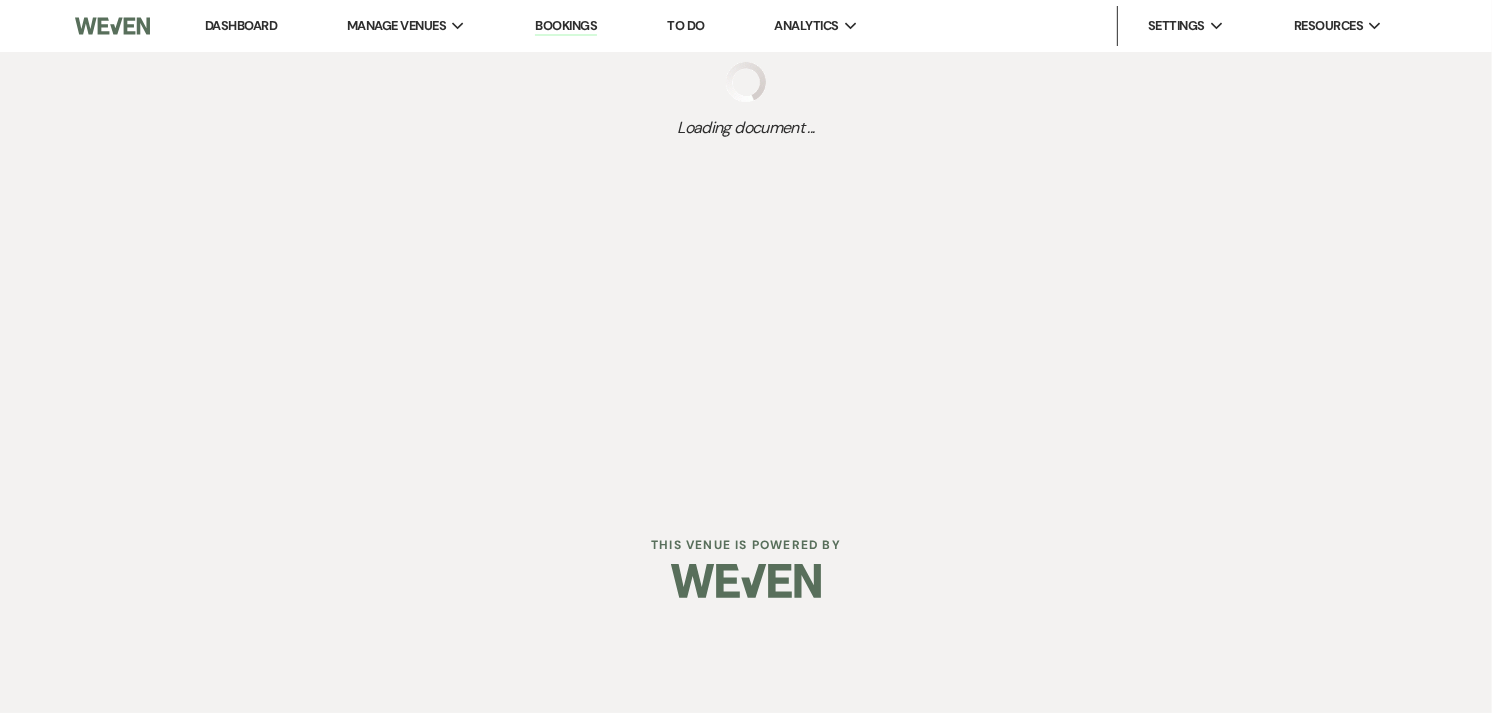 scroll, scrollTop: 0, scrollLeft: 0, axis: both 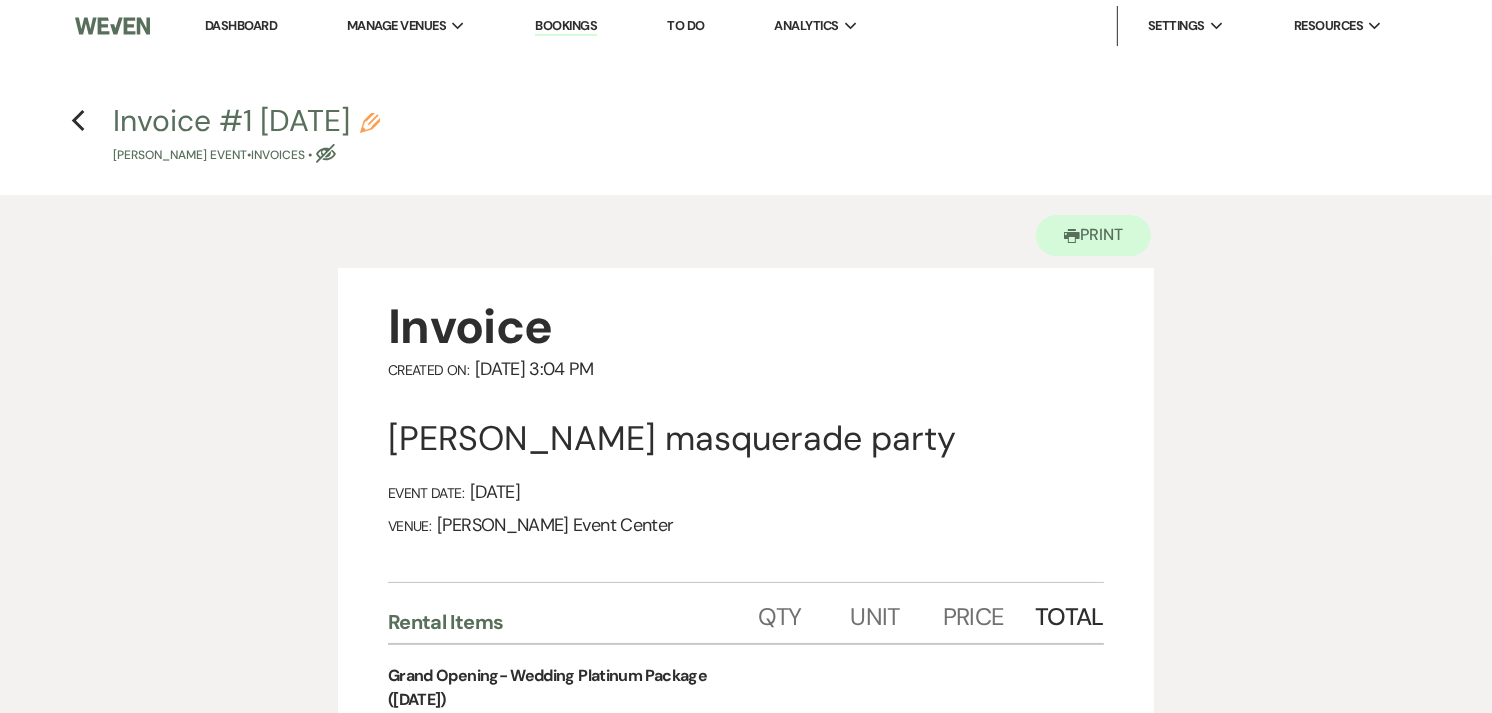 click 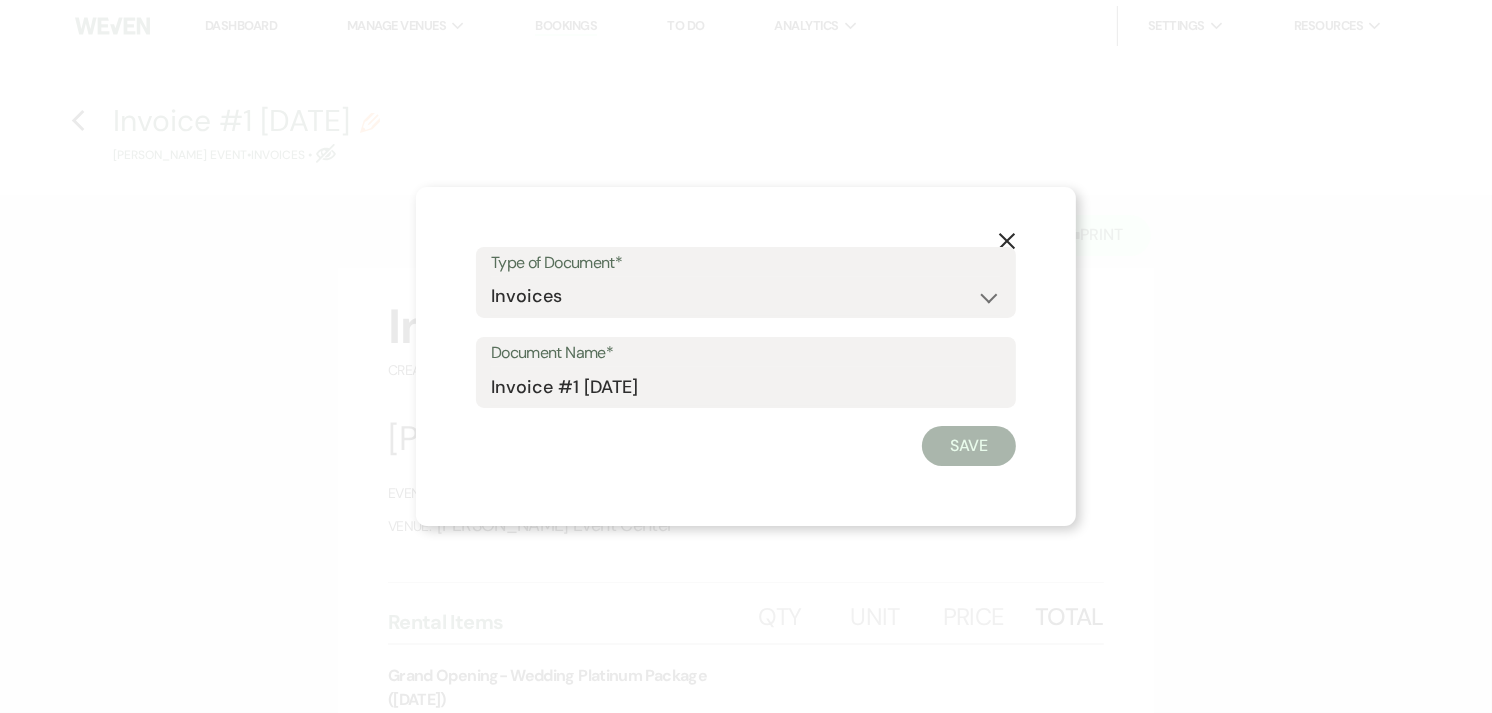click on "X Type of Document* Special Event Insurance Vendor Certificate of Insurance Contracts / Rental Agreements Invoices Receipts Event Maps Floor Plans Rain Plan Seating Charts Venue Layout Catering / Alcohol Permit Event Permit Fire Permit Fuel Permit Generator Permit Tent Permit Venue Permit Other Permit Inventory  Promotional Sample Venue Beverage Ceremony Event Finalize + Share Guests Lodging Menu Vendors Venue Beverage Brochure Menu Packages Product Specifications Quotes Beverage Event and Ceremony Details Finalize & Share Guests Lodging Menu Vendors Venue Event Timeline Family / Wedding Party Timeline Food and Beverage Timeline MC / DJ / Band Timeline Master Timeline Photography Timeline Set-Up / Clean-Up Vendor Timeline Bartender Safe Serve / TiPS Certification Vendor Certification Vendor License Other Document Name* Invoice #1 7-11-2025 Save" at bounding box center [746, 356] 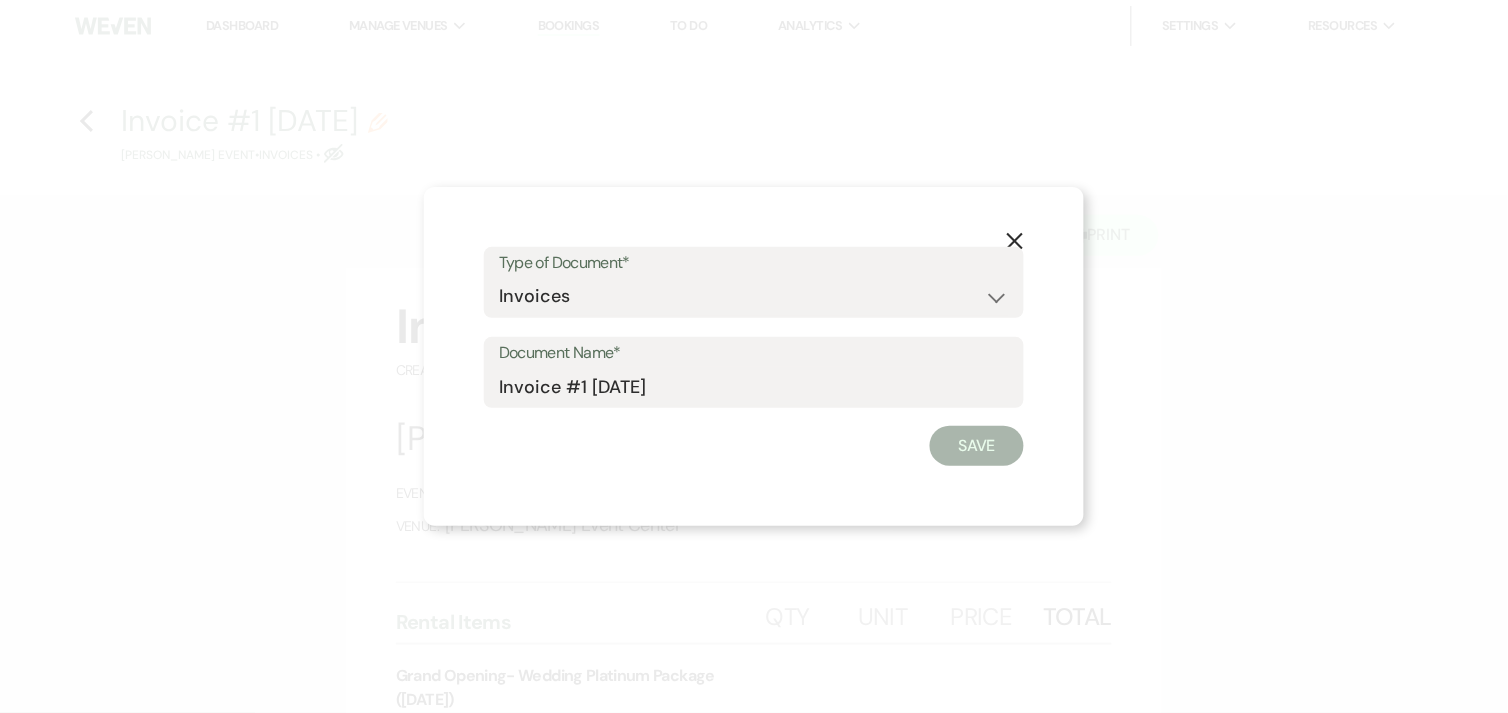 click on "Document Name*" at bounding box center (754, 353) 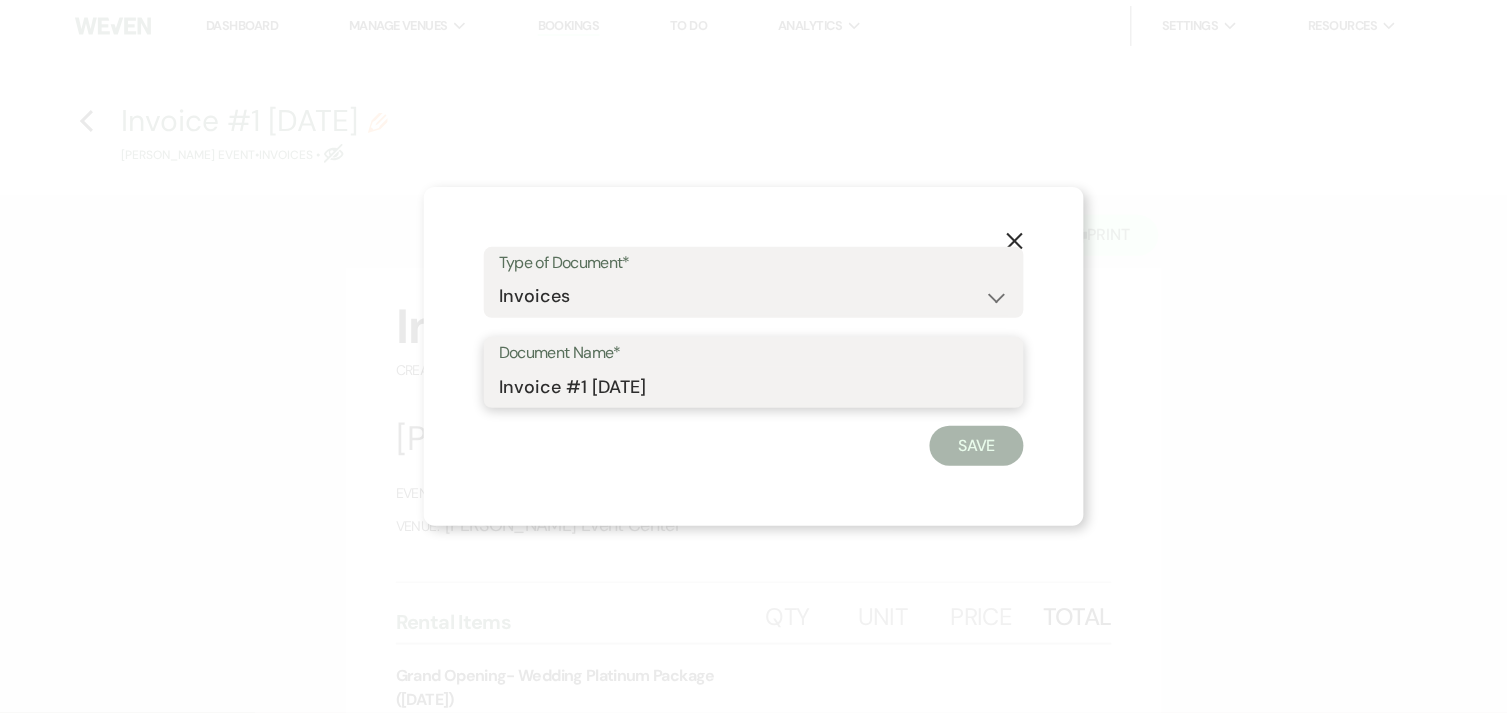 click on "Invoice #1 [DATE]" at bounding box center [754, 386] 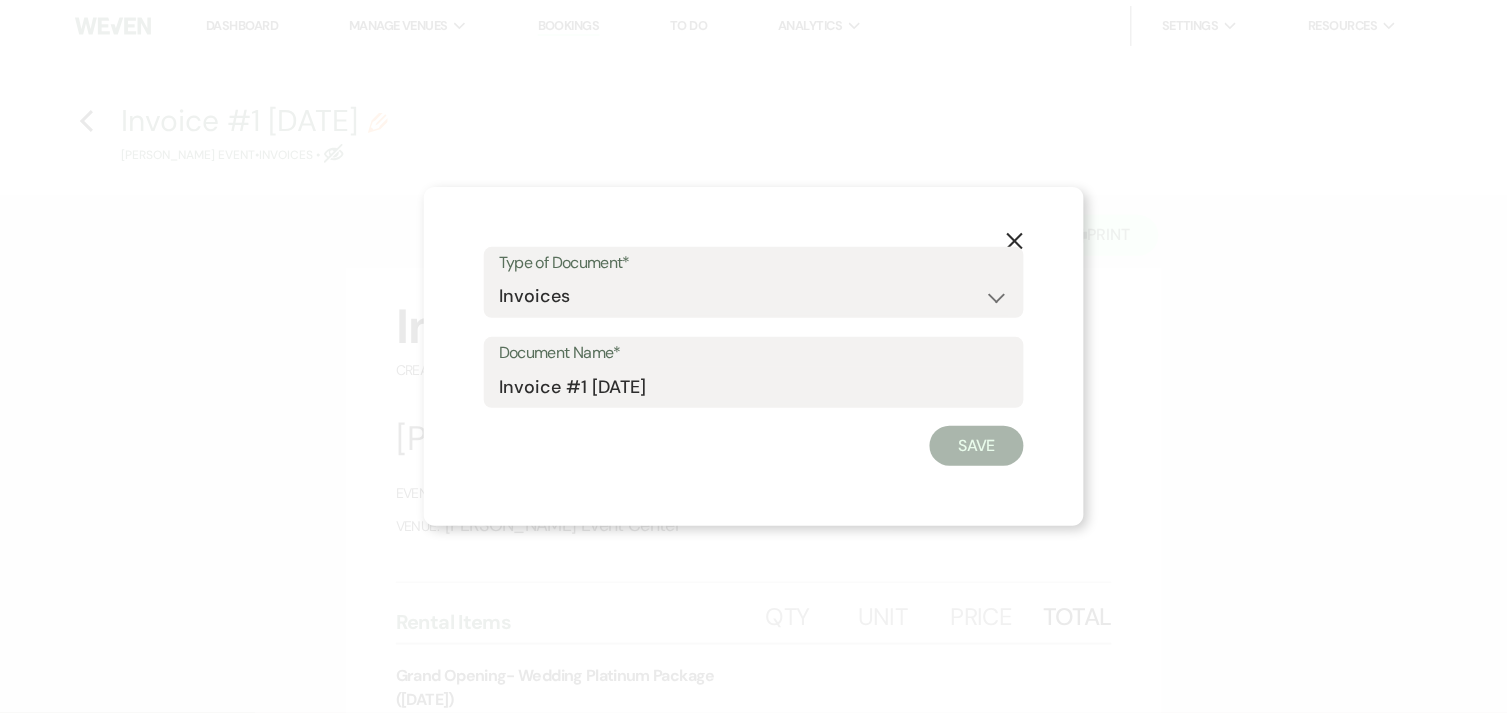click on "Document Name*" at bounding box center [754, 353] 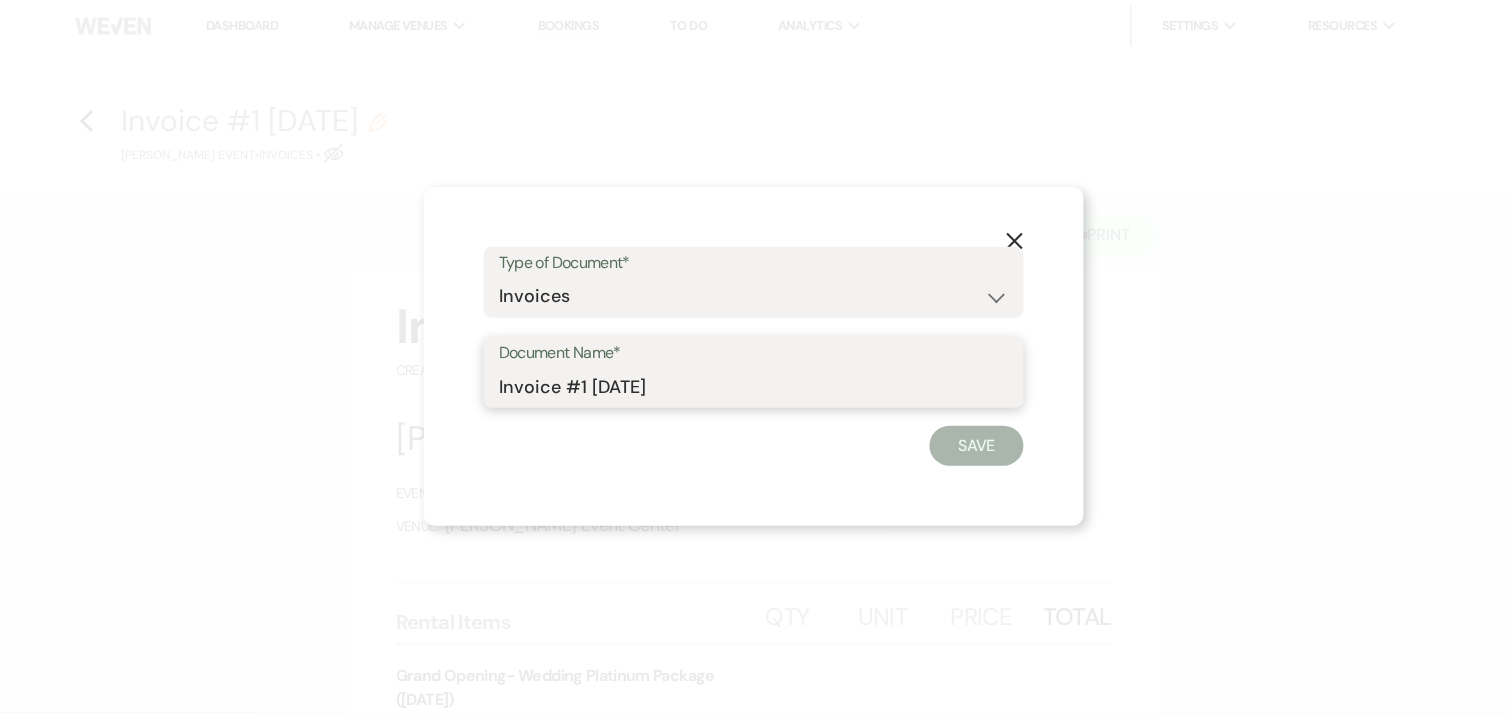 click on "Invoice #1 [DATE]" at bounding box center (754, 386) 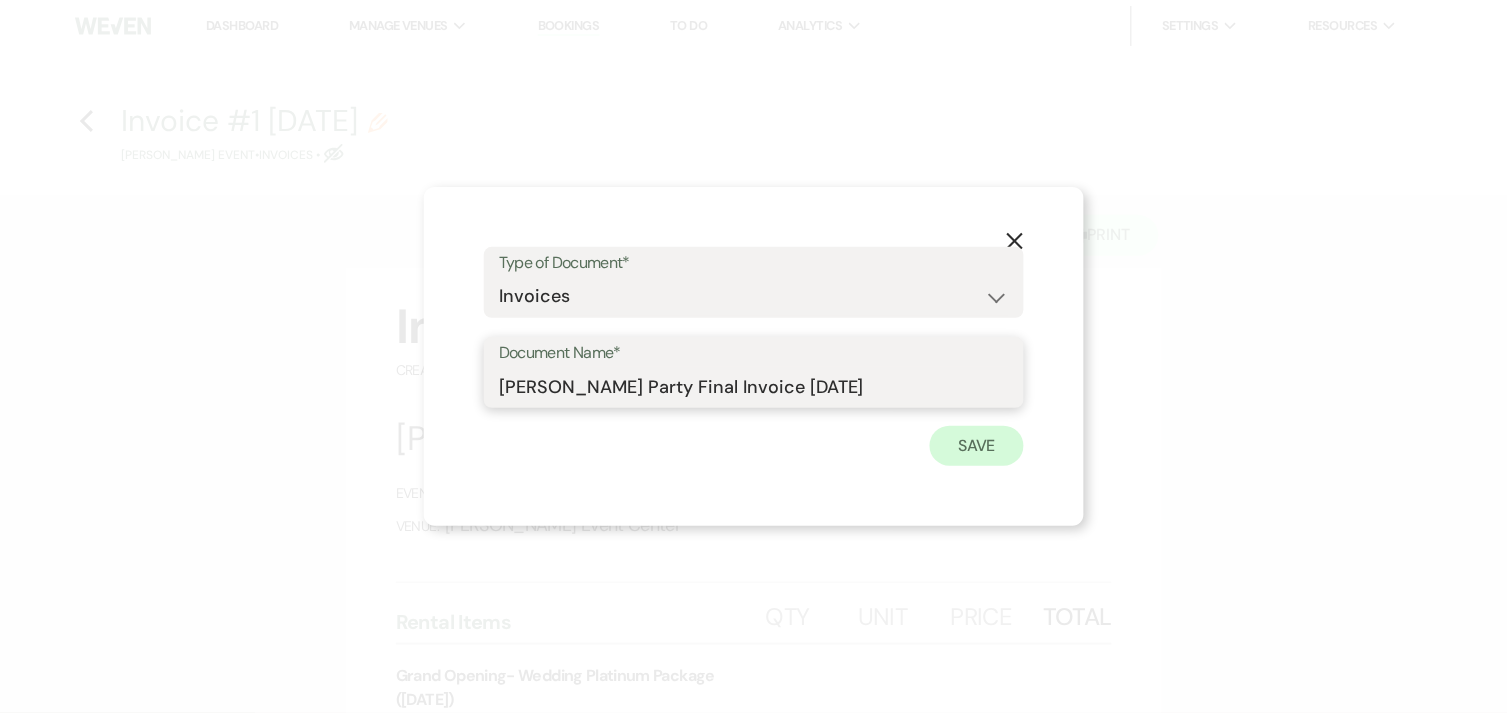 type on "Kecia Masquerade Party Final Invoice 10-24-26" 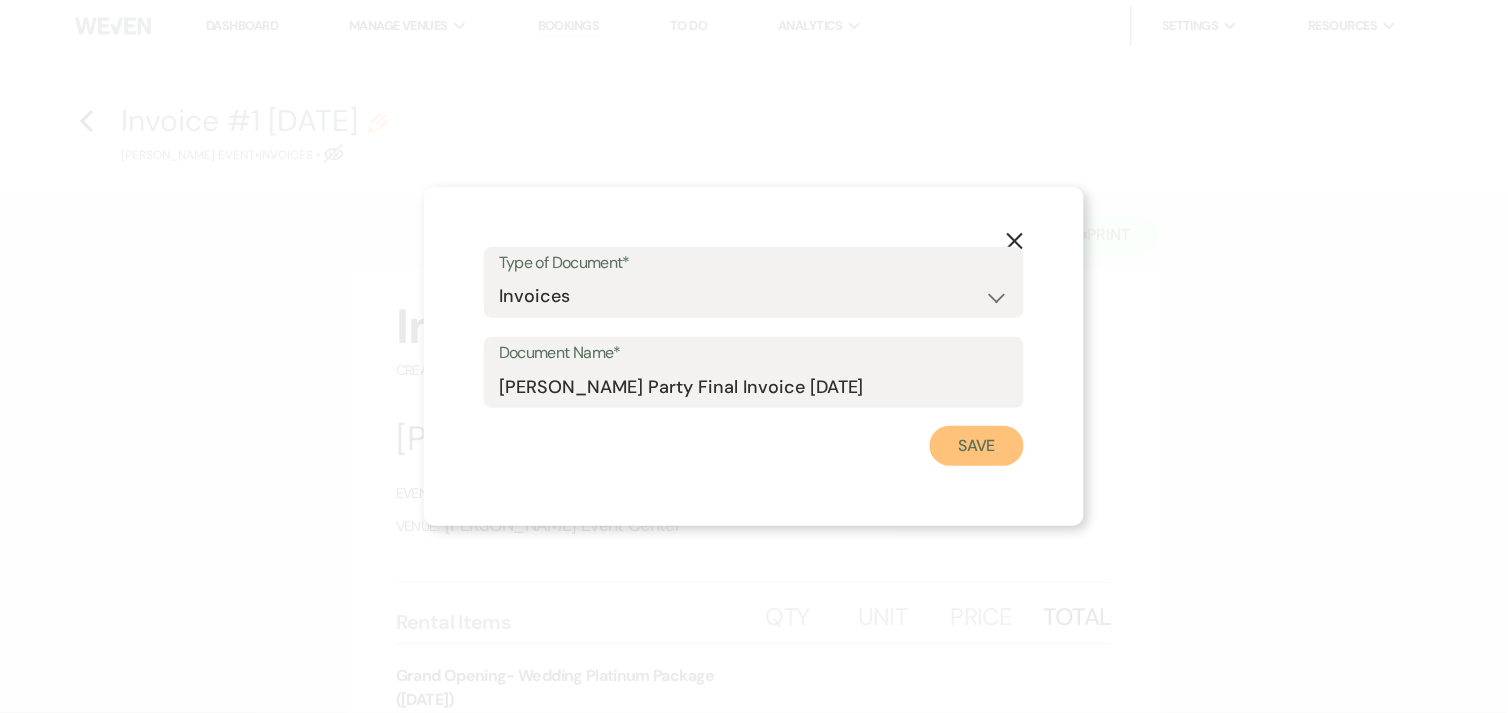 click on "Save" at bounding box center [977, 446] 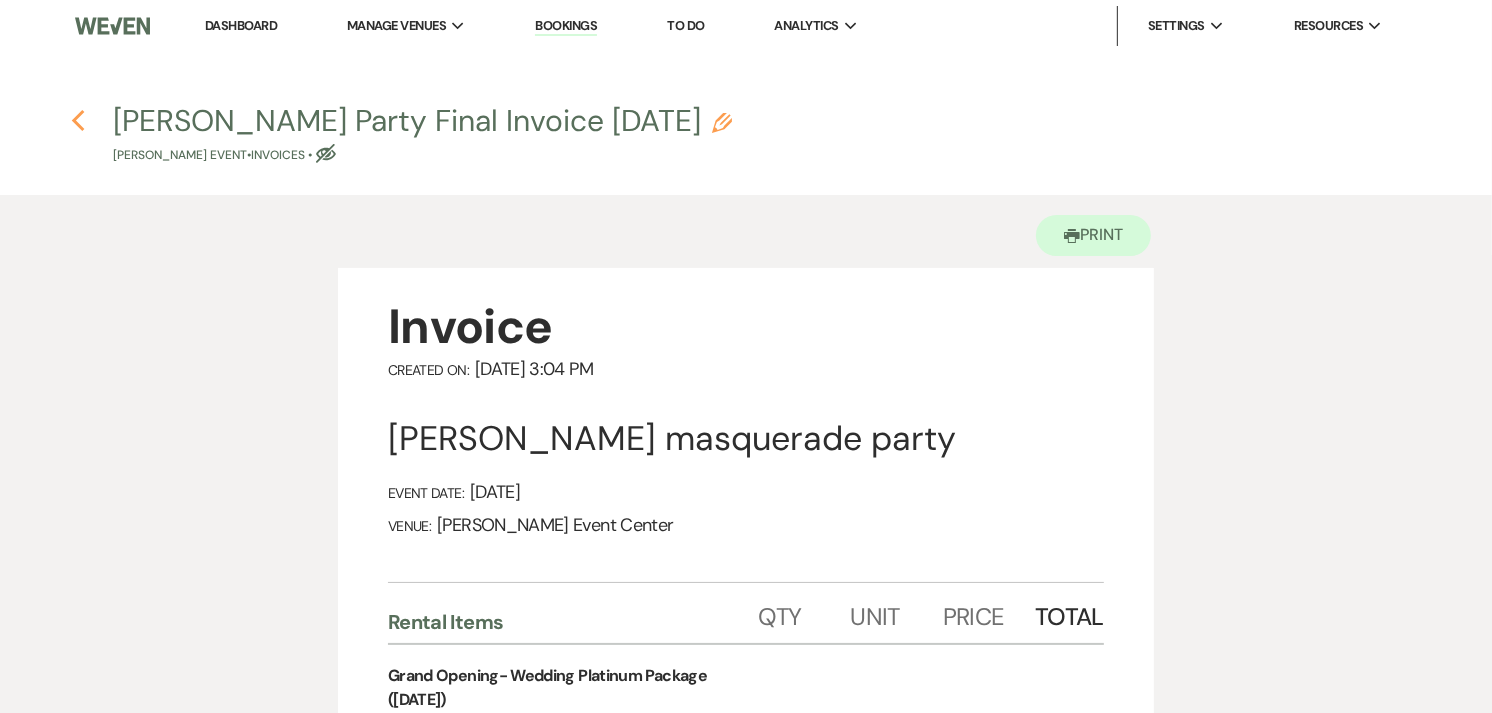 click 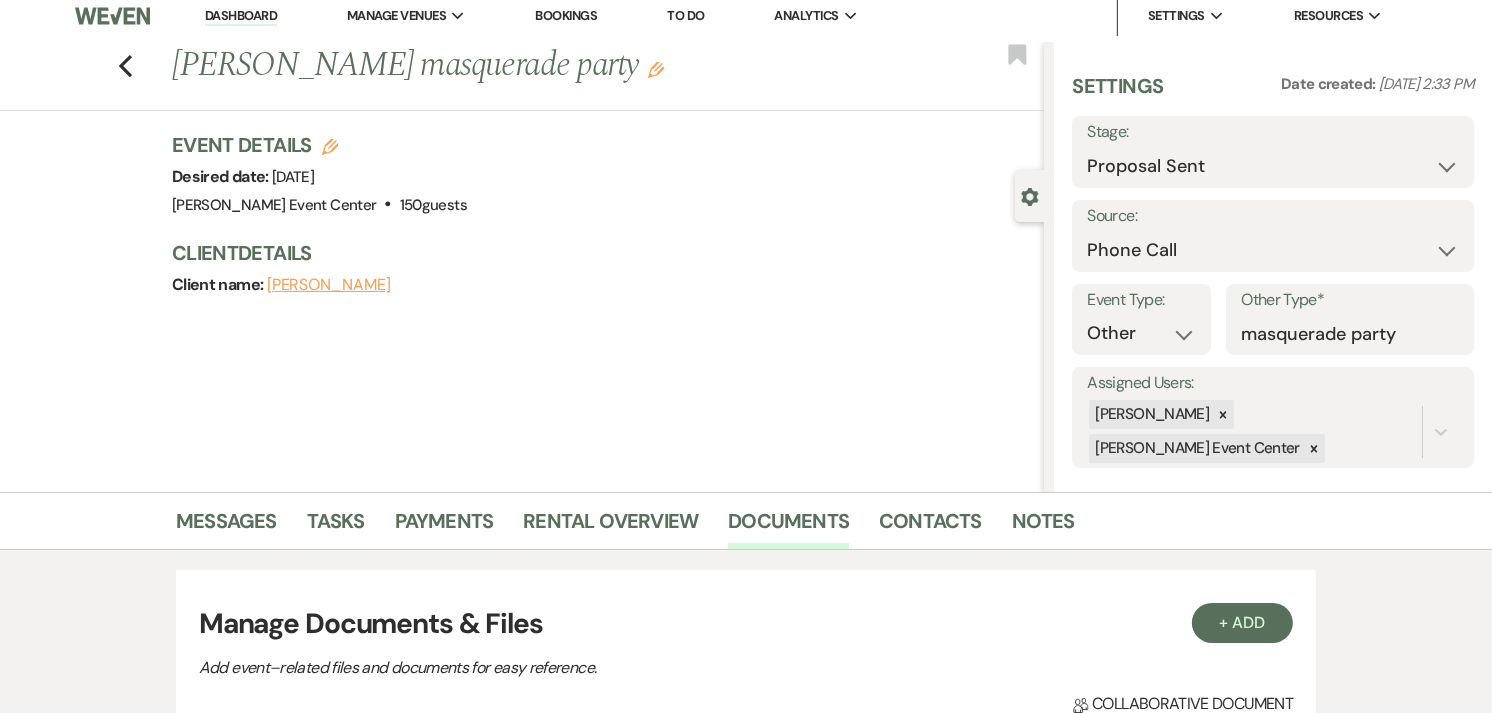 scroll, scrollTop: 0, scrollLeft: 0, axis: both 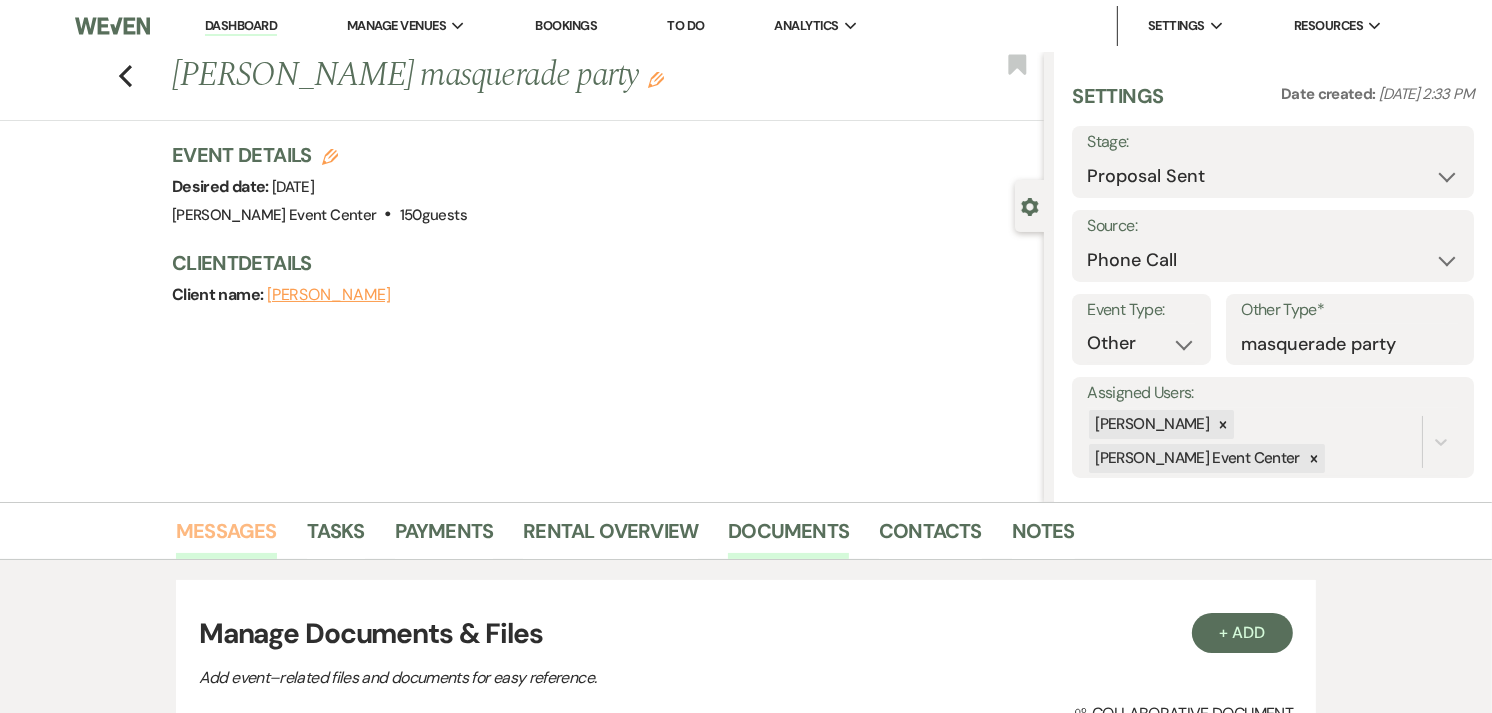 click on "Messages" at bounding box center [226, 537] 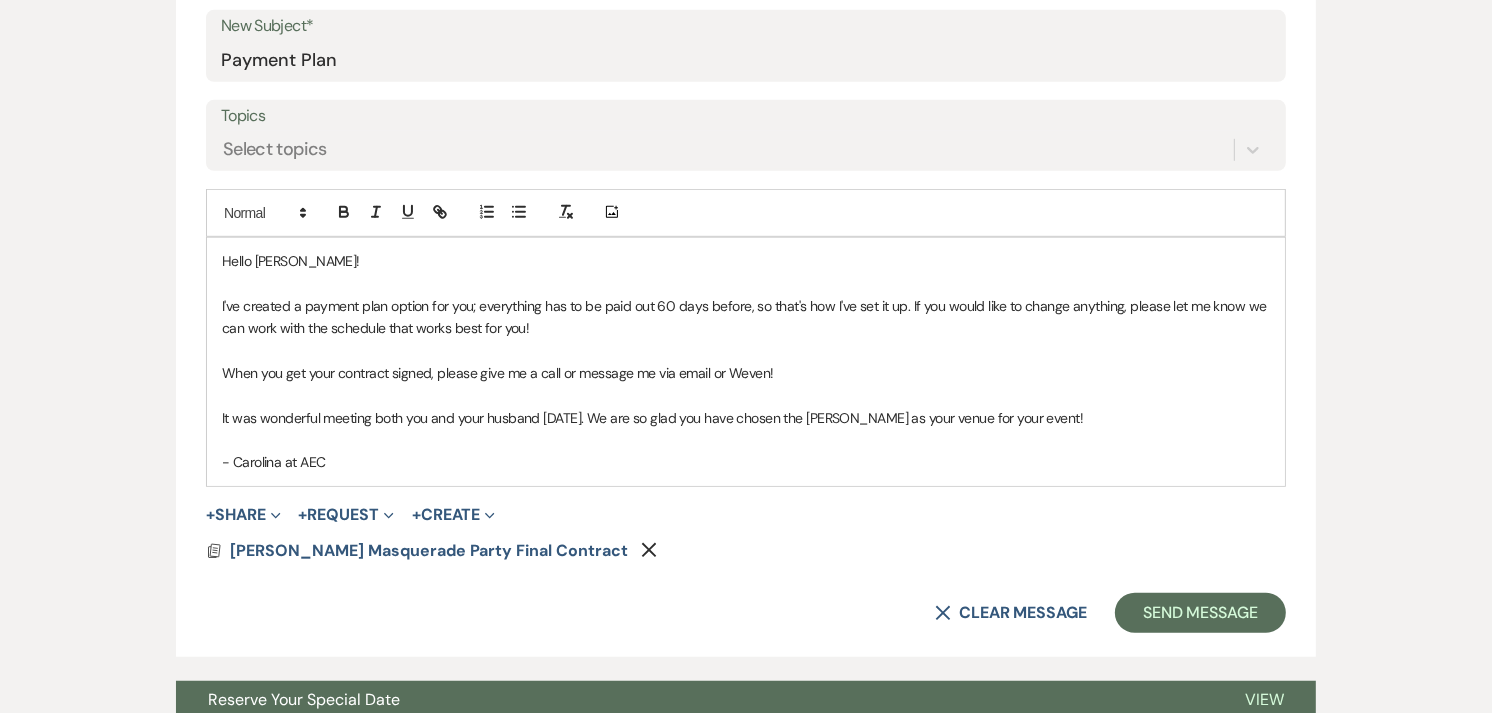 scroll, scrollTop: 1042, scrollLeft: 0, axis: vertical 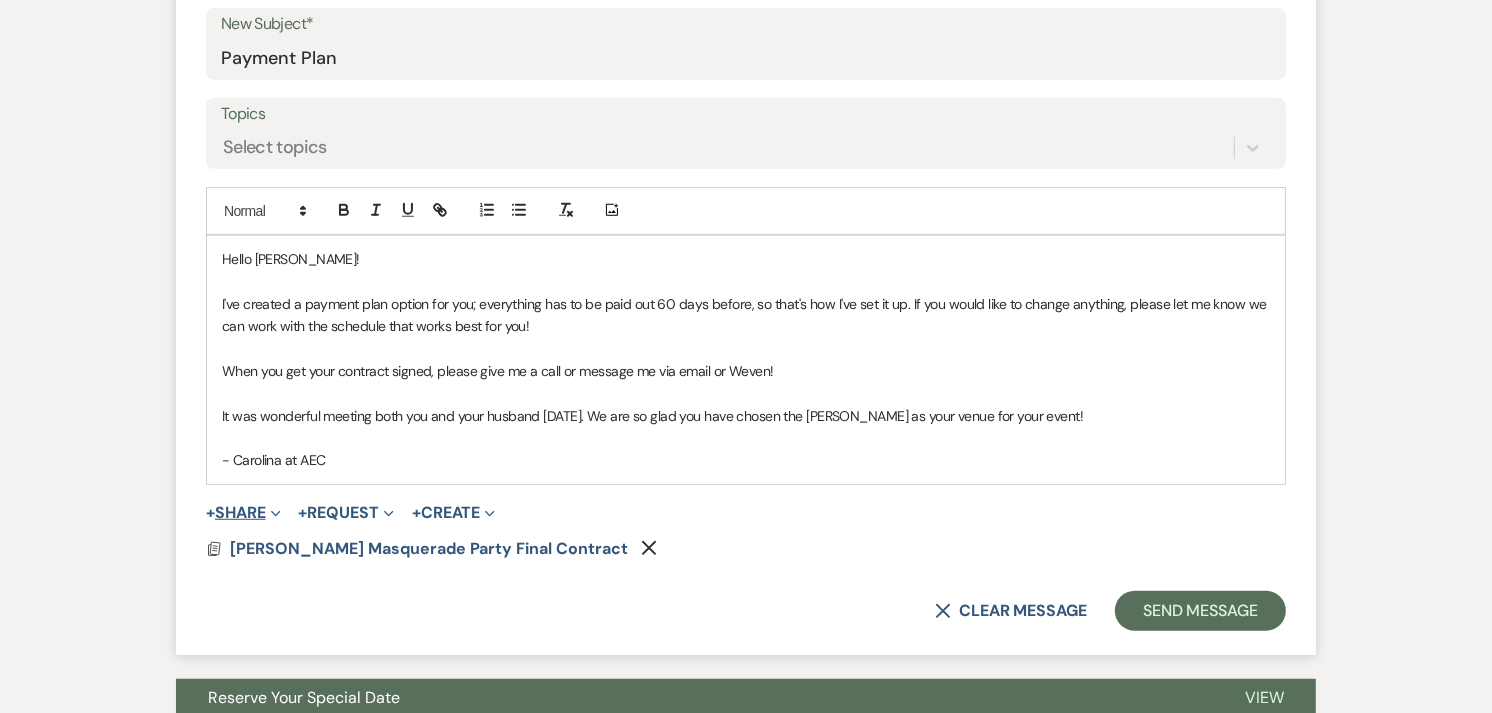 click on "+  Share Expand" at bounding box center (243, 513) 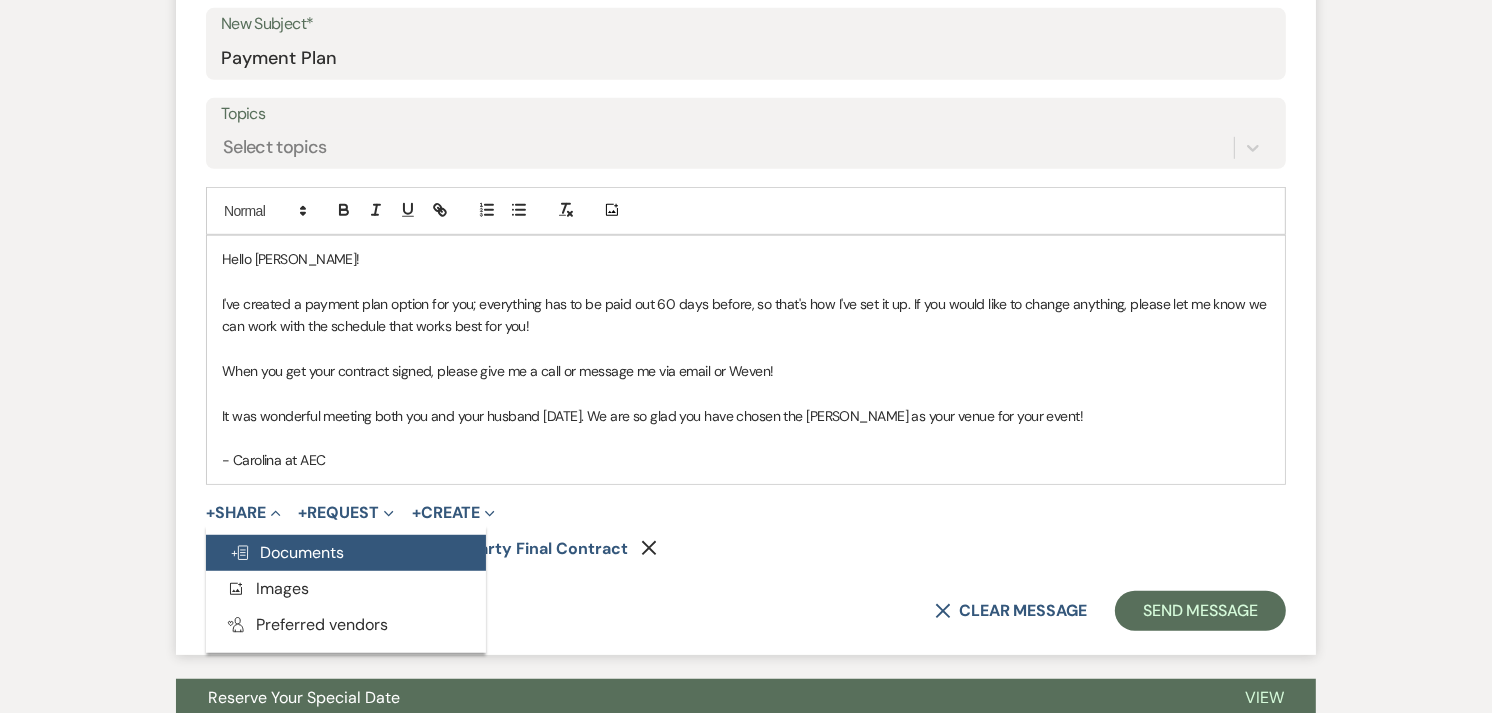click on "Doc Upload Documents" at bounding box center (287, 552) 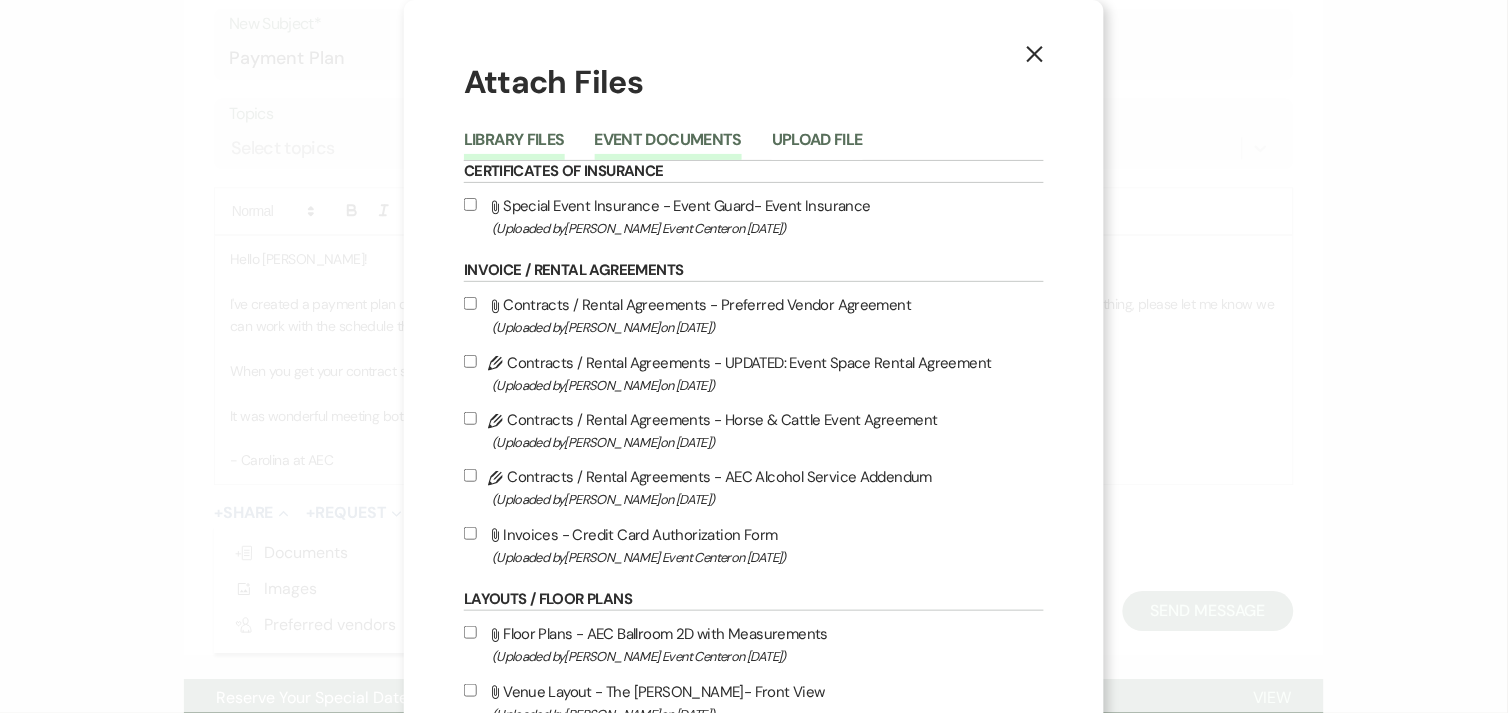 click on "Event Documents" at bounding box center [668, 146] 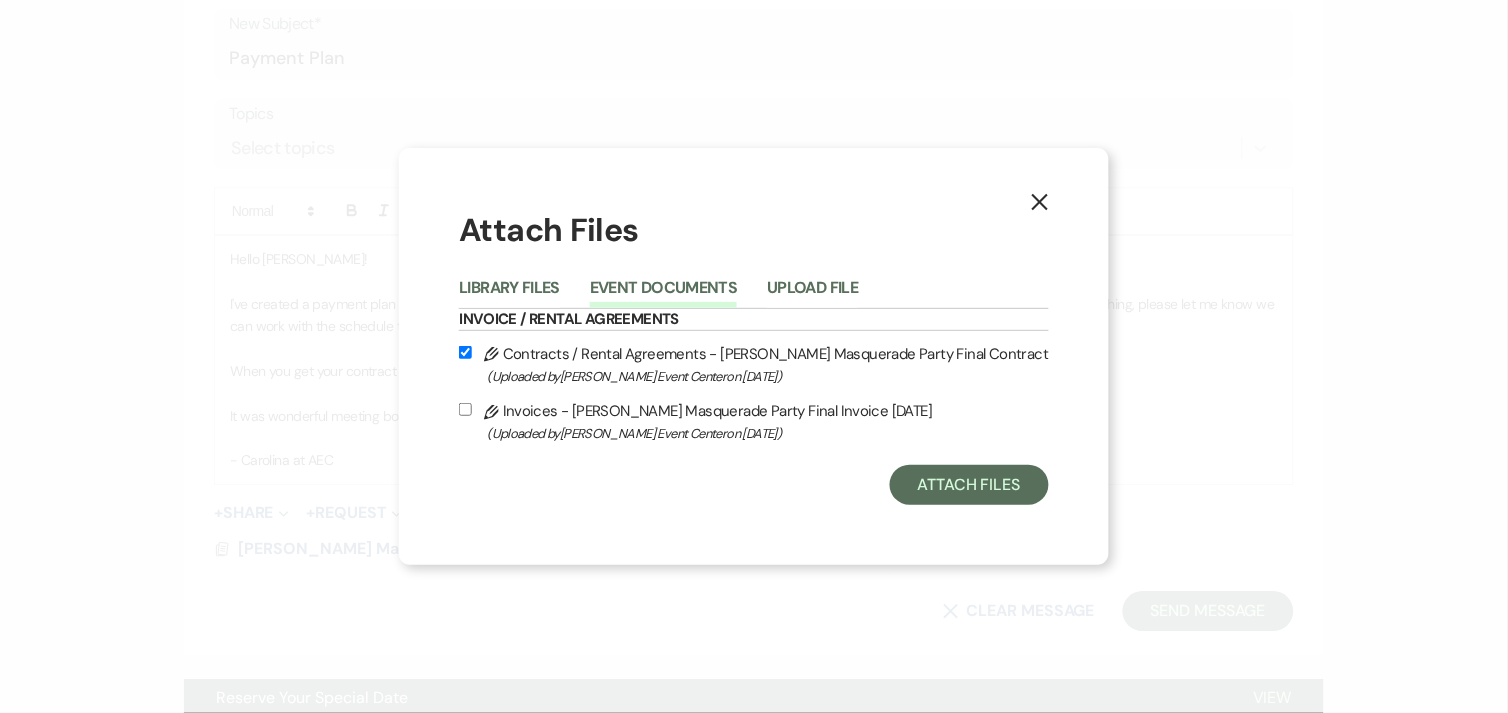 click on "Pencil Invoices - Kecia Masquerade Party Final Invoice 10-24-26 (Uploaded by  Artis Event Center  on   Jul 11th, 2025 )" at bounding box center [753, 421] 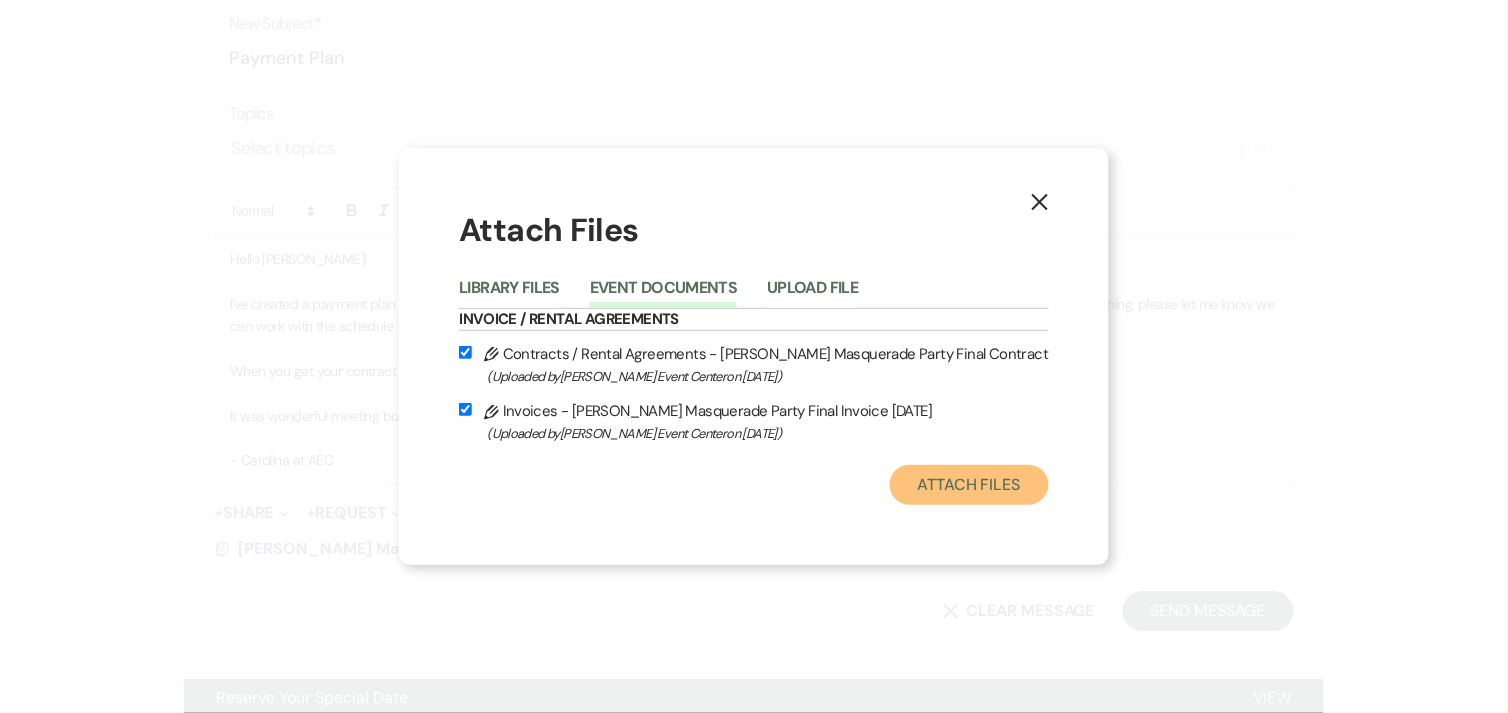 click on "Attach Files" at bounding box center (969, 485) 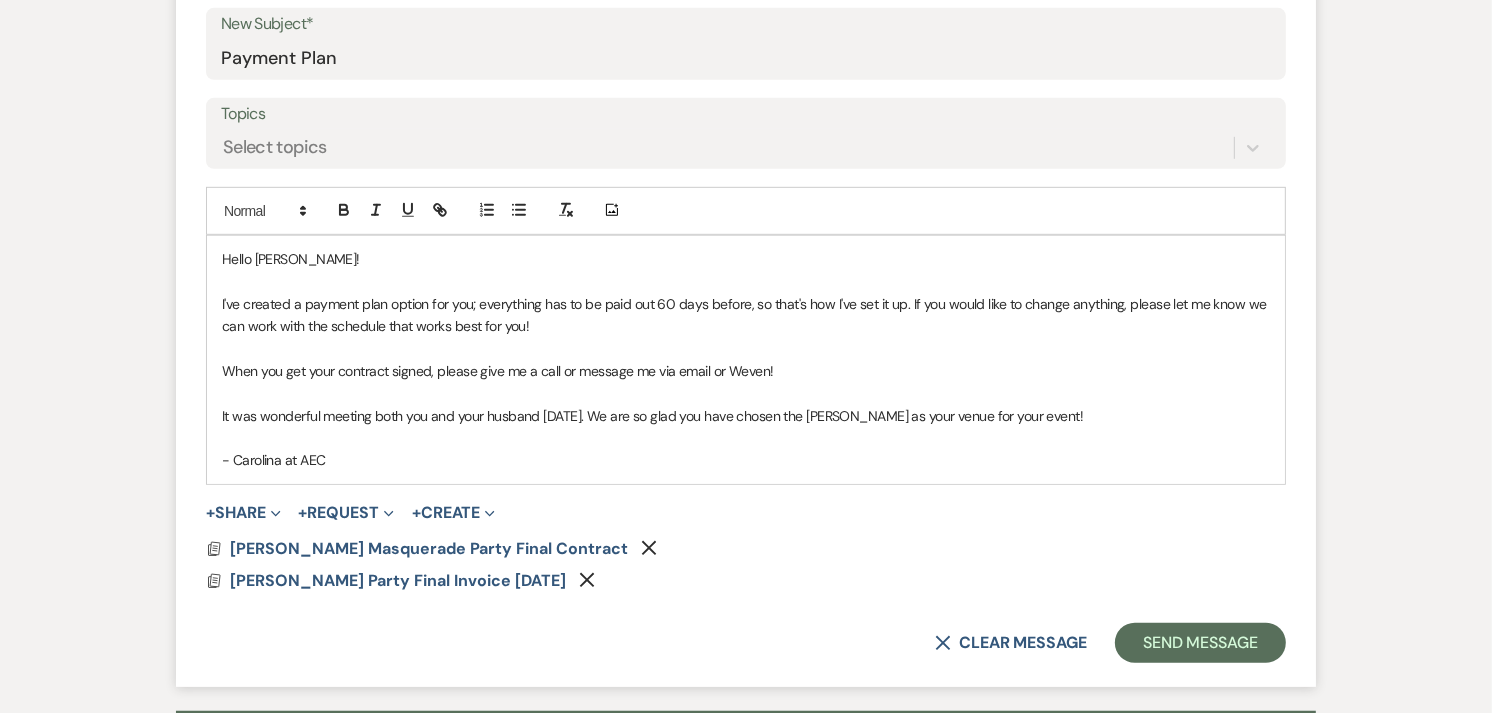 type 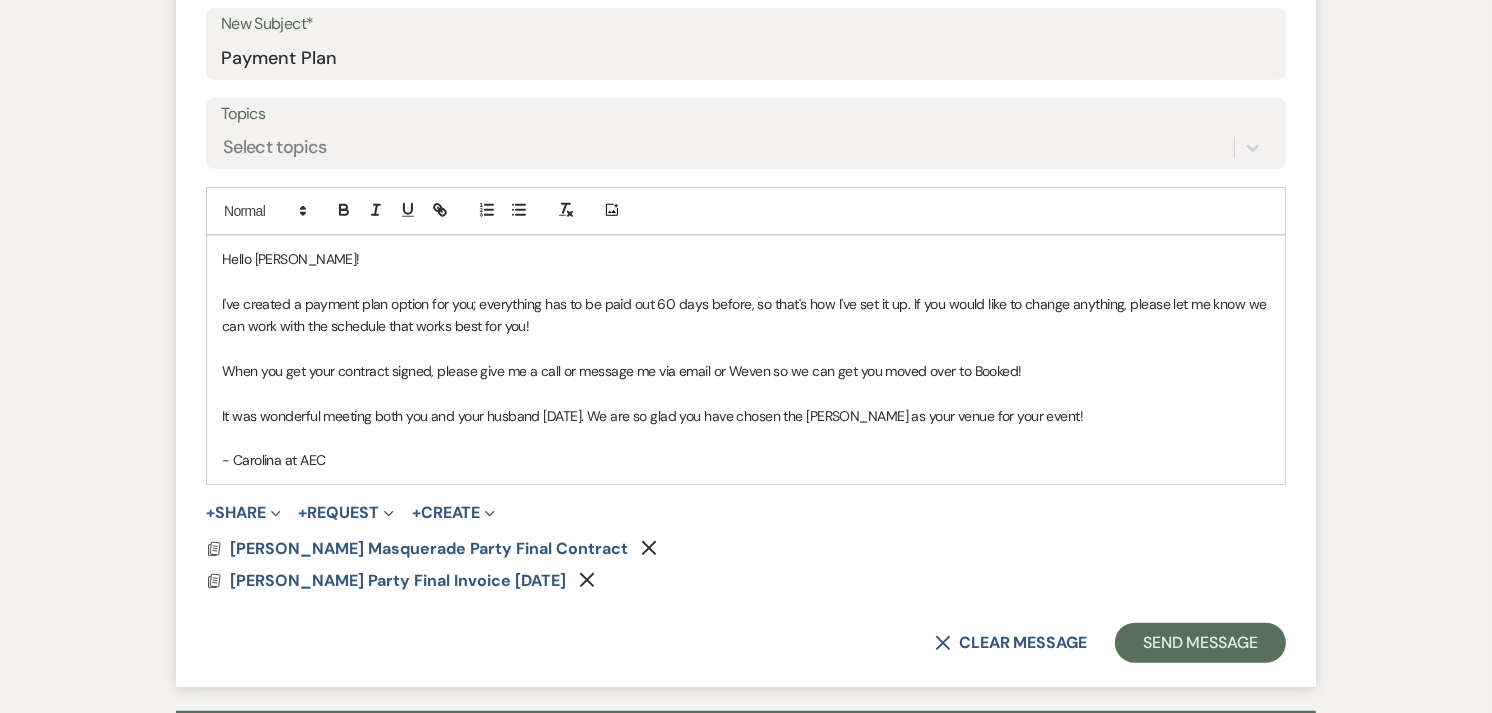 click on "When you get your contract signed, please give me a call or message me via email or Weven so we can get you moved over to Booked!" at bounding box center (746, 371) 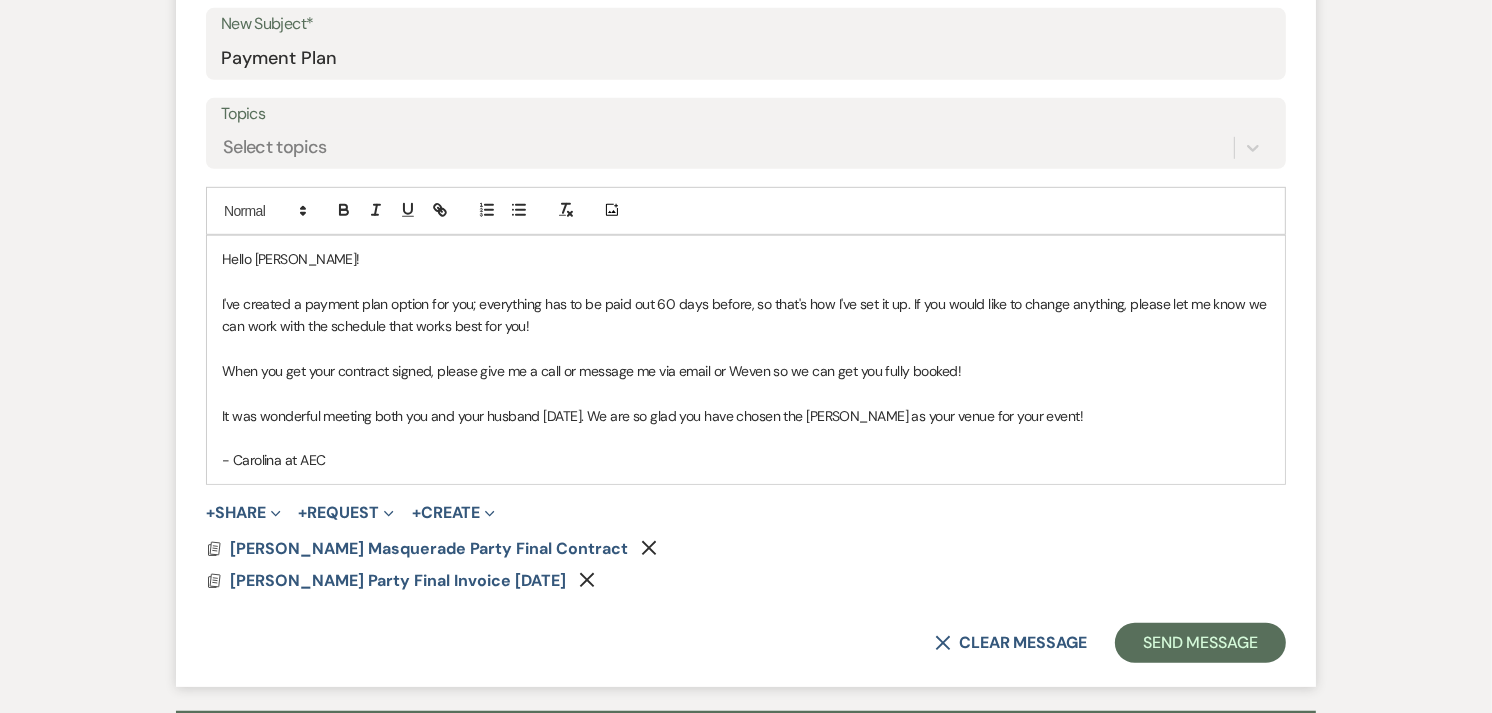 click on "When you get your contract signed, please give me a call or message me via email or Weven so we can get you fully booked!" at bounding box center (746, 371) 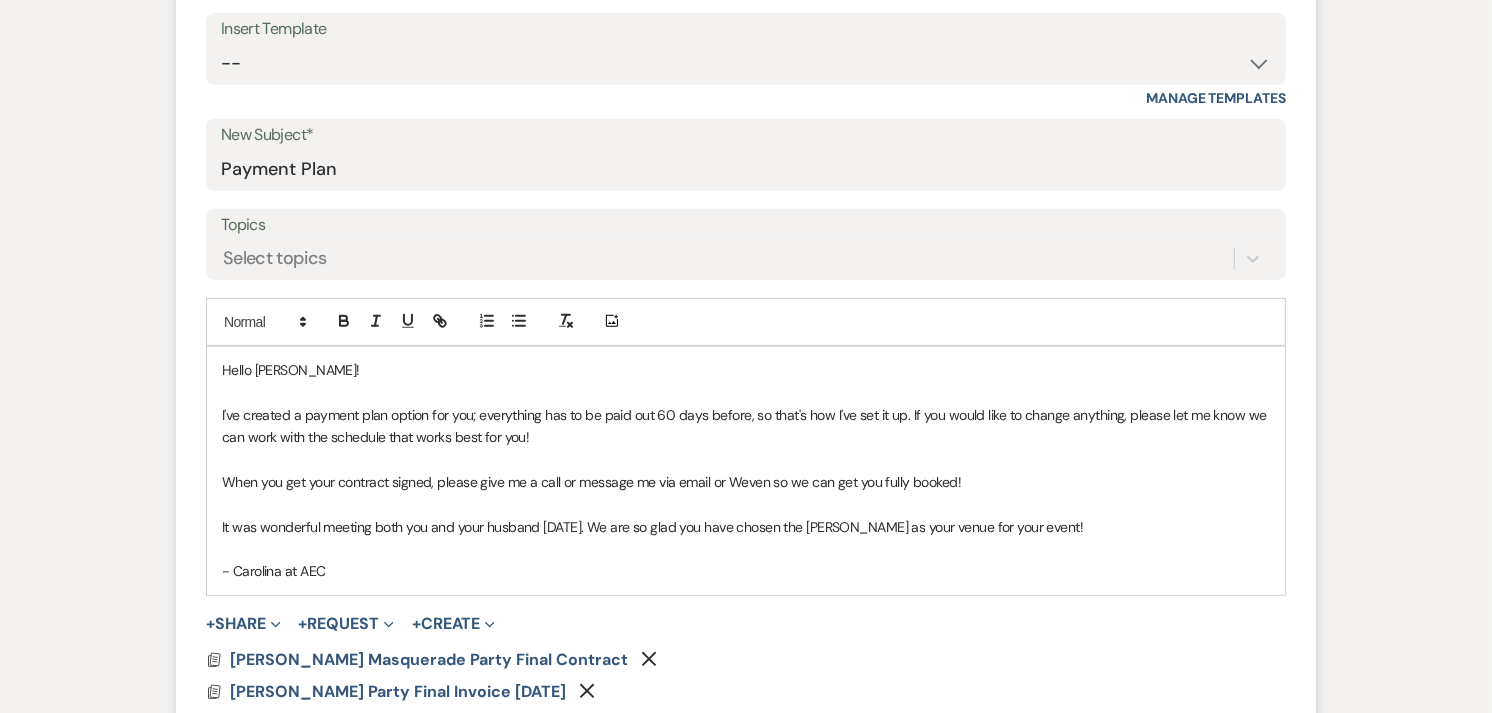 scroll, scrollTop: 1265, scrollLeft: 0, axis: vertical 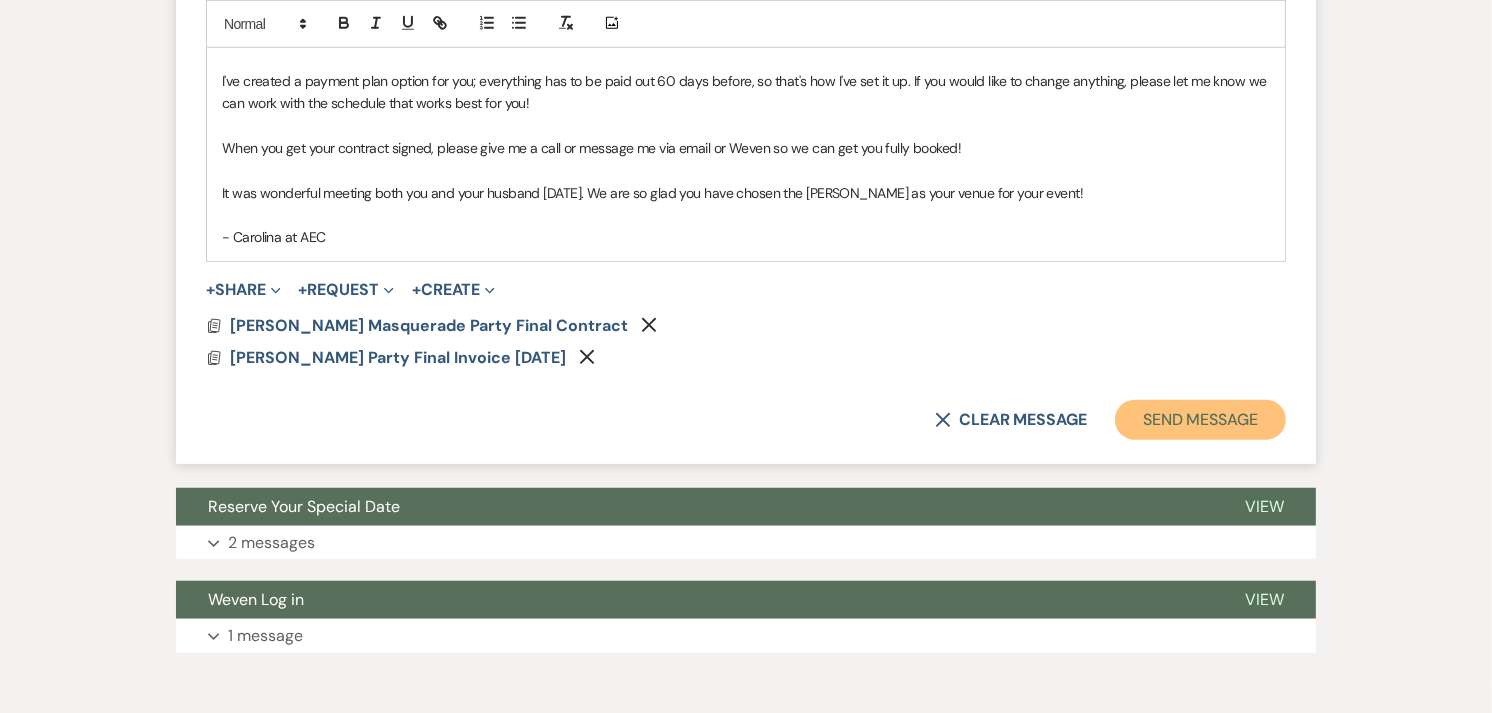 click on "Send Message" at bounding box center (1200, 420) 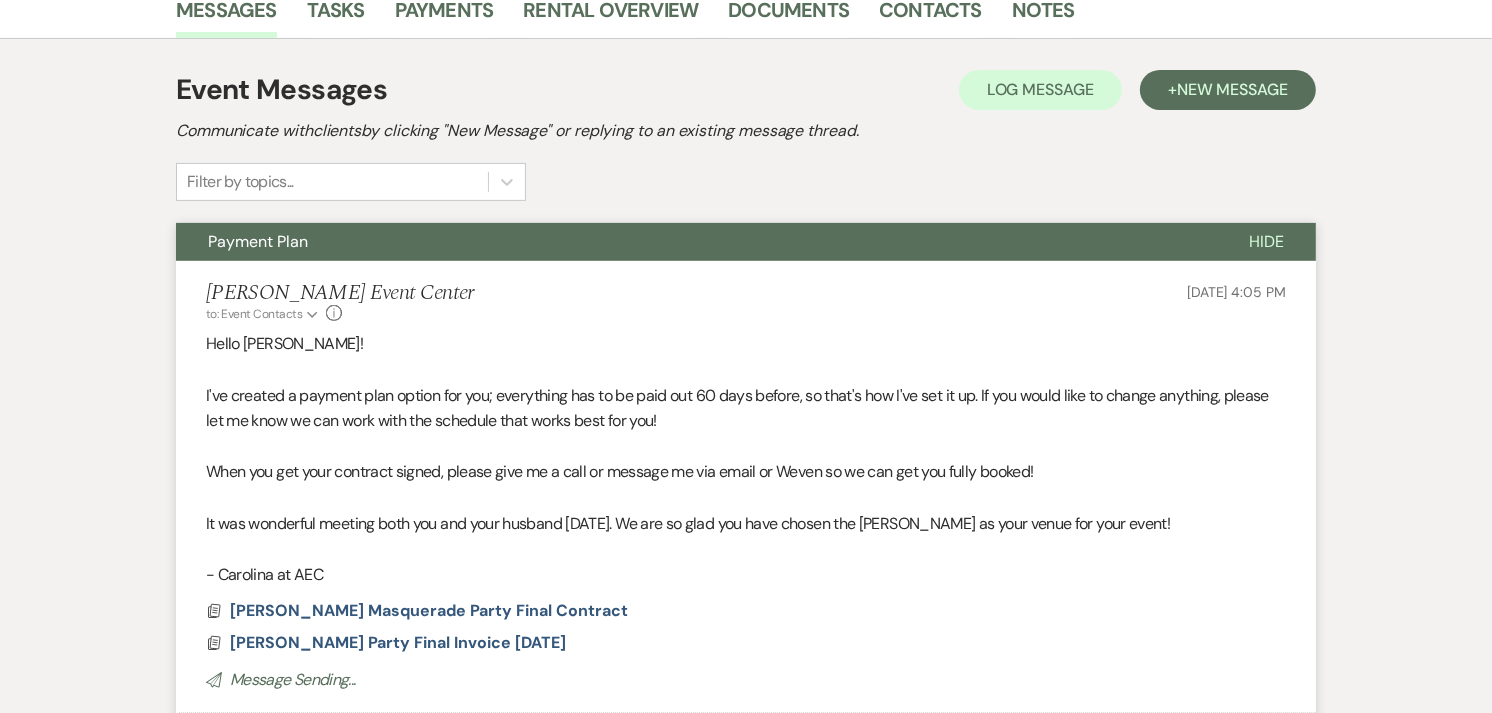 scroll, scrollTop: 0, scrollLeft: 0, axis: both 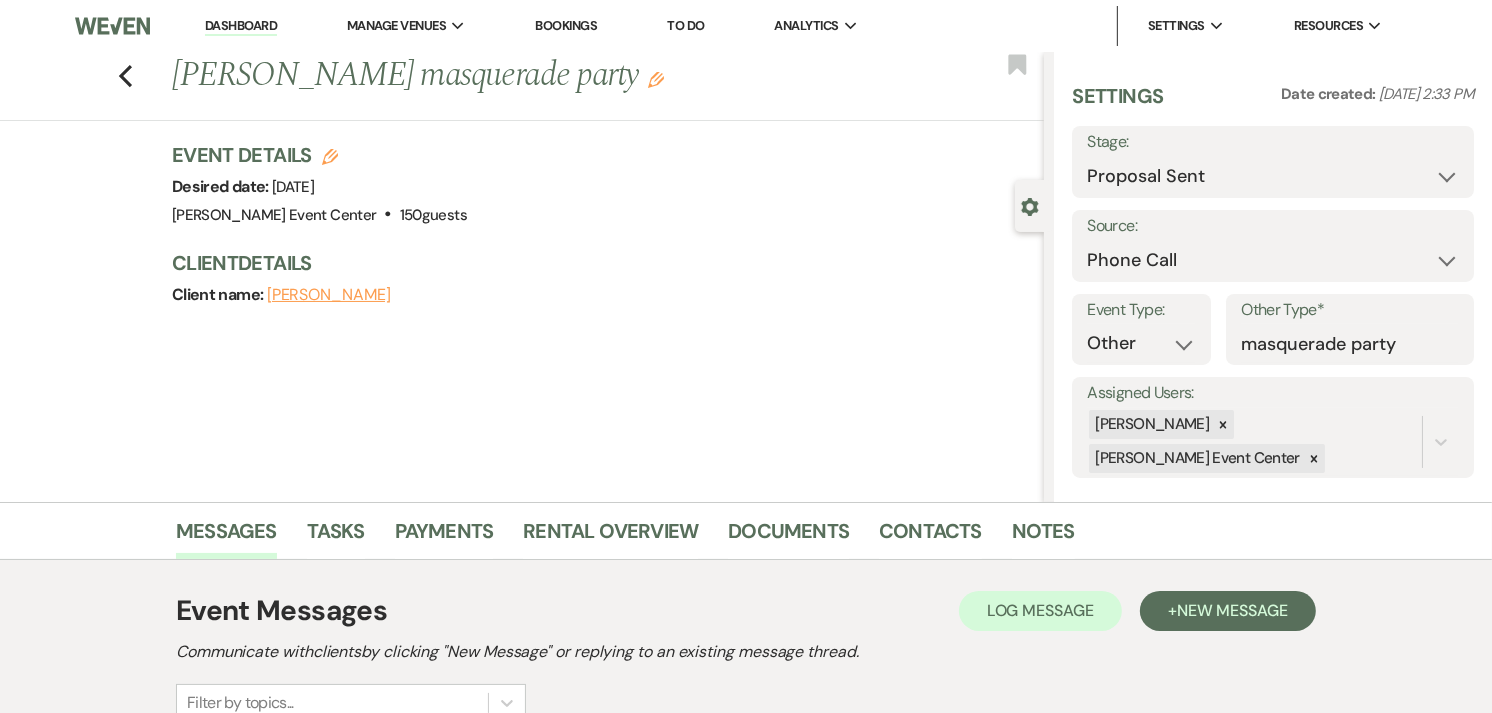 click on "Previous Kecia Abran's masquerade party Edit Bookmark" at bounding box center [517, 86] 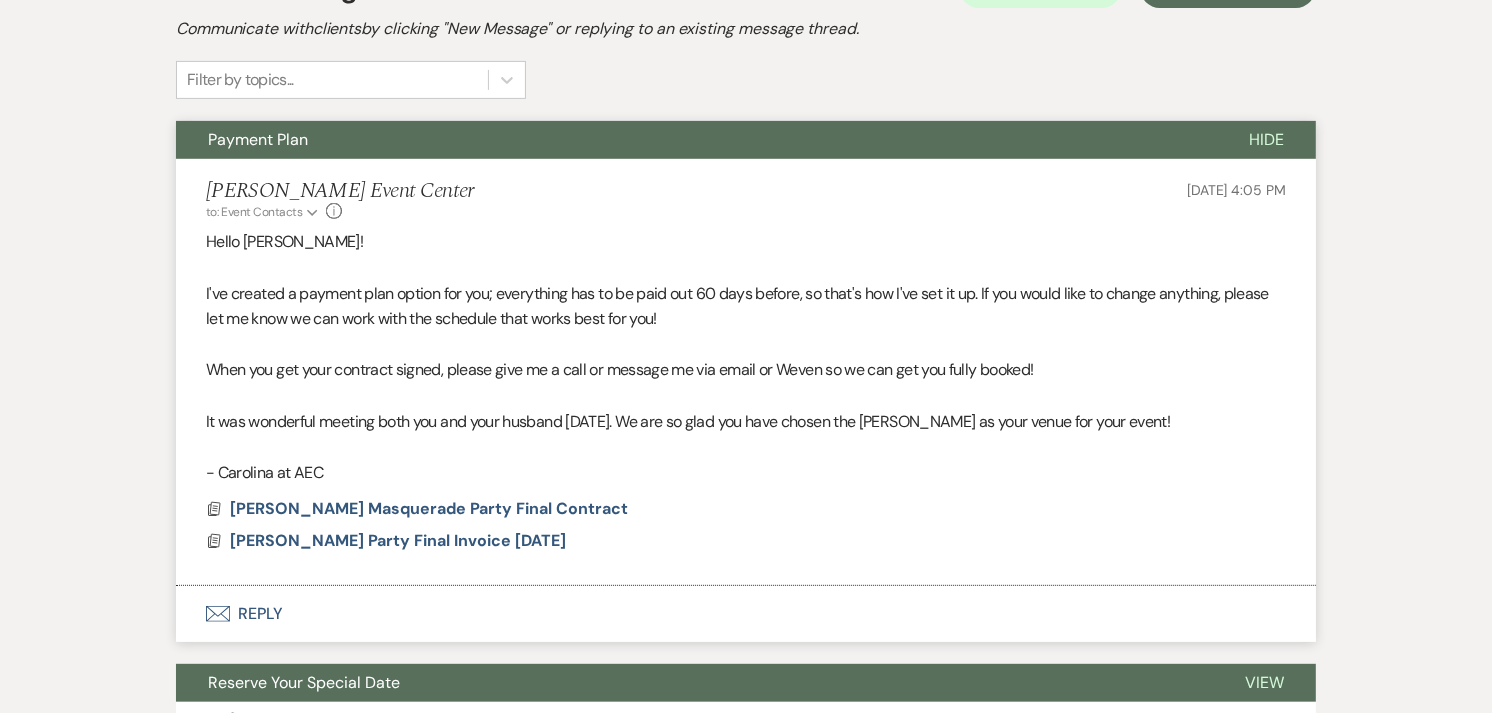 scroll, scrollTop: 0, scrollLeft: 0, axis: both 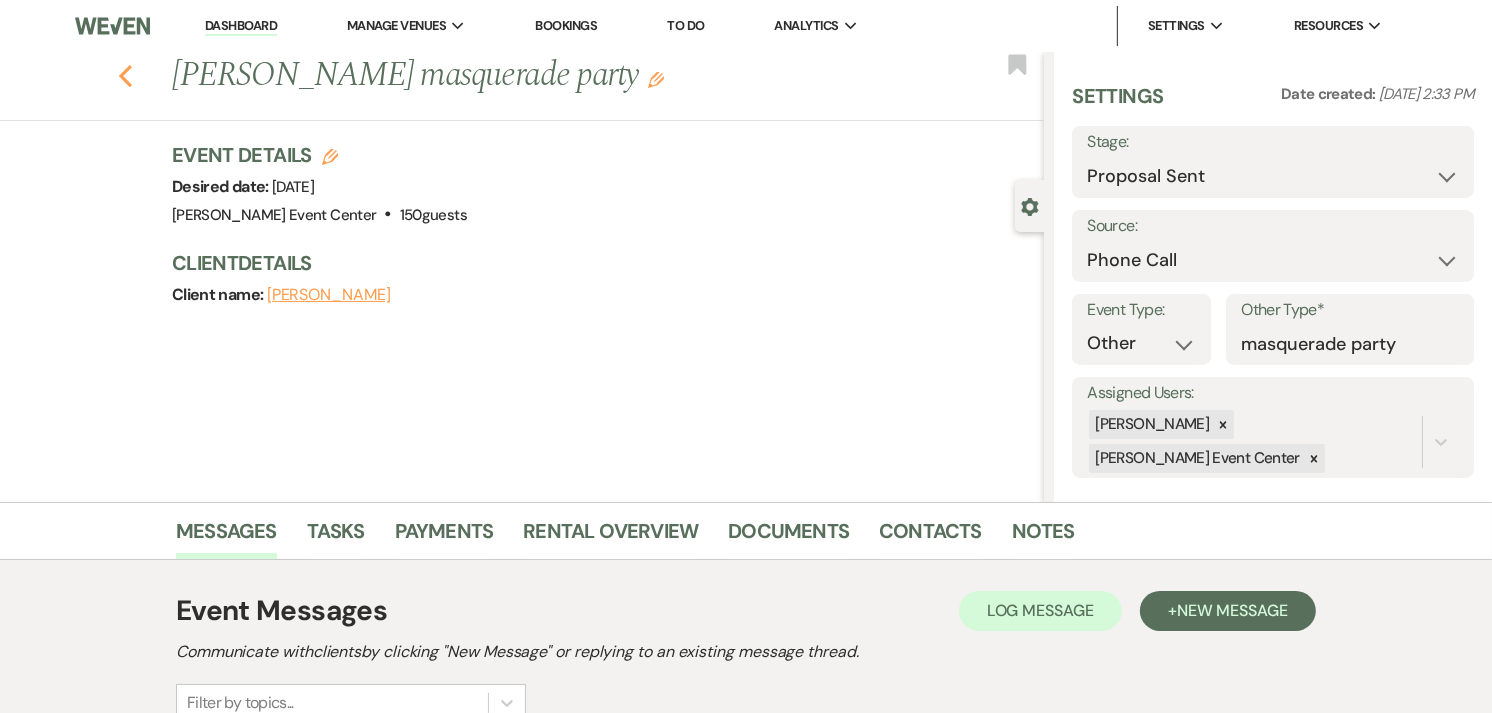click 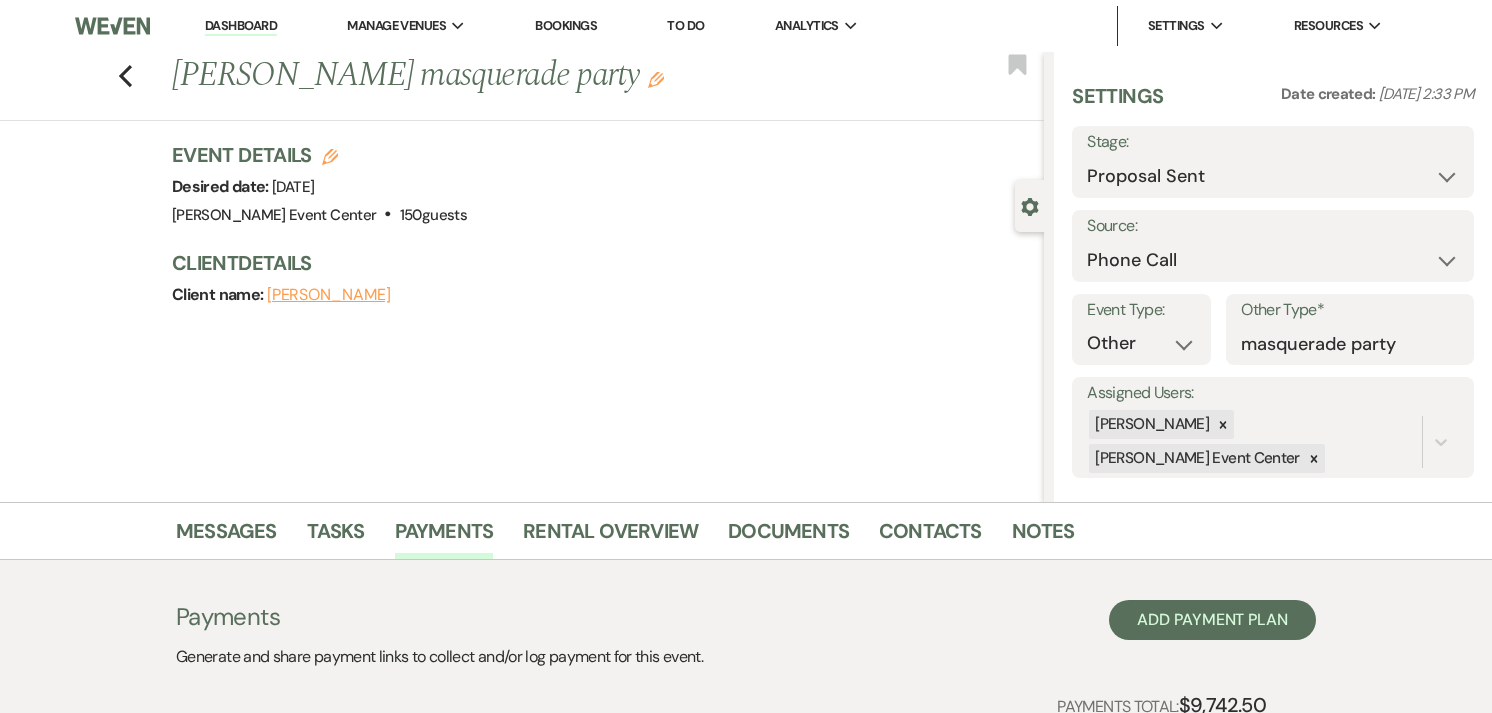 scroll, scrollTop: 0, scrollLeft: 0, axis: both 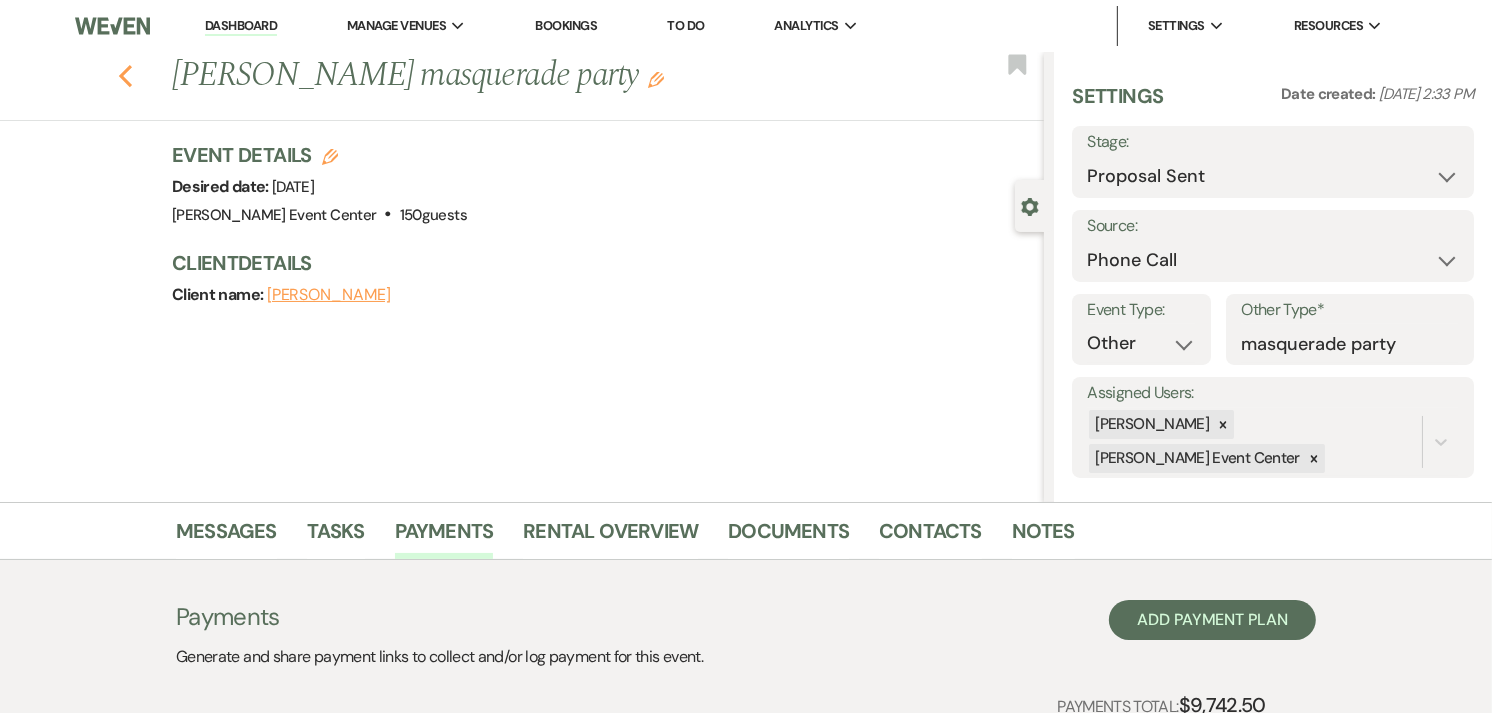 click on "Previous" 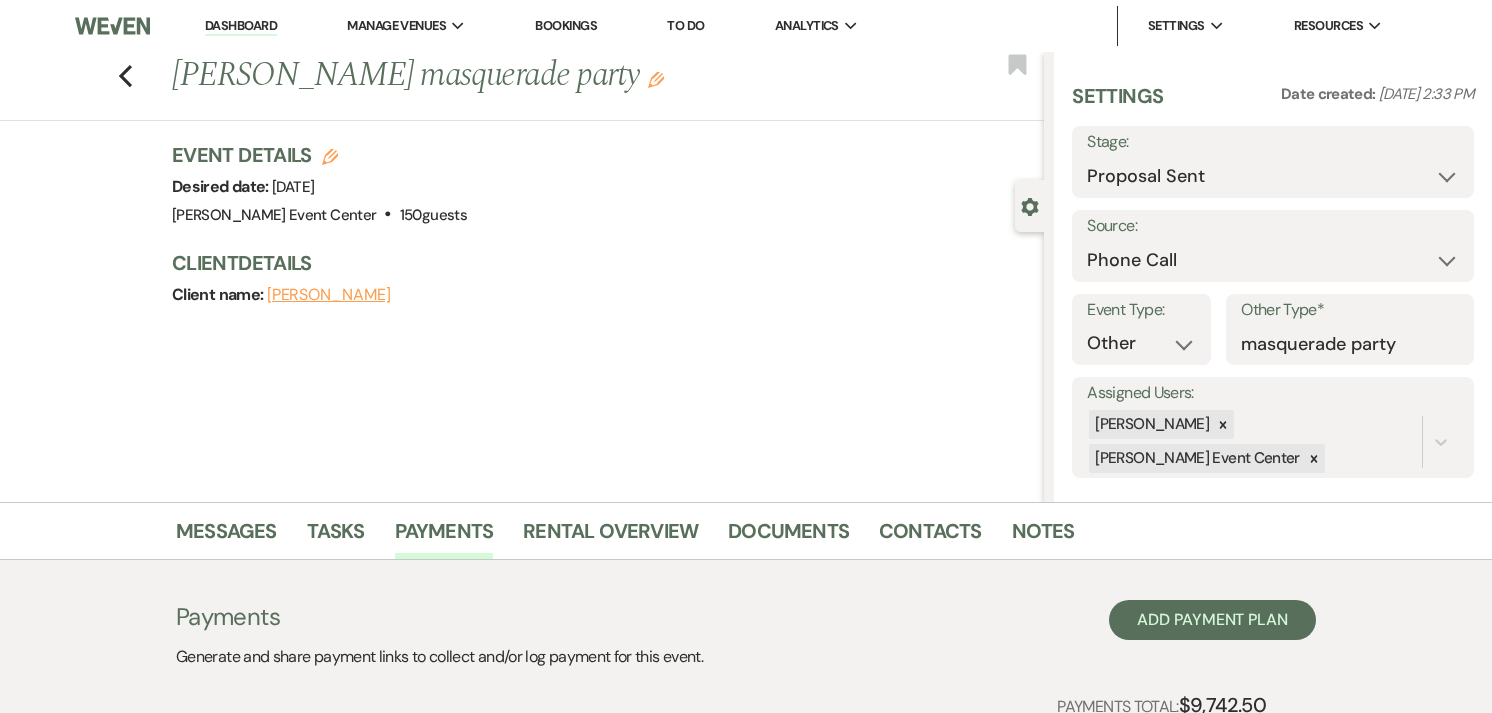 select on "6" 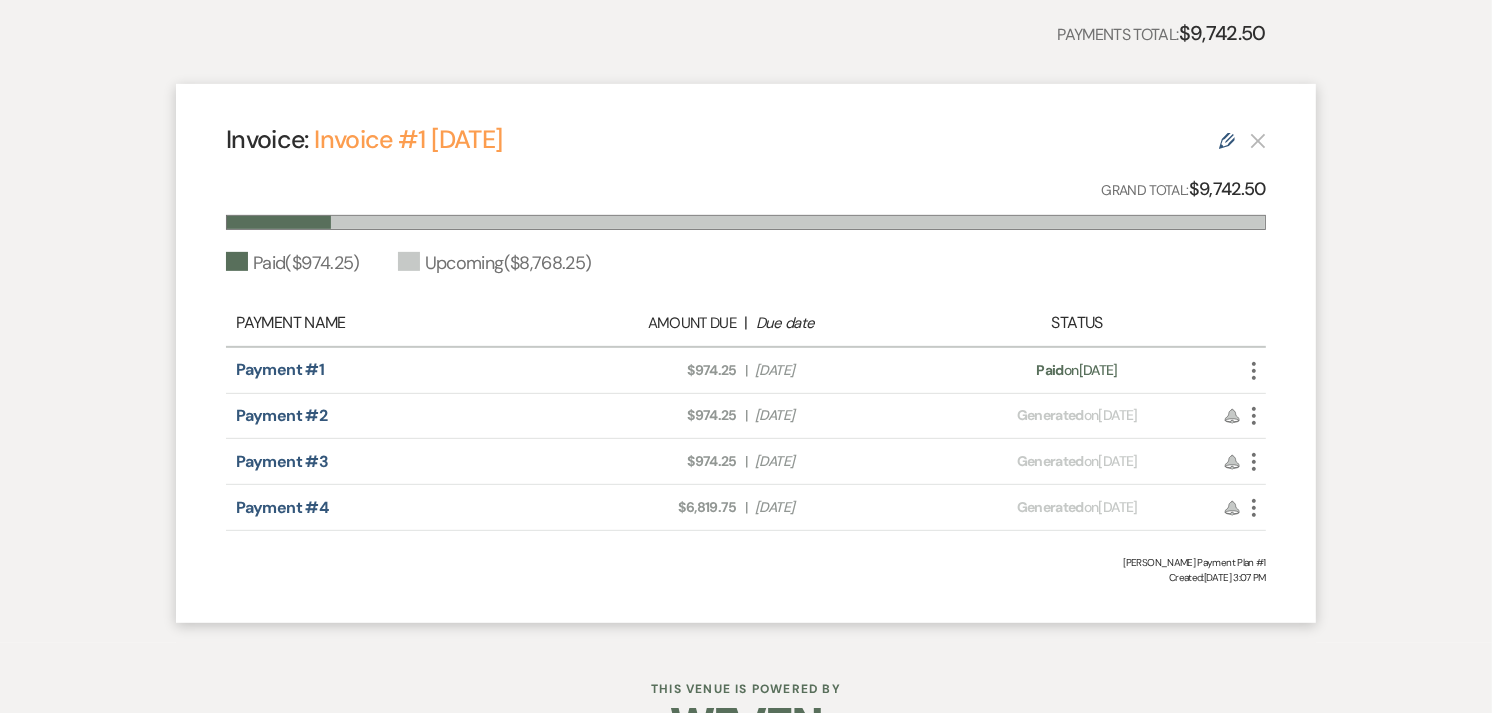 scroll, scrollTop: 0, scrollLeft: 0, axis: both 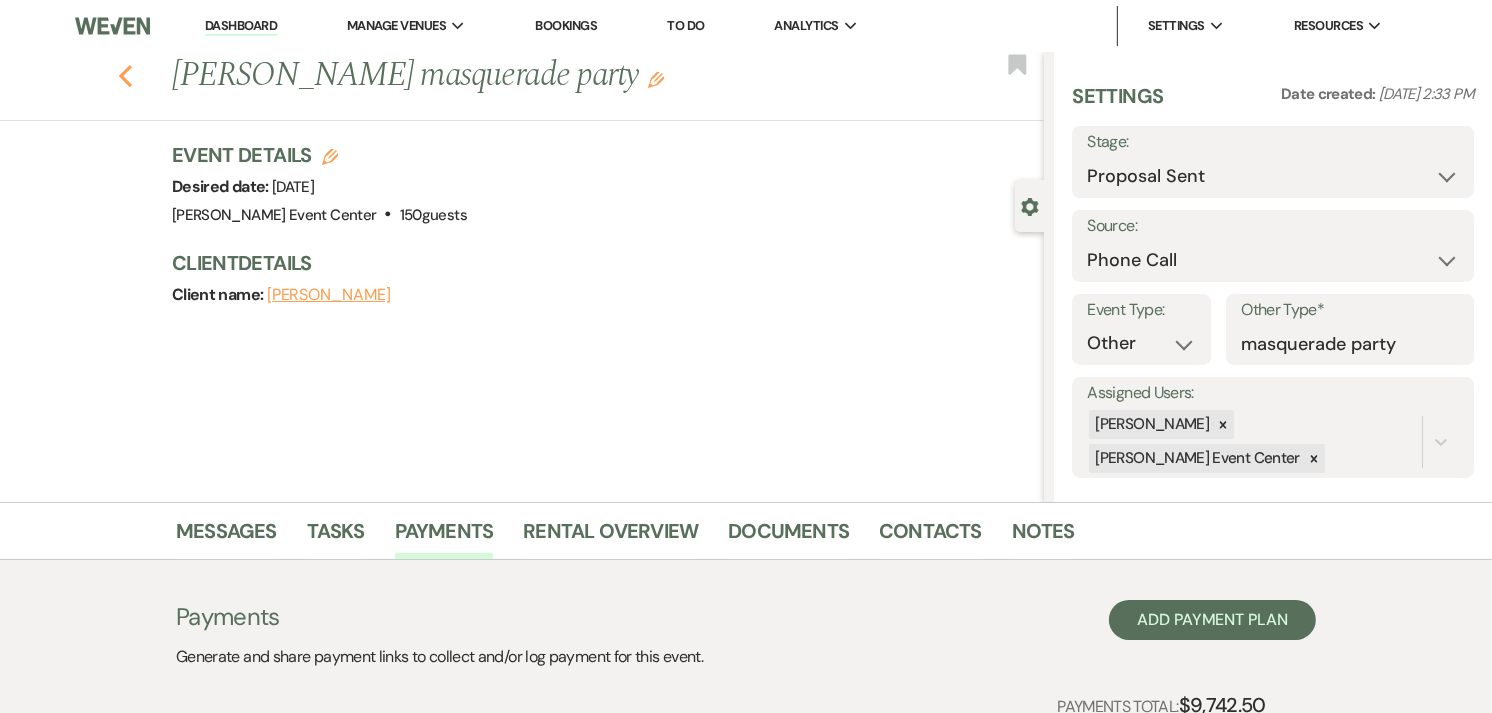 click on "Previous" 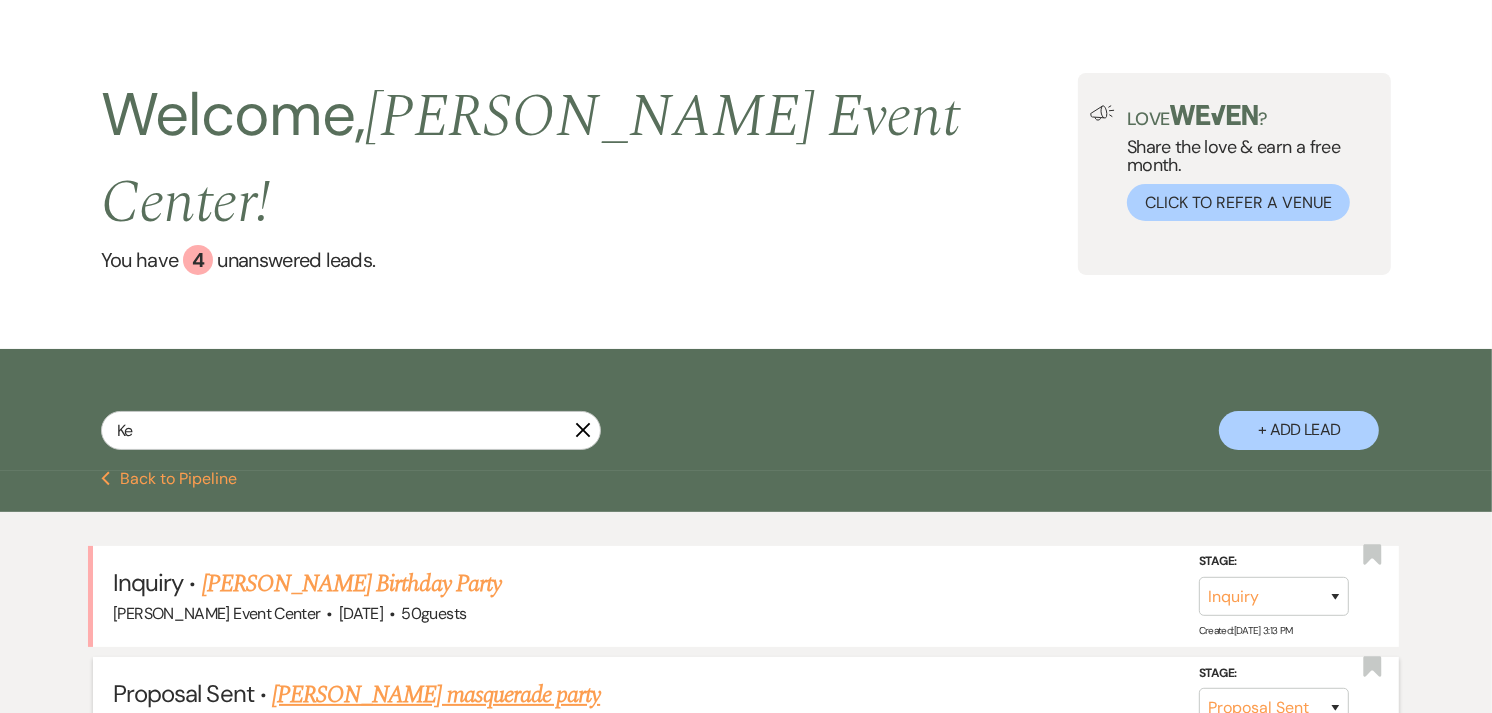 scroll, scrollTop: 0, scrollLeft: 0, axis: both 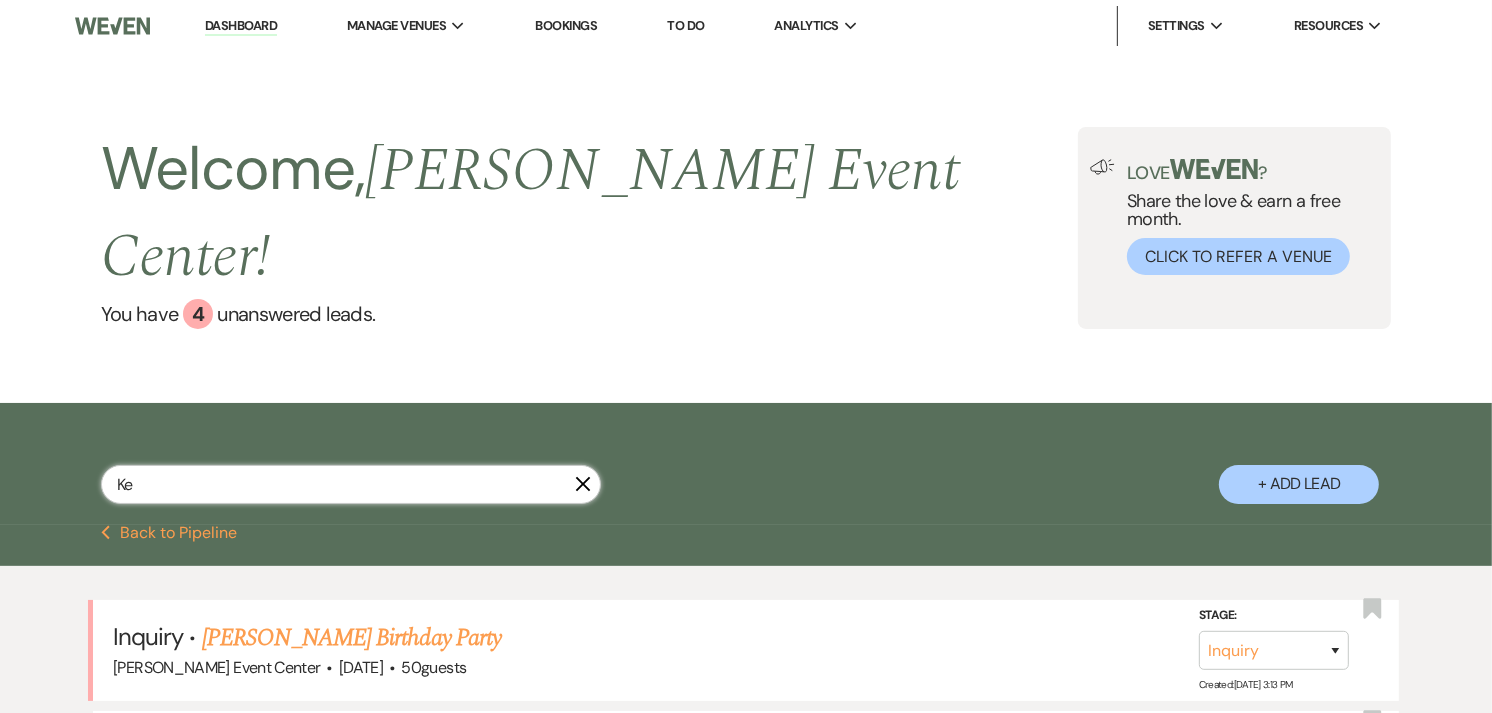 click on "Ke" at bounding box center [351, 484] 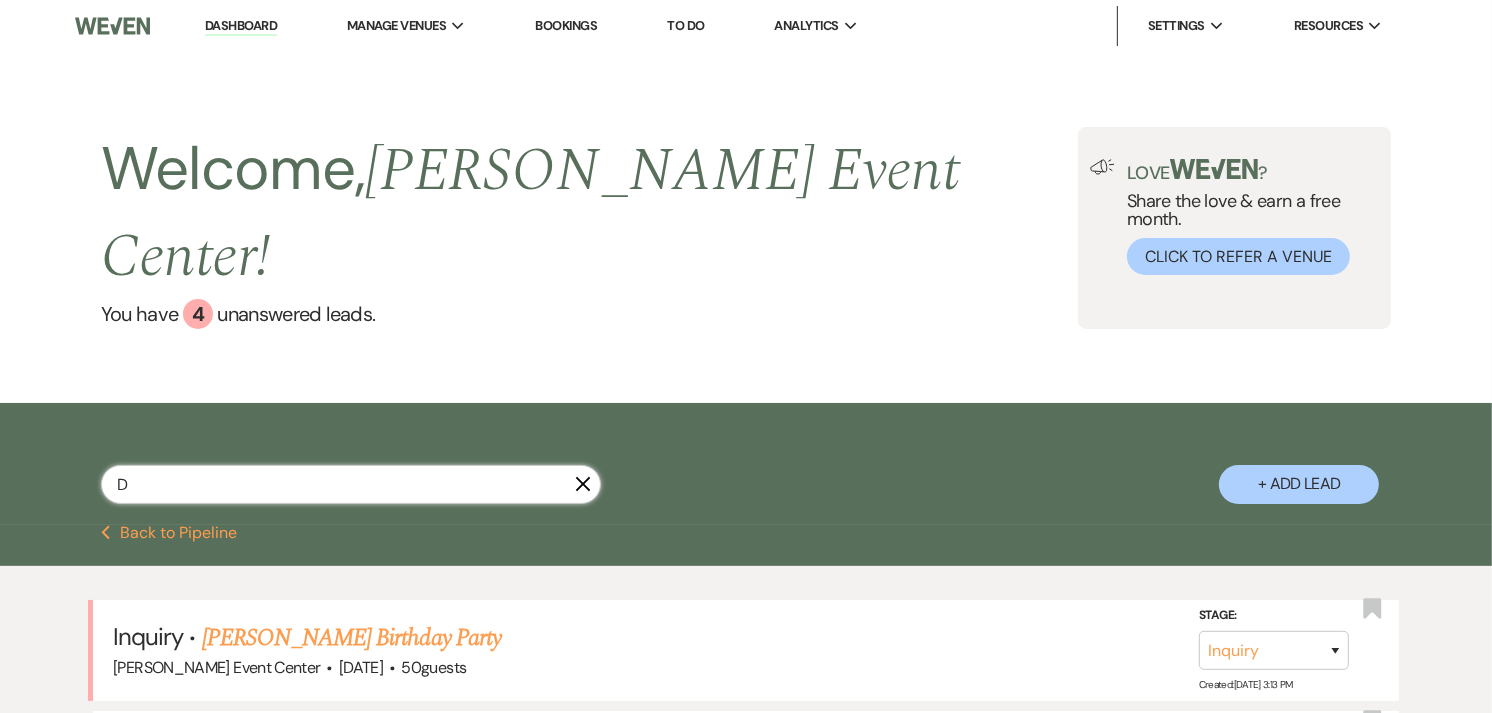 type on "Da" 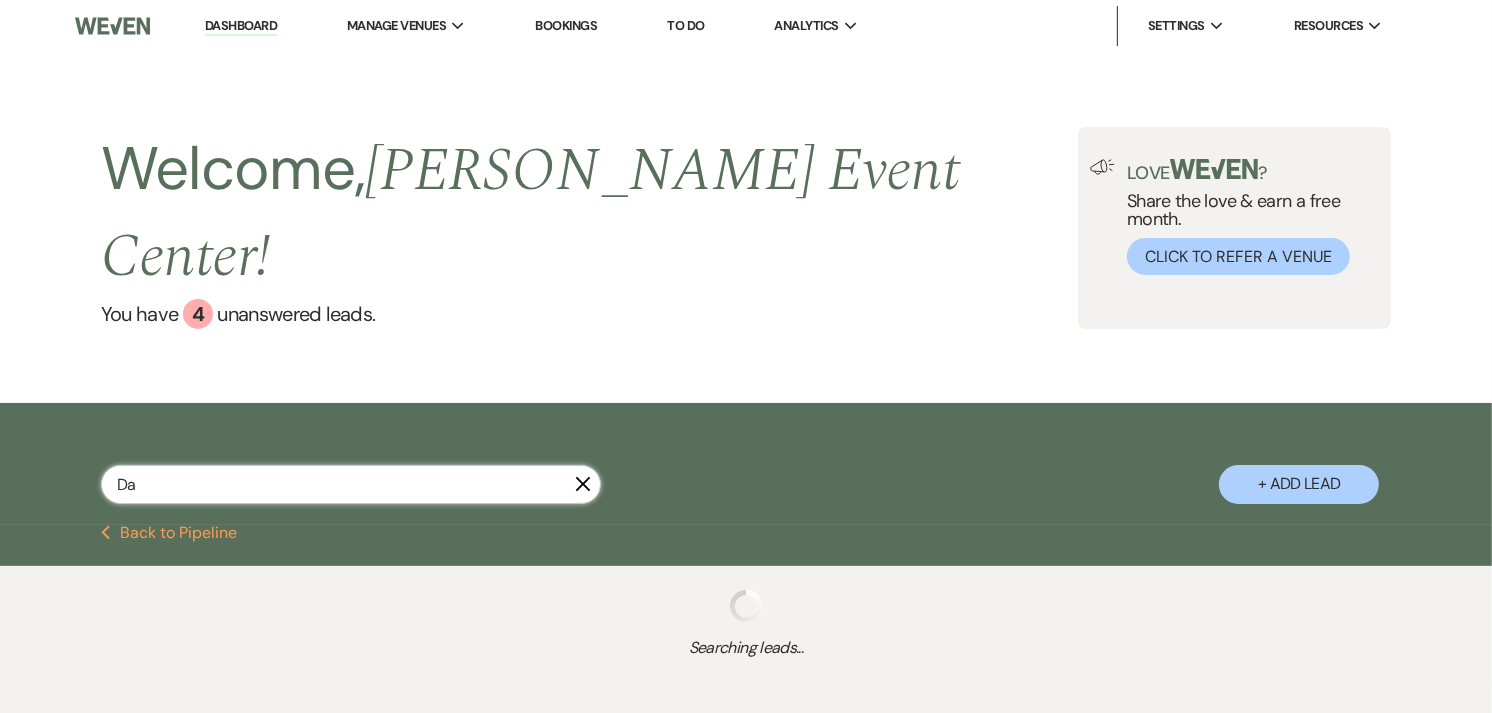 select on "4" 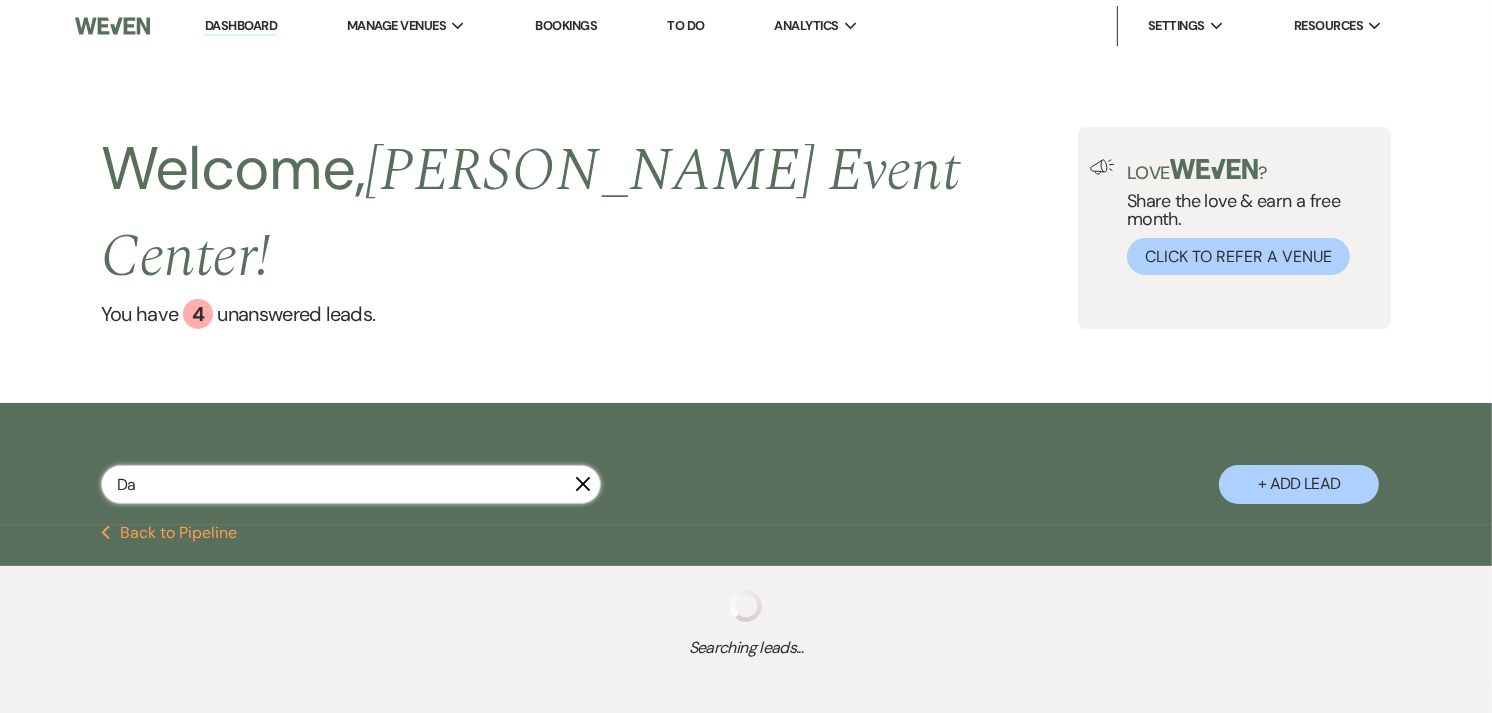 select on "5" 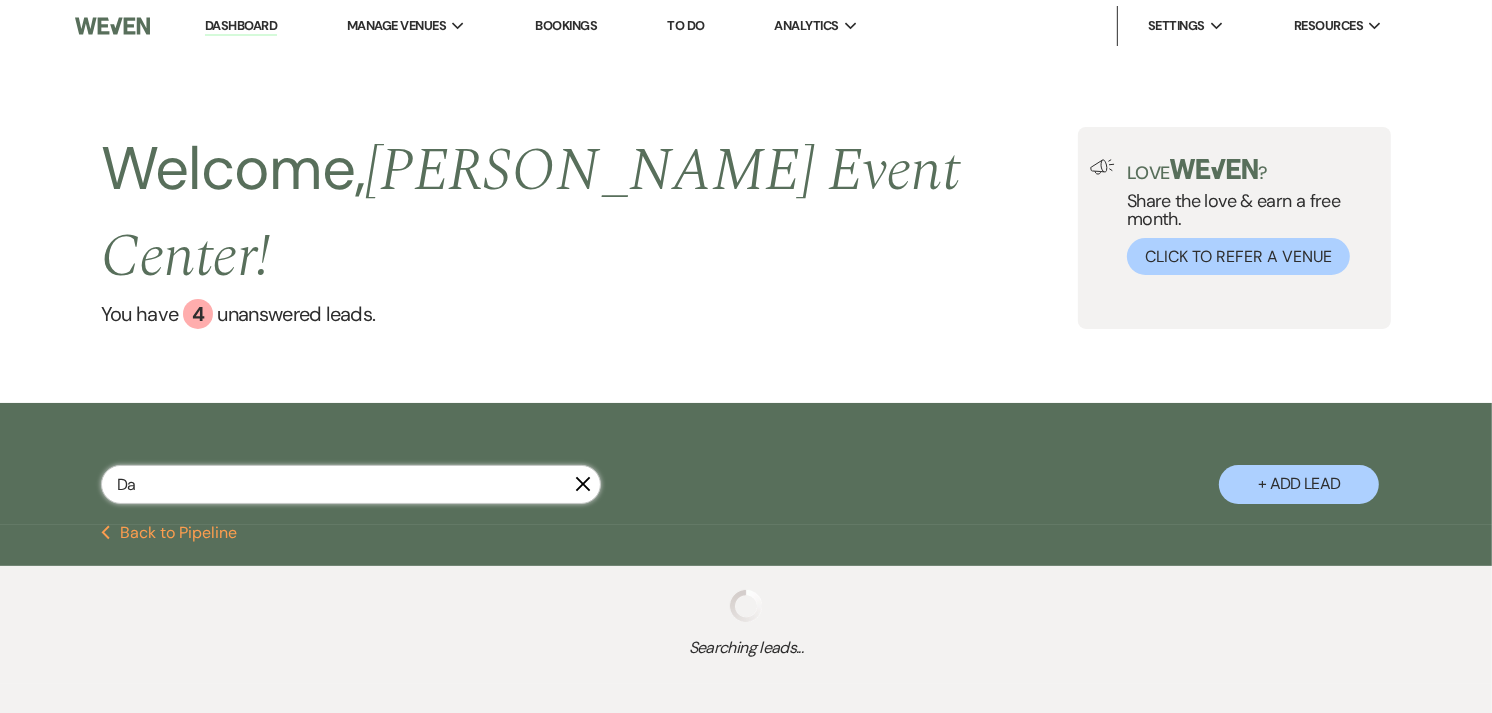 select on "4" 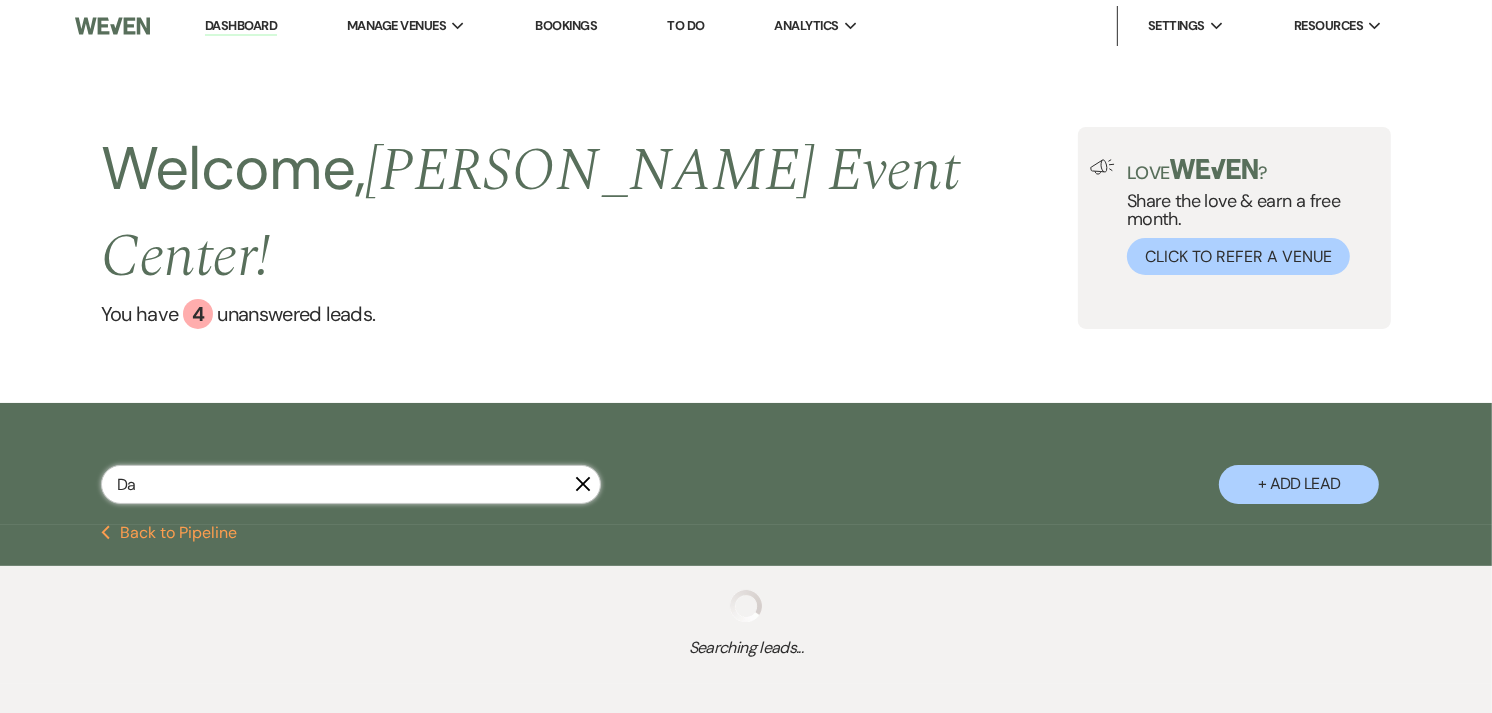 select on "8" 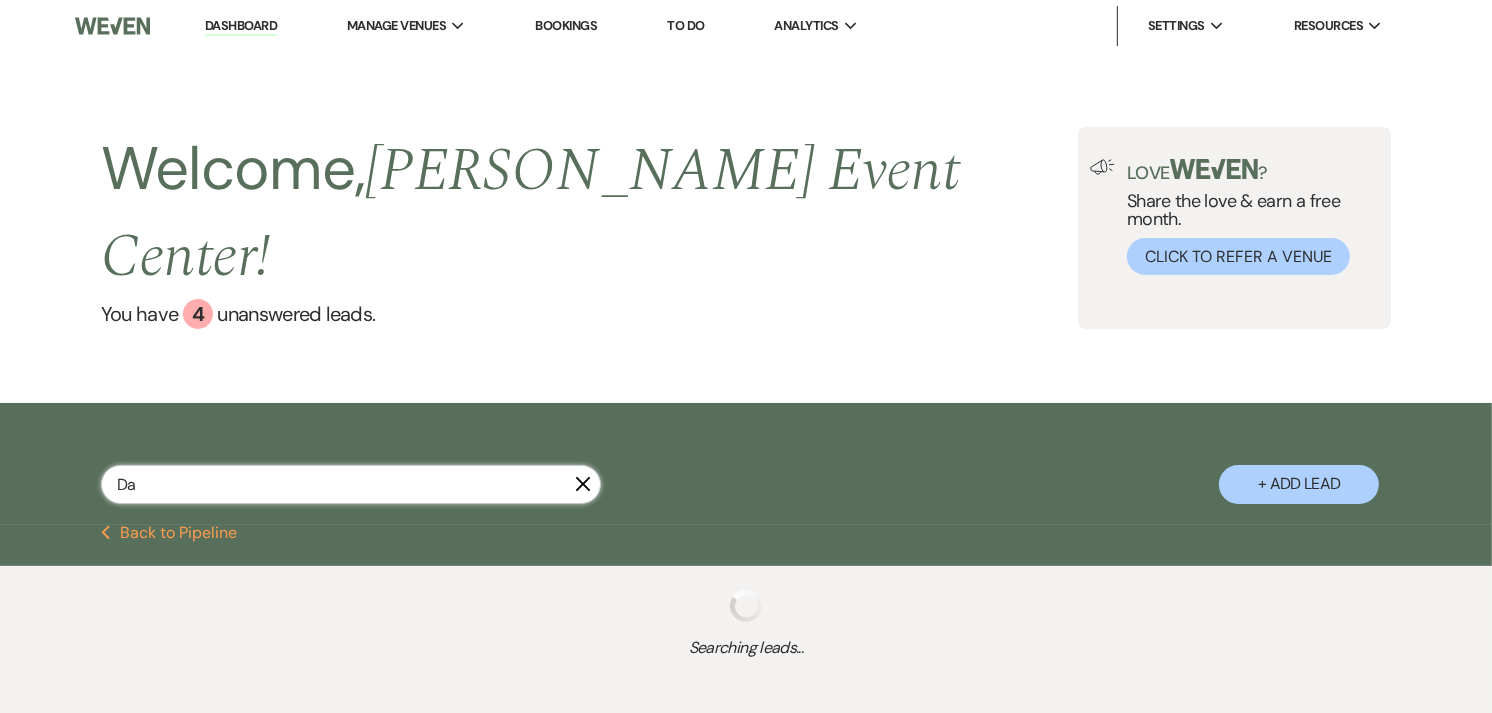 select on "4" 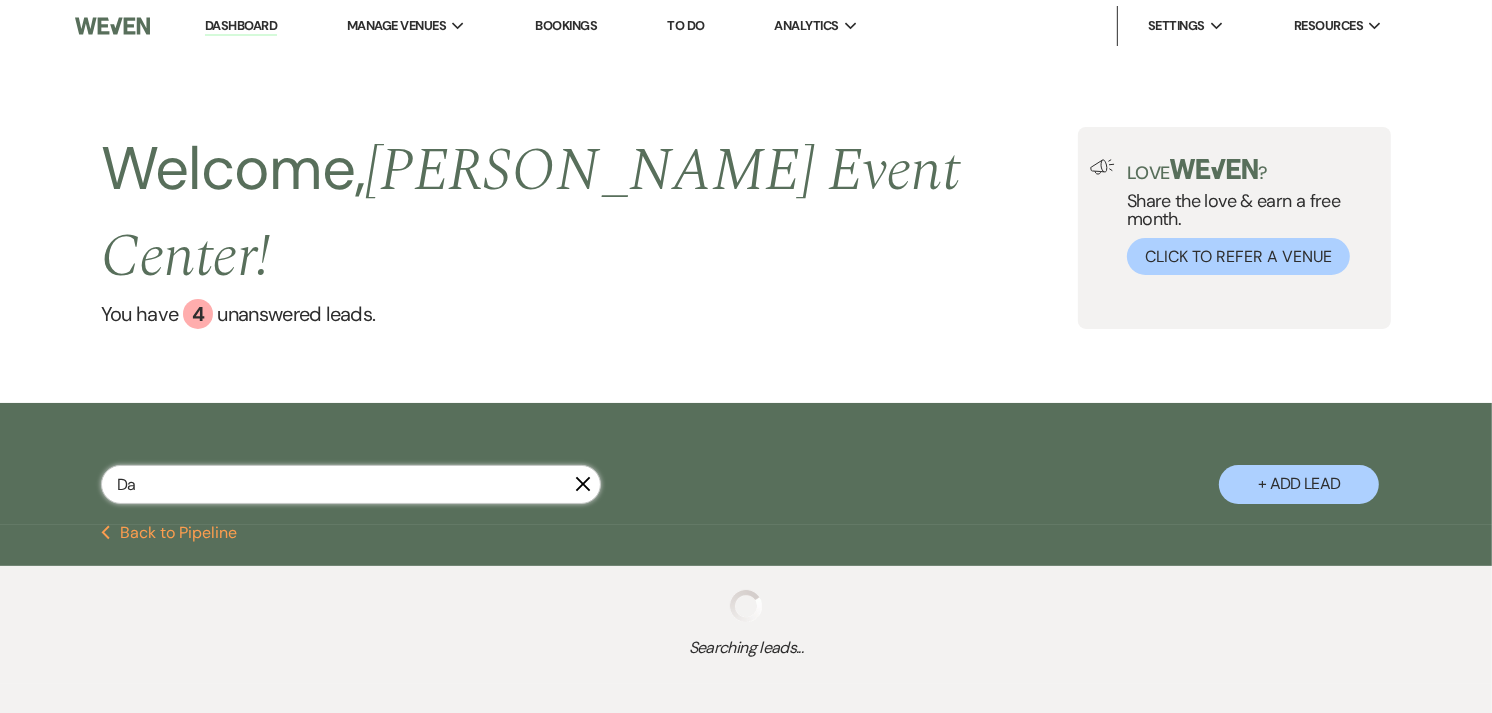 select on "8" 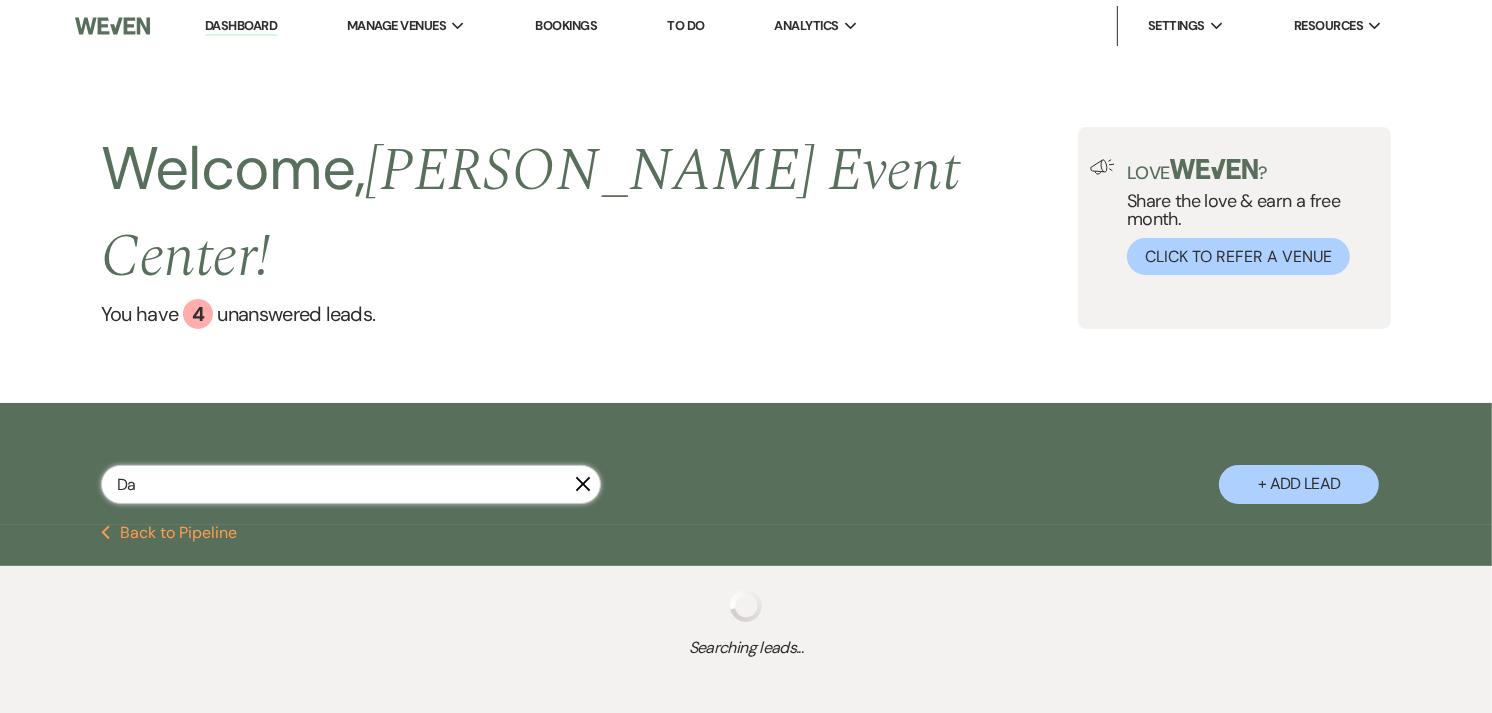 select on "7" 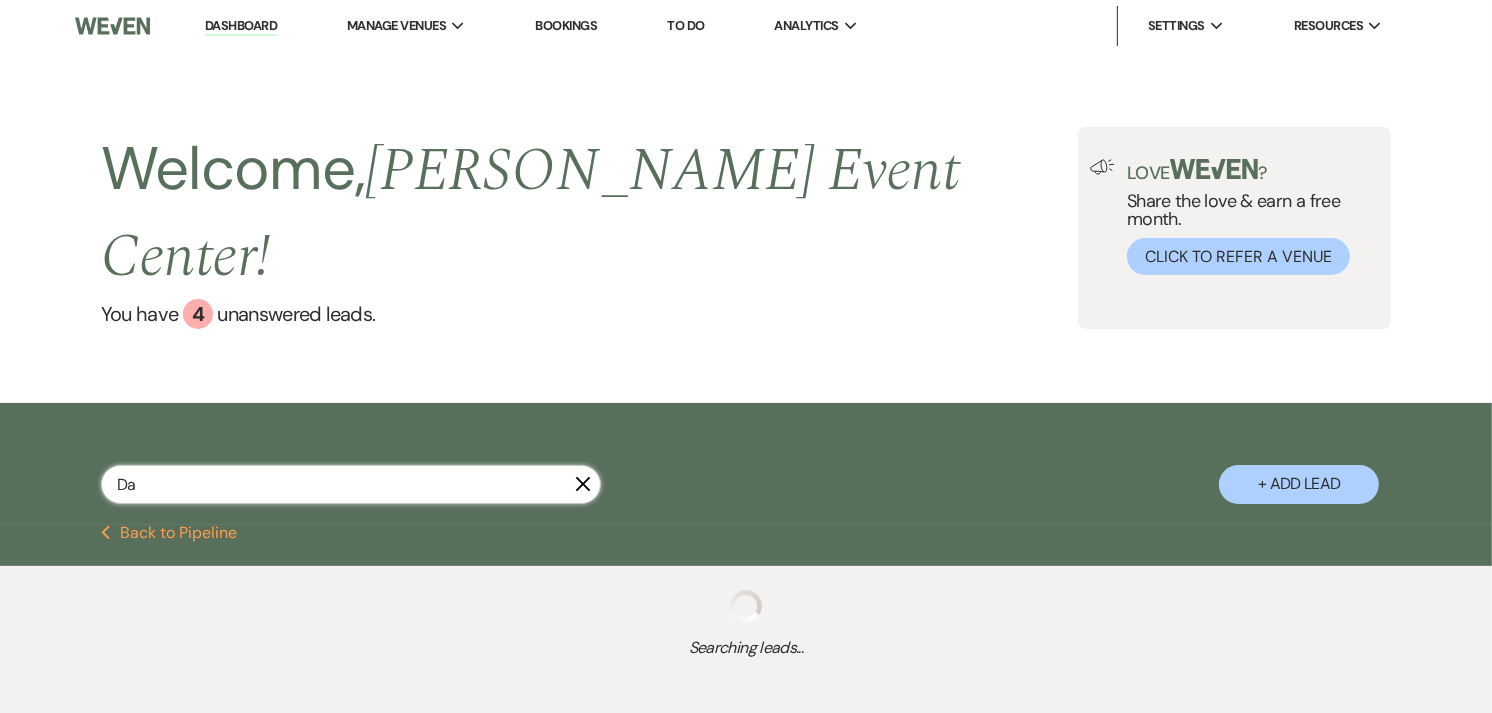 select on "5" 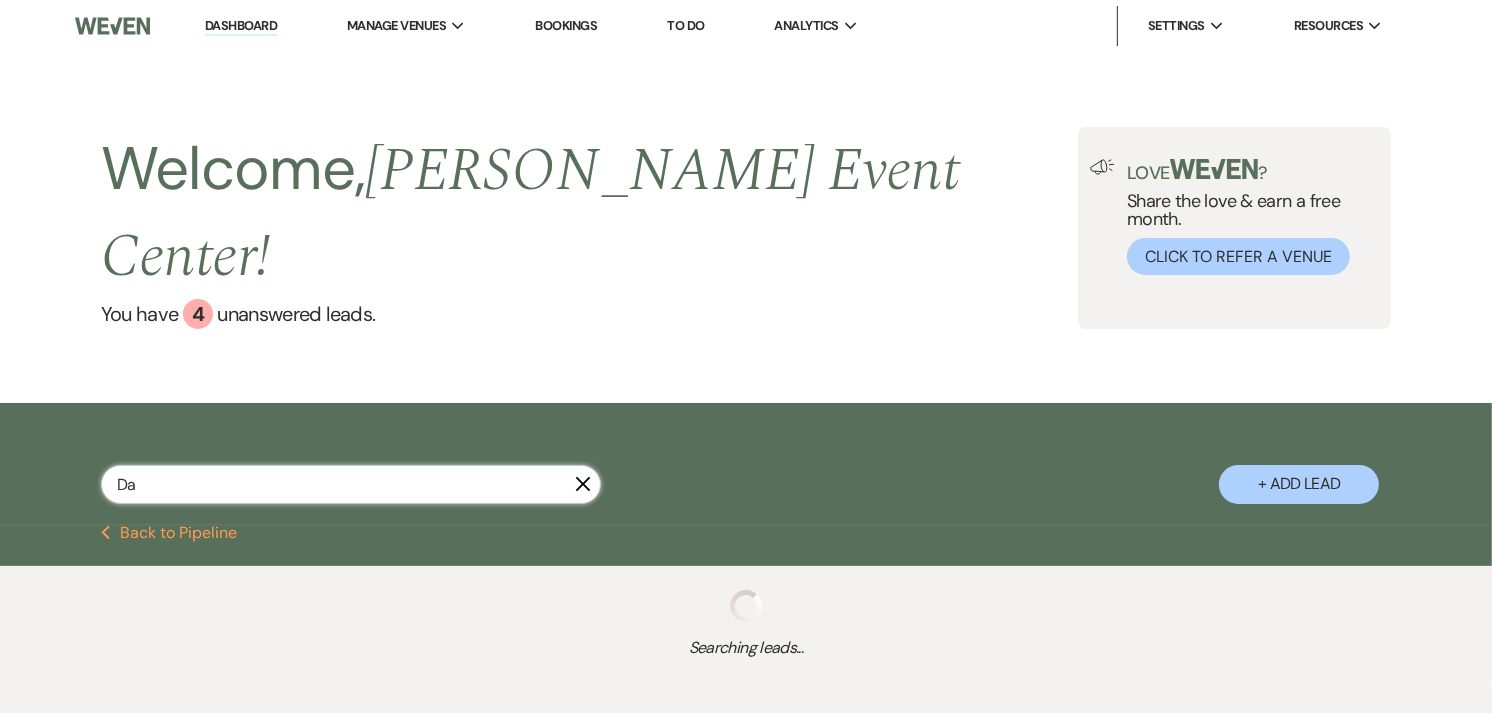select on "8" 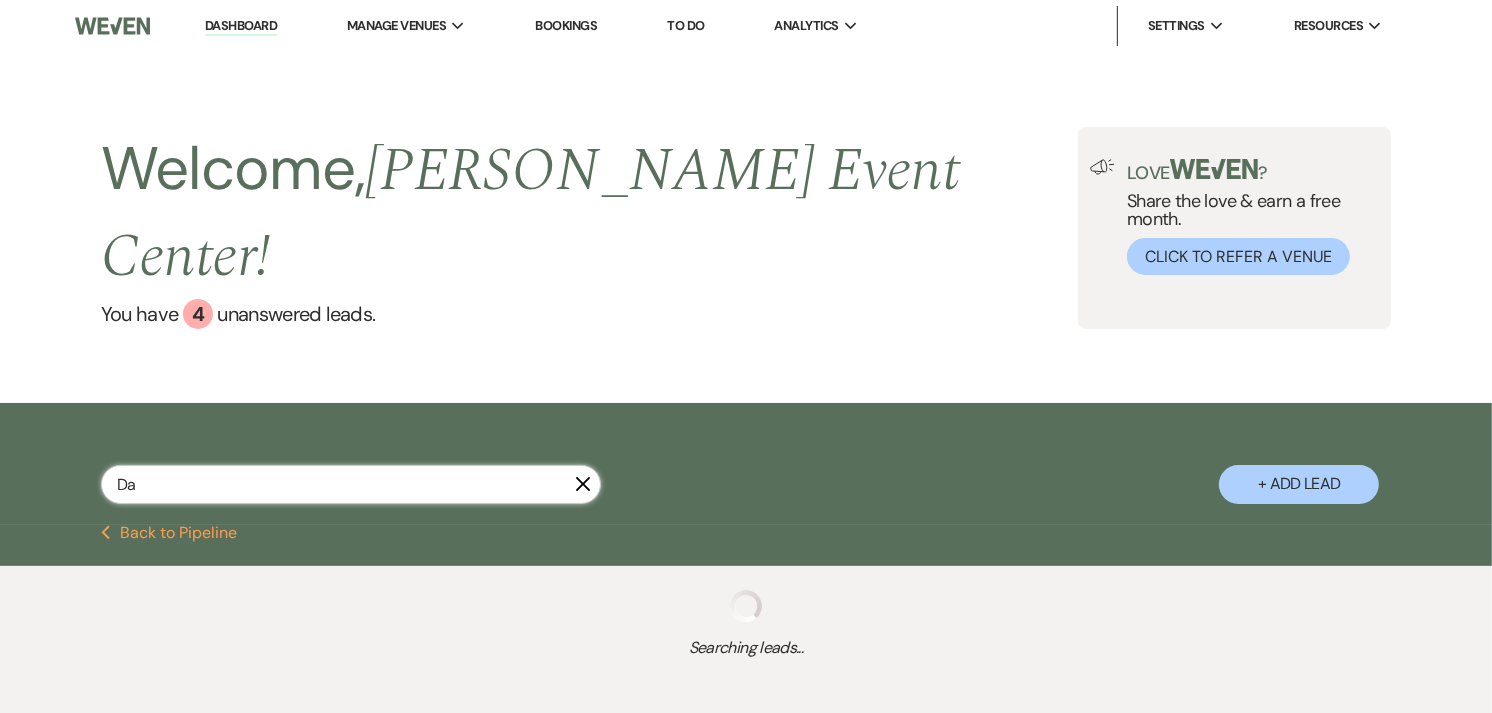 select on "5" 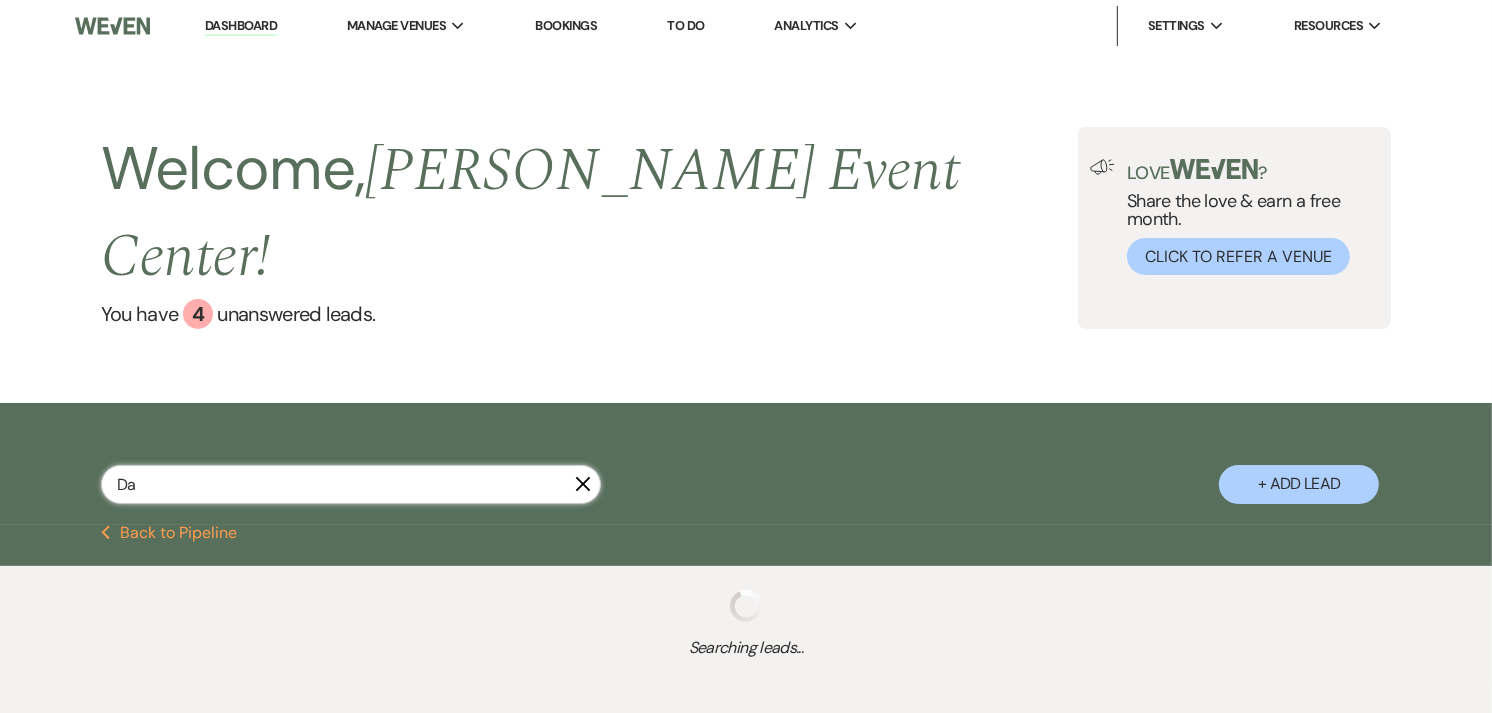 select on "2" 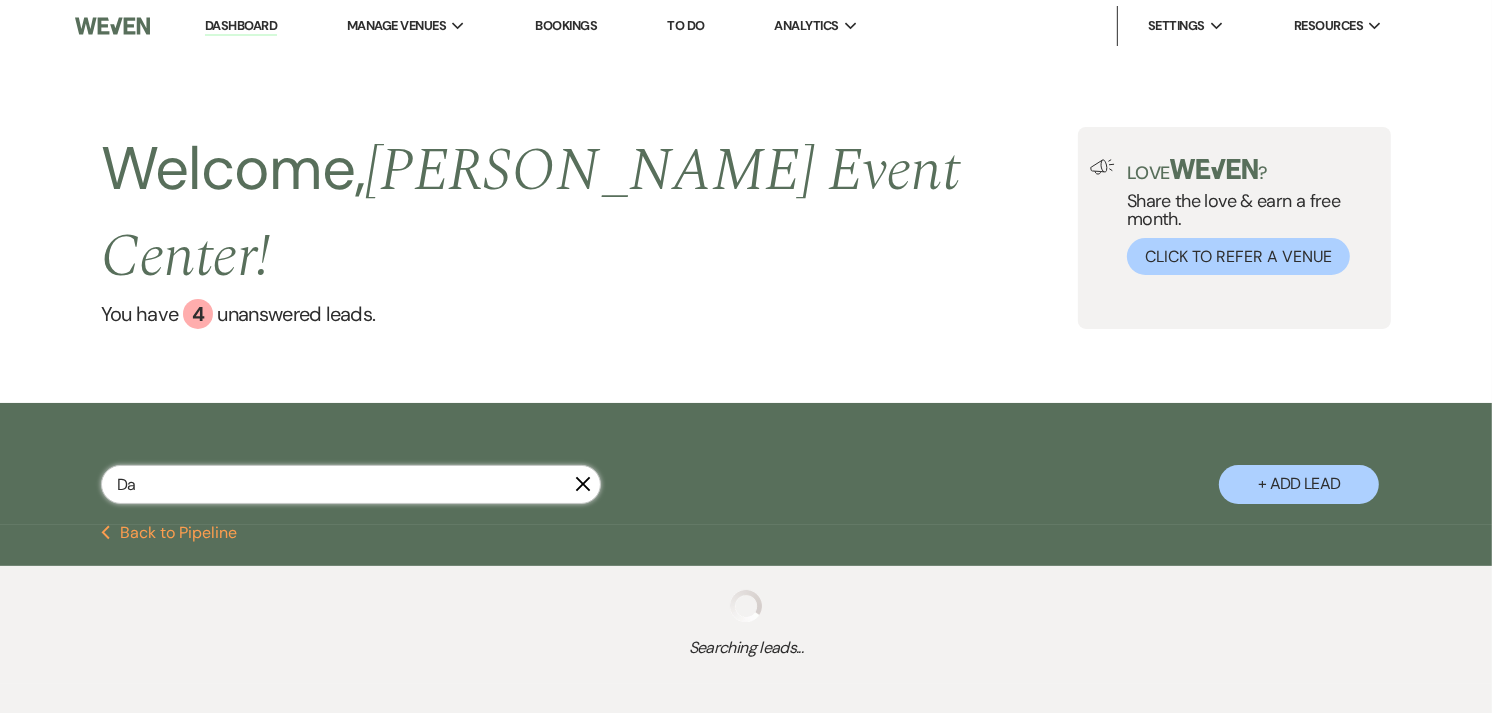 select on "8" 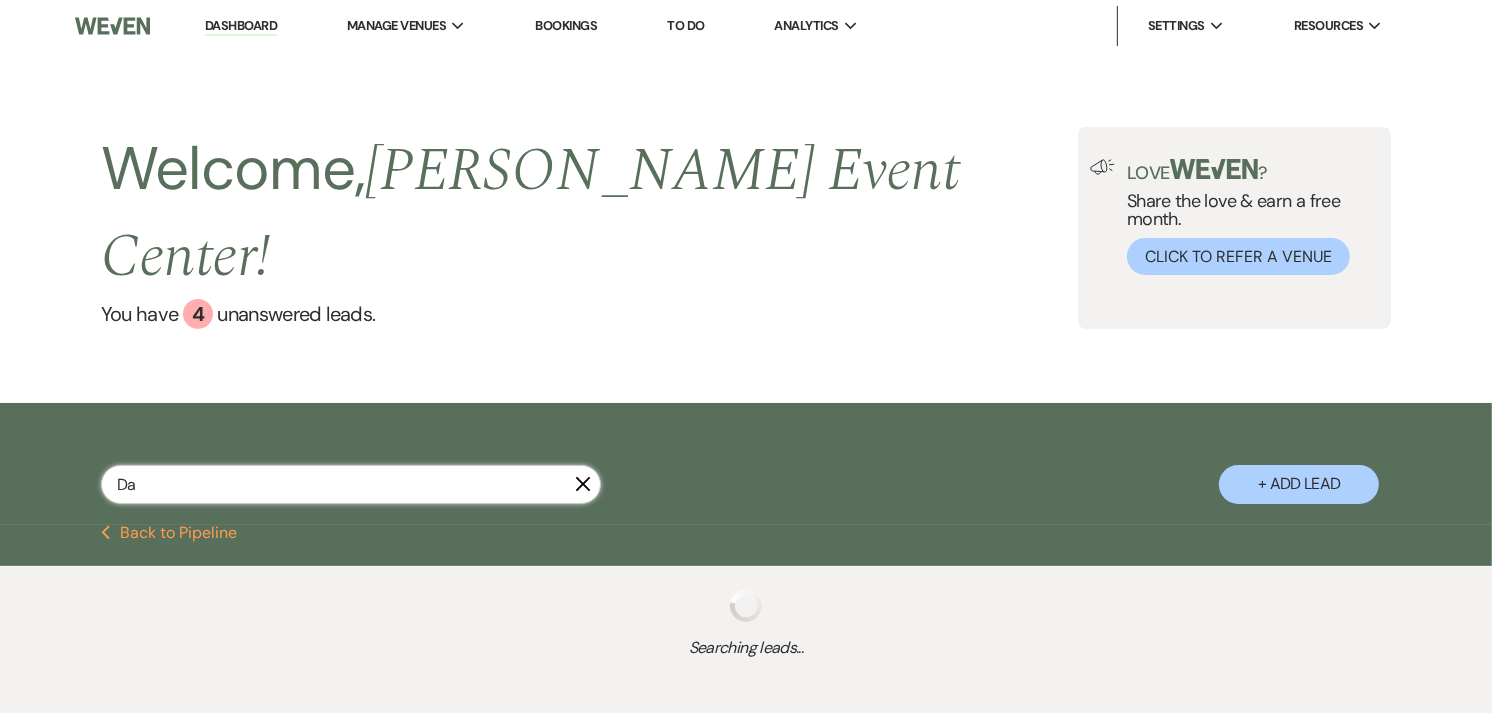 select on "6" 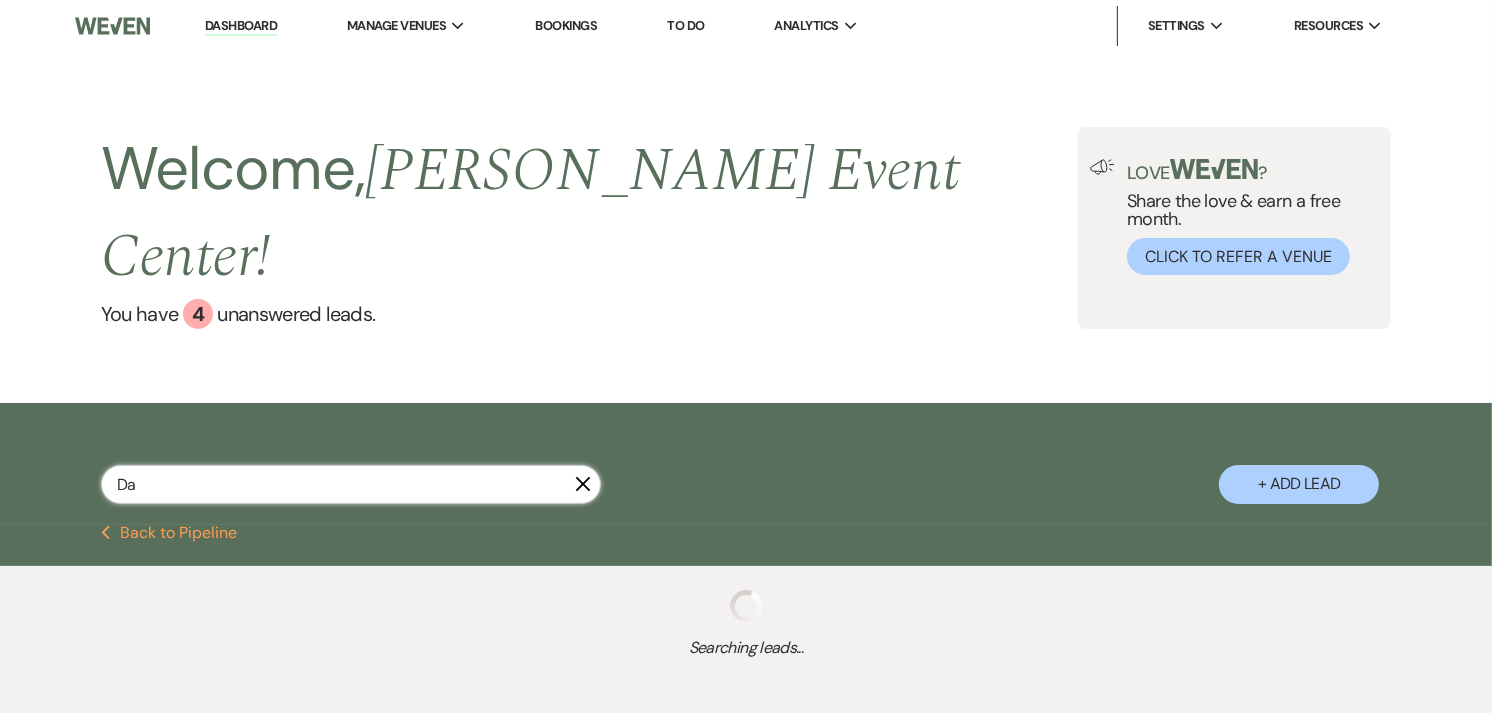 select on "5" 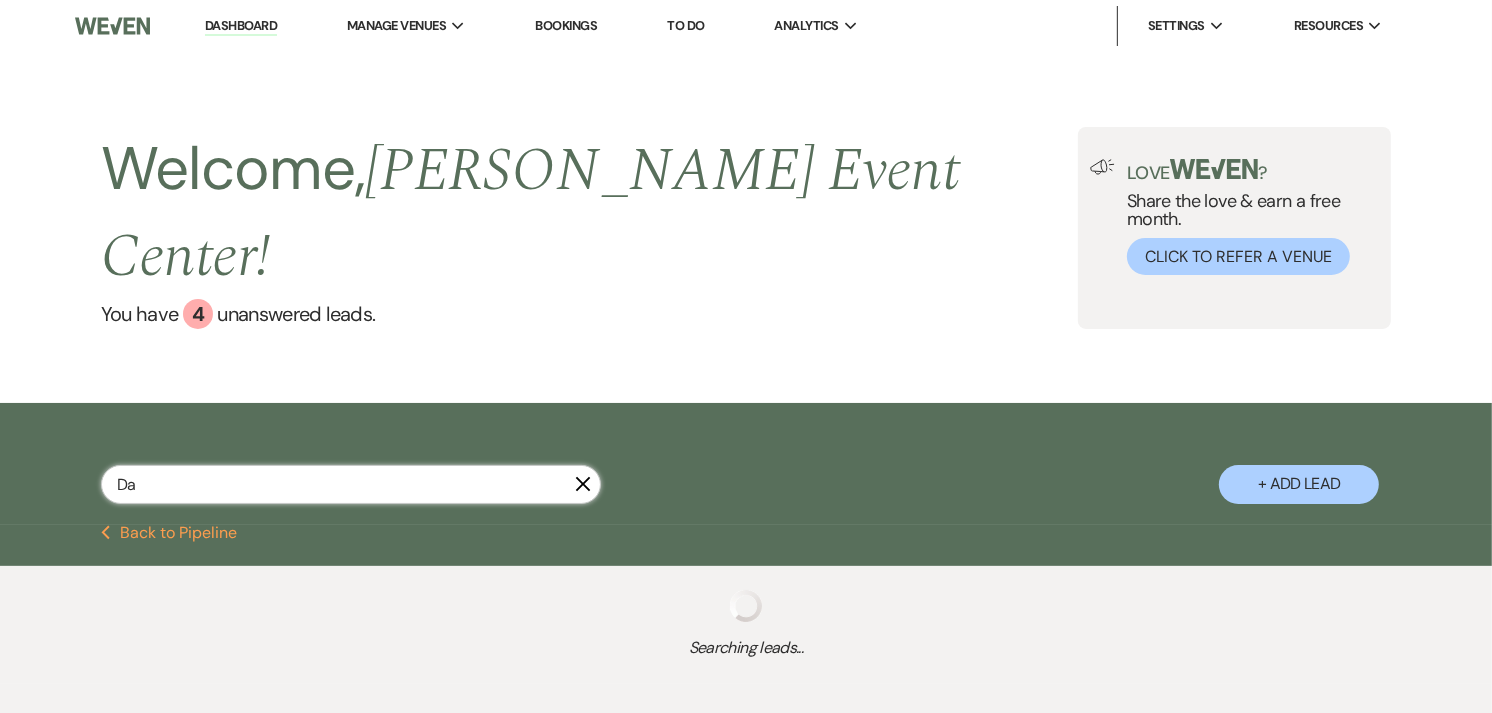 select on "6" 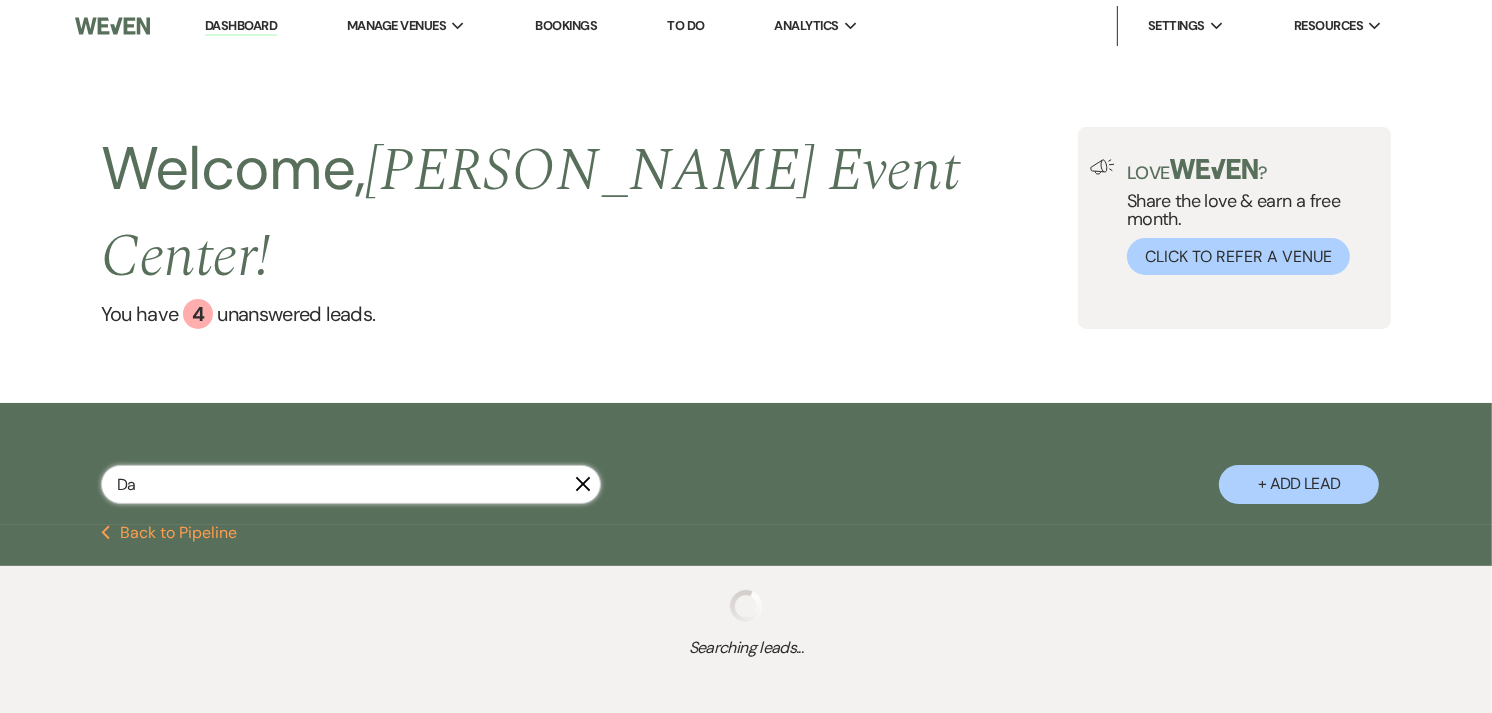 select on "8" 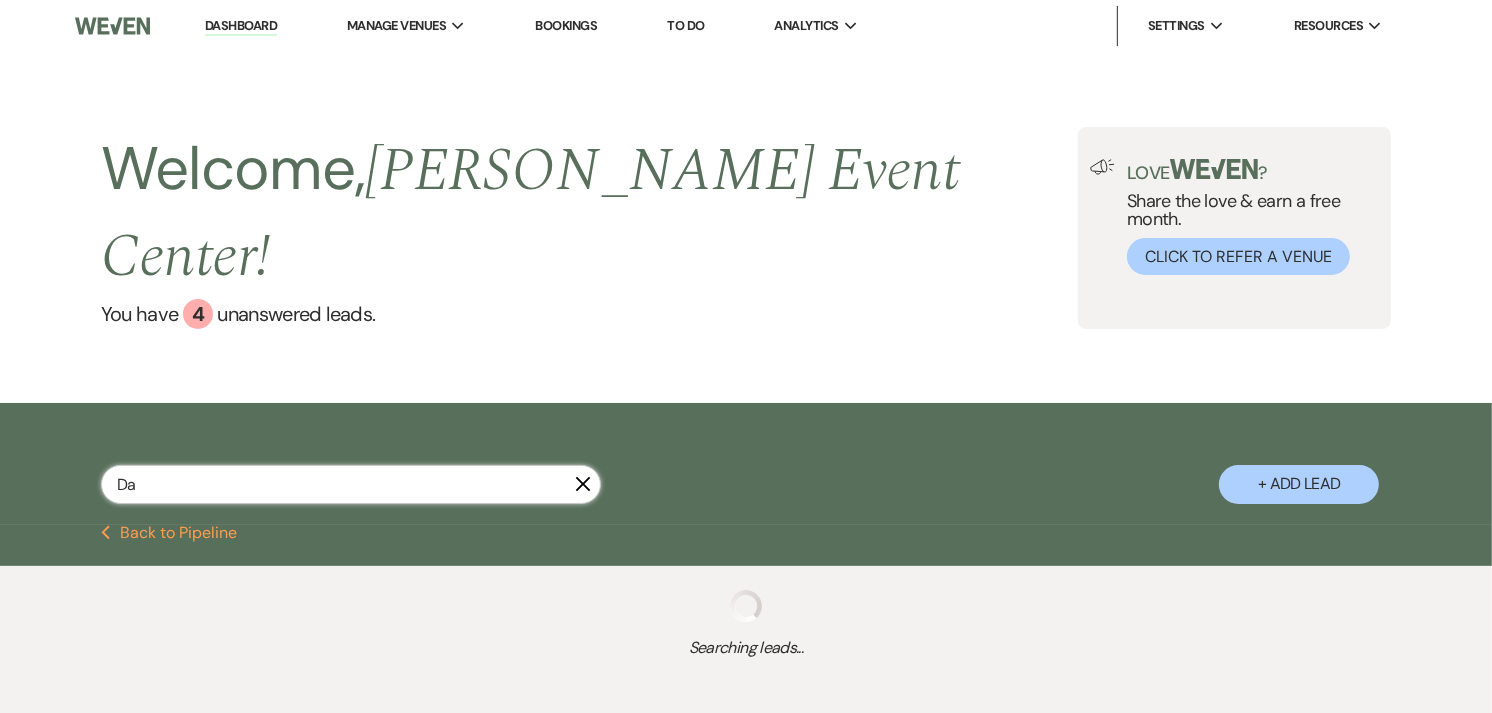 select on "4" 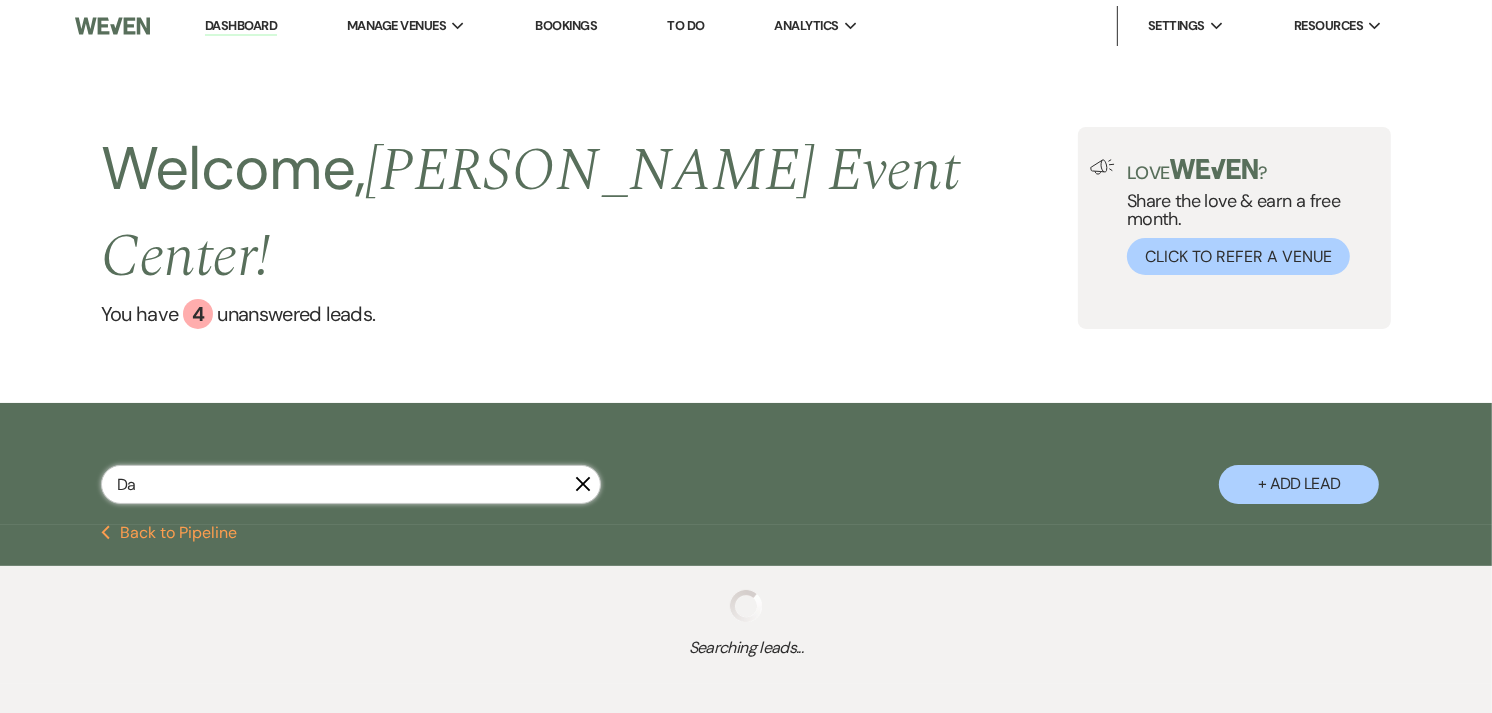 select on "8" 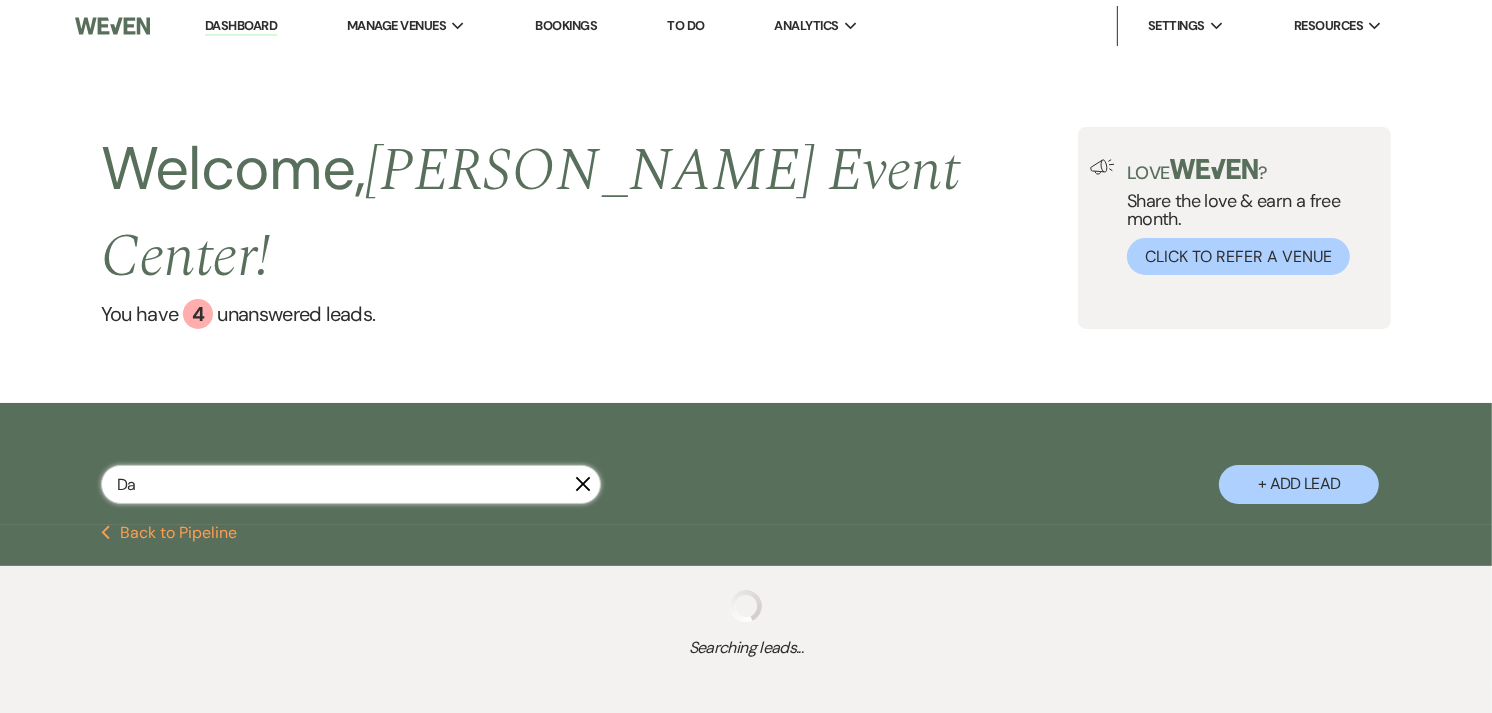 select on "2" 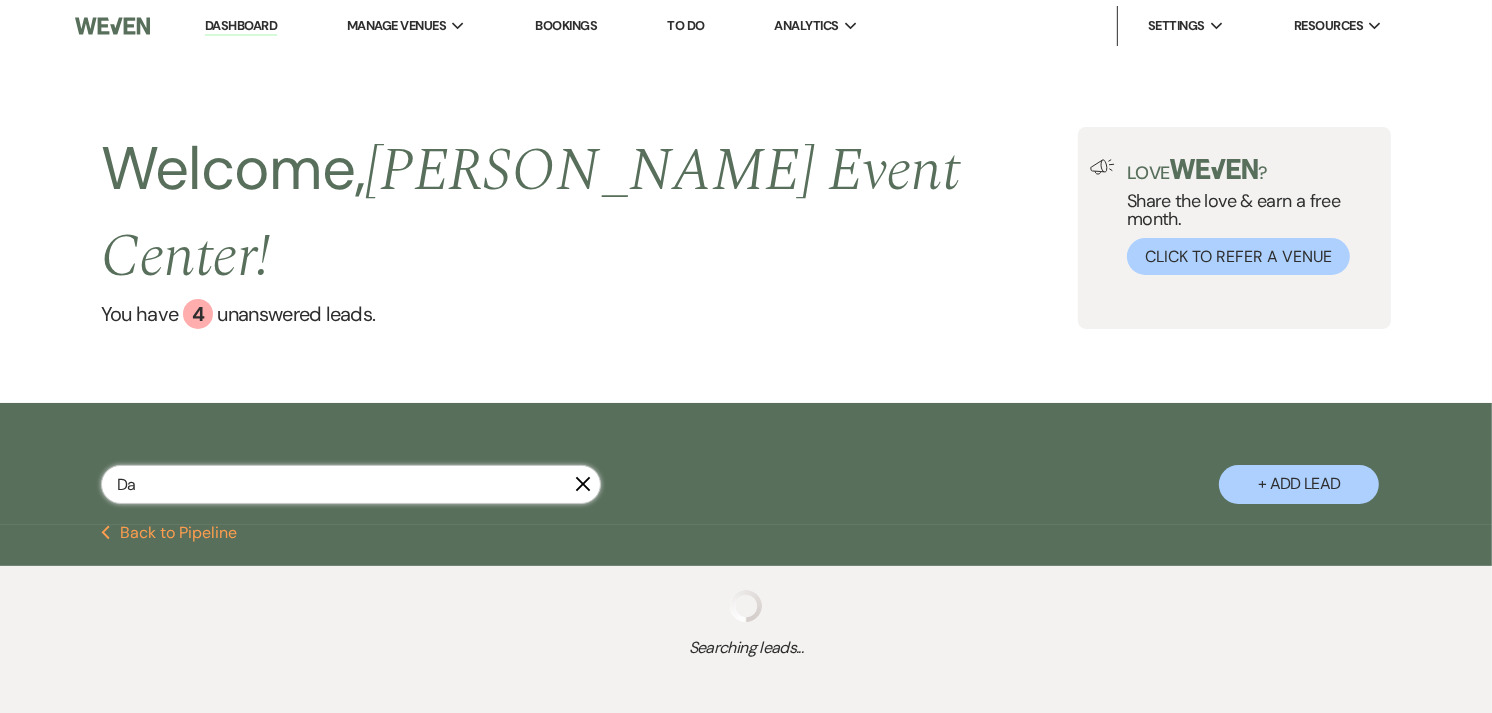 select on "4" 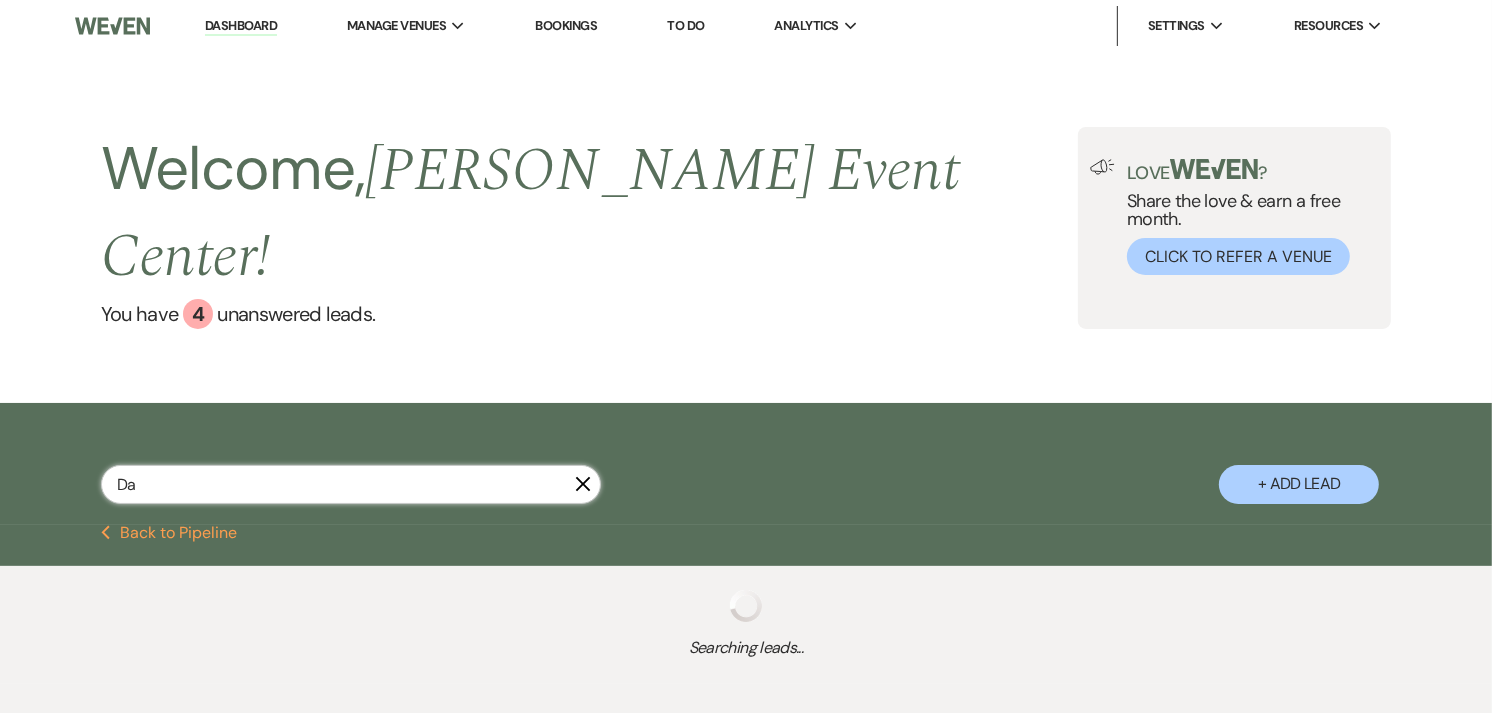select on "8" 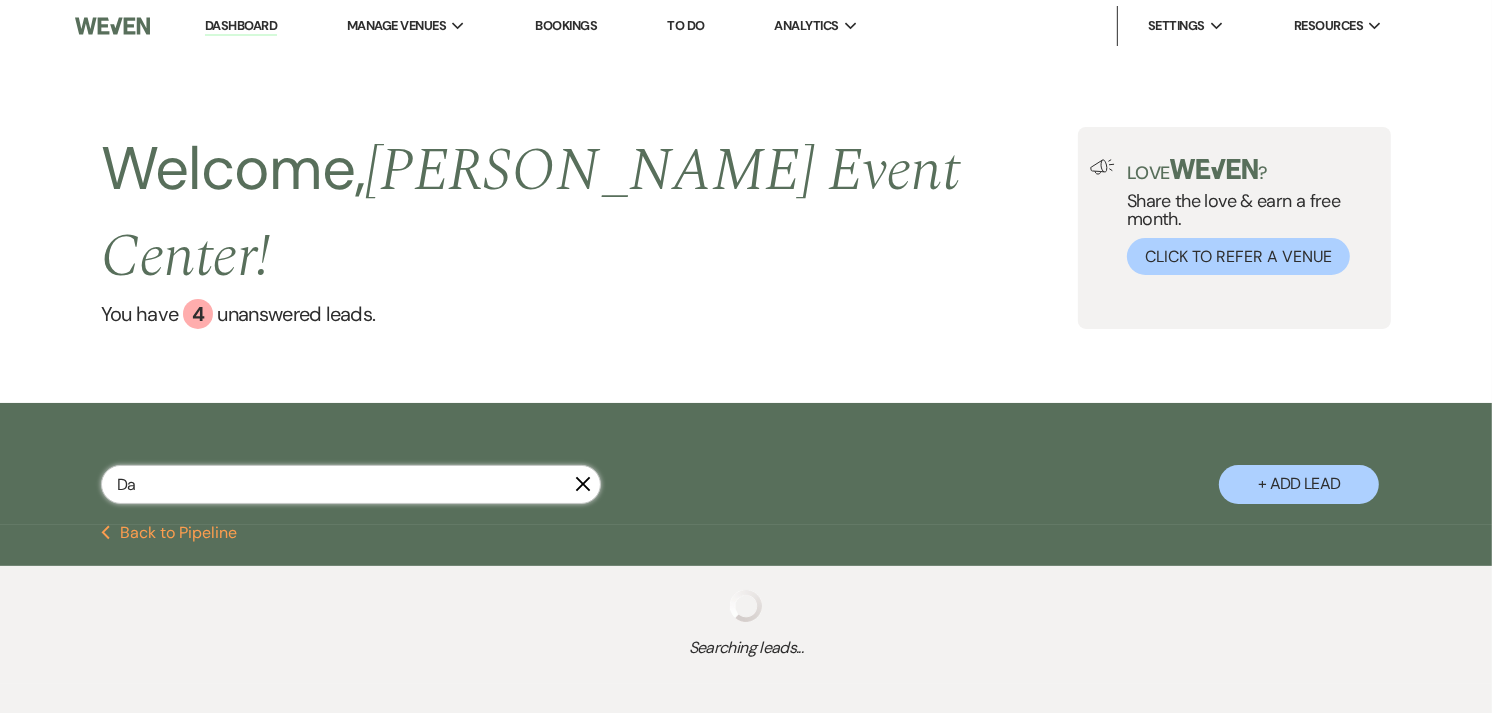 select on "7" 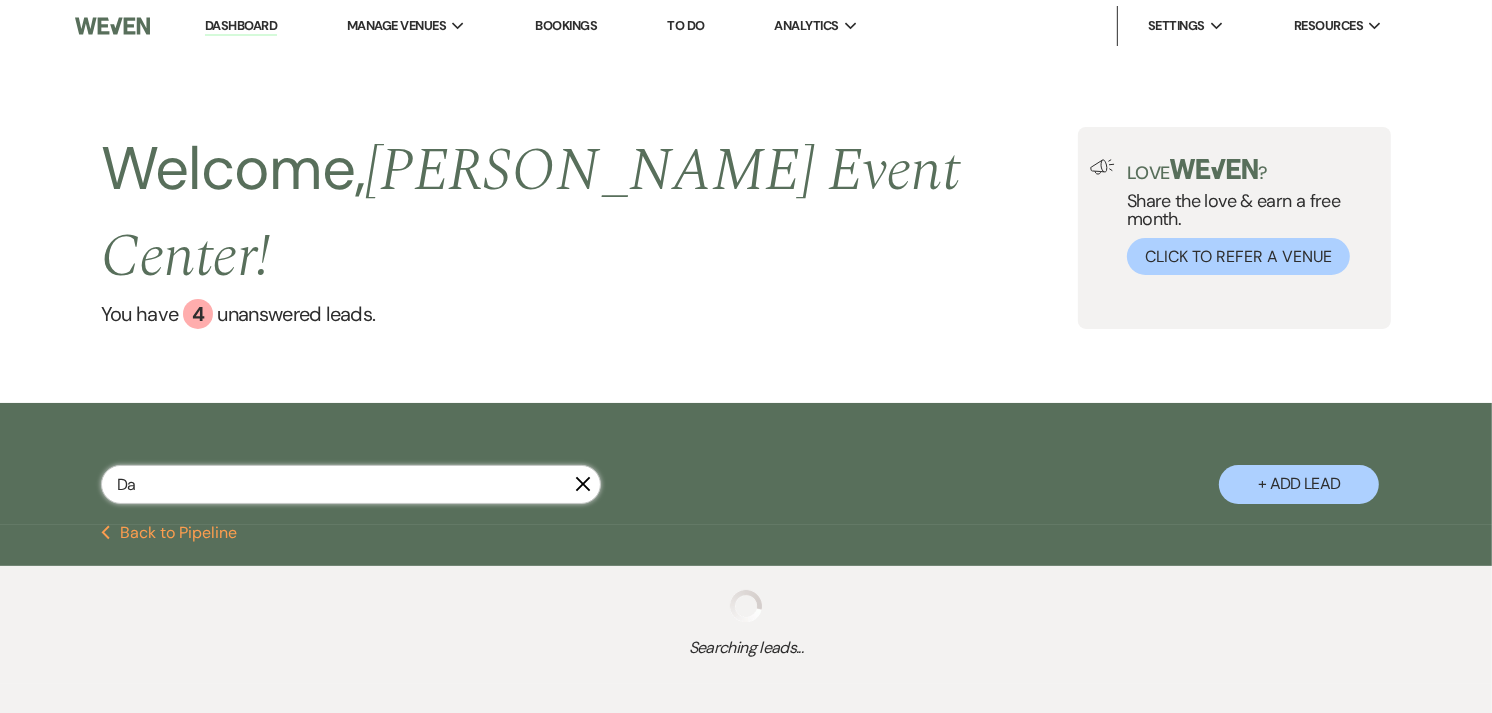 select on "8" 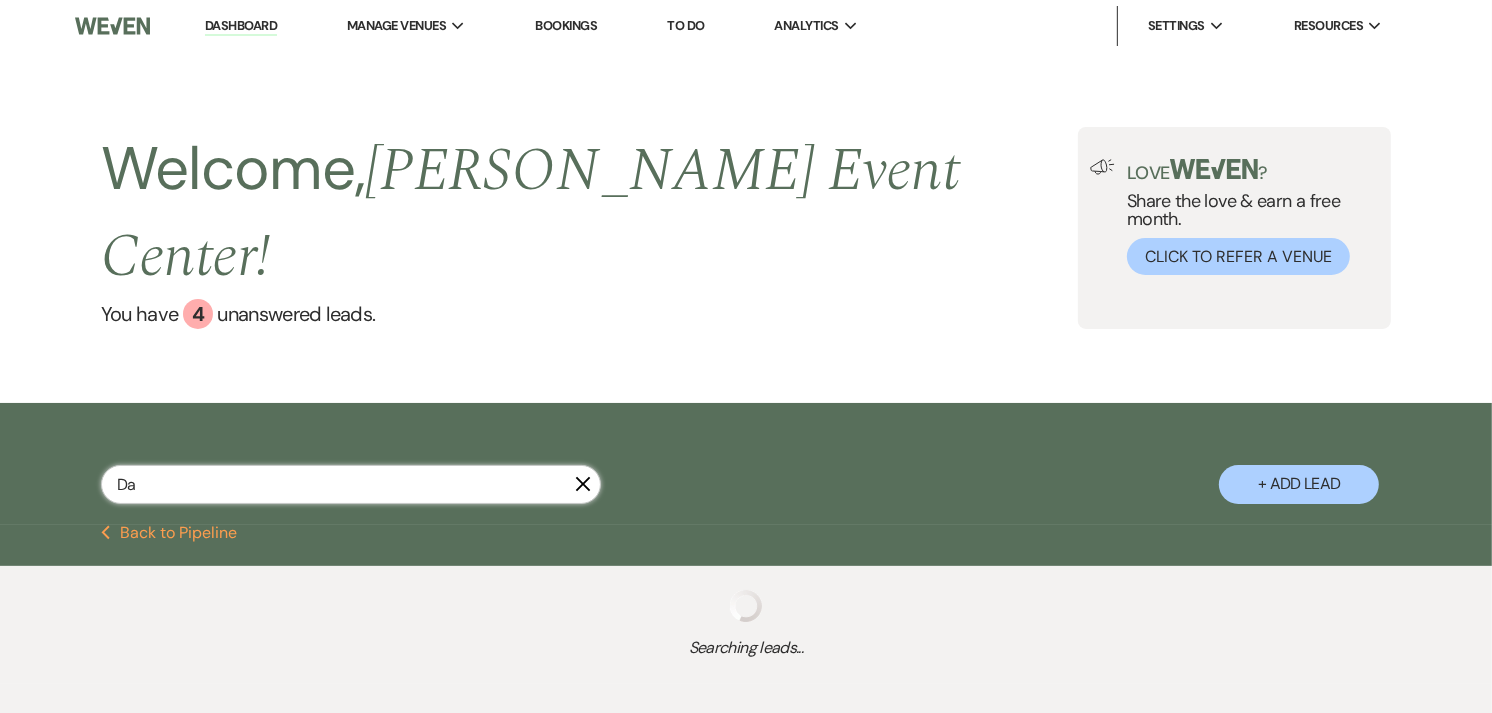 select on "9" 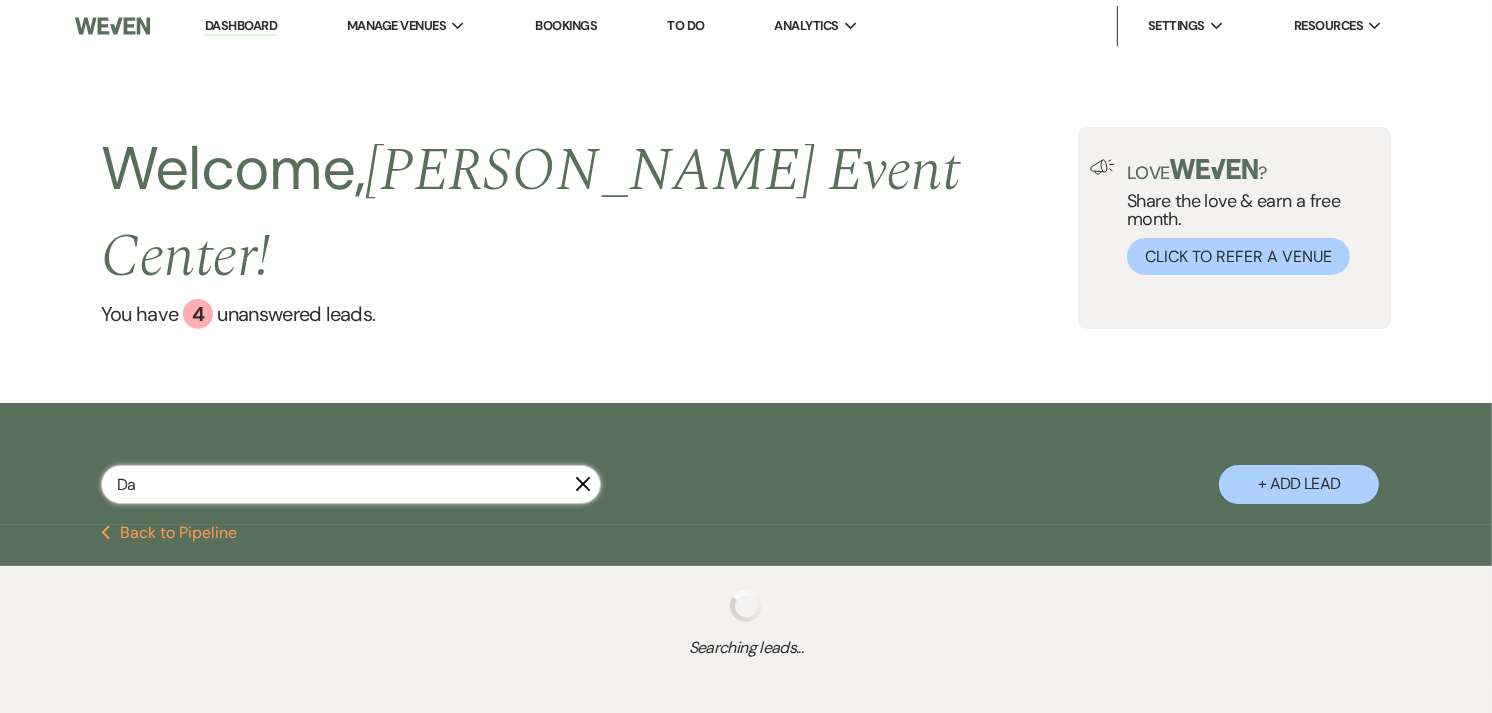 select on "8" 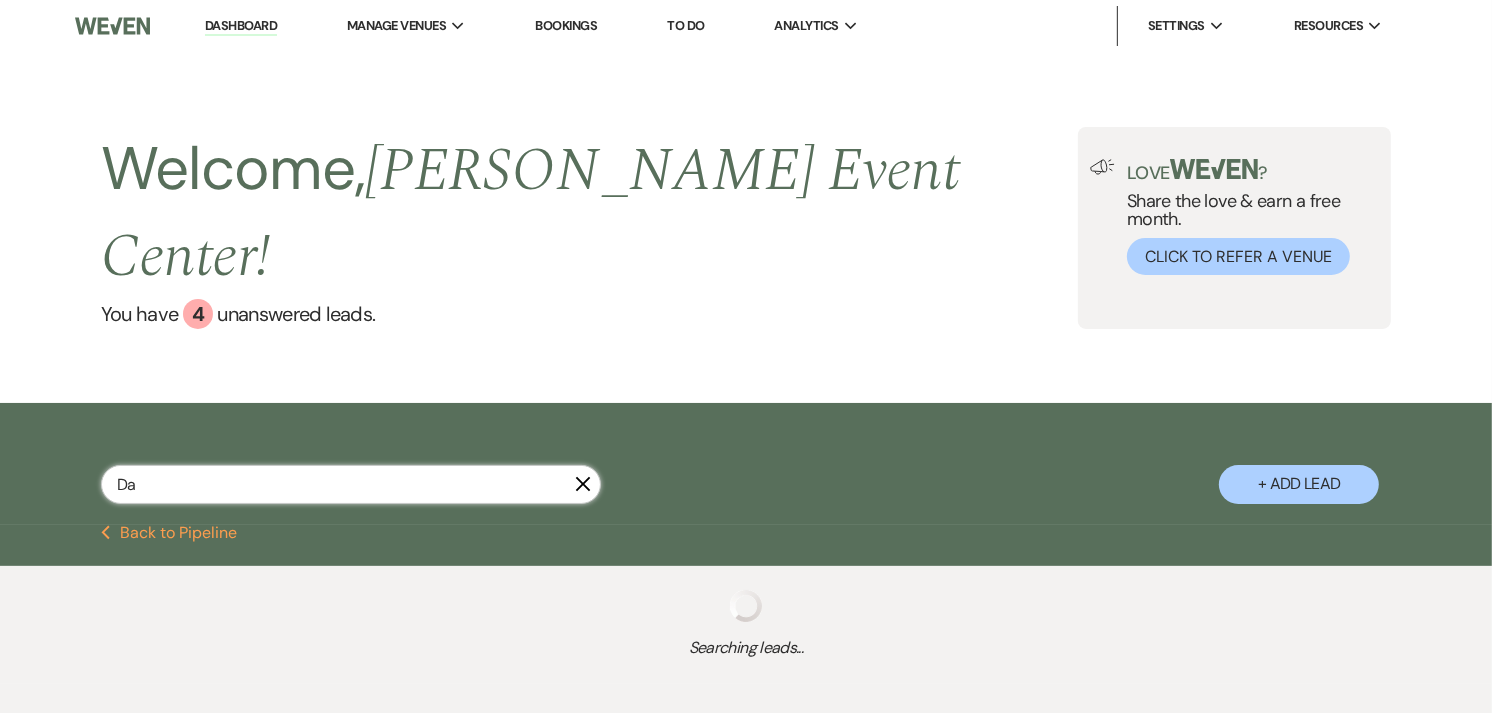 select on "6" 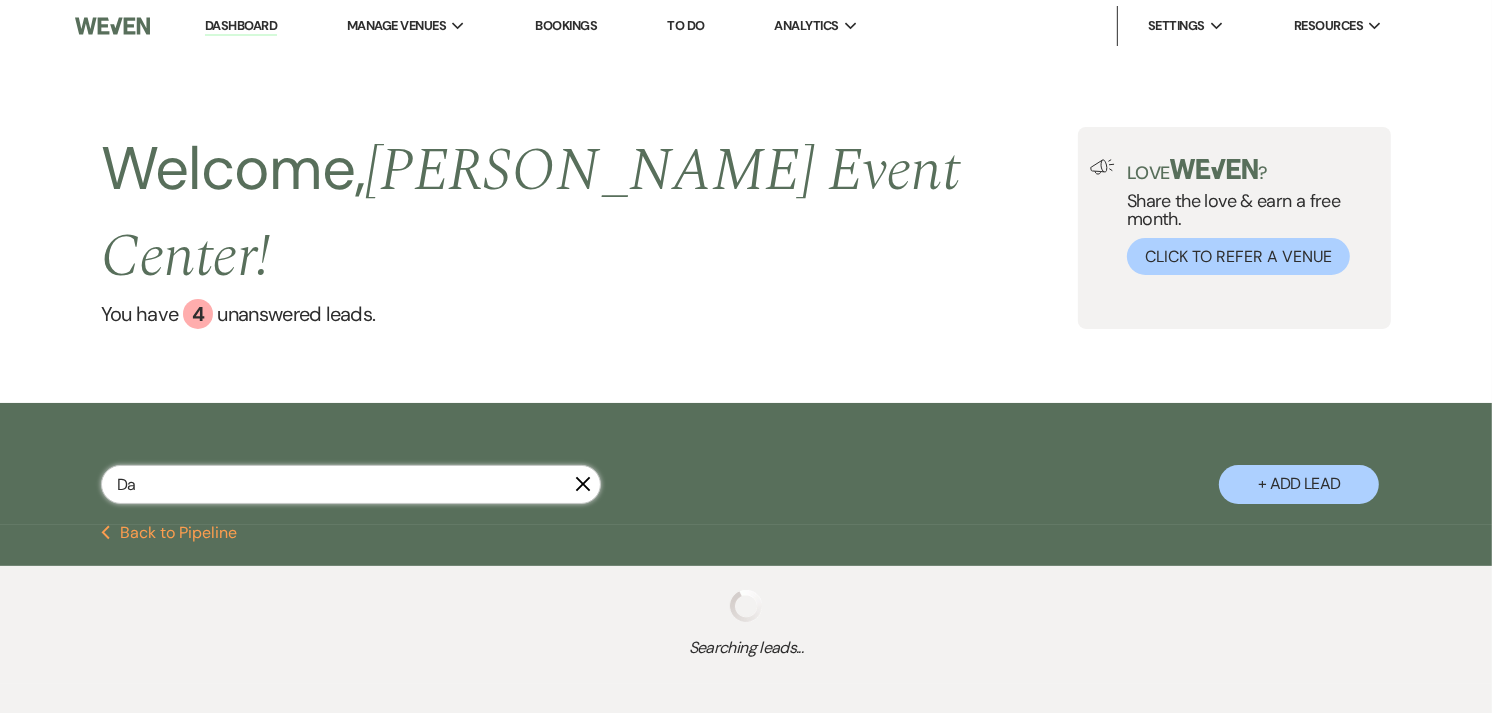 select on "8" 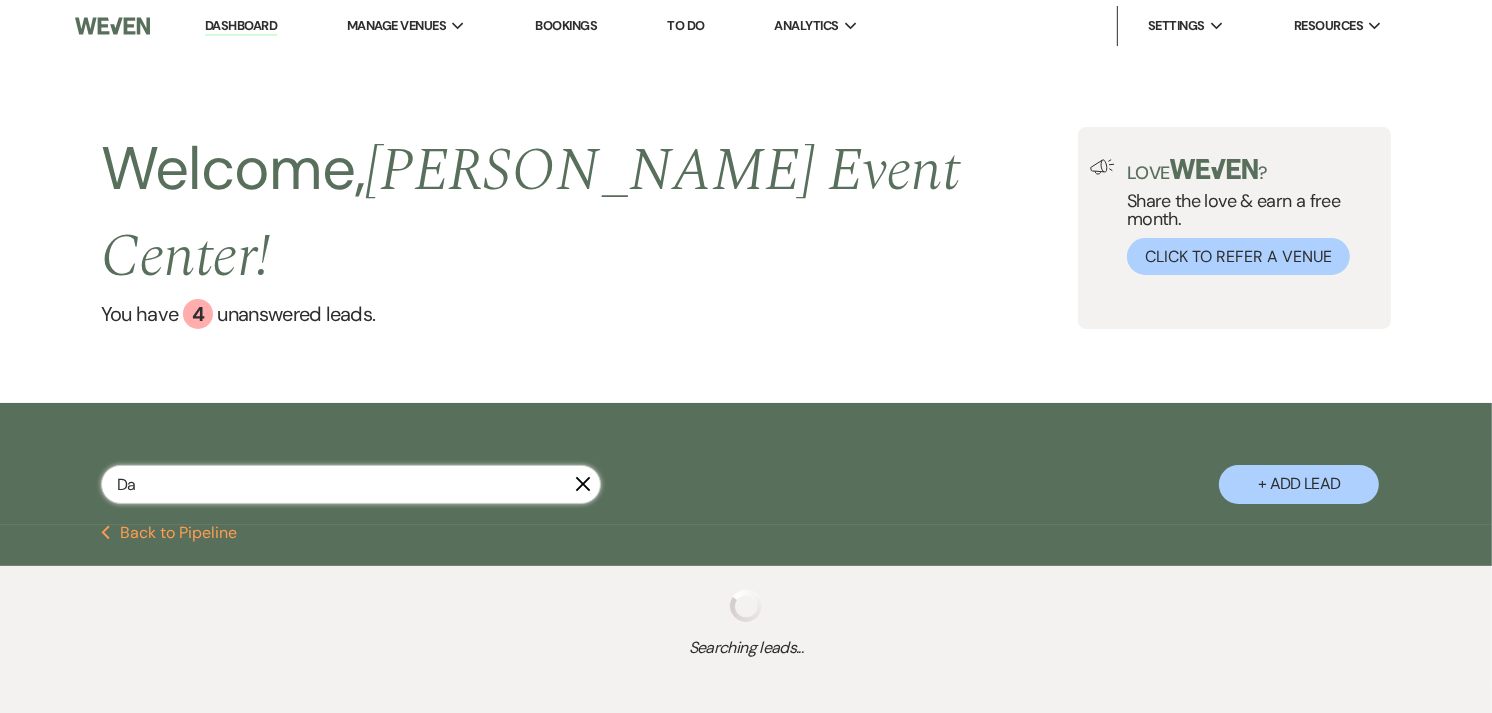 select on "4" 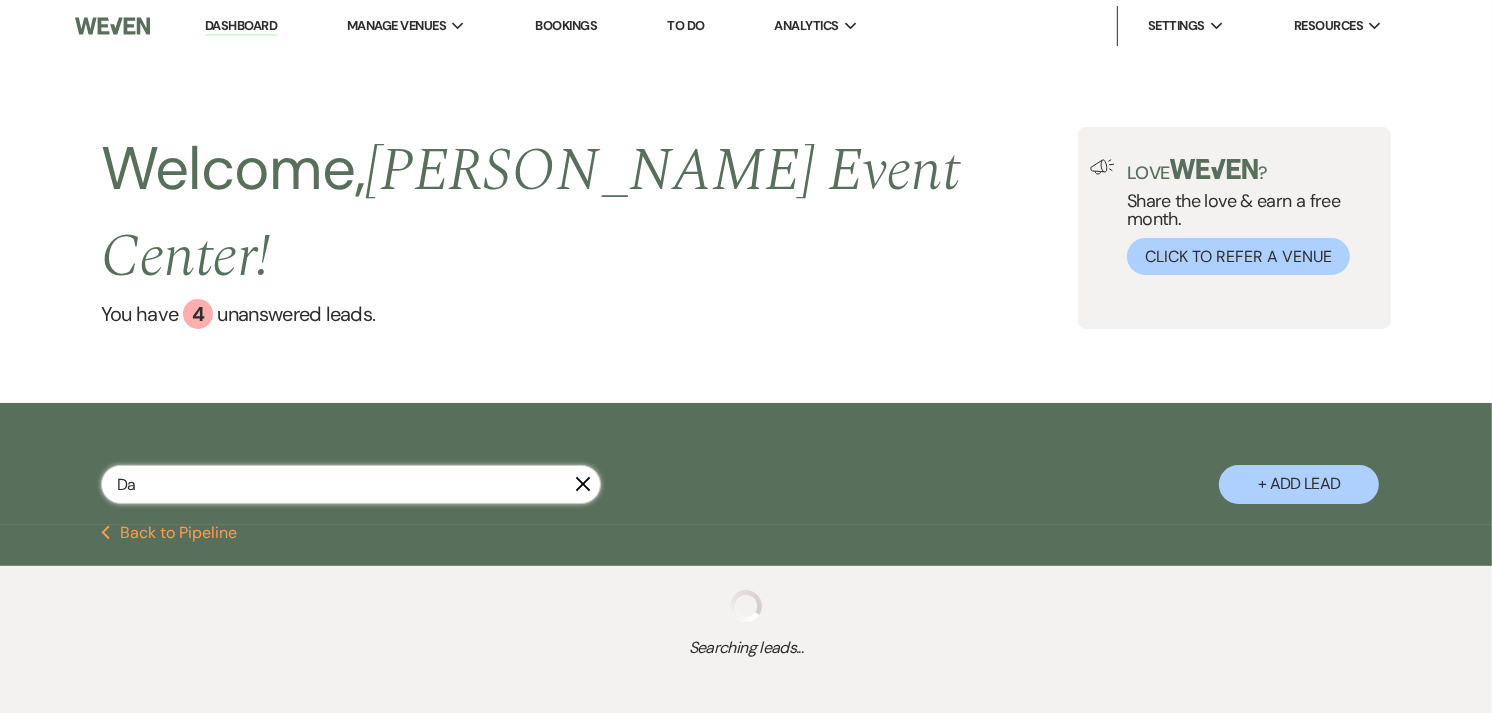 select on "8" 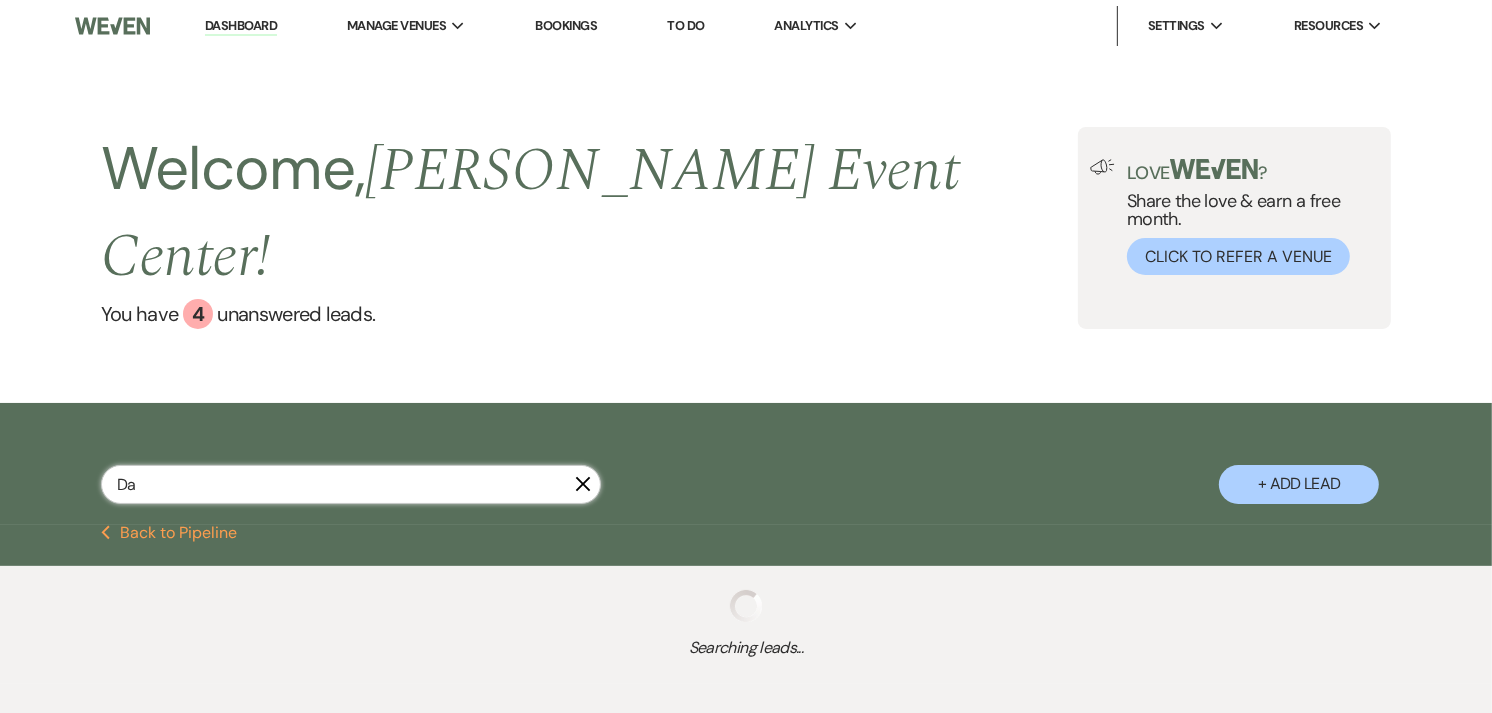 select on "6" 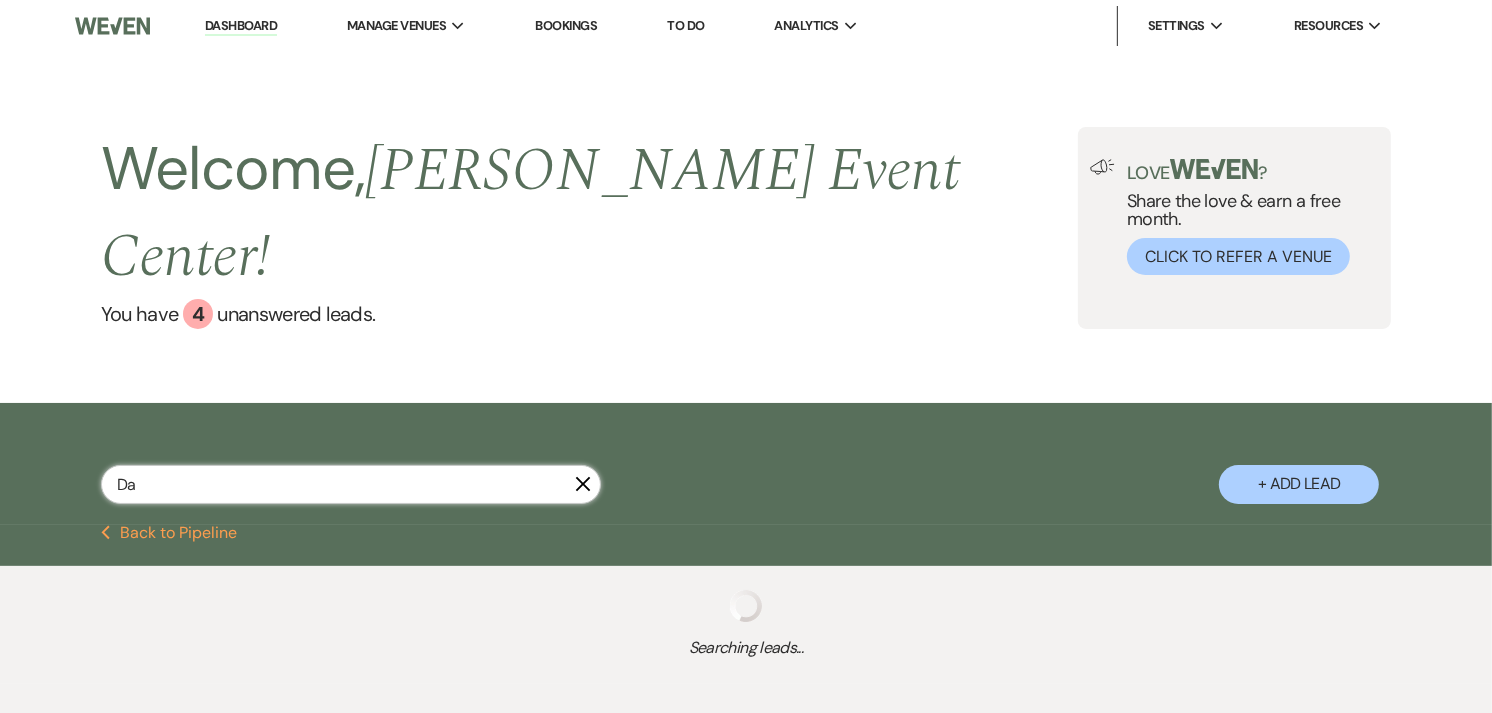 select on "8" 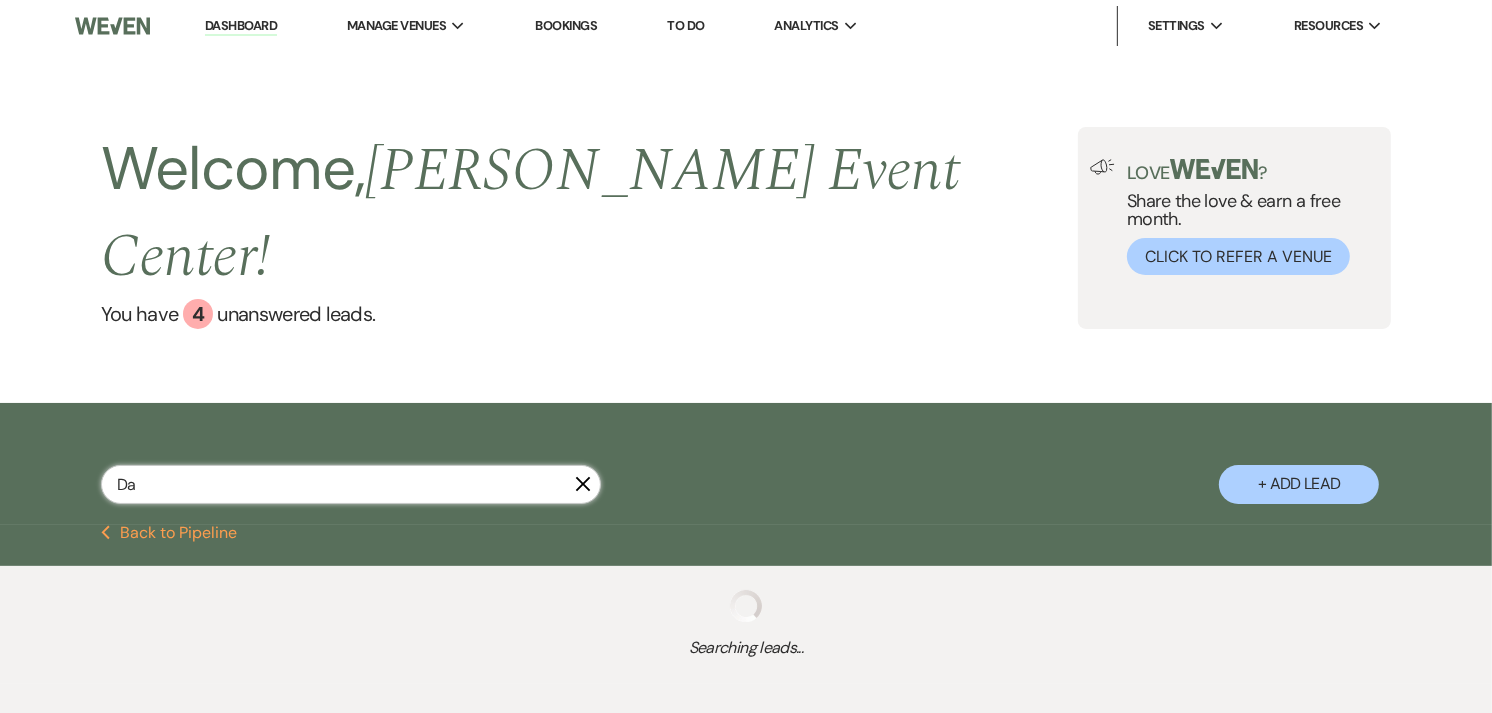 select on "4" 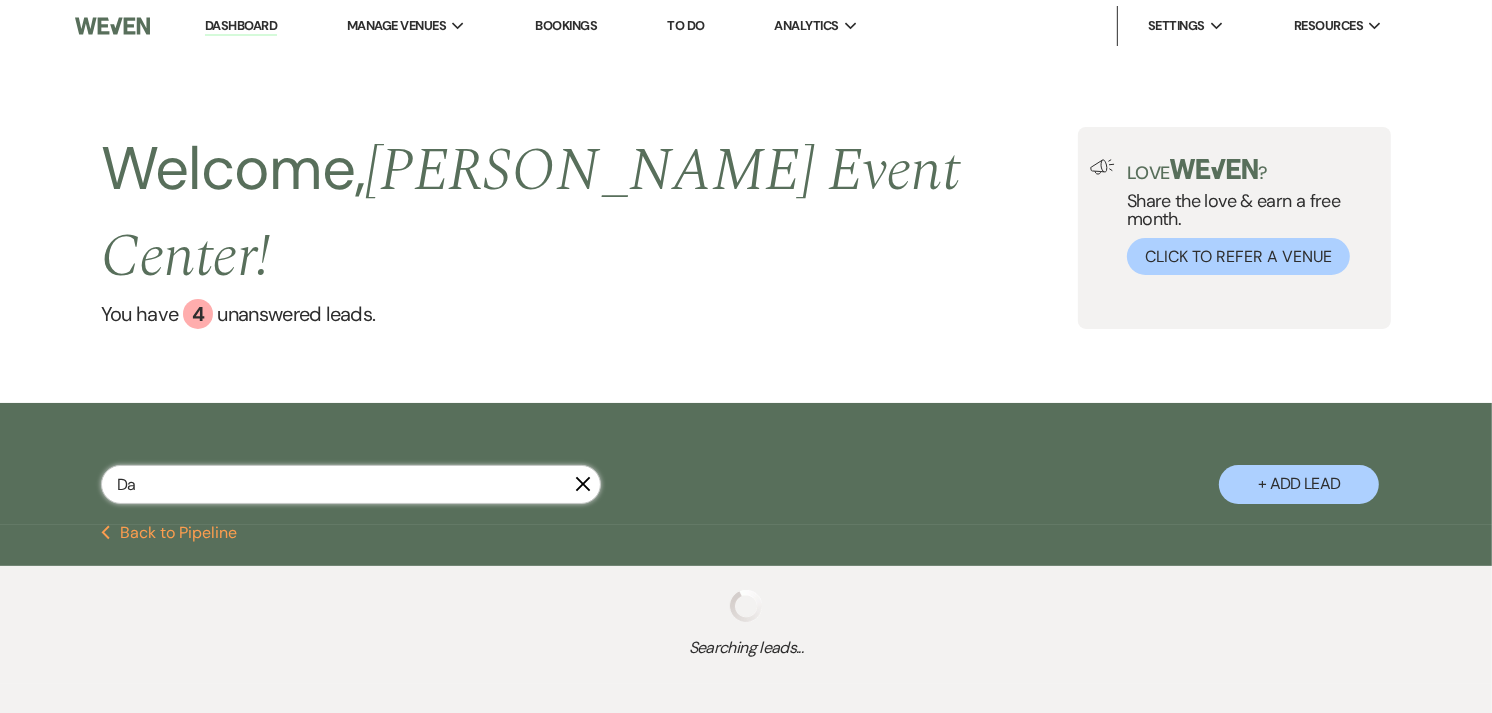 select on "8" 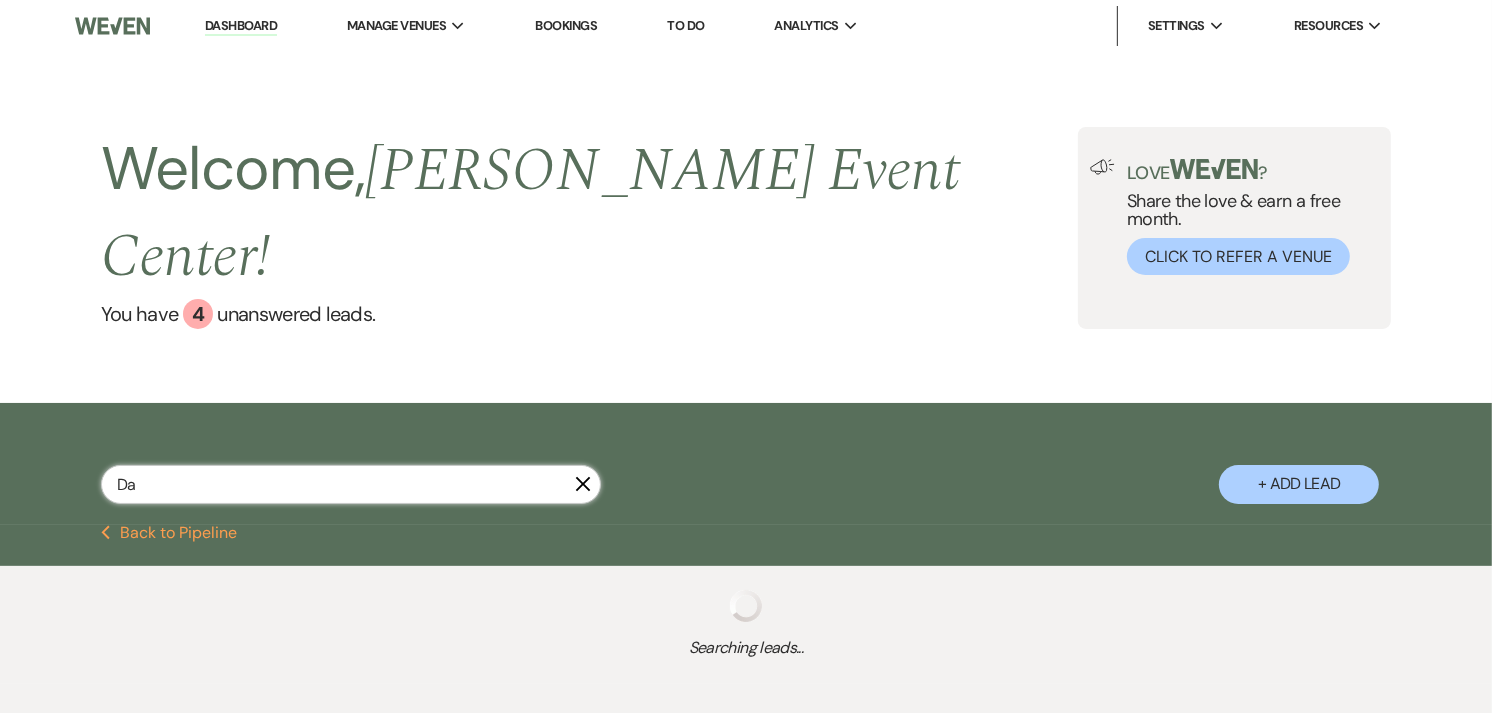 select on "4" 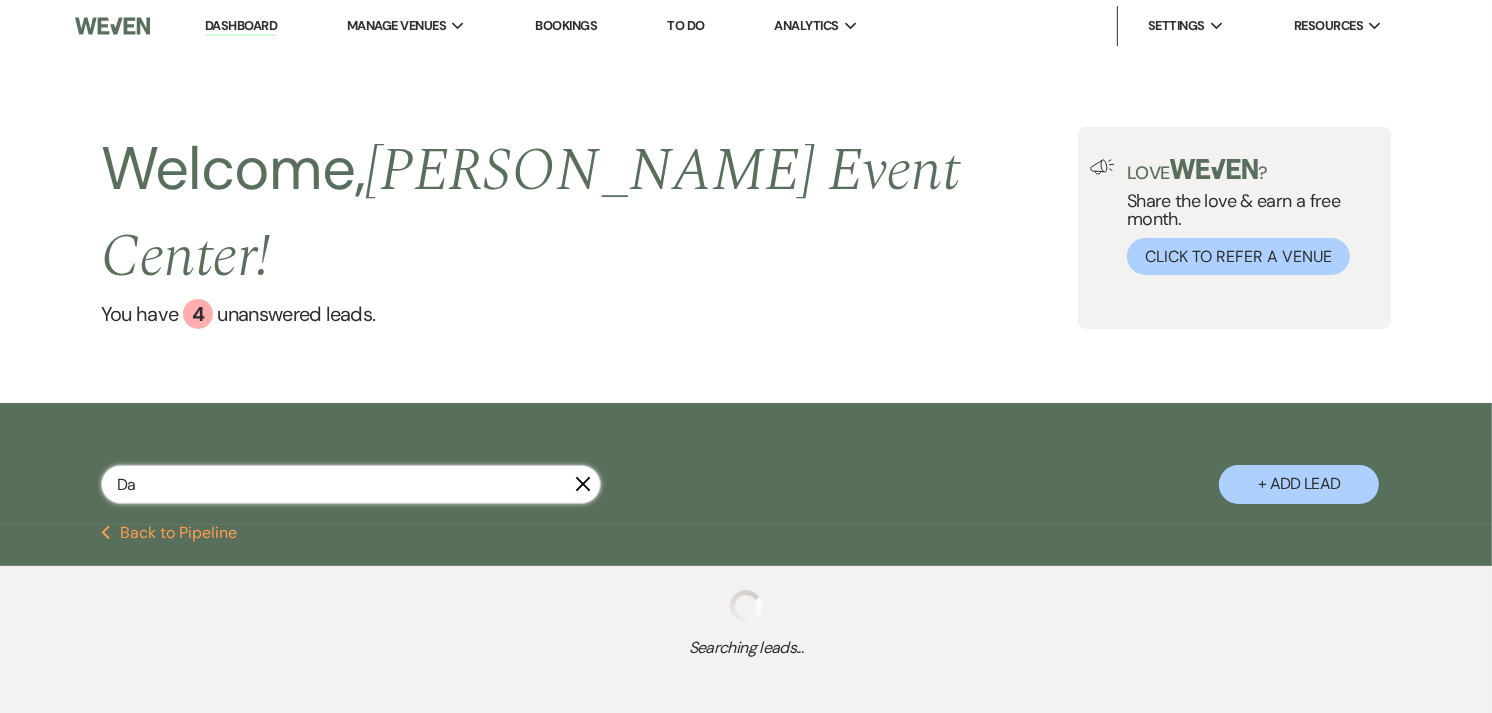 select on "8" 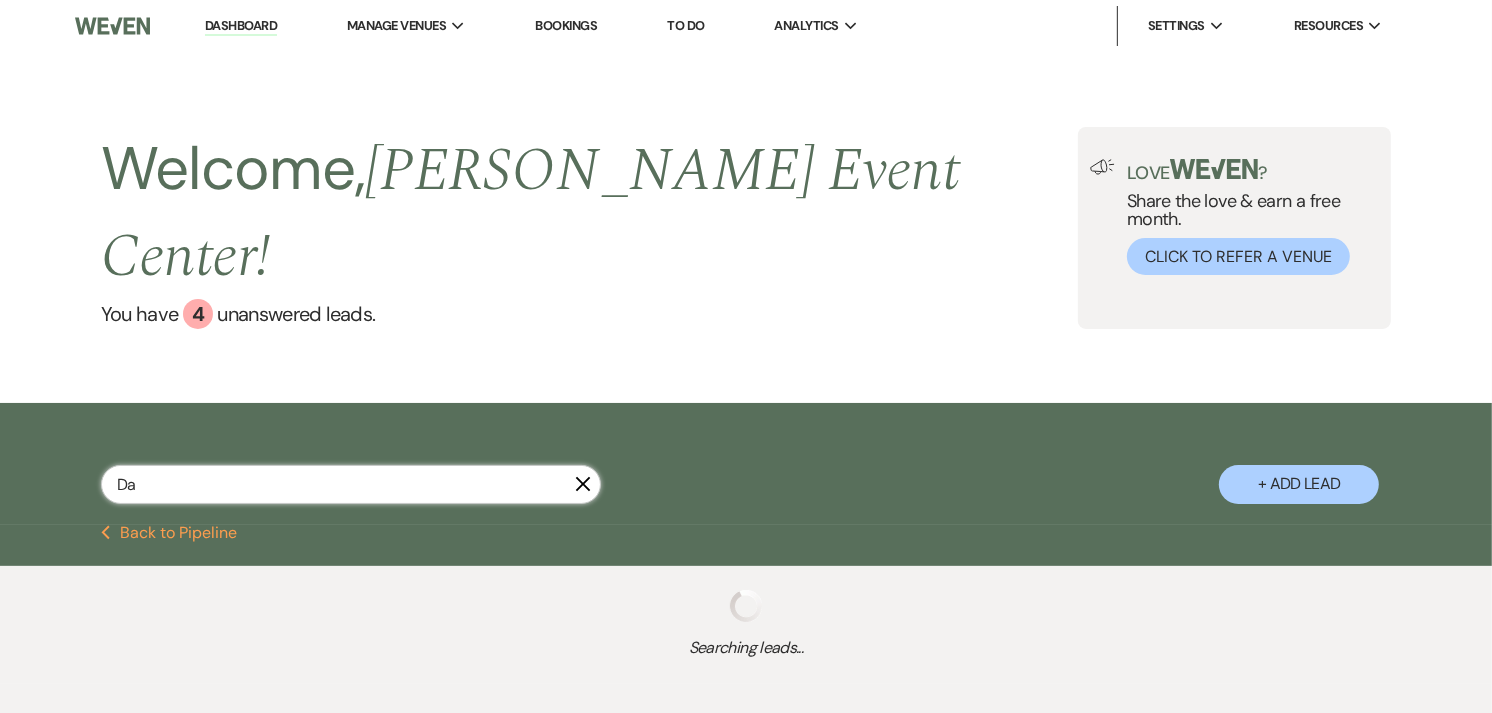 select on "6" 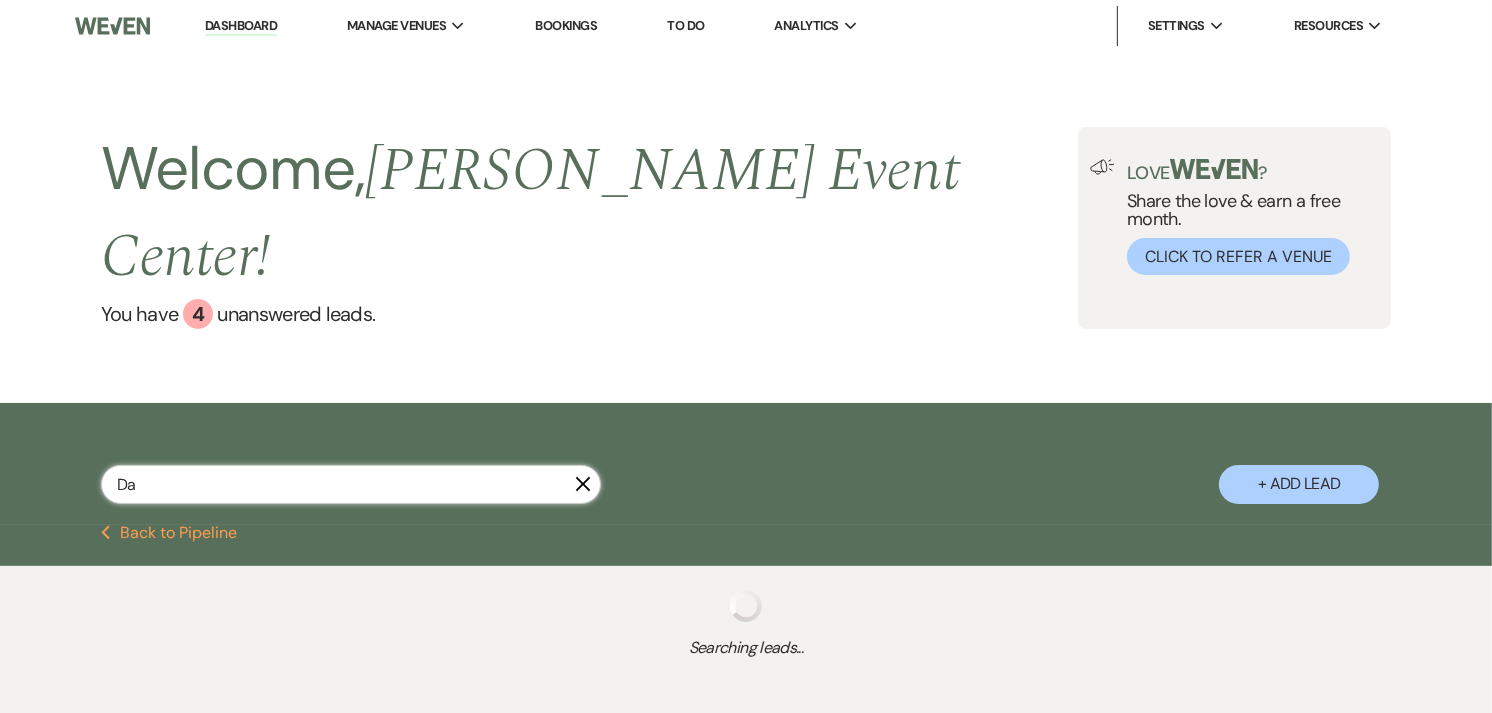 select on "8" 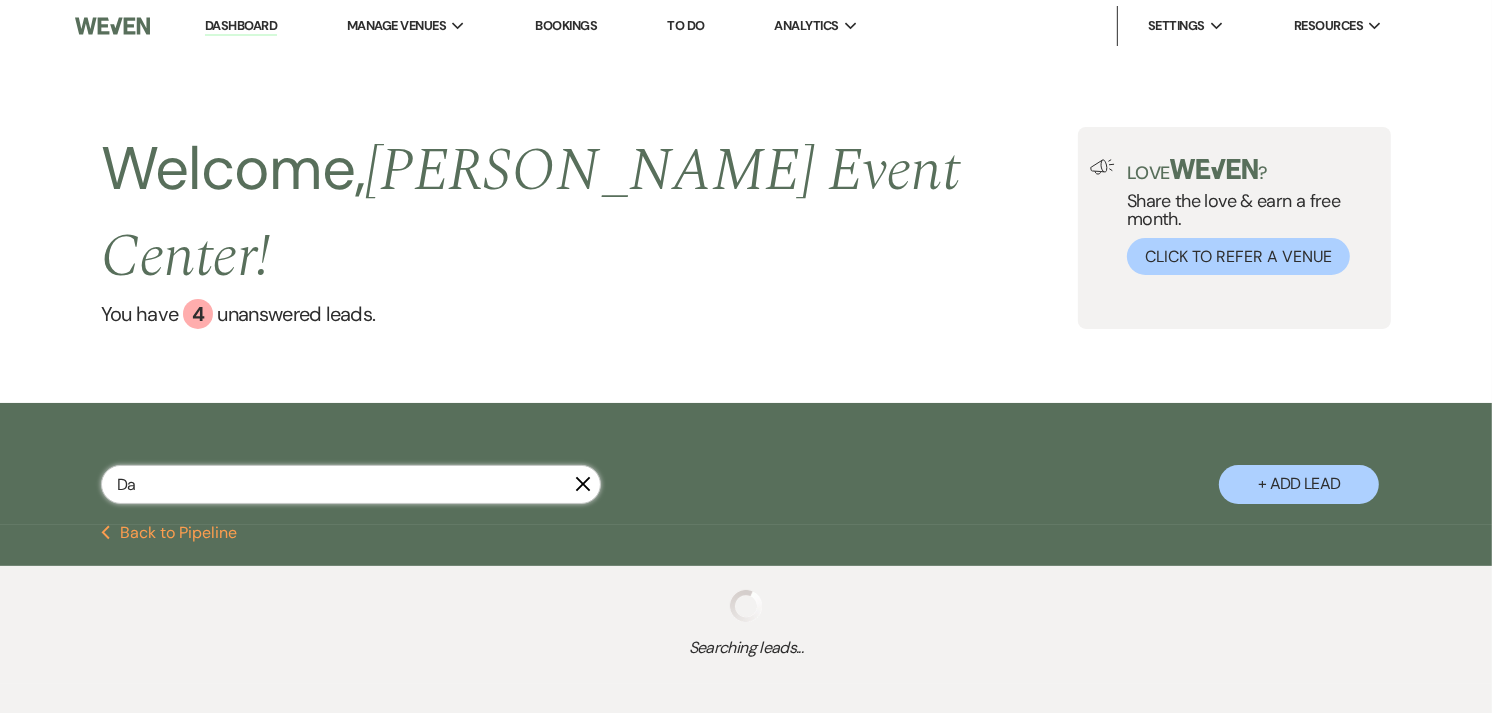 select on "1" 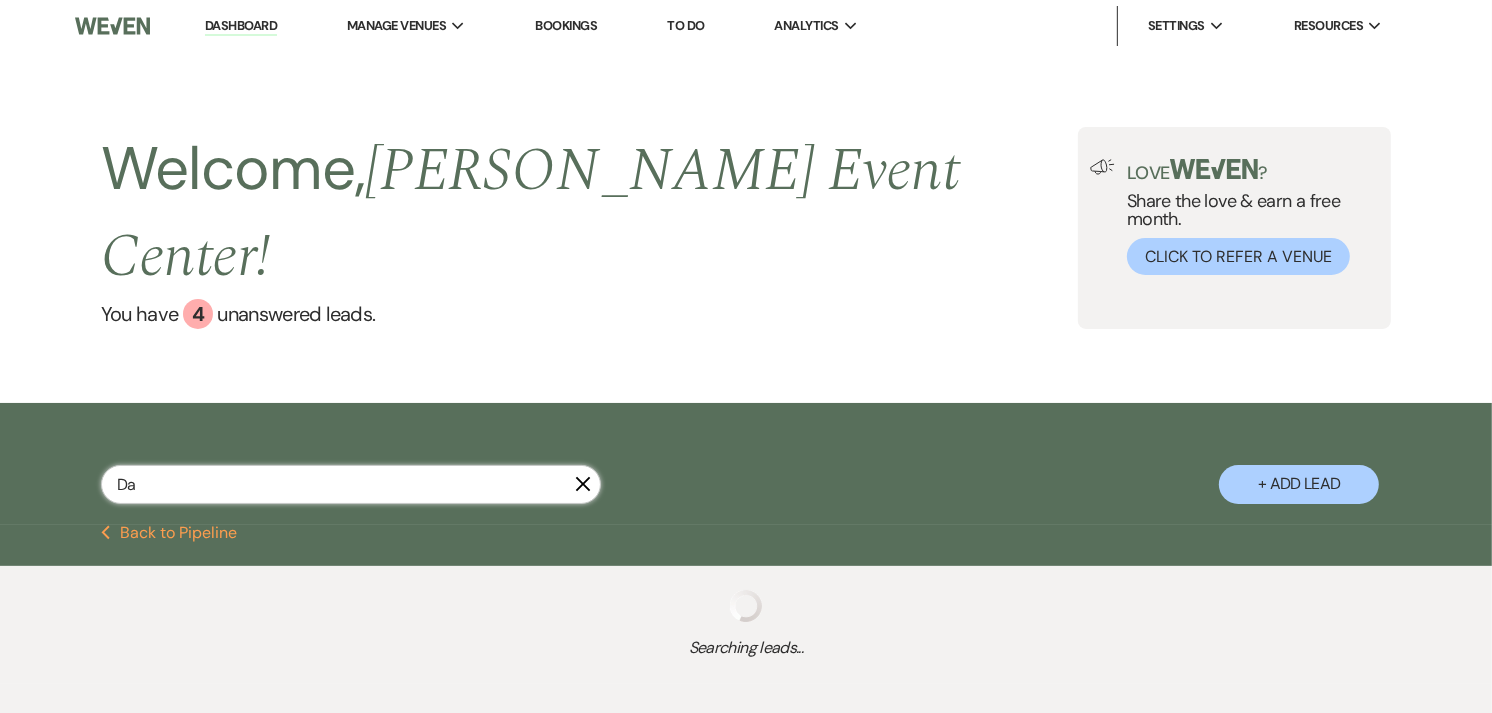 select on "8" 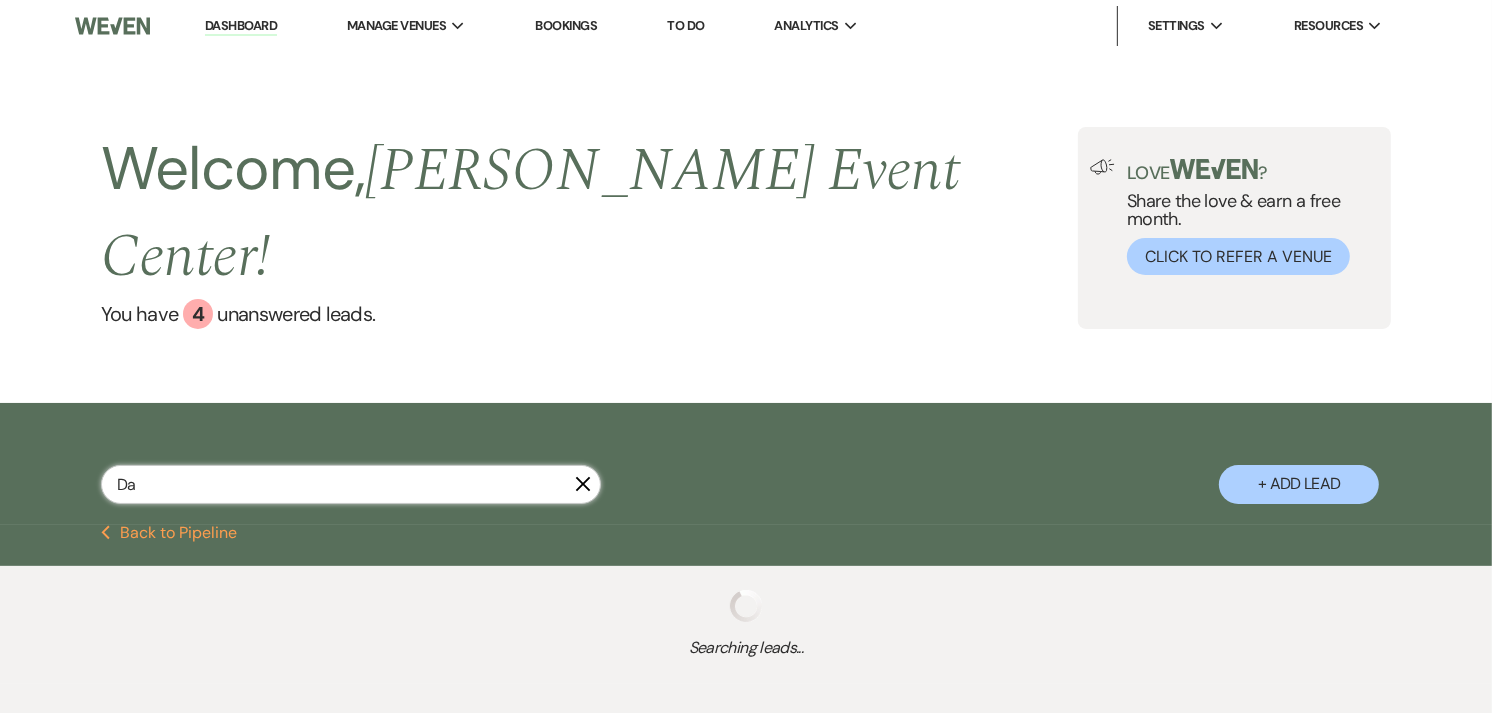 select on "4" 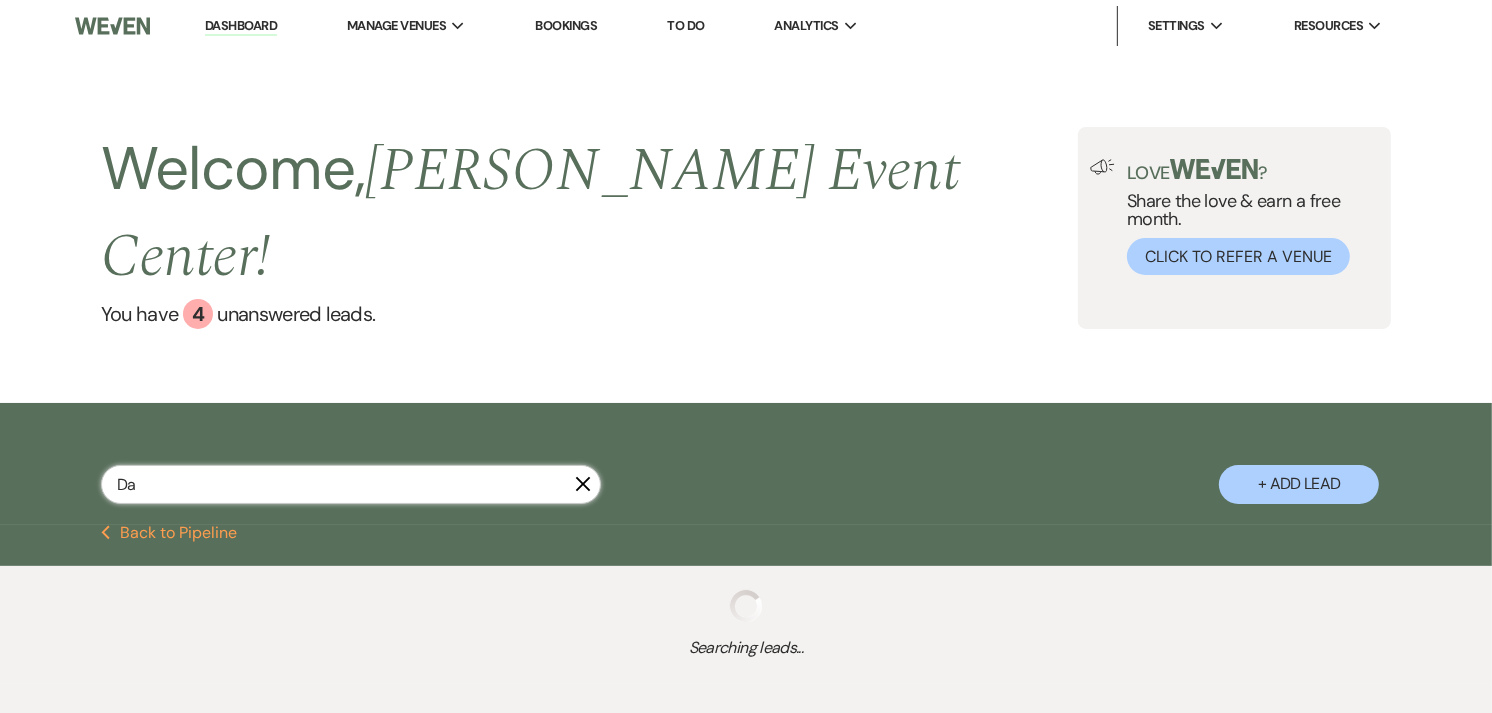 select on "8" 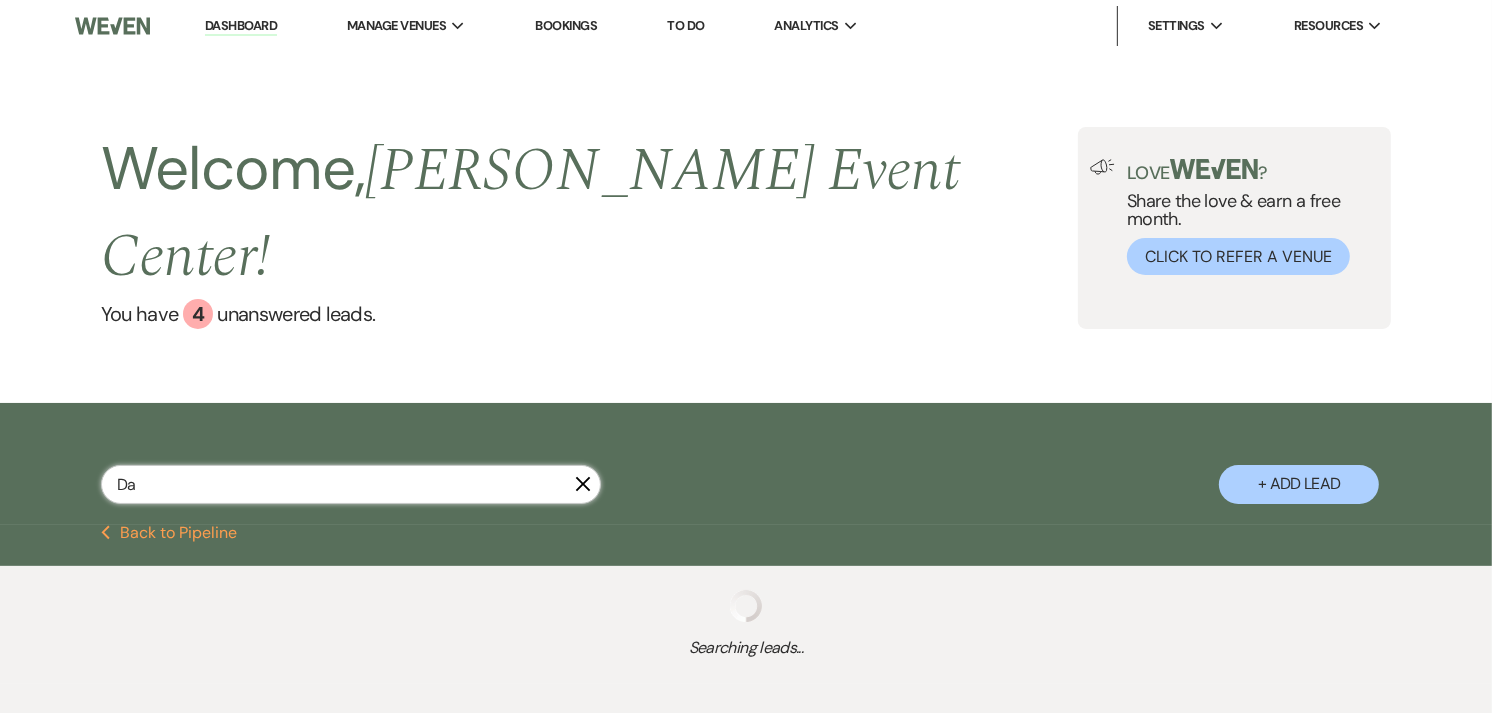 select on "7" 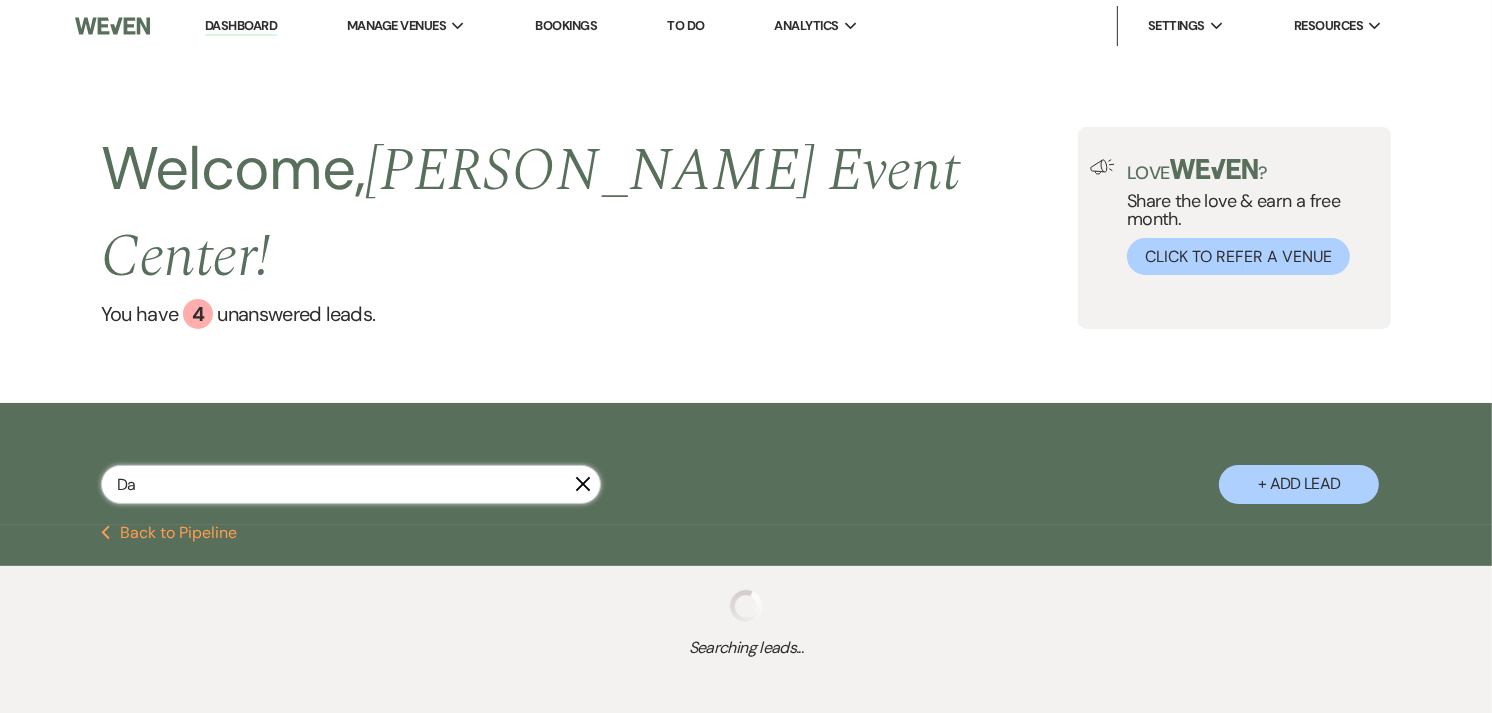 select on "8" 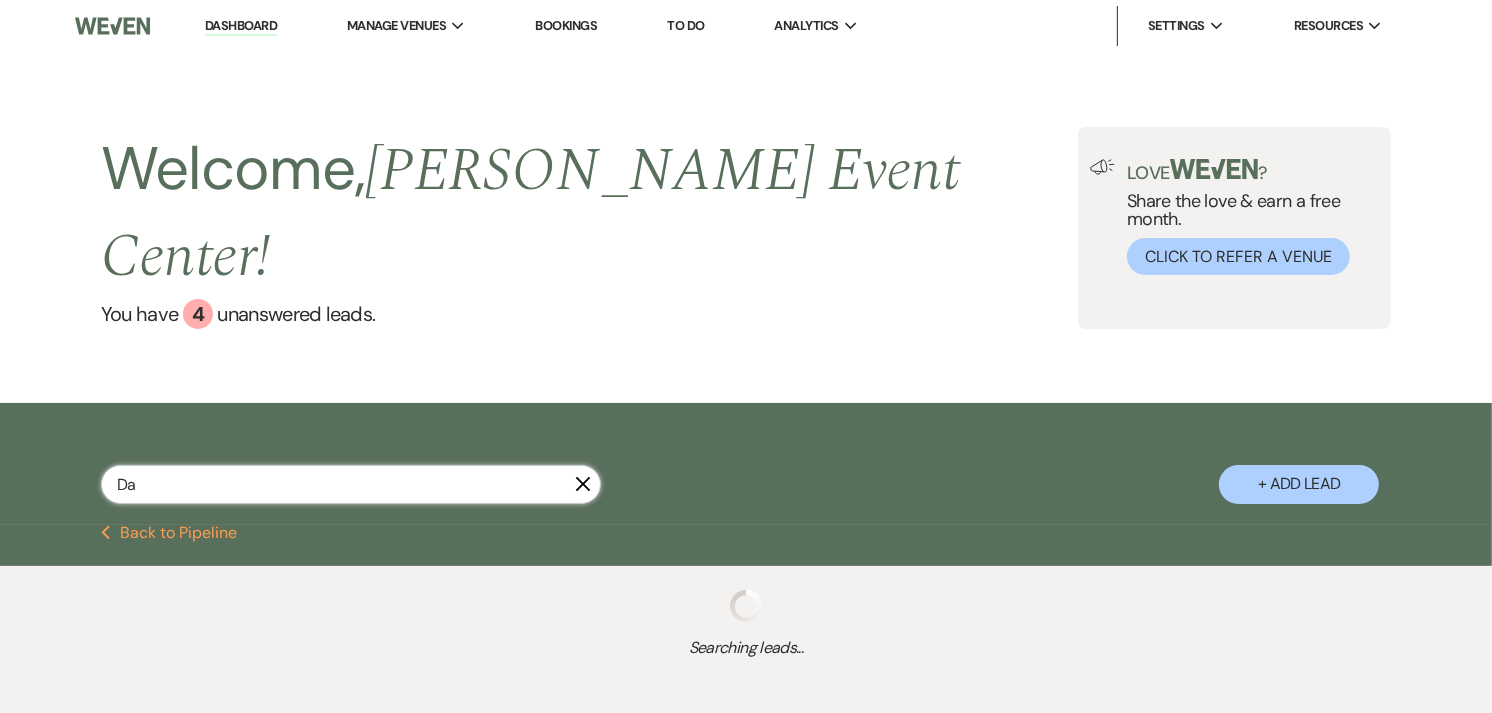 select on "4" 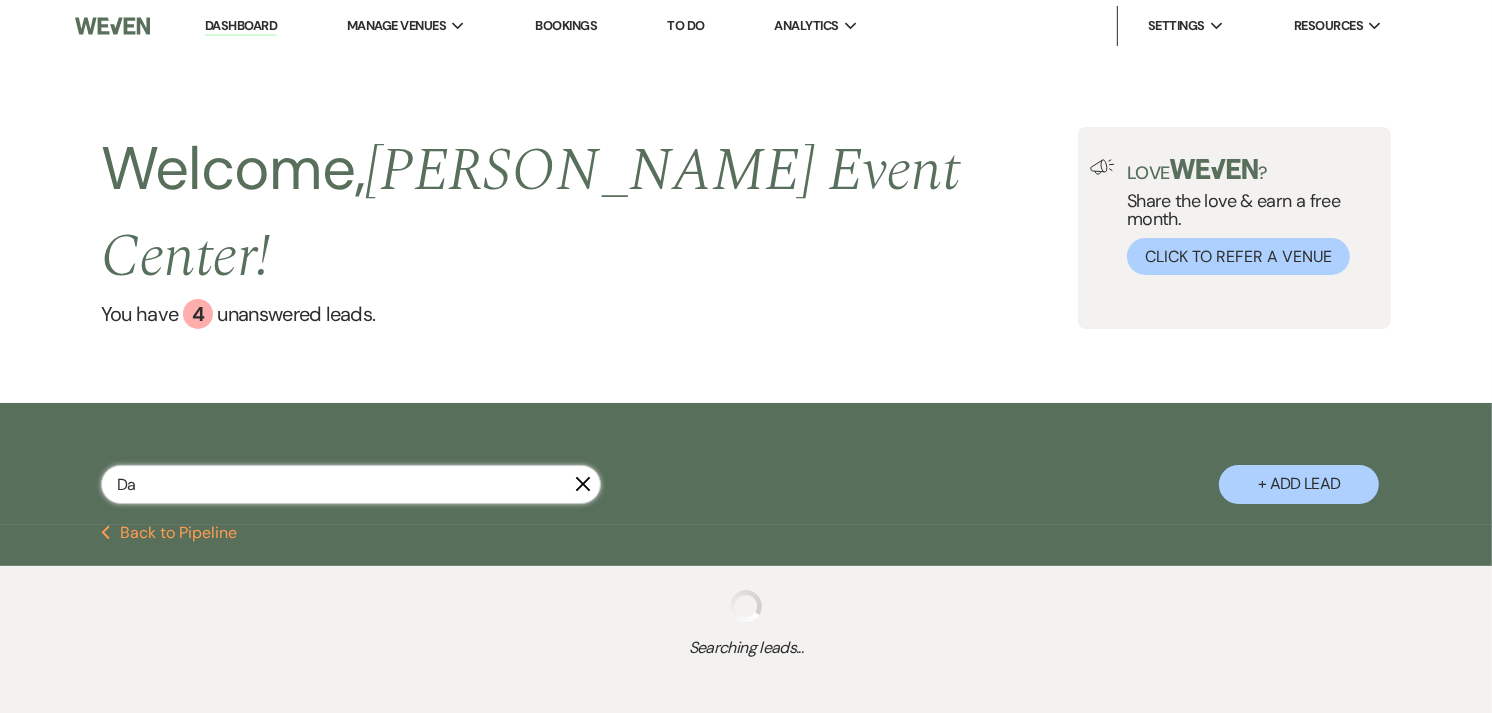 select on "8" 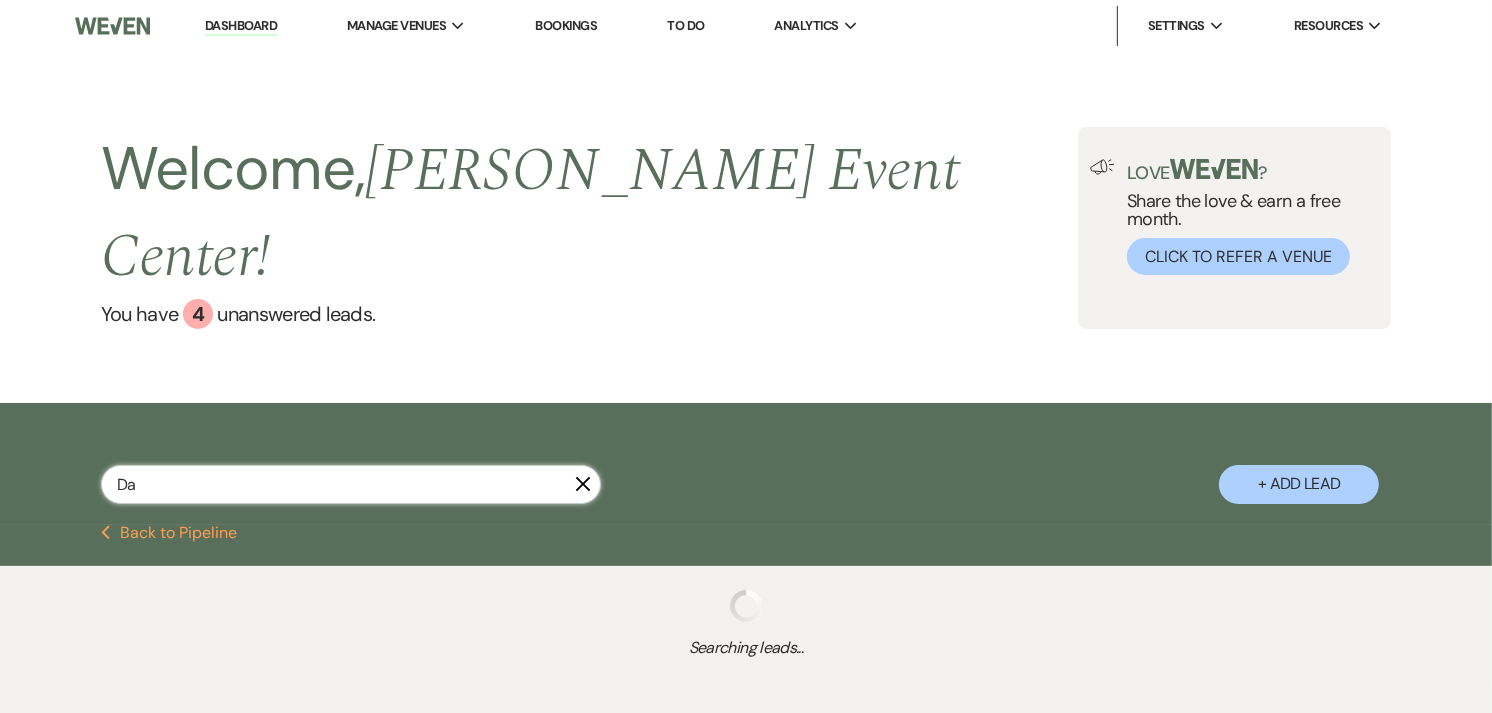 select on "7" 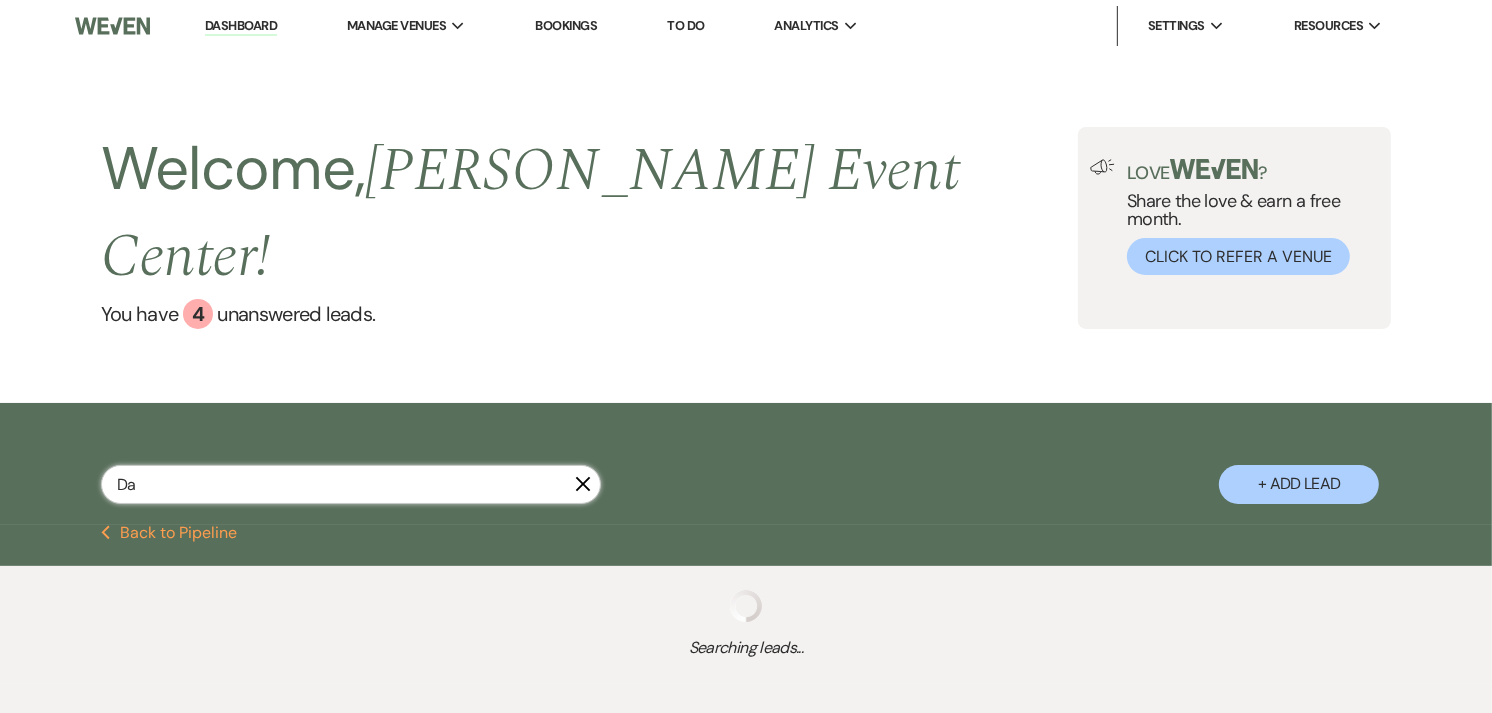 select on "2" 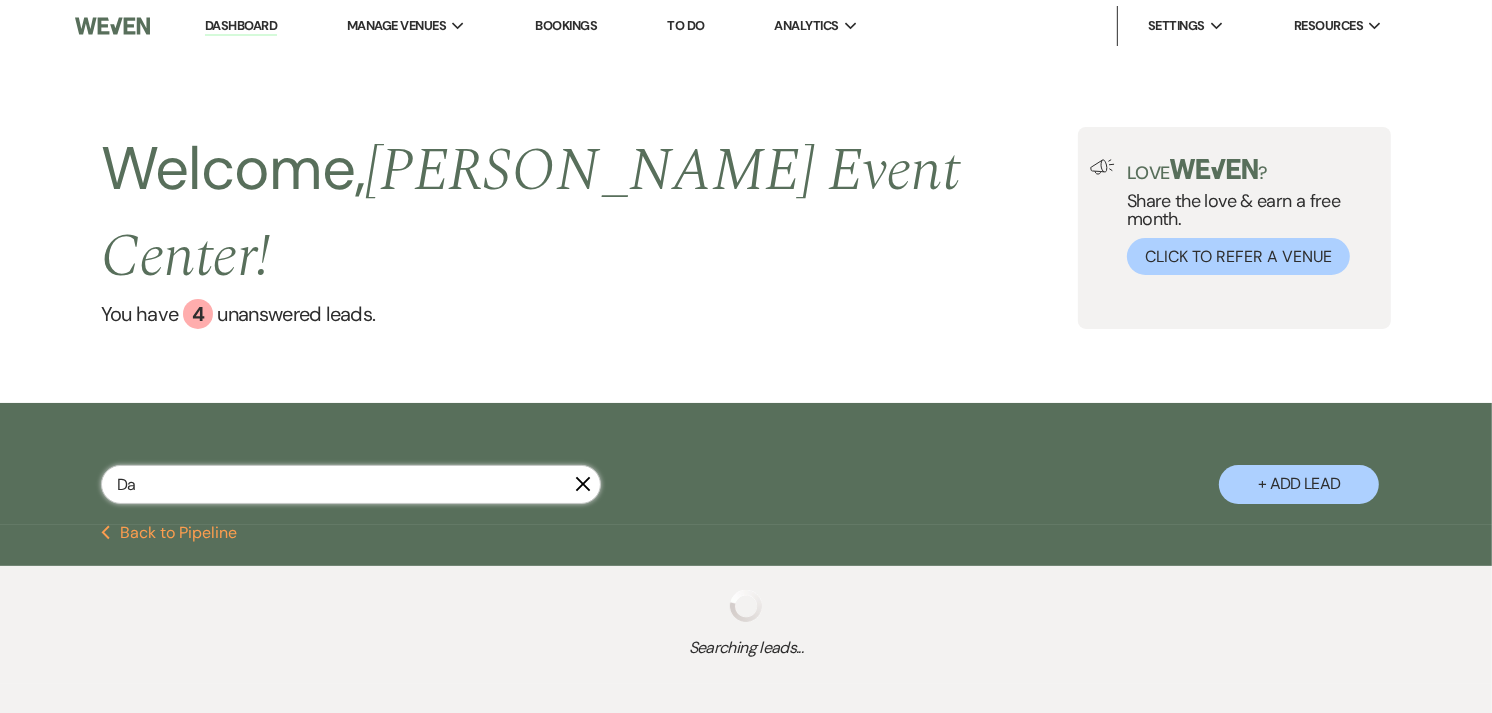select on "5" 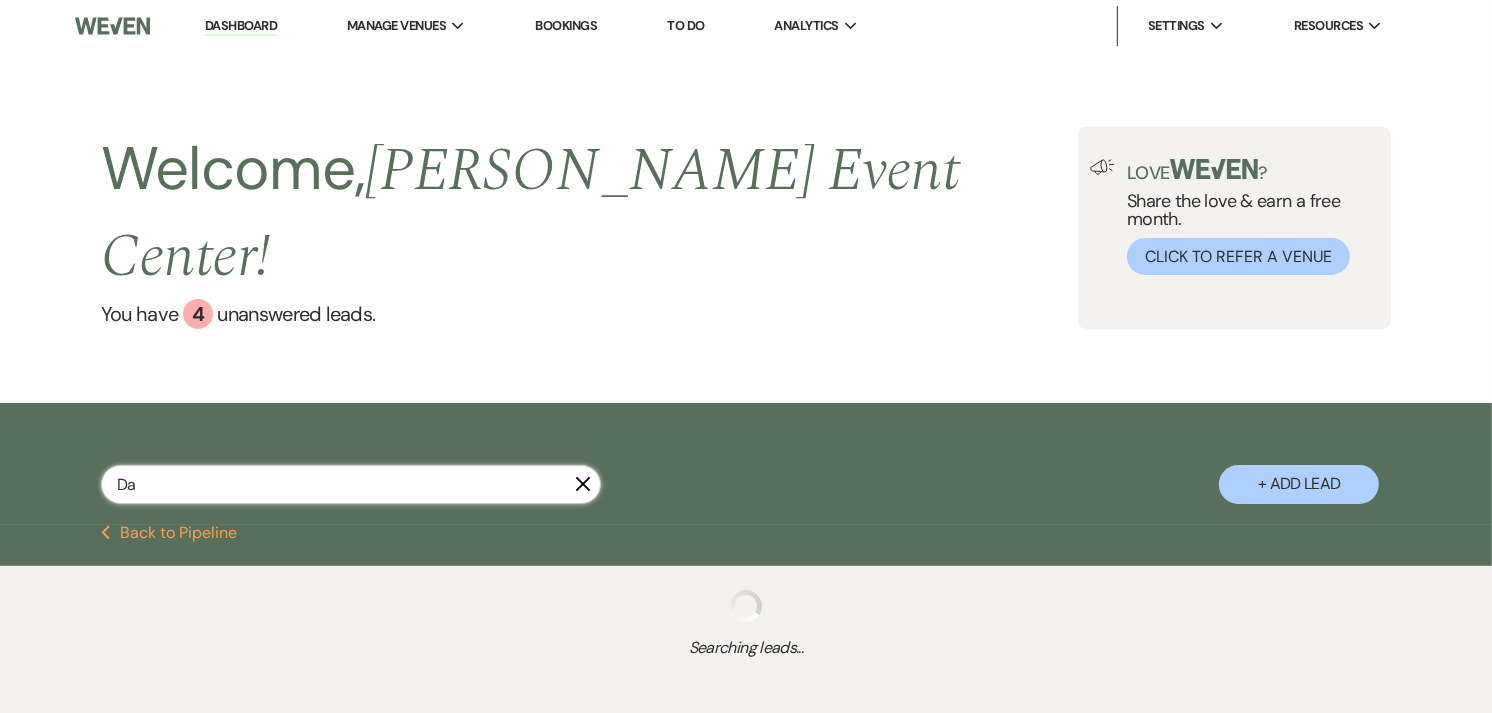 select on "4" 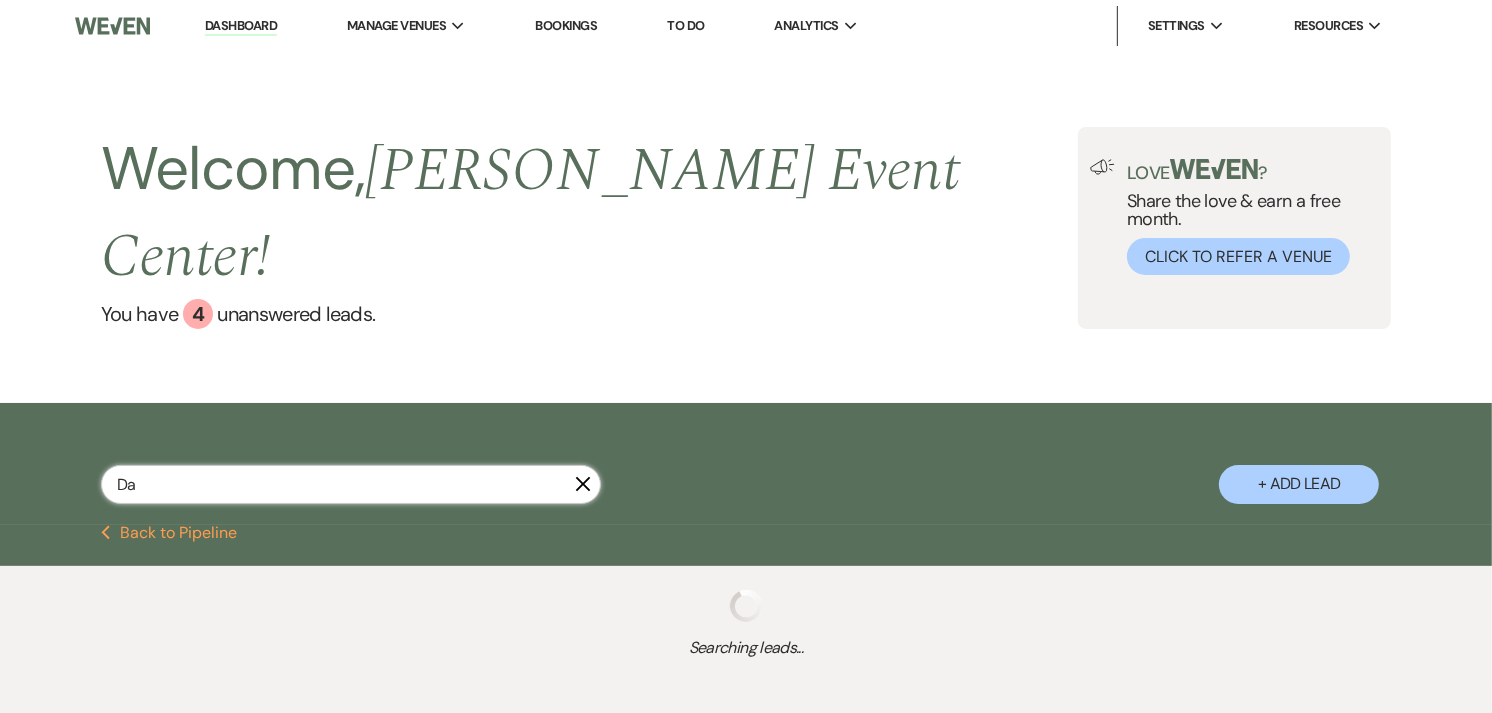 select on "8" 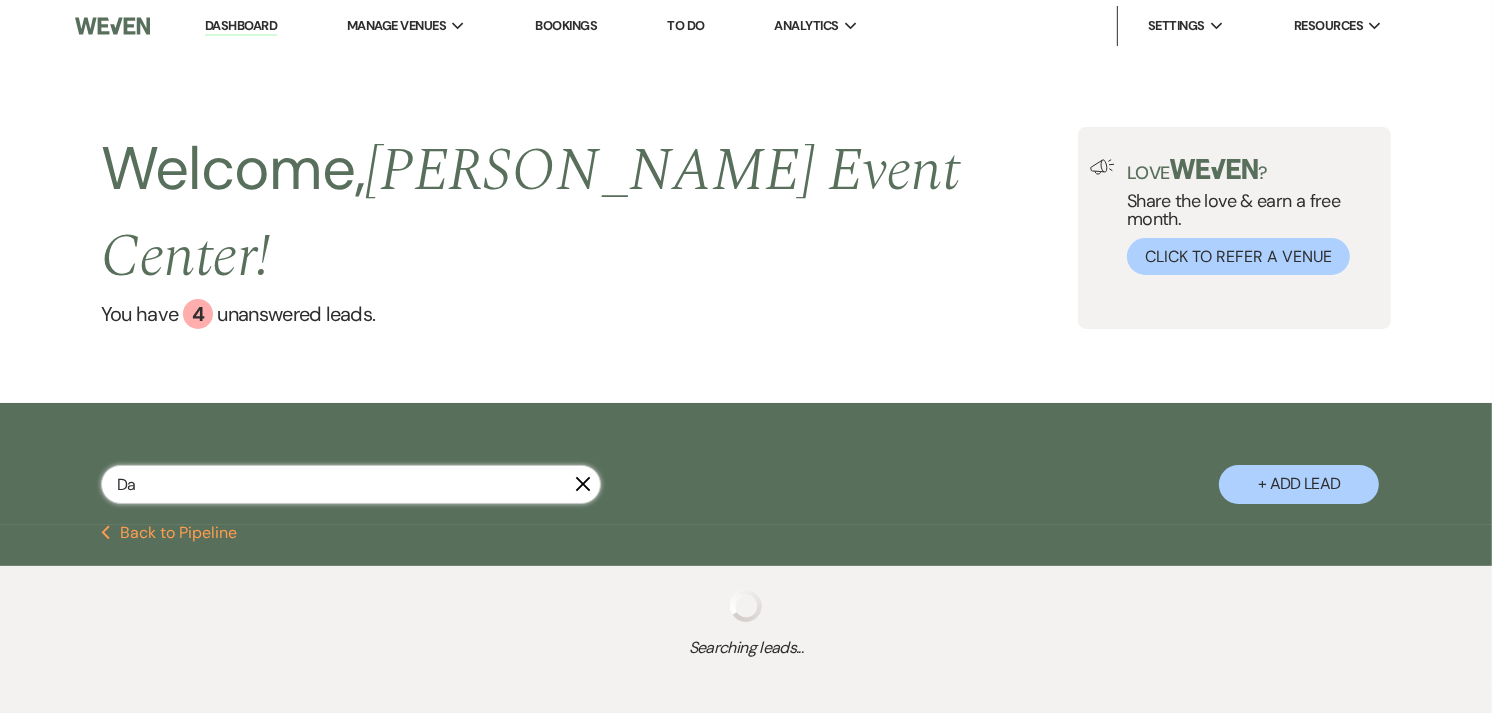 select on "6" 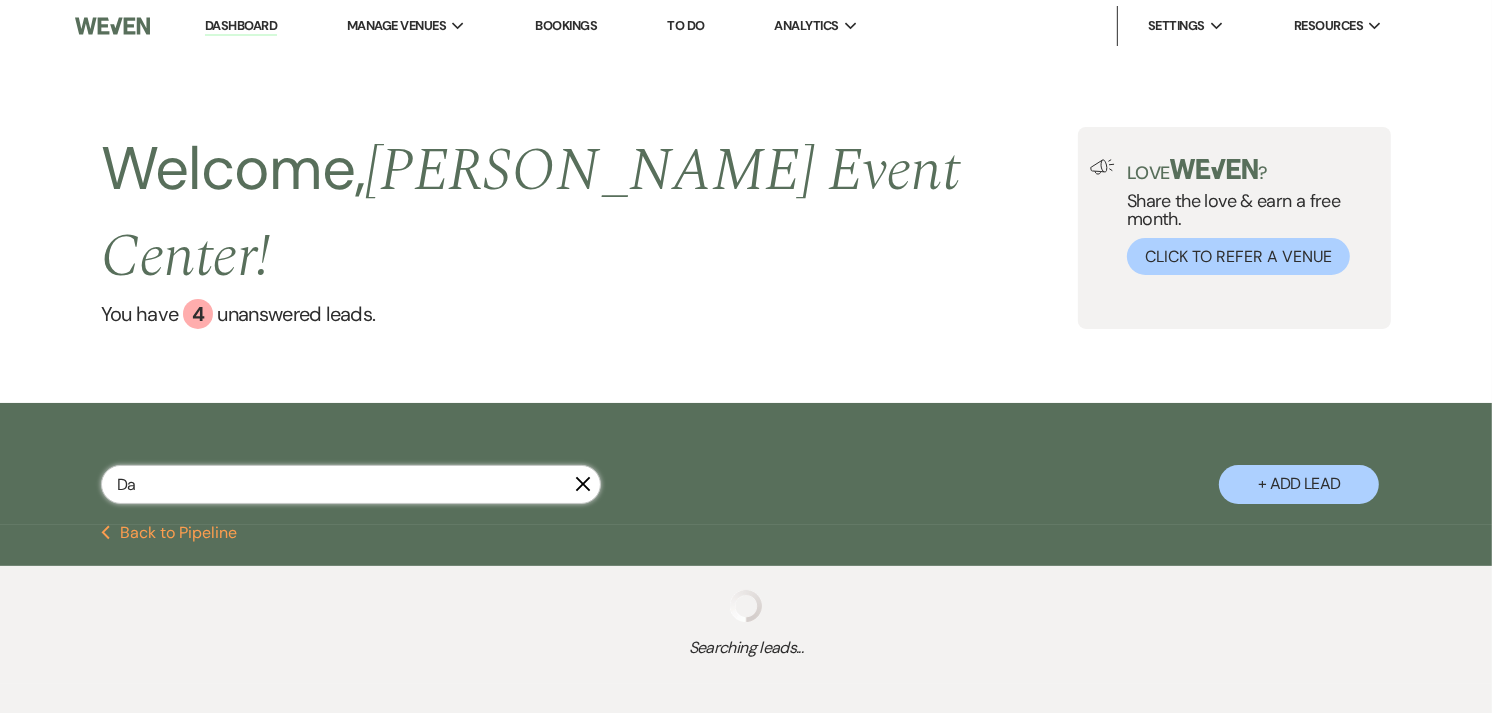 select on "8" 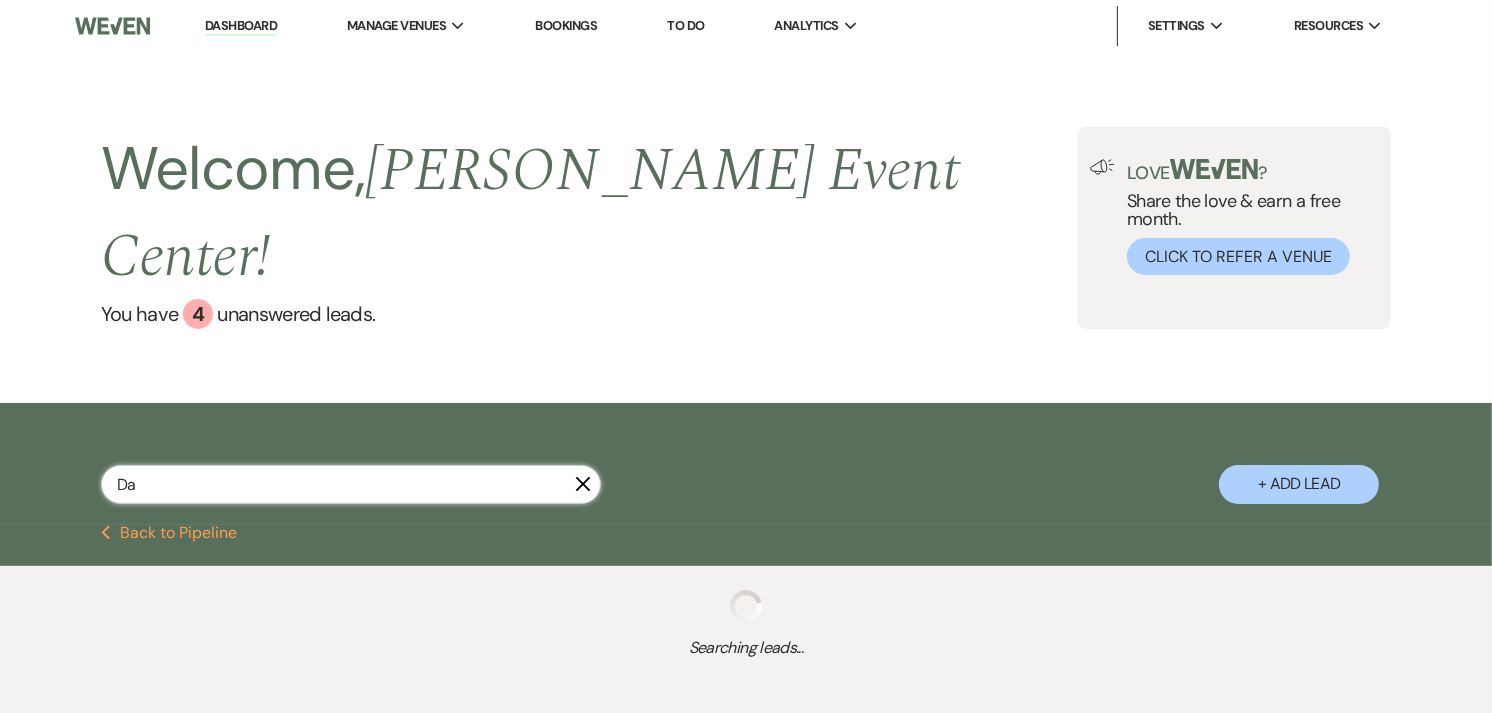 select on "6" 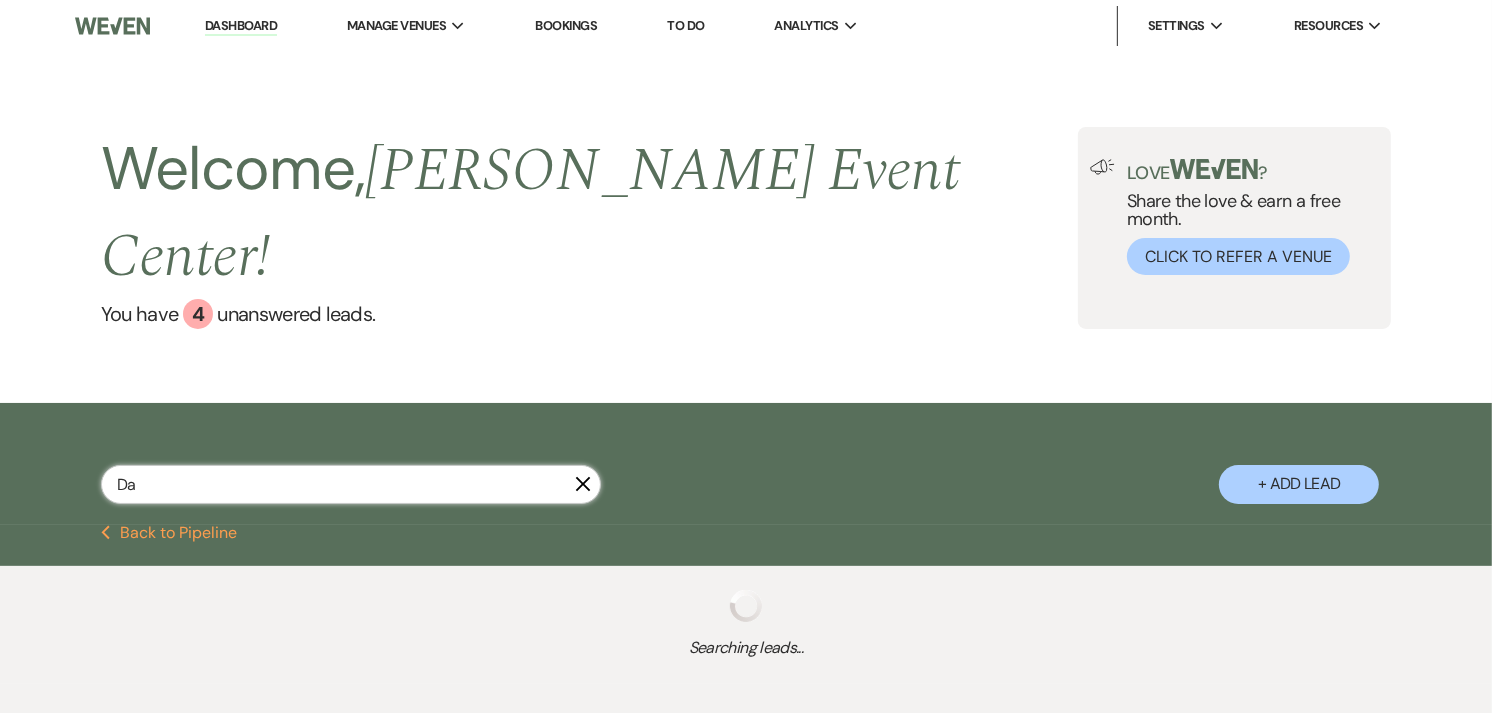select on "8" 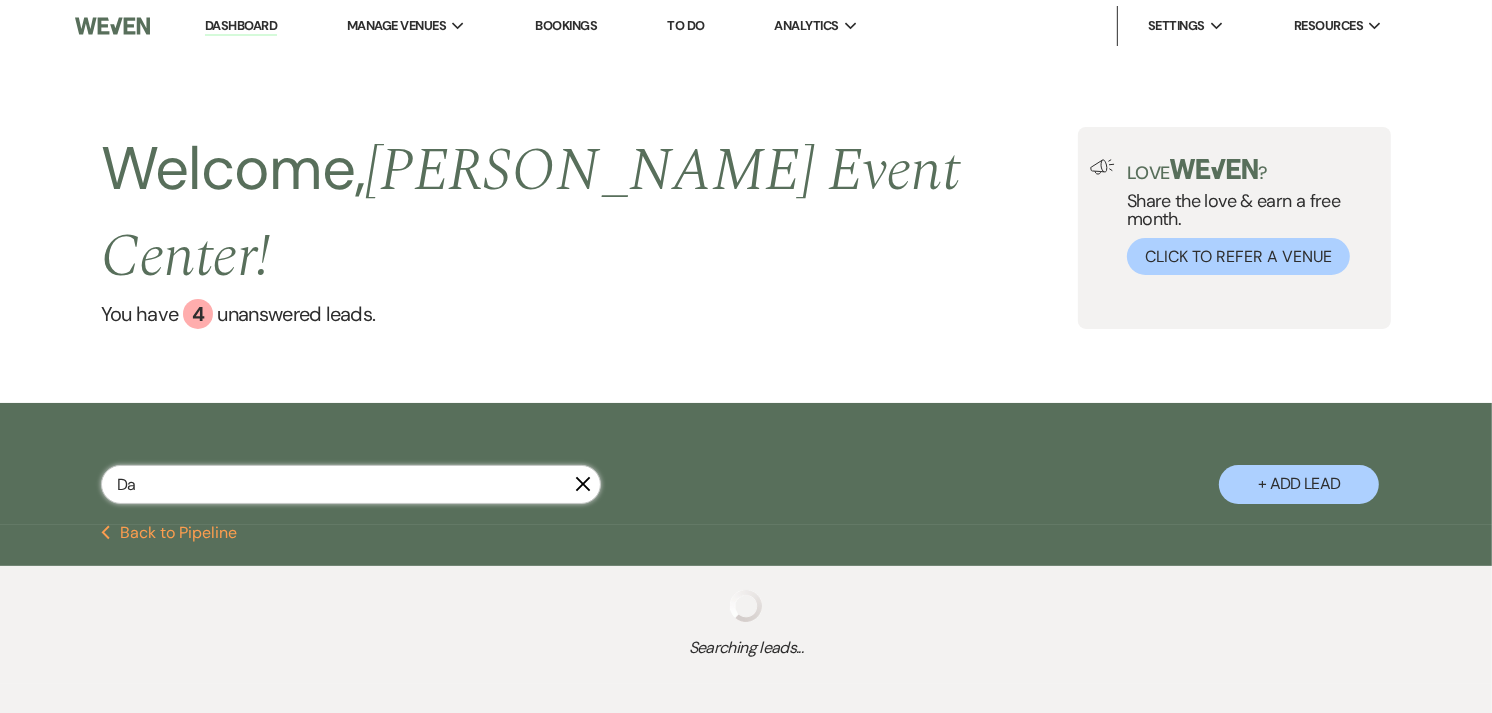 select on "2" 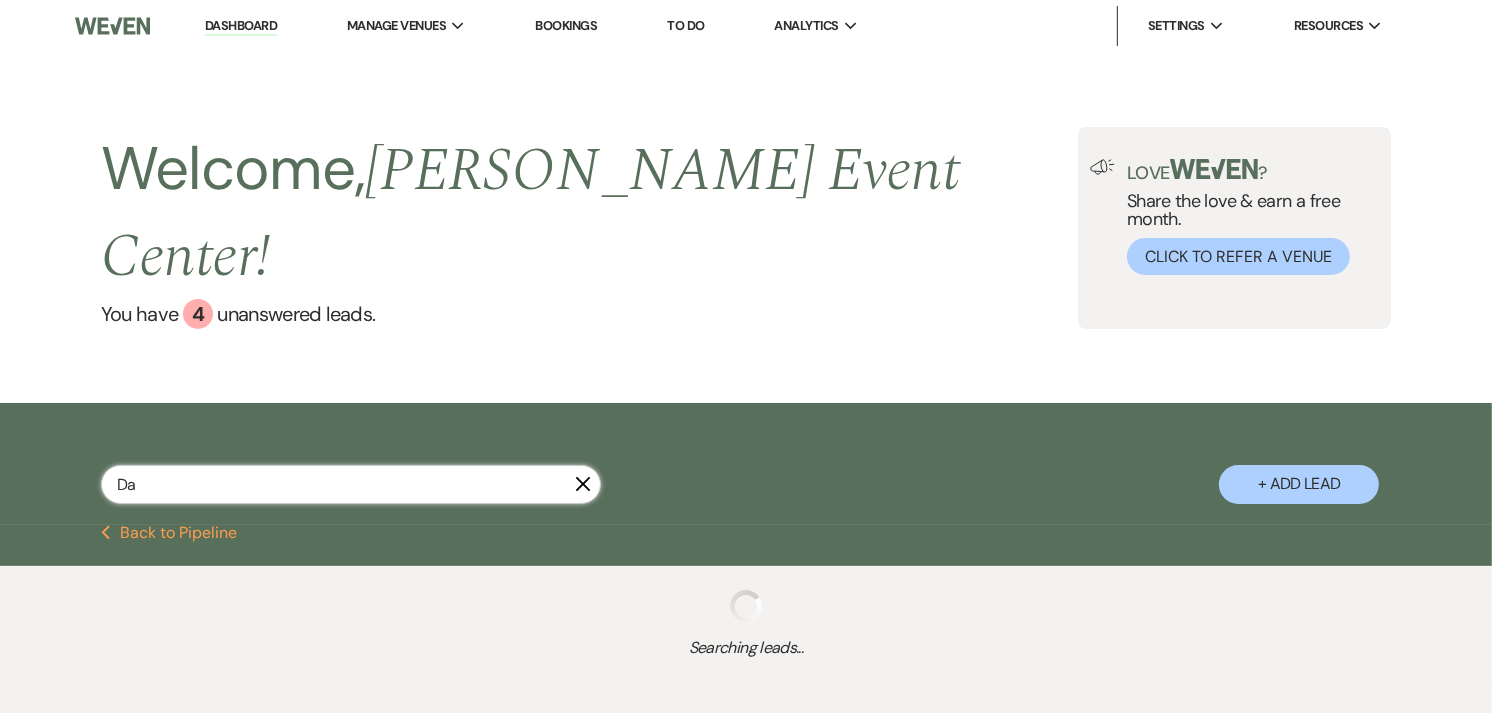 select on "8" 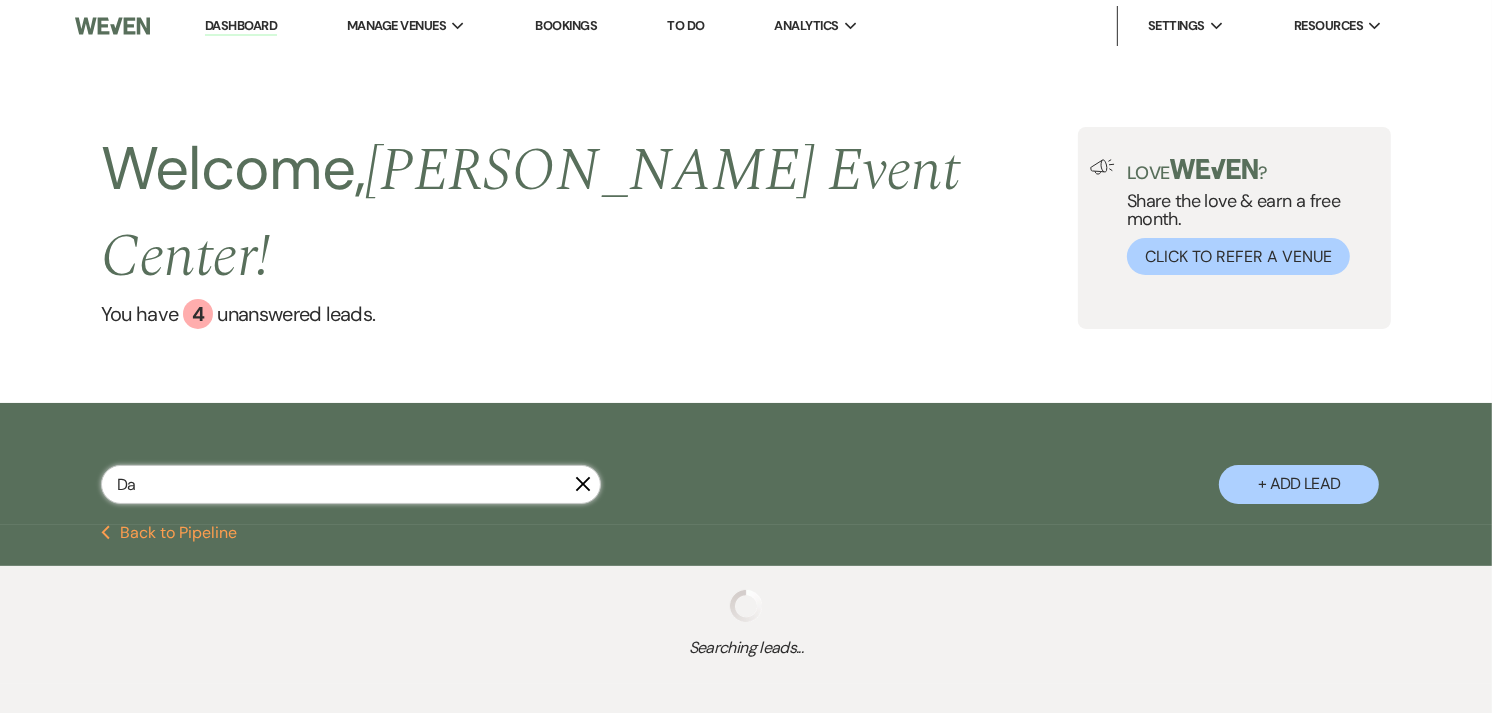select on "2" 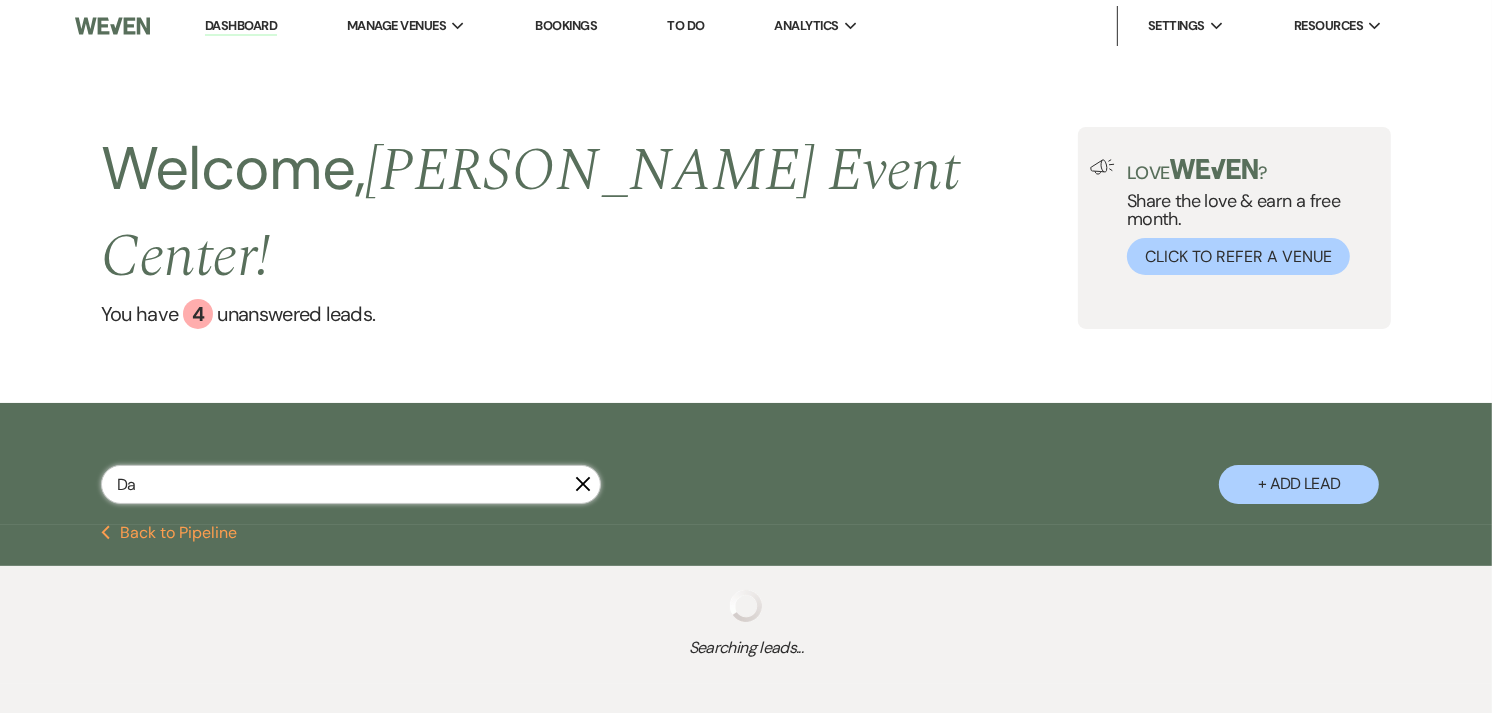 select on "8" 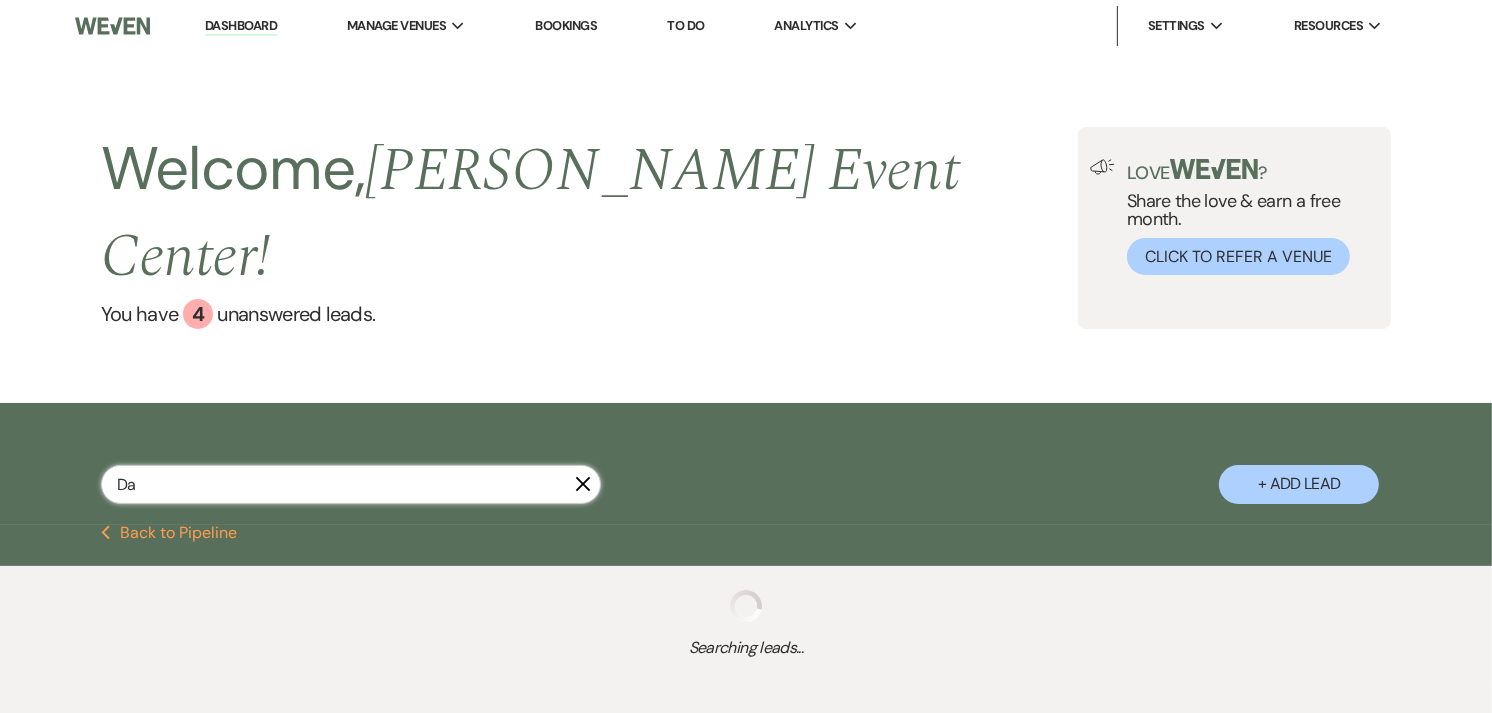select on "6" 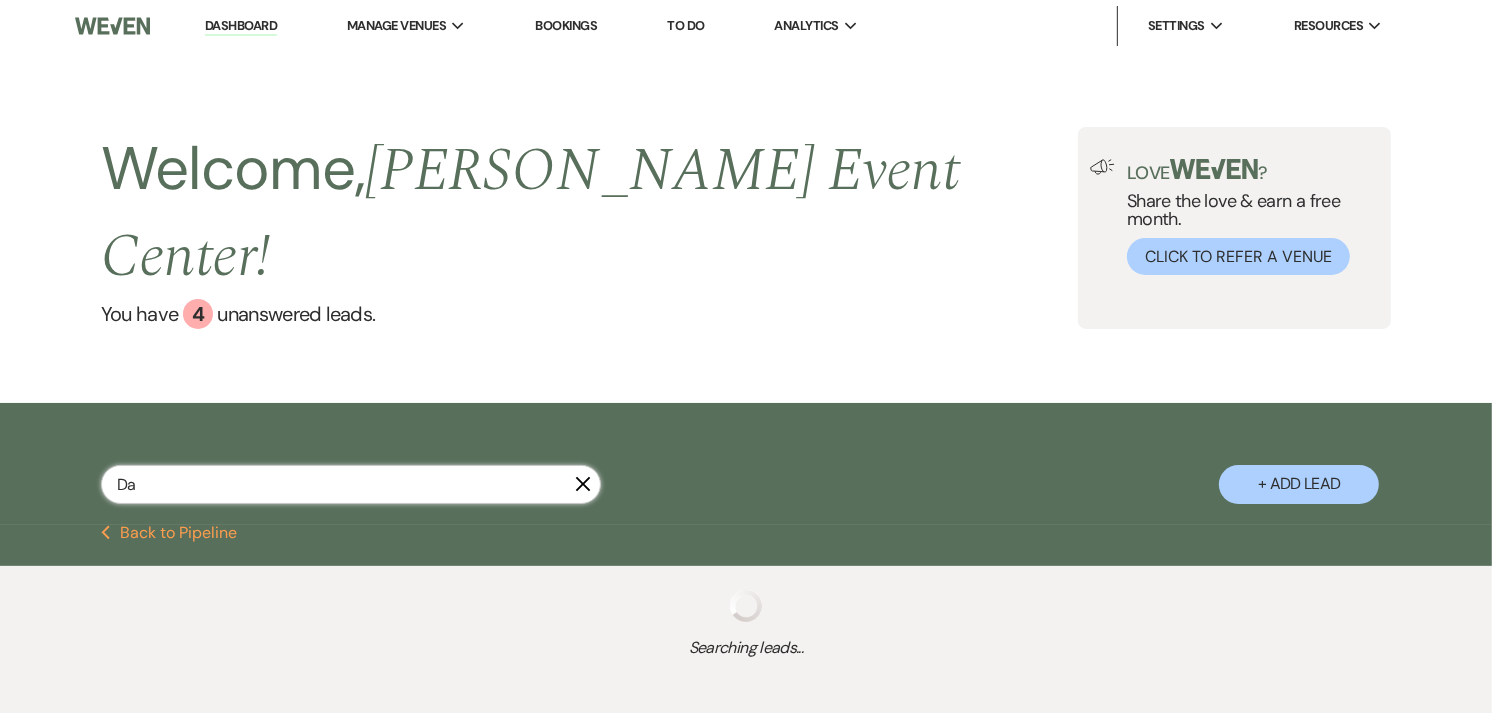 select on "2" 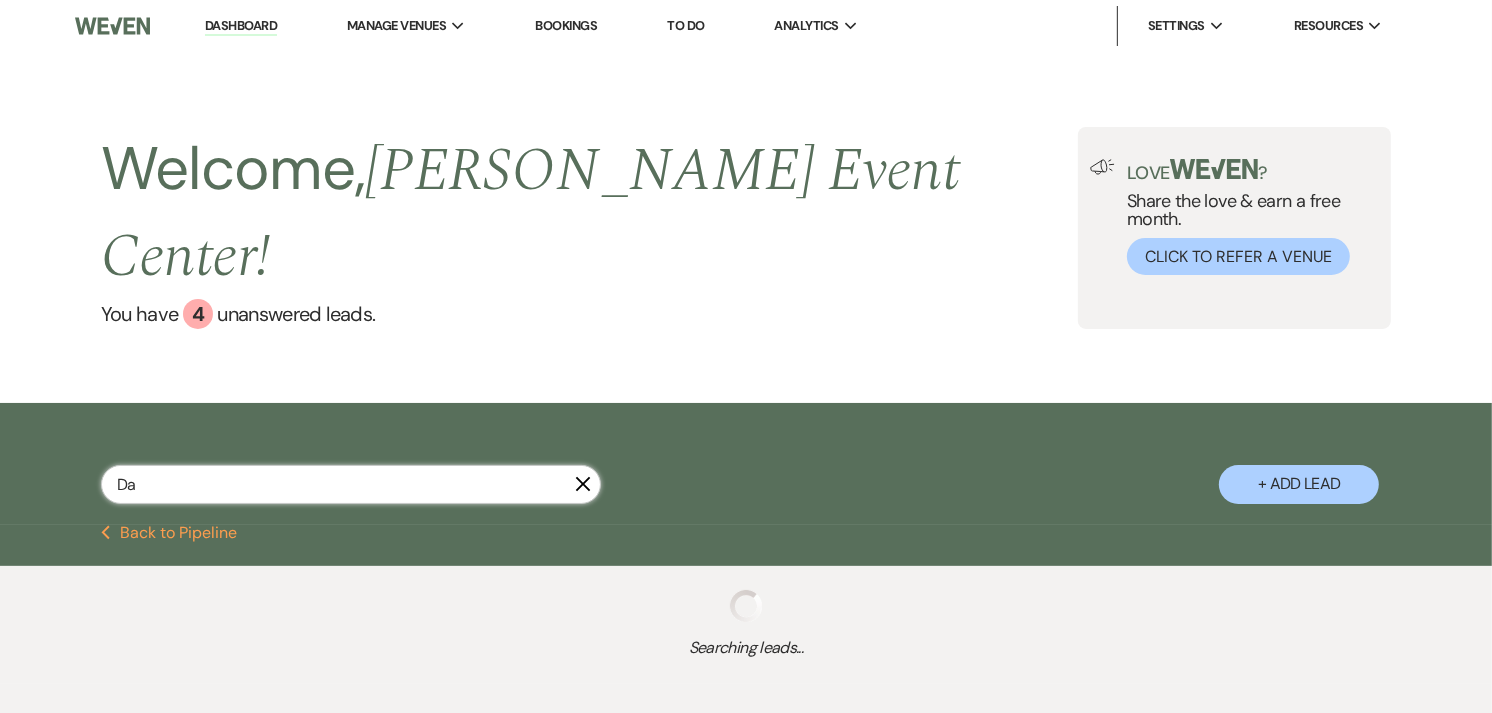 select on "2" 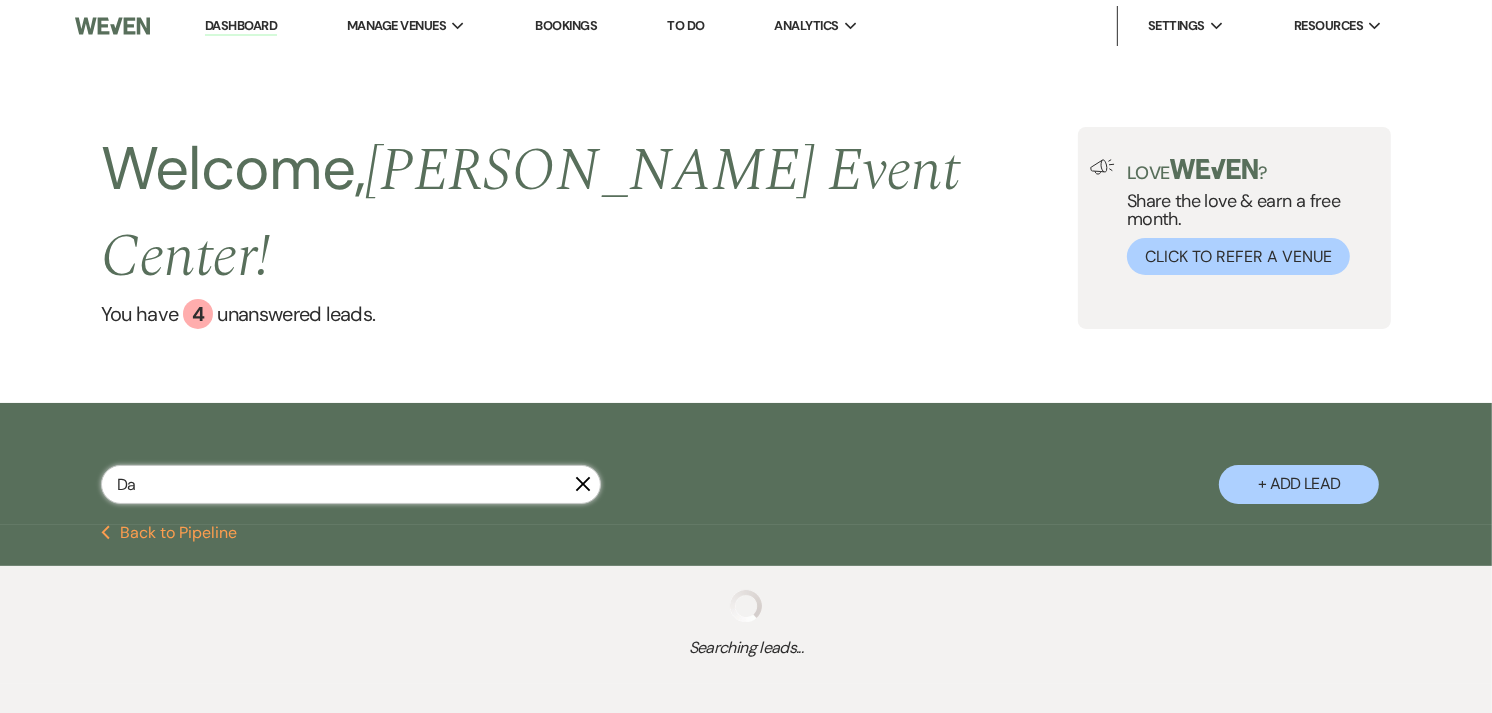 select on "8" 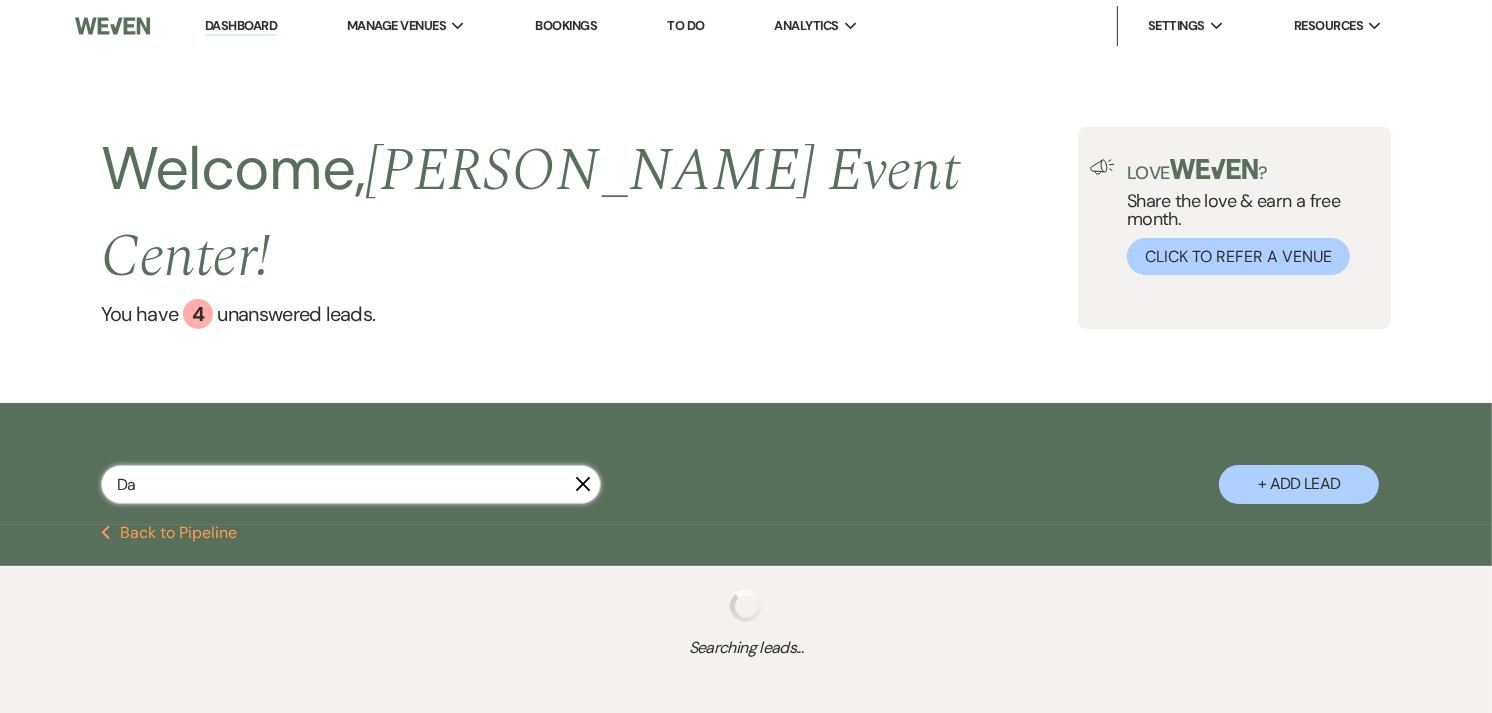 select on "6" 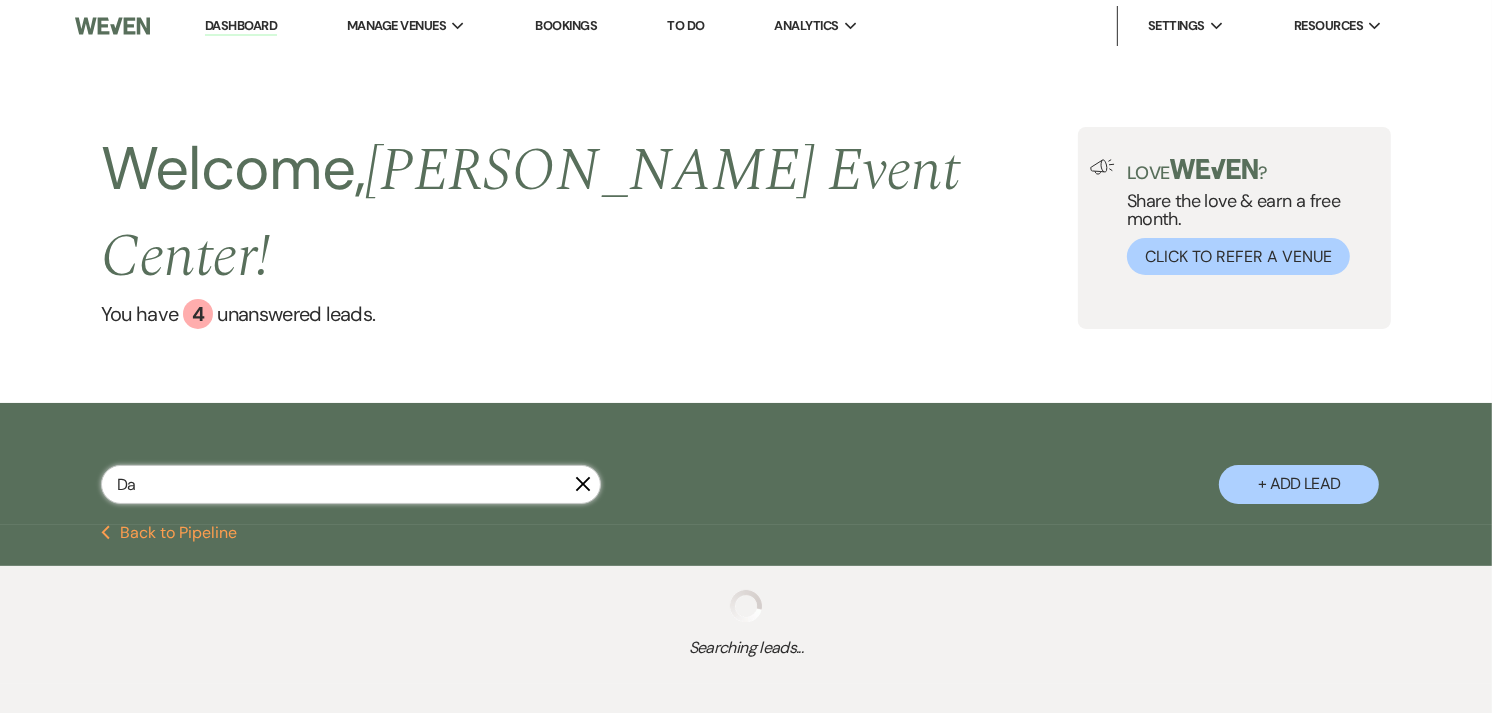 select on "8" 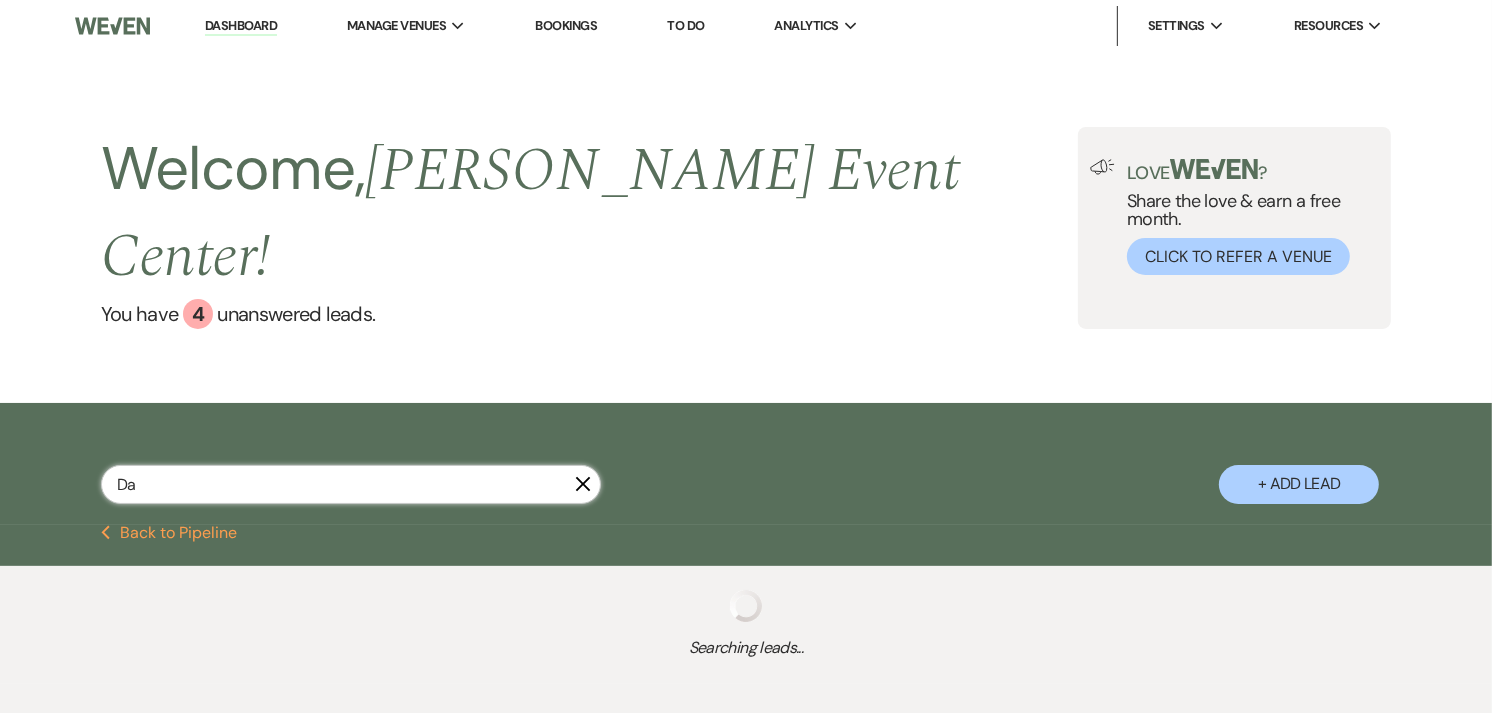 select on "4" 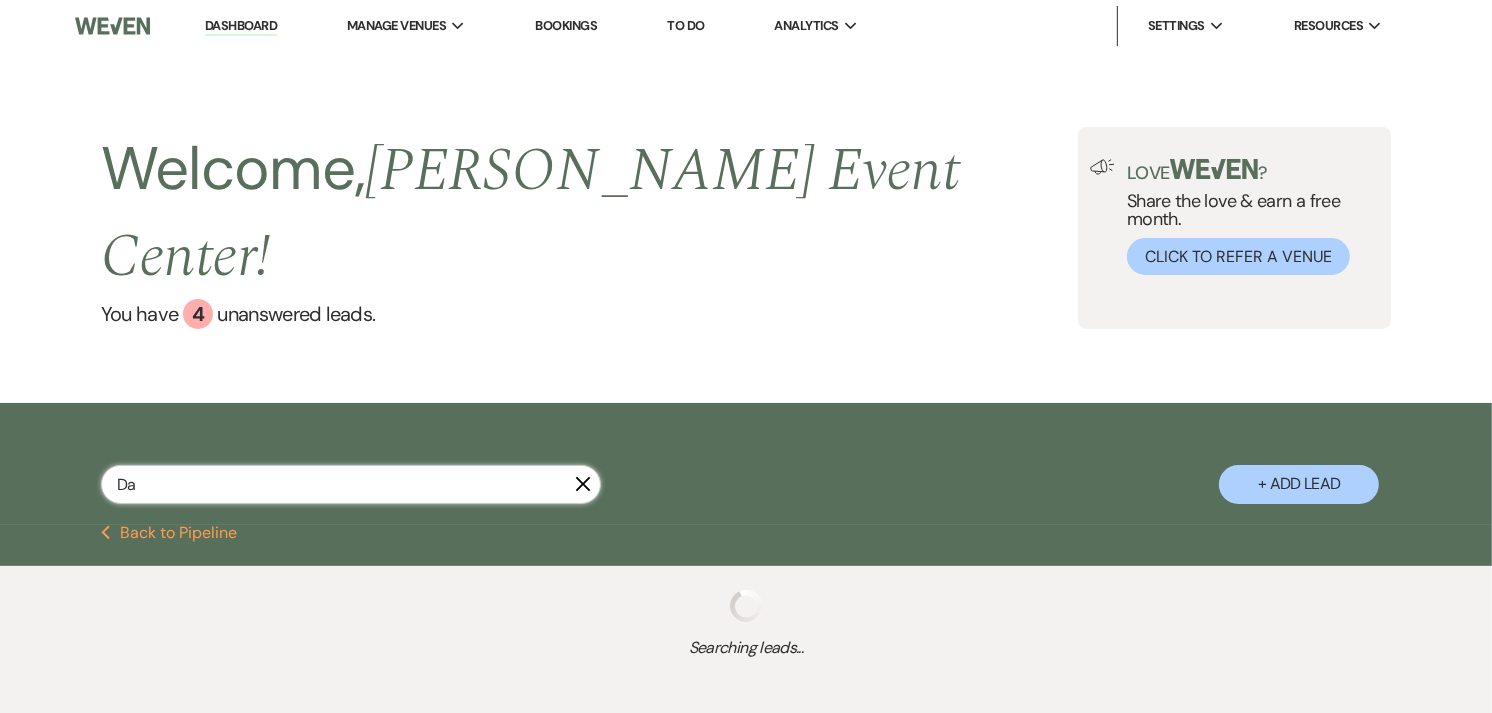 select on "8" 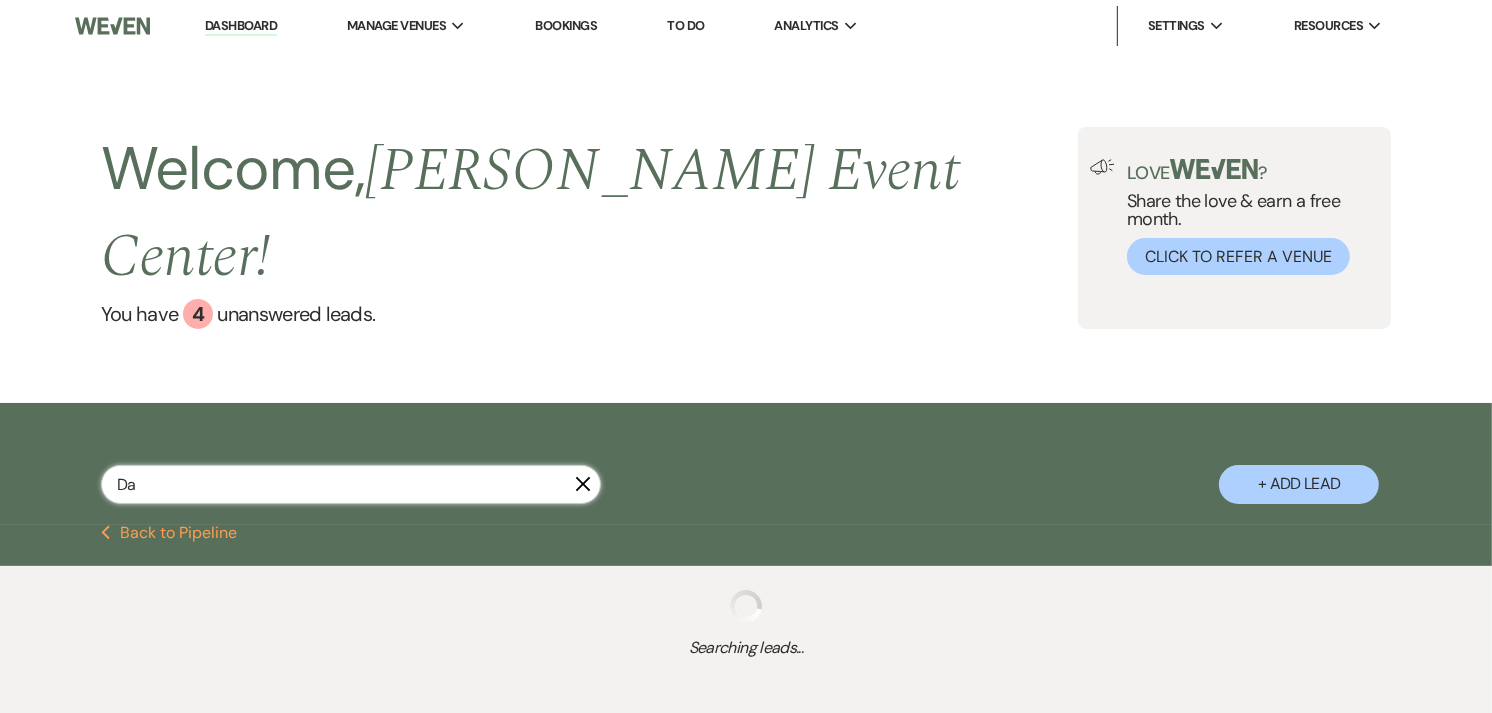 select on "4" 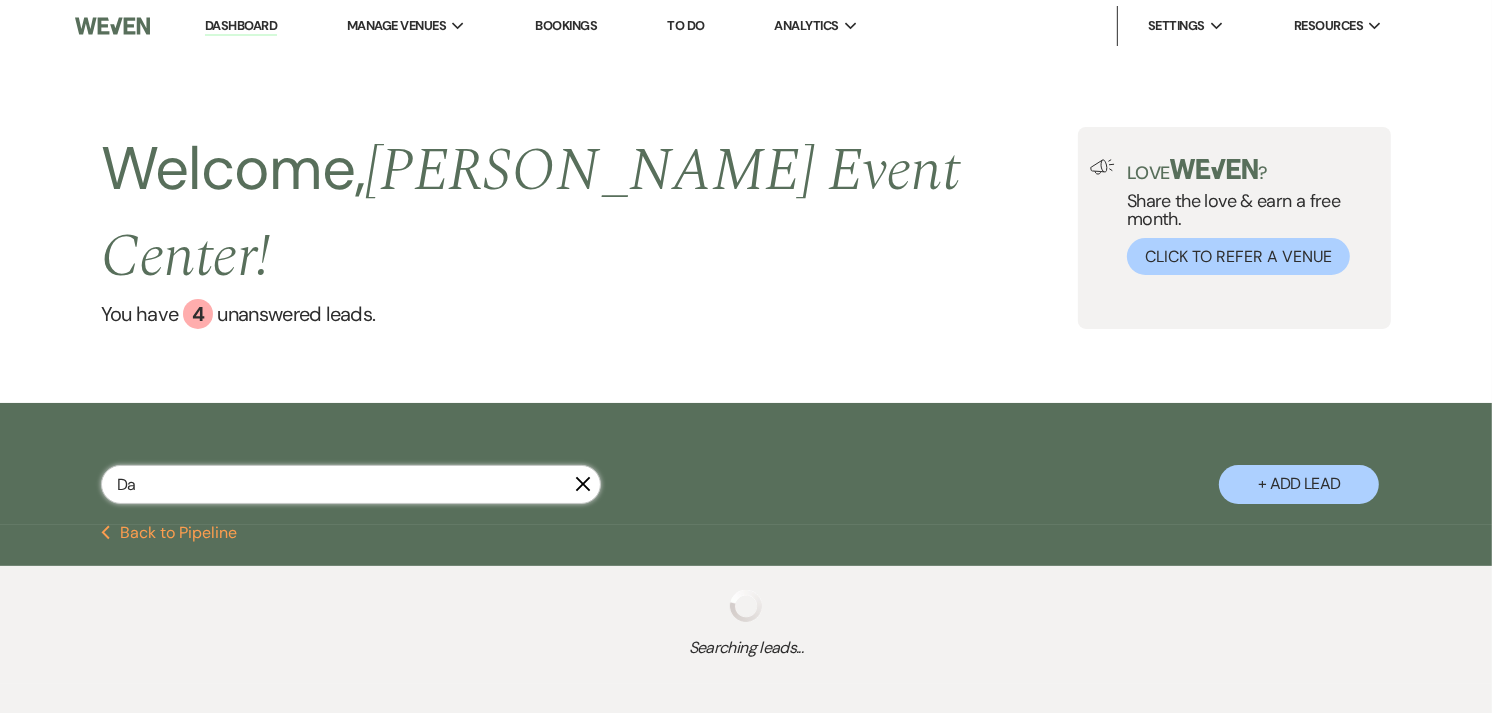 select on "8" 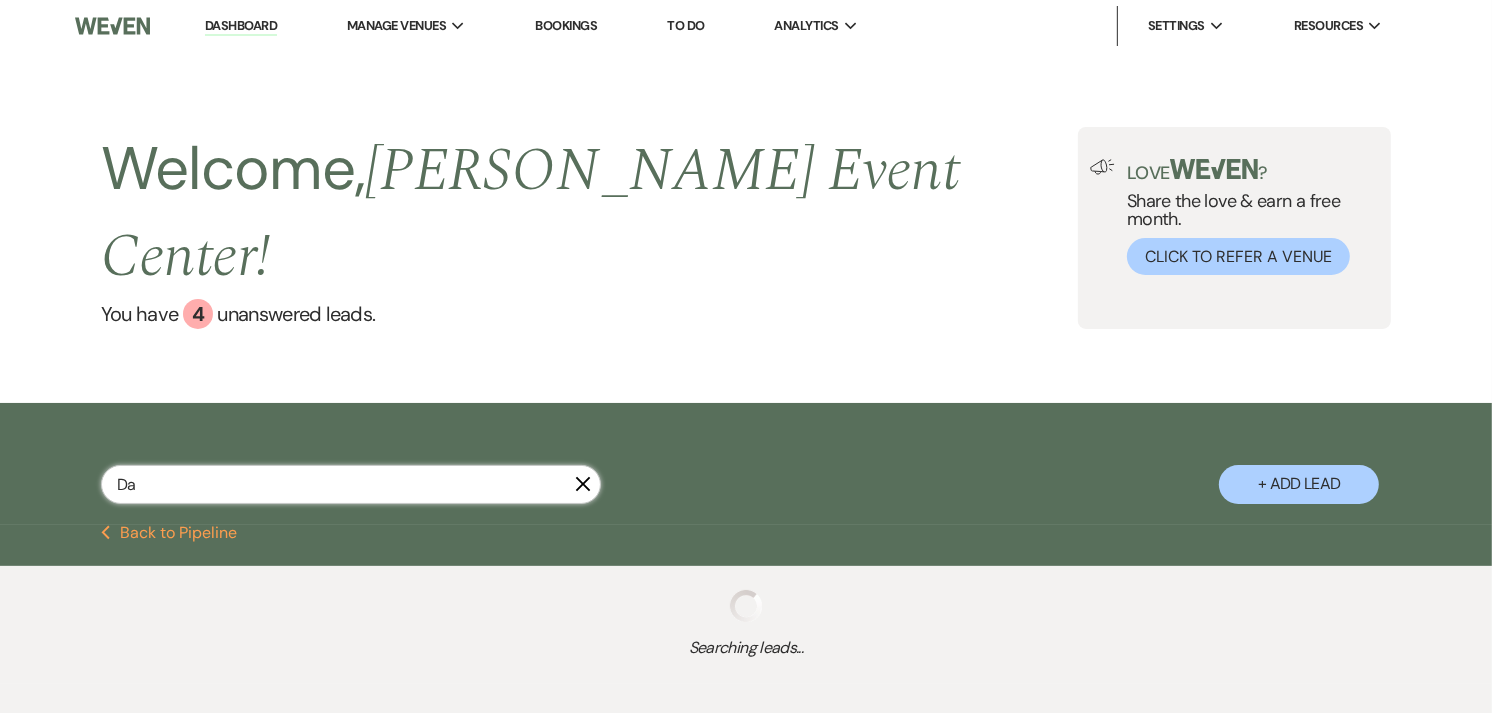 select on "6" 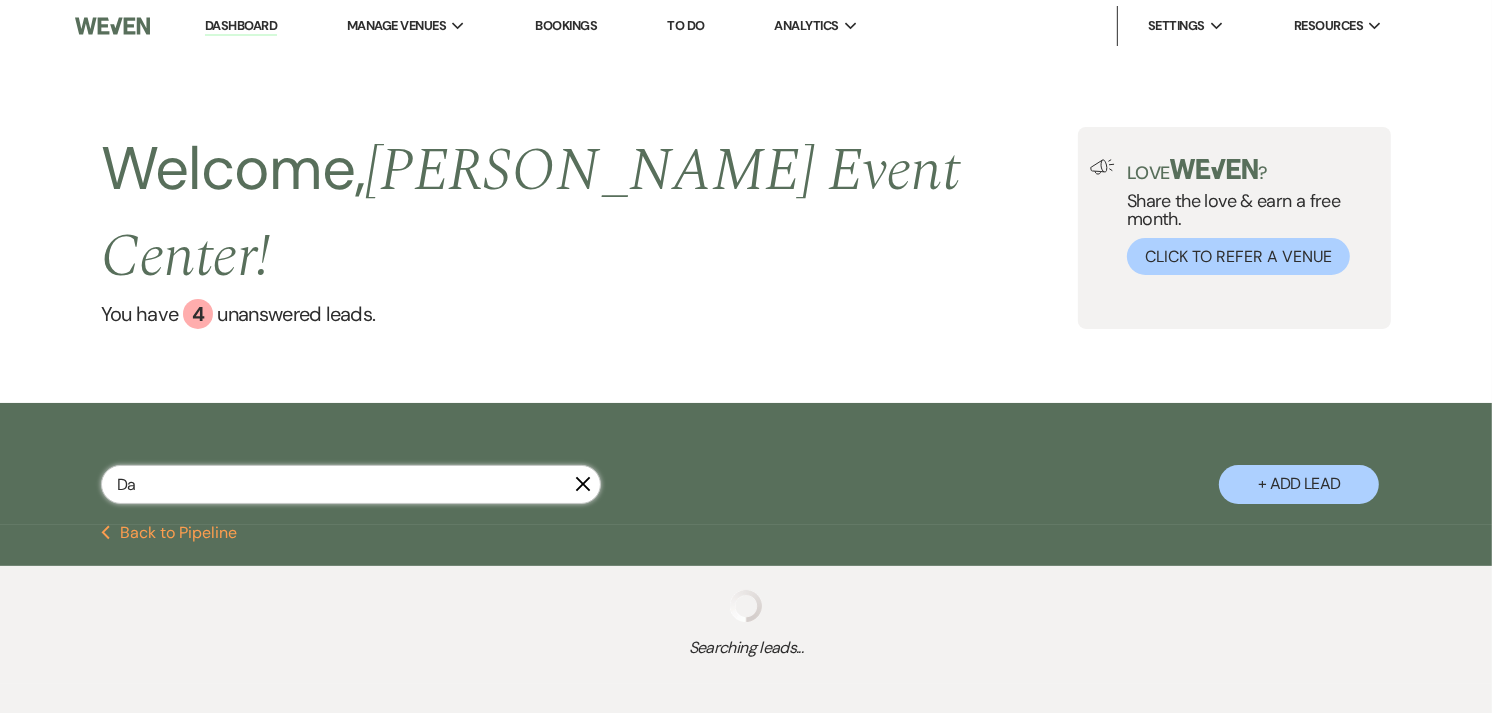 select on "8" 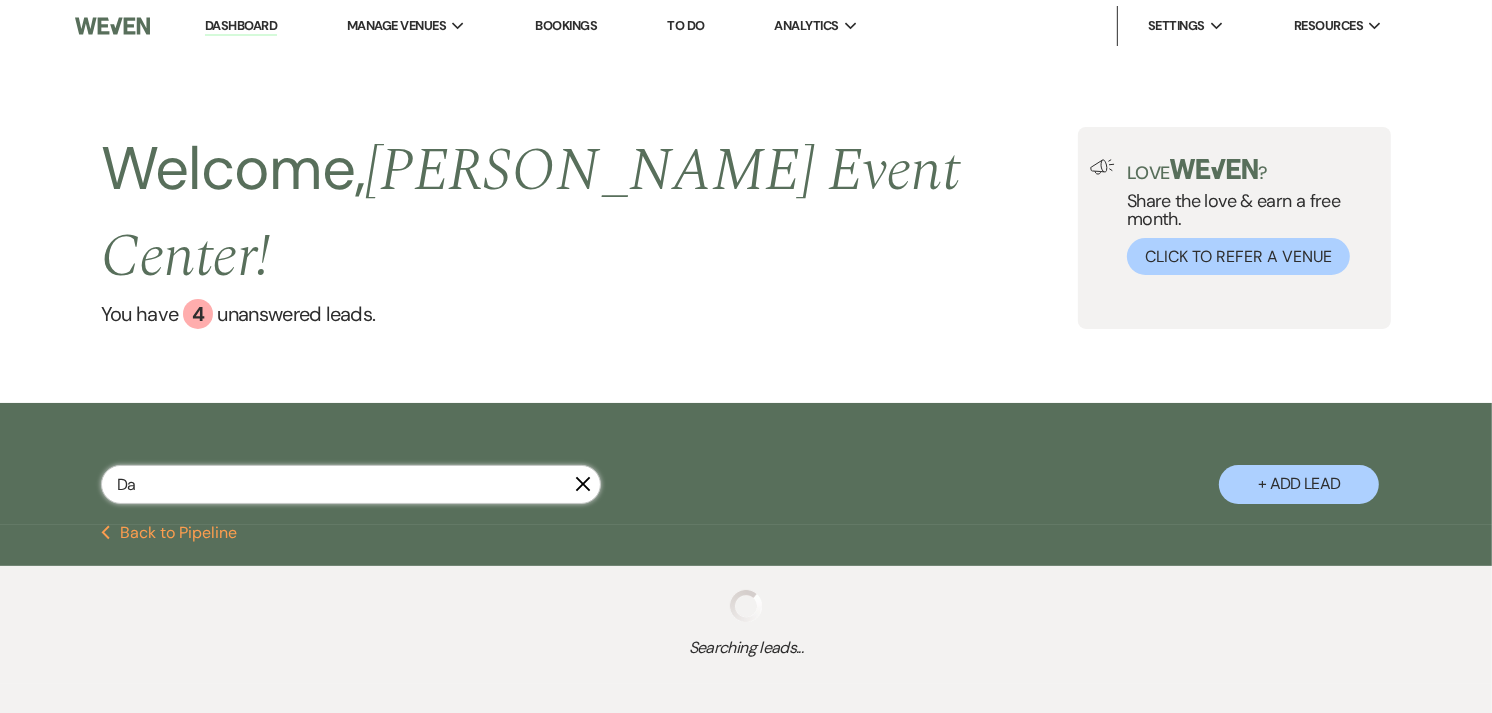 select on "6" 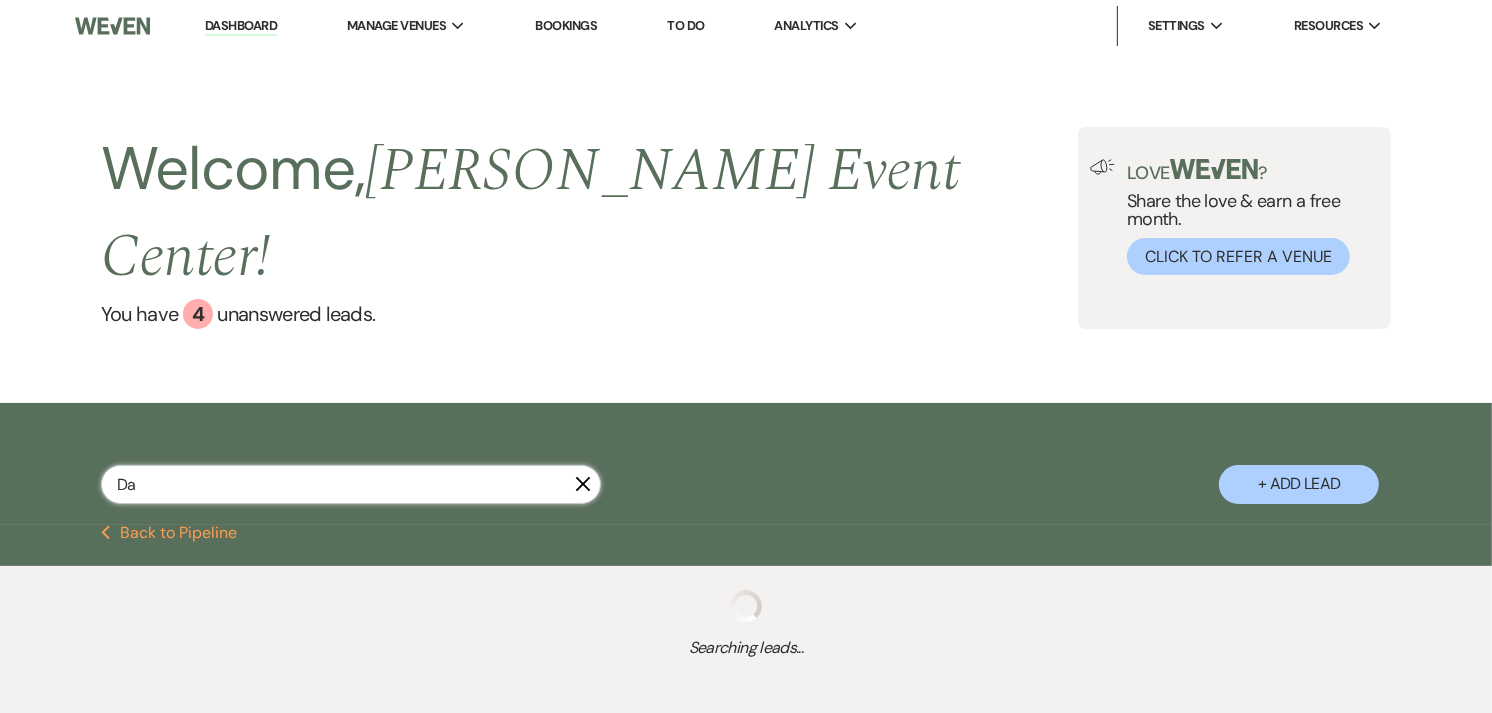 select on "2" 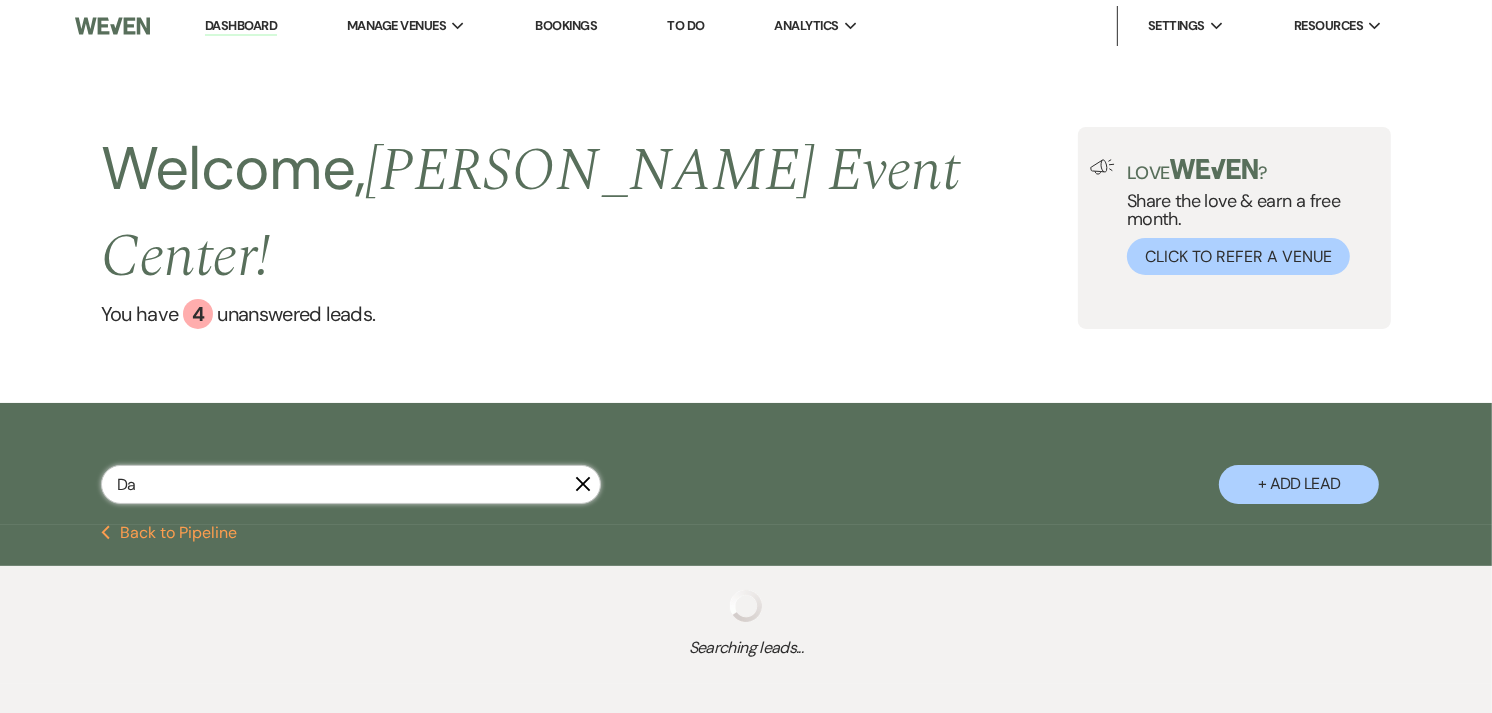 select on "4" 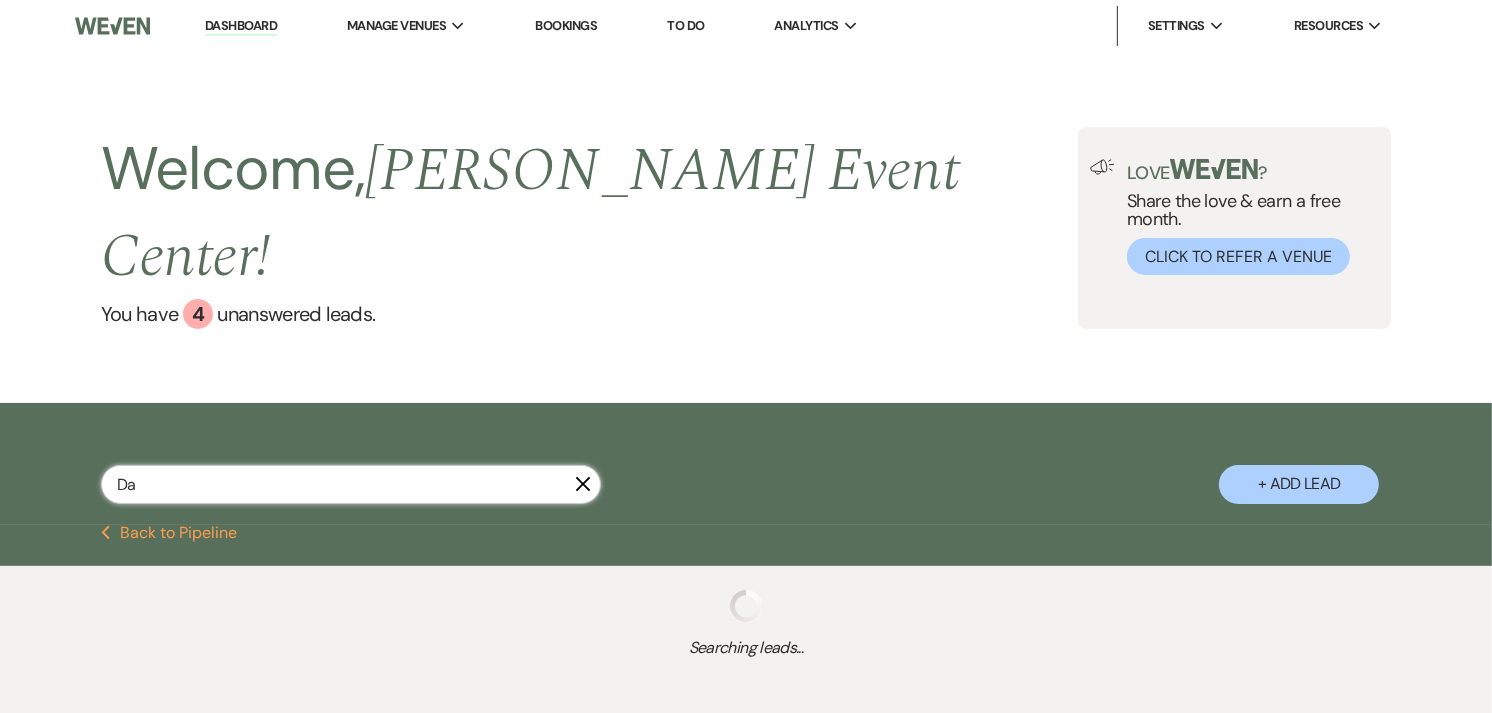 select on "8" 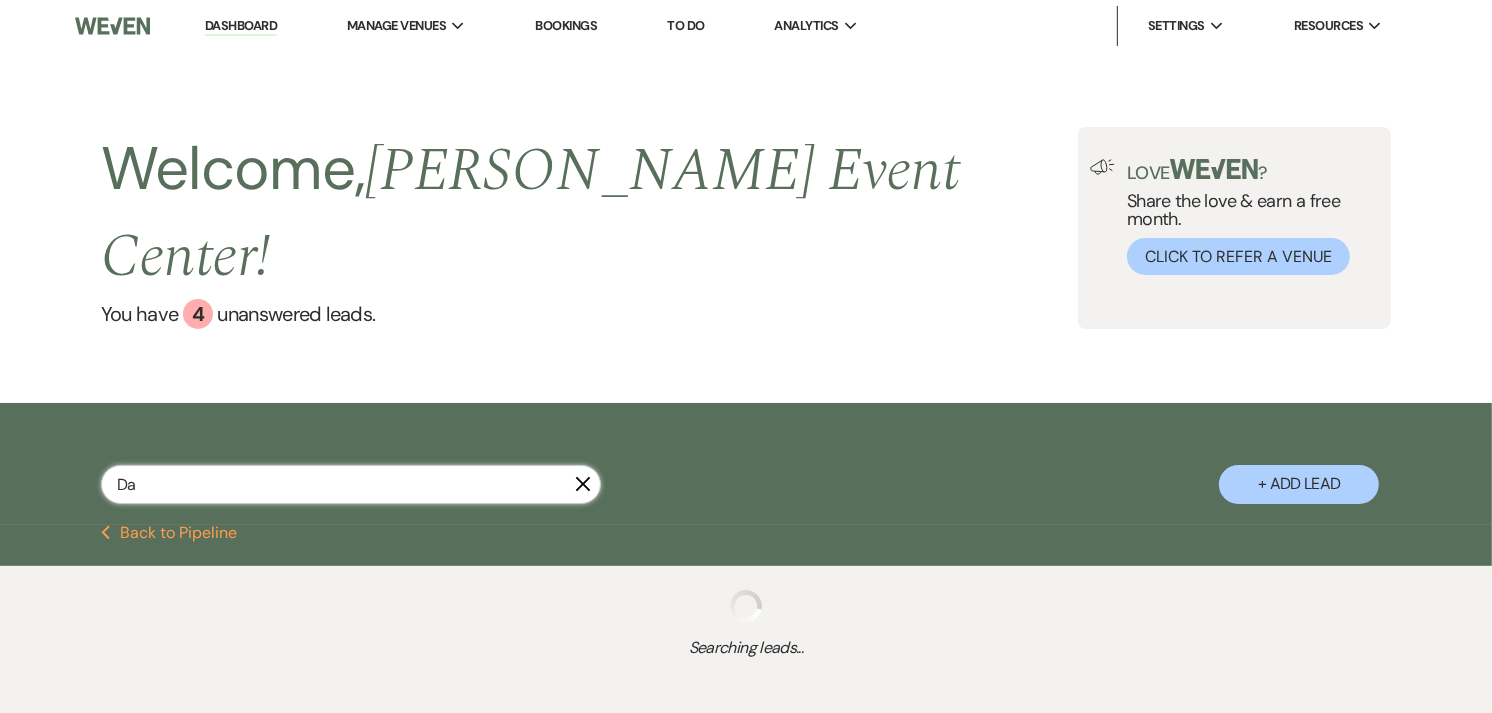 select on "6" 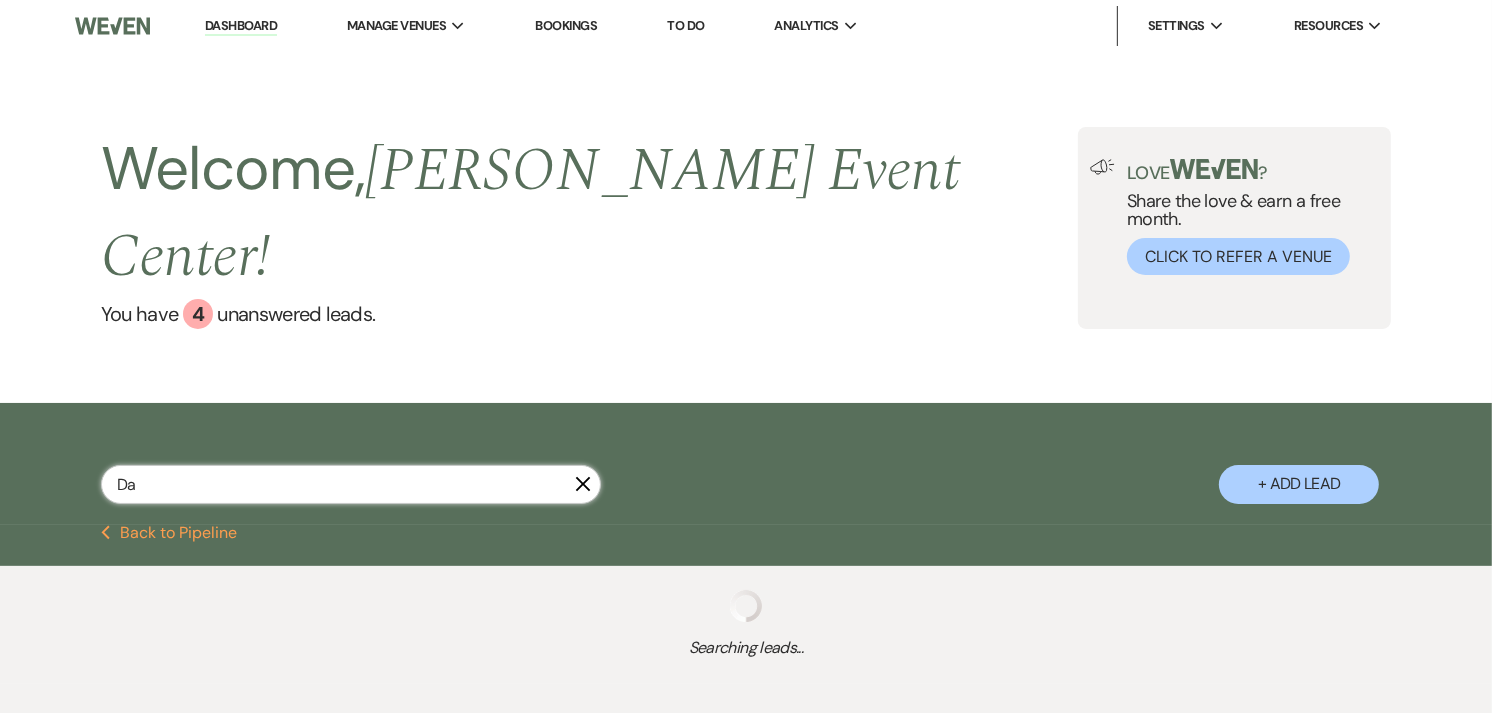 select on "5" 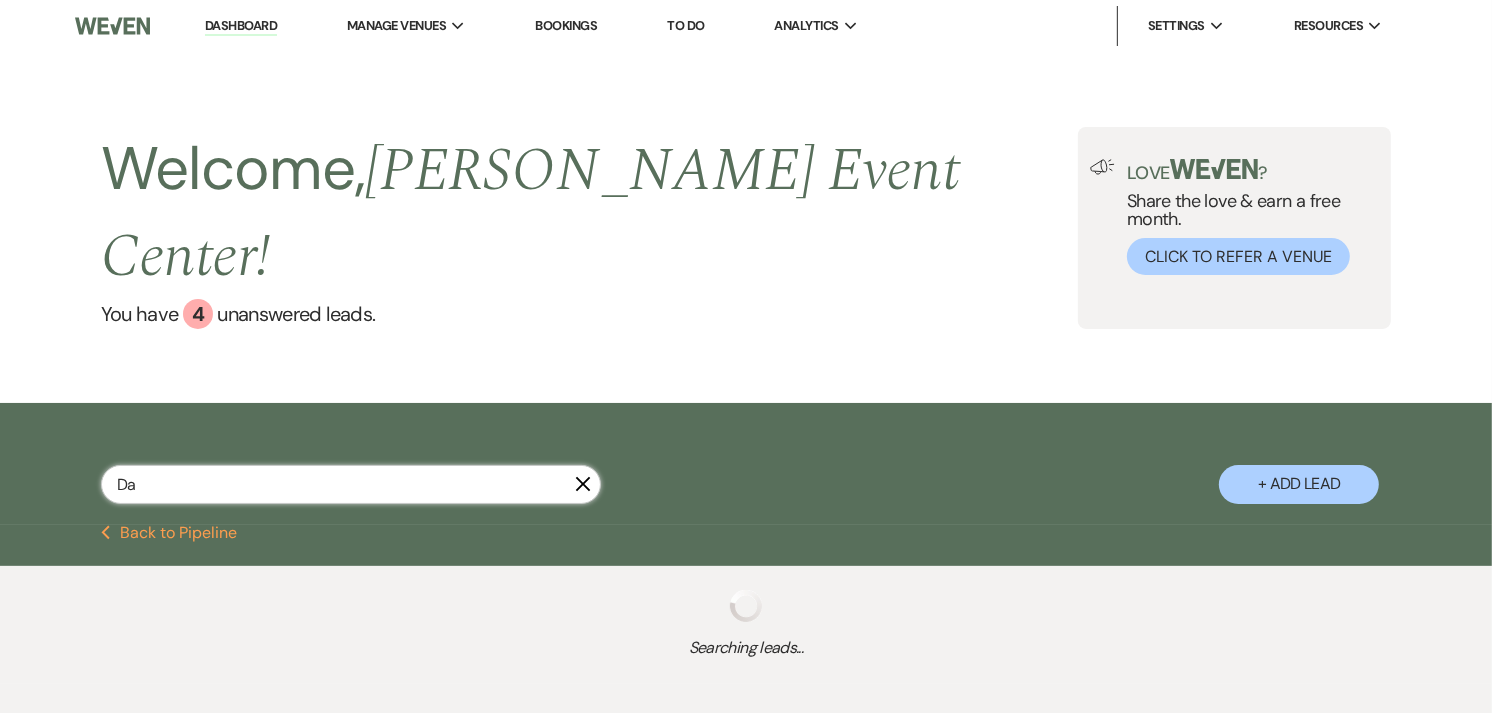 select on "5" 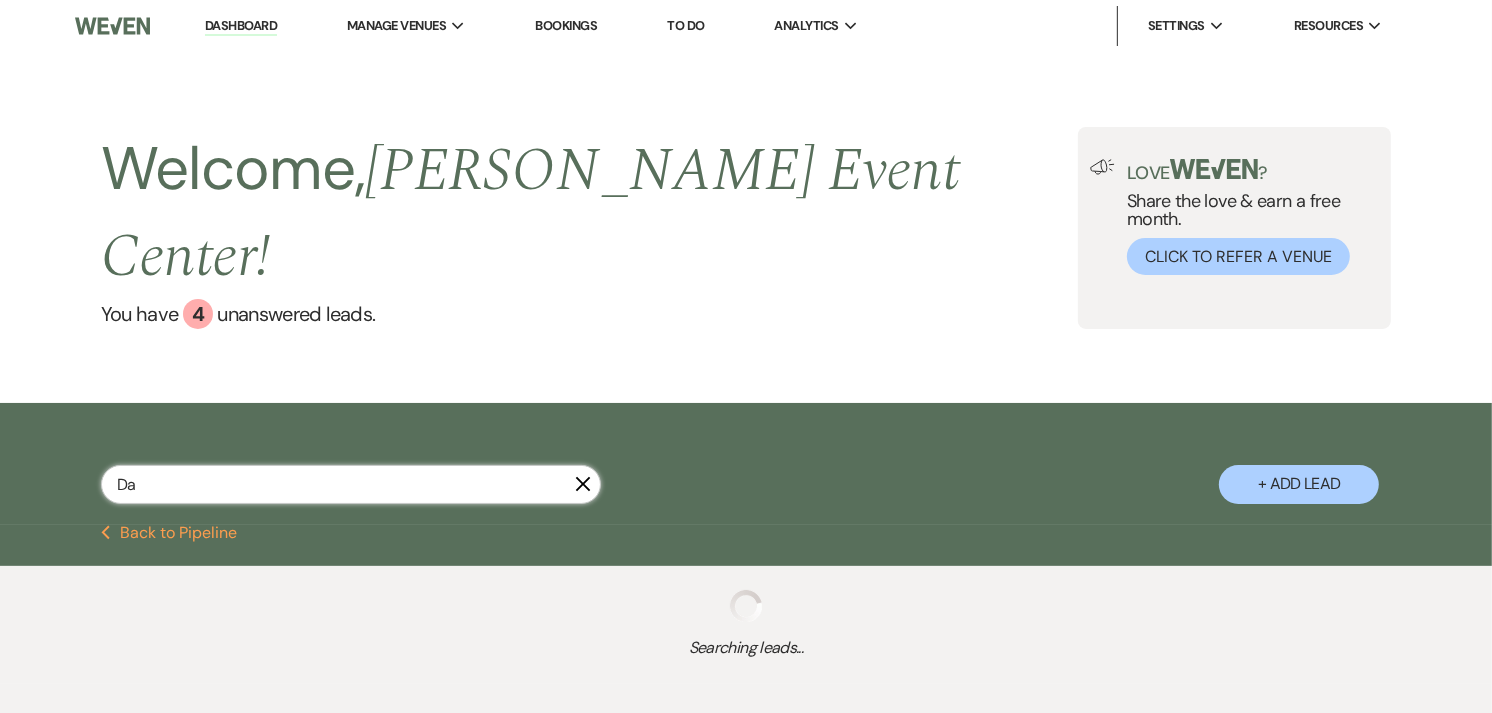 select on "2" 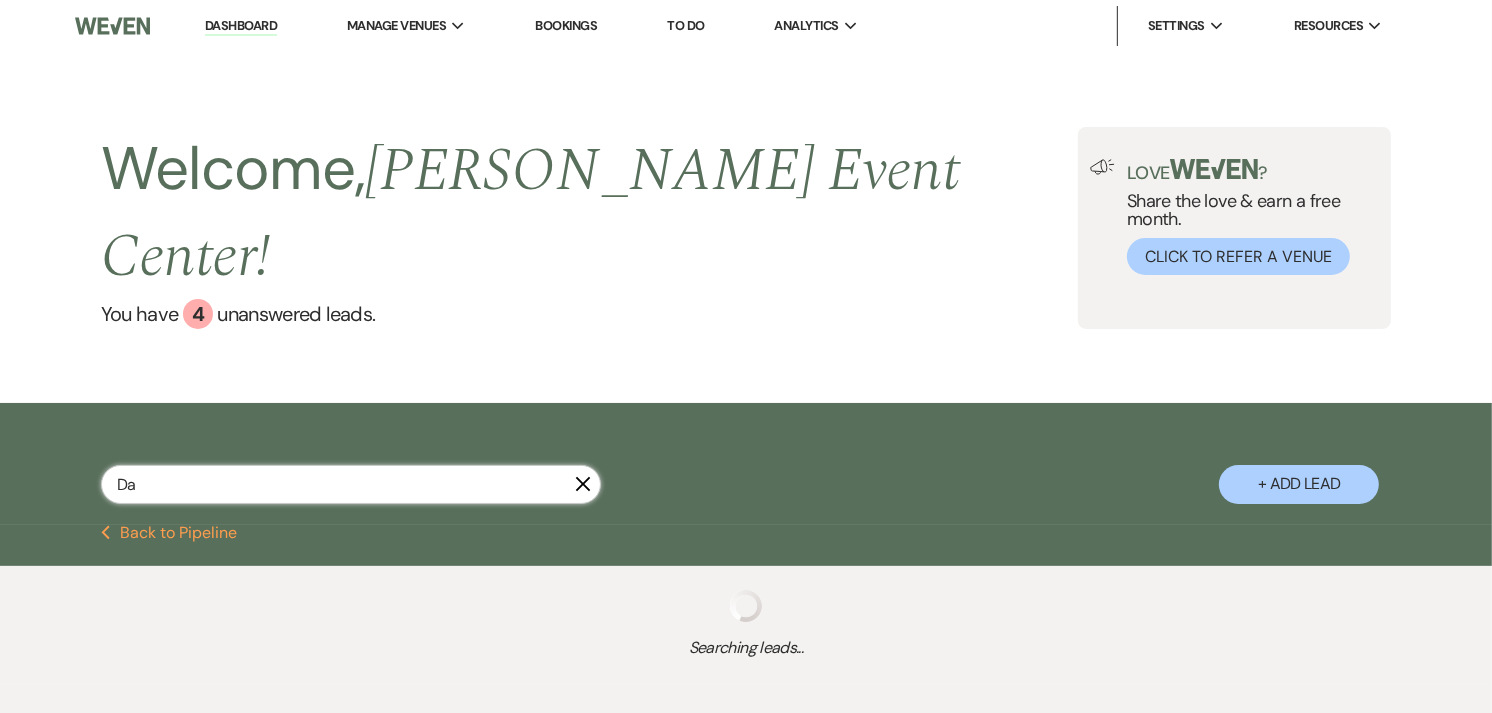 select on "6" 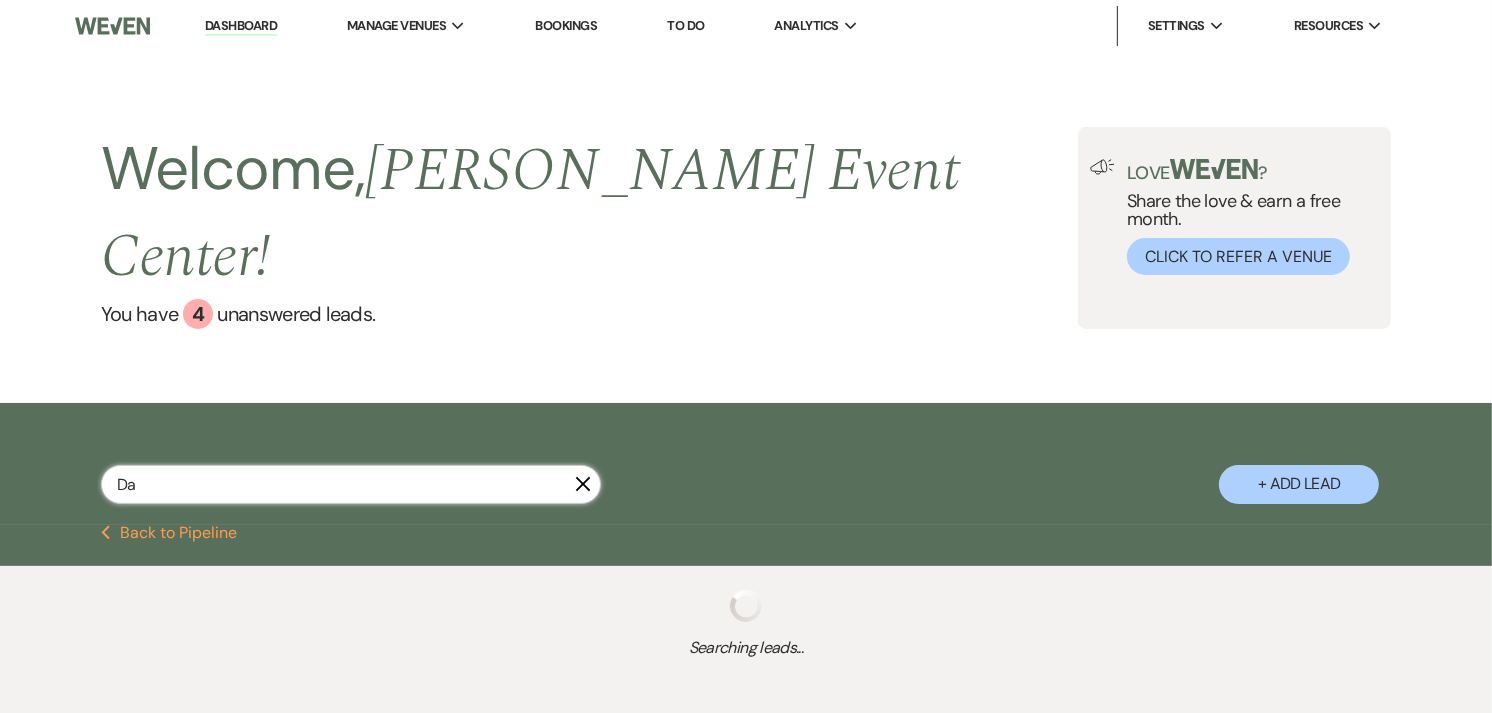 select on "8" 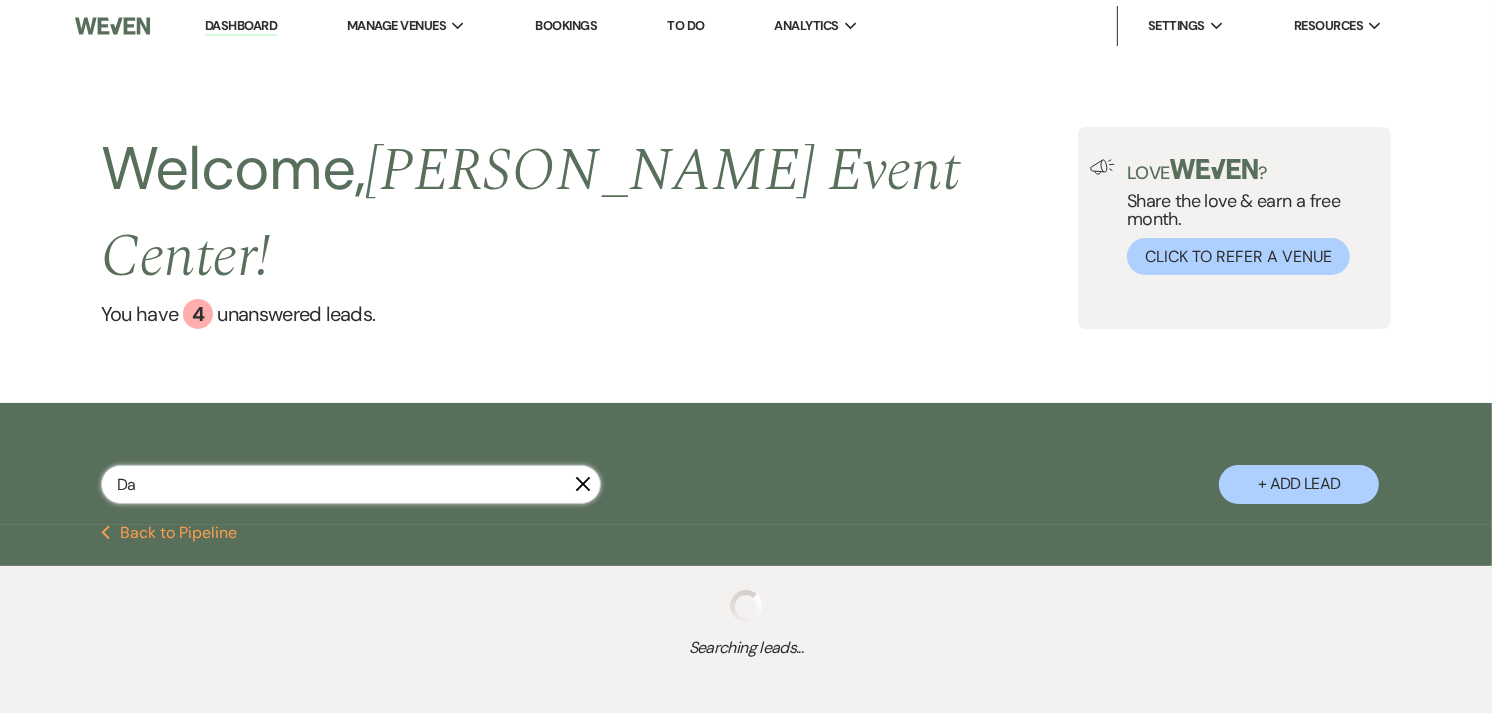select on "6" 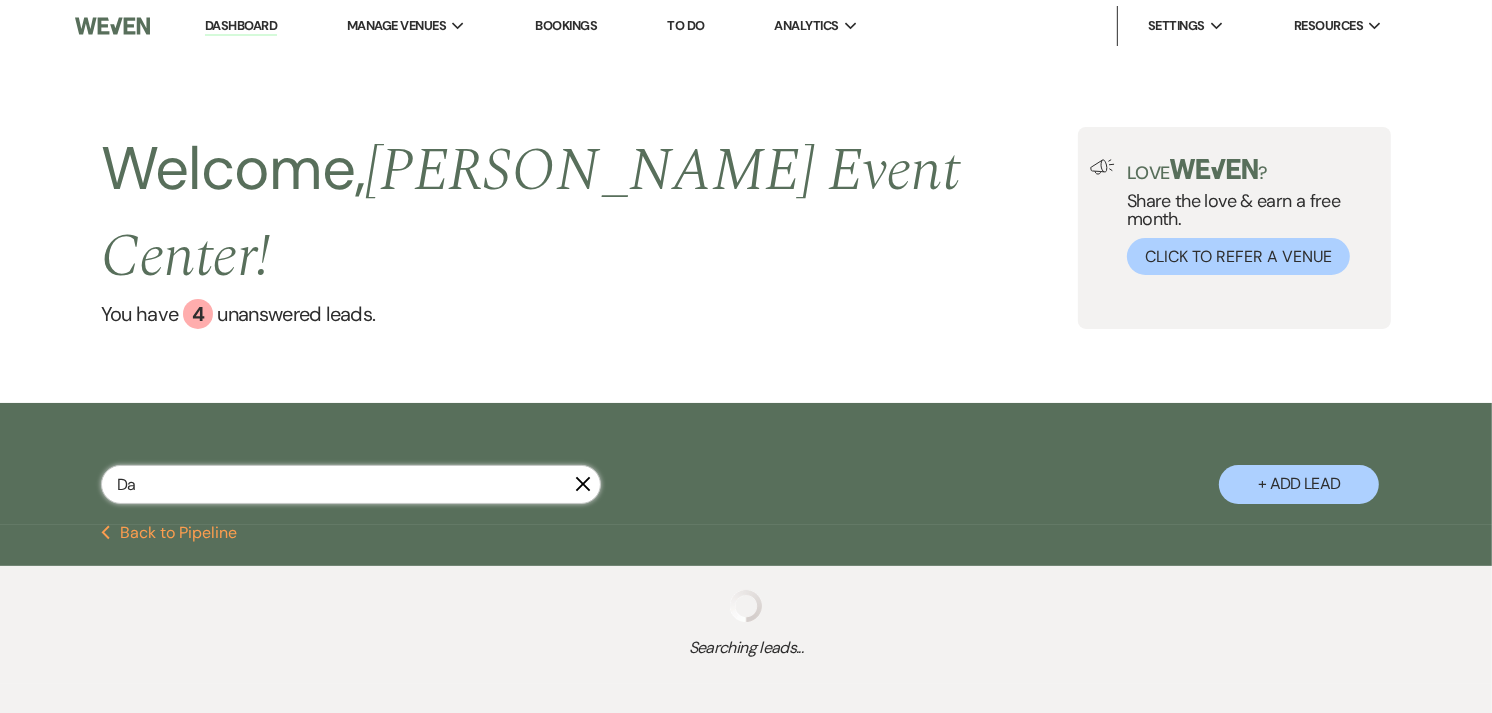 select on "8" 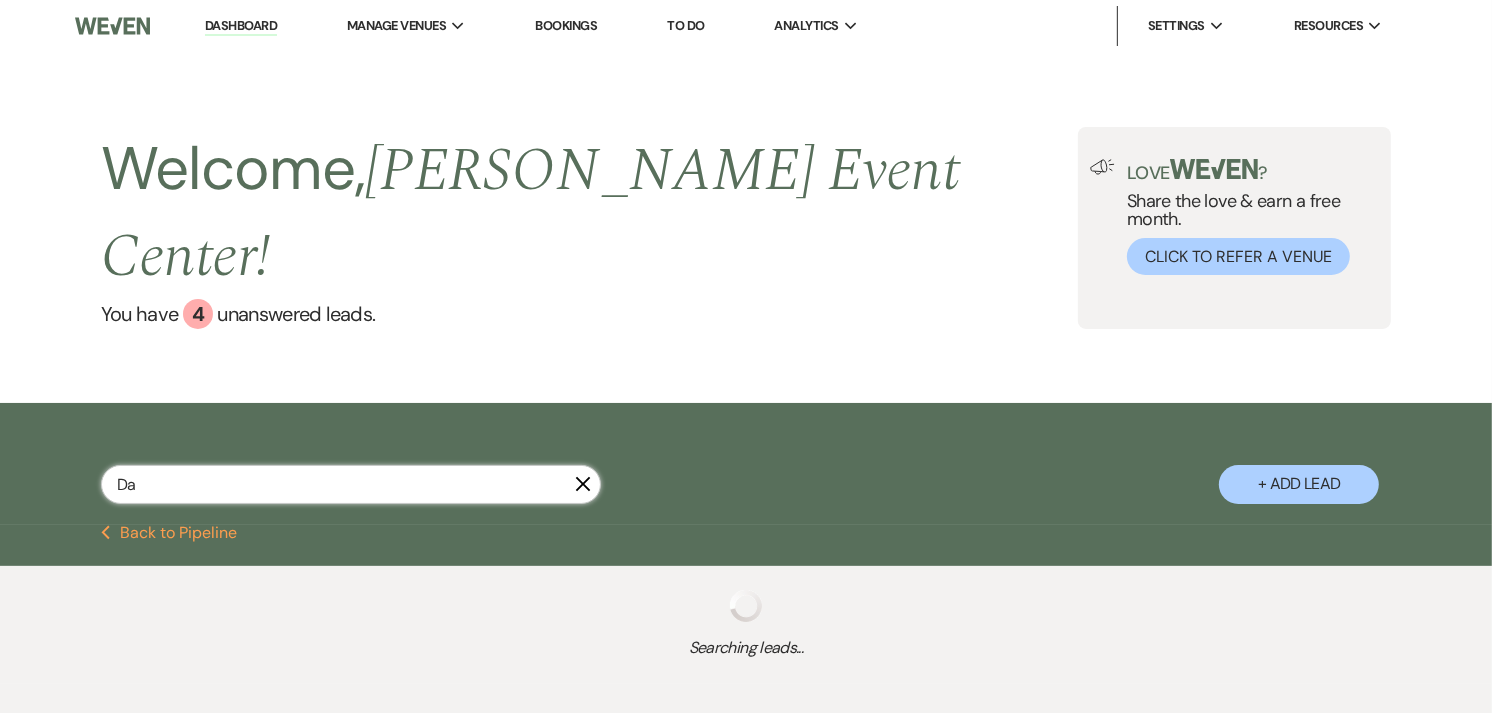select on "8" 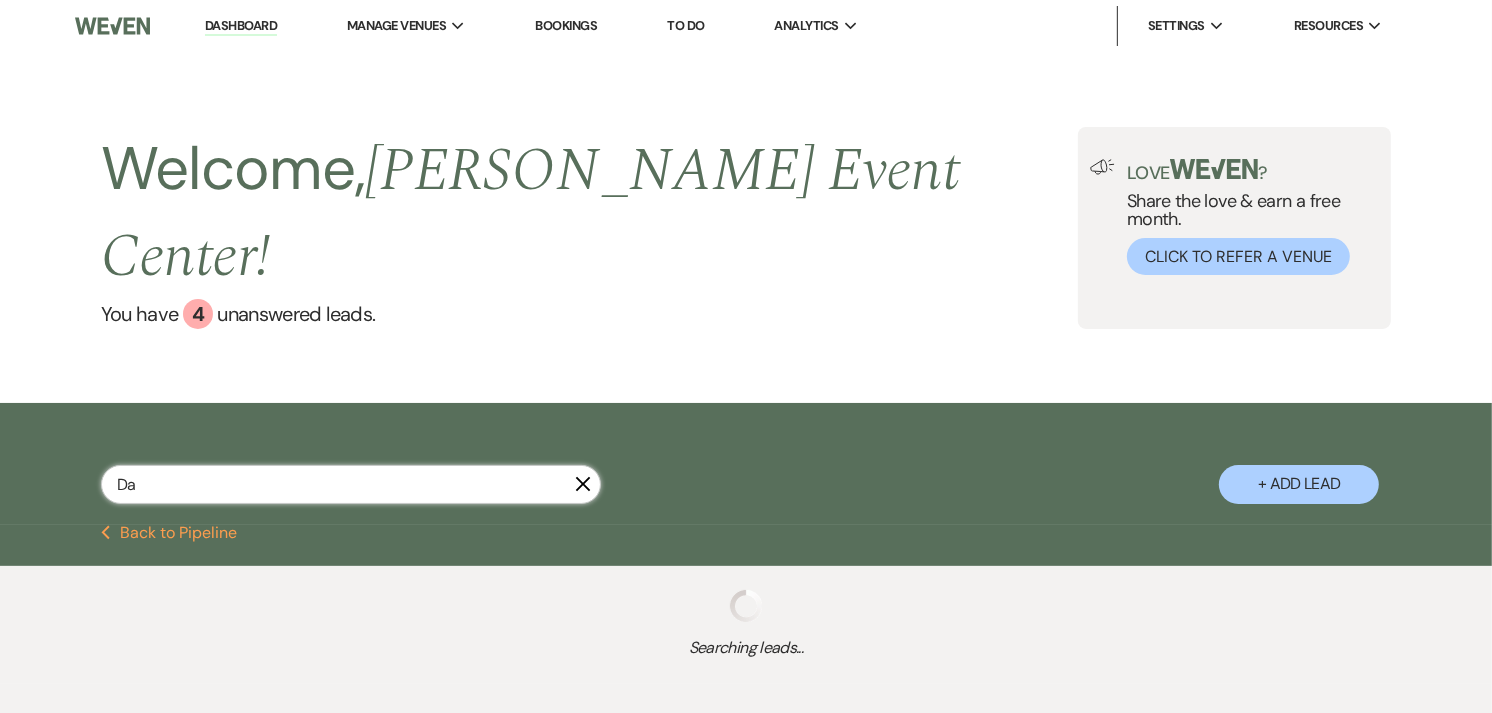select on "8" 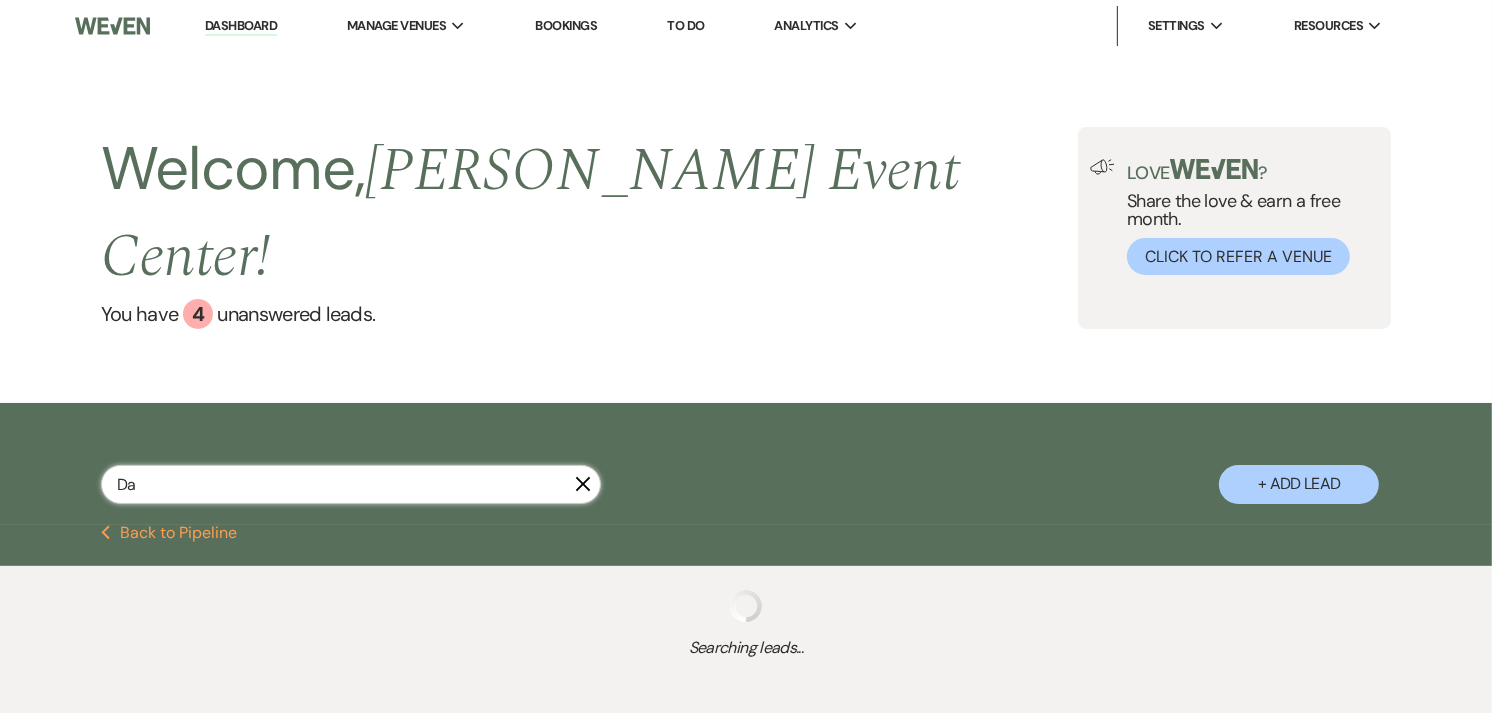 select on "7" 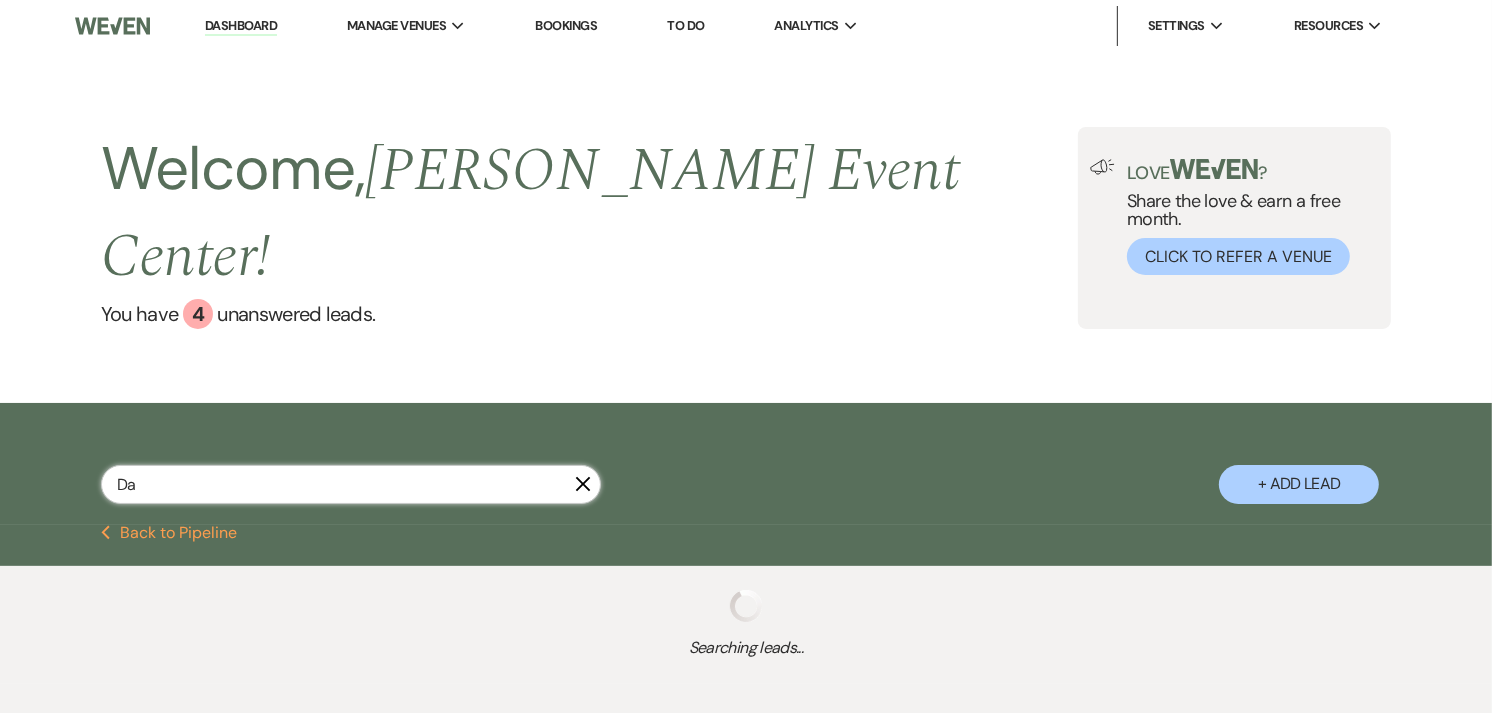 select on "8" 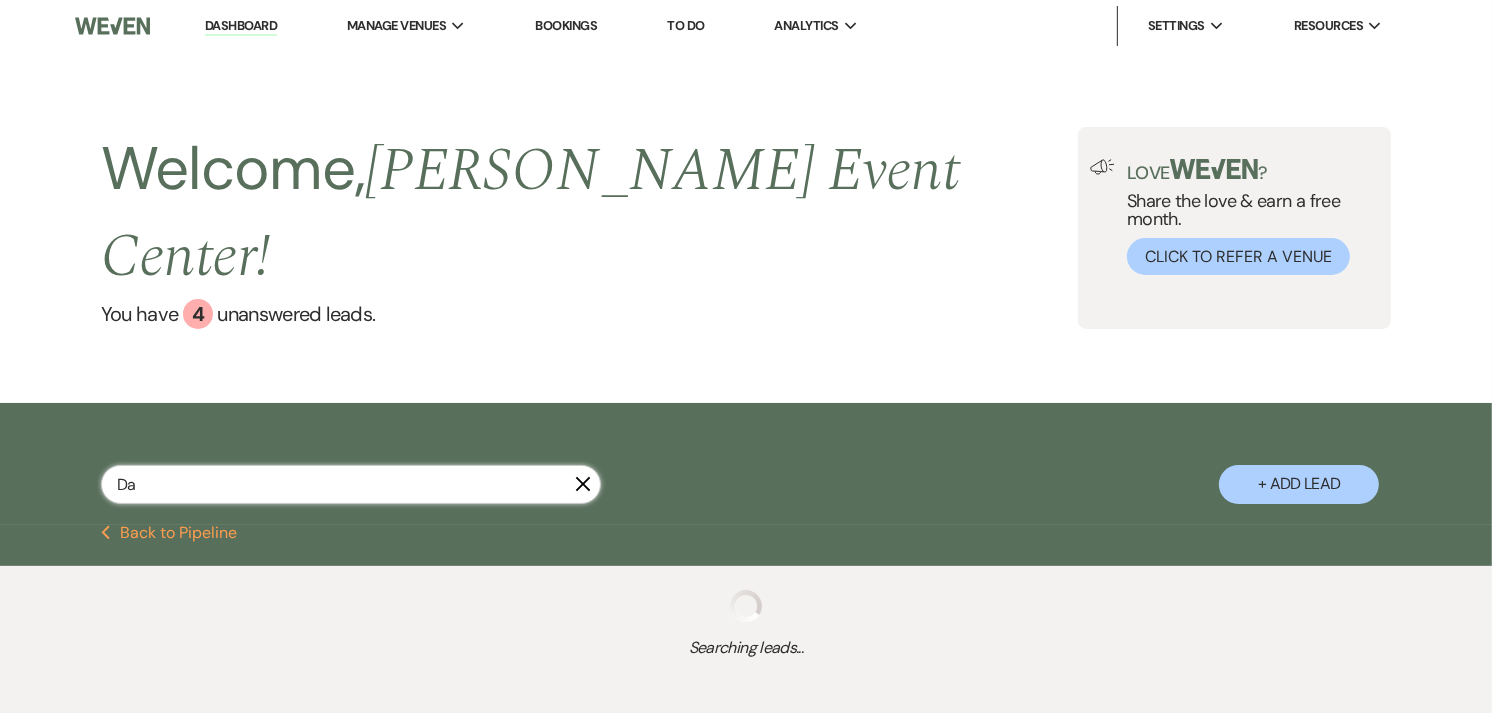 select on "1" 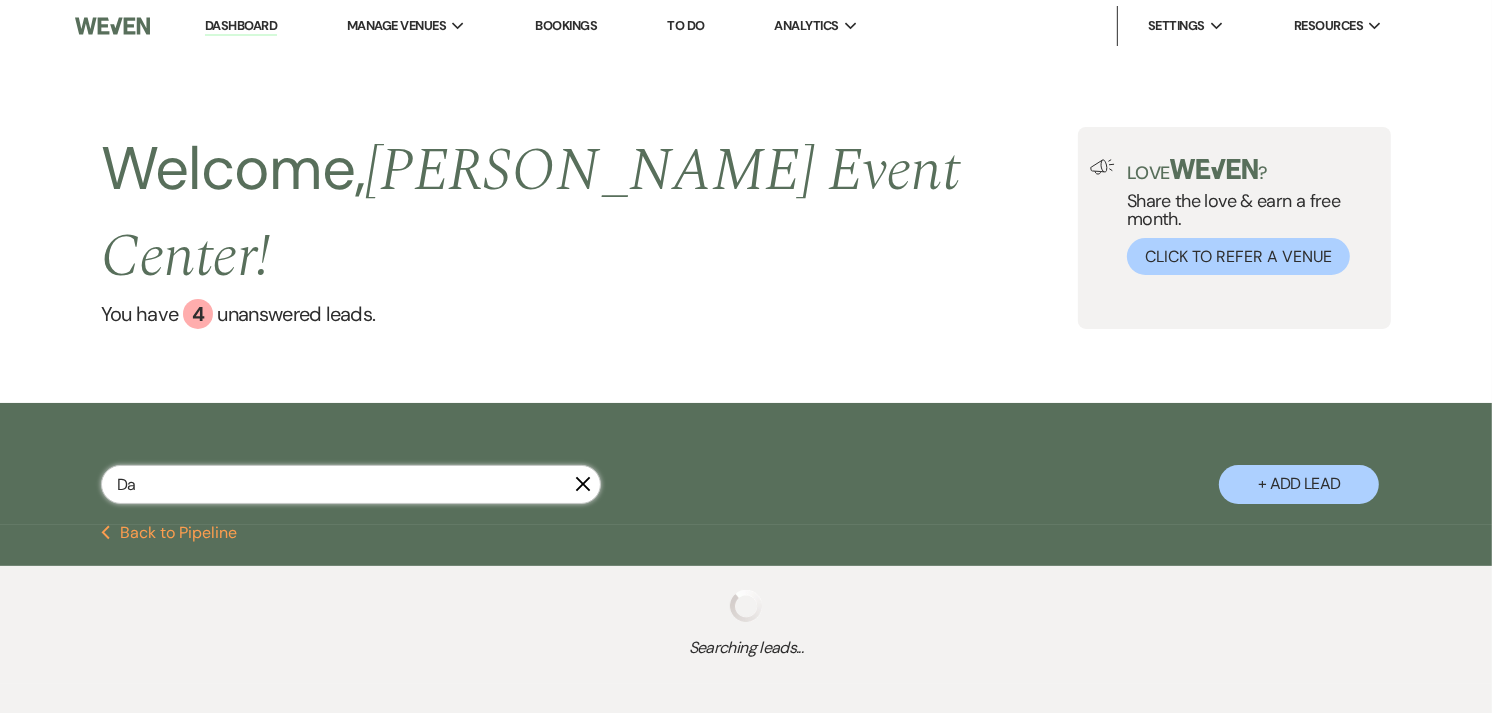 select on "8" 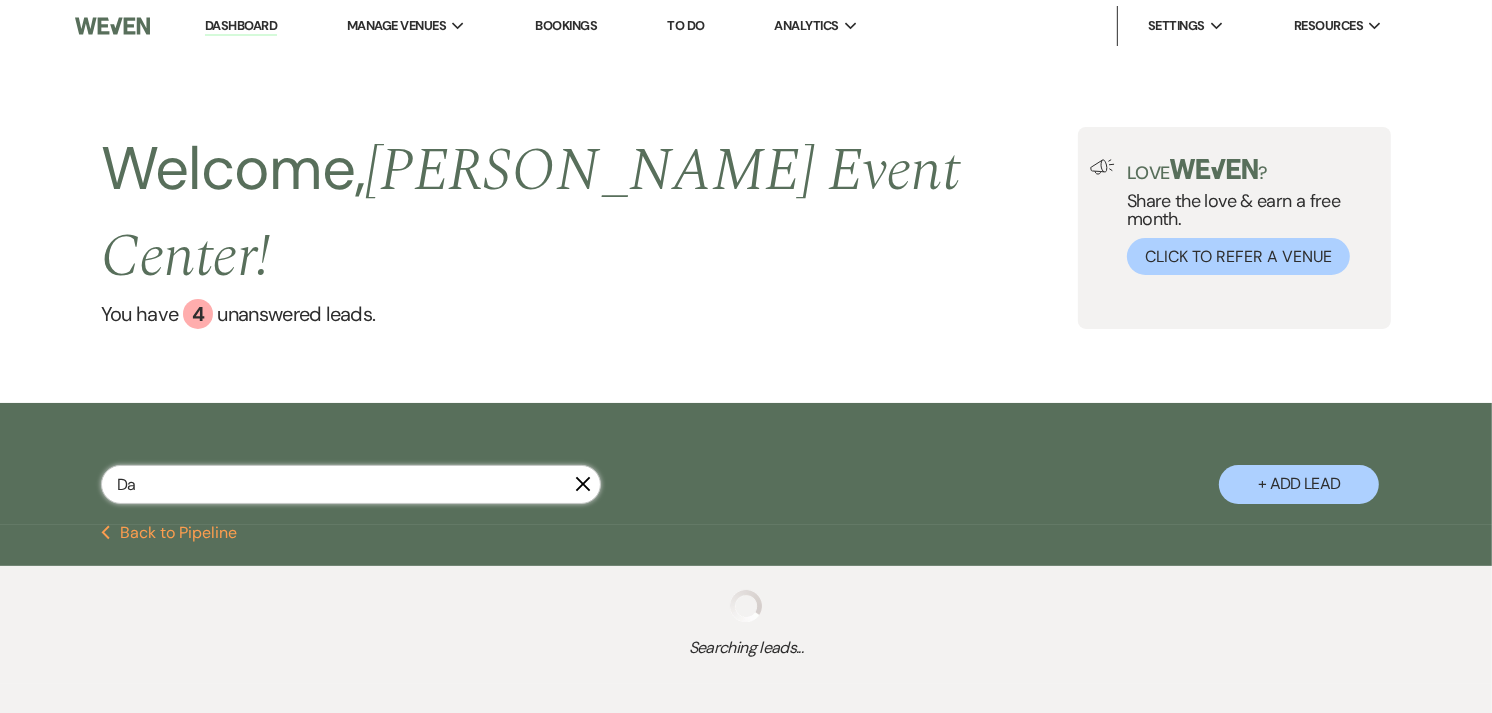 select on "4" 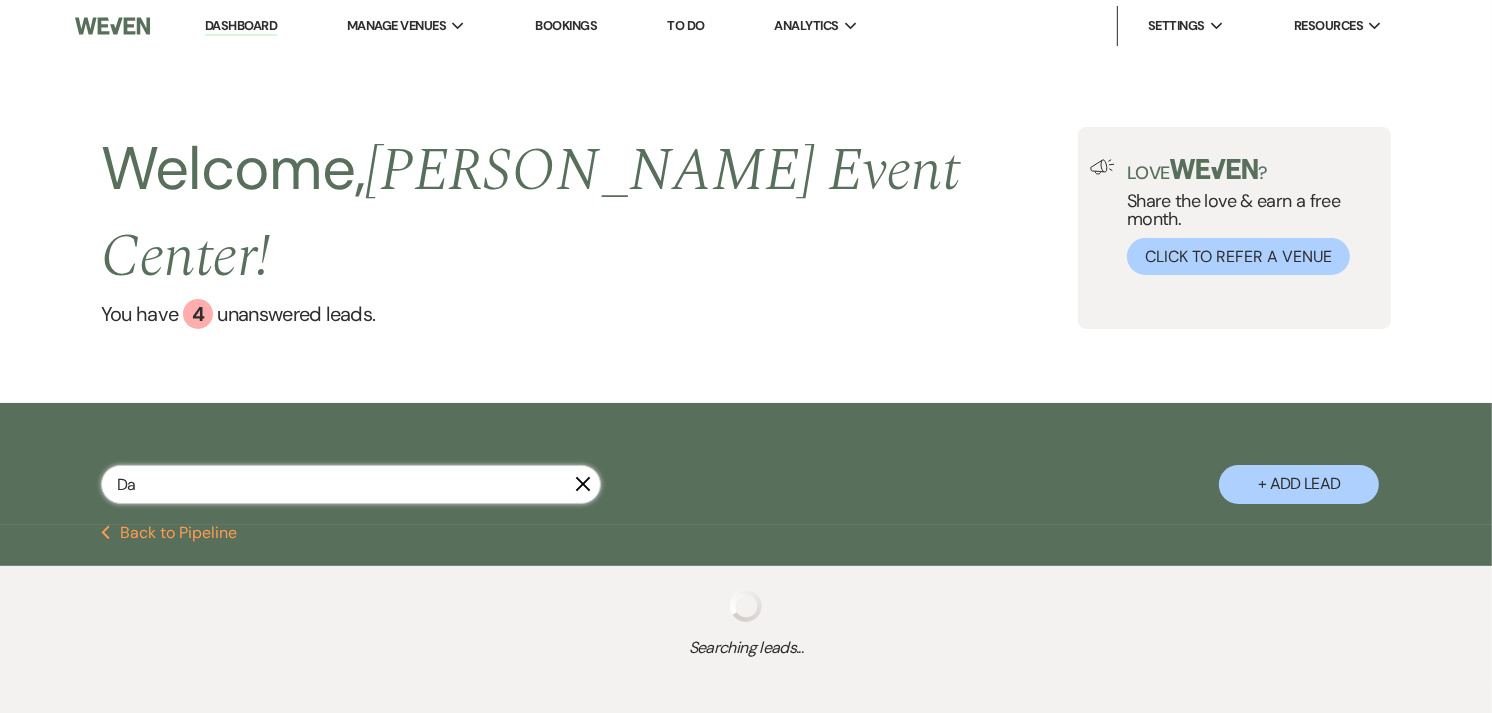 select on "8" 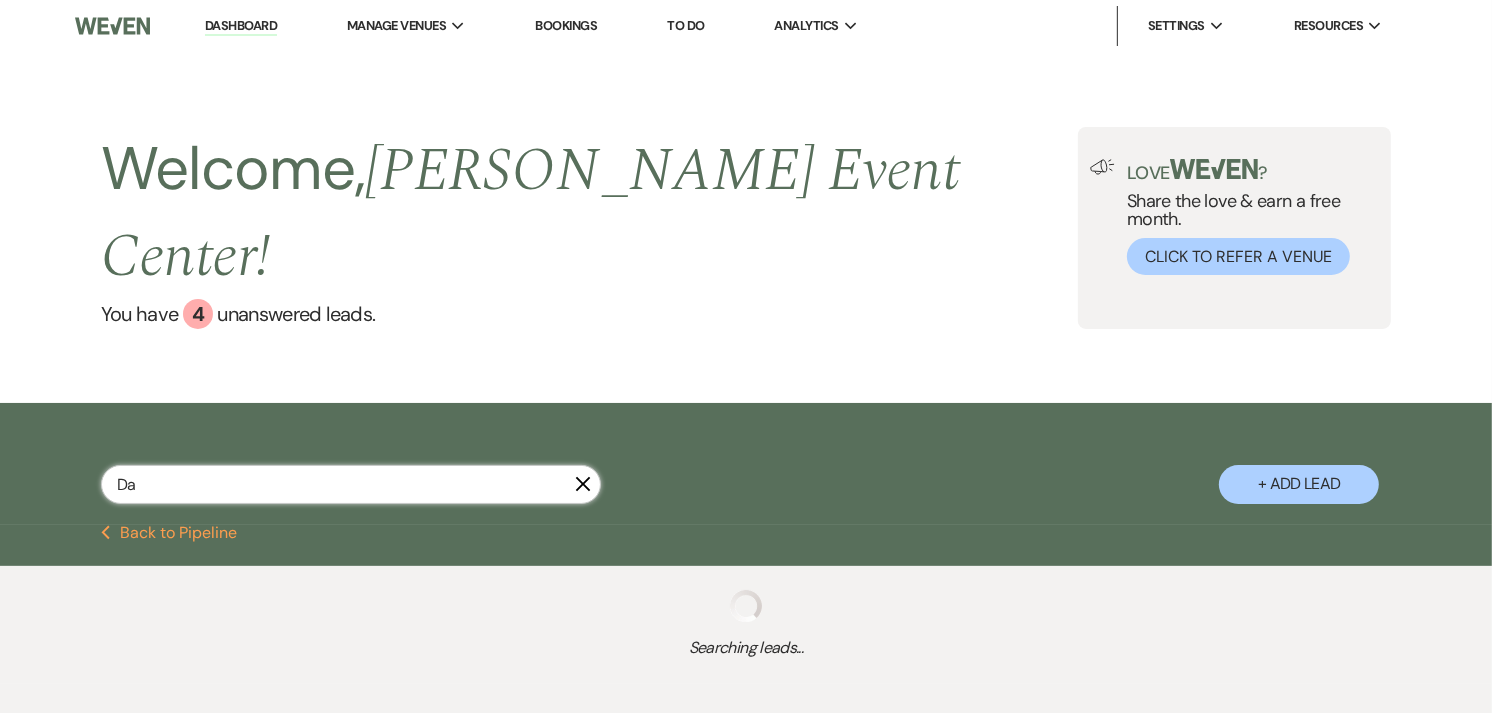 select on "4" 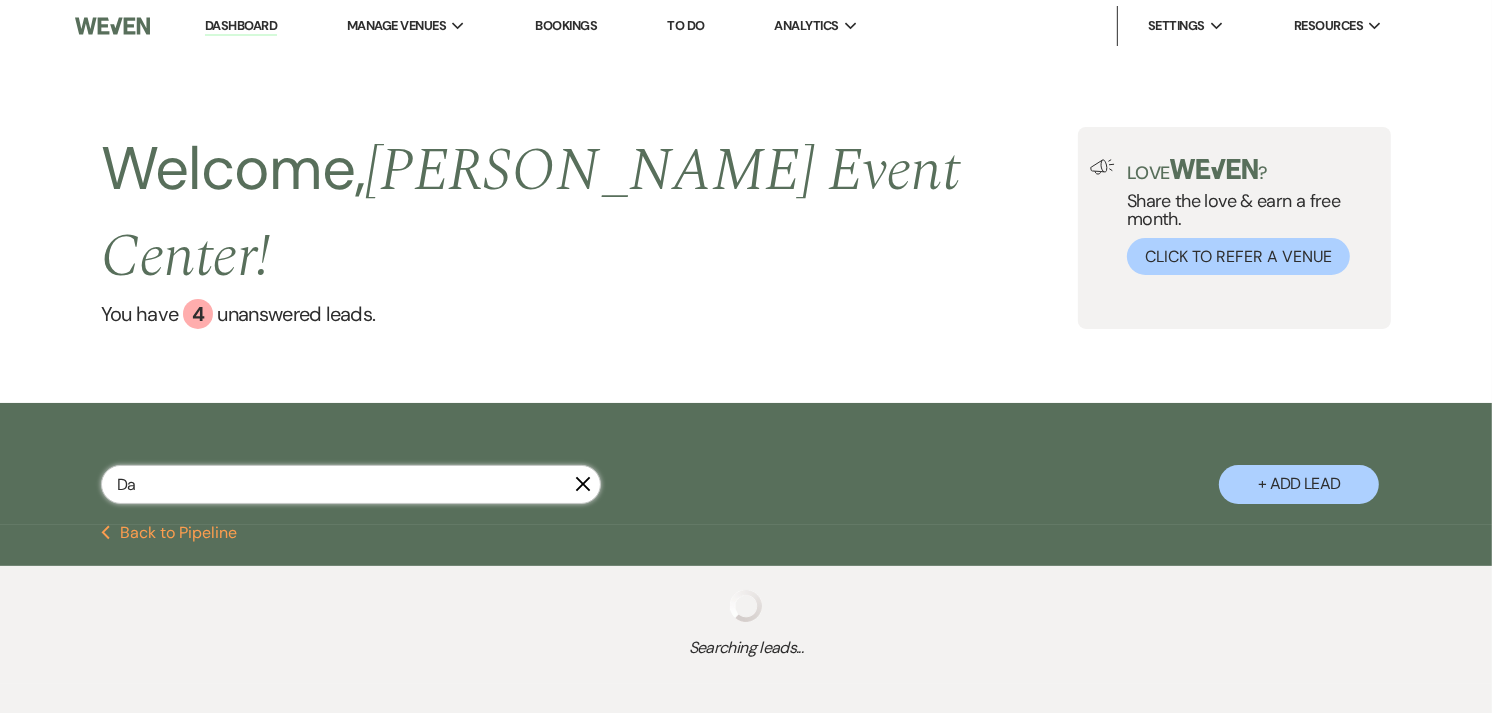 select on "8" 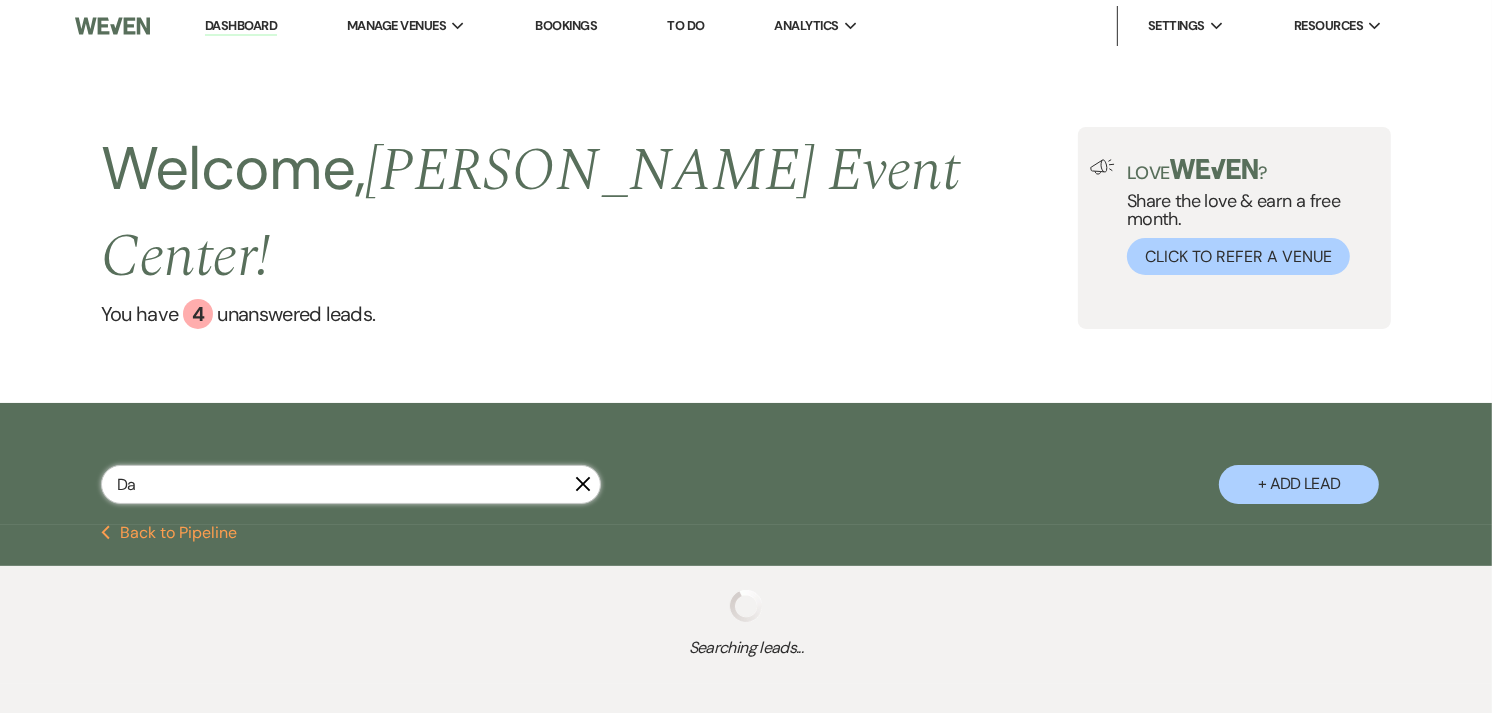 select on "7" 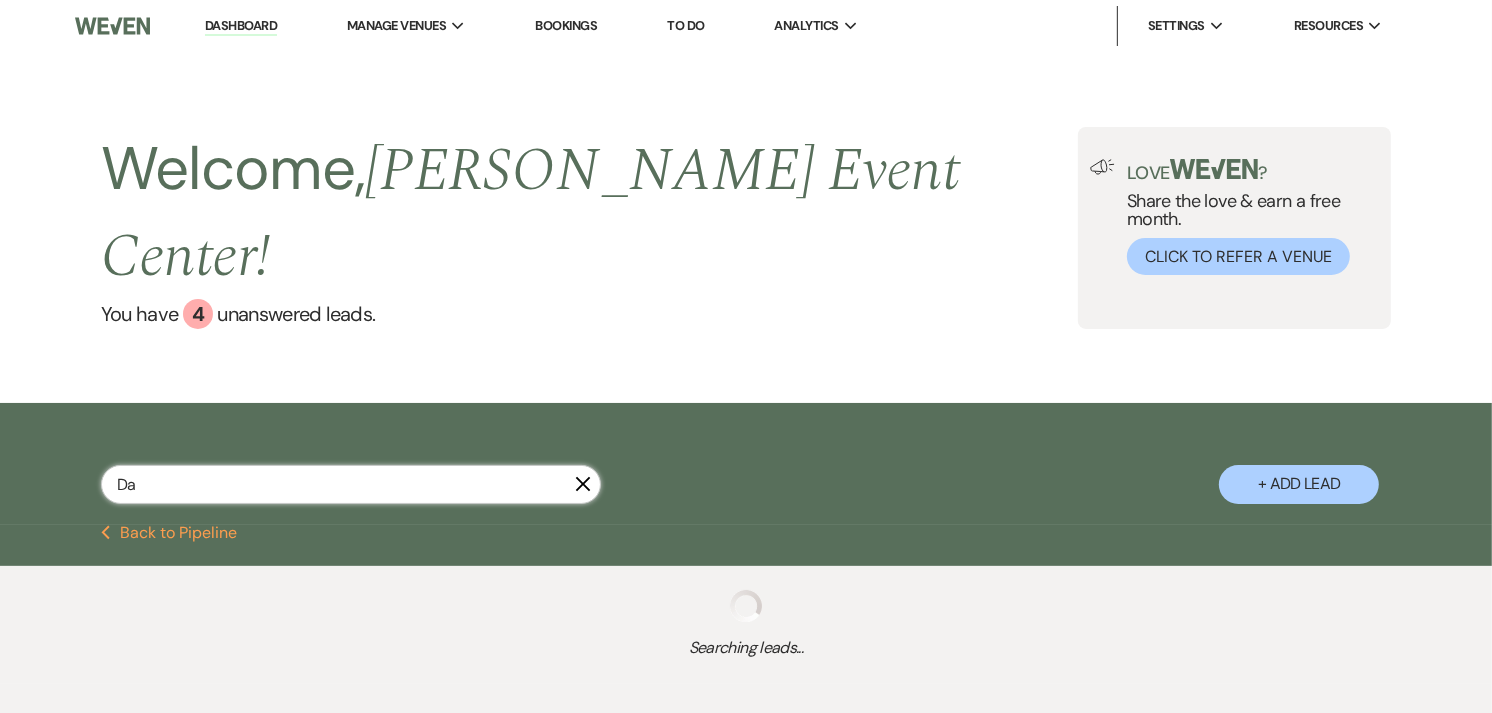 select on "2" 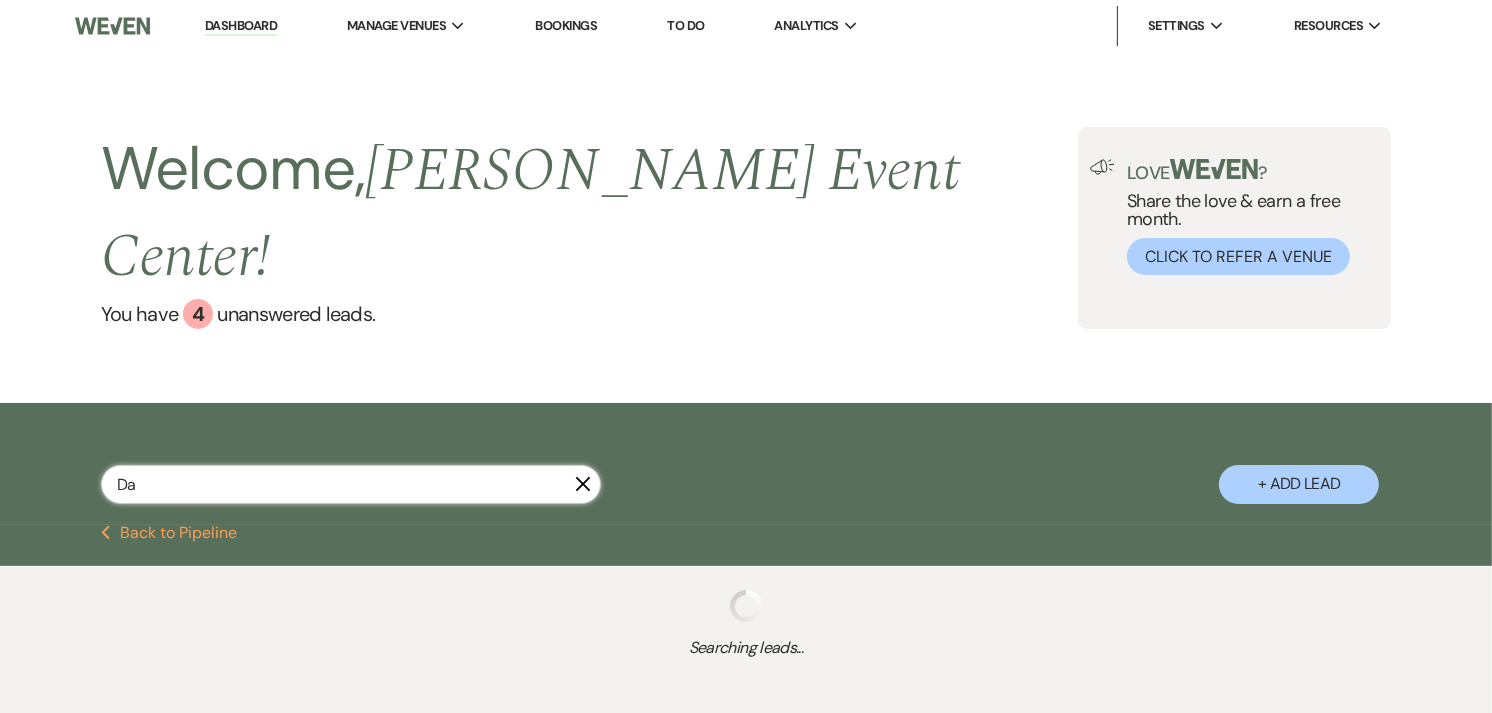 select on "8" 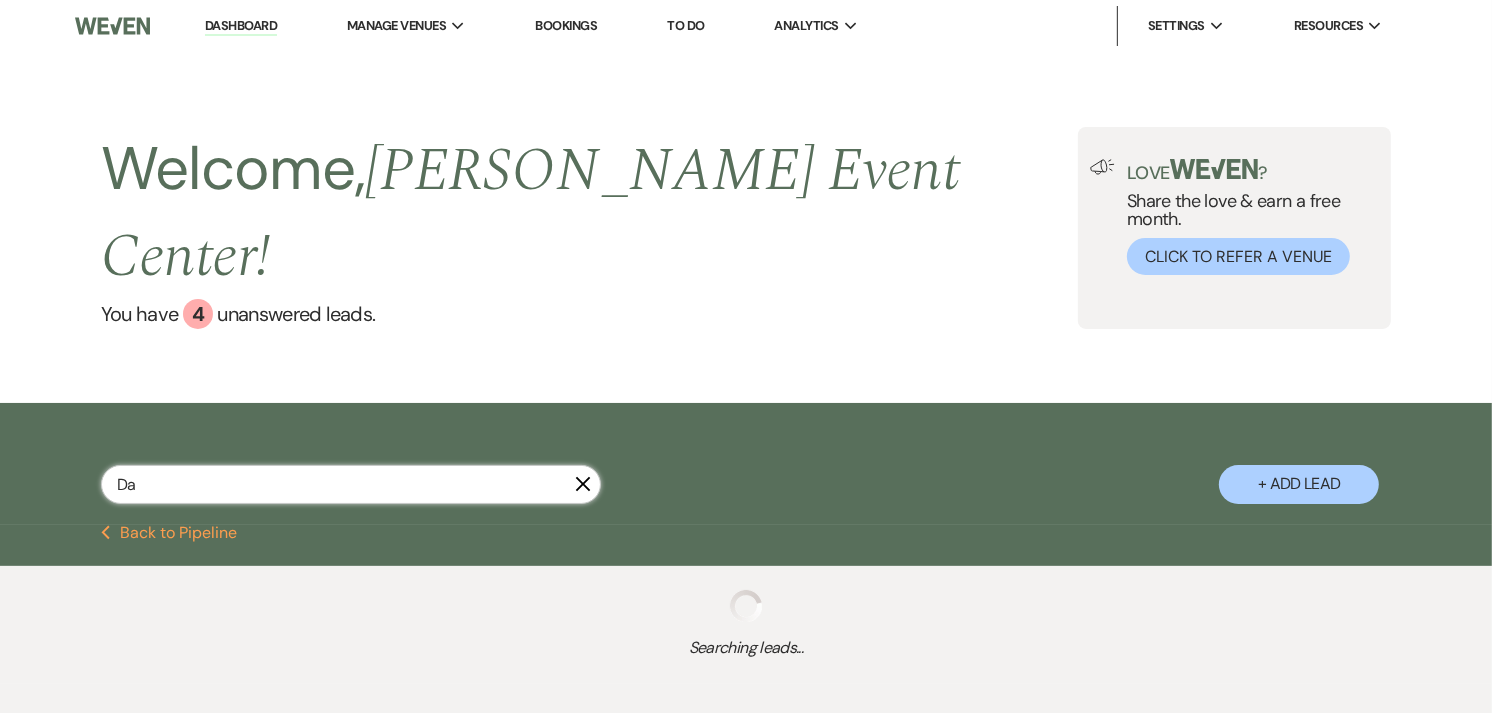 select on "5" 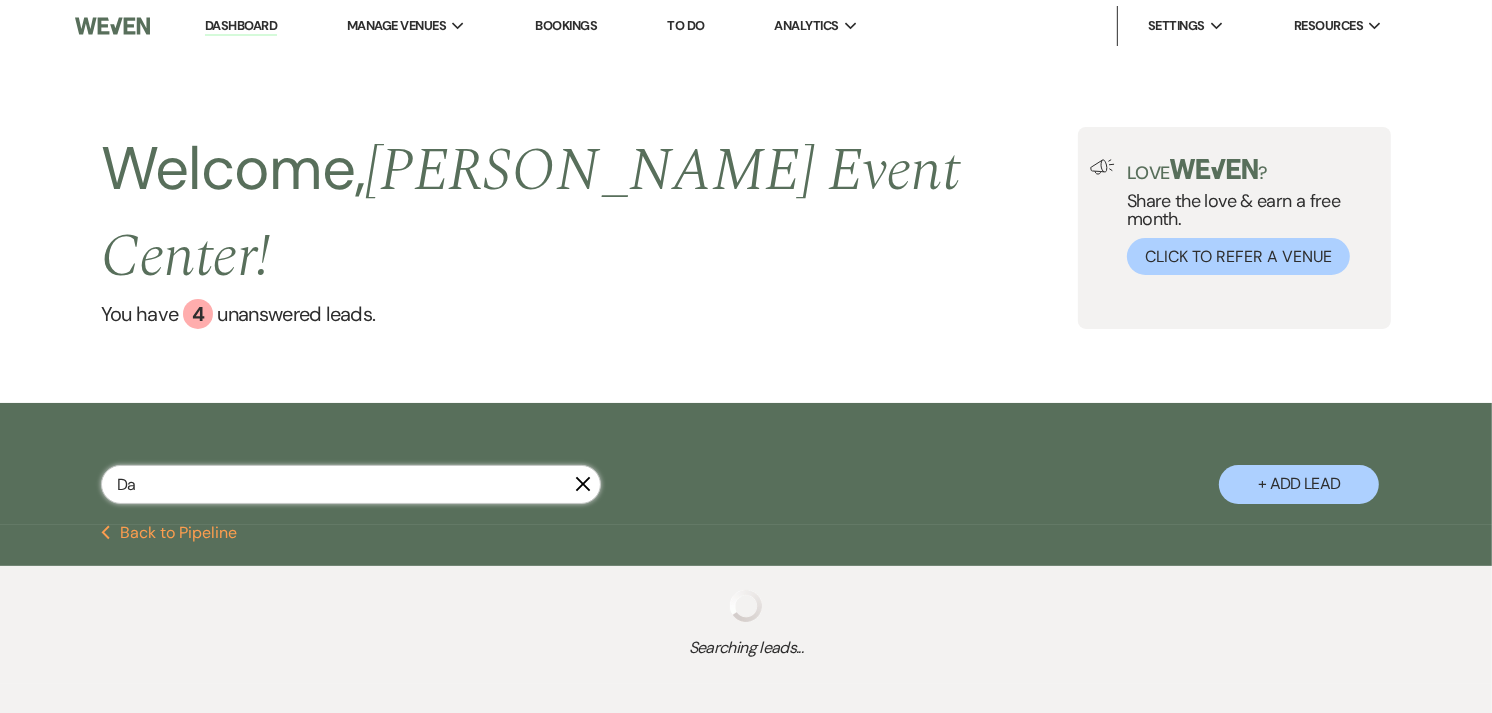 select on "8" 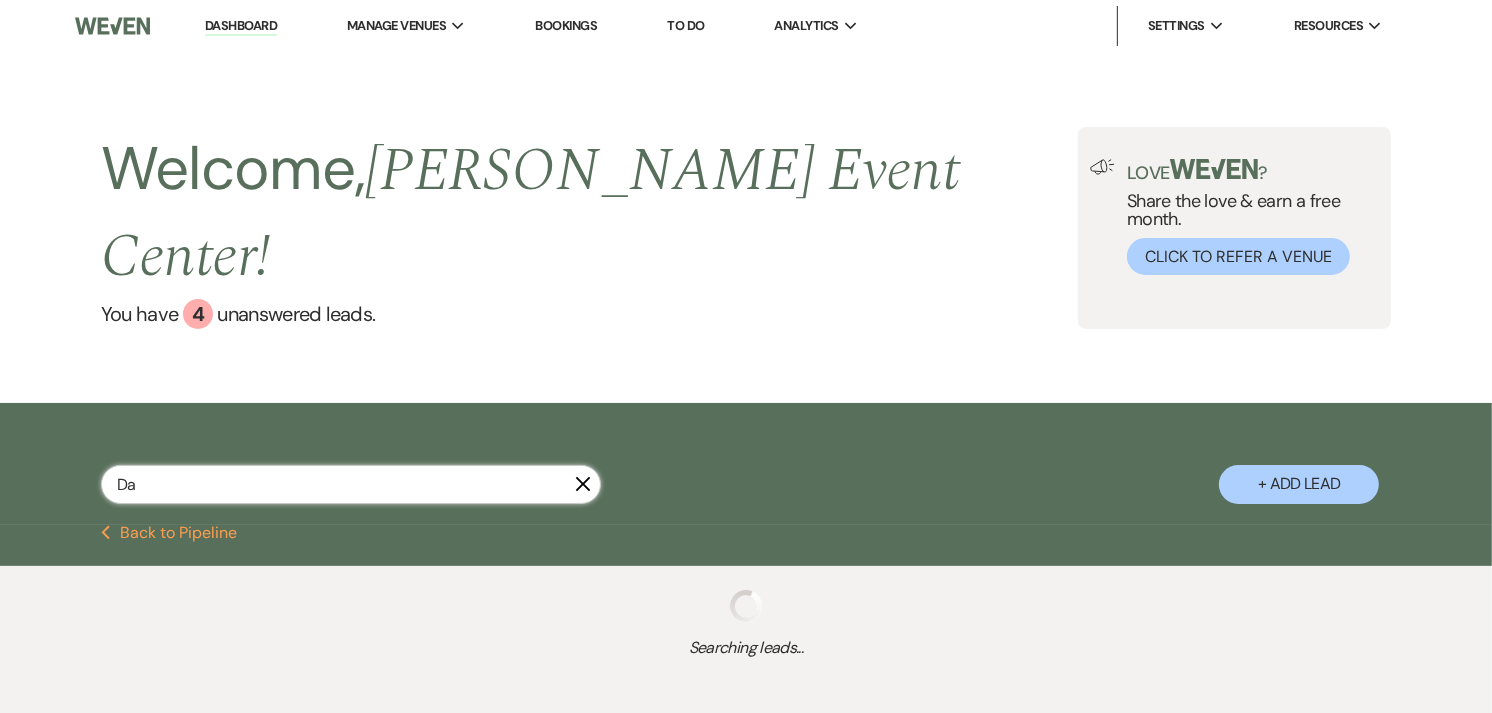 select on "1" 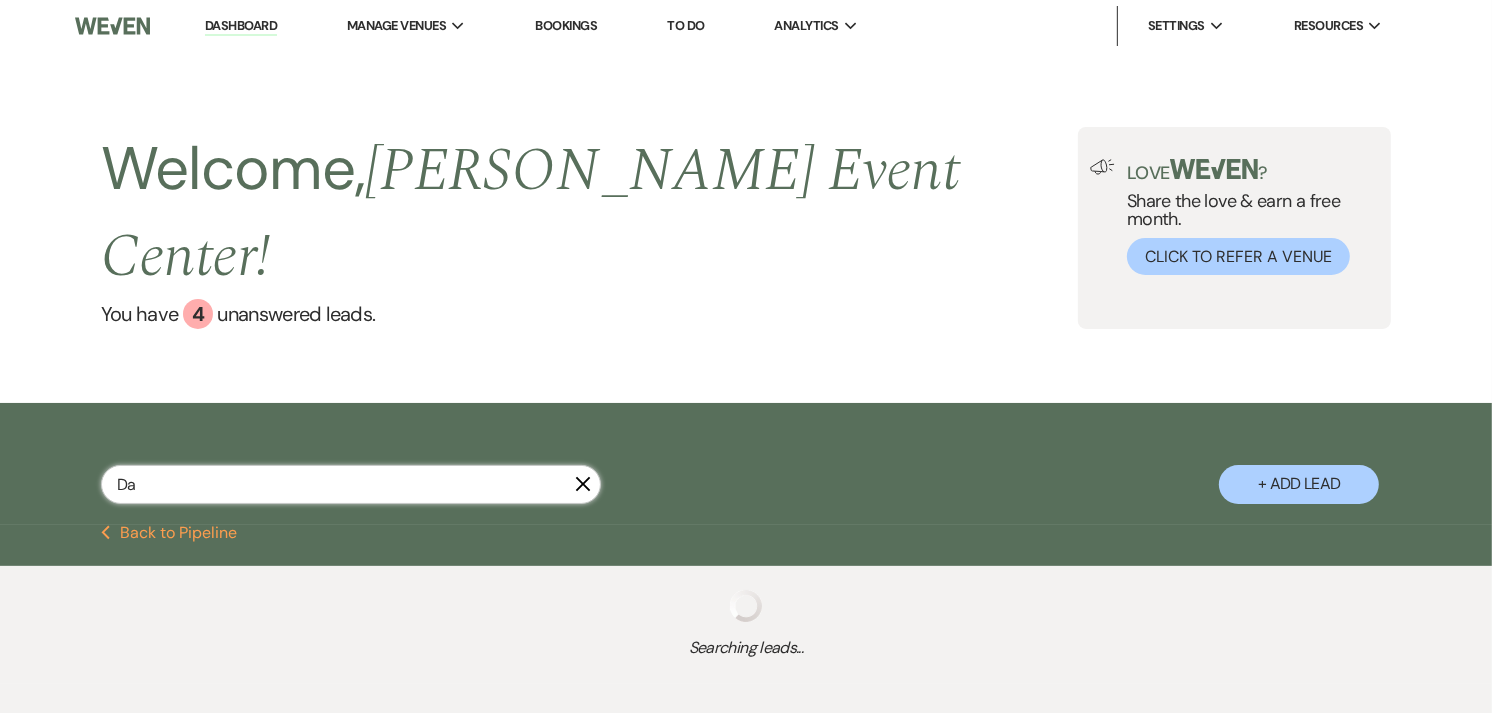 select on "2" 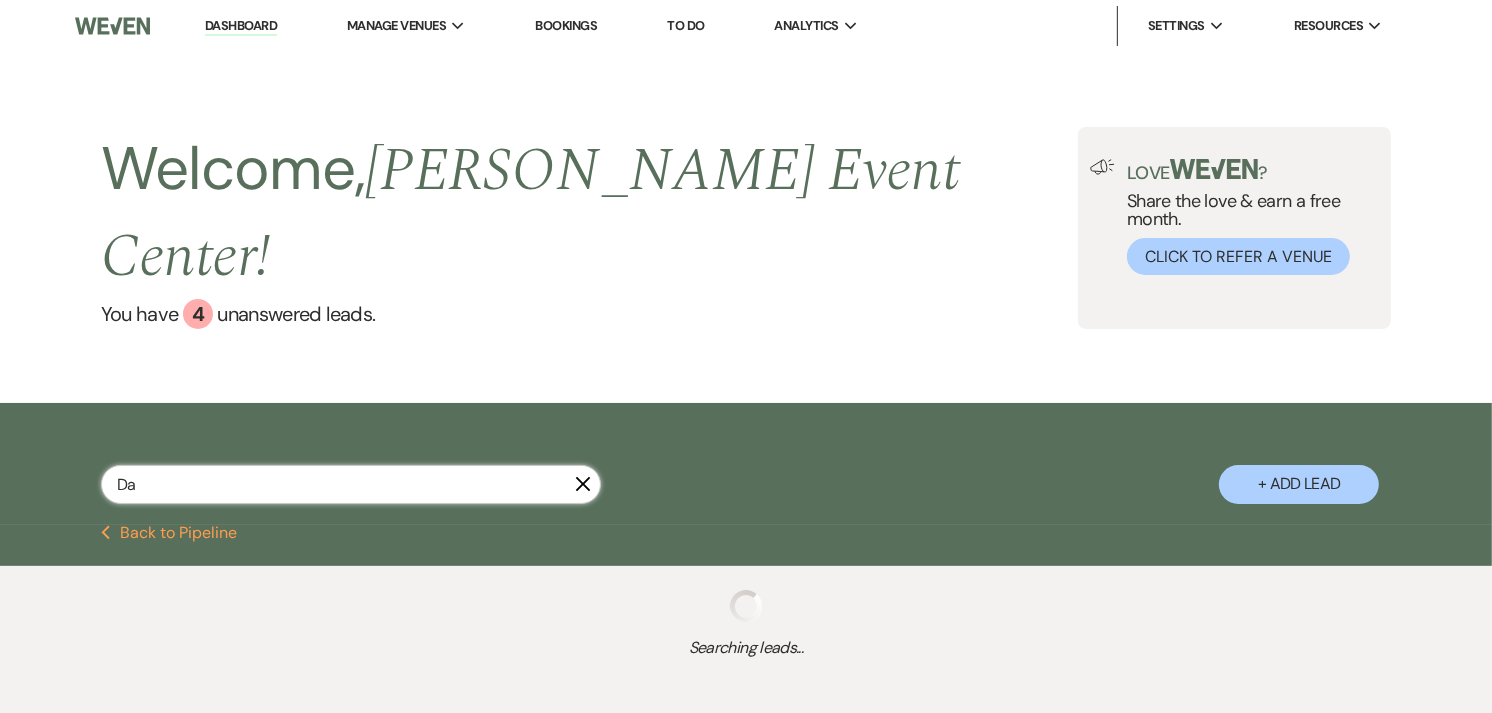 select on "8" 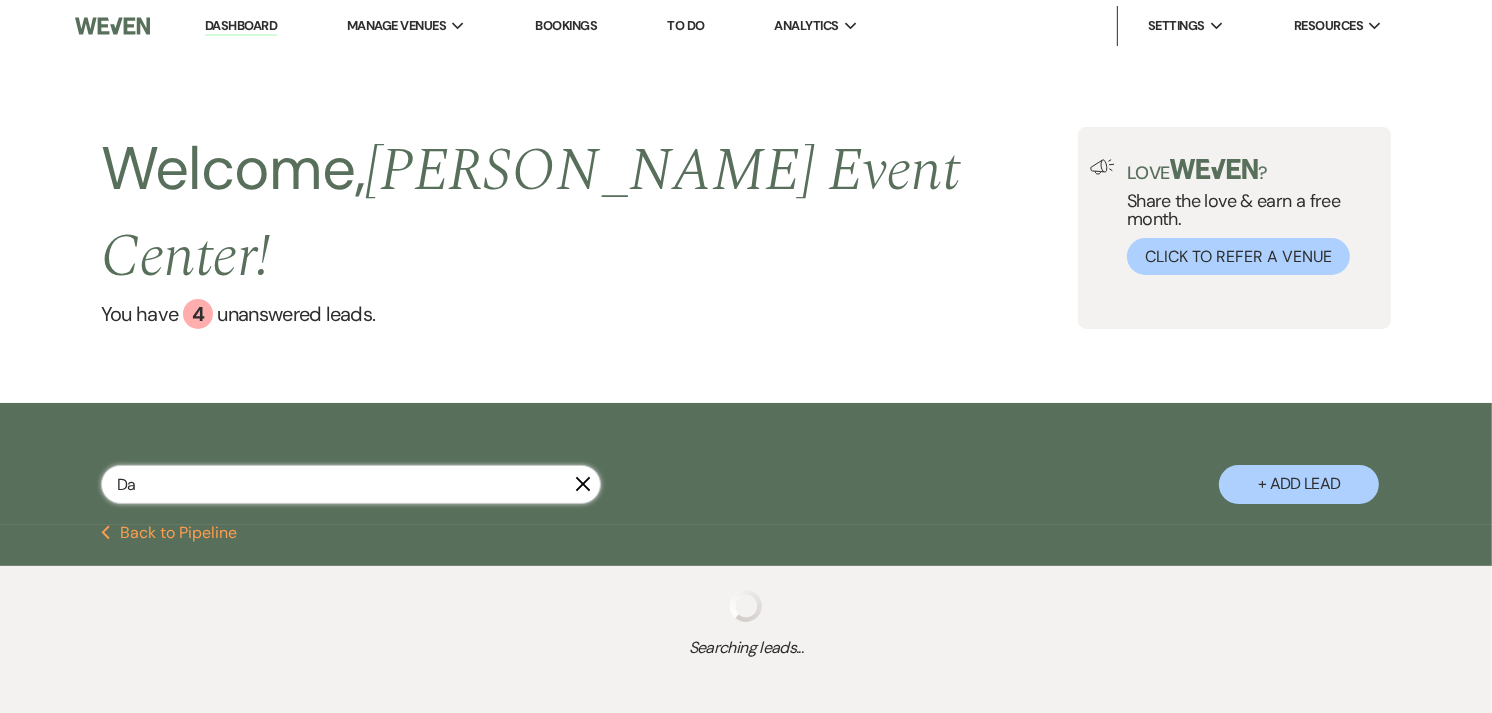 select on "1" 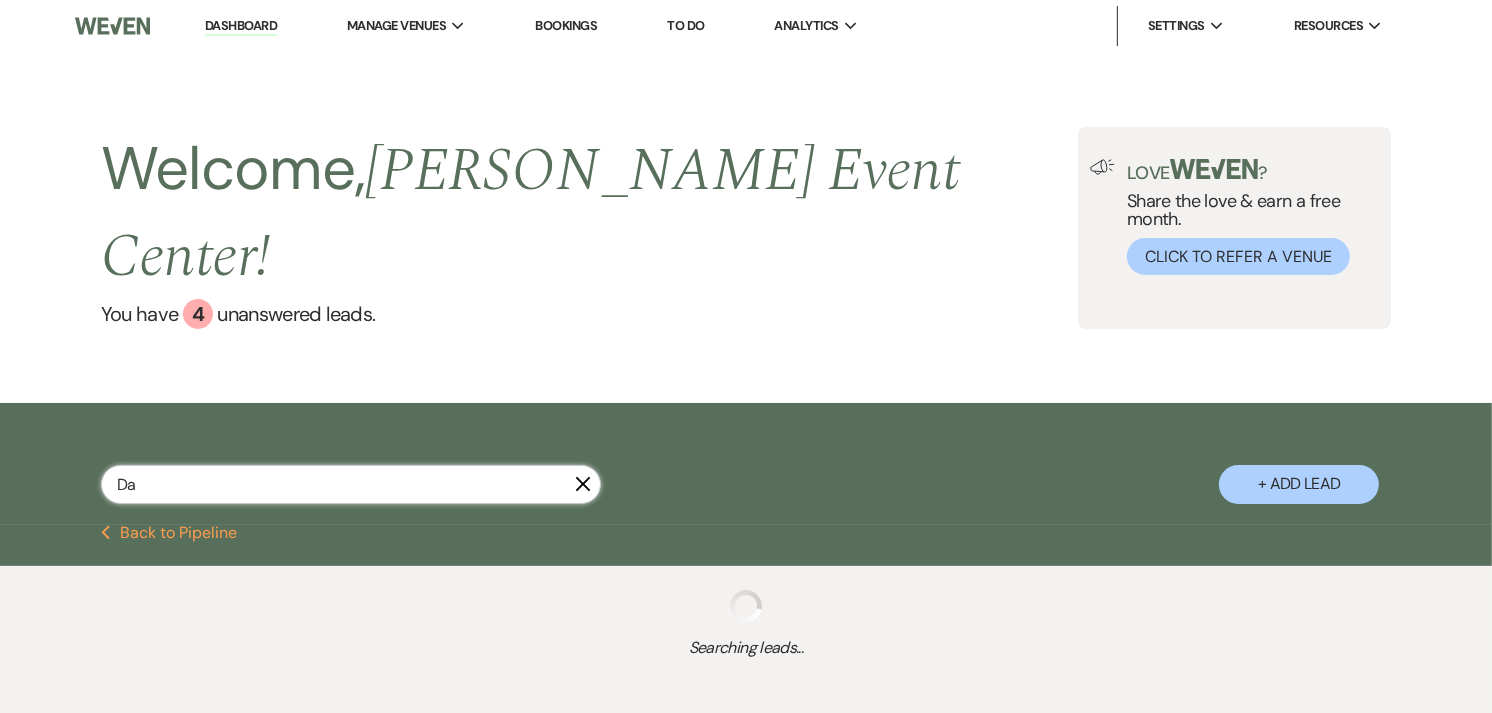 select on "6" 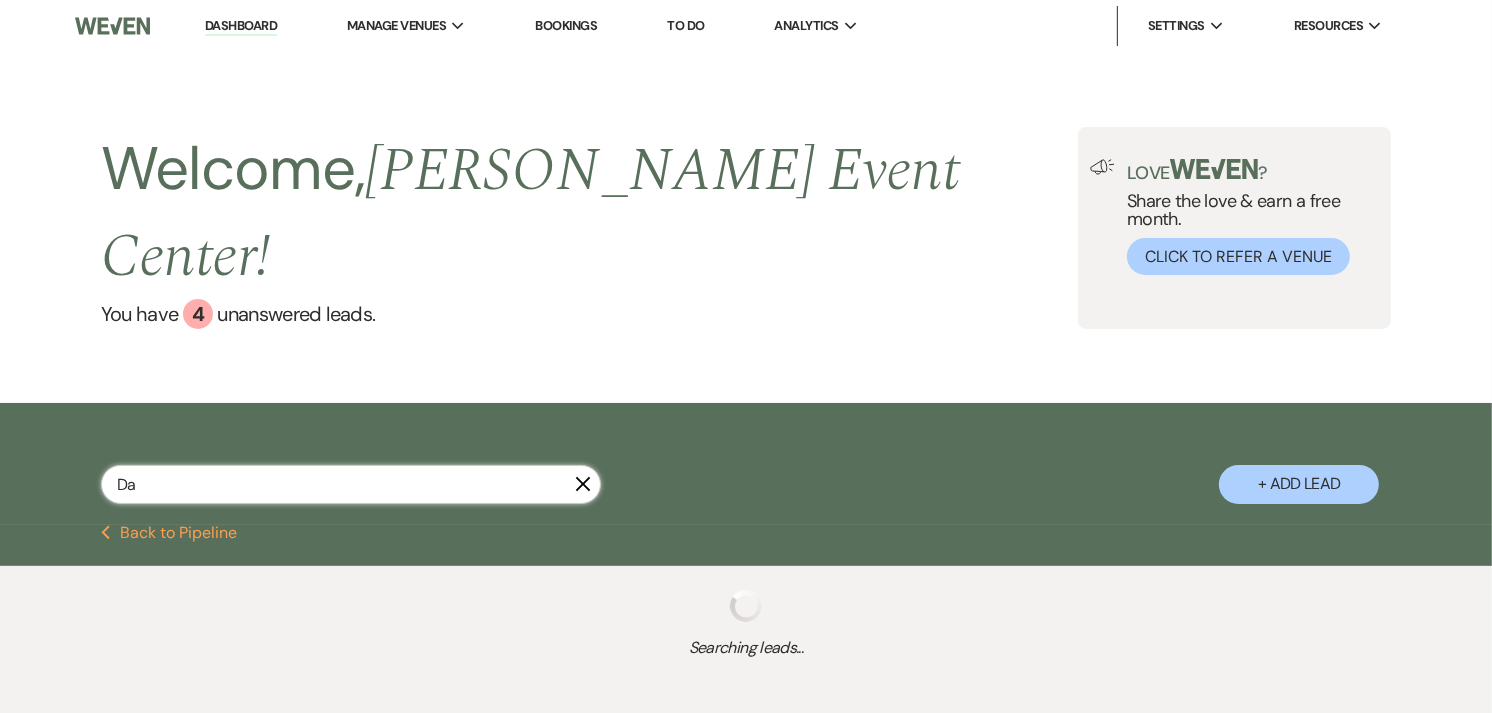 select on "8" 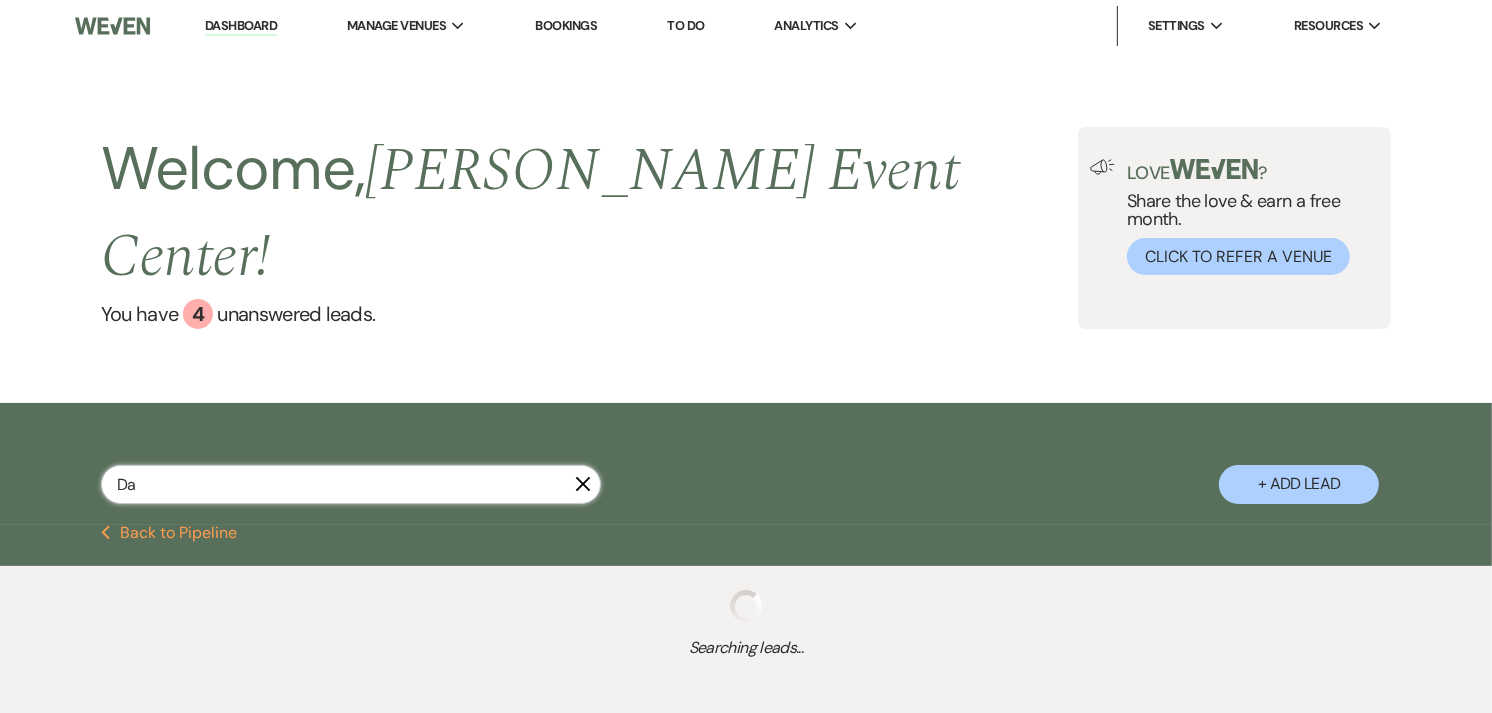 select on "7" 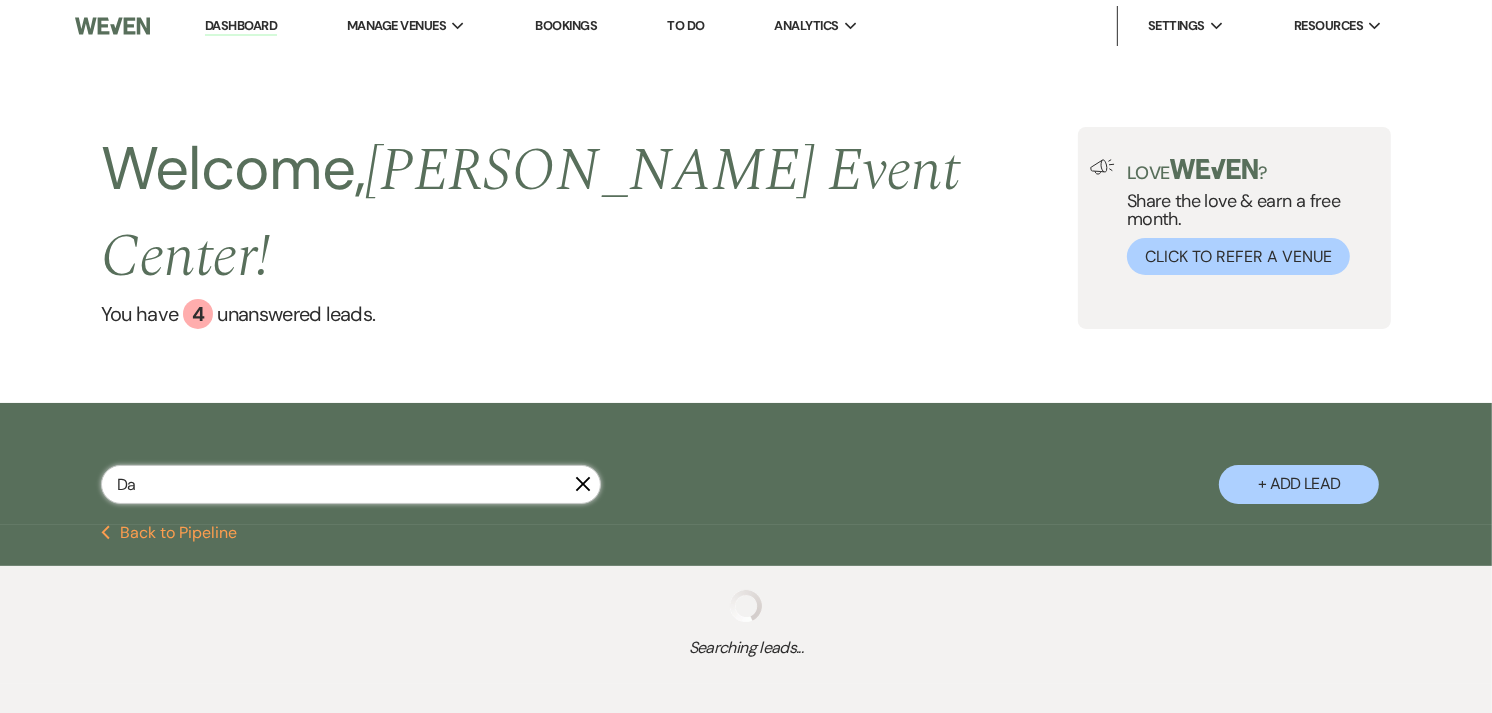 select on "8" 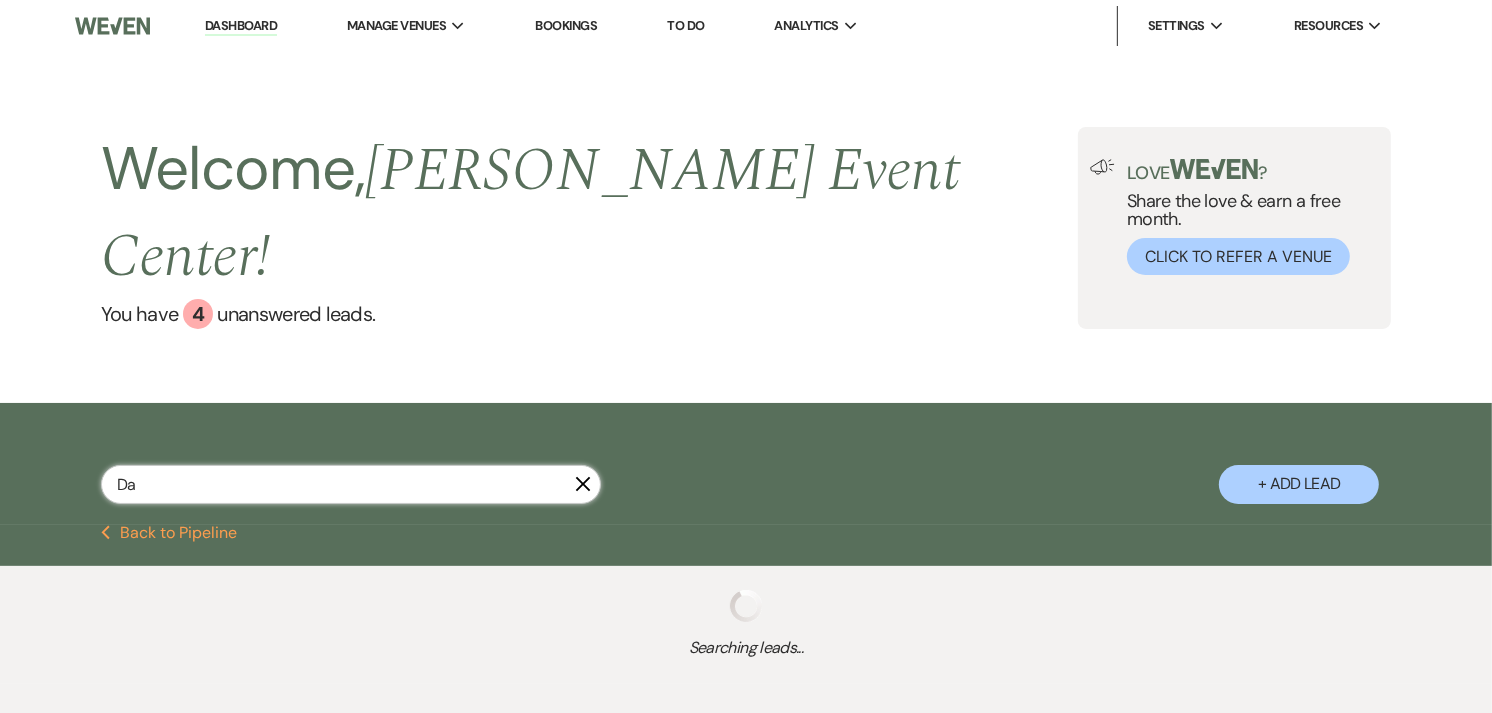 select on "7" 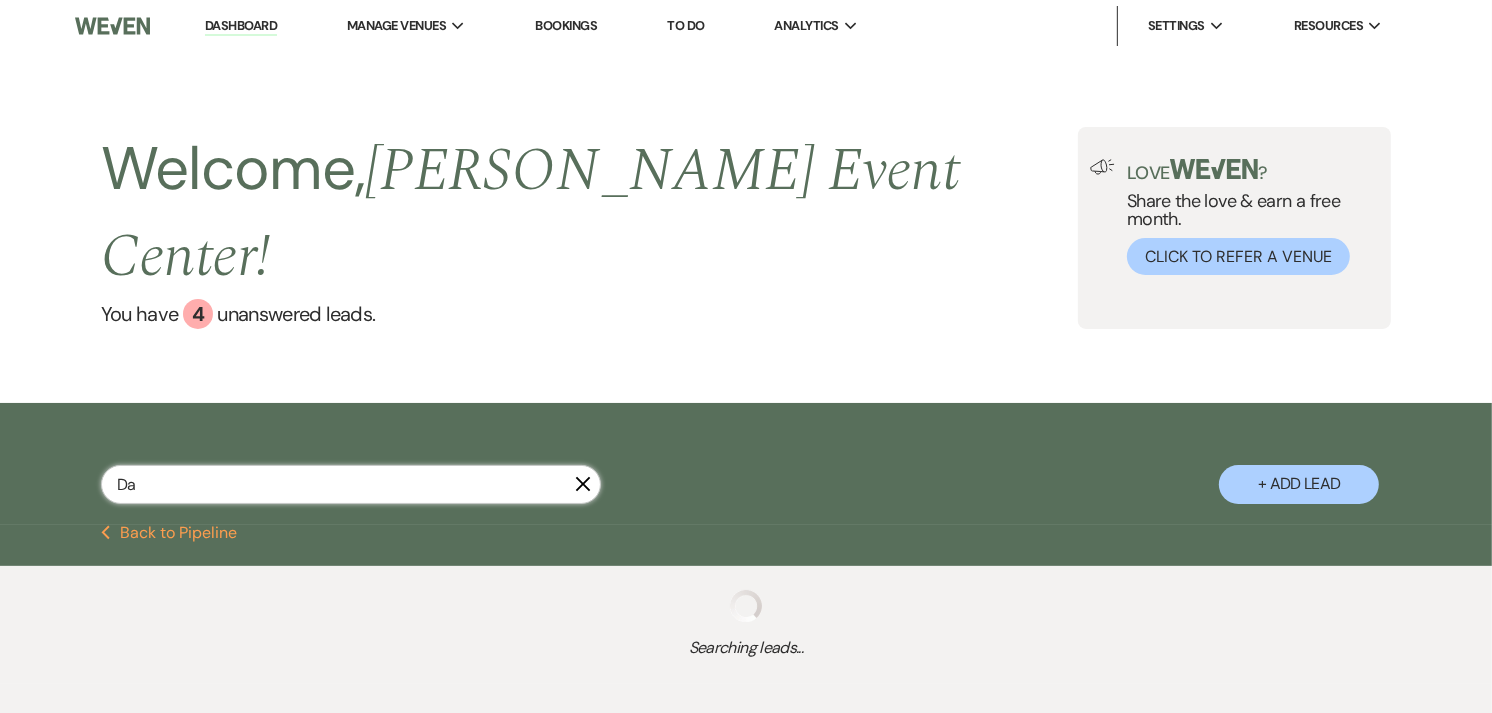 select on "8" 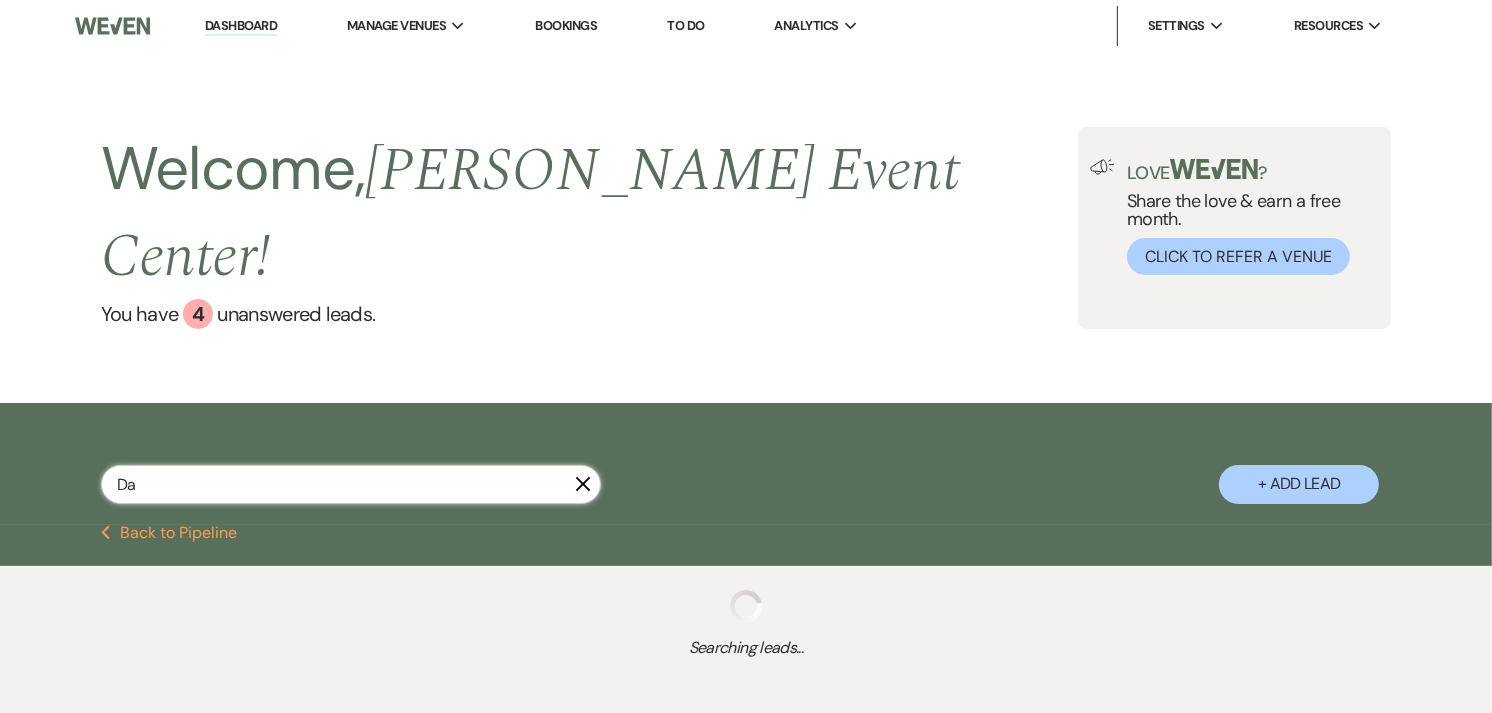 select on "6" 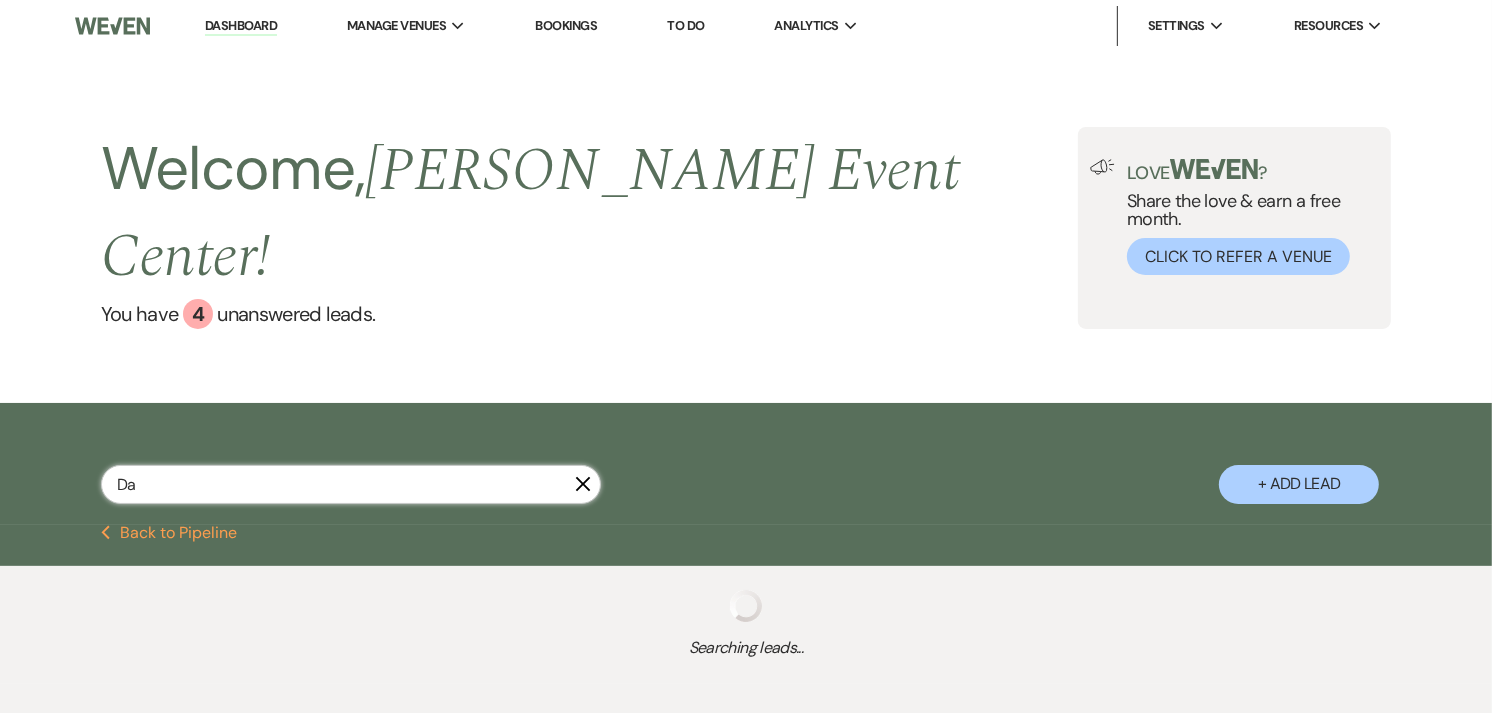 type 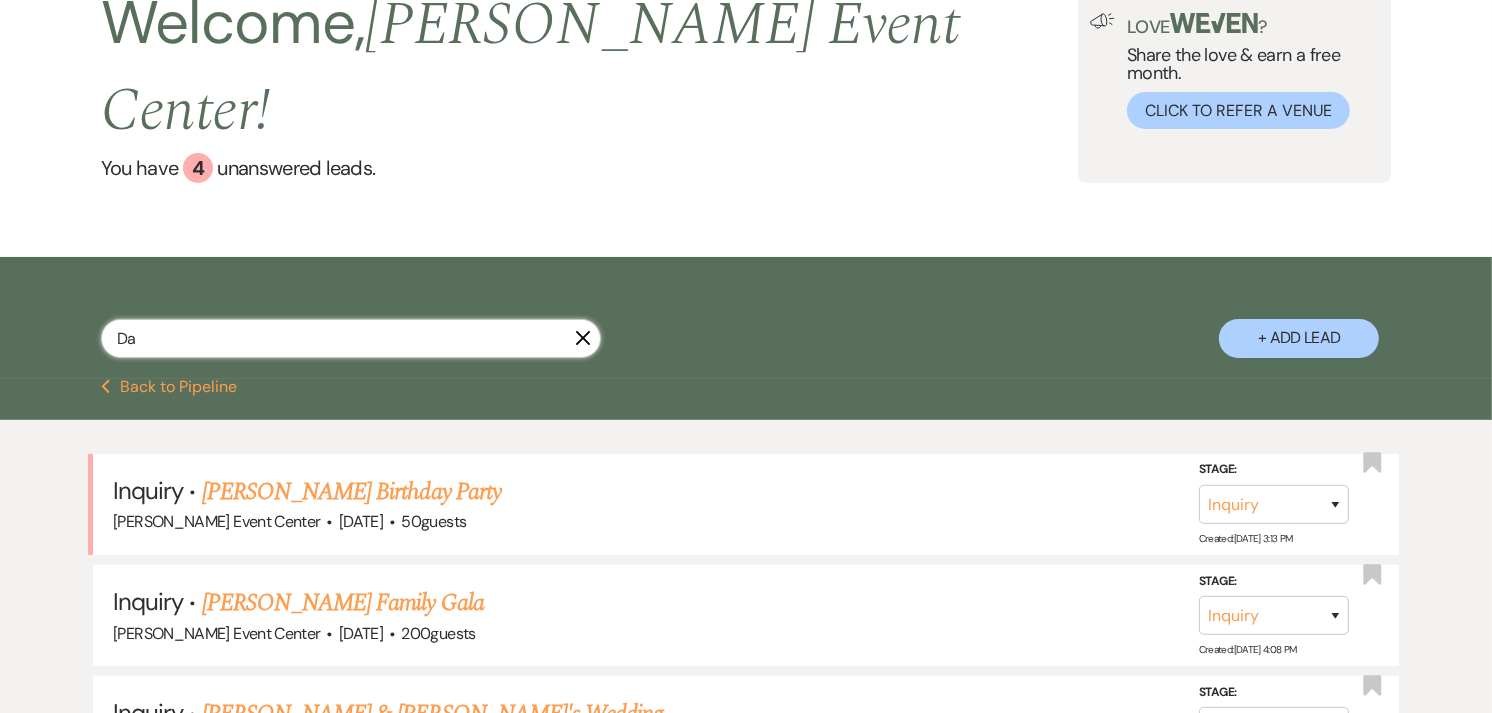 scroll, scrollTop: 147, scrollLeft: 0, axis: vertical 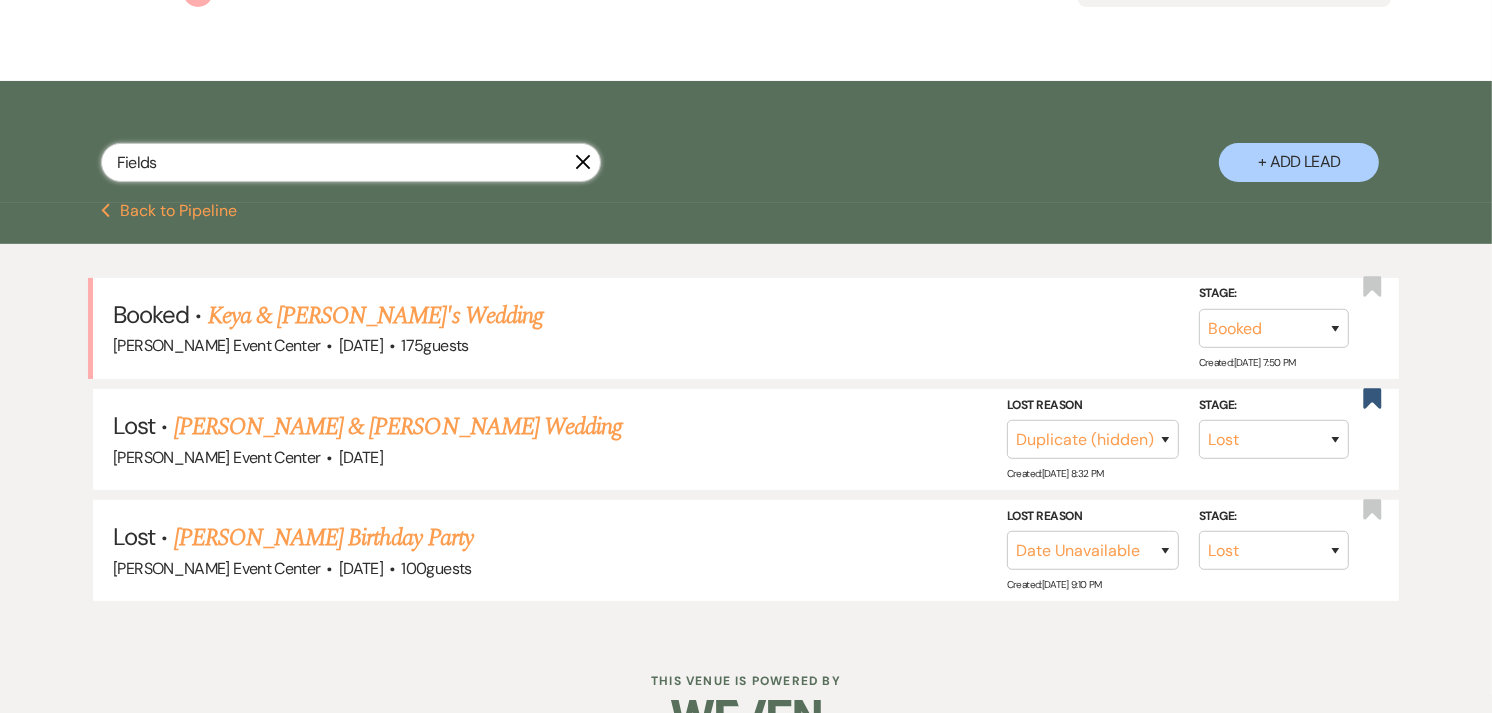 click on "Fields" at bounding box center (351, 162) 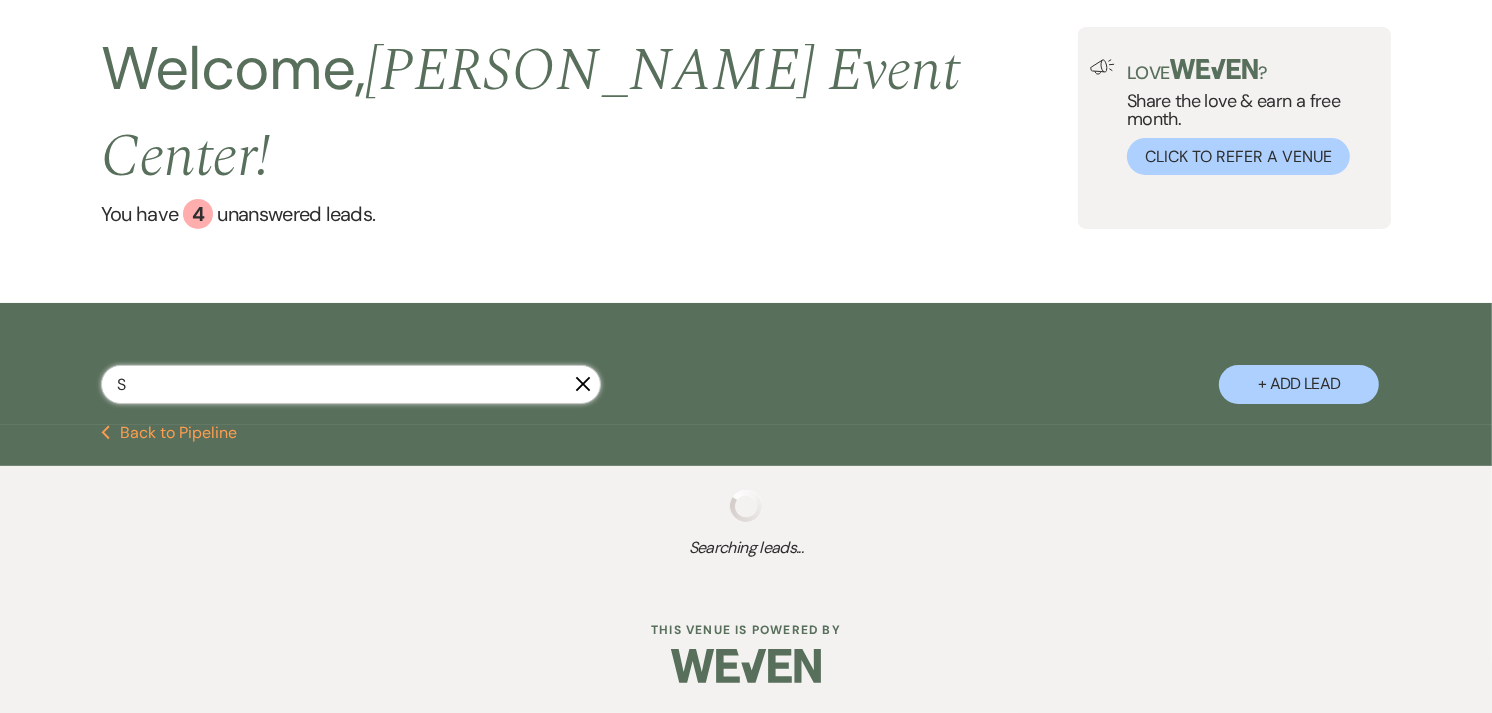 scroll, scrollTop: 52, scrollLeft: 0, axis: vertical 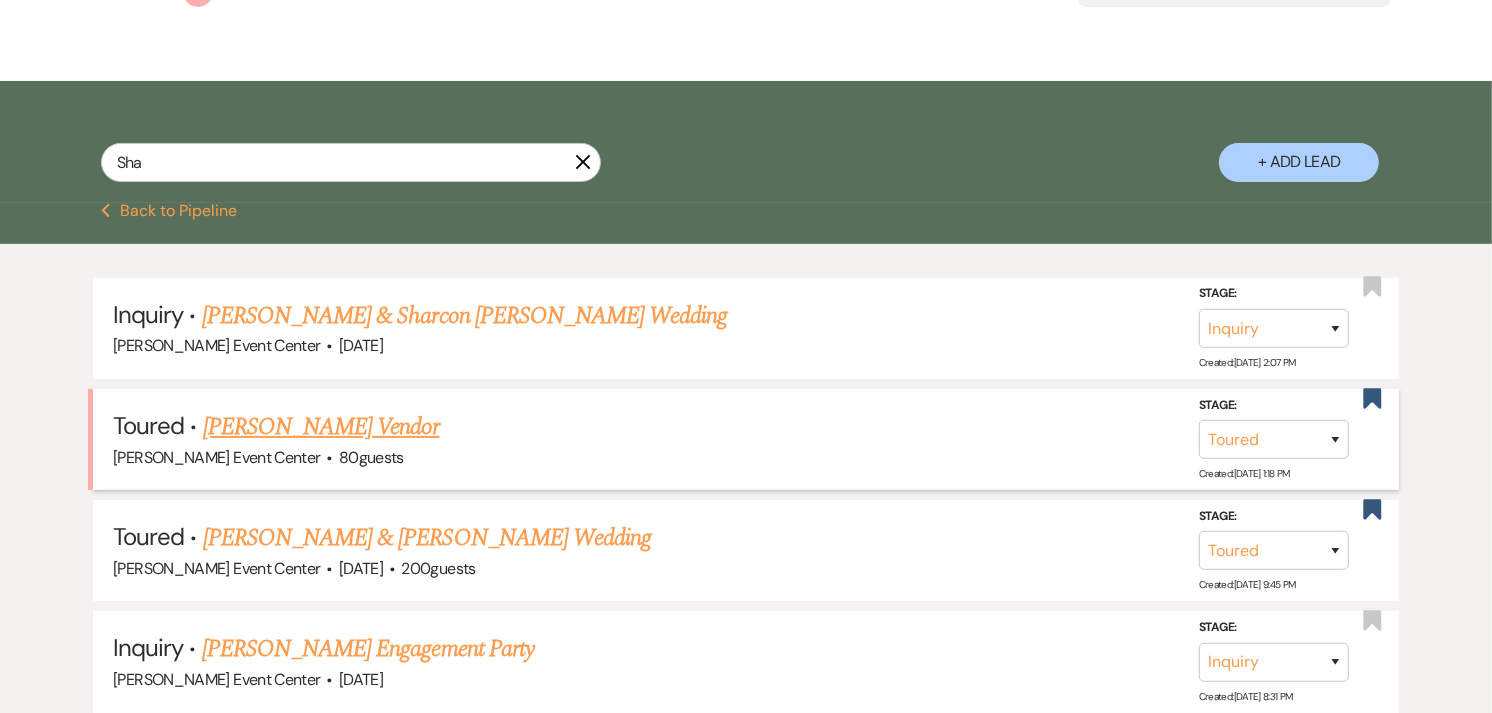 click on "[PERSON_NAME] Vendor" at bounding box center (321, 427) 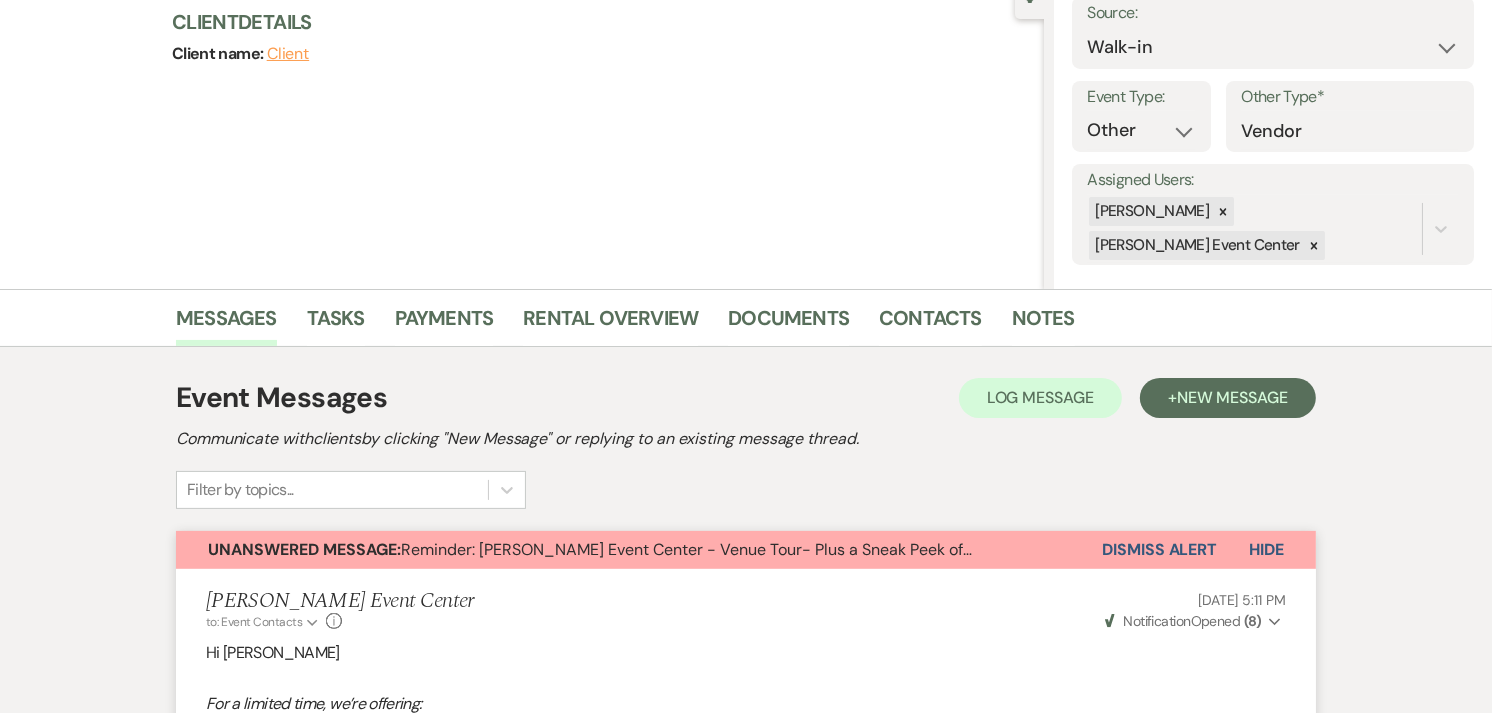 scroll, scrollTop: 212, scrollLeft: 0, axis: vertical 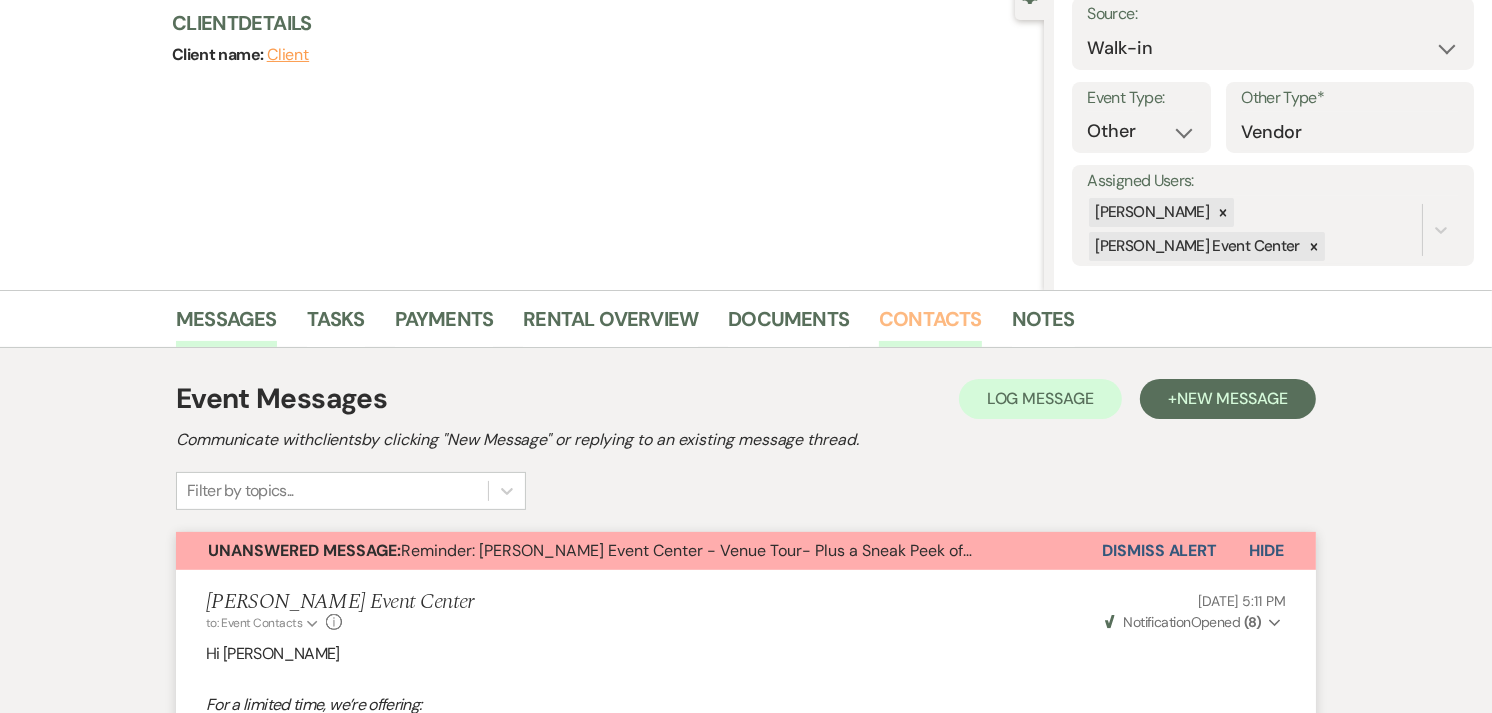 click on "Contacts" at bounding box center (930, 325) 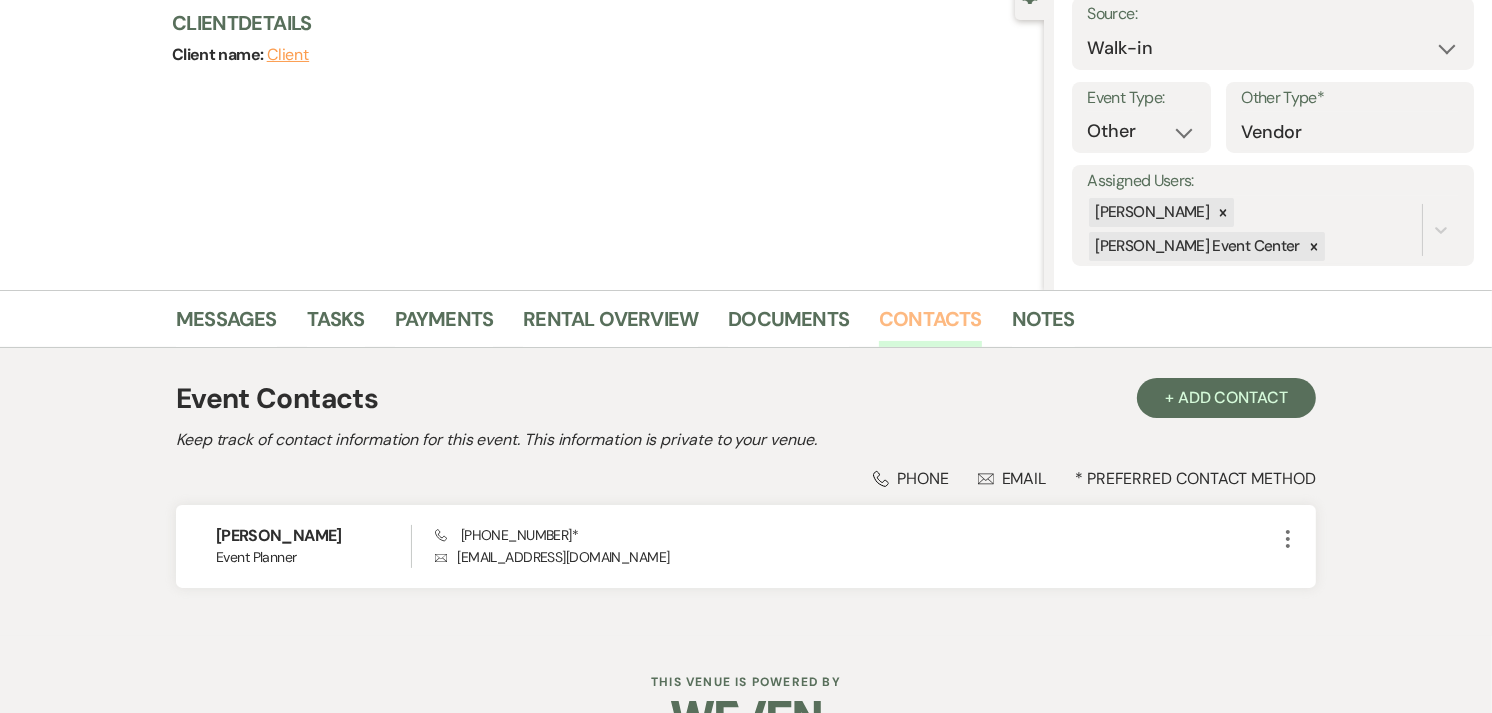 scroll, scrollTop: 0, scrollLeft: 0, axis: both 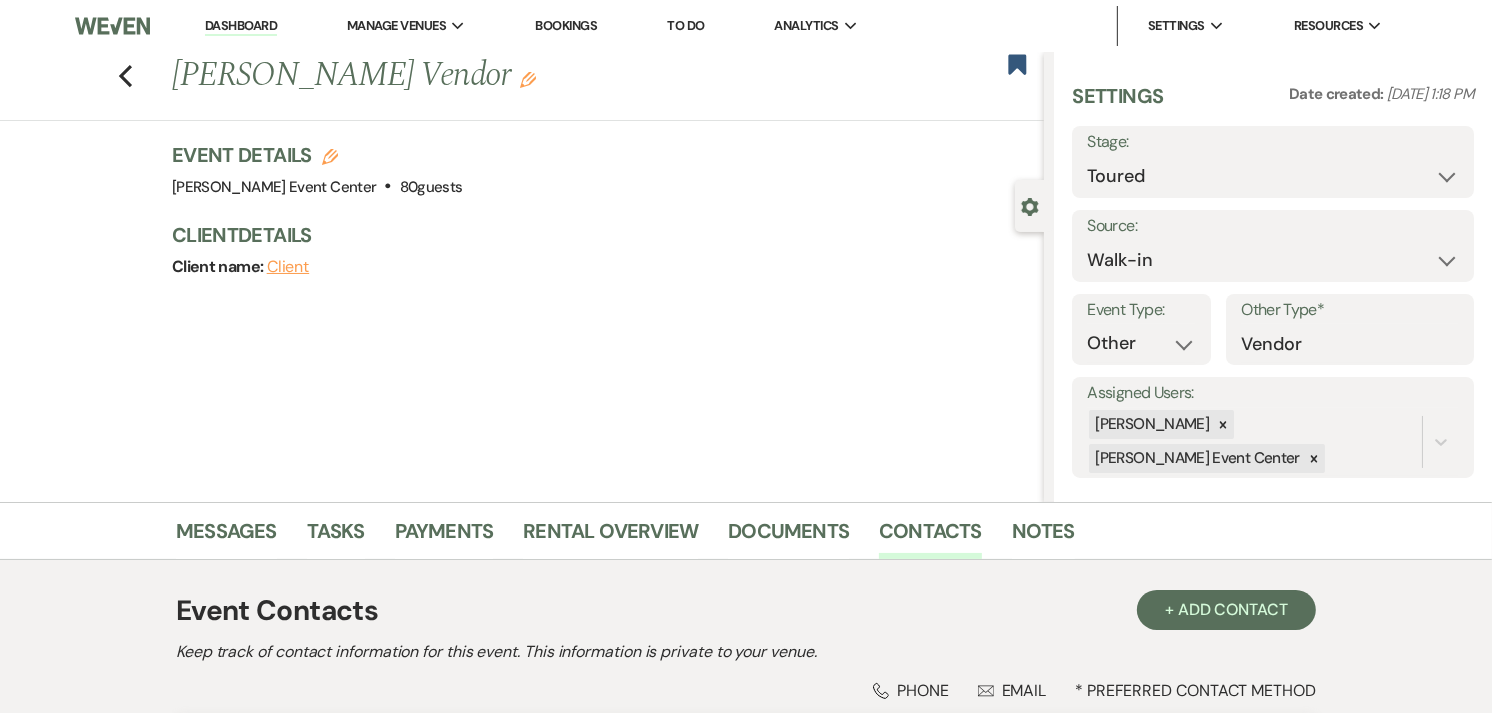 click on "Edit" 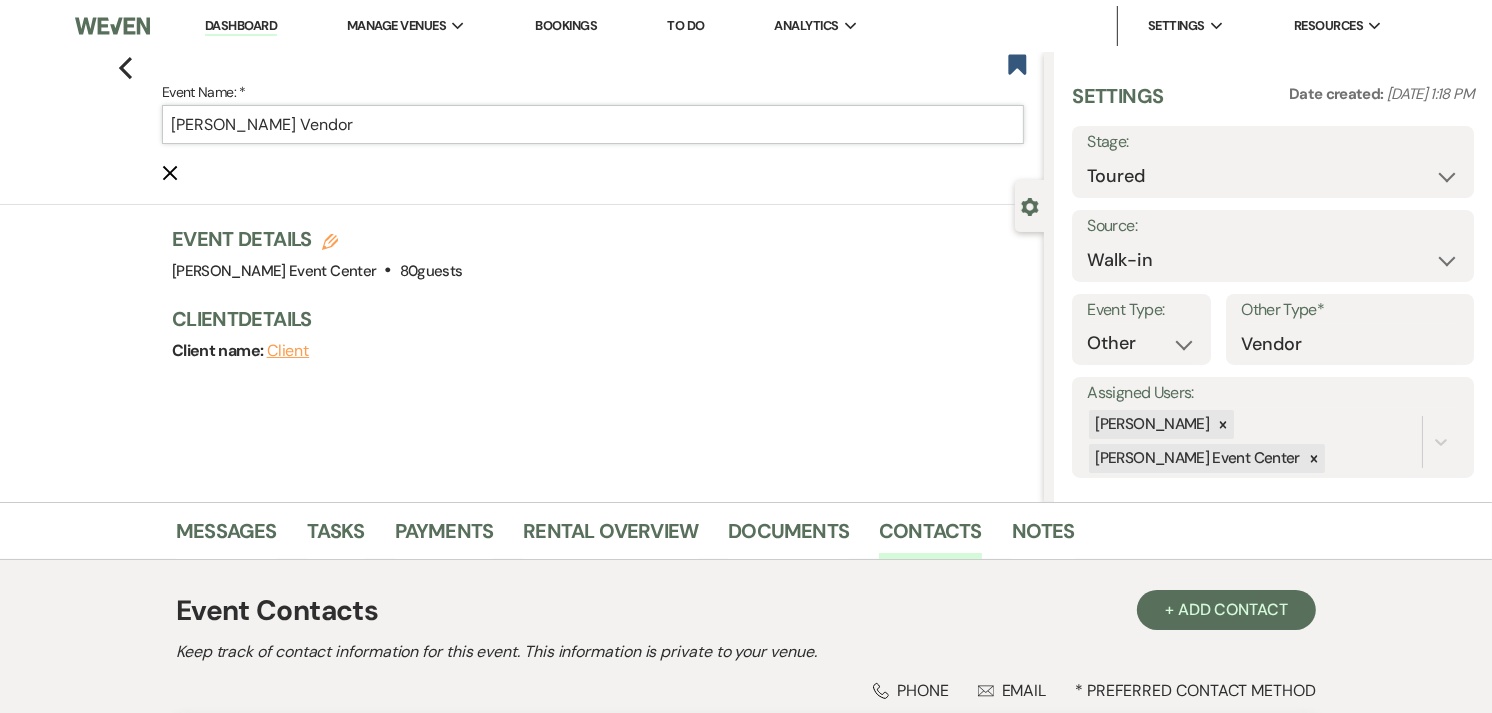 click on "[PERSON_NAME] Vendor" at bounding box center [593, 124] 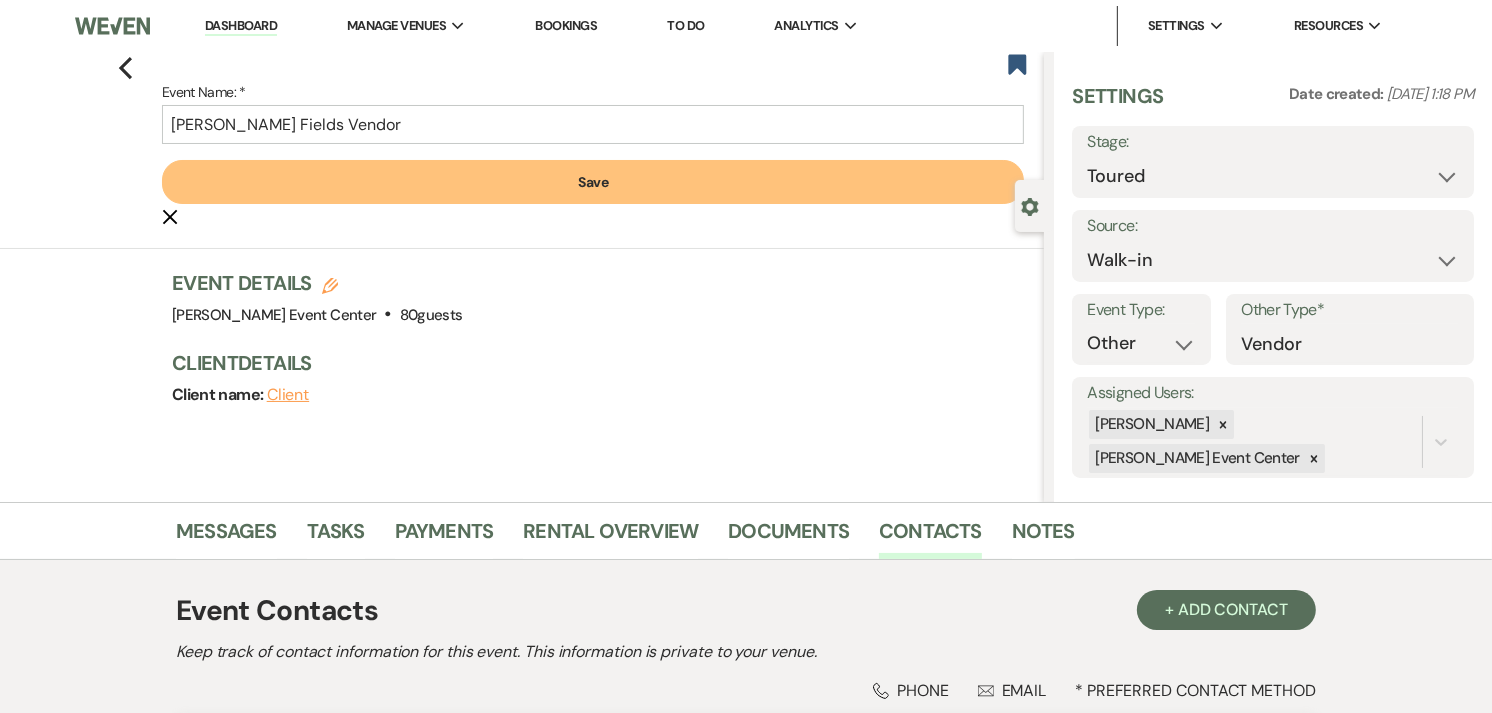 click on "Save" at bounding box center (593, 182) 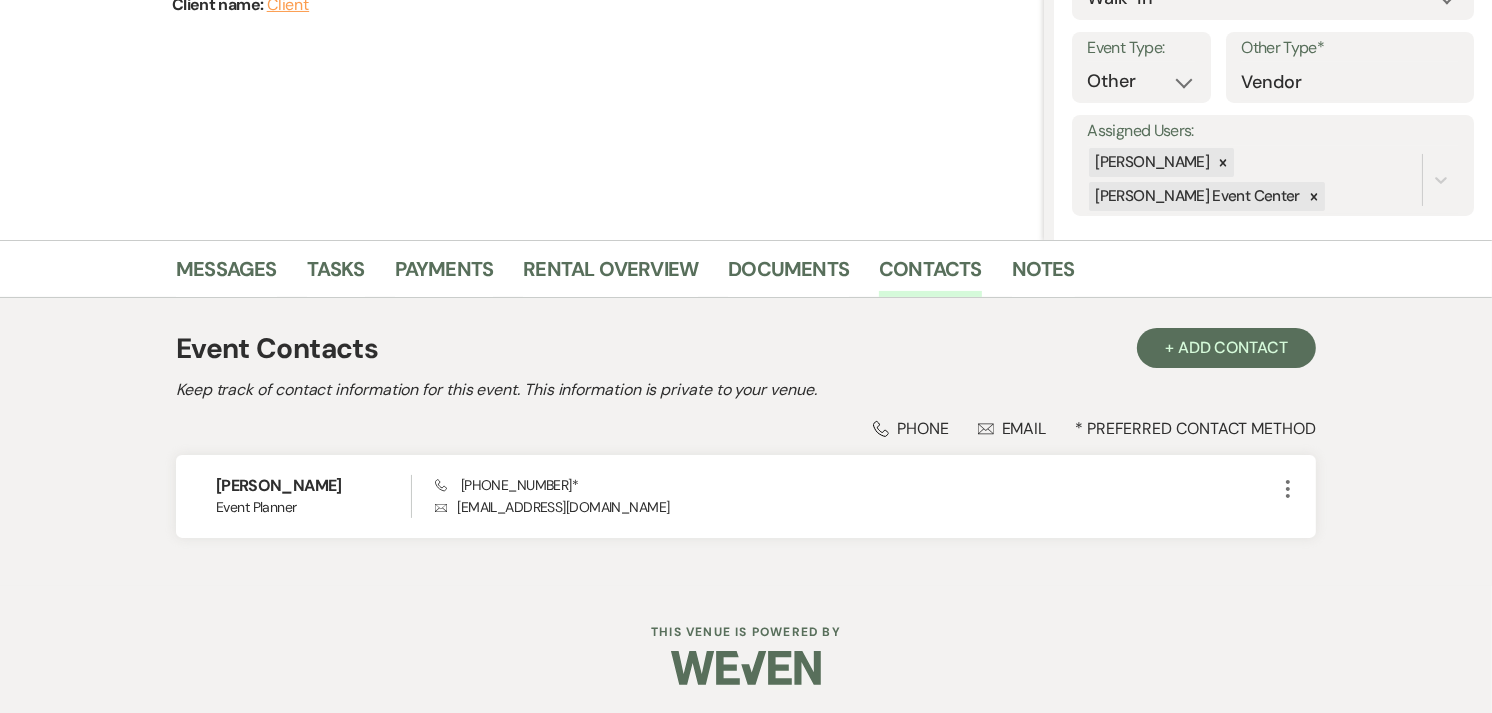 scroll, scrollTop: 263, scrollLeft: 0, axis: vertical 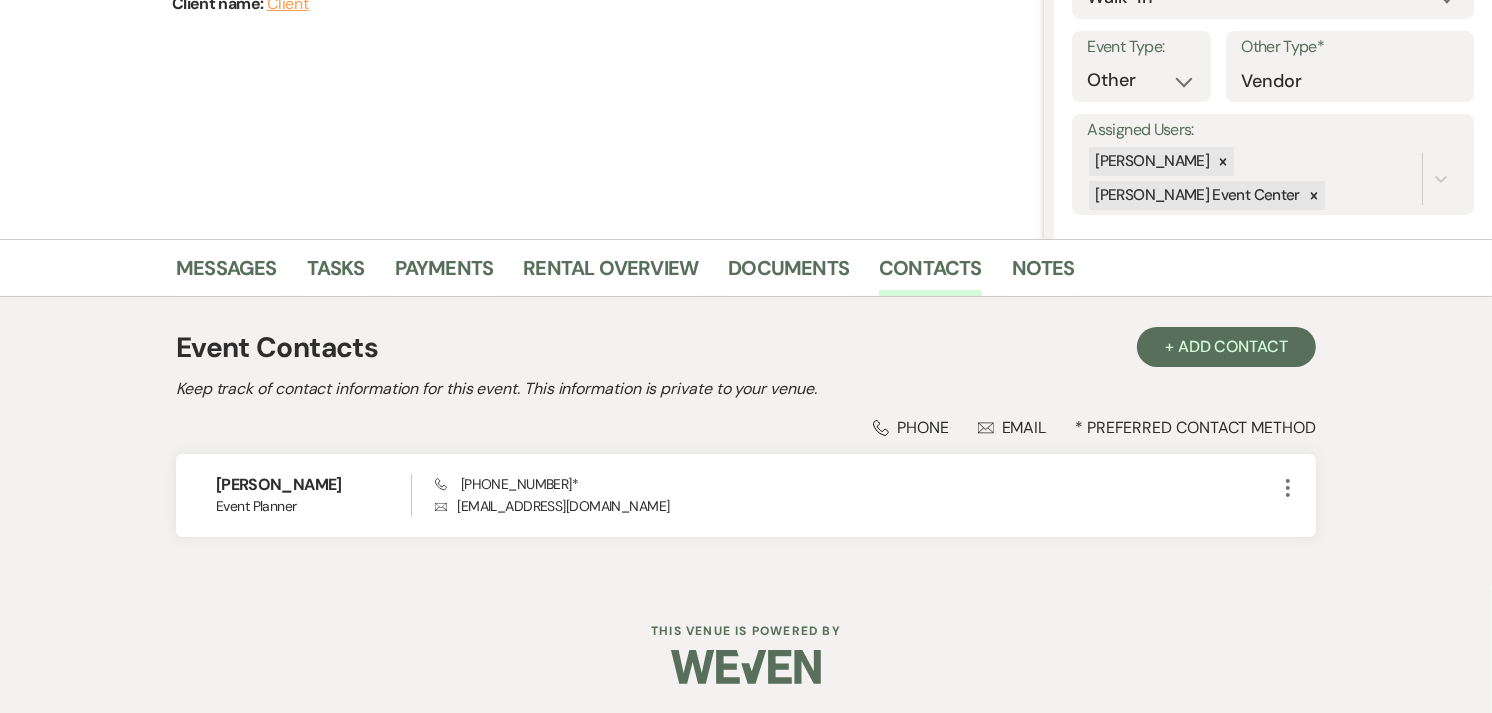 click on "Messages" at bounding box center (241, 272) 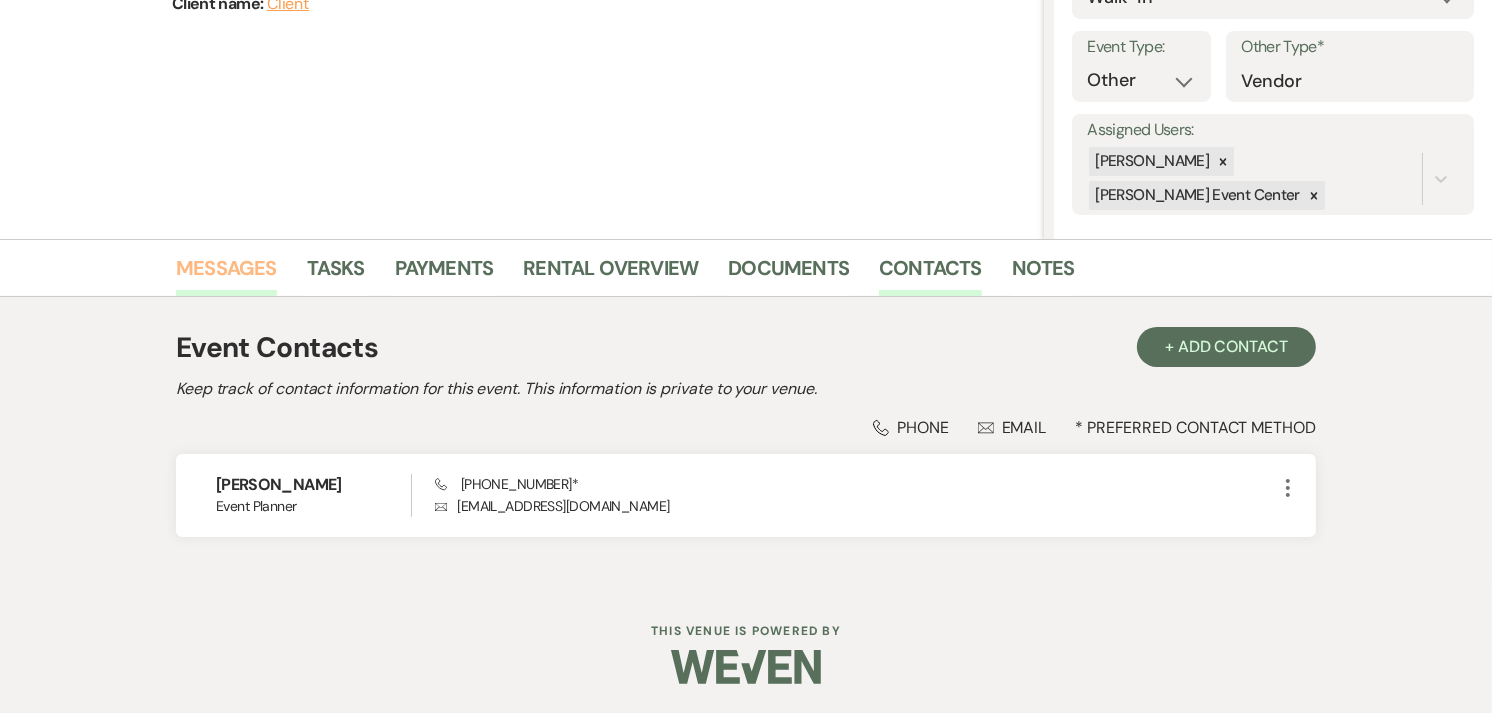 click on "Messages" at bounding box center (226, 274) 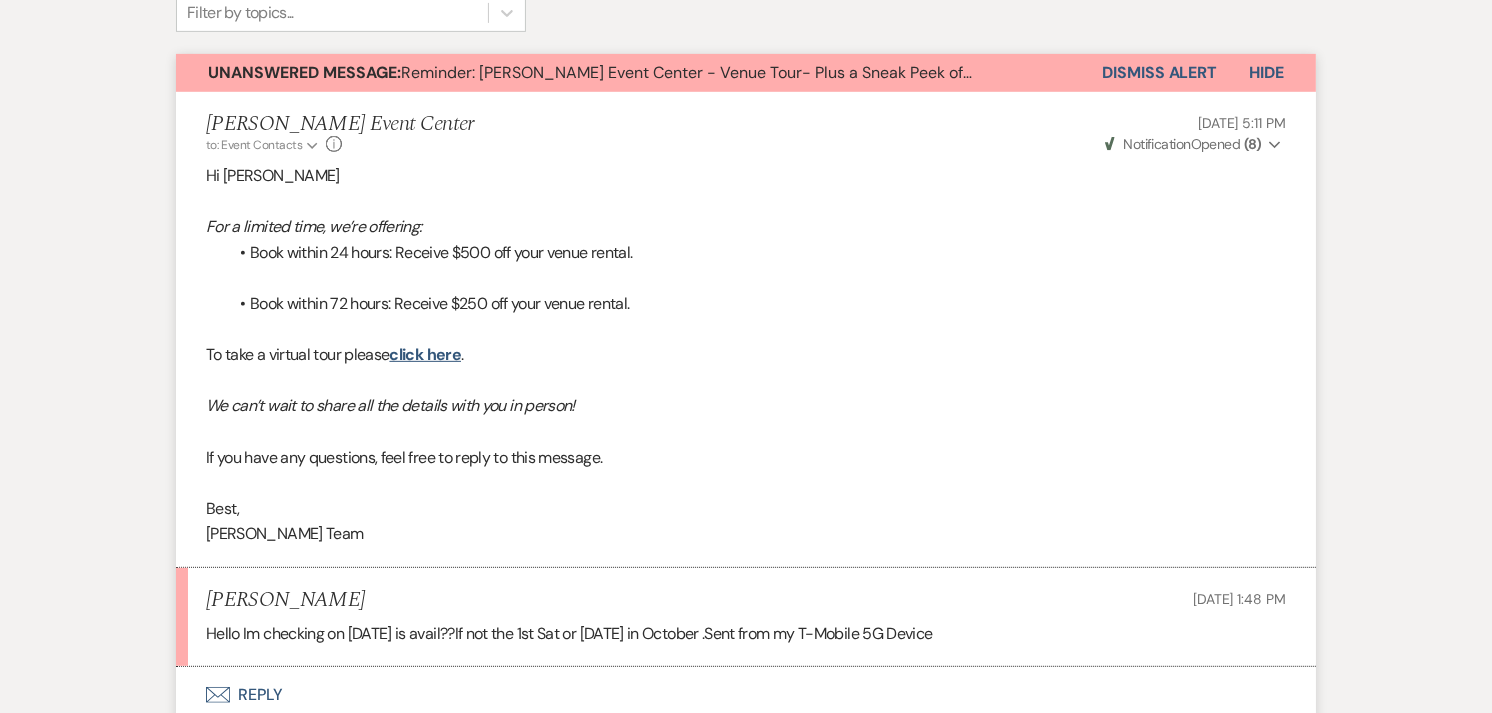 scroll, scrollTop: 858, scrollLeft: 0, axis: vertical 